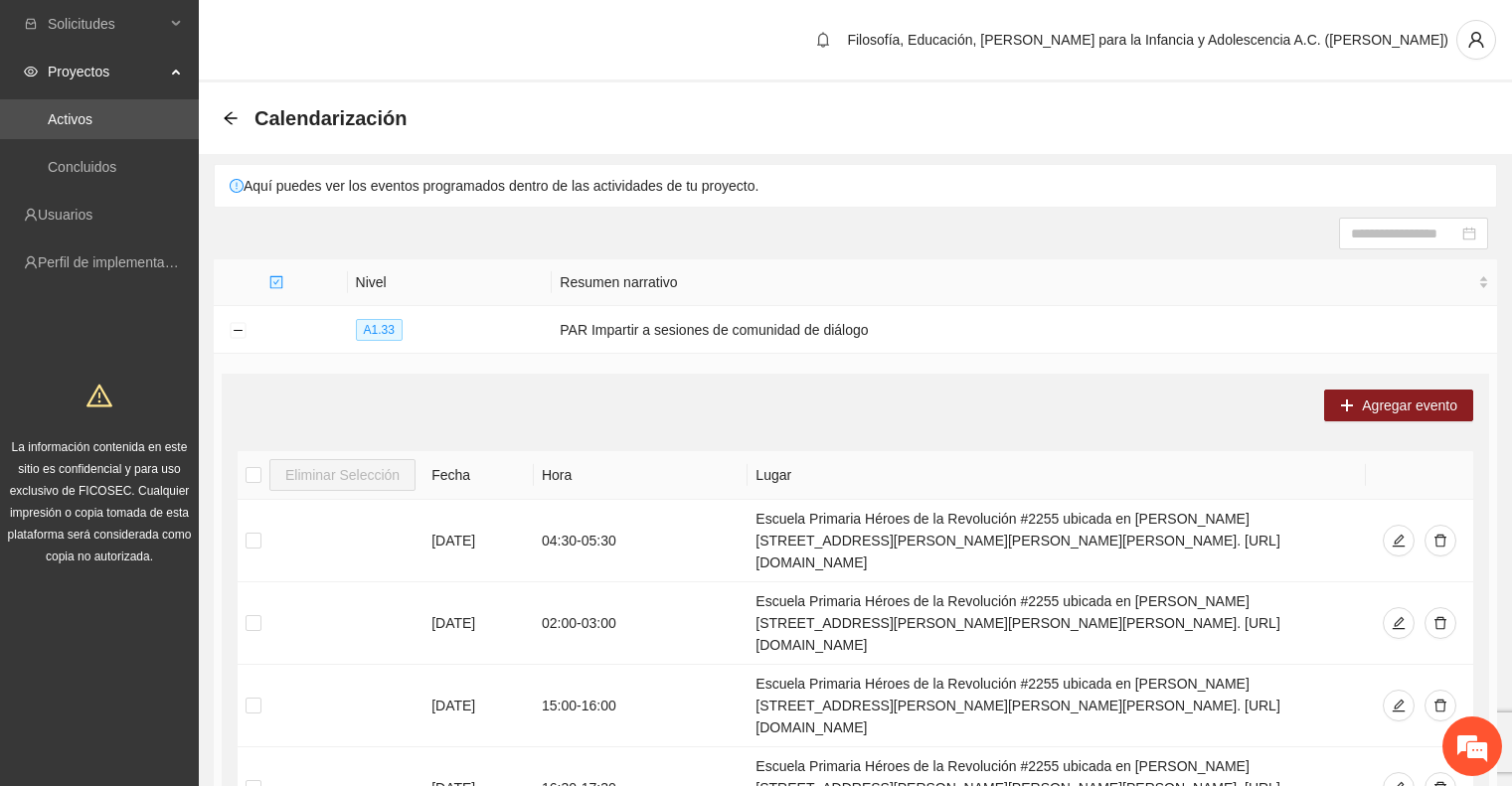 scroll, scrollTop: 0, scrollLeft: 0, axis: both 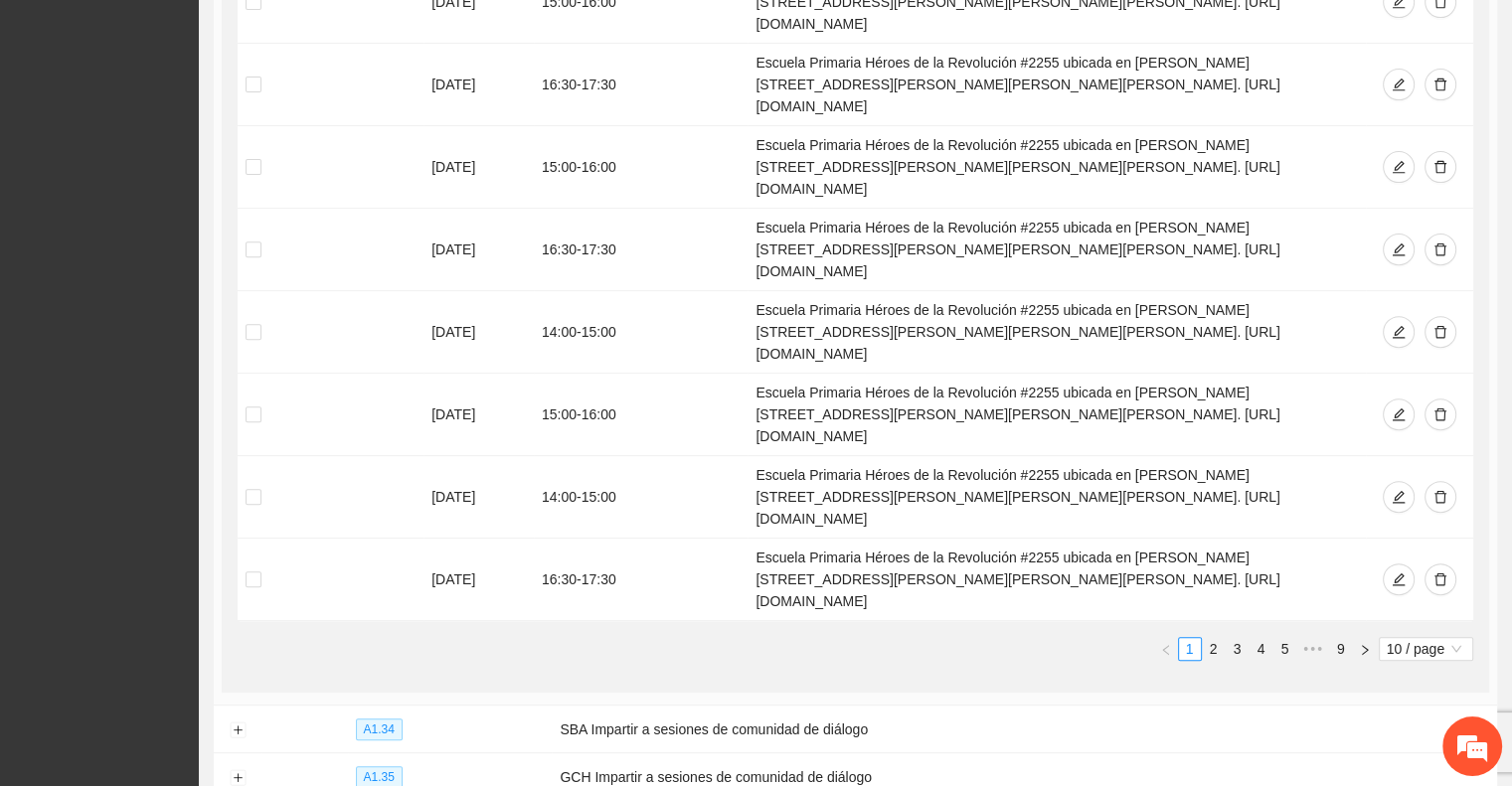 click on "4 / page" at bounding box center [1453, 876] 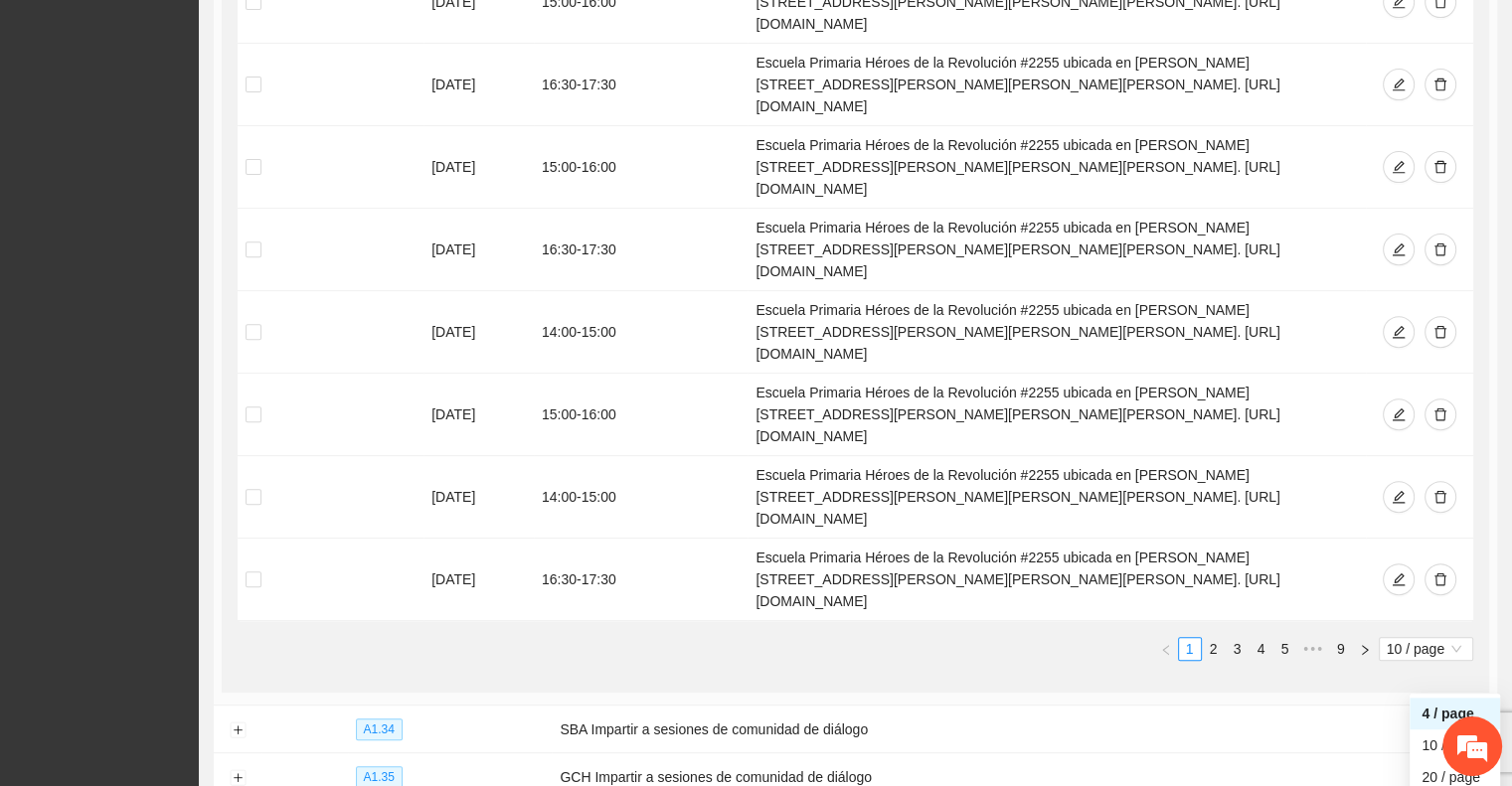 click on "100 / page" at bounding box center (1454, 841) 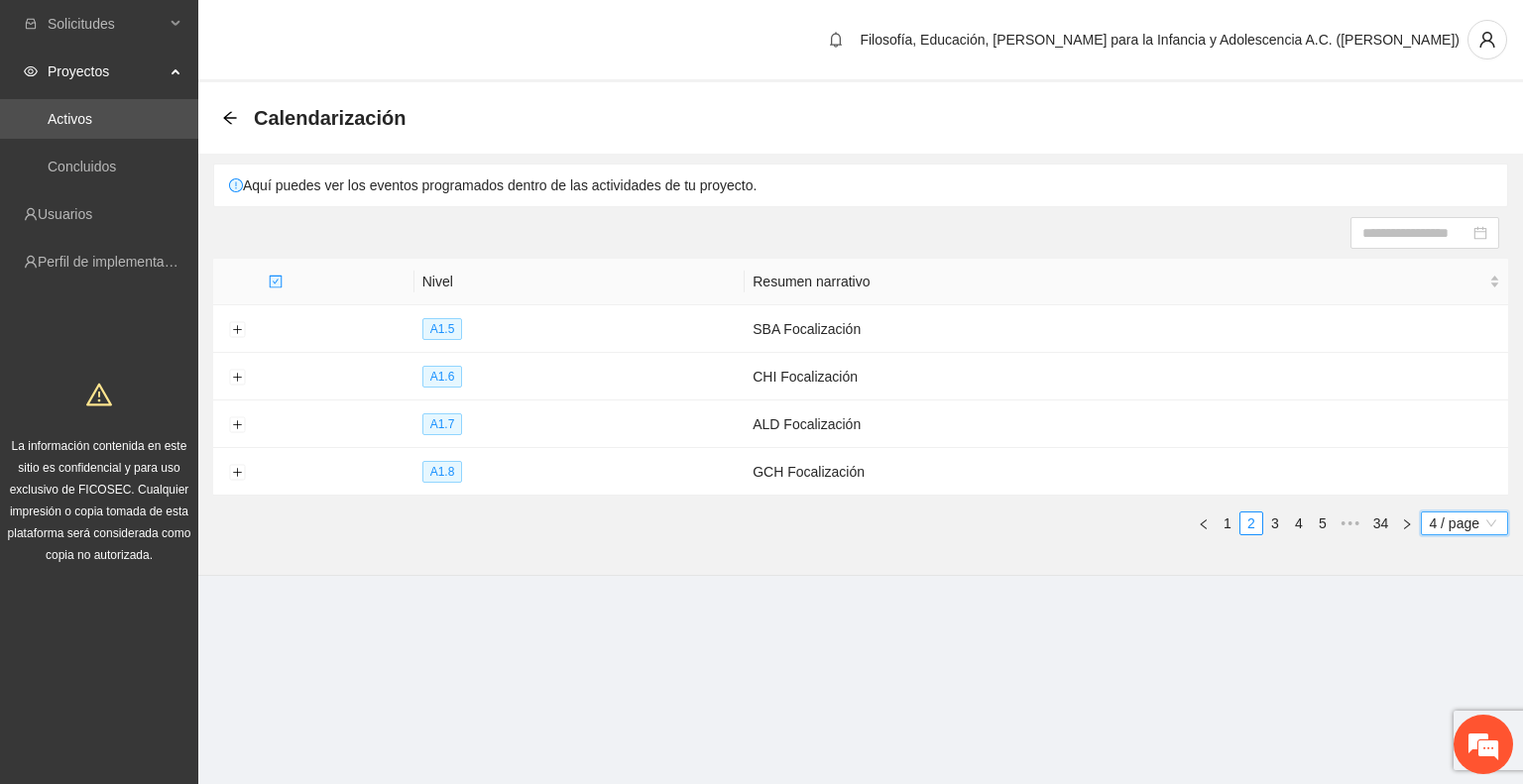 click on "4 / page" at bounding box center (1464, 523) 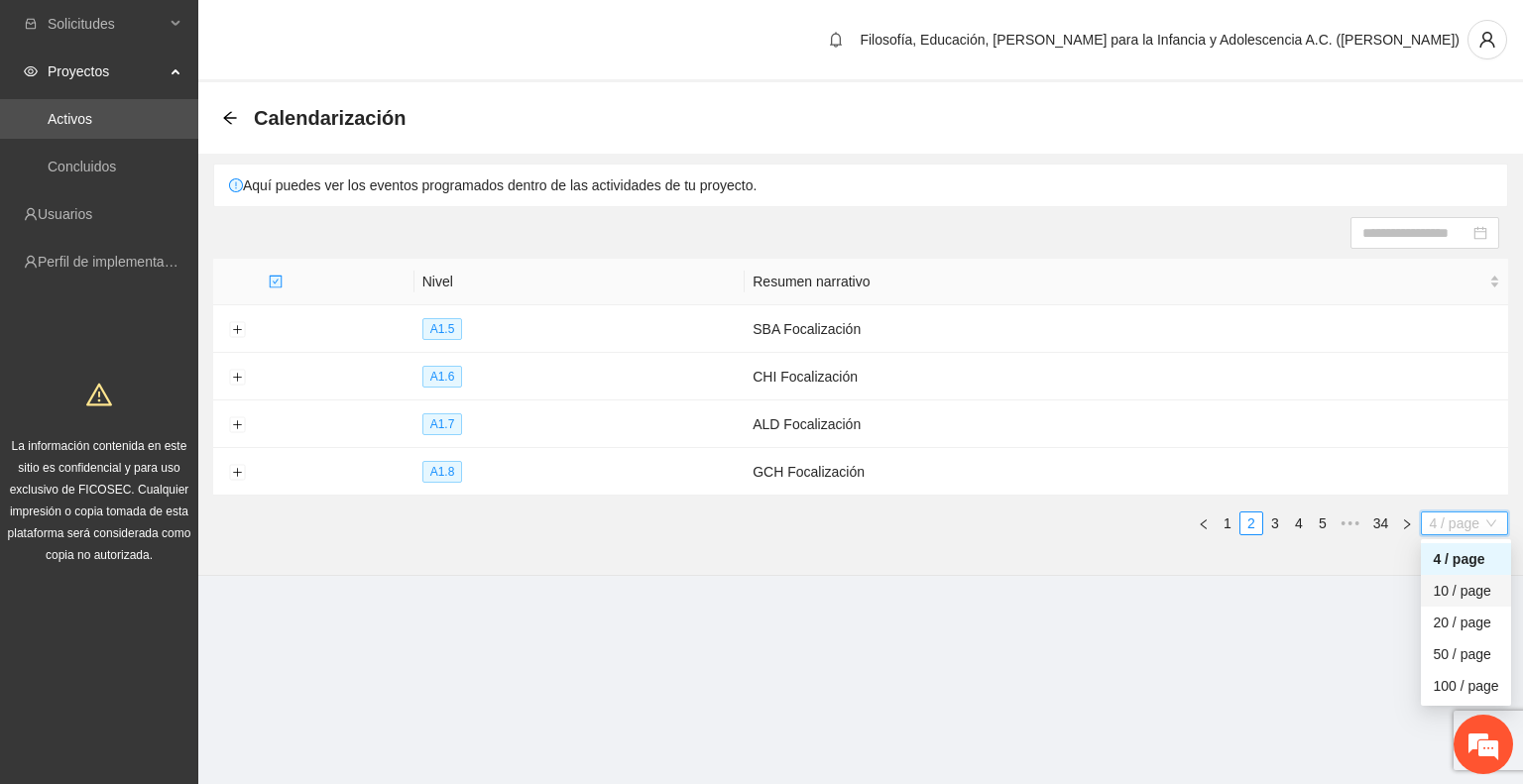 click on "10 / page" at bounding box center (1465, 591) 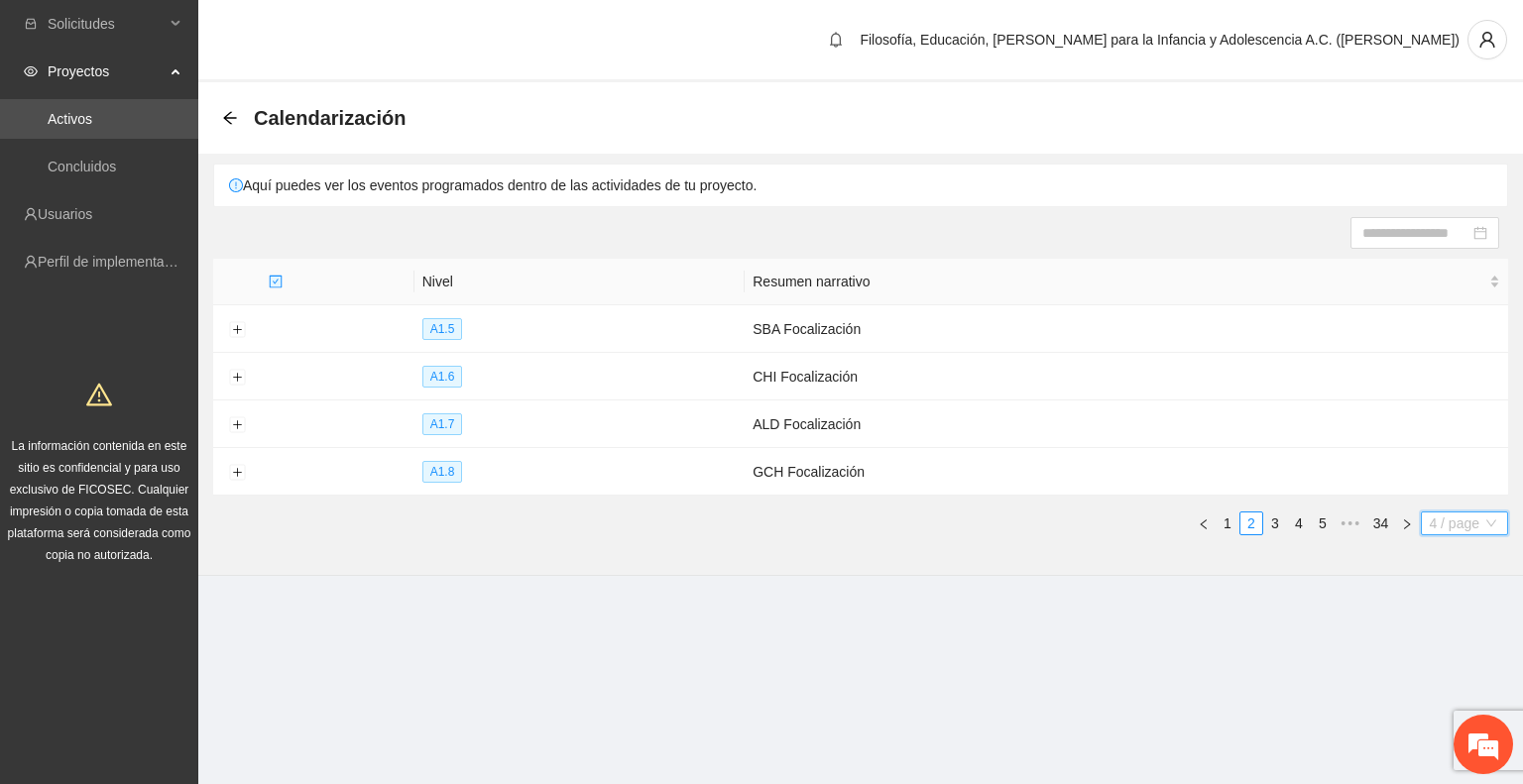 click on "4 / page" at bounding box center [1464, 523] 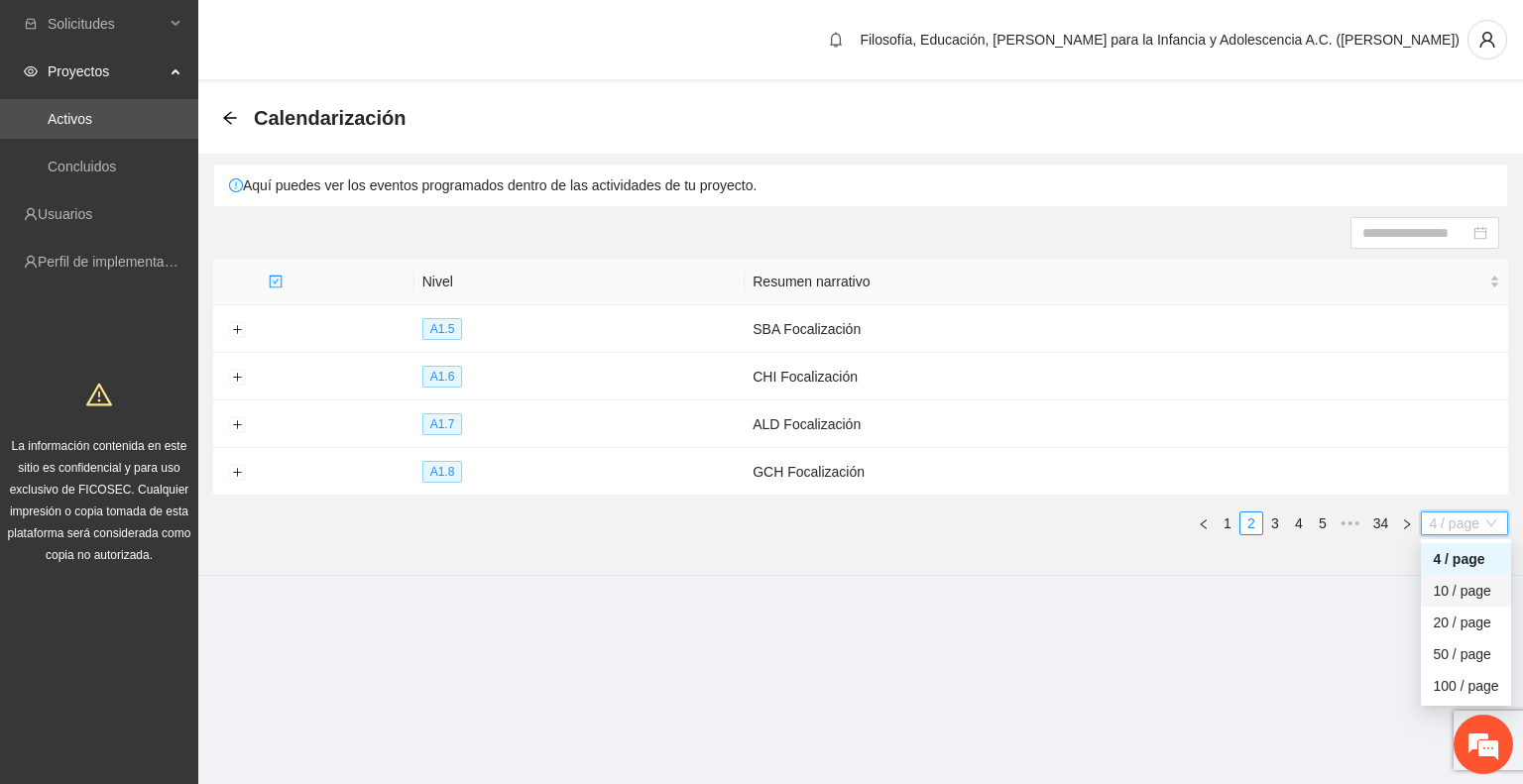 click on "10 / page" at bounding box center (1465, 591) 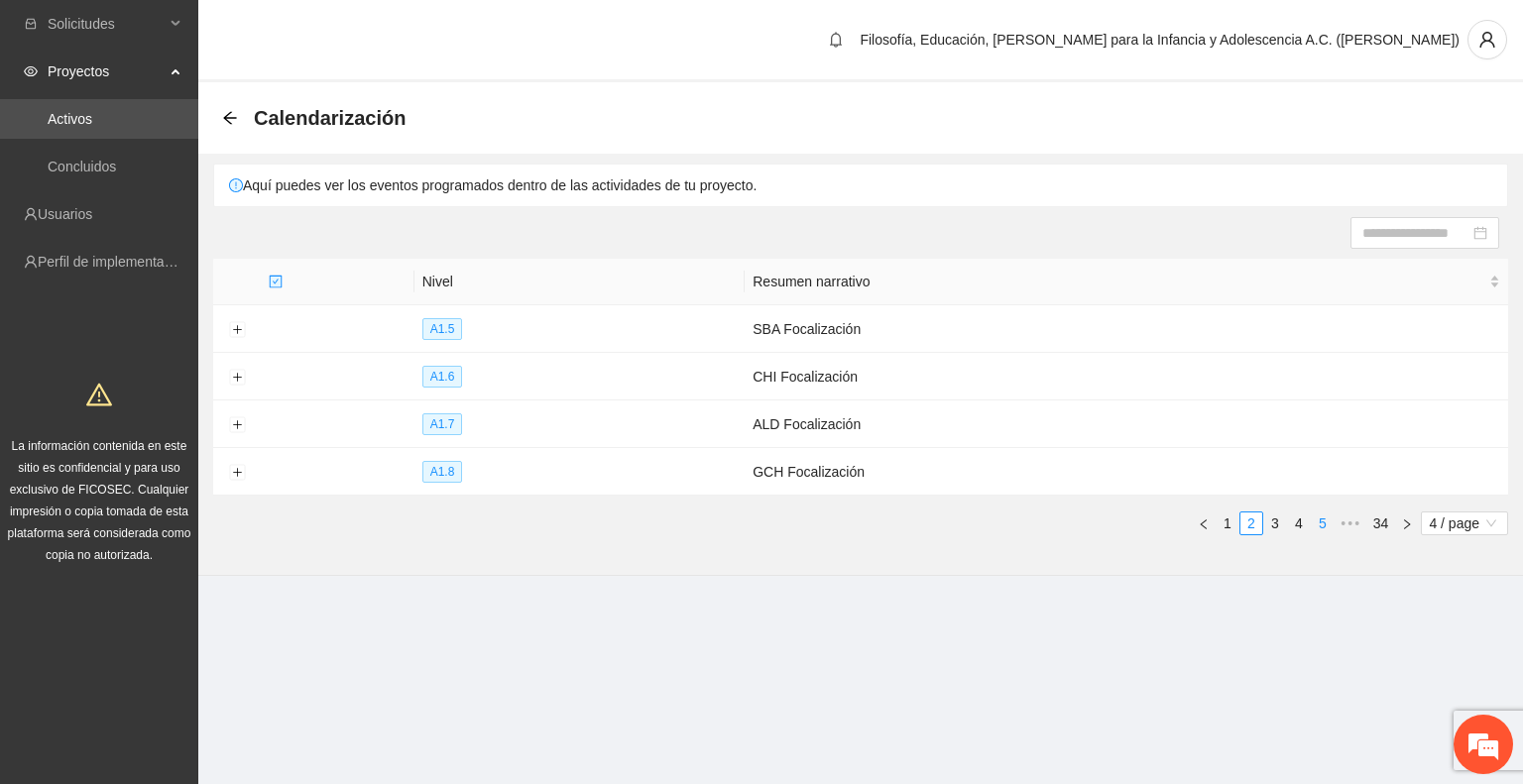 click on "5" at bounding box center (1323, 523) 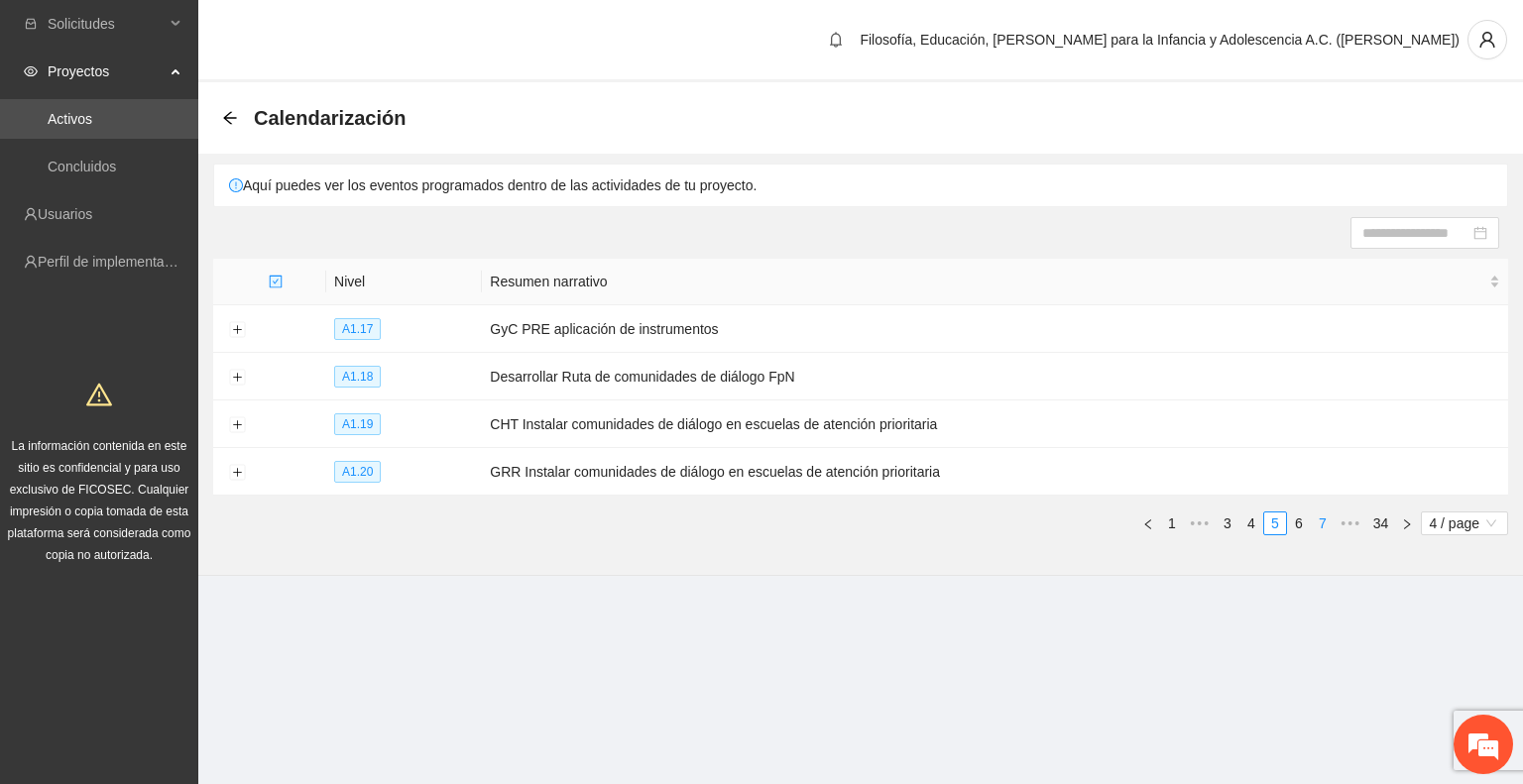 click on "7" at bounding box center [1323, 523] 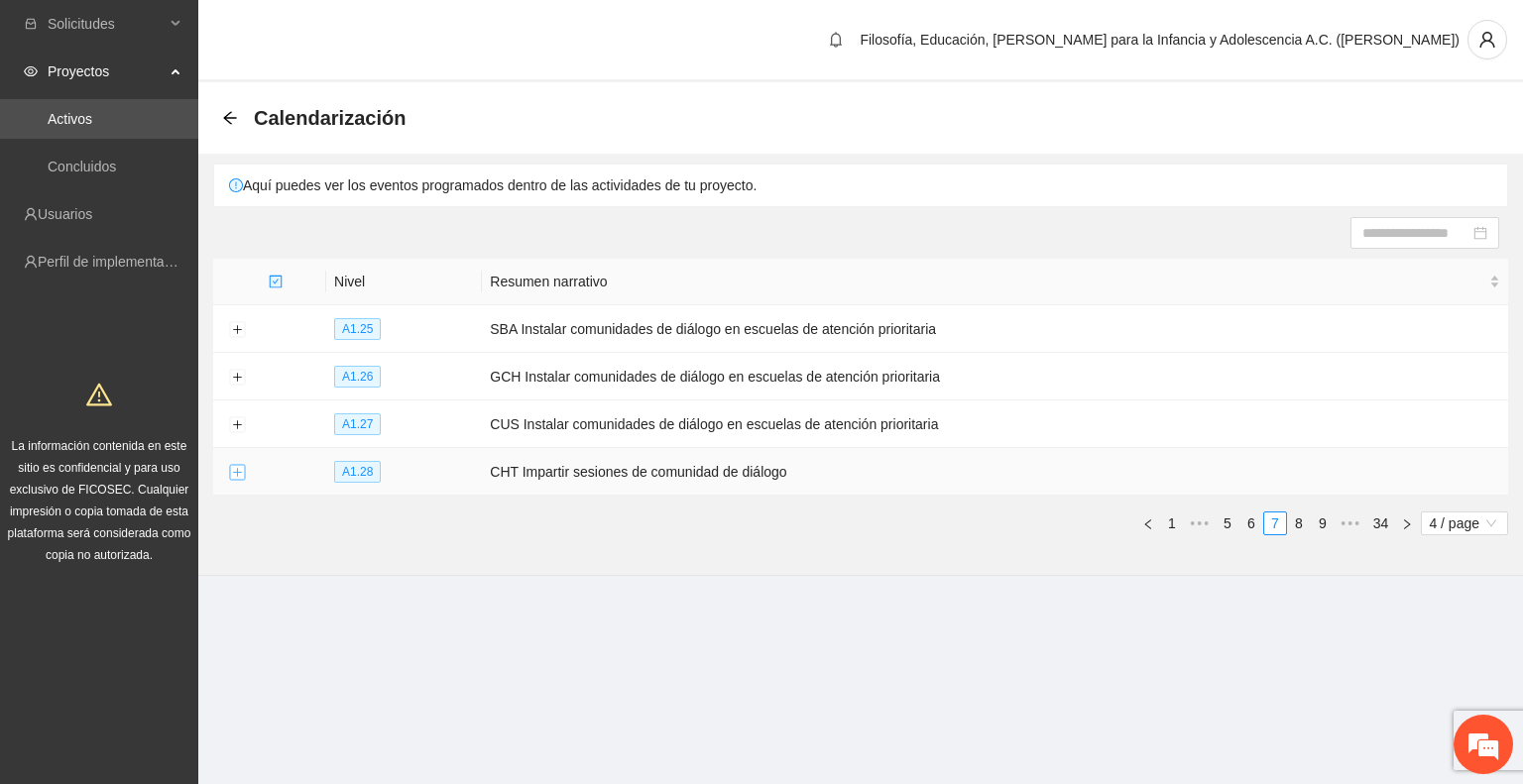 click at bounding box center [237, 473] 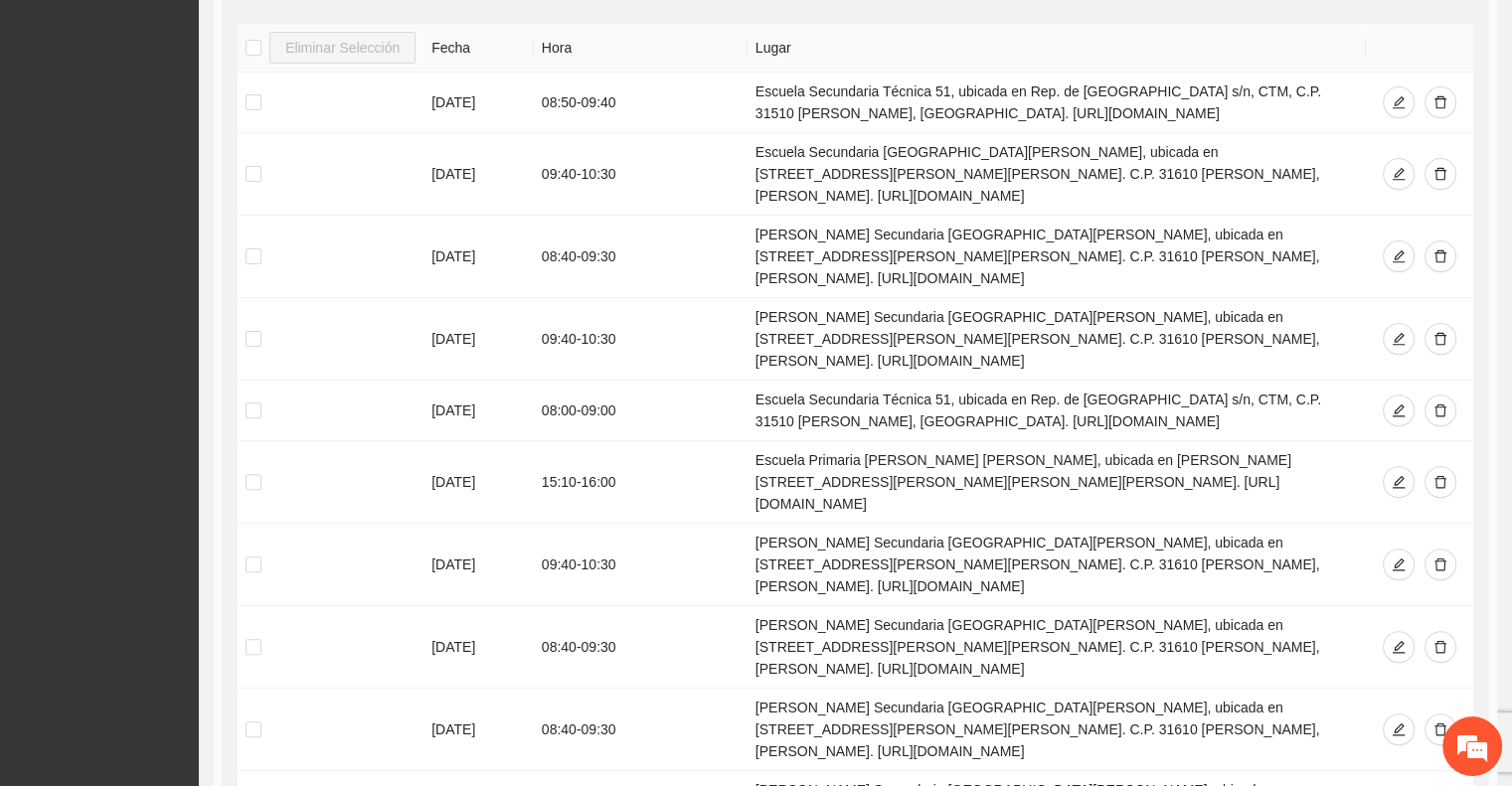 scroll, scrollTop: 596, scrollLeft: 0, axis: vertical 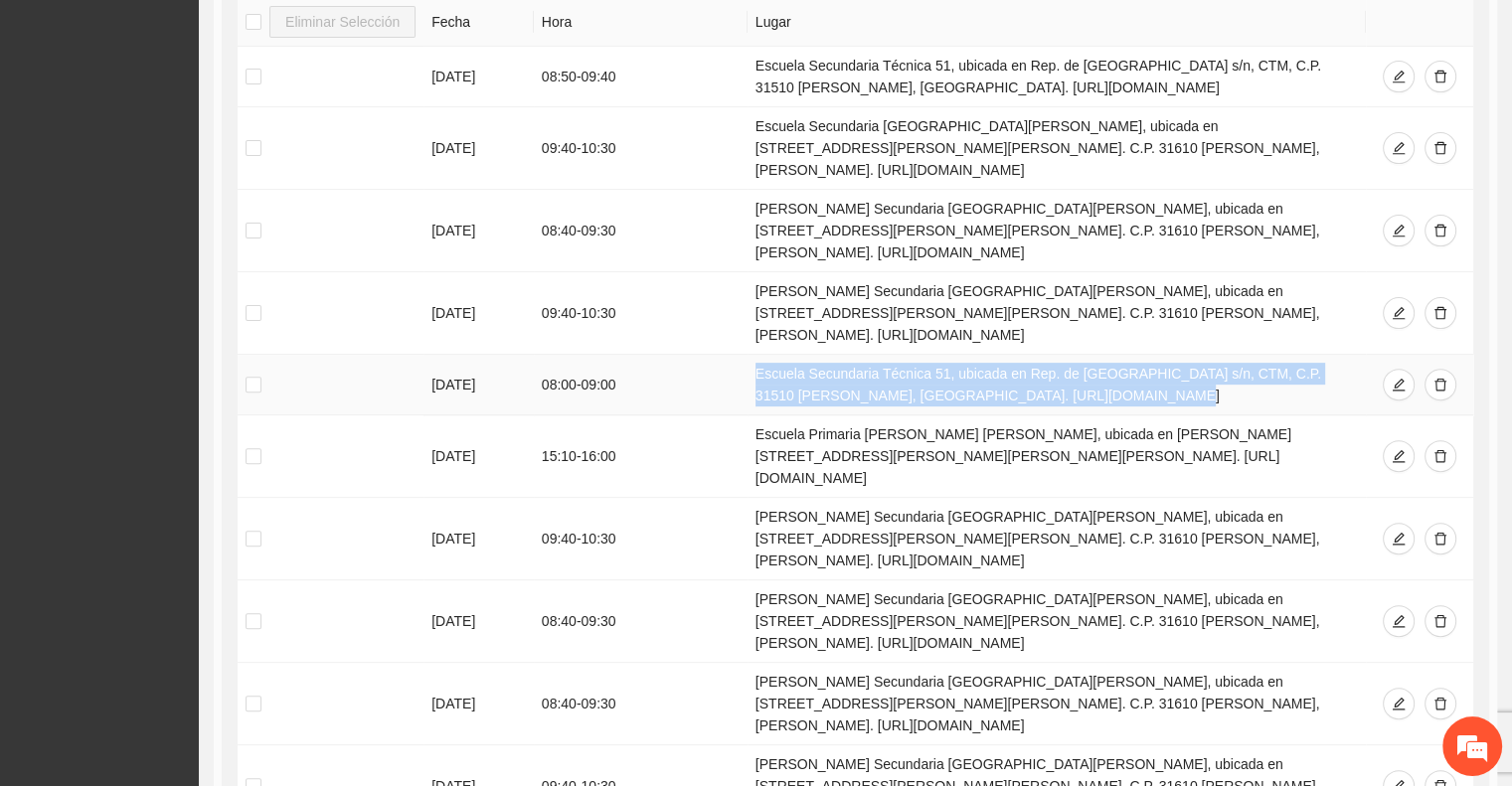 drag, startPoint x: 743, startPoint y: 306, endPoint x: 1038, endPoint y: 343, distance: 297.31128 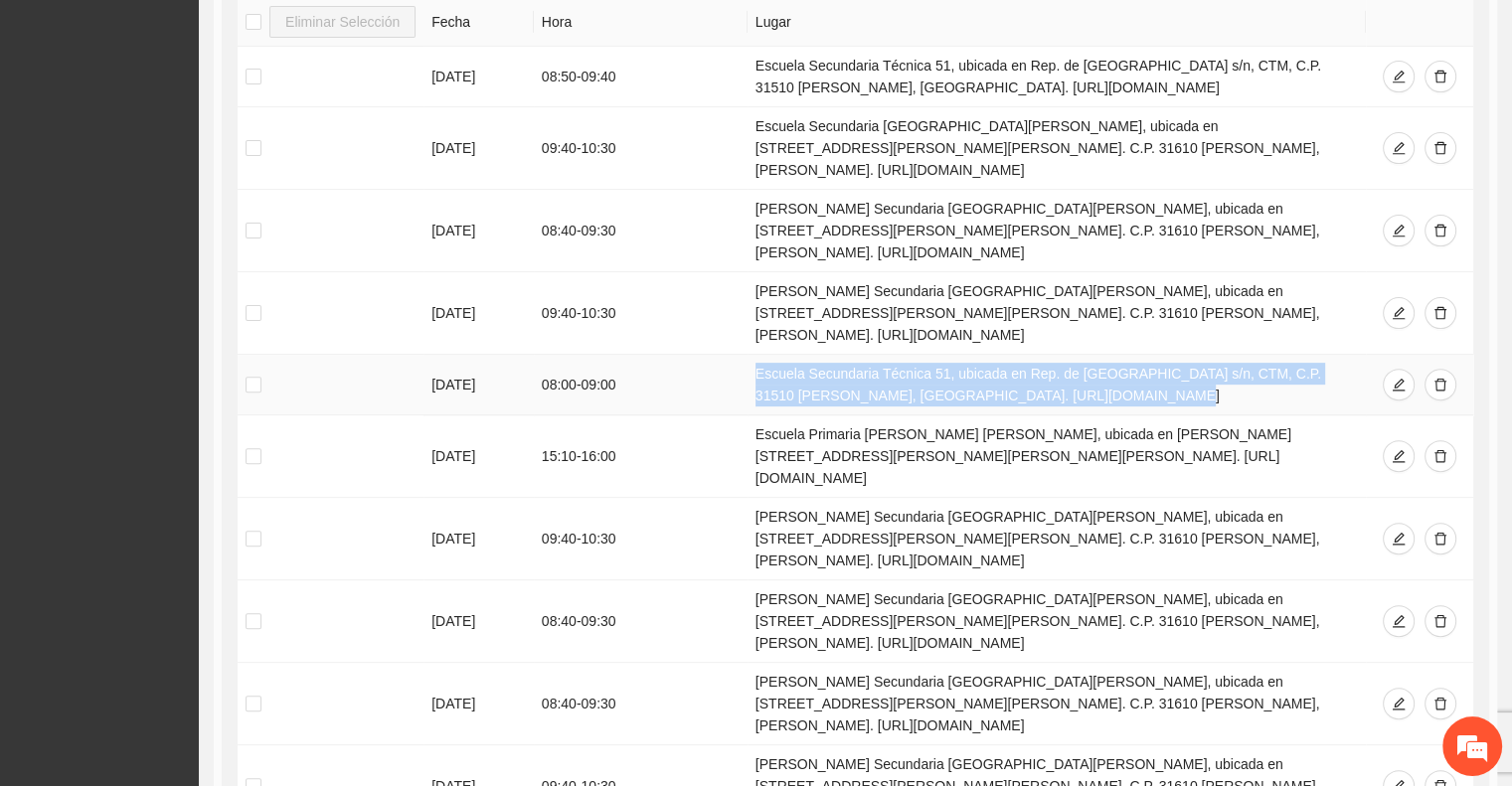 copy on "Escuela Secundaria Técnica 51, ubicada en Rep. de [GEOGRAPHIC_DATA] s/n, CTM, C.P. 31510 [PERSON_NAME], [GEOGRAPHIC_DATA]. [URL][DOMAIN_NAME]" 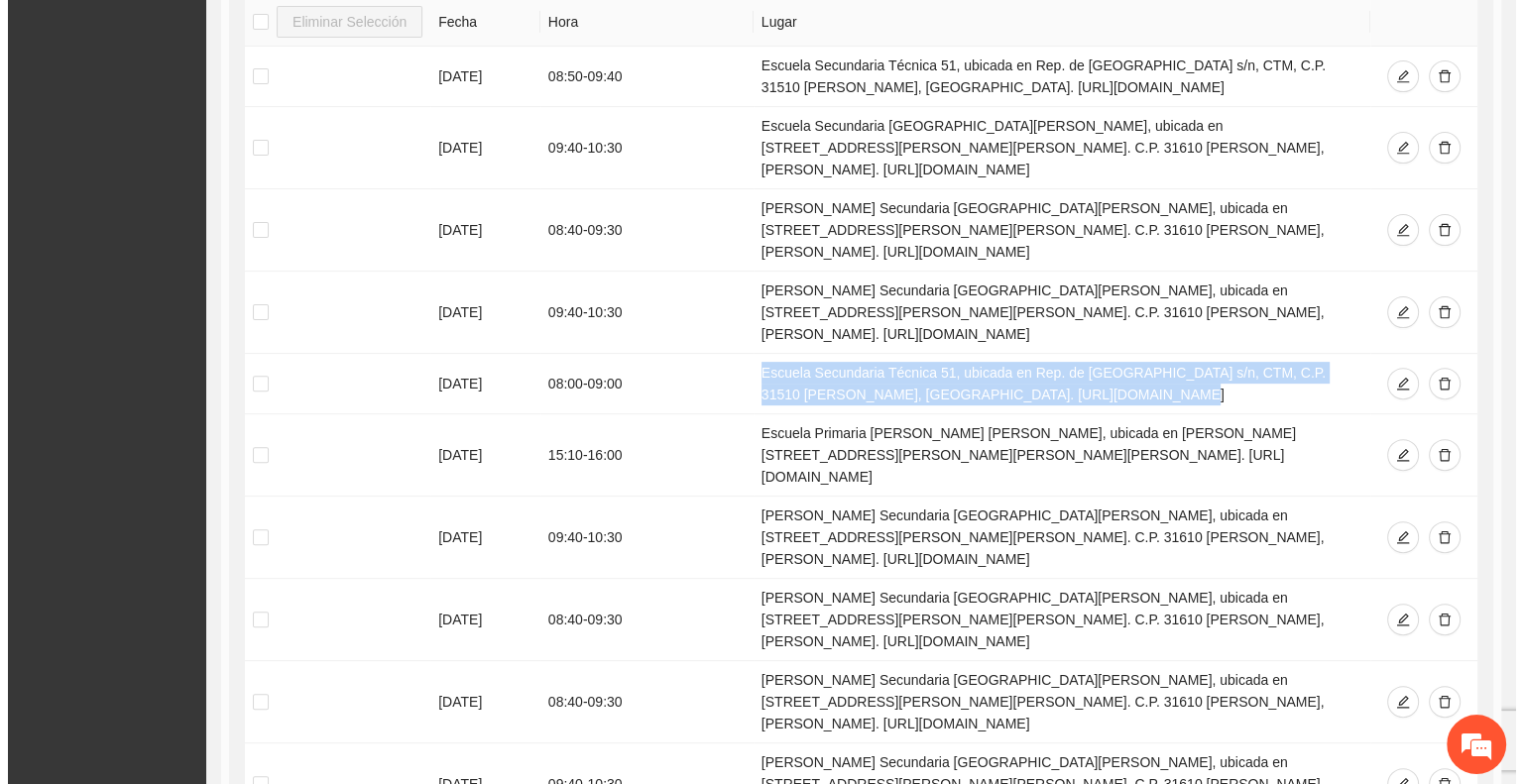 scroll, scrollTop: 396, scrollLeft: 0, axis: vertical 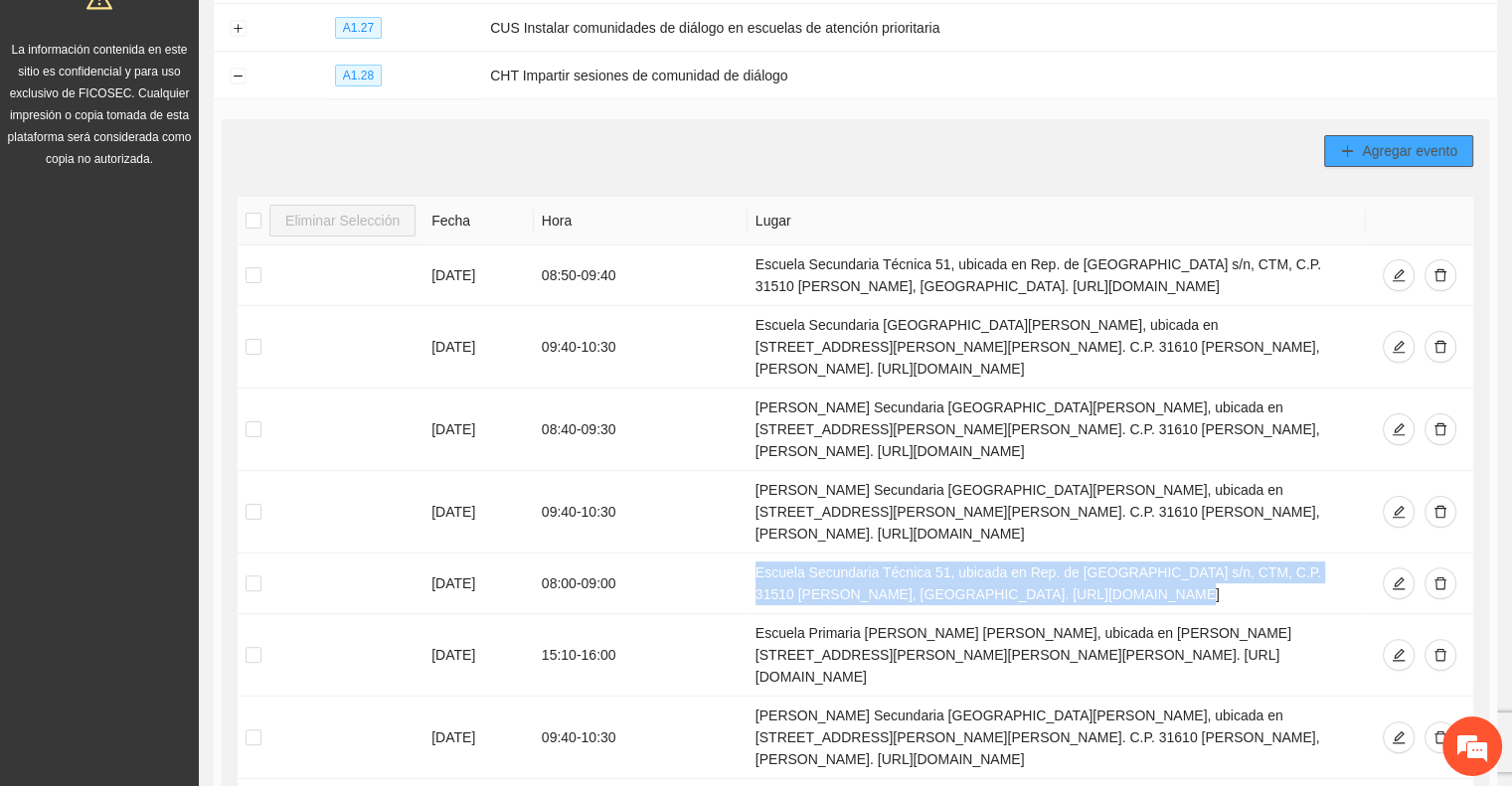click on "Agregar evento" at bounding box center [1410, 151] 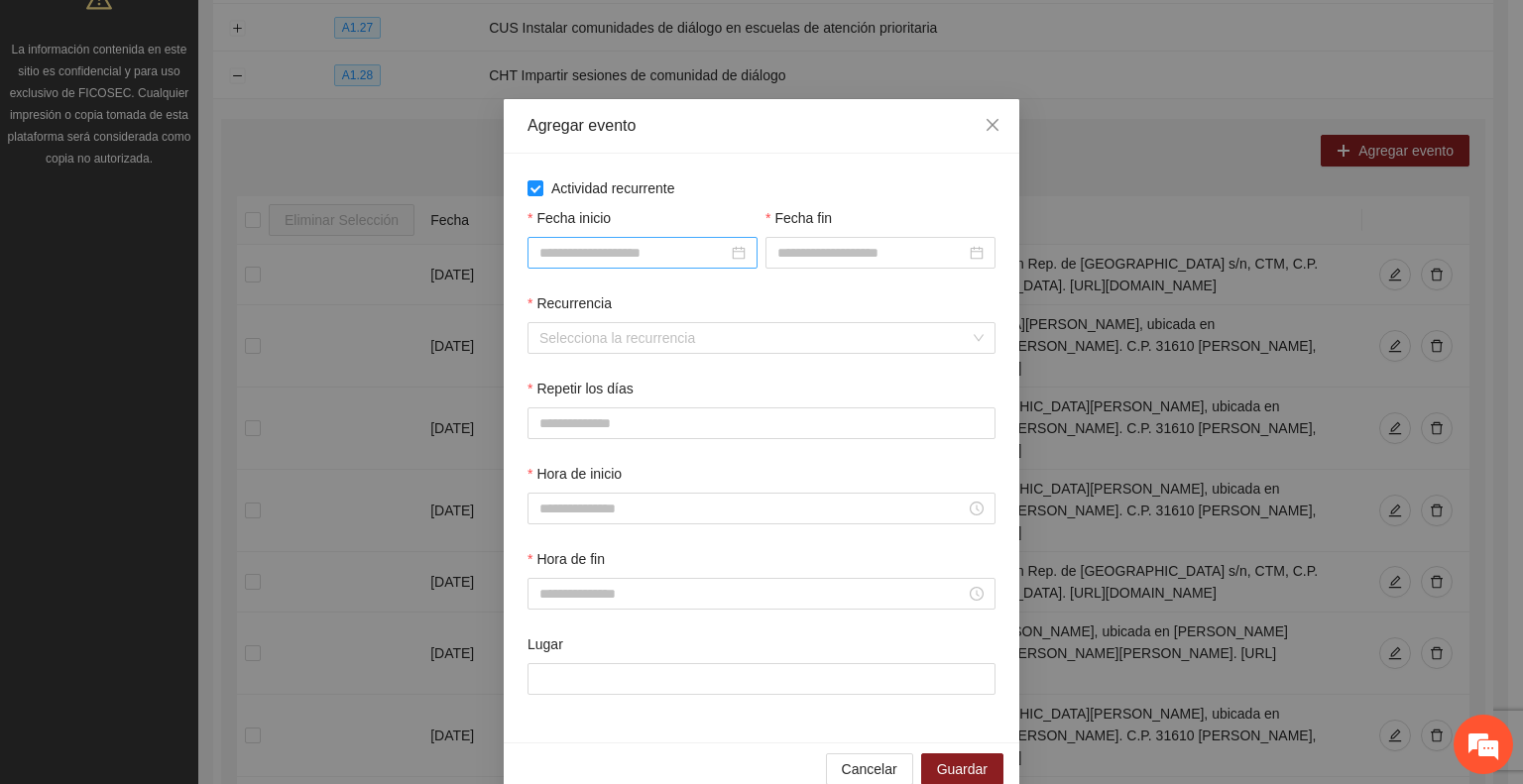 click on "Fecha inicio" at bounding box center [634, 253] 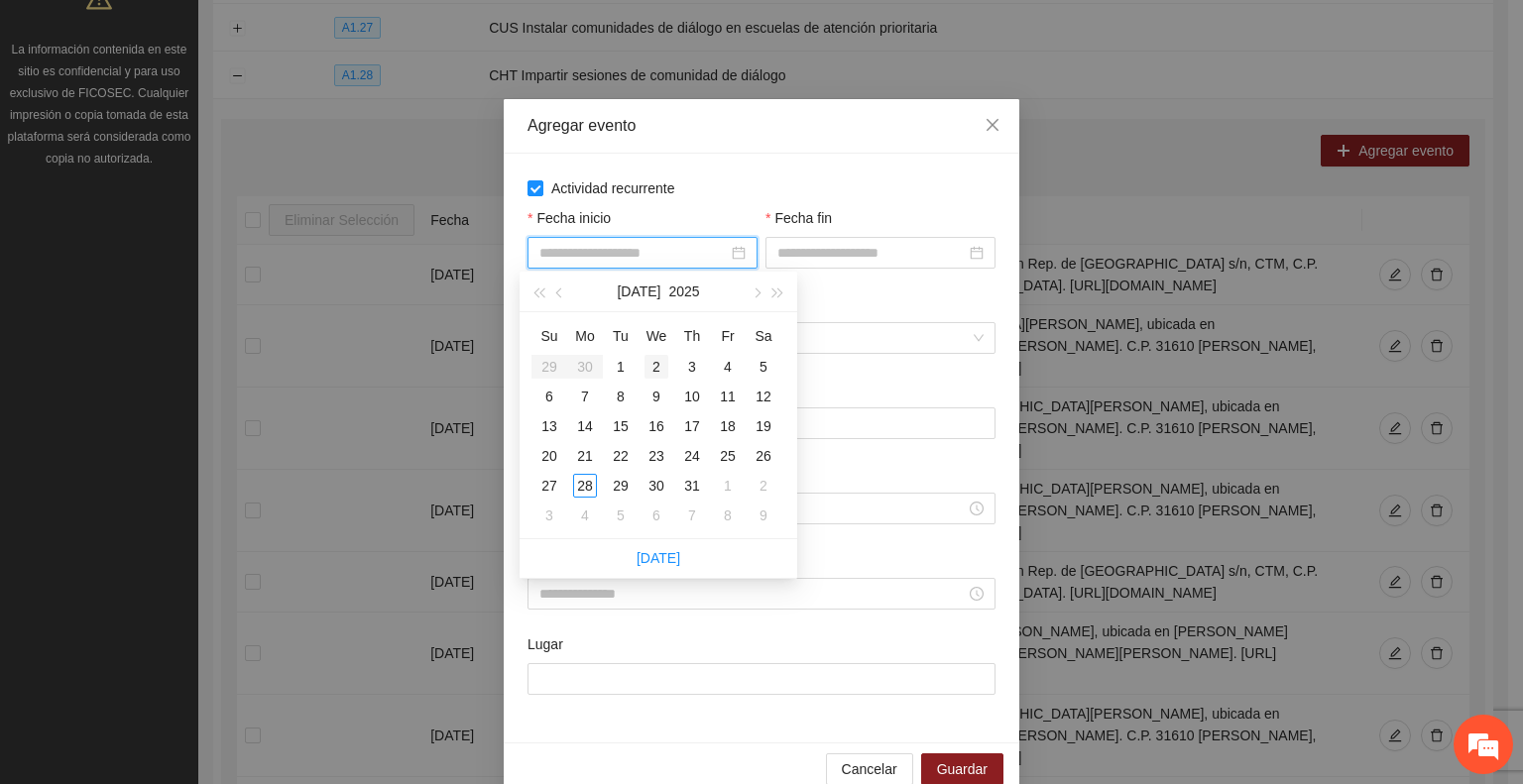 type on "**********" 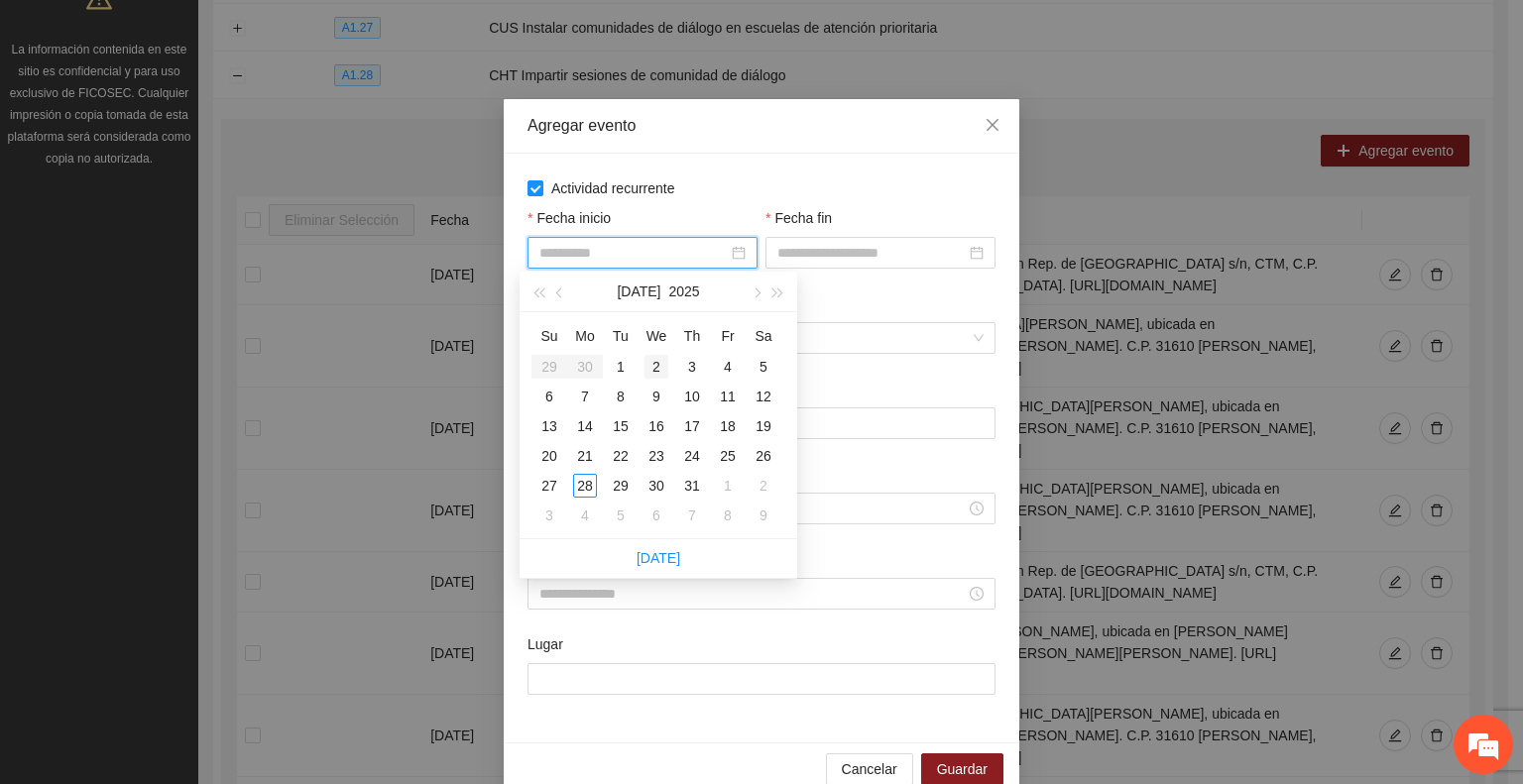 click on "2" at bounding box center (656, 367) 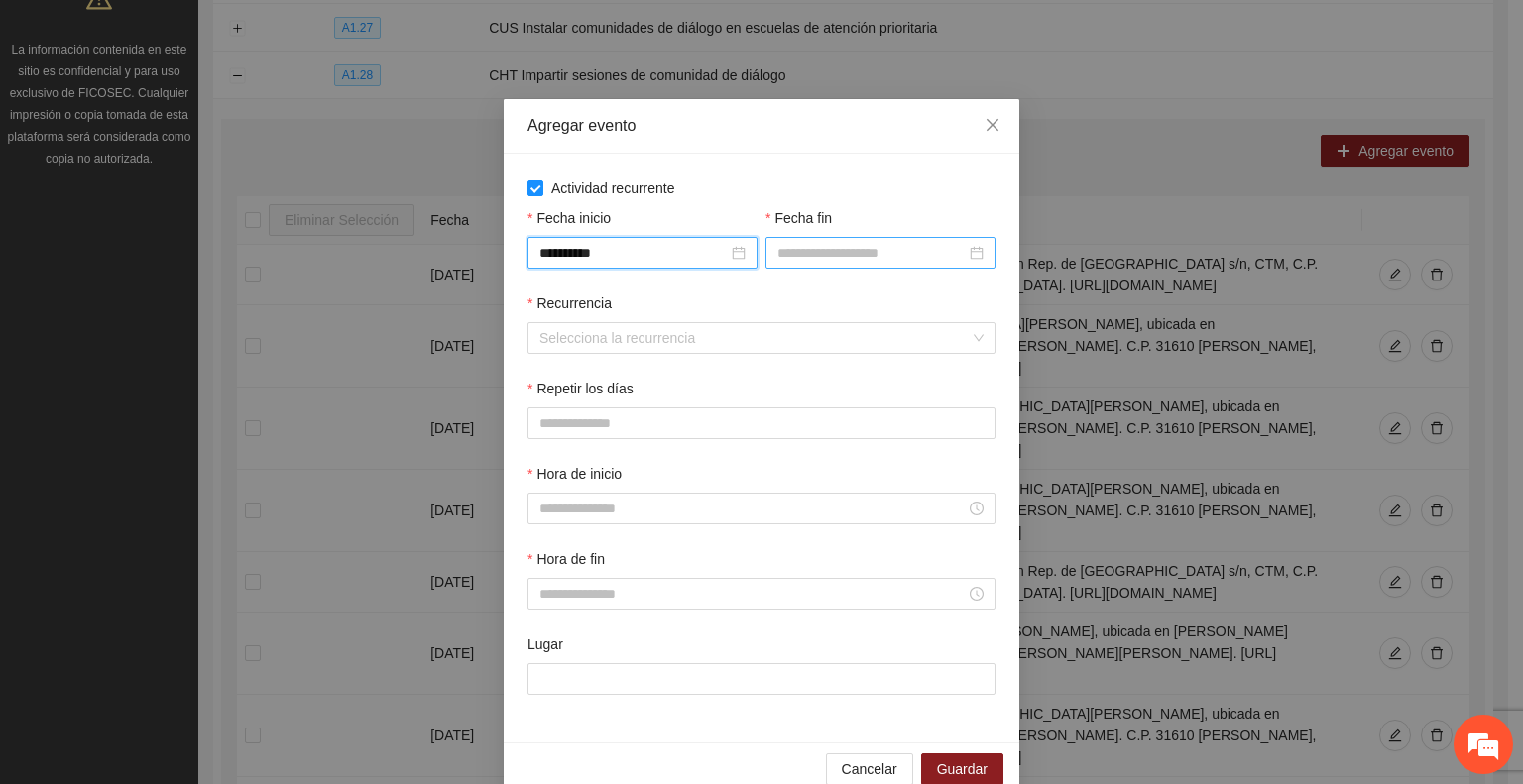click on "Fecha fin" at bounding box center (872, 253) 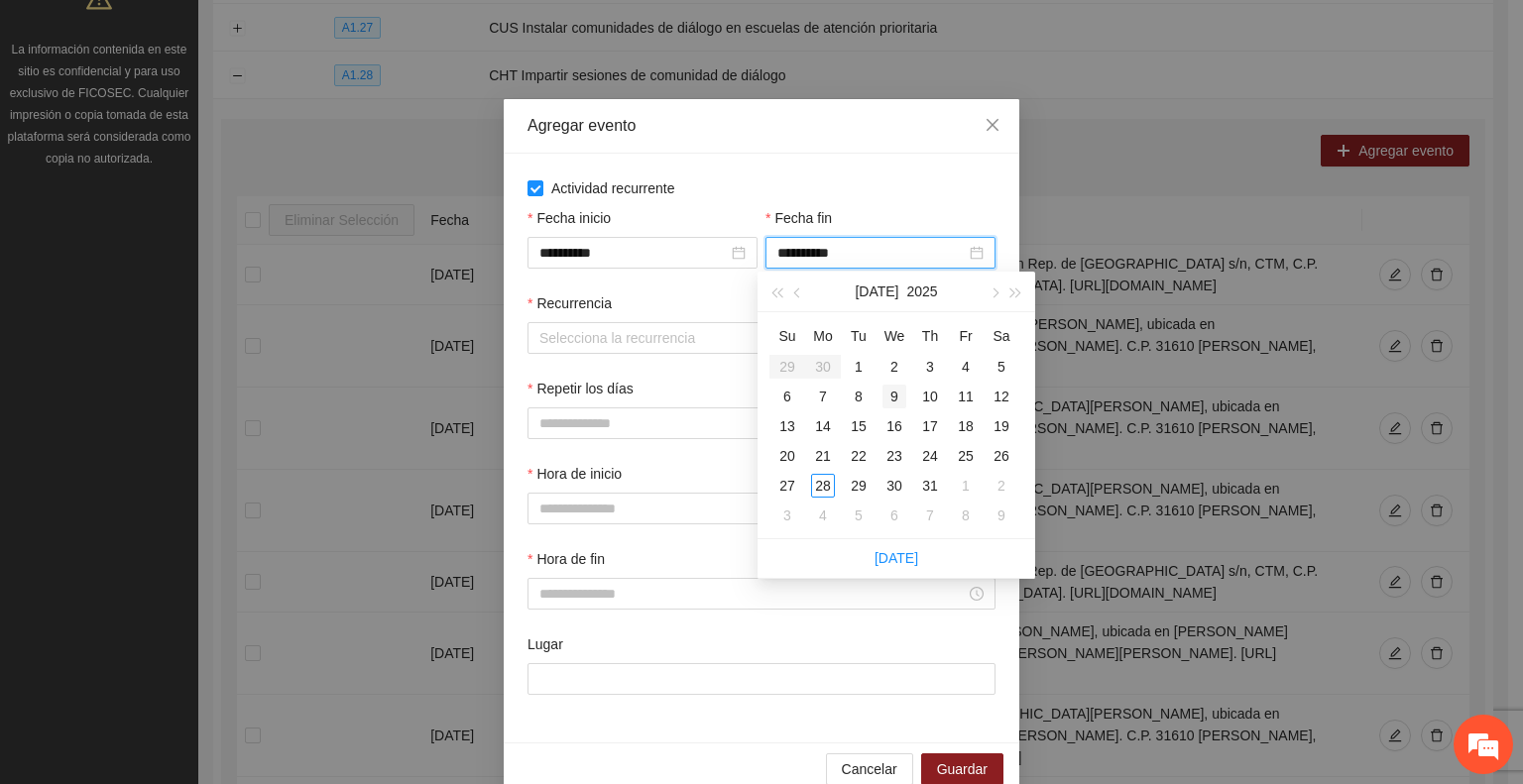 type on "**********" 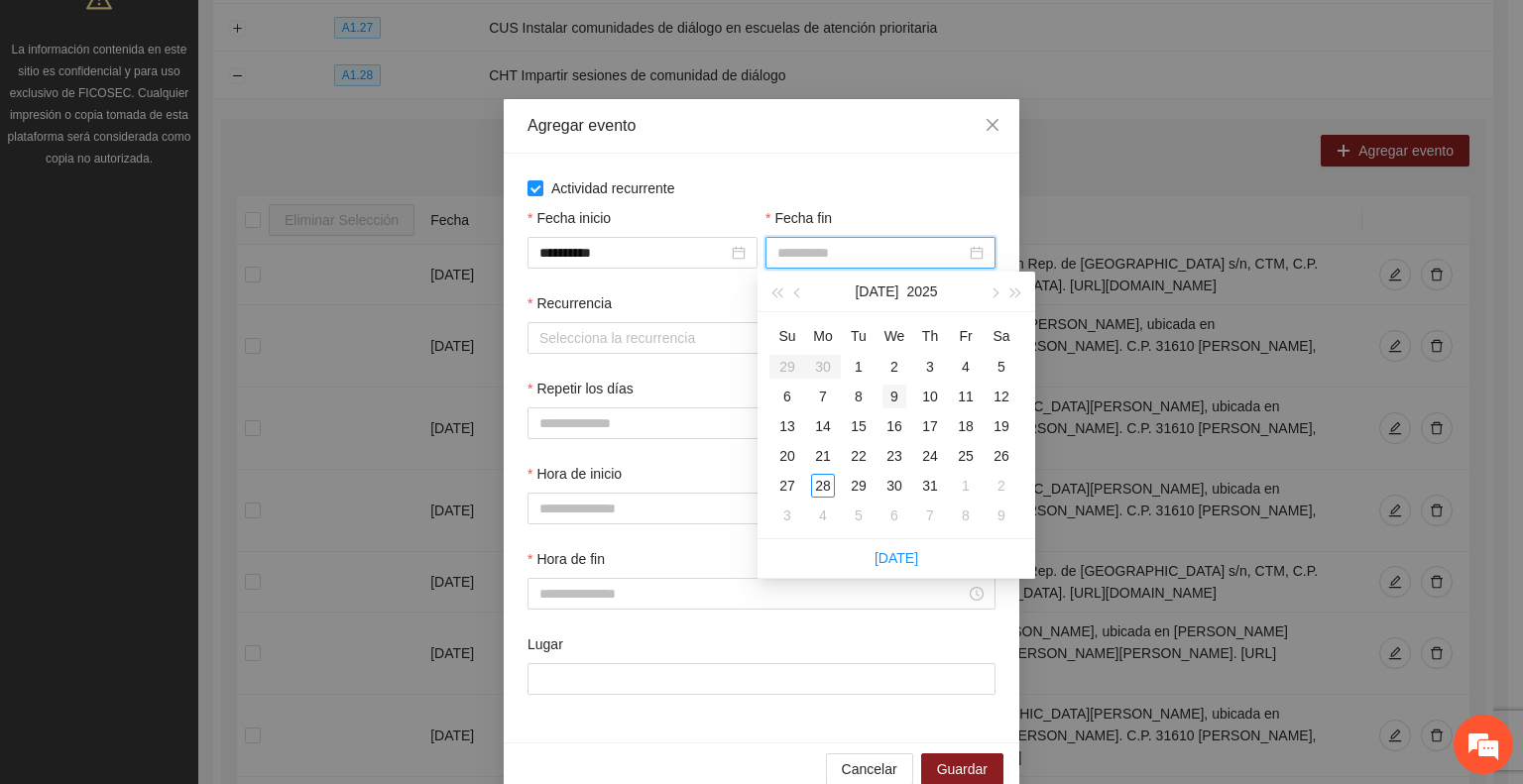 click on "9" at bounding box center (894, 396) 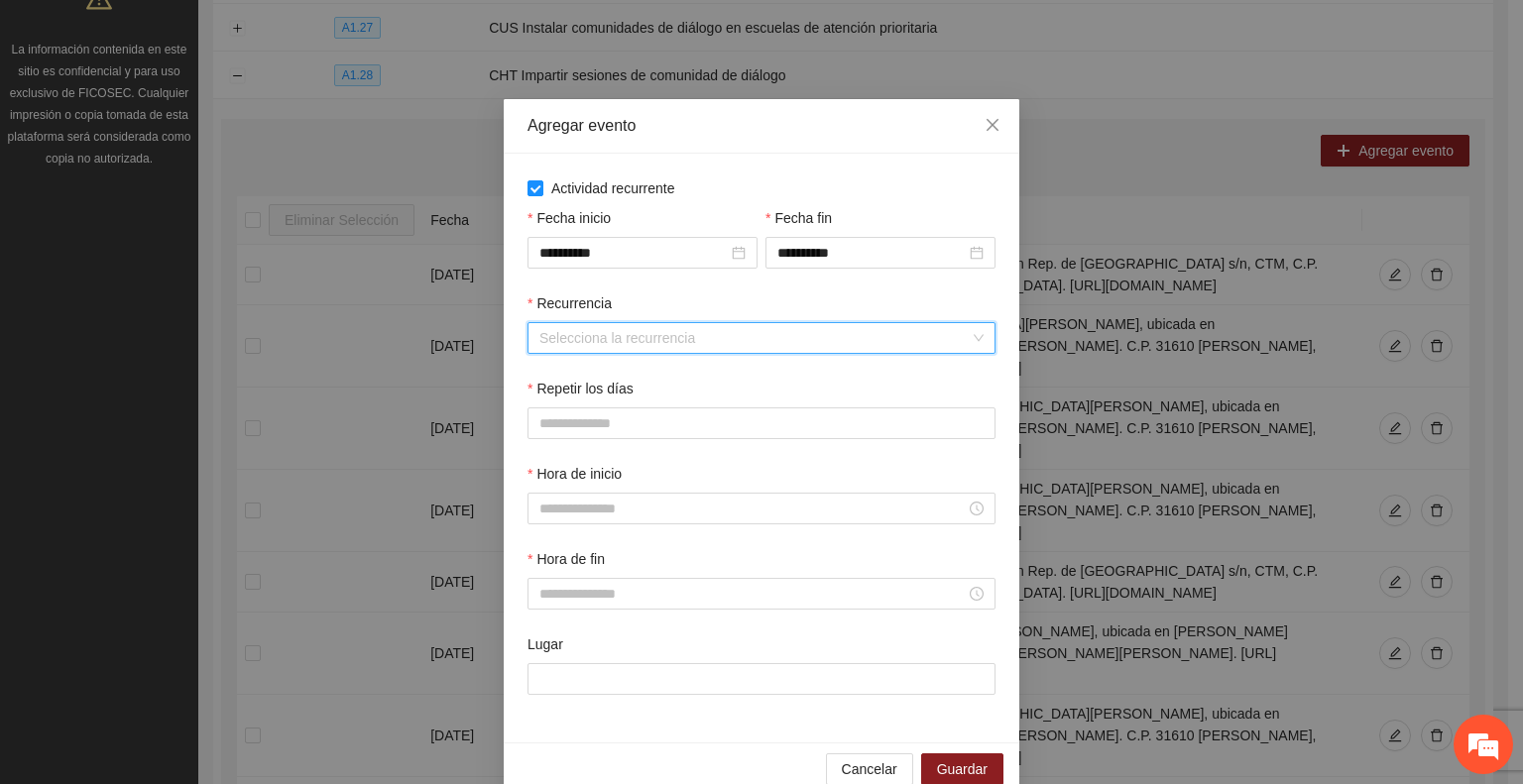 click on "Recurrencia" at bounding box center [755, 338] 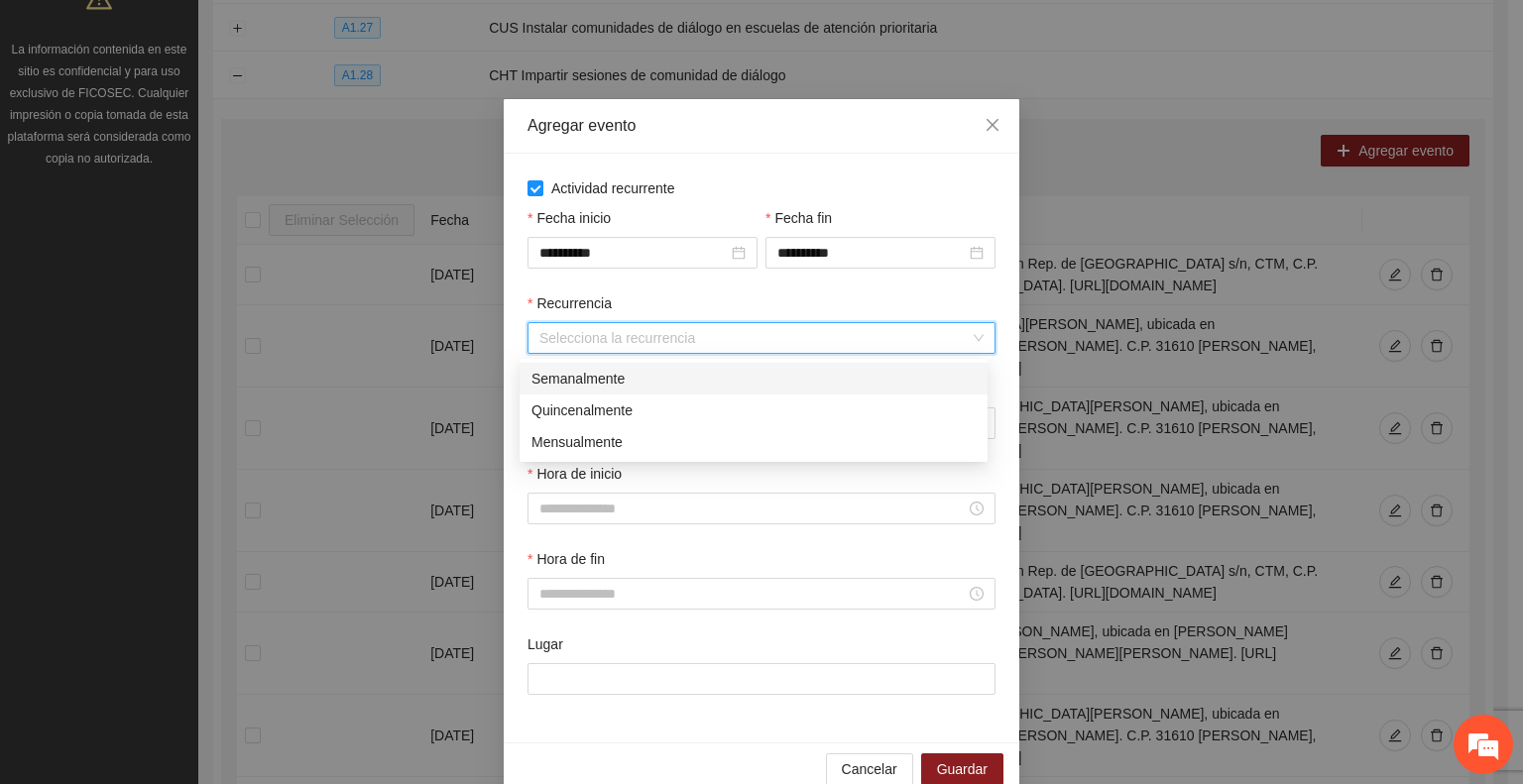 click on "Semanalmente" at bounding box center [754, 379] 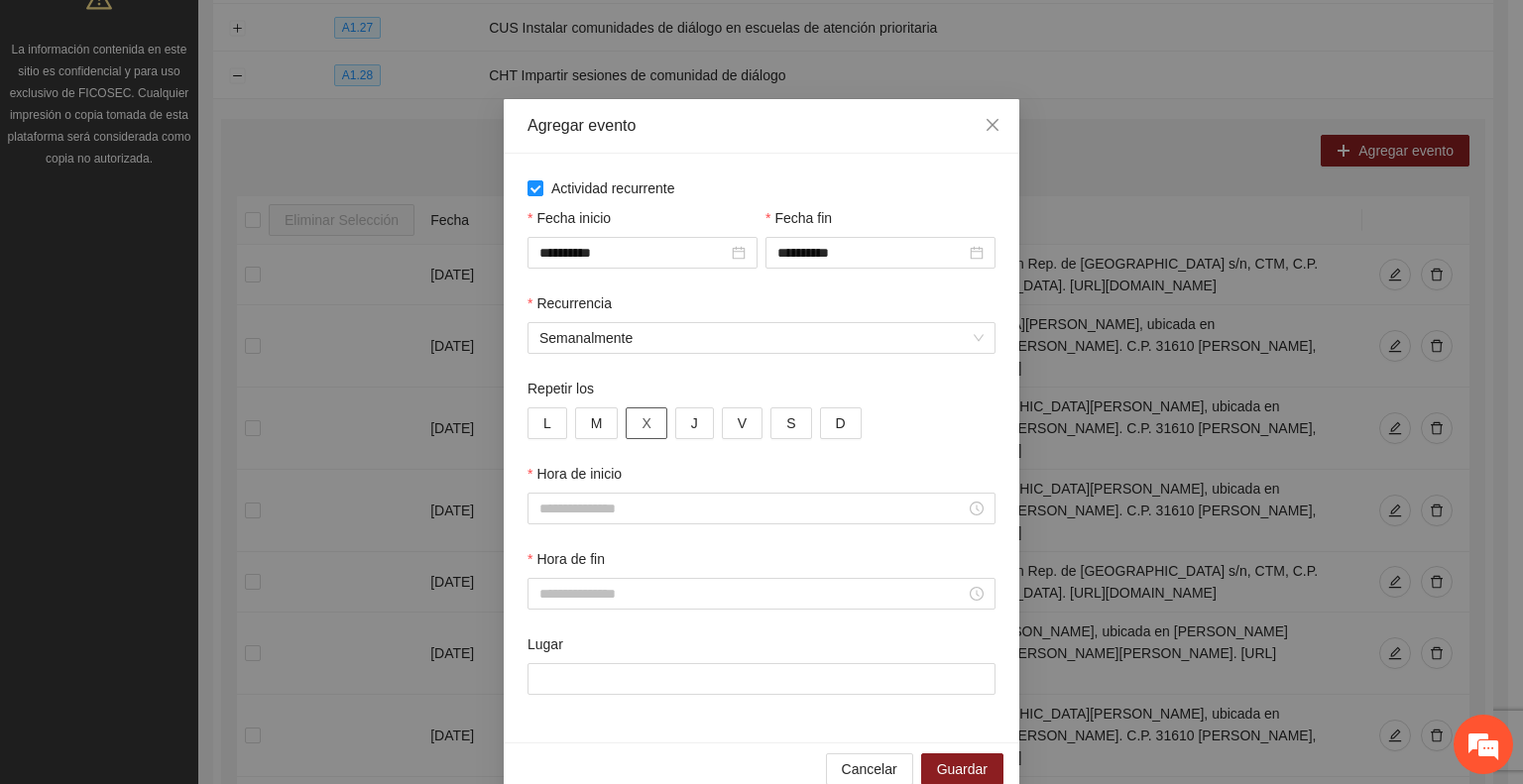 click on "X" at bounding box center (645, 423) 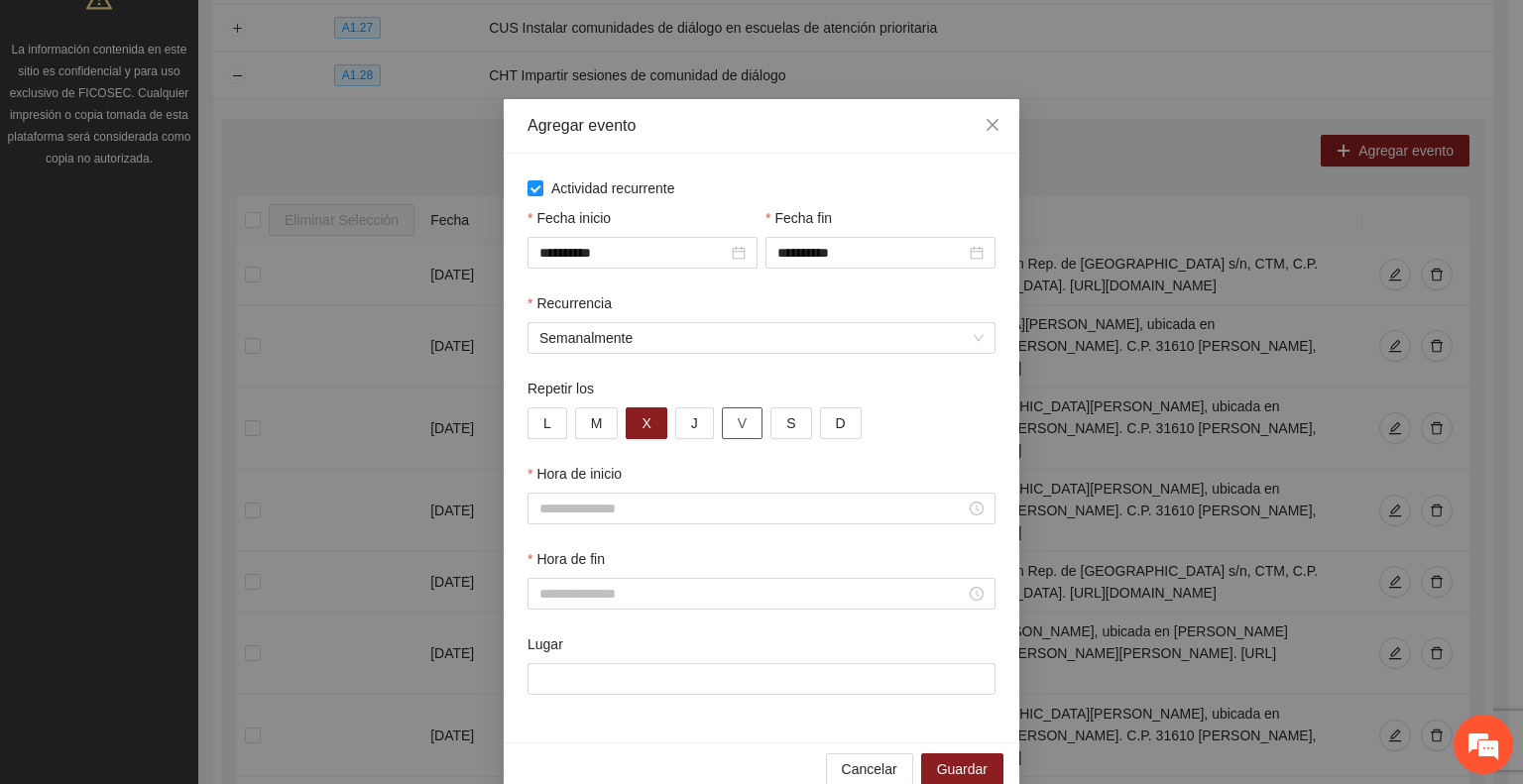click on "V" at bounding box center [742, 423] 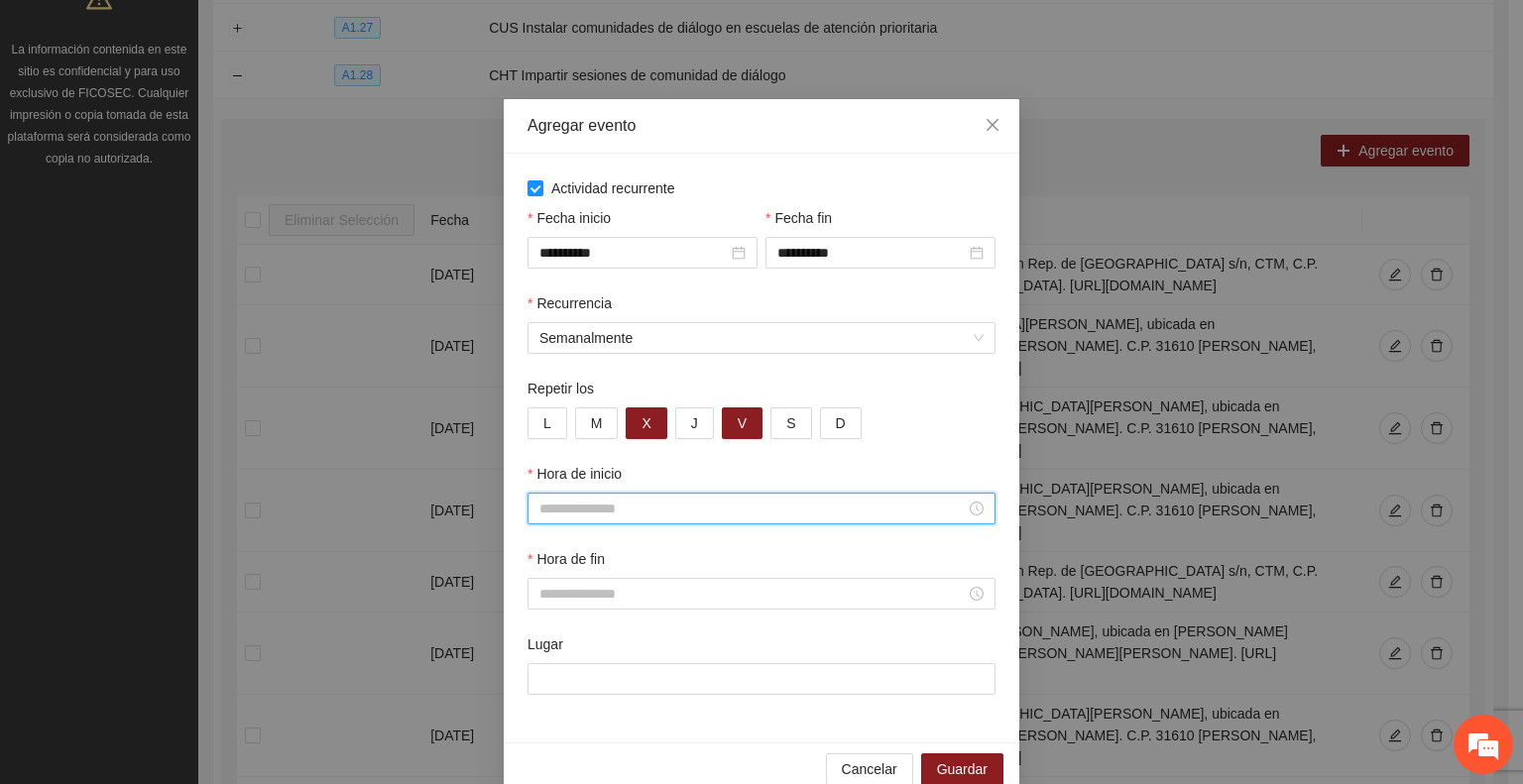 click on "Hora de inicio" at bounding box center (753, 508) 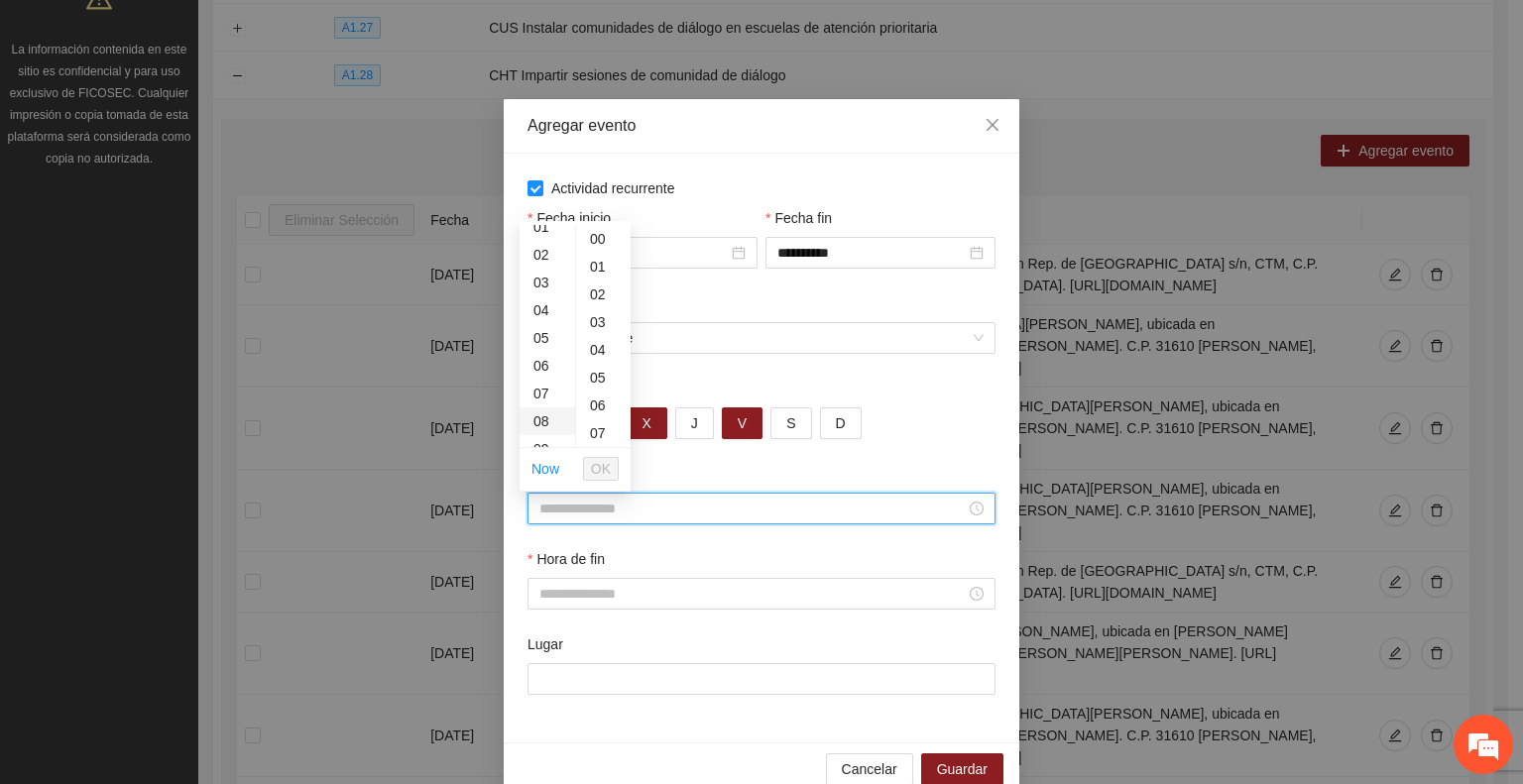 click on "08" at bounding box center (547, 421) 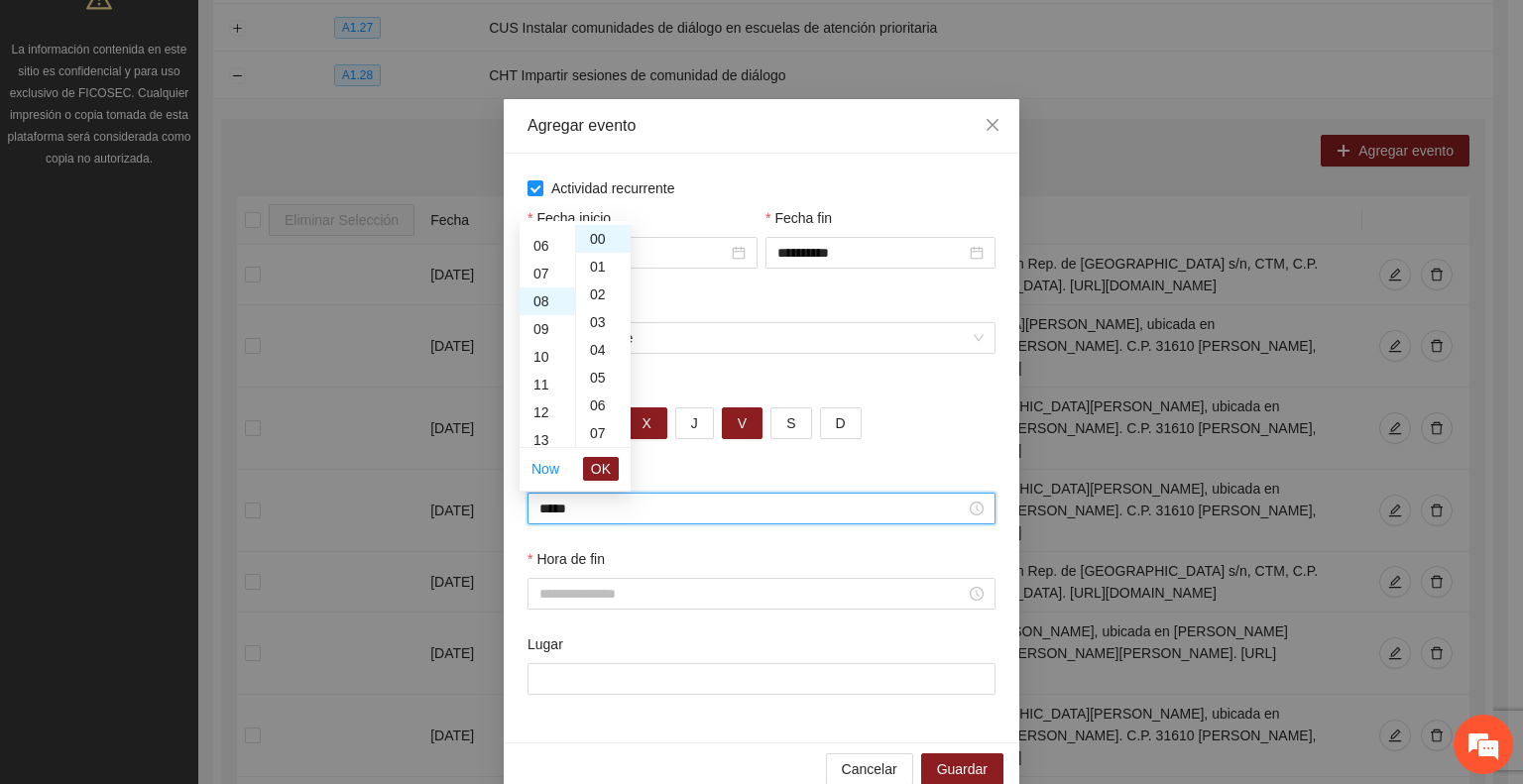 scroll, scrollTop: 222, scrollLeft: 0, axis: vertical 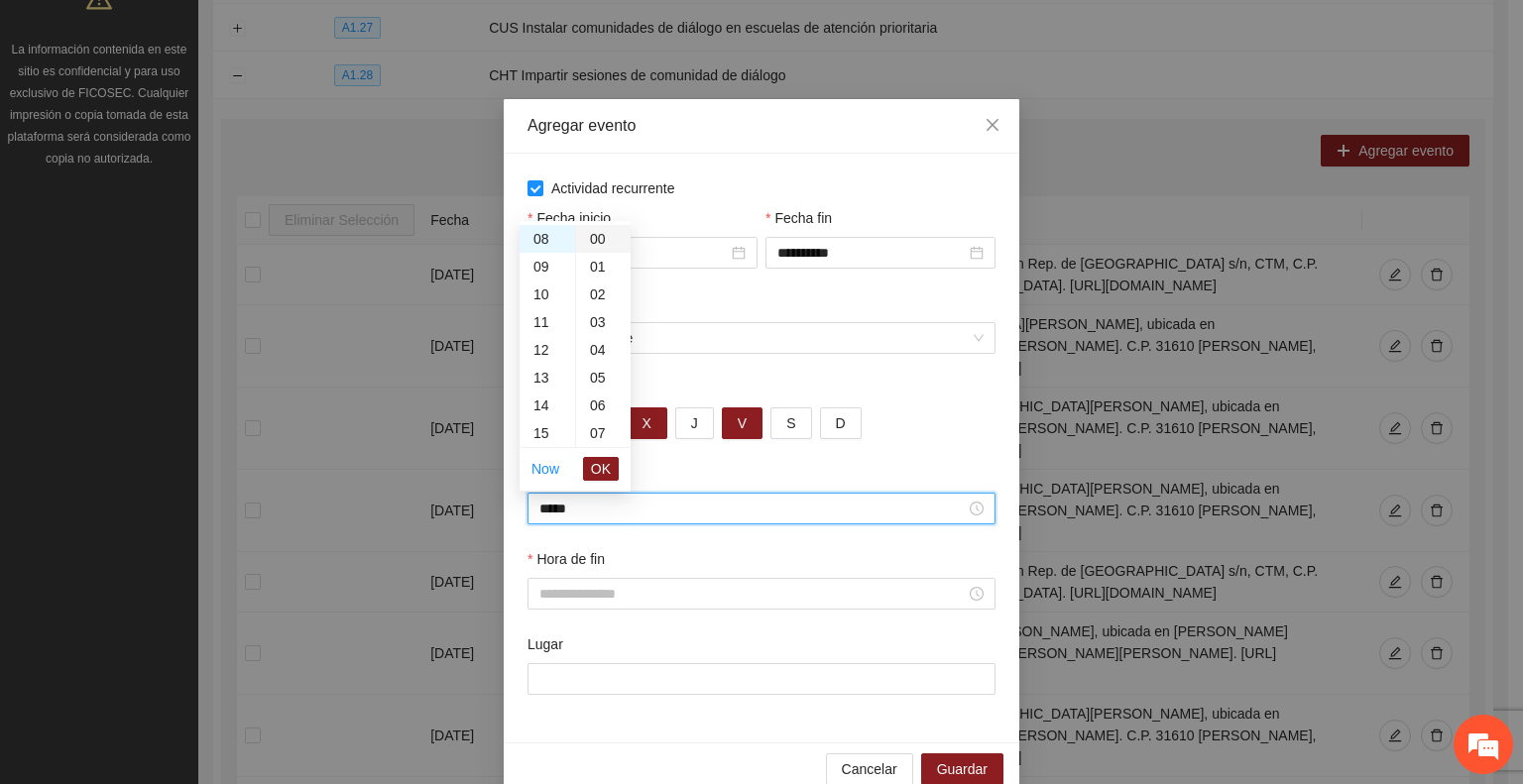 click on "00" at bounding box center [603, 239] 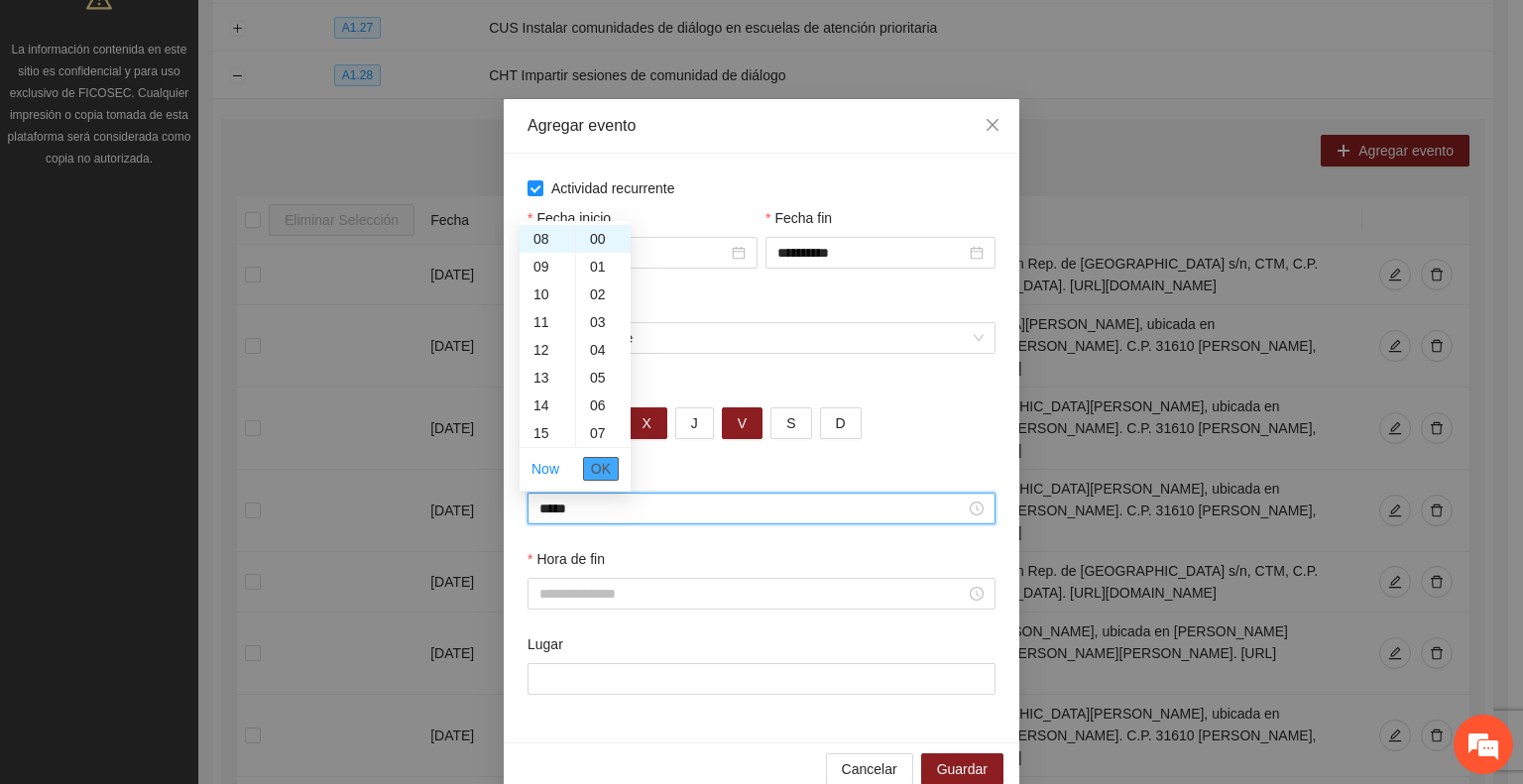 click on "OK" at bounding box center [601, 469] 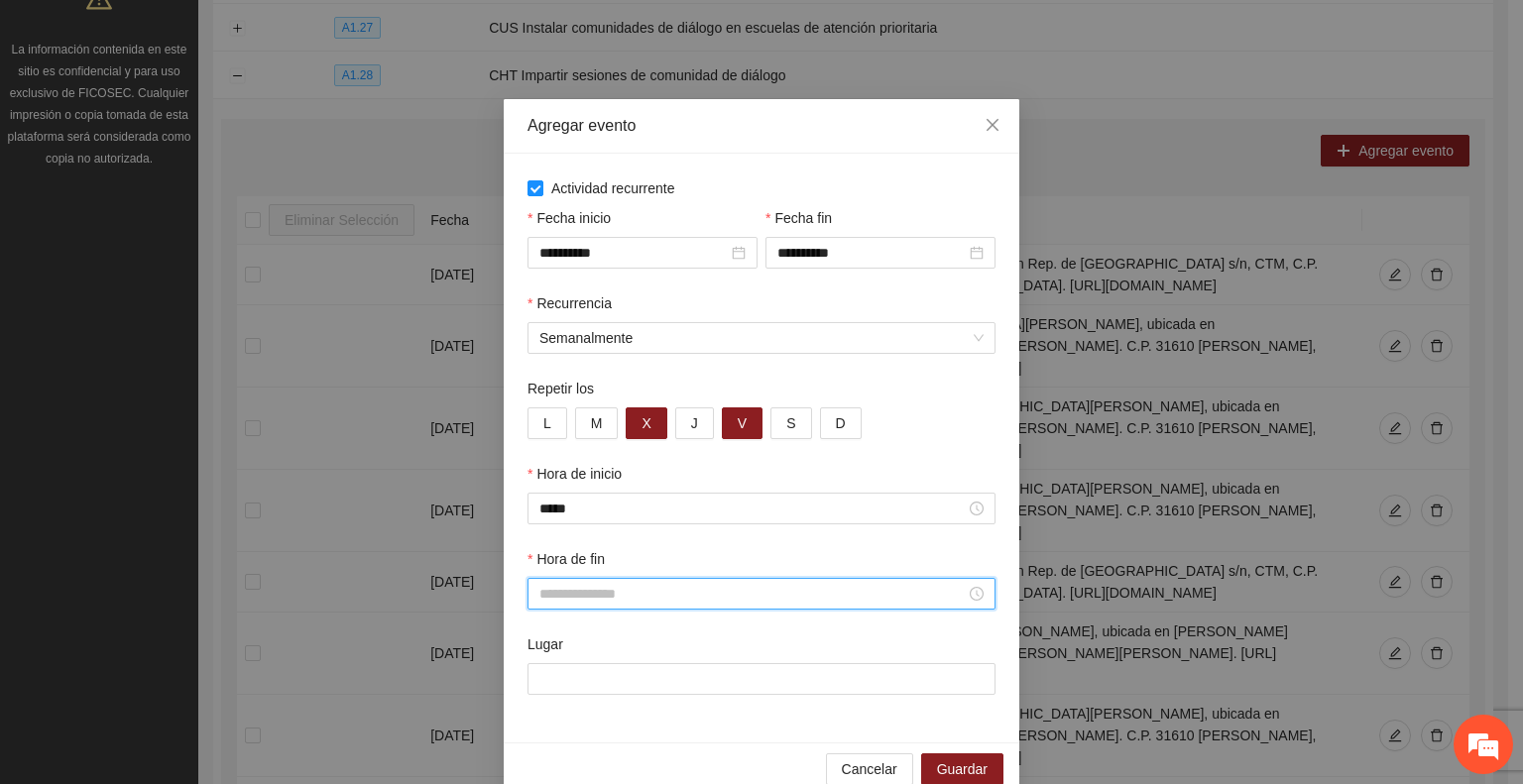 click on "Hora de fin" at bounding box center (753, 594) 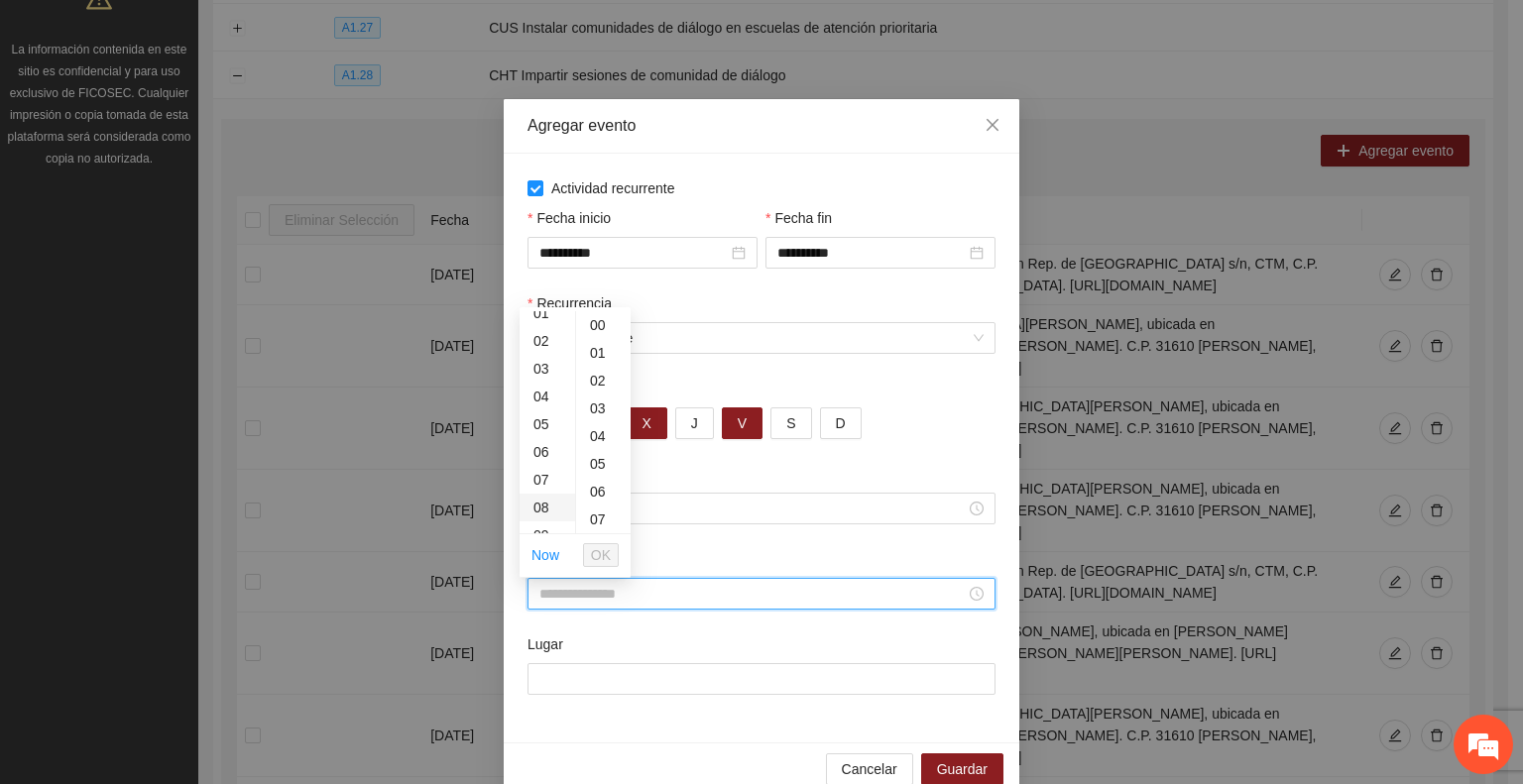 click on "08" at bounding box center [547, 507] 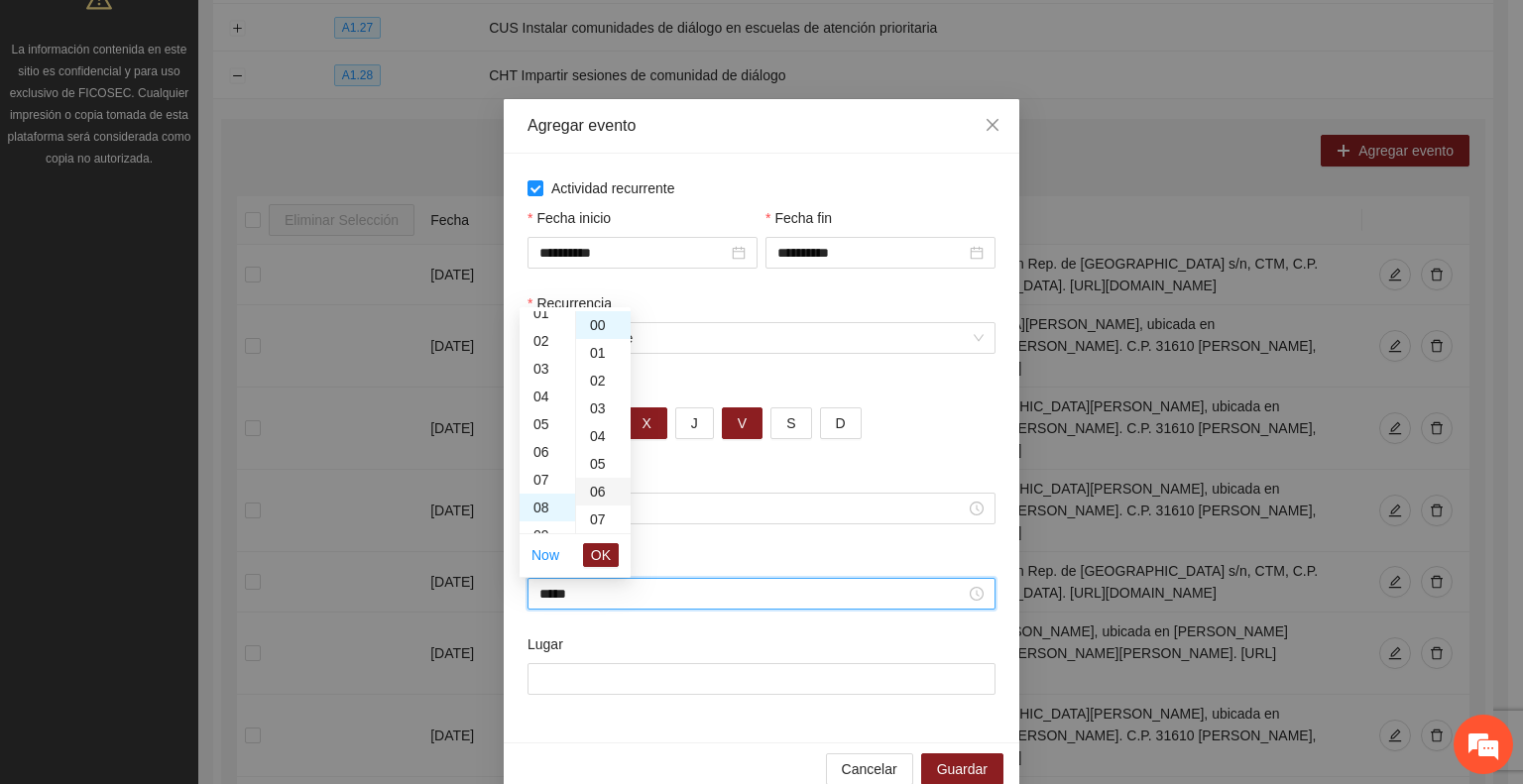 scroll, scrollTop: 222, scrollLeft: 0, axis: vertical 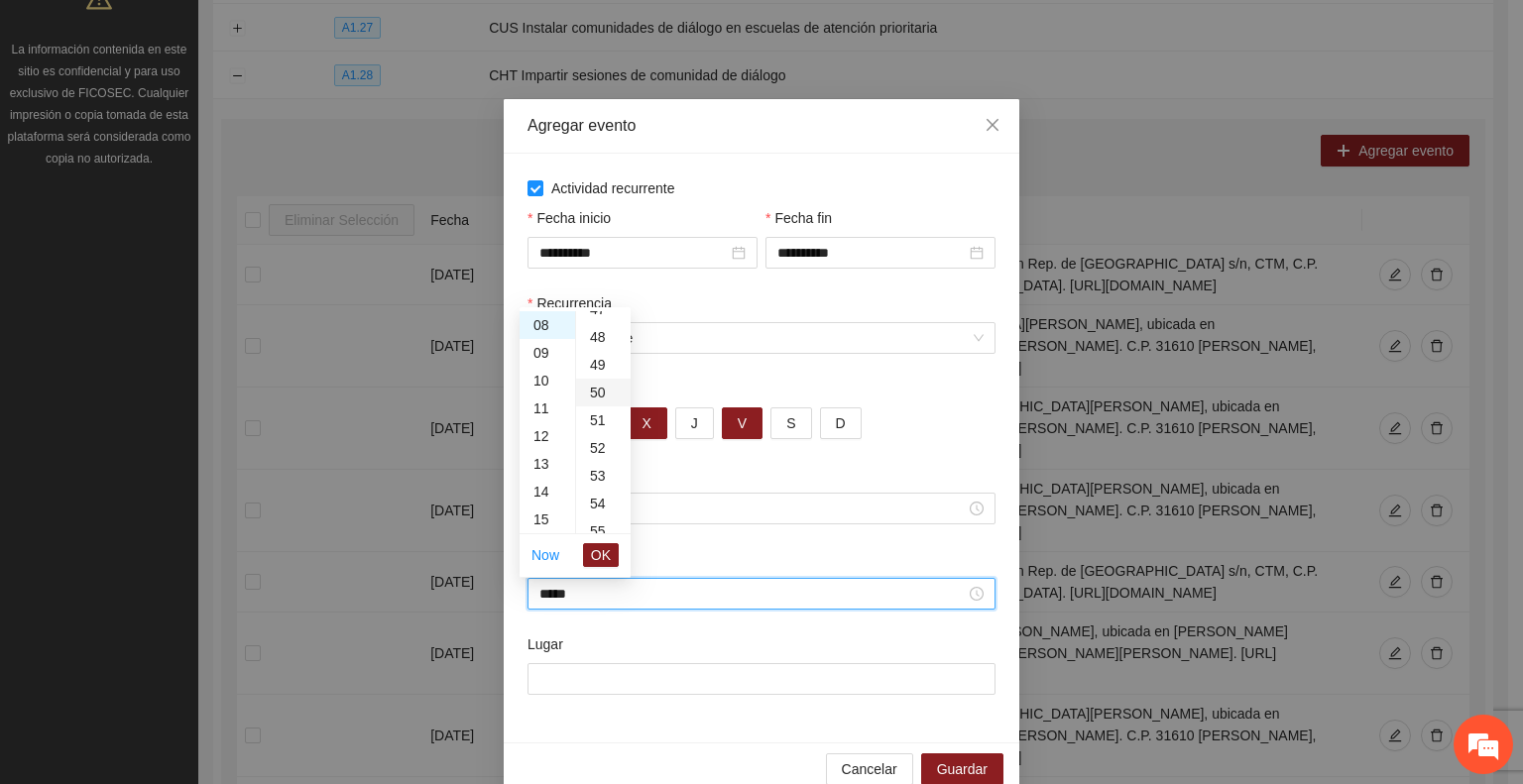 click on "50" at bounding box center (603, 392) 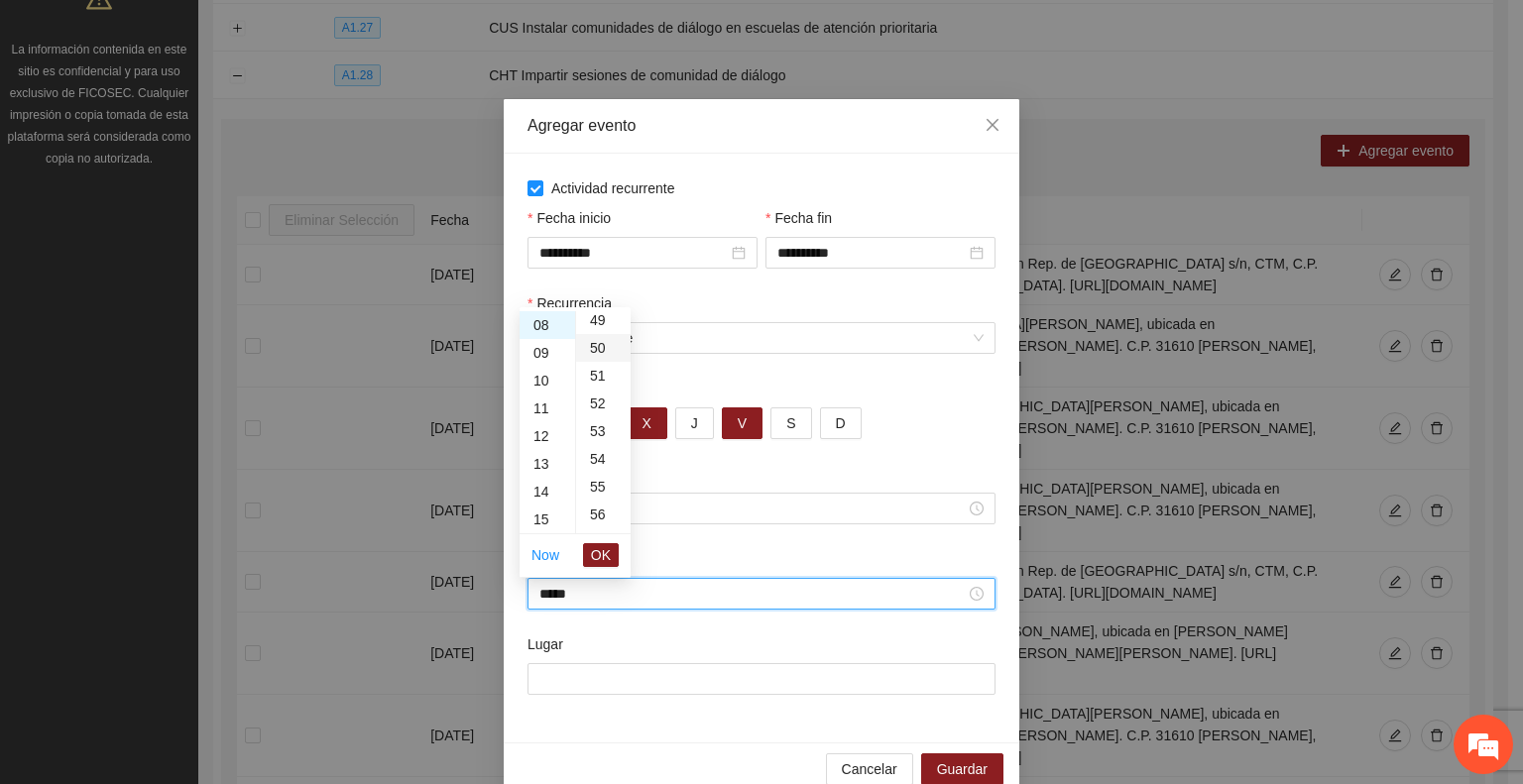 scroll, scrollTop: 1388, scrollLeft: 0, axis: vertical 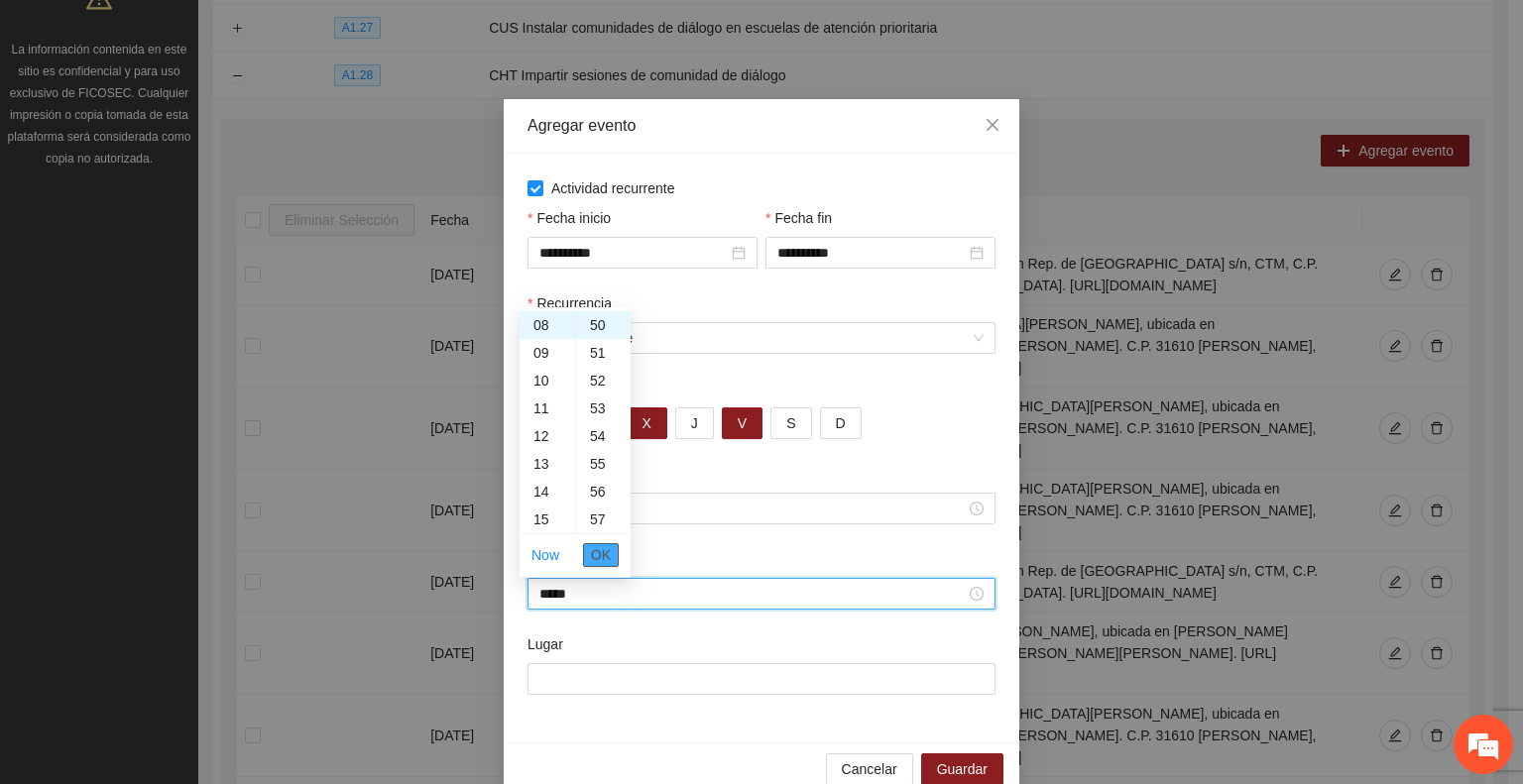 click on "OK" at bounding box center (601, 555) 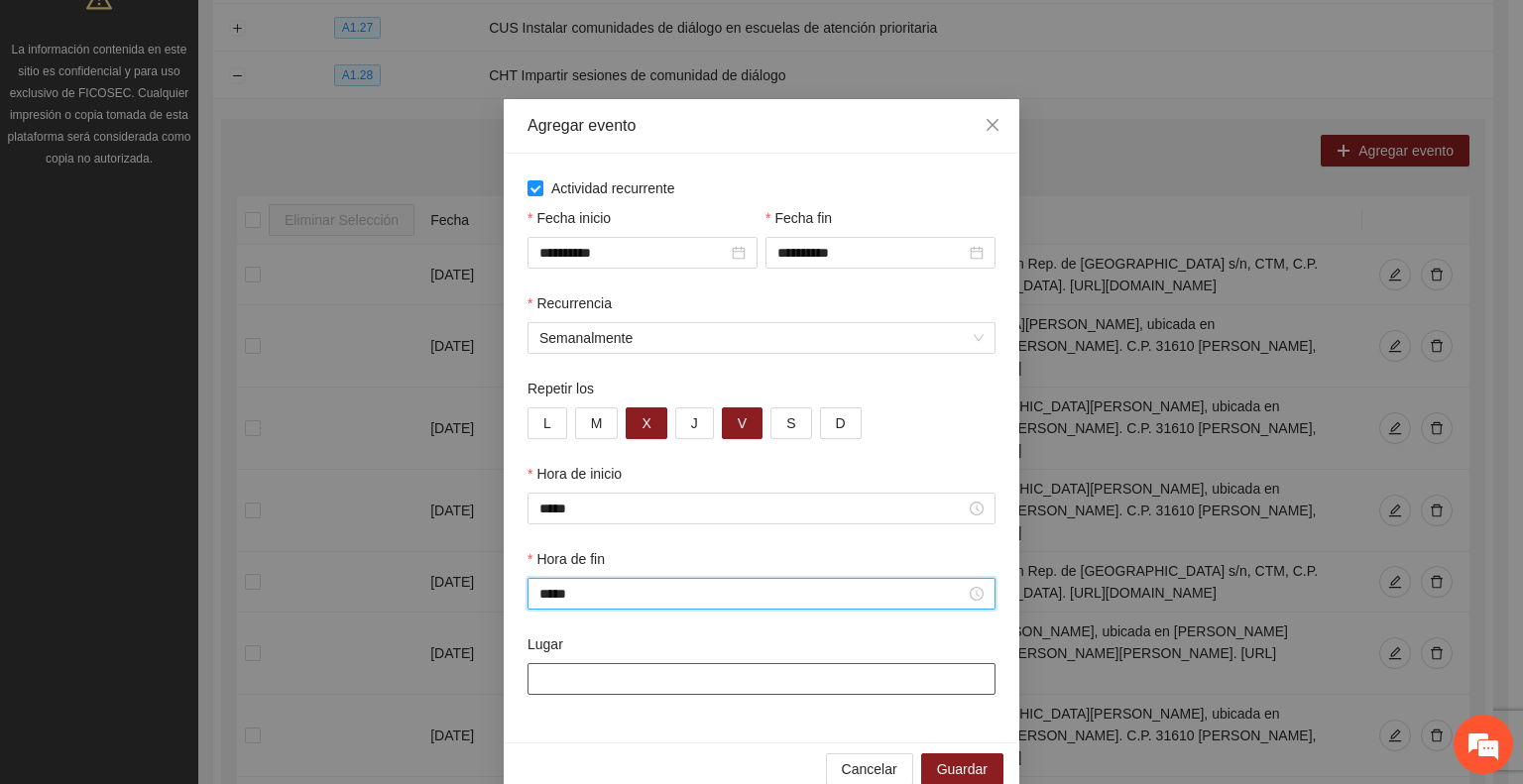 click on "Lugar" at bounding box center [762, 679] 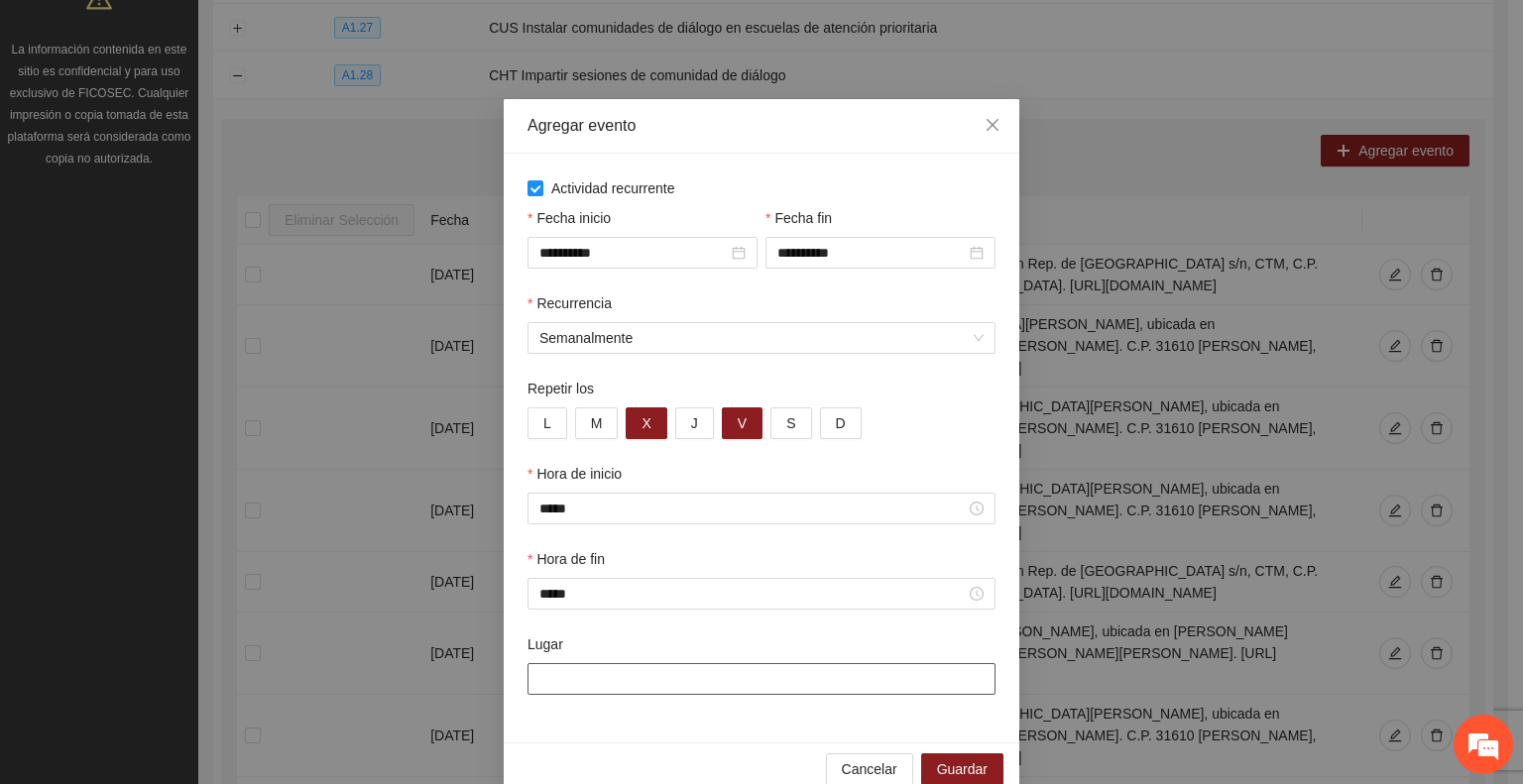 paste on "**********" 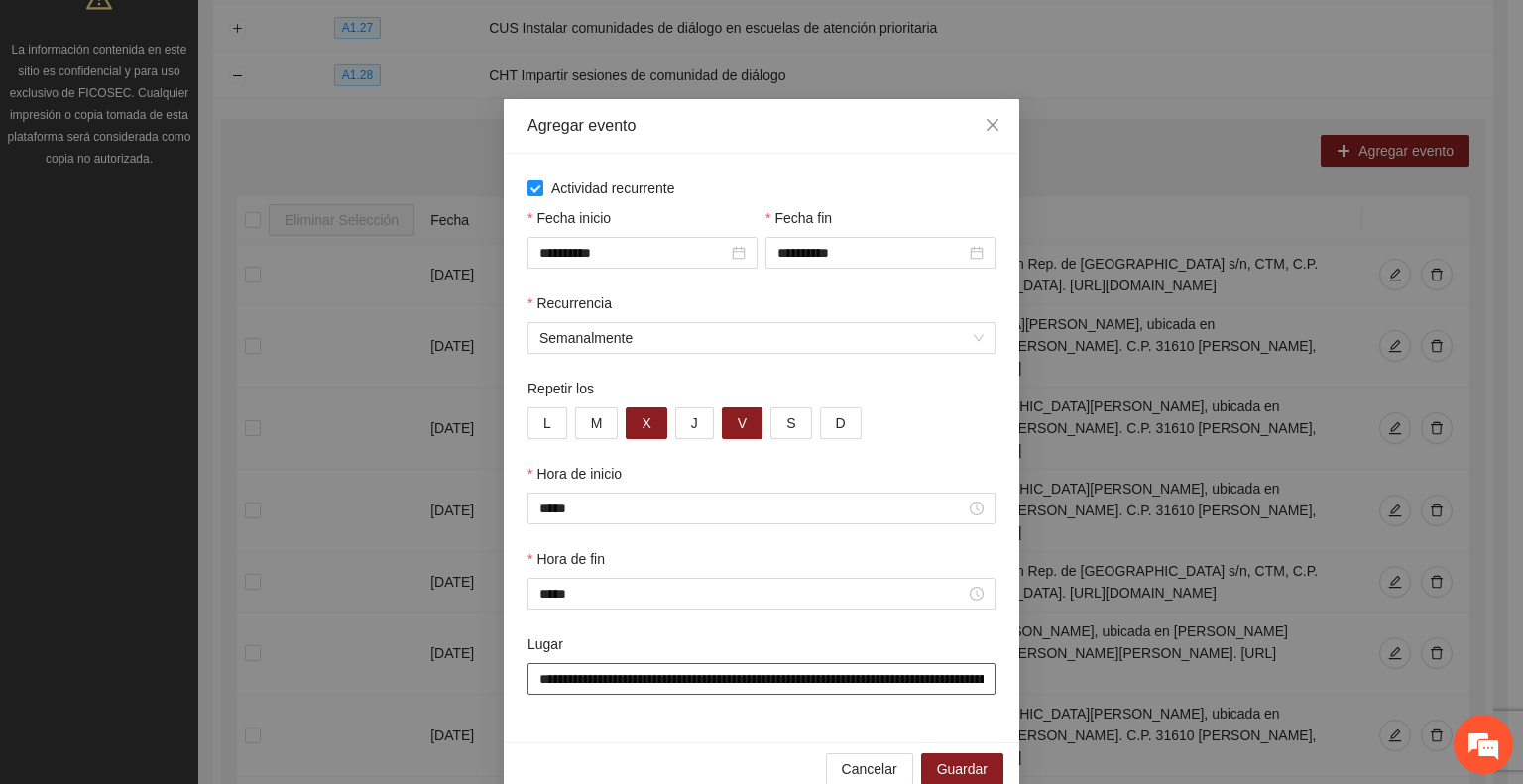 scroll, scrollTop: 0, scrollLeft: 460, axis: horizontal 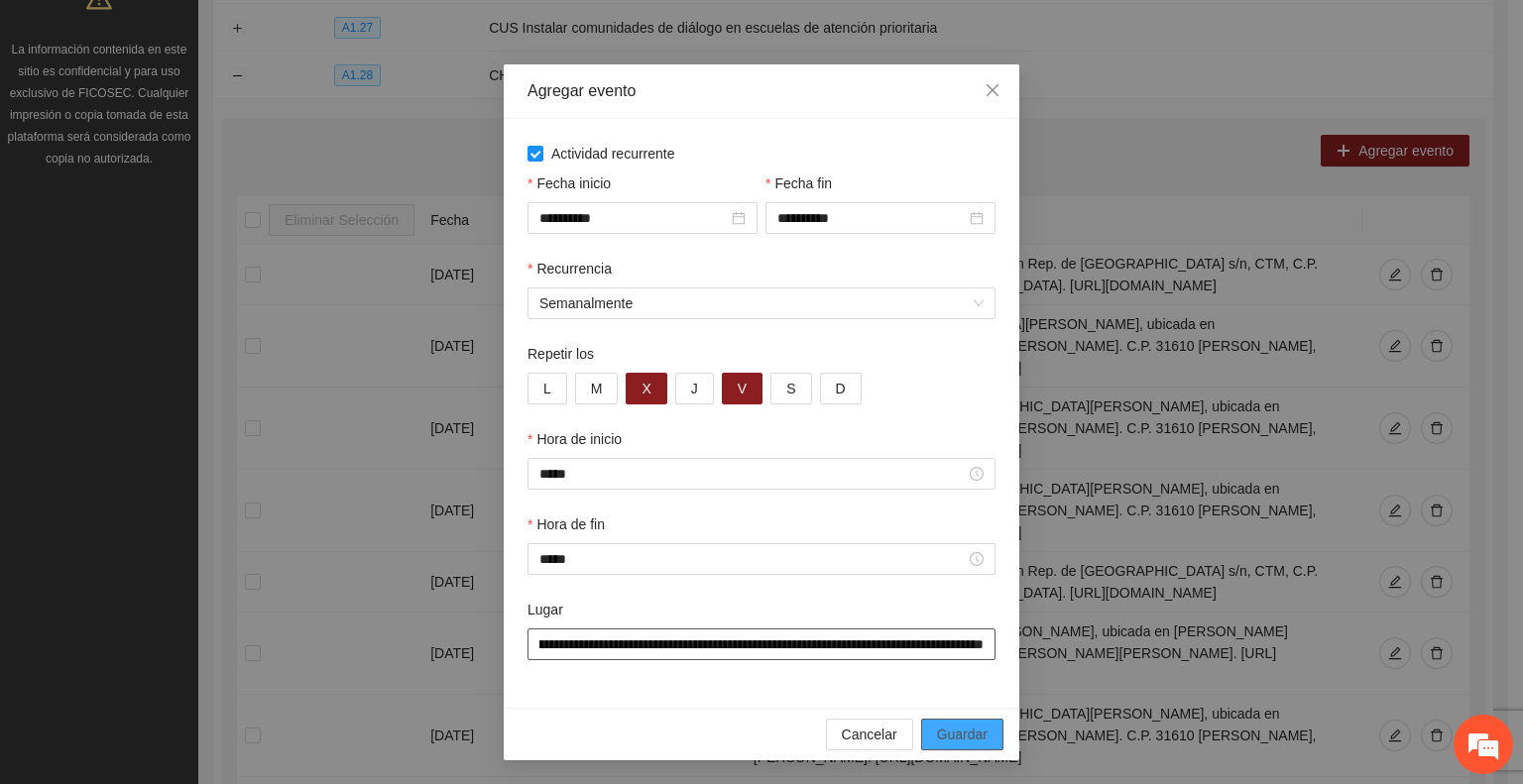 type on "**********" 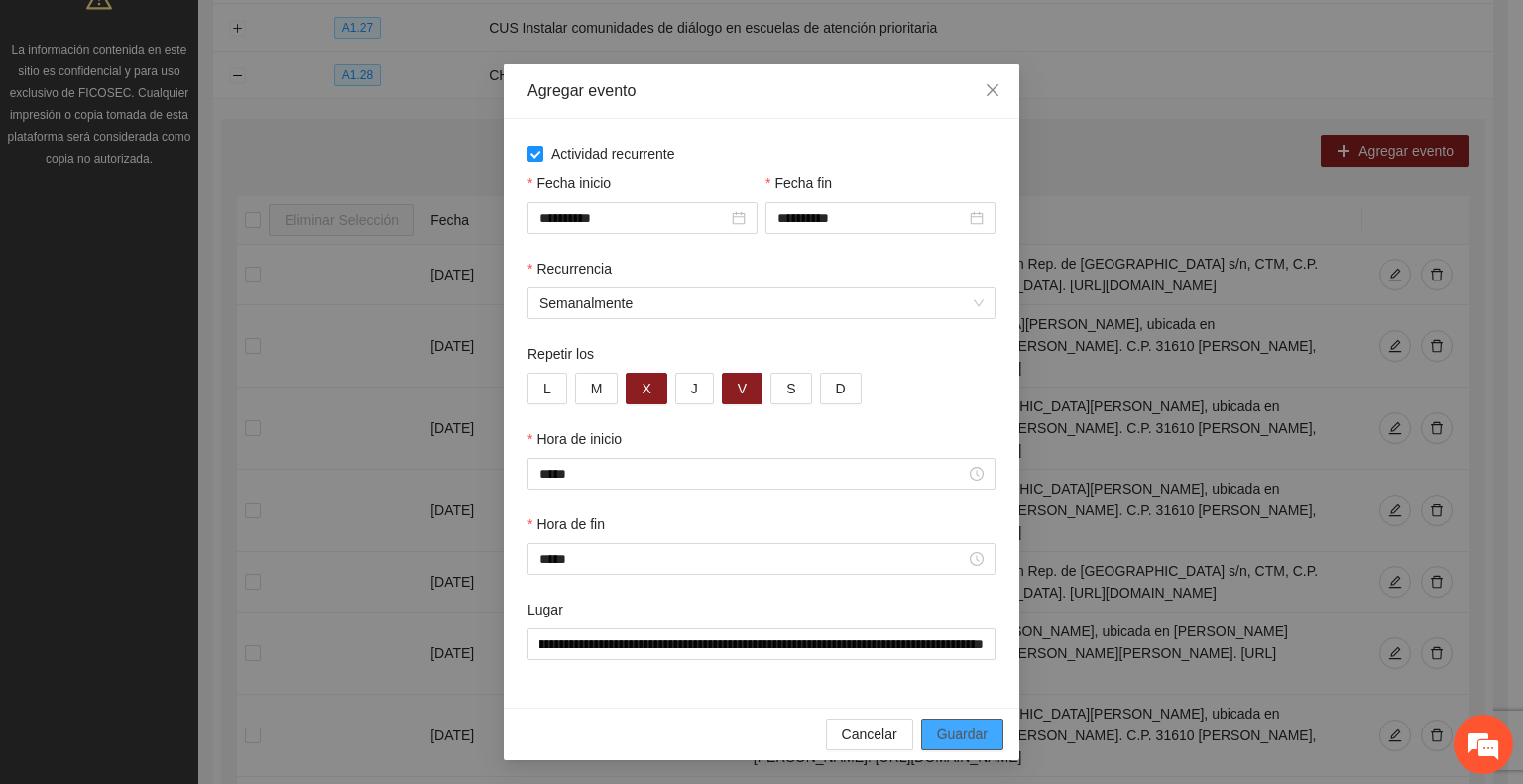 scroll, scrollTop: 0, scrollLeft: 0, axis: both 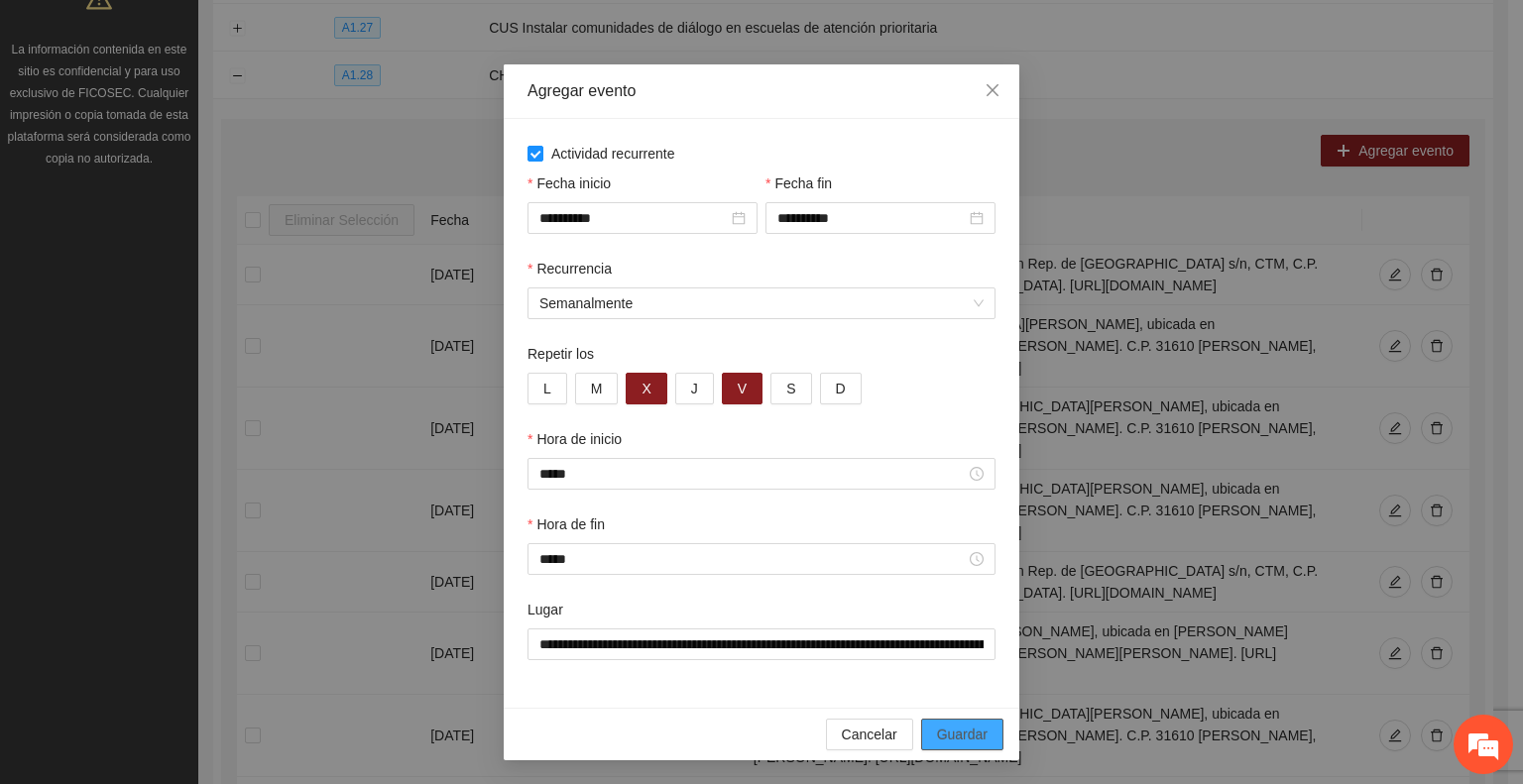 click on "Guardar" at bounding box center [962, 734] 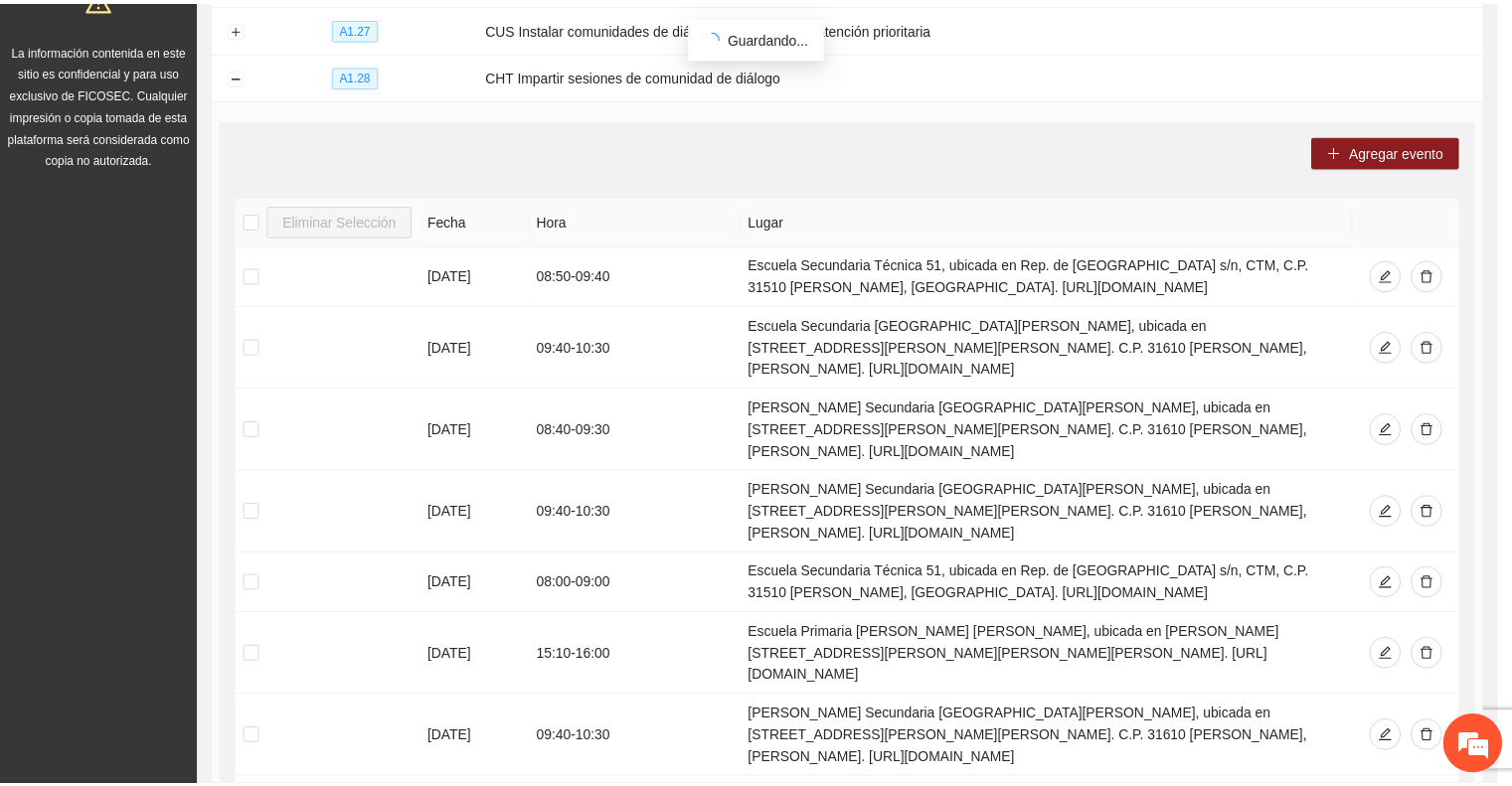 scroll, scrollTop: 0, scrollLeft: 0, axis: both 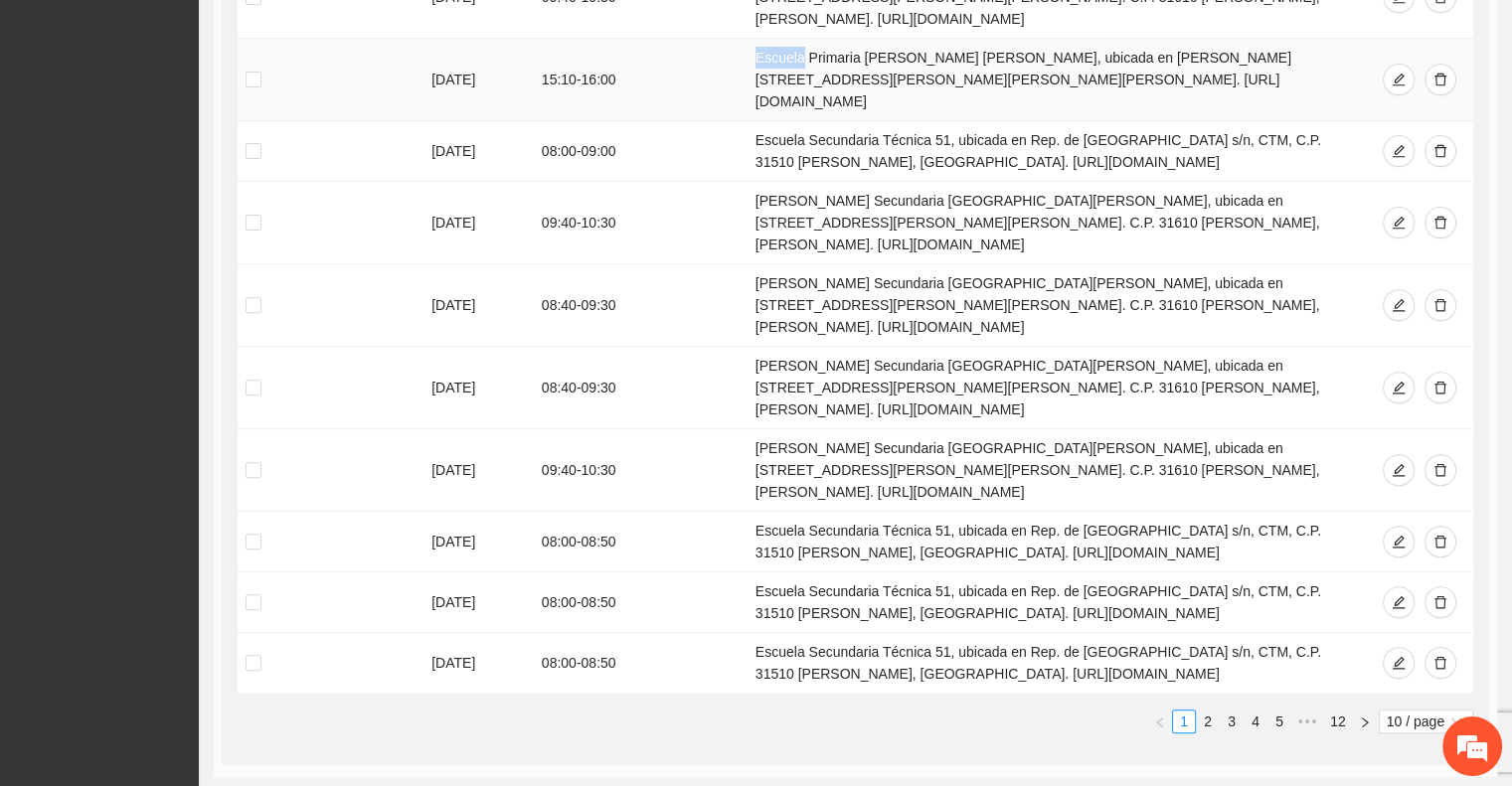 drag, startPoint x: 743, startPoint y: 14, endPoint x: 1094, endPoint y: 52, distance: 353.051 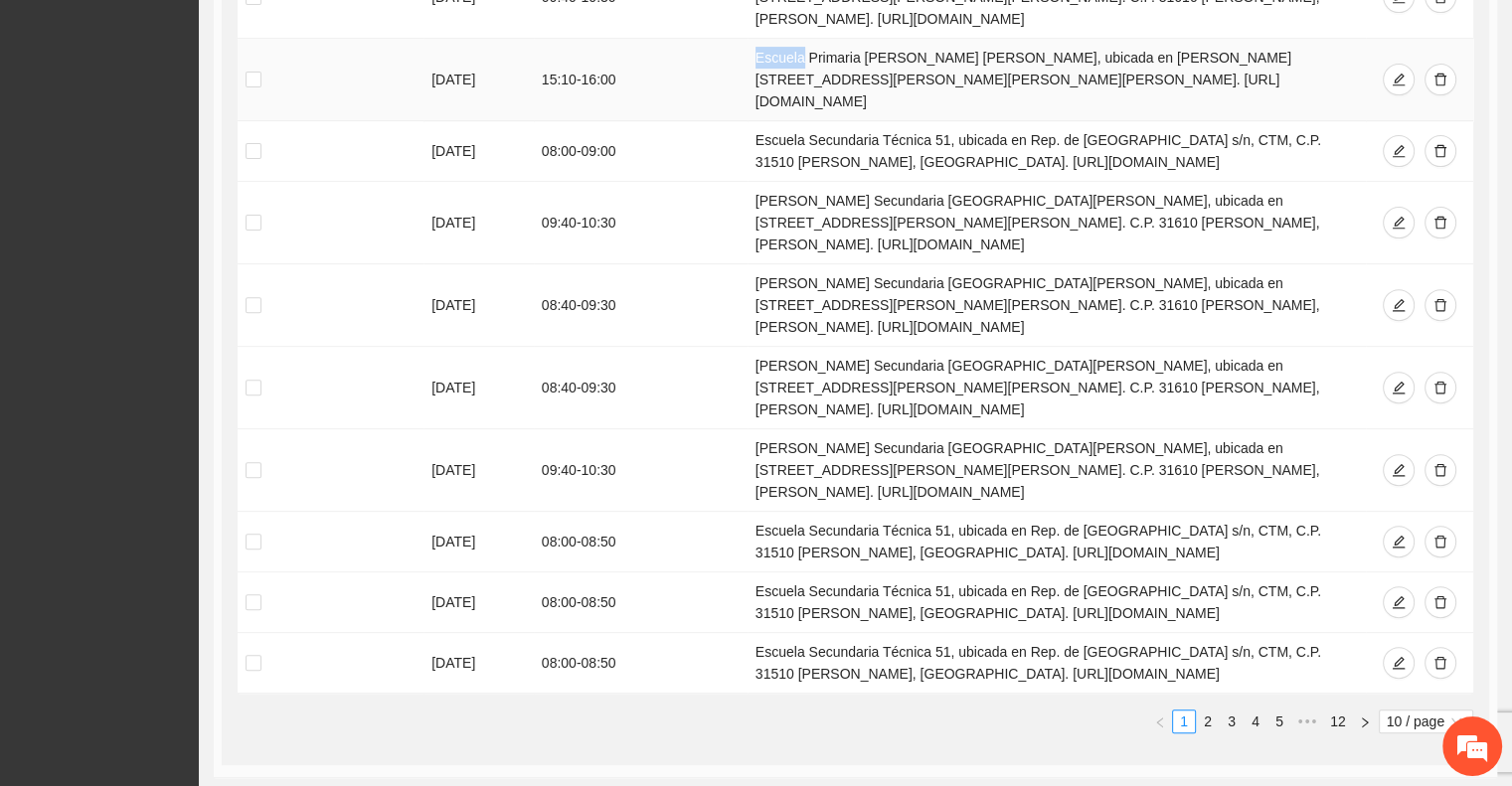 copy on "Escuela Primaria [PERSON_NAME] [PERSON_NAME], ubicada en [PERSON_NAME][STREET_ADDRESS][PERSON_NAME][PERSON_NAME][PERSON_NAME]. [URL][DOMAIN_NAME]" 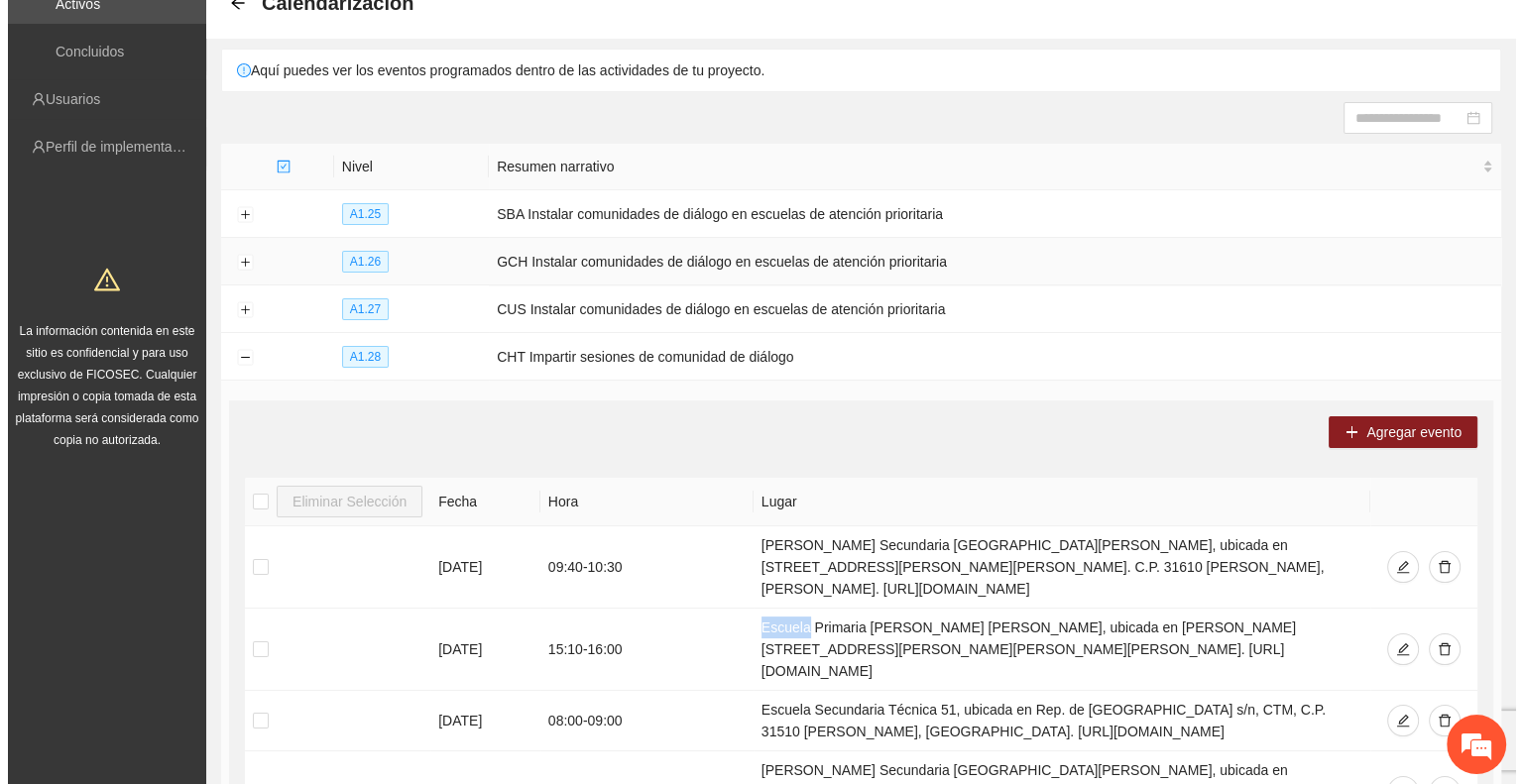 scroll, scrollTop: 0, scrollLeft: 0, axis: both 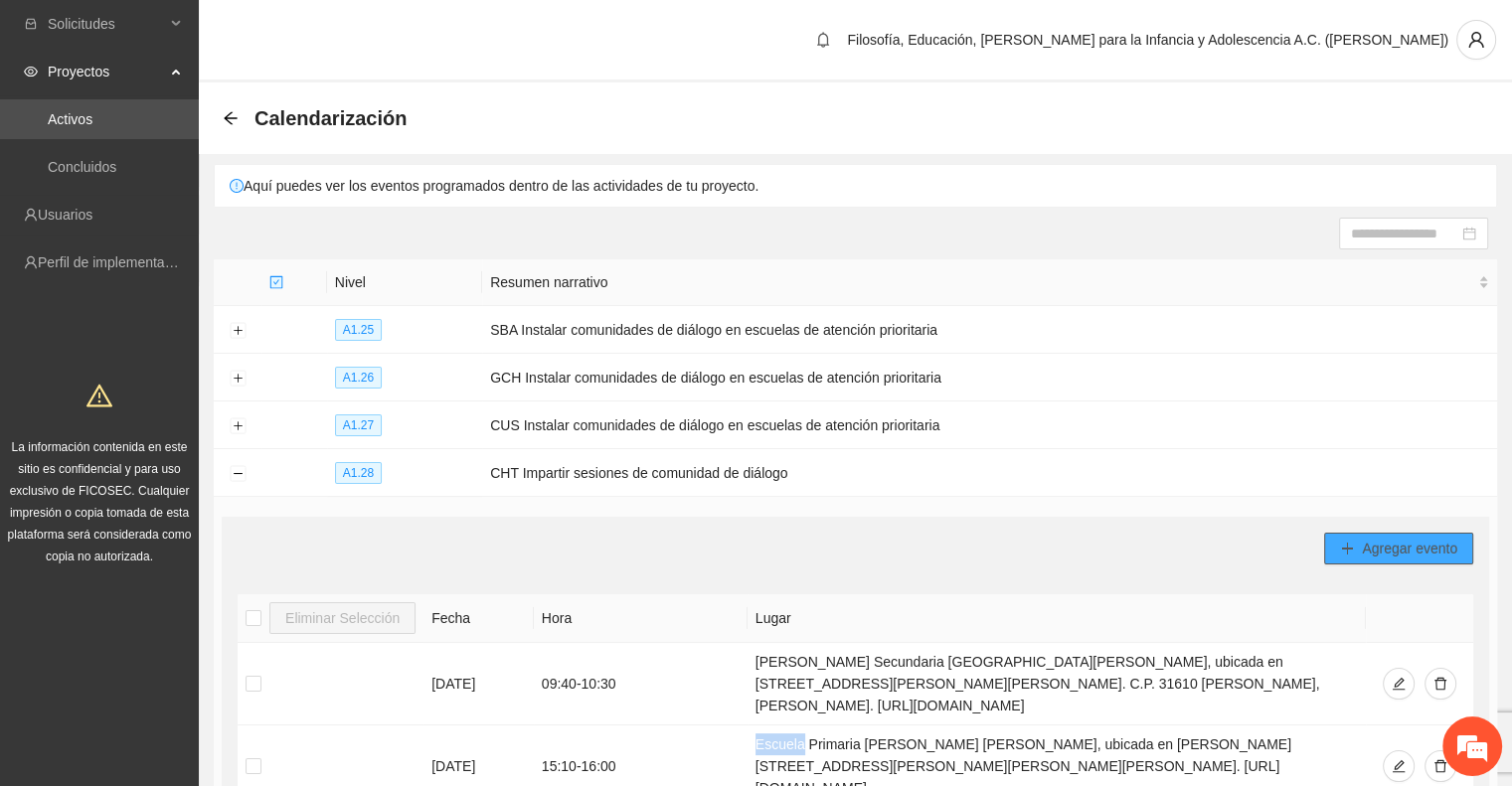 click on "Agregar evento" at bounding box center (1410, 549) 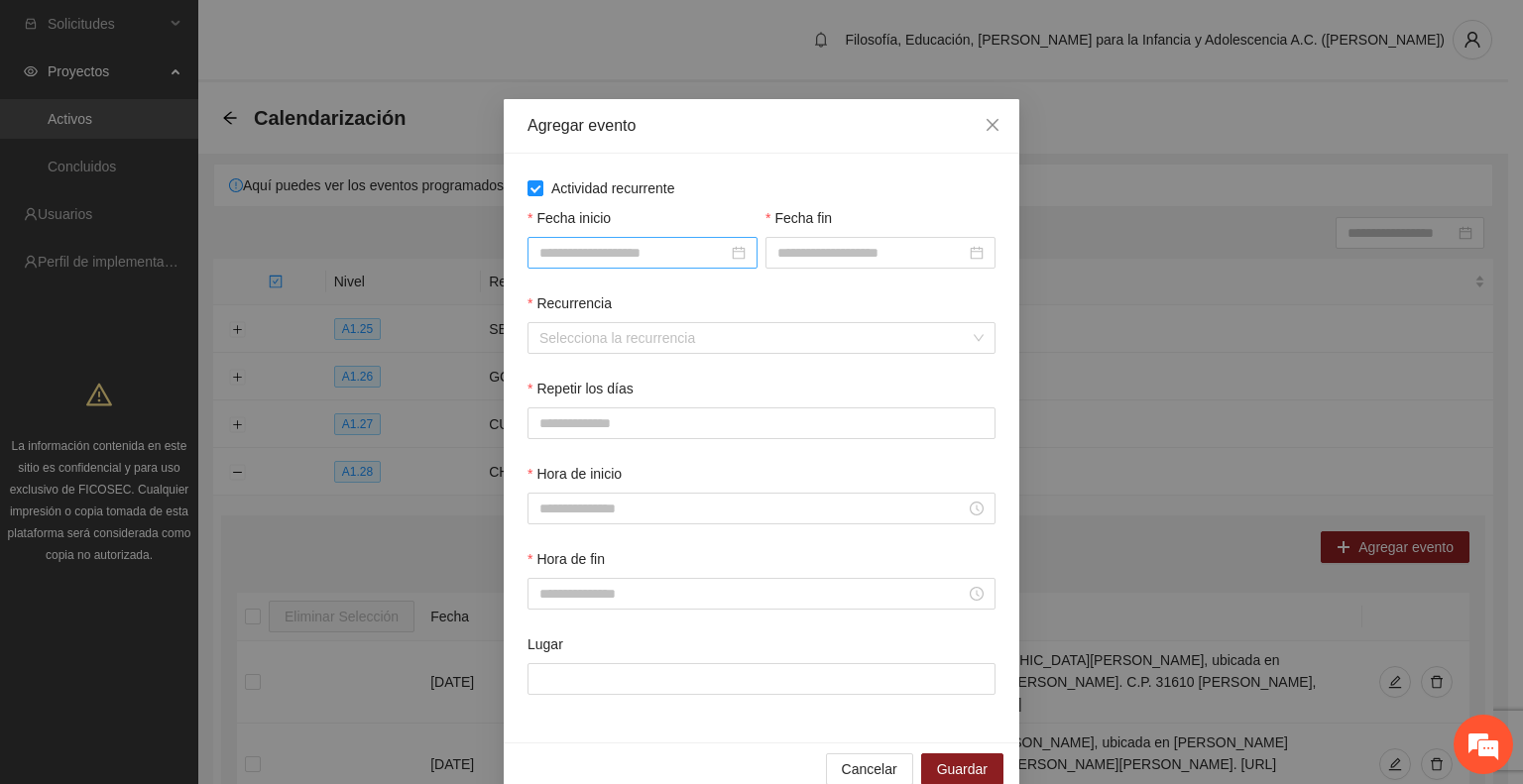 click on "Fecha inicio" at bounding box center (634, 253) 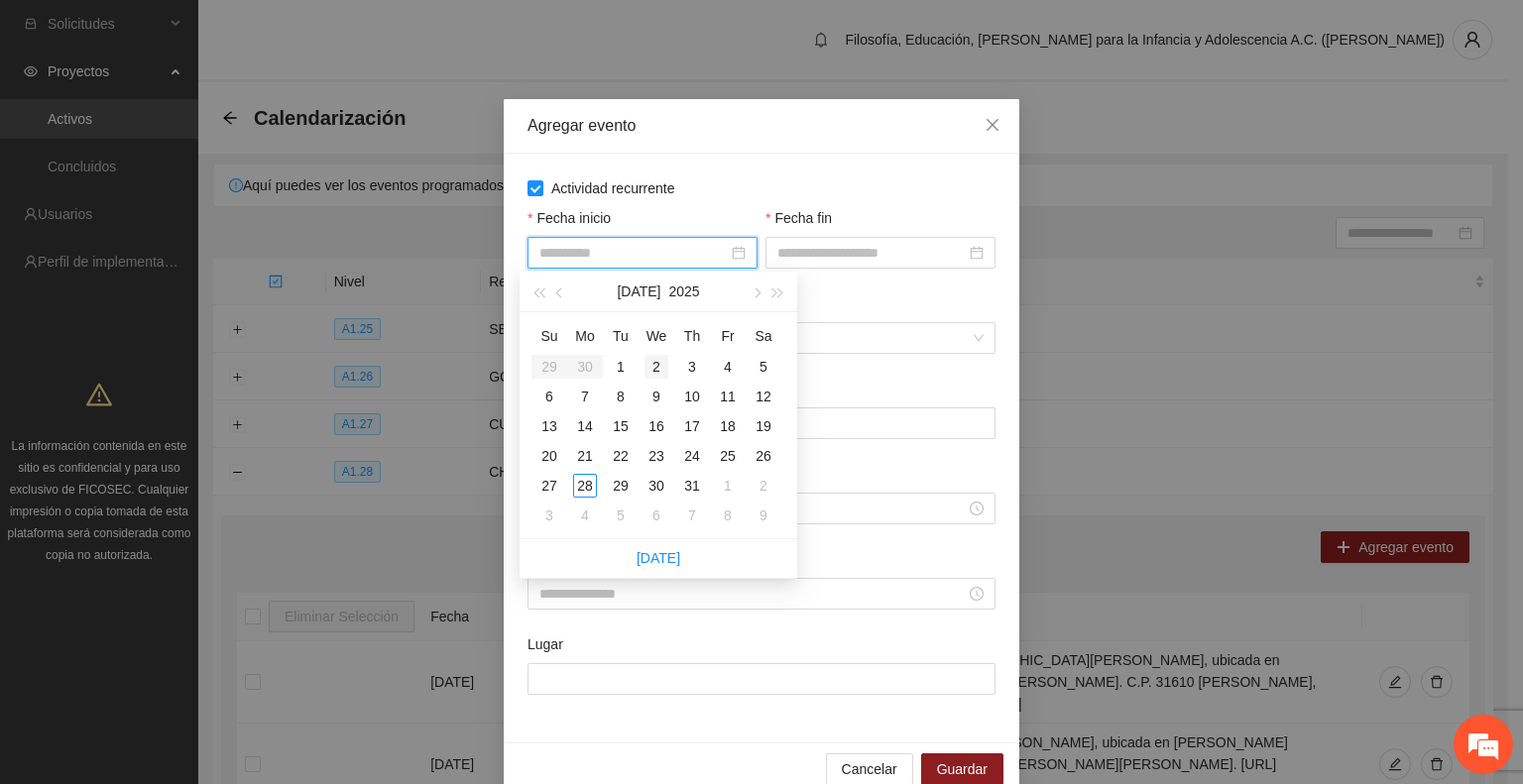 type on "**********" 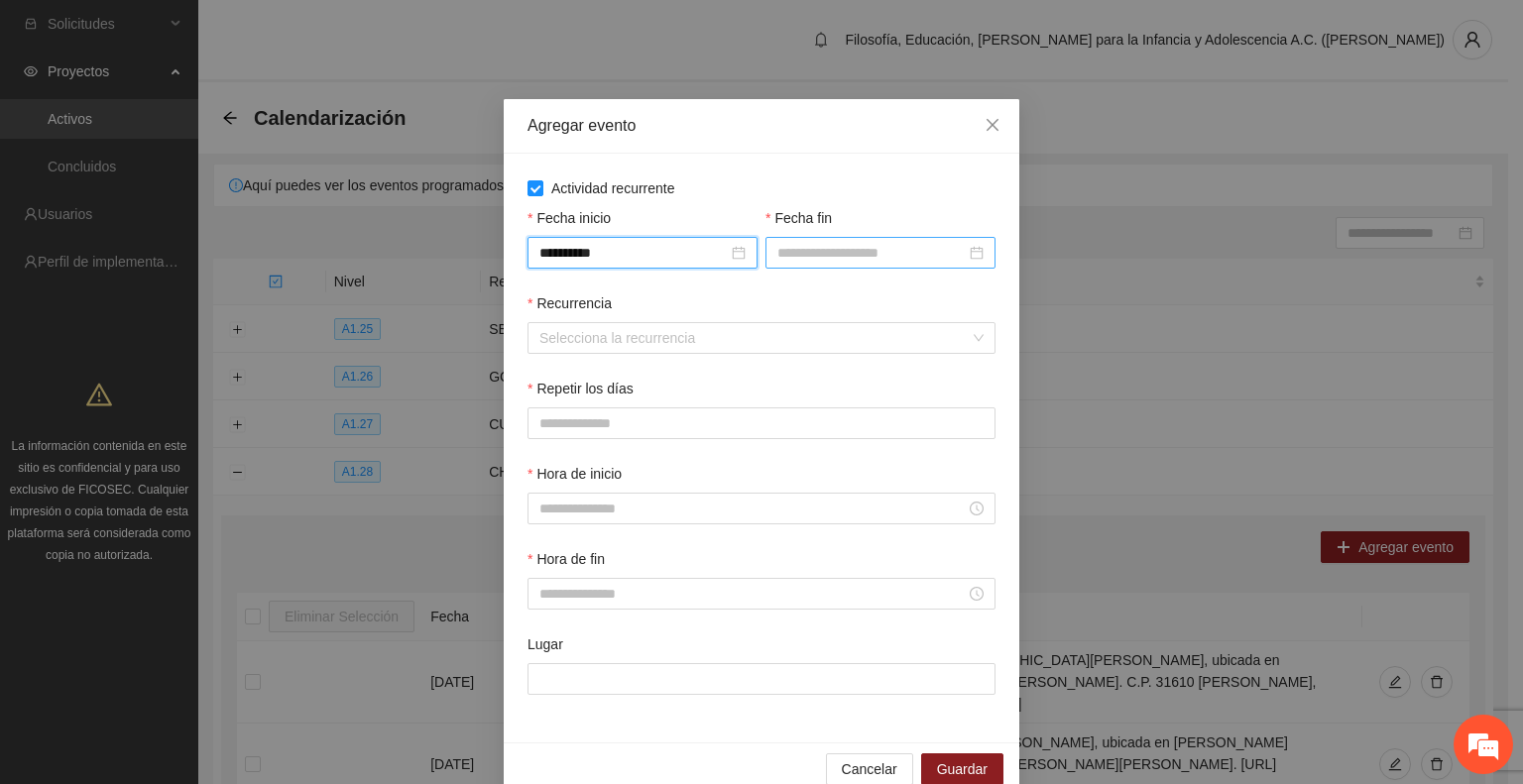 click on "Fecha fin" at bounding box center [872, 253] 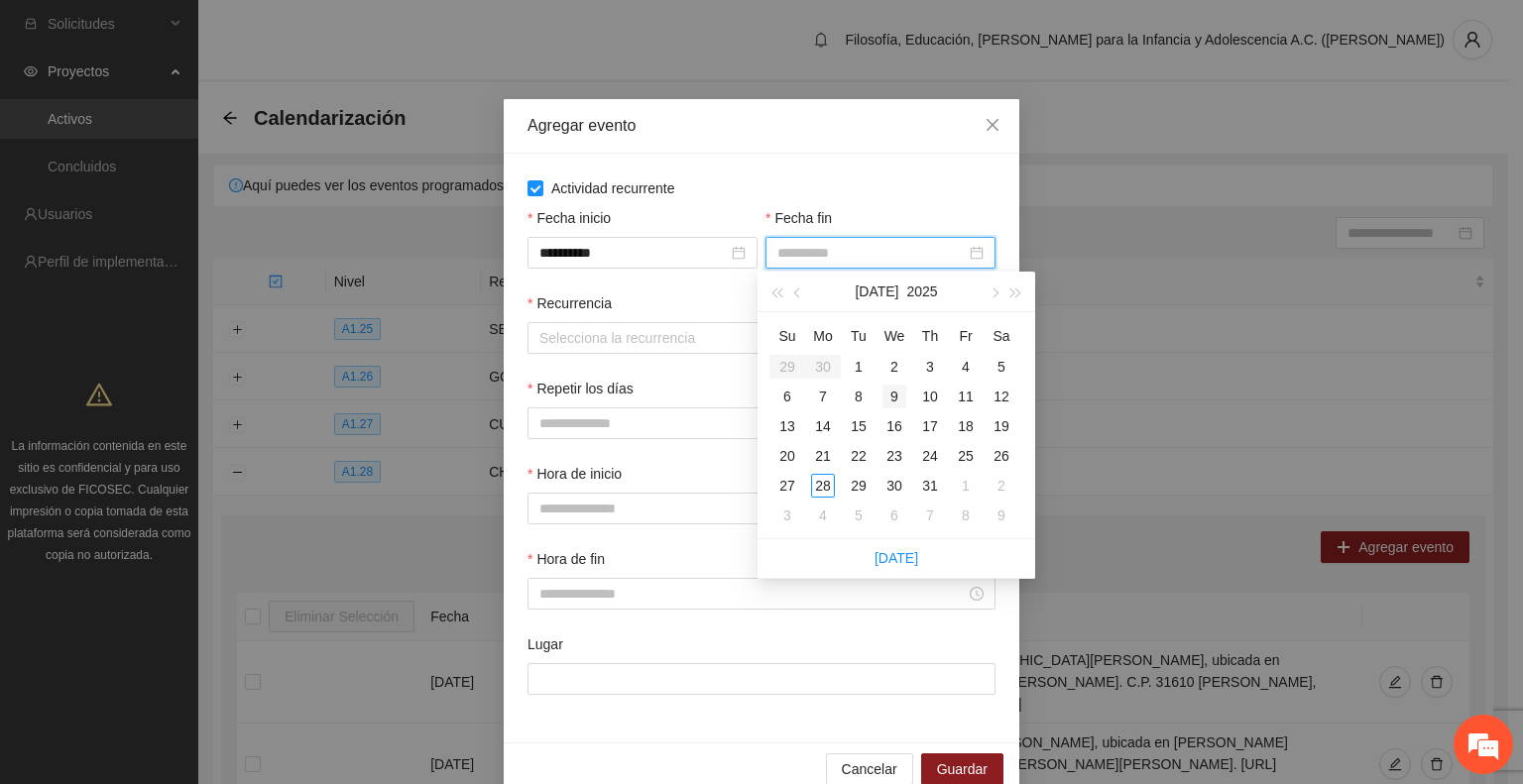 type on "**********" 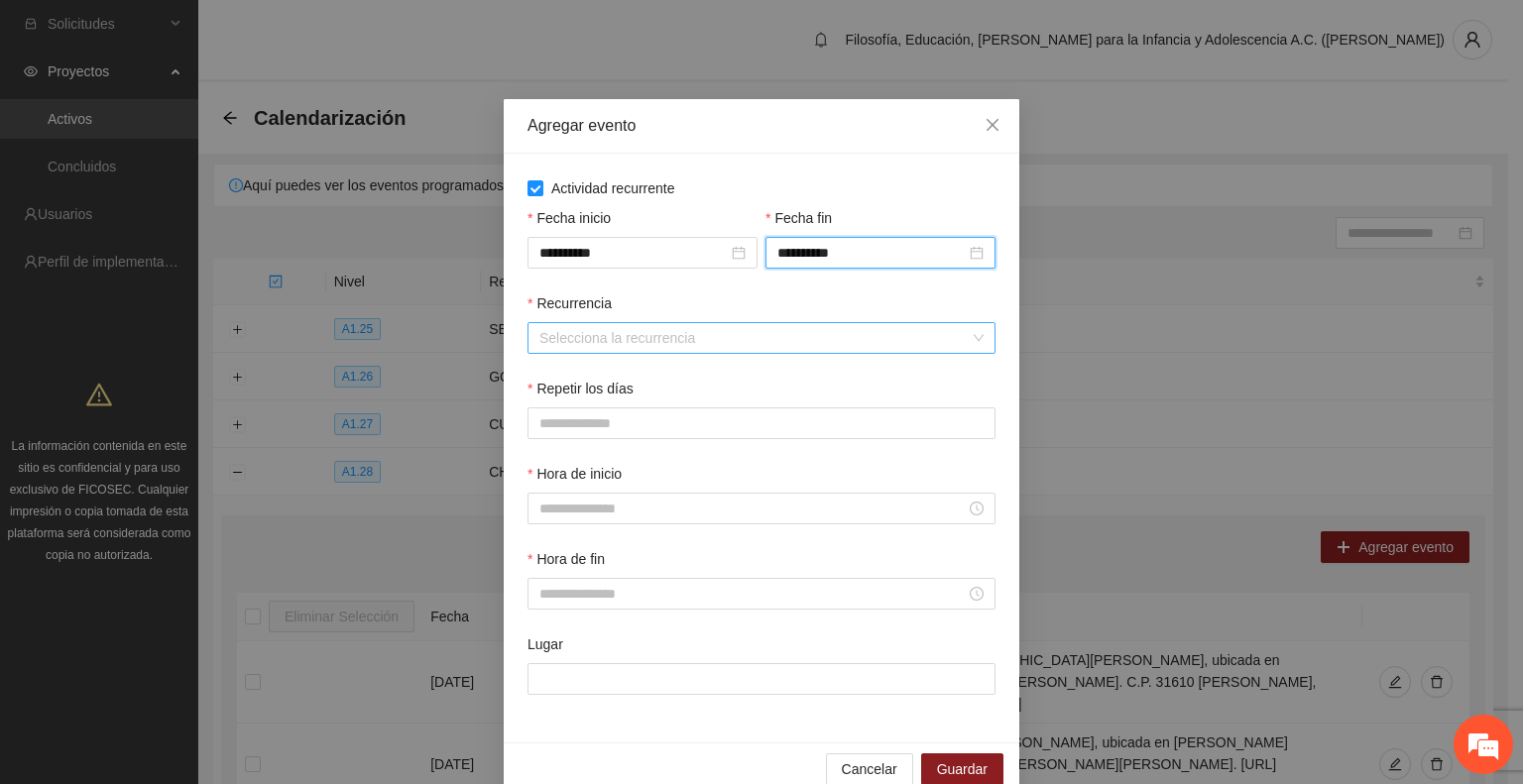 click on "Recurrencia" at bounding box center [755, 338] 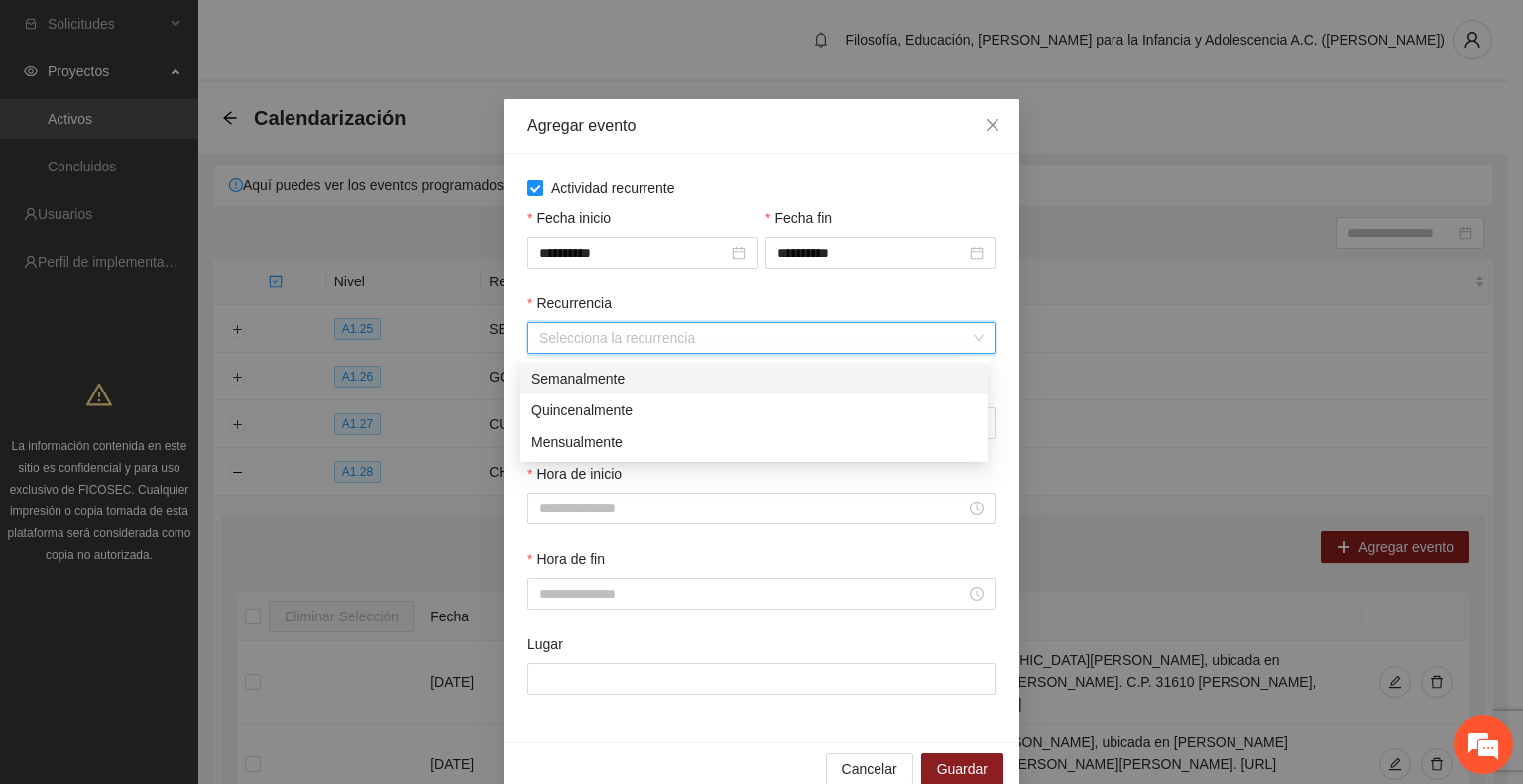 click on "Semanalmente" at bounding box center [754, 379] 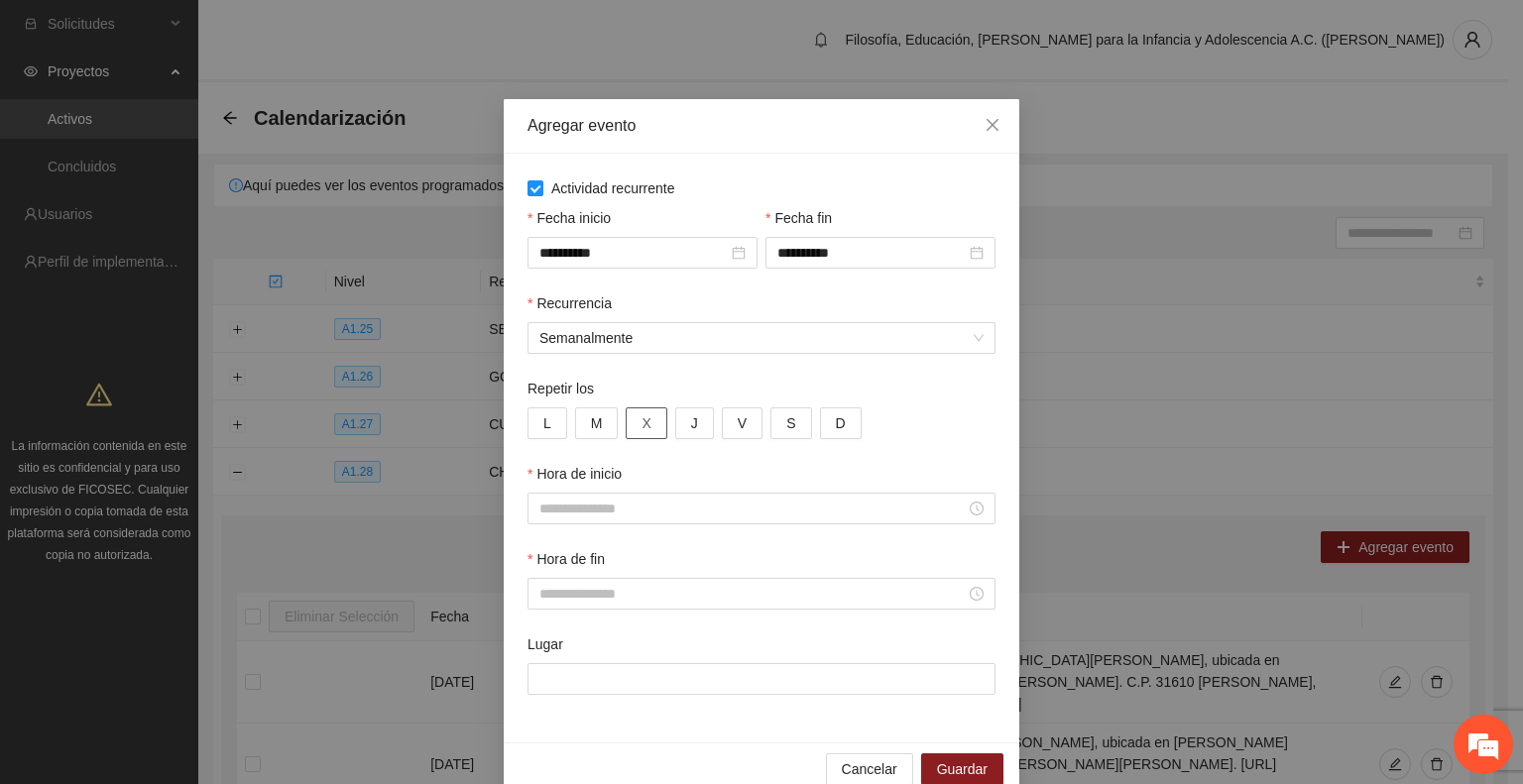 click on "X" at bounding box center (645, 423) 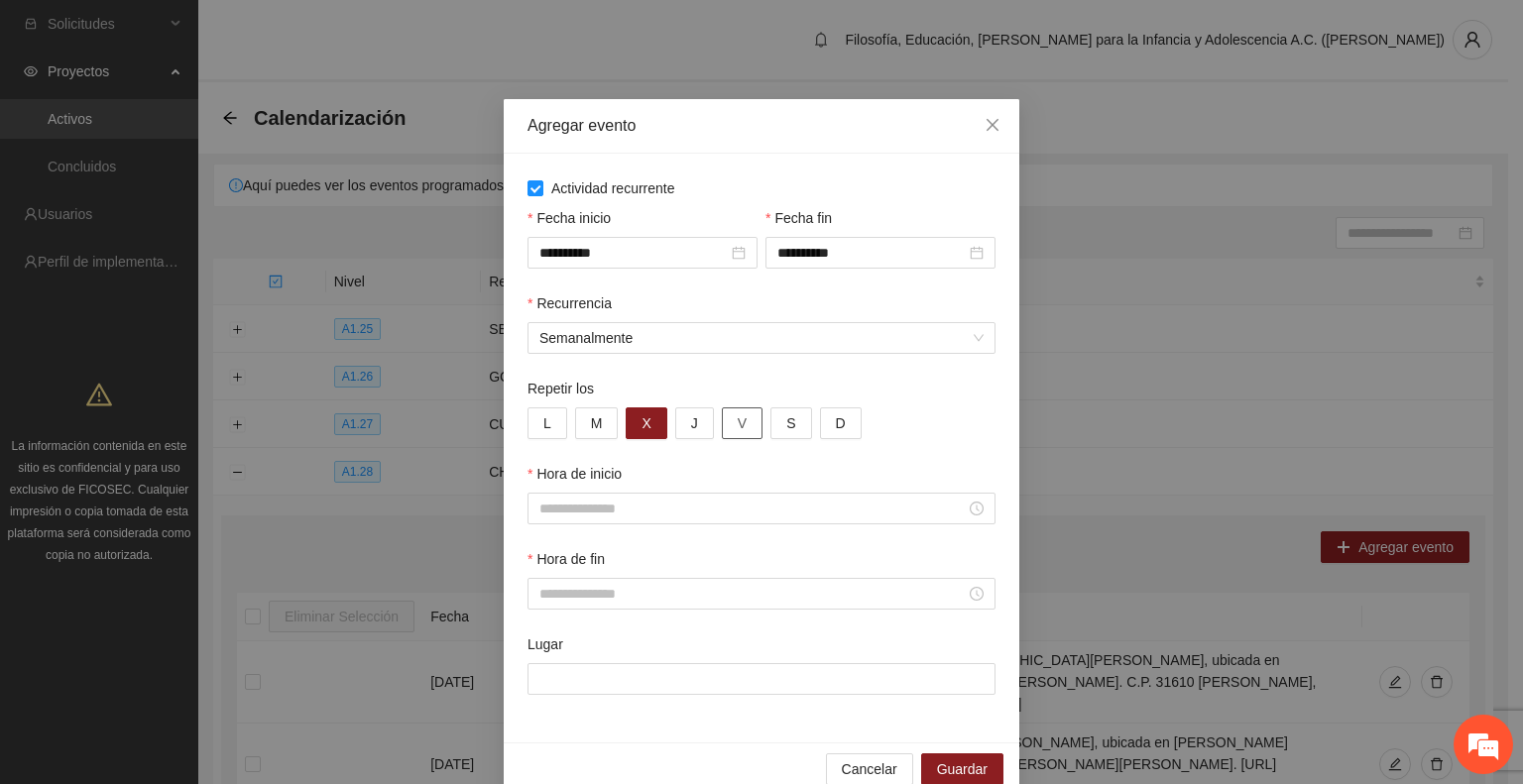 click on "V" at bounding box center (742, 423) 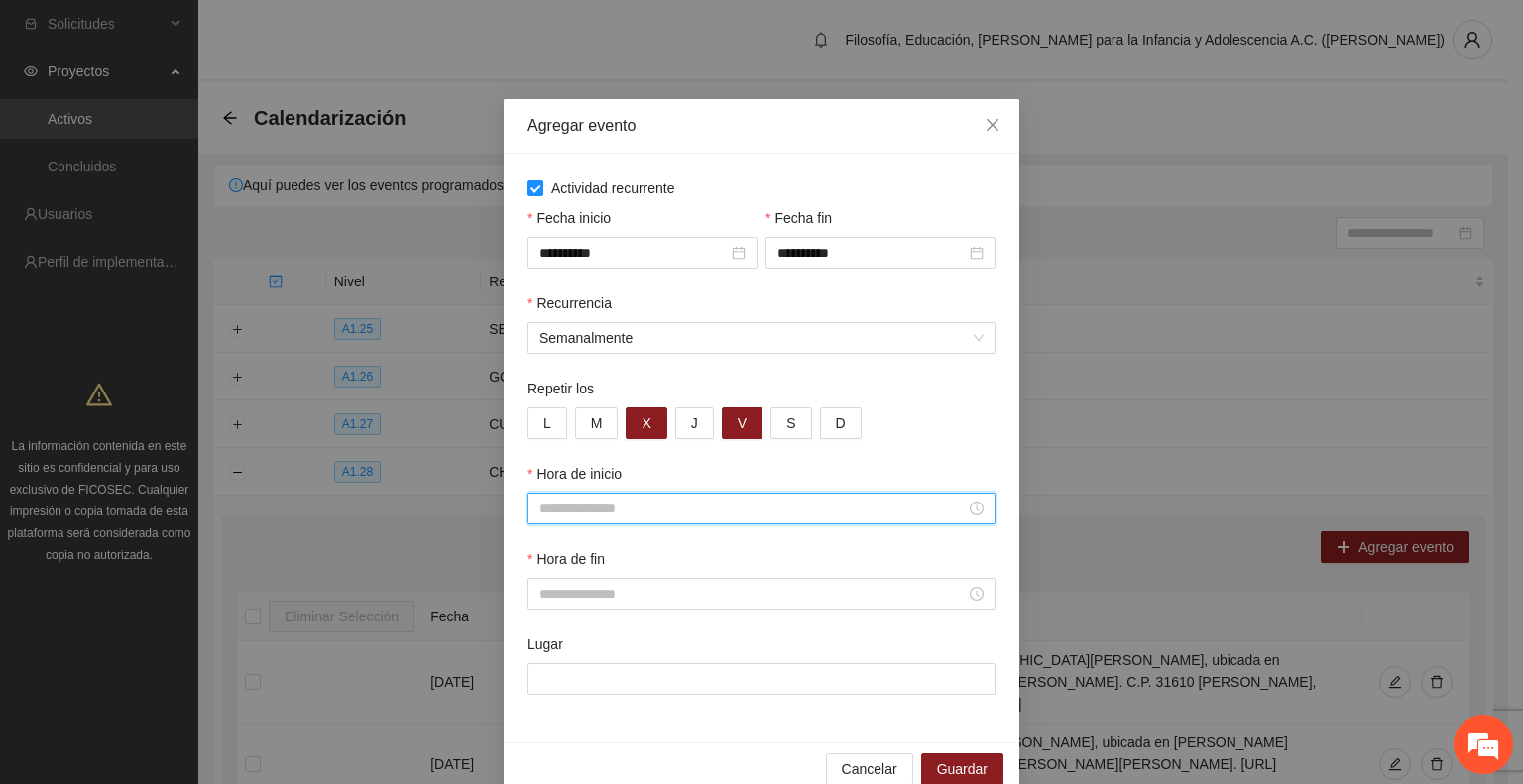 click on "Hora de inicio" at bounding box center [753, 508] 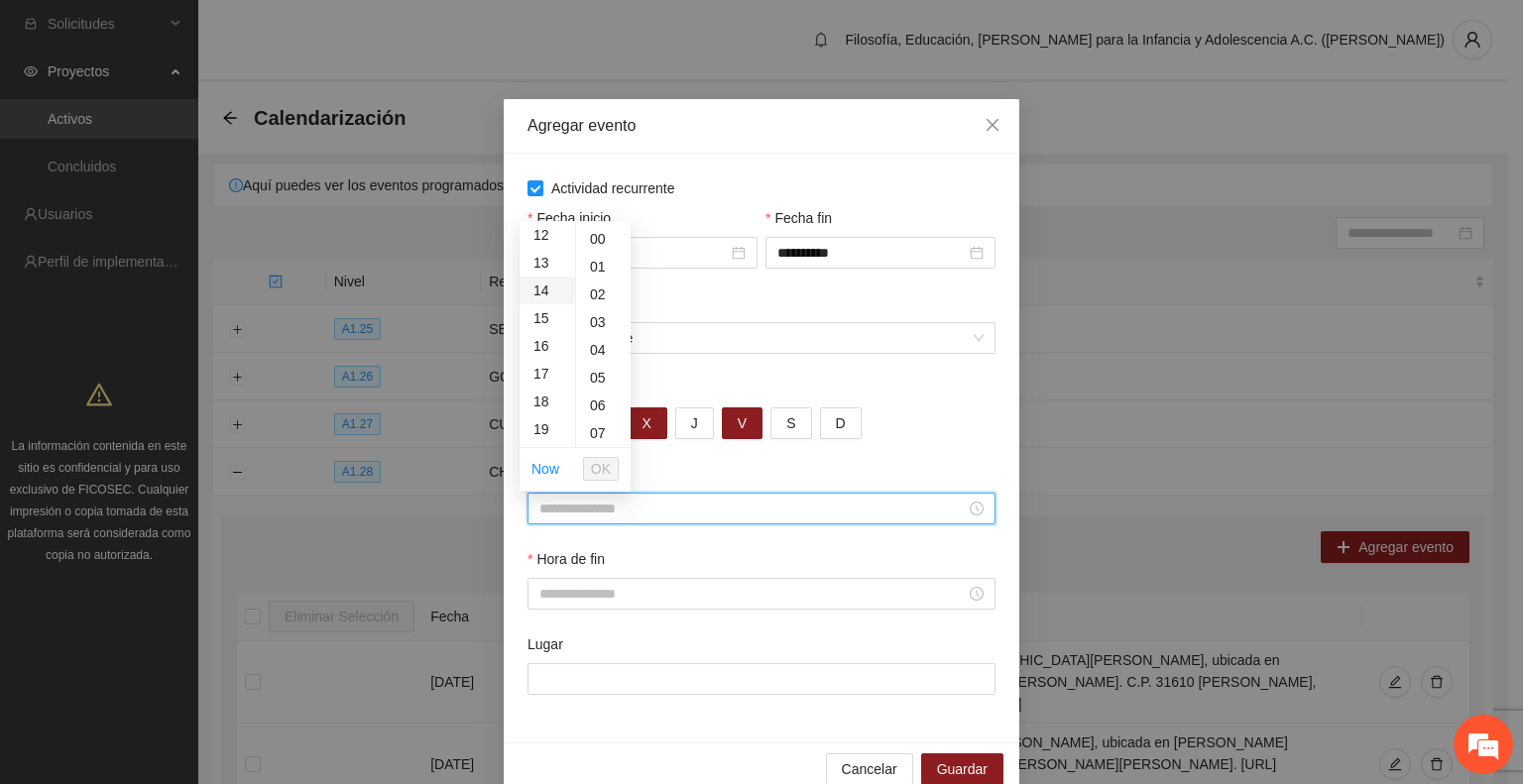 scroll, scrollTop: 396, scrollLeft: 0, axis: vertical 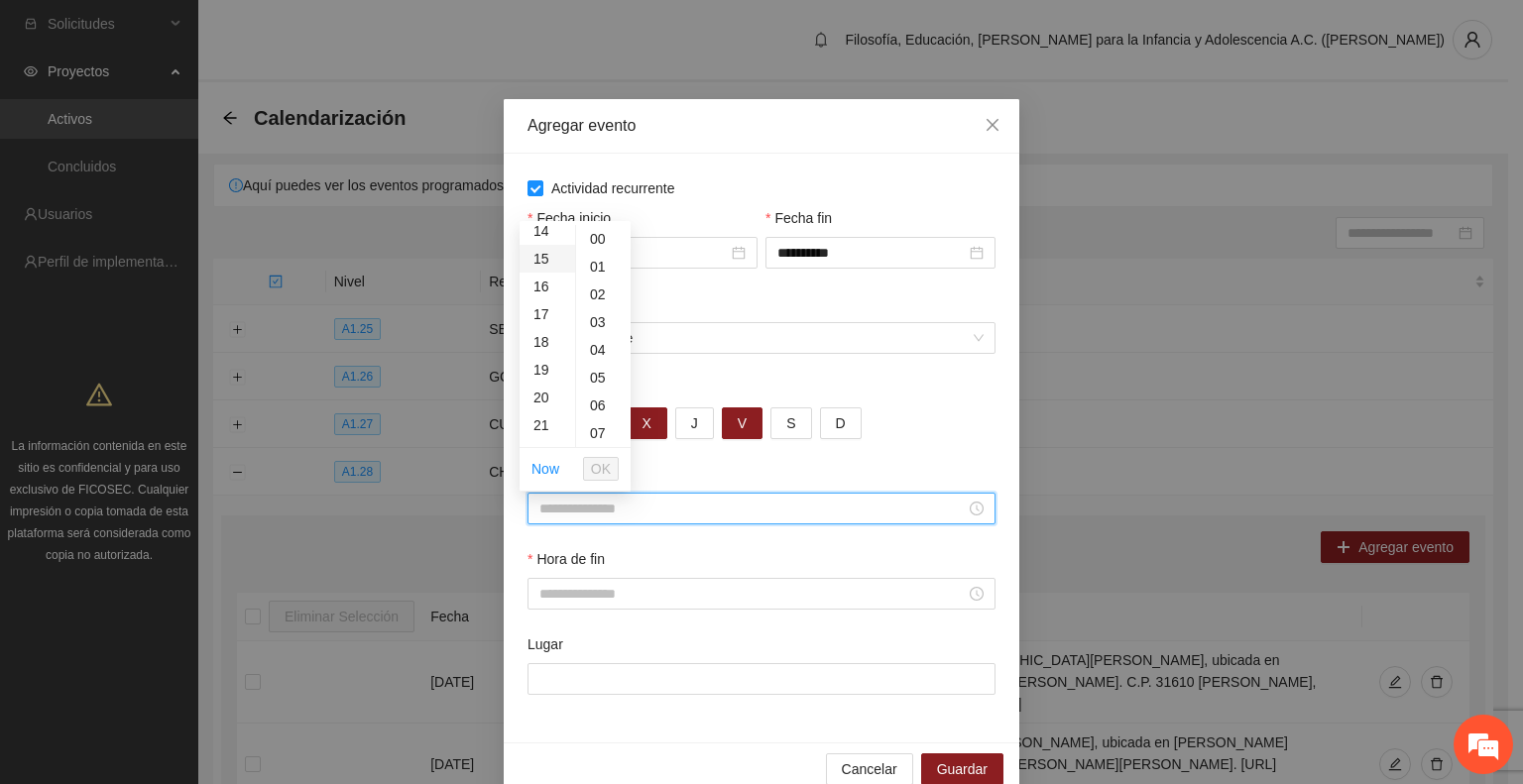 click on "15" at bounding box center [547, 259] 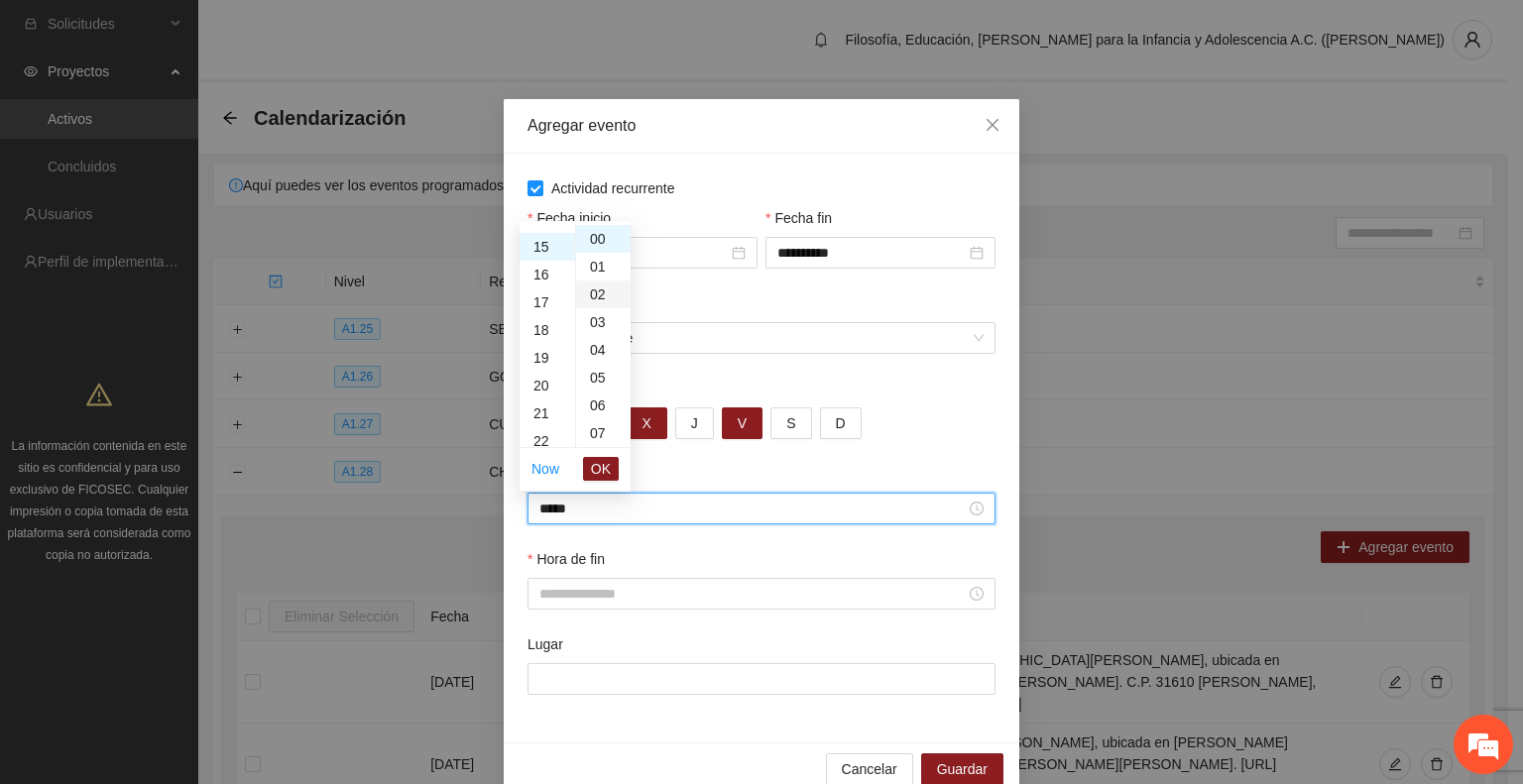 scroll, scrollTop: 416, scrollLeft: 0, axis: vertical 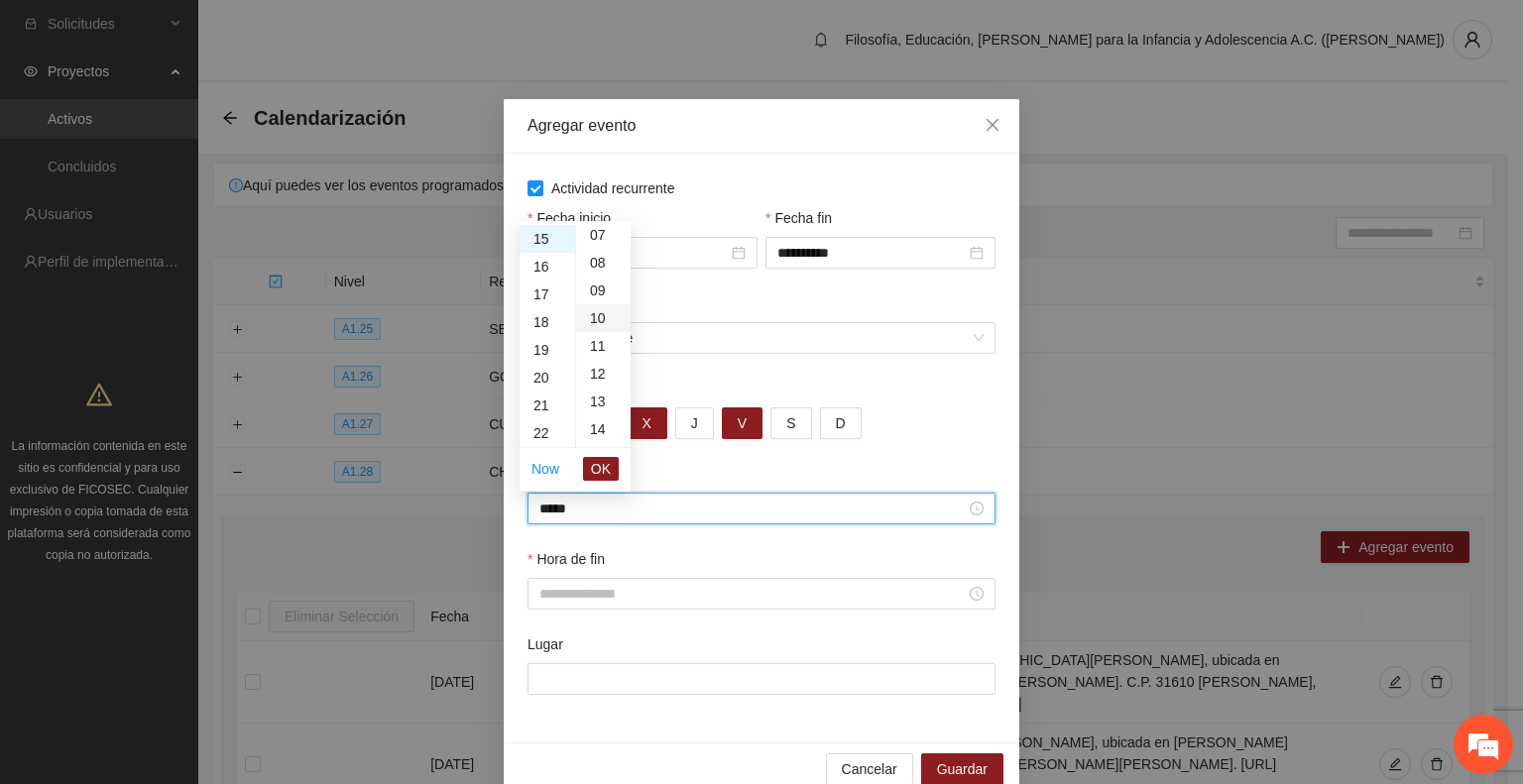 click on "10" at bounding box center (603, 318) 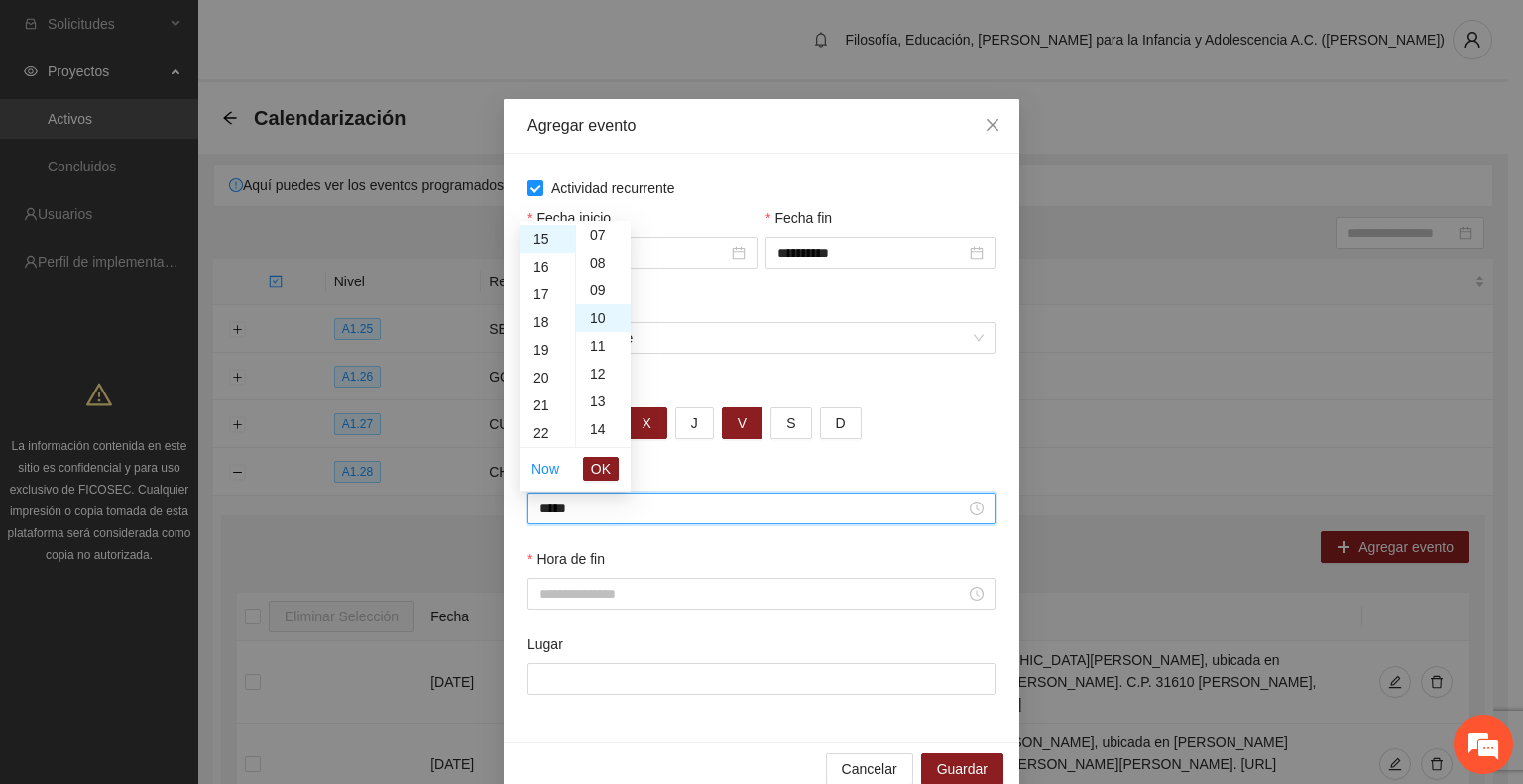 scroll, scrollTop: 278, scrollLeft: 0, axis: vertical 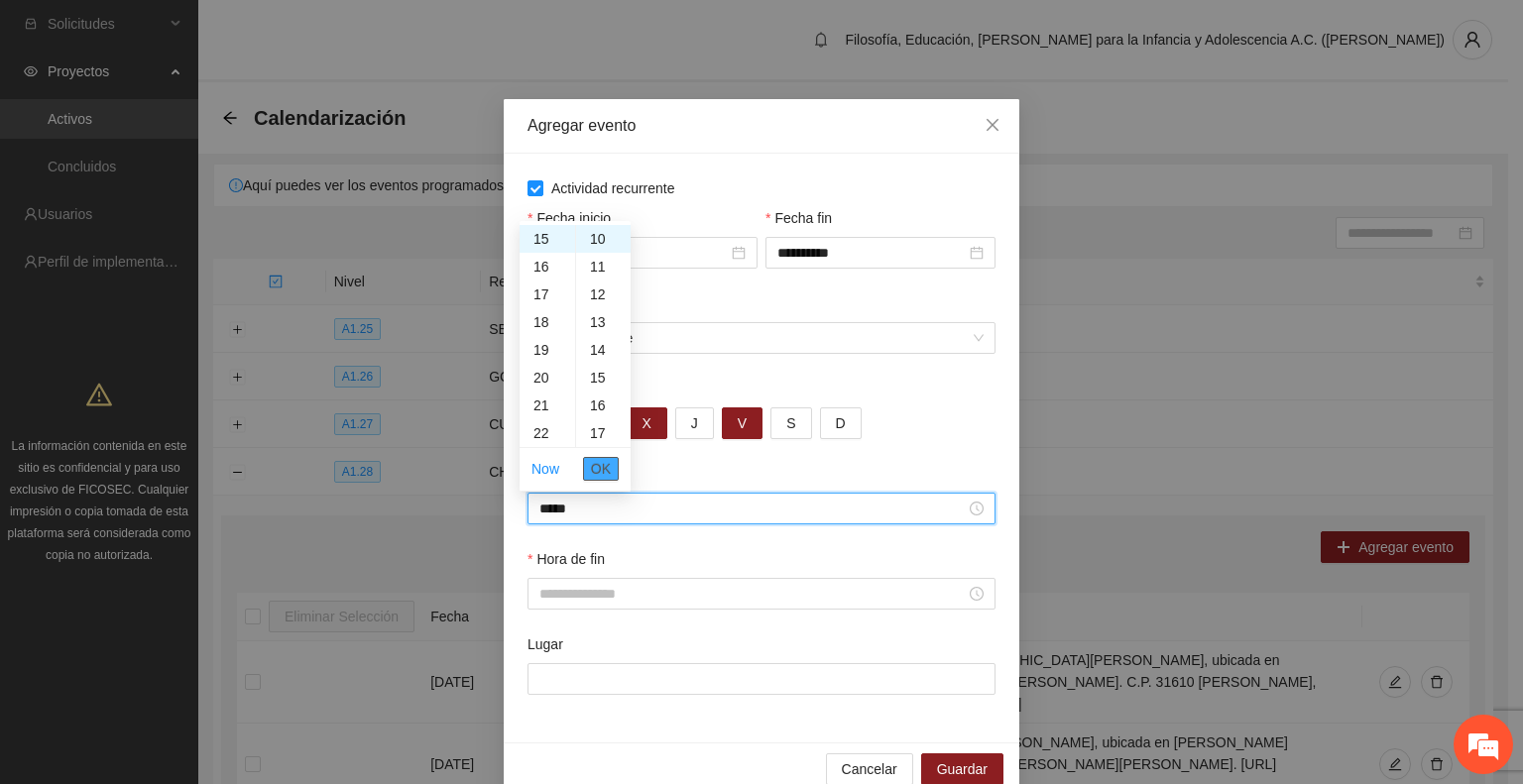 click on "OK" at bounding box center [601, 469] 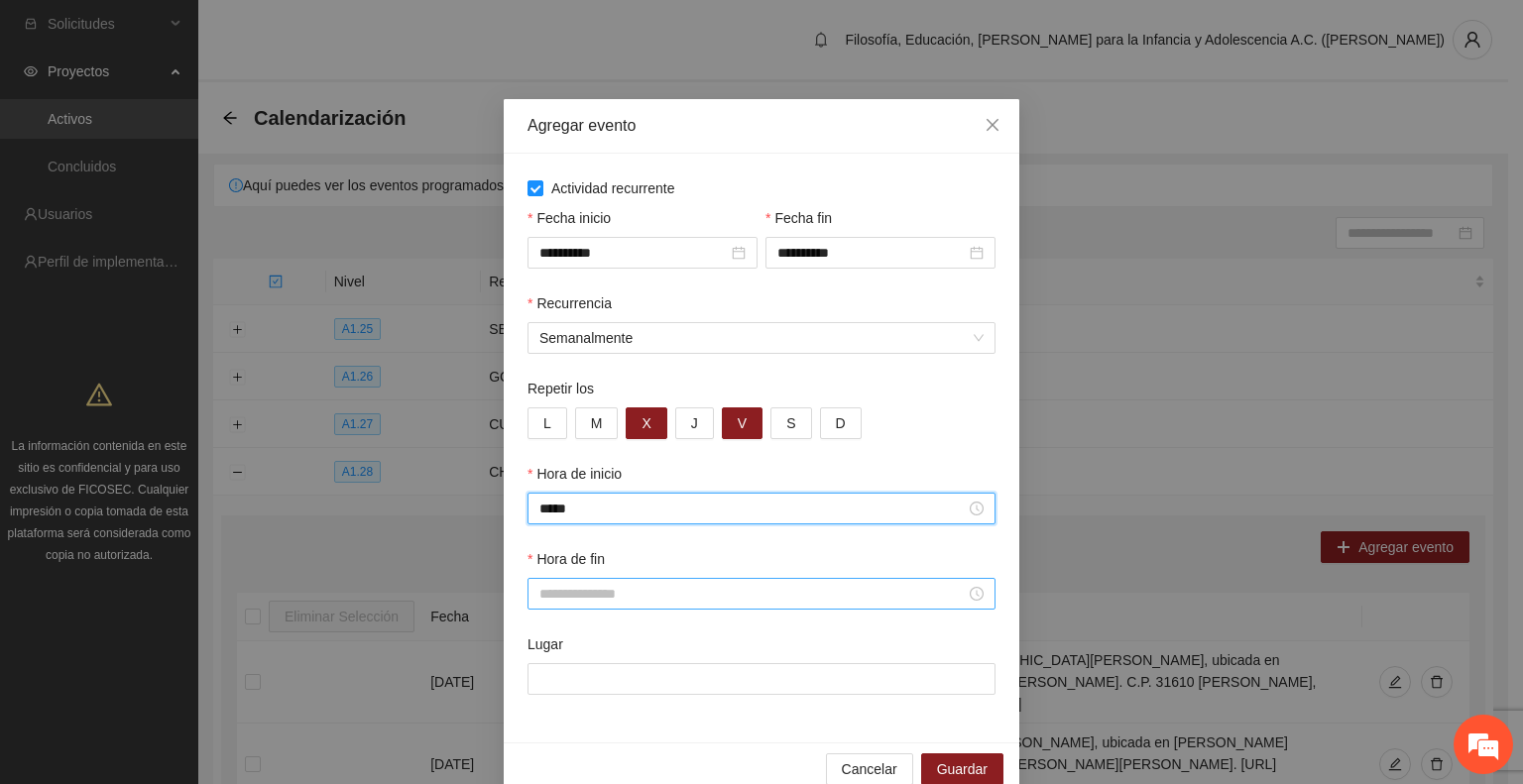 click on "Hora de fin" at bounding box center [753, 594] 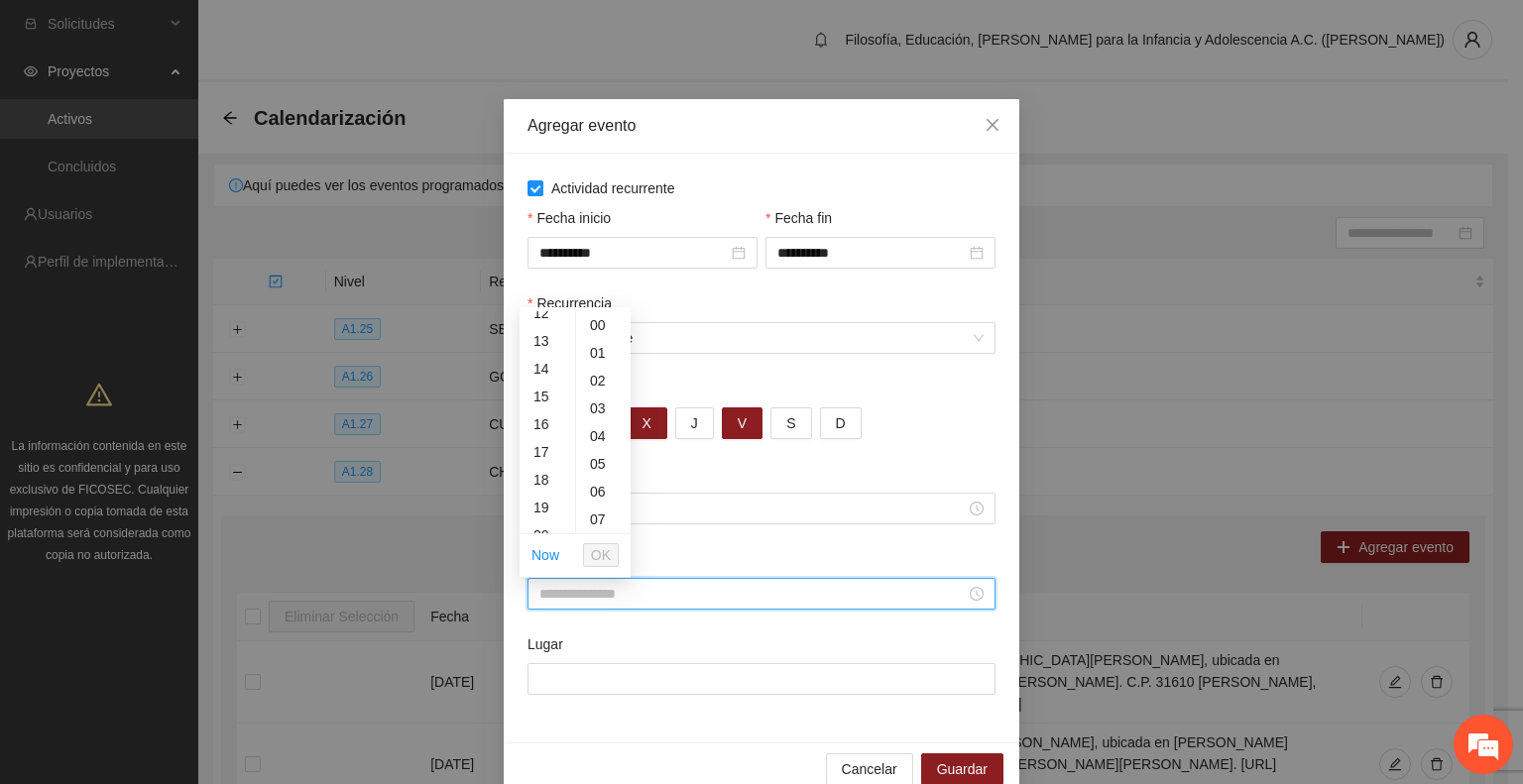 scroll, scrollTop: 396, scrollLeft: 0, axis: vertical 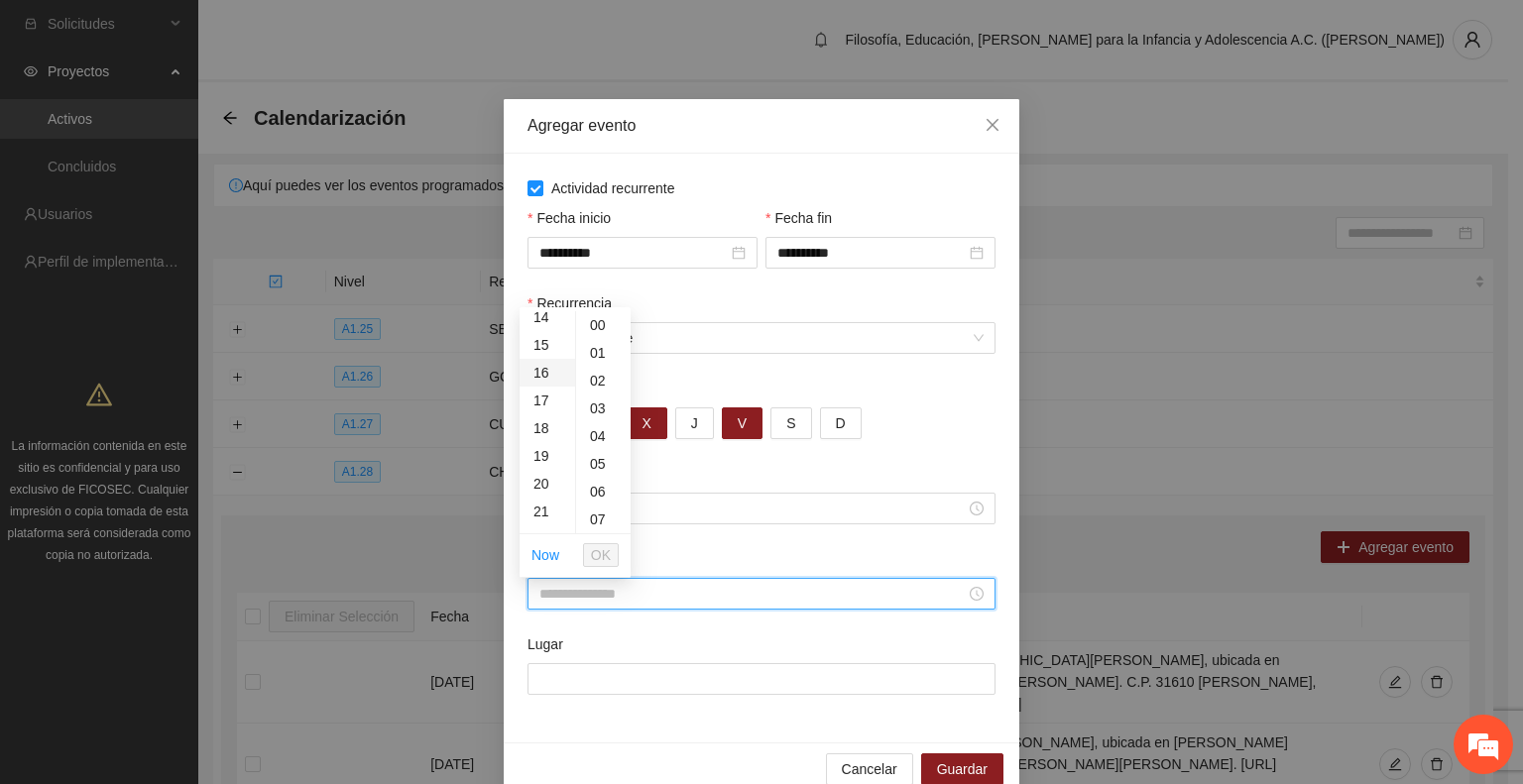 click on "16" at bounding box center [547, 373] 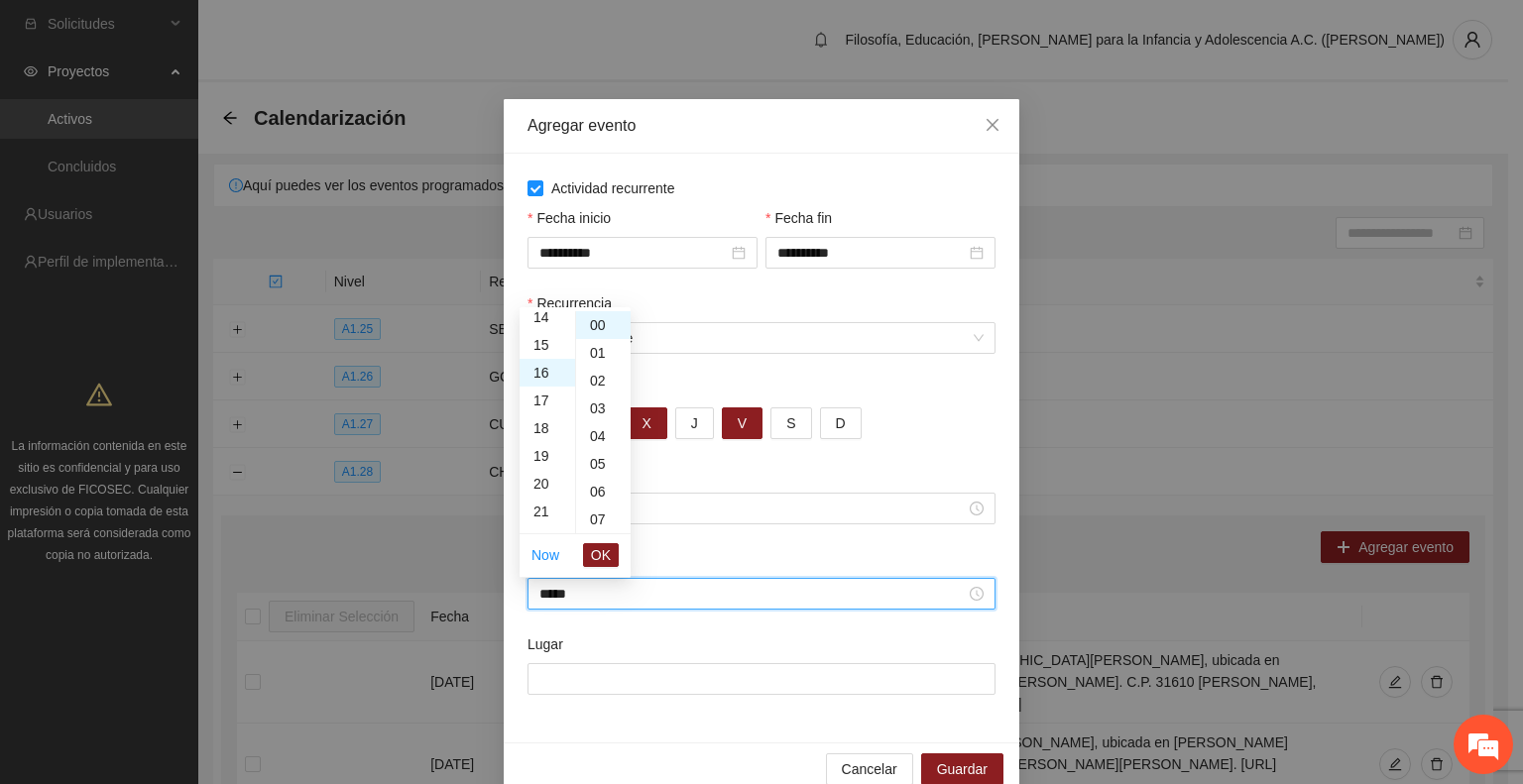 scroll, scrollTop: 444, scrollLeft: 0, axis: vertical 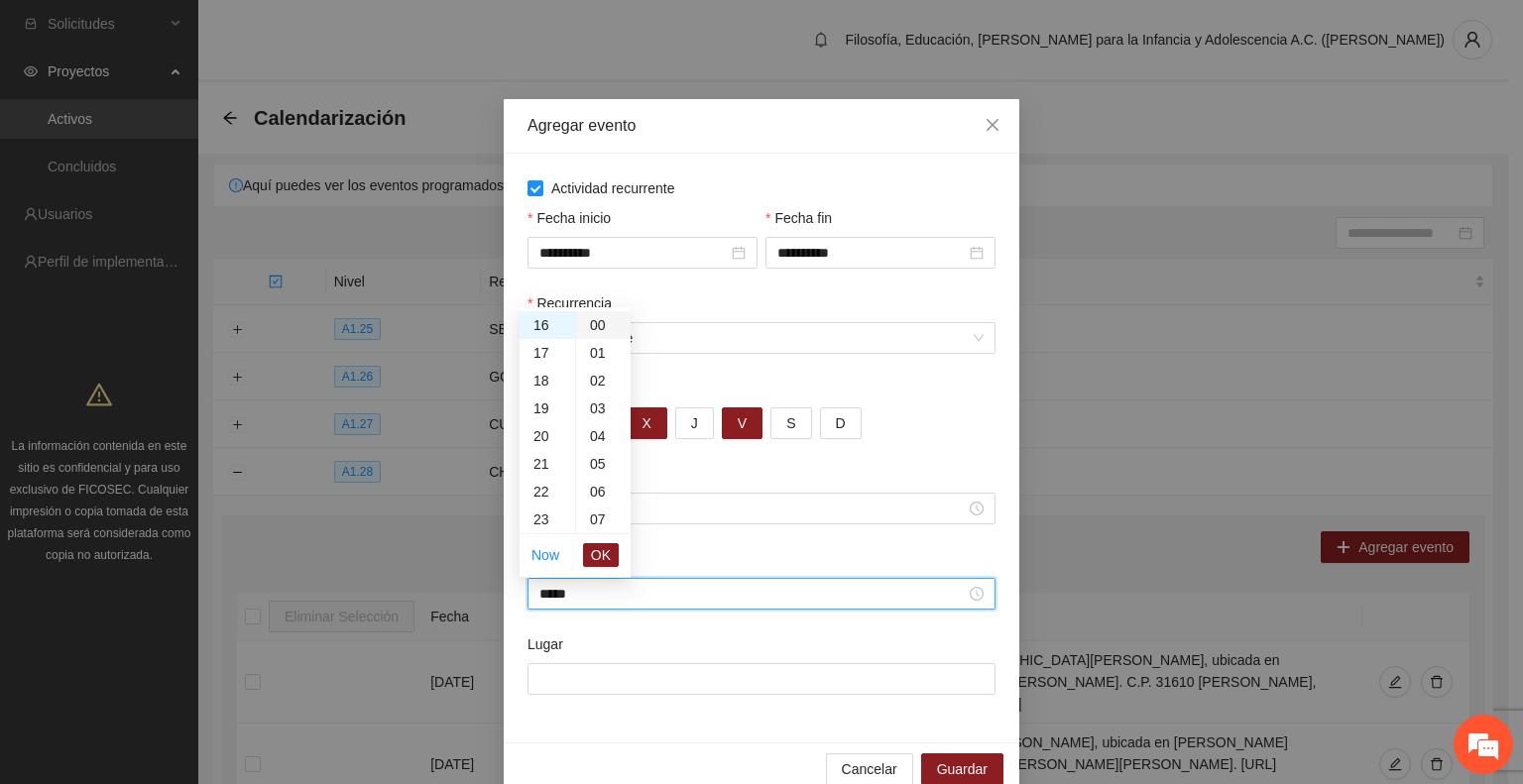click on "00" at bounding box center (603, 325) 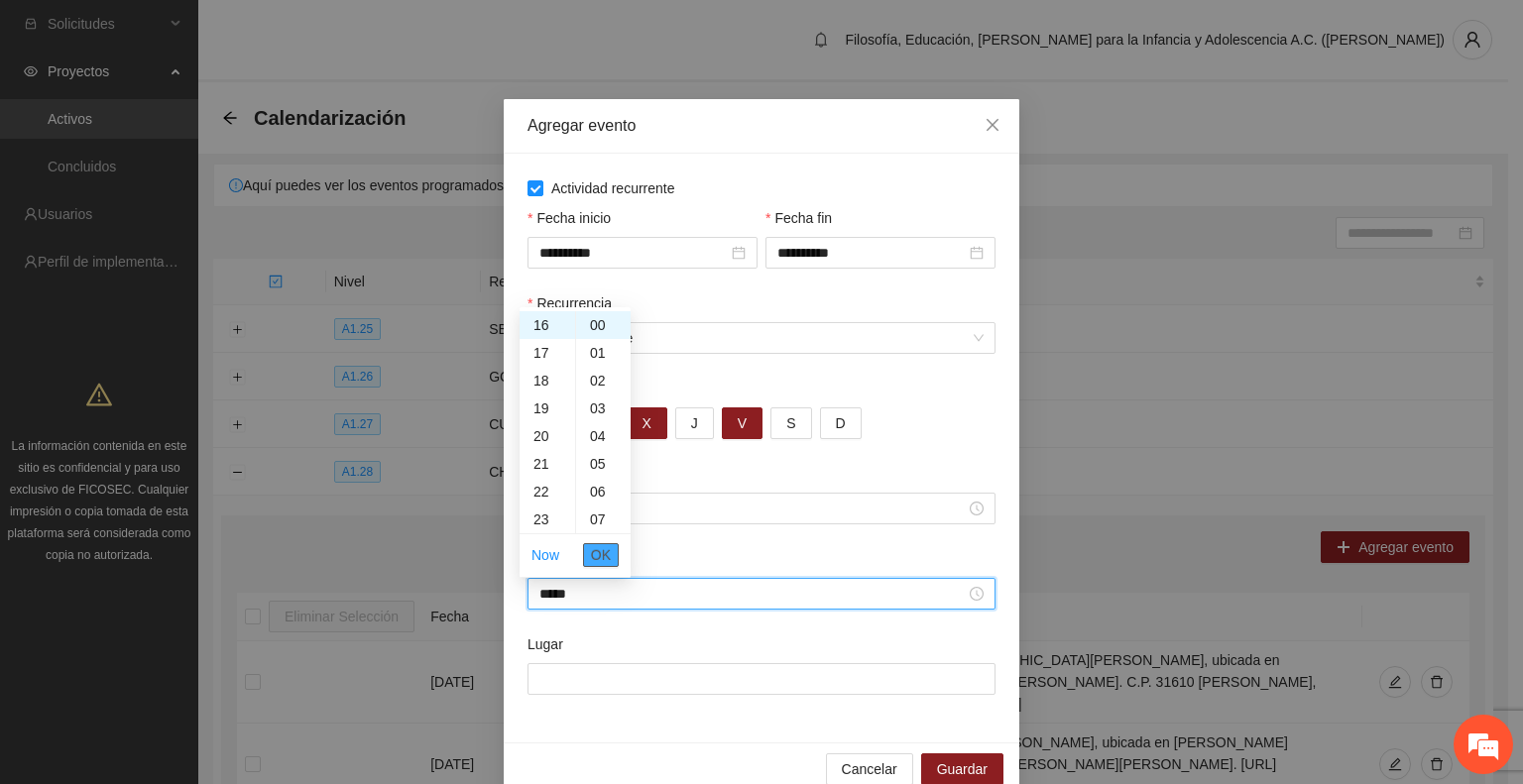 click on "OK" at bounding box center [601, 555] 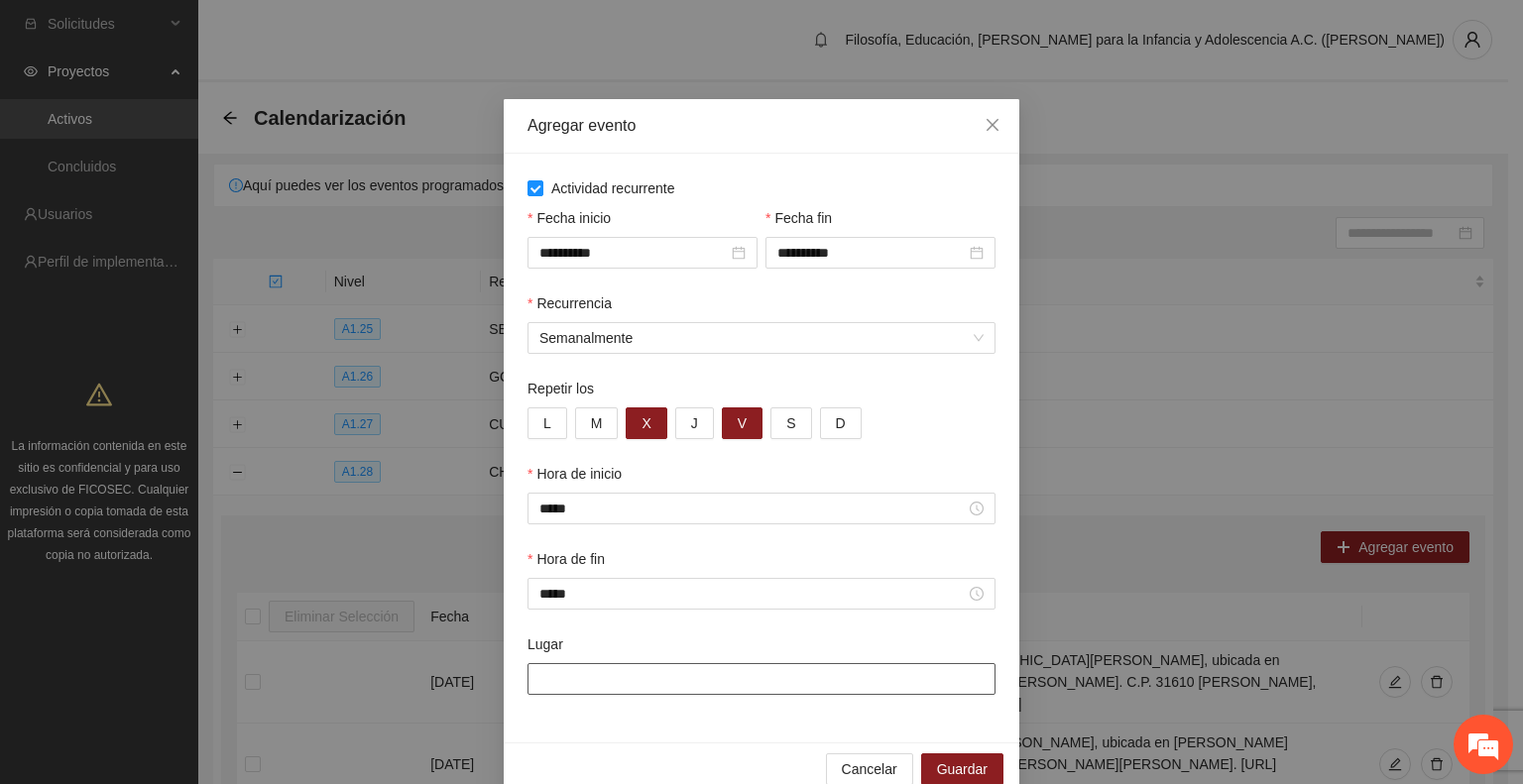 click on "Lugar" at bounding box center [762, 679] 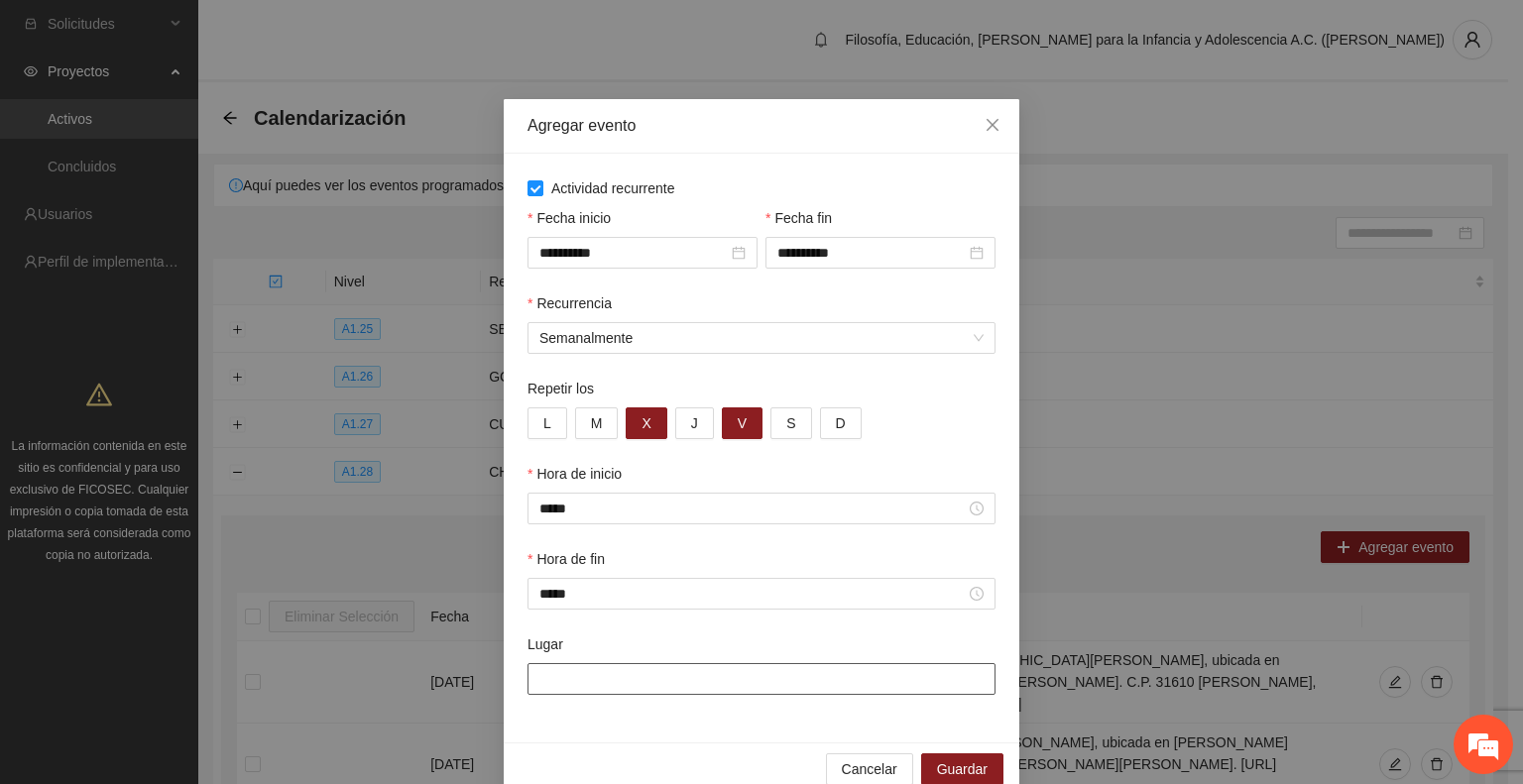paste on "**********" 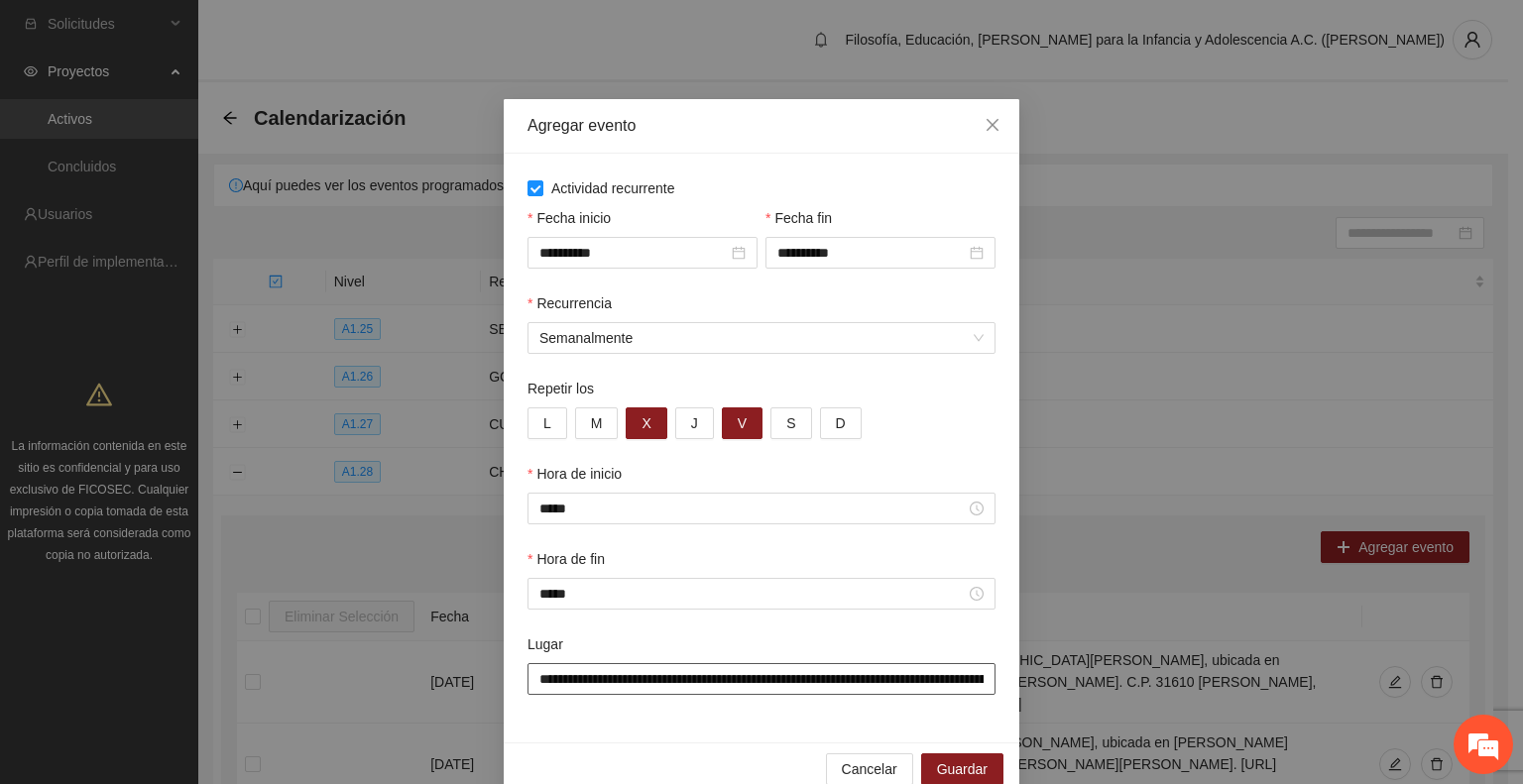 scroll, scrollTop: 0, scrollLeft: 505, axis: horizontal 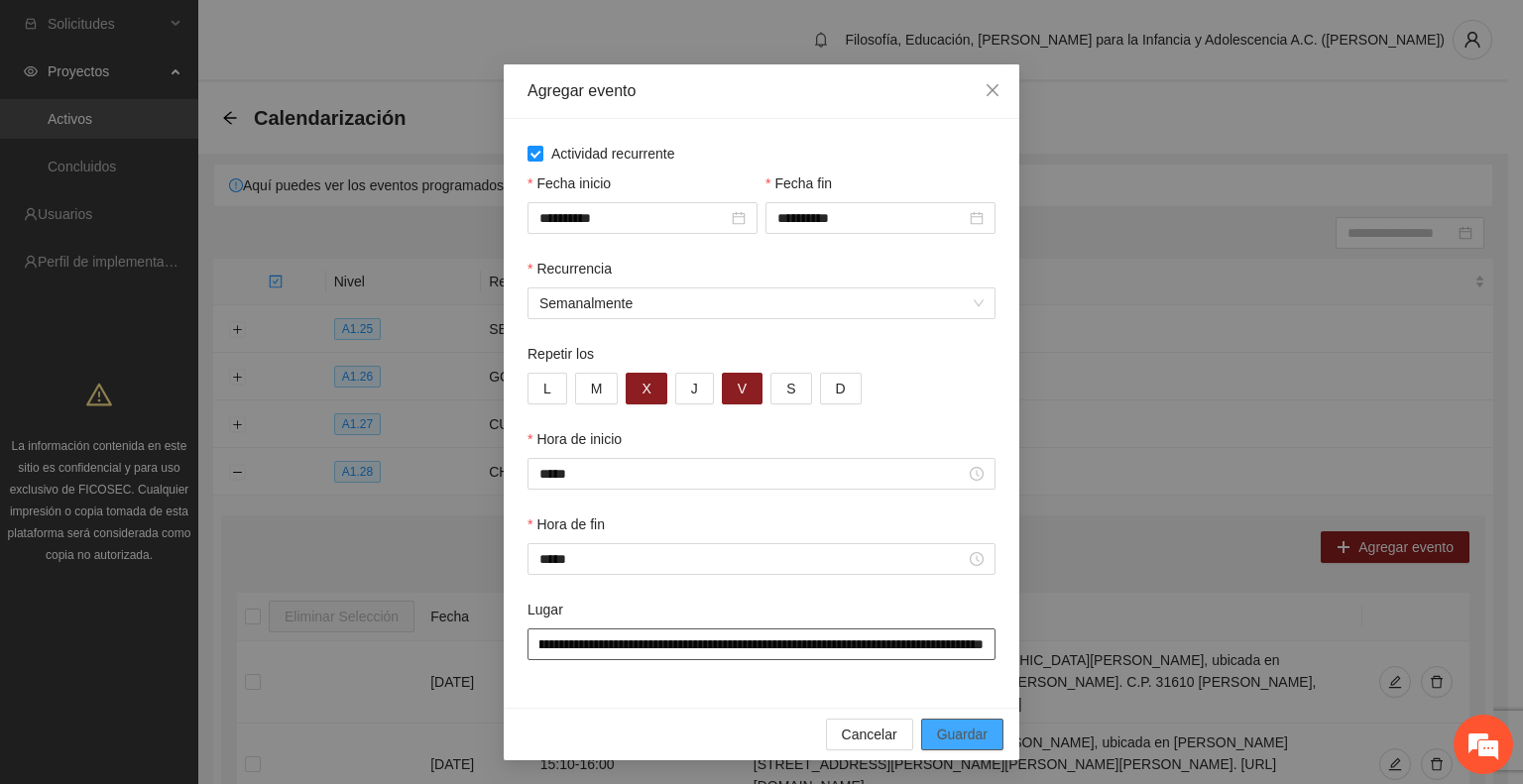 type on "**********" 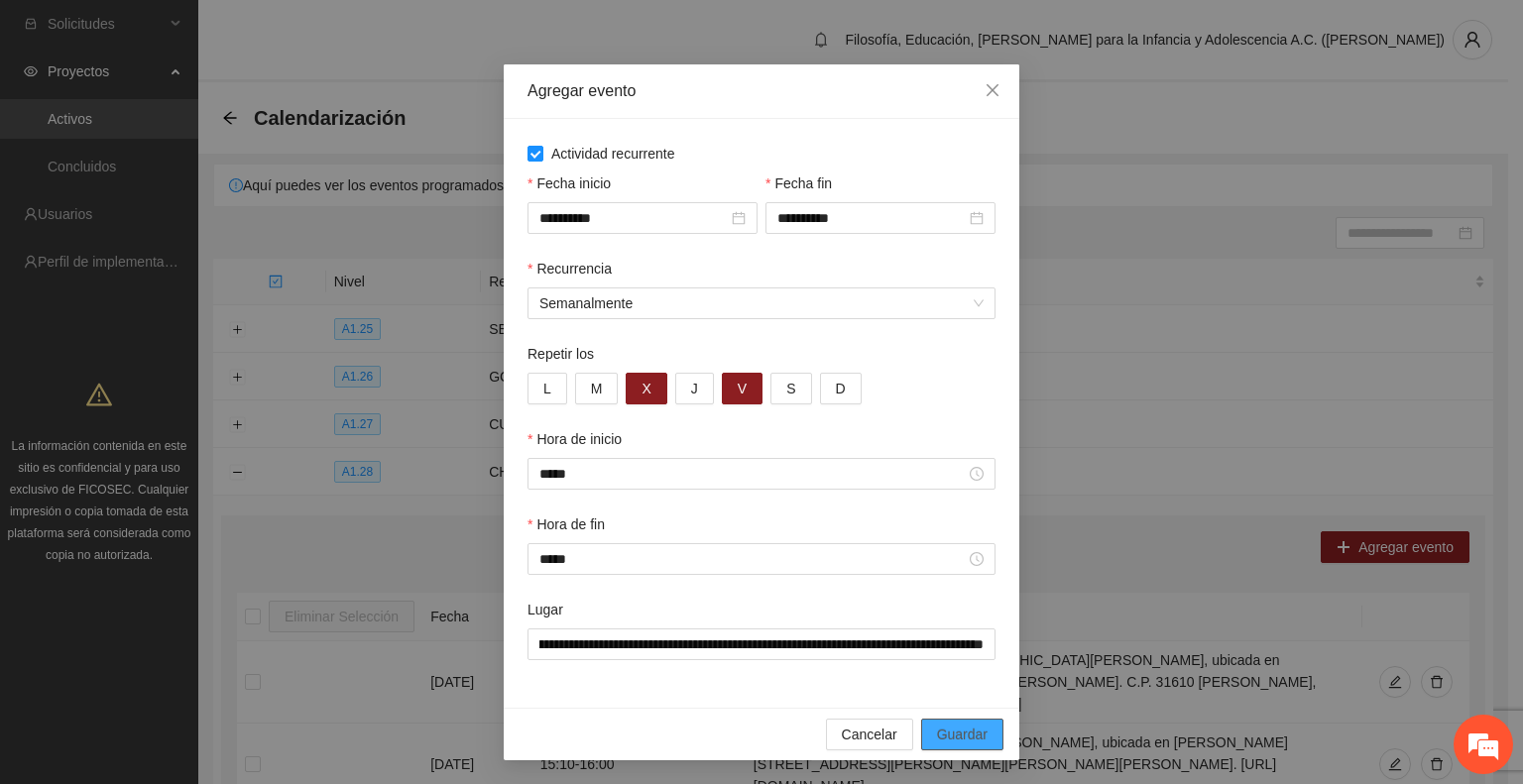 scroll, scrollTop: 0, scrollLeft: 0, axis: both 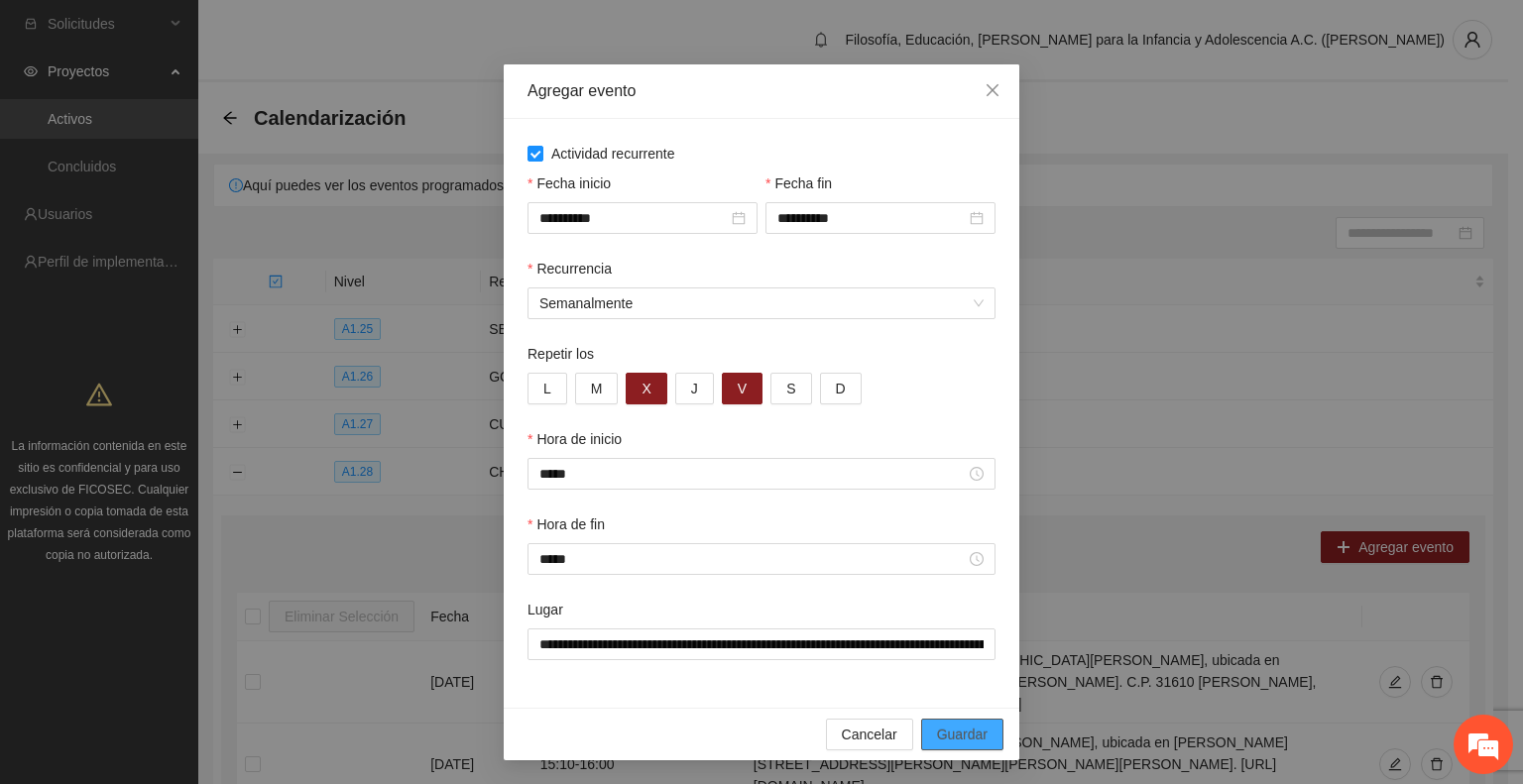 click on "Guardar" at bounding box center [962, 734] 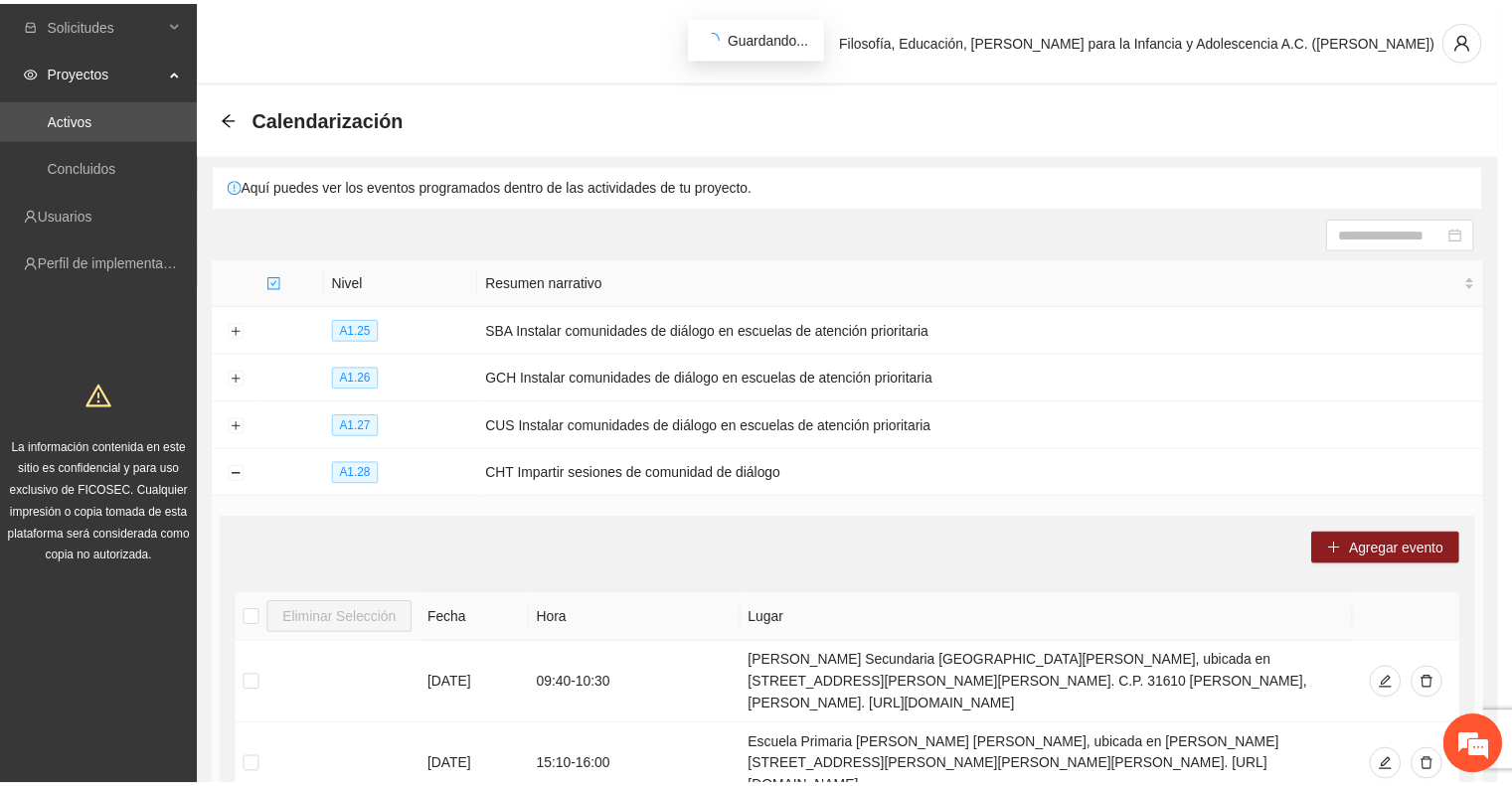 scroll, scrollTop: 0, scrollLeft: 0, axis: both 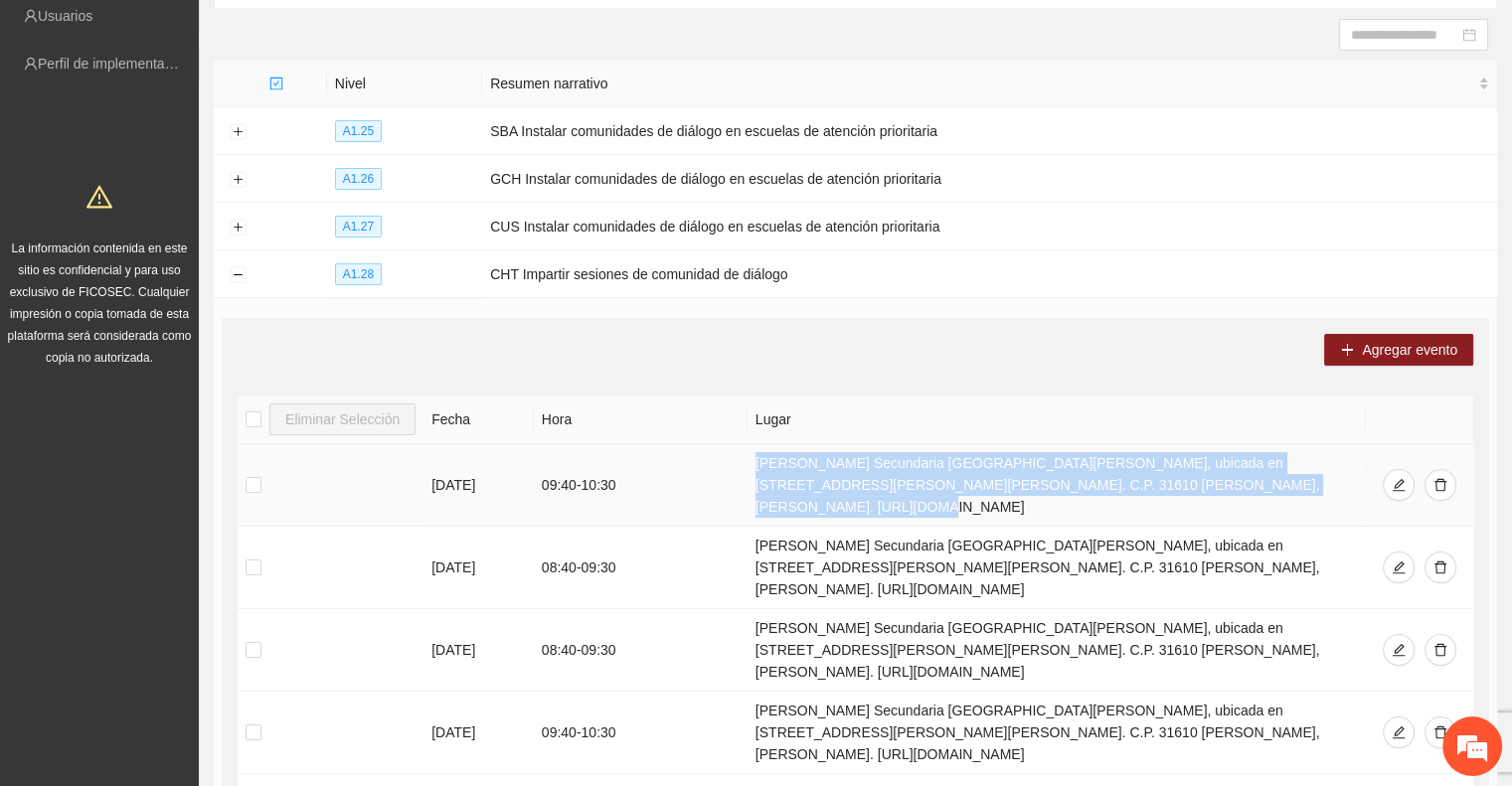 drag, startPoint x: 744, startPoint y: 463, endPoint x: 1183, endPoint y: 484, distance: 439.502 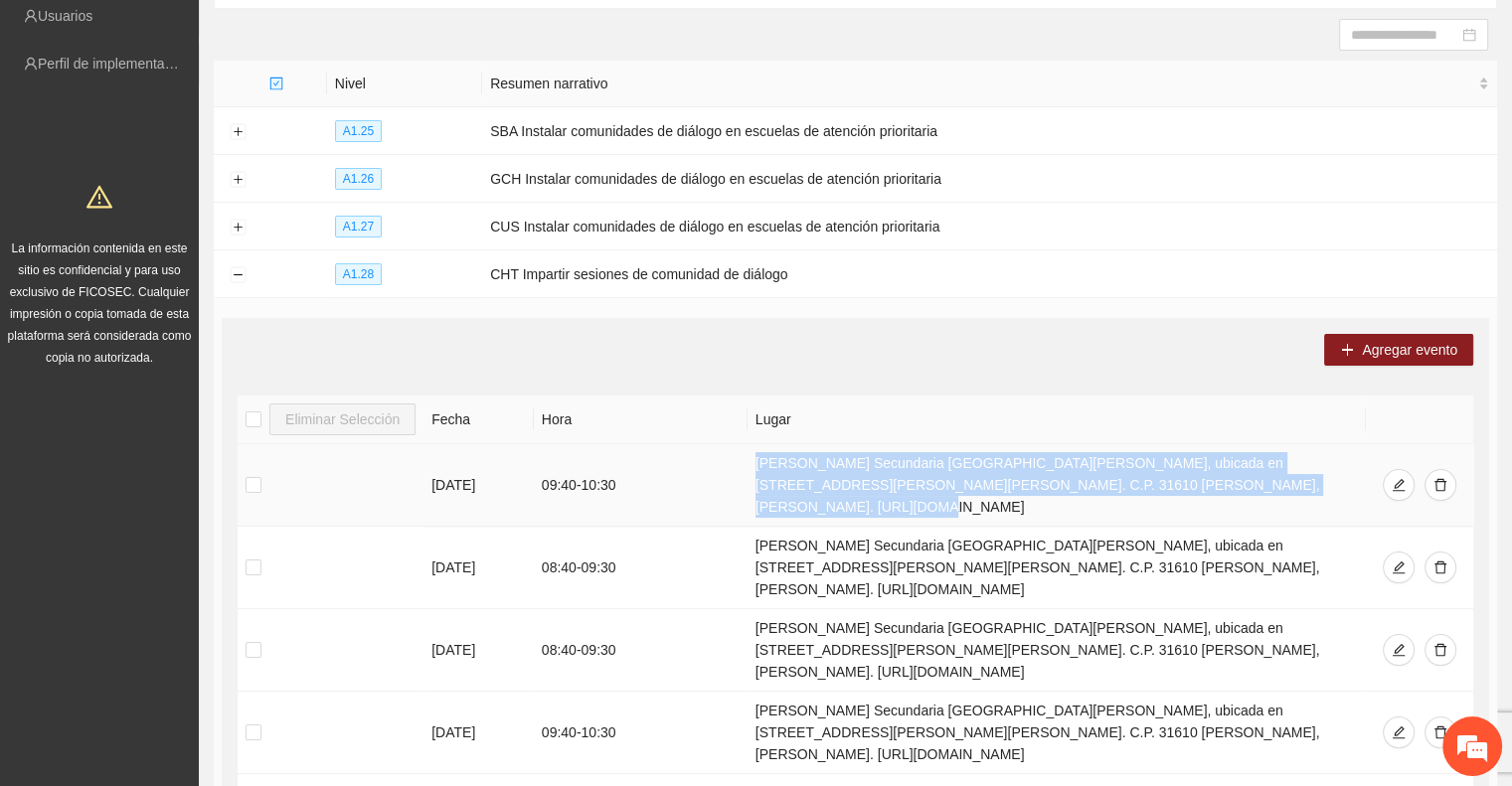 copy on "[PERSON_NAME] Secundaria [GEOGRAPHIC_DATA][PERSON_NAME], ubicada en [STREET_ADDRESS][PERSON_NAME][PERSON_NAME]. C.P. 31610 [PERSON_NAME], [PERSON_NAME]. [URL][DOMAIN_NAME]" 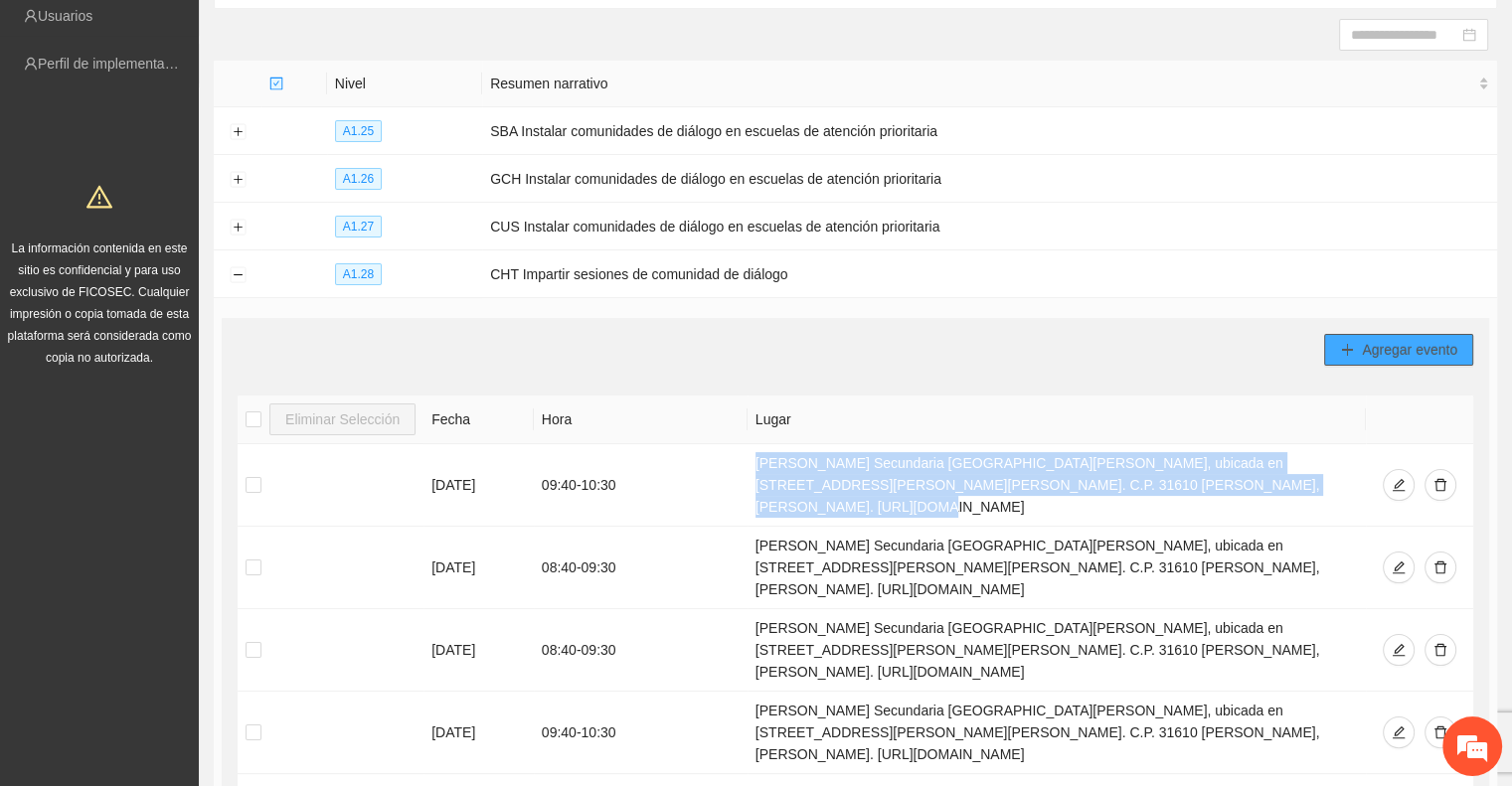 click on "Agregar evento" at bounding box center (1410, 350) 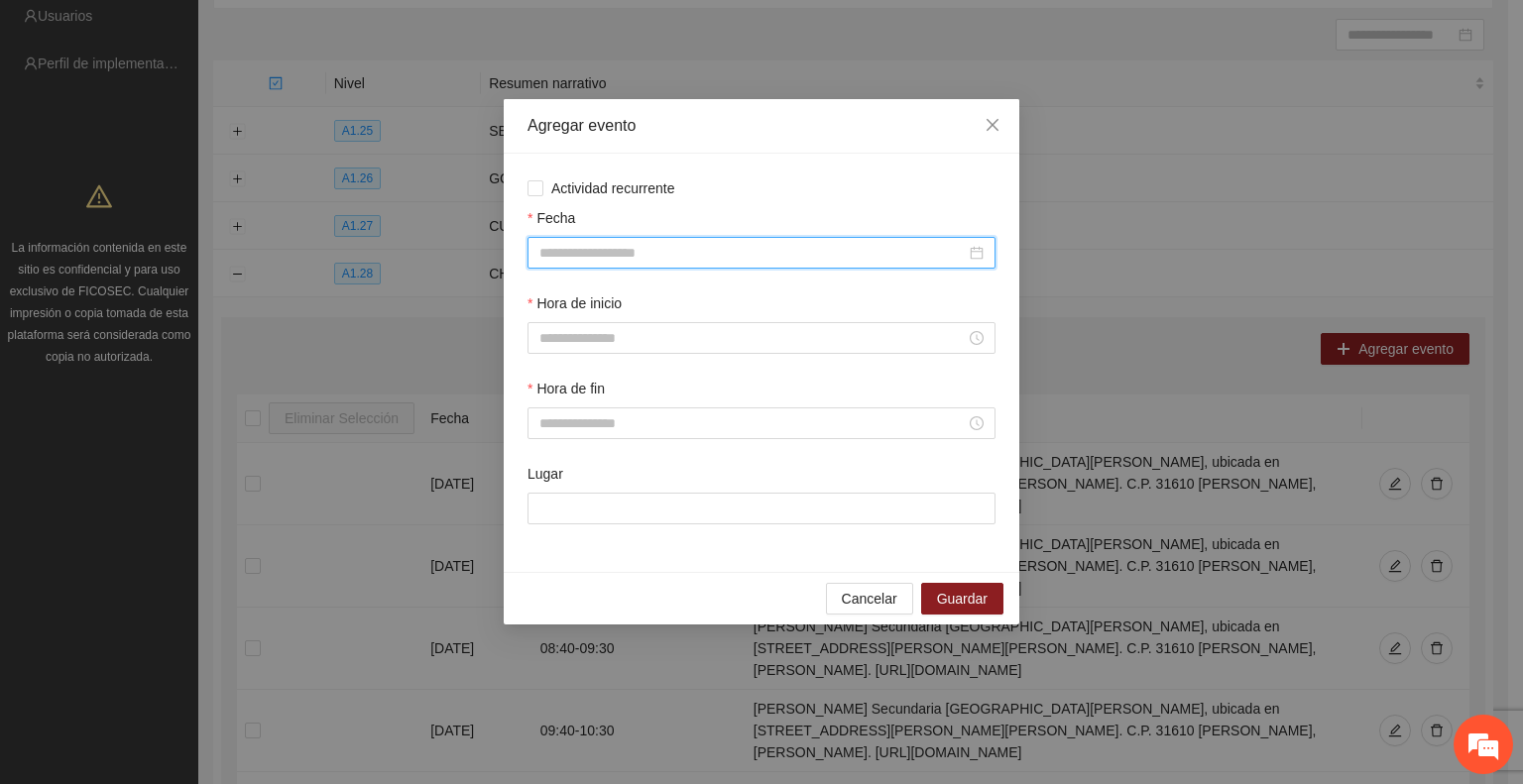 click on "Fecha" at bounding box center (753, 253) 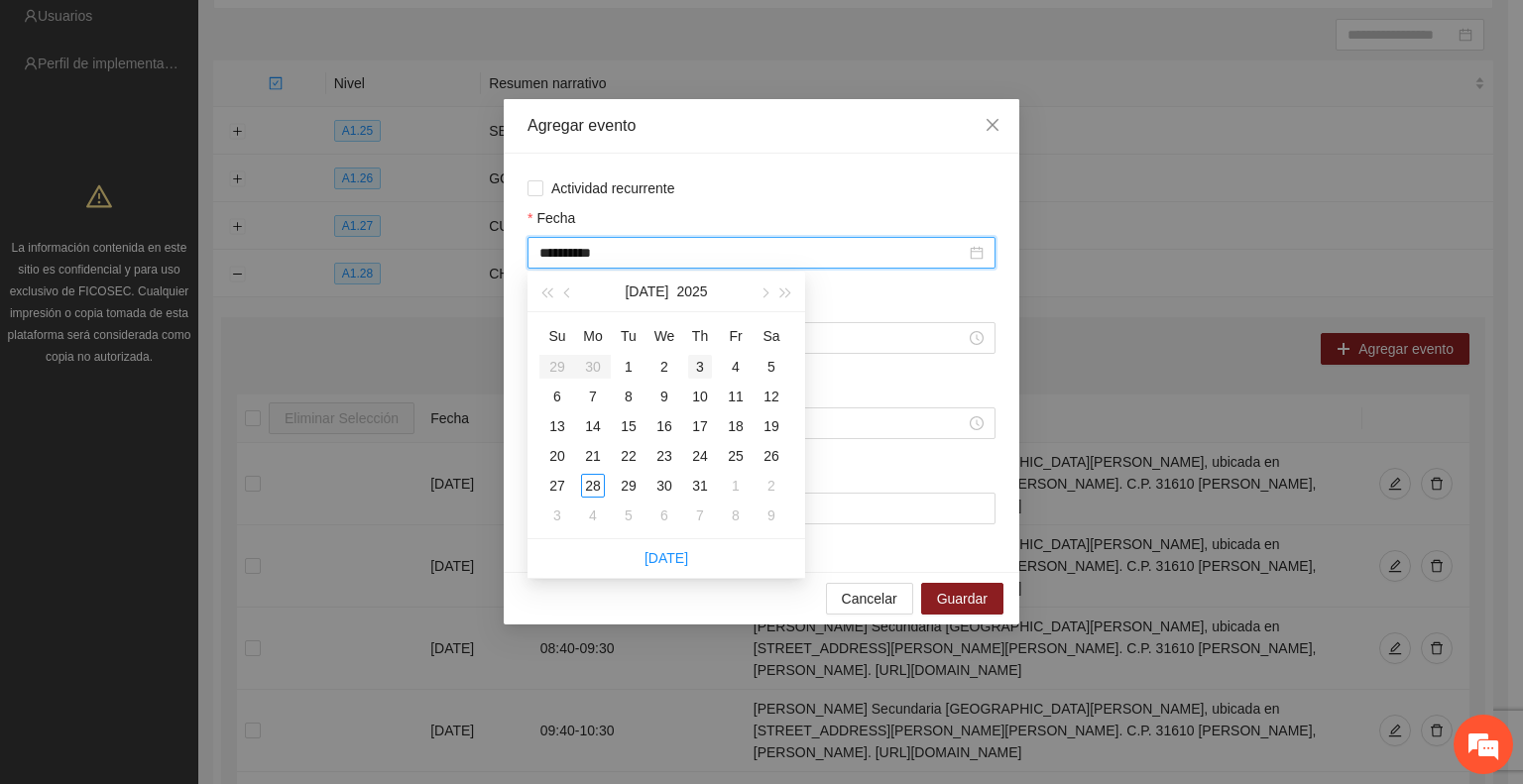 type on "**********" 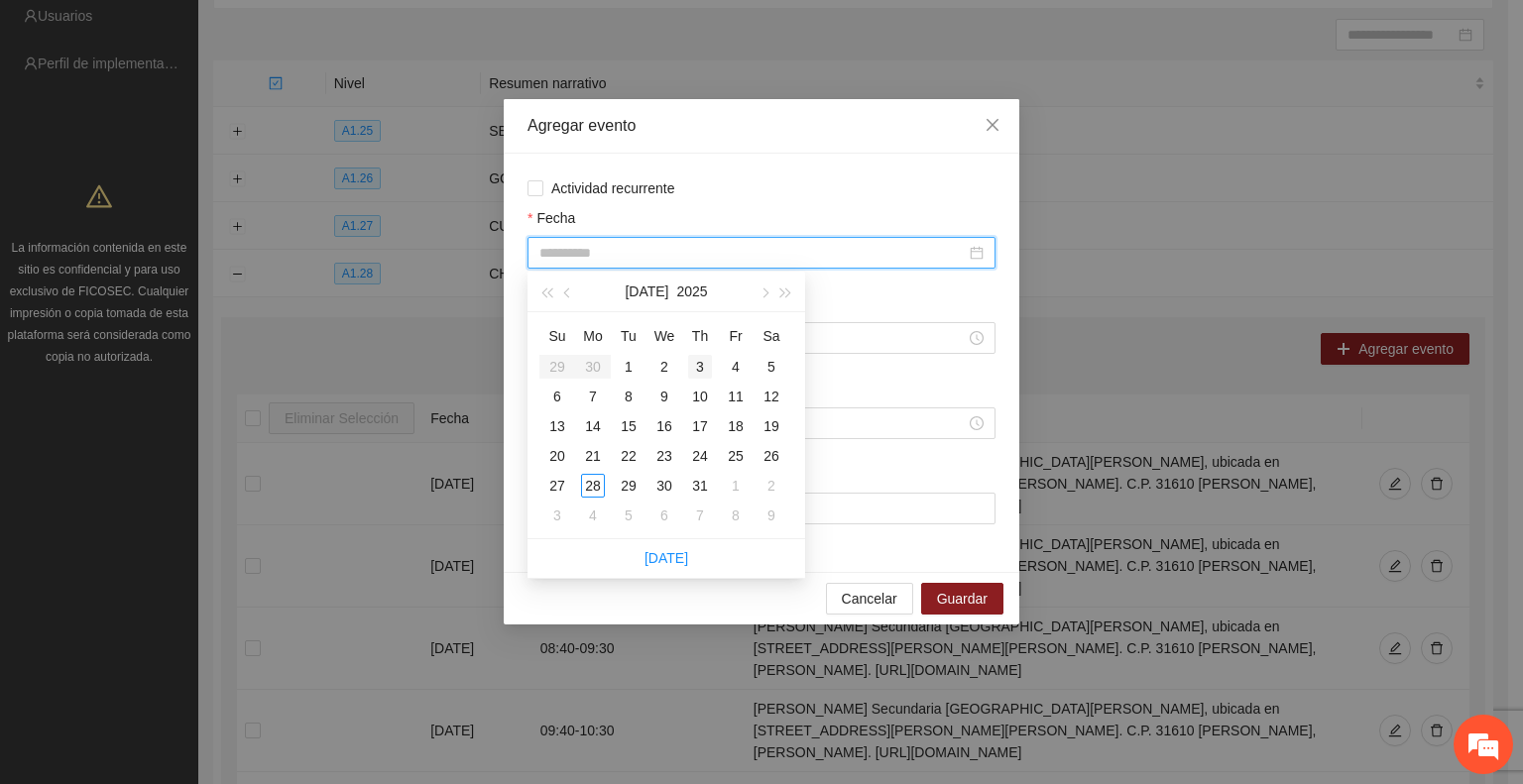 click on "3" at bounding box center (700, 367) 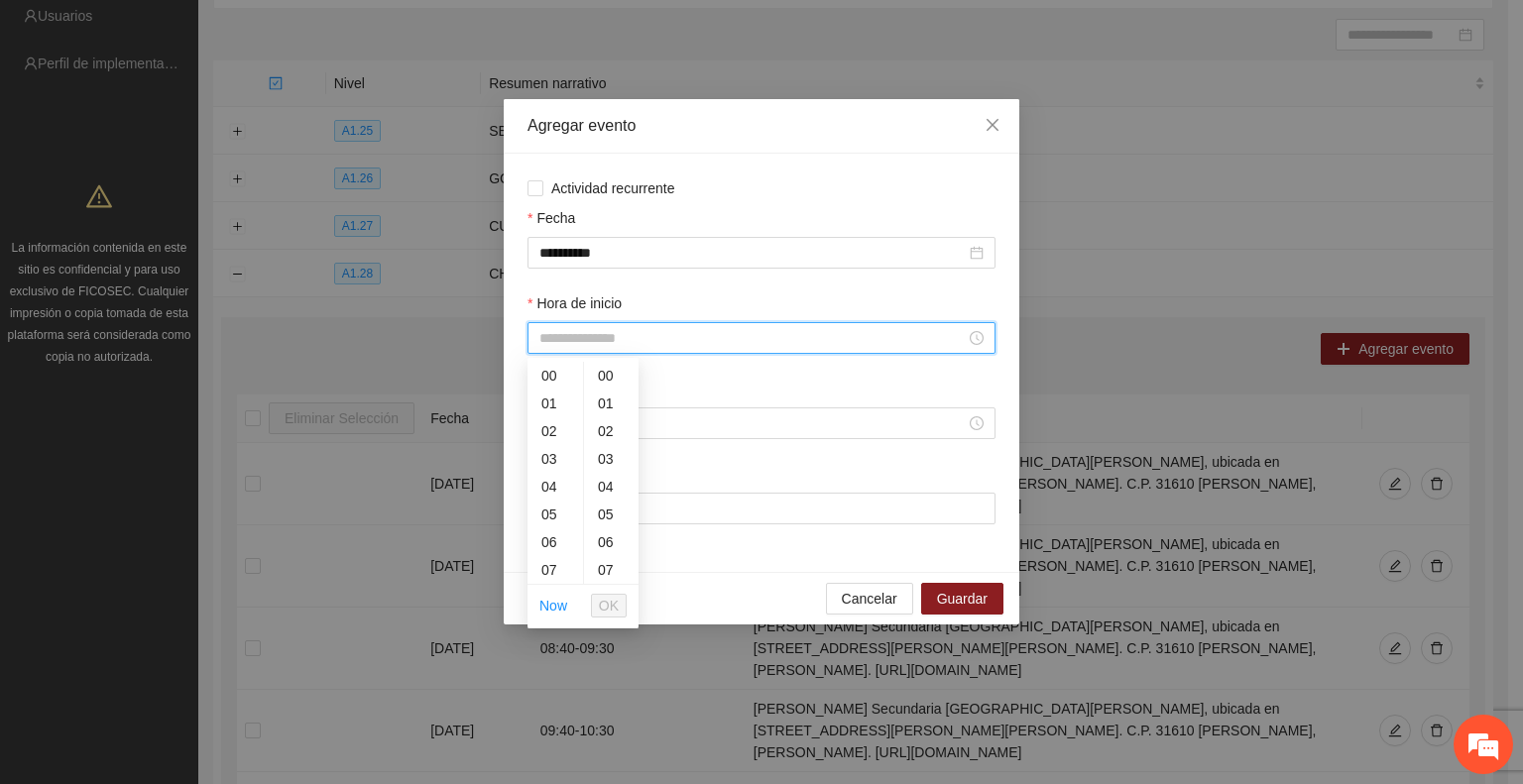 click on "Hora de inicio" at bounding box center (753, 338) 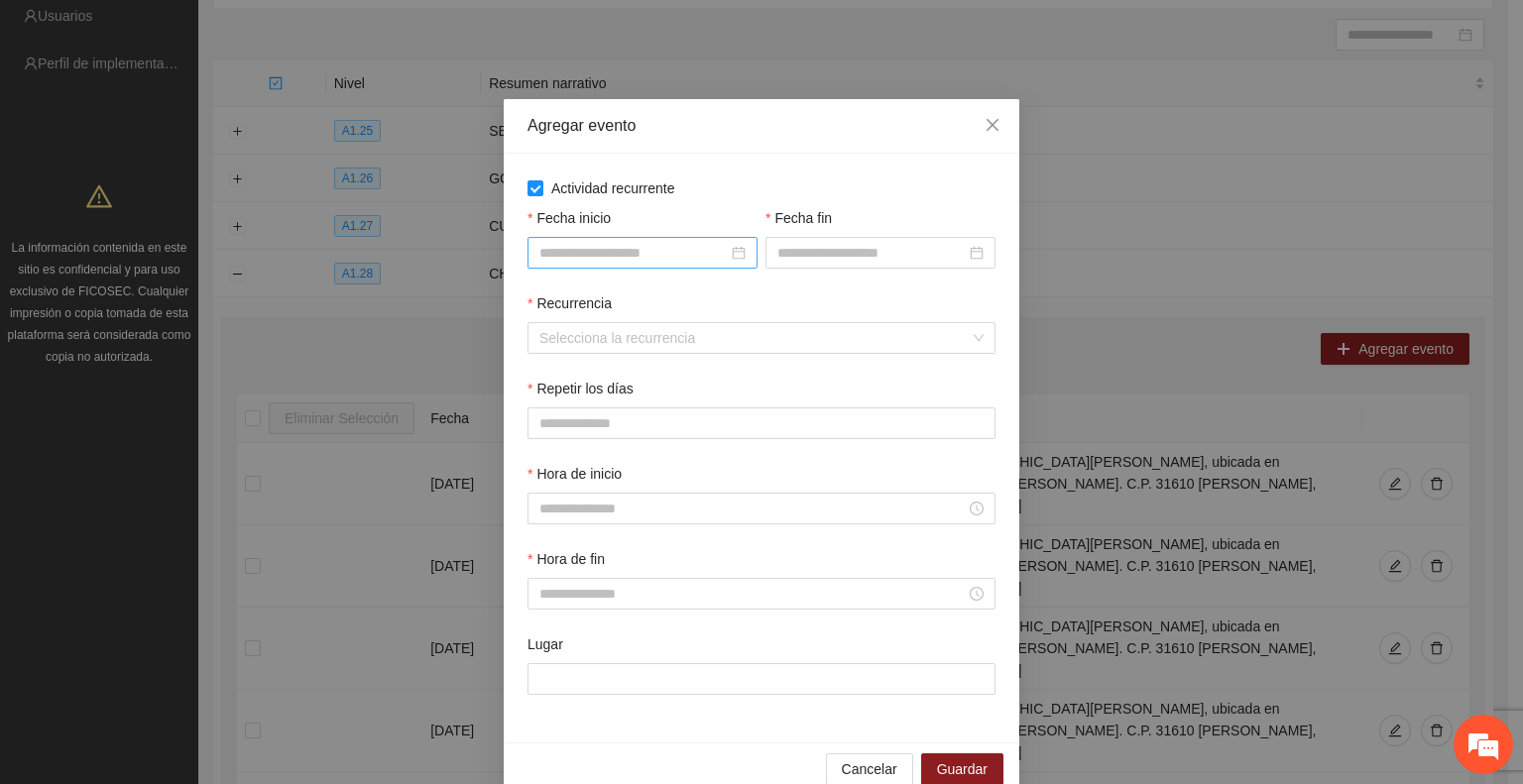 click on "Fecha inicio" at bounding box center [634, 253] 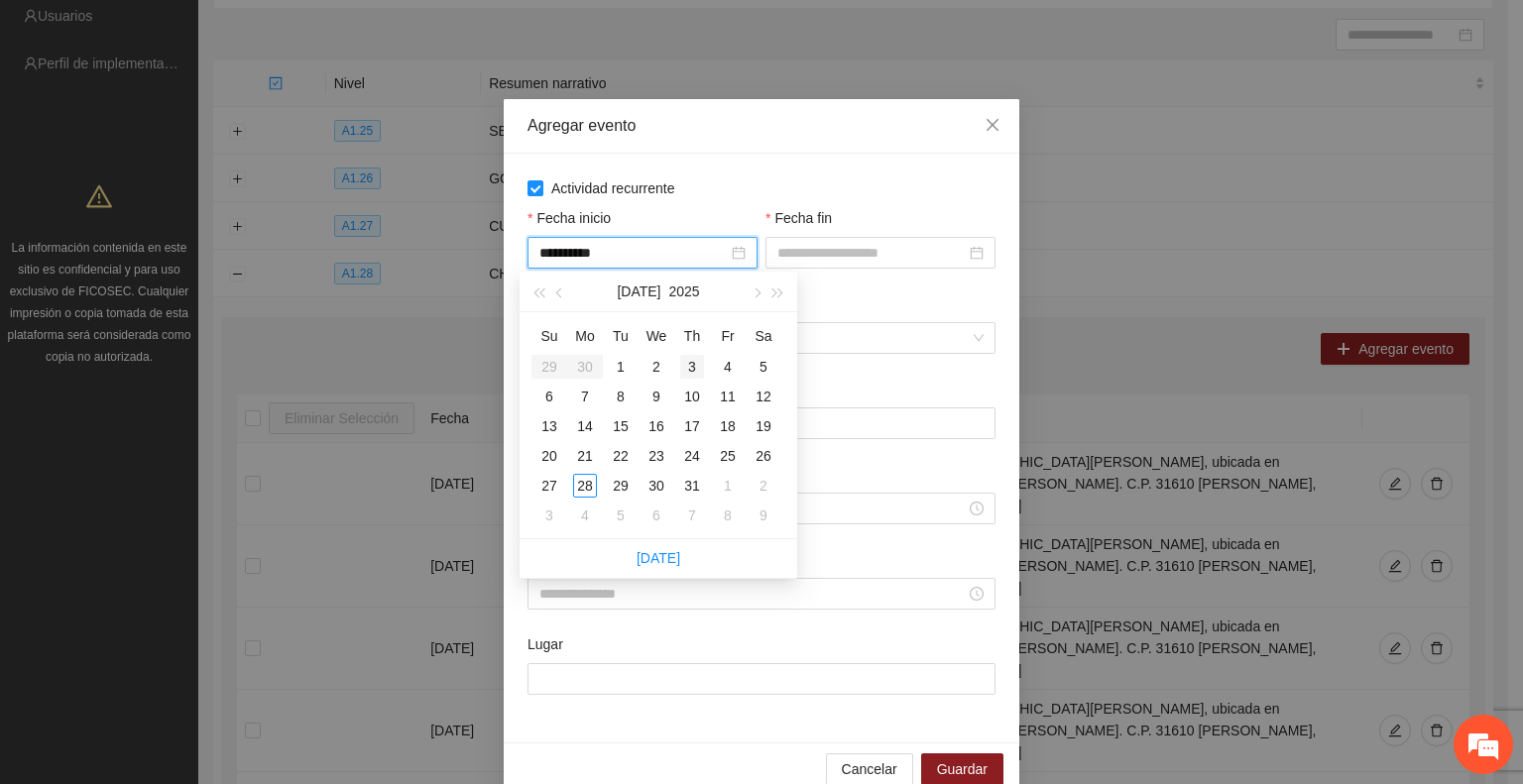type on "**********" 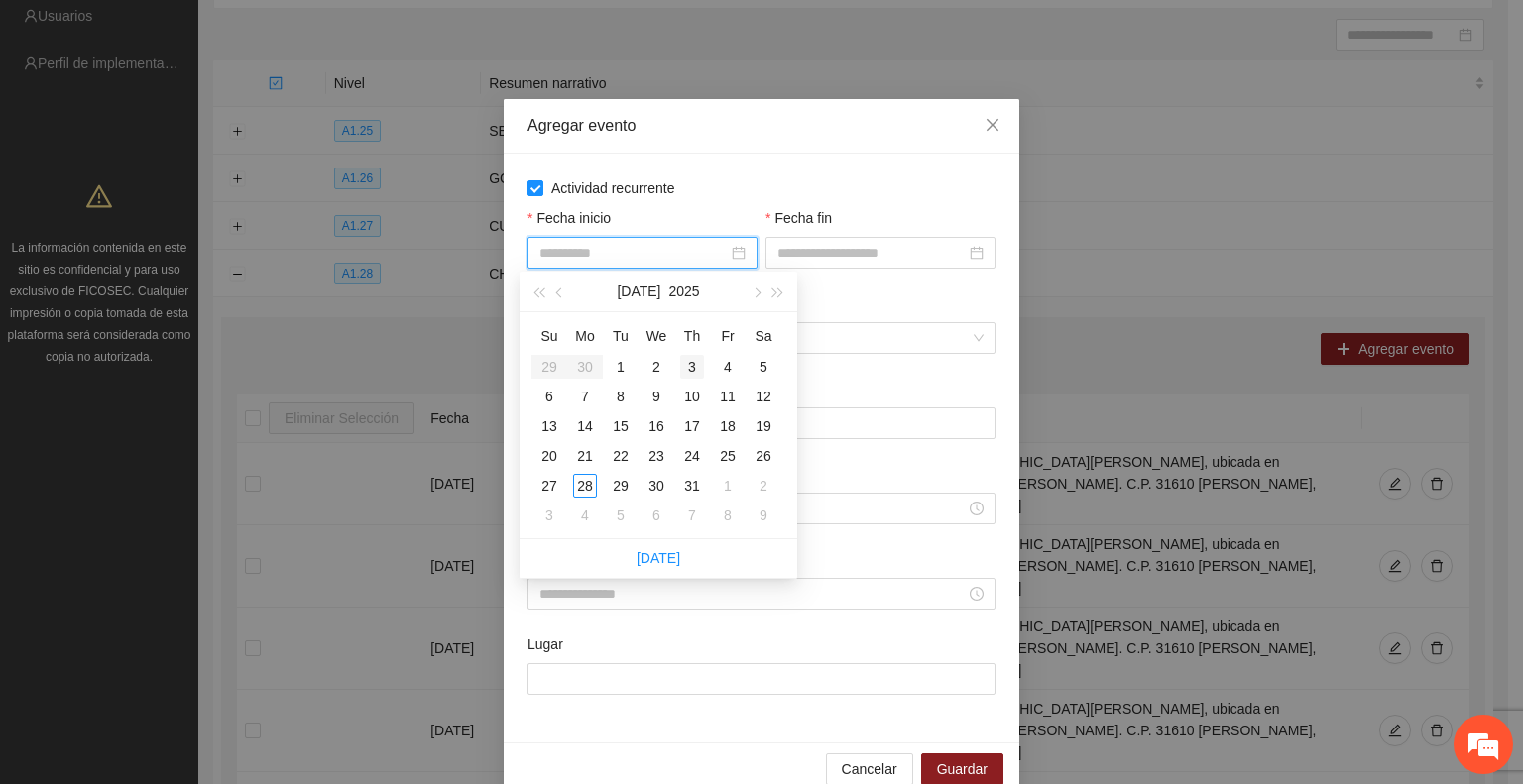 click on "3" at bounding box center (692, 367) 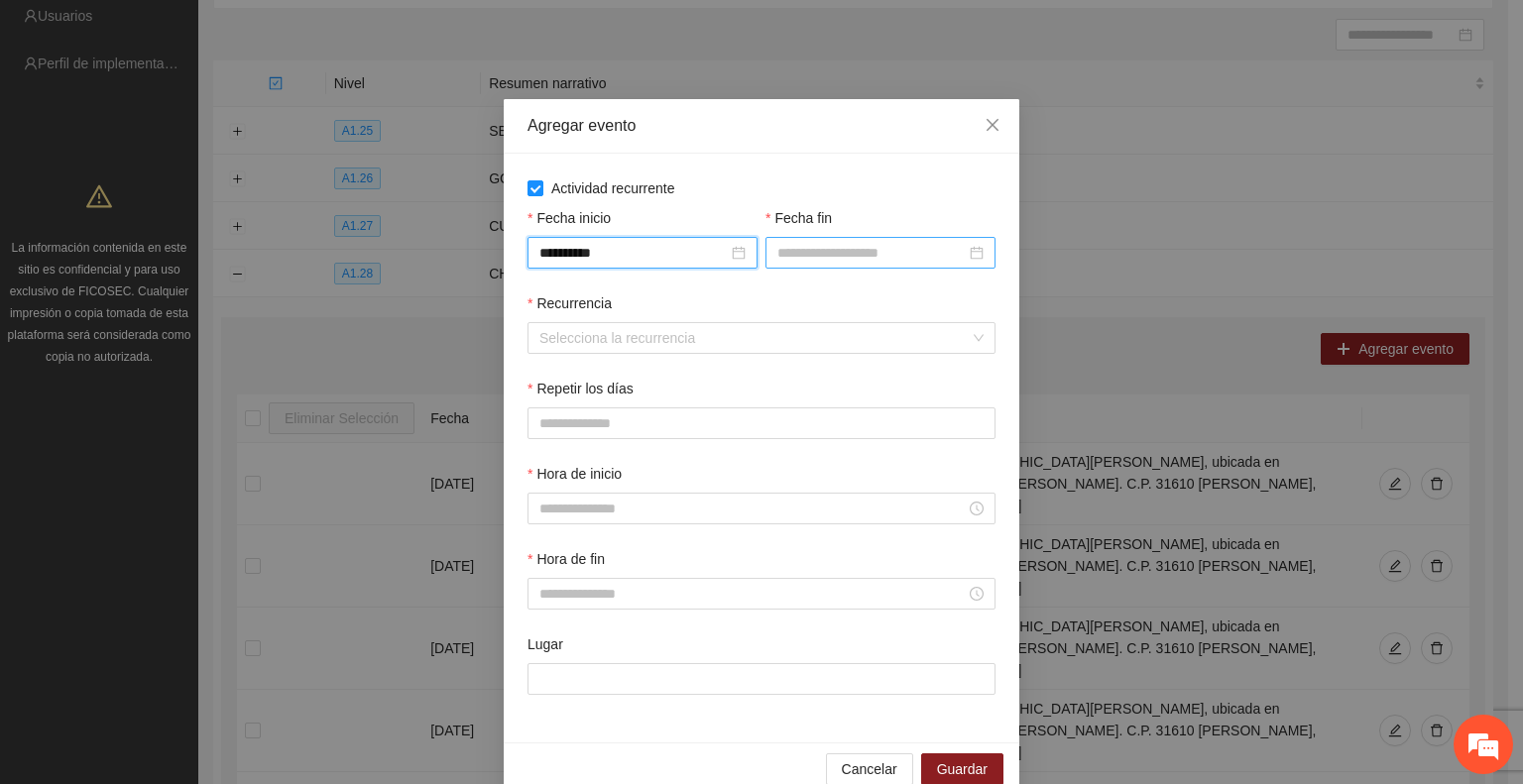 click on "Fecha fin" at bounding box center (872, 253) 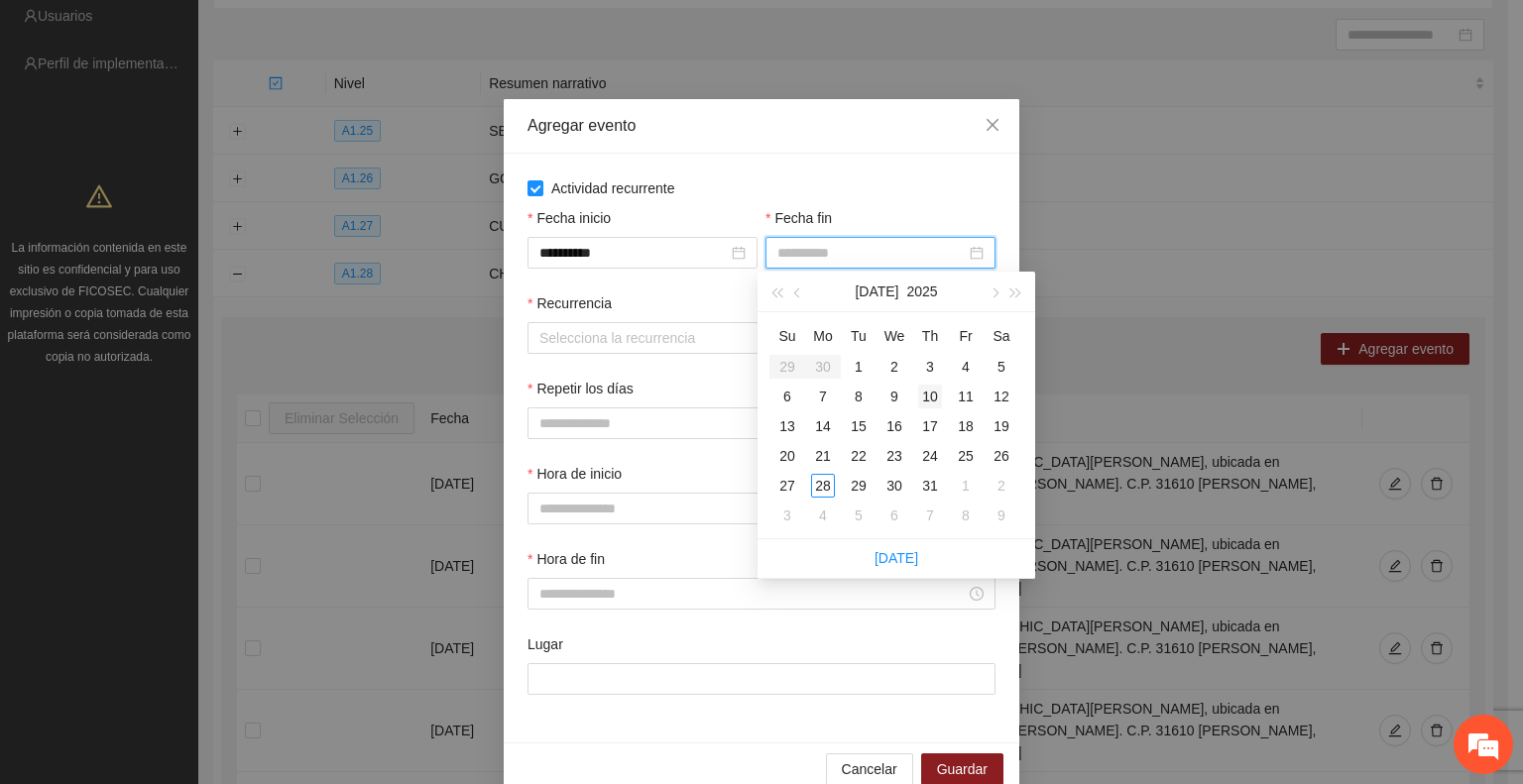 type on "**********" 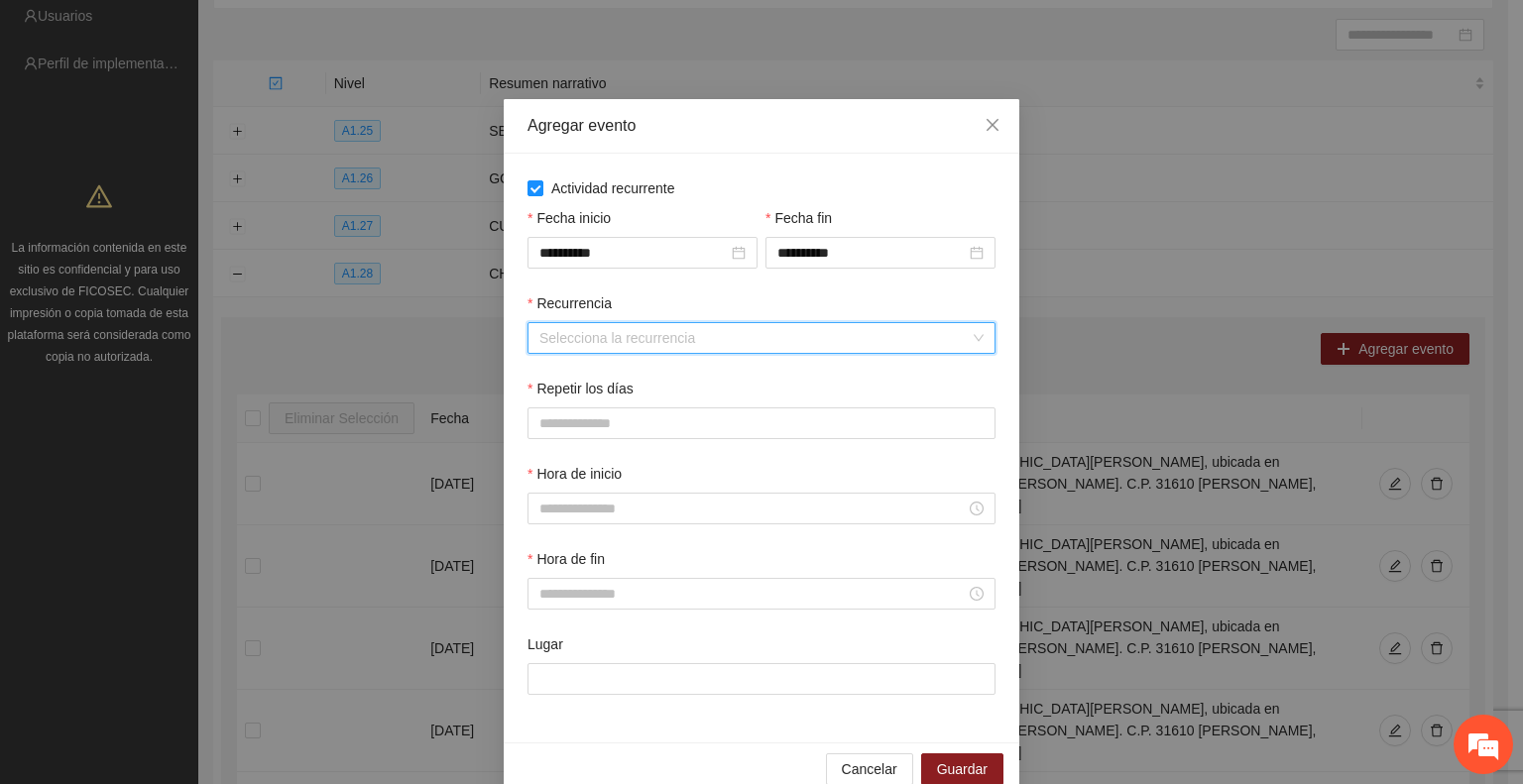 click on "Recurrencia" at bounding box center (755, 338) 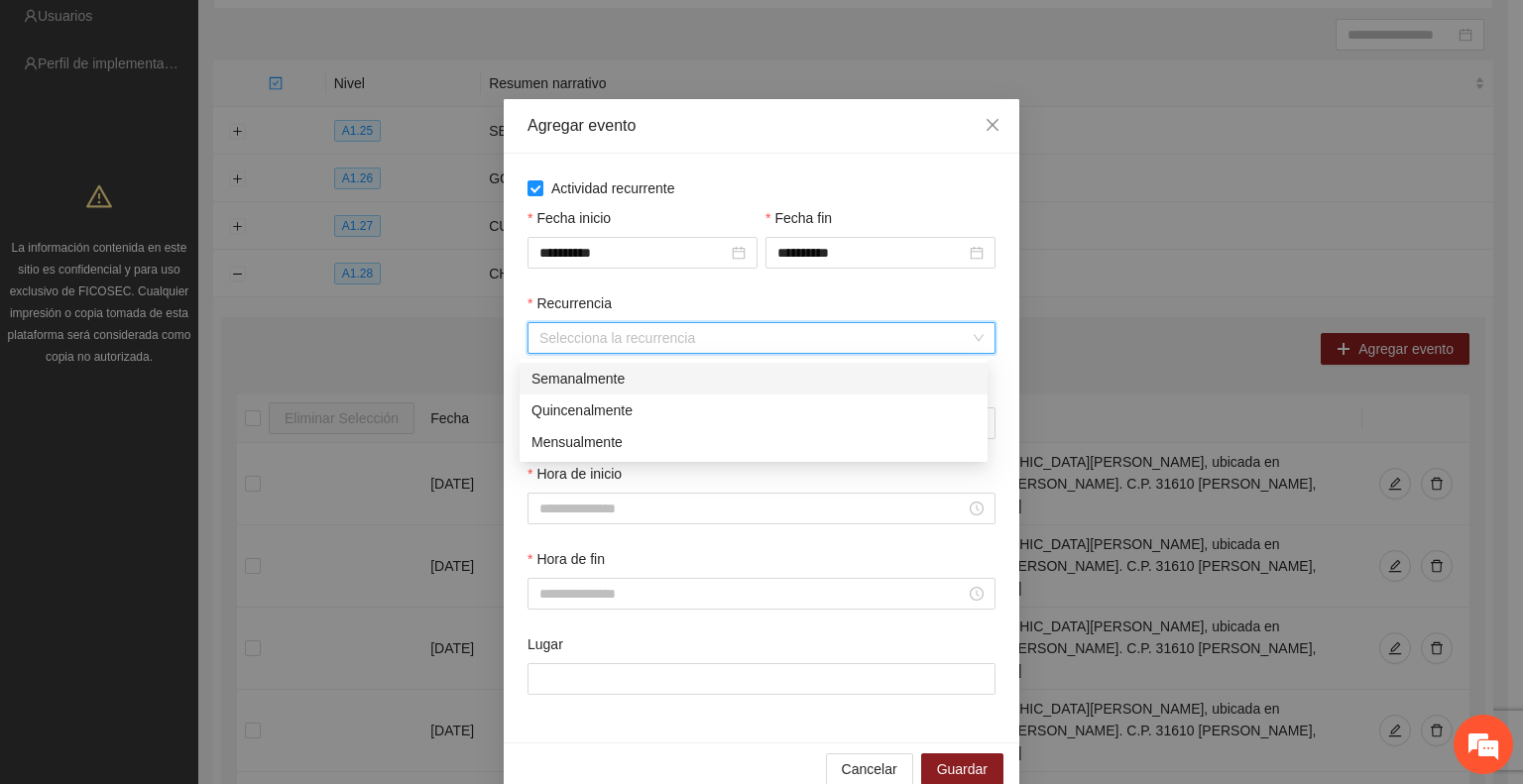 click on "Semanalmente" at bounding box center [754, 379] 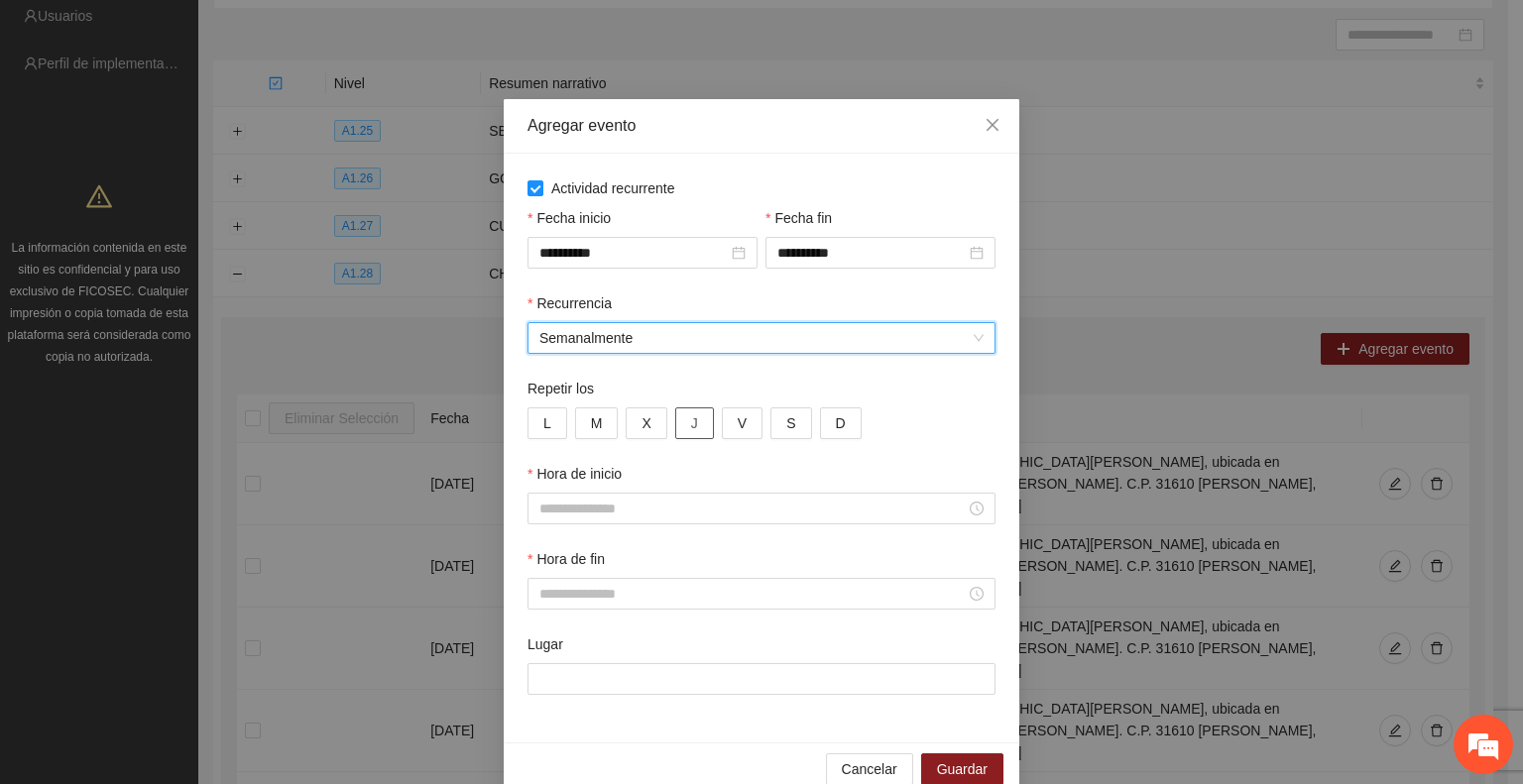 click on "J" at bounding box center (694, 423) 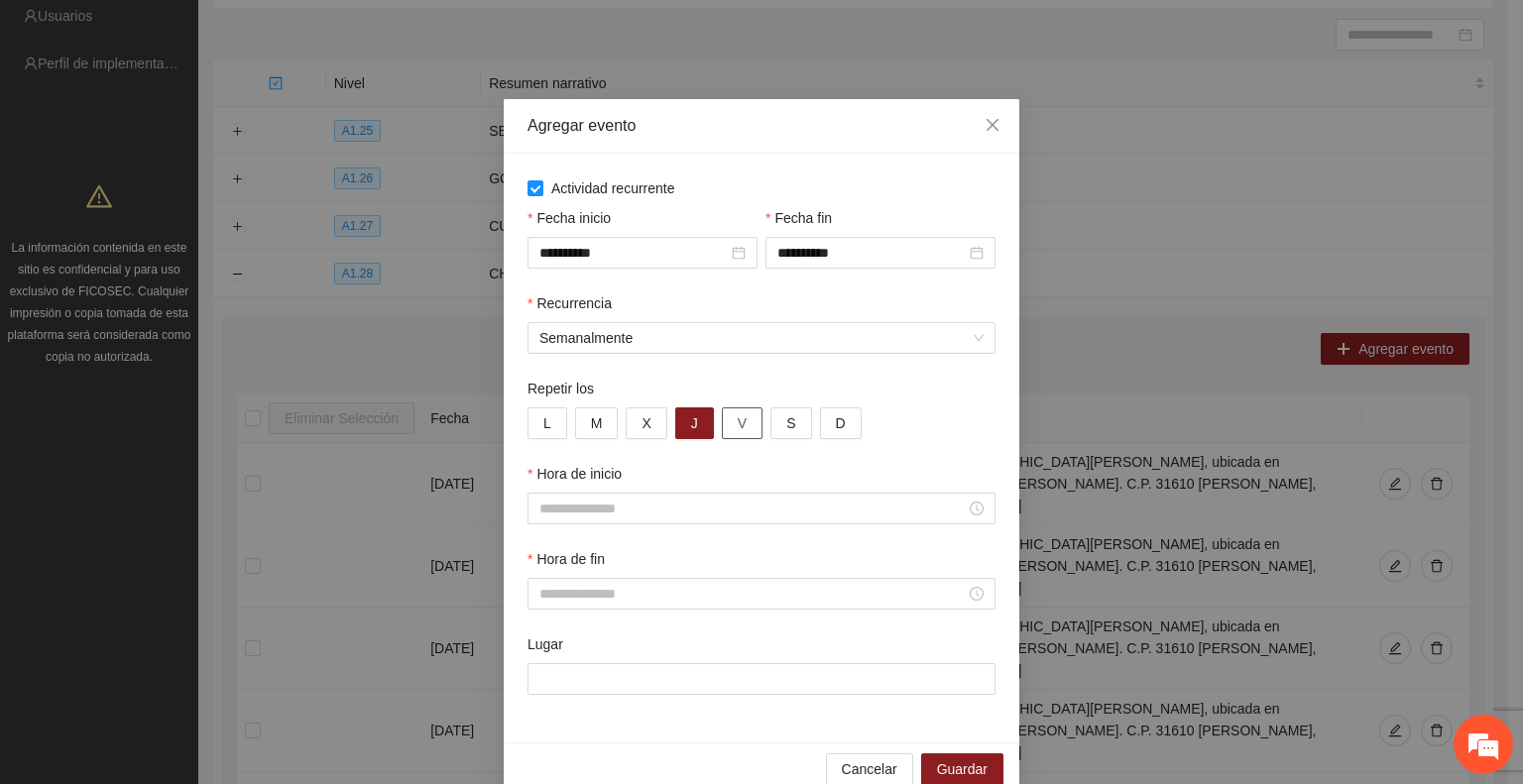 click on "V" at bounding box center [742, 423] 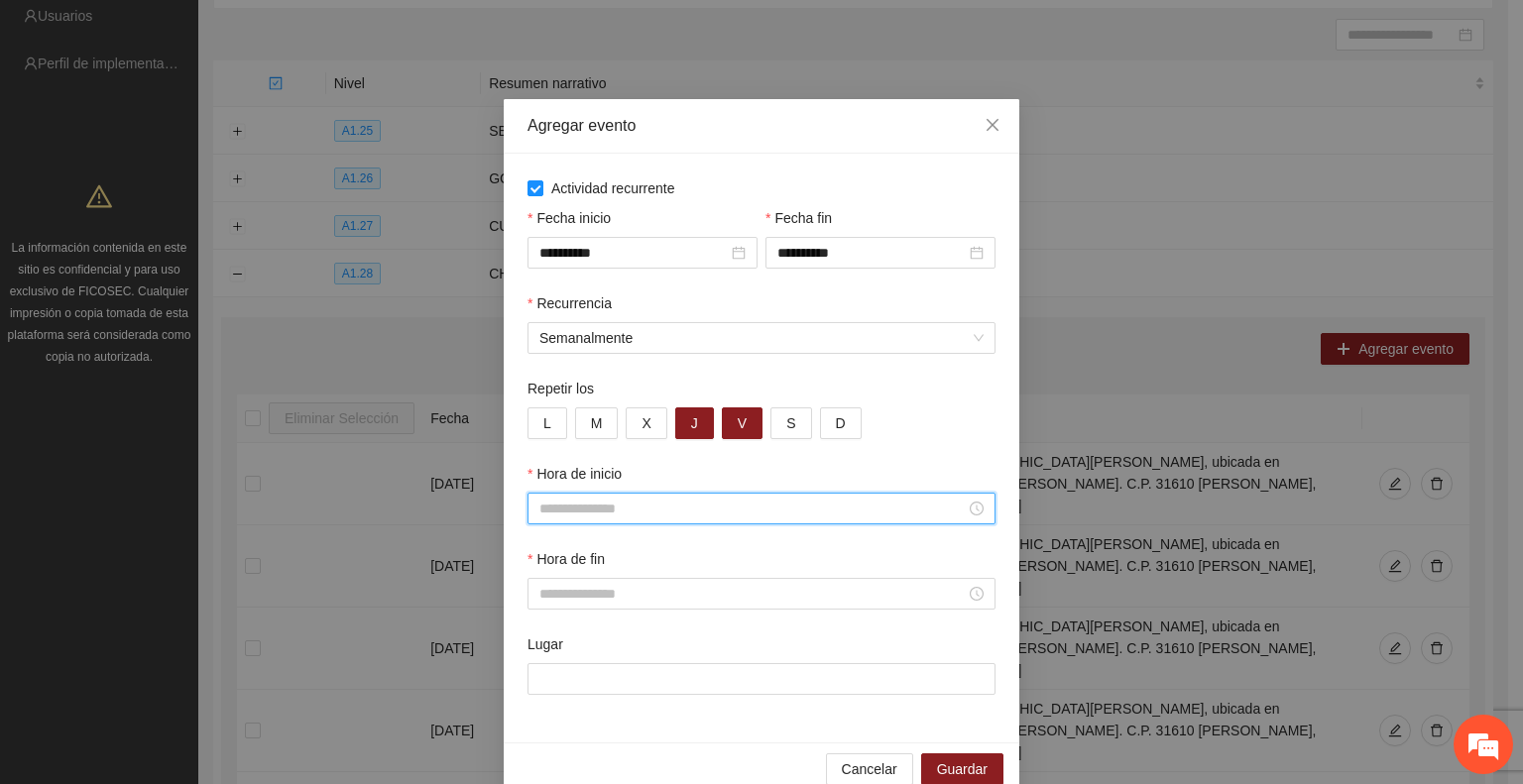 click on "Hora de inicio" at bounding box center [753, 508] 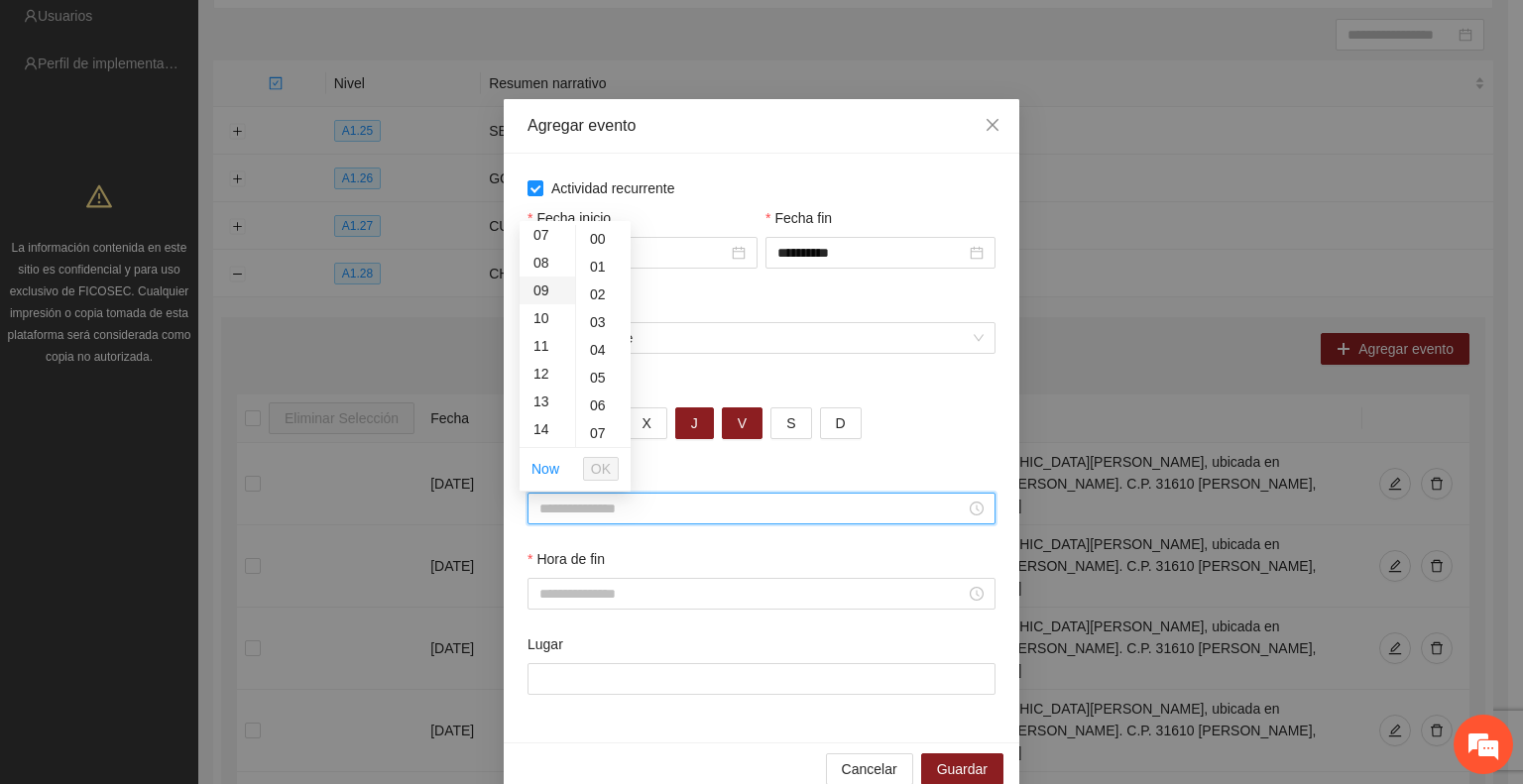 click on "09" at bounding box center (547, 290) 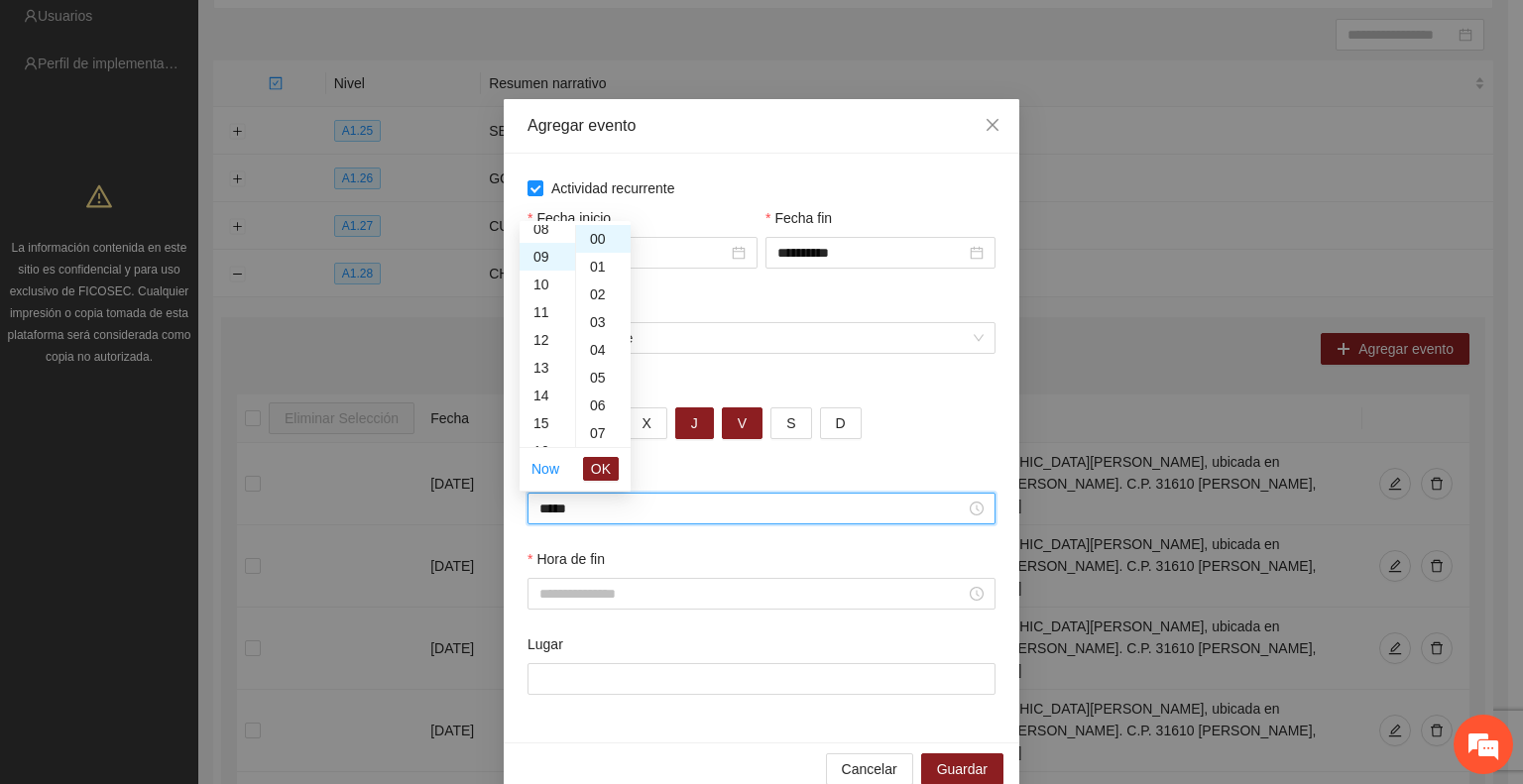 scroll, scrollTop: 250, scrollLeft: 0, axis: vertical 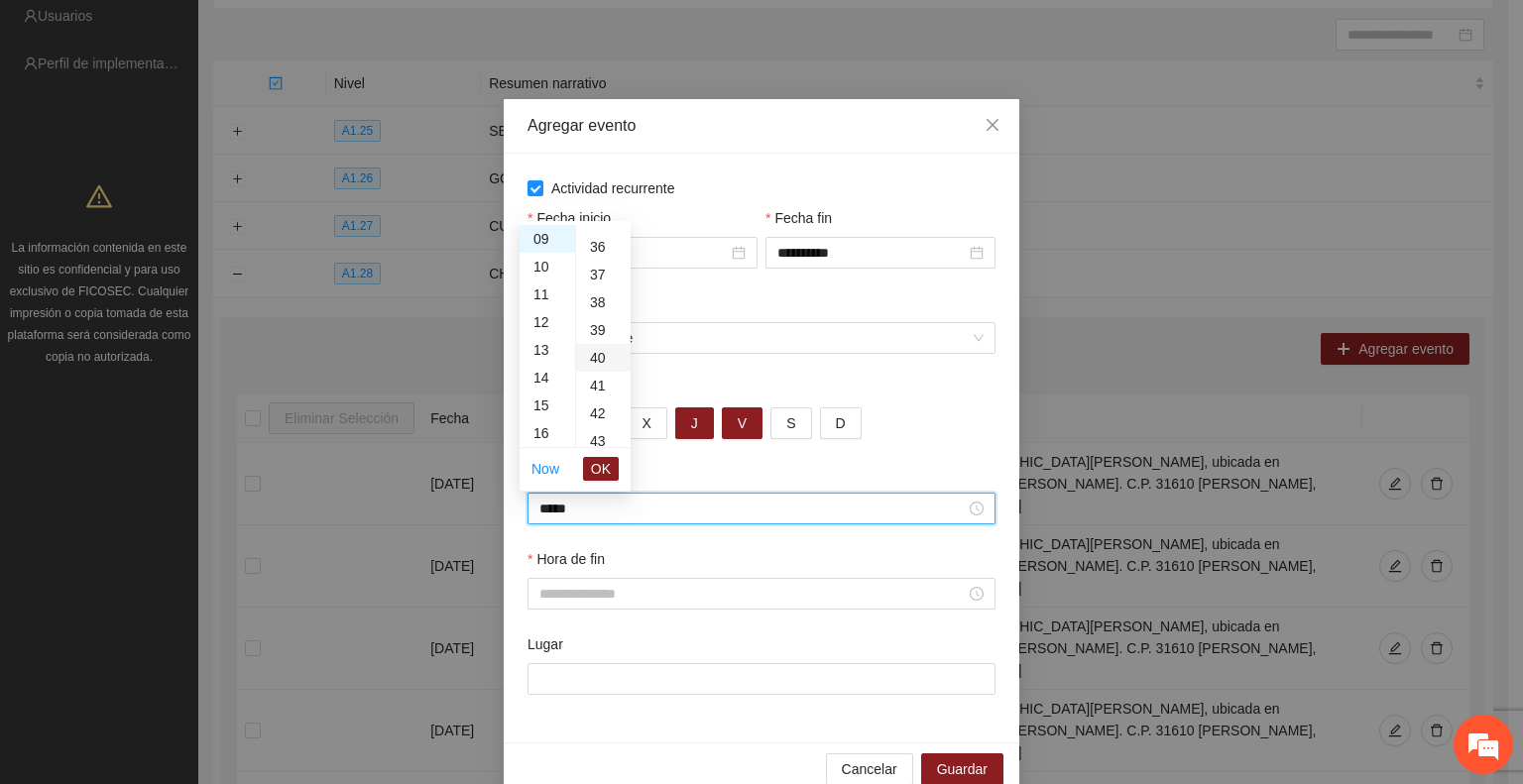 click on "40" at bounding box center [603, 358] 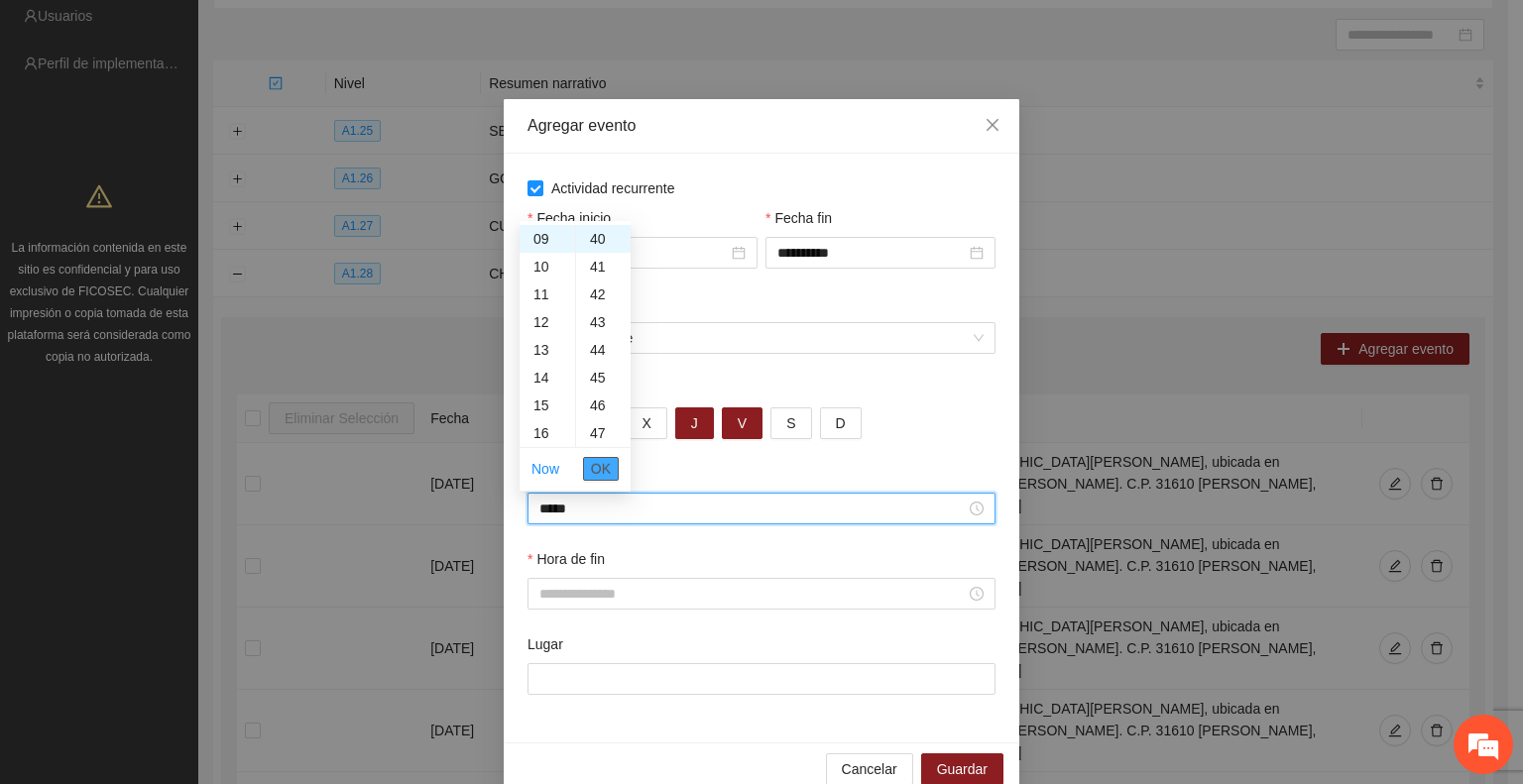 click on "OK" at bounding box center (601, 469) 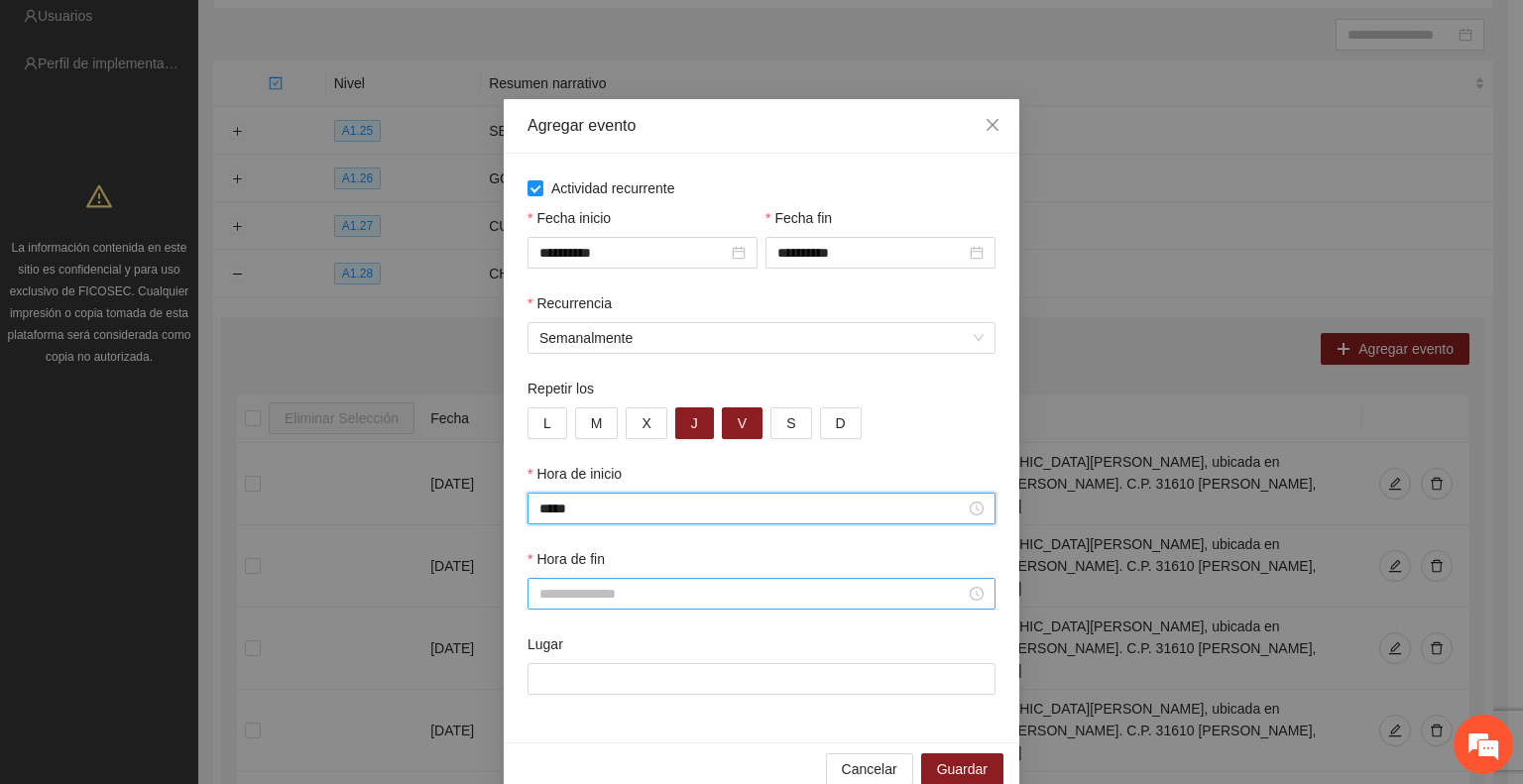 click on "Hora de fin" at bounding box center (753, 594) 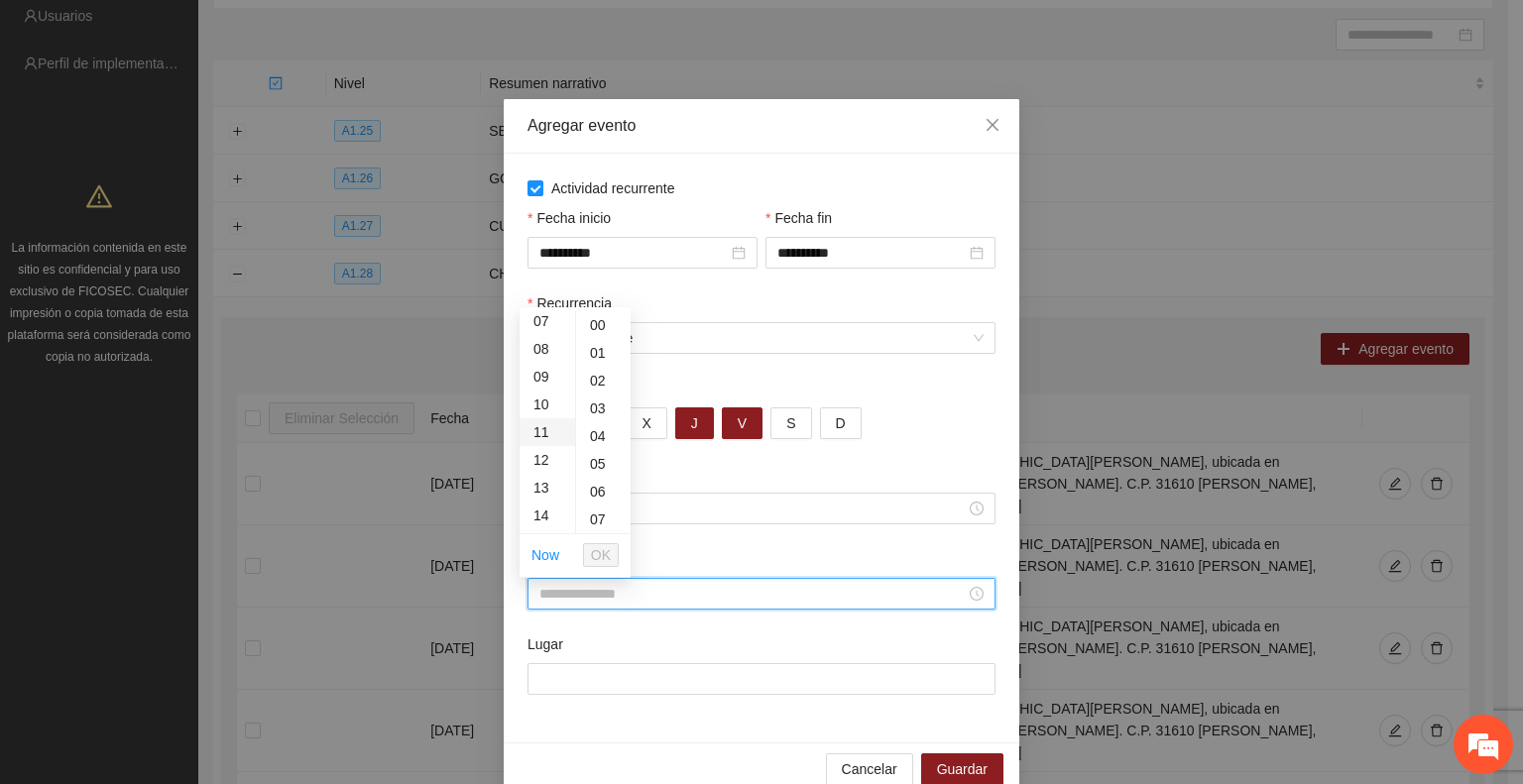 click on "10" at bounding box center (547, 404) 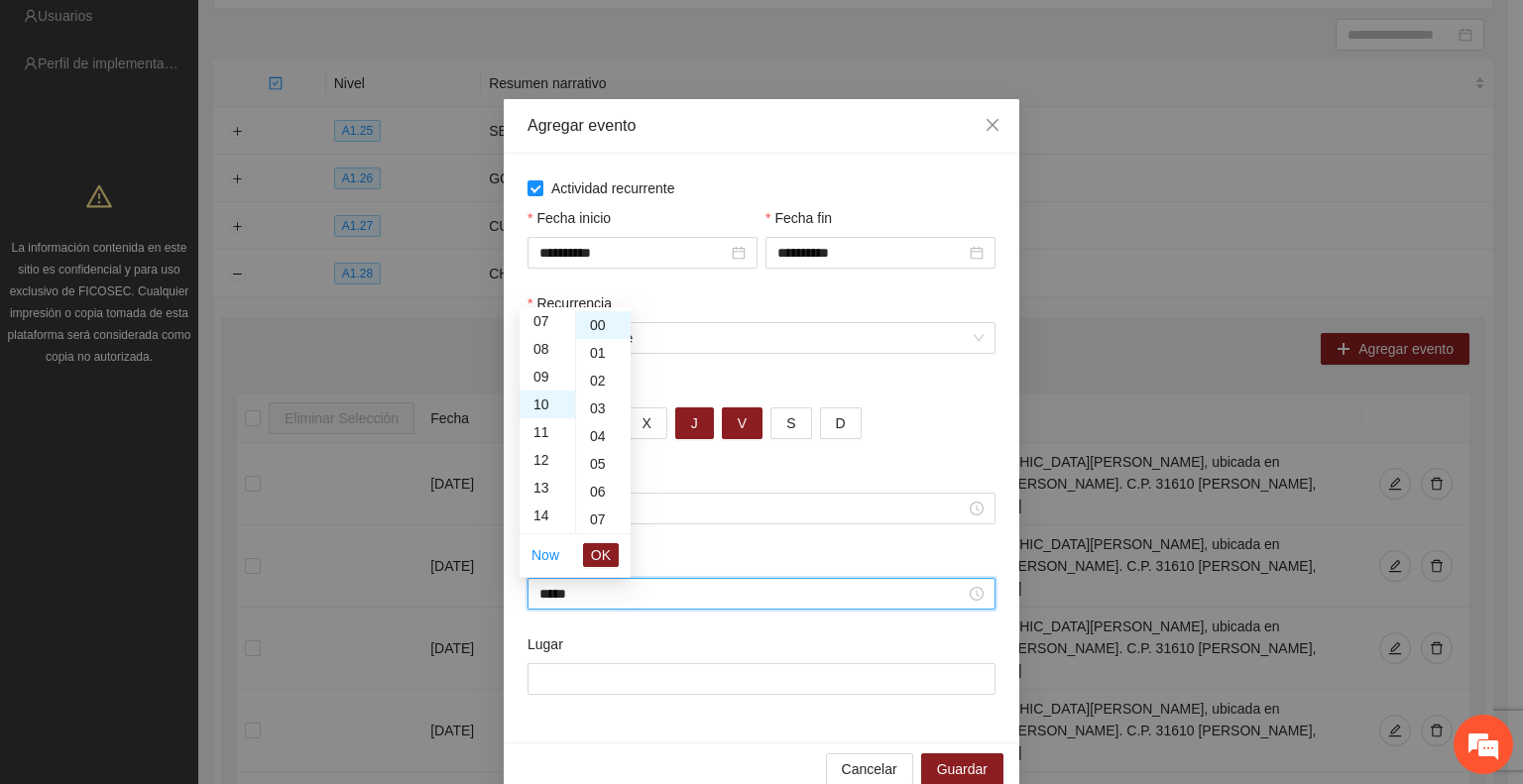 scroll, scrollTop: 278, scrollLeft: 0, axis: vertical 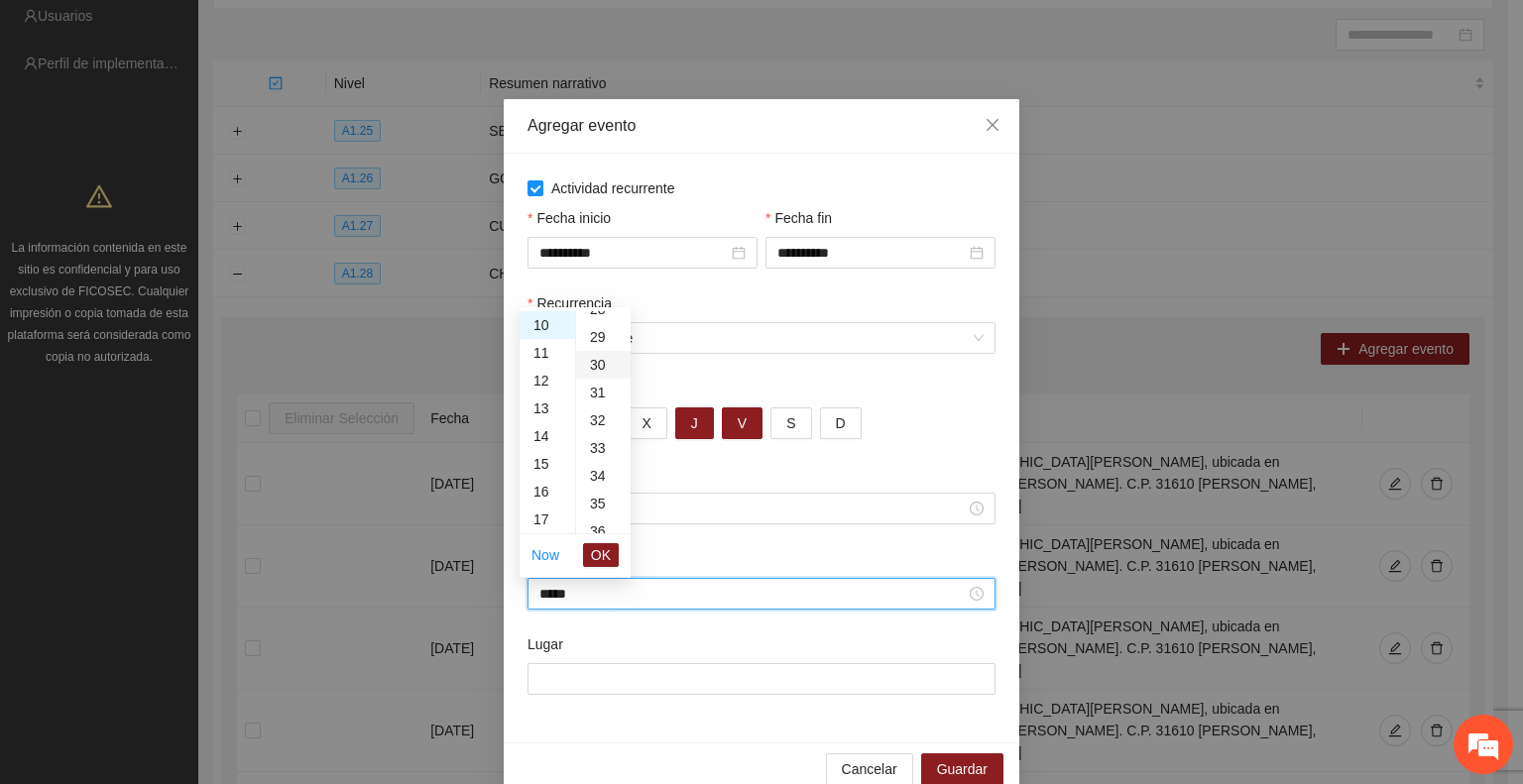 click on "30" at bounding box center [603, 365] 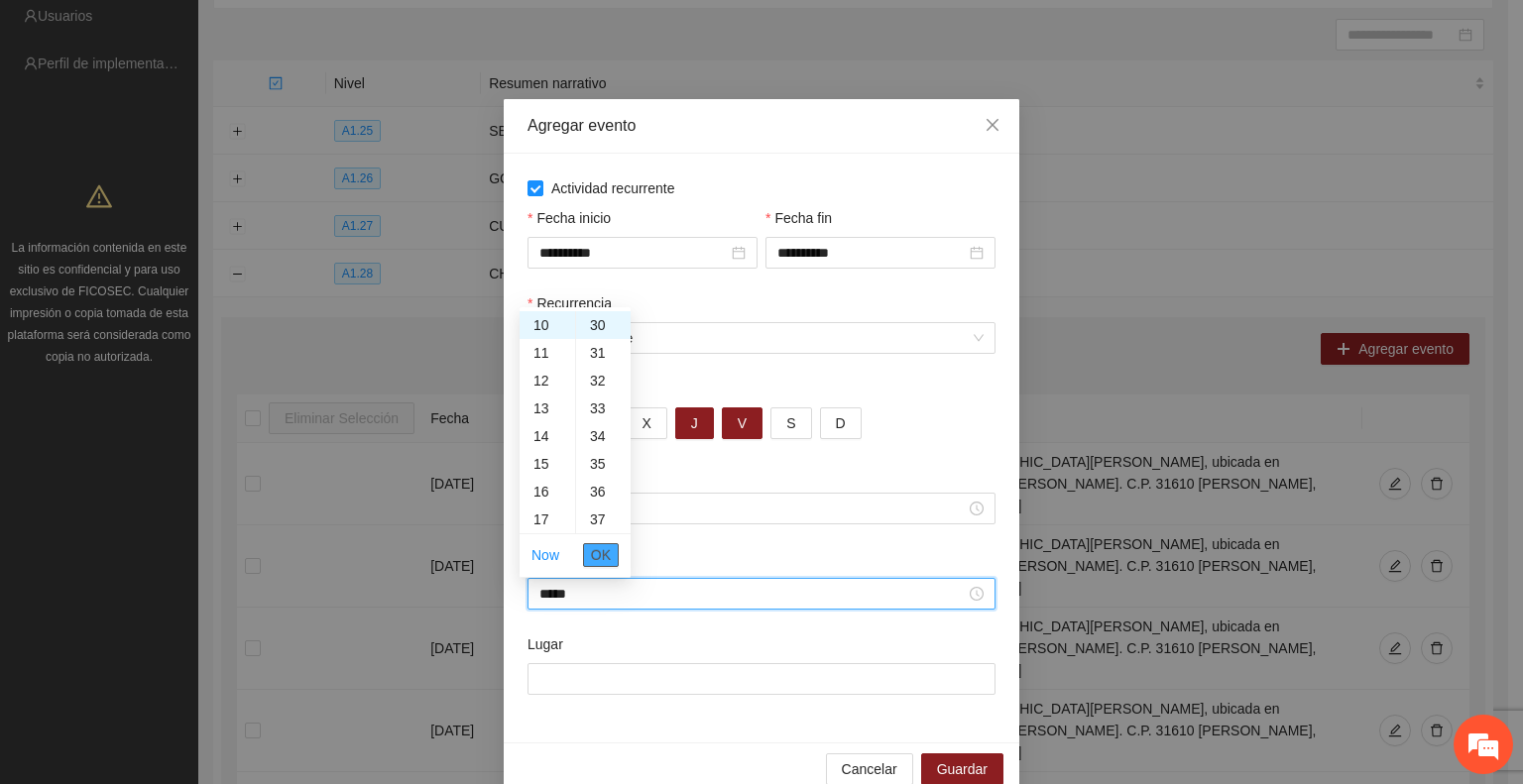 click on "OK" at bounding box center [601, 555] 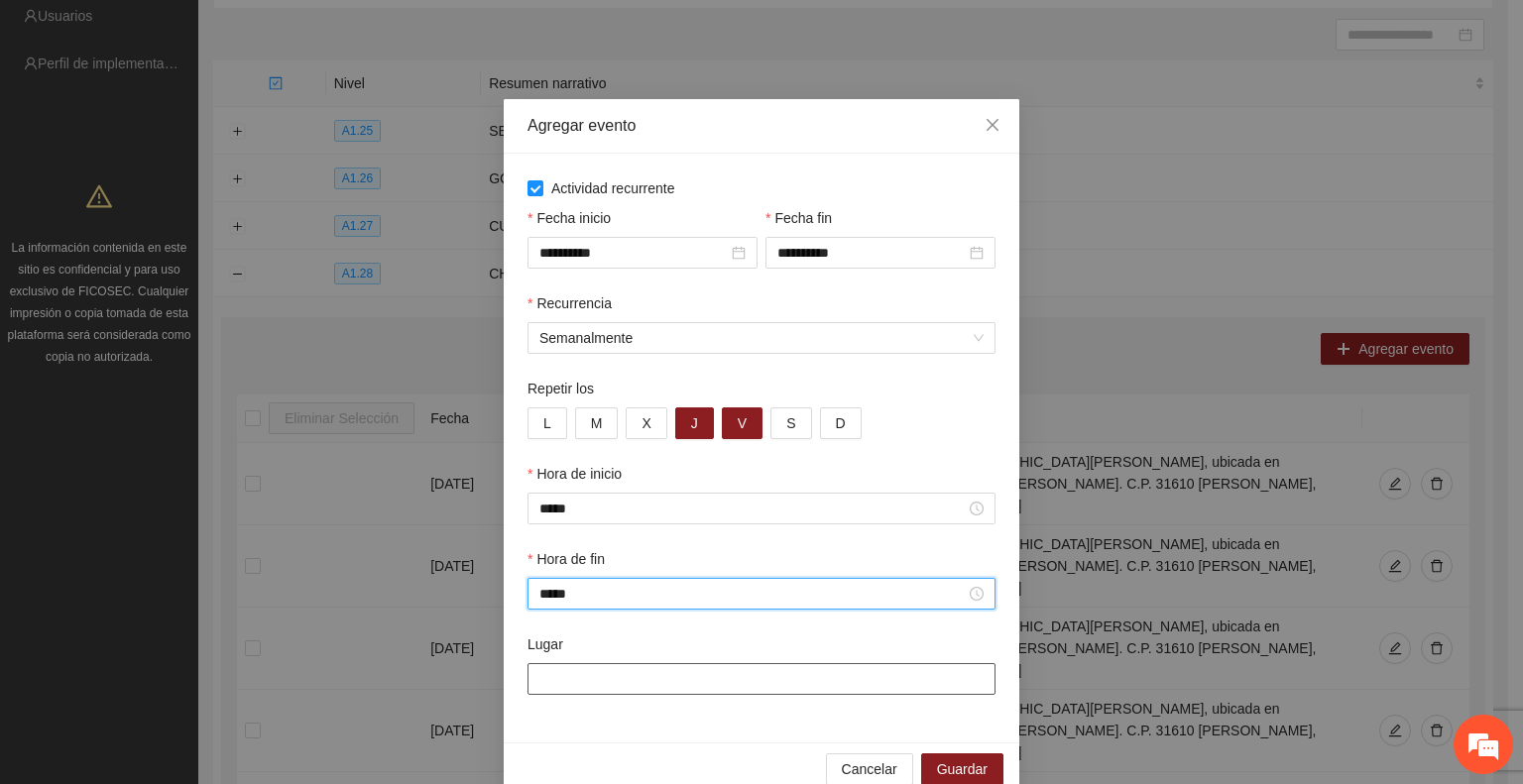 click on "Lugar" at bounding box center [762, 679] 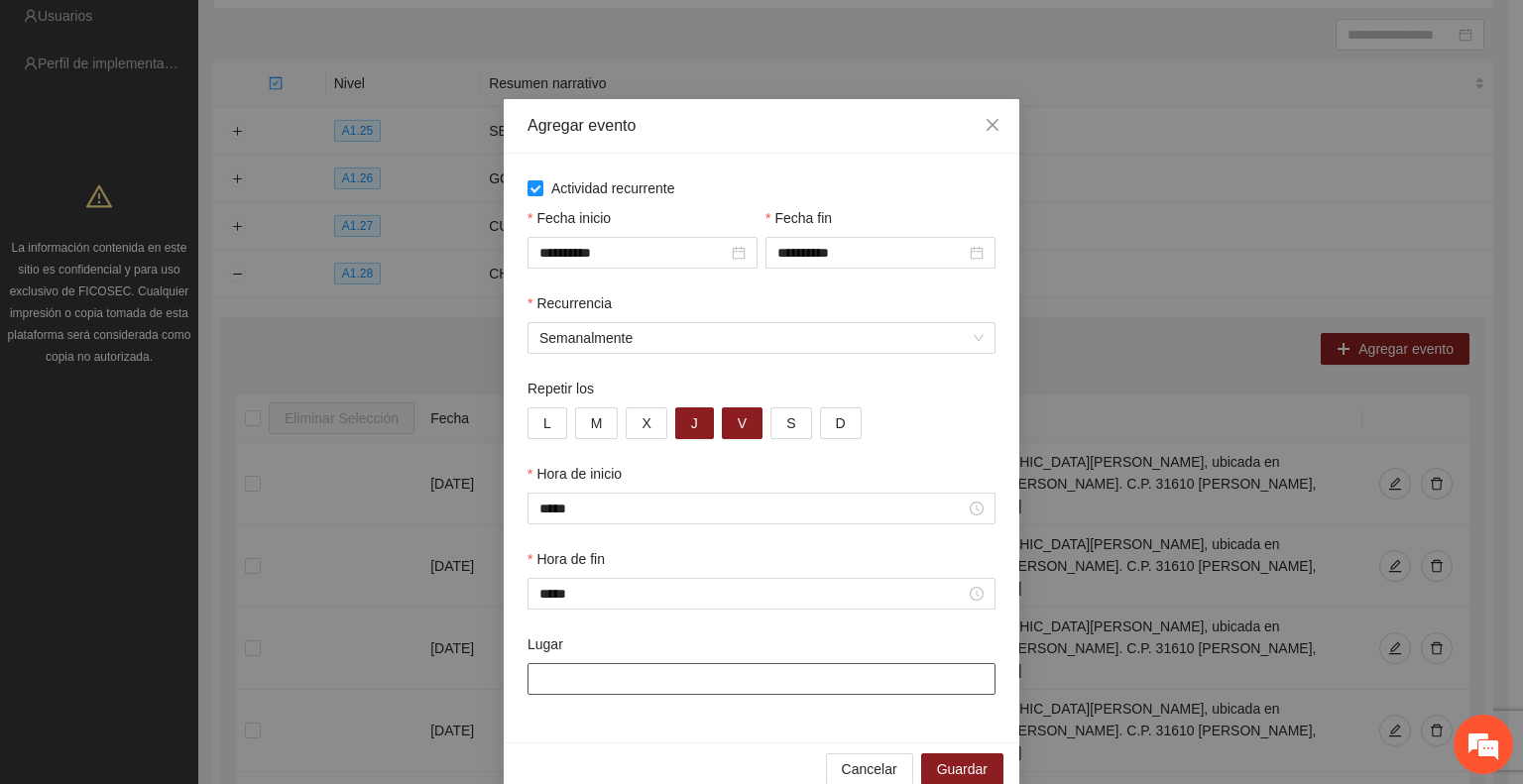 paste on "**********" 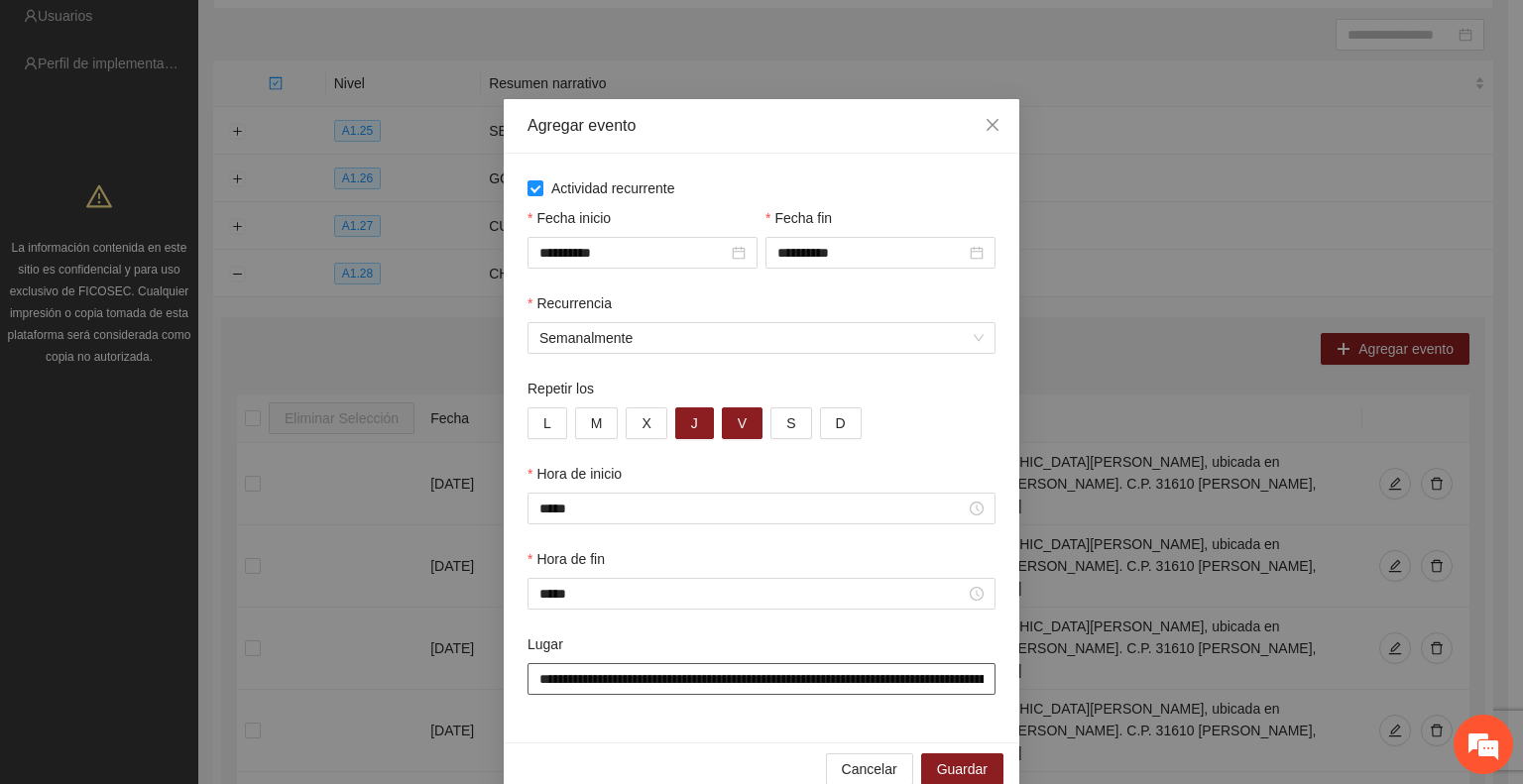 scroll, scrollTop: 0, scrollLeft: 585, axis: horizontal 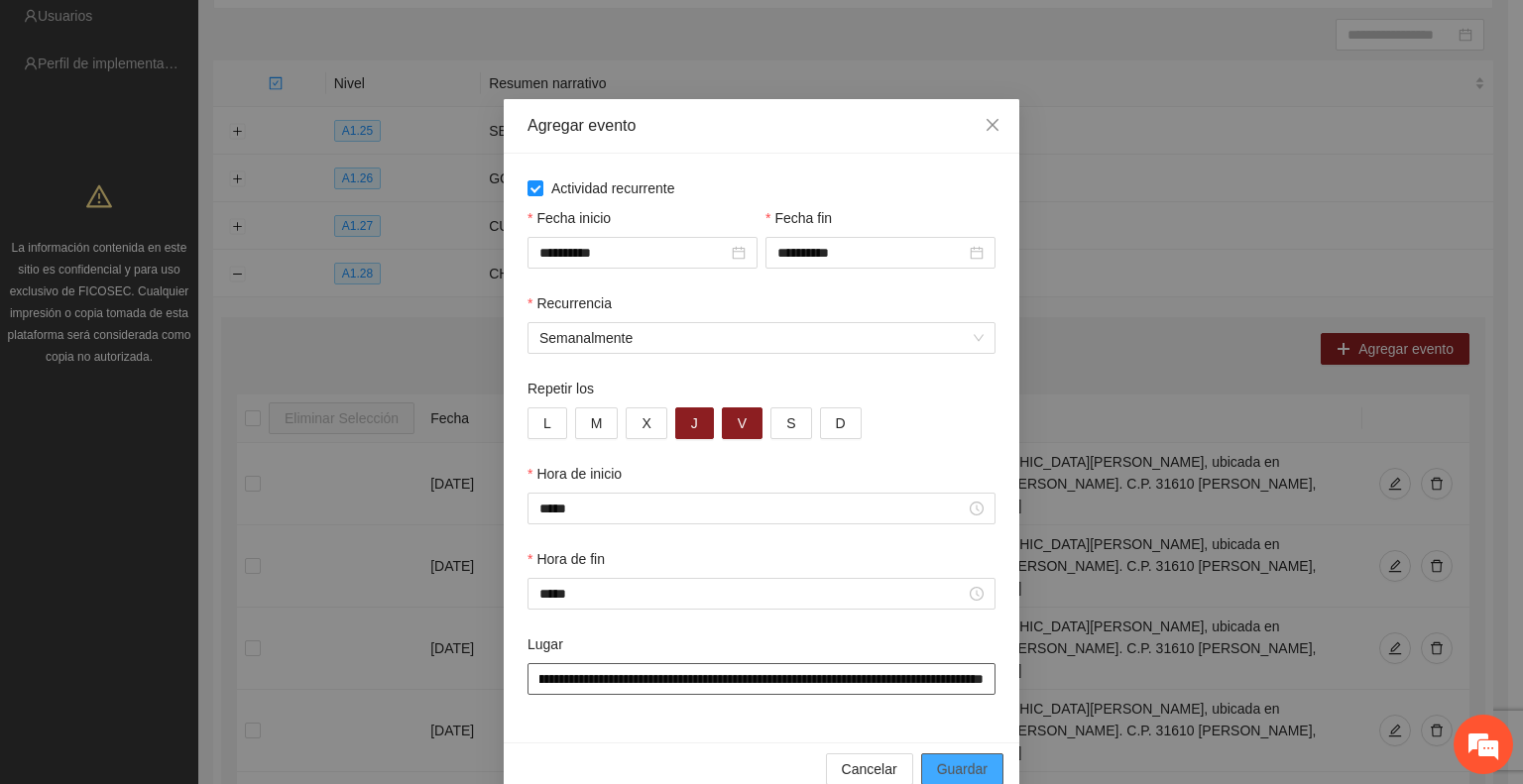 type on "**********" 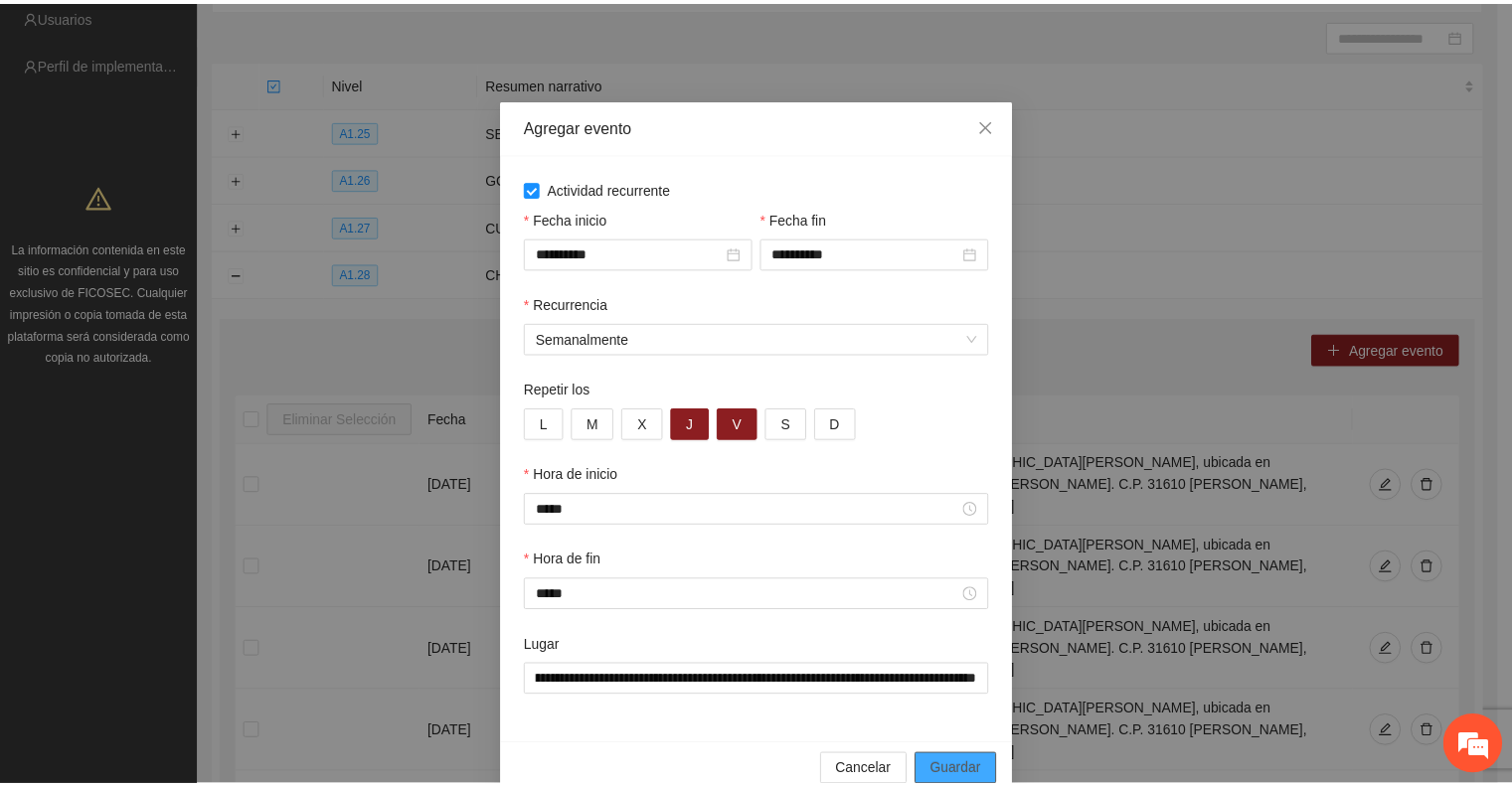 scroll, scrollTop: 0, scrollLeft: 0, axis: both 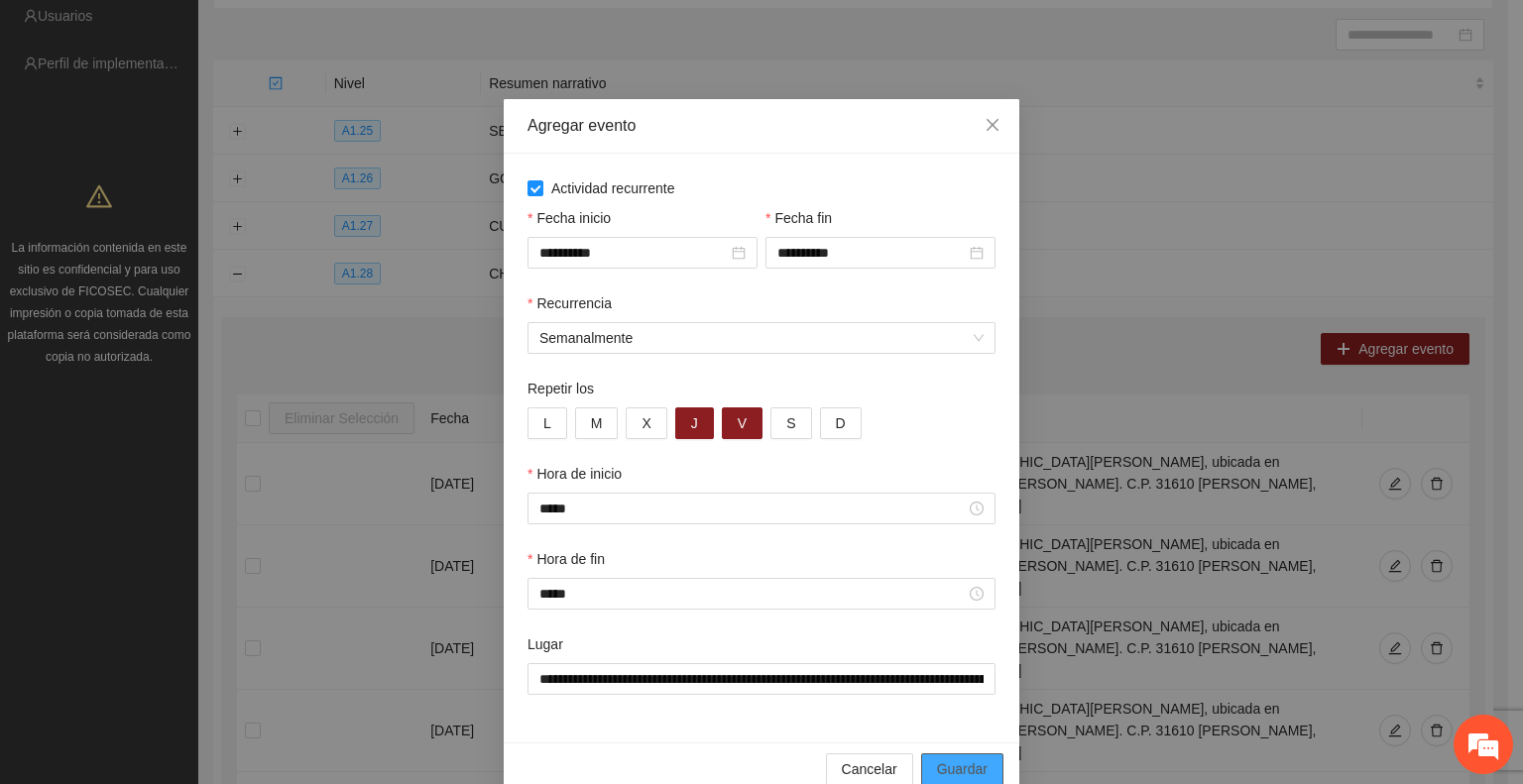 click on "Guardar" at bounding box center [962, 769] 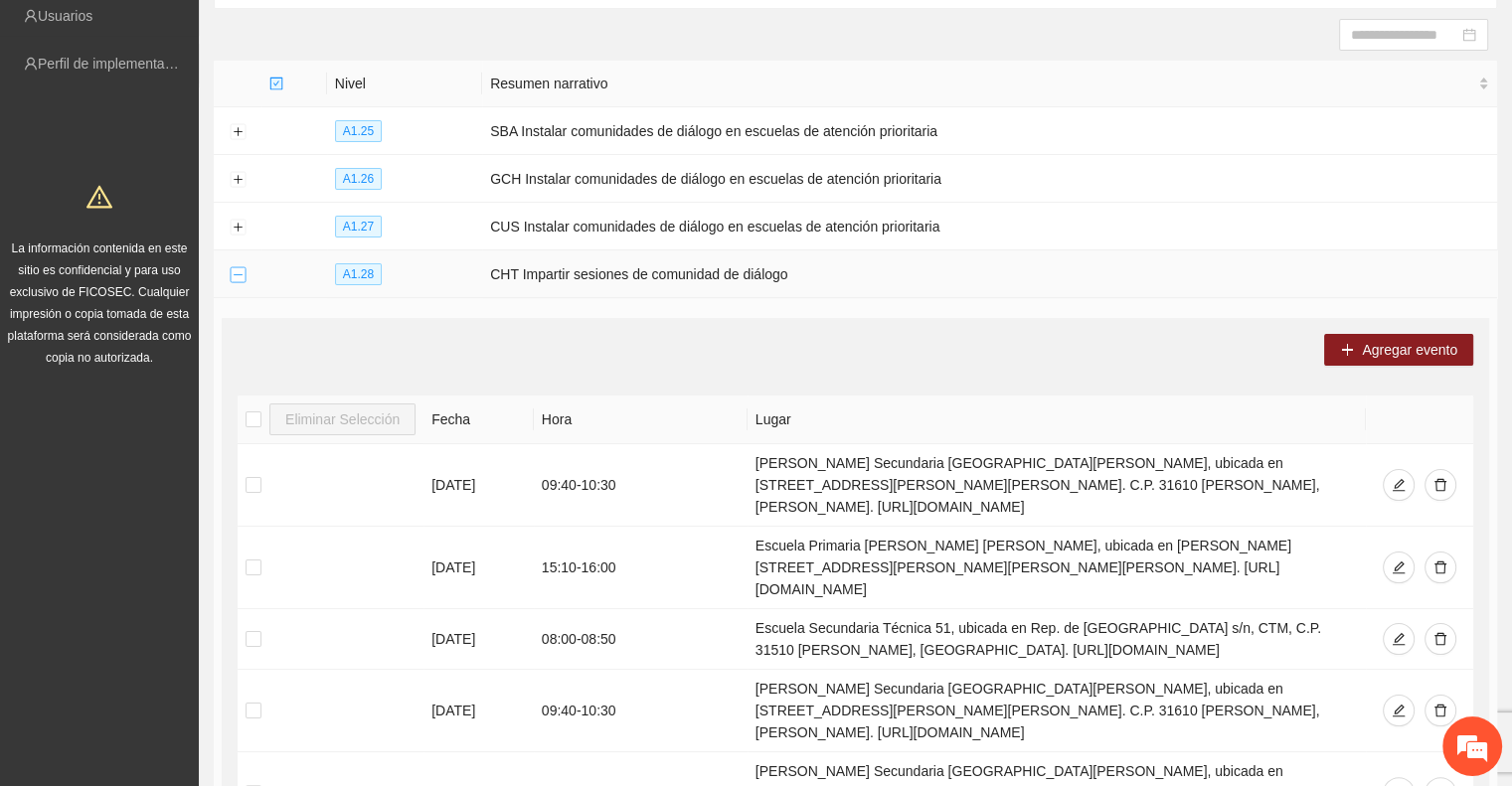 click at bounding box center (238, 275) 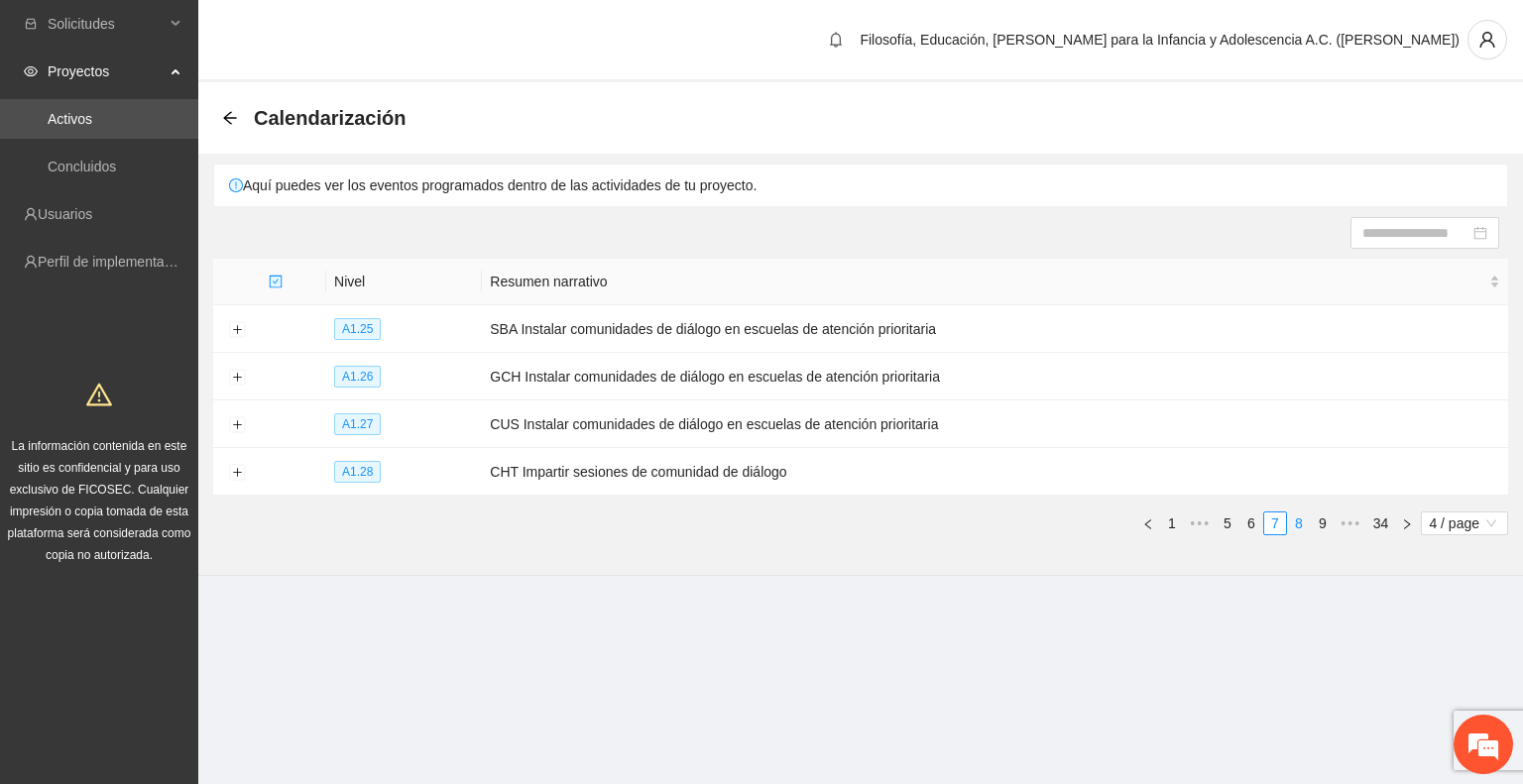 click on "8" at bounding box center (1299, 523) 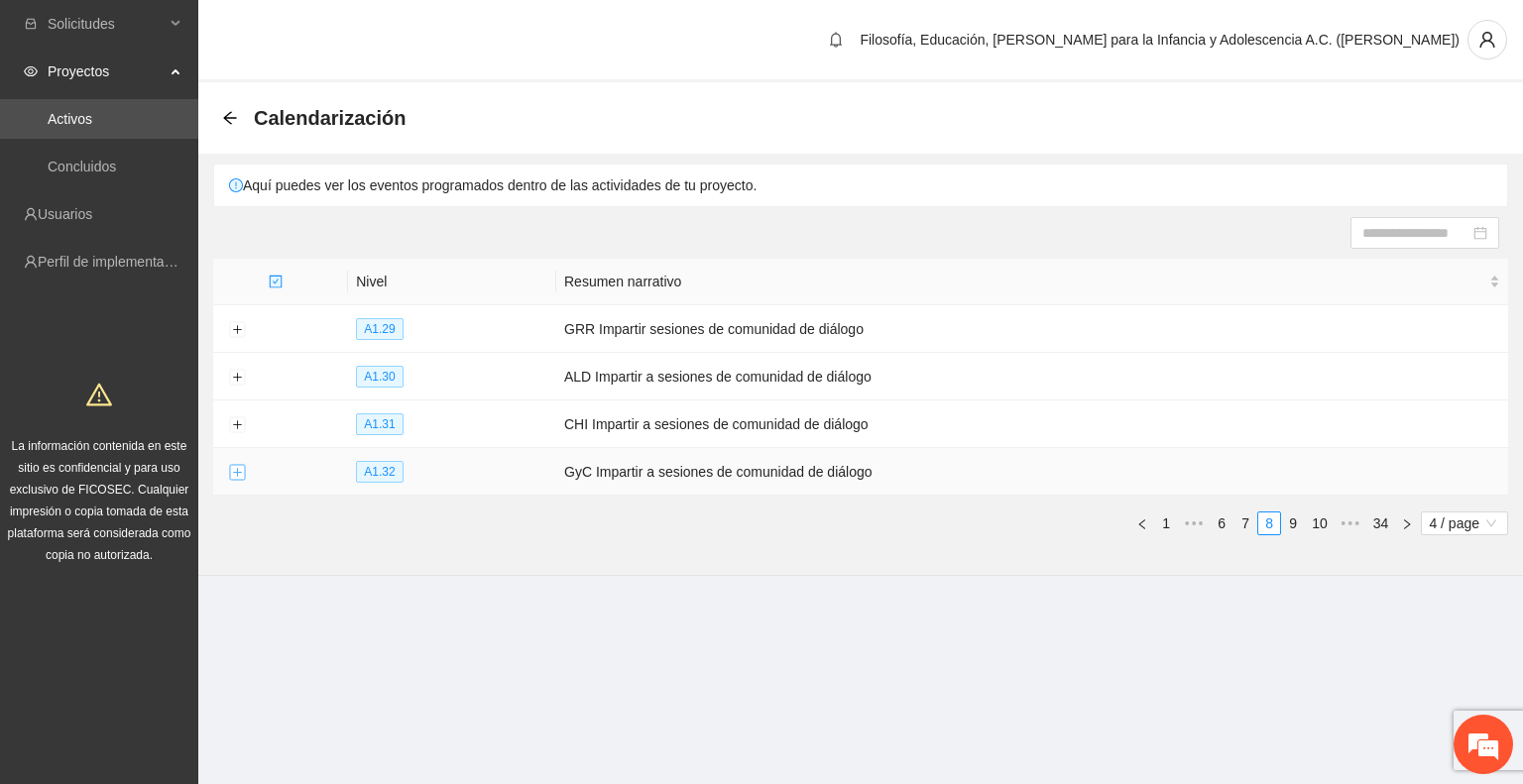 click at bounding box center [237, 473] 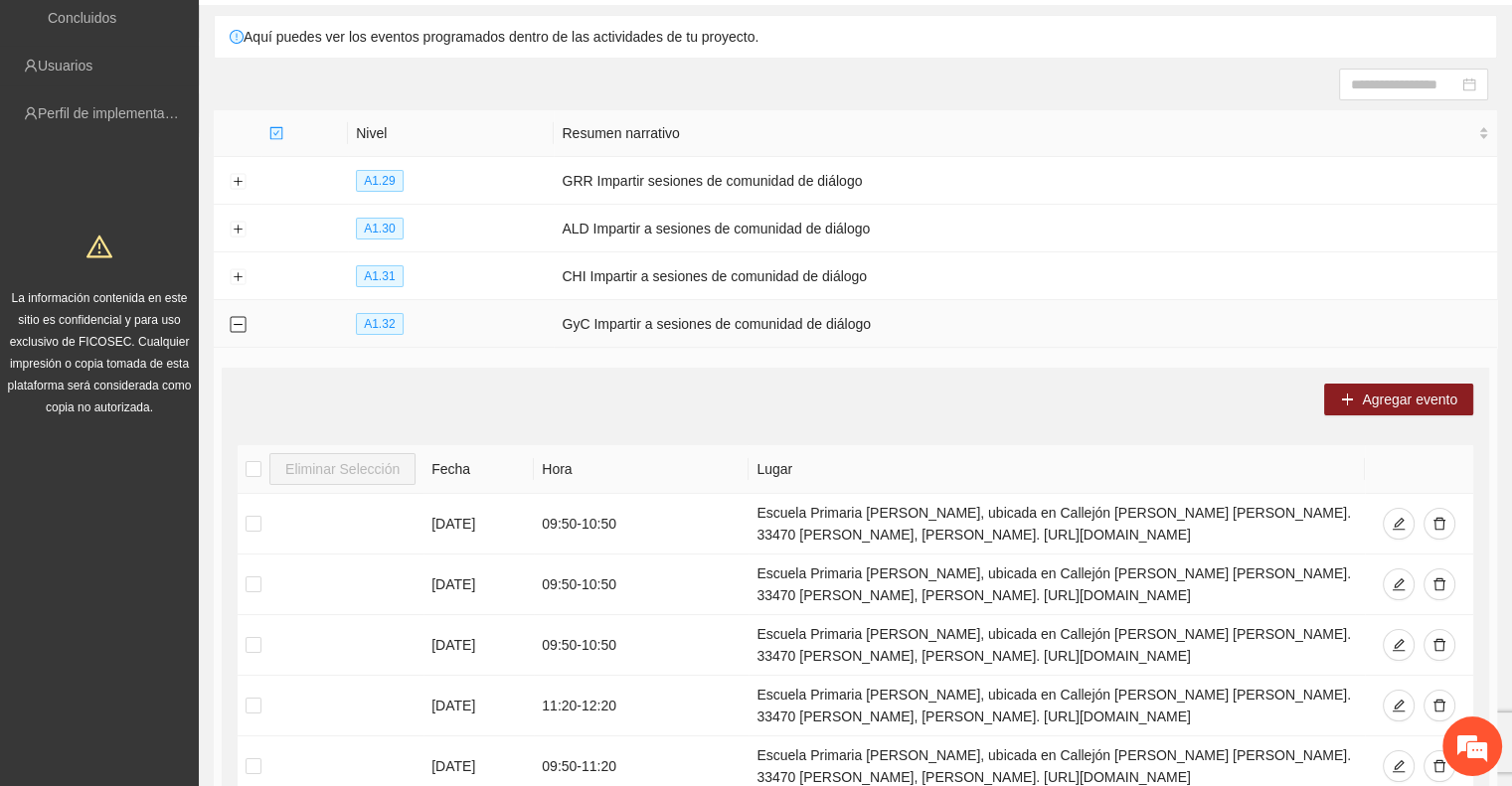 scroll, scrollTop: 199, scrollLeft: 0, axis: vertical 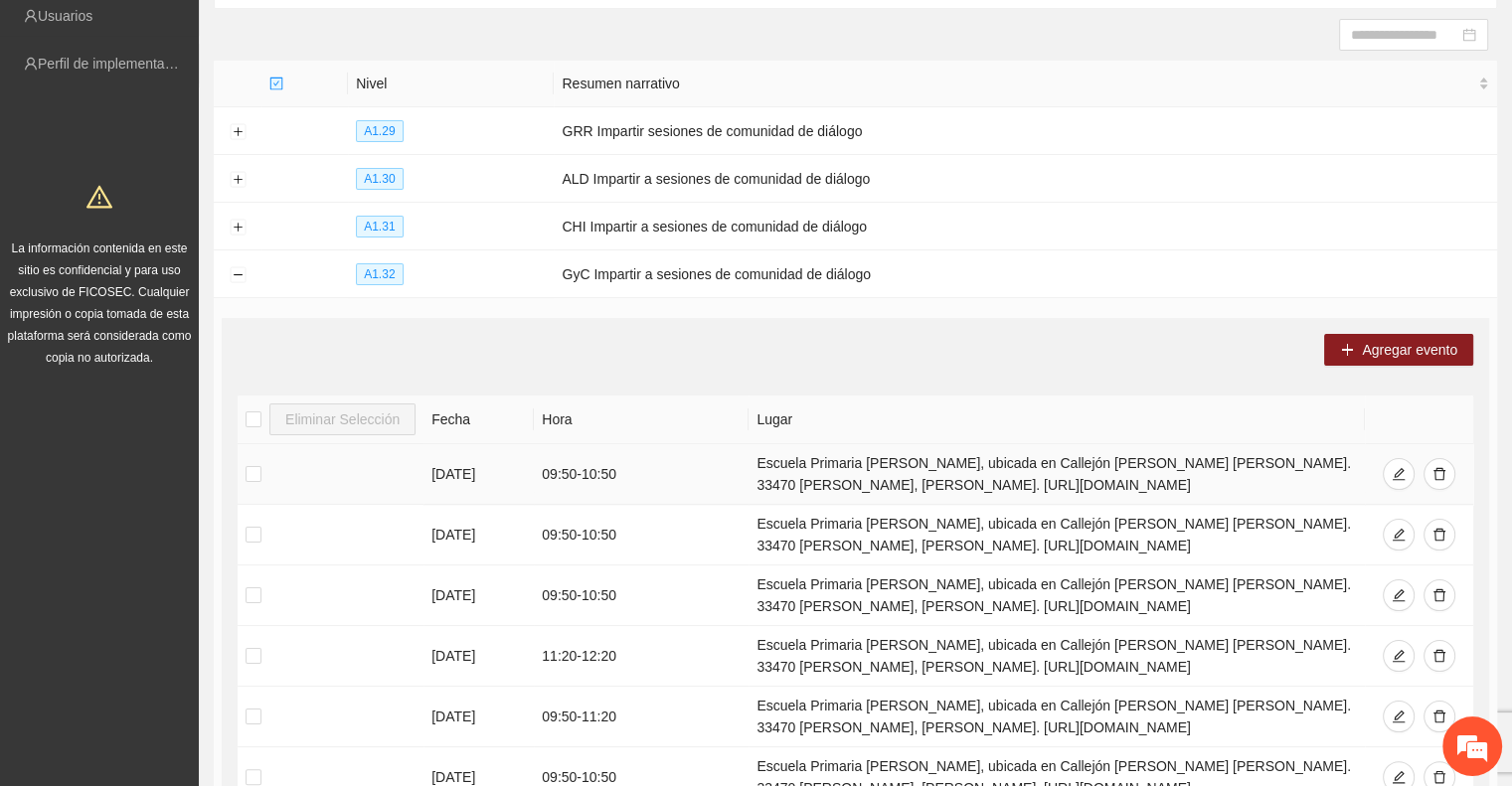 drag, startPoint x: 743, startPoint y: 462, endPoint x: 1217, endPoint y: 480, distance: 474.3416 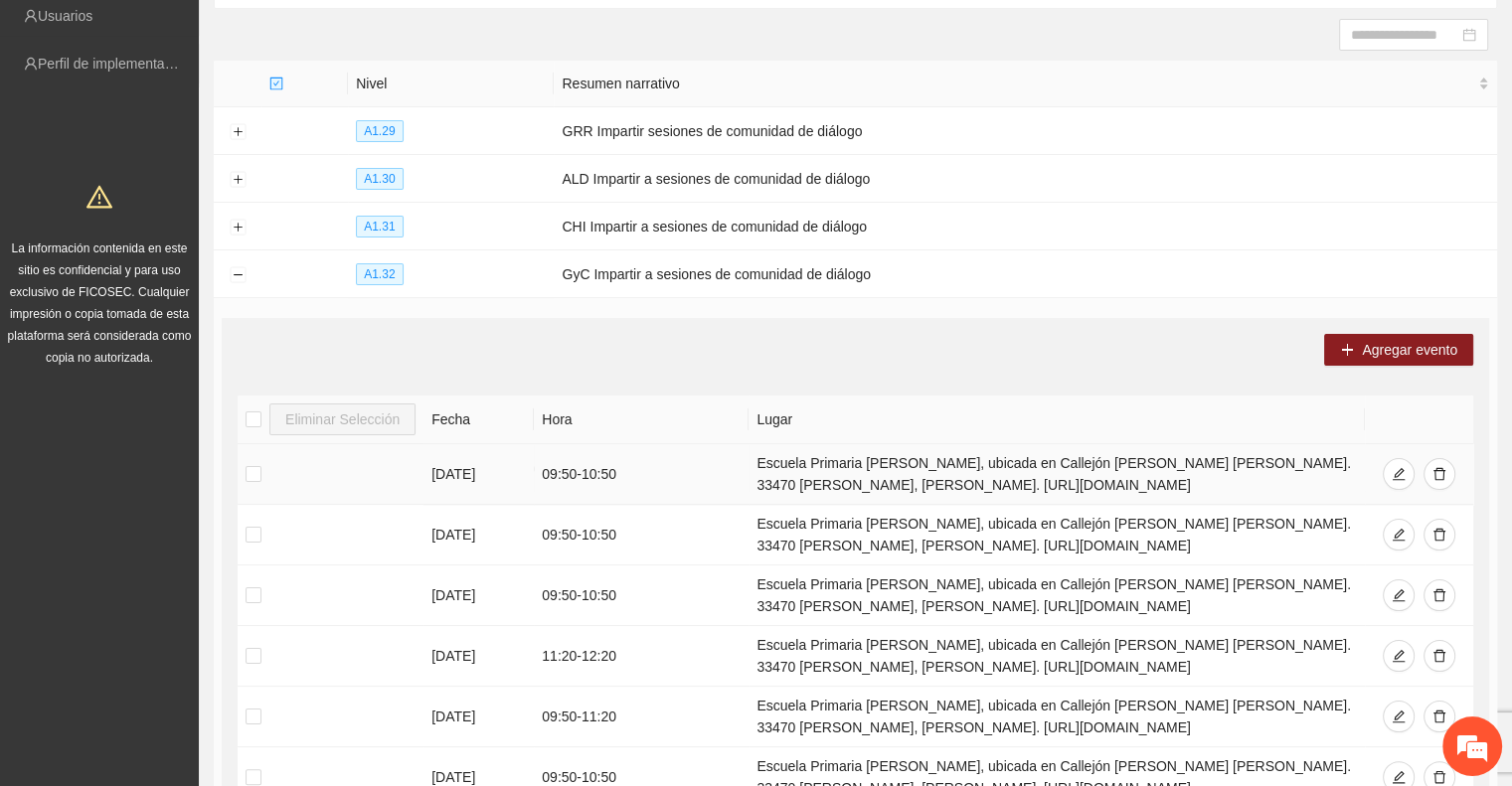 copy on "Escuela Primaria [PERSON_NAME], ubicada en Callejón [PERSON_NAME] [PERSON_NAME]. 33470 [PERSON_NAME], [PERSON_NAME]. [URL][DOMAIN_NAME]" 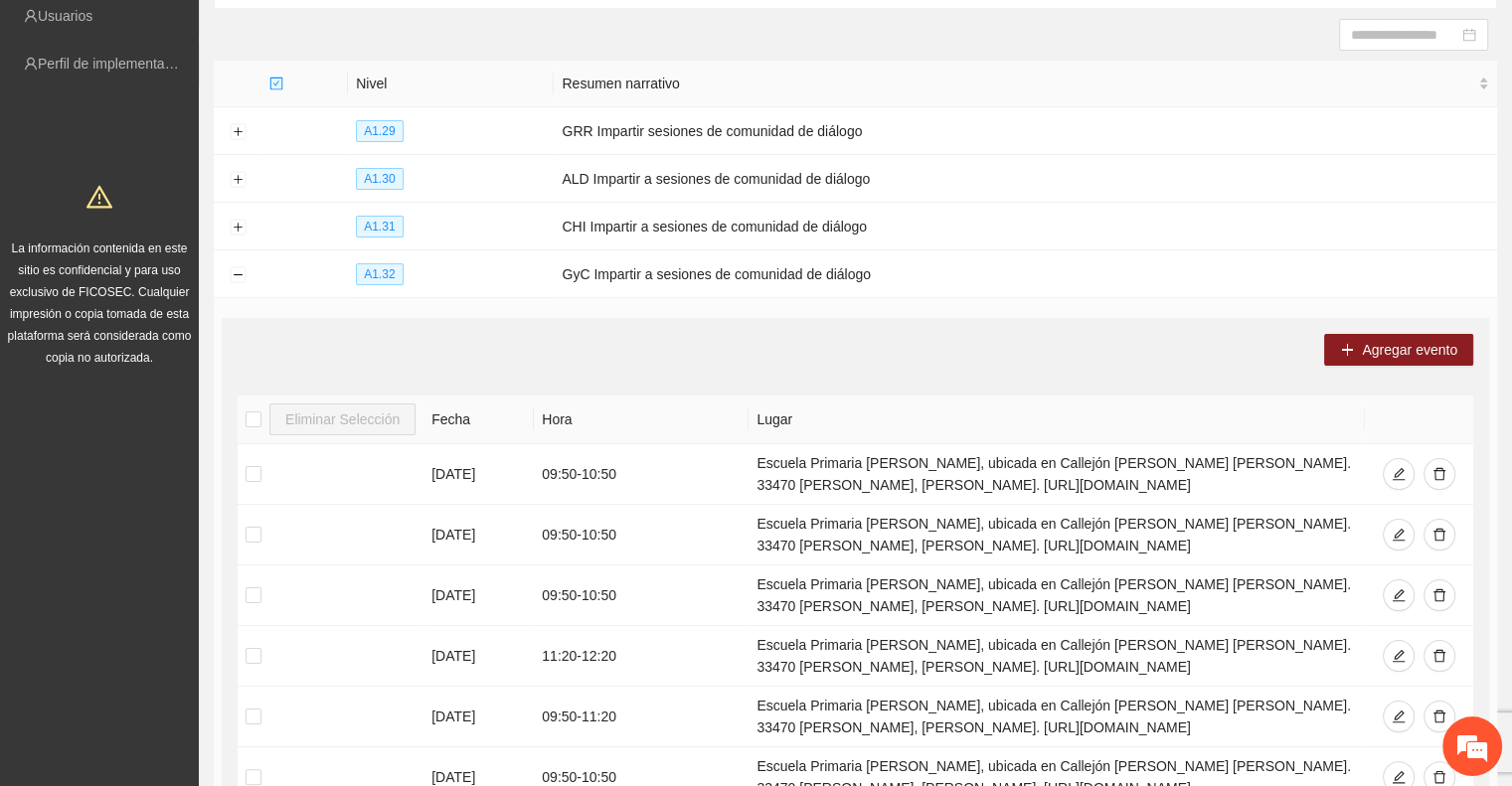 click on "Agregar evento" at bounding box center [855, 350] 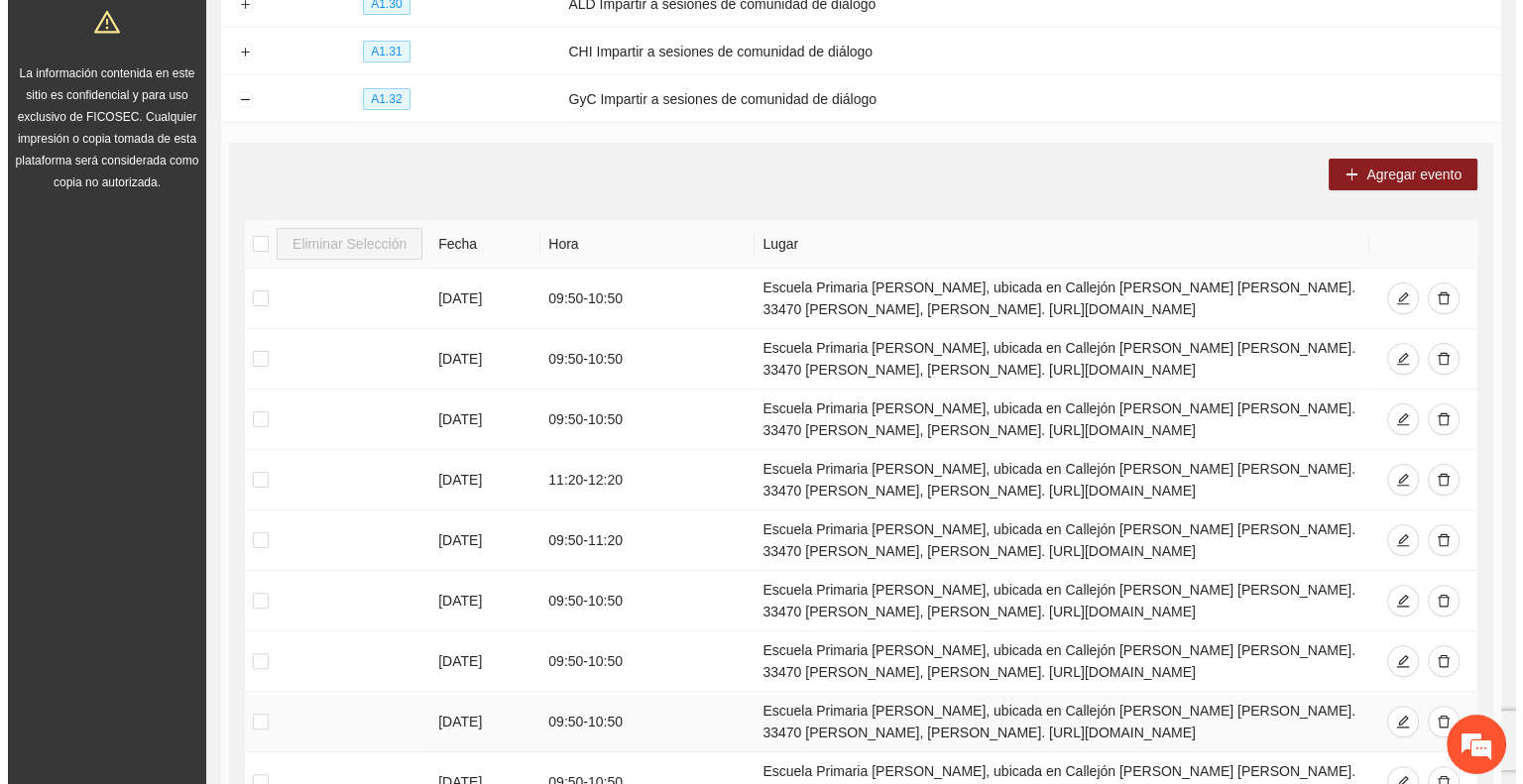 scroll, scrollTop: 305, scrollLeft: 0, axis: vertical 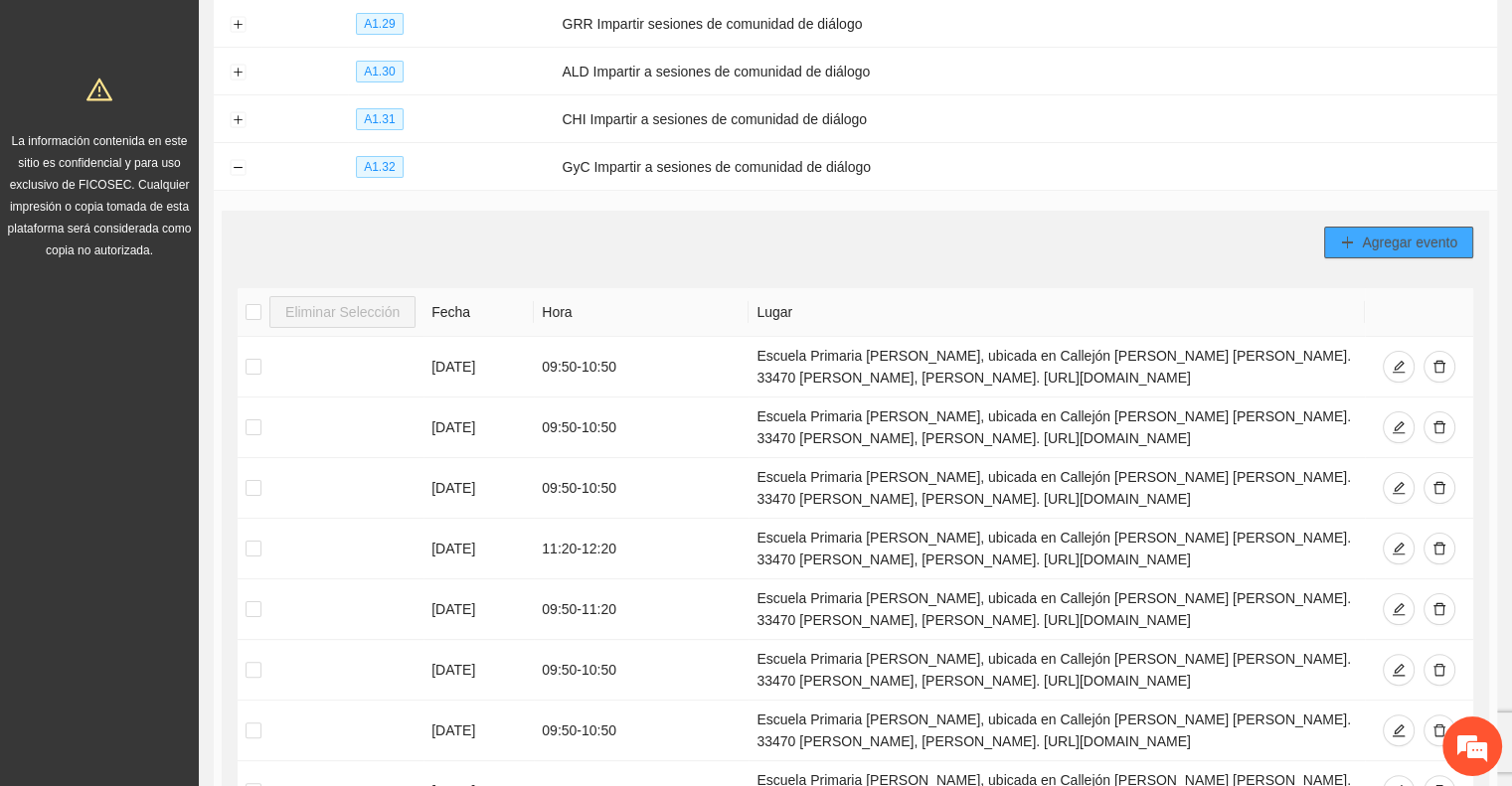 click on "Agregar evento" at bounding box center [1410, 242] 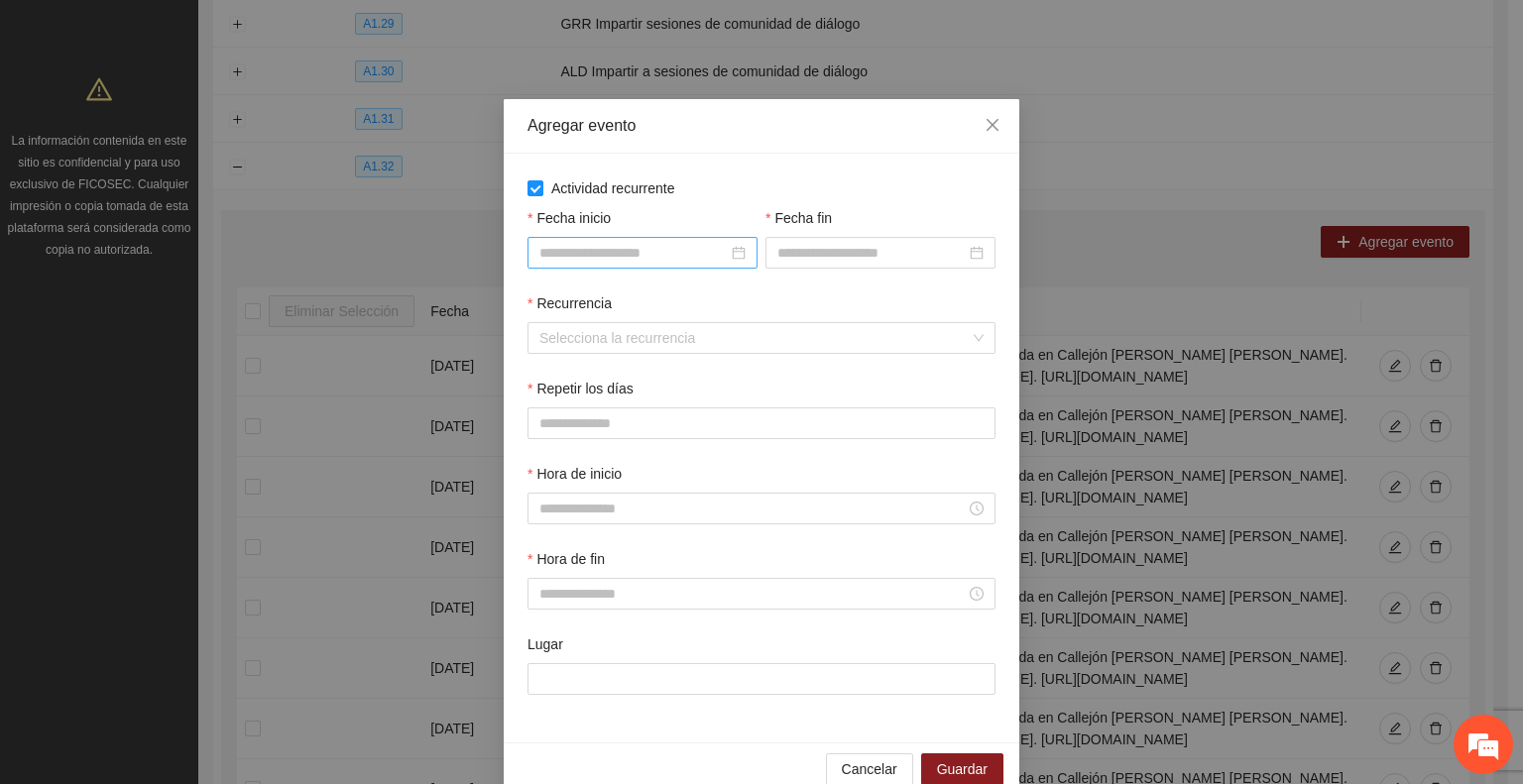 click on "Fecha inicio" at bounding box center (634, 253) 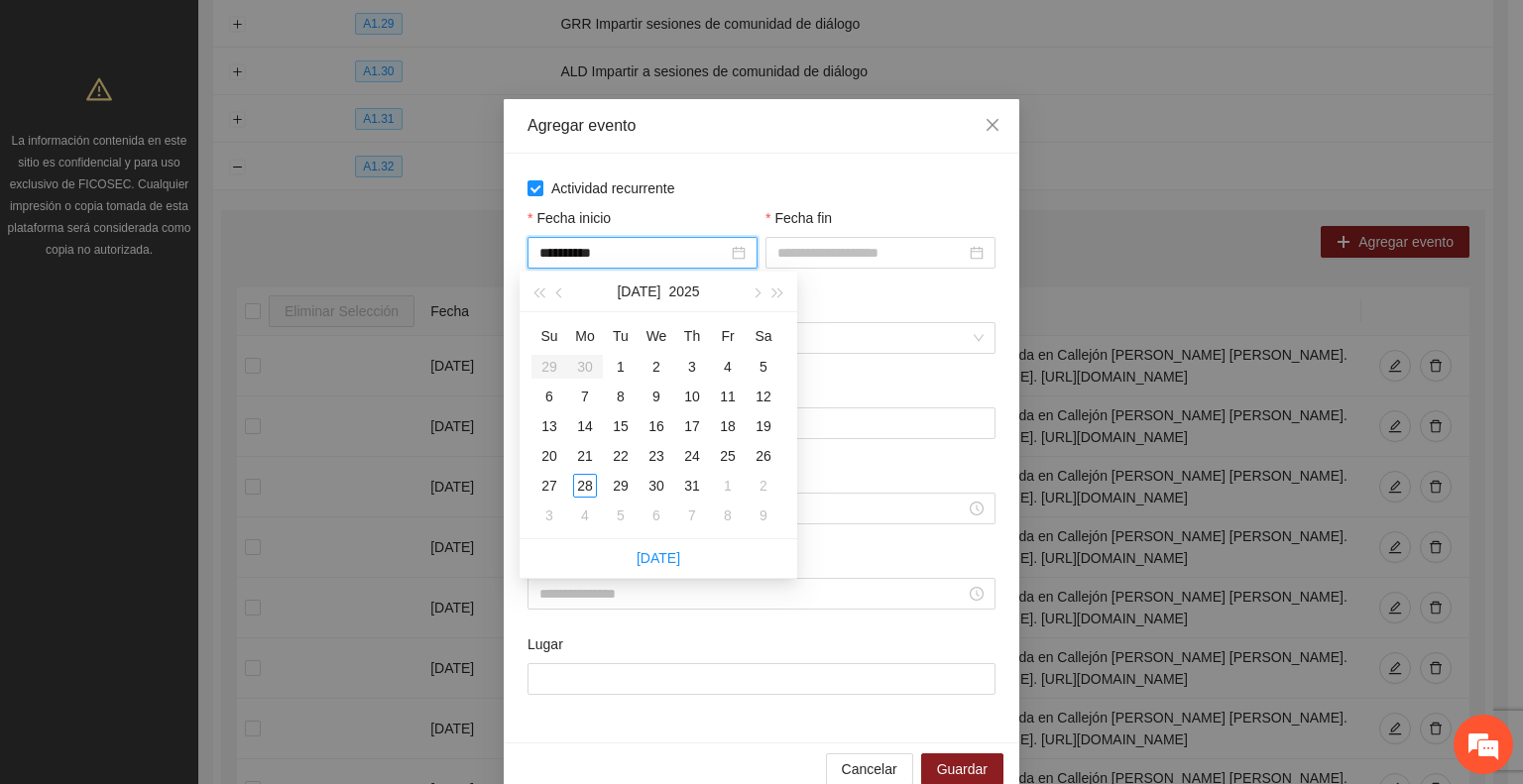 type on "**********" 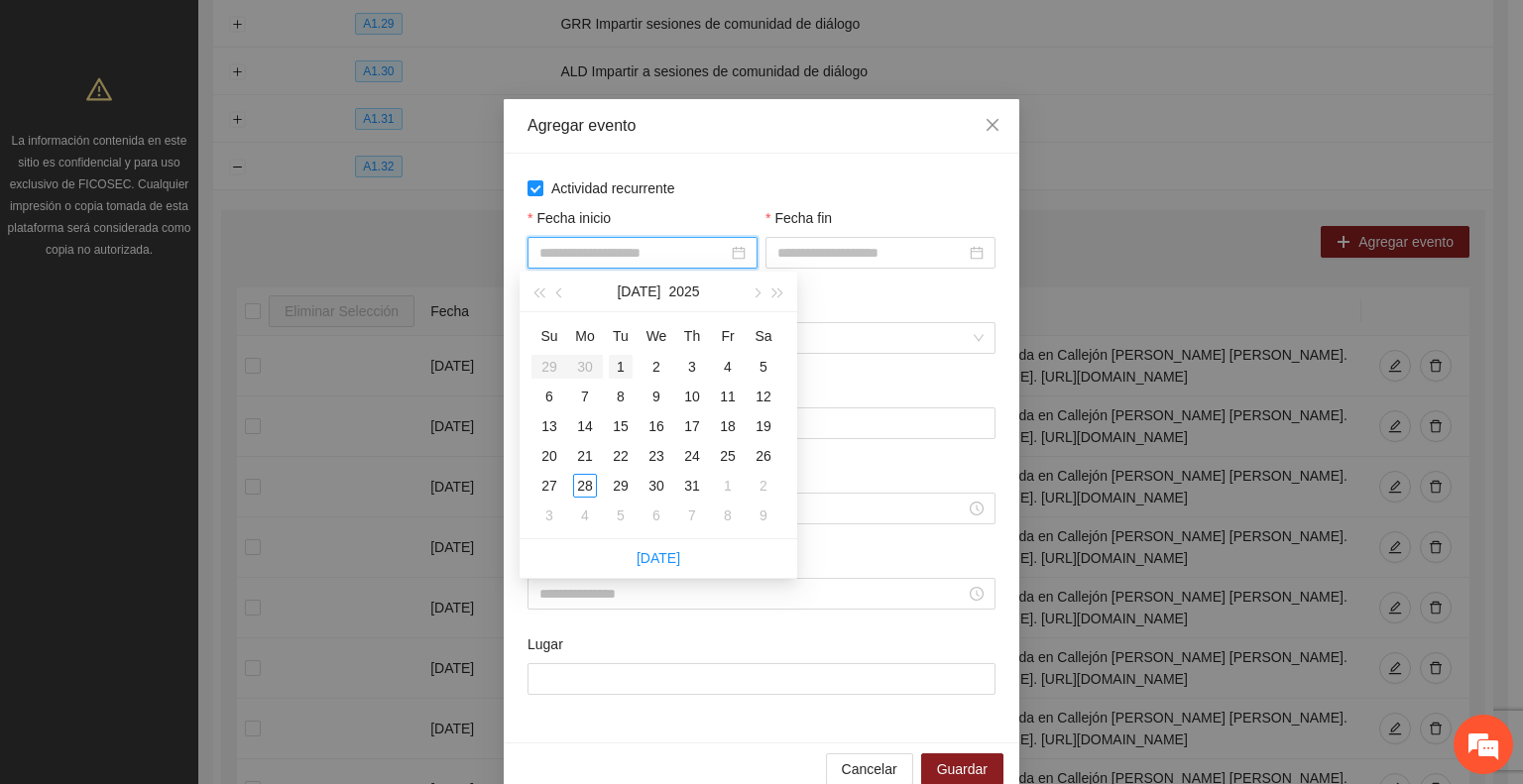 type on "**********" 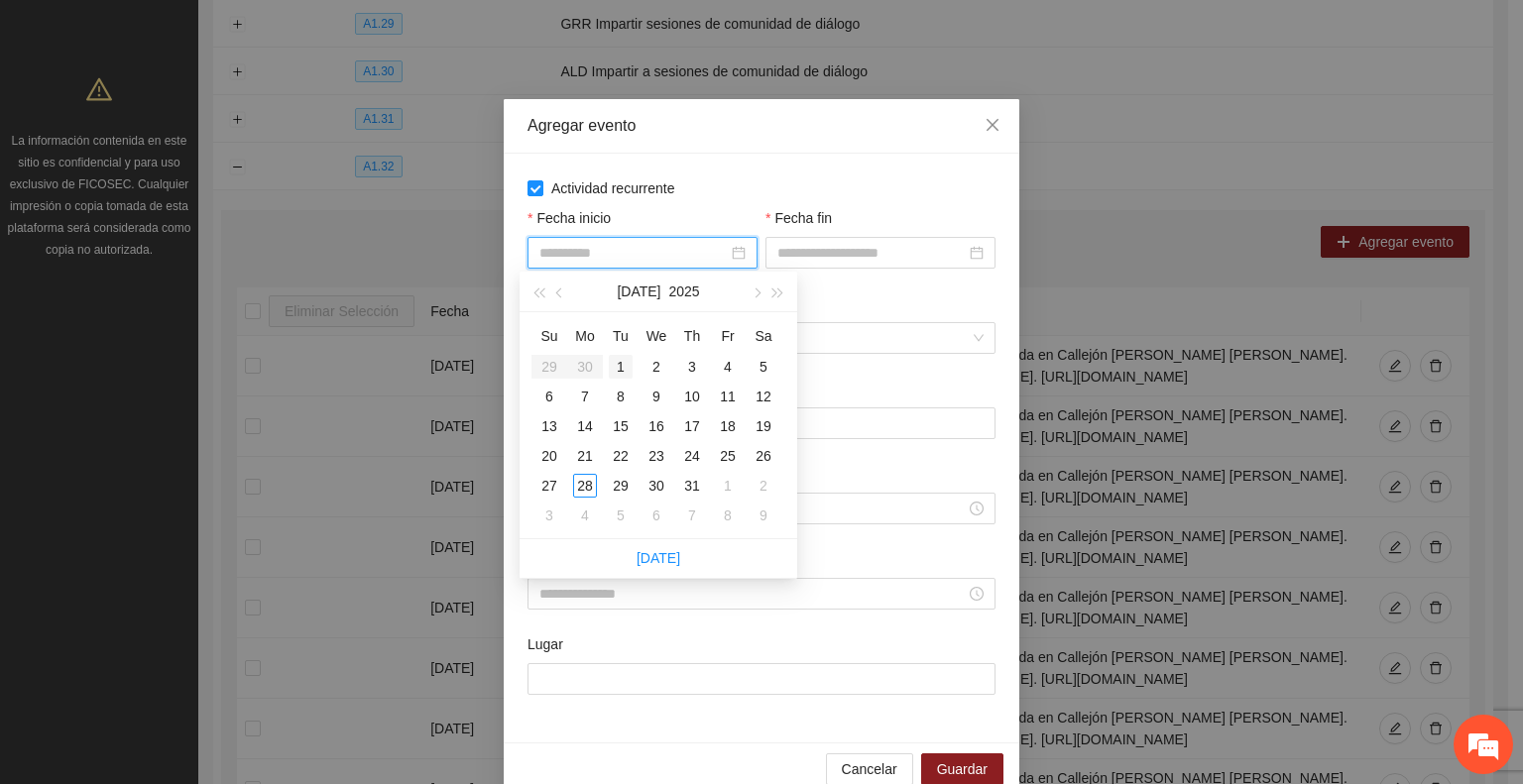 click on "1" at bounding box center (621, 367) 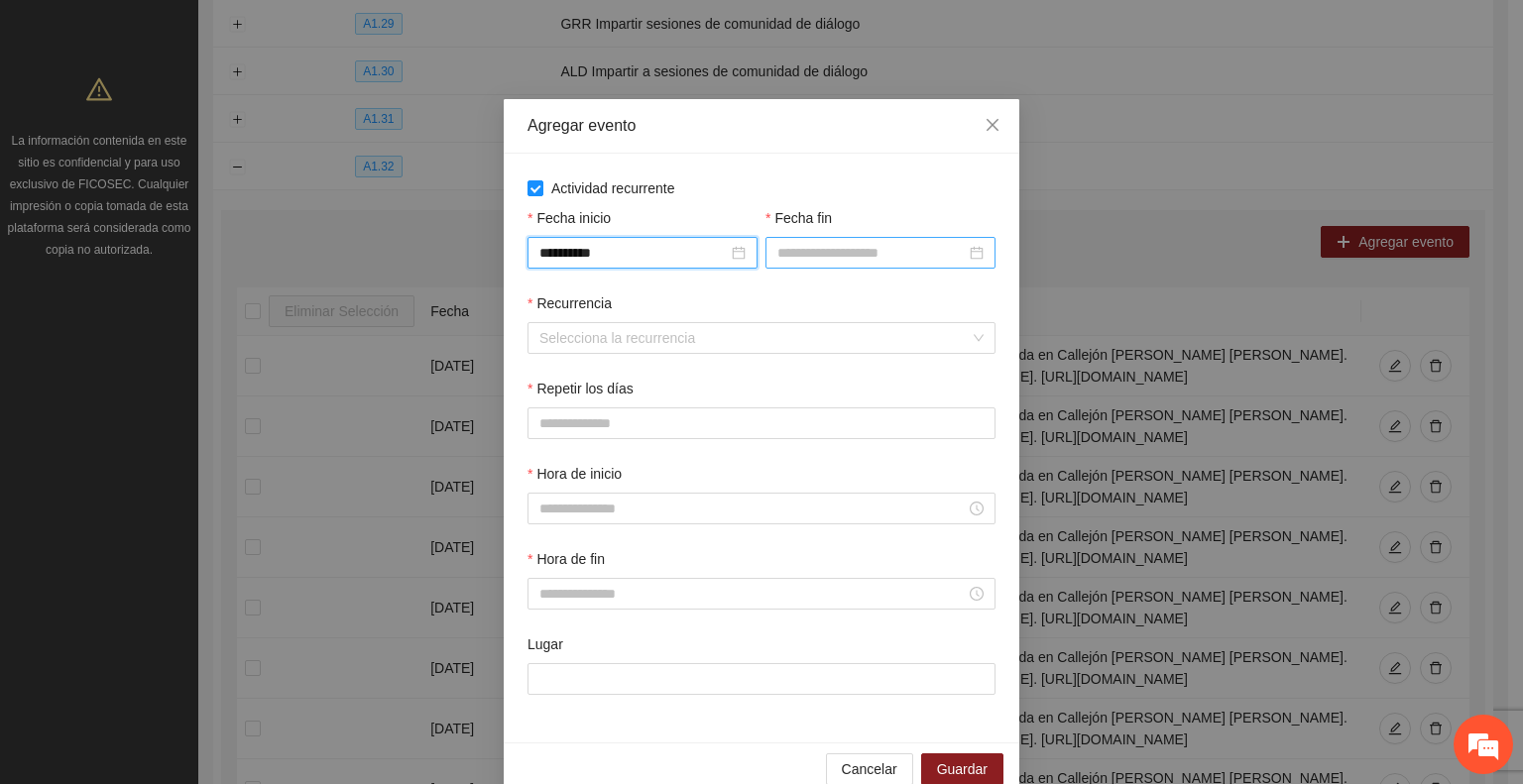 click on "Fecha fin" at bounding box center [872, 253] 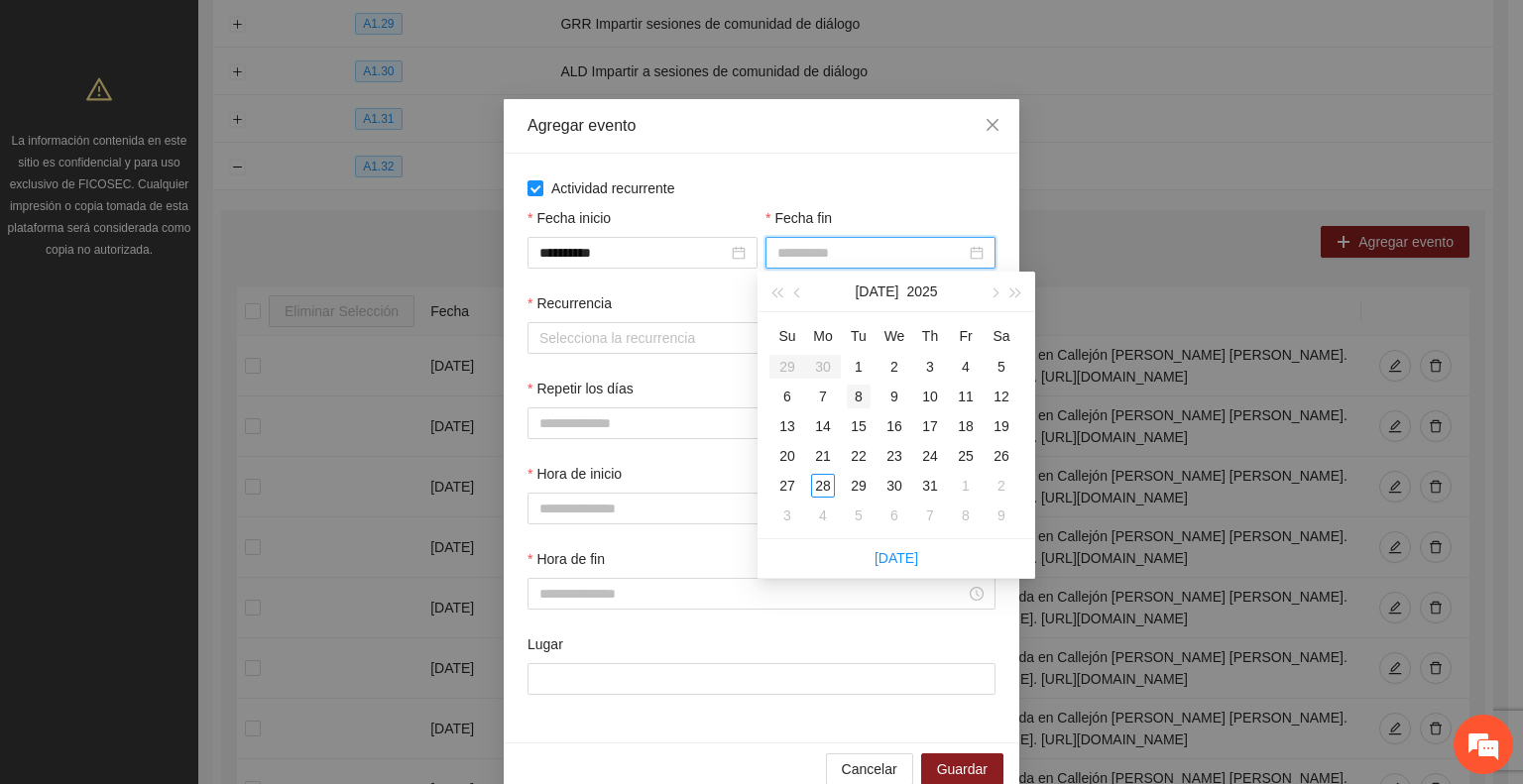 type on "**********" 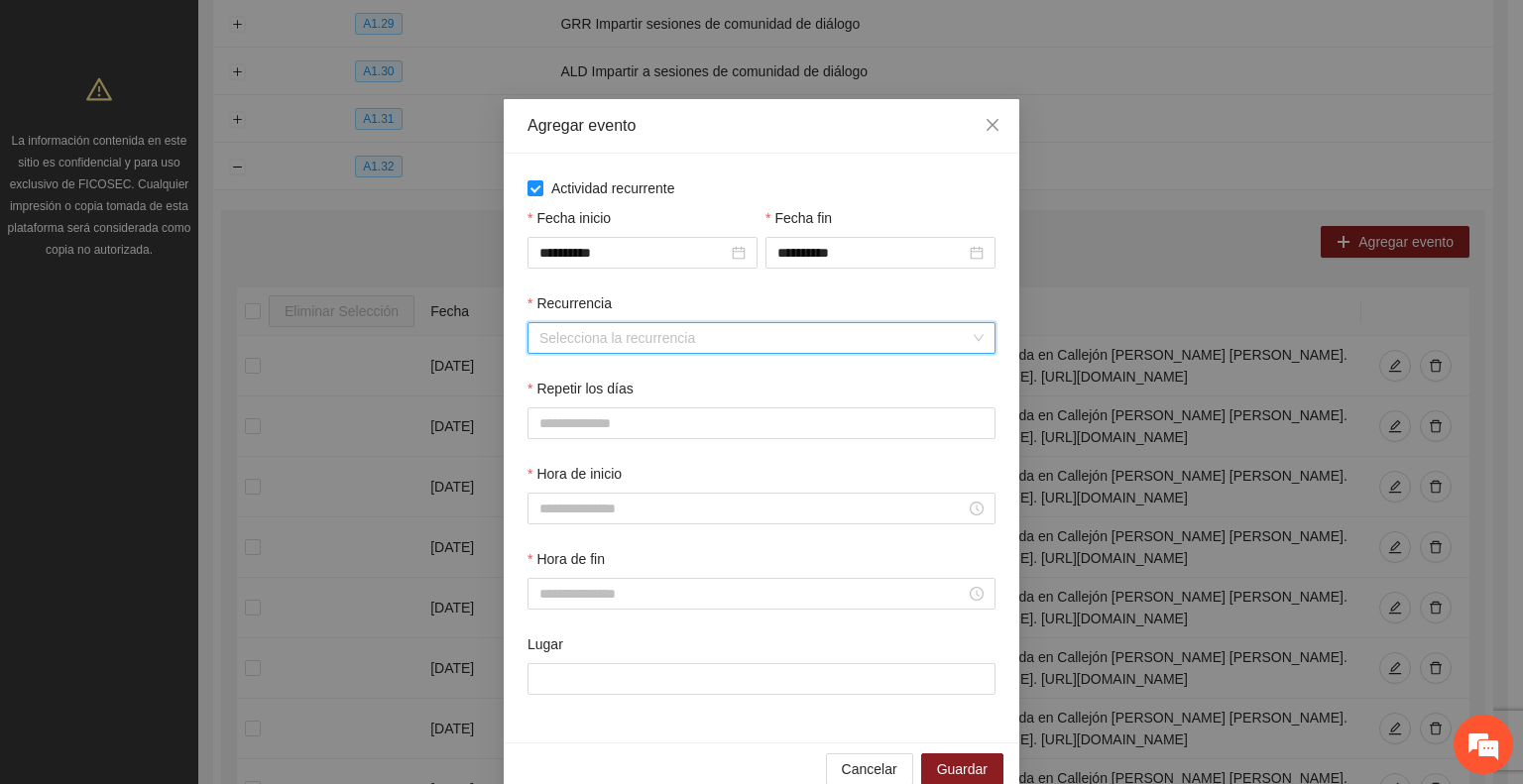 click on "Recurrencia" at bounding box center [755, 338] 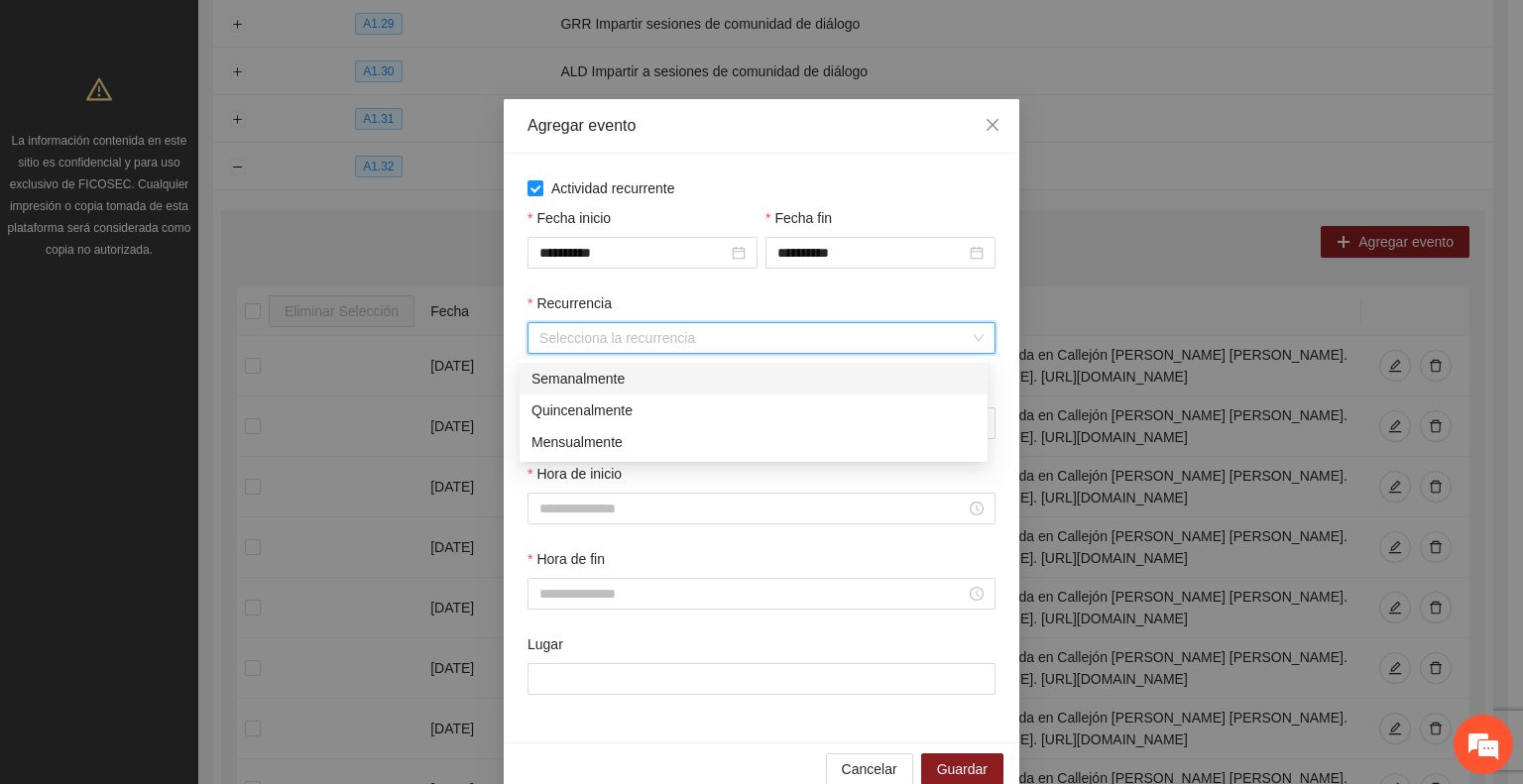 click on "Semanalmente" at bounding box center [754, 379] 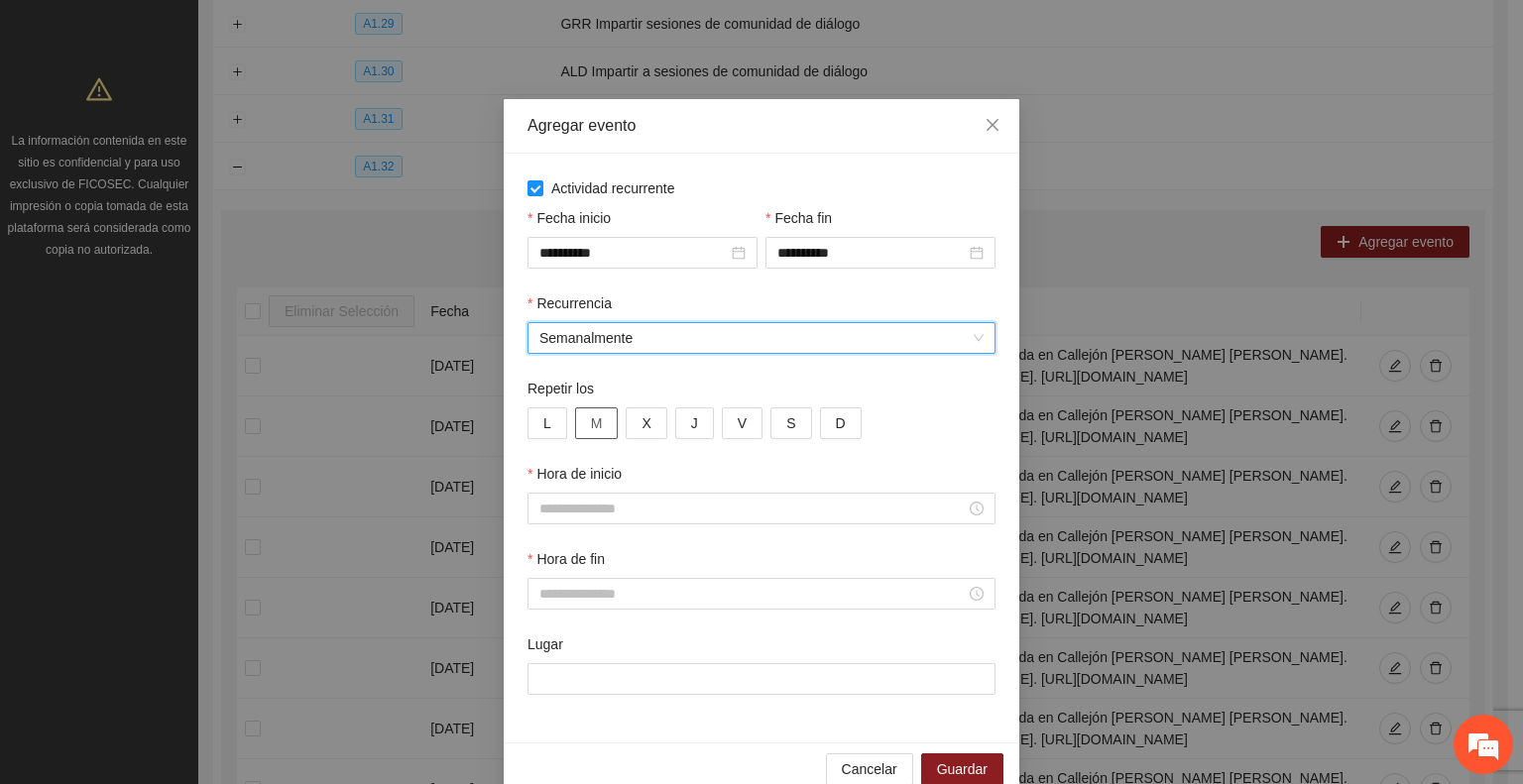 click on "M" at bounding box center (597, 423) 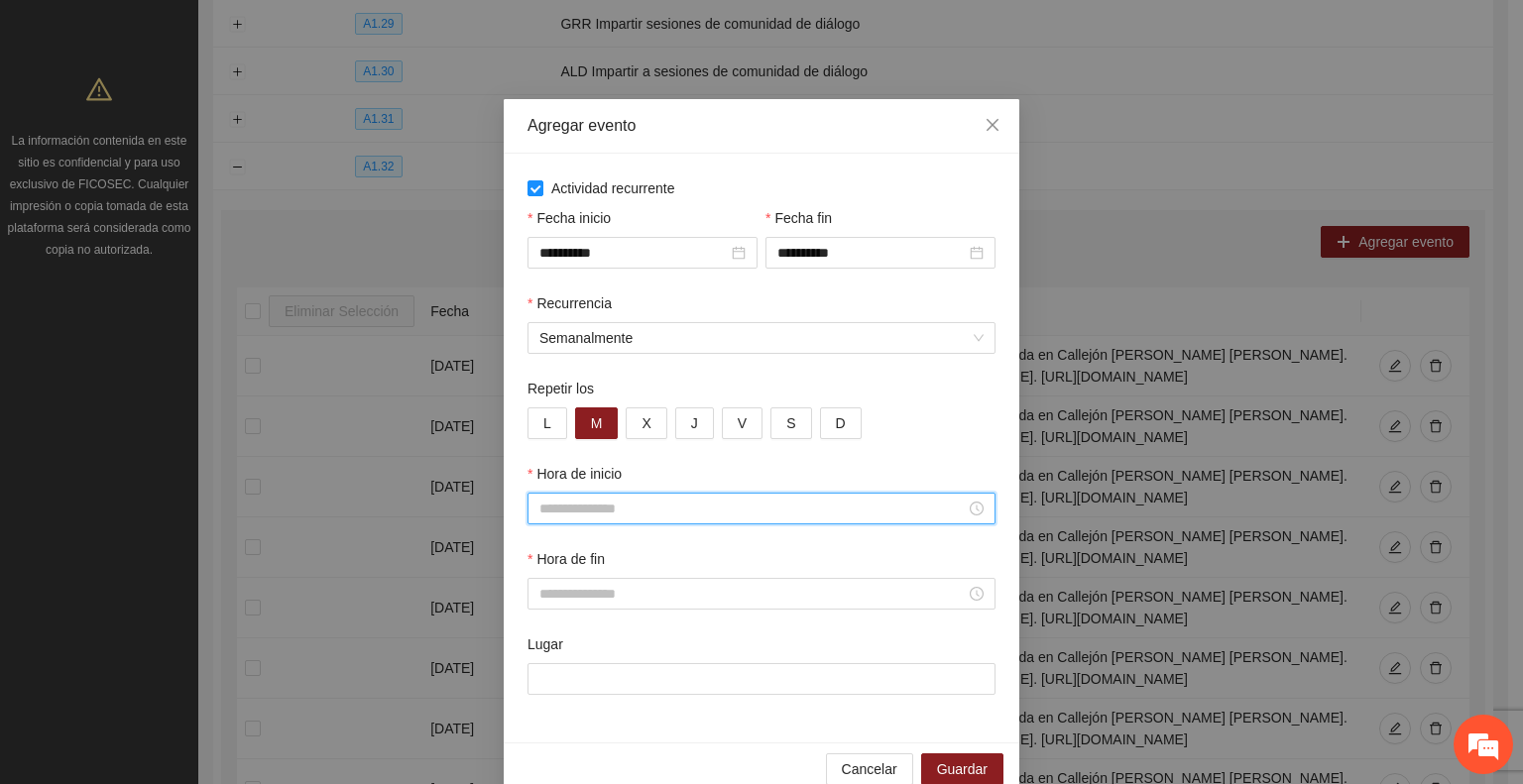 click on "Hora de inicio" at bounding box center (753, 508) 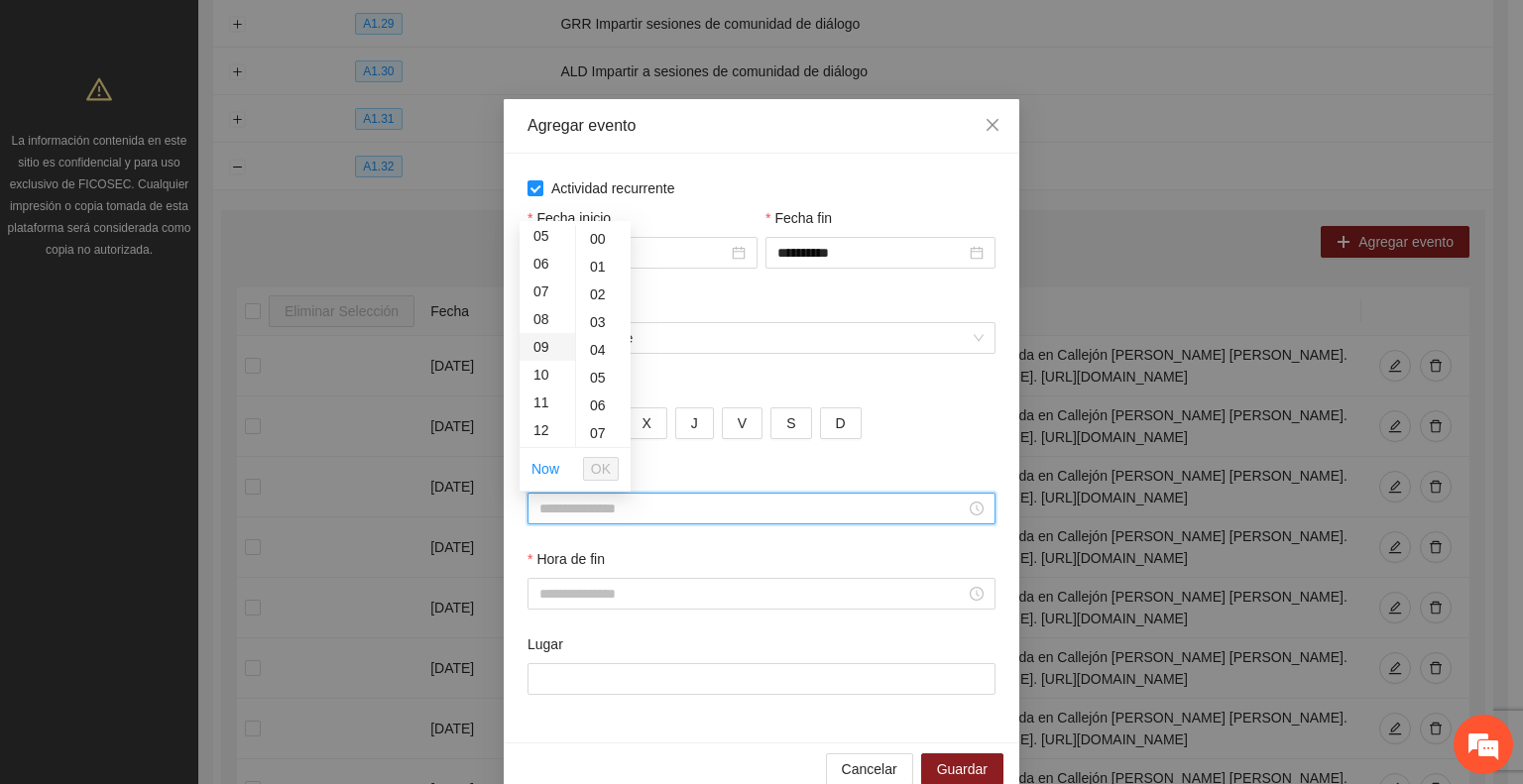 scroll, scrollTop: 198, scrollLeft: 0, axis: vertical 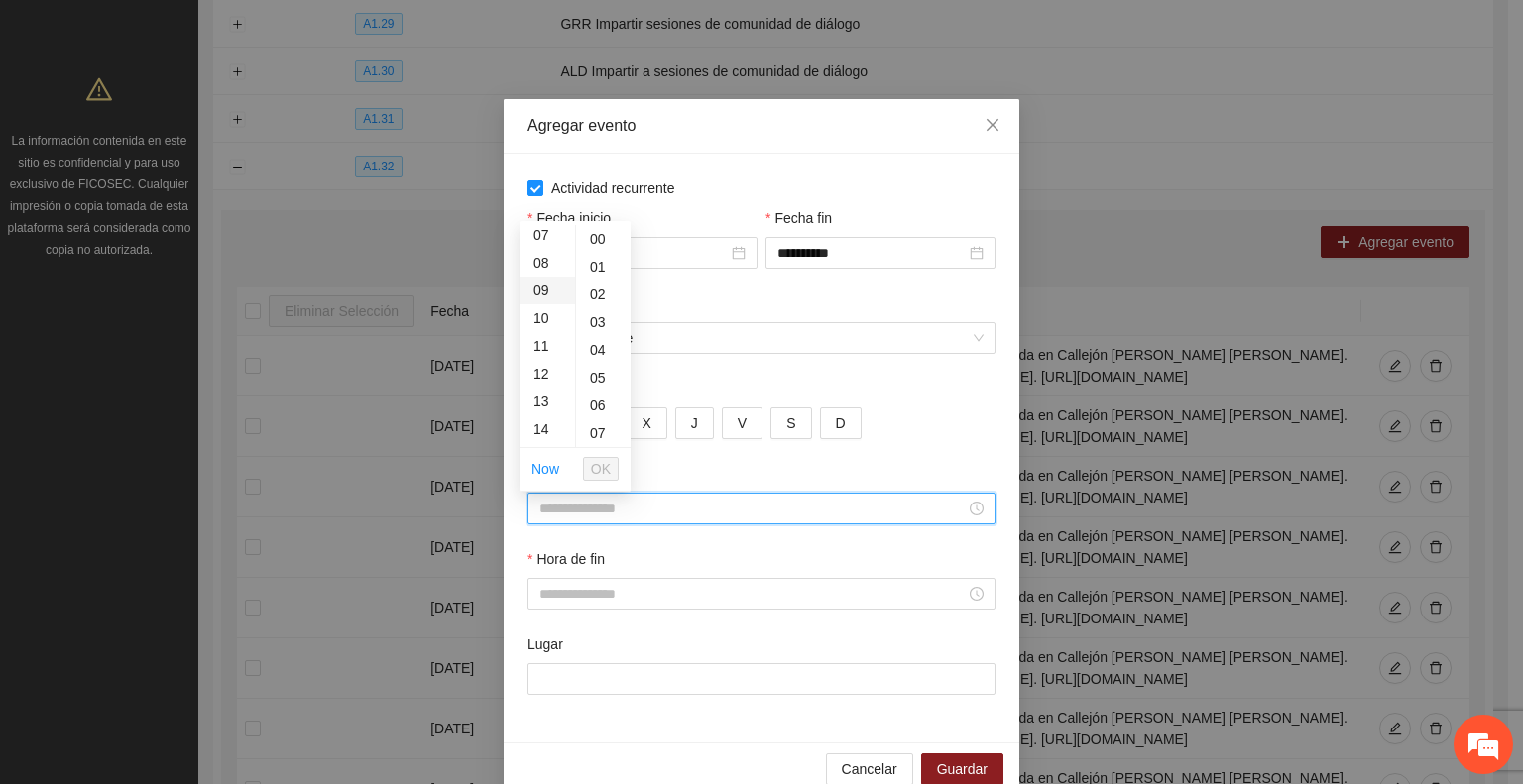 click on "09" at bounding box center [547, 290] 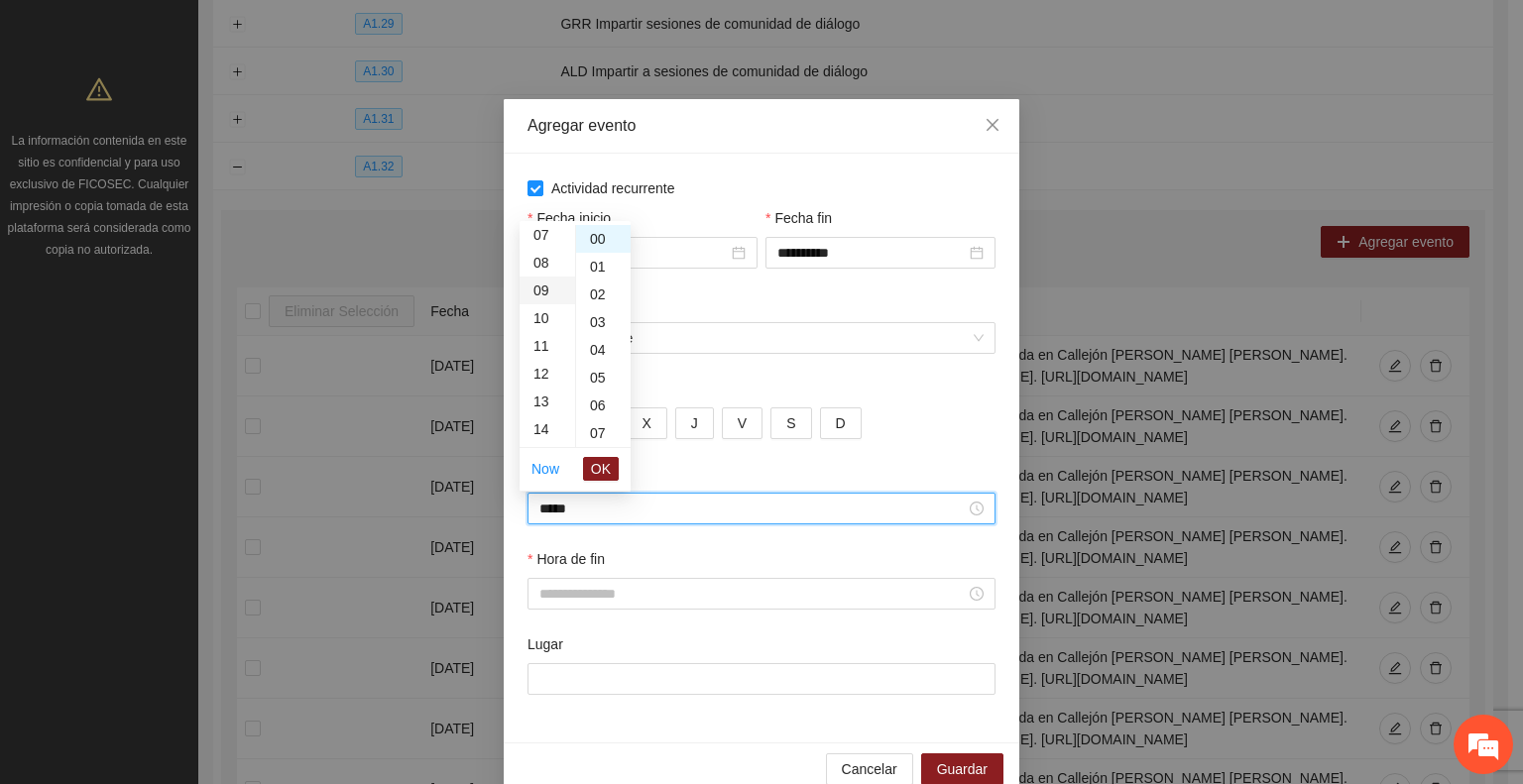 scroll, scrollTop: 250, scrollLeft: 0, axis: vertical 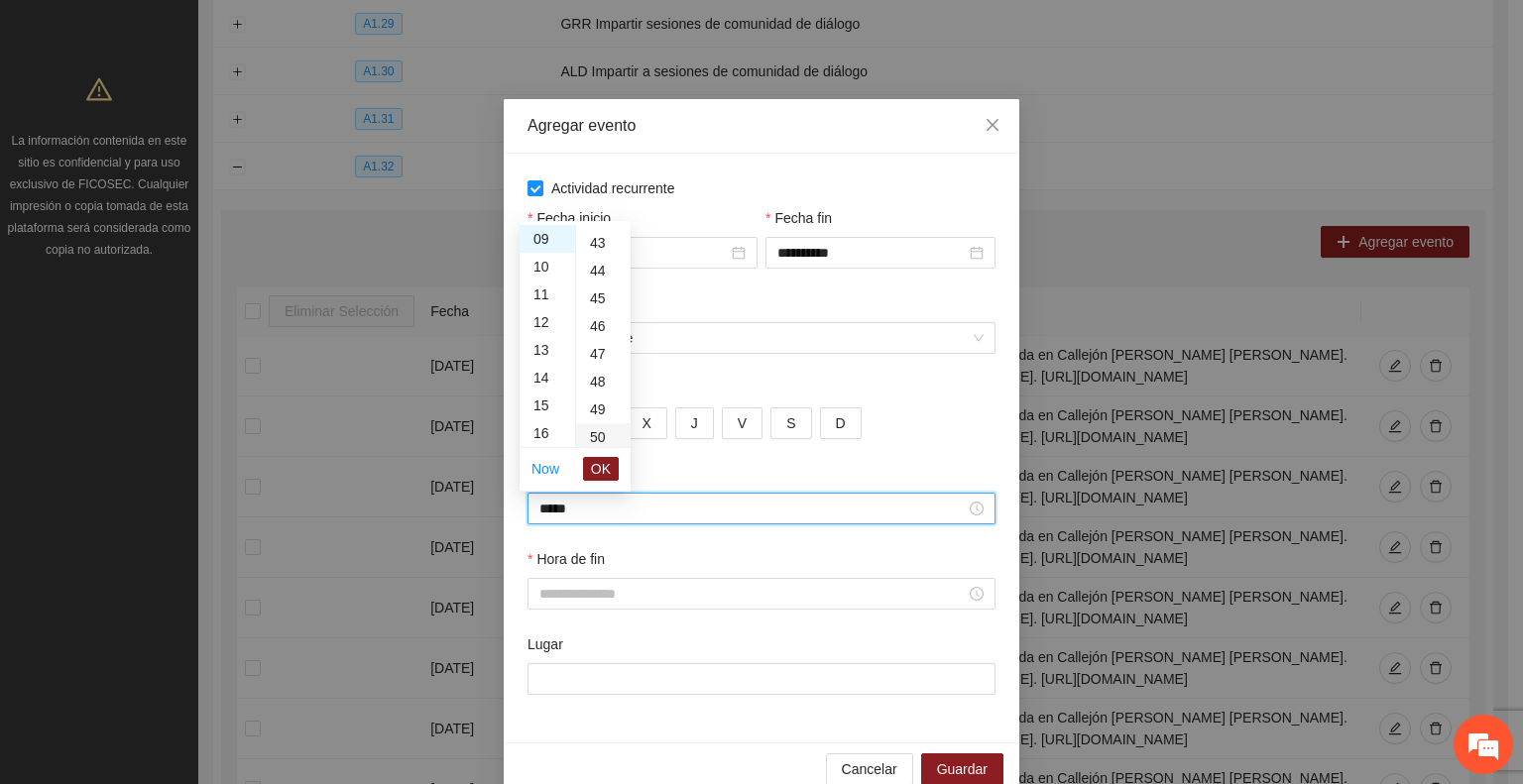 click on "50" at bounding box center [603, 437] 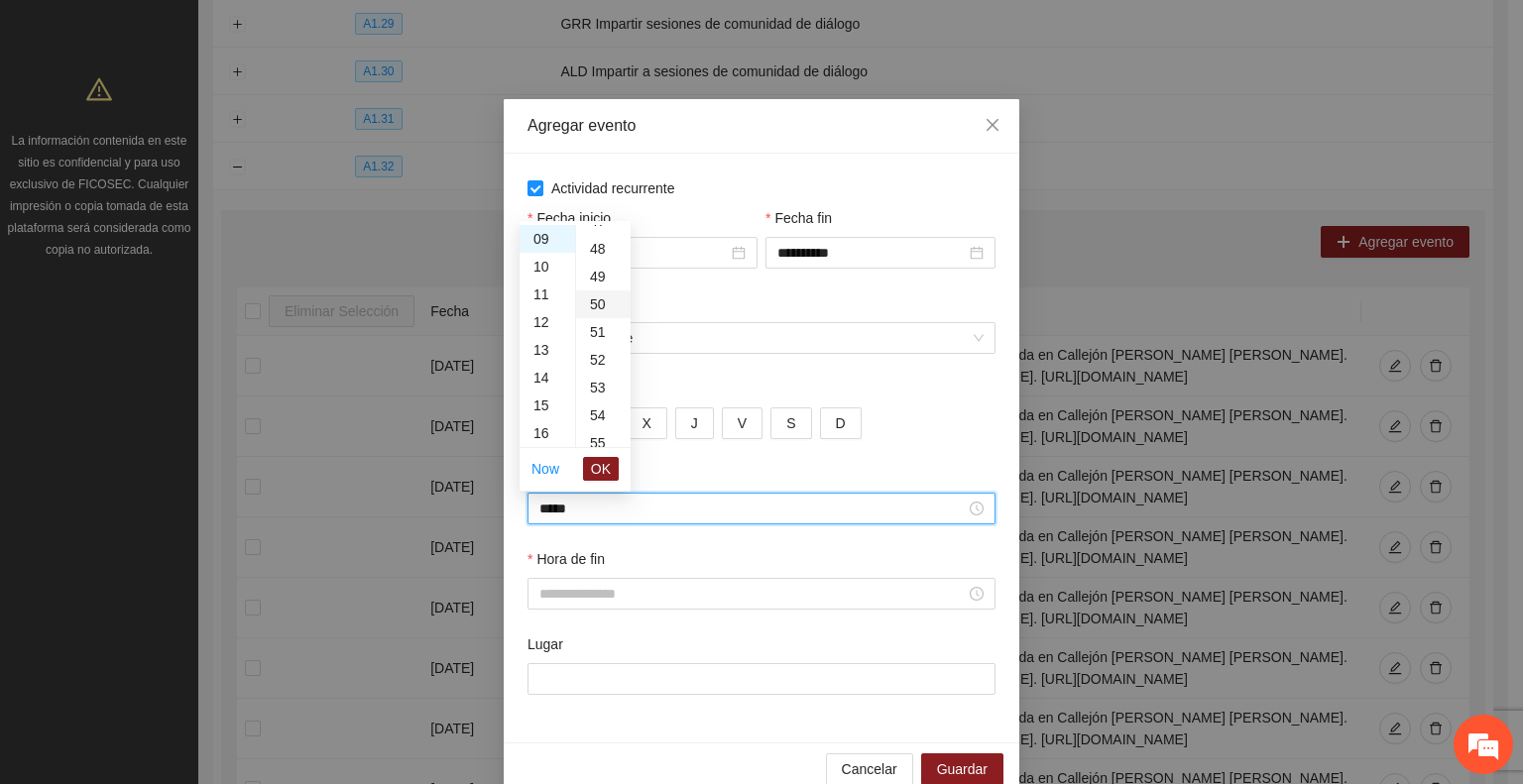scroll, scrollTop: 1388, scrollLeft: 0, axis: vertical 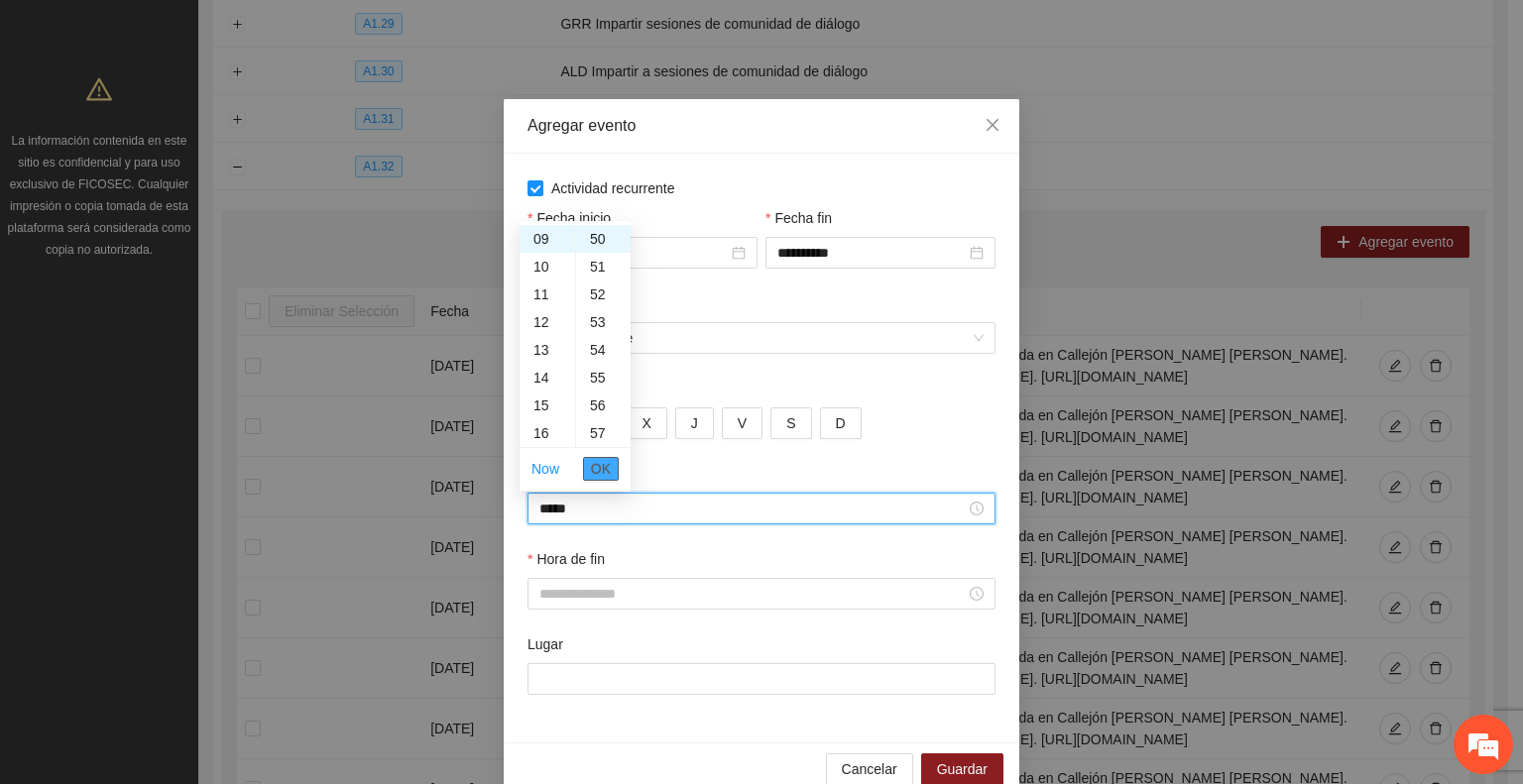click on "OK" at bounding box center (601, 469) 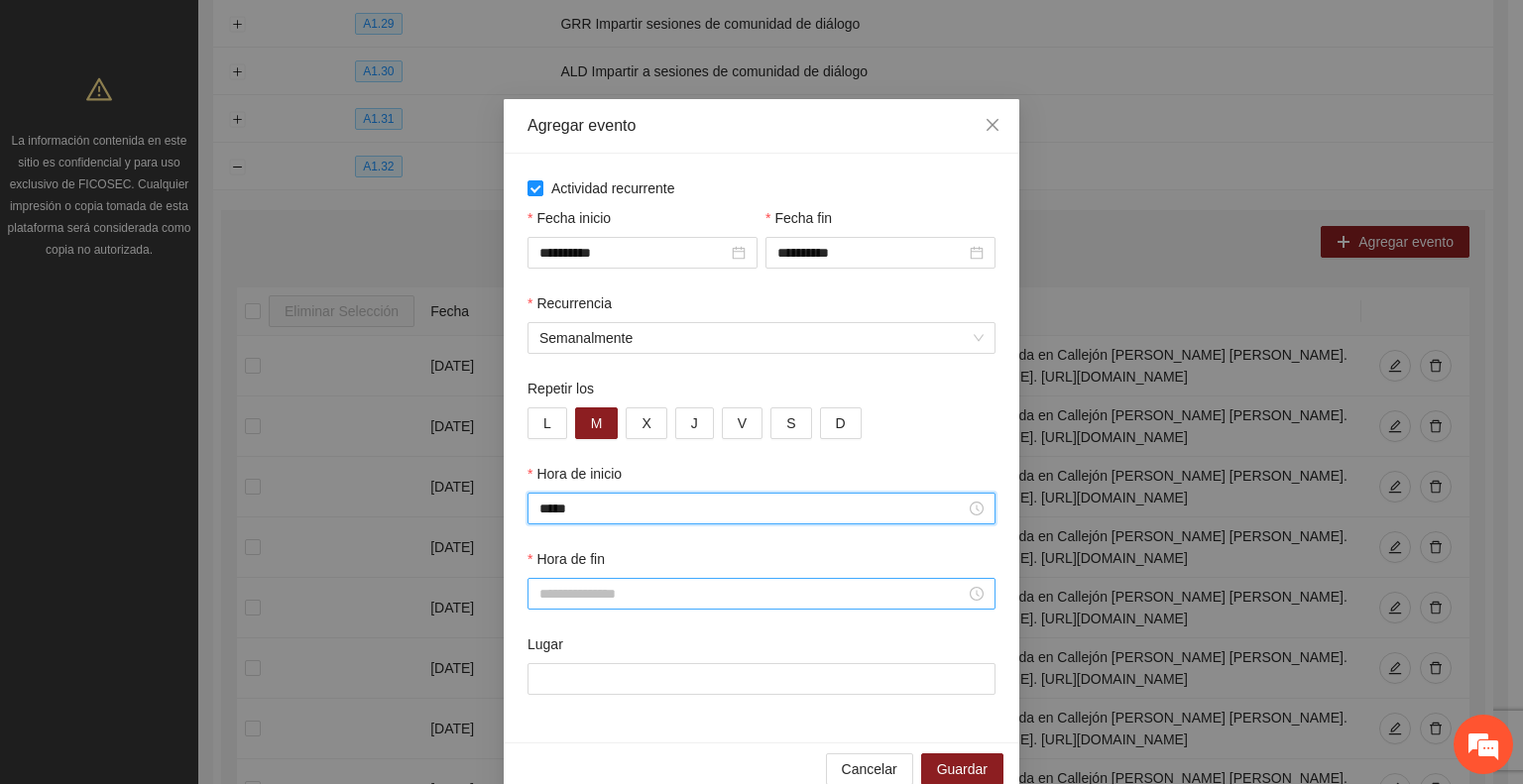 click on "Hora de fin" at bounding box center (753, 594) 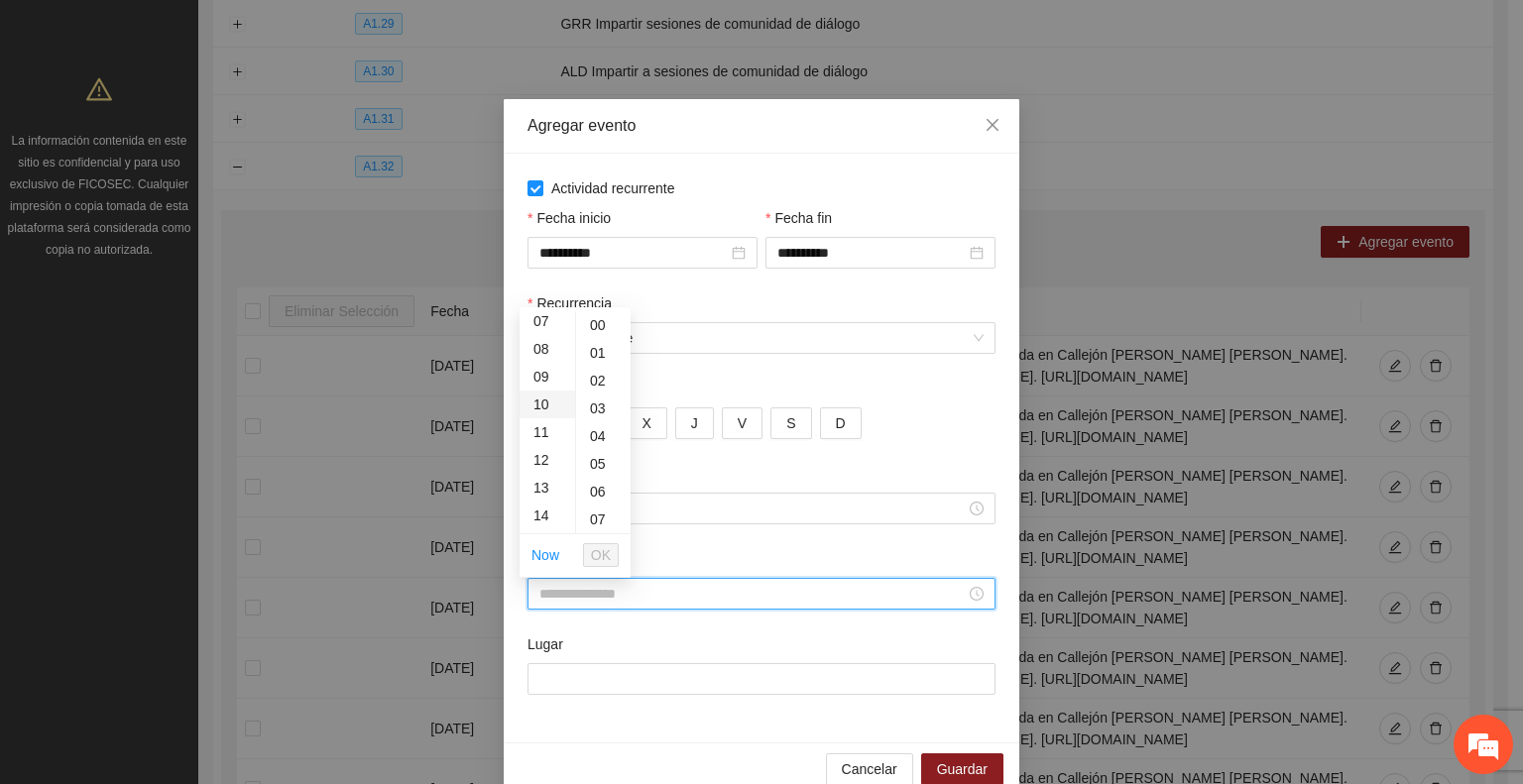 click on "10" at bounding box center [547, 404] 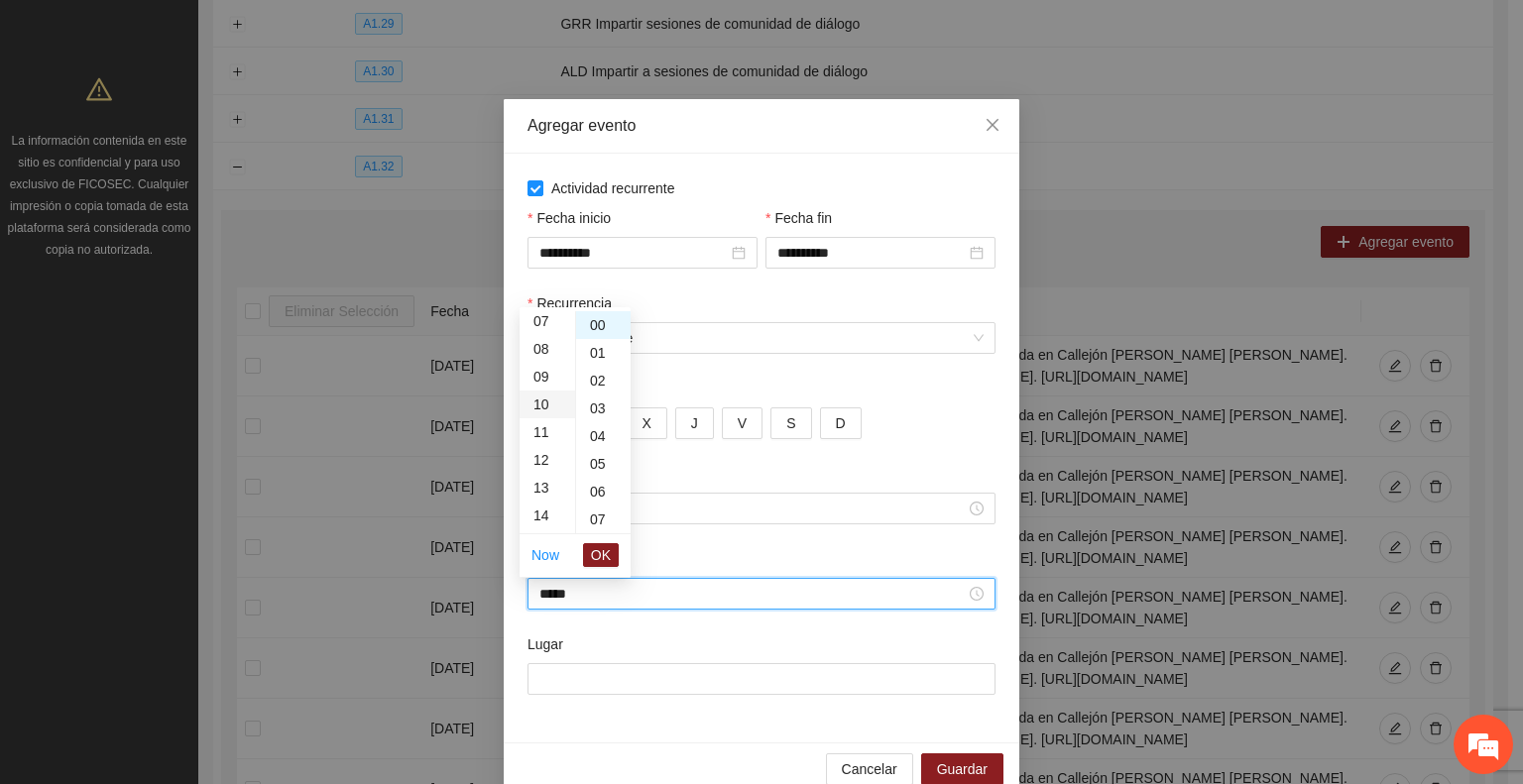 scroll, scrollTop: 278, scrollLeft: 0, axis: vertical 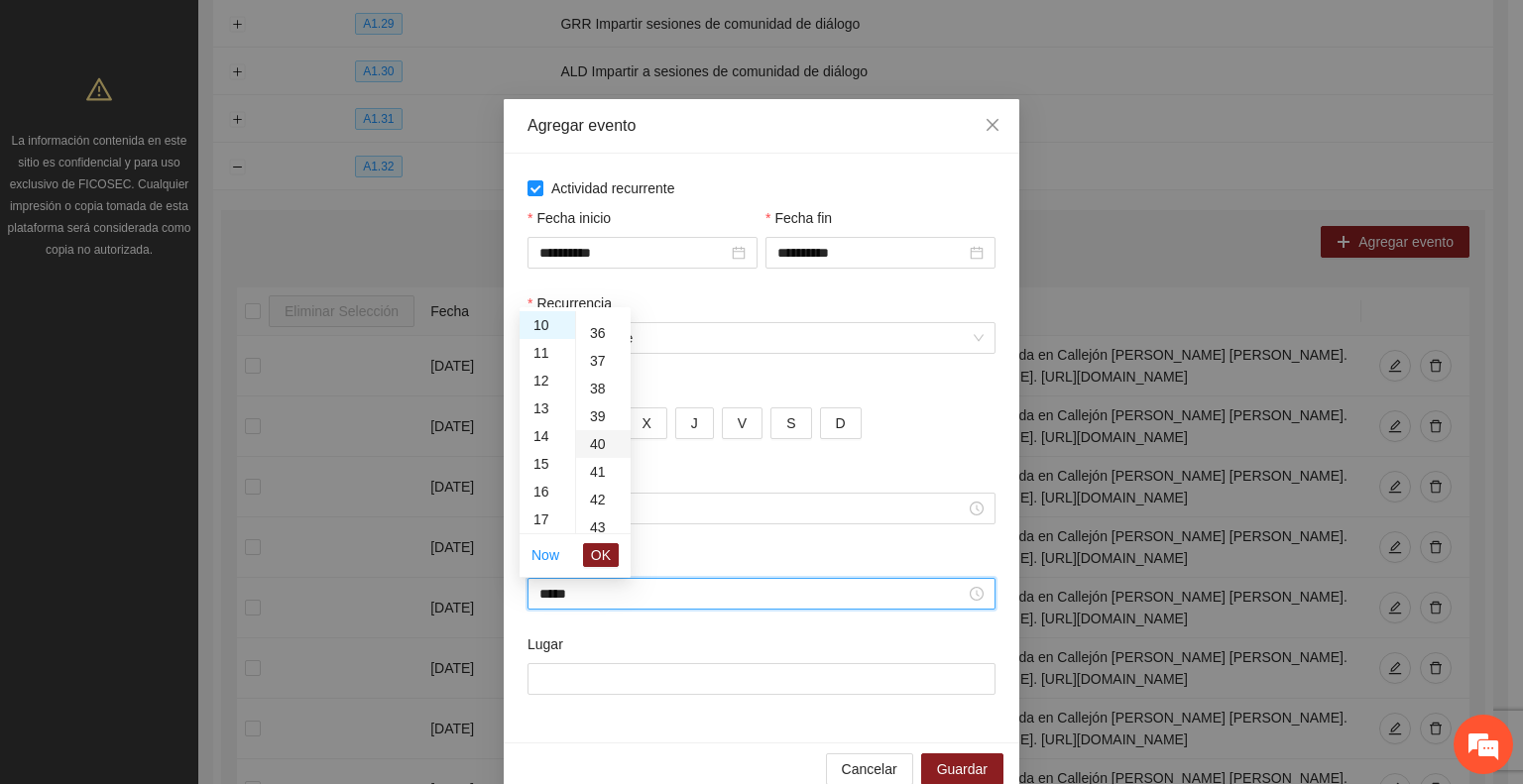 click on "40" at bounding box center (603, 444) 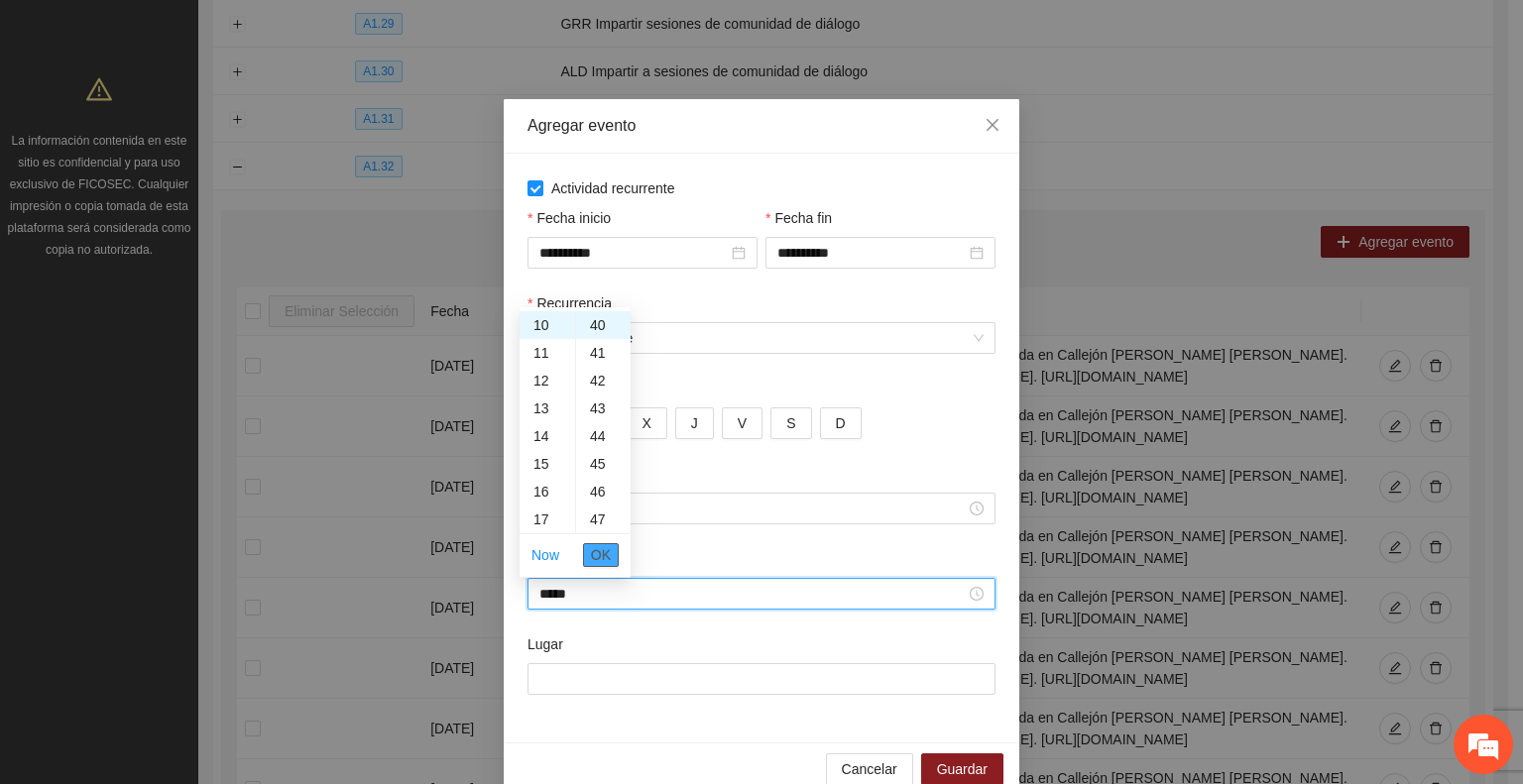 click on "OK" at bounding box center [601, 555] 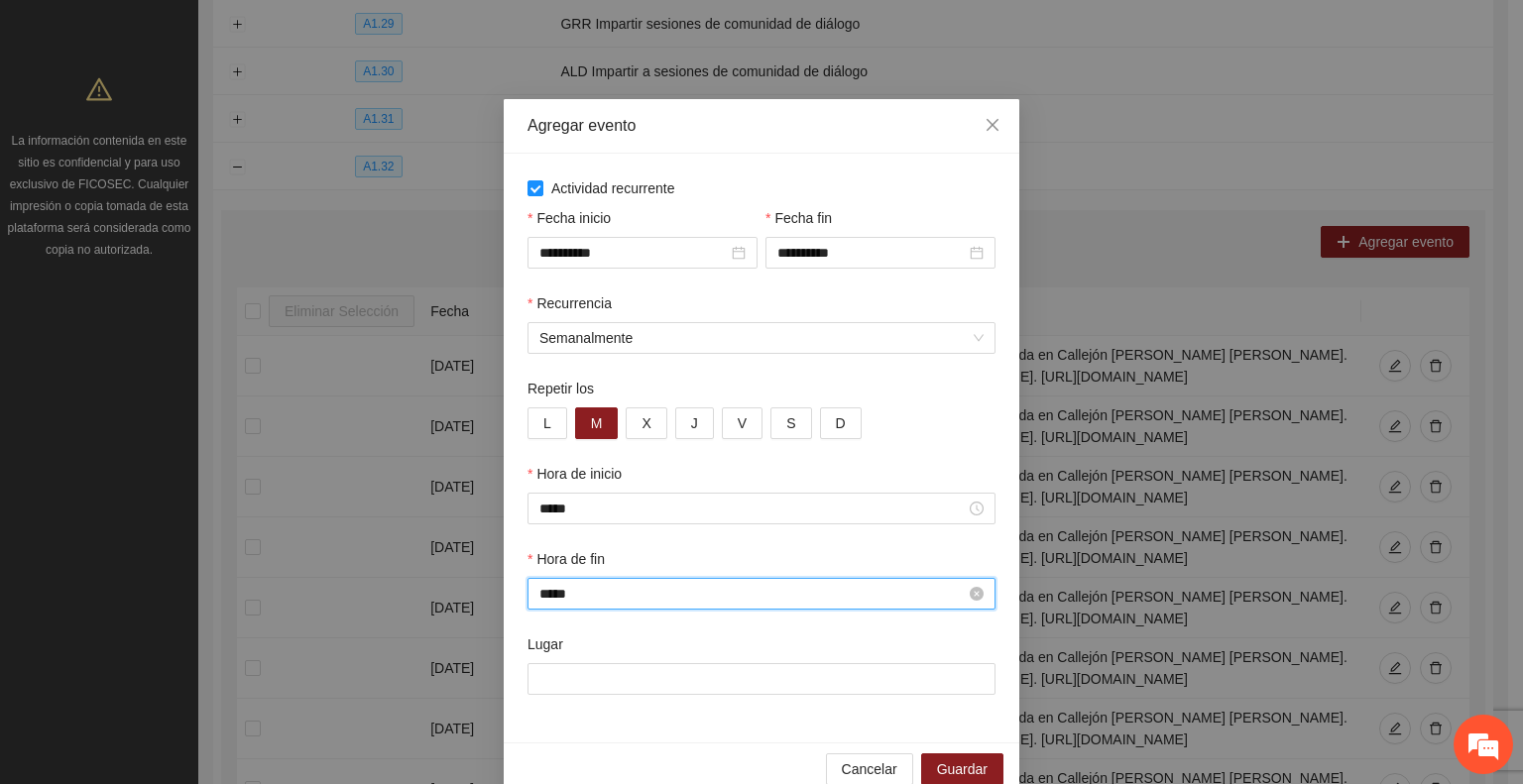 scroll, scrollTop: 37, scrollLeft: 0, axis: vertical 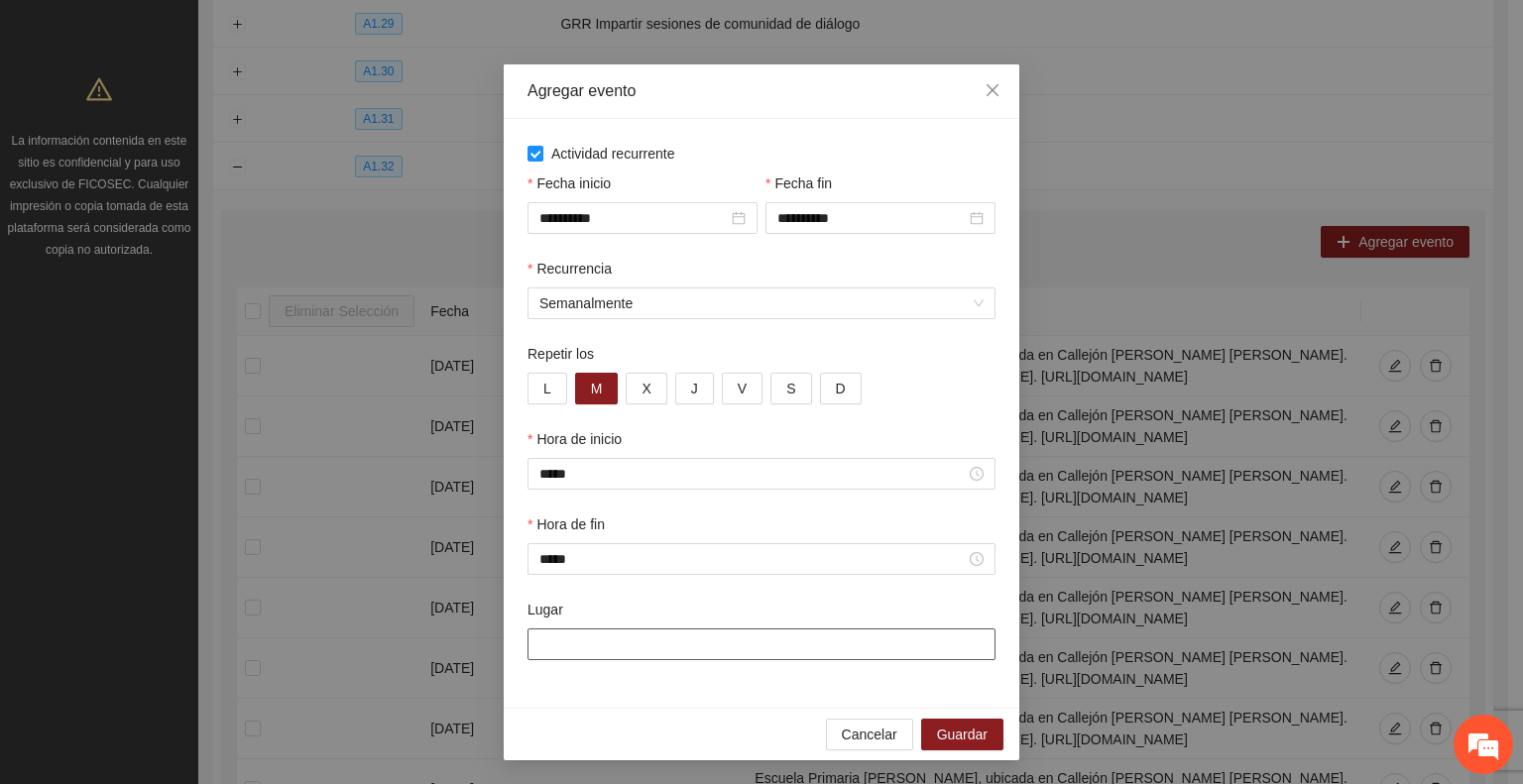 click on "Lugar" at bounding box center (762, 644) 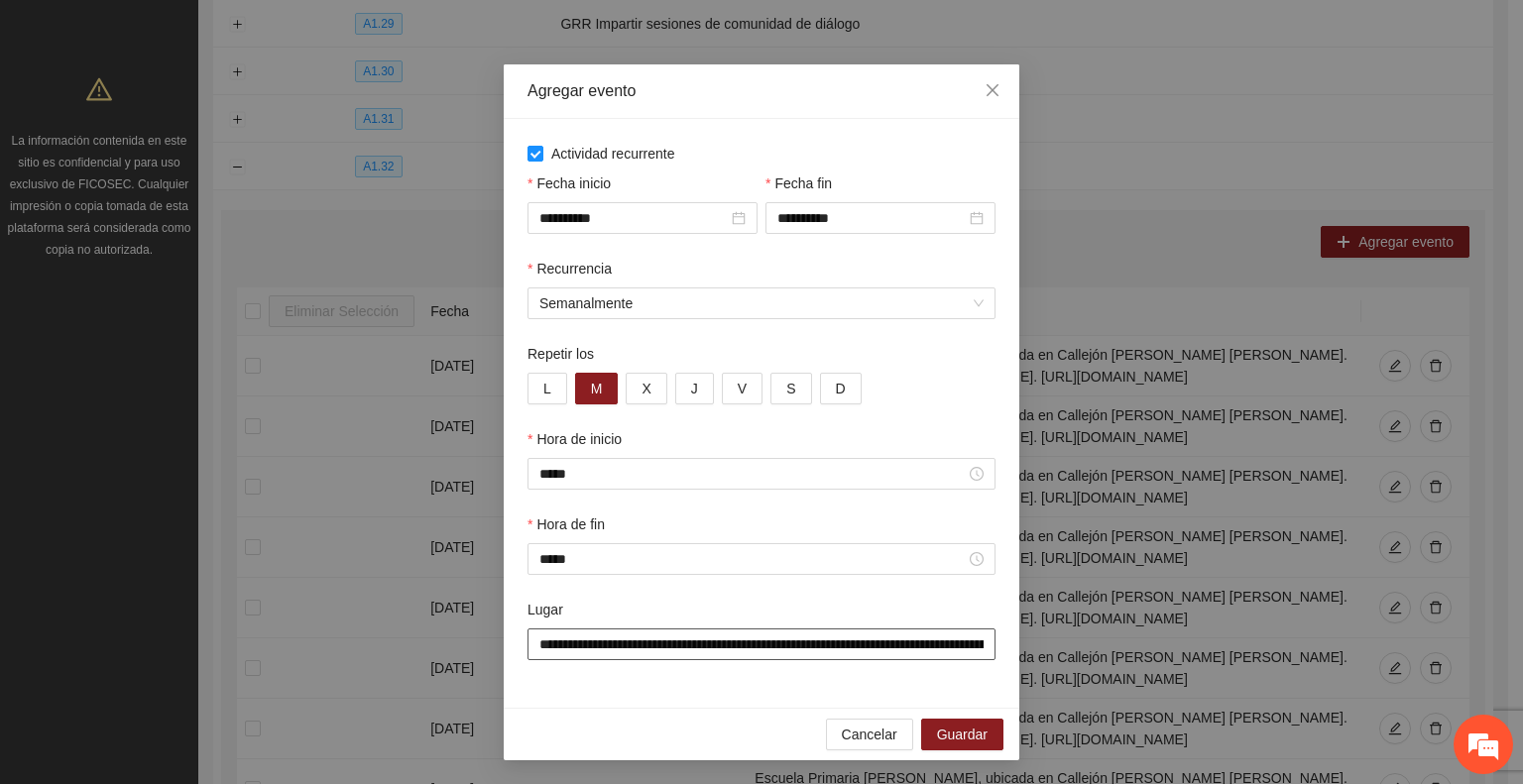 scroll, scrollTop: 0, scrollLeft: 611, axis: horizontal 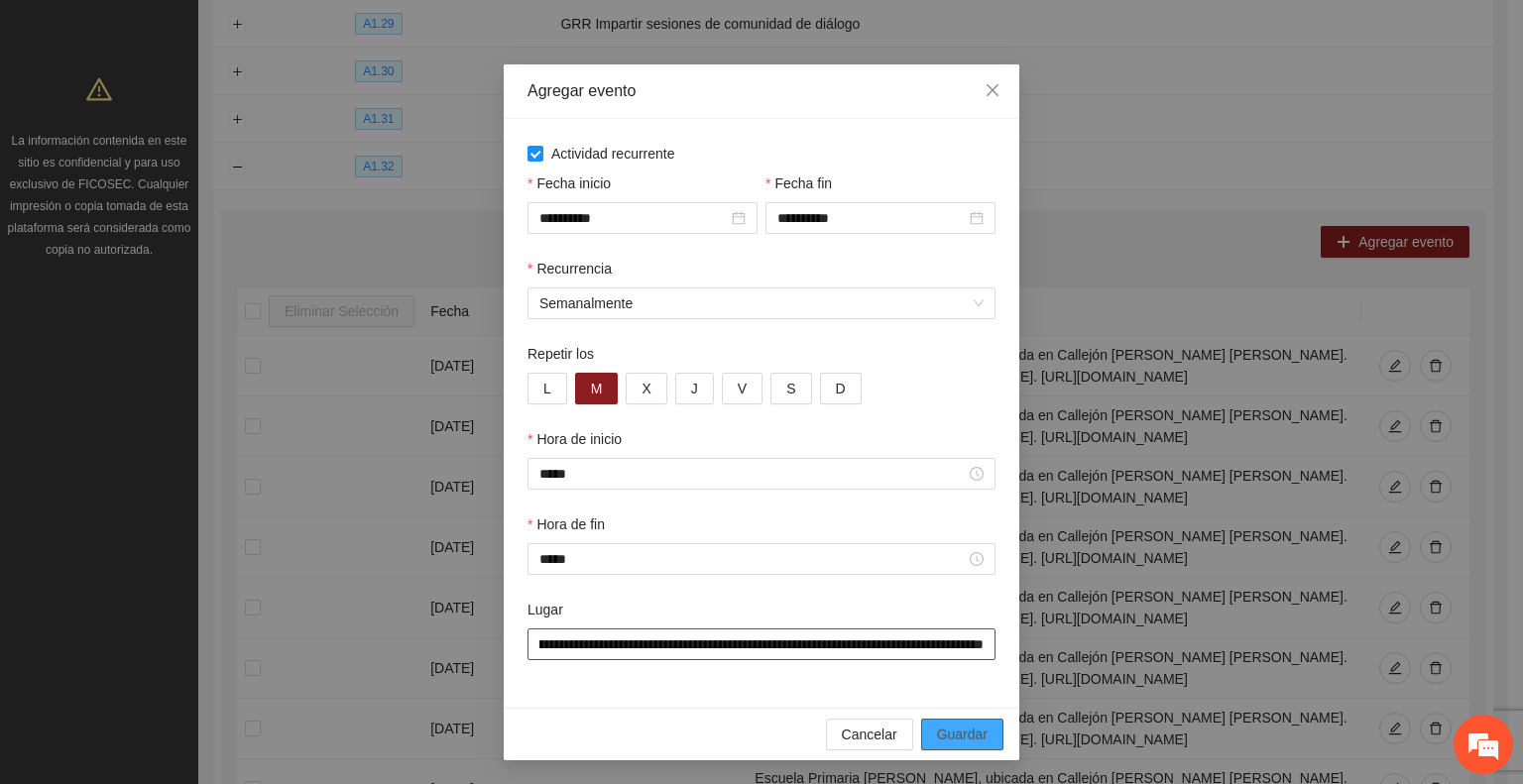 type on "**********" 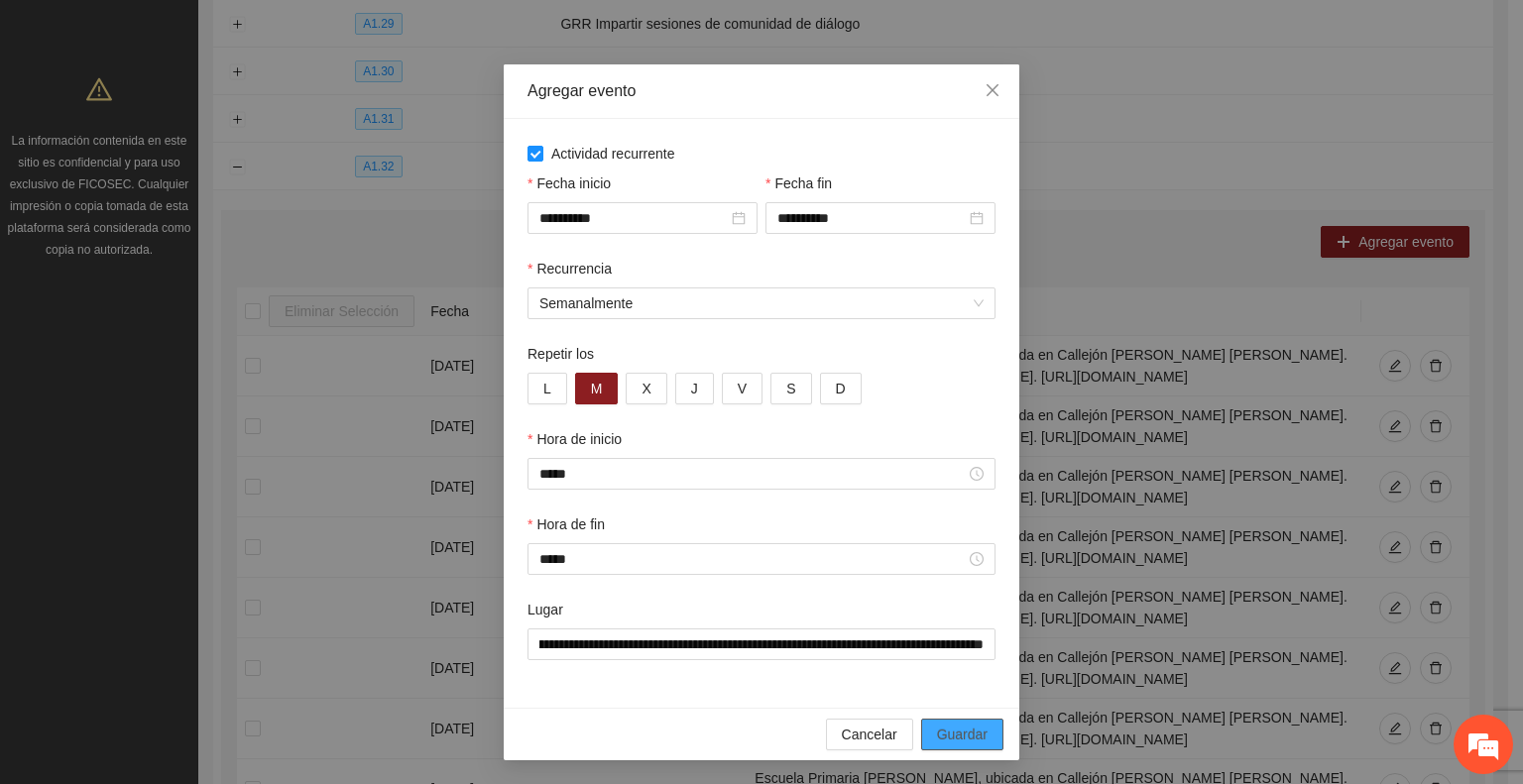 scroll, scrollTop: 0, scrollLeft: 0, axis: both 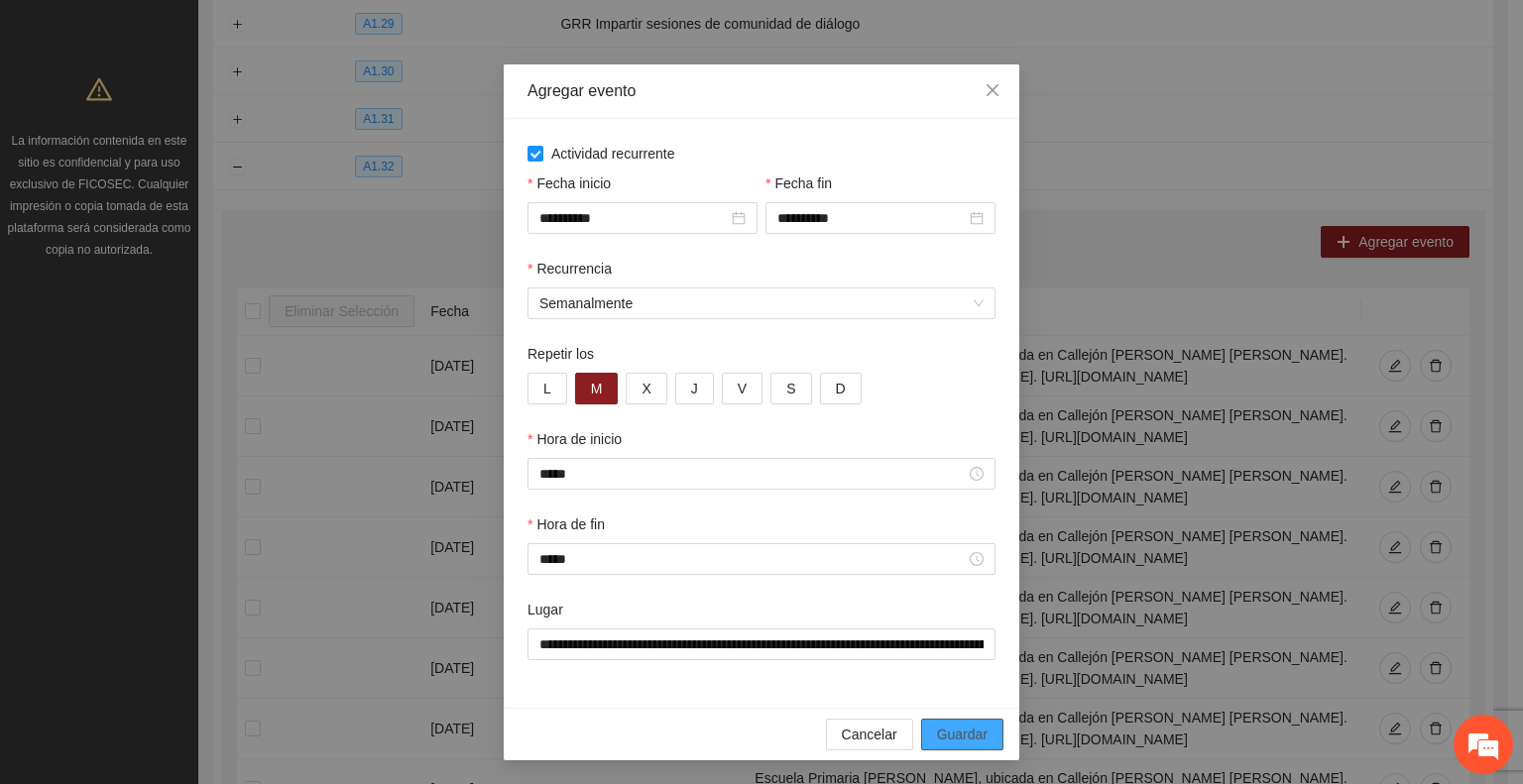 click on "Guardar" at bounding box center (962, 734) 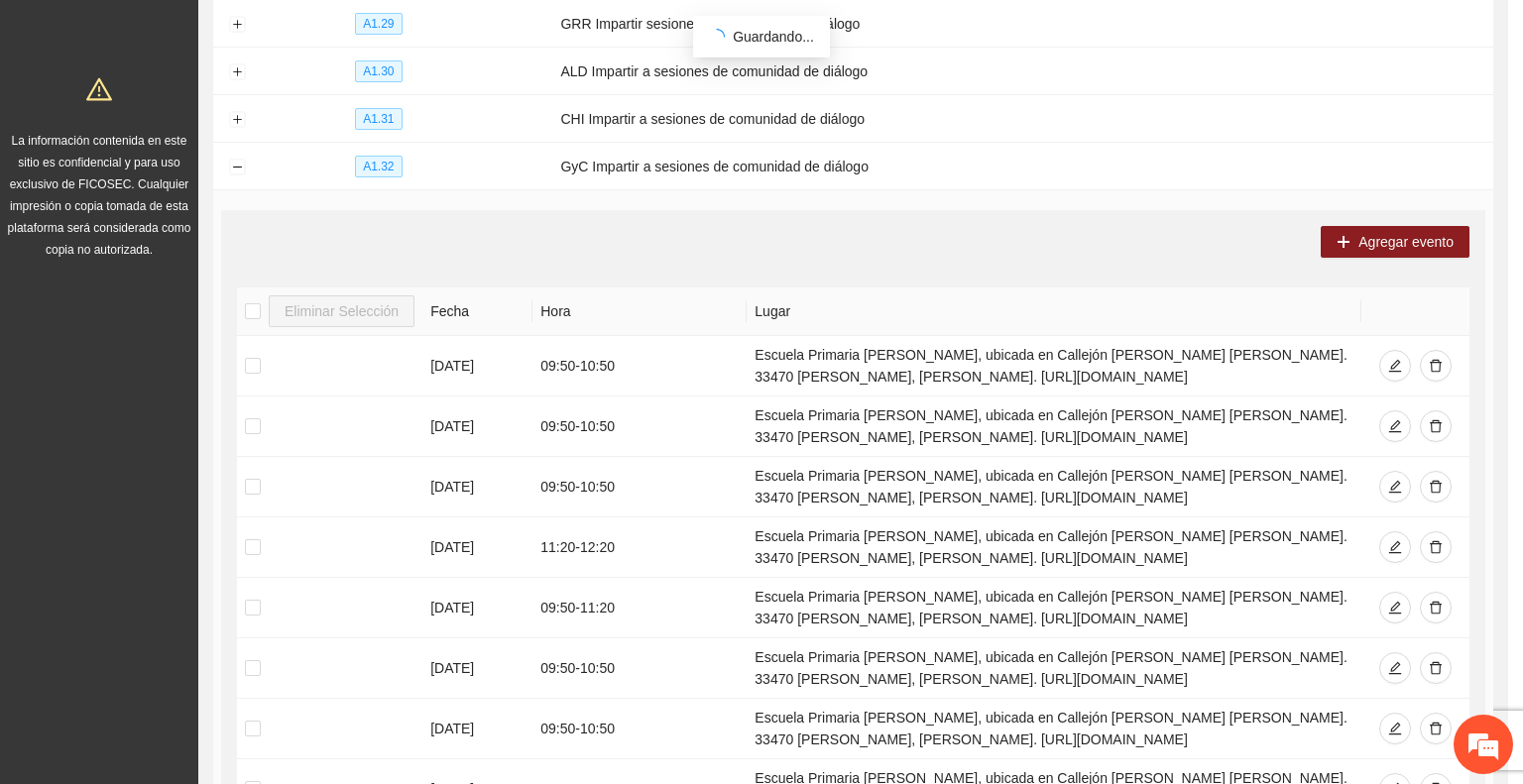 scroll, scrollTop: 0, scrollLeft: 0, axis: both 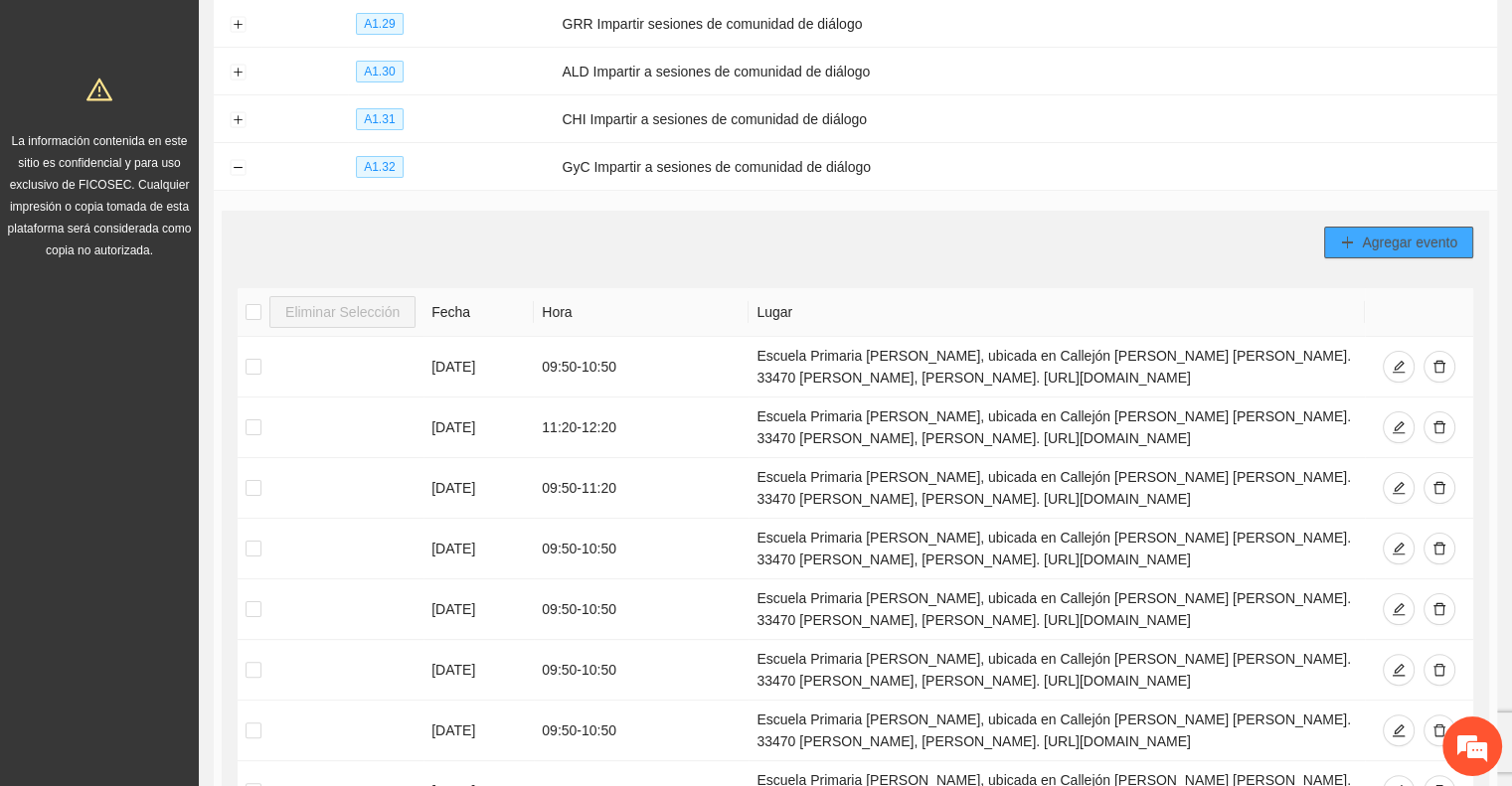 click on "Agregar evento" at bounding box center [1410, 242] 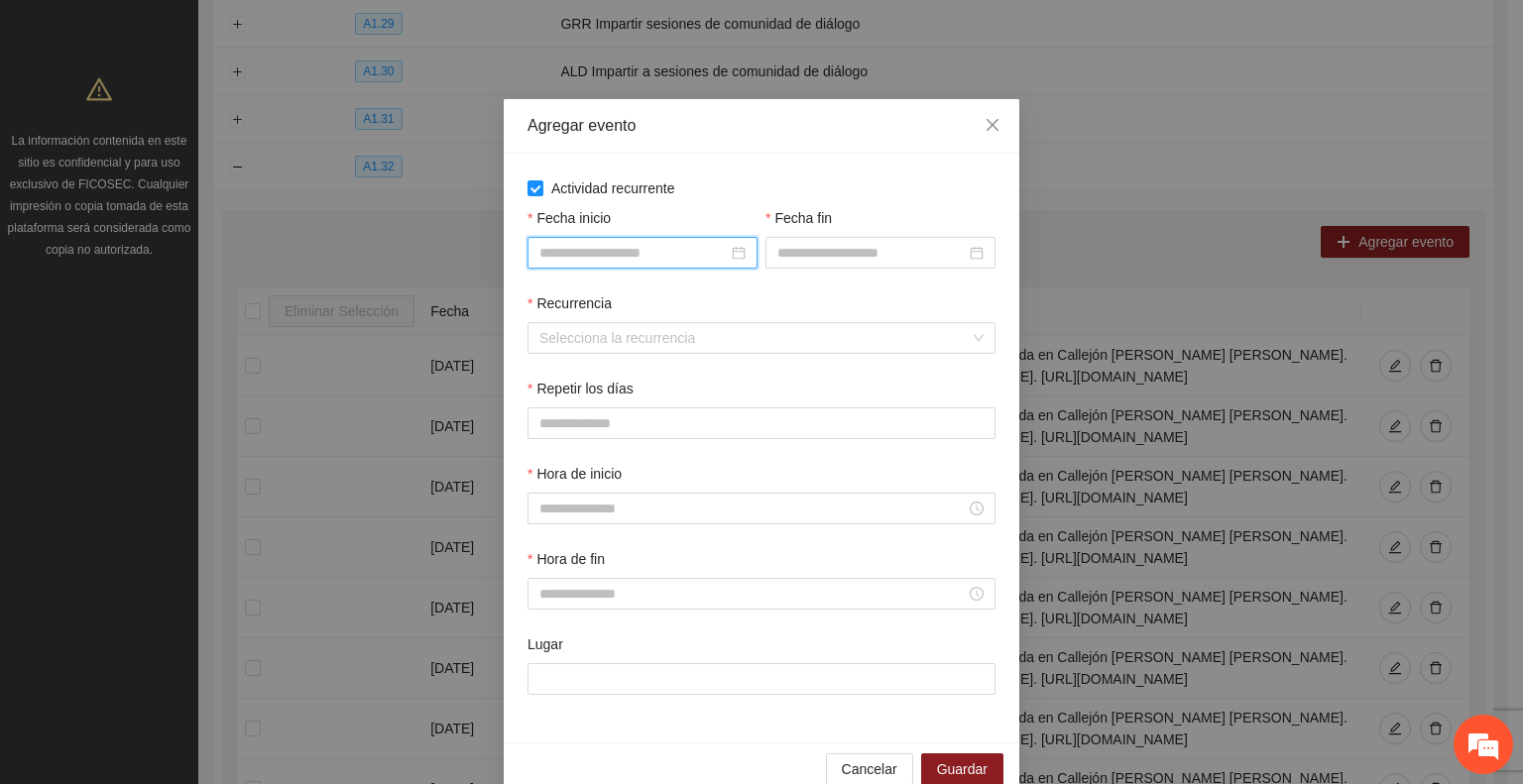 click on "Fecha inicio" at bounding box center [634, 253] 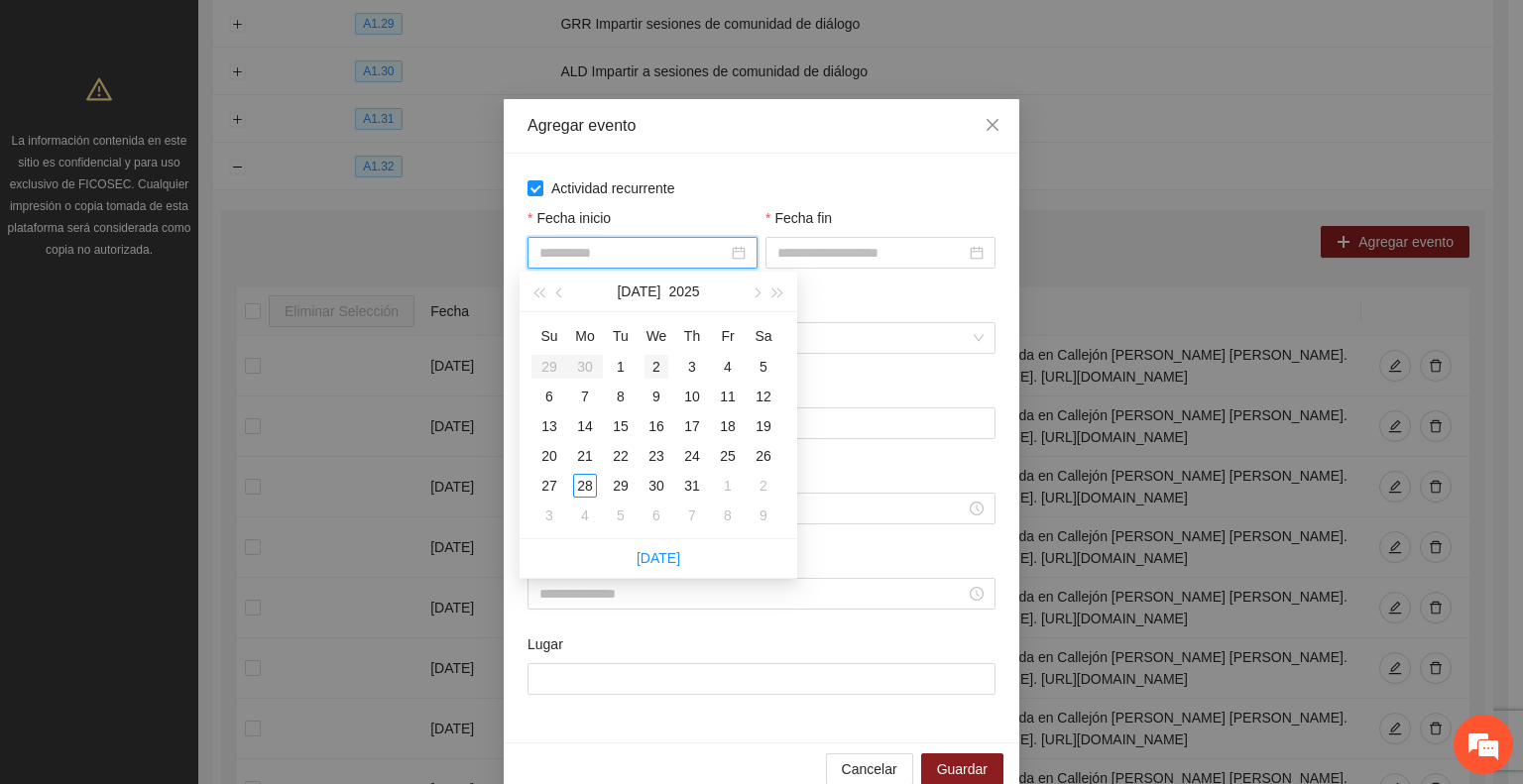 type on "**********" 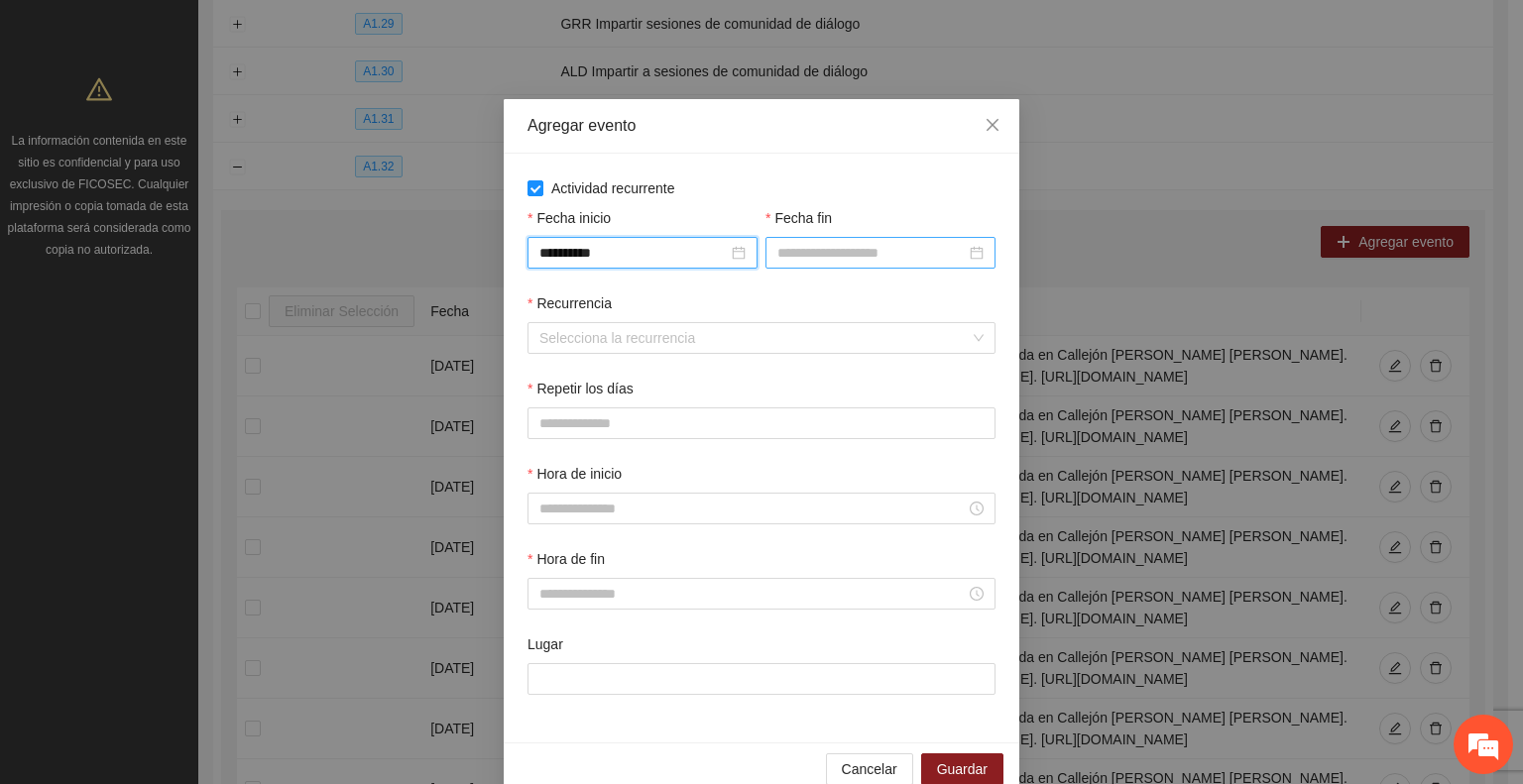 click on "Fecha fin" at bounding box center (872, 253) 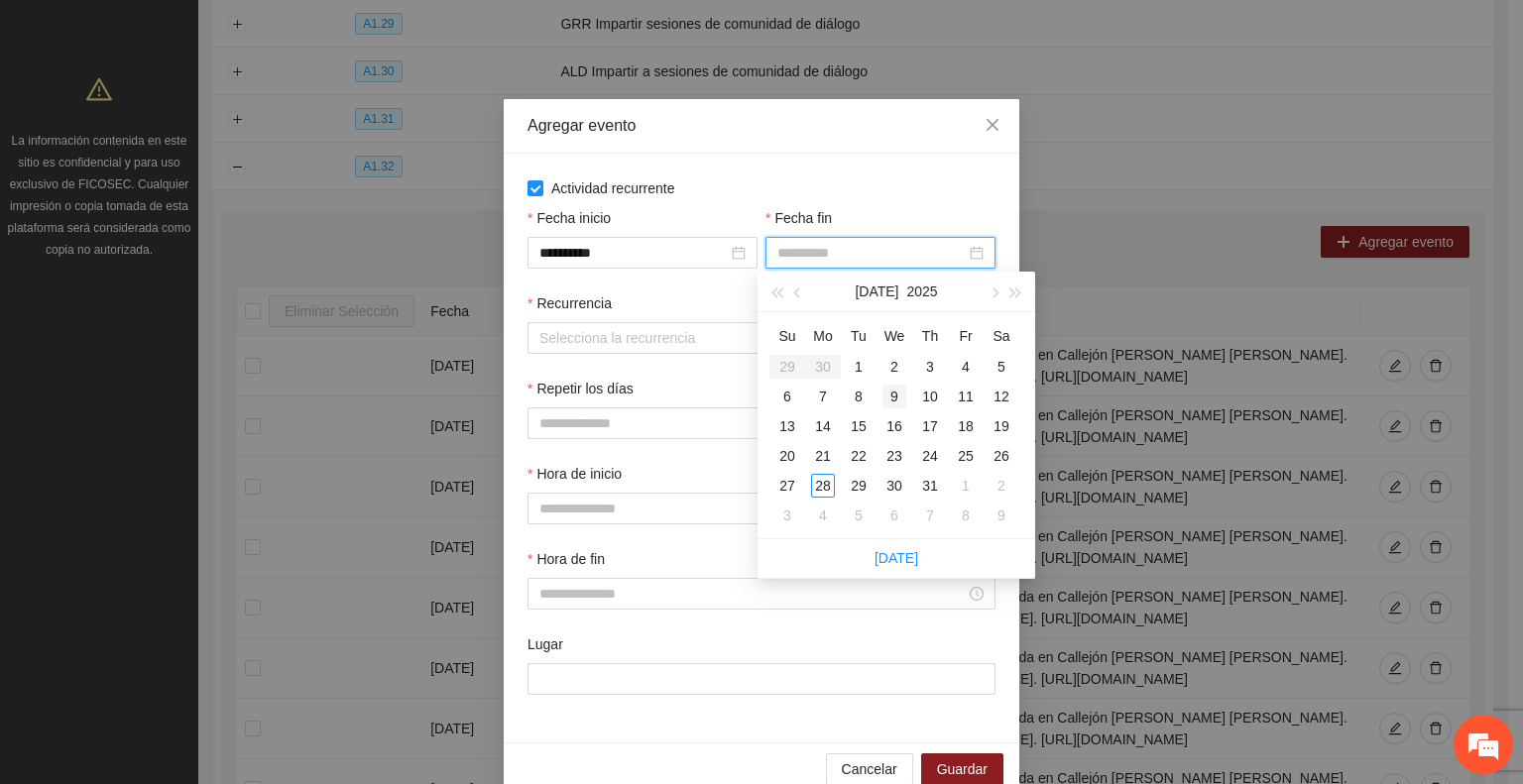 type on "**********" 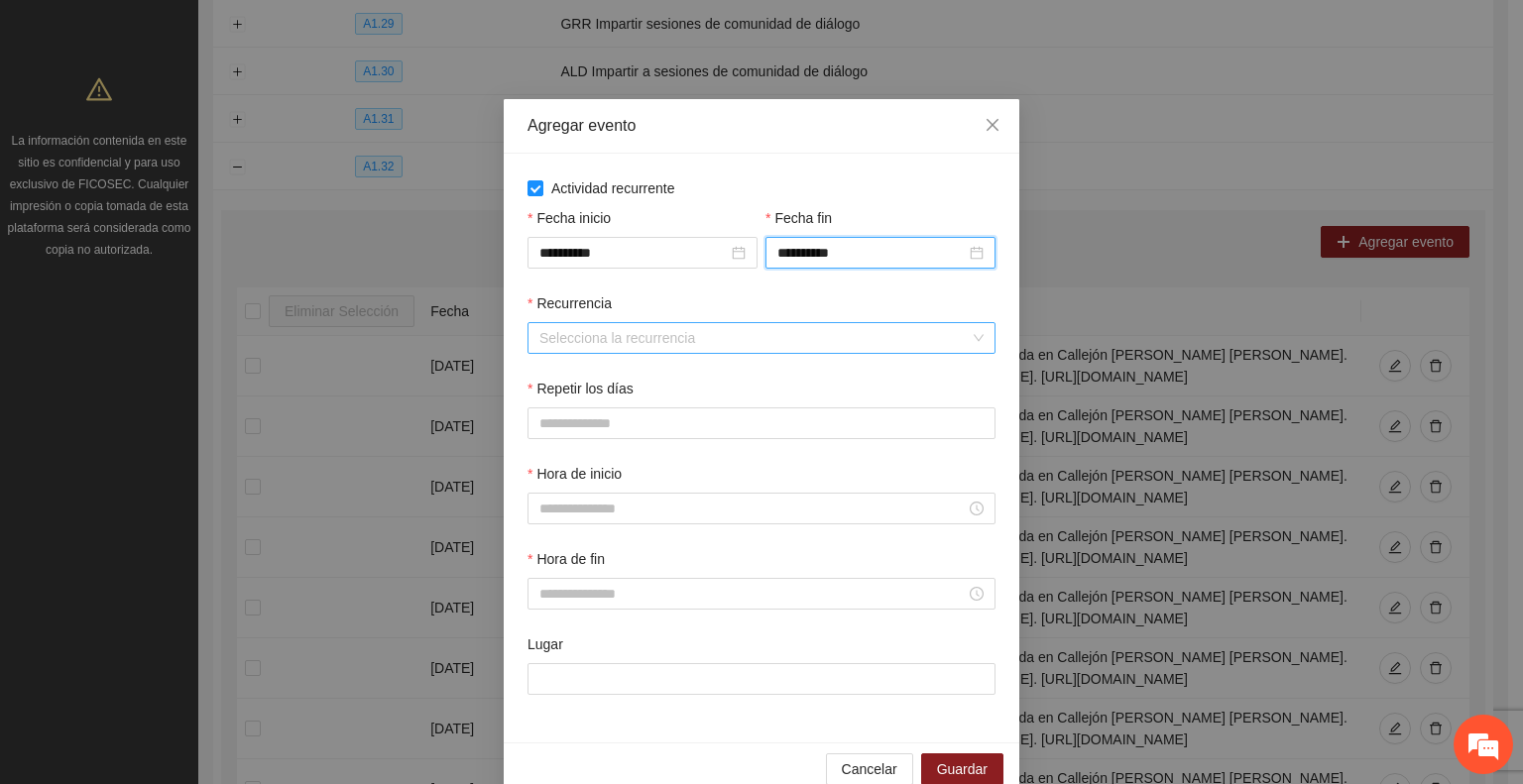 click on "Recurrencia" at bounding box center [755, 338] 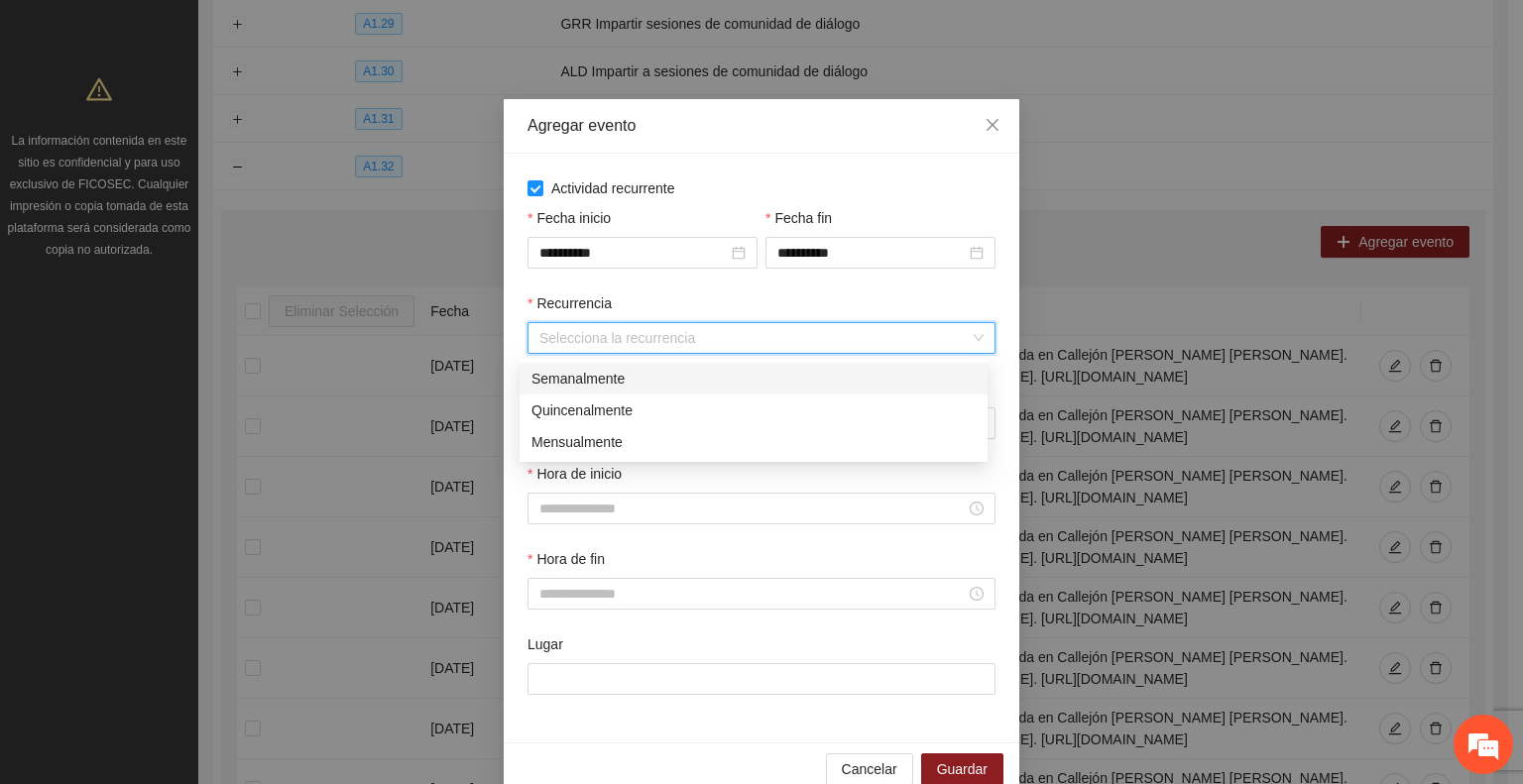 click on "Semanalmente" at bounding box center [754, 379] 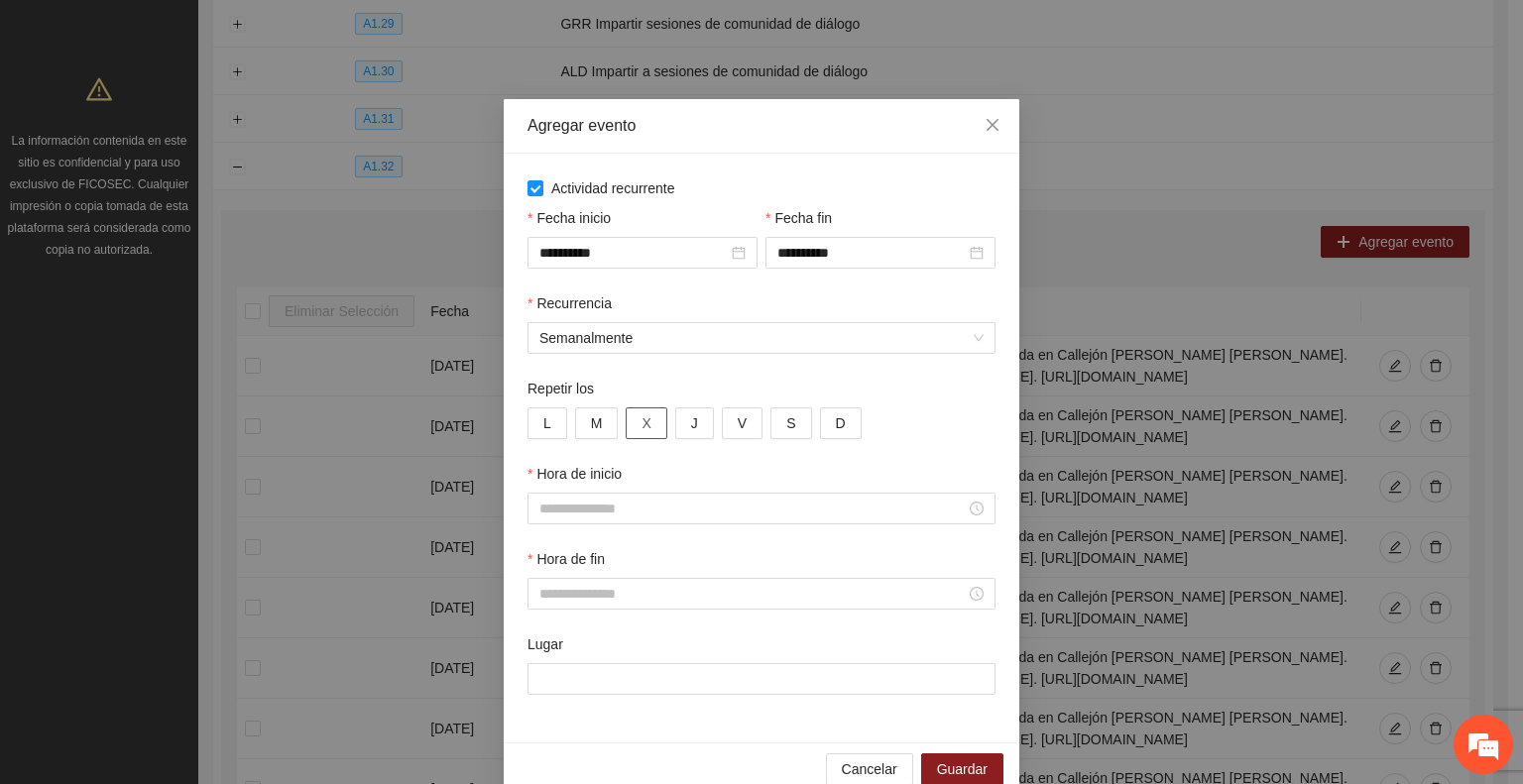 click on "X" at bounding box center [645, 423] 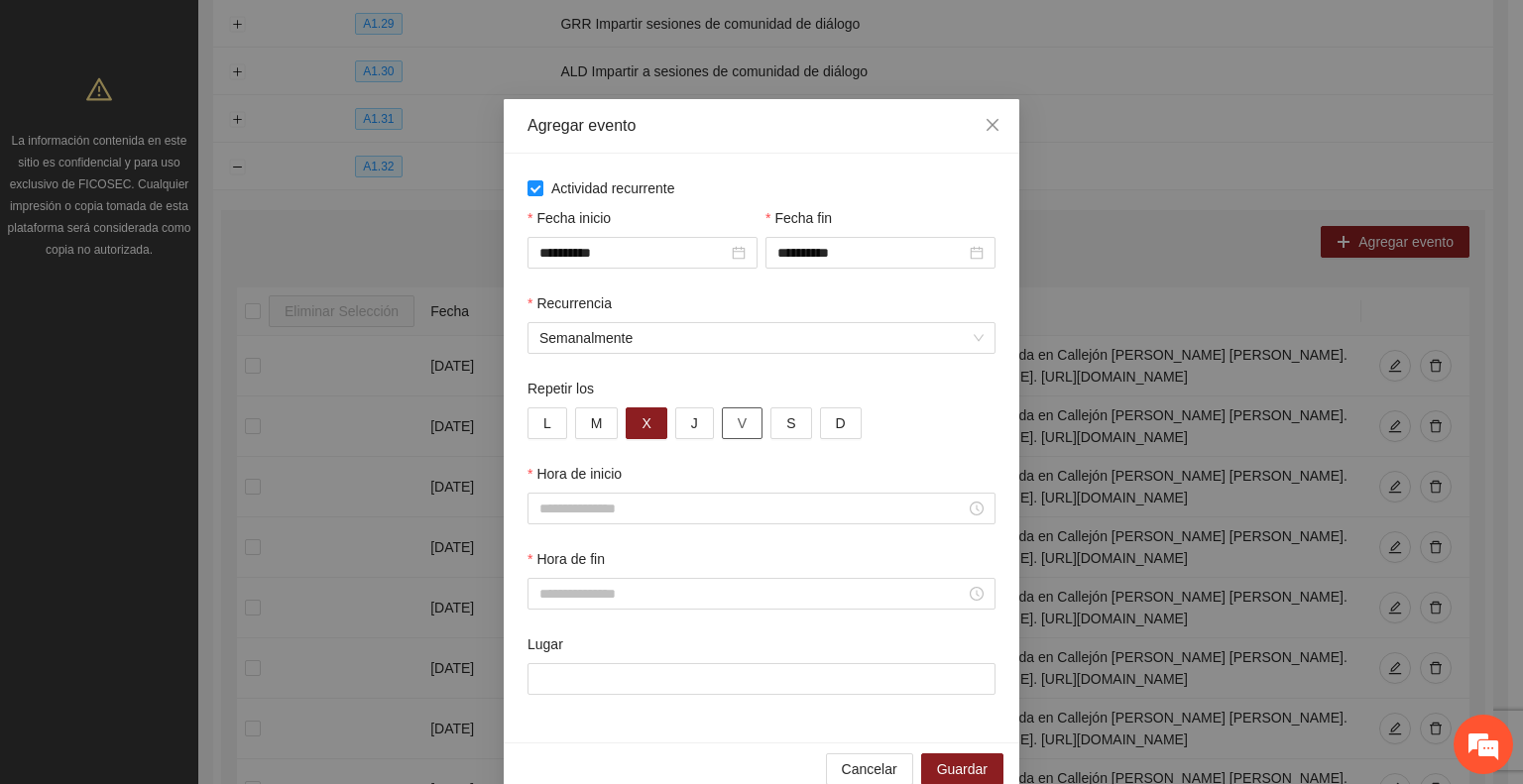 click on "V" at bounding box center [742, 423] 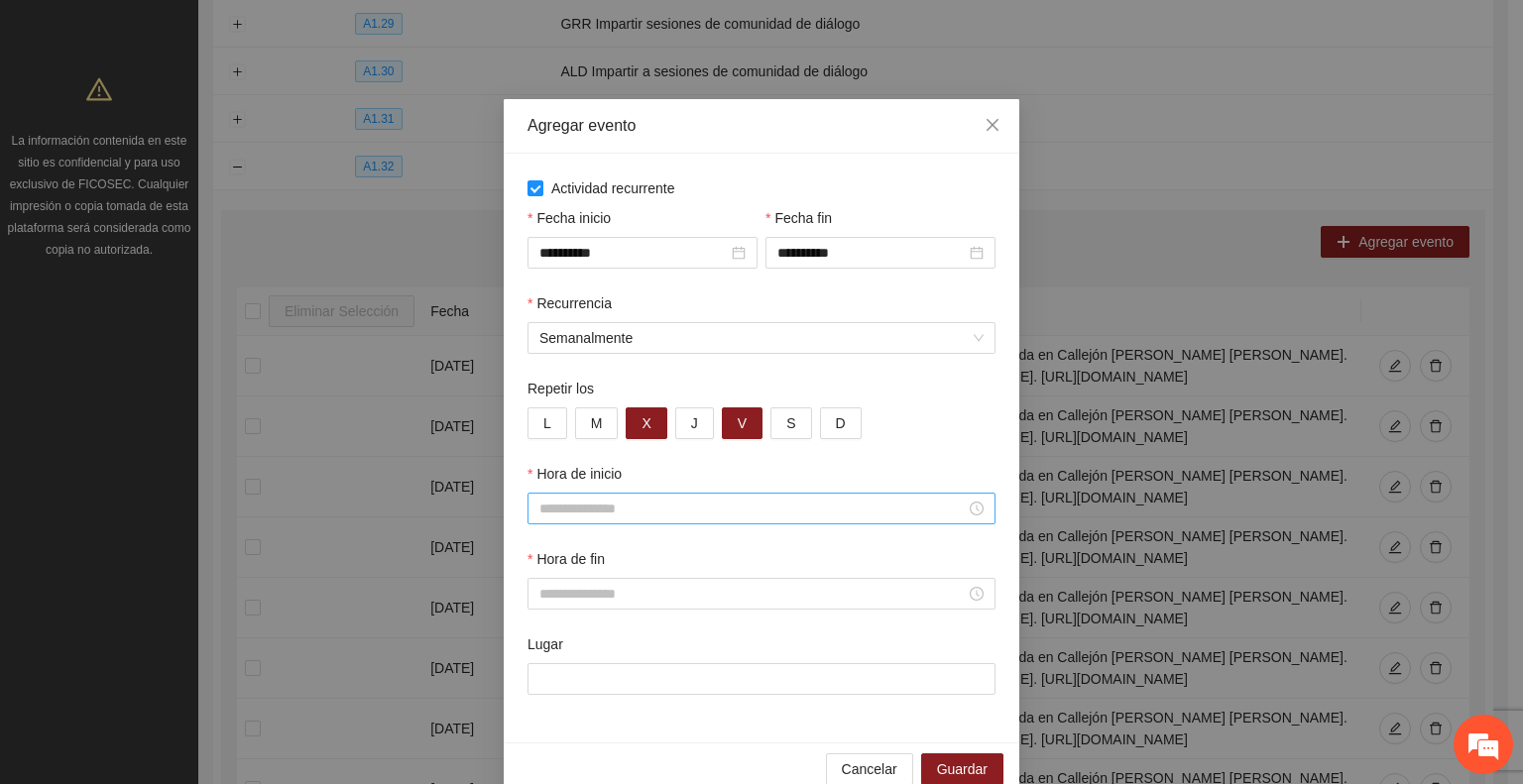 click on "Hora de inicio" at bounding box center (753, 508) 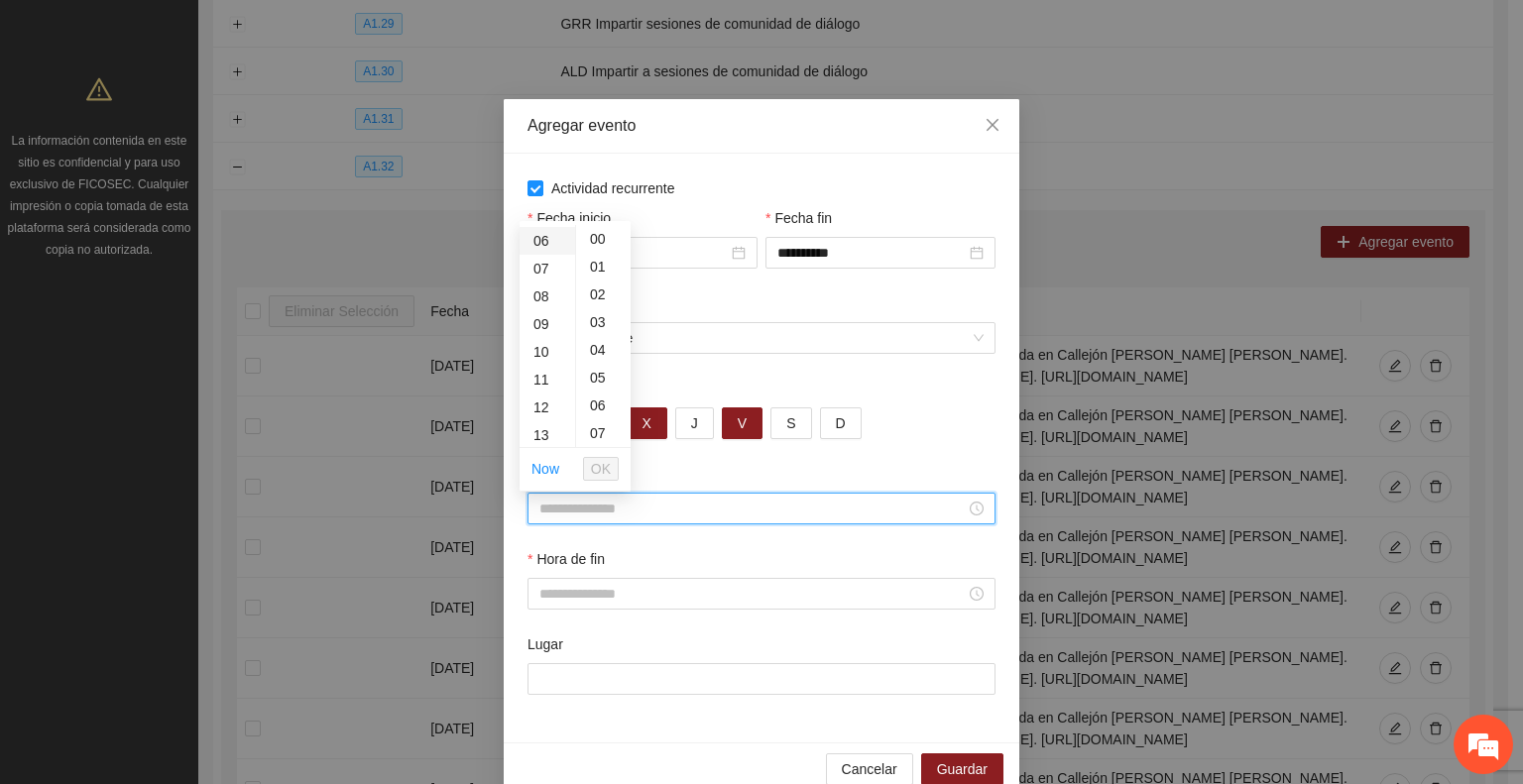 scroll, scrollTop: 198, scrollLeft: 0, axis: vertical 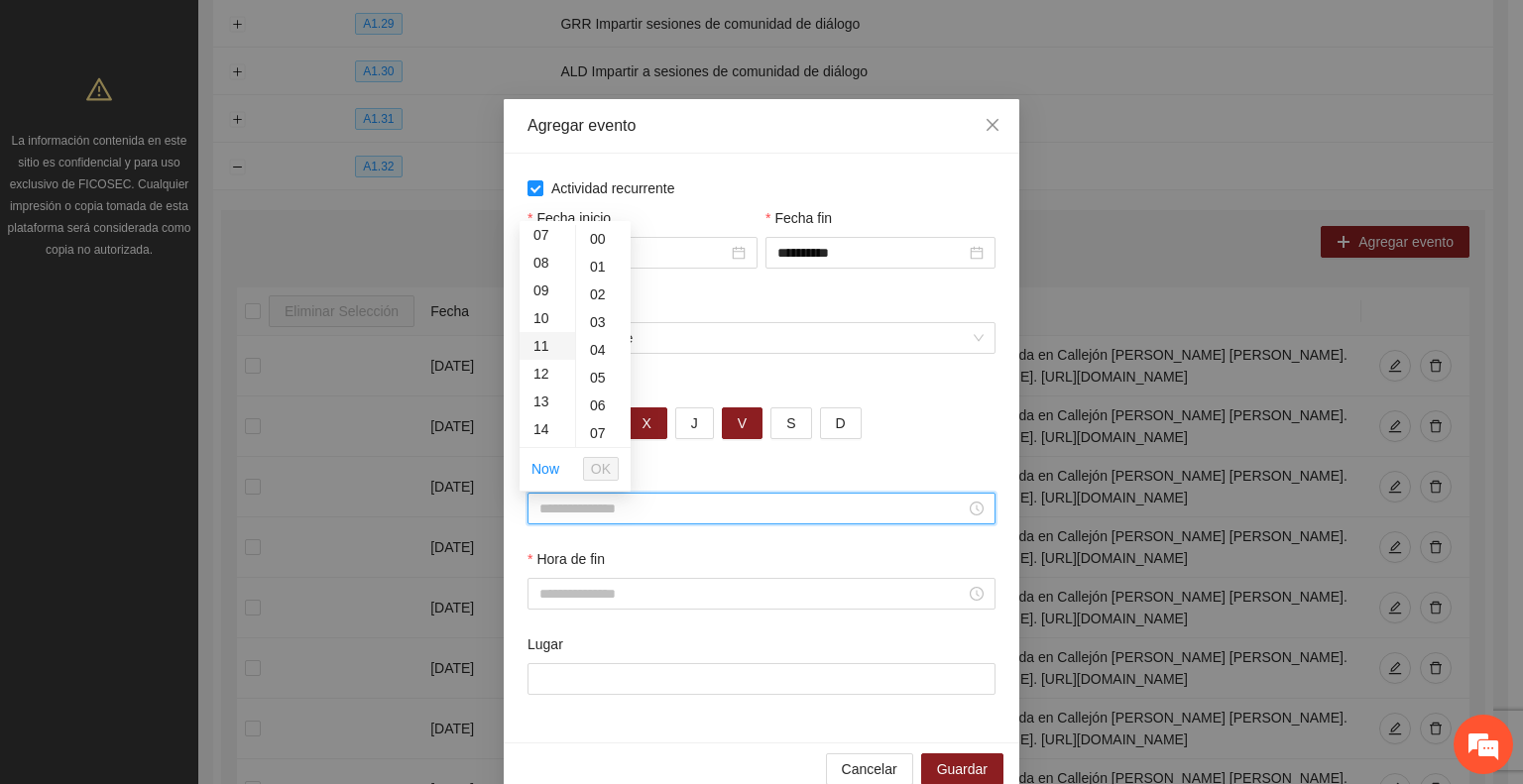 click on "11" at bounding box center (547, 346) 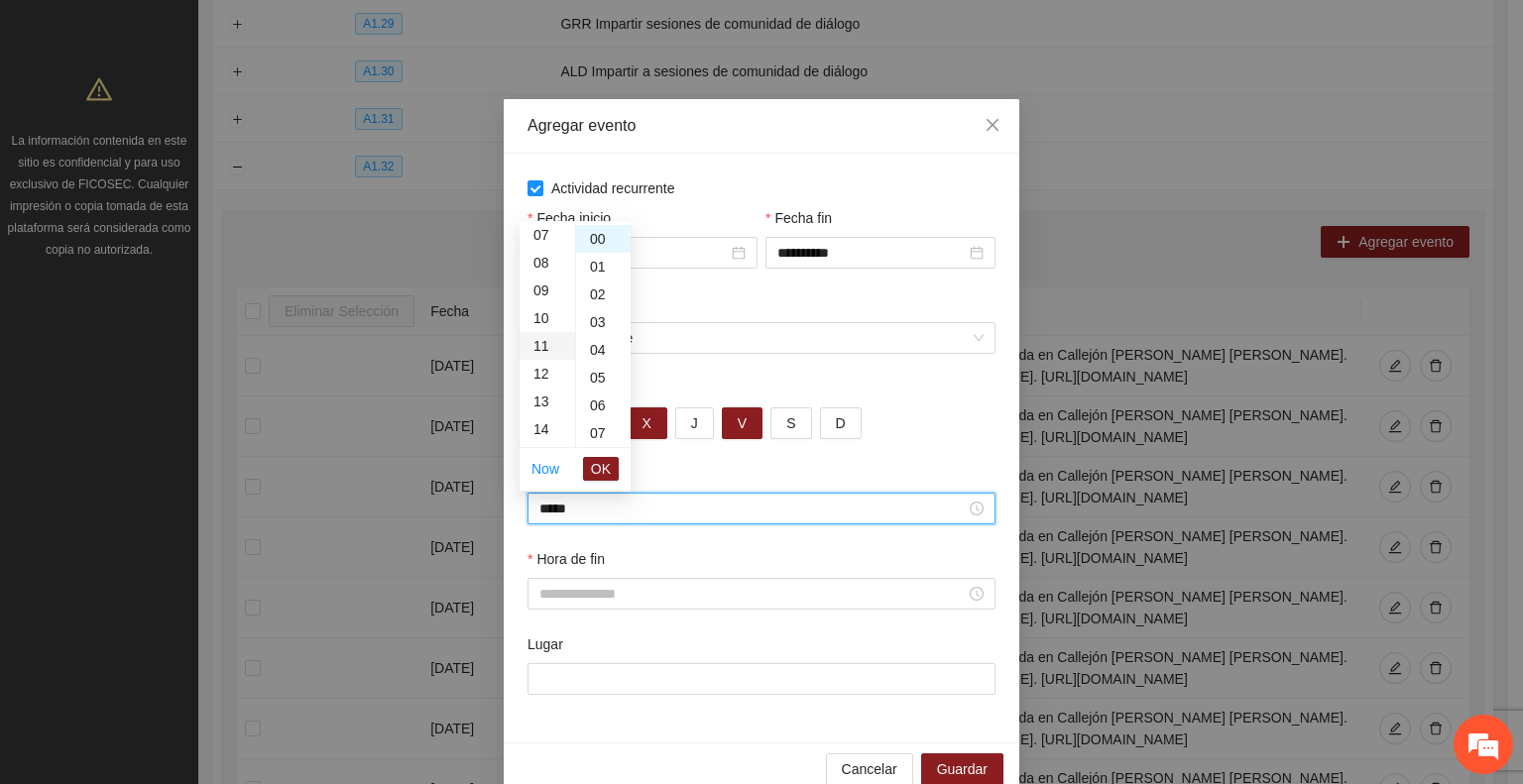 scroll, scrollTop: 305, scrollLeft: 0, axis: vertical 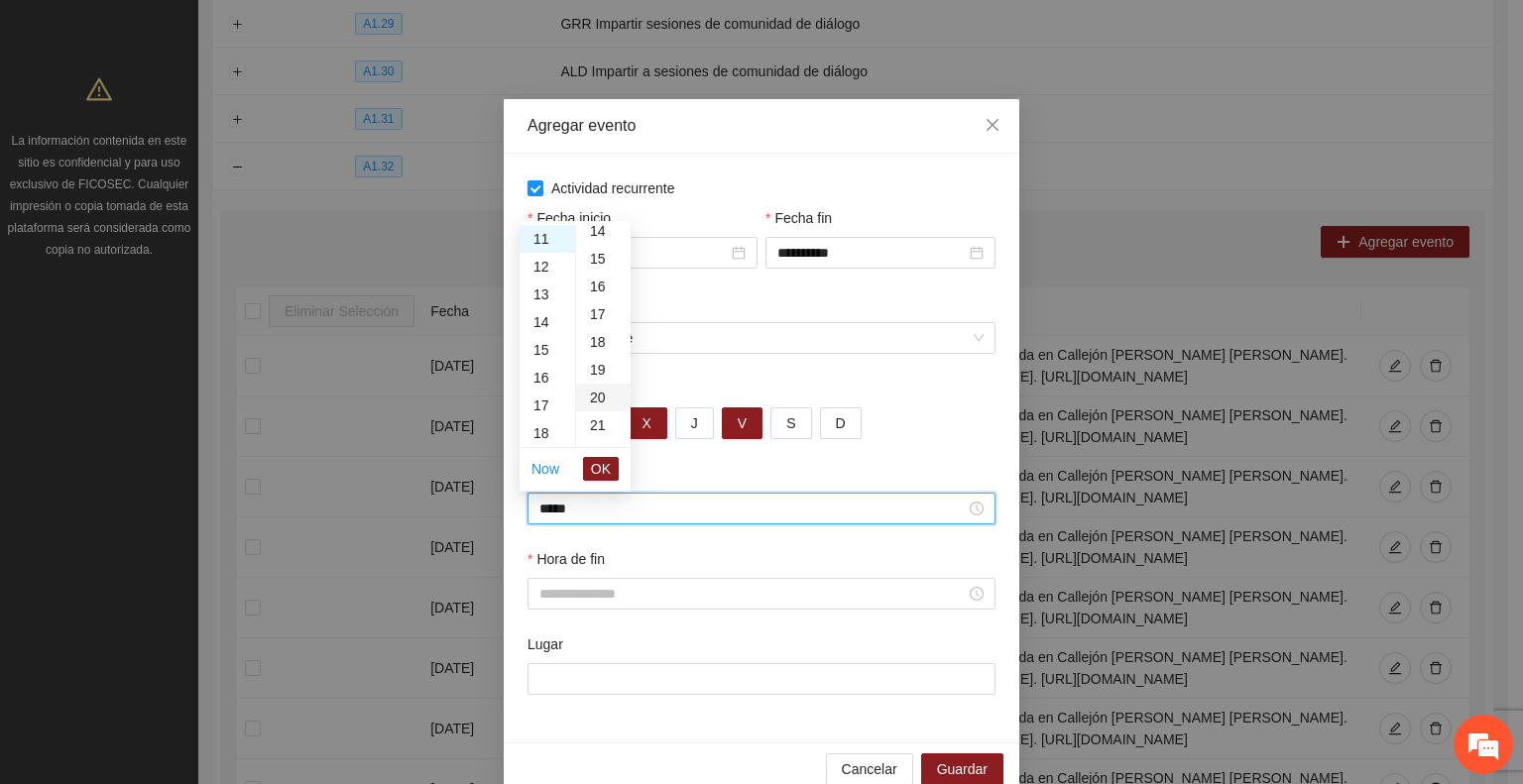 click on "20" at bounding box center [603, 397] 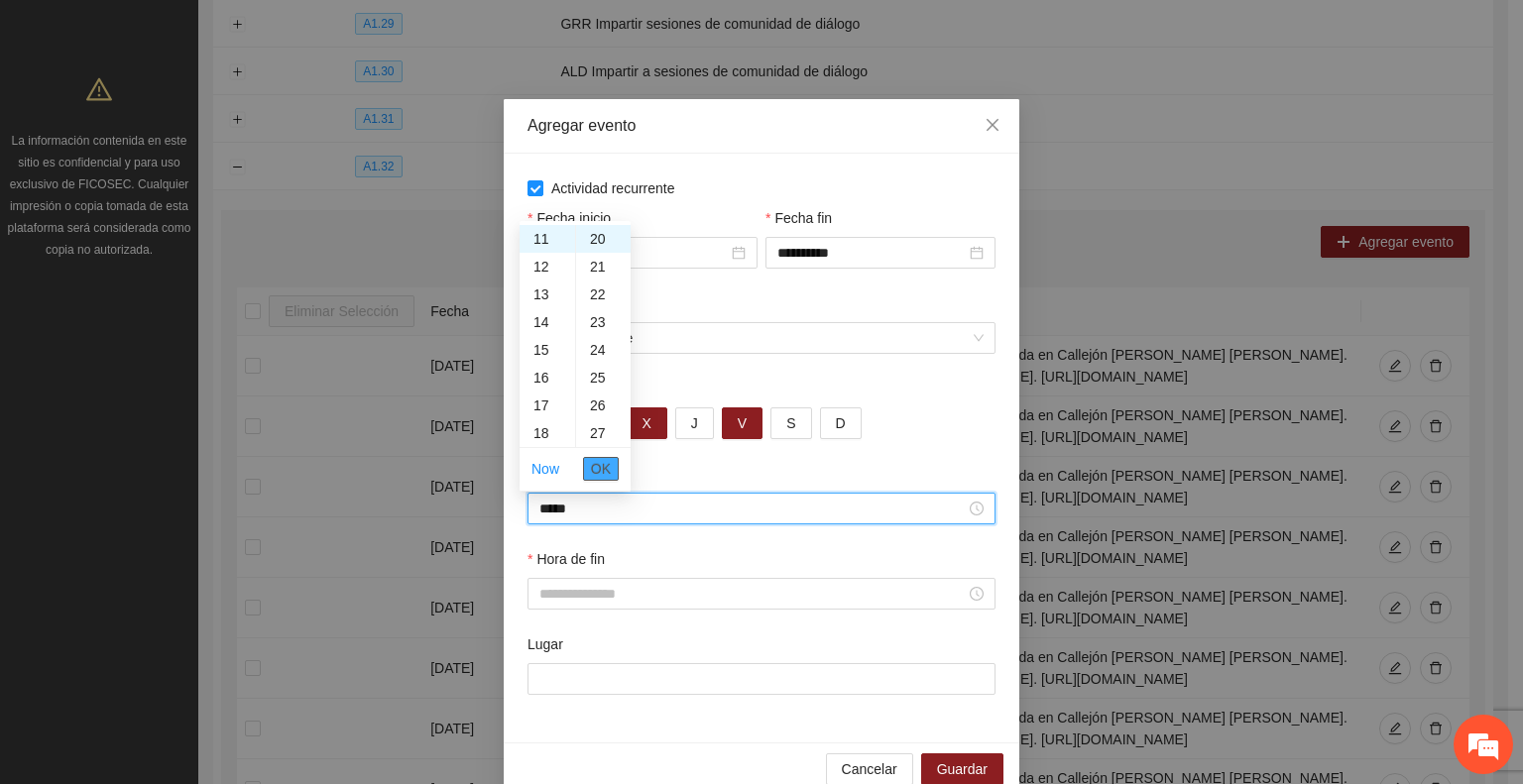 click on "OK" at bounding box center (601, 469) 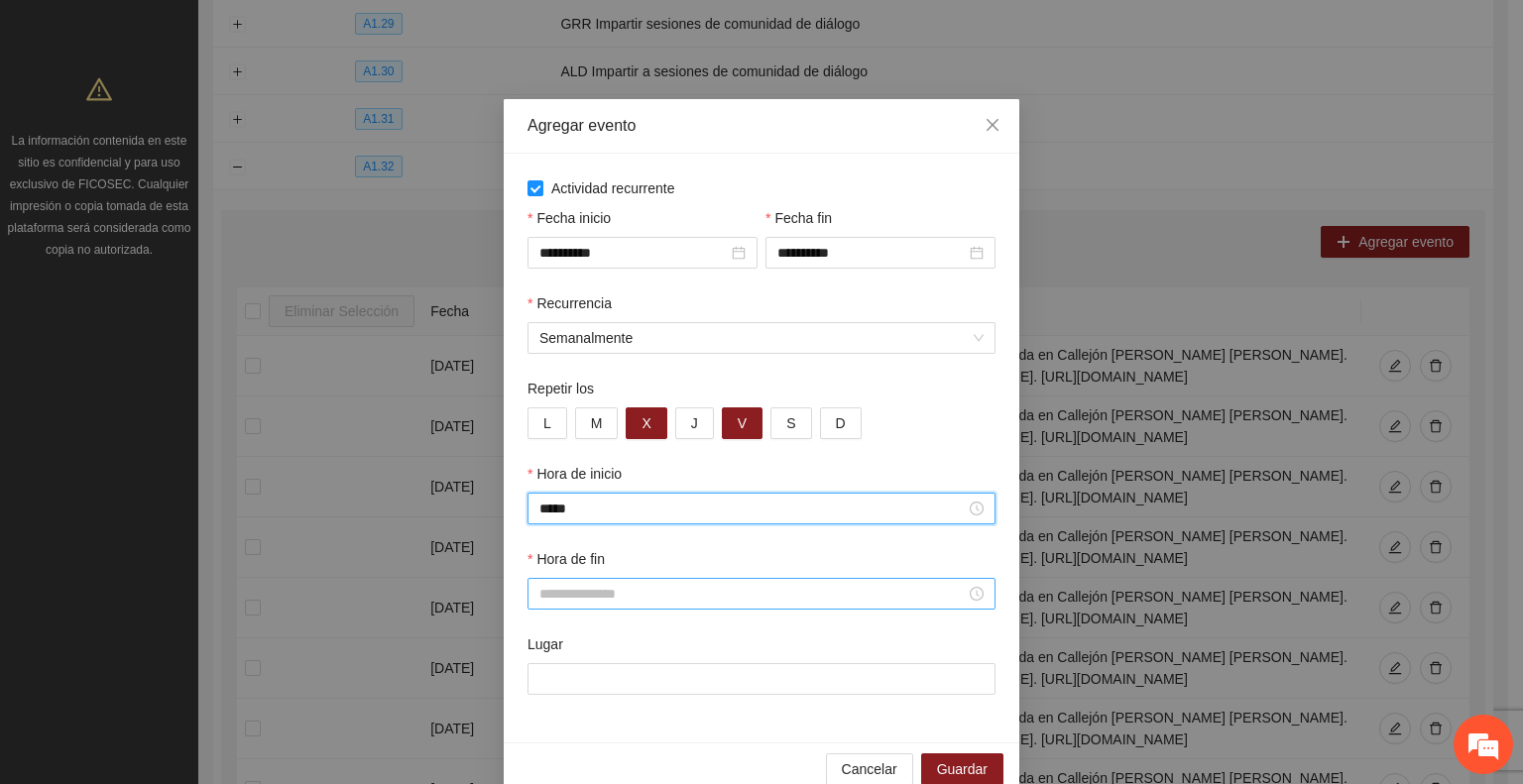 click on "Hora de fin" at bounding box center [753, 594] 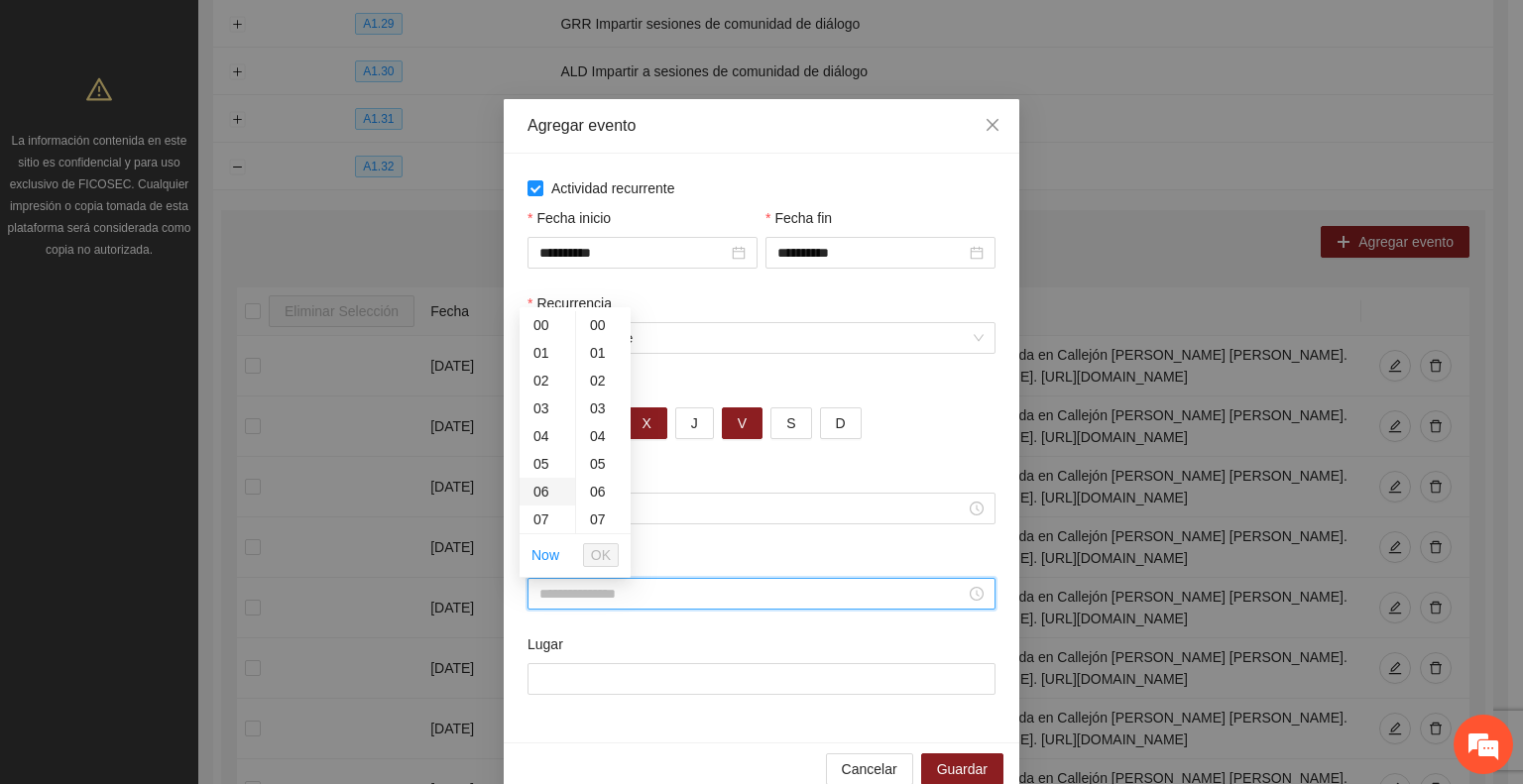 scroll, scrollTop: 198, scrollLeft: 0, axis: vertical 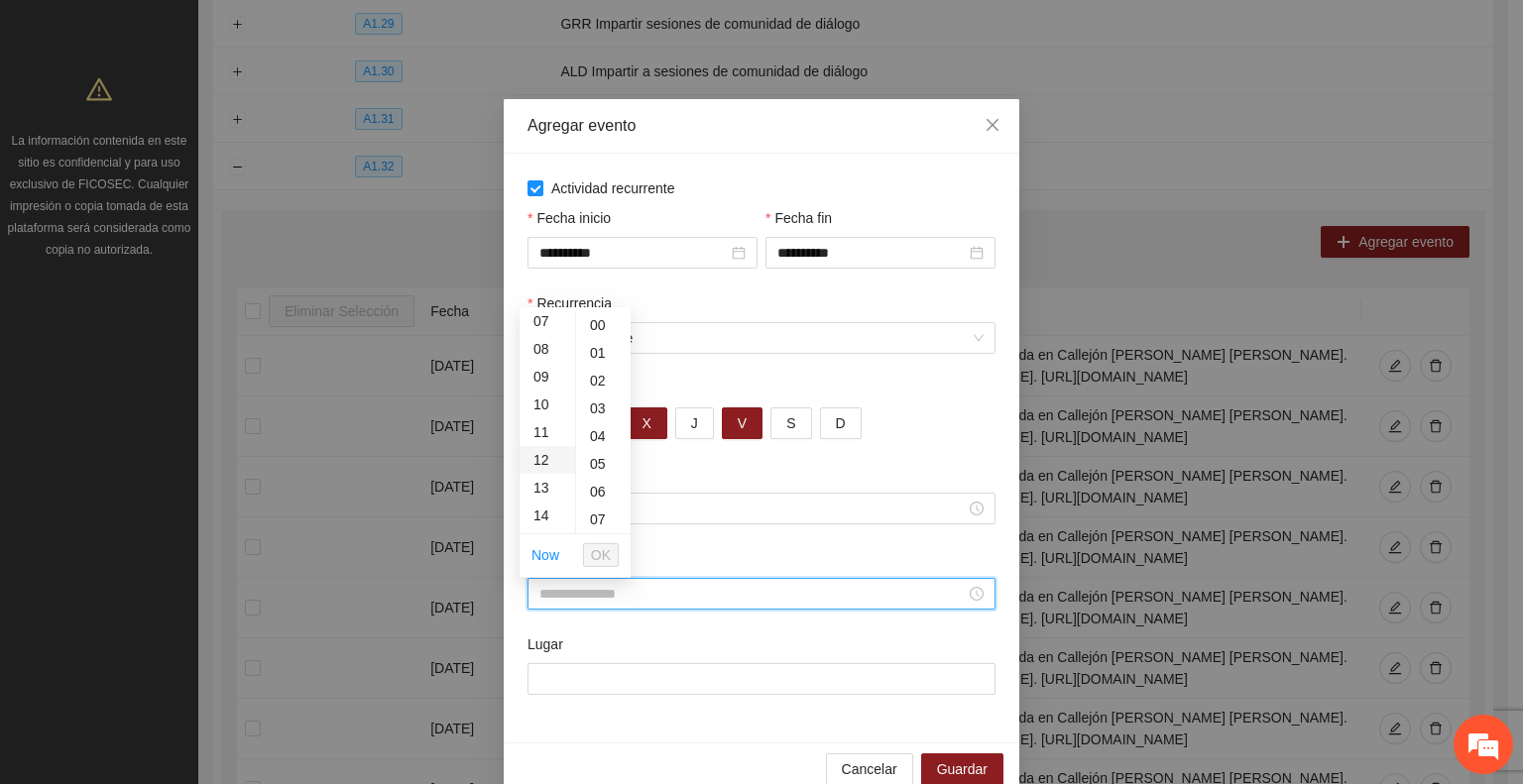 click on "12" at bounding box center (547, 460) 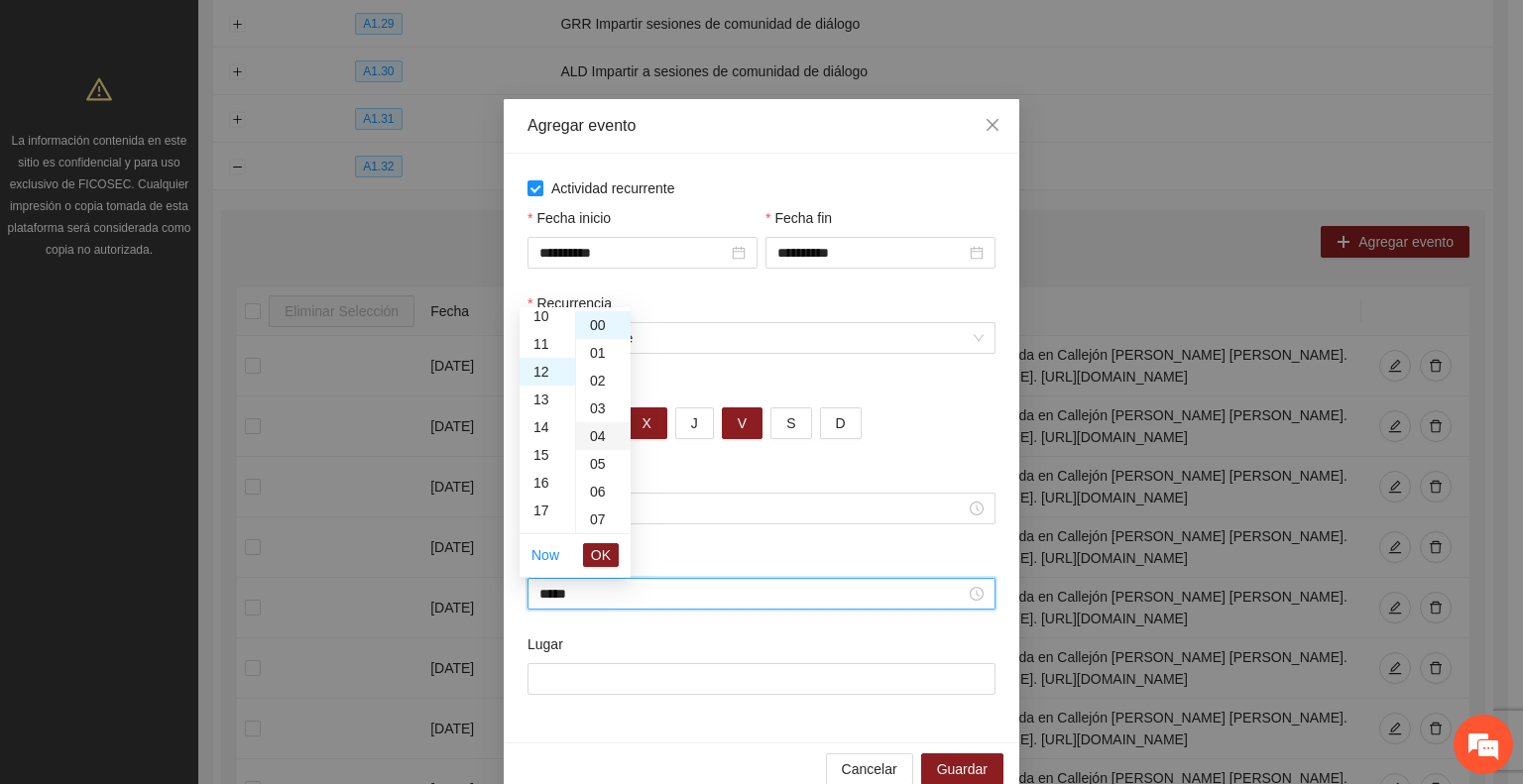 scroll, scrollTop: 333, scrollLeft: 0, axis: vertical 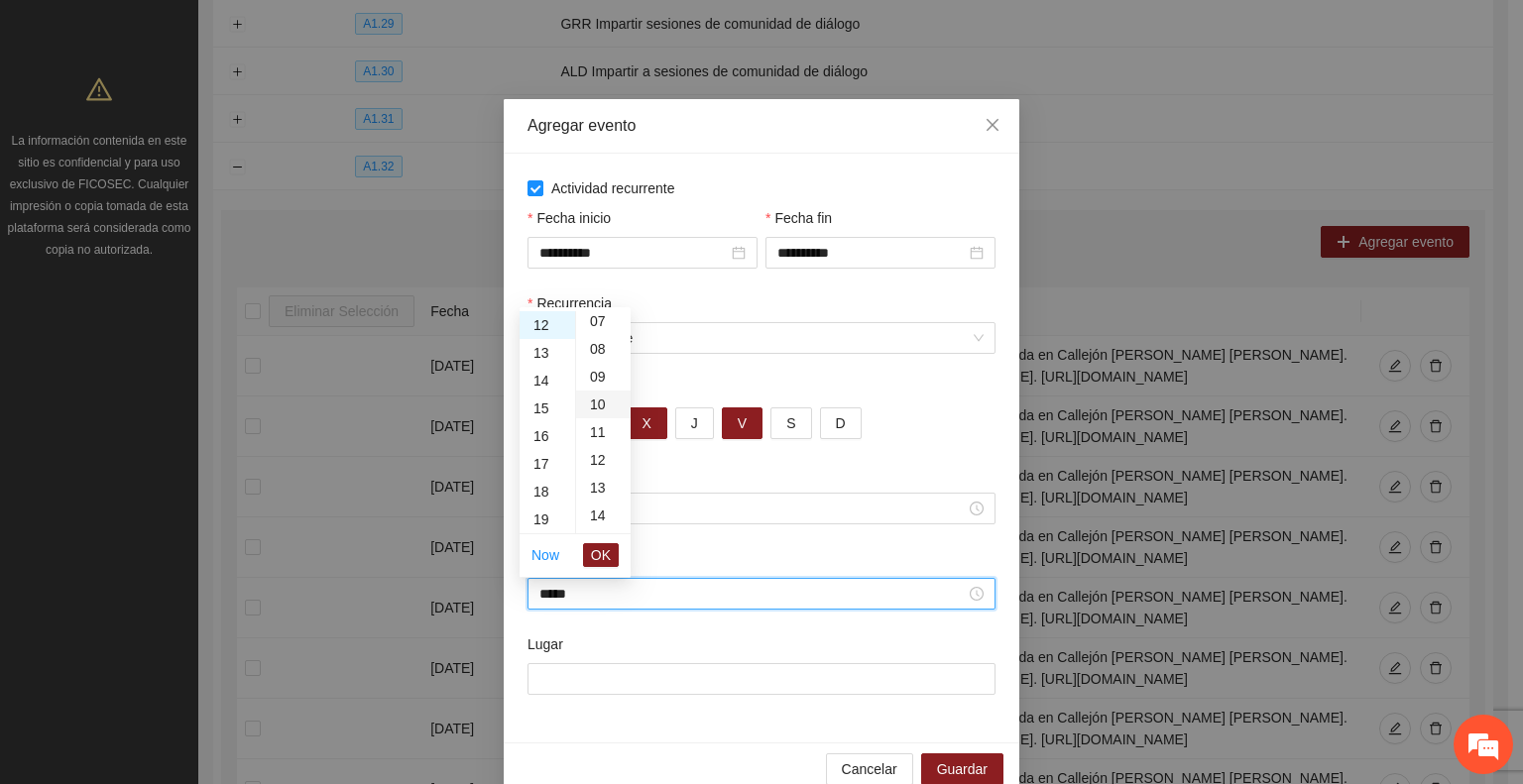 click on "10" at bounding box center (603, 404) 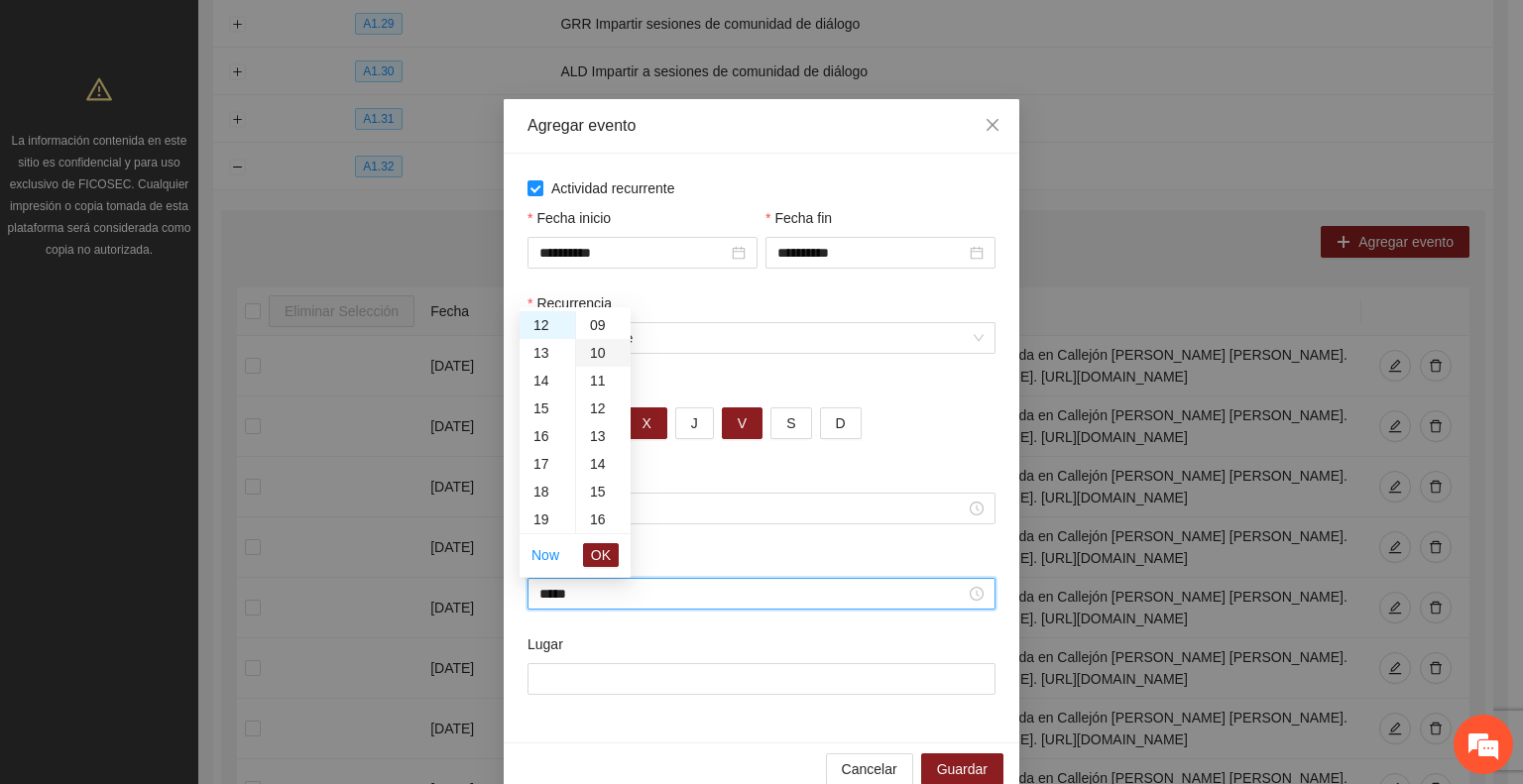 scroll, scrollTop: 278, scrollLeft: 0, axis: vertical 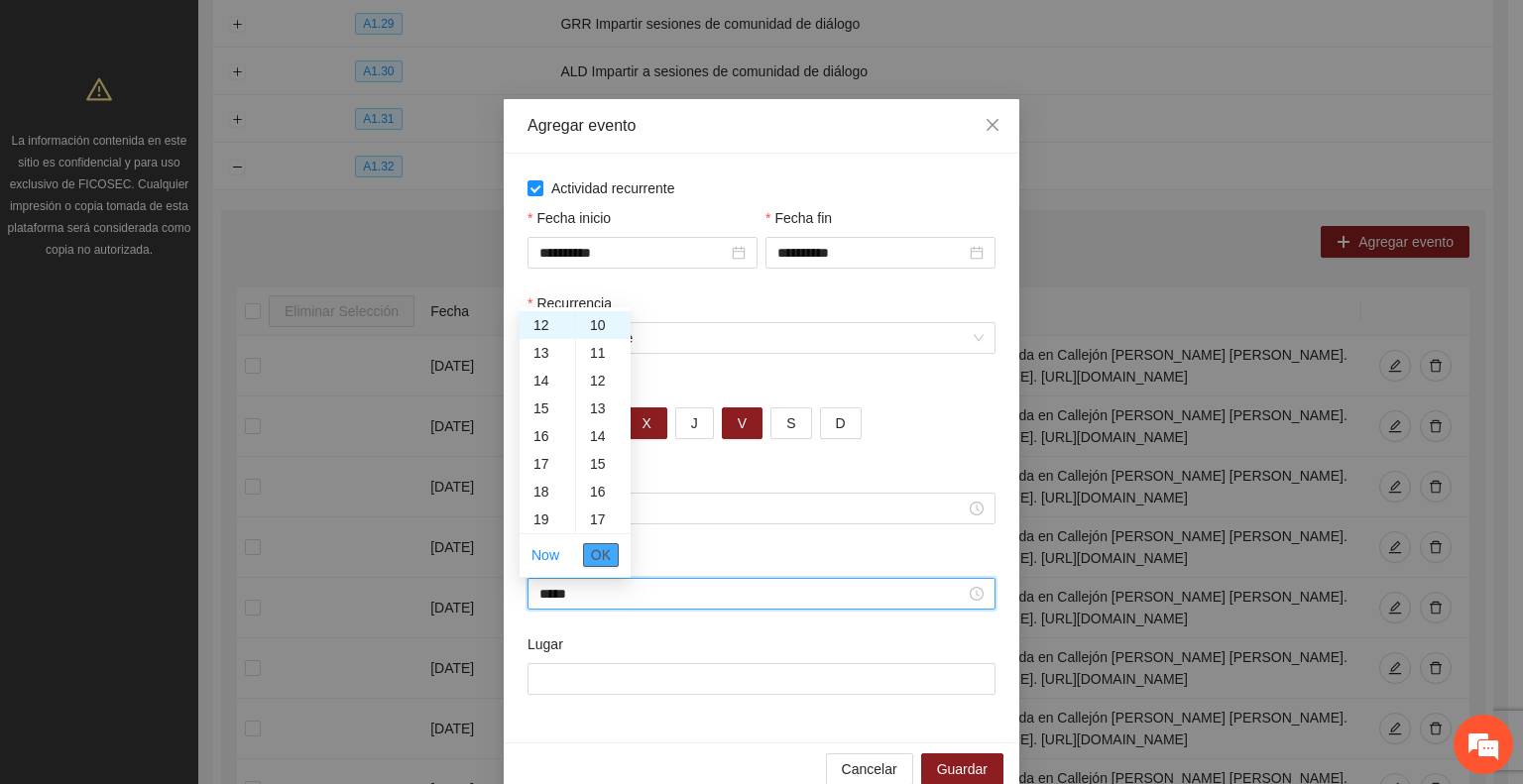 click on "OK" at bounding box center (601, 555) 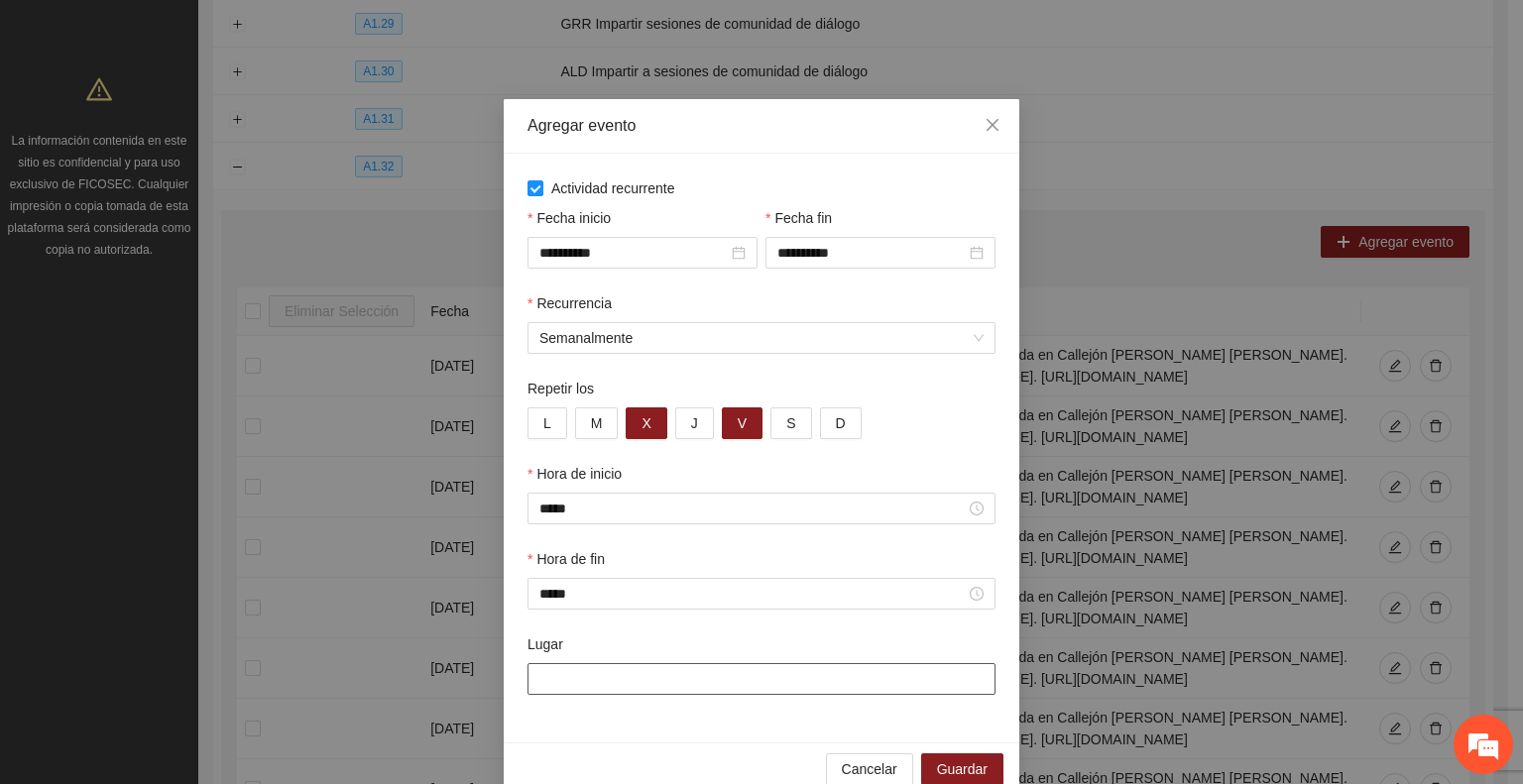 click on "Lugar" at bounding box center (762, 679) 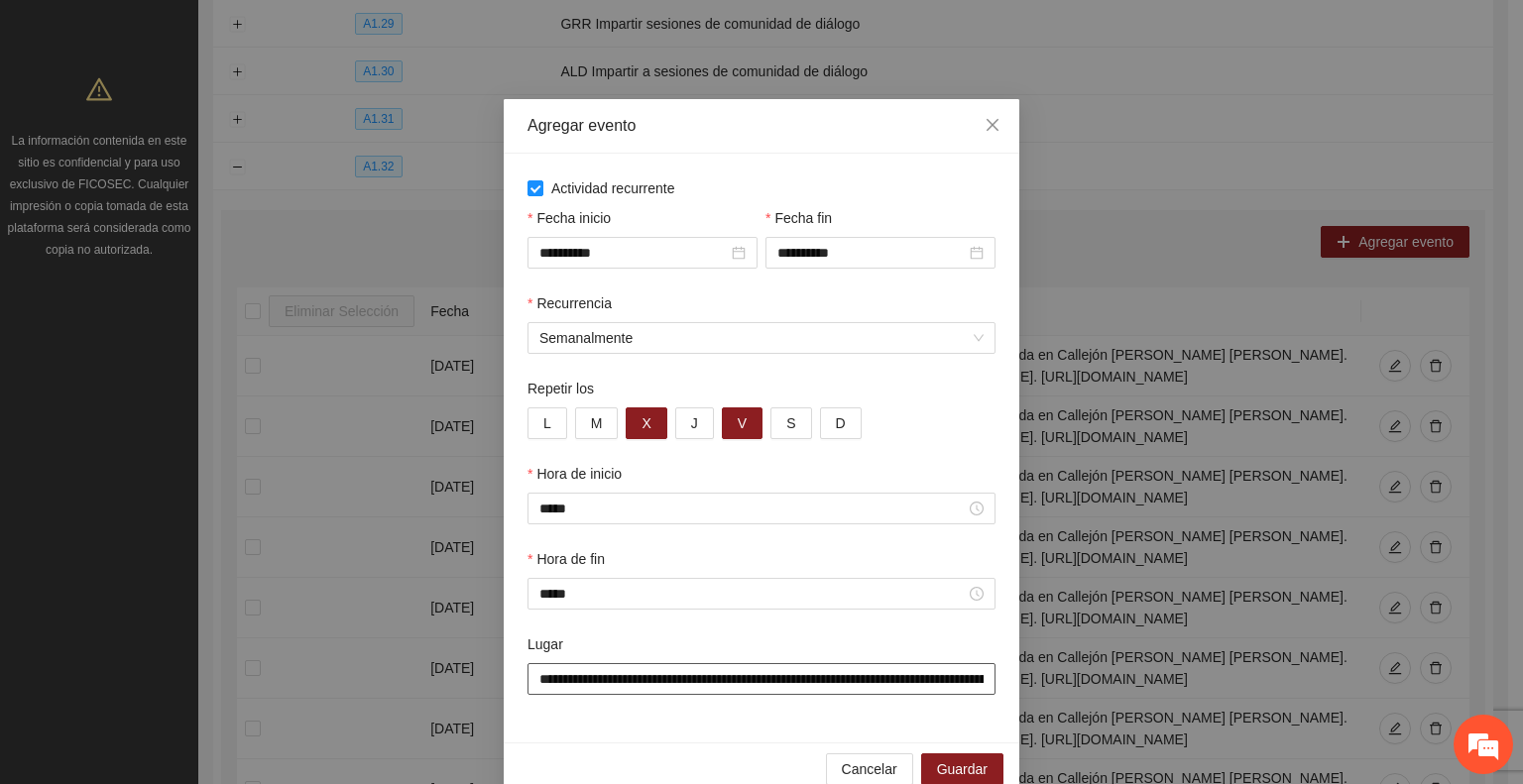 scroll, scrollTop: 0, scrollLeft: 611, axis: horizontal 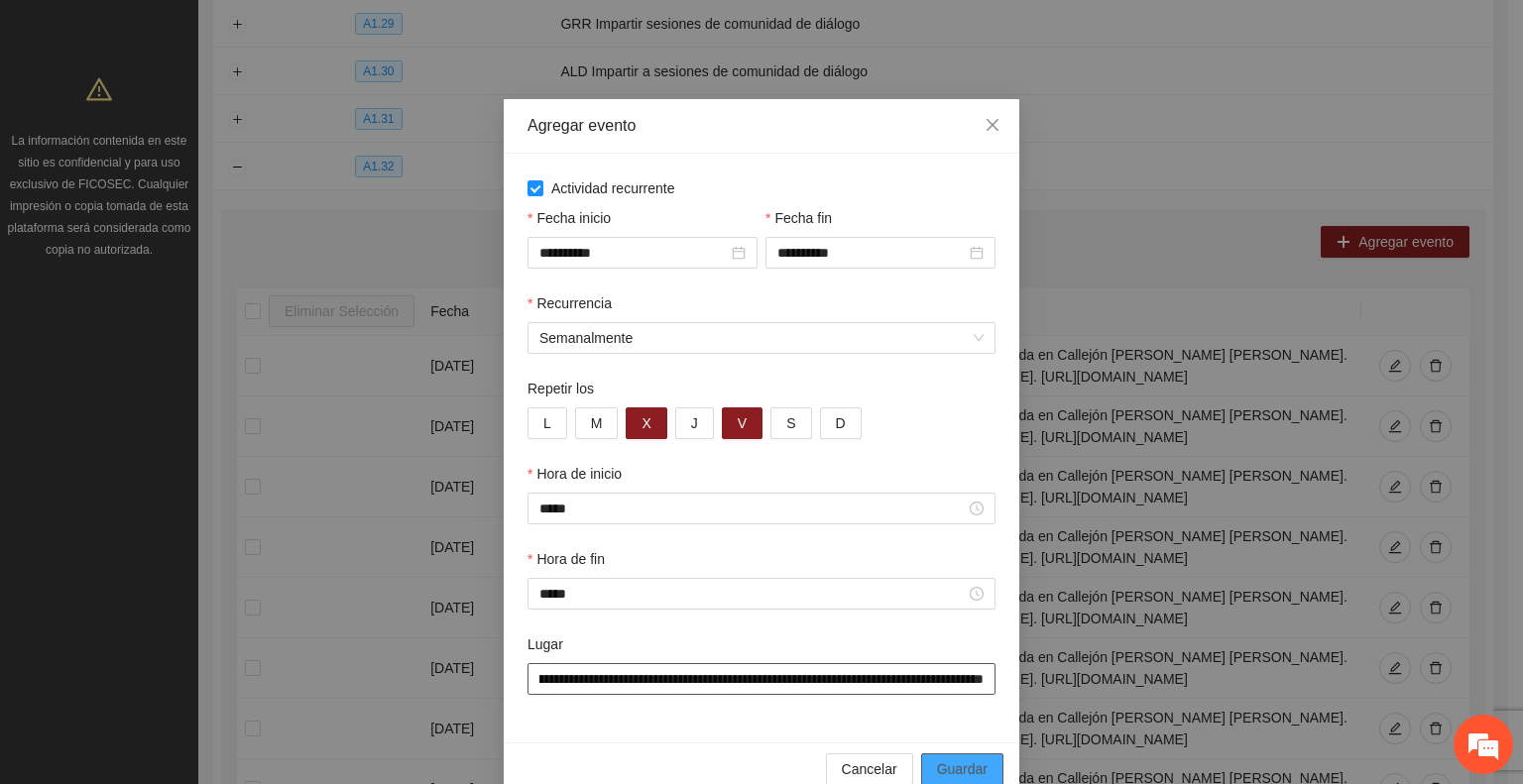 type on "**********" 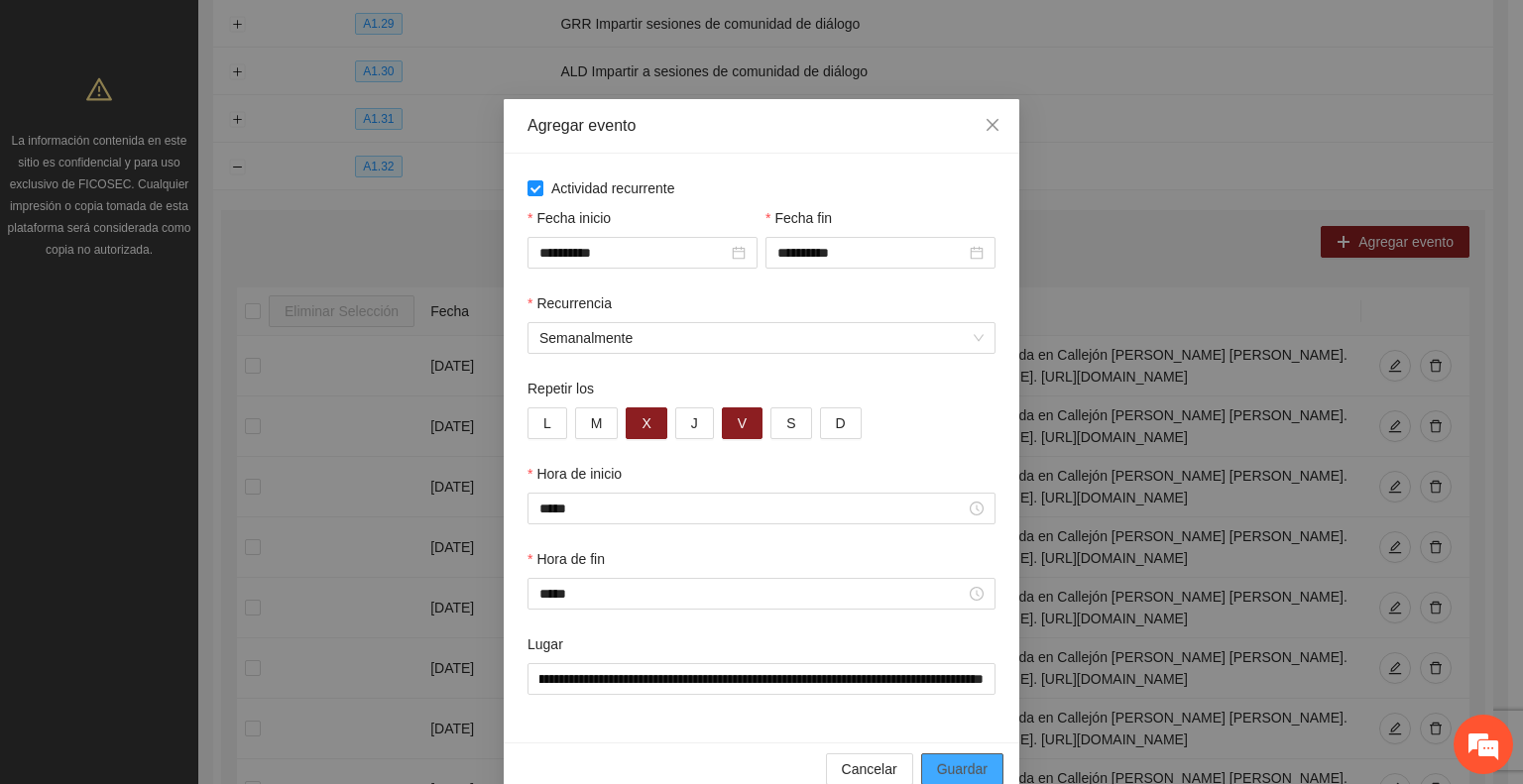 scroll, scrollTop: 0, scrollLeft: 0, axis: both 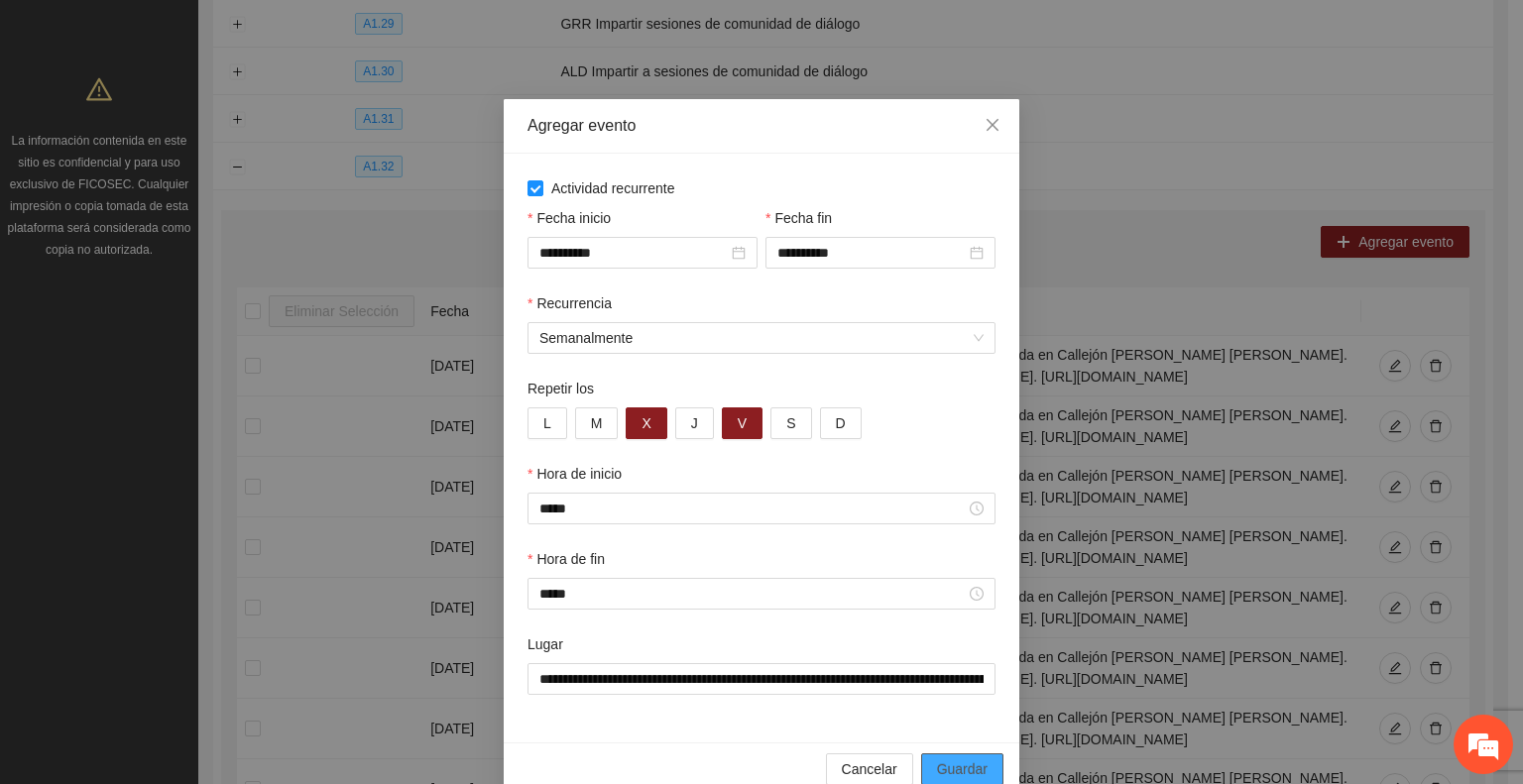 click on "Guardar" at bounding box center [962, 769] 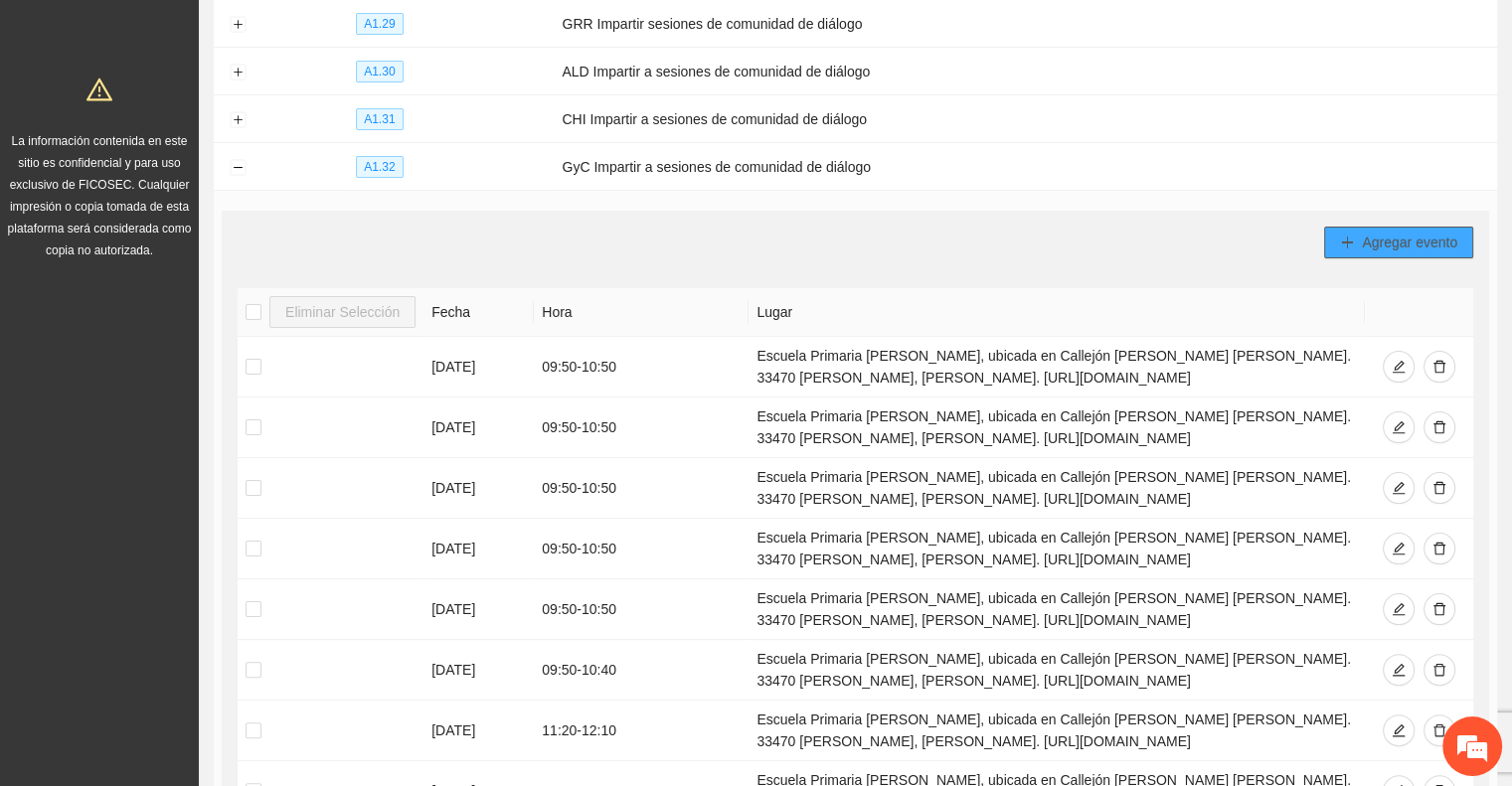 click on "Agregar evento" at bounding box center [1410, 242] 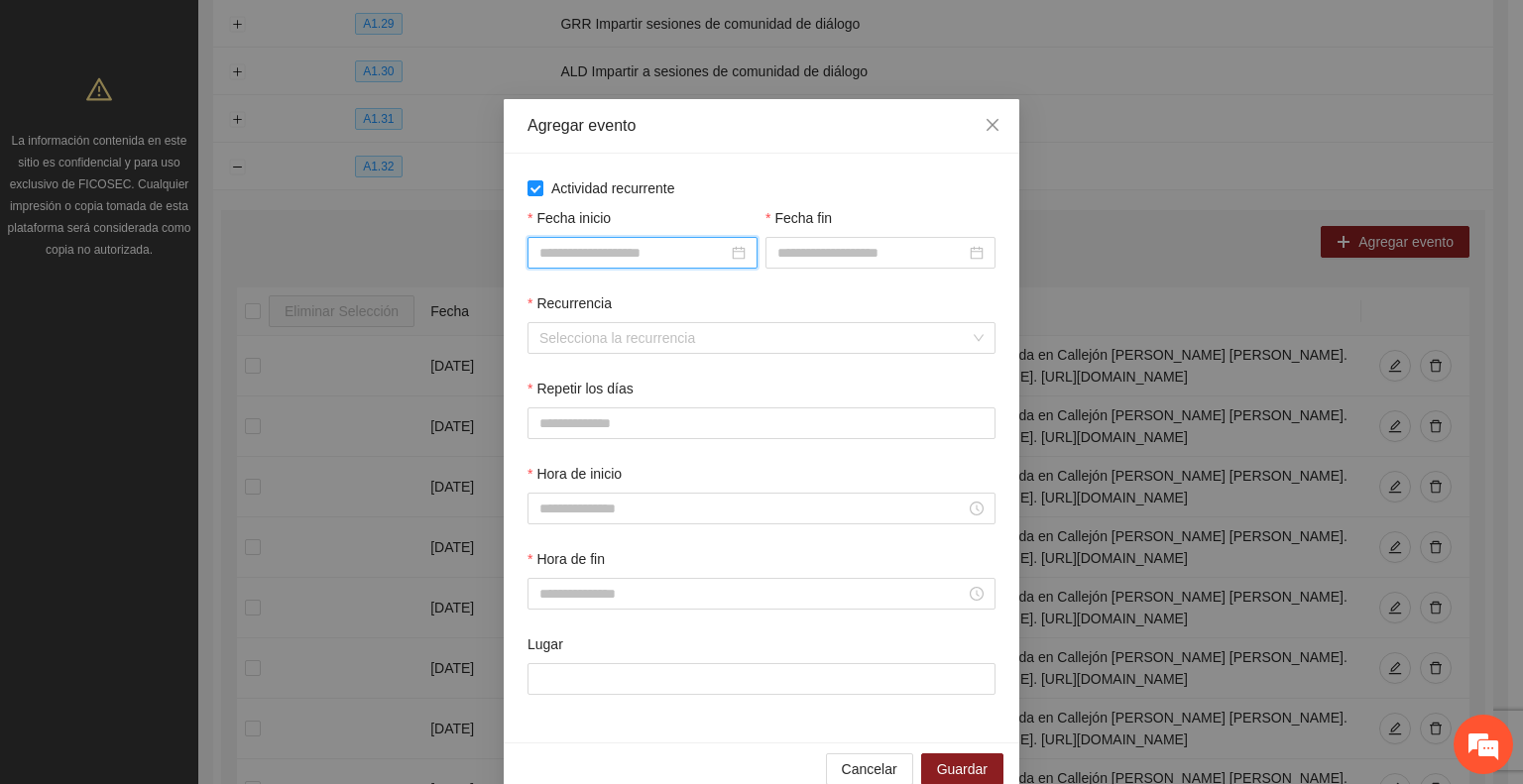 click on "Fecha inicio" at bounding box center [634, 253] 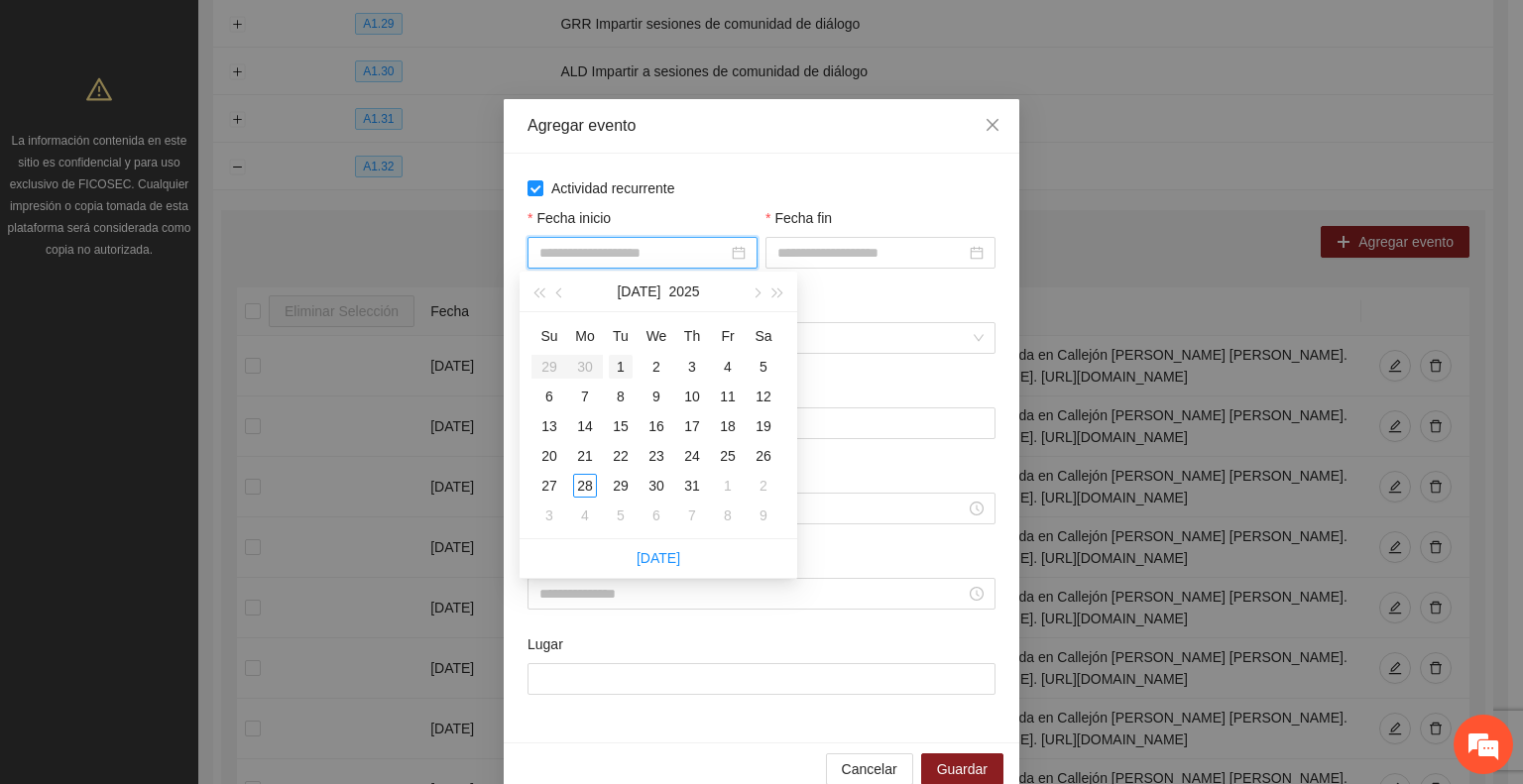 type on "**********" 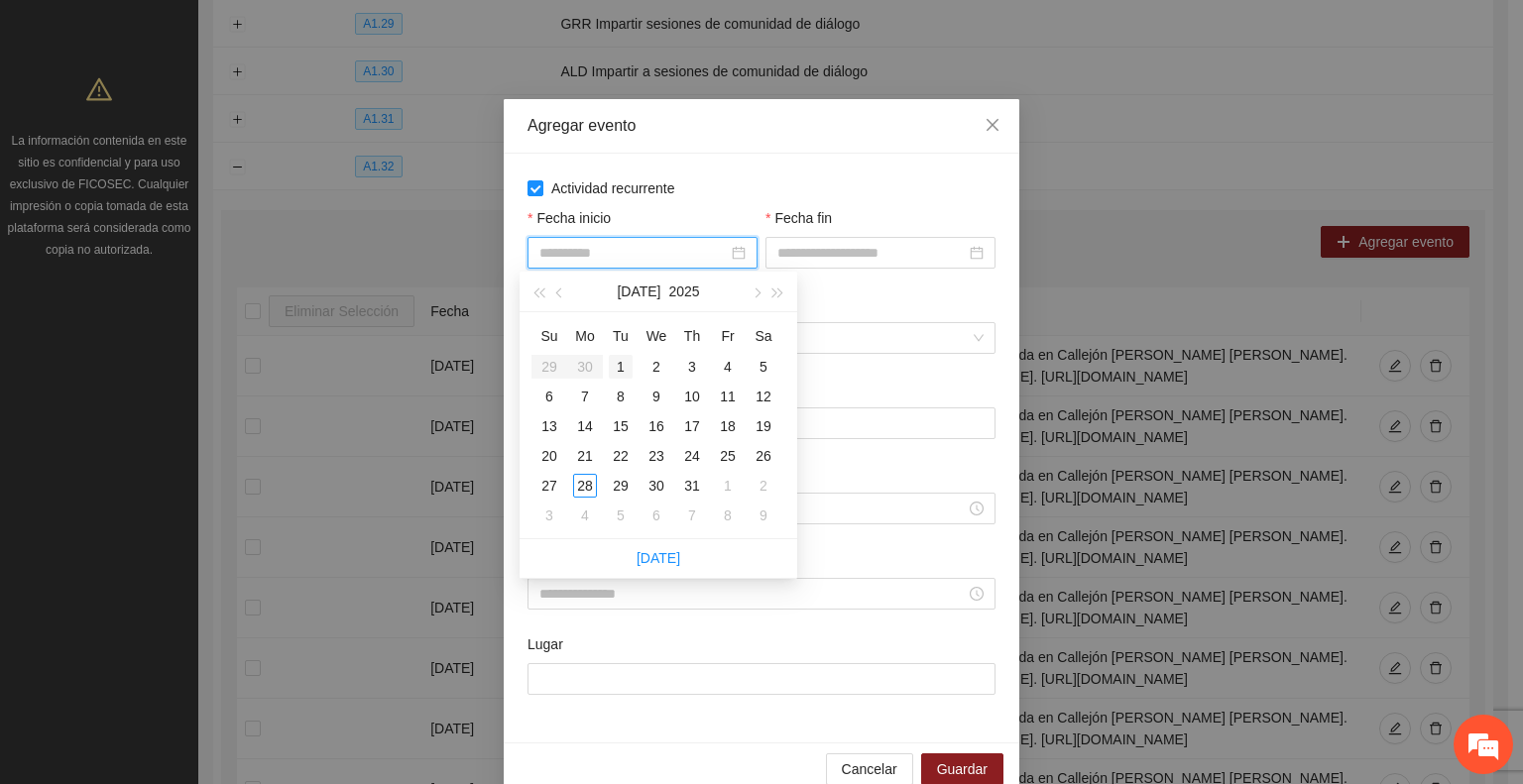 click on "1" at bounding box center [621, 367] 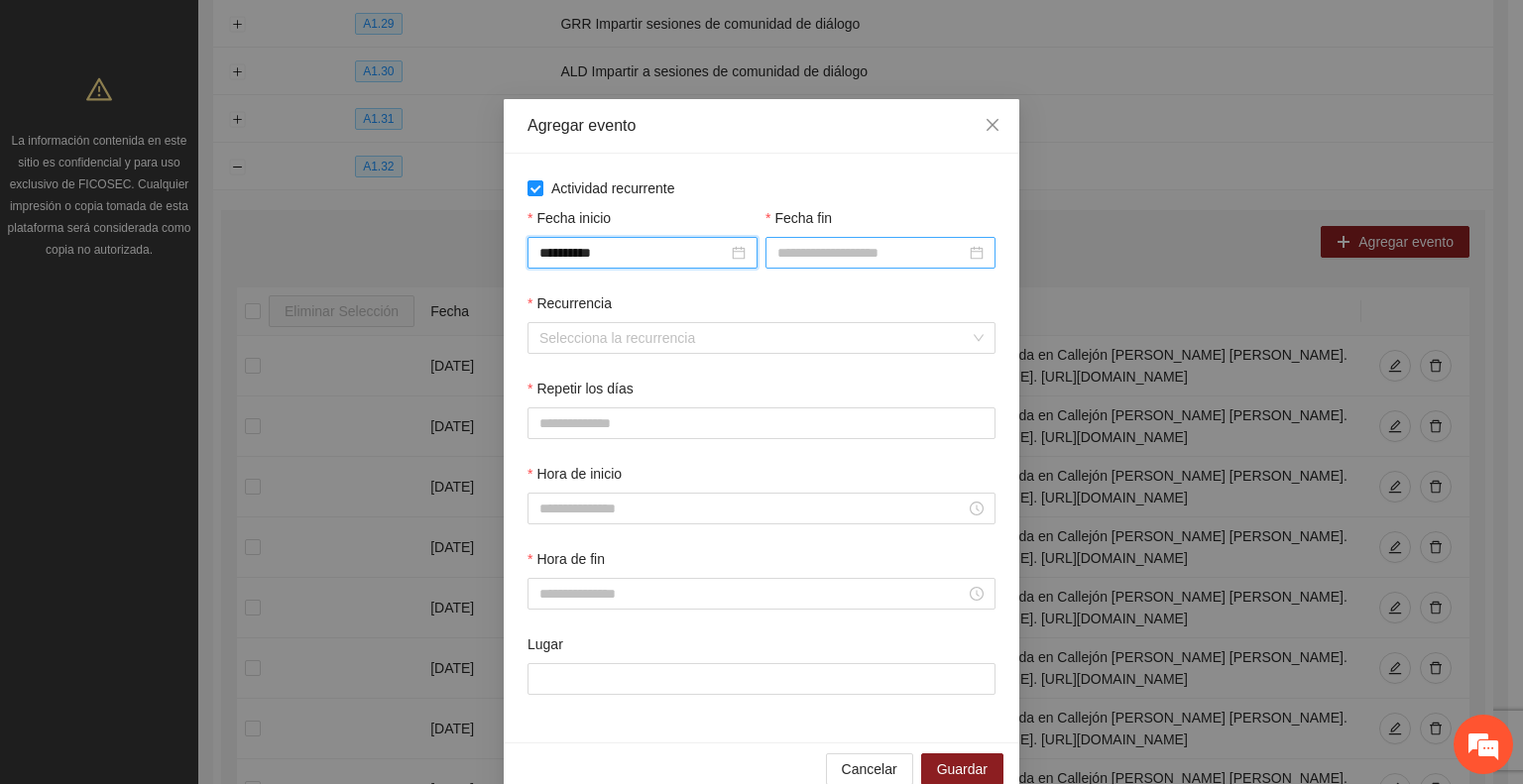 click on "Fecha fin" at bounding box center [872, 253] 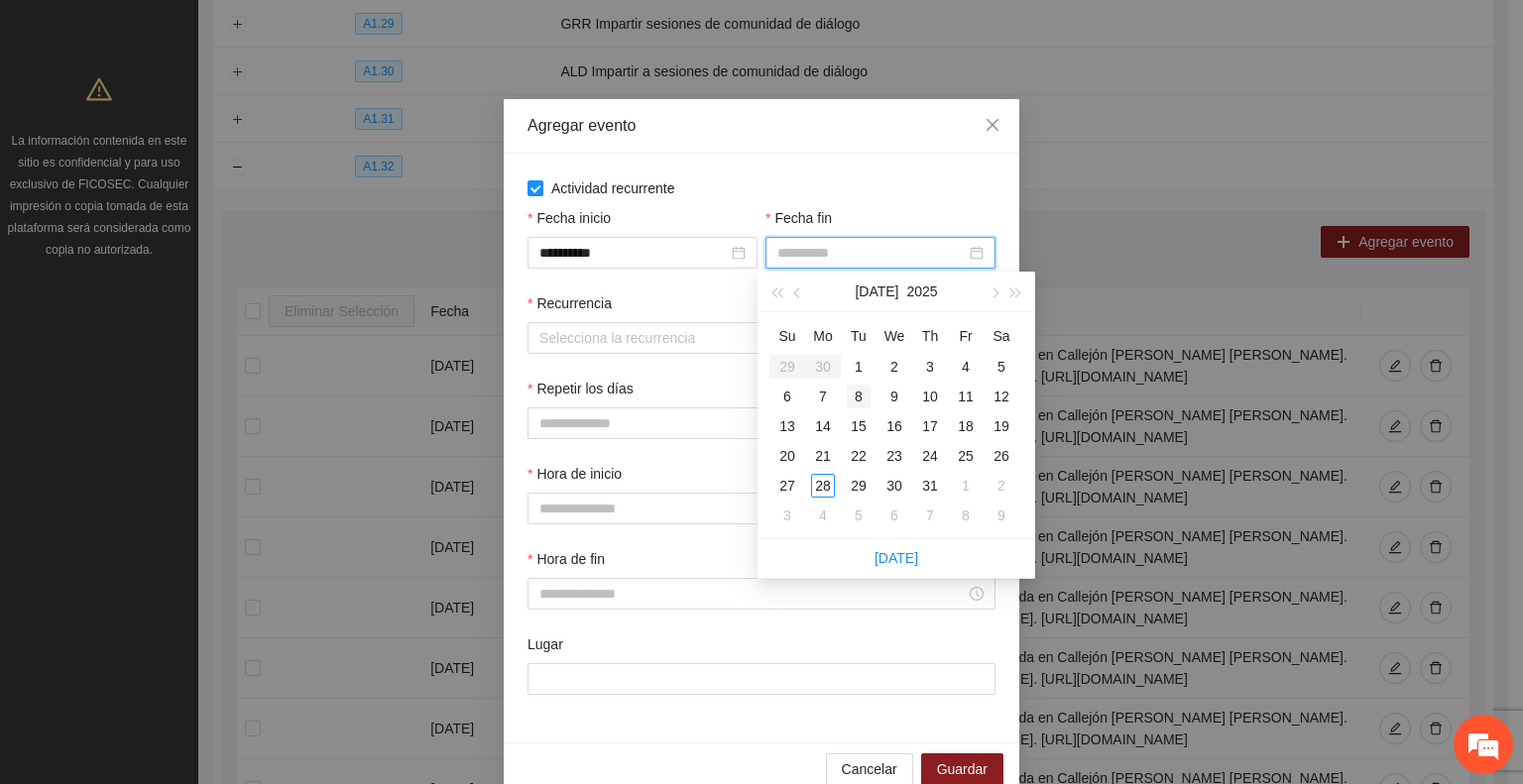 type on "**********" 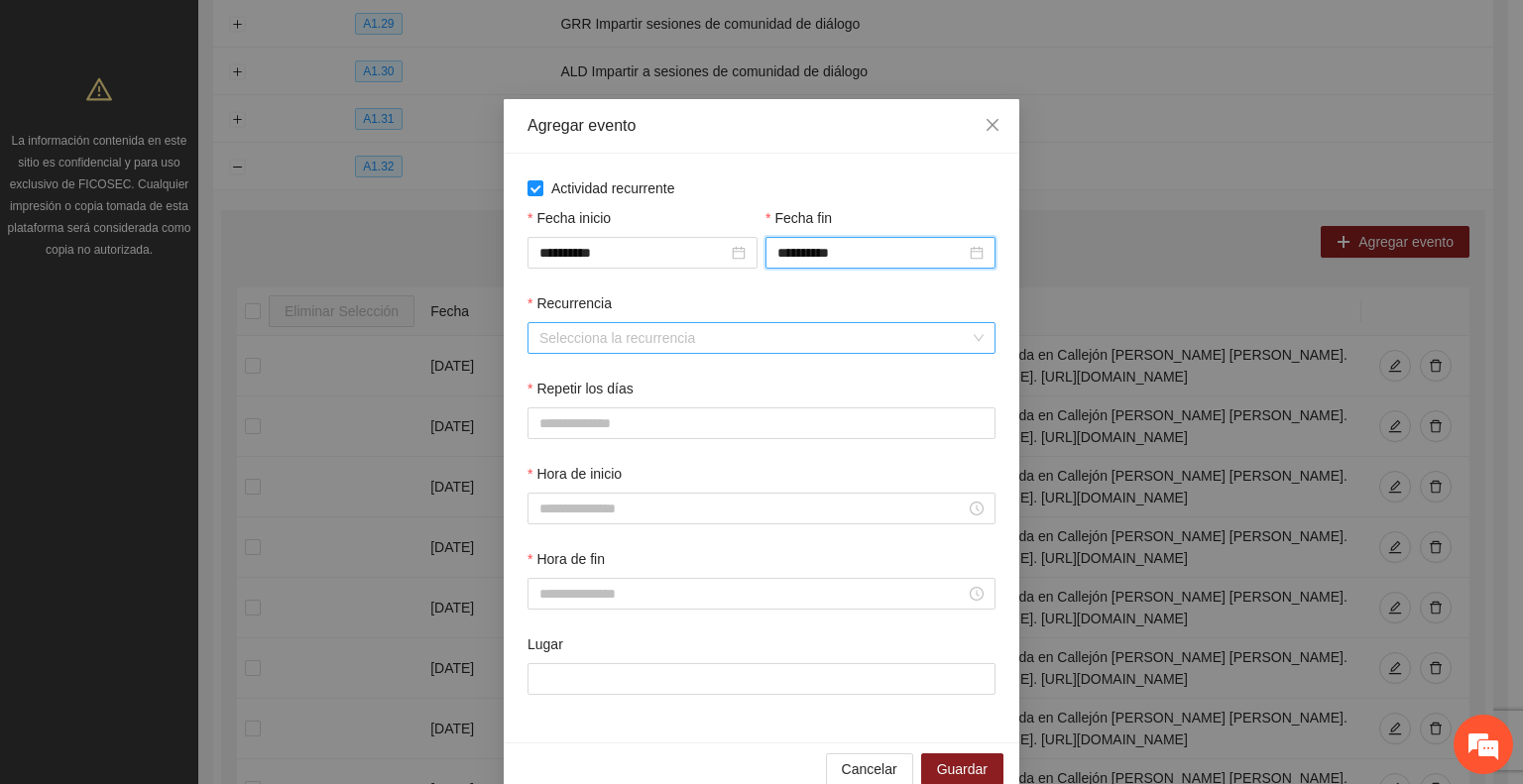 click on "Recurrencia" at bounding box center [755, 338] 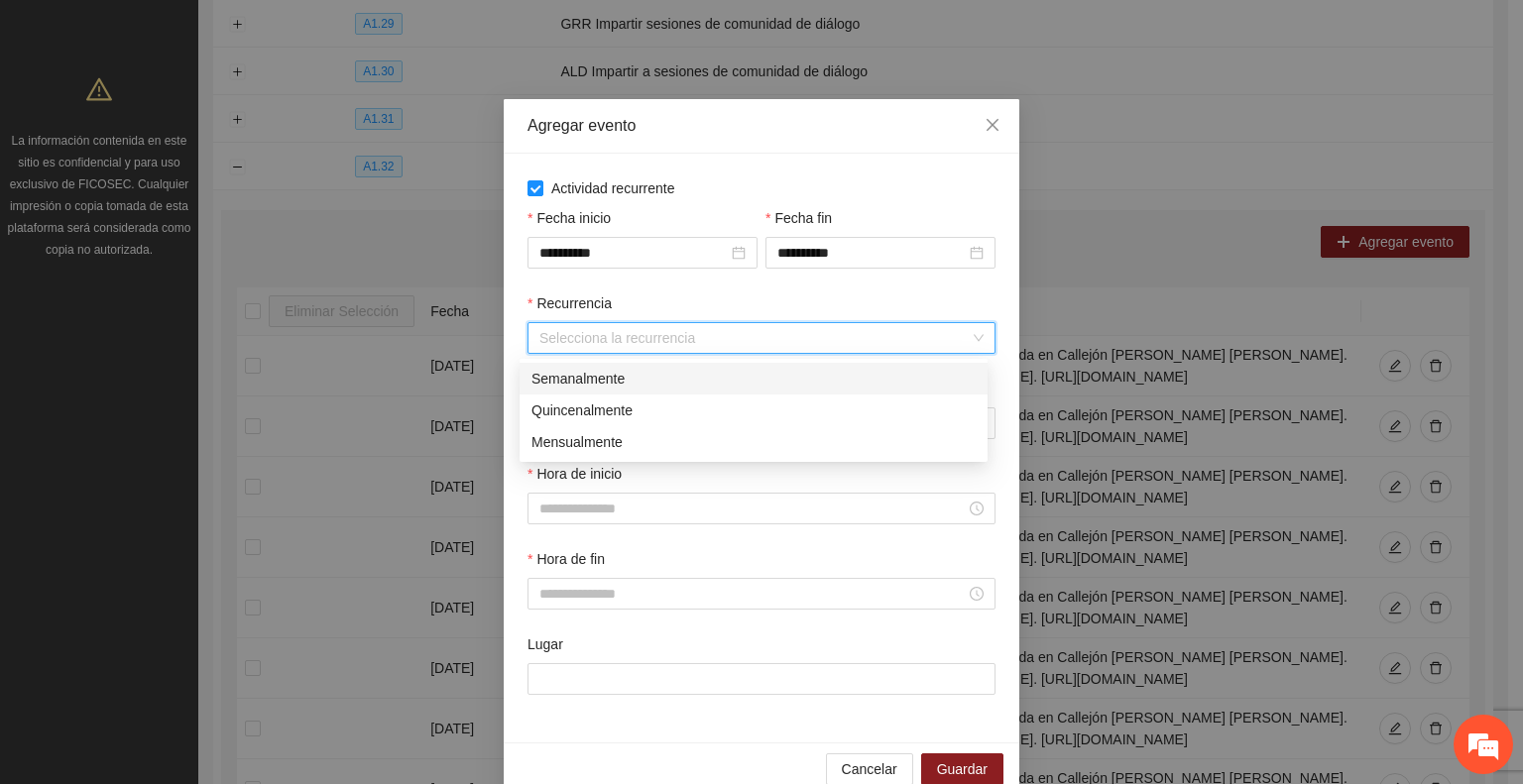 click on "Semanalmente" at bounding box center [754, 379] 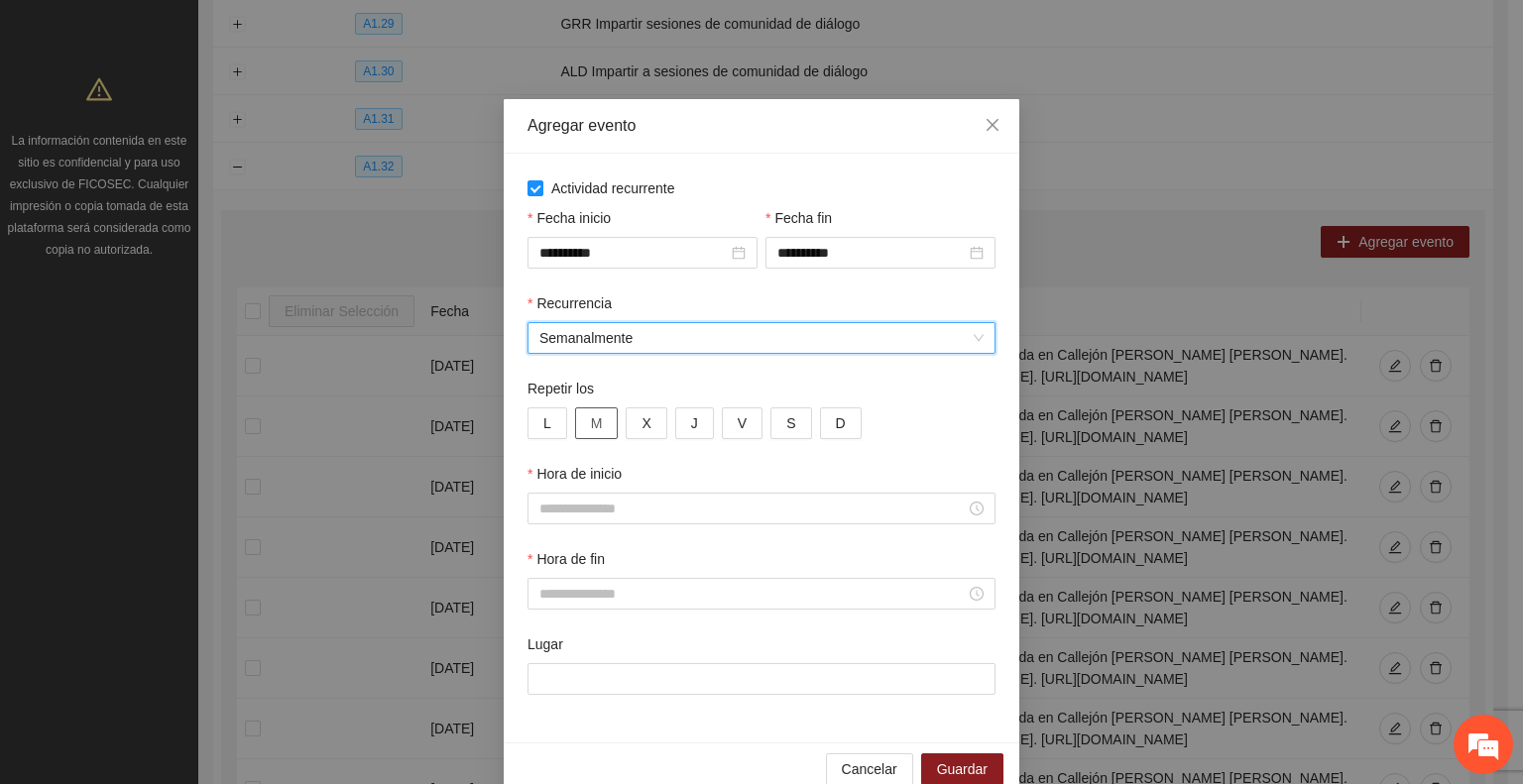 click on "M" at bounding box center (597, 423) 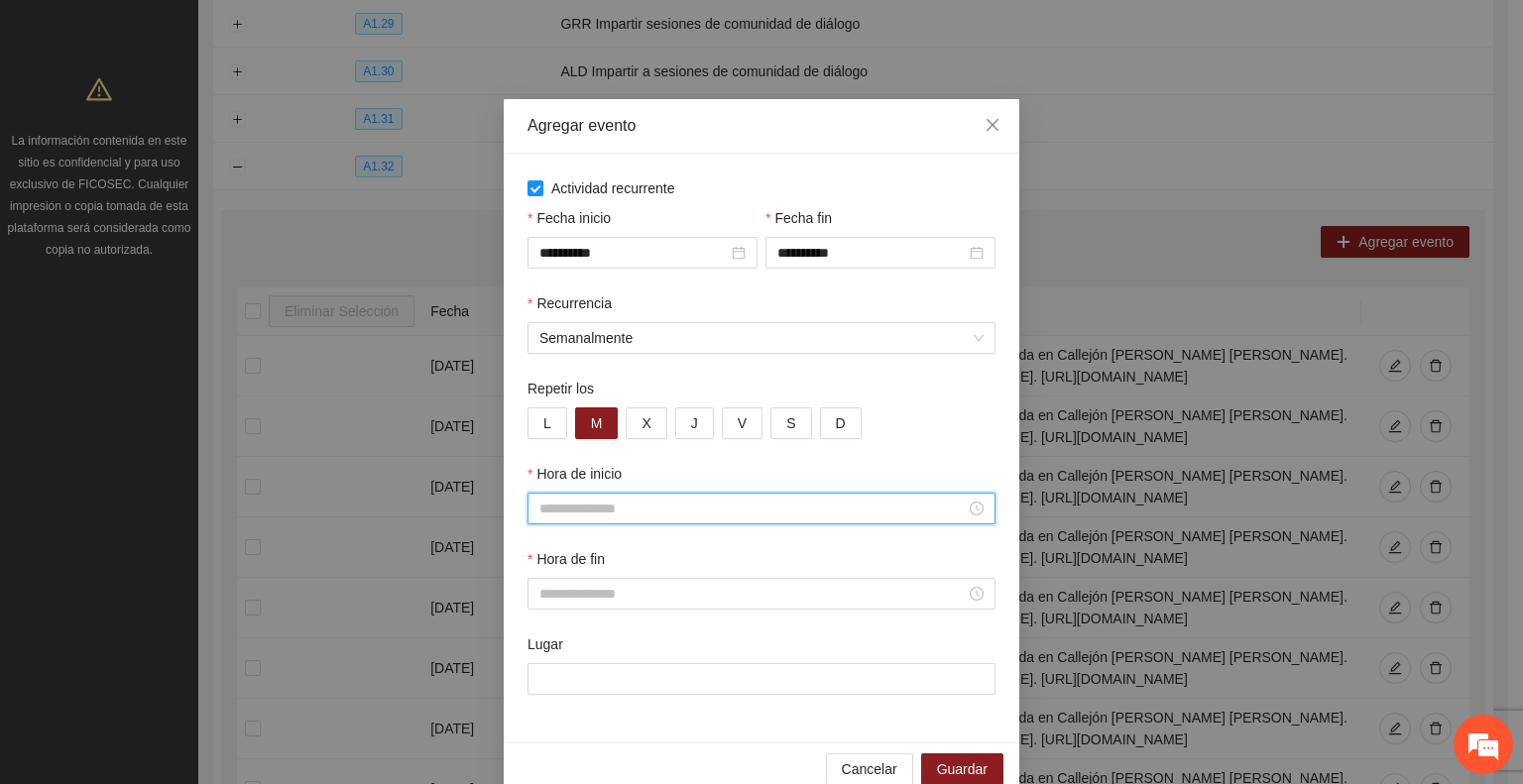 click on "Hora de inicio" at bounding box center [753, 508] 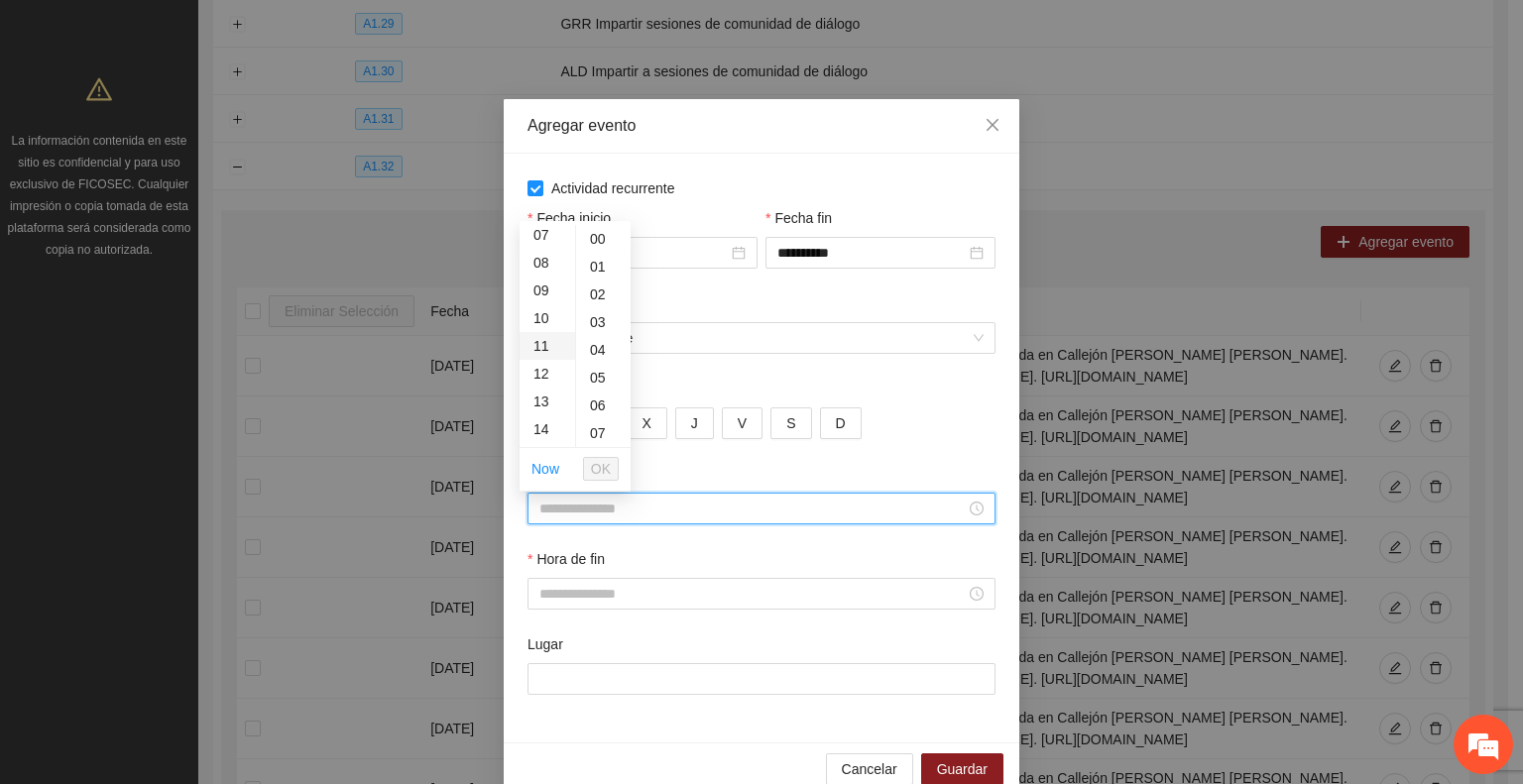 click on "11" at bounding box center [547, 346] 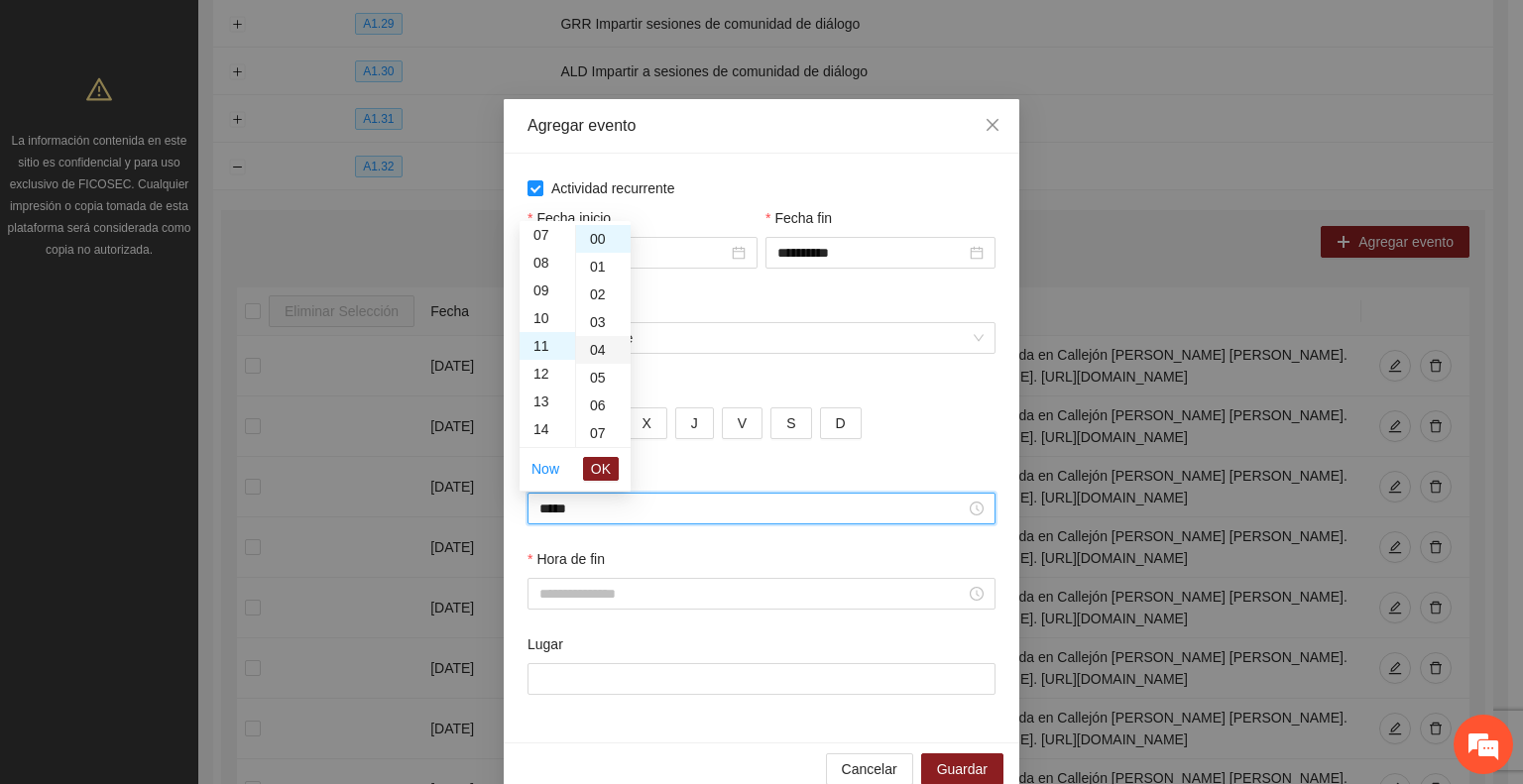 scroll, scrollTop: 305, scrollLeft: 0, axis: vertical 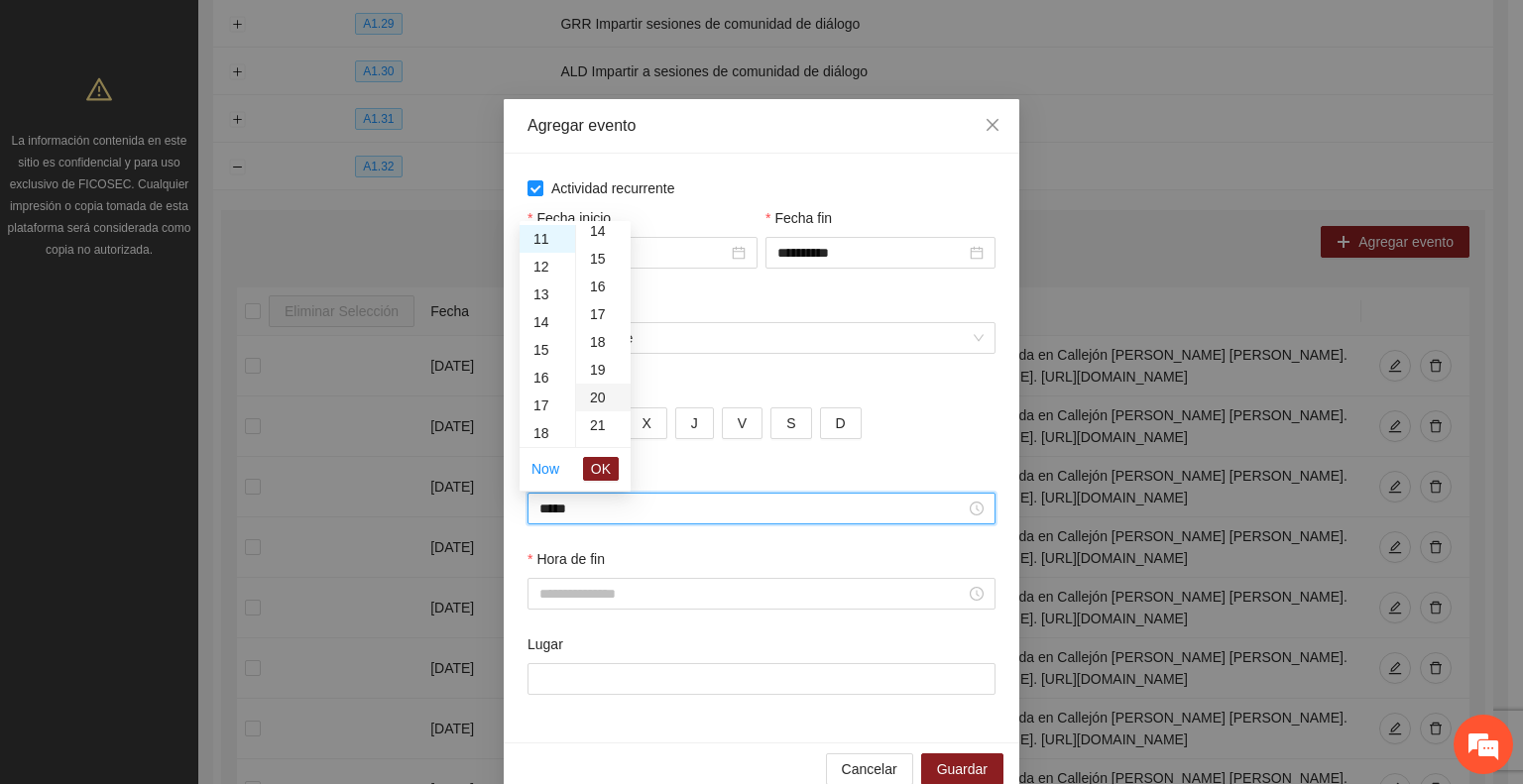 click on "20" at bounding box center (603, 397) 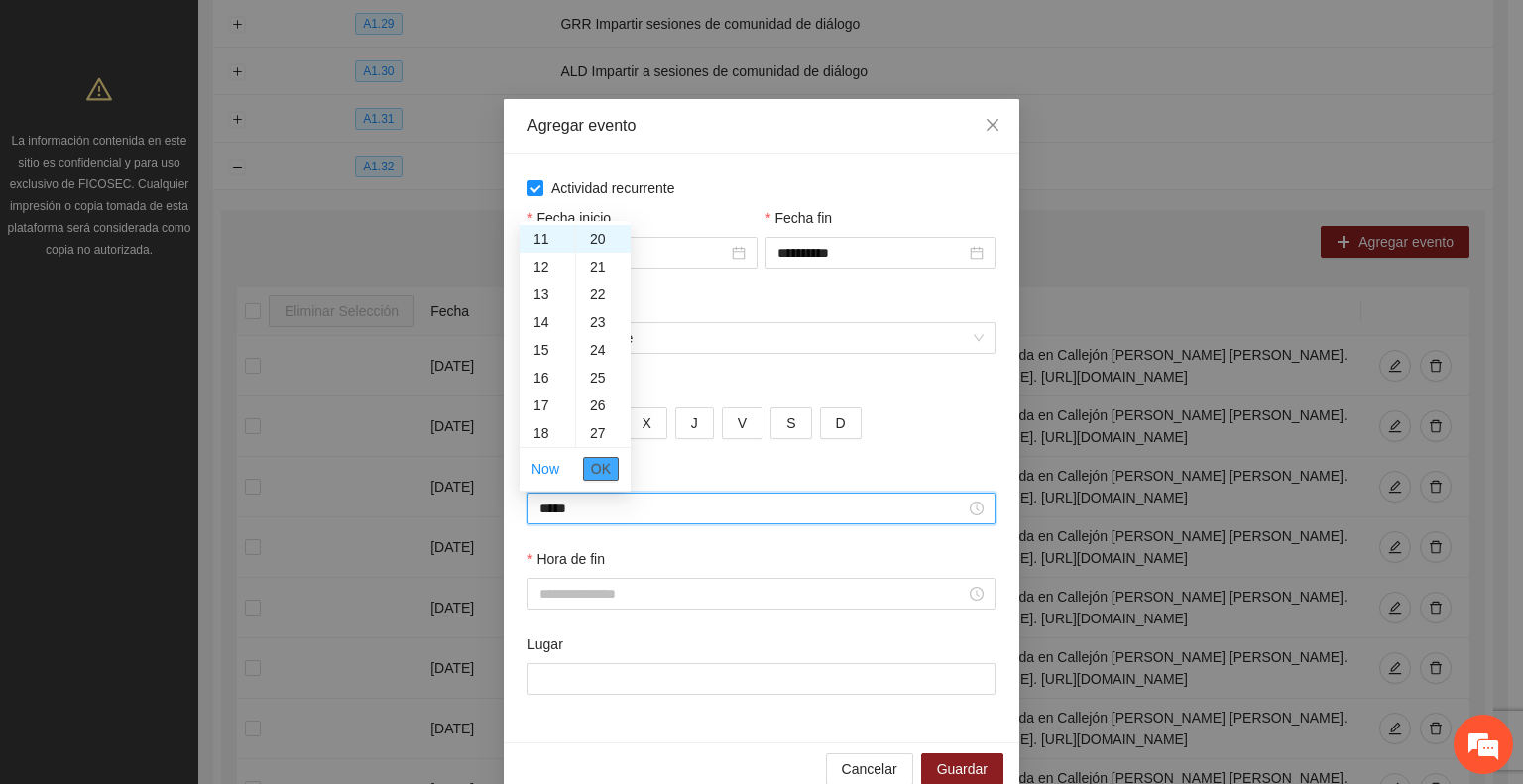 click on "OK" at bounding box center [601, 469] 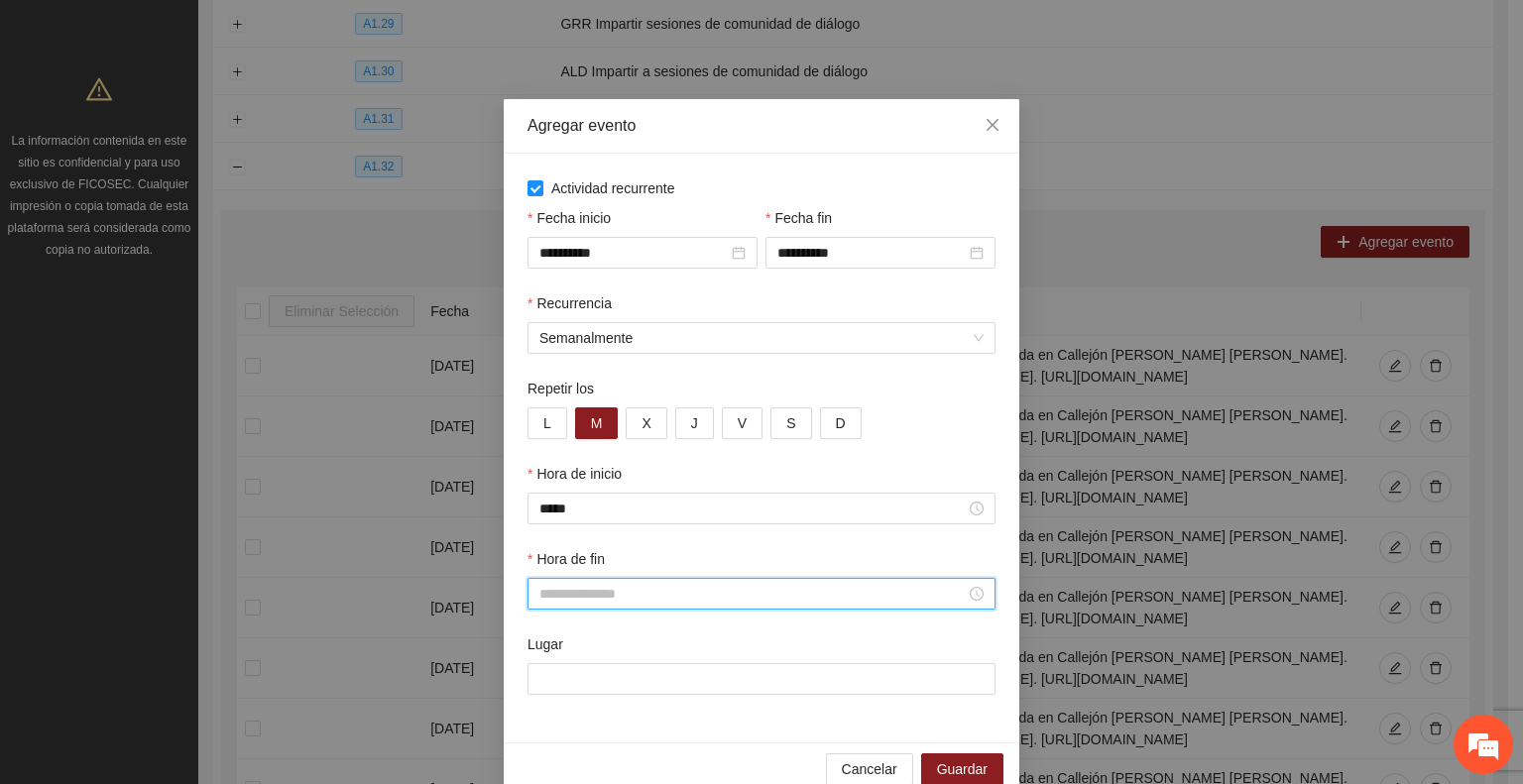 click on "Hora de fin" at bounding box center (753, 594) 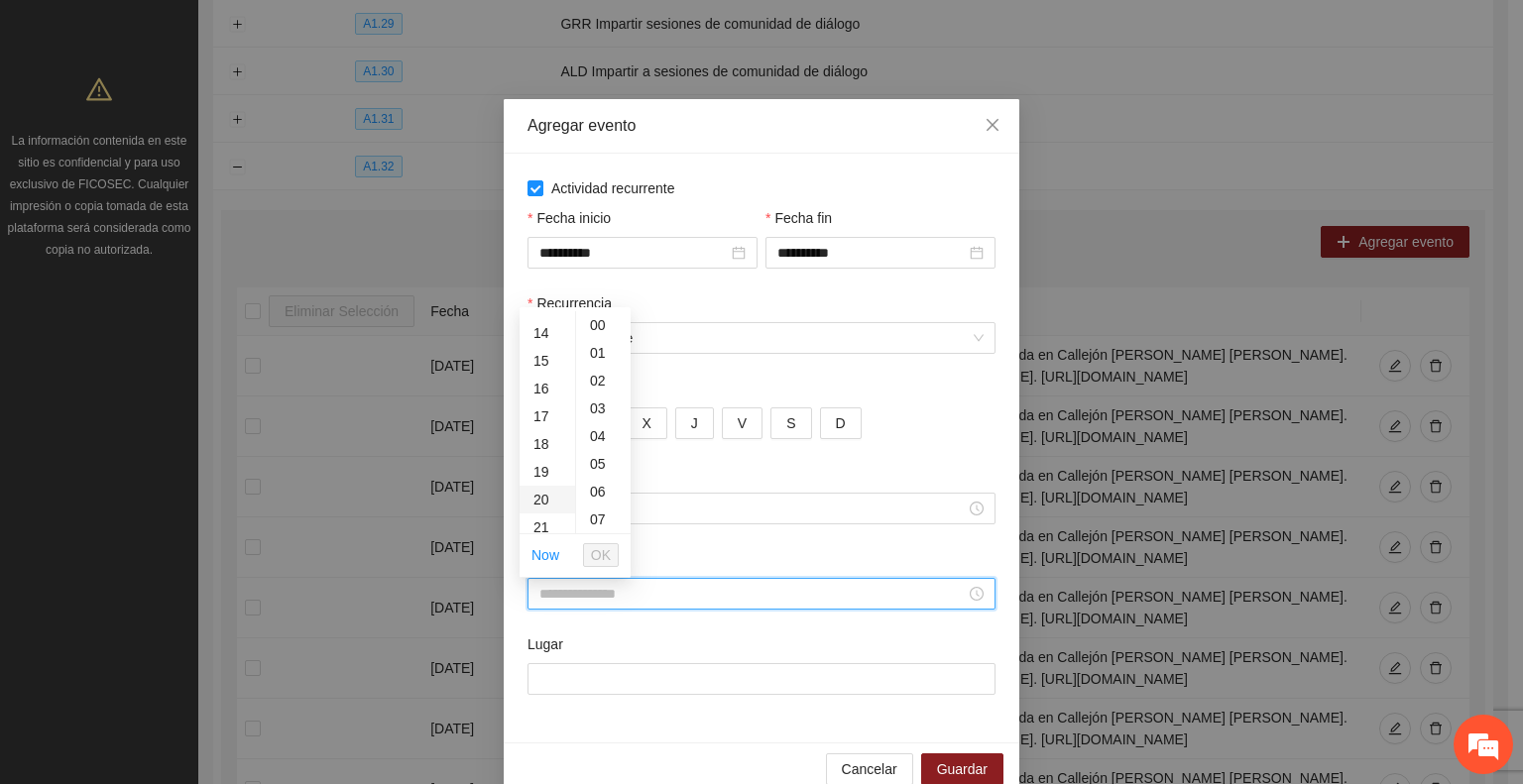 scroll, scrollTop: 396, scrollLeft: 0, axis: vertical 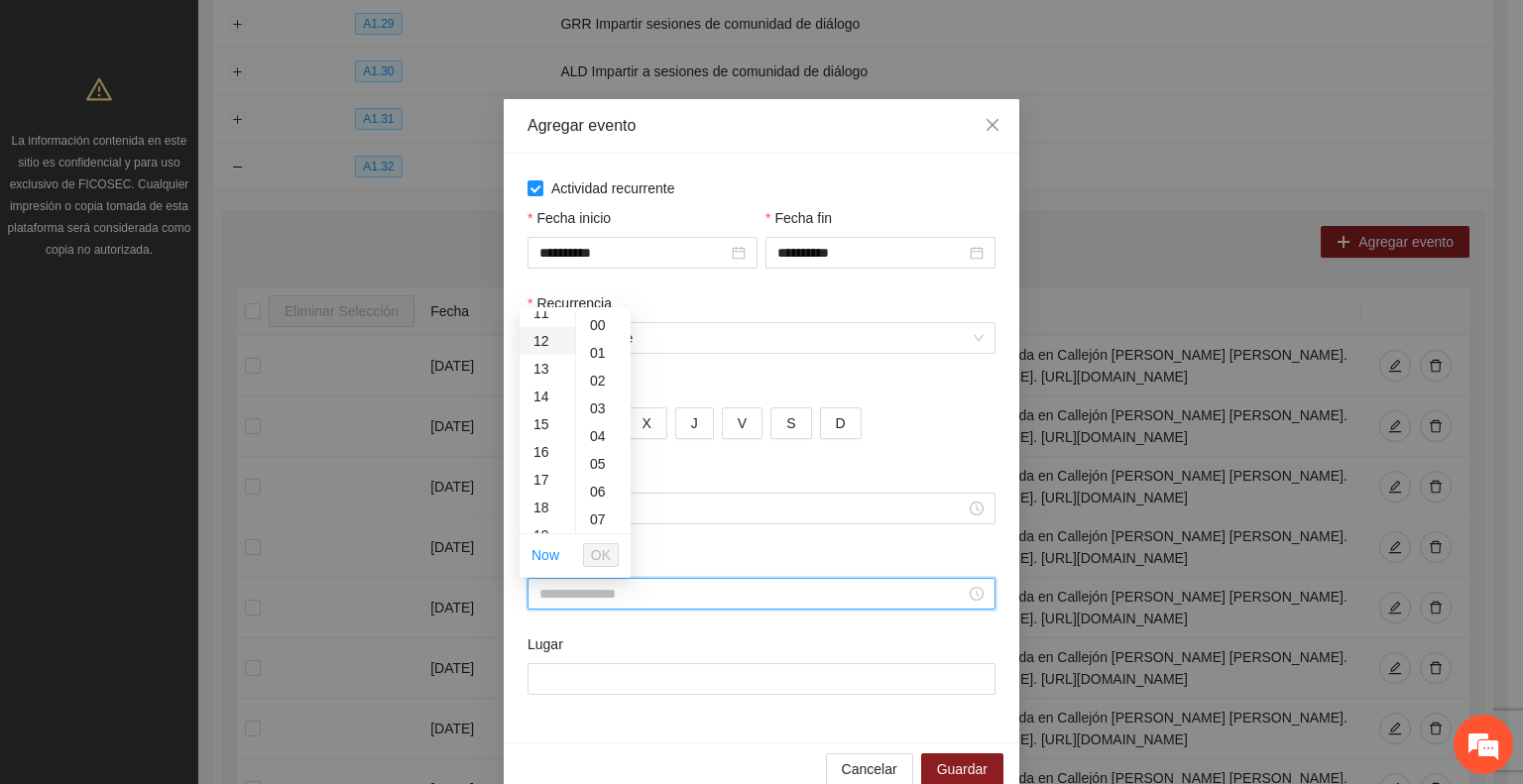 click on "12" at bounding box center [547, 341] 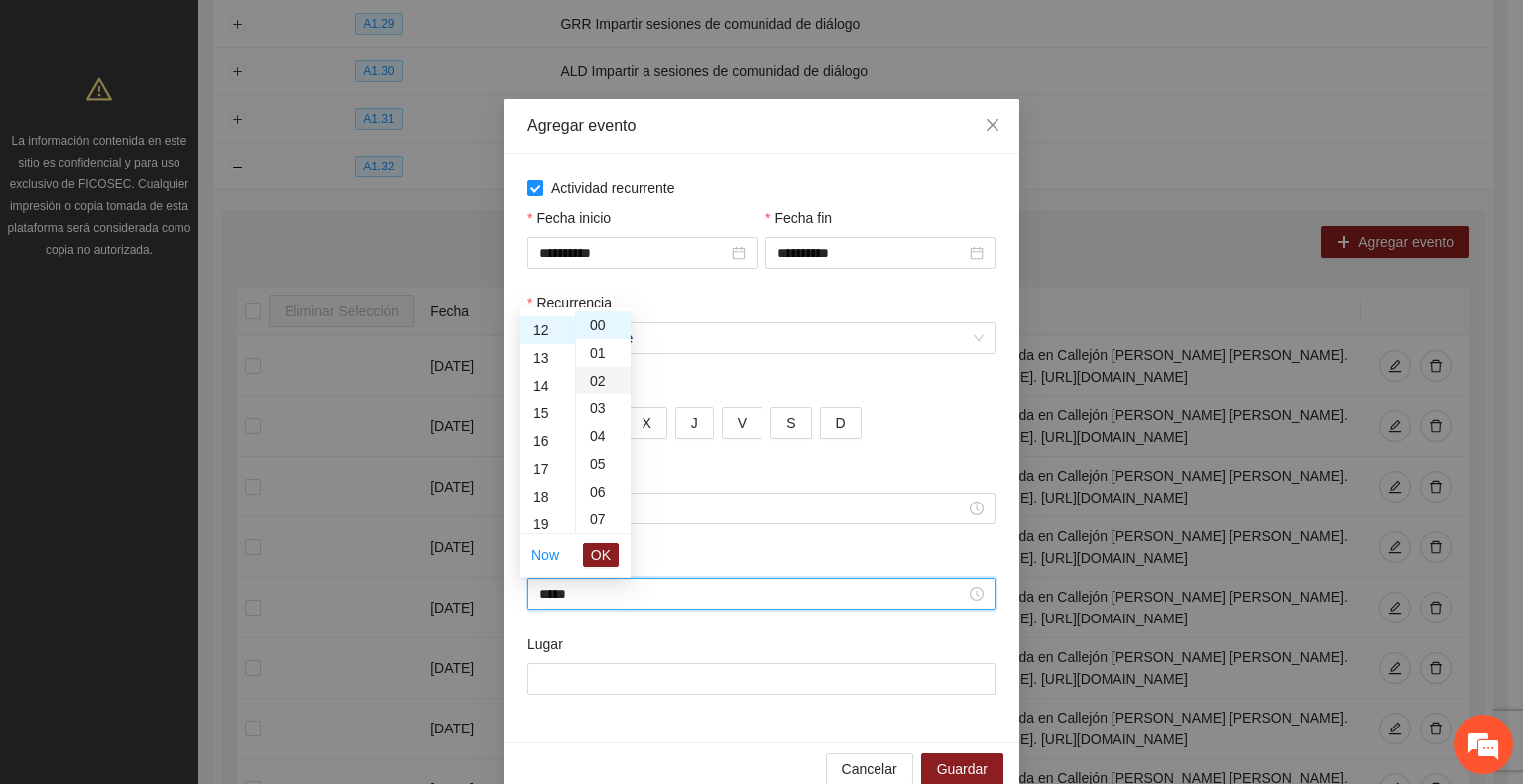 scroll, scrollTop: 333, scrollLeft: 0, axis: vertical 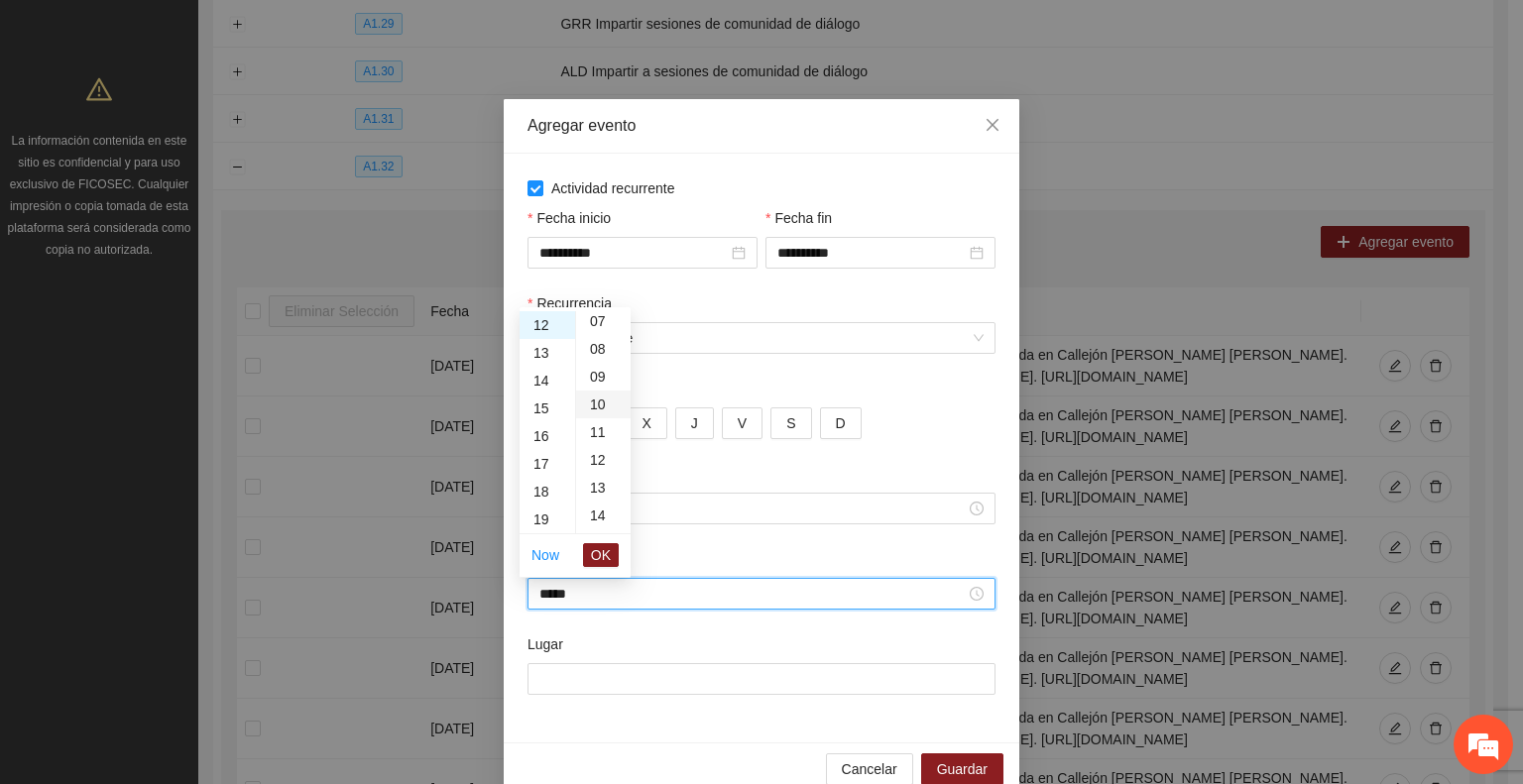 click on "10" at bounding box center [603, 404] 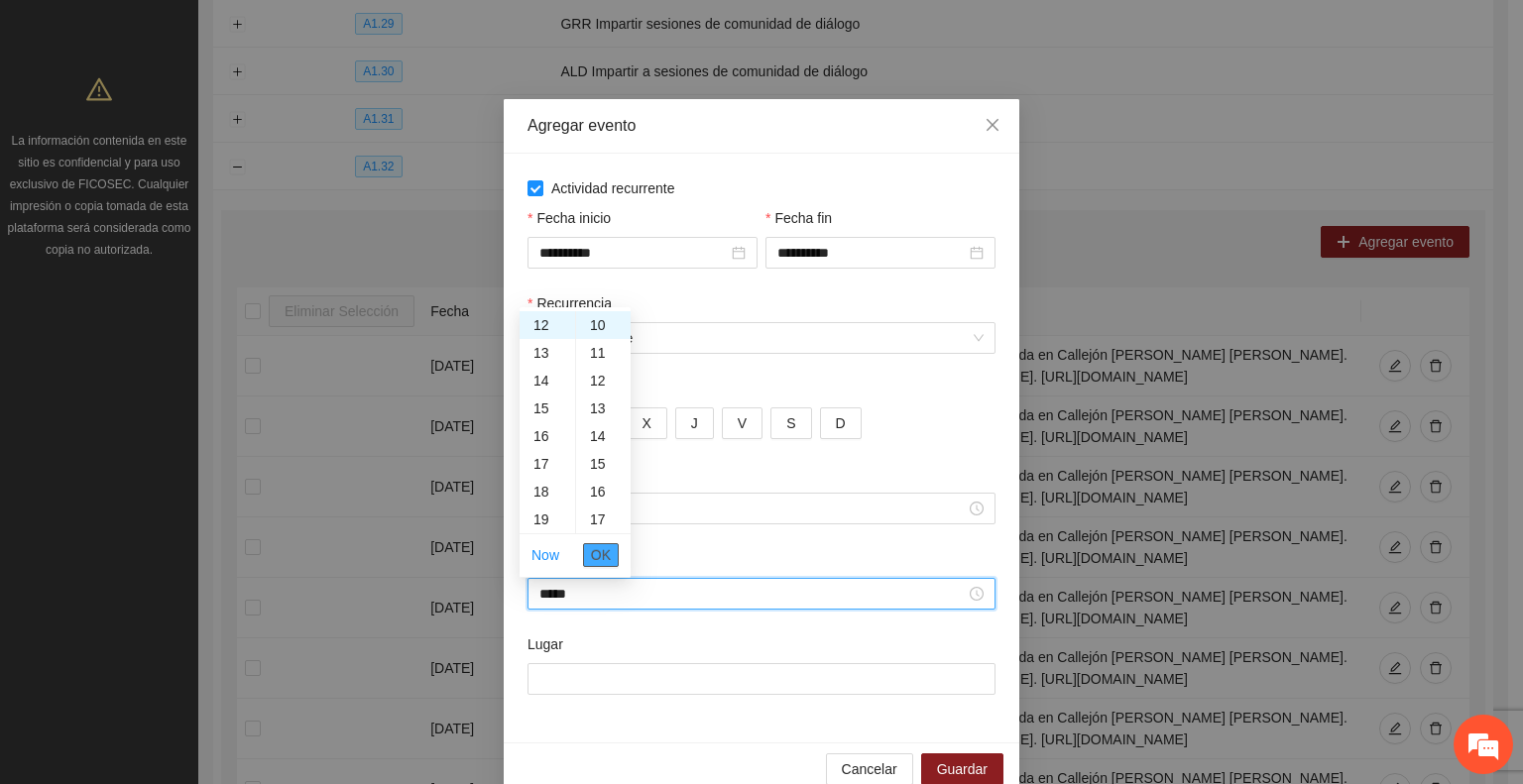 click on "OK" at bounding box center [601, 555] 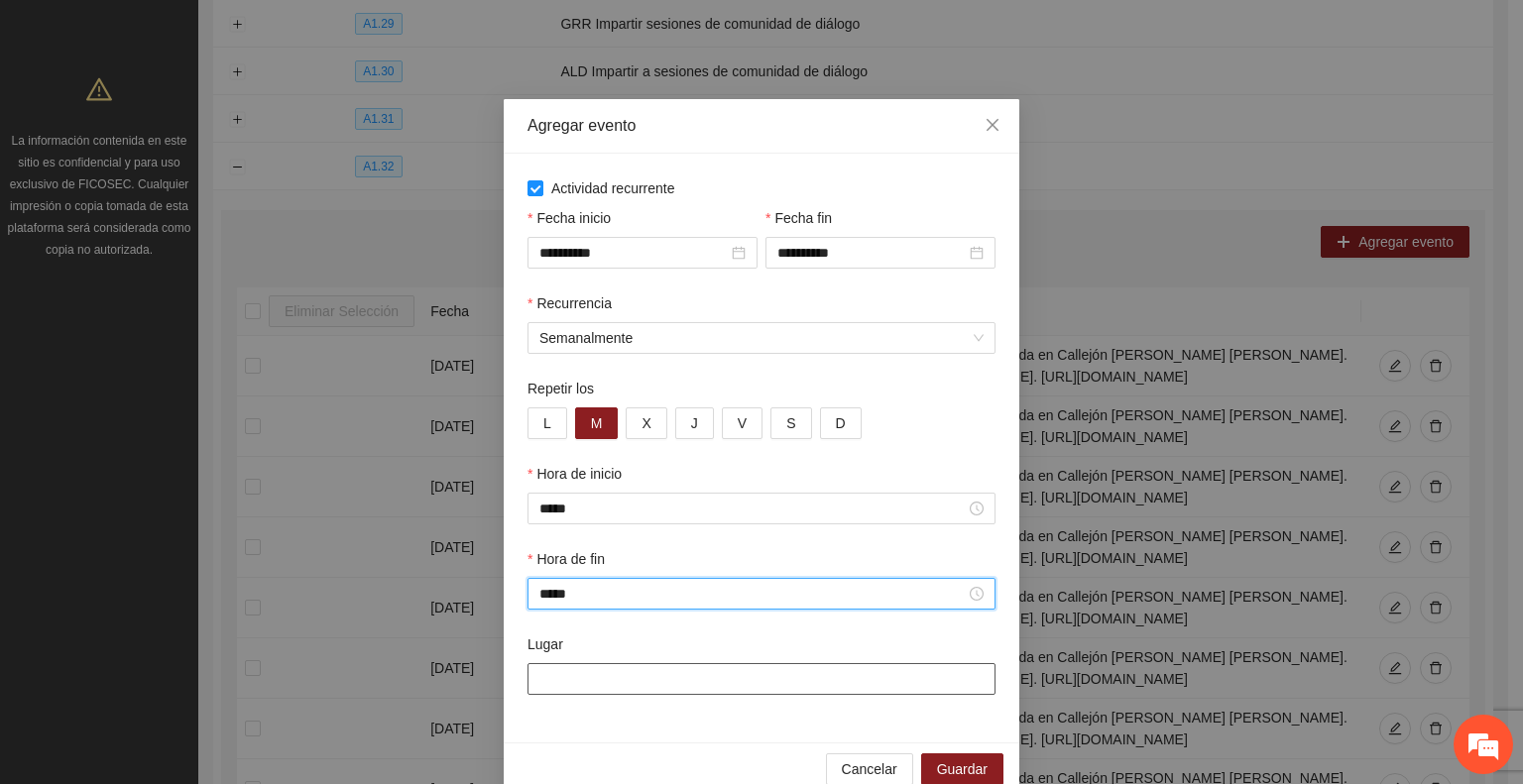 click on "Lugar" at bounding box center (762, 679) 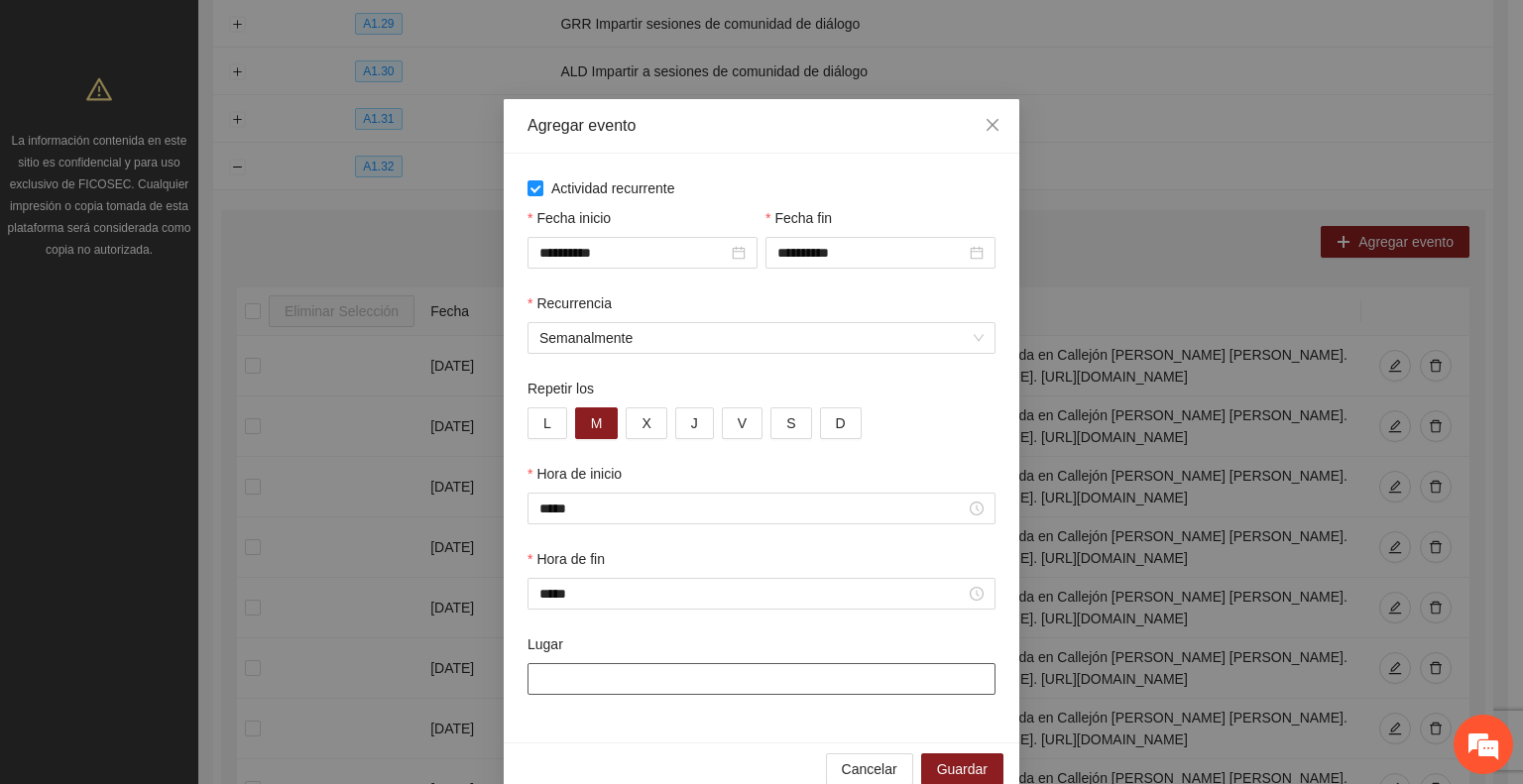 paste on "**********" 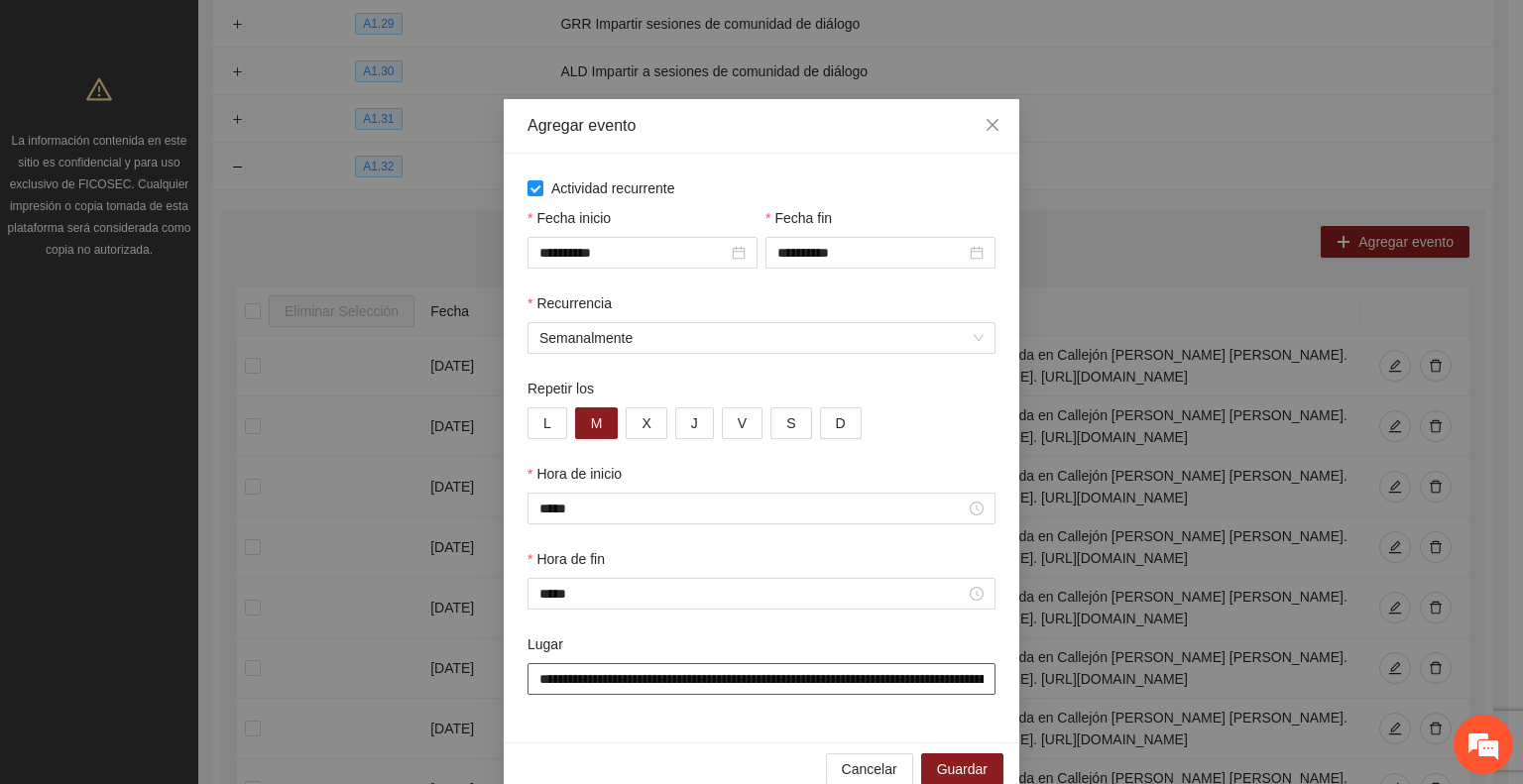 scroll, scrollTop: 0, scrollLeft: 611, axis: horizontal 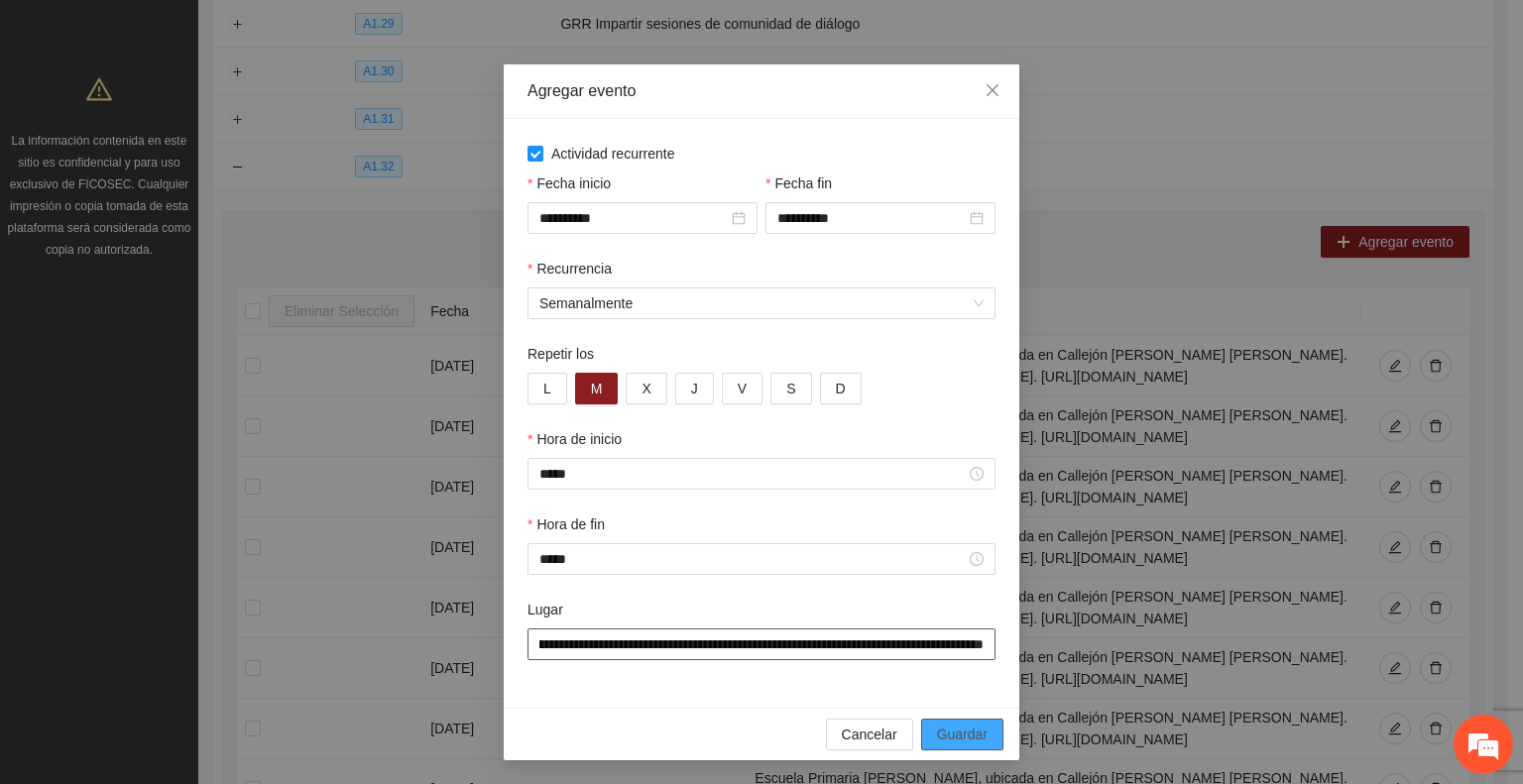 type on "**********" 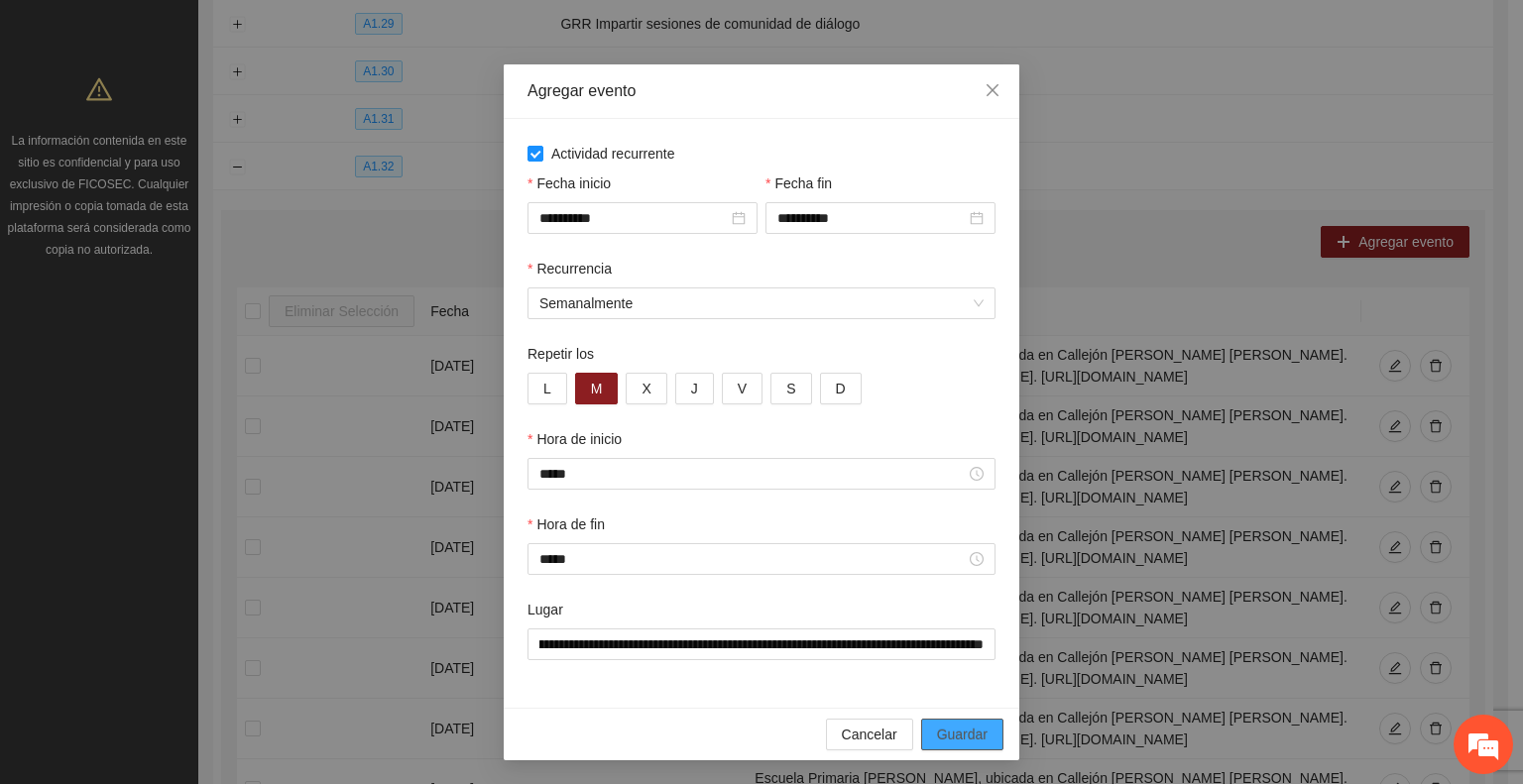 scroll, scrollTop: 0, scrollLeft: 0, axis: both 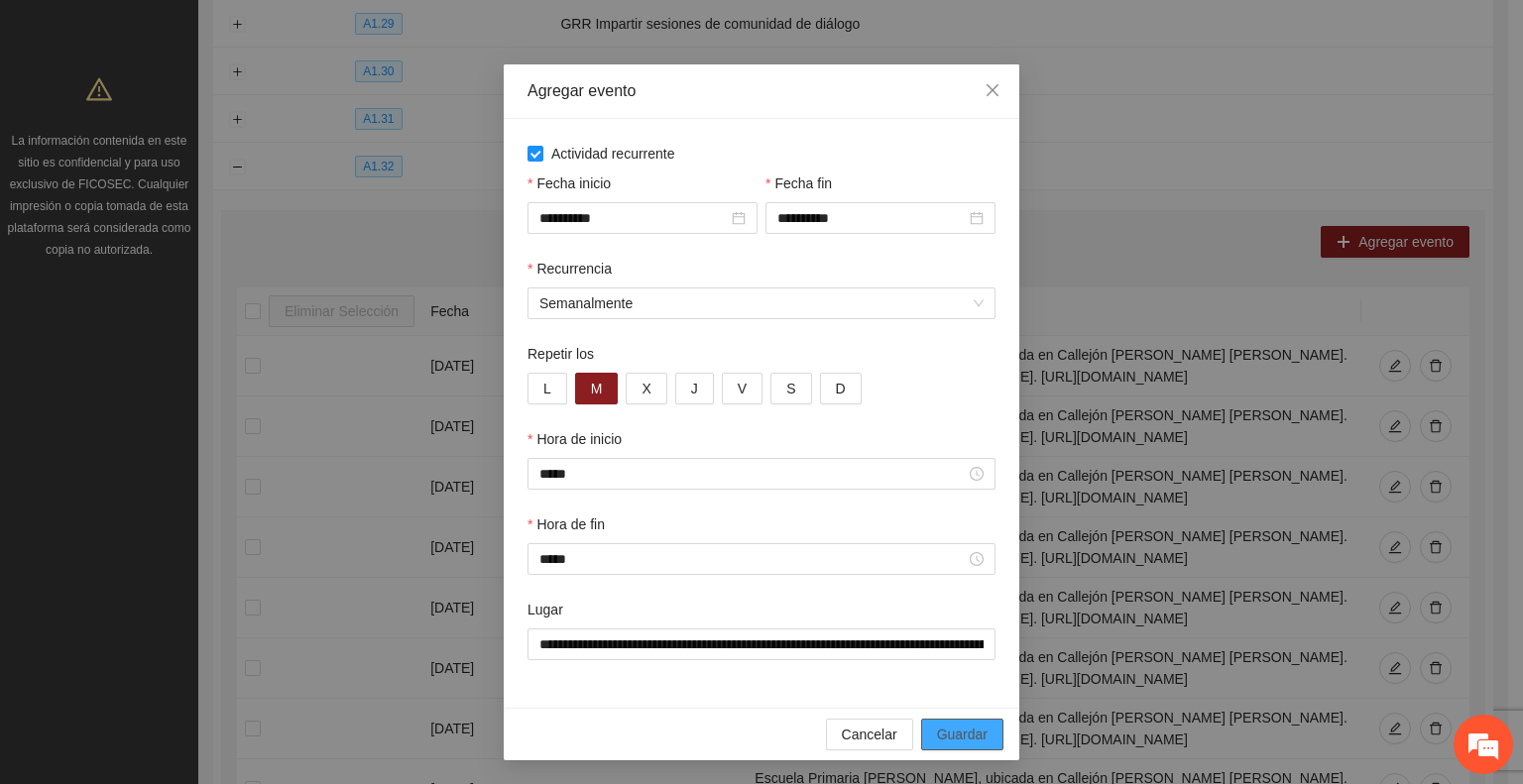 click on "Guardar" at bounding box center (962, 734) 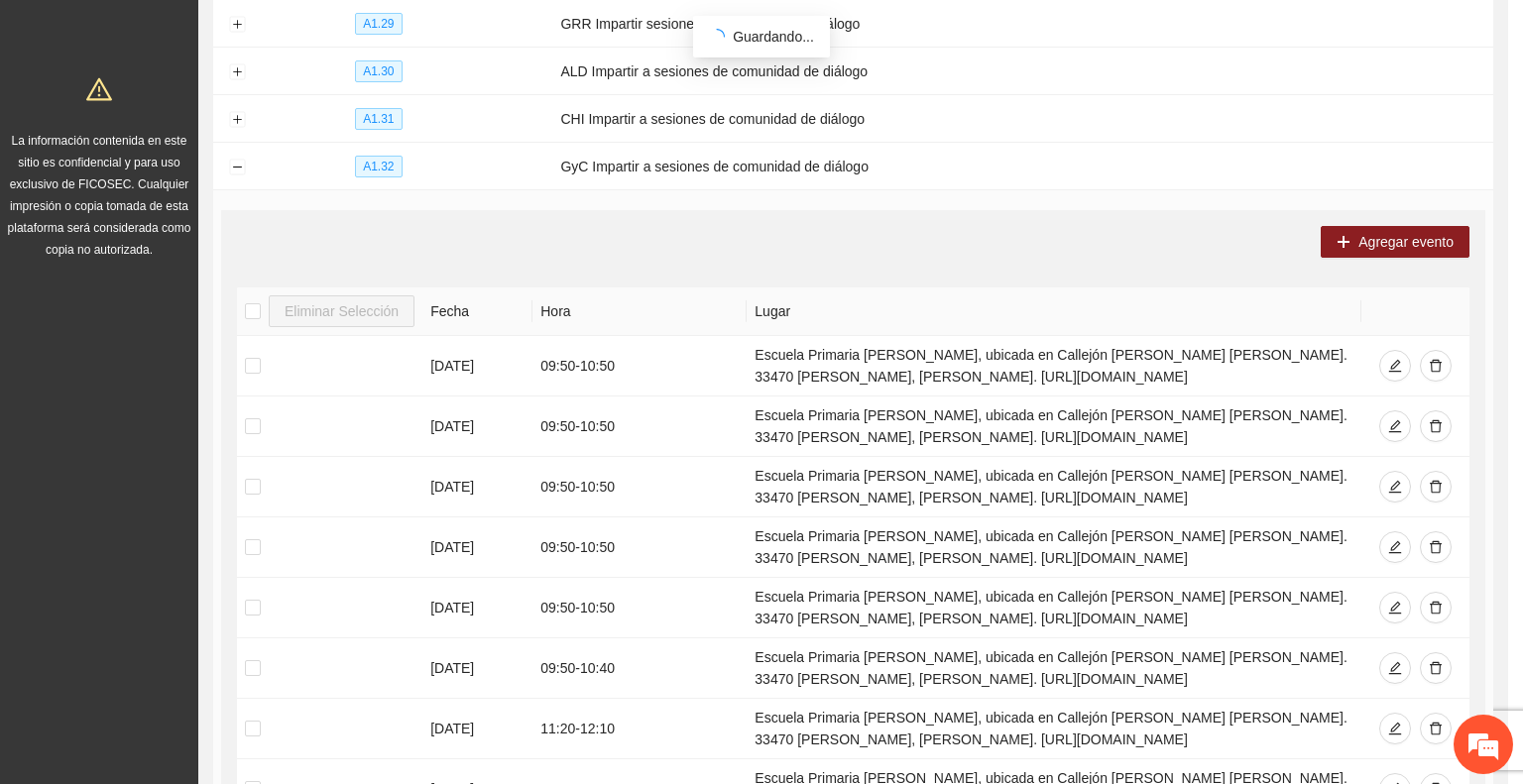 scroll, scrollTop: 0, scrollLeft: 0, axis: both 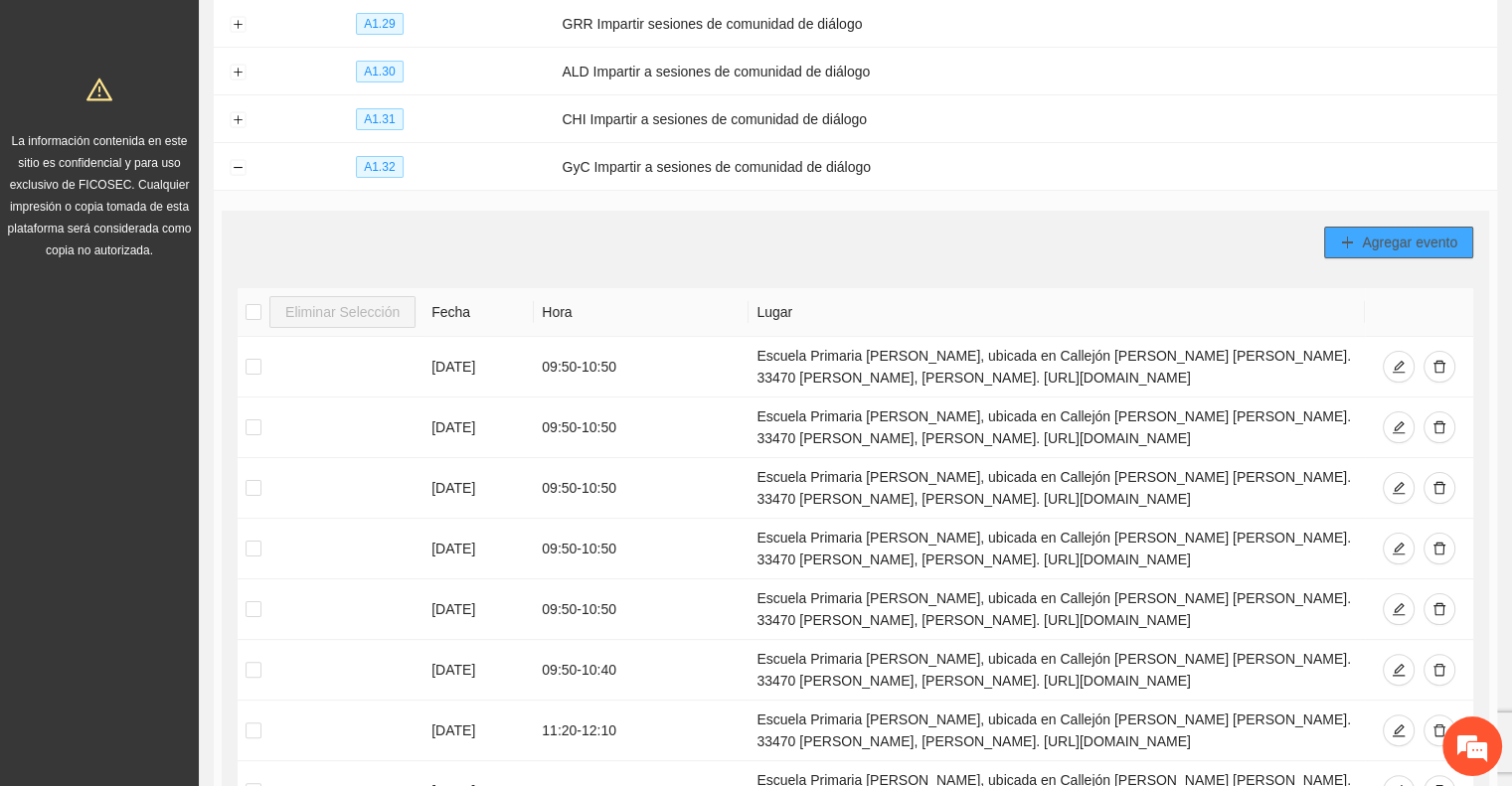 click on "Agregar evento" at bounding box center (1410, 242) 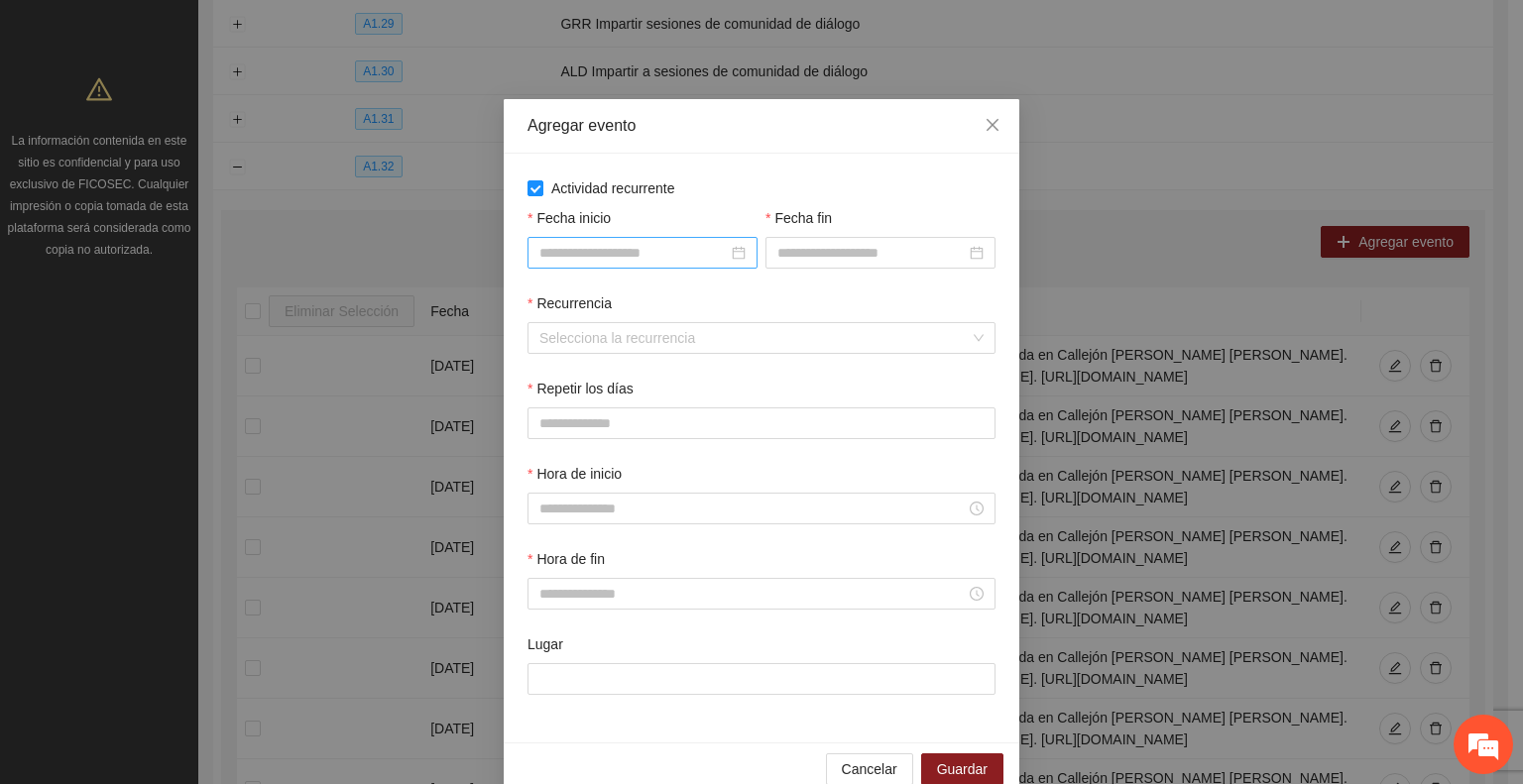 click on "Fecha inicio" at bounding box center [634, 253] 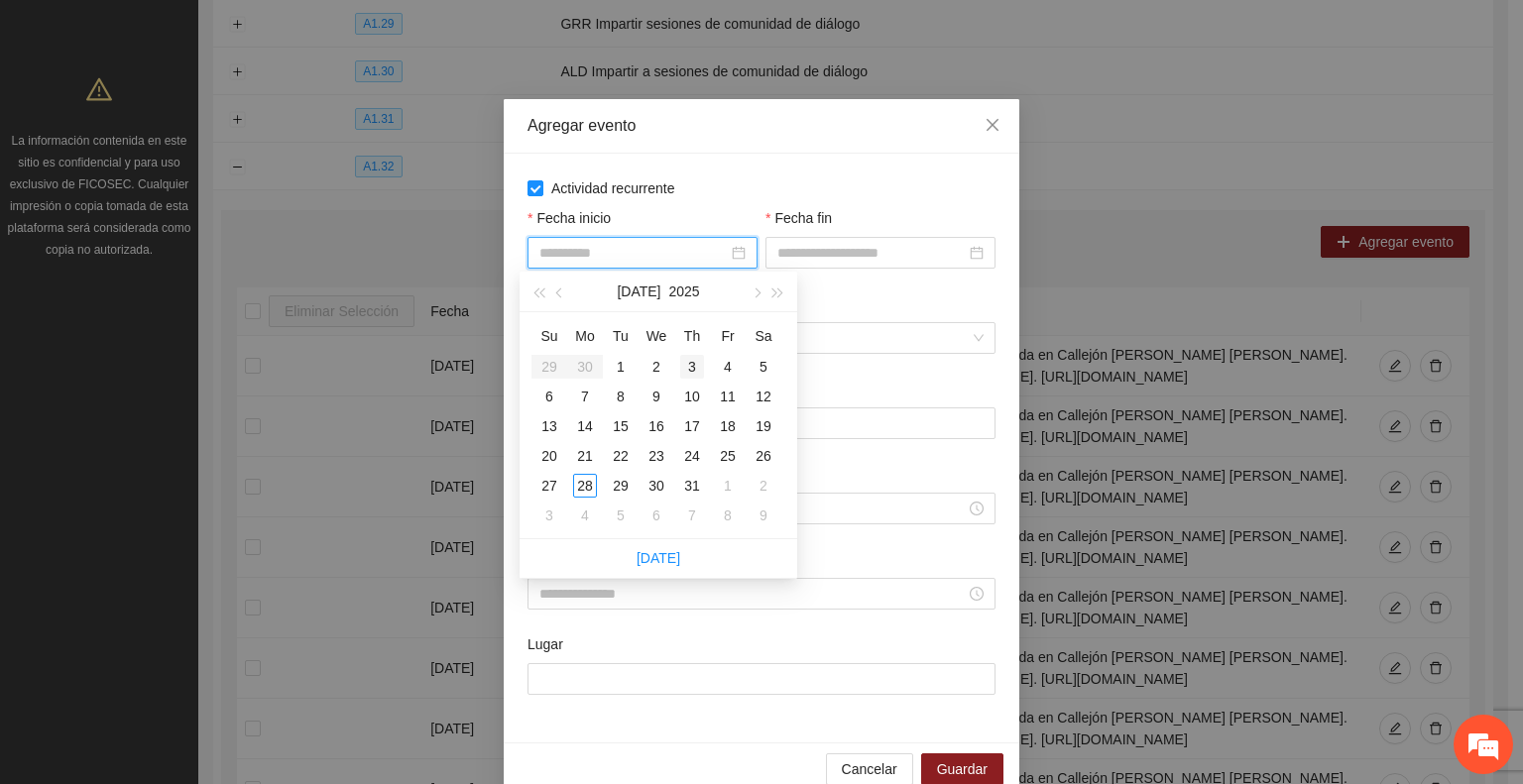 type on "**********" 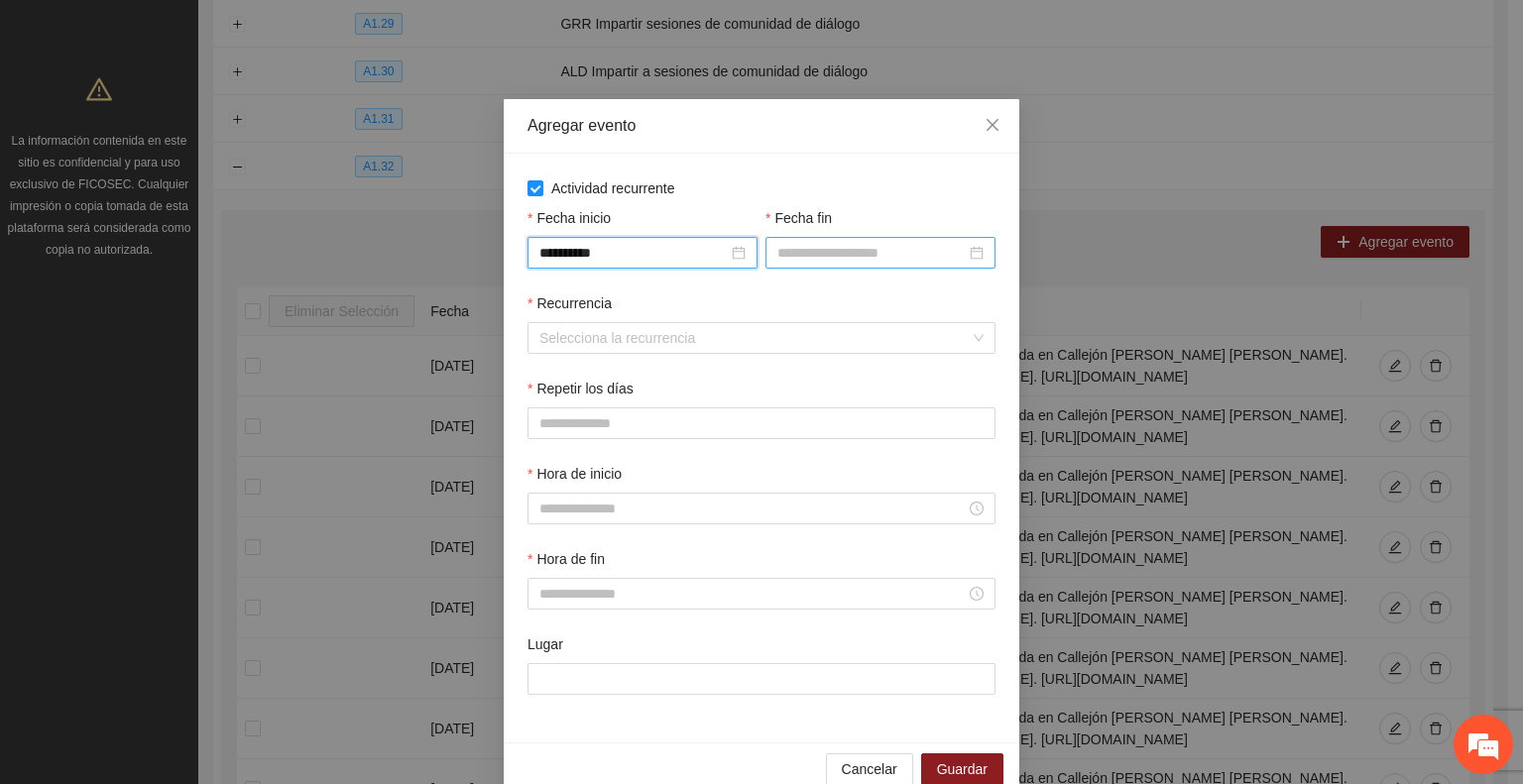 click on "Fecha fin" at bounding box center [872, 253] 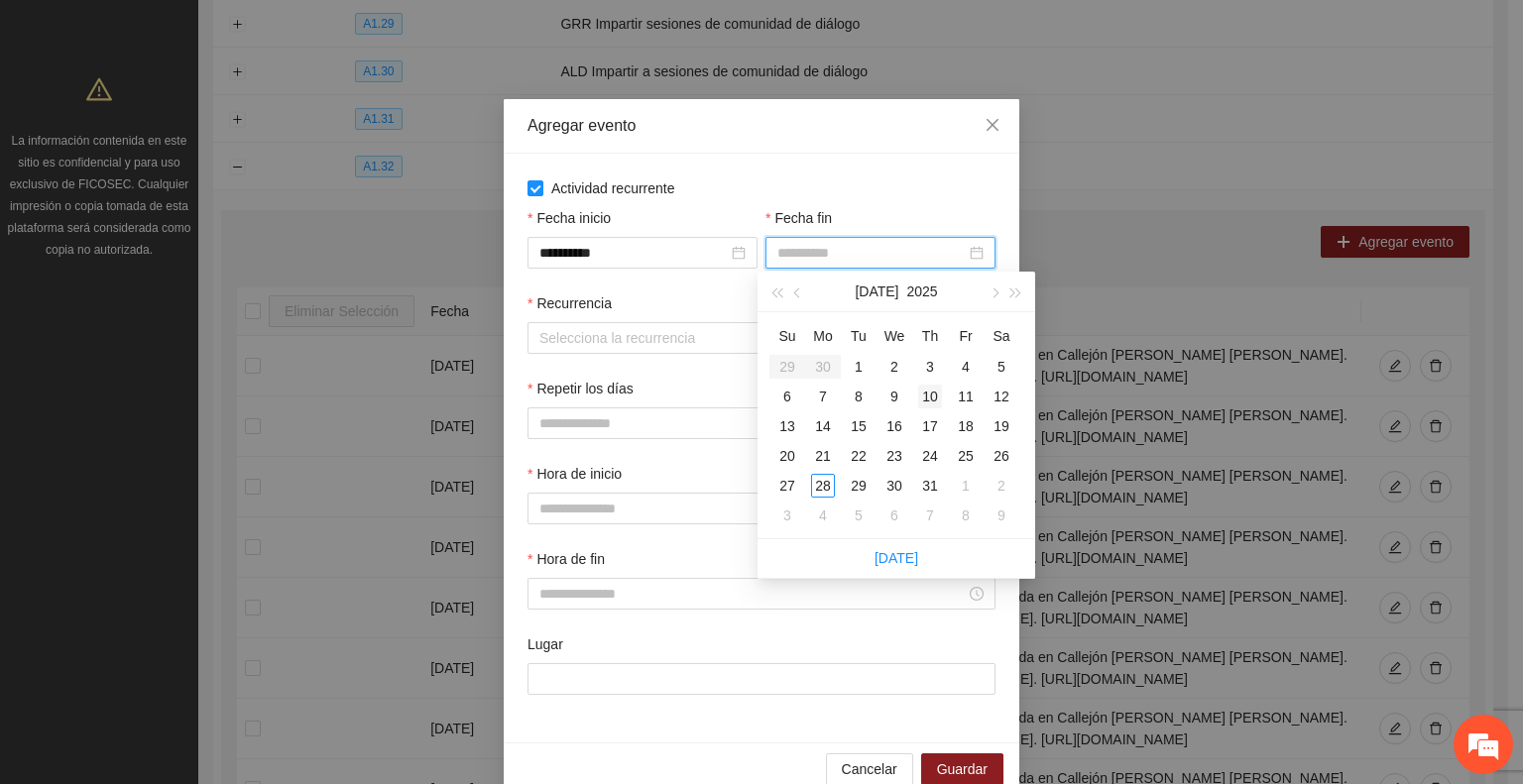 type on "**********" 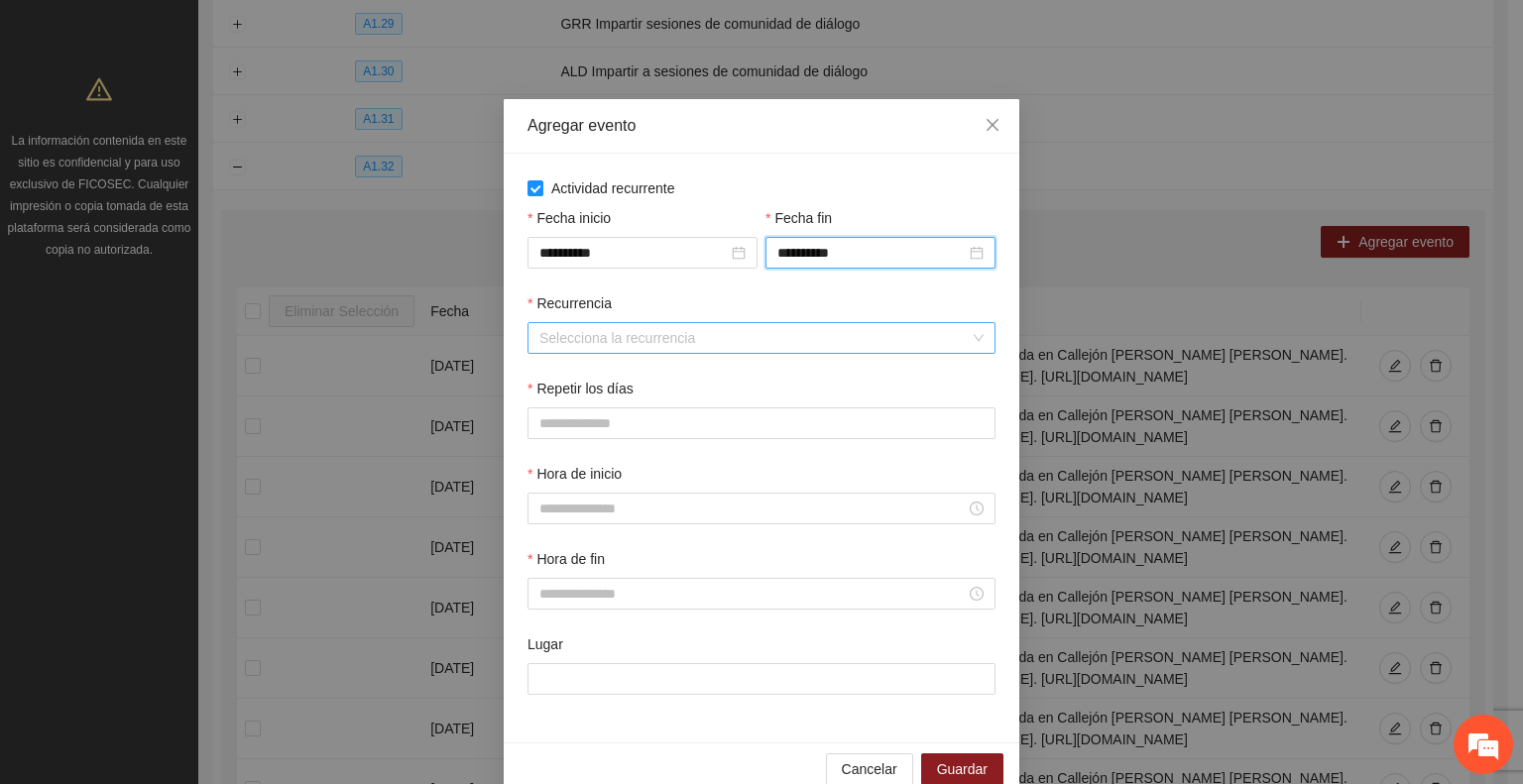 click on "Recurrencia" at bounding box center (755, 338) 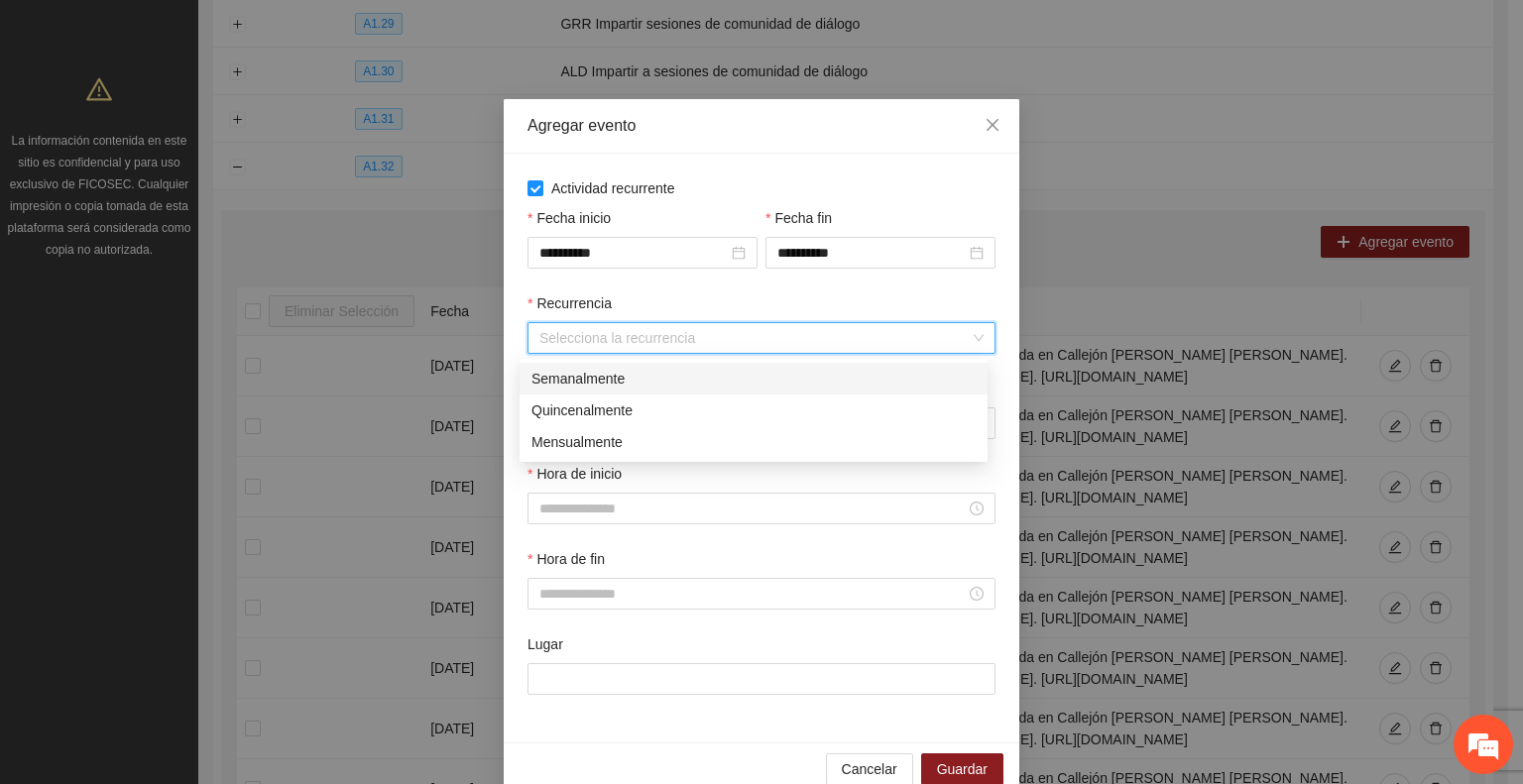 click on "Semanalmente" at bounding box center [754, 379] 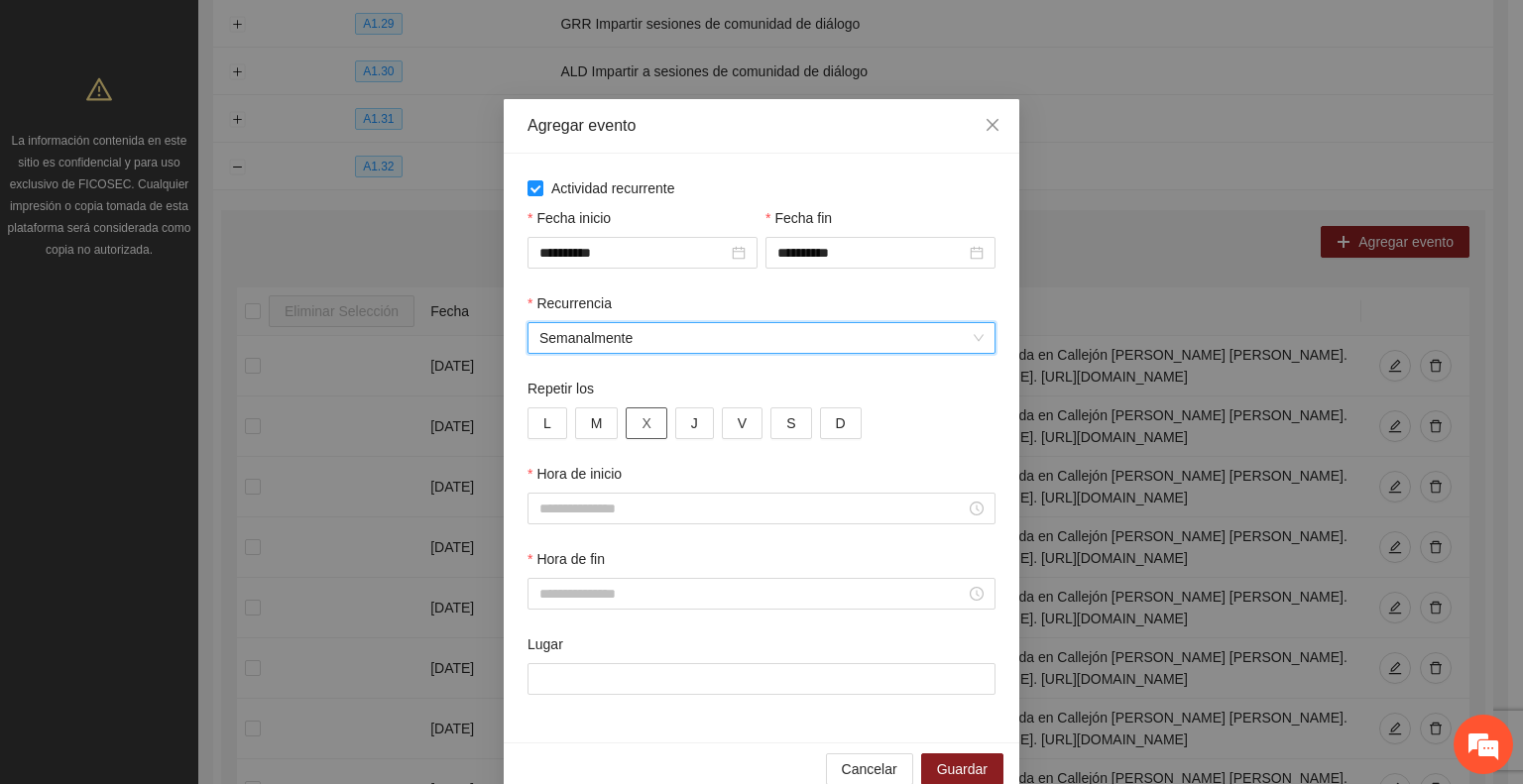 click on "X" at bounding box center (645, 423) 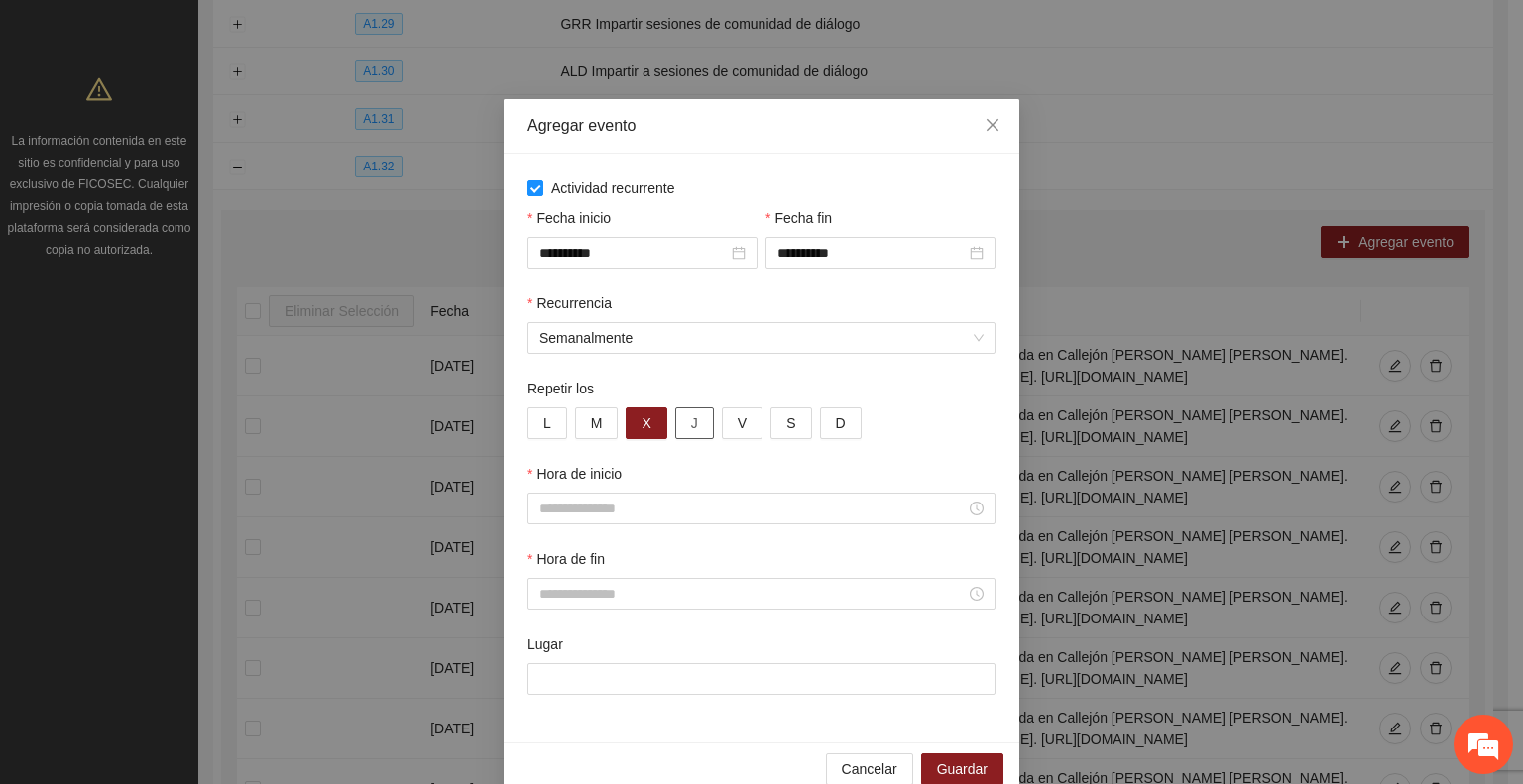 click on "J" at bounding box center (694, 423) 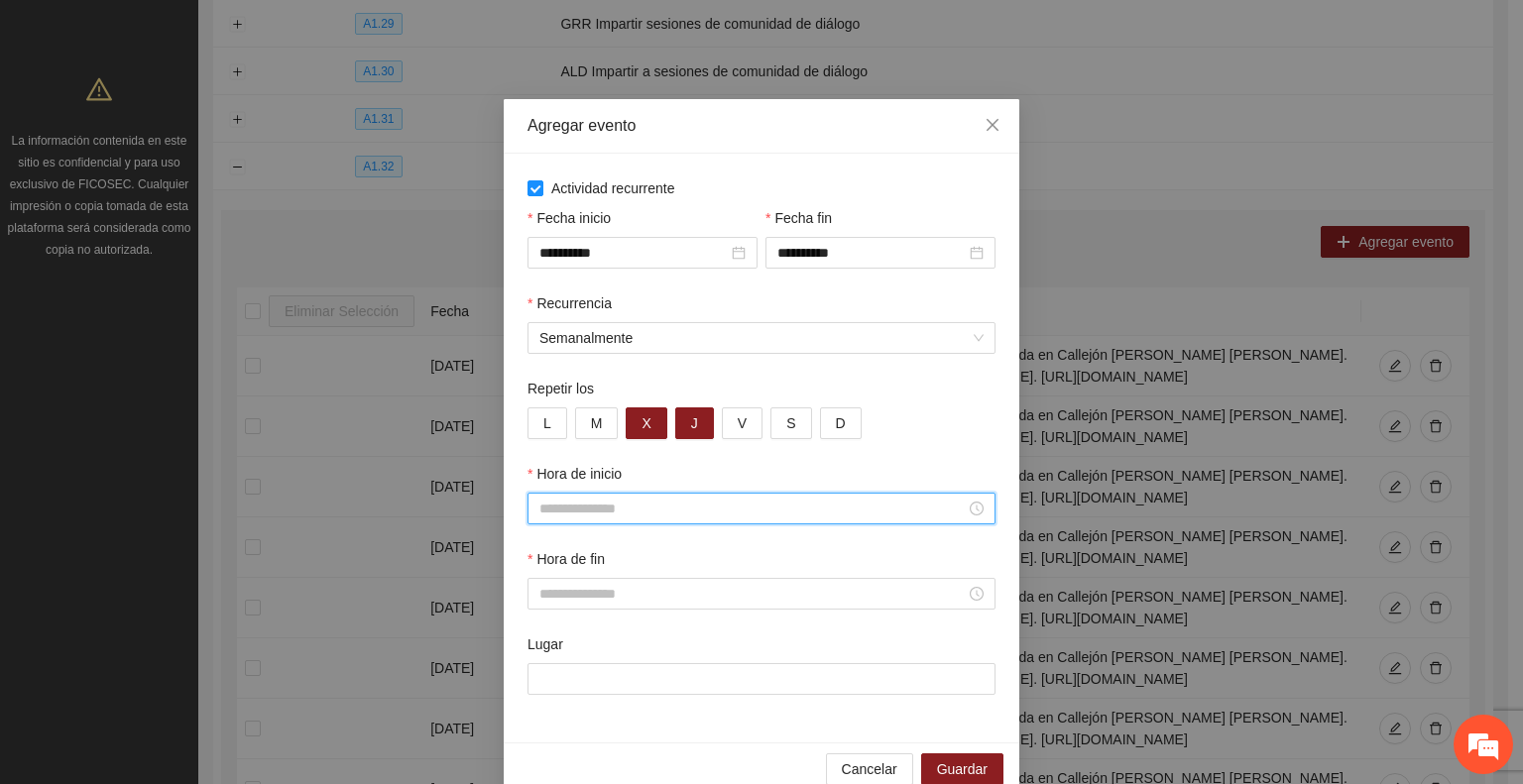 click on "Hora de inicio" at bounding box center [753, 508] 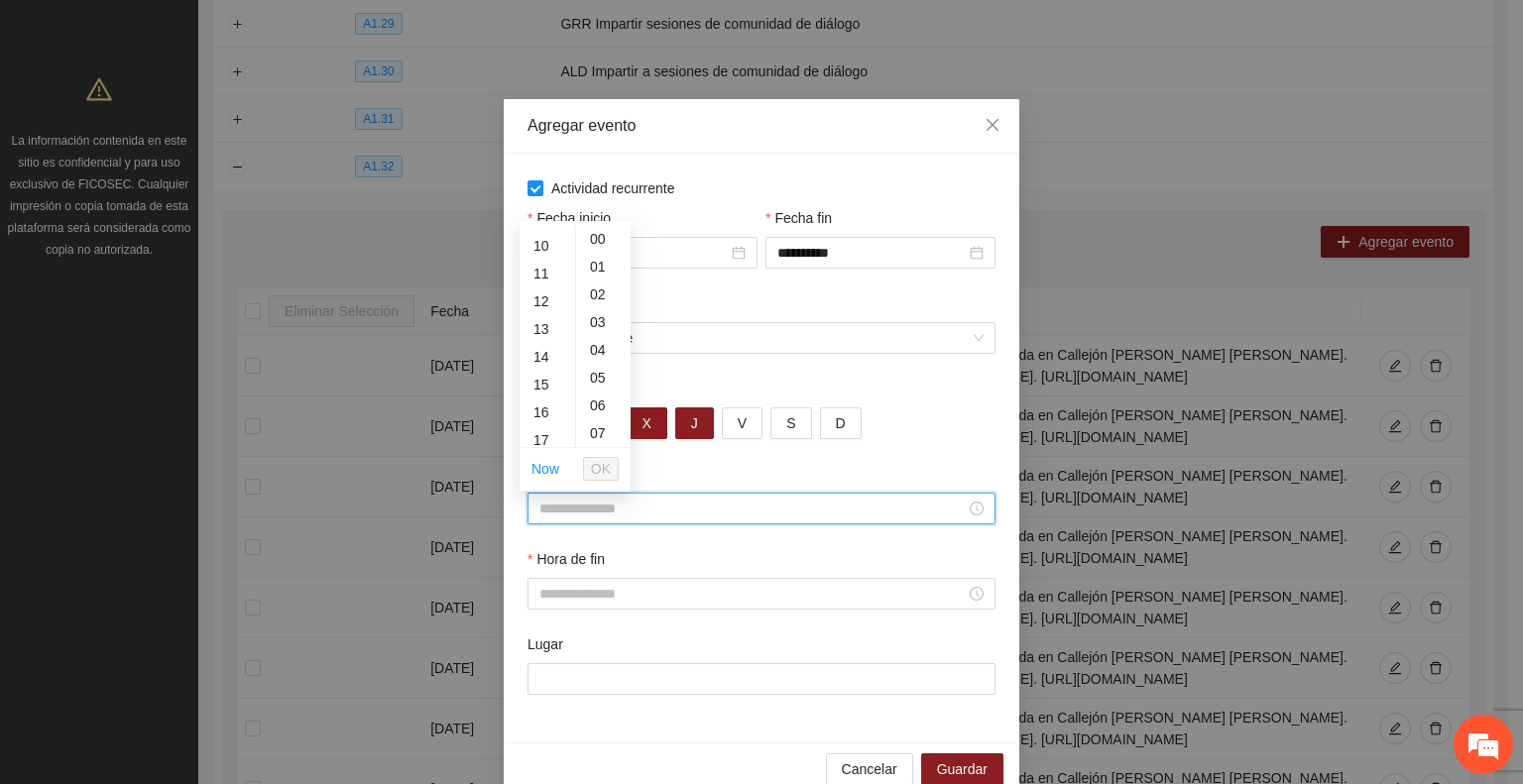 scroll, scrollTop: 238, scrollLeft: 0, axis: vertical 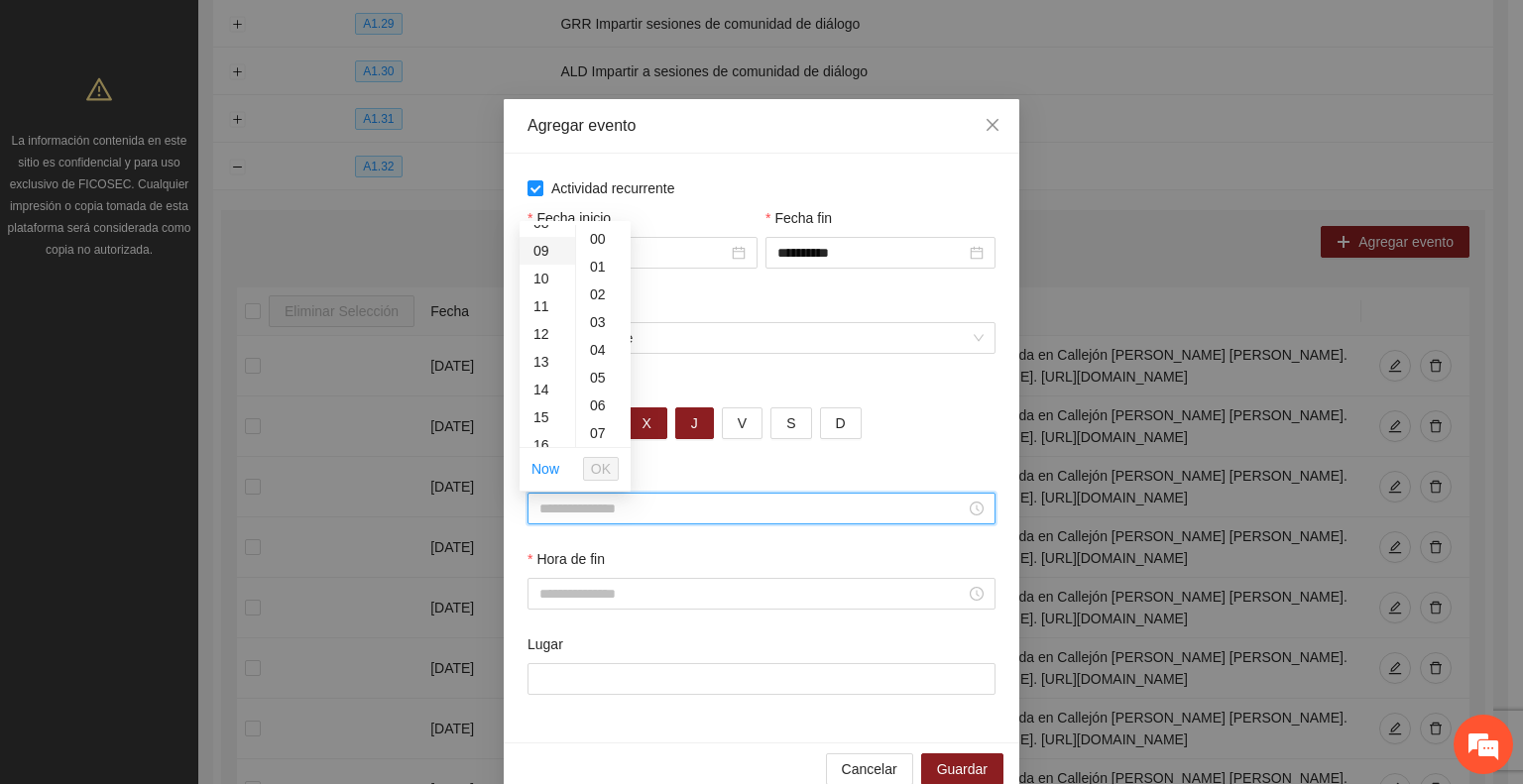 click on "09" at bounding box center [547, 251] 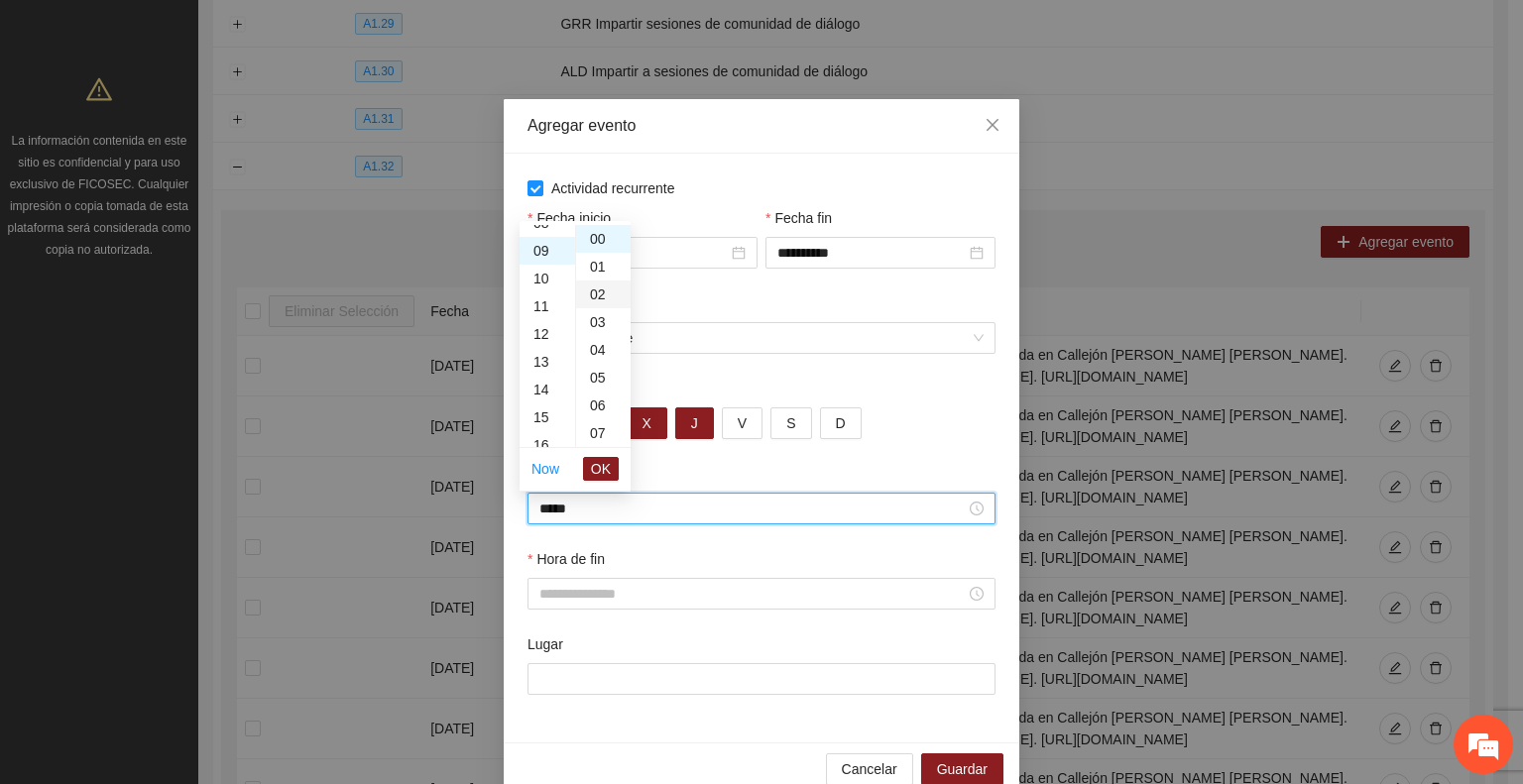 scroll, scrollTop: 250, scrollLeft: 0, axis: vertical 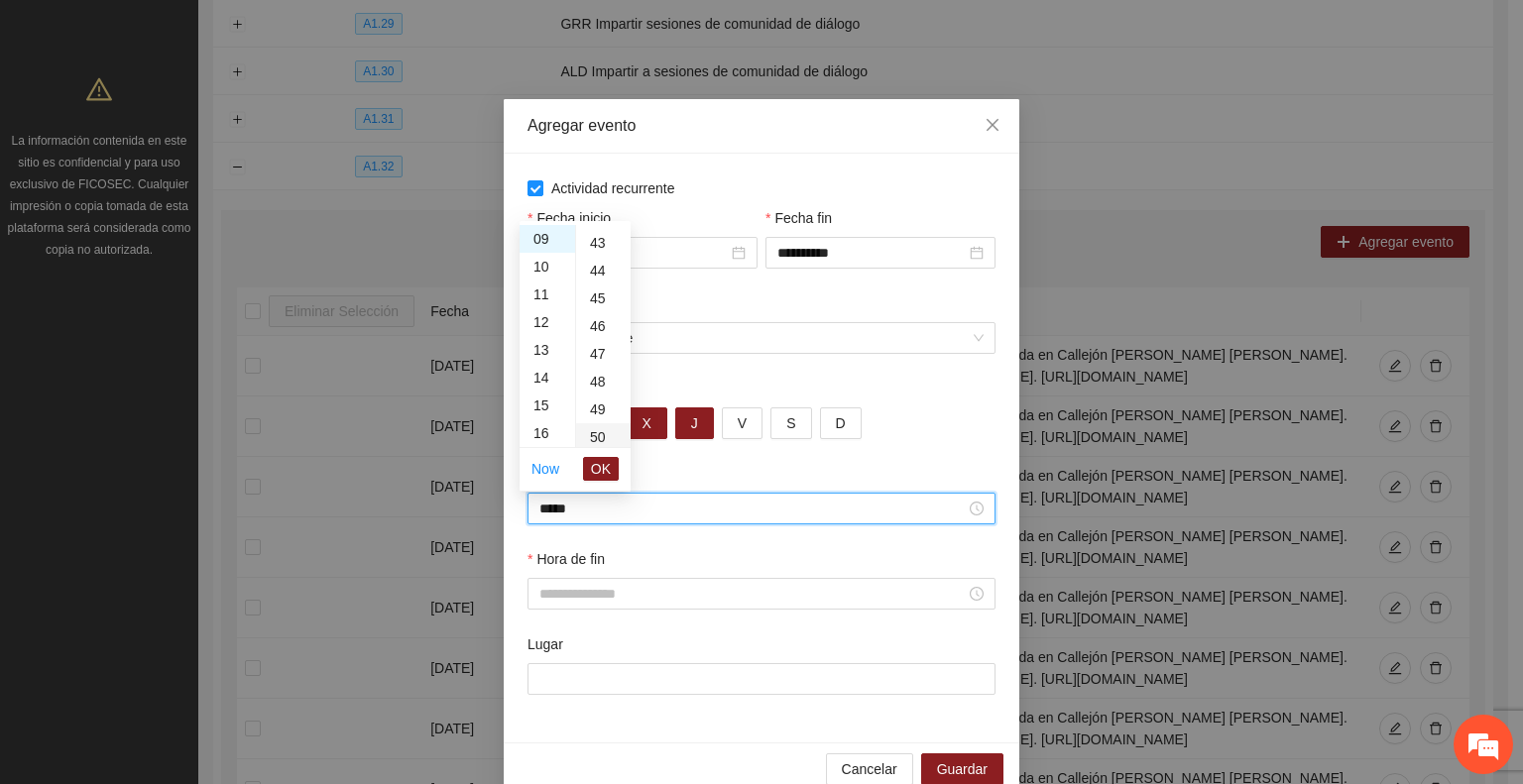 click on "50" at bounding box center (603, 437) 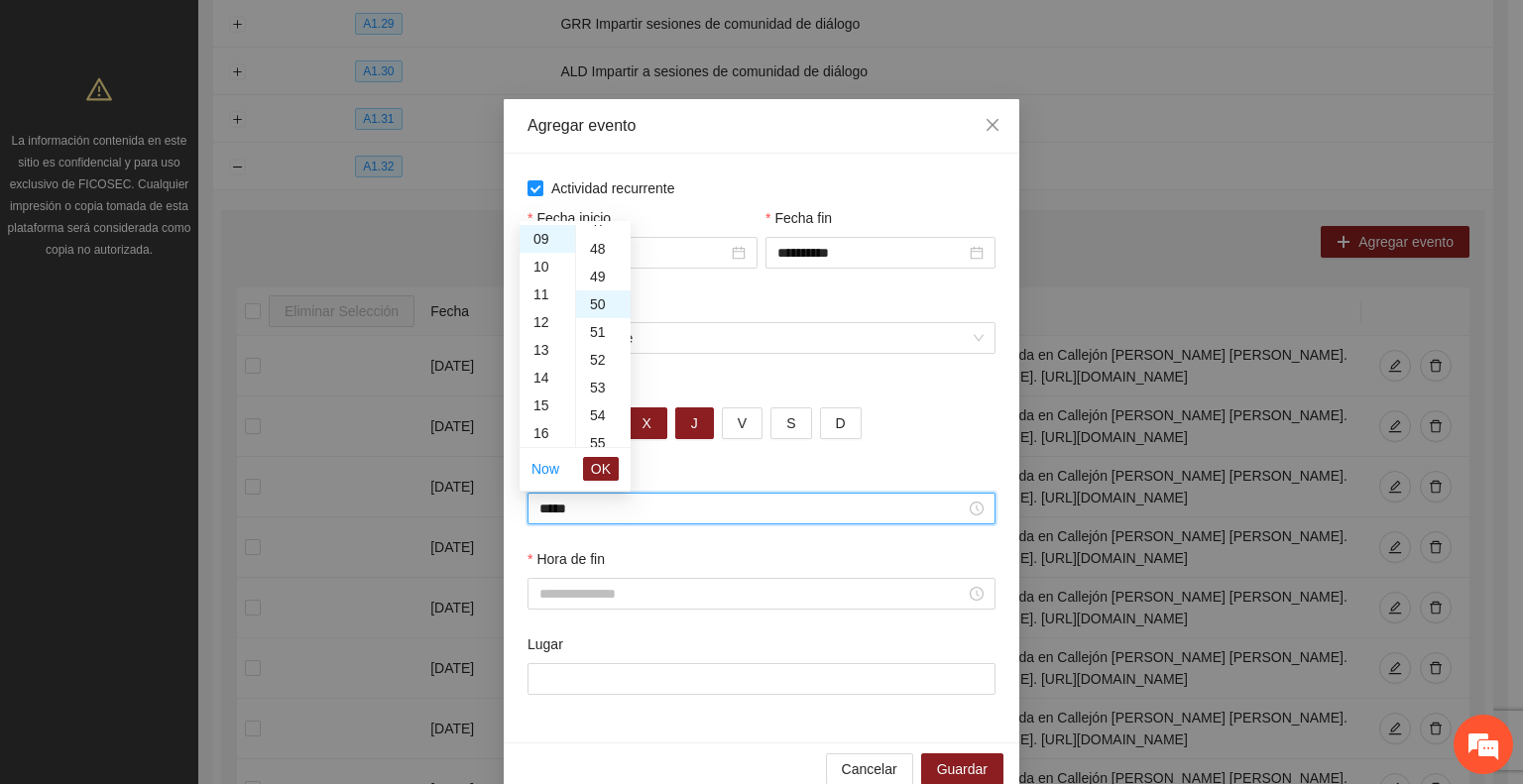scroll, scrollTop: 1388, scrollLeft: 0, axis: vertical 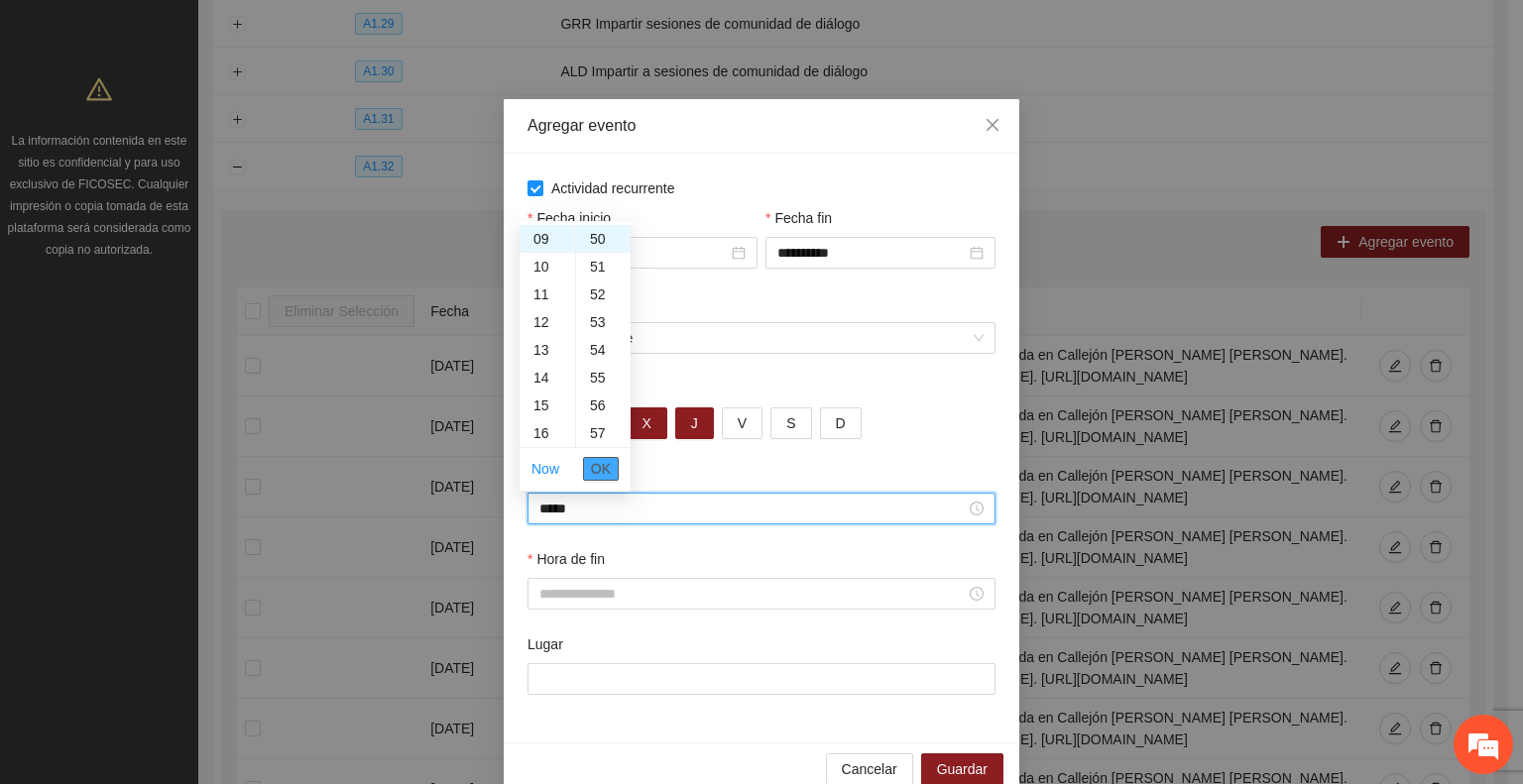 click on "OK" at bounding box center [601, 469] 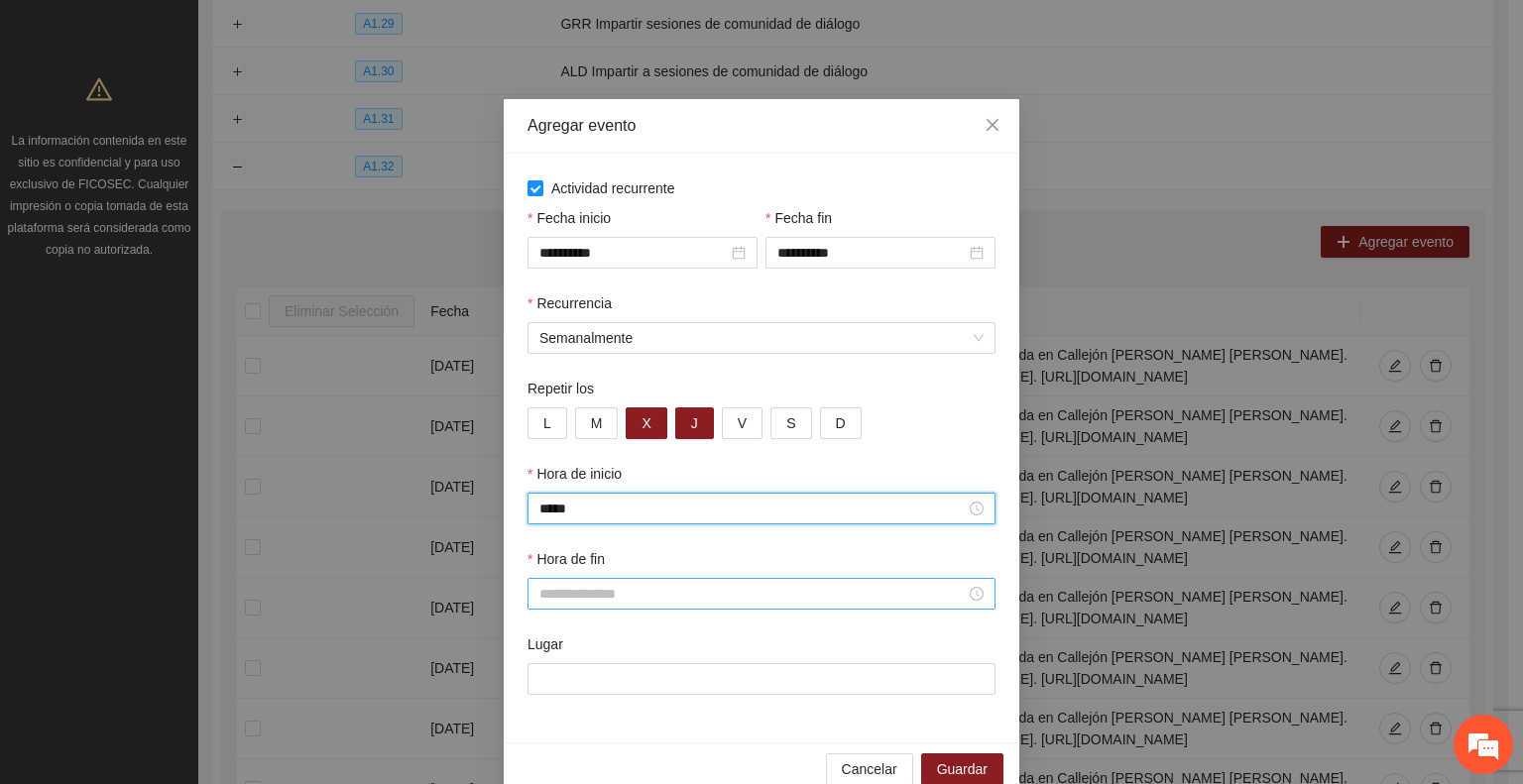 click on "Hora de fin" at bounding box center (753, 594) 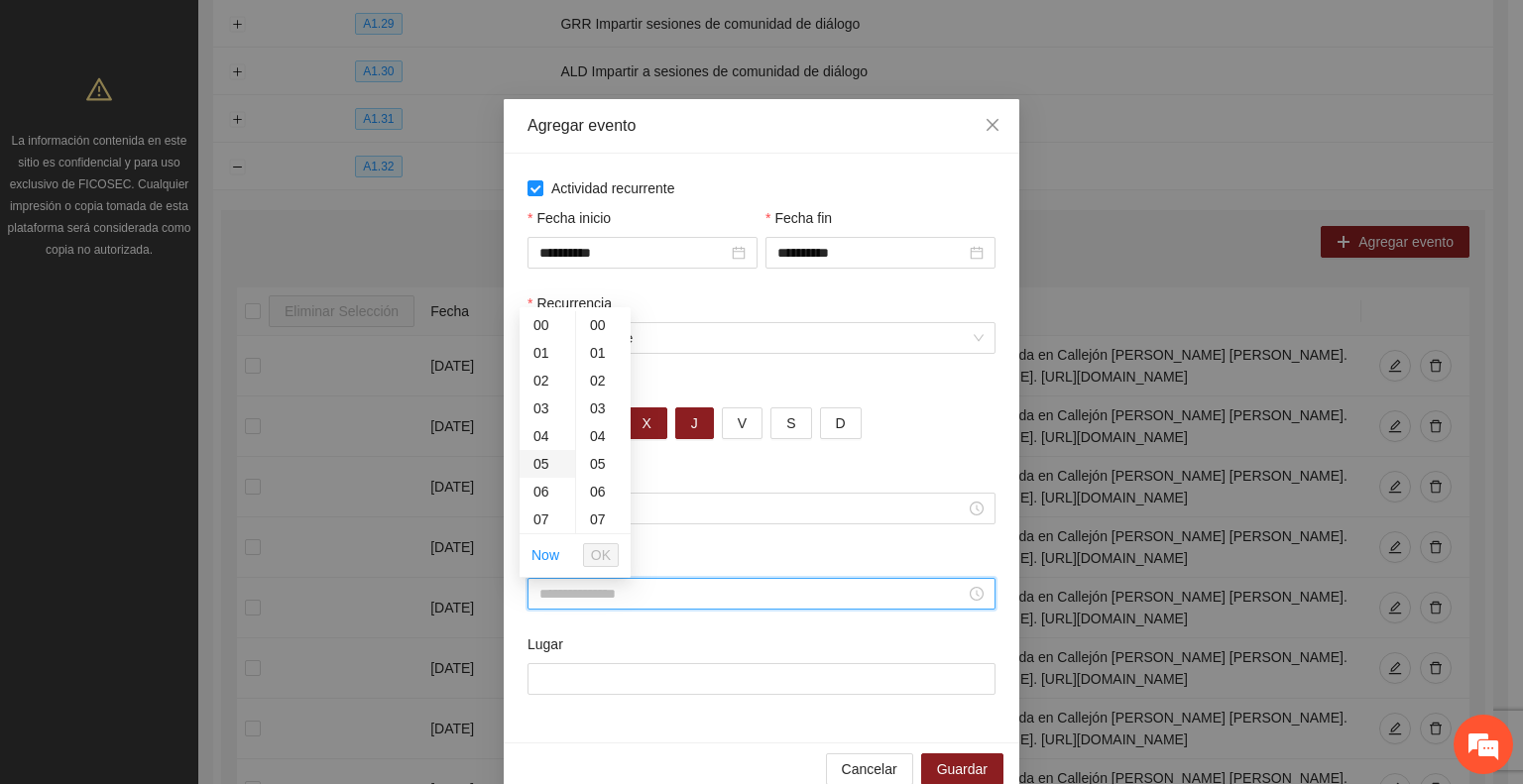 scroll, scrollTop: 198, scrollLeft: 0, axis: vertical 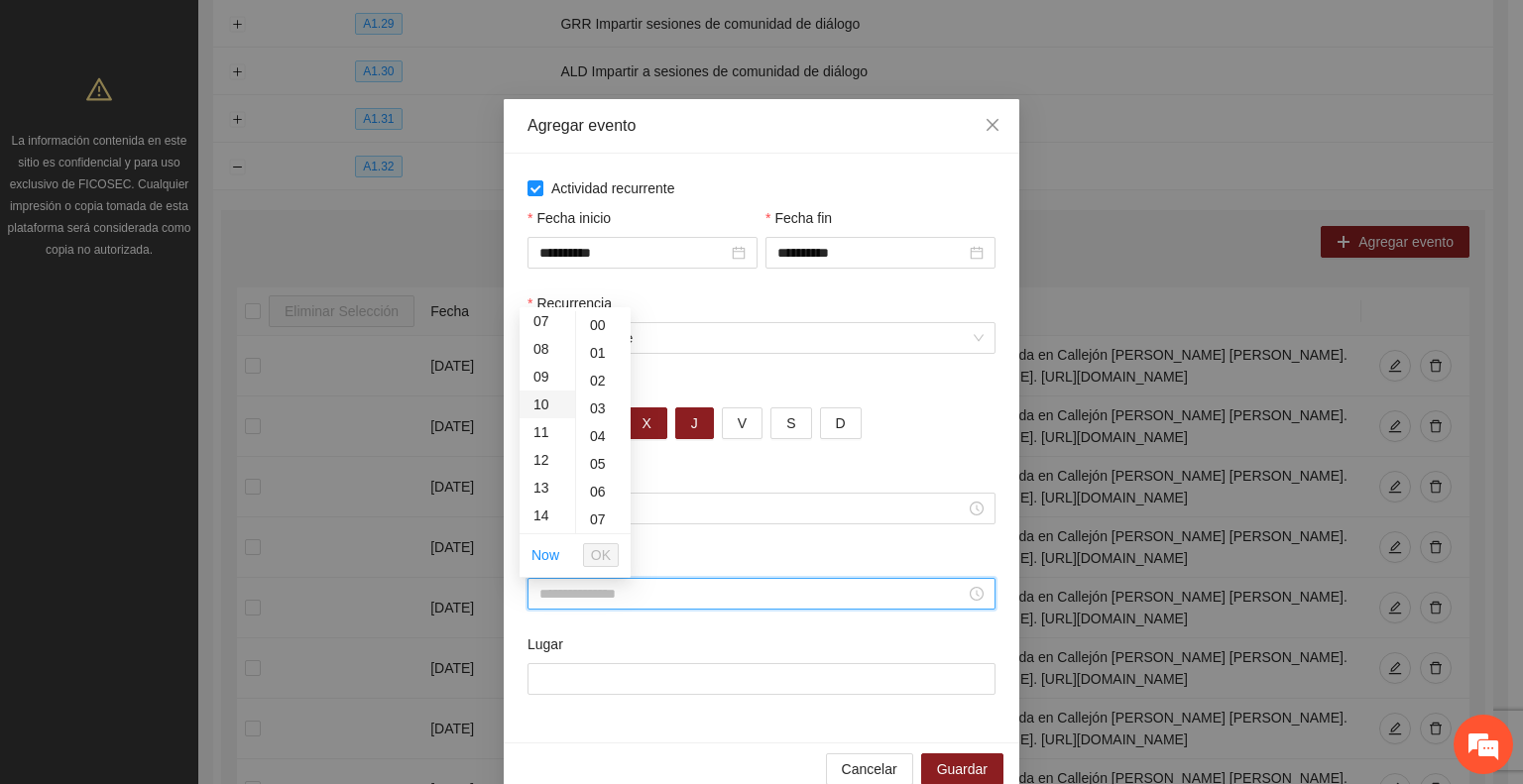 click on "10" at bounding box center (547, 404) 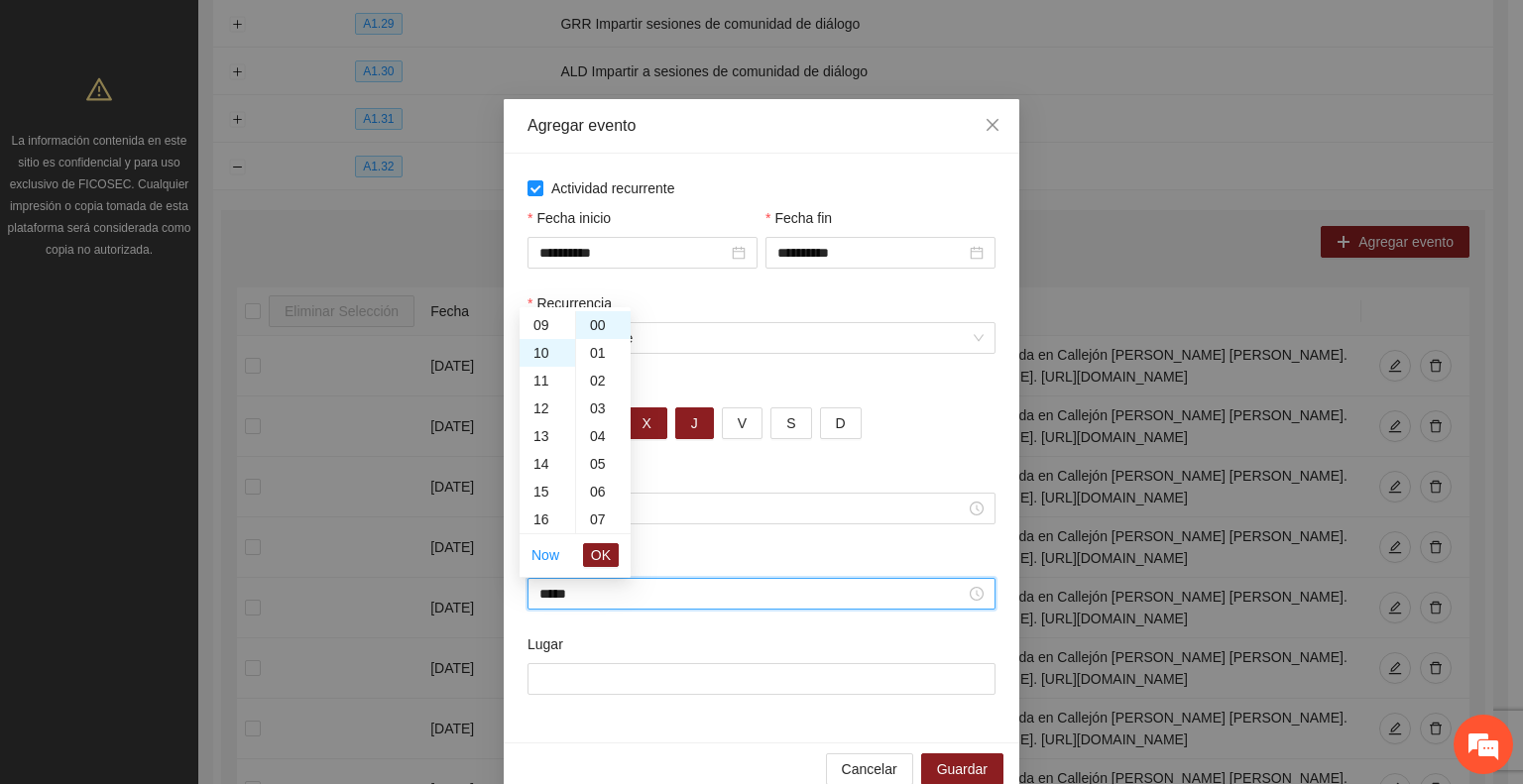 scroll, scrollTop: 278, scrollLeft: 0, axis: vertical 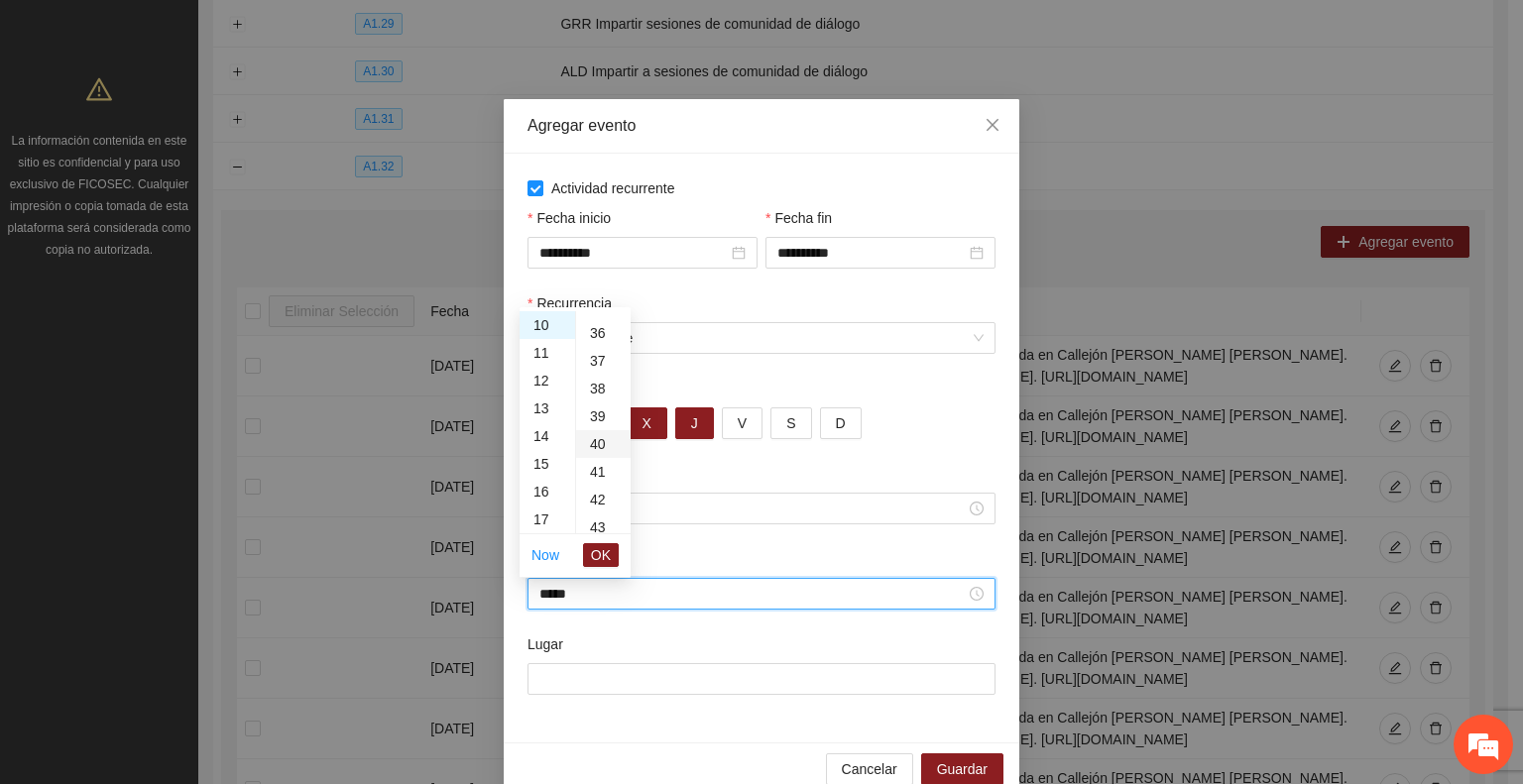 click on "40" at bounding box center [603, 444] 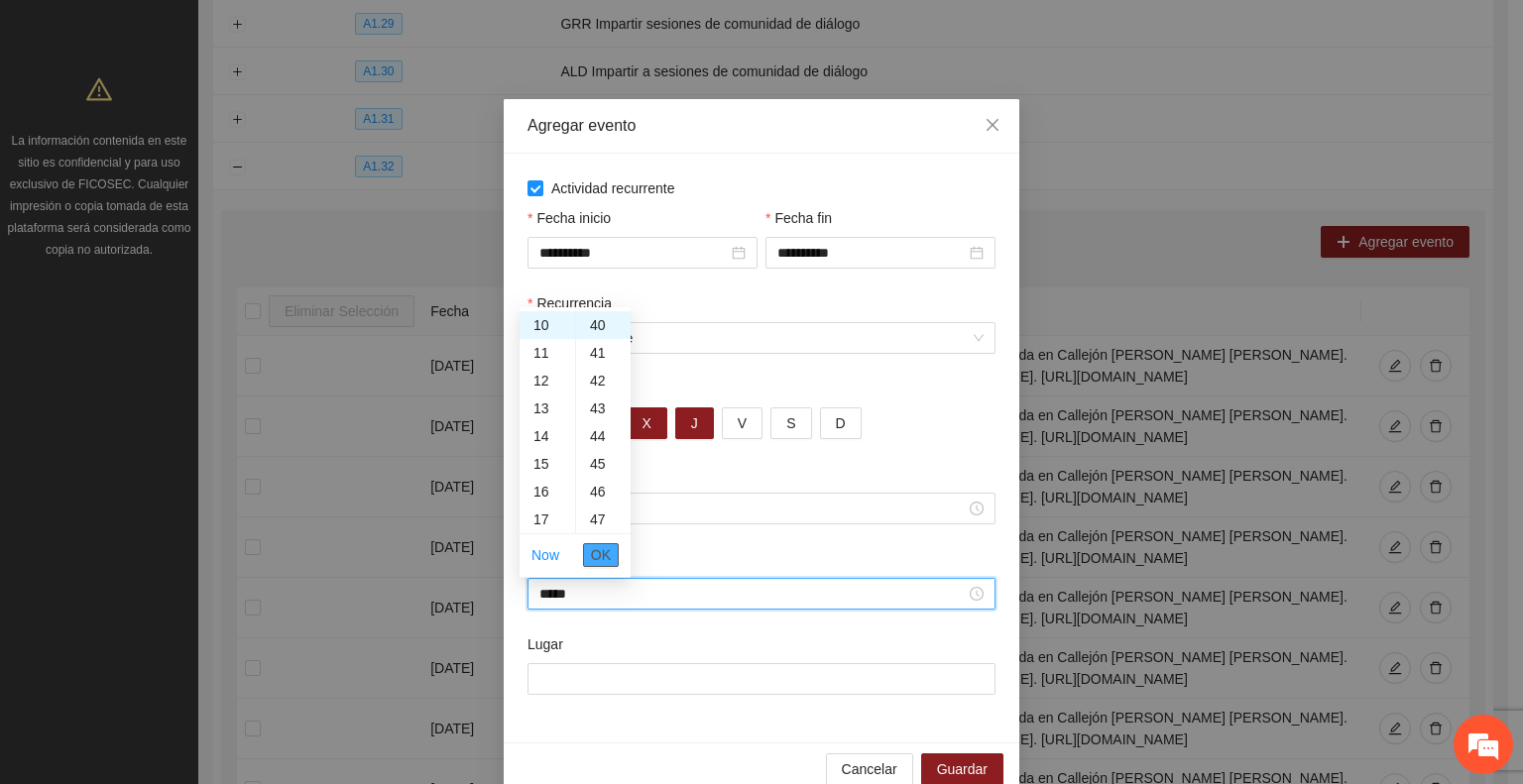 click on "OK" at bounding box center (601, 555) 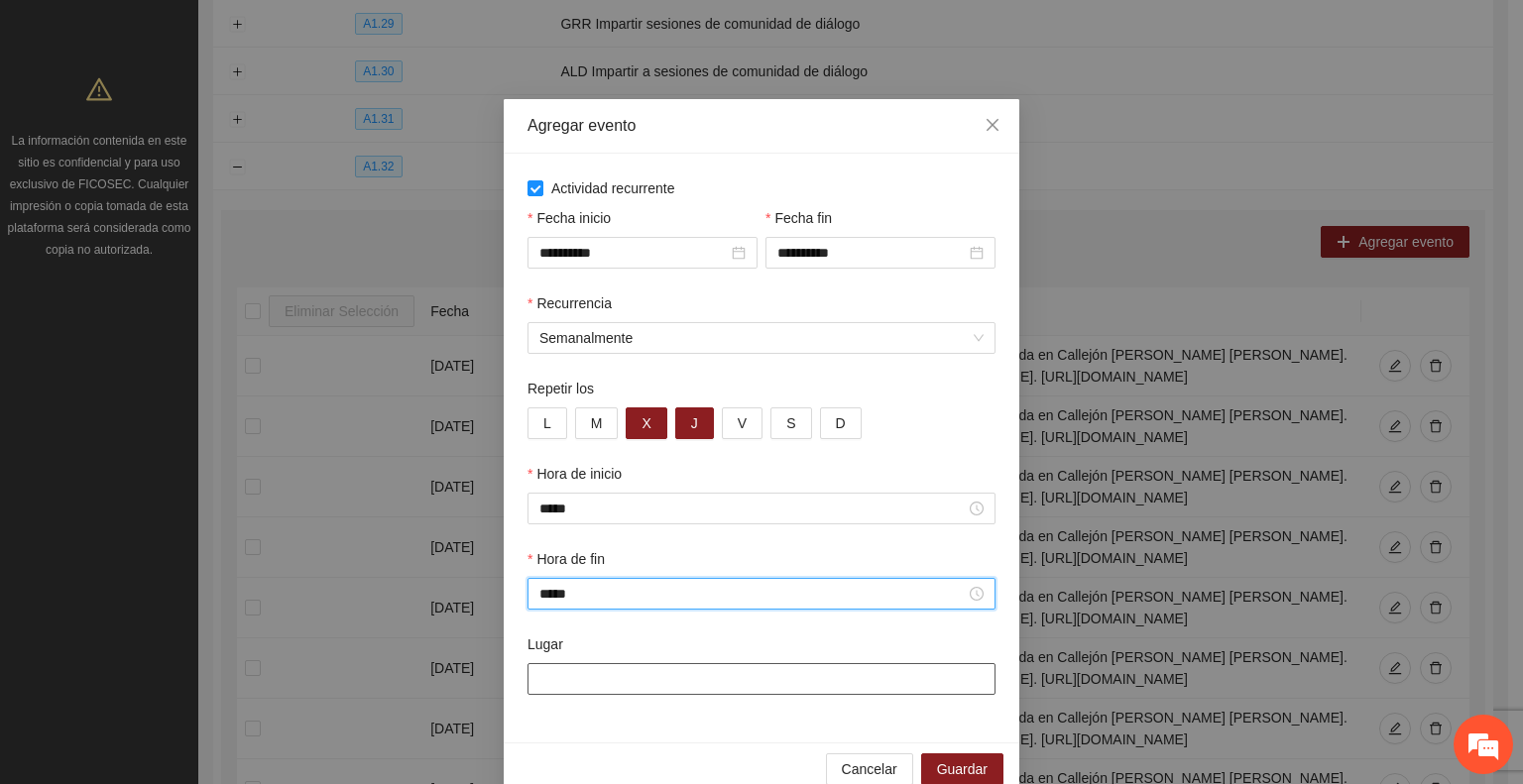 click on "Lugar" at bounding box center (762, 679) 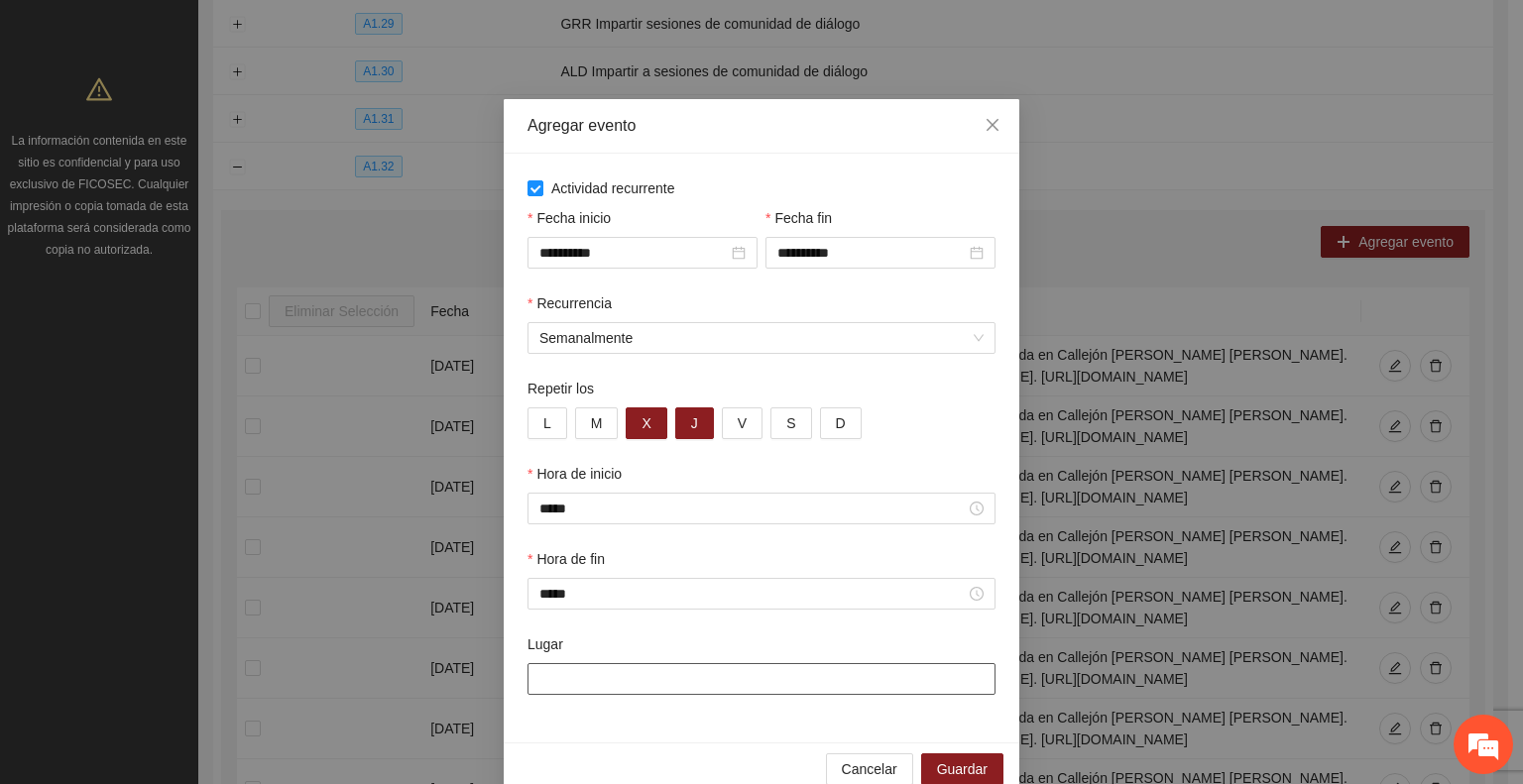 paste on "**********" 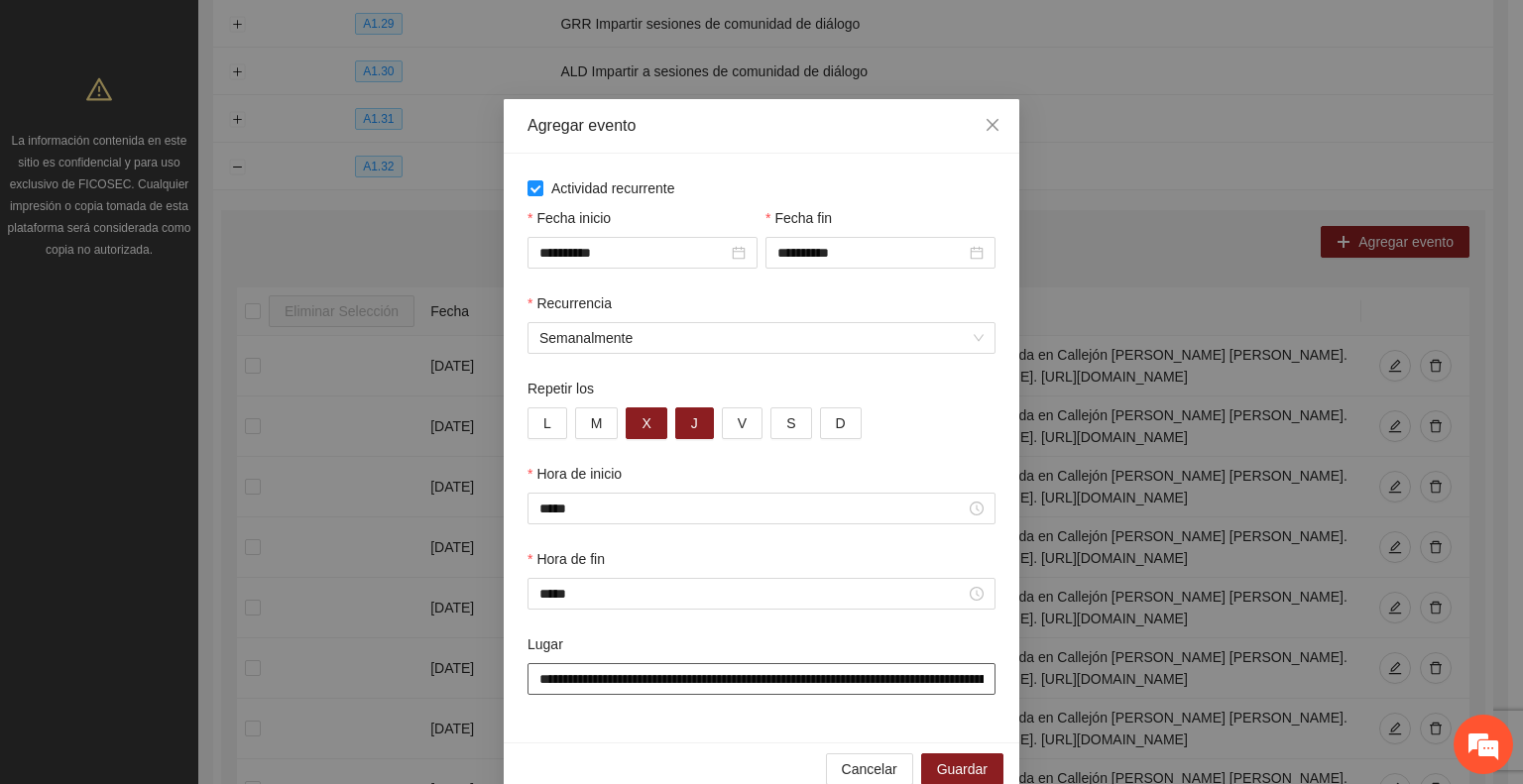 scroll, scrollTop: 0, scrollLeft: 611, axis: horizontal 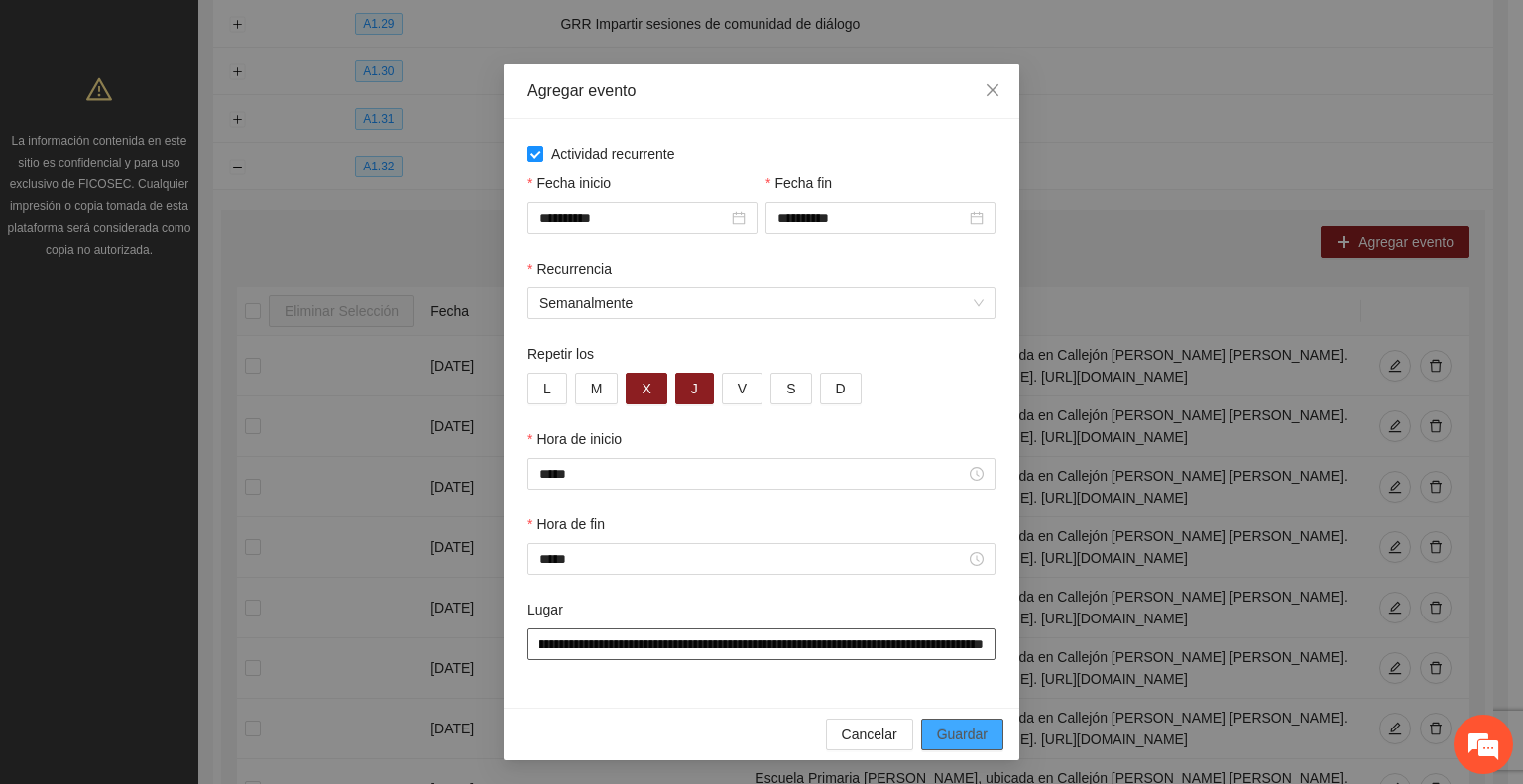 type on "**********" 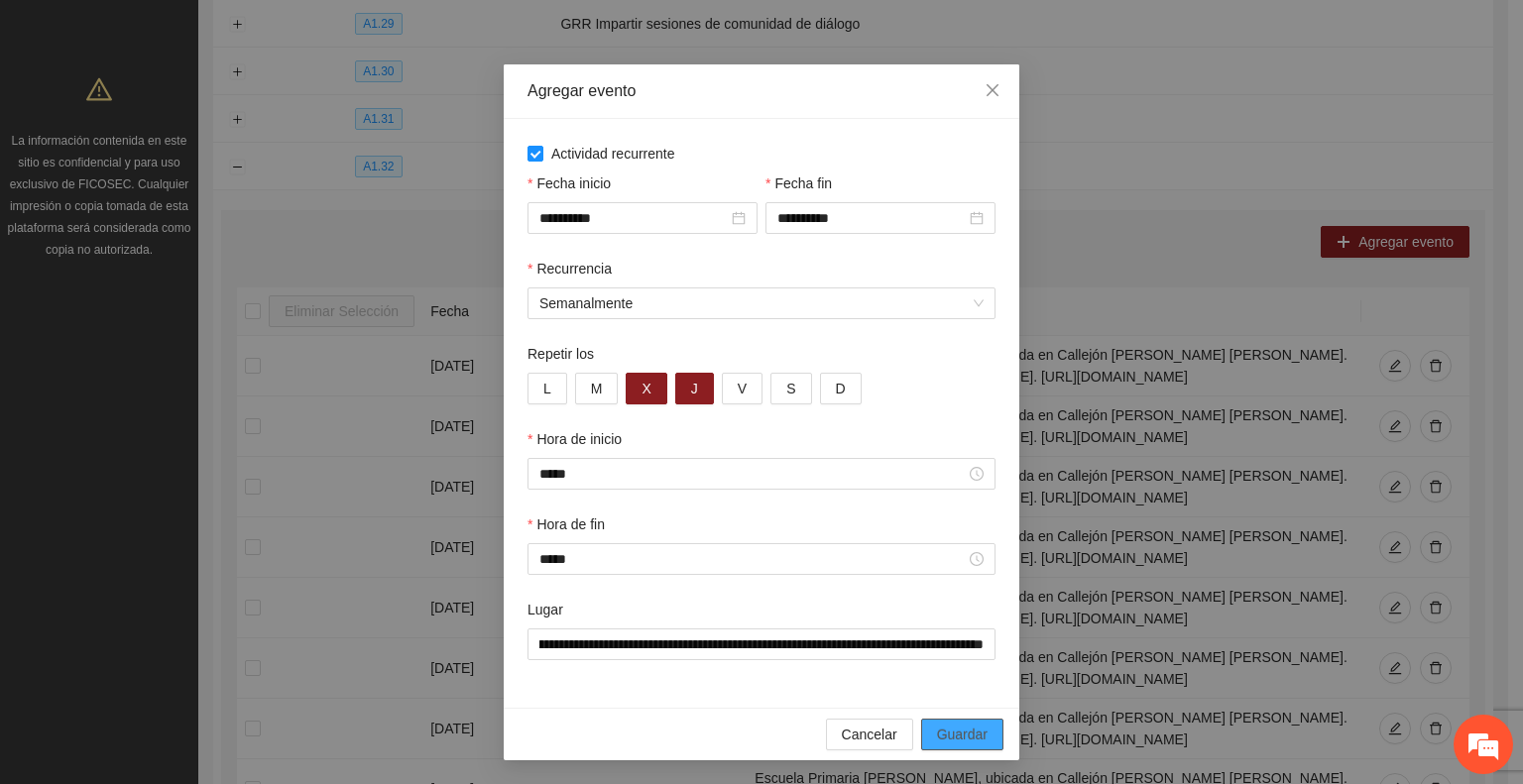 scroll, scrollTop: 0, scrollLeft: 0, axis: both 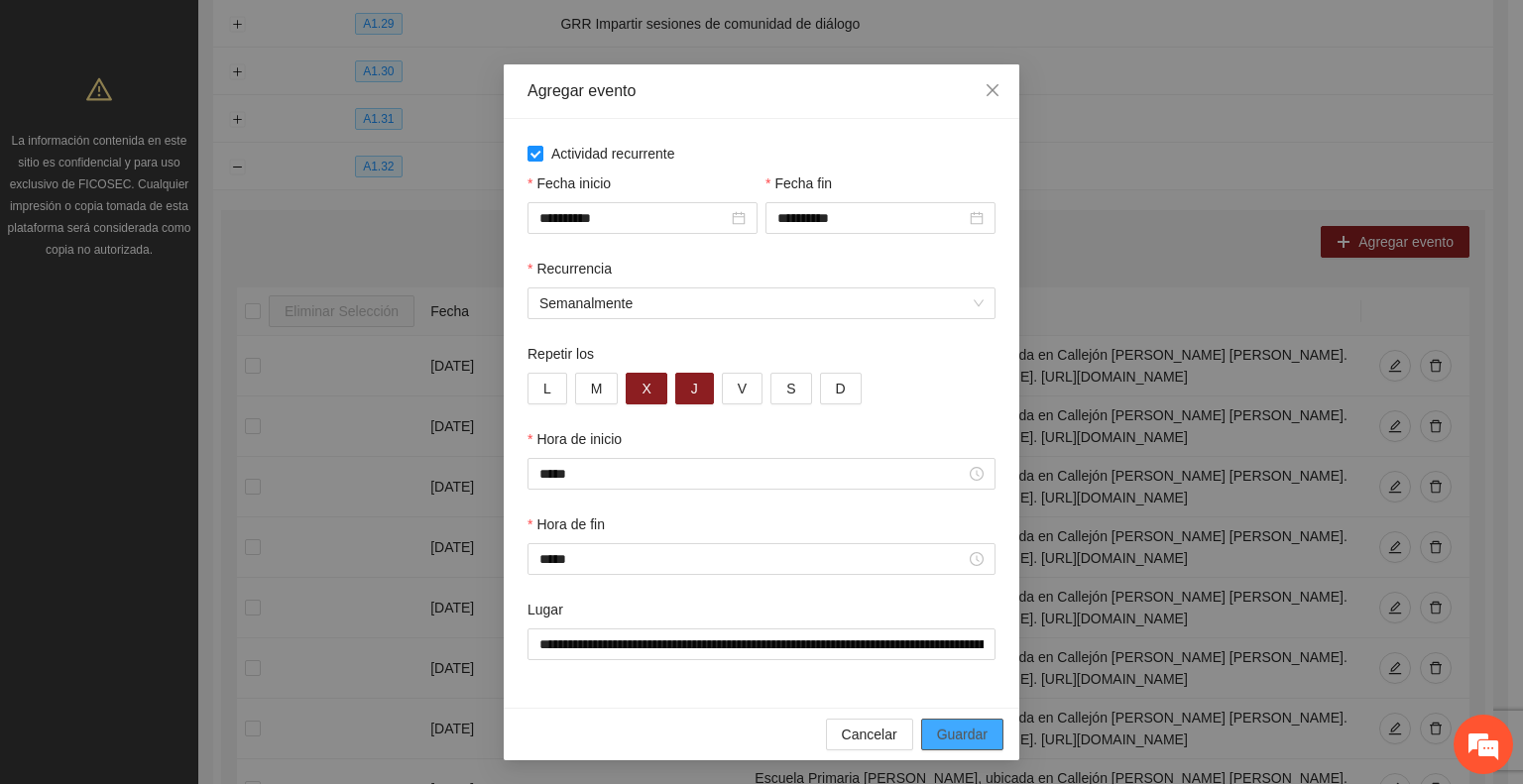 click on "Guardar" at bounding box center [962, 734] 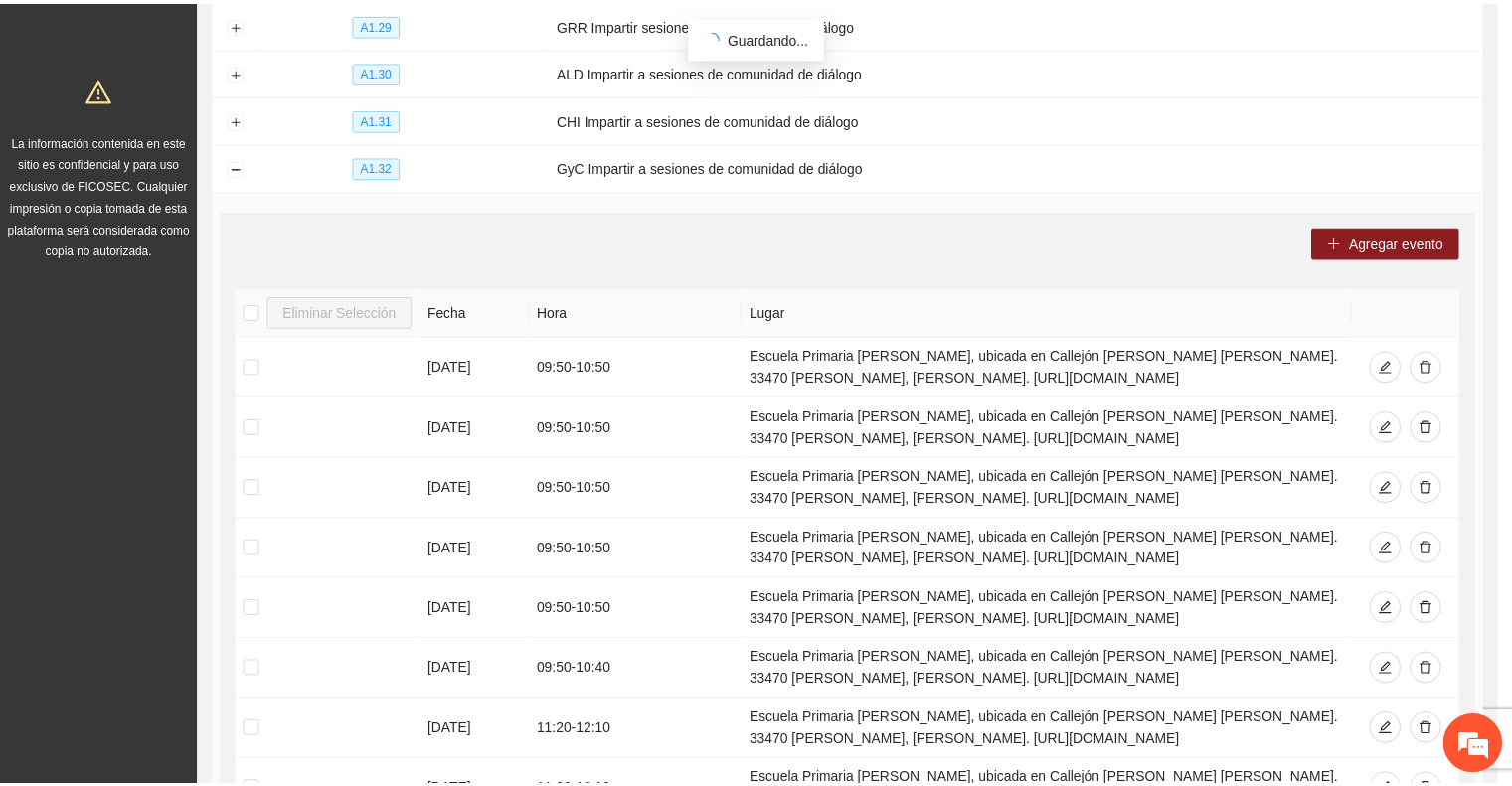 scroll, scrollTop: 0, scrollLeft: 0, axis: both 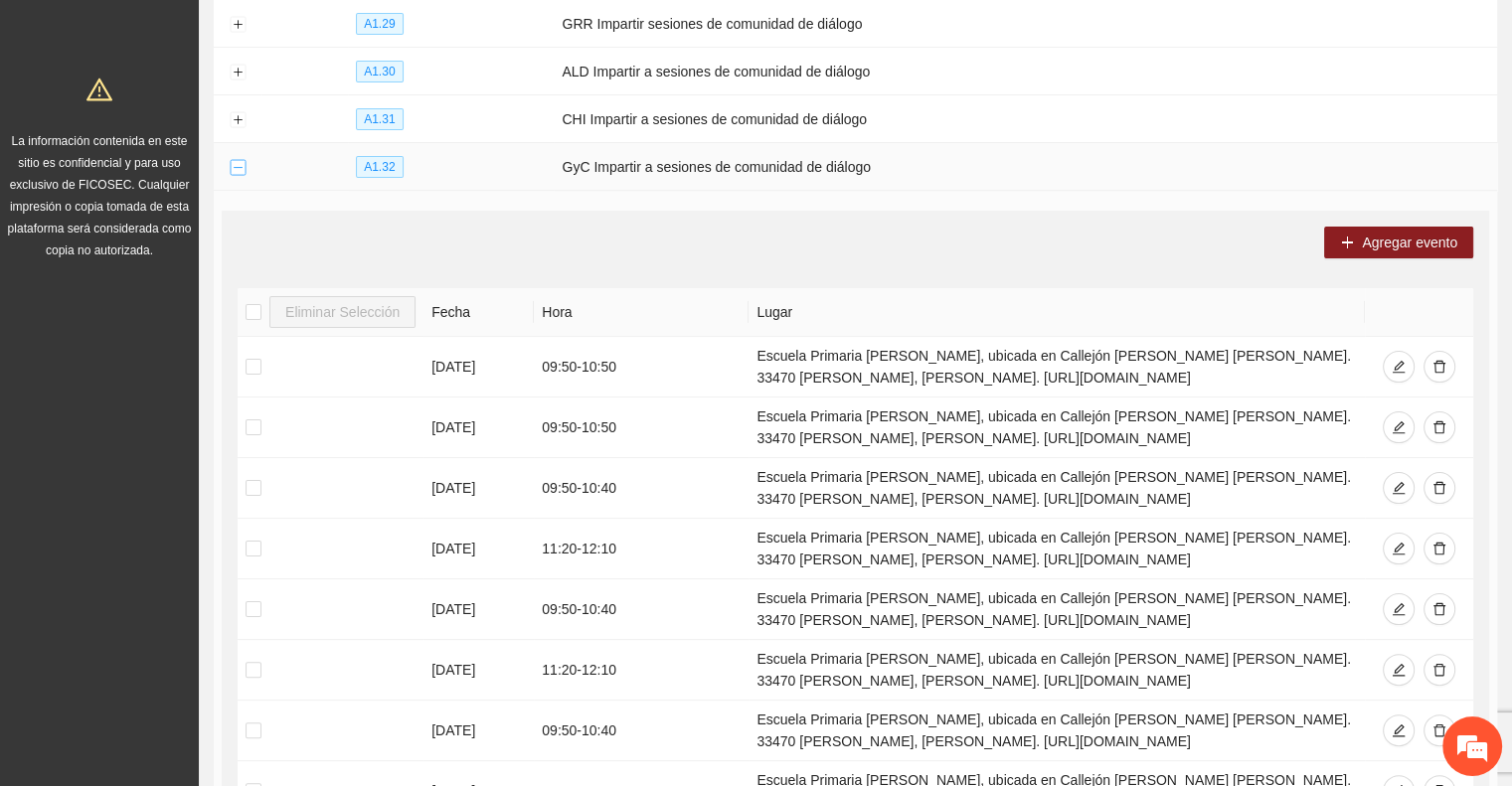 click at bounding box center [238, 168] 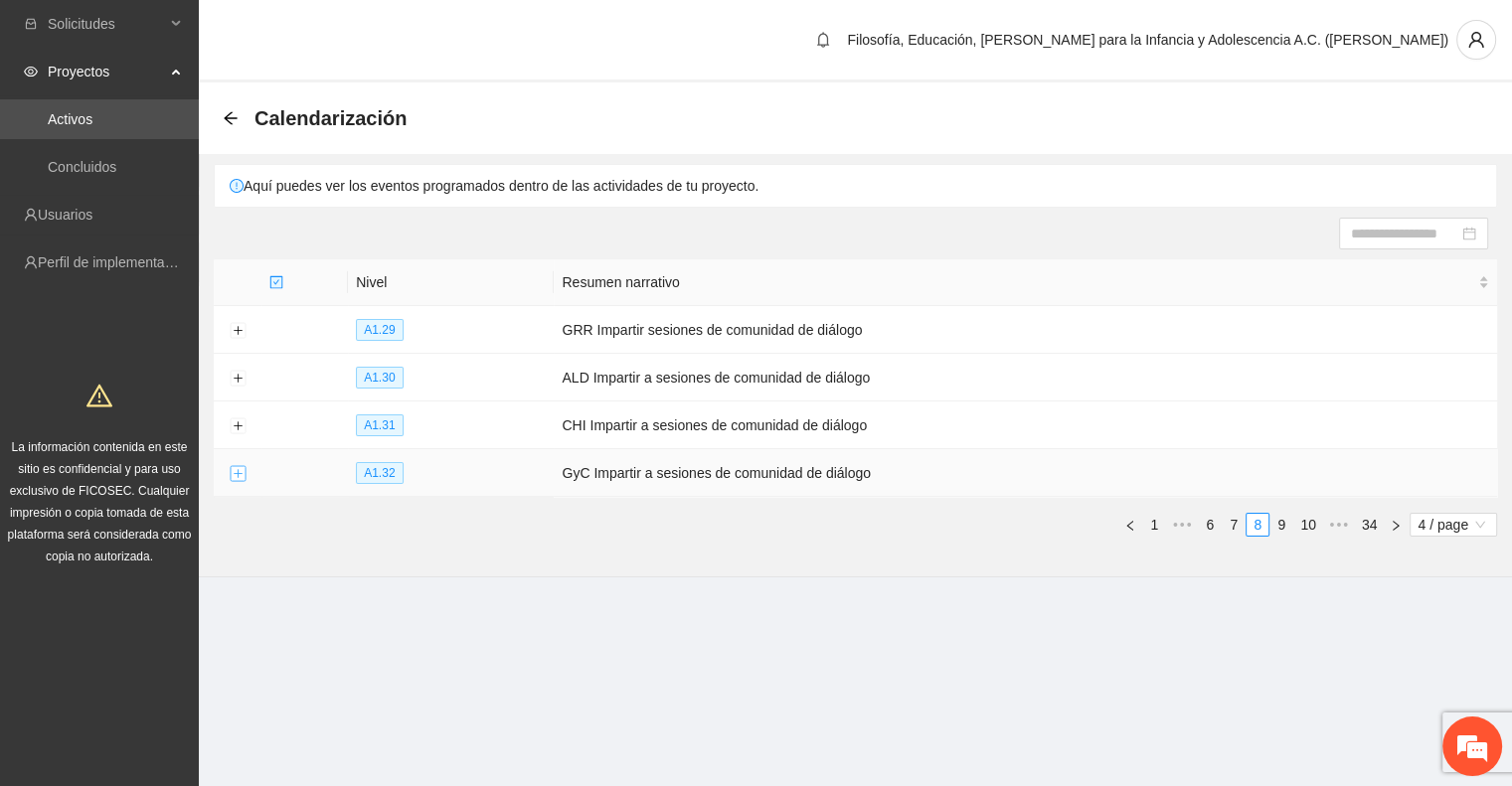 scroll, scrollTop: 0, scrollLeft: 0, axis: both 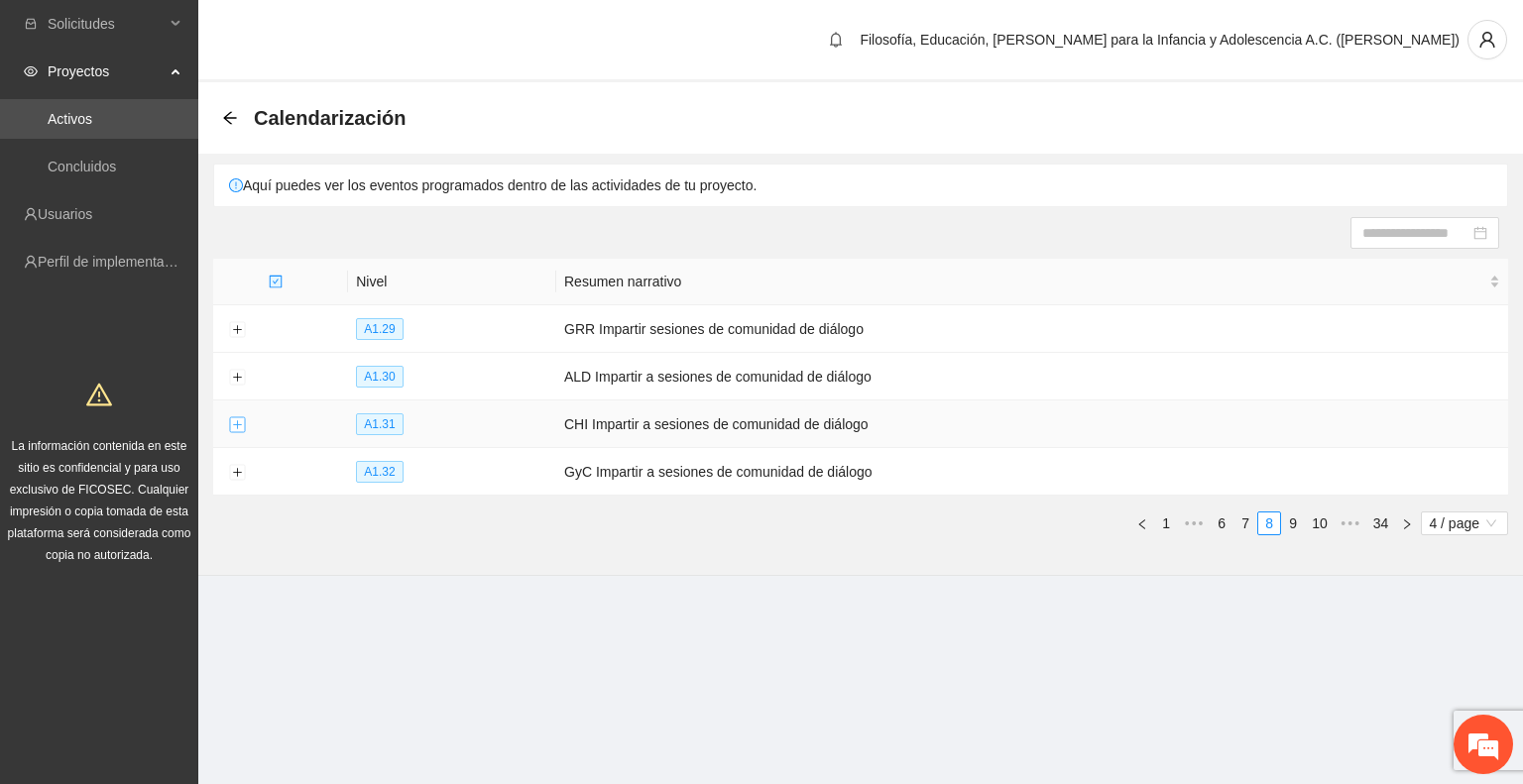 click at bounding box center (237, 425) 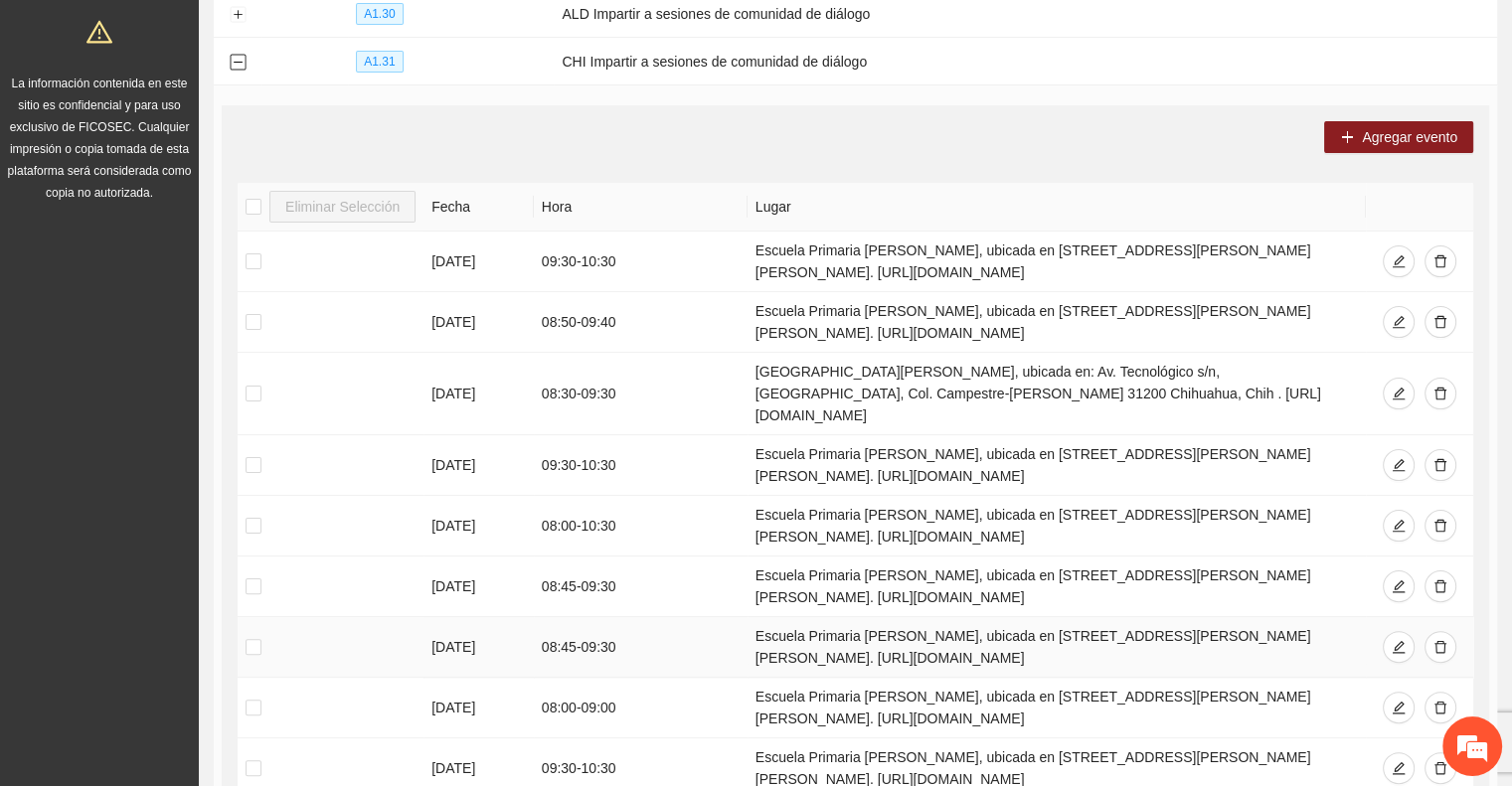 scroll, scrollTop: 397, scrollLeft: 0, axis: vertical 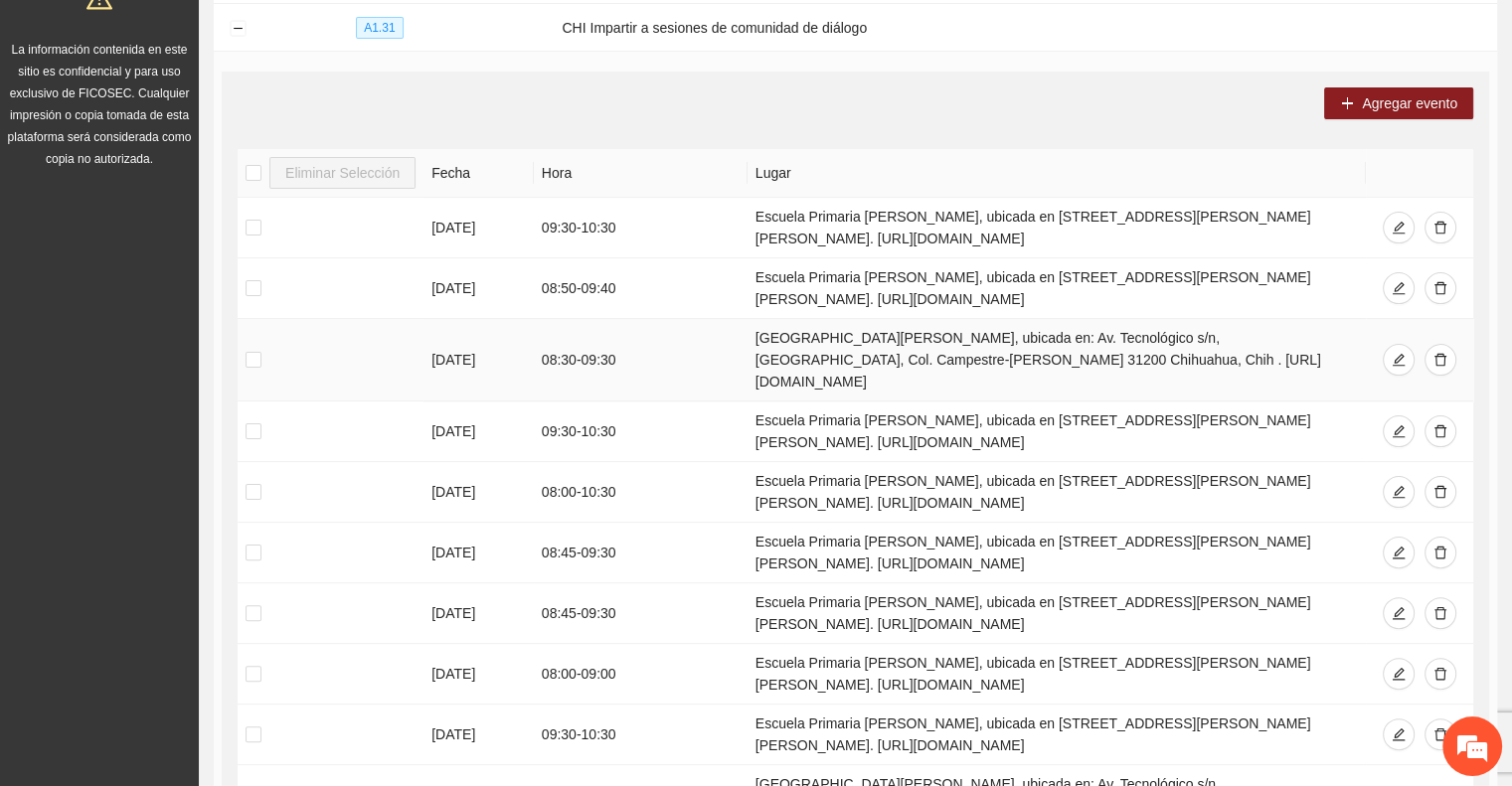 drag, startPoint x: 742, startPoint y: 335, endPoint x: 1333, endPoint y: 357, distance: 591.40933 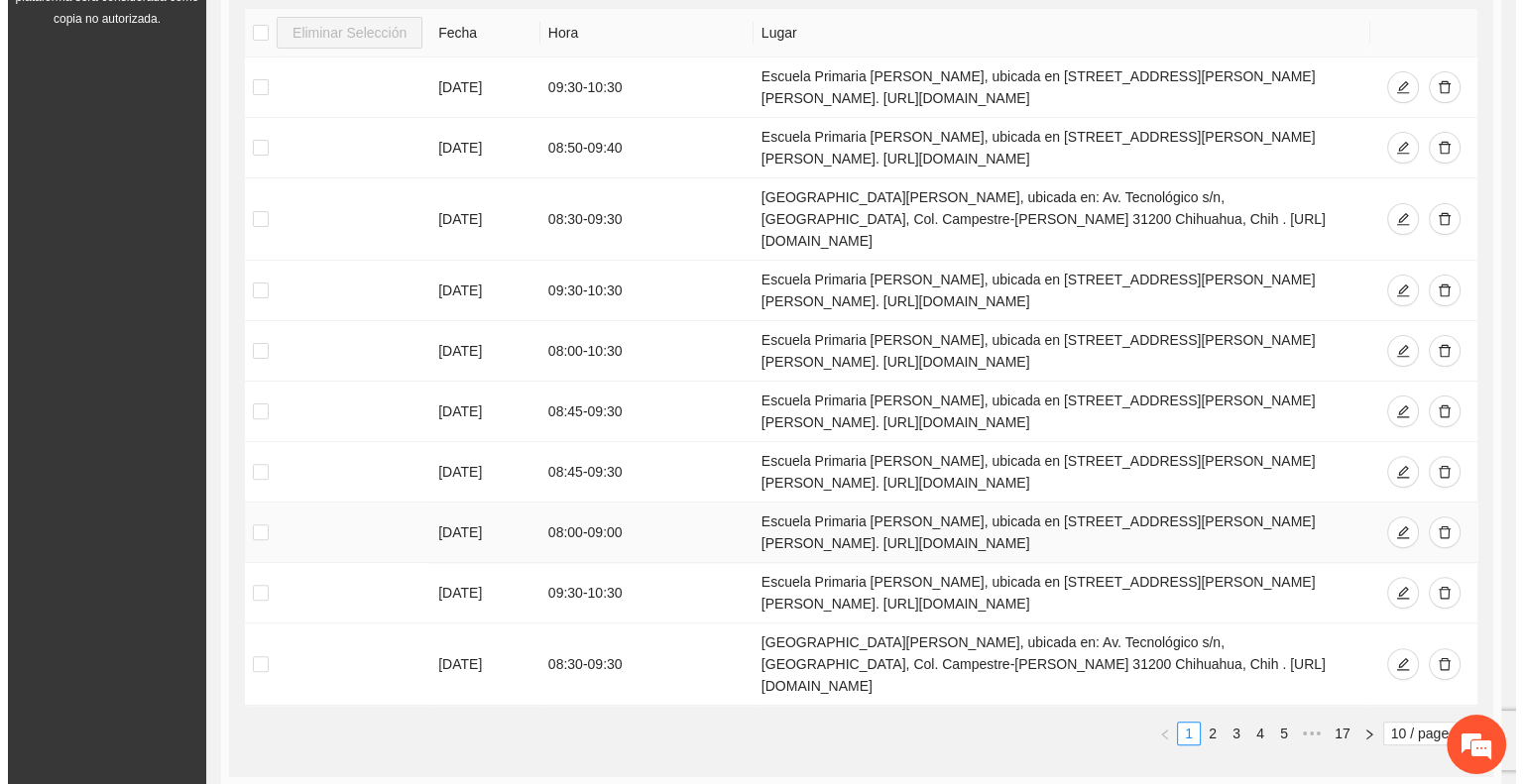 scroll, scrollTop: 504, scrollLeft: 0, axis: vertical 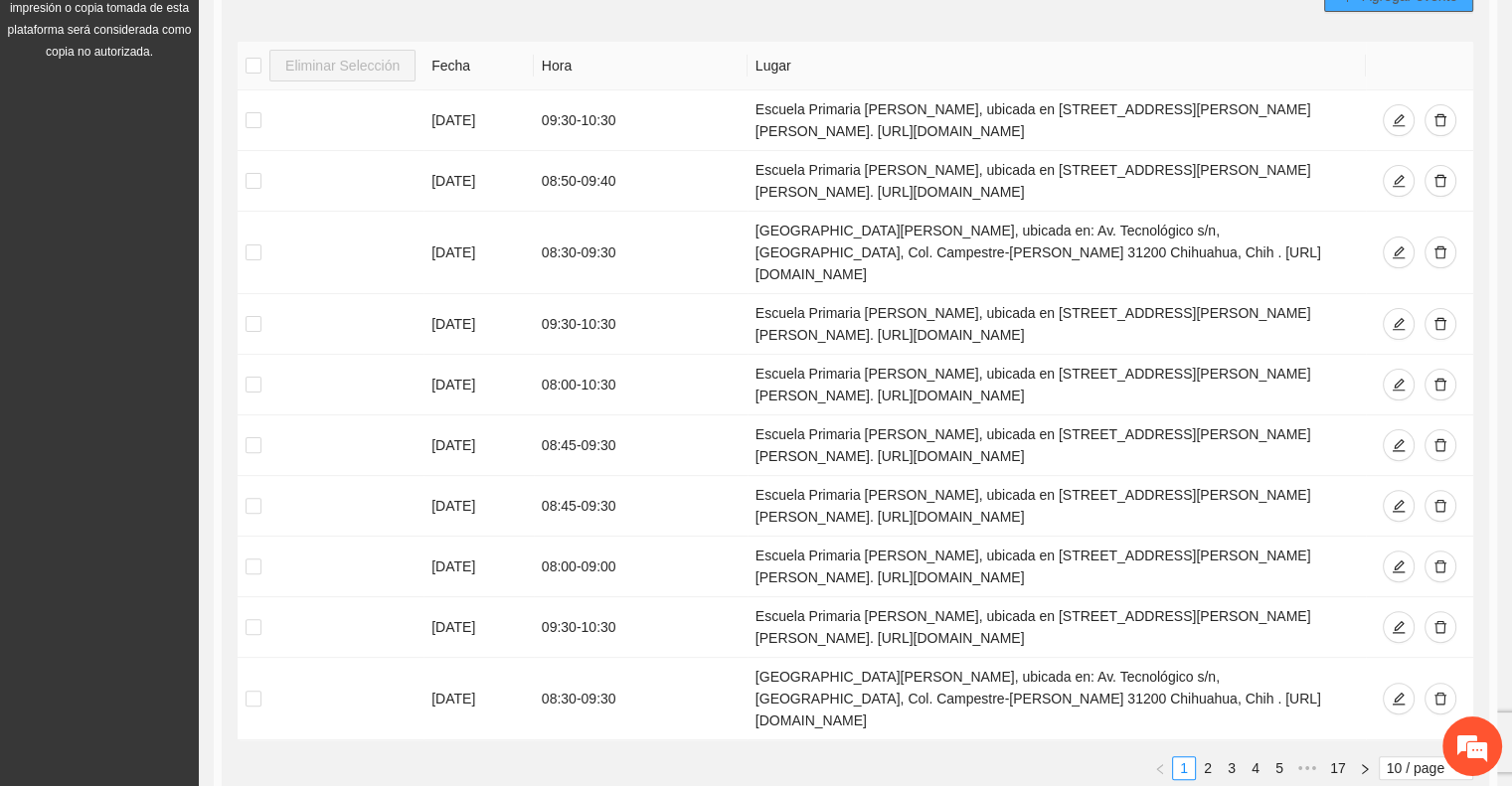 click on "Agregar evento" at bounding box center (1399, -4) 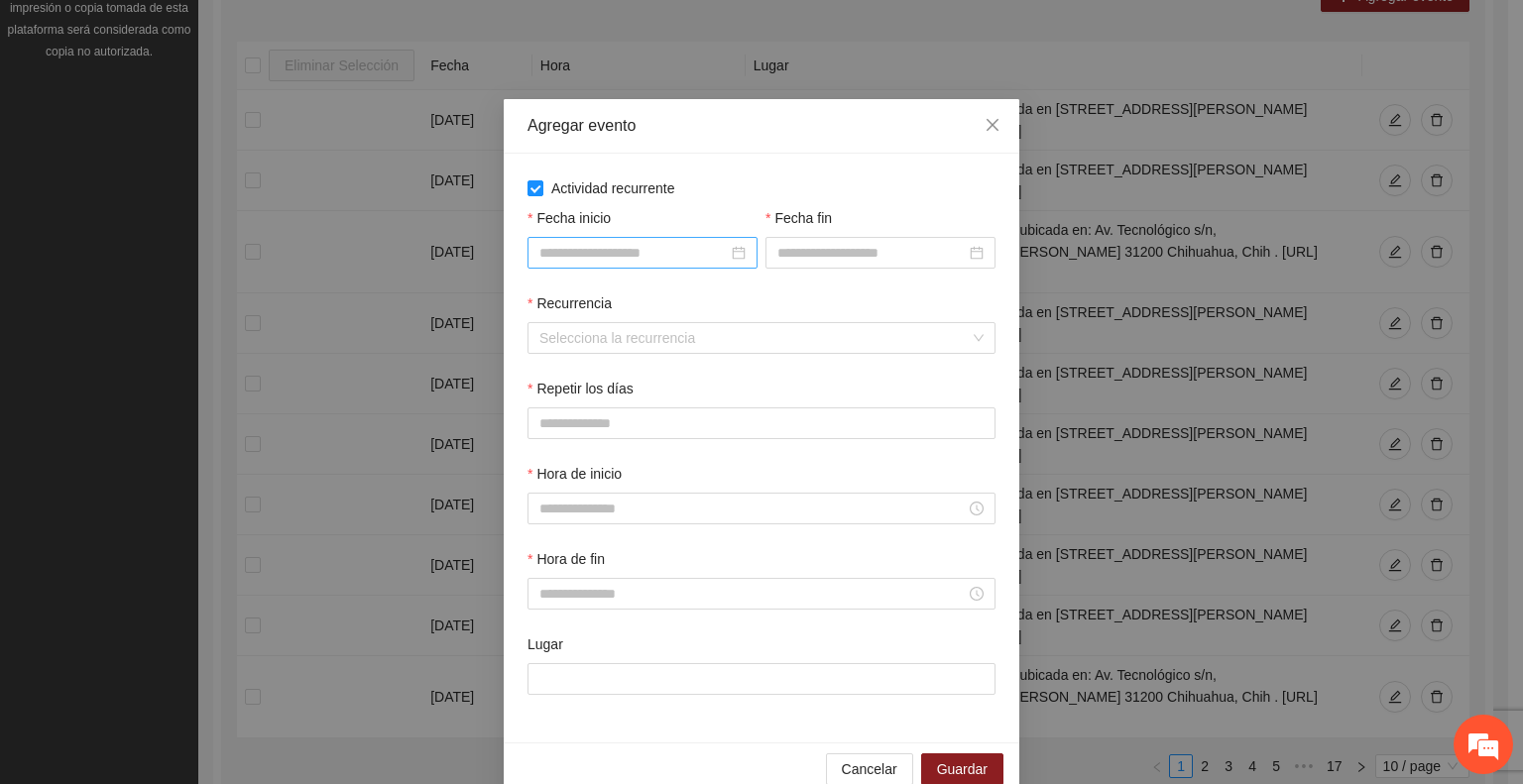 click on "Fecha inicio" at bounding box center (634, 253) 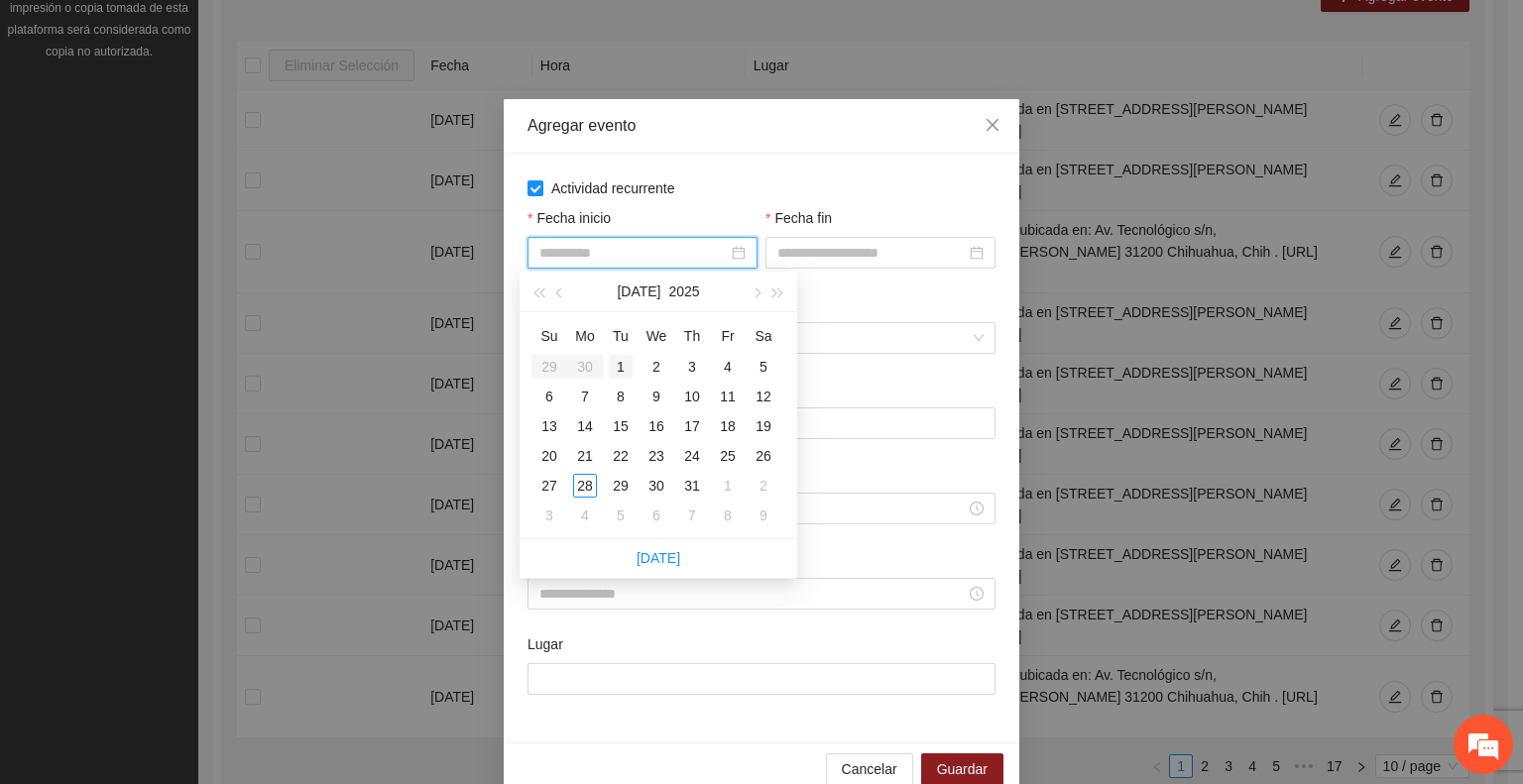 type on "**********" 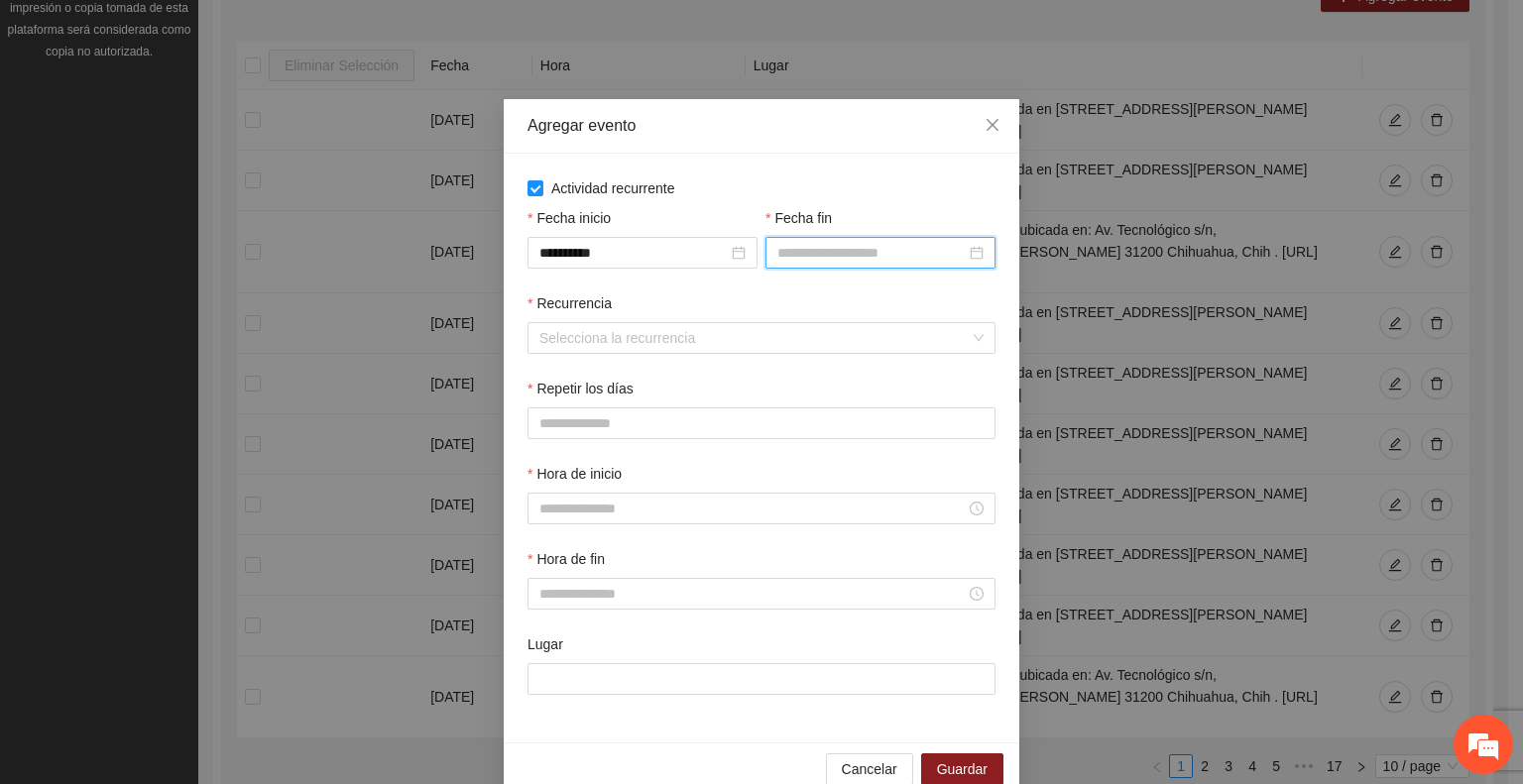 click on "Fecha fin" at bounding box center (872, 253) 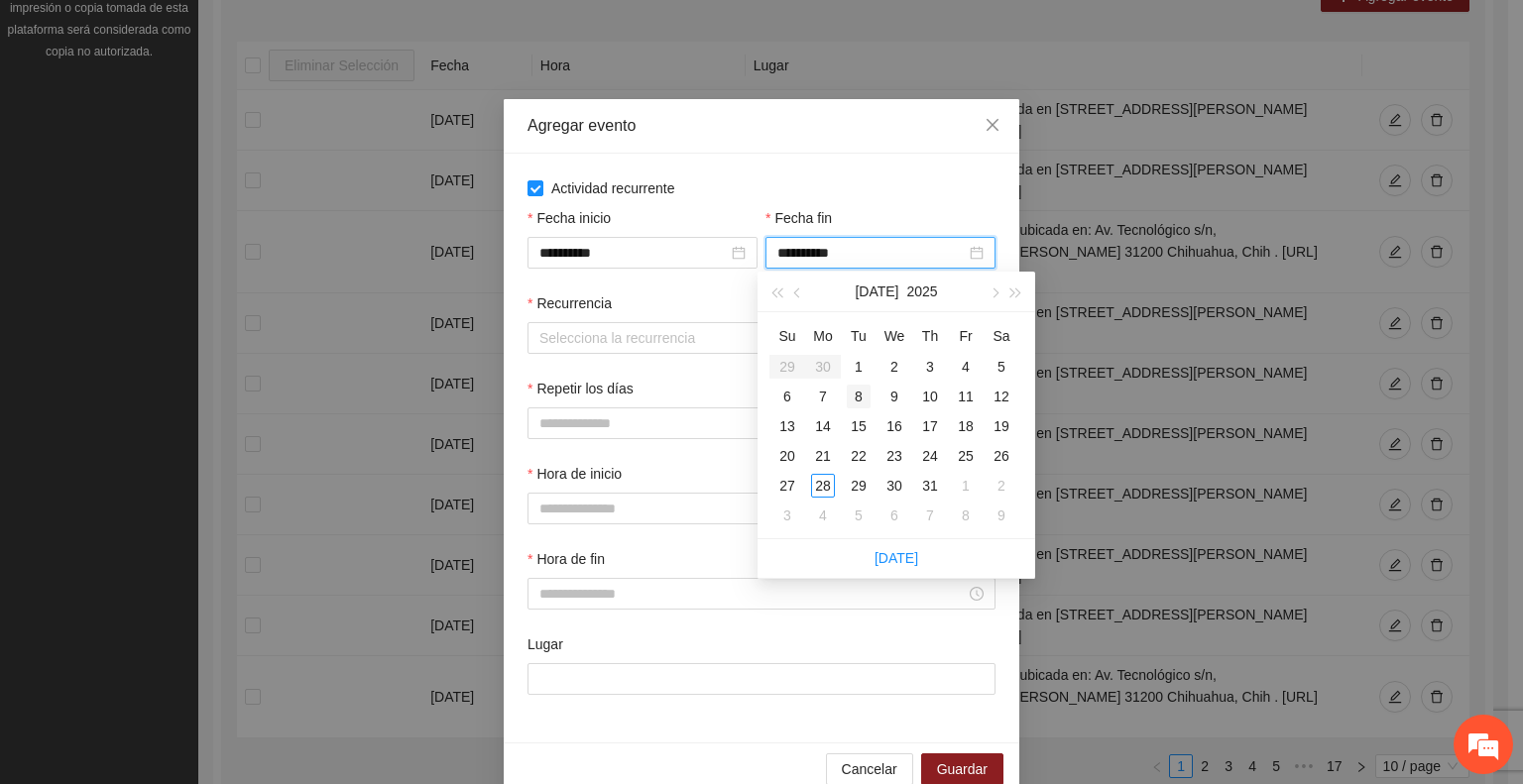 type on "**********" 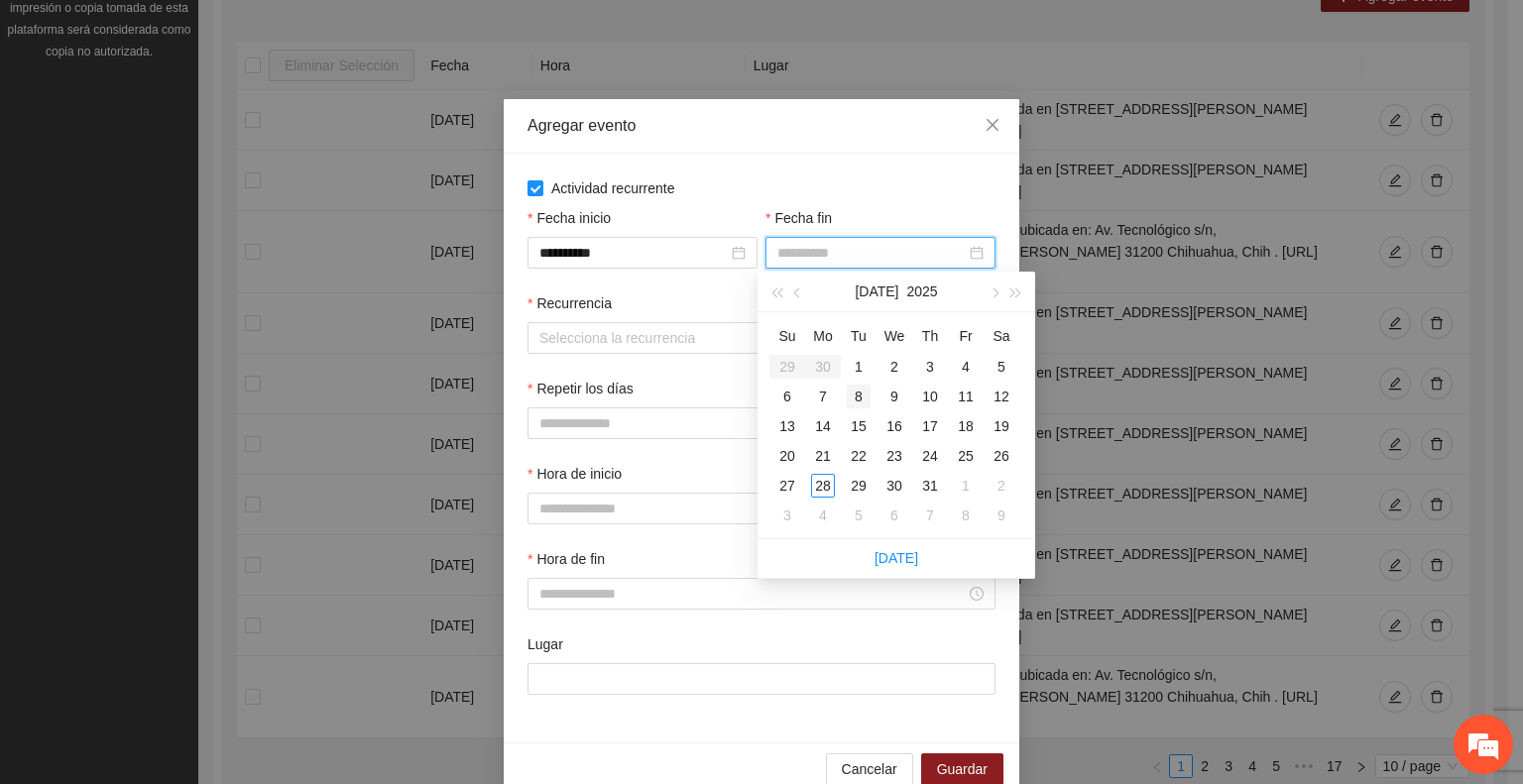 click on "8" at bounding box center (859, 396) 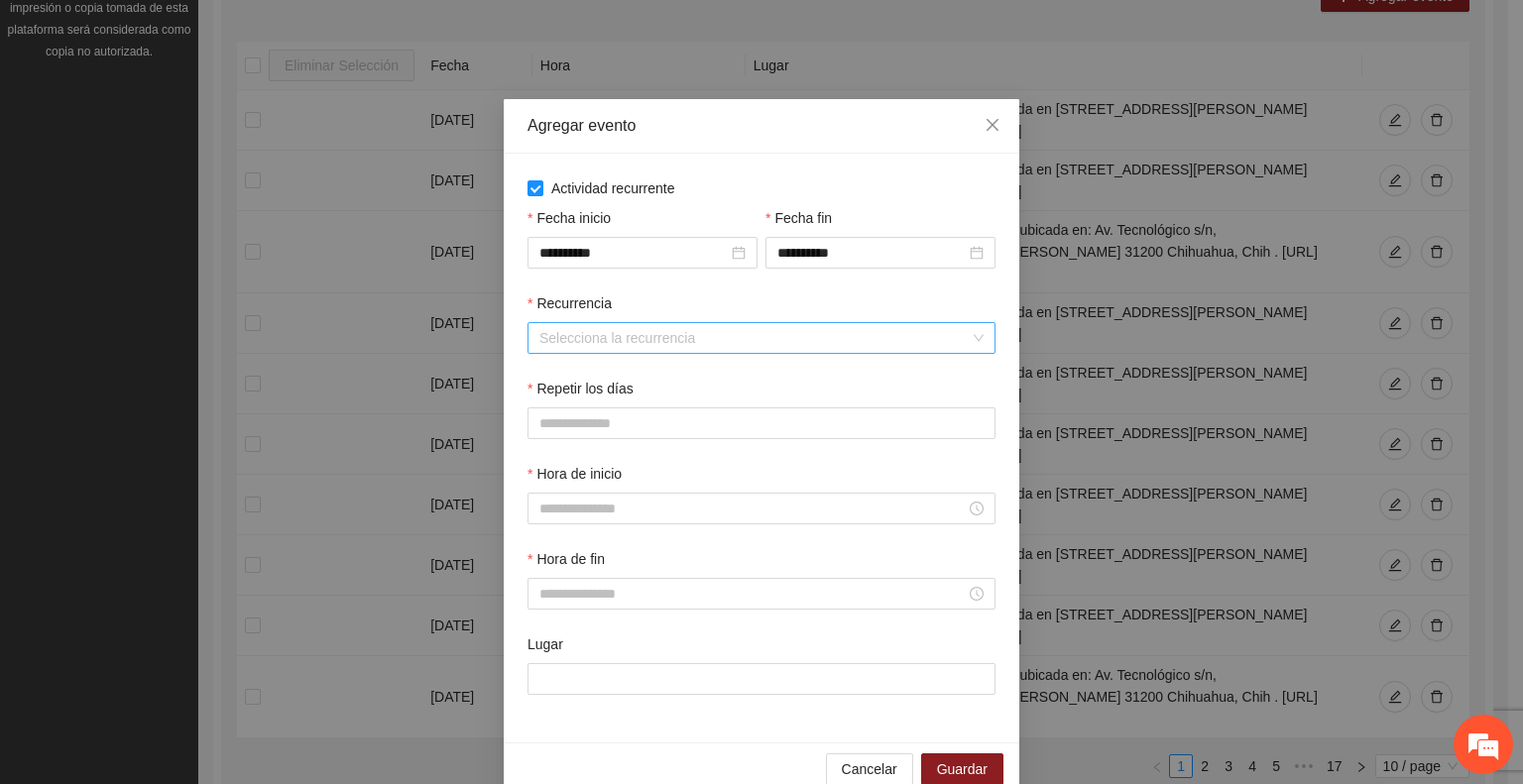 click on "Recurrencia" at bounding box center [755, 338] 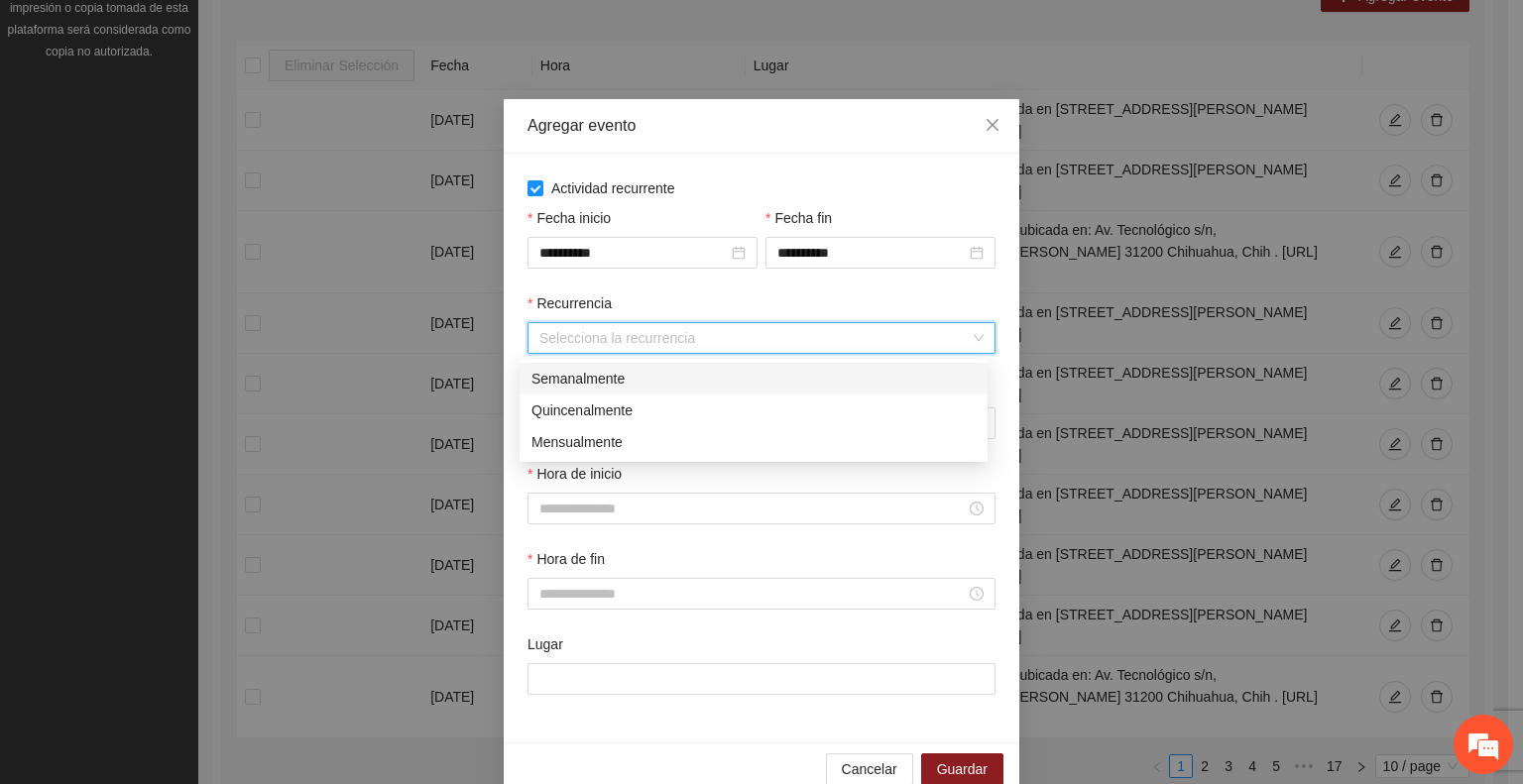 click on "Semanalmente" at bounding box center (754, 379) 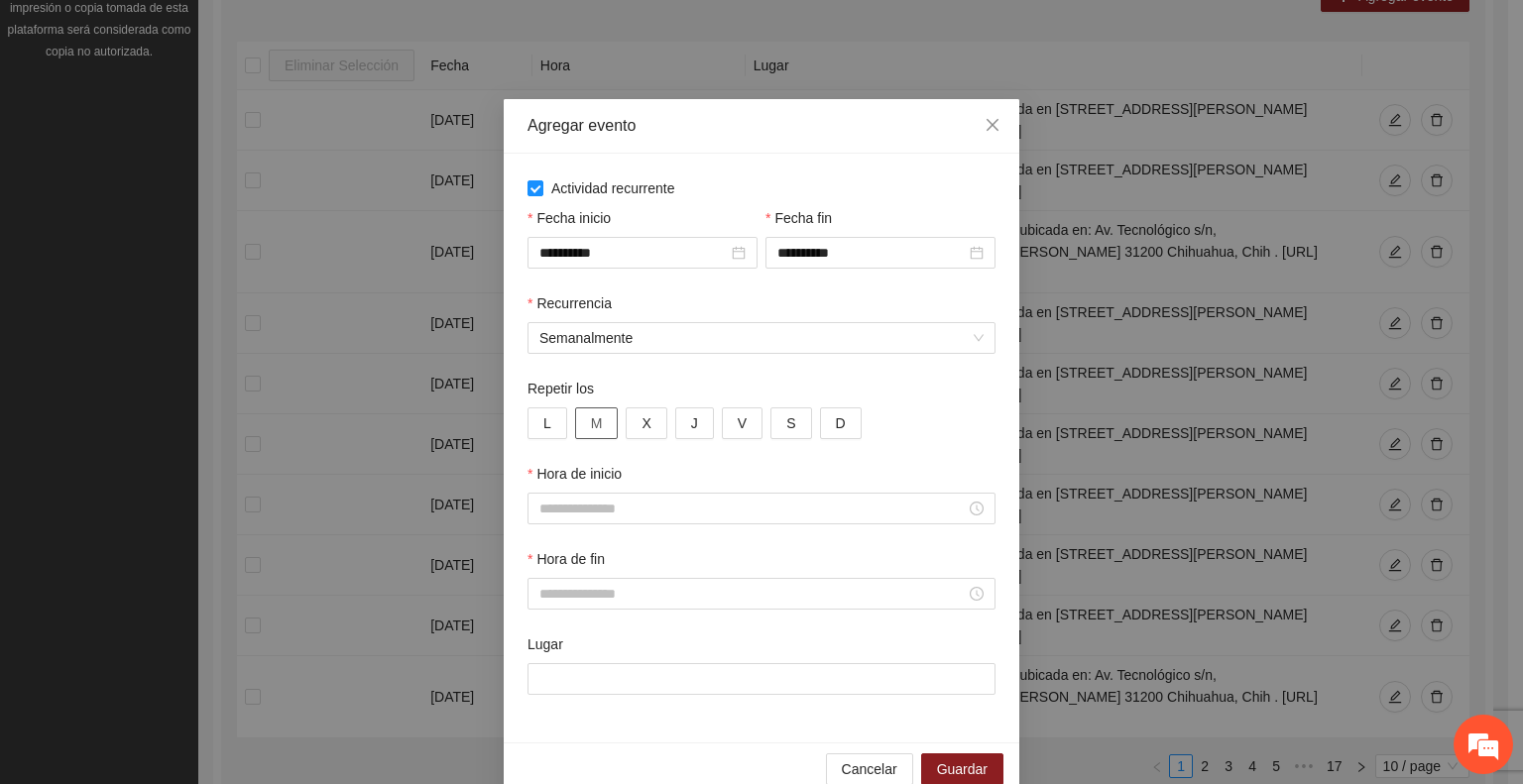 click on "M" at bounding box center (597, 423) 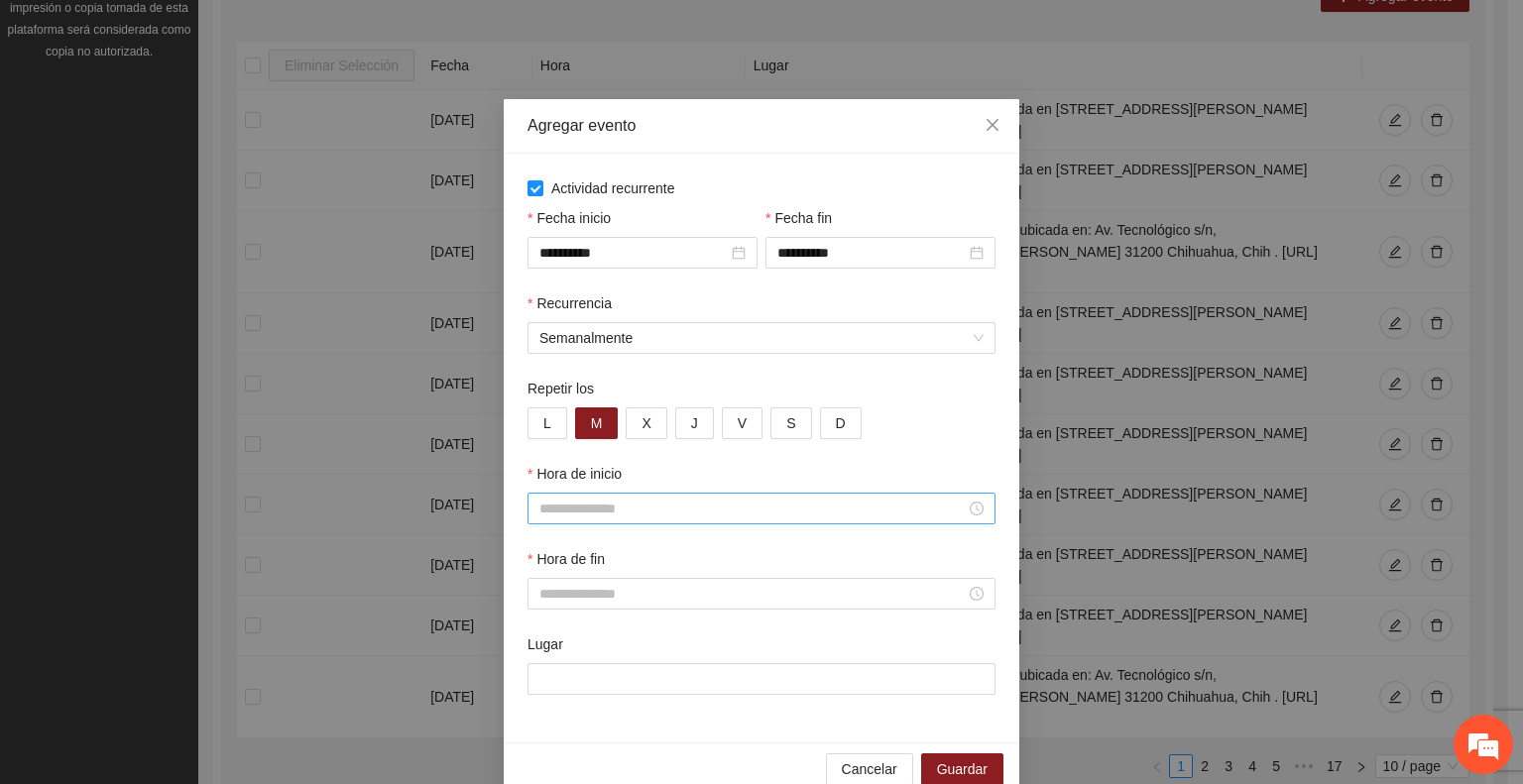 click on "Hora de inicio" at bounding box center [753, 508] 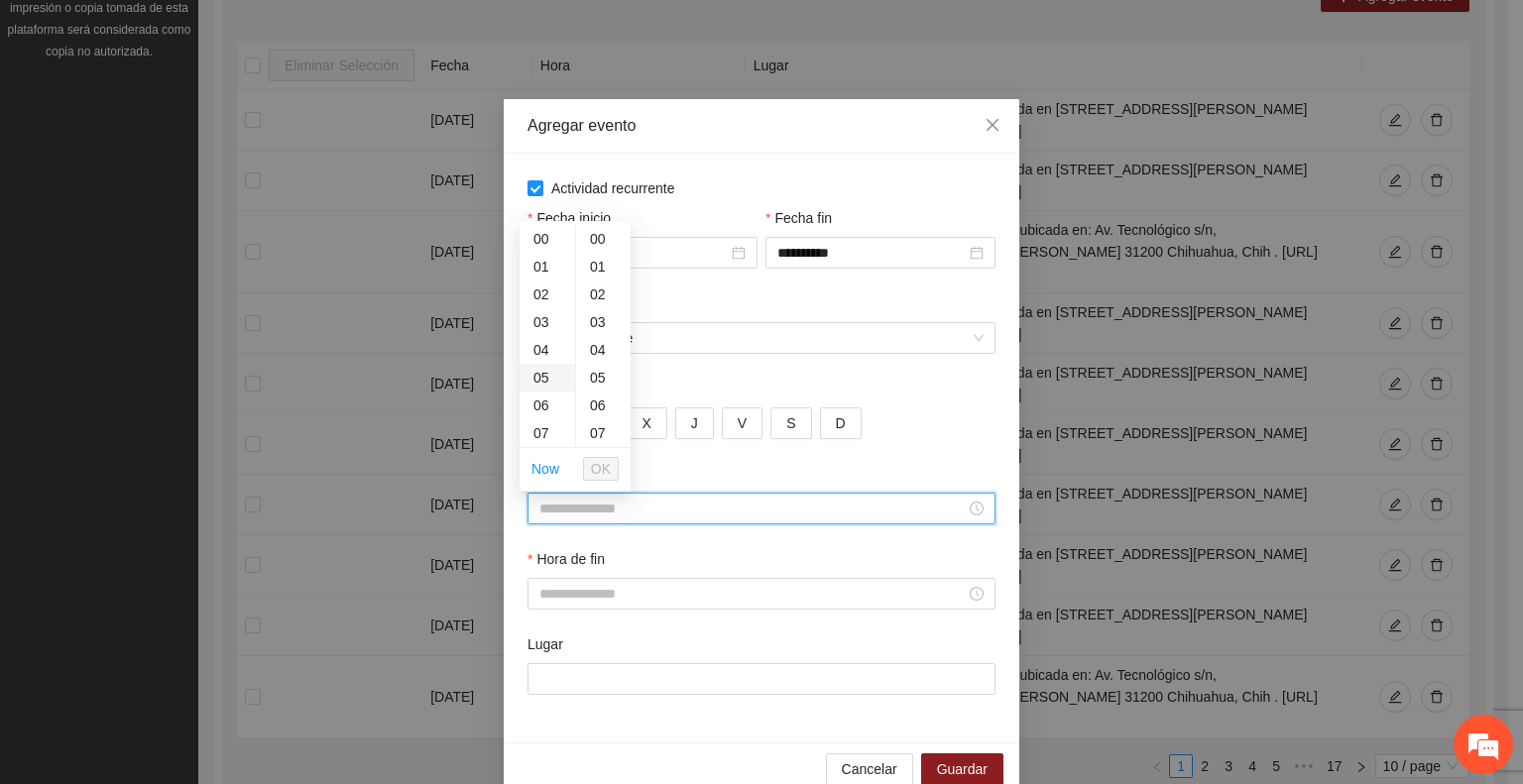 scroll, scrollTop: 198, scrollLeft: 0, axis: vertical 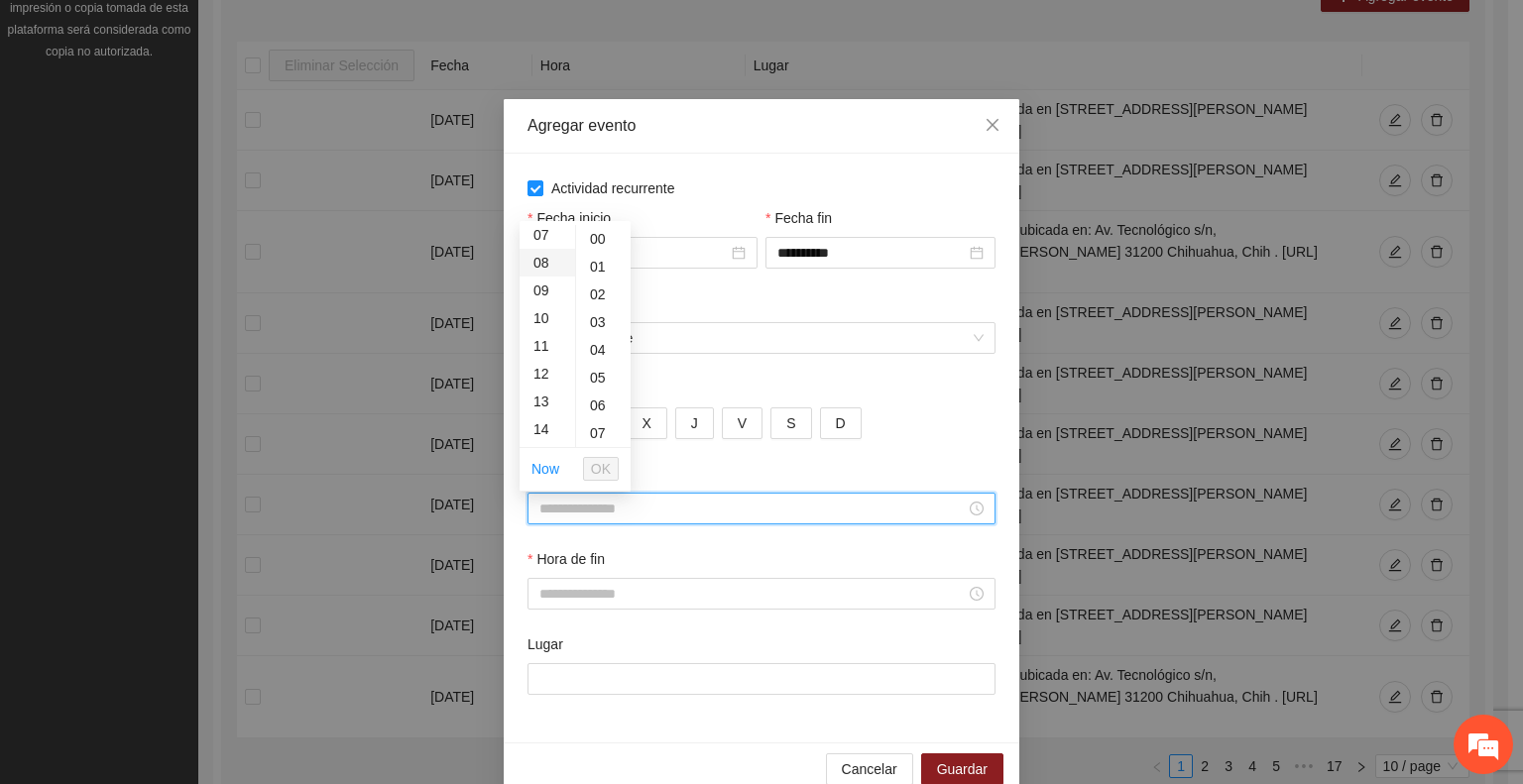 click on "08" at bounding box center [547, 263] 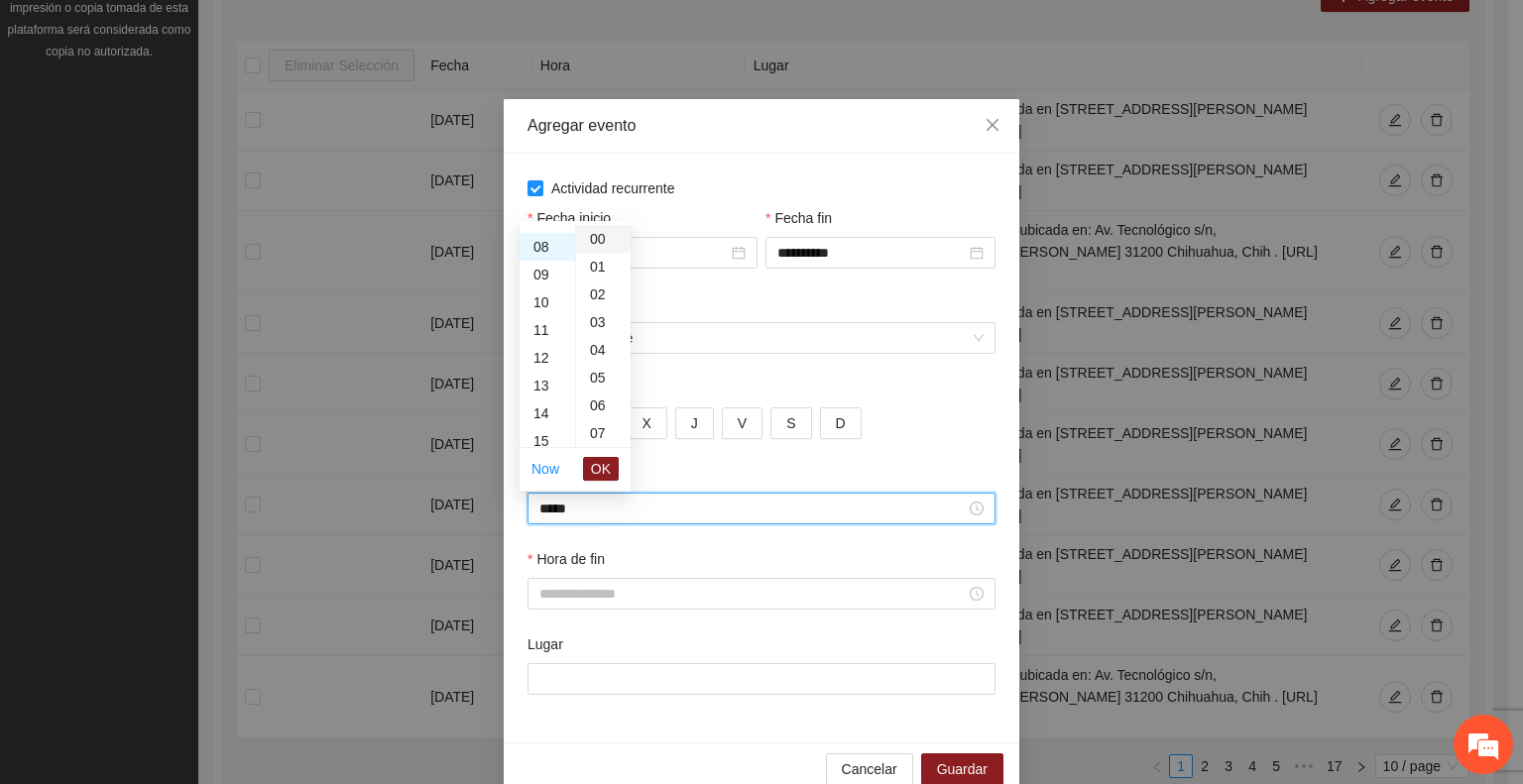 scroll, scrollTop: 222, scrollLeft: 0, axis: vertical 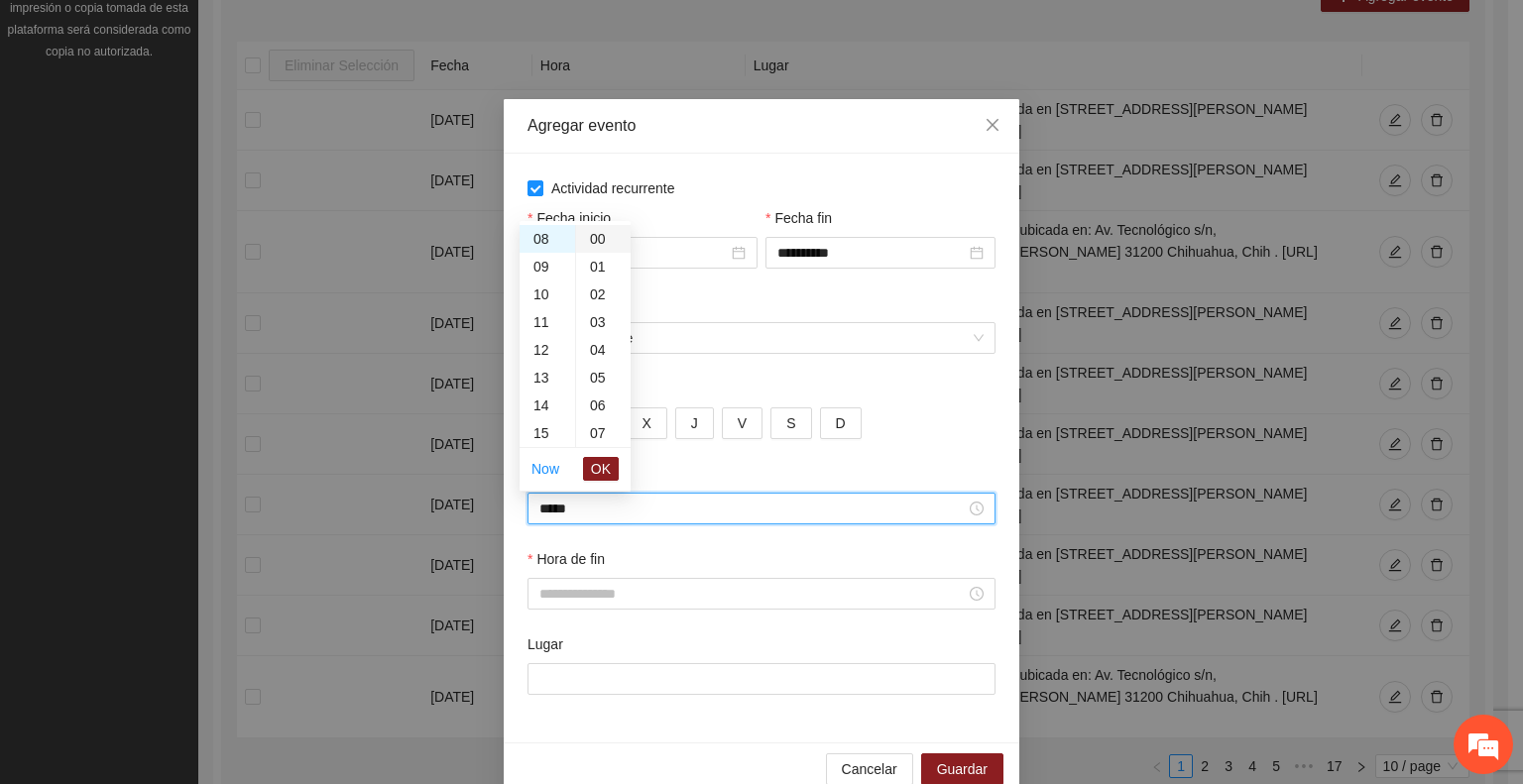 click on "00" at bounding box center [603, 239] 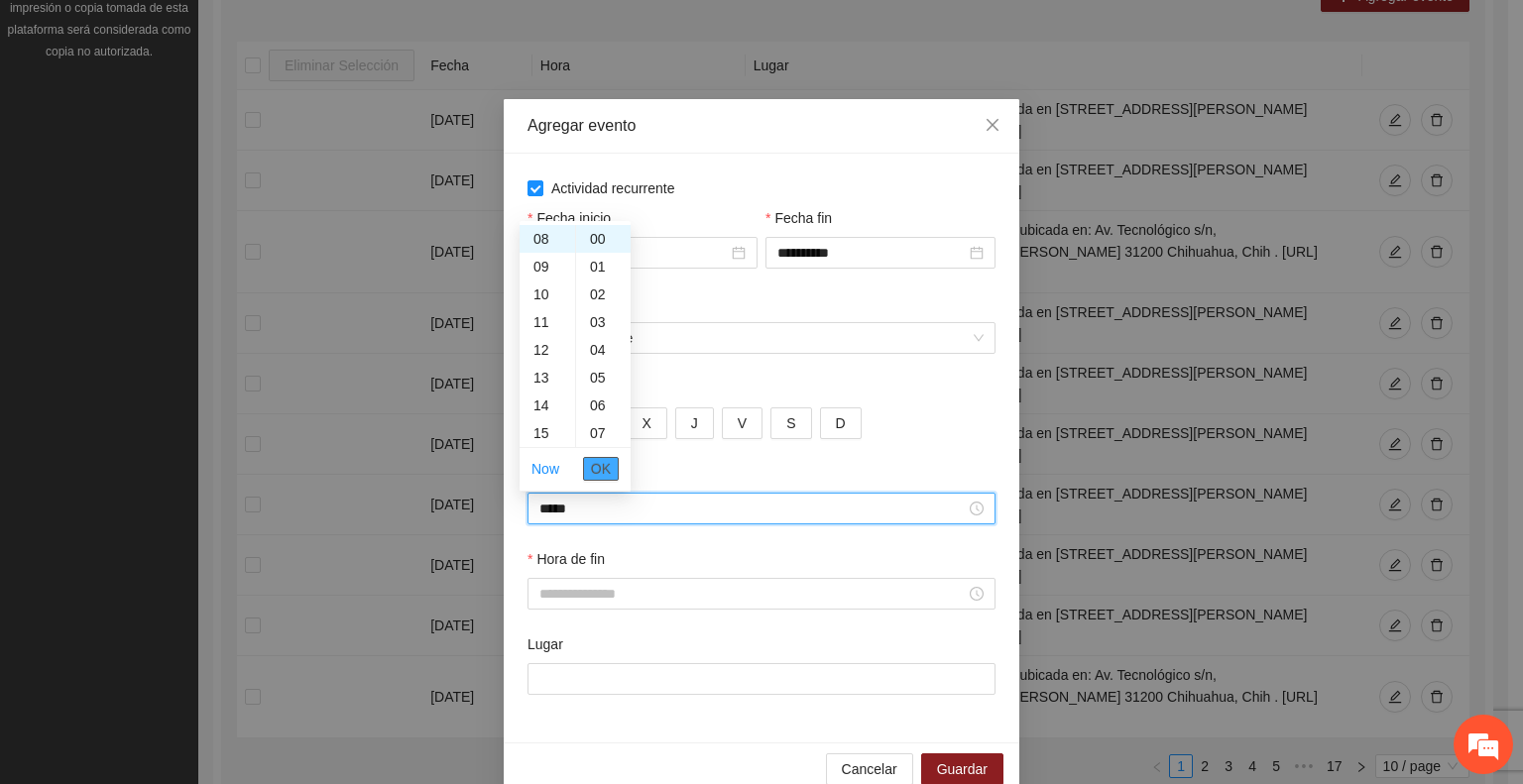 click on "OK" at bounding box center [601, 469] 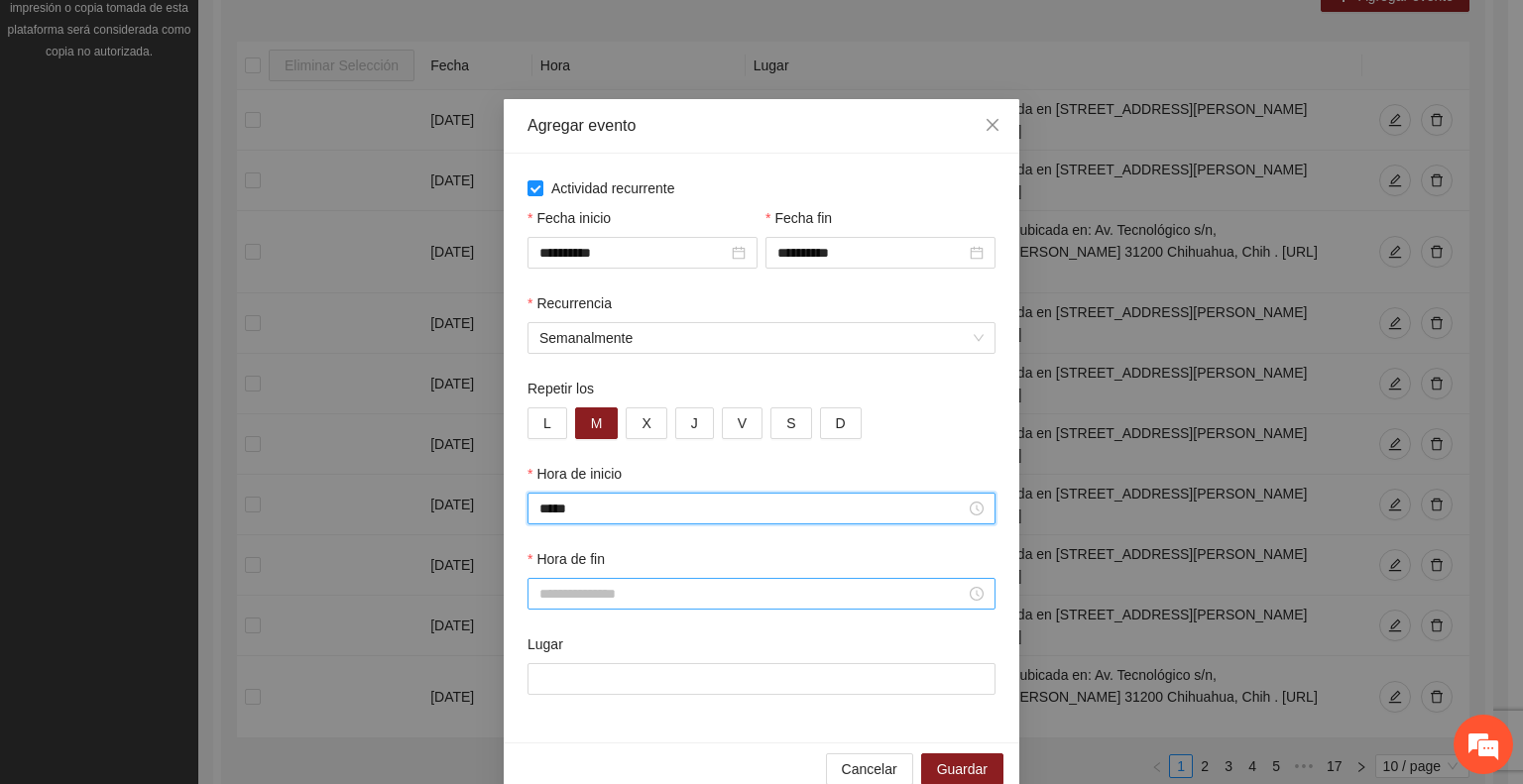 click on "Hora de fin" at bounding box center (753, 594) 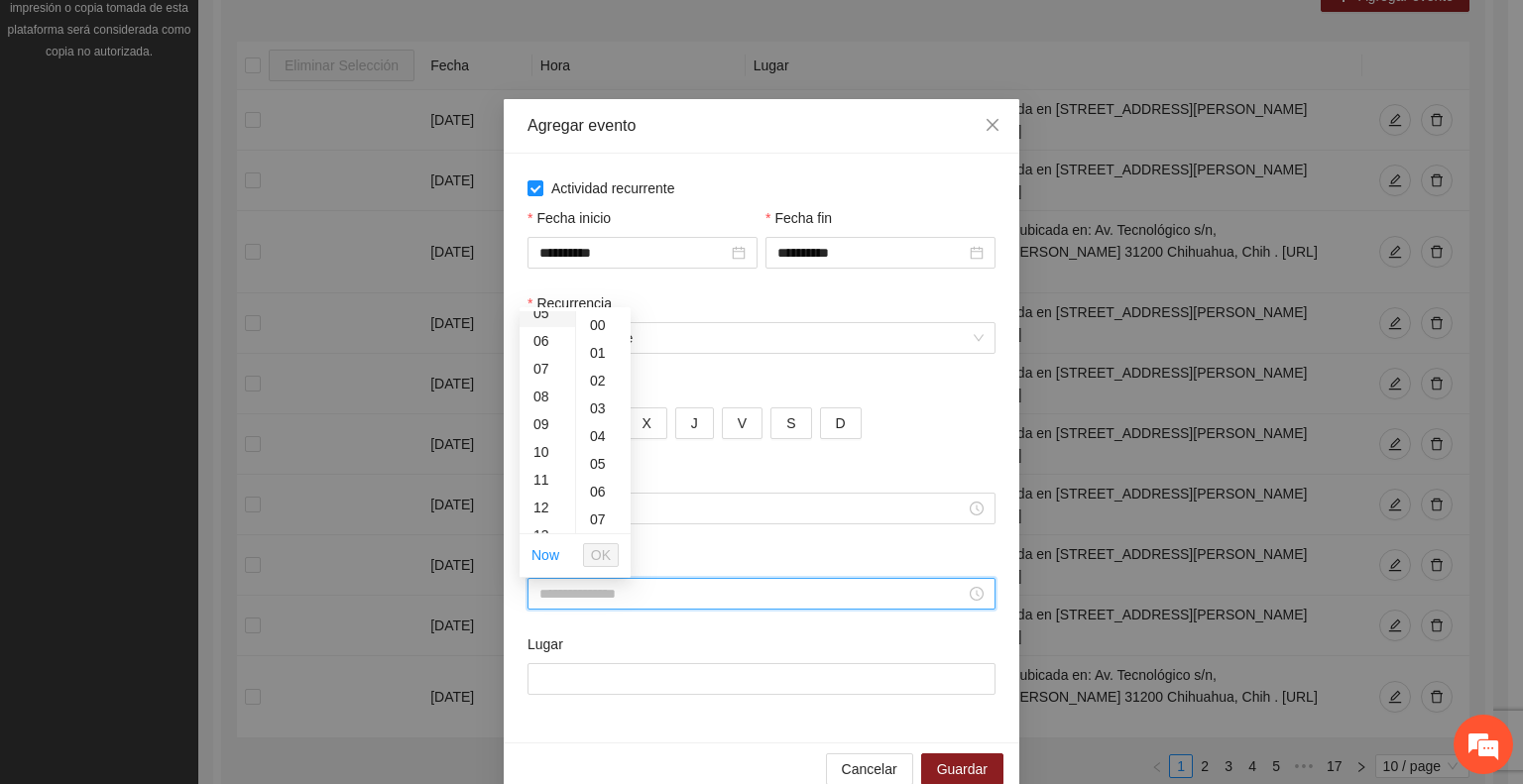 scroll, scrollTop: 198, scrollLeft: 0, axis: vertical 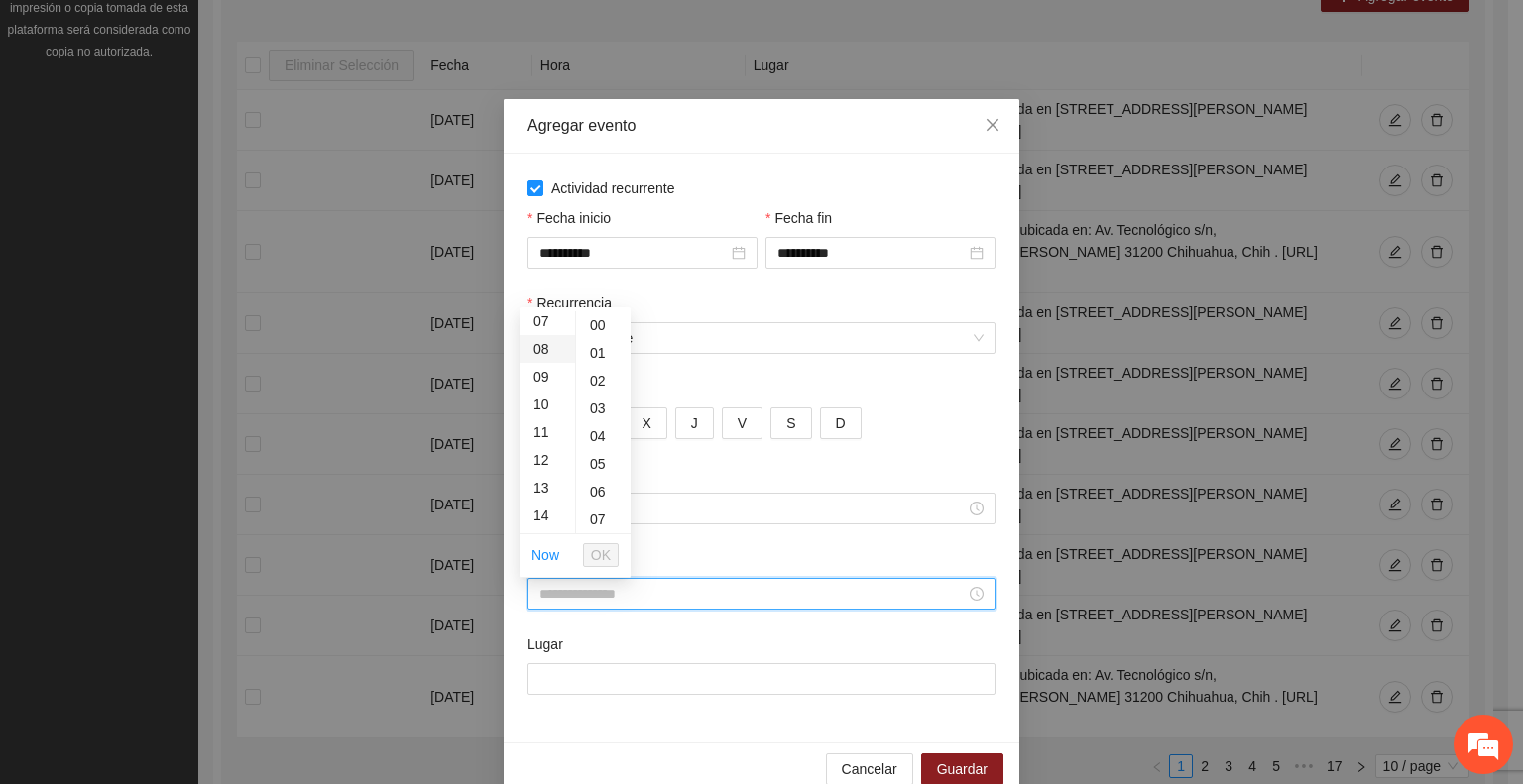 click on "08" at bounding box center (547, 349) 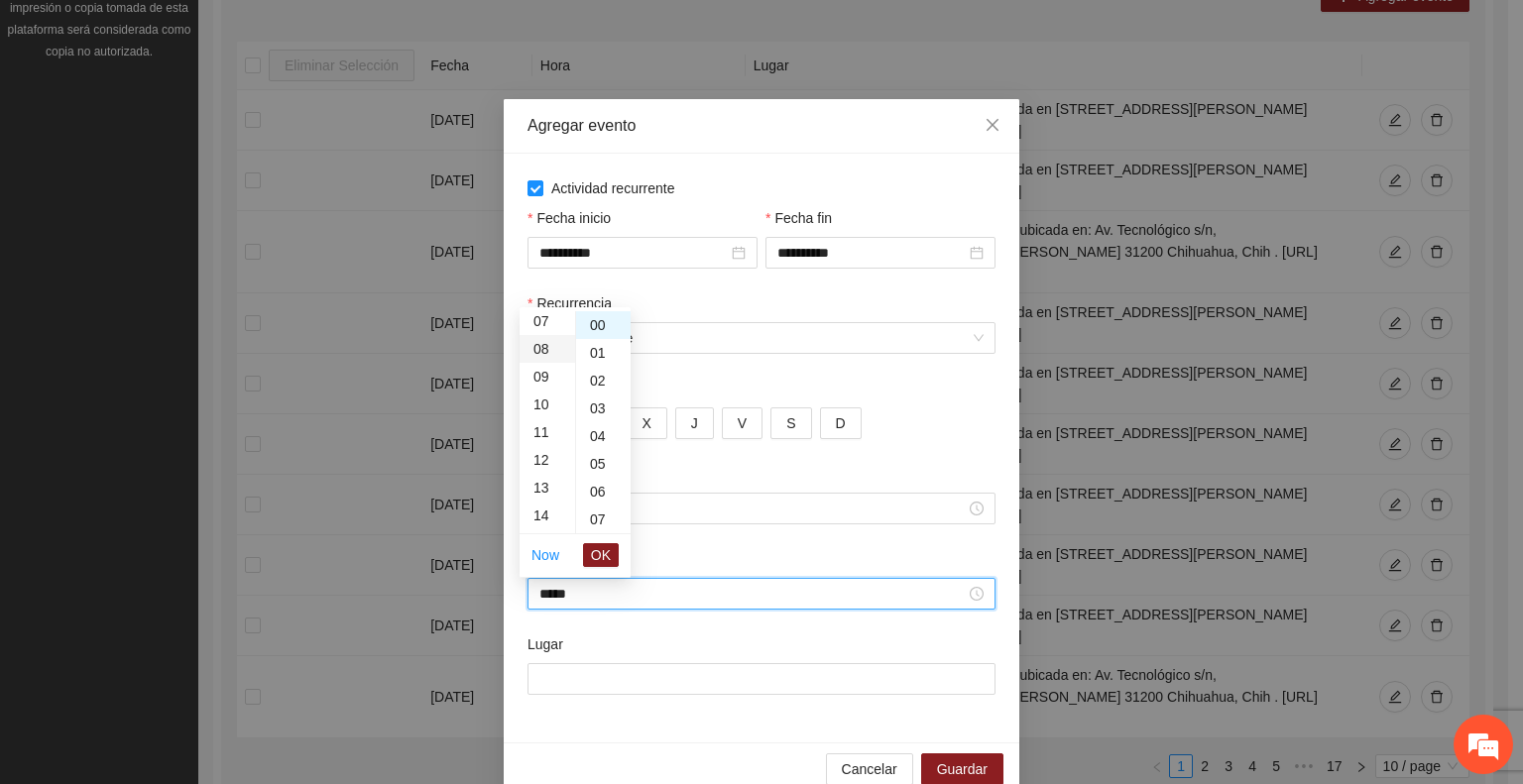 scroll, scrollTop: 222, scrollLeft: 0, axis: vertical 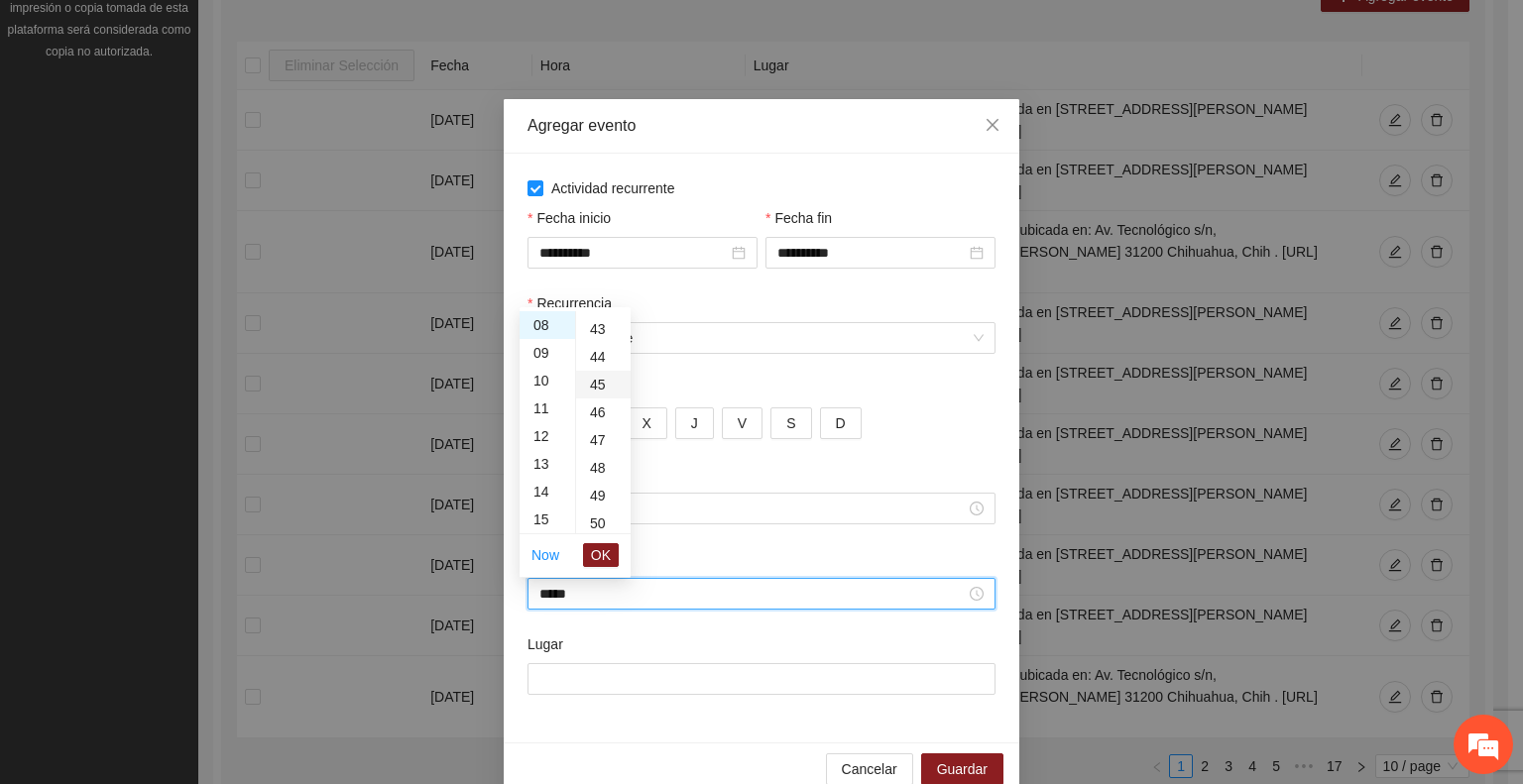 click on "45" at bounding box center [603, 385] 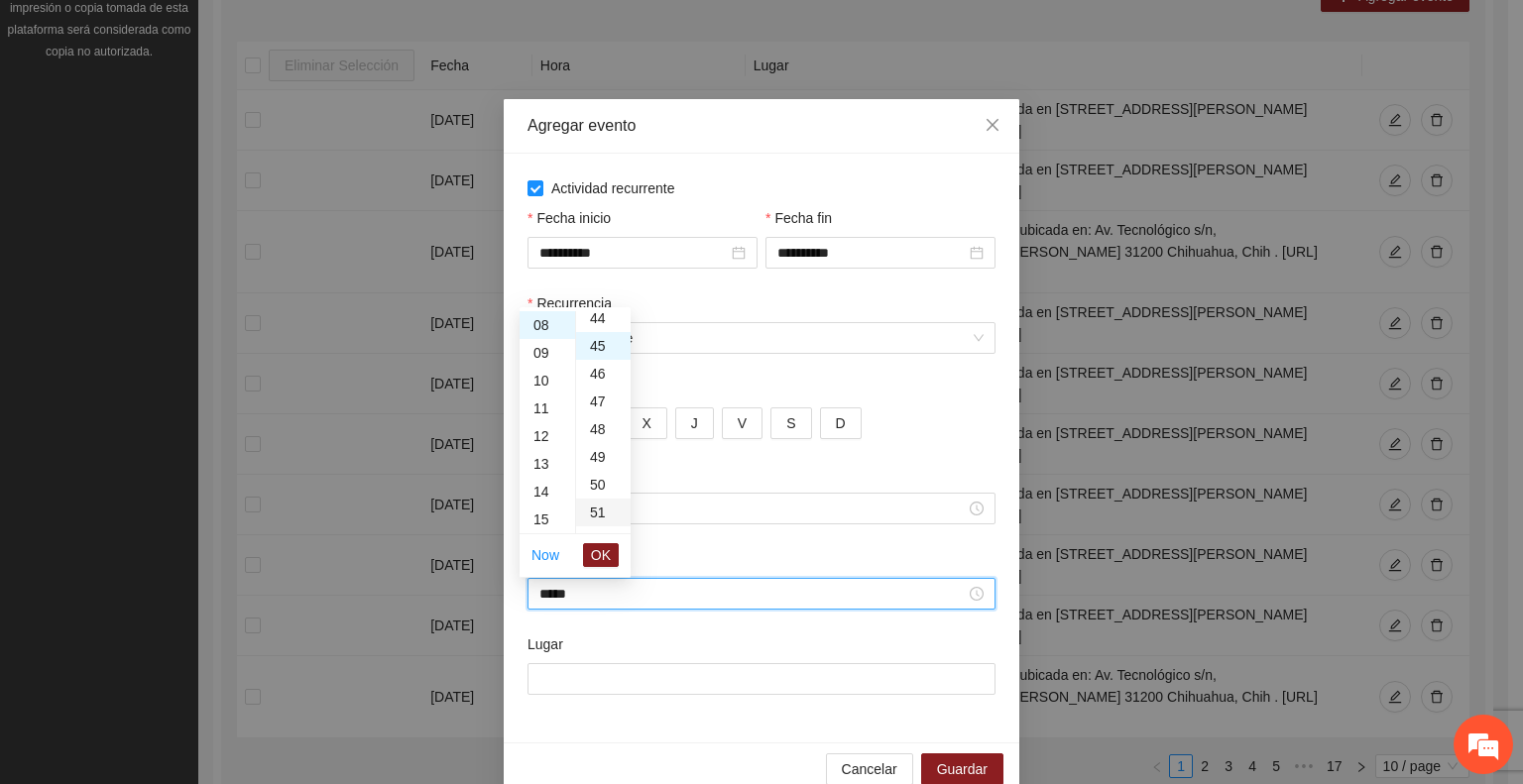 scroll, scrollTop: 1249, scrollLeft: 0, axis: vertical 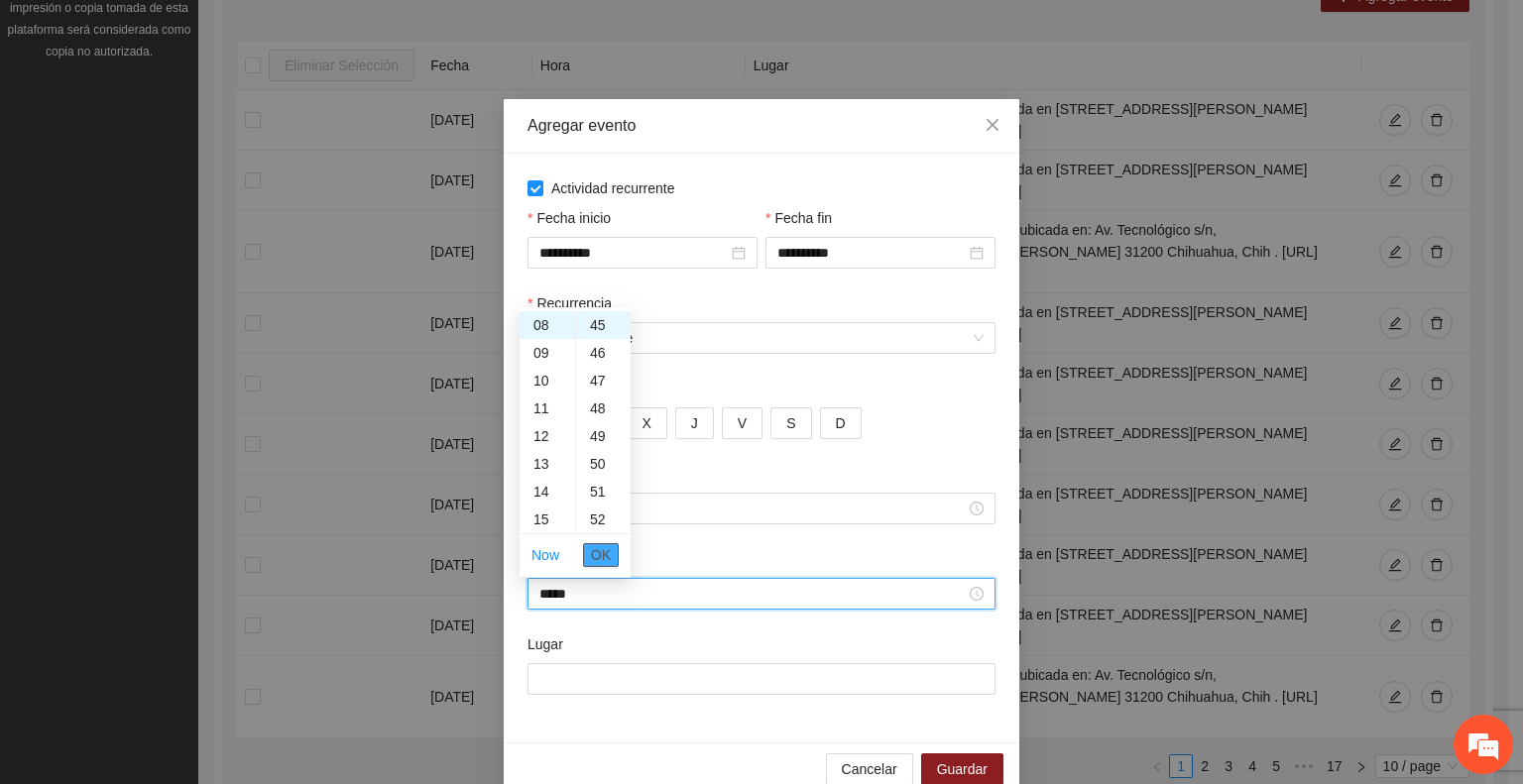 click on "OK" at bounding box center [601, 555] 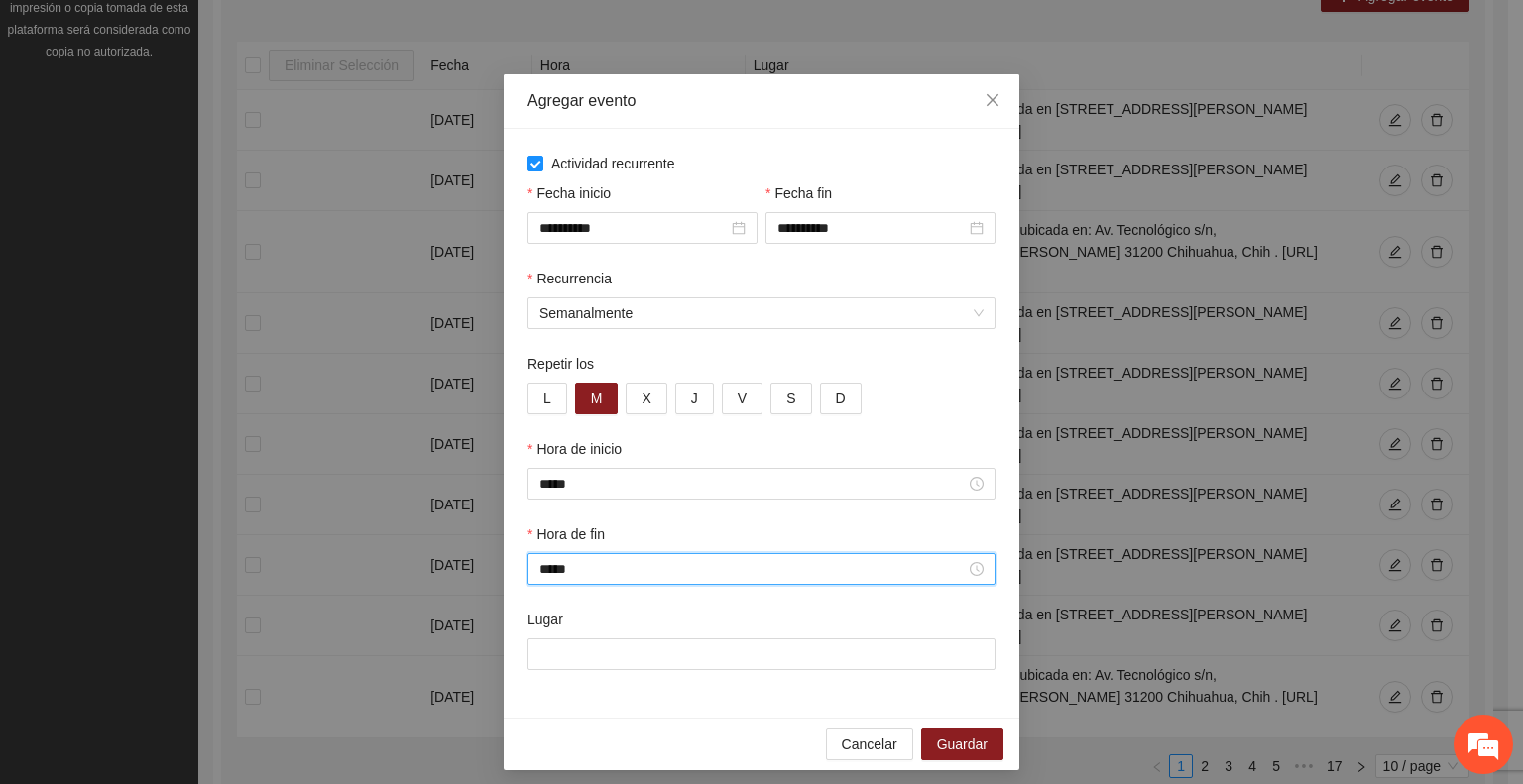scroll, scrollTop: 37, scrollLeft: 0, axis: vertical 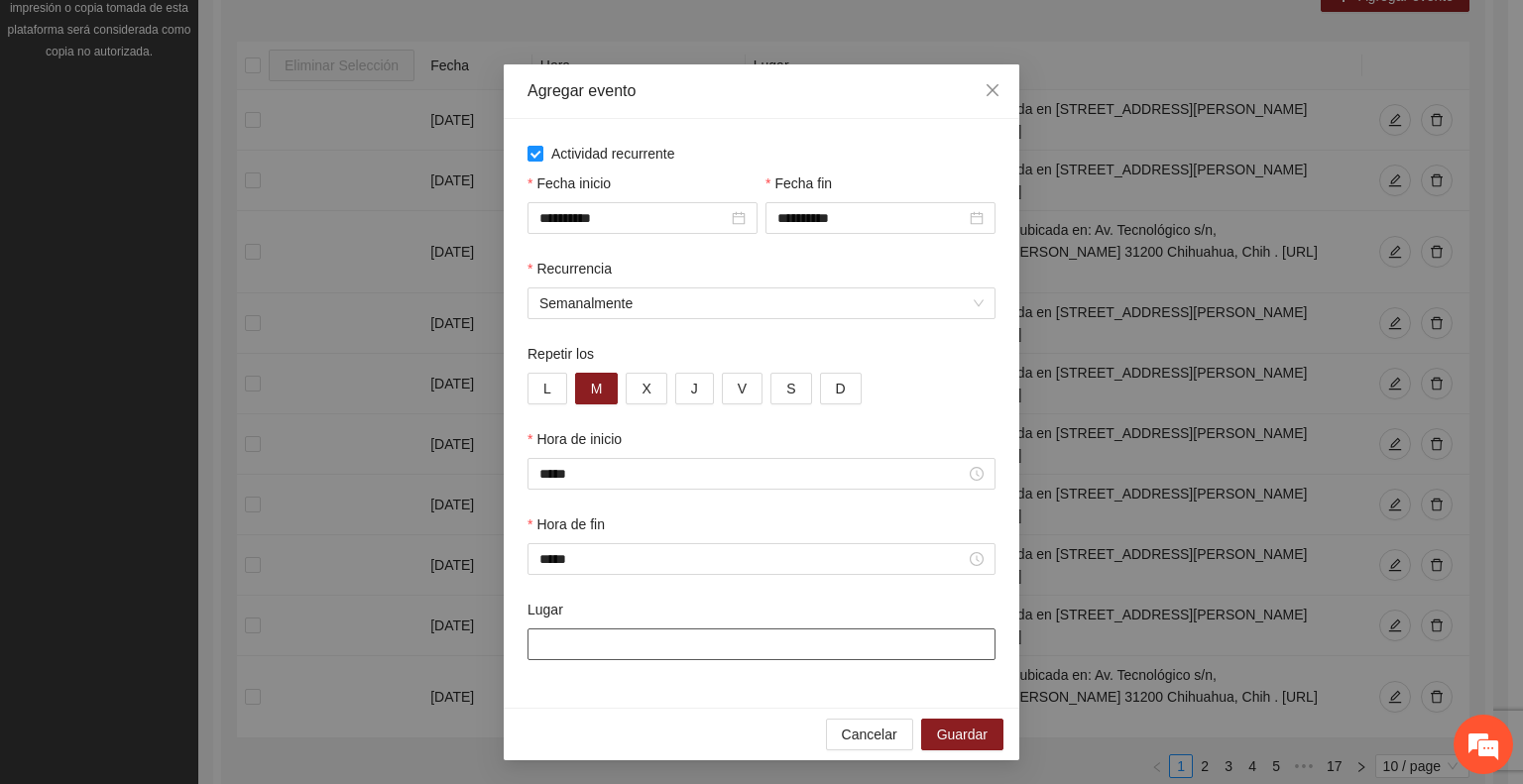 click on "Lugar" at bounding box center [762, 644] 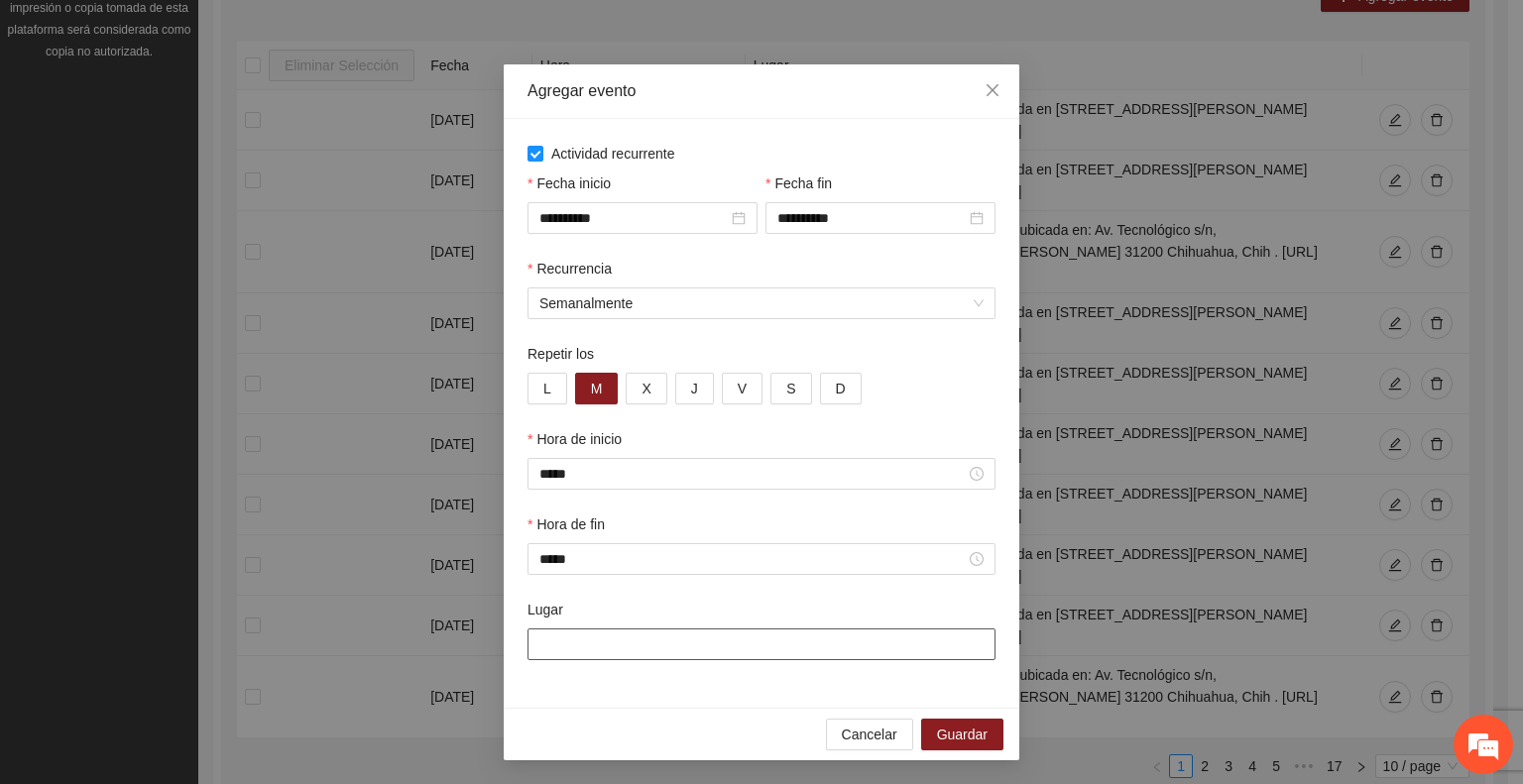 paste on "**********" 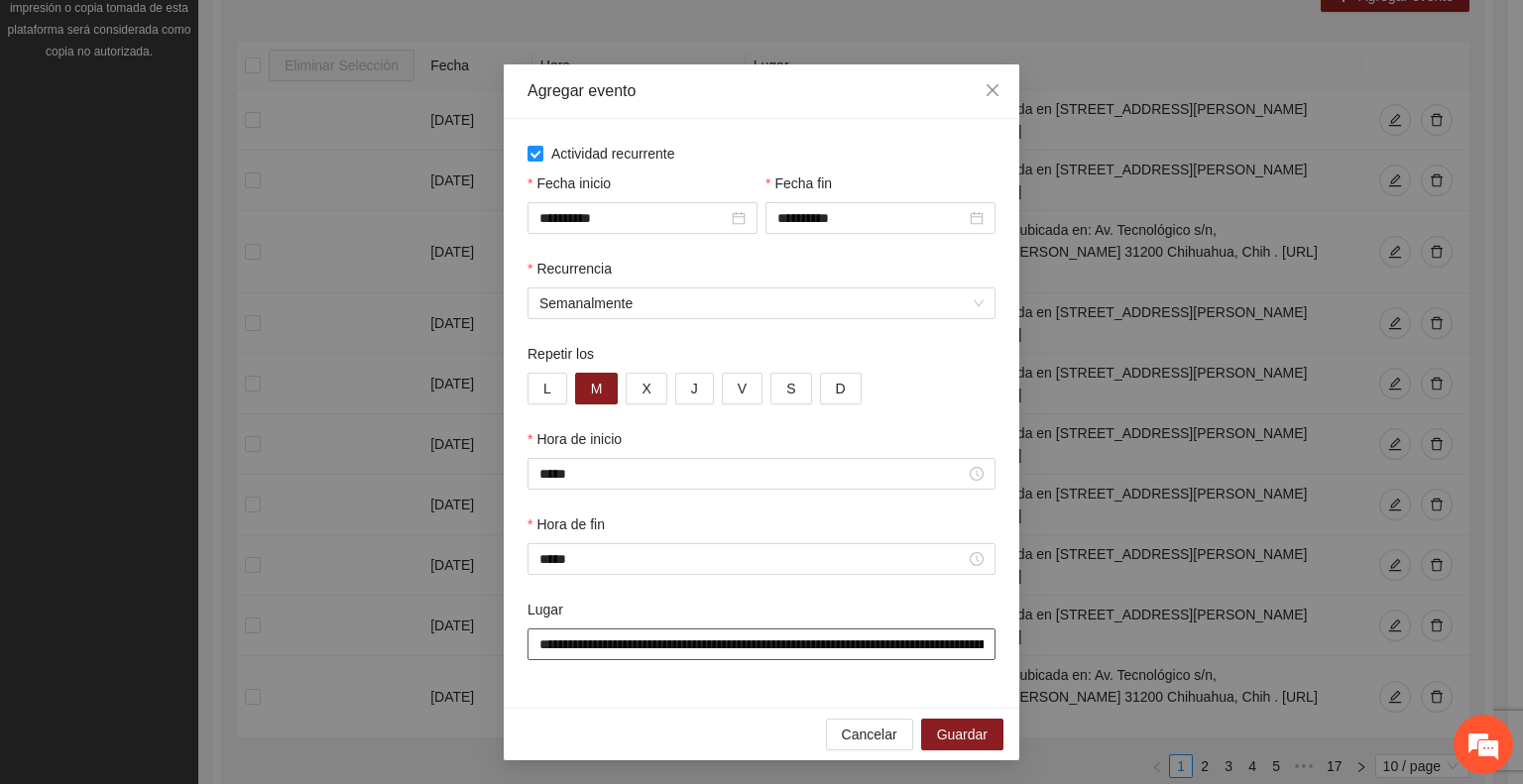 scroll, scrollTop: 0, scrollLeft: 697, axis: horizontal 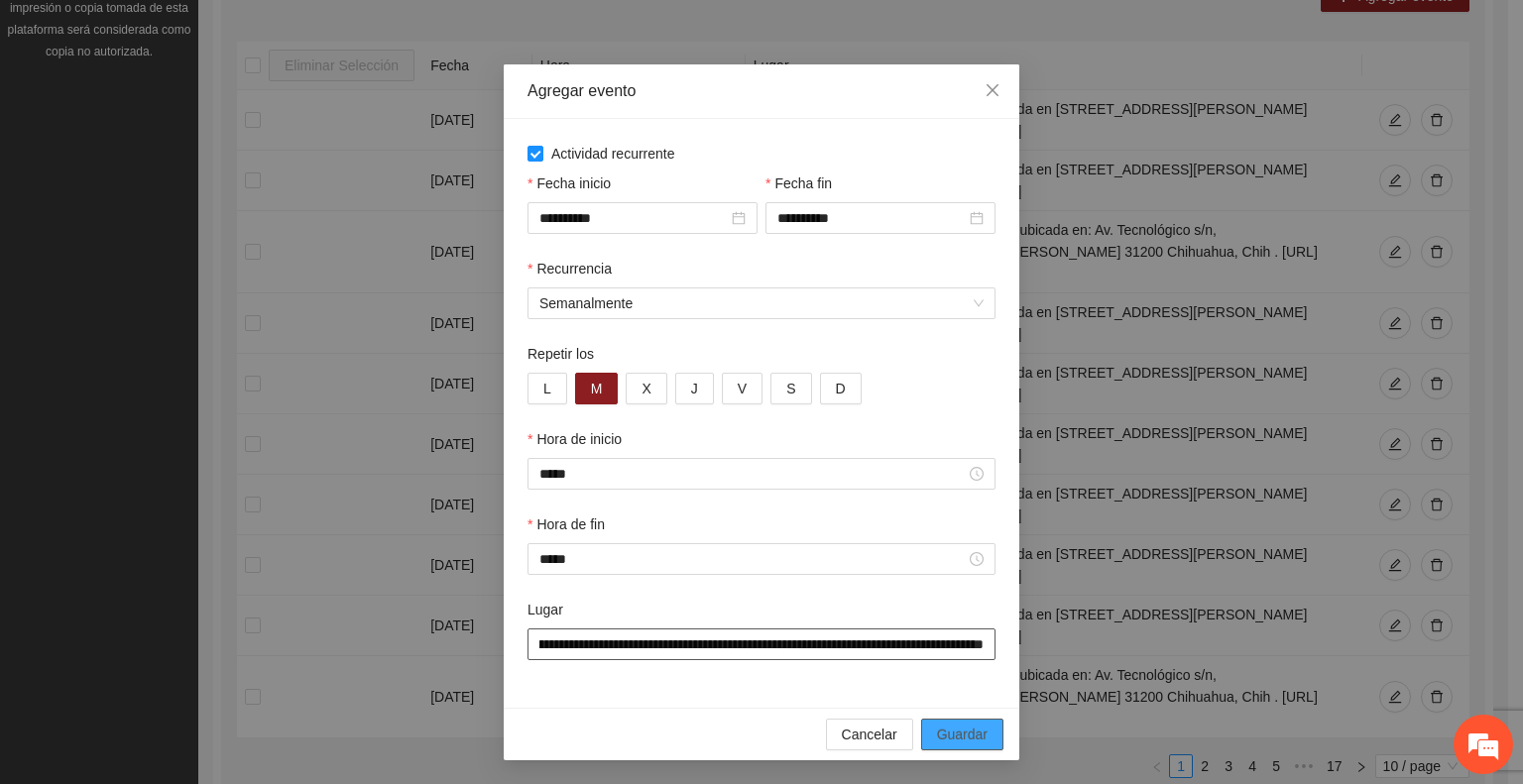 type on "**********" 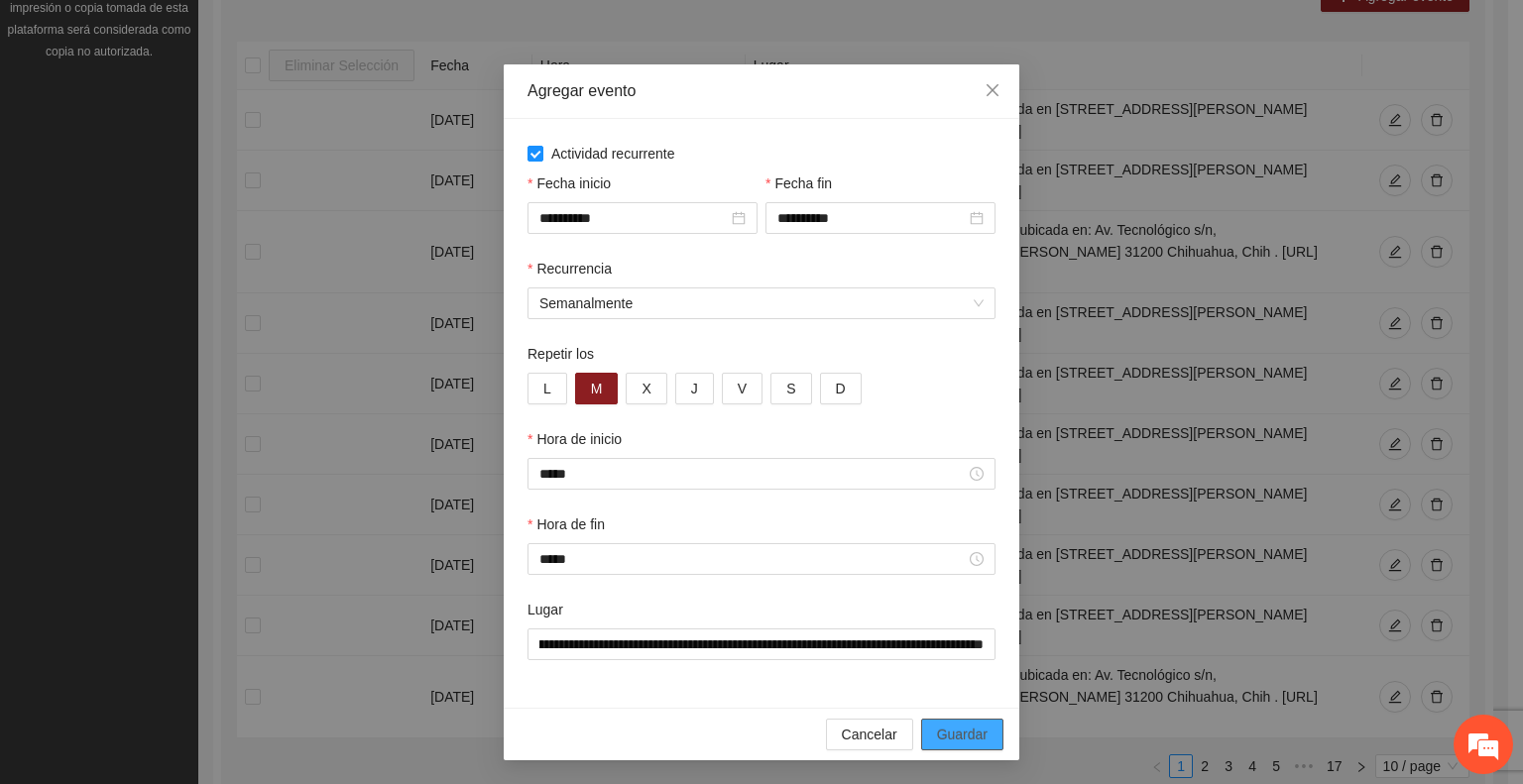 scroll, scrollTop: 0, scrollLeft: 0, axis: both 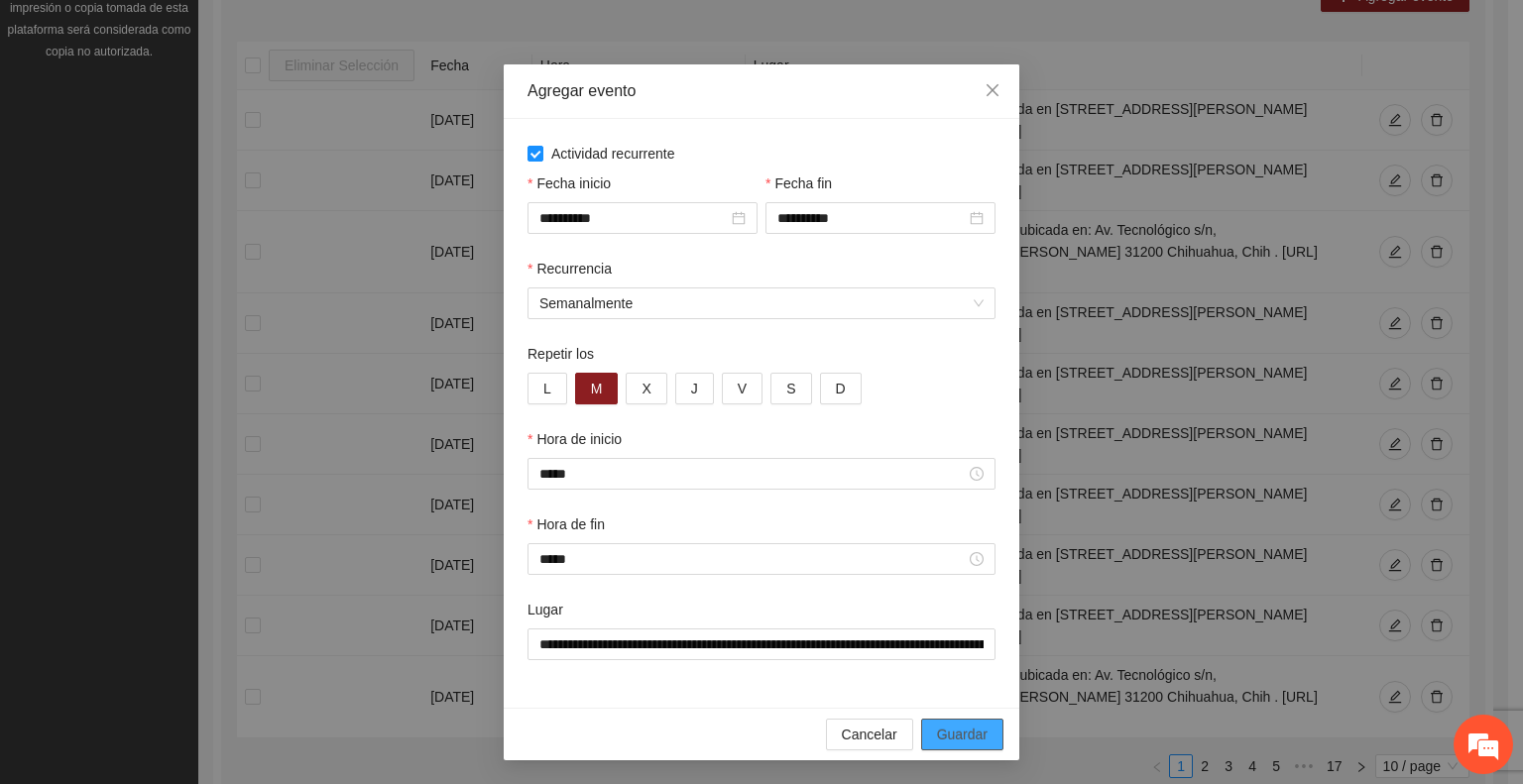 click on "Guardar" at bounding box center [962, 734] 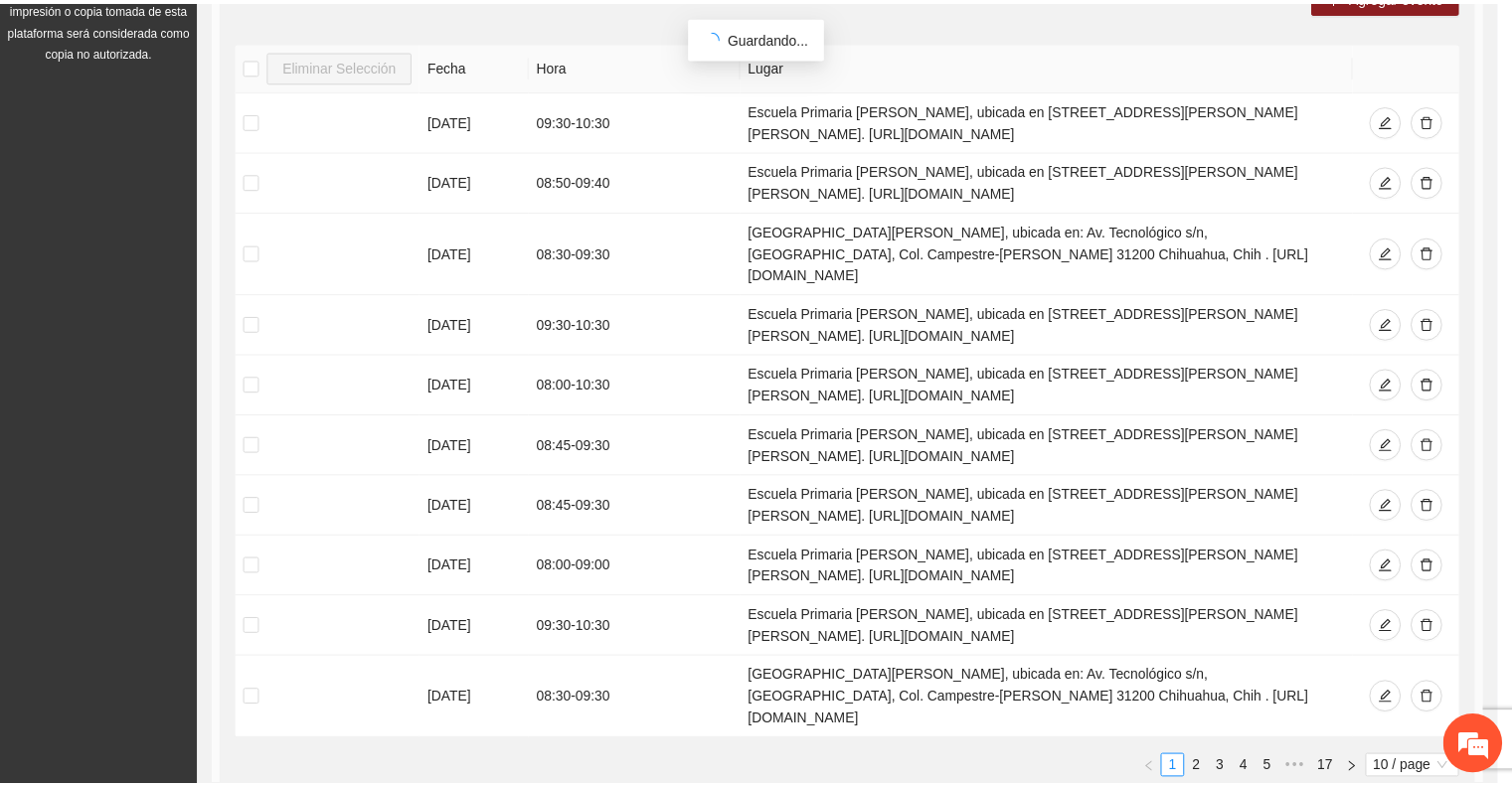 scroll, scrollTop: 0, scrollLeft: 0, axis: both 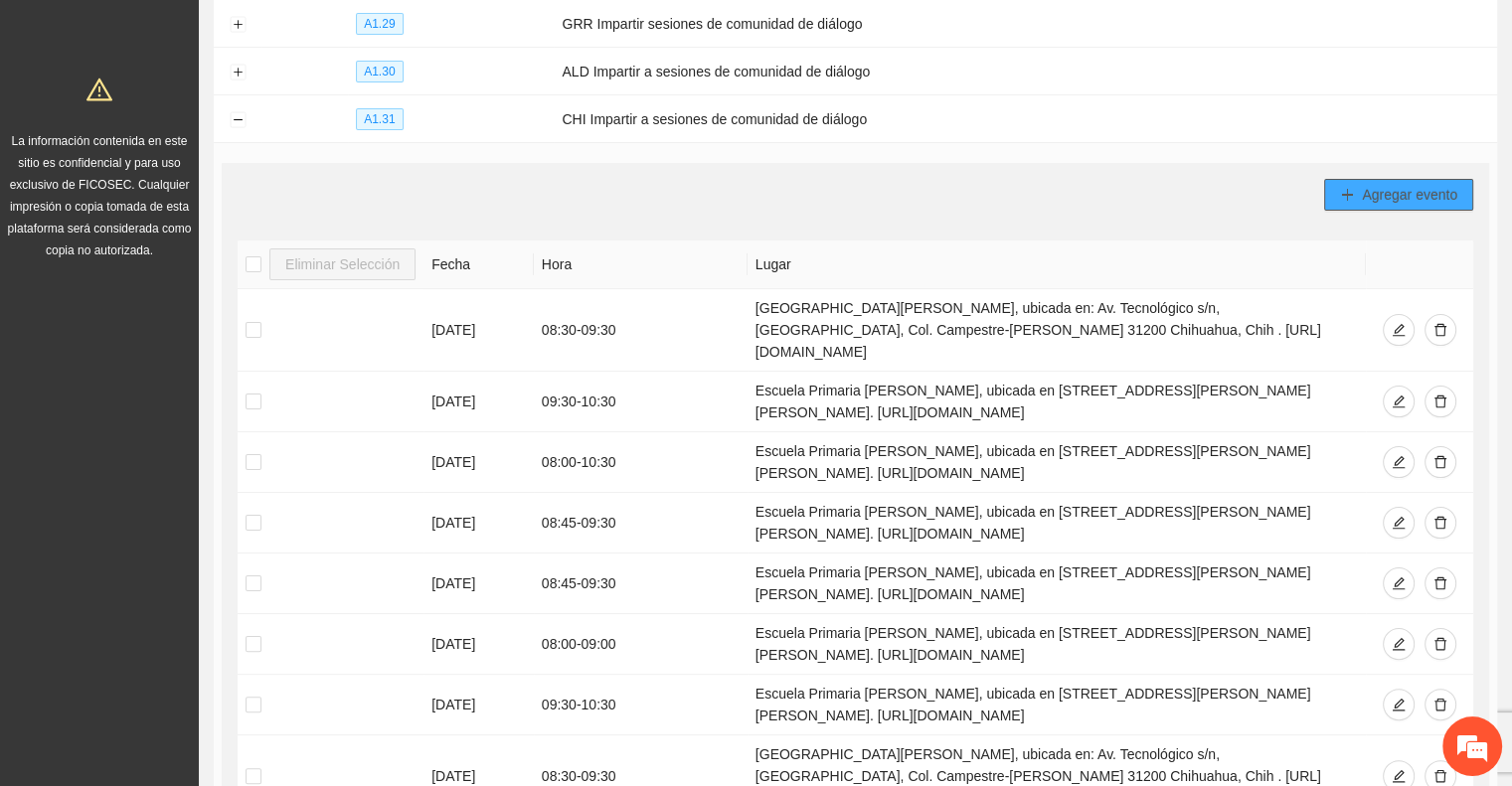 click on "Agregar evento" at bounding box center [1410, 195] 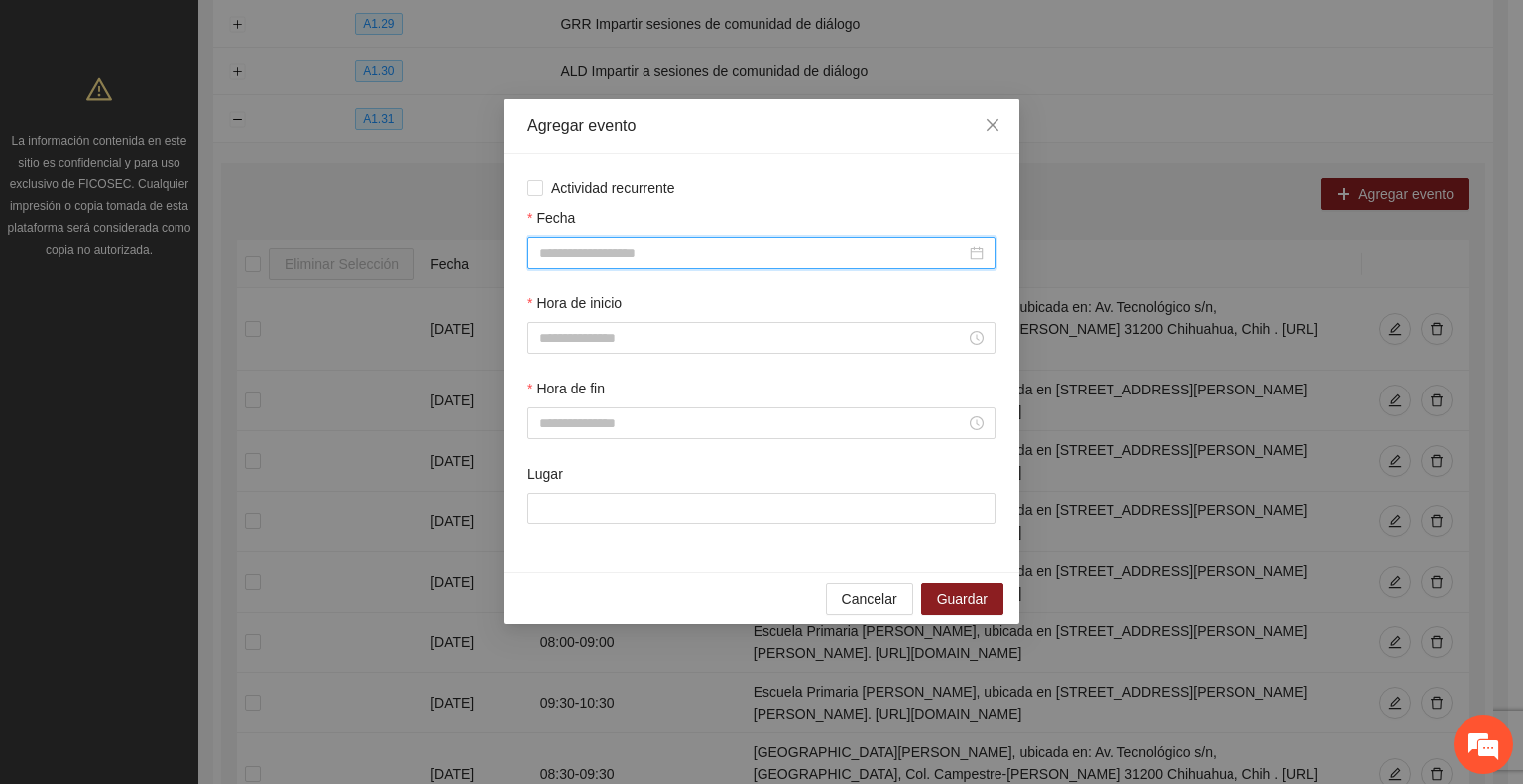 click on "Fecha" at bounding box center (753, 253) 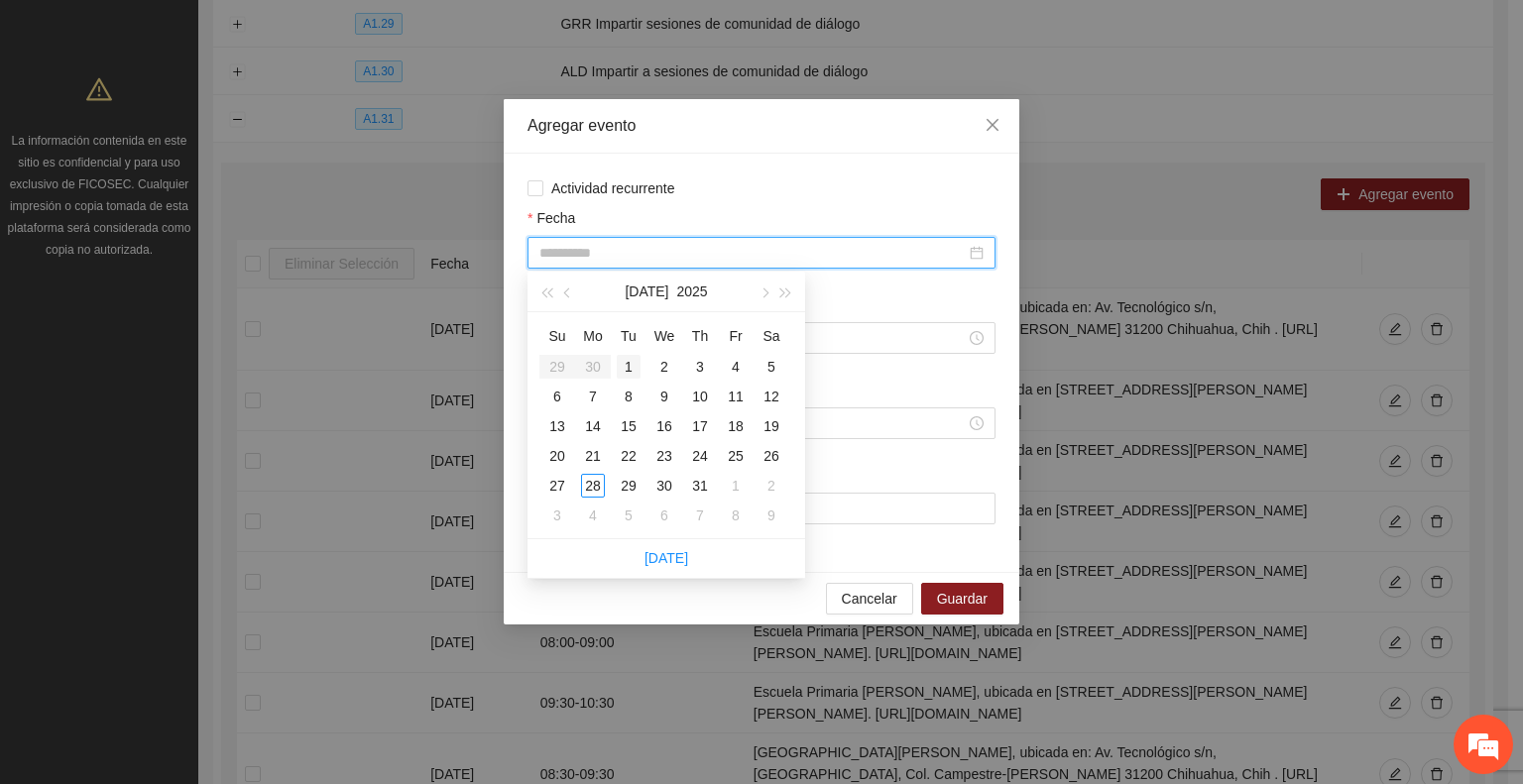 type on "**********" 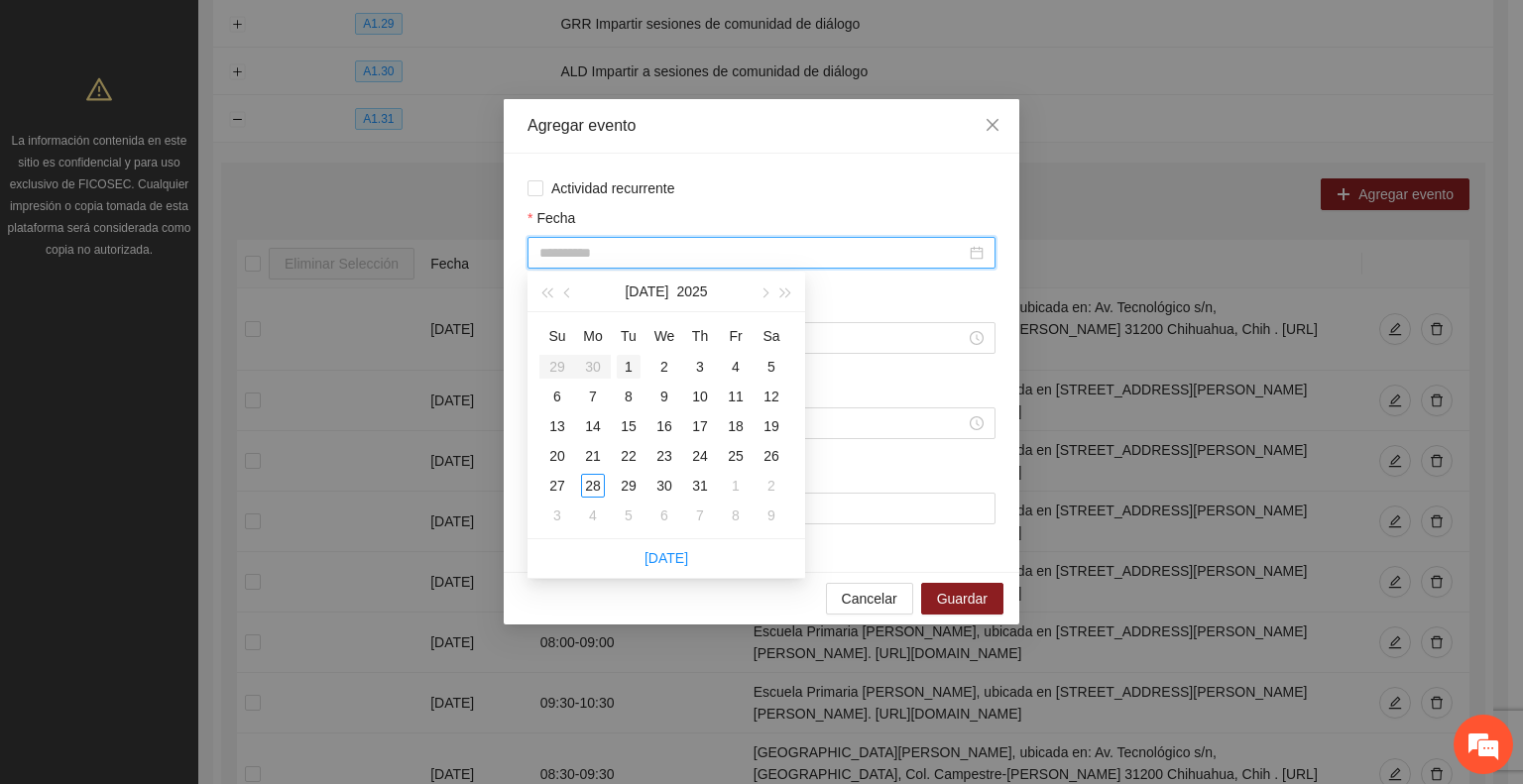 click on "1" at bounding box center (629, 367) 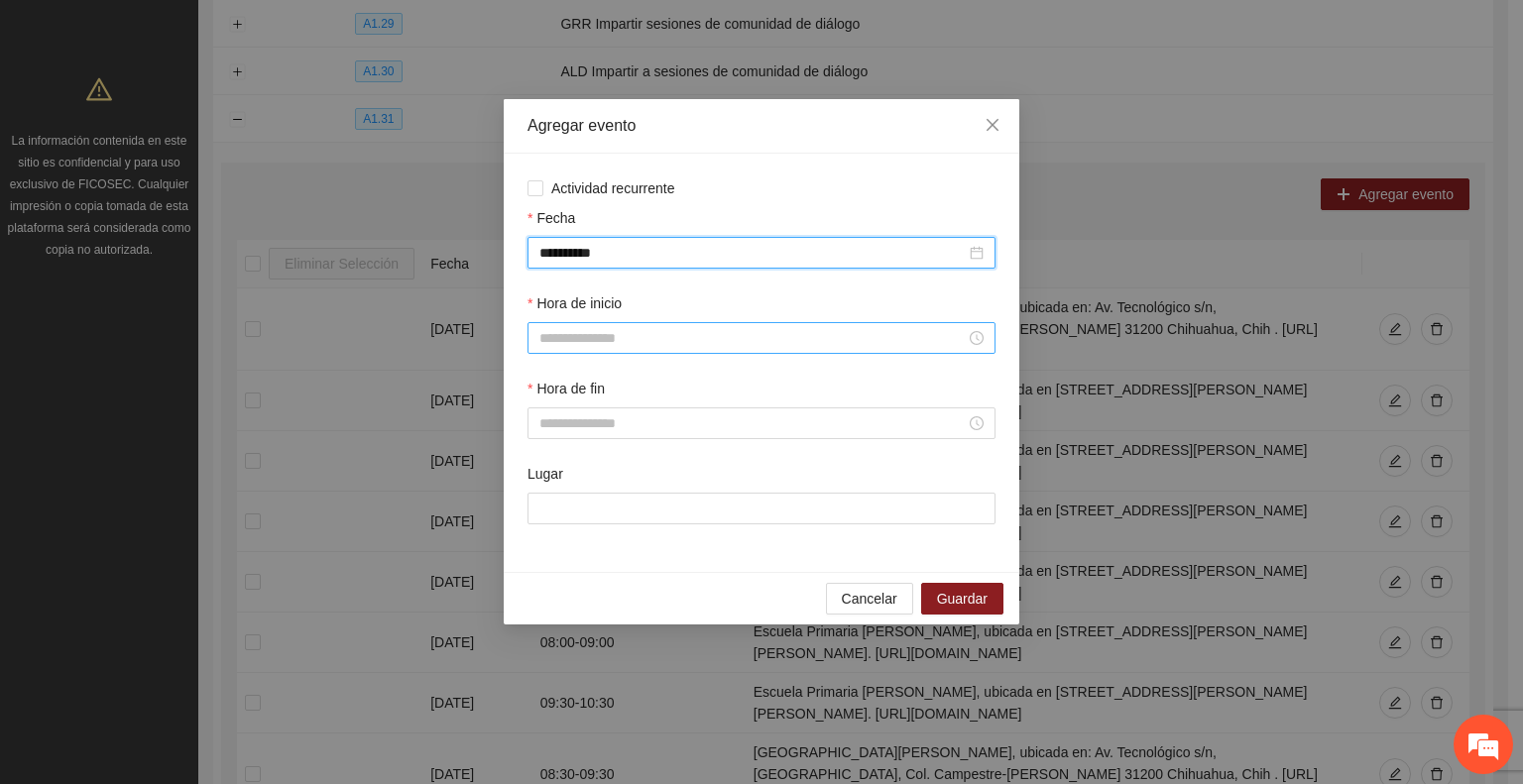 click on "Hora de inicio" at bounding box center [753, 338] 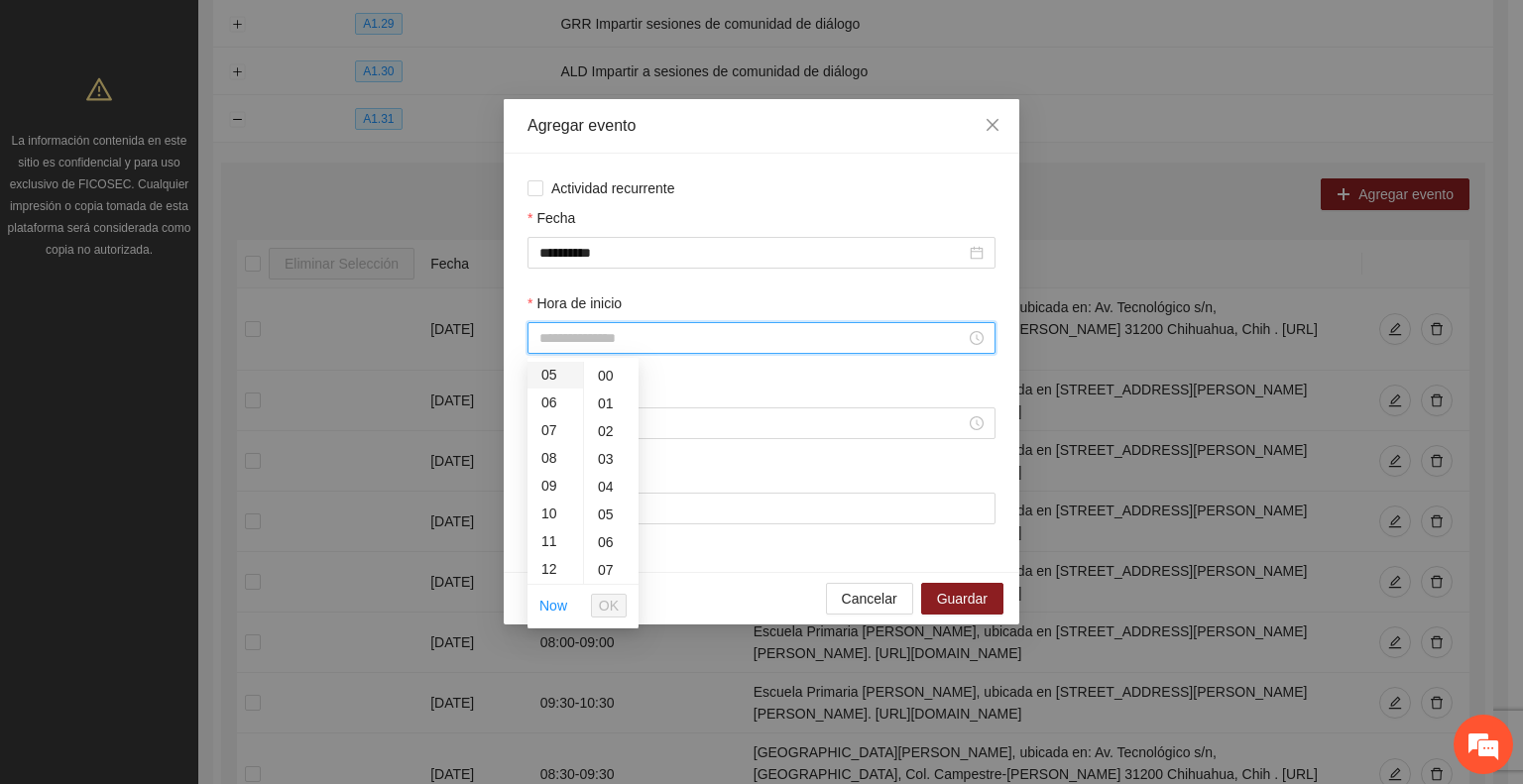 scroll, scrollTop: 198, scrollLeft: 0, axis: vertical 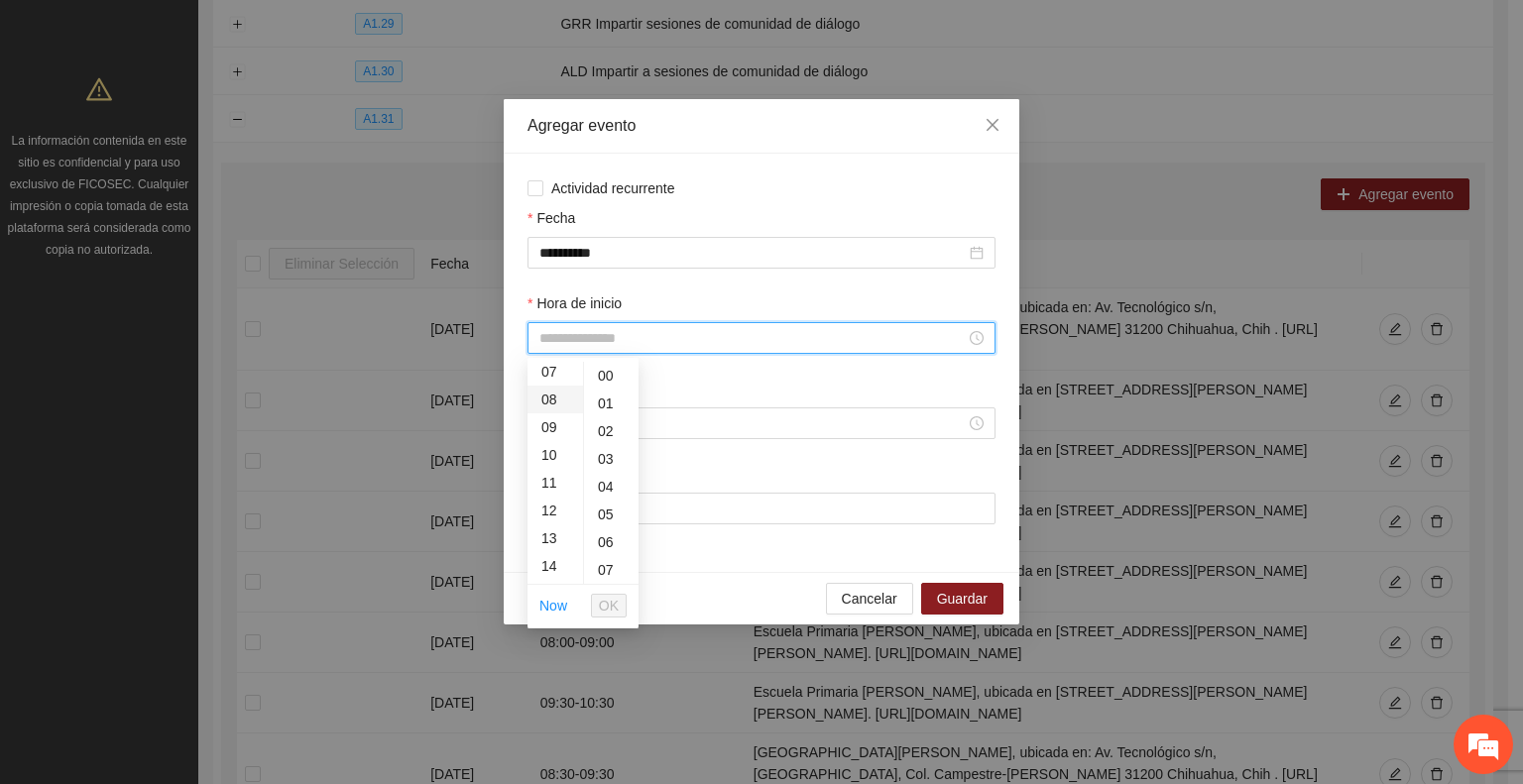 click on "08" at bounding box center (555, 399) 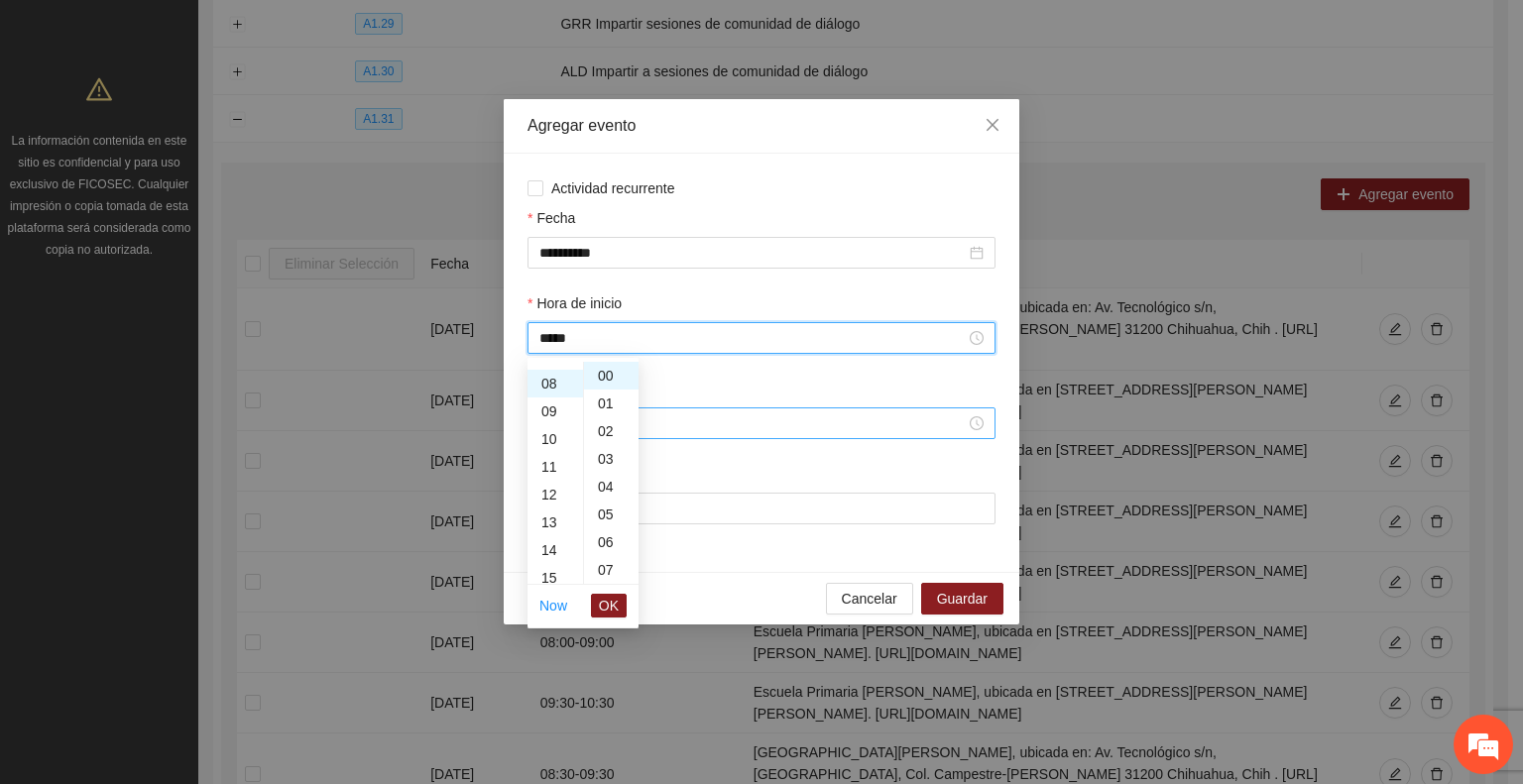 scroll, scrollTop: 222, scrollLeft: 0, axis: vertical 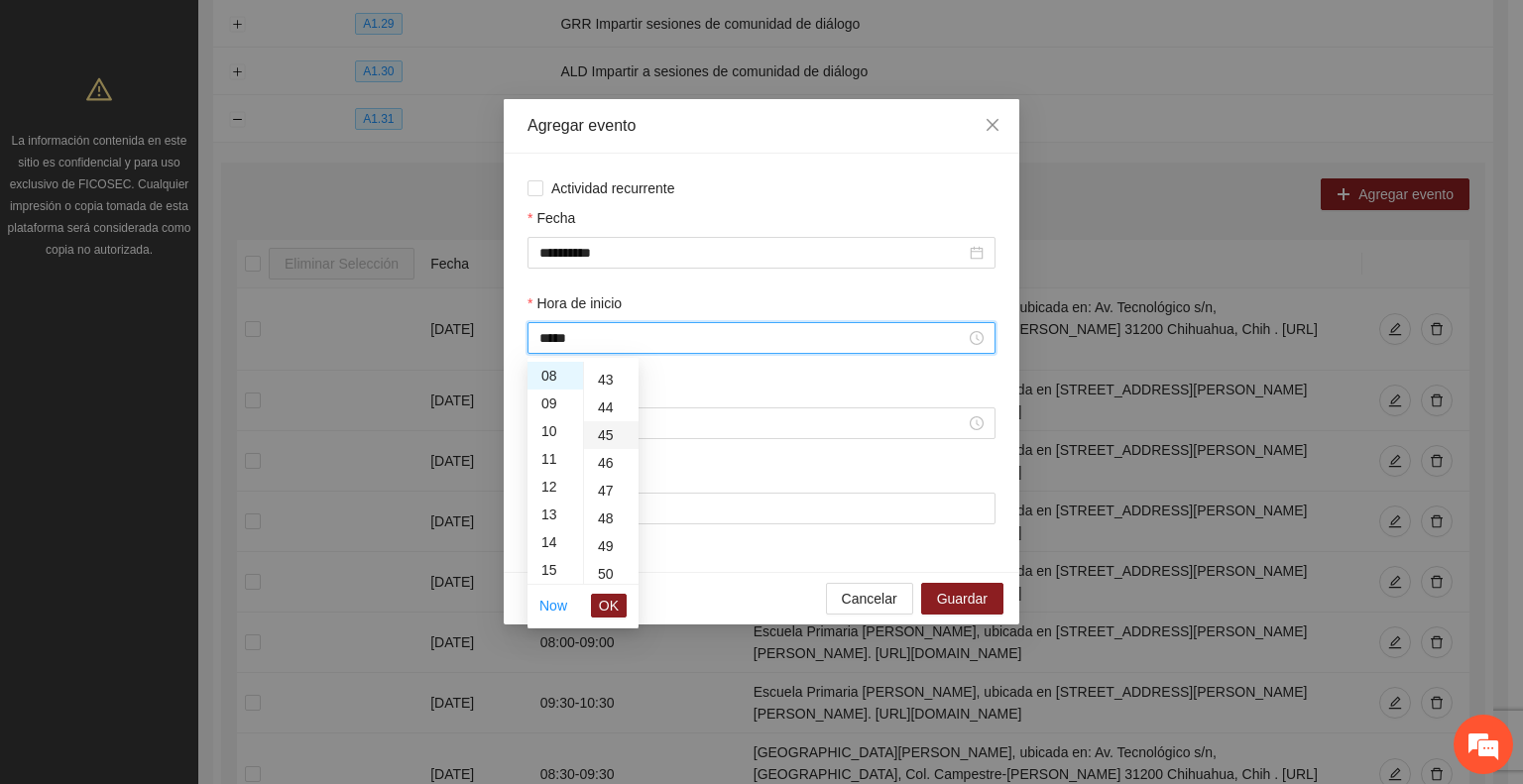 click on "45" at bounding box center [611, 435] 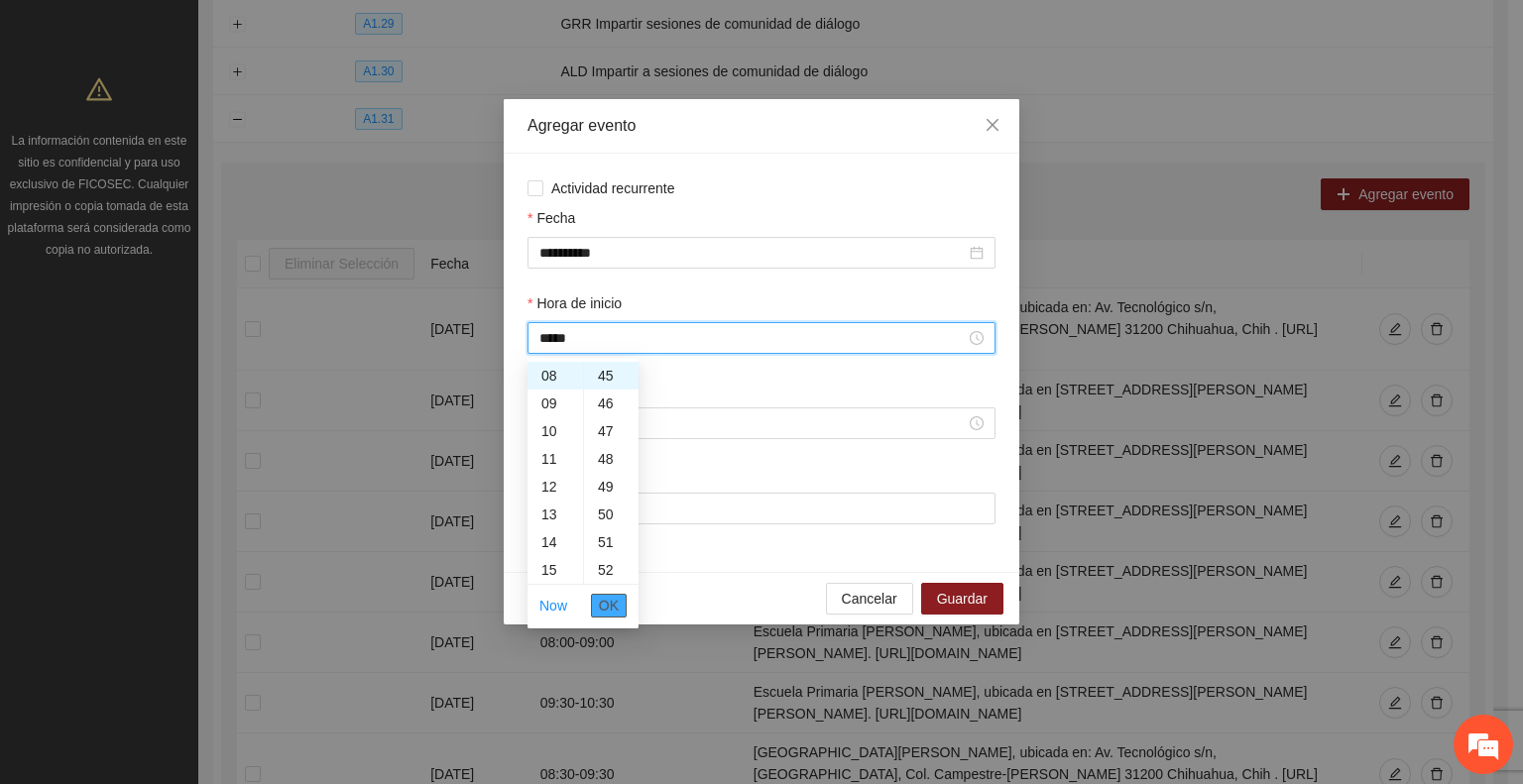 click on "OK" at bounding box center (609, 606) 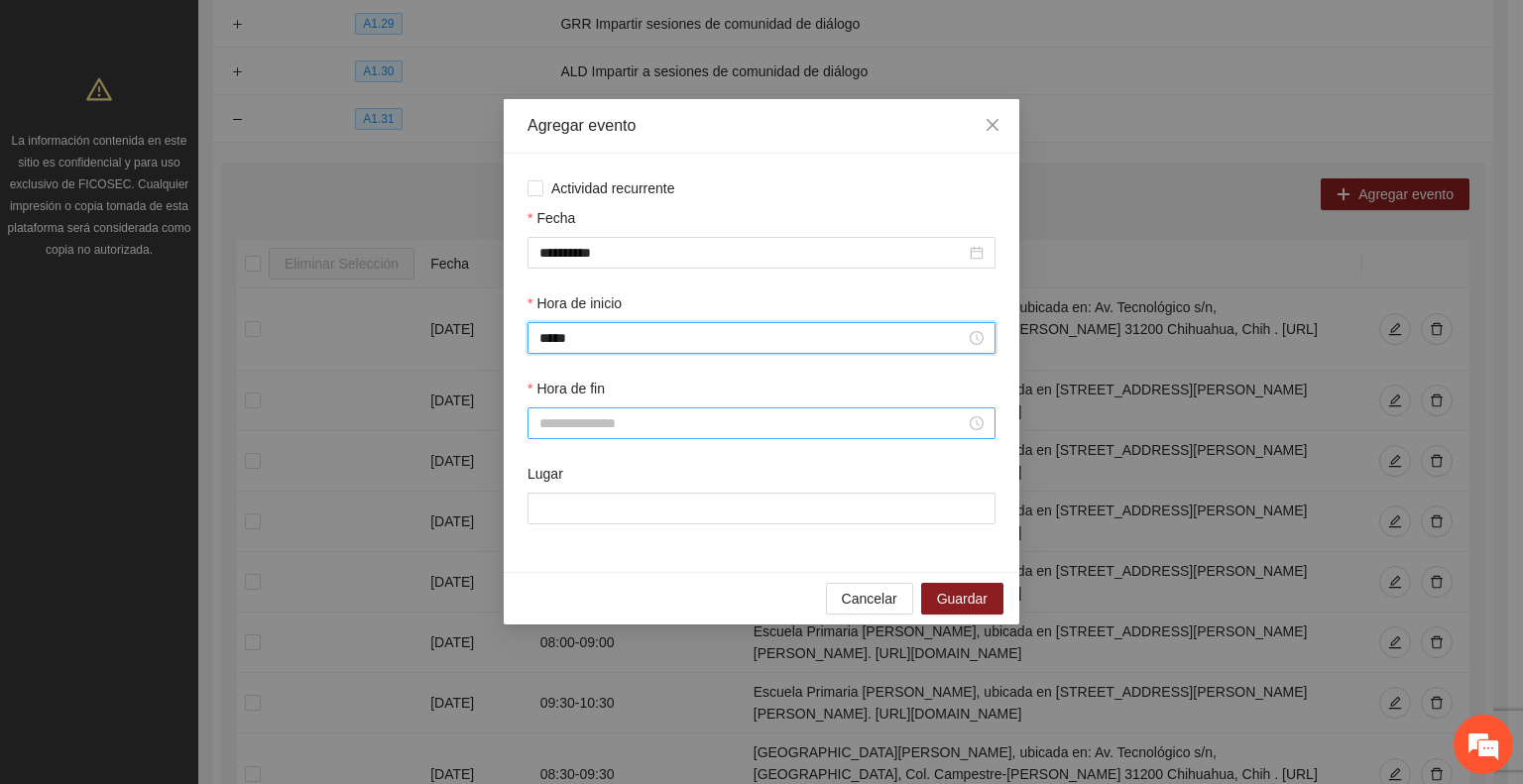 click on "Hora de fin" at bounding box center [753, 423] 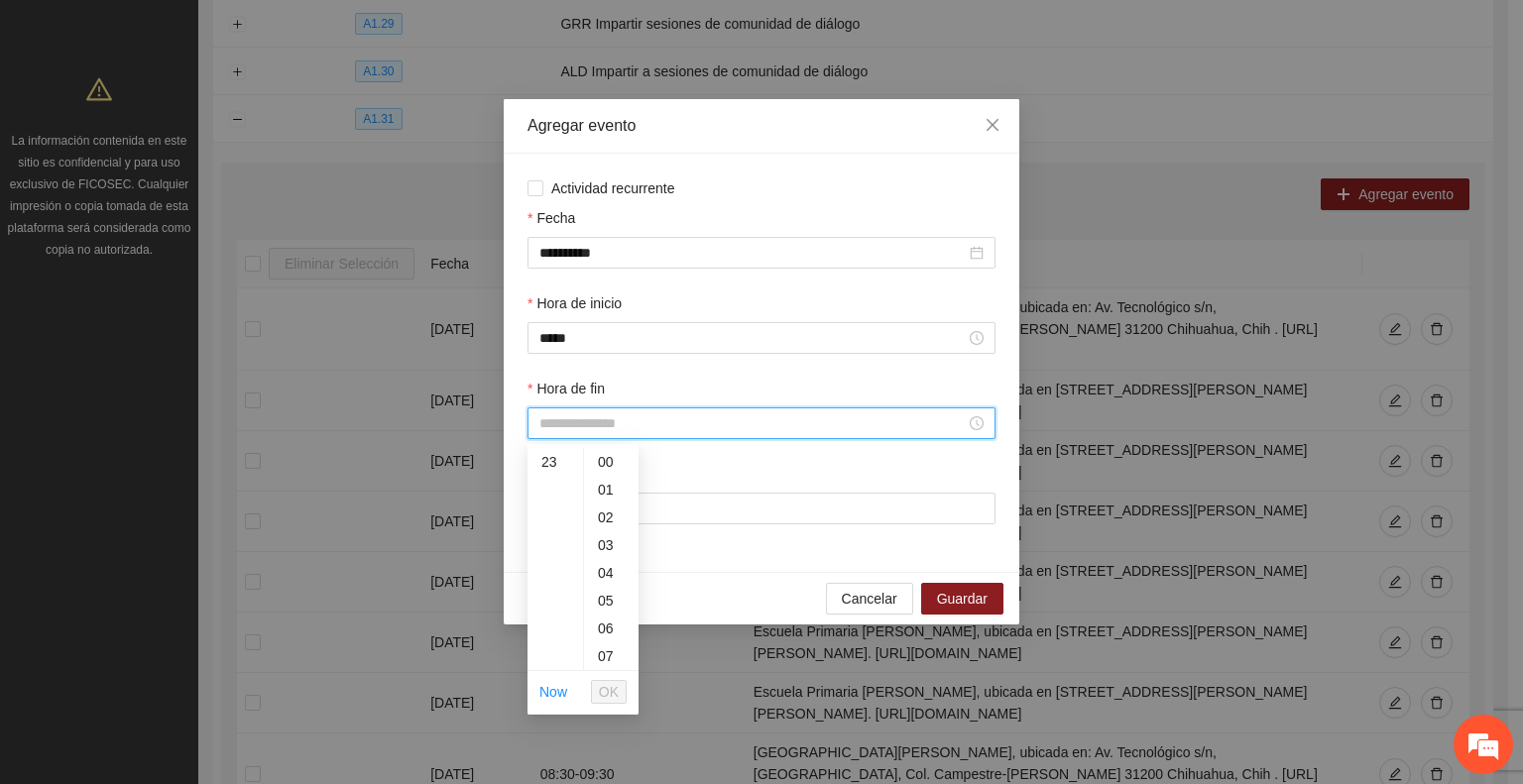 scroll, scrollTop: 242, scrollLeft: 0, axis: vertical 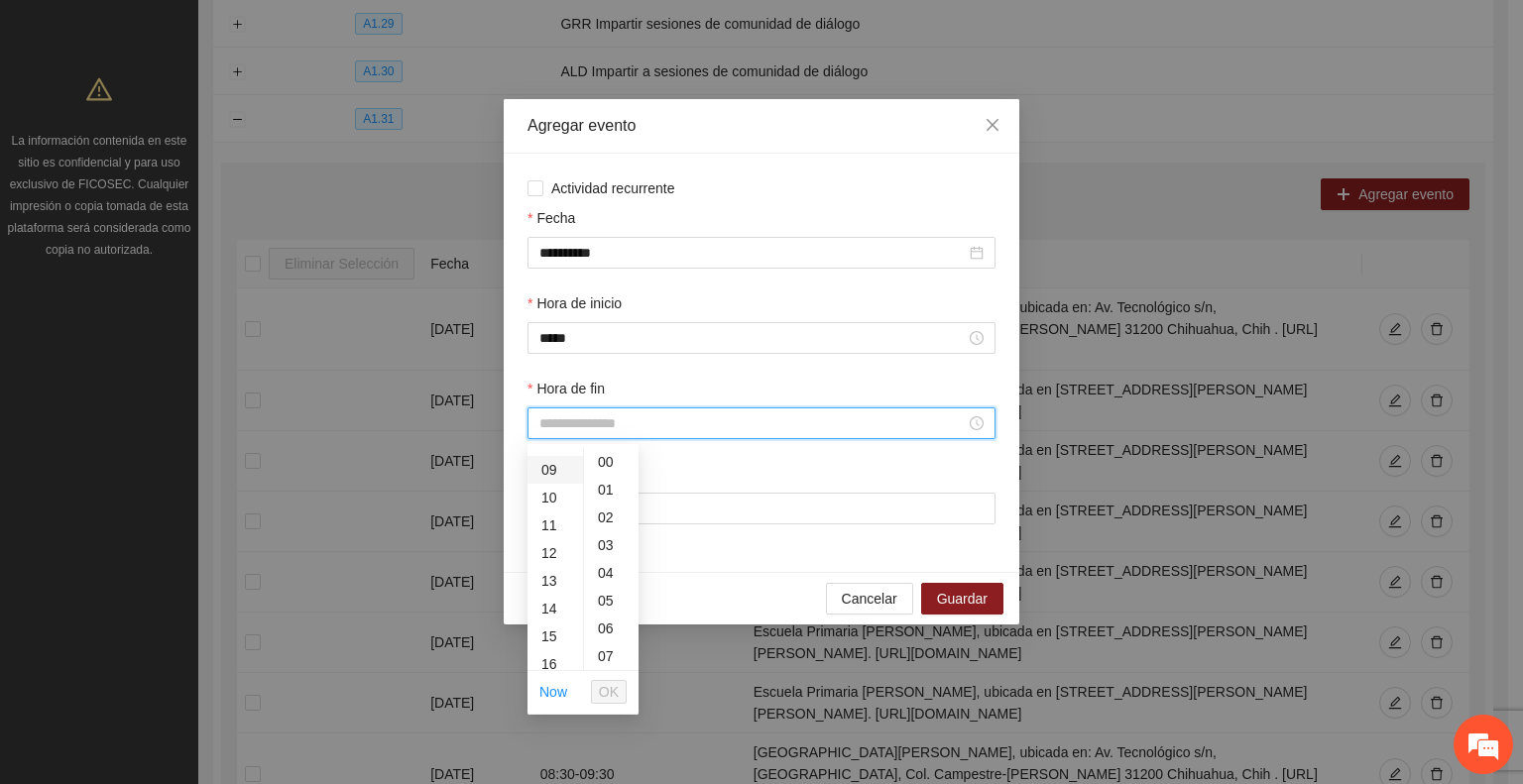 click on "09" at bounding box center (555, 470) 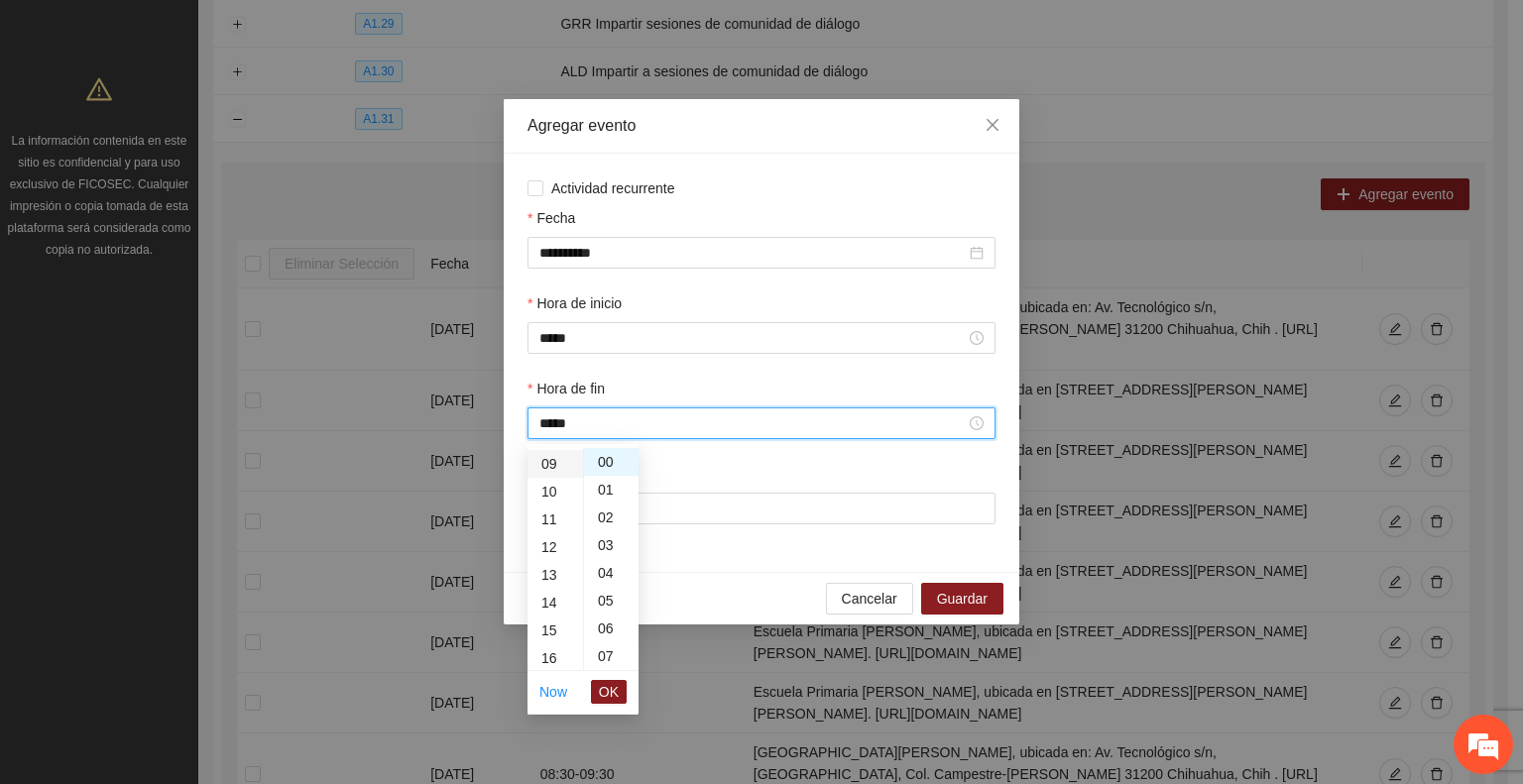 scroll, scrollTop: 250, scrollLeft: 0, axis: vertical 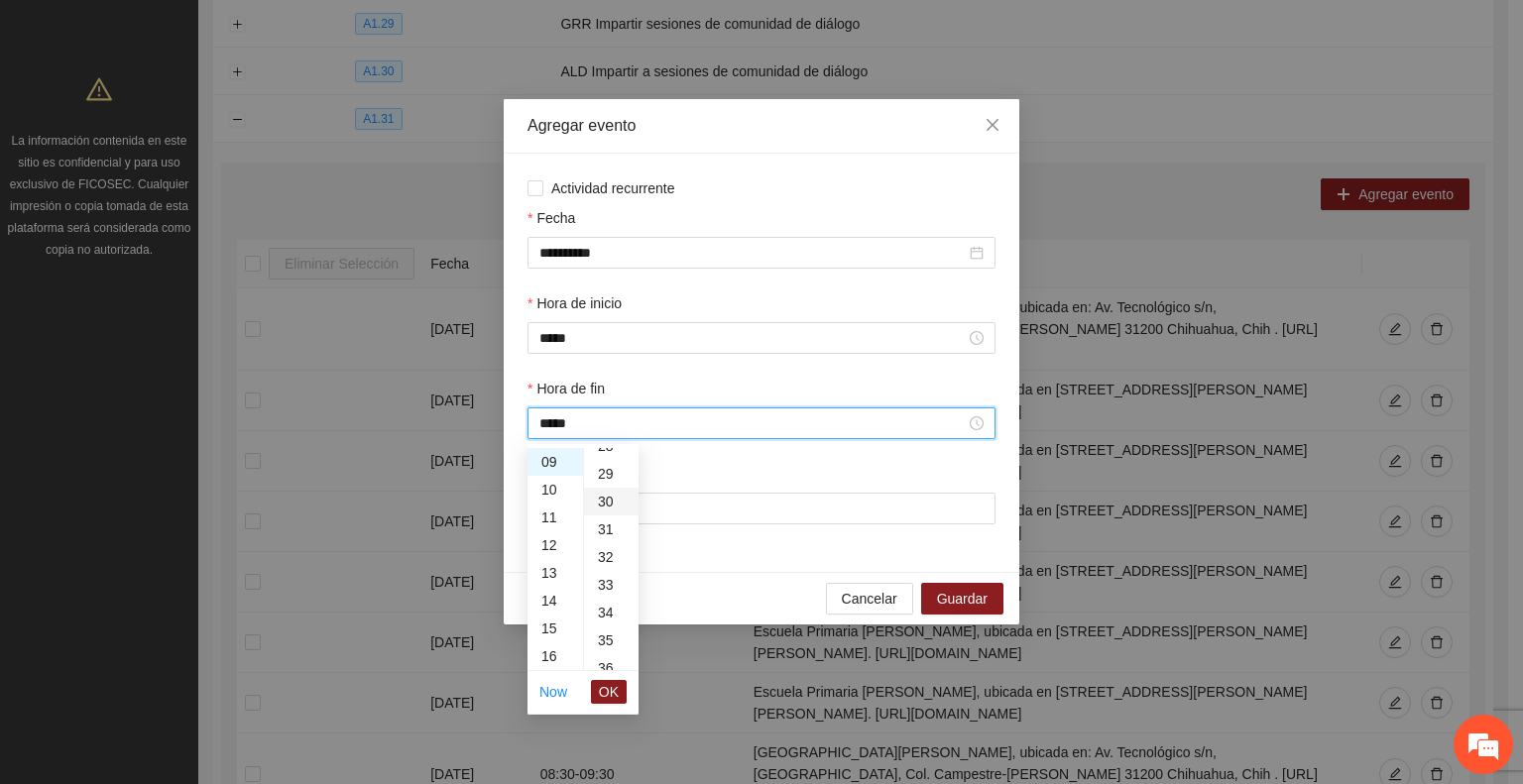 click on "30" at bounding box center (611, 502) 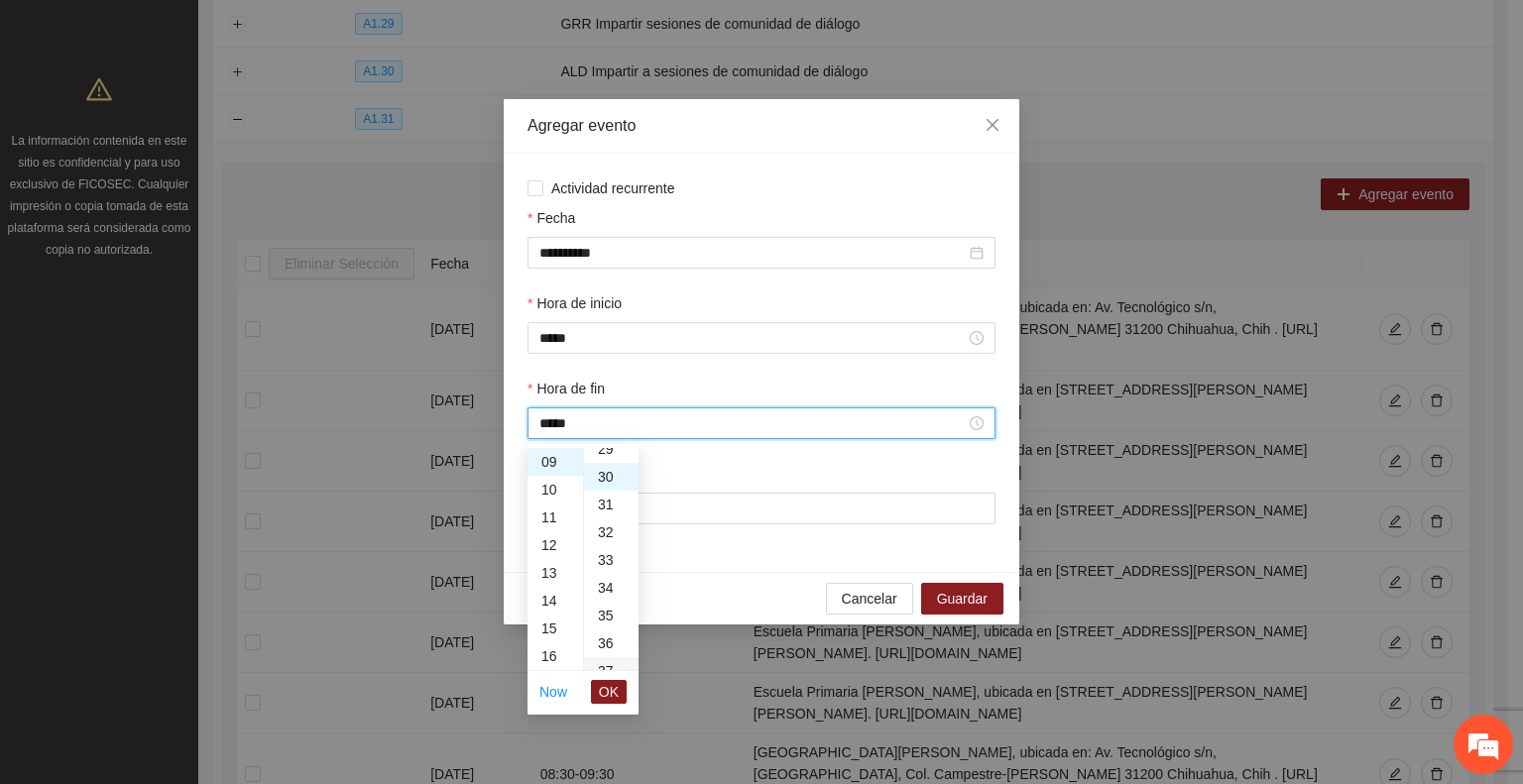scroll, scrollTop: 833, scrollLeft: 0, axis: vertical 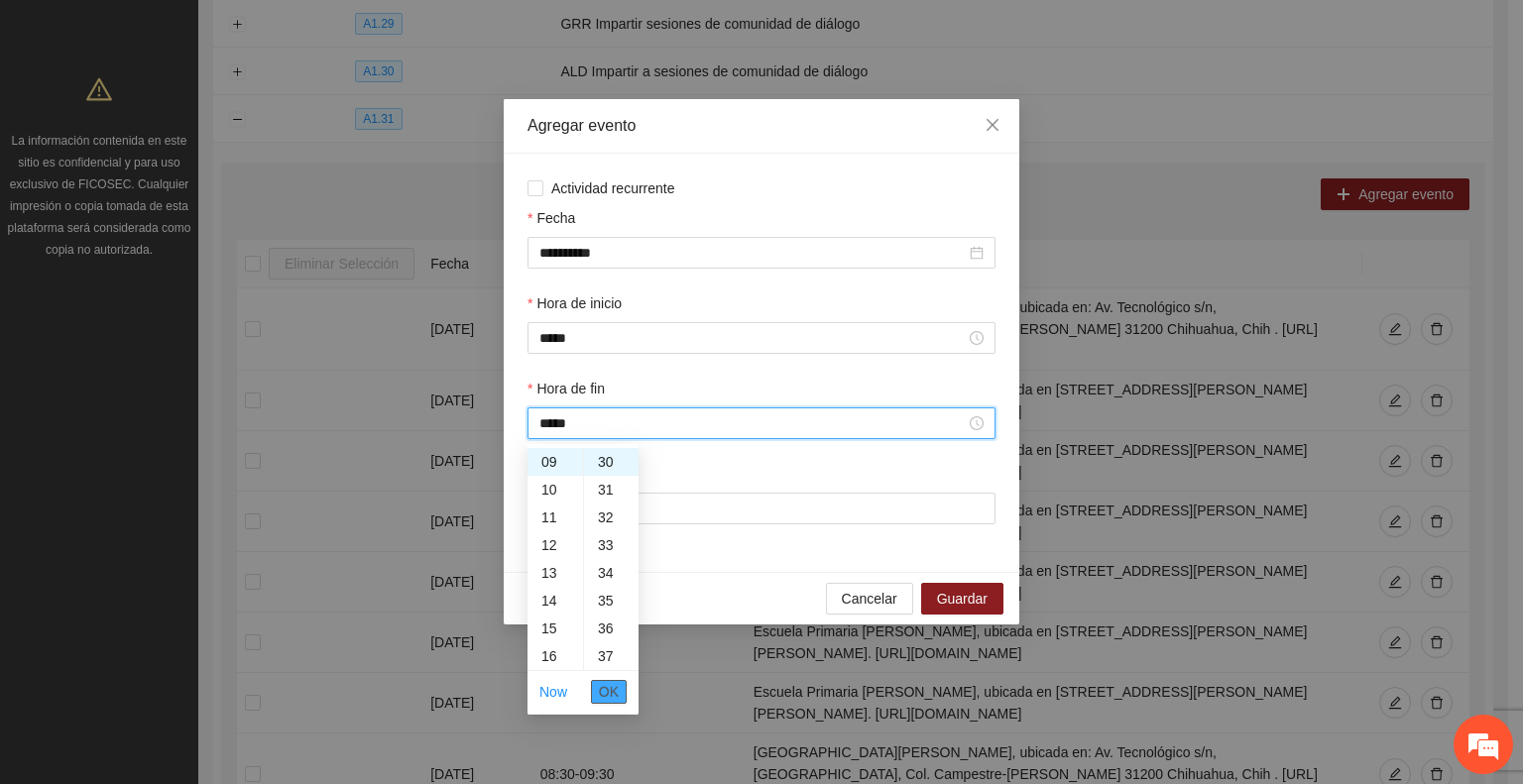 click on "OK" at bounding box center (609, 692) 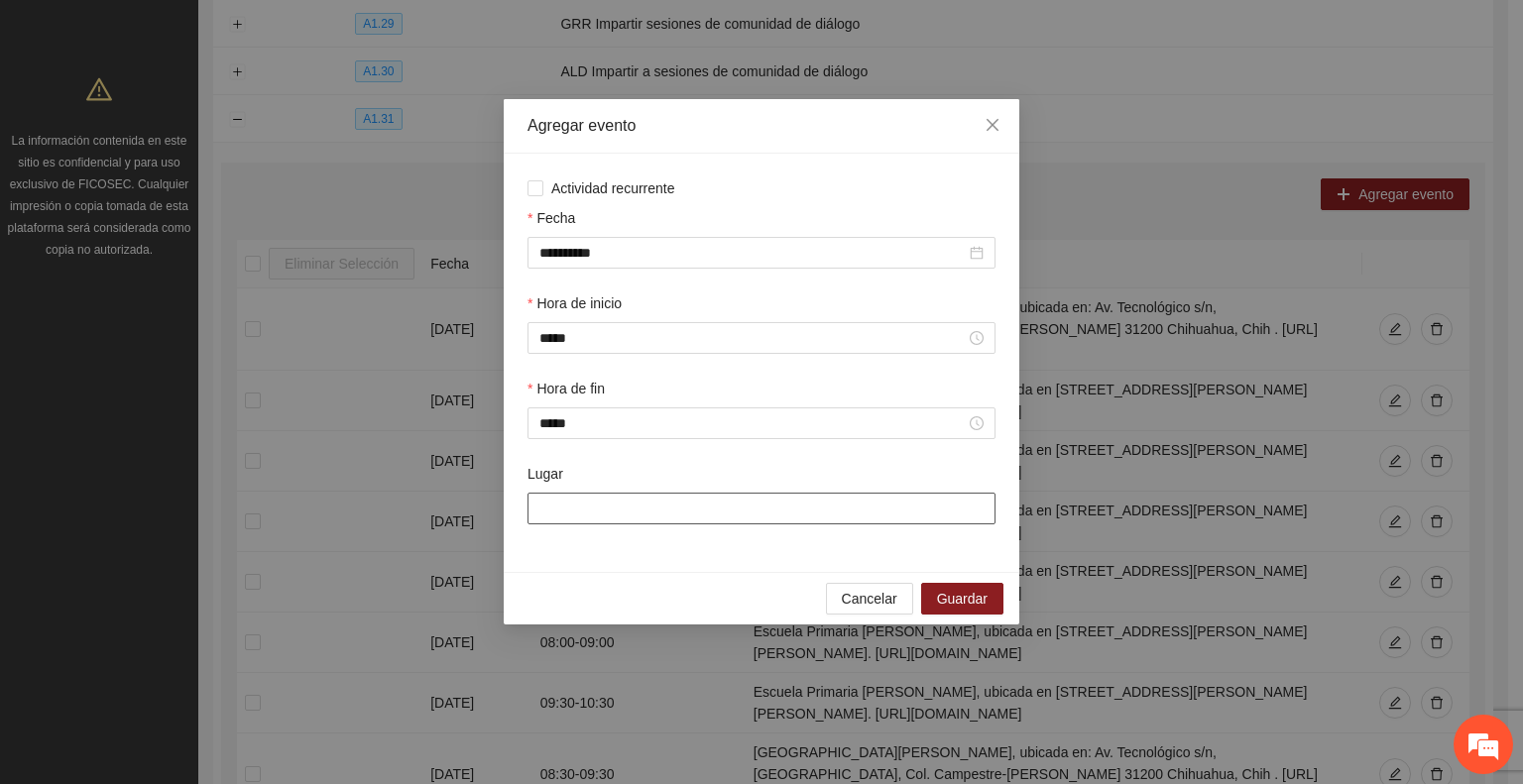 click on "Lugar" at bounding box center (762, 508) 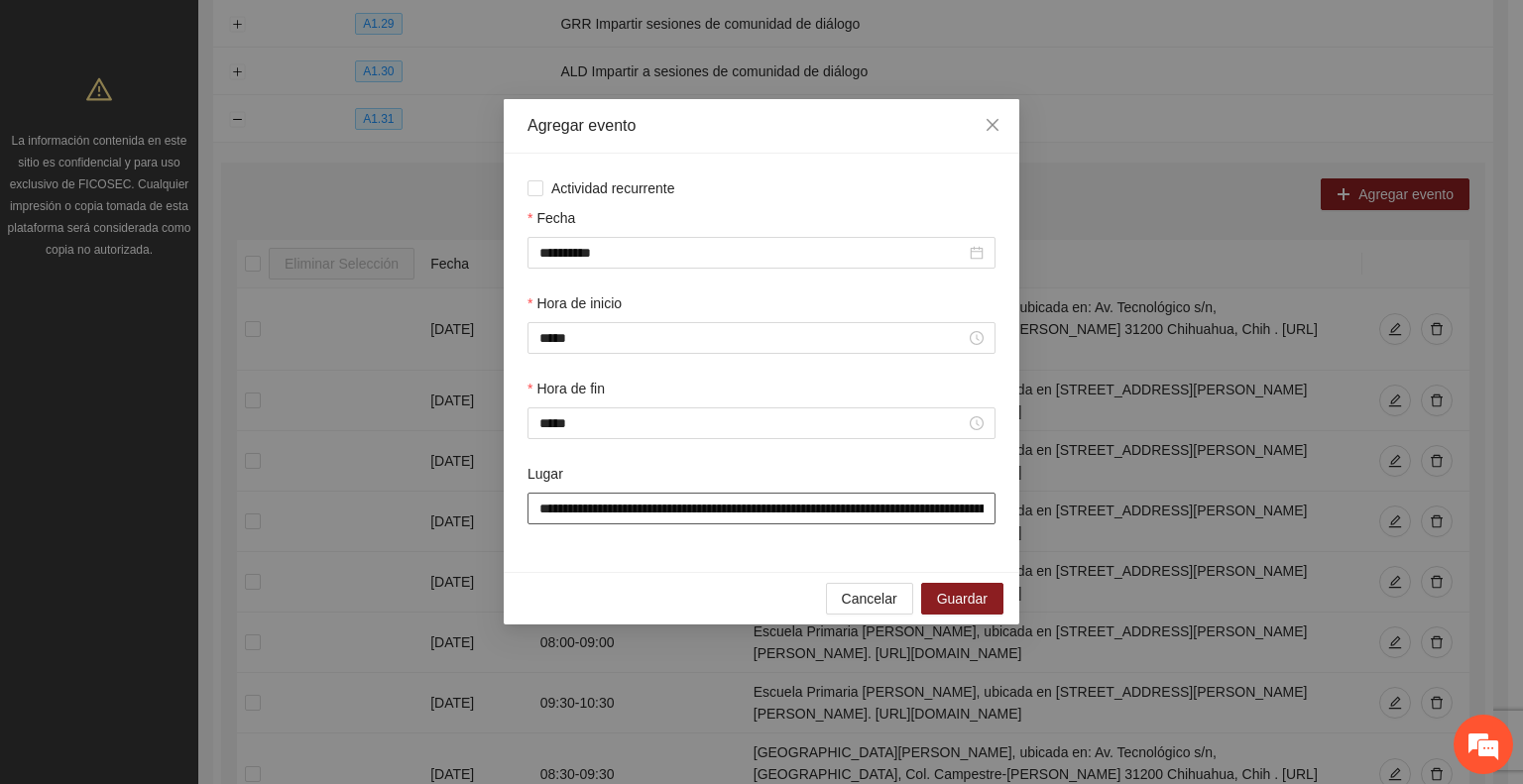 scroll, scrollTop: 0, scrollLeft: 697, axis: horizontal 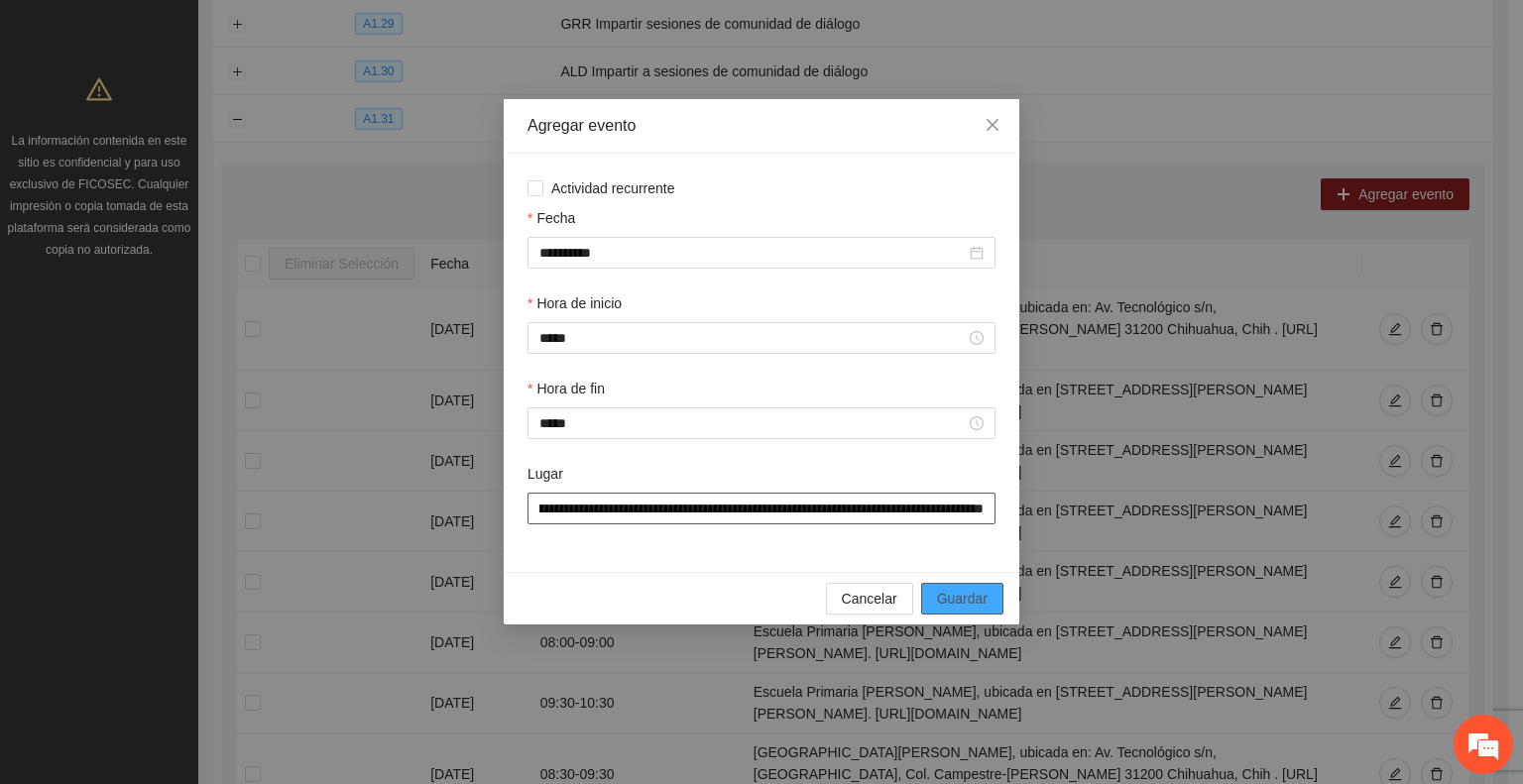 type on "**********" 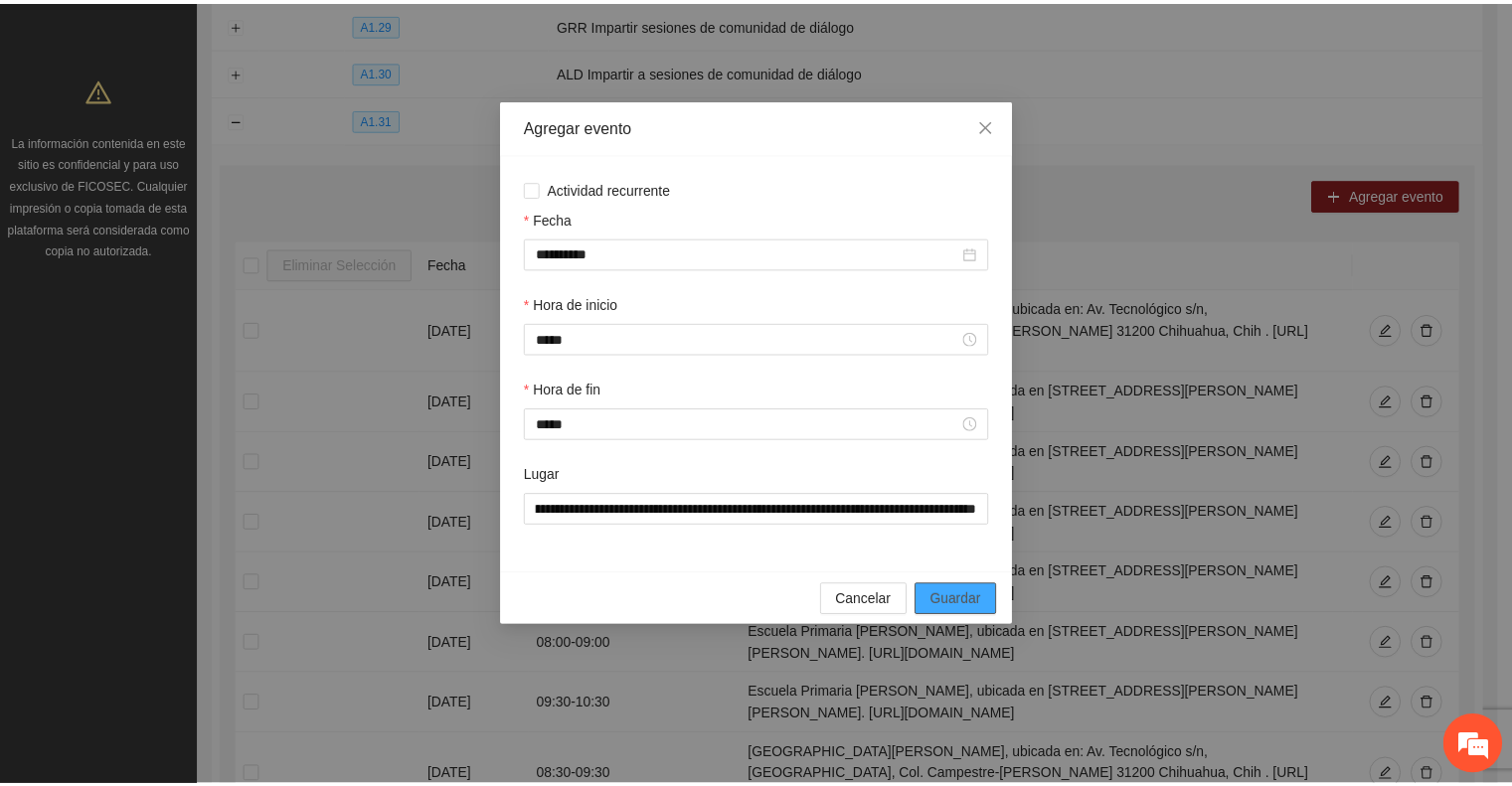scroll, scrollTop: 0, scrollLeft: 0, axis: both 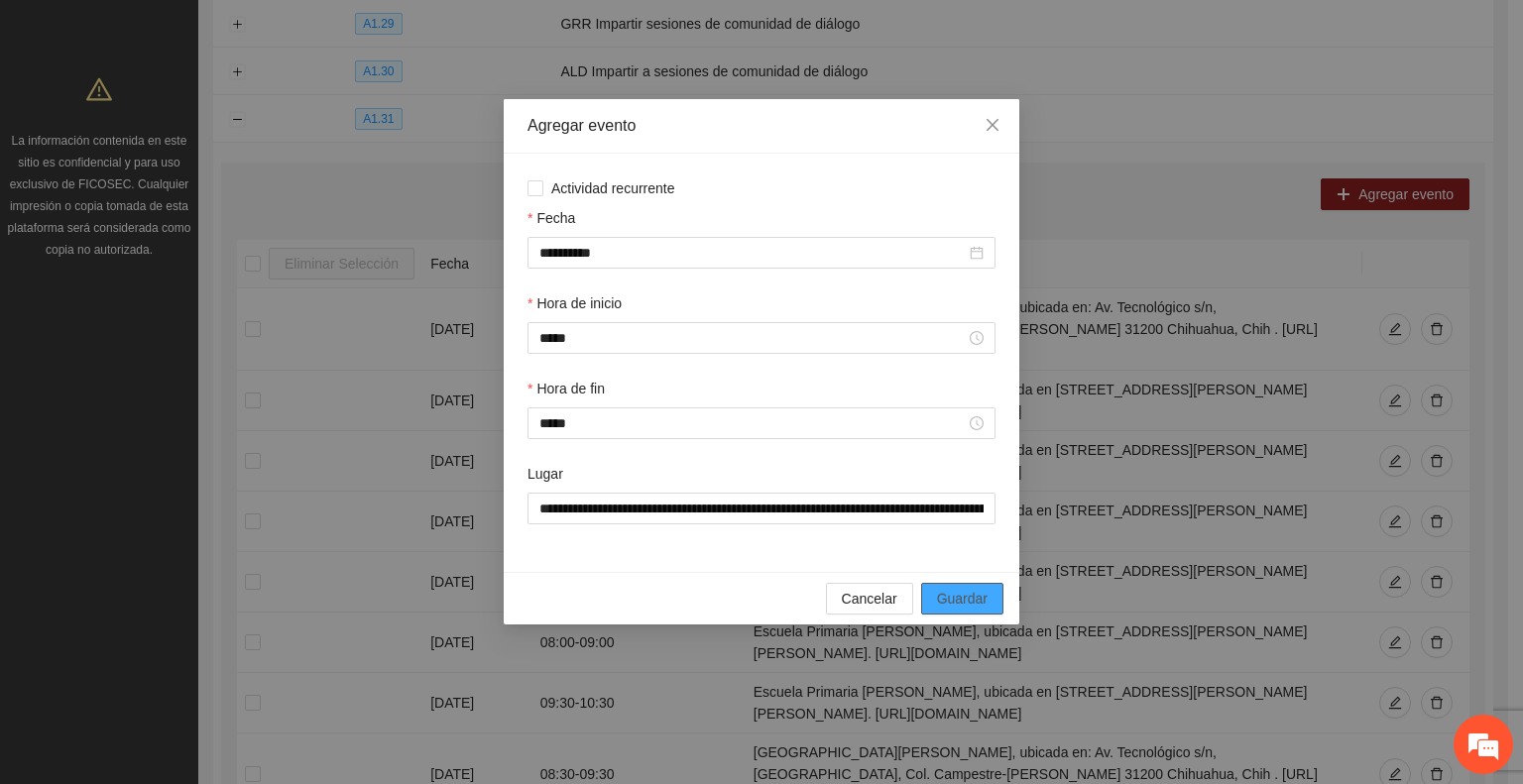 click on "Guardar" at bounding box center [962, 599] 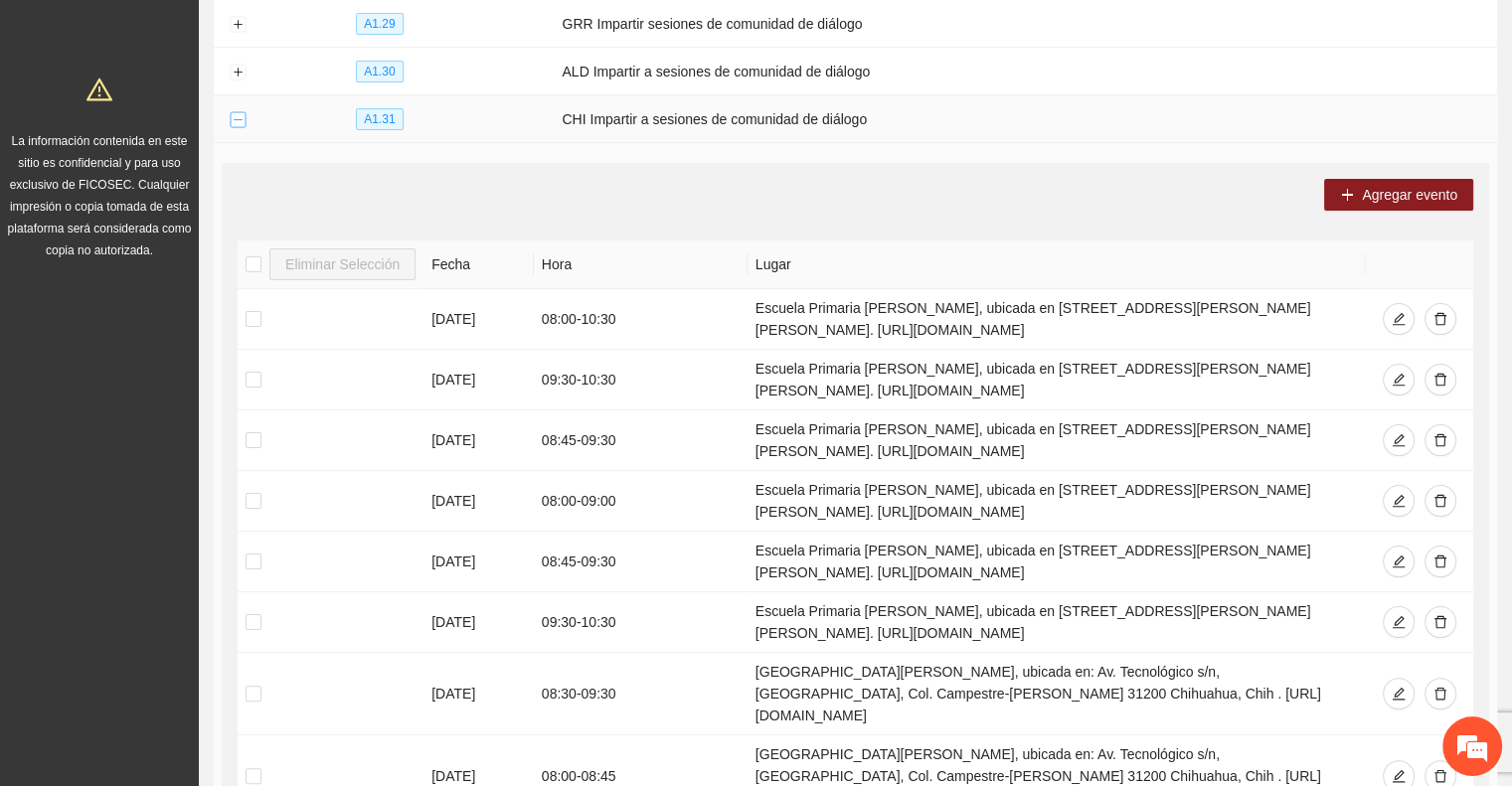 click at bounding box center (238, 120) 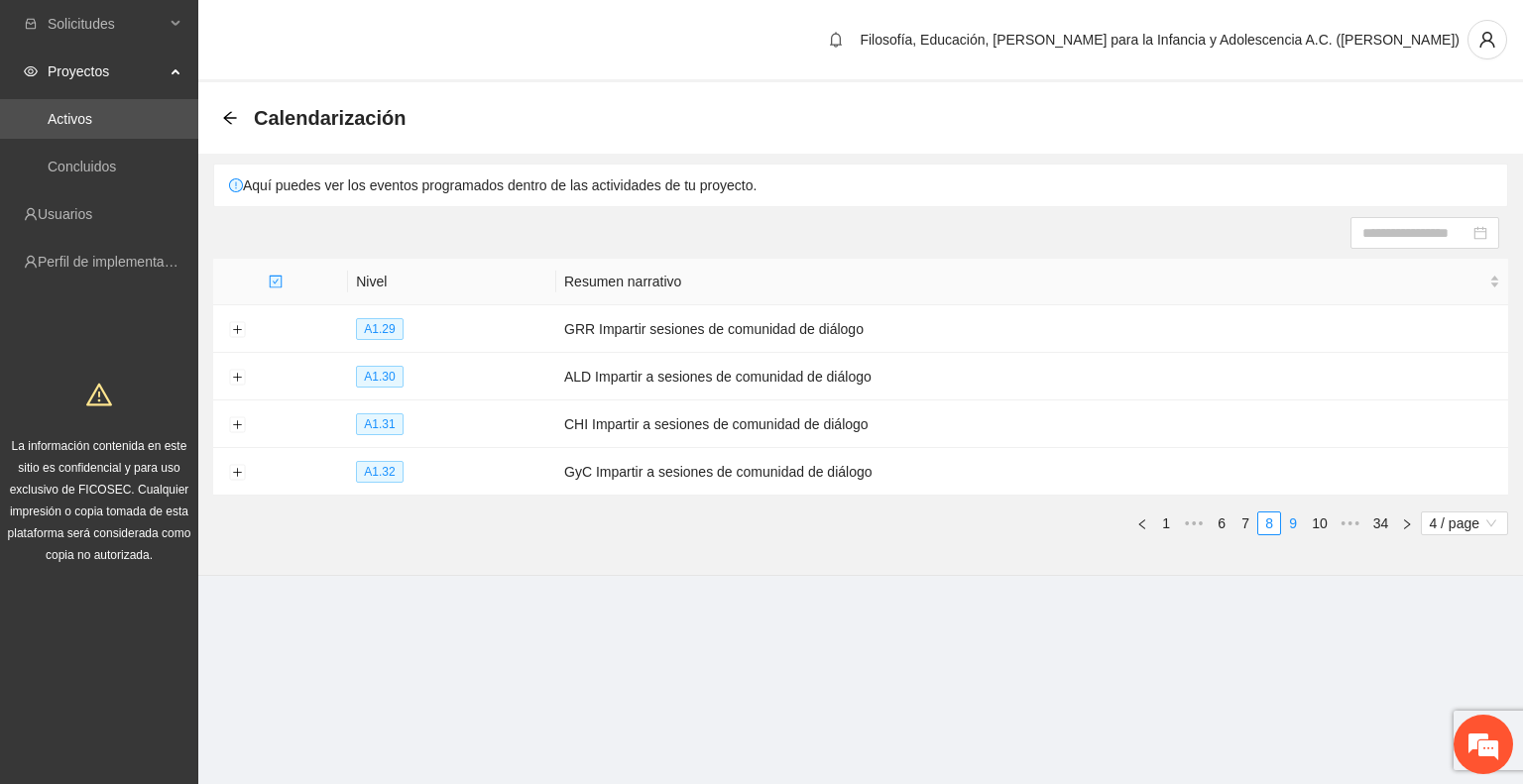 click on "9" at bounding box center [1293, 523] 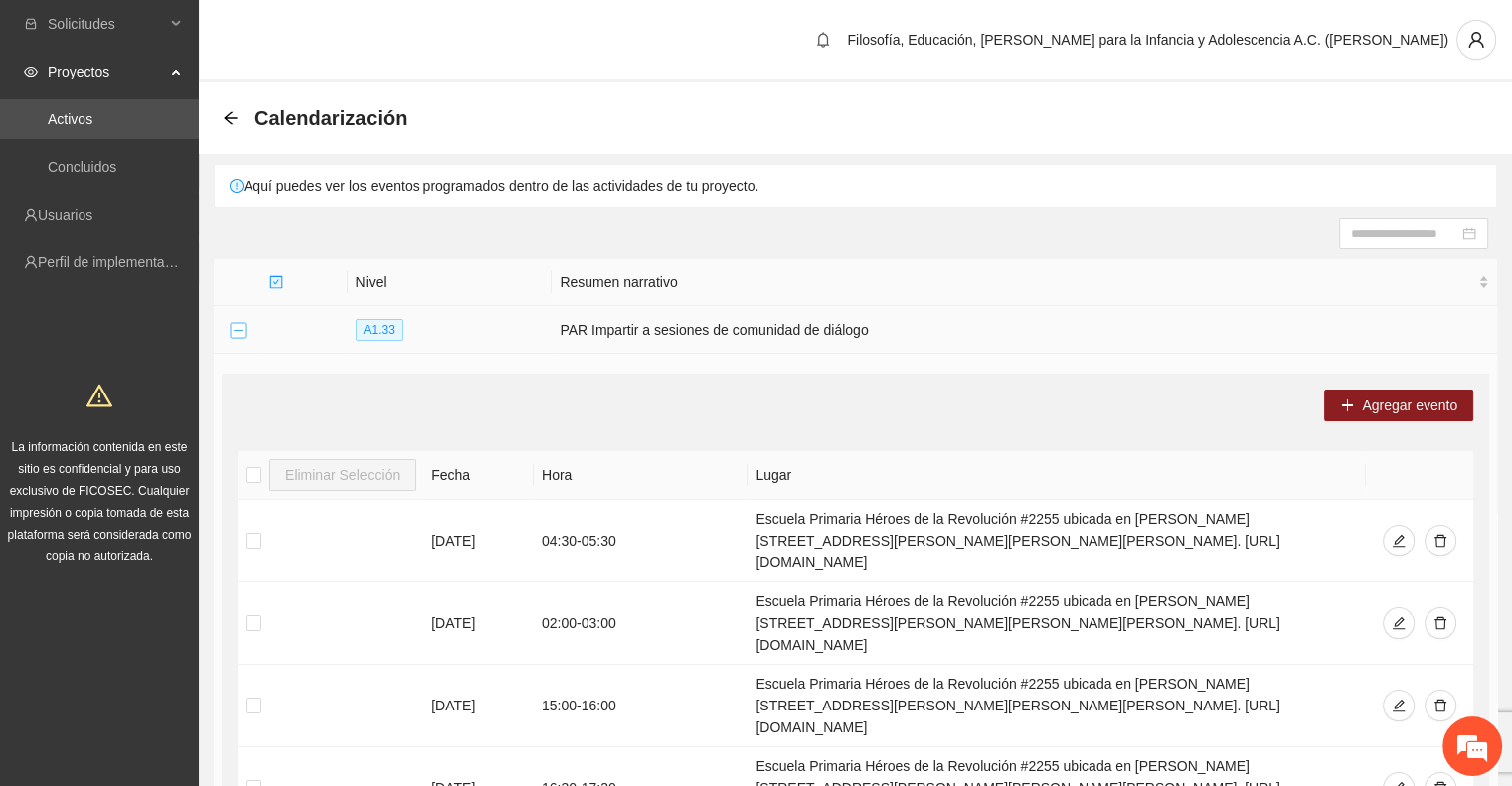 click at bounding box center [238, 331] 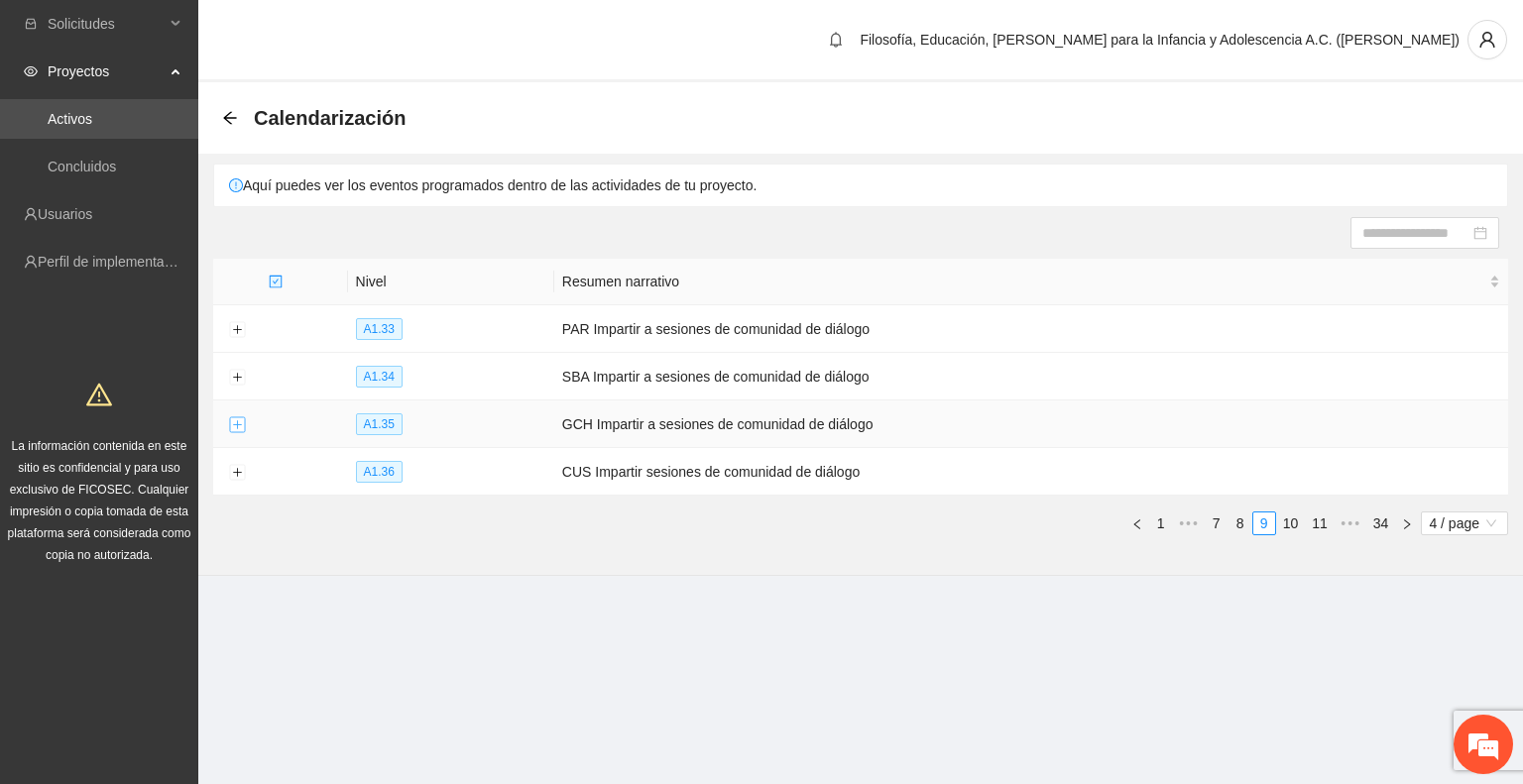 click at bounding box center [237, 425] 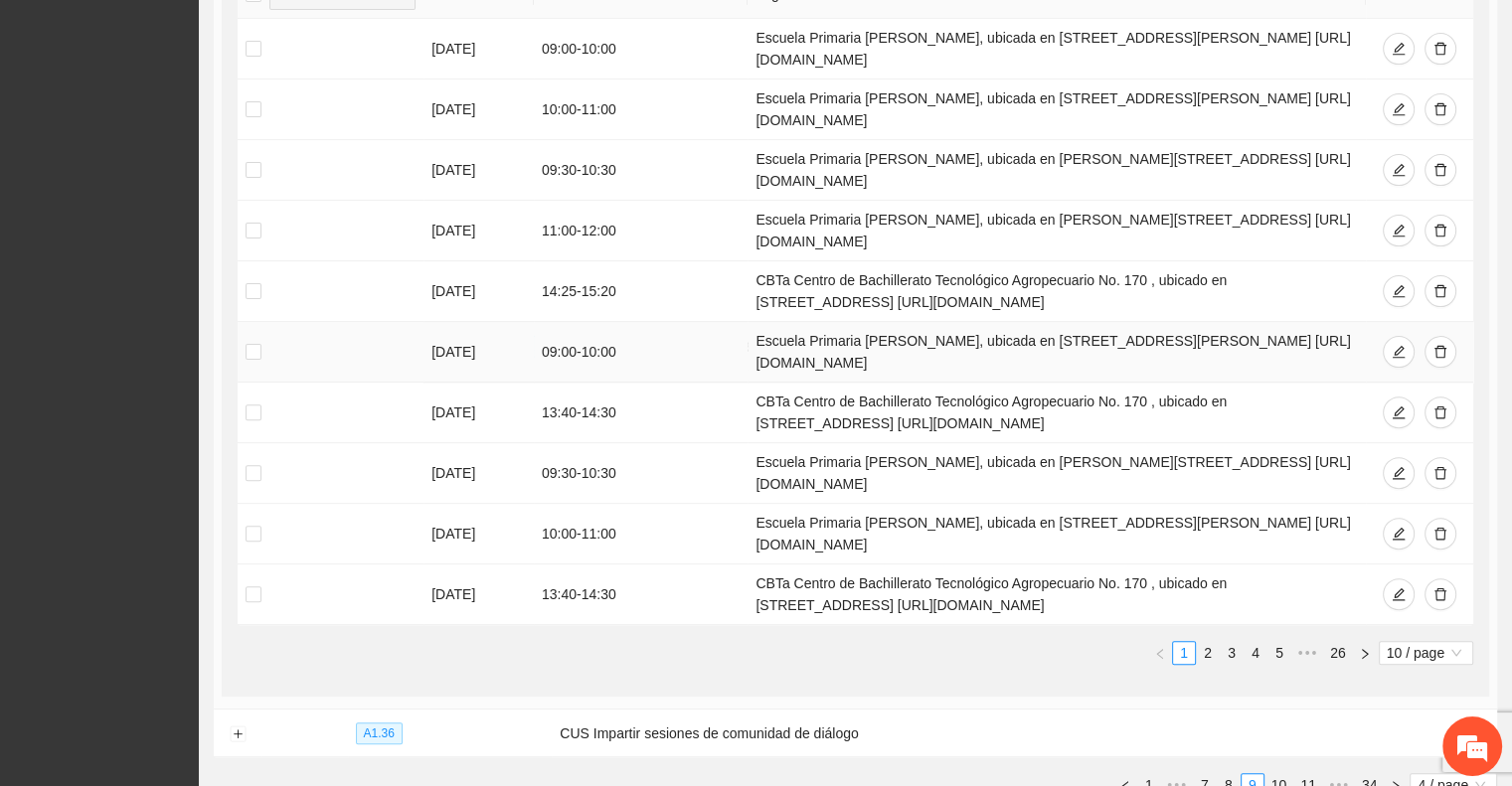 scroll, scrollTop: 704, scrollLeft: 0, axis: vertical 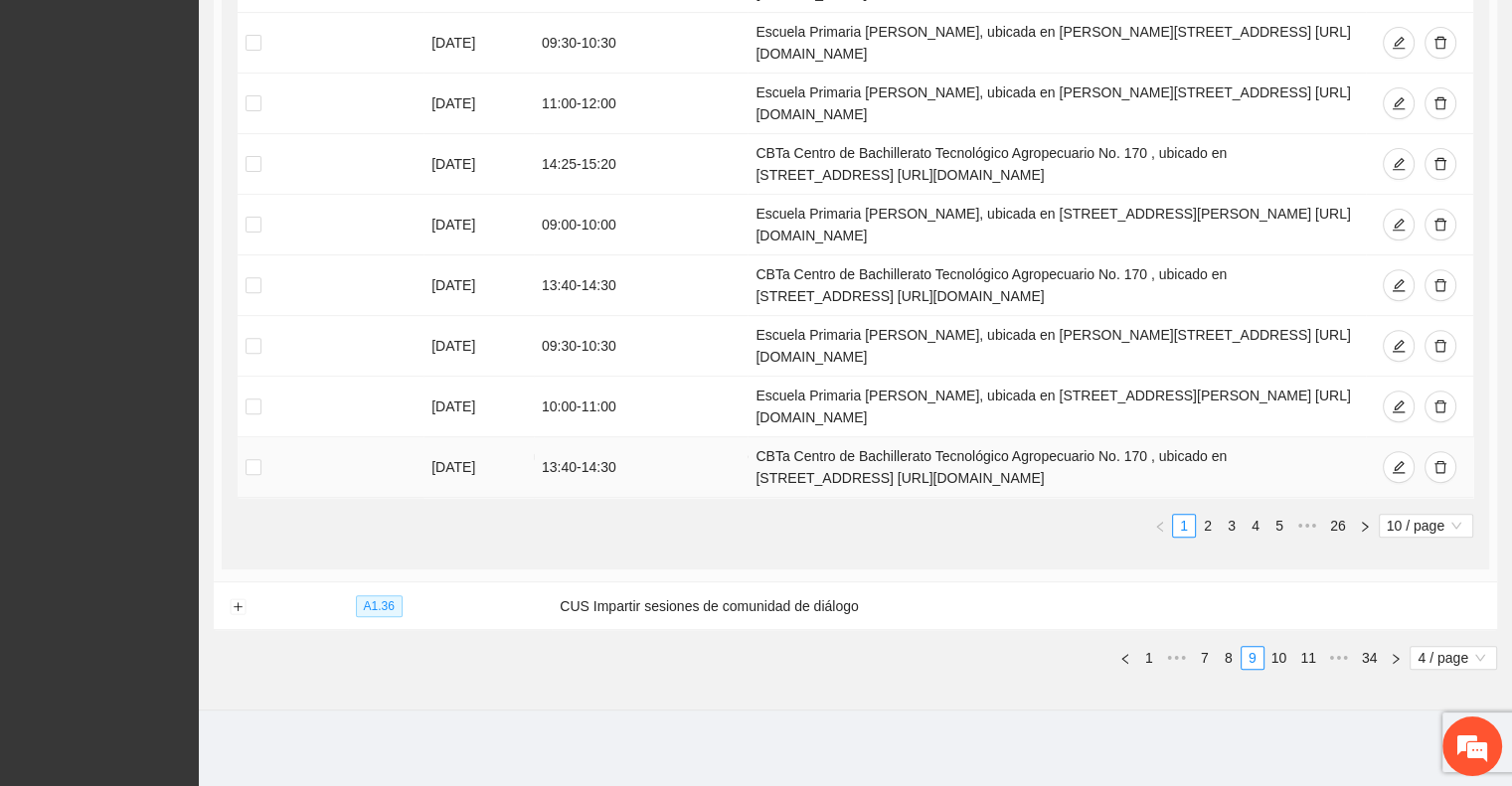 drag, startPoint x: 742, startPoint y: 452, endPoint x: 1228, endPoint y: 480, distance: 486.806 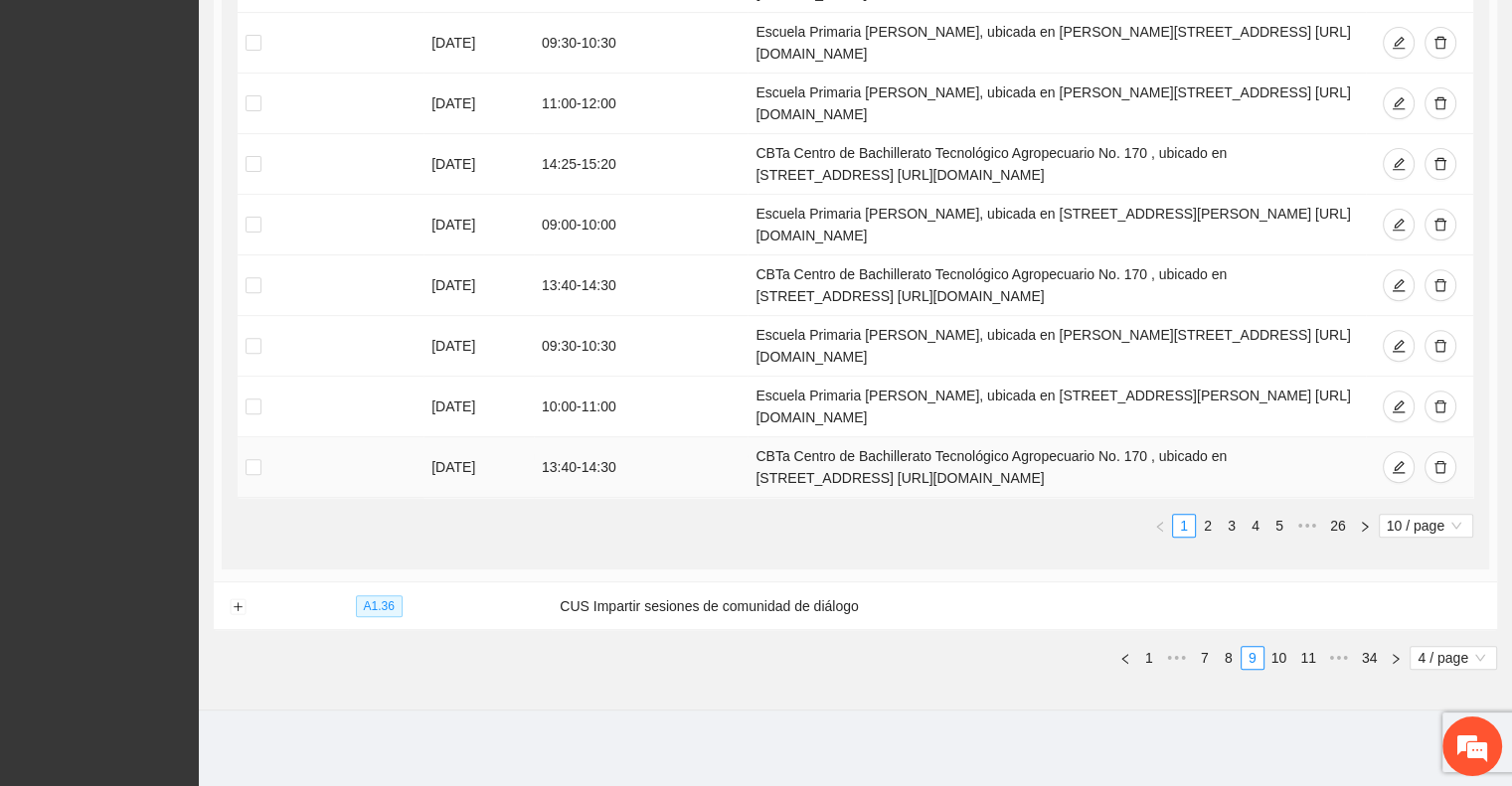 copy on "CBTa Centro de Bachillerato Tecnológico Agropecuario No. 170 , ubicado en [STREET_ADDRESS] [URL][DOMAIN_NAME]" 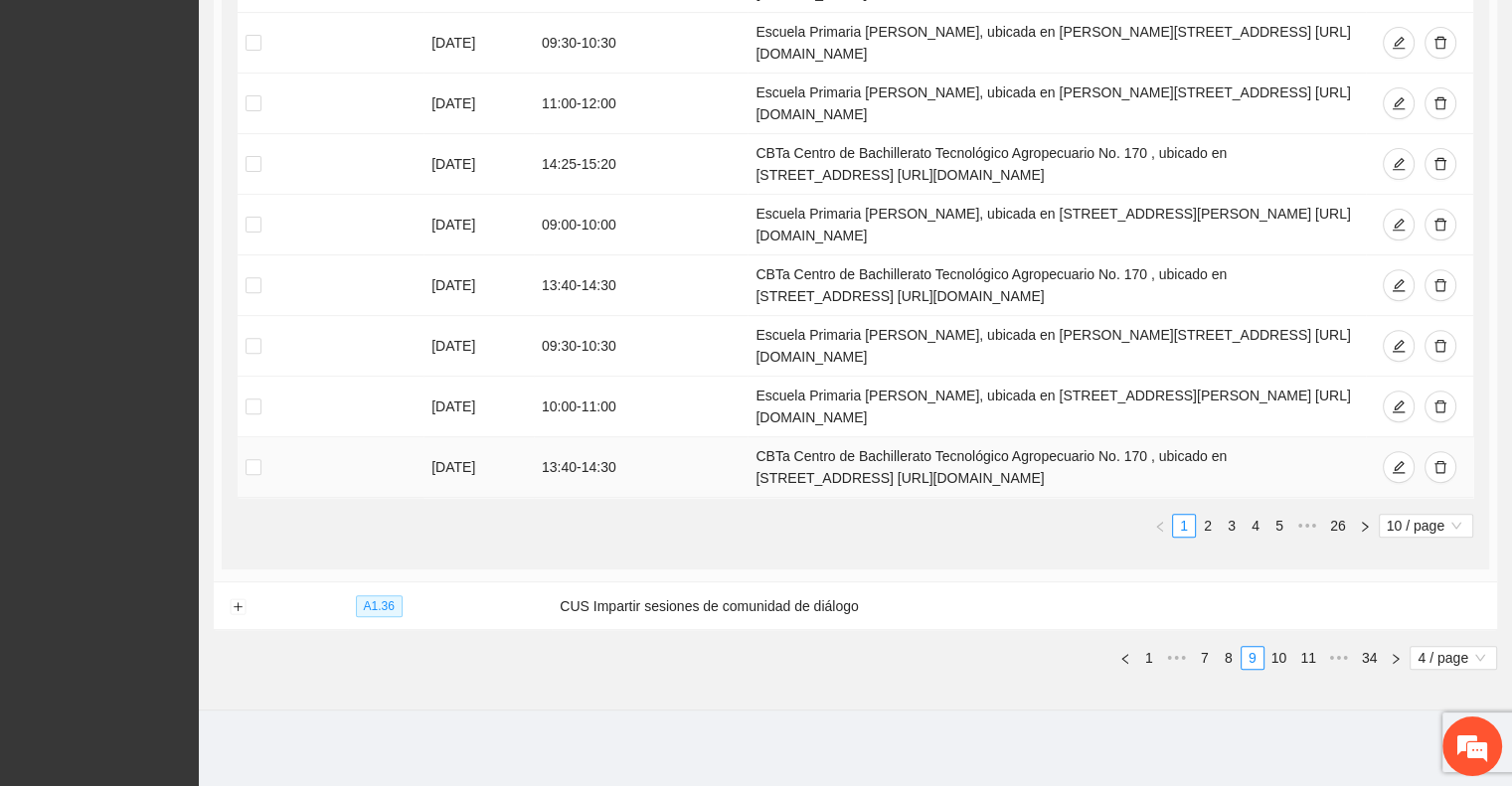 copy on "CBTa Centro de Bachillerato Tecnológico Agropecuario No. 170 , ubicado en [STREET_ADDRESS] [URL][DOMAIN_NAME]" 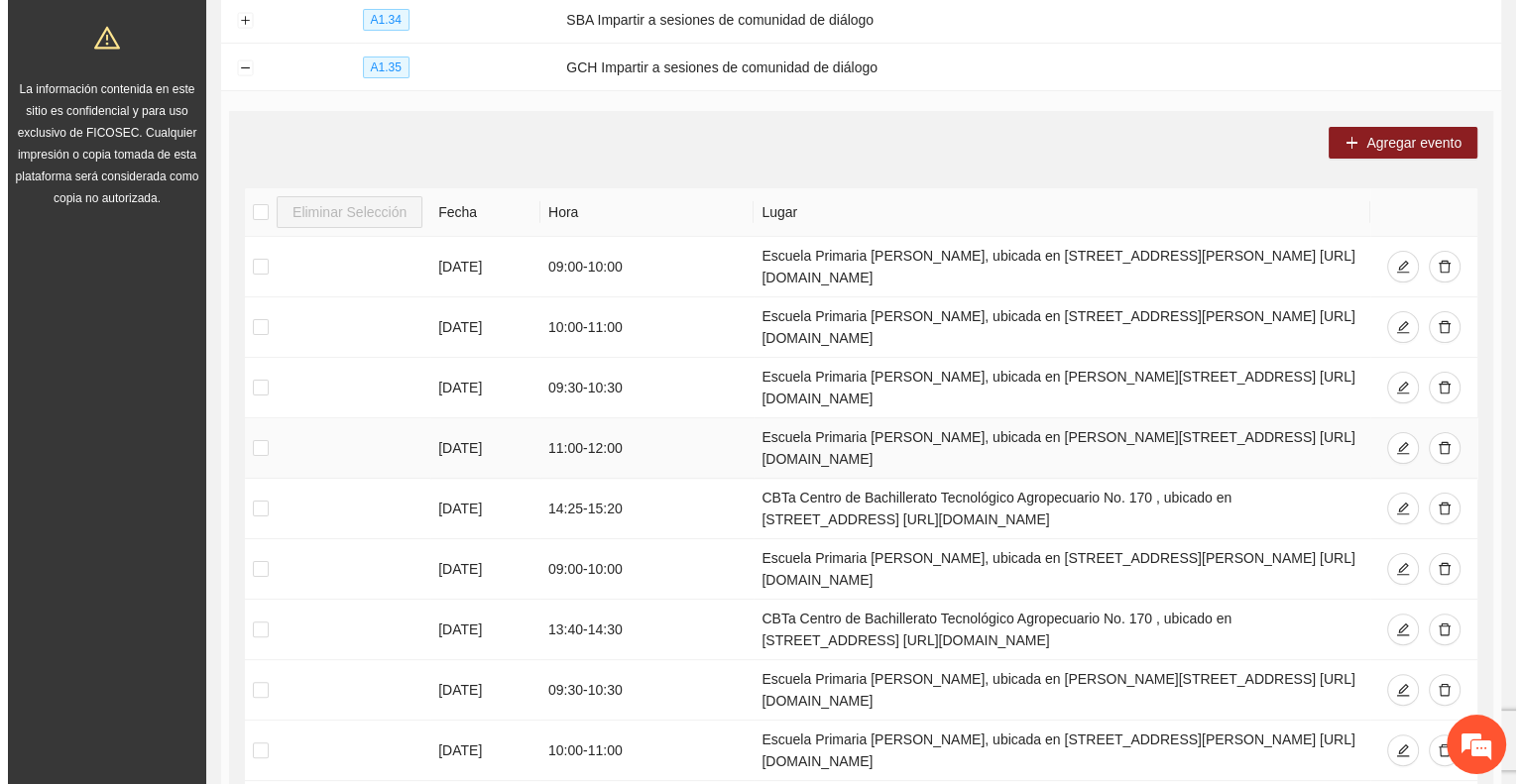 scroll, scrollTop: 305, scrollLeft: 0, axis: vertical 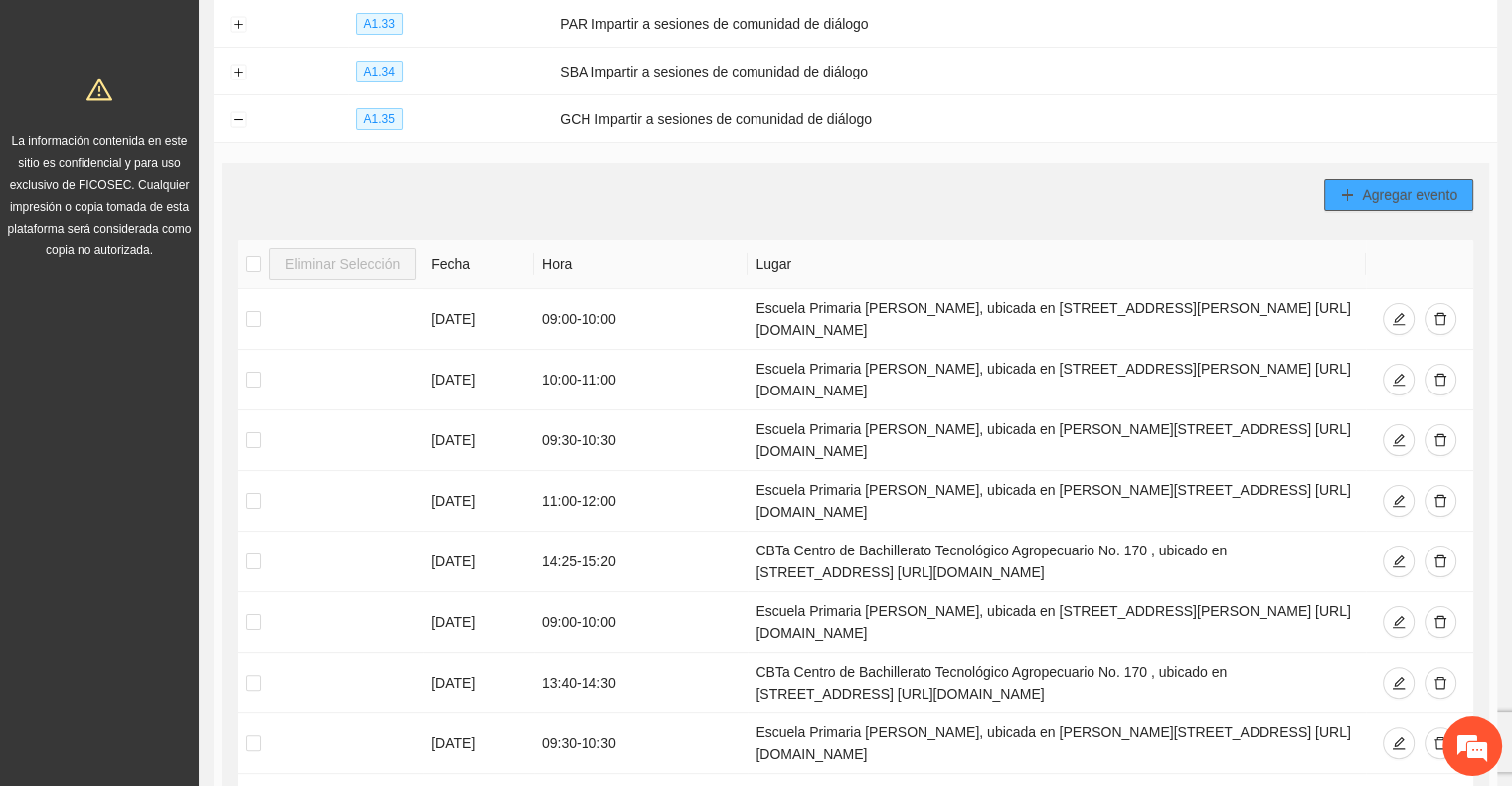 click on "Agregar evento" at bounding box center [1410, 195] 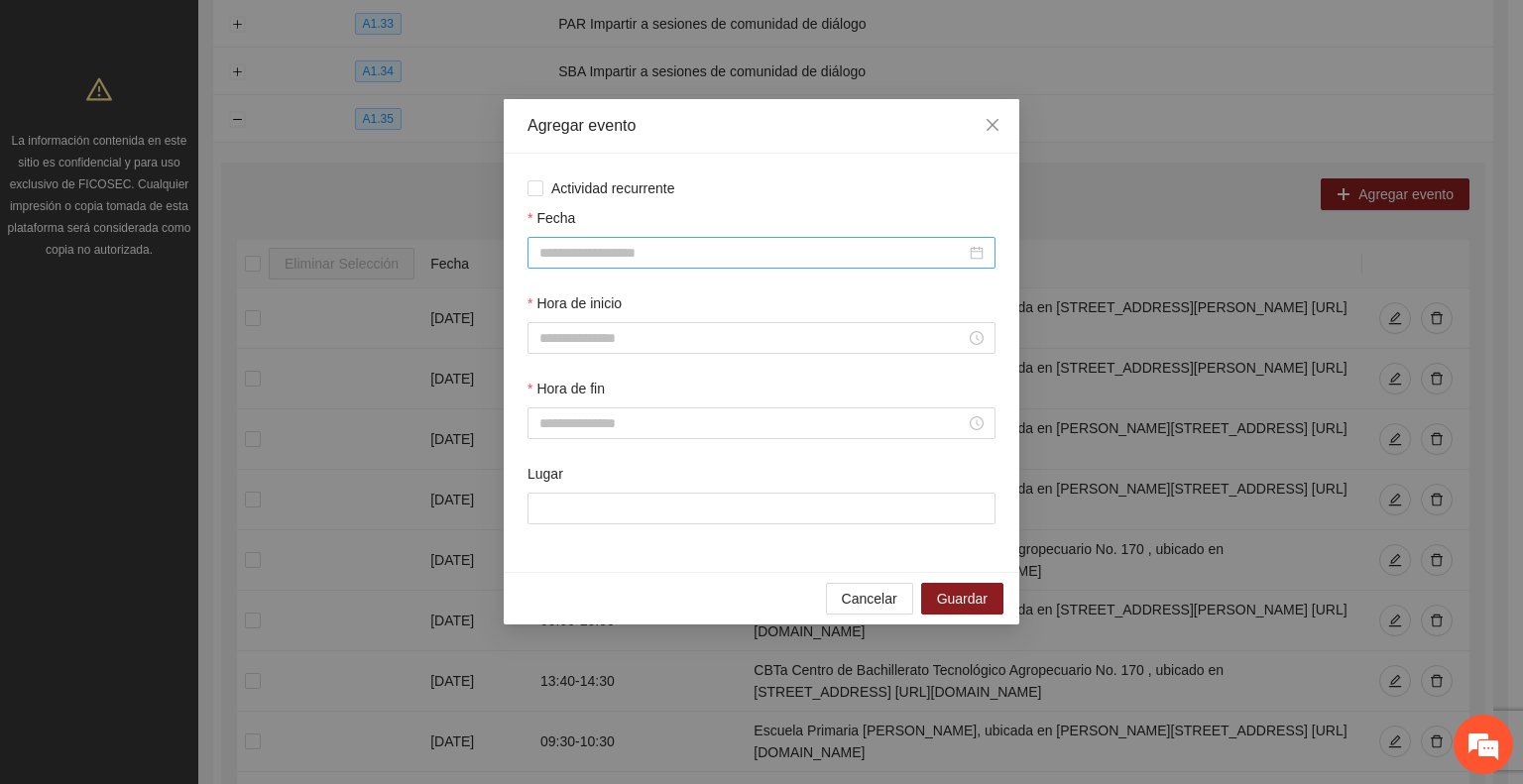 click on "Fecha" at bounding box center (753, 253) 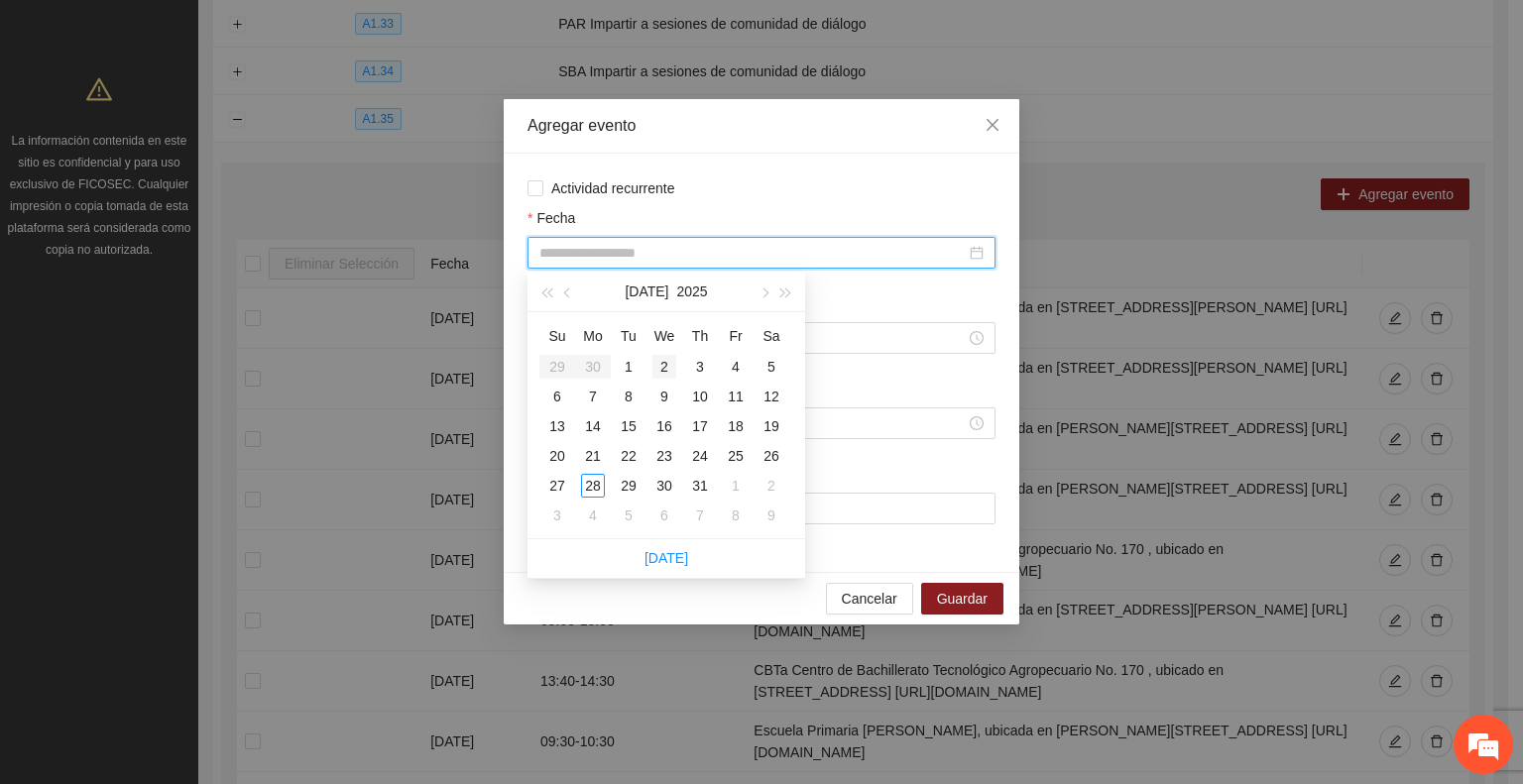 type on "**********" 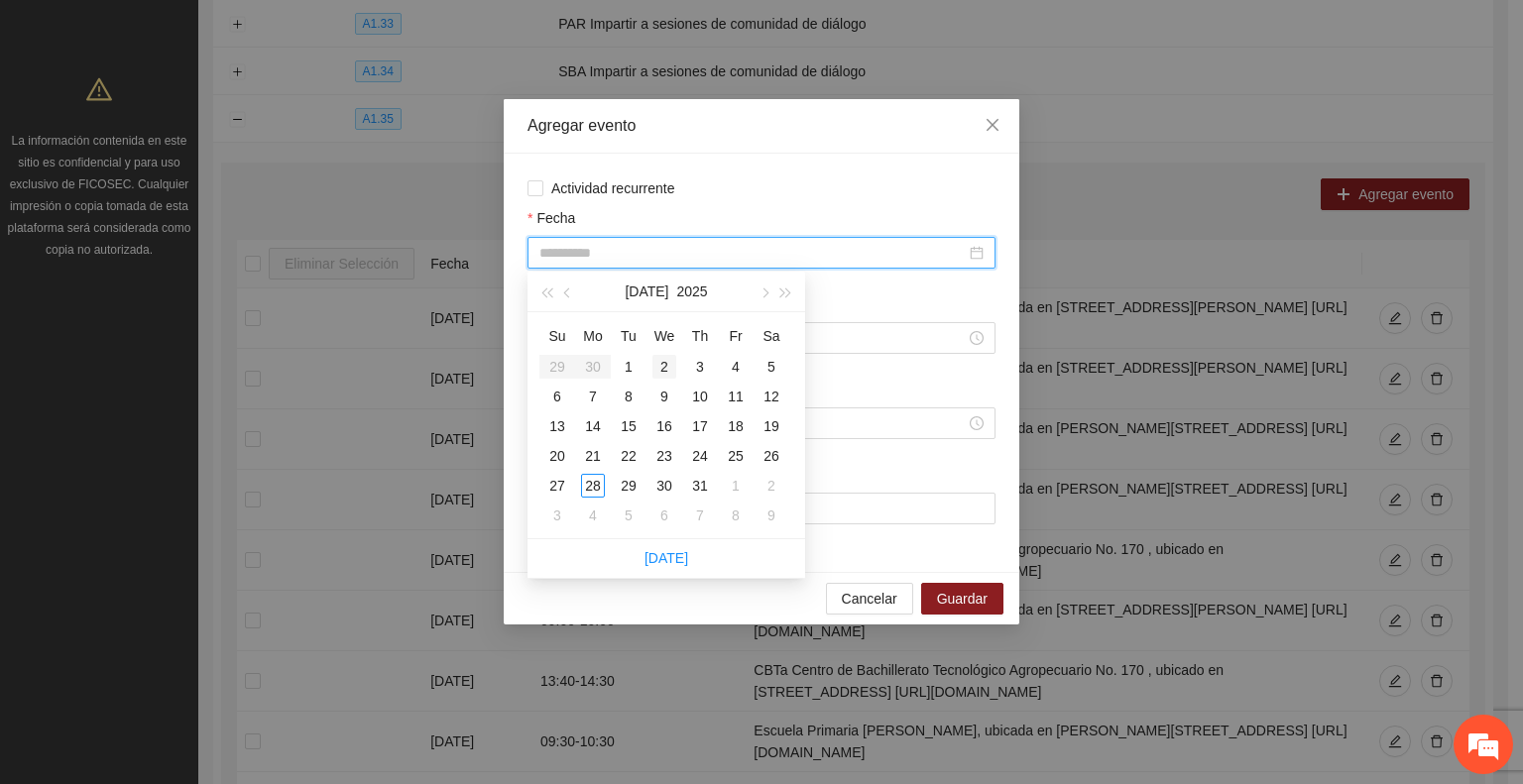 click on "2" at bounding box center (664, 367) 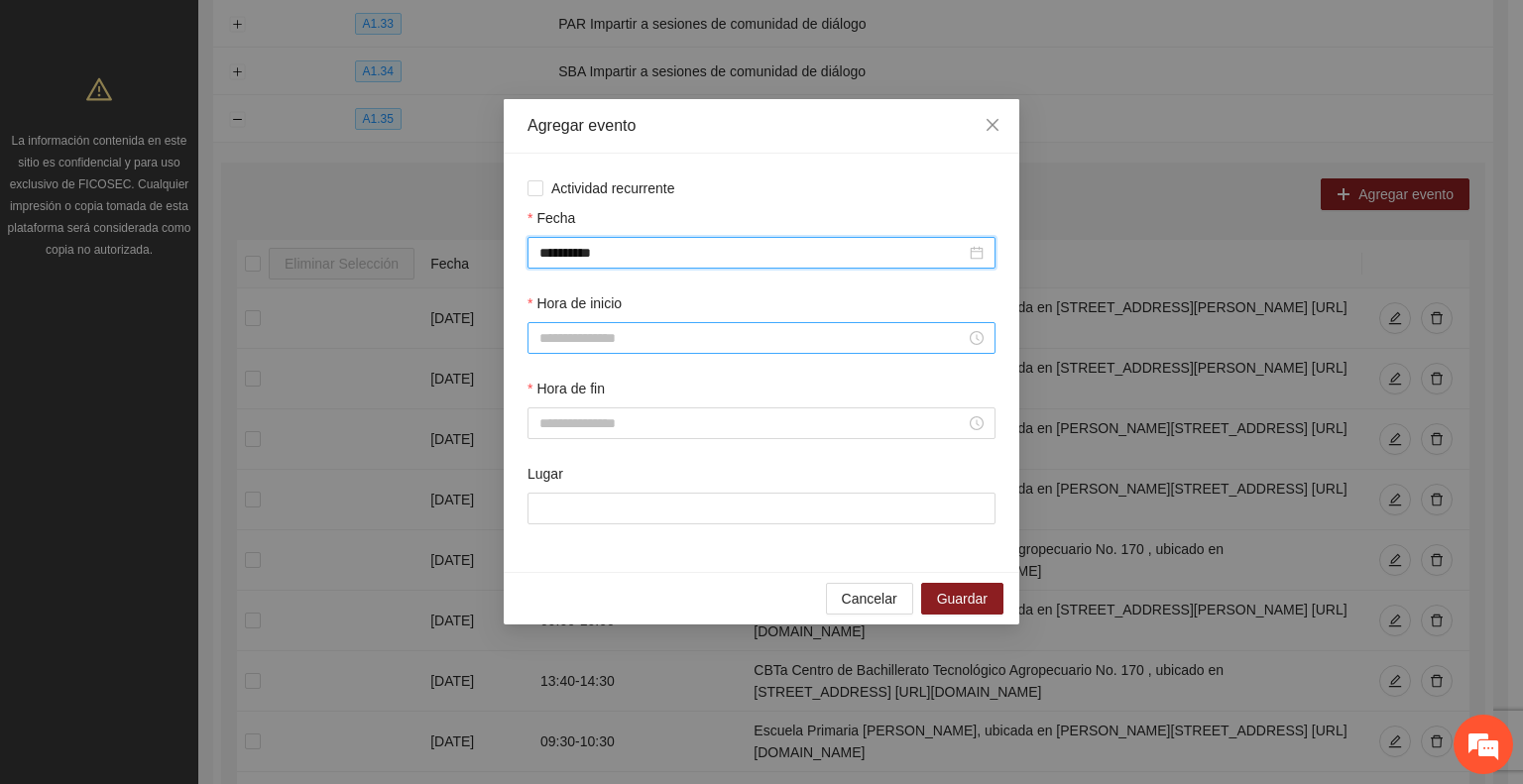 click on "Hora de inicio" at bounding box center (753, 338) 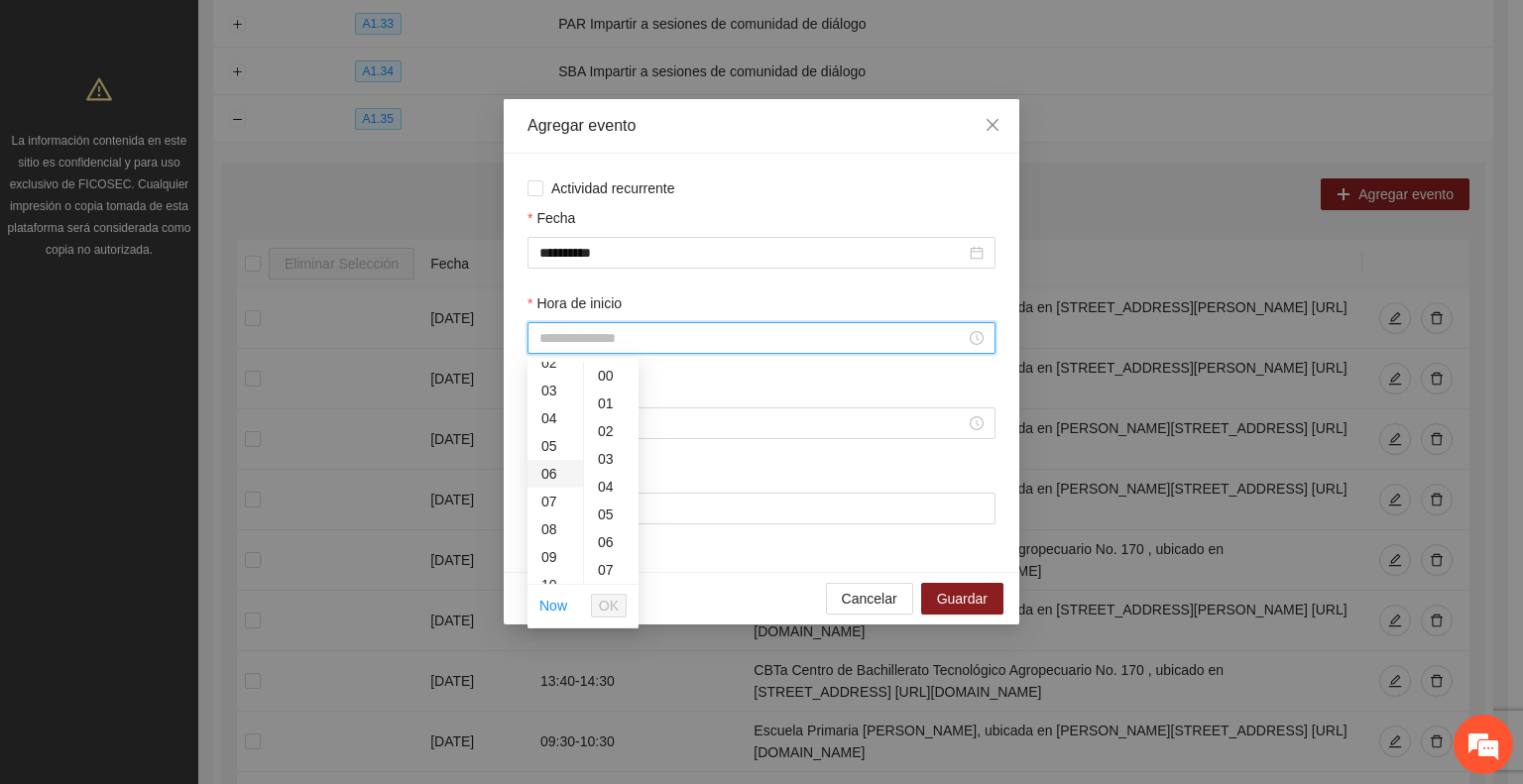 scroll, scrollTop: 198, scrollLeft: 0, axis: vertical 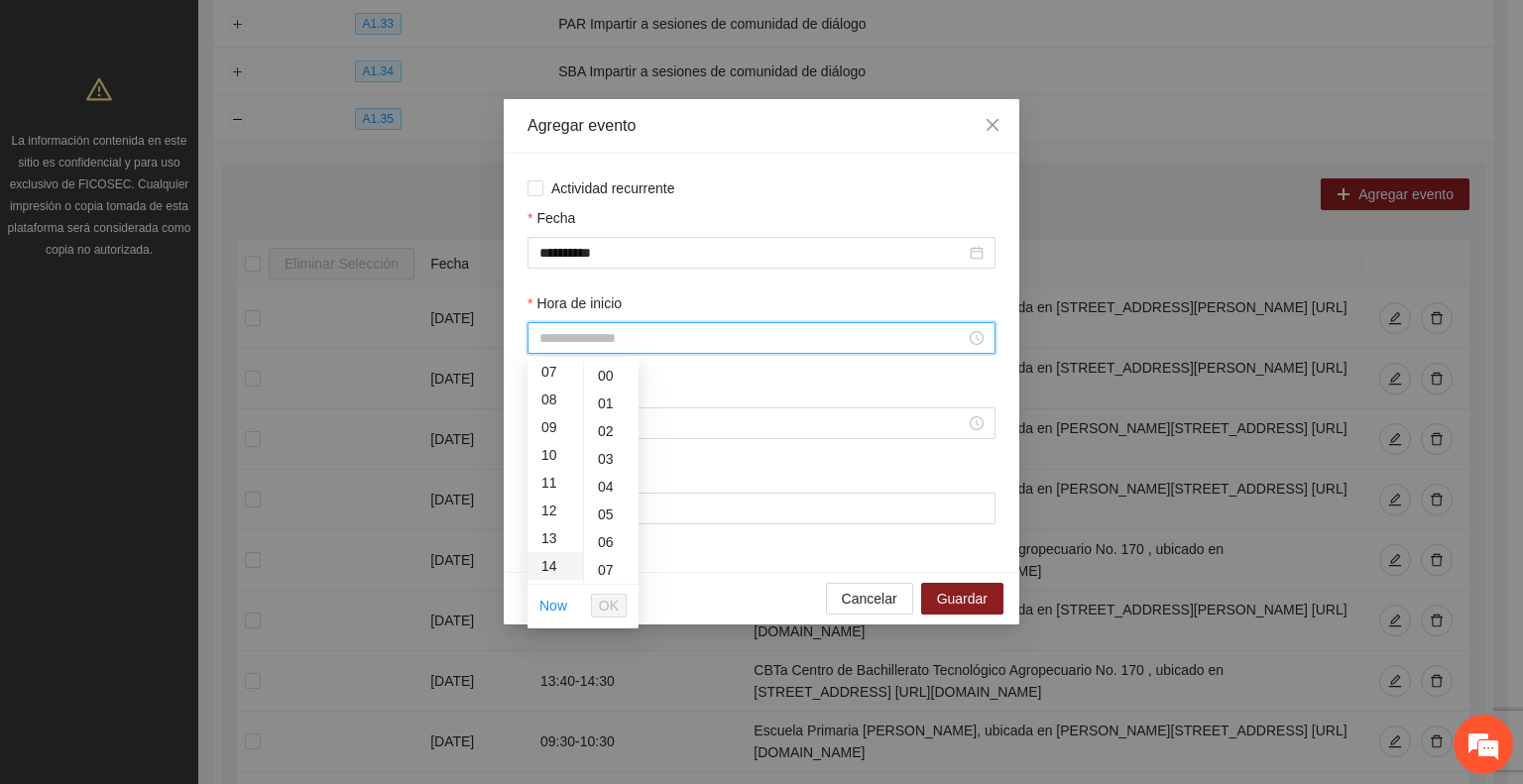 click on "14" at bounding box center [555, 566] 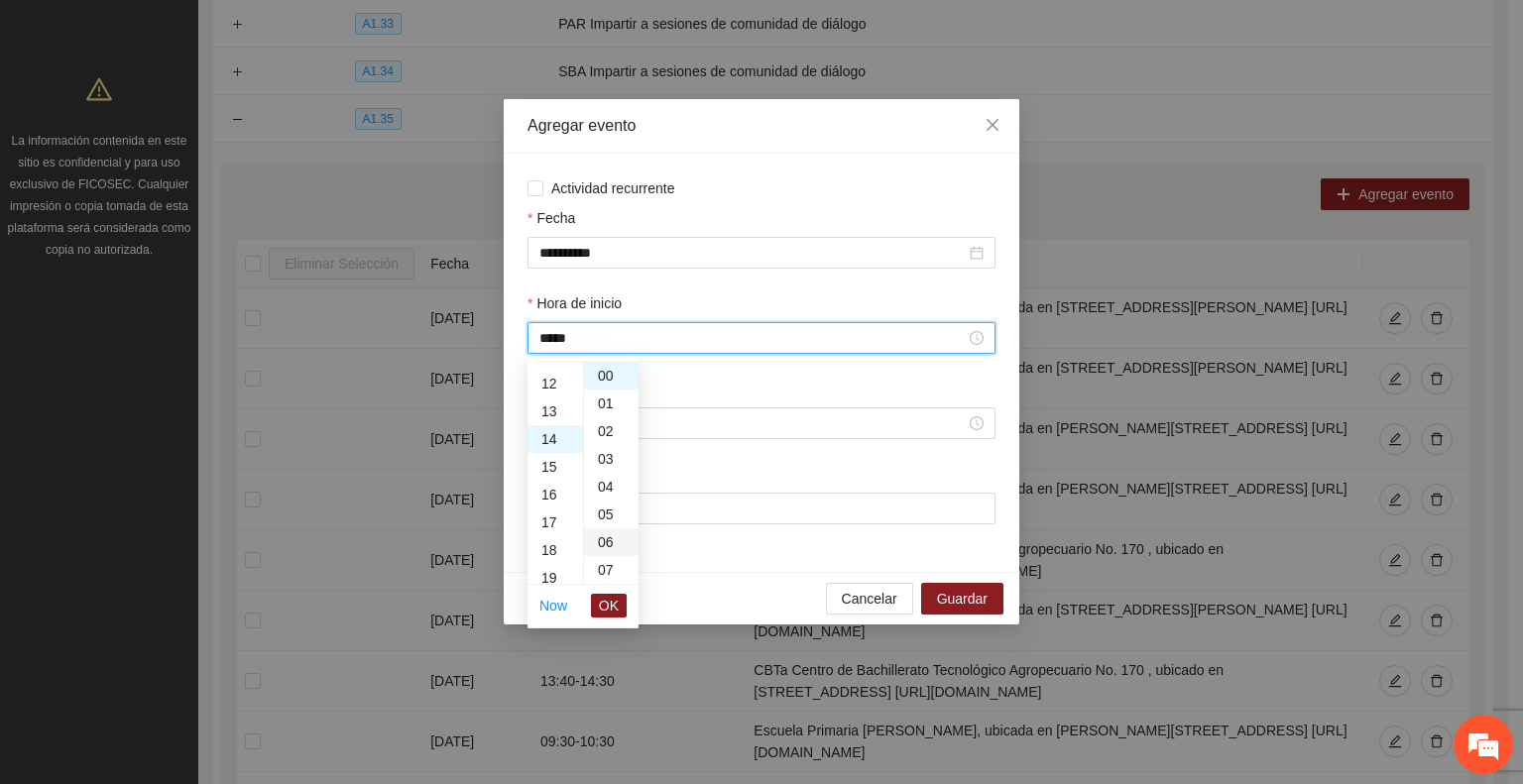 scroll, scrollTop: 389, scrollLeft: 0, axis: vertical 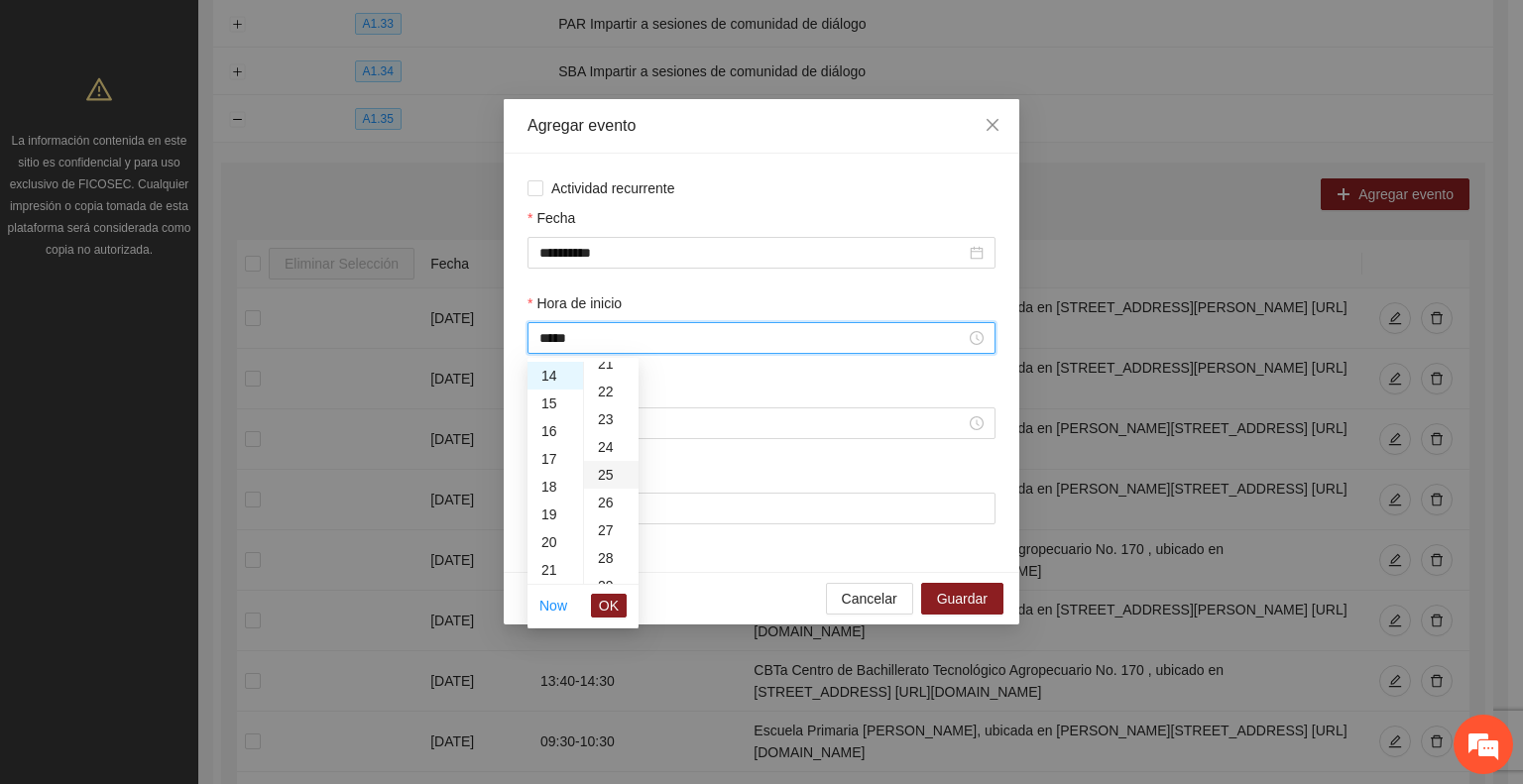 click on "25" at bounding box center [611, 475] 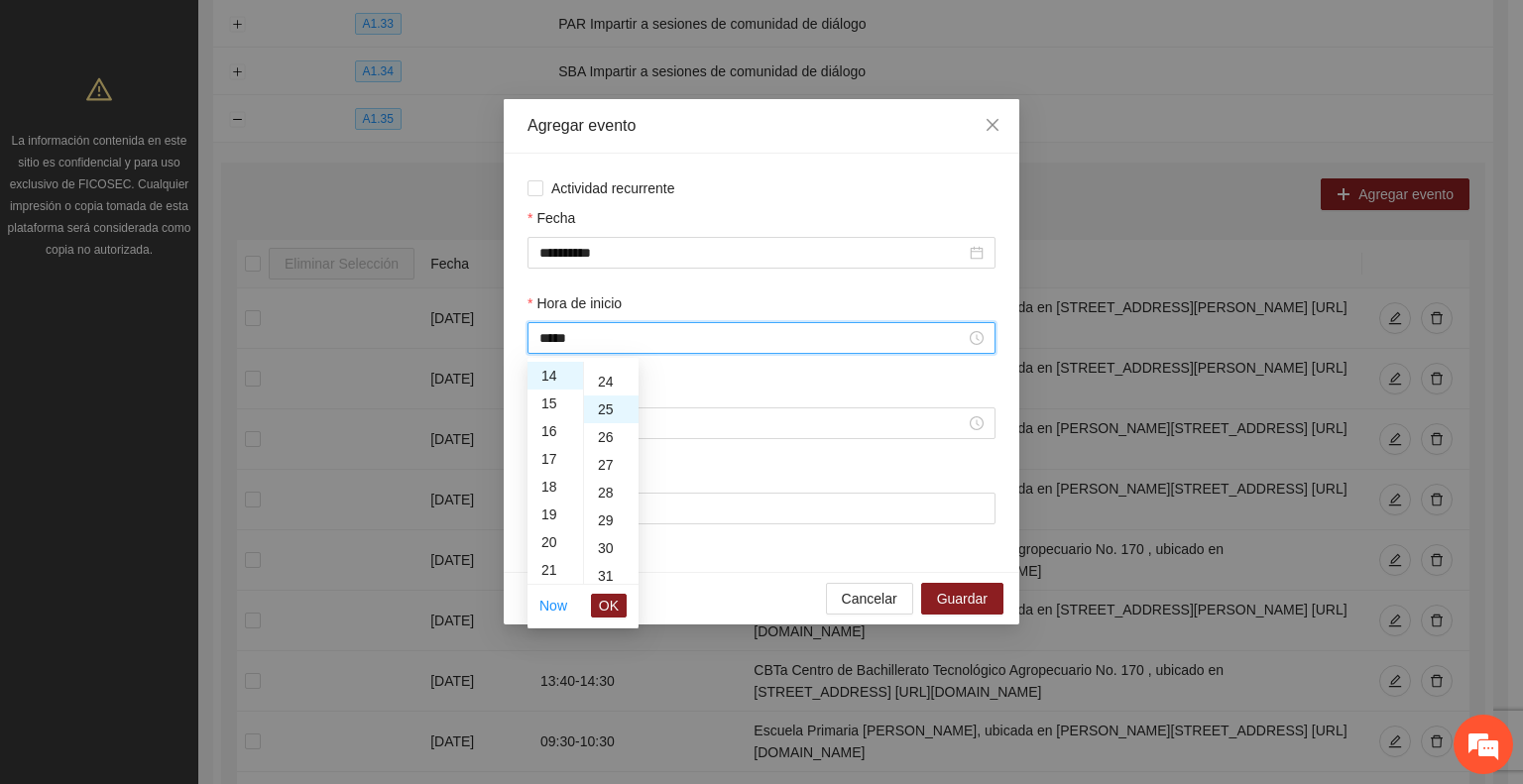 scroll, scrollTop: 694, scrollLeft: 0, axis: vertical 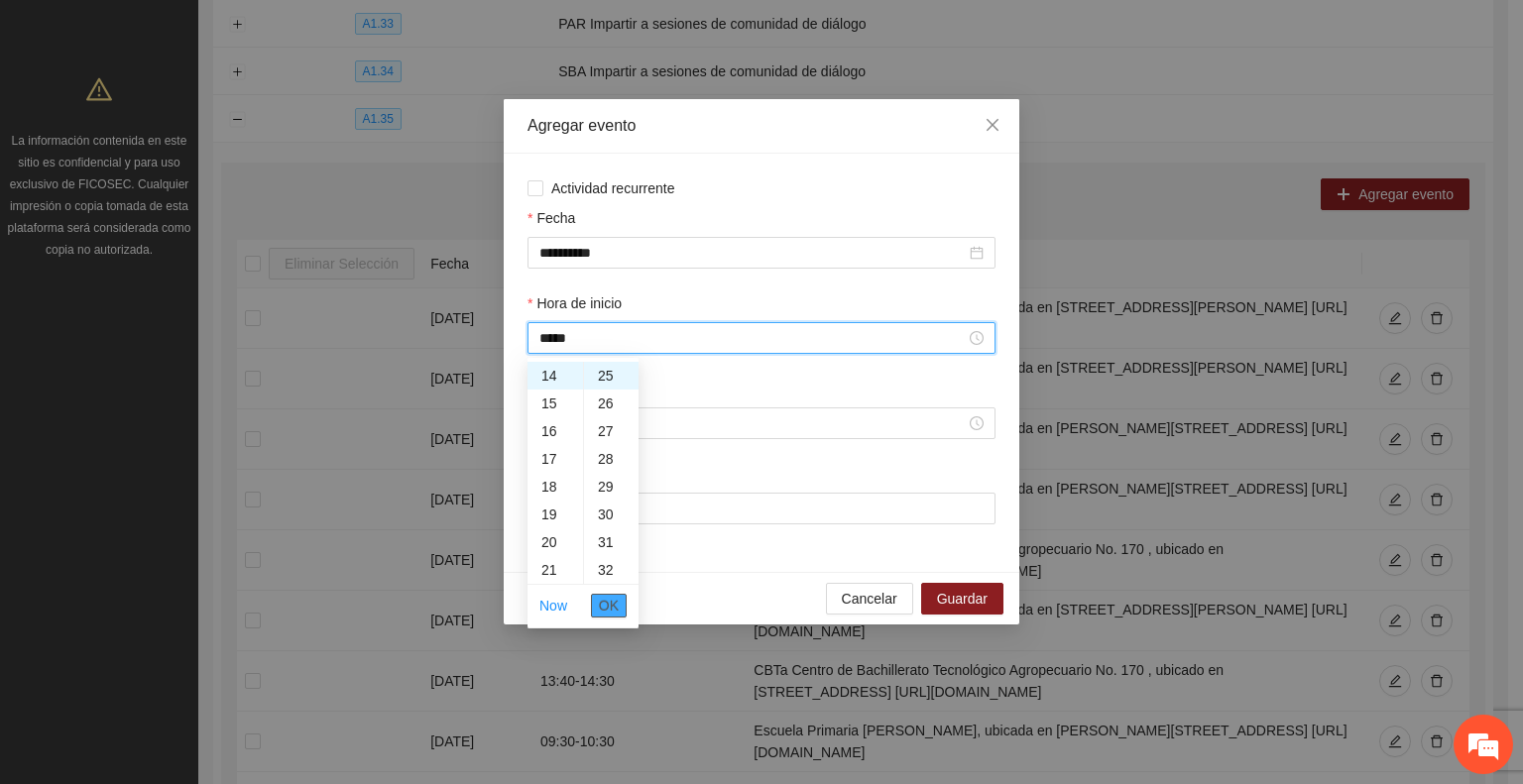 click on "OK" at bounding box center [609, 606] 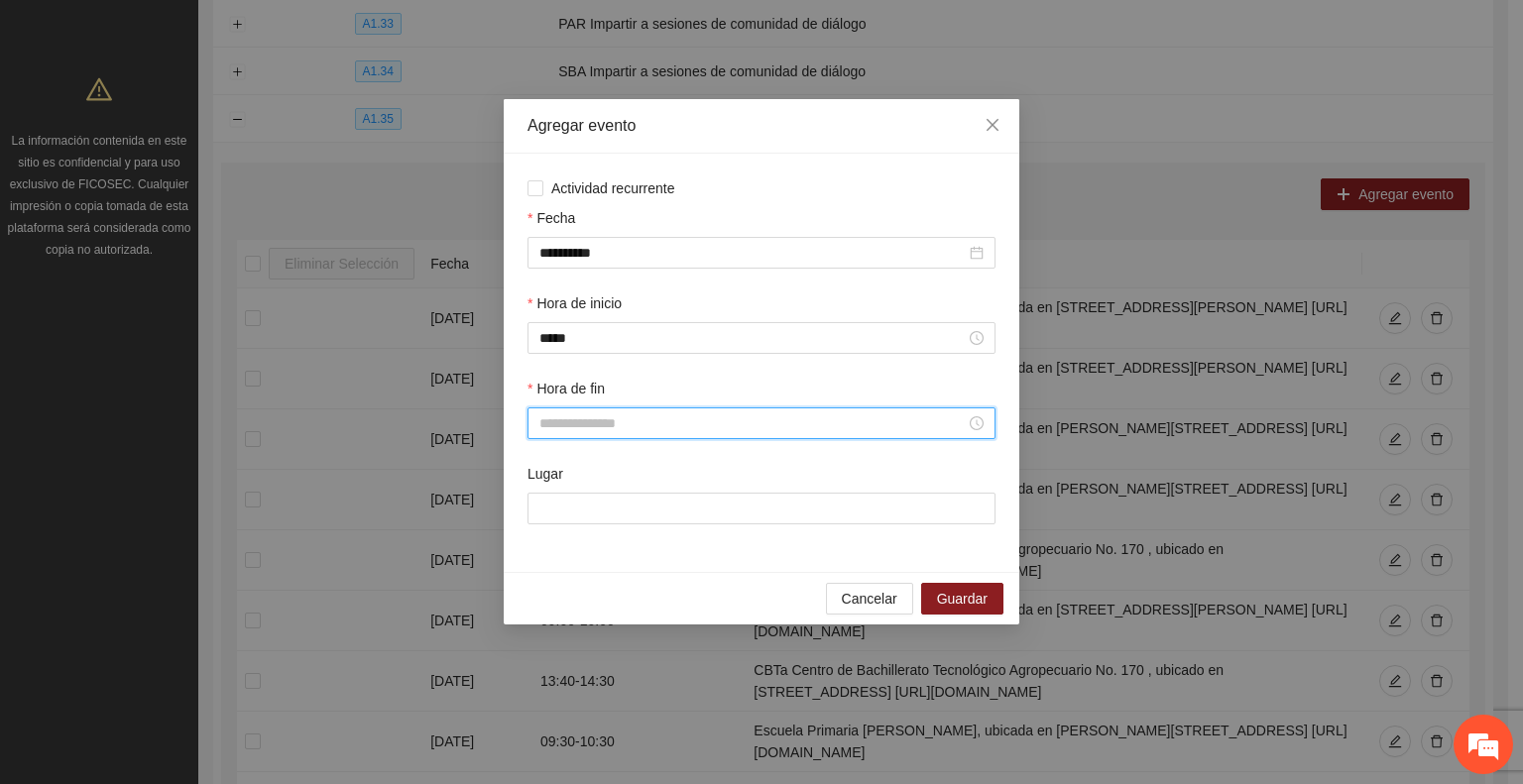 click on "Hora de fin" at bounding box center (753, 423) 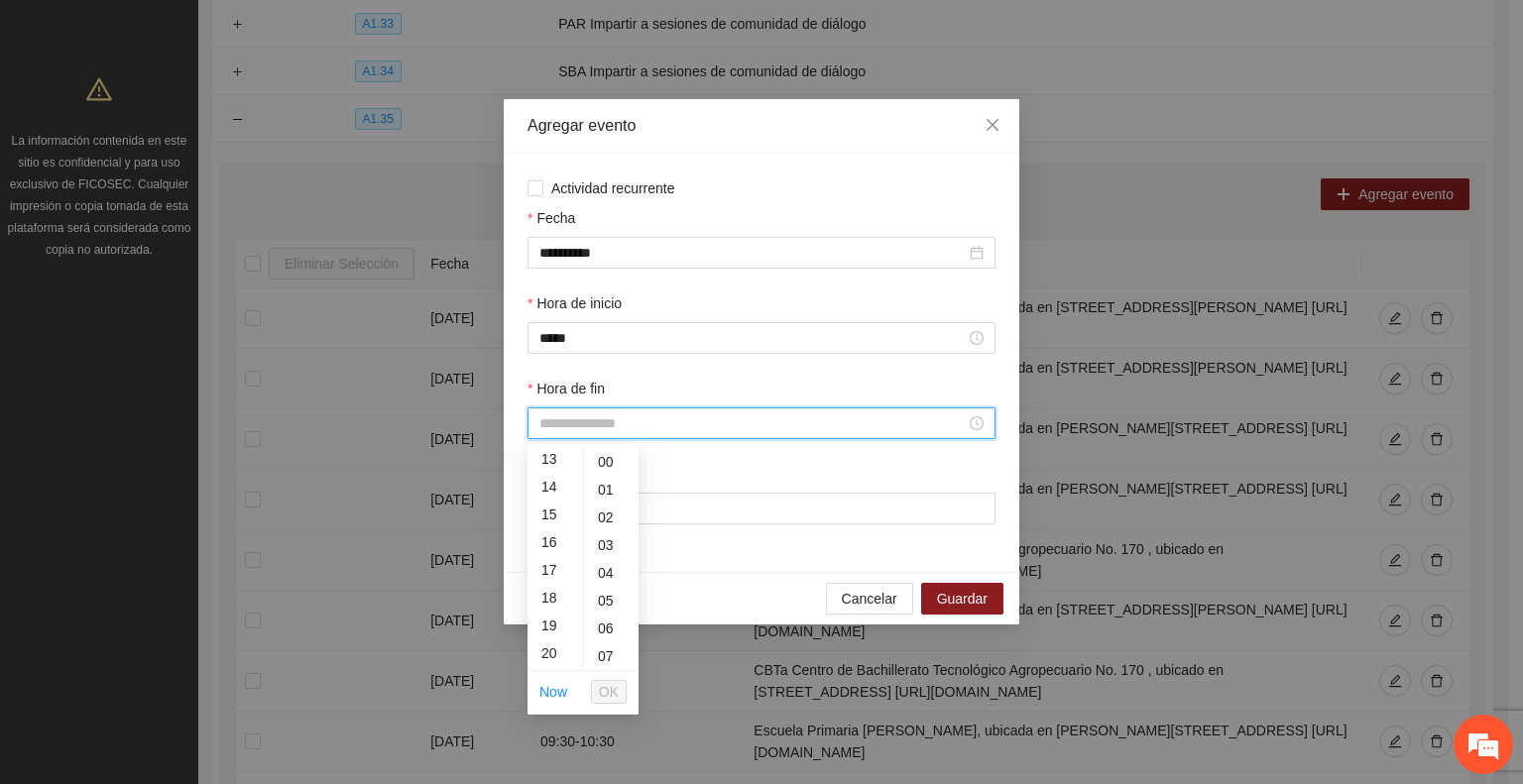 scroll, scrollTop: 396, scrollLeft: 0, axis: vertical 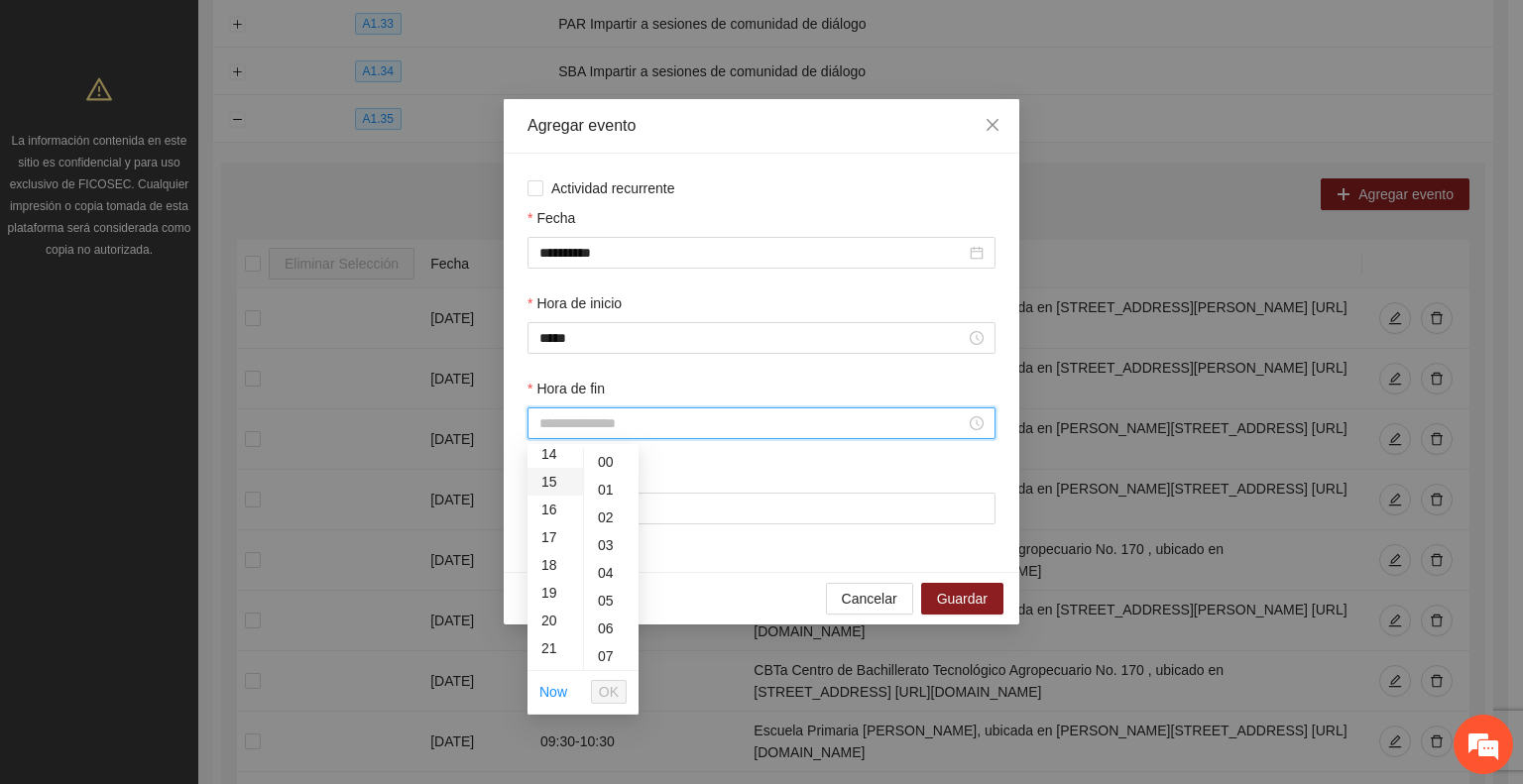 click on "15" at bounding box center (555, 482) 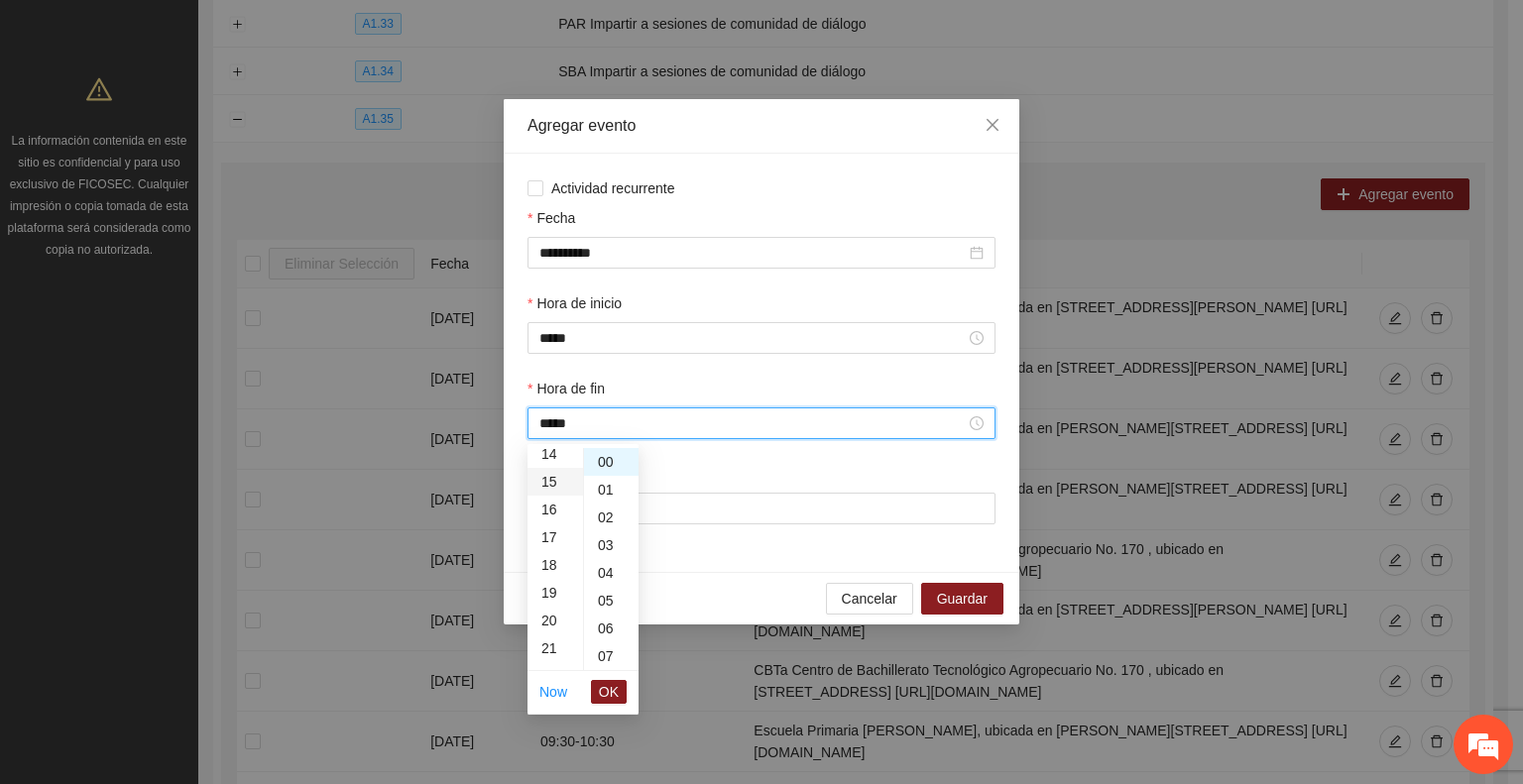 scroll, scrollTop: 416, scrollLeft: 0, axis: vertical 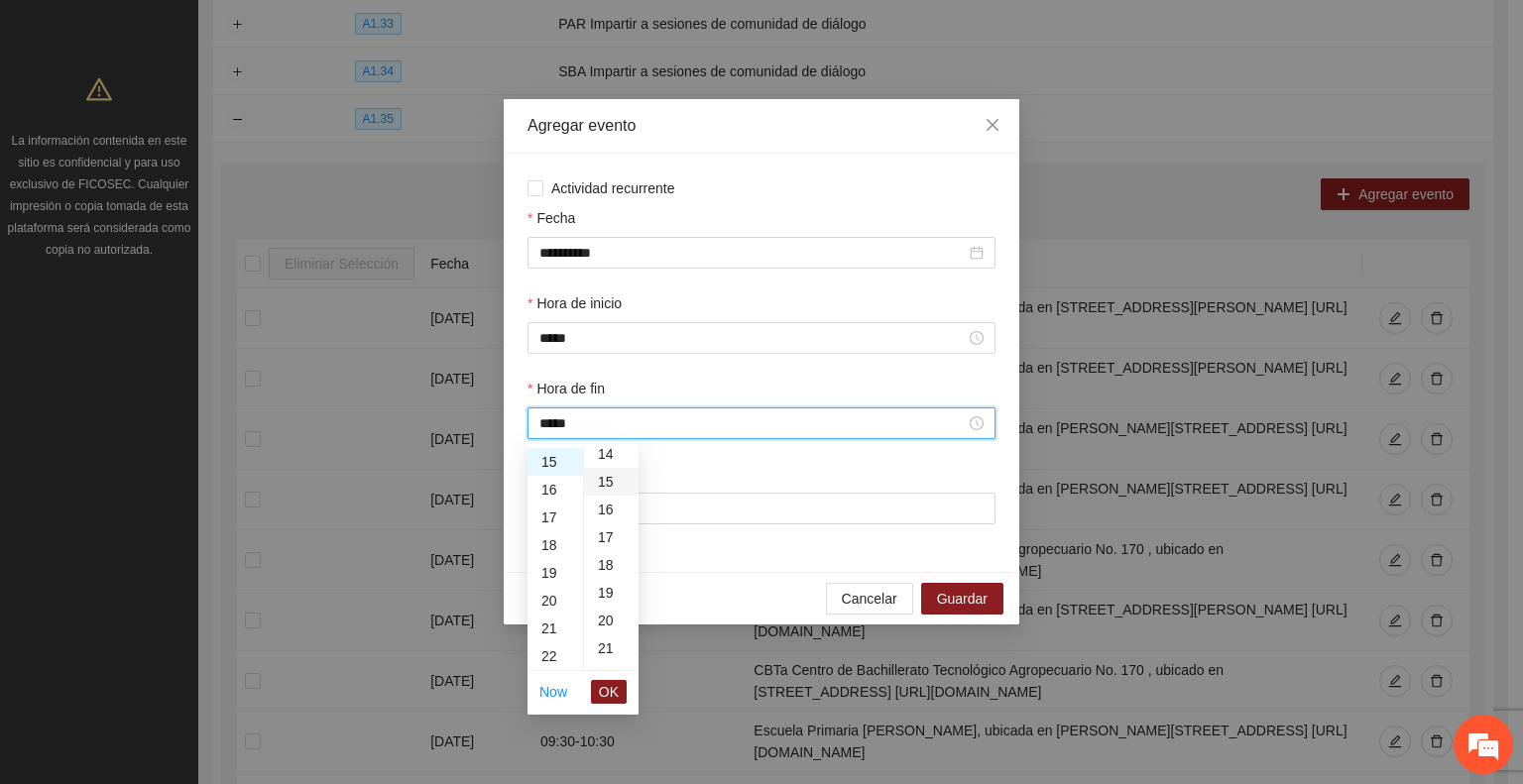 click on "15" at bounding box center [611, 482] 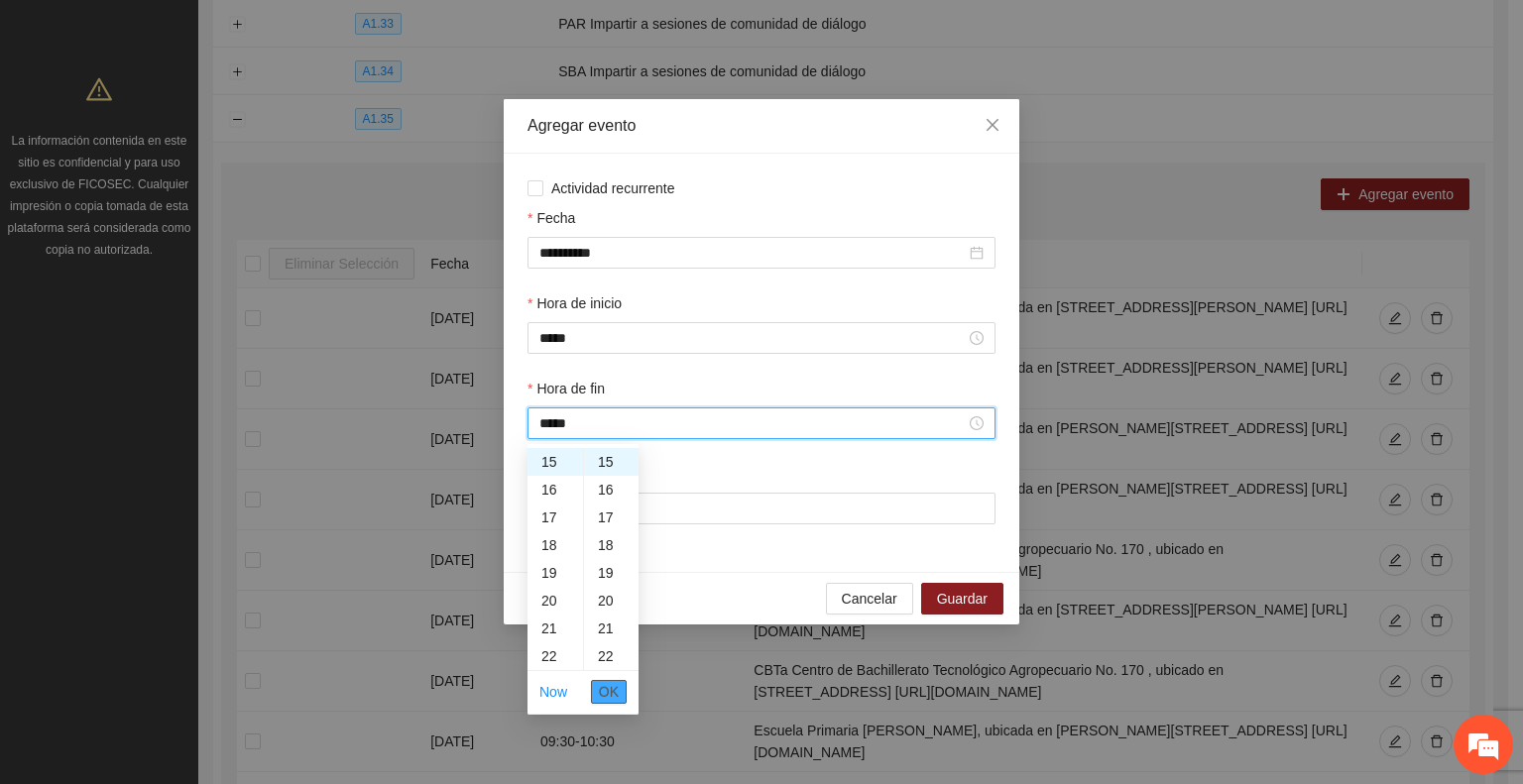 click on "OK" at bounding box center (609, 692) 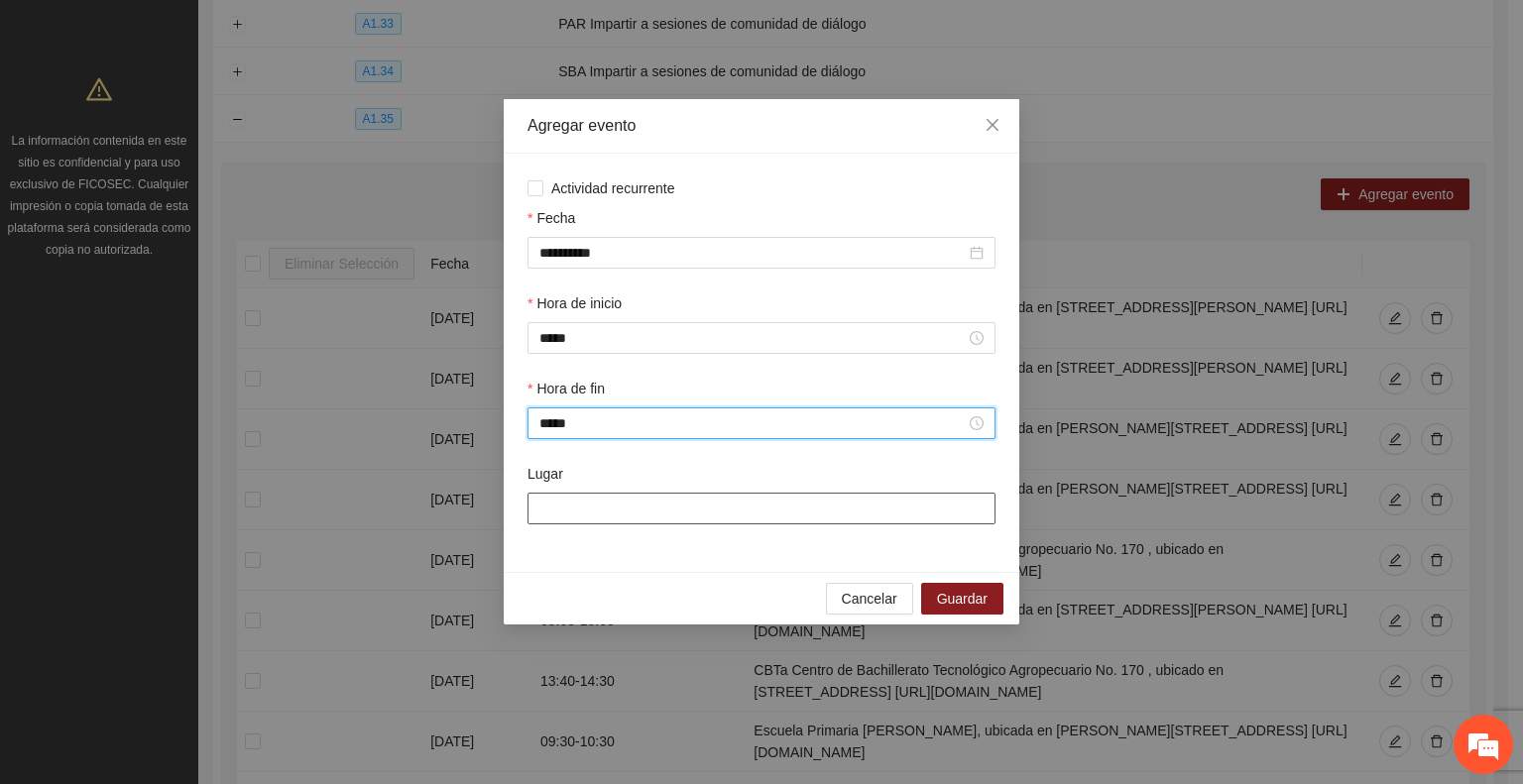 click on "Lugar" at bounding box center [762, 508] 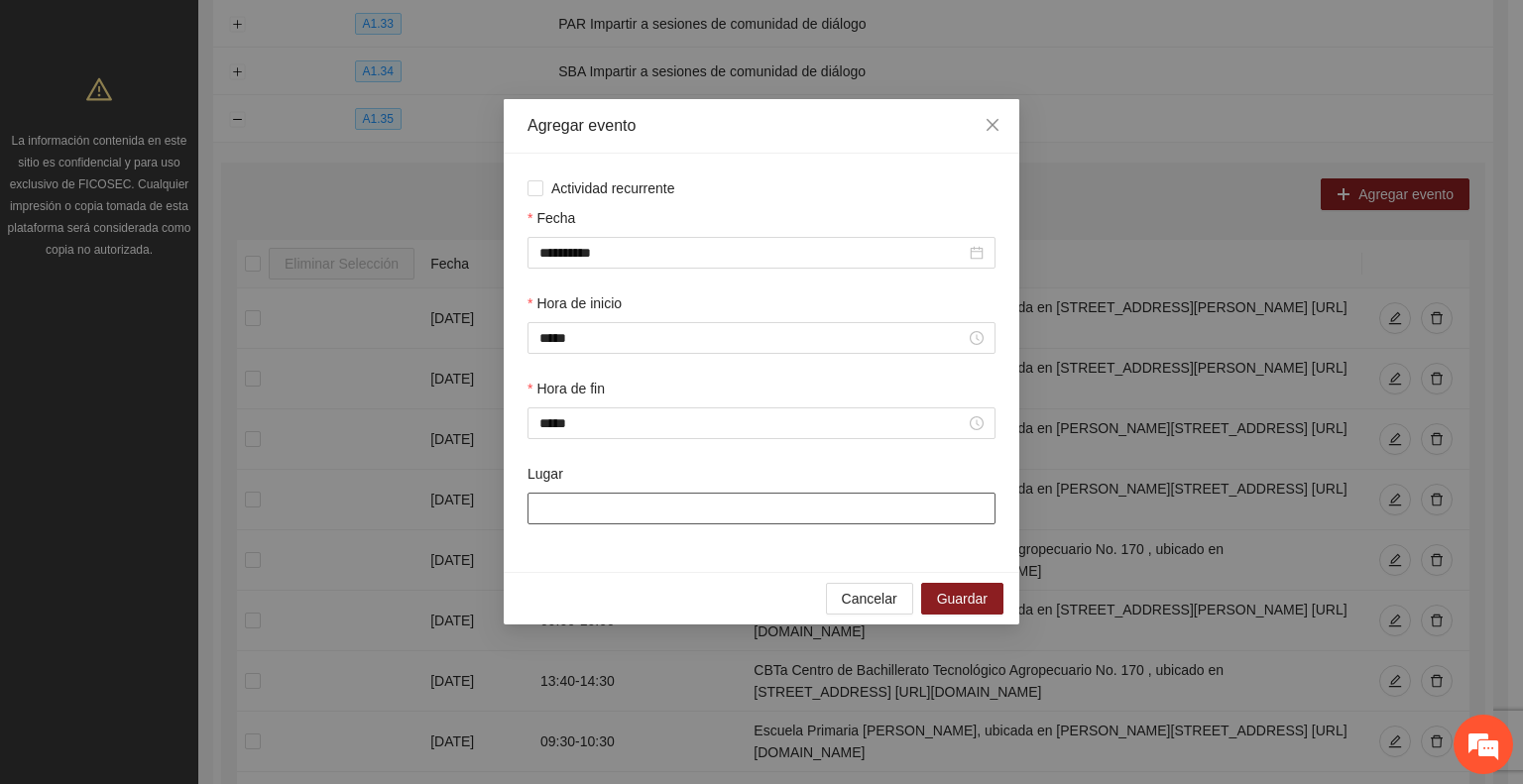 paste on "**********" 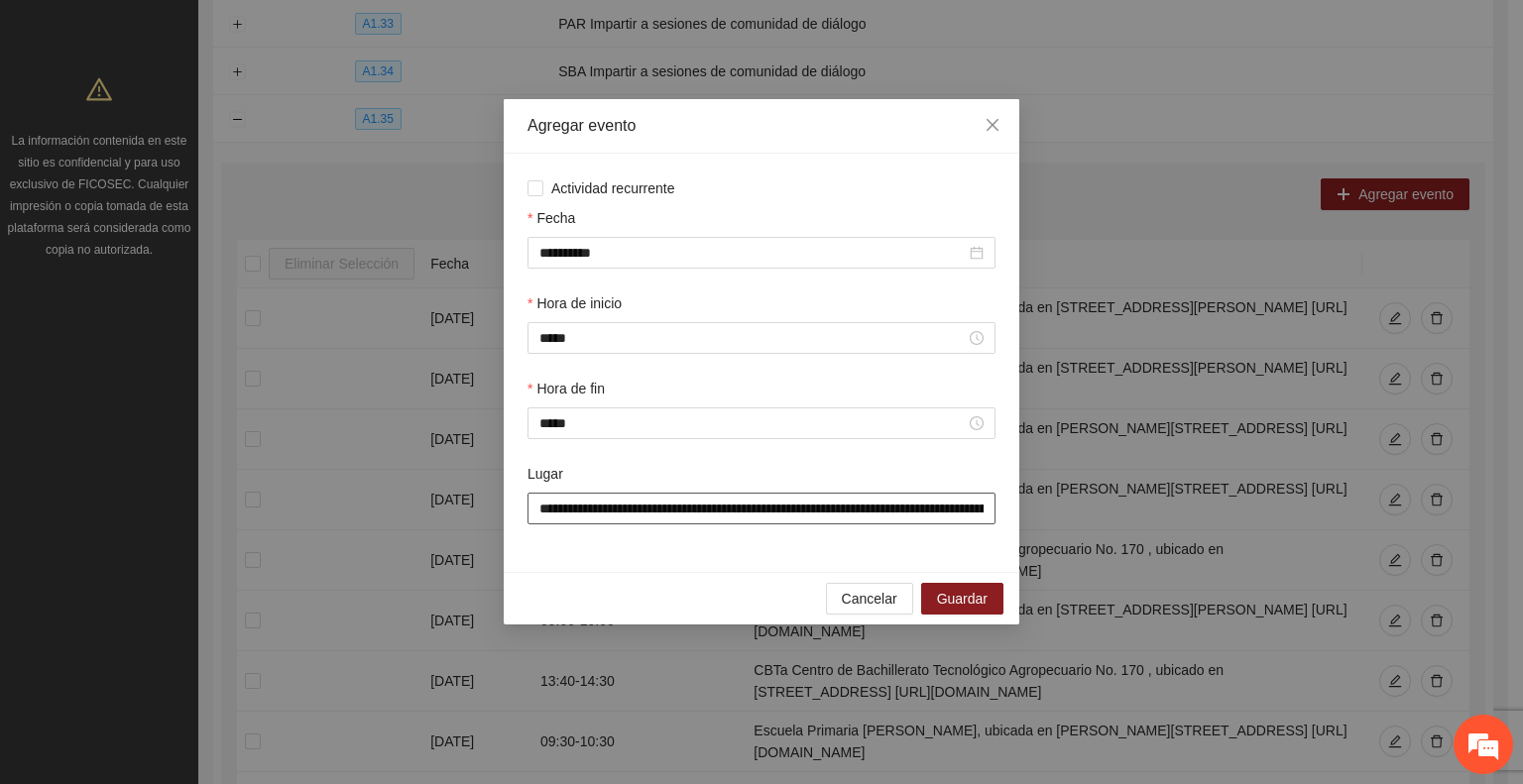 scroll, scrollTop: 0, scrollLeft: 594, axis: horizontal 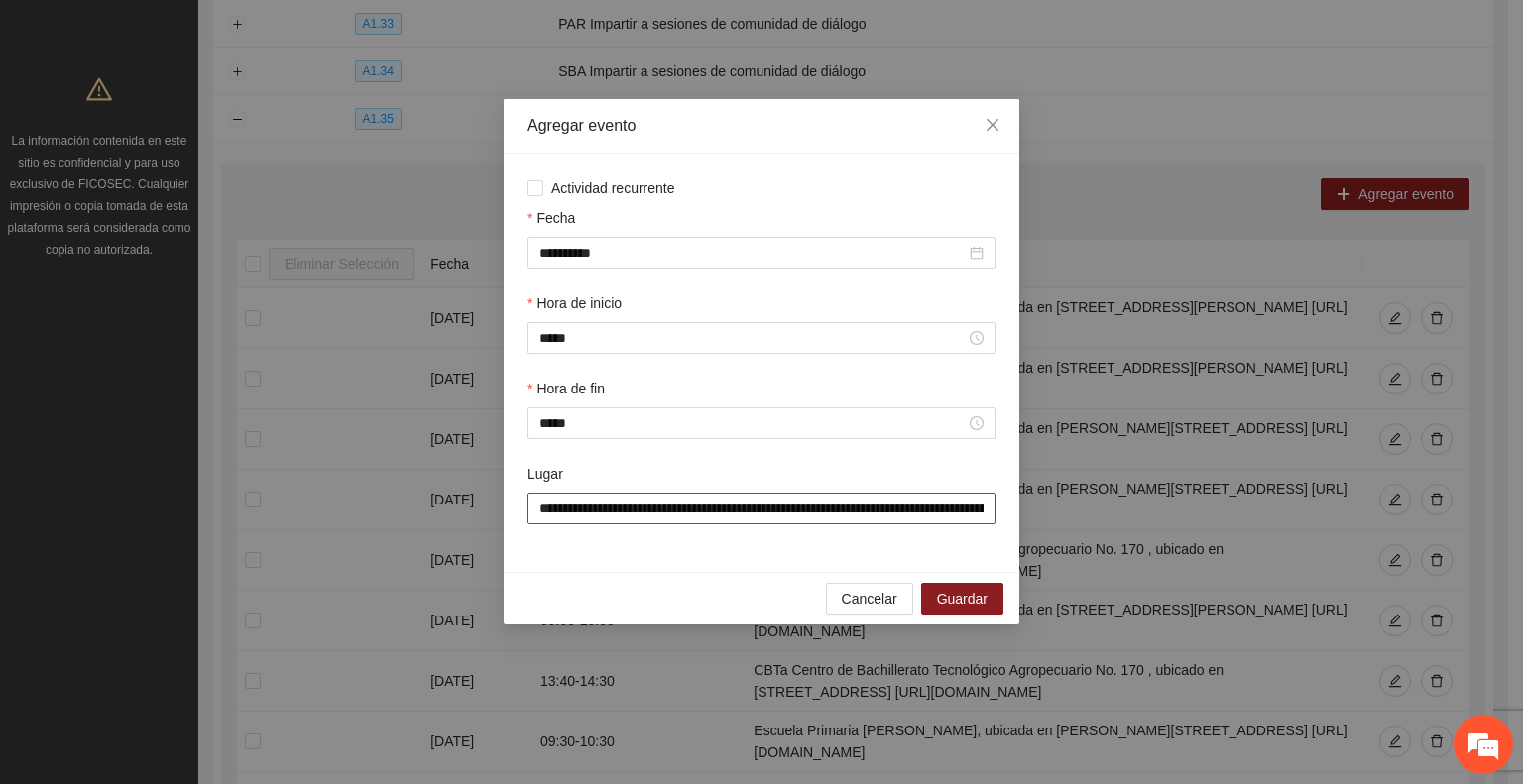 drag, startPoint x: 732, startPoint y: 516, endPoint x: 263, endPoint y: 518, distance: 469.00426 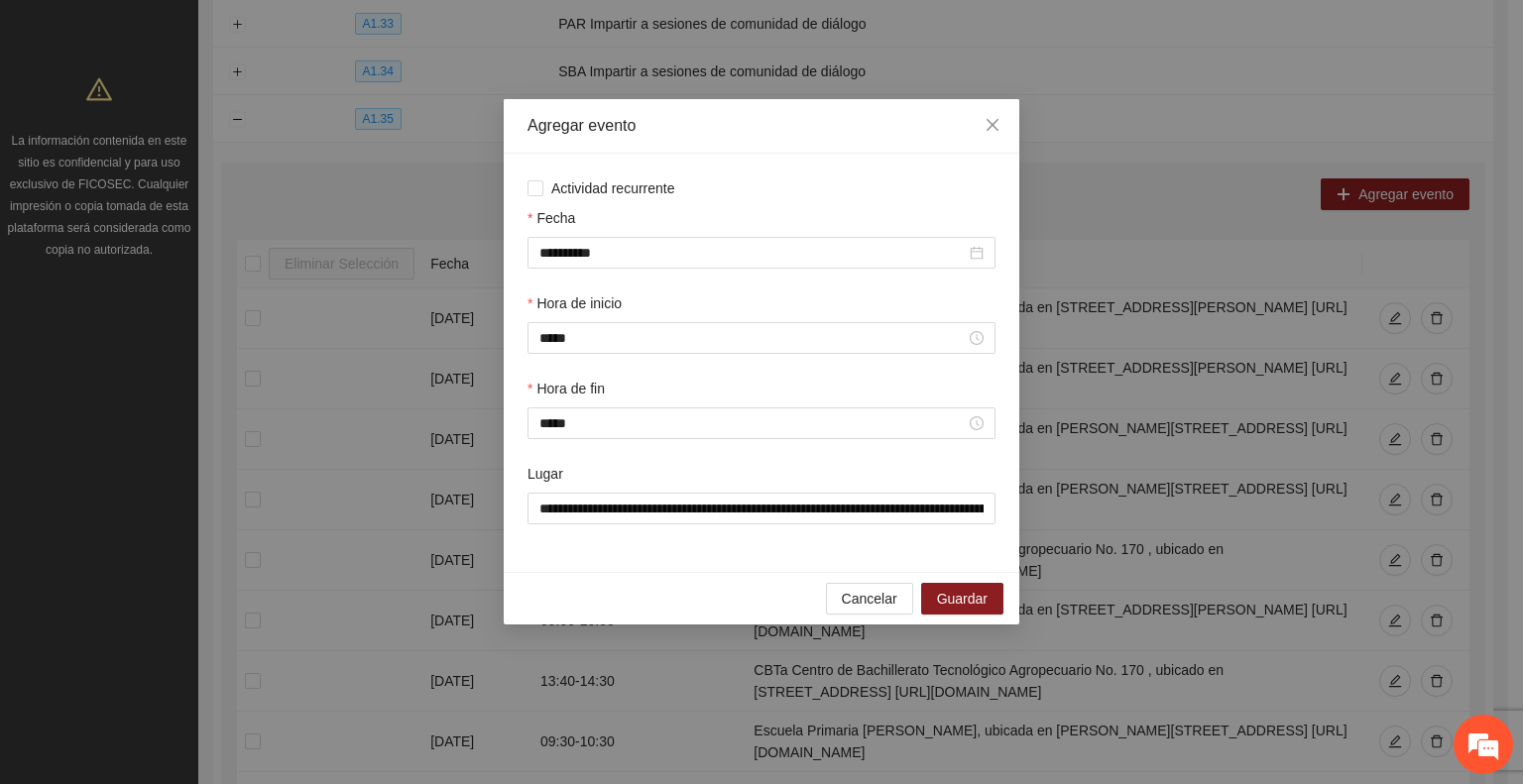 click on "**********" at bounding box center (762, 363) 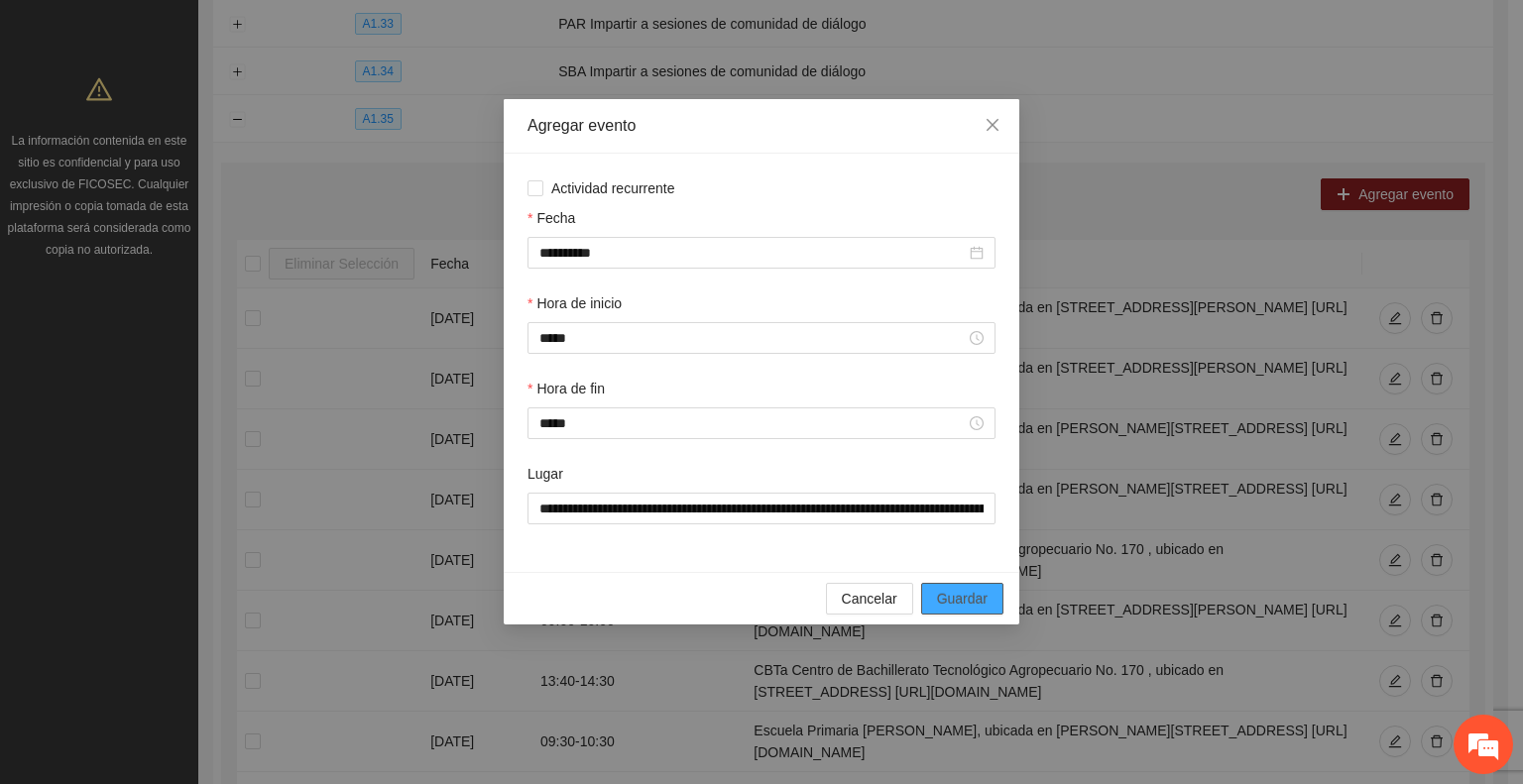 click on "Guardar" at bounding box center [962, 599] 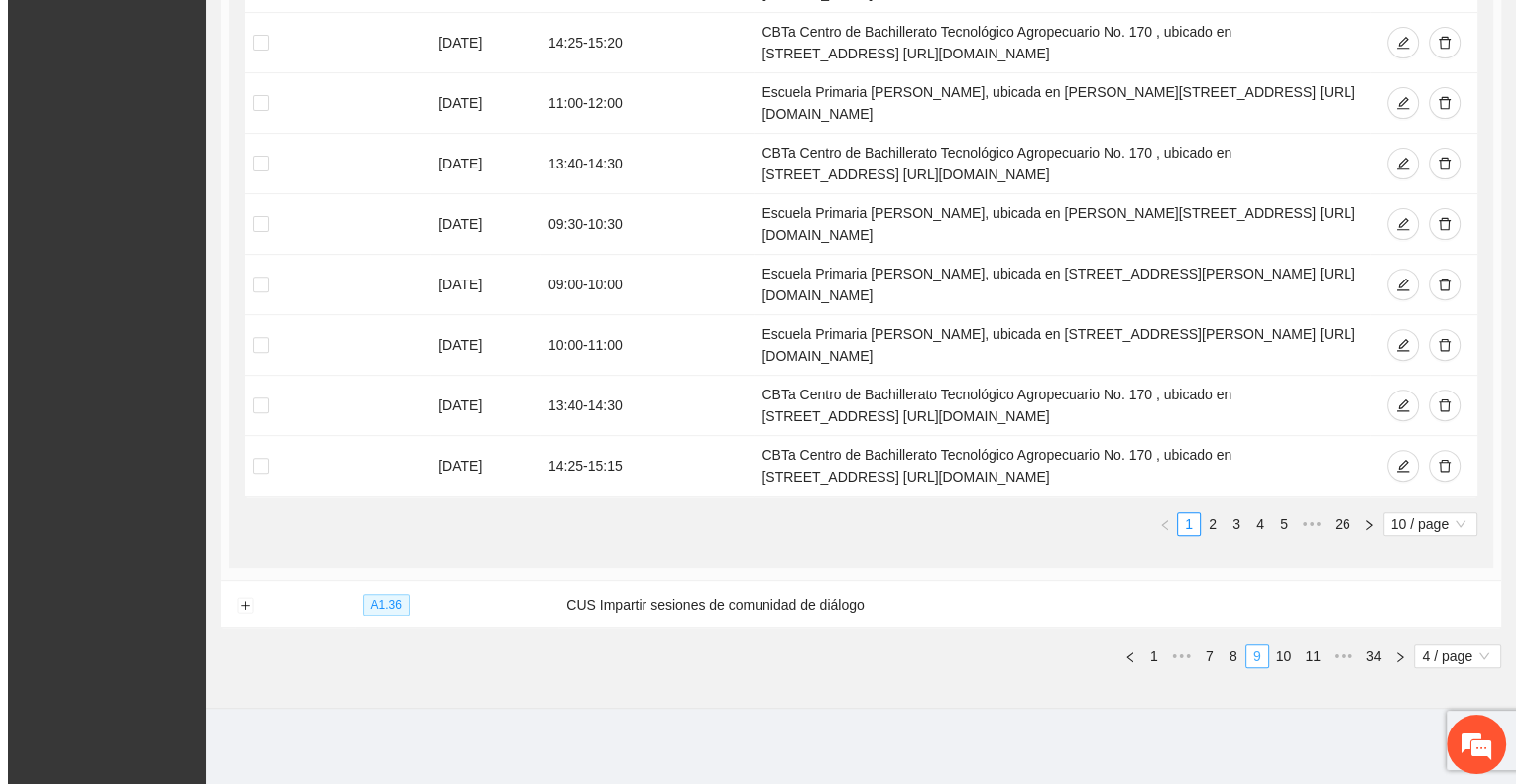 scroll, scrollTop: 305, scrollLeft: 0, axis: vertical 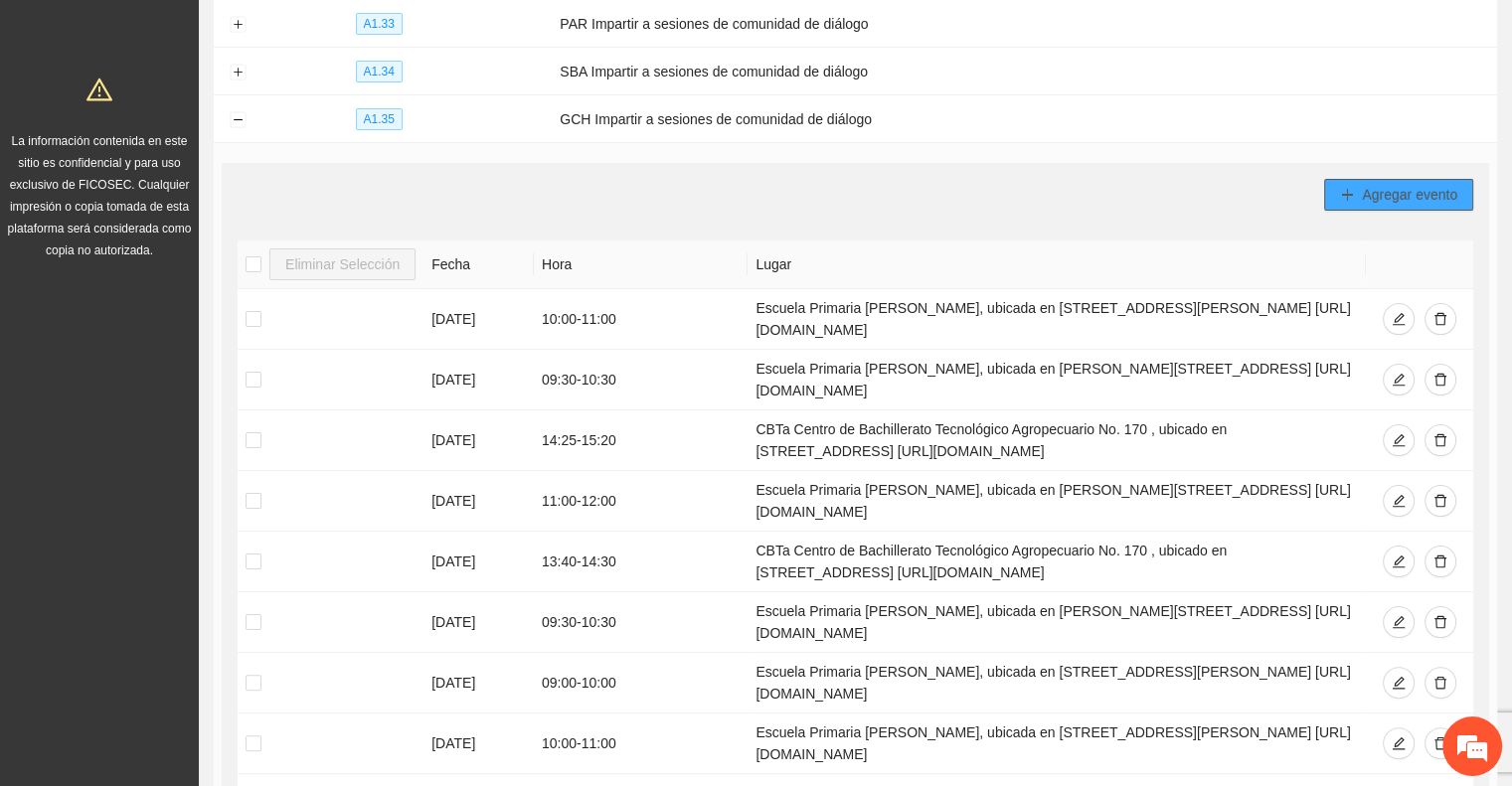 click on "Agregar evento" at bounding box center (1410, 195) 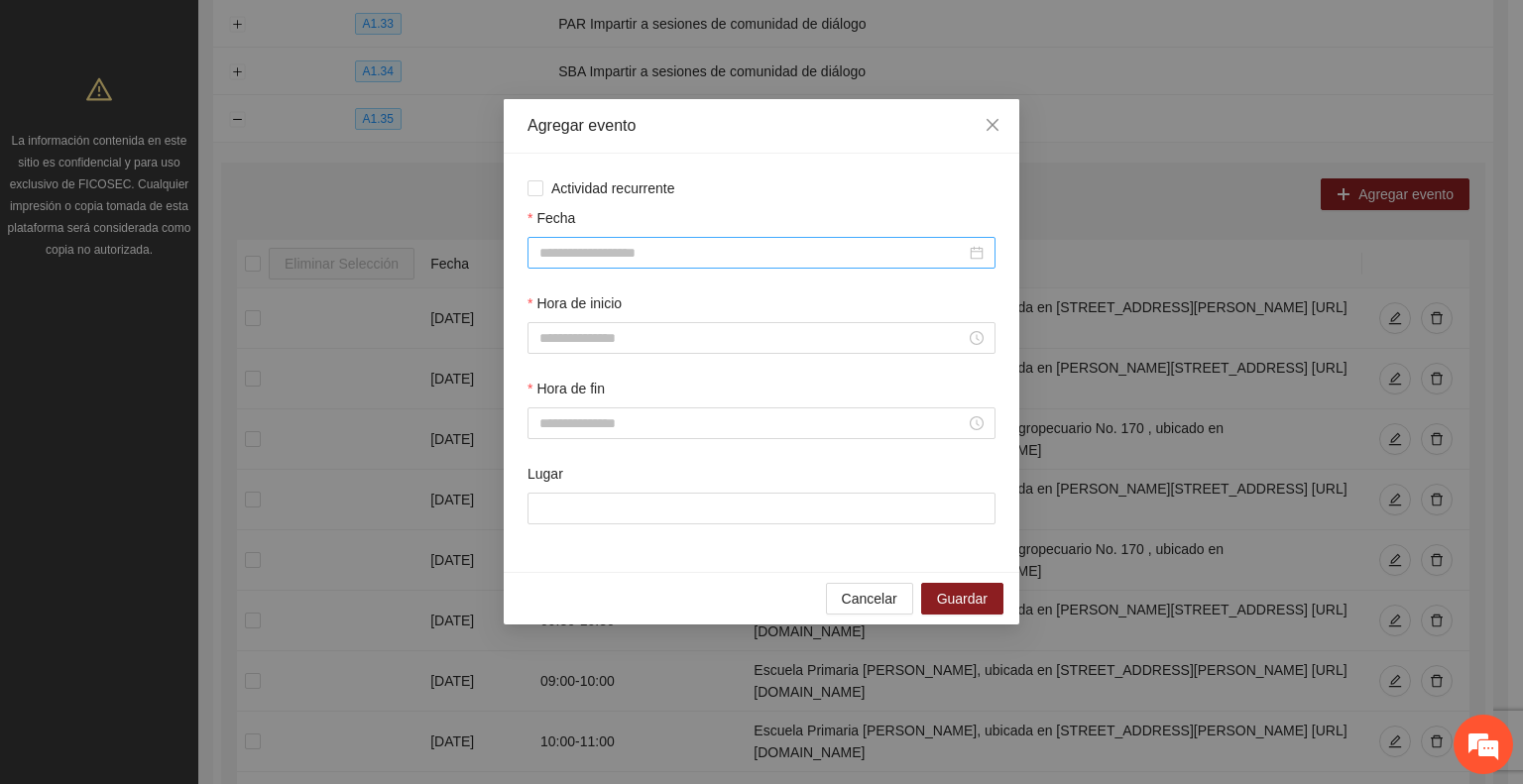 click on "Fecha" at bounding box center [753, 253] 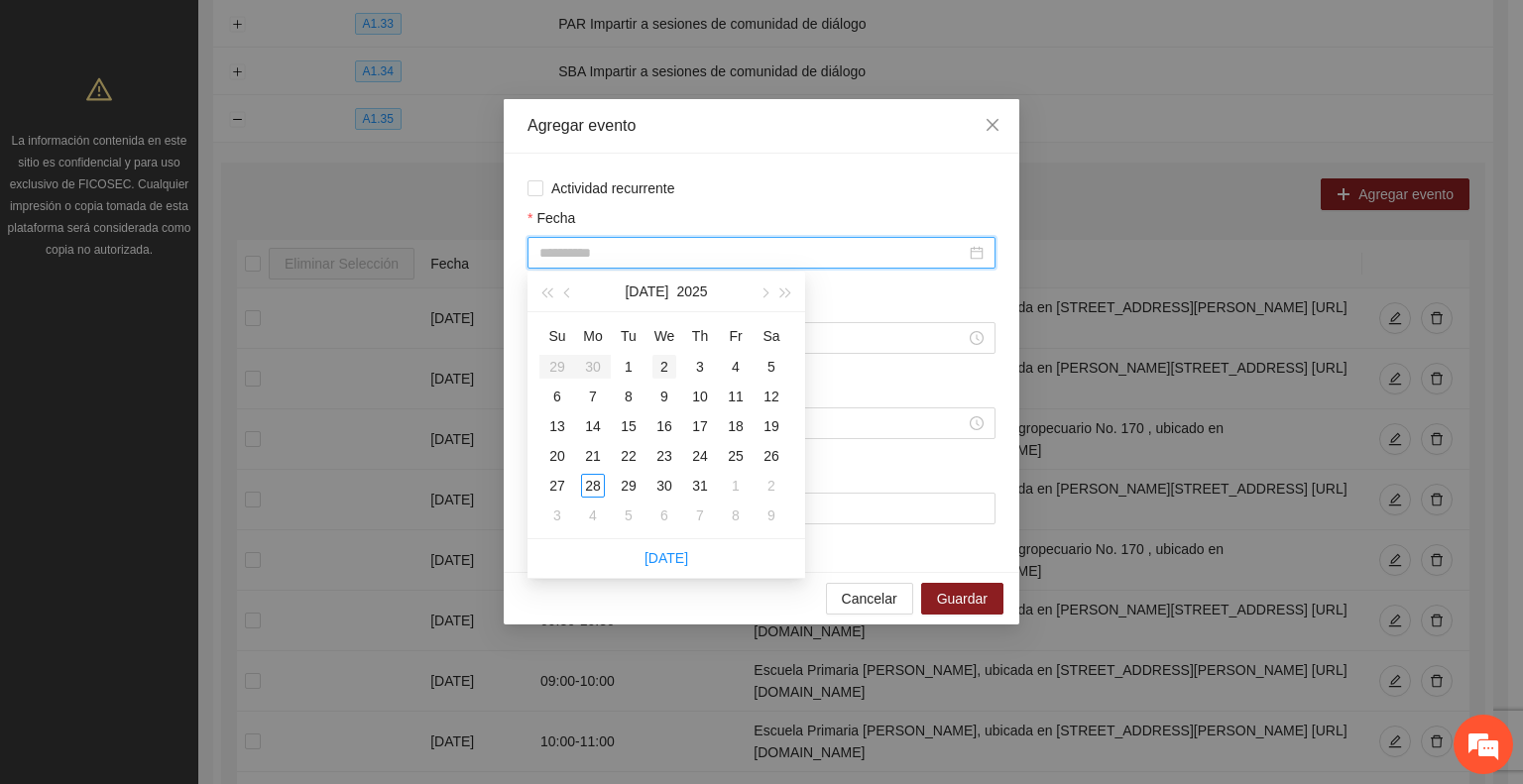 type on "**********" 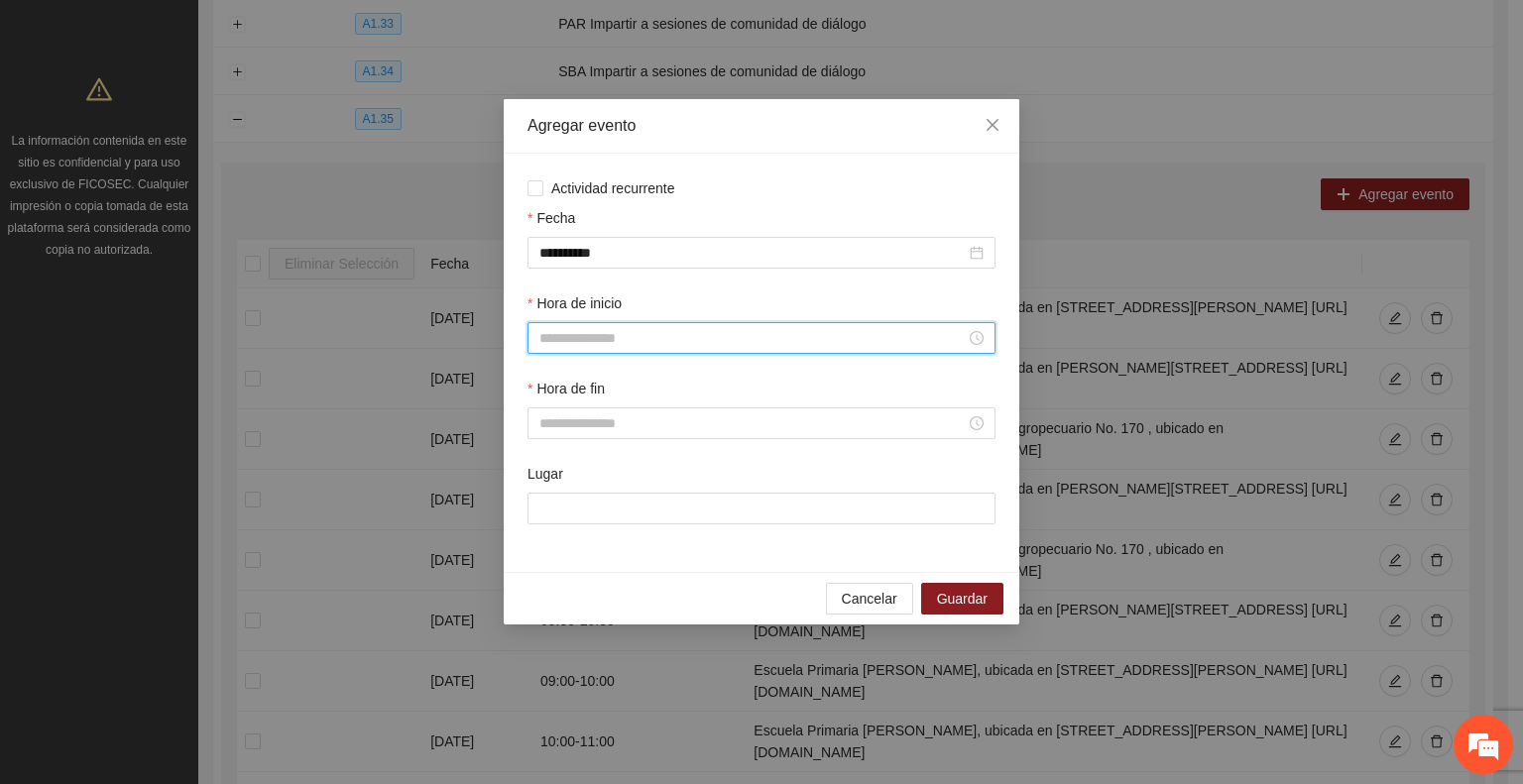 click on "Hora de inicio" at bounding box center (753, 338) 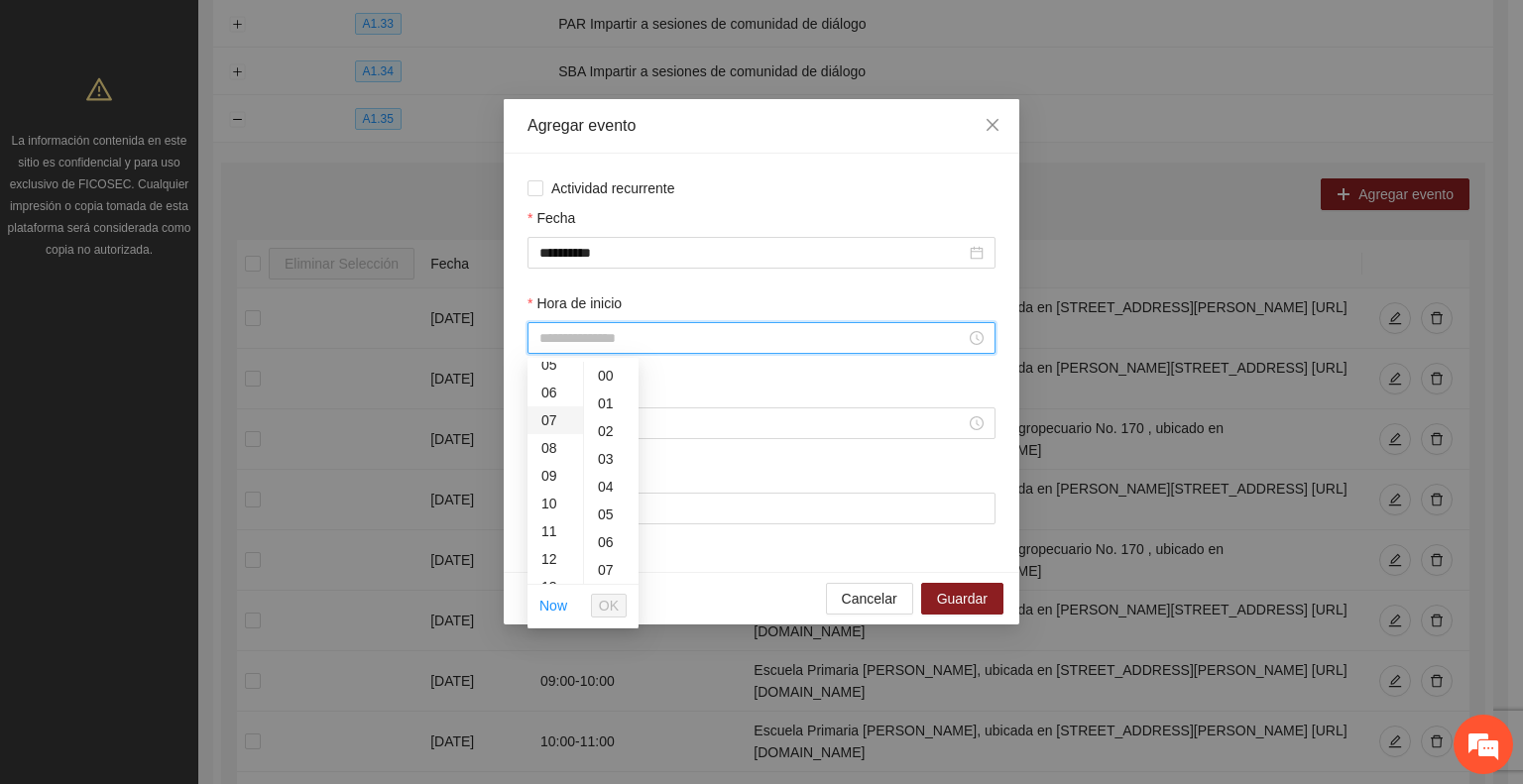 scroll, scrollTop: 198, scrollLeft: 0, axis: vertical 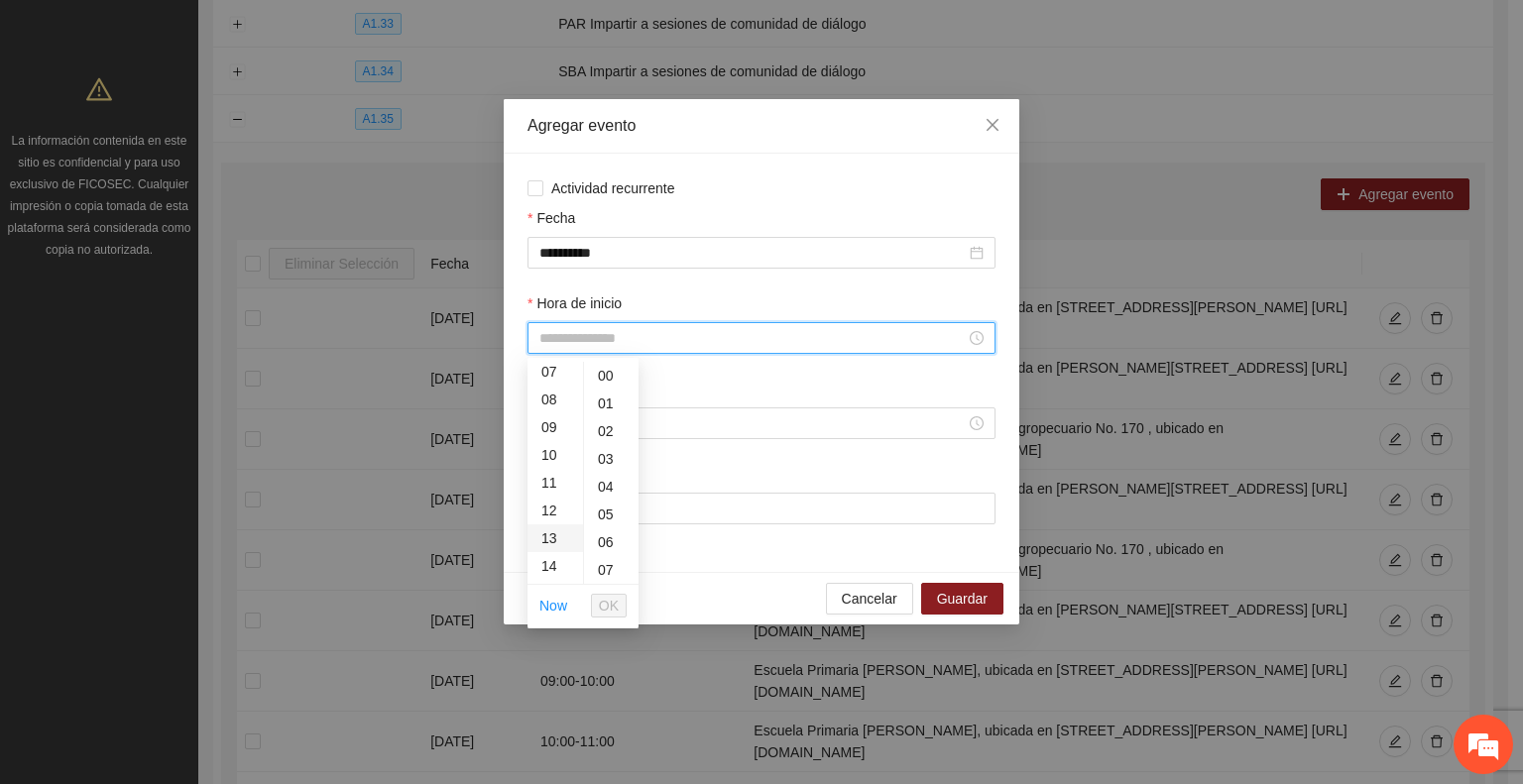 click on "13" at bounding box center (555, 538) 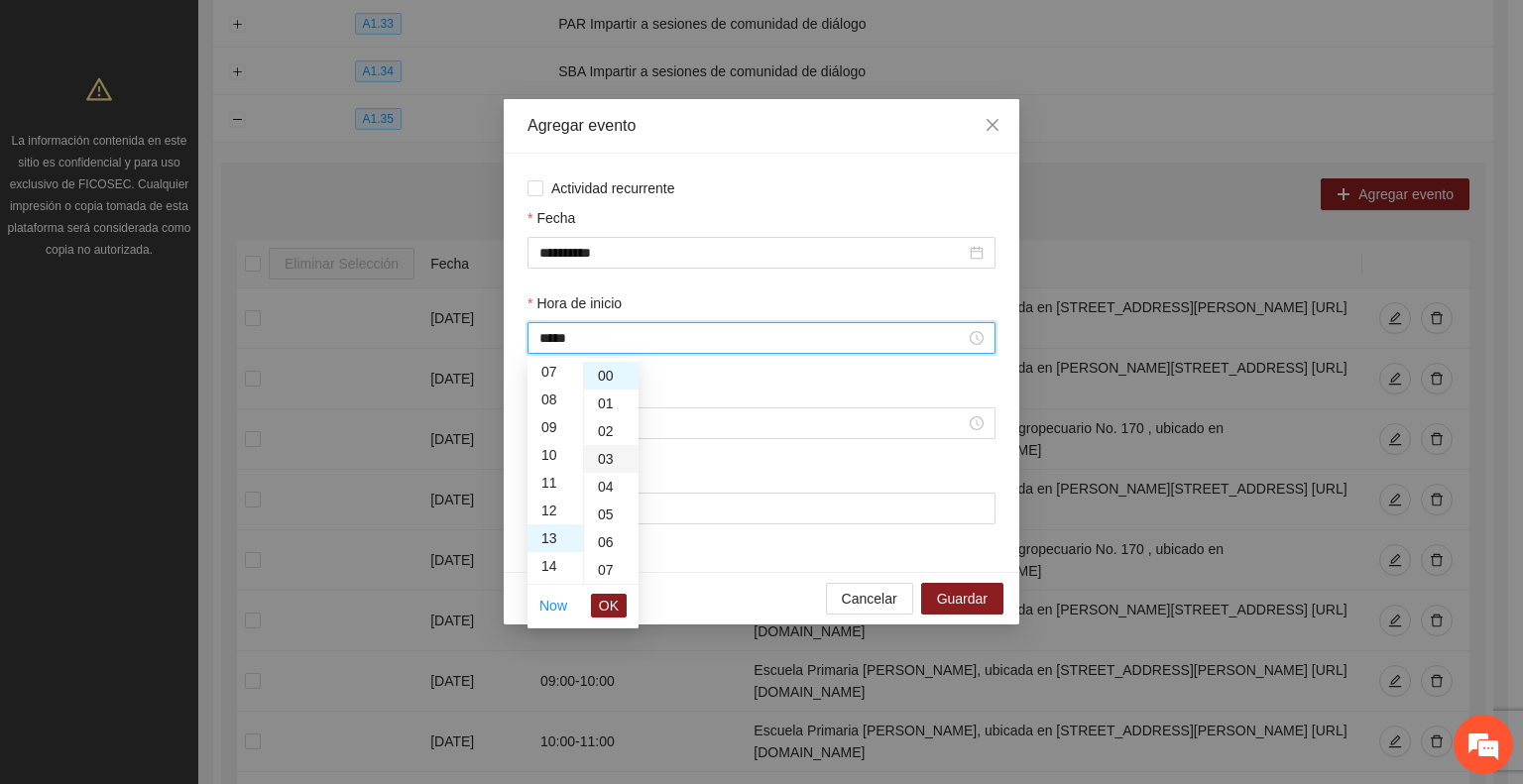 scroll, scrollTop: 361, scrollLeft: 0, axis: vertical 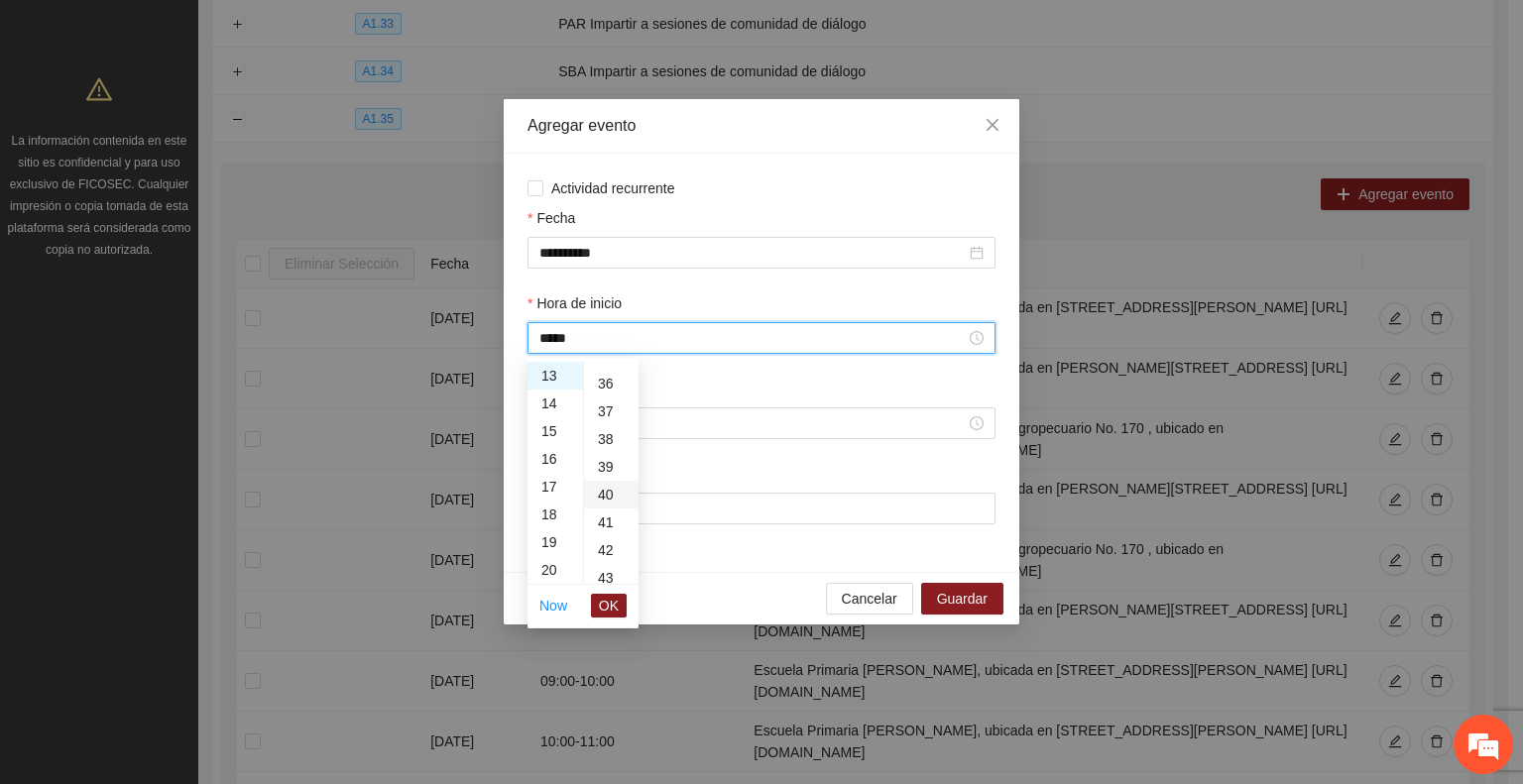 click on "40" at bounding box center (611, 495) 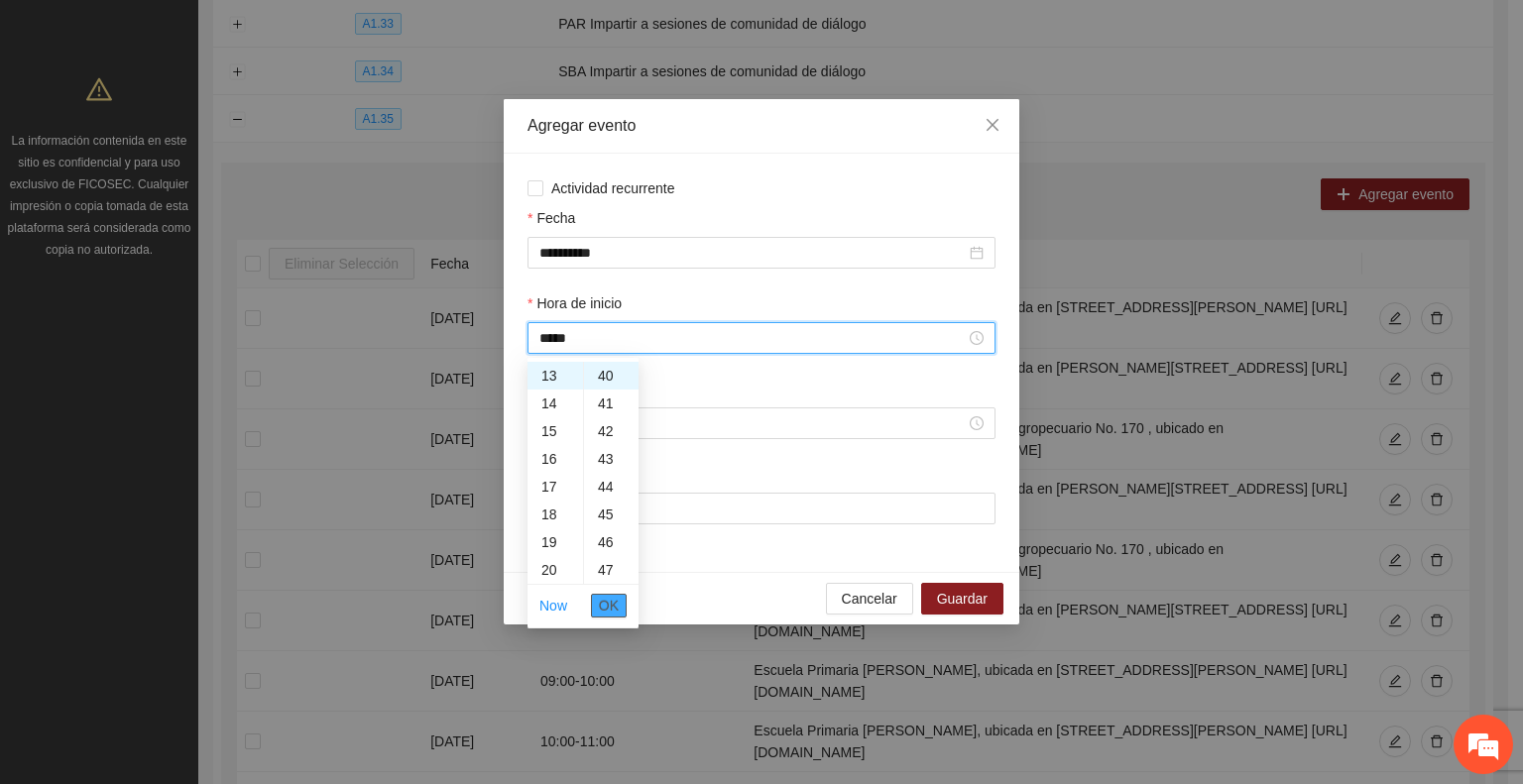 click on "OK" at bounding box center [609, 606] 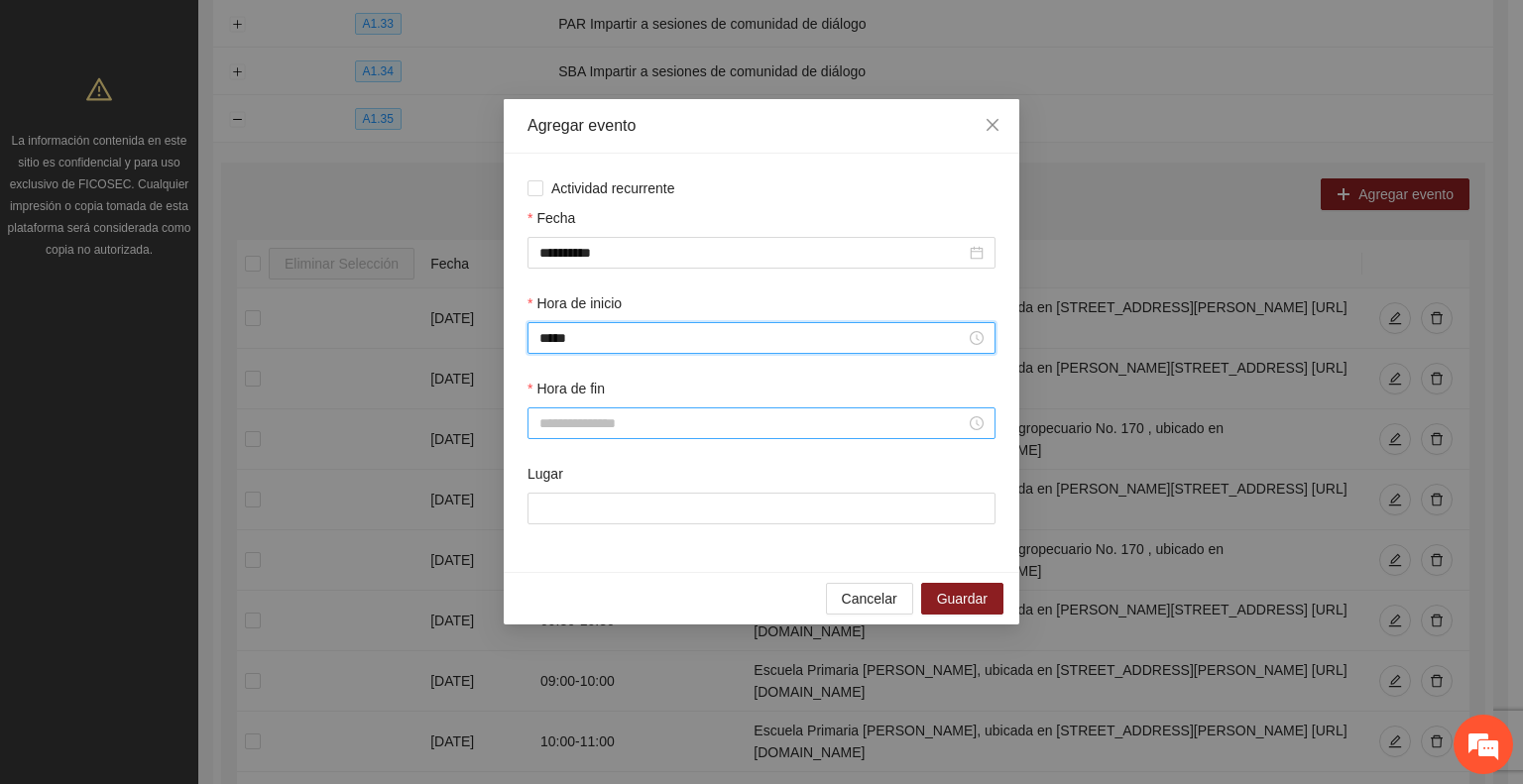 click on "Hora de fin" at bounding box center [753, 423] 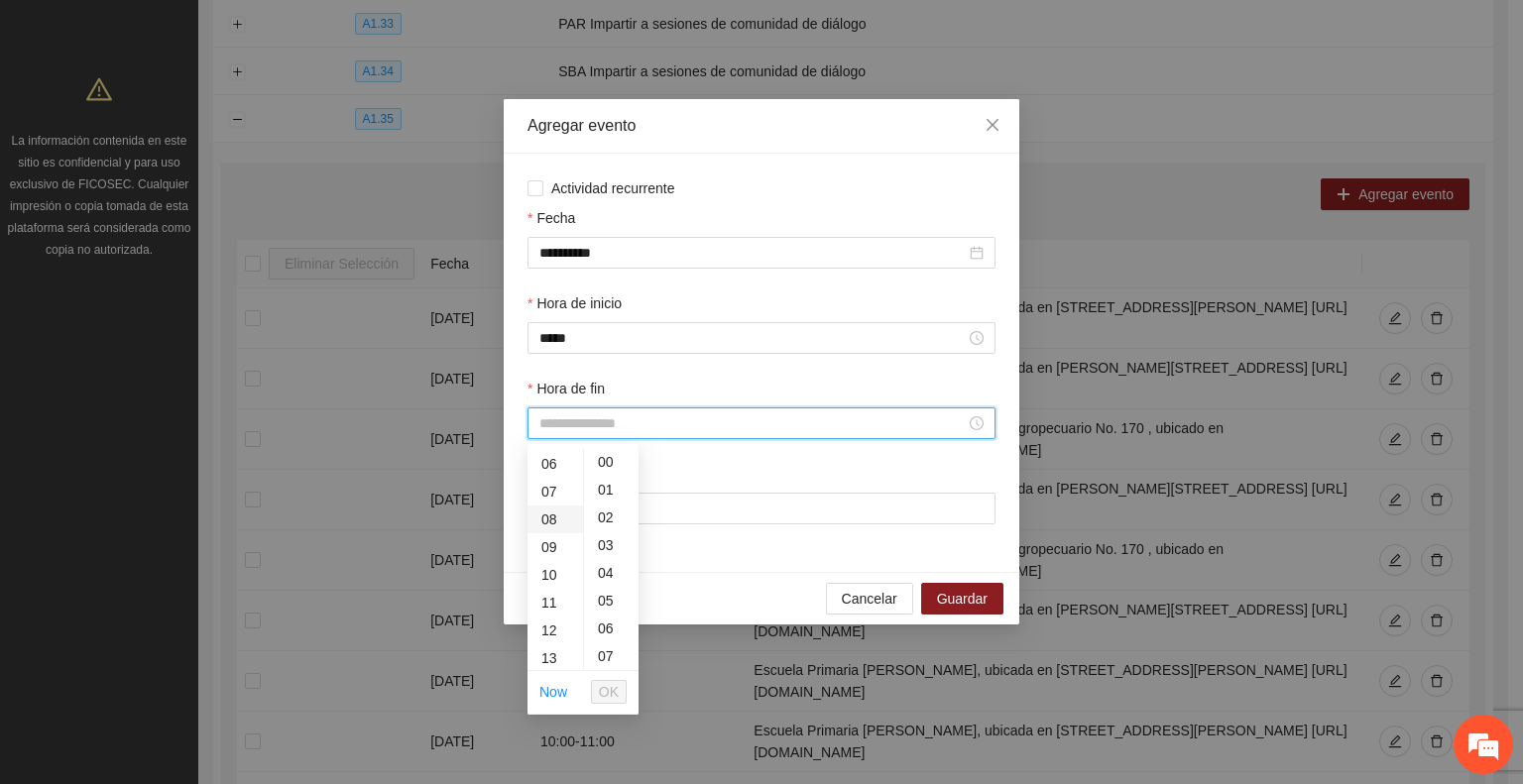 scroll, scrollTop: 198, scrollLeft: 0, axis: vertical 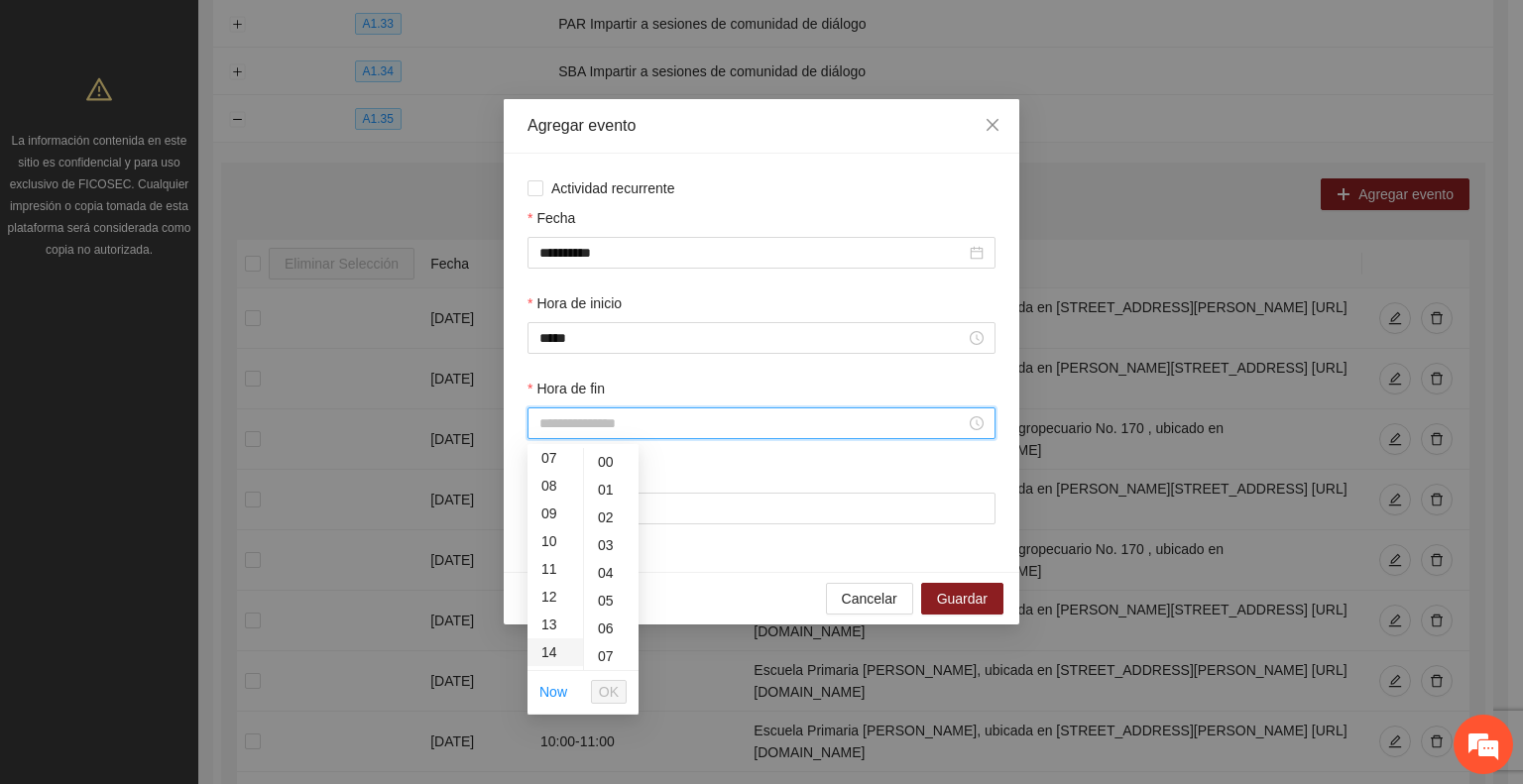 click on "14" at bounding box center [555, 652] 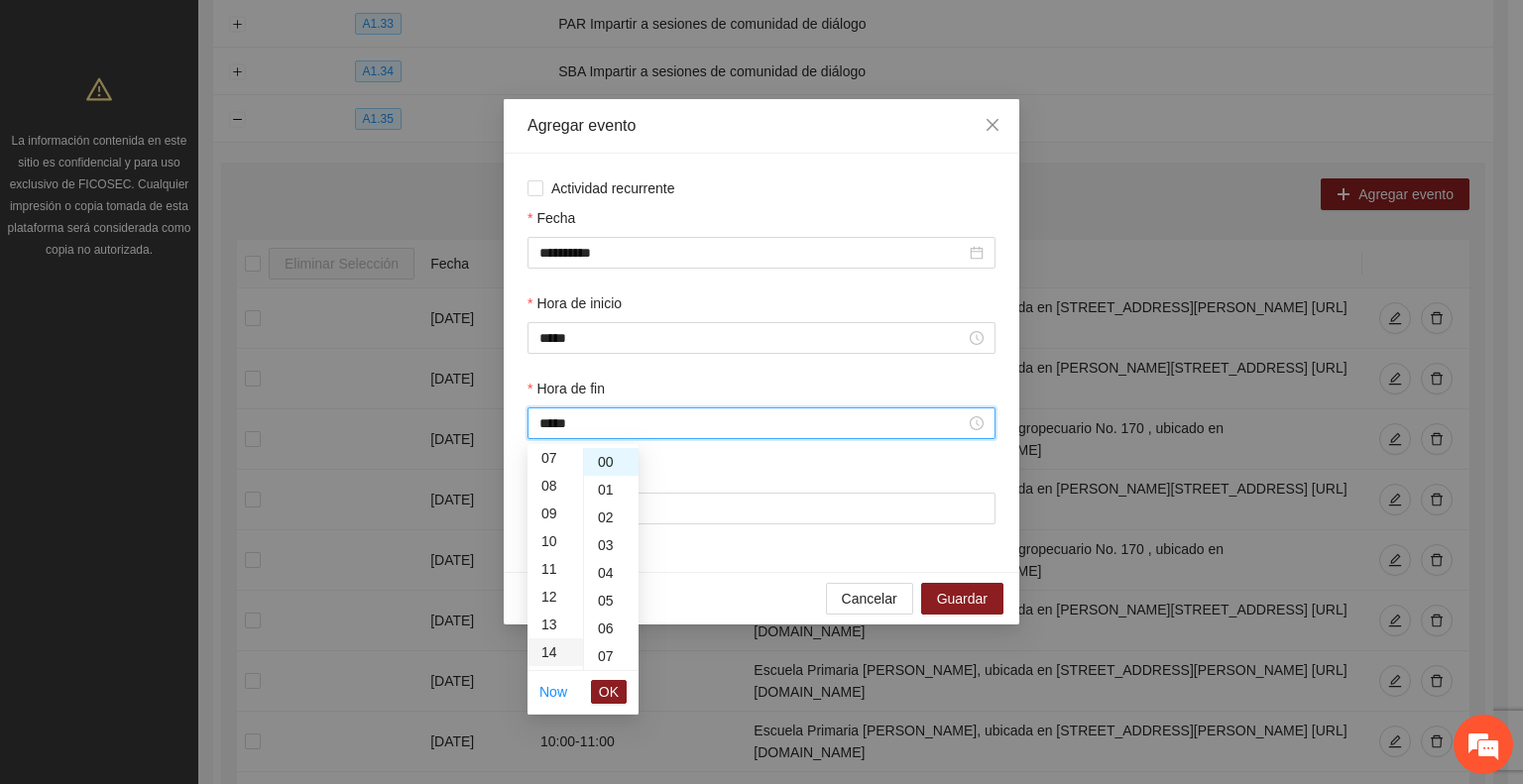scroll, scrollTop: 389, scrollLeft: 0, axis: vertical 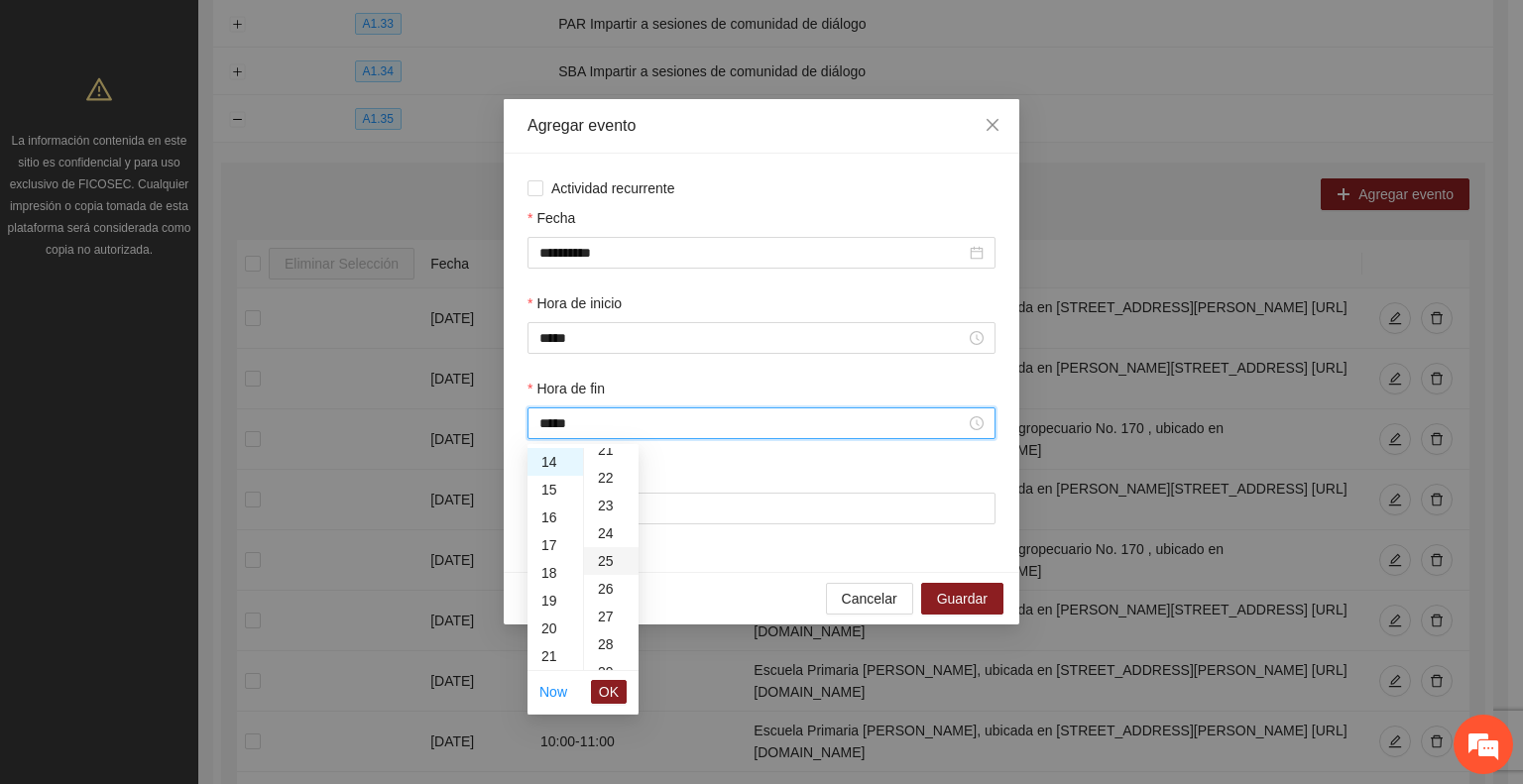 click on "25" at bounding box center (611, 561) 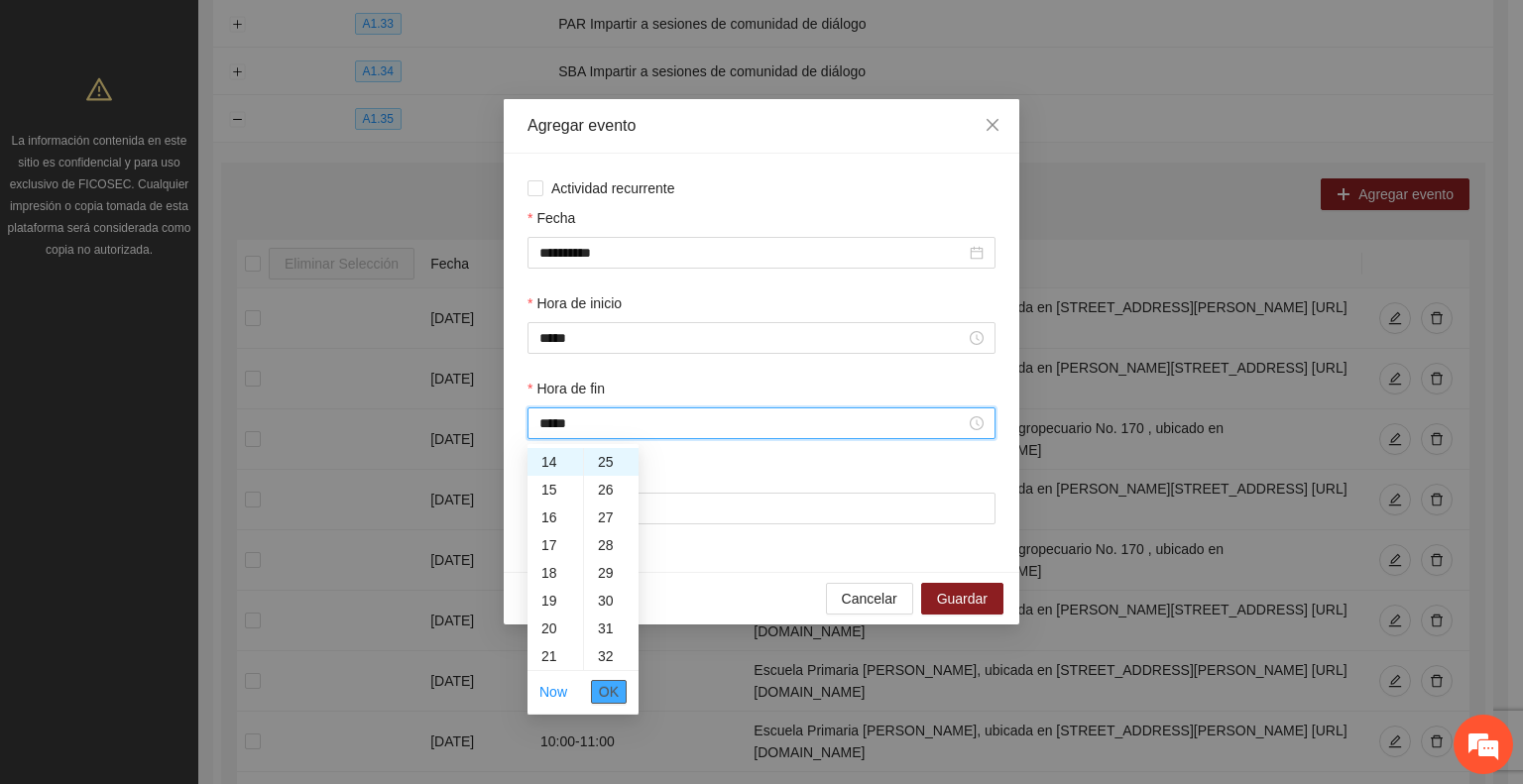 click on "OK" at bounding box center [609, 692] 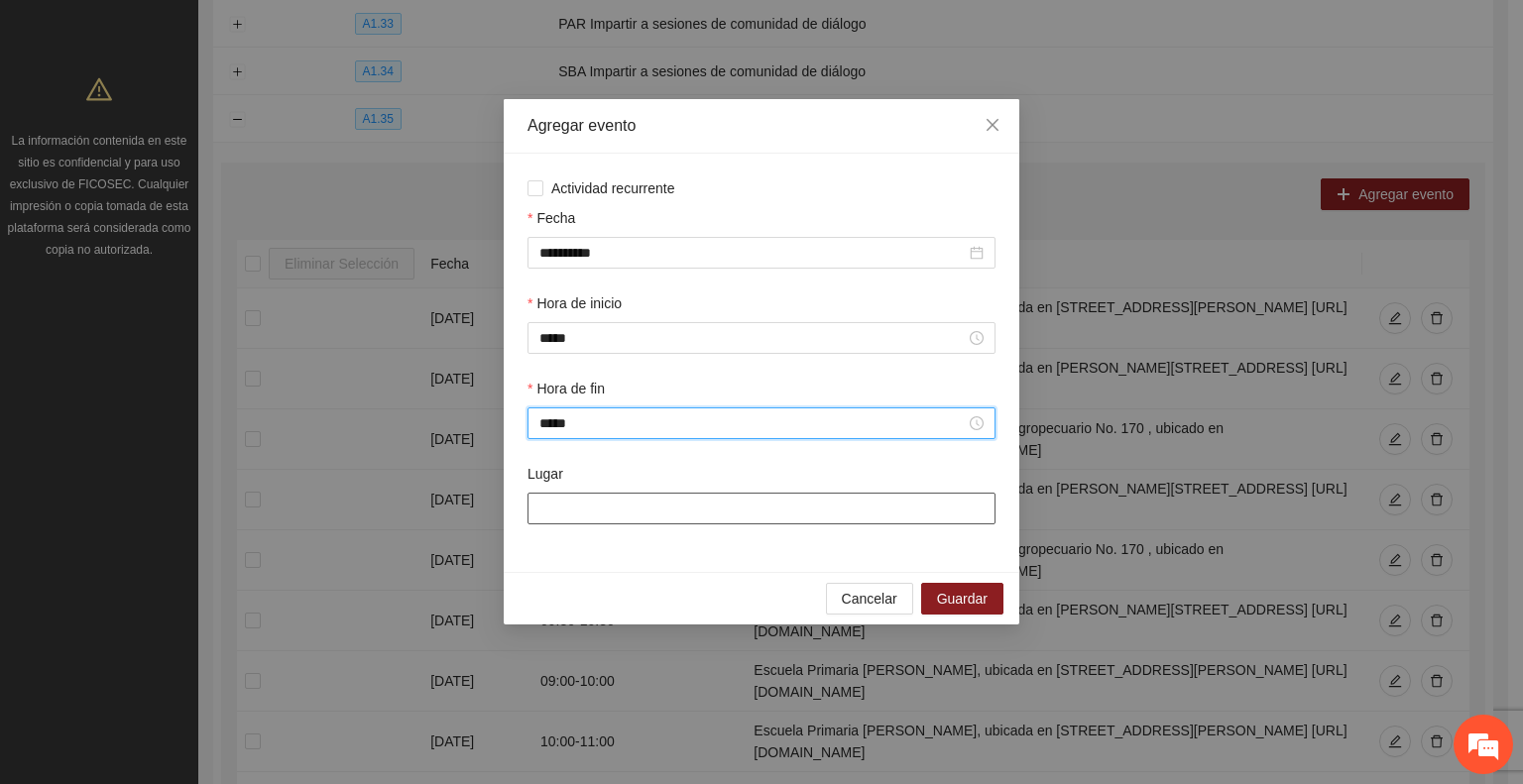 click on "Lugar" at bounding box center (762, 508) 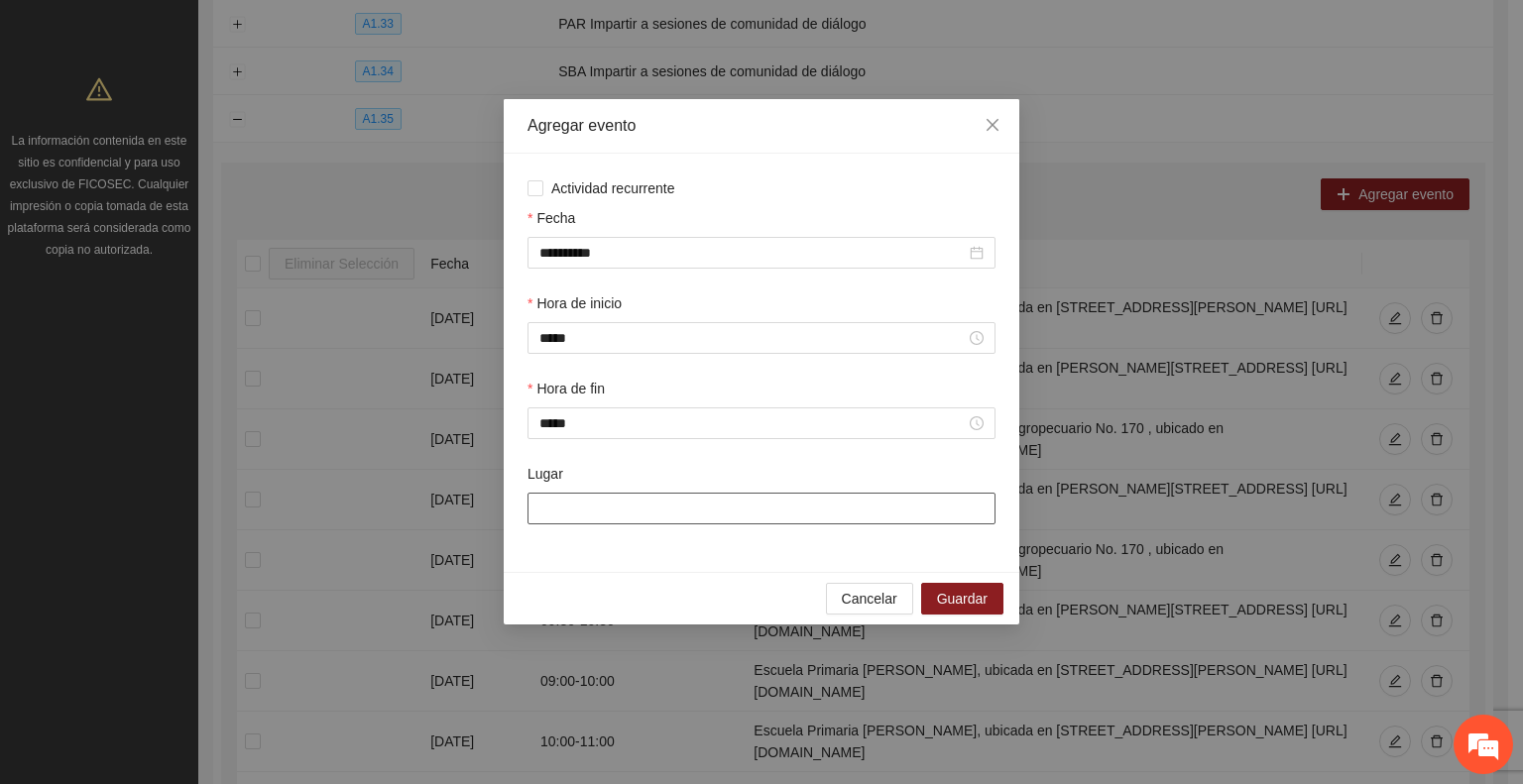 paste on "**********" 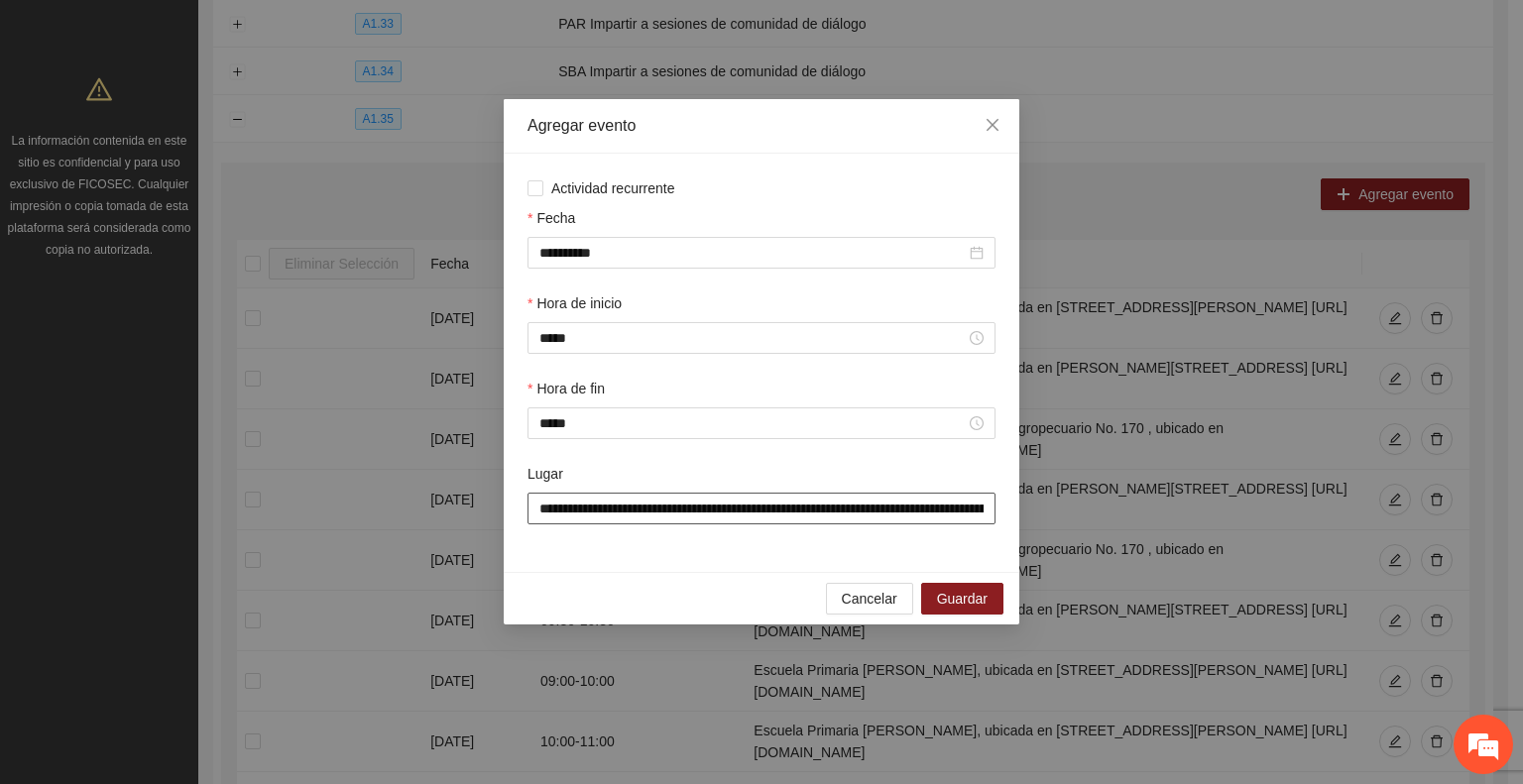 scroll, scrollTop: 0, scrollLeft: 594, axis: horizontal 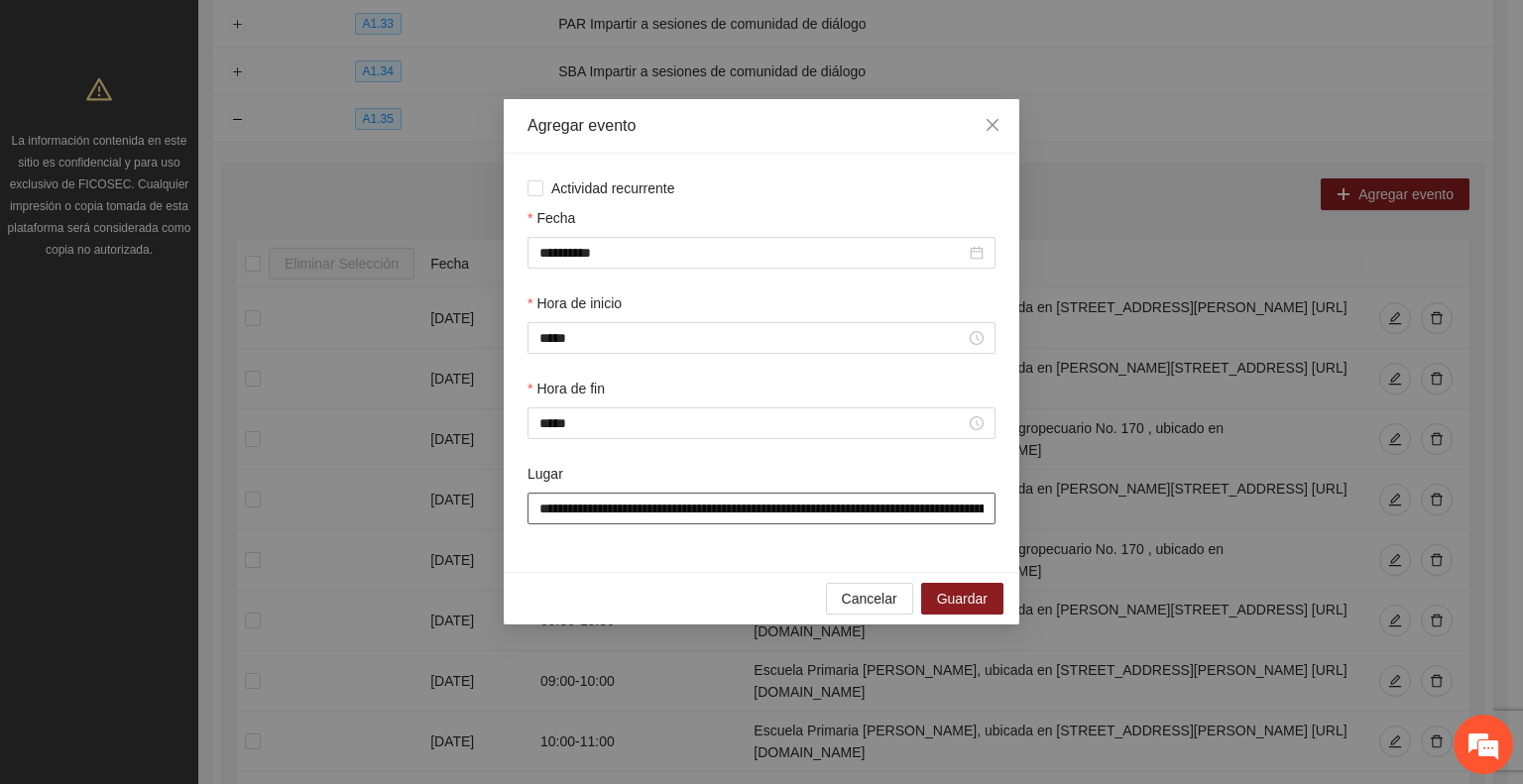drag, startPoint x: 744, startPoint y: 515, endPoint x: 242, endPoint y: 504, distance: 502.1205 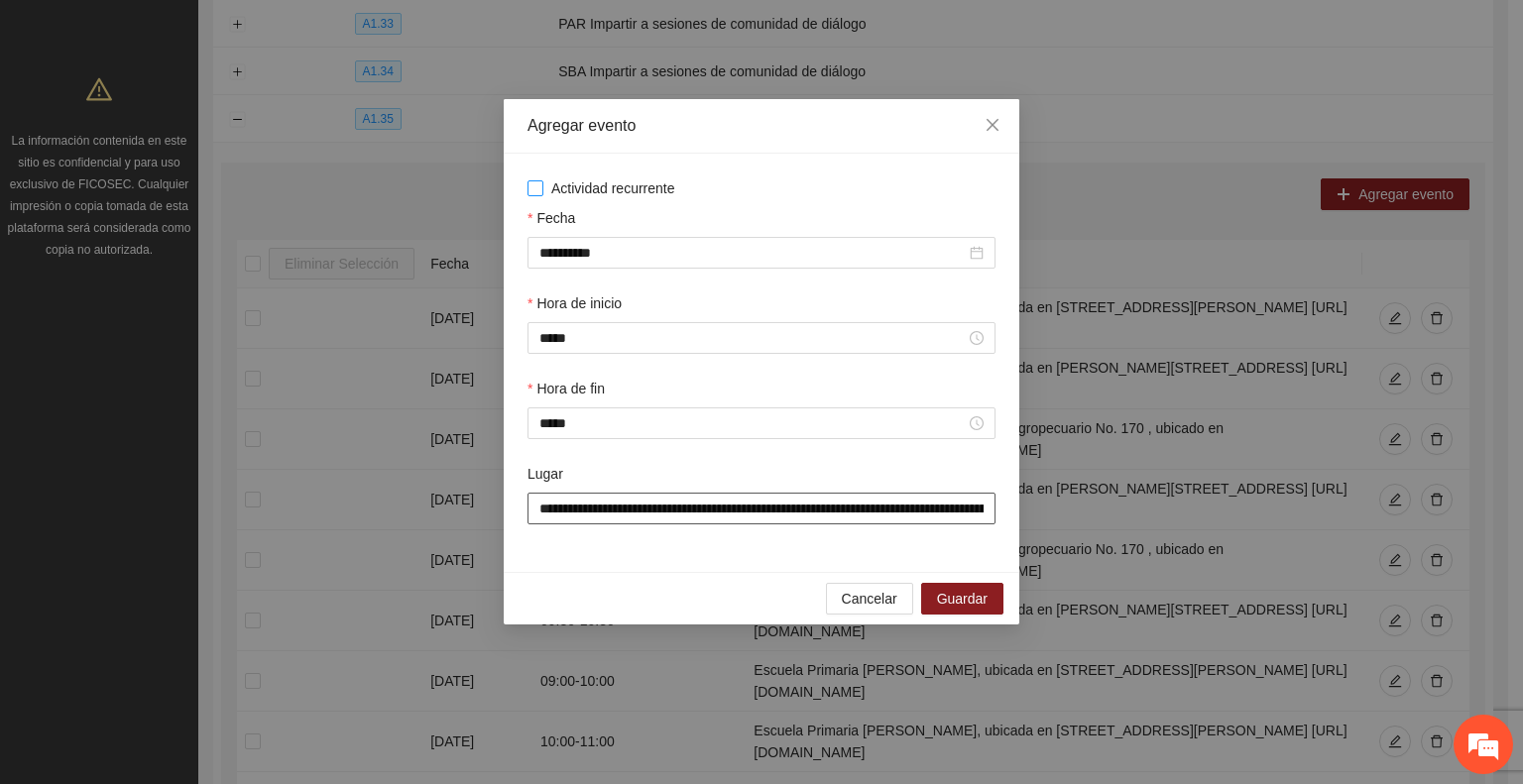 type on "**********" 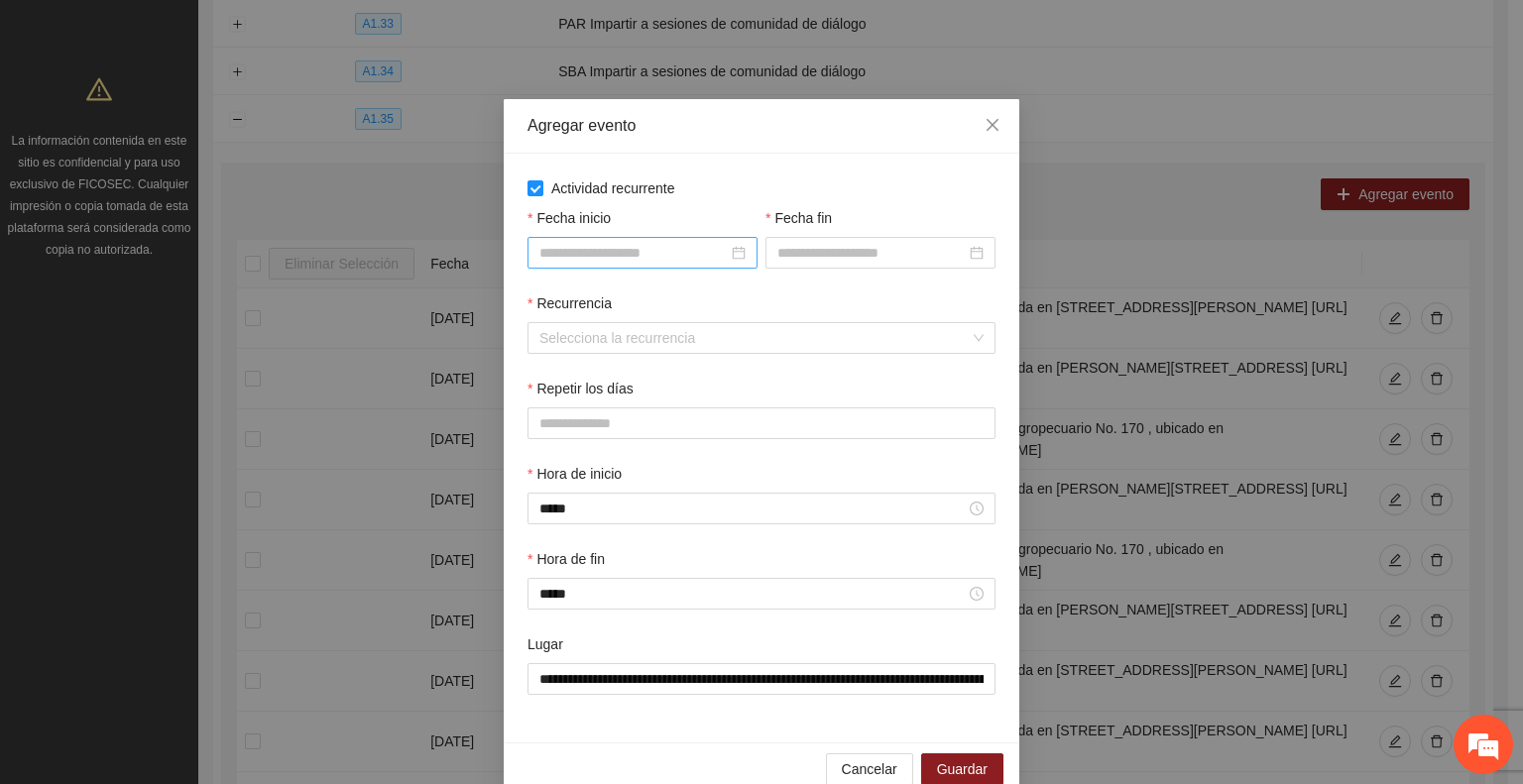 click on "Fecha inicio" at bounding box center [634, 253] 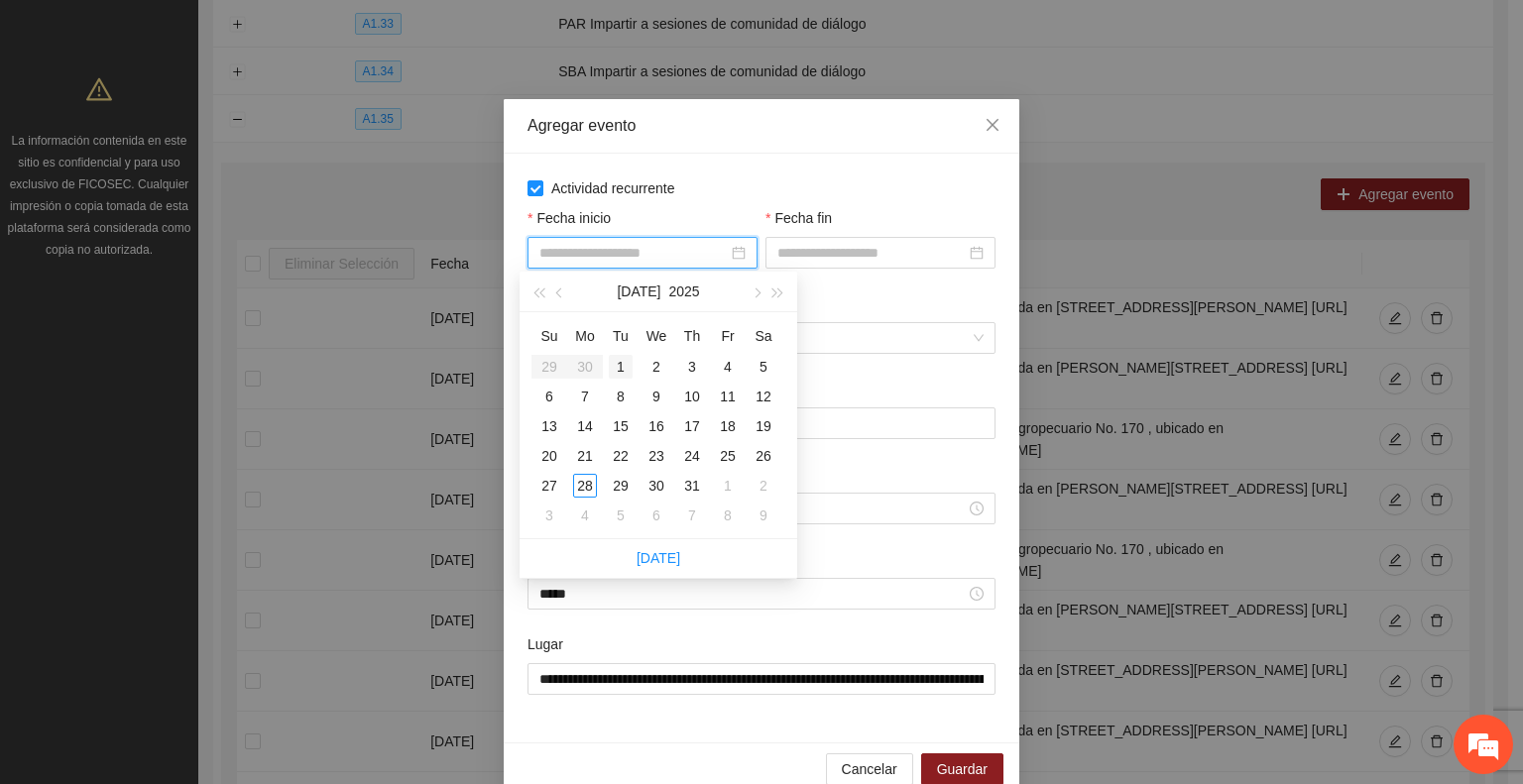 type on "**********" 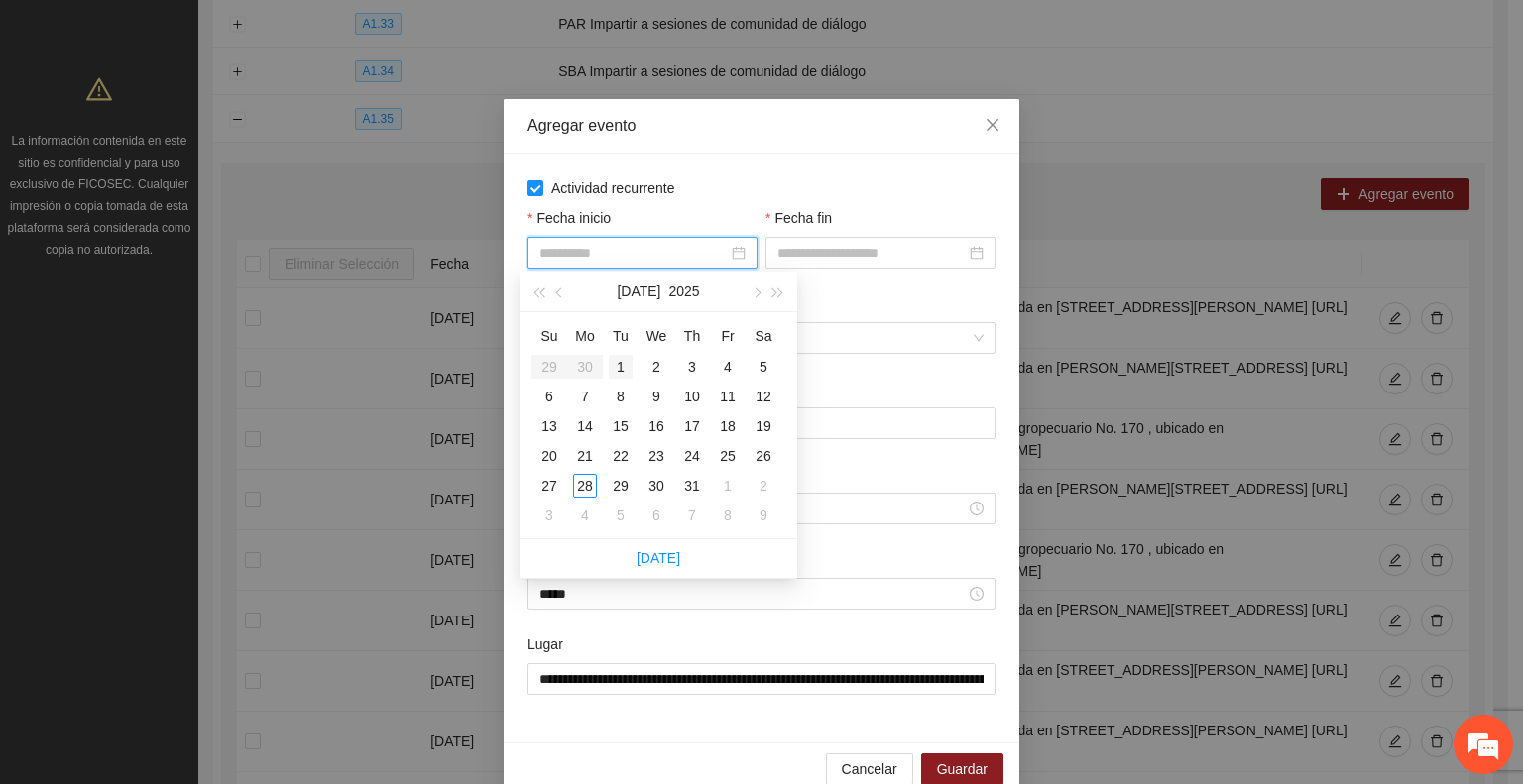 click on "1" at bounding box center [621, 367] 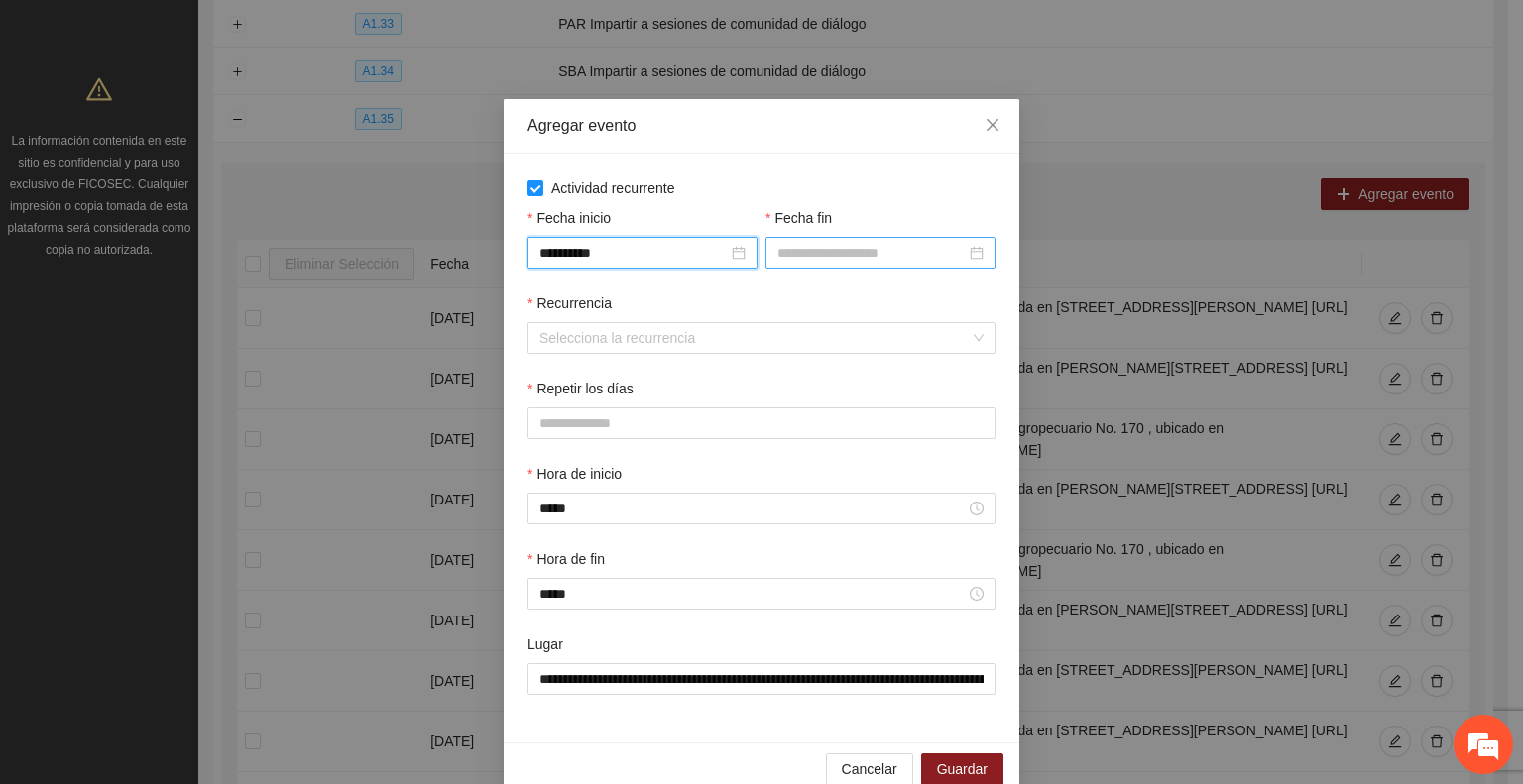 click on "Fecha fin" at bounding box center [872, 253] 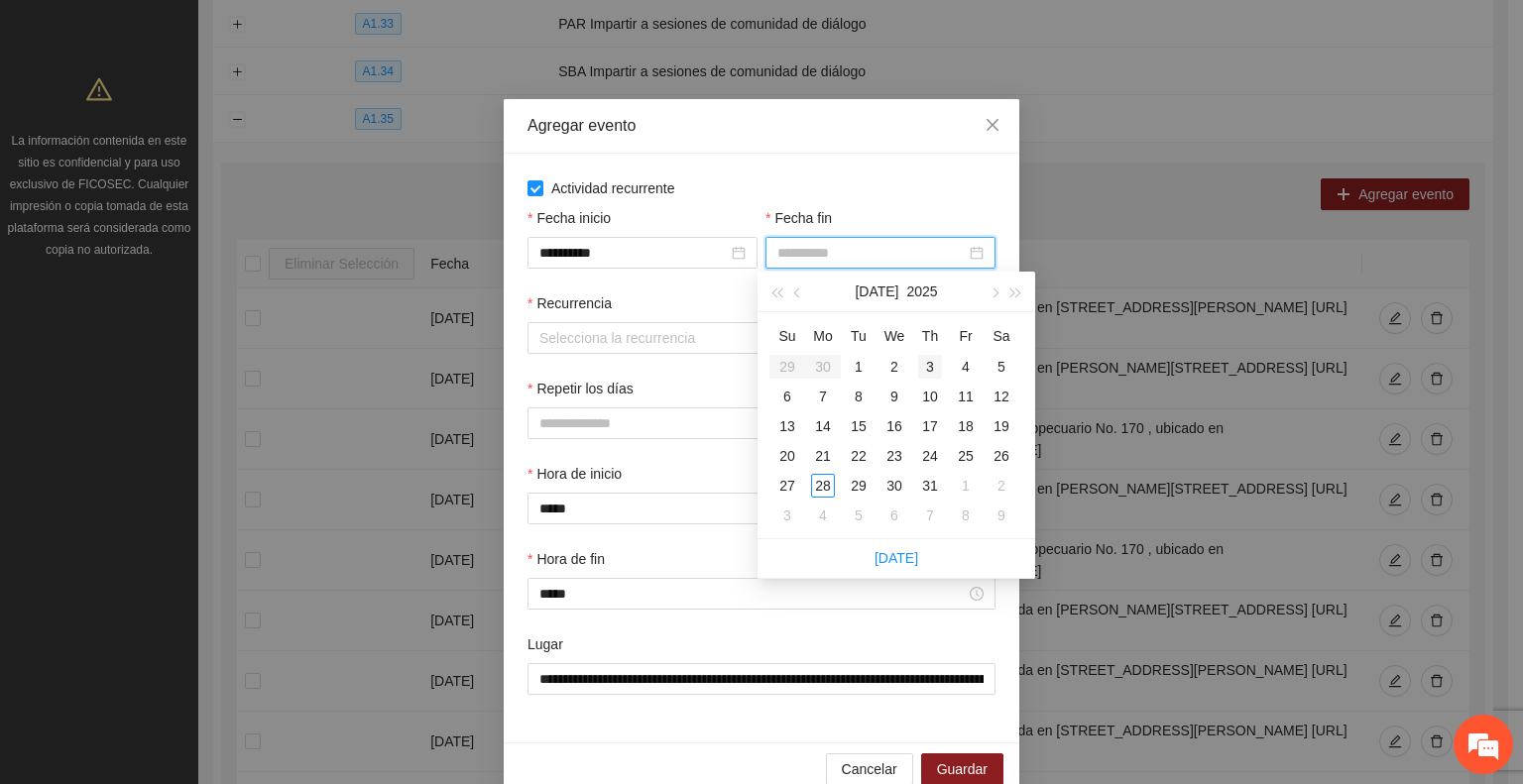 type on "**********" 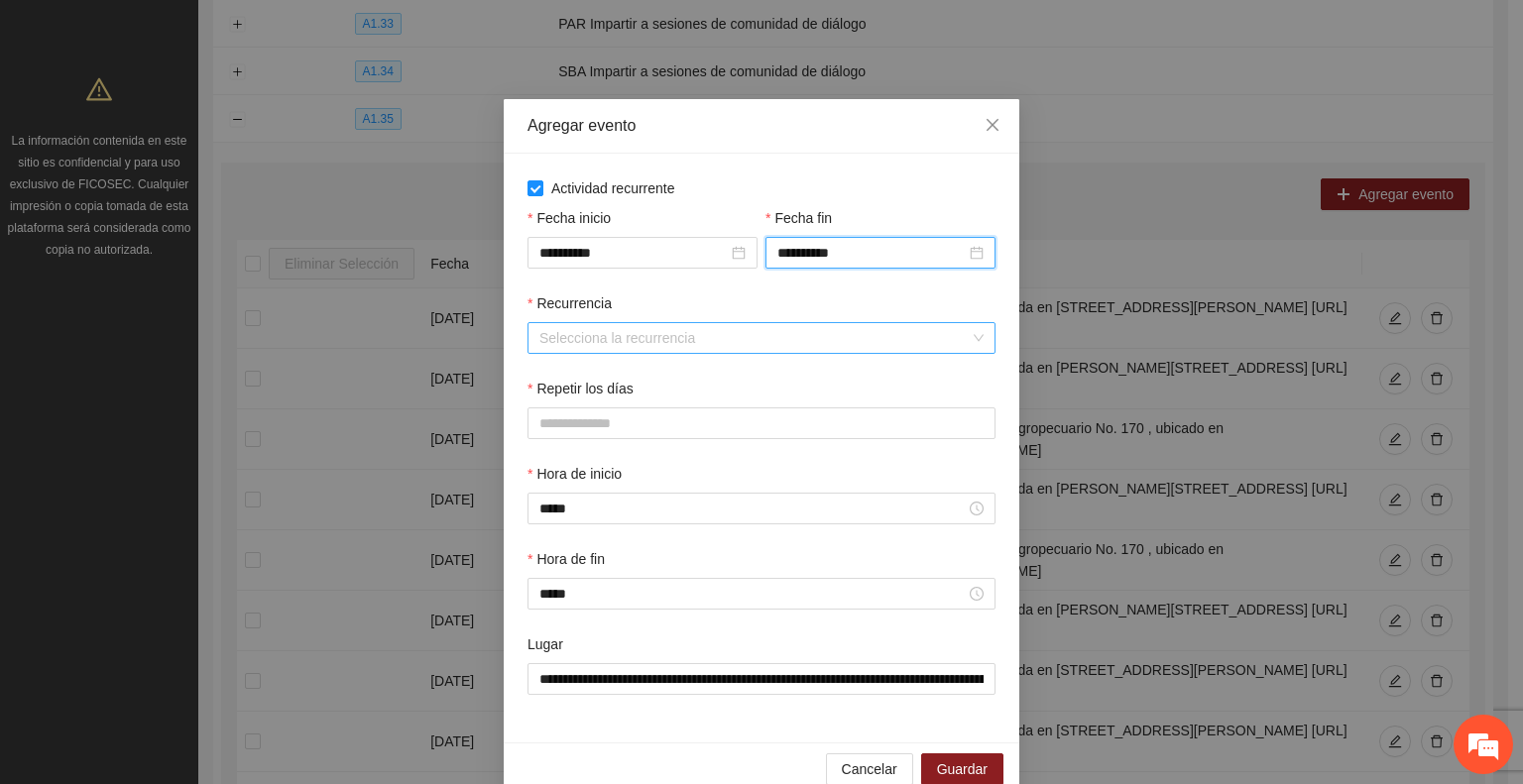 click on "Recurrencia" at bounding box center [755, 338] 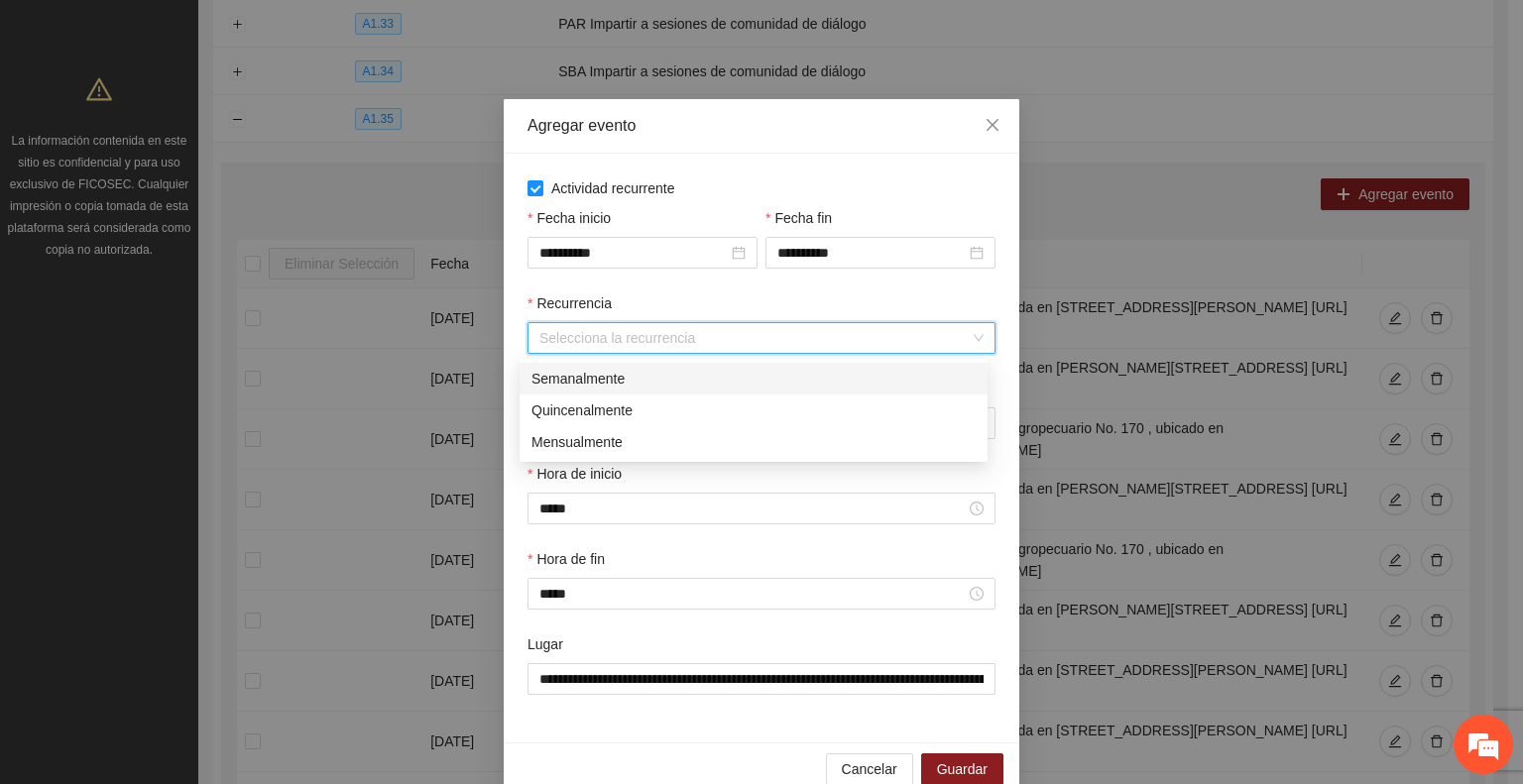 click on "Semanalmente" at bounding box center [754, 379] 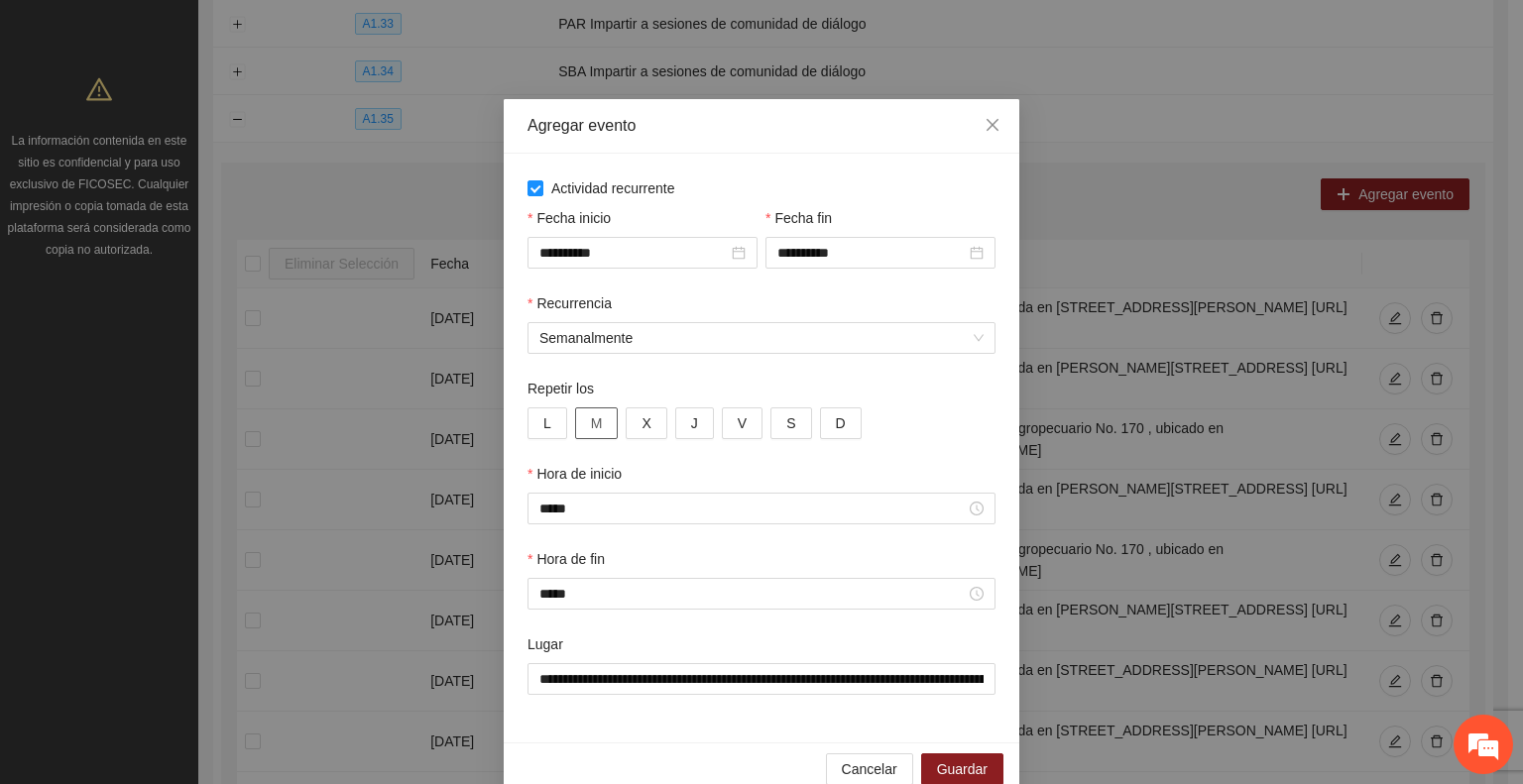click on "M" at bounding box center [597, 423] 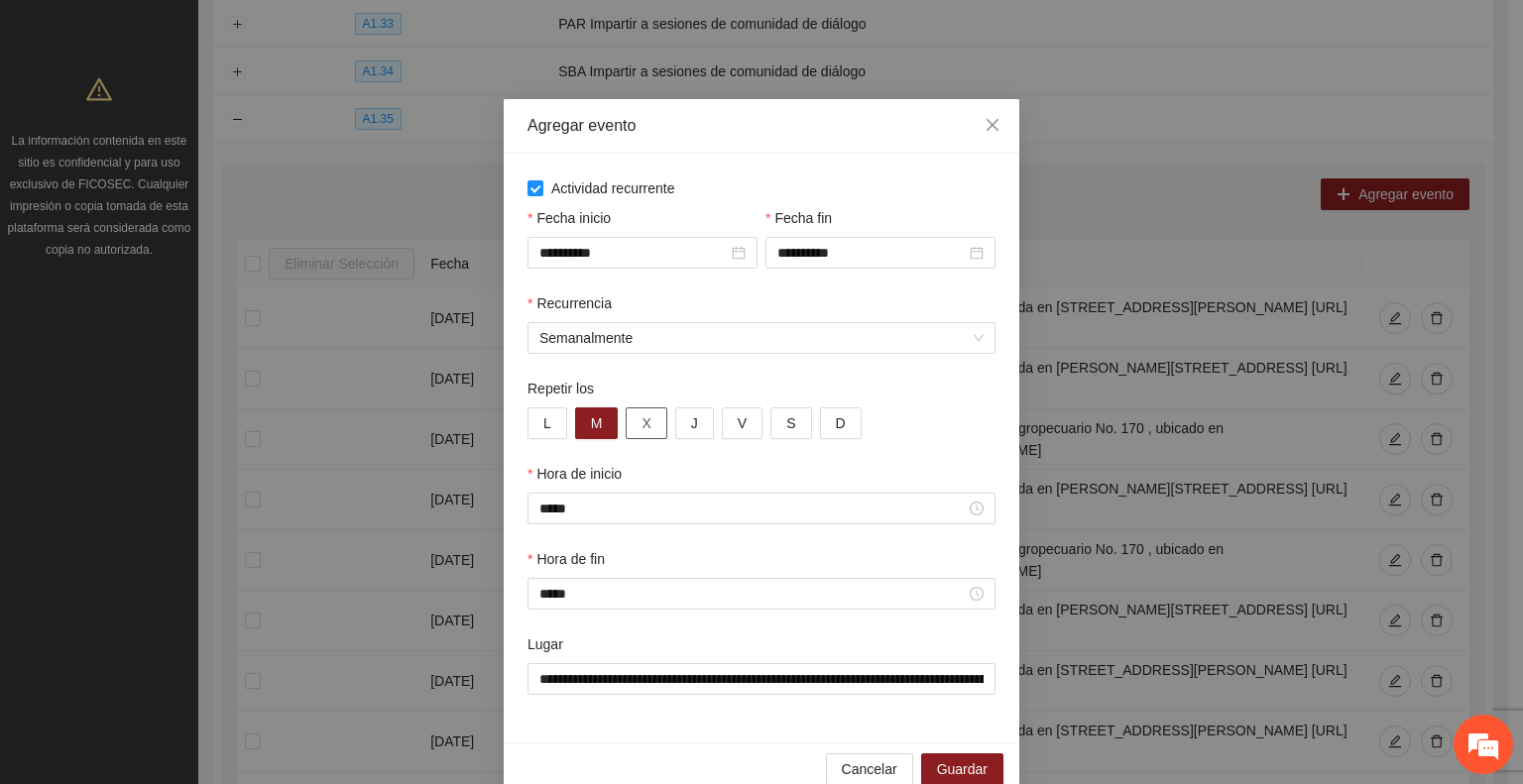 click on "X" at bounding box center (645, 423) 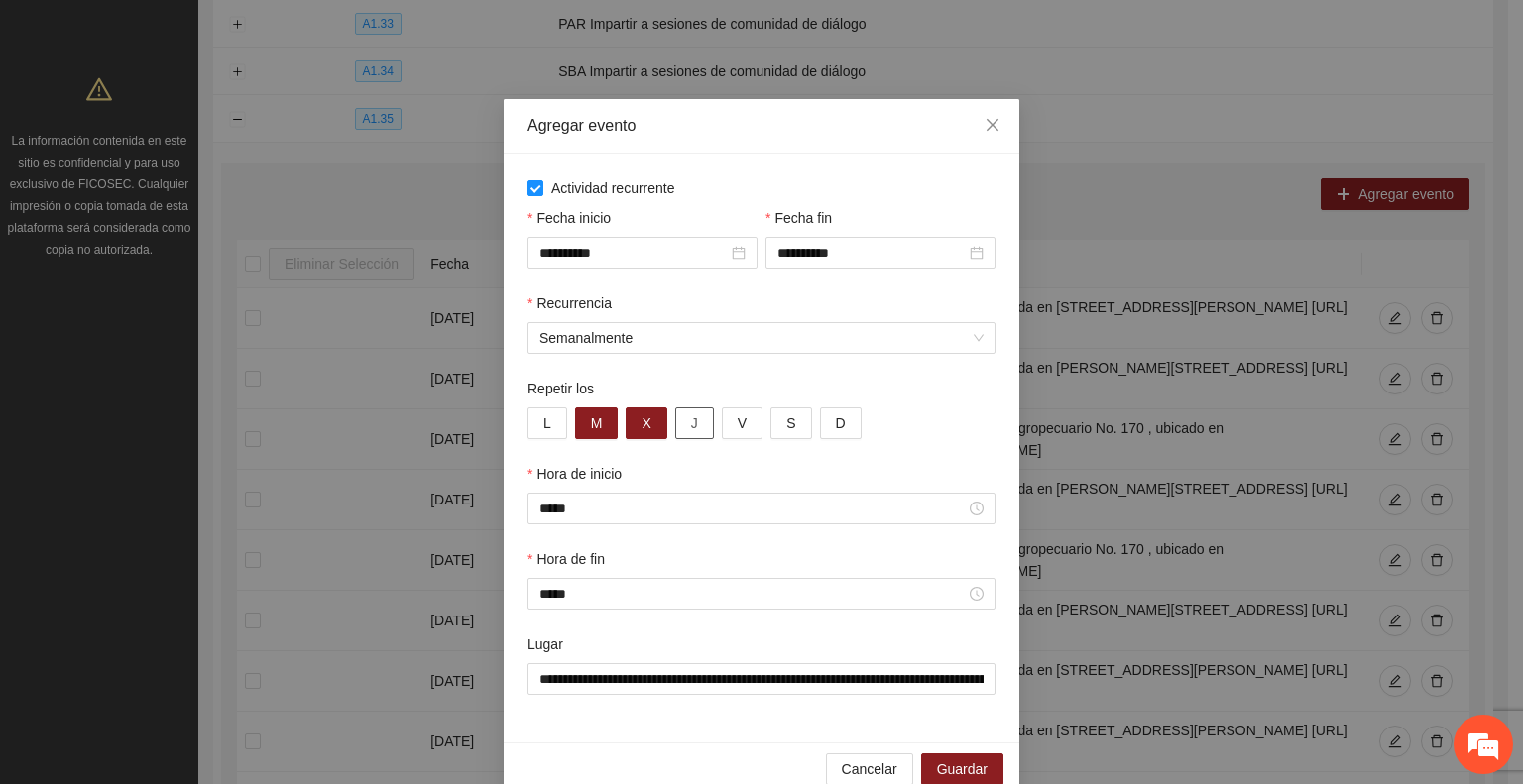 click on "J" at bounding box center [694, 423] 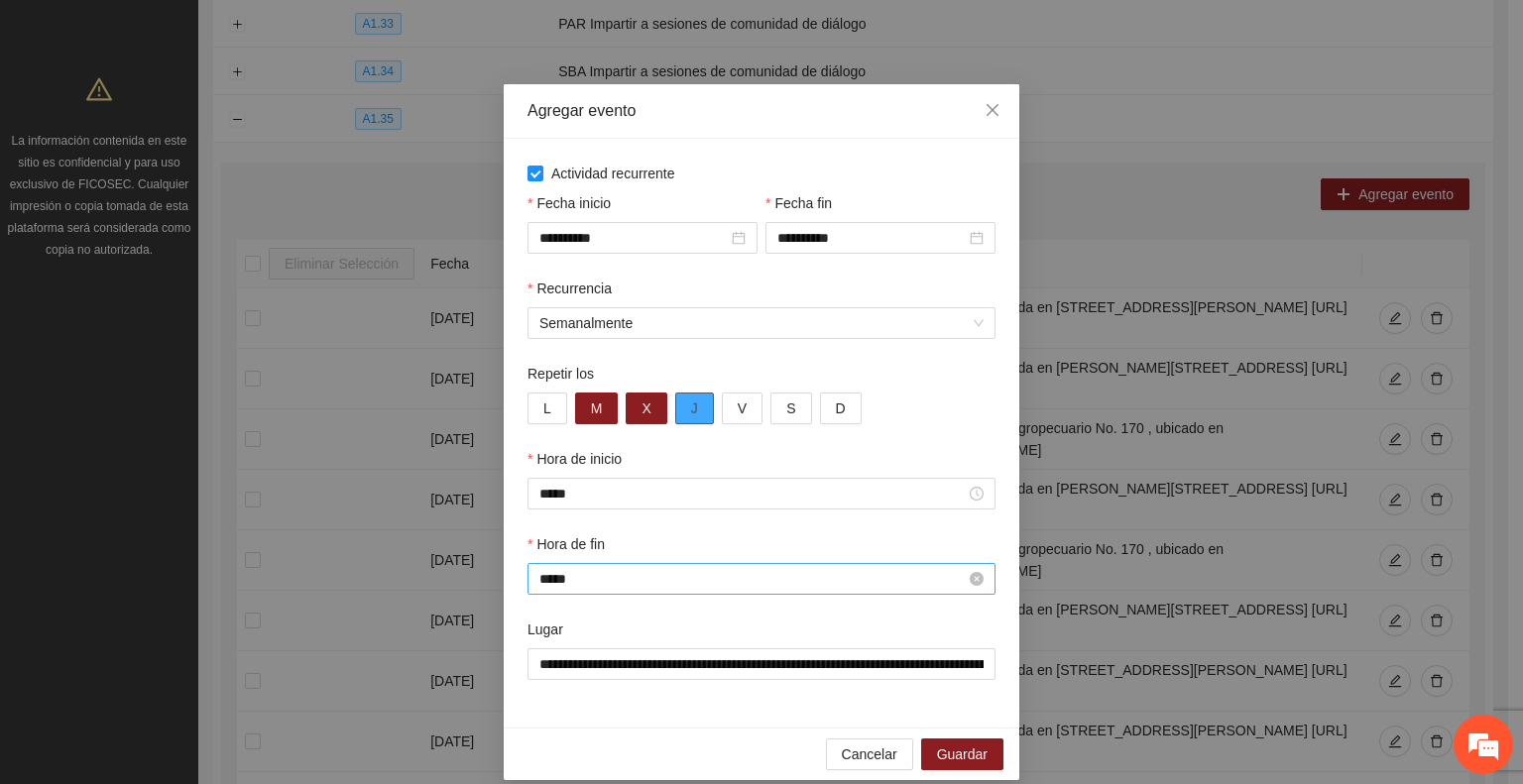 scroll, scrollTop: 37, scrollLeft: 0, axis: vertical 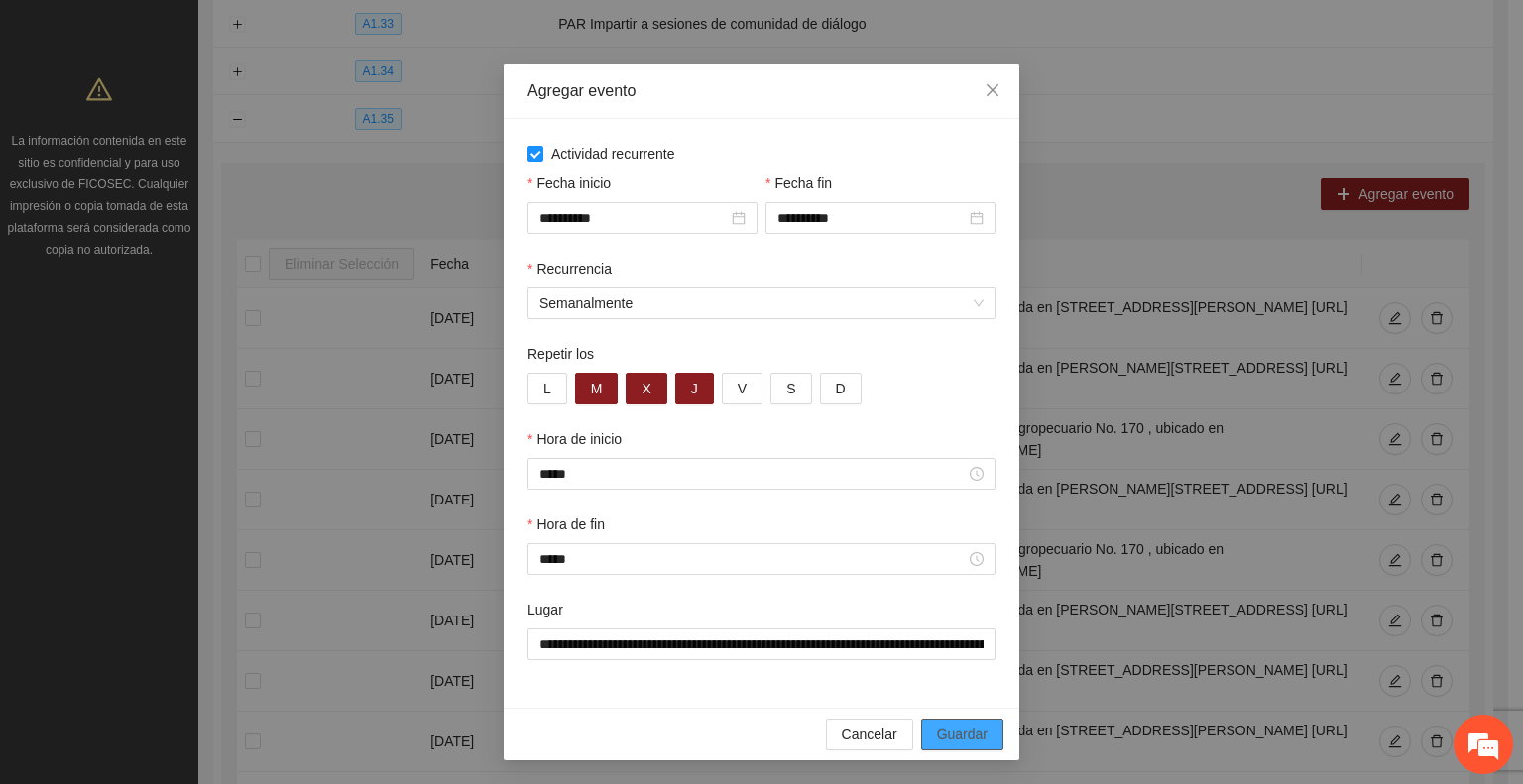 click on "Guardar" at bounding box center [962, 734] 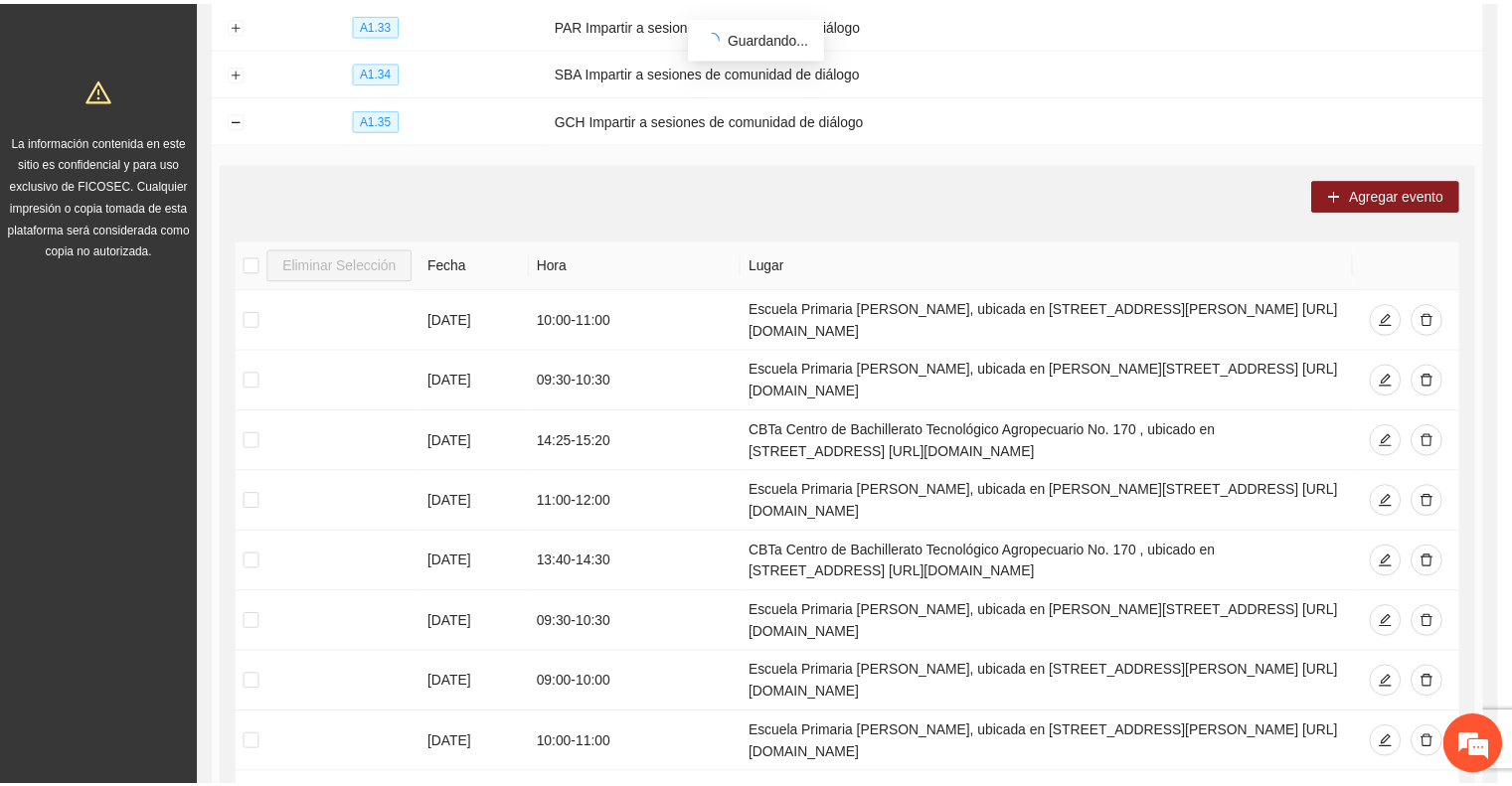 scroll, scrollTop: 0, scrollLeft: 0, axis: both 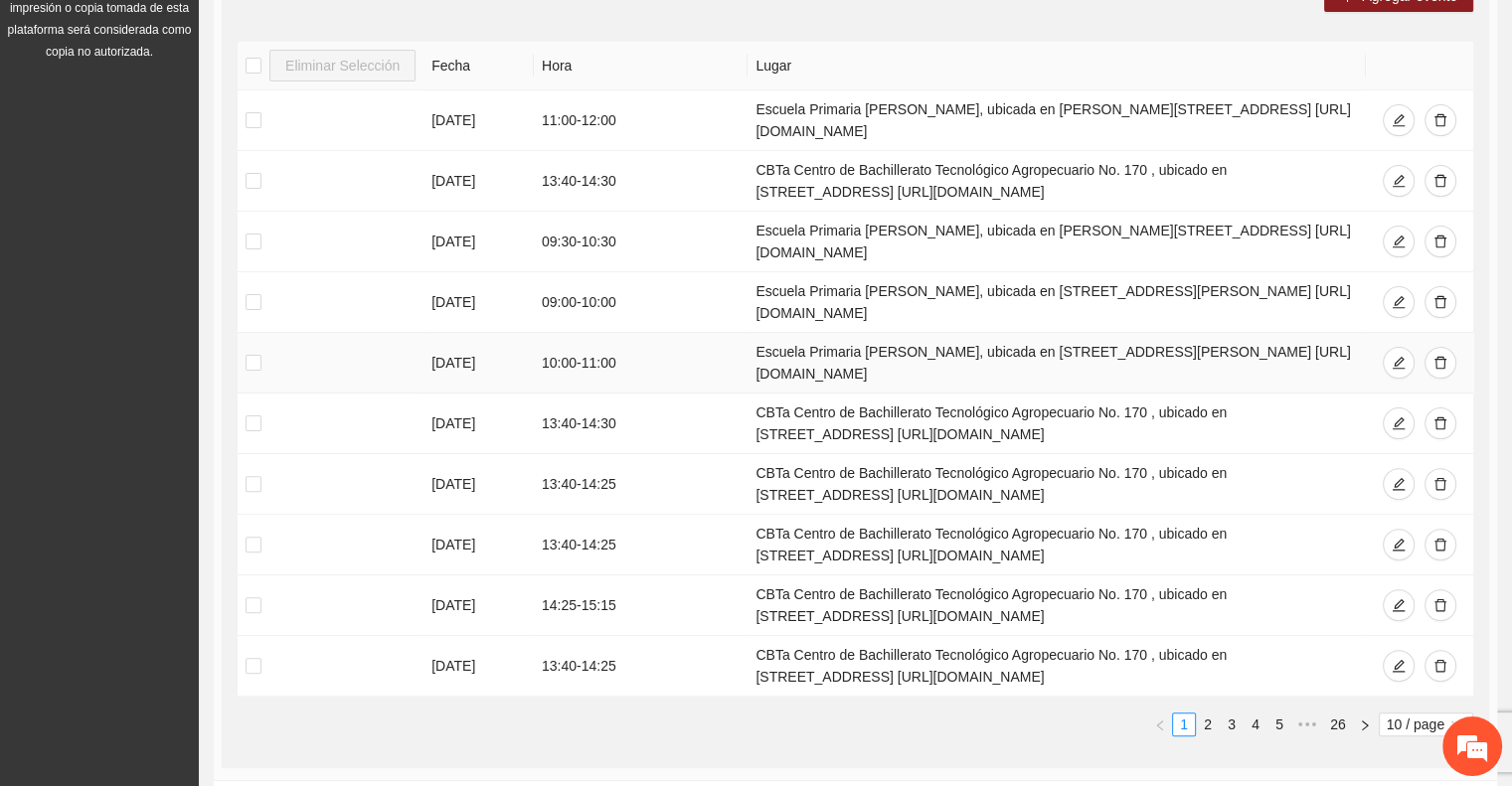 drag, startPoint x: 742, startPoint y: 349, endPoint x: 1177, endPoint y: 367, distance: 435.37225 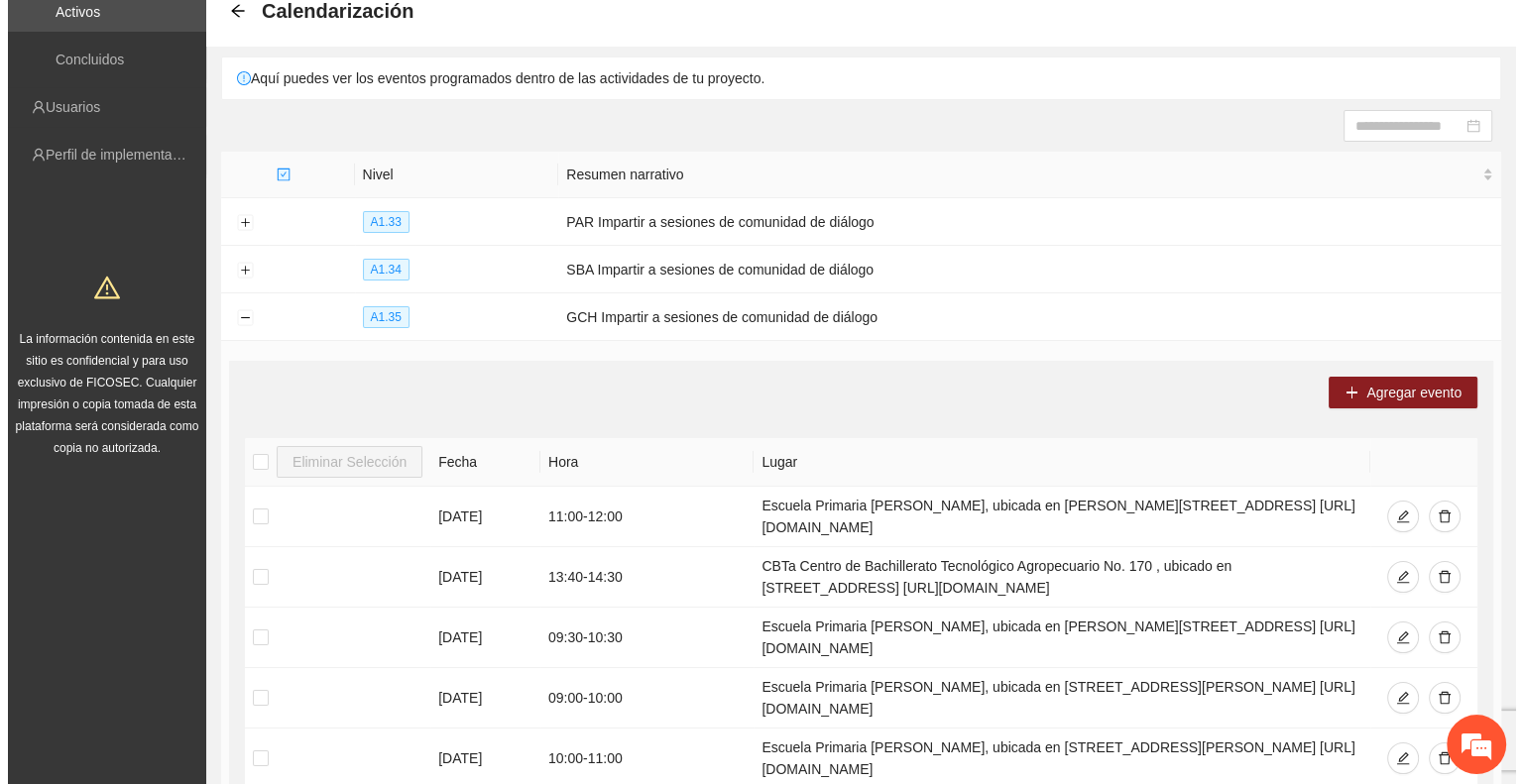 scroll, scrollTop: 107, scrollLeft: 0, axis: vertical 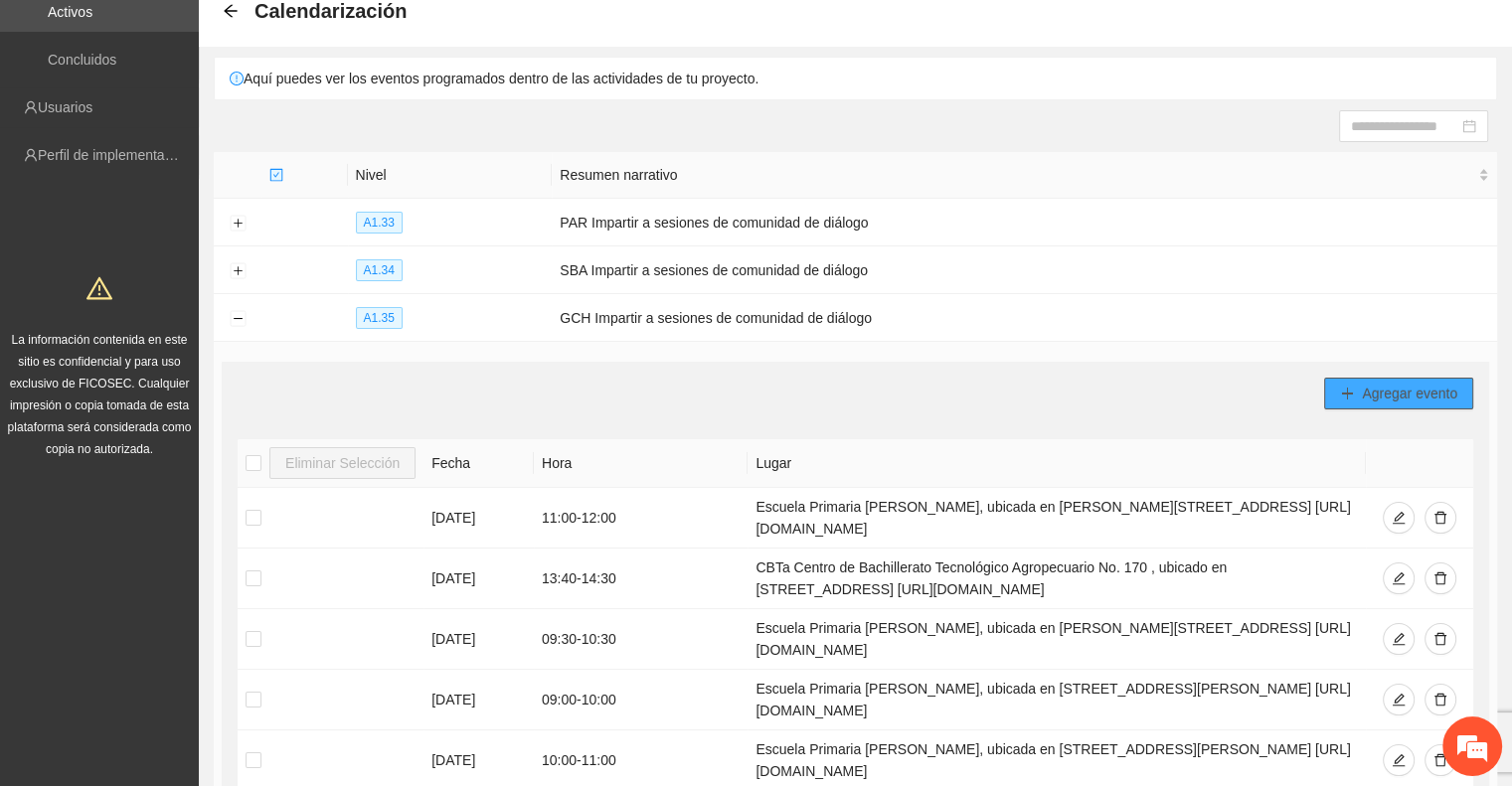 click on "Agregar evento" at bounding box center [1410, 393] 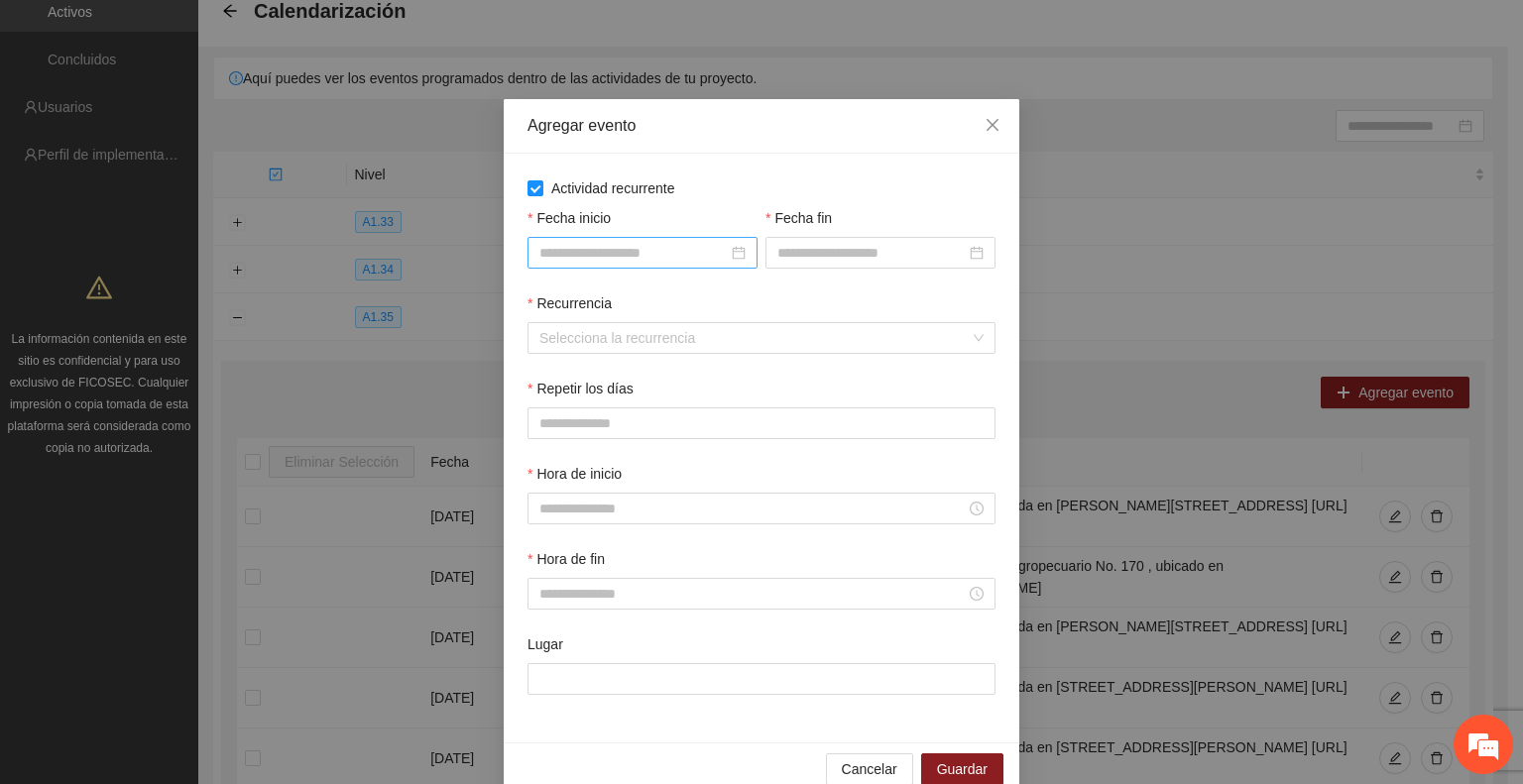 click on "Fecha inicio" at bounding box center (634, 253) 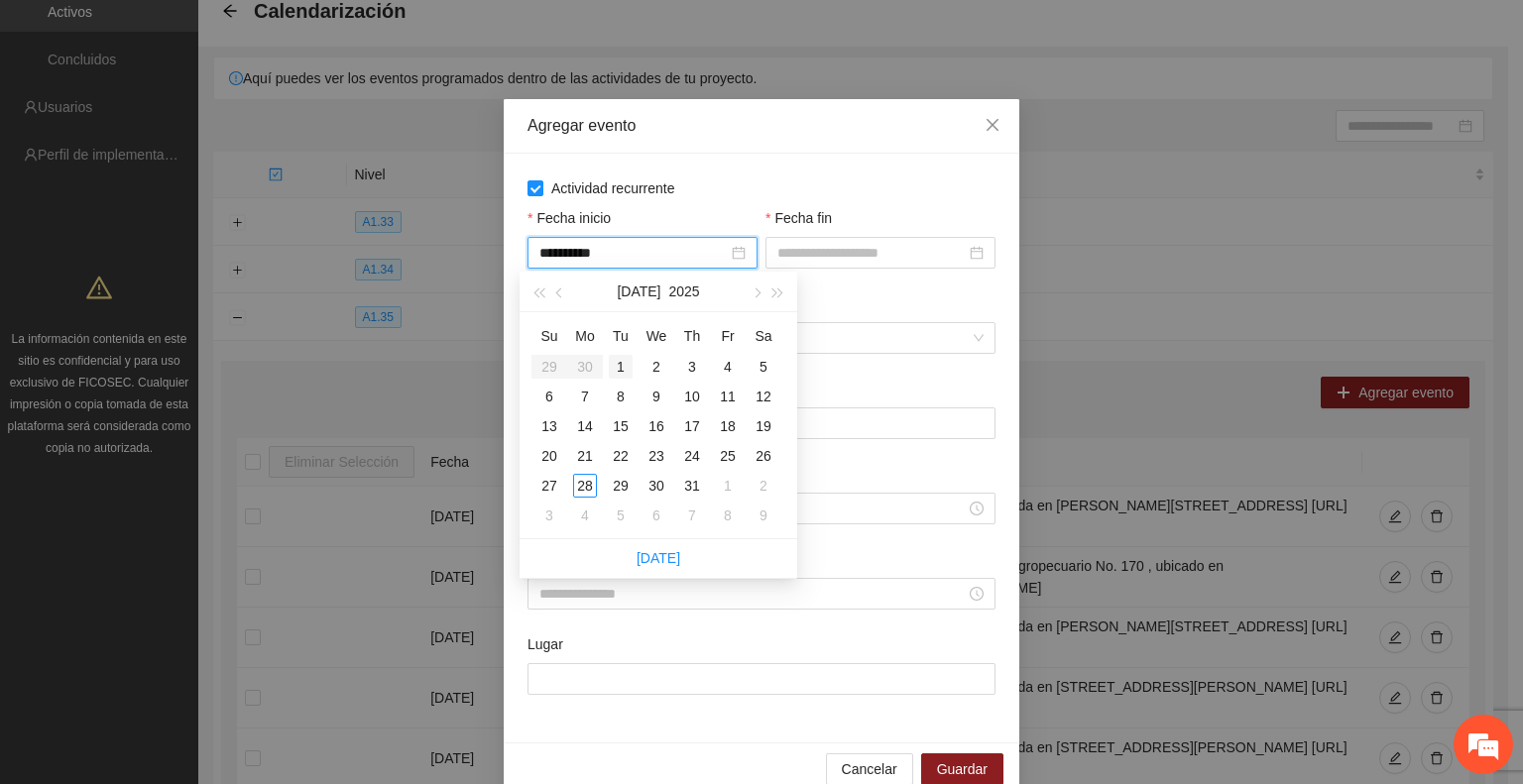 type on "**********" 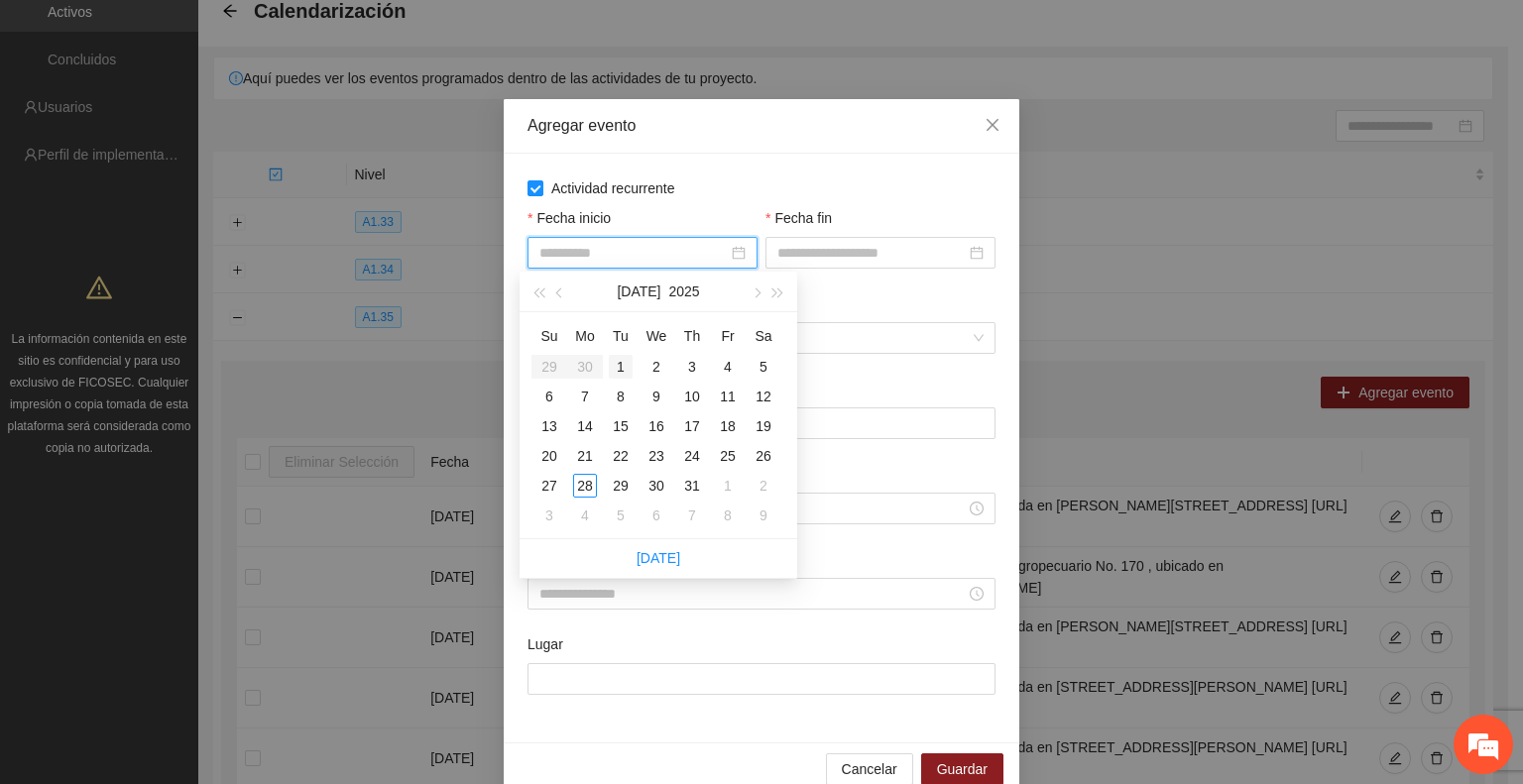 click on "1" at bounding box center [621, 367] 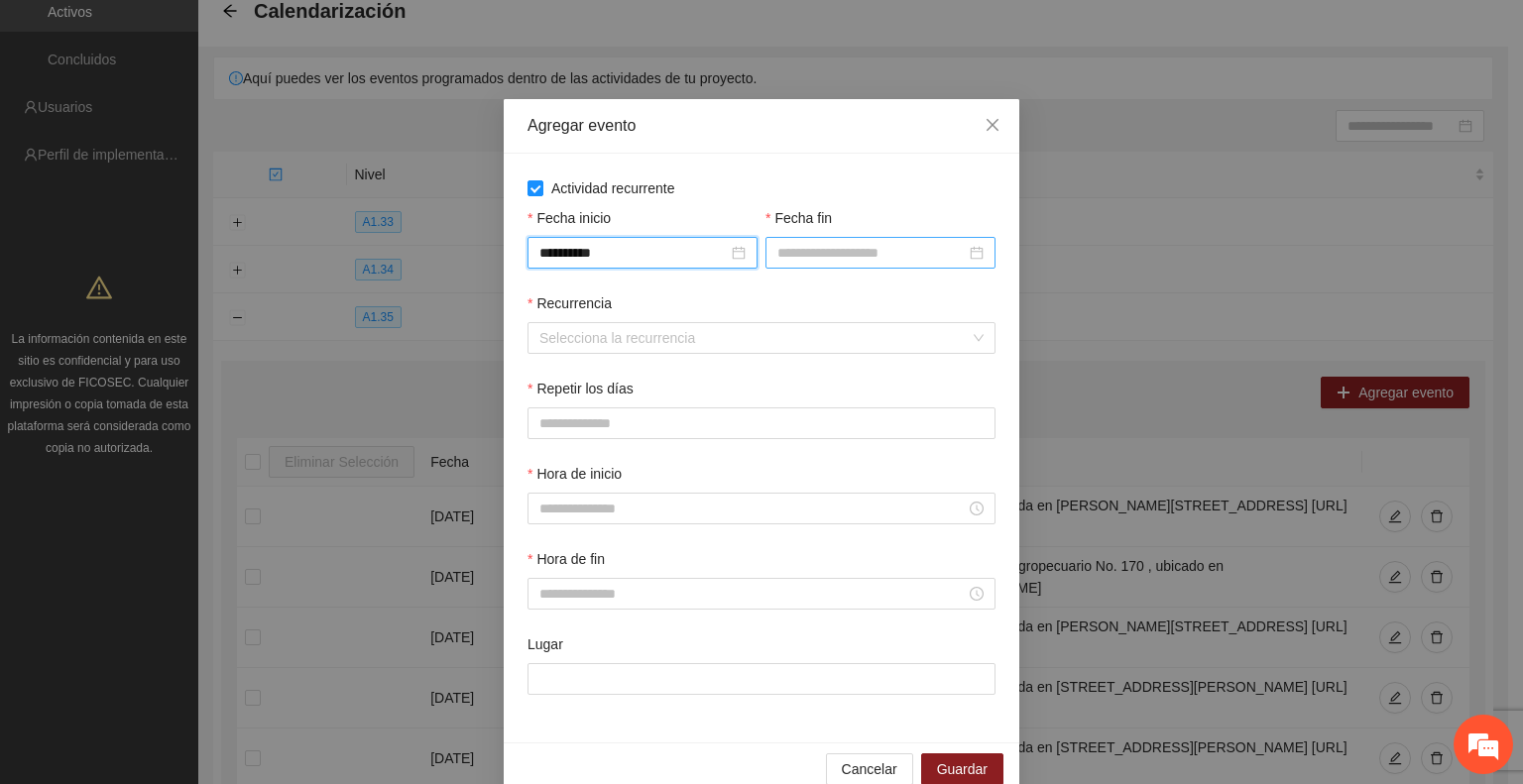 click on "Fecha fin" at bounding box center (872, 253) 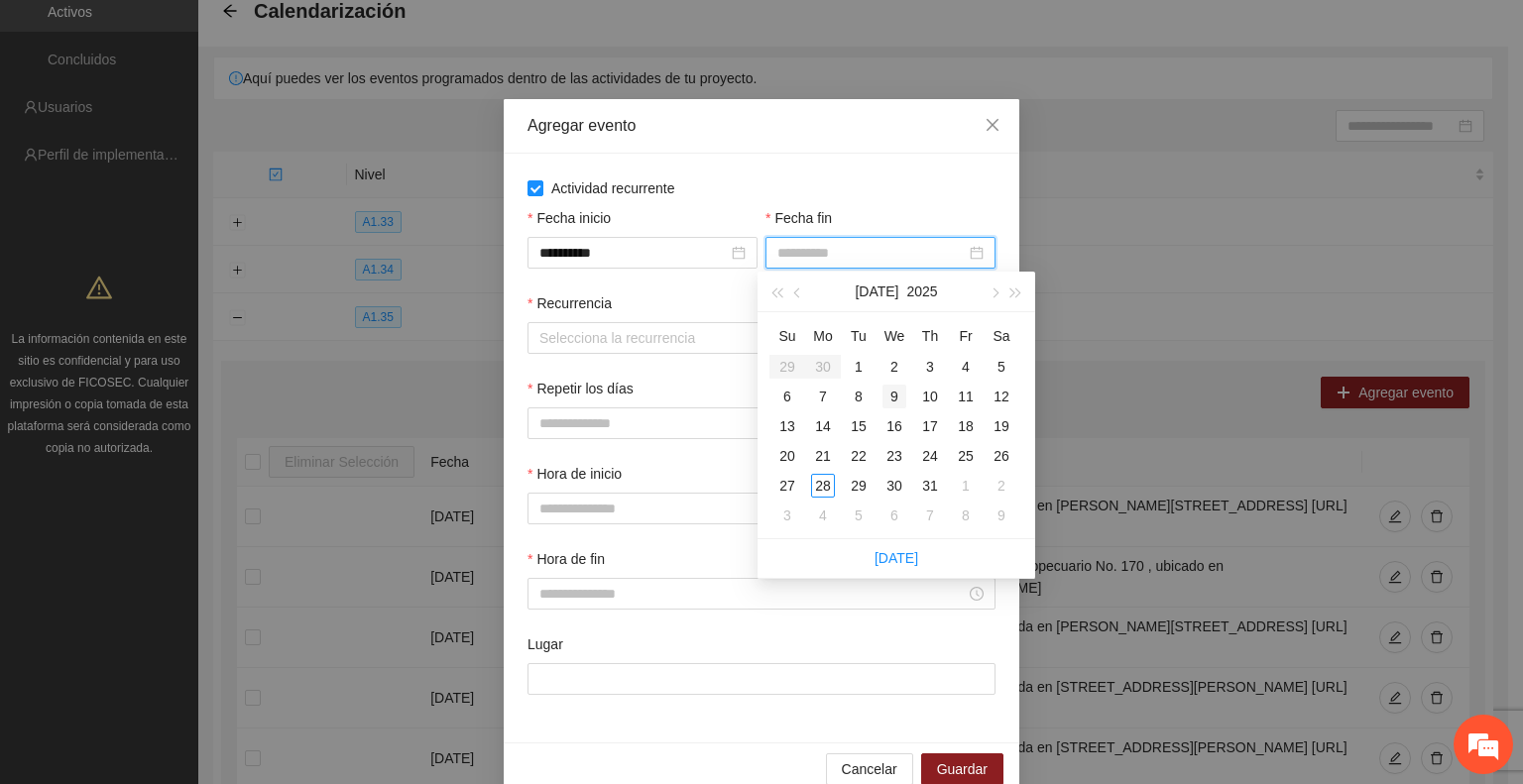 type on "**********" 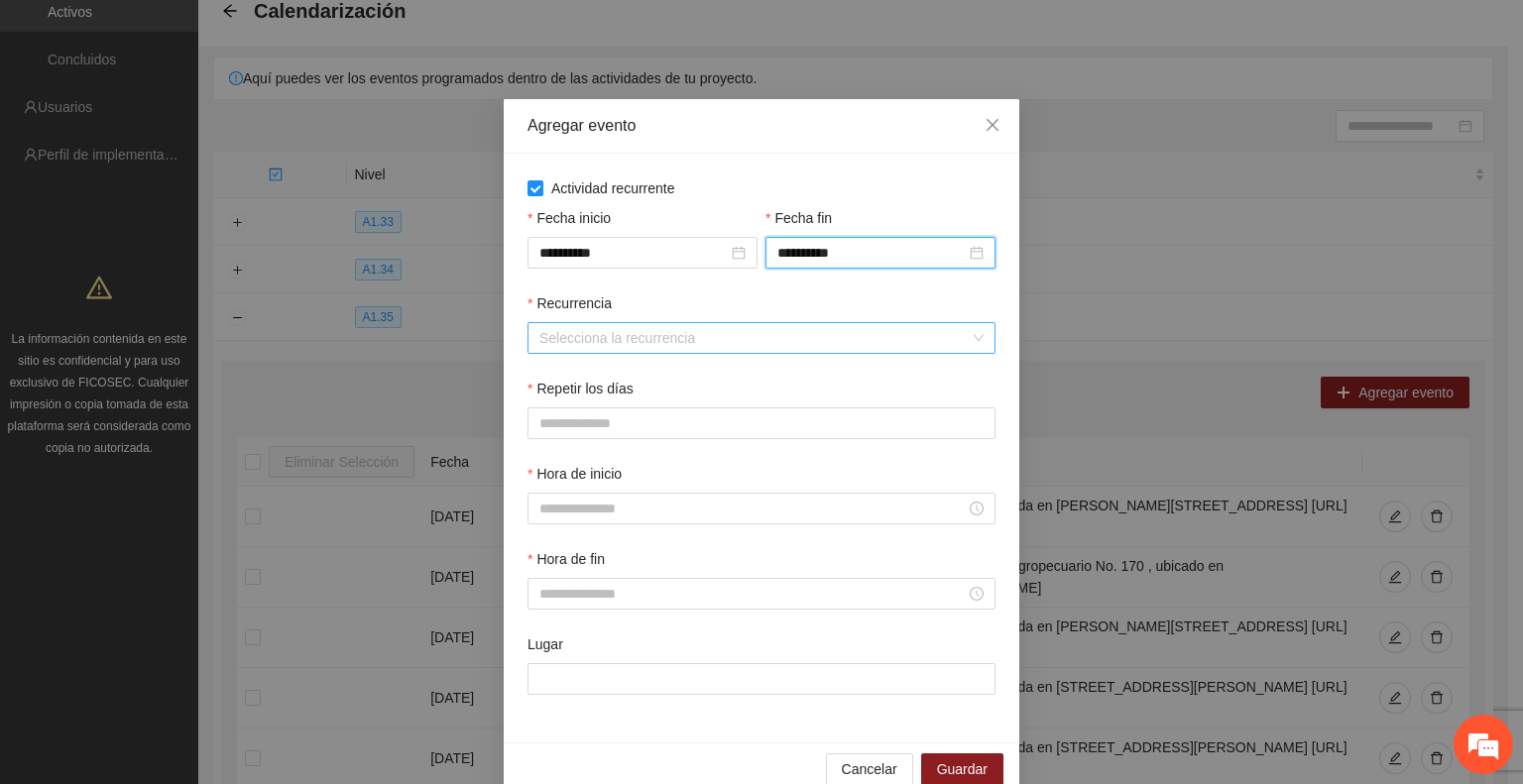 click on "Recurrencia" at bounding box center (755, 338) 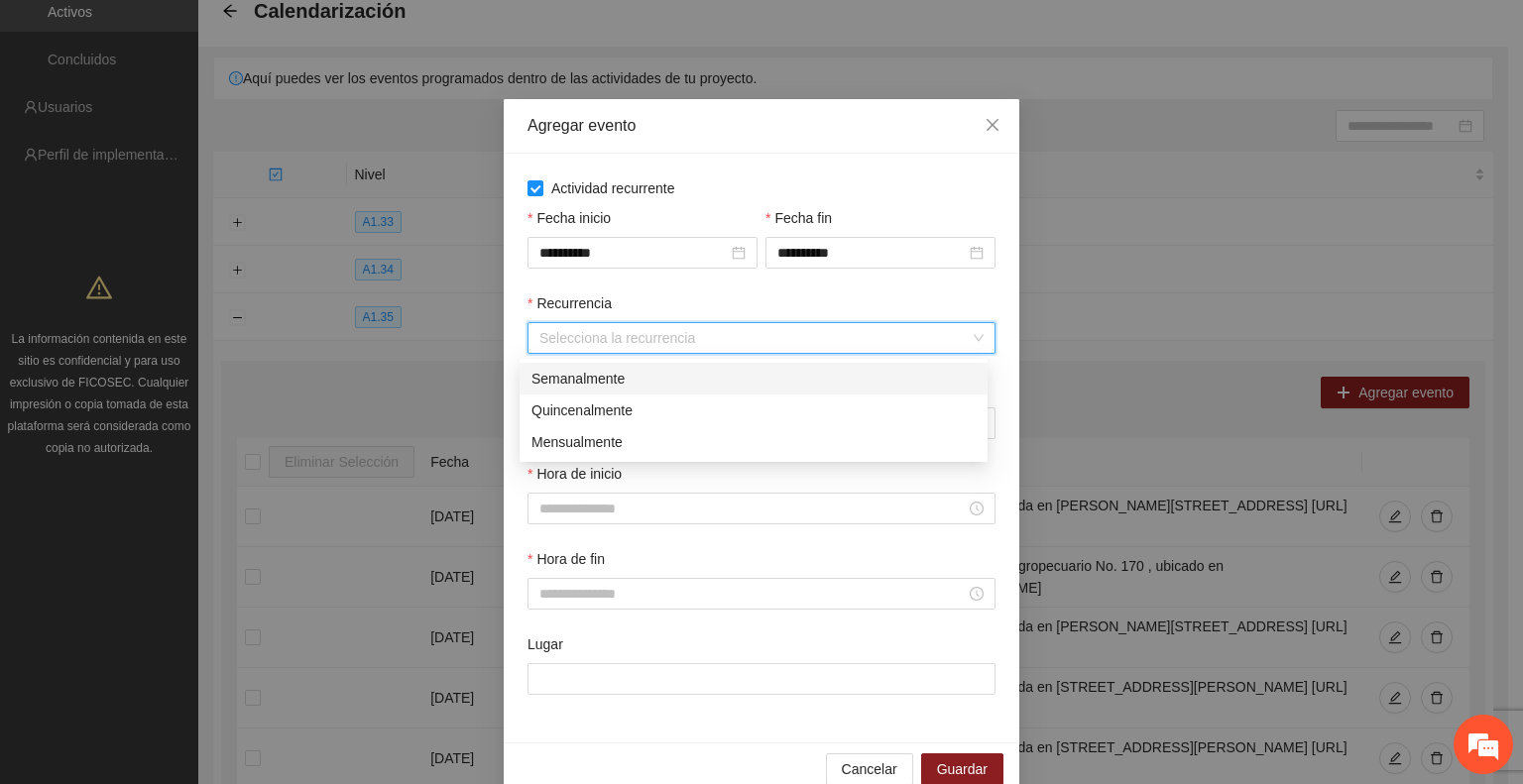 click on "Semanalmente" at bounding box center [754, 379] 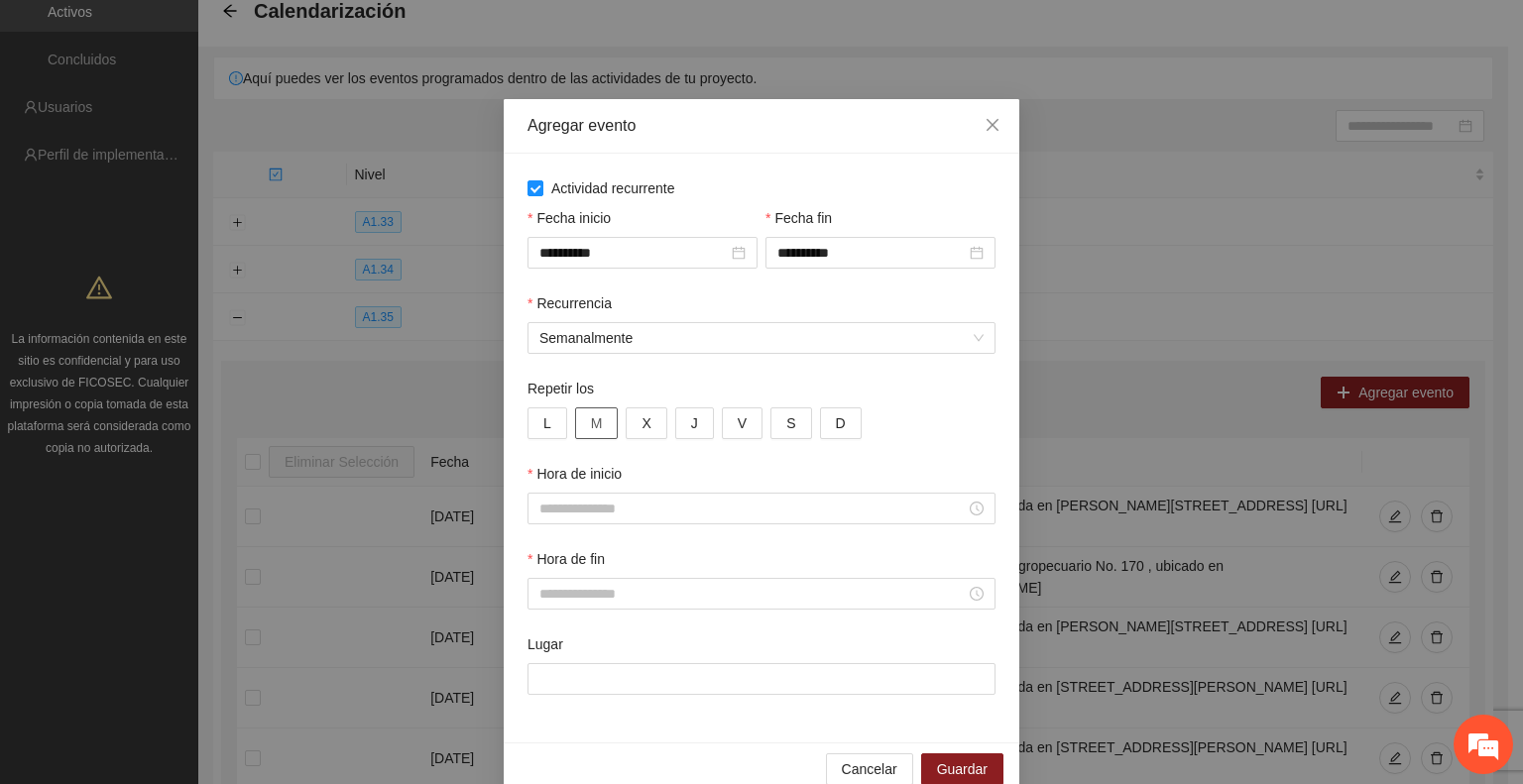 click on "M" at bounding box center (597, 423) 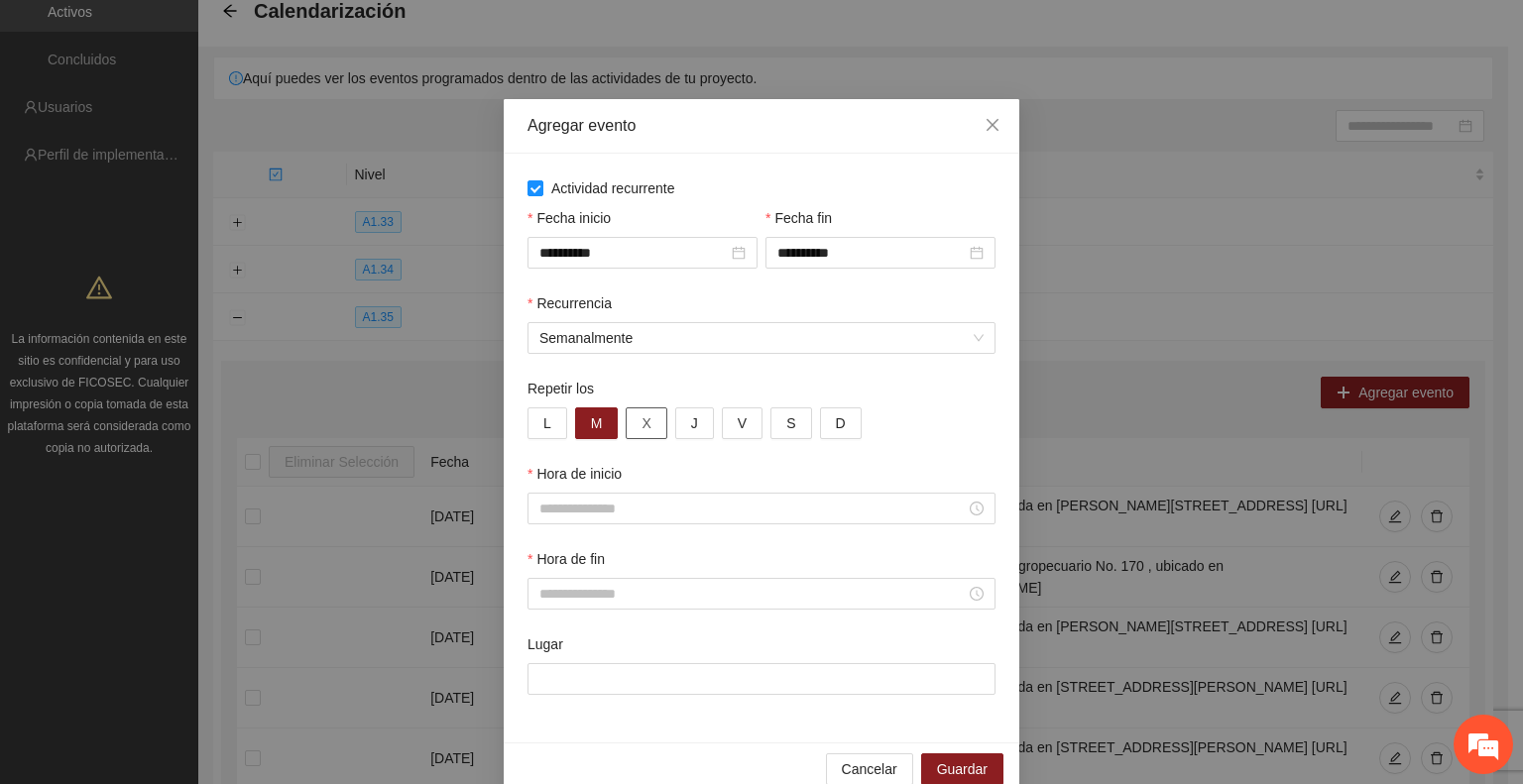 click on "X" at bounding box center [645, 423] 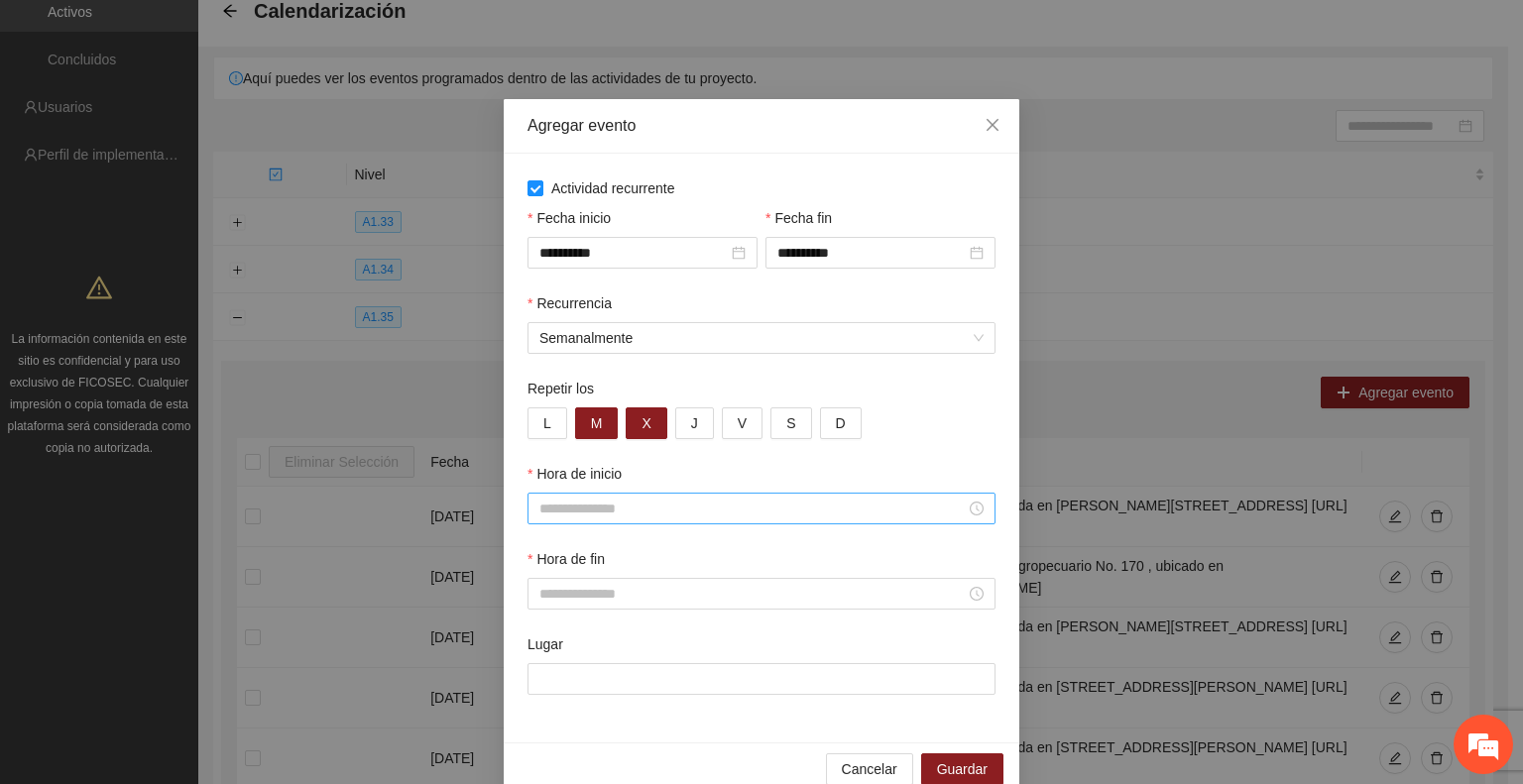 click on "Hora de inicio" at bounding box center [753, 508] 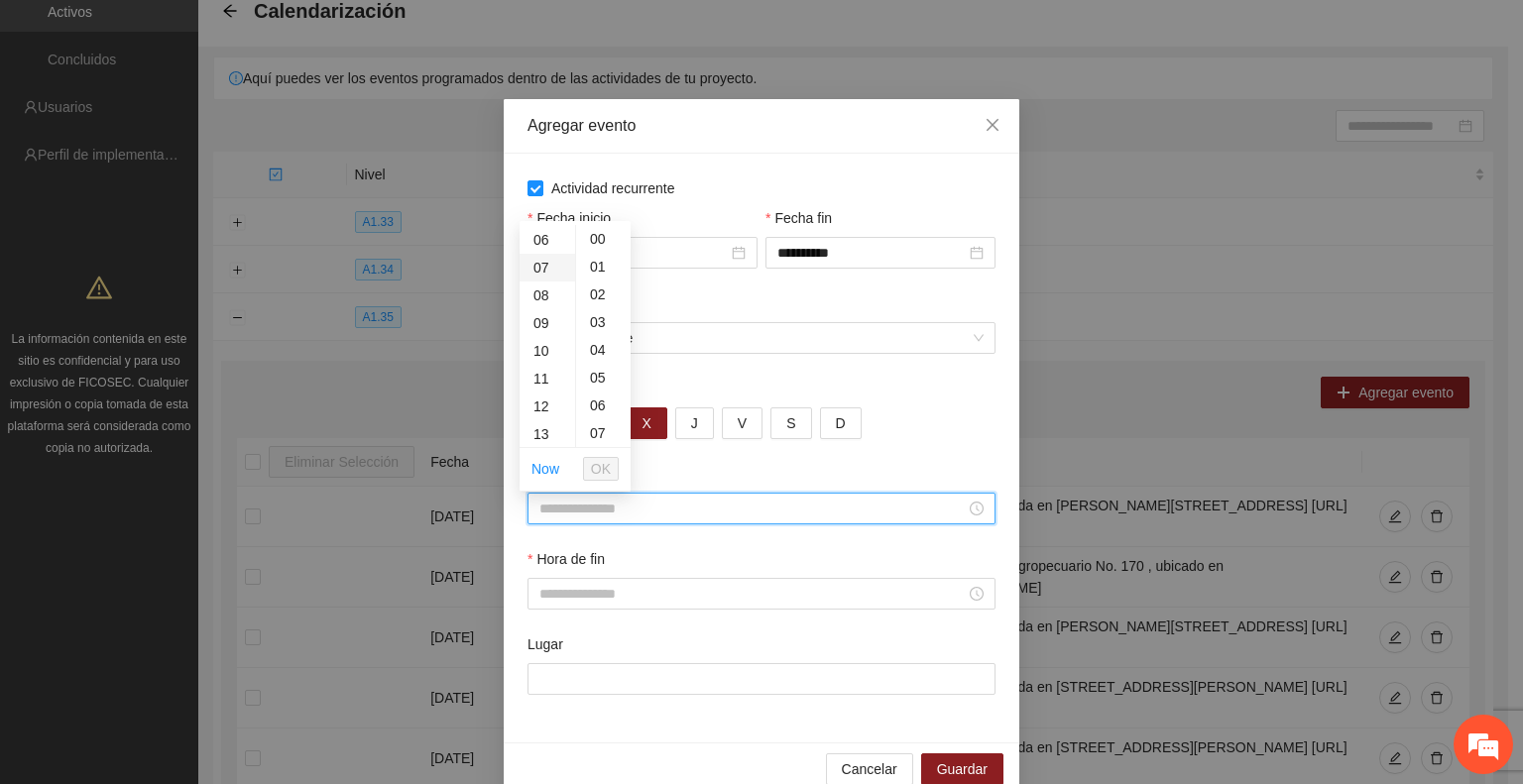 scroll, scrollTop: 198, scrollLeft: 0, axis: vertical 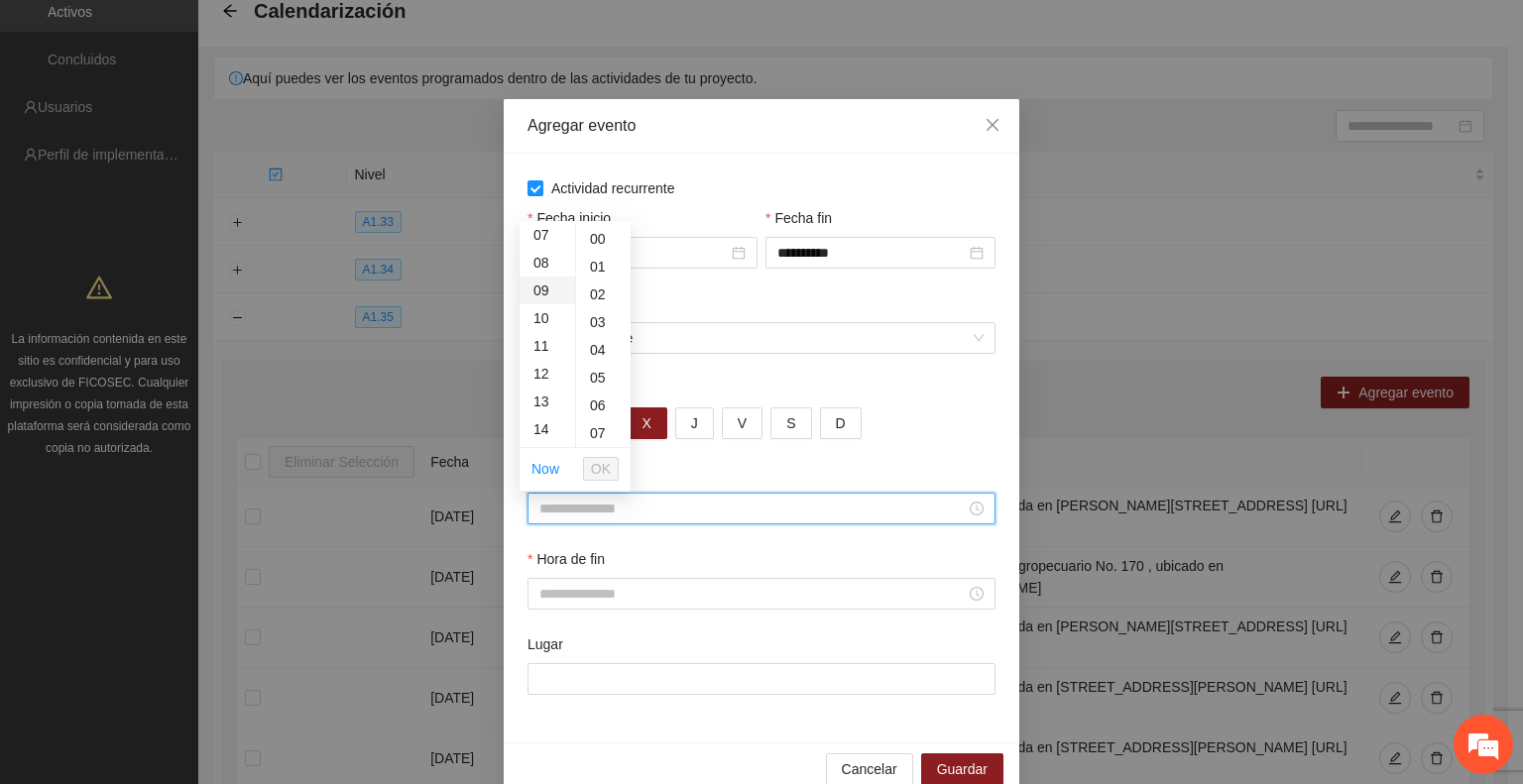 click on "09" at bounding box center [547, 290] 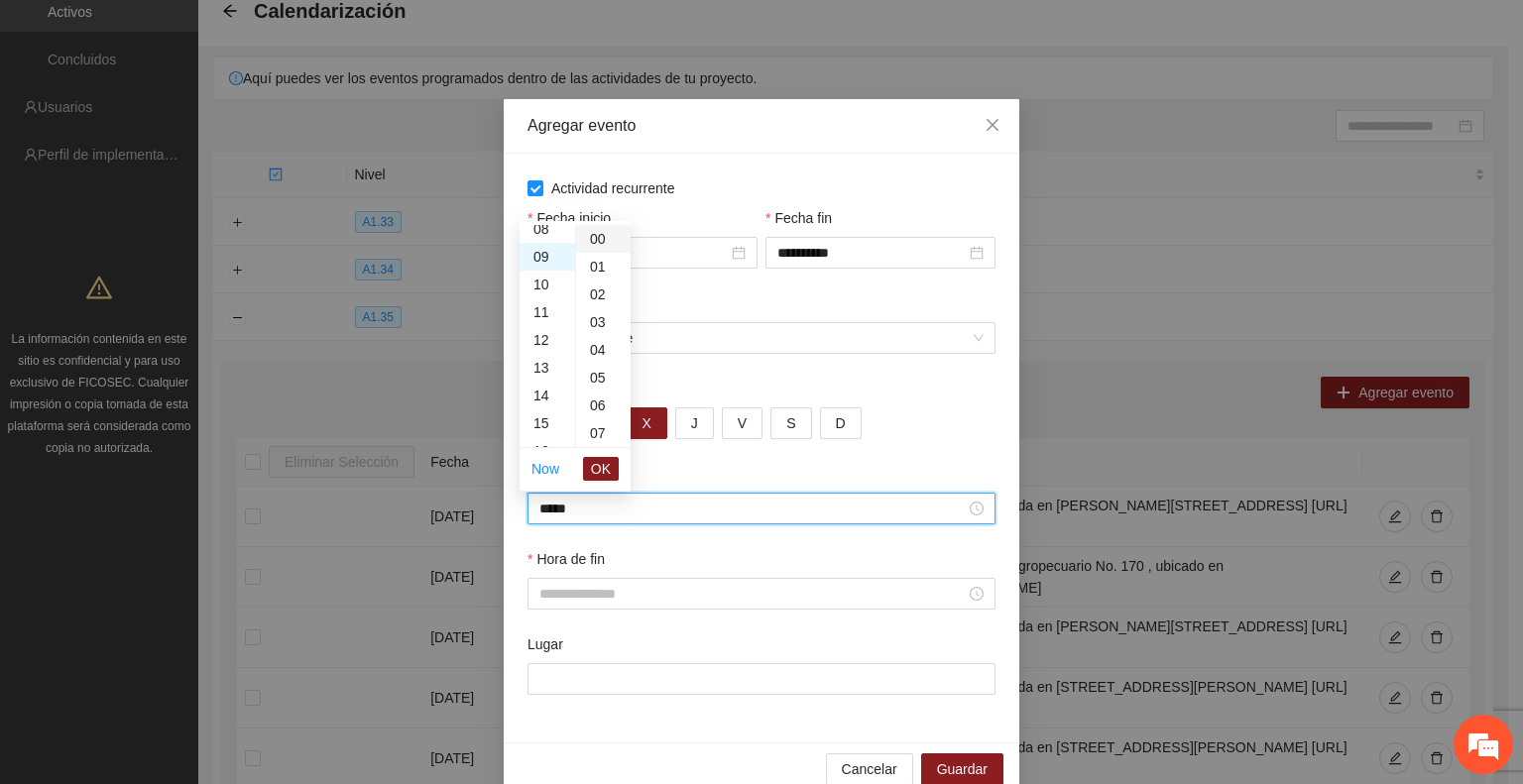 scroll, scrollTop: 250, scrollLeft: 0, axis: vertical 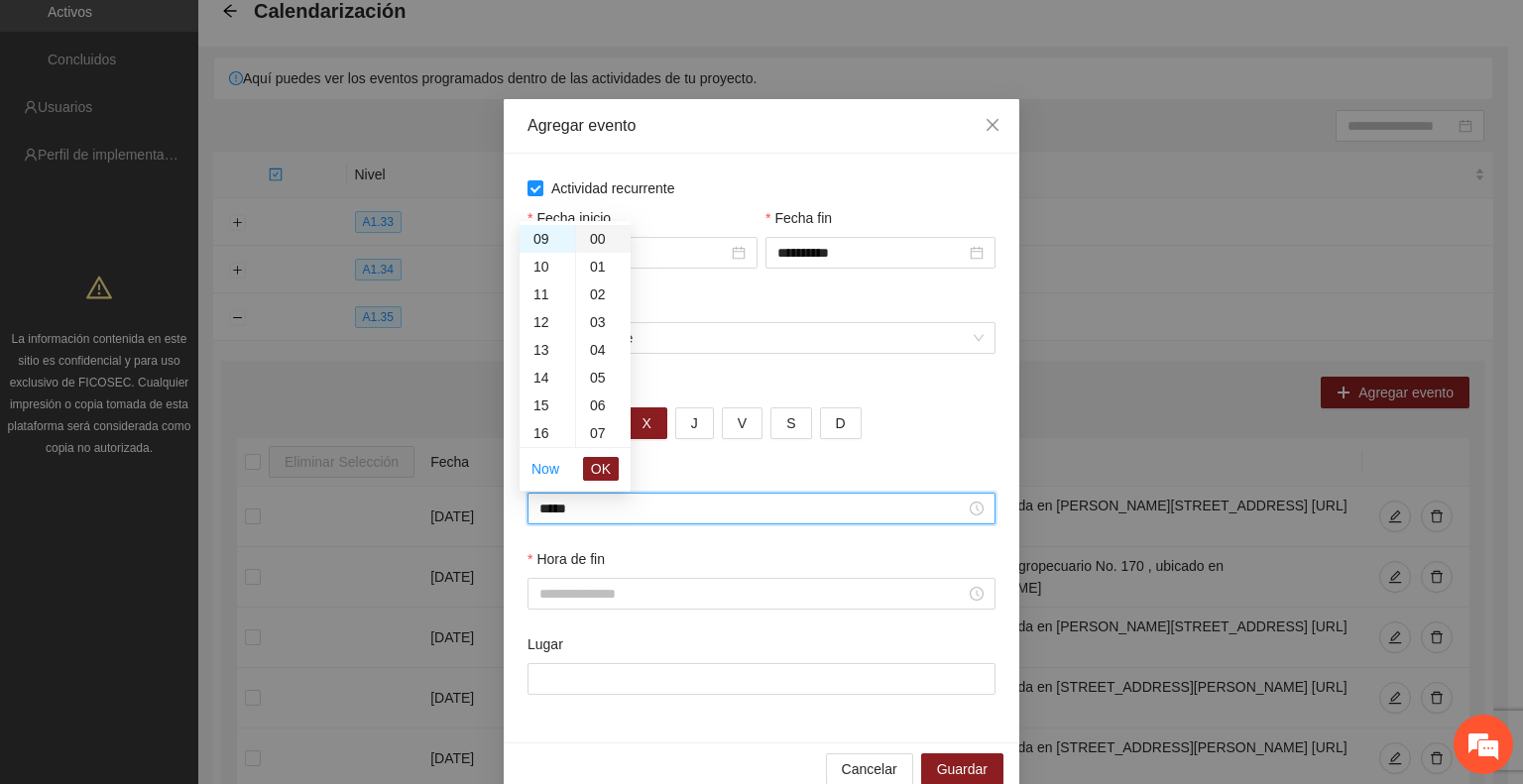 click on "00" at bounding box center (603, 239) 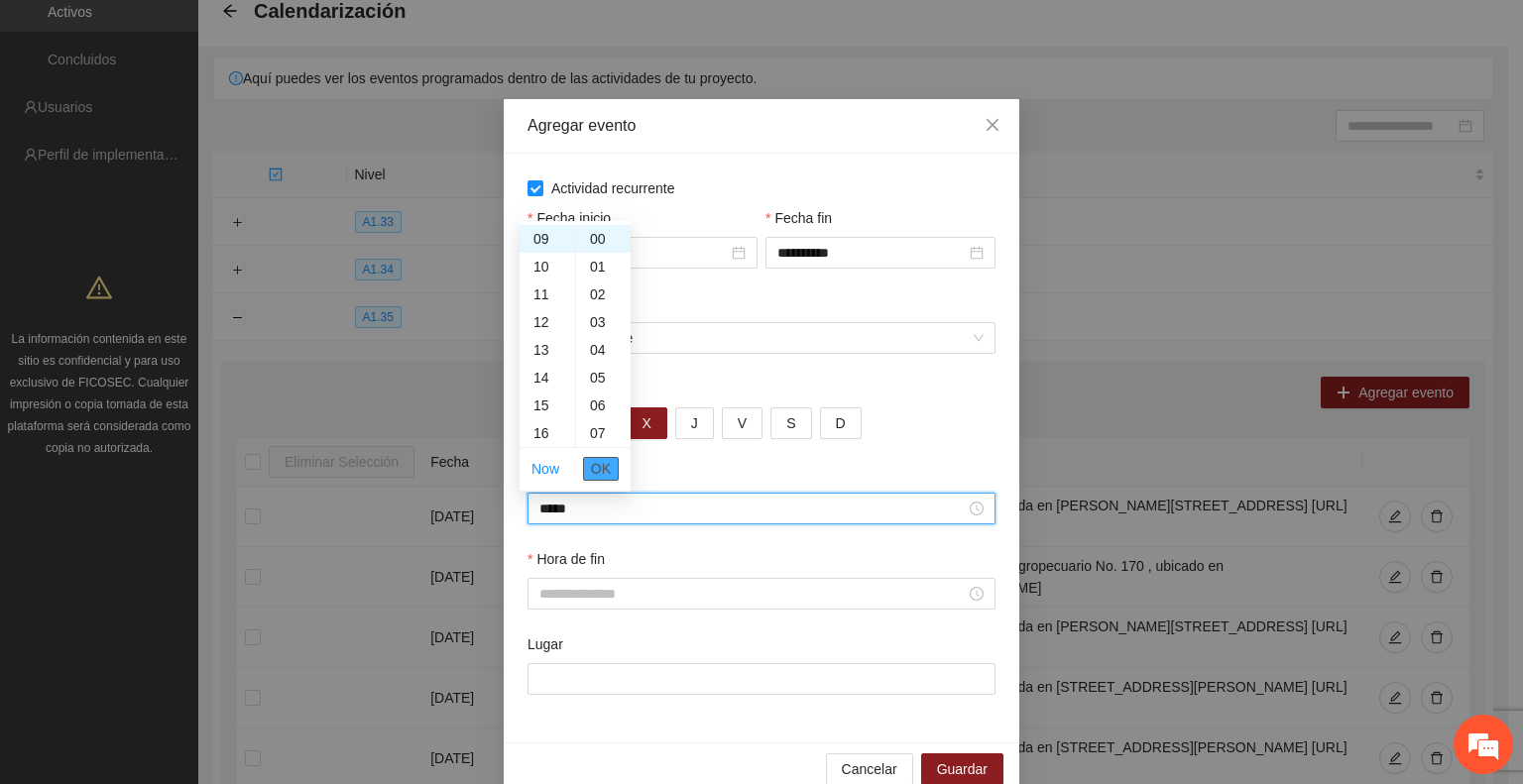 click on "OK" at bounding box center (601, 469) 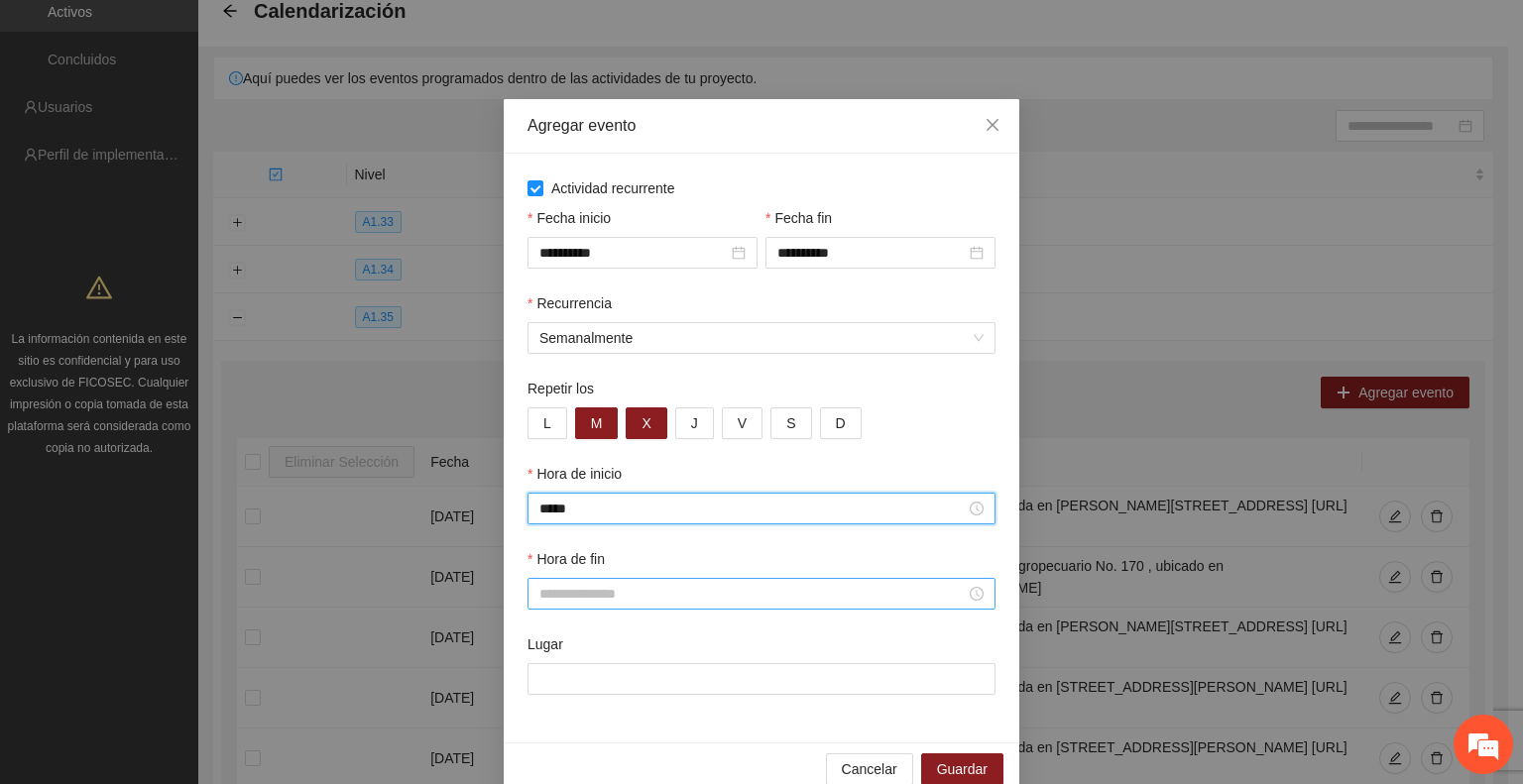 click on "Hora de fin" at bounding box center [753, 594] 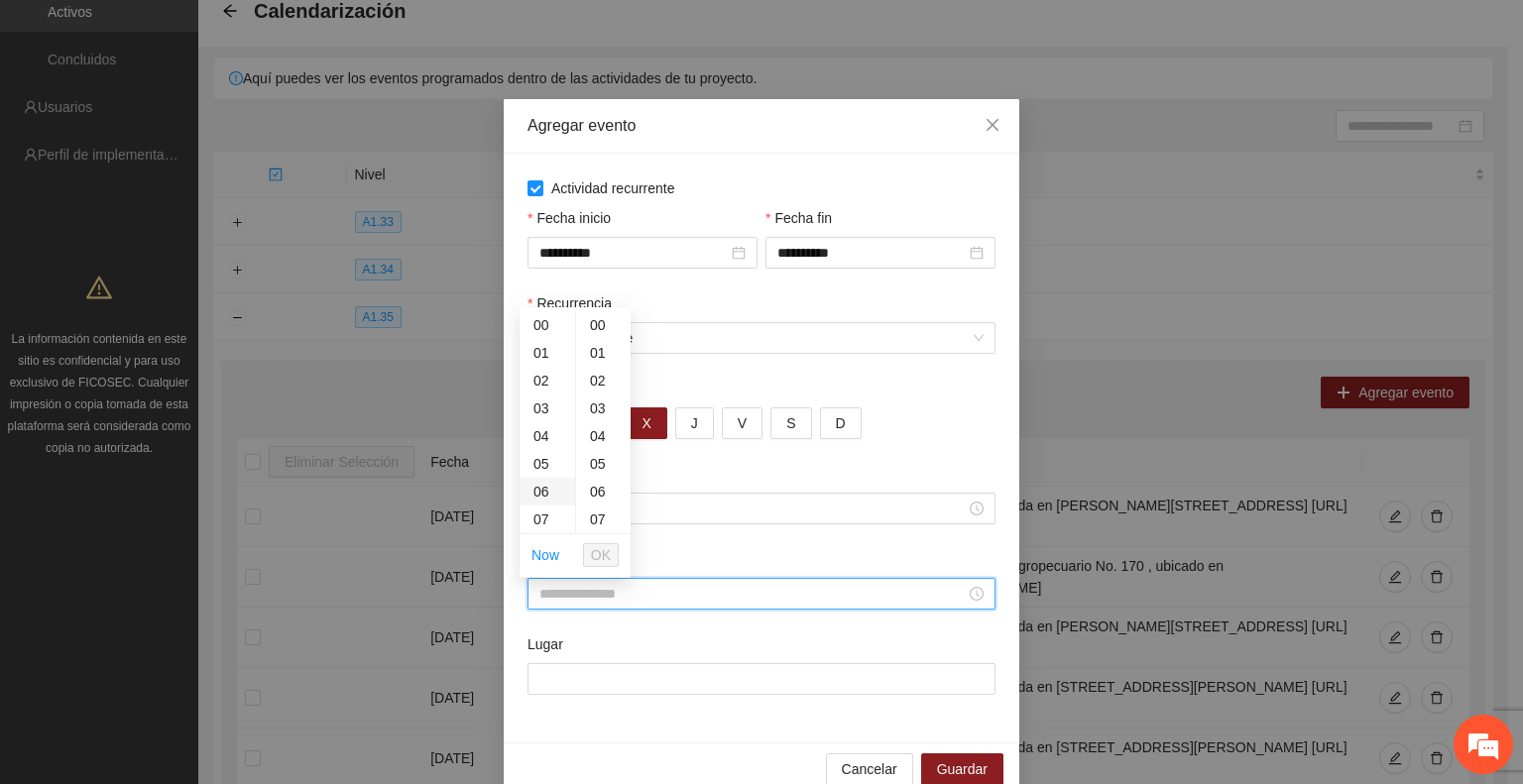 scroll, scrollTop: 198, scrollLeft: 0, axis: vertical 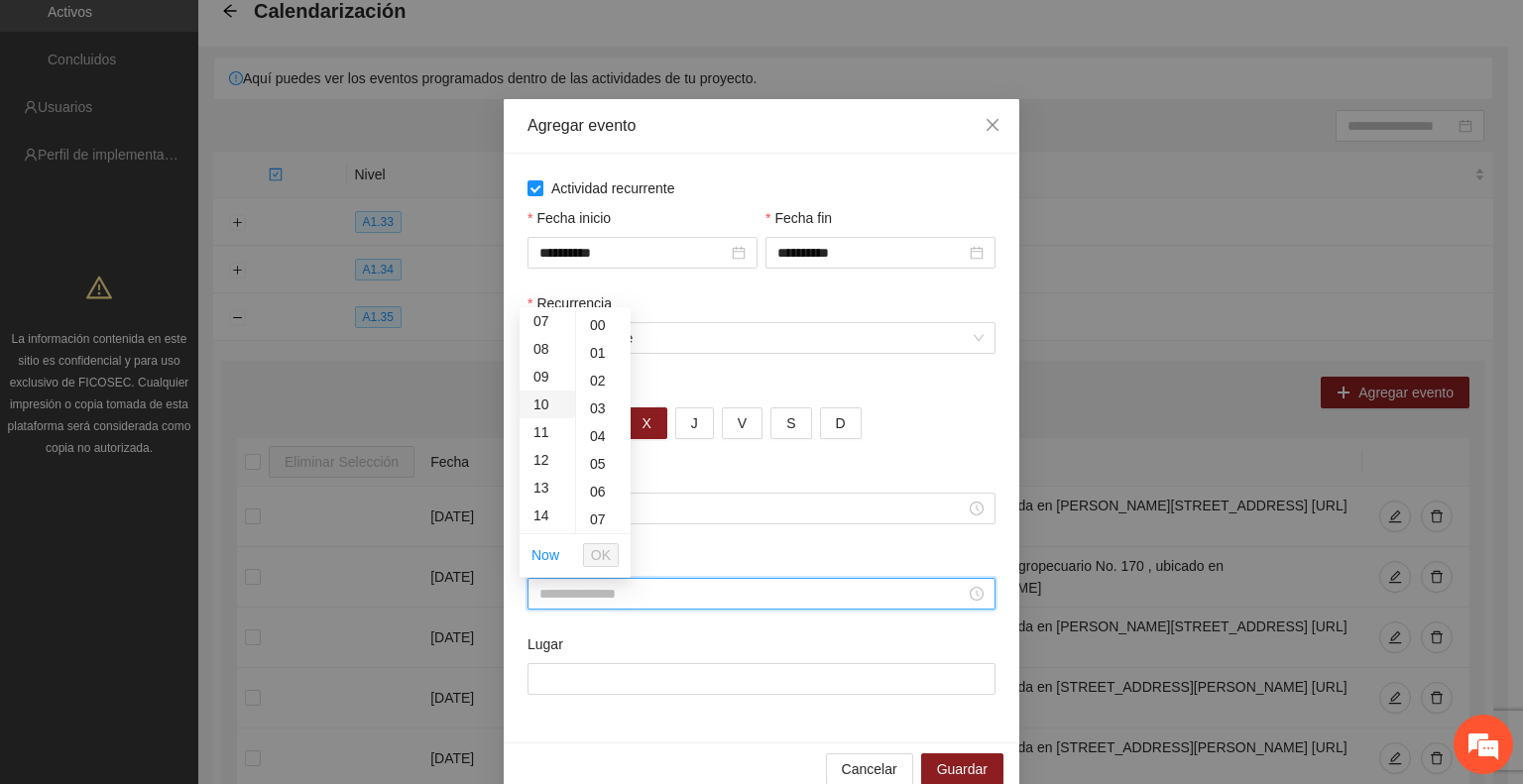 click on "10" at bounding box center [547, 404] 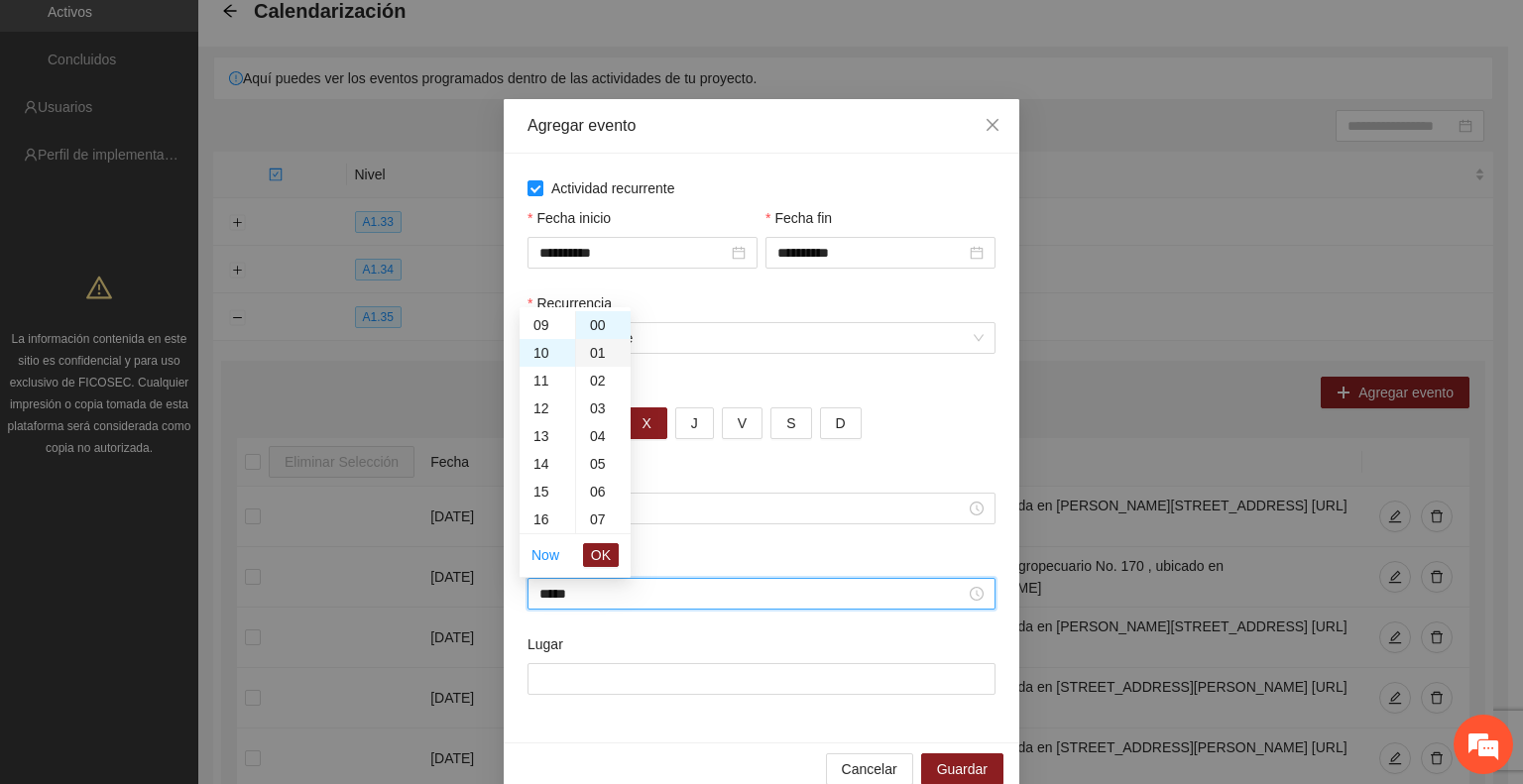 scroll, scrollTop: 278, scrollLeft: 0, axis: vertical 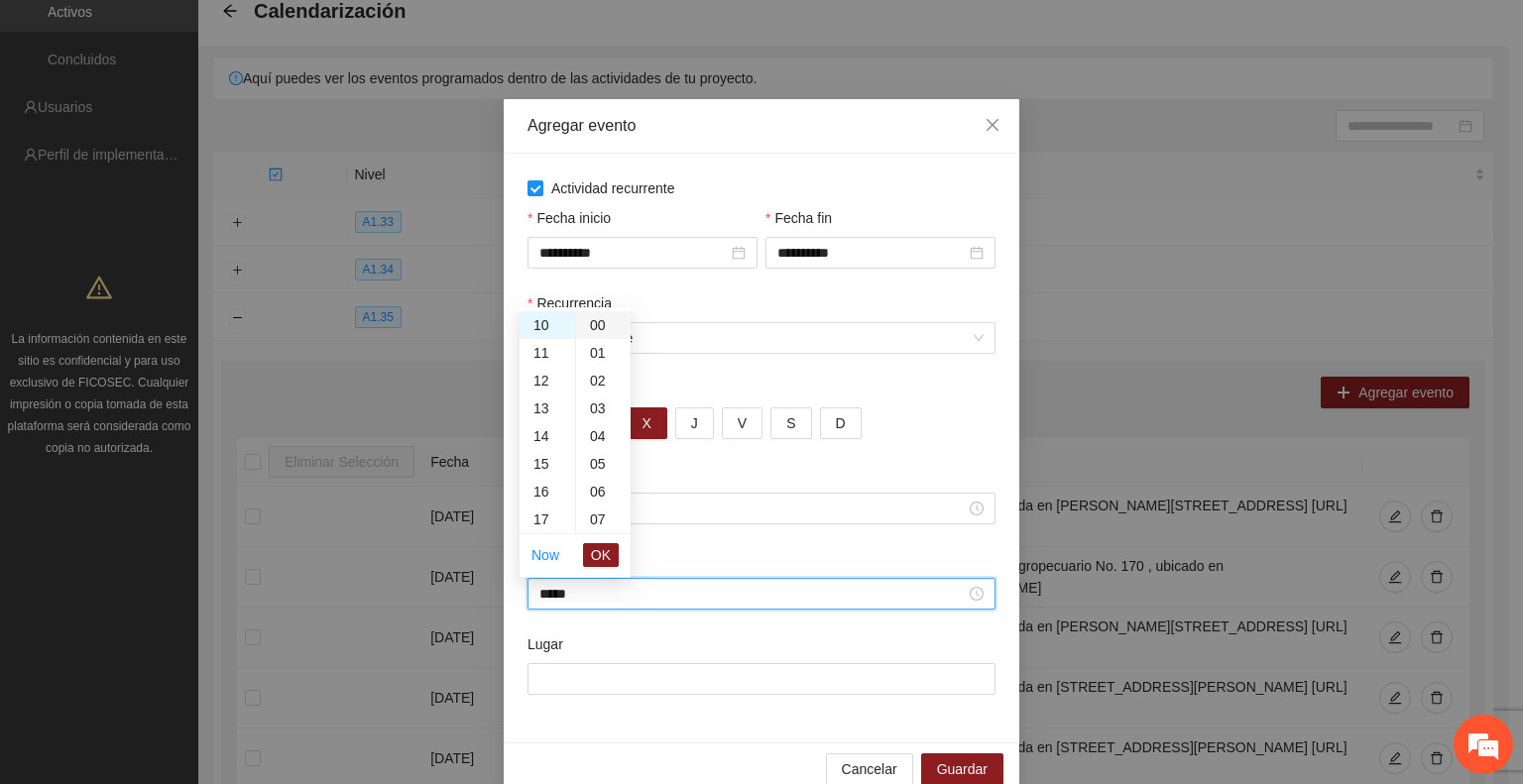 click on "00" at bounding box center [603, 325] 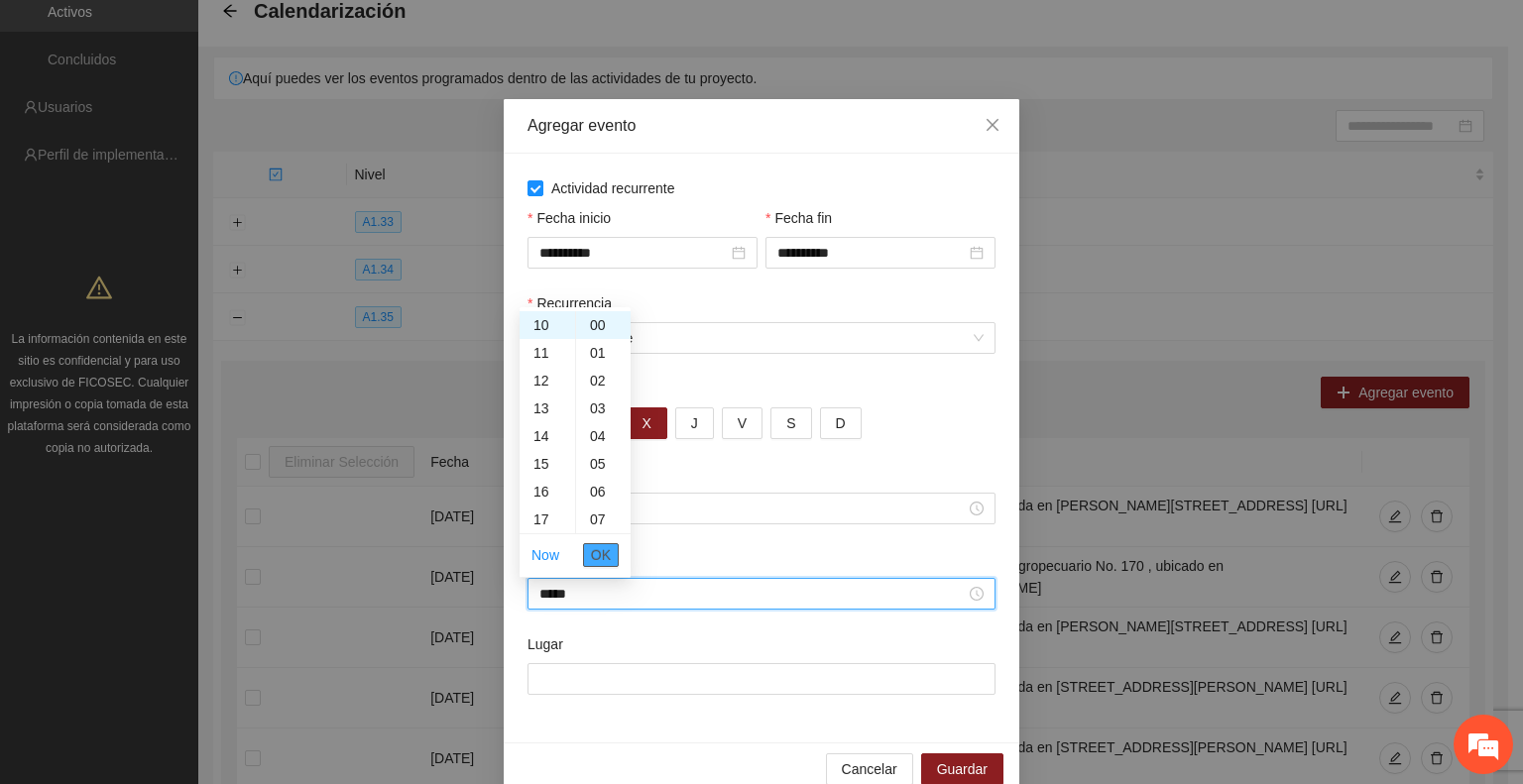 click on "OK" at bounding box center [601, 555] 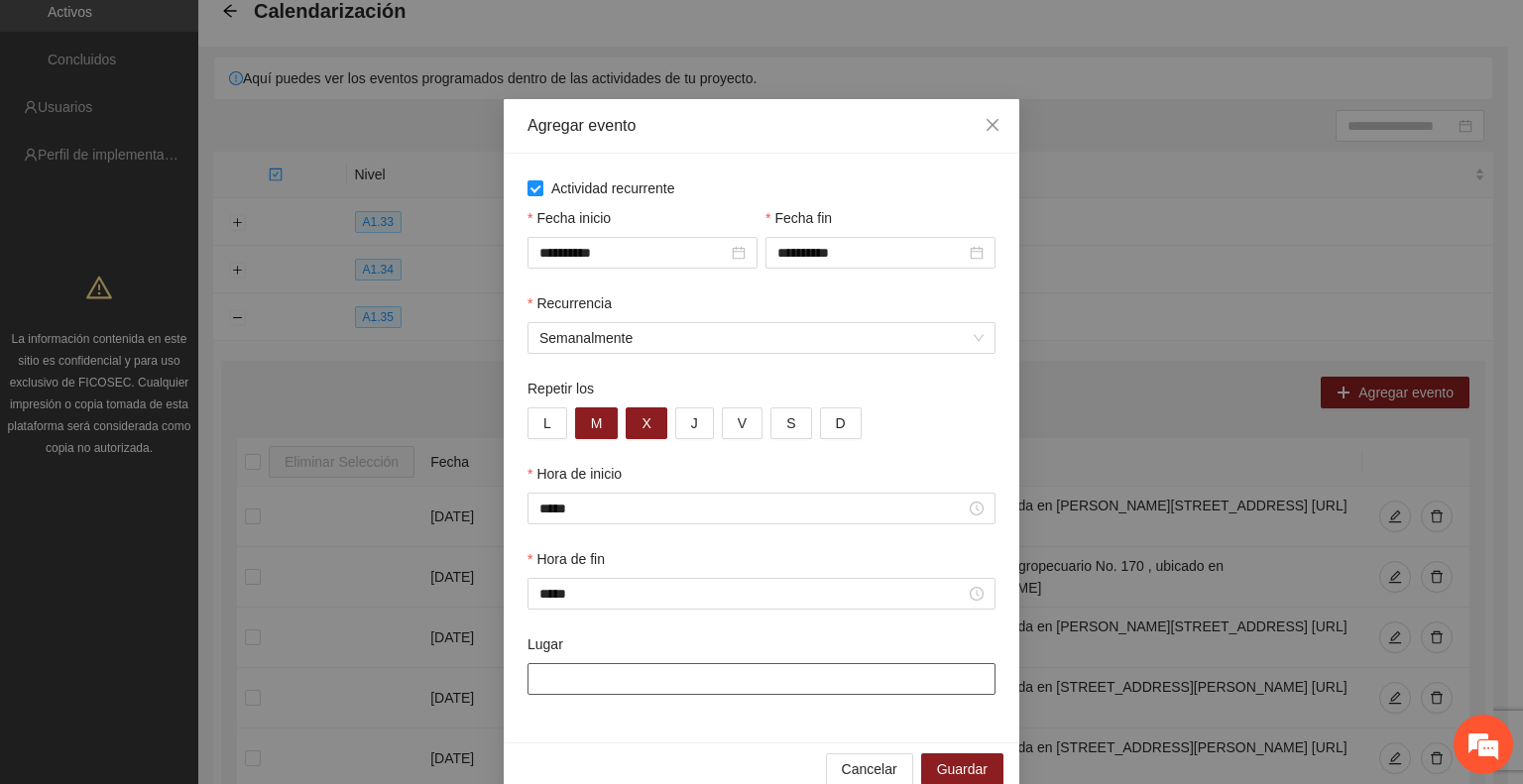 click on "Lugar" at bounding box center (762, 679) 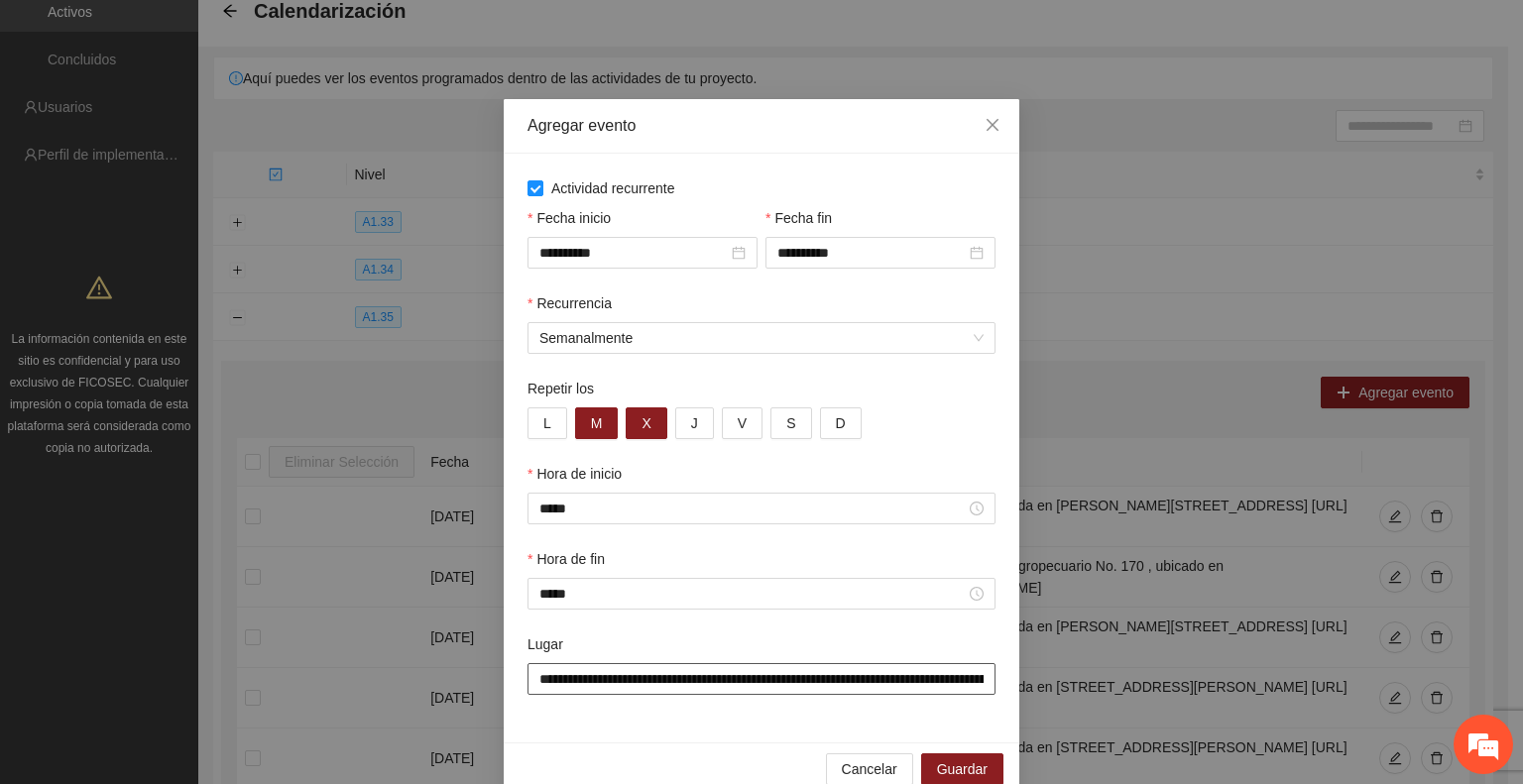 scroll, scrollTop: 0, scrollLeft: 532, axis: horizontal 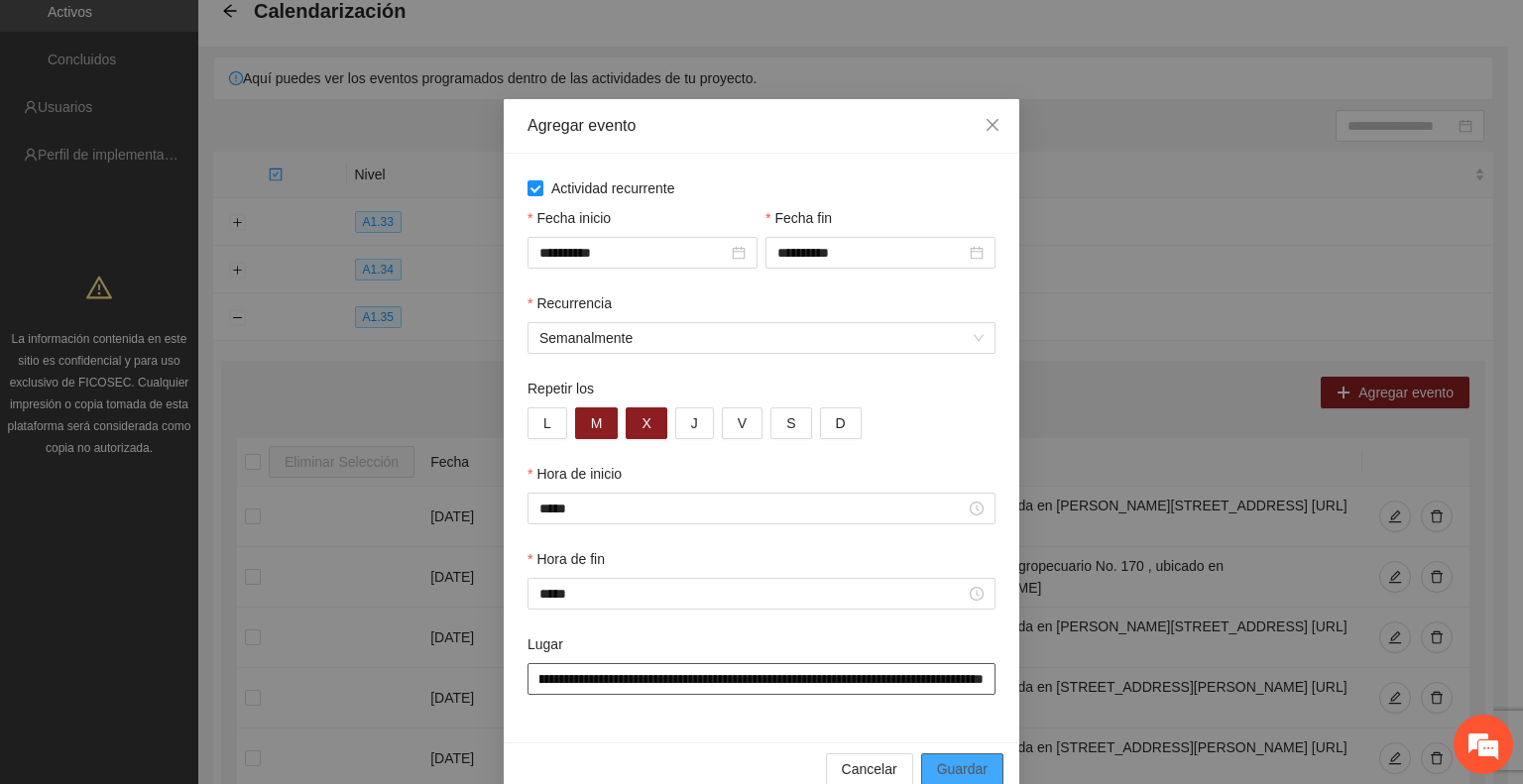 type on "**********" 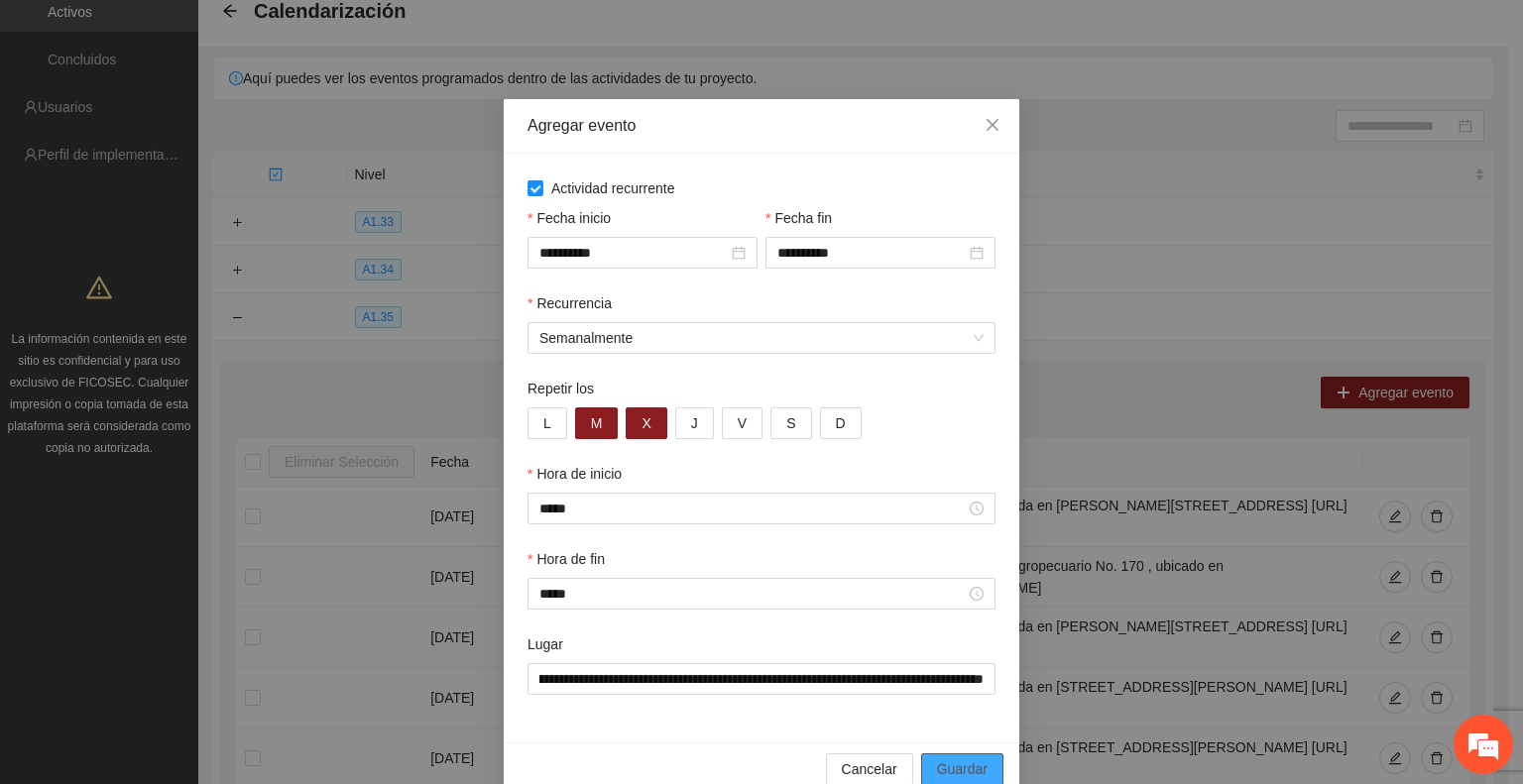 scroll, scrollTop: 0, scrollLeft: 0, axis: both 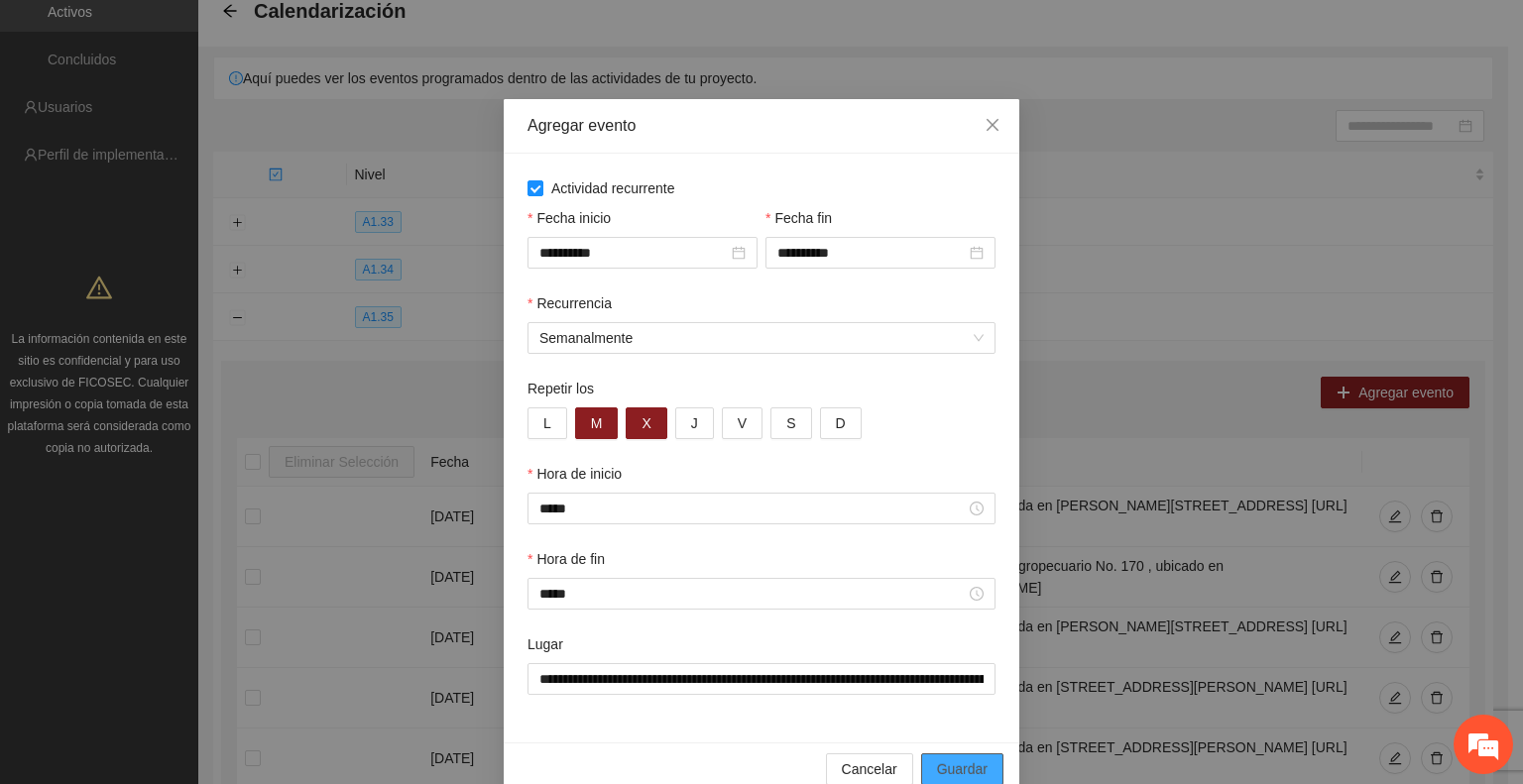 click on "Guardar" at bounding box center (962, 769) 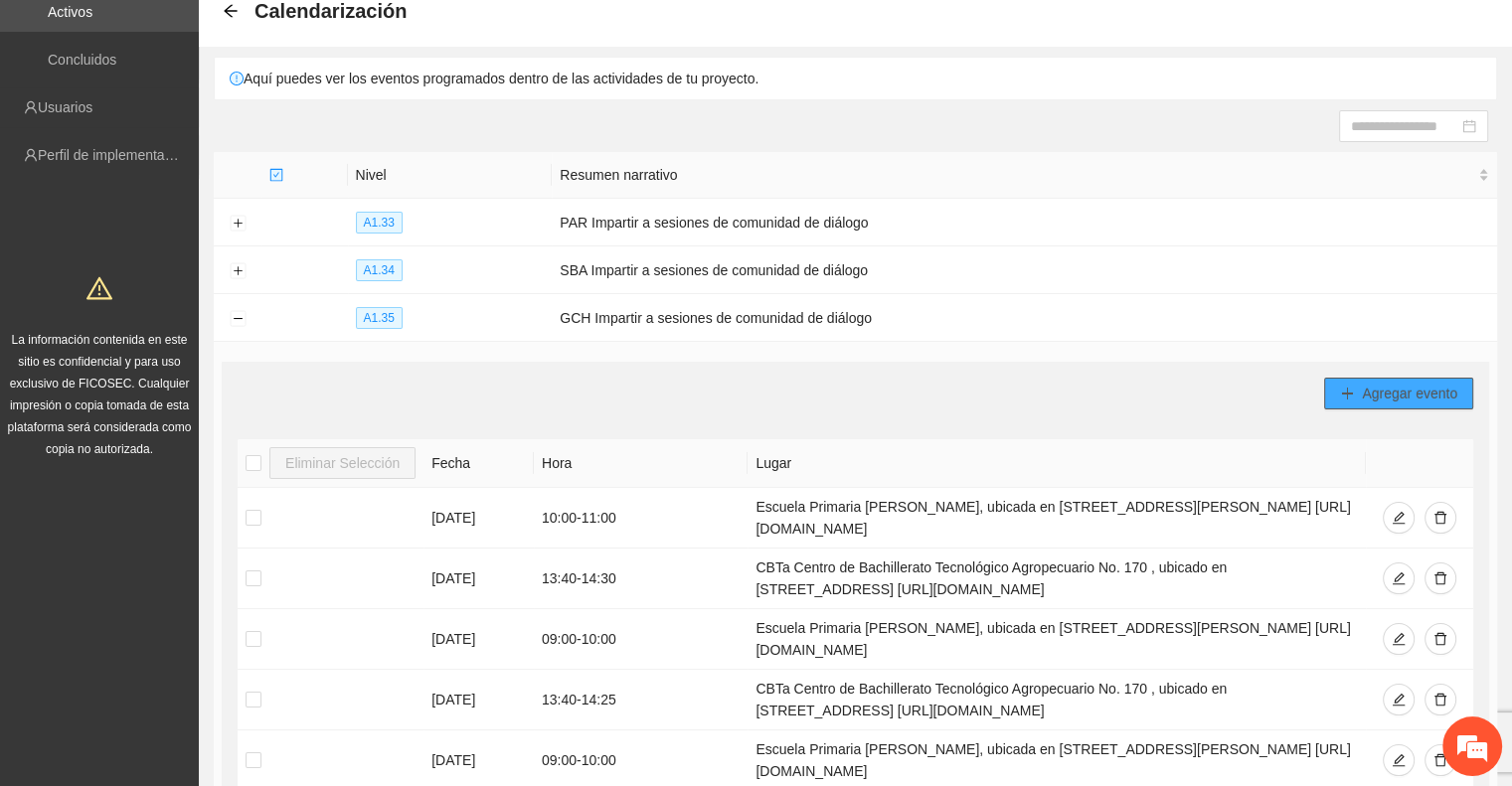 click on "Agregar evento" at bounding box center (1410, 393) 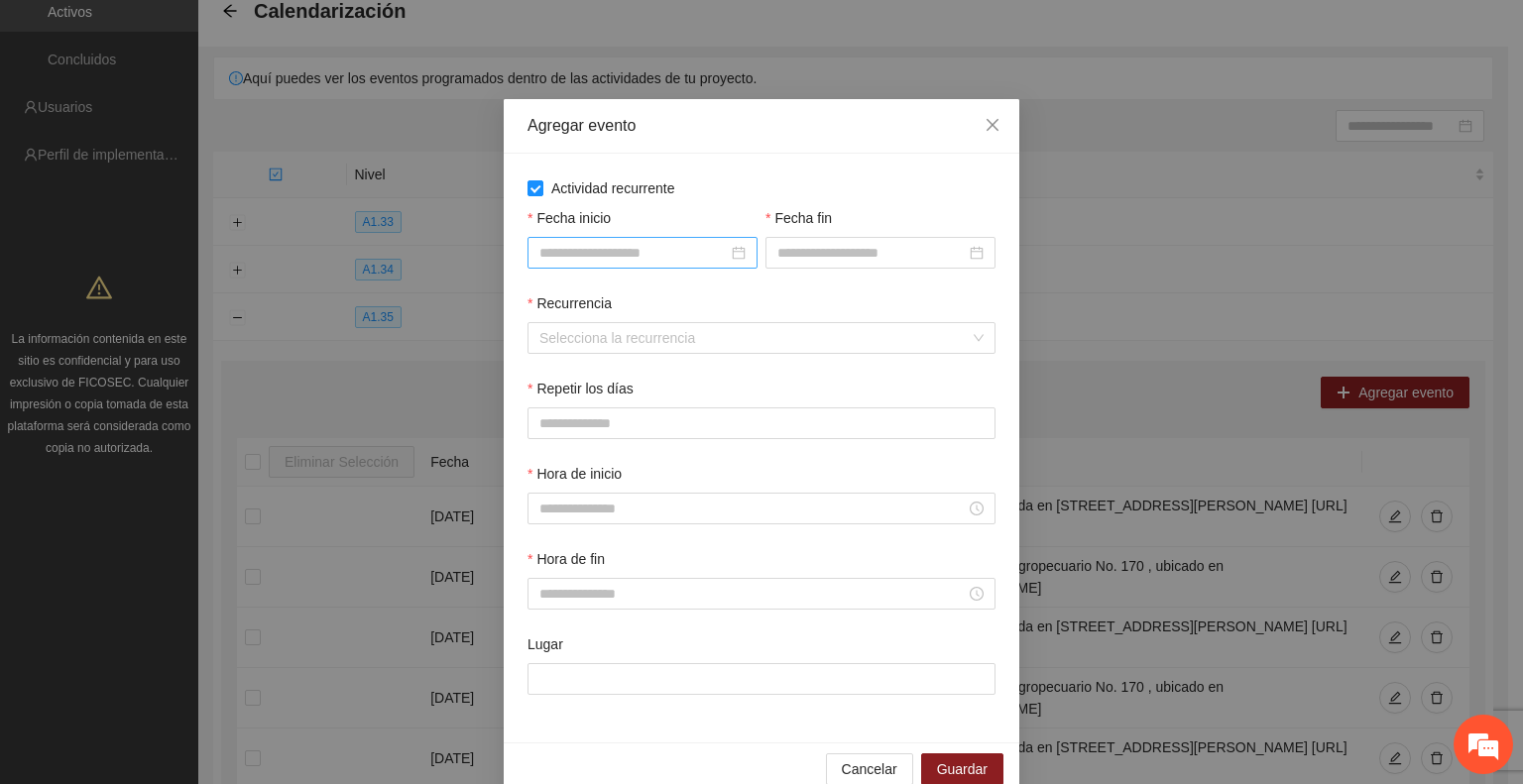 click on "Fecha inicio" at bounding box center [634, 253] 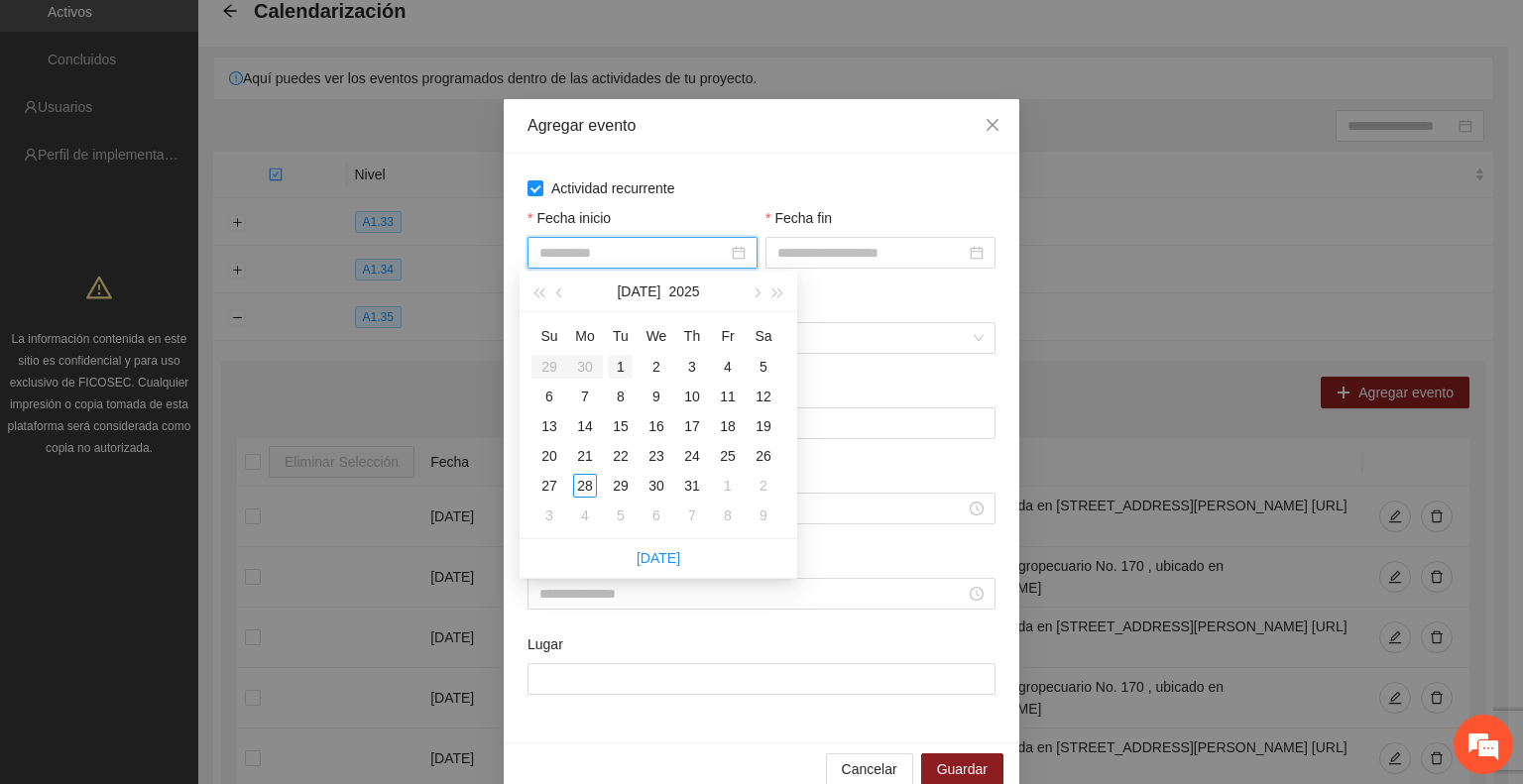 type on "**********" 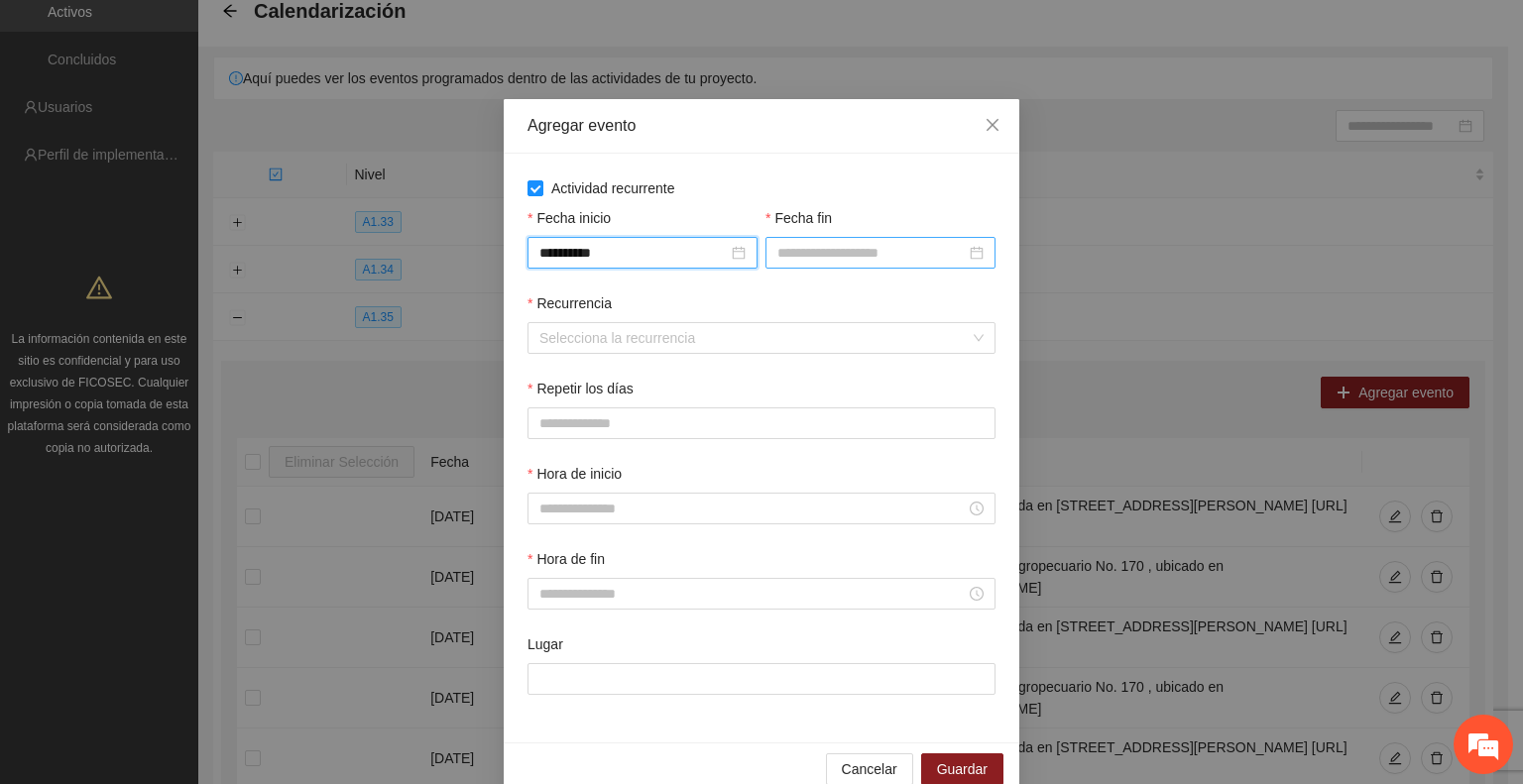 click on "Fecha fin" at bounding box center (872, 253) 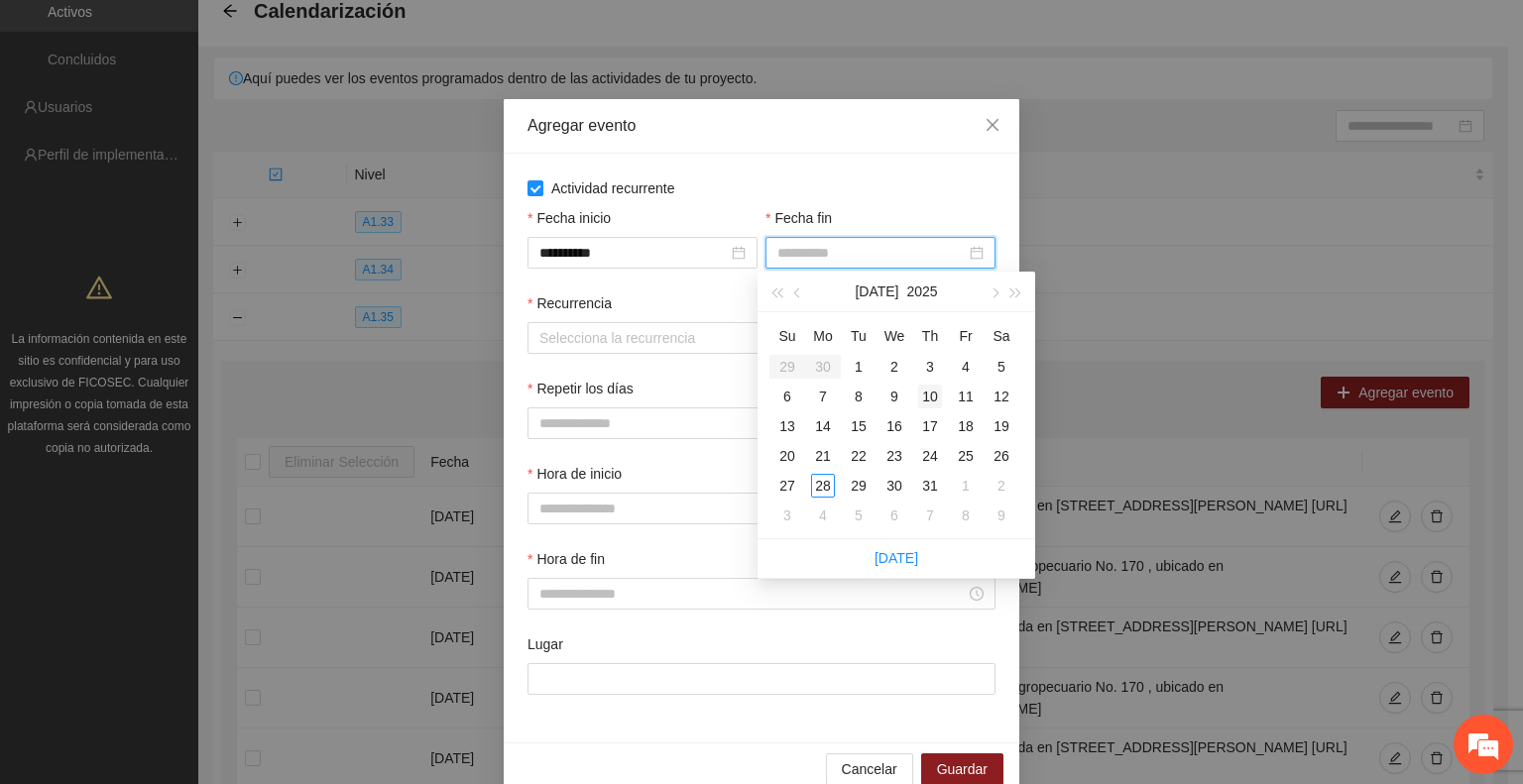 type on "**********" 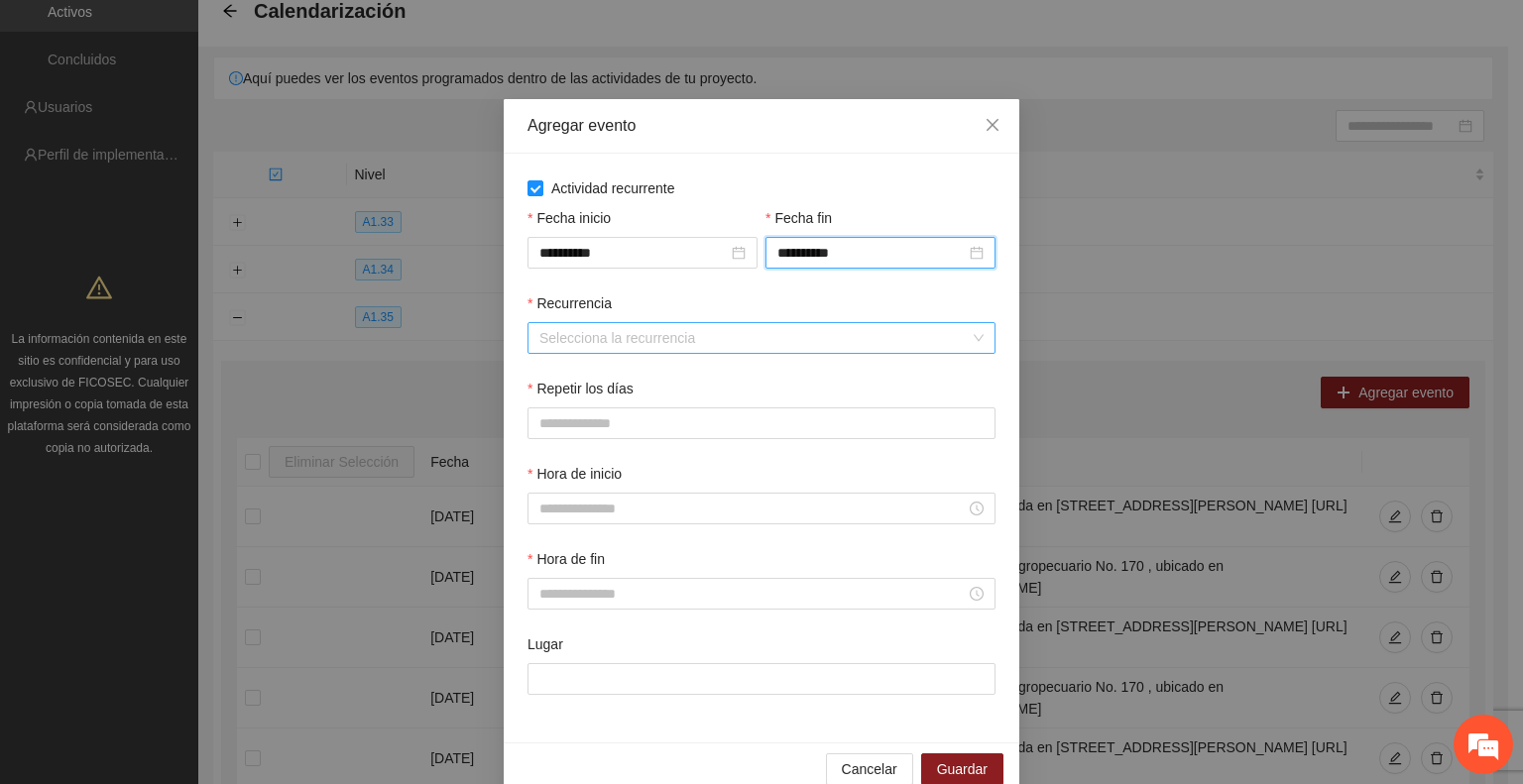 click on "Recurrencia" at bounding box center (755, 338) 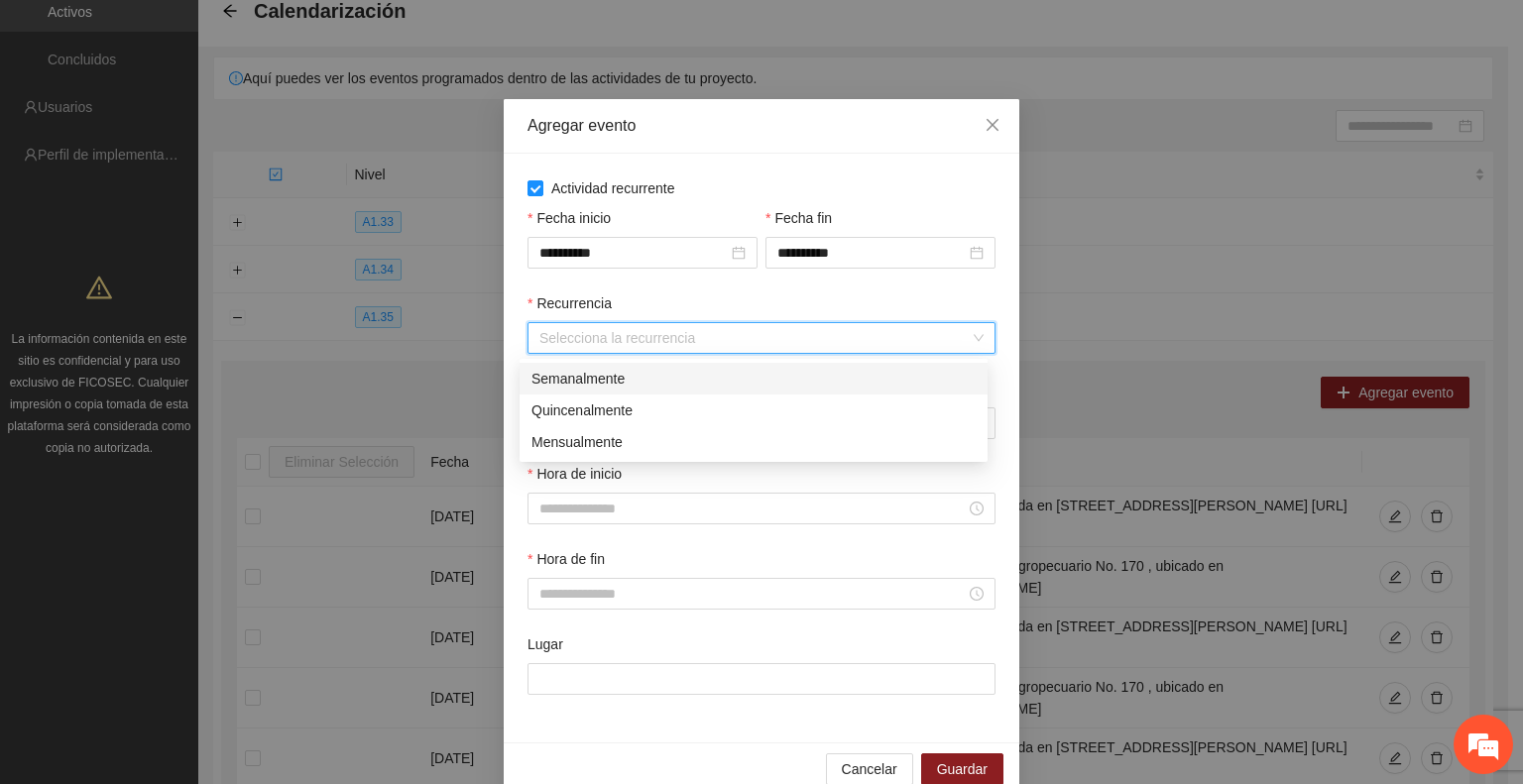 click on "Semanalmente" at bounding box center [754, 379] 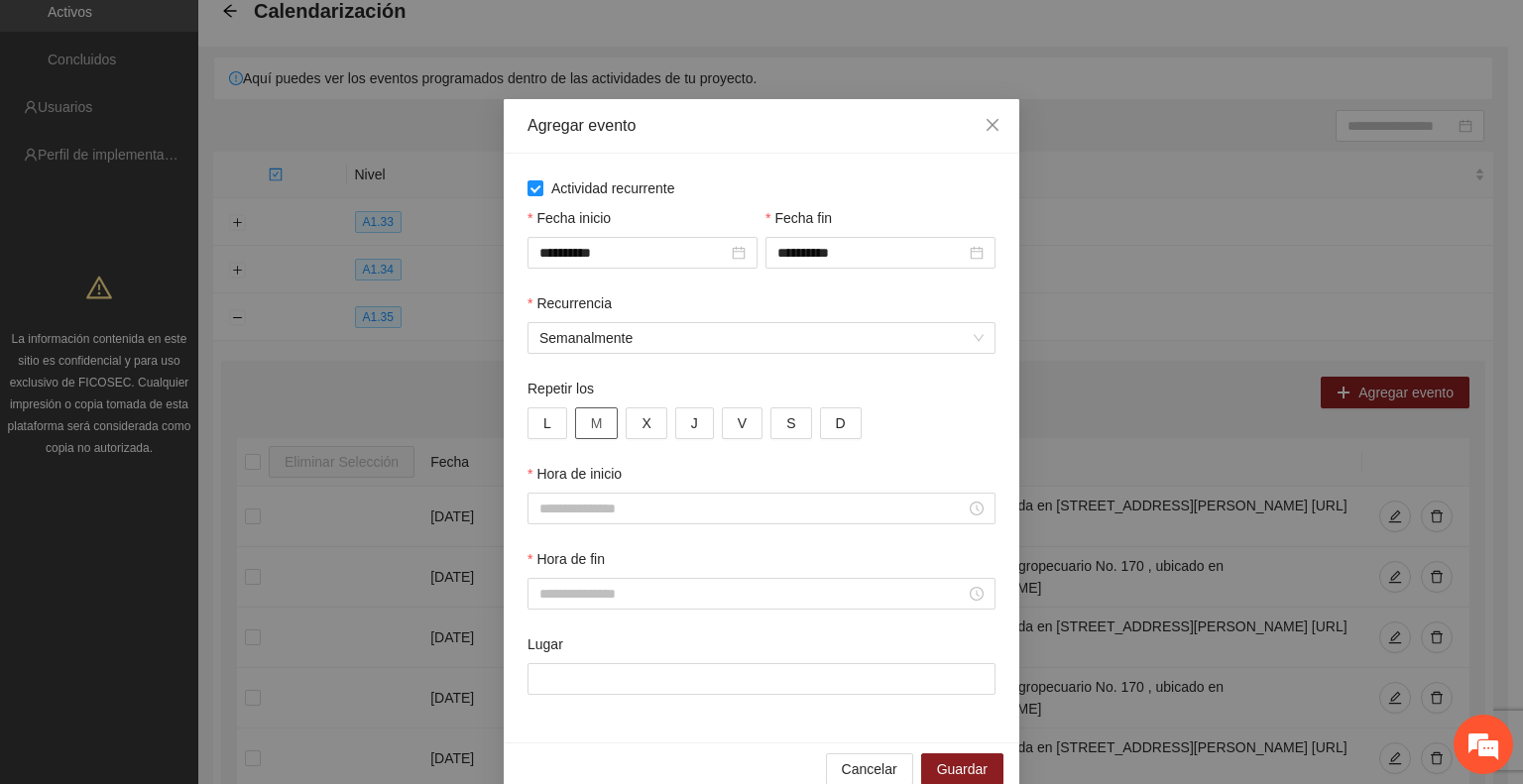 click on "M" at bounding box center (597, 423) 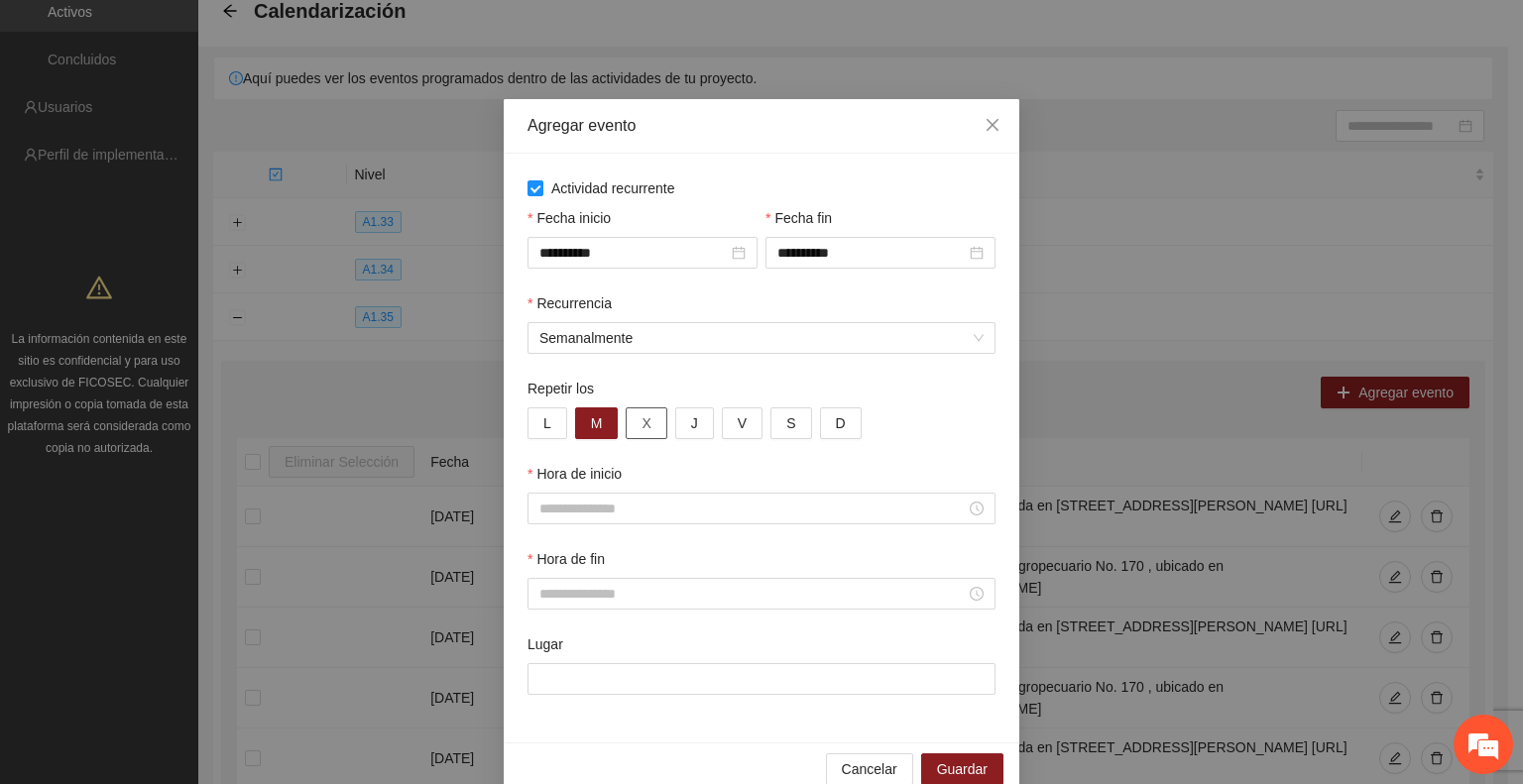 click on "X" at bounding box center [645, 423] 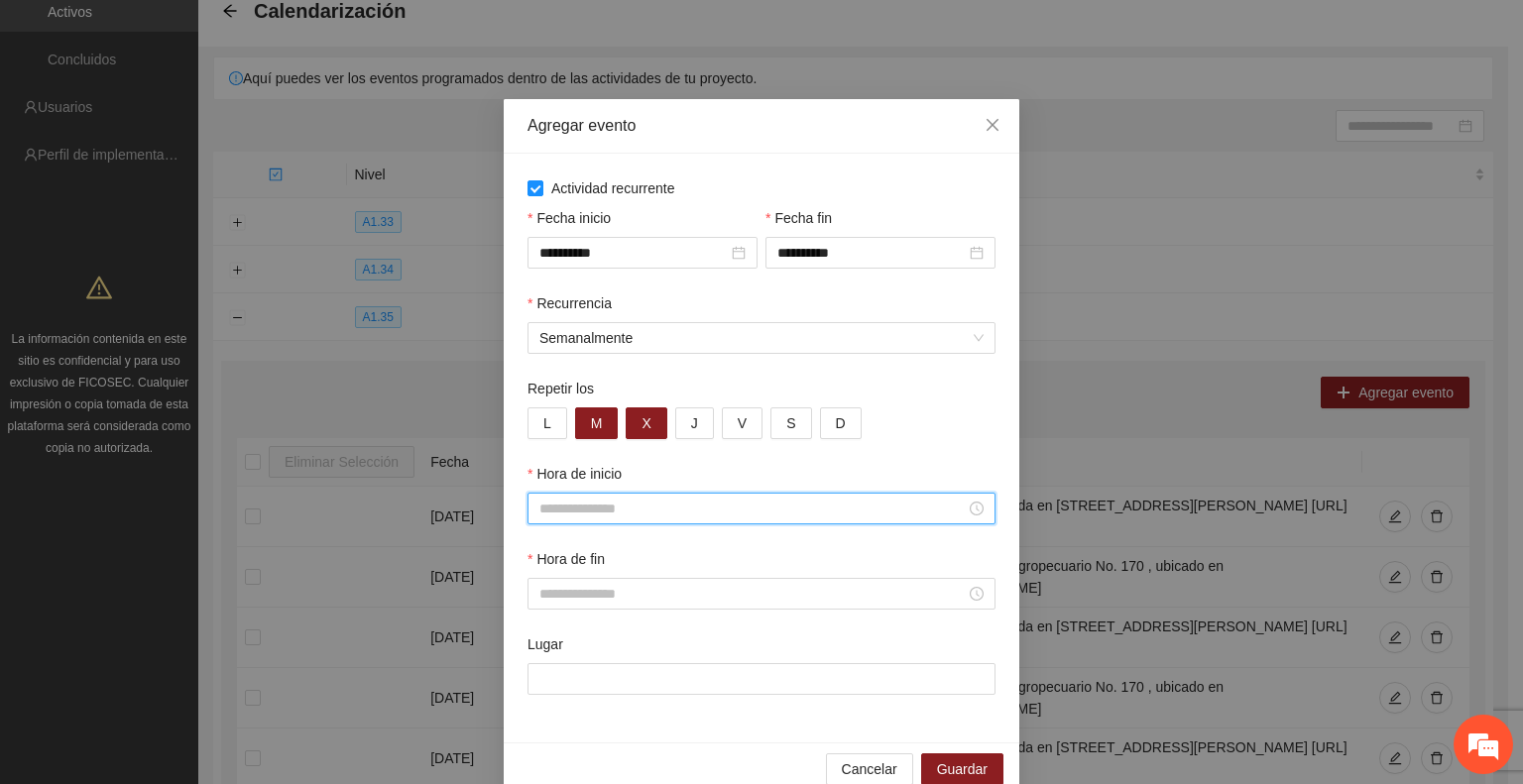 click on "Hora de inicio" at bounding box center [753, 508] 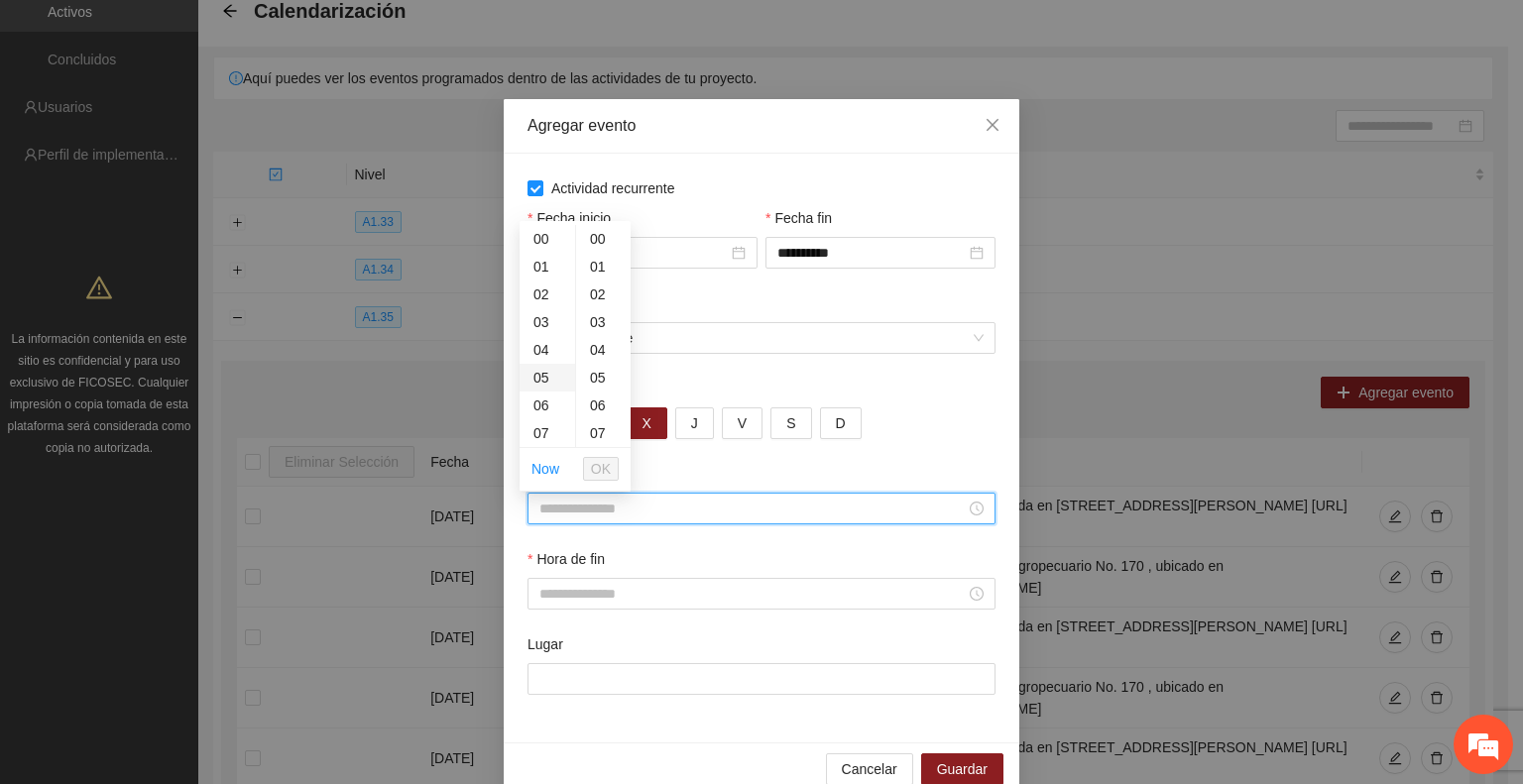 scroll, scrollTop: 198, scrollLeft: 0, axis: vertical 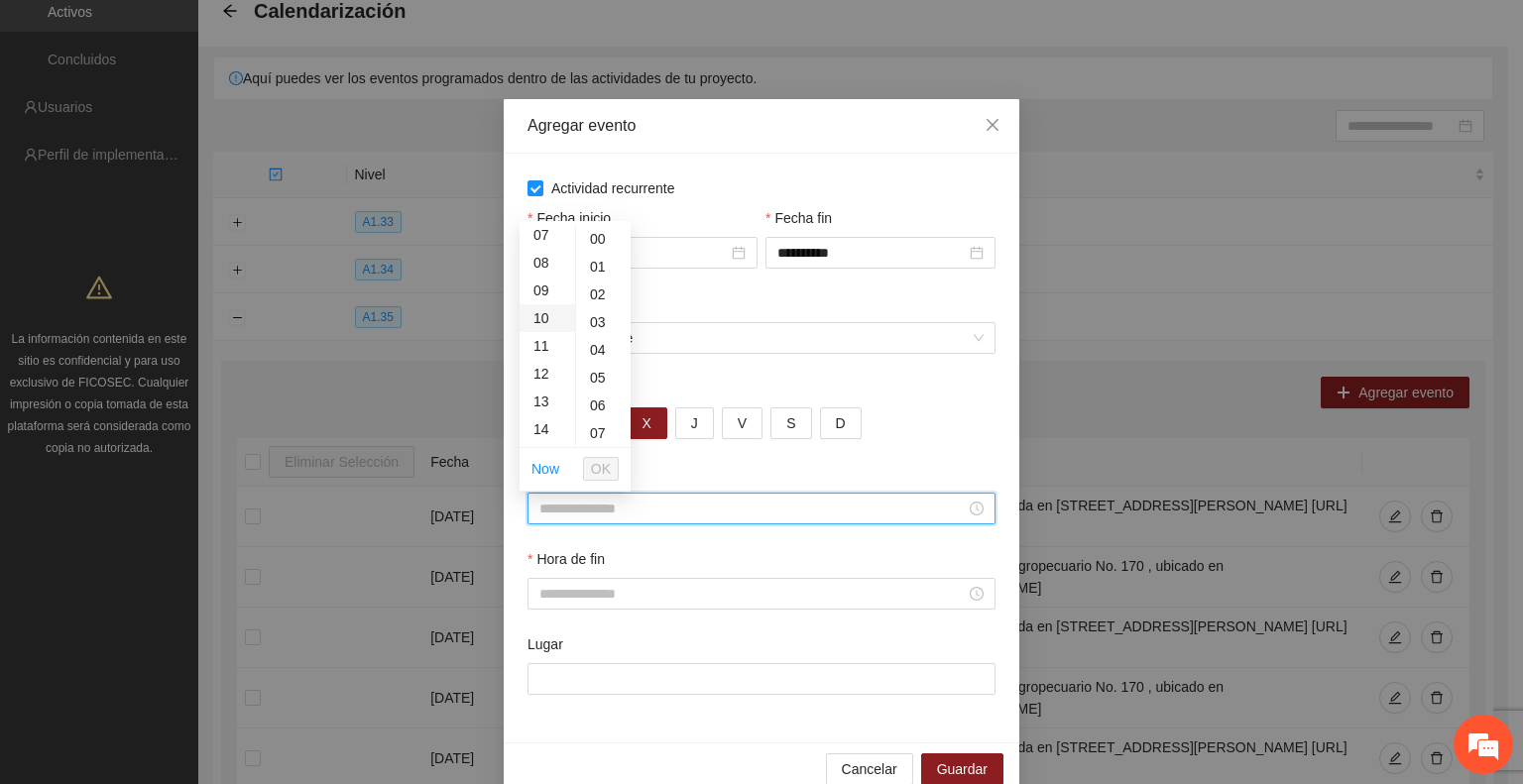 click on "10" at bounding box center [547, 318] 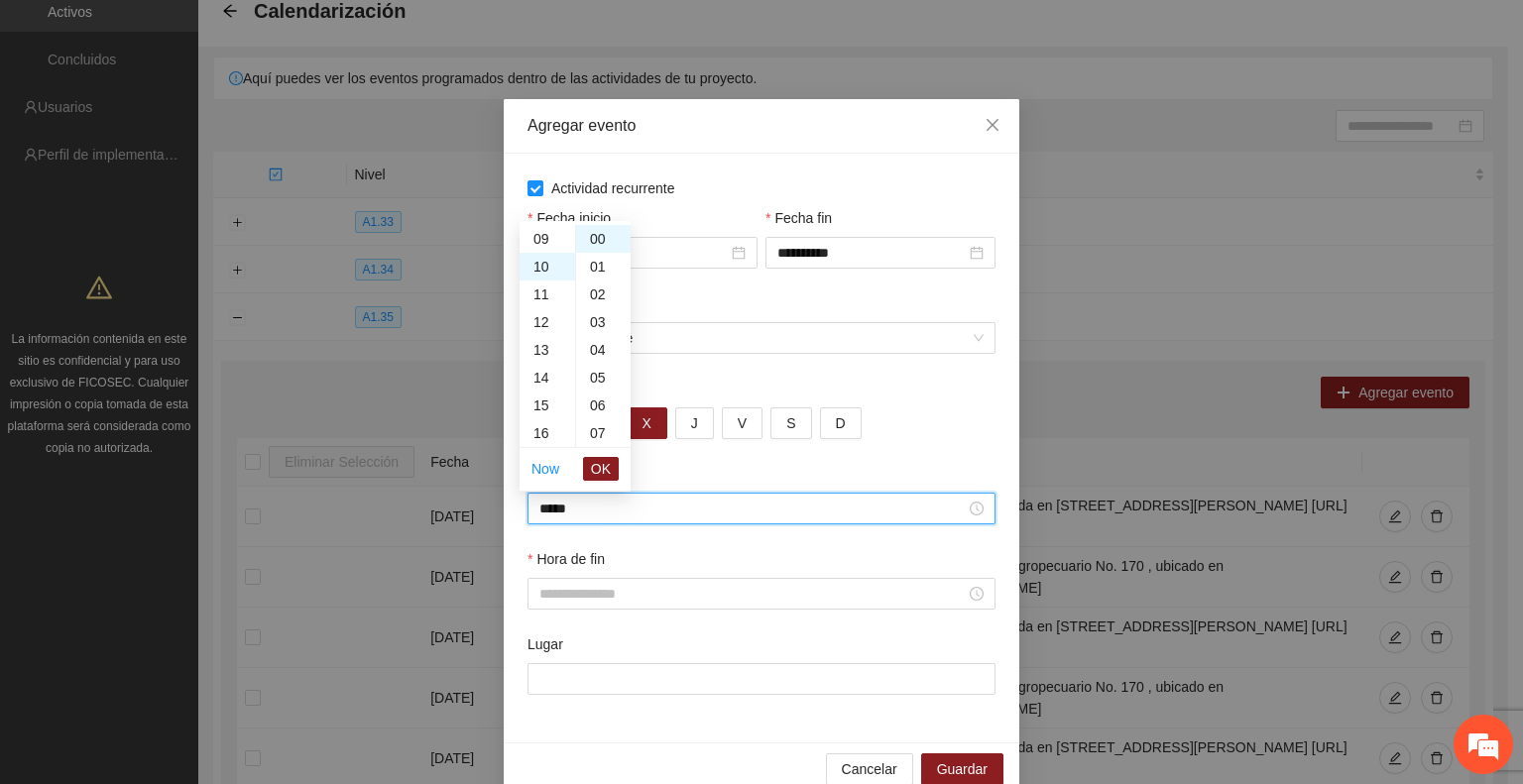 scroll, scrollTop: 278, scrollLeft: 0, axis: vertical 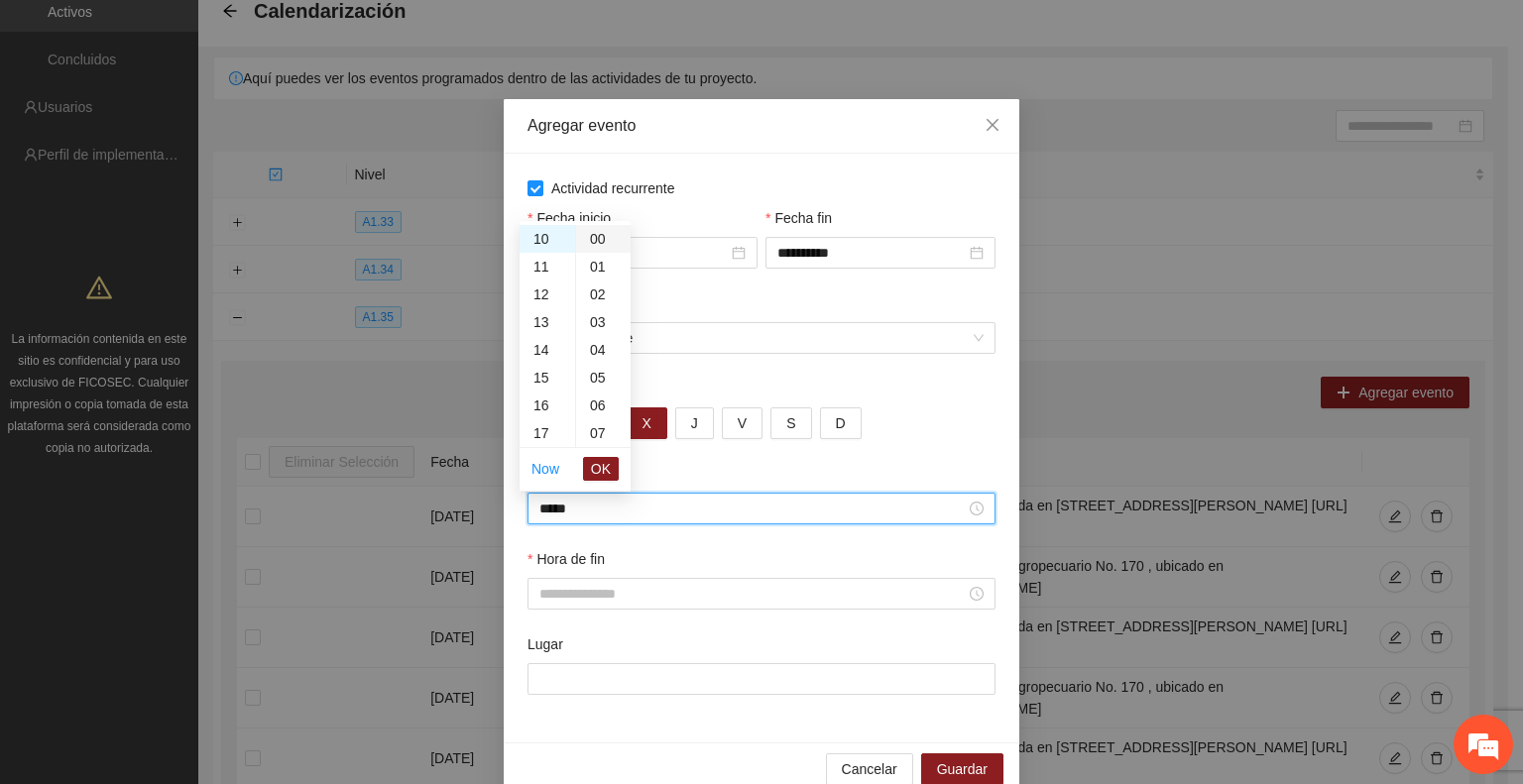 click on "00" at bounding box center [603, 239] 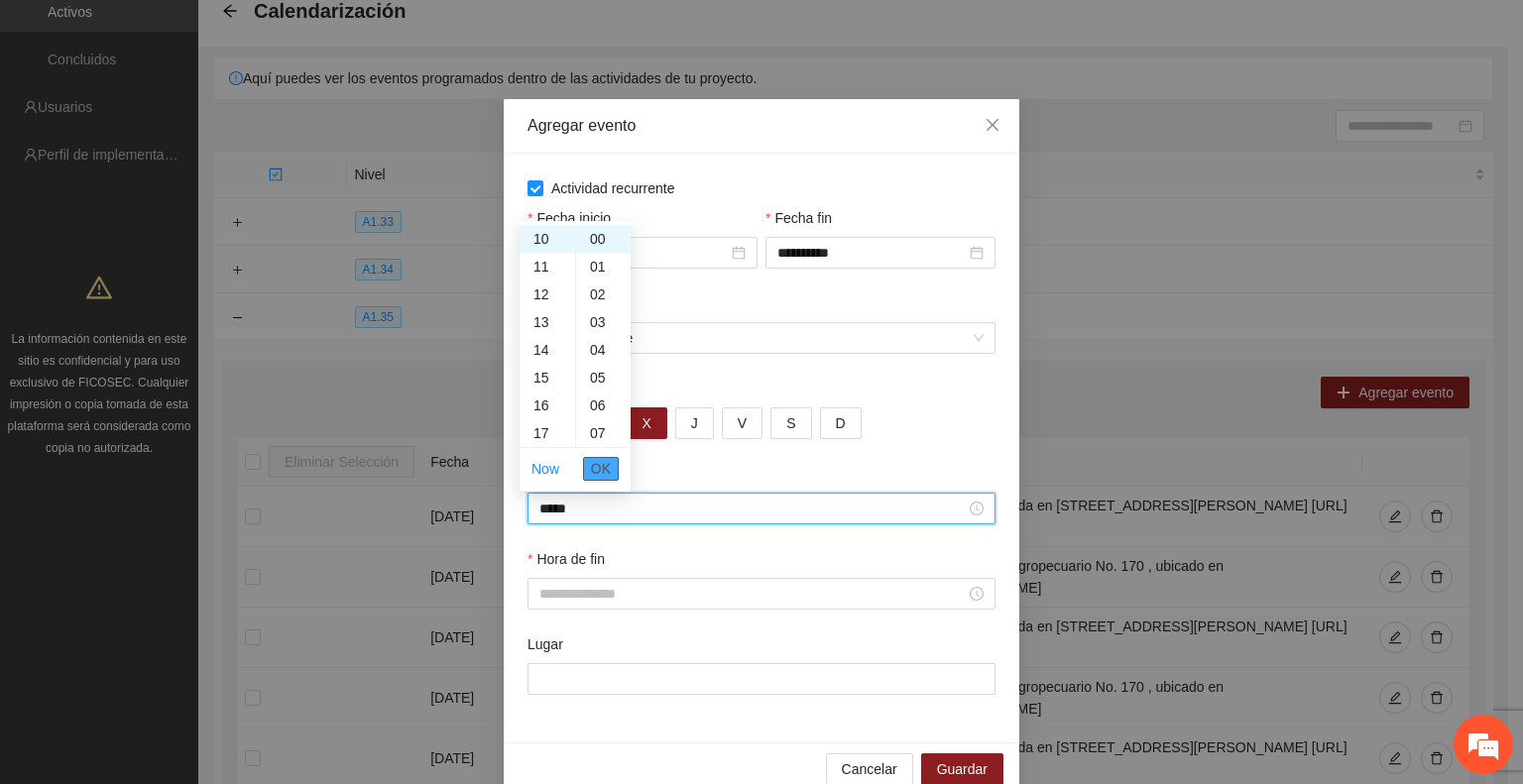 click on "OK" at bounding box center [601, 469] 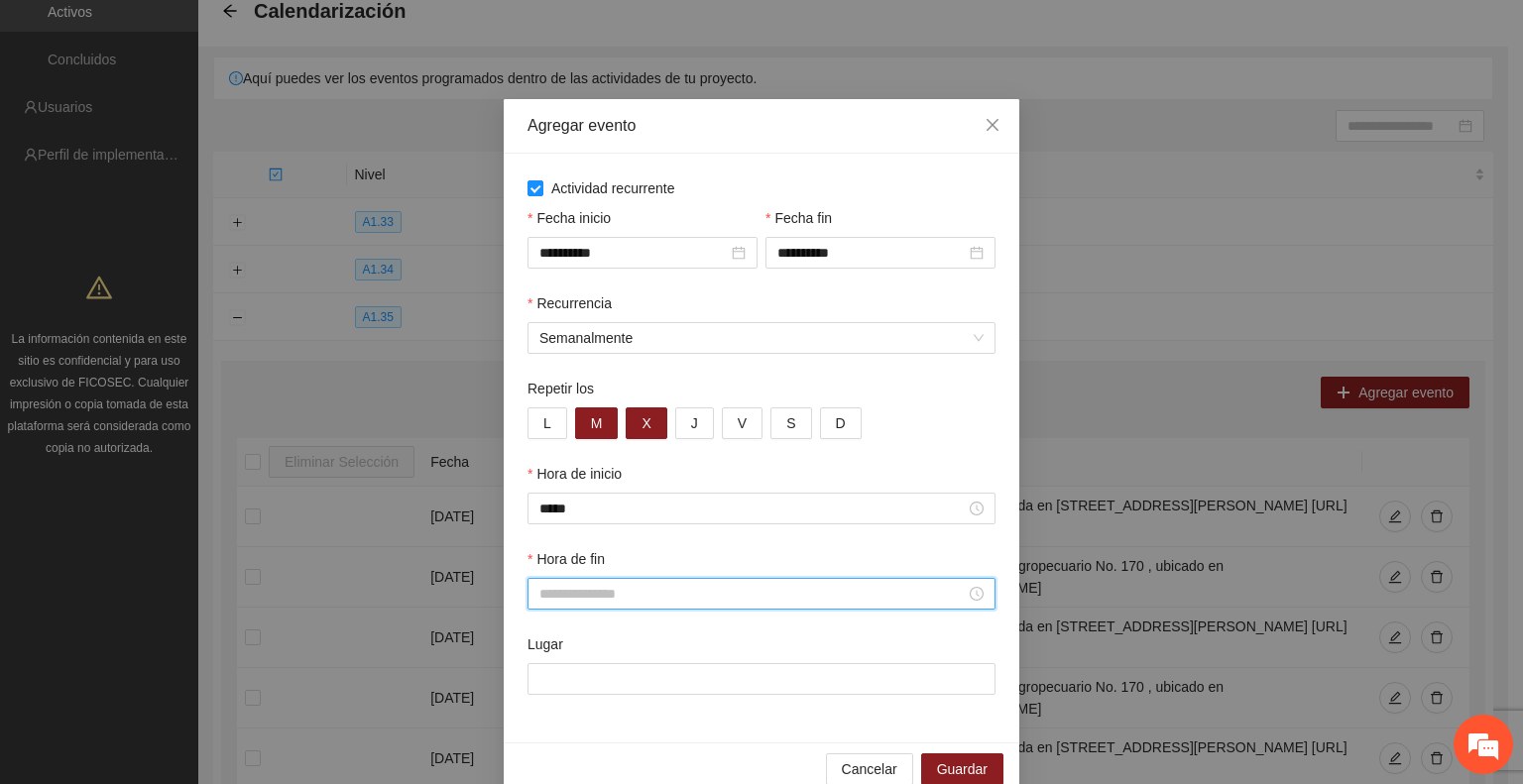 click on "Hora de fin" at bounding box center [753, 594] 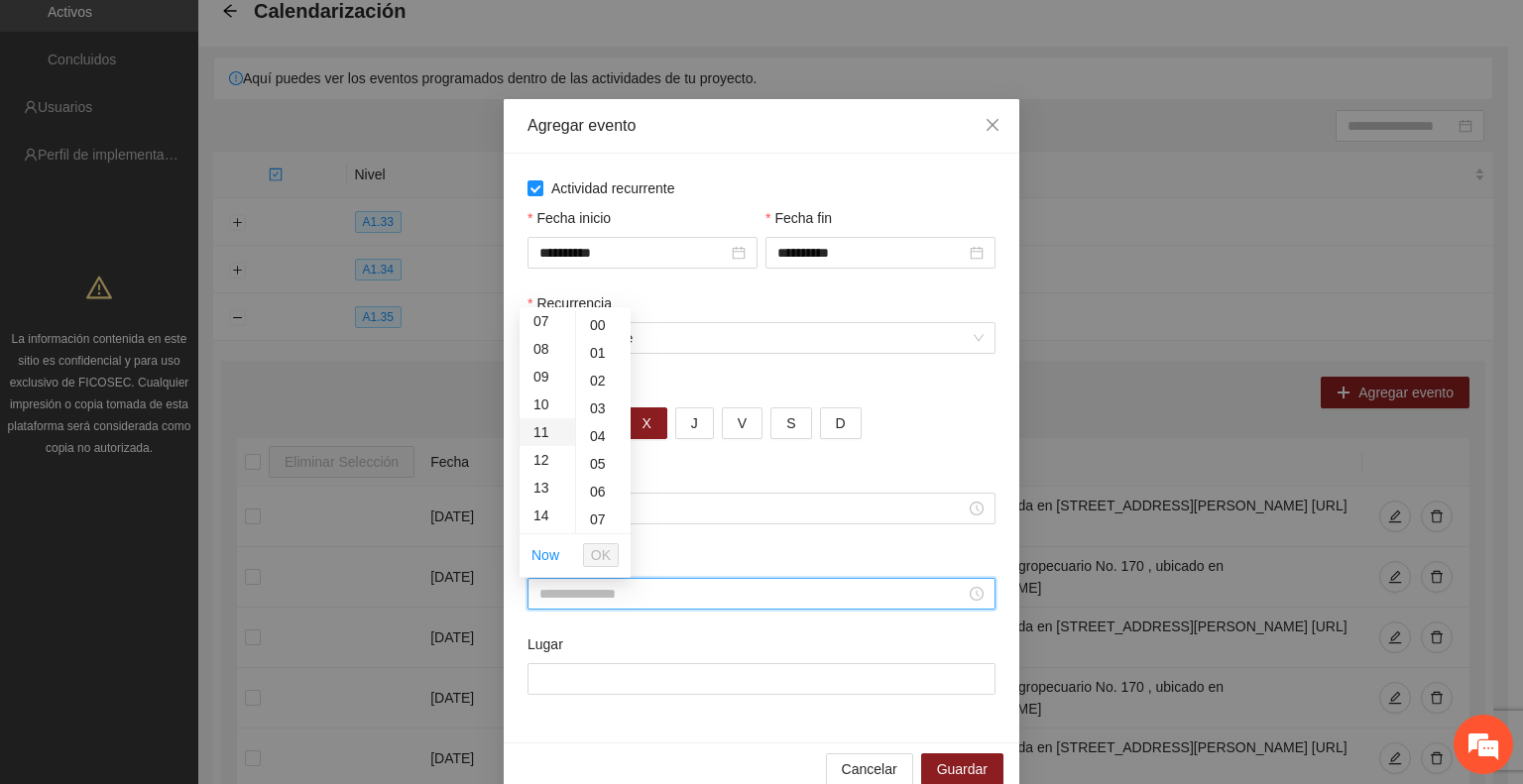 click on "11" at bounding box center (547, 432) 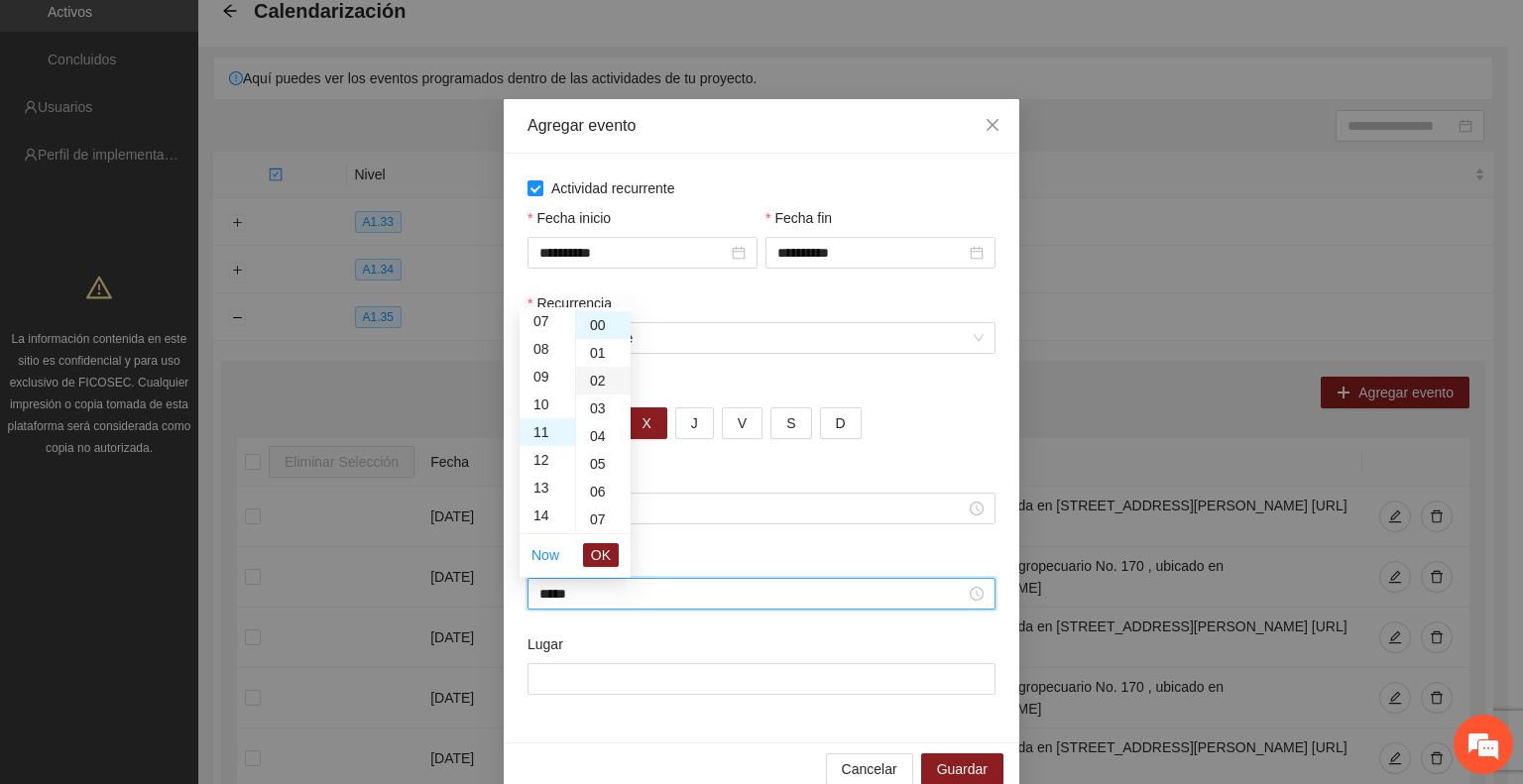 scroll, scrollTop: 305, scrollLeft: 0, axis: vertical 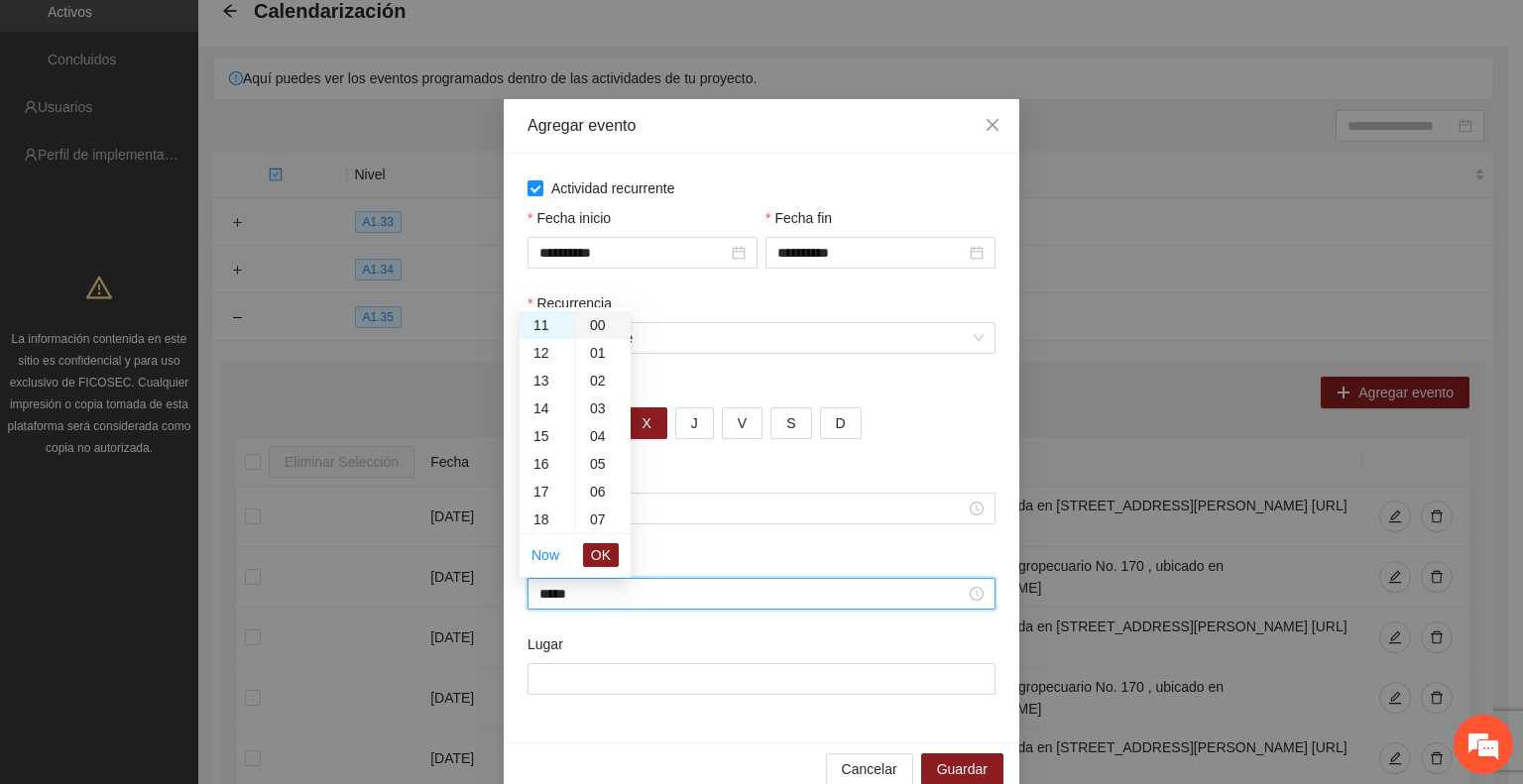 click on "00" at bounding box center [603, 325] 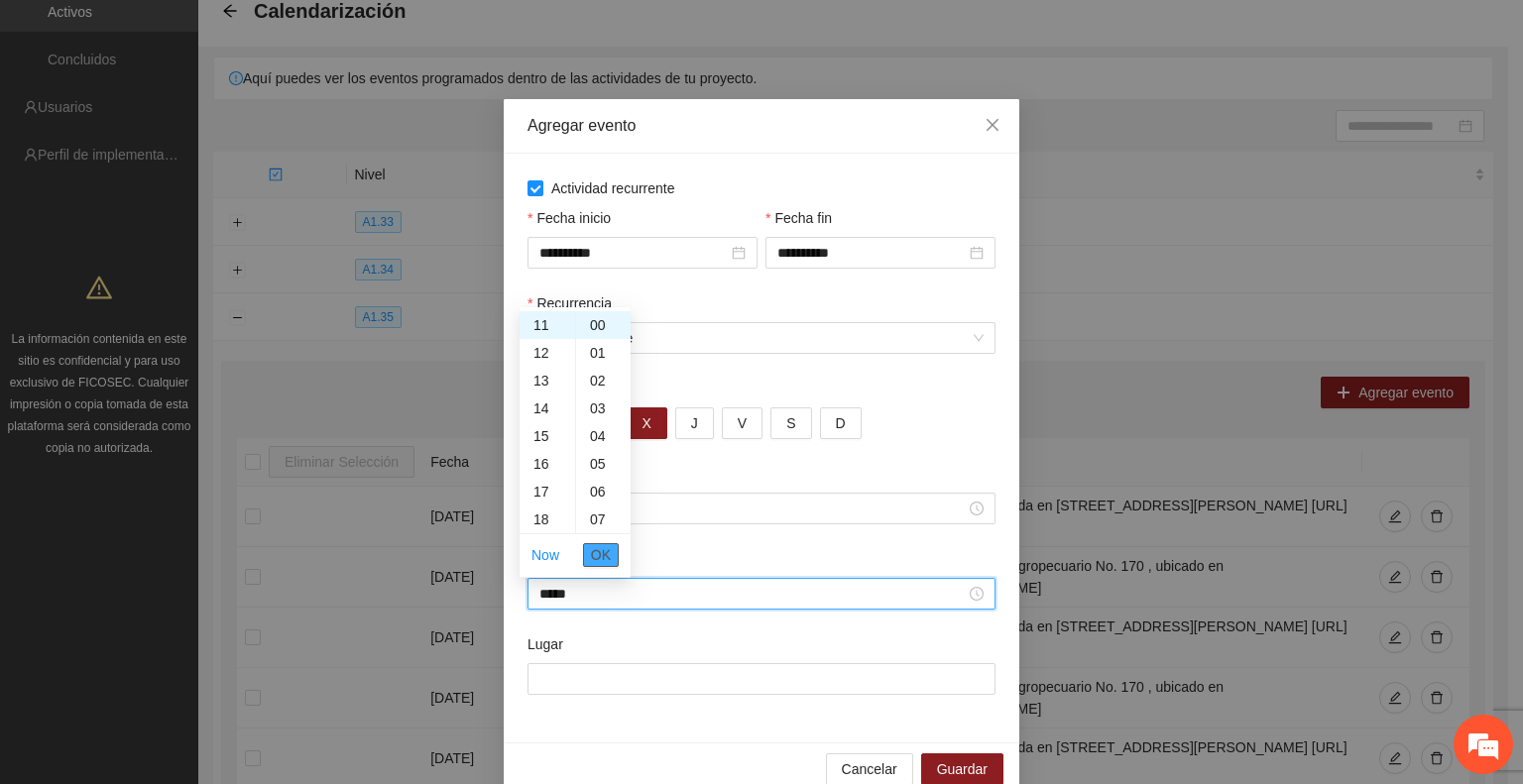 click on "OK" at bounding box center [601, 555] 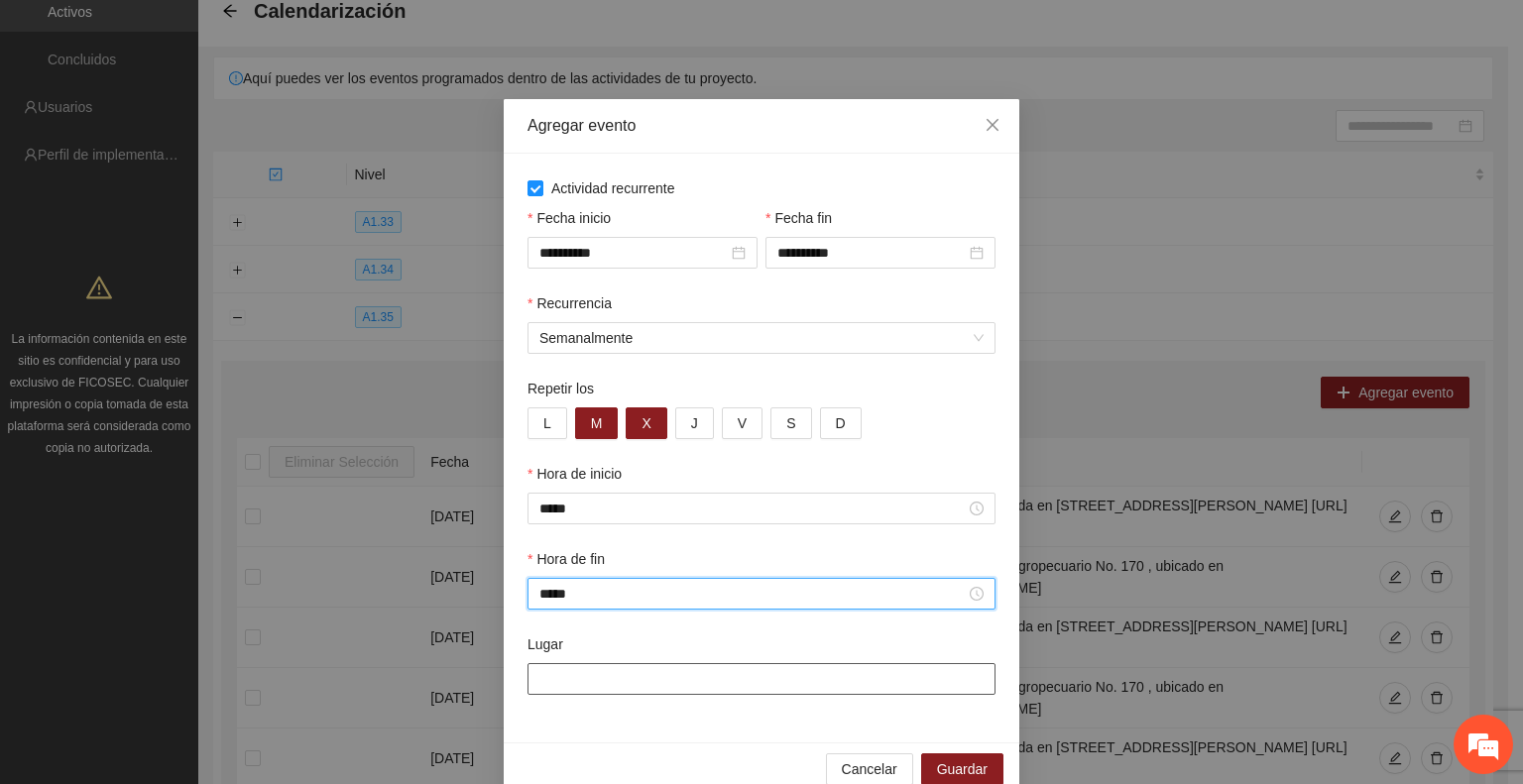 click on "Lugar" at bounding box center [762, 679] 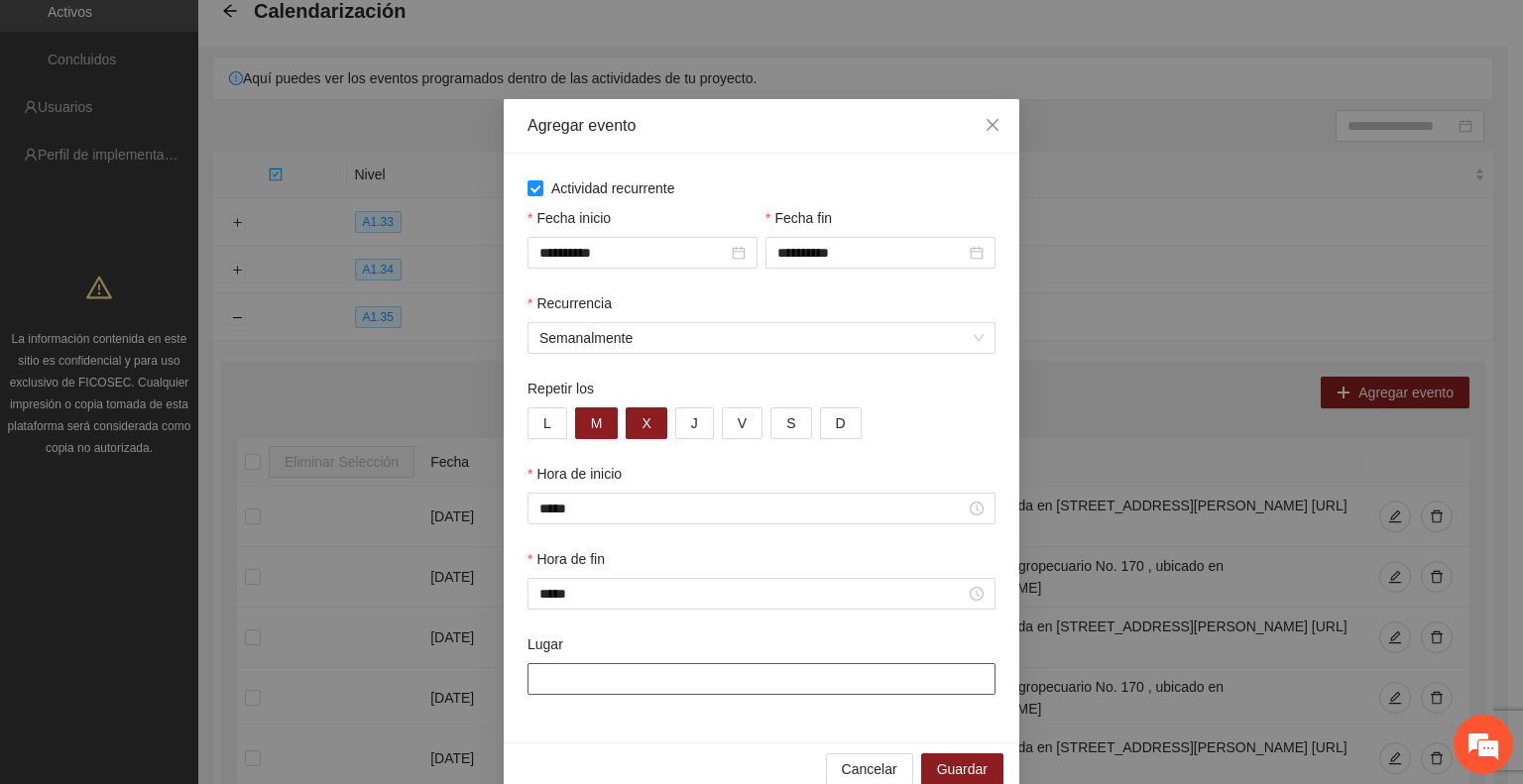 paste on "**********" 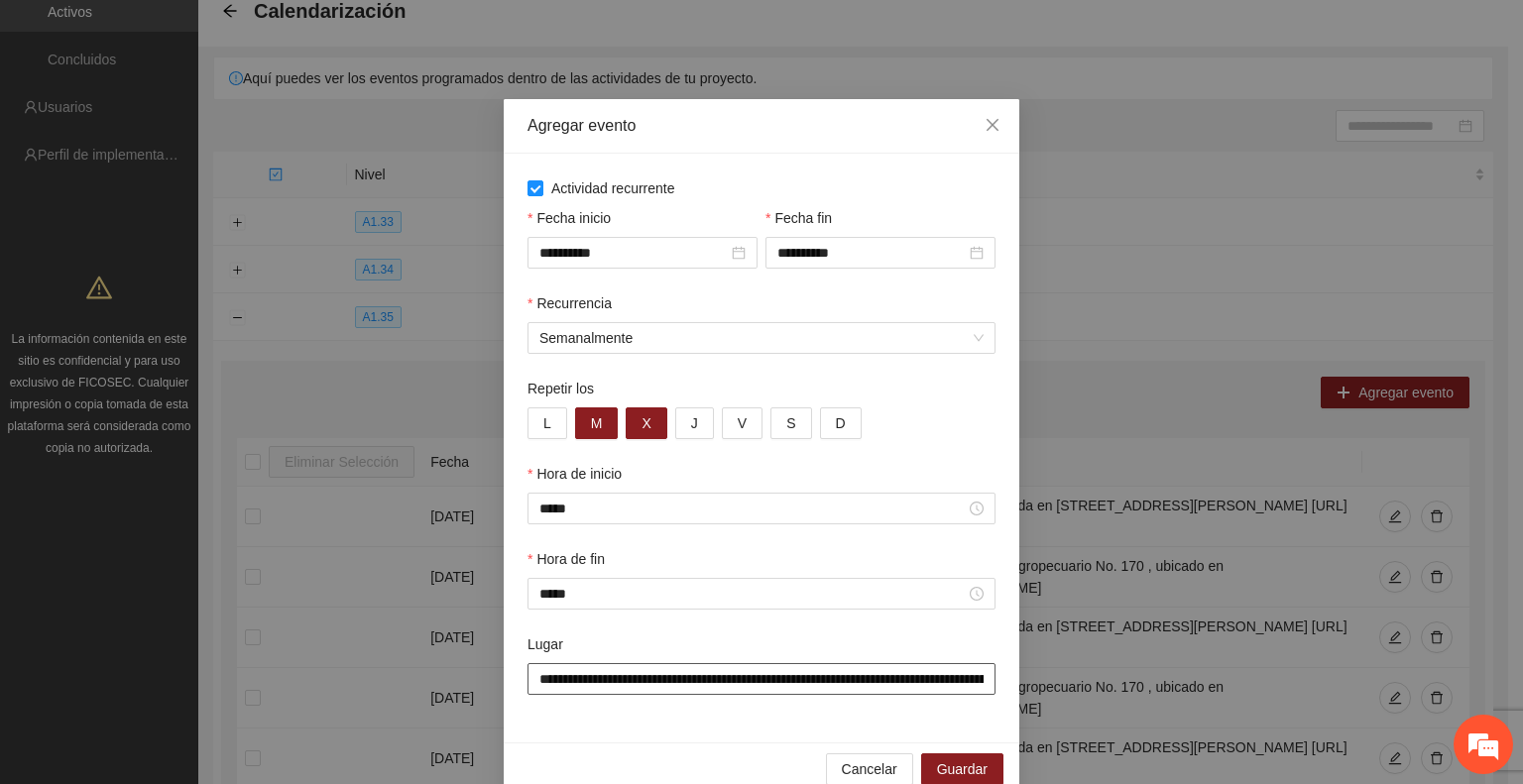 scroll, scrollTop: 0, scrollLeft: 532, axis: horizontal 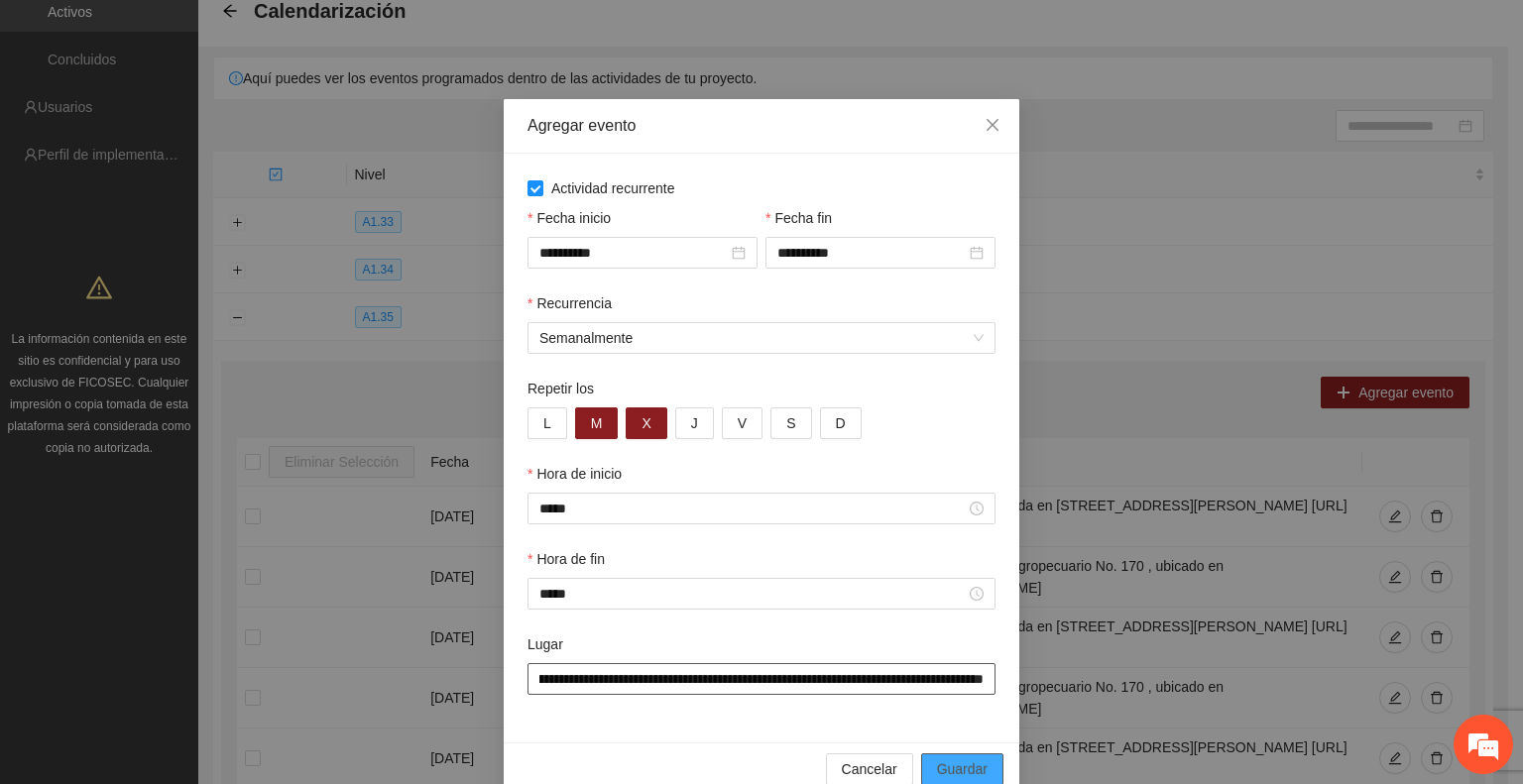 type on "**********" 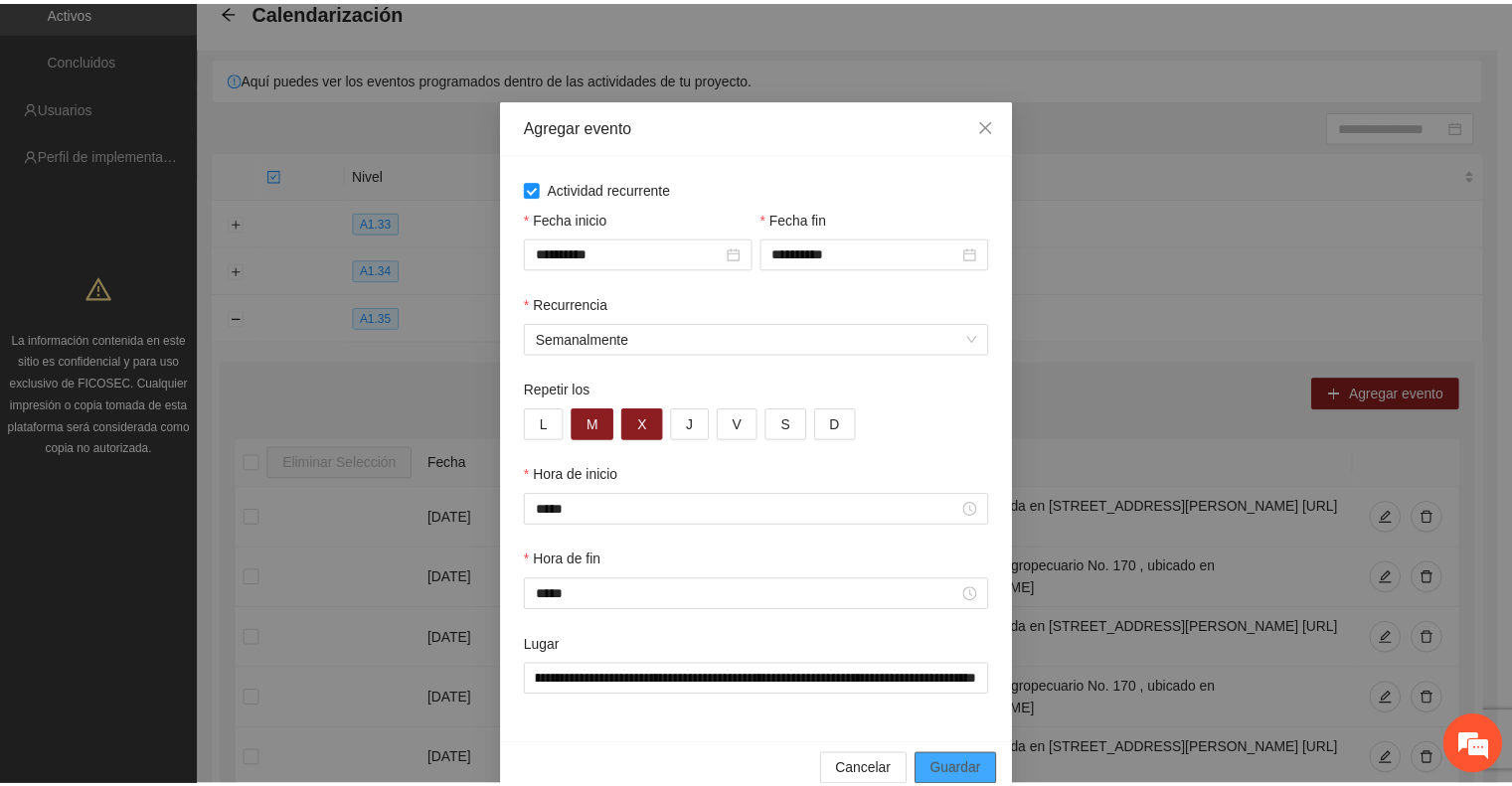 scroll, scrollTop: 0, scrollLeft: 0, axis: both 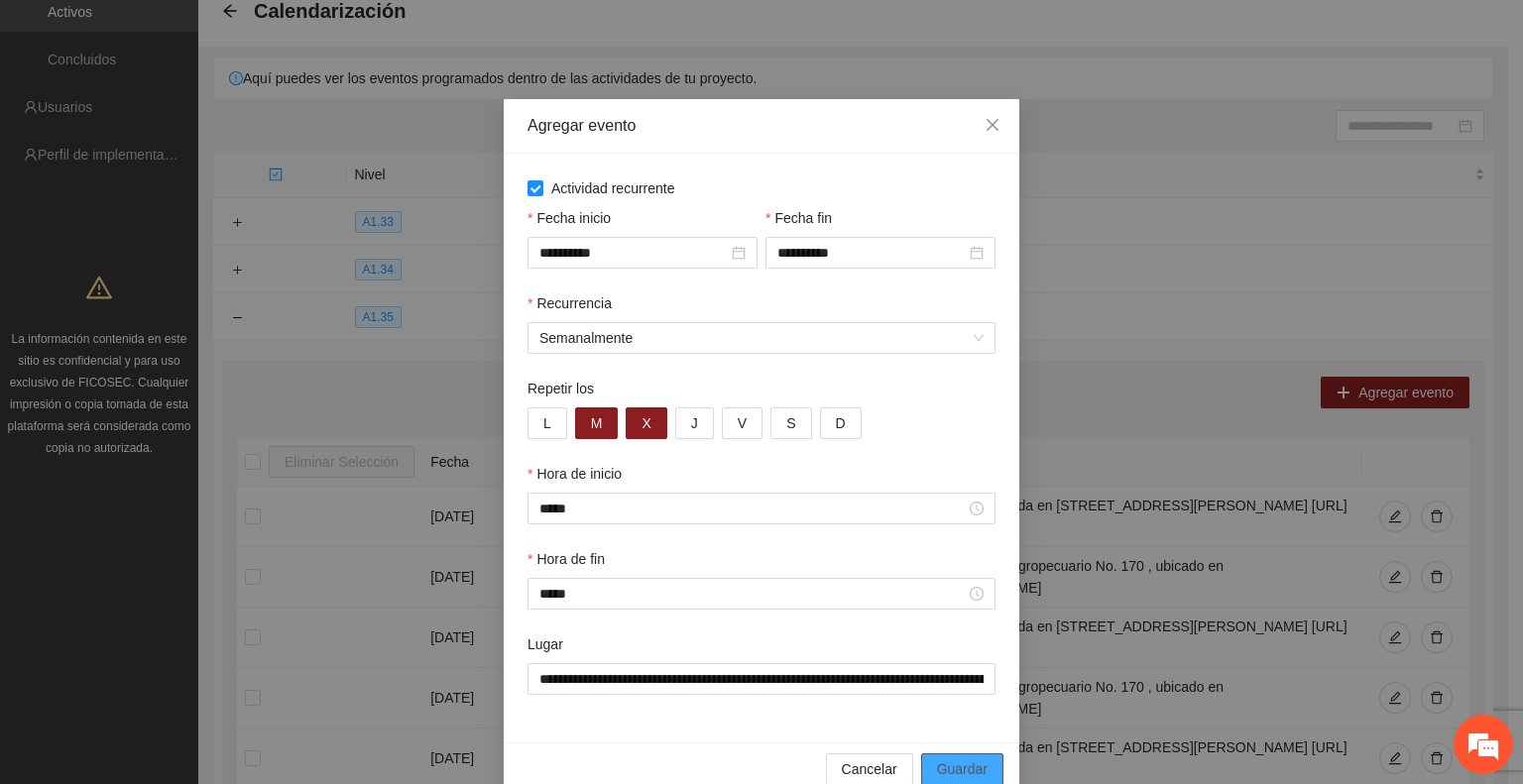 click on "Guardar" at bounding box center [962, 769] 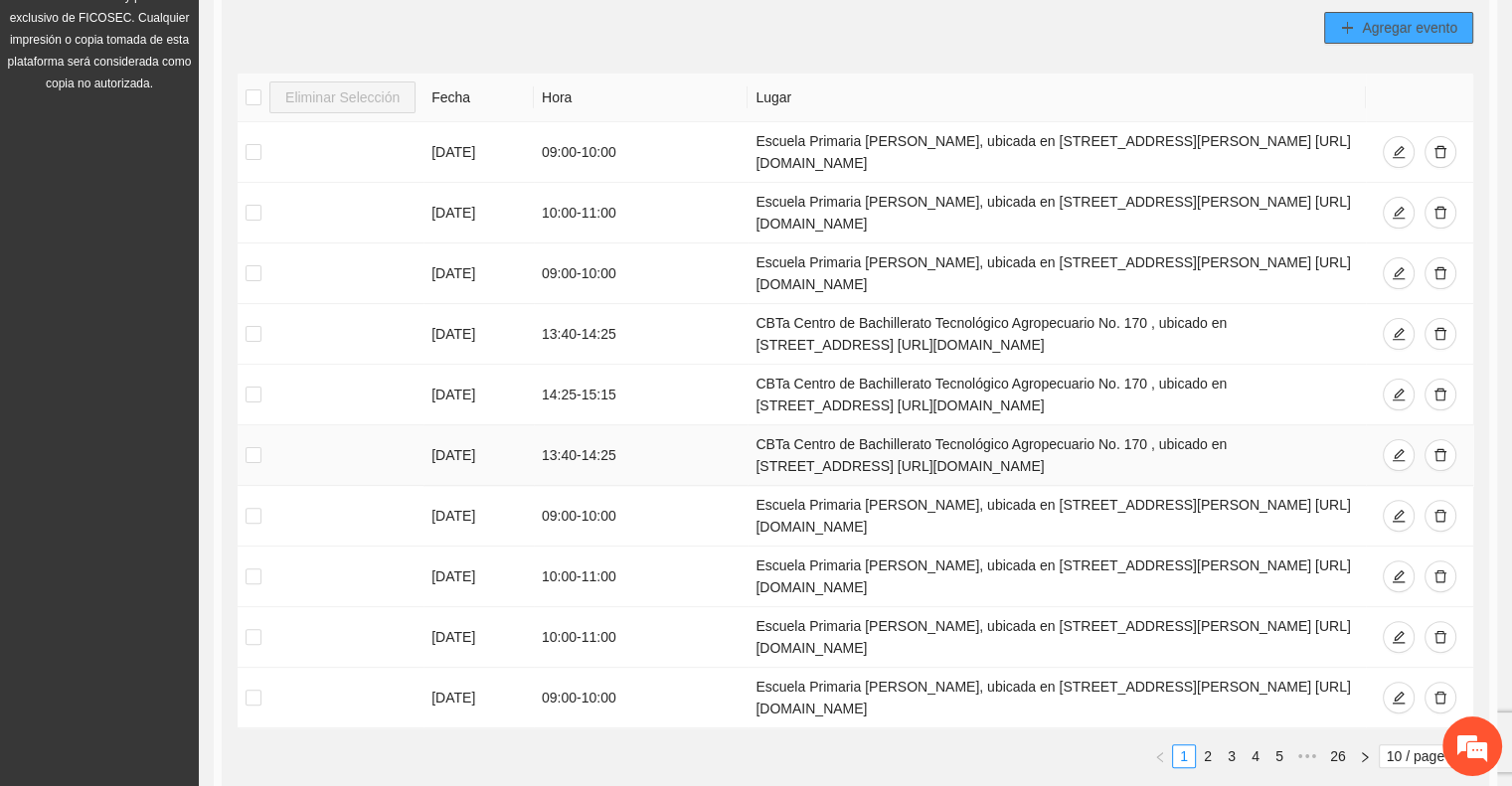 scroll, scrollTop: 505, scrollLeft: 0, axis: vertical 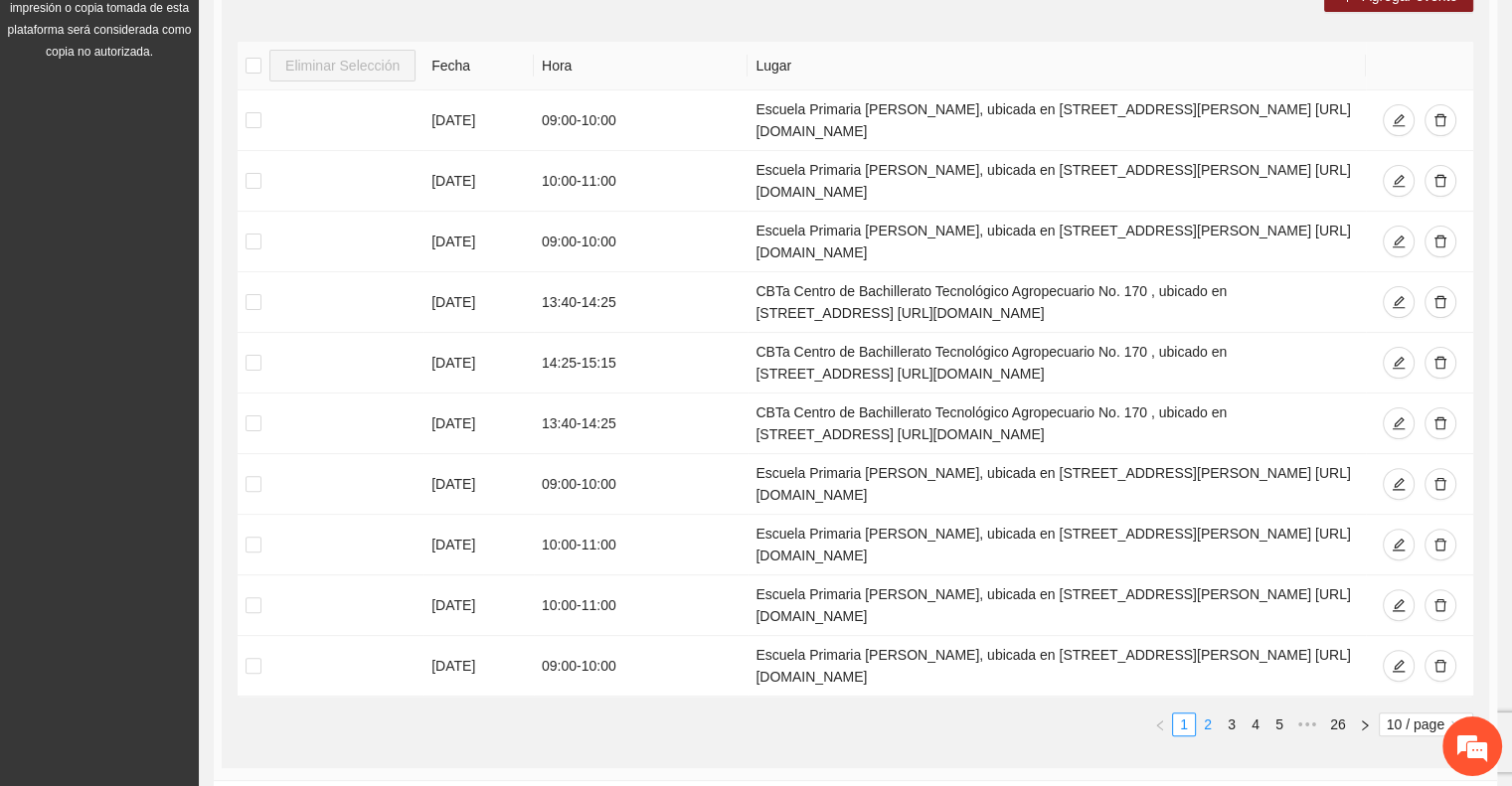 click on "2" at bounding box center [1208, 724] 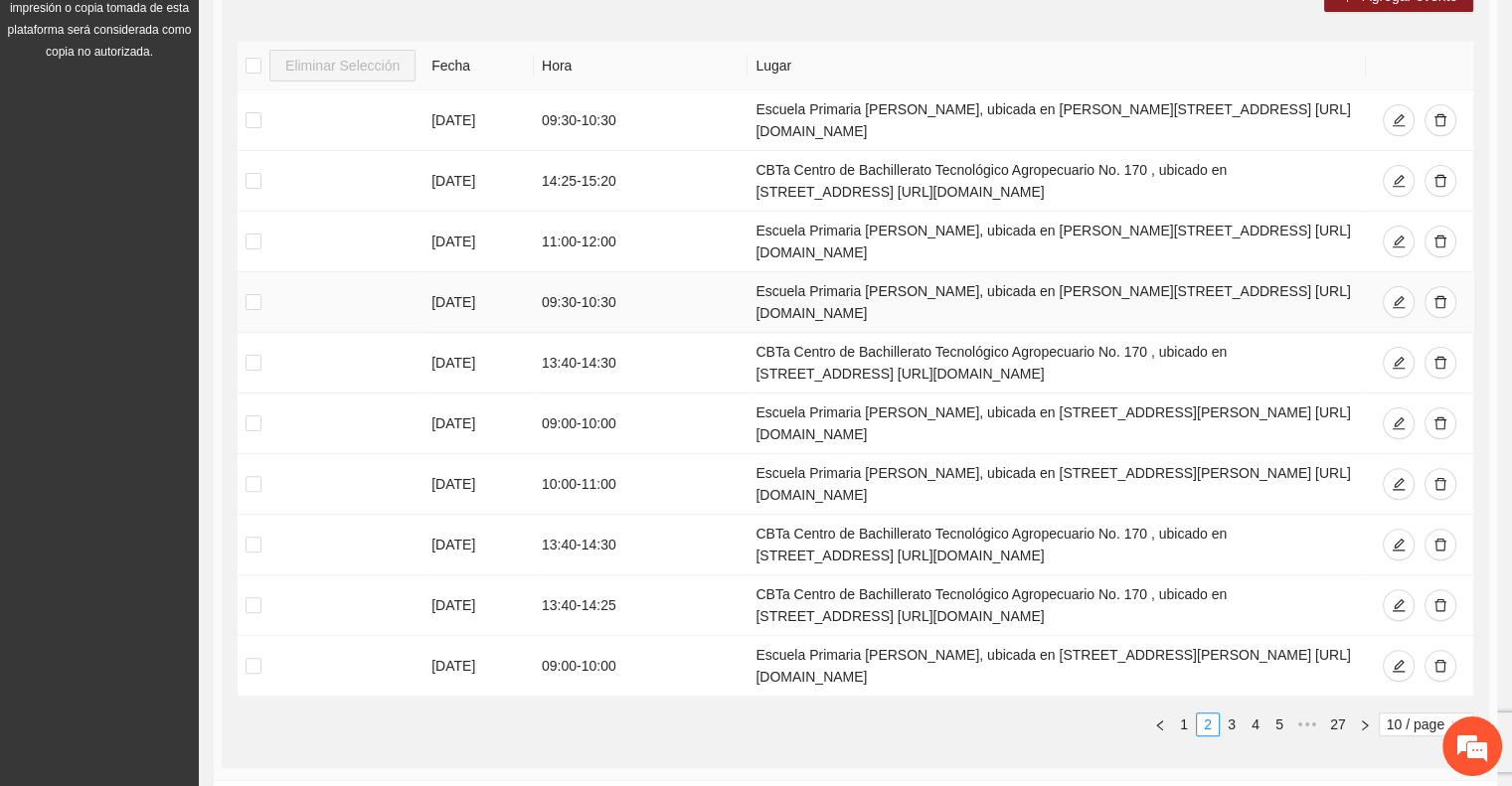 drag, startPoint x: 744, startPoint y: 288, endPoint x: 1192, endPoint y: 313, distance: 448.697 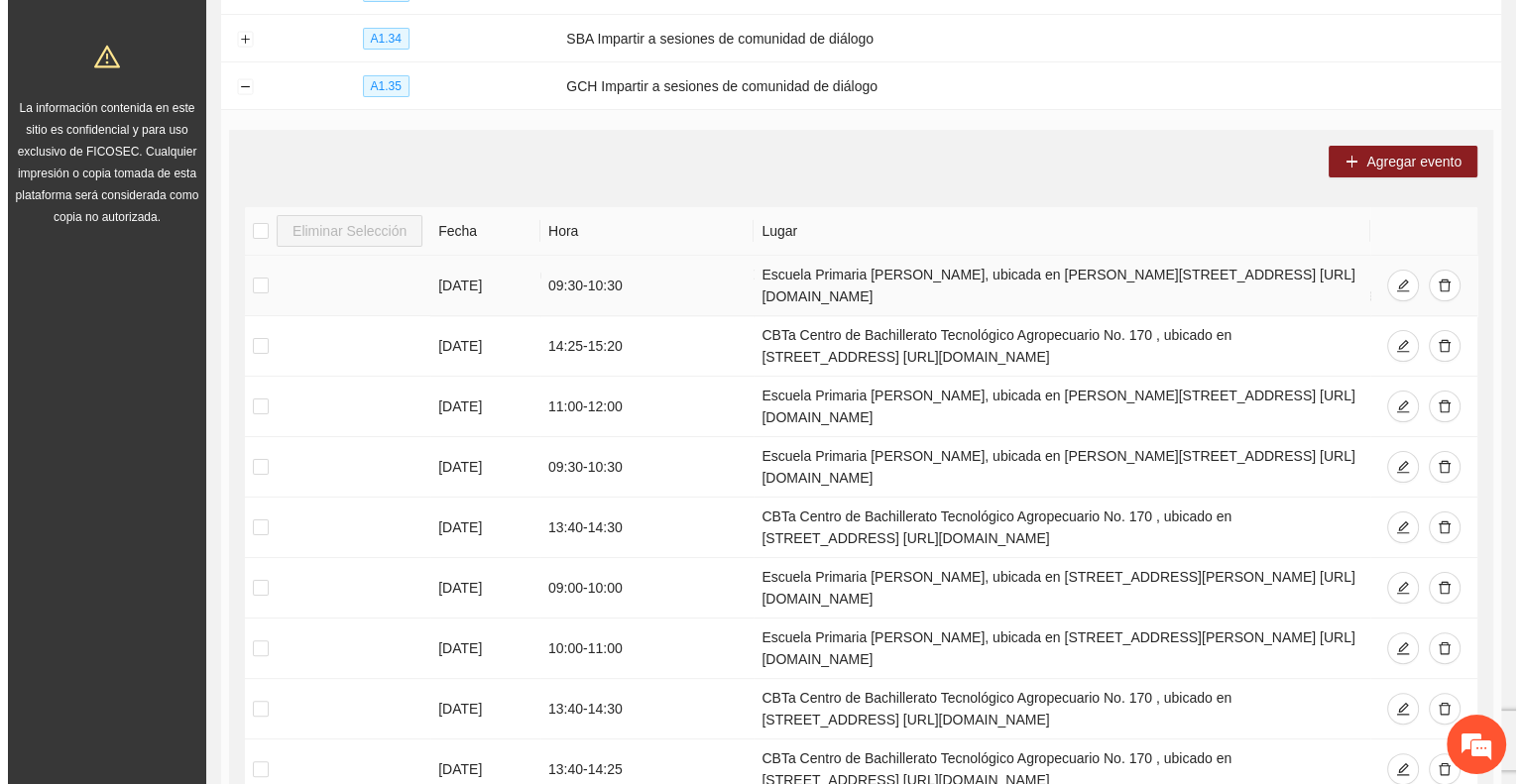 scroll, scrollTop: 305, scrollLeft: 0, axis: vertical 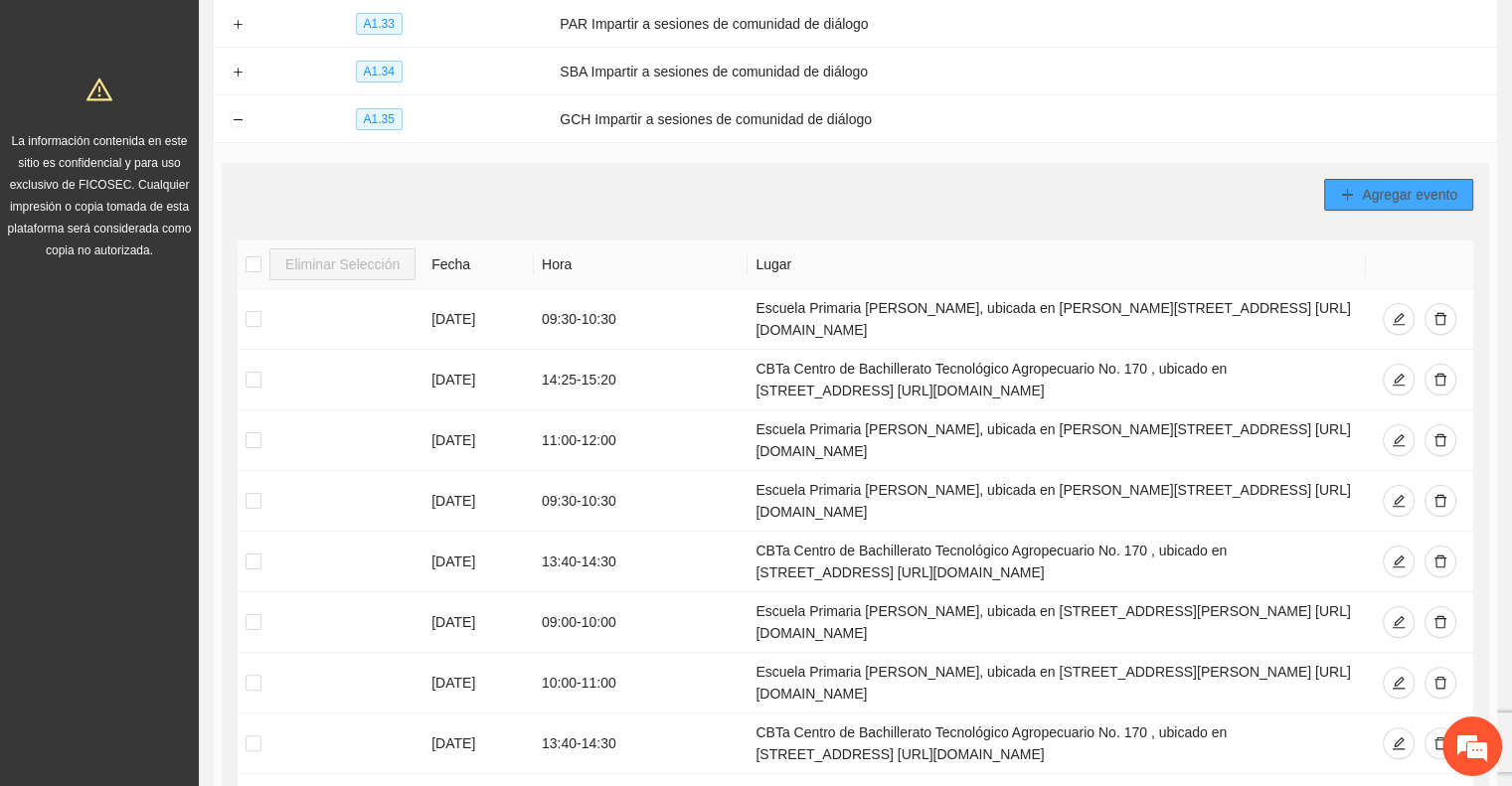 click on "Agregar evento" at bounding box center (1410, 195) 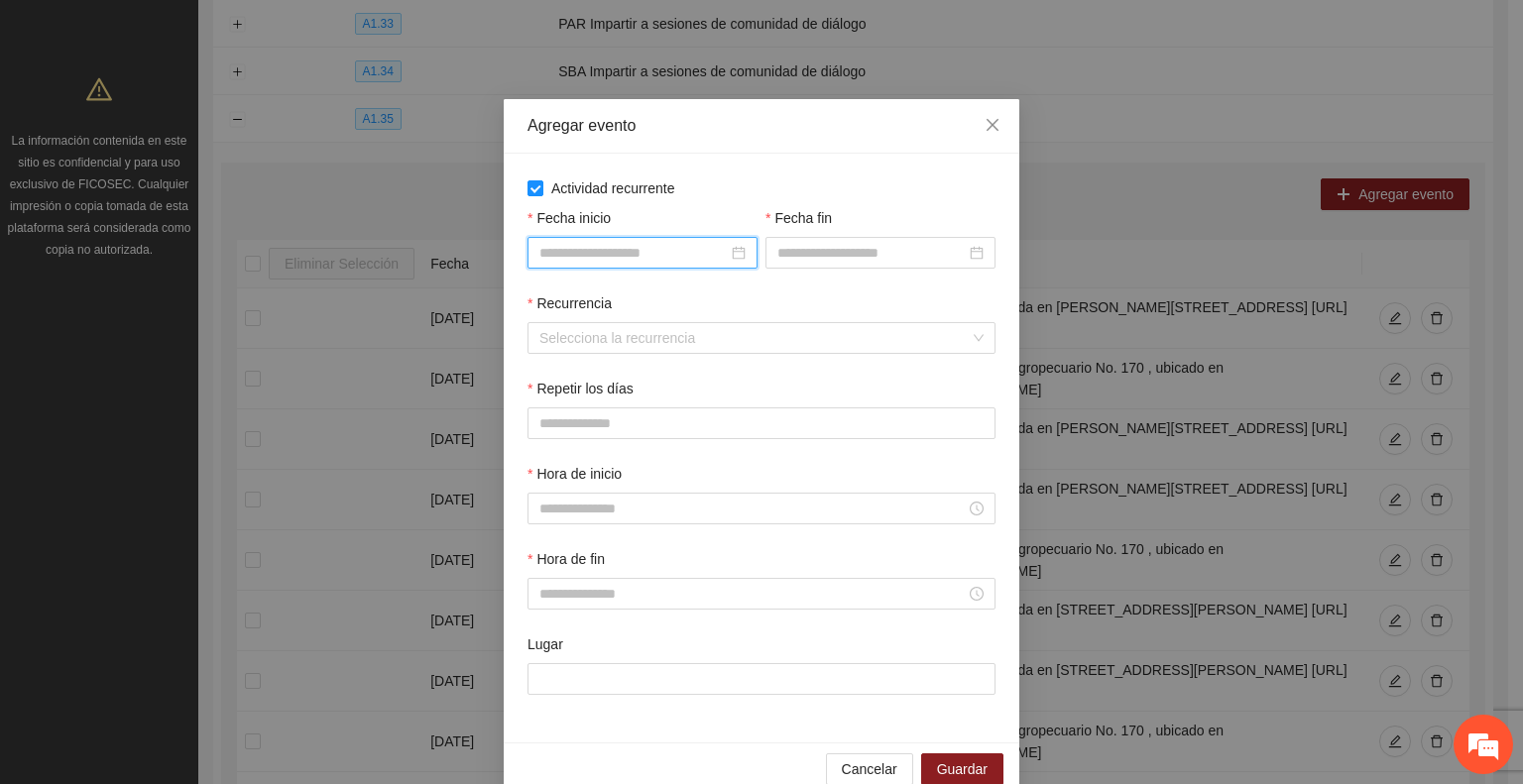 click on "Fecha inicio" at bounding box center (634, 253) 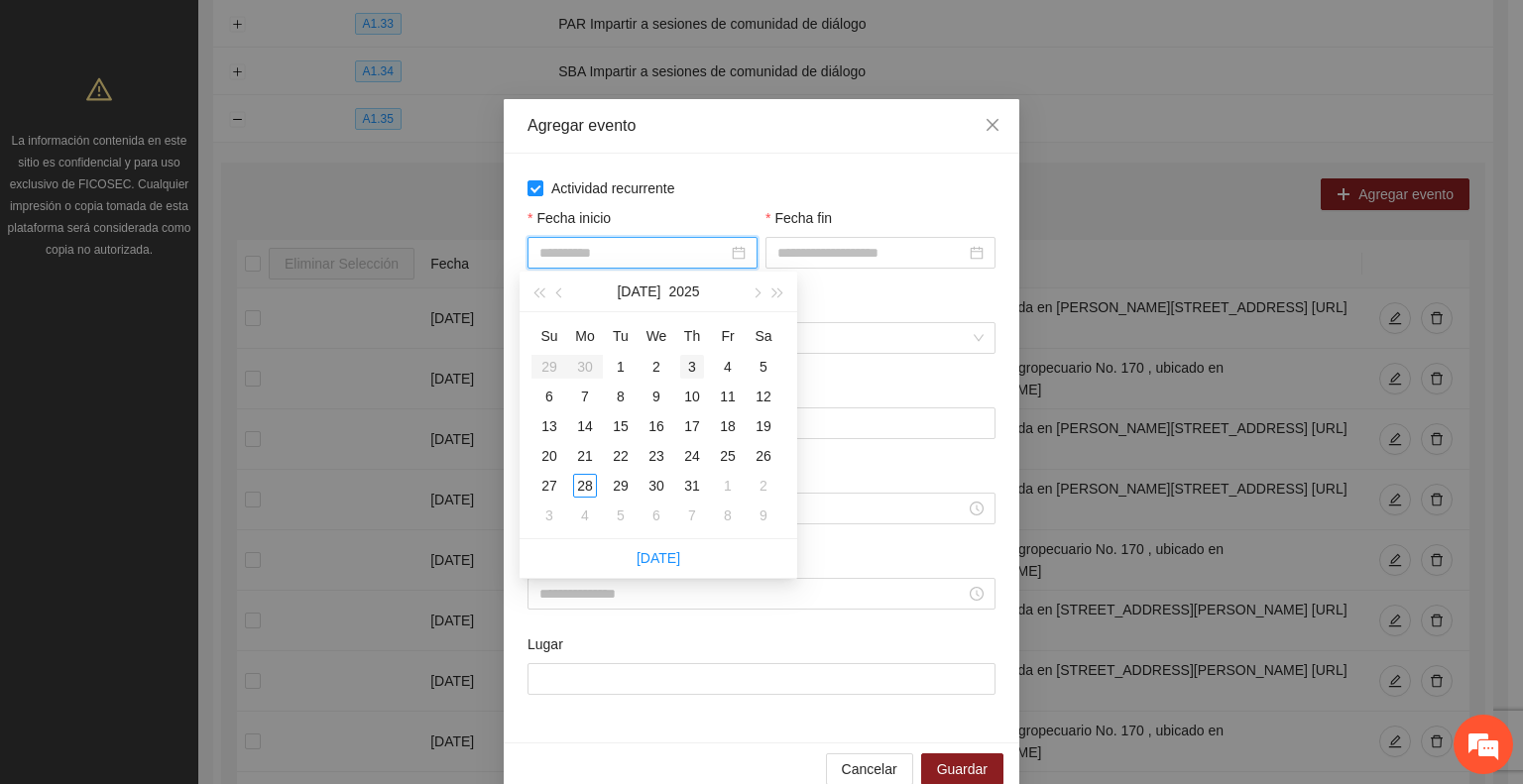 type on "**********" 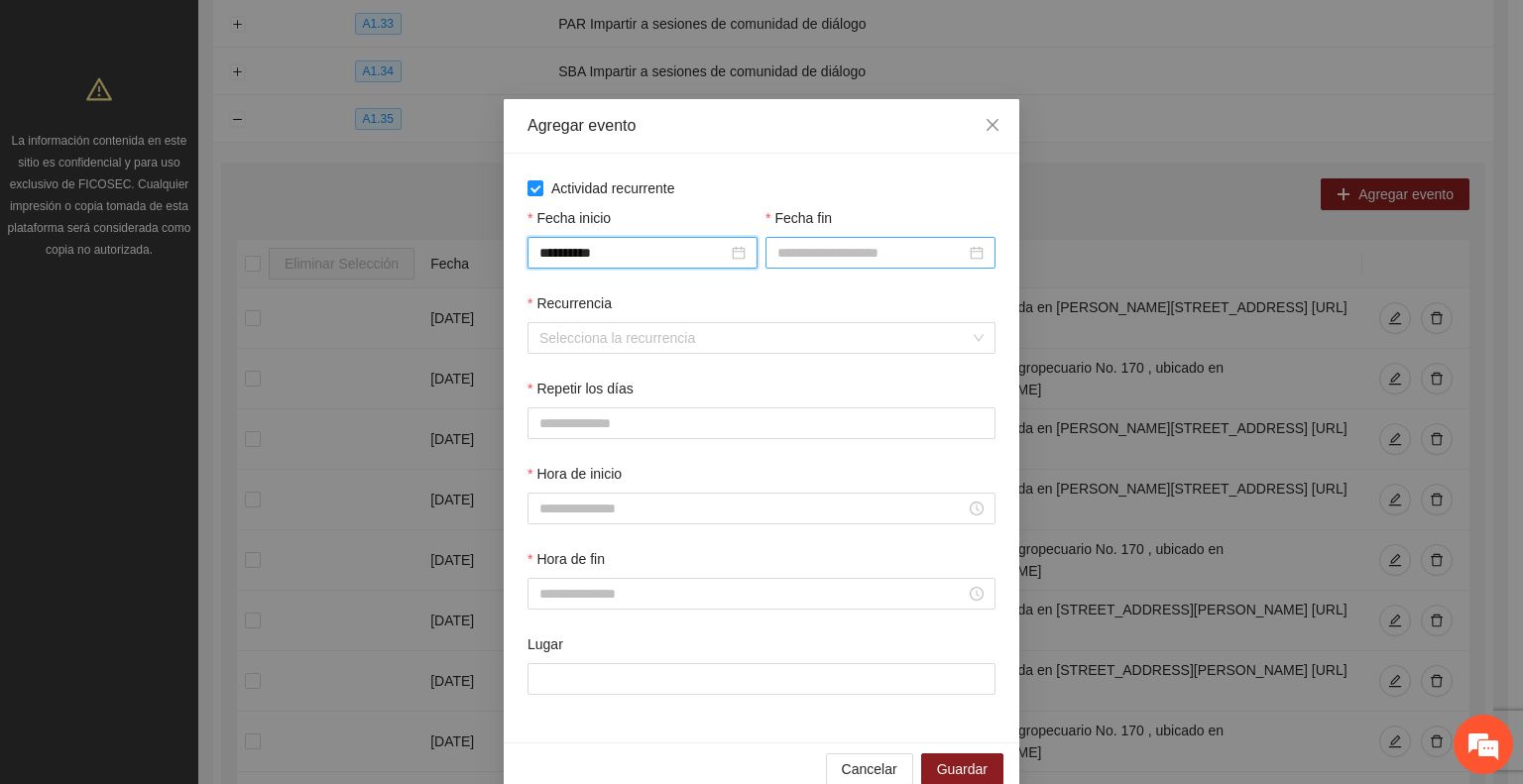click on "Fecha fin" at bounding box center (872, 253) 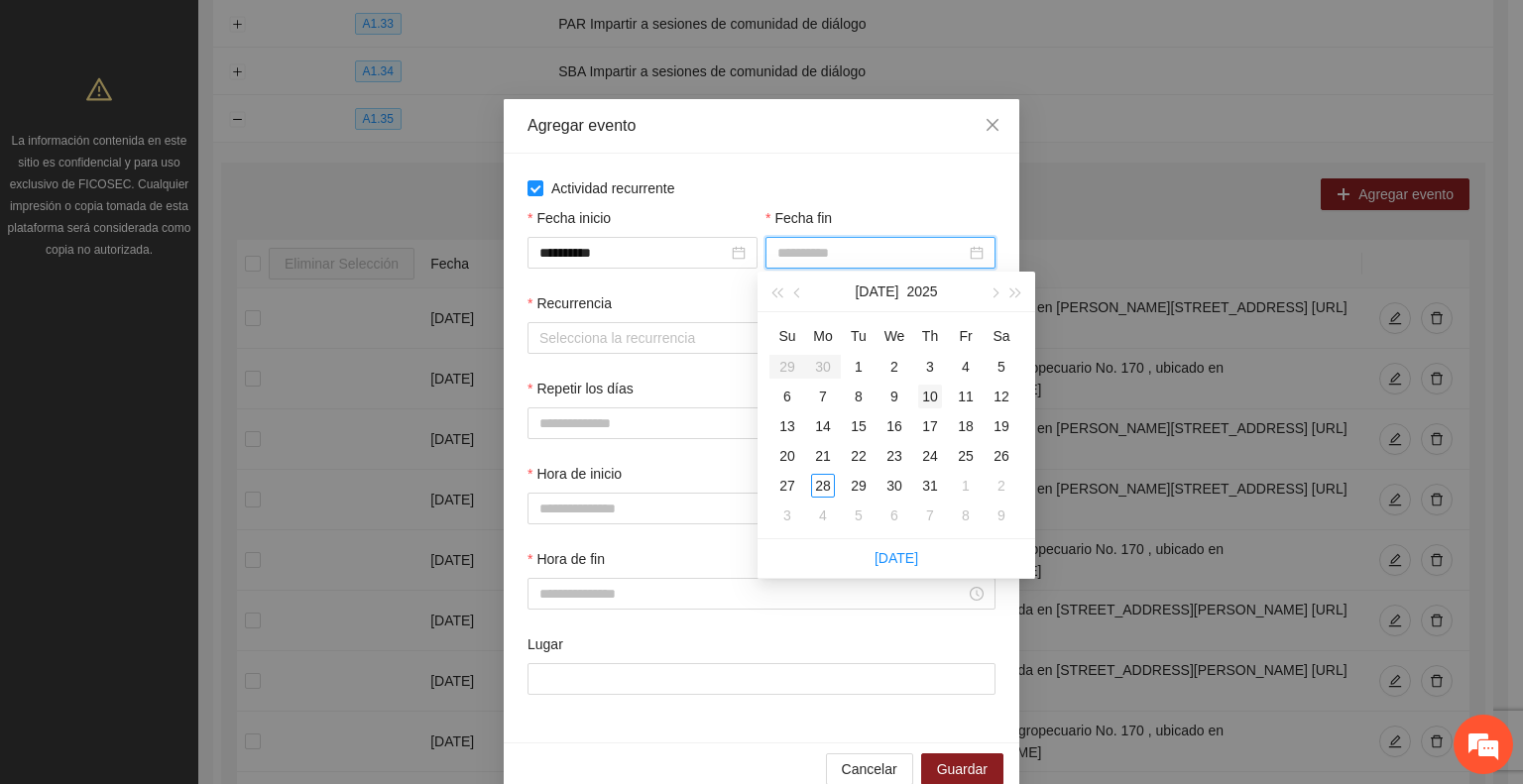 type on "**********" 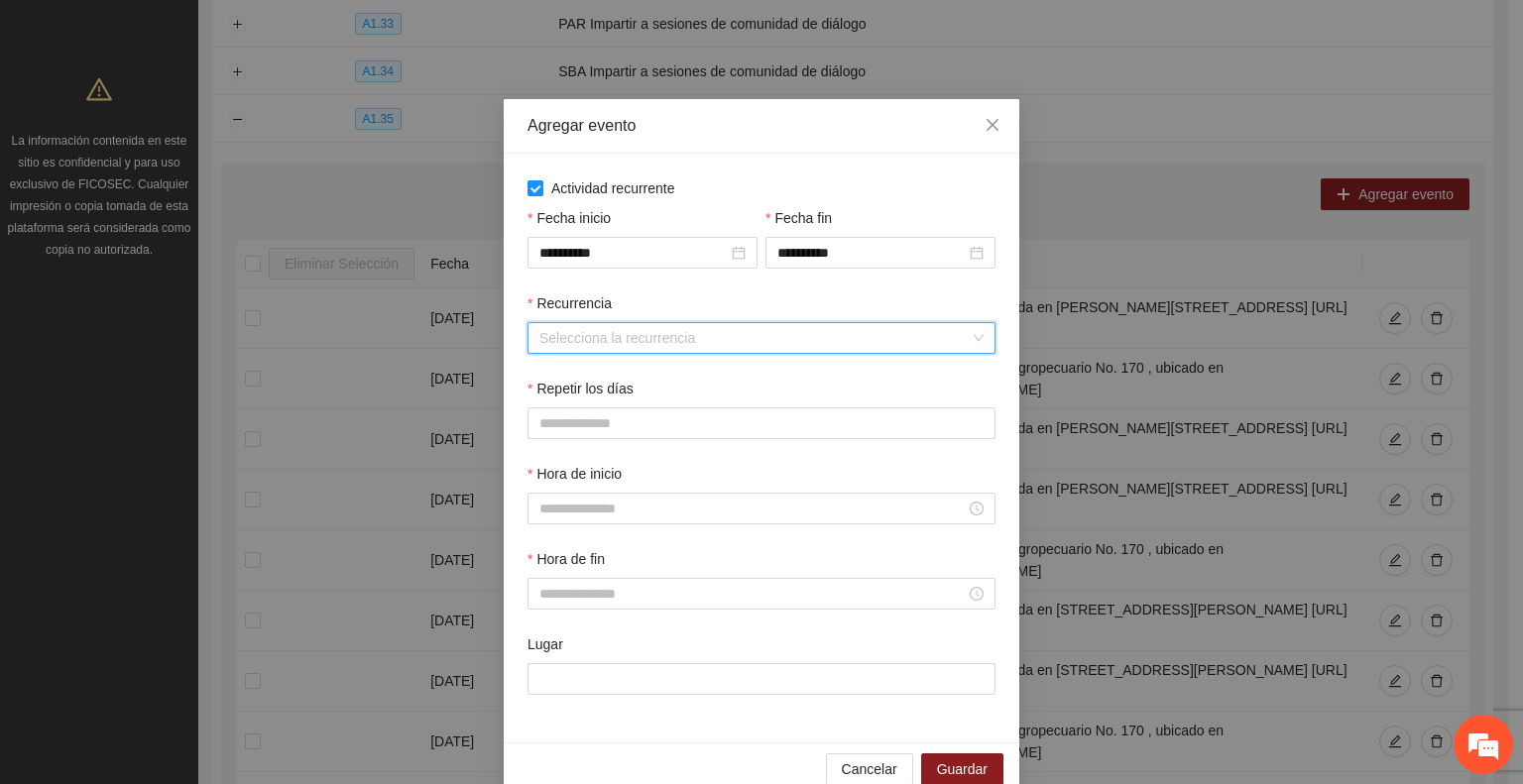 click on "Recurrencia" at bounding box center [755, 338] 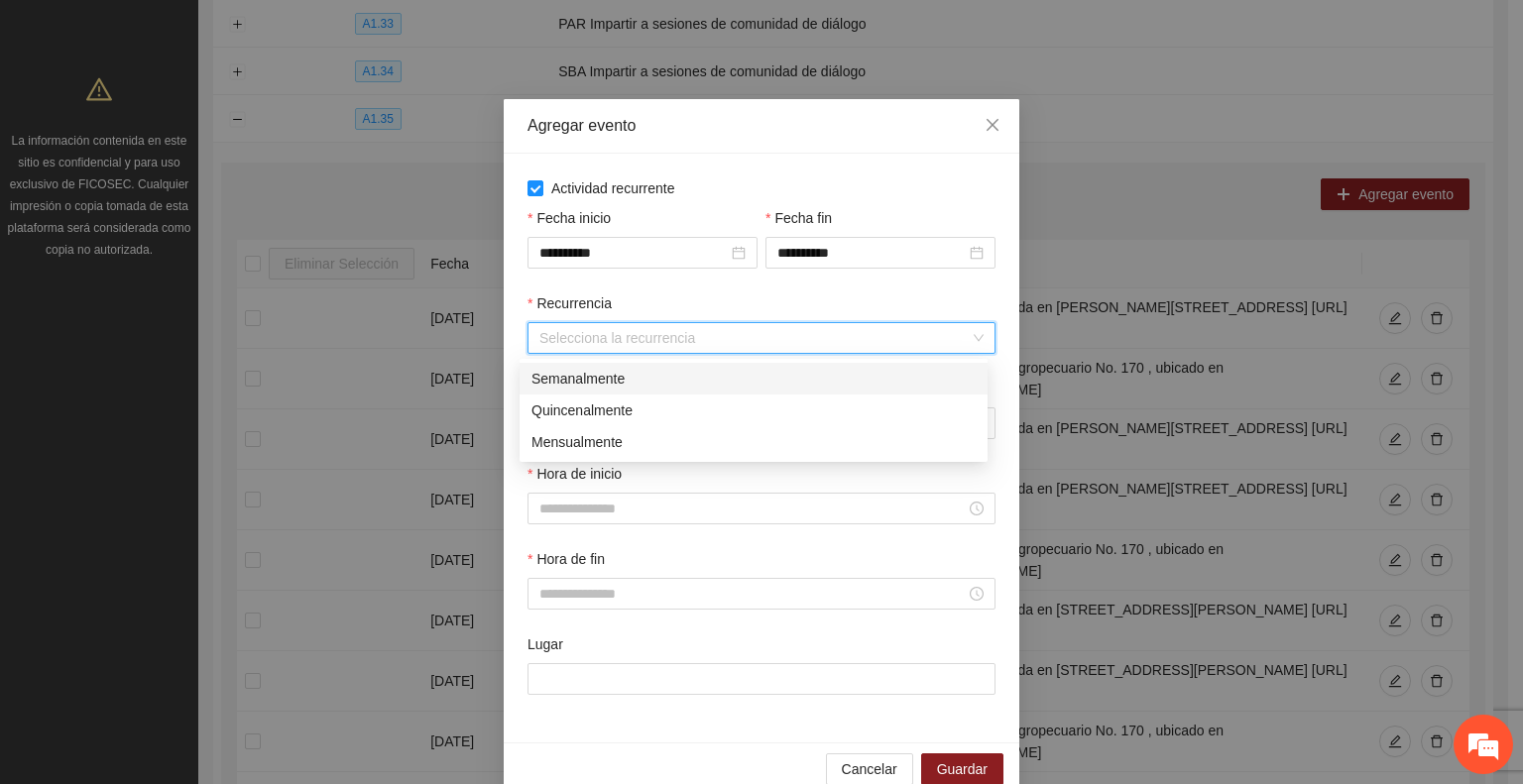 click on "Semanalmente" at bounding box center (754, 379) 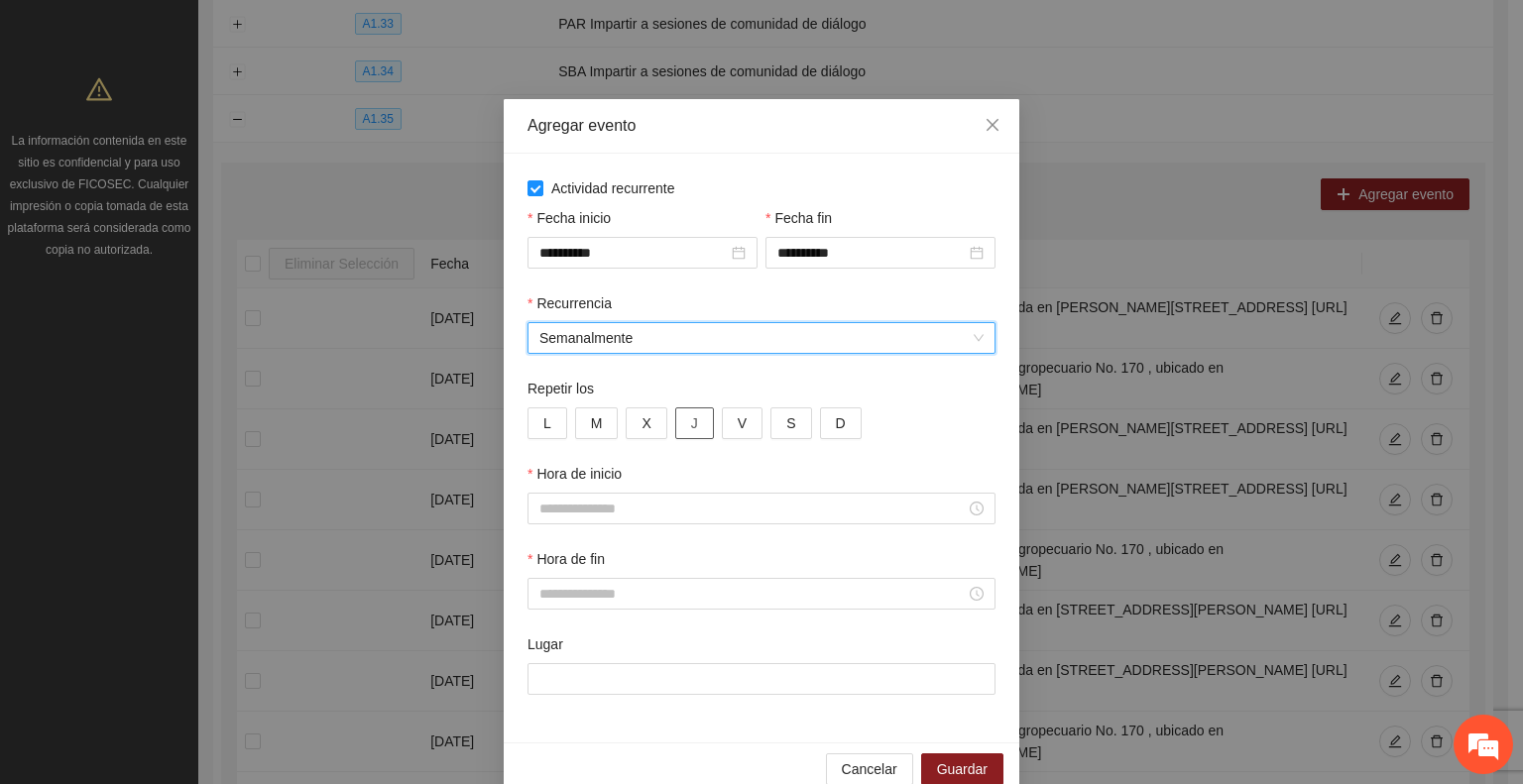 click on "J" at bounding box center [694, 423] 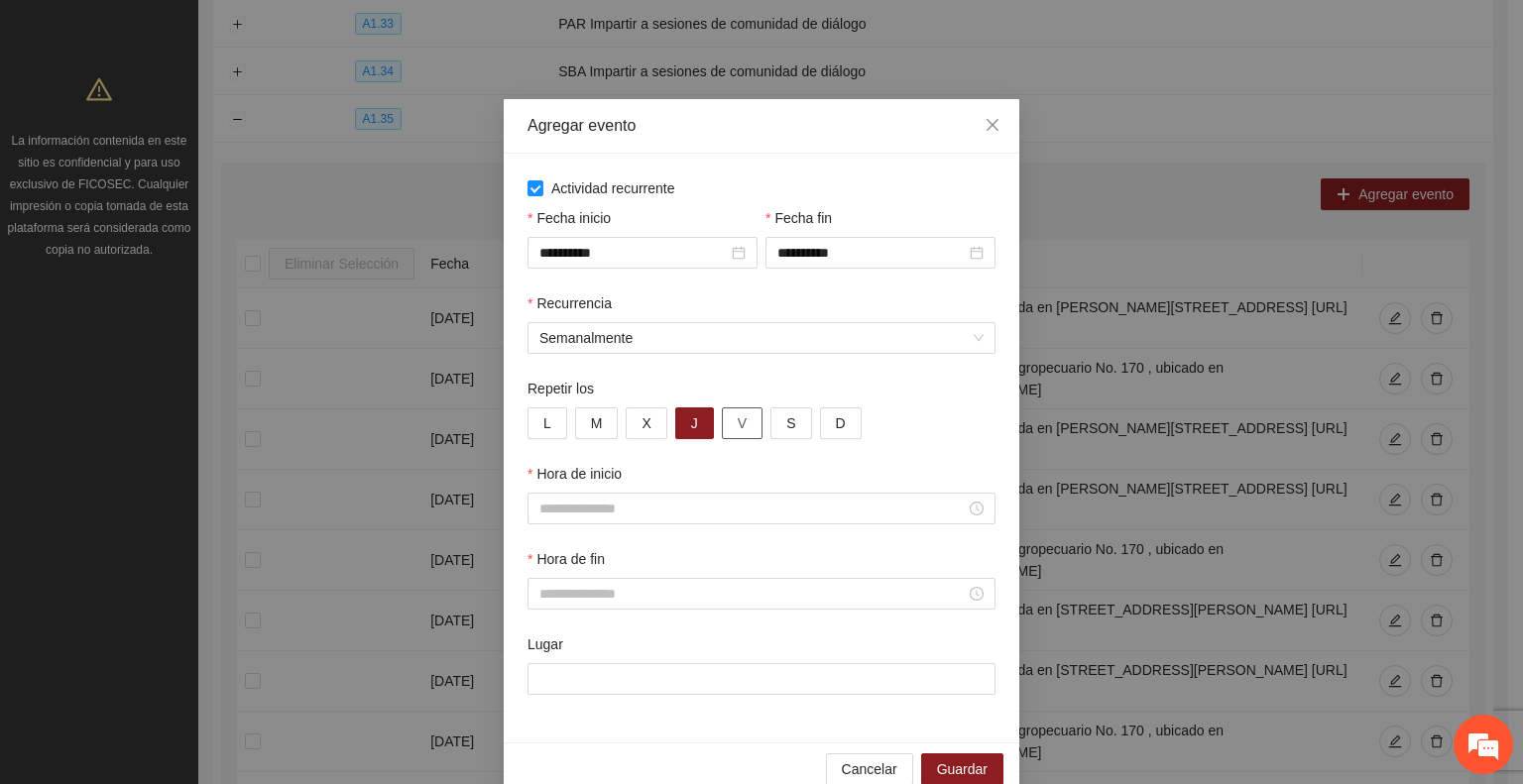 click on "V" at bounding box center [742, 423] 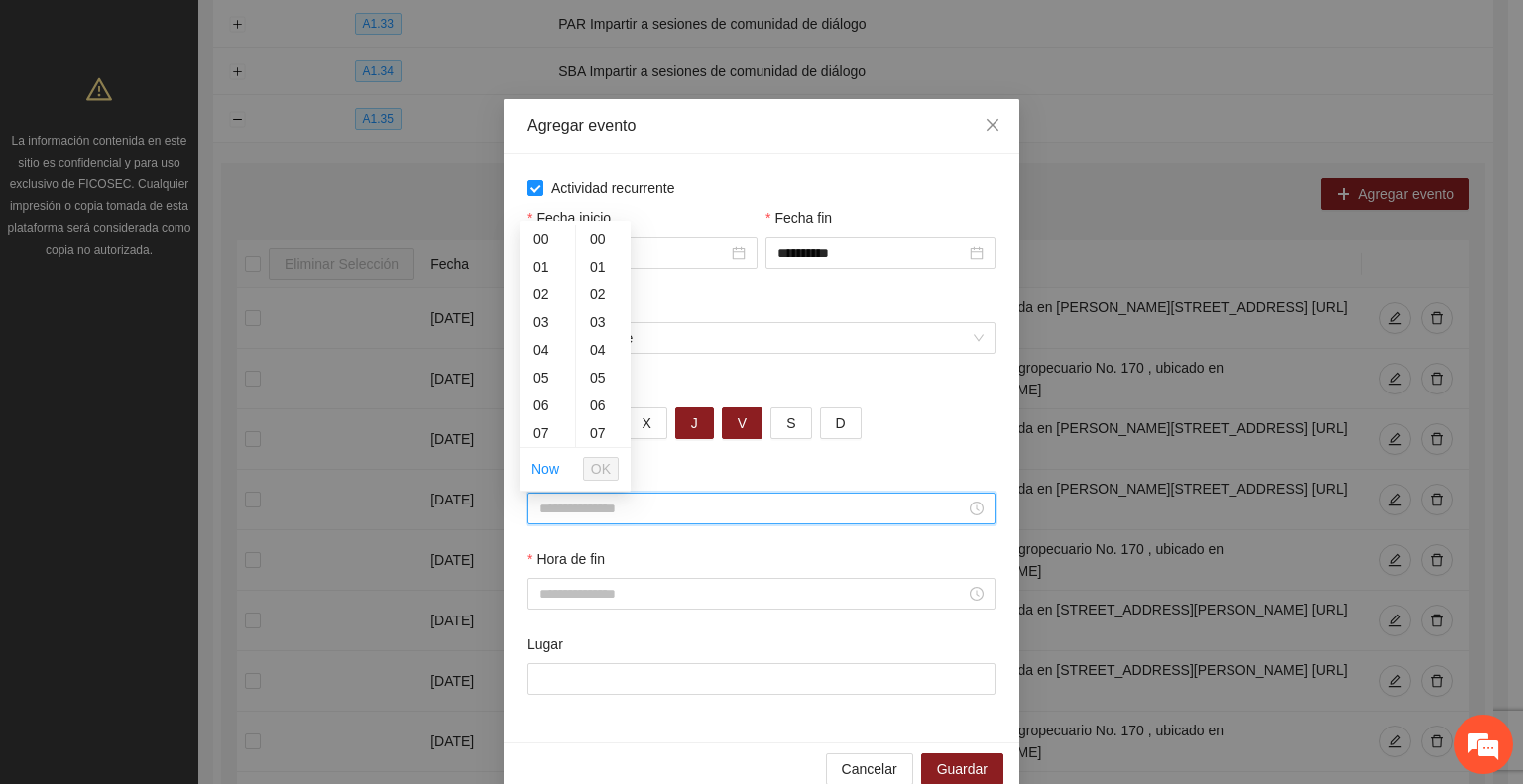 click on "Hora de inicio" at bounding box center (753, 508) 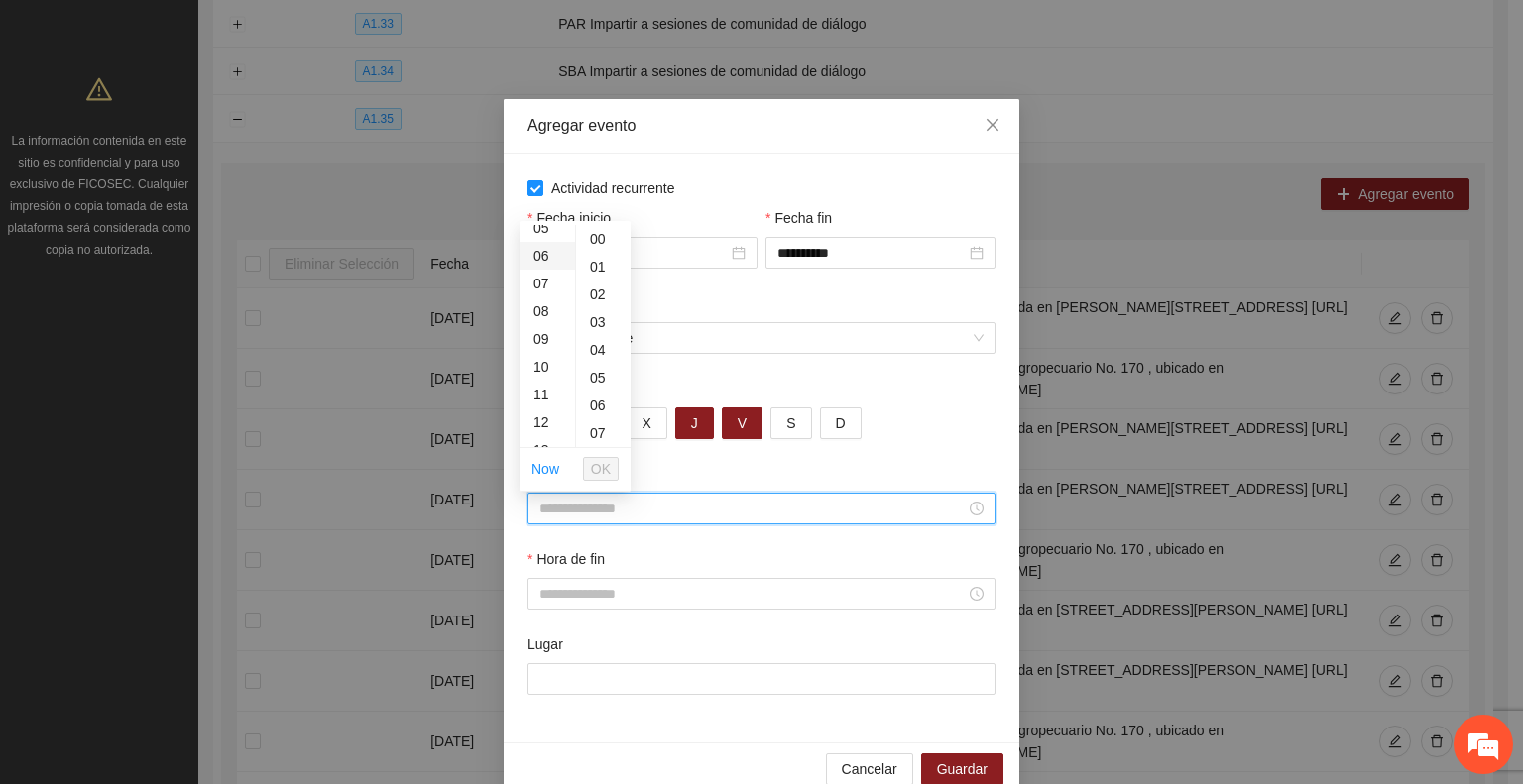 scroll, scrollTop: 198, scrollLeft: 0, axis: vertical 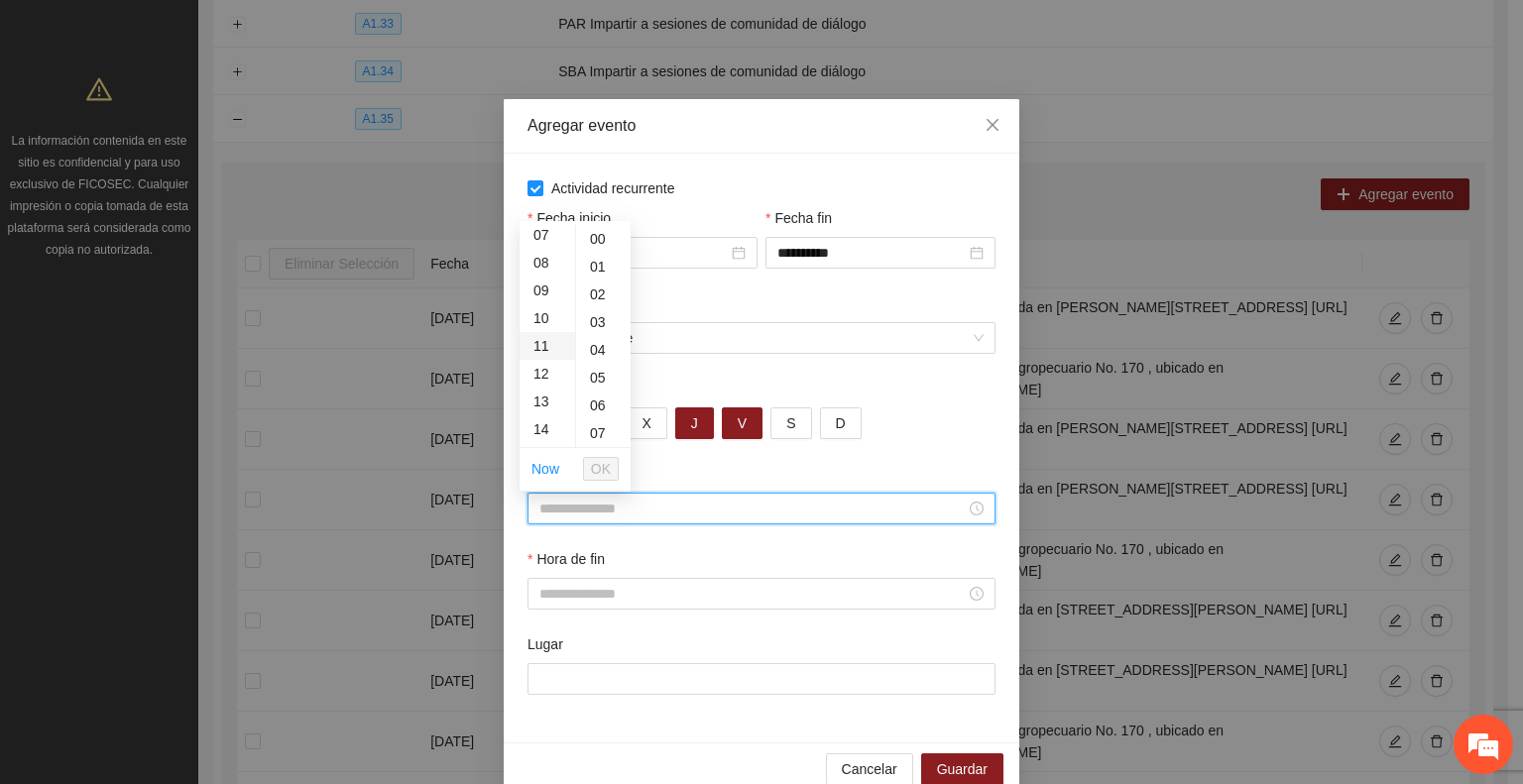 click on "10" at bounding box center (547, 318) 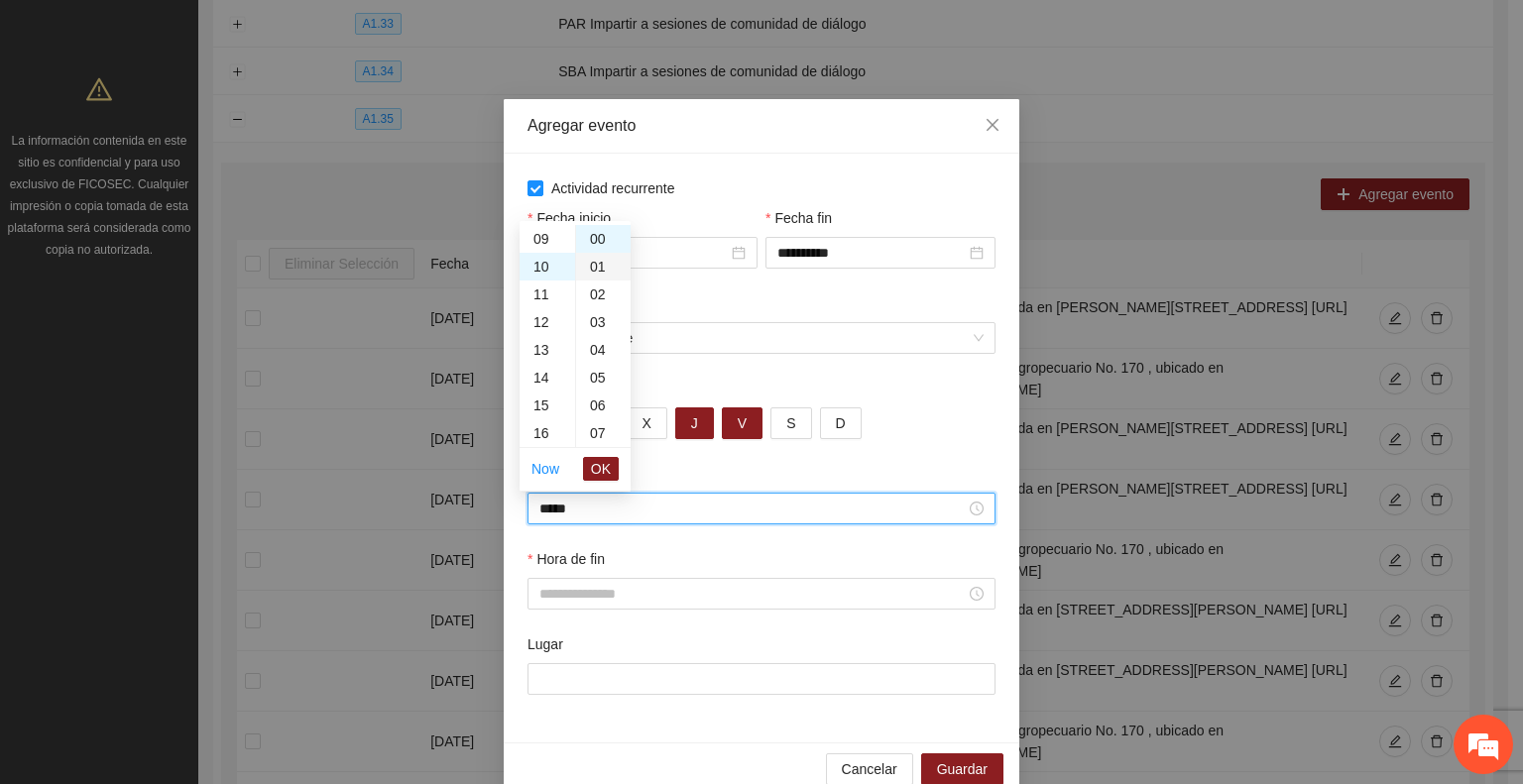 scroll, scrollTop: 278, scrollLeft: 0, axis: vertical 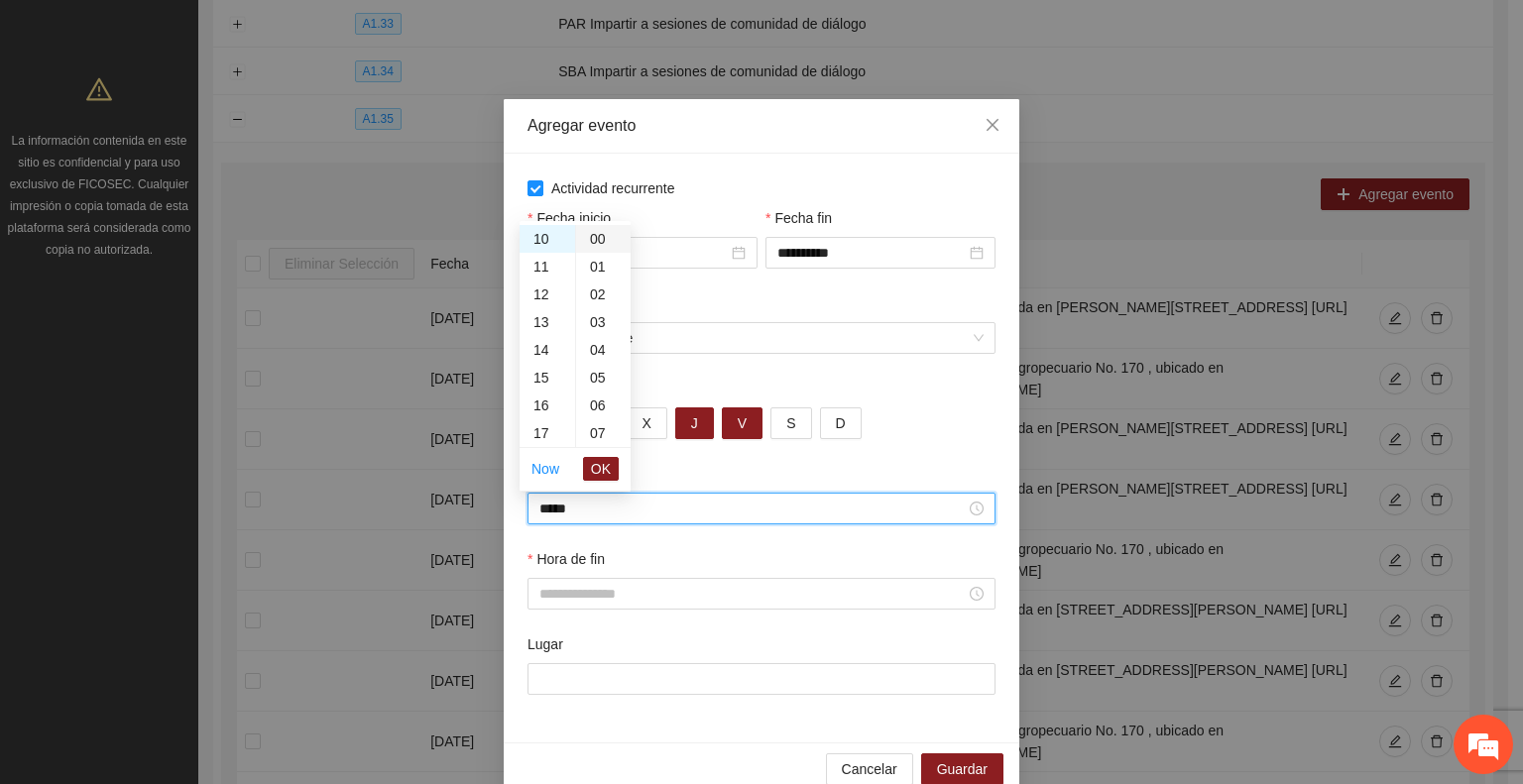 click on "00" at bounding box center (603, 239) 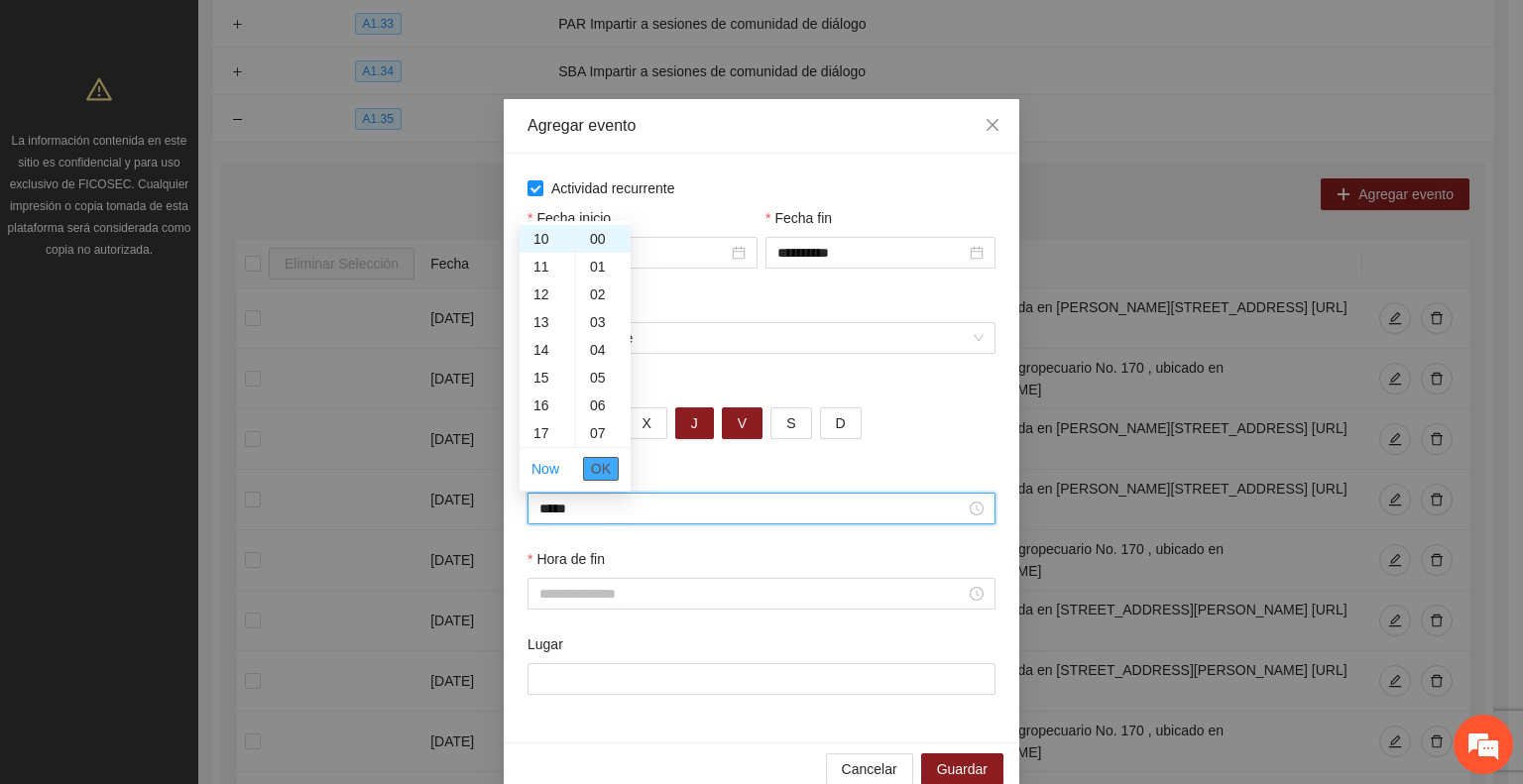 click on "OK" at bounding box center [601, 469] 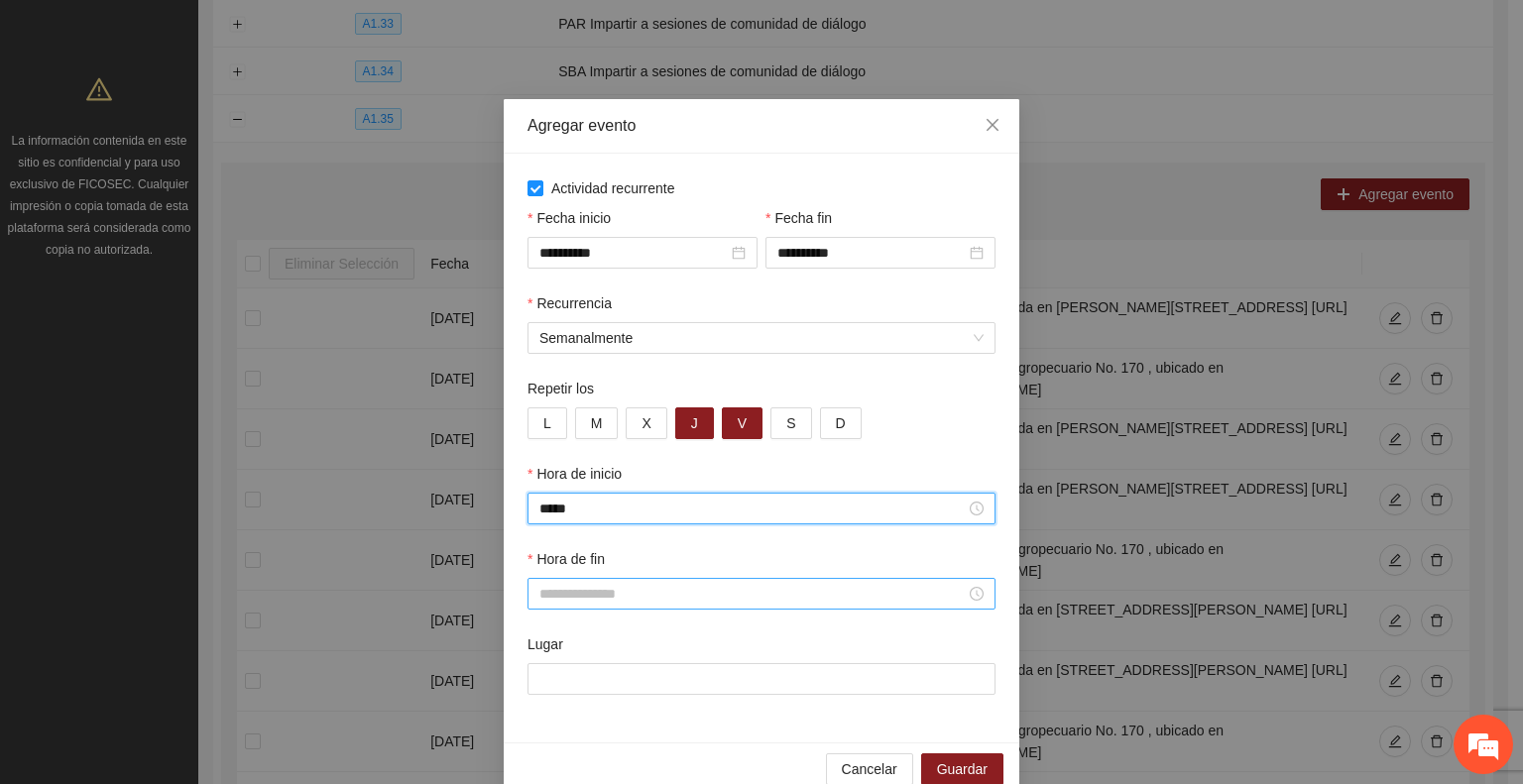 click on "Hora de fin" at bounding box center (753, 594) 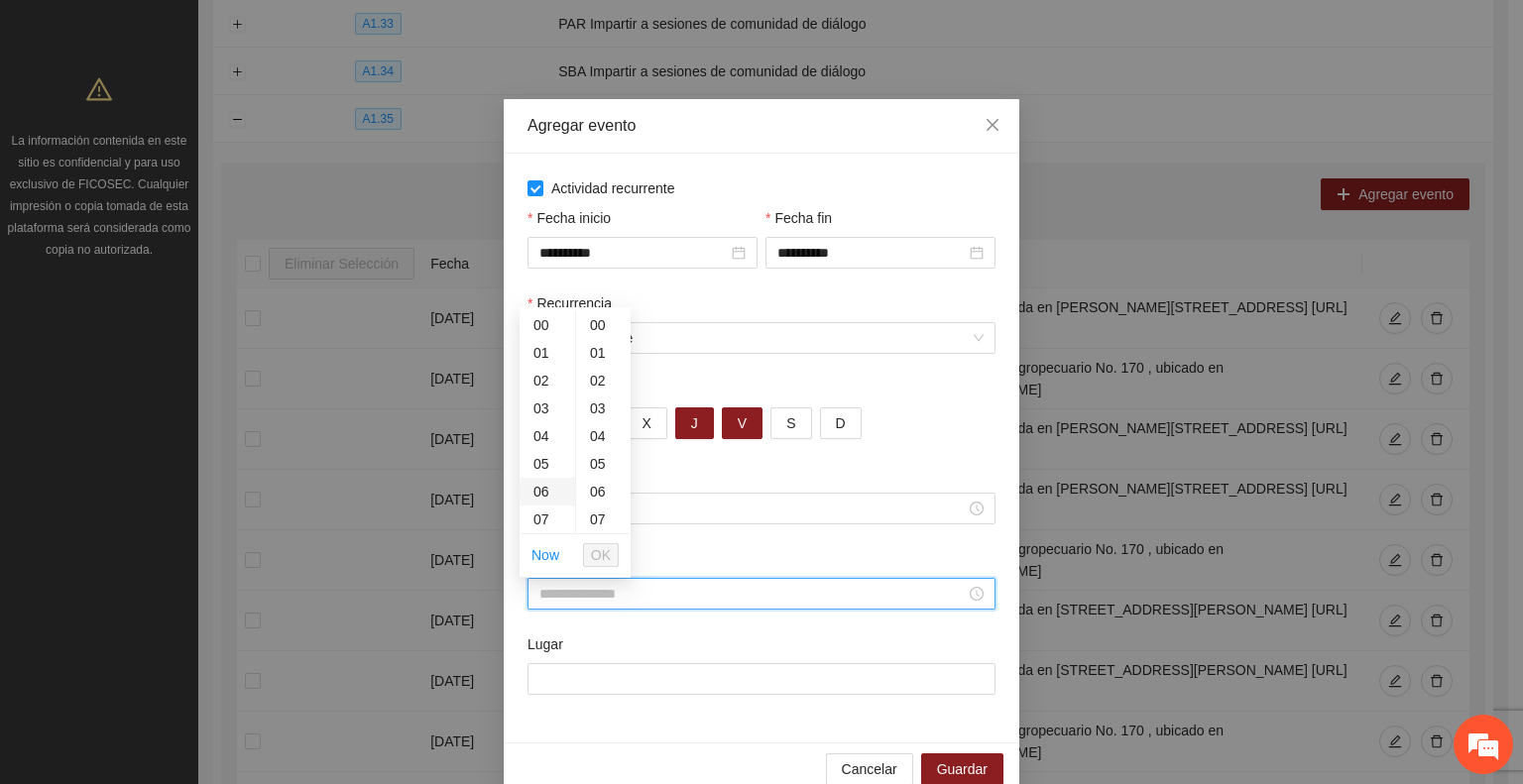scroll, scrollTop: 198, scrollLeft: 0, axis: vertical 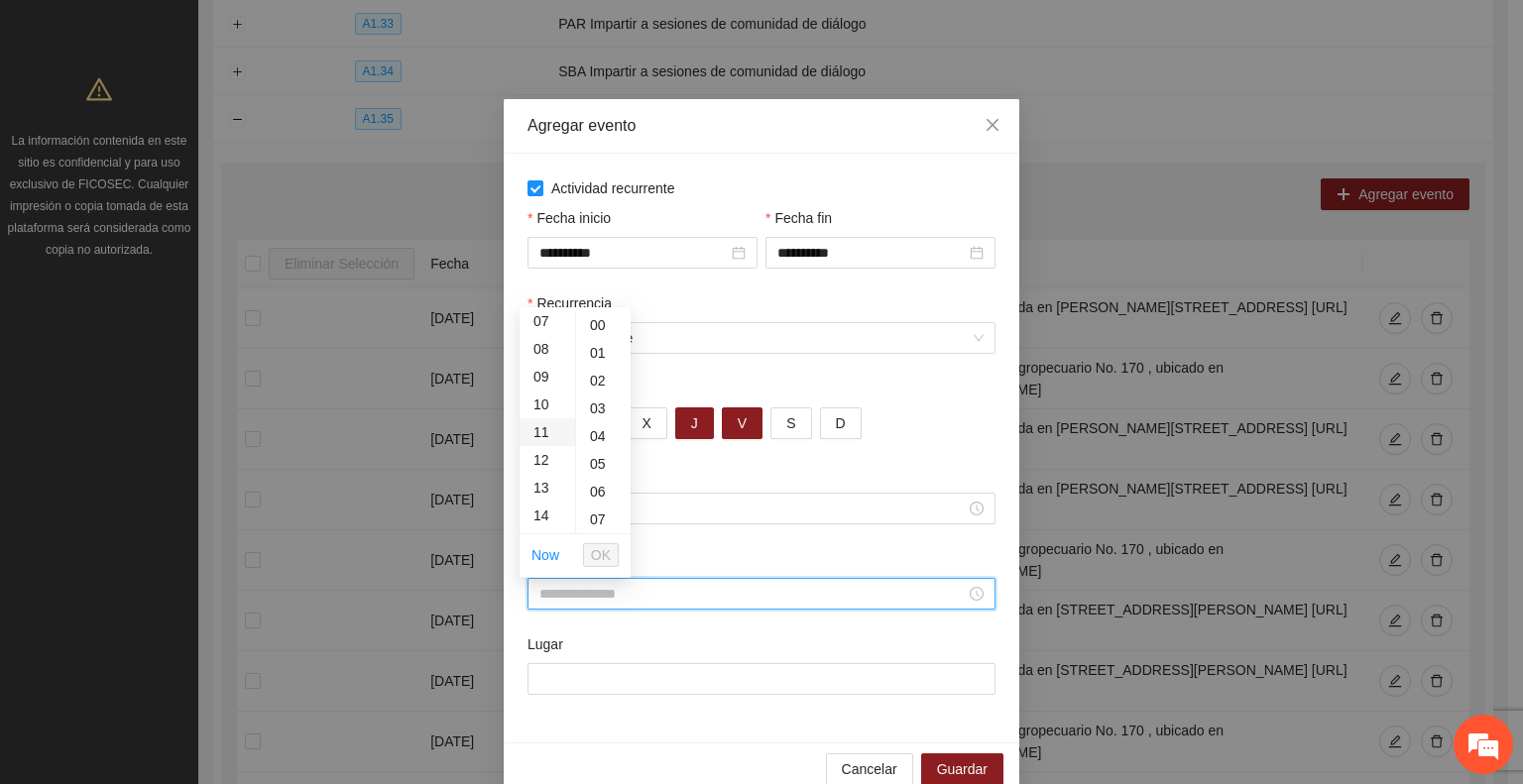 click on "11" at bounding box center [547, 432] 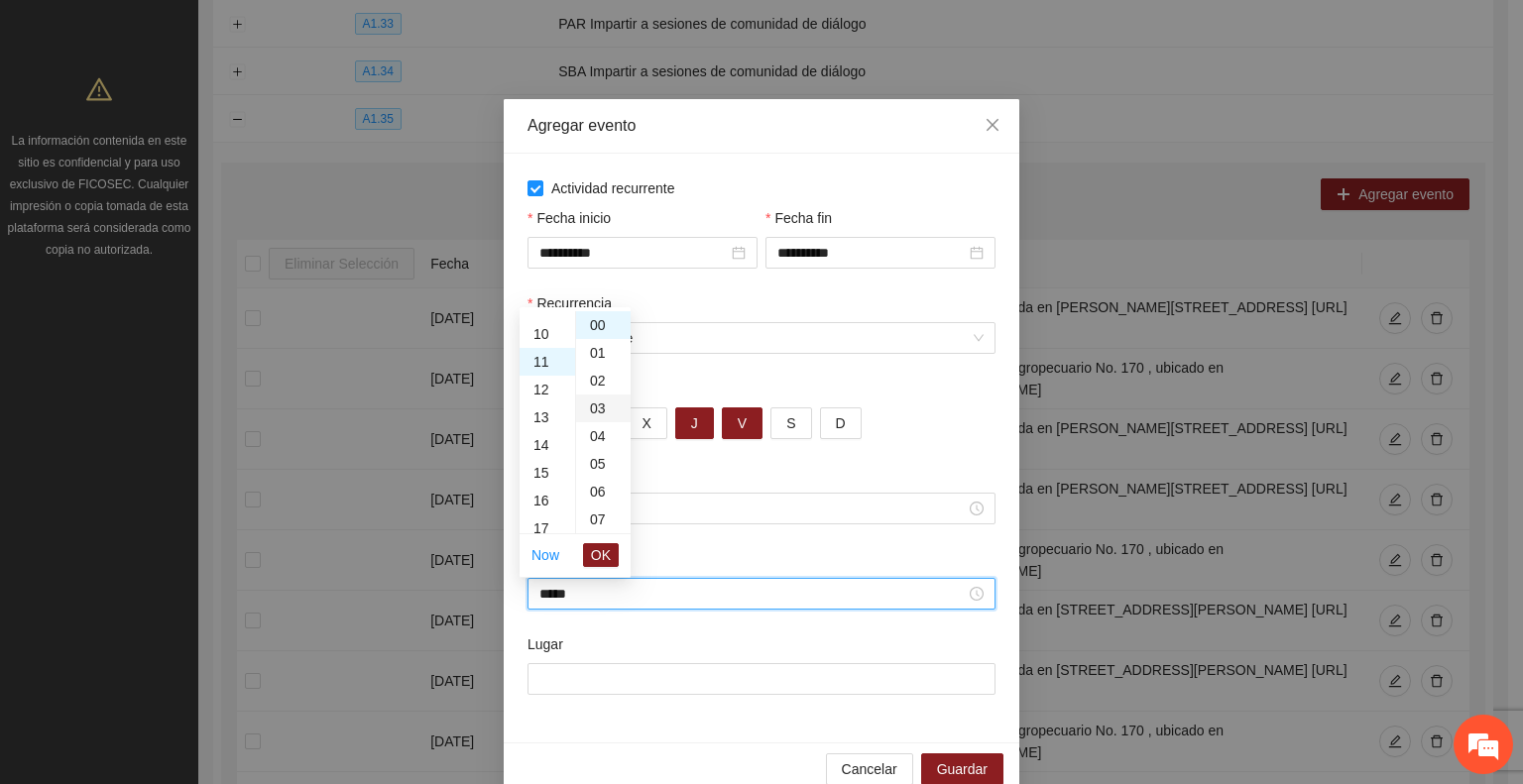 scroll, scrollTop: 305, scrollLeft: 0, axis: vertical 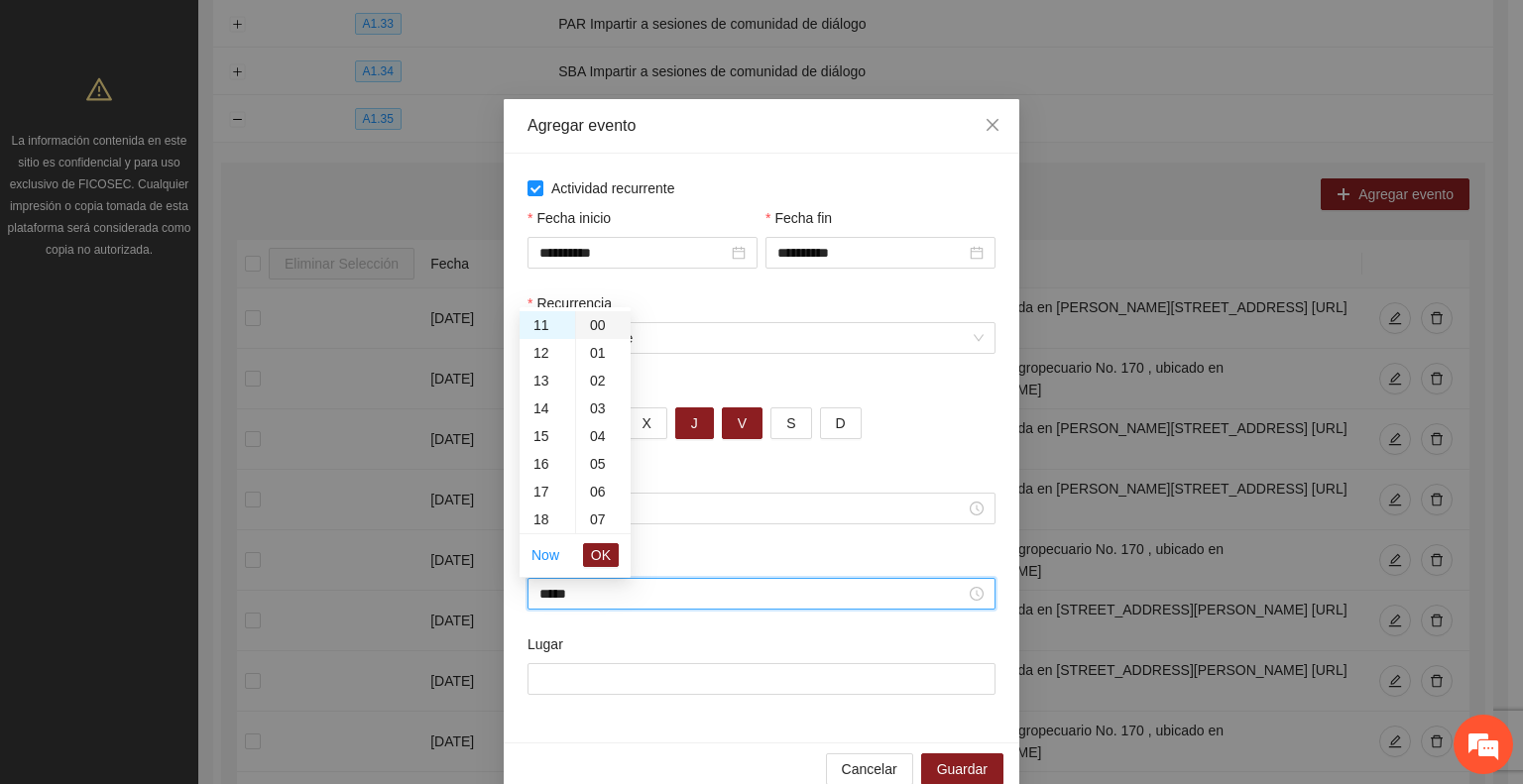 click on "00" at bounding box center (603, 325) 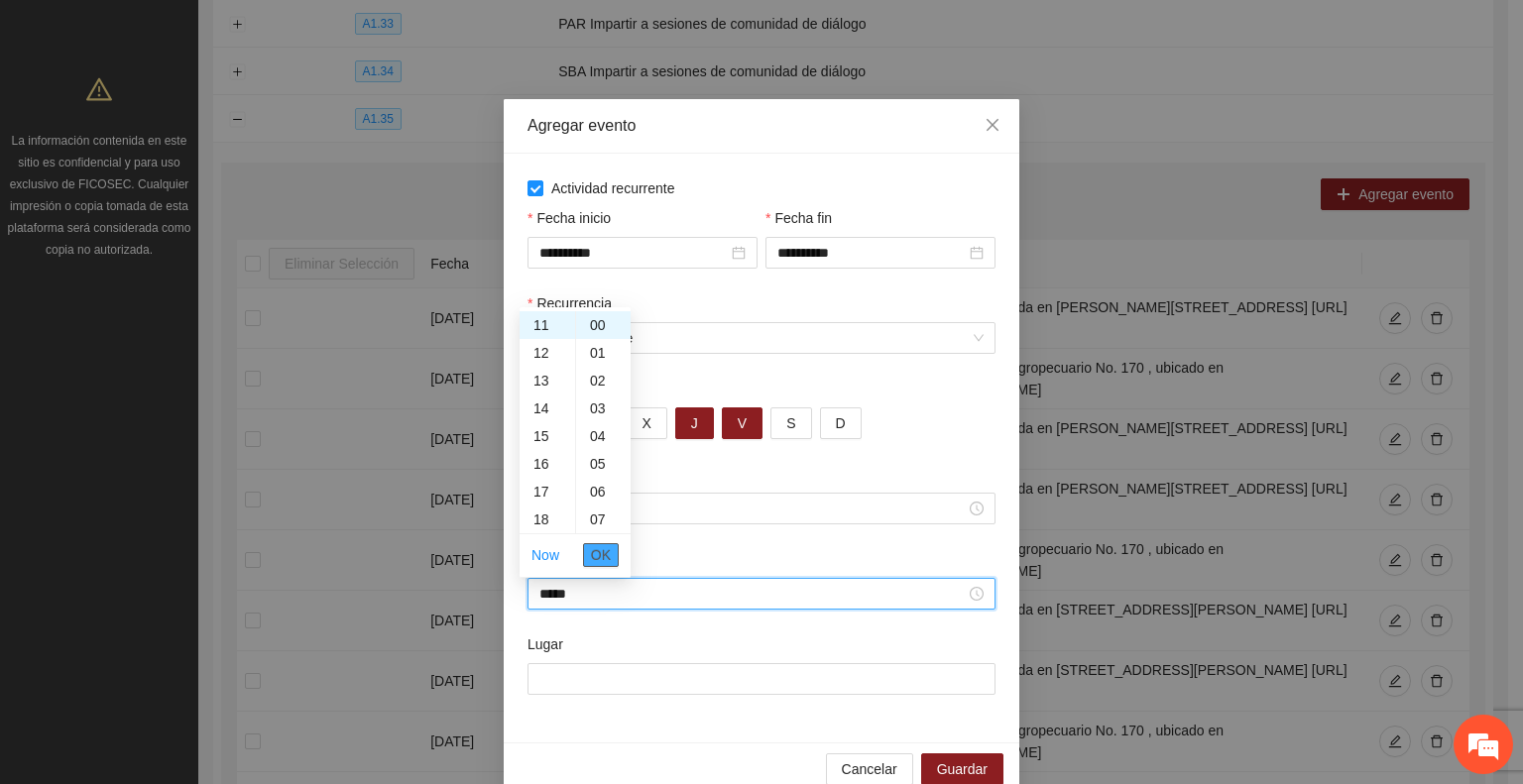 click on "OK" at bounding box center (601, 555) 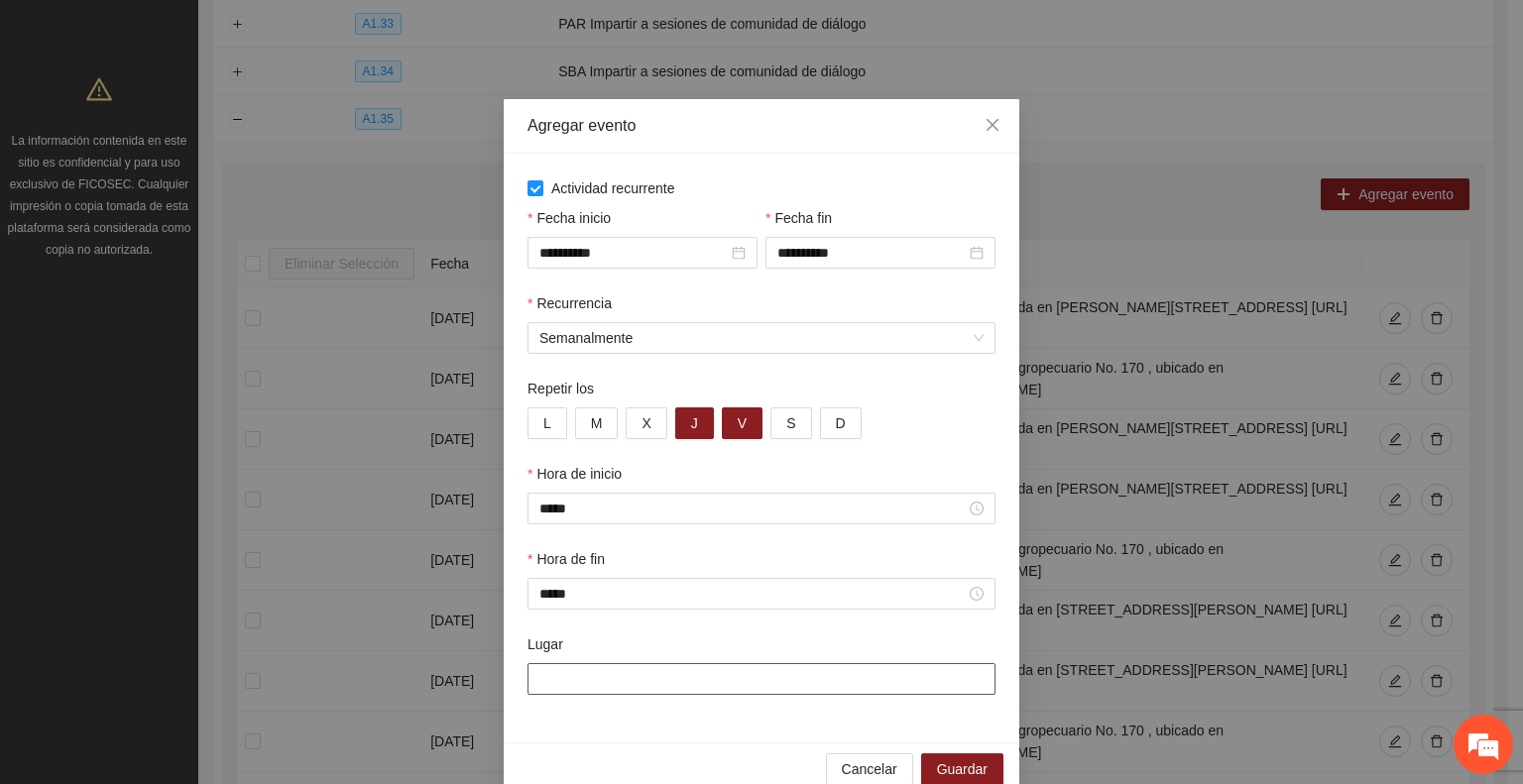 click on "Lugar" at bounding box center (762, 679) 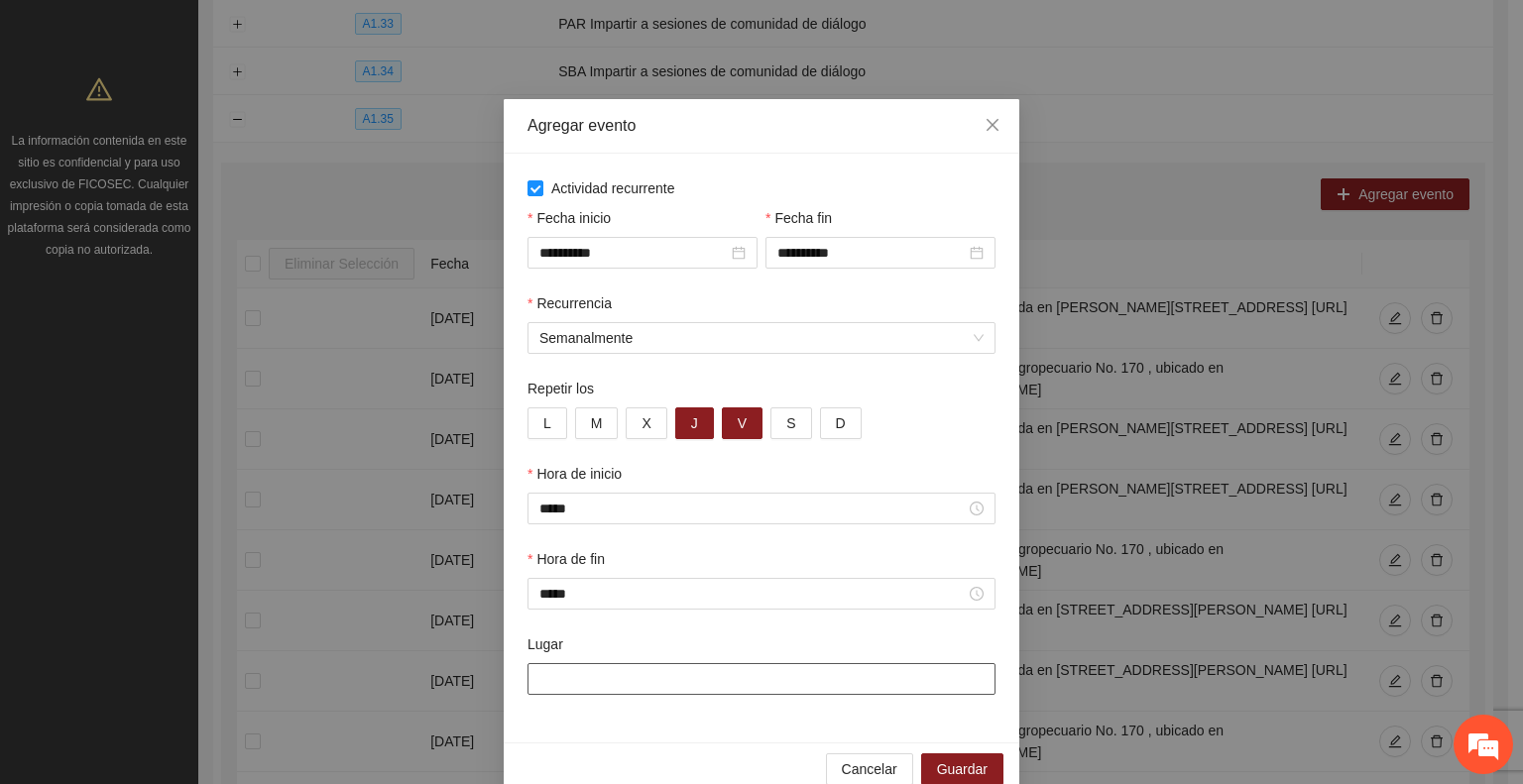 paste on "**********" 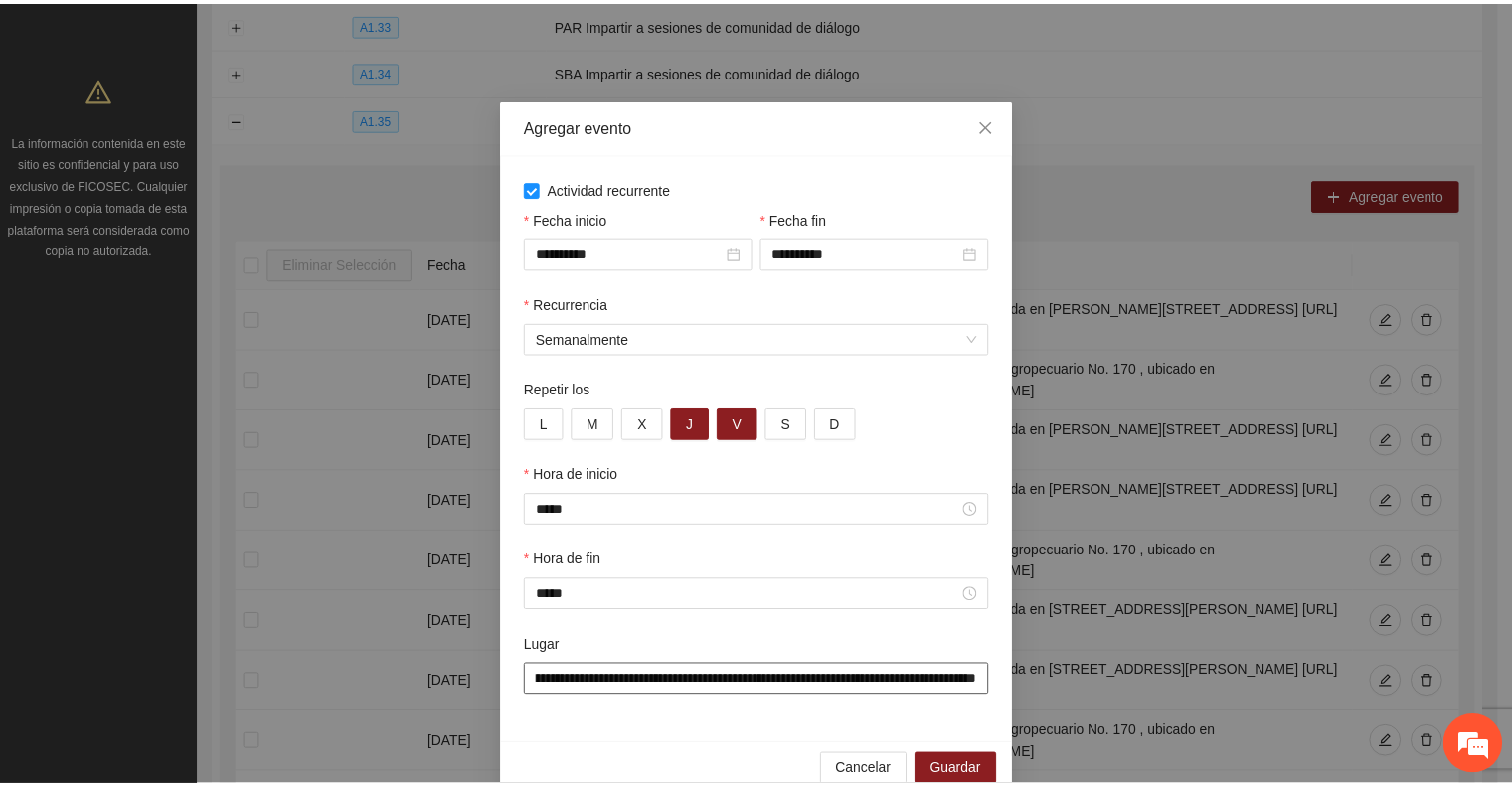 scroll, scrollTop: 0, scrollLeft: 0, axis: both 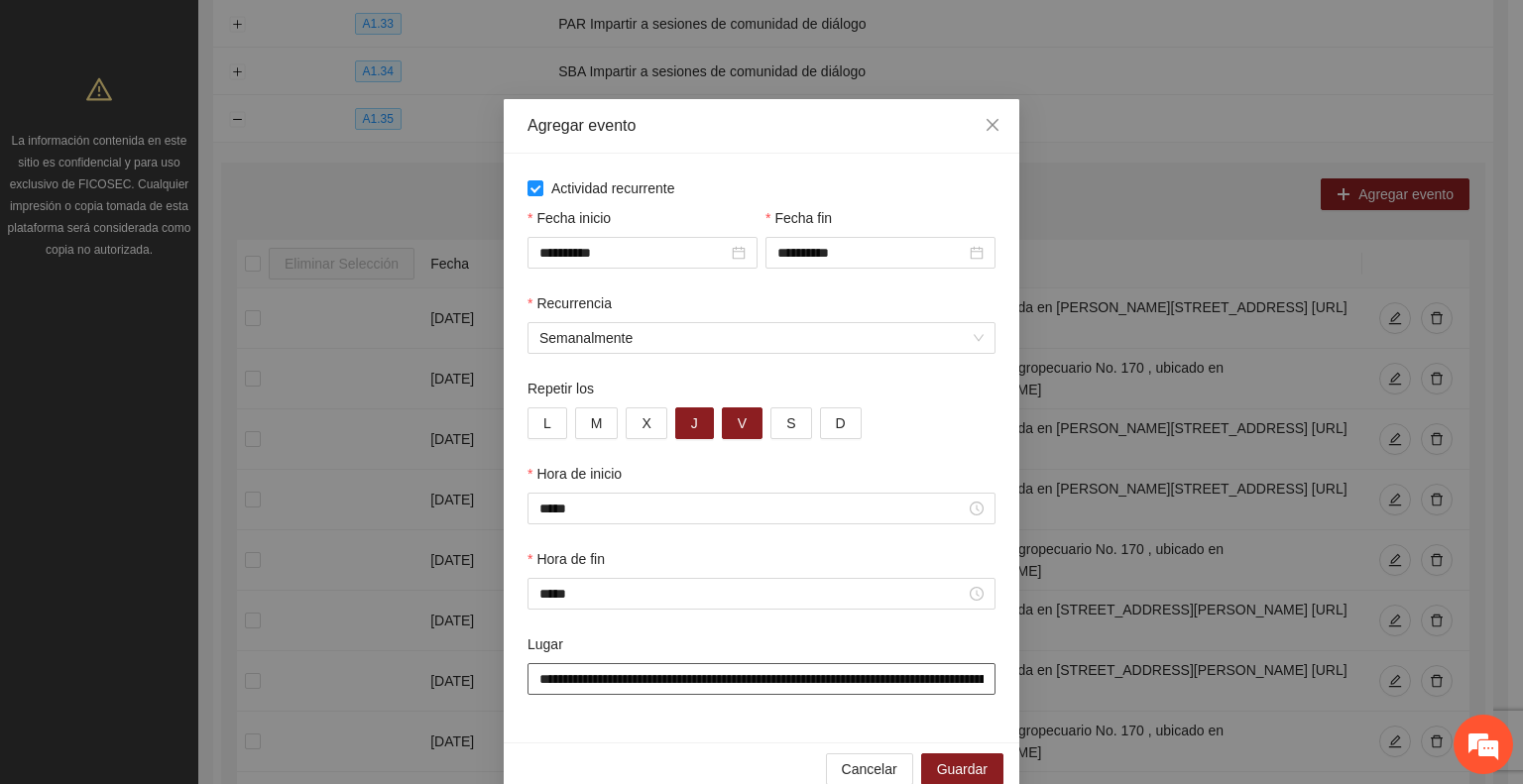drag, startPoint x: 752, startPoint y: 676, endPoint x: 258, endPoint y: 681, distance: 494.0253 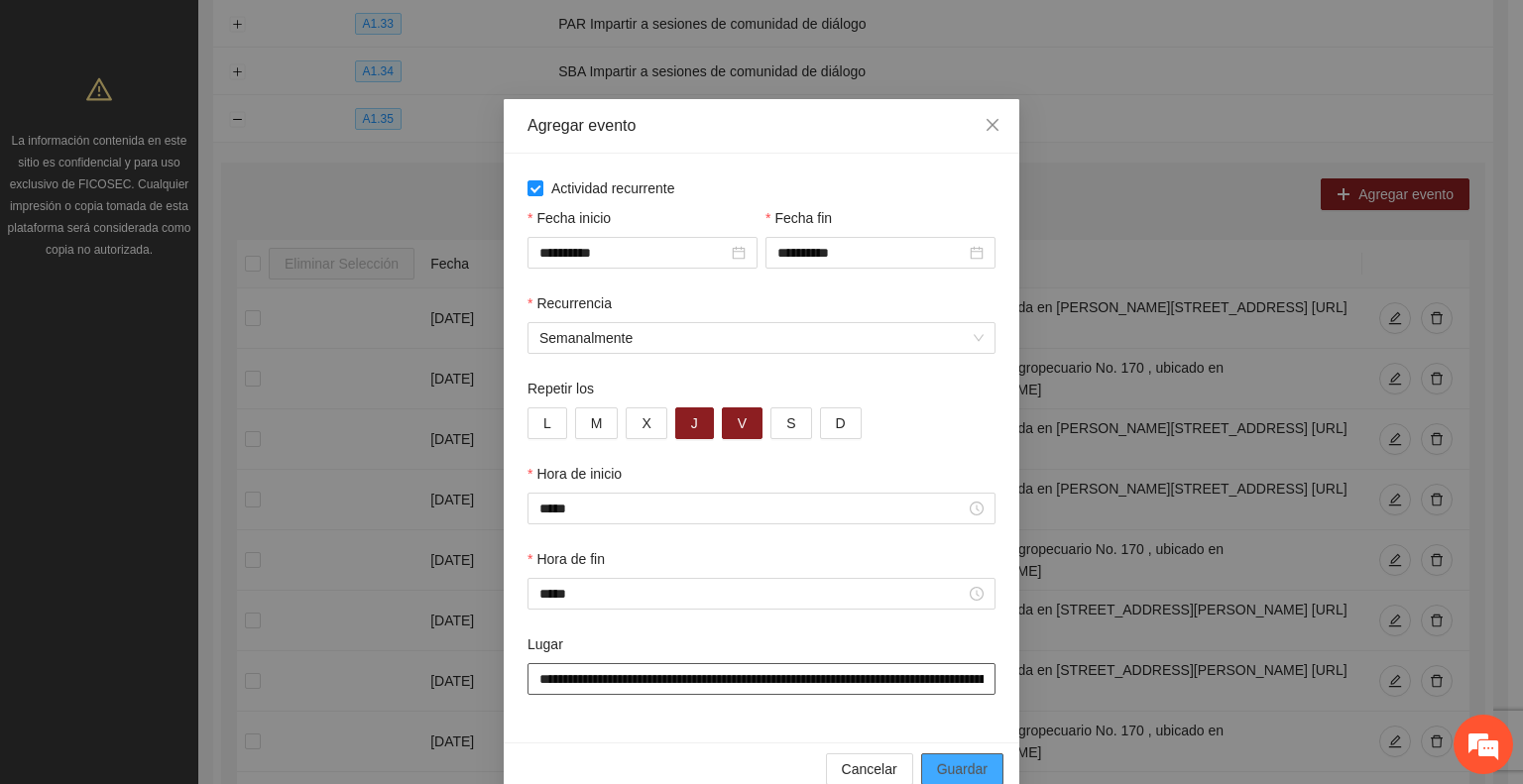 type on "**********" 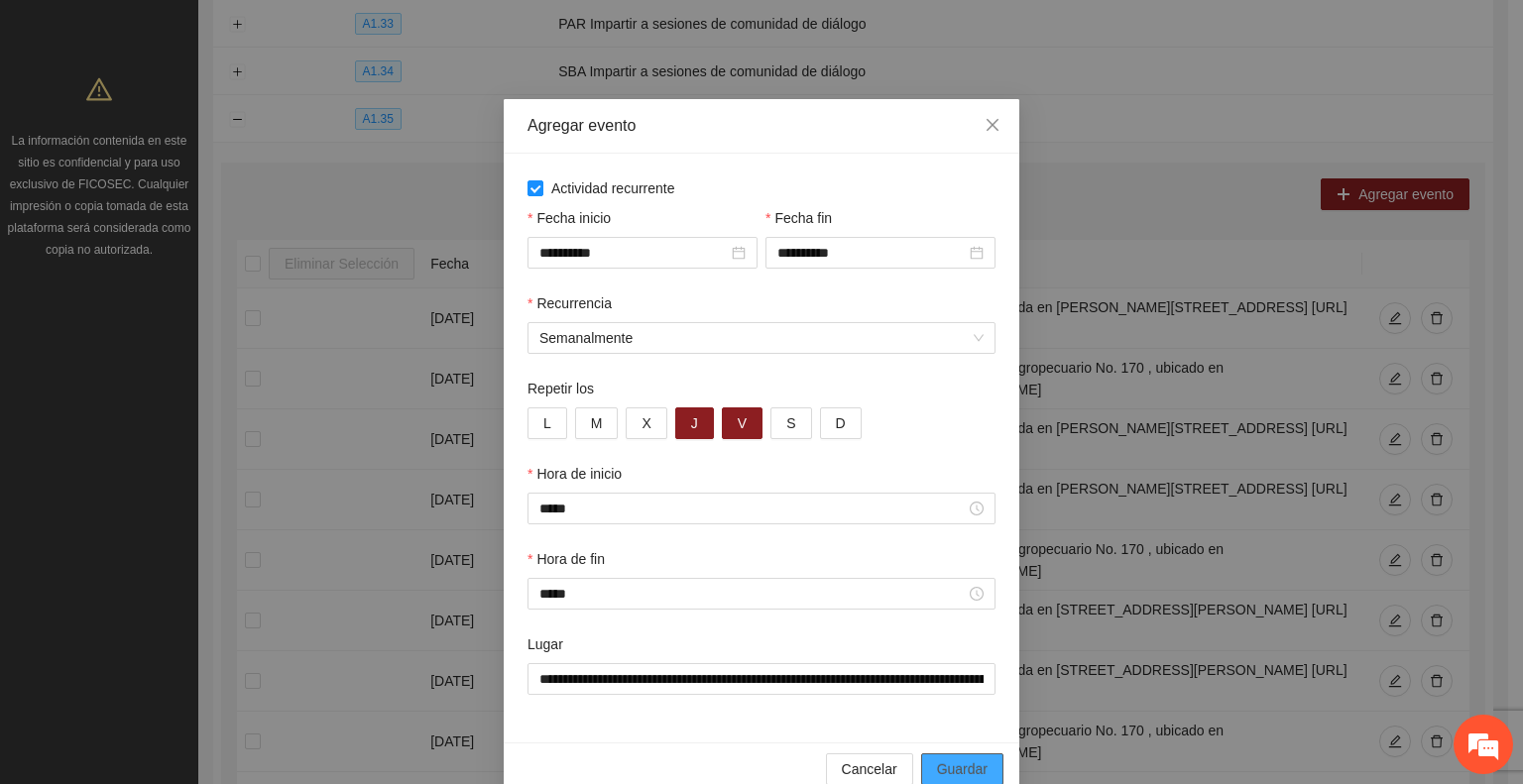 click on "Guardar" at bounding box center (962, 769) 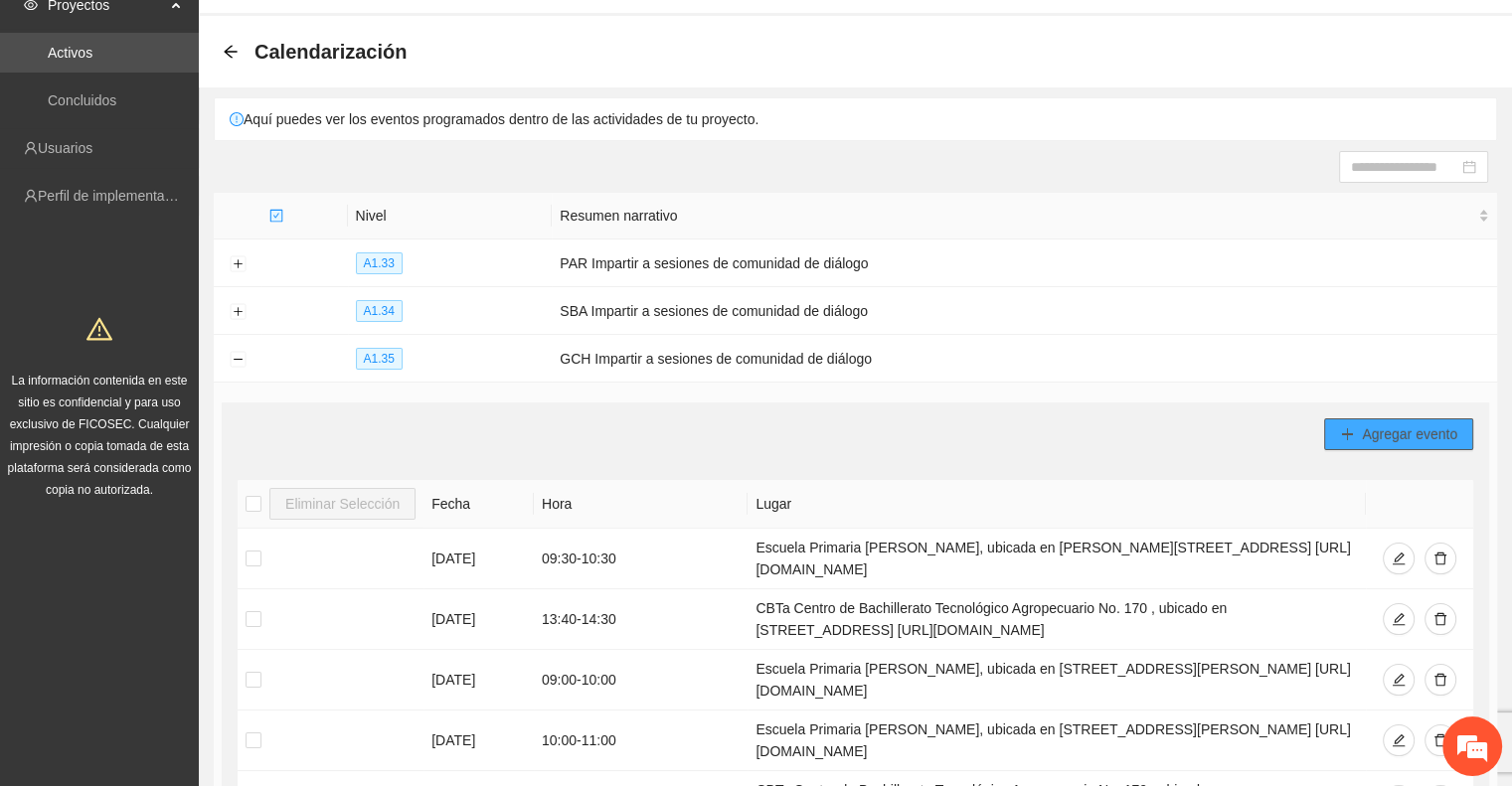 scroll, scrollTop: 0, scrollLeft: 0, axis: both 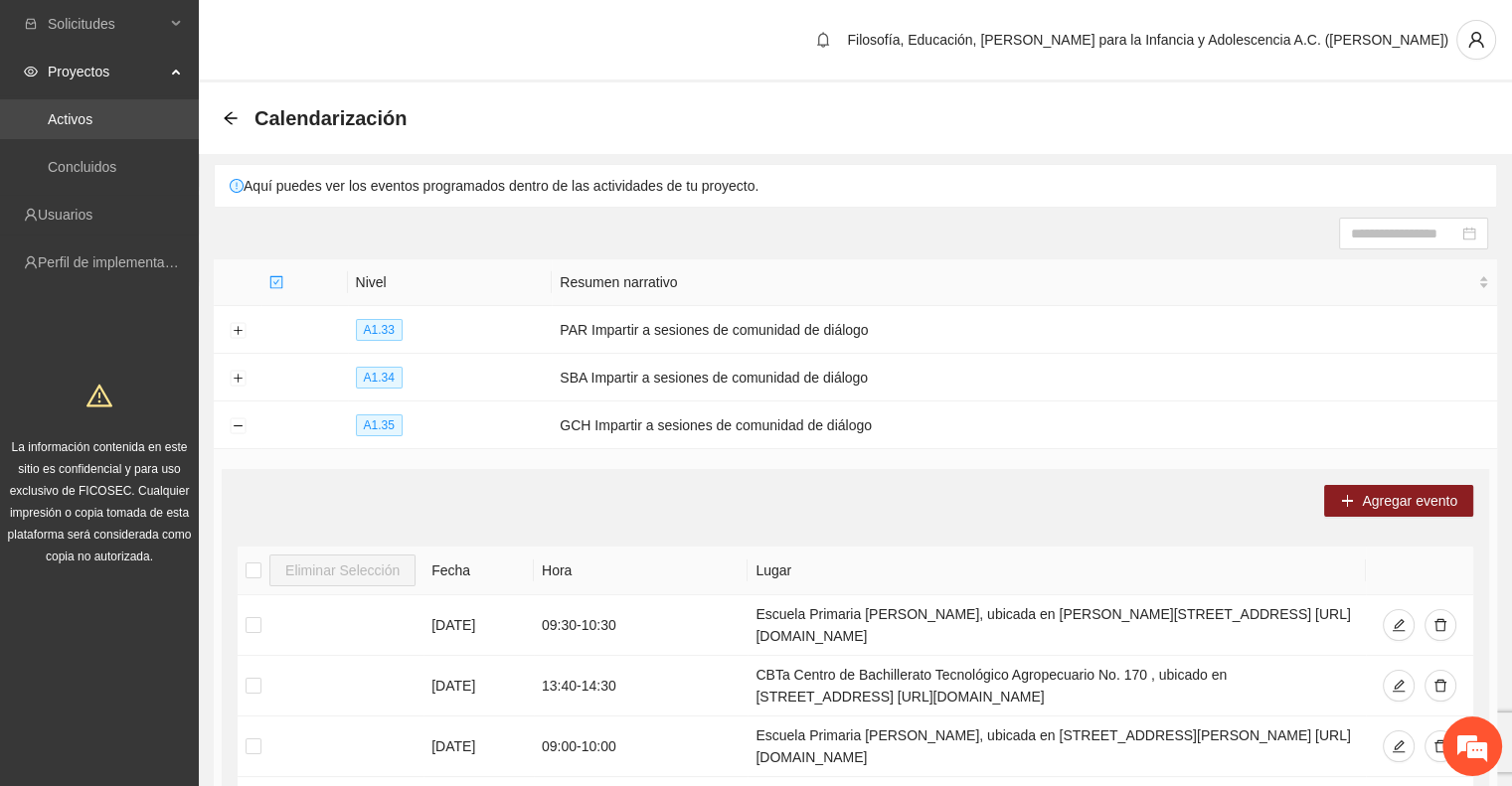 click on "Activos" at bounding box center [70, 119] 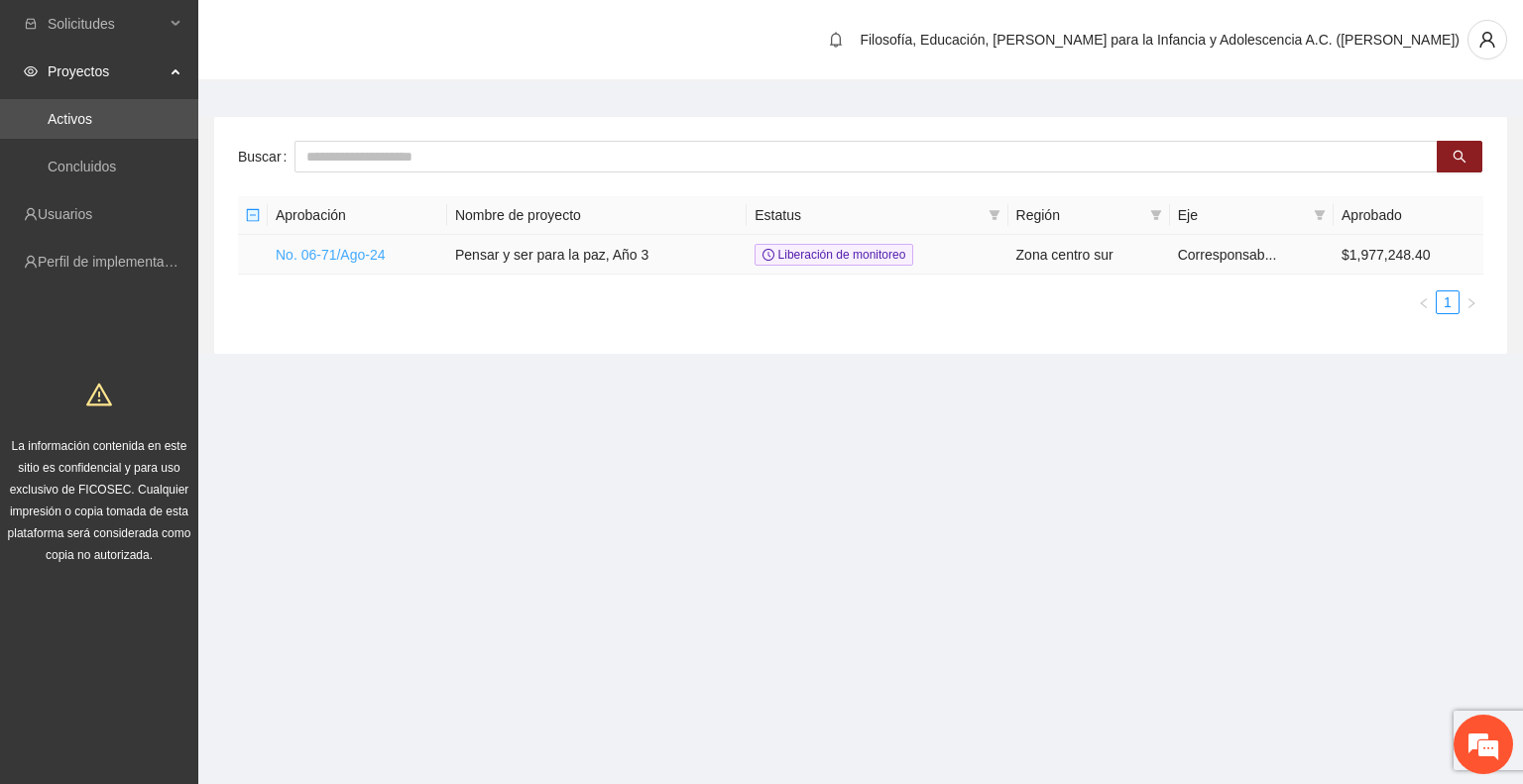 click on "No. 06-71/Ago-24" at bounding box center [330, 255] 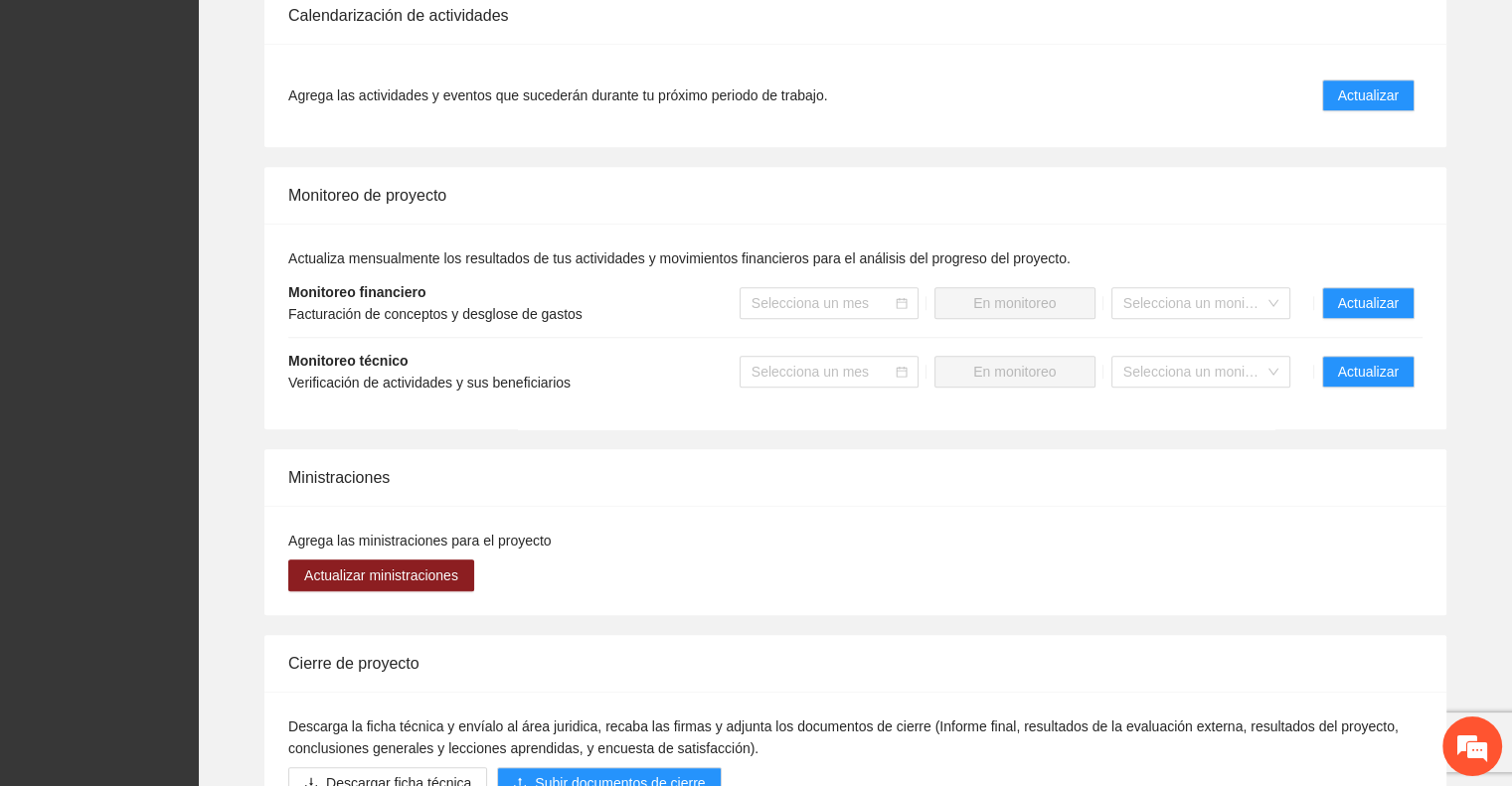 scroll, scrollTop: 1590, scrollLeft: 0, axis: vertical 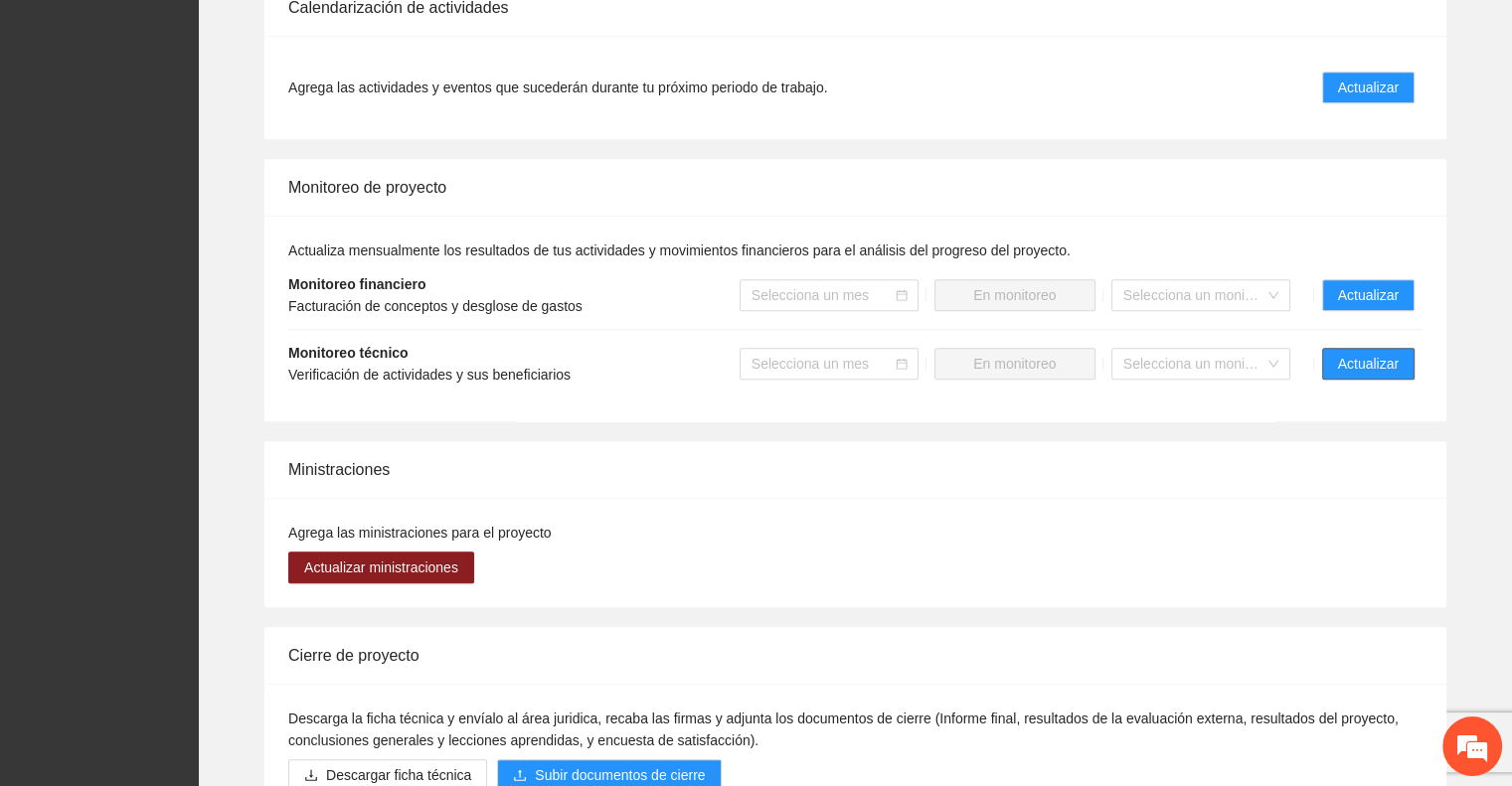 click on "Actualizar" at bounding box center (1368, 364) 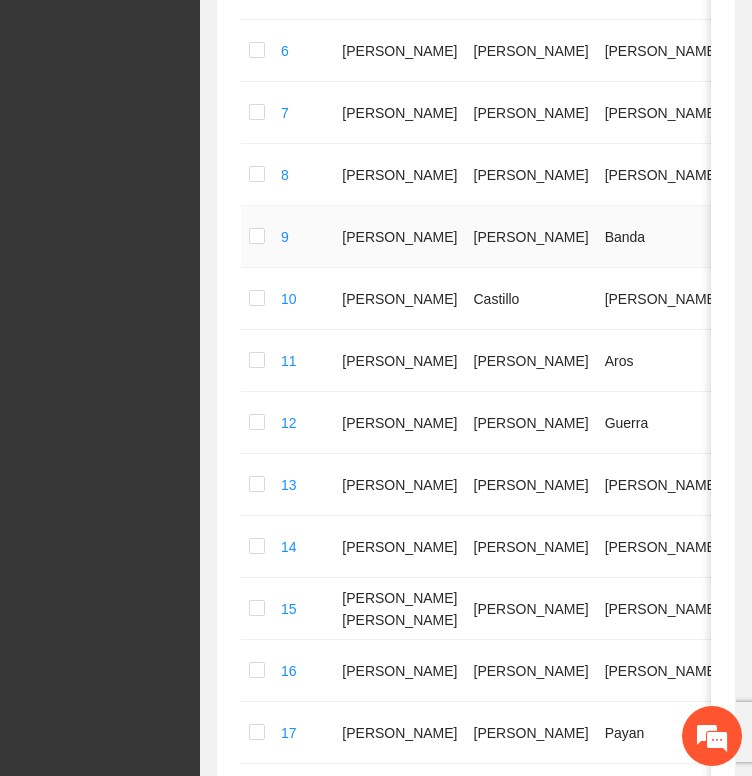 scroll, scrollTop: 1142, scrollLeft: 0, axis: vertical 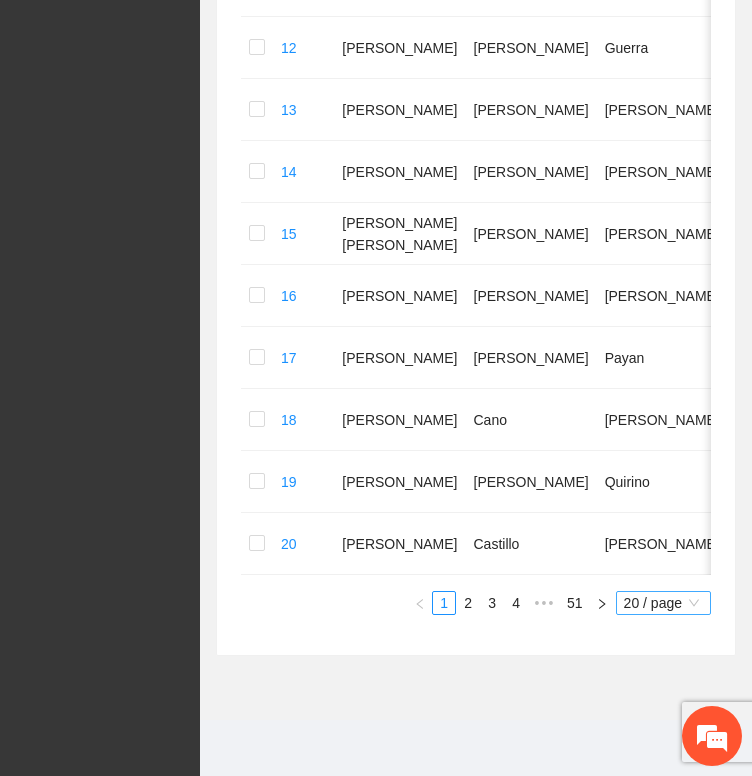click on "20 / page" at bounding box center (663, 603) 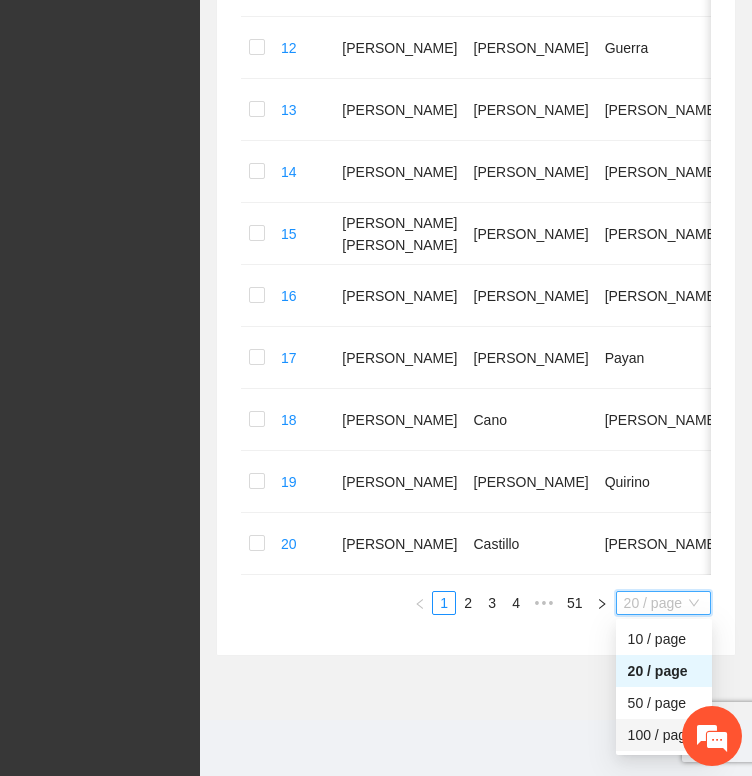 click on "100 / page" at bounding box center (664, 735) 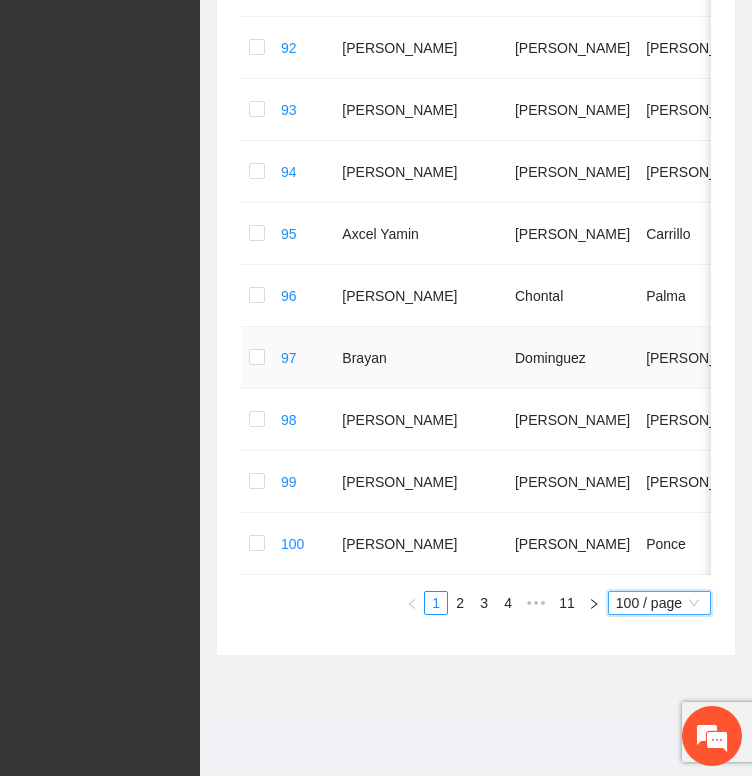scroll, scrollTop: 6123, scrollLeft: 0, axis: vertical 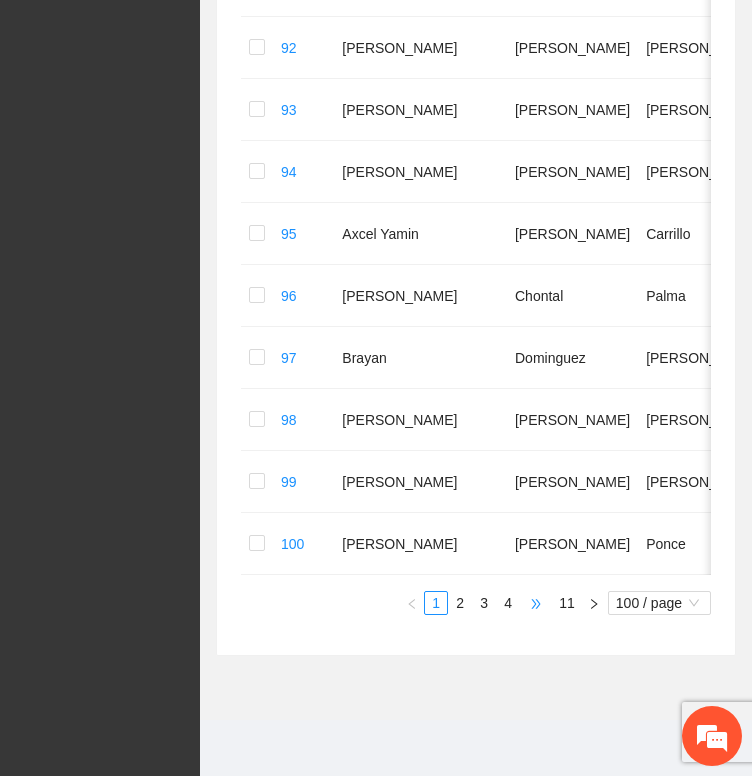 click on "•••" at bounding box center [536, 603] 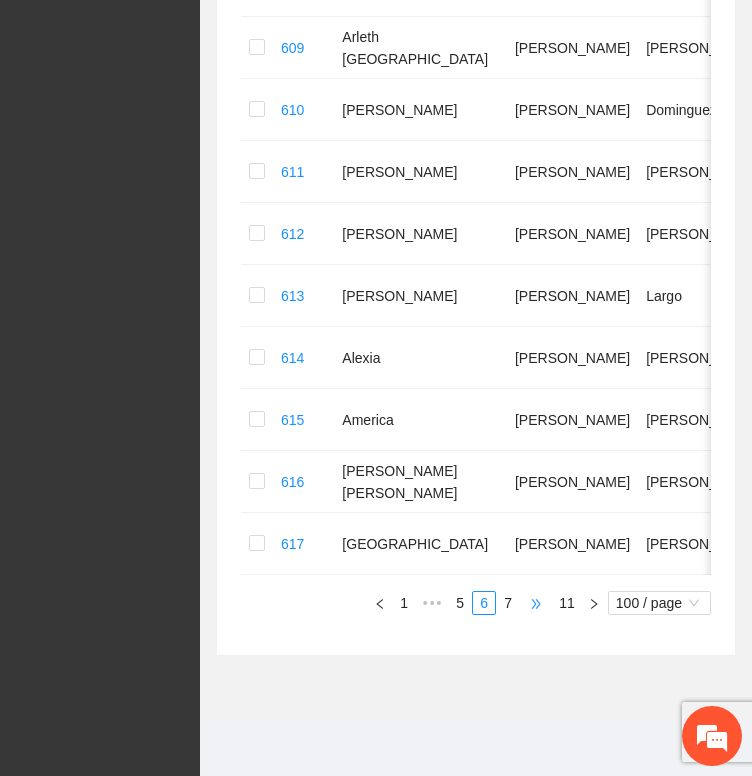 scroll, scrollTop: 6102, scrollLeft: 0, axis: vertical 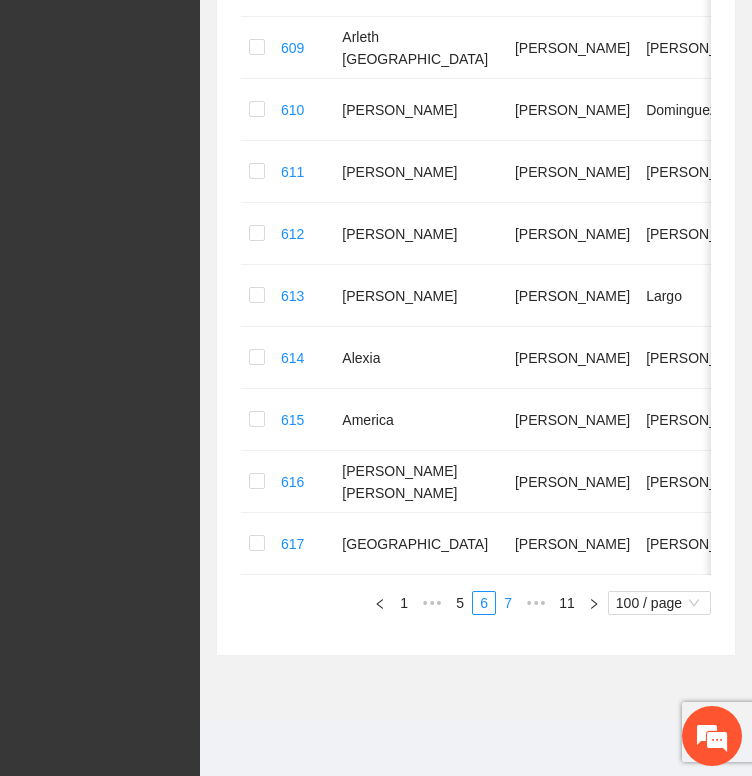 click on "7" at bounding box center (508, 603) 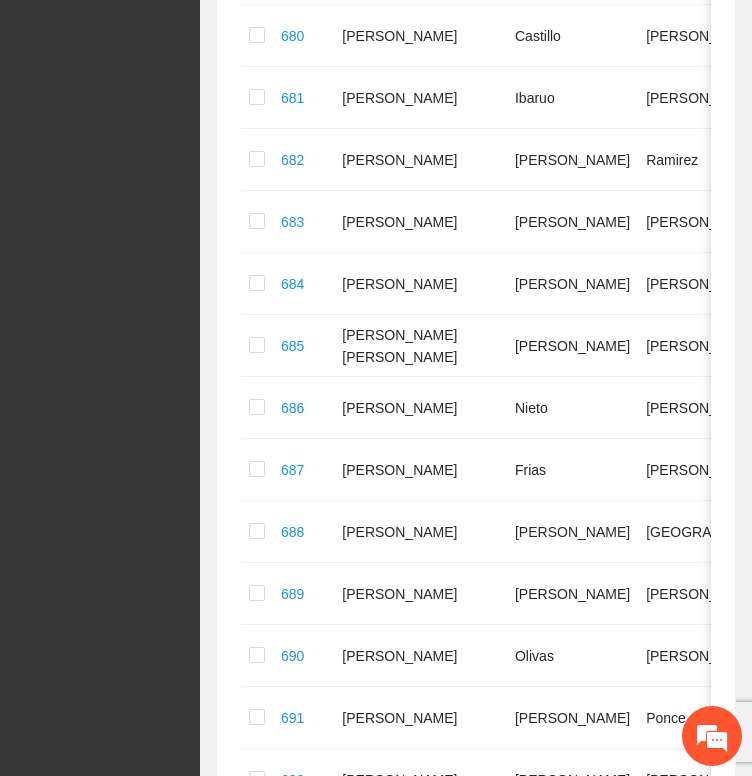 scroll, scrollTop: 3302, scrollLeft: 0, axis: vertical 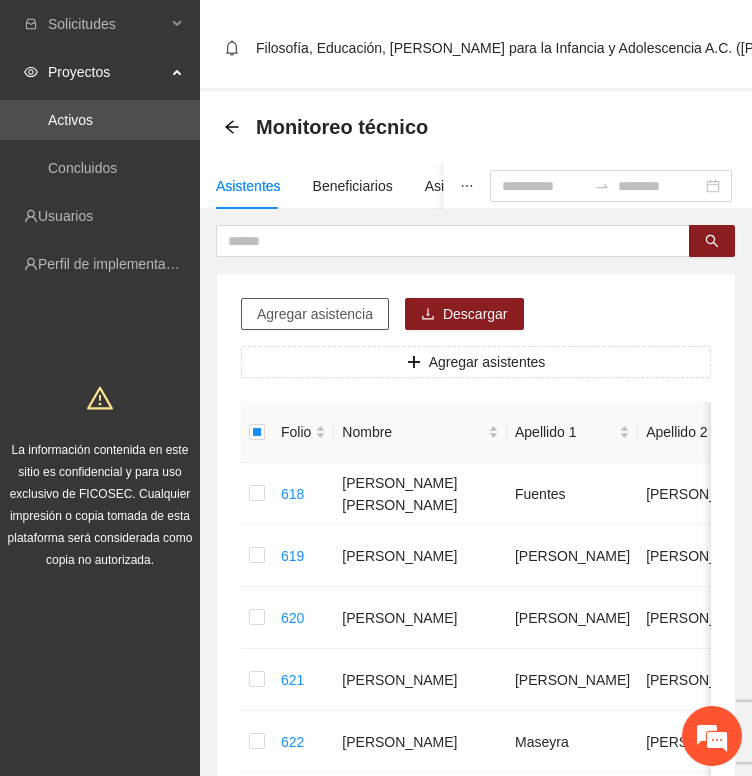 click on "Agregar asistencia" at bounding box center (315, 314) 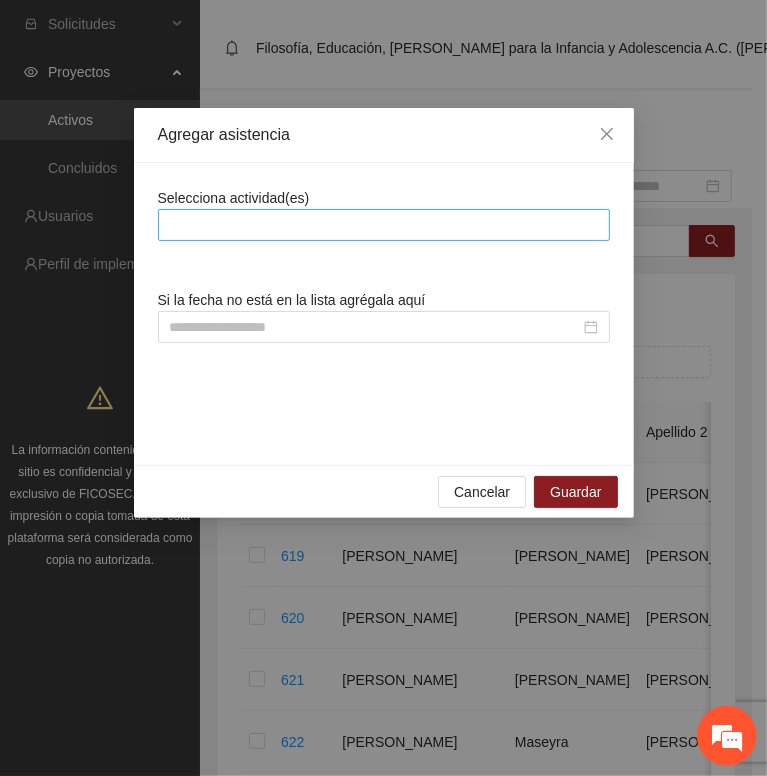 click at bounding box center (384, 225) 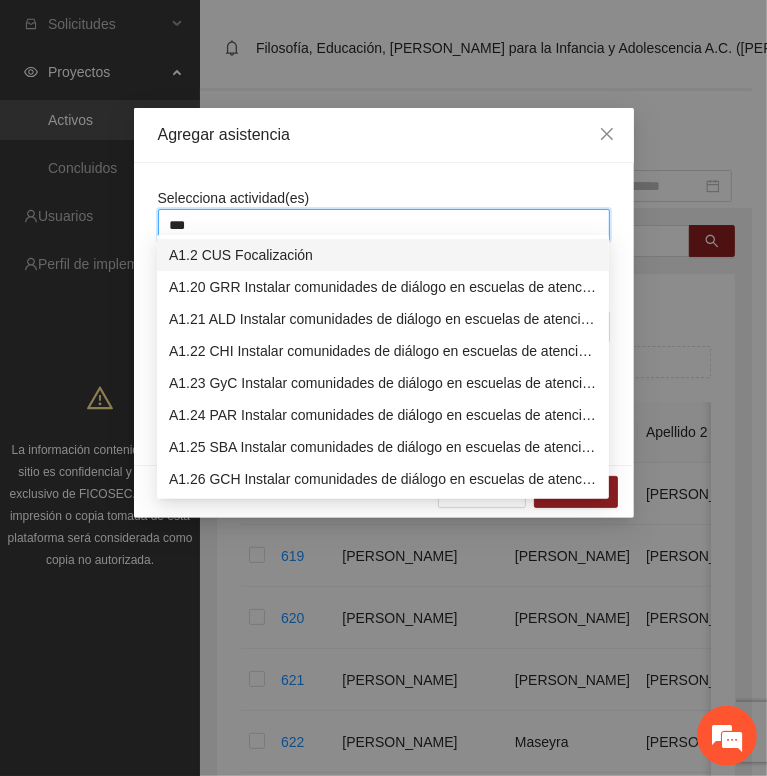 type on "****" 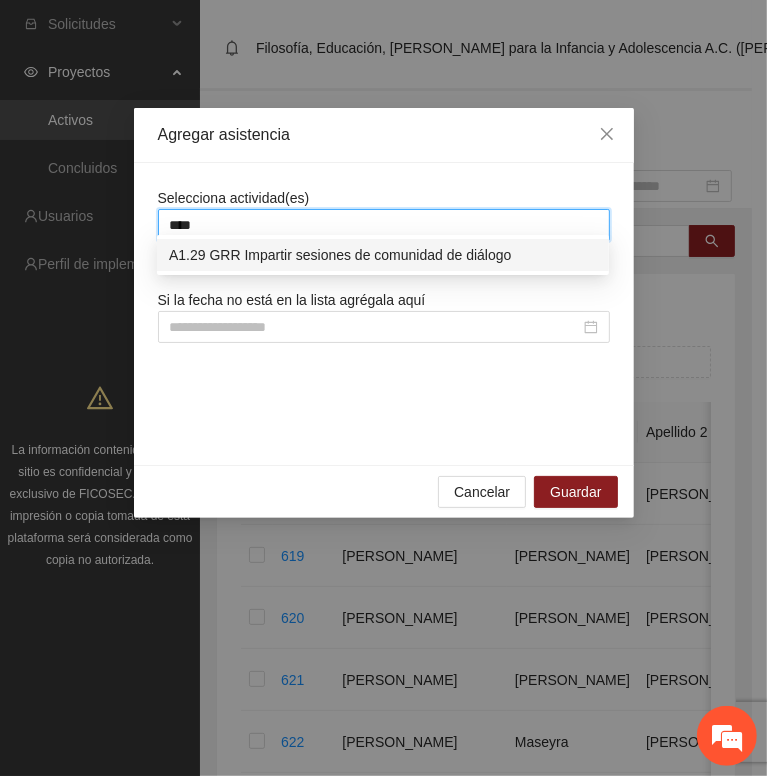 click on "A1.29 GRR Impartir sesiones de comunidad de diálogo" at bounding box center [383, 255] 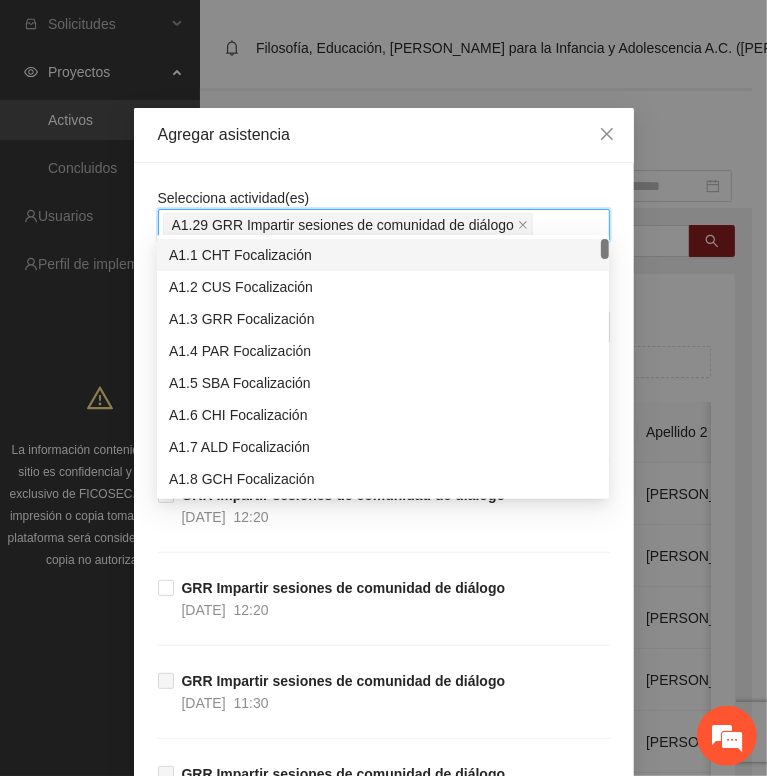 click on "Selecciona actividad(es) A1.29 GRR Impartir sesiones de comunidad de diálogo   Si la fecha no está en la lista agrégala aquí GRR Impartir sesiones de comunidad de diálogo [DATE] 12:20 GRR Impartir sesiones de comunidad de diálogo [DATE] 12:20 GRR Impartir sesiones de comunidad de diálogo [DATE] 12:20 GRR Impartir sesiones de comunidad de diálogo [DATE] 11:30 GRR Impartir sesiones de comunidad de diálogo [DATE] 11:30 GRR Impartir sesiones de comunidad de diálogo [DATE] 11:30 GRR Impartir sesiones de comunidad de diálogo [DATE] 11:30 GRR Impartir sesiones de comunidad de diálogo [DATE] 11:30 GRR Impartir sesiones de comunidad de diálogo [DATE] 11:30 GRR Impartir sesiones de comunidad de diálogo [DATE] 12:20 GRR Impartir sesiones de comunidad de diálogo [DATE] 11:30 GRR Impartir sesiones de comunidad de diálogo [DATE] 12:20 GRR Impartir sesiones de comunidad de diálogo [DATE] 11:30 GRR Impartir sesiones de comunidad de diálogo [DATE]" at bounding box center [384, 2778] 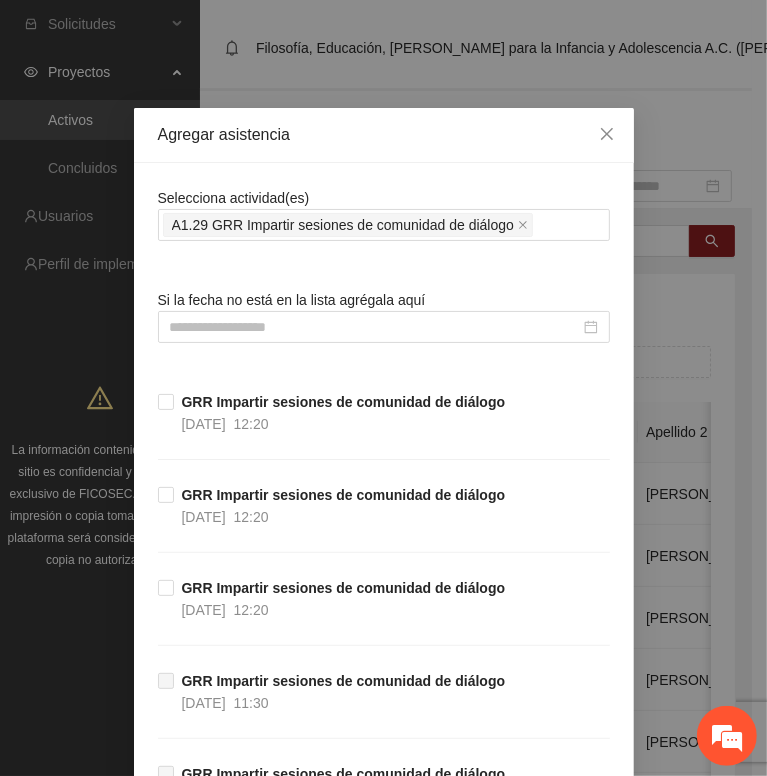 scroll, scrollTop: 200, scrollLeft: 0, axis: vertical 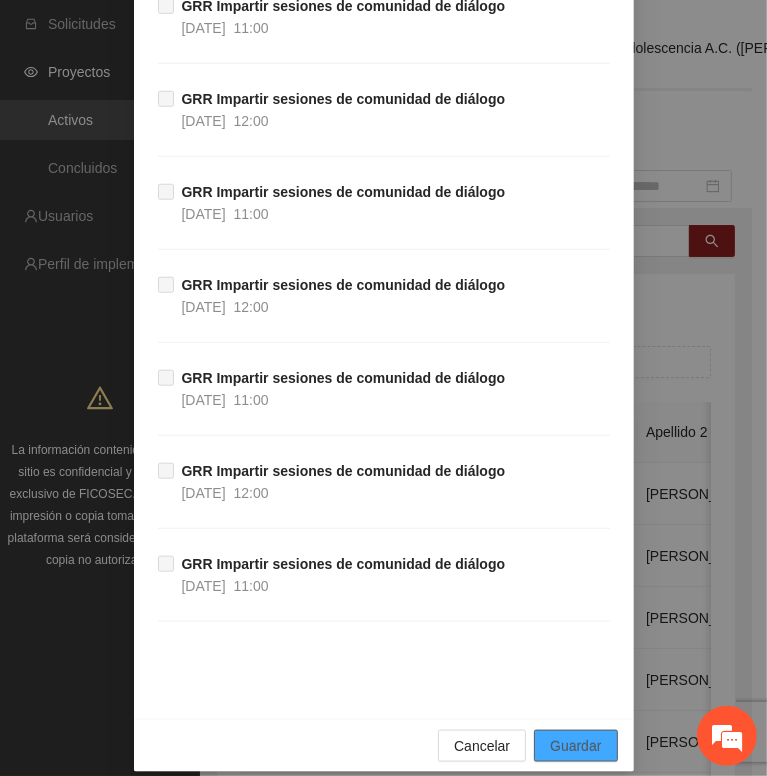 click on "Guardar" at bounding box center [575, 746] 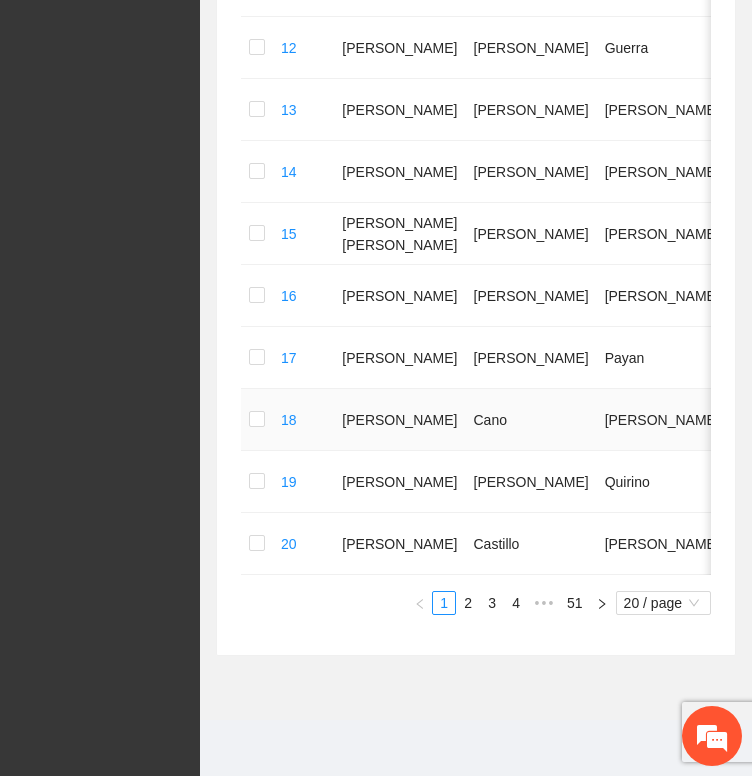 scroll, scrollTop: 1142, scrollLeft: 0, axis: vertical 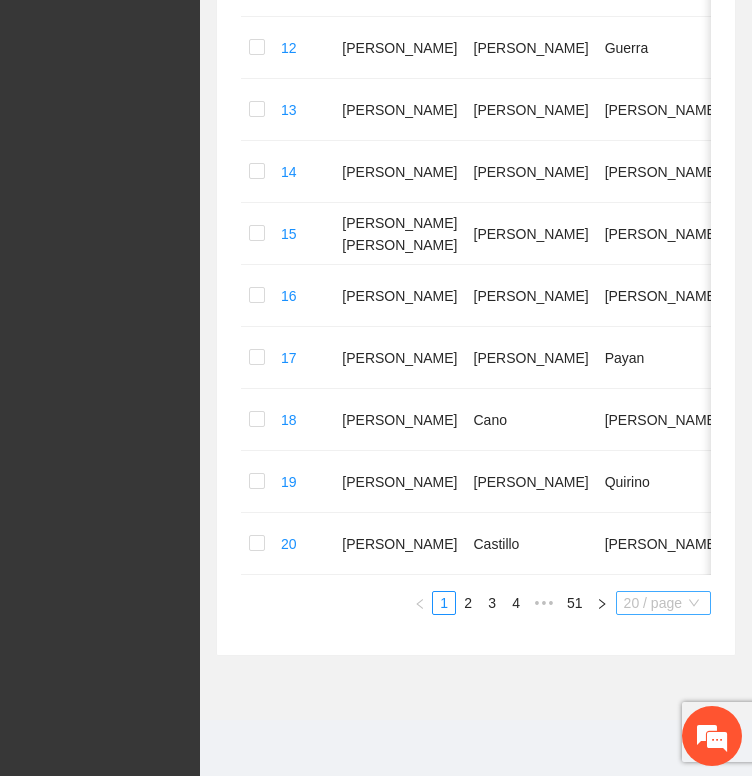 click on "20 / page" at bounding box center [663, 603] 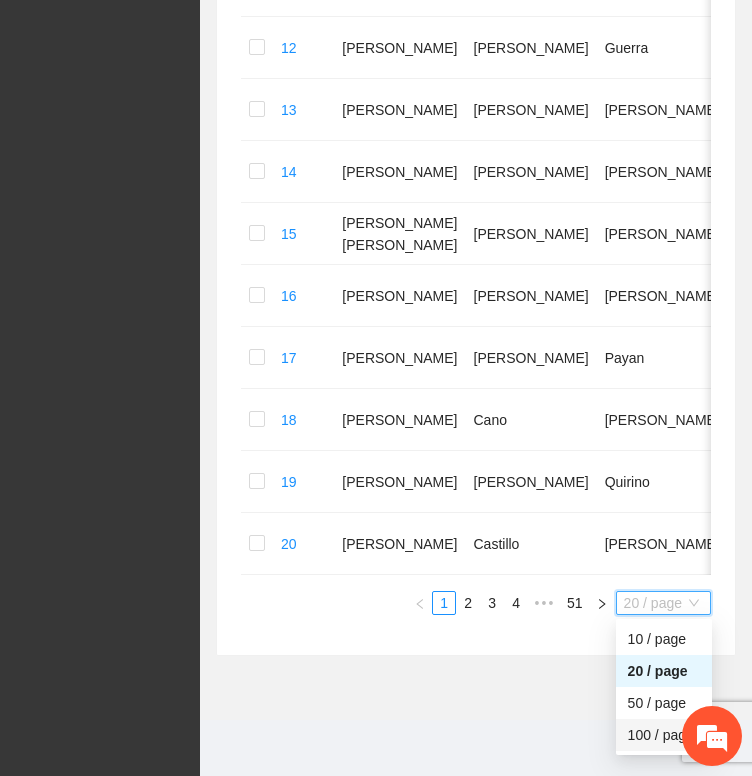 click on "100 / page" at bounding box center [664, 735] 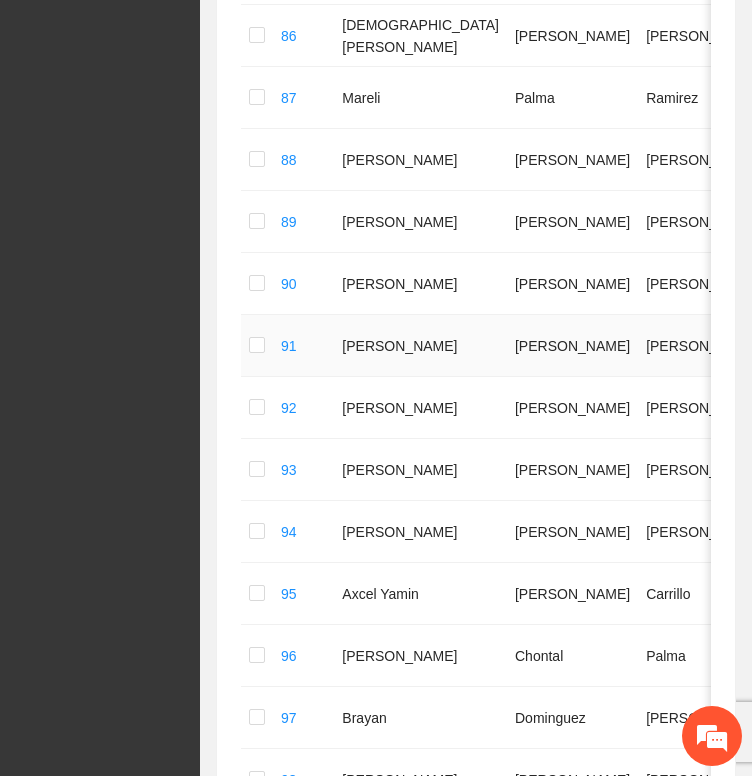 scroll, scrollTop: 6123, scrollLeft: 0, axis: vertical 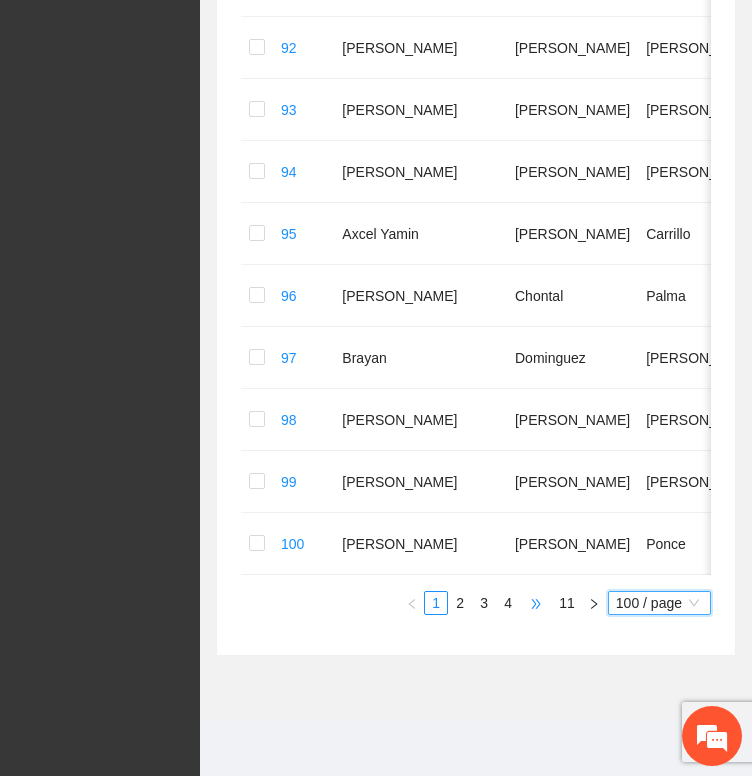 click on "•••" at bounding box center [536, 603] 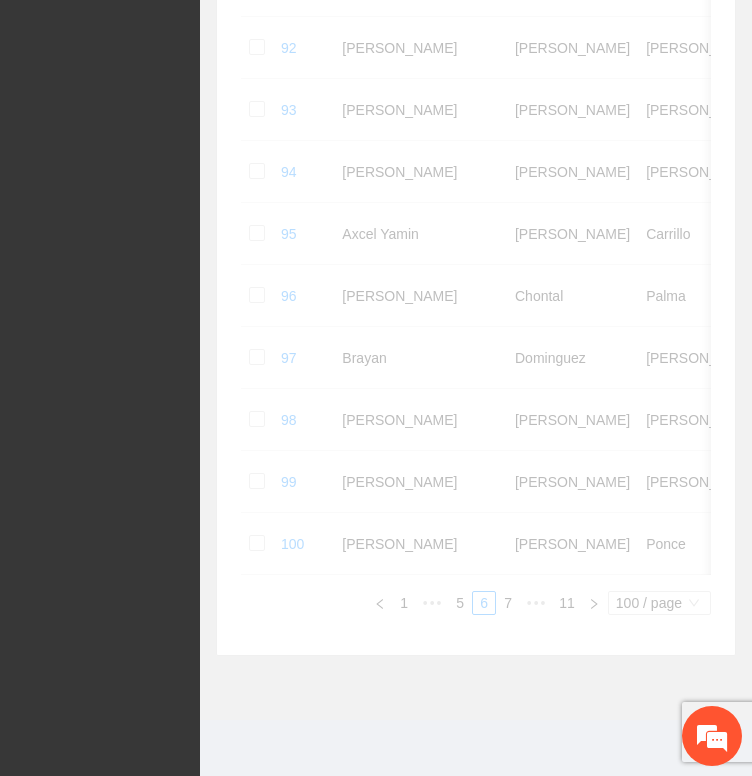 scroll, scrollTop: 6102, scrollLeft: 0, axis: vertical 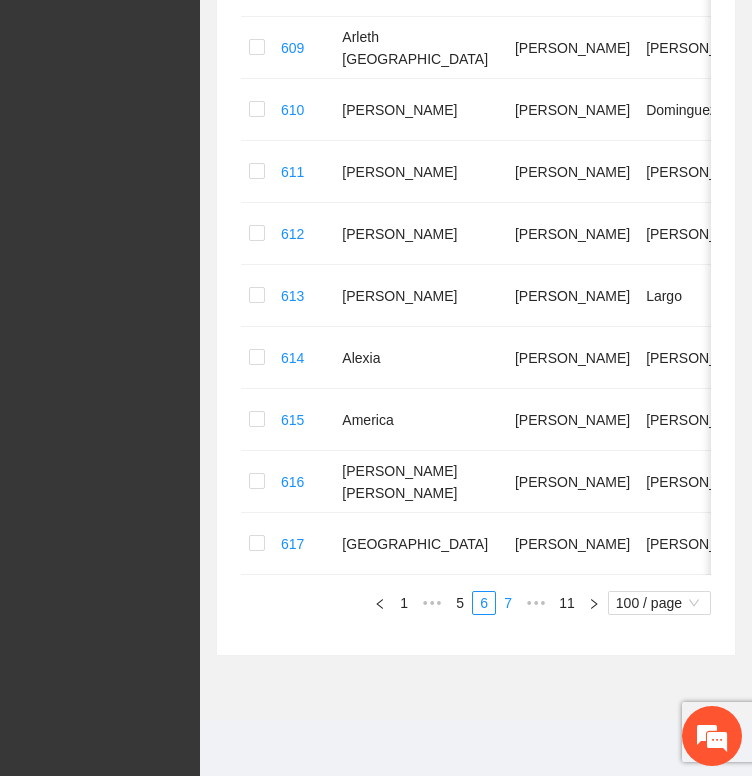 click on "7" at bounding box center (508, 603) 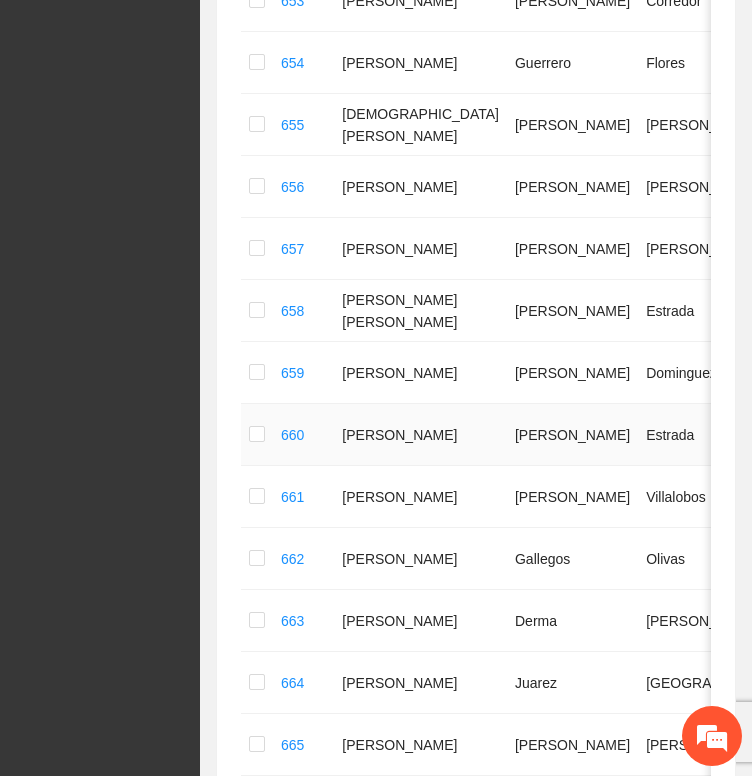 scroll, scrollTop: 2102, scrollLeft: 0, axis: vertical 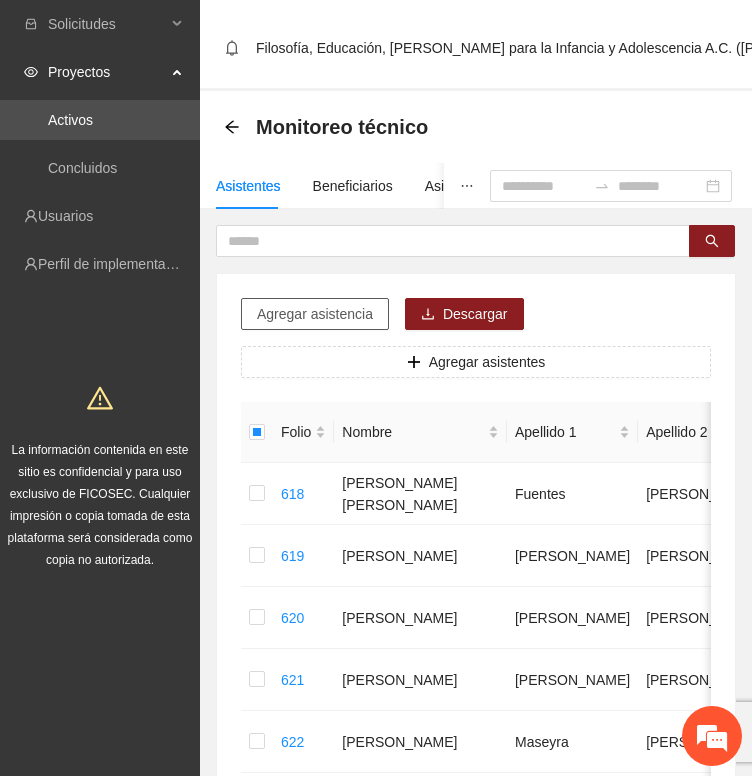 click on "Agregar asistencia" at bounding box center [315, 314] 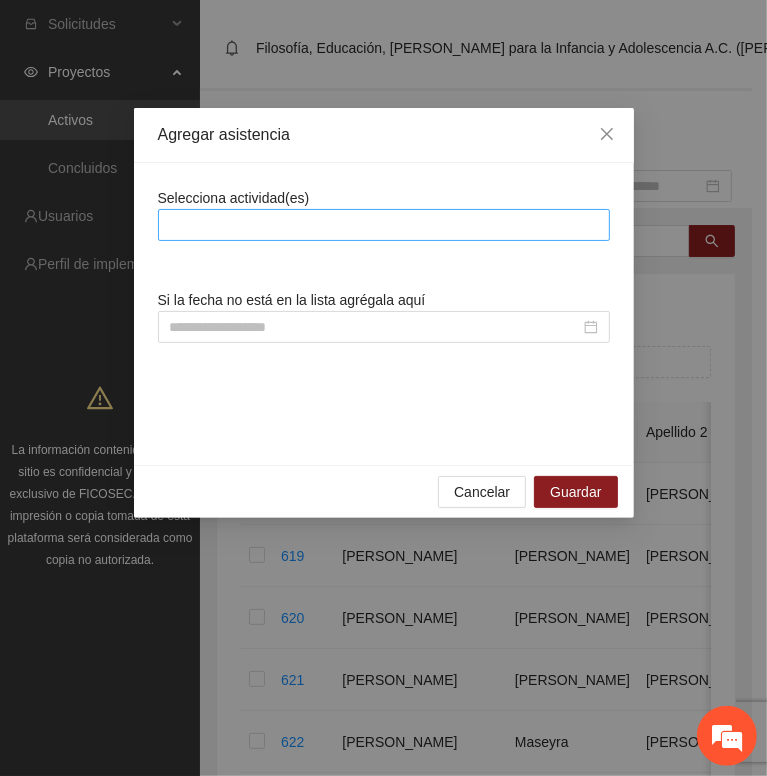 click at bounding box center [384, 225] 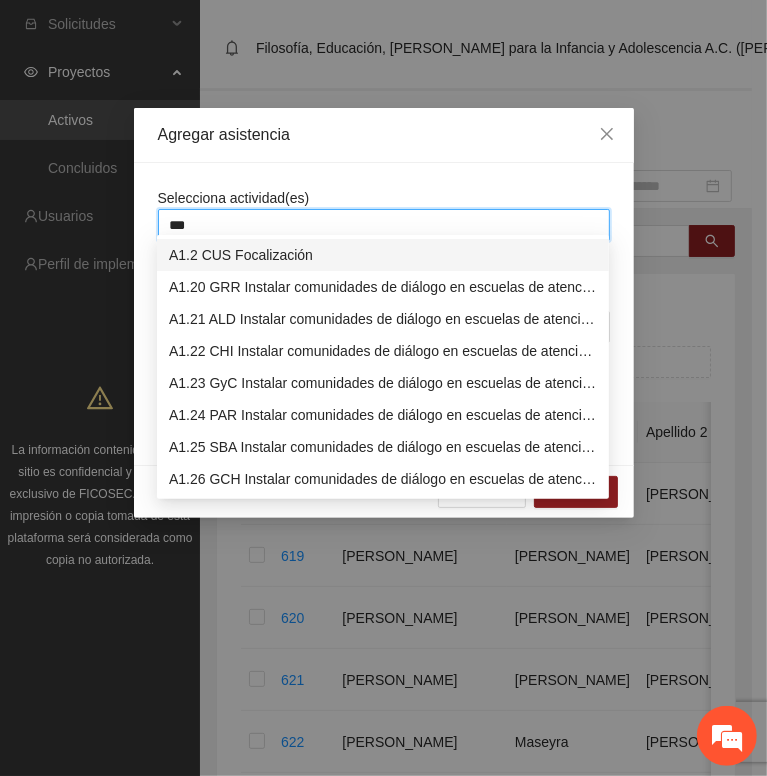 type on "****" 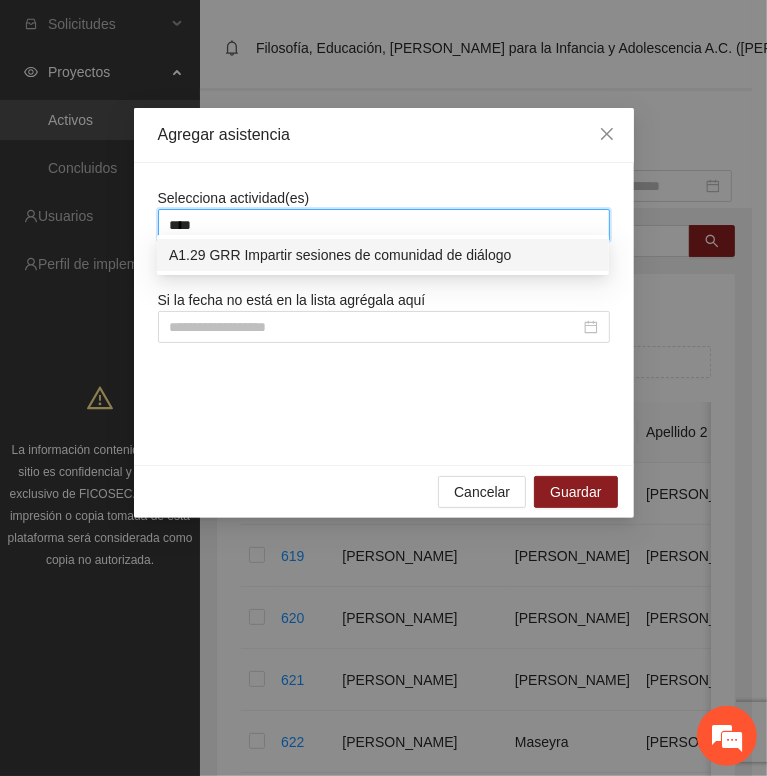 click on "A1.29 GRR Impartir sesiones de comunidad de diálogo" at bounding box center [383, 255] 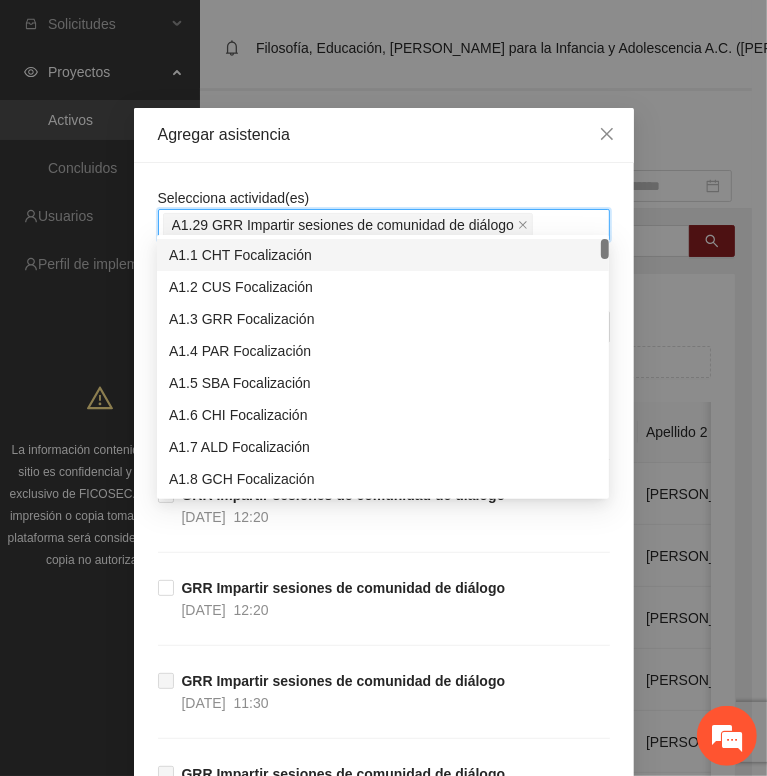 click on "Selecciona actividad(es) A1.29 GRR Impartir sesiones de comunidad de diálogo   Si la fecha no está en la lista agrégala aquí GRR Impartir sesiones de comunidad de diálogo [DATE] 12:20 GRR Impartir sesiones de comunidad de diálogo [DATE] 12:20 GRR Impartir sesiones de comunidad de diálogo [DATE] 12:20 GRR Impartir sesiones de comunidad de diálogo [DATE] 11:30 GRR Impartir sesiones de comunidad de diálogo [DATE] 11:30 GRR Impartir sesiones de comunidad de diálogo [DATE] 11:30 GRR Impartir sesiones de comunidad de diálogo [DATE] 11:30 GRR Impartir sesiones de comunidad de diálogo [DATE] 11:30 GRR Impartir sesiones de comunidad de diálogo [DATE] 11:30 GRR Impartir sesiones de comunidad de diálogo [DATE] 12:20 GRR Impartir sesiones de comunidad de diálogo [DATE] 11:30 GRR Impartir sesiones de comunidad de diálogo [DATE] 12:20 GRR Impartir sesiones de comunidad de diálogo [DATE] 11:30 GRR Impartir sesiones de comunidad de diálogo [DATE]" at bounding box center (384, 2778) 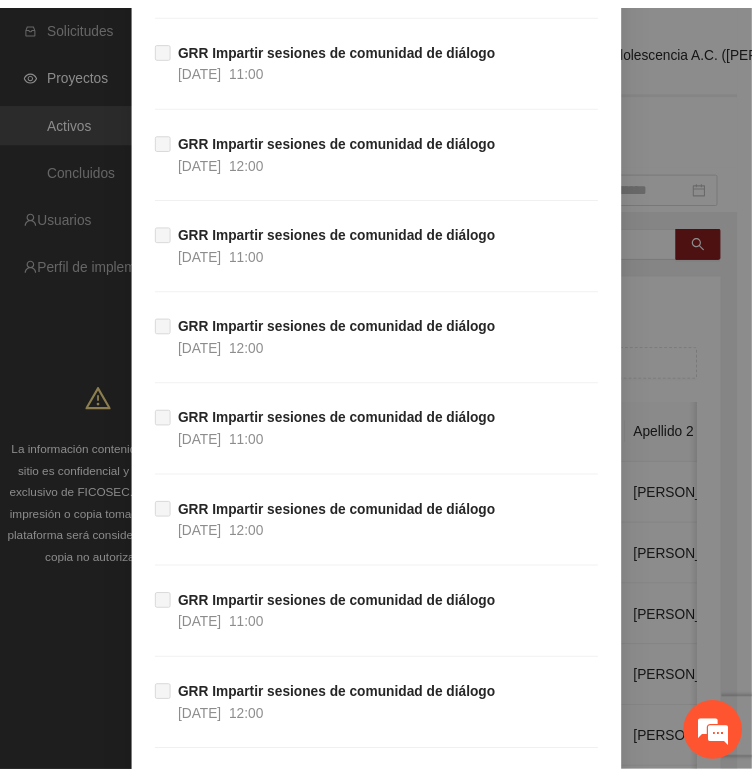 scroll, scrollTop: 4674, scrollLeft: 0, axis: vertical 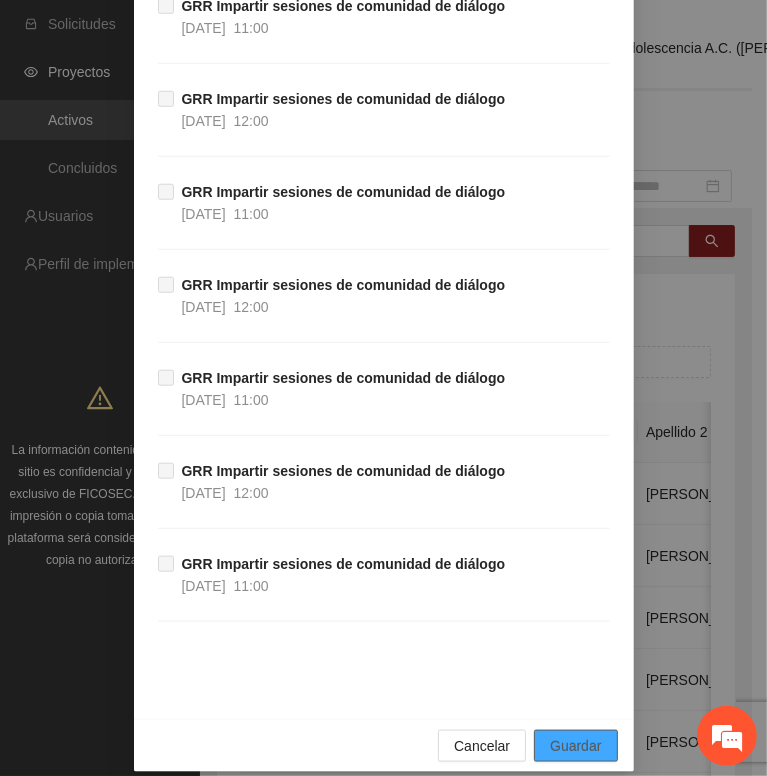click on "Guardar" at bounding box center (575, 746) 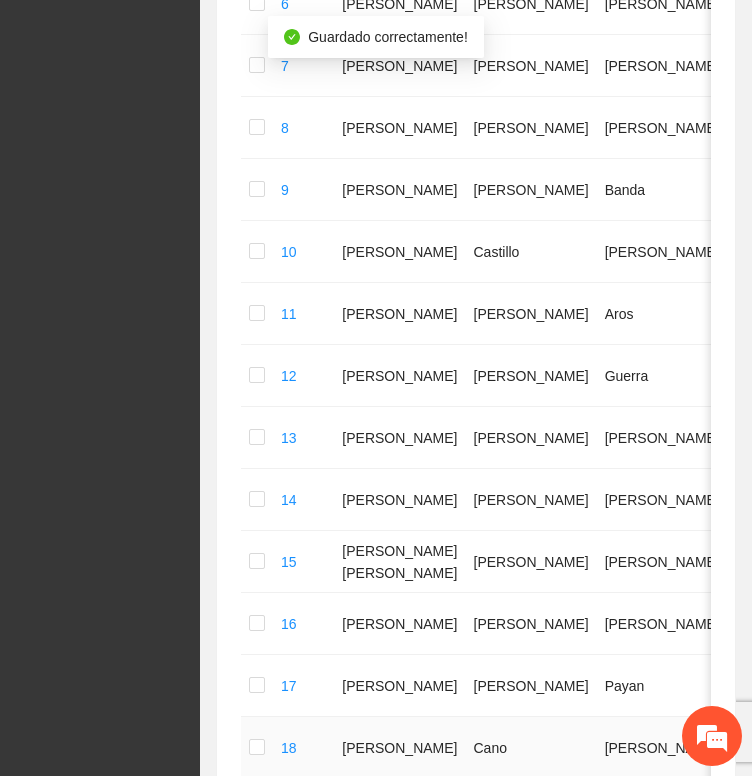 scroll, scrollTop: 1142, scrollLeft: 0, axis: vertical 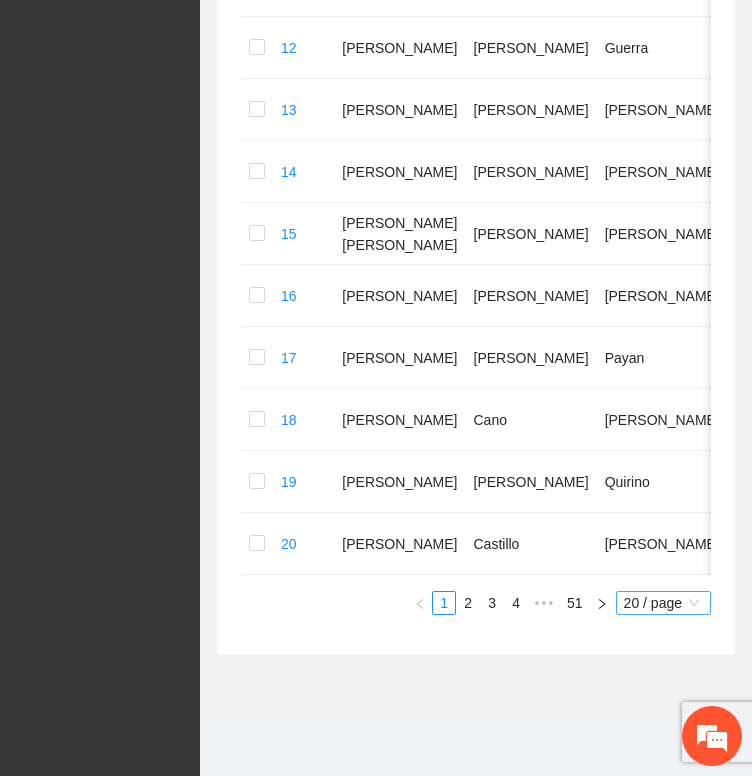 click on "20 / page" at bounding box center (663, 603) 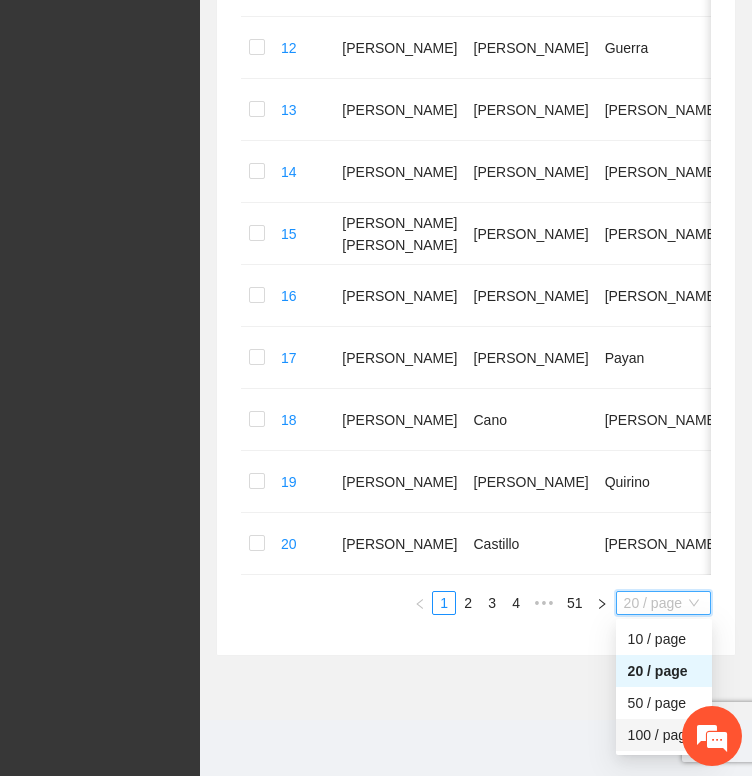 click on "100 / page" at bounding box center (664, 735) 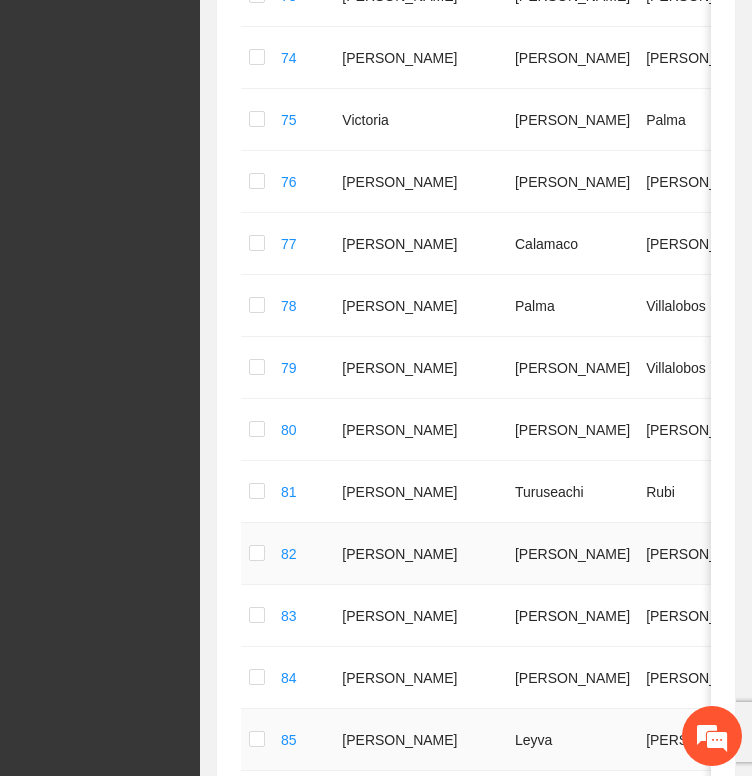 scroll, scrollTop: 6123, scrollLeft: 0, axis: vertical 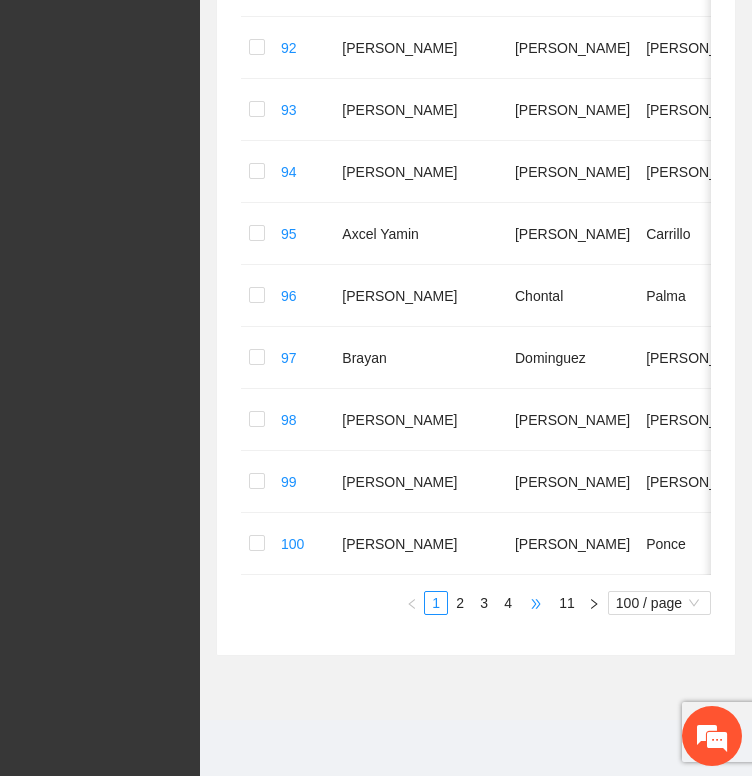 click on "•••" at bounding box center [536, 603] 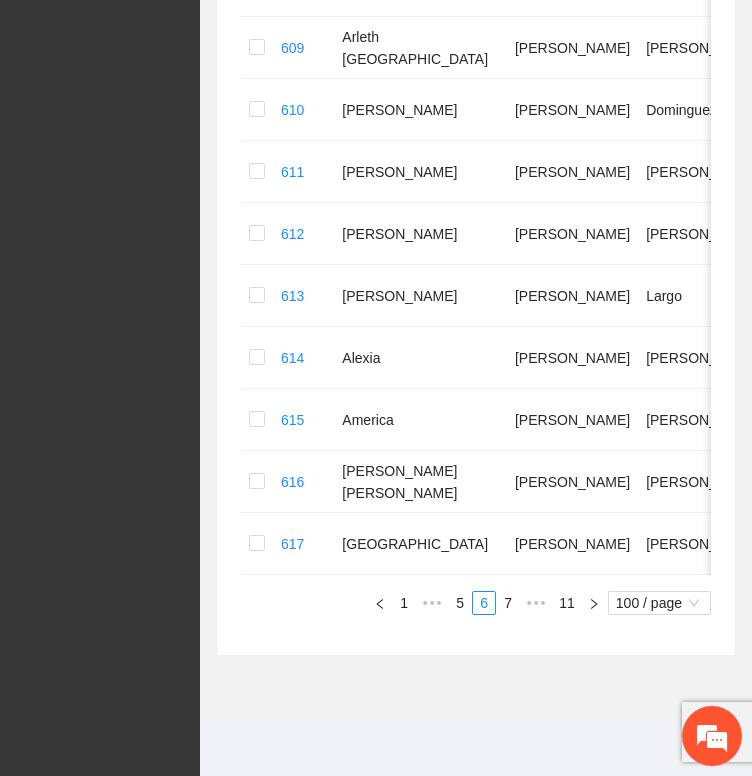 scroll, scrollTop: 6102, scrollLeft: 0, axis: vertical 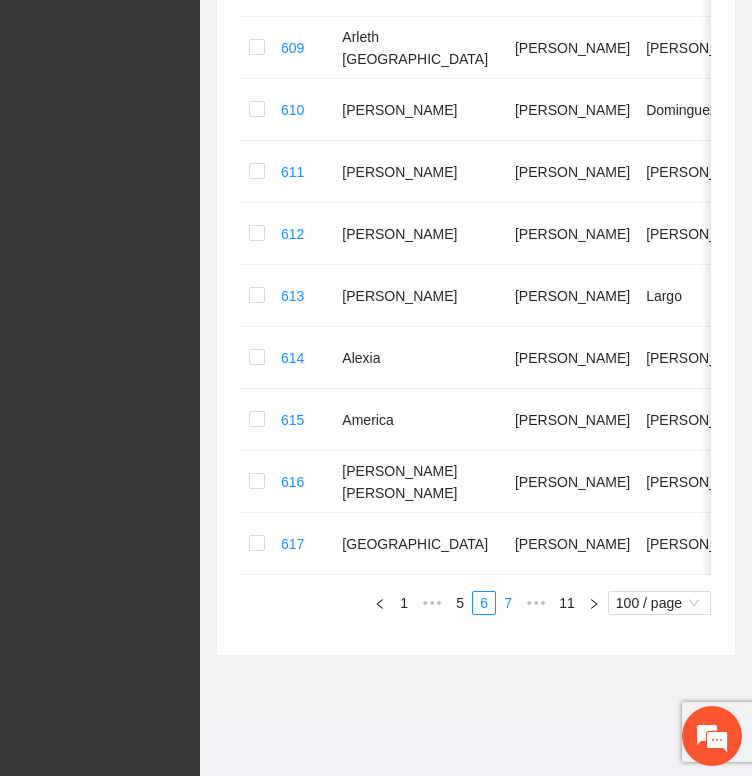click on "7" at bounding box center [508, 603] 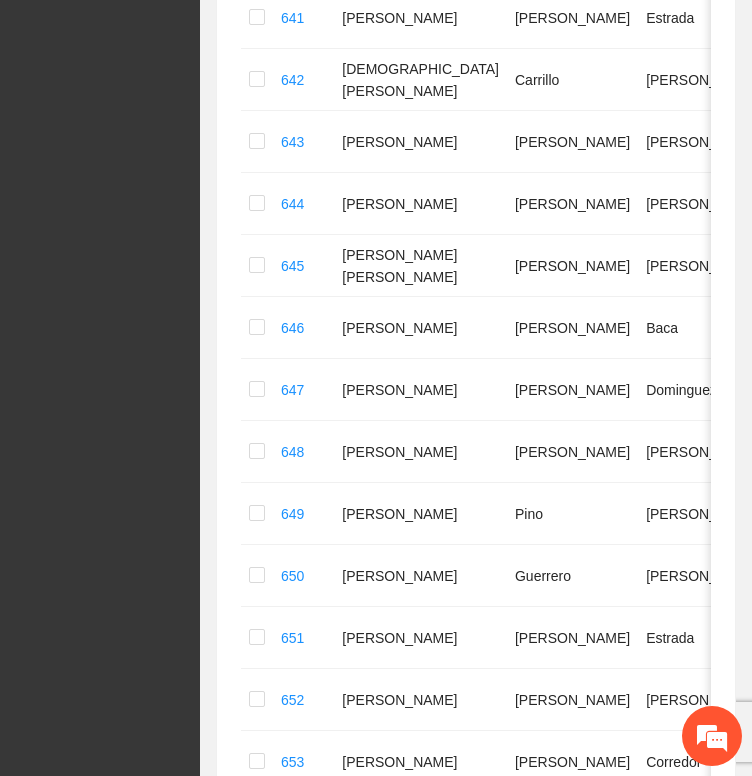 scroll, scrollTop: 2302, scrollLeft: 0, axis: vertical 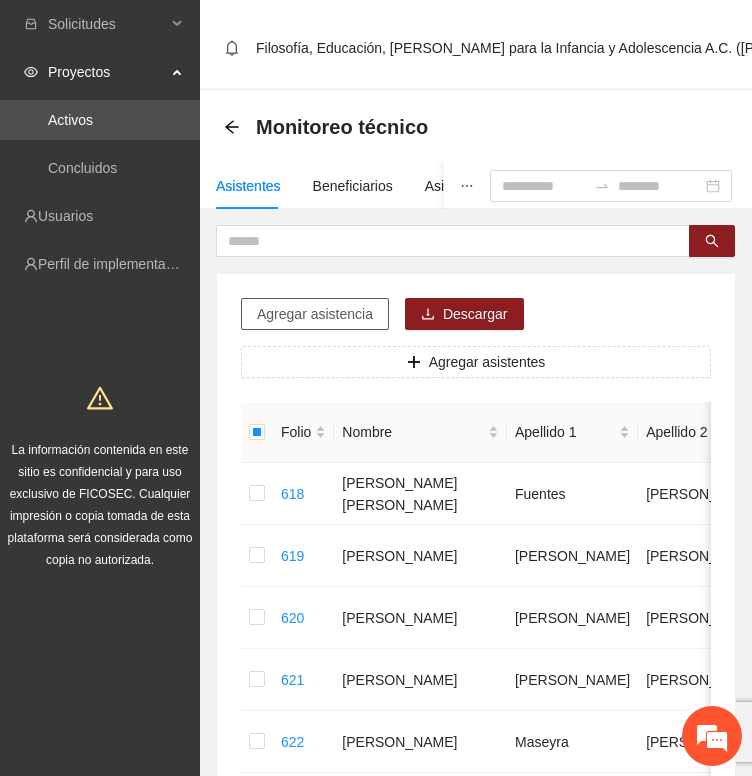 click on "Agregar asistencia" at bounding box center [315, 314] 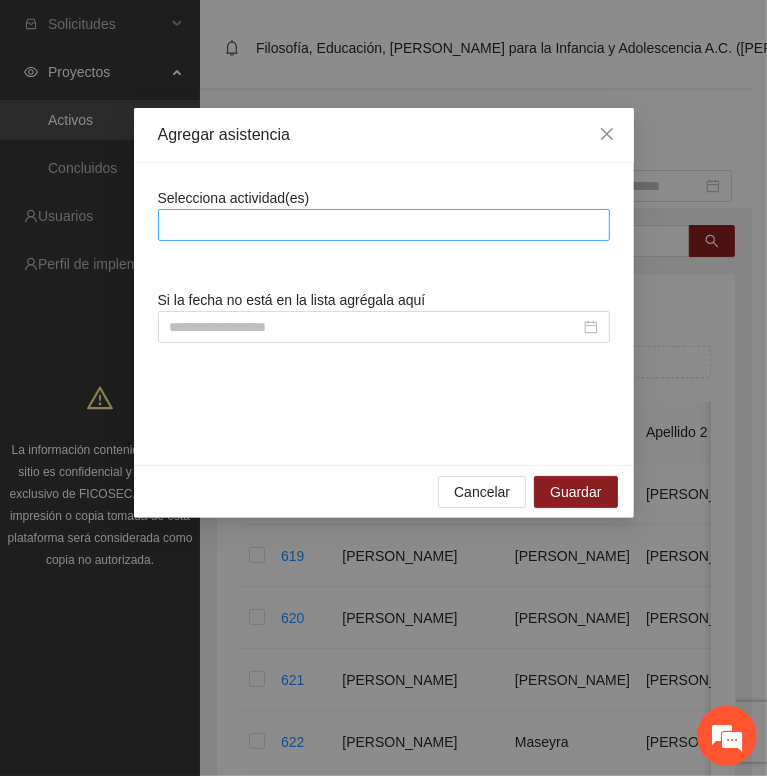 click at bounding box center [384, 225] 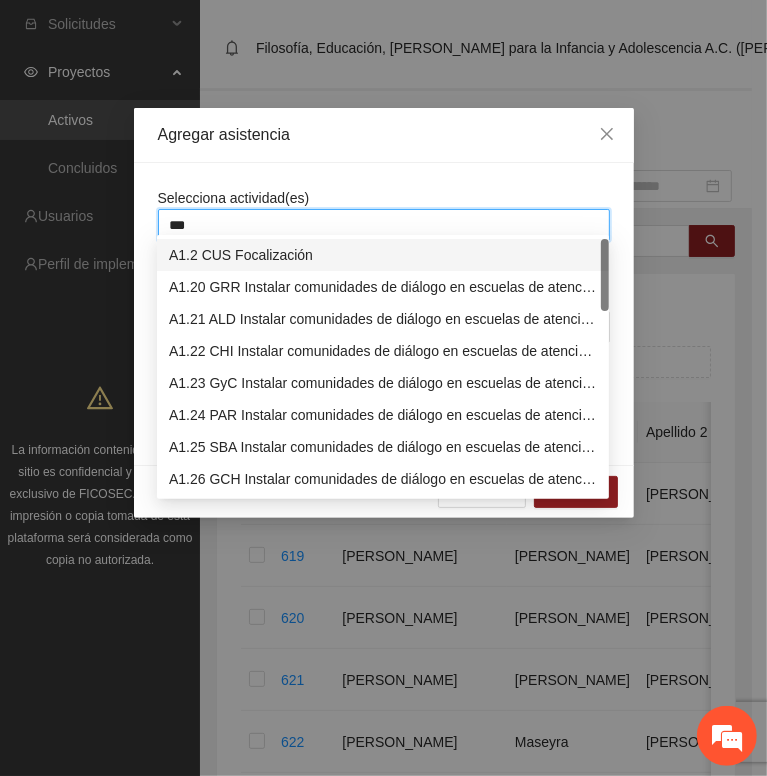 type on "****" 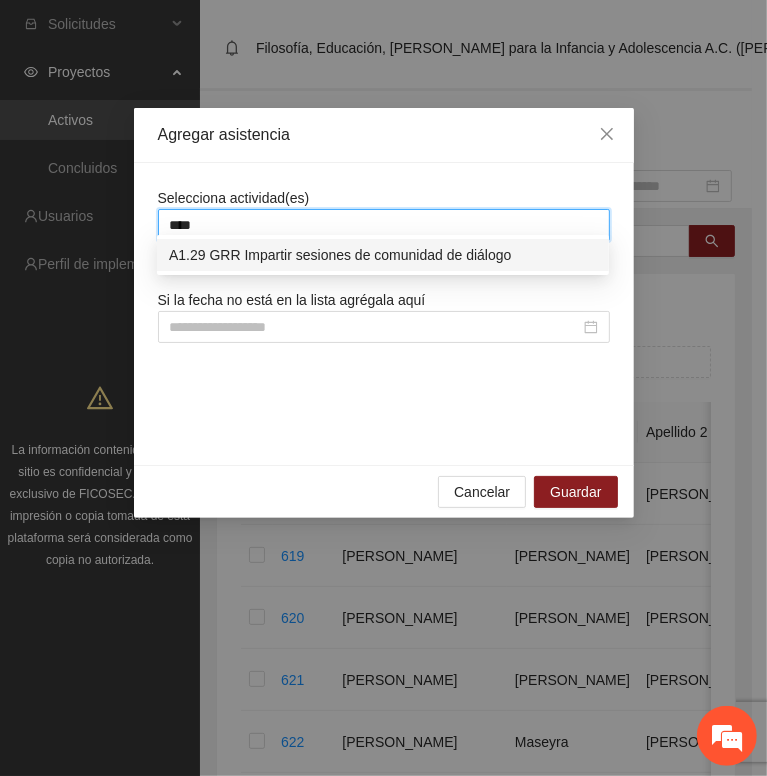 click on "A1.29 GRR Impartir sesiones de comunidad de diálogo" at bounding box center [383, 255] 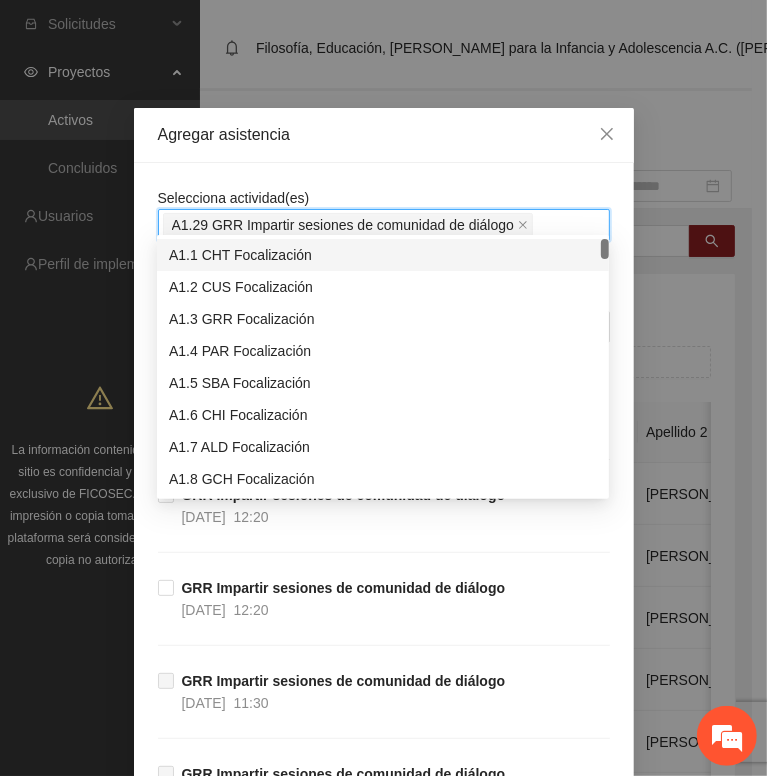 click on "Selecciona actividad(es) A1.29 GRR Impartir sesiones de comunidad de diálogo   Si la fecha no está en la lista agrégala aquí GRR Impartir sesiones de comunidad de diálogo [DATE] 12:20 GRR Impartir sesiones de comunidad de diálogo [DATE] 12:20 GRR Impartir sesiones de comunidad de diálogo [DATE] 12:20 GRR Impartir sesiones de comunidad de diálogo [DATE] 11:30 GRR Impartir sesiones de comunidad de diálogo [DATE] 11:30 GRR Impartir sesiones de comunidad de diálogo [DATE] 11:30 GRR Impartir sesiones de comunidad de diálogo [DATE] 11:30 GRR Impartir sesiones de comunidad de diálogo [DATE] 11:30 GRR Impartir sesiones de comunidad de diálogo [DATE] 11:30 GRR Impartir sesiones de comunidad de diálogo [DATE] 12:20 GRR Impartir sesiones de comunidad de diálogo [DATE] 11:30 GRR Impartir sesiones de comunidad de diálogo [DATE] 12:20 GRR Impartir sesiones de comunidad de diálogo [DATE] 11:30 GRR Impartir sesiones de comunidad de diálogo [DATE]" at bounding box center (384, 2778) 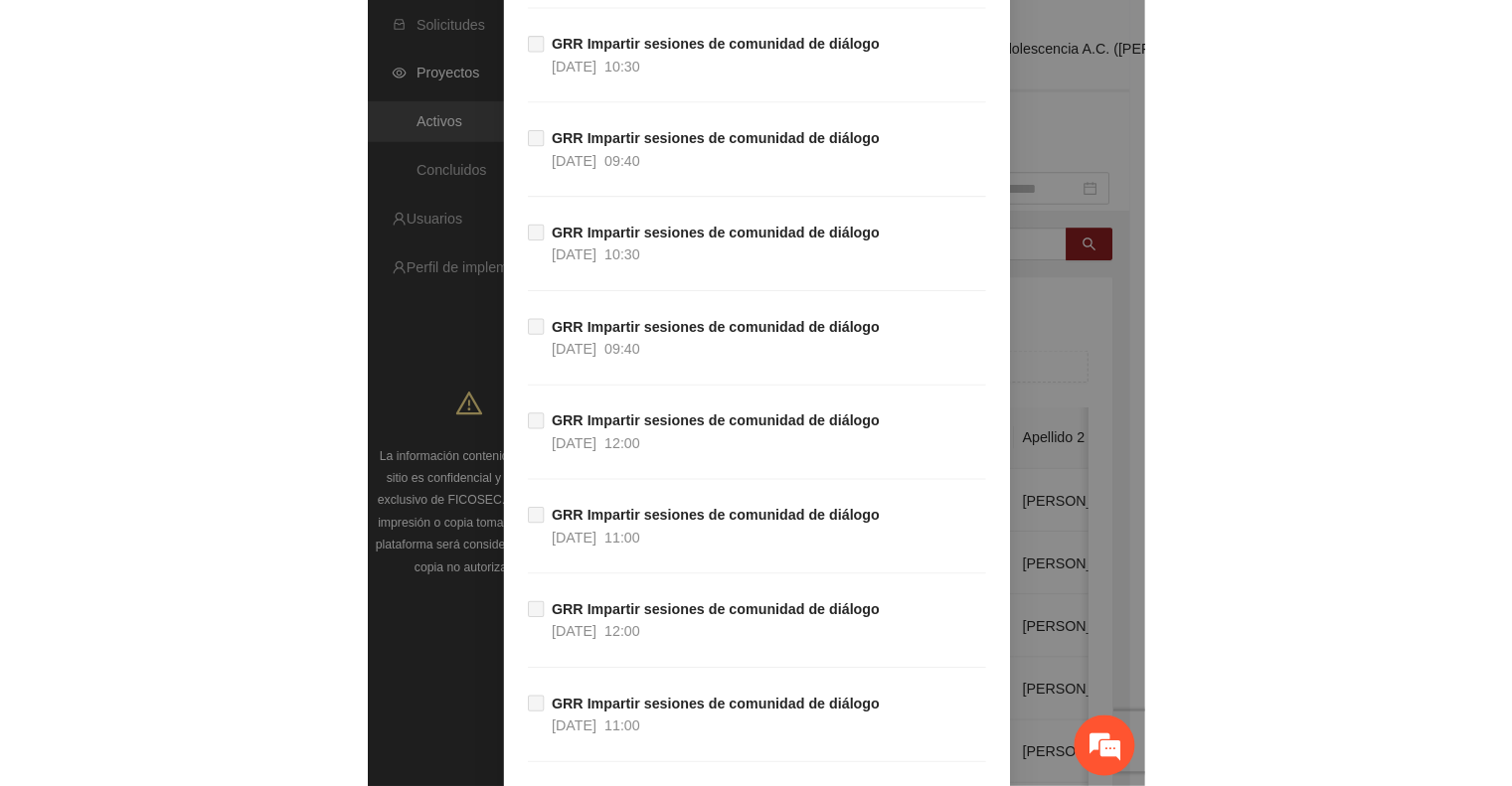 scroll, scrollTop: 4644, scrollLeft: 0, axis: vertical 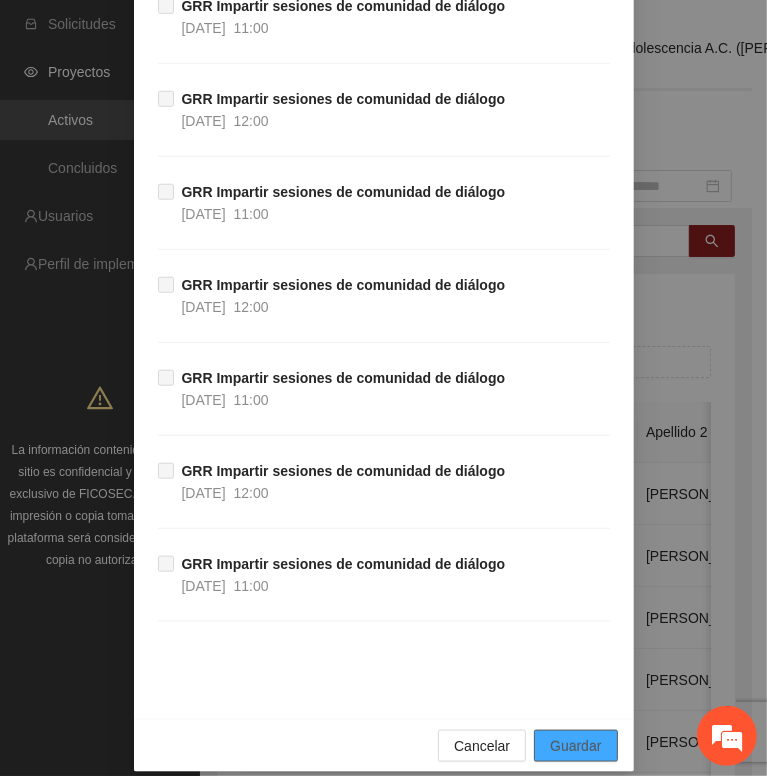 click on "Guardar" at bounding box center [575, 746] 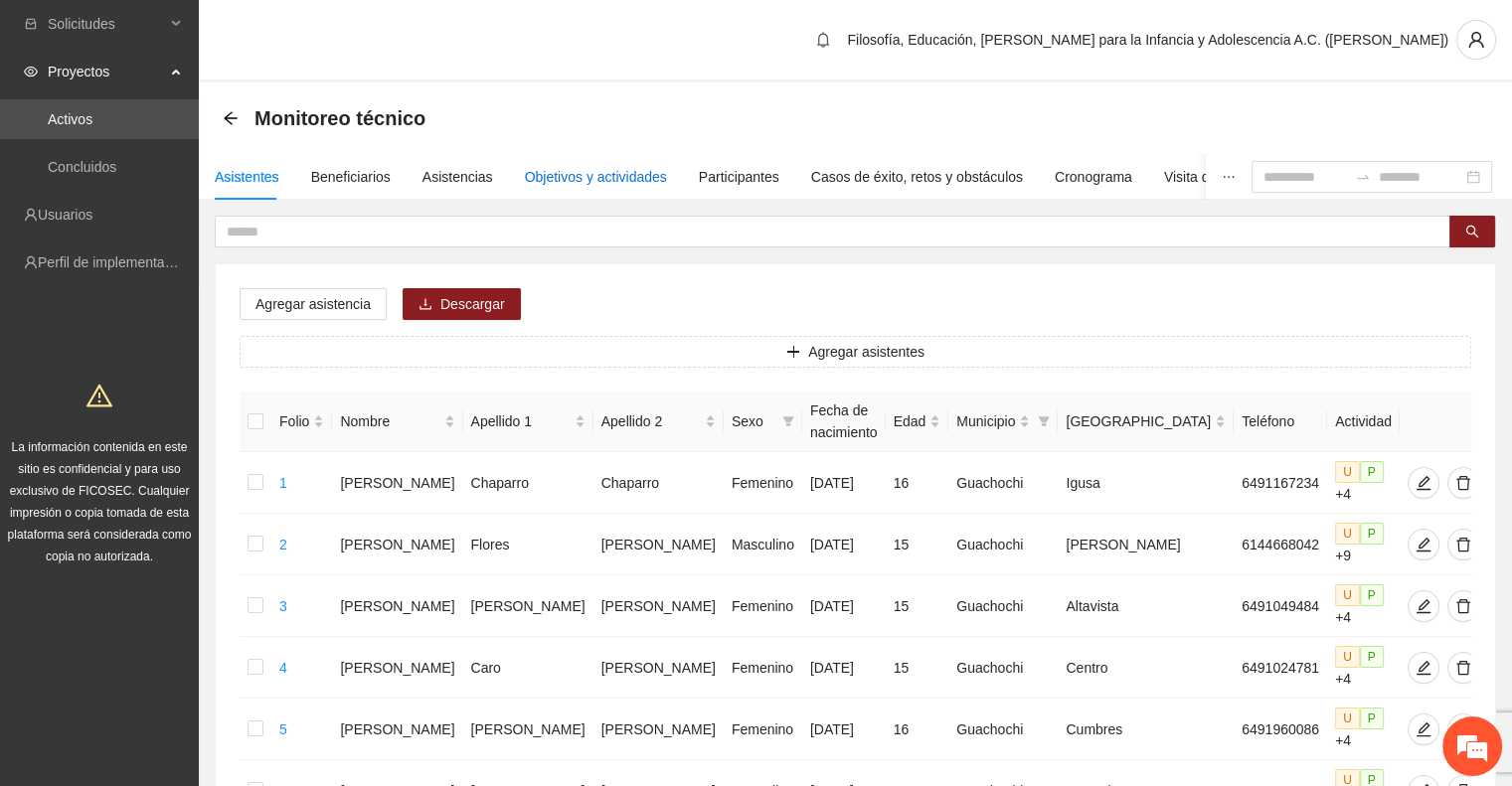 click on "Objetivos y actividades" at bounding box center [595, 177] 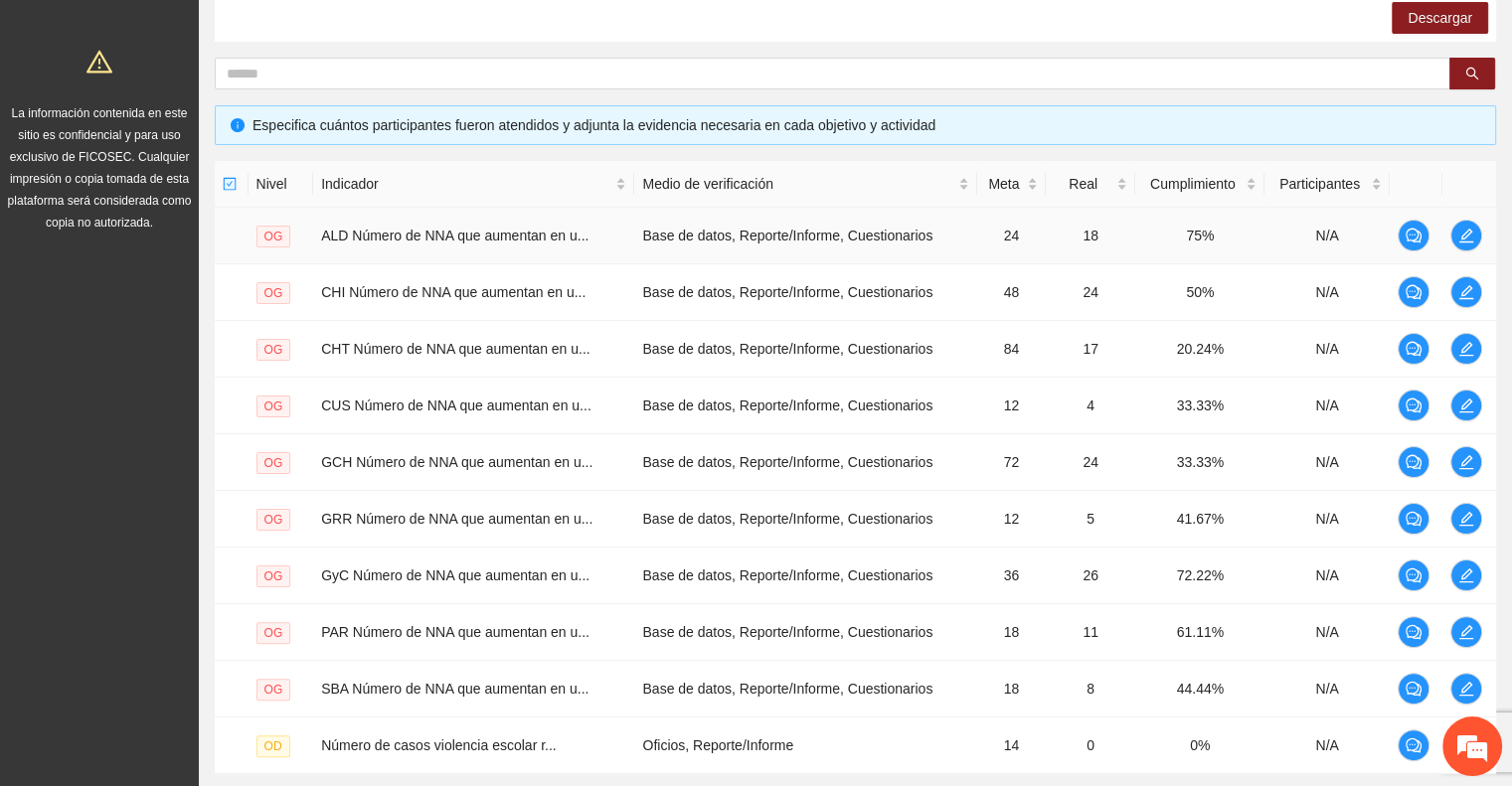 scroll, scrollTop: 509, scrollLeft: 0, axis: vertical 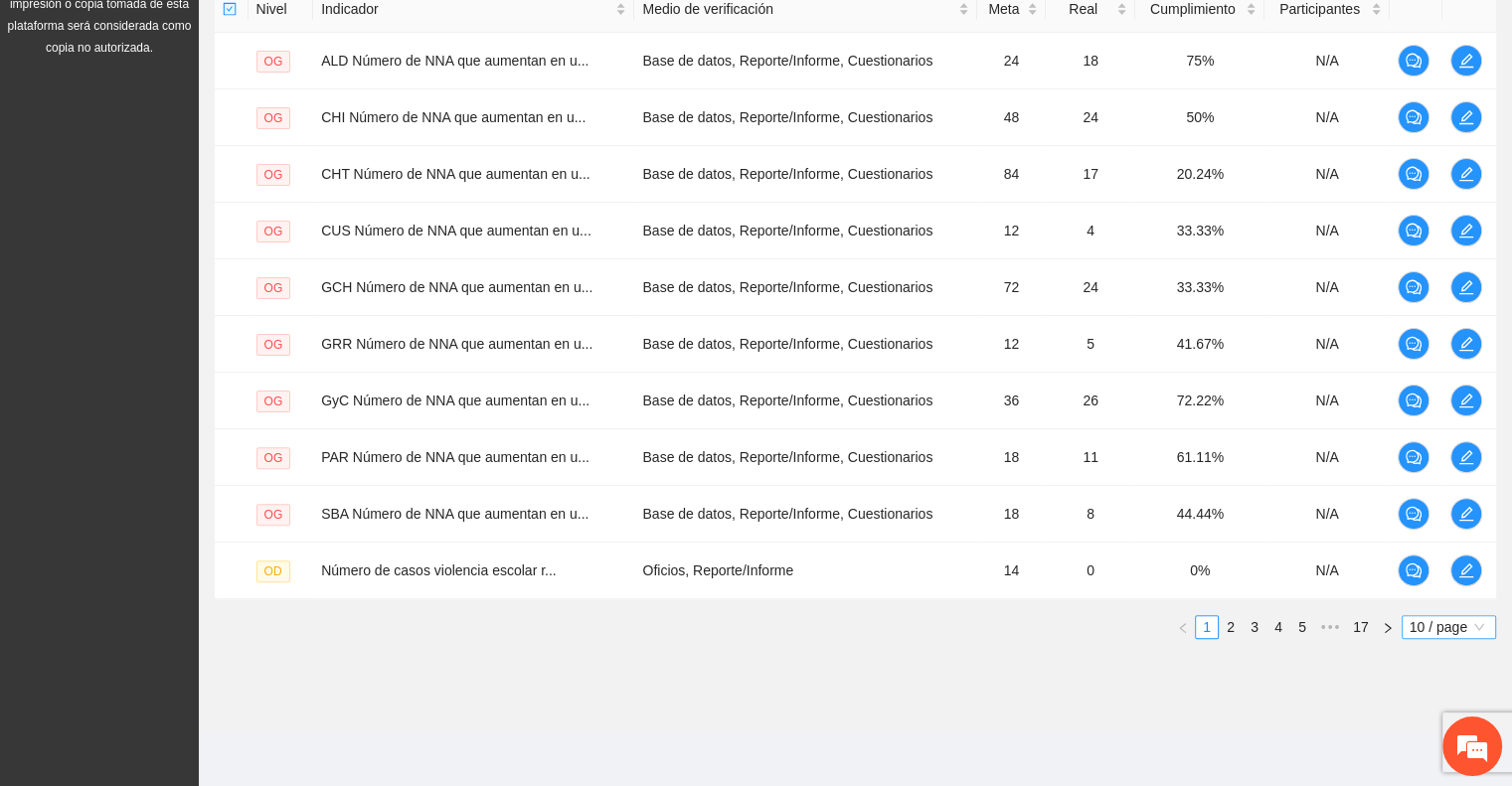 click on "10 / page" at bounding box center (1448, 627) 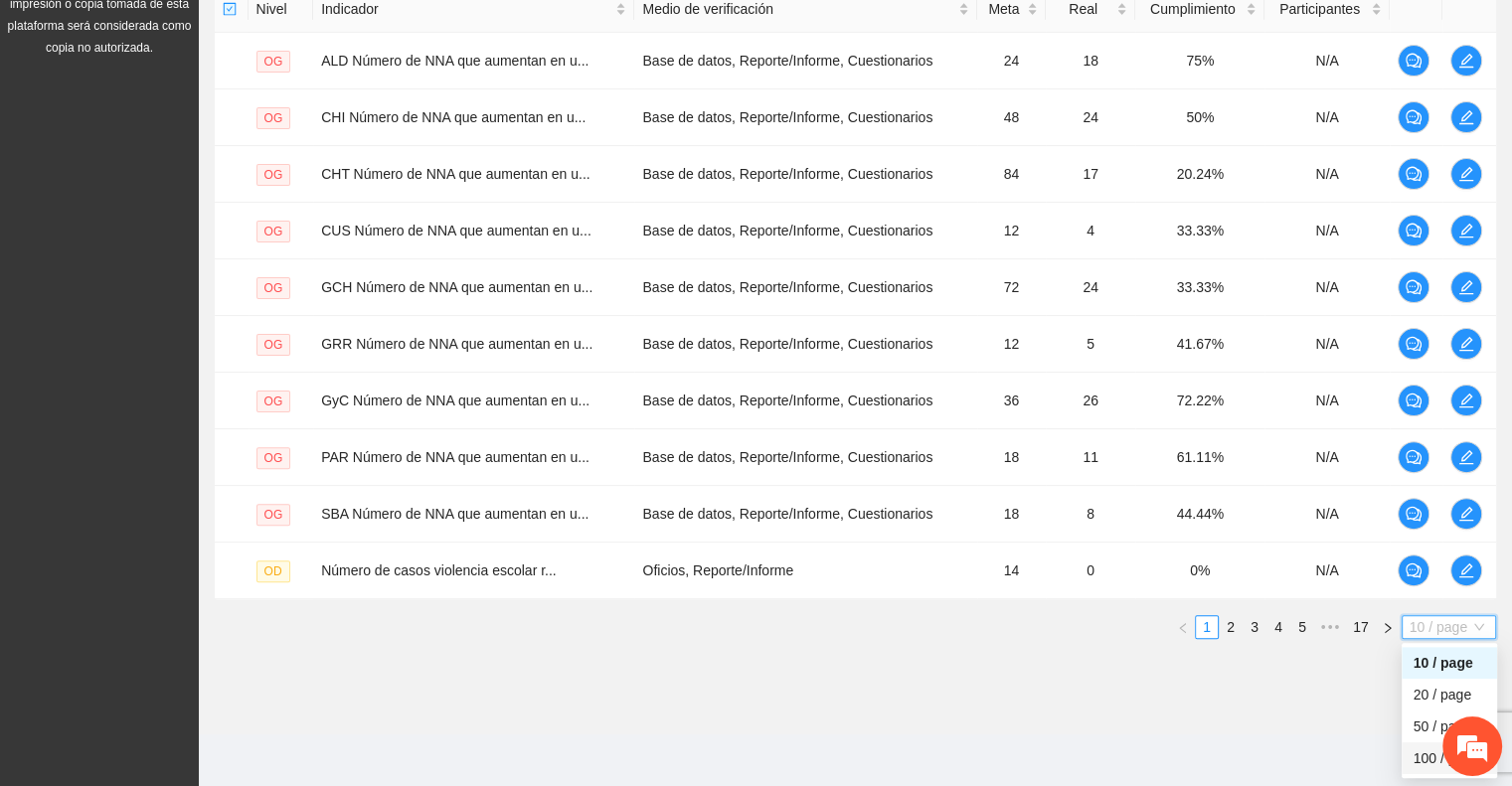 click on "100 / page" at bounding box center [1449, 758] 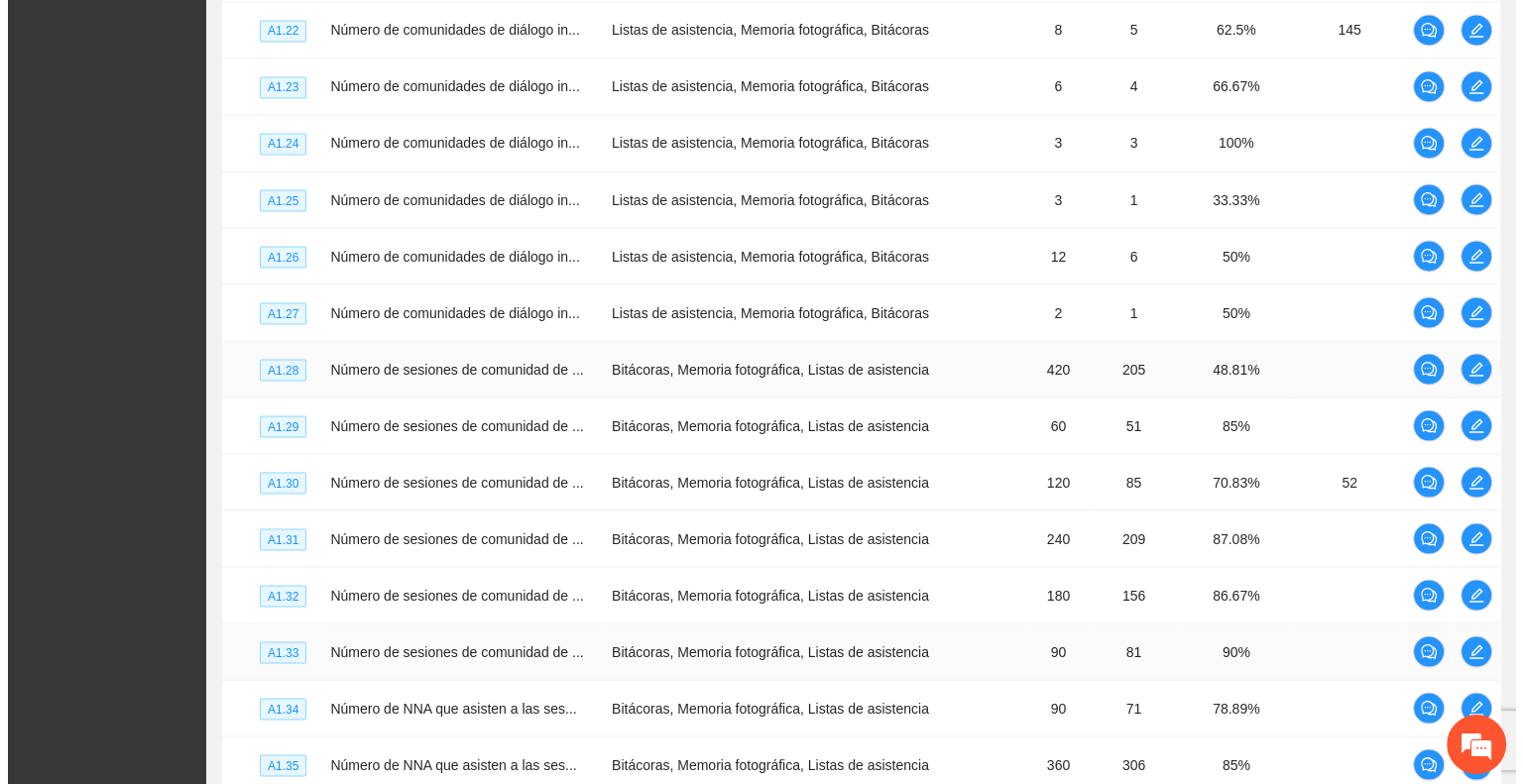 scroll, scrollTop: 3481, scrollLeft: 0, axis: vertical 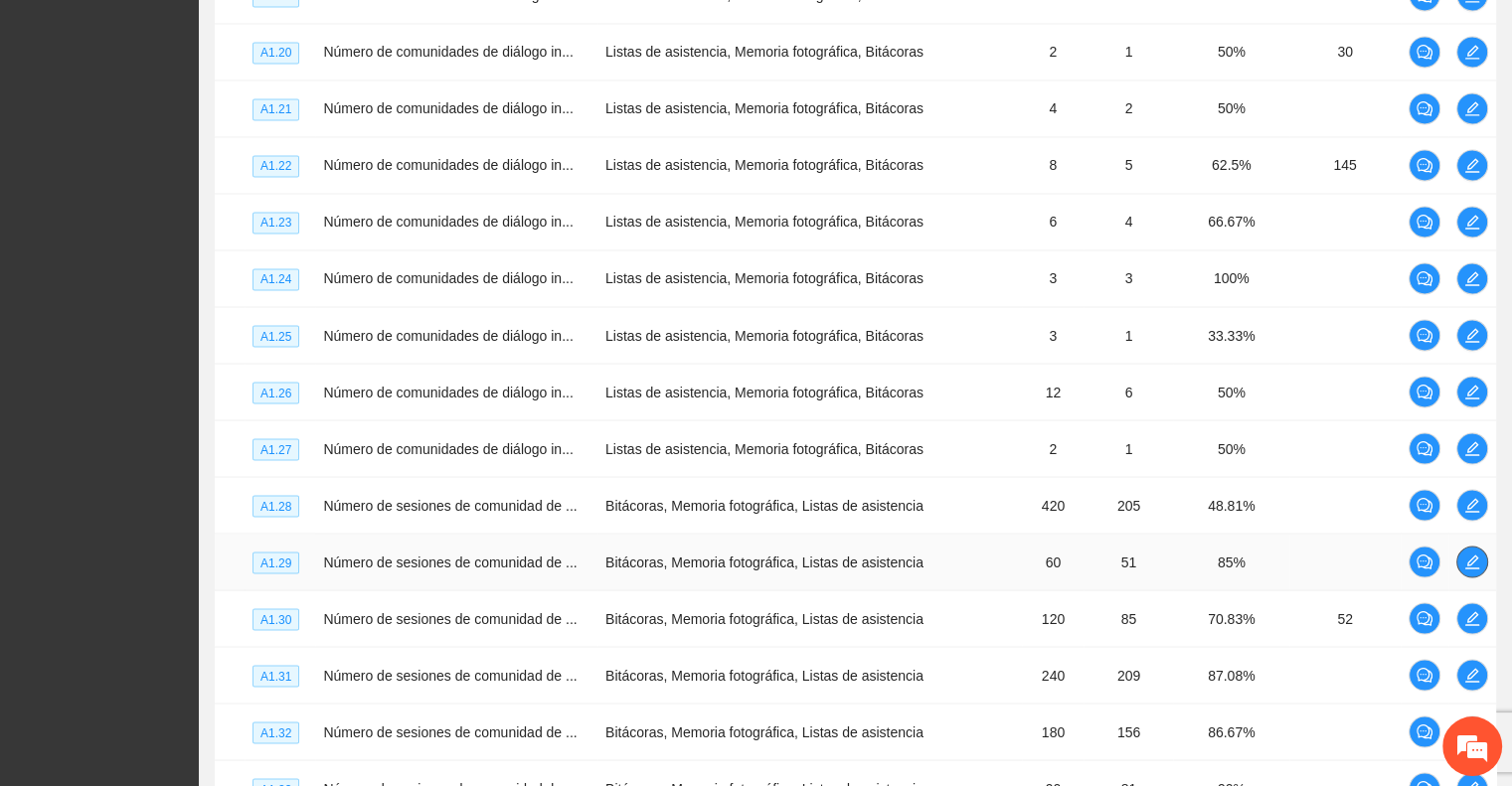 click 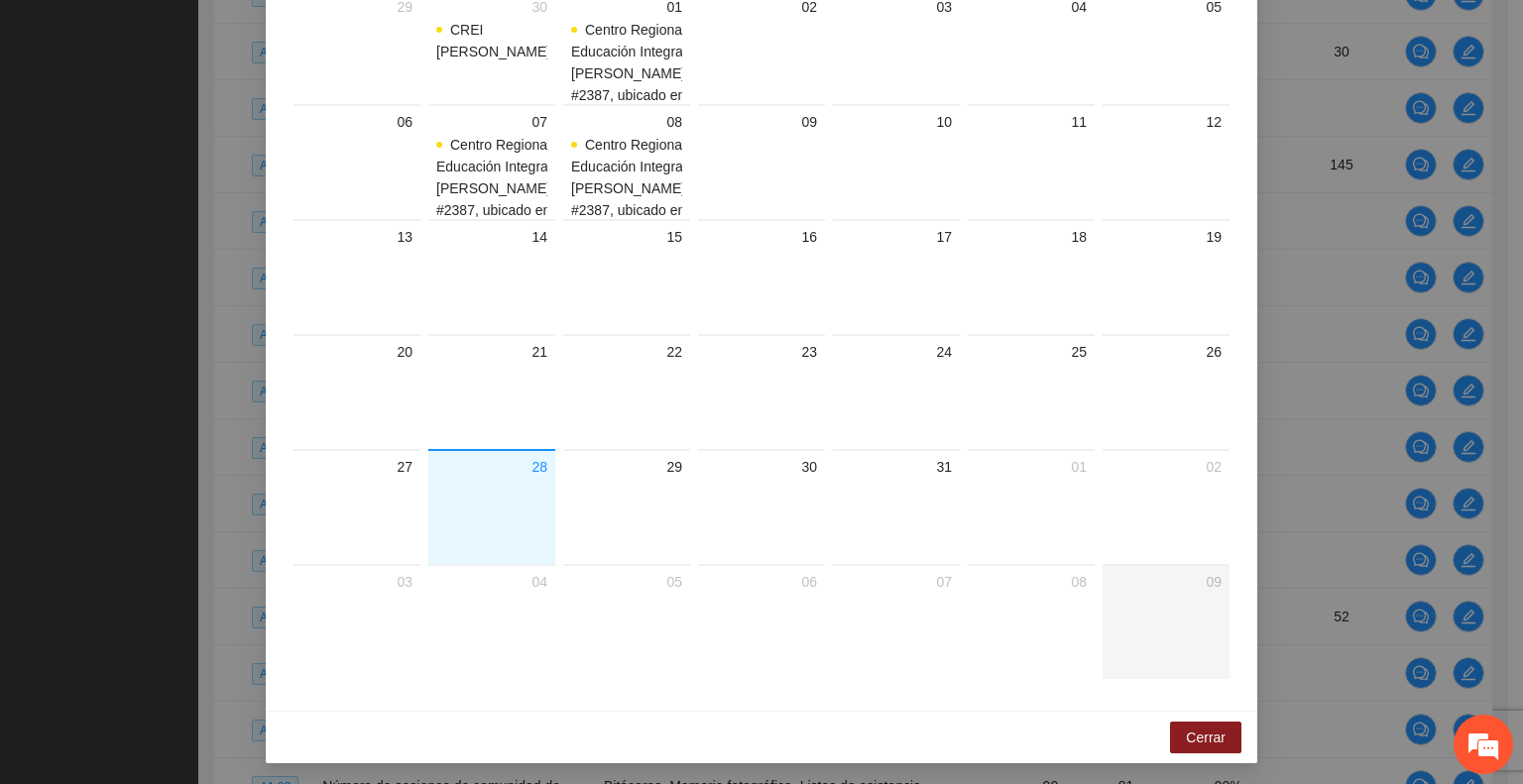 scroll, scrollTop: 0, scrollLeft: 0, axis: both 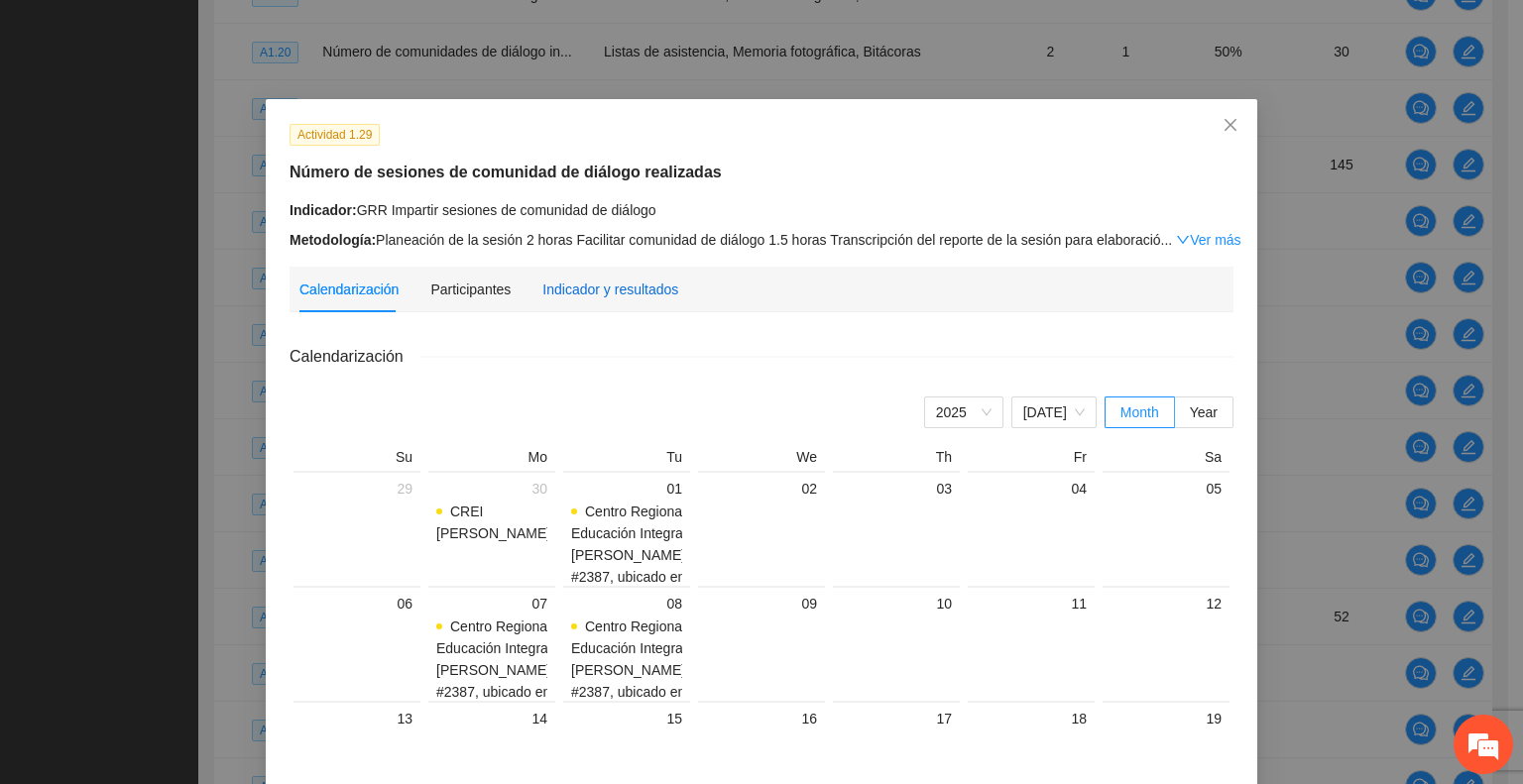 click on "Indicador y resultados" at bounding box center (610, 289) 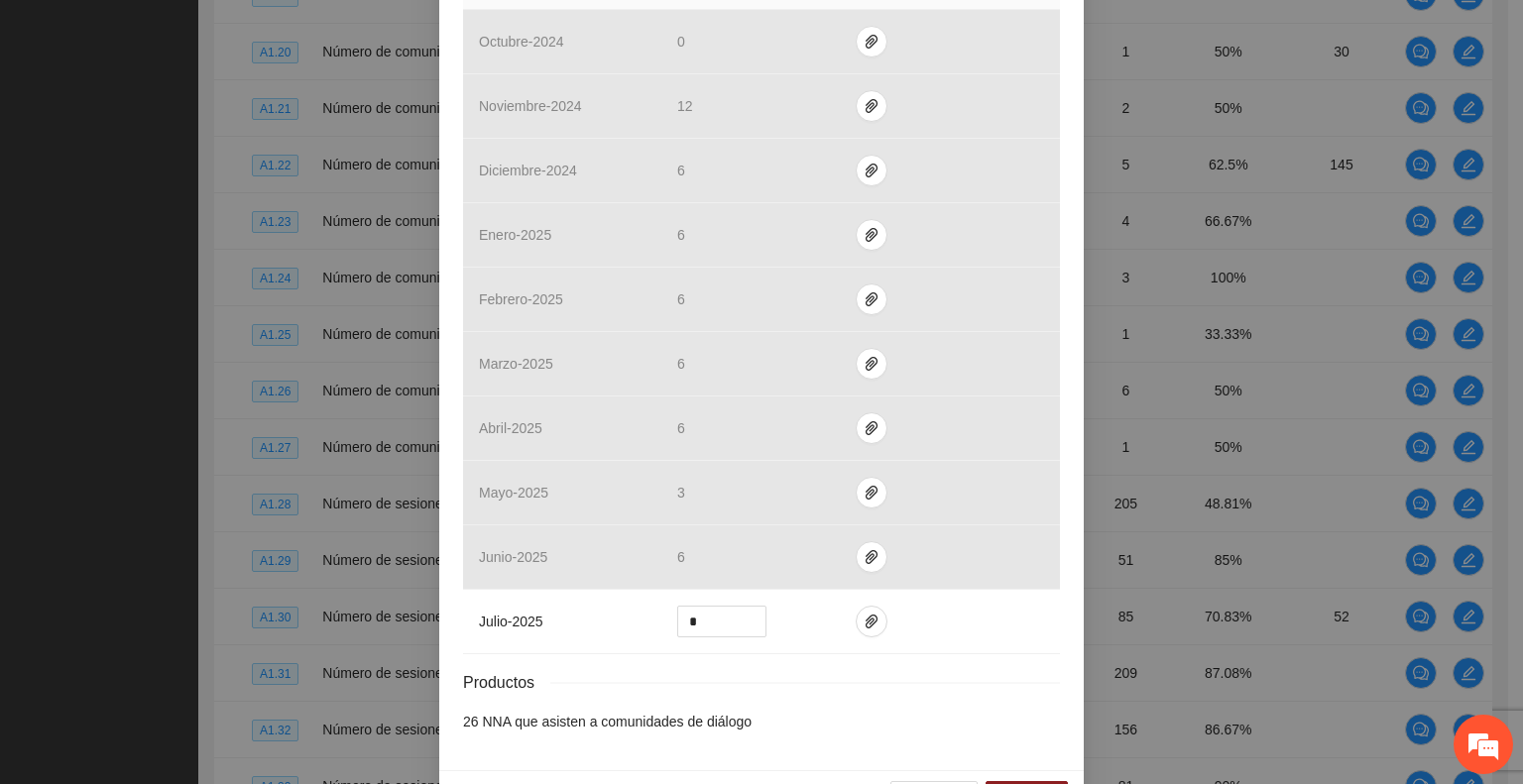 scroll, scrollTop: 567, scrollLeft: 0, axis: vertical 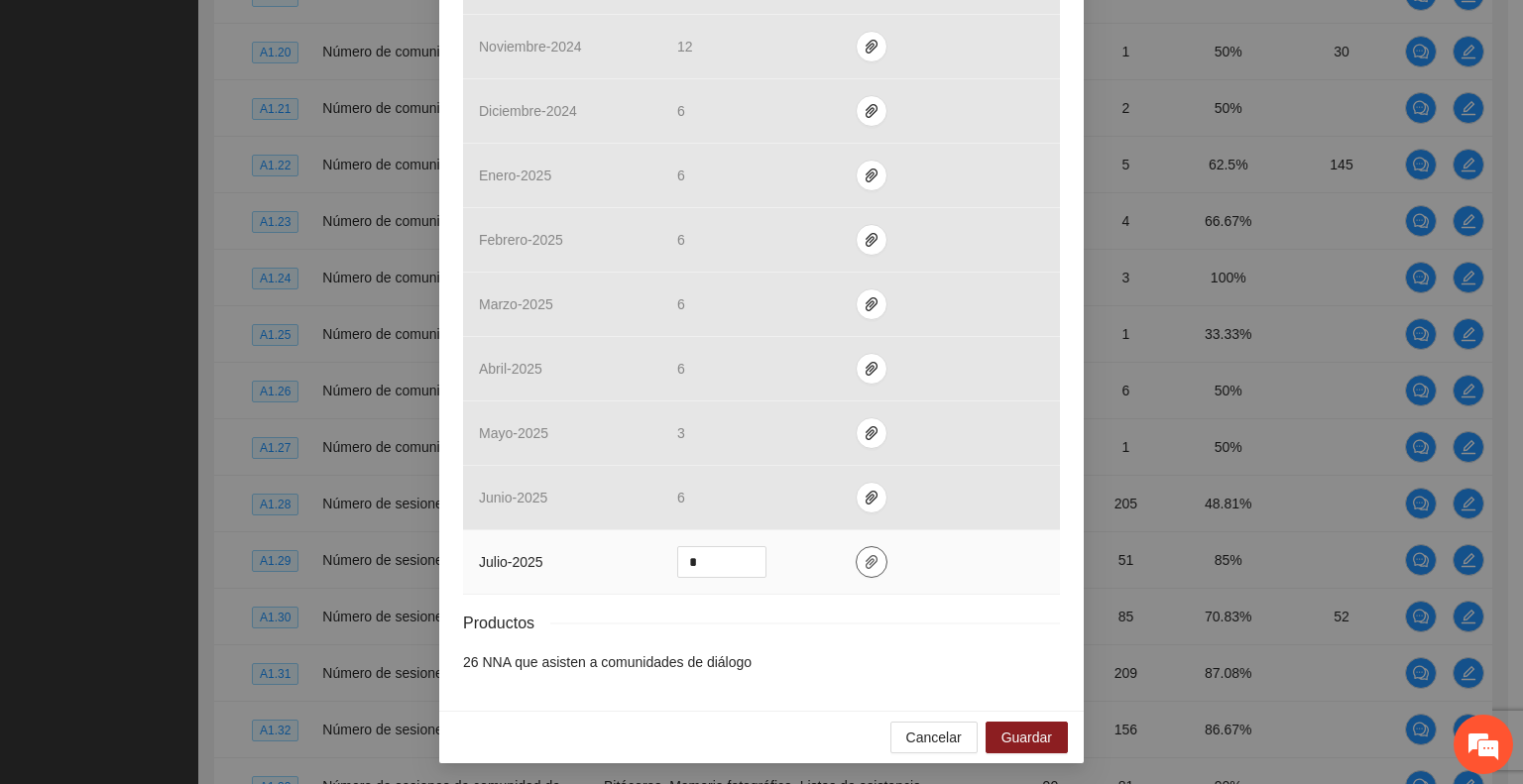 click 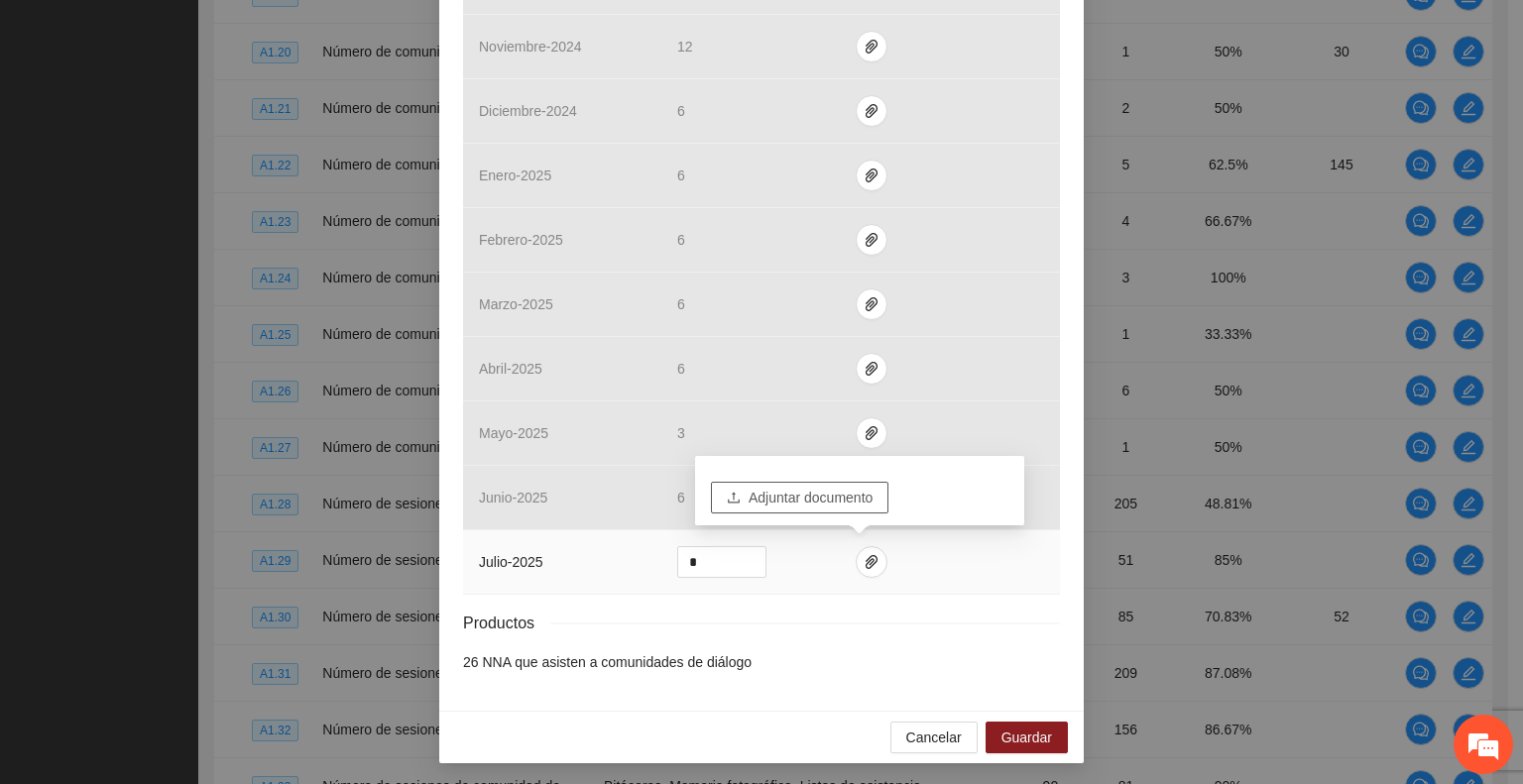 click on "Adjuntar documento" at bounding box center (810, 498) 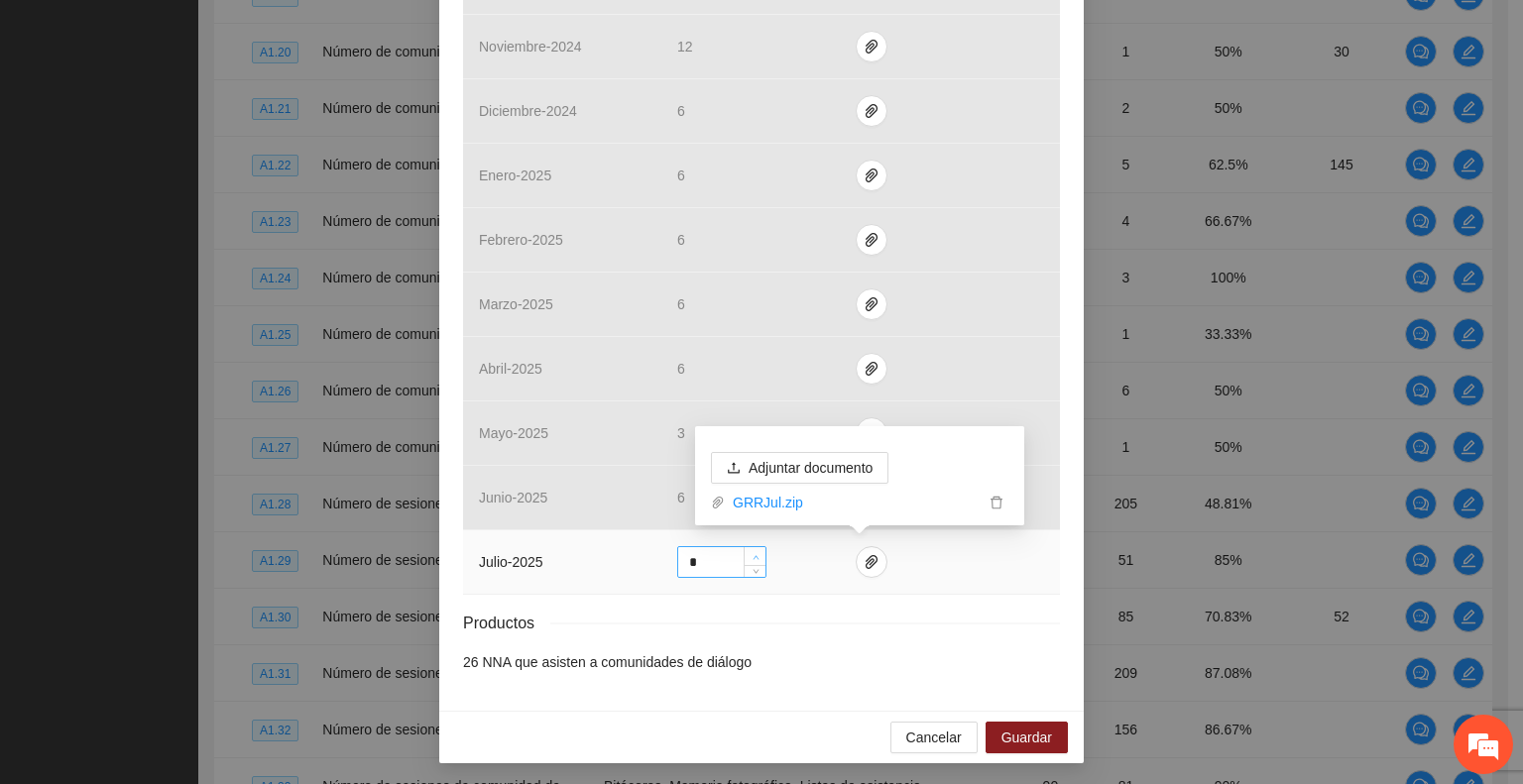 click at bounding box center (756, 557) 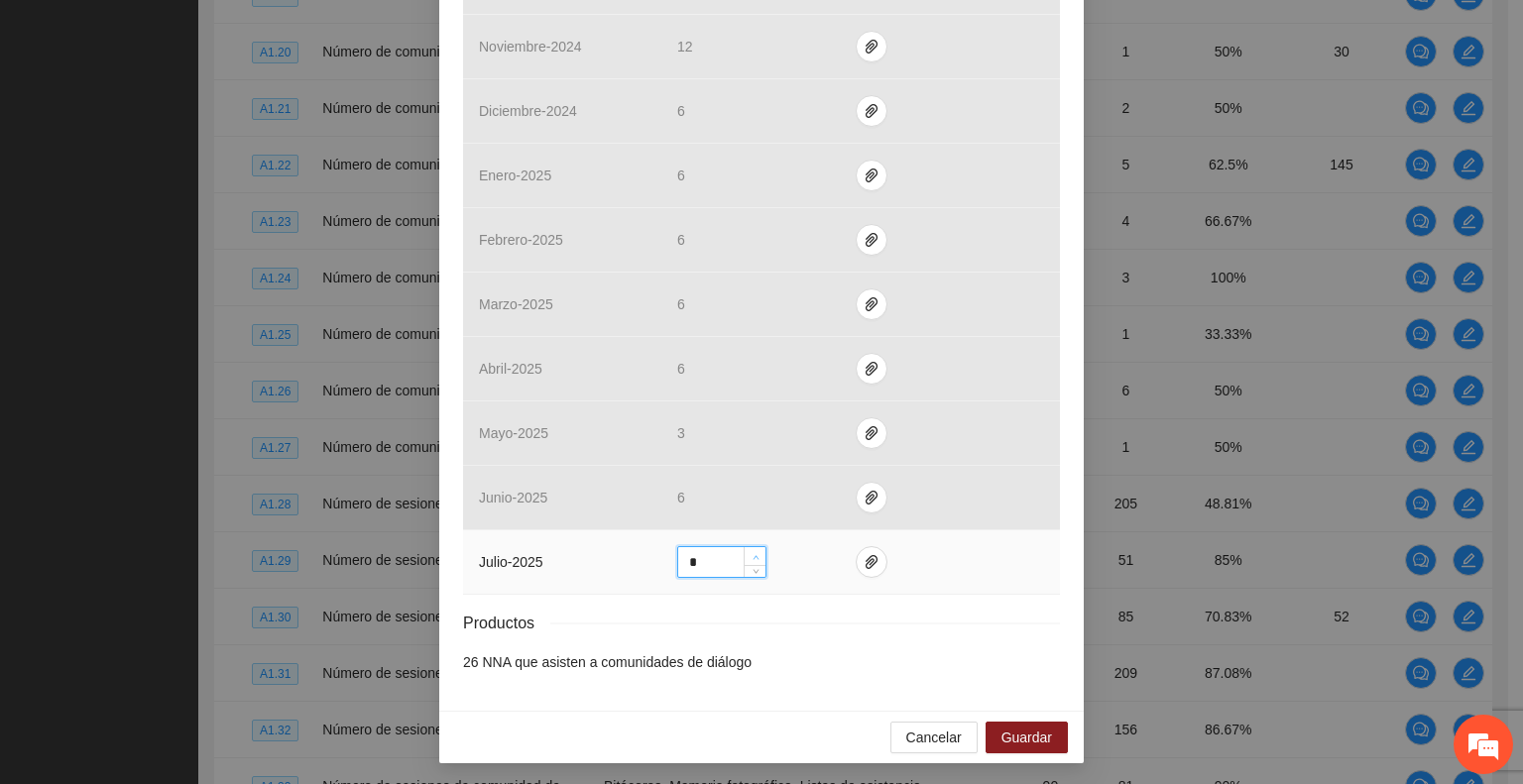 click at bounding box center [756, 557] 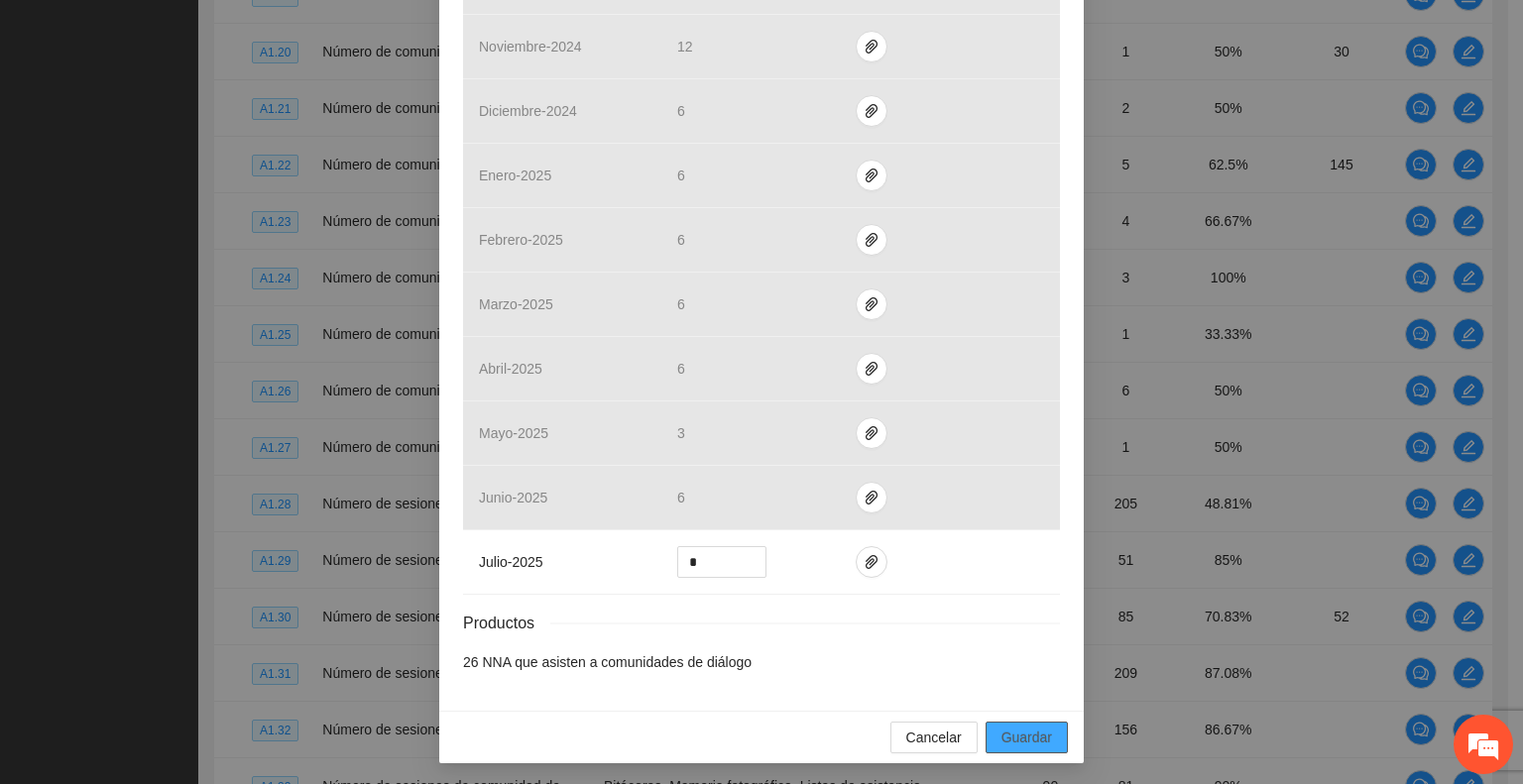 click on "Guardar" at bounding box center (1026, 737) 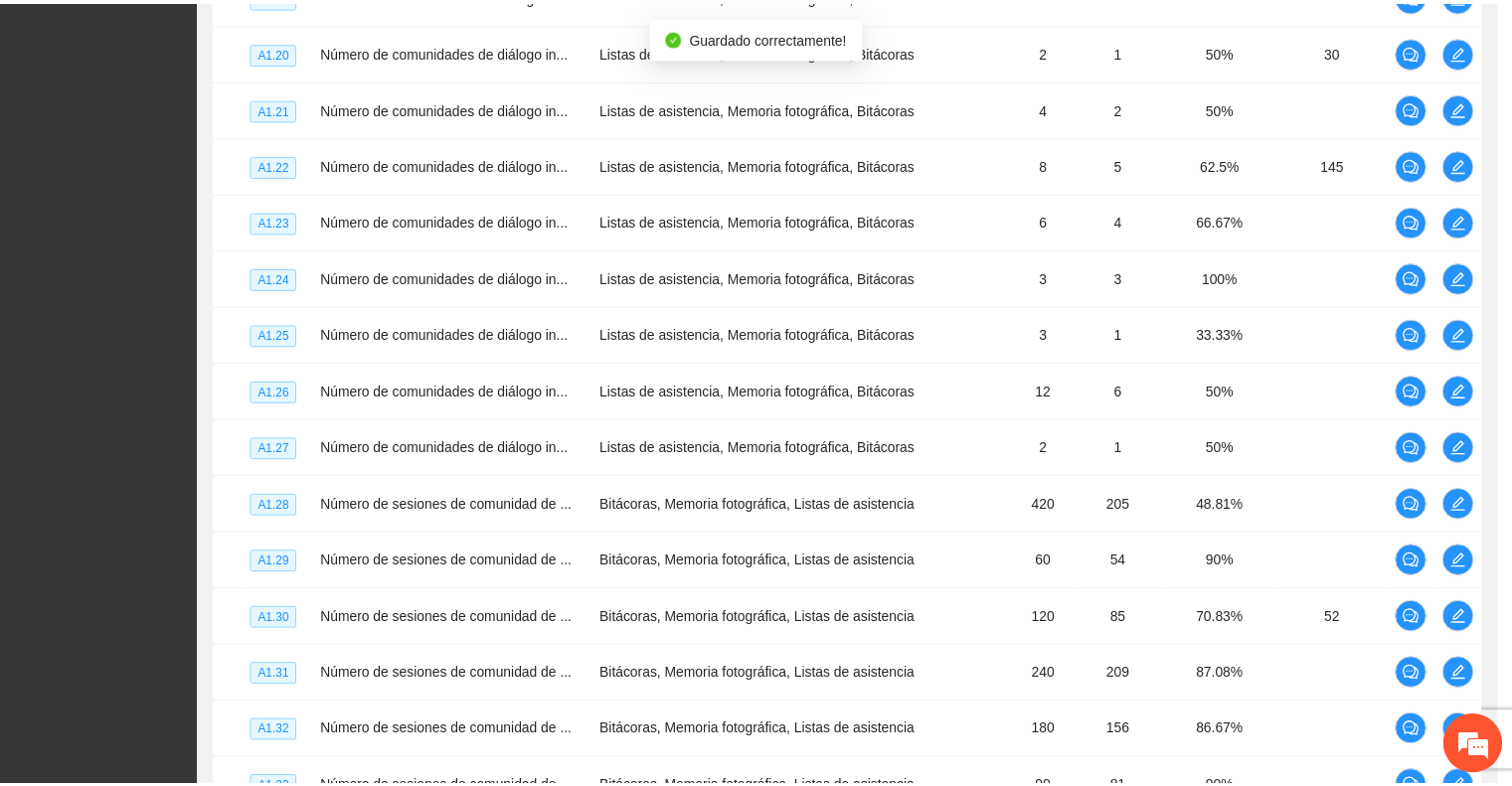 scroll, scrollTop: 469, scrollLeft: 0, axis: vertical 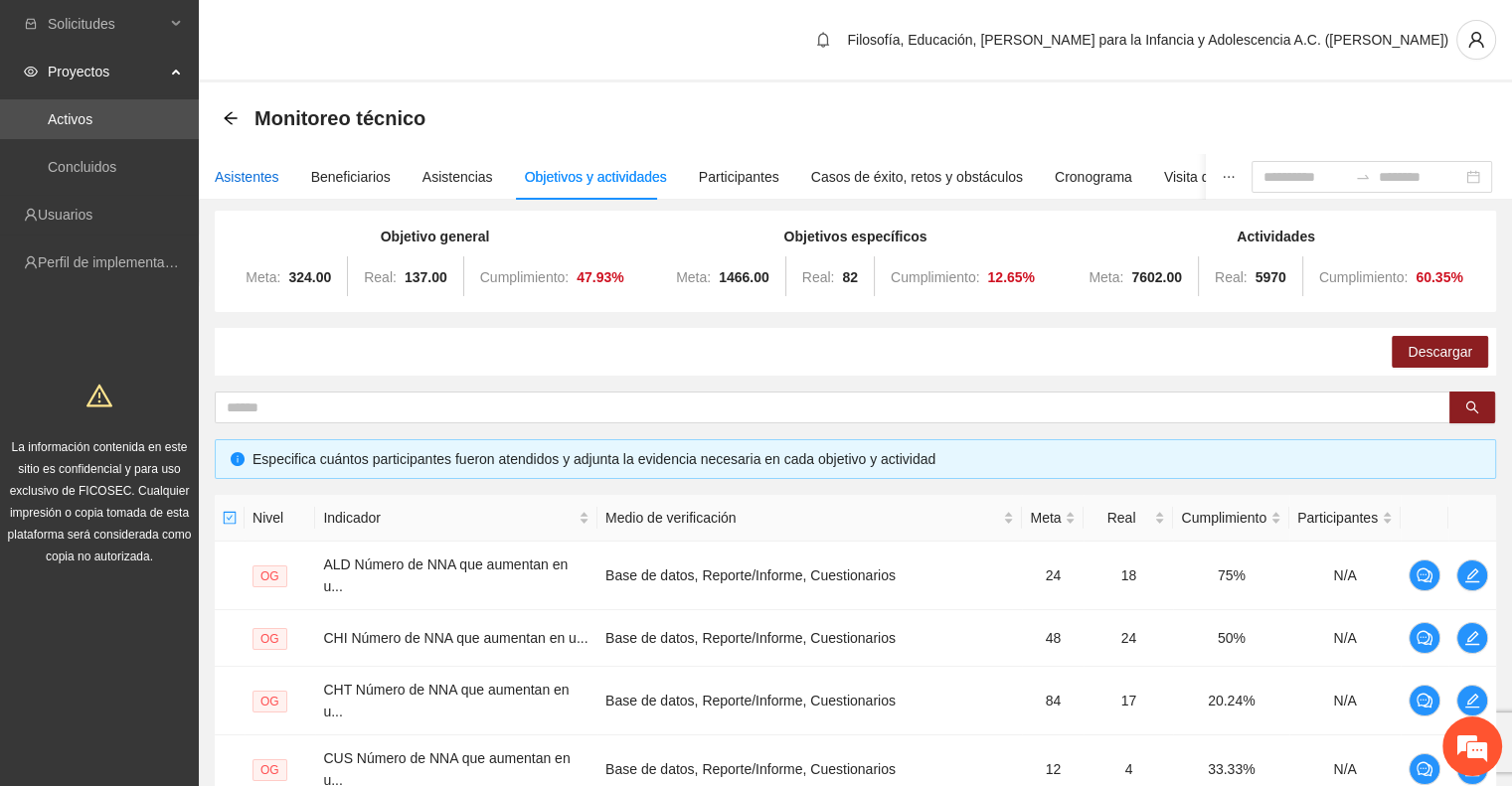 click on "Asistentes" at bounding box center (247, 177) 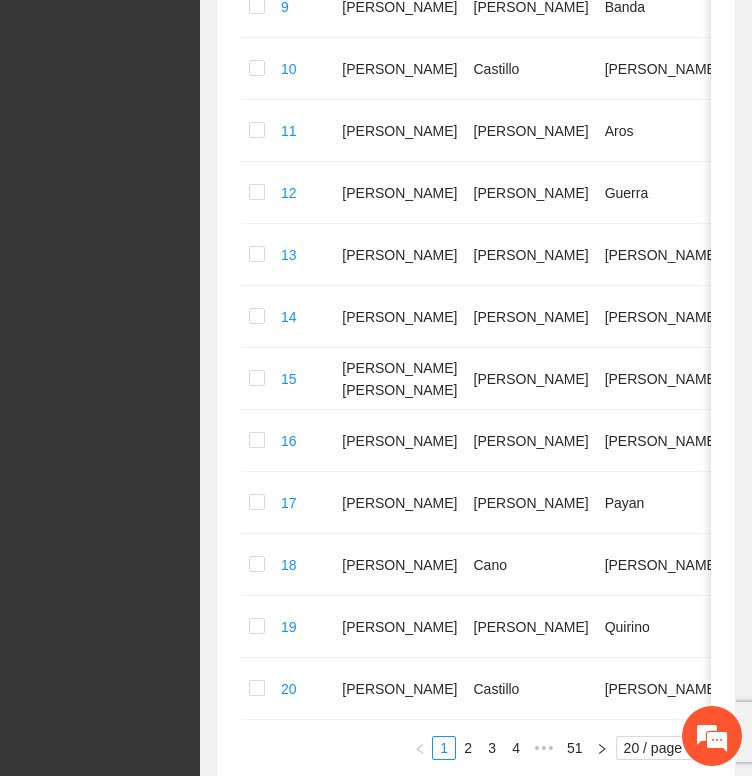 scroll, scrollTop: 1000, scrollLeft: 0, axis: vertical 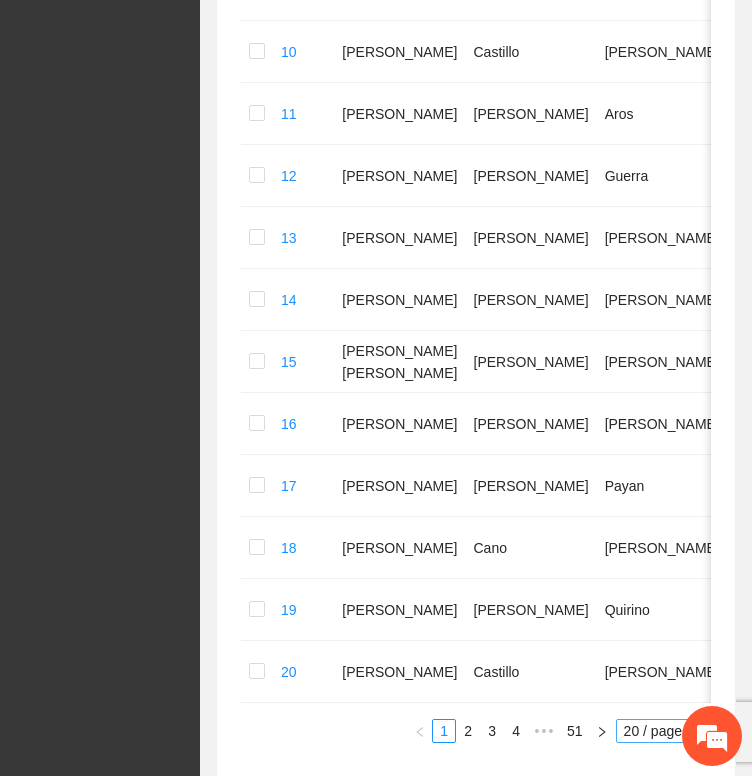 click on "20 / page" at bounding box center (663, 731) 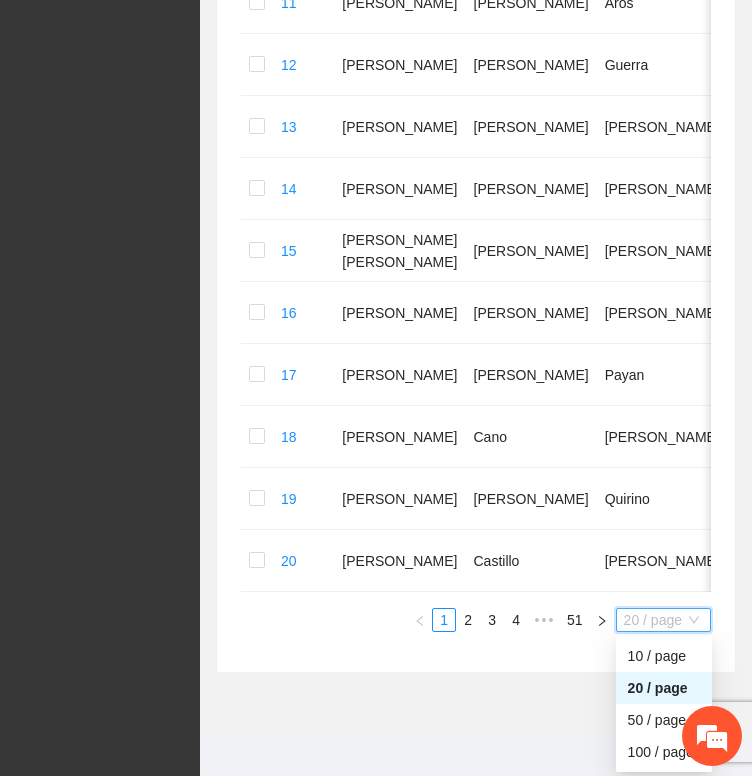 scroll, scrollTop: 1142, scrollLeft: 0, axis: vertical 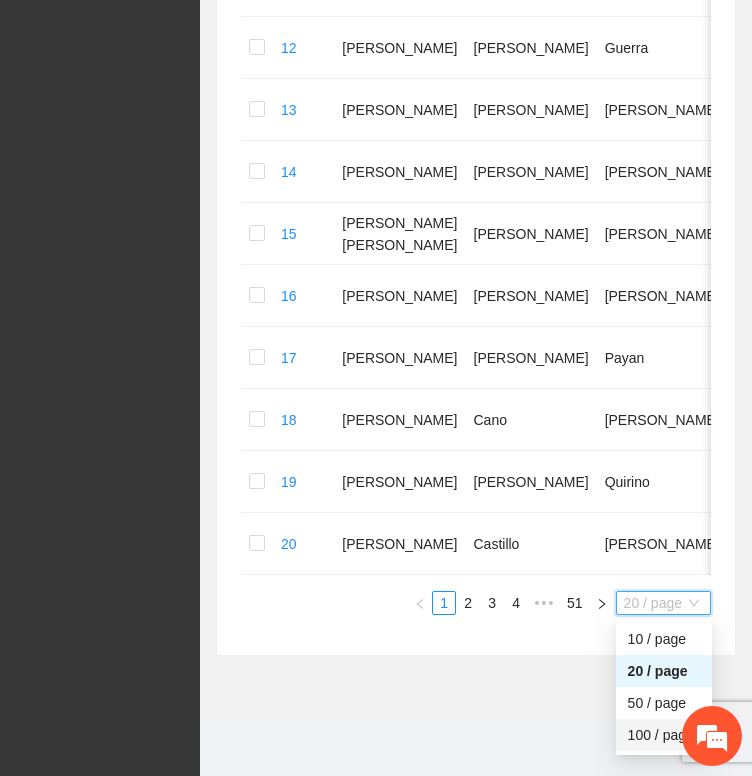 click on "100 / page" at bounding box center [664, 735] 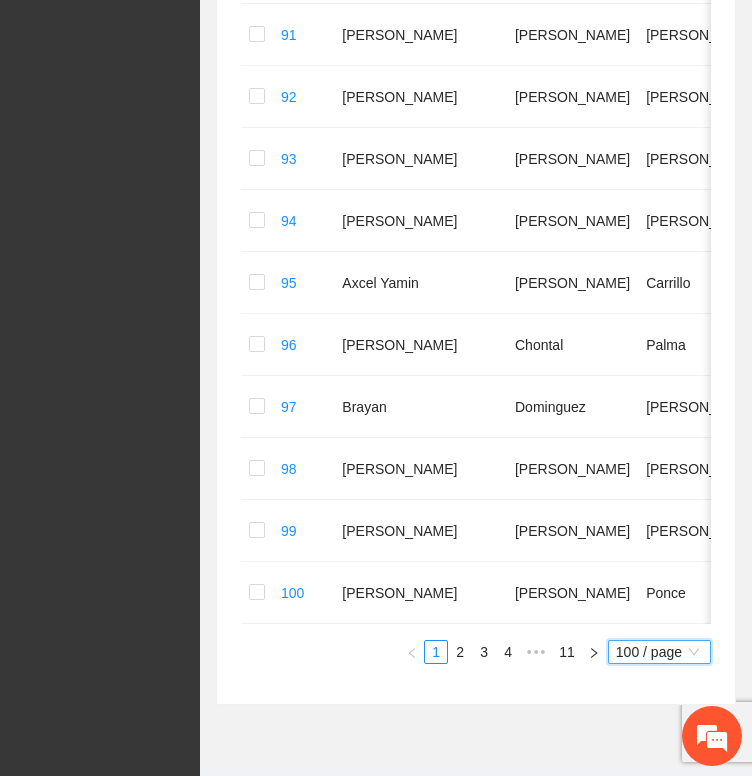 scroll, scrollTop: 6123, scrollLeft: 0, axis: vertical 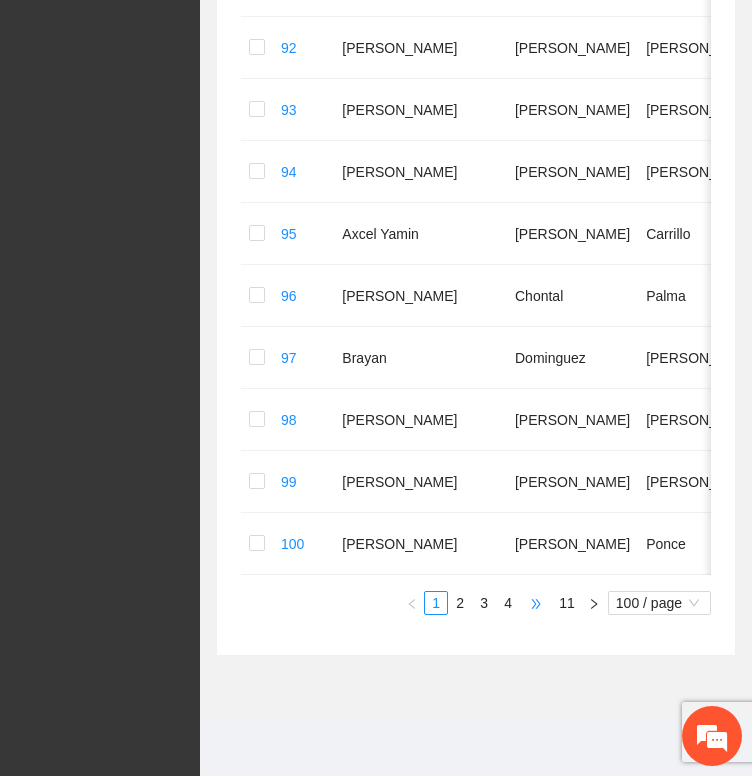 click on "•••" at bounding box center (536, 603) 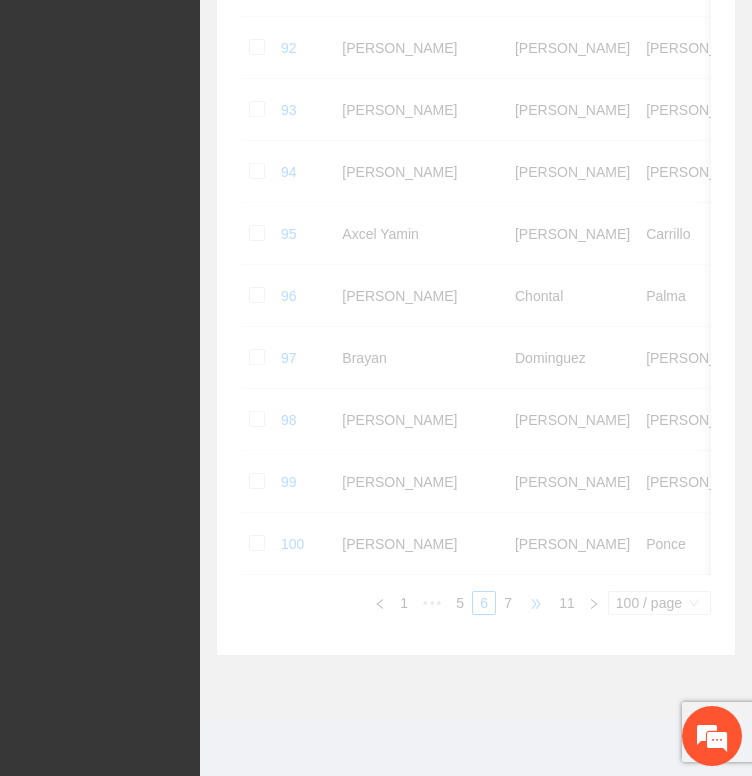 scroll, scrollTop: 6102, scrollLeft: 0, axis: vertical 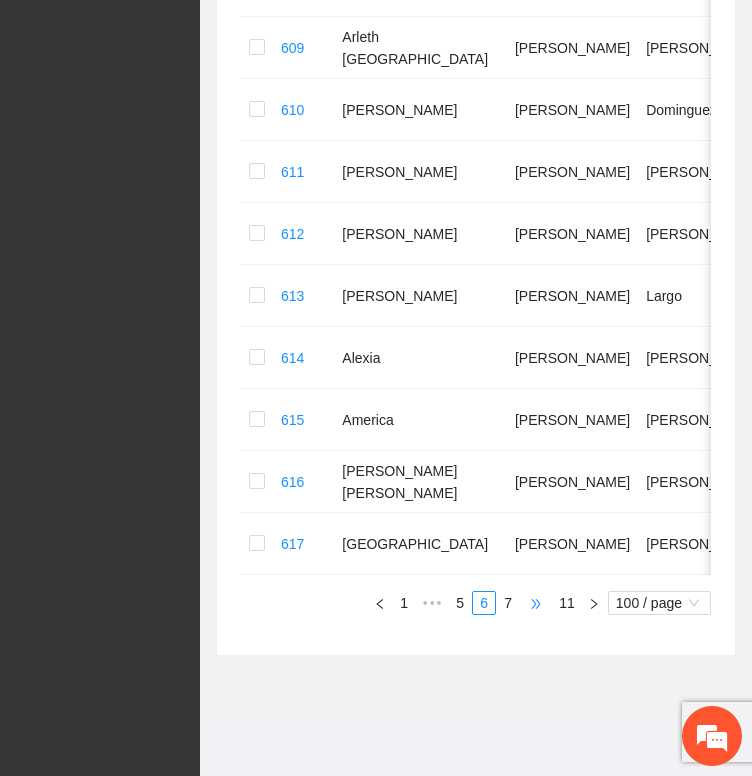click on "•••" at bounding box center (536, 603) 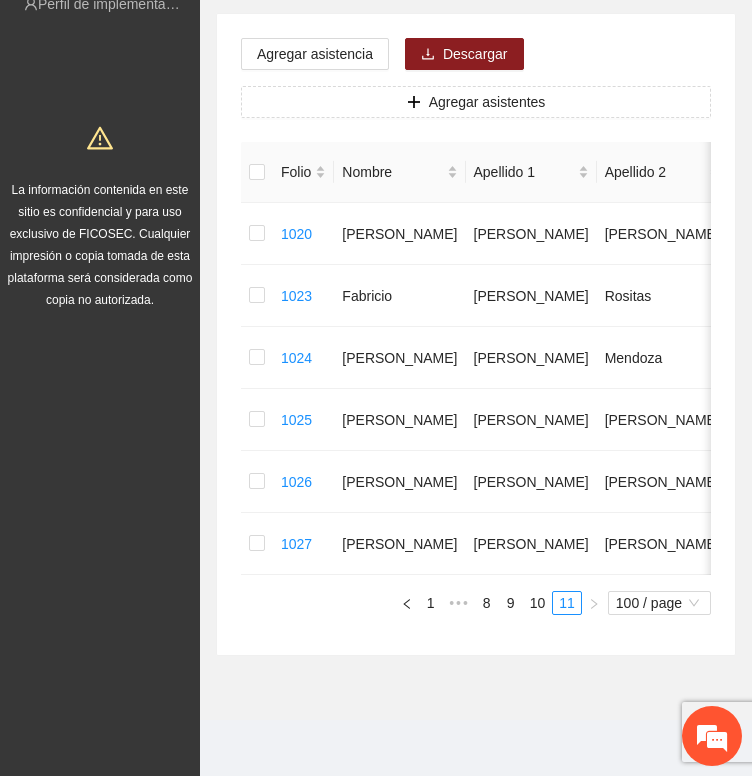 scroll, scrollTop: 274, scrollLeft: 0, axis: vertical 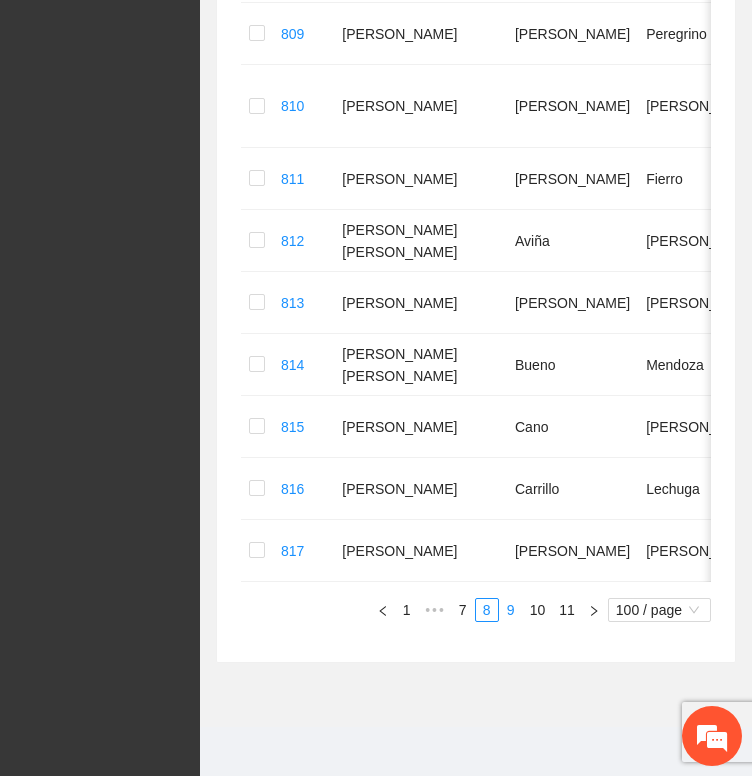 click on "9" at bounding box center (511, 610) 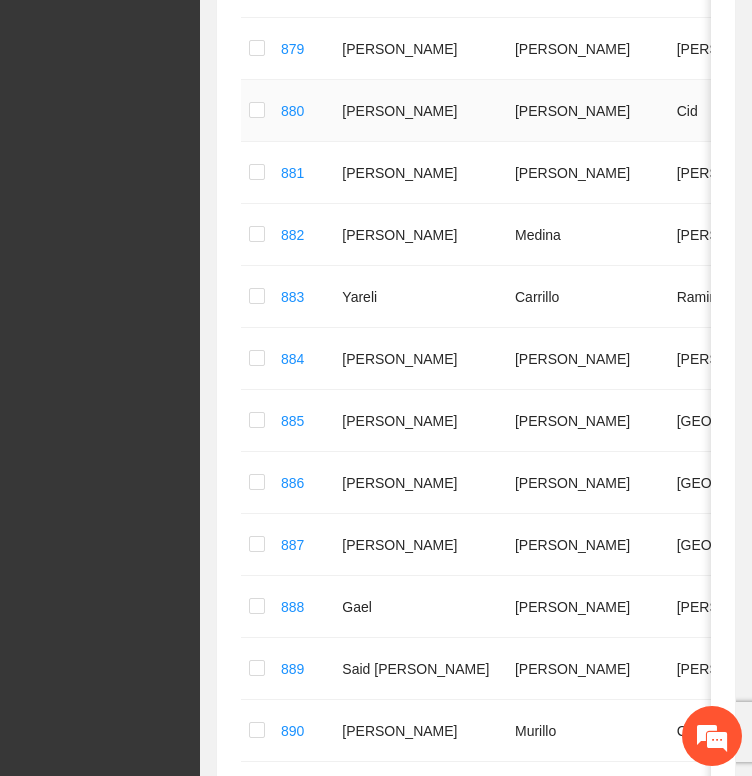 scroll, scrollTop: 4302, scrollLeft: 0, axis: vertical 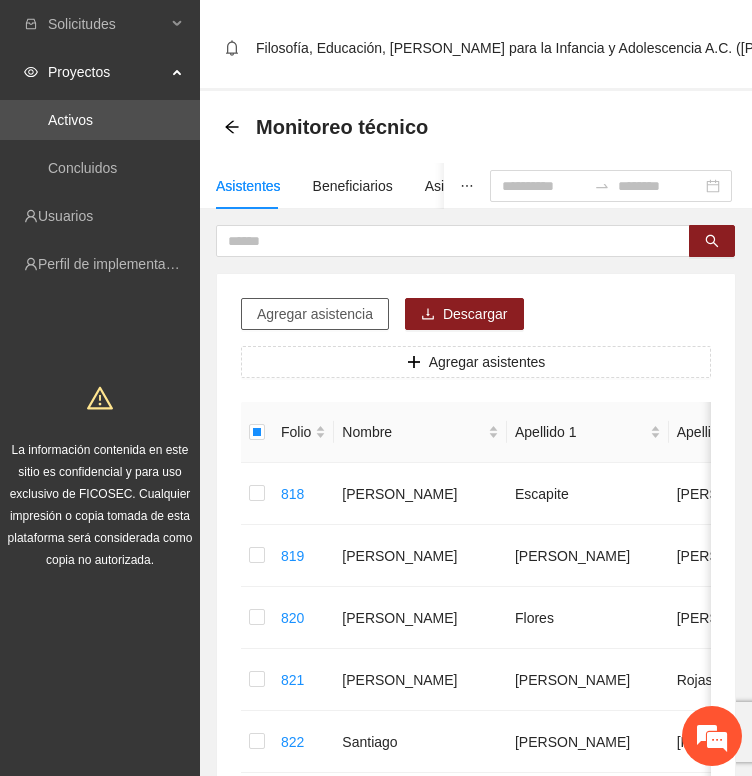 click on "Agregar asistencia" at bounding box center (315, 314) 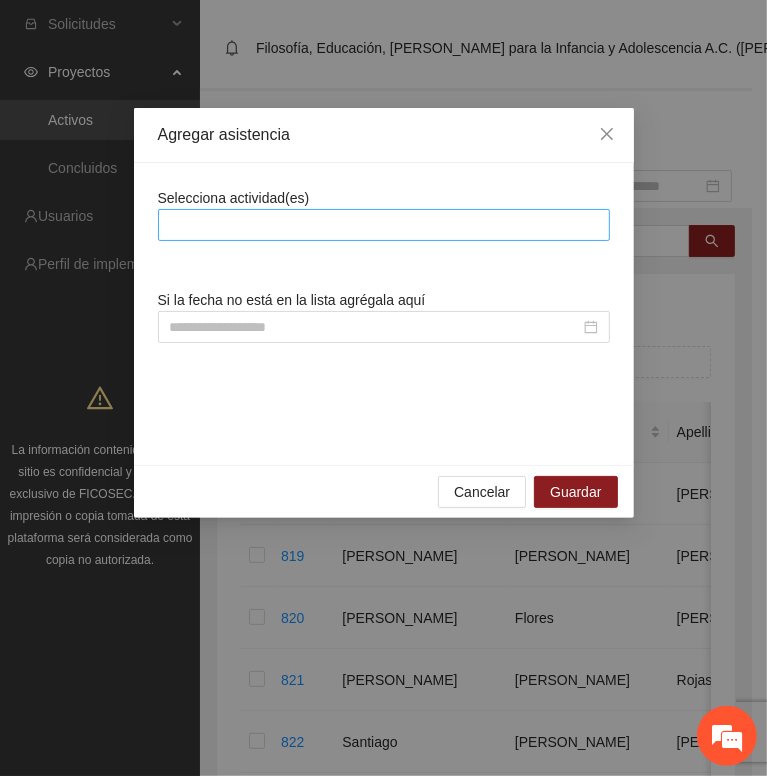 click at bounding box center (384, 225) 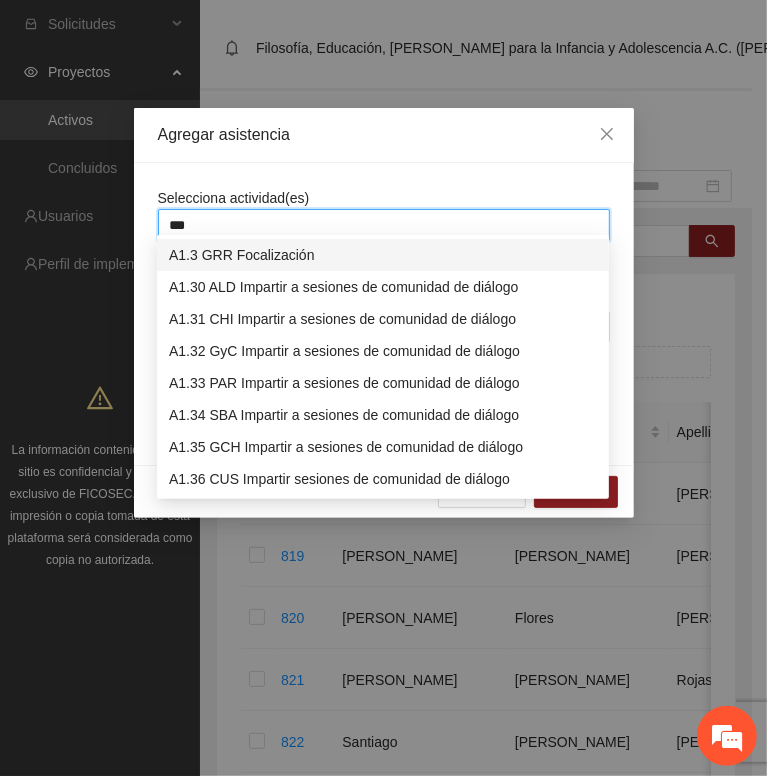 type on "****" 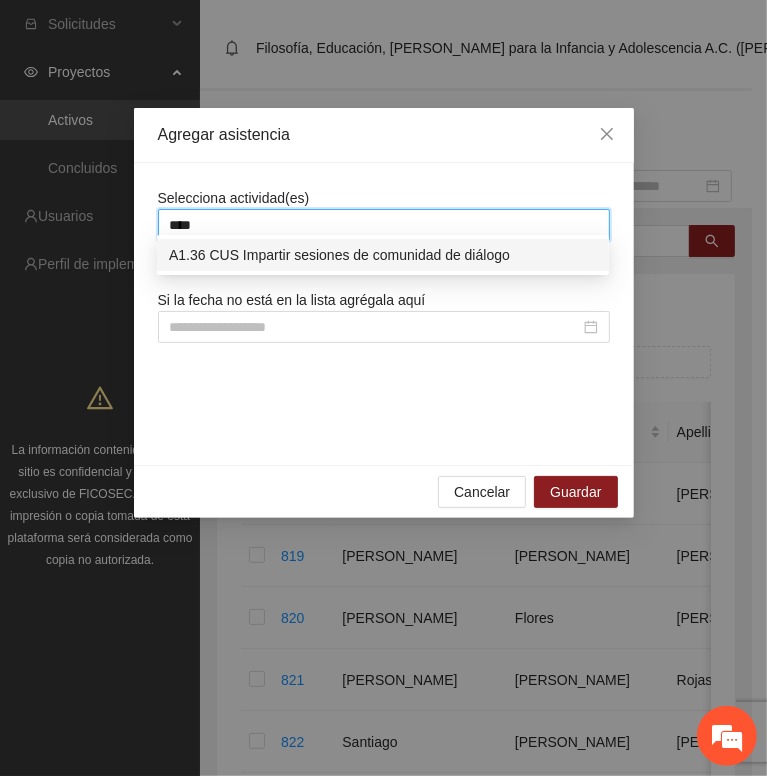 click on "A1.36 CUS Impartir sesiones de comunidad de diálogo" at bounding box center [383, 255] 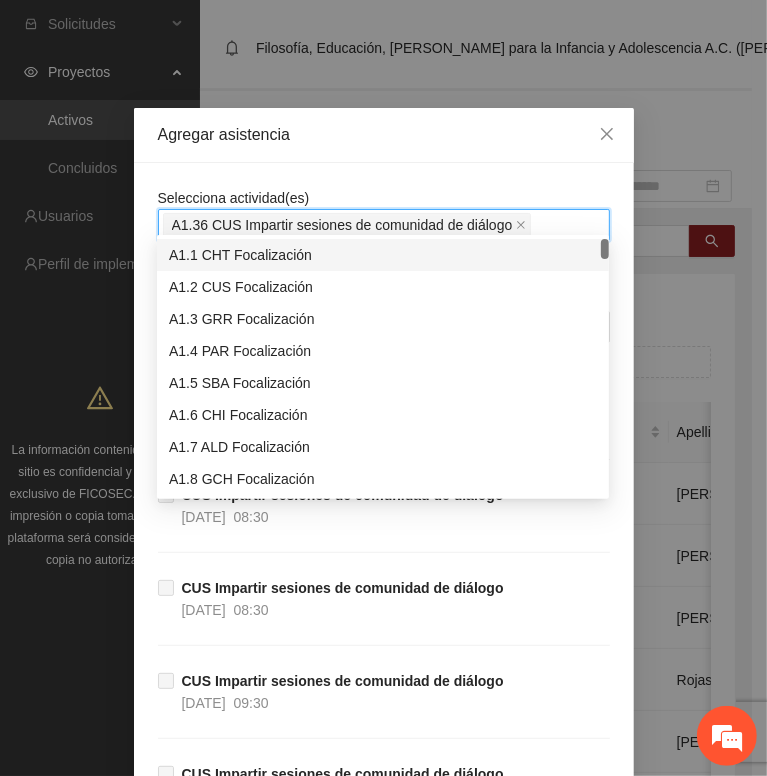 click on "Selecciona actividad(es) A1.36 CUS Impartir sesiones de comunidad de diálogo" at bounding box center [384, 214] 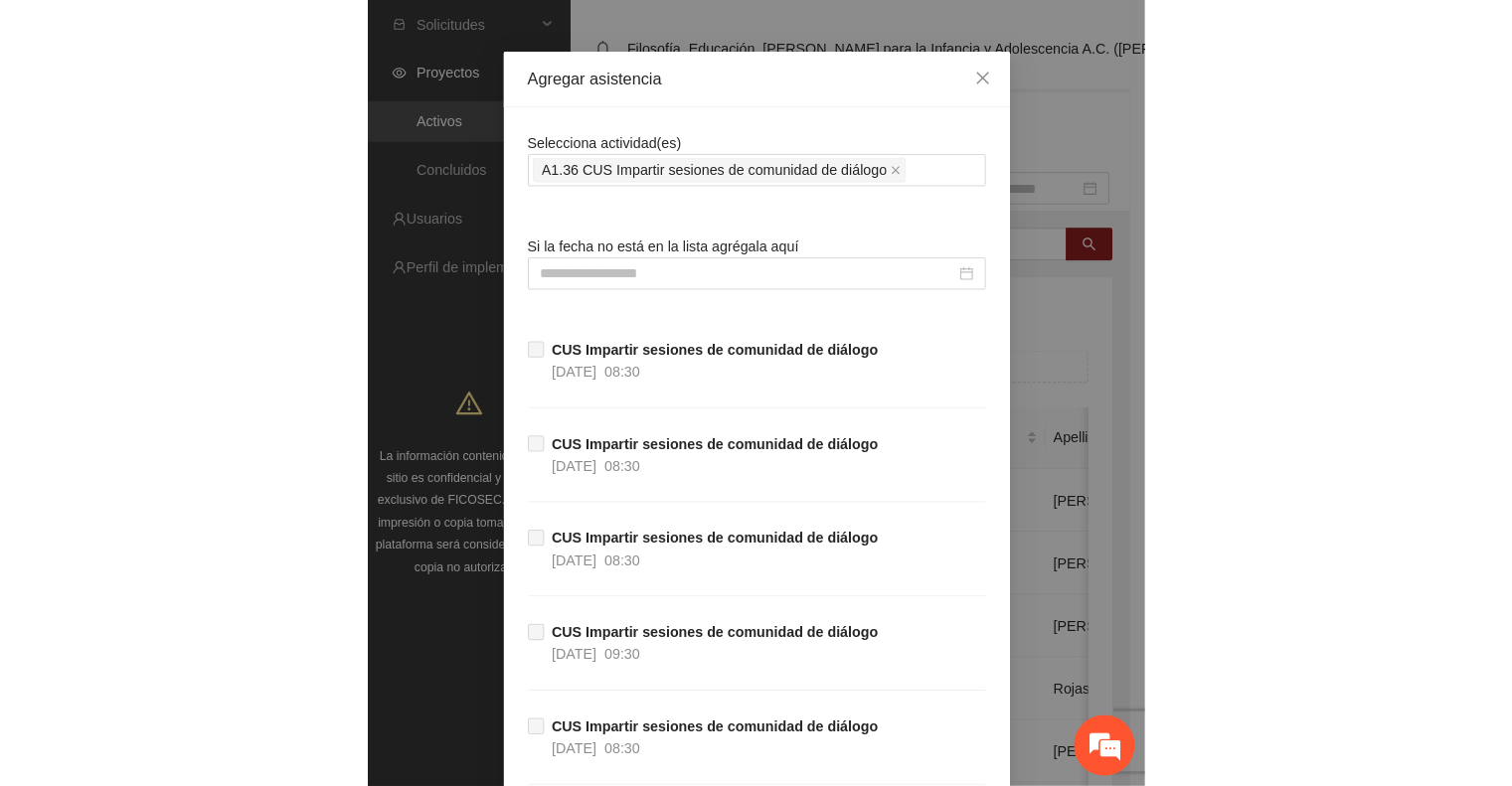 scroll, scrollTop: 0, scrollLeft: 0, axis: both 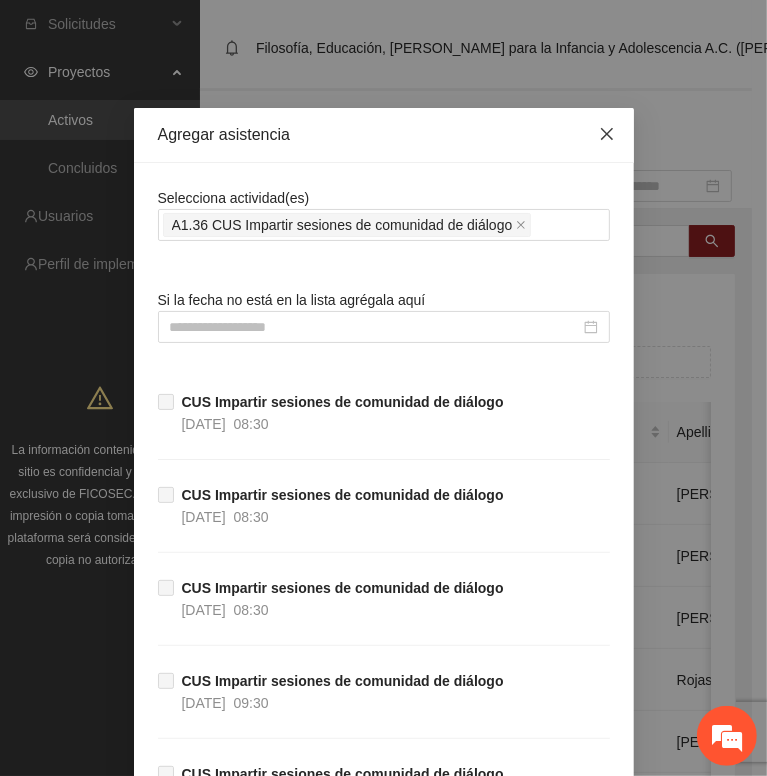click 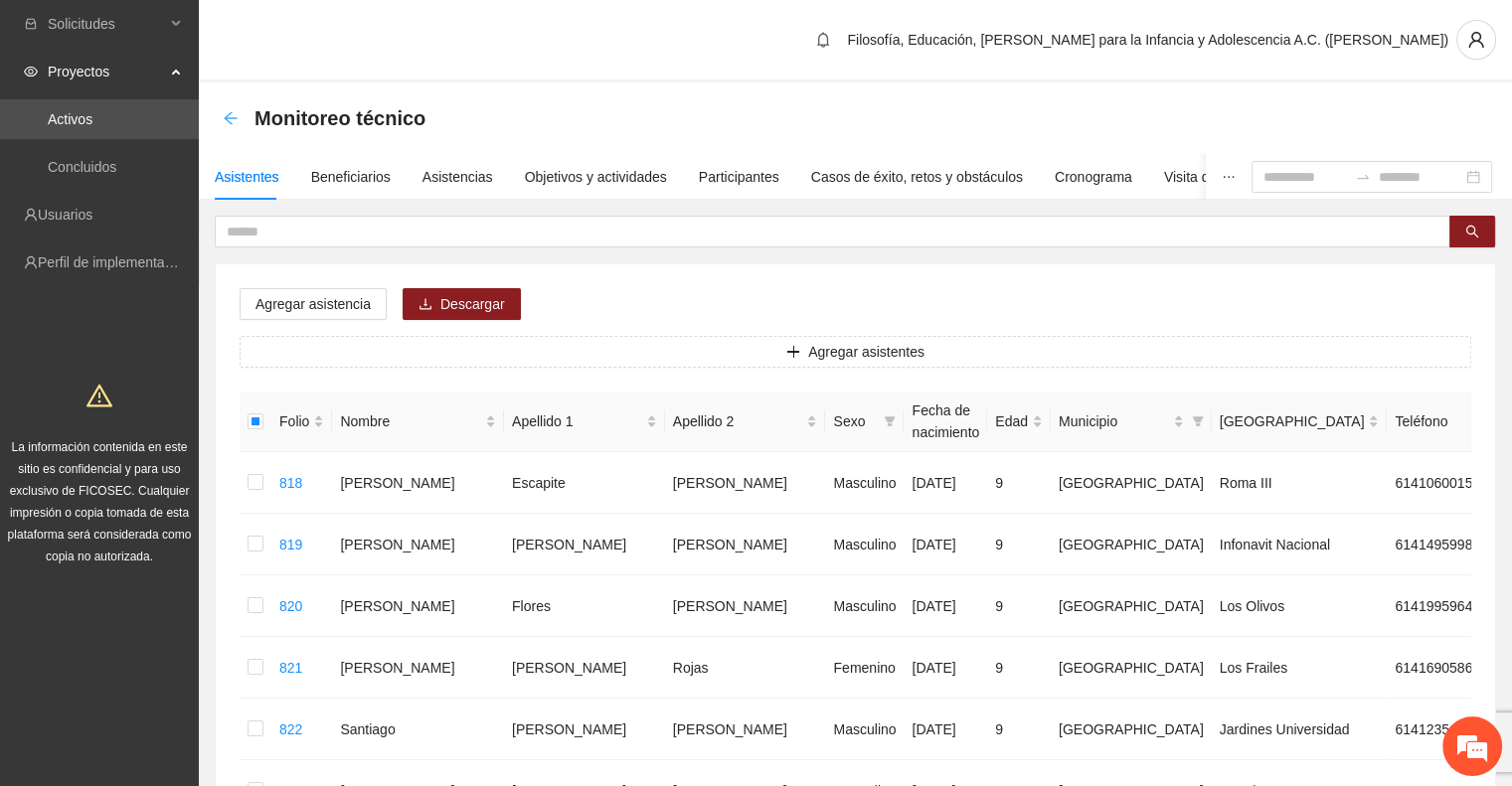 click 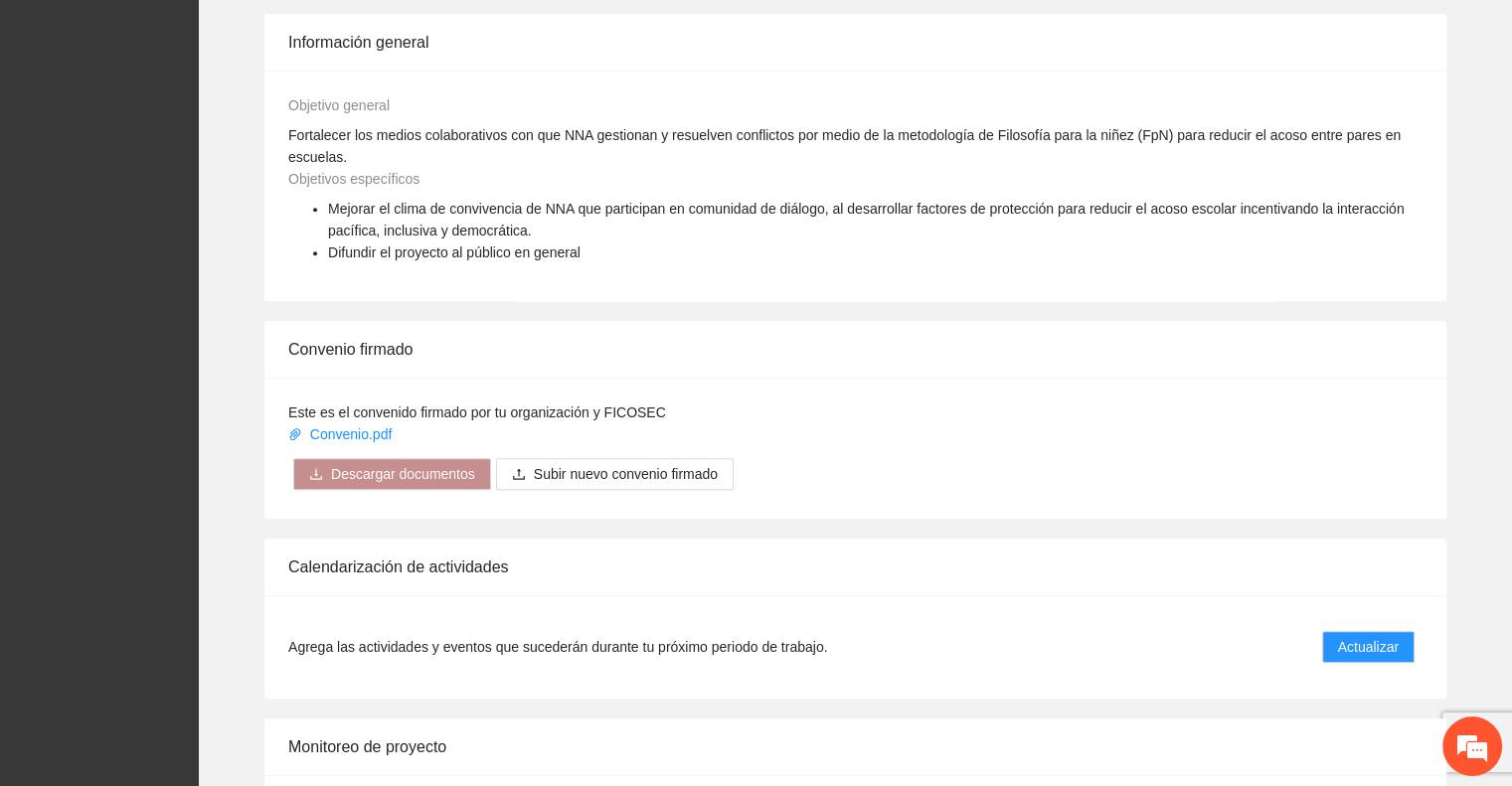 scroll, scrollTop: 1192, scrollLeft: 0, axis: vertical 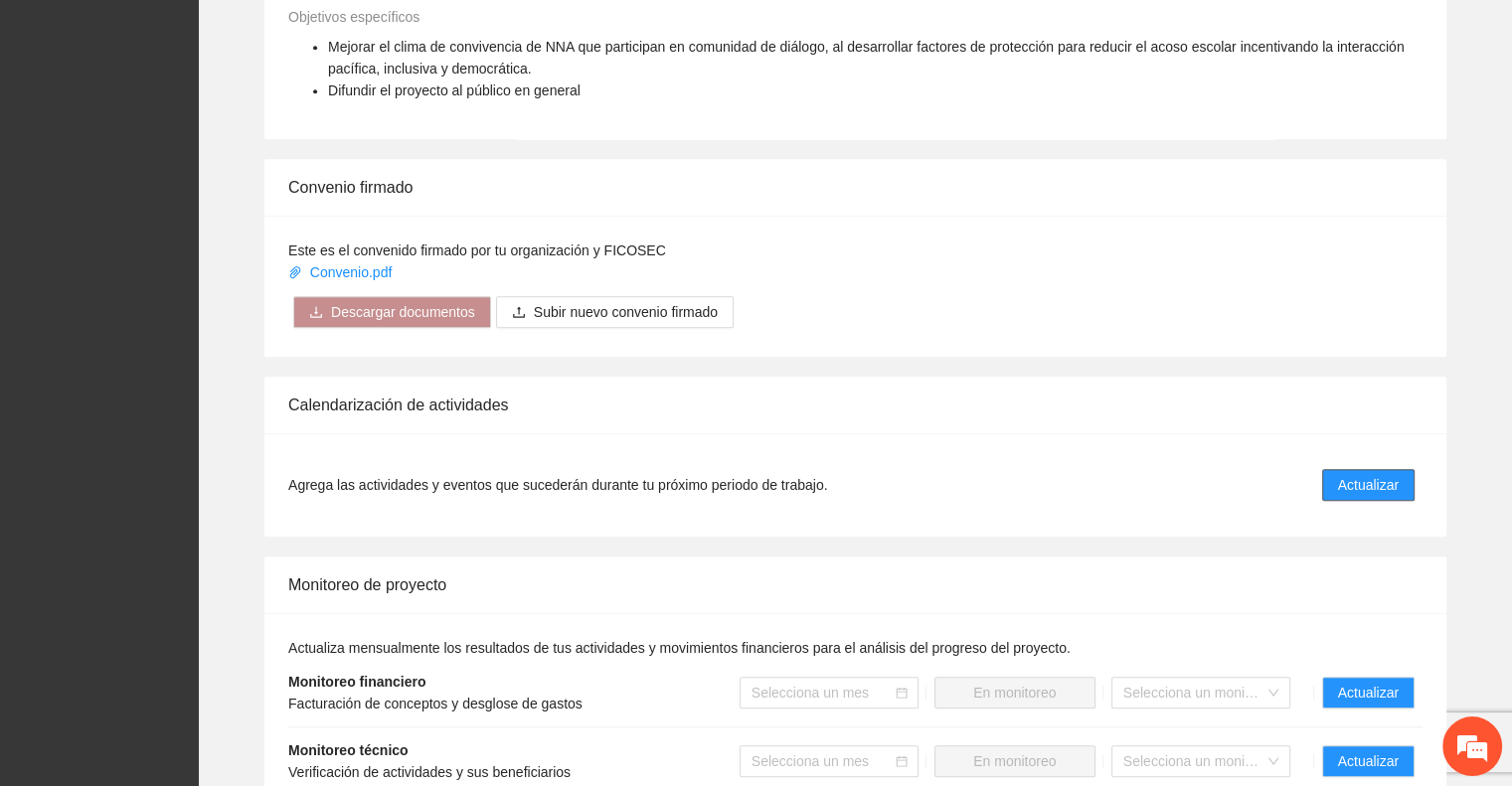 click on "Actualizar" at bounding box center [1368, 485] 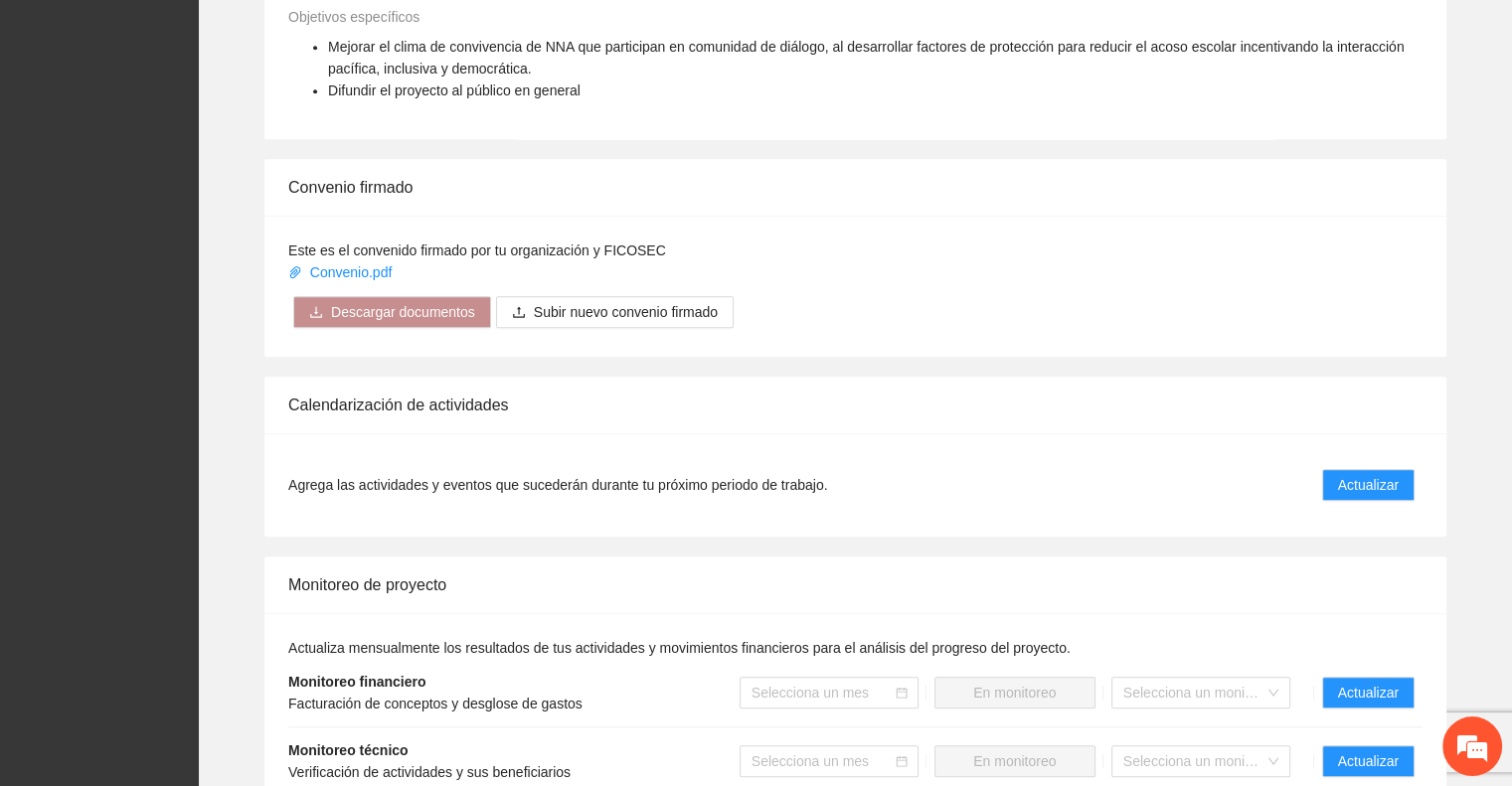 scroll, scrollTop: 0, scrollLeft: 0, axis: both 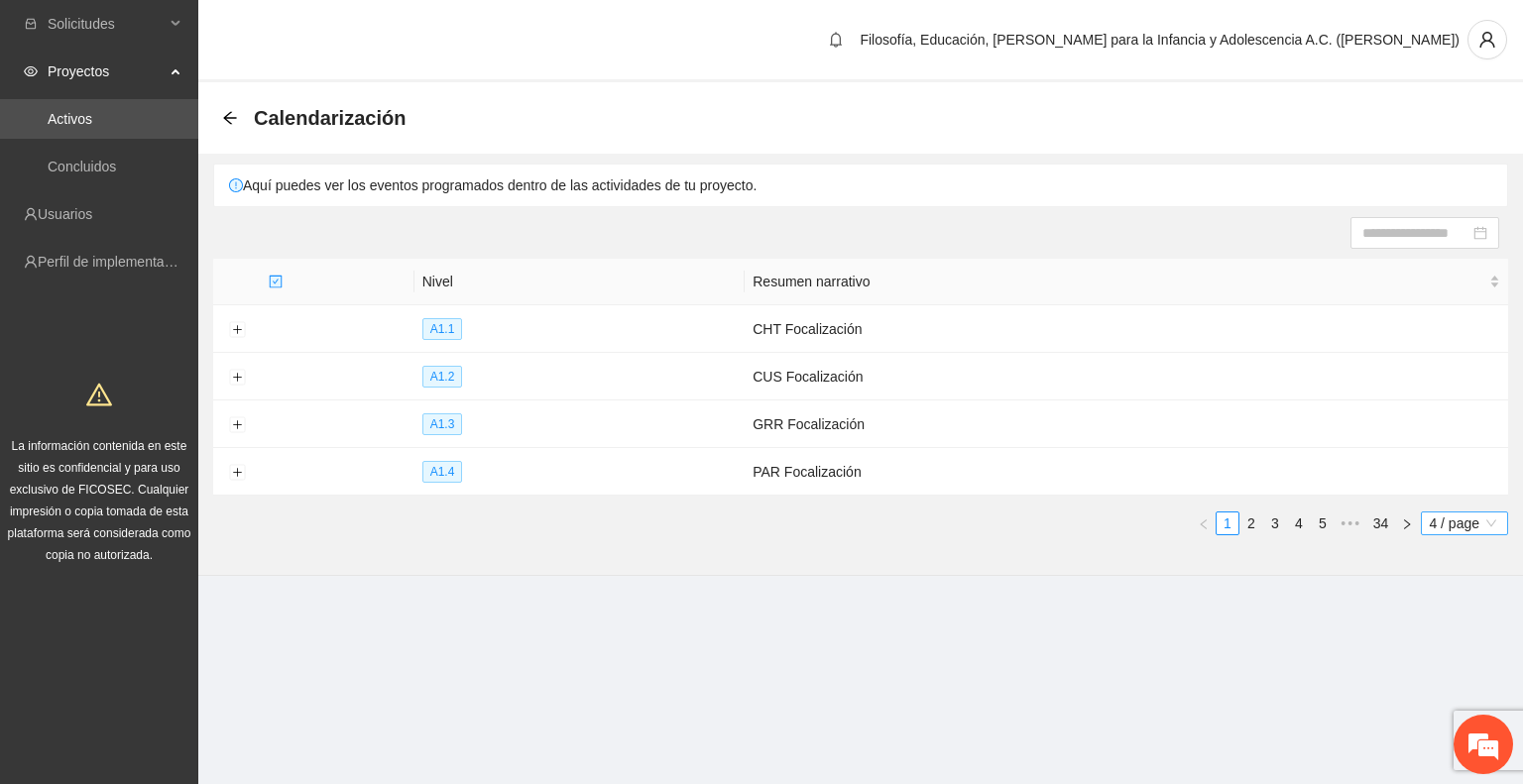click on "4 / page" at bounding box center [1464, 523] 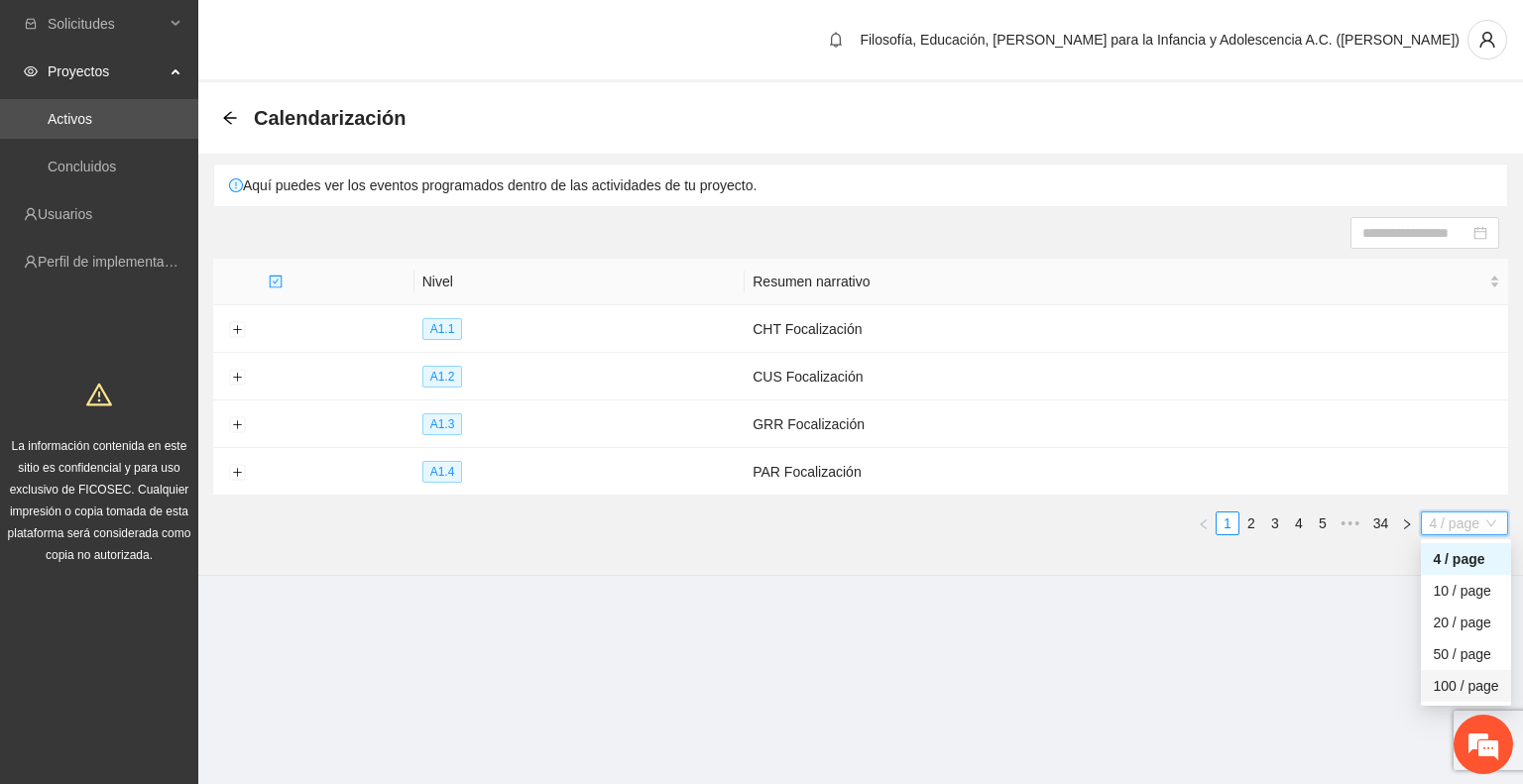 click on "100 / page" at bounding box center (1465, 686) 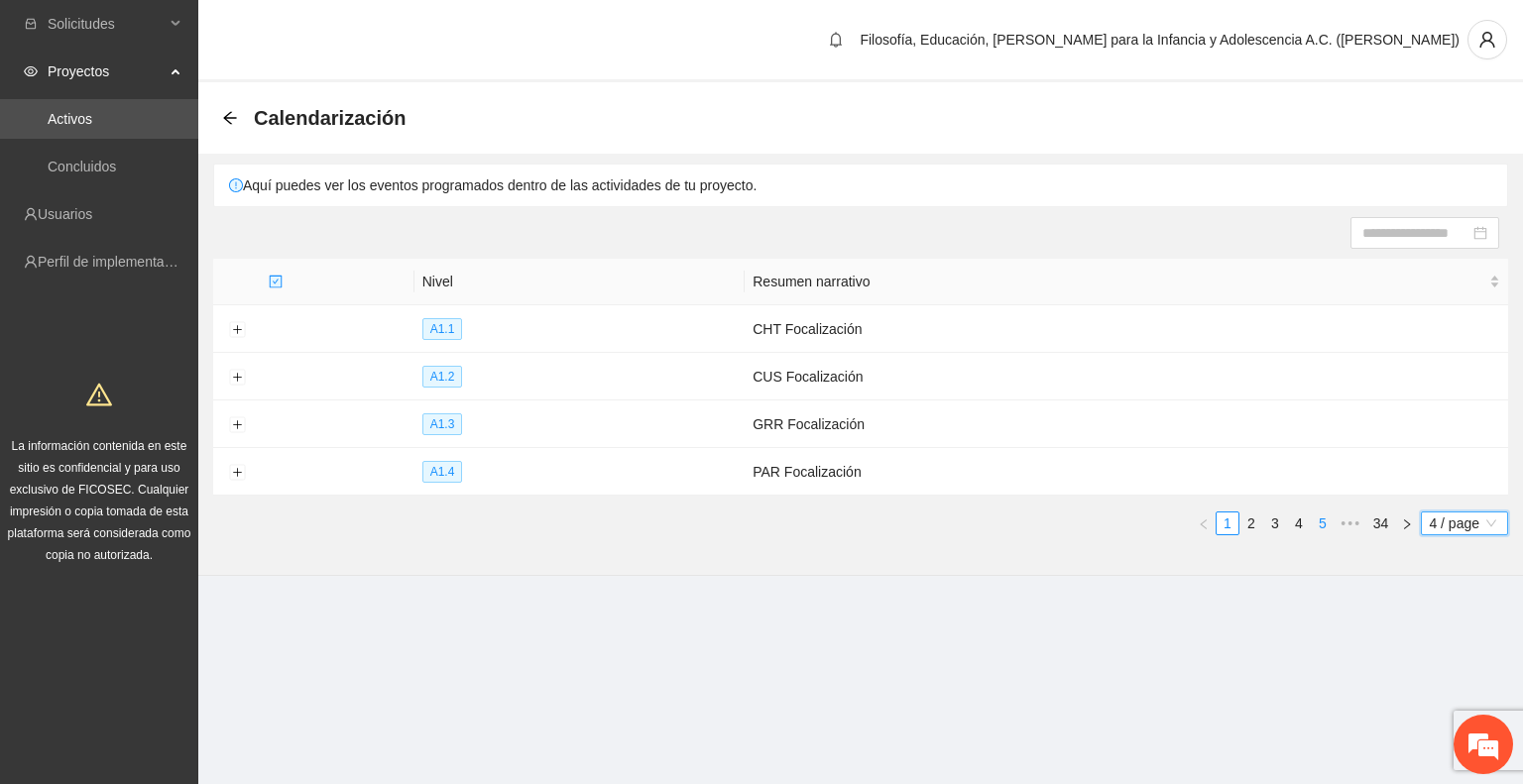 click on "5" at bounding box center [1323, 523] 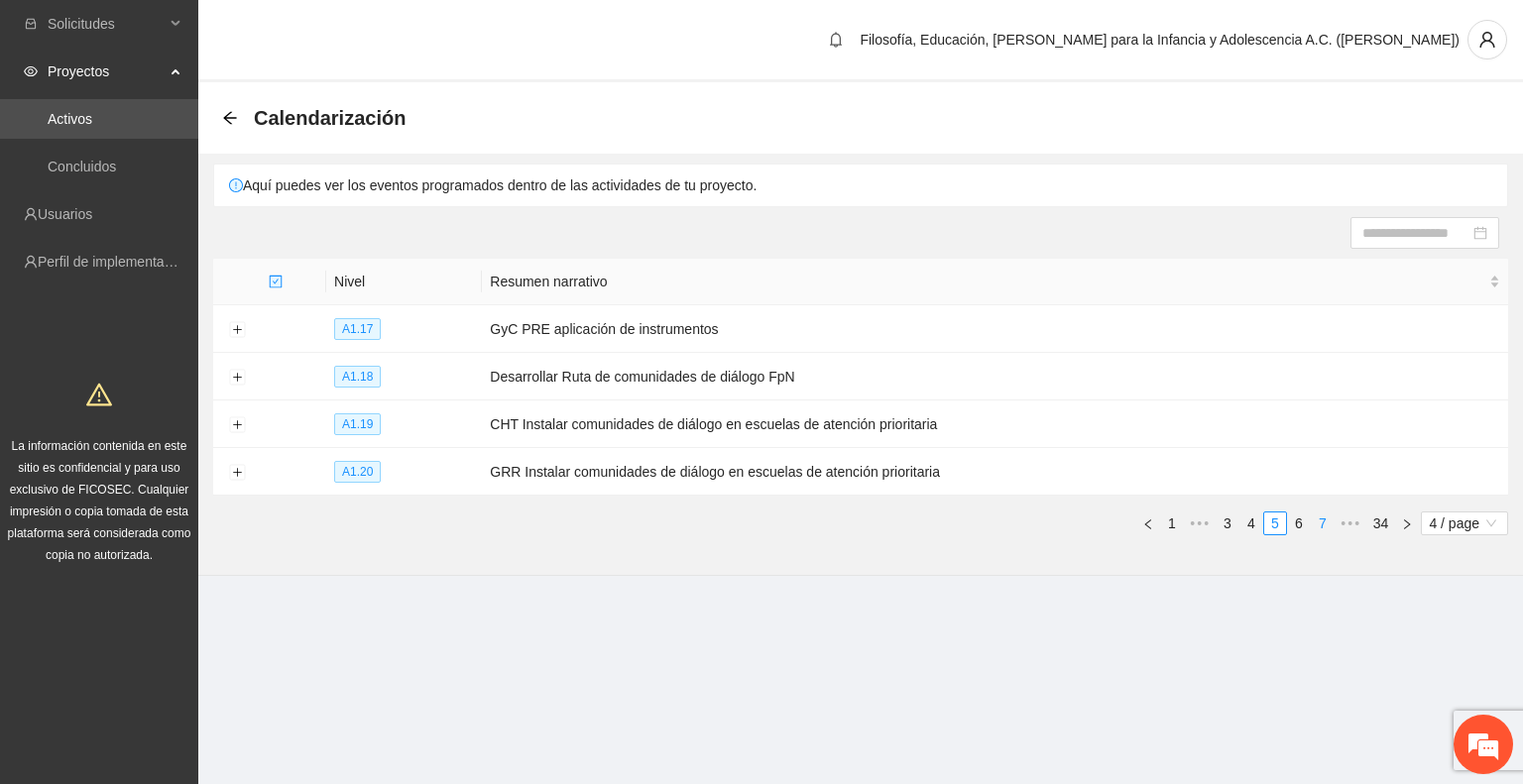 click on "7" at bounding box center (1323, 523) 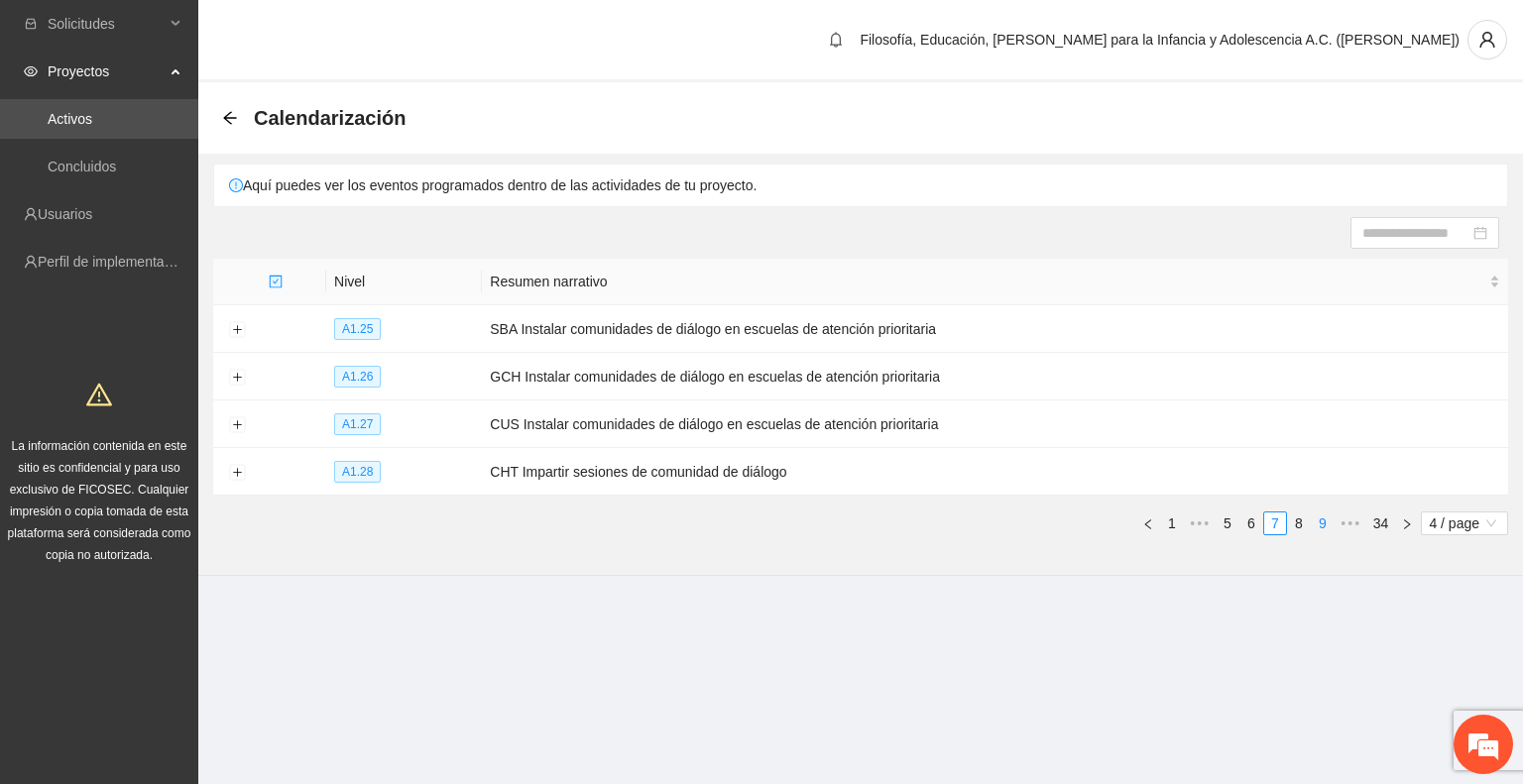 click on "9" at bounding box center (1323, 523) 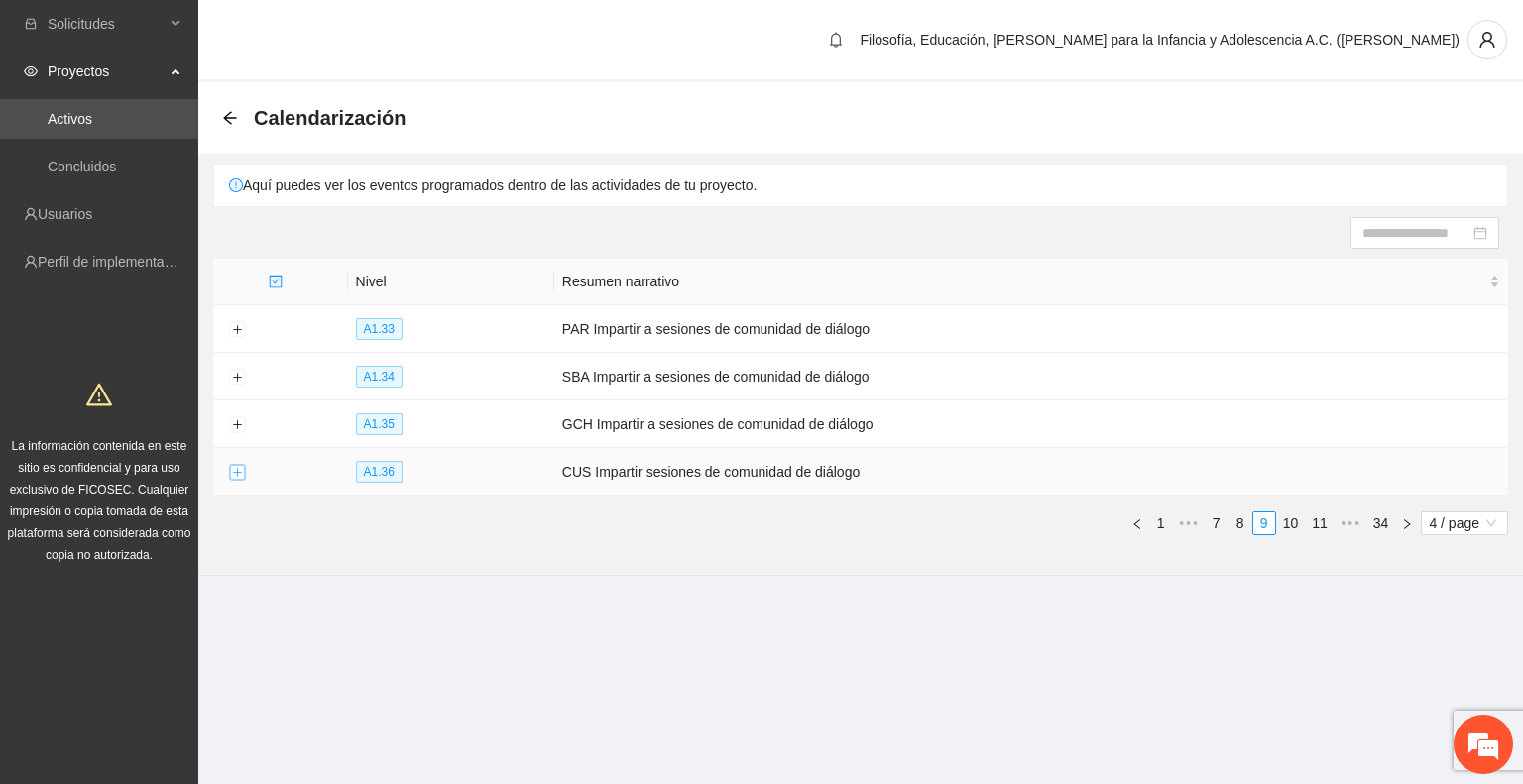 click at bounding box center (237, 473) 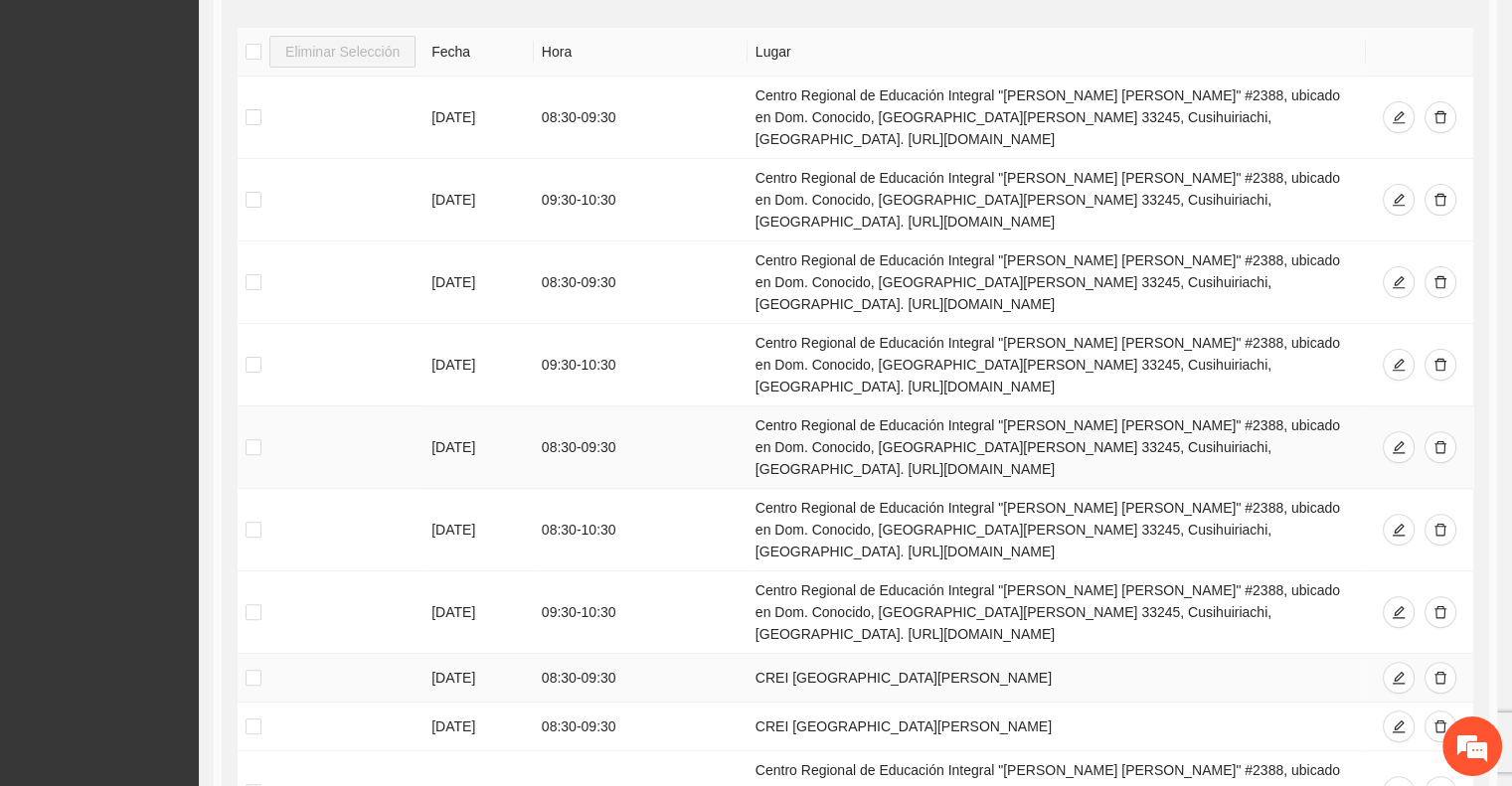 scroll, scrollTop: 596, scrollLeft: 0, axis: vertical 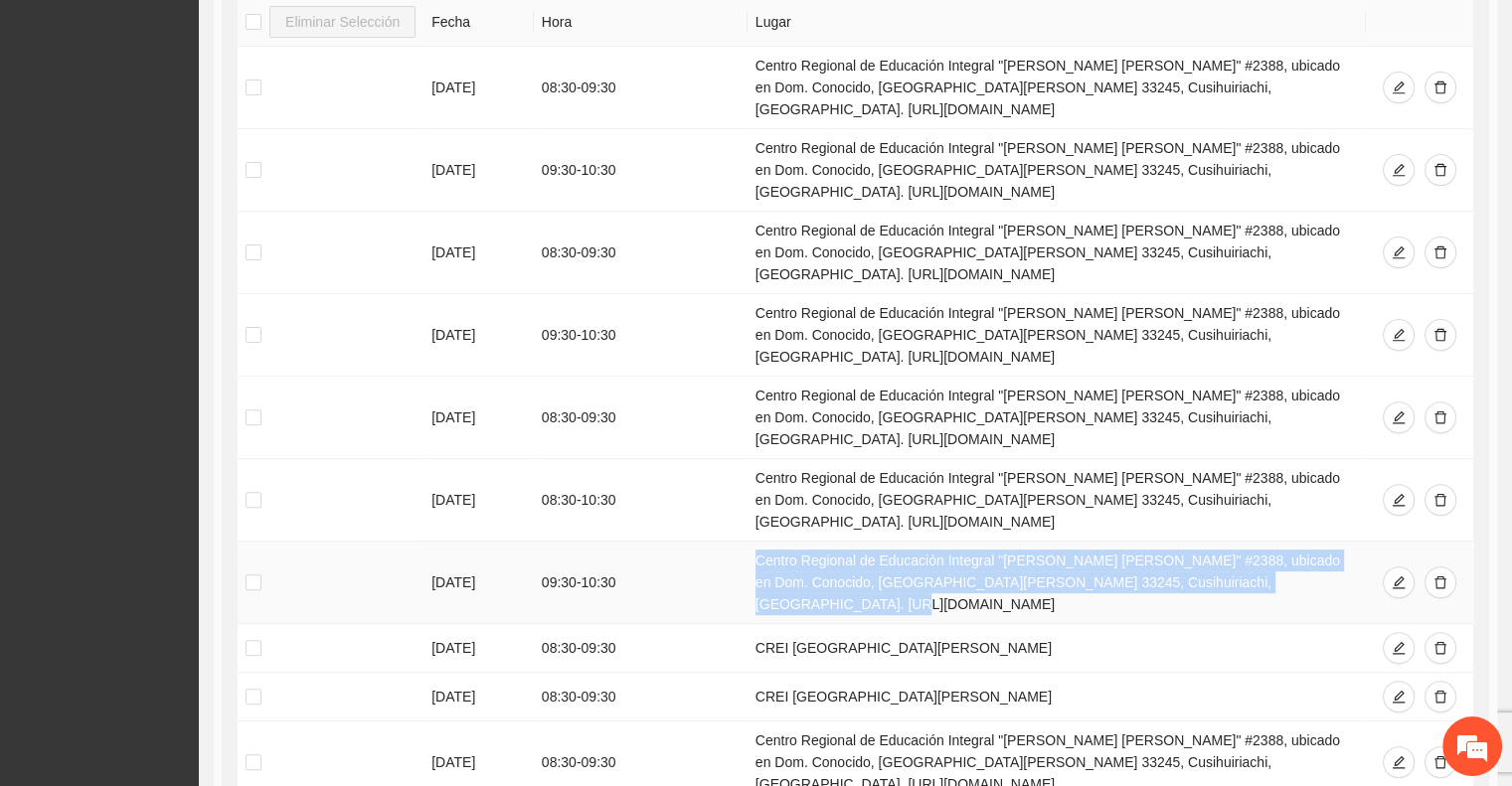 drag, startPoint x: 742, startPoint y: 428, endPoint x: 1298, endPoint y: 463, distance: 557.1005 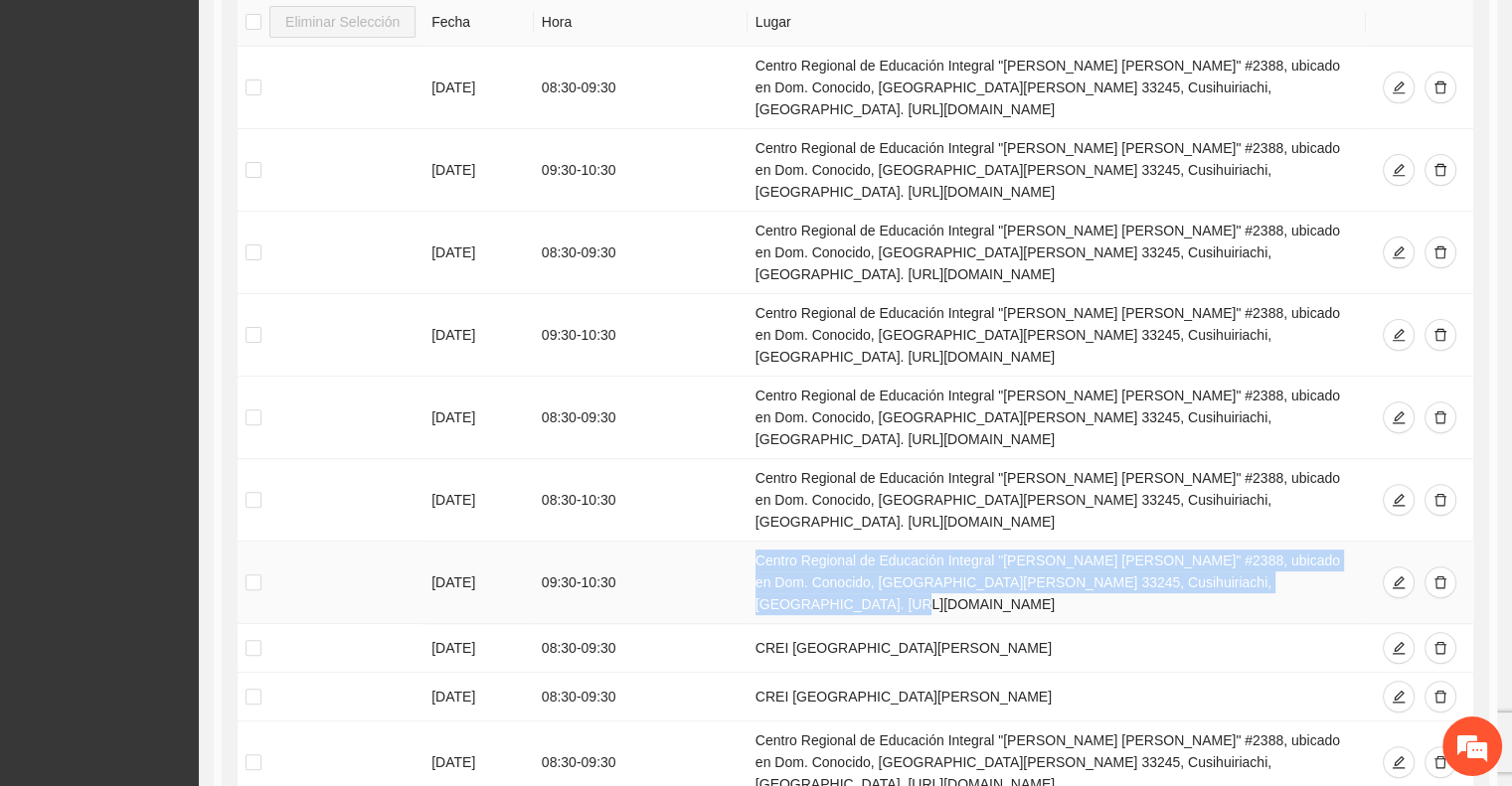 copy on "Centro Regional de Educación Integral "[PERSON_NAME] [PERSON_NAME]" #2388, ubicado en Dom. Conocido, [GEOGRAPHIC_DATA][PERSON_NAME] 33245, Cusihuiriachi, [GEOGRAPHIC_DATA]. [URL][DOMAIN_NAME]" 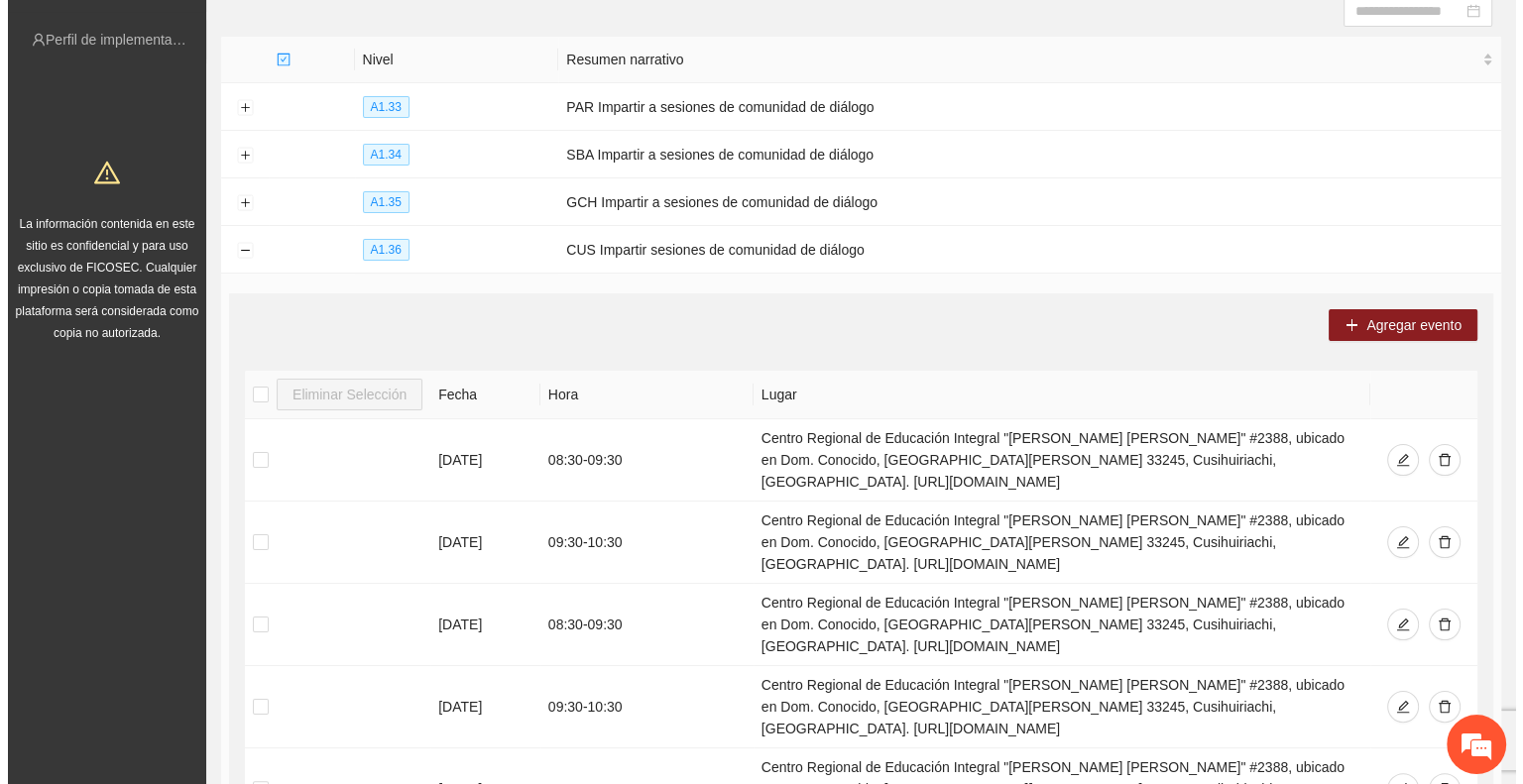 scroll, scrollTop: 198, scrollLeft: 0, axis: vertical 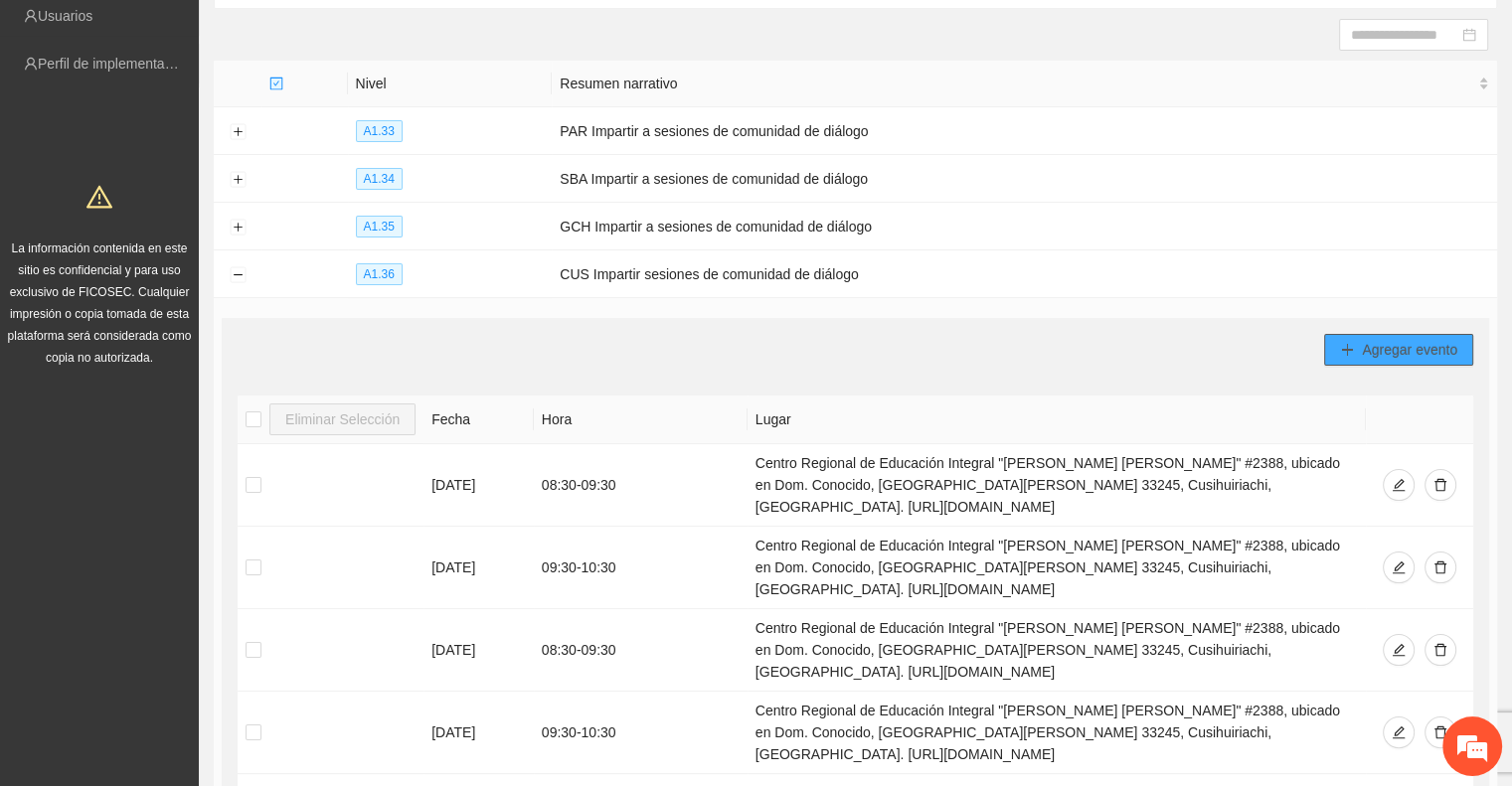 click on "Agregar evento" at bounding box center [1410, 350] 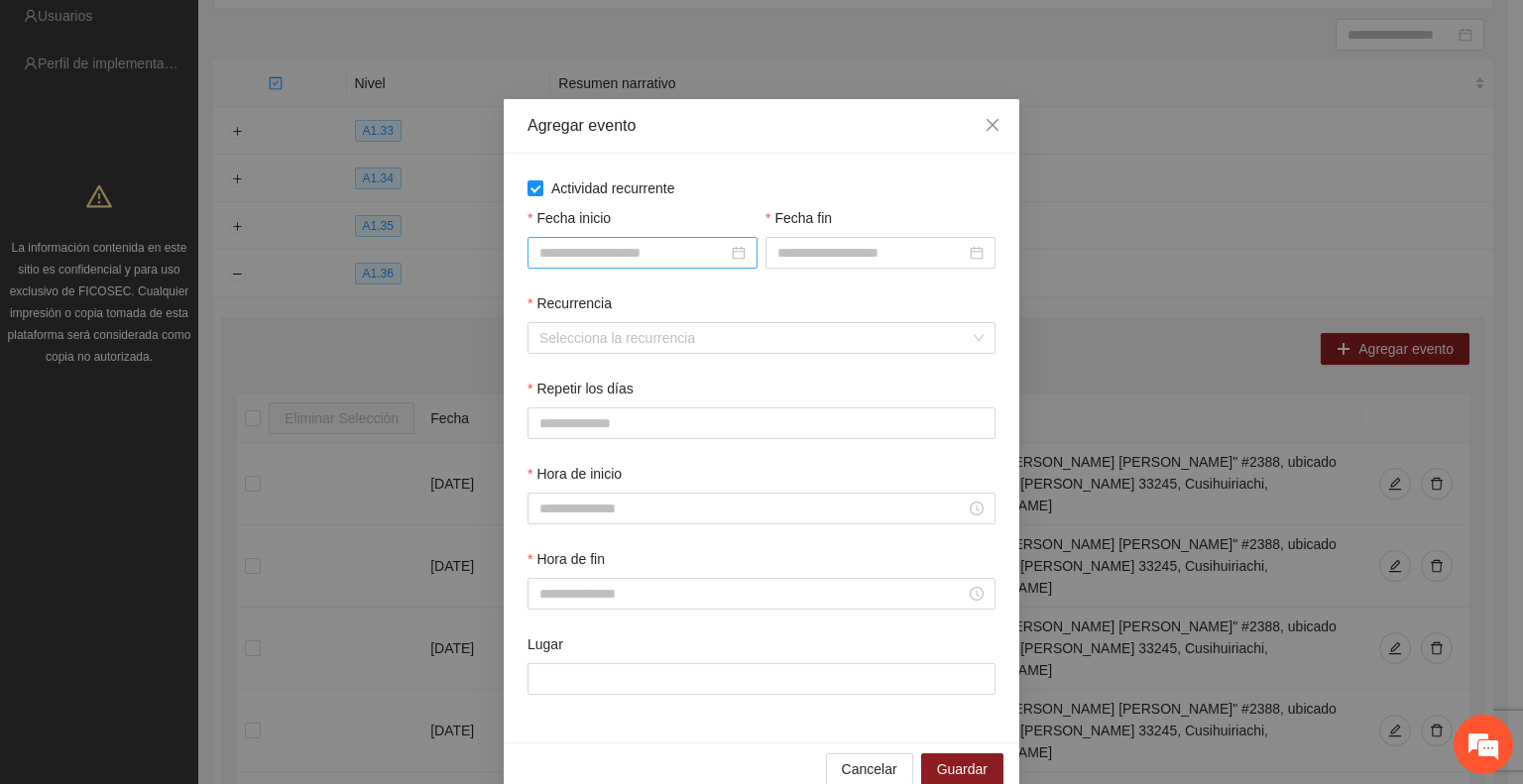 click on "Fecha inicio" at bounding box center (634, 253) 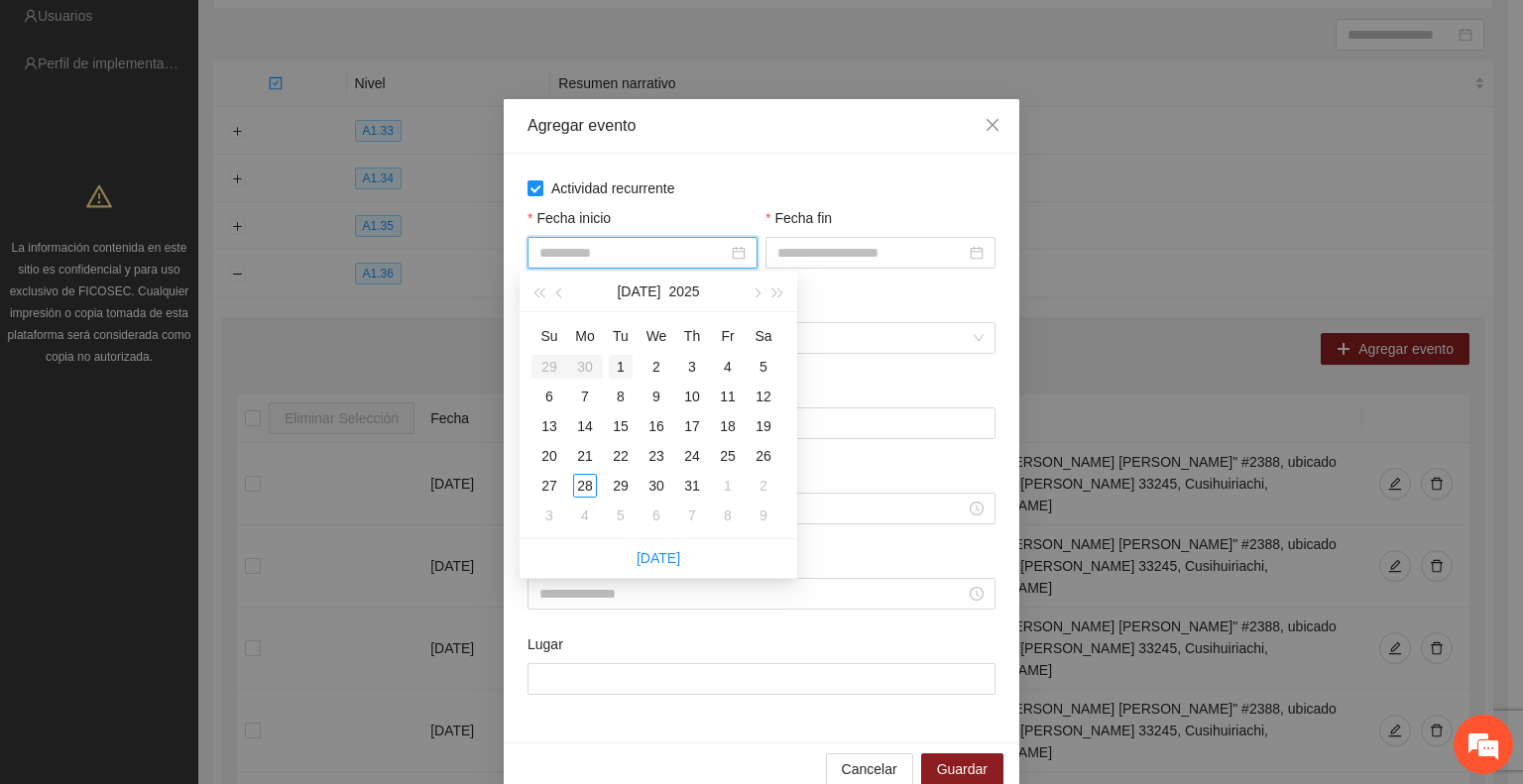 type on "**********" 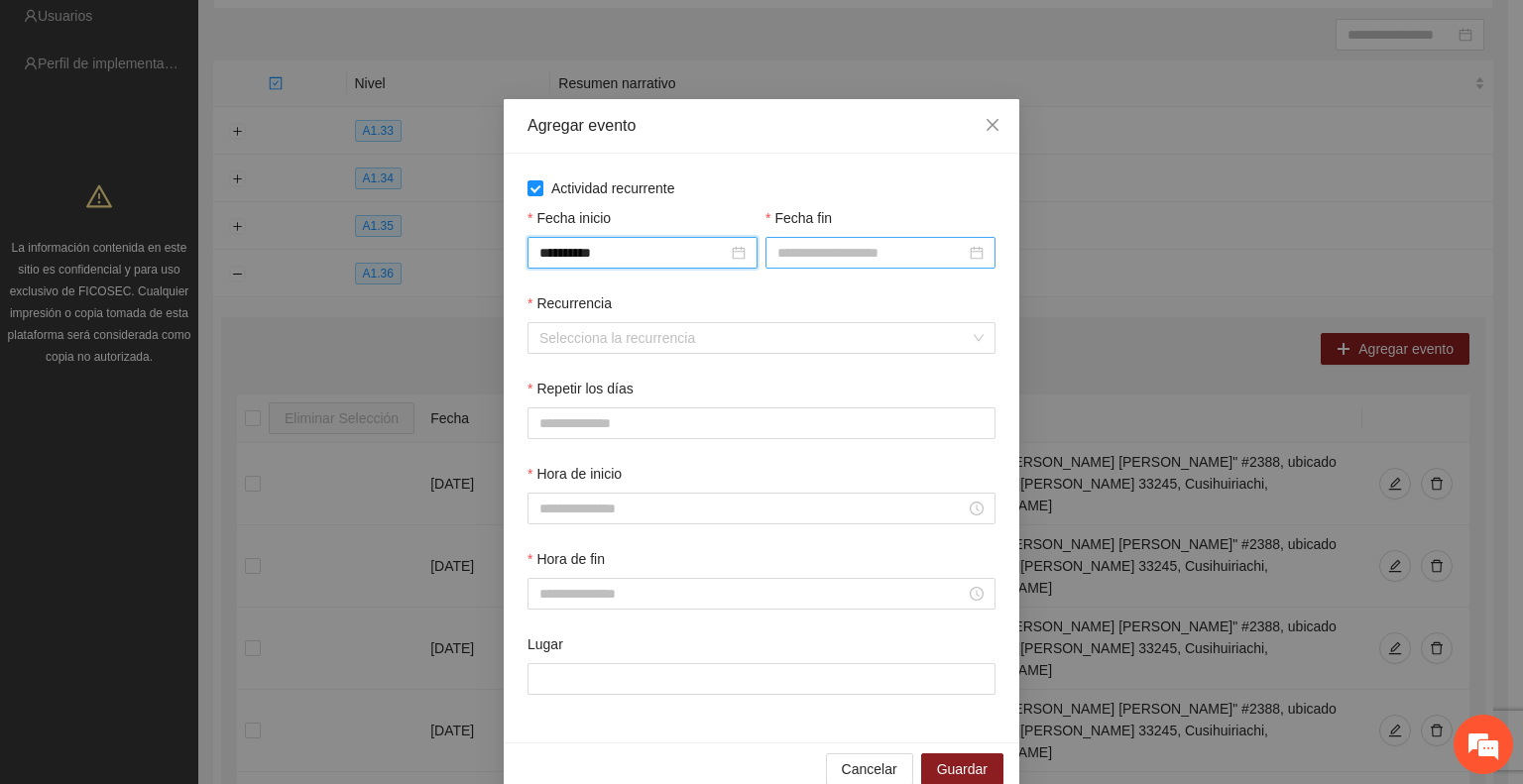 click on "Fecha fin" at bounding box center [872, 253] 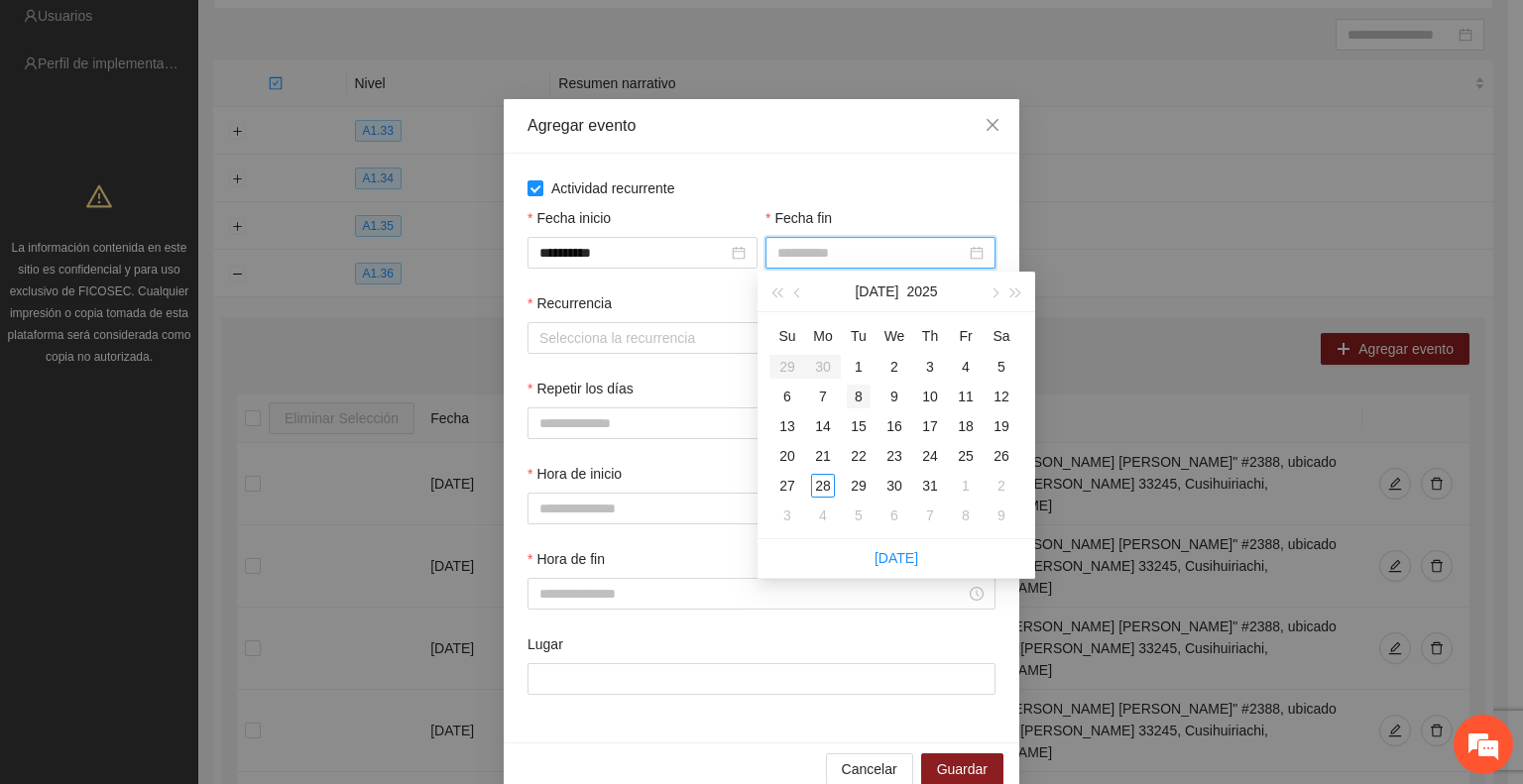 type on "**********" 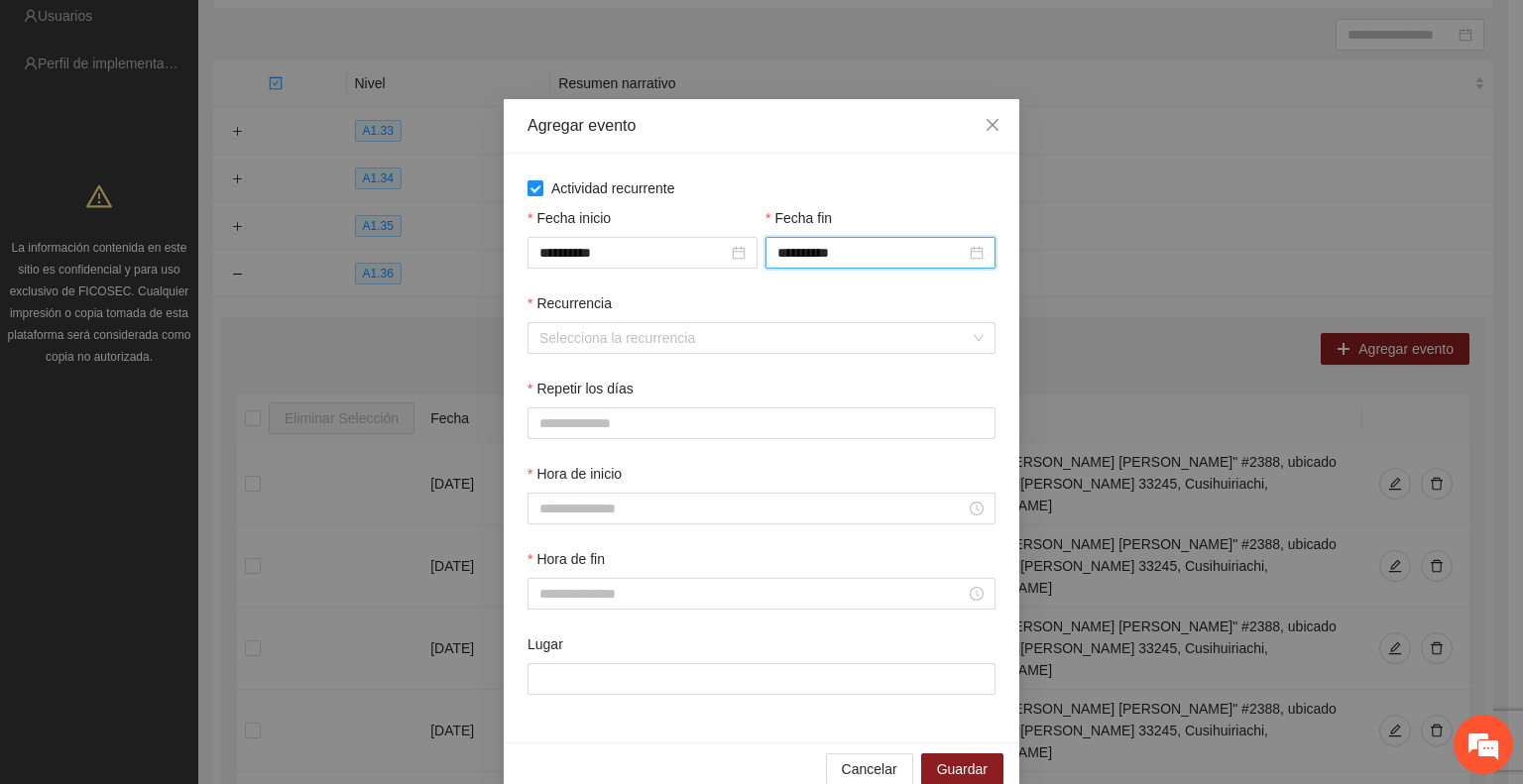 click on "Actividad recurrente" at bounding box center (762, 188) 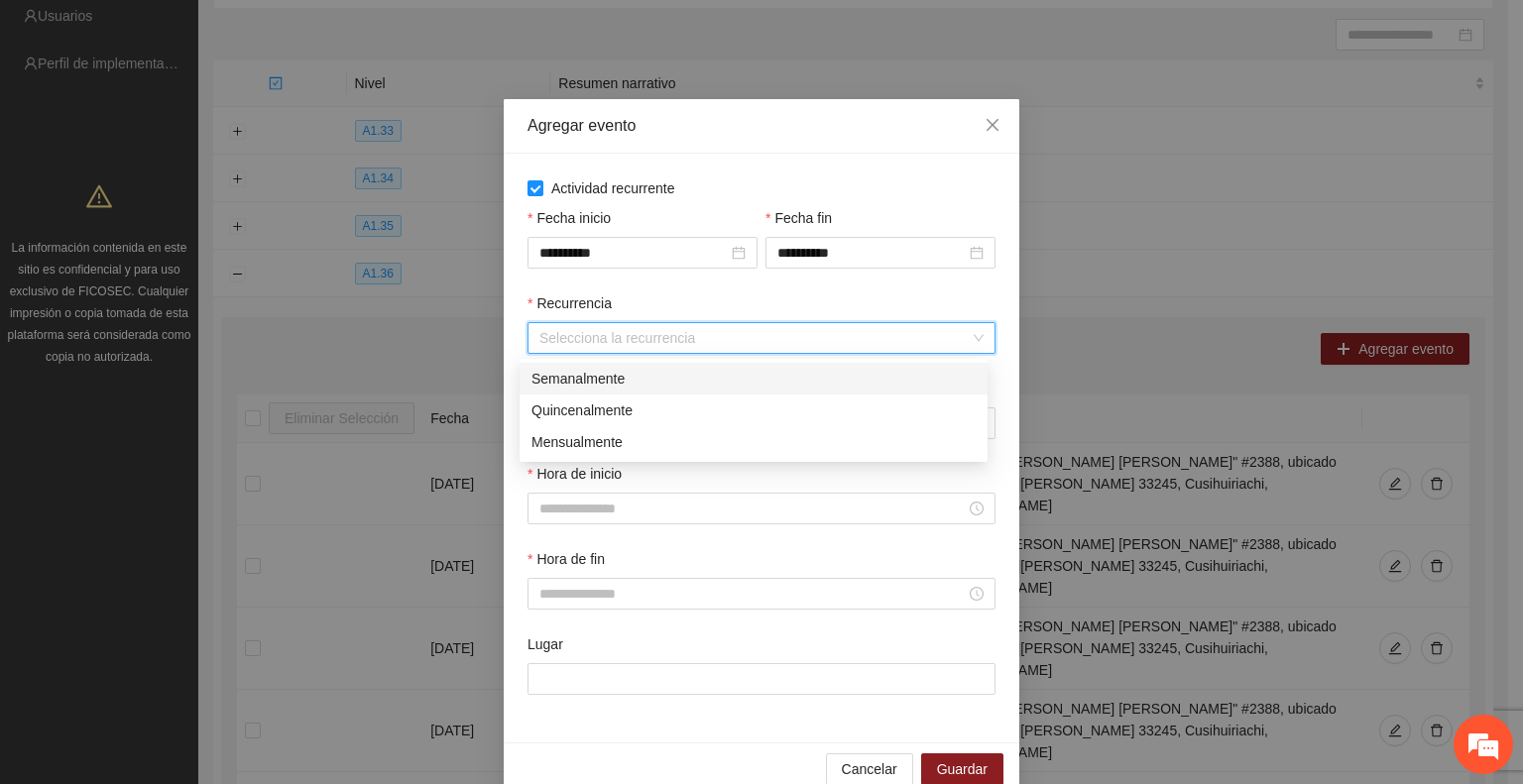 click on "Recurrencia" at bounding box center [755, 338] 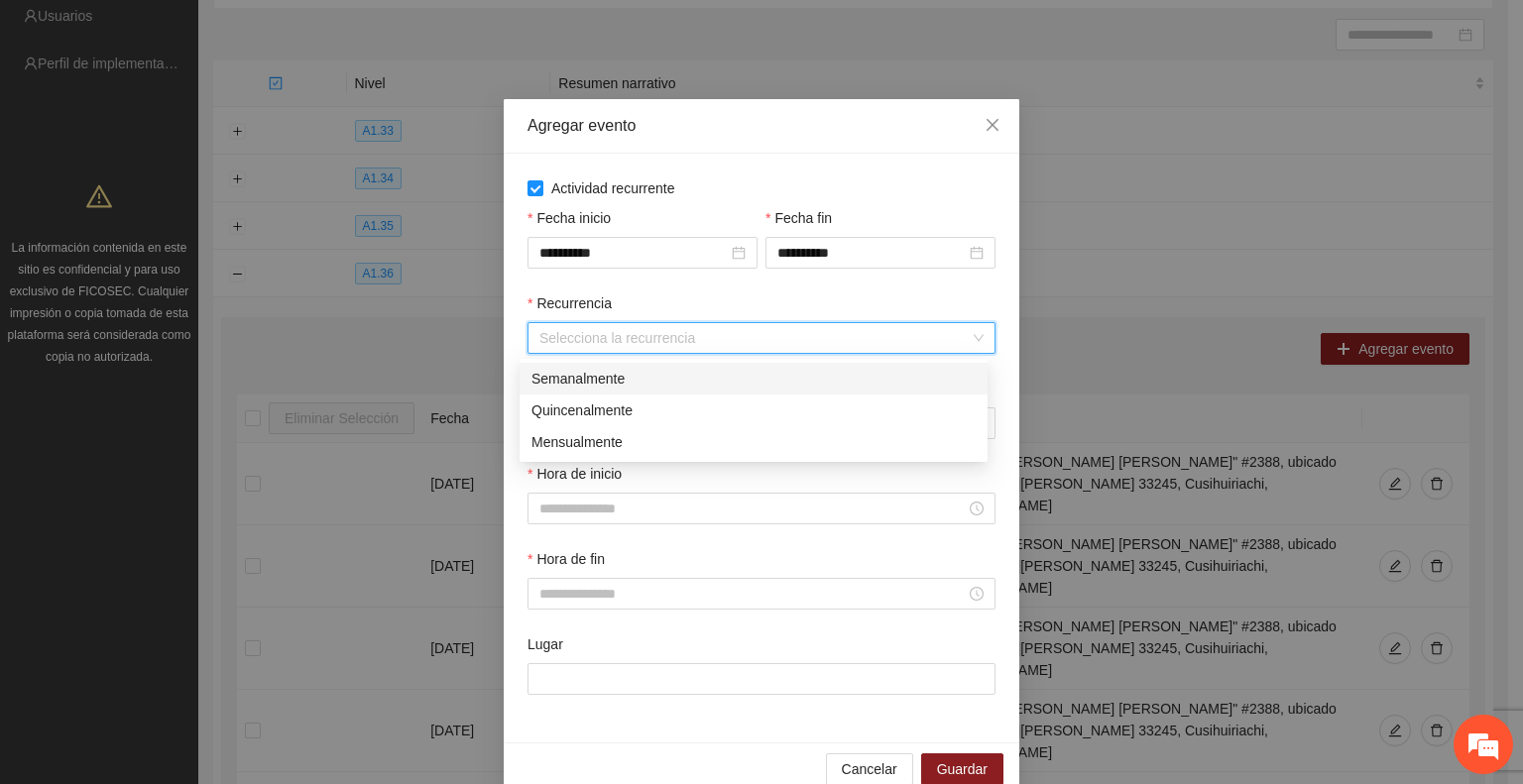 click on "Semanalmente" at bounding box center [754, 379] 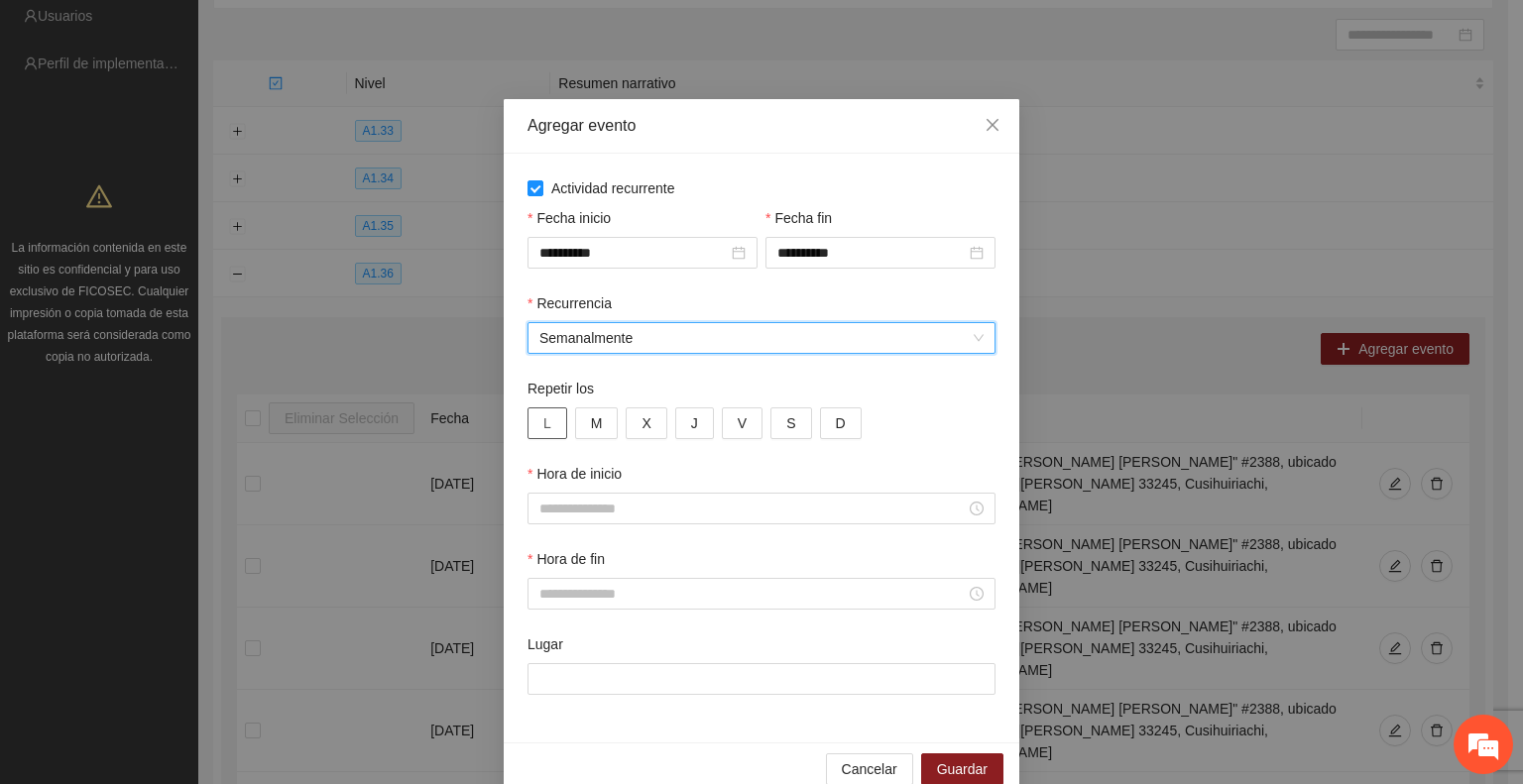 click on "L" at bounding box center [547, 423] 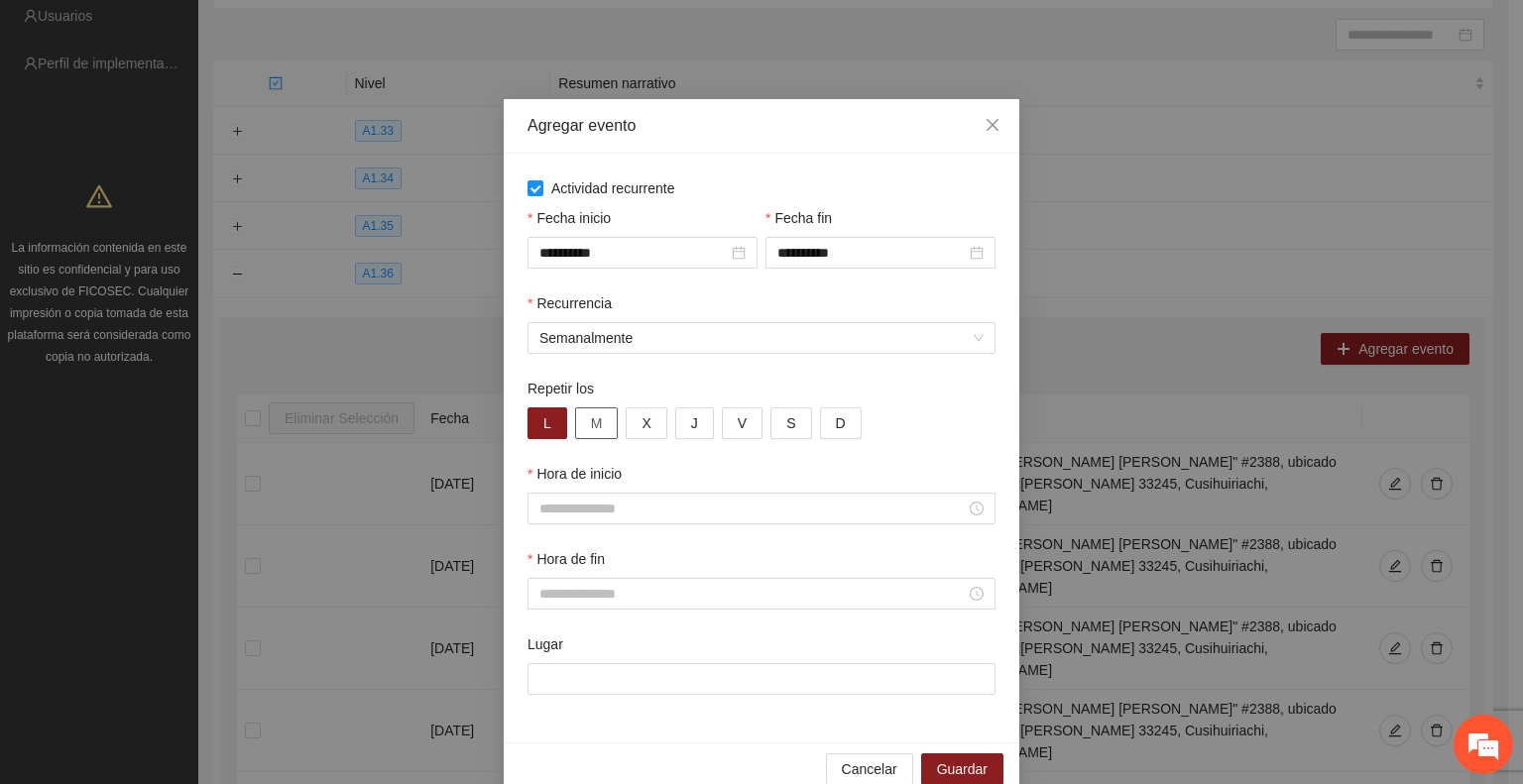 click on "M" at bounding box center (597, 423) 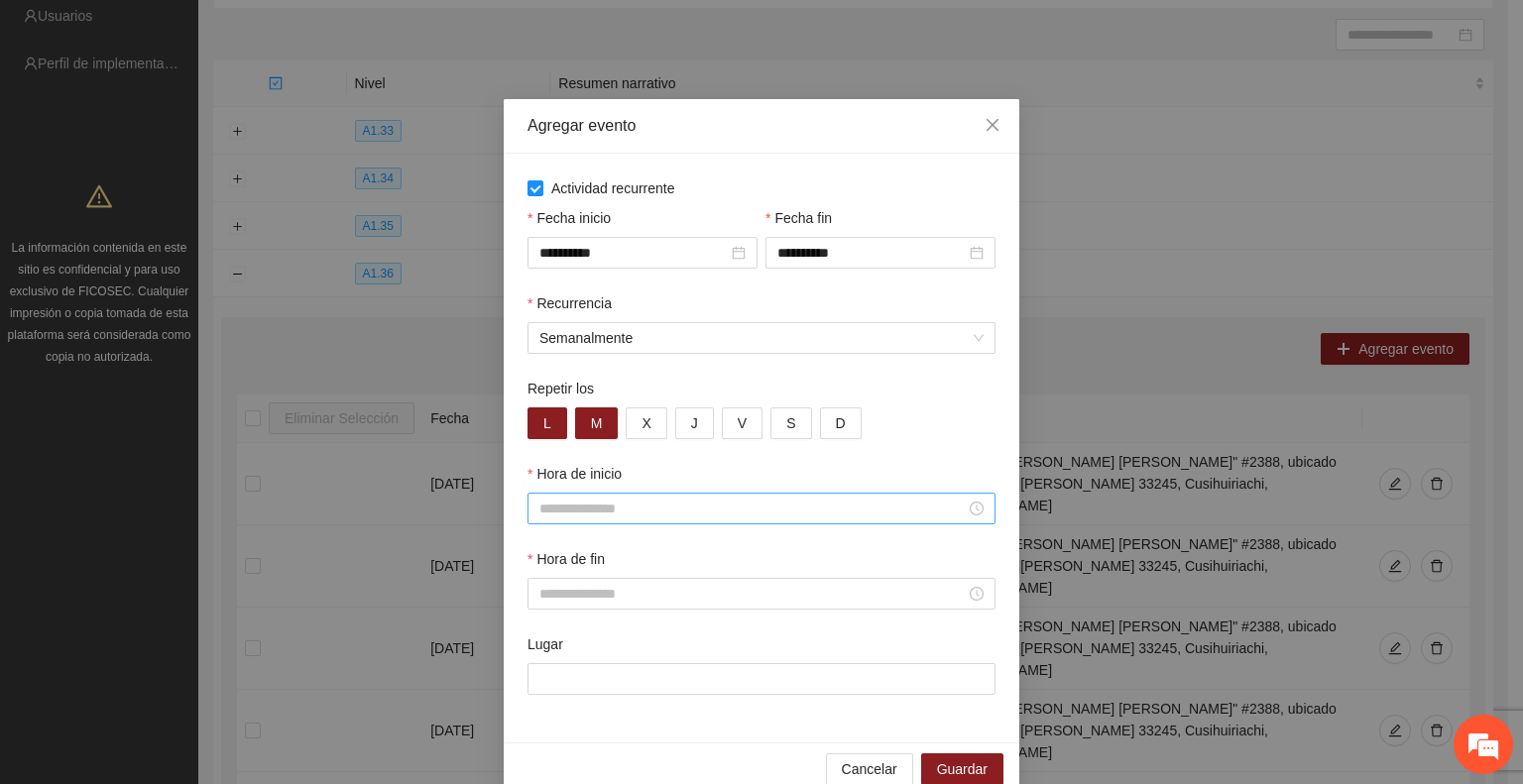click on "Hora de inicio" at bounding box center [753, 508] 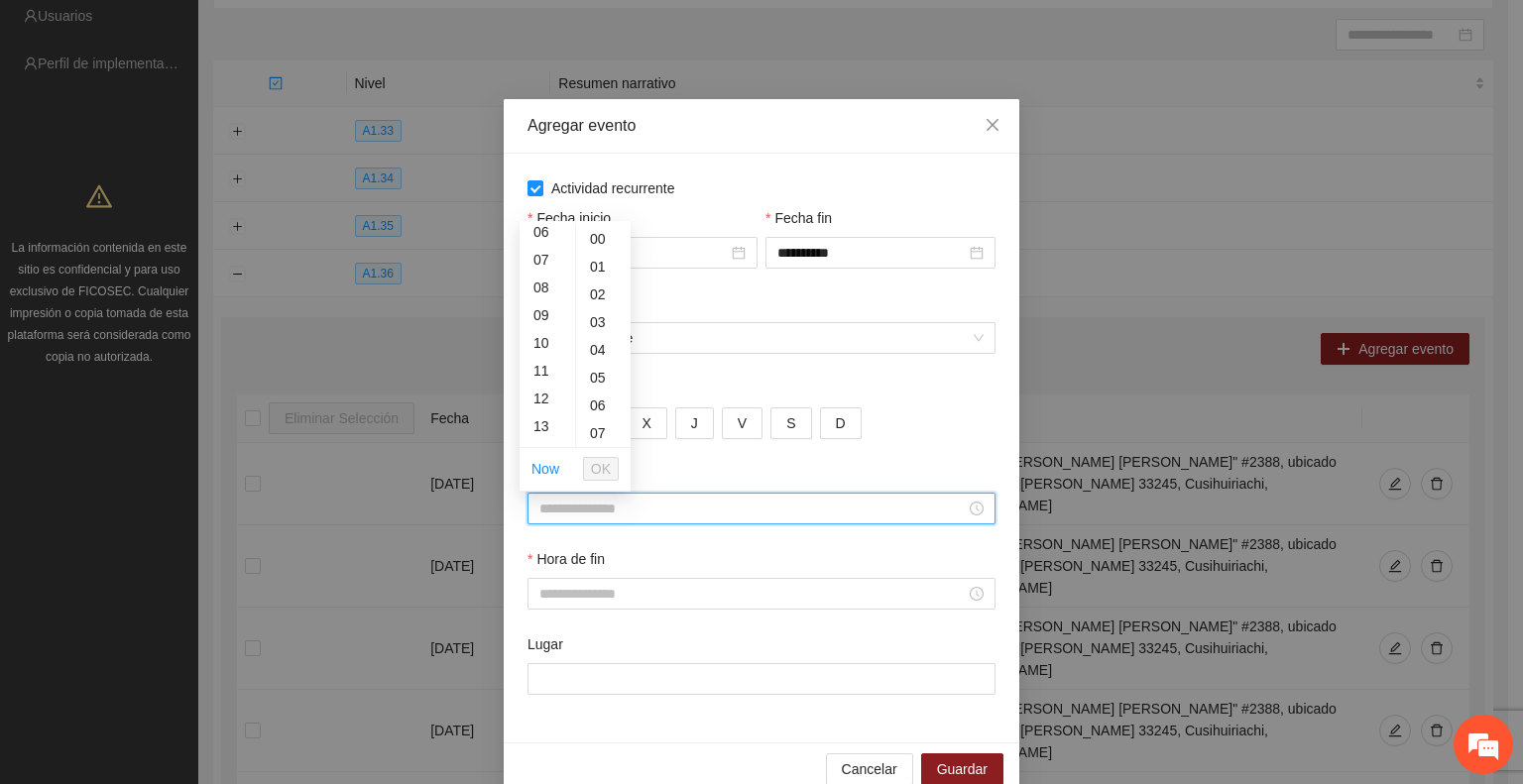 scroll, scrollTop: 198, scrollLeft: 0, axis: vertical 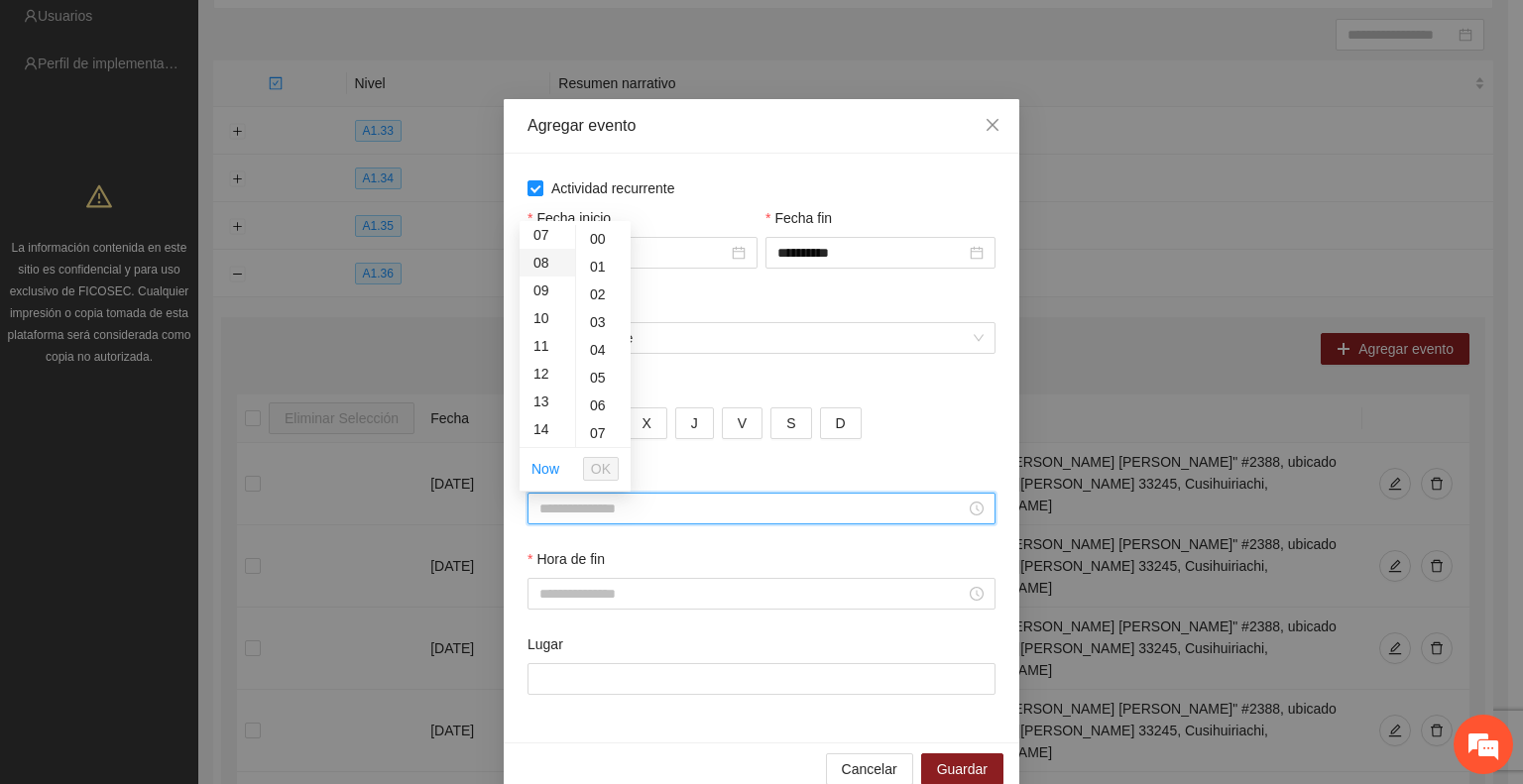 click on "08" at bounding box center (547, 263) 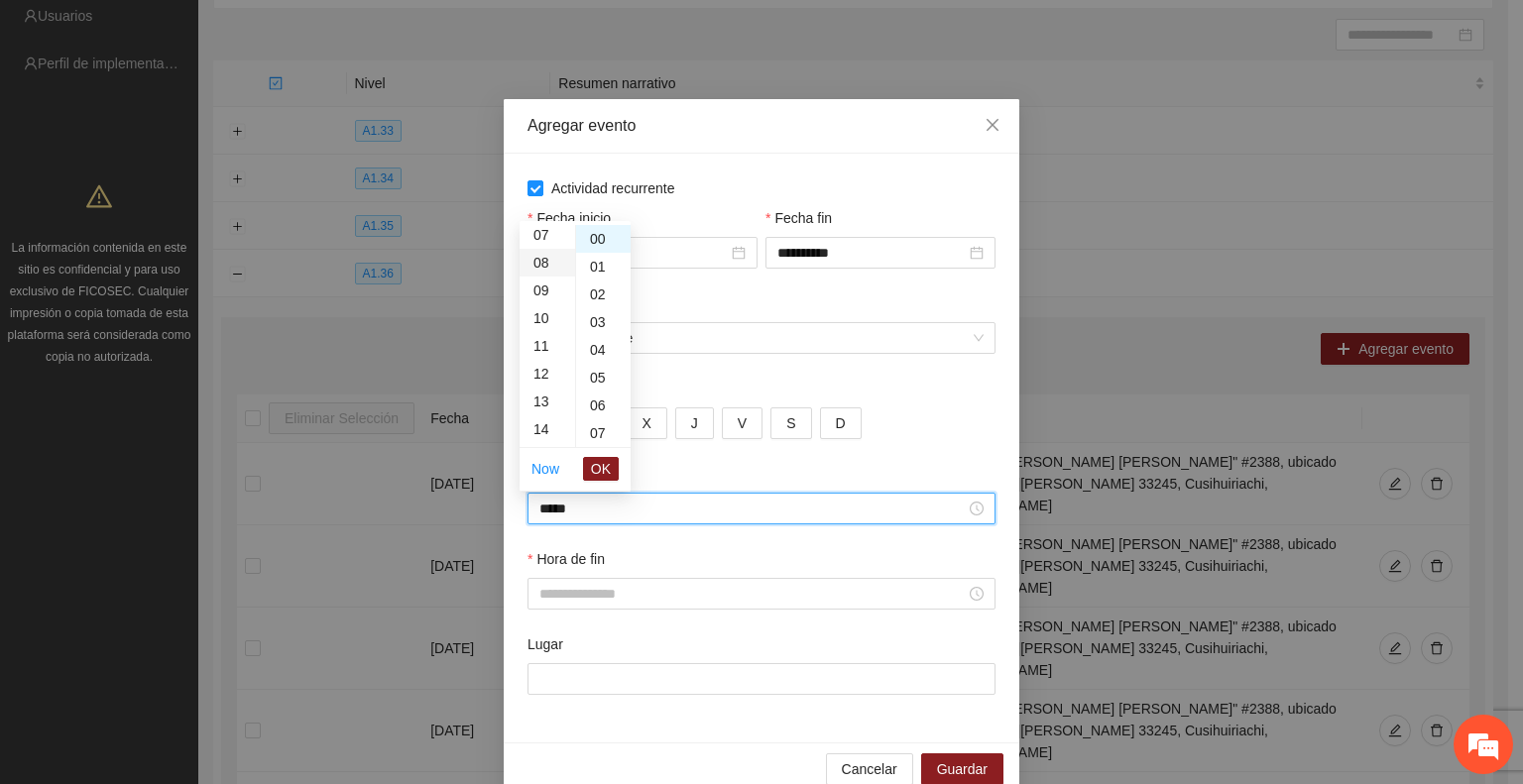 scroll, scrollTop: 222, scrollLeft: 0, axis: vertical 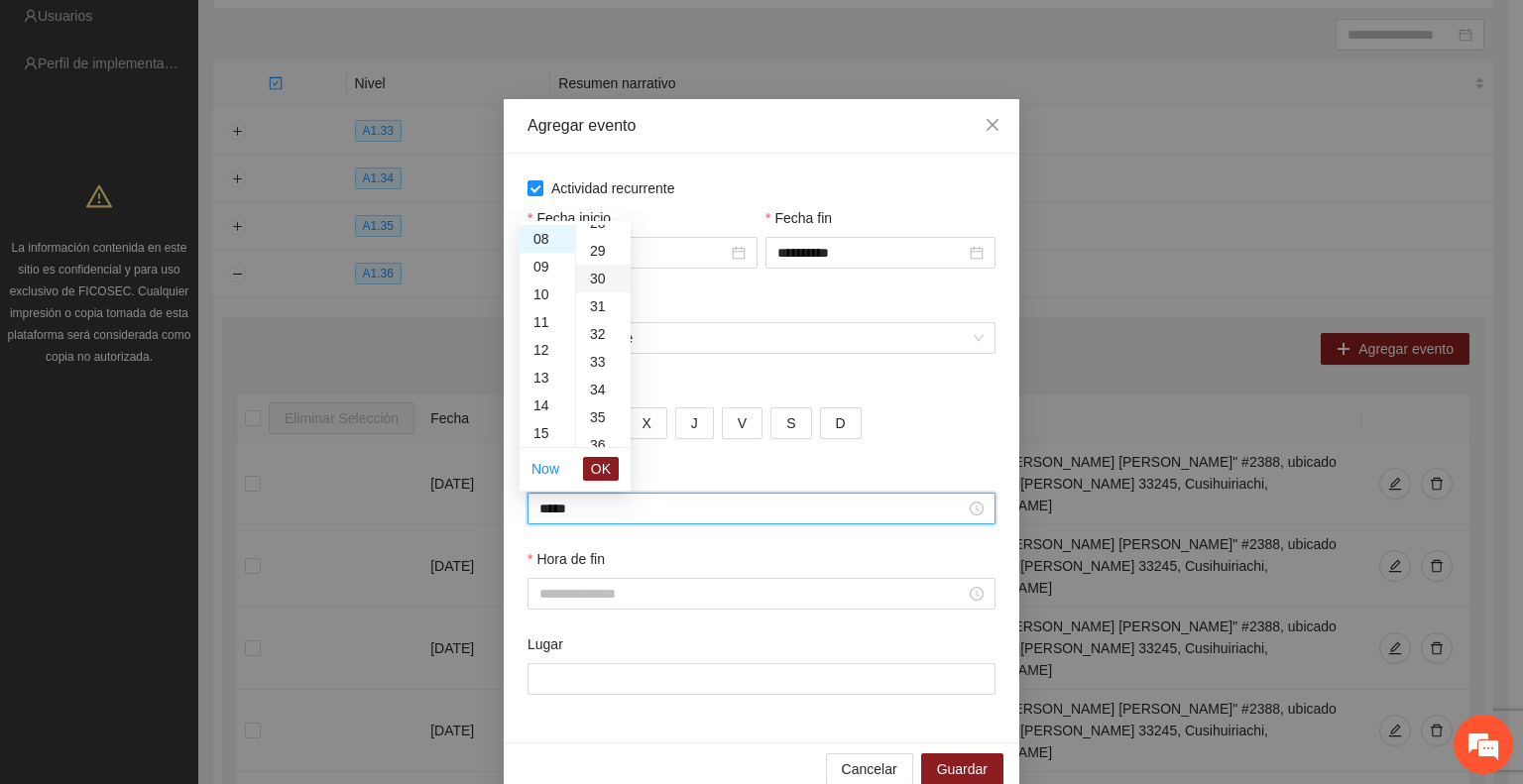 click on "30" at bounding box center (603, 279) 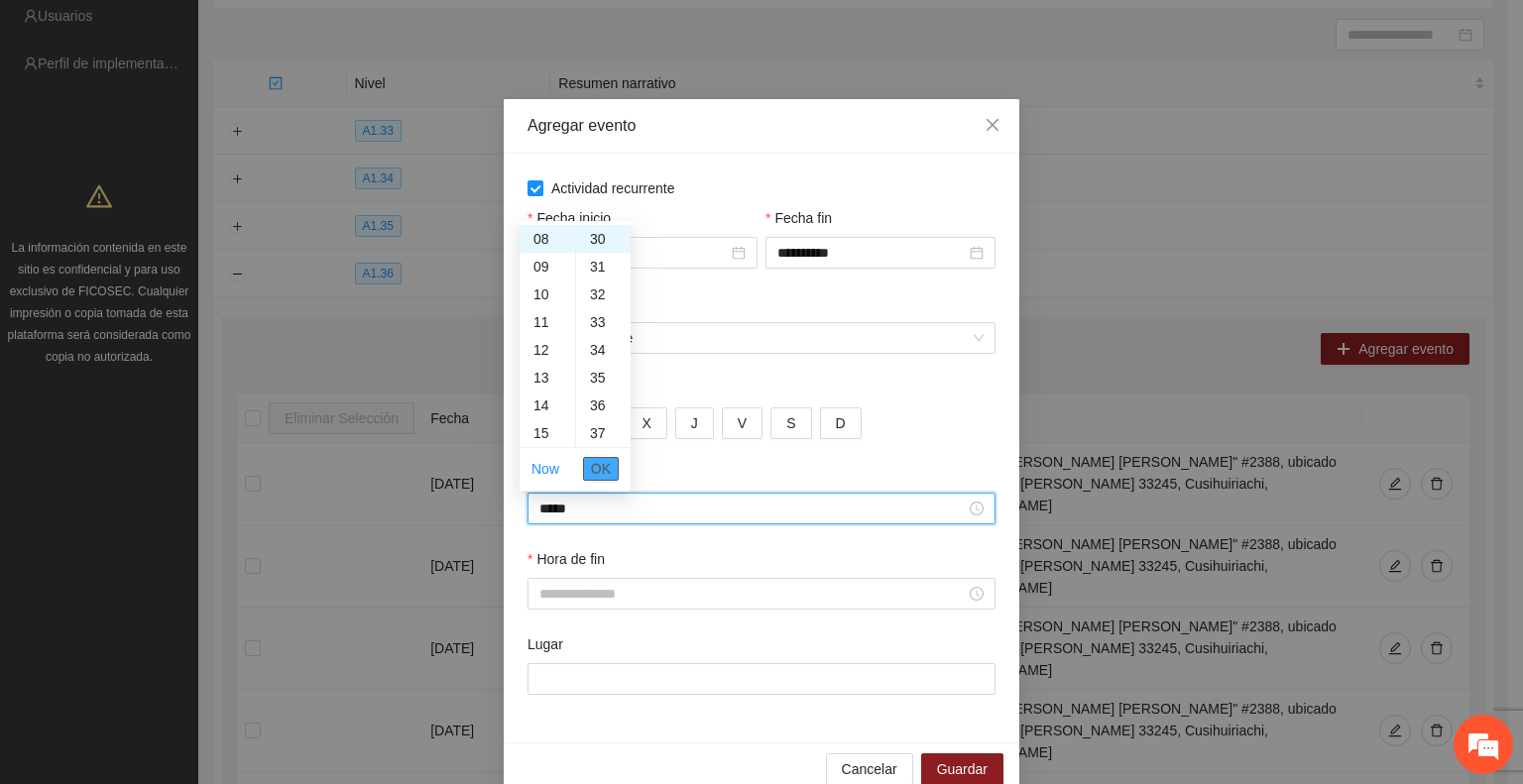click on "OK" at bounding box center (601, 469) 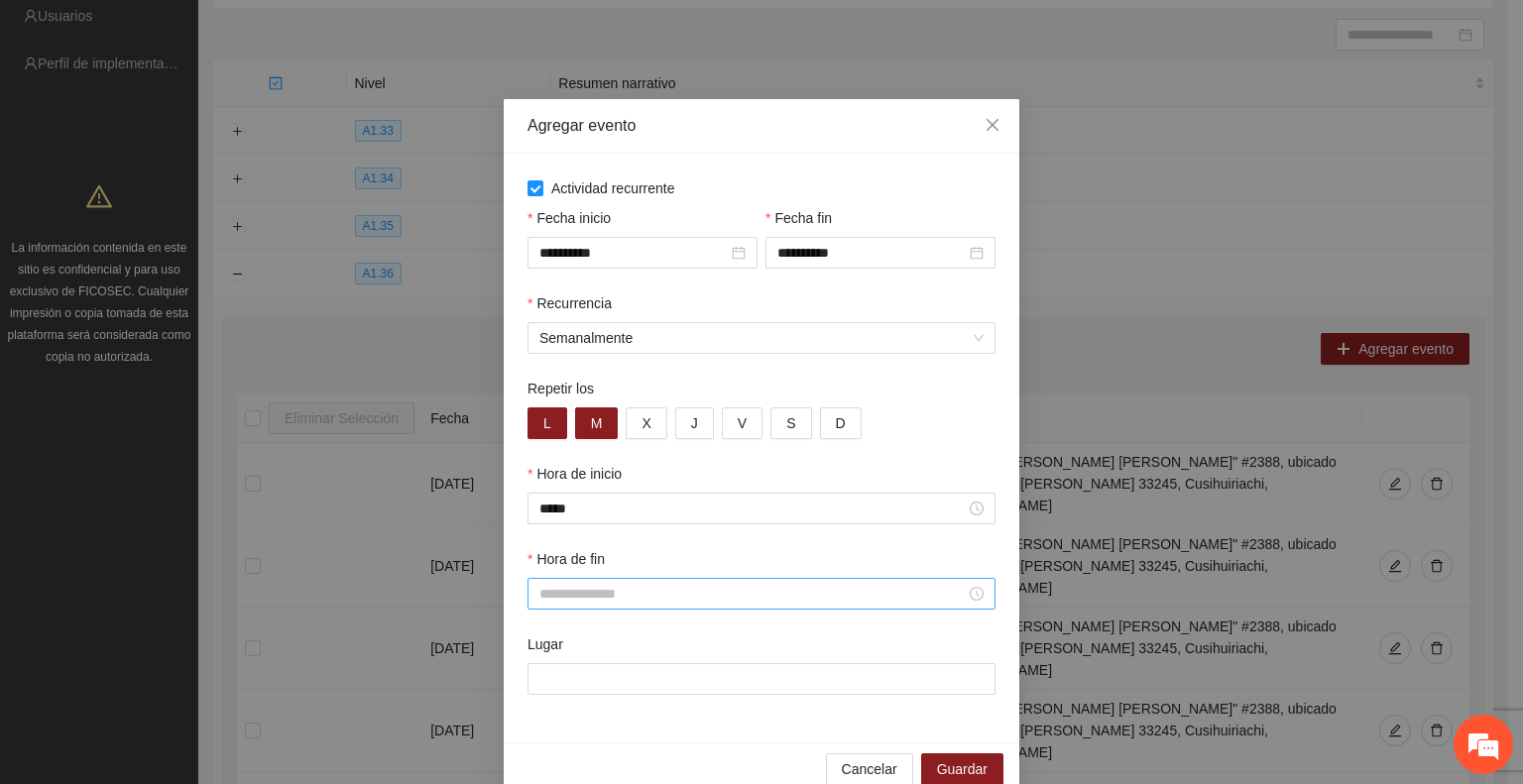 click at bounding box center [762, 594] 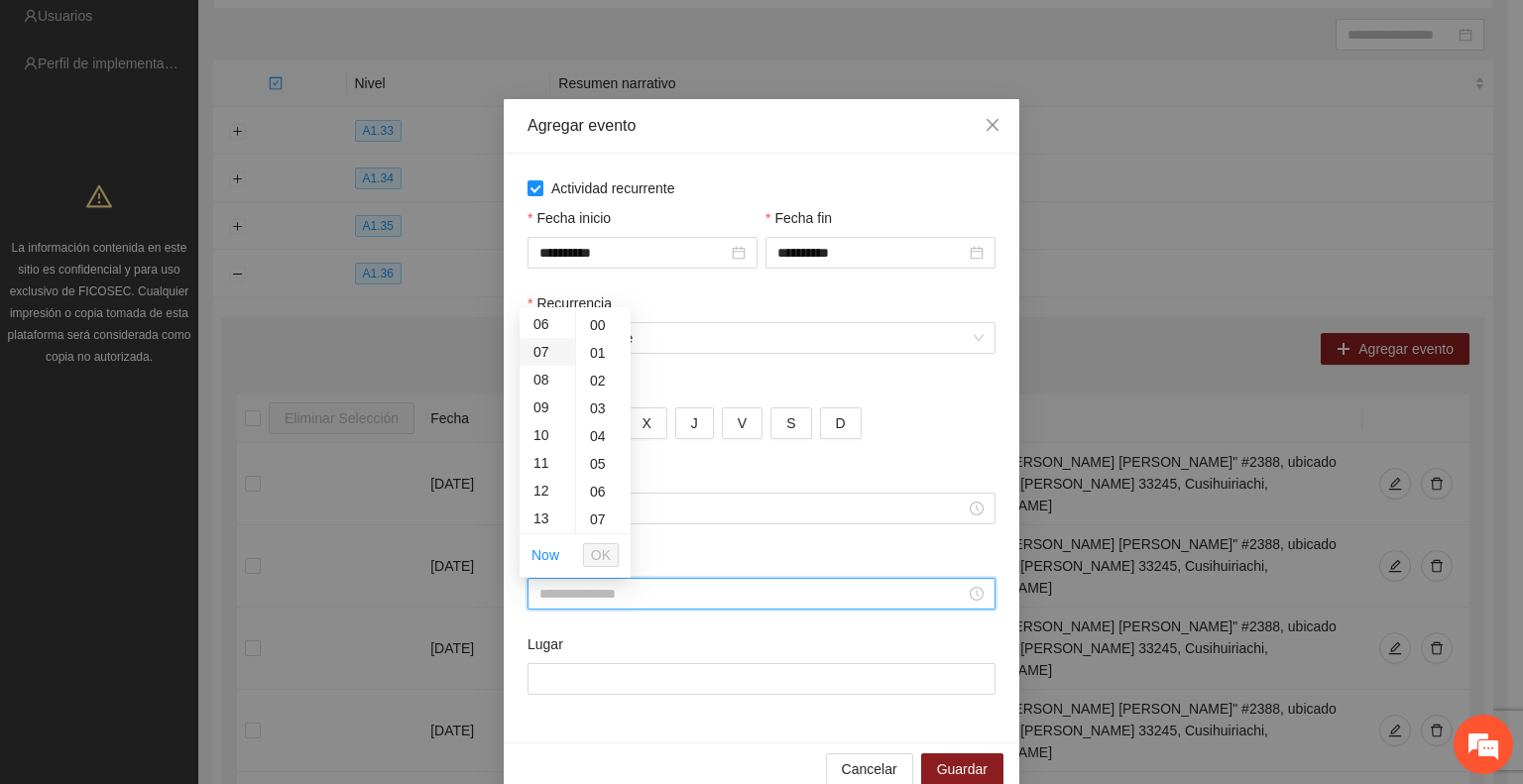 scroll, scrollTop: 198, scrollLeft: 0, axis: vertical 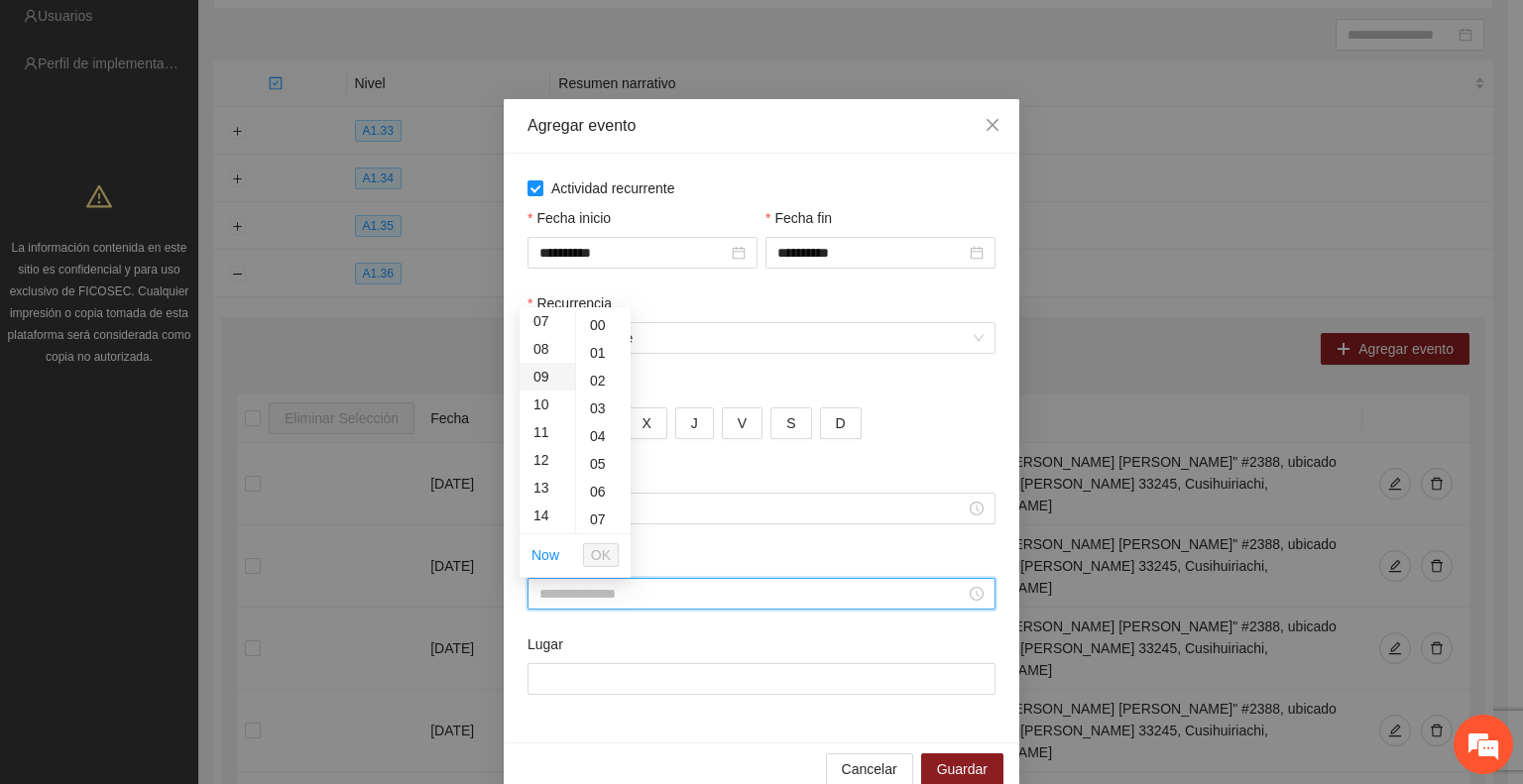 click on "09" at bounding box center [547, 377] 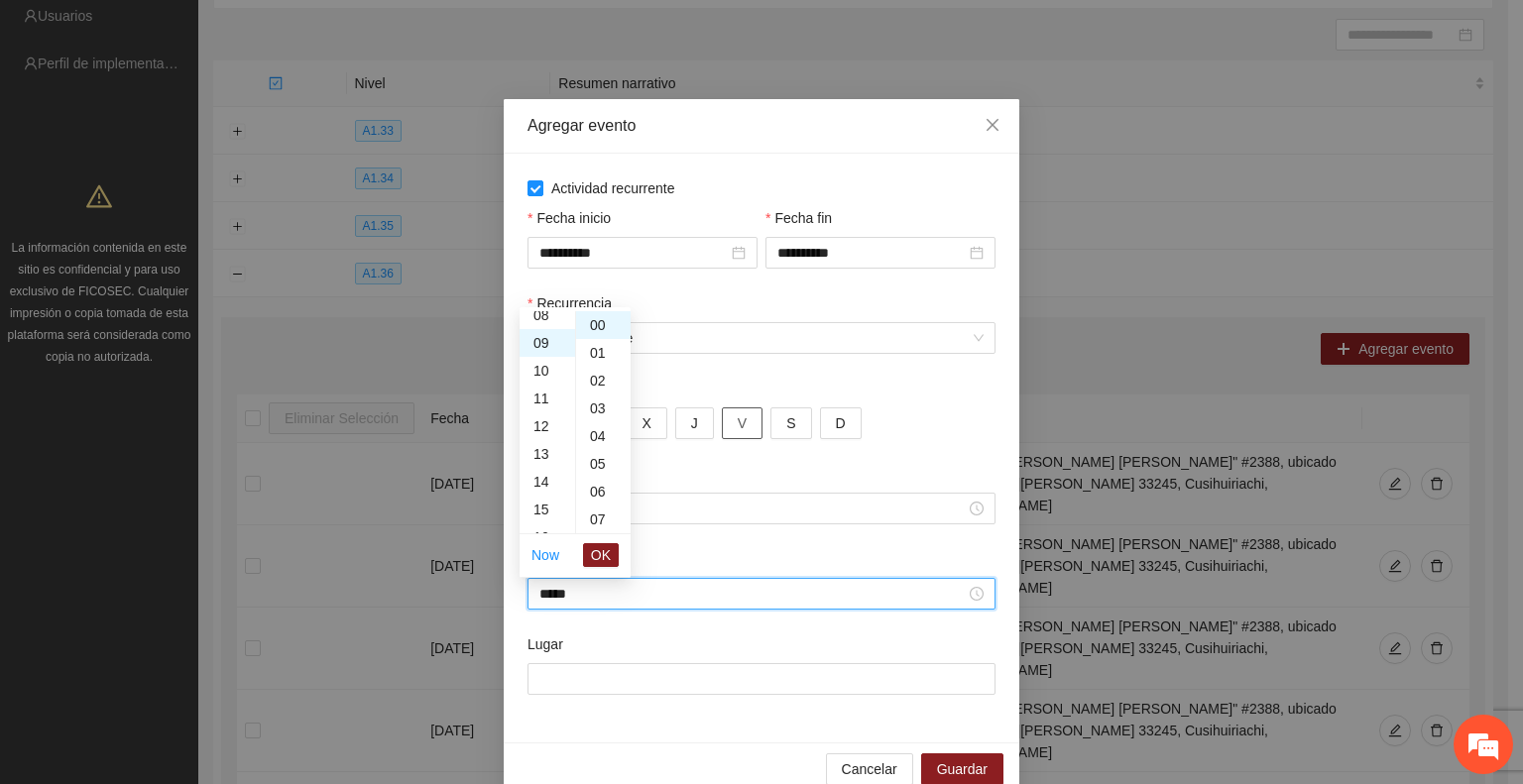 scroll, scrollTop: 250, scrollLeft: 0, axis: vertical 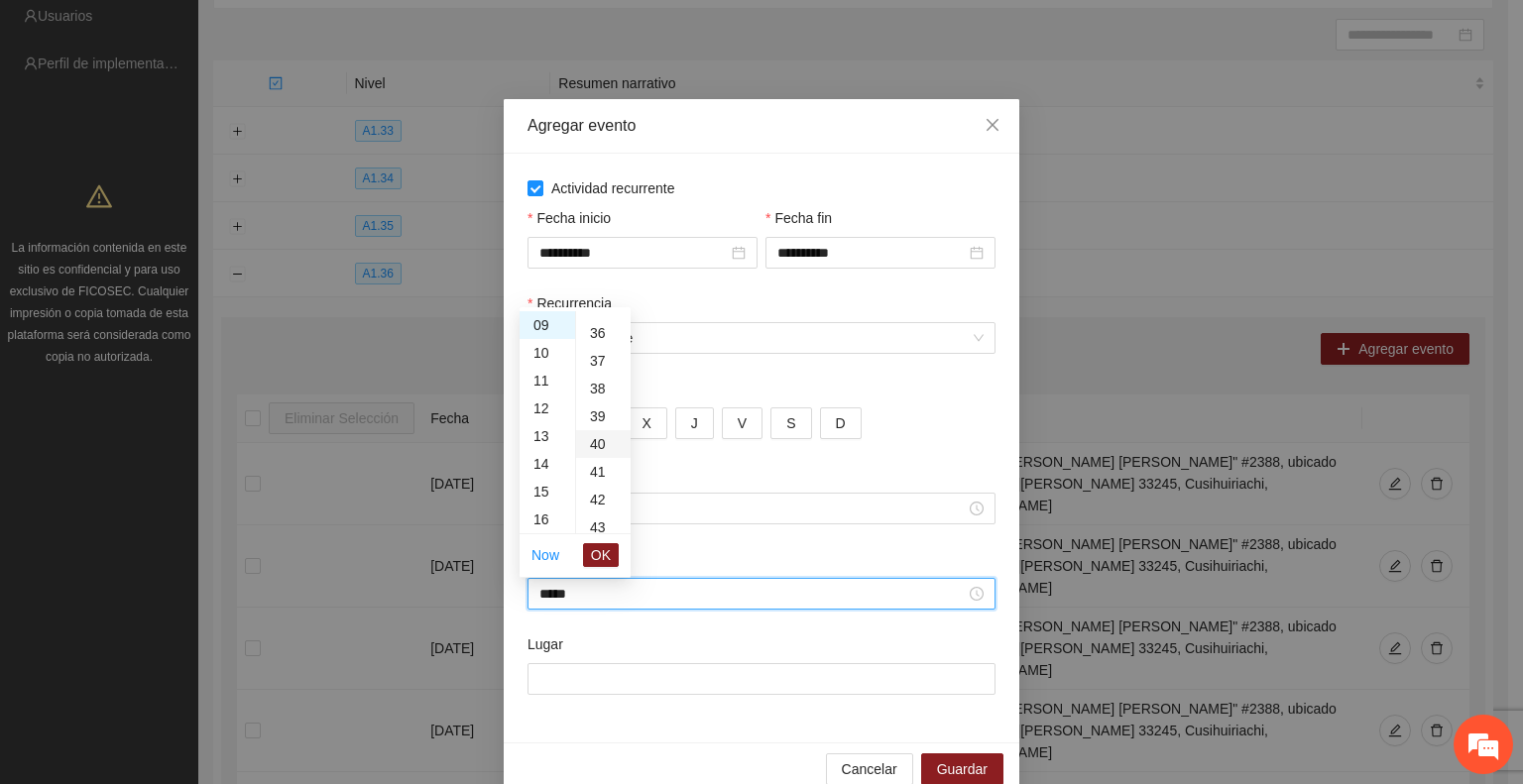 click on "40" at bounding box center (603, 444) 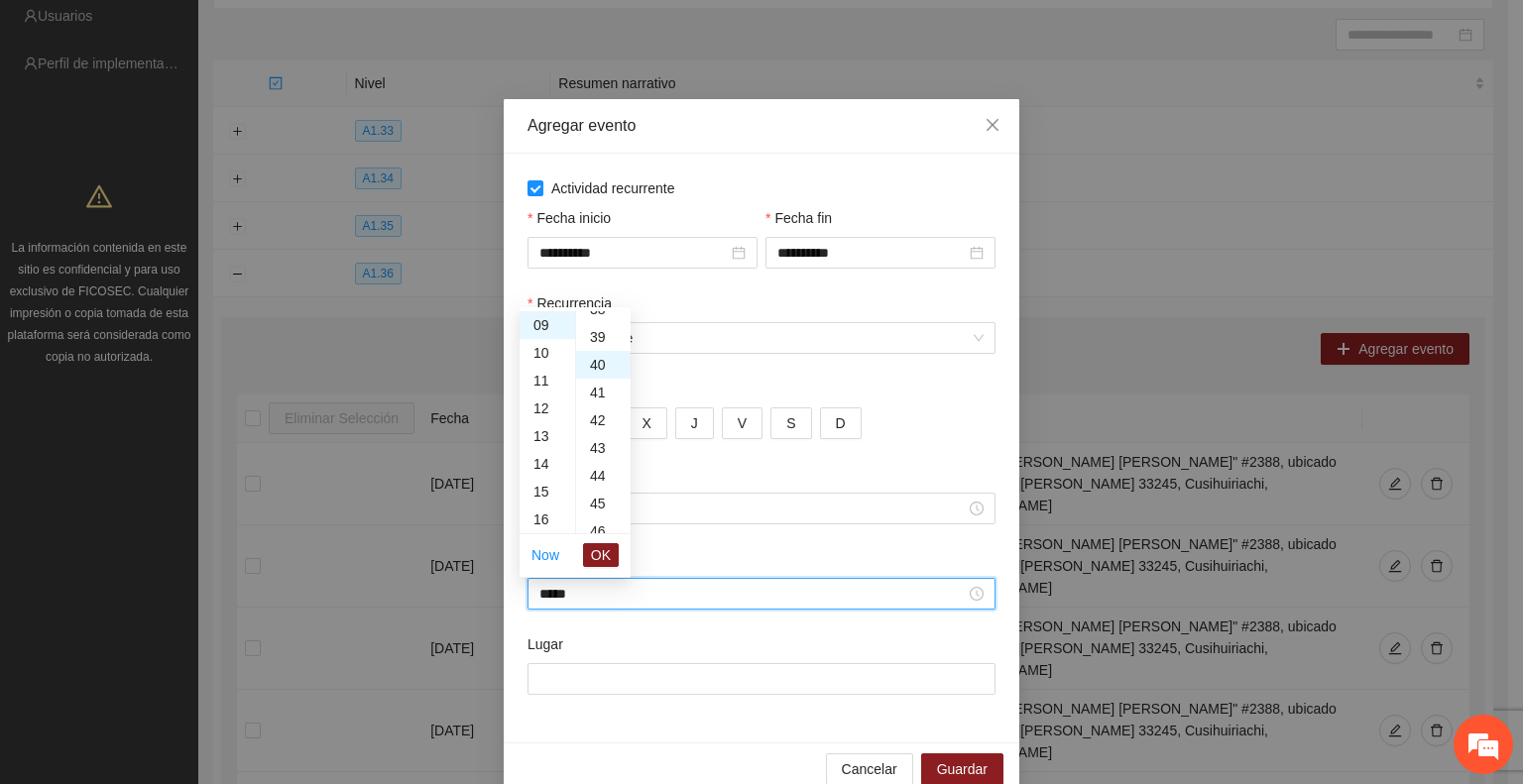 scroll, scrollTop: 1110, scrollLeft: 0, axis: vertical 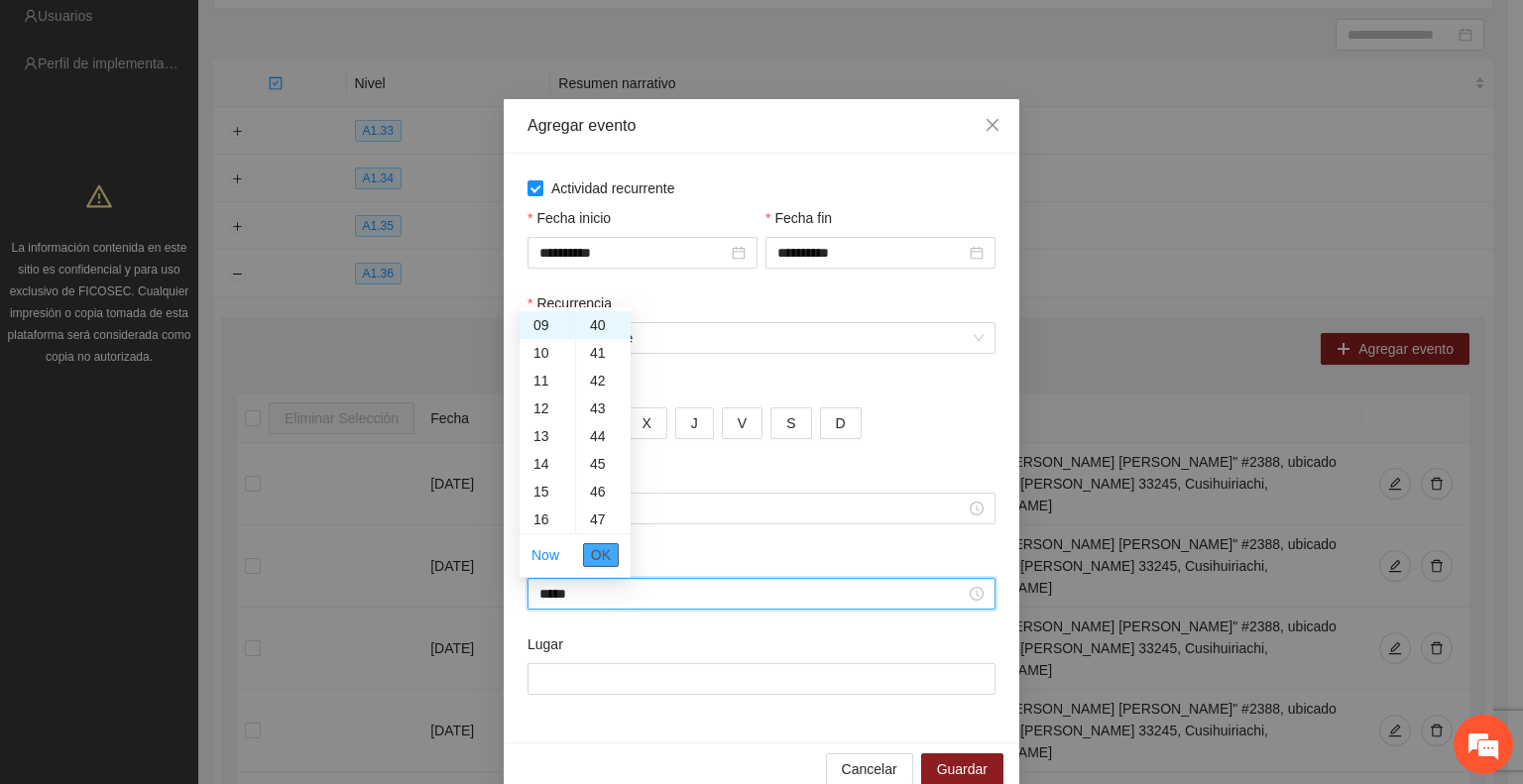 click on "OK" at bounding box center (601, 555) 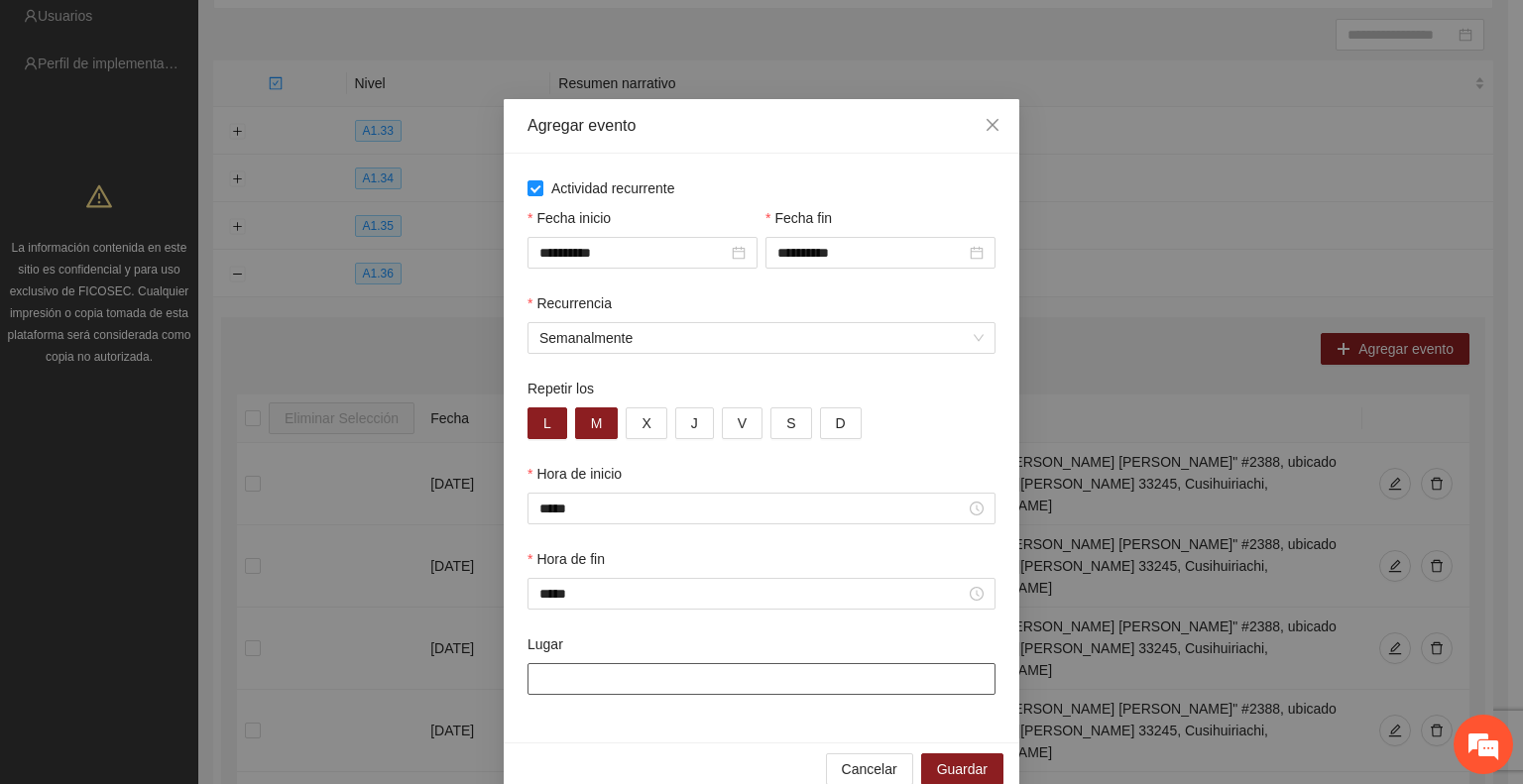 click on "Lugar" at bounding box center (762, 679) 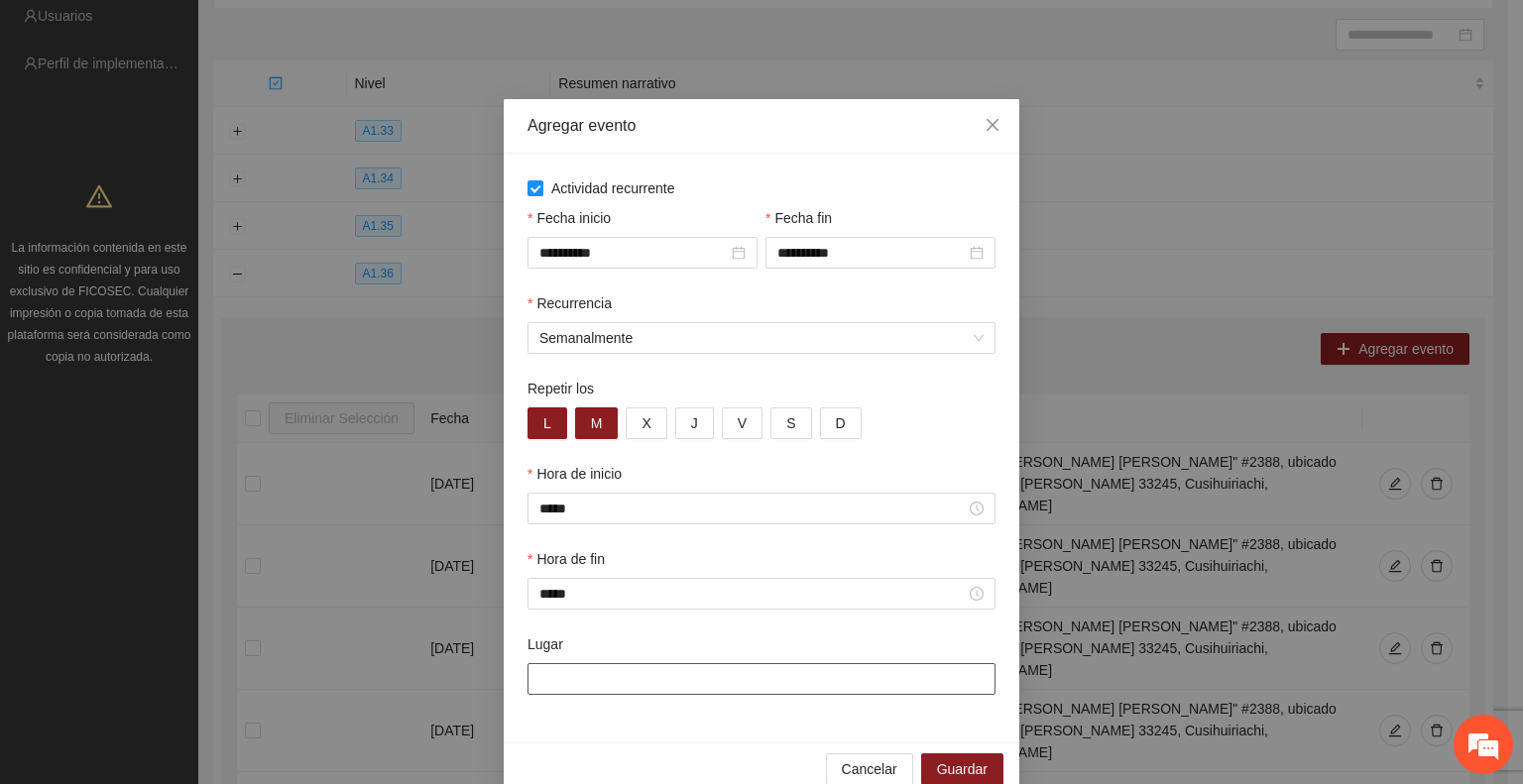 paste on "**********" 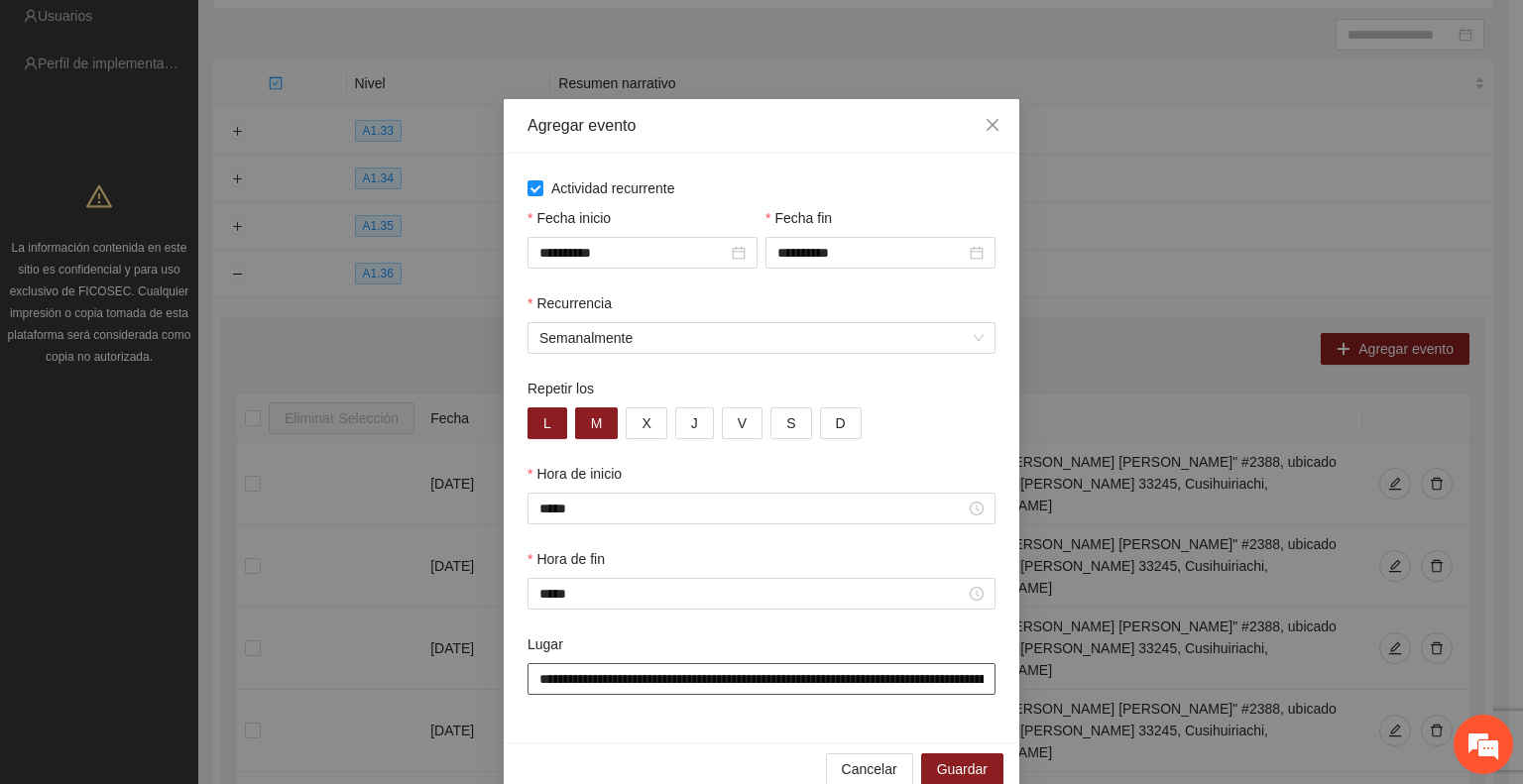 scroll, scrollTop: 0, scrollLeft: 687, axis: horizontal 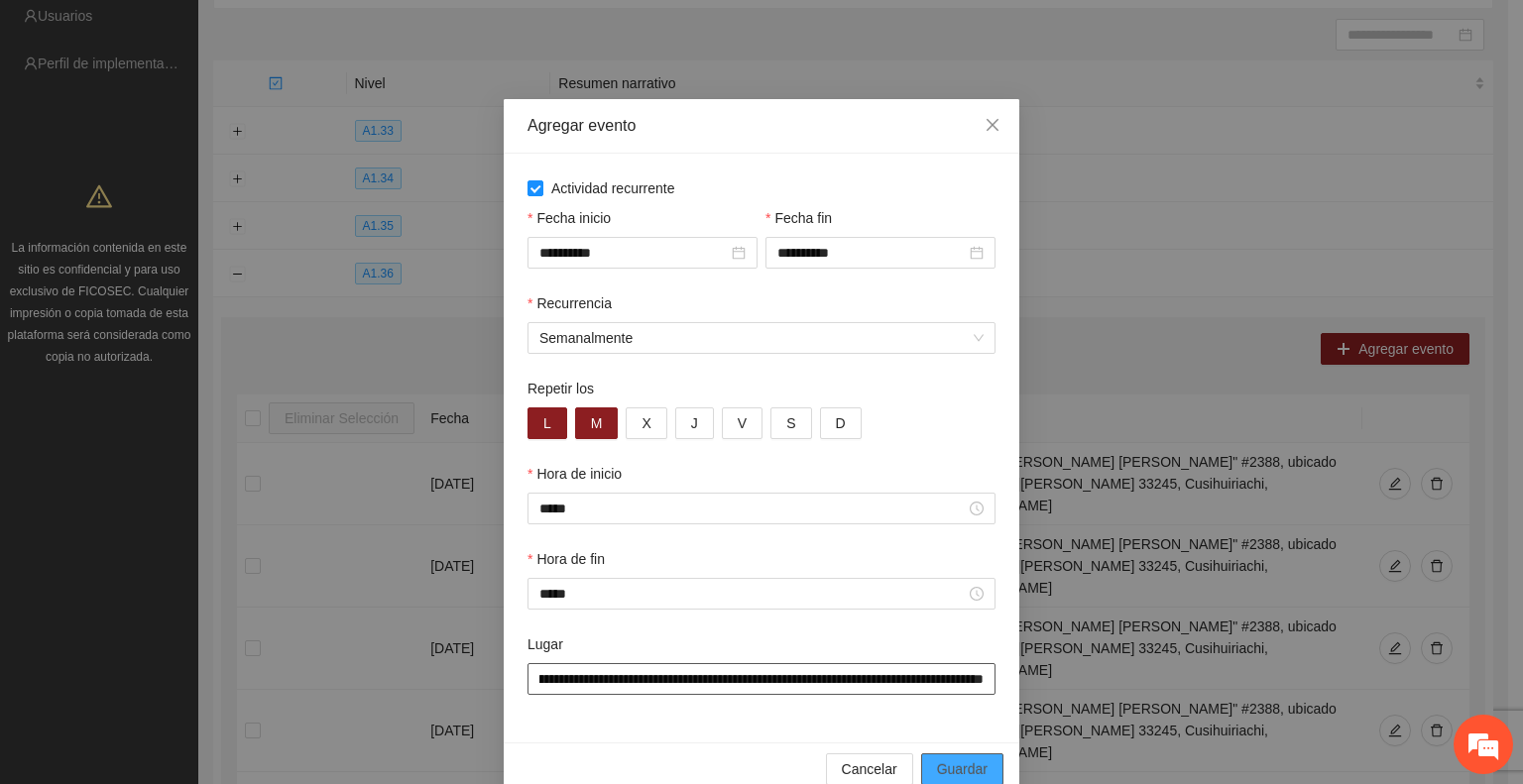 type on "**********" 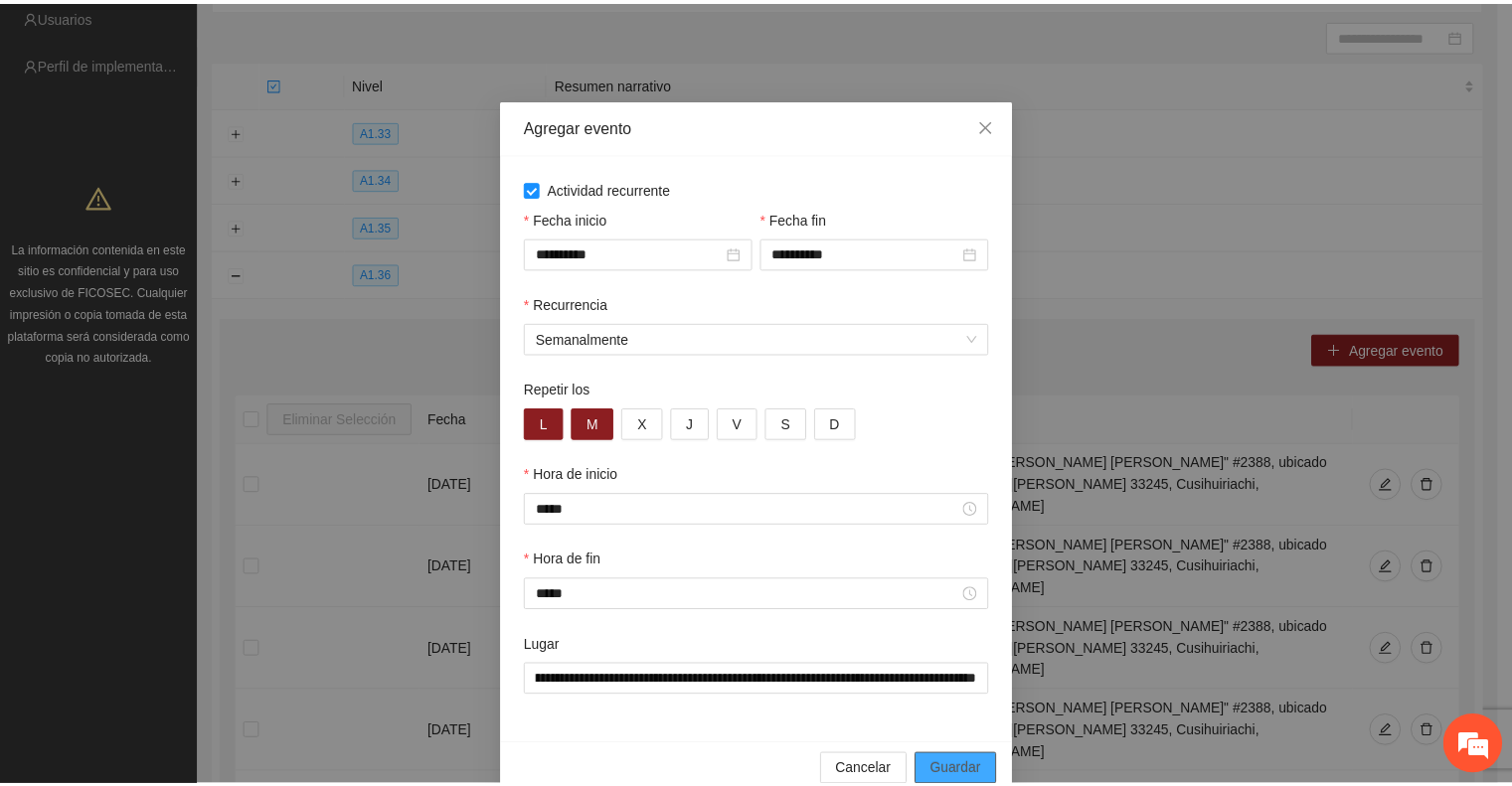 scroll, scrollTop: 0, scrollLeft: 0, axis: both 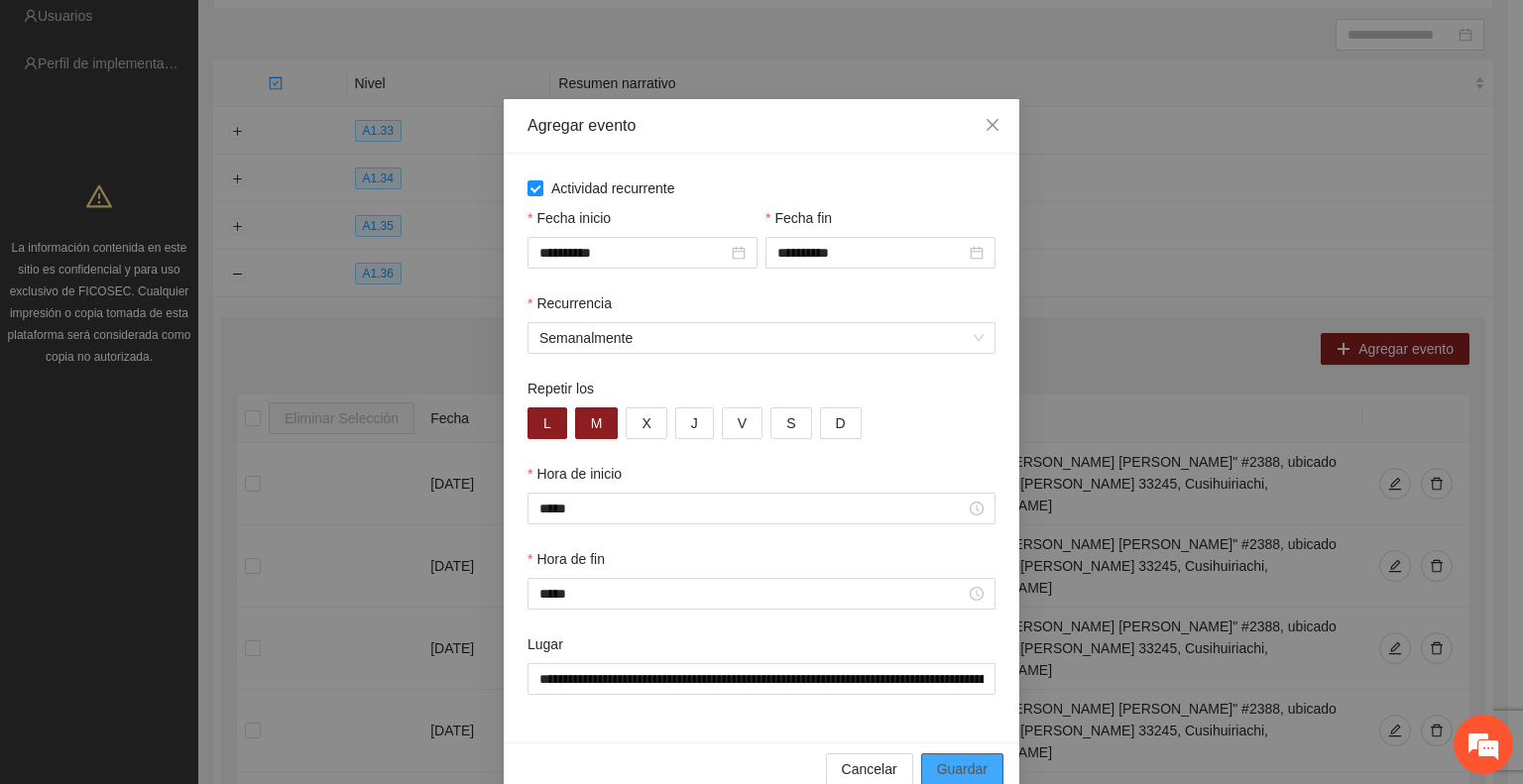 click on "Guardar" at bounding box center [962, 769] 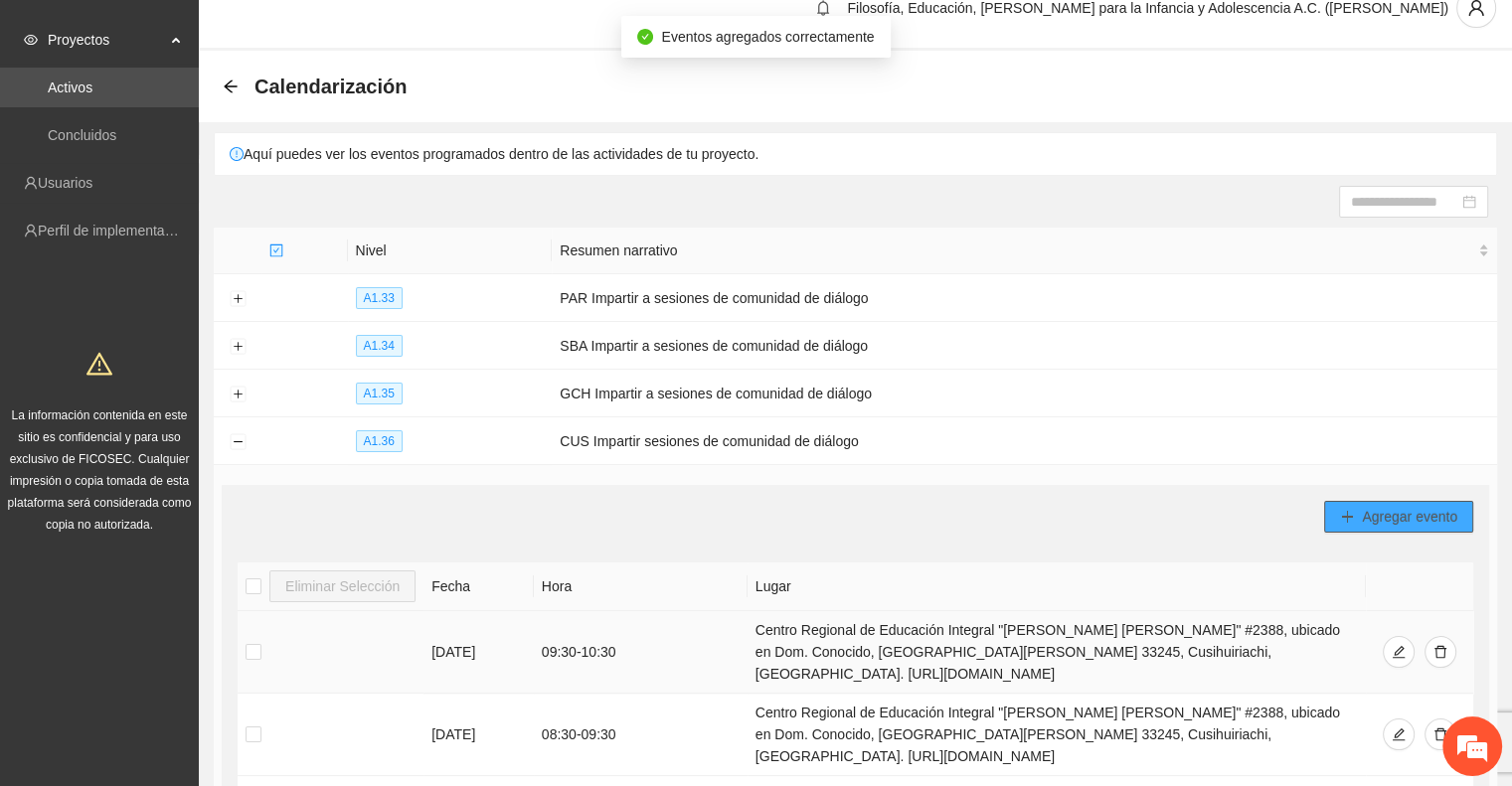 scroll, scrollTop: 0, scrollLeft: 0, axis: both 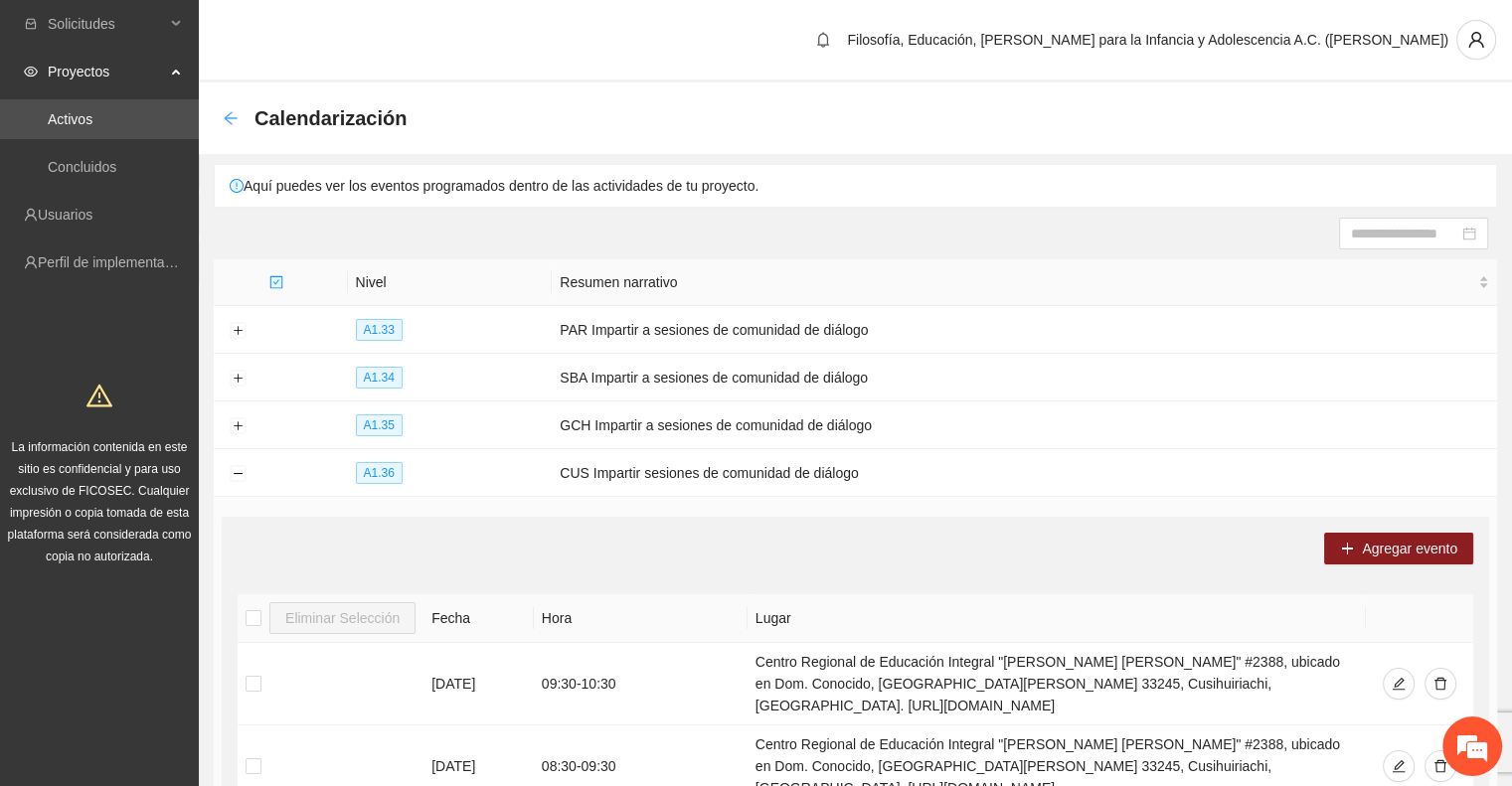 click 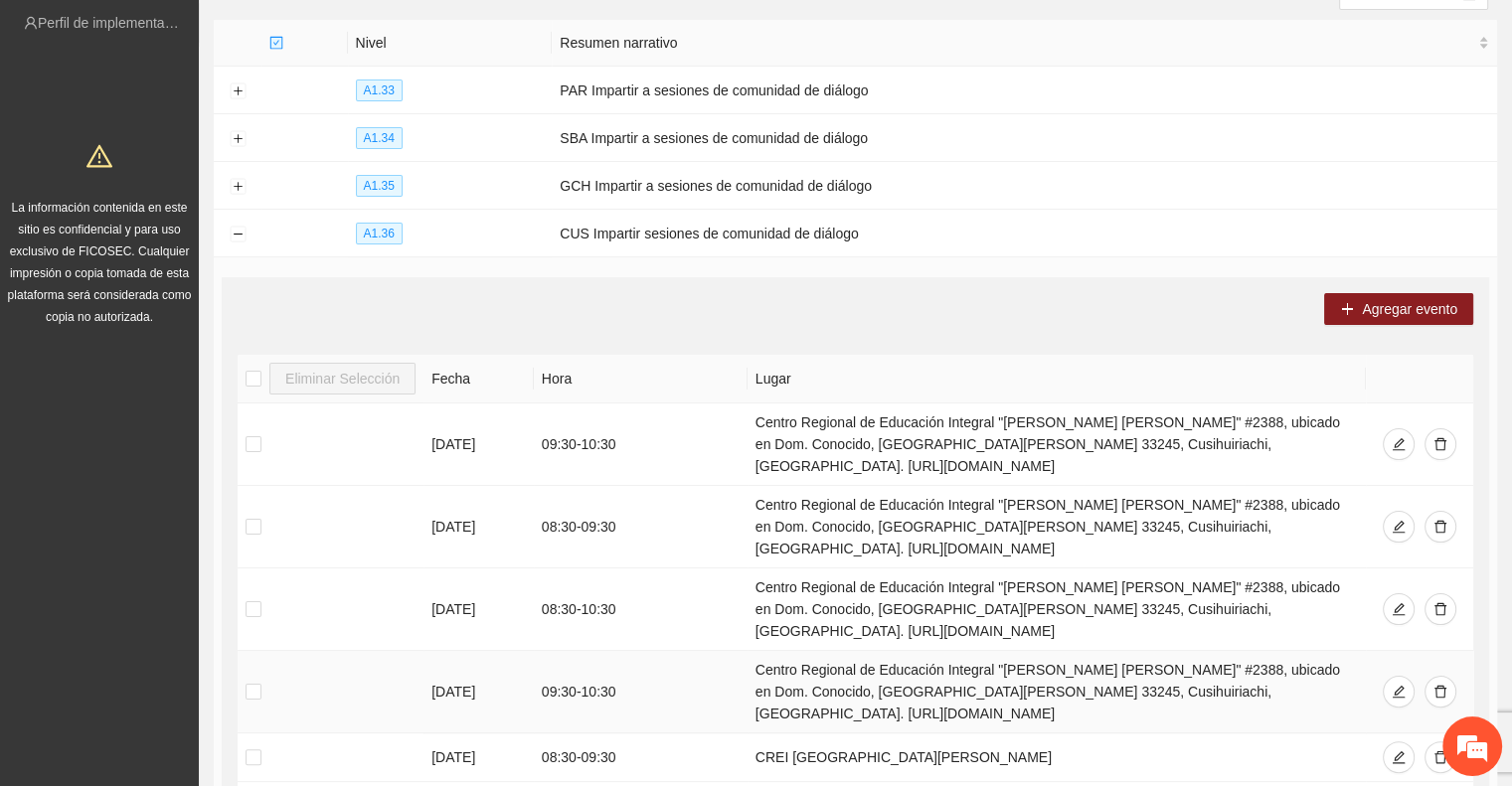 scroll, scrollTop: 0, scrollLeft: 0, axis: both 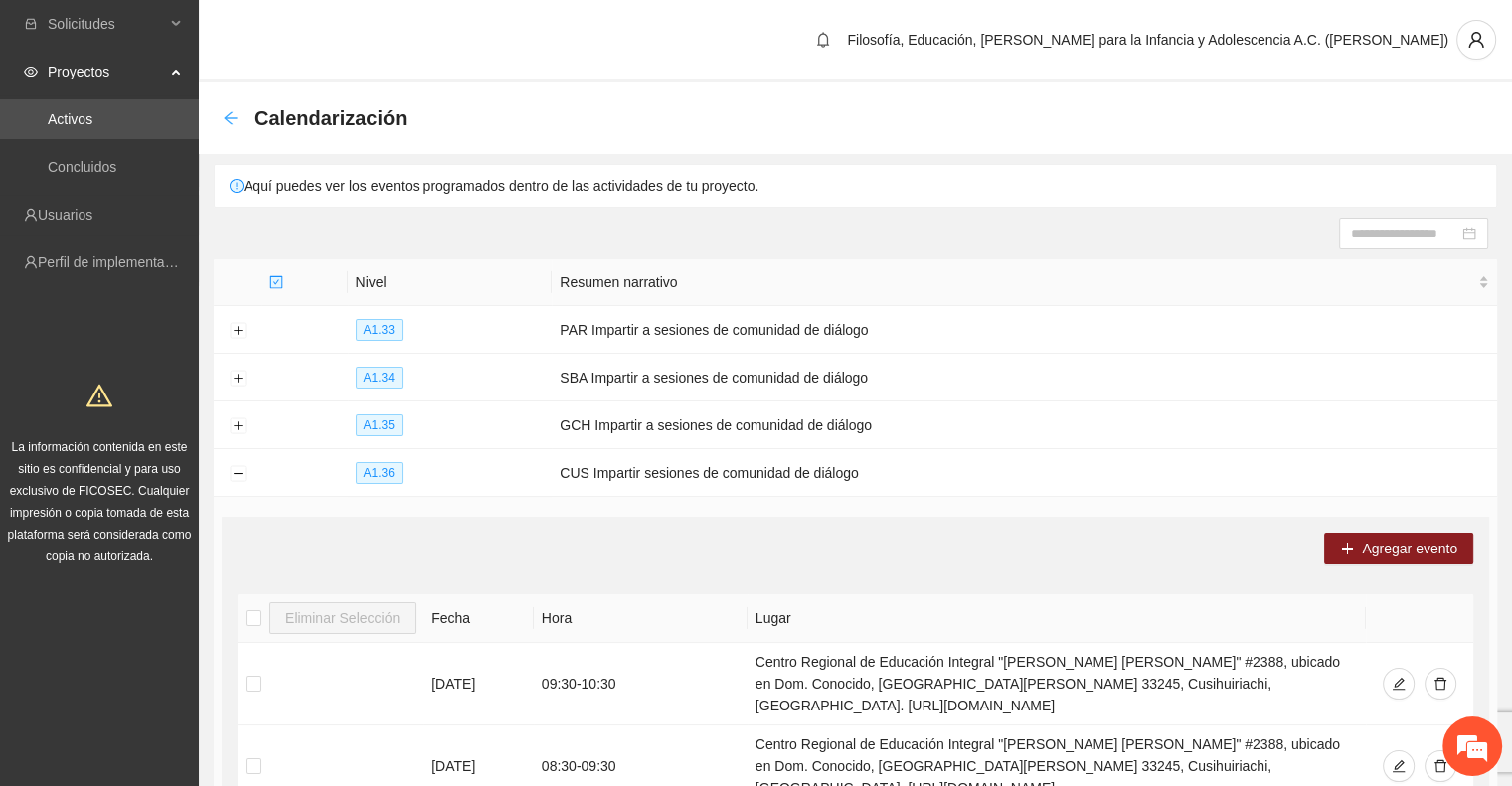 click 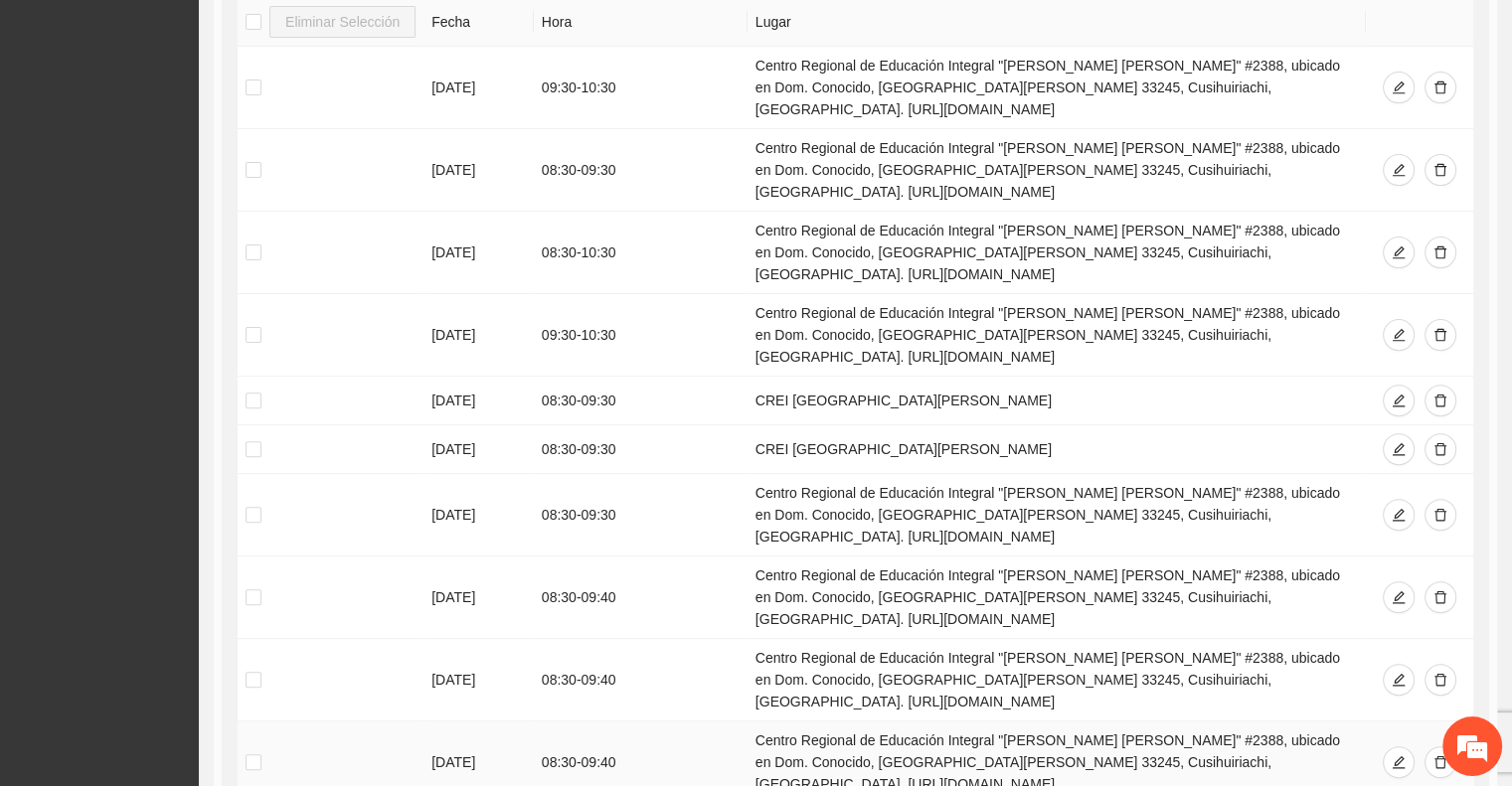 scroll, scrollTop: 0, scrollLeft: 0, axis: both 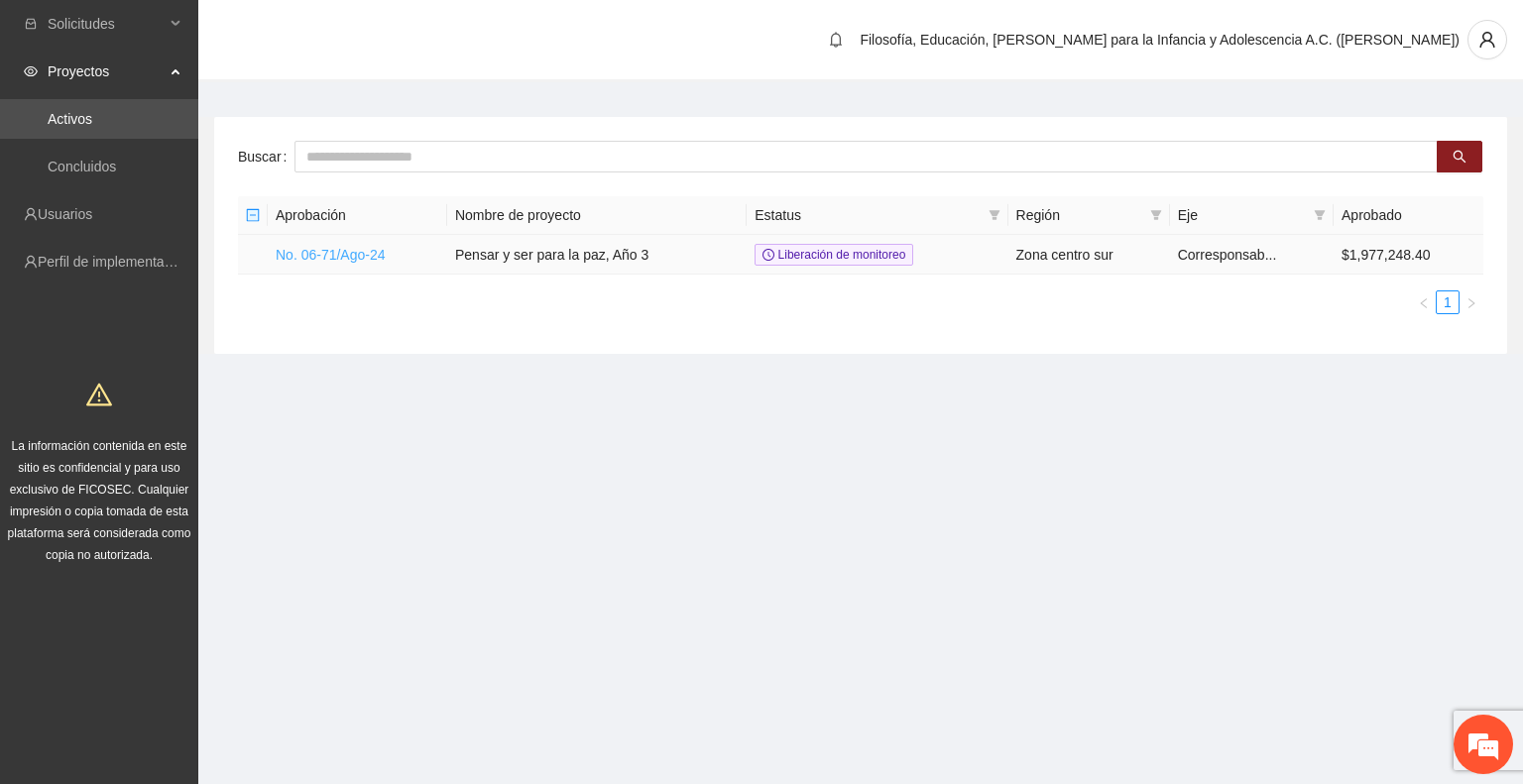 click on "No. 06-71/Ago-24" at bounding box center (330, 255) 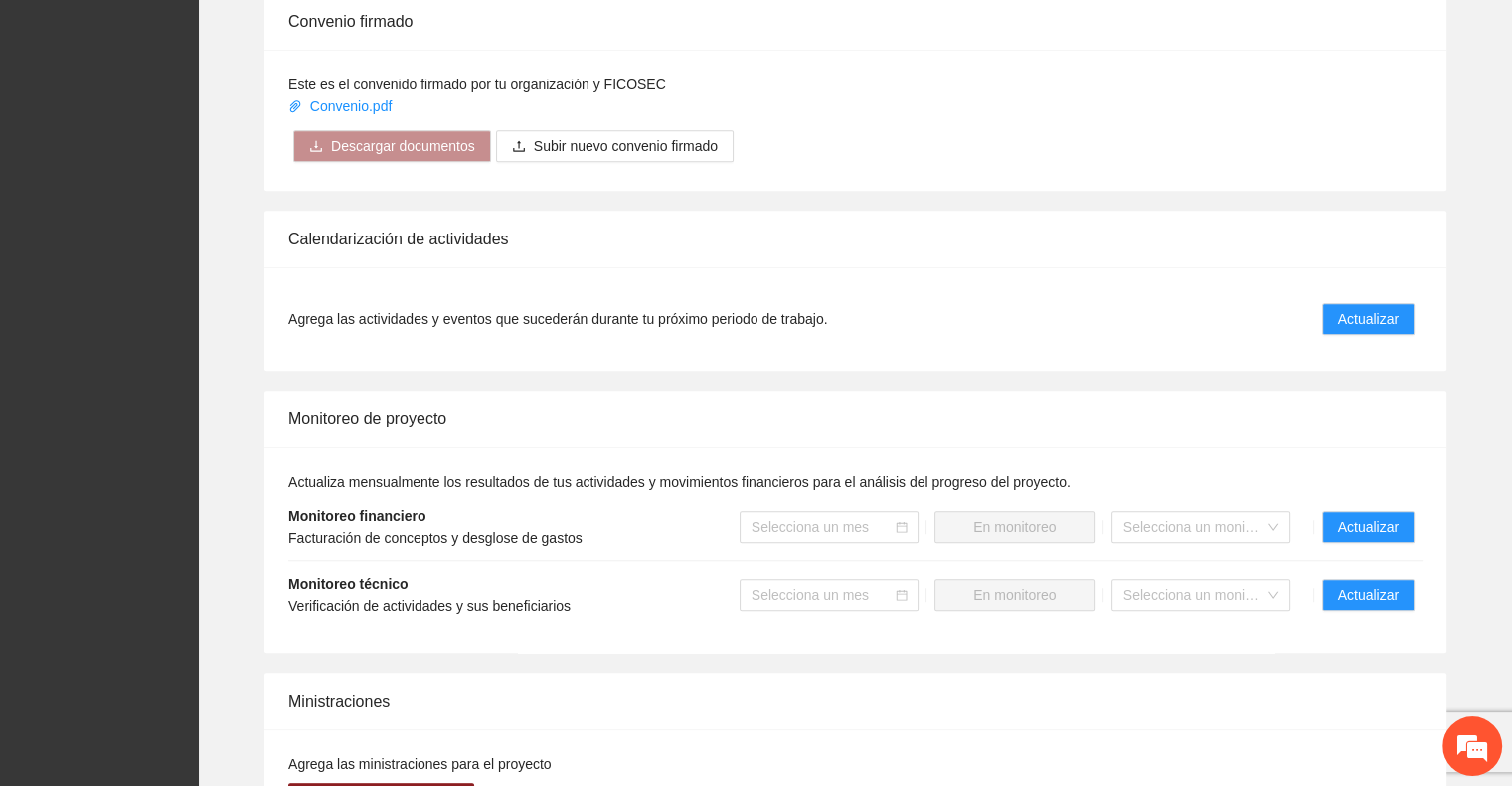 scroll, scrollTop: 1391, scrollLeft: 0, axis: vertical 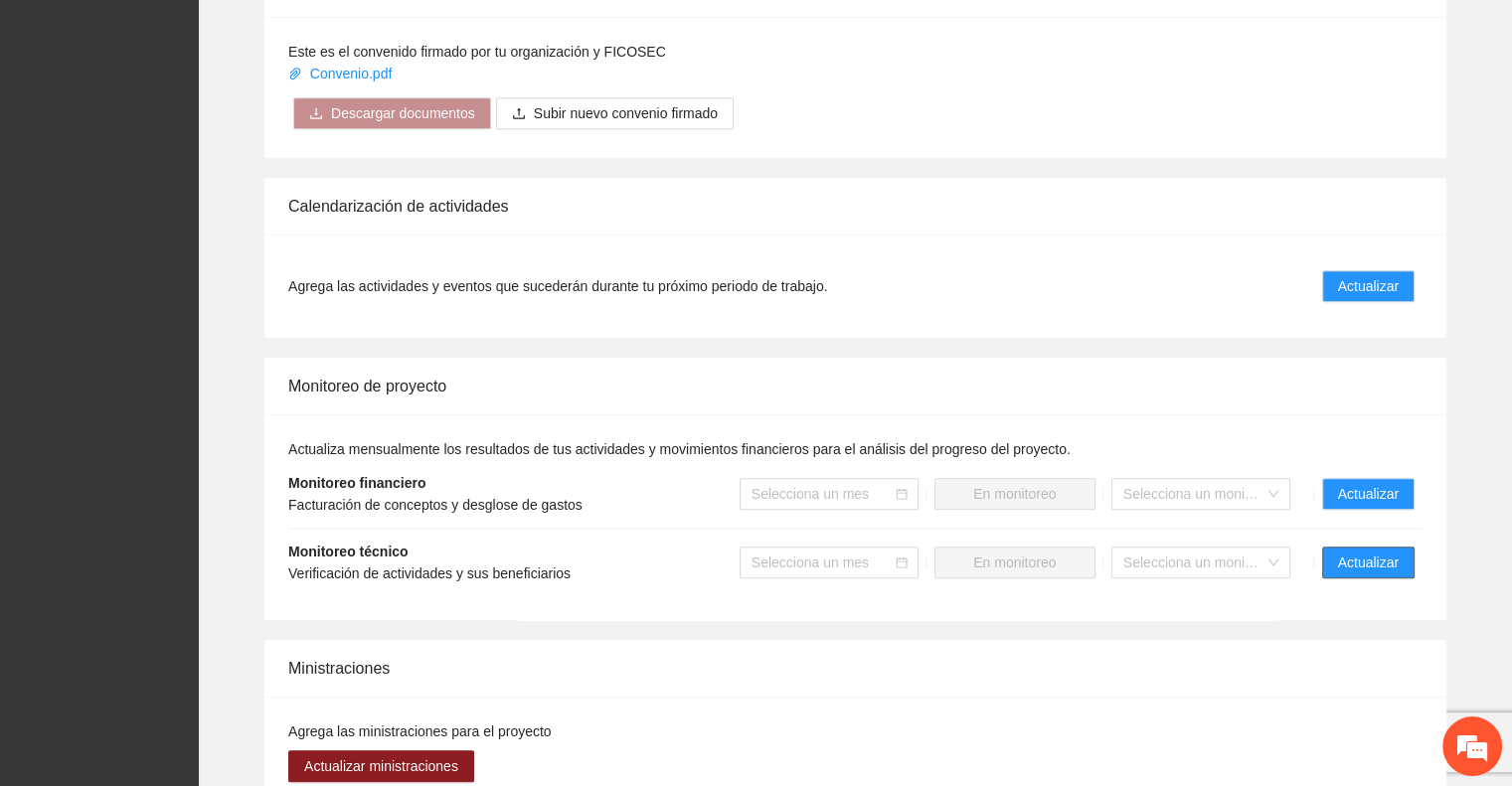 click on "Actualizar" at bounding box center (1368, 562) 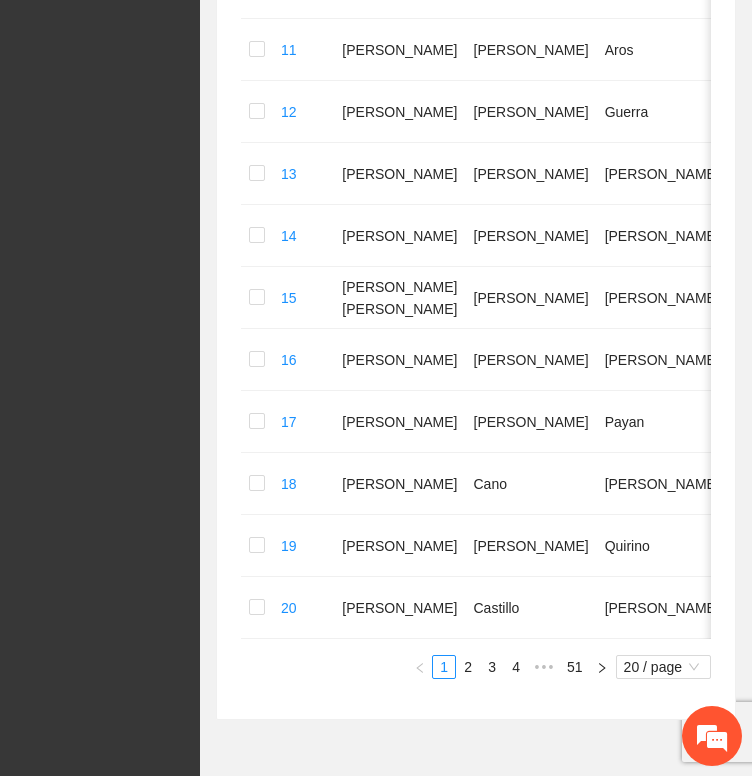 scroll, scrollTop: 1142, scrollLeft: 0, axis: vertical 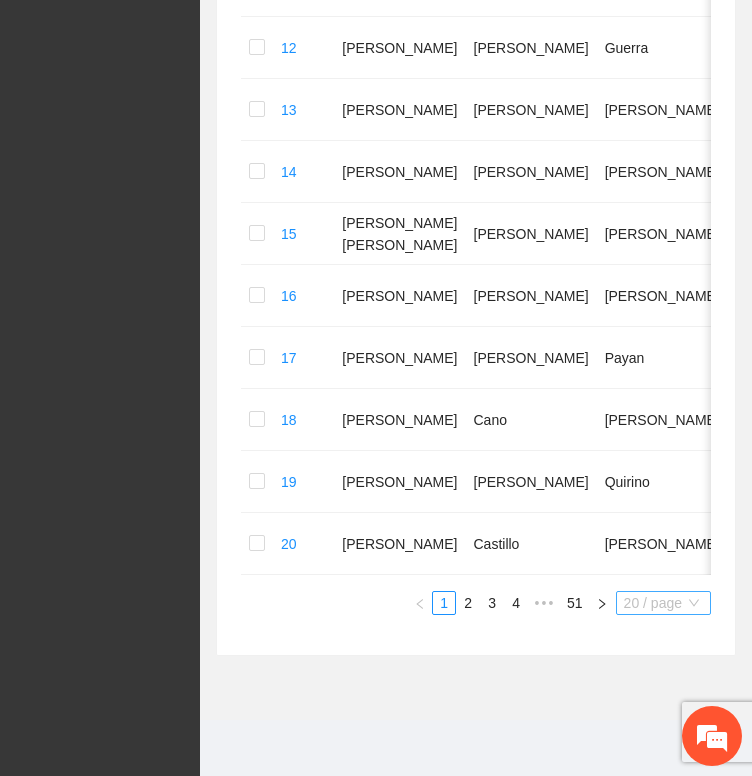 click on "20 / page" at bounding box center [663, 603] 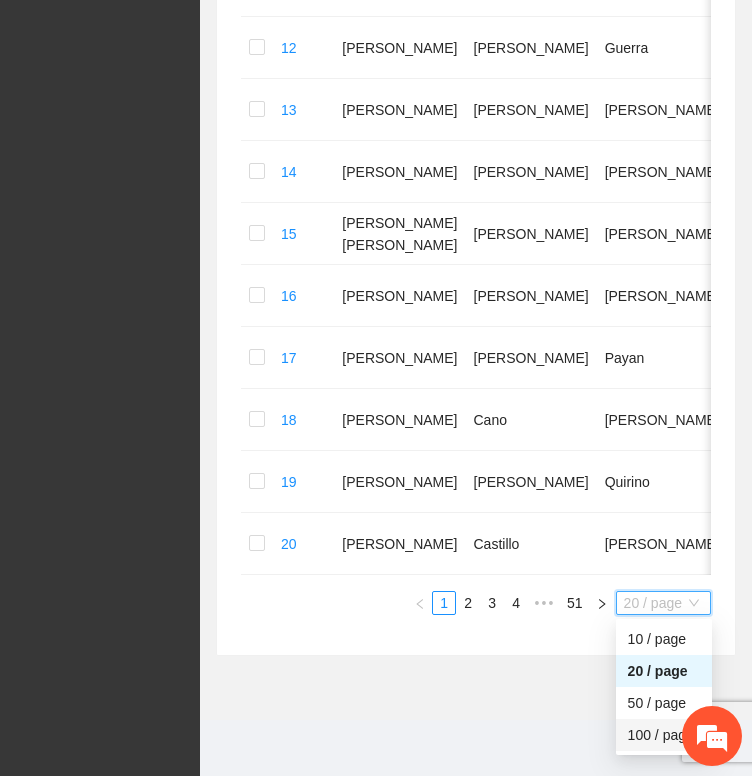 click on "100 / page" at bounding box center (664, 735) 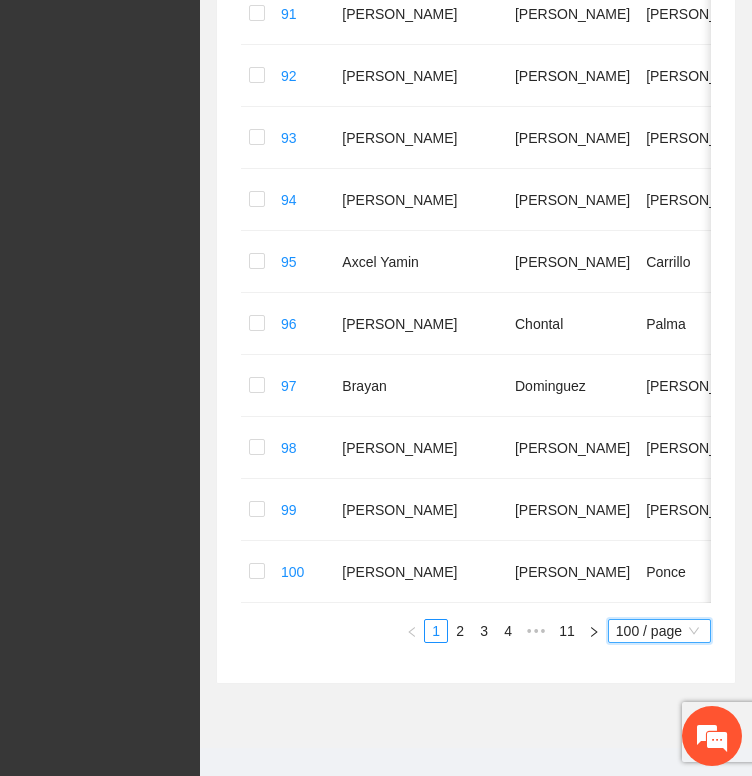 scroll, scrollTop: 6123, scrollLeft: 0, axis: vertical 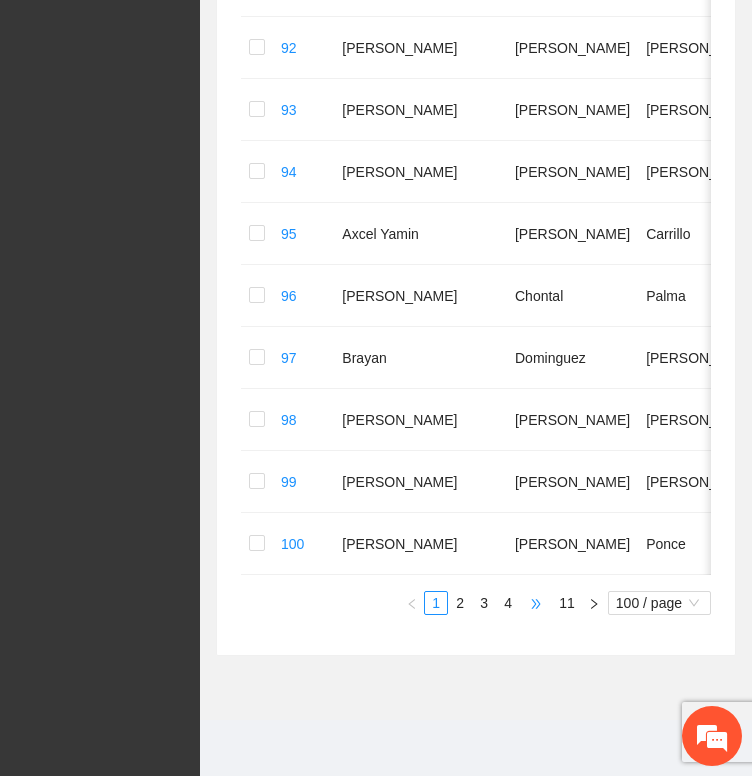 click on "•••" at bounding box center (536, 603) 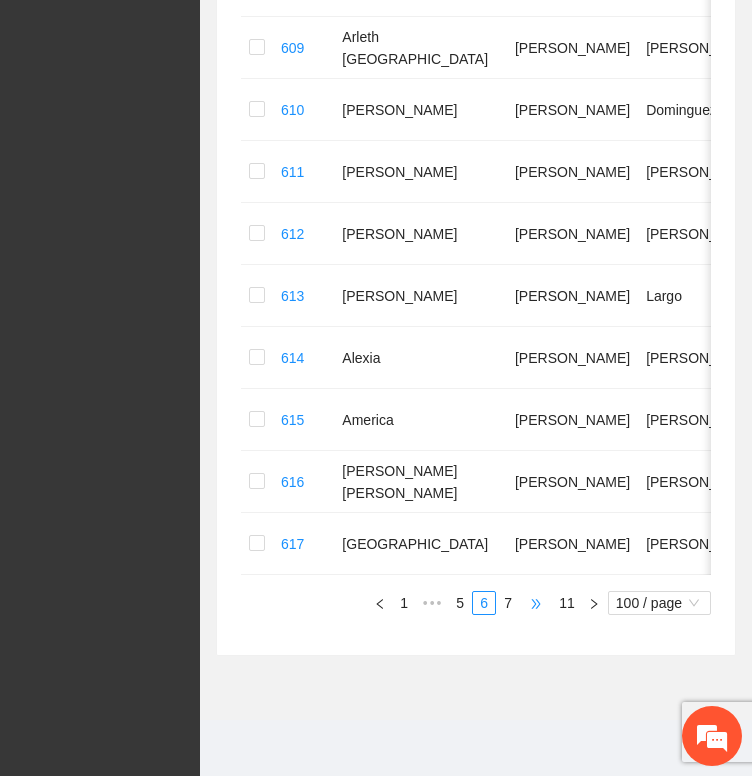 scroll, scrollTop: 6102, scrollLeft: 0, axis: vertical 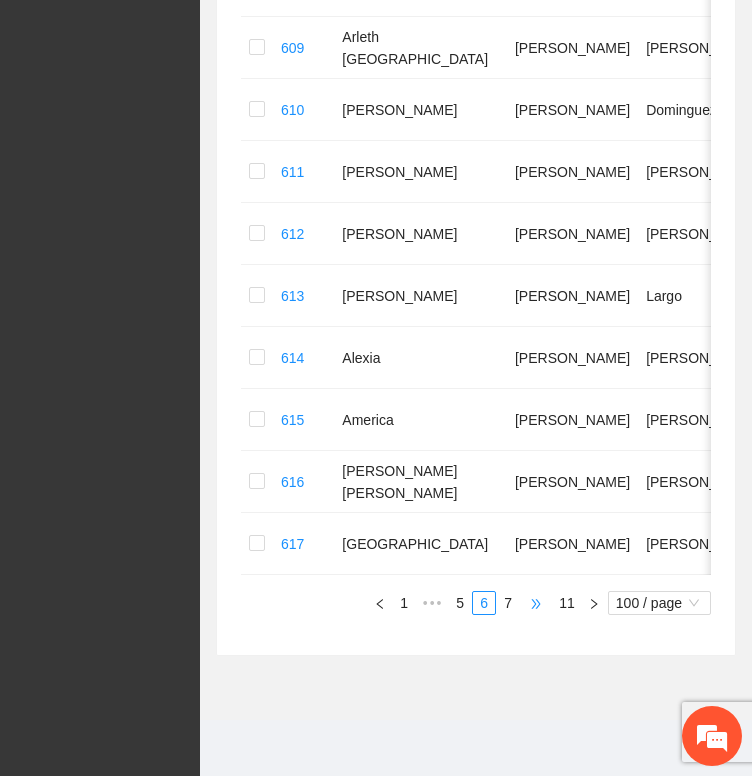 click on "•••" at bounding box center (536, 603) 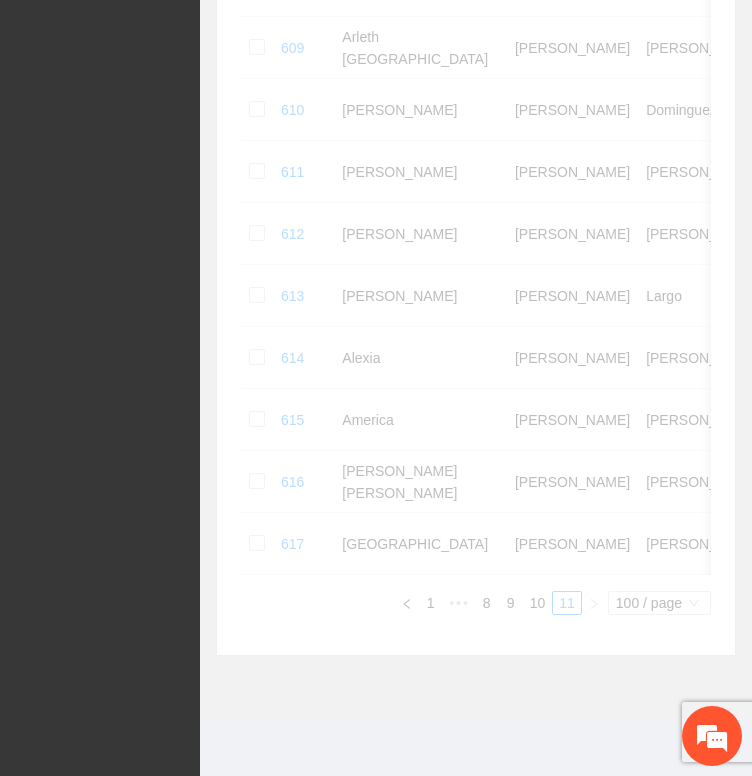 scroll, scrollTop: 274, scrollLeft: 0, axis: vertical 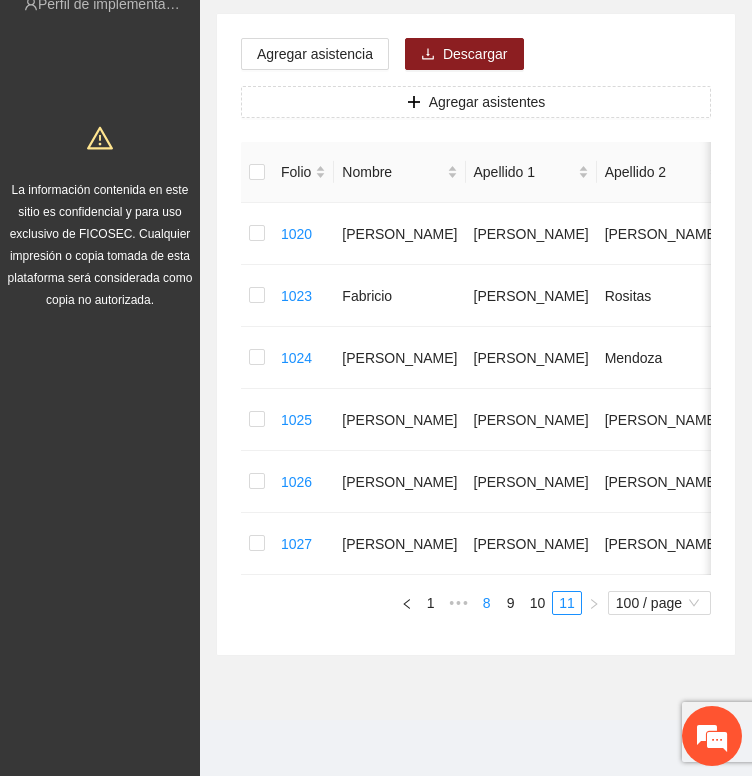 click on "8" at bounding box center (487, 603) 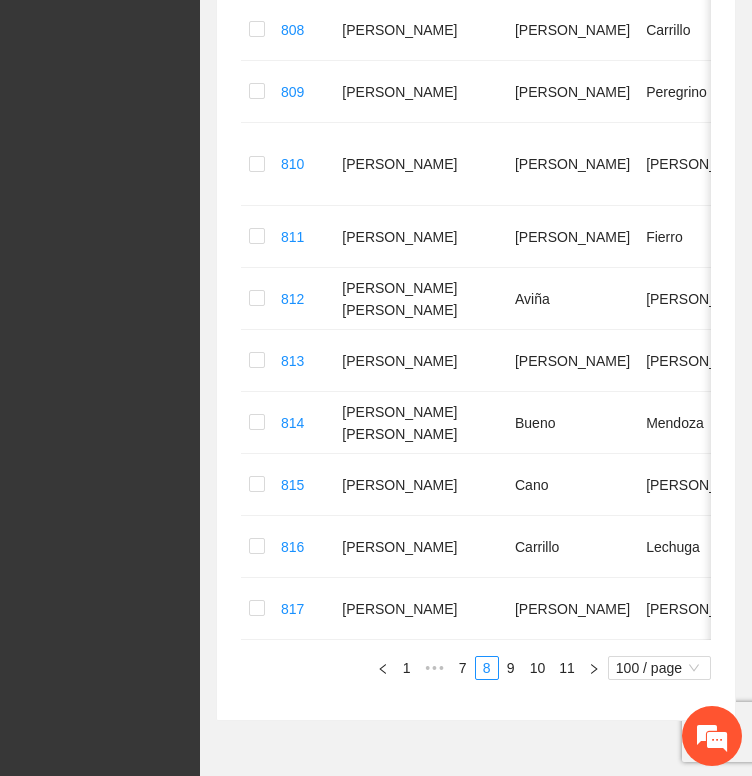 scroll, scrollTop: 6102, scrollLeft: 0, axis: vertical 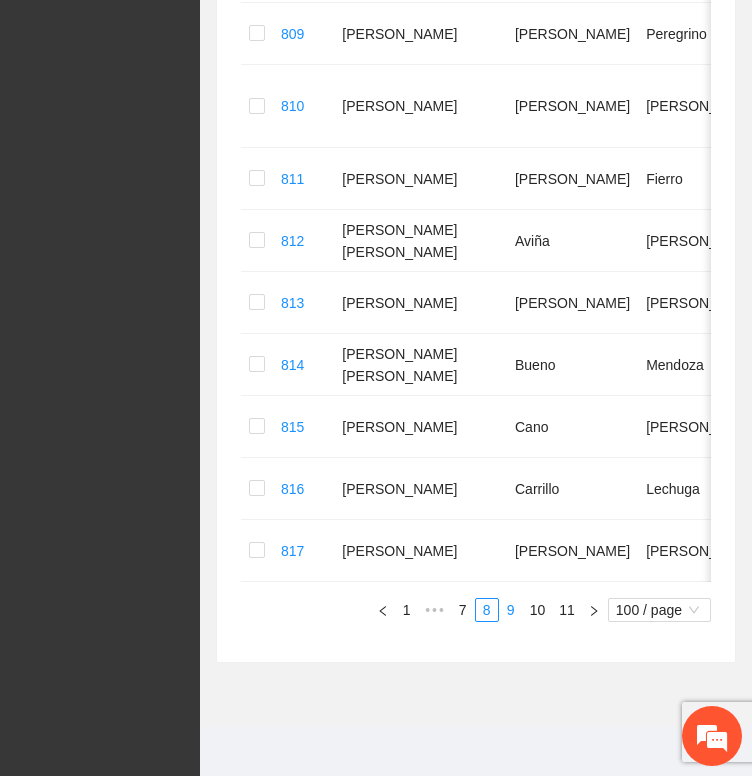click on "9" at bounding box center [511, 610] 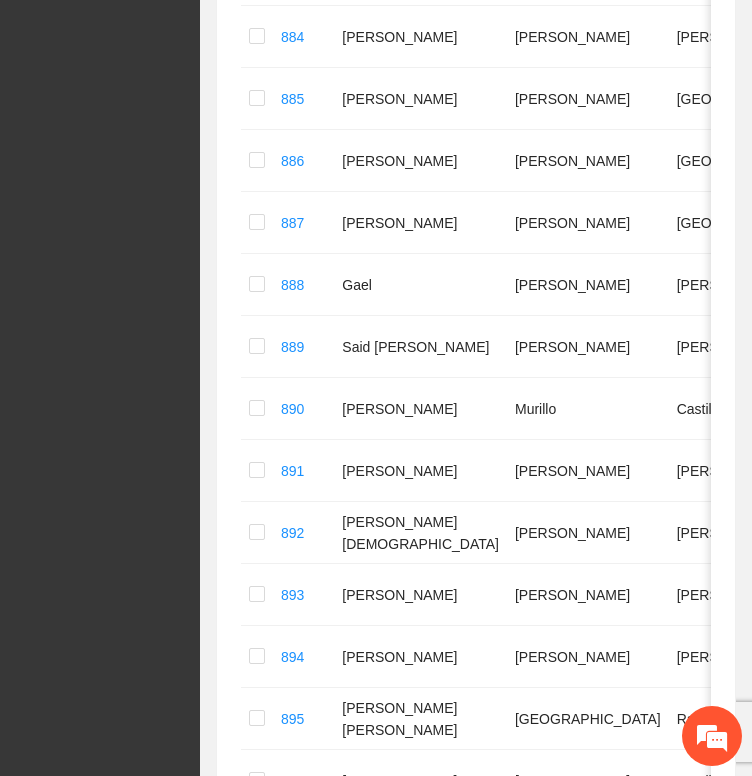 scroll, scrollTop: 4302, scrollLeft: 0, axis: vertical 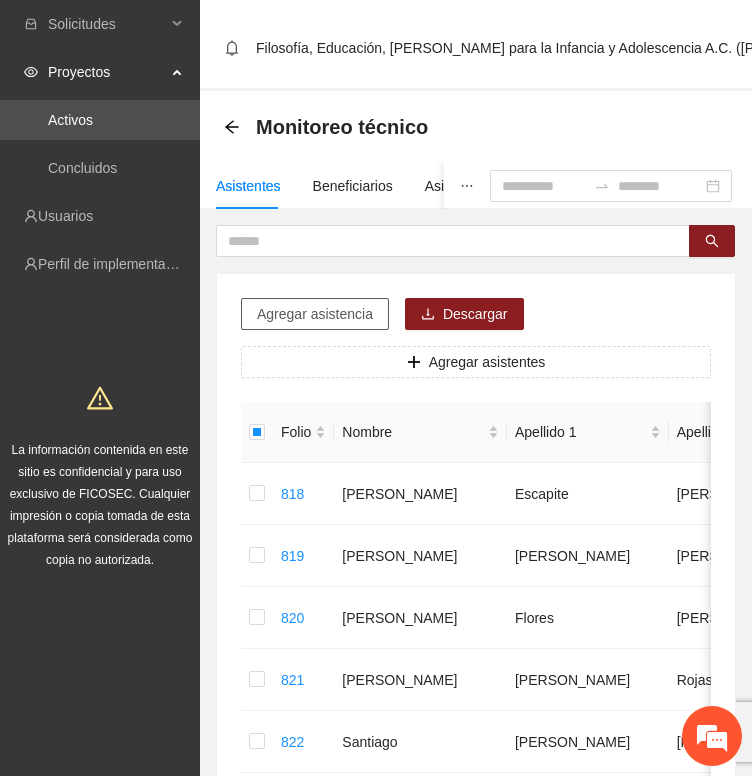 click on "Agregar asistencia" at bounding box center (315, 314) 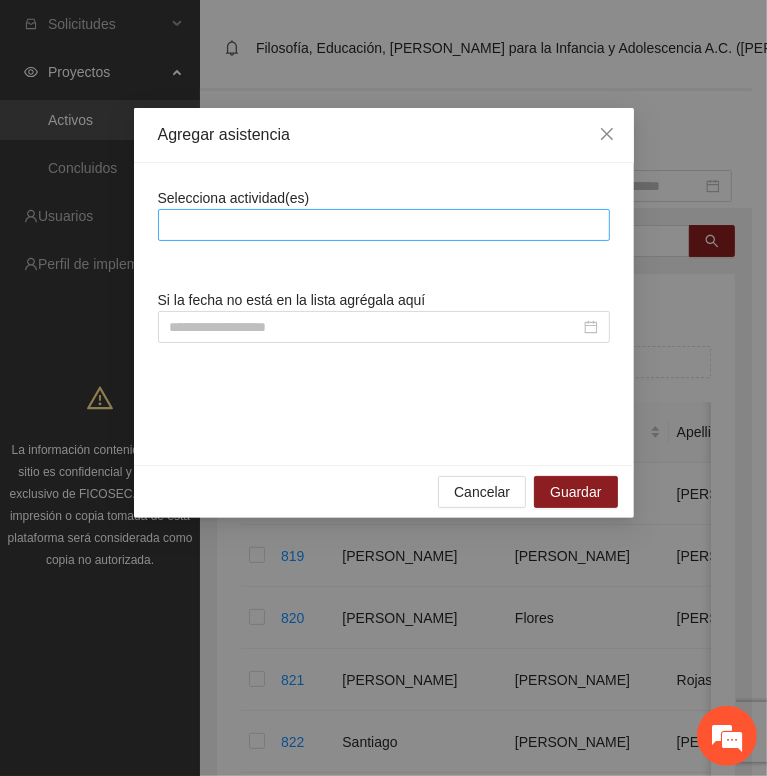 click at bounding box center [384, 225] 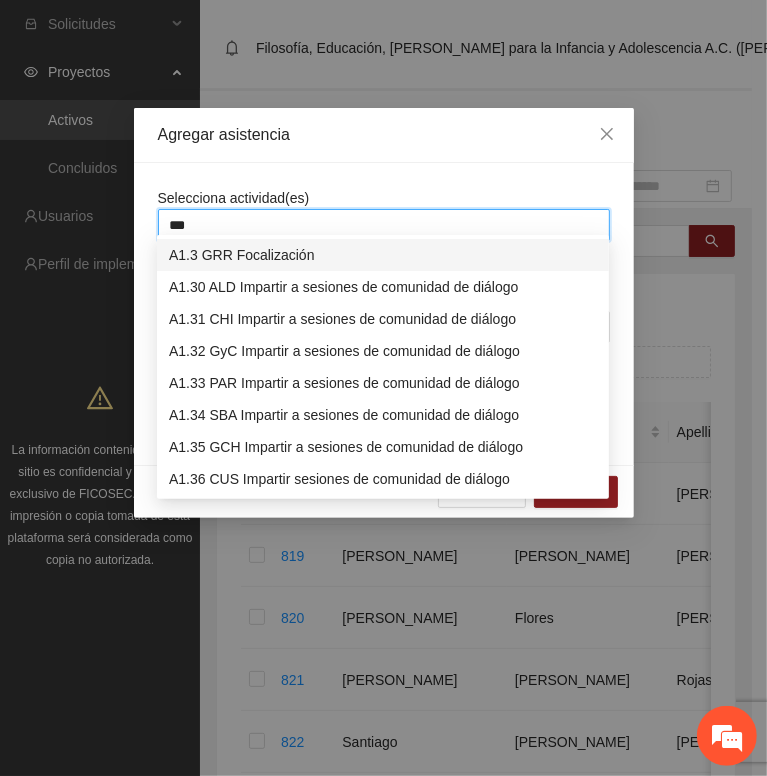 type on "****" 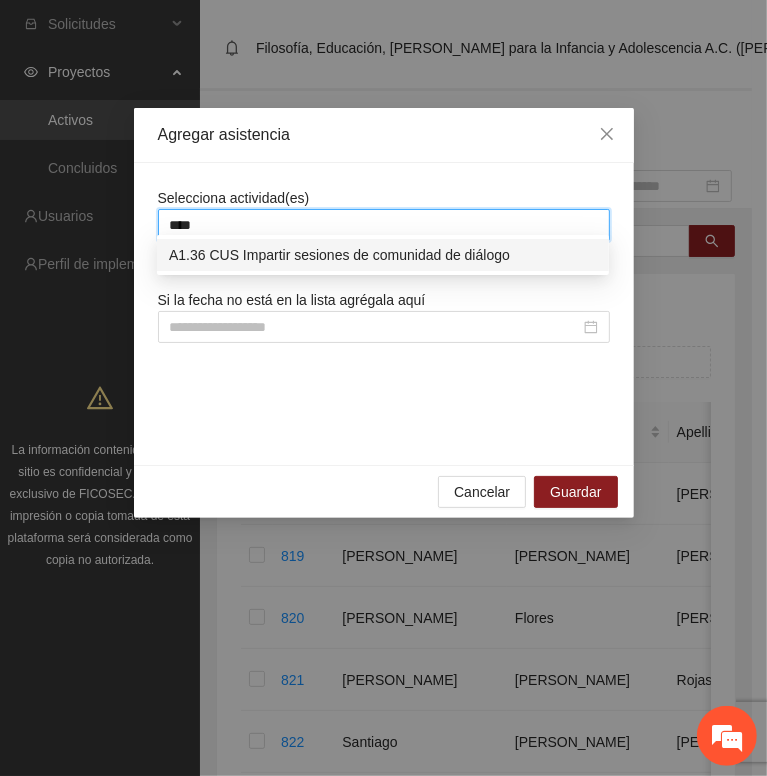 click on "A1.36 CUS Impartir sesiones de comunidad de diálogo" at bounding box center [383, 255] 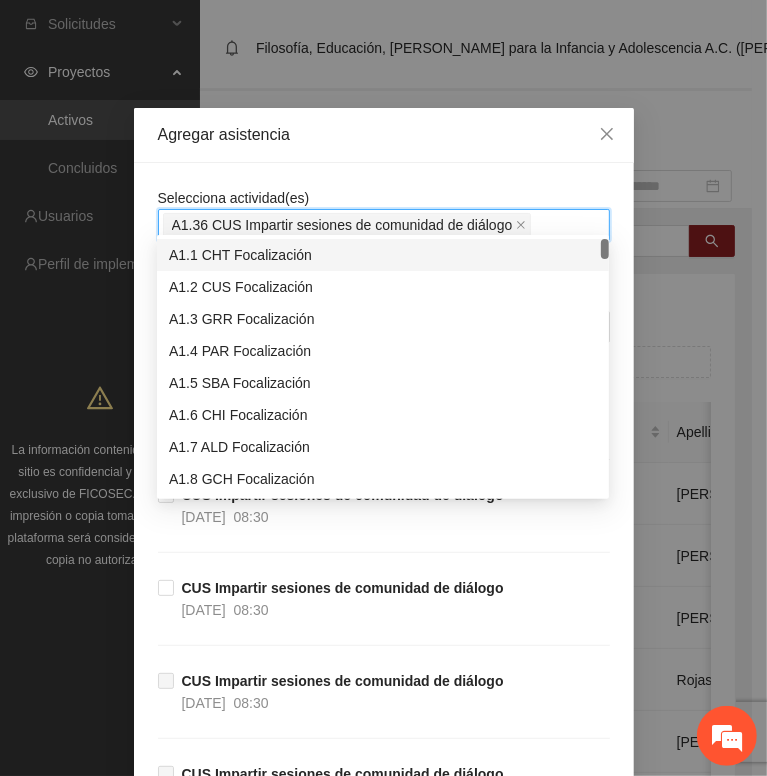 click on "Selecciona actividad(es) A1.36 CUS Impartir sesiones de comunidad de diálogo   Si la fecha no está en la lista agrégala aquí CUS Impartir sesiones de comunidad de diálogo [DATE] 08:30 CUS Impartir sesiones de comunidad de diálogo [DATE] 08:30 CUS Impartir sesiones de comunidad de diálogo [DATE] 08:30 CUS Impartir sesiones de comunidad de diálogo [DATE] 08:30 CUS Impartir sesiones de comunidad de diálogo [DATE] 08:30 CUS Impartir sesiones de comunidad de diálogo [DATE] 08:30 CUS Impartir sesiones de comunidad de diálogo [DATE] 09:30 CUS Impartir sesiones de comunidad de diálogo [DATE] 08:30 CUS Impartir sesiones de comunidad de diálogo [DATE] 08:30 CUS Impartir sesiones de comunidad de diálogo [DATE] 09:30 CUS Impartir sesiones de comunidad de diálogo [DATE] 08:30 CUS Impartir sesiones de comunidad de diálogo [DATE] 09:30 CUS Impartir sesiones de comunidad de diálogo [DATE] 08:30 CUS Impartir sesiones de comunidad de diálogo [DATE]" at bounding box center (384, 2964) 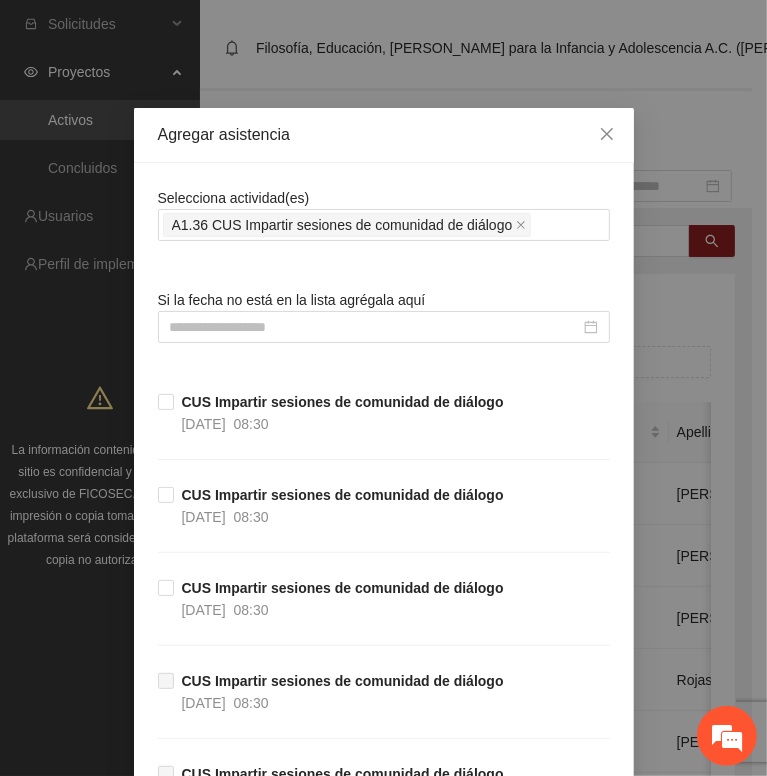 scroll, scrollTop: 200, scrollLeft: 0, axis: vertical 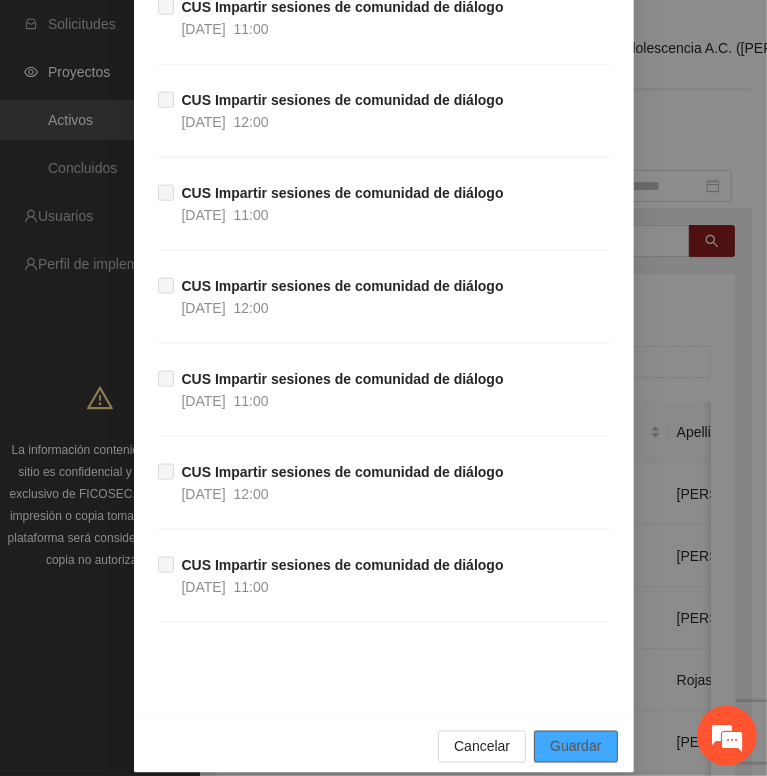 click on "Guardar" at bounding box center (575, 747) 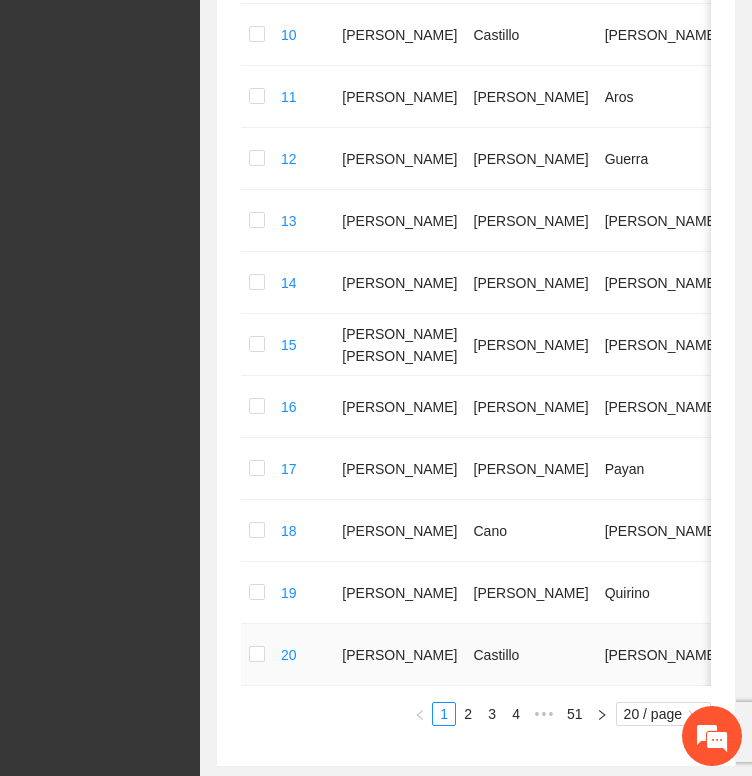 scroll, scrollTop: 1142, scrollLeft: 0, axis: vertical 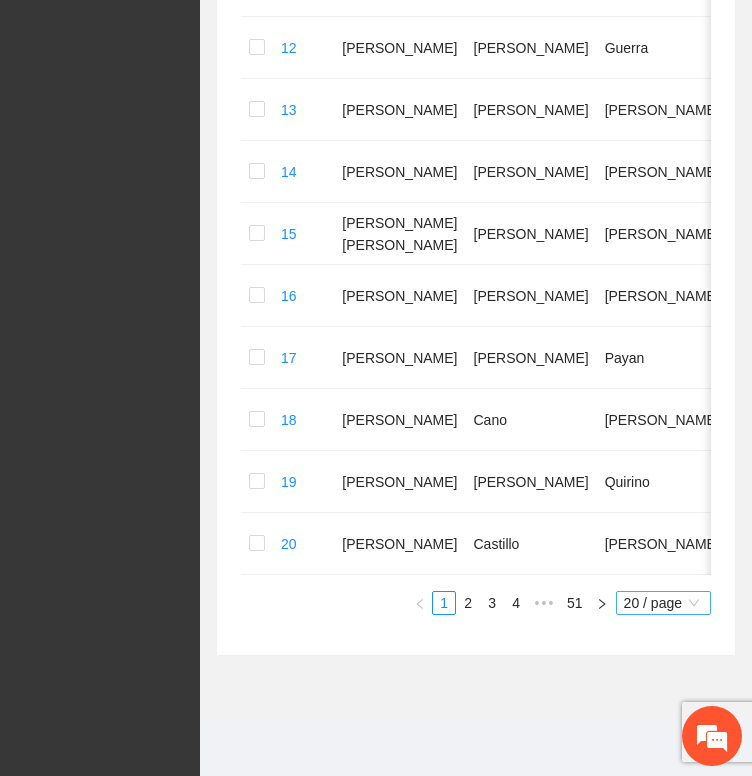 click on "20 / page" at bounding box center (663, 603) 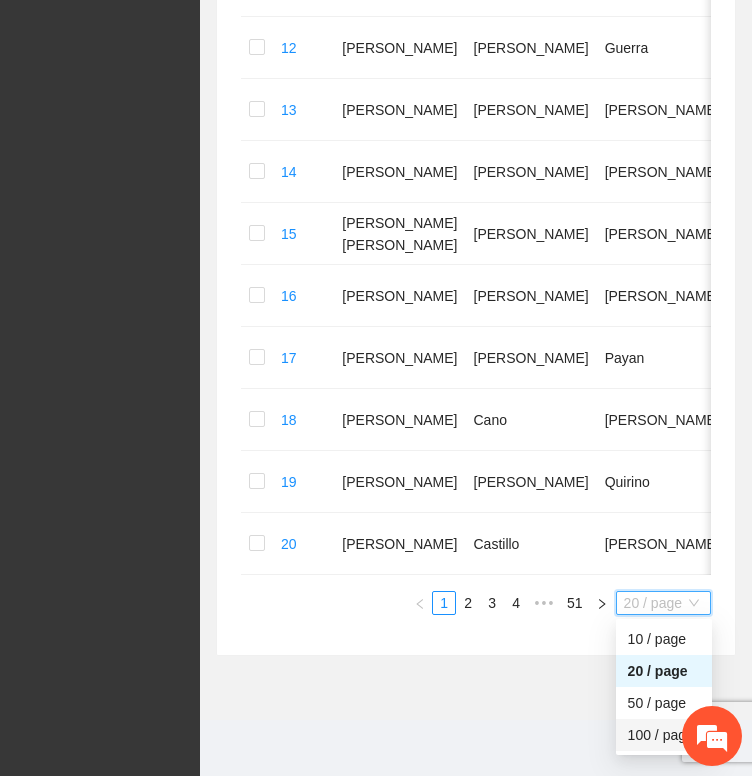 click on "100 / page" at bounding box center (664, 735) 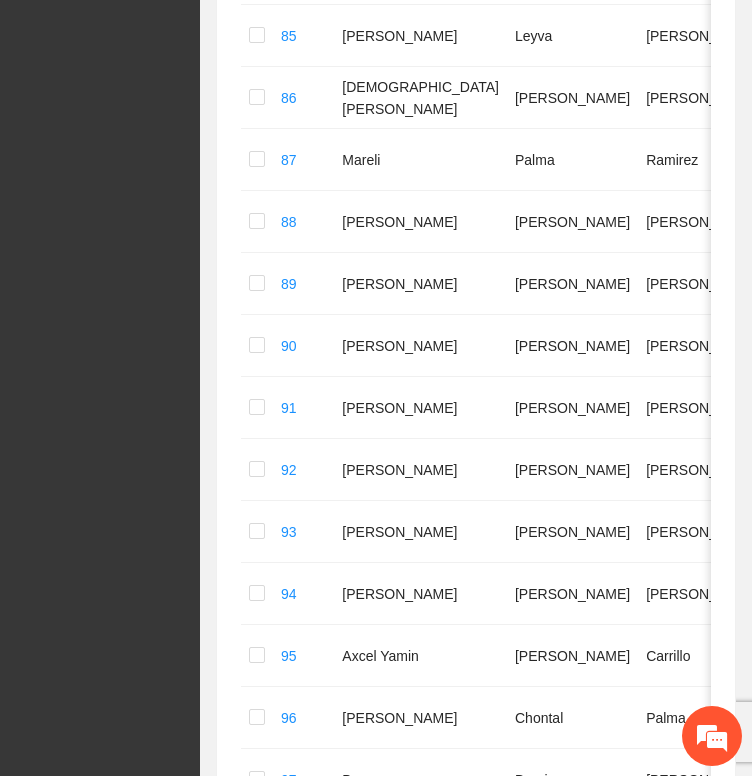 scroll, scrollTop: 6123, scrollLeft: 0, axis: vertical 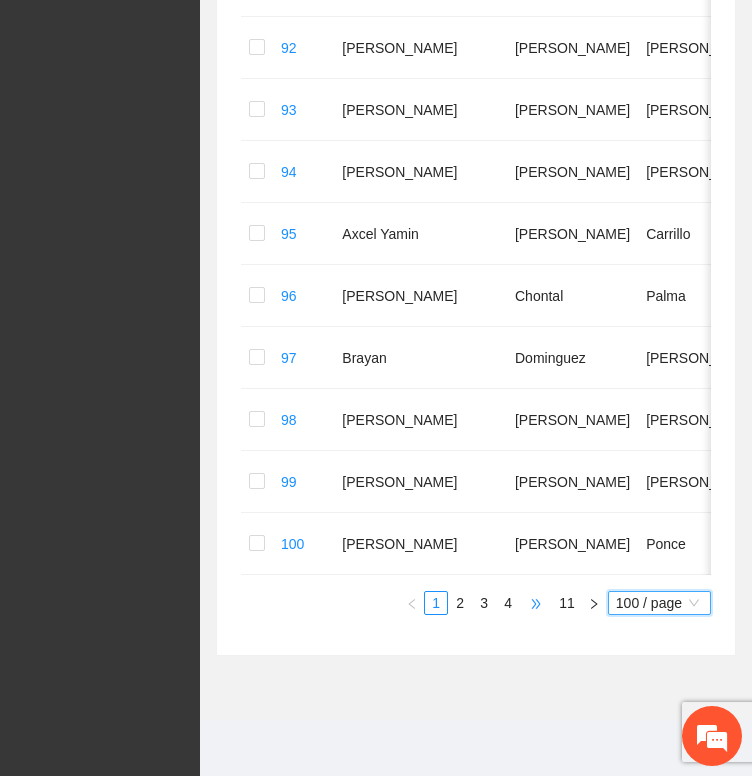 click on "•••" at bounding box center (536, 603) 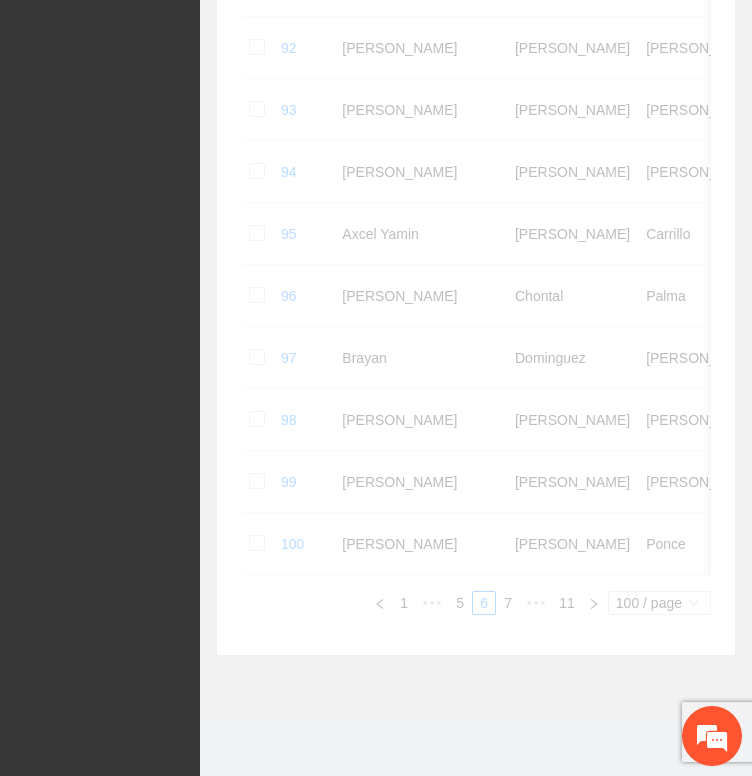 scroll, scrollTop: 6102, scrollLeft: 0, axis: vertical 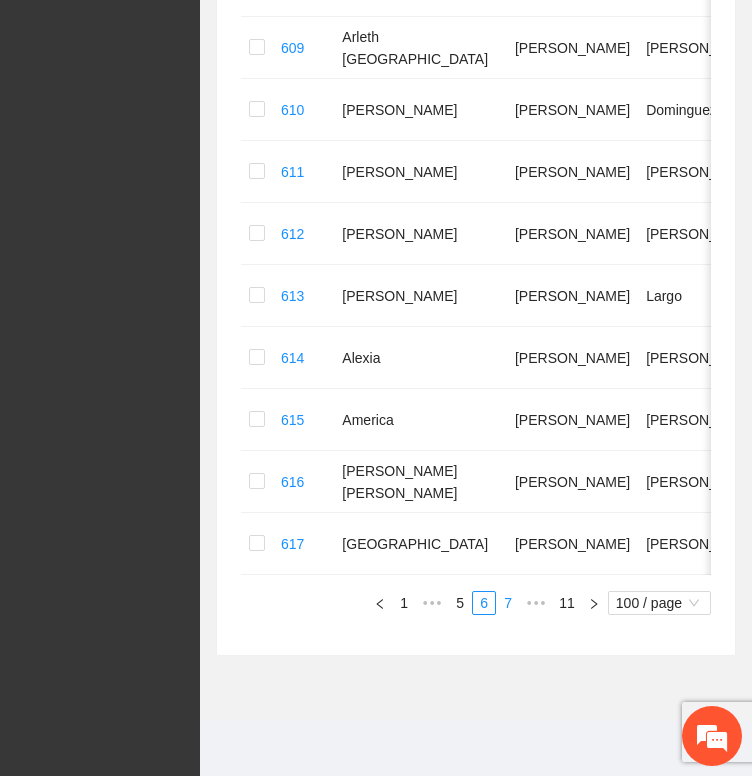 click on "7" at bounding box center (508, 603) 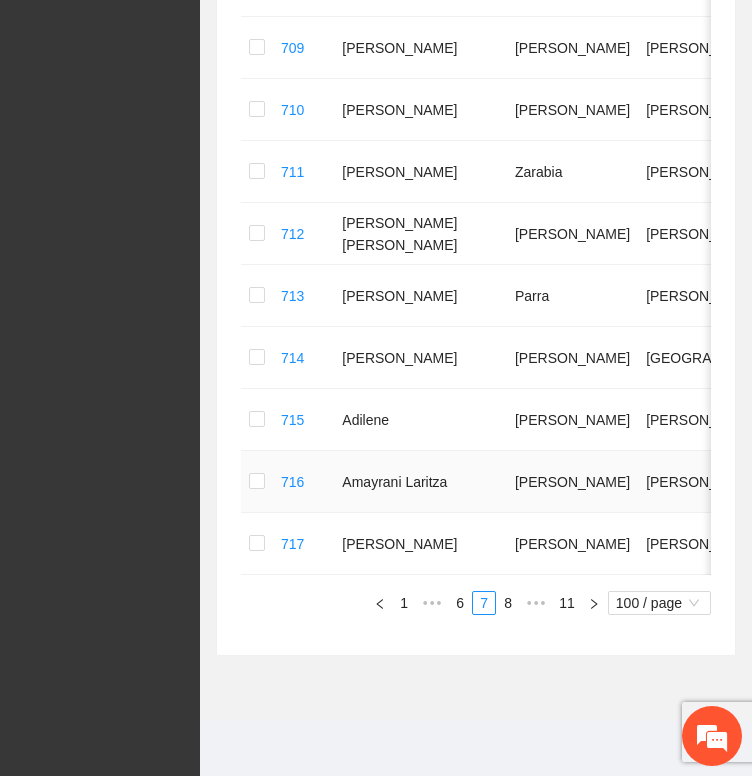 scroll, scrollTop: 6164, scrollLeft: 0, axis: vertical 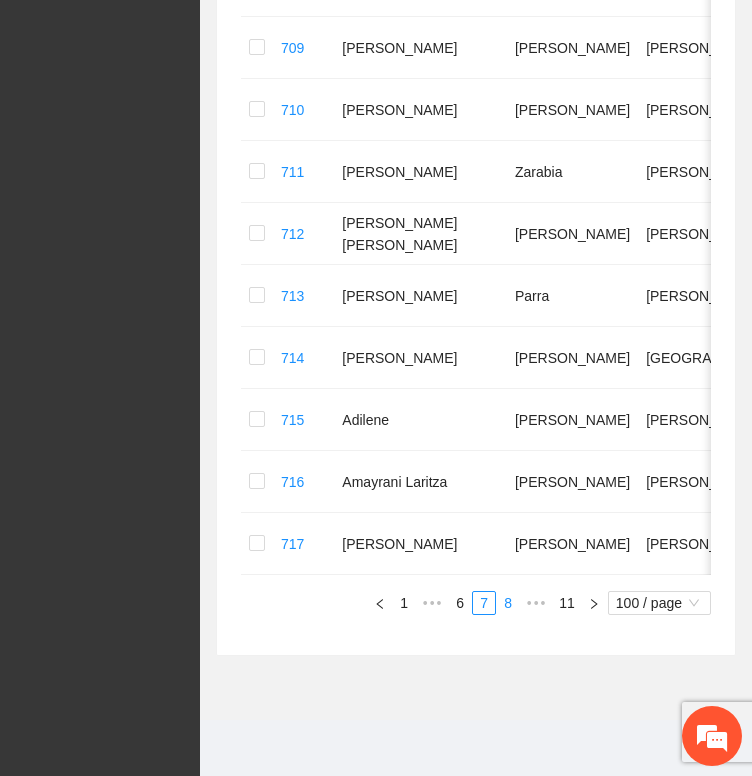 click on "8" at bounding box center (508, 603) 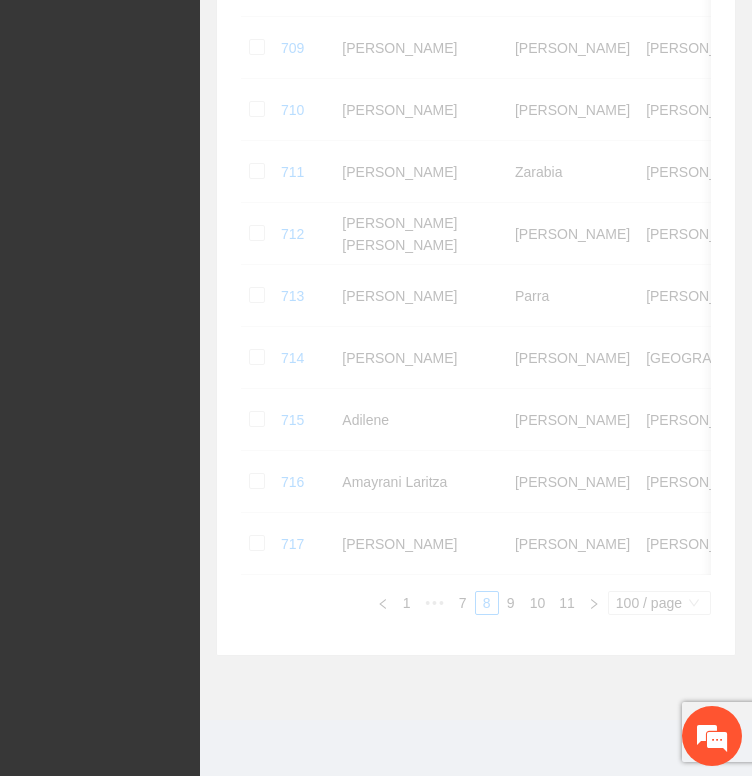 scroll, scrollTop: 6102, scrollLeft: 0, axis: vertical 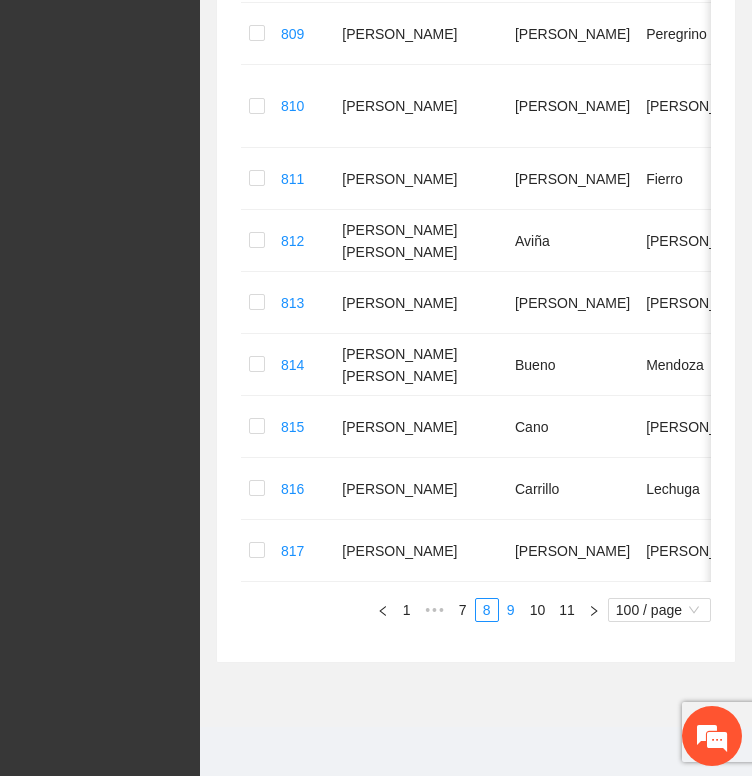 click on "9" at bounding box center (511, 610) 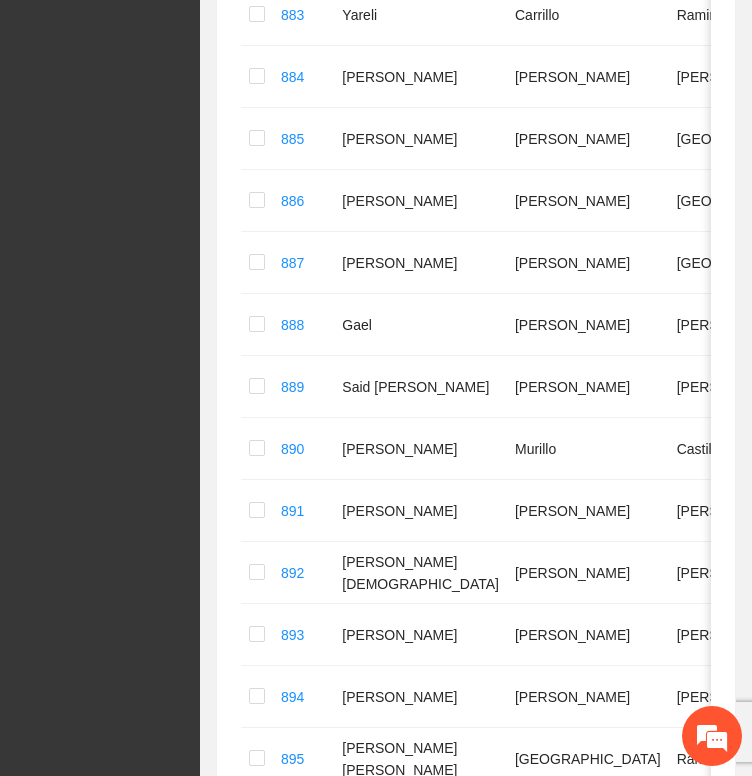 scroll, scrollTop: 4302, scrollLeft: 0, axis: vertical 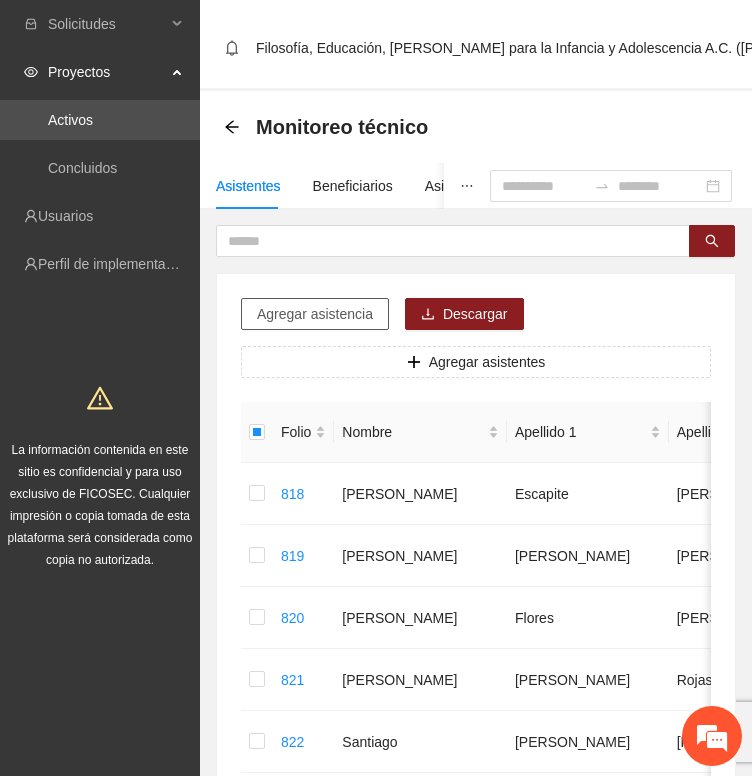 click on "Agregar asistencia" at bounding box center (315, 314) 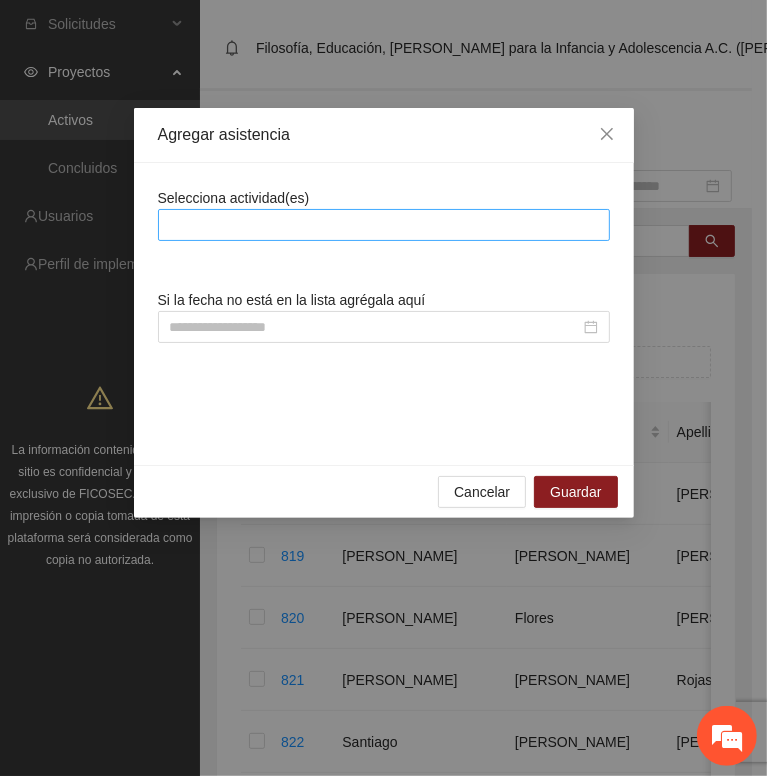 click at bounding box center (384, 225) 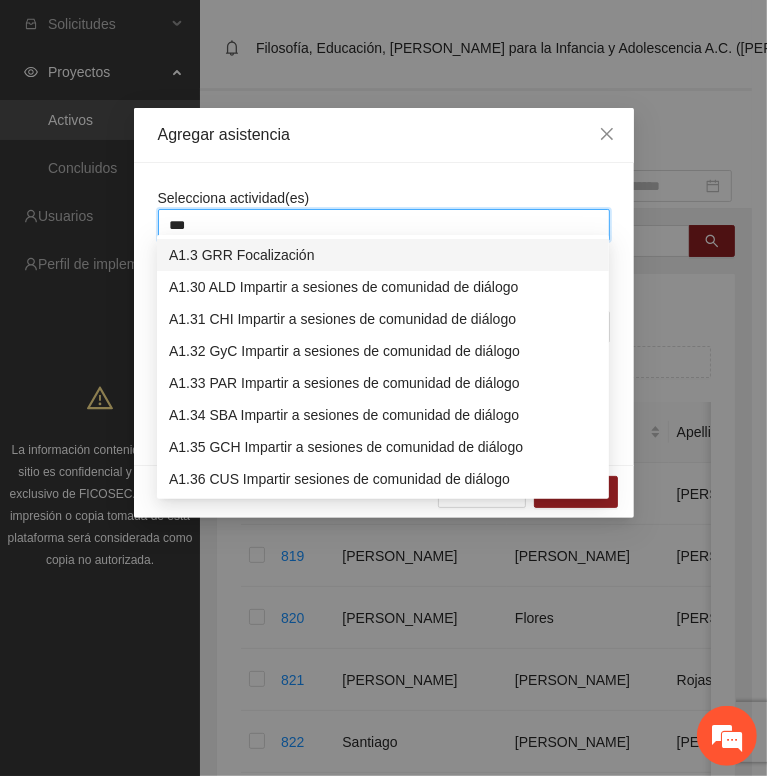 type on "****" 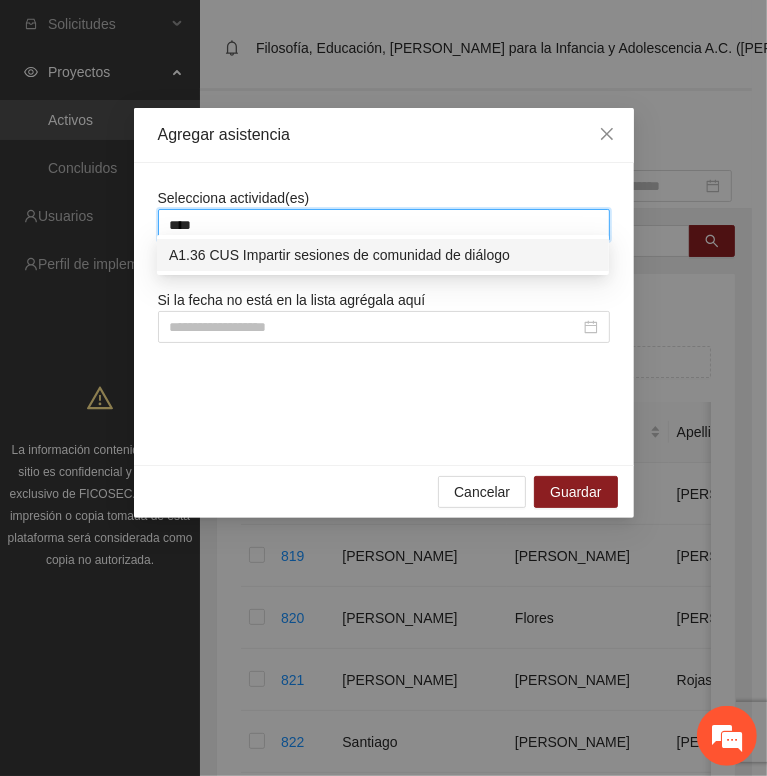 click on "A1.36 CUS Impartir sesiones de comunidad de diálogo" at bounding box center (383, 255) 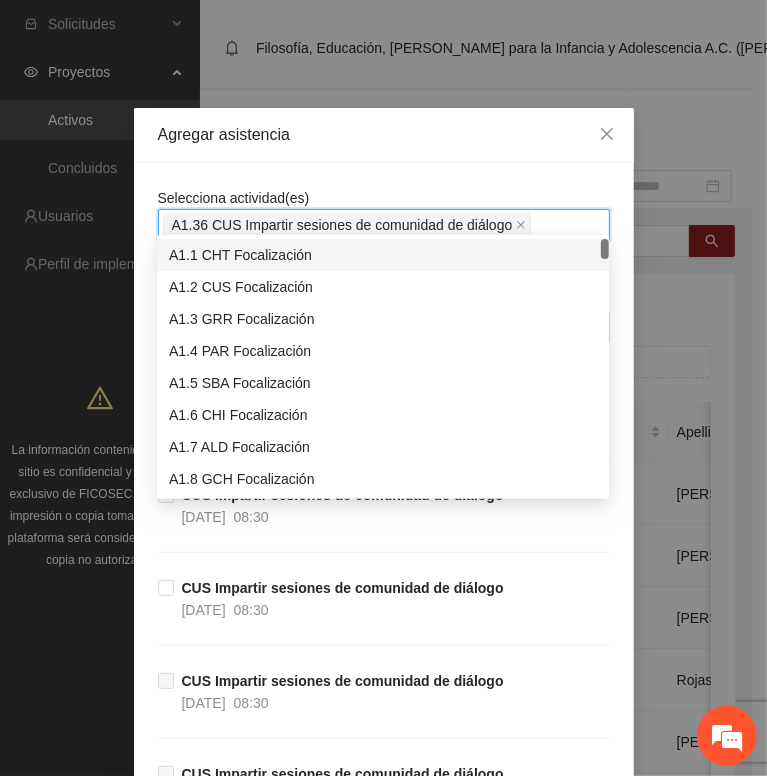 click on "Agregar asistencia" at bounding box center [384, 135] 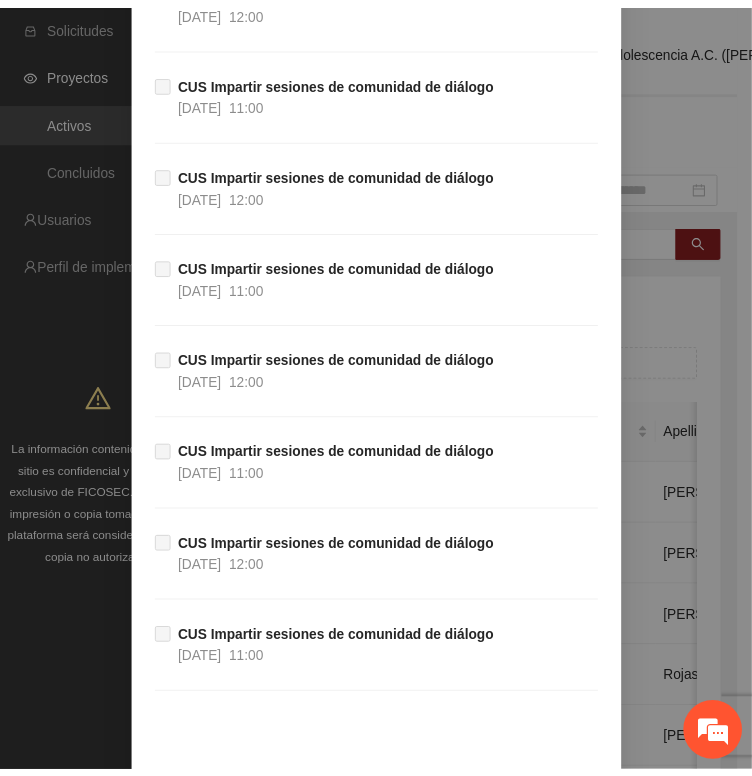 scroll, scrollTop: 5045, scrollLeft: 0, axis: vertical 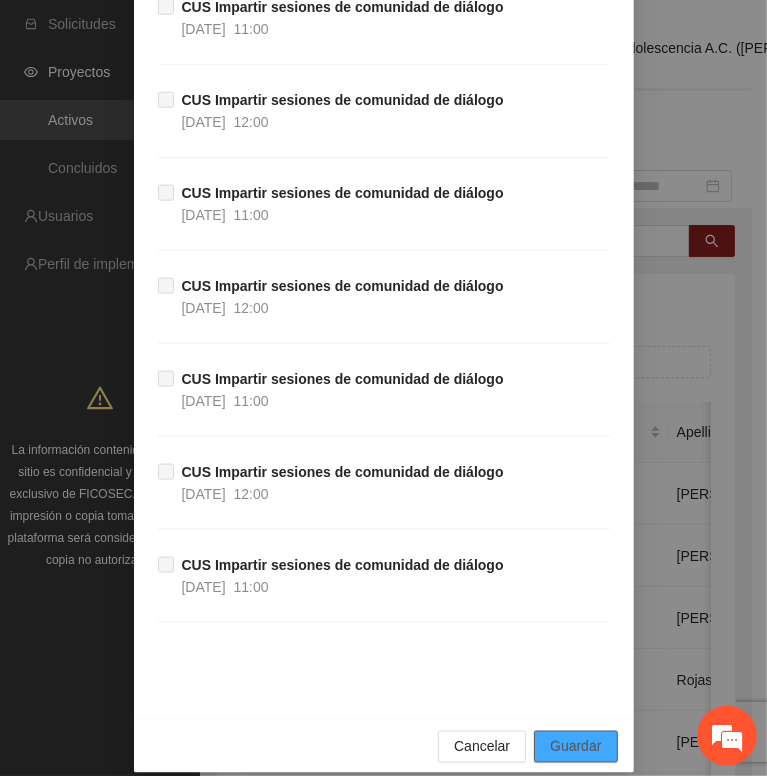 click on "Guardar" at bounding box center (575, 747) 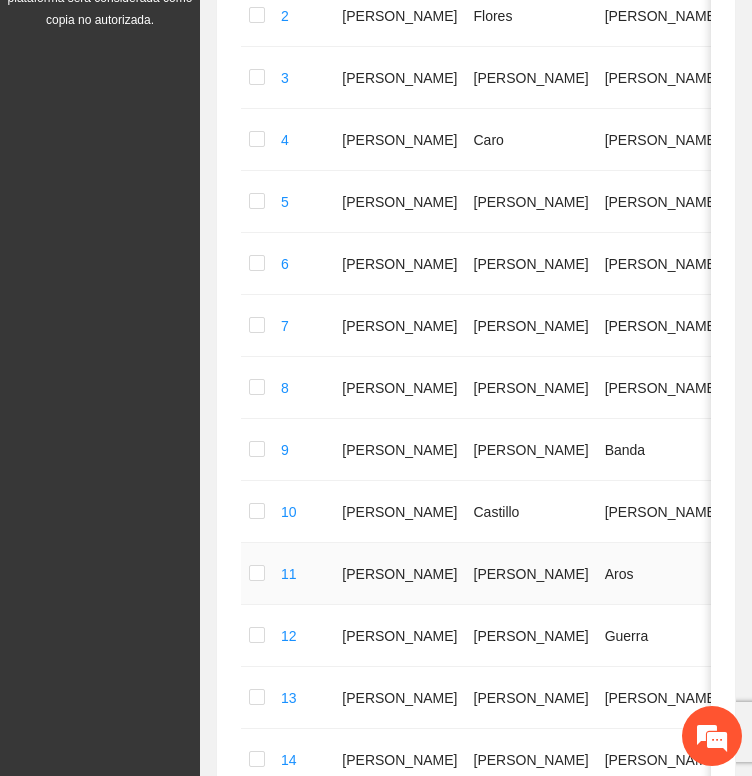 scroll, scrollTop: 1142, scrollLeft: 0, axis: vertical 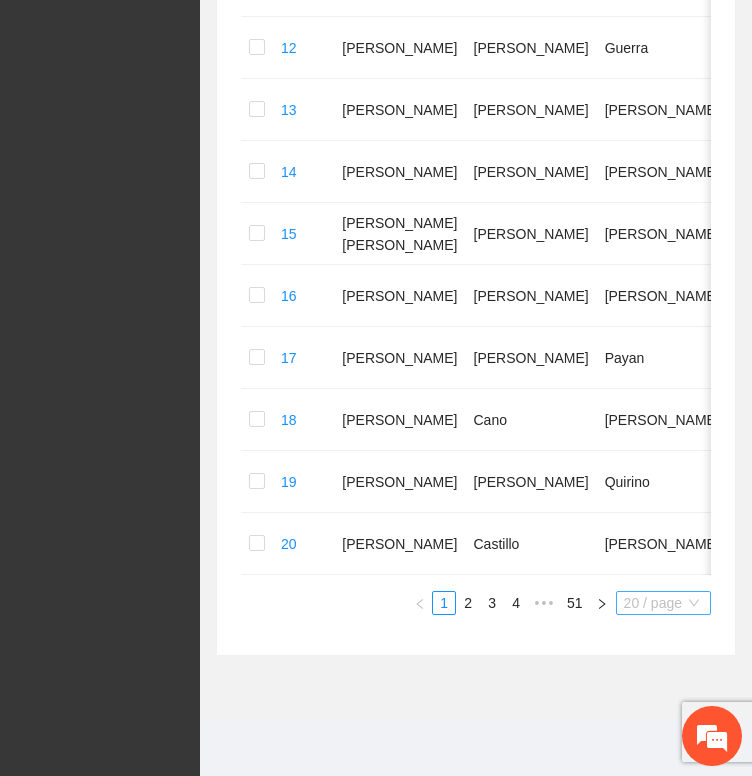 click on "20 / page" at bounding box center (663, 603) 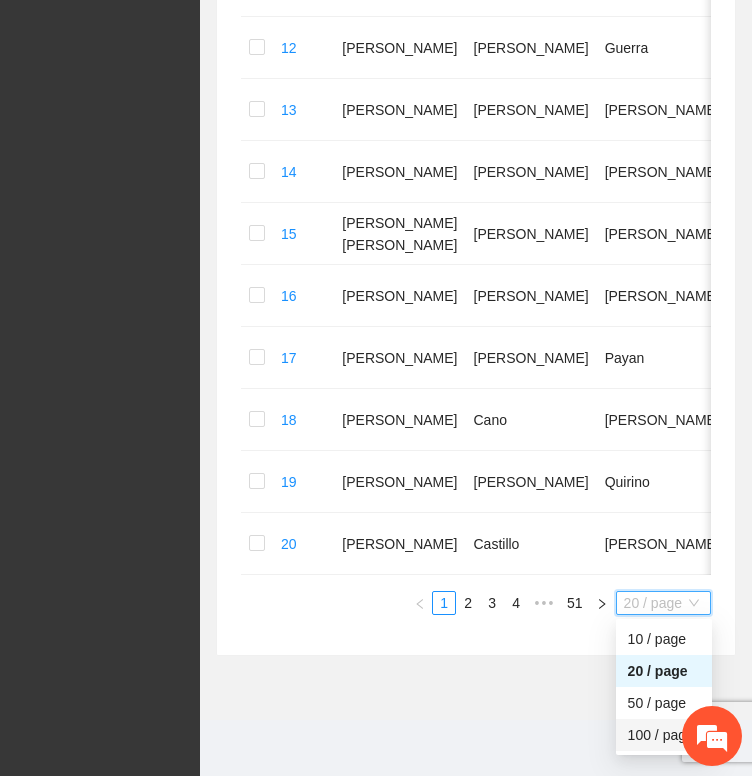 click on "100 / page" at bounding box center [664, 735] 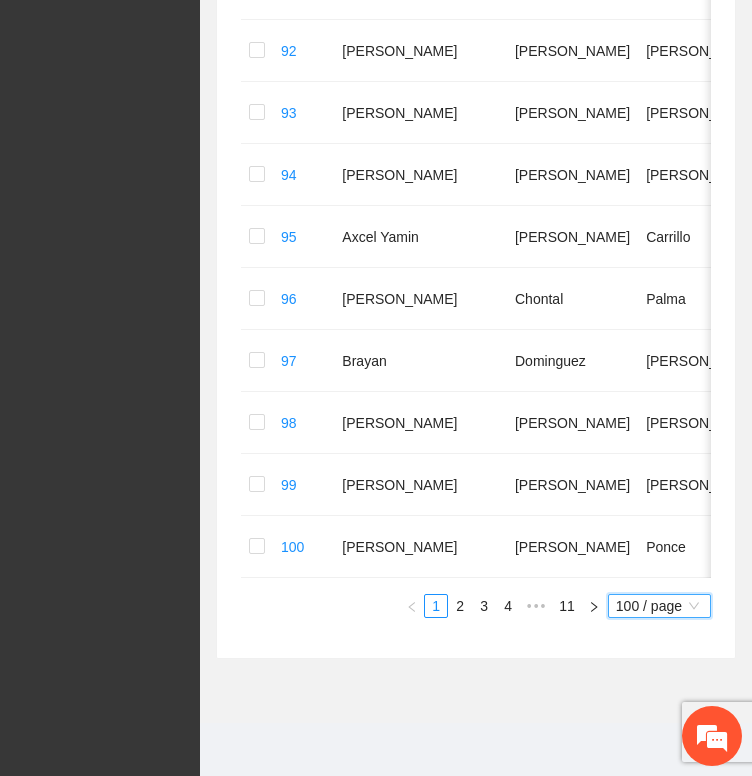 scroll, scrollTop: 6123, scrollLeft: 0, axis: vertical 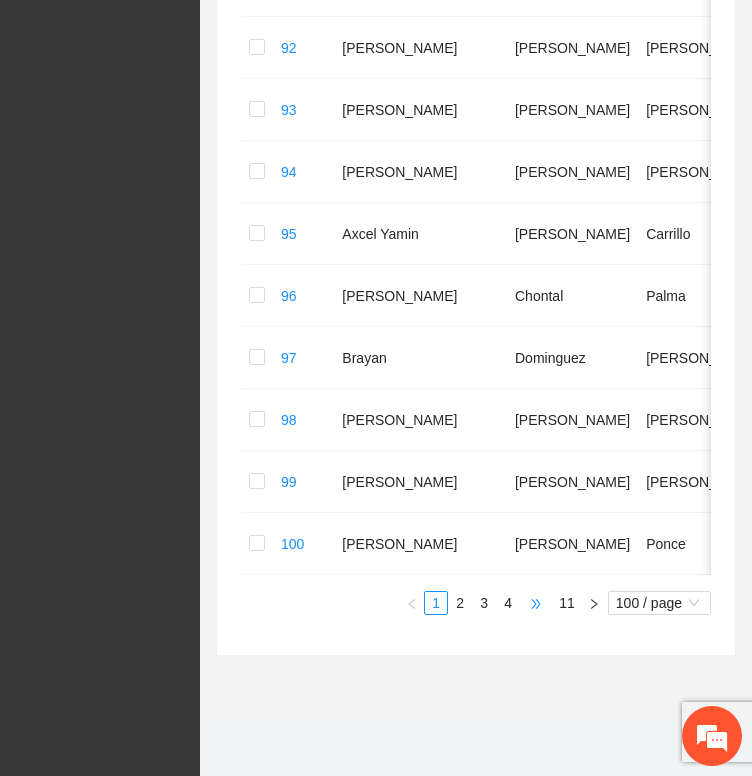click on "•••" at bounding box center (536, 603) 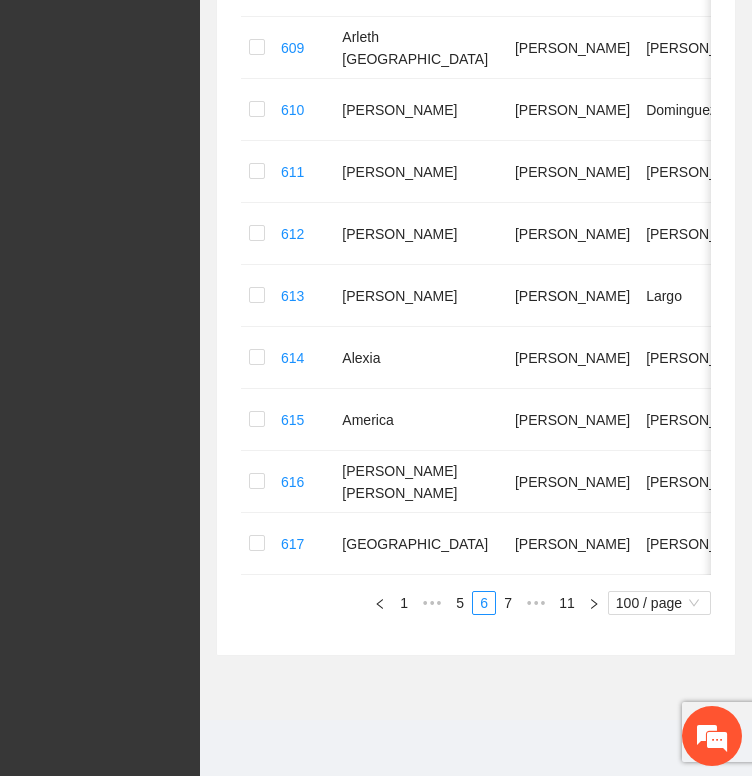scroll, scrollTop: 6102, scrollLeft: 0, axis: vertical 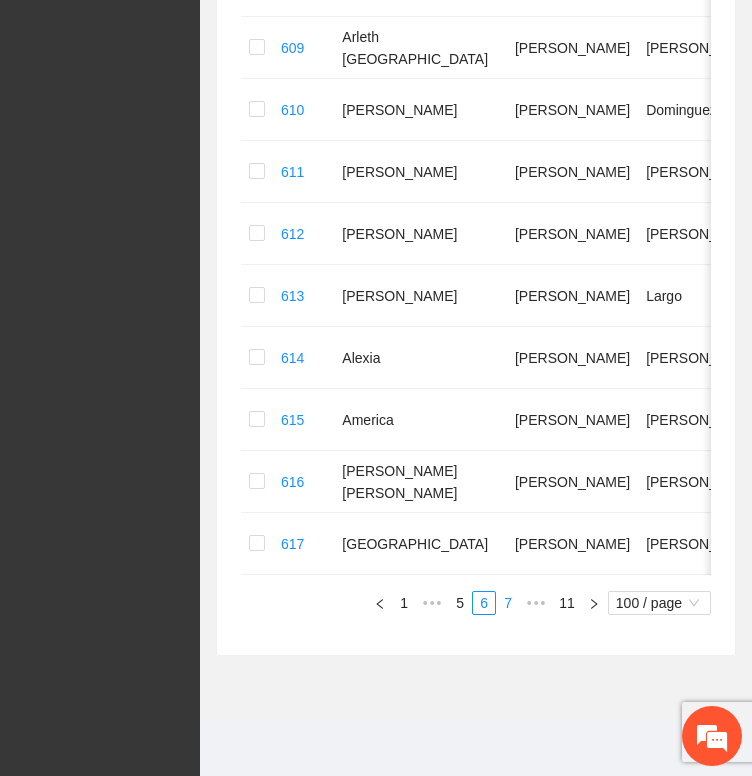 click on "7" at bounding box center (508, 603) 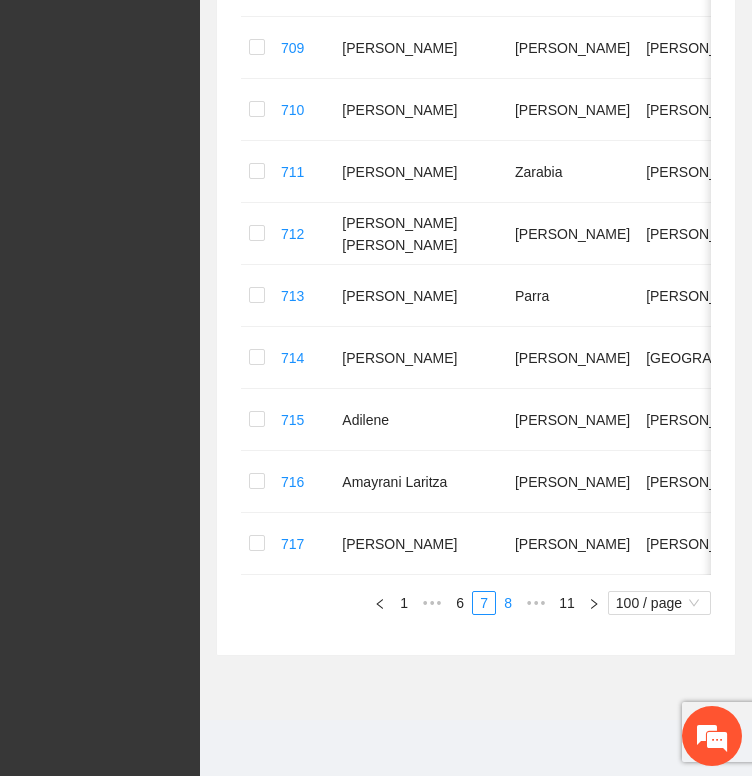 click on "8" at bounding box center [508, 603] 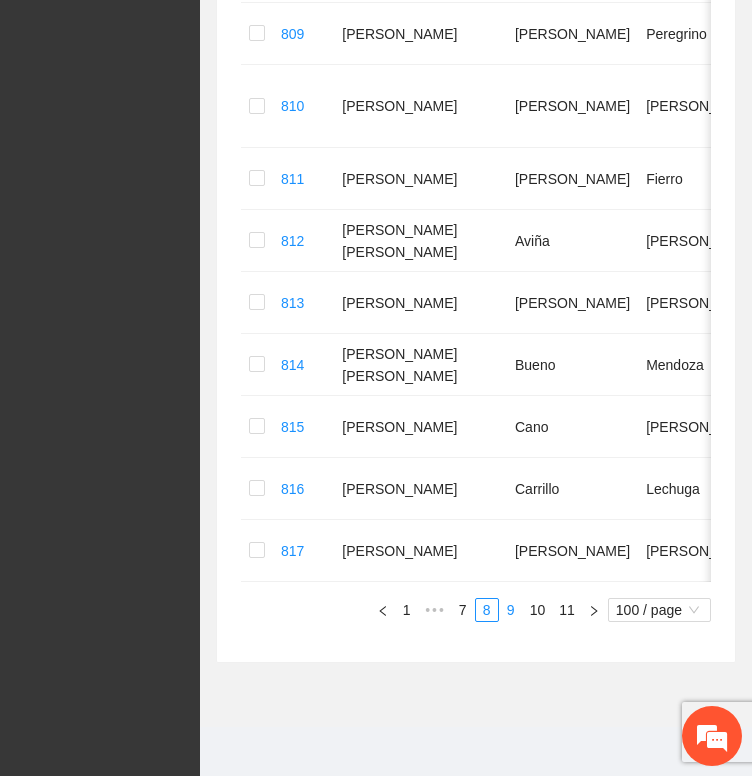 click on "9" at bounding box center [511, 610] 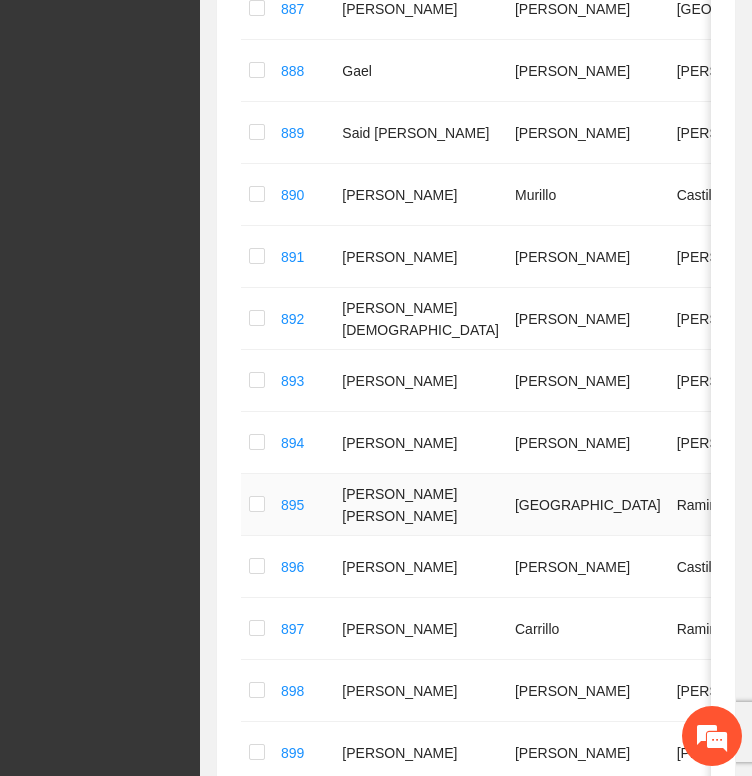 scroll, scrollTop: 4702, scrollLeft: 0, axis: vertical 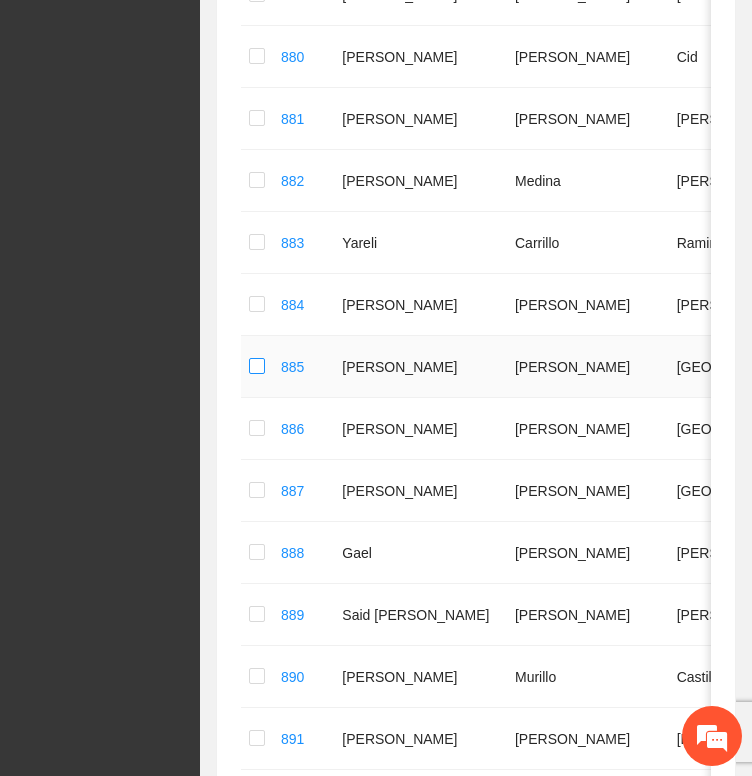 click at bounding box center (257, 367) 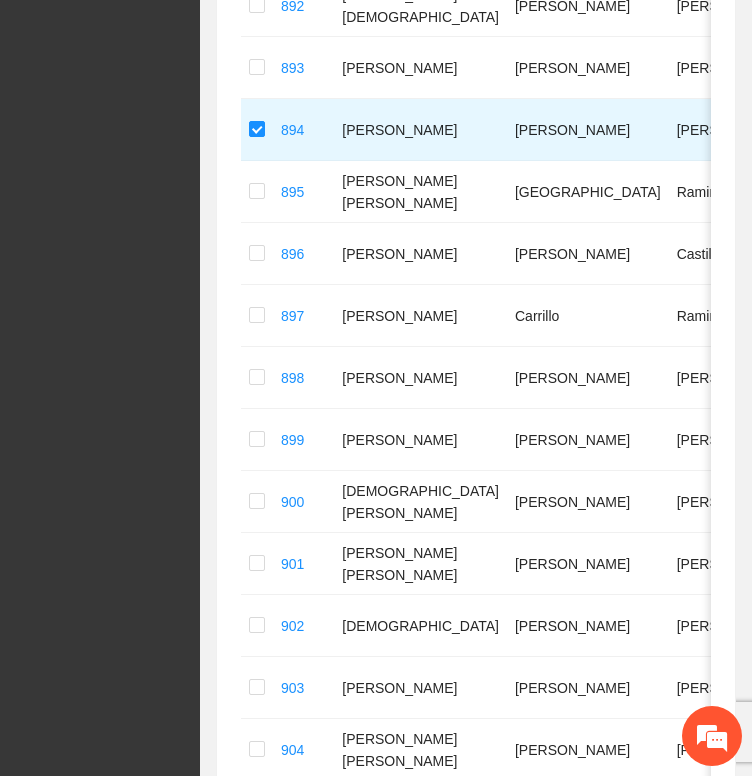 scroll, scrollTop: 5102, scrollLeft: 0, axis: vertical 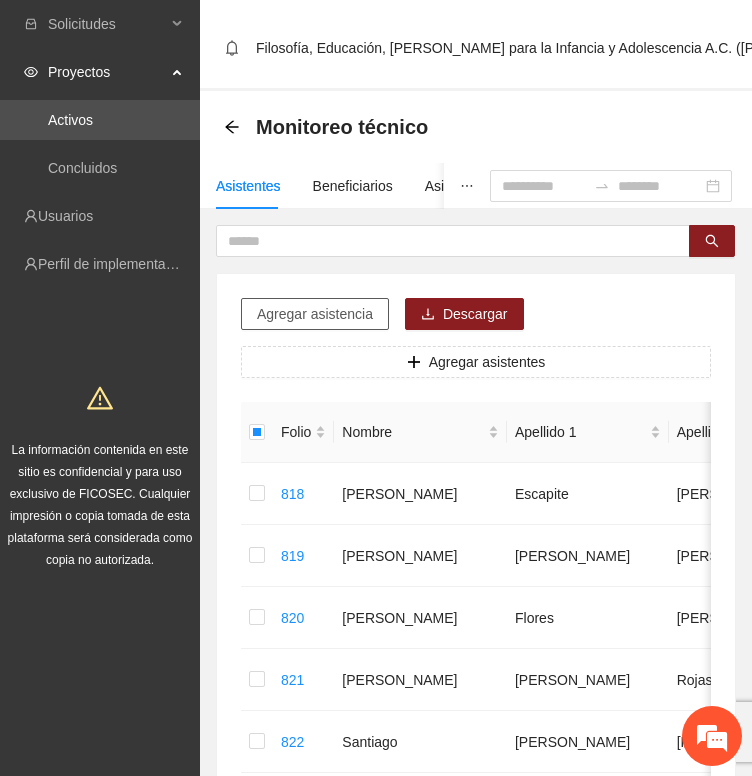 click on "Agregar asistencia" at bounding box center [315, 314] 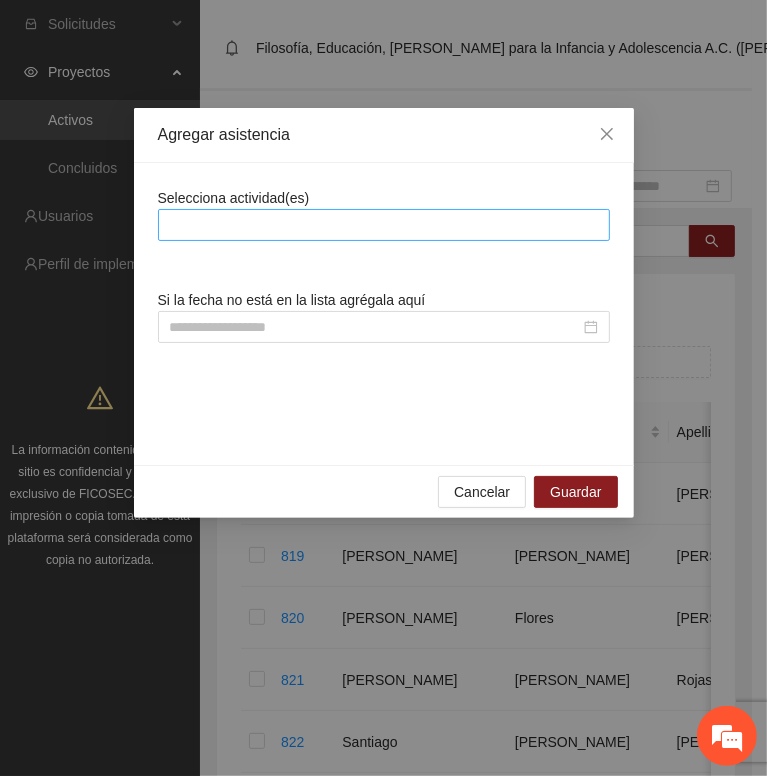 click at bounding box center (384, 225) 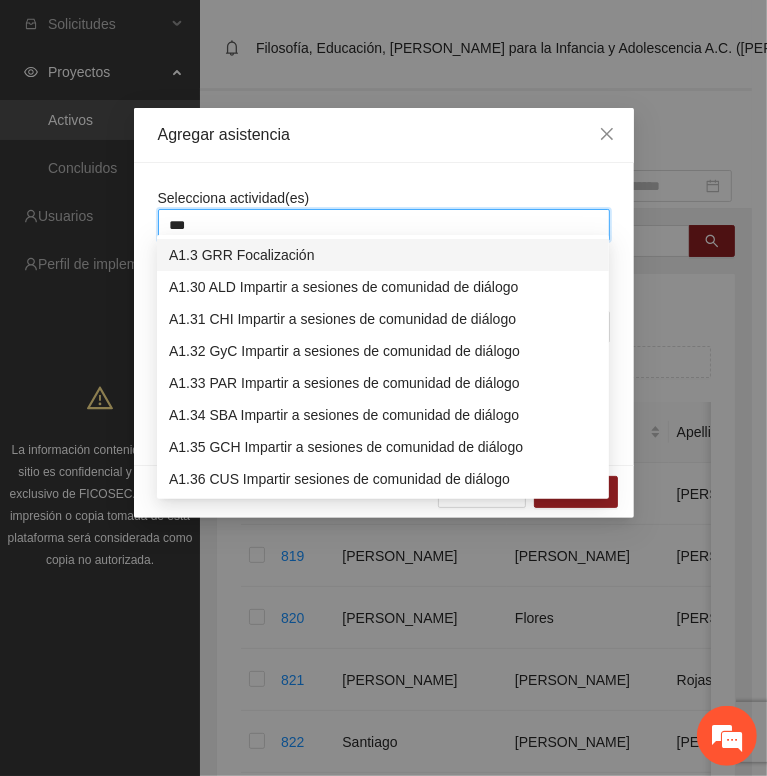 type on "****" 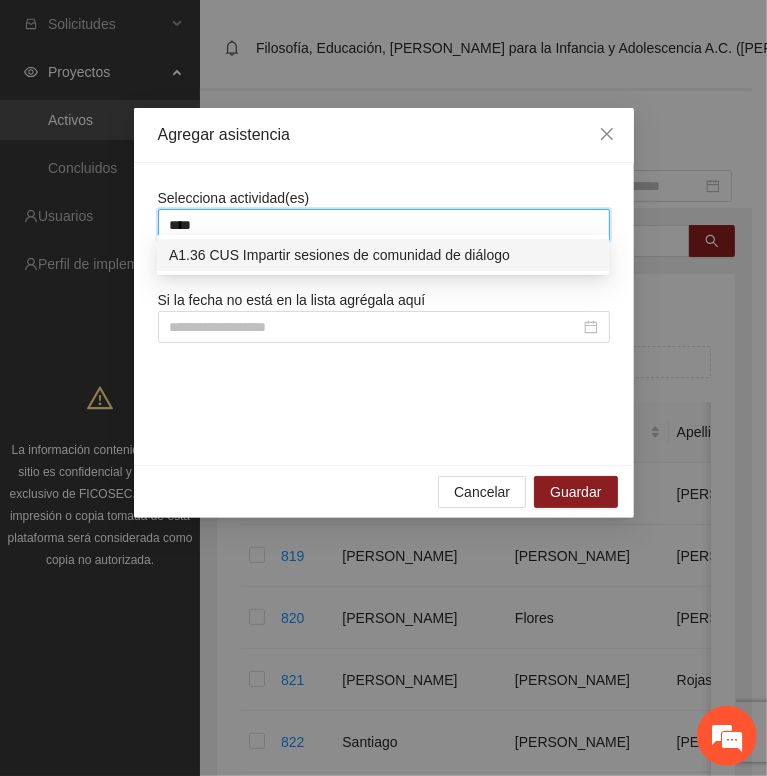 click on "A1.36 CUS Impartir sesiones de comunidad de diálogo" at bounding box center (383, 255) 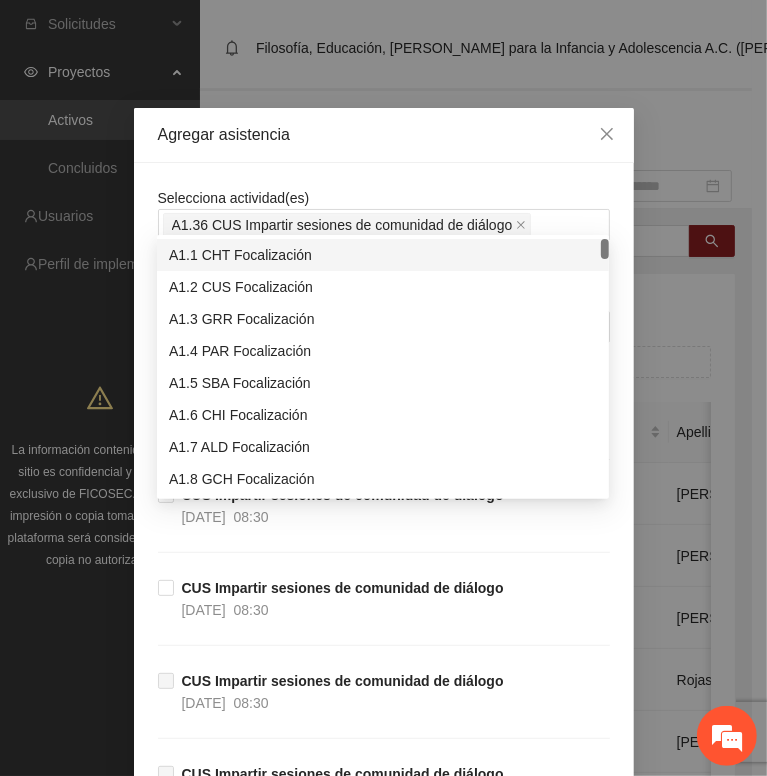 click on "Selecciona actividad(es) A1.36 CUS Impartir sesiones de comunidad de diálogo" at bounding box center [384, 214] 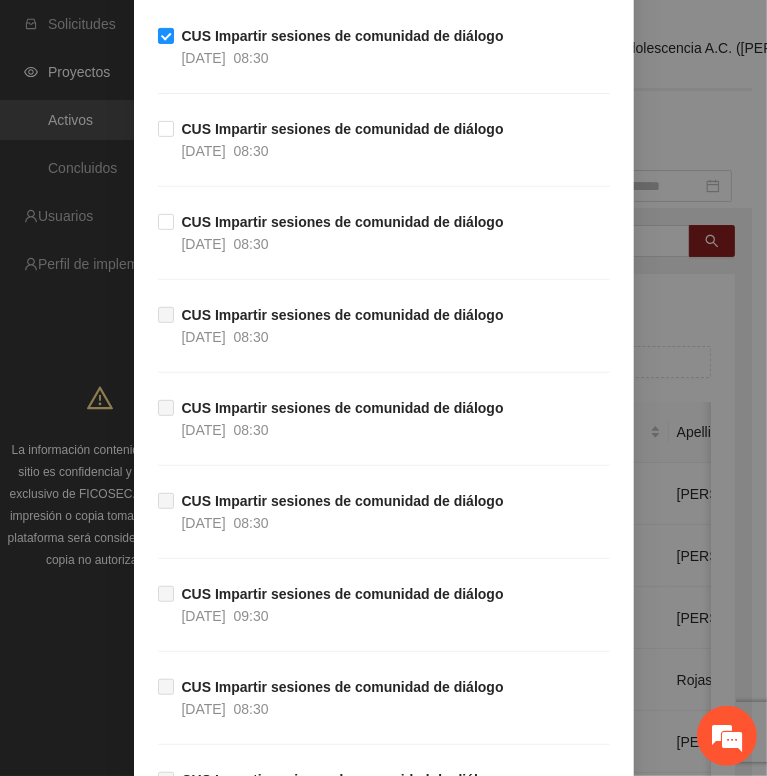 scroll, scrollTop: 400, scrollLeft: 0, axis: vertical 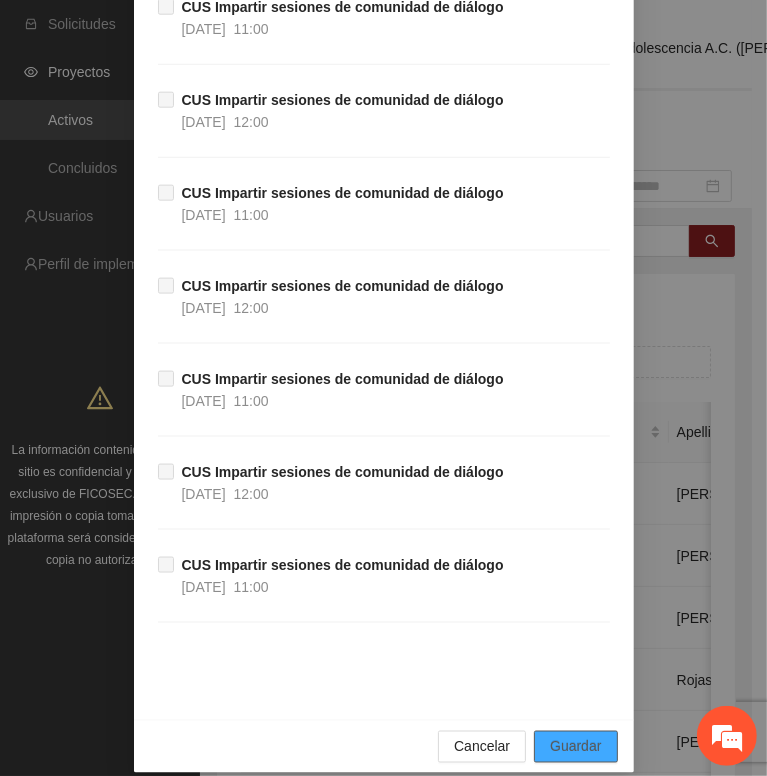 click on "Guardar" at bounding box center (575, 747) 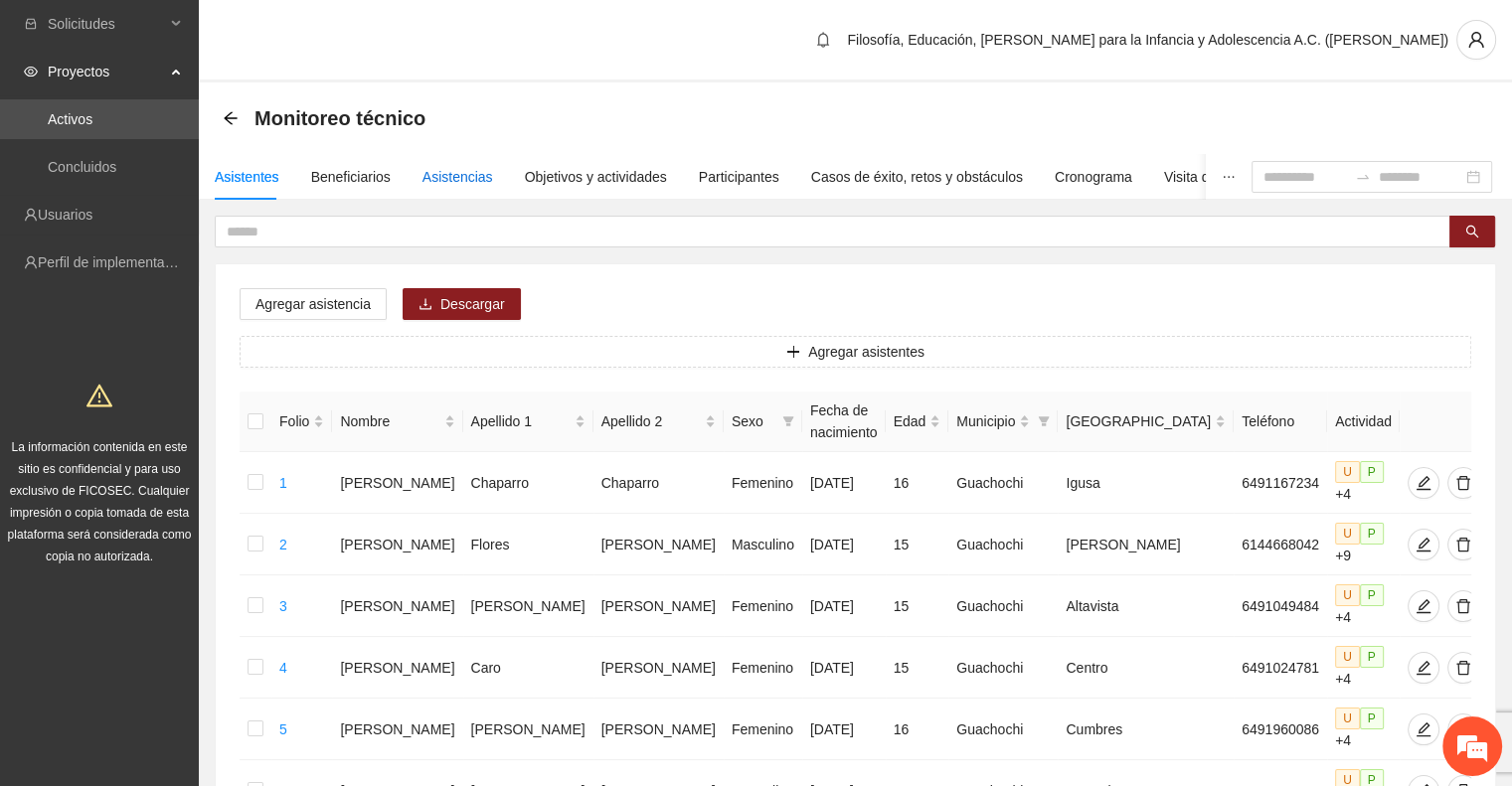 click on "Asistencias" at bounding box center [457, 177] 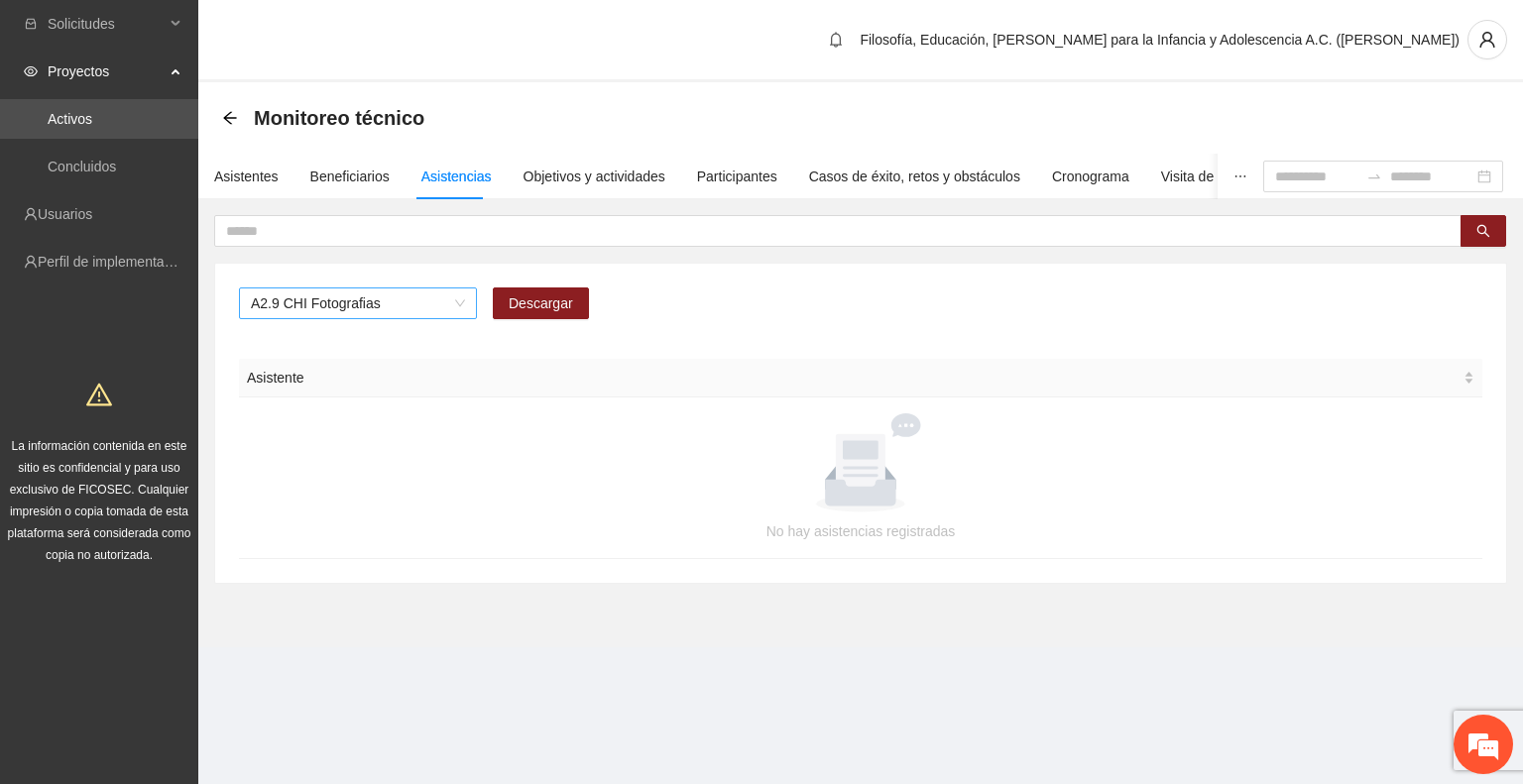 click on "A2.9 CHI Fotografias" at bounding box center [358, 303] 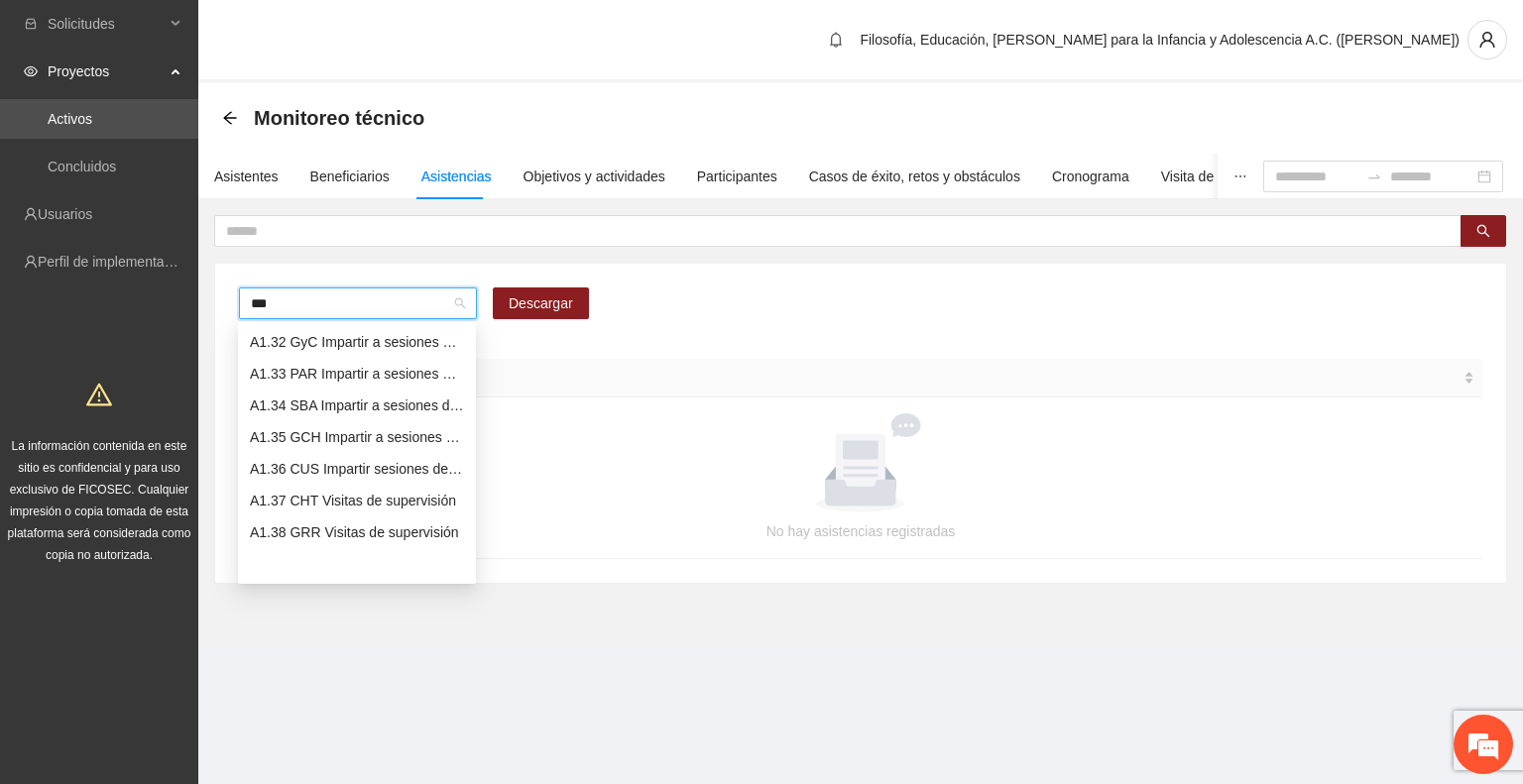scroll, scrollTop: 16, scrollLeft: 0, axis: vertical 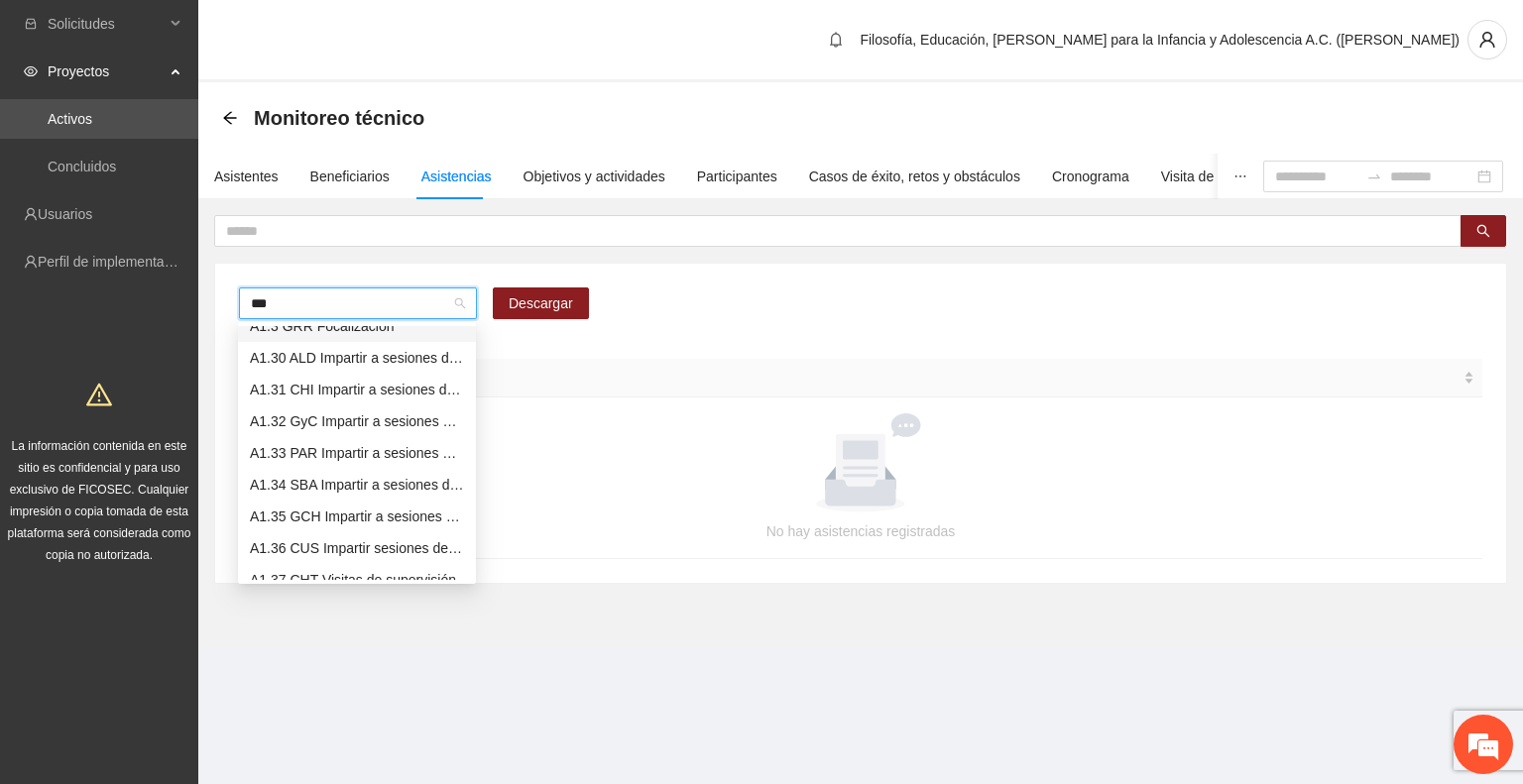 type on "****" 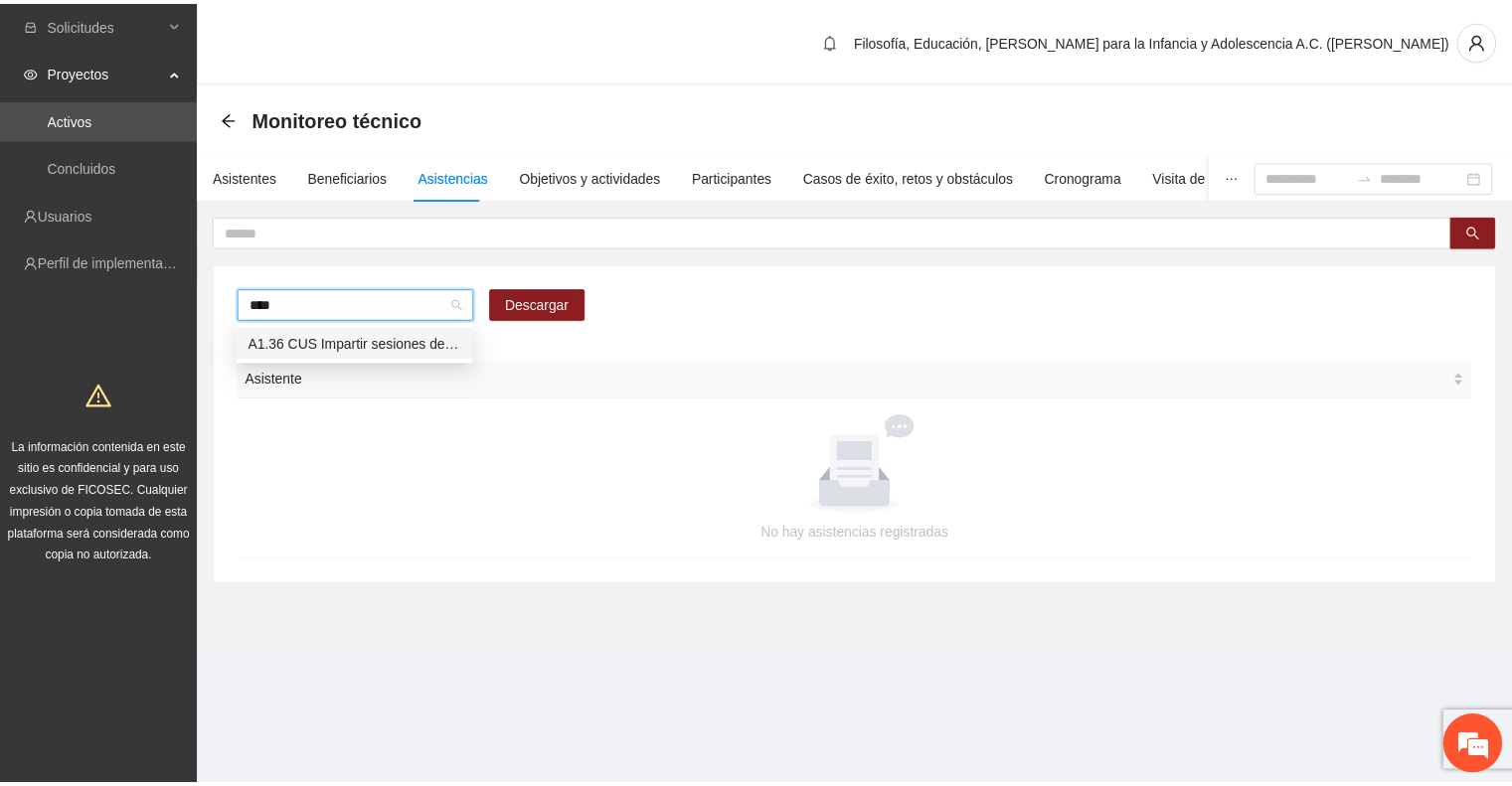 scroll, scrollTop: 0, scrollLeft: 0, axis: both 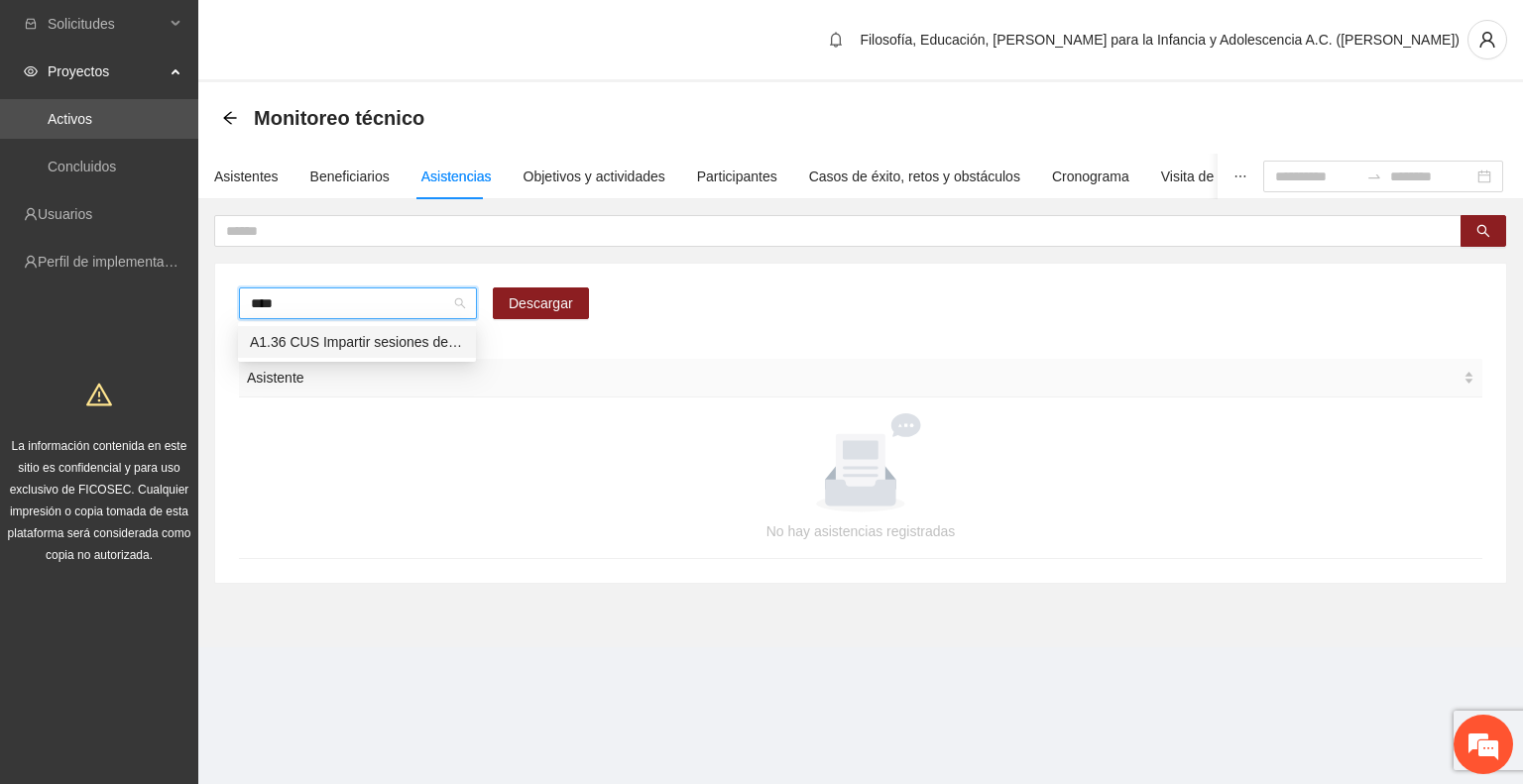 click on "A1.36 CUS Impartir sesiones de comunidad de diálogo" at bounding box center [357, 342] 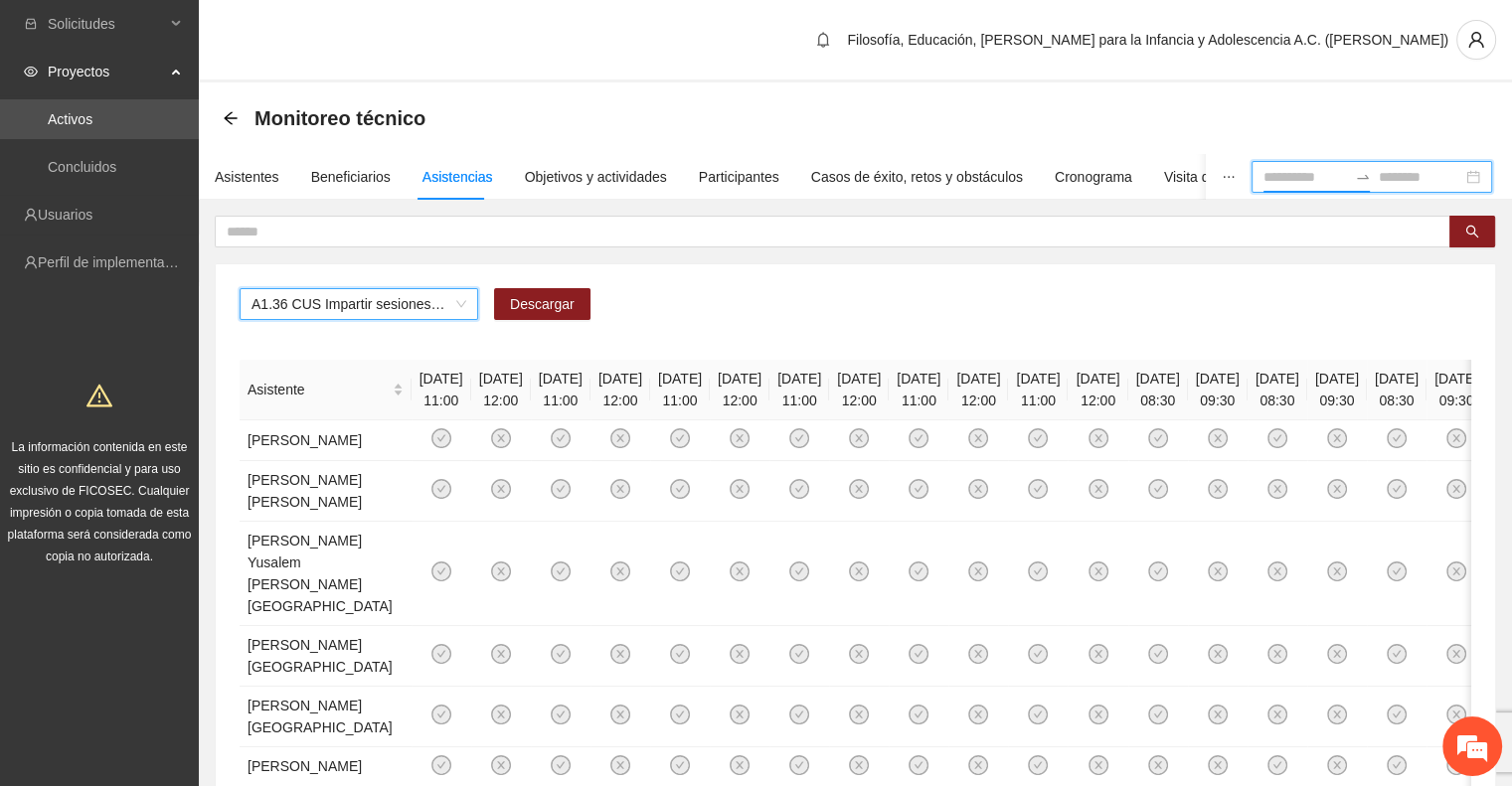 click at bounding box center (1305, 177) 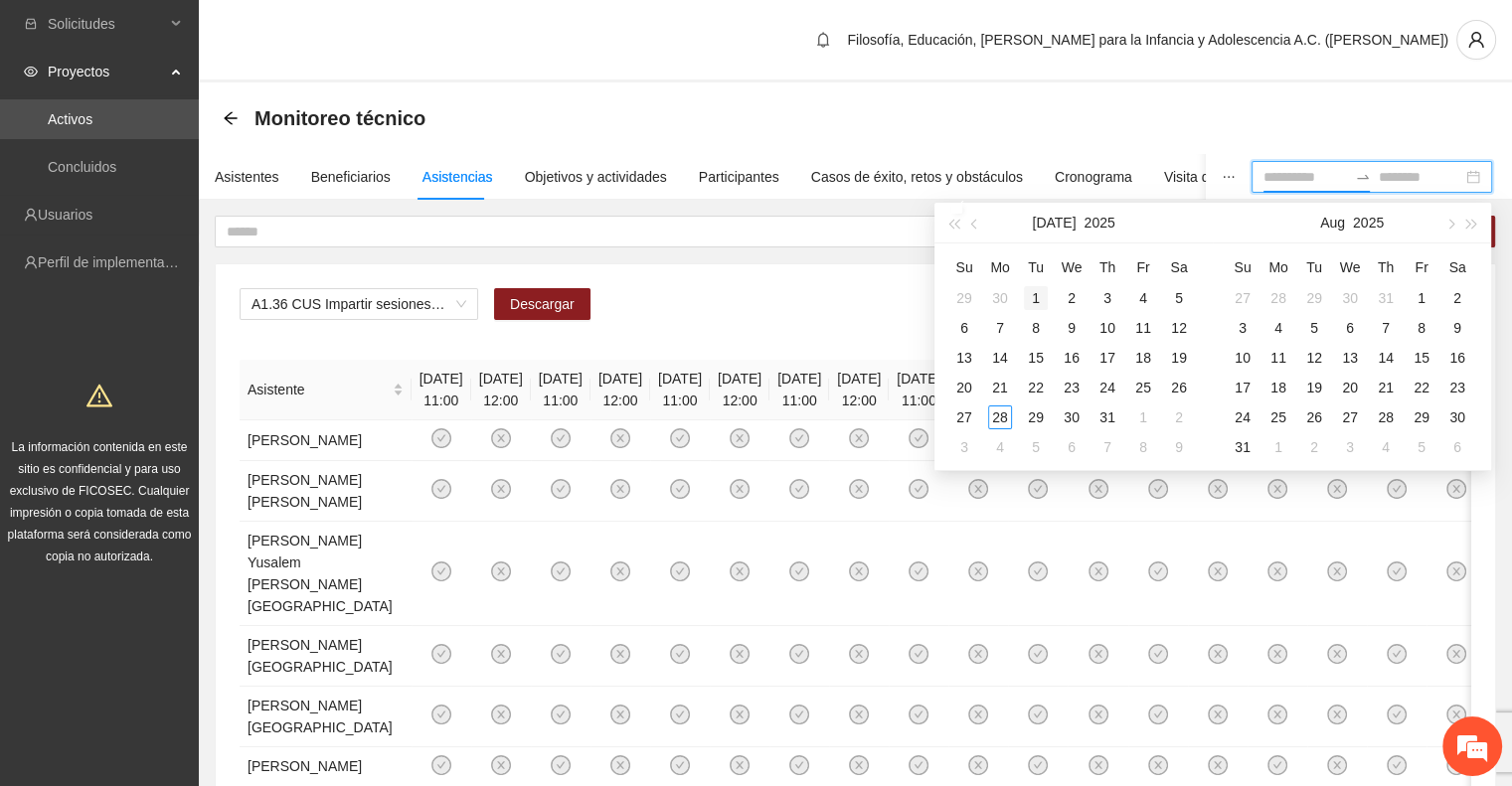 type on "**********" 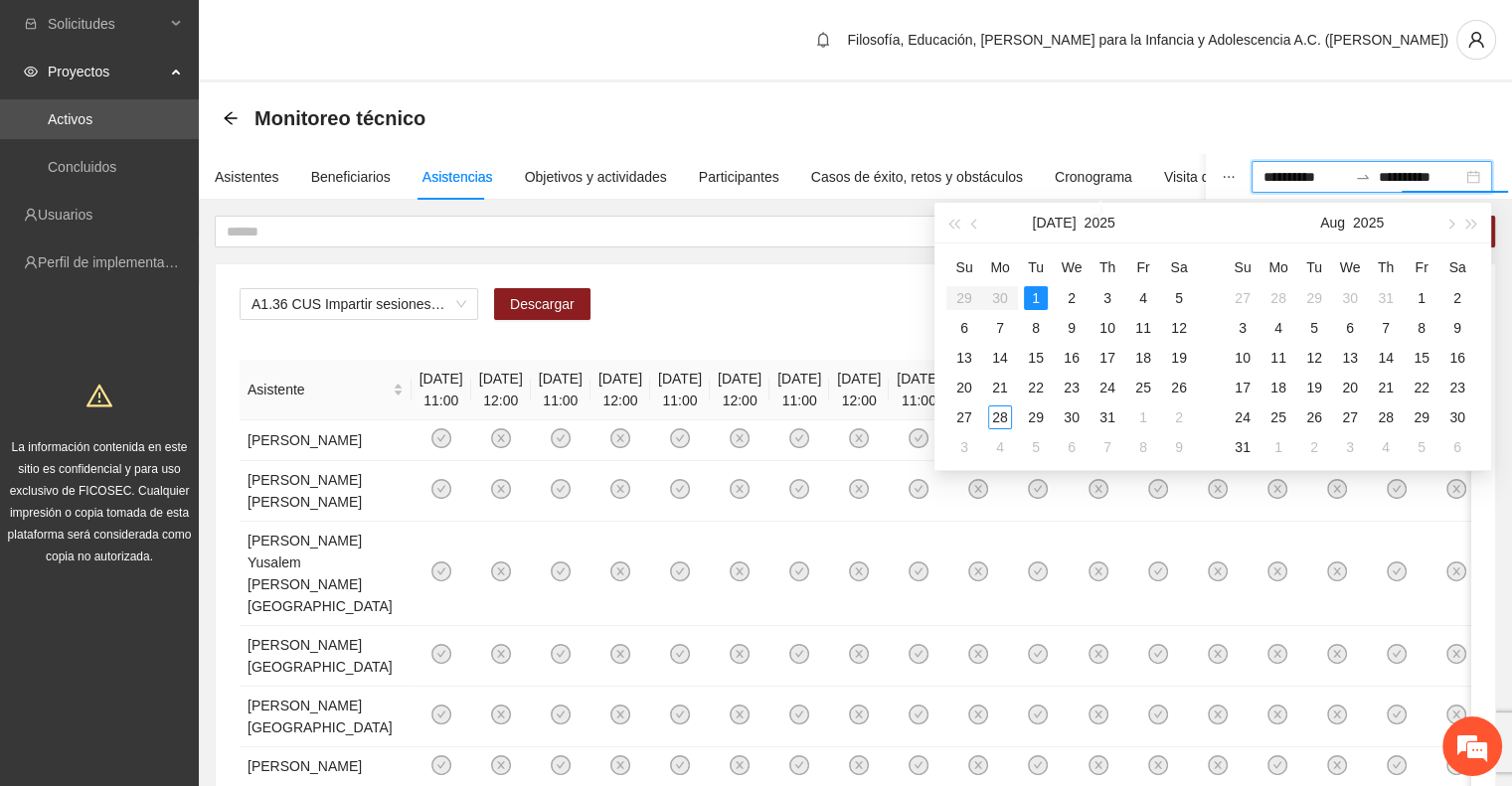 type on "**********" 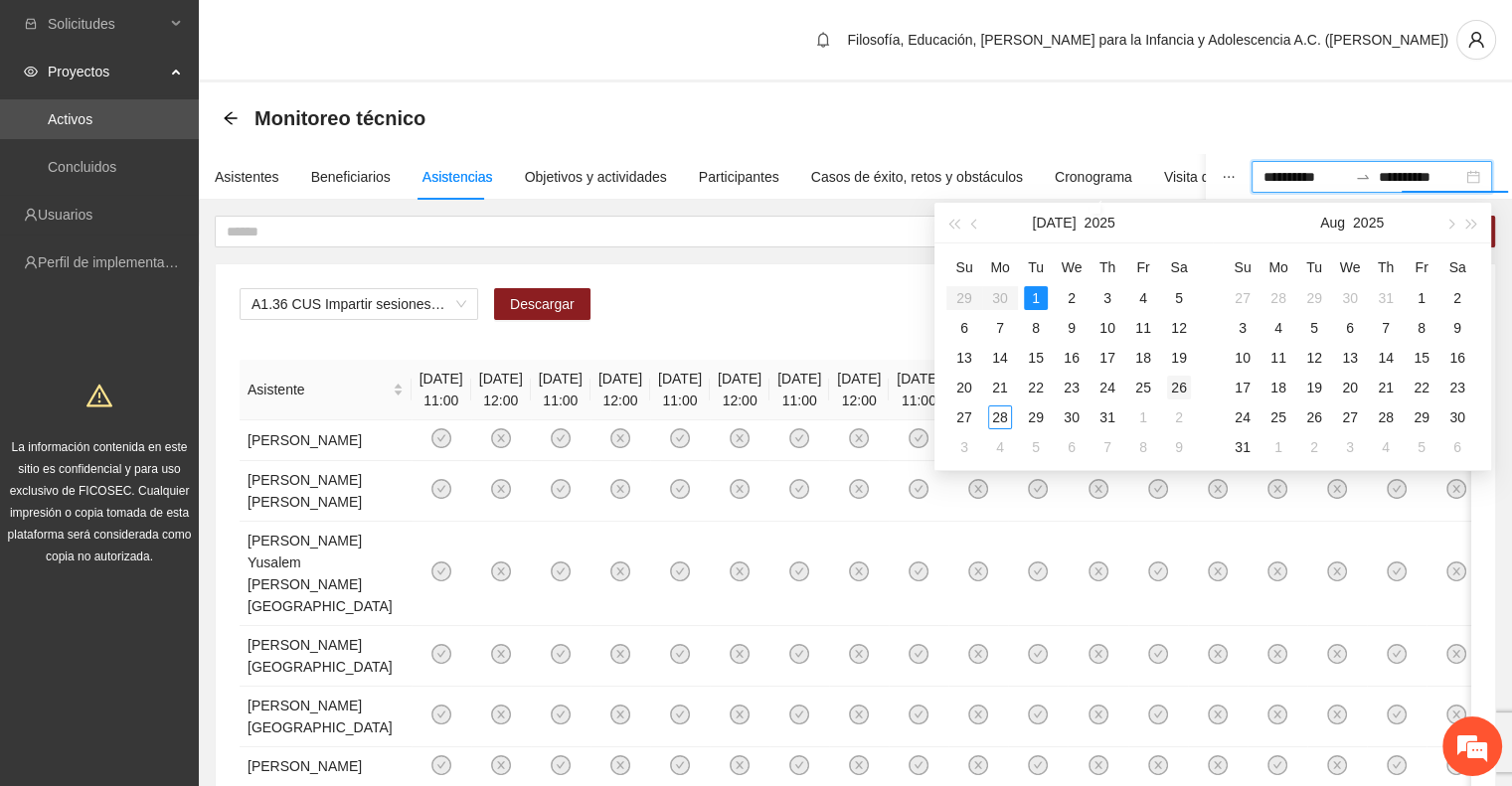 type on "**********" 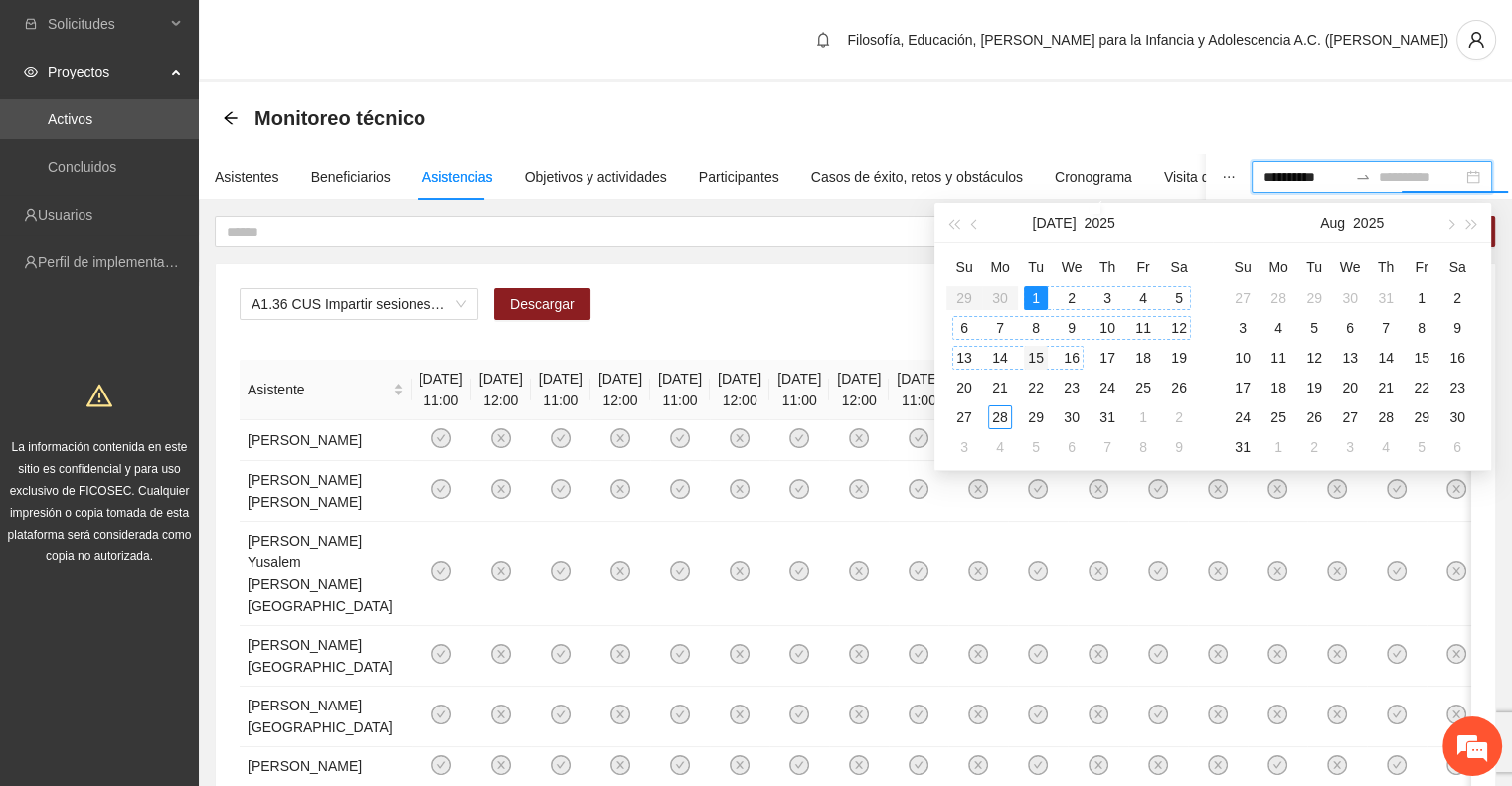 type on "**********" 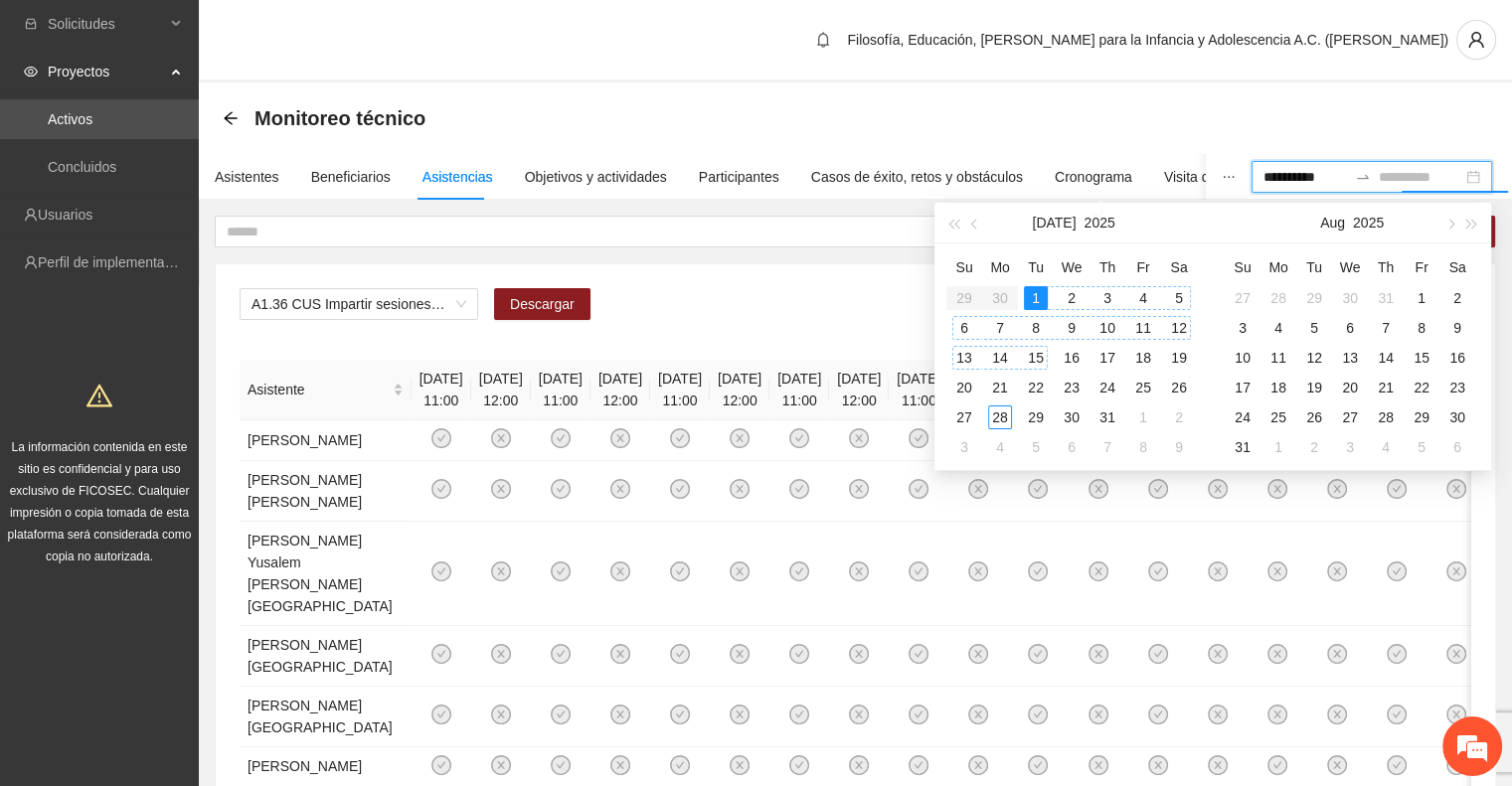 click on "15" at bounding box center [1036, 358] 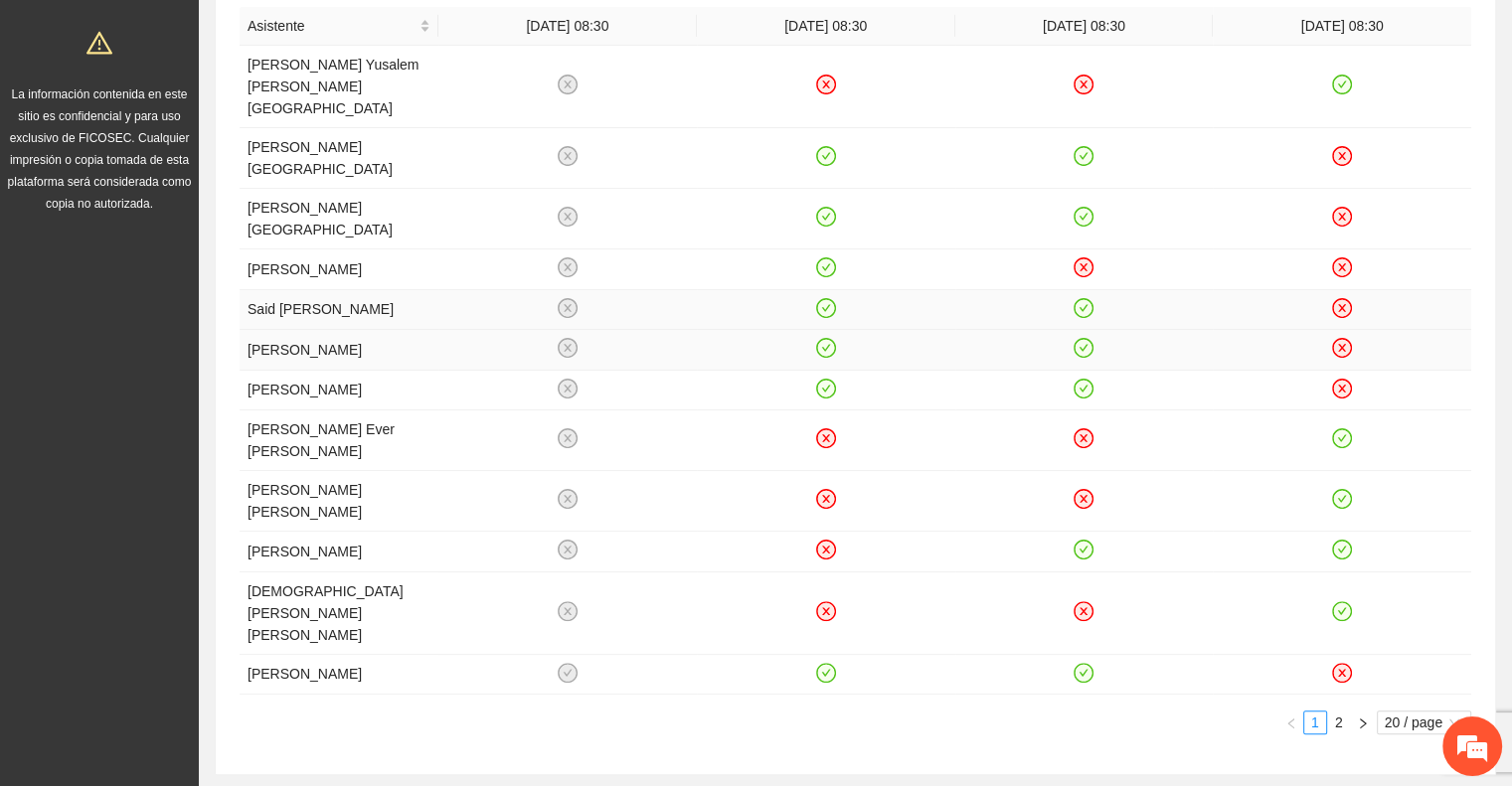 scroll, scrollTop: 388, scrollLeft: 0, axis: vertical 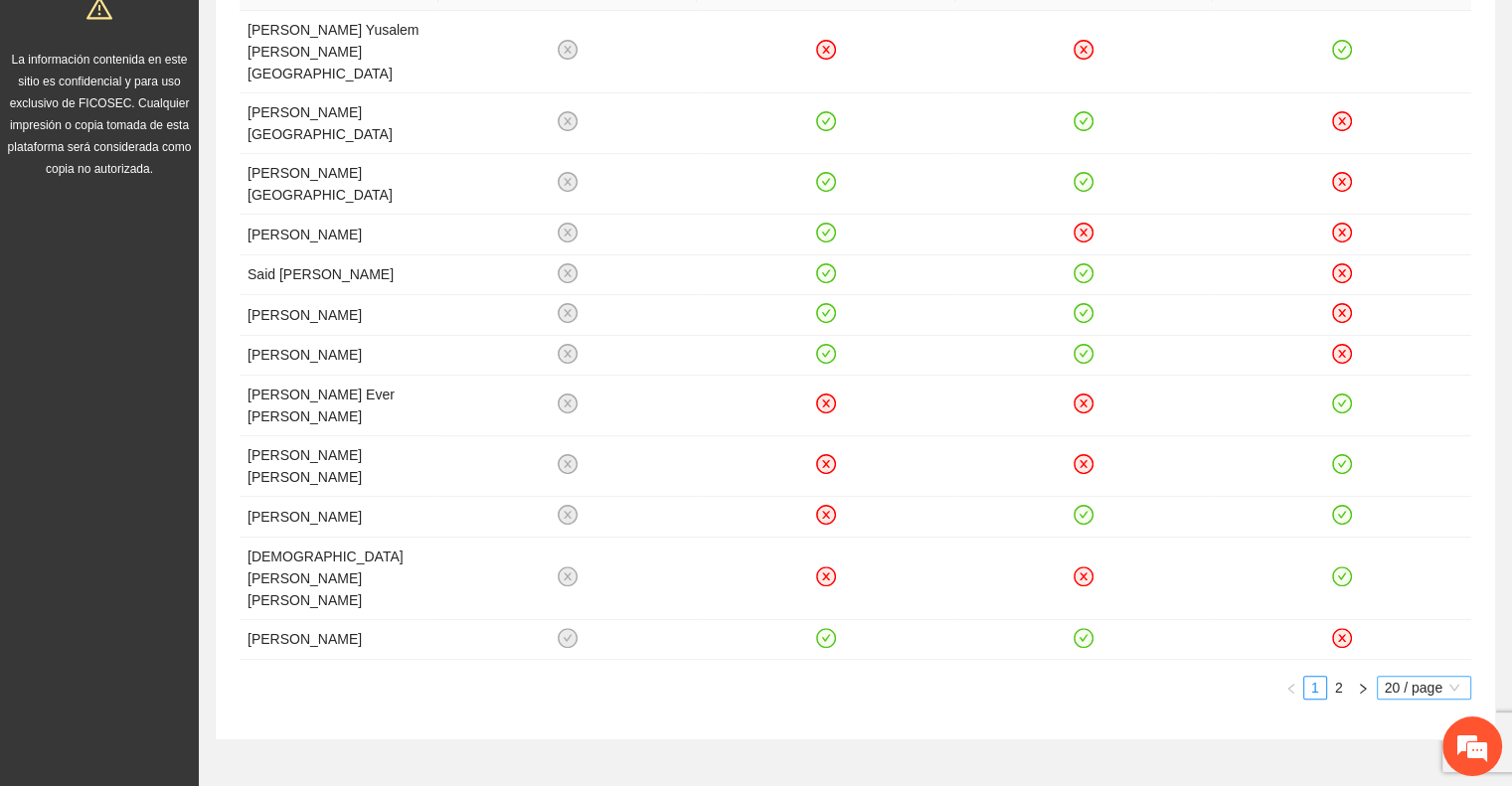 click on "20 / page" at bounding box center (1424, 688) 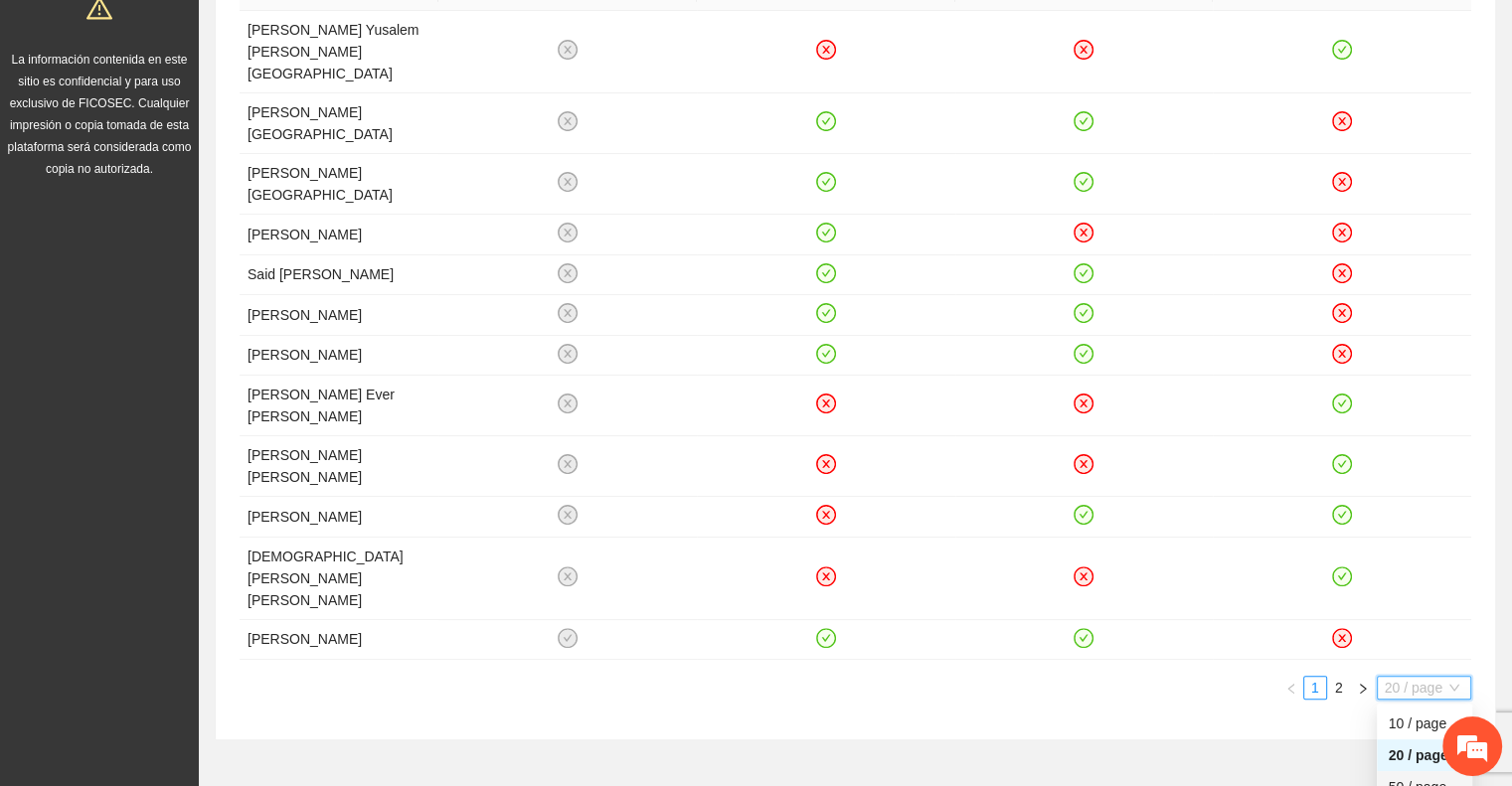 click on "50 / page" at bounding box center (1425, 787) 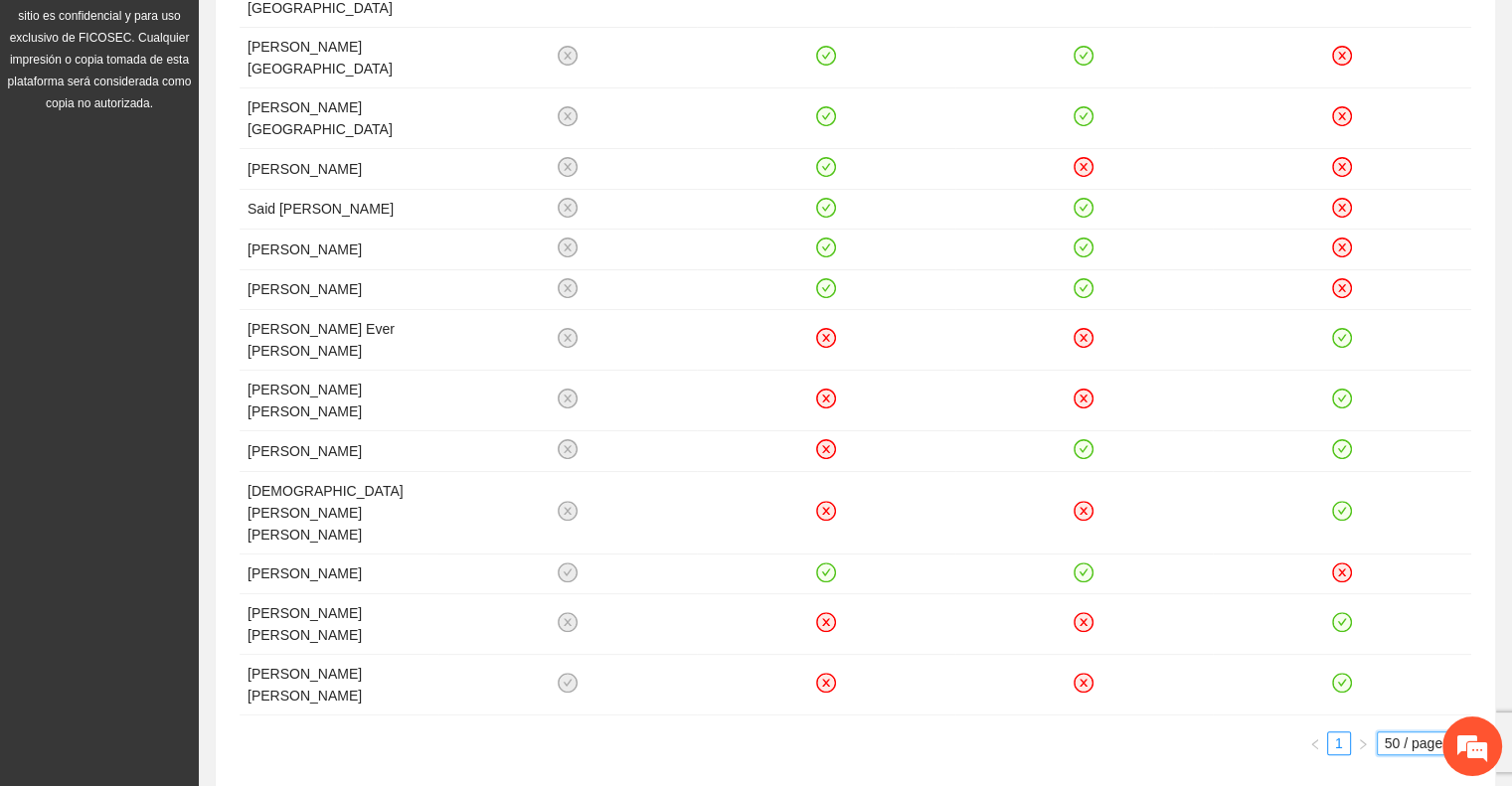 scroll, scrollTop: 487, scrollLeft: 0, axis: vertical 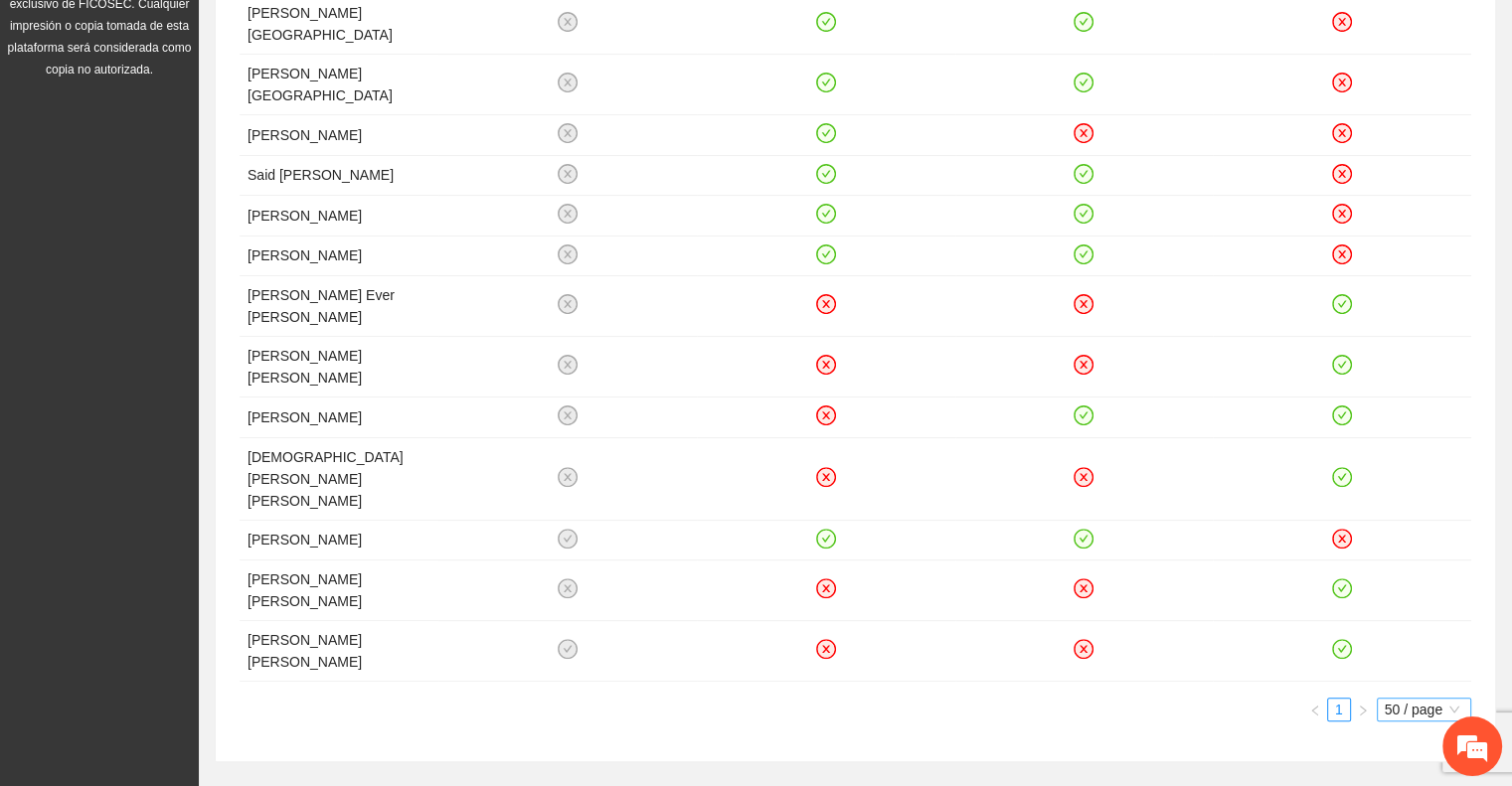 click on "50 / page" at bounding box center (1424, 709) 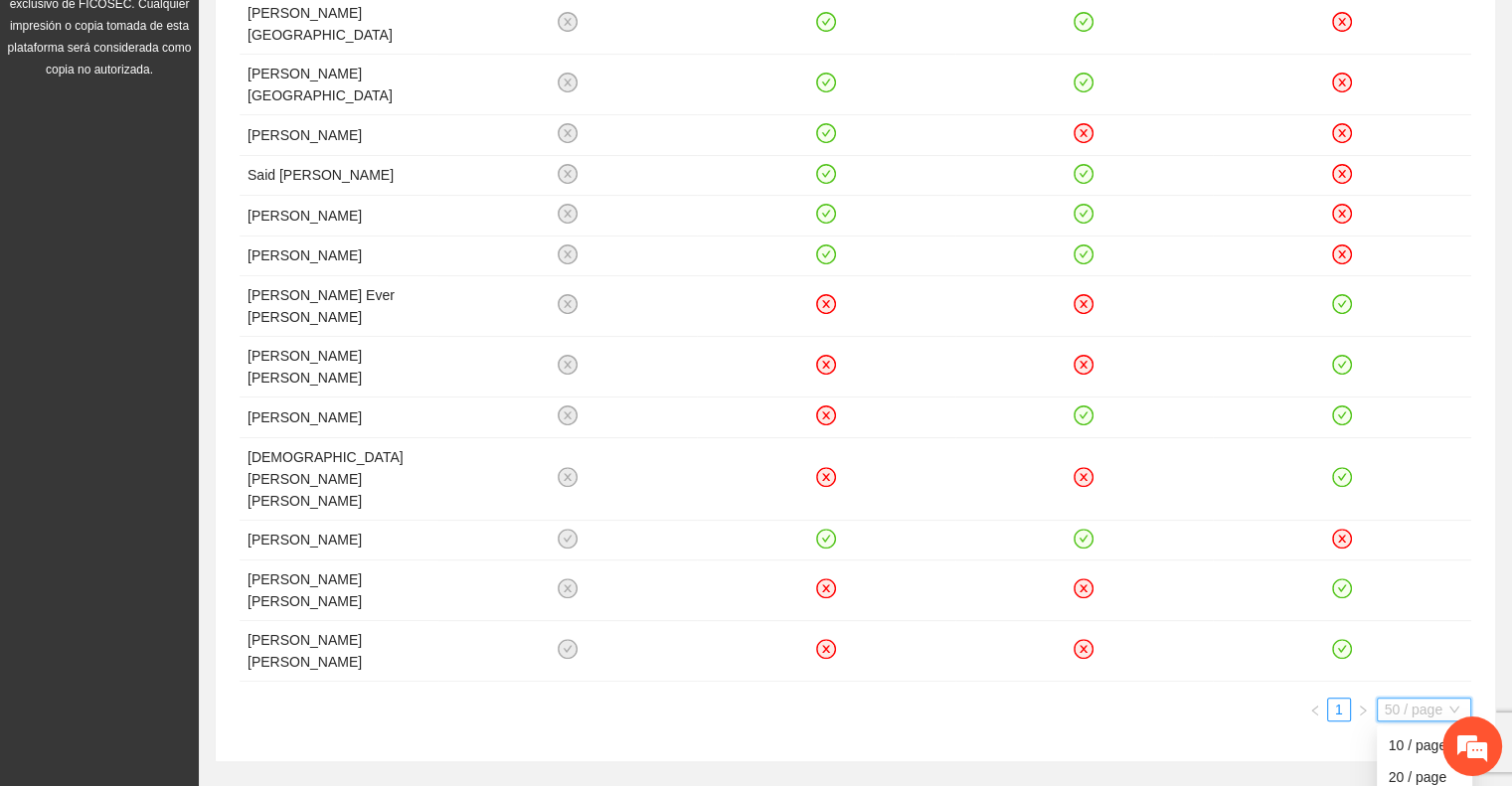click on "100 / page" at bounding box center [1425, 841] 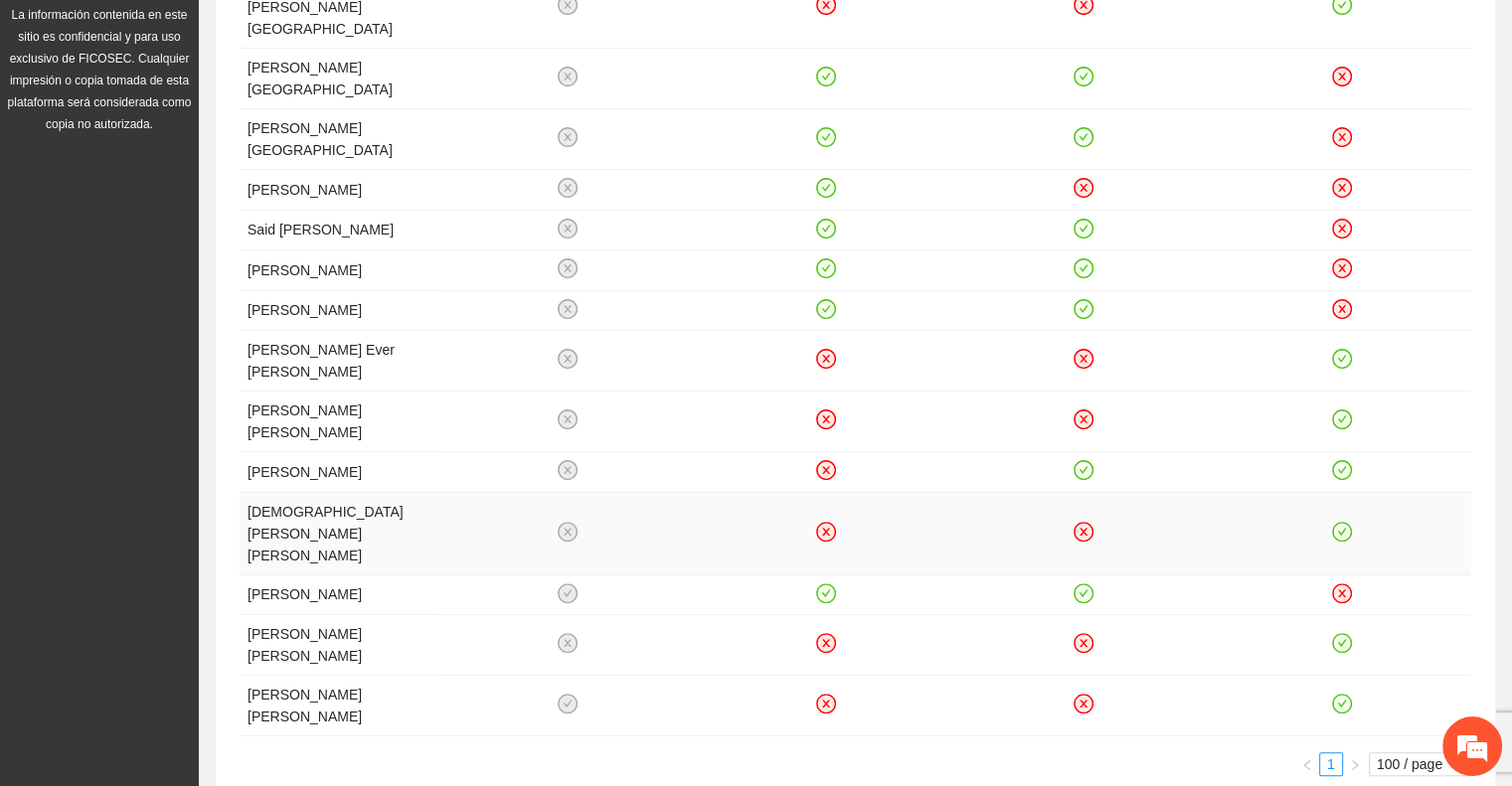 scroll, scrollTop: 487, scrollLeft: 0, axis: vertical 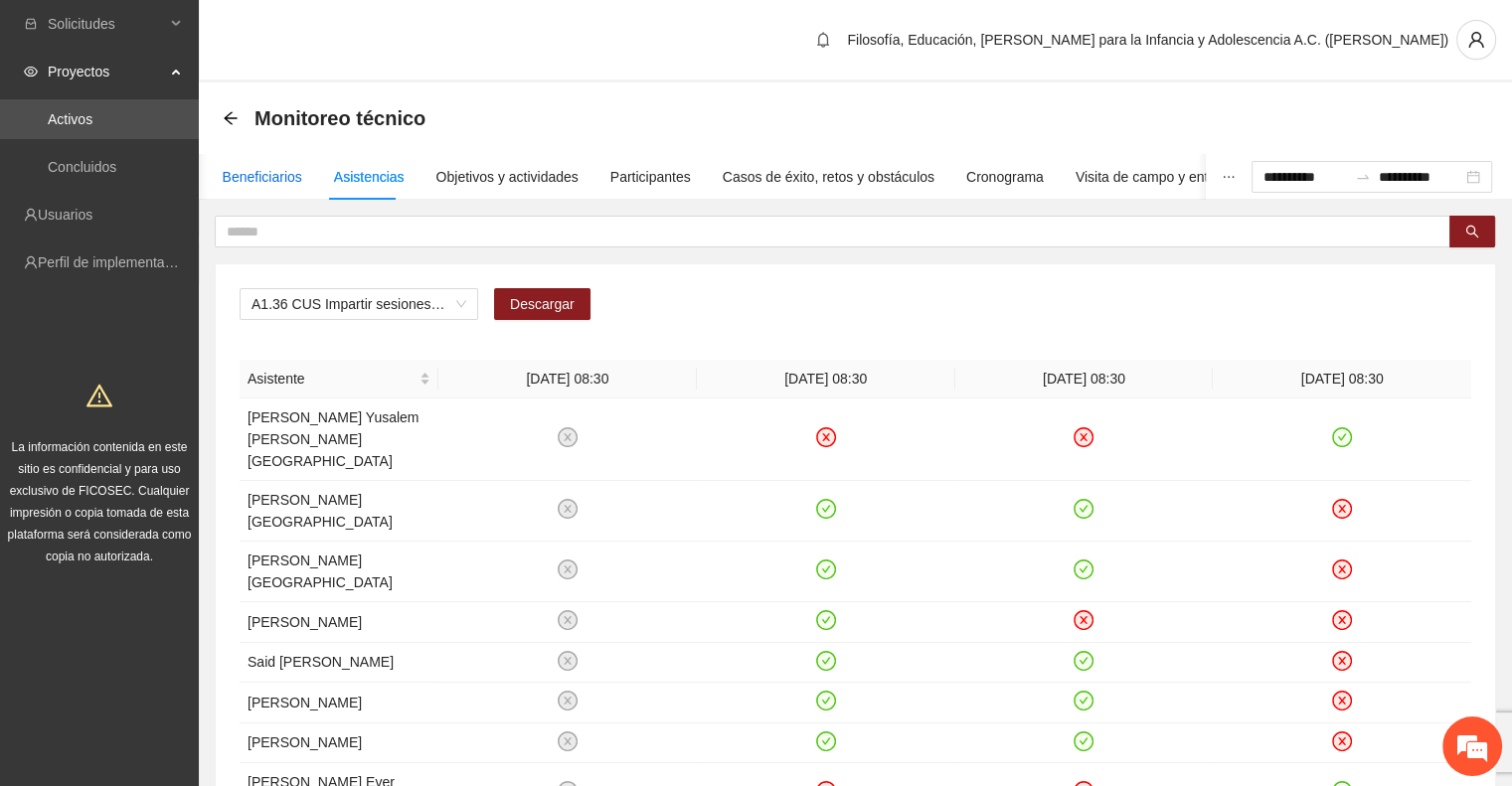 click on "Beneficiarios" at bounding box center (262, 177) 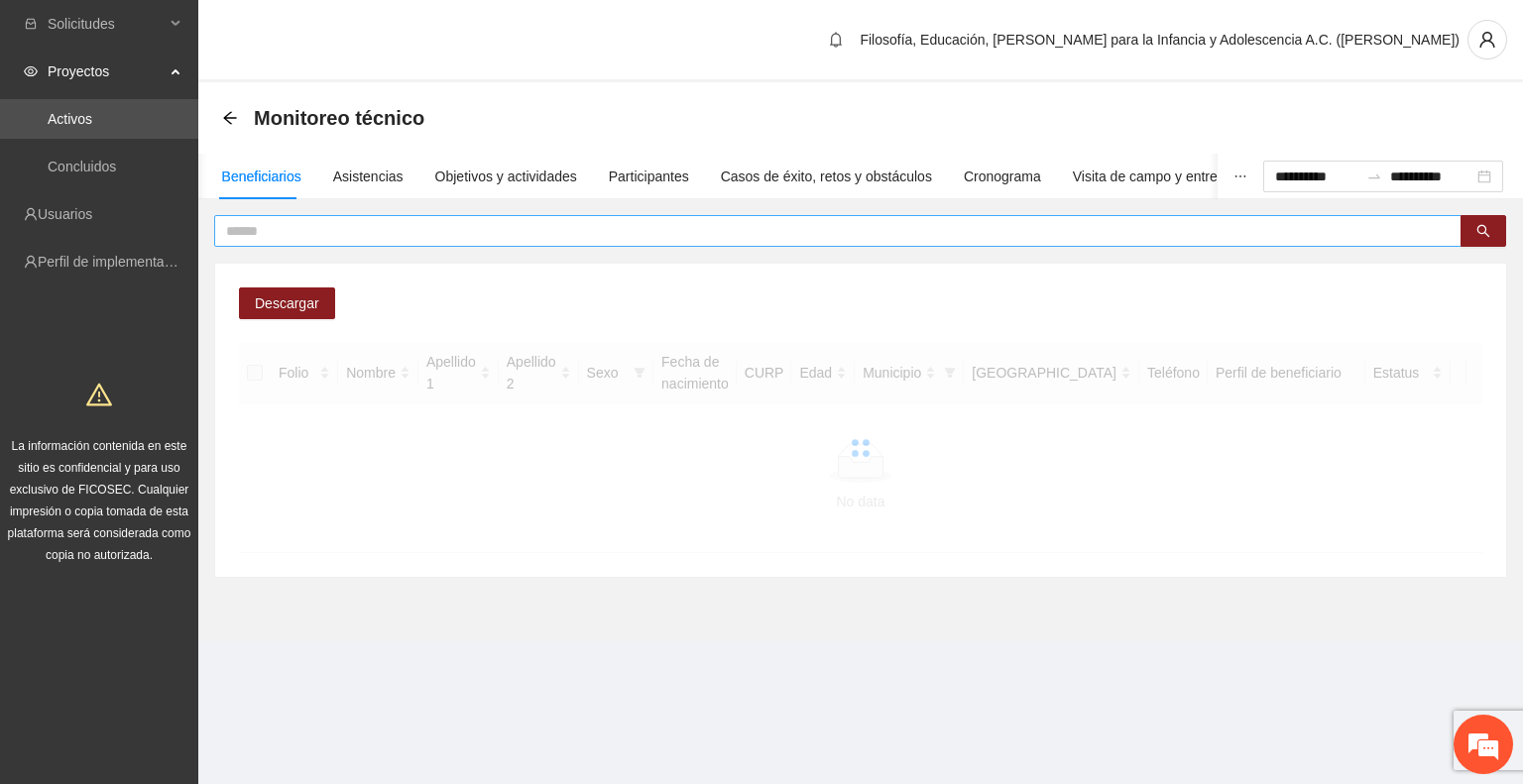 click at bounding box center (830, 231) 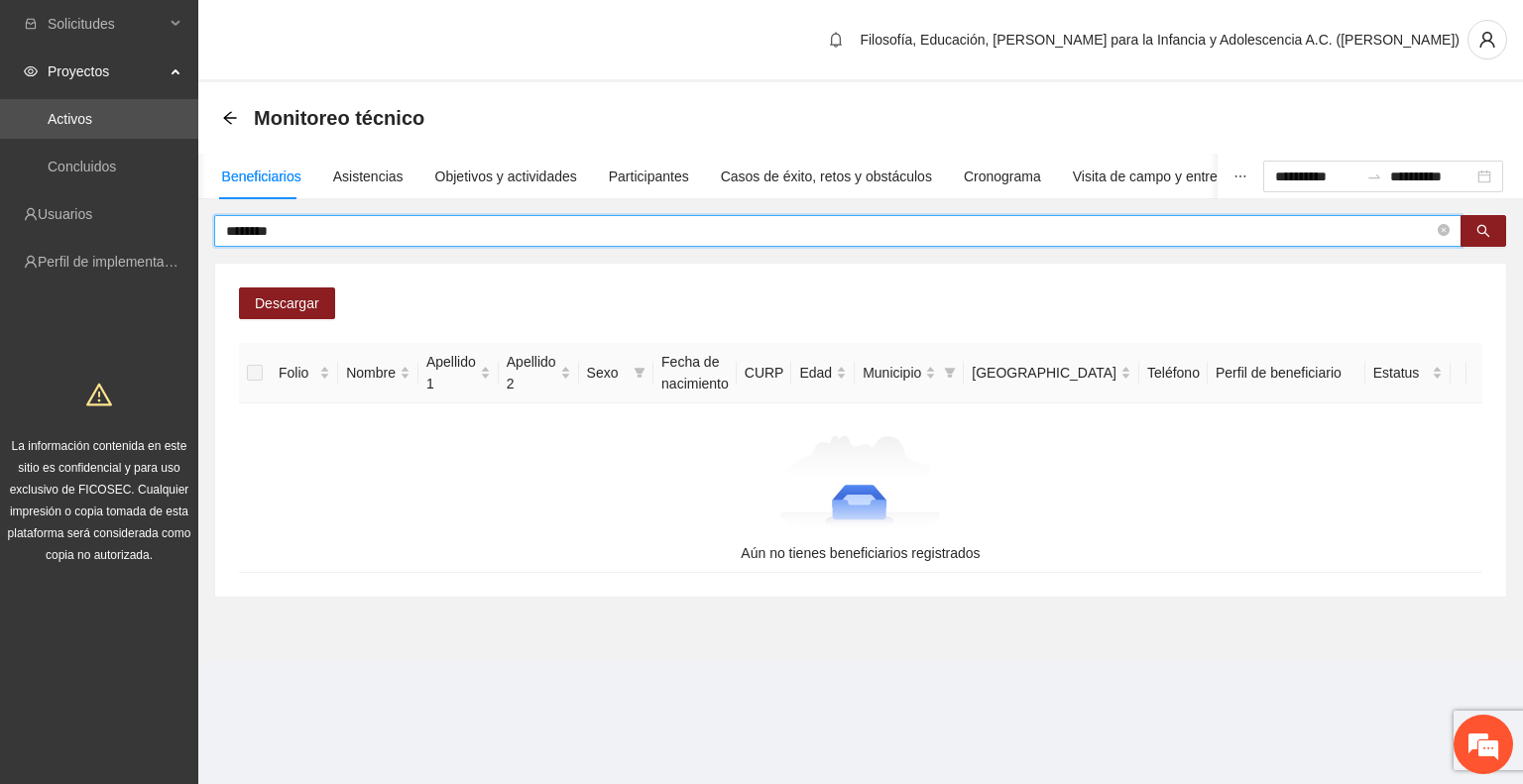 type on "*********" 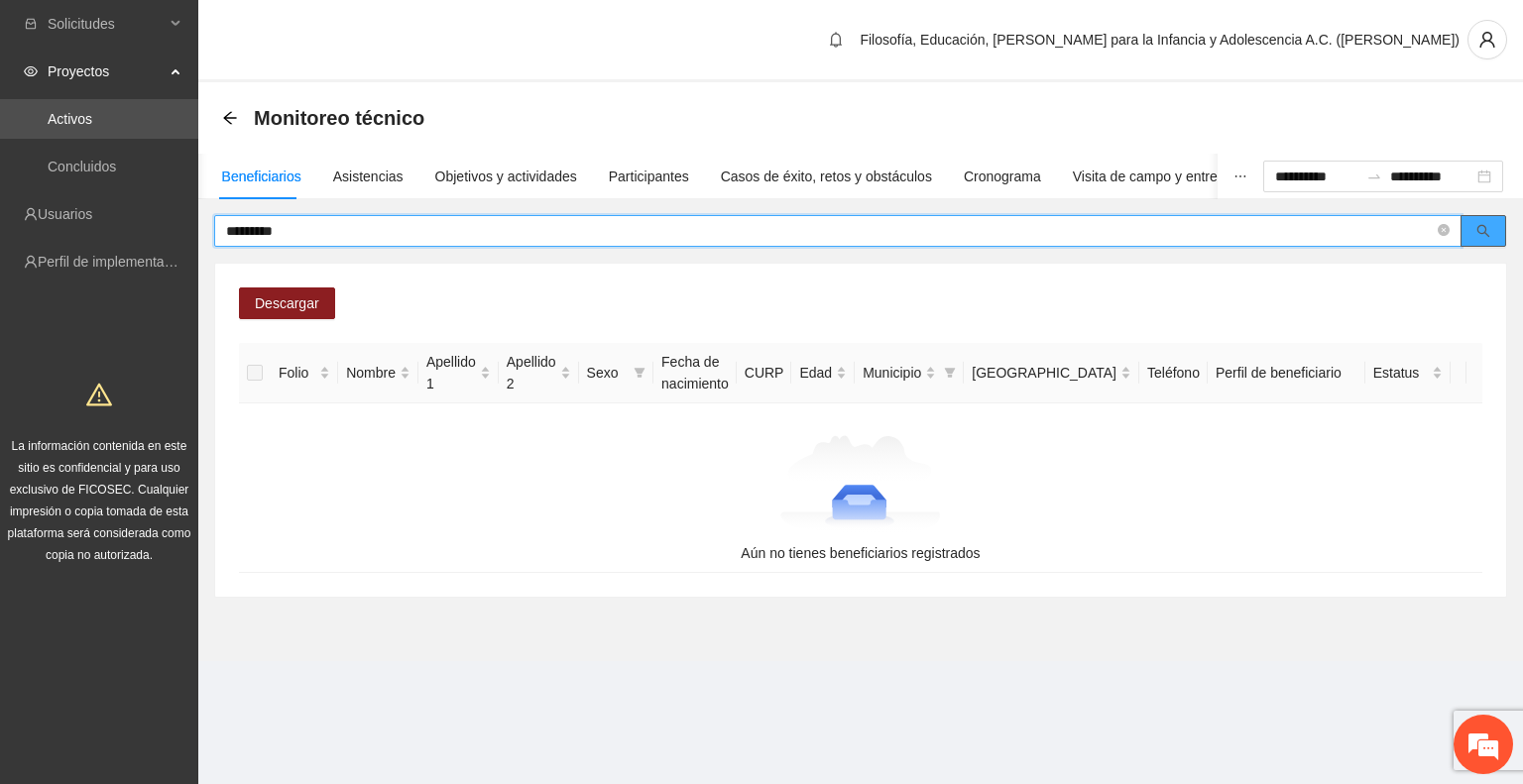 click 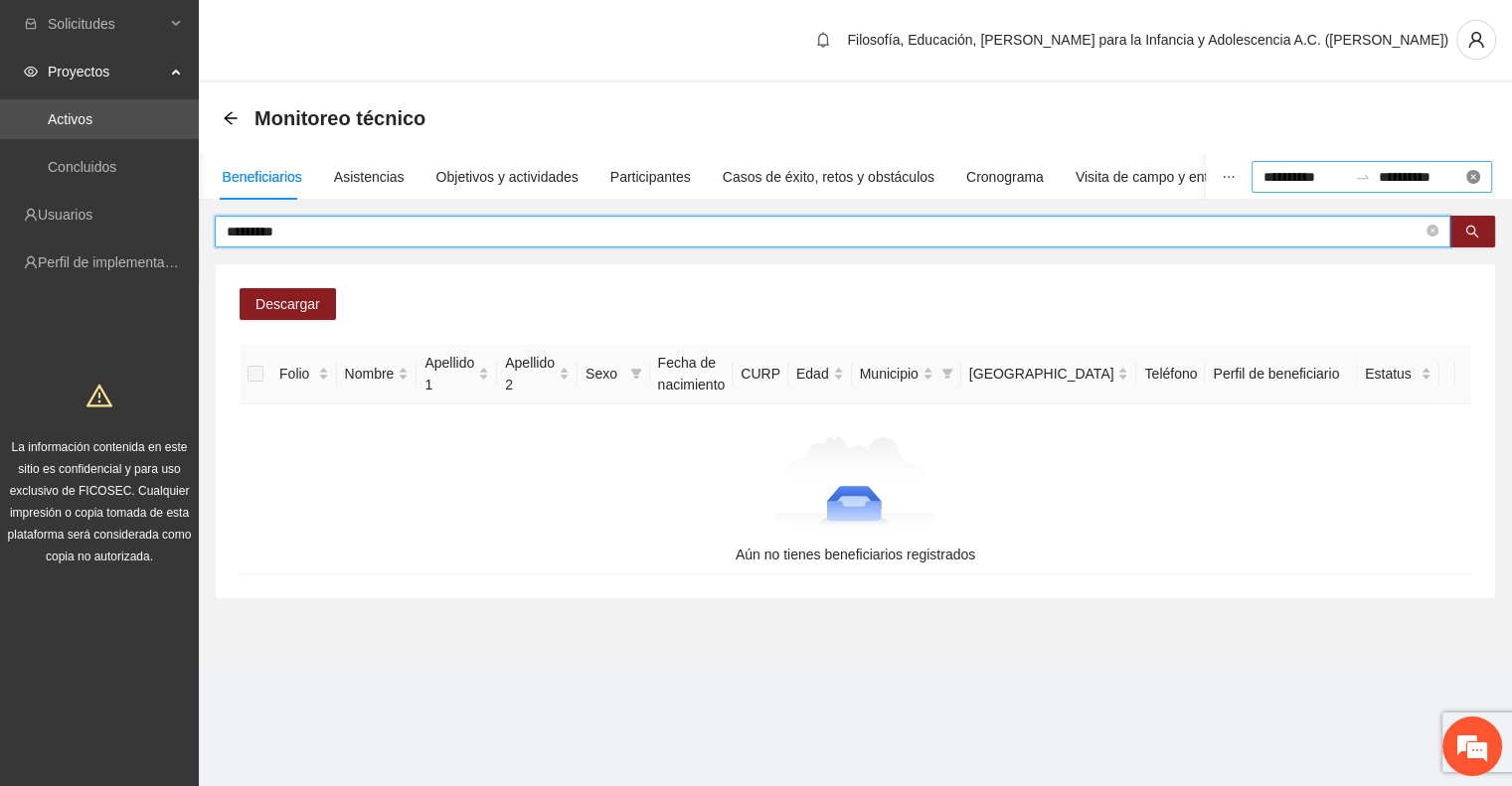 type 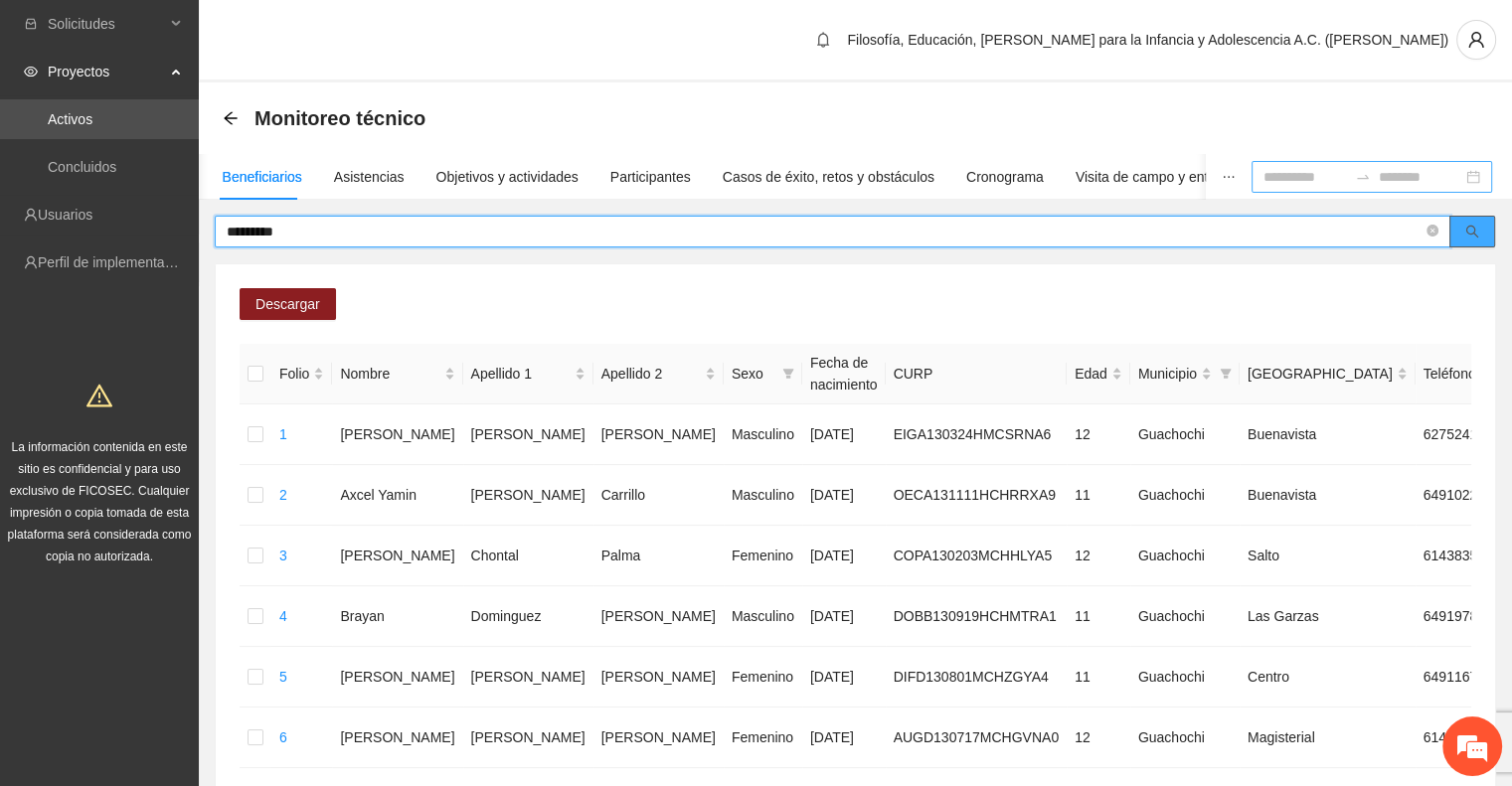 click at bounding box center (1472, 232) 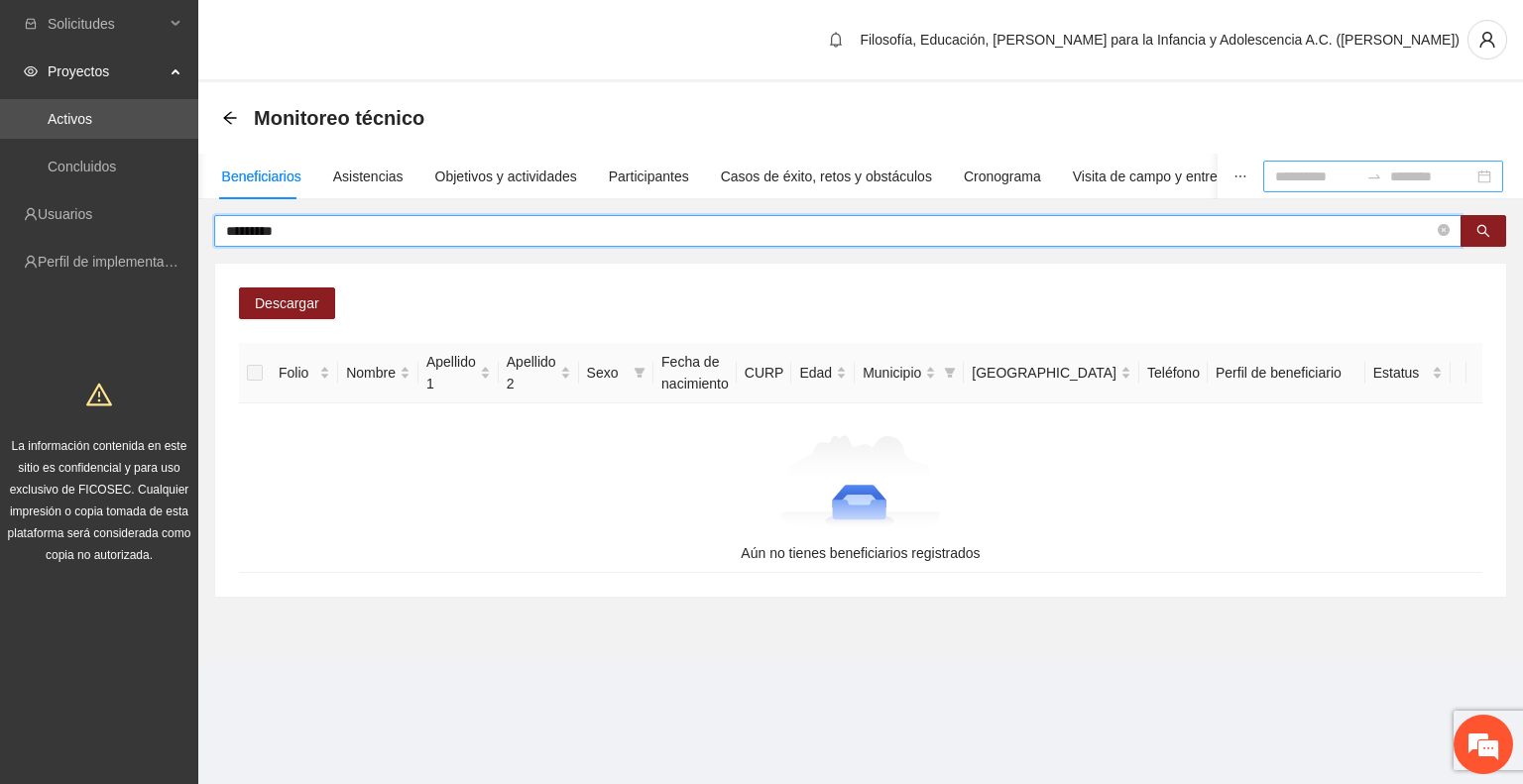 click on "*********" at bounding box center [830, 231] 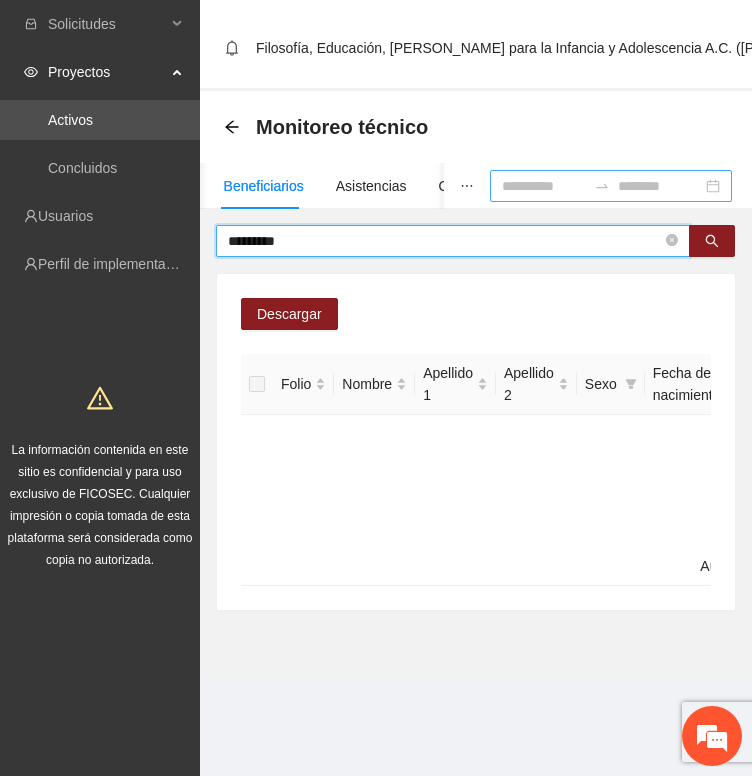 click on "*********" at bounding box center (445, 241) 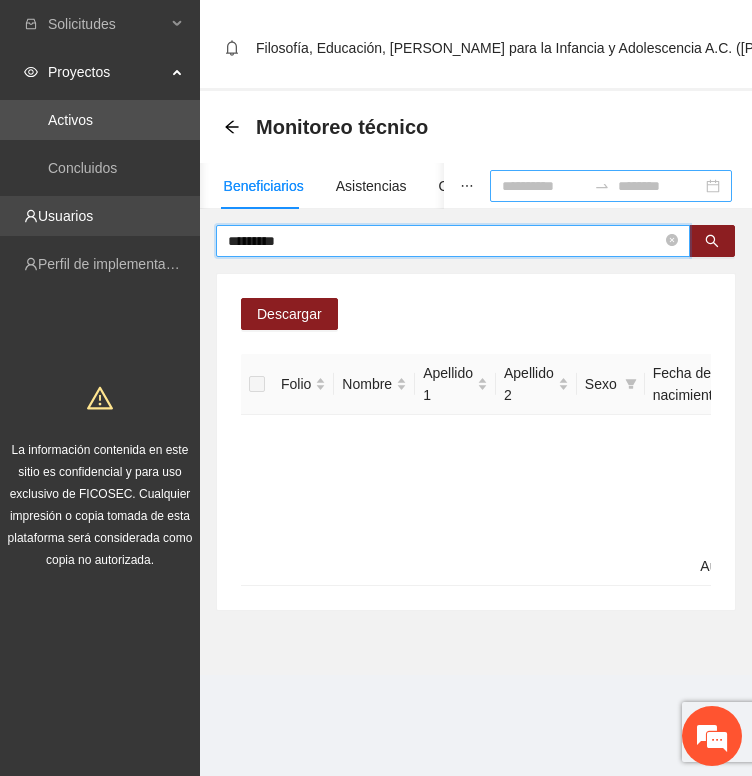 drag, startPoint x: 312, startPoint y: 239, endPoint x: 162, endPoint y: 235, distance: 150.05333 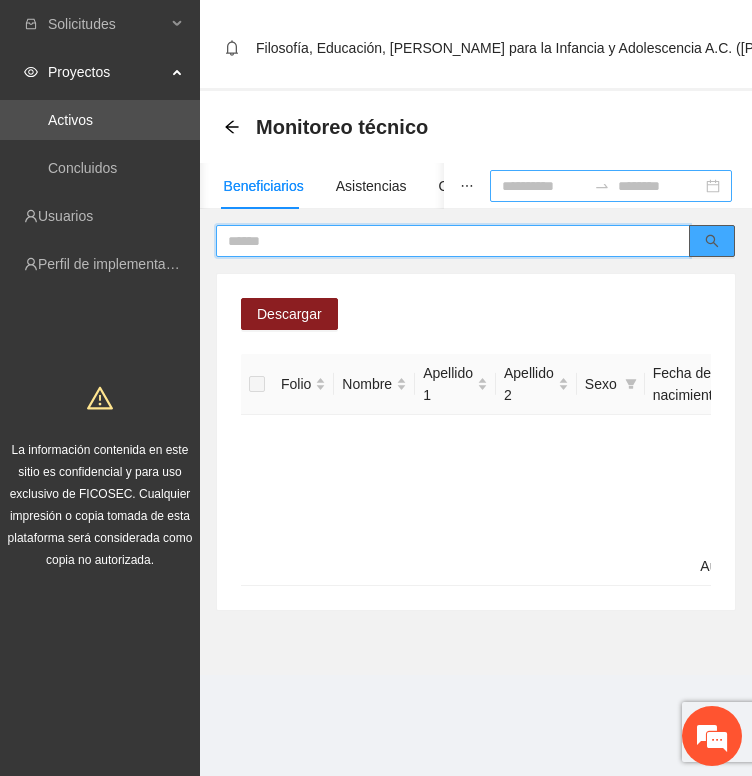 click at bounding box center (712, 241) 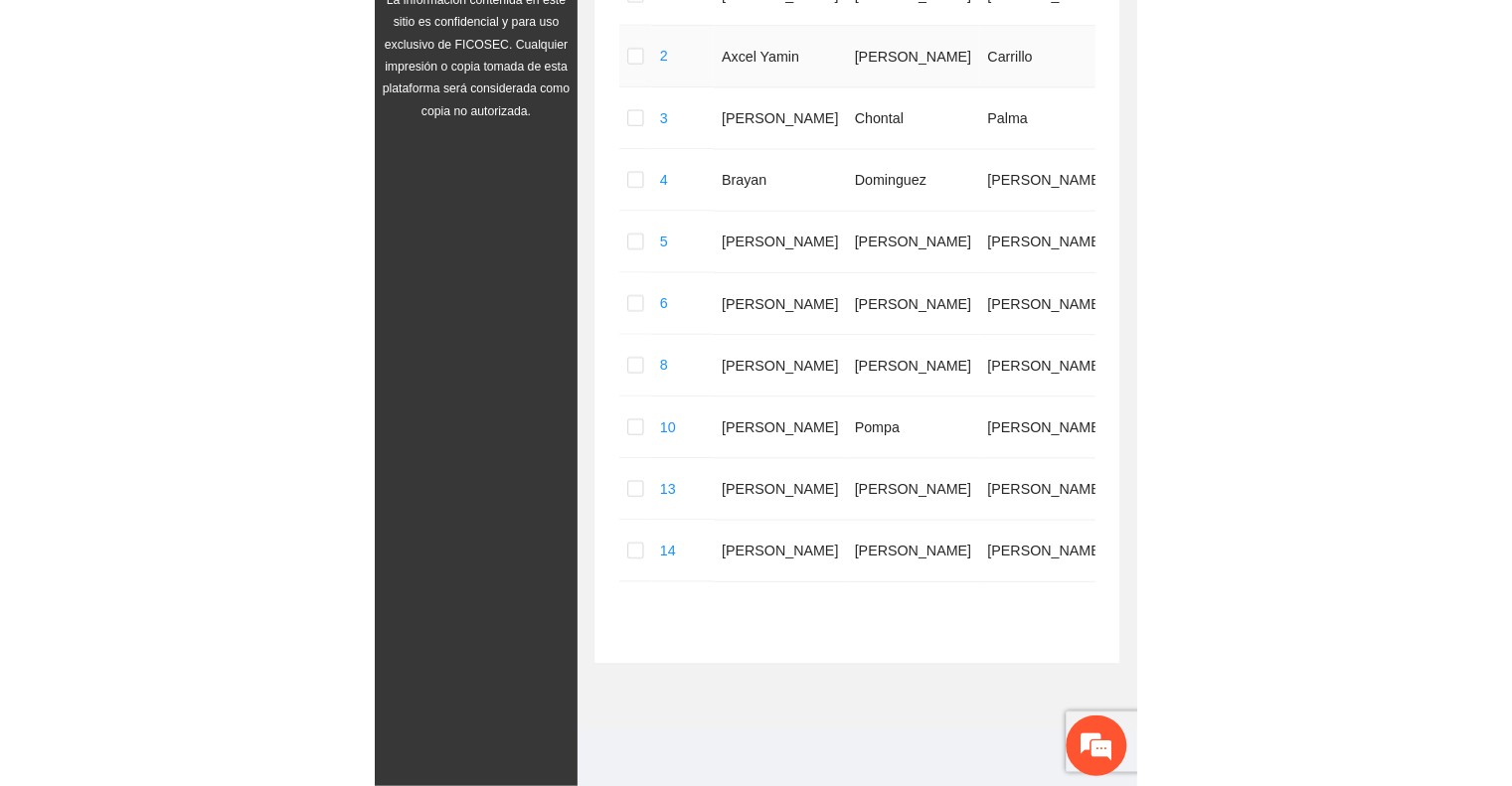 scroll, scrollTop: 436, scrollLeft: 0, axis: vertical 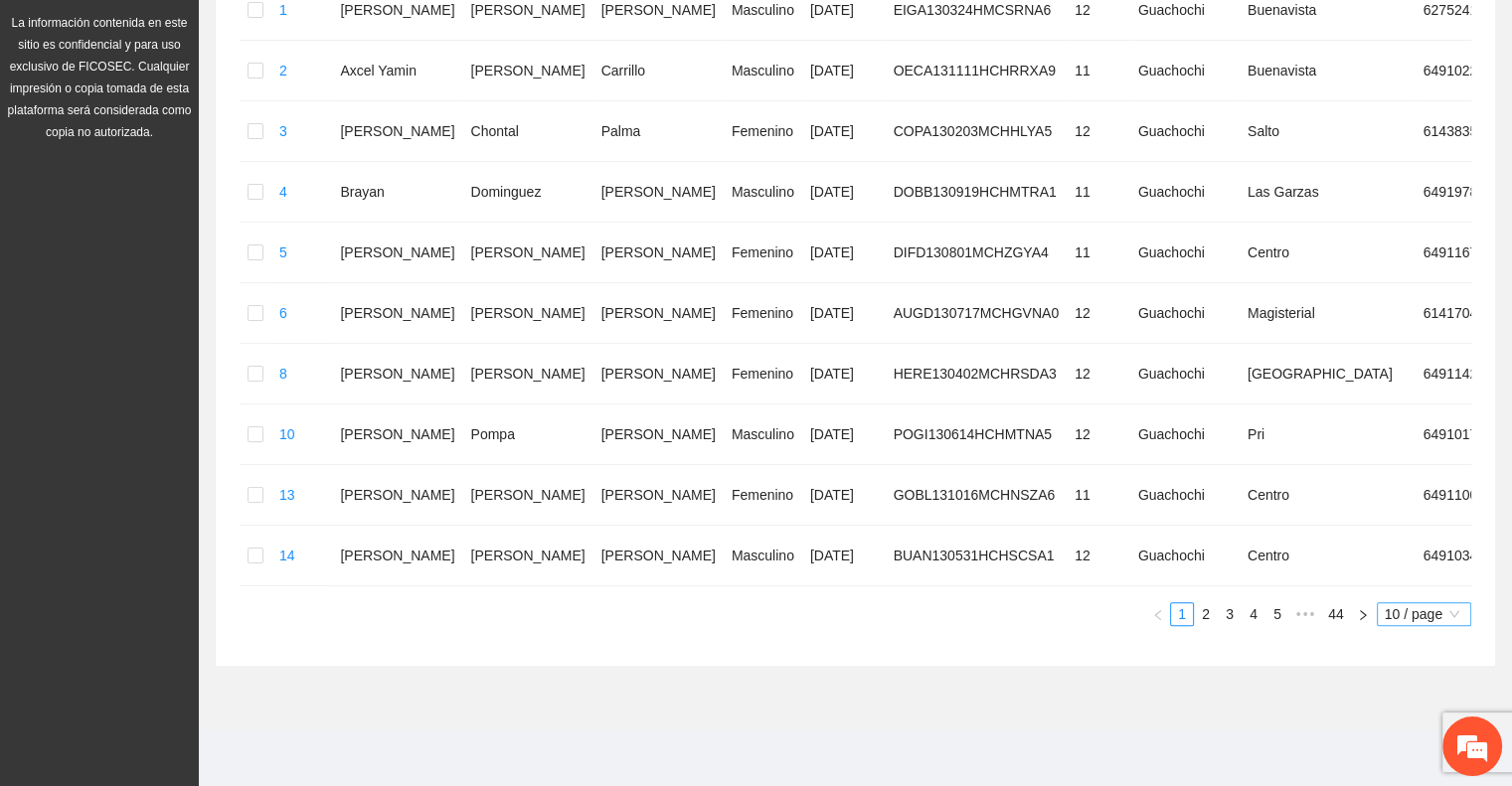 click on "10 / page" at bounding box center [1424, 614] 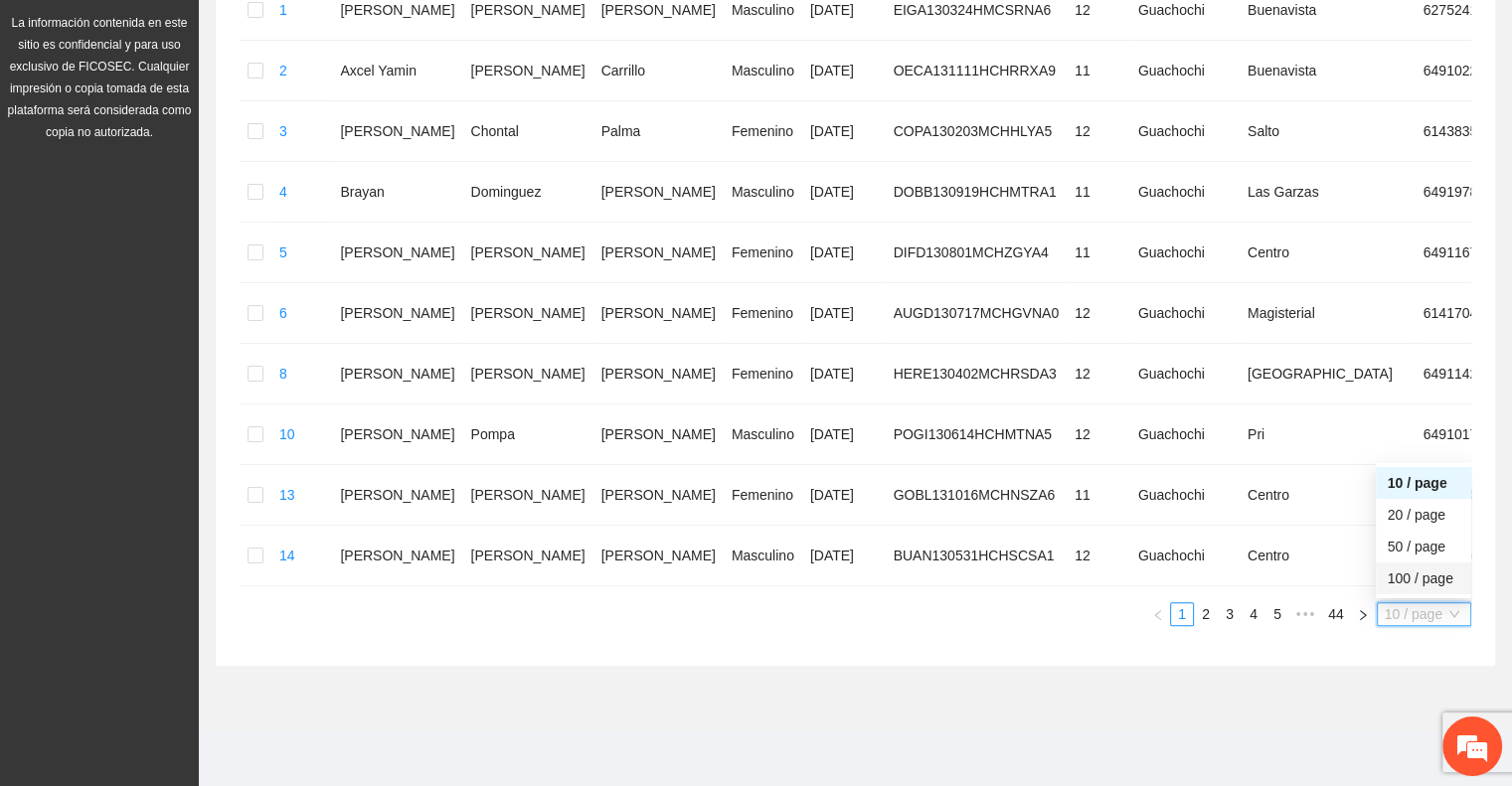 click on "100 / page" at bounding box center (1424, 578) 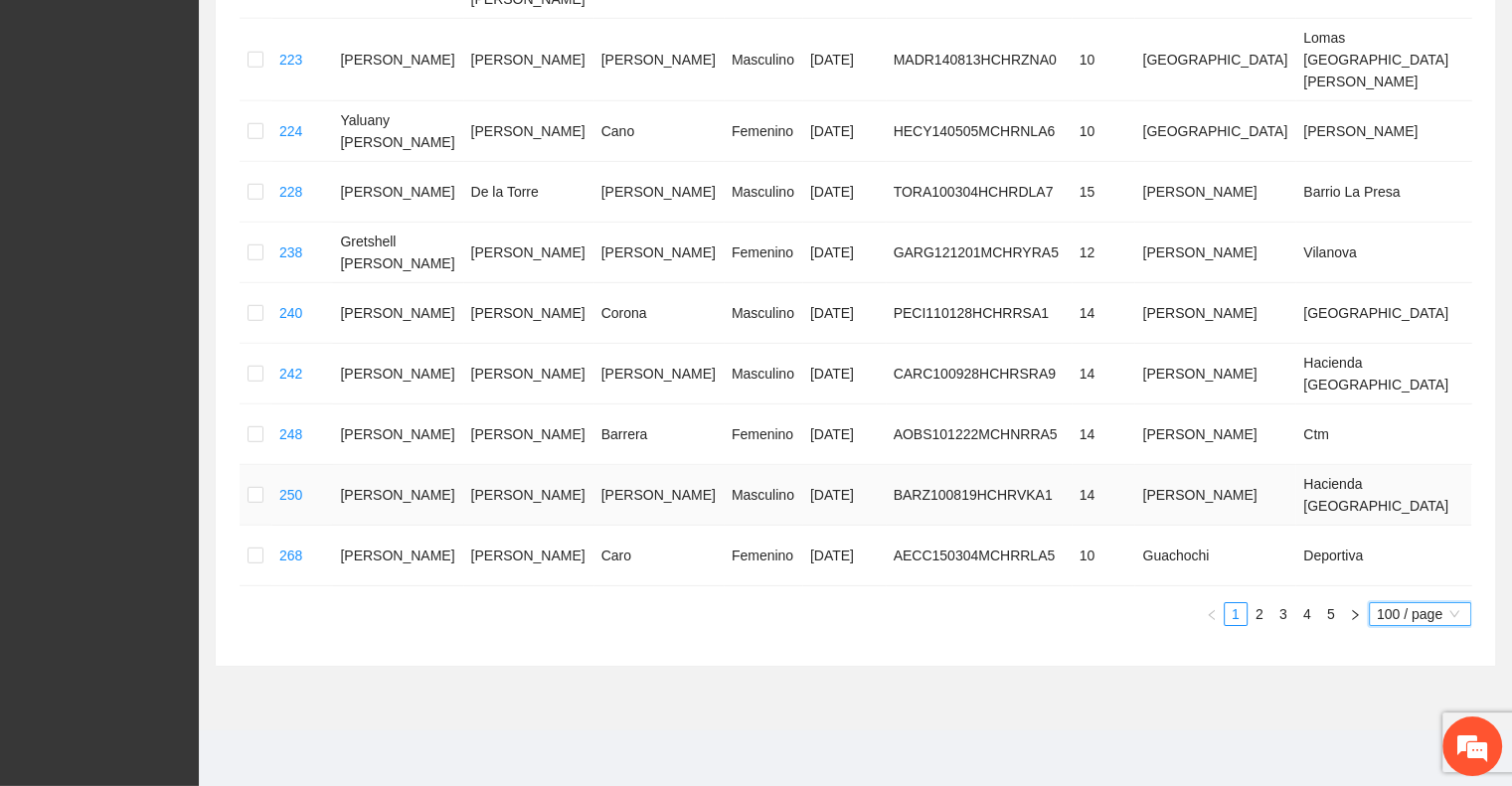 scroll, scrollTop: 6026, scrollLeft: 0, axis: vertical 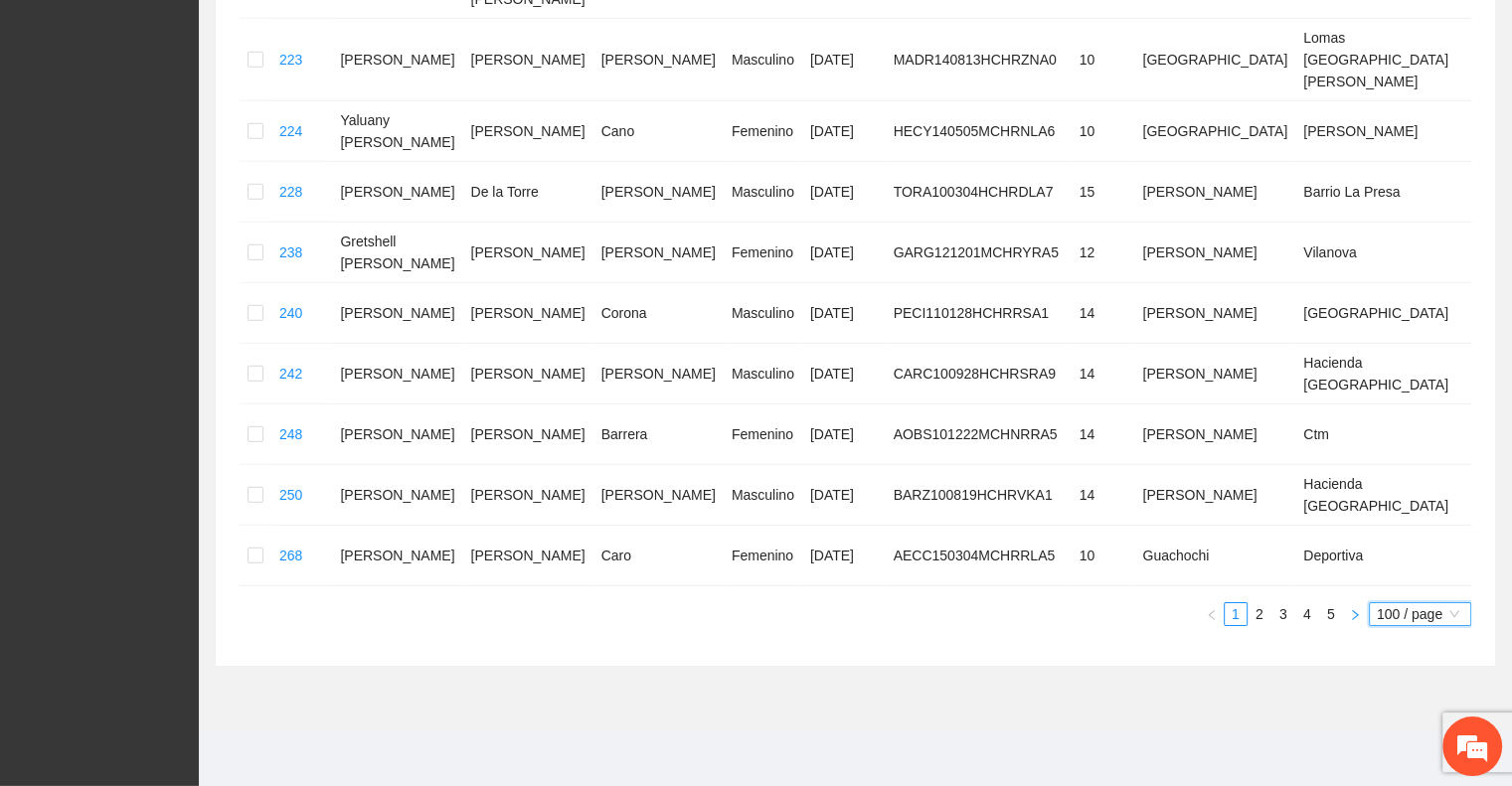 click 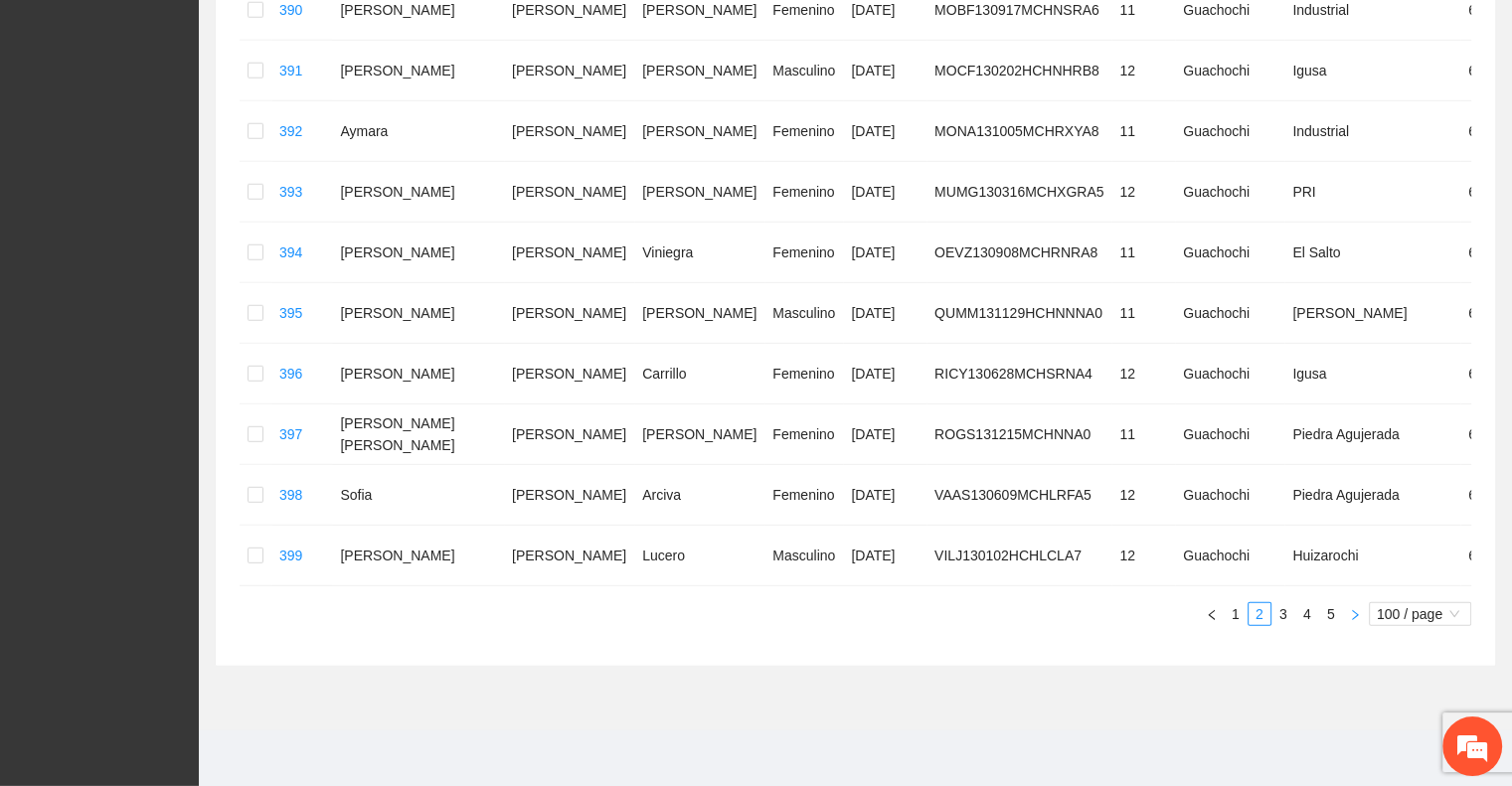 scroll, scrollTop: 5874, scrollLeft: 0, axis: vertical 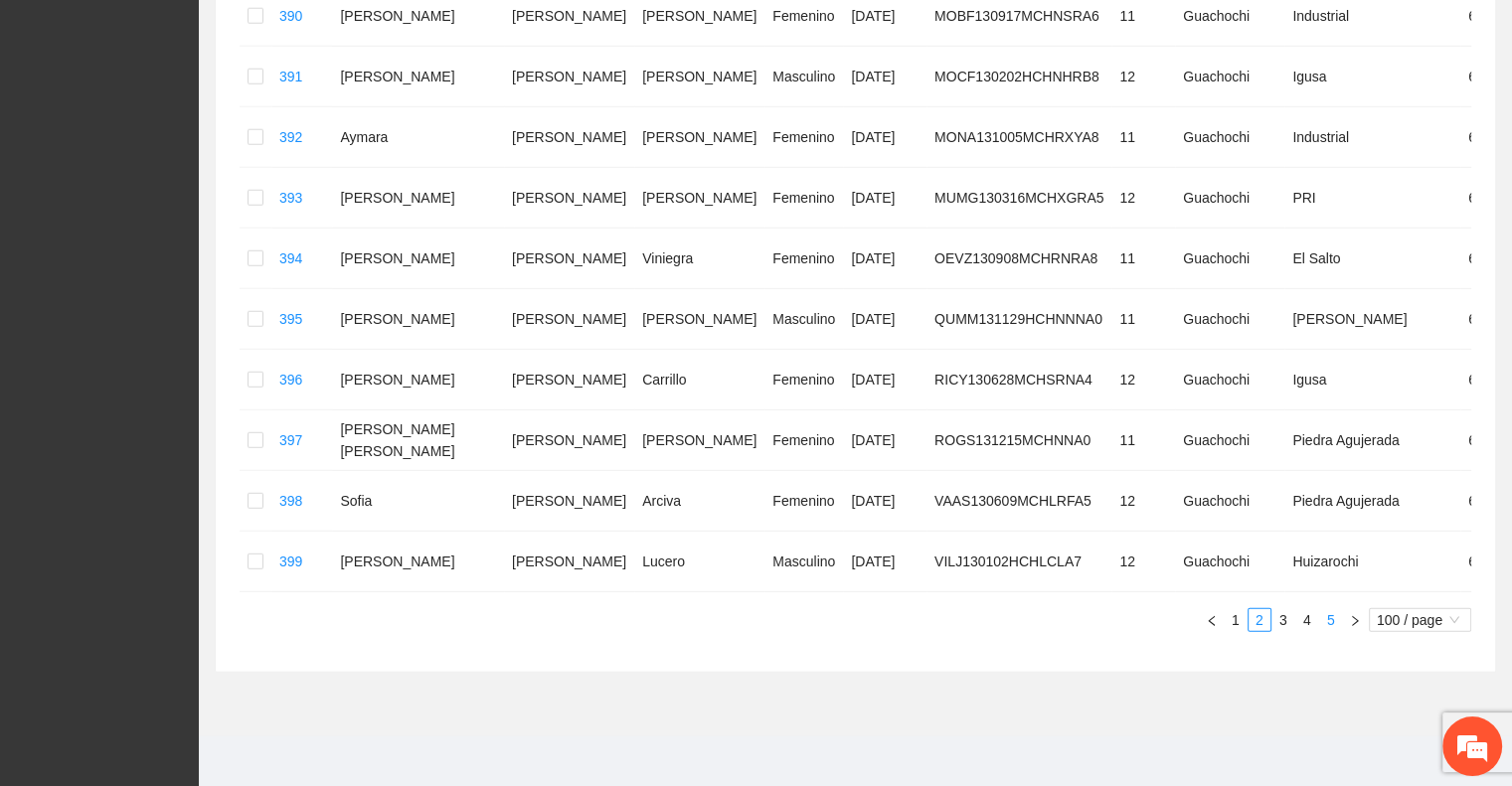 click on "5" at bounding box center (1331, 620) 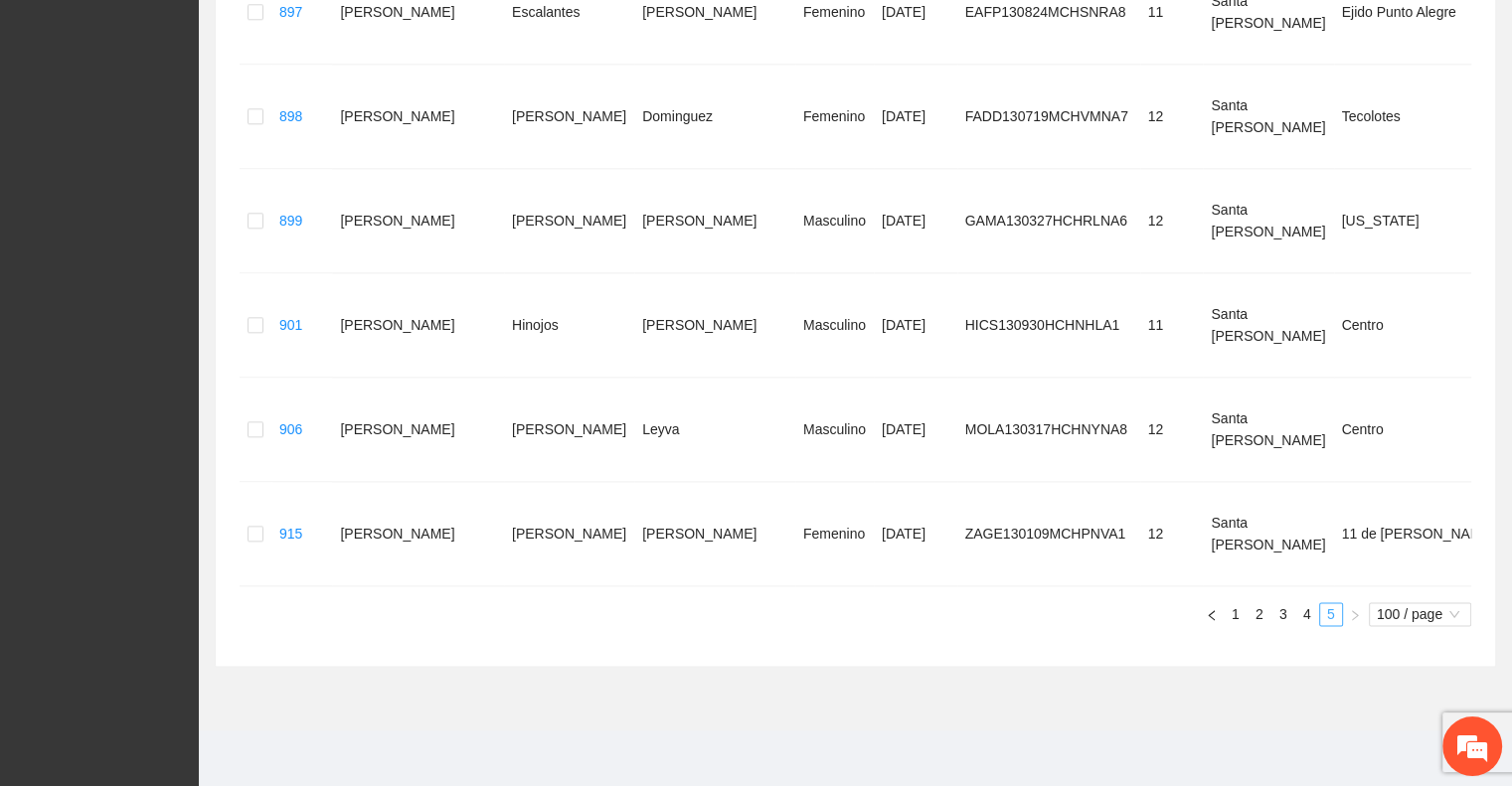 scroll, scrollTop: 2559, scrollLeft: 0, axis: vertical 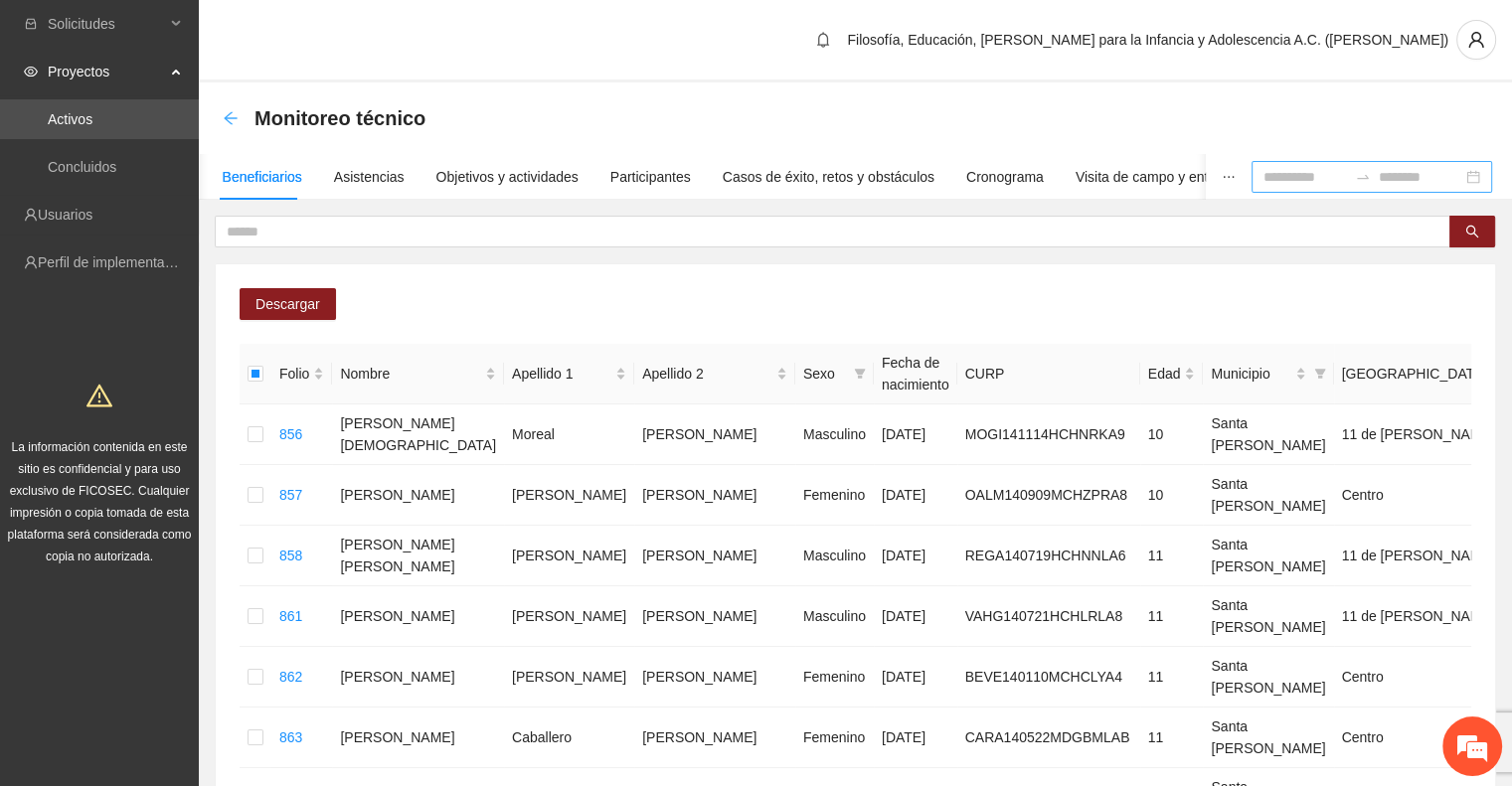 click 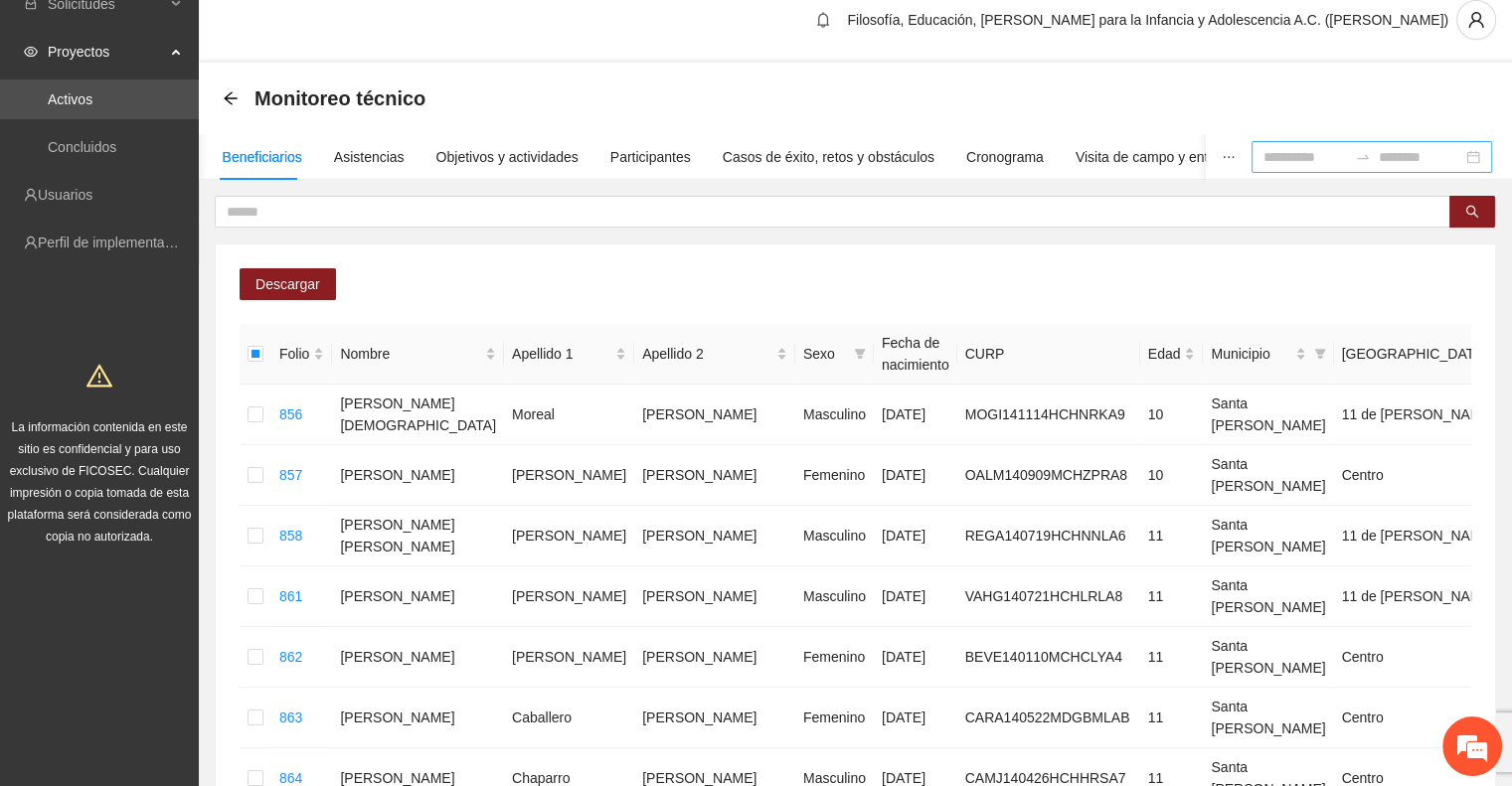 scroll, scrollTop: 0, scrollLeft: 0, axis: both 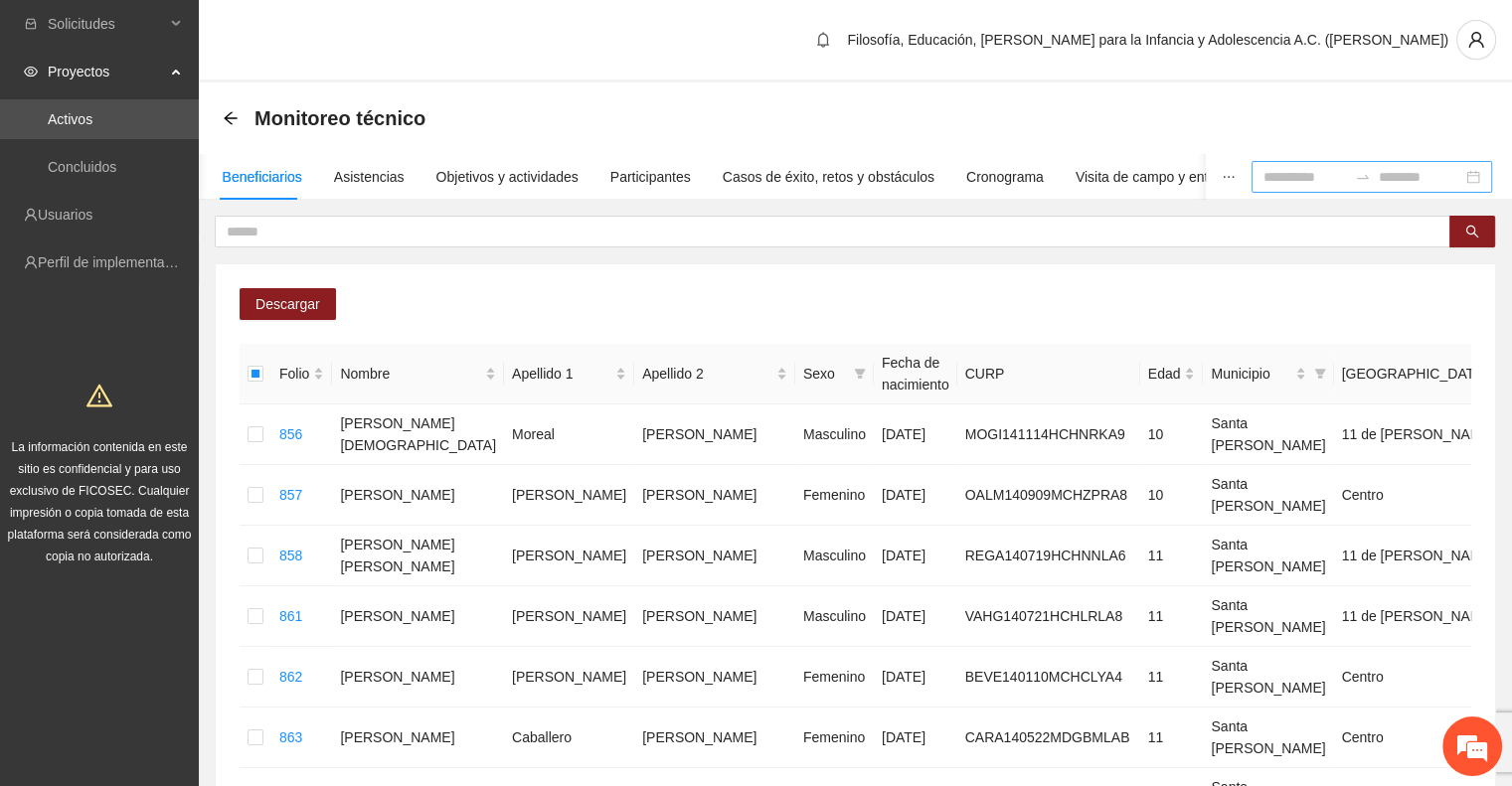 click on "Monitoreo técnico" at bounding box center (330, 118) 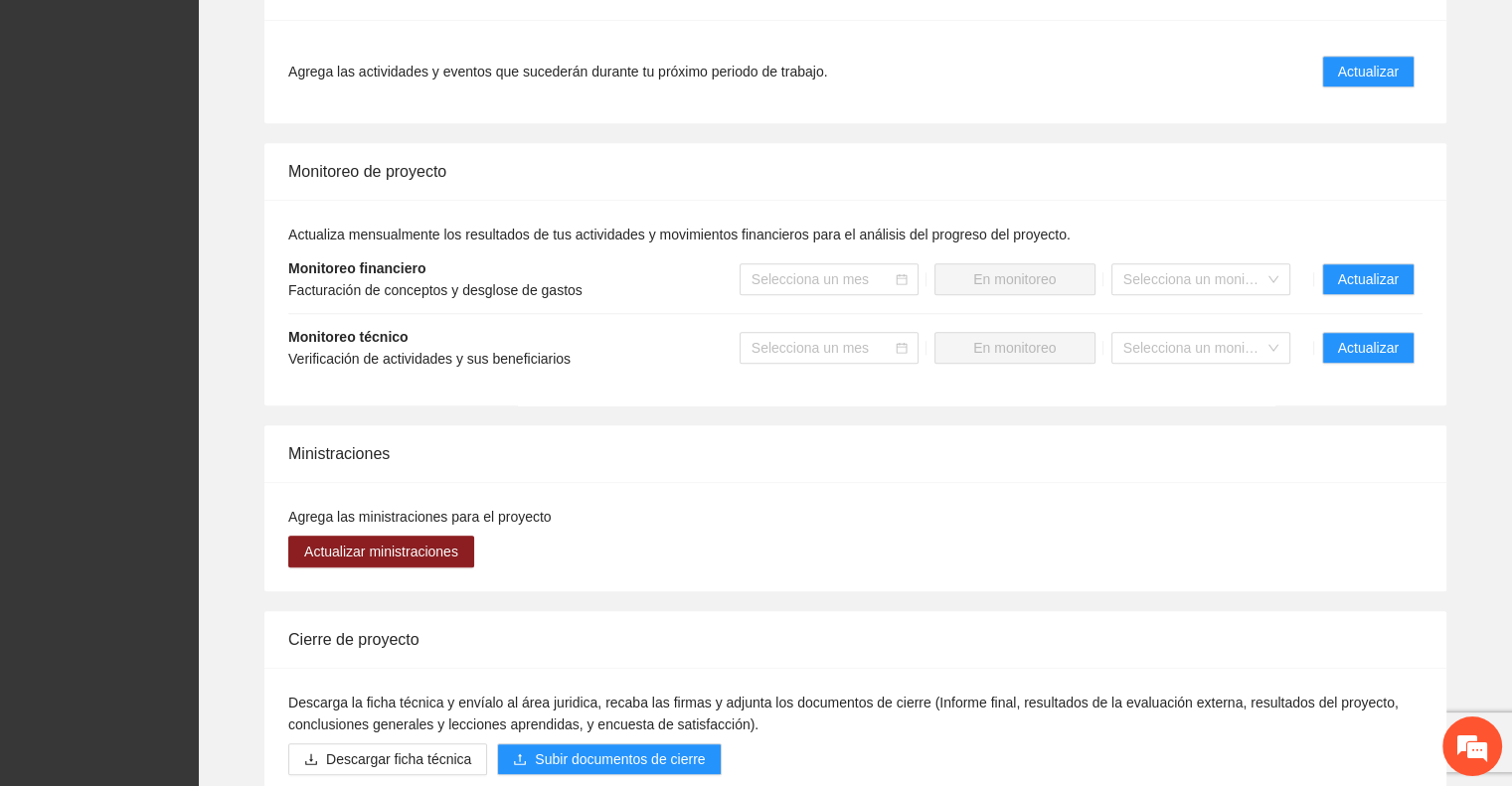 scroll, scrollTop: 1801, scrollLeft: 0, axis: vertical 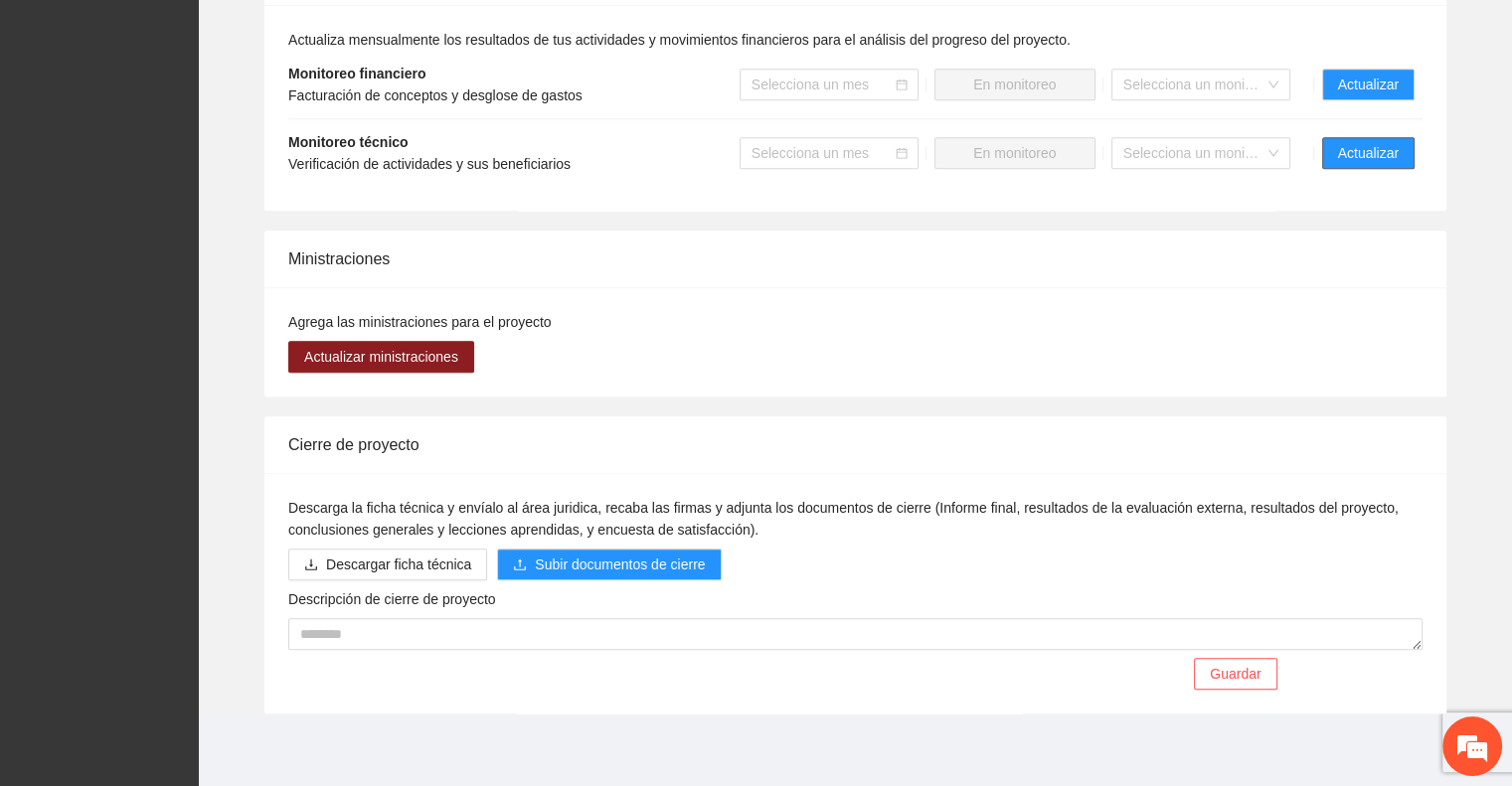 click on "Actualizar" at bounding box center (1368, 153) 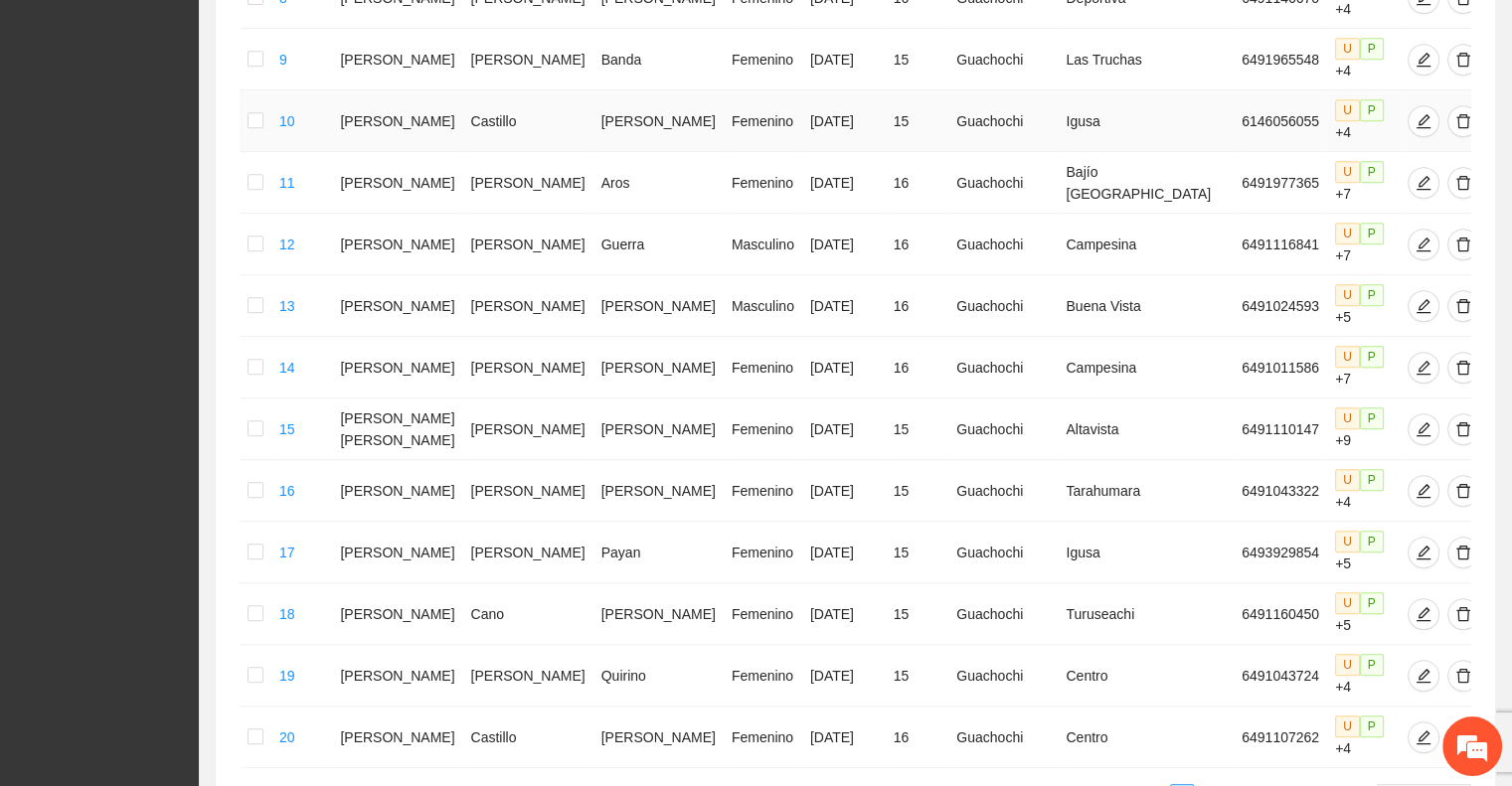 scroll, scrollTop: 942, scrollLeft: 0, axis: vertical 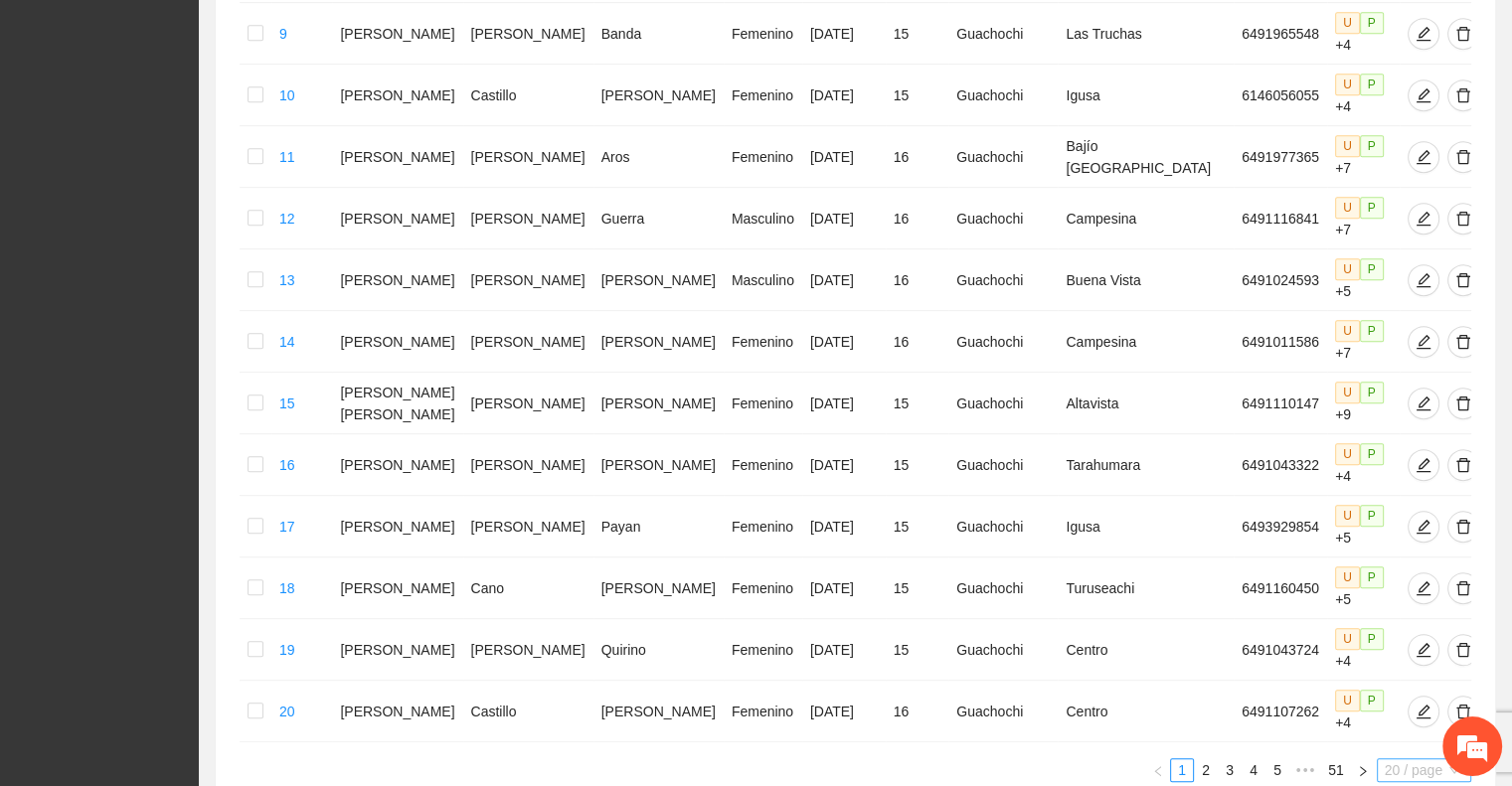 click on "20 / page" at bounding box center (1424, 770) 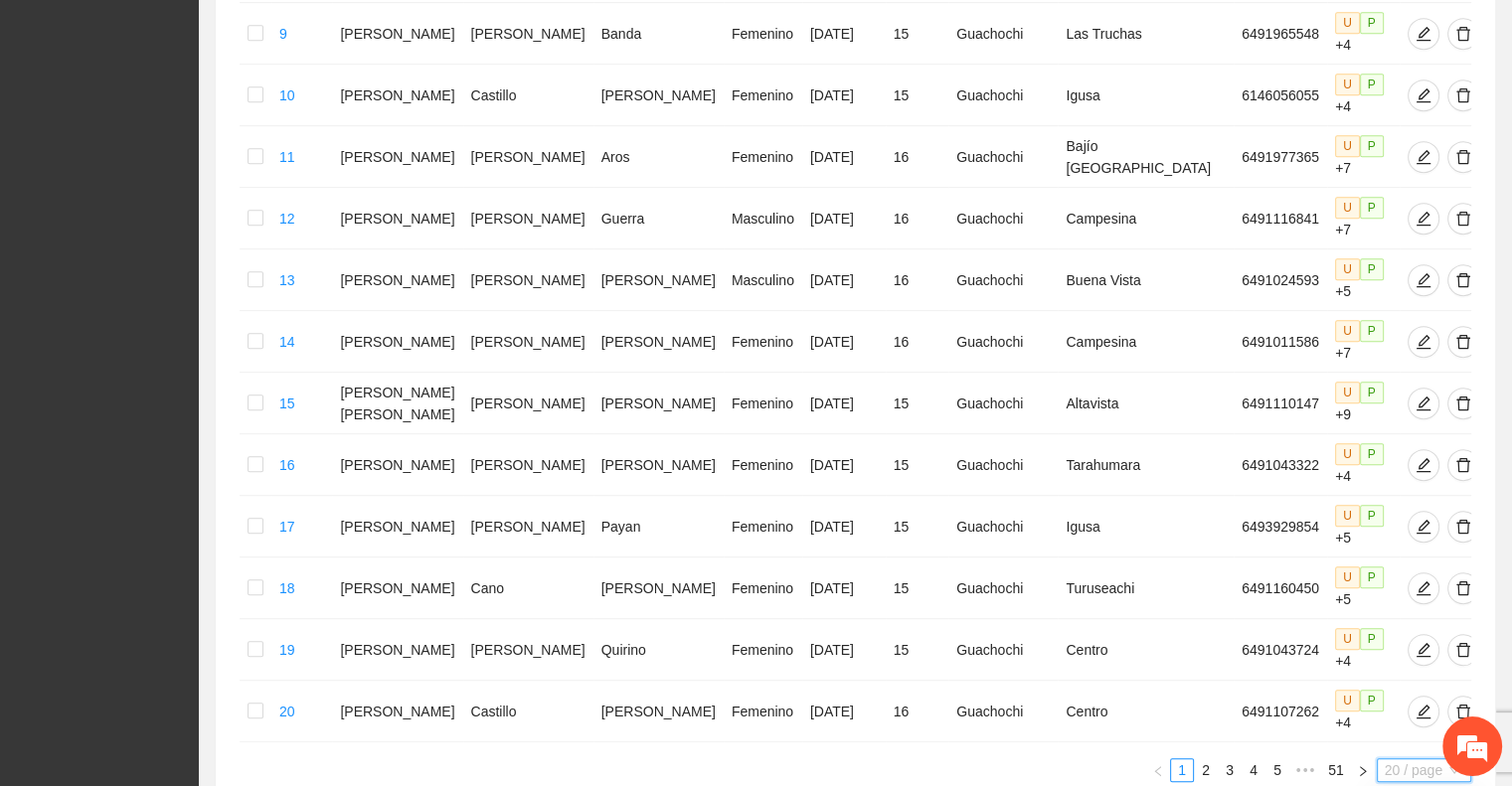 click on "100 / page" at bounding box center [1425, 901] 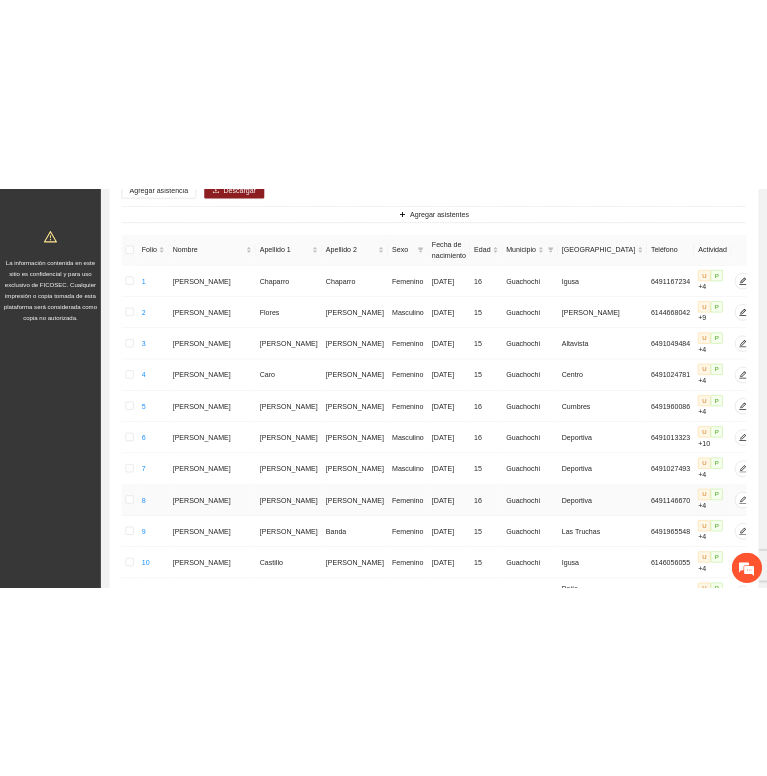 scroll, scrollTop: 0, scrollLeft: 0, axis: both 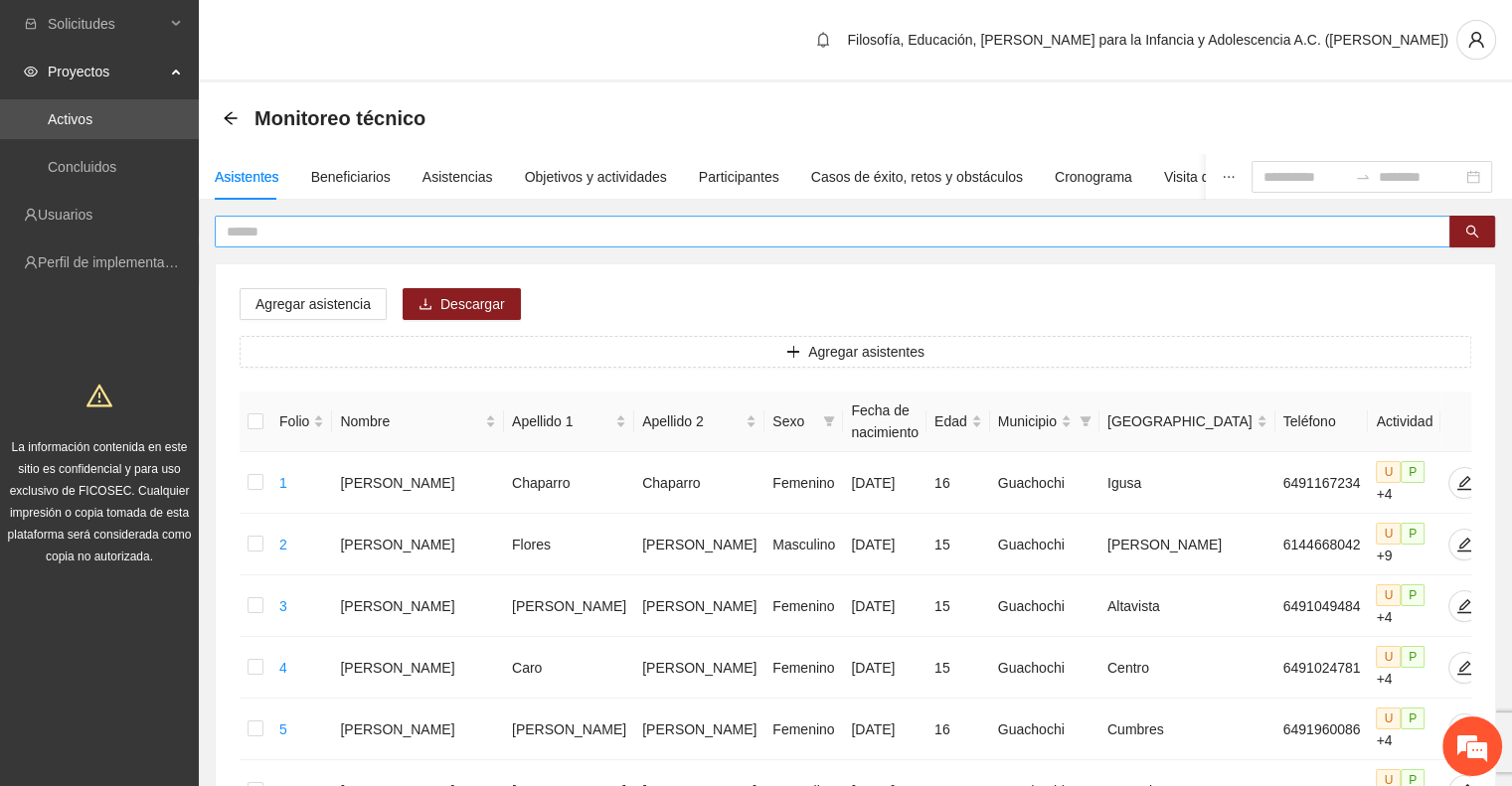 click at bounding box center (824, 232) 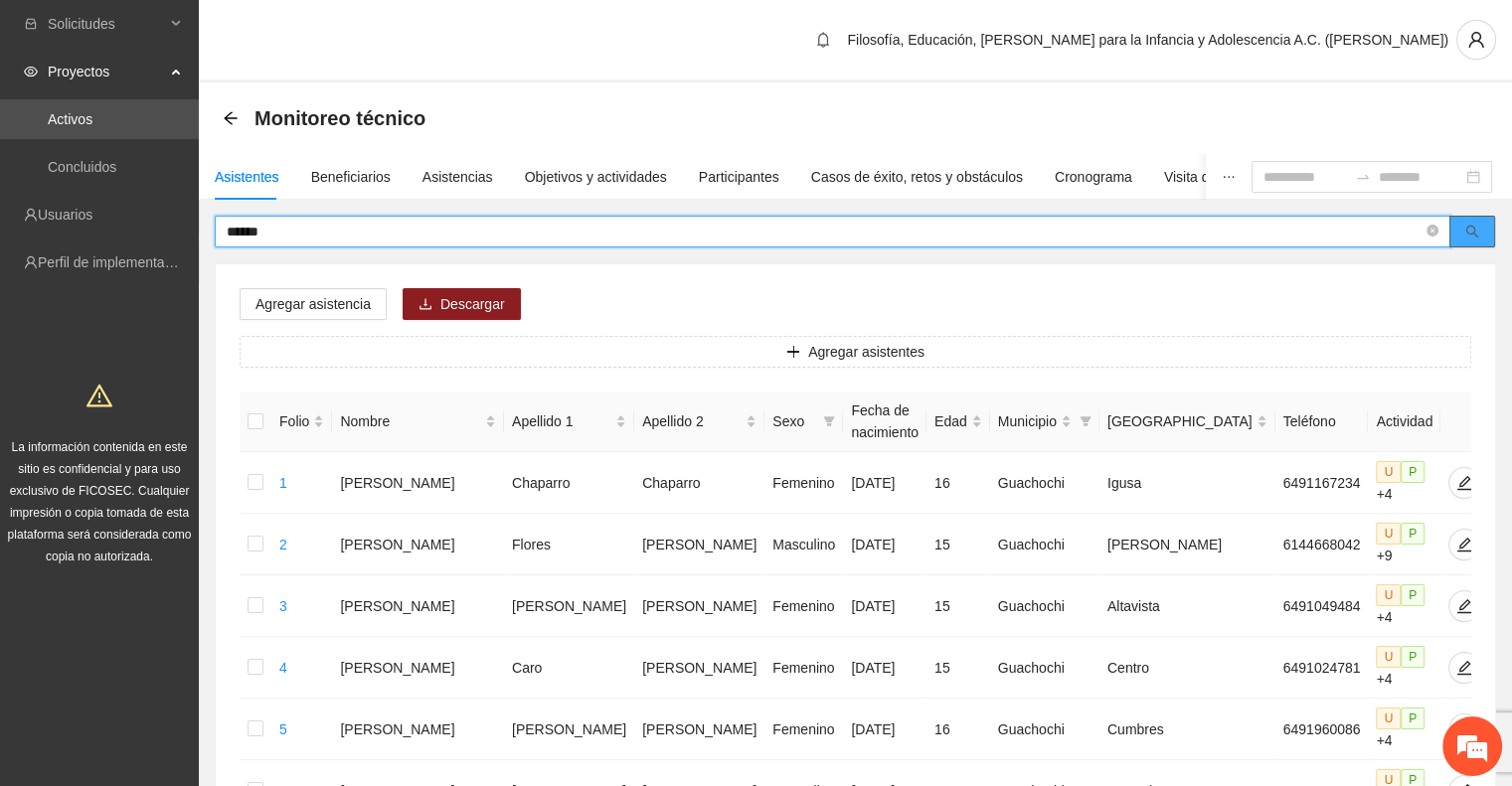 click 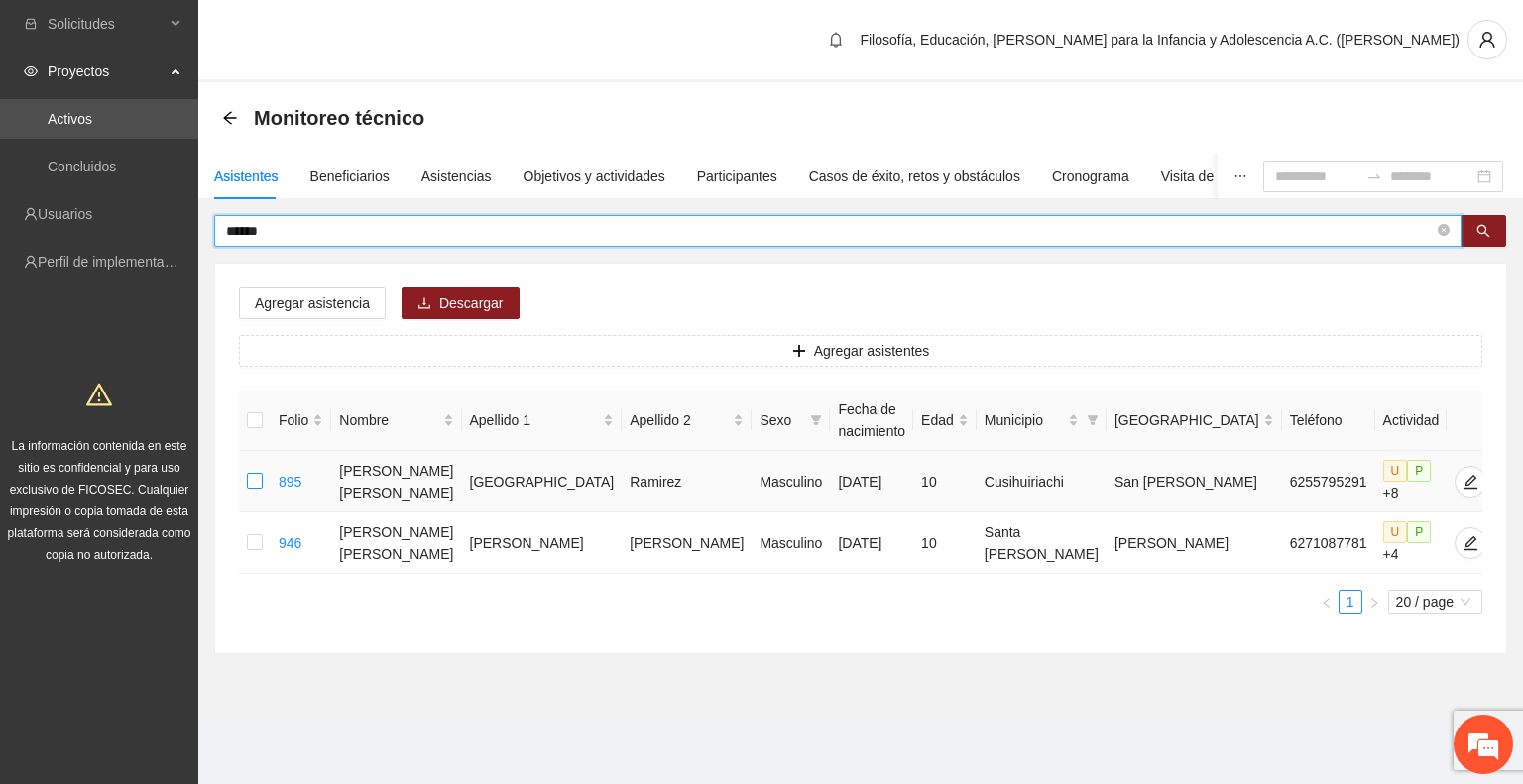type on "******" 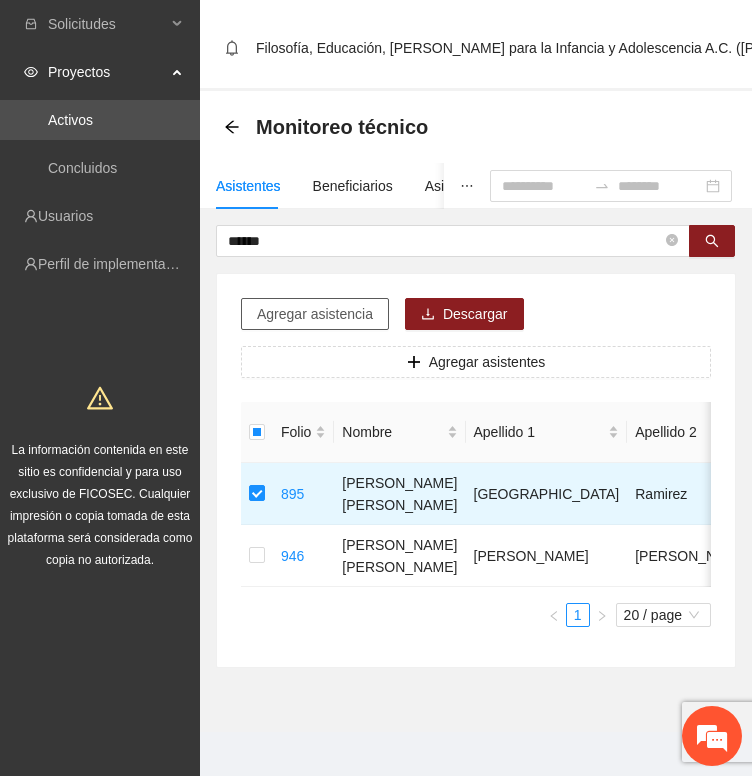 click on "Agregar asistencia" at bounding box center [315, 314] 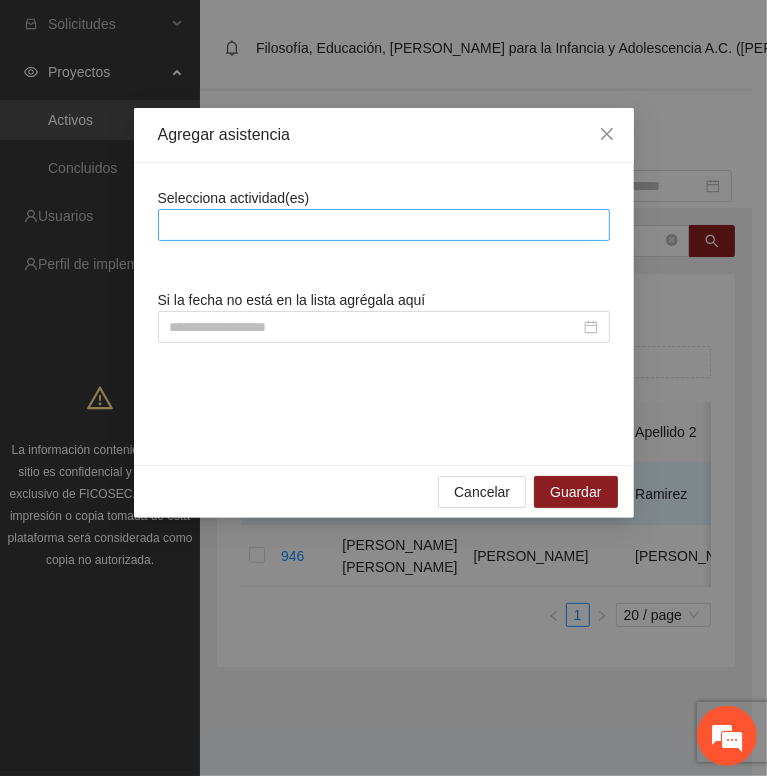 click at bounding box center [384, 225] 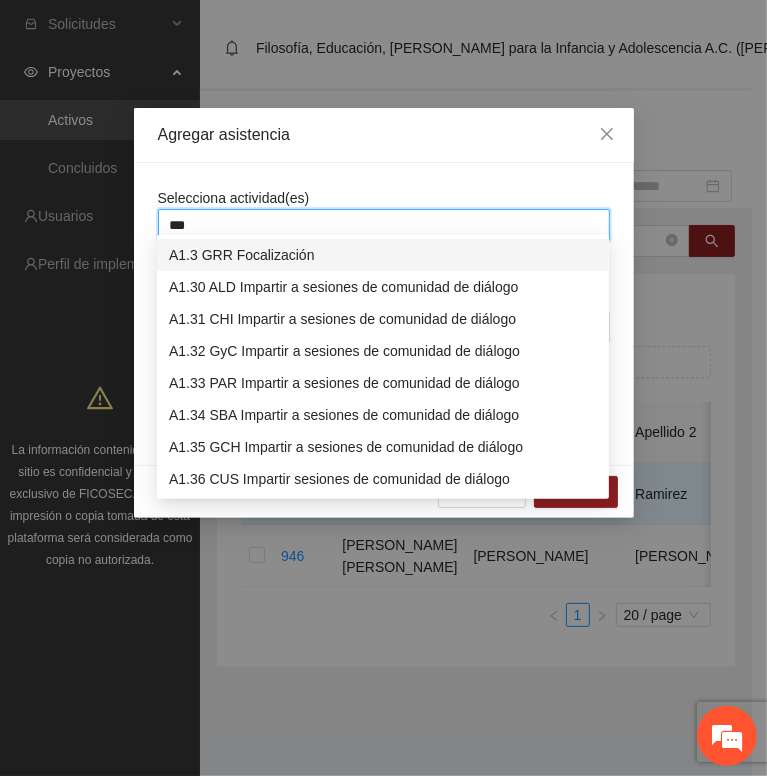 type on "****" 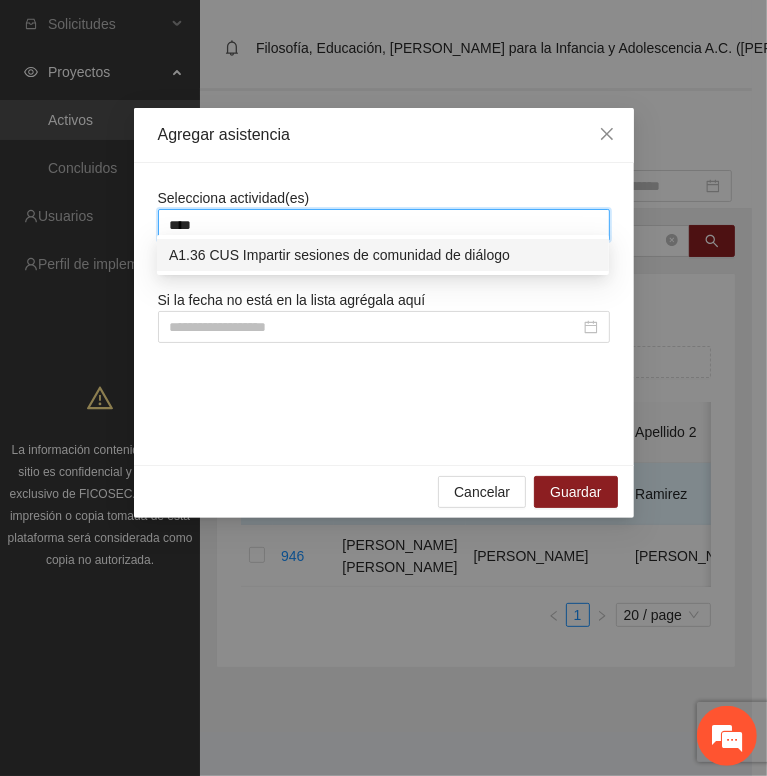 click on "A1.36 CUS Impartir sesiones de comunidad de diálogo" at bounding box center [383, 255] 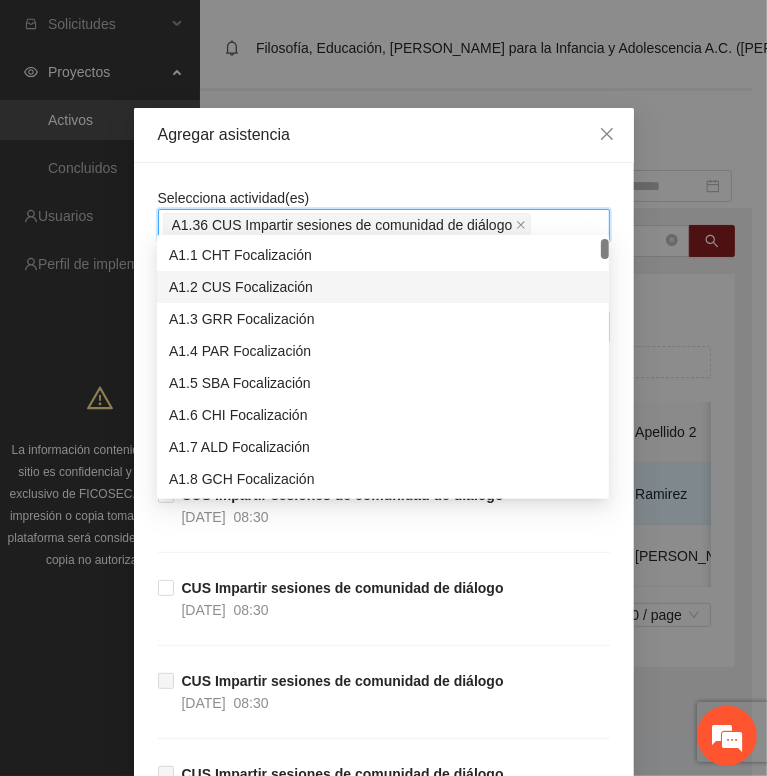 click on "Agregar asistencia" at bounding box center [384, 135] 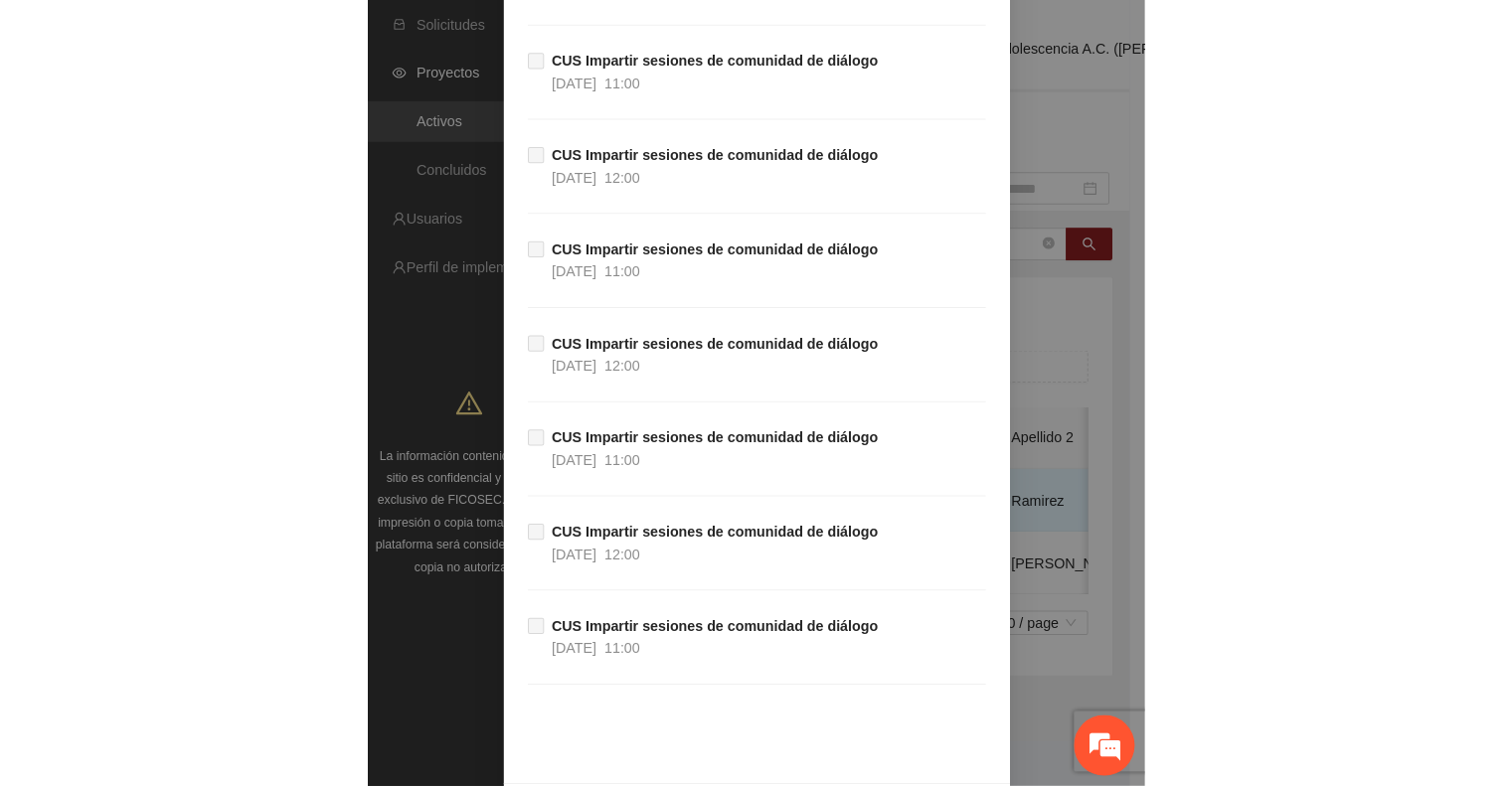 scroll, scrollTop: 5013, scrollLeft: 0, axis: vertical 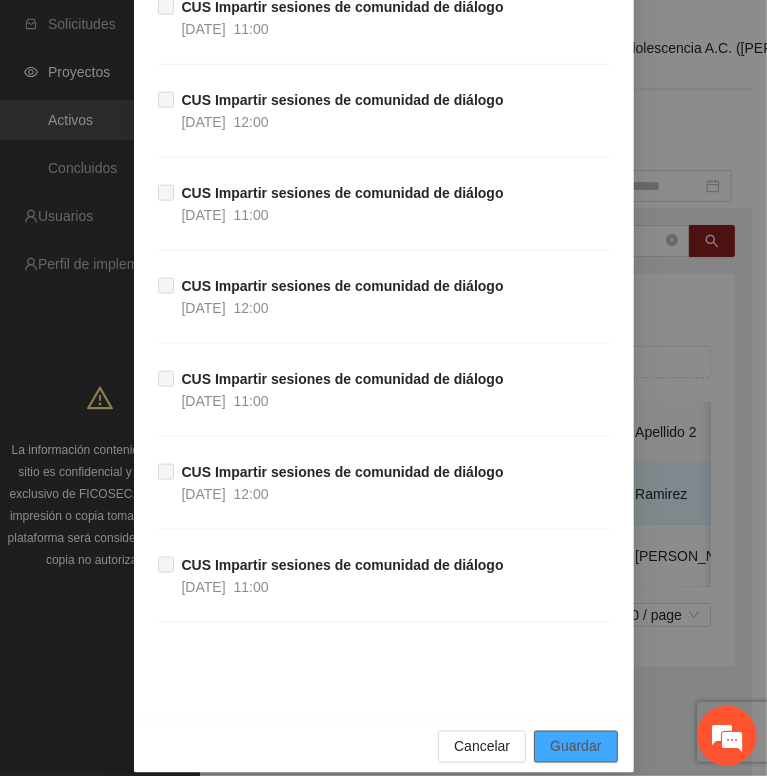 click on "Guardar" at bounding box center (575, 747) 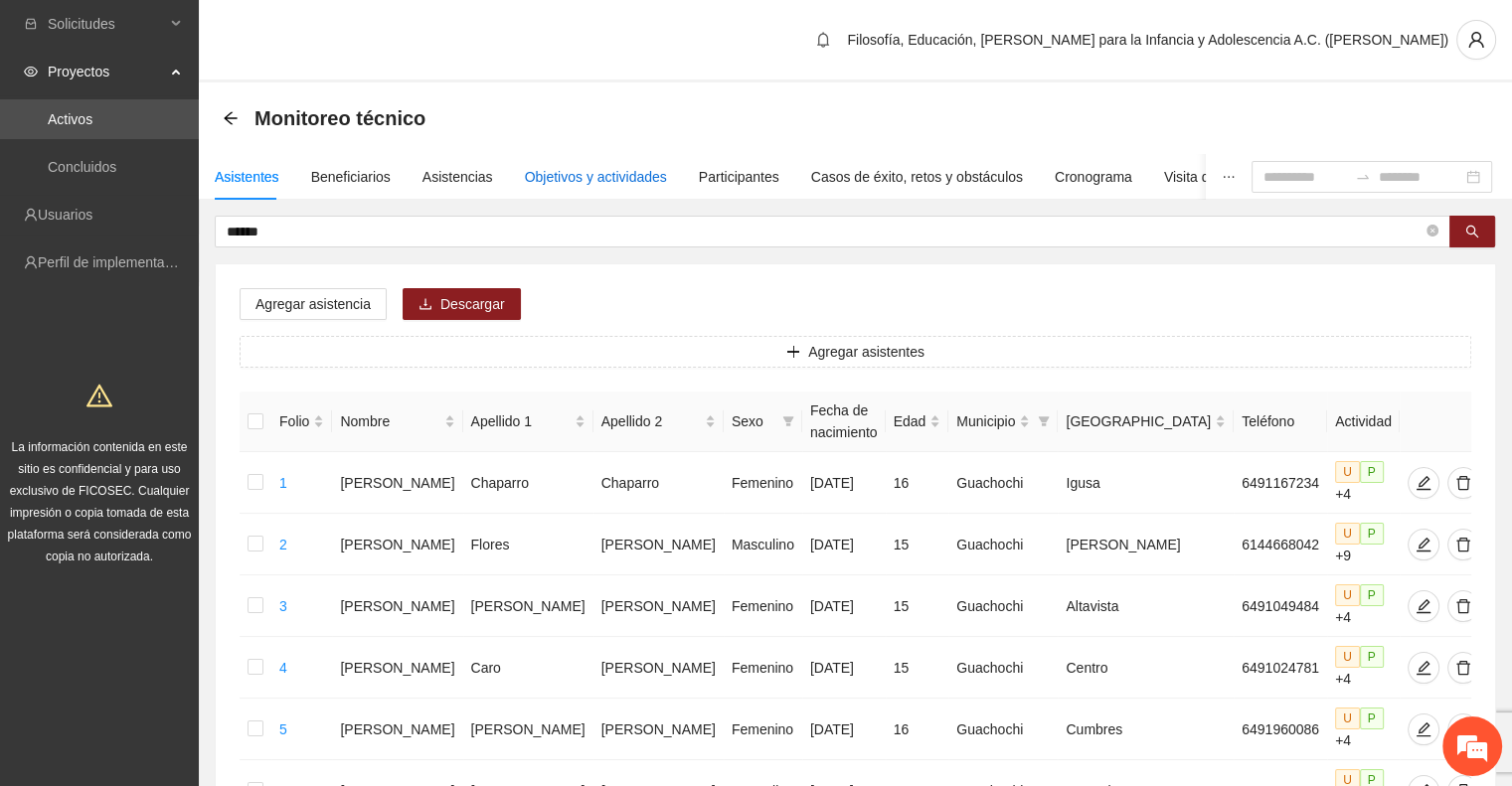 click on "Objetivos y actividades" at bounding box center (595, 177) 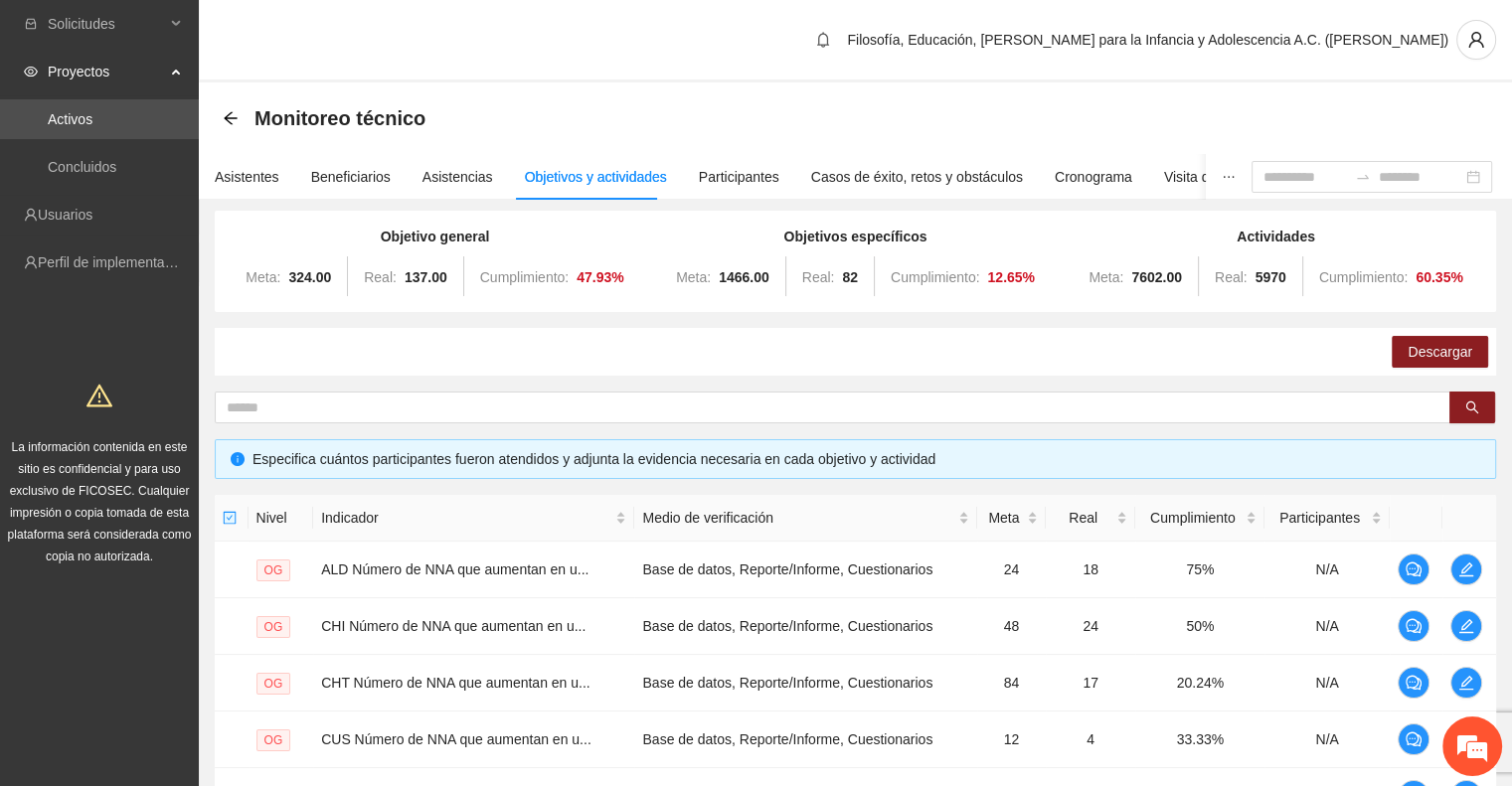 scroll, scrollTop: 509, scrollLeft: 0, axis: vertical 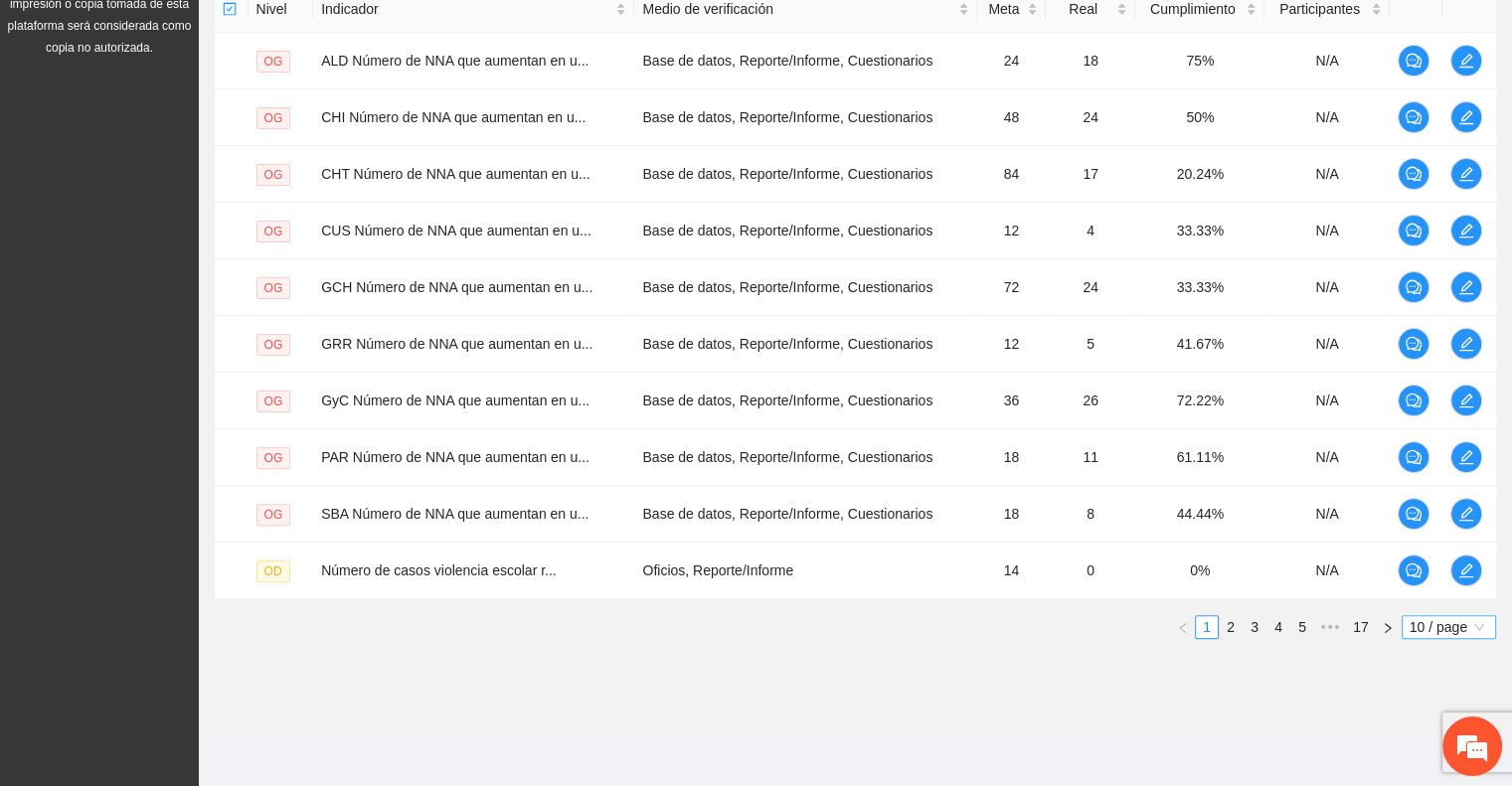 click on "10 / page" at bounding box center [1448, 627] 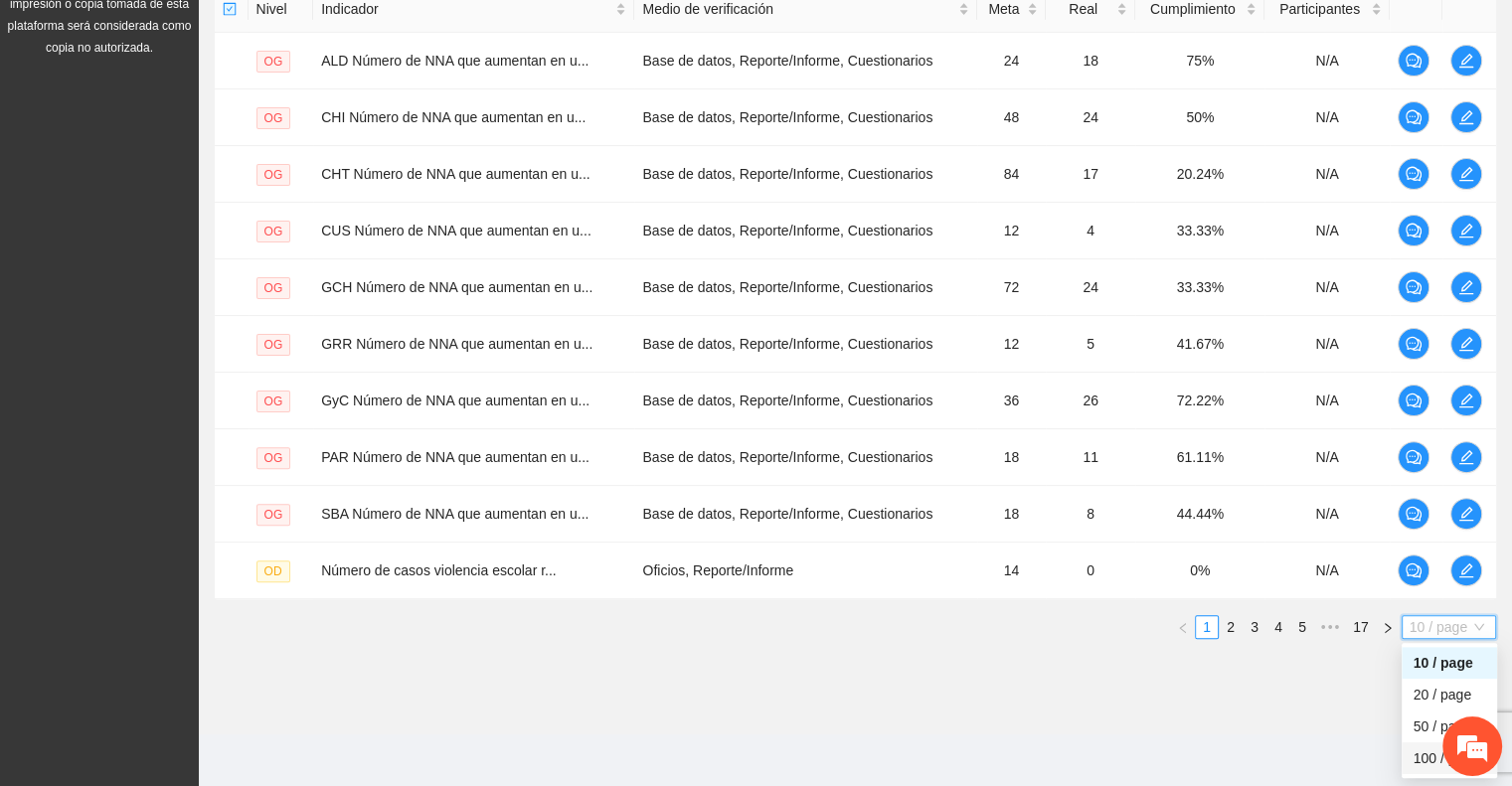 click on "100 / page" at bounding box center [1449, 758] 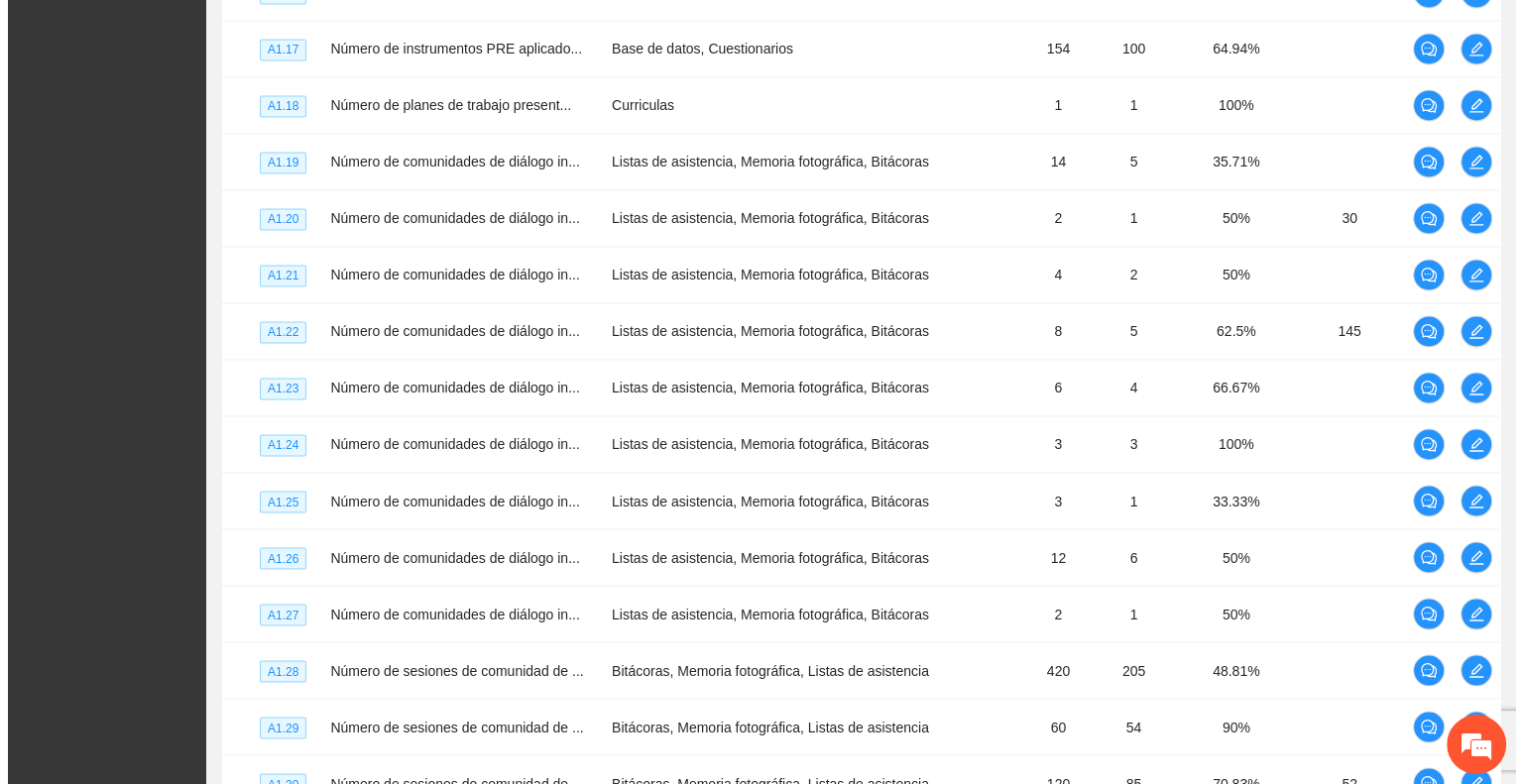 scroll, scrollTop: 3679, scrollLeft: 0, axis: vertical 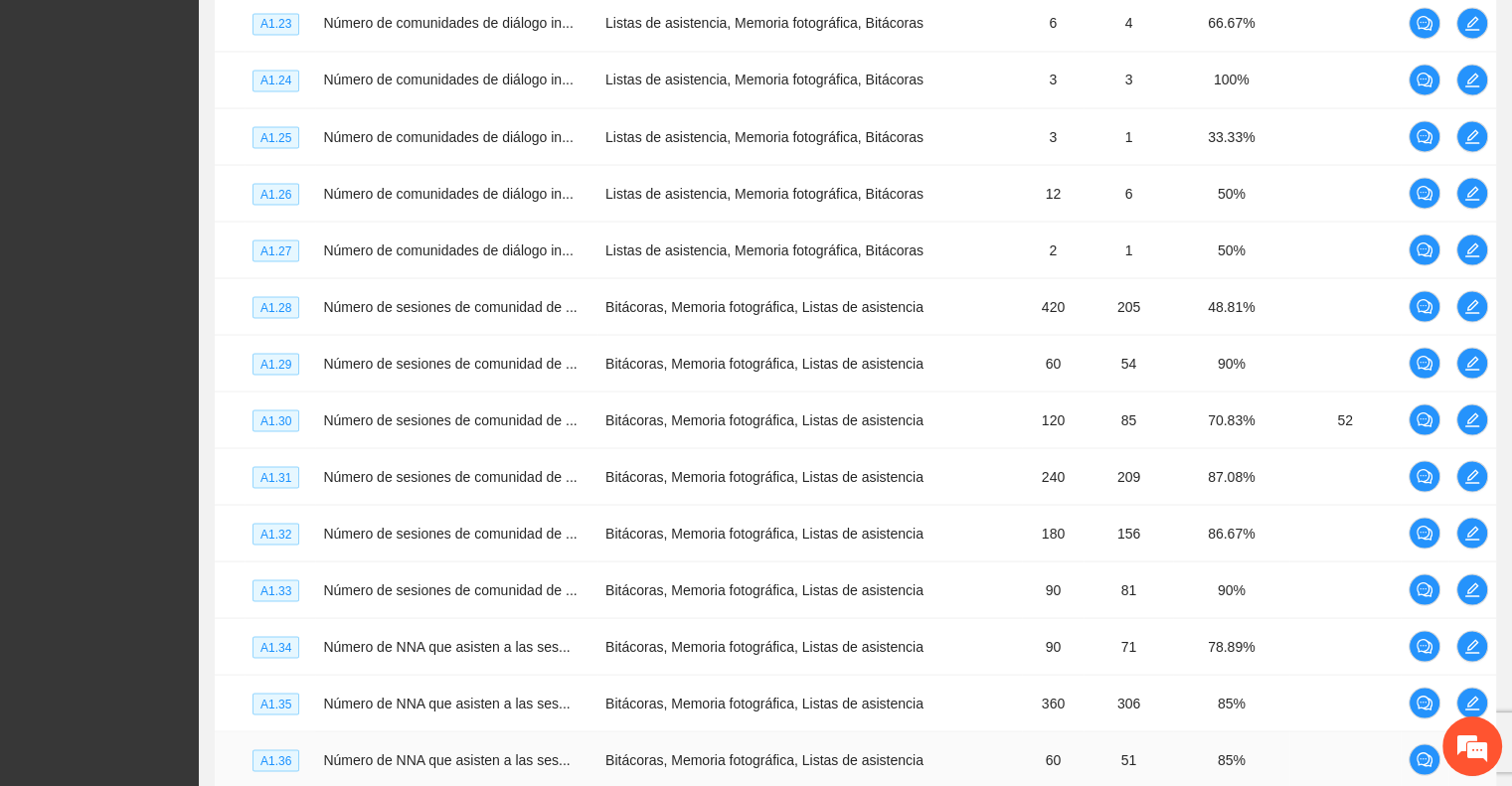 click 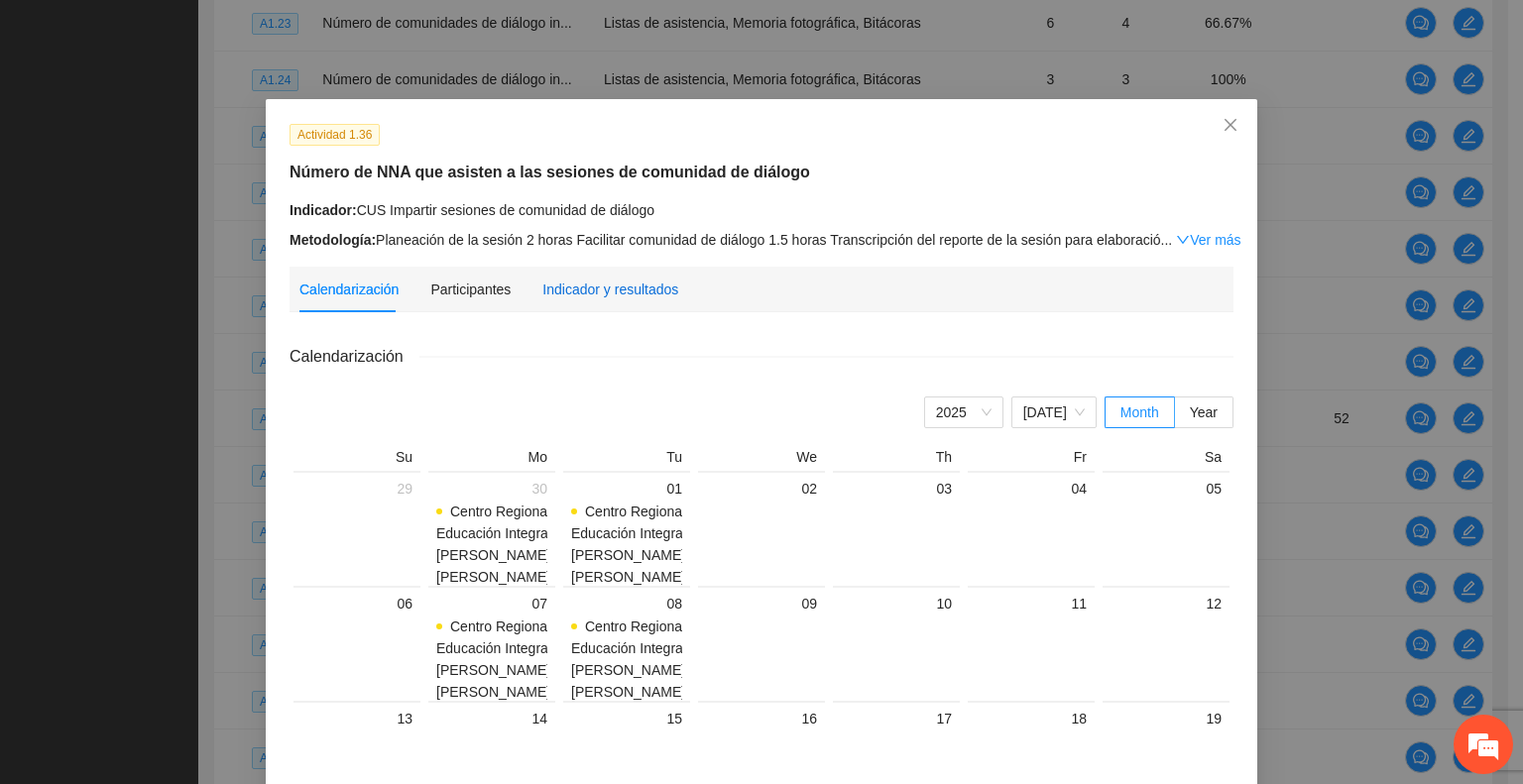 click on "Indicador y resultados" at bounding box center (610, 289) 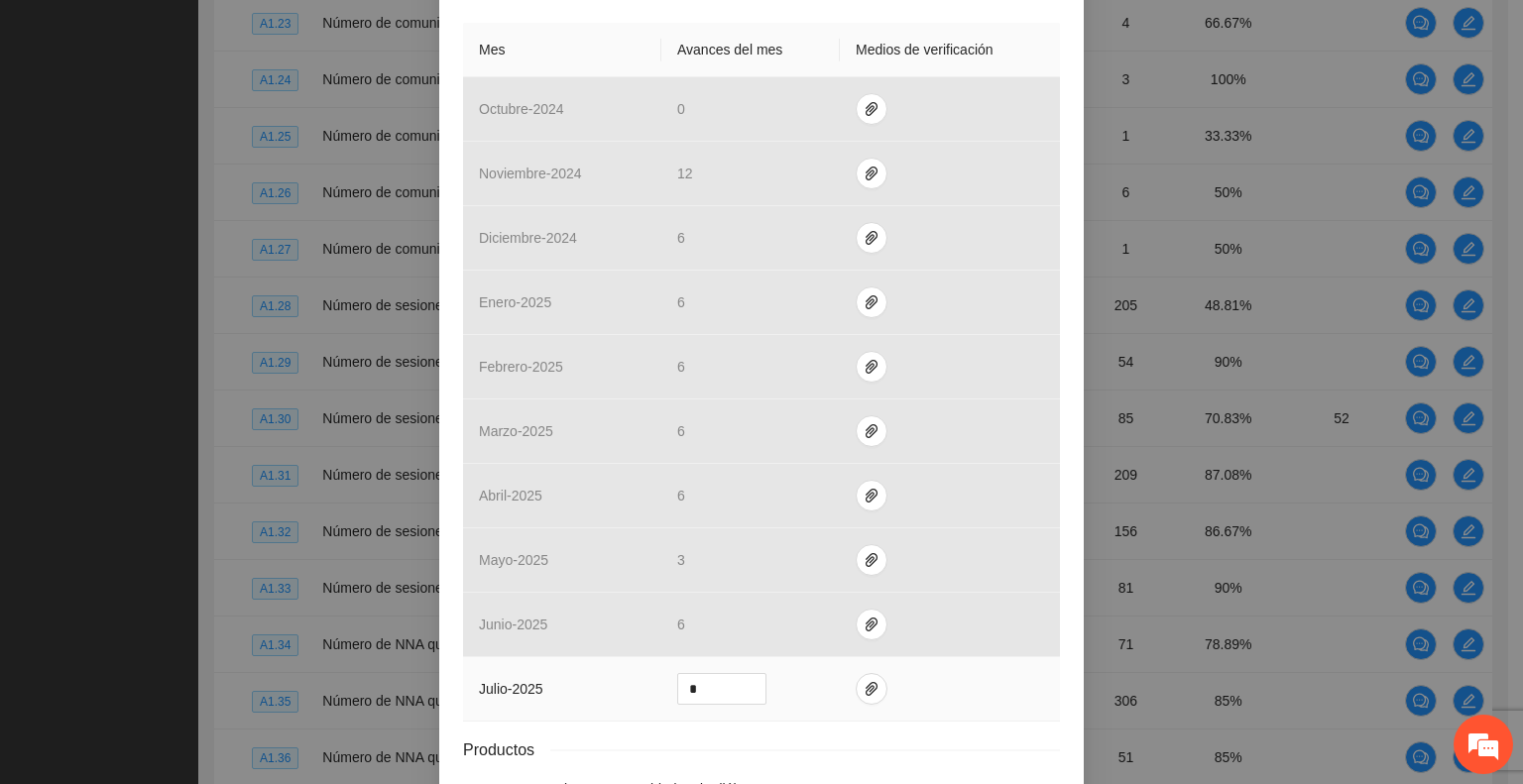 scroll, scrollTop: 567, scrollLeft: 0, axis: vertical 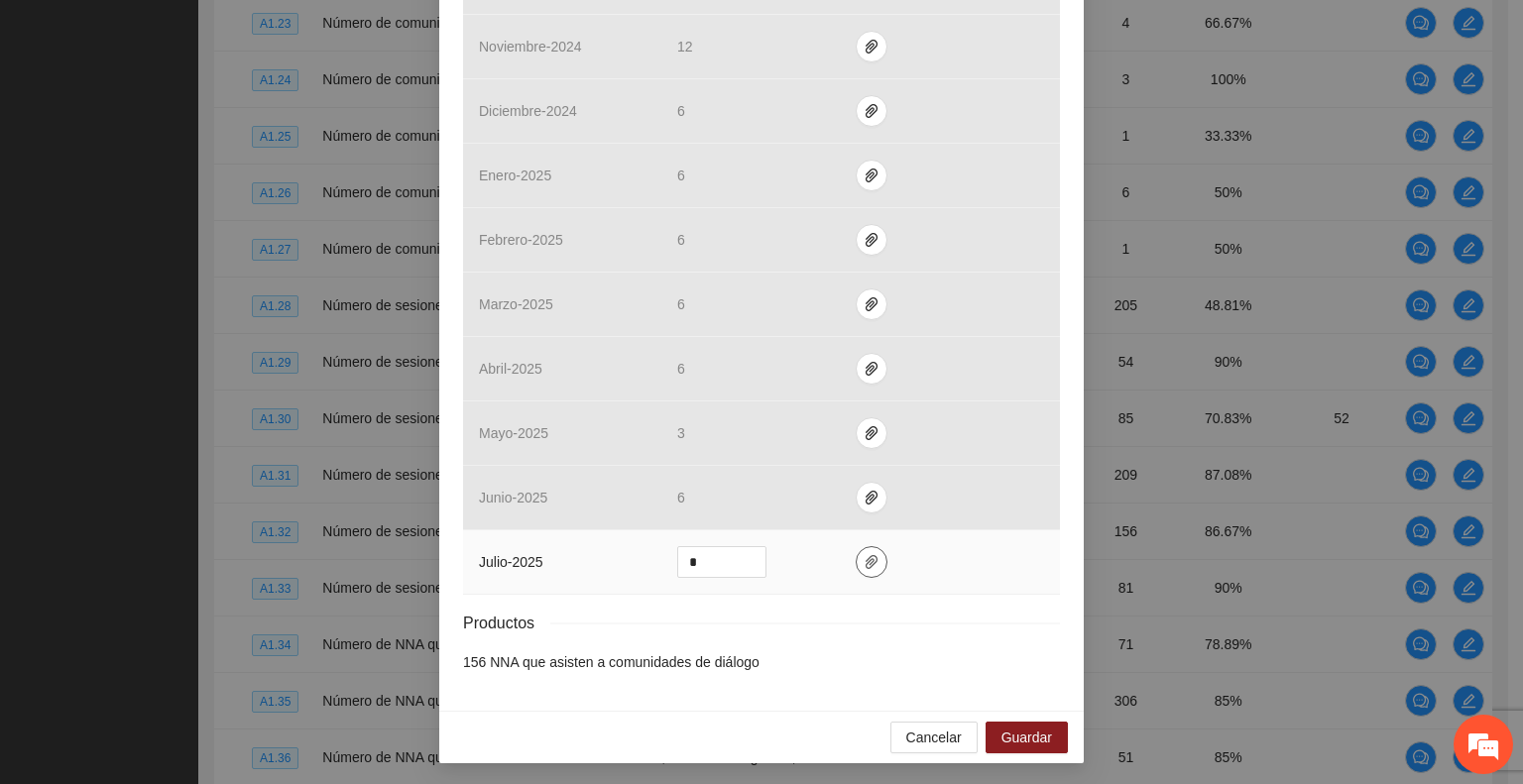 click 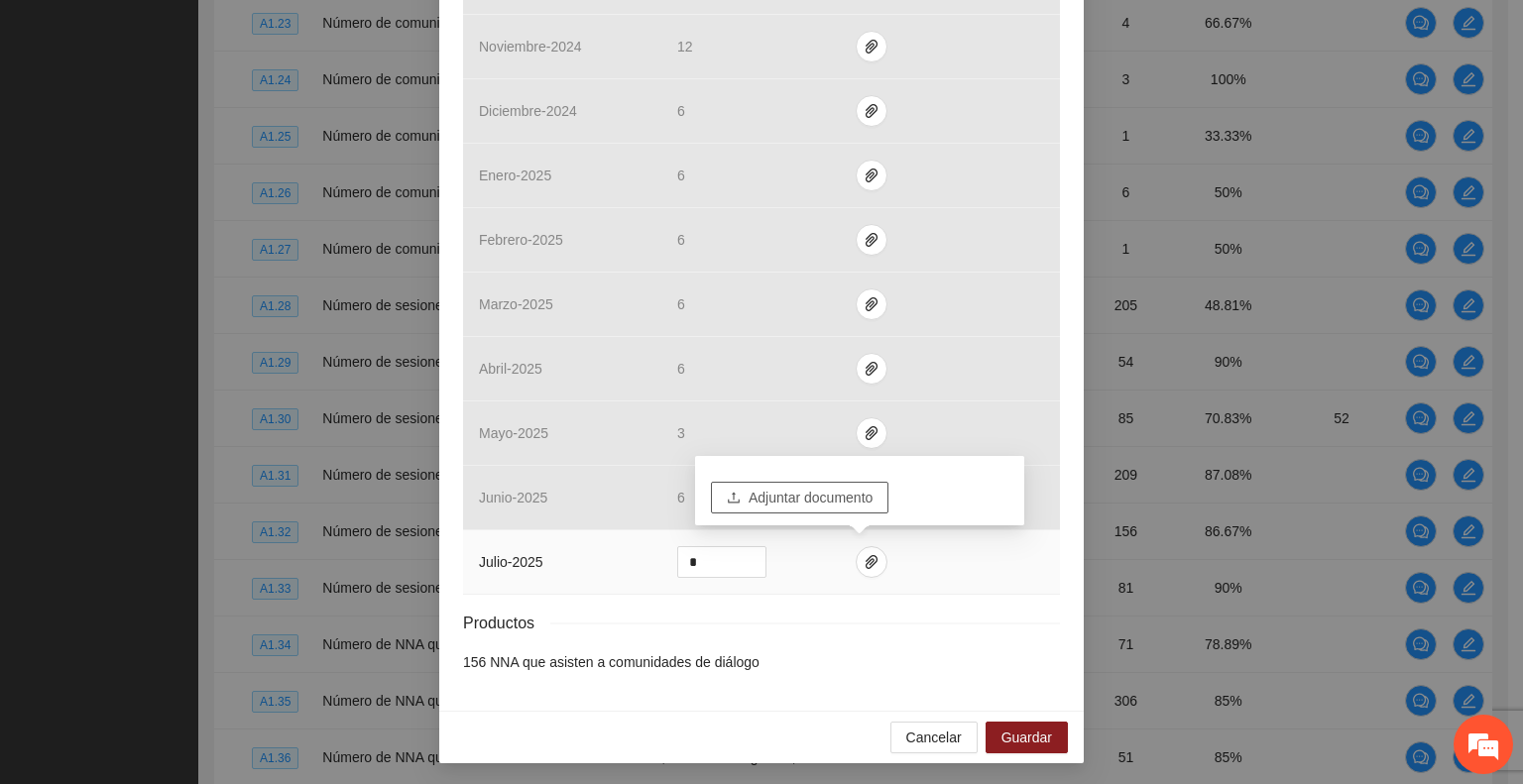 click on "Adjuntar documento" at bounding box center (810, 498) 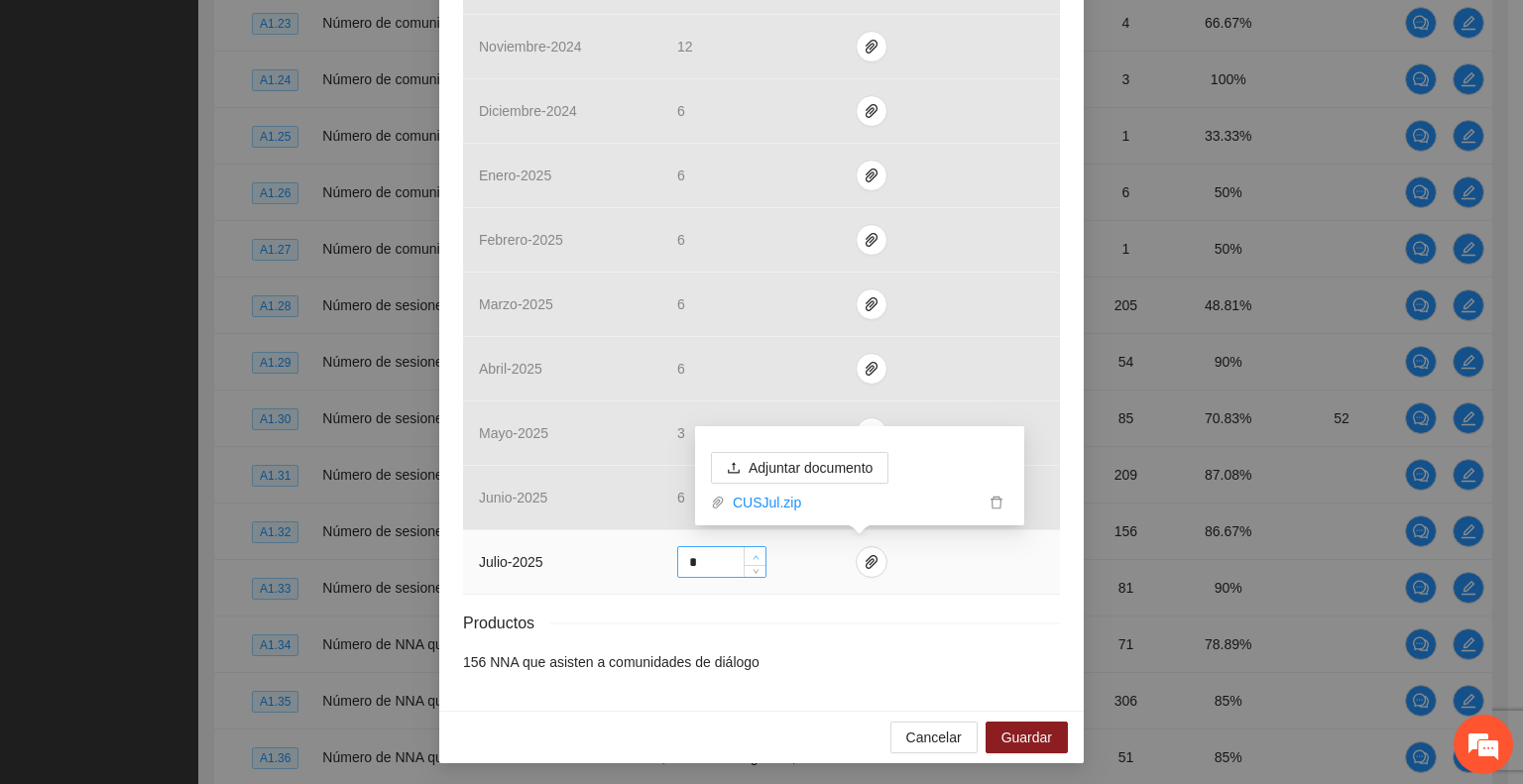click 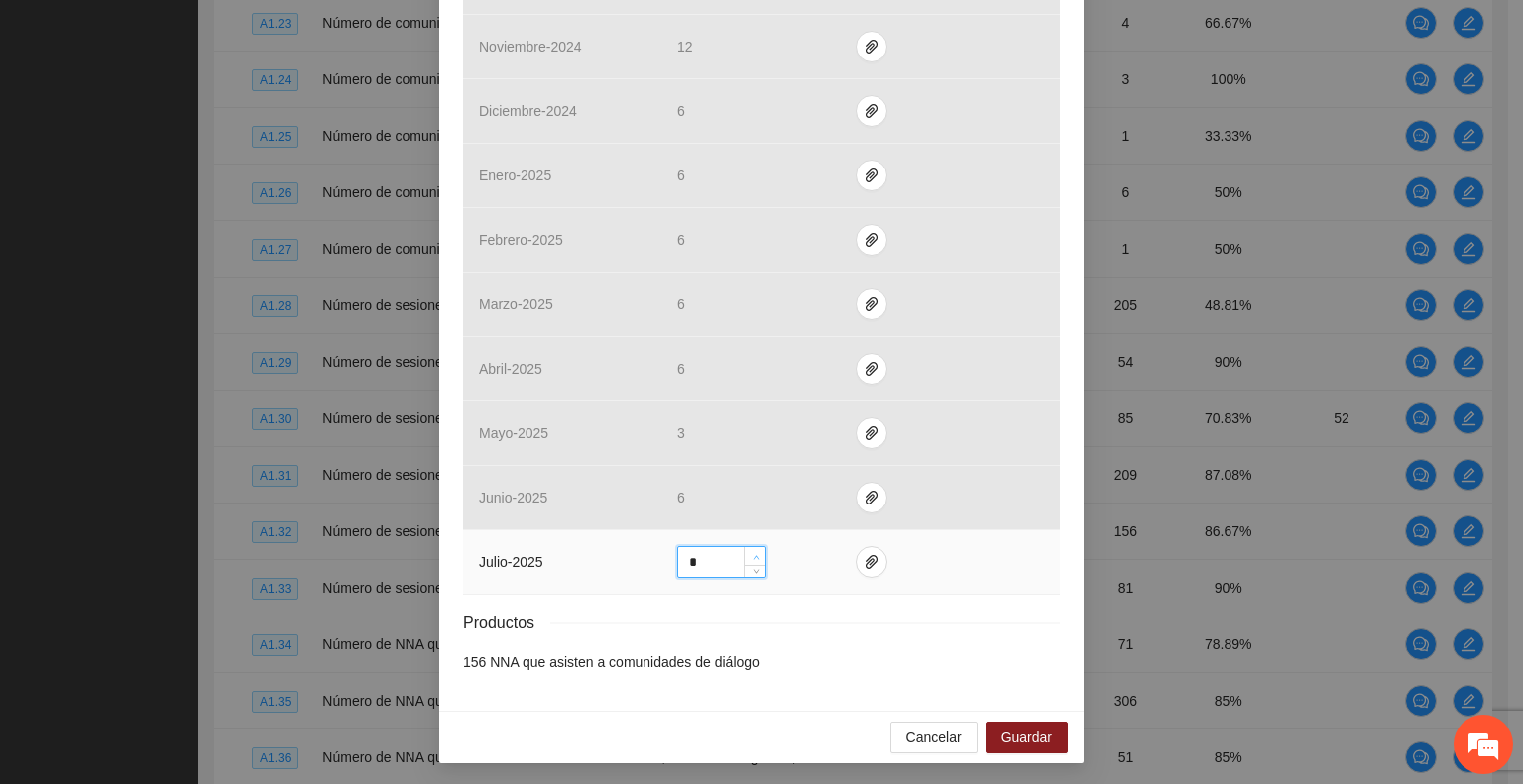 click 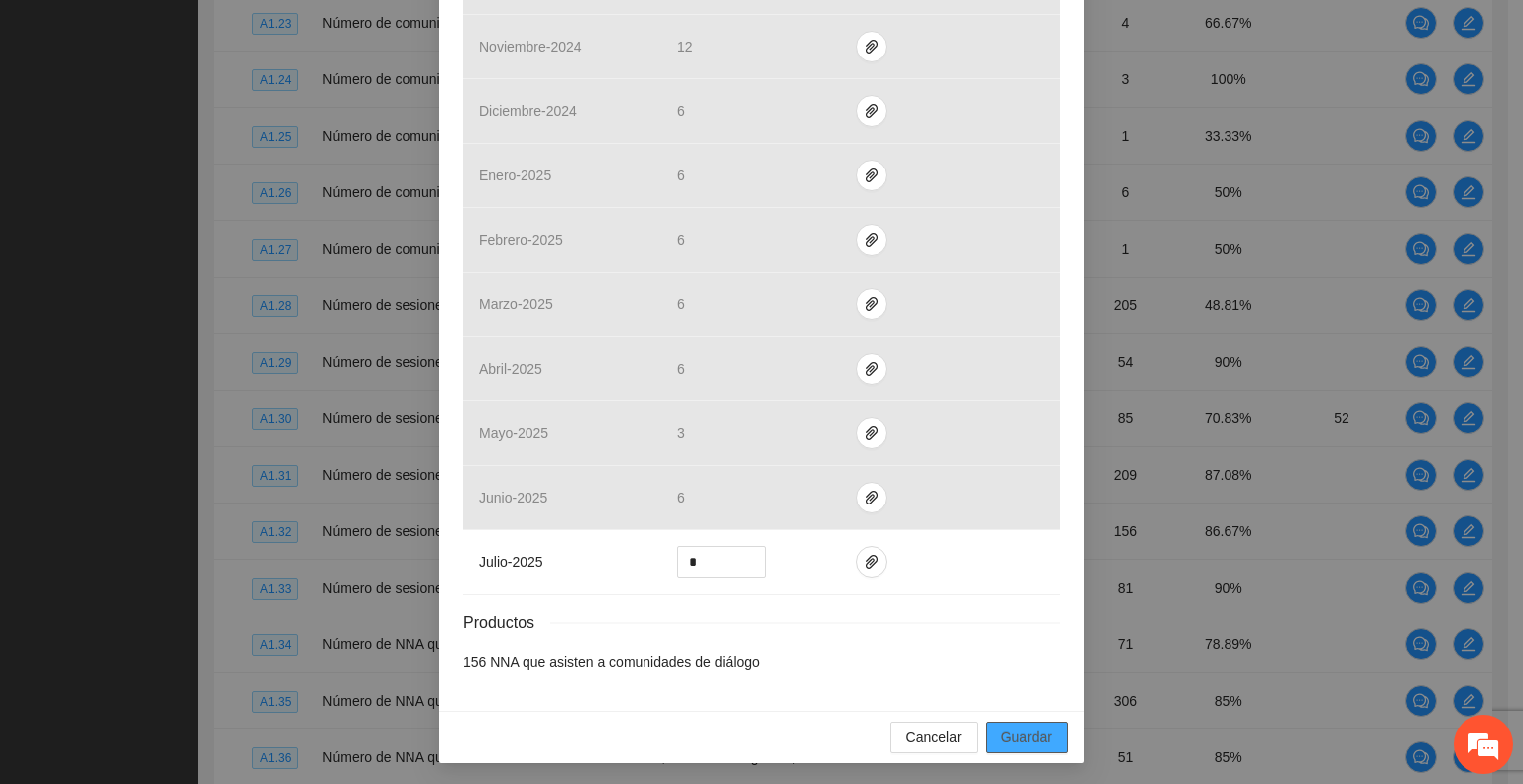 click on "Guardar" at bounding box center [1026, 737] 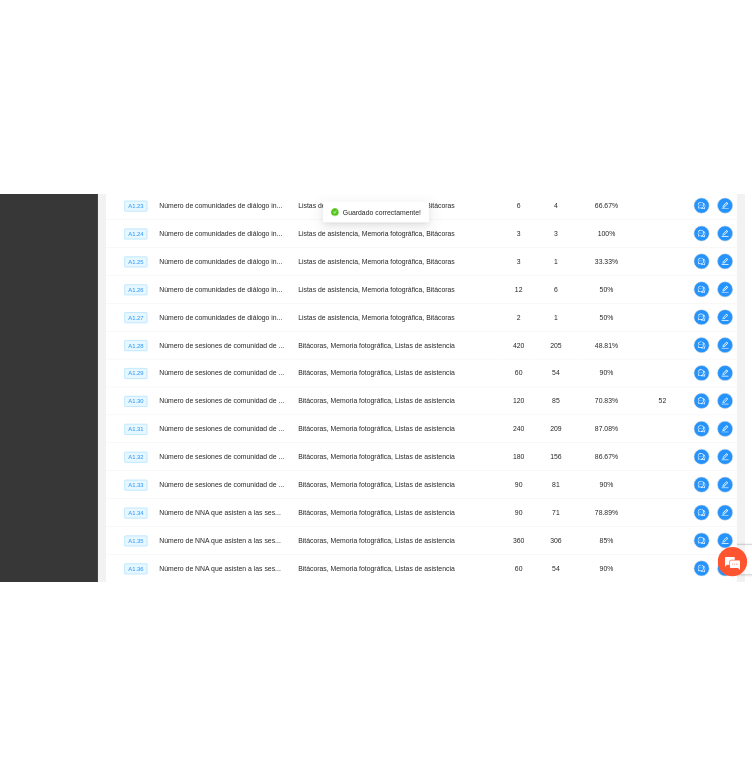 scroll, scrollTop: 472, scrollLeft: 0, axis: vertical 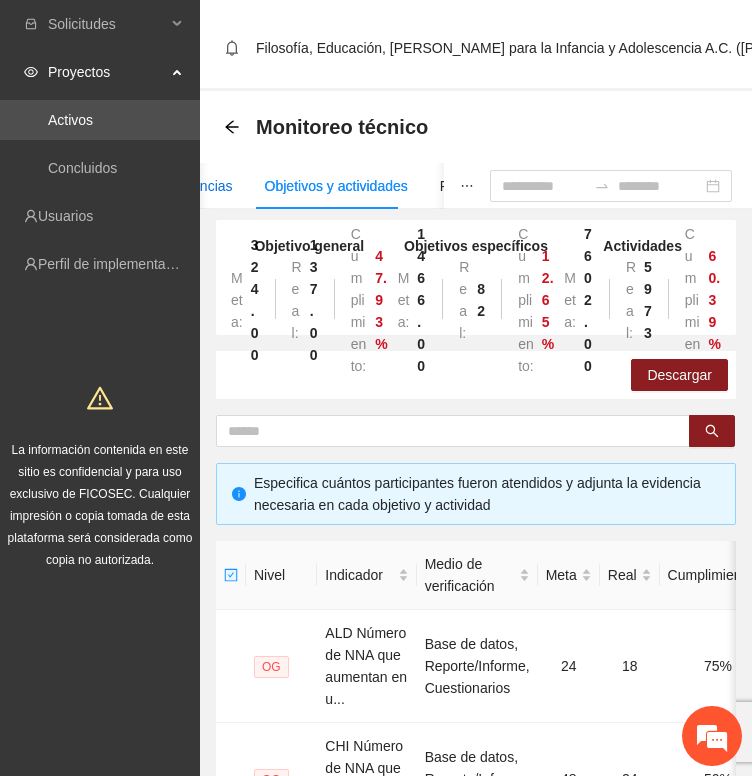click on "Asistencias" at bounding box center [197, 186] 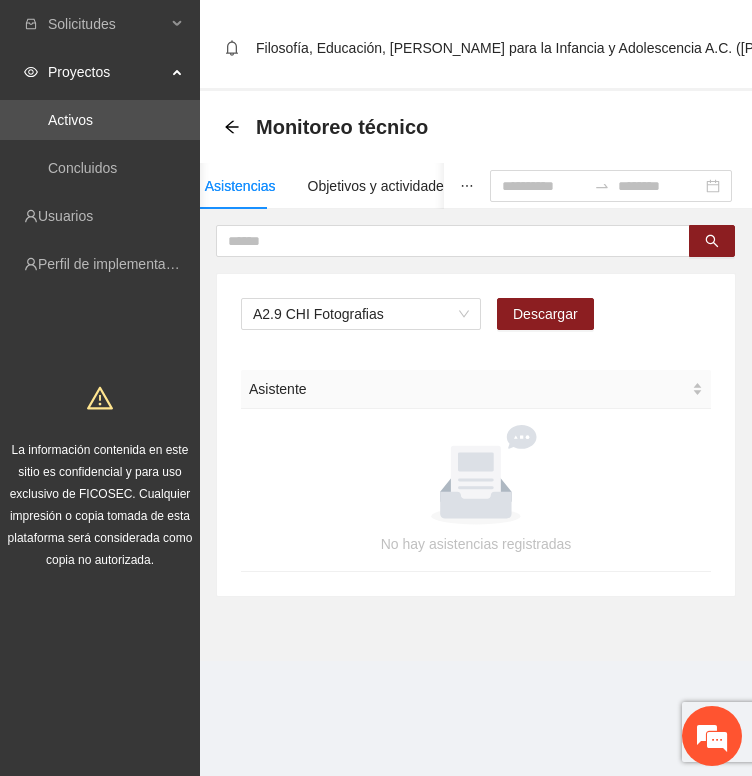 click on "Monitoreo técnico" at bounding box center (476, 127) 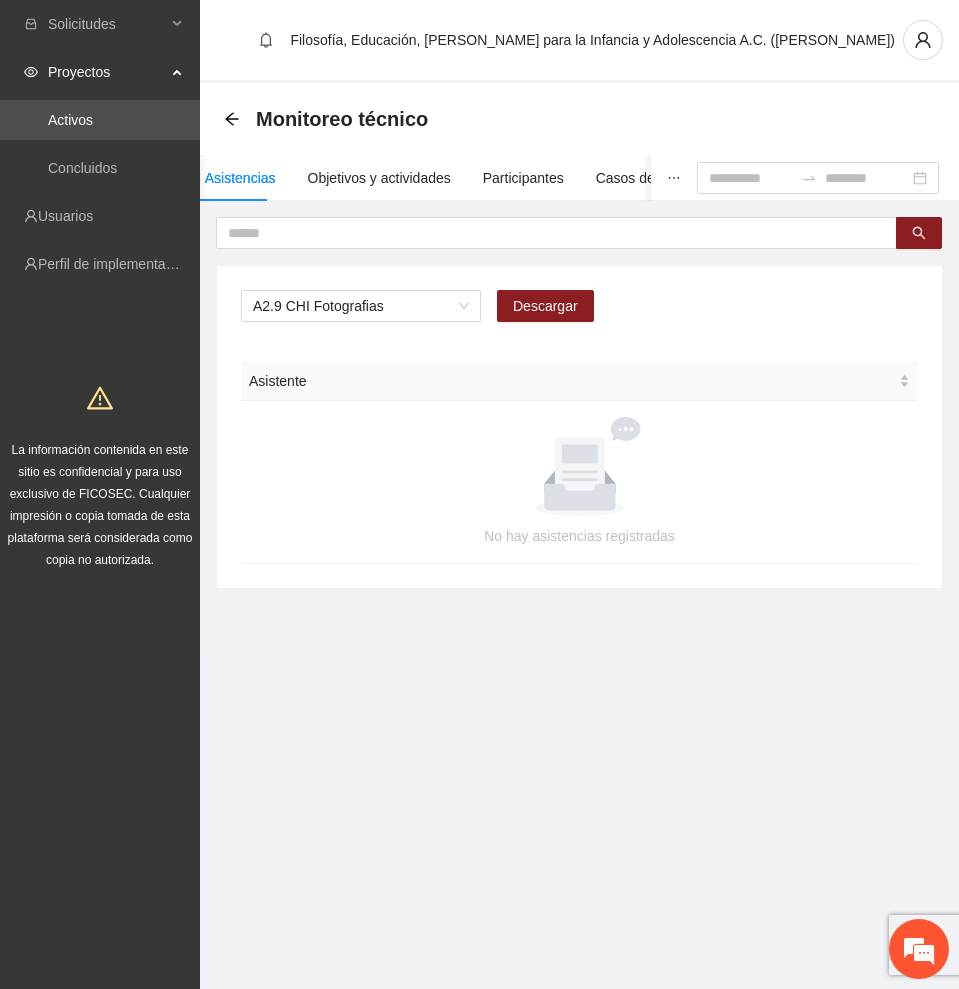 click on "Asistencias" at bounding box center (240, 178) 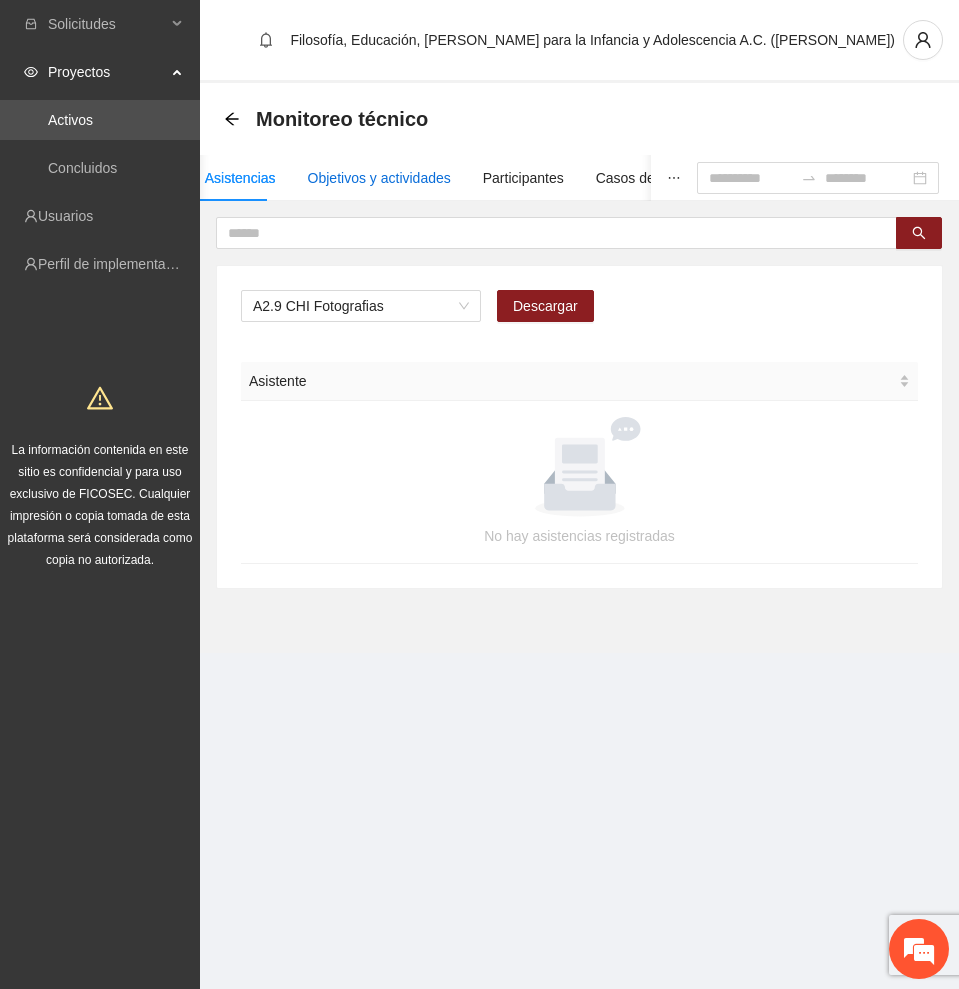 click on "Objetivos y actividades" at bounding box center (379, 178) 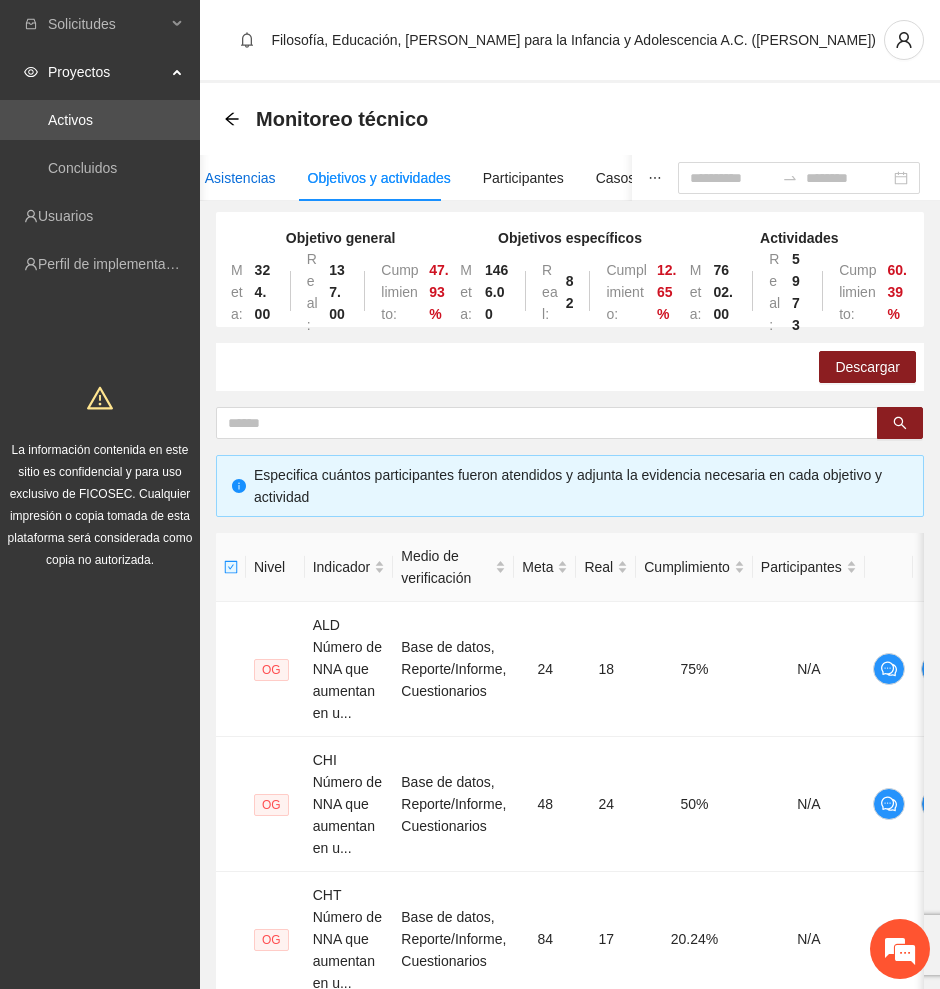 click on "Asistencias" at bounding box center [240, 178] 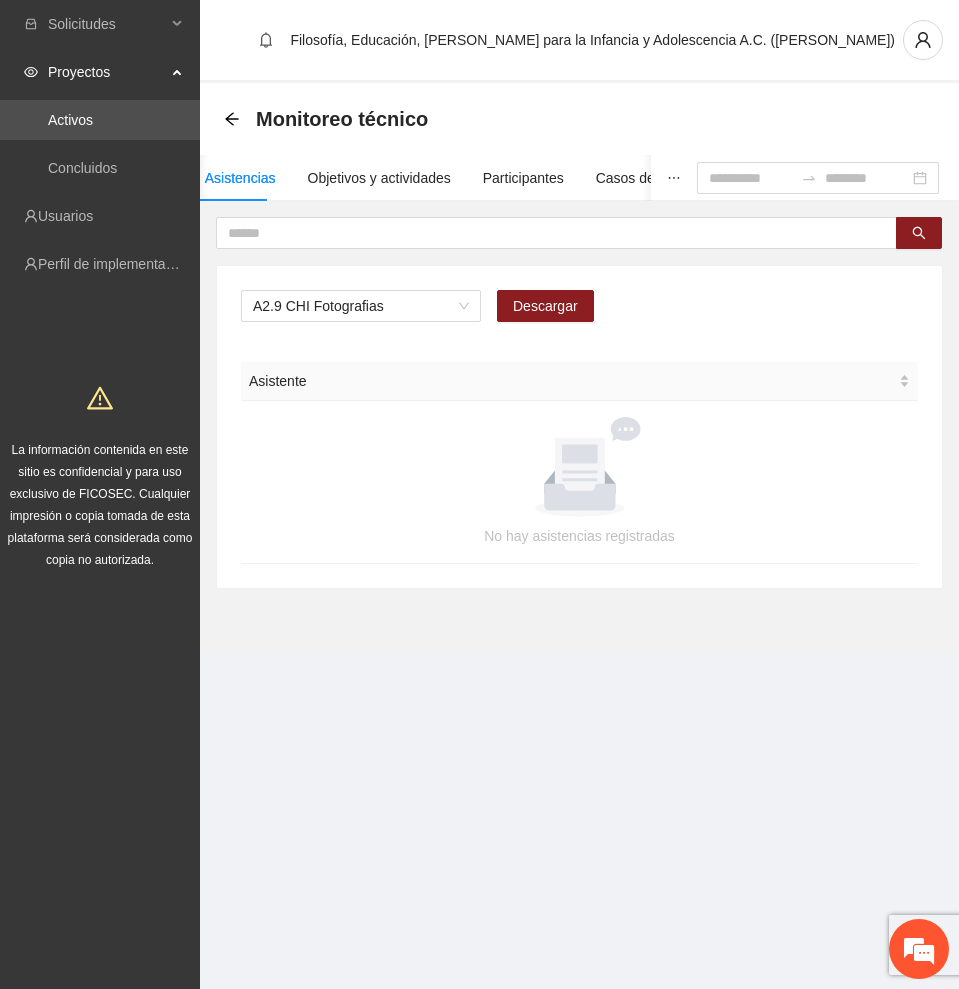 click on "Asistencias" at bounding box center [240, 178] 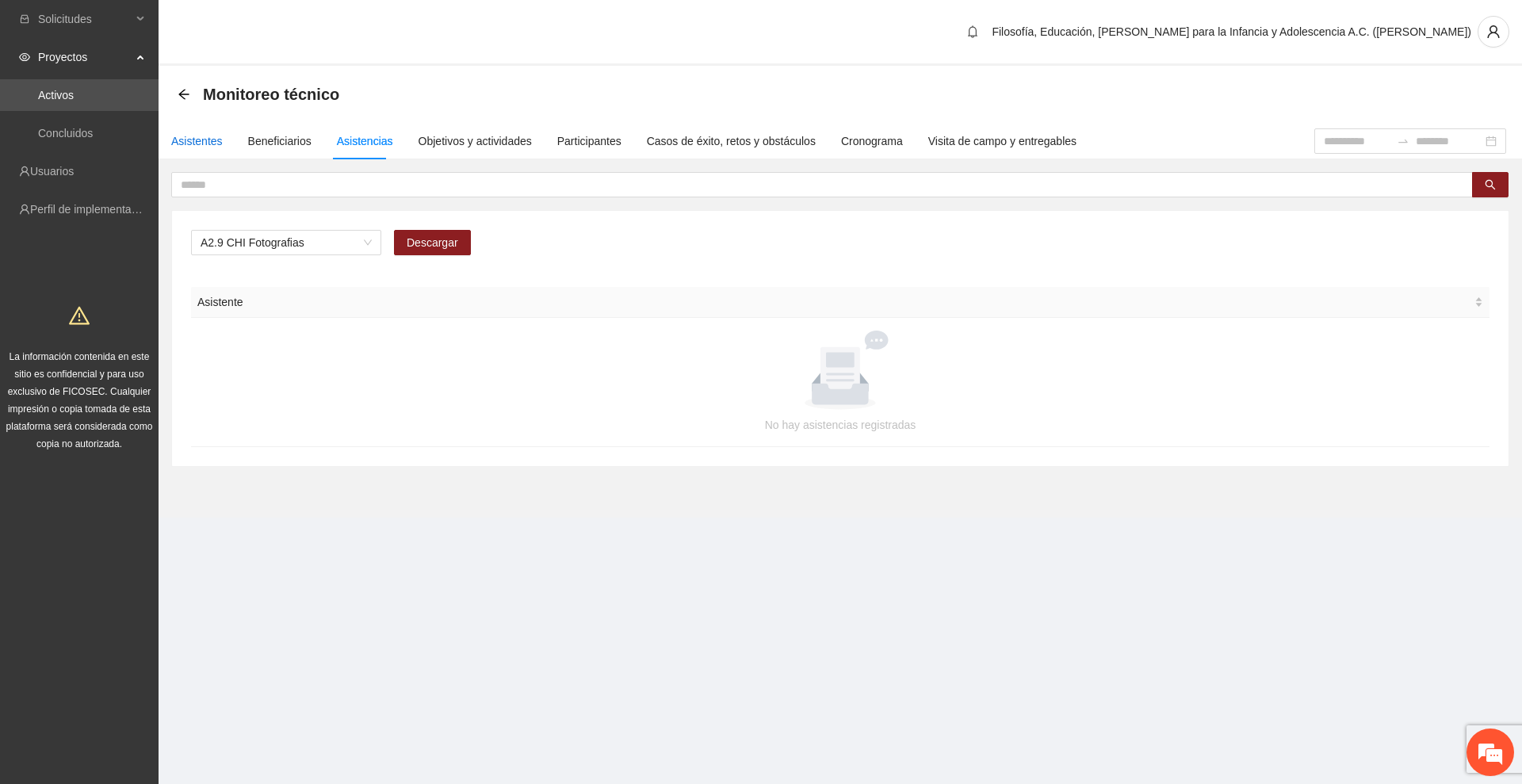 click on "Asistentes" at bounding box center (197, 141) 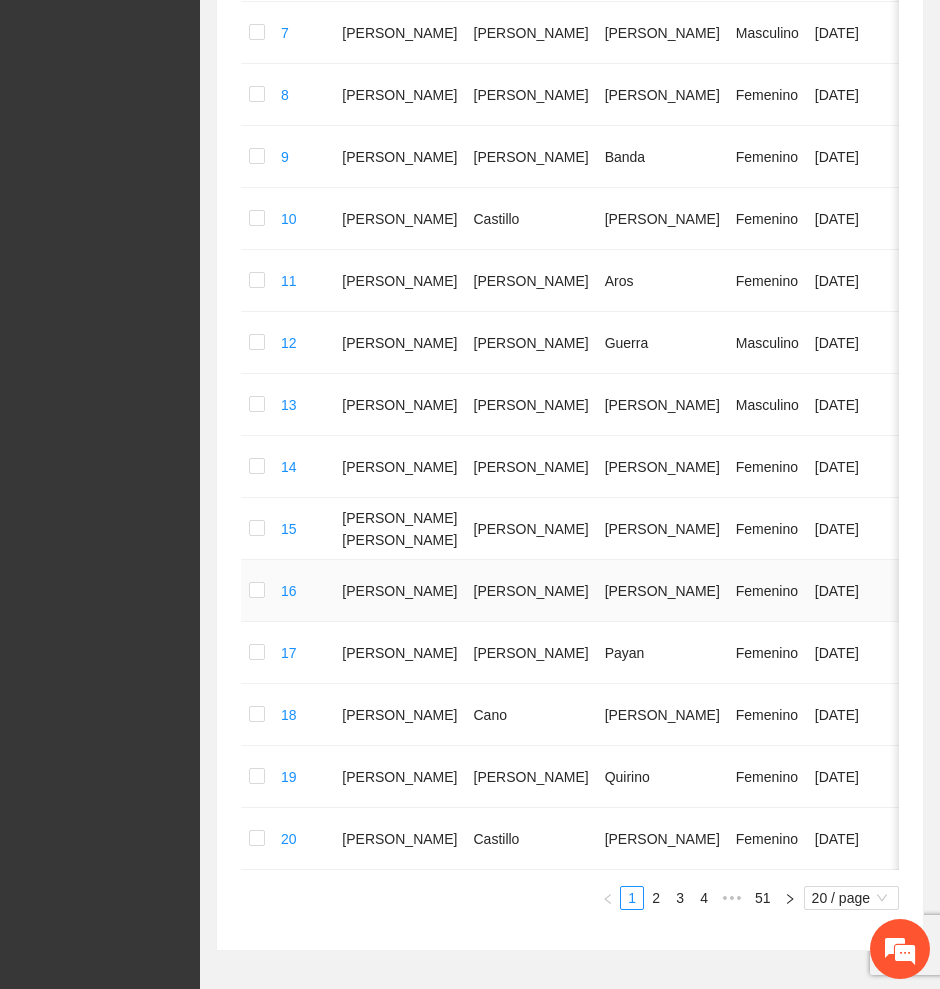 scroll, scrollTop: 906, scrollLeft: 0, axis: vertical 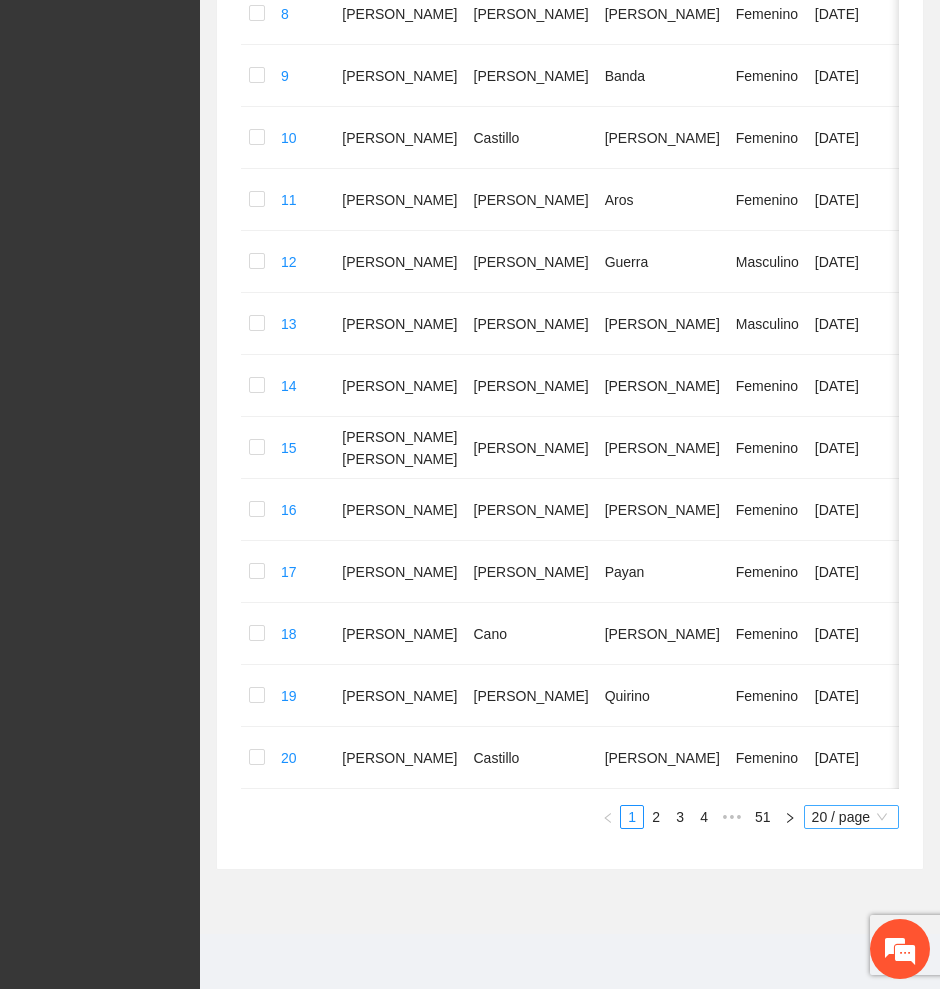click on "20 / page" at bounding box center (851, 817) 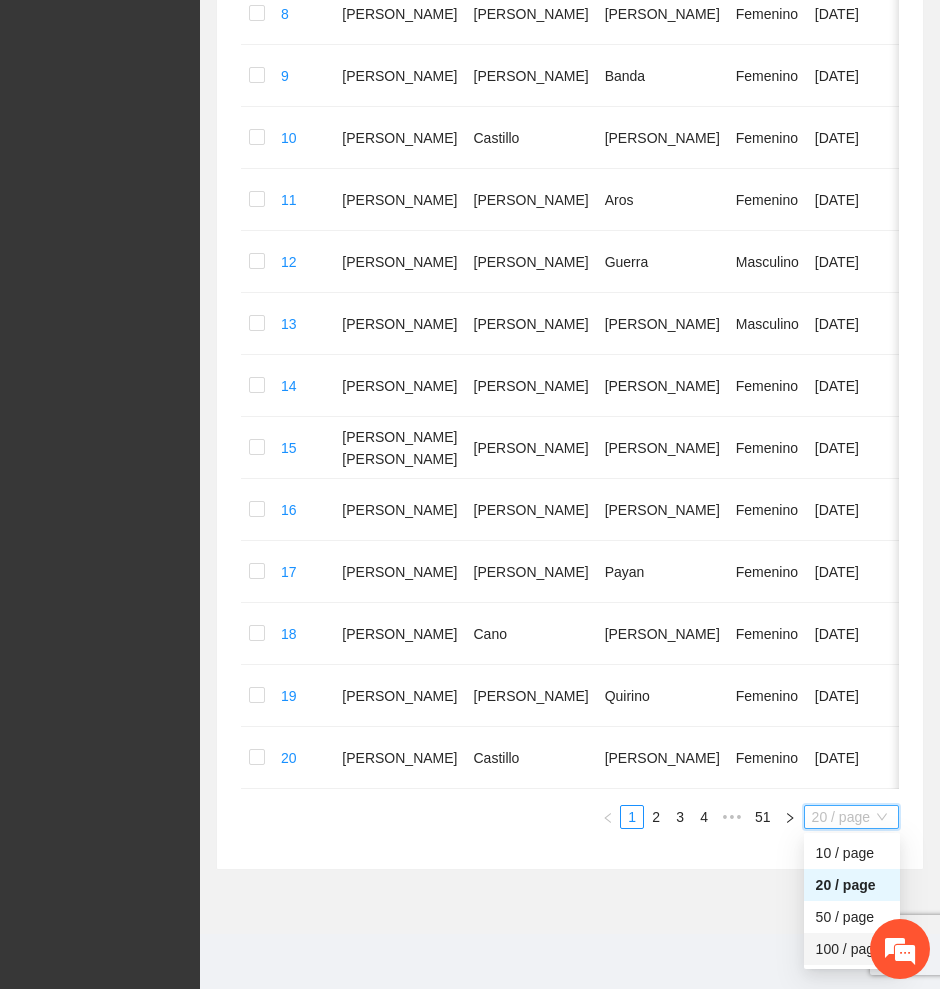 click on "100 / page" at bounding box center [852, 949] 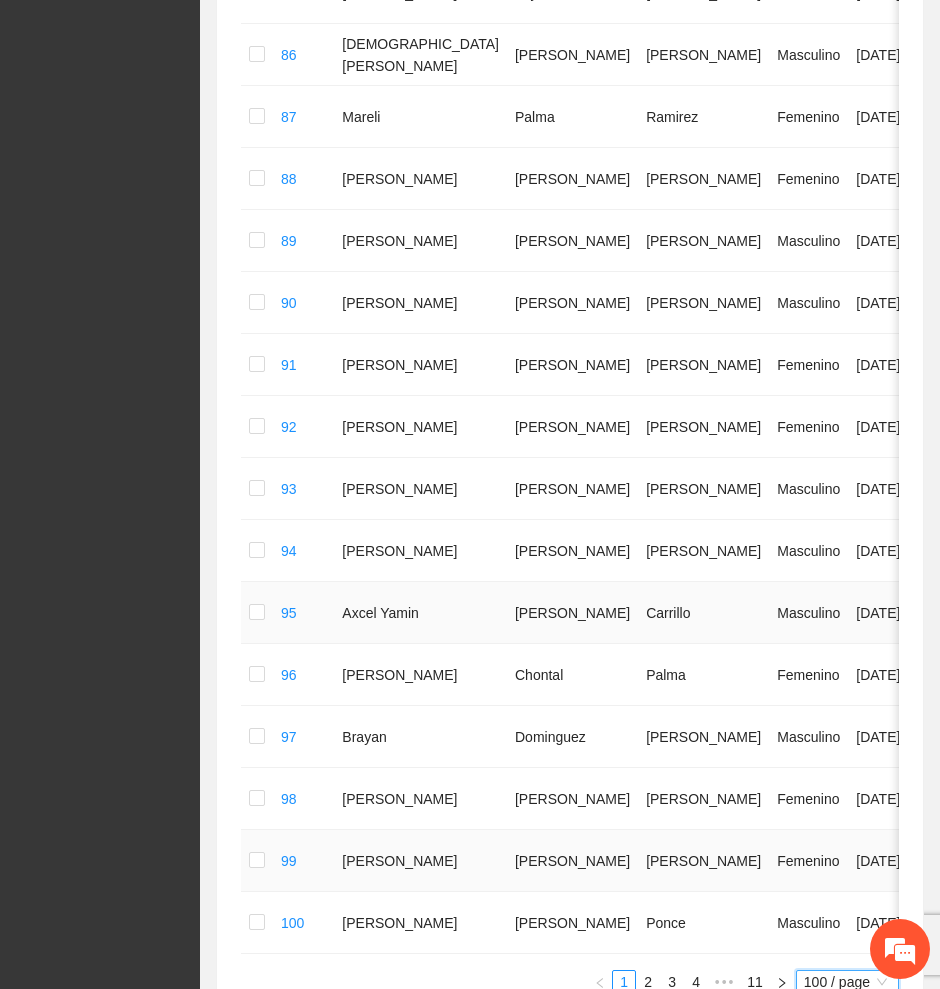scroll, scrollTop: 5808, scrollLeft: 0, axis: vertical 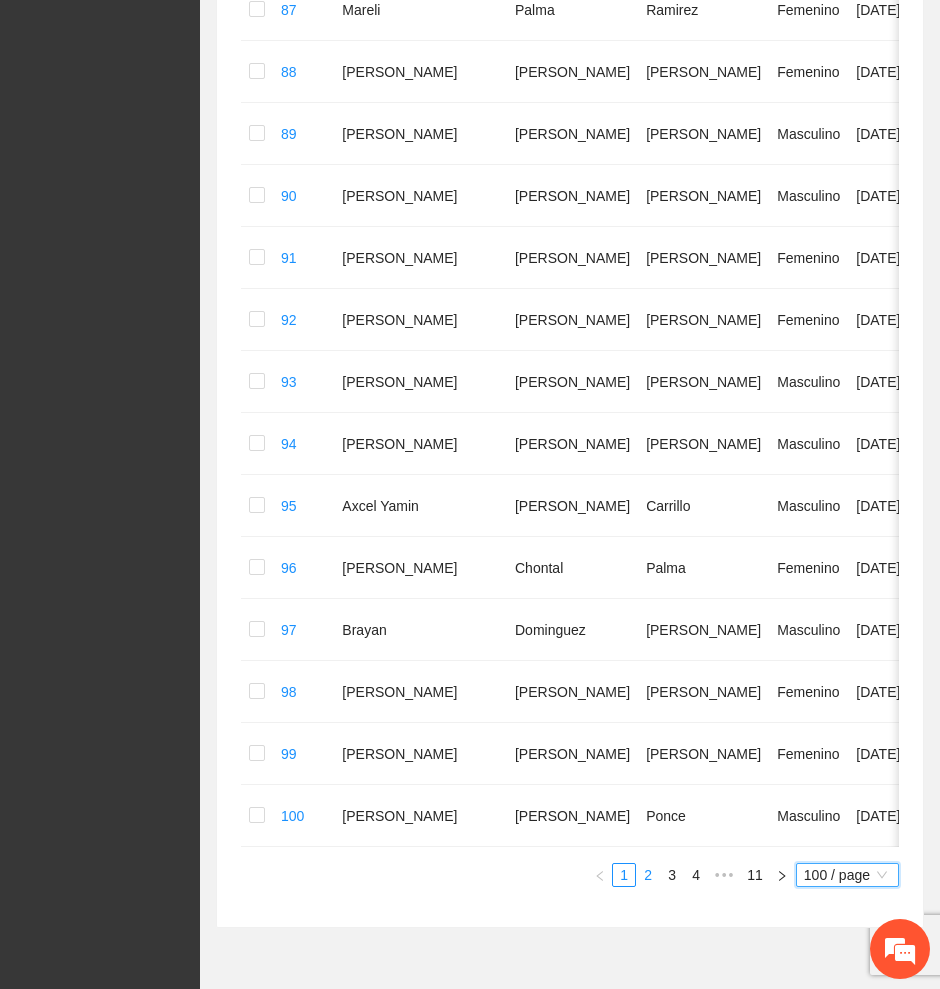 click on "2" at bounding box center (648, 875) 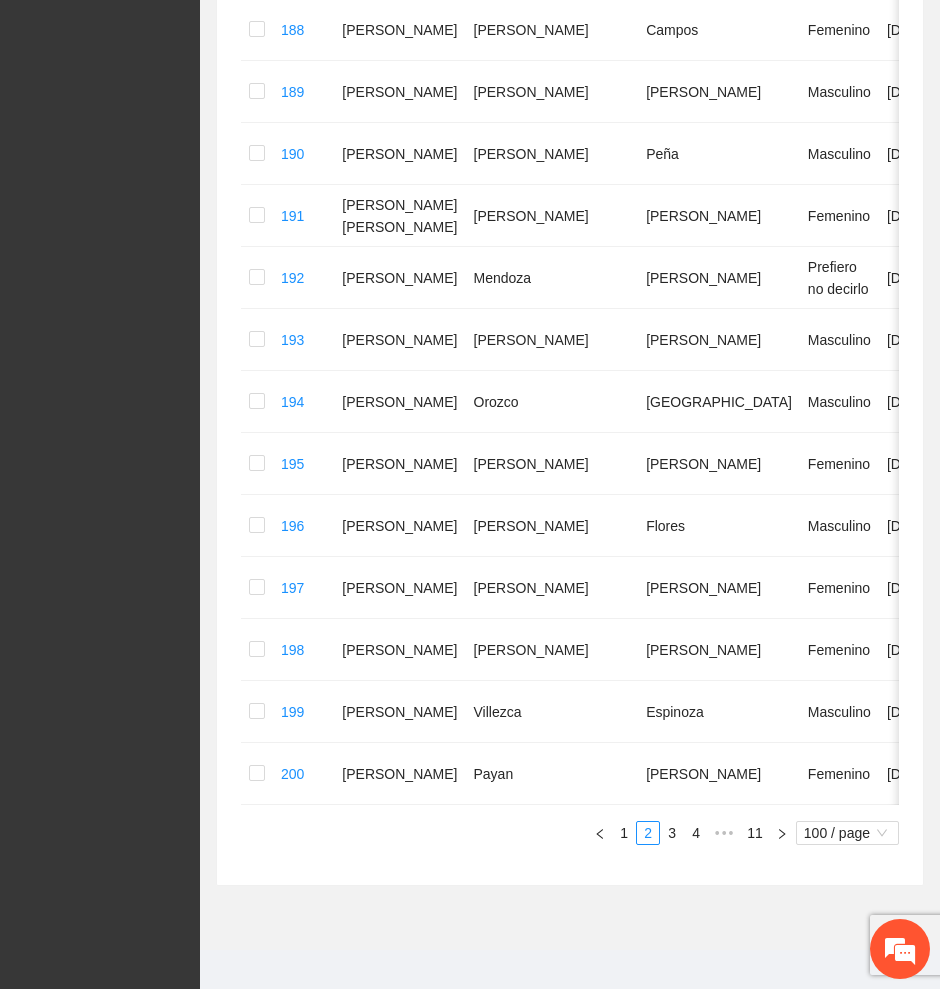 scroll, scrollTop: 5558, scrollLeft: 0, axis: vertical 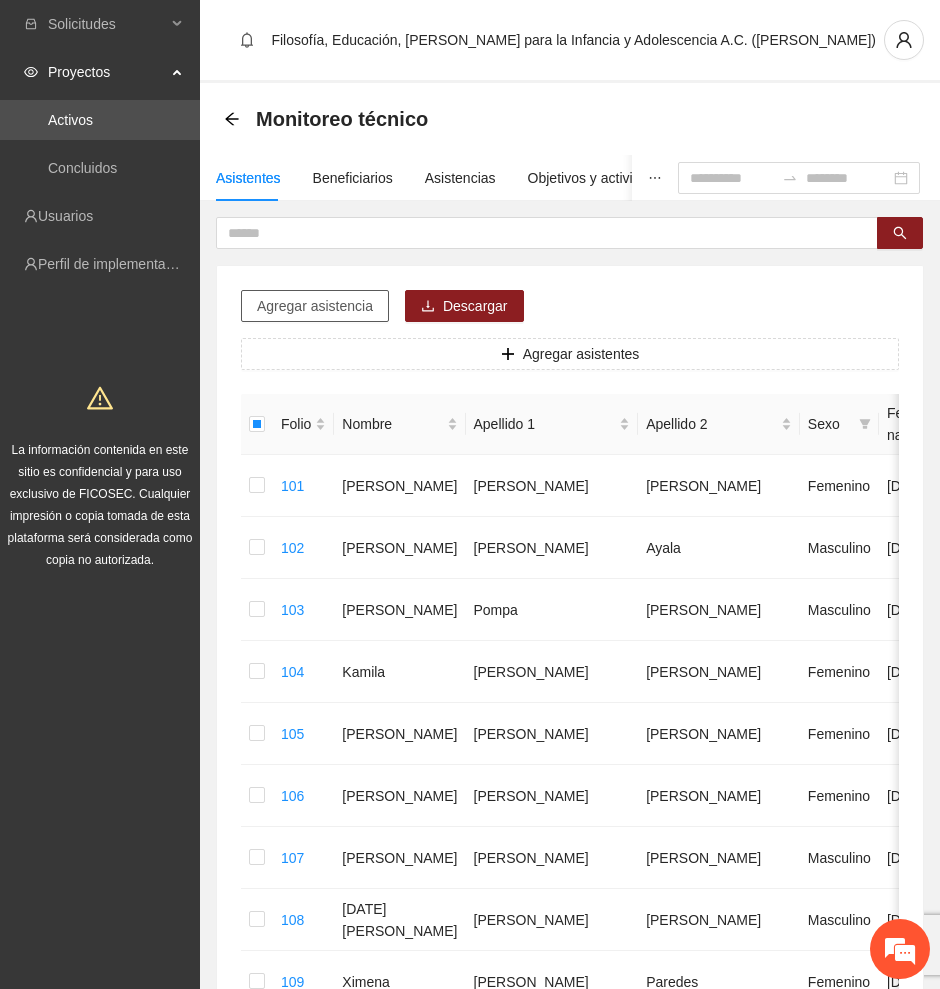 click on "Agregar asistencia" at bounding box center [315, 306] 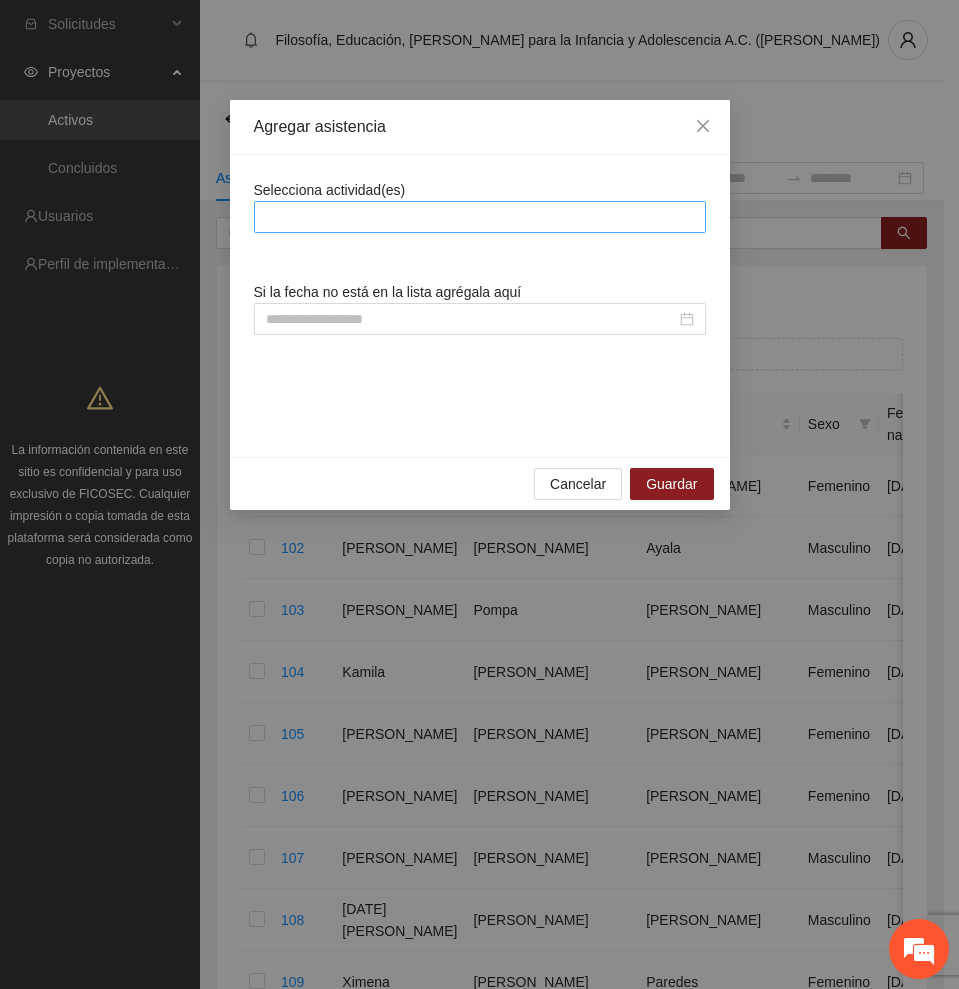 click at bounding box center (480, 217) 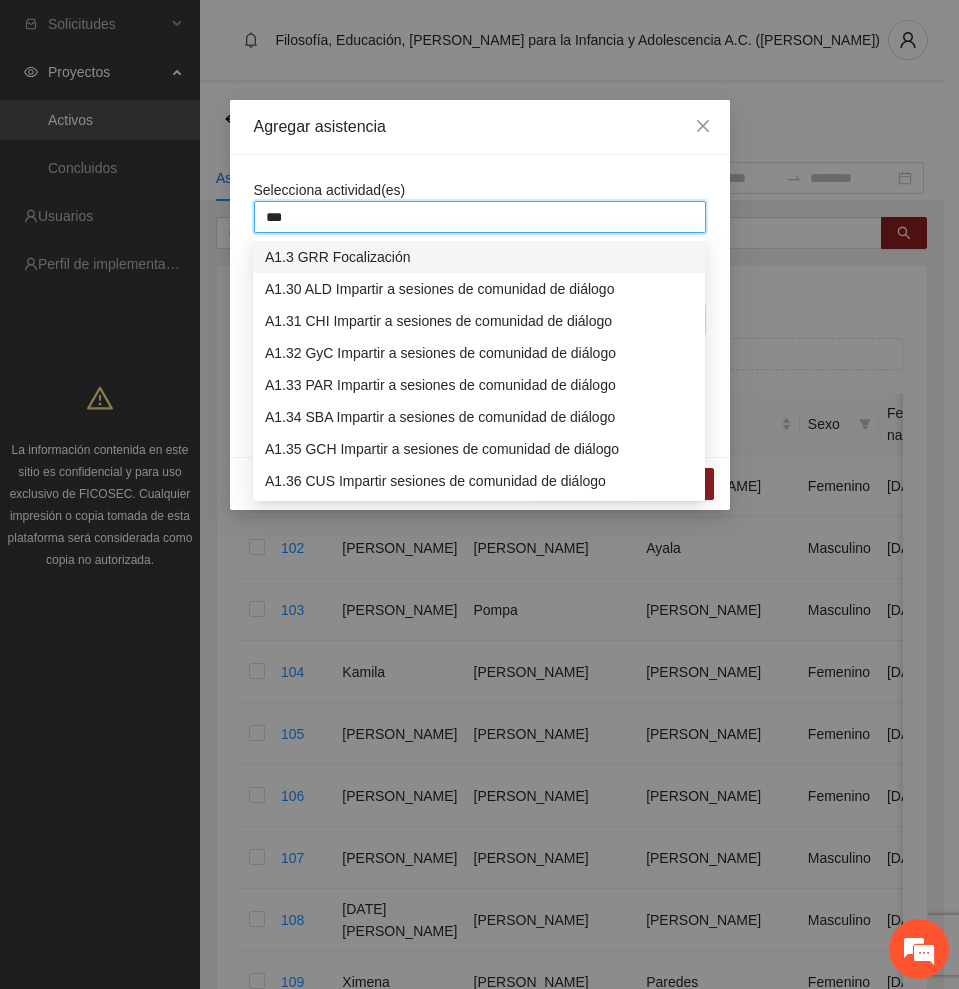 type on "****" 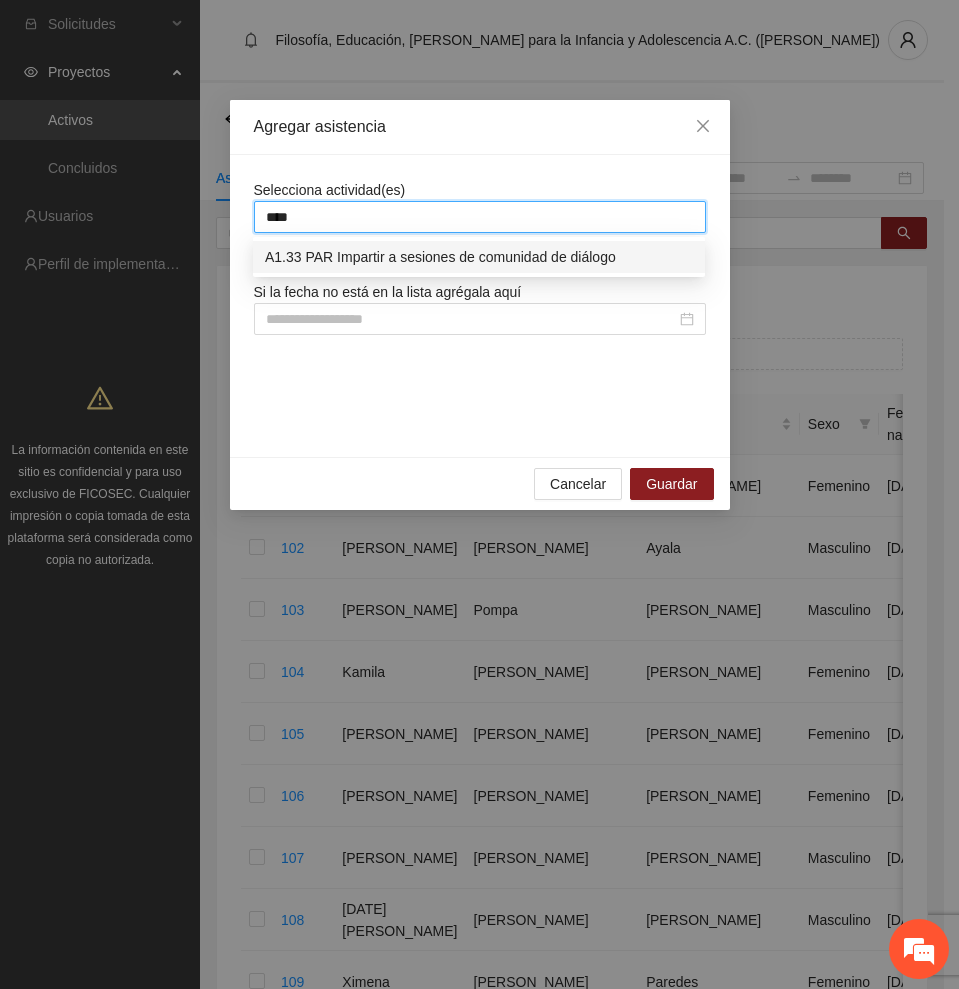click on "A1.33 PAR Impartir a sesiones de comunidad de diálogo" at bounding box center [479, 257] 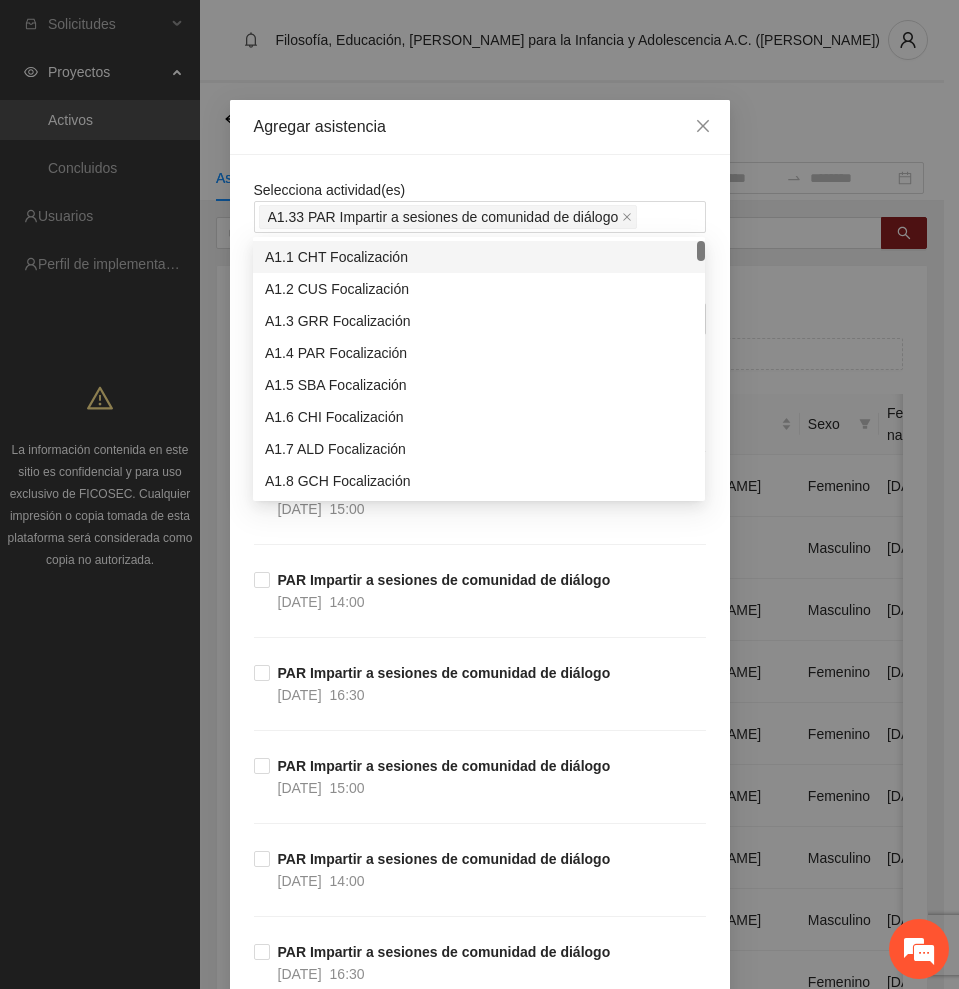 click on "Agregar asistencia" at bounding box center (480, 127) 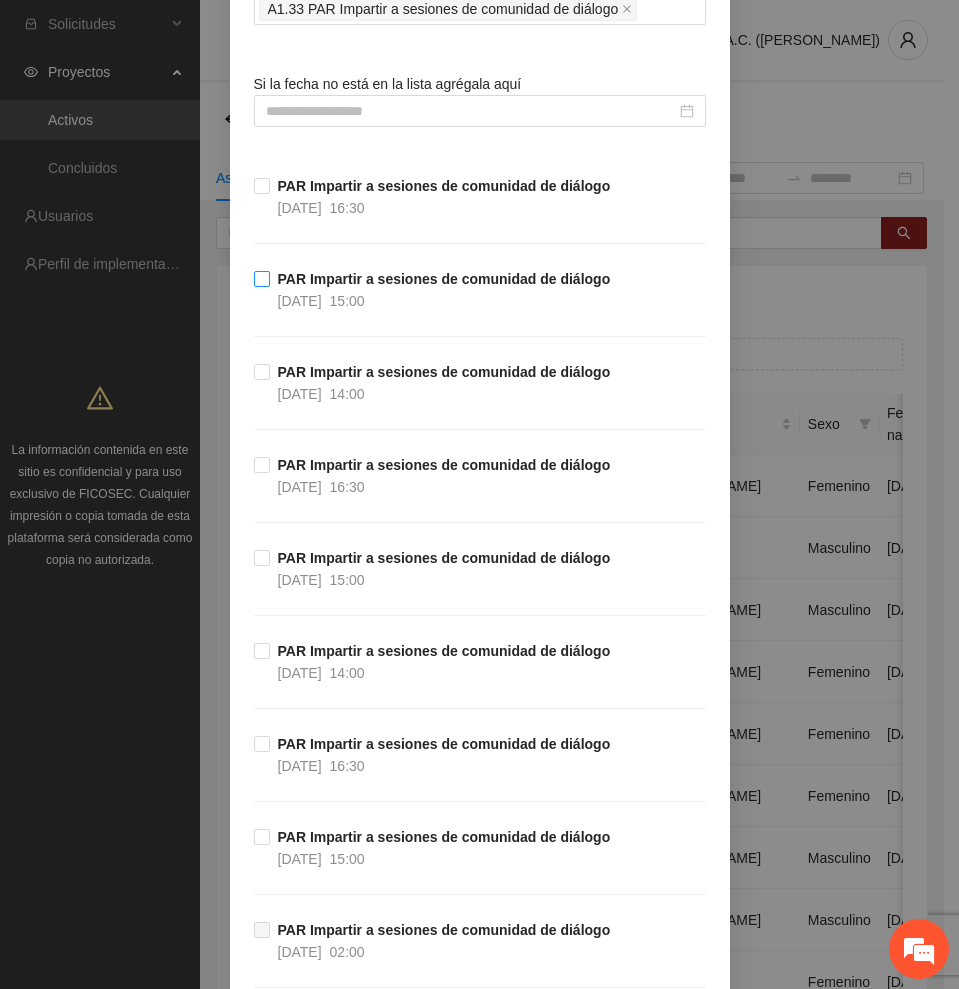 scroll, scrollTop: 250, scrollLeft: 0, axis: vertical 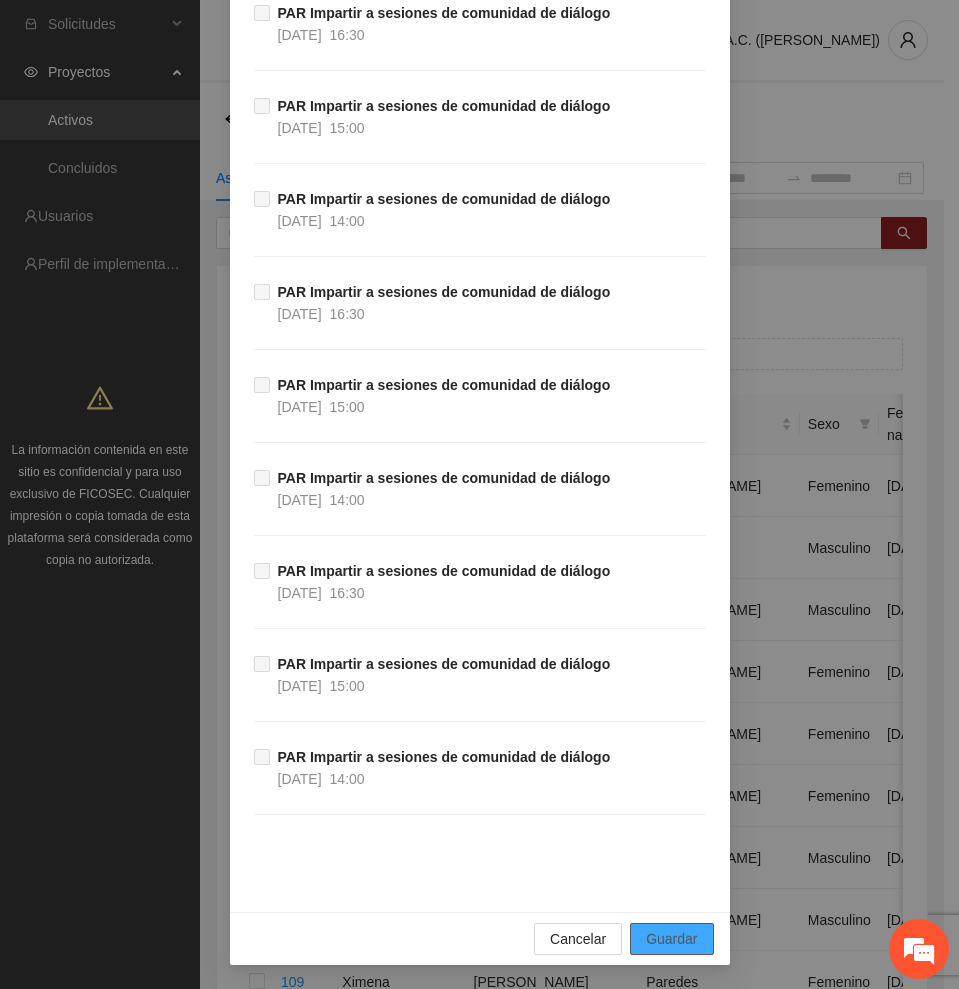 click on "Guardar" at bounding box center (671, 939) 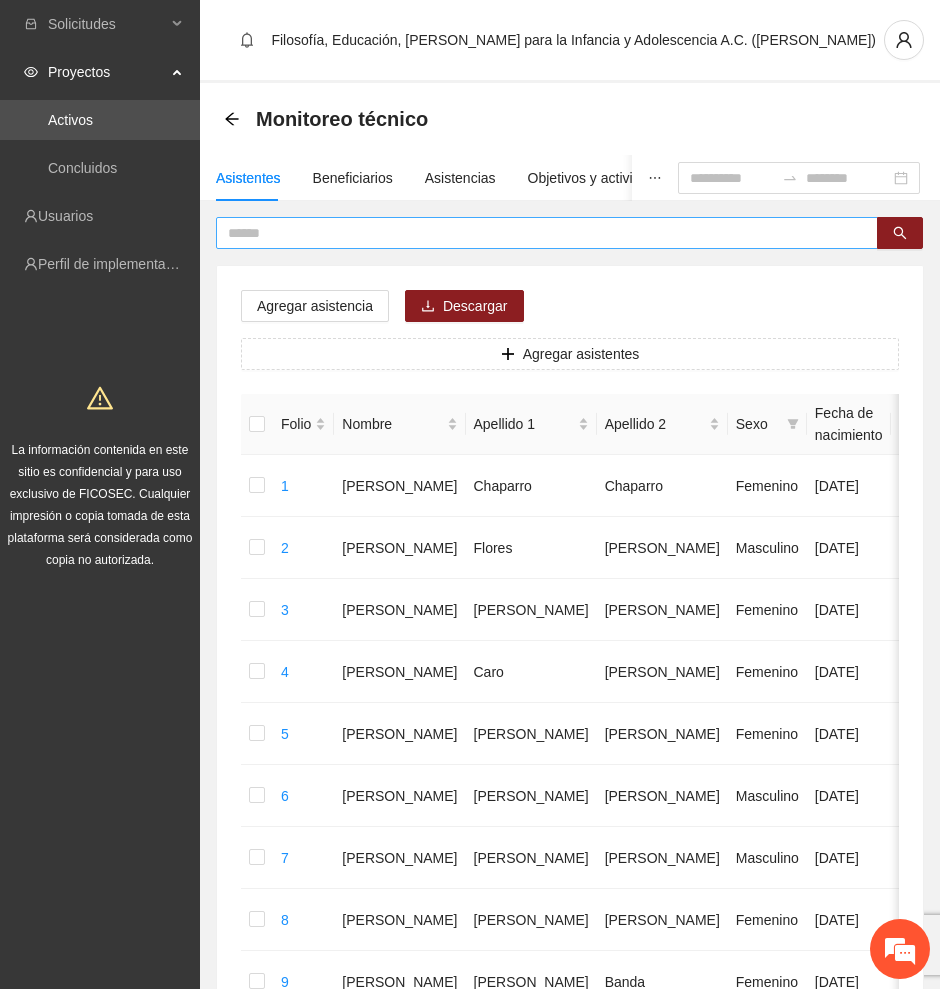 click at bounding box center (539, 233) 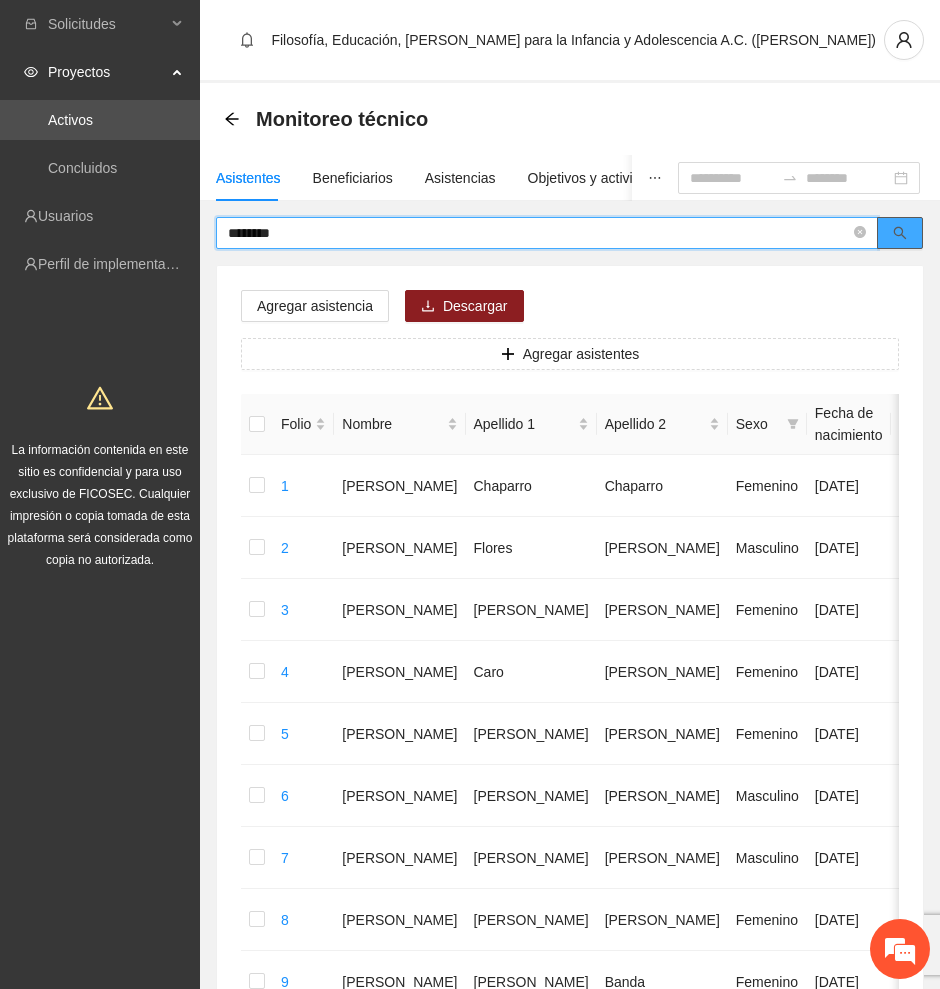 click at bounding box center [900, 233] 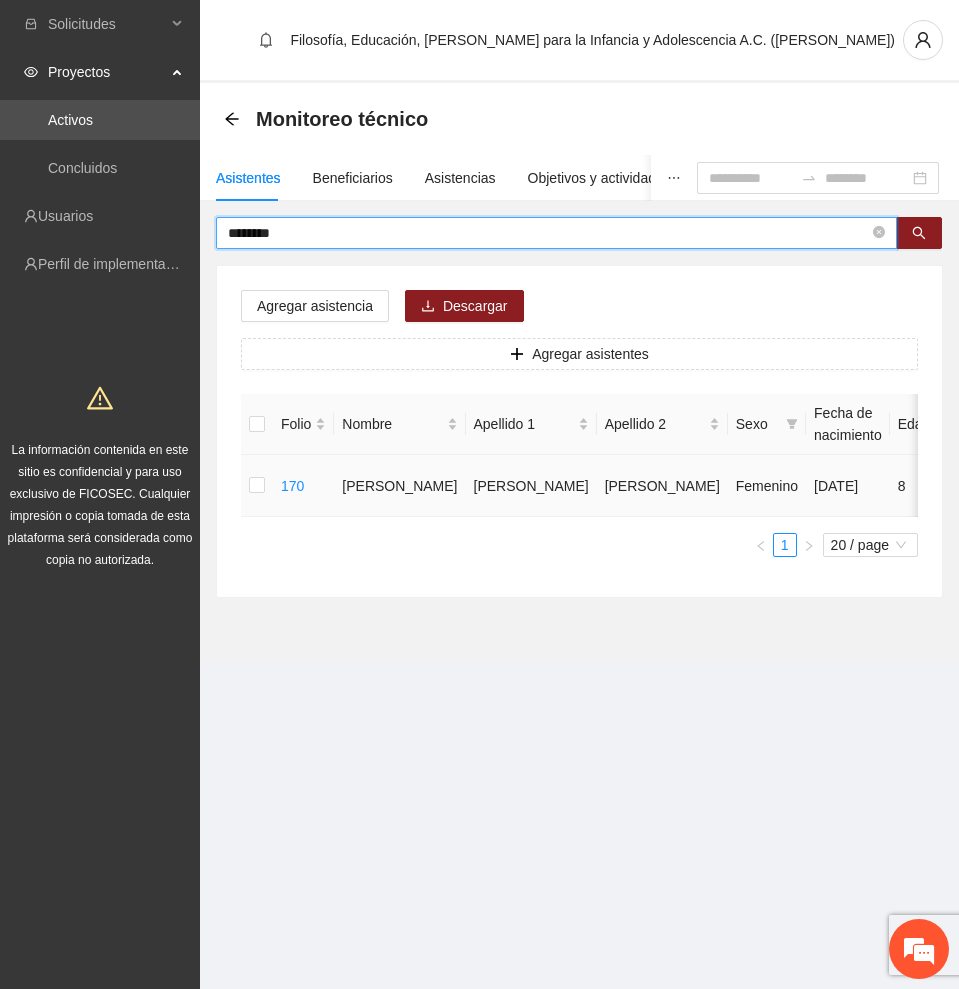 type on "********" 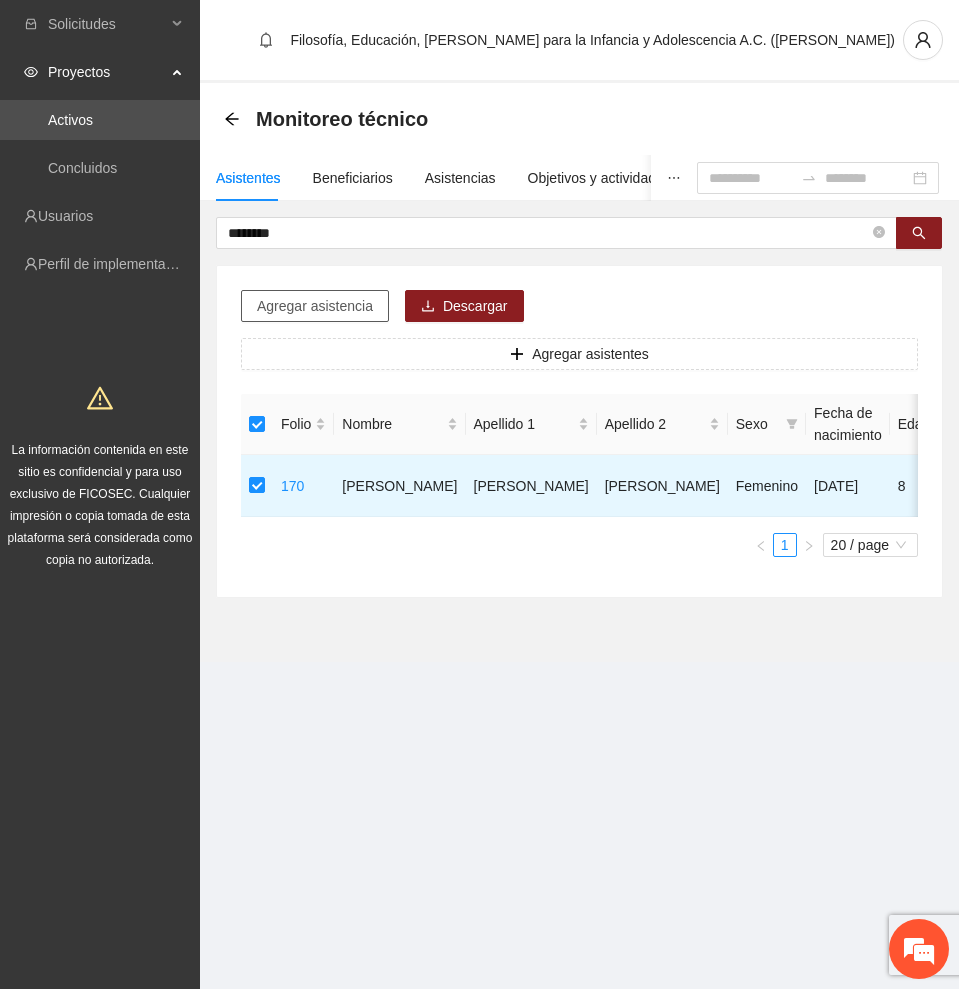 click on "Agregar asistencia" at bounding box center (315, 306) 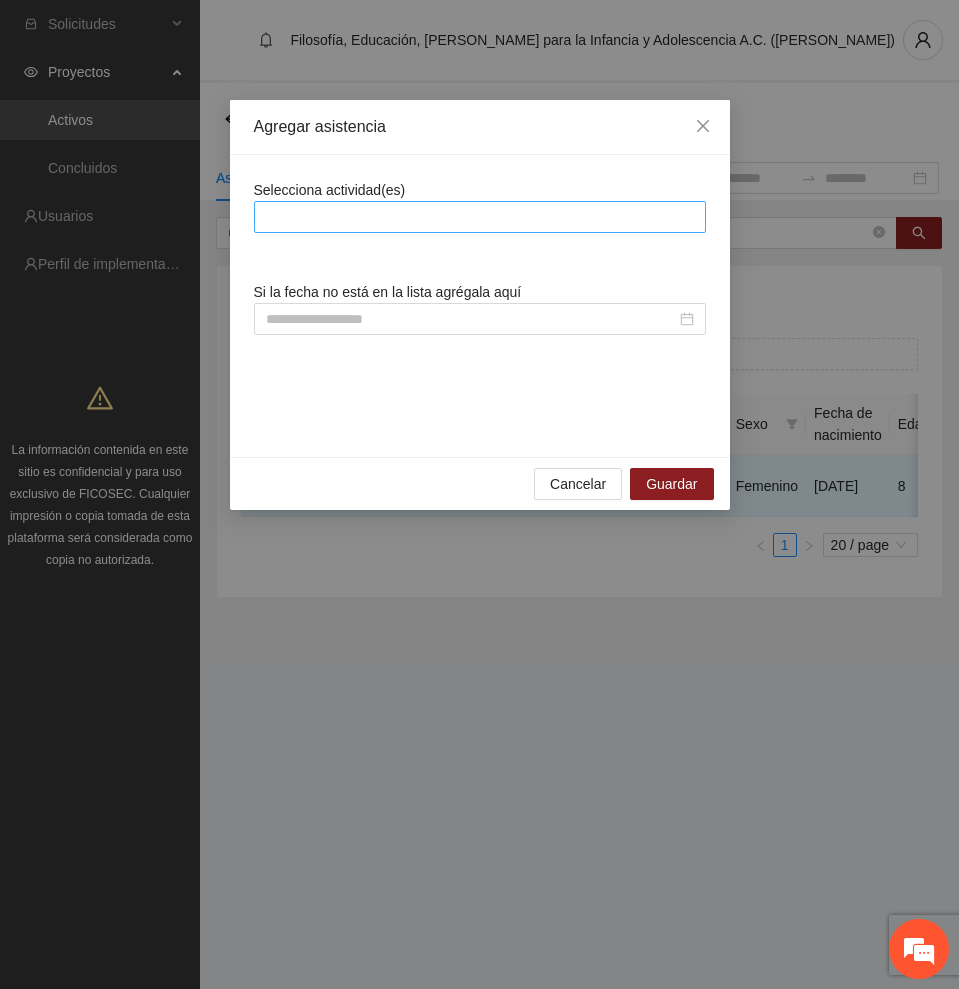 click at bounding box center (480, 217) 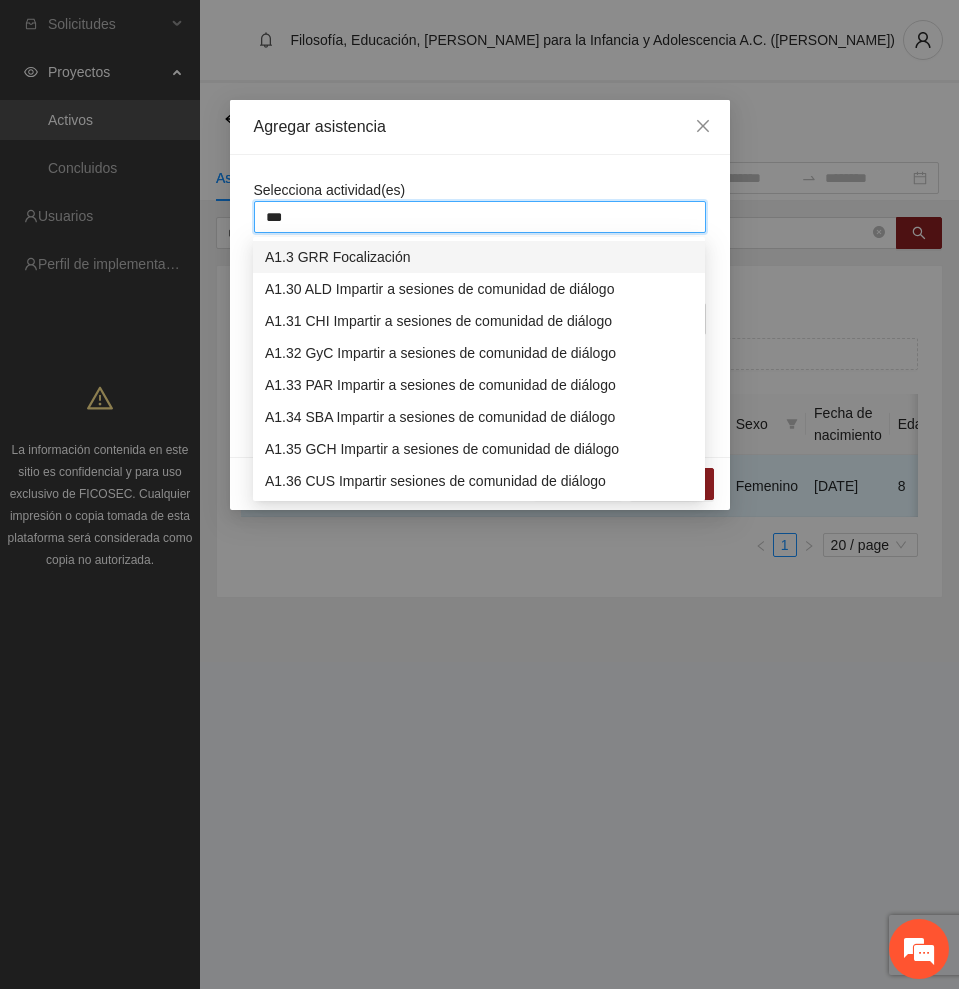 type on "****" 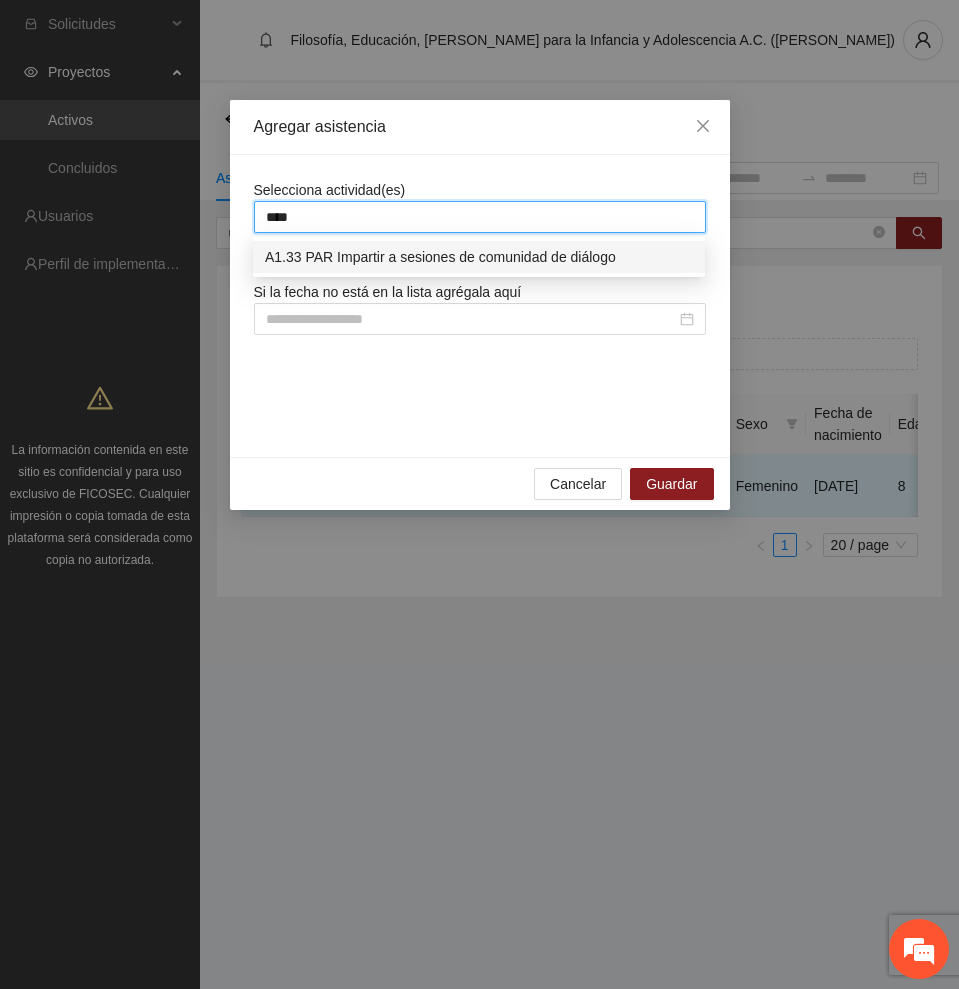 click on "A1.33 PAR Impartir a sesiones de comunidad de diálogo" at bounding box center [479, 257] 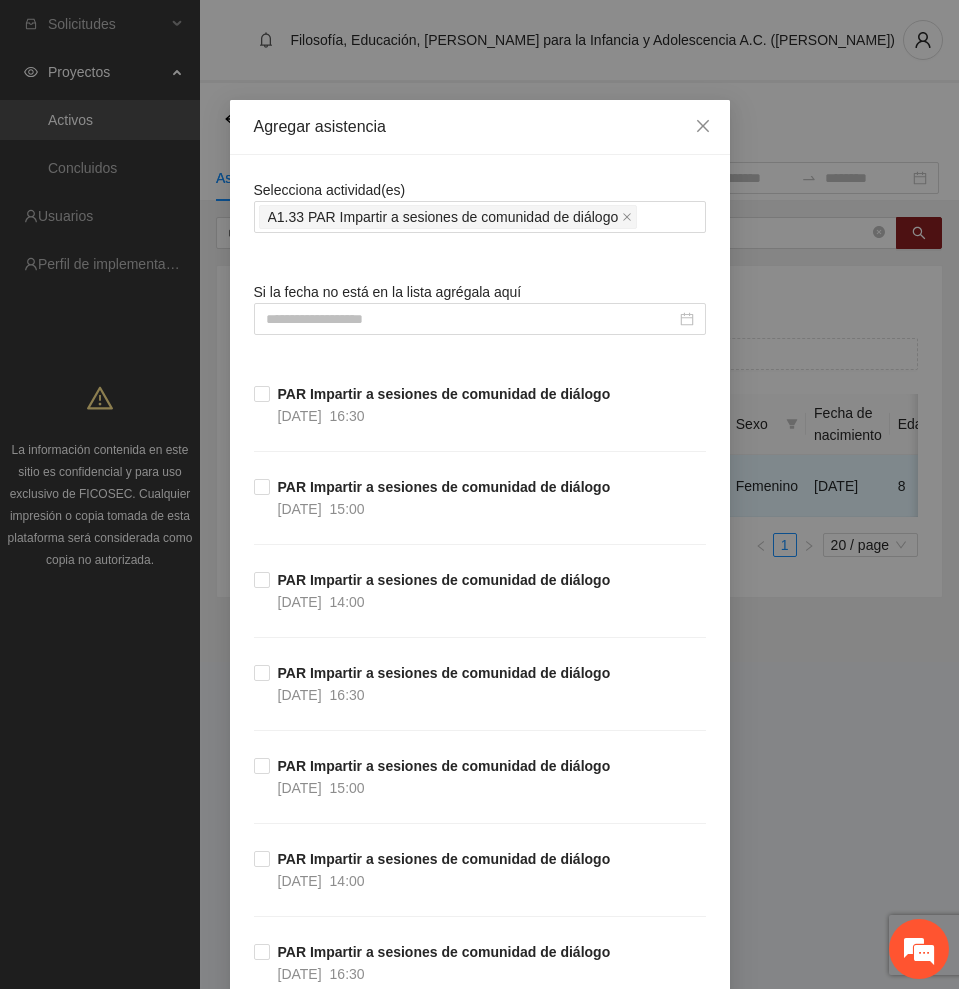 click on "Agregar asistencia" at bounding box center [480, 127] 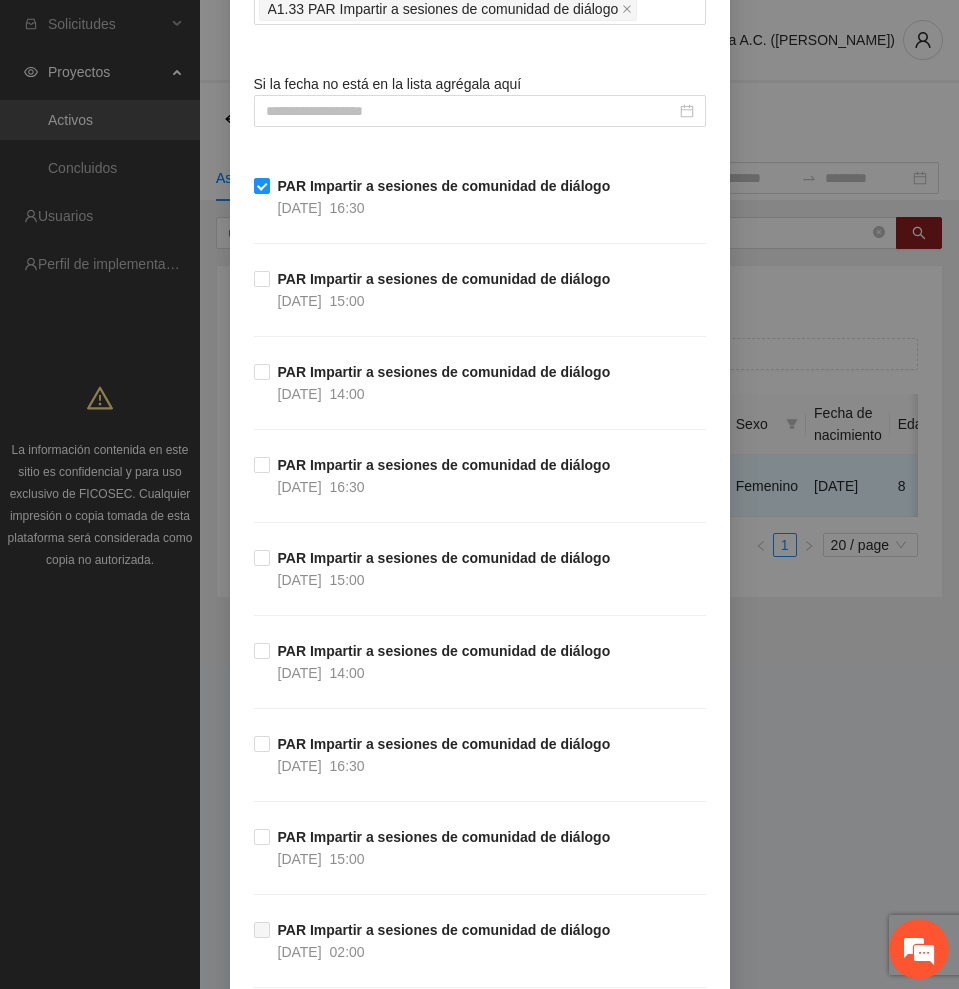 scroll, scrollTop: 250, scrollLeft: 0, axis: vertical 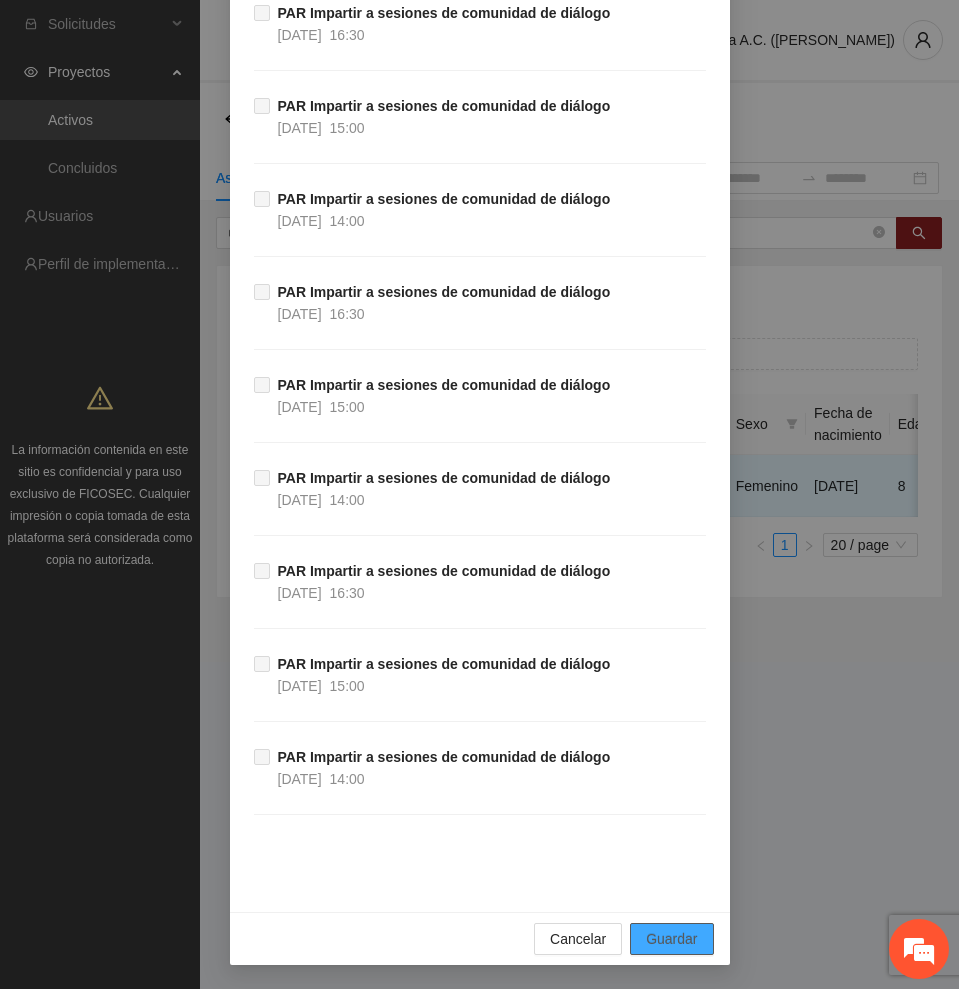 click on "Guardar" at bounding box center [671, 939] 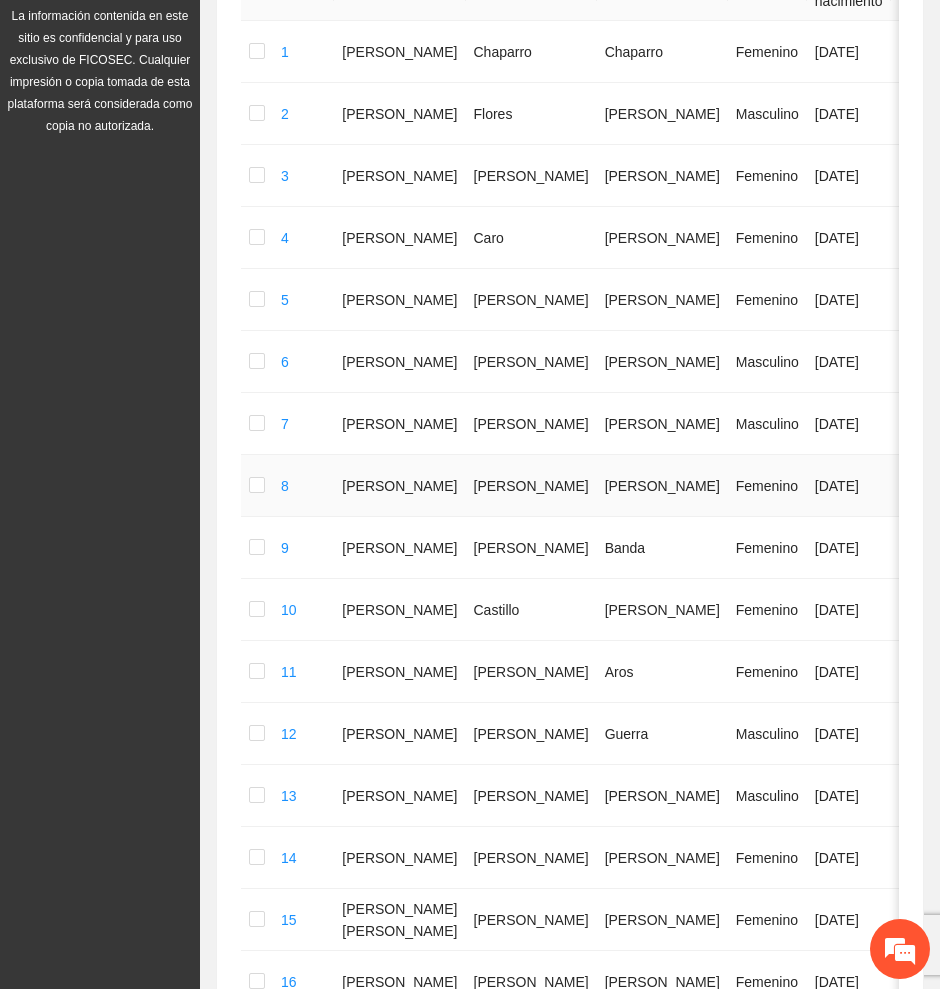 scroll, scrollTop: 906, scrollLeft: 0, axis: vertical 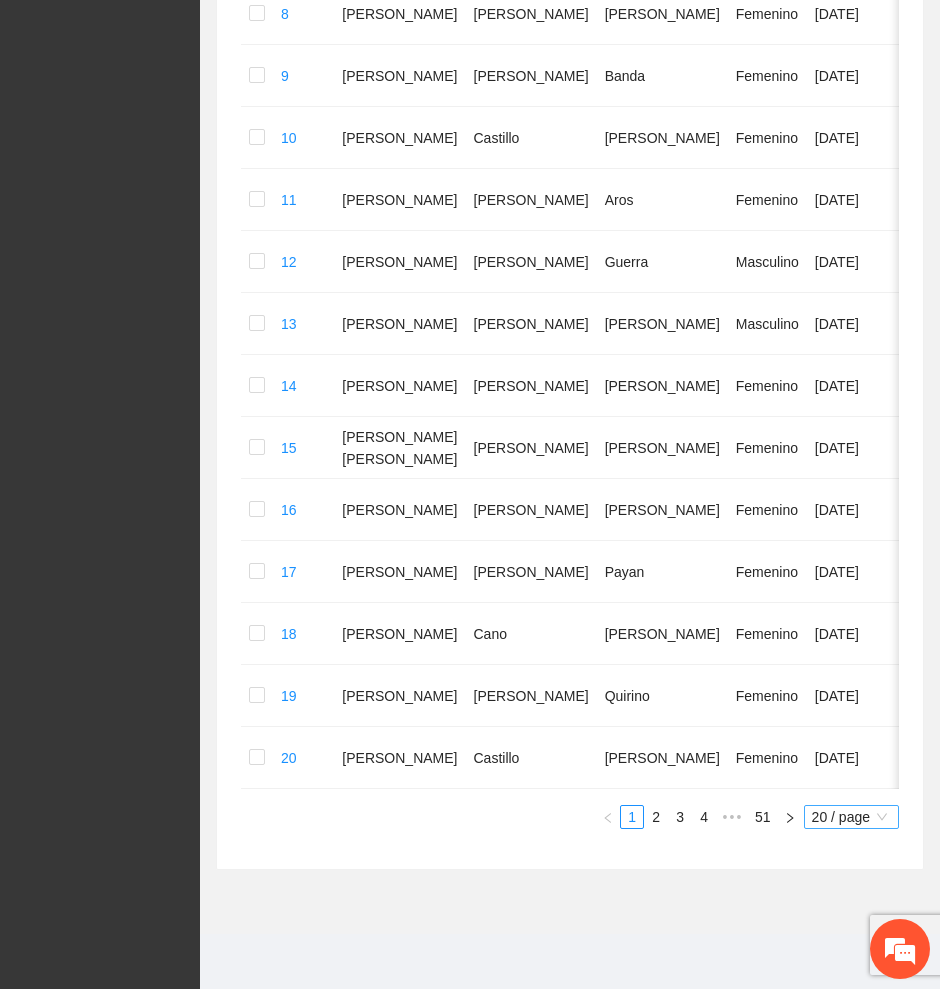 click on "20 / page" at bounding box center (851, 817) 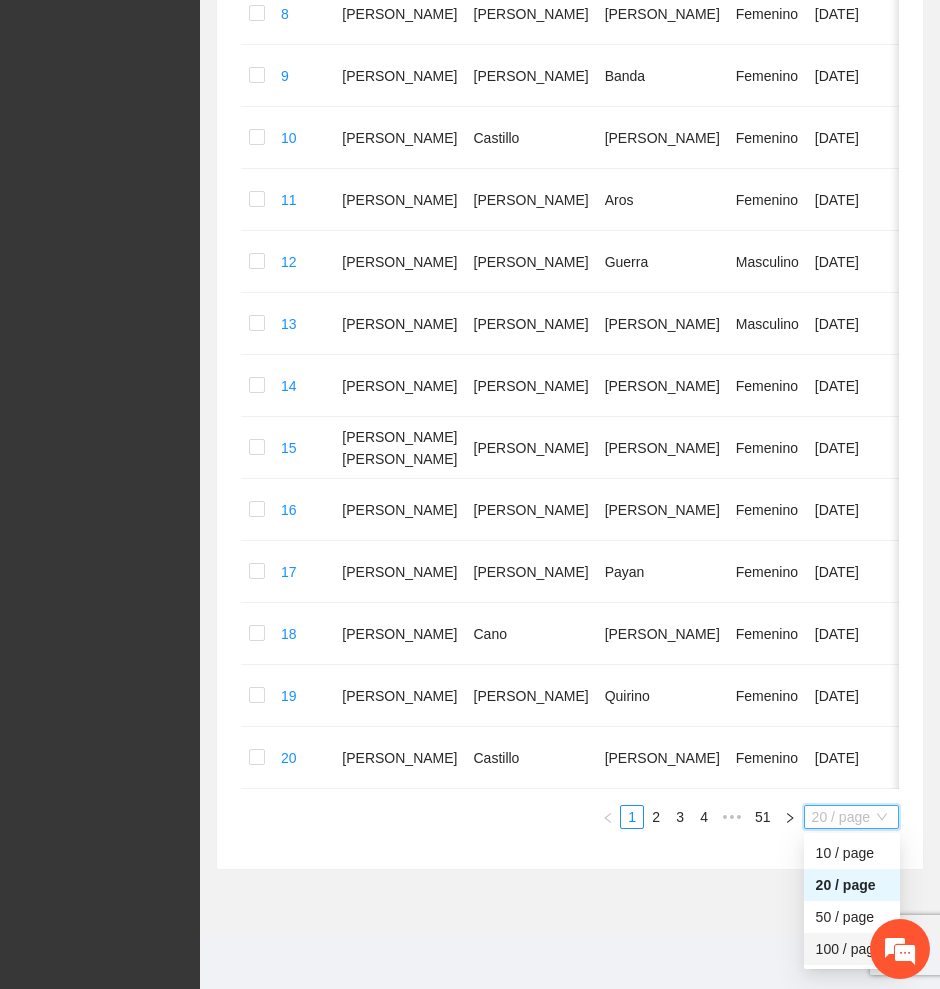 click on "100 / page" at bounding box center (852, 949) 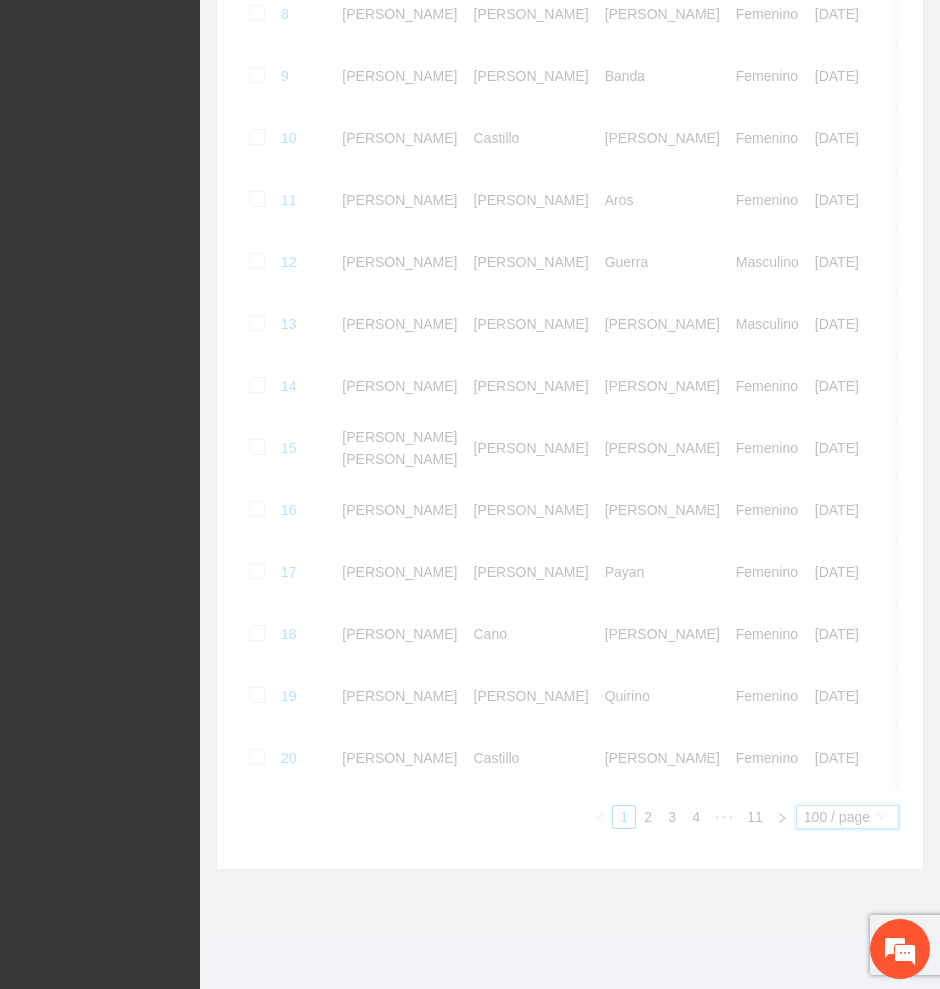 scroll, scrollTop: 0, scrollLeft: 0, axis: both 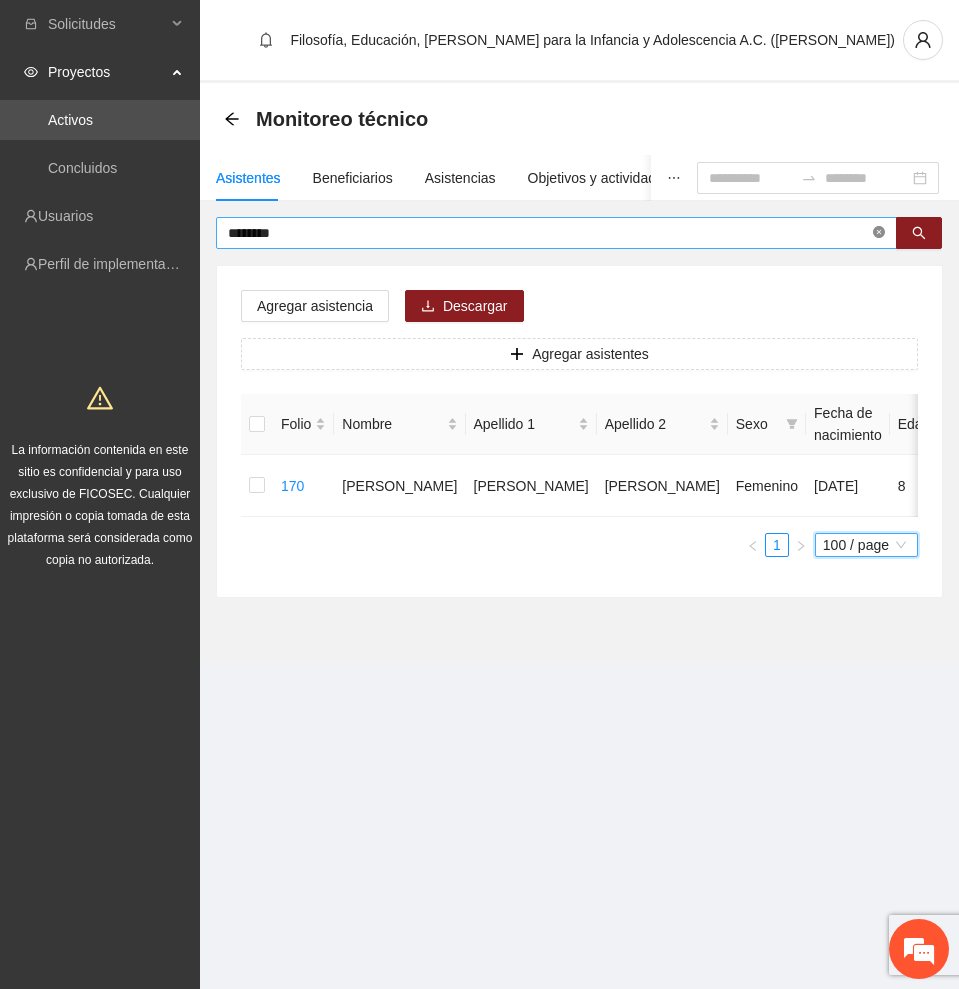 click 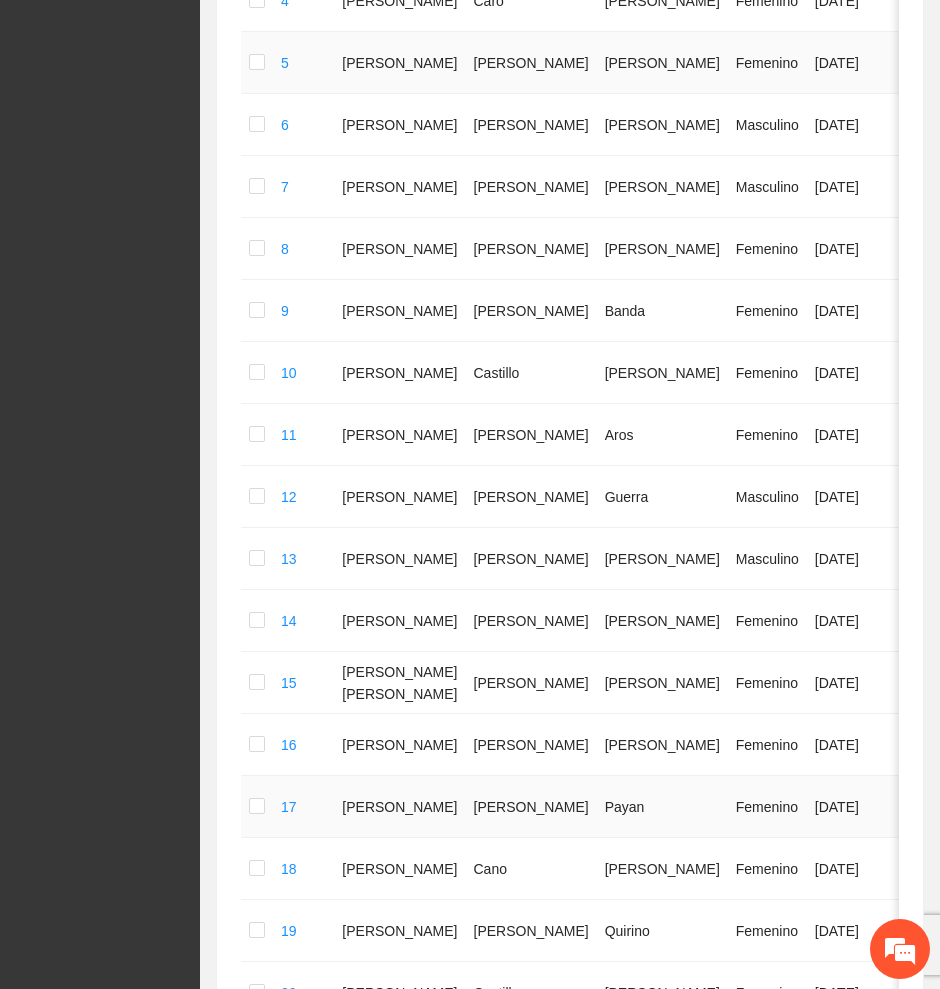 scroll, scrollTop: 906, scrollLeft: 0, axis: vertical 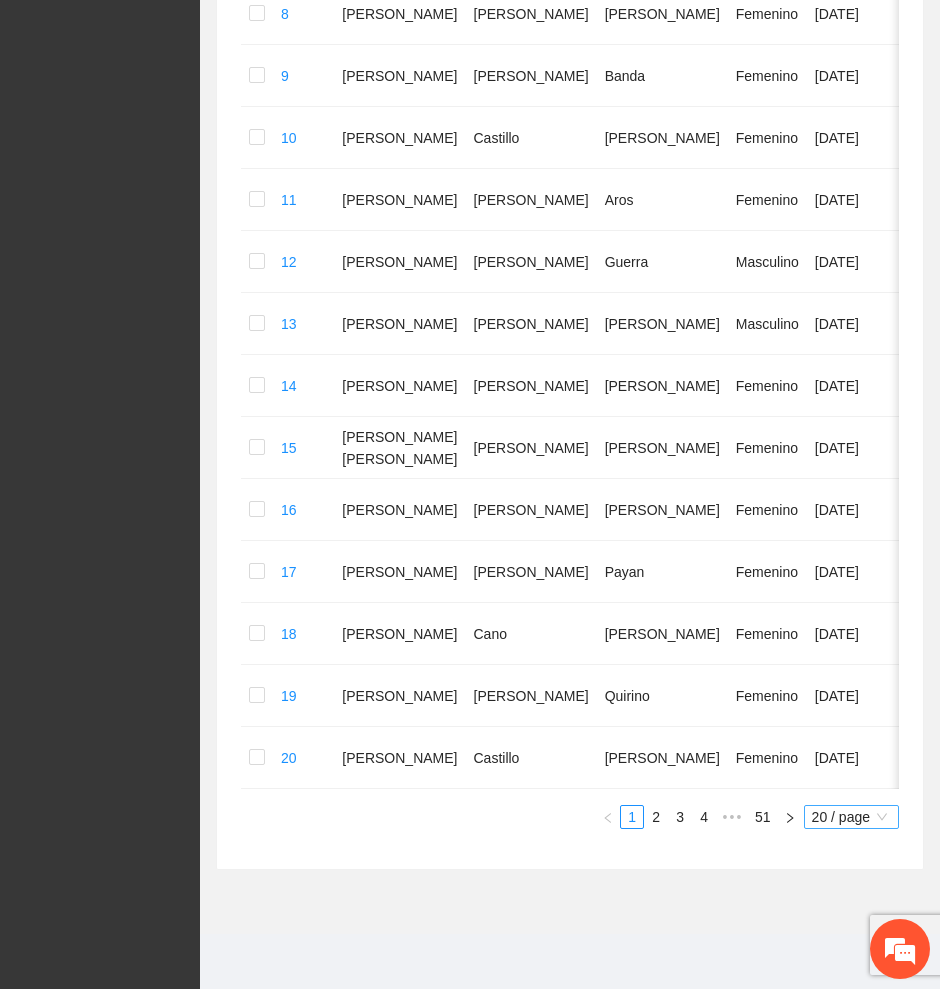 click on "20 / page" at bounding box center [851, 817] 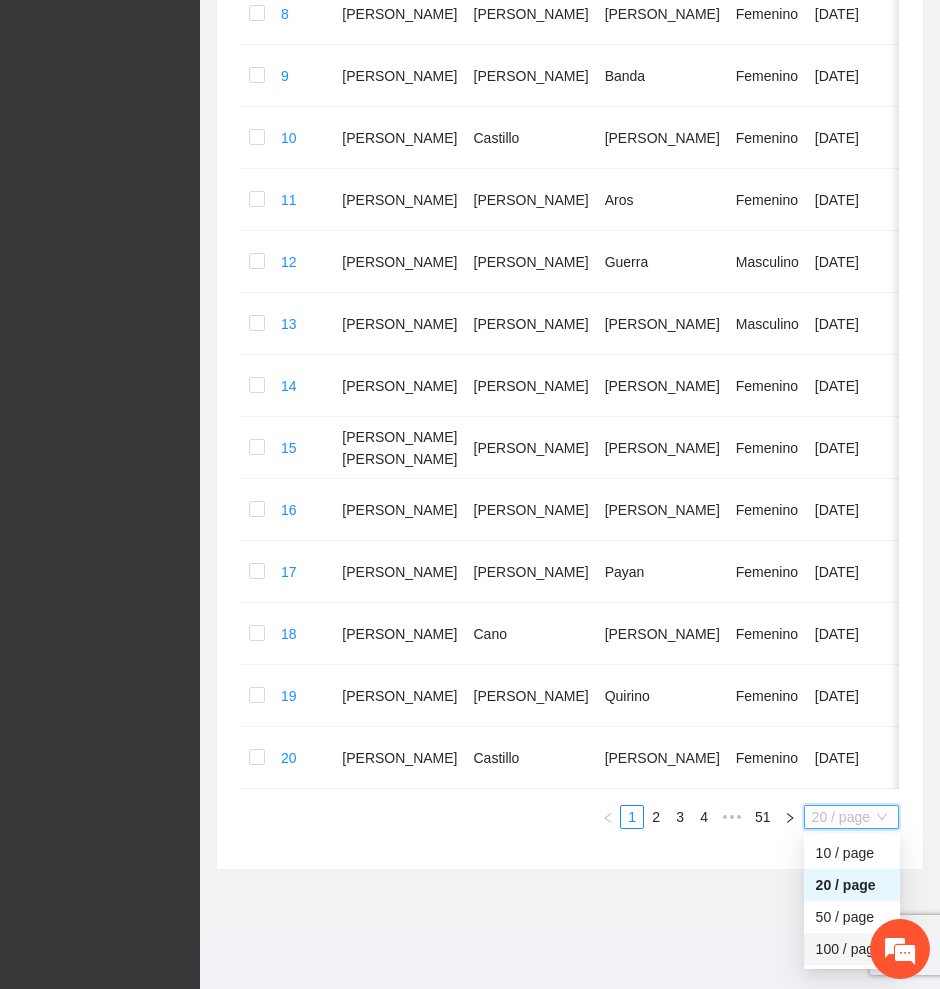 click on "100 / page" at bounding box center [852, 949] 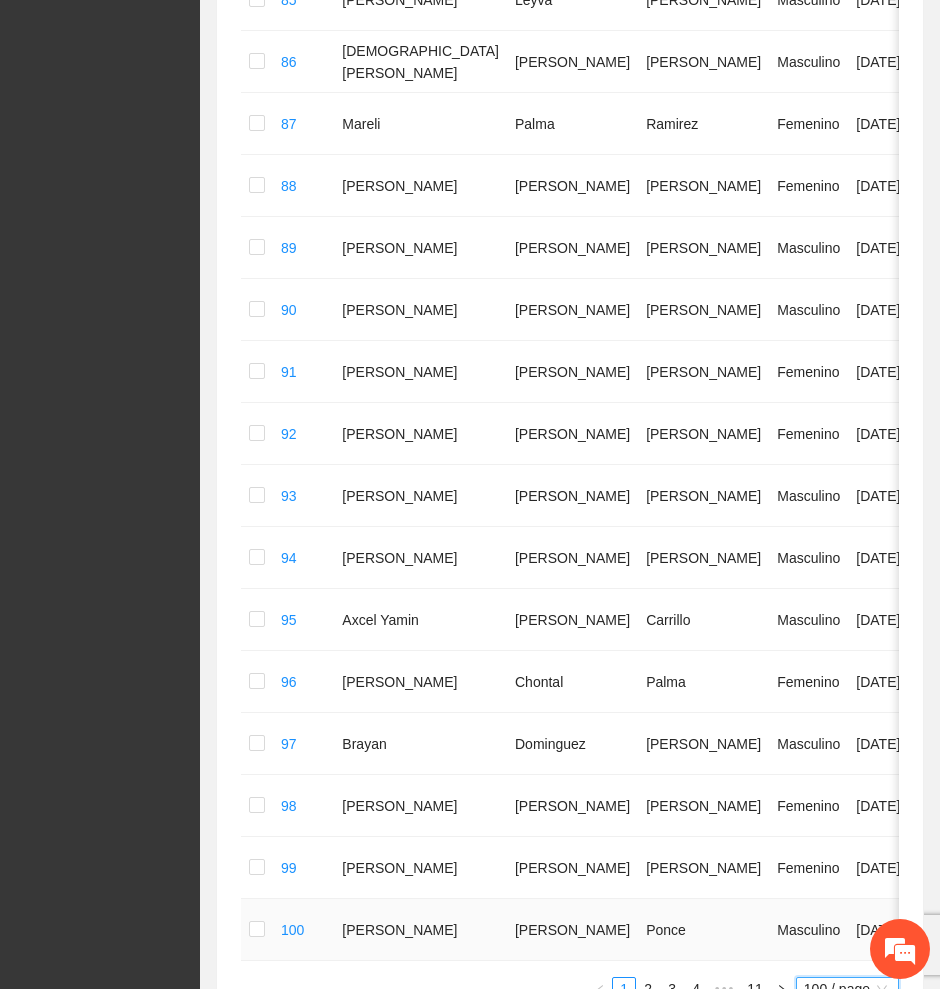 scroll, scrollTop: 5808, scrollLeft: 0, axis: vertical 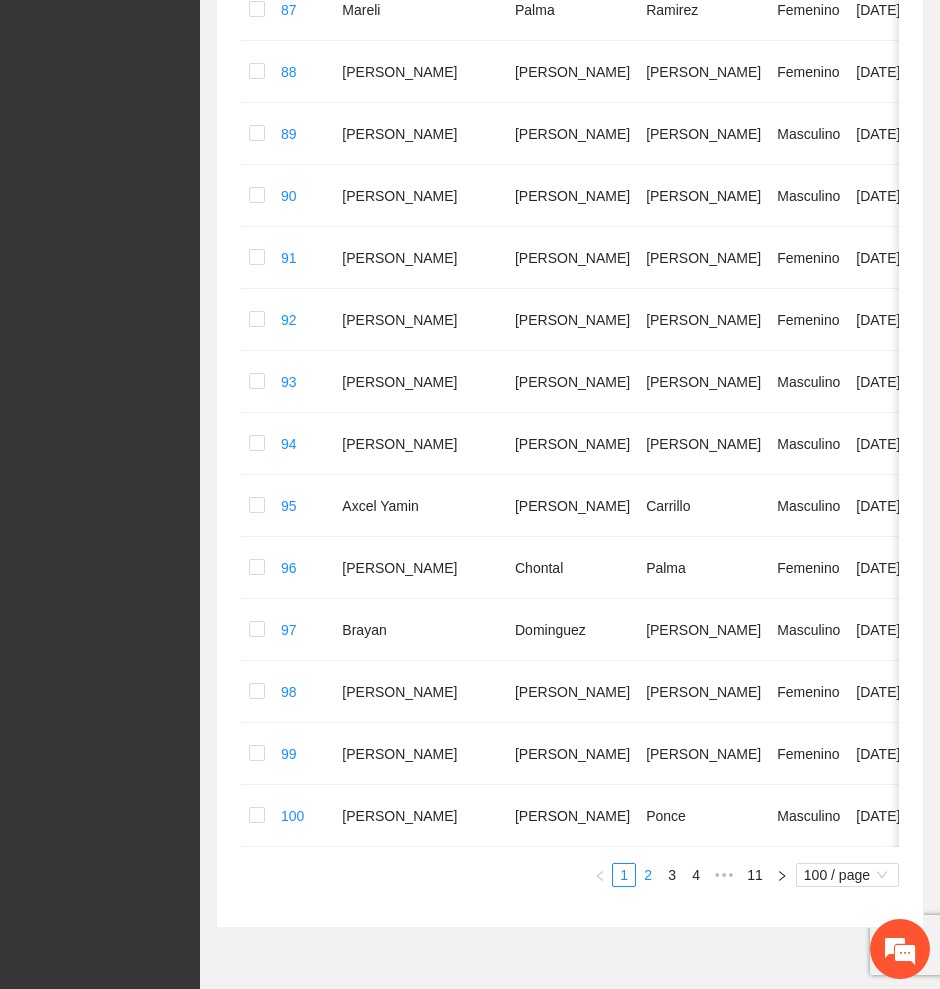 click on "2" at bounding box center [648, 875] 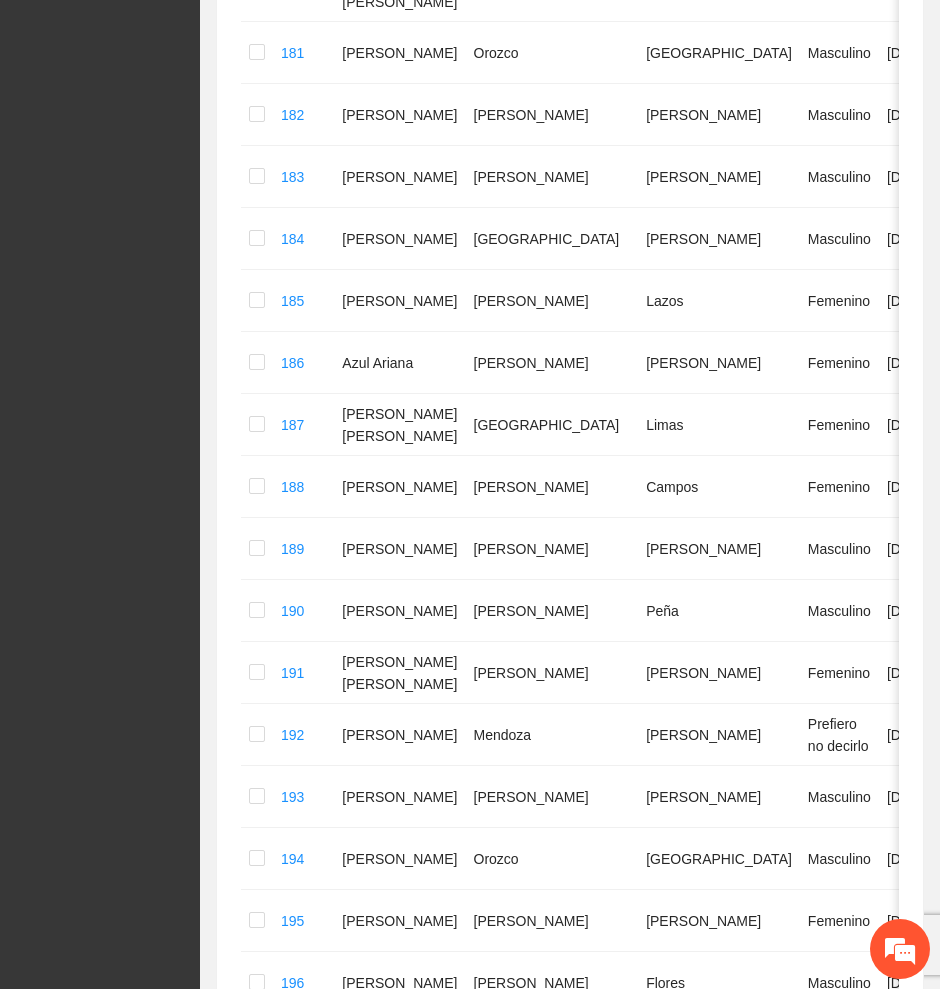 scroll, scrollTop: 5058, scrollLeft: 0, axis: vertical 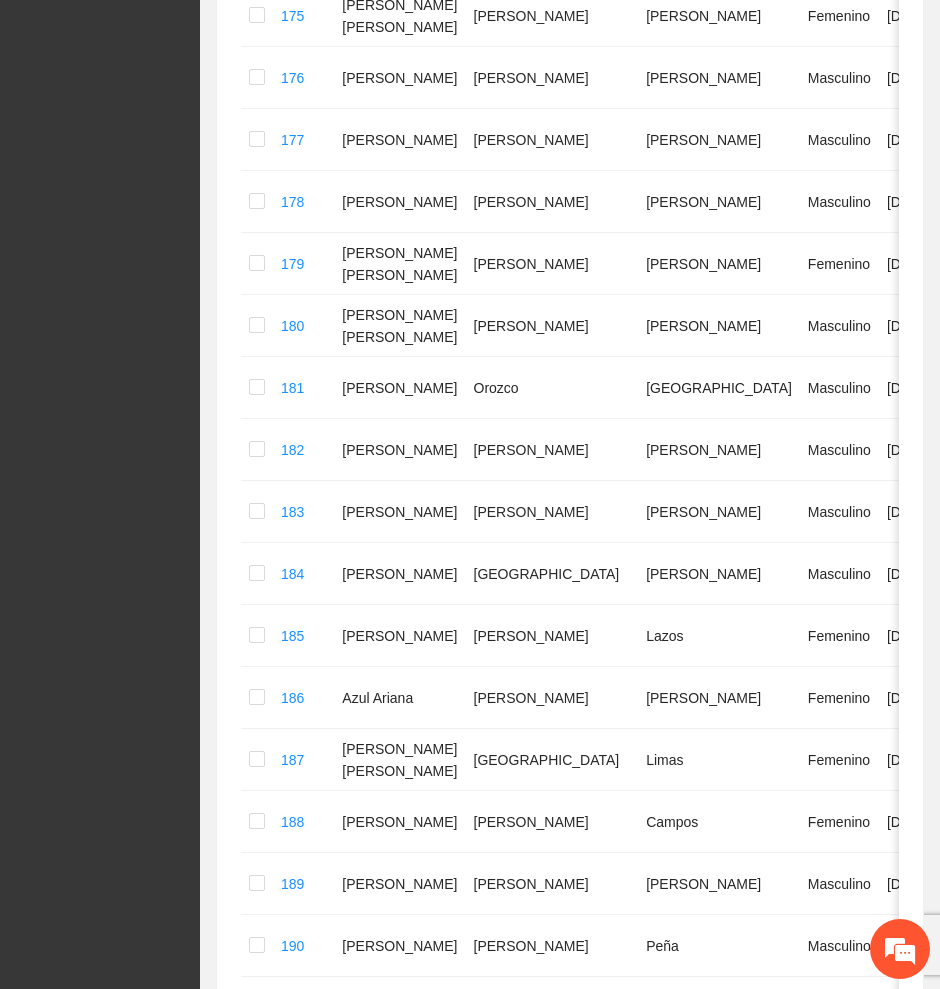 click at bounding box center [257, -356] 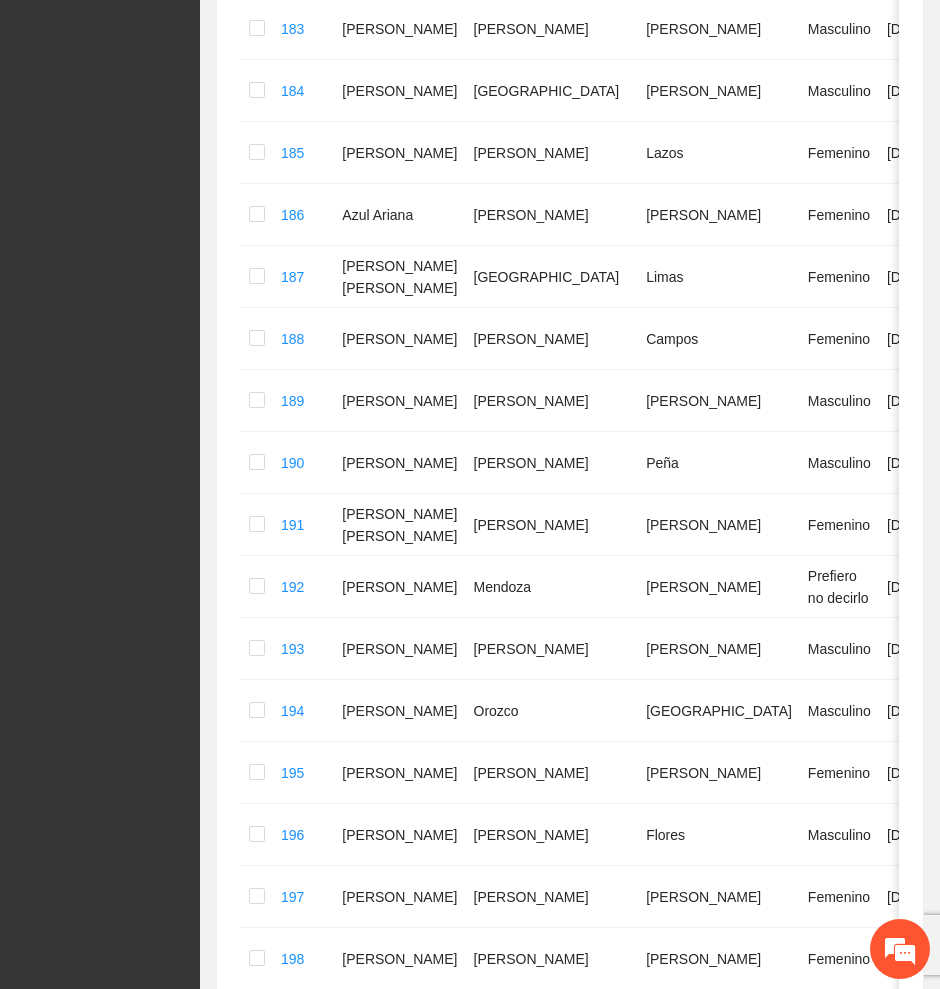scroll, scrollTop: 5558, scrollLeft: 0, axis: vertical 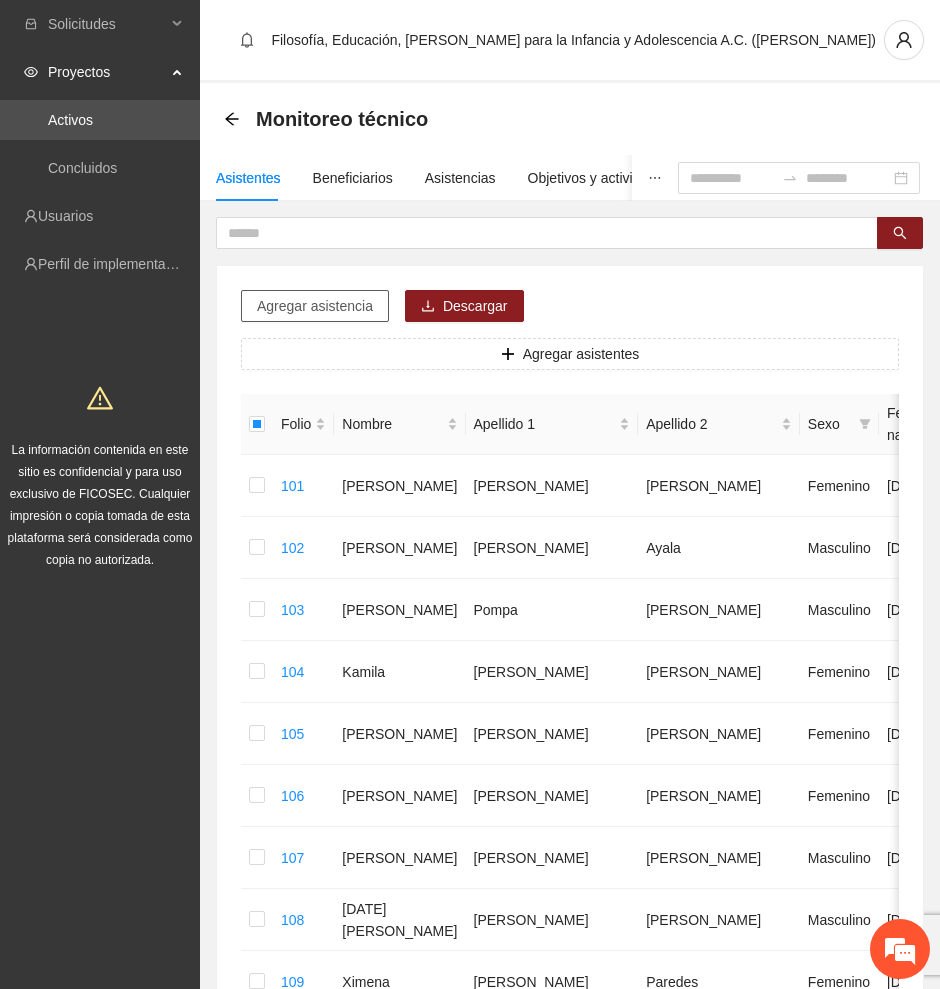 click on "Agregar asistencia" at bounding box center [315, 306] 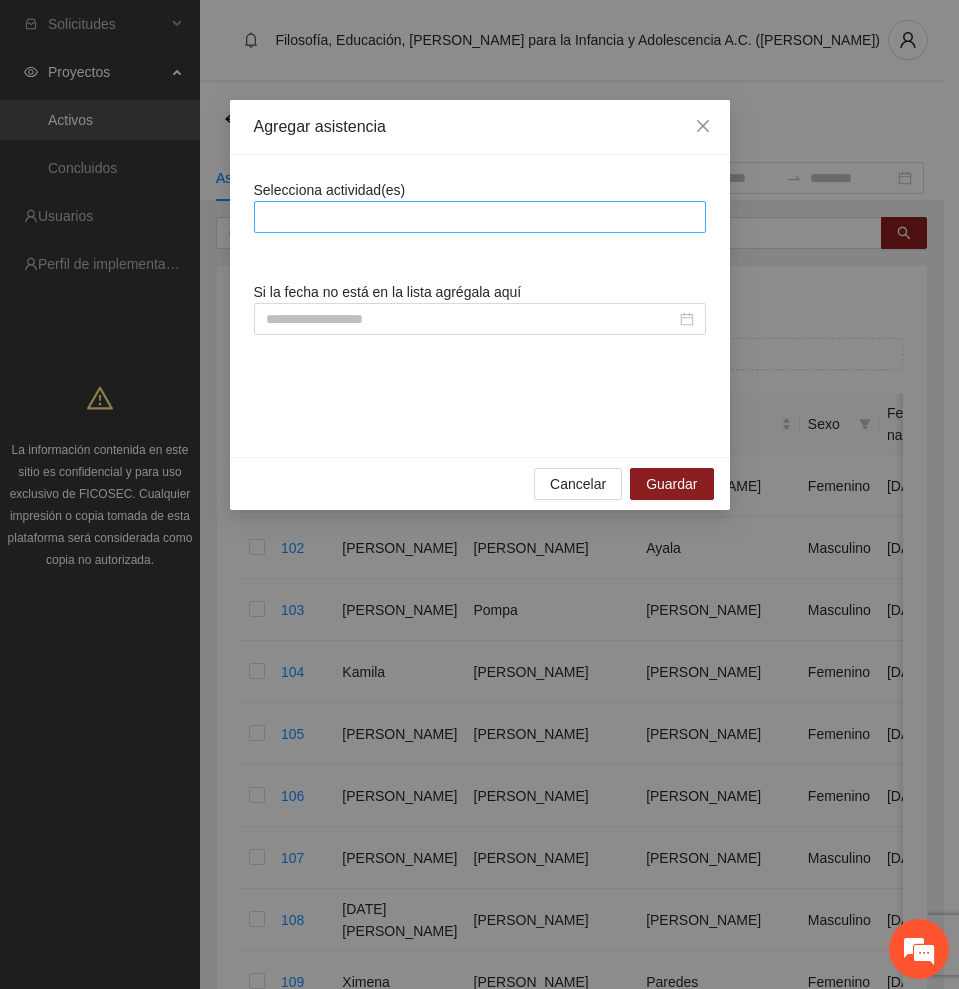 click at bounding box center [480, 217] 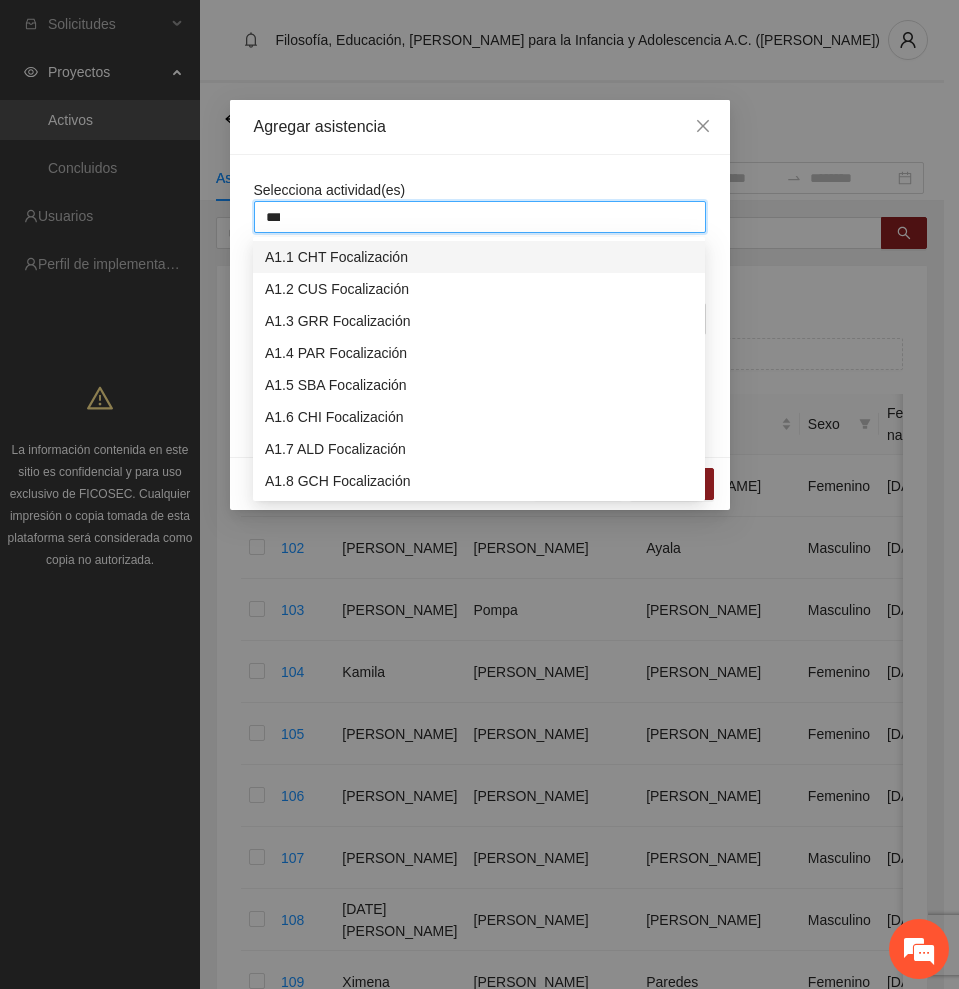 type on "****" 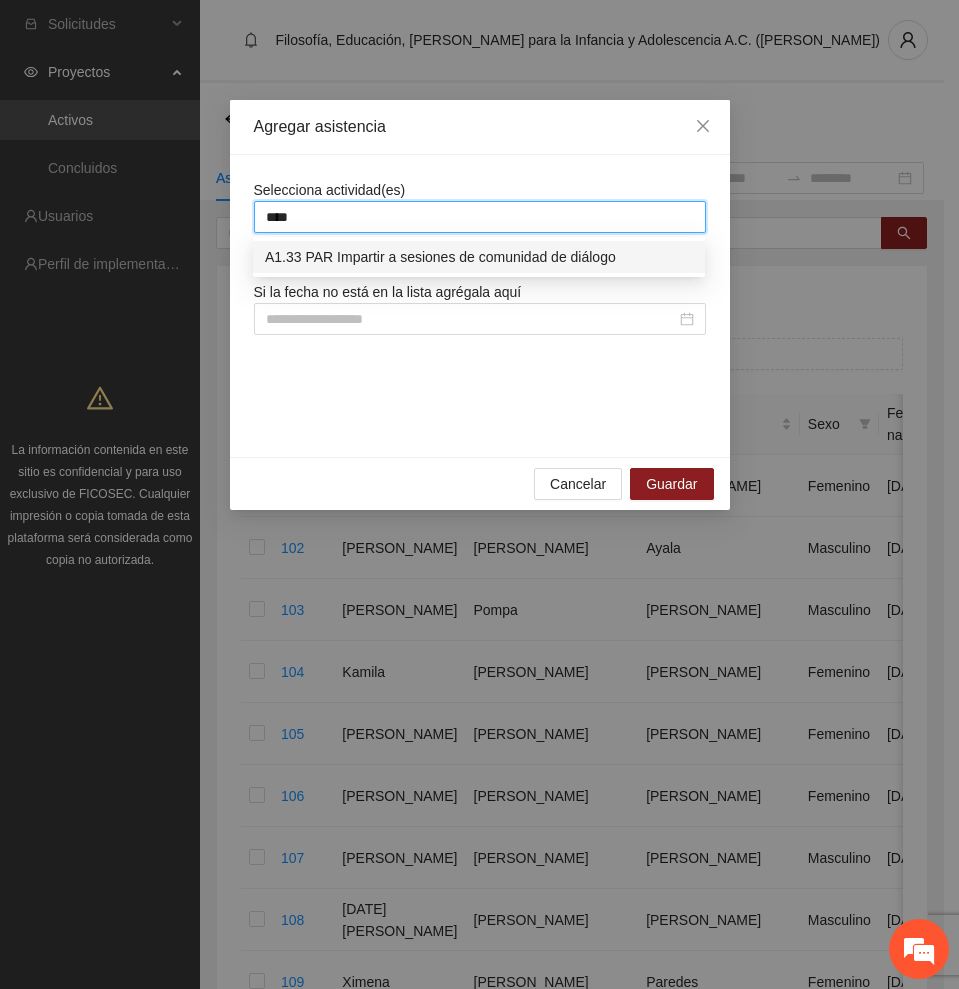 click on "A1.33 PAR Impartir a sesiones de comunidad de diálogo" at bounding box center (479, 257) 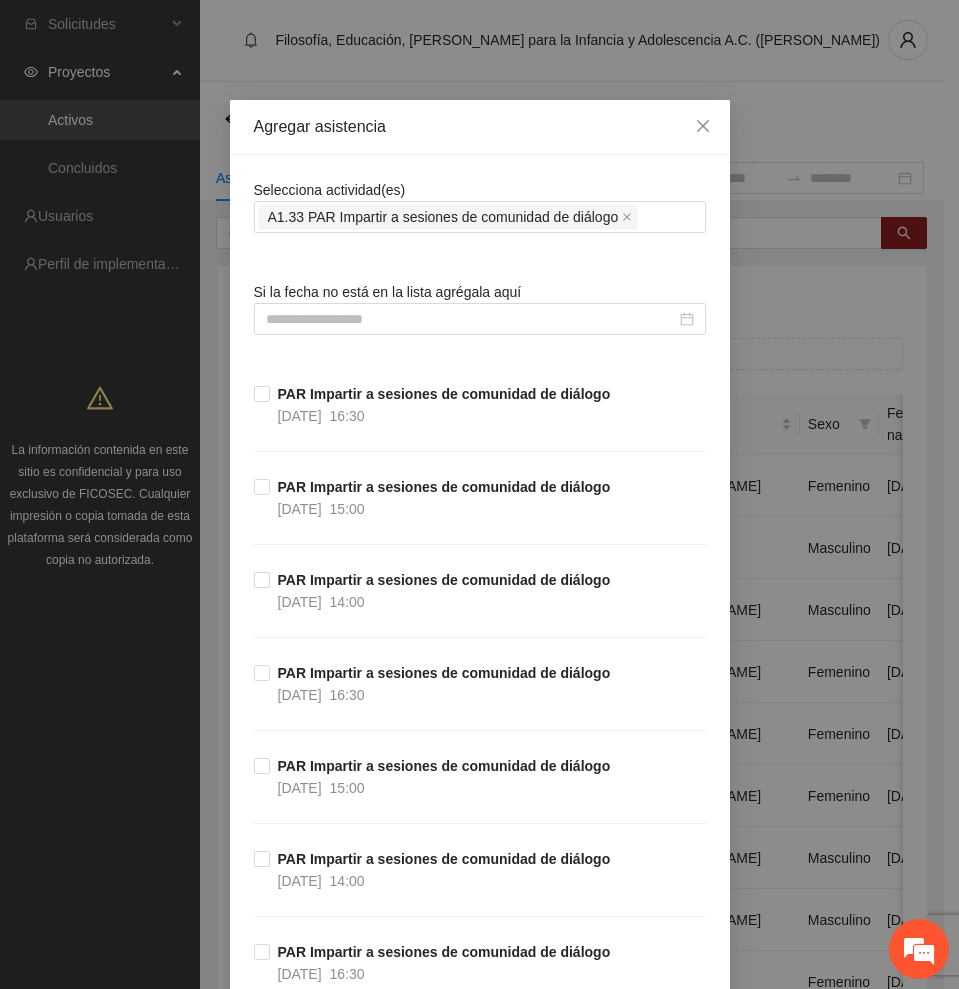 click on "Selecciona actividad(es) A1.33 PAR Impartir a sesiones de comunidad de diálogo   Si la fecha no está en la lista agrégala aquí PAR Impartir a sesiones de comunidad de diálogo [DATE] 16:30 PAR Impartir a sesiones de comunidad de diálogo [DATE] 15:00 PAR Impartir a sesiones de comunidad de diálogo [DATE] 14:00 PAR Impartir a sesiones de comunidad de diálogo [DATE] 16:30 PAR Impartir a sesiones de comunidad de diálogo [DATE] 15:00 PAR Impartir a sesiones de comunidad de diálogo [DATE] 14:00 PAR Impartir a sesiones de comunidad de diálogo [DATE] 16:30 PAR Impartir a sesiones de comunidad de diálogo [DATE] 15:00 PAR Impartir a sesiones de comunidad de diálogo [DATE] 02:00 PAR Impartir a sesiones de comunidad de diálogo [DATE] 04:30 PAR Impartir a sesiones de comunidad de diálogo [DATE] 02:00 PAR Impartir a sesiones de comunidad de diálogo [DATE] 16:30 PAR Impartir a sesiones de comunidad de diálogo [DATE] 15:00 [DATE] 14:00 [DATE] 16:30" at bounding box center [480, 4490] 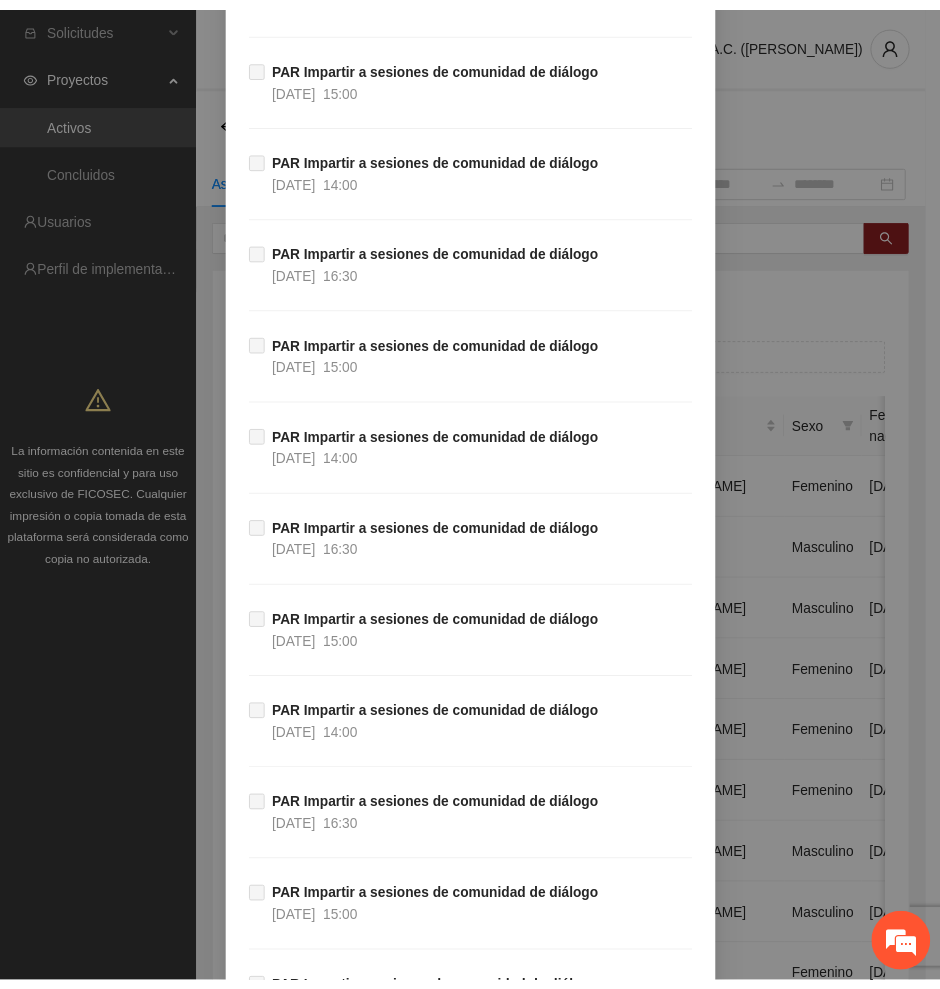 scroll, scrollTop: 7914, scrollLeft: 0, axis: vertical 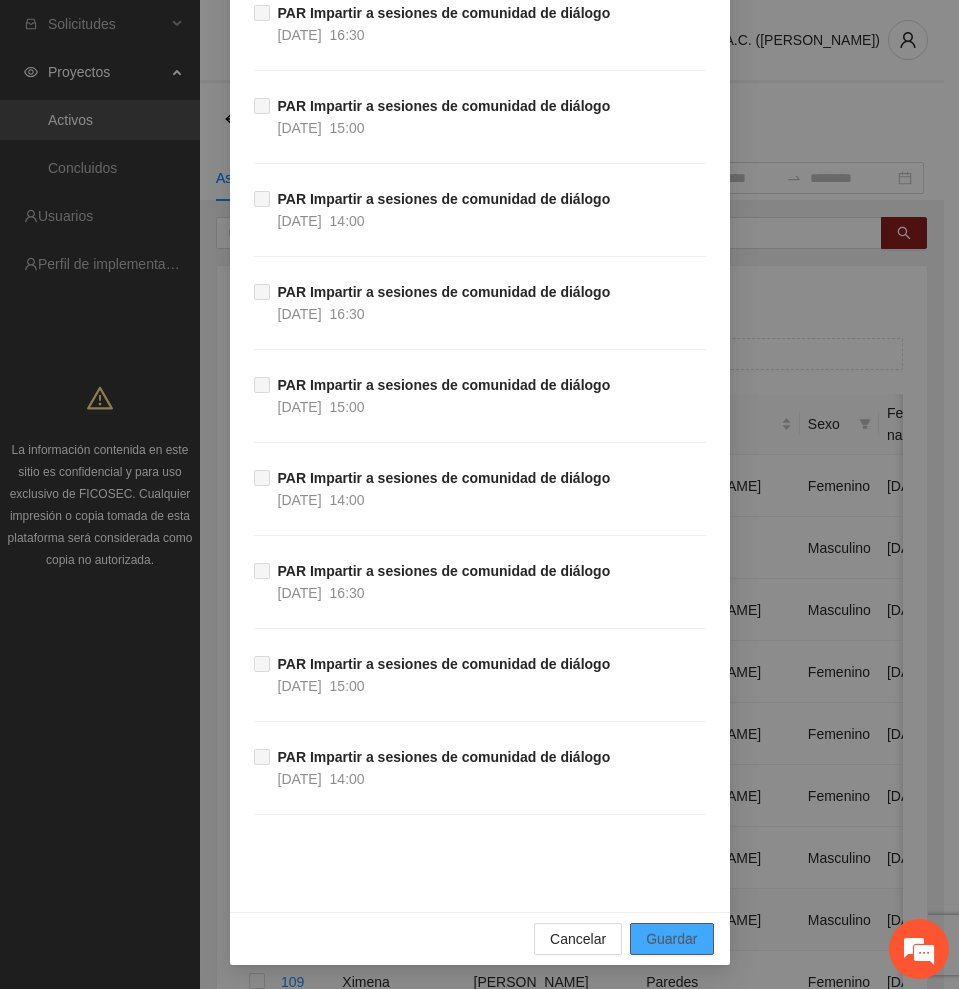 click on "Guardar" at bounding box center [671, 939] 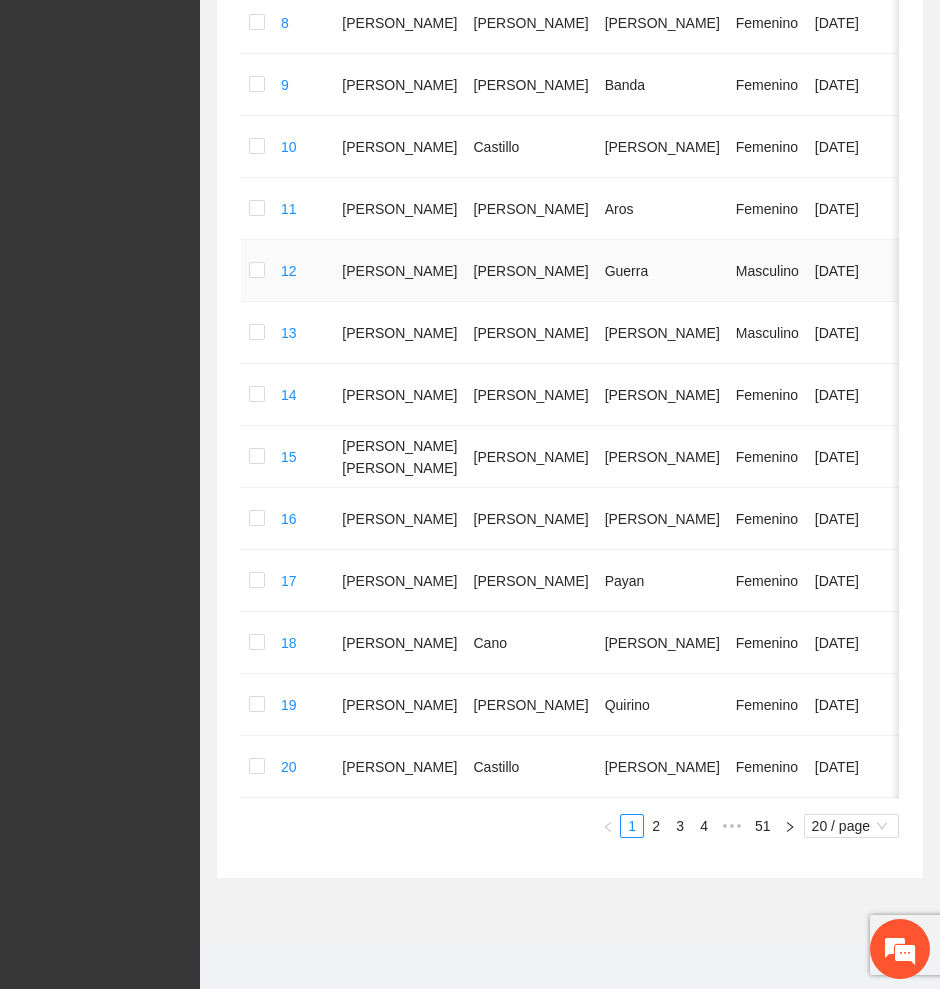 scroll, scrollTop: 906, scrollLeft: 0, axis: vertical 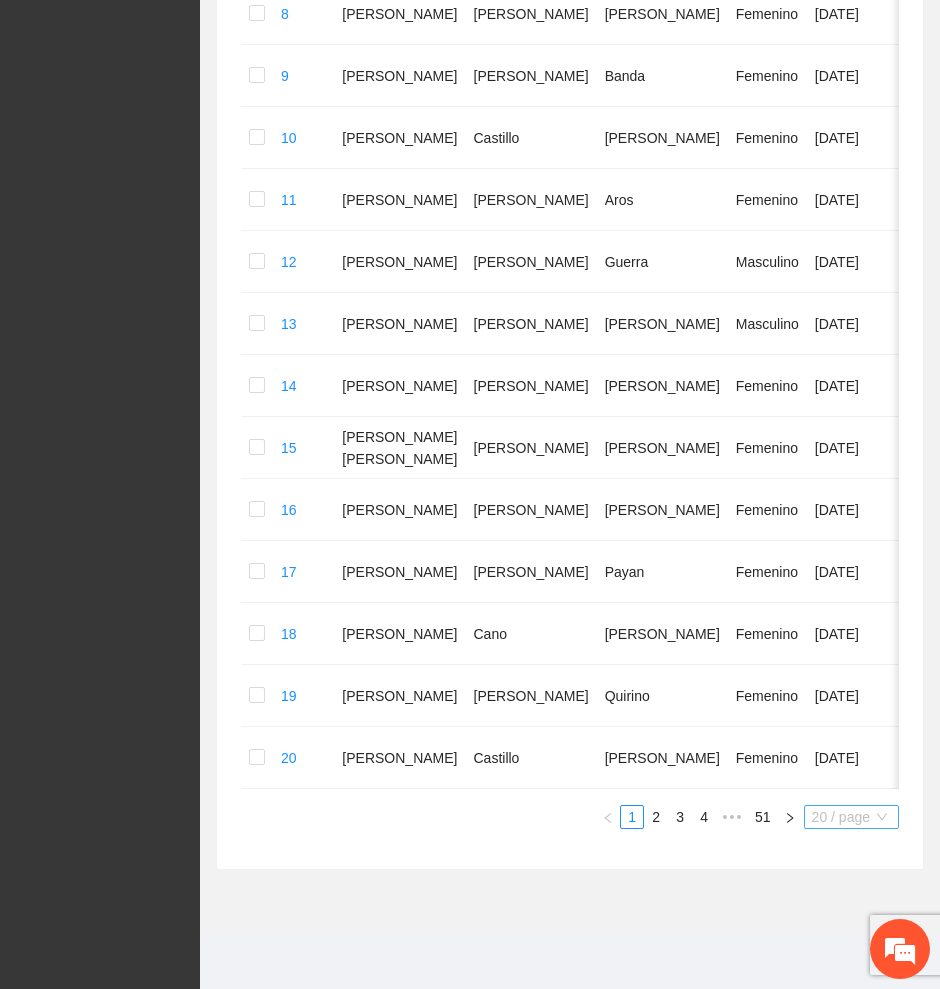 click on "20 / page" at bounding box center [851, 817] 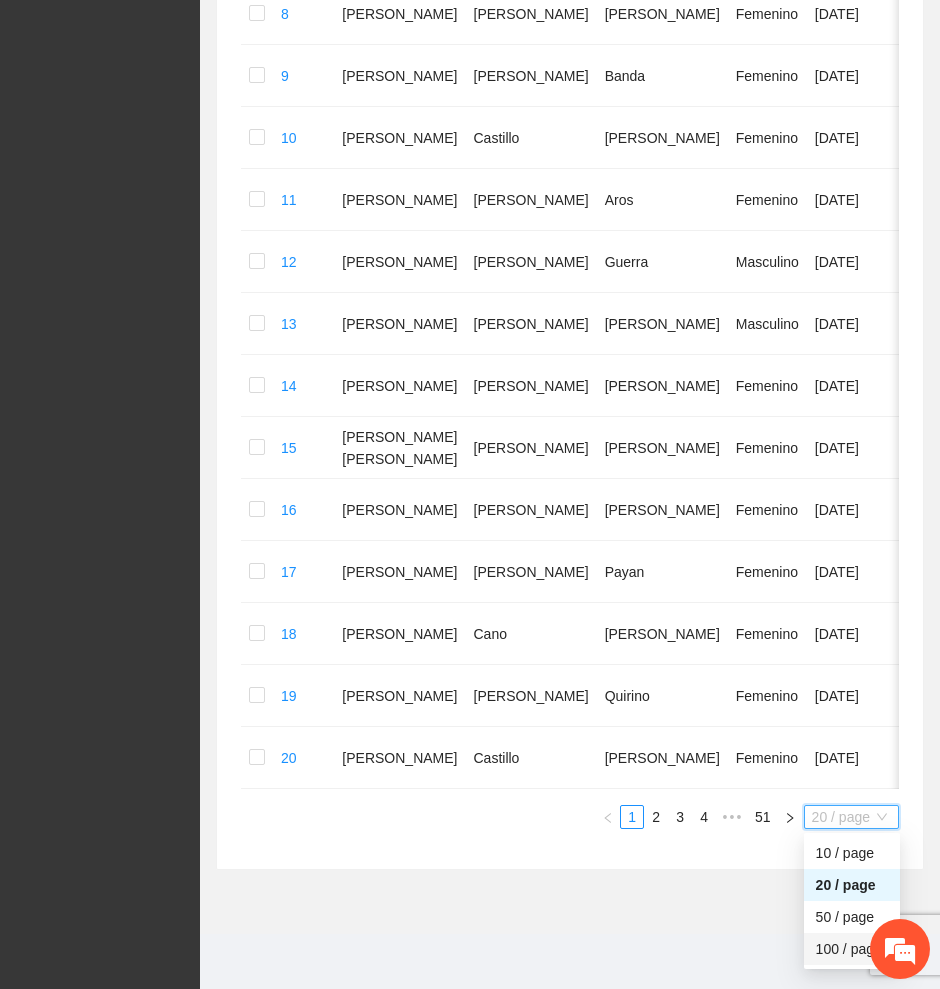 click on "100 / page" at bounding box center [852, 949] 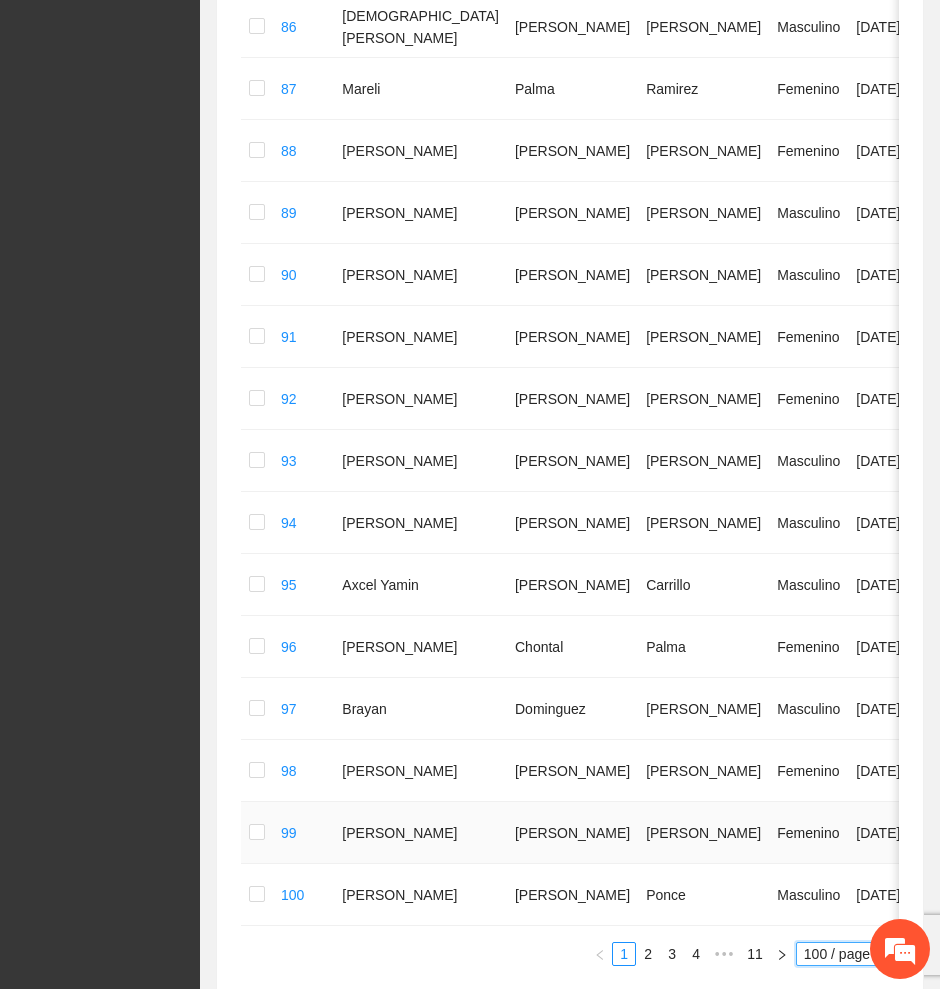 scroll, scrollTop: 5808, scrollLeft: 0, axis: vertical 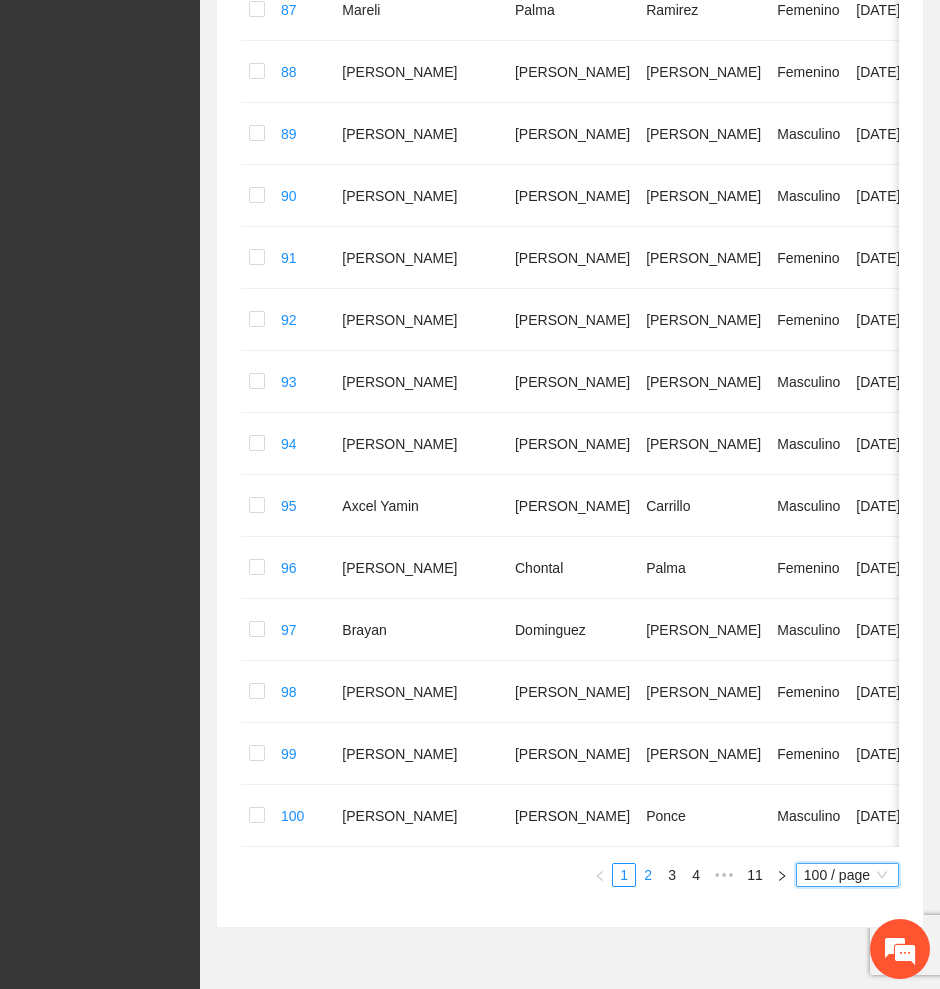 click on "2" at bounding box center [648, 875] 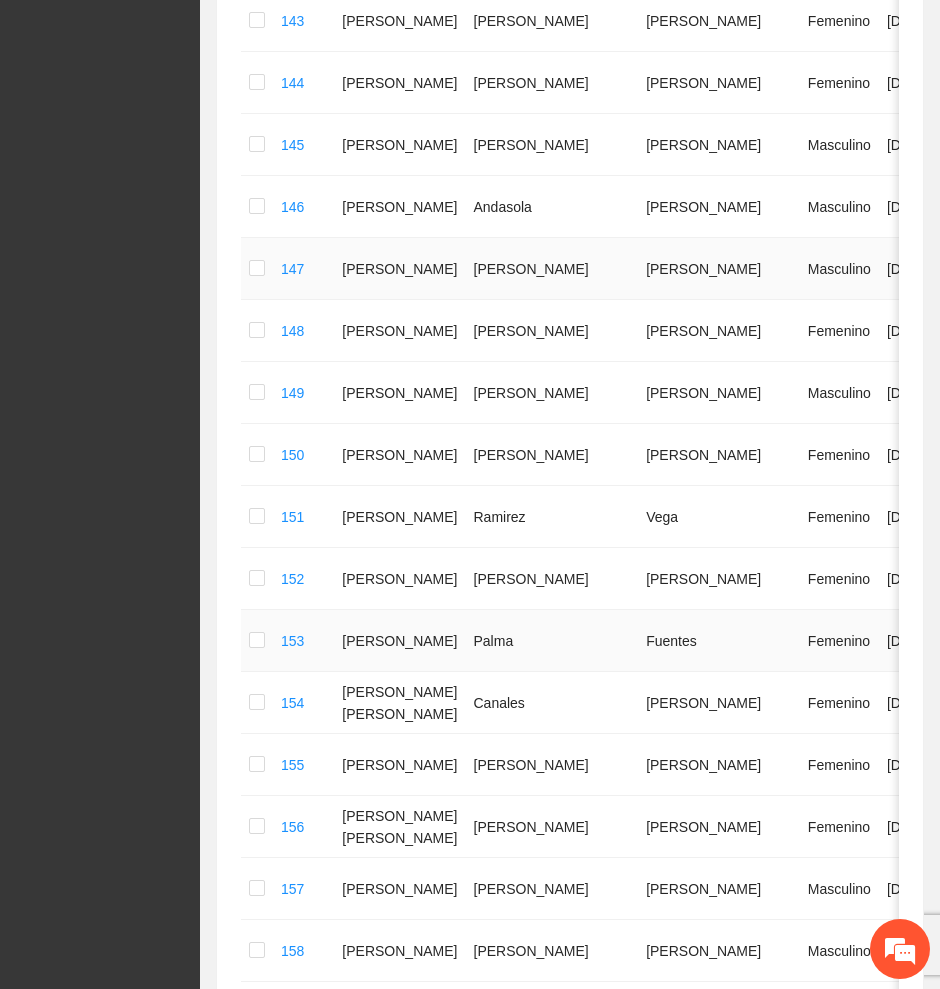 scroll, scrollTop: 2808, scrollLeft: 0, axis: vertical 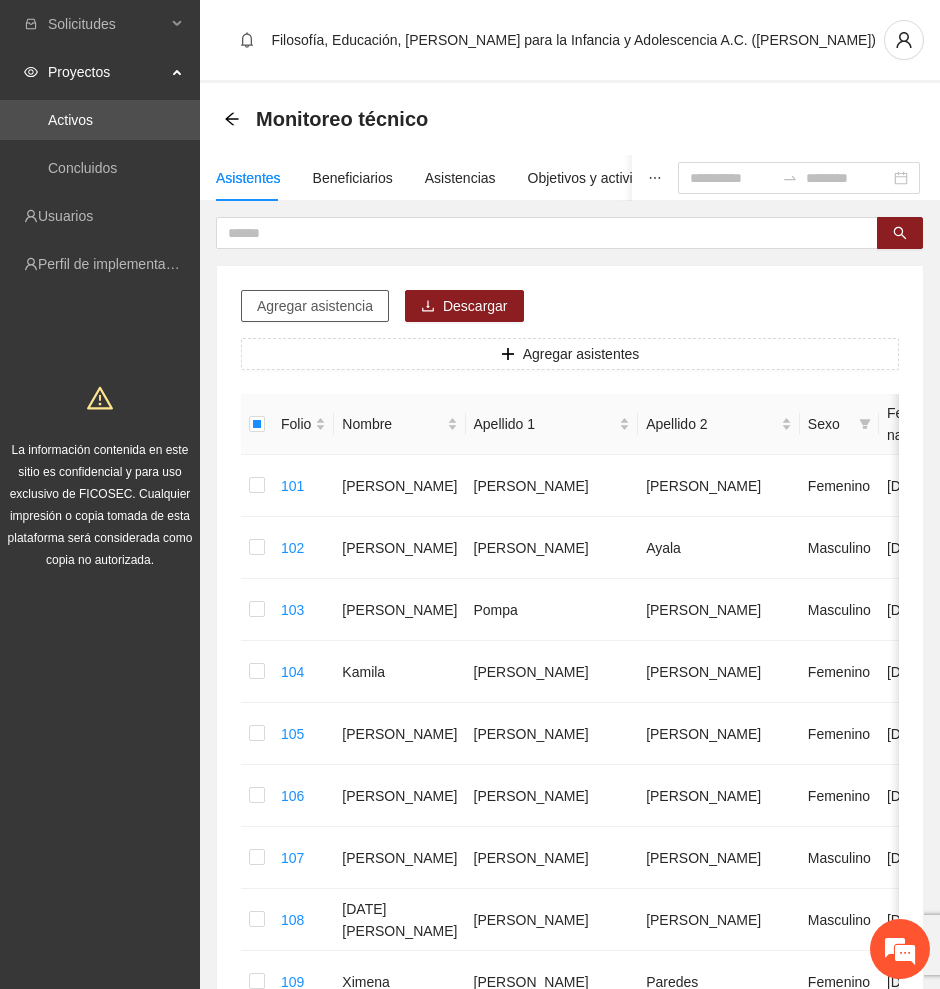 click on "Agregar asistencia" at bounding box center [315, 306] 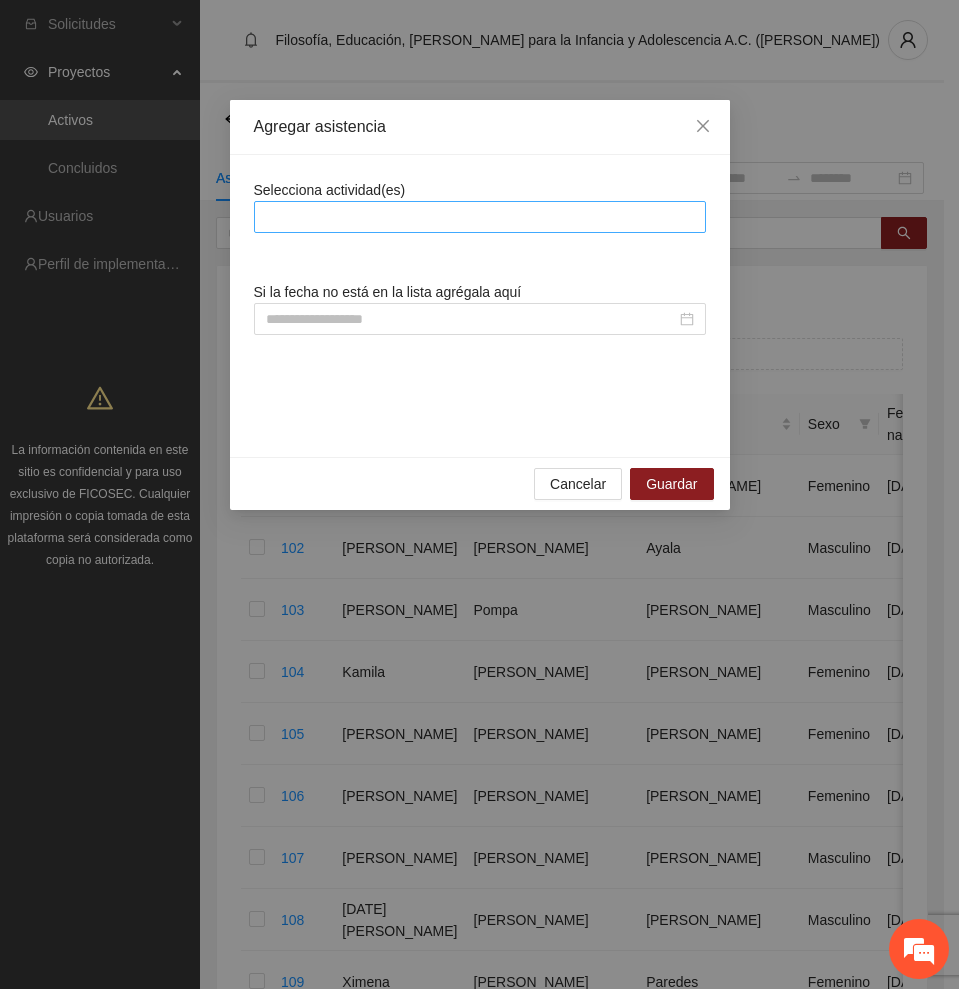 click at bounding box center (480, 217) 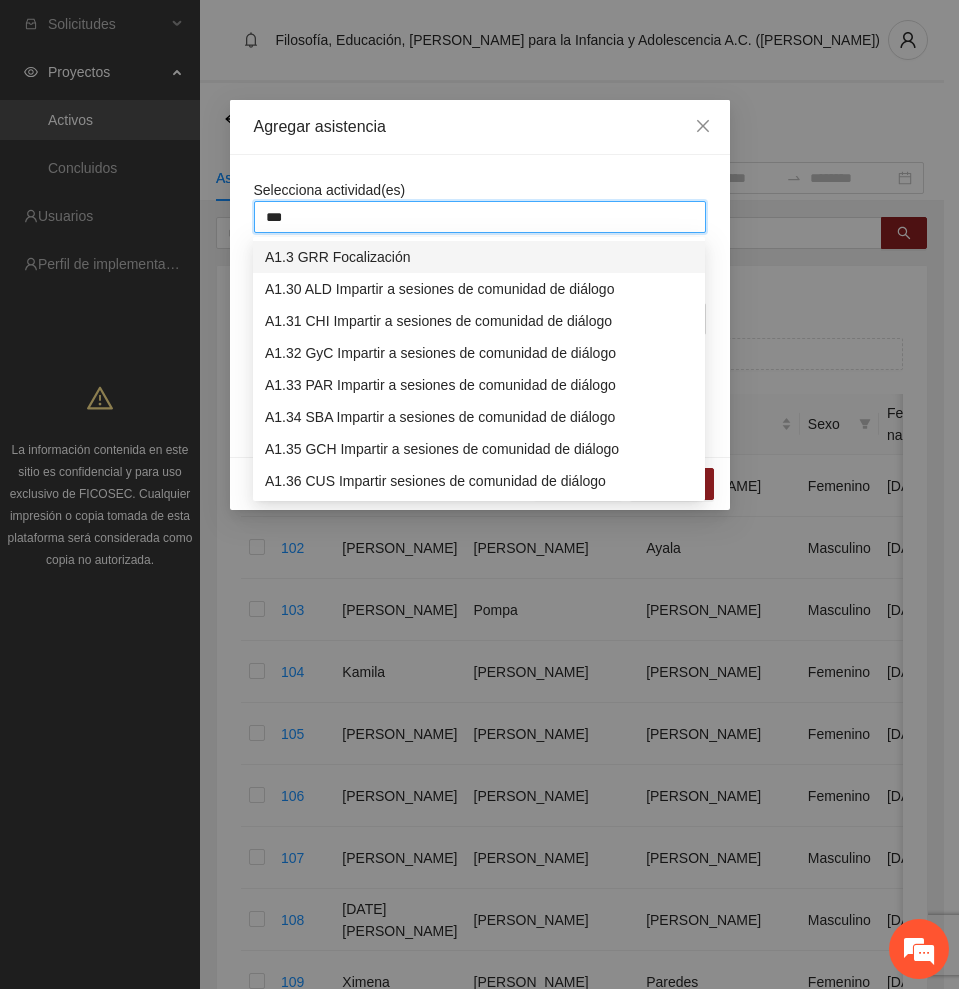 type on "****" 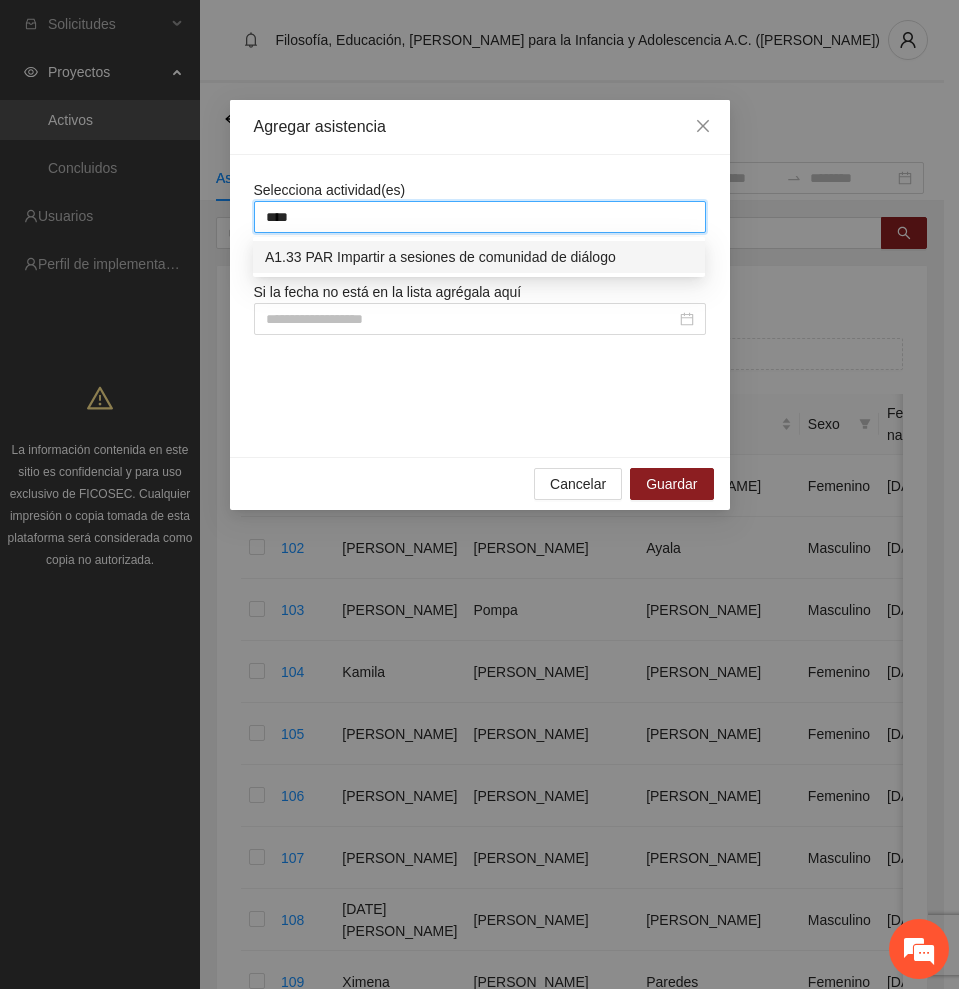 click on "A1.33 PAR Impartir a sesiones de comunidad de diálogo" at bounding box center [479, 257] 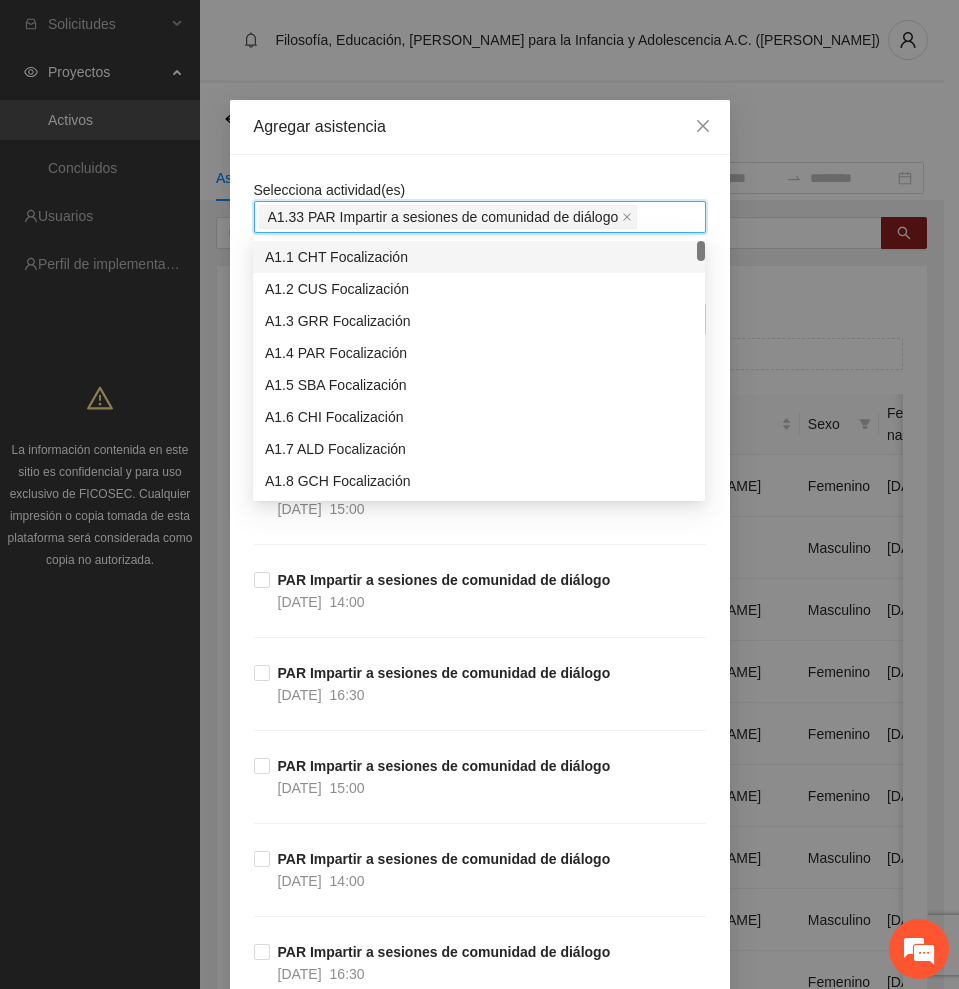 click on "Selecciona actividad(es) A1.33 PAR Impartir a sesiones de comunidad de diálogo   Si la fecha no está en la lista agrégala aquí PAR Impartir a sesiones de comunidad de diálogo [DATE] 16:30 PAR Impartir a sesiones de comunidad de diálogo [DATE] 15:00 PAR Impartir a sesiones de comunidad de diálogo [DATE] 14:00 PAR Impartir a sesiones de comunidad de diálogo [DATE] 16:30 PAR Impartir a sesiones de comunidad de diálogo [DATE] 15:00 PAR Impartir a sesiones de comunidad de diálogo [DATE] 14:00 PAR Impartir a sesiones de comunidad de diálogo [DATE] 16:30 PAR Impartir a sesiones de comunidad de diálogo [DATE] 15:00 PAR Impartir a sesiones de comunidad de diálogo [DATE] 02:00 PAR Impartir a sesiones de comunidad de diálogo [DATE] 04:30 PAR Impartir a sesiones de comunidad de diálogo [DATE] 02:00 PAR Impartir a sesiones de comunidad de diálogo [DATE] 16:30 PAR Impartir a sesiones de comunidad de diálogo [DATE] 15:00 [DATE] 14:00 [DATE] 16:30" at bounding box center (480, 4490) 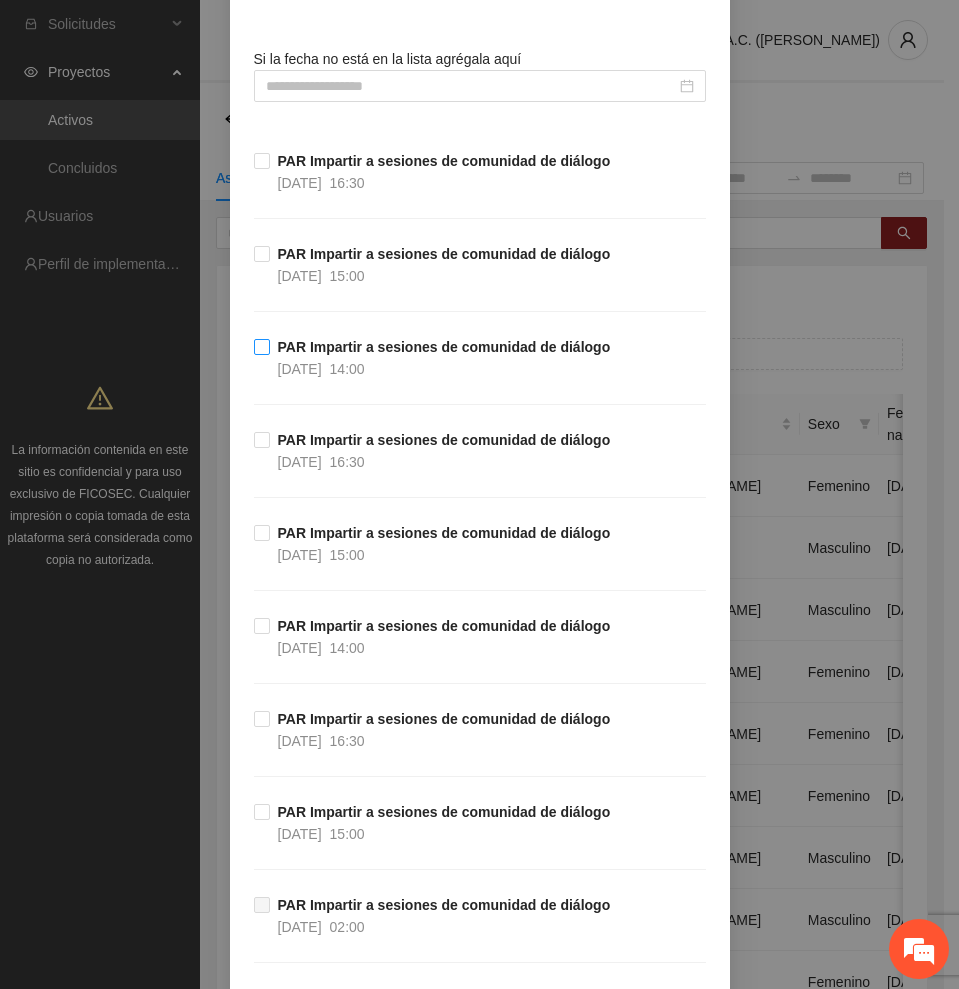 scroll, scrollTop: 250, scrollLeft: 0, axis: vertical 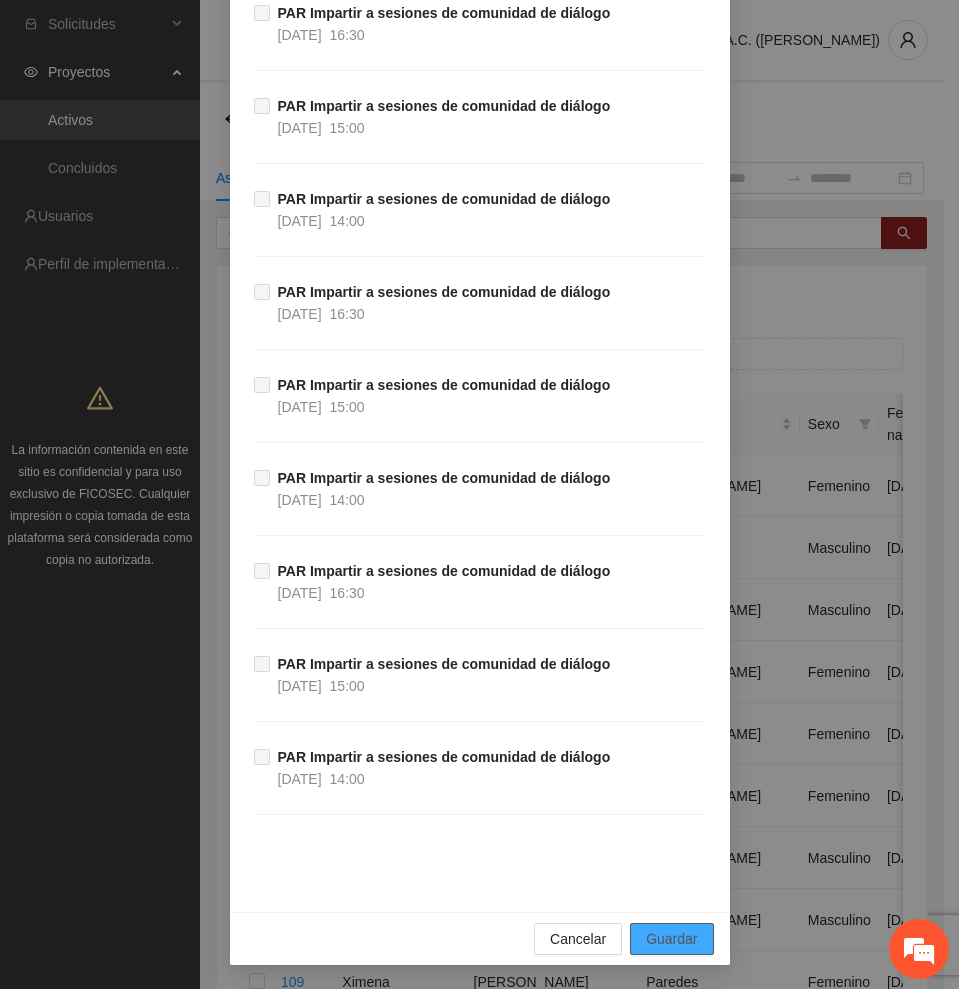 click on "Guardar" at bounding box center [671, 939] 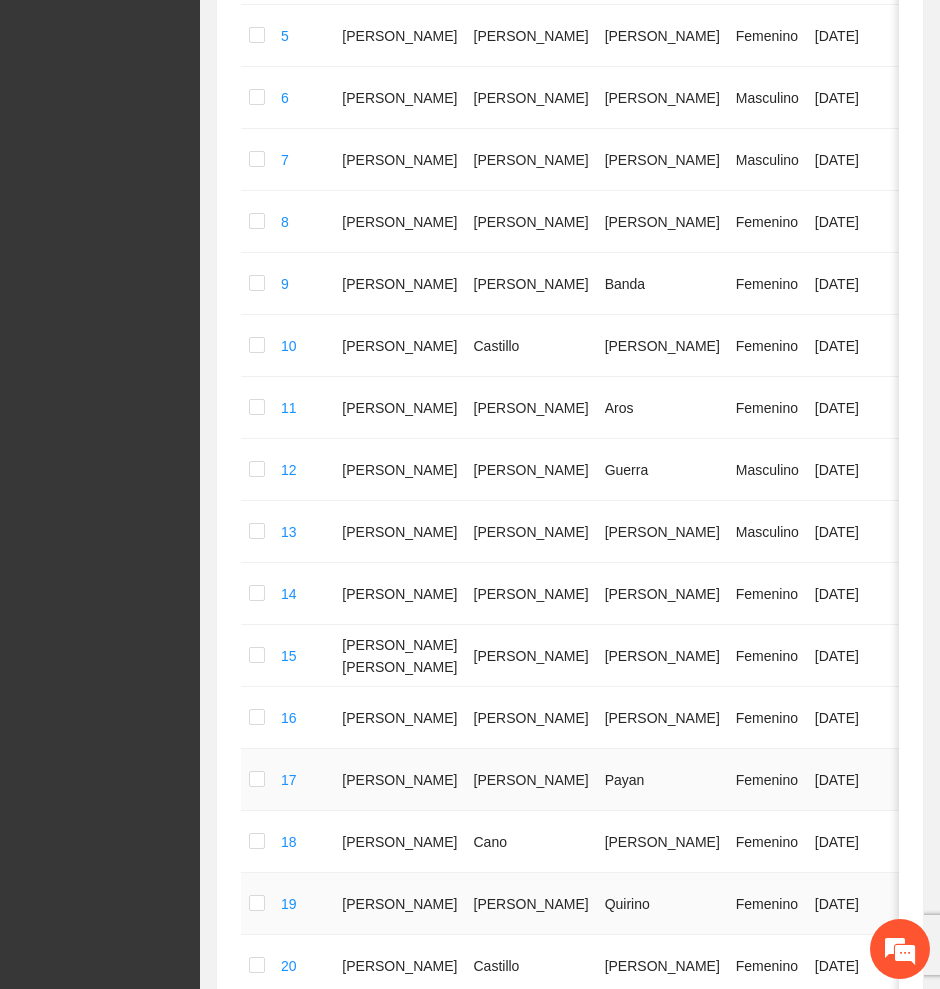 scroll, scrollTop: 906, scrollLeft: 0, axis: vertical 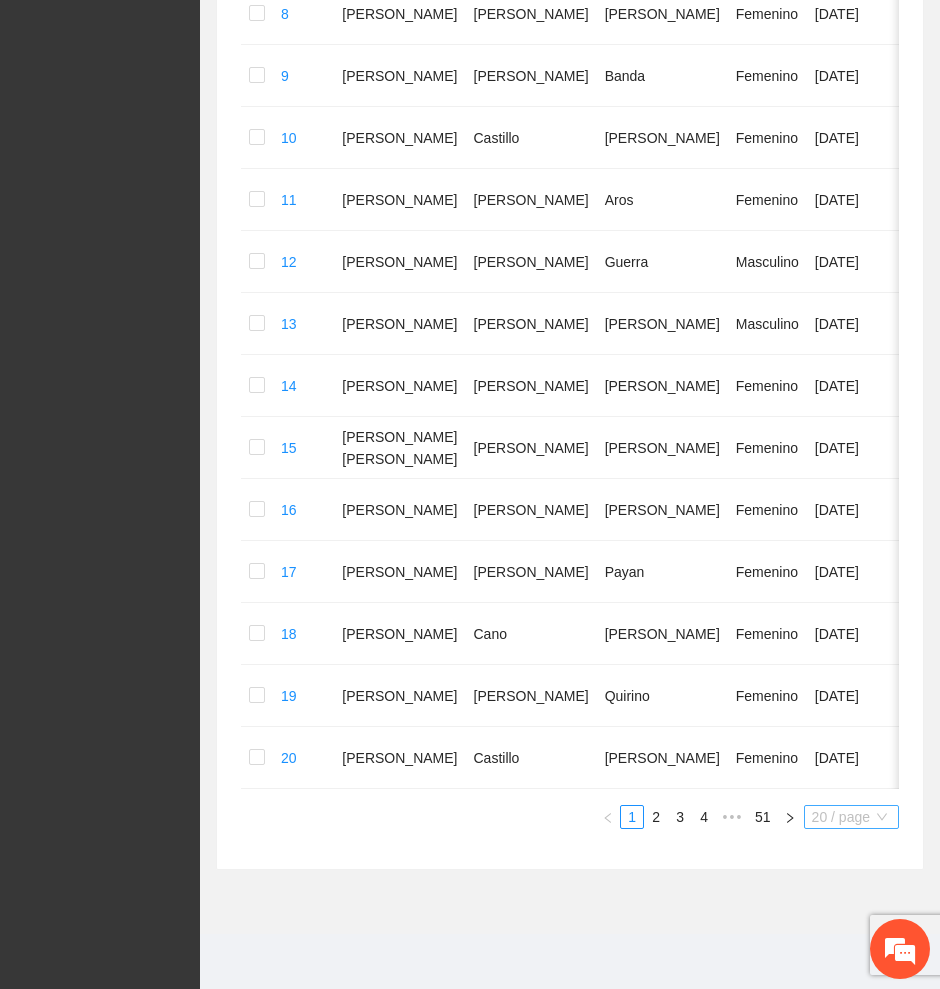 click on "20 / page" at bounding box center [851, 817] 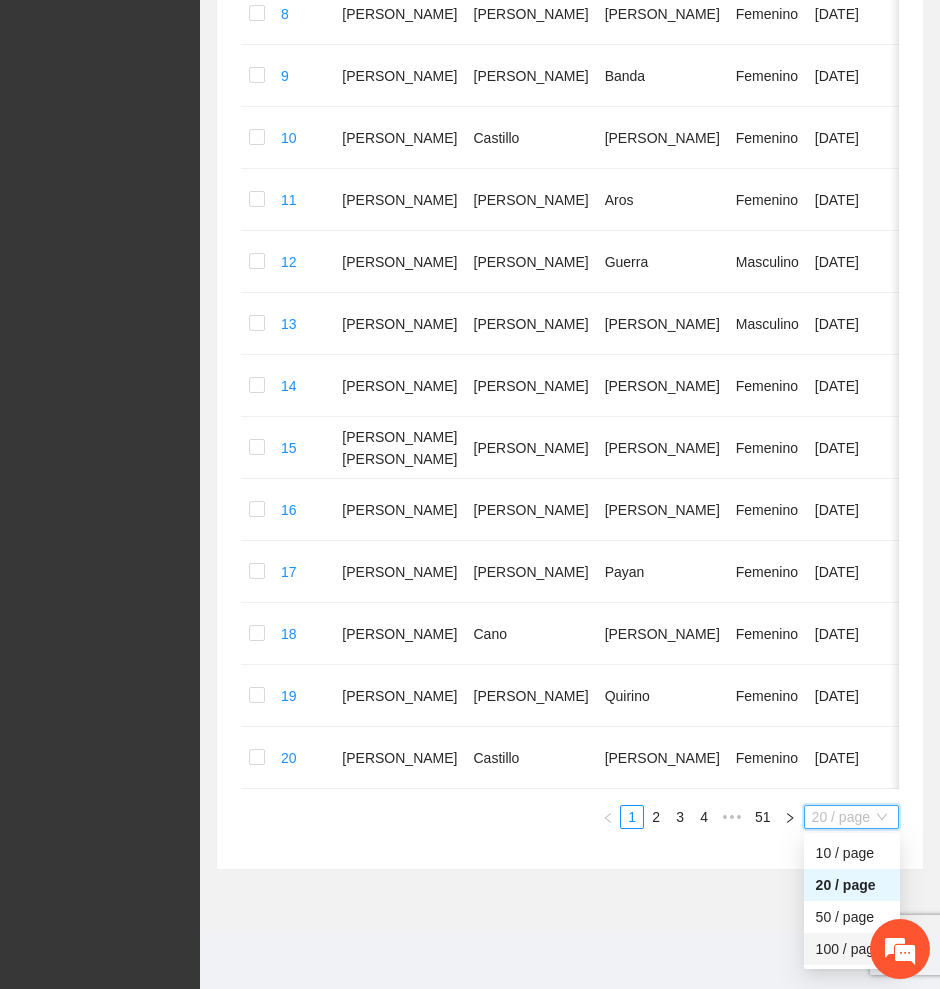 click on "100 / page" at bounding box center [852, 949] 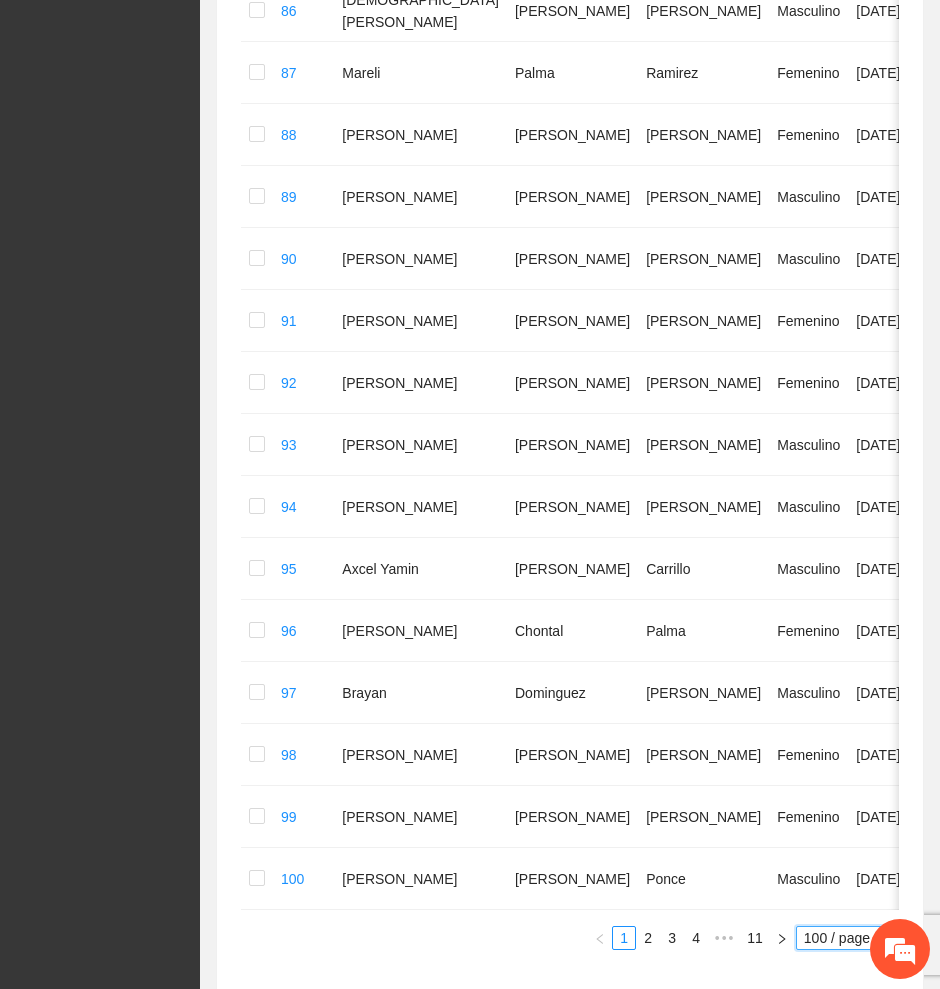 scroll, scrollTop: 5808, scrollLeft: 0, axis: vertical 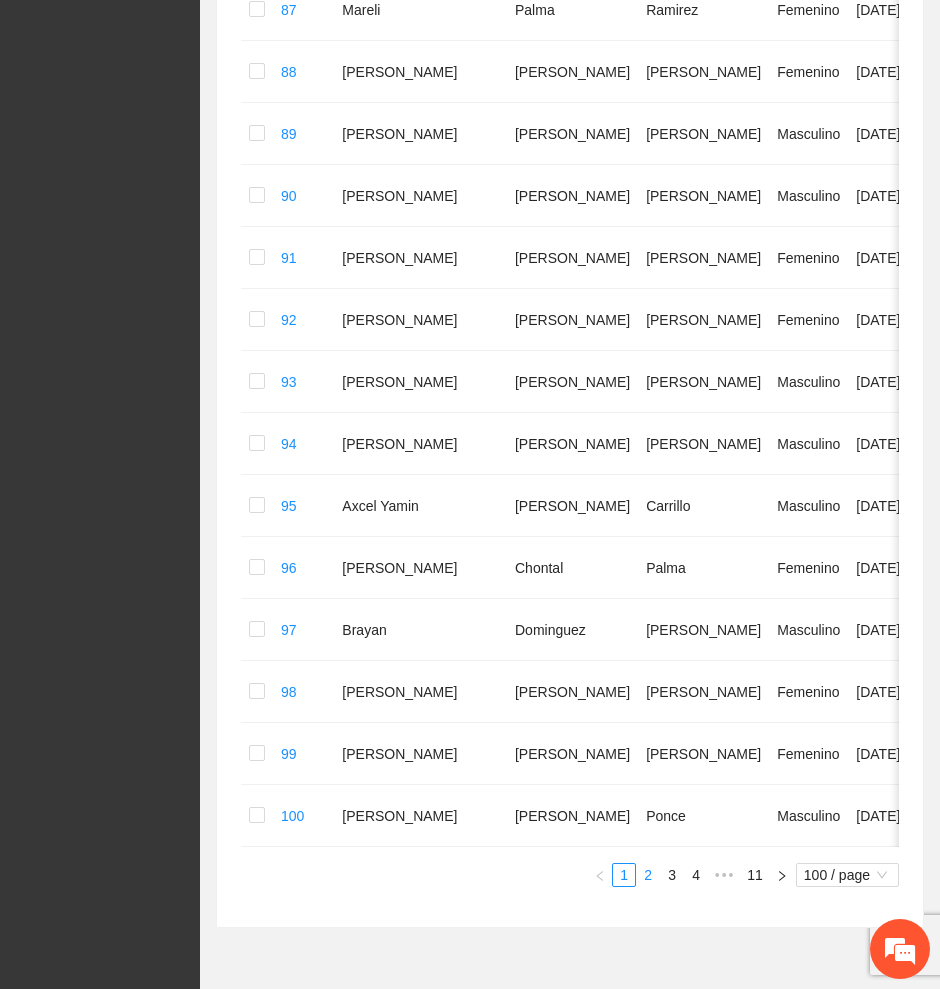 click on "2" at bounding box center [648, 875] 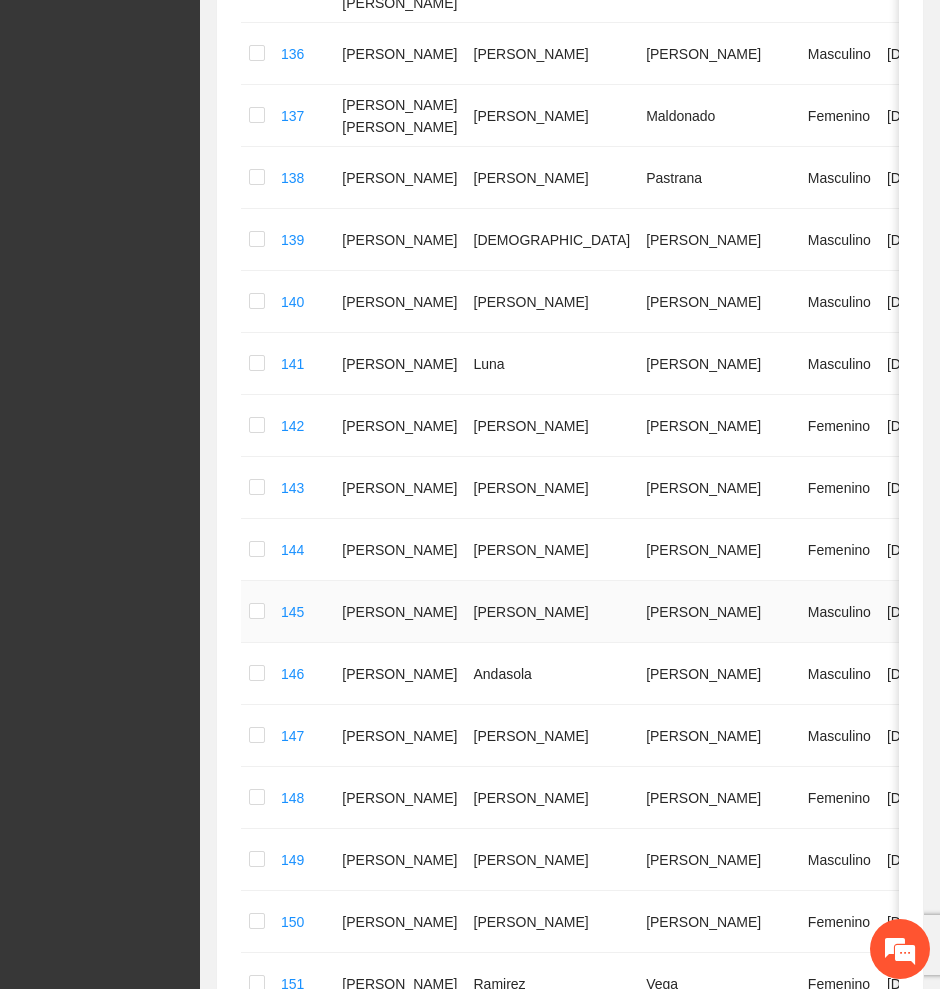 scroll, scrollTop: 2308, scrollLeft: 0, axis: vertical 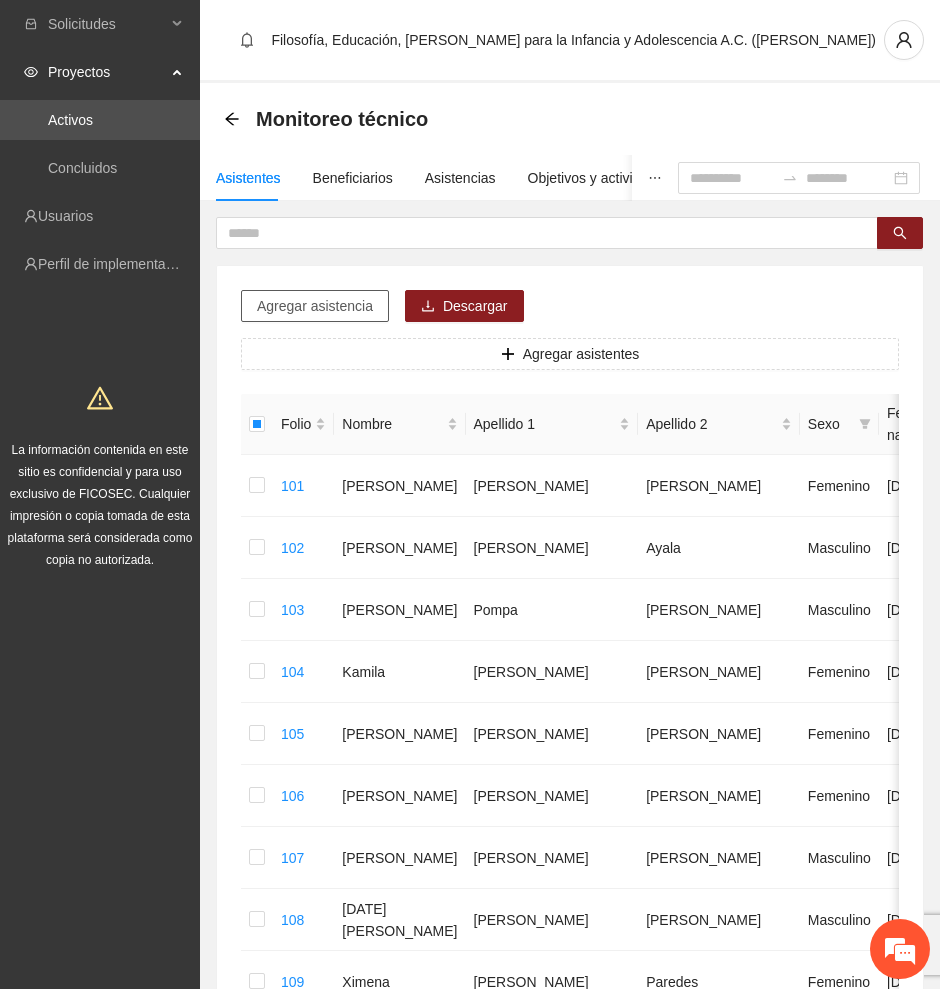 click on "Agregar asistencia" at bounding box center [315, 306] 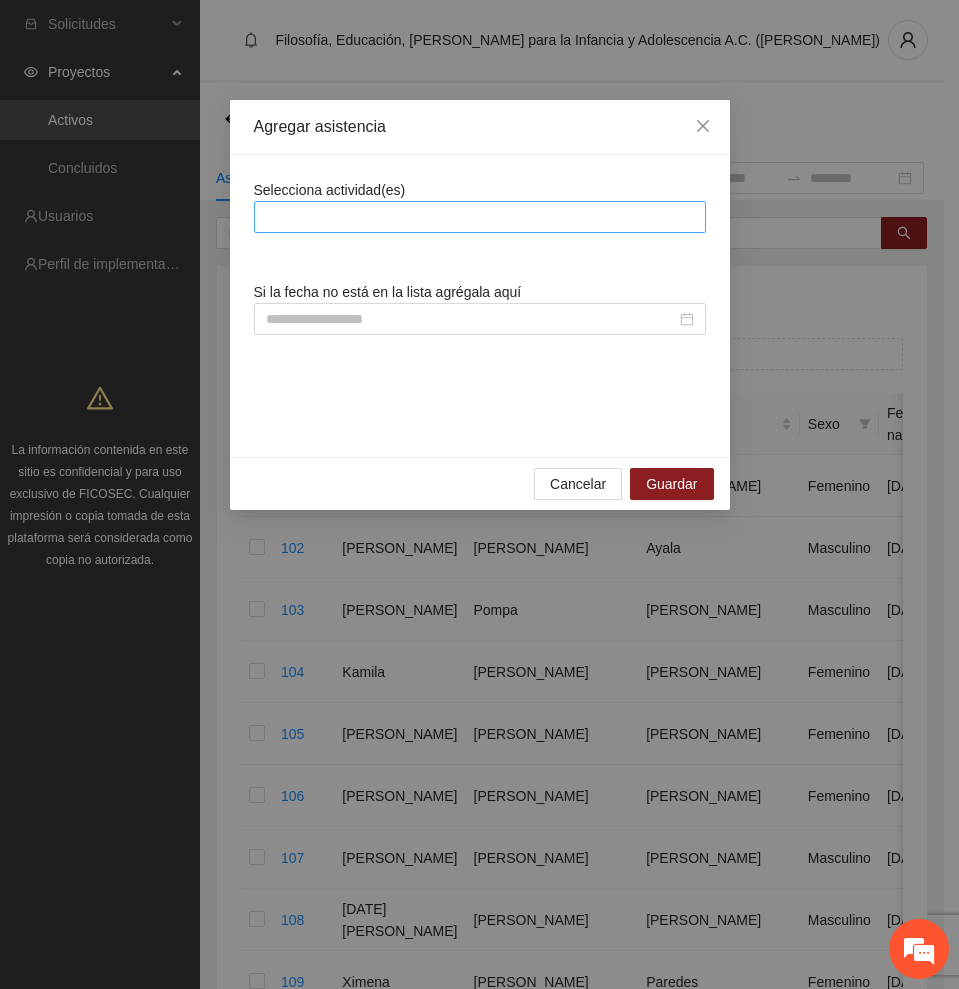 click at bounding box center [480, 217] 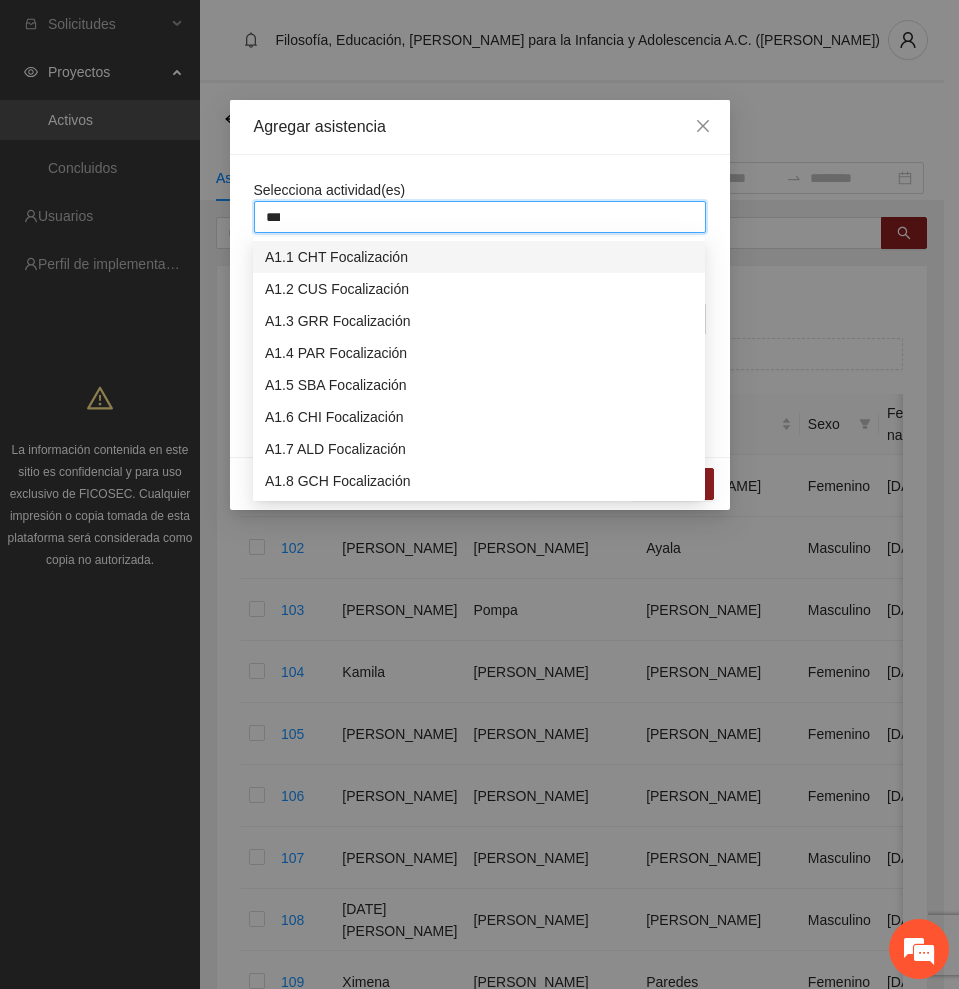 type on "****" 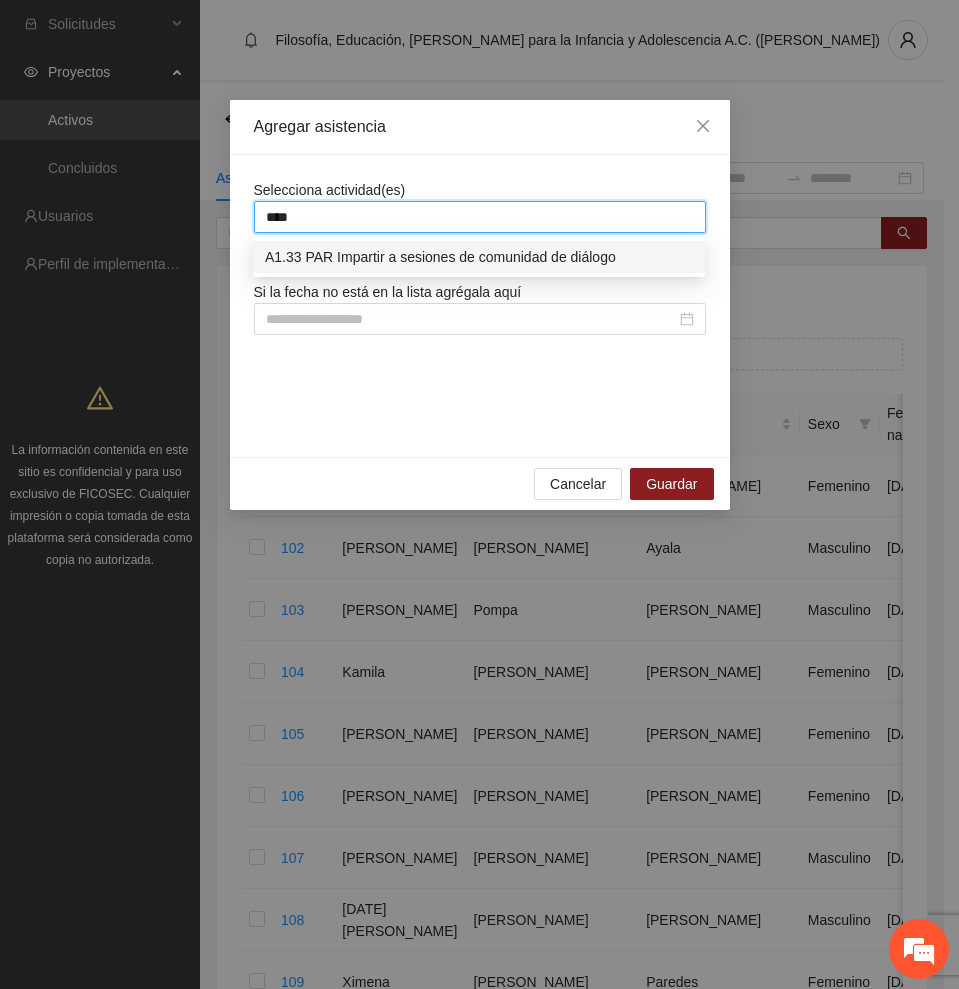 click on "A1.33 PAR Impartir a sesiones de comunidad de diálogo" at bounding box center [479, 257] 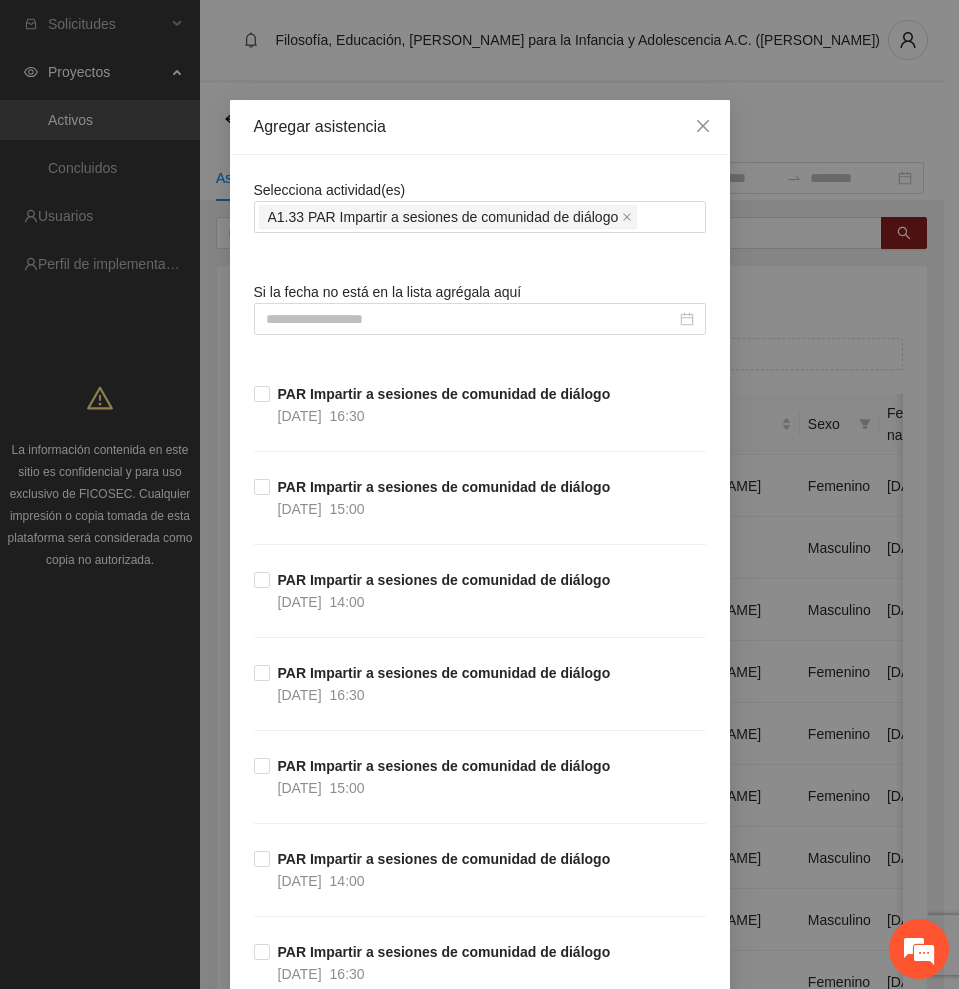 click on "Selecciona actividad(es) A1.33 PAR Impartir a sesiones de comunidad de diálogo   Si la fecha no está en la lista agrégala aquí PAR Impartir a sesiones de comunidad de diálogo [DATE] 16:30 PAR Impartir a sesiones de comunidad de diálogo [DATE] 15:00 PAR Impartir a sesiones de comunidad de diálogo [DATE] 14:00 PAR Impartir a sesiones de comunidad de diálogo [DATE] 16:30 PAR Impartir a sesiones de comunidad de diálogo [DATE] 15:00 PAR Impartir a sesiones de comunidad de diálogo [DATE] 14:00 PAR Impartir a sesiones de comunidad de diálogo [DATE] 16:30 PAR Impartir a sesiones de comunidad de diálogo [DATE] 15:00 PAR Impartir a sesiones de comunidad de diálogo [DATE] 02:00 PAR Impartir a sesiones de comunidad de diálogo [DATE] 04:30 PAR Impartir a sesiones de comunidad de diálogo [DATE] 02:00 PAR Impartir a sesiones de comunidad de diálogo [DATE] 16:30 PAR Impartir a sesiones de comunidad de diálogo [DATE] 15:00 [DATE] 14:00 [DATE] 16:30" at bounding box center [480, 4490] 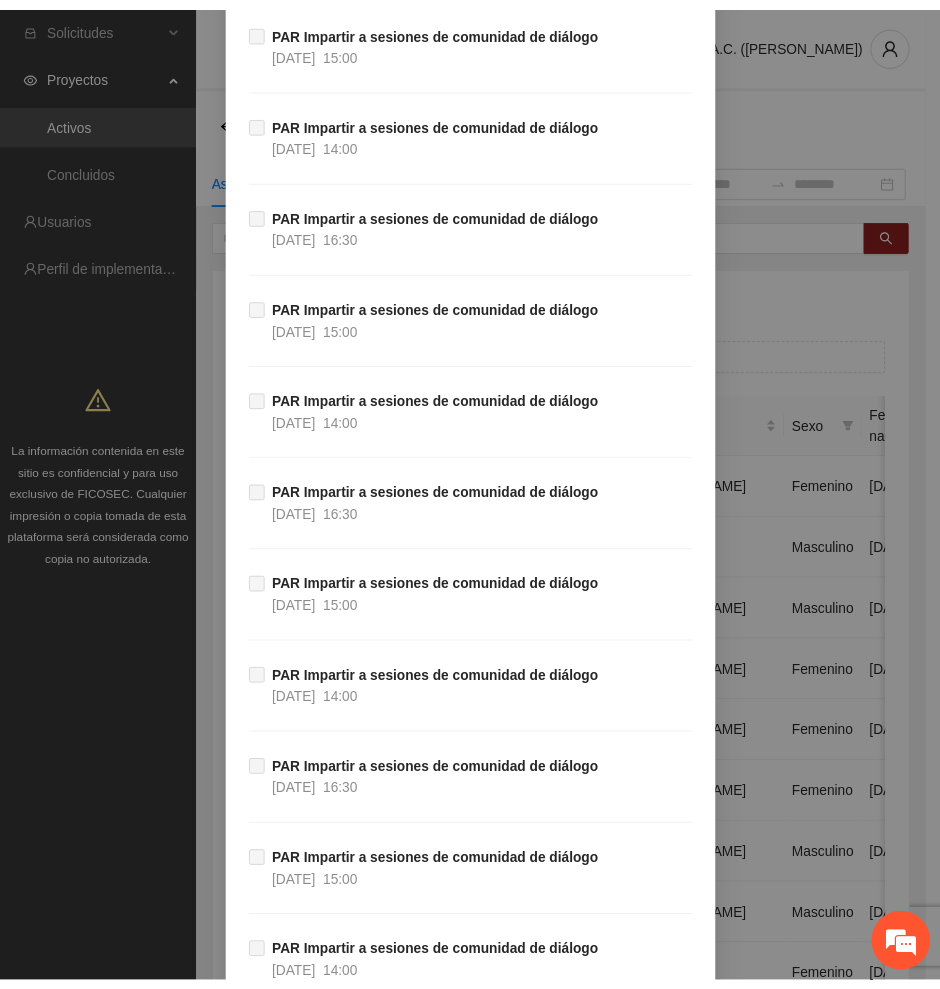 scroll, scrollTop: 7914, scrollLeft: 0, axis: vertical 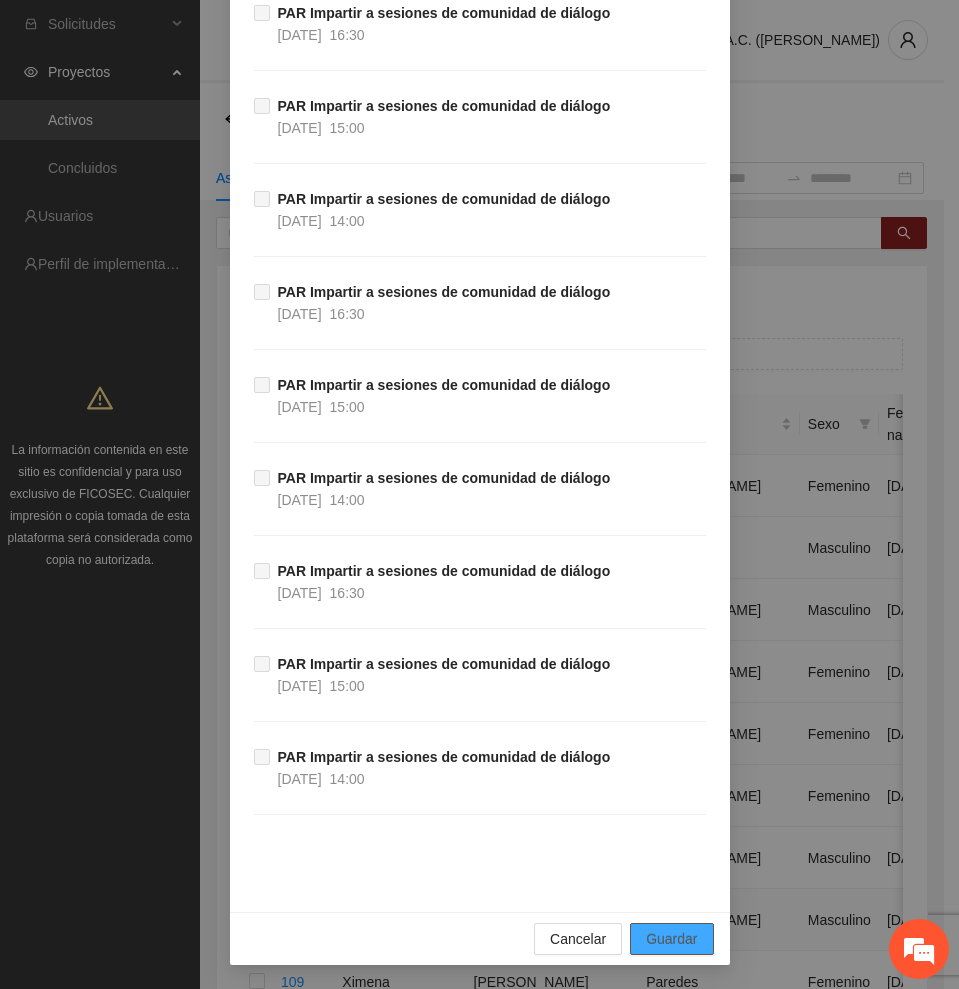 click on "Guardar" at bounding box center [671, 939] 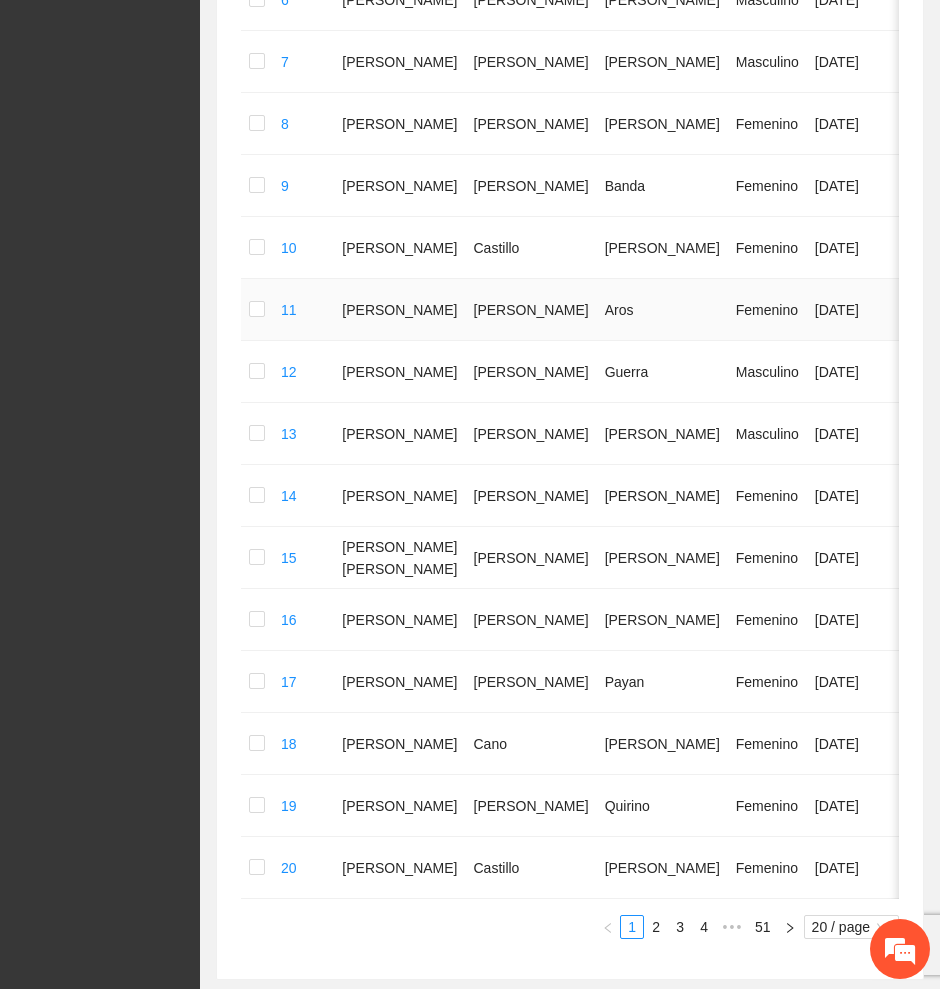 scroll, scrollTop: 906, scrollLeft: 0, axis: vertical 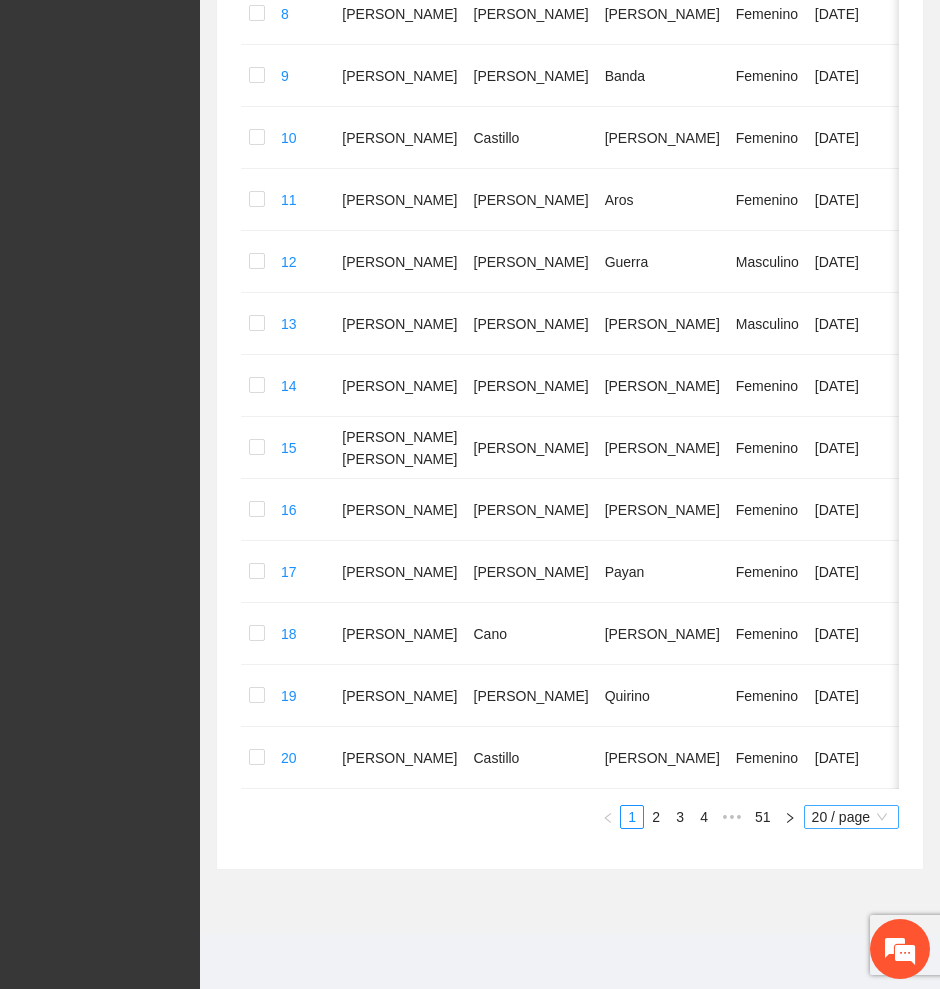click on "20 / page" at bounding box center [851, 817] 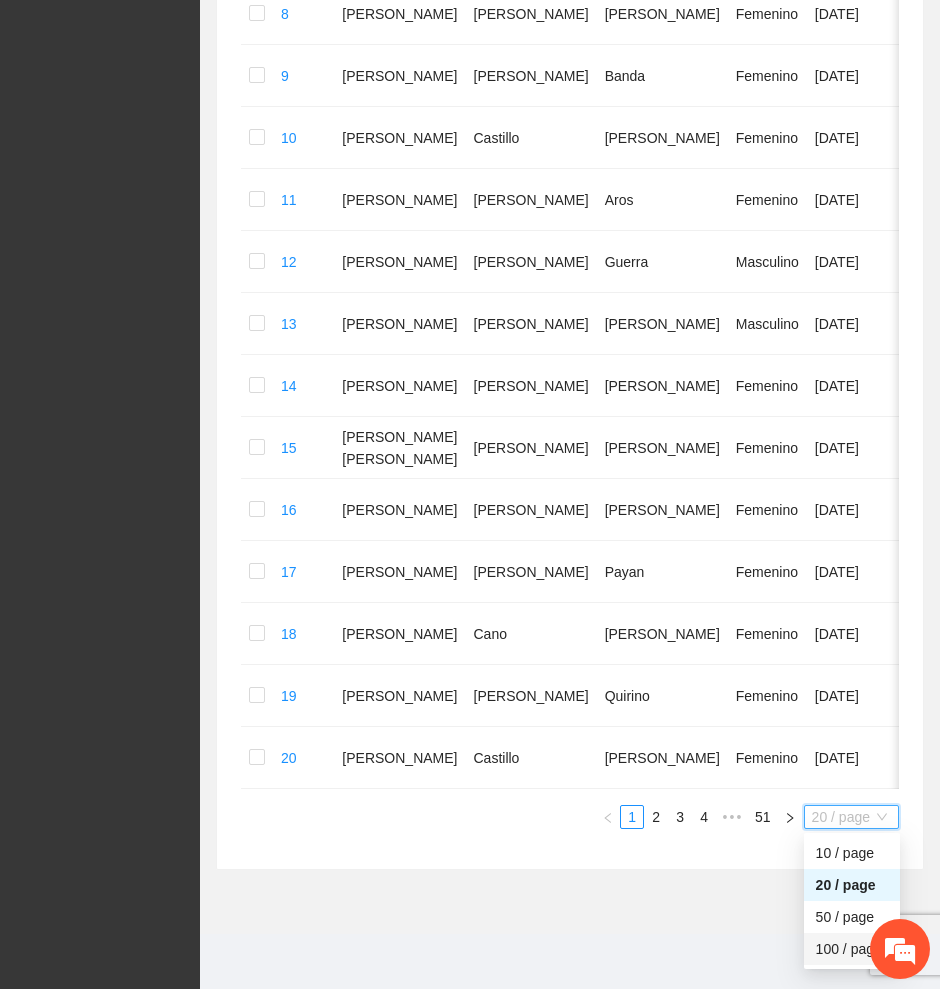 click on "100 / page" at bounding box center [852, 949] 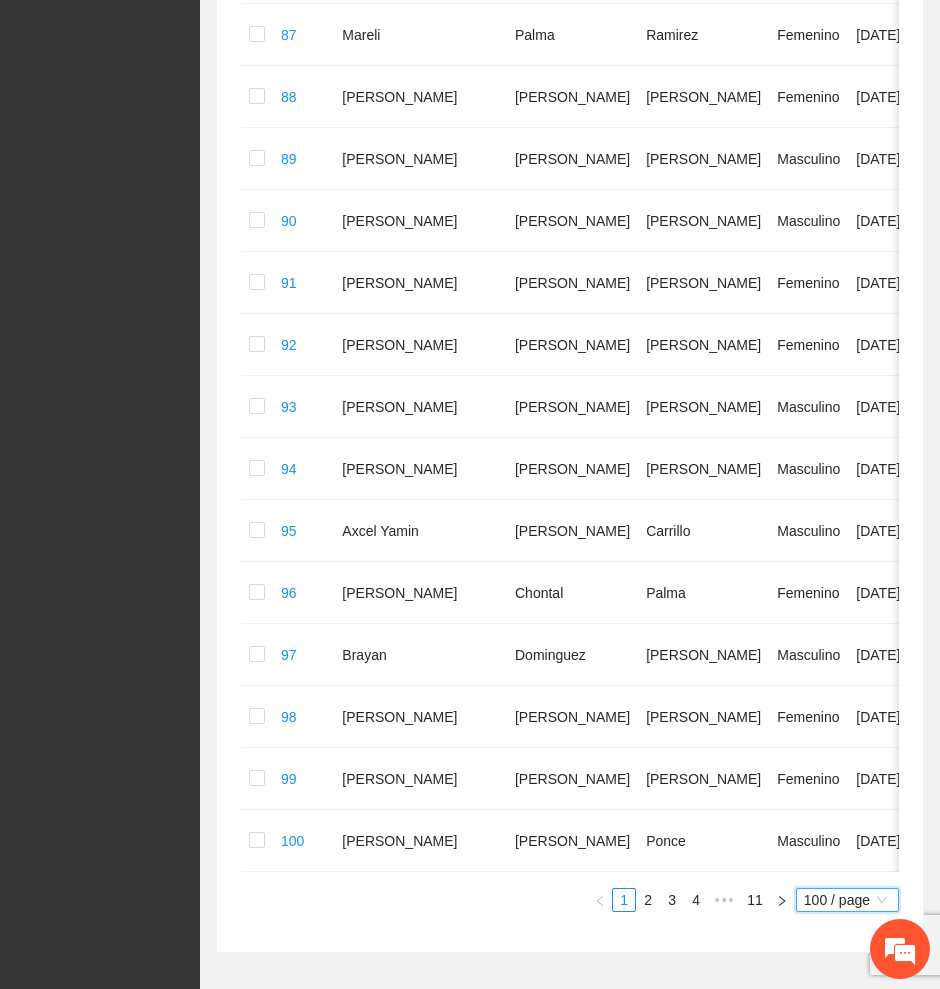 scroll, scrollTop: 5808, scrollLeft: 0, axis: vertical 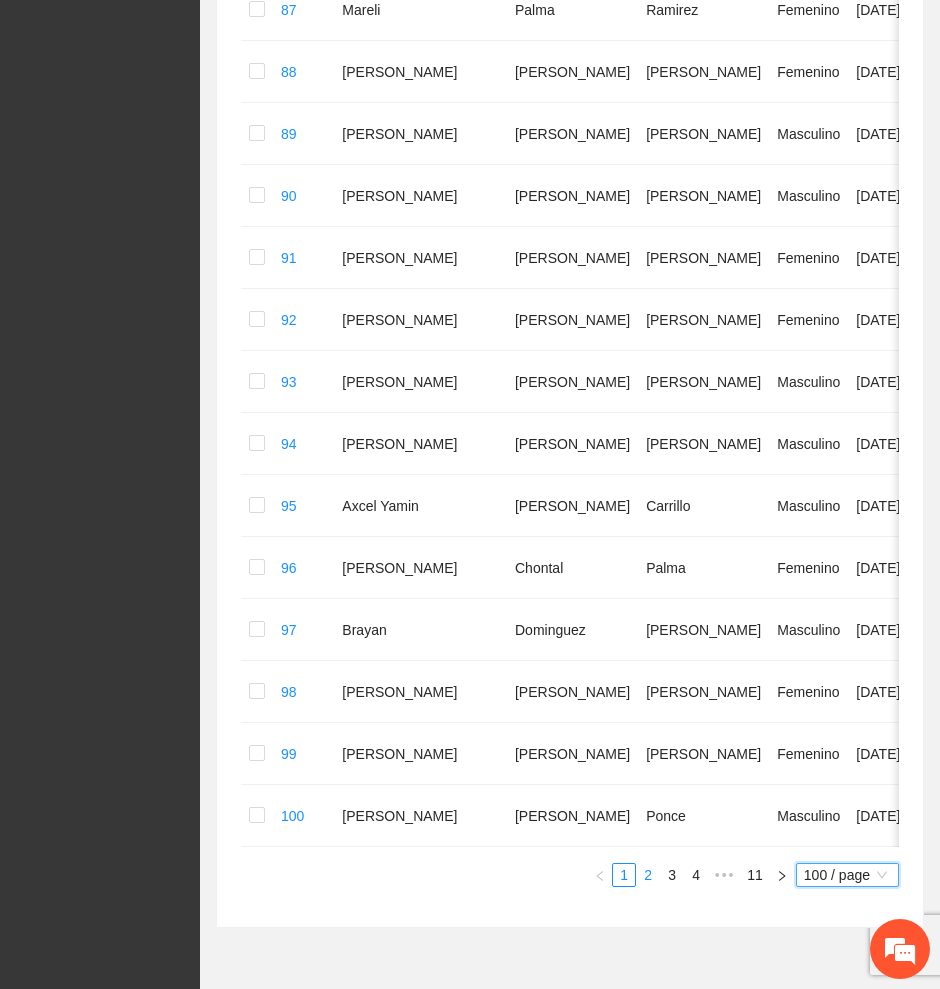 click on "2" at bounding box center (648, 875) 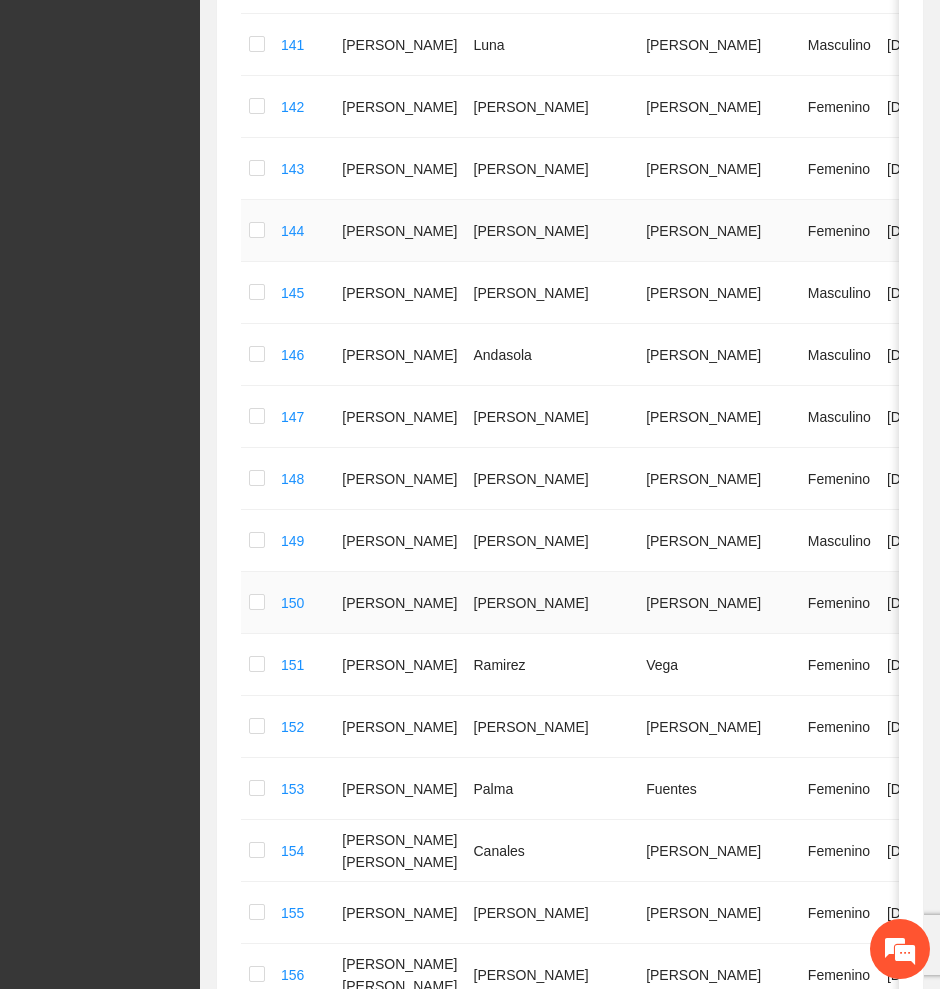 scroll, scrollTop: 2808, scrollLeft: 0, axis: vertical 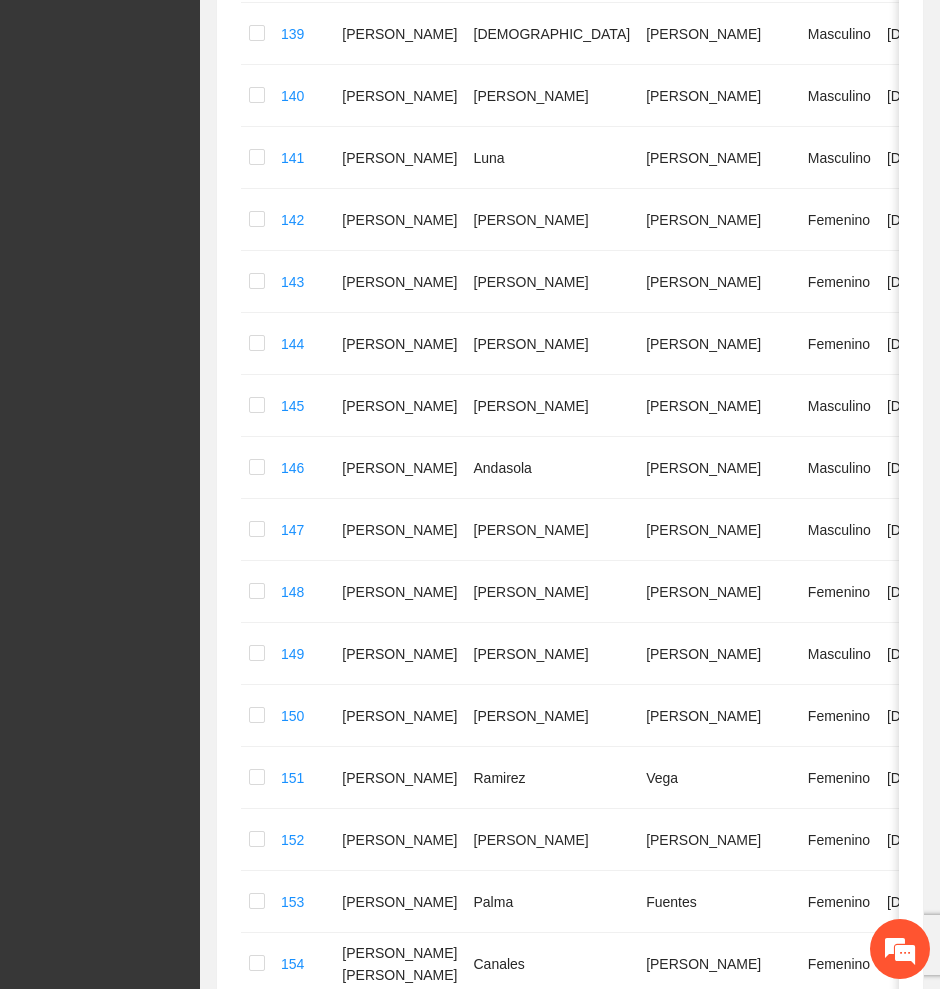 click at bounding box center (257, -276) 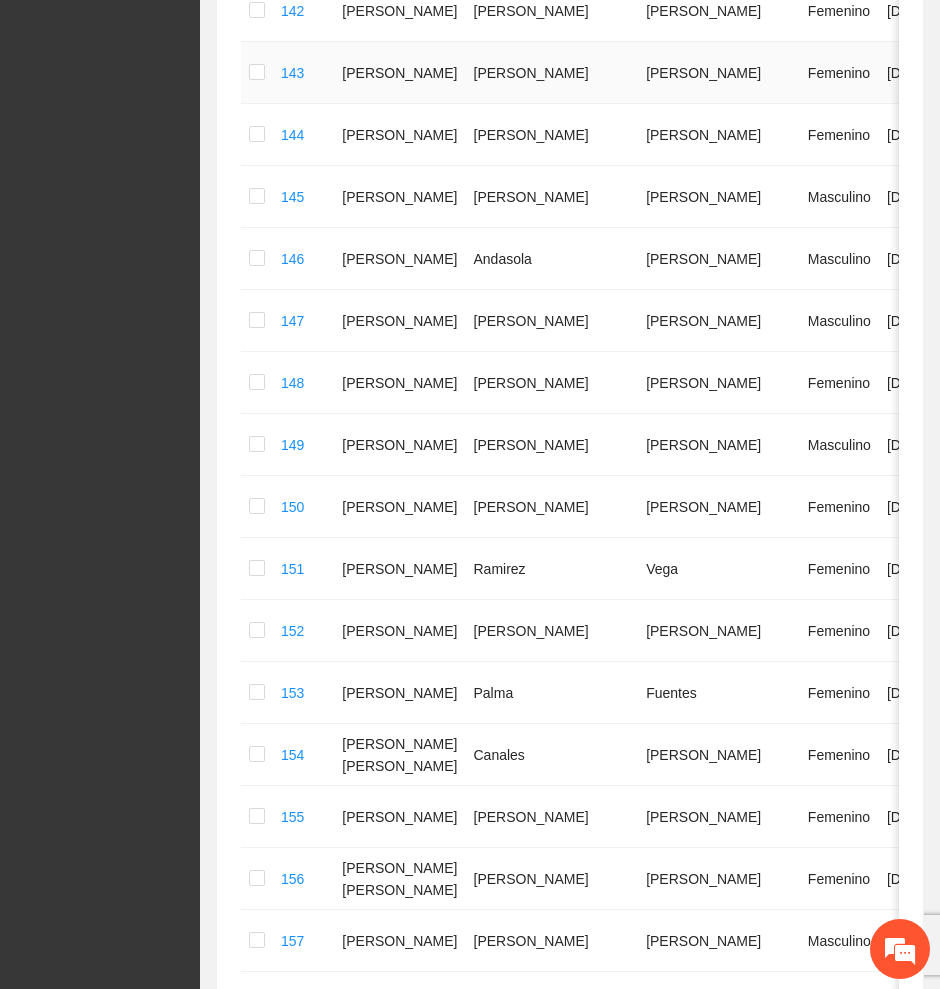 scroll, scrollTop: 3058, scrollLeft: 0, axis: vertical 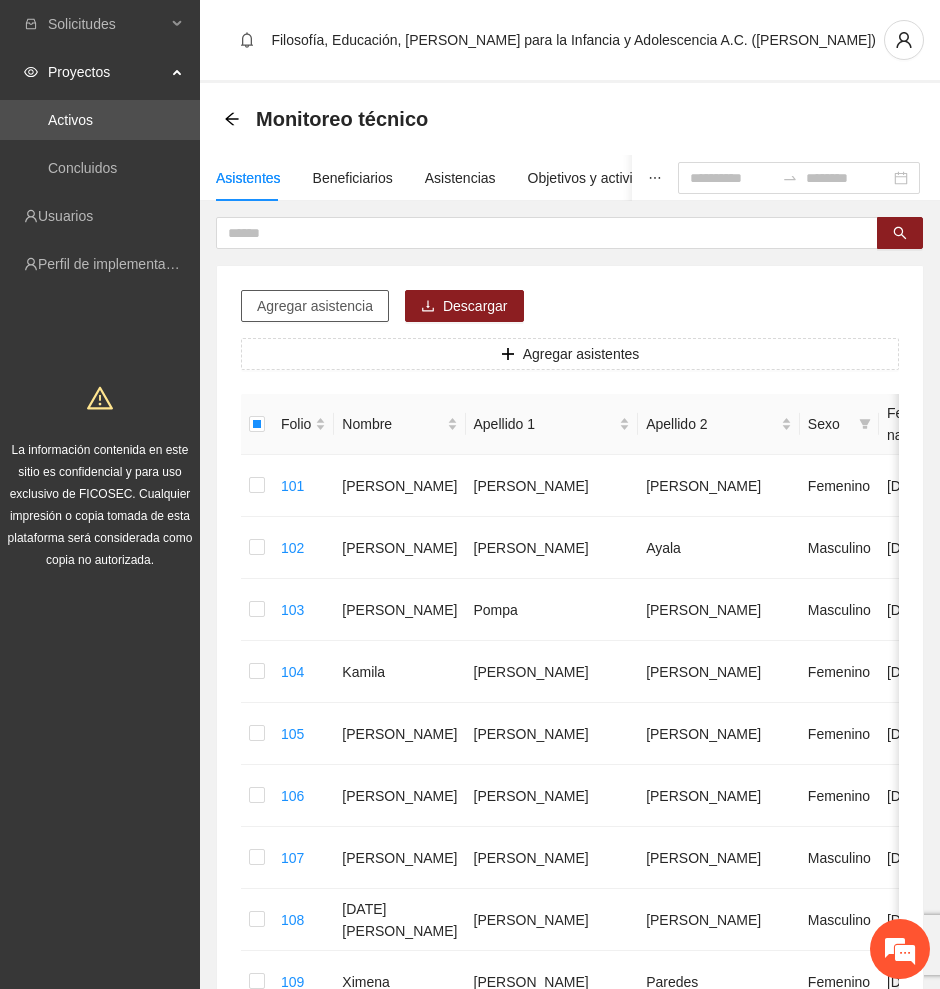 click on "Agregar asistencia" at bounding box center [315, 306] 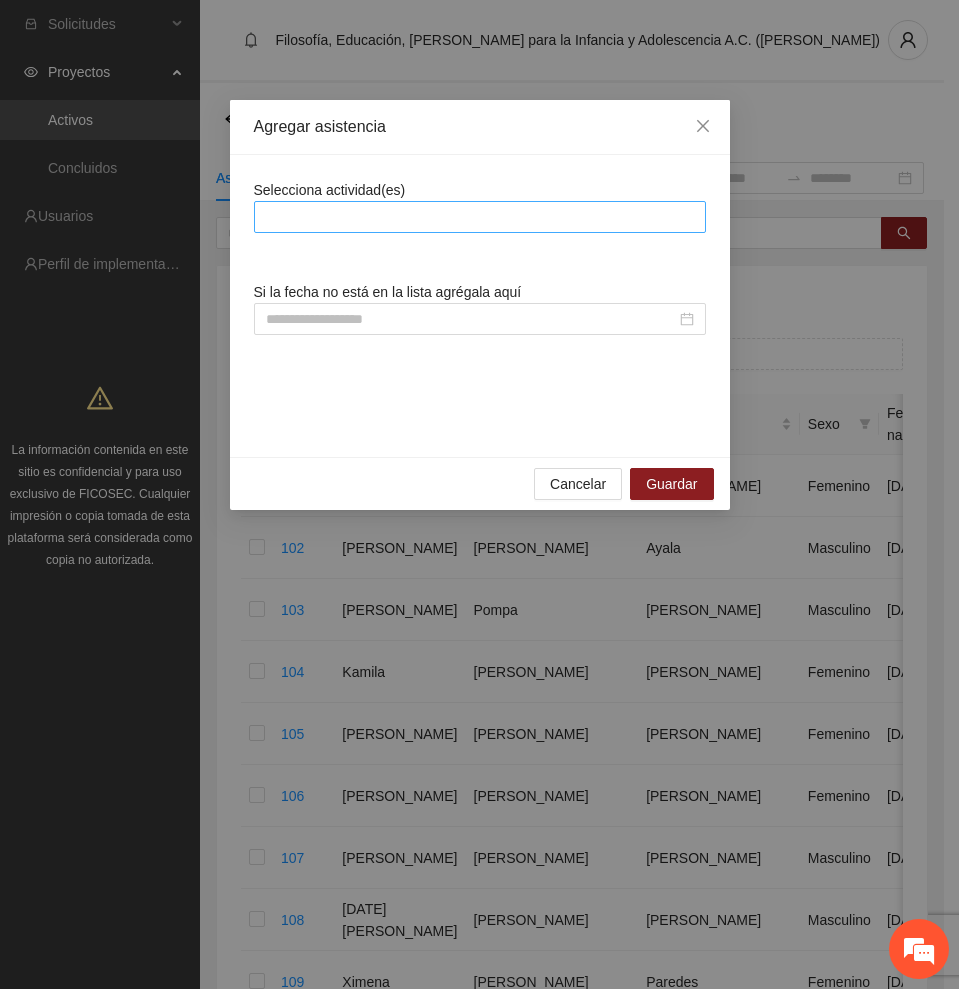 click at bounding box center [480, 217] 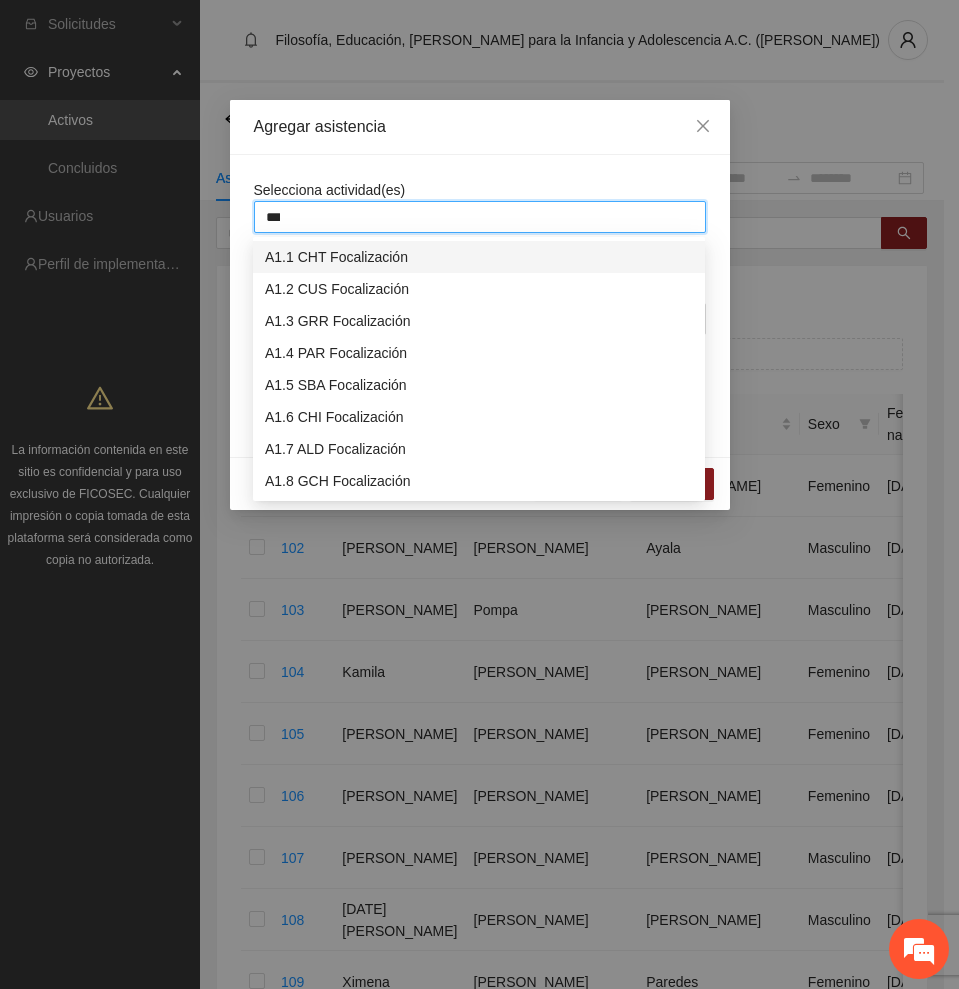 type on "****" 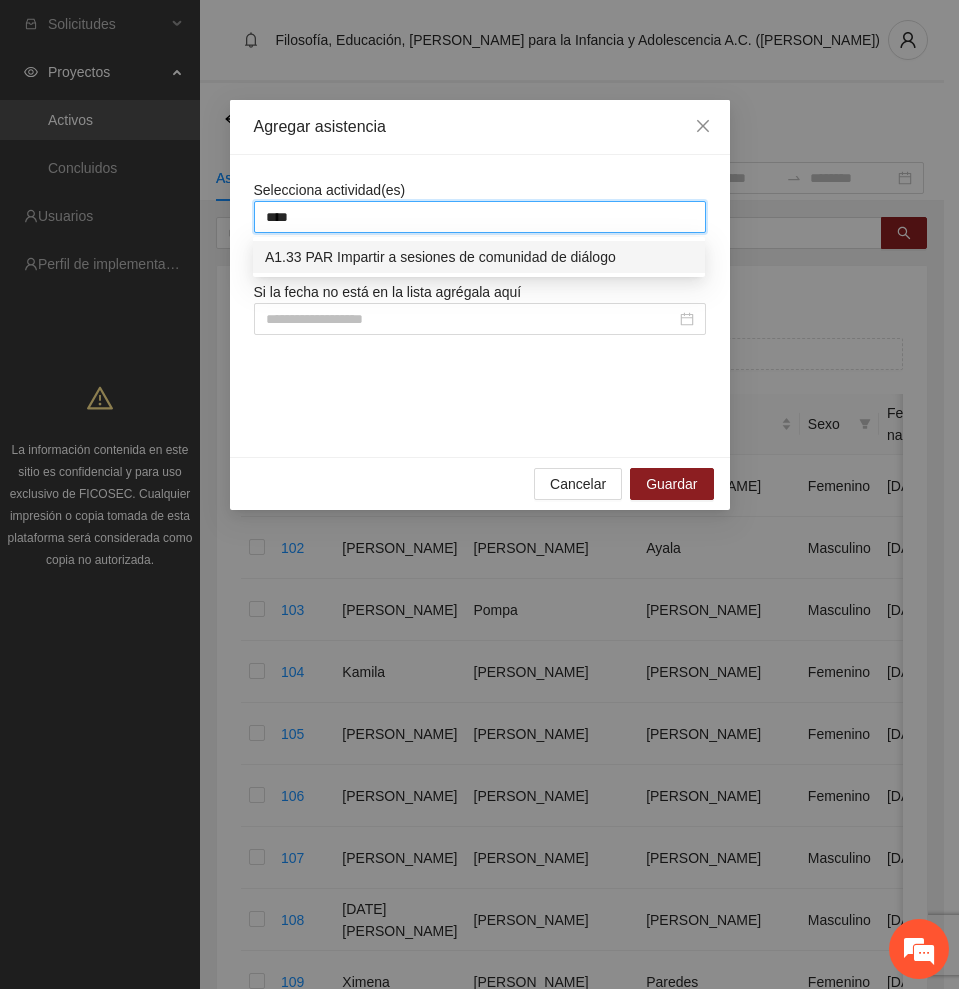 click on "A1.33 PAR Impartir a sesiones de comunidad de diálogo" at bounding box center (479, 257) 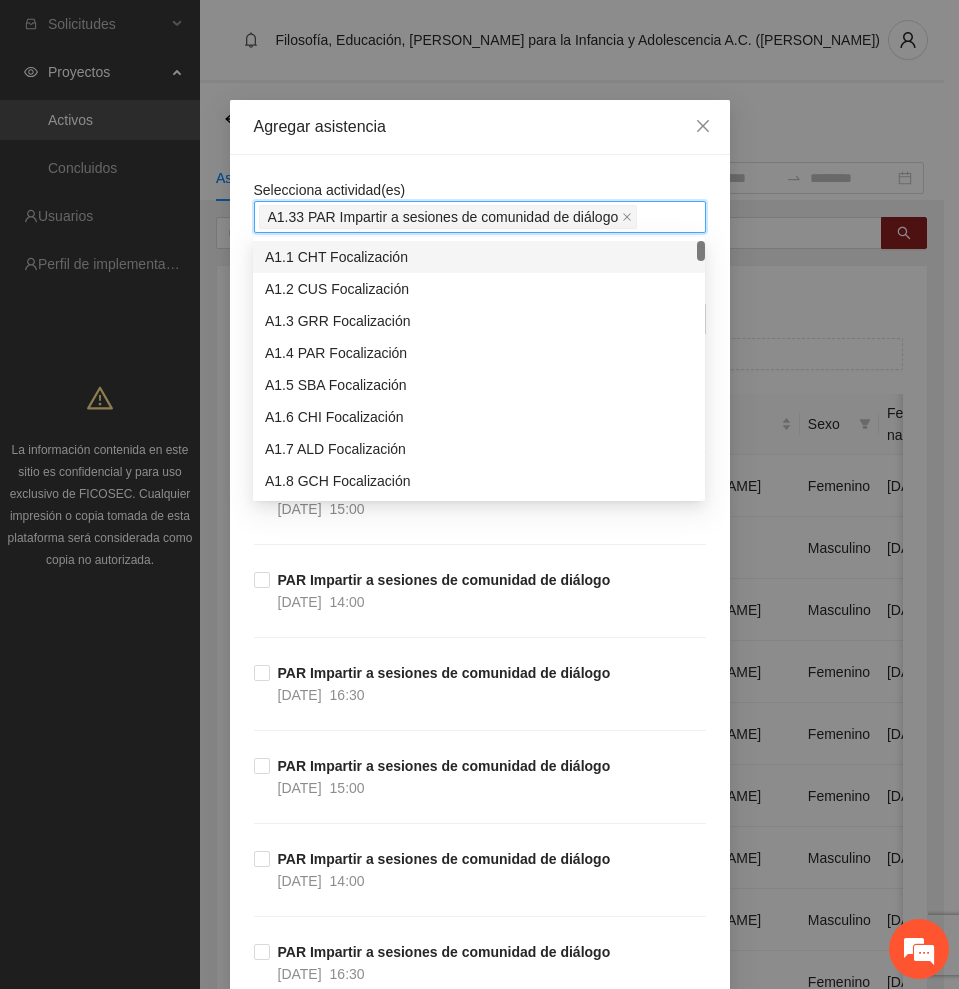click on "Selecciona actividad(es) A1.33 PAR Impartir a sesiones de comunidad de diálogo   Si la fecha no está en la lista agrégala aquí PAR Impartir a sesiones de comunidad de diálogo [DATE] 16:30 PAR Impartir a sesiones de comunidad de diálogo [DATE] 15:00 PAR Impartir a sesiones de comunidad de diálogo [DATE] 14:00 PAR Impartir a sesiones de comunidad de diálogo [DATE] 16:30 PAR Impartir a sesiones de comunidad de diálogo [DATE] 15:00 PAR Impartir a sesiones de comunidad de diálogo [DATE] 14:00 PAR Impartir a sesiones de comunidad de diálogo [DATE] 16:30 PAR Impartir a sesiones de comunidad de diálogo [DATE] 15:00 PAR Impartir a sesiones de comunidad de diálogo [DATE] 02:00 PAR Impartir a sesiones de comunidad de diálogo [DATE] 04:30 PAR Impartir a sesiones de comunidad de diálogo [DATE] 02:00 PAR Impartir a sesiones de comunidad de diálogo [DATE] 16:30 PAR Impartir a sesiones de comunidad de diálogo [DATE] 15:00 [DATE] 14:00 [DATE] 16:30" at bounding box center [480, 4490] 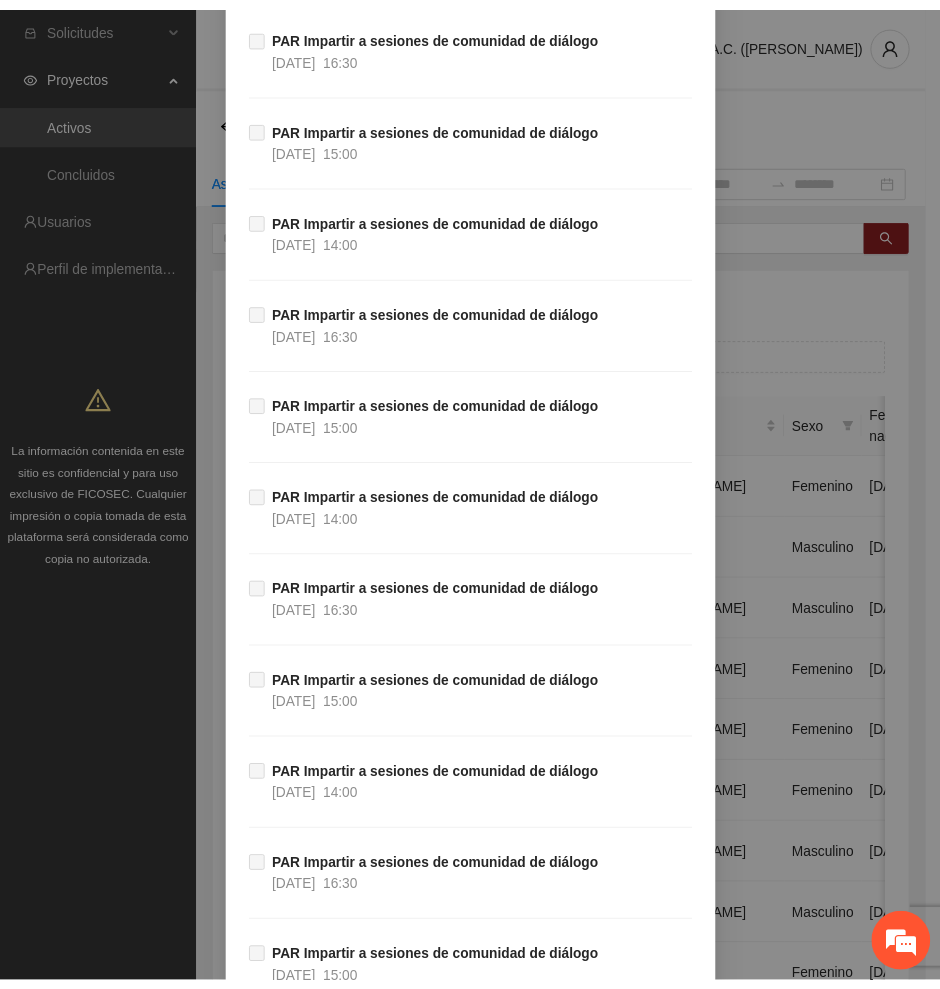 scroll, scrollTop: 7914, scrollLeft: 0, axis: vertical 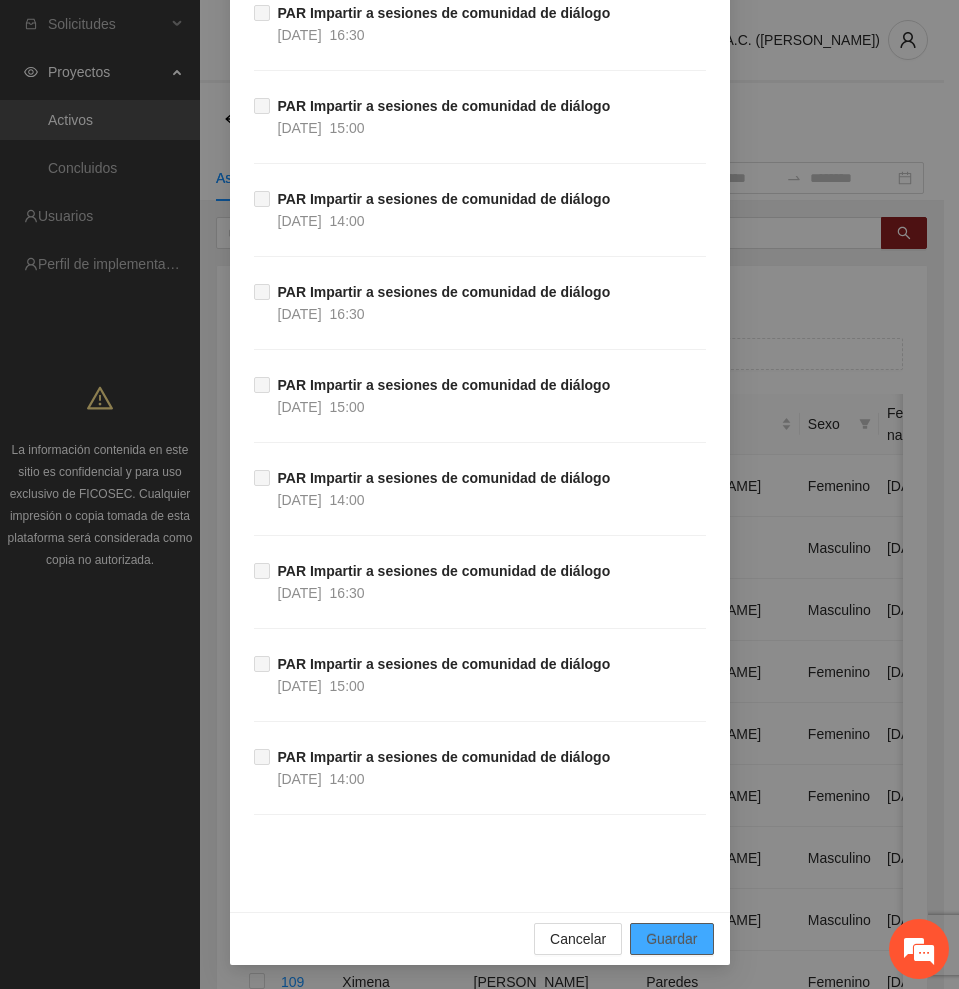 click on "Guardar" at bounding box center [671, 939] 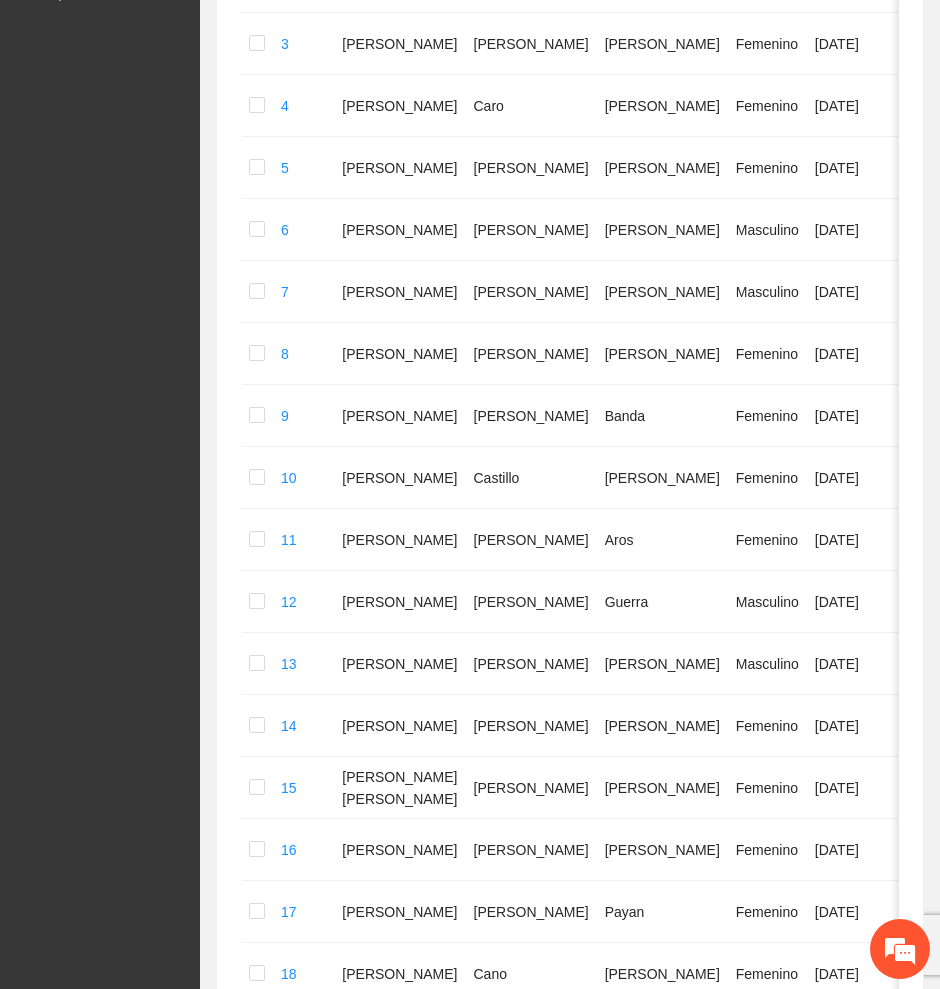 scroll, scrollTop: 906, scrollLeft: 0, axis: vertical 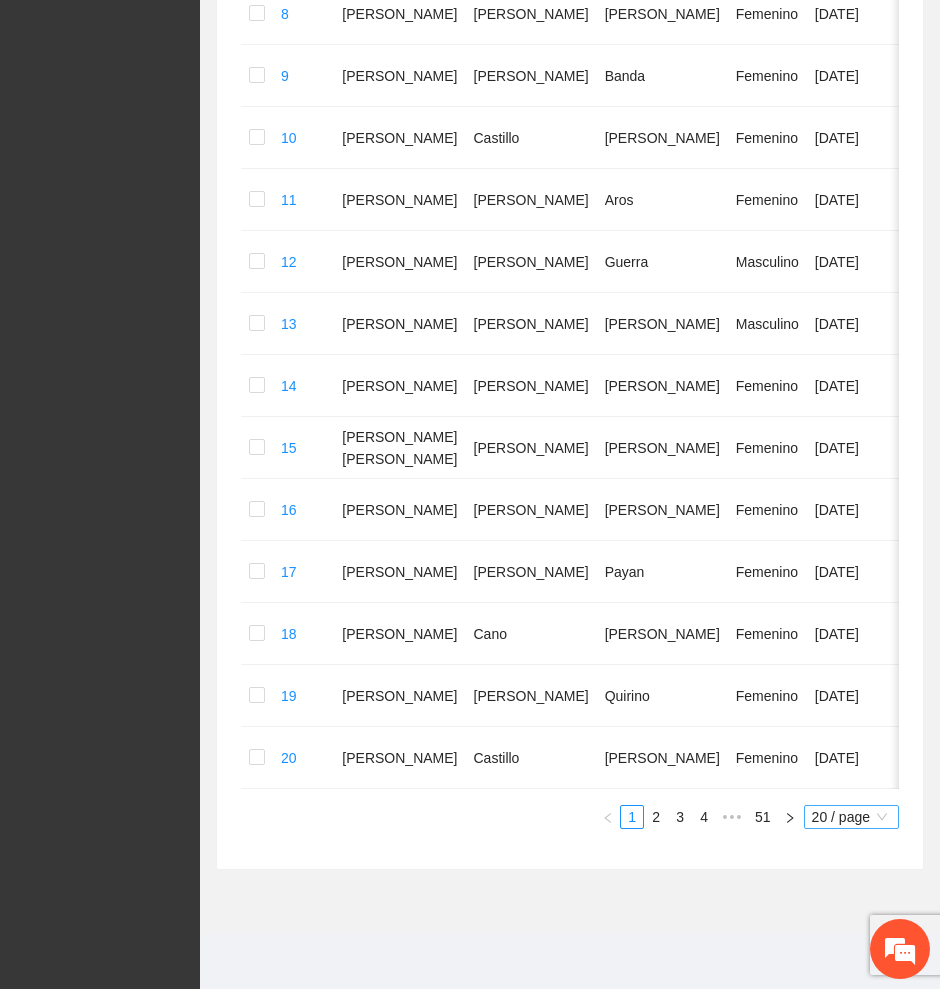 click on "20 / page" at bounding box center [851, 817] 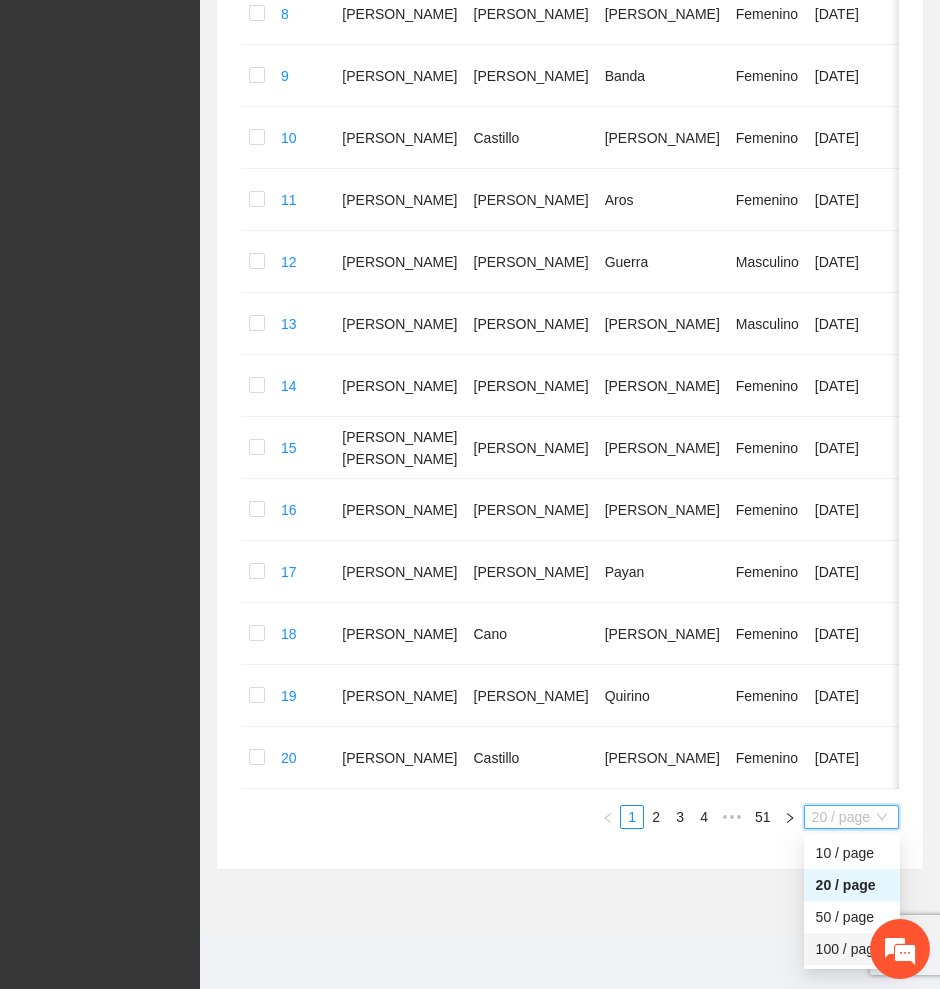 click on "100 / page" at bounding box center [852, 949] 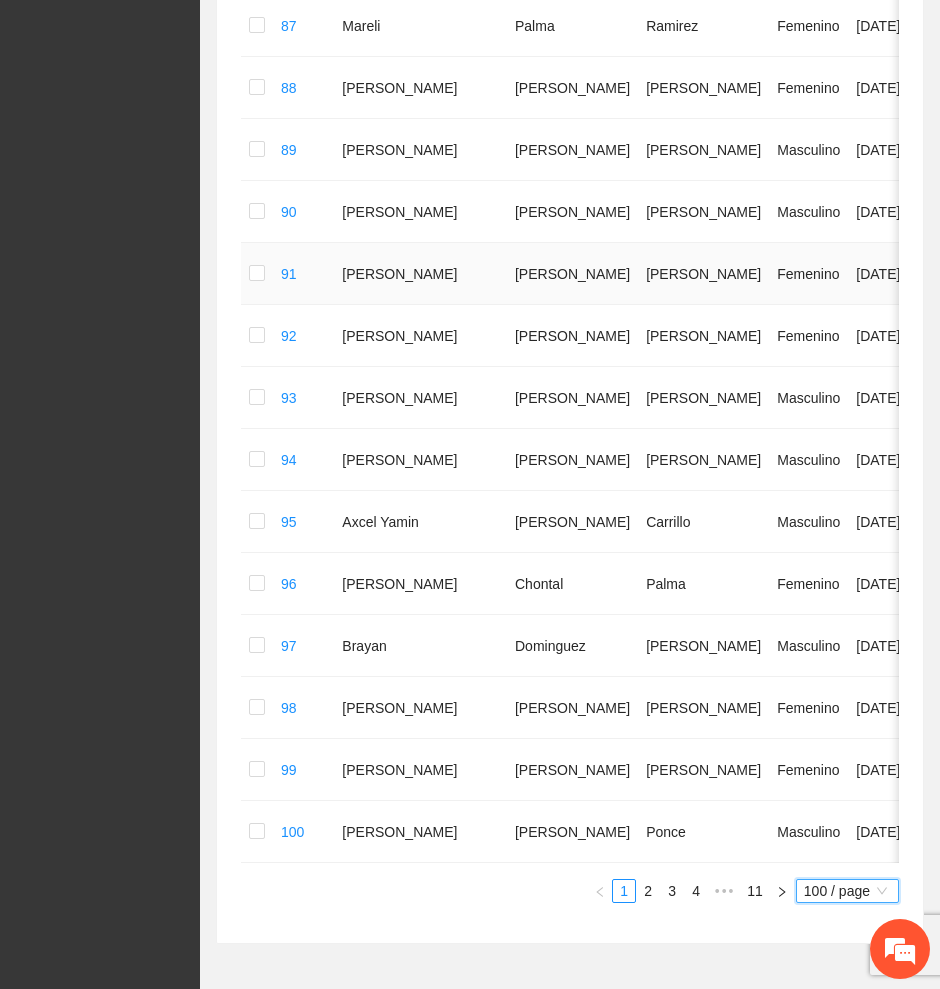 scroll, scrollTop: 5808, scrollLeft: 0, axis: vertical 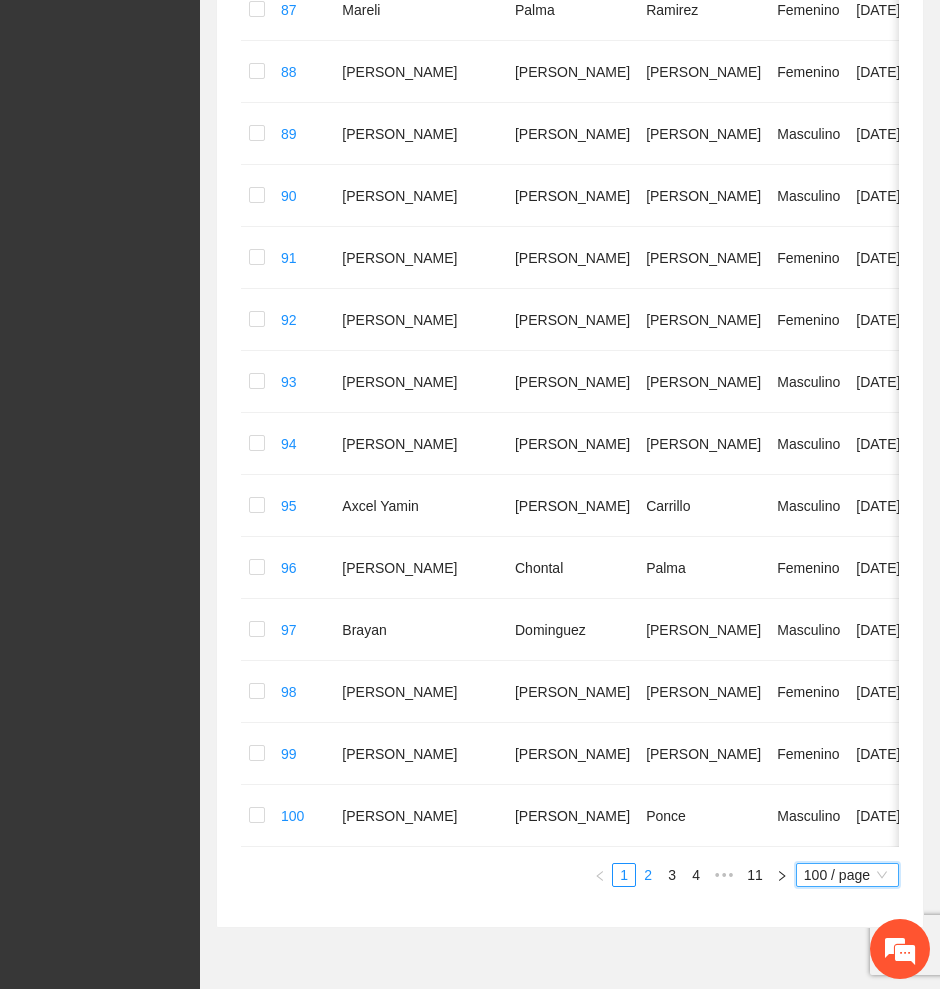 click on "2" at bounding box center (648, 875) 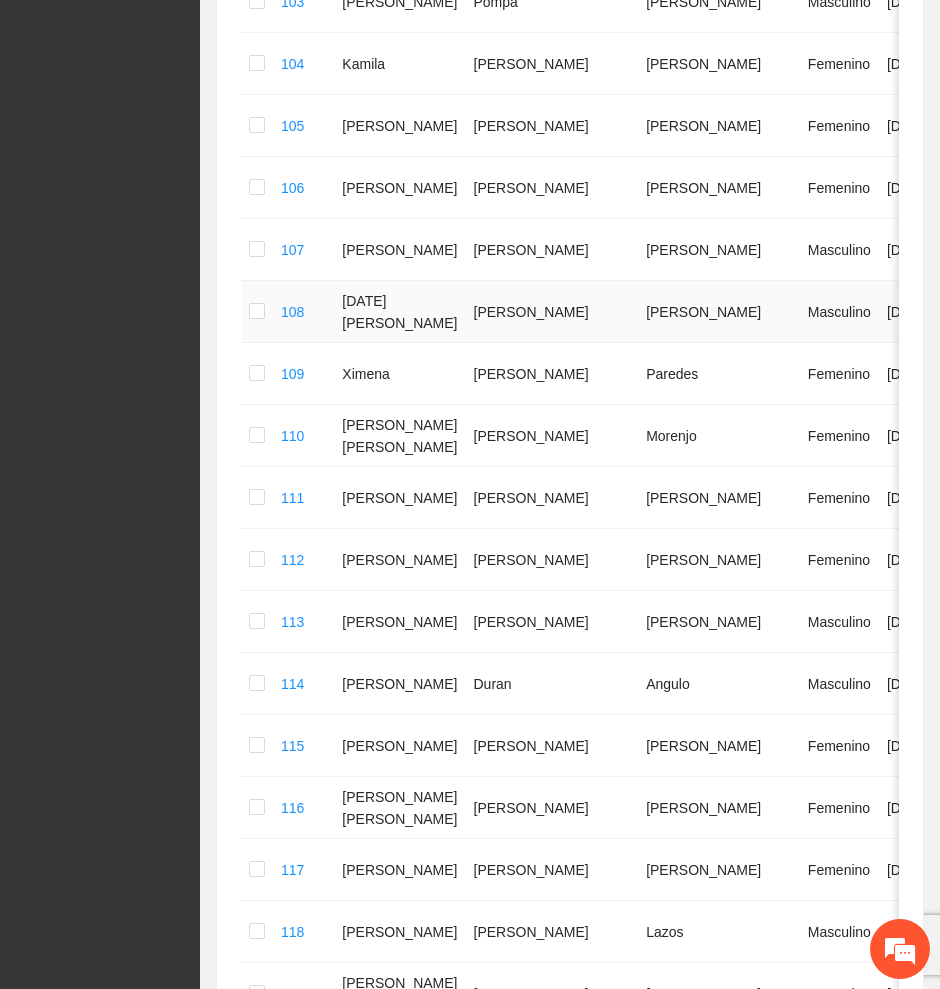 scroll, scrollTop: 808, scrollLeft: 0, axis: vertical 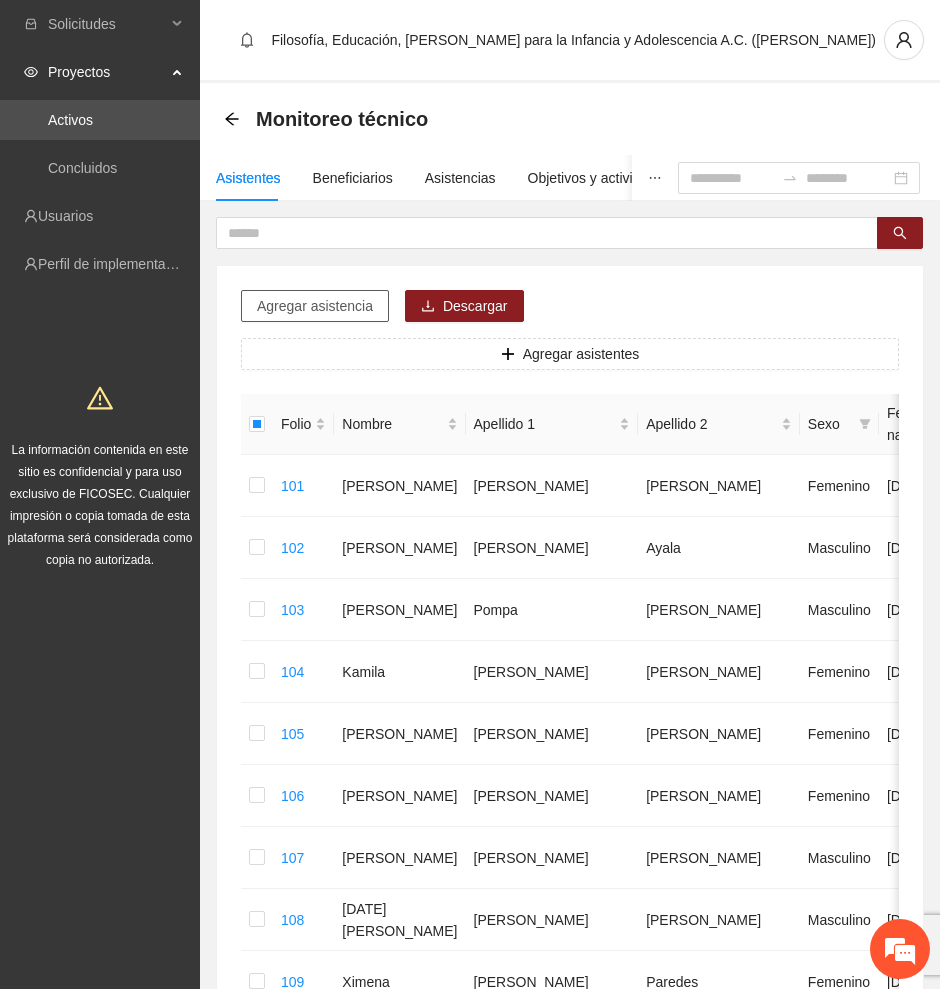 click on "Agregar asistencia" at bounding box center (315, 306) 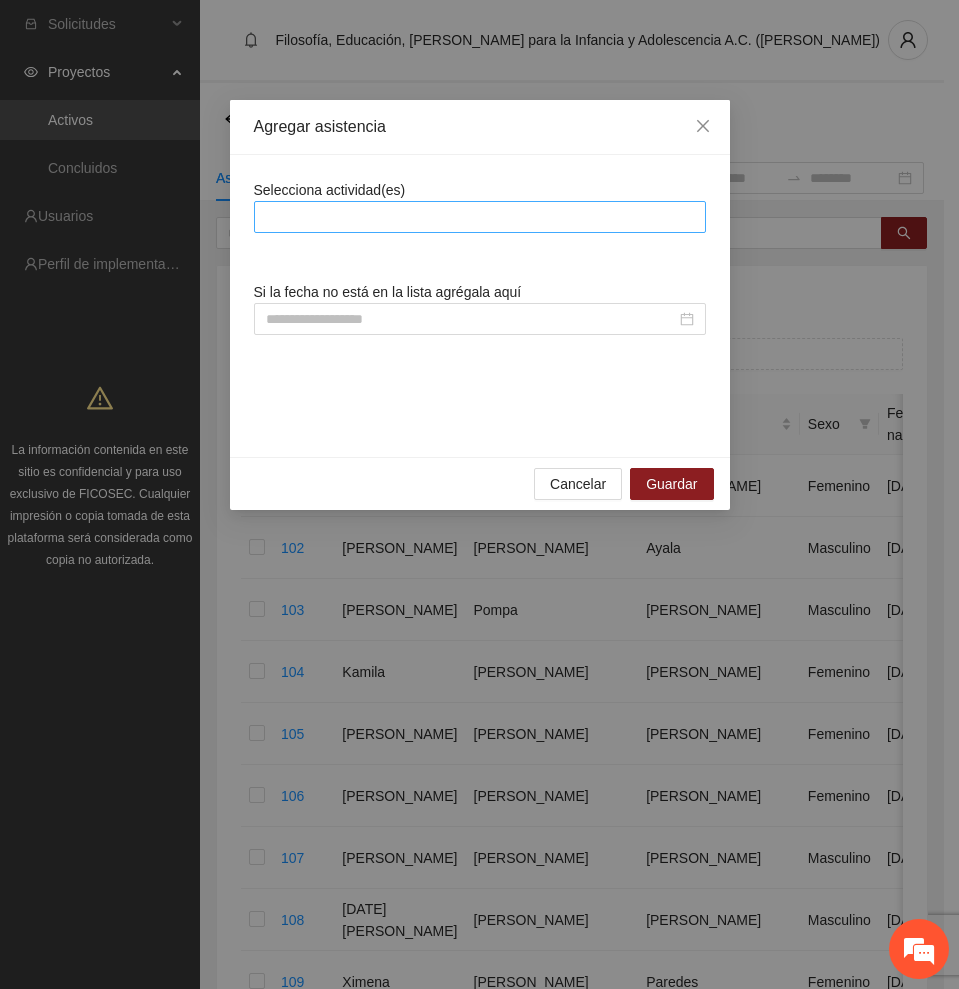 click at bounding box center [480, 217] 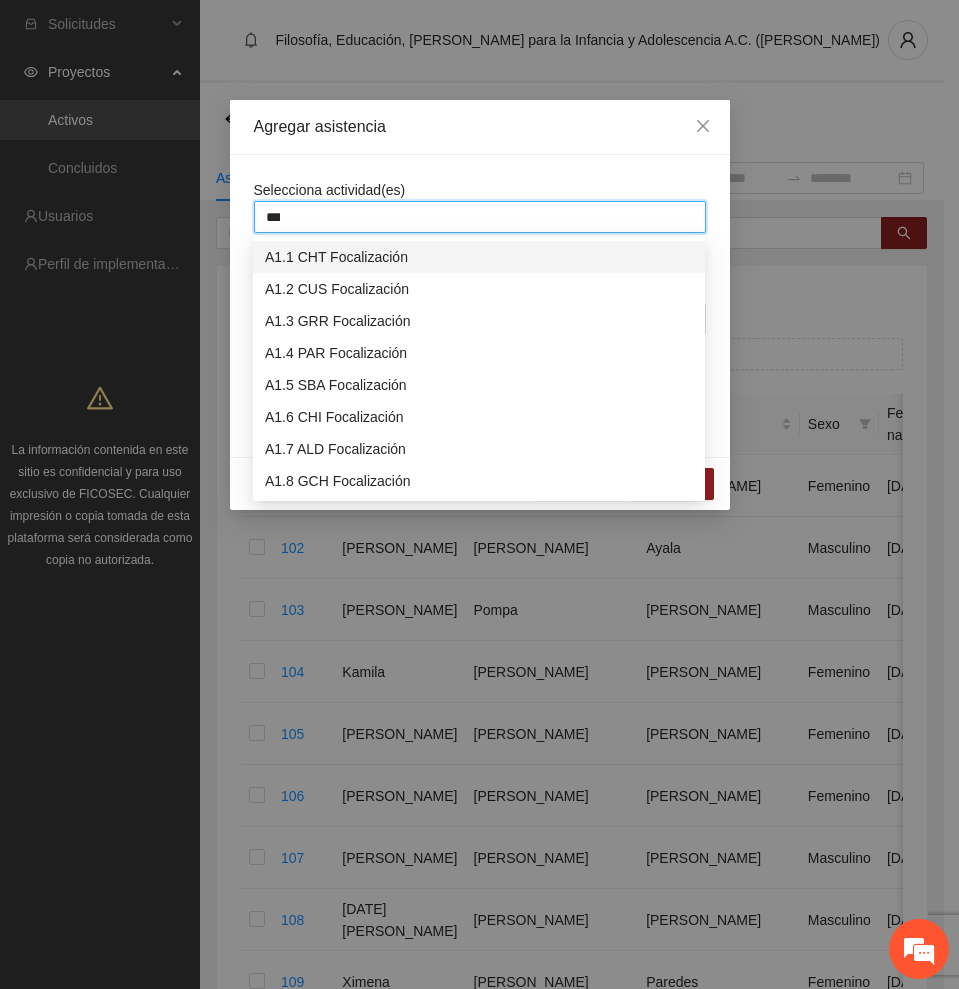 type on "****" 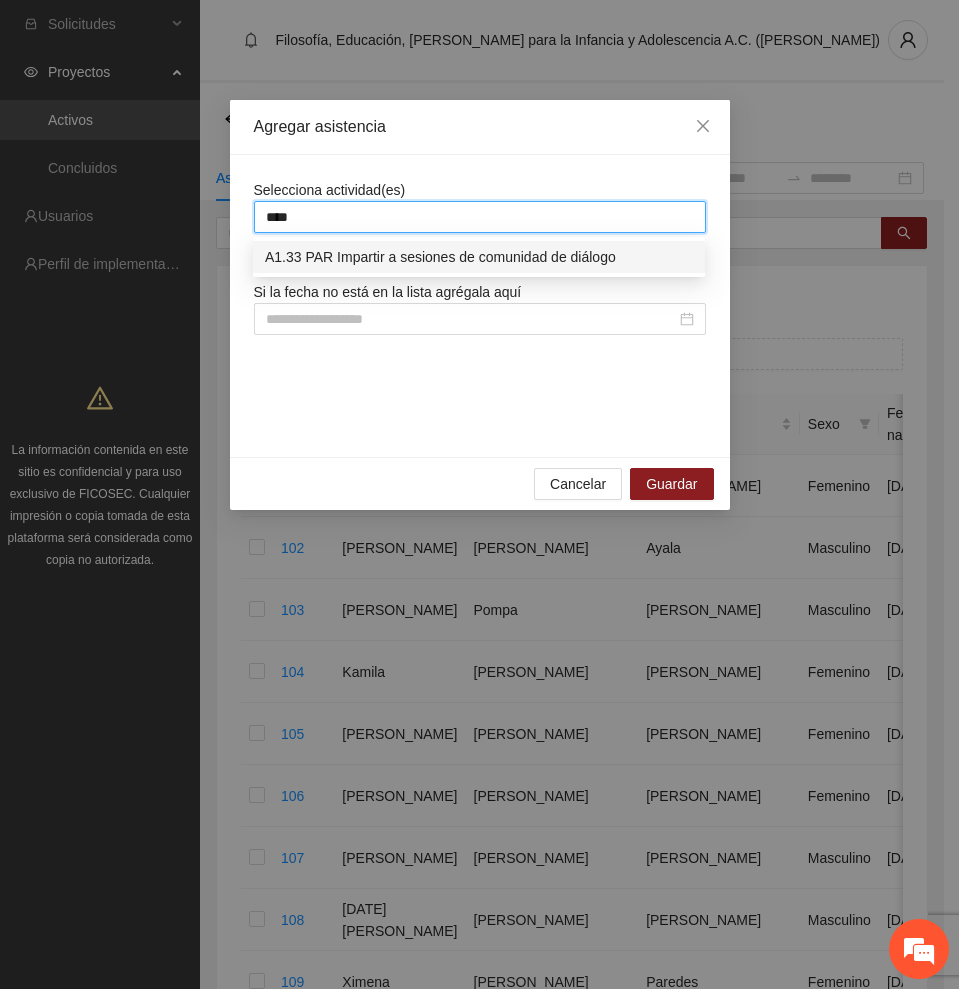 click on "A1.33 PAR Impartir a sesiones de comunidad de diálogo" at bounding box center (479, 257) 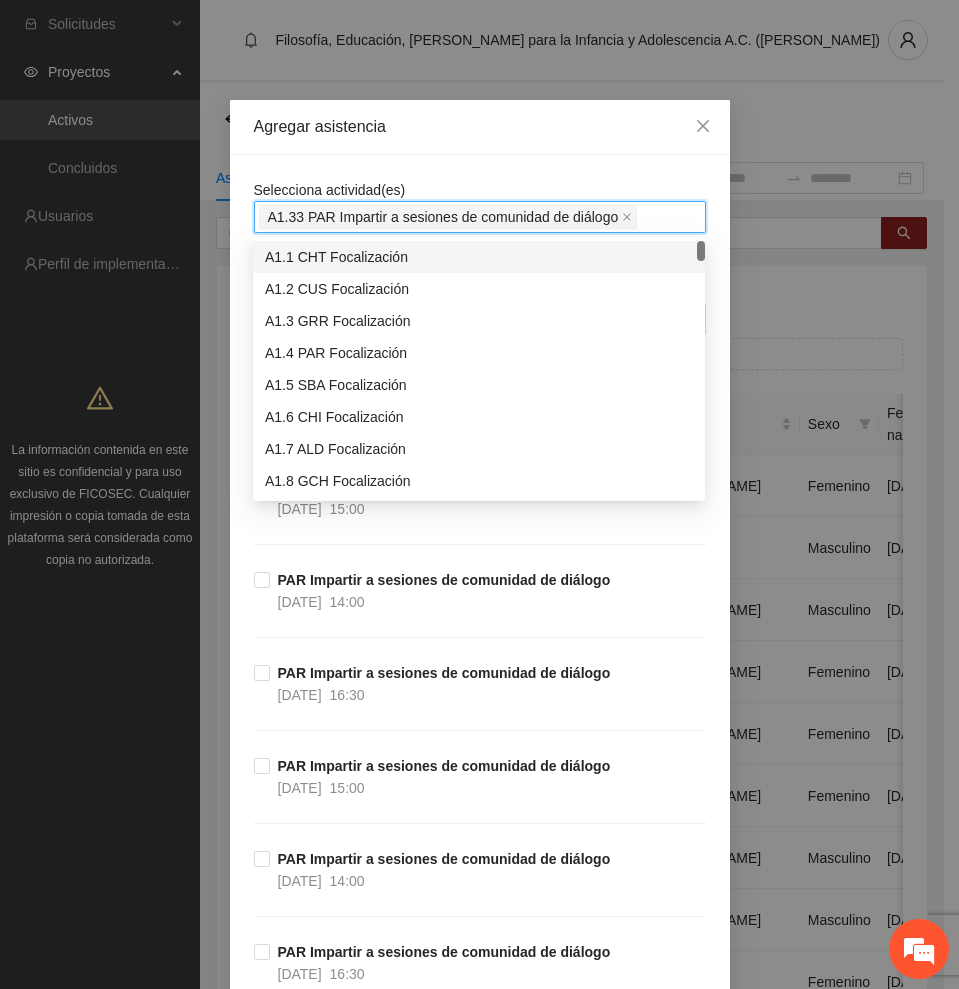 click on "Selecciona actividad(es) A1.33 PAR Impartir a sesiones de comunidad de diálogo   Si la fecha no está en la lista agrégala aquí PAR Impartir a sesiones de comunidad de diálogo [DATE] 16:30 PAR Impartir a sesiones de comunidad de diálogo [DATE] 15:00 PAR Impartir a sesiones de comunidad de diálogo [DATE] 14:00 PAR Impartir a sesiones de comunidad de diálogo [DATE] 16:30 PAR Impartir a sesiones de comunidad de diálogo [DATE] 15:00 PAR Impartir a sesiones de comunidad de diálogo [DATE] 14:00 PAR Impartir a sesiones de comunidad de diálogo [DATE] 16:30 PAR Impartir a sesiones de comunidad de diálogo [DATE] 15:00 PAR Impartir a sesiones de comunidad de diálogo [DATE] 02:00 PAR Impartir a sesiones de comunidad de diálogo [DATE] 04:30 PAR Impartir a sesiones de comunidad de diálogo [DATE] 02:00 PAR Impartir a sesiones de comunidad de diálogo [DATE] 16:30 PAR Impartir a sesiones de comunidad de diálogo [DATE] 15:00 [DATE] 14:00 [DATE] 16:30" at bounding box center [480, 4490] 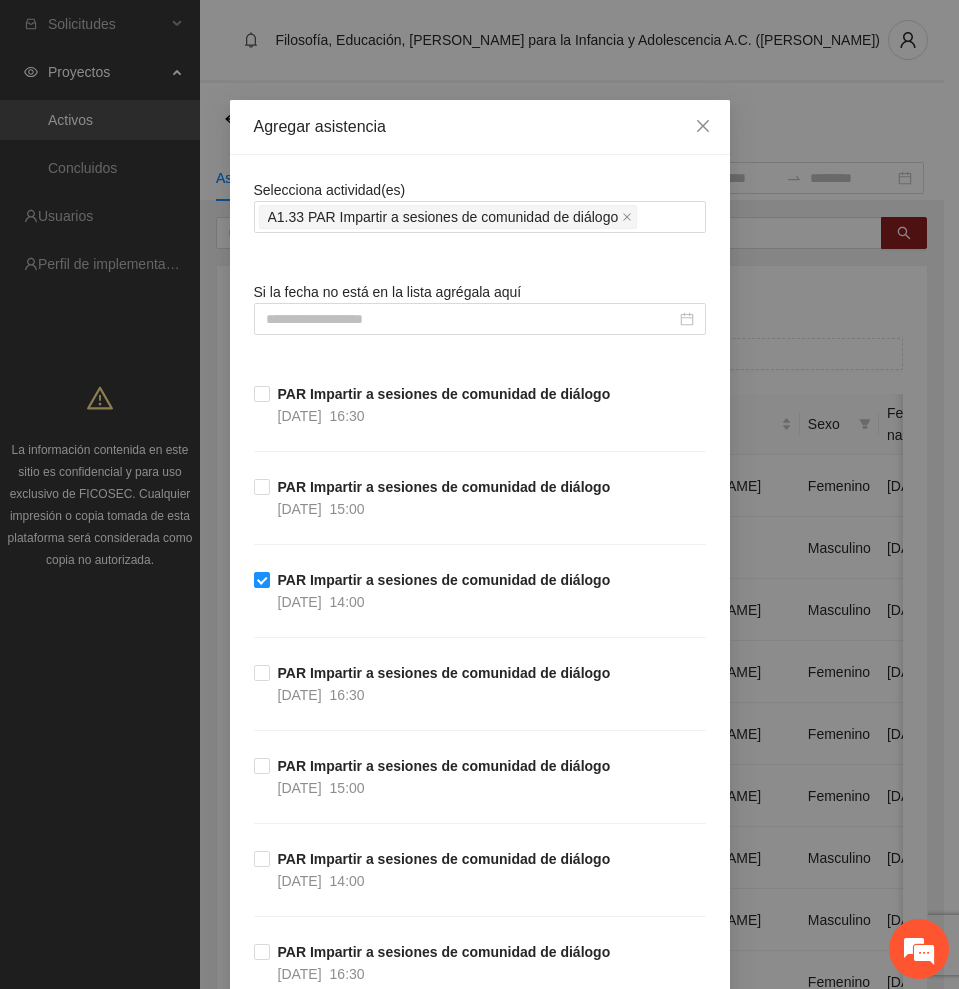 scroll, scrollTop: 250, scrollLeft: 0, axis: vertical 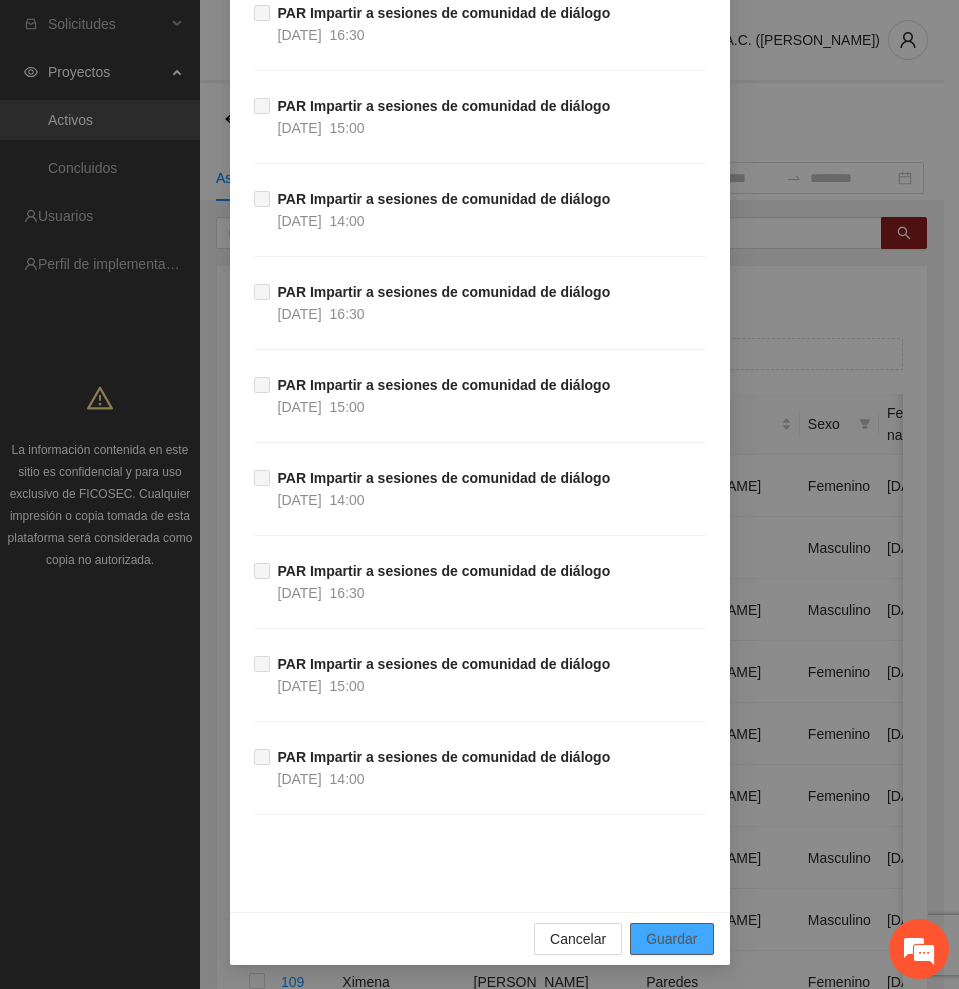 click on "Guardar" at bounding box center [671, 939] 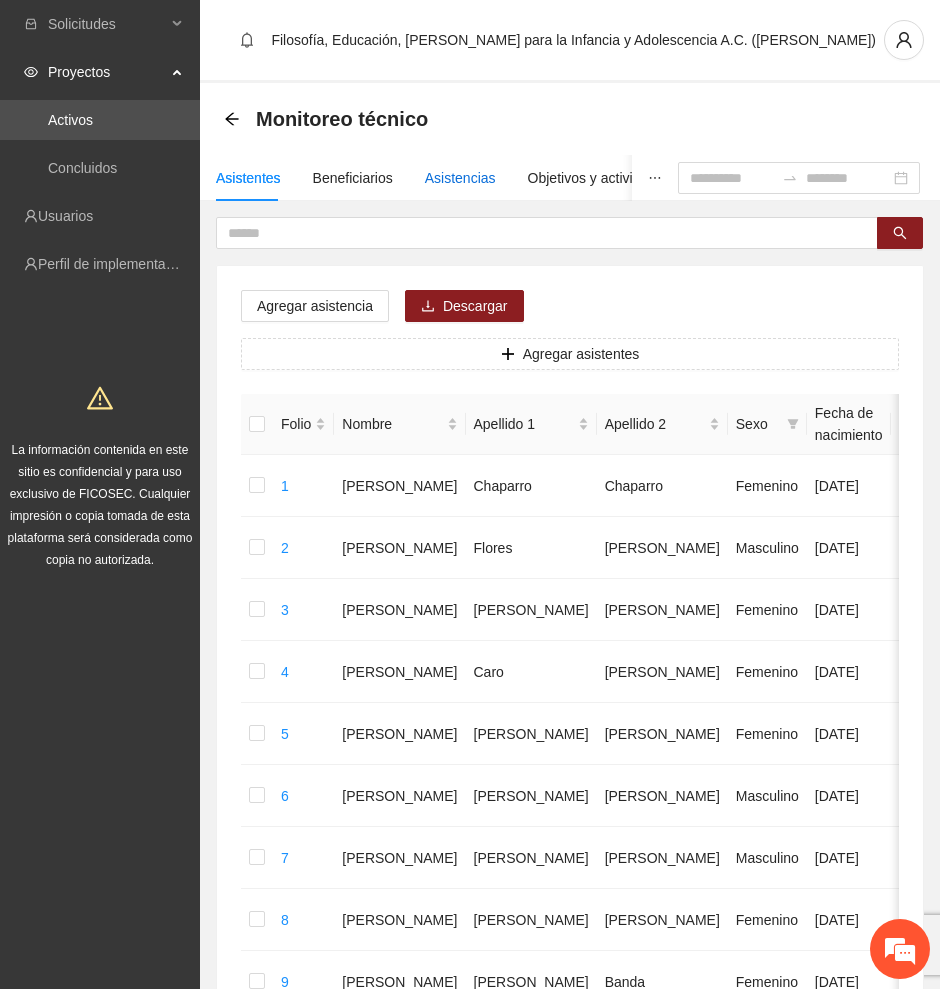 click on "Asistencias" at bounding box center [460, 178] 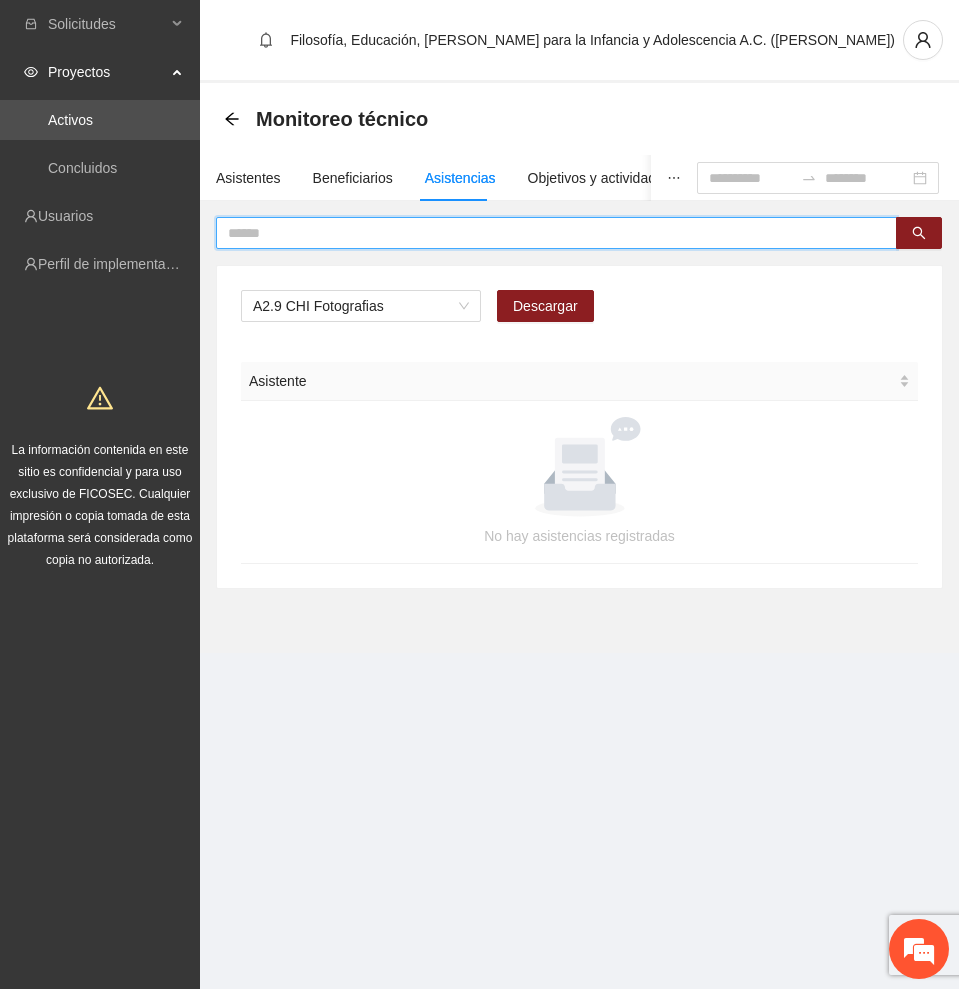 click at bounding box center [548, 233] 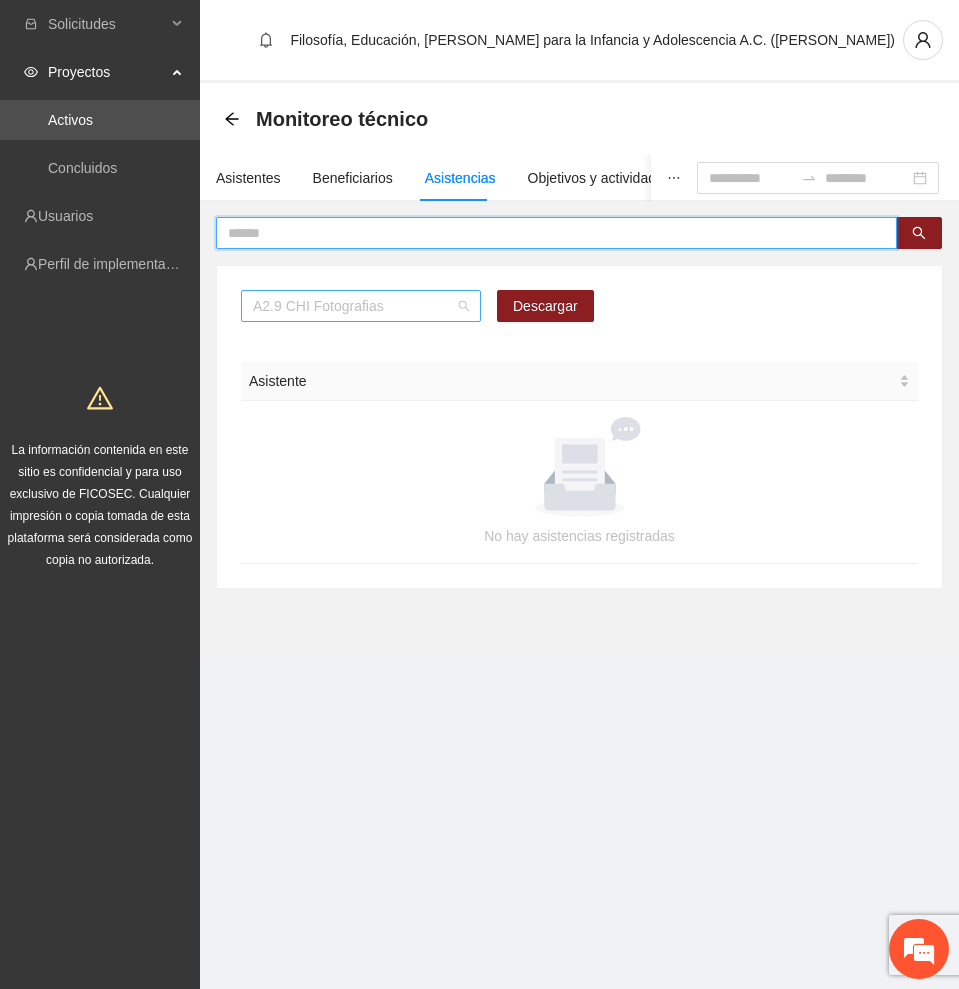 click on "A2.9 CHI Fotografias" at bounding box center [361, 306] 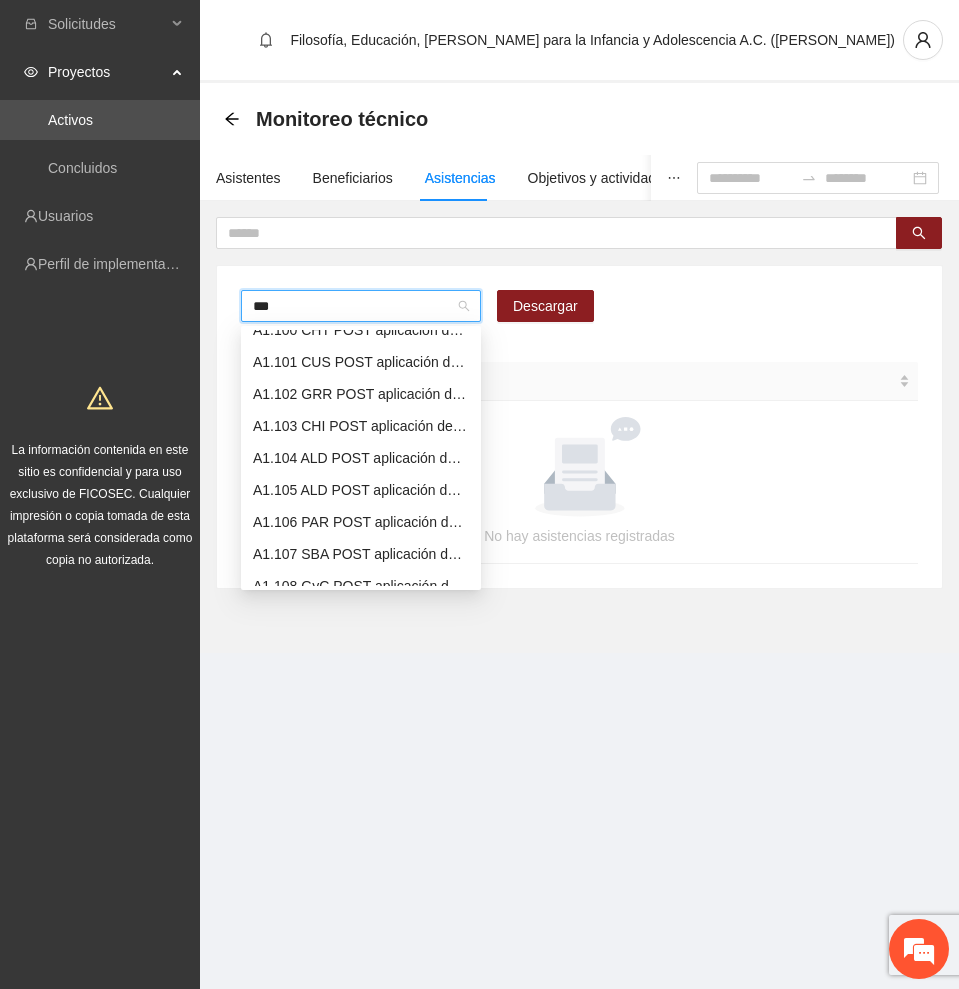 scroll, scrollTop: 16, scrollLeft: 0, axis: vertical 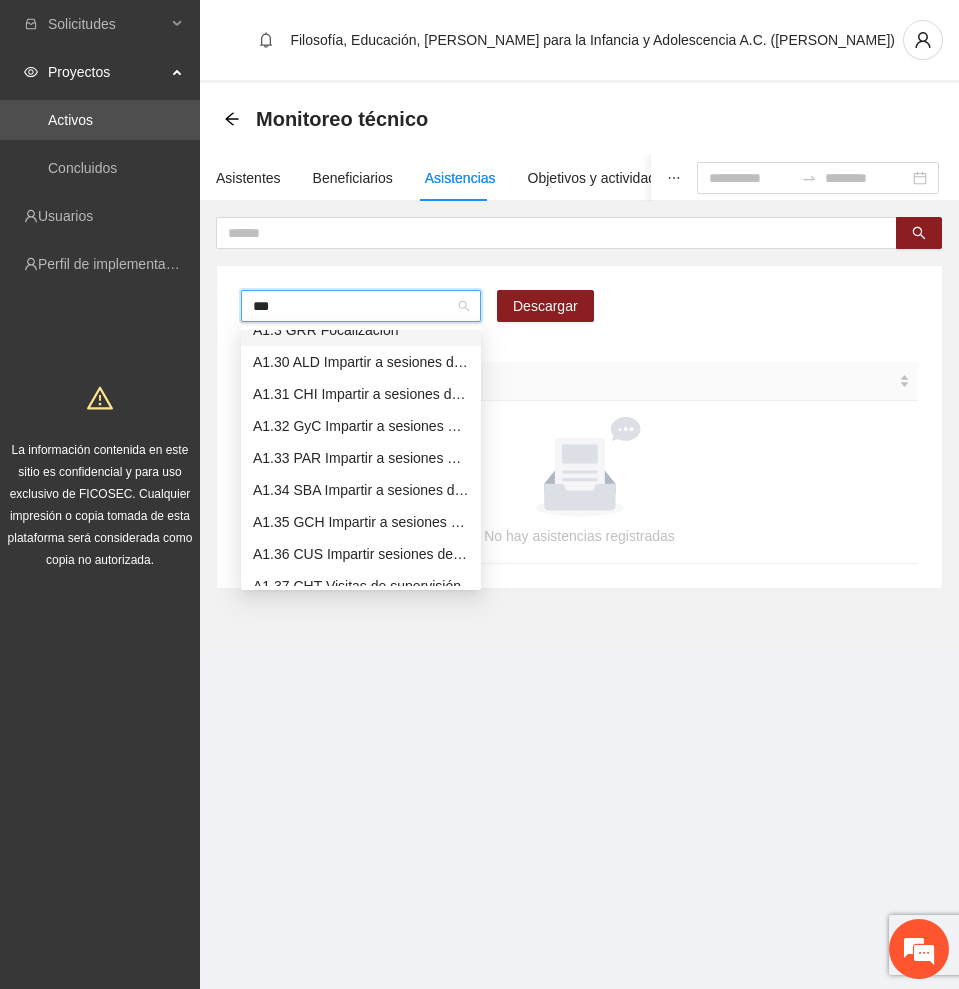 type on "****" 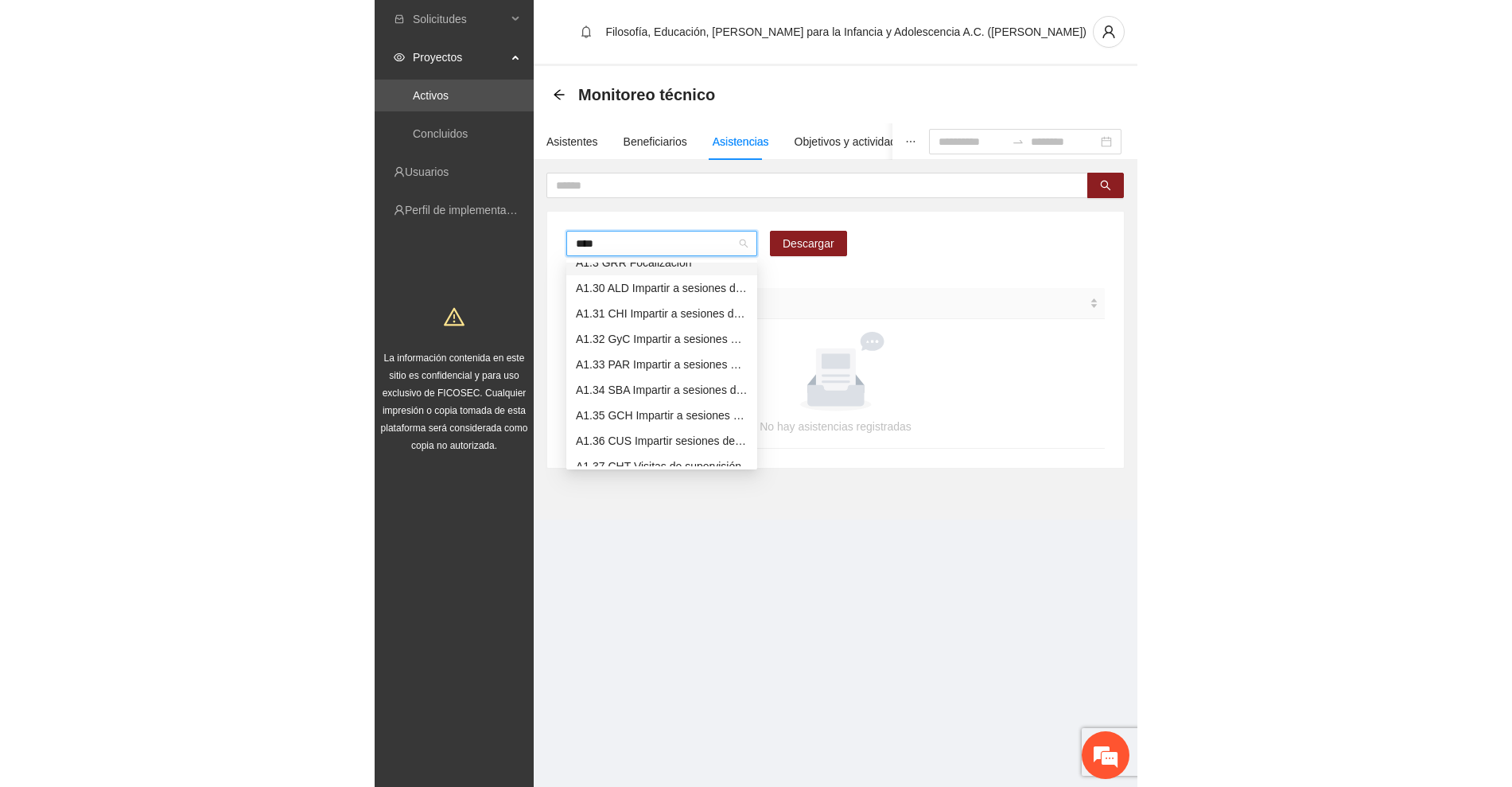 scroll, scrollTop: 0, scrollLeft: 0, axis: both 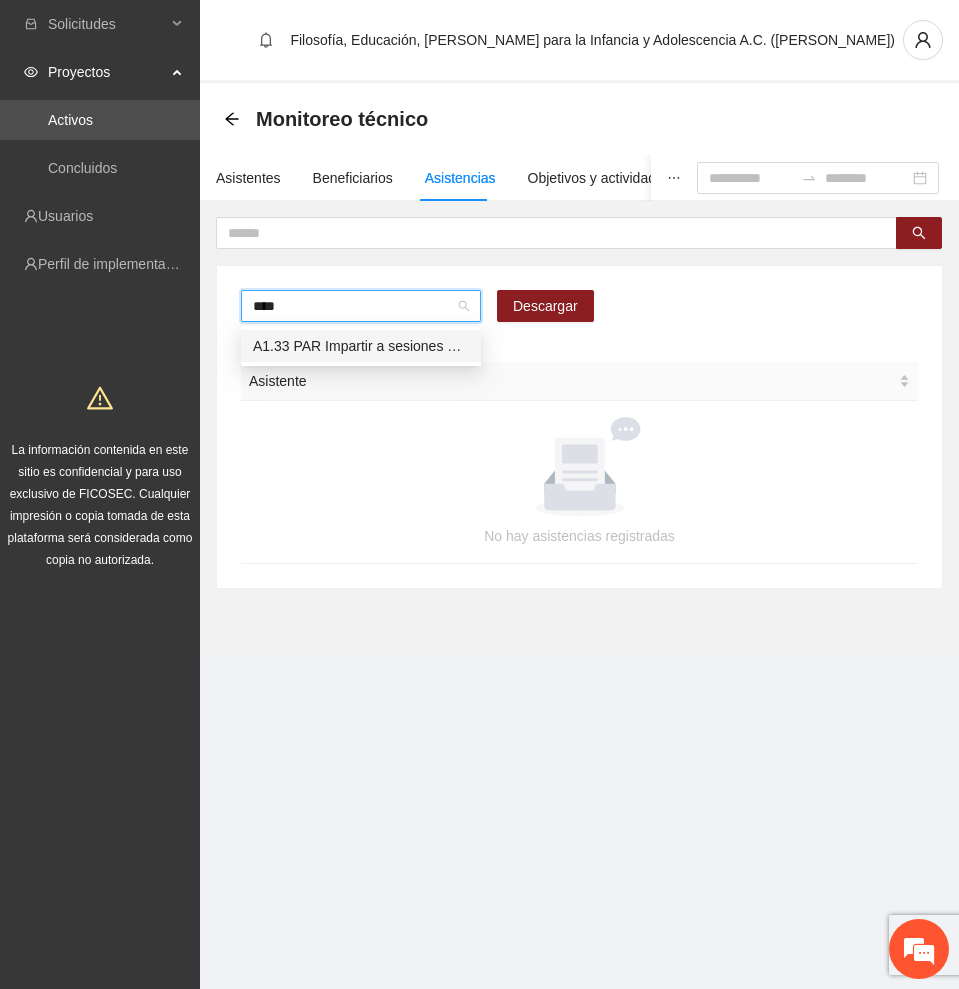 click on "A1.33 PAR Impartir a sesiones de comunidad de diálogo" at bounding box center (361, 346) 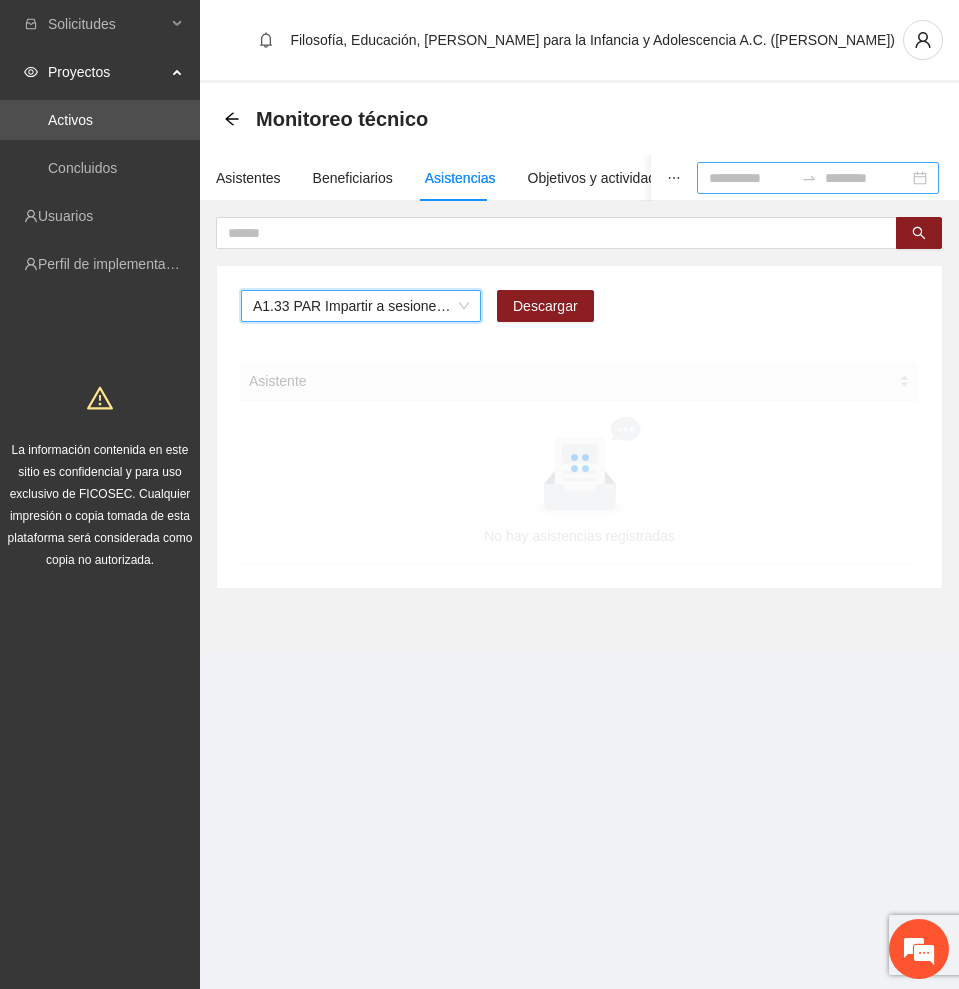 click at bounding box center (751, 178) 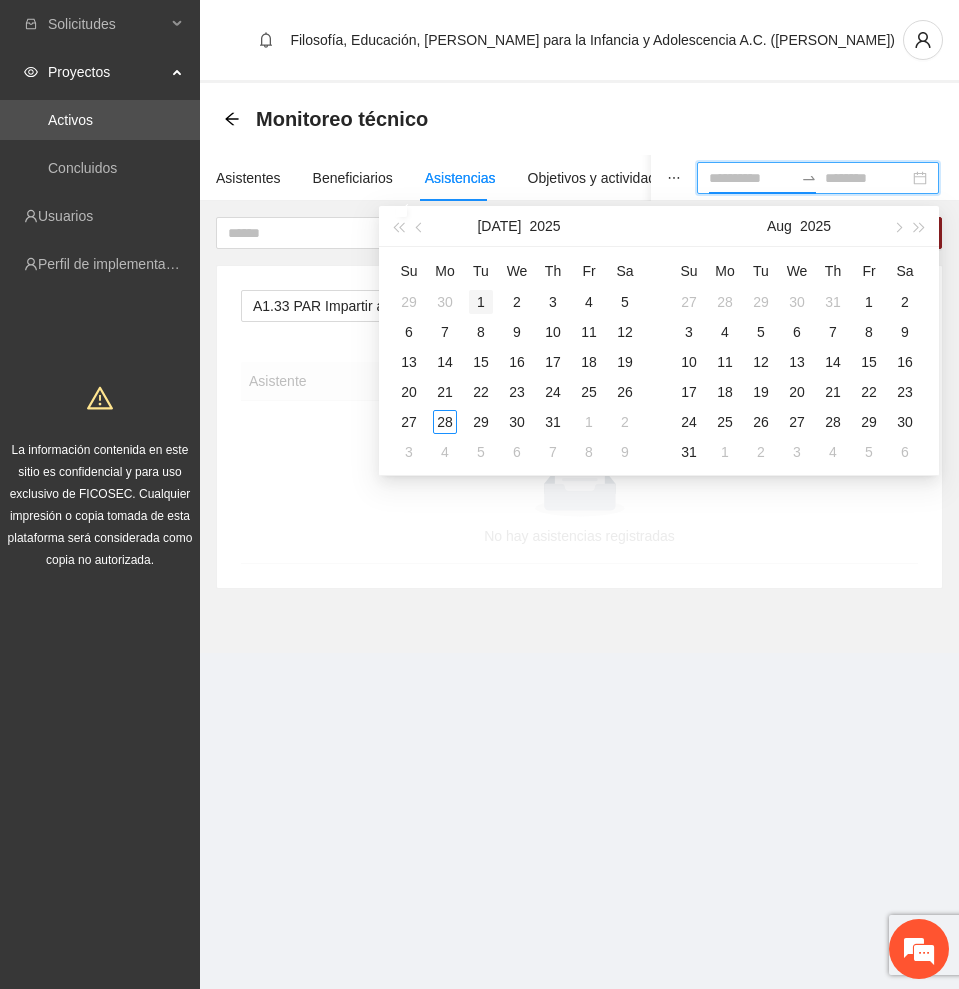 type on "**********" 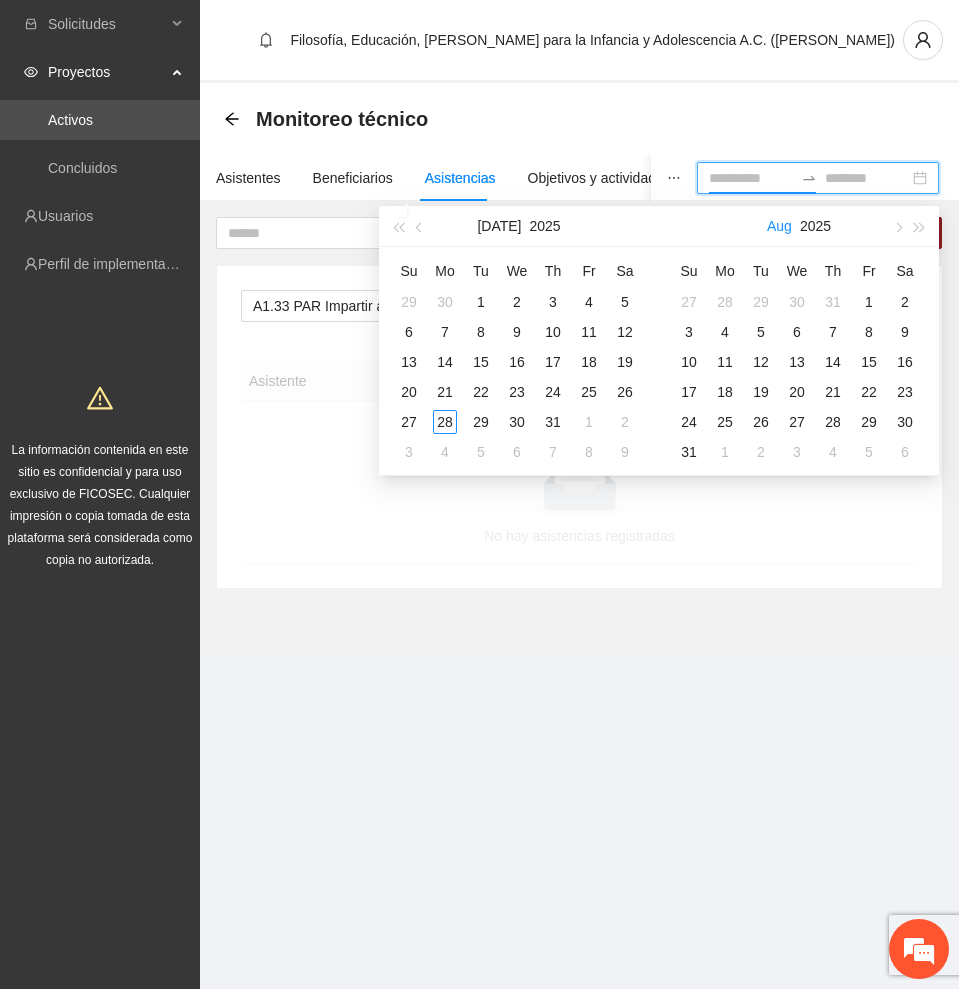 type on "**********" 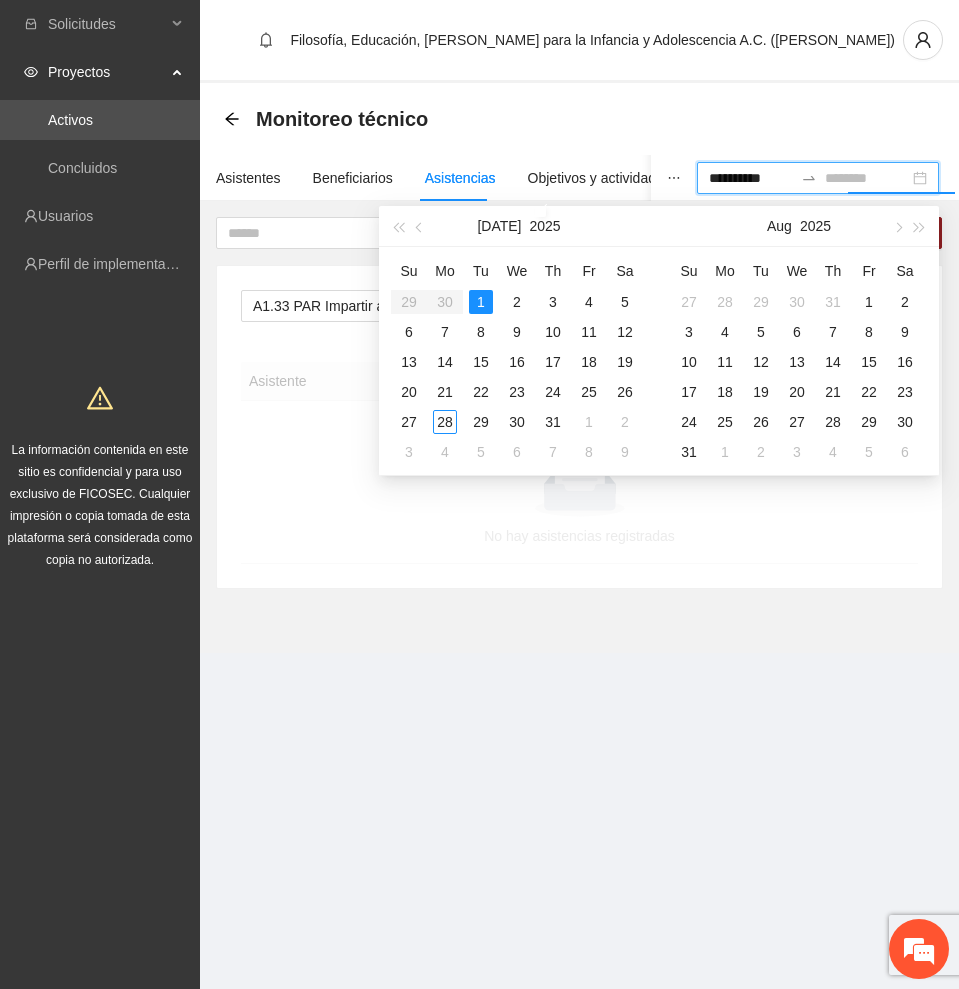 type on "**********" 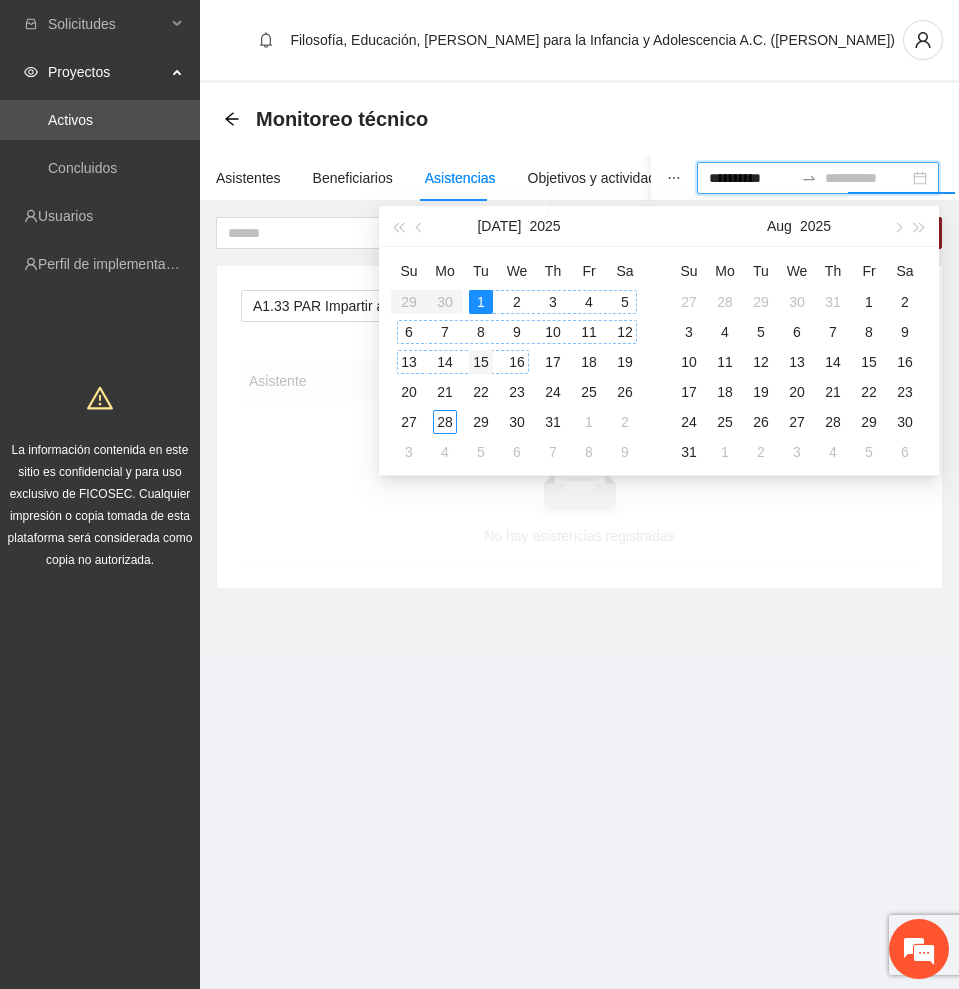 type on "**********" 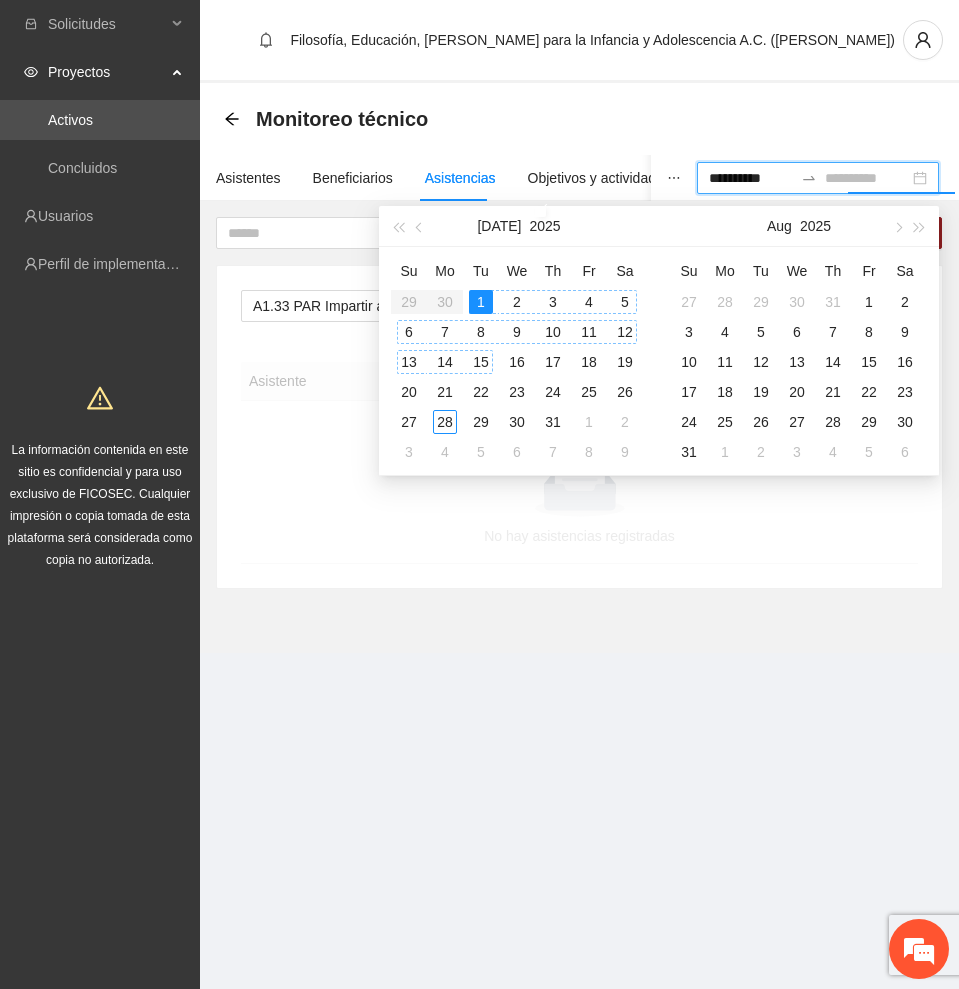 click on "15" at bounding box center [481, 362] 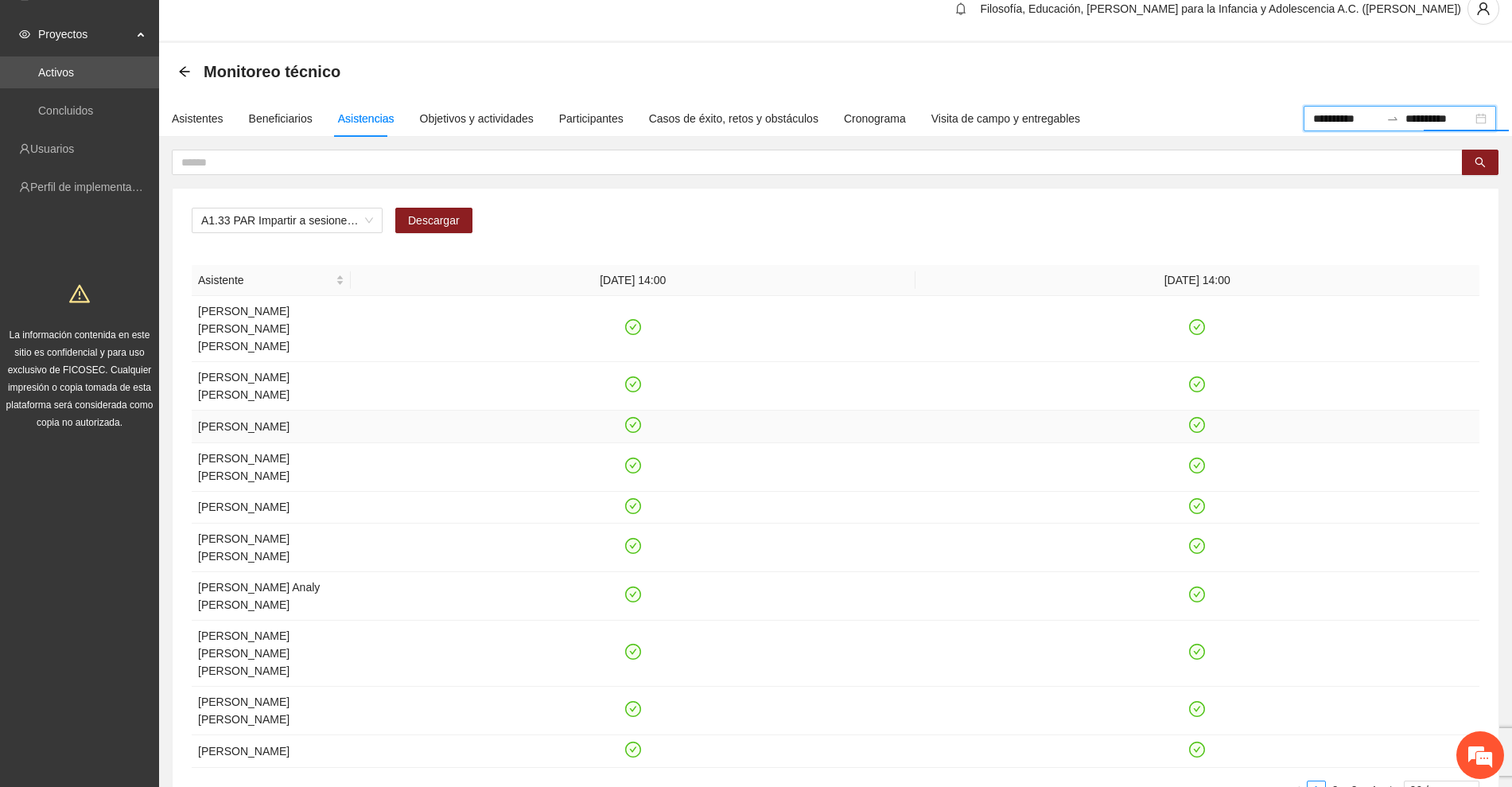 scroll, scrollTop: 64, scrollLeft: 0, axis: vertical 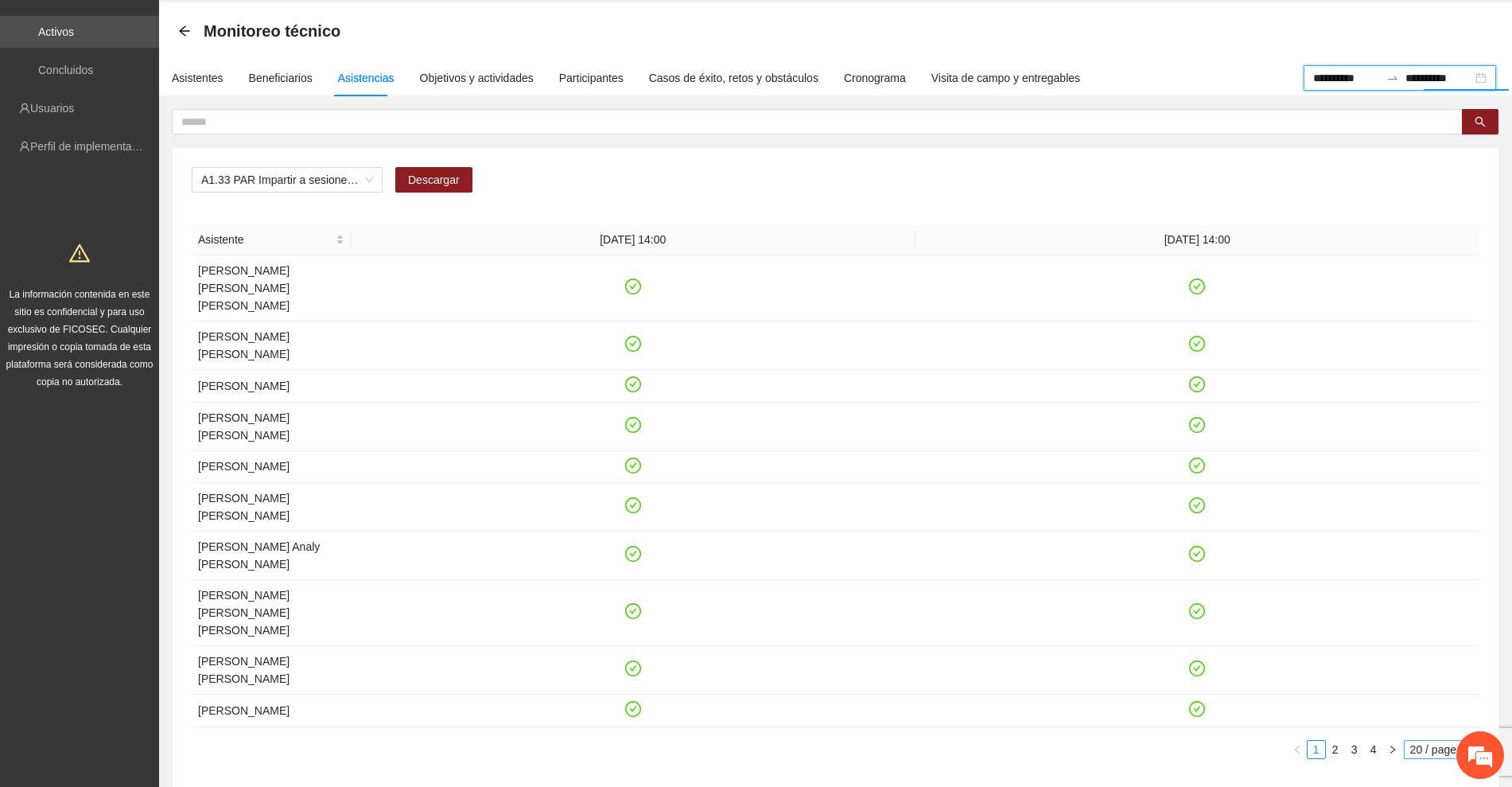 click on "20 / page" at bounding box center [1441, 750] 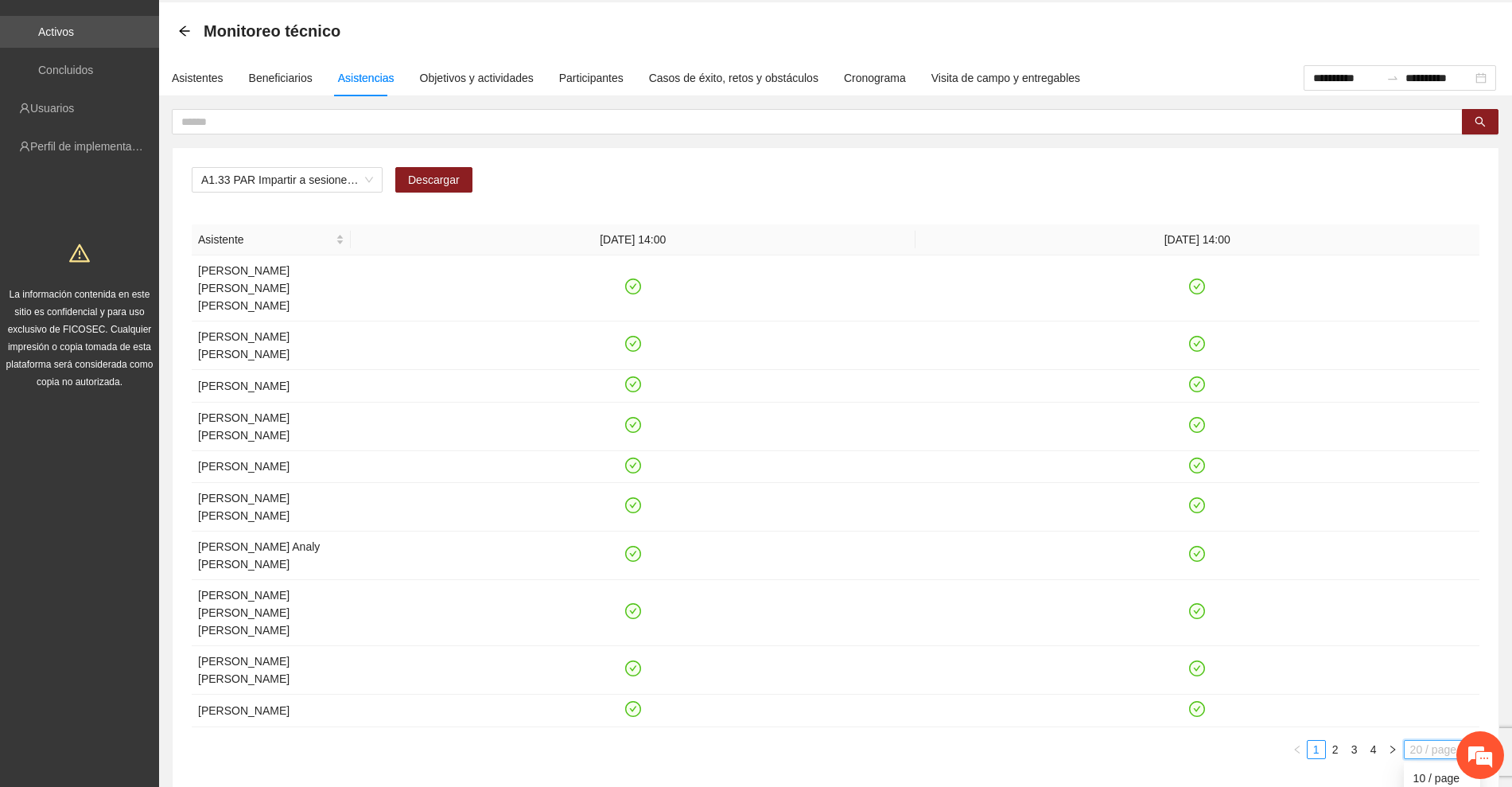 click on "100 / page" at bounding box center [1442, 855] 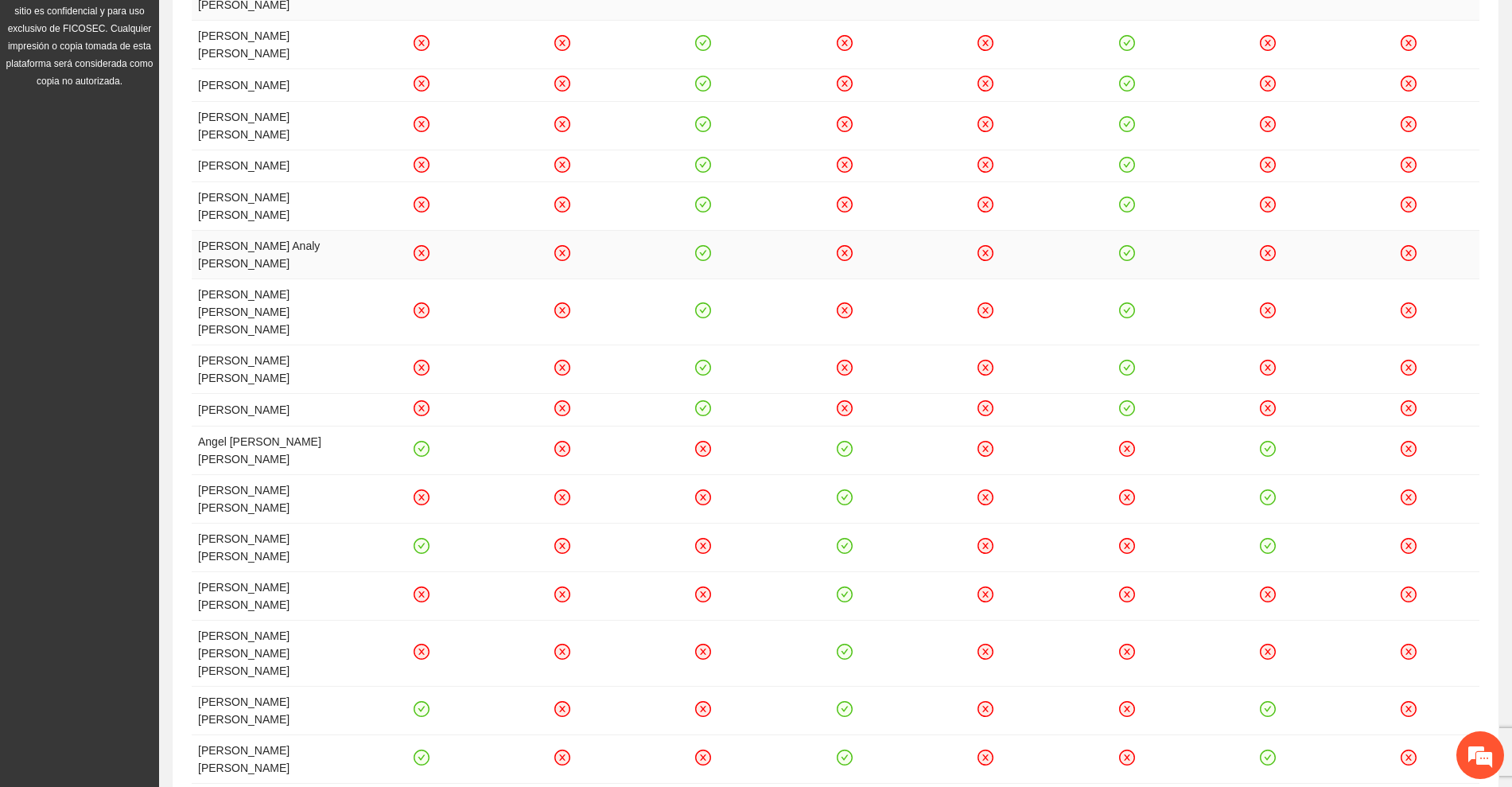 scroll, scrollTop: 398, scrollLeft: 0, axis: vertical 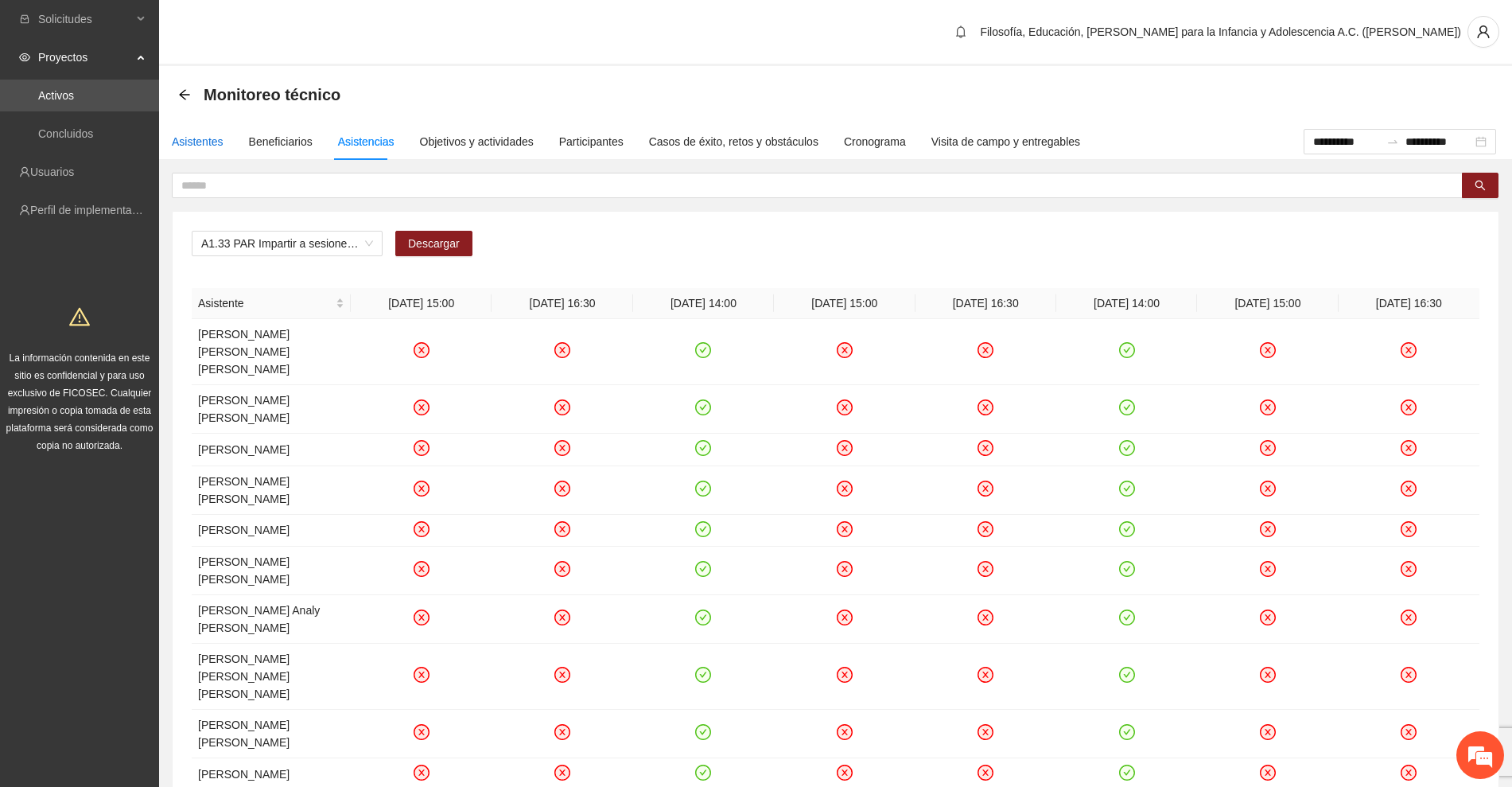 click on "Asistentes" at bounding box center [197, 142] 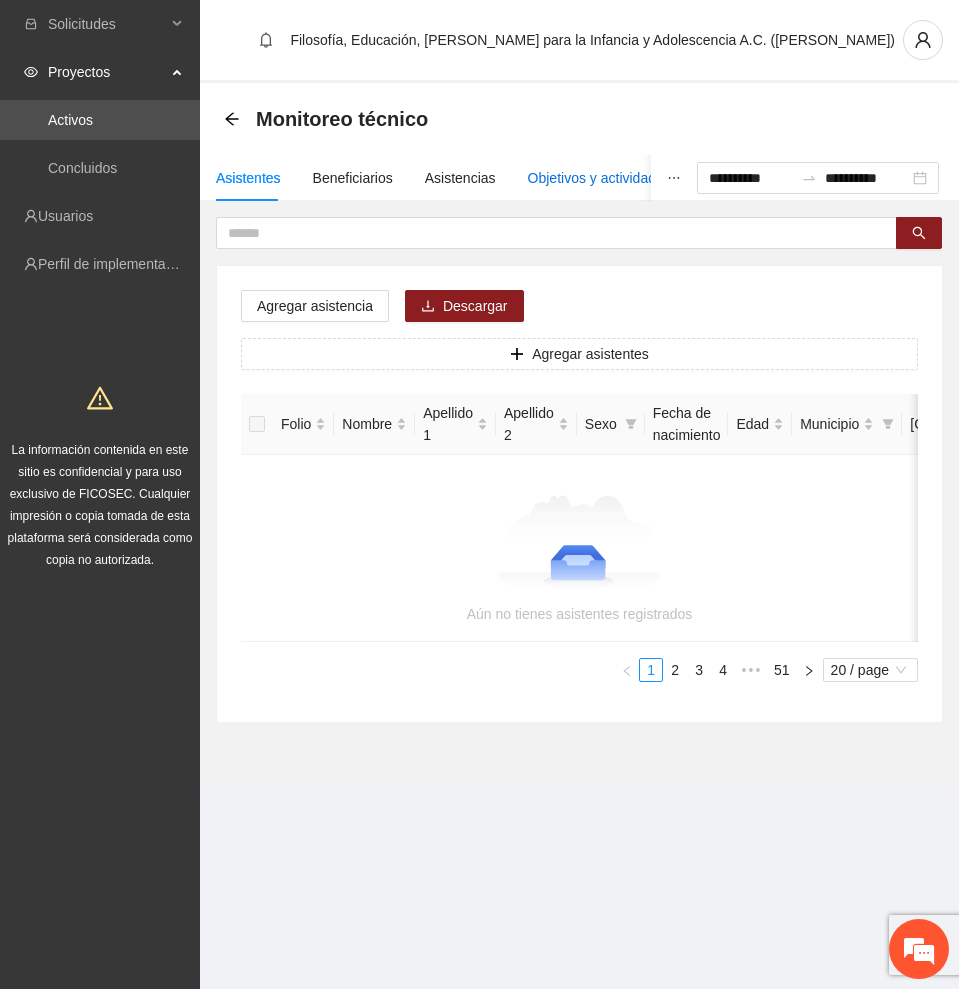click on "Objetivos y actividades" at bounding box center [599, 178] 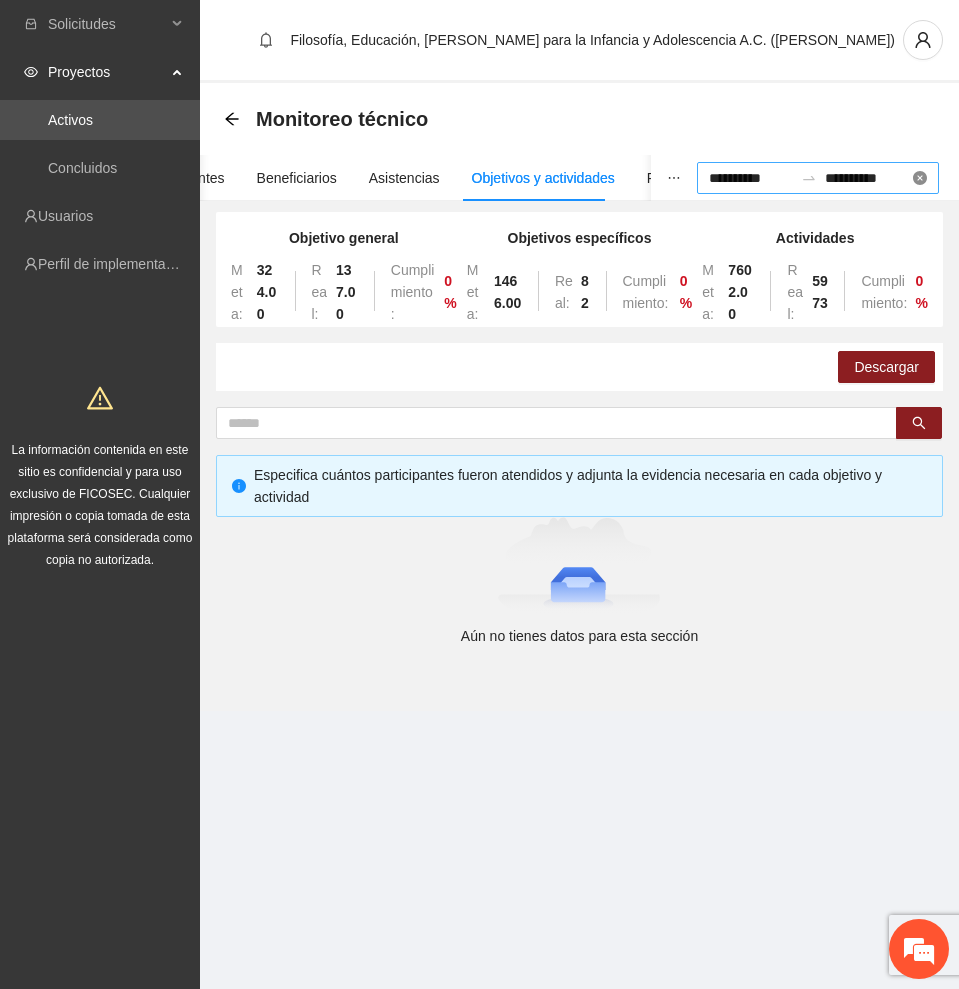 type 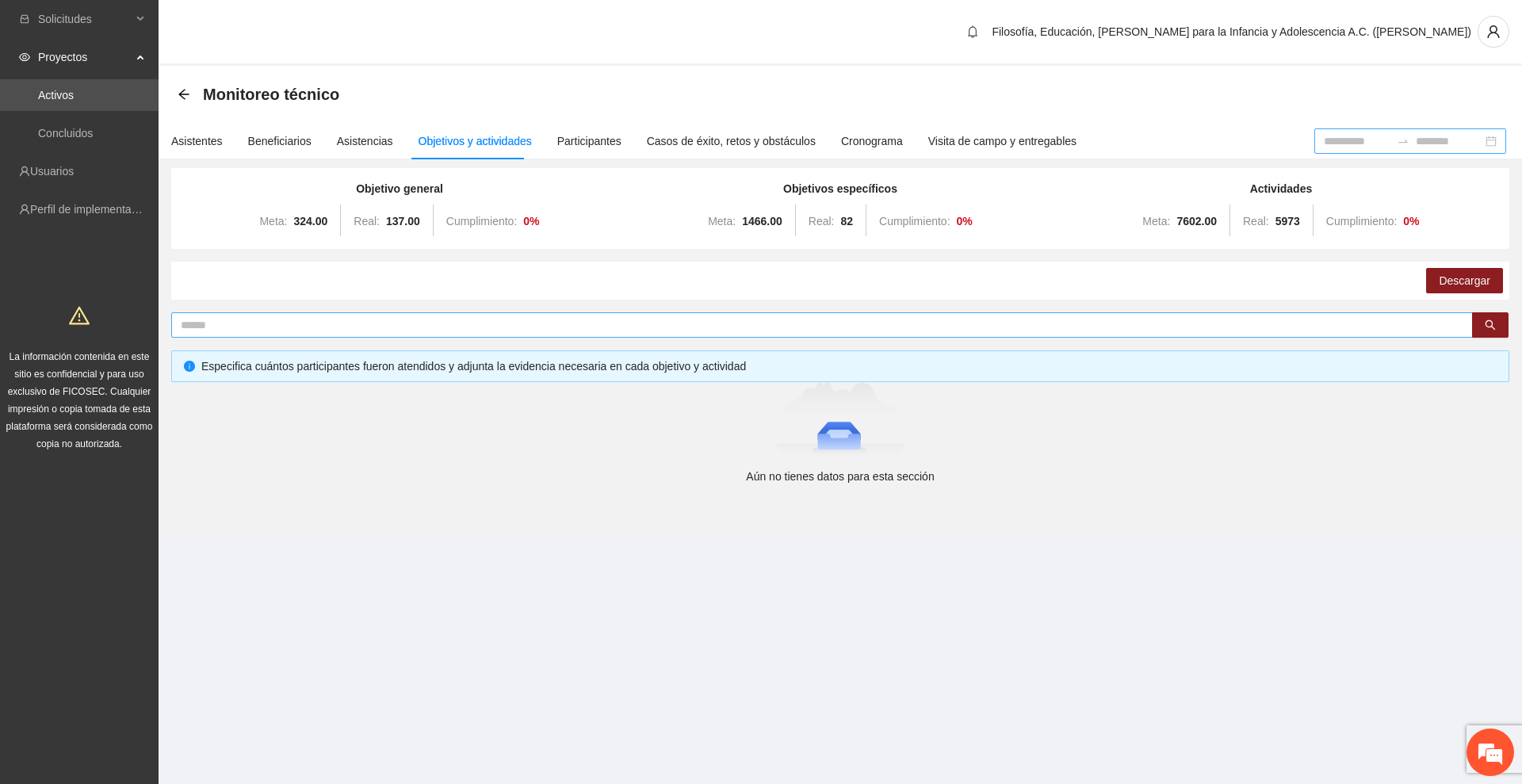 click at bounding box center [816, 325] 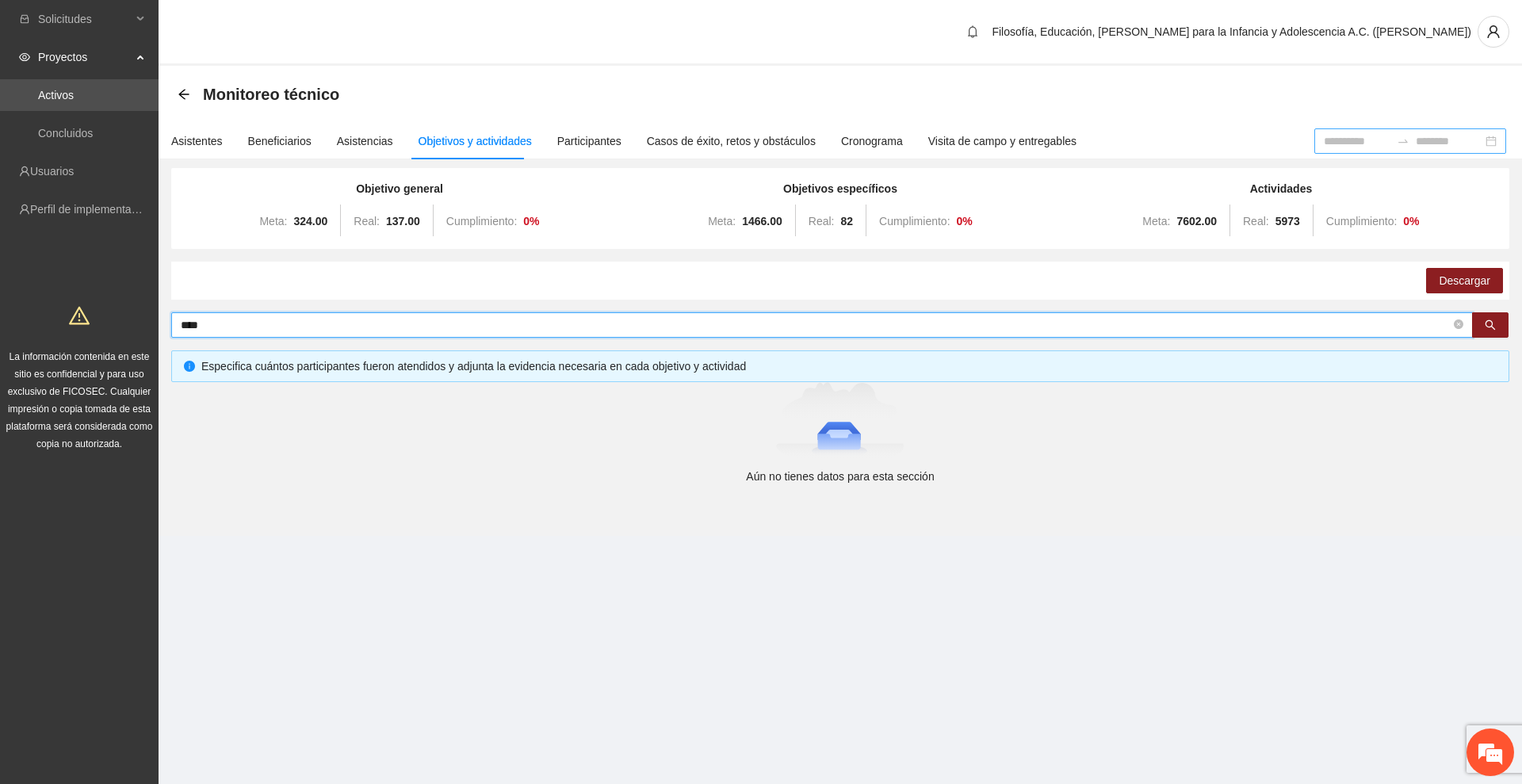 type on "****" 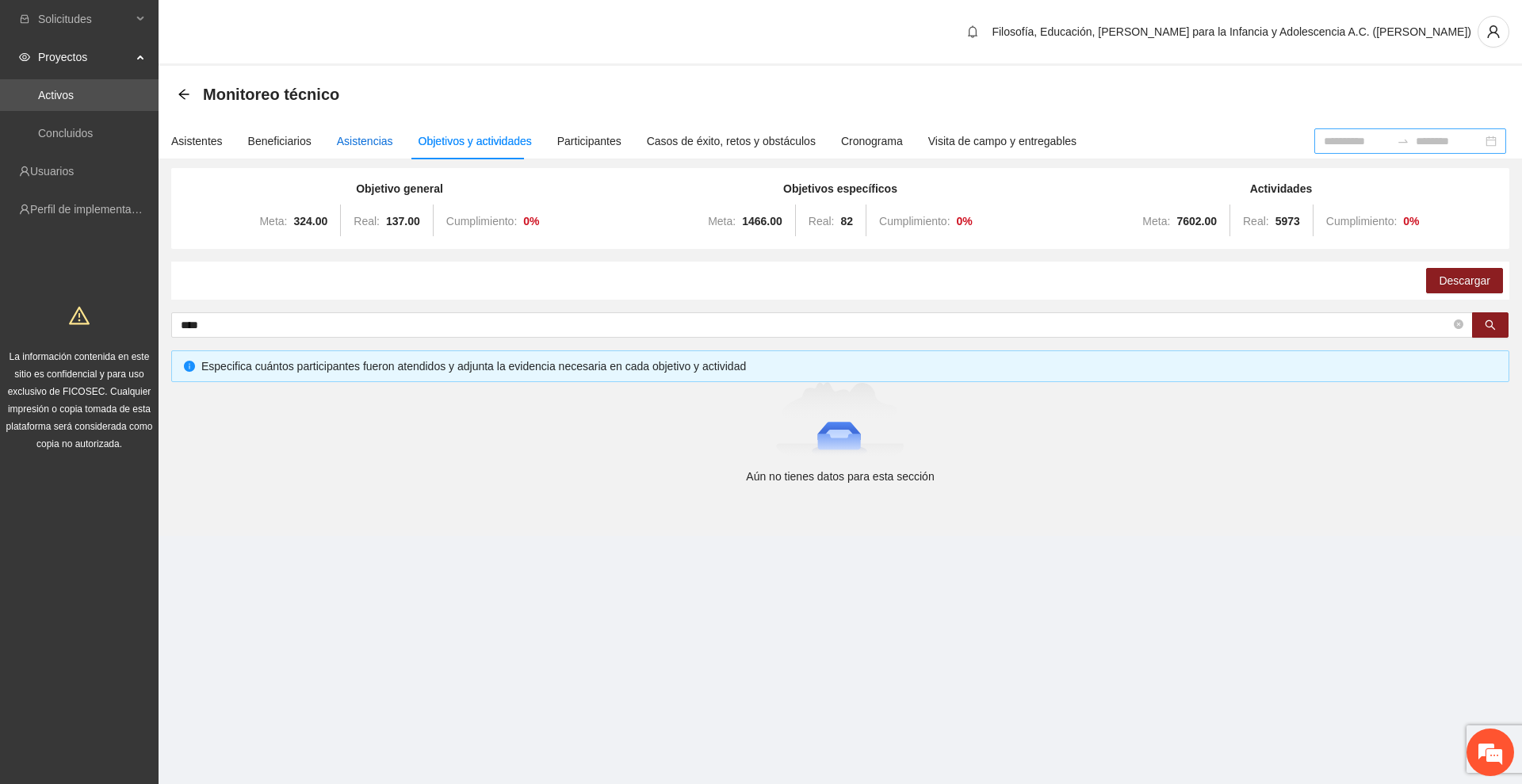 click on "Asistencias" at bounding box center [365, 141] 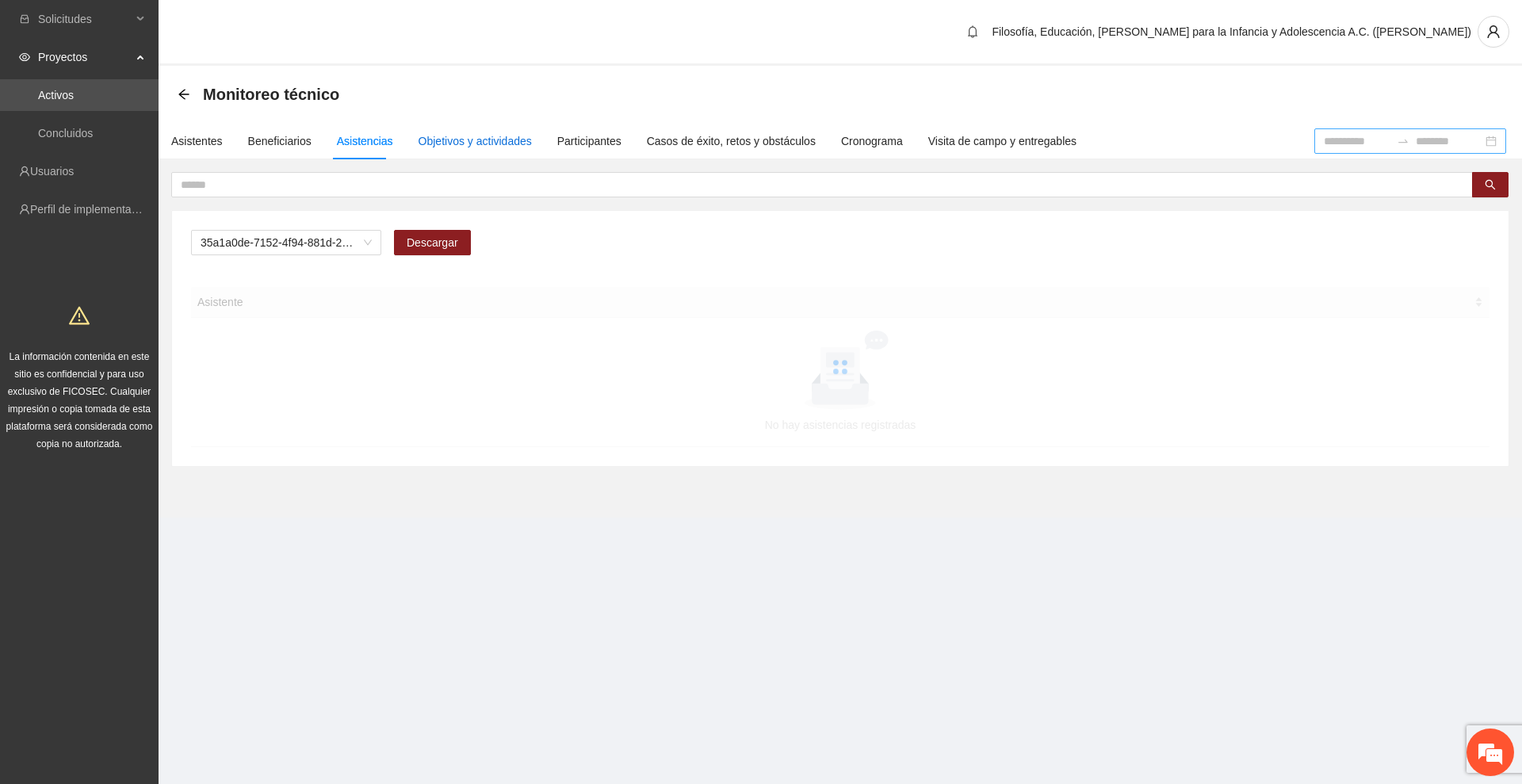 click on "Objetivos y actividades" at bounding box center [475, 141] 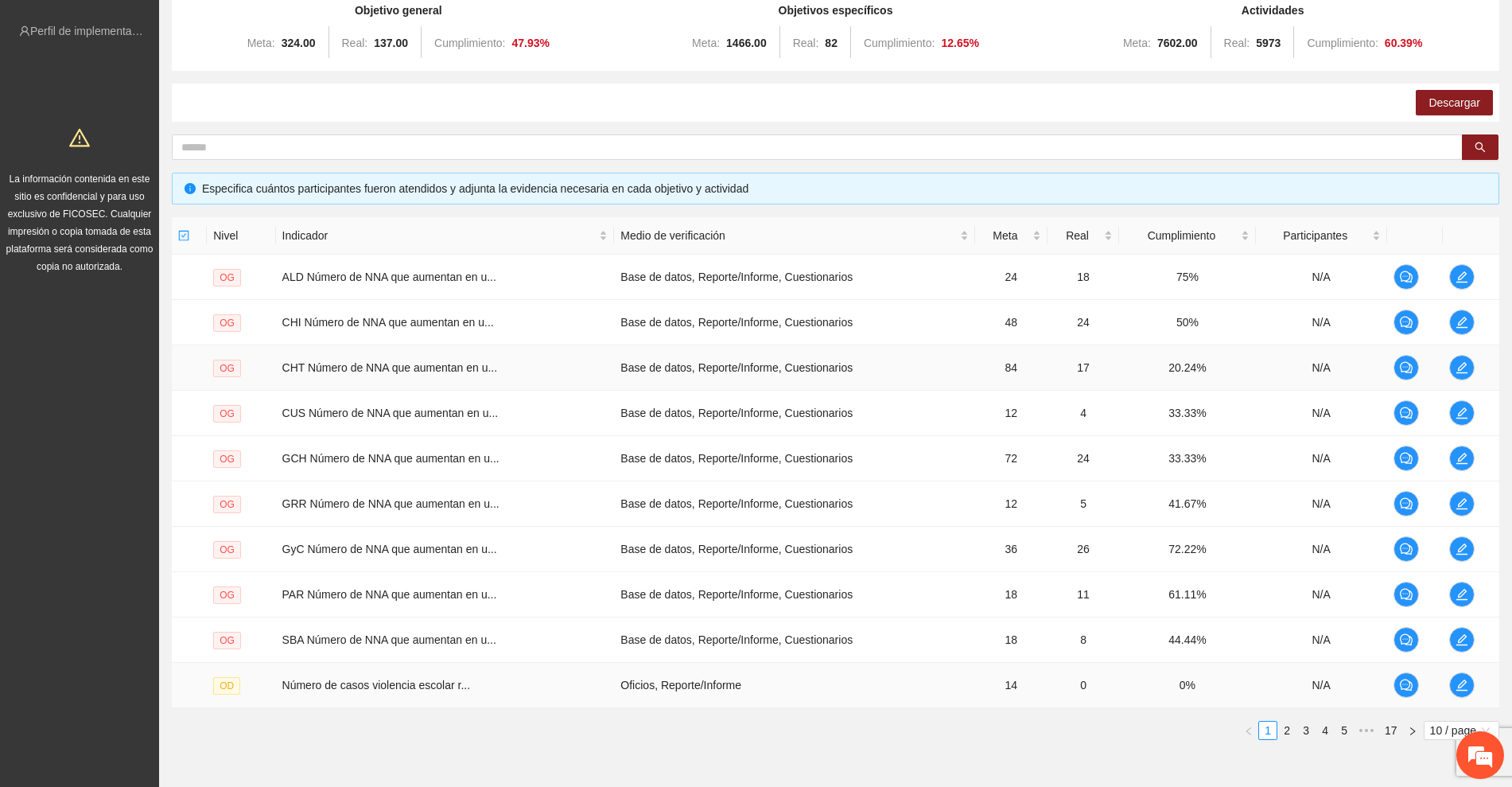 scroll, scrollTop: 253, scrollLeft: 0, axis: vertical 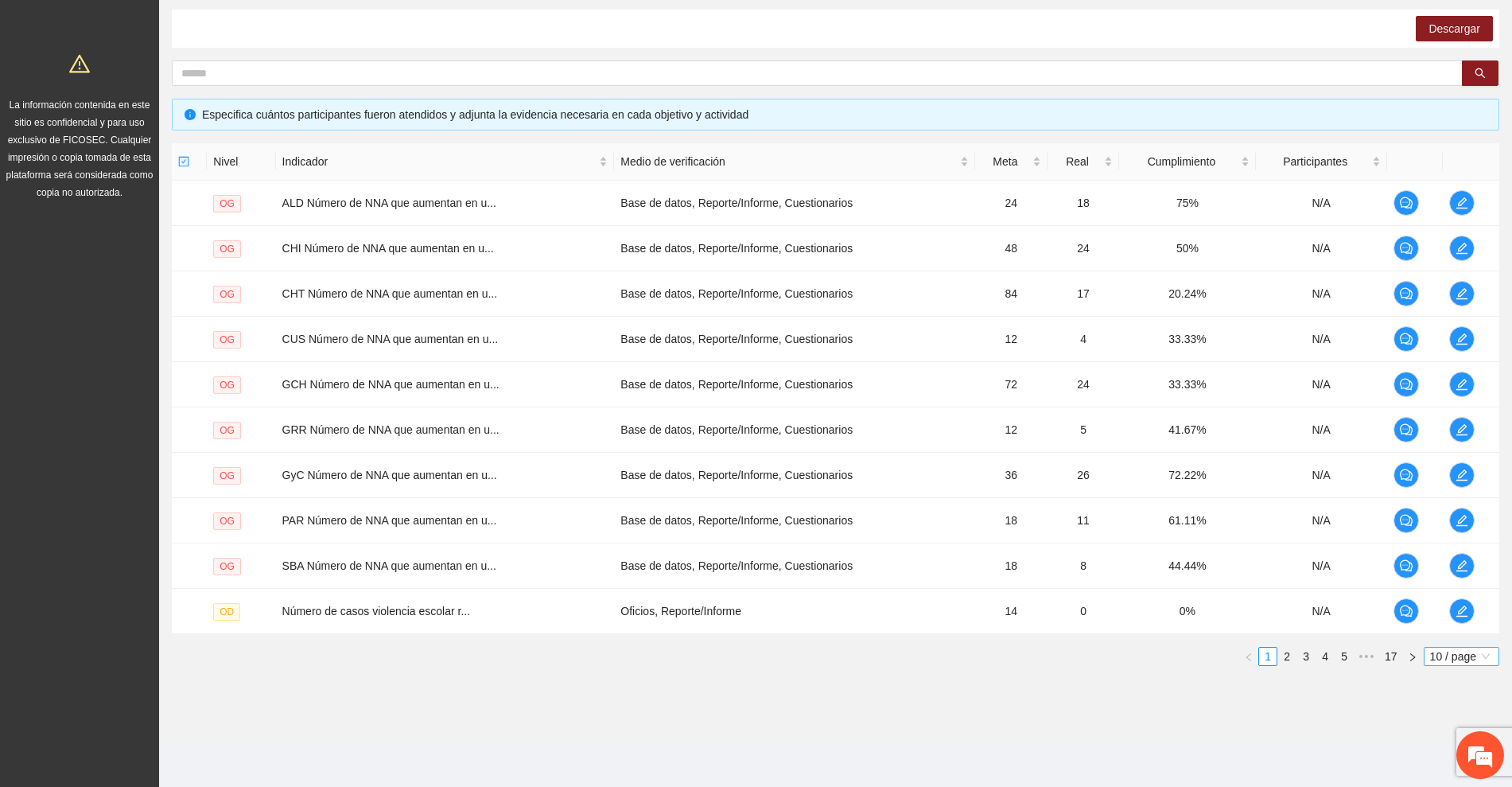 click on "10 / page" at bounding box center (1461, 656) 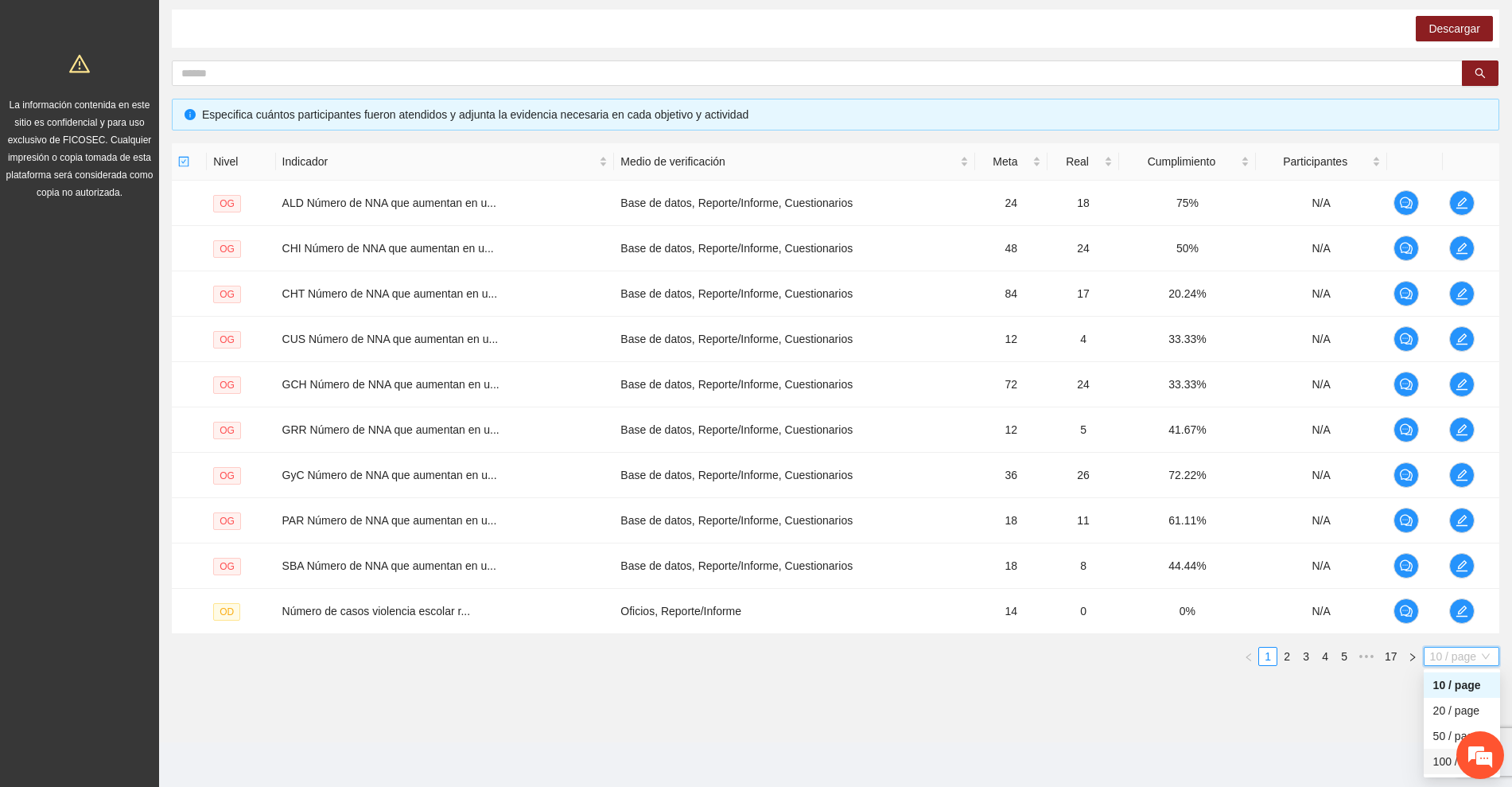 click on "100 / page" at bounding box center [1462, 762] 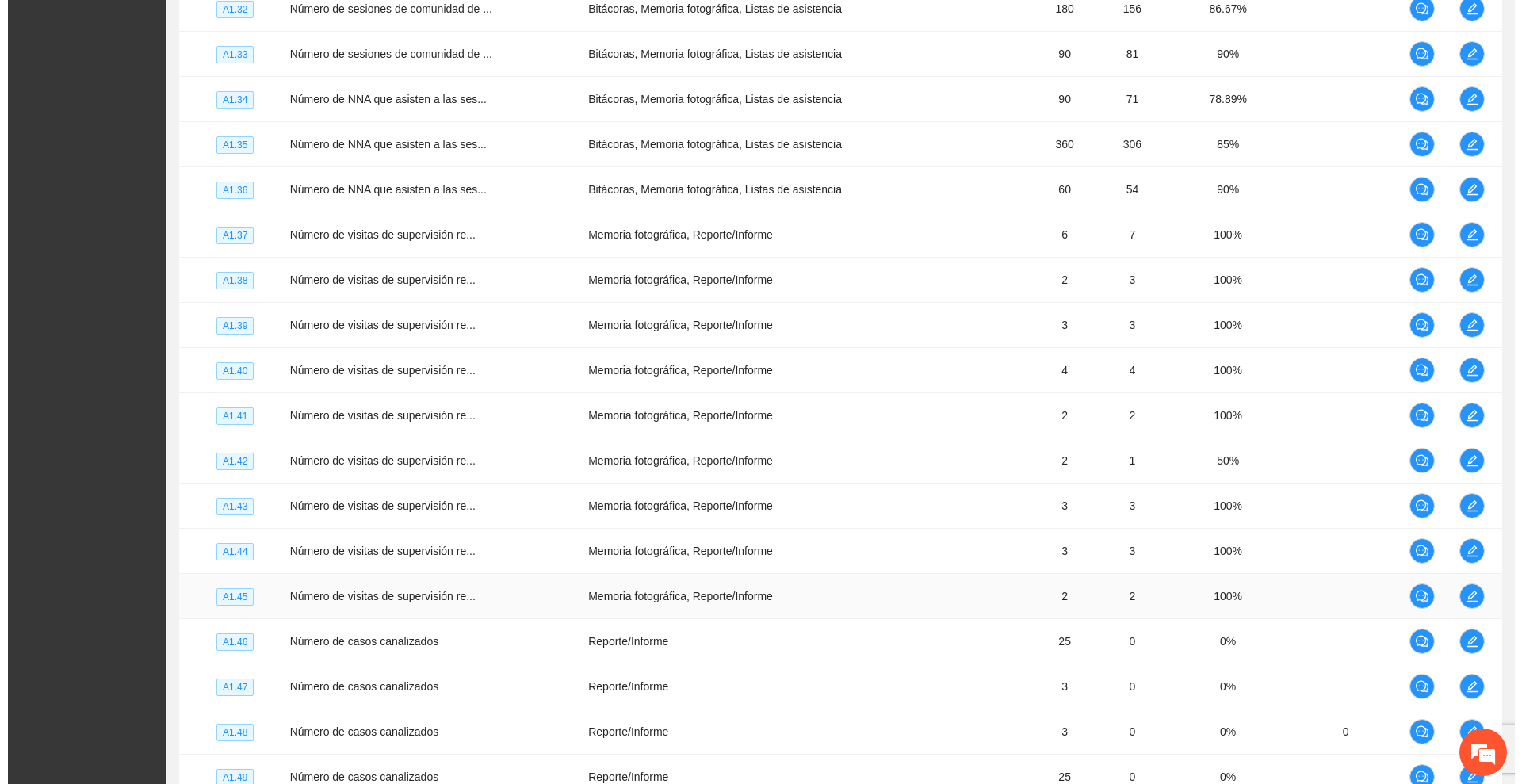 scroll, scrollTop: 3027, scrollLeft: 0, axis: vertical 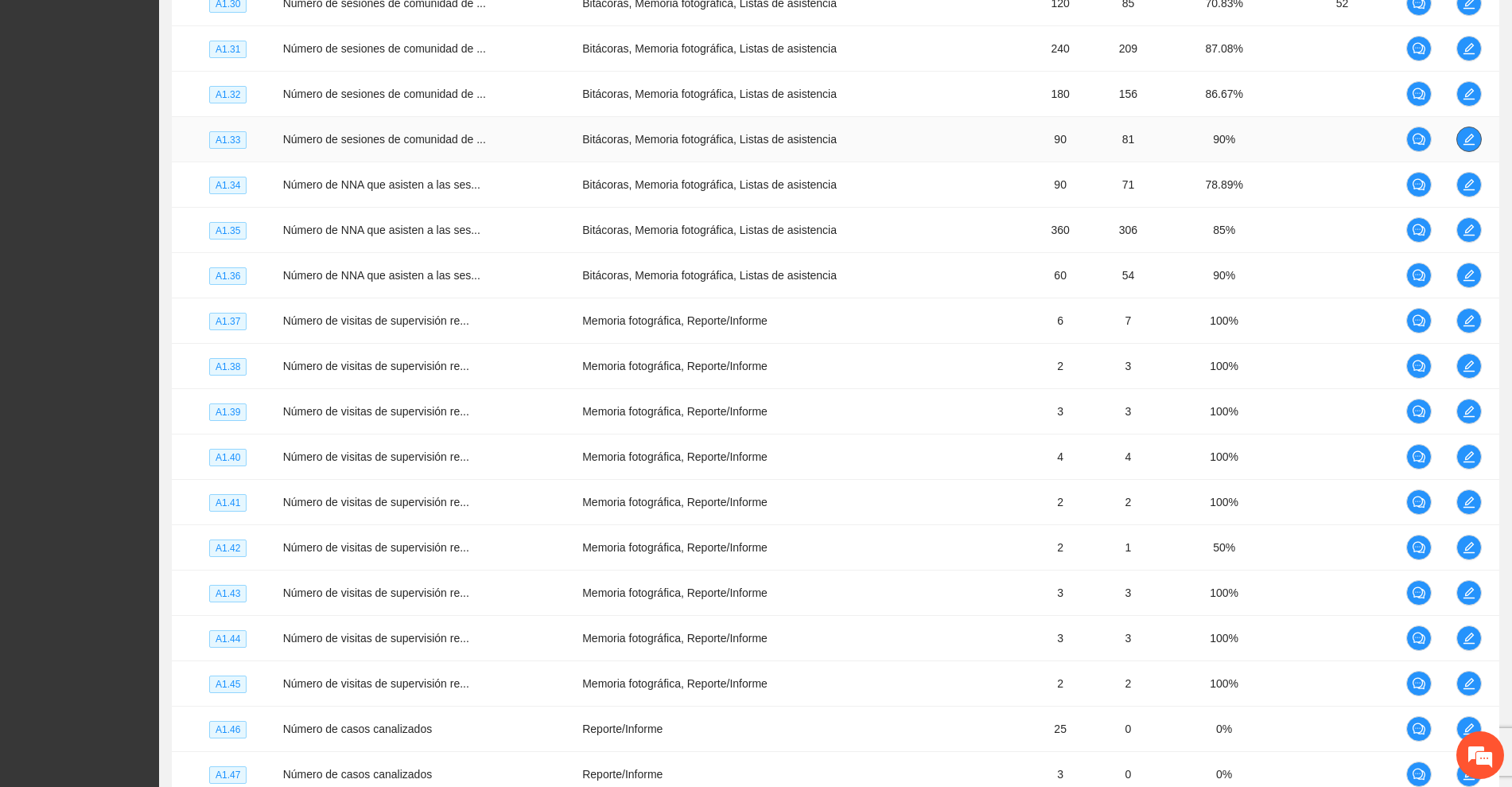 click 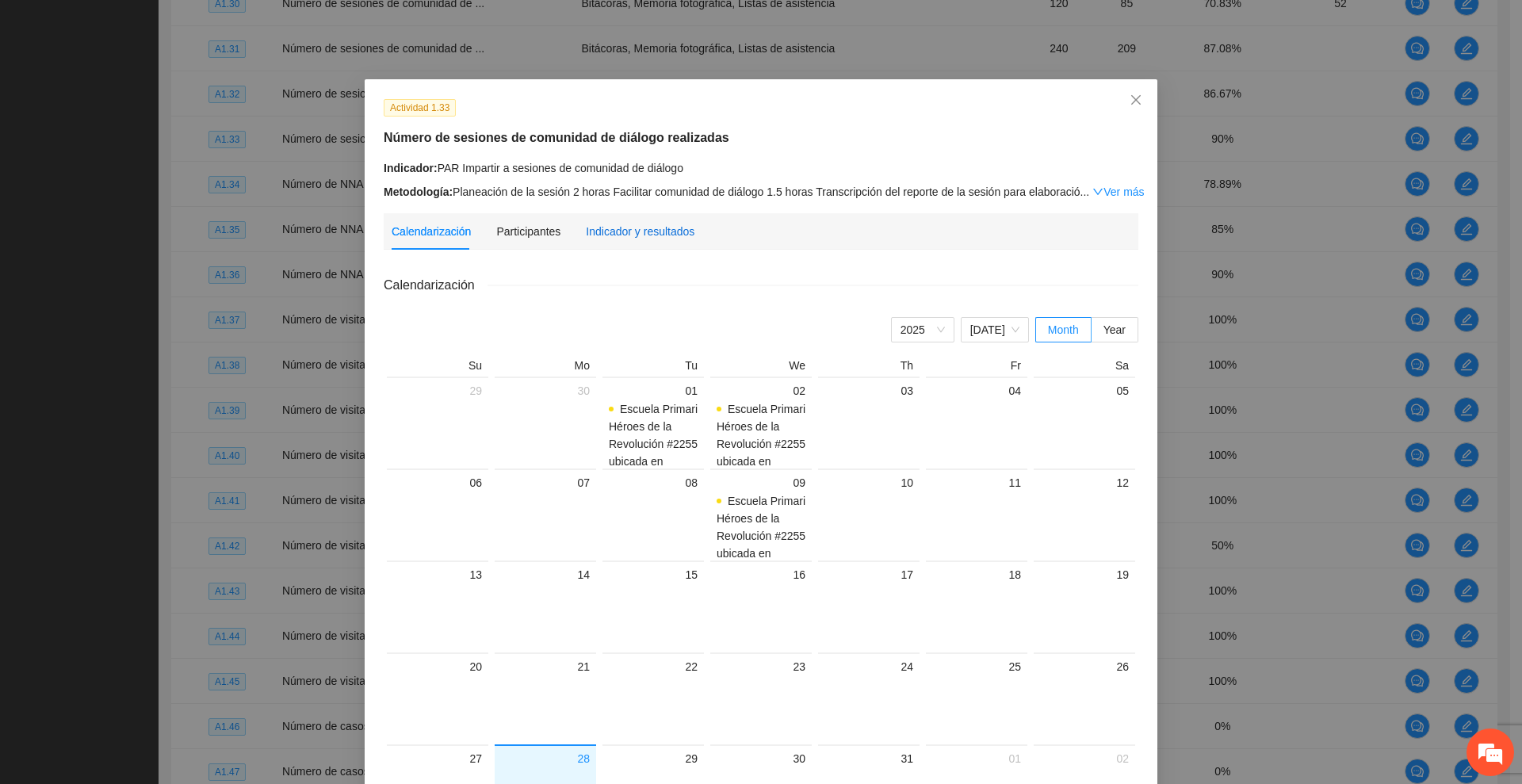 click on "Indicador y resultados" at bounding box center [640, 231] 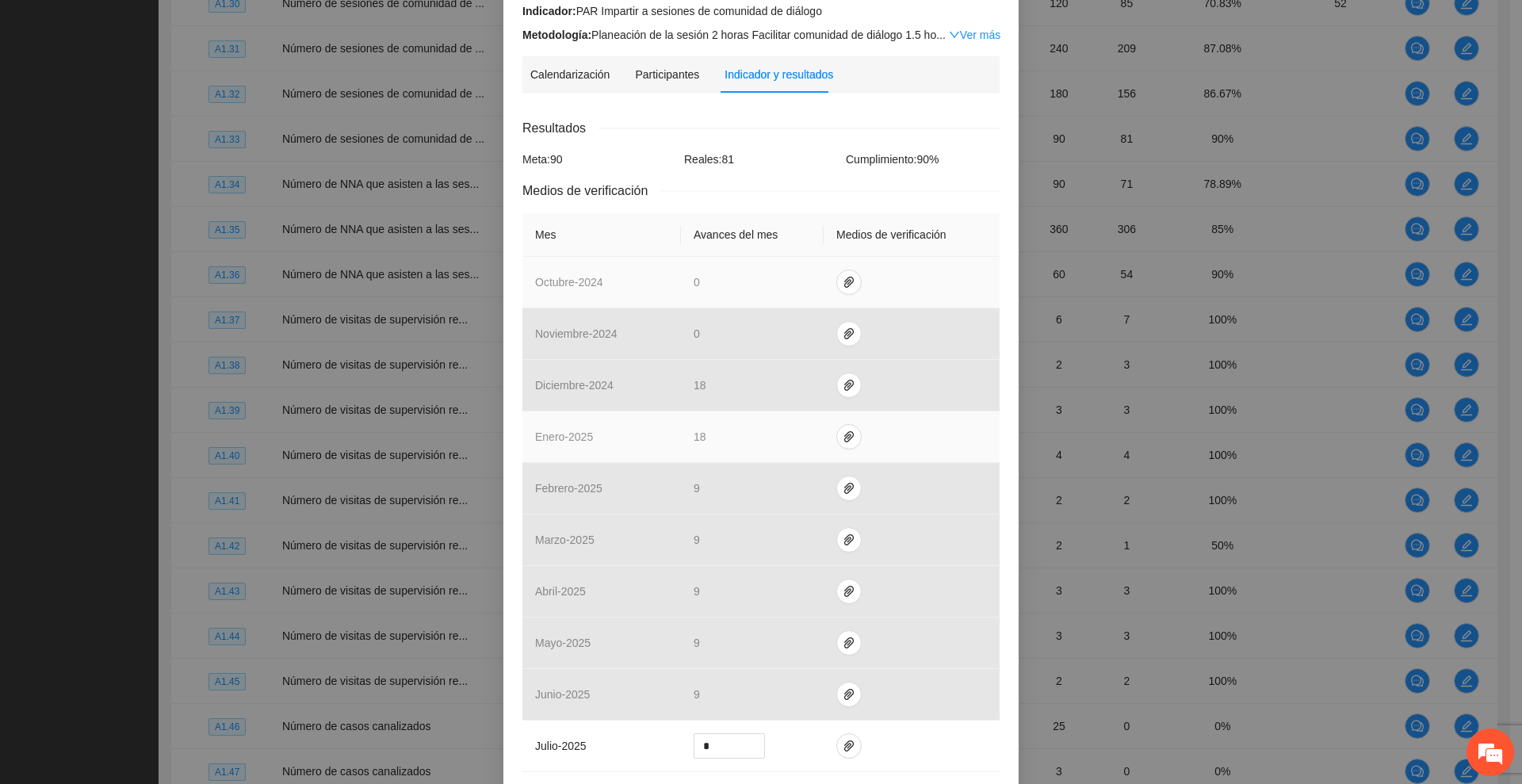 scroll, scrollTop: 298, scrollLeft: 0, axis: vertical 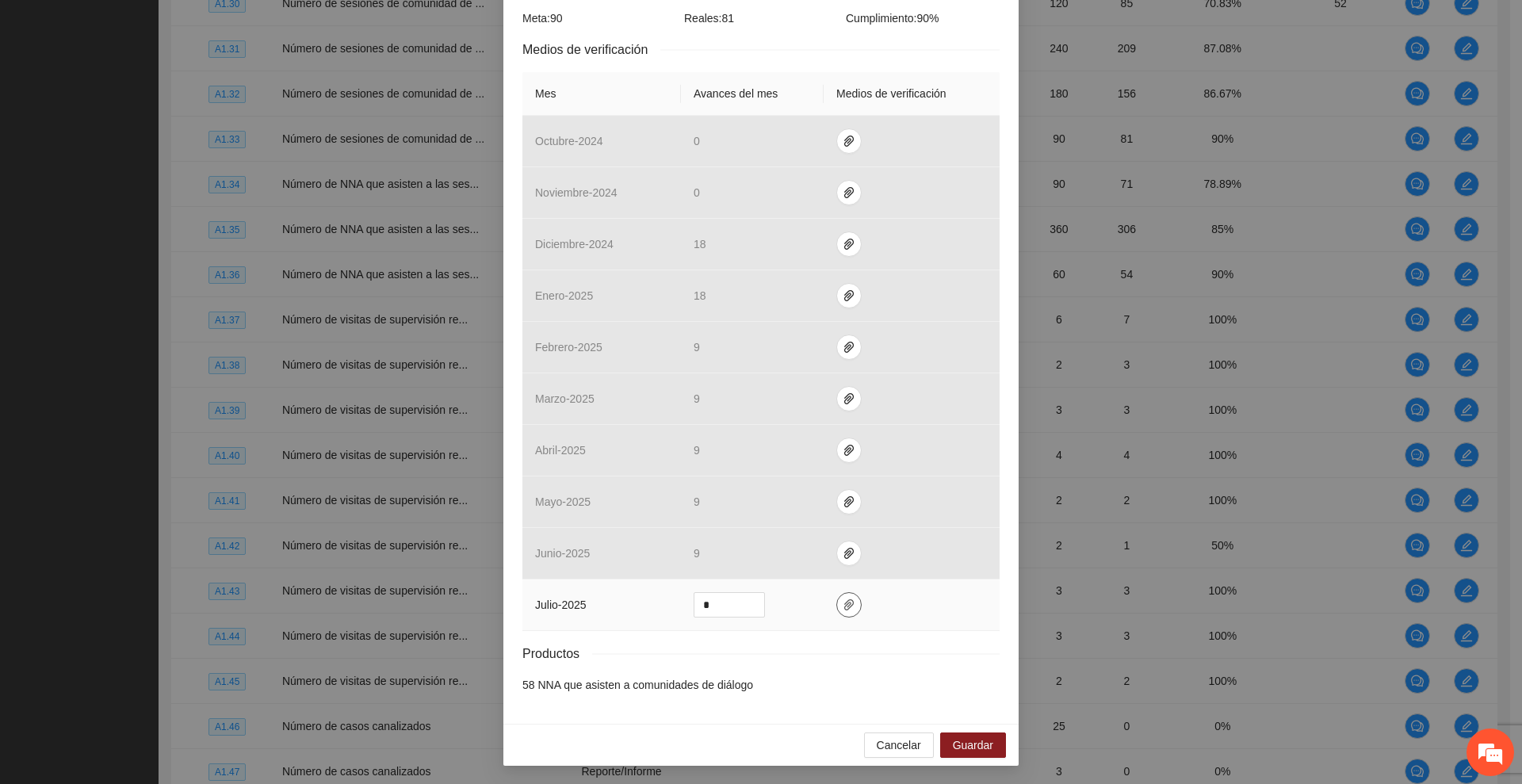 click 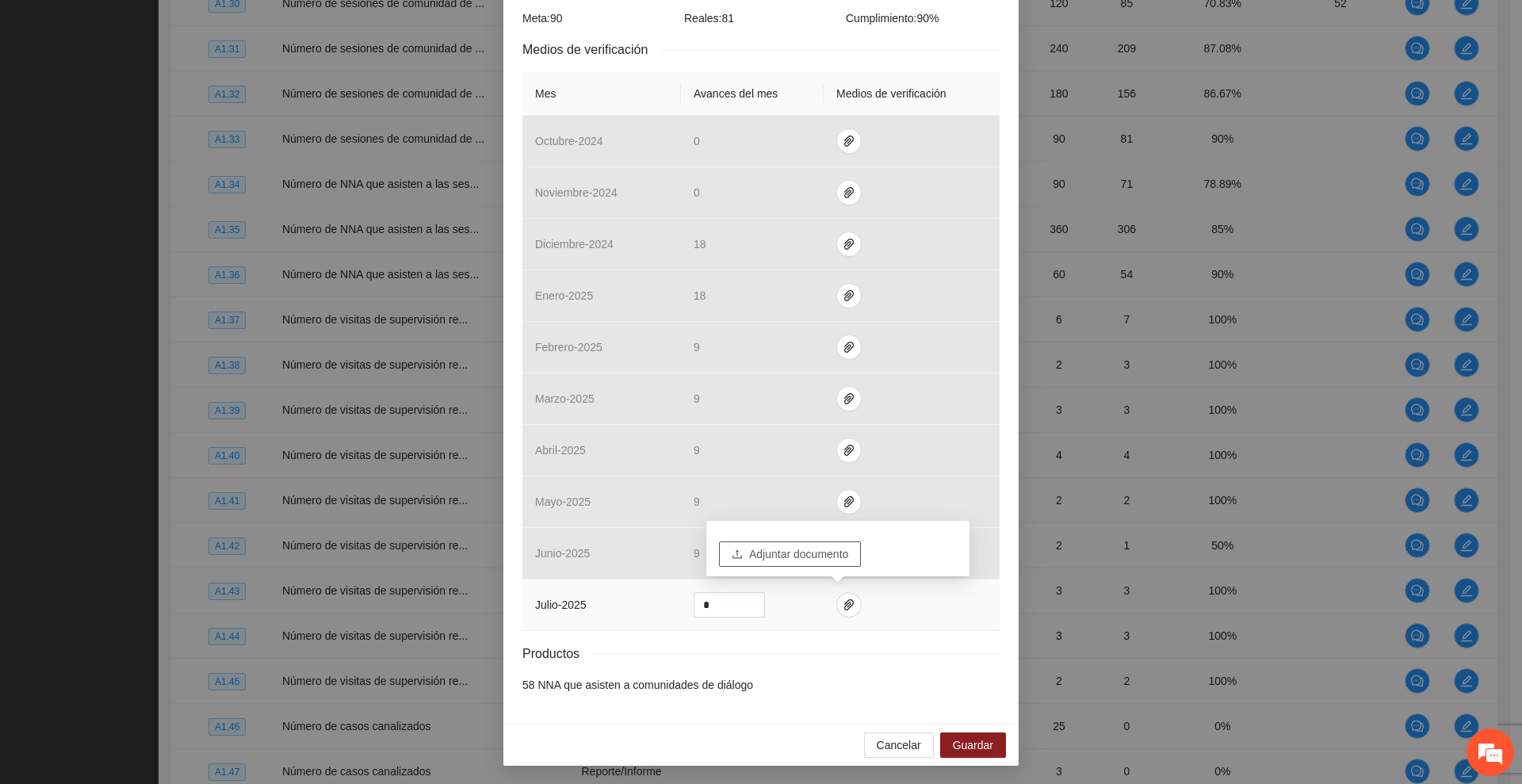 click on "Adjuntar documento" at bounding box center [798, 554] 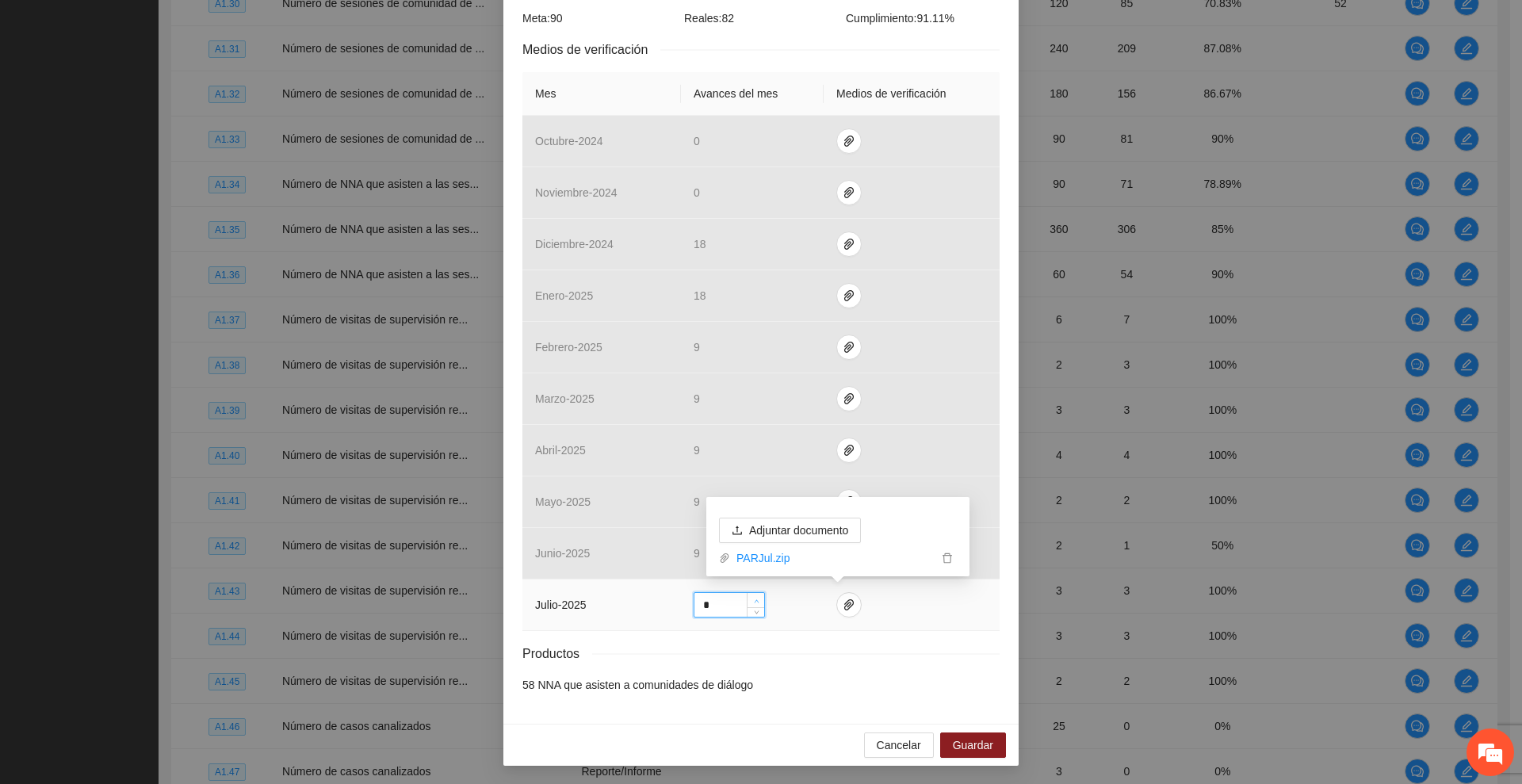 click 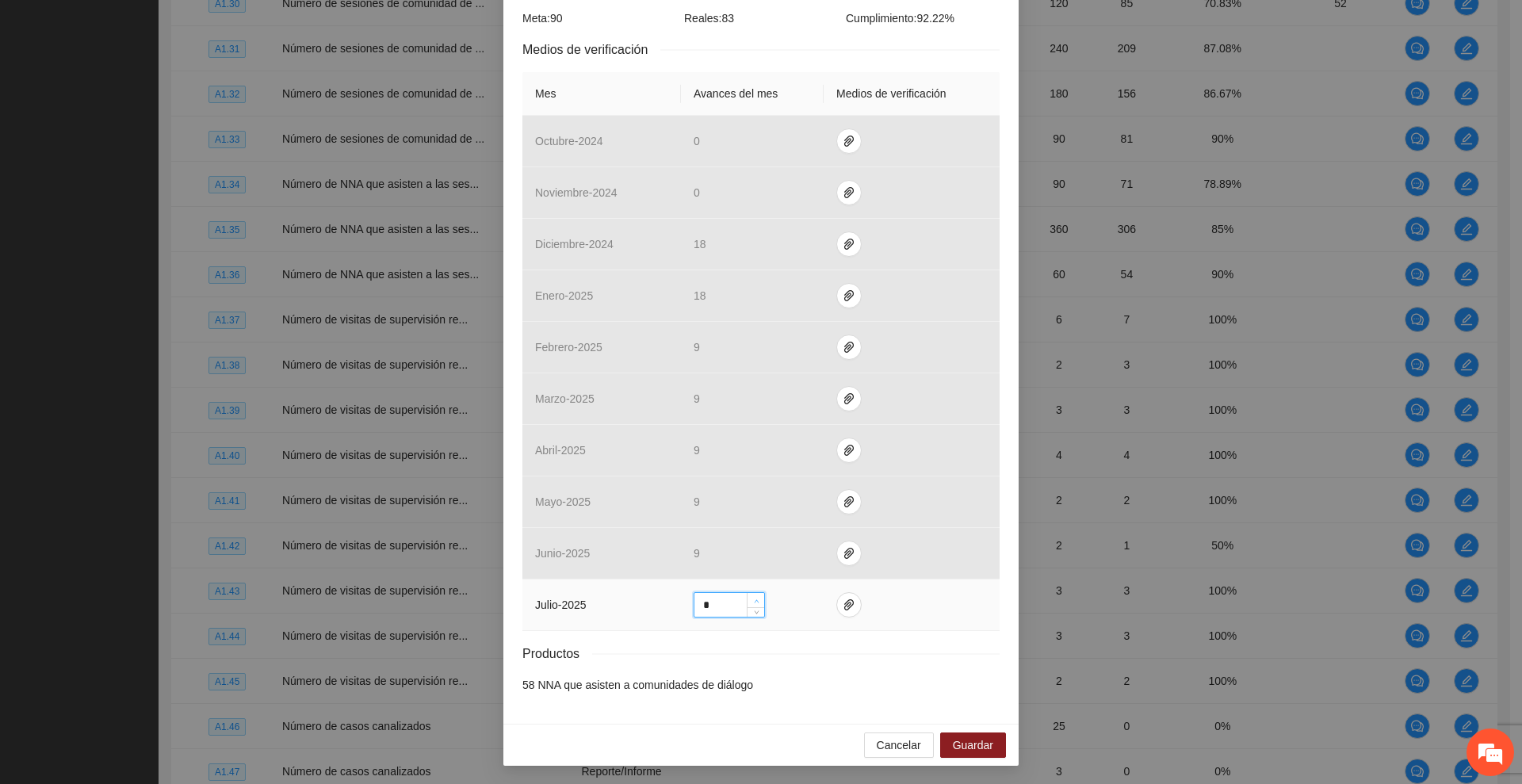 click 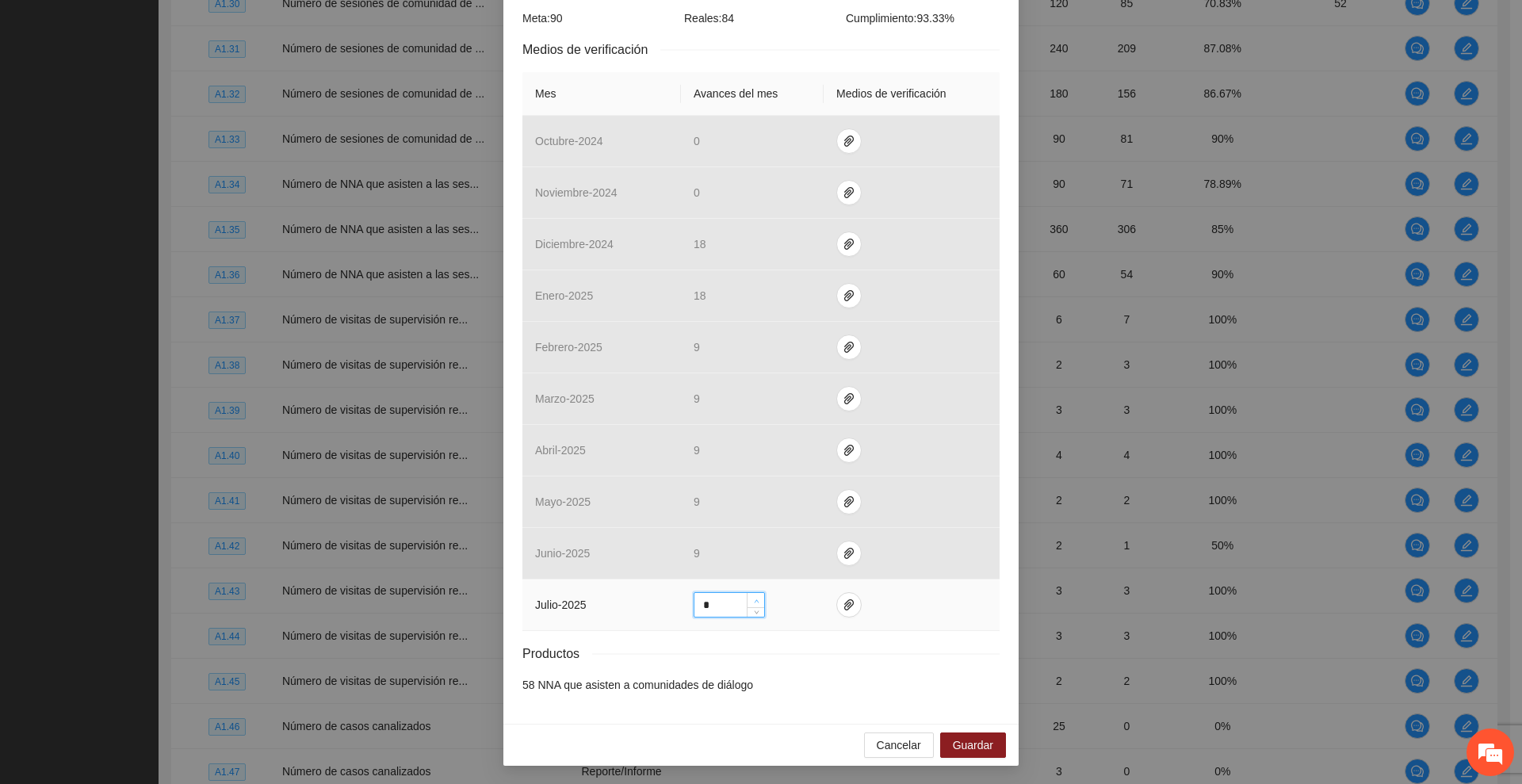 click 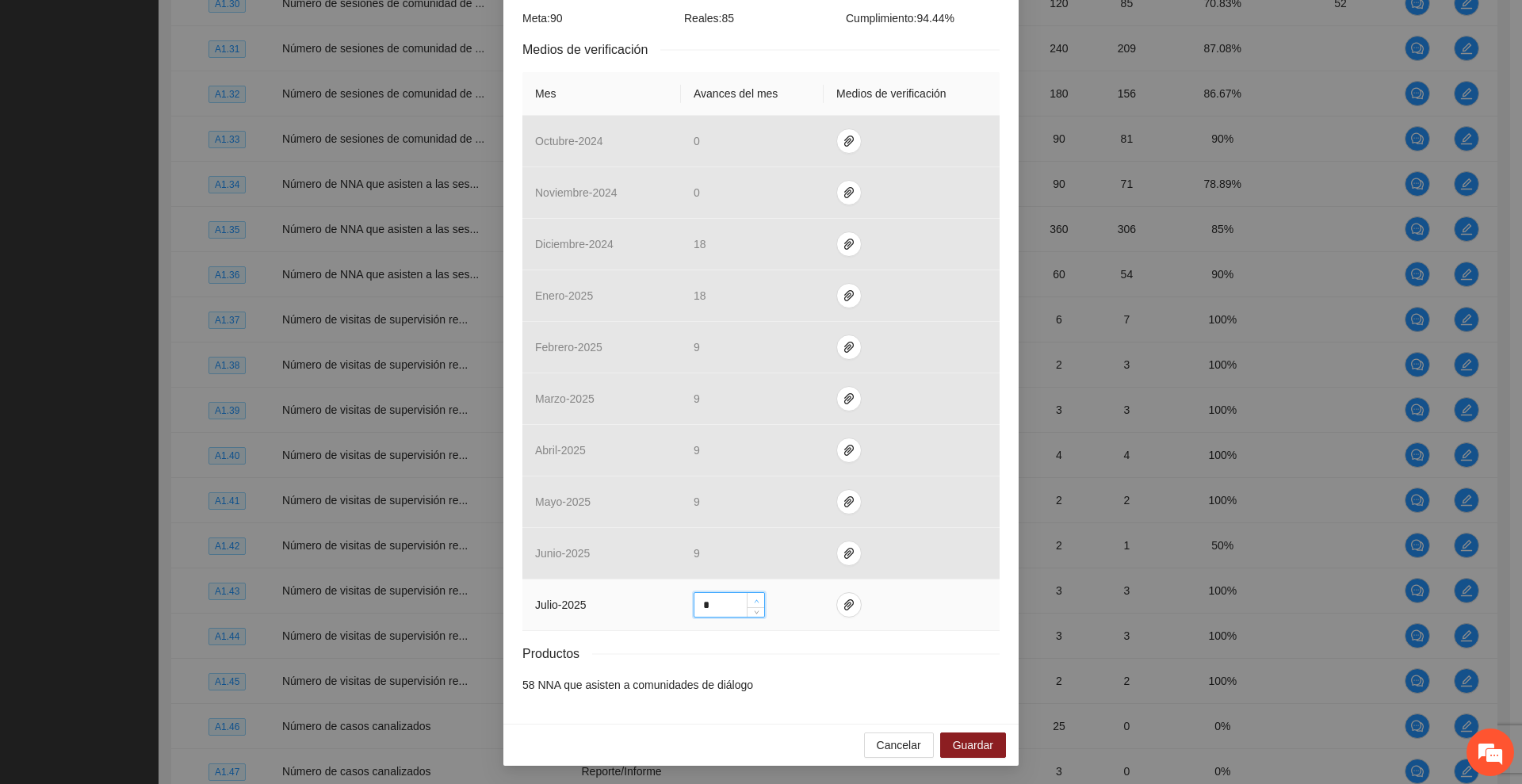 click 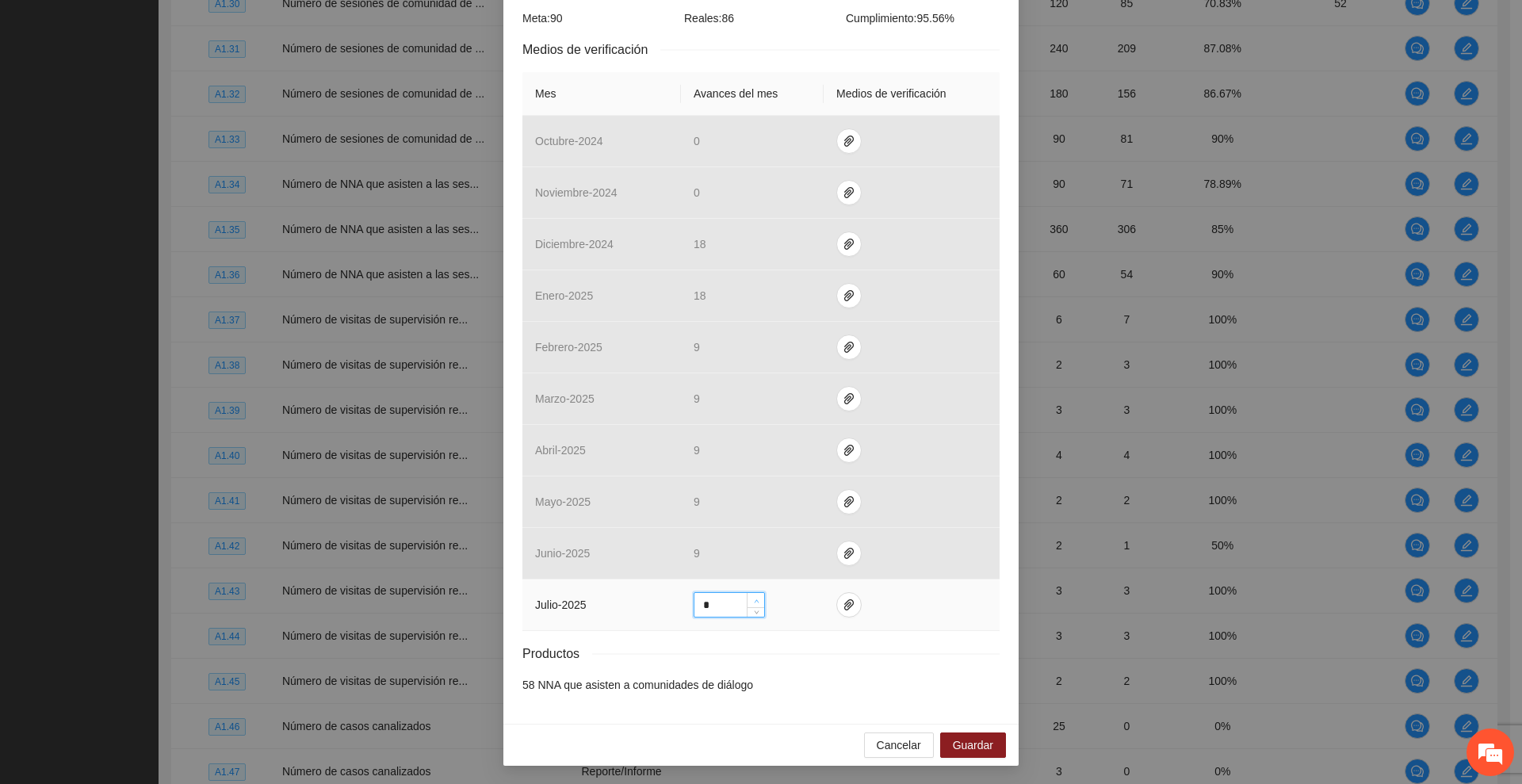 click 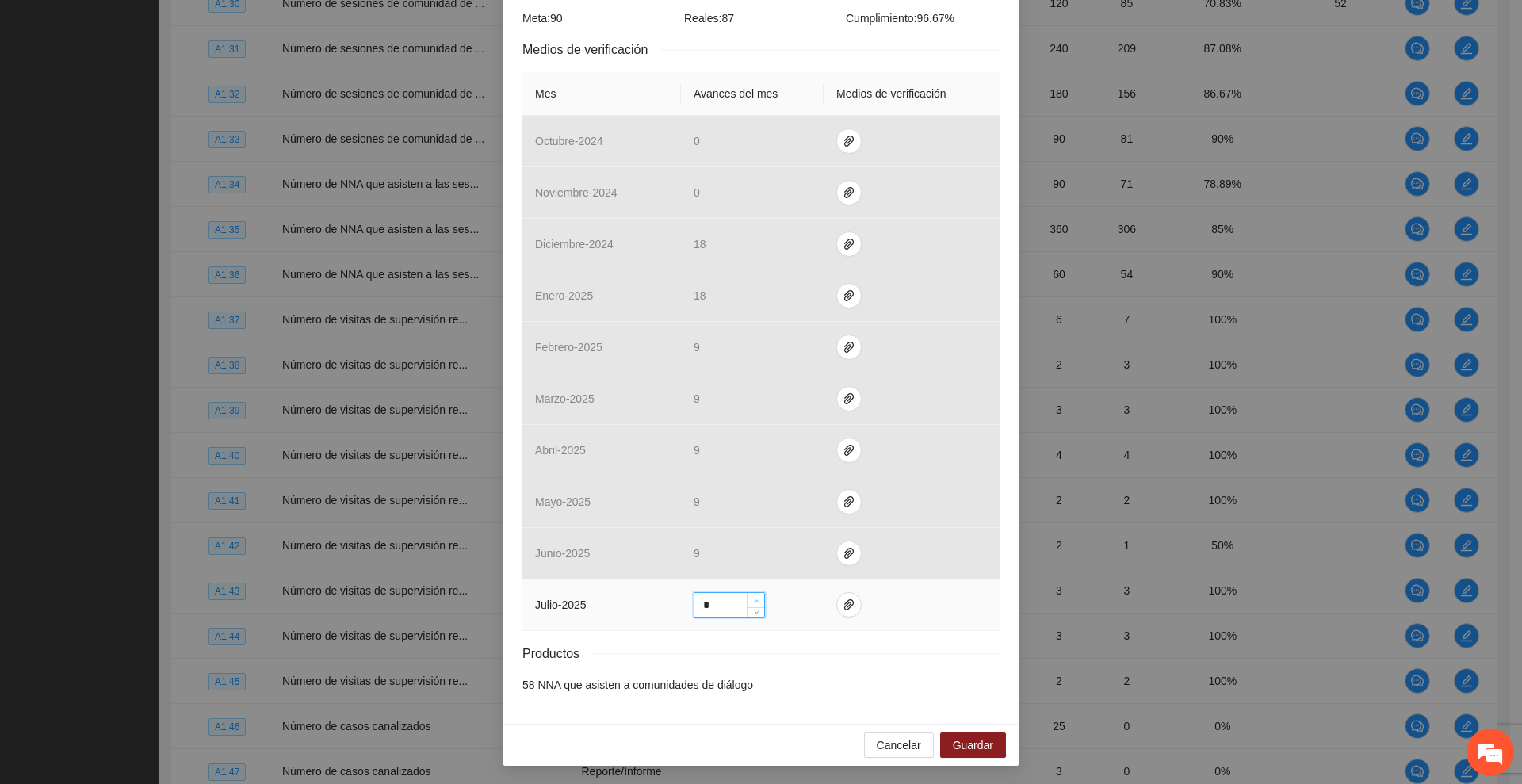 click 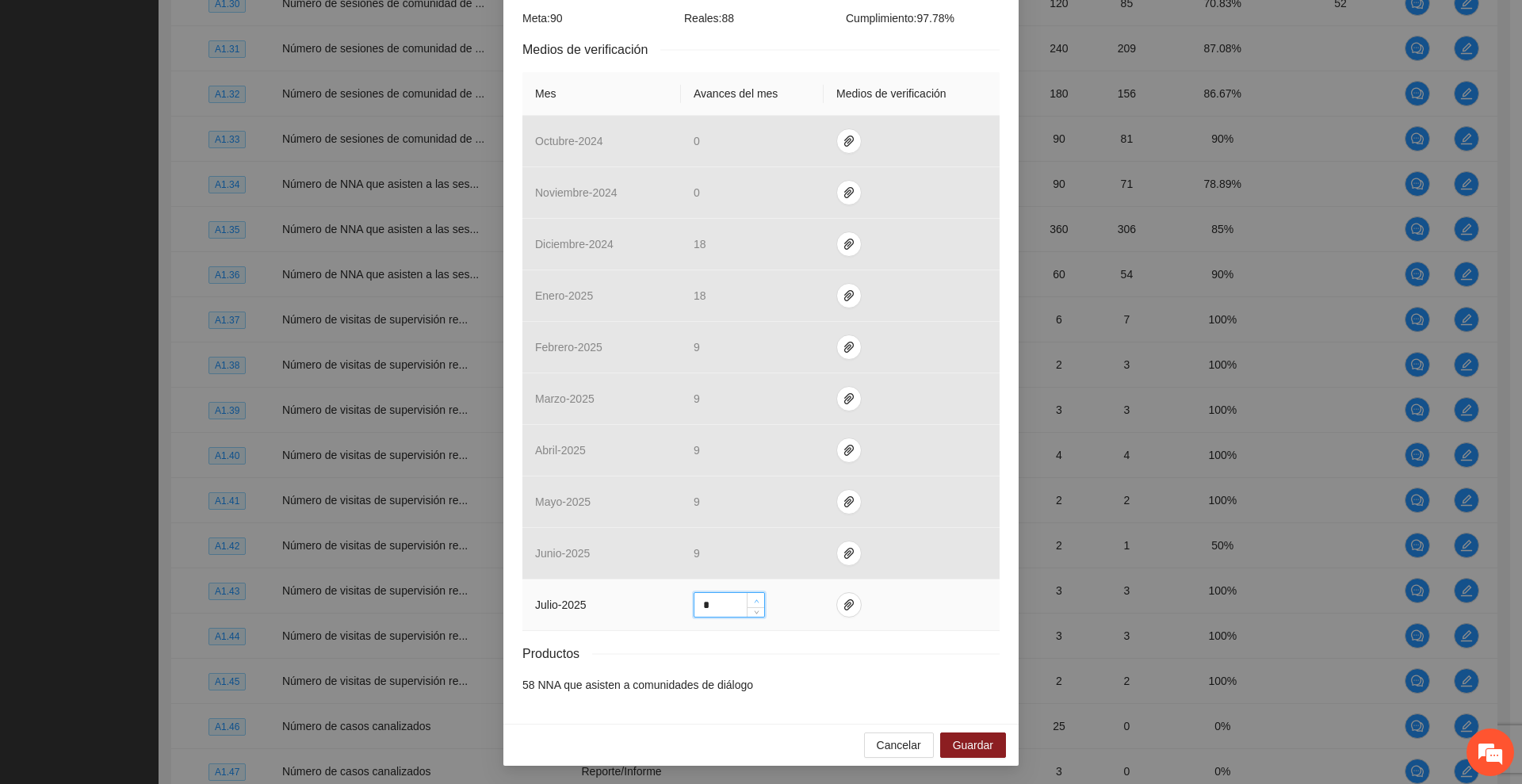 type on "*" 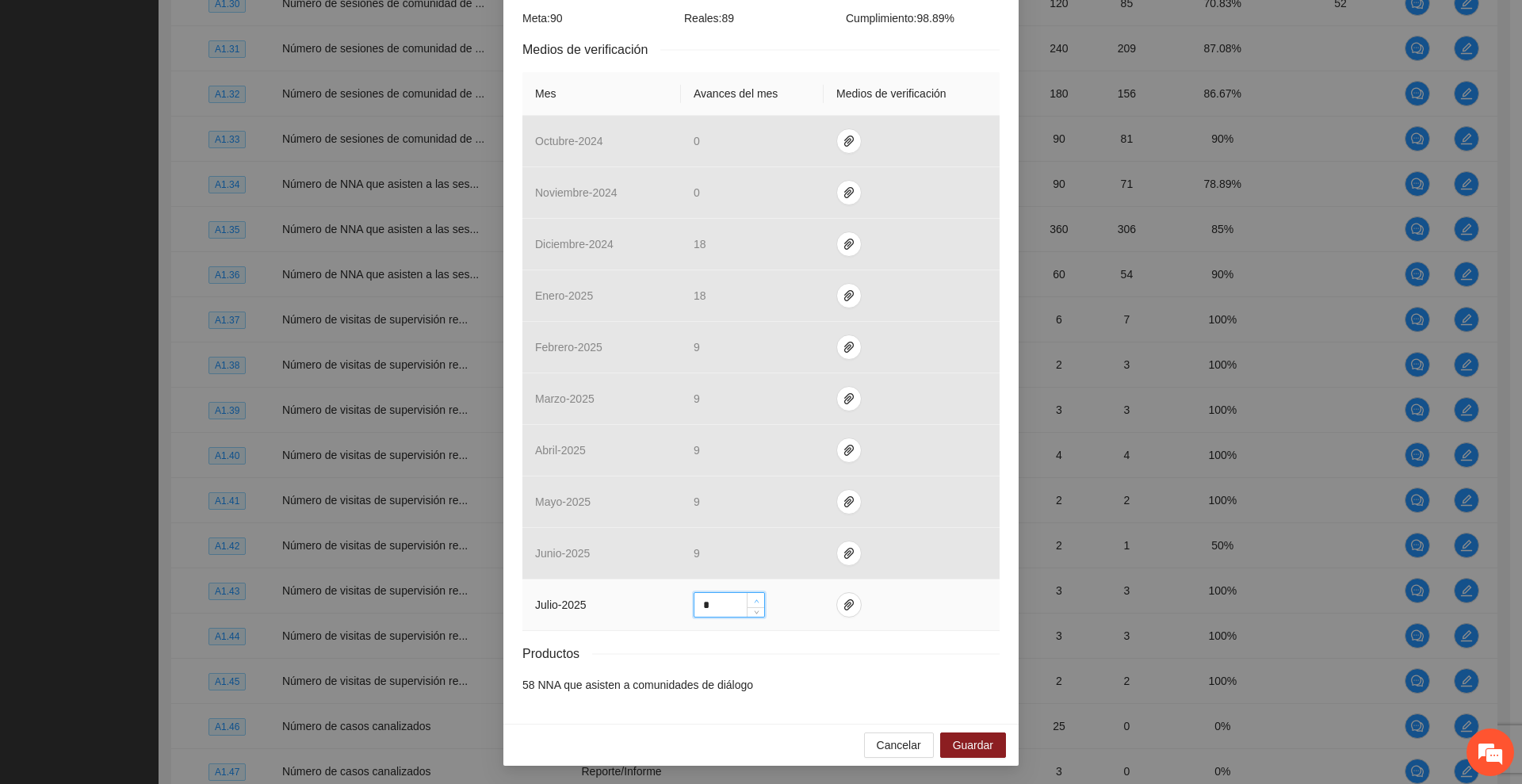 click 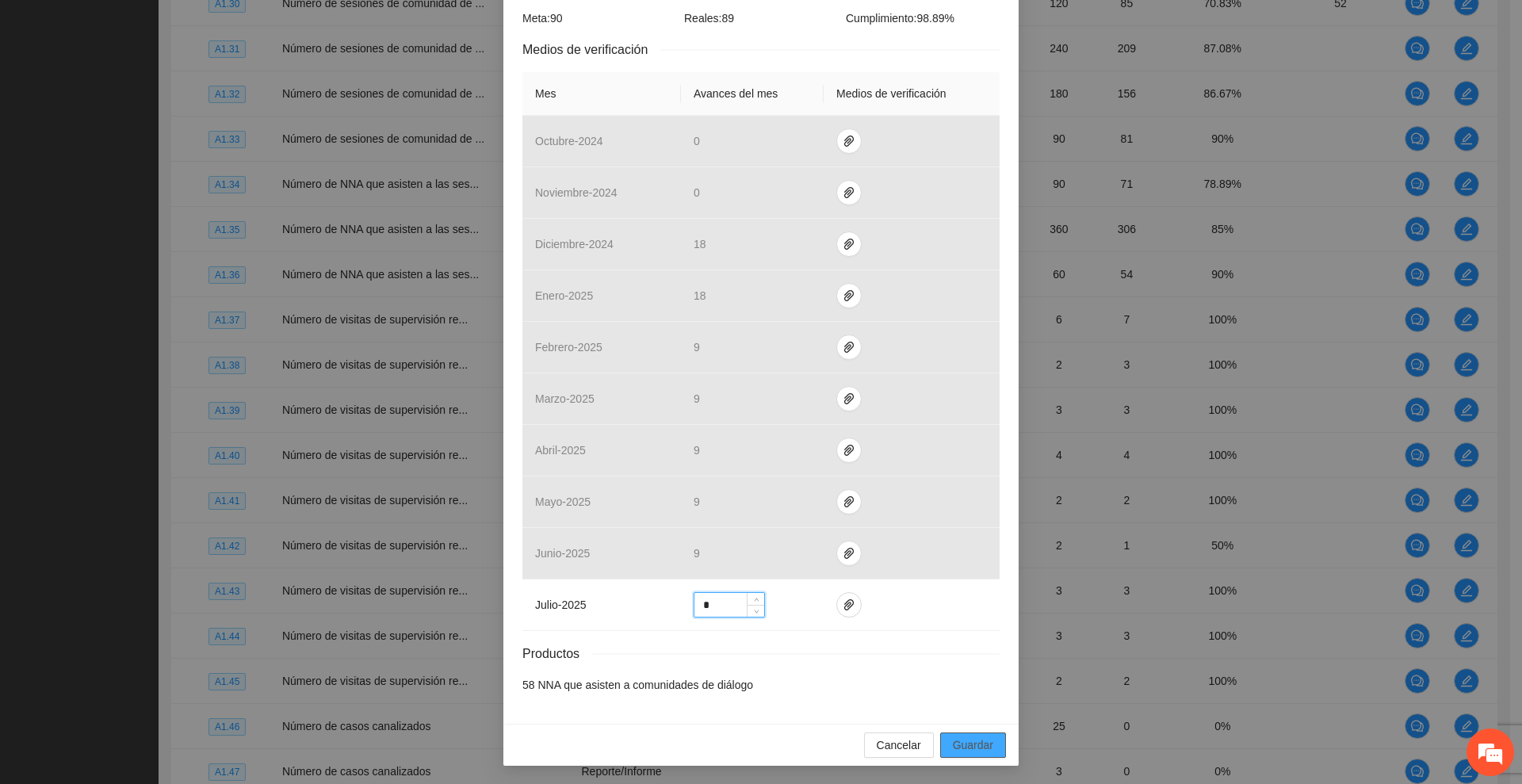 click on "Guardar" at bounding box center (973, 745) 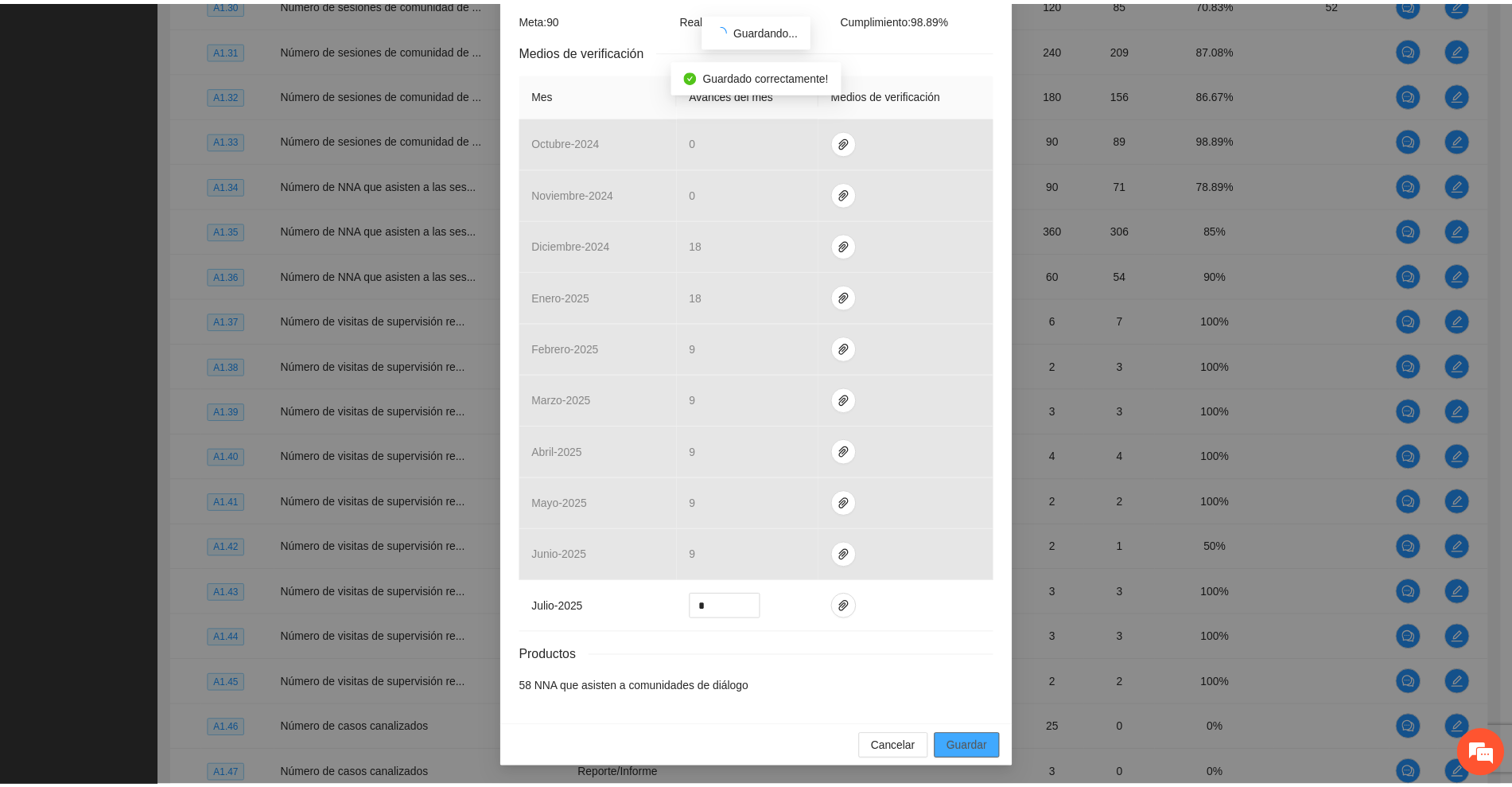 scroll, scrollTop: 220, scrollLeft: 0, axis: vertical 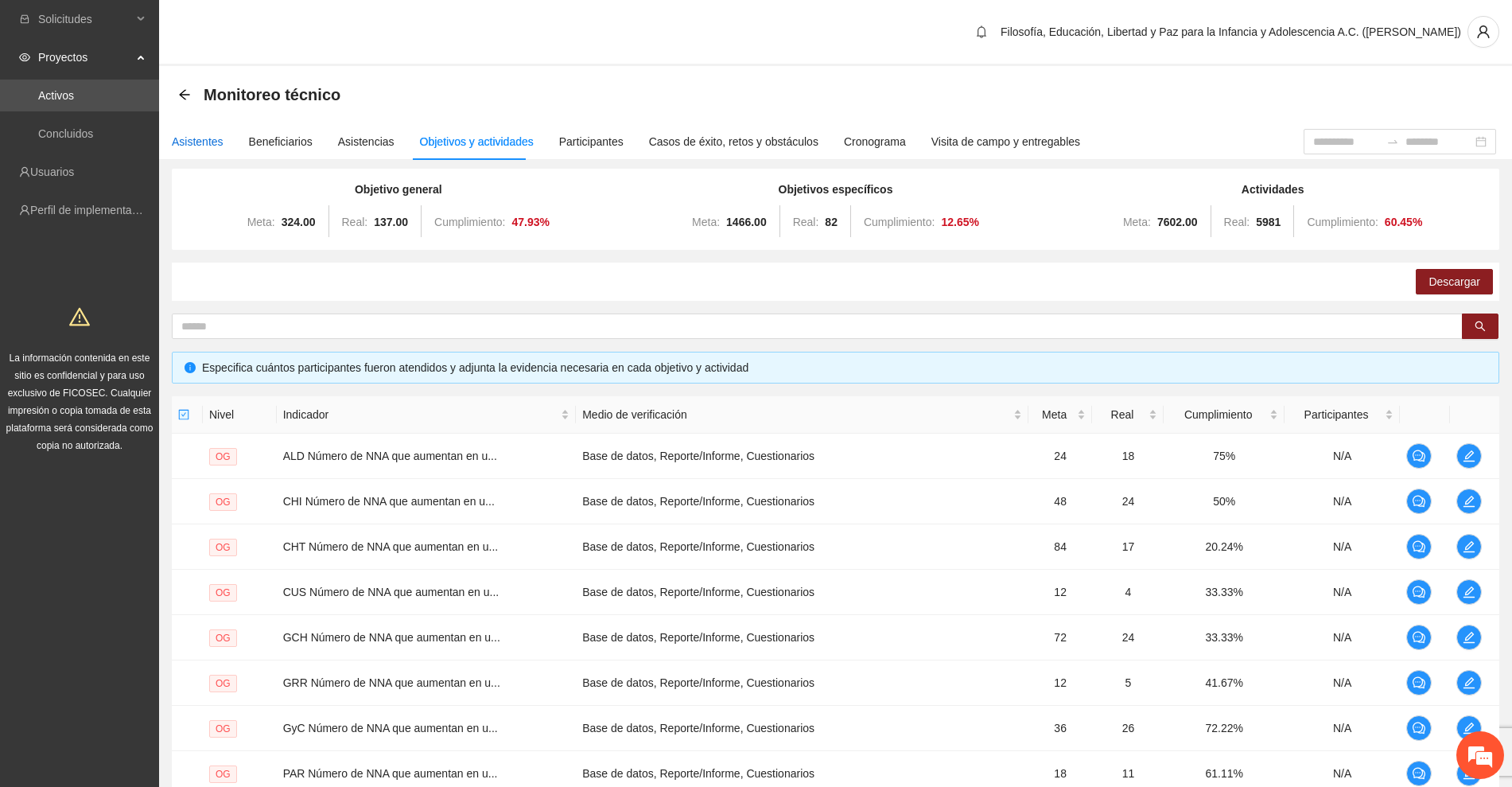 click on "Asistentes" at bounding box center [197, 142] 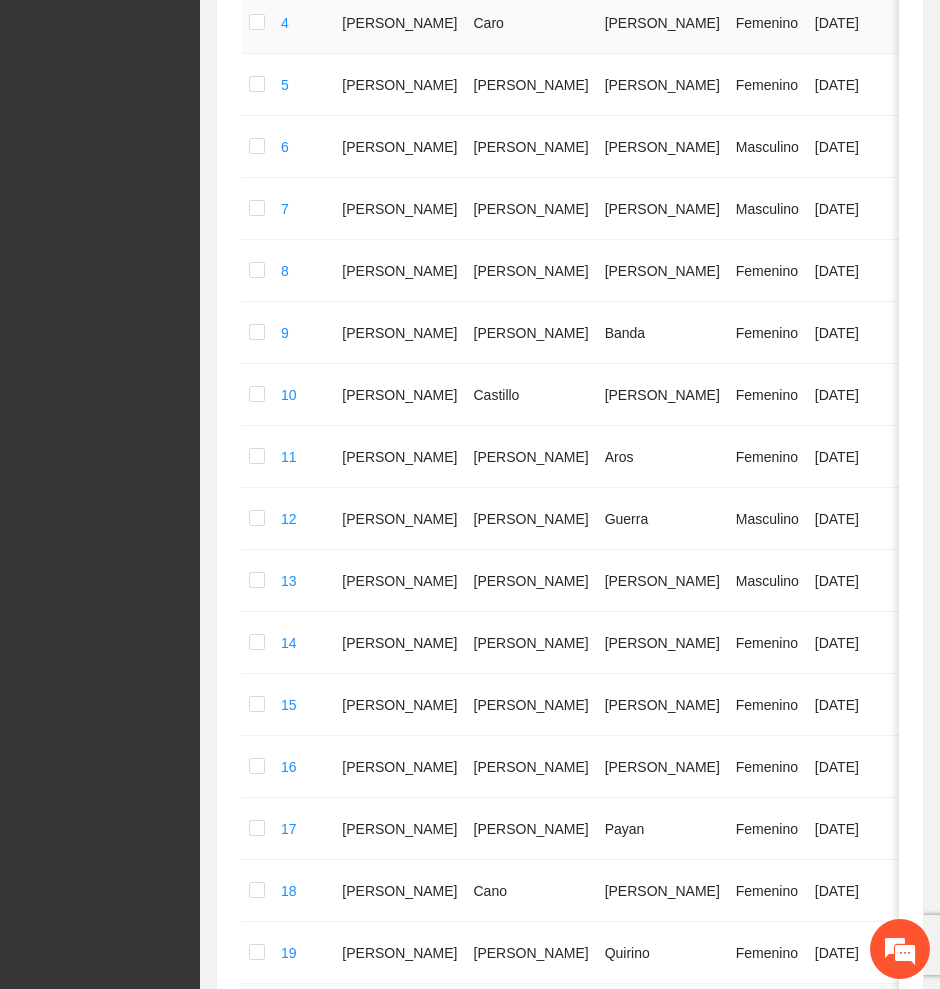 scroll, scrollTop: 906, scrollLeft: 0, axis: vertical 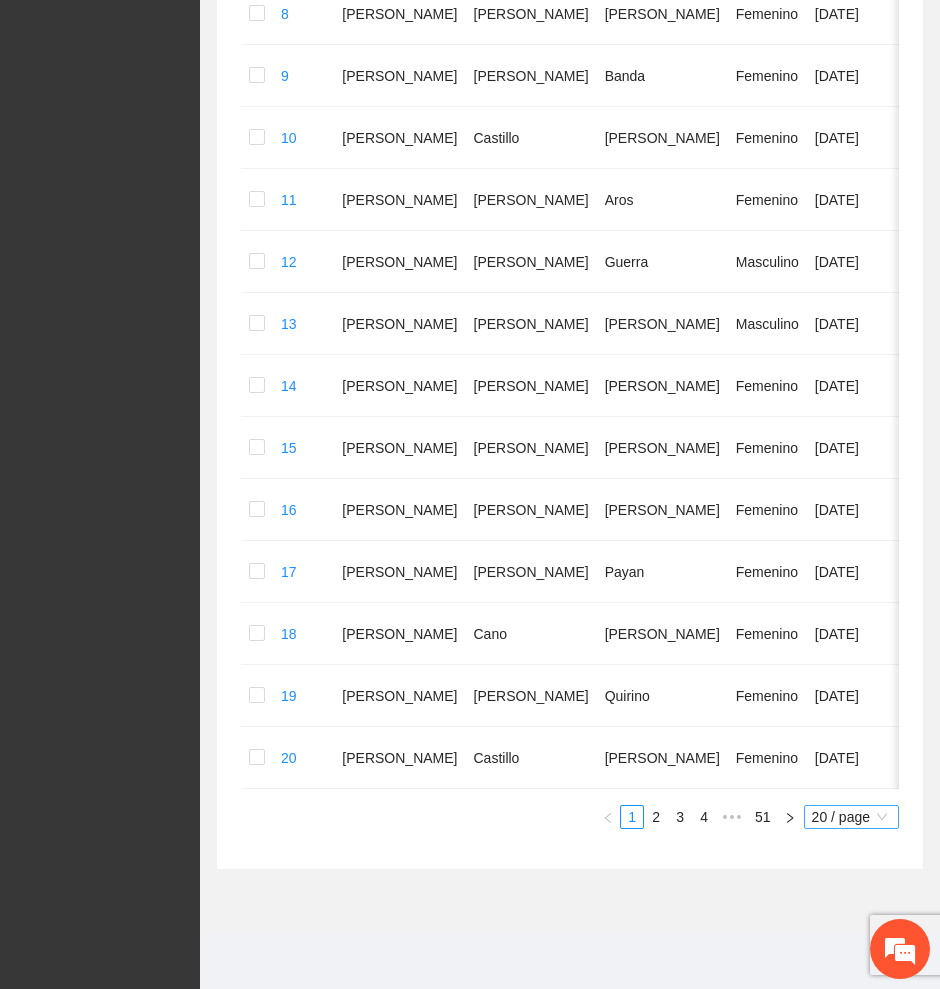 click on "20 / page" at bounding box center [851, 817] 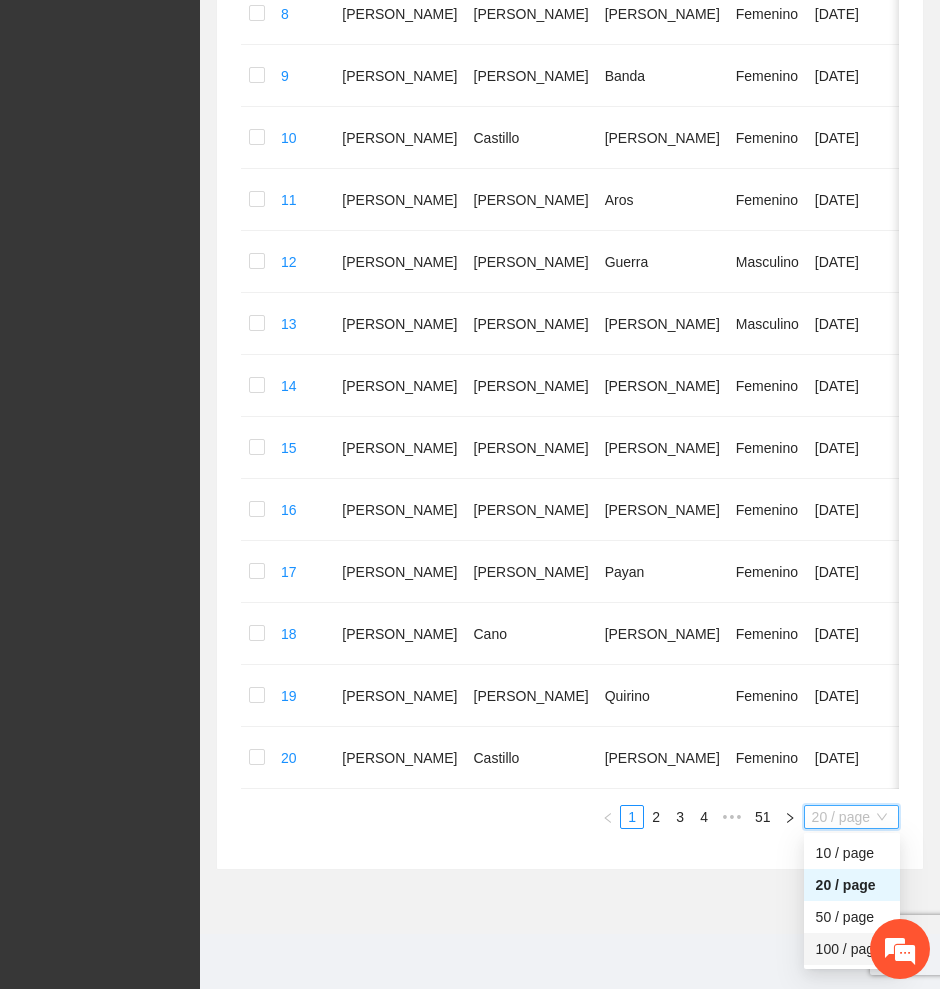 click on "100 / page" at bounding box center [852, 949] 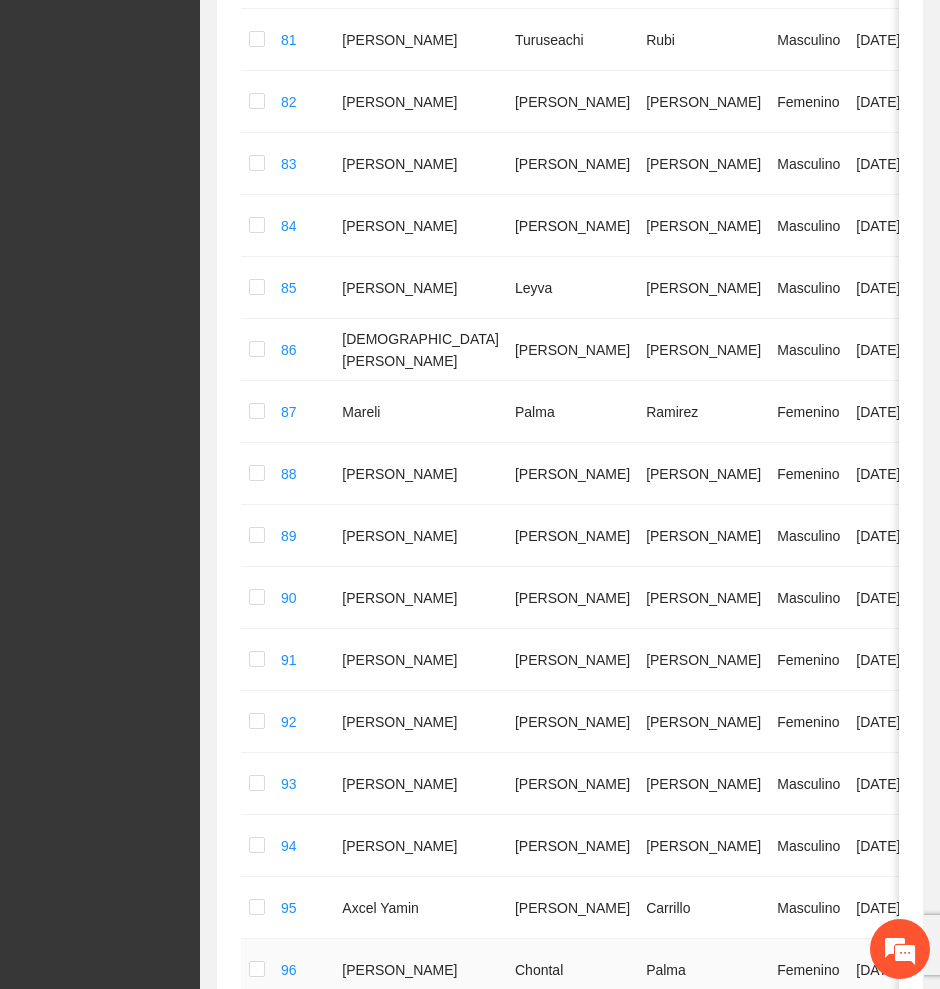 scroll, scrollTop: 5808, scrollLeft: 0, axis: vertical 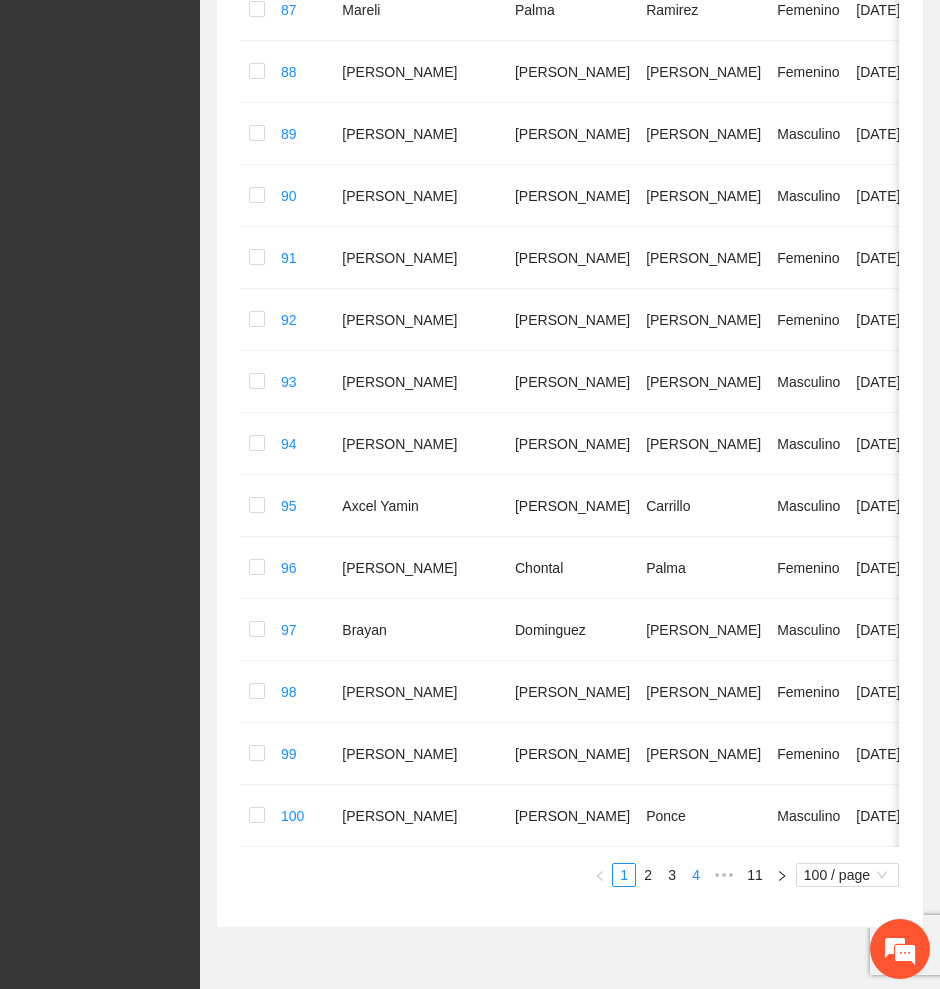 click on "4" at bounding box center (696, 875) 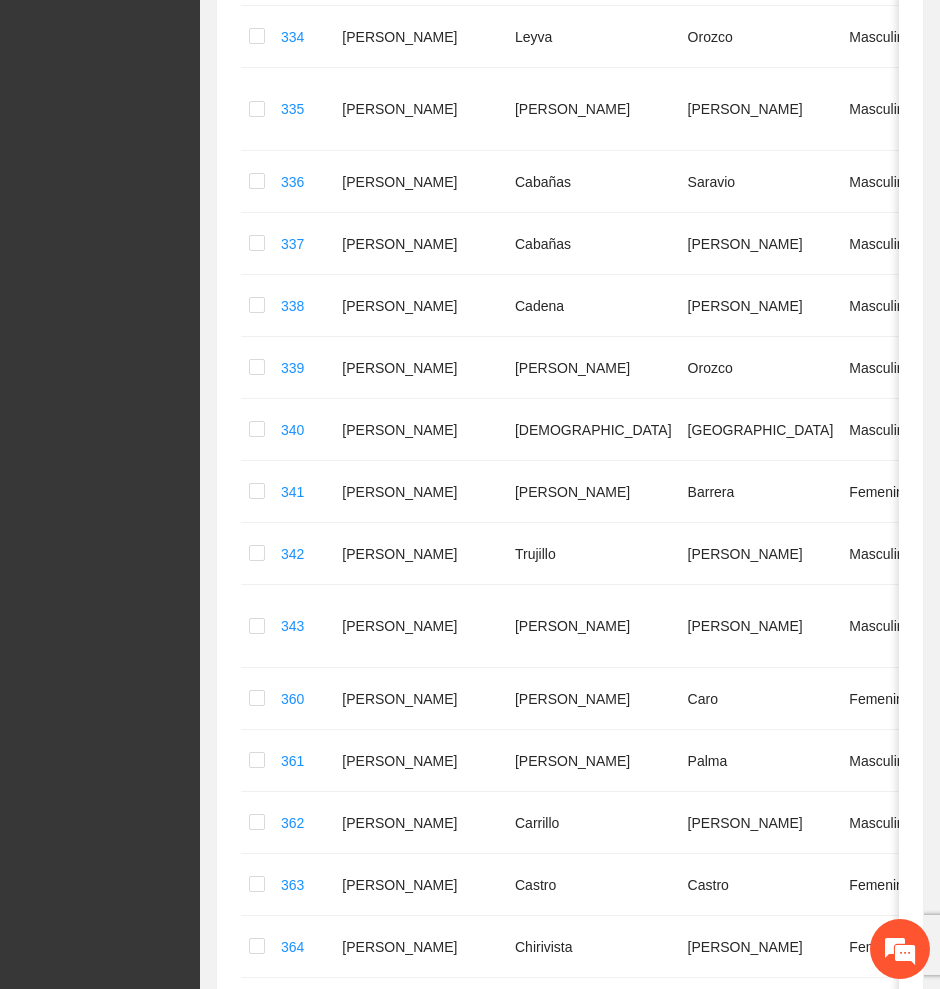 scroll, scrollTop: 1558, scrollLeft: 0, axis: vertical 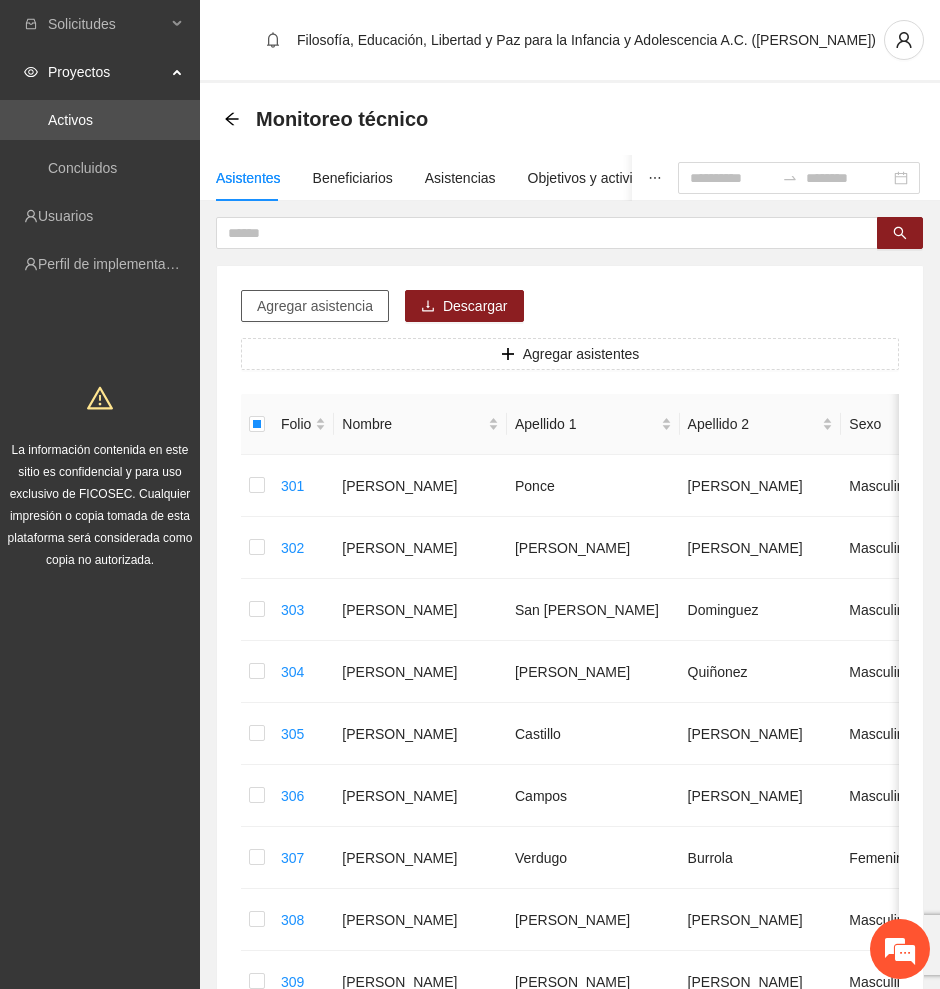 click on "Agregar asistencia" at bounding box center (315, 306) 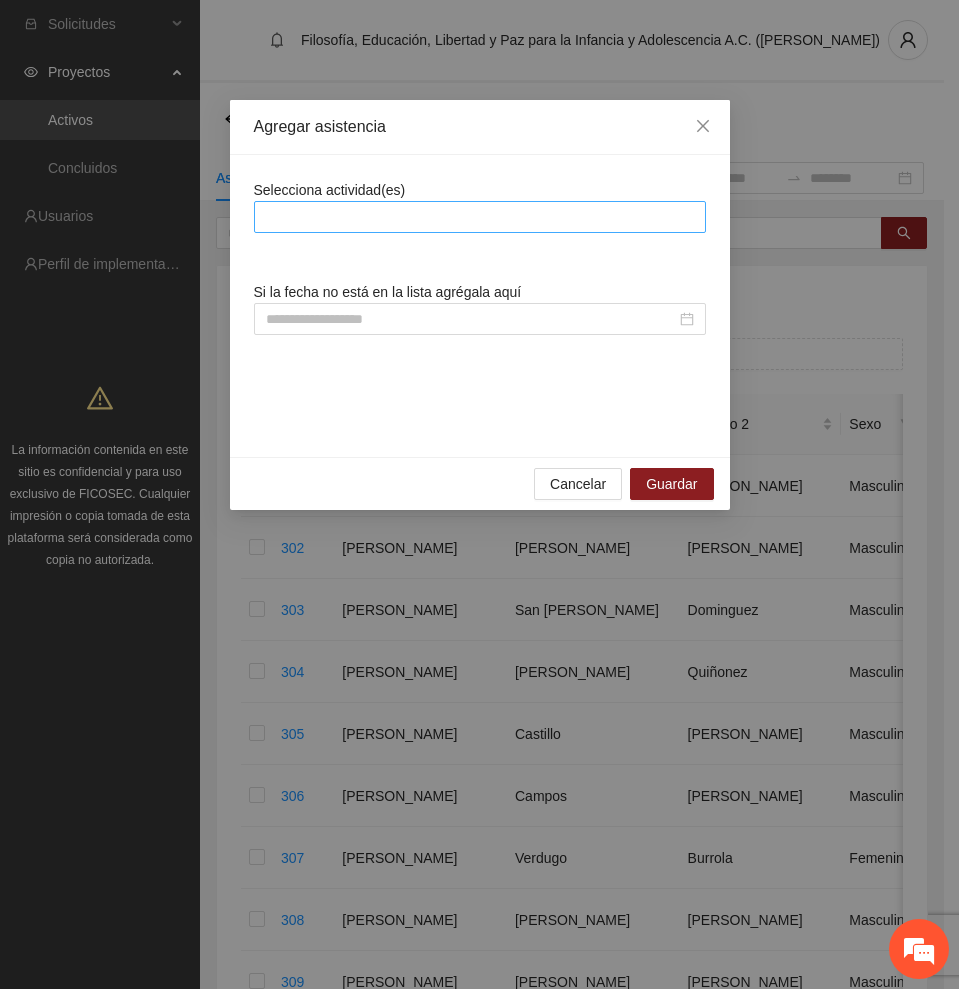 click at bounding box center [480, 217] 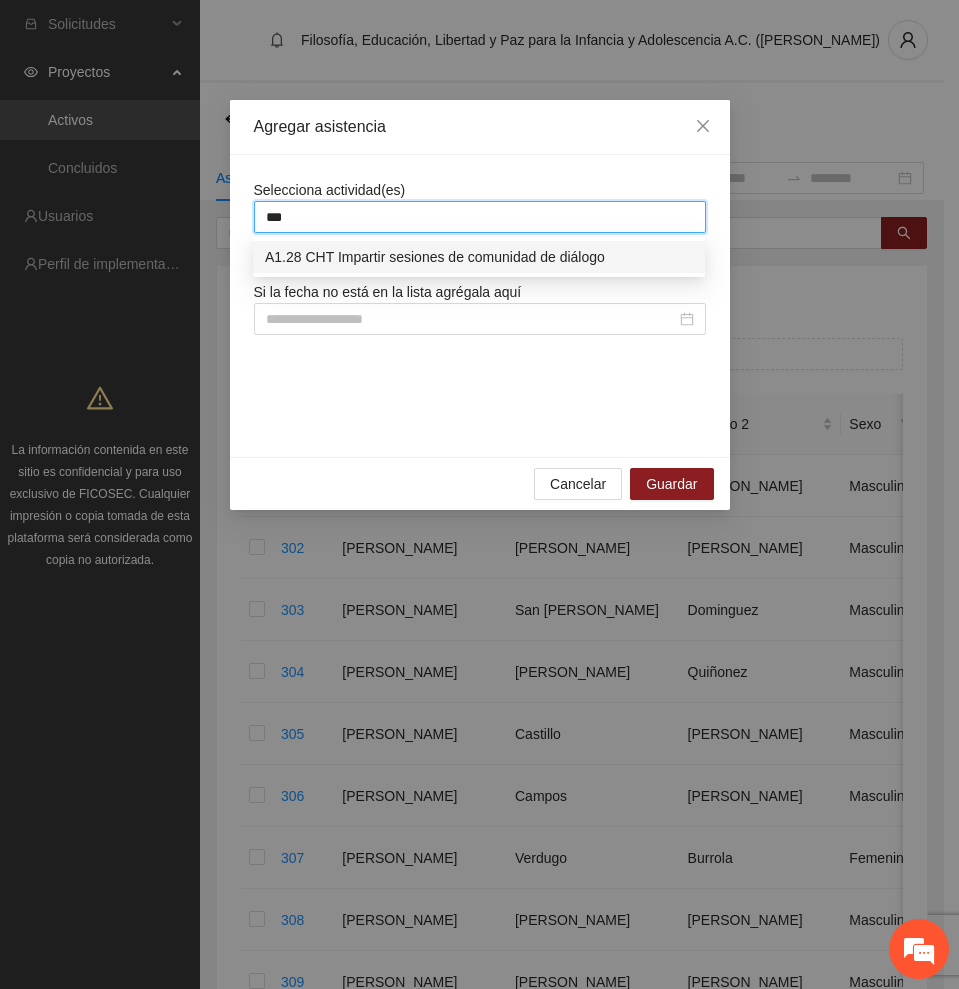 type on "****" 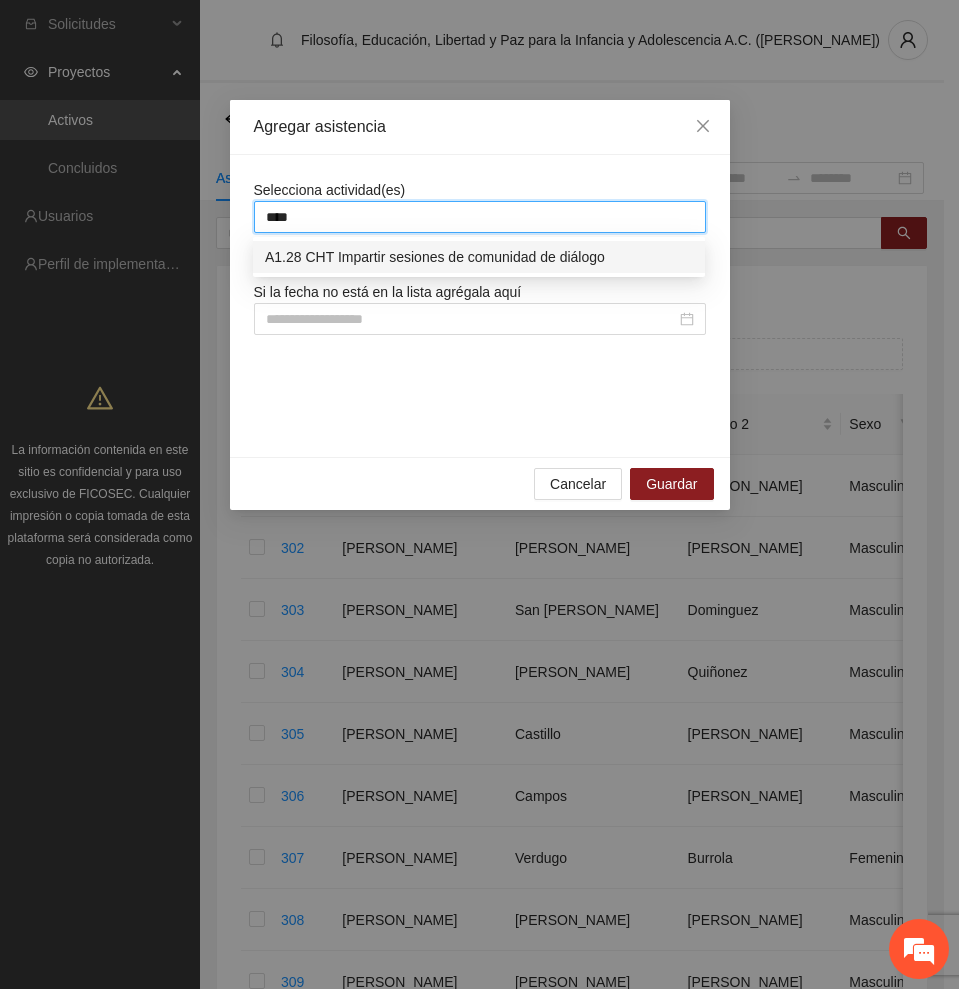 click on "A1.28 CHT Impartir sesiones de comunidad de diálogo" at bounding box center (479, 257) 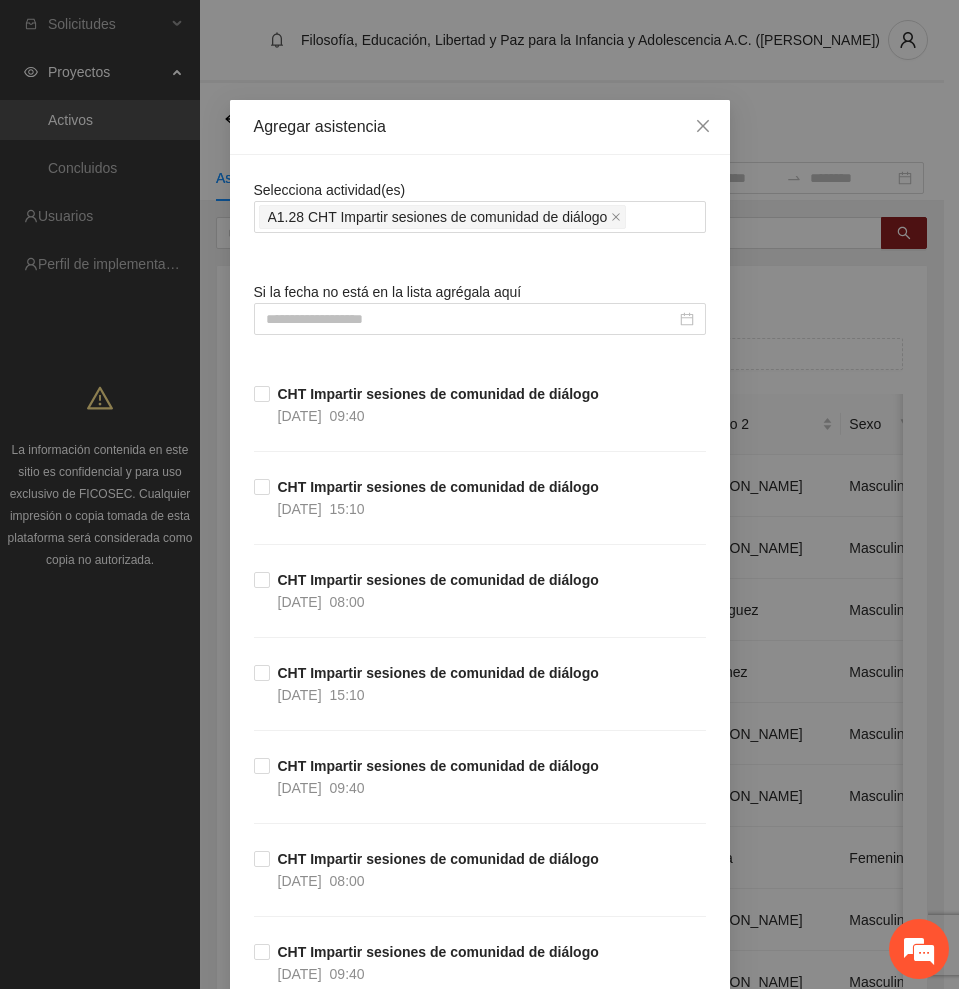click on "Agregar asistencia" at bounding box center (480, 127) 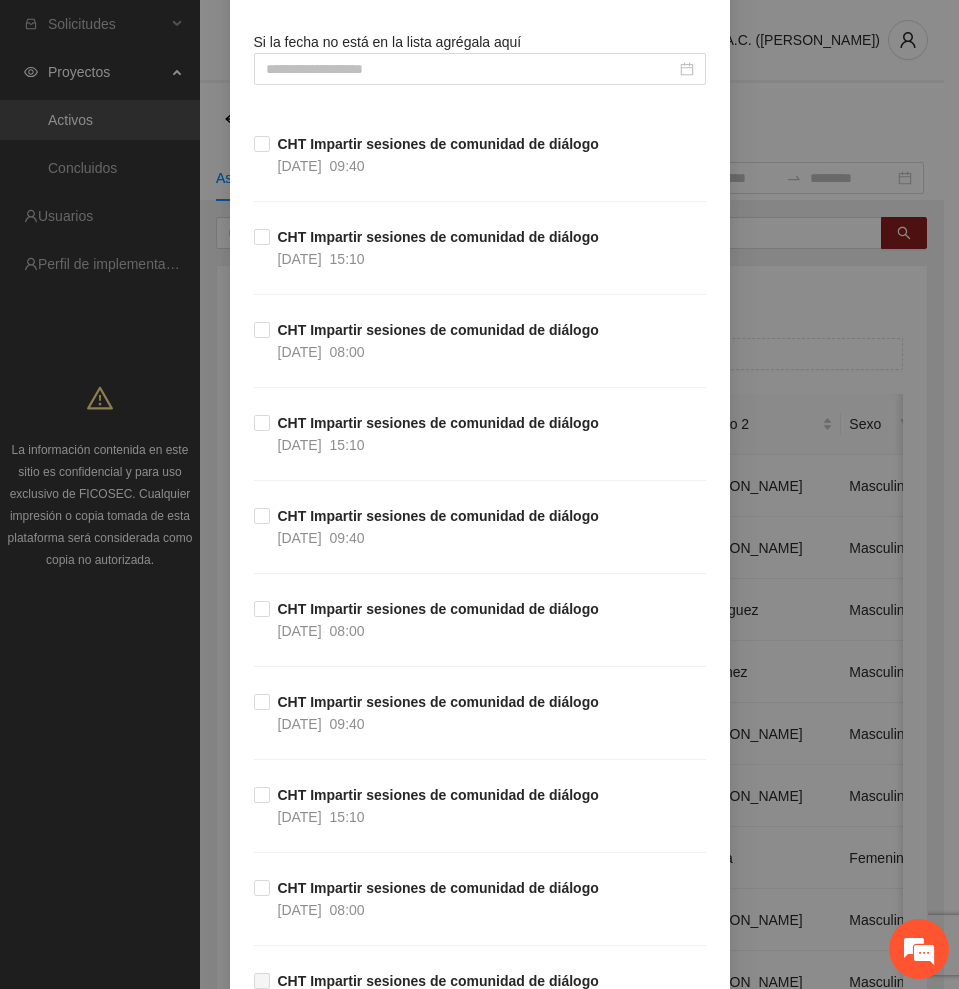 scroll, scrollTop: 500, scrollLeft: 0, axis: vertical 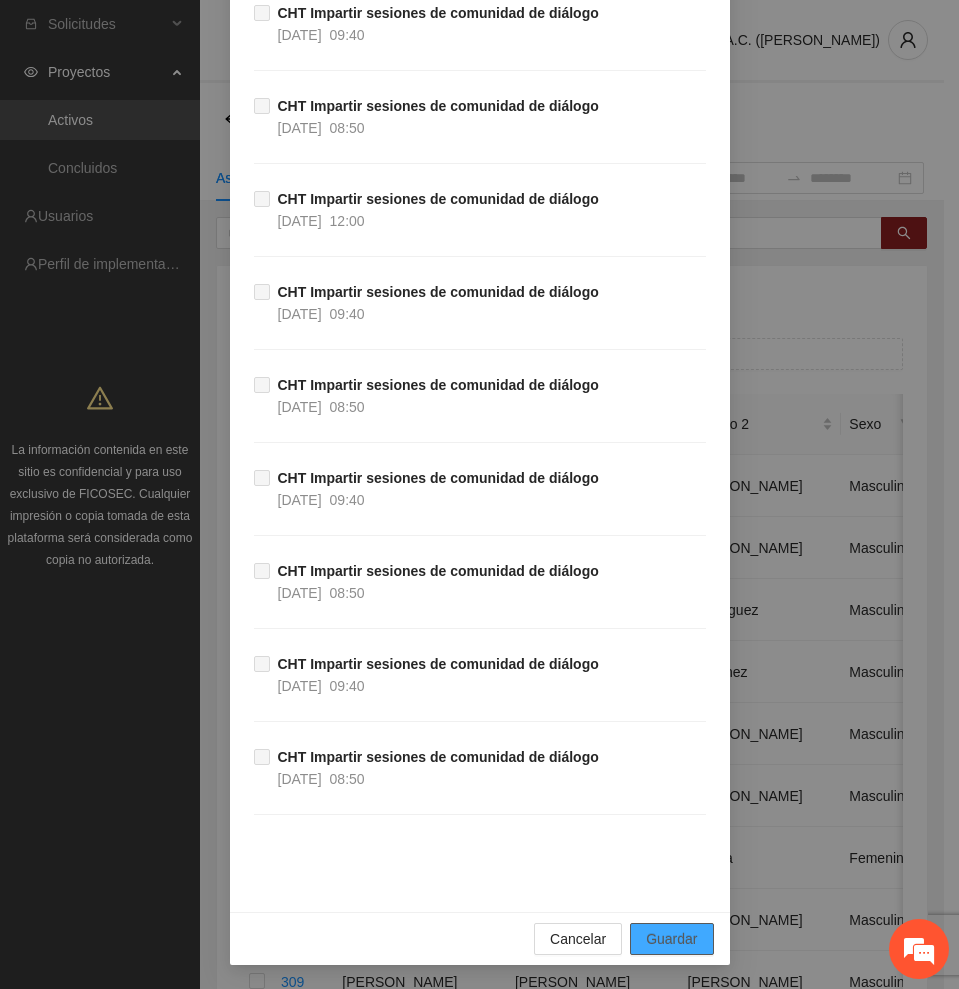 click on "Guardar" at bounding box center (671, 939) 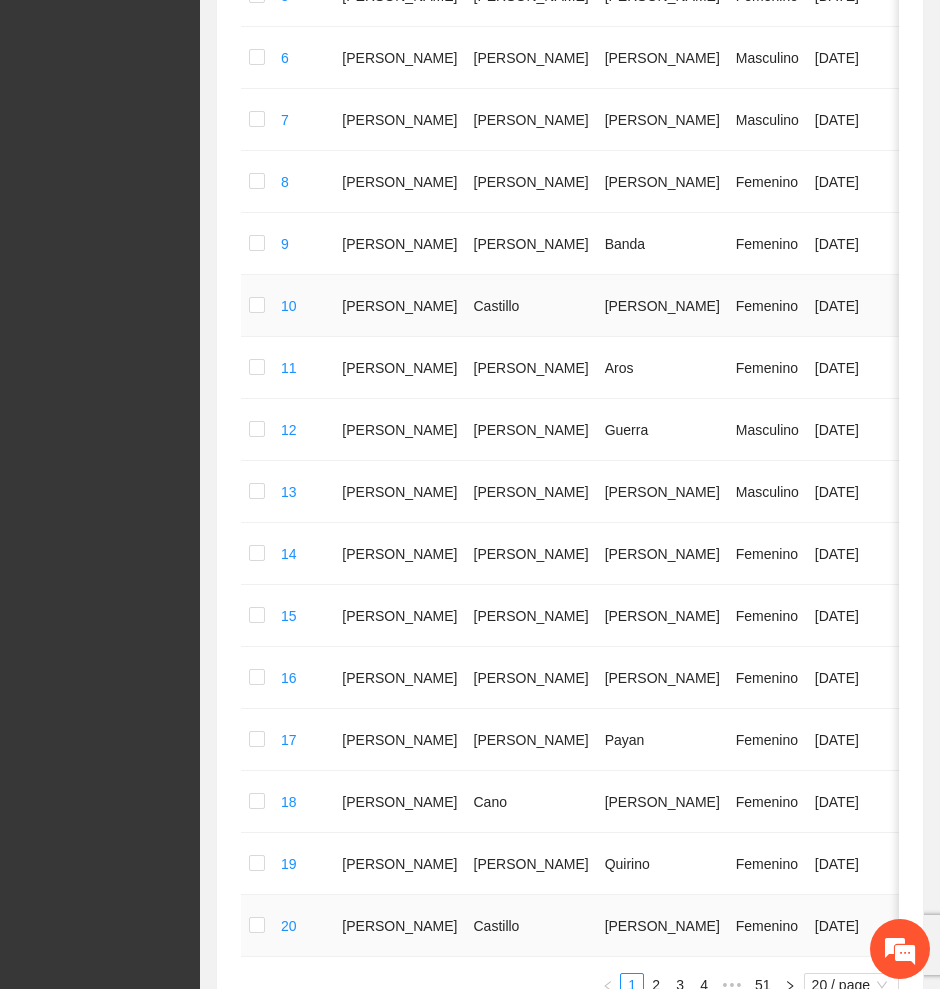 scroll, scrollTop: 906, scrollLeft: 0, axis: vertical 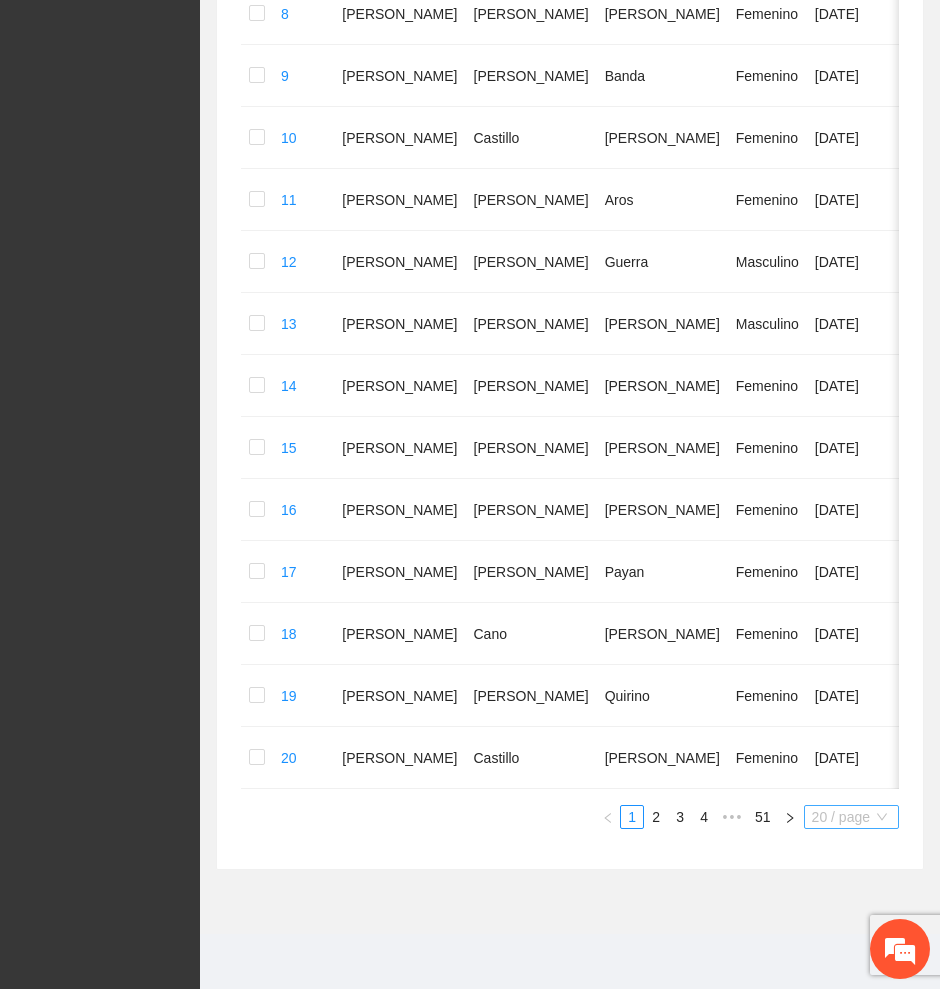 click on "20 / page" at bounding box center [851, 817] 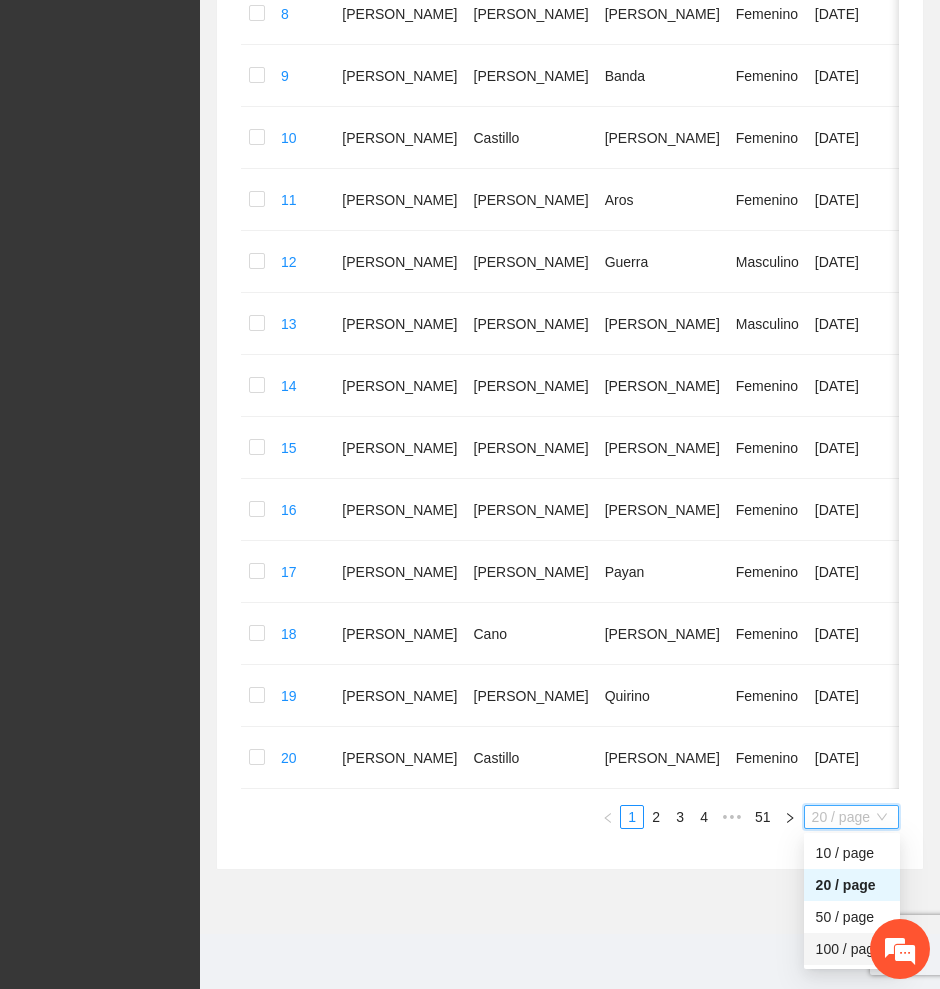click on "100 / page" at bounding box center (852, 949) 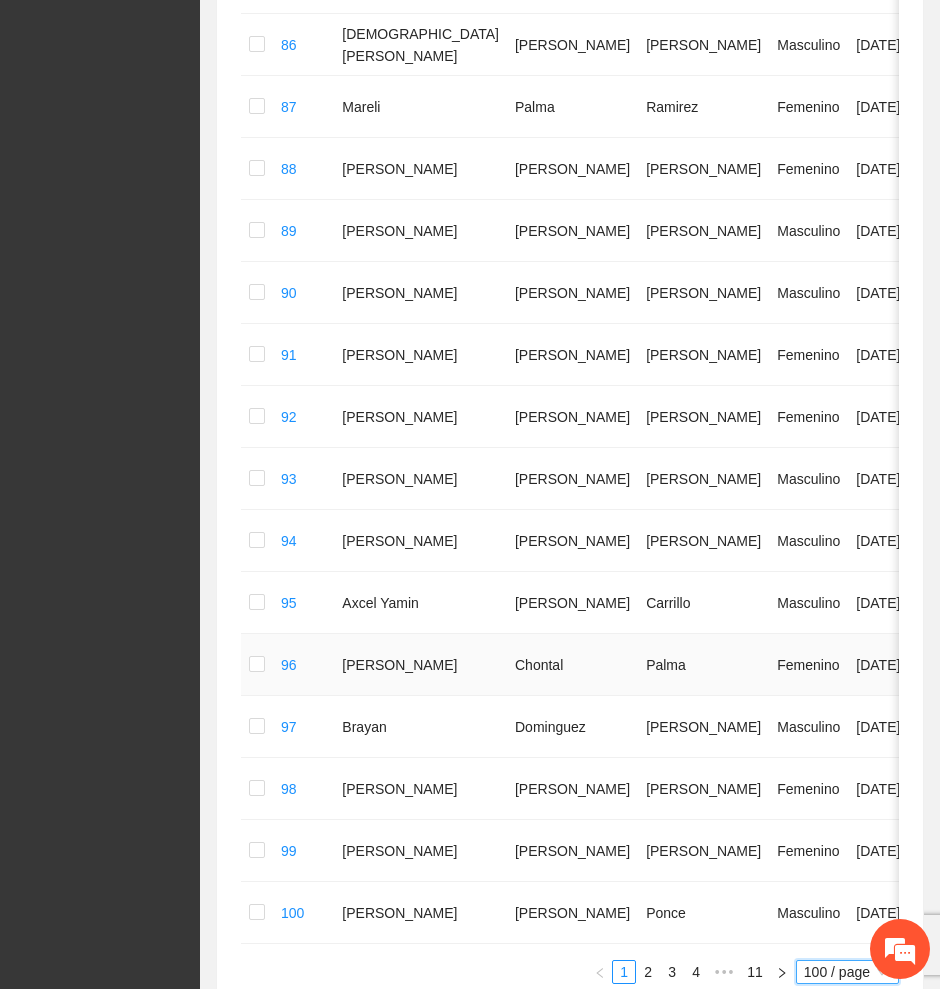 scroll, scrollTop: 5808, scrollLeft: 0, axis: vertical 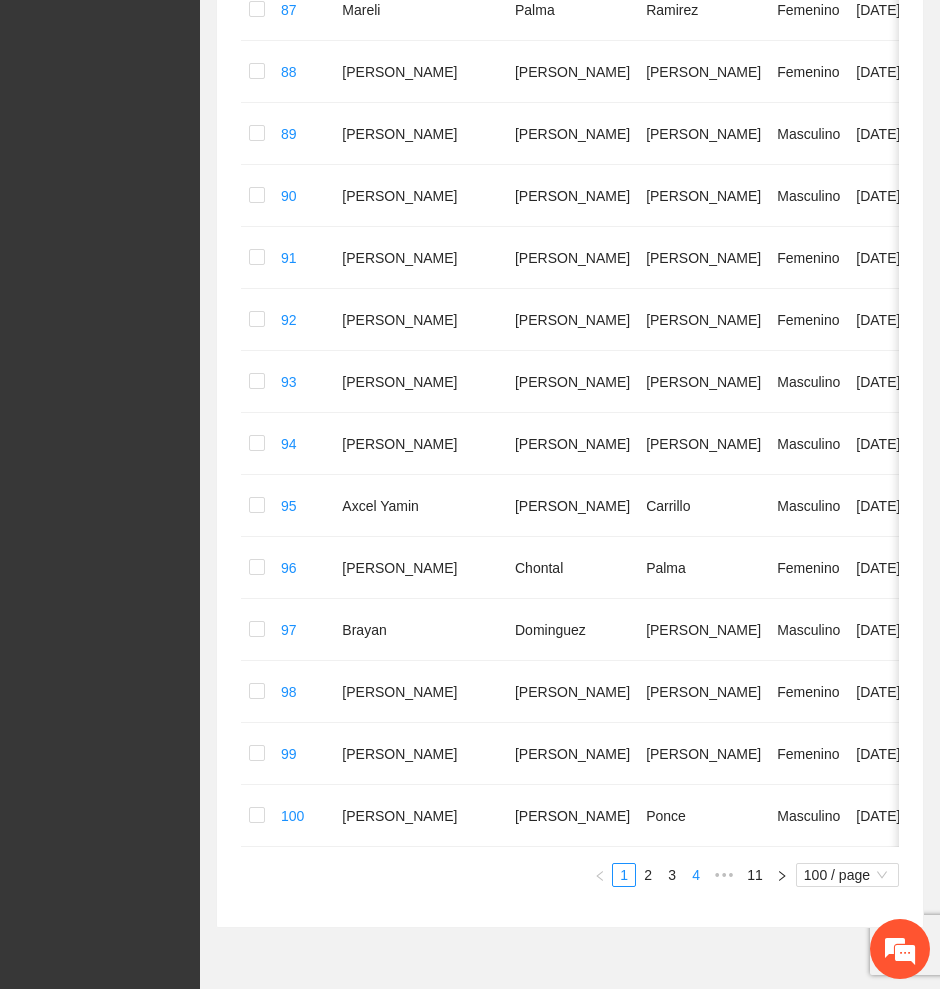 click on "4" at bounding box center [696, 875] 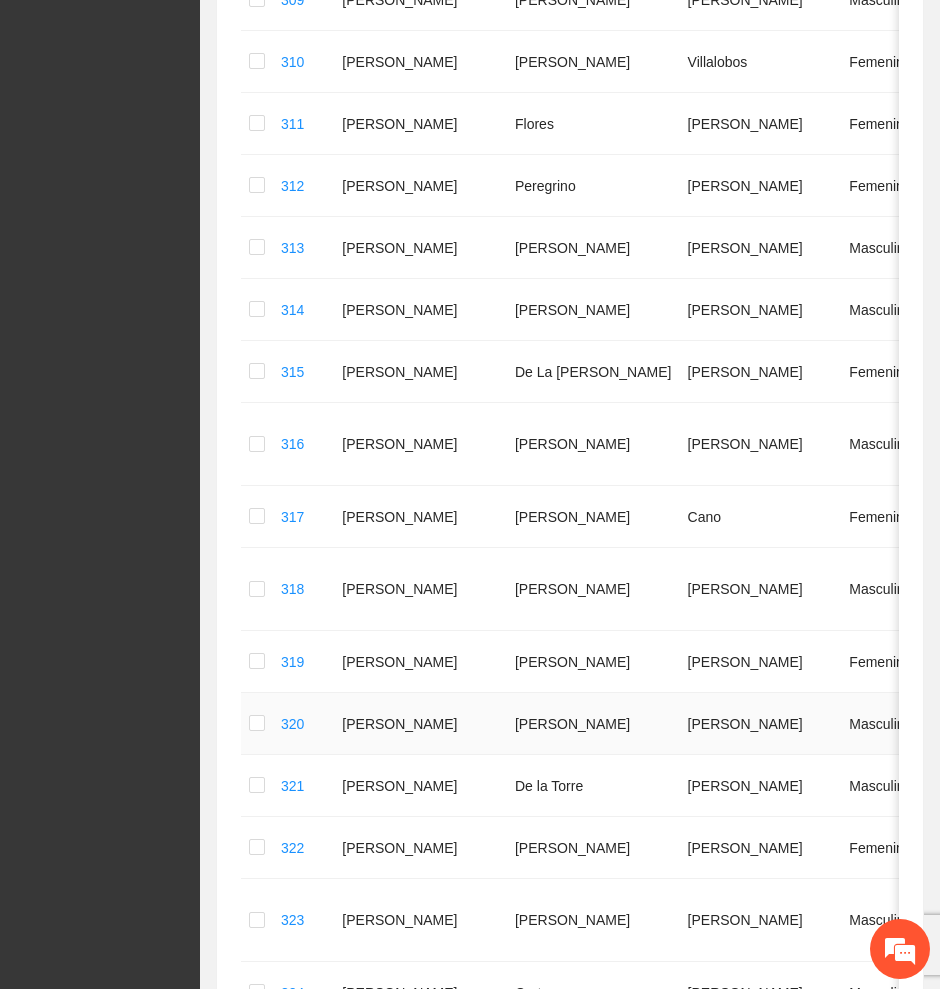 scroll, scrollTop: 1000, scrollLeft: 0, axis: vertical 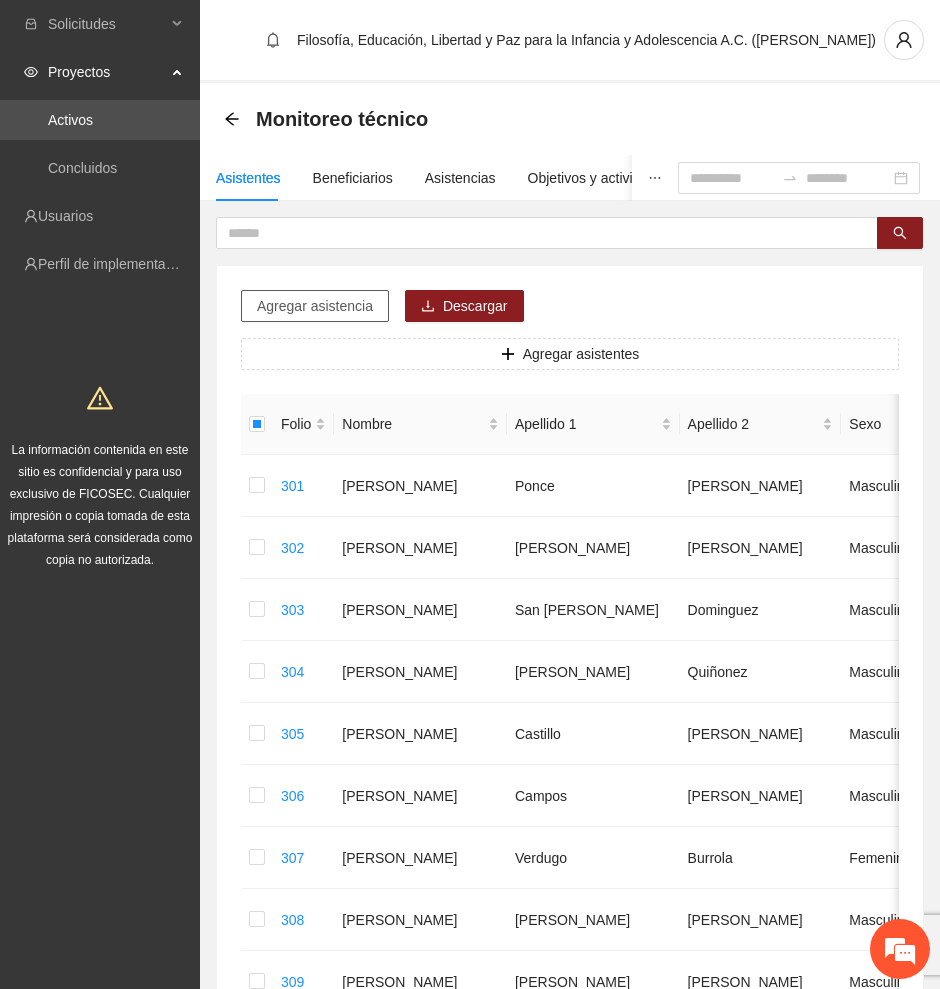 click on "Agregar asistencia" at bounding box center (315, 306) 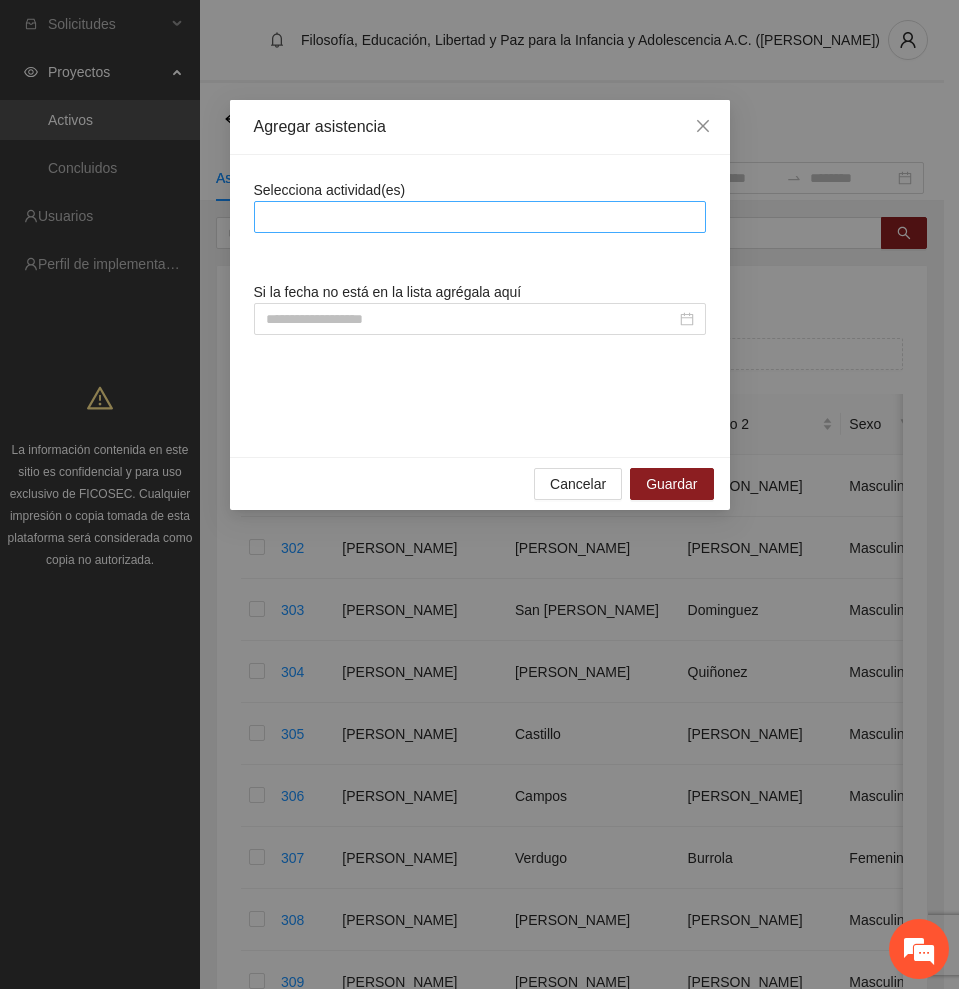 click at bounding box center [480, 217] 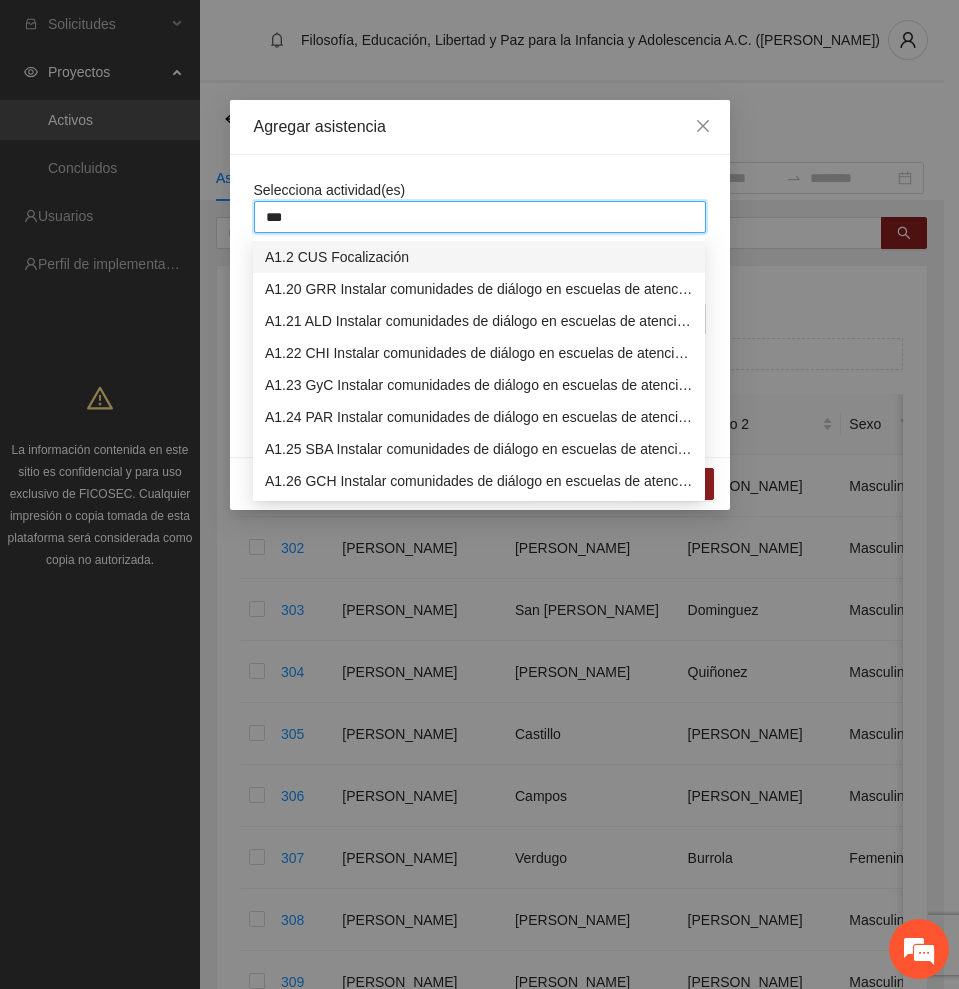 type on "****" 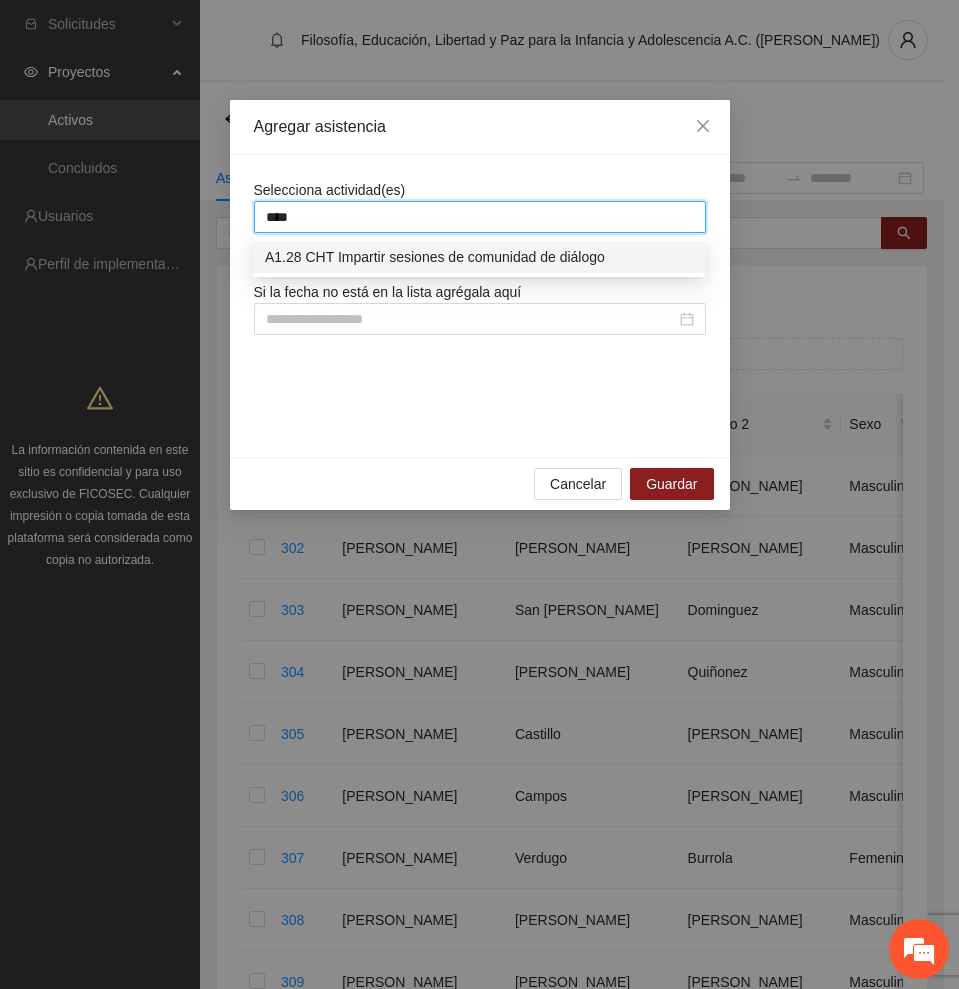 click on "A1.28 CHT Impartir sesiones de comunidad de diálogo" at bounding box center (479, 257) 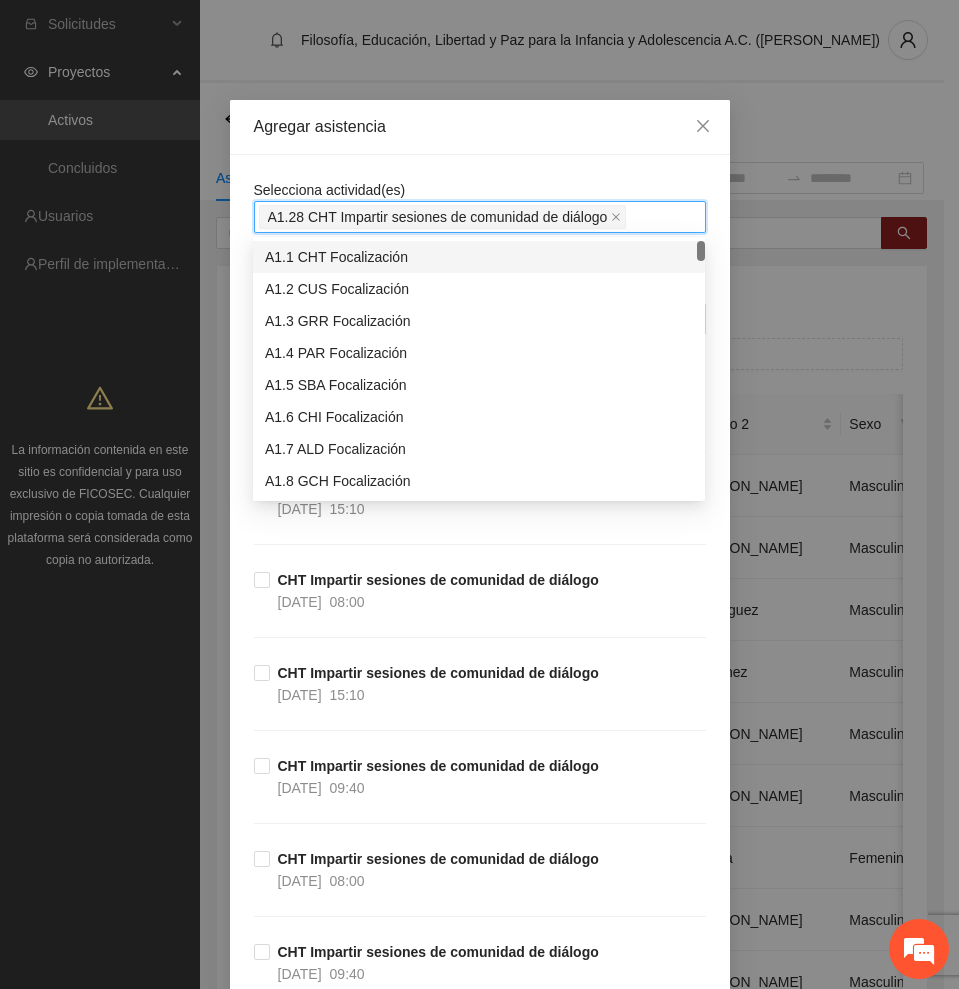 click on "Selecciona actividad(es) A1.28 CHT Impartir sesiones de comunidad de diálogo   Si la fecha no está en la lista agrégala aquí CHT Impartir sesiones de comunidad de diálogo 10/07/2025 09:40 CHT Impartir sesiones de comunidad de diálogo 09/07/2025 15:10 CHT Impartir sesiones de comunidad de diálogo 09/07/2025 08:00 CHT Impartir sesiones de comunidad de diálogo 04/07/2025 15:10 CHT Impartir sesiones de comunidad de diálogo 04/07/2025 09:40 CHT Impartir sesiones de comunidad de diálogo 04/07/2025 08:00 CHT Impartir sesiones de comunidad de diálogo 03/07/2025 09:40 CHT Impartir sesiones de comunidad de diálogo 02/07/2025 15:10 CHT Impartir sesiones de comunidad de diálogo 02/07/2025 08:00 CHT Impartir sesiones de comunidad de diálogo 26/06/2025 09:40 CHT Impartir sesiones de comunidad de diálogo 24/06/2025 08:40 CHT Impartir sesiones de comunidad de diálogo 23/06/2025 08:40 CHT Impartir sesiones de comunidad de diálogo 19/06/2025 09:40 CHT Impartir sesiones de comunidad de diálogo 18/06/2025" at bounding box center [480, 6257] 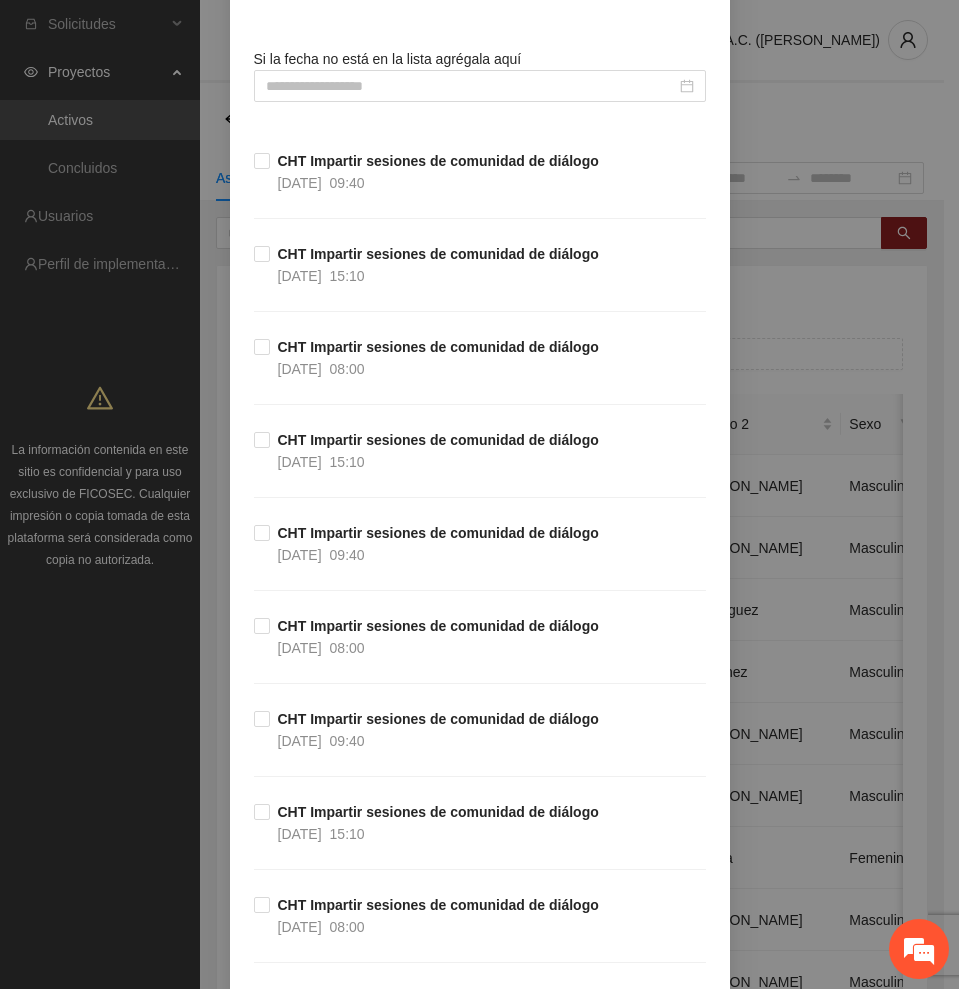 scroll, scrollTop: 250, scrollLeft: 0, axis: vertical 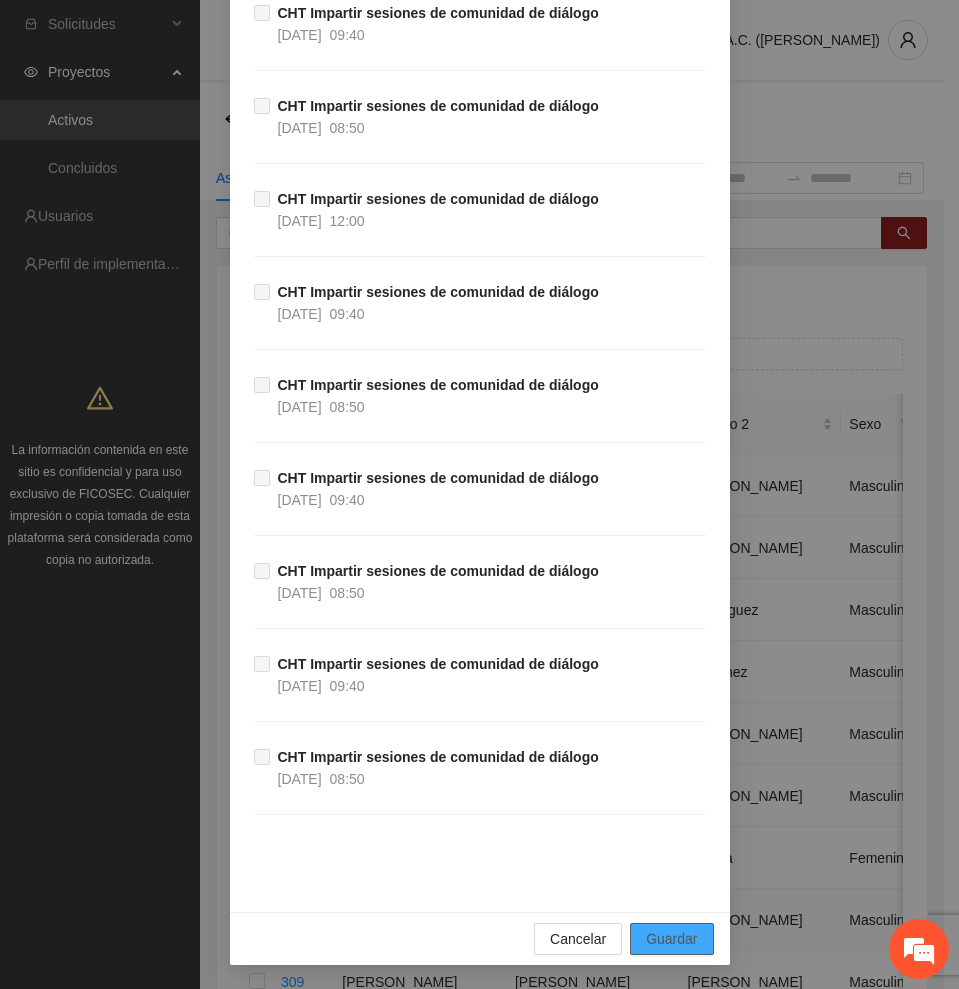 click on "Guardar" at bounding box center [671, 939] 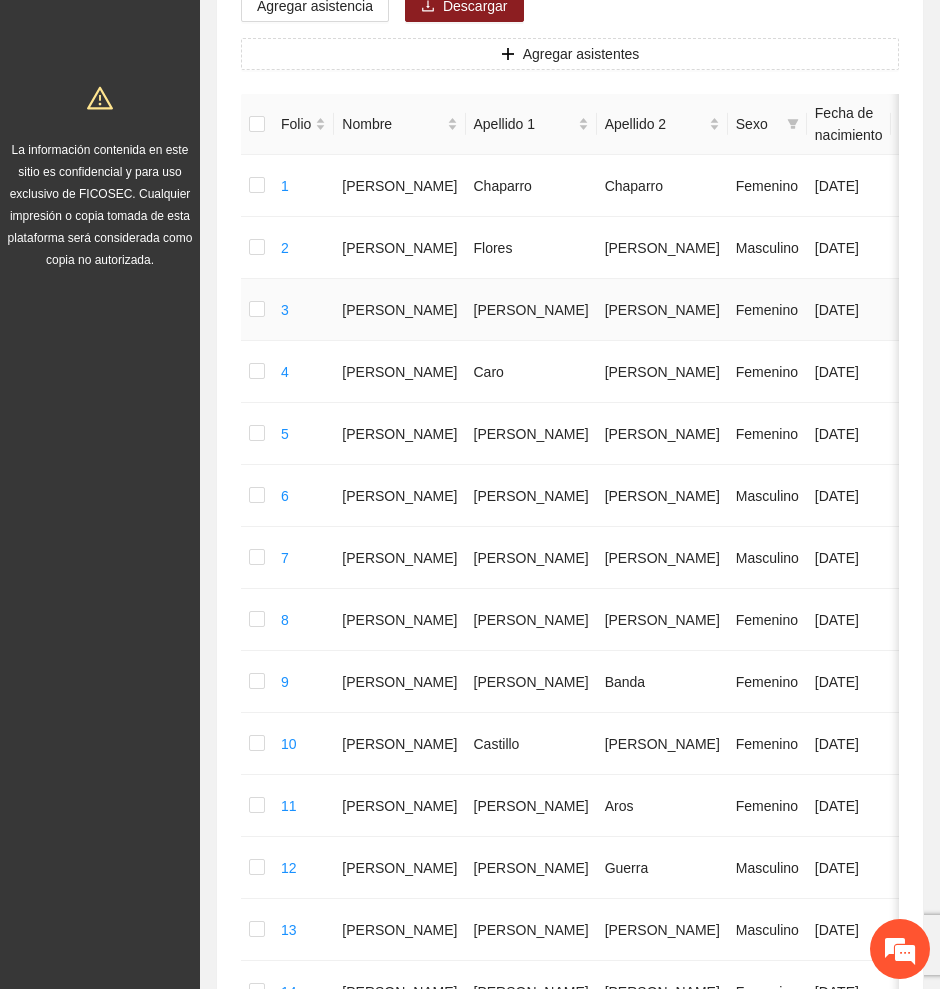 scroll, scrollTop: 906, scrollLeft: 0, axis: vertical 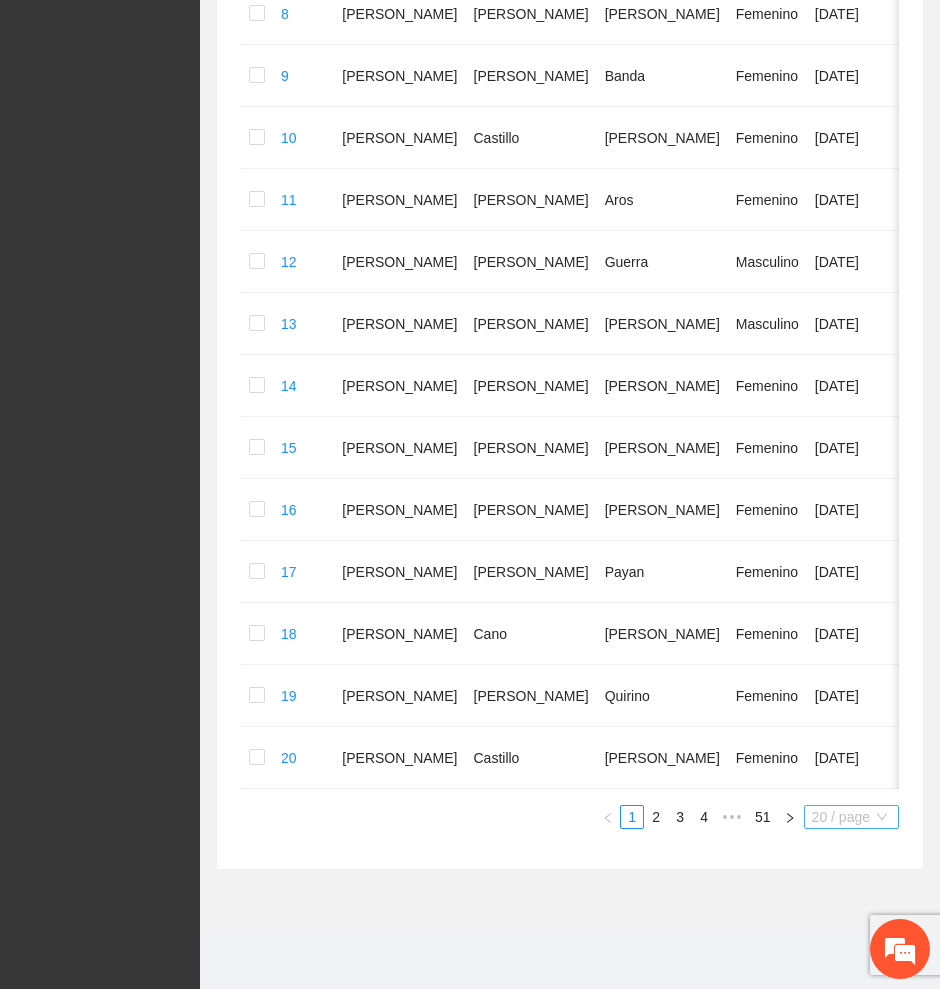 click on "20 / page" at bounding box center [851, 817] 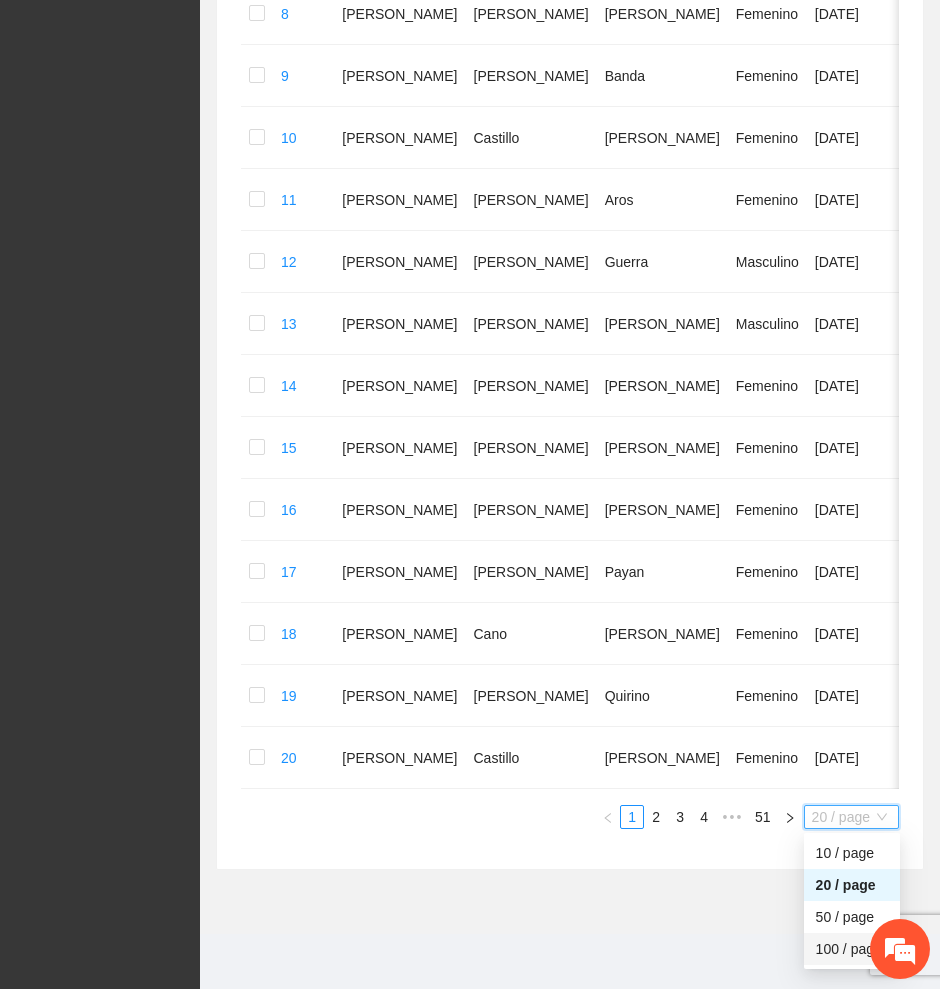 click on "100 / page" at bounding box center (852, 949) 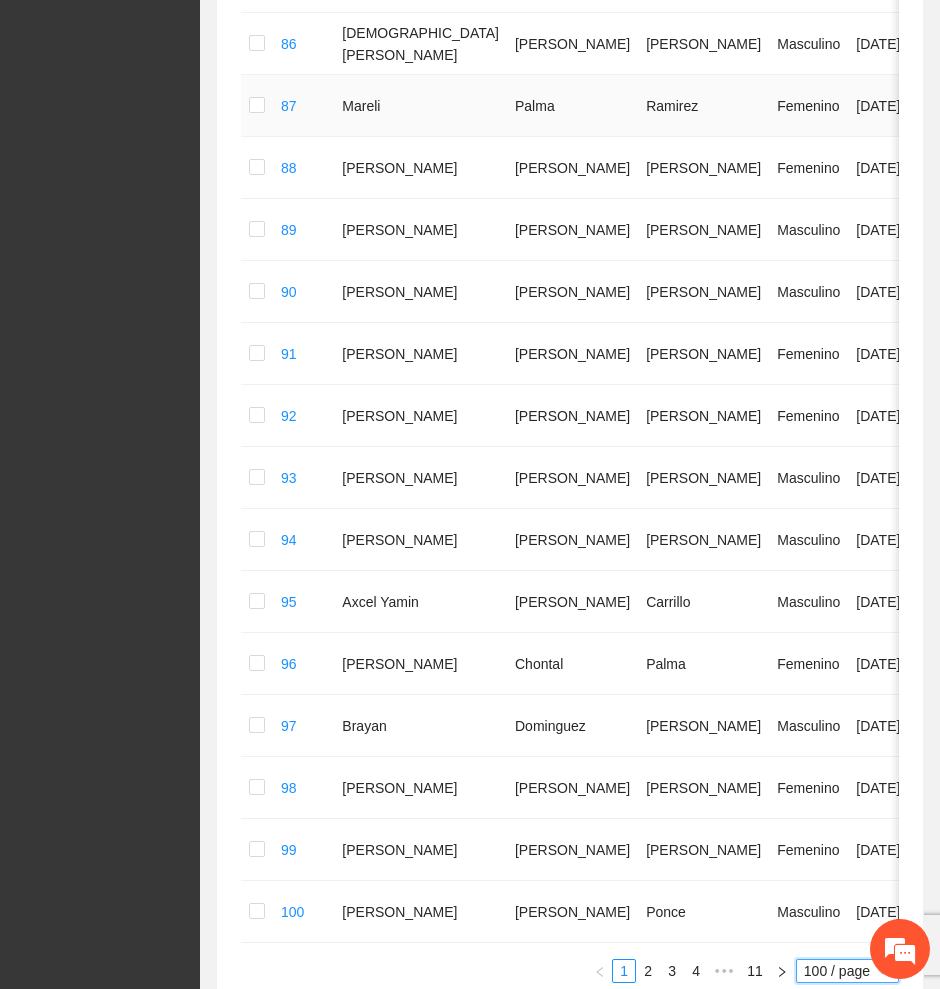 scroll, scrollTop: 5808, scrollLeft: 0, axis: vertical 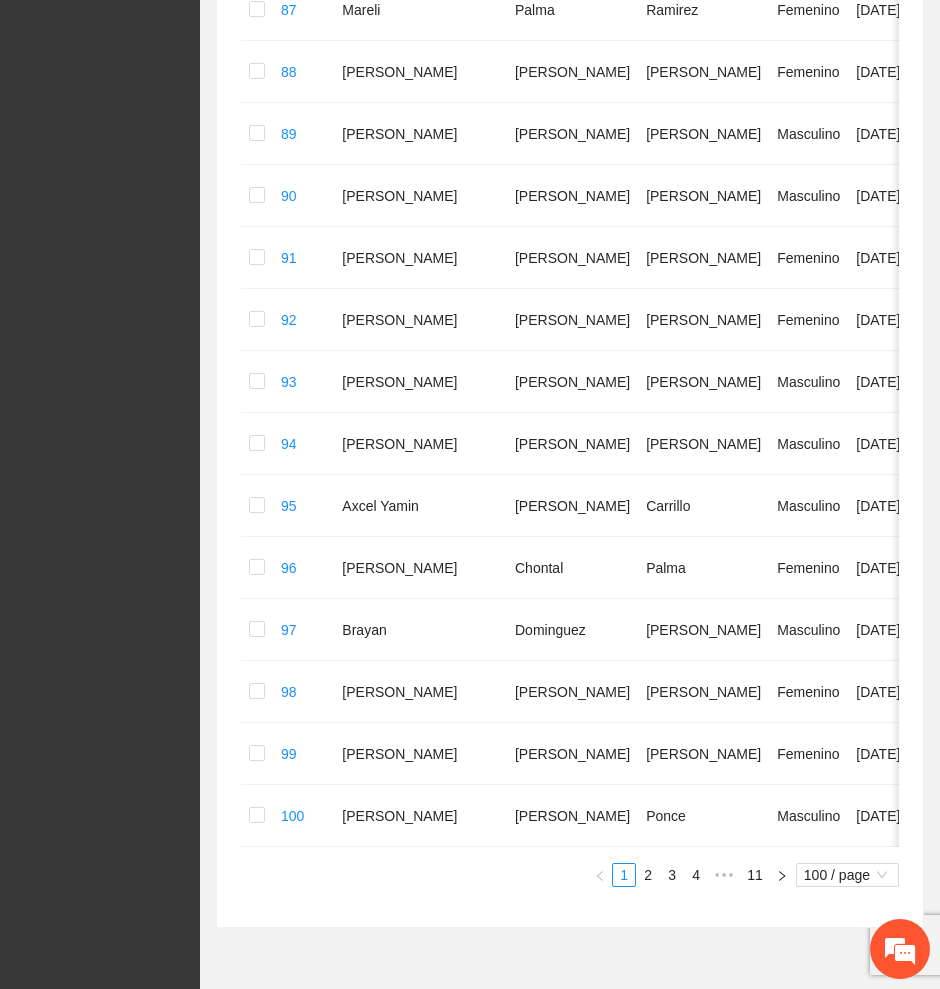 click on "4" at bounding box center (696, 875) 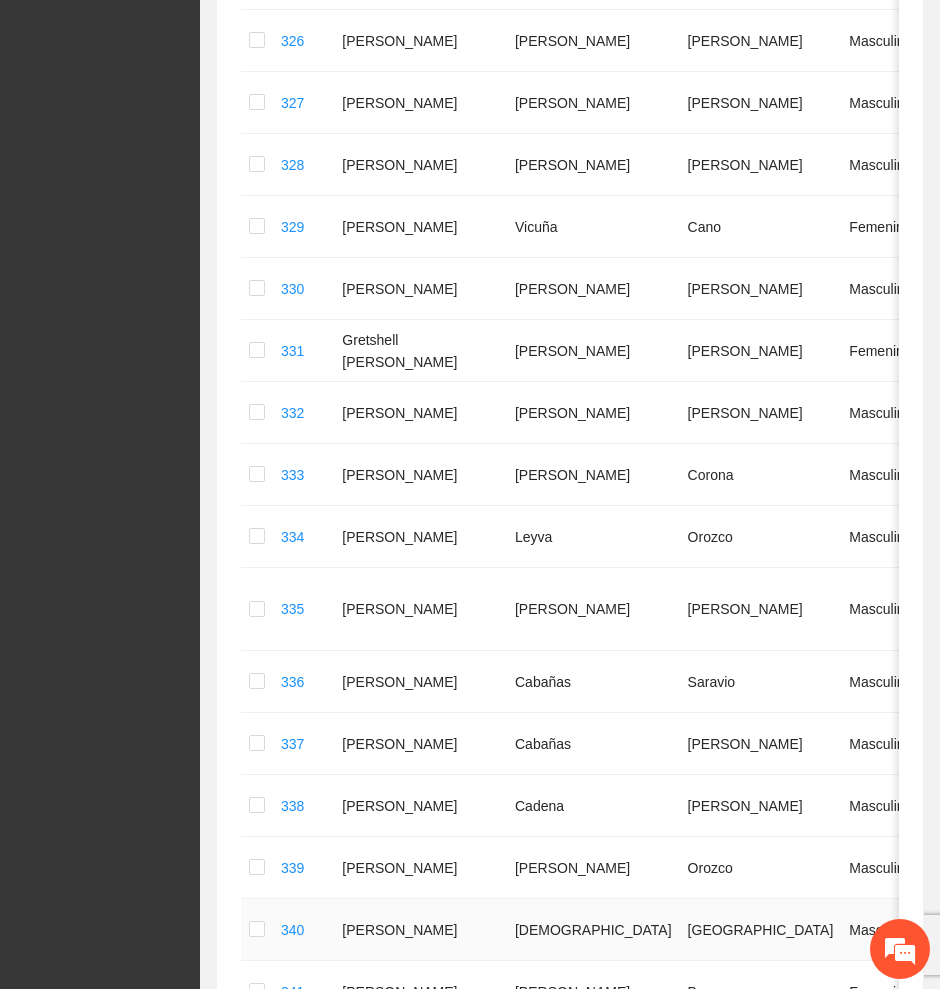 scroll, scrollTop: 1308, scrollLeft: 0, axis: vertical 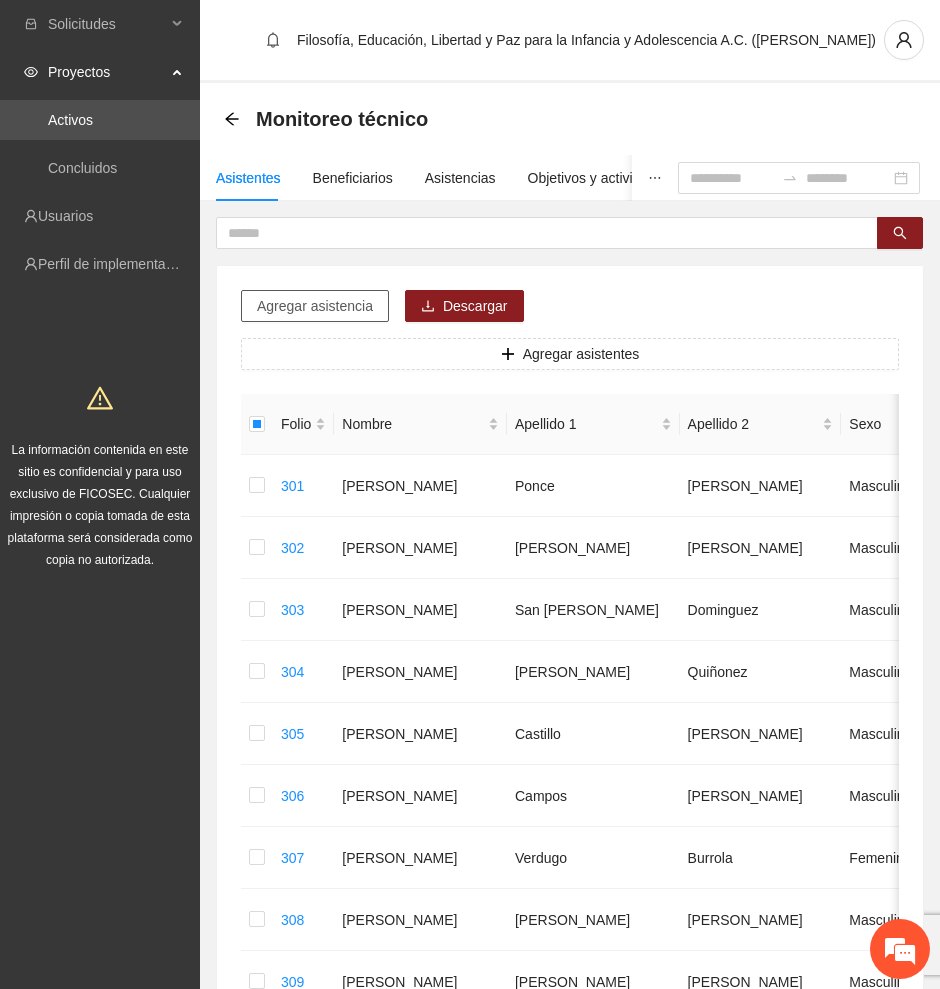 click on "Agregar asistencia" at bounding box center (315, 306) 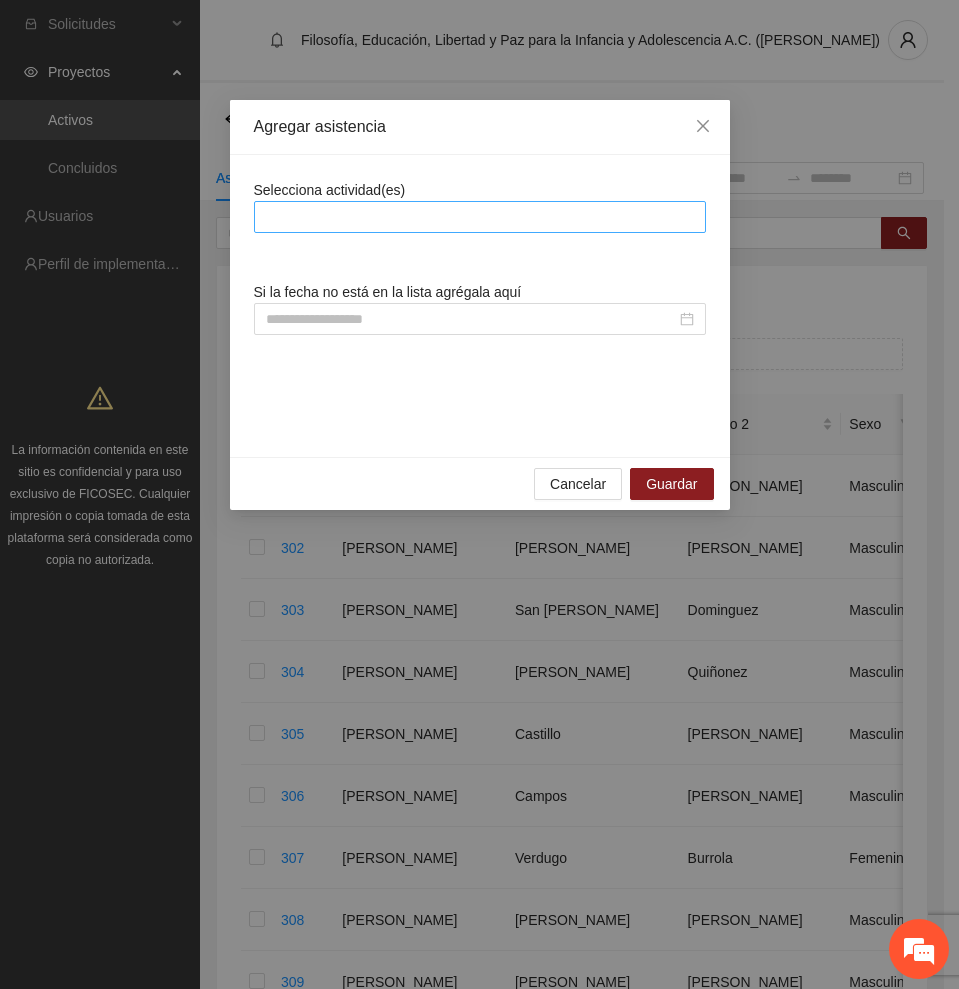click at bounding box center [480, 217] 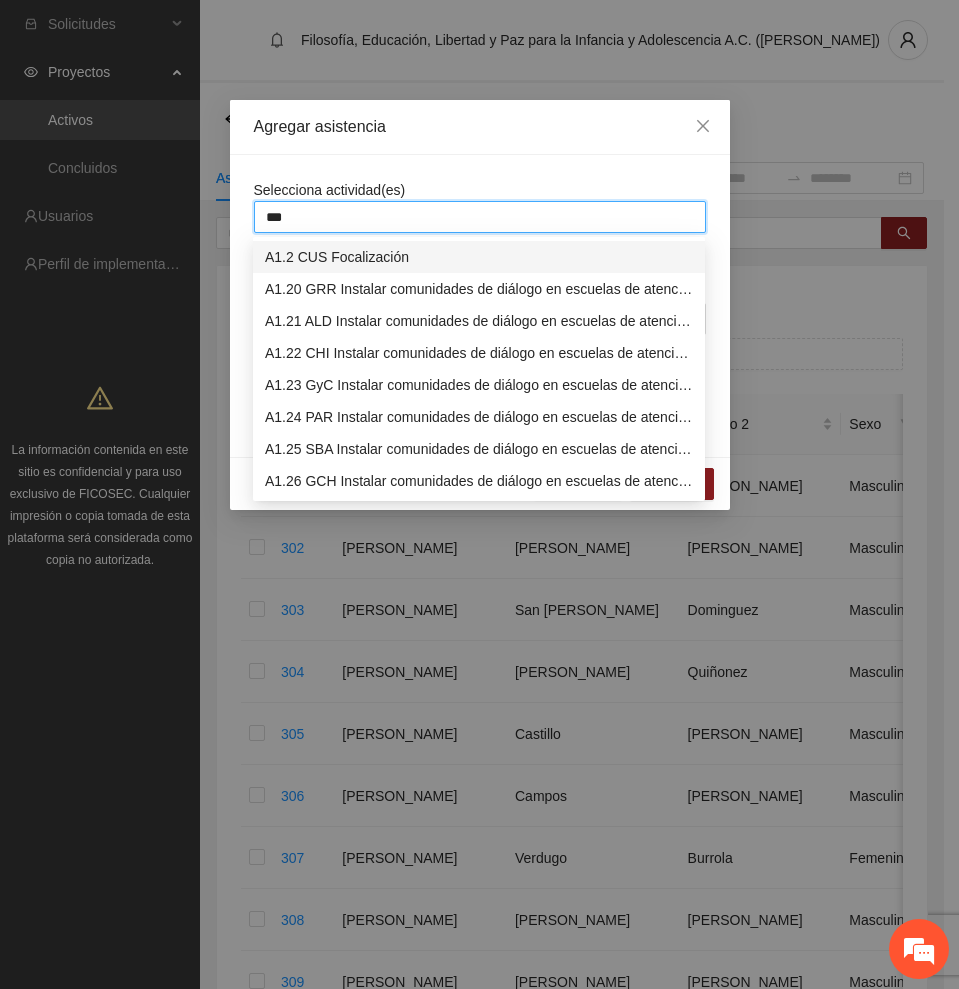 type on "****" 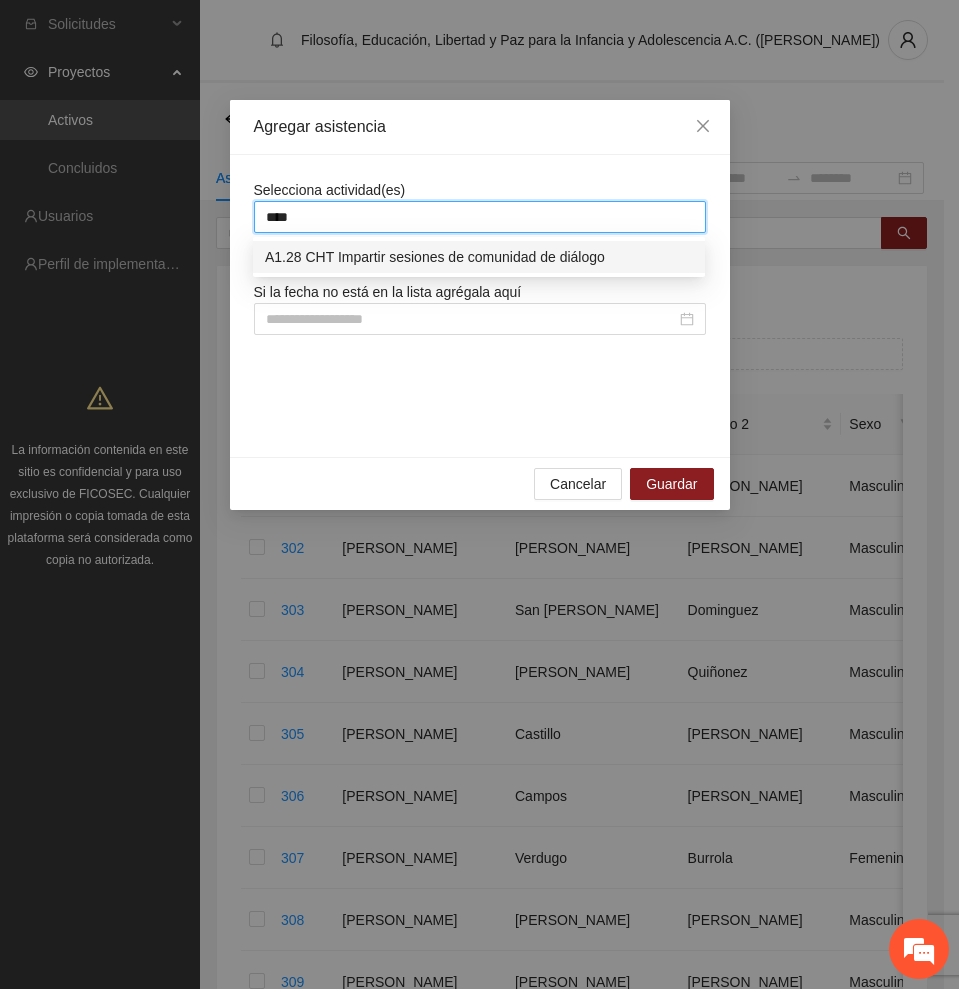 click on "A1.28 CHT Impartir sesiones de comunidad de diálogo" at bounding box center (479, 257) 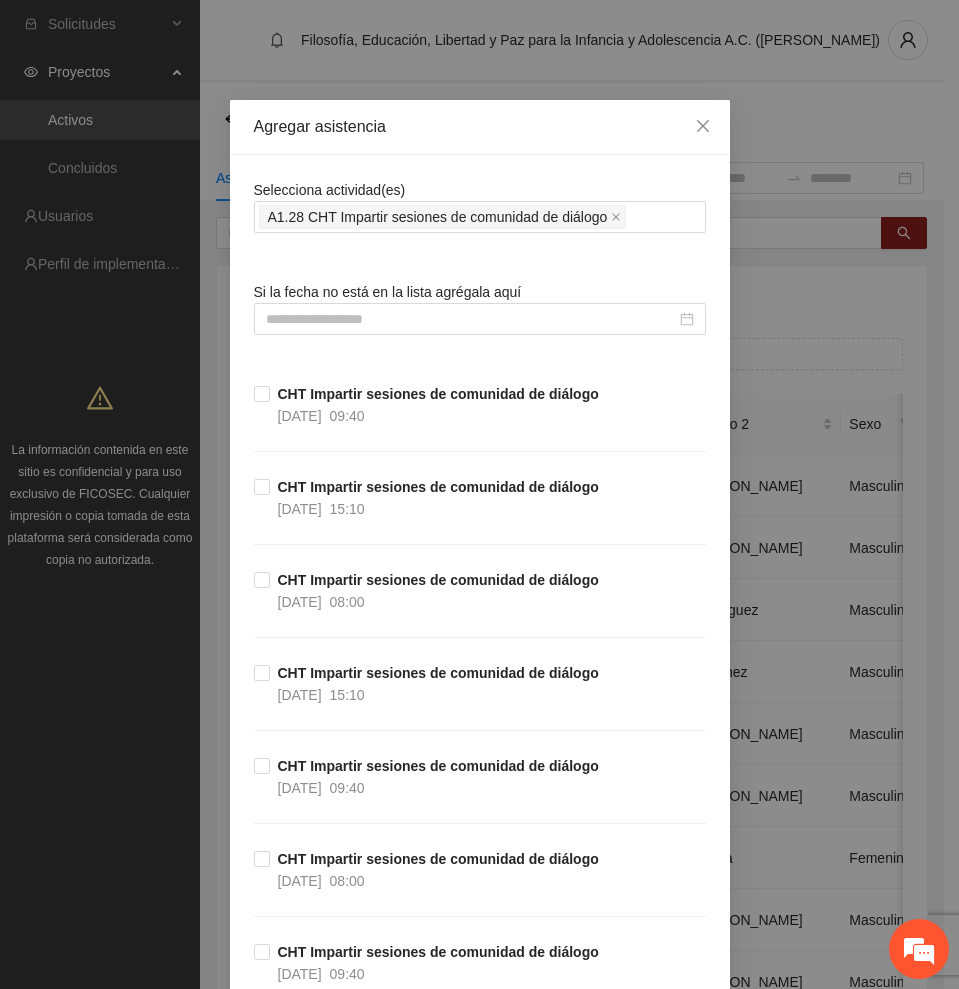 click on "Agregar asistencia" at bounding box center (480, 127) 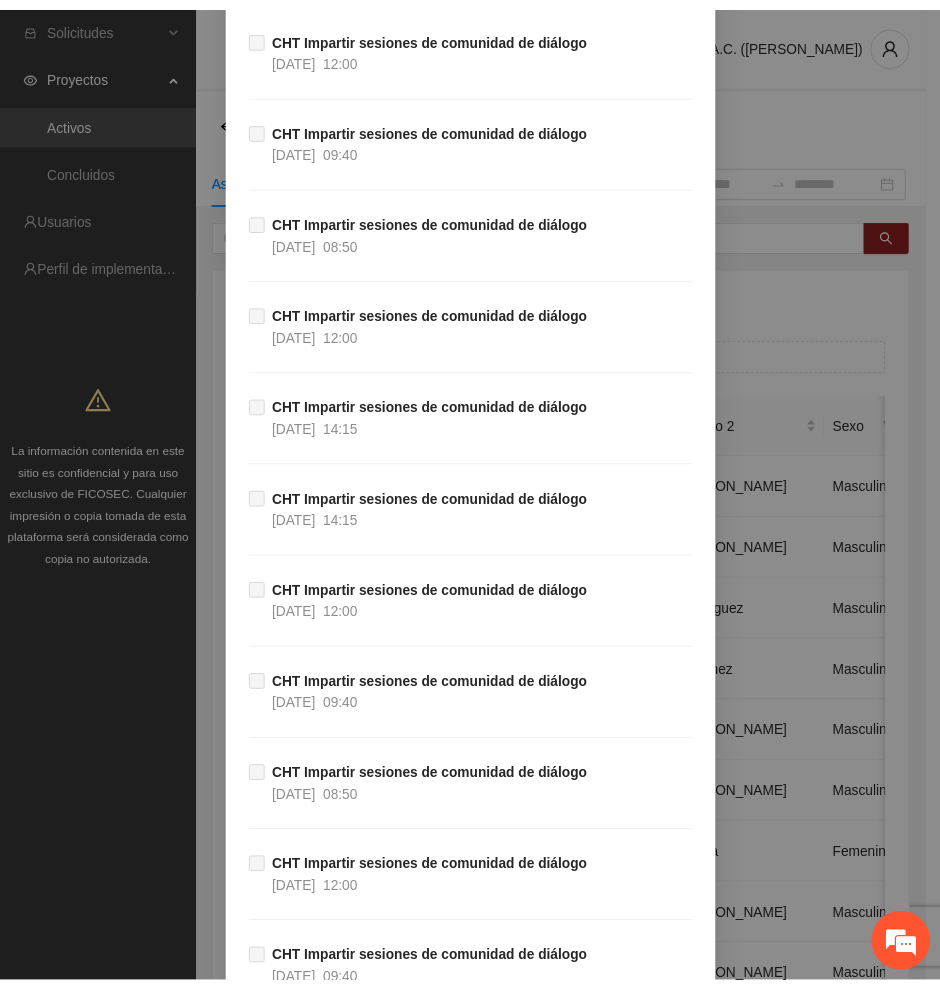 scroll, scrollTop: 11448, scrollLeft: 0, axis: vertical 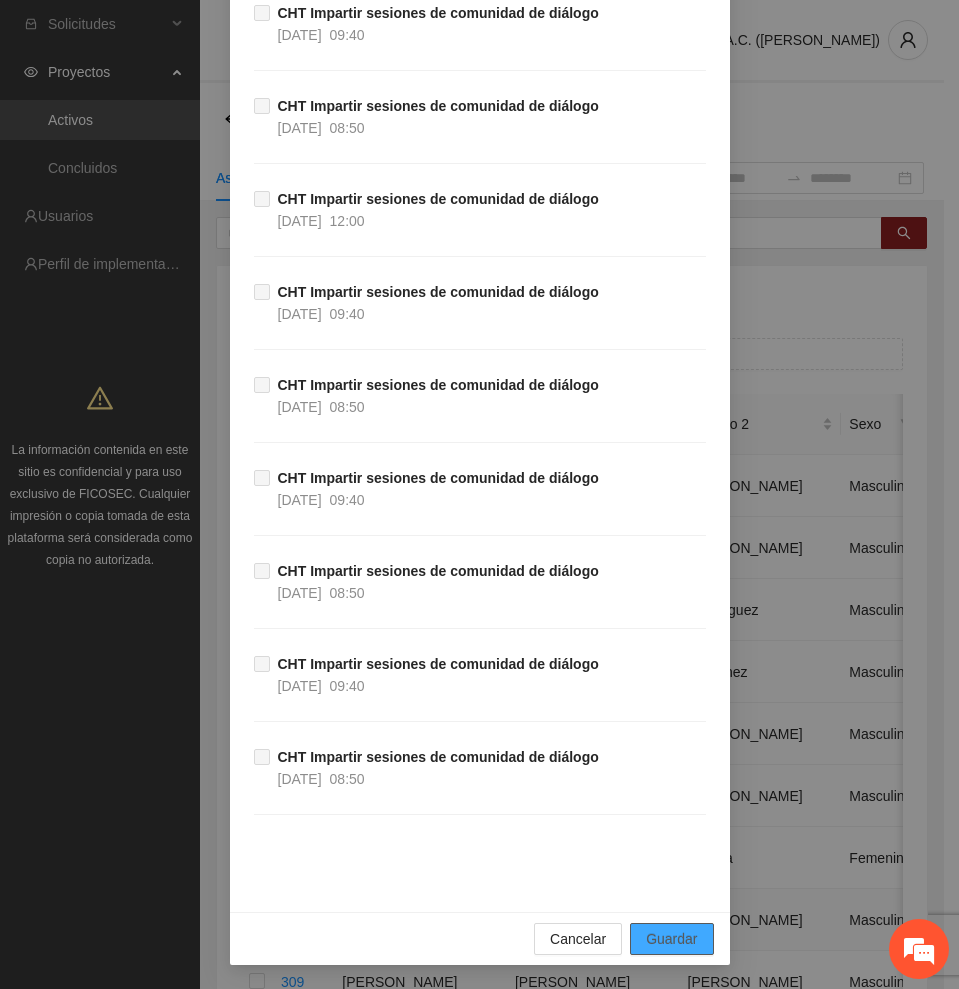 click on "Guardar" at bounding box center (671, 939) 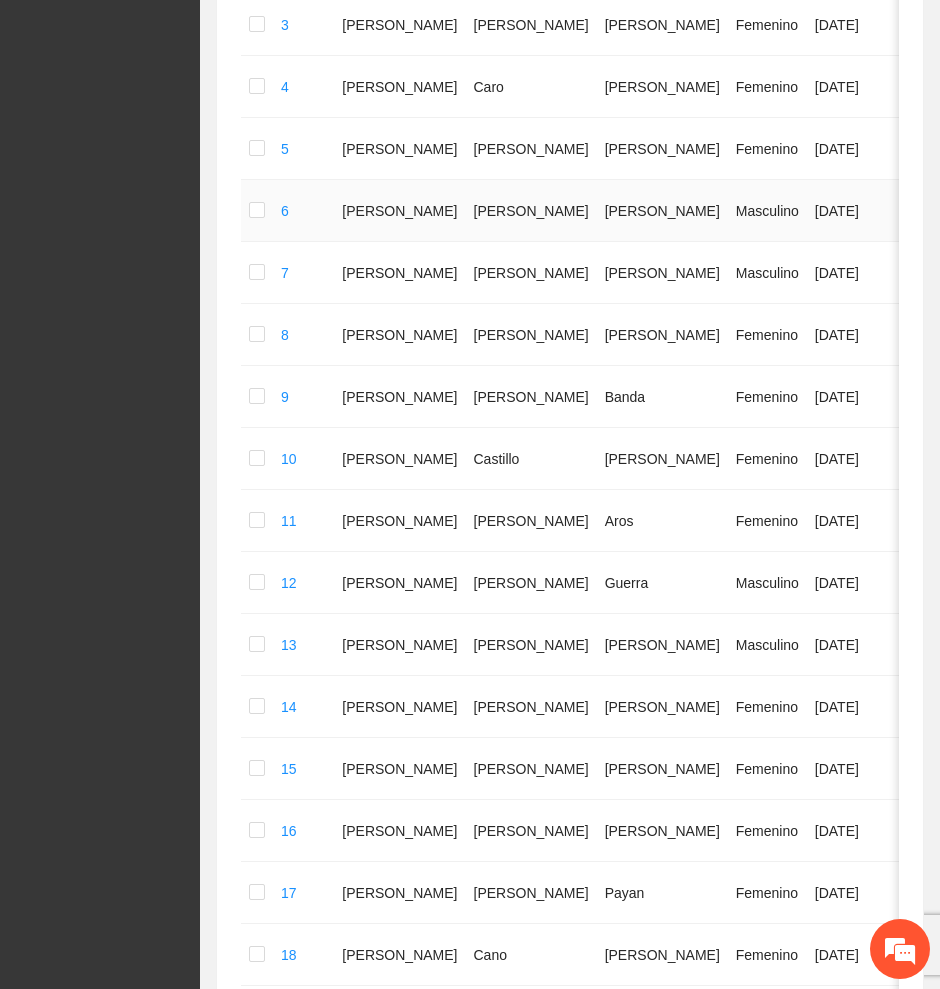 scroll, scrollTop: 906, scrollLeft: 0, axis: vertical 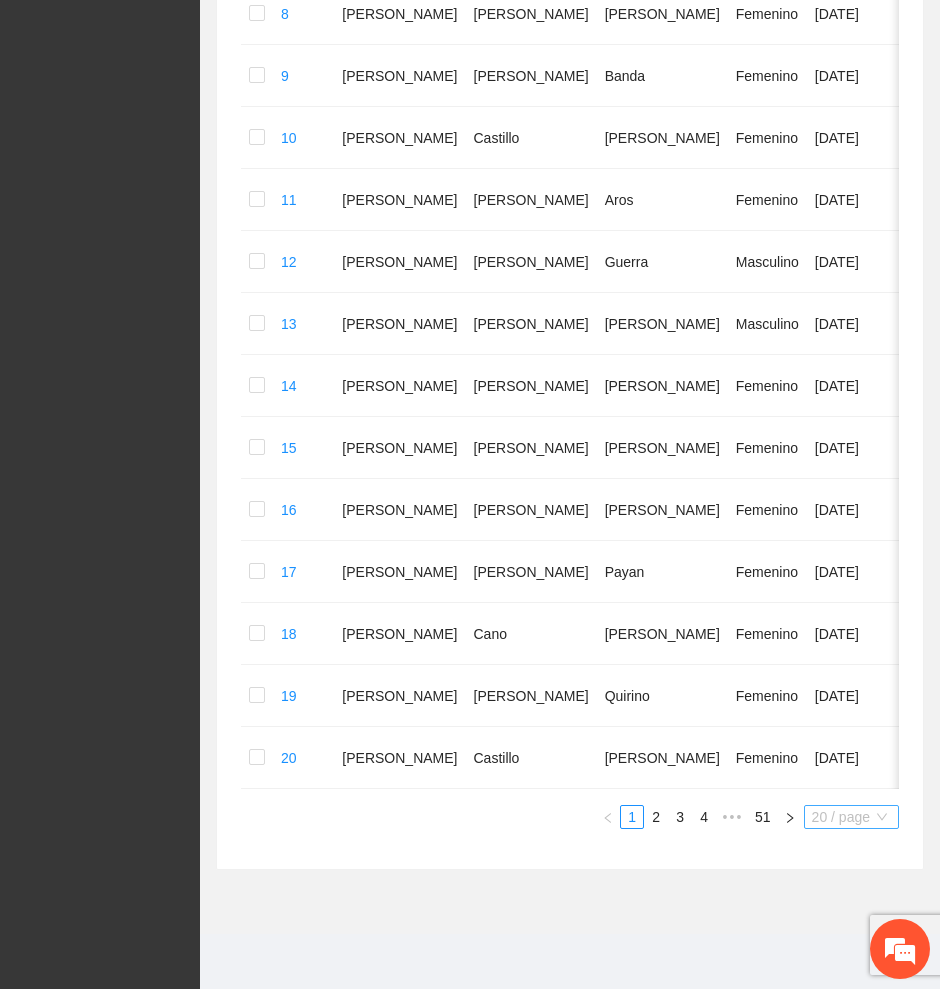 click on "20 / page" at bounding box center (851, 817) 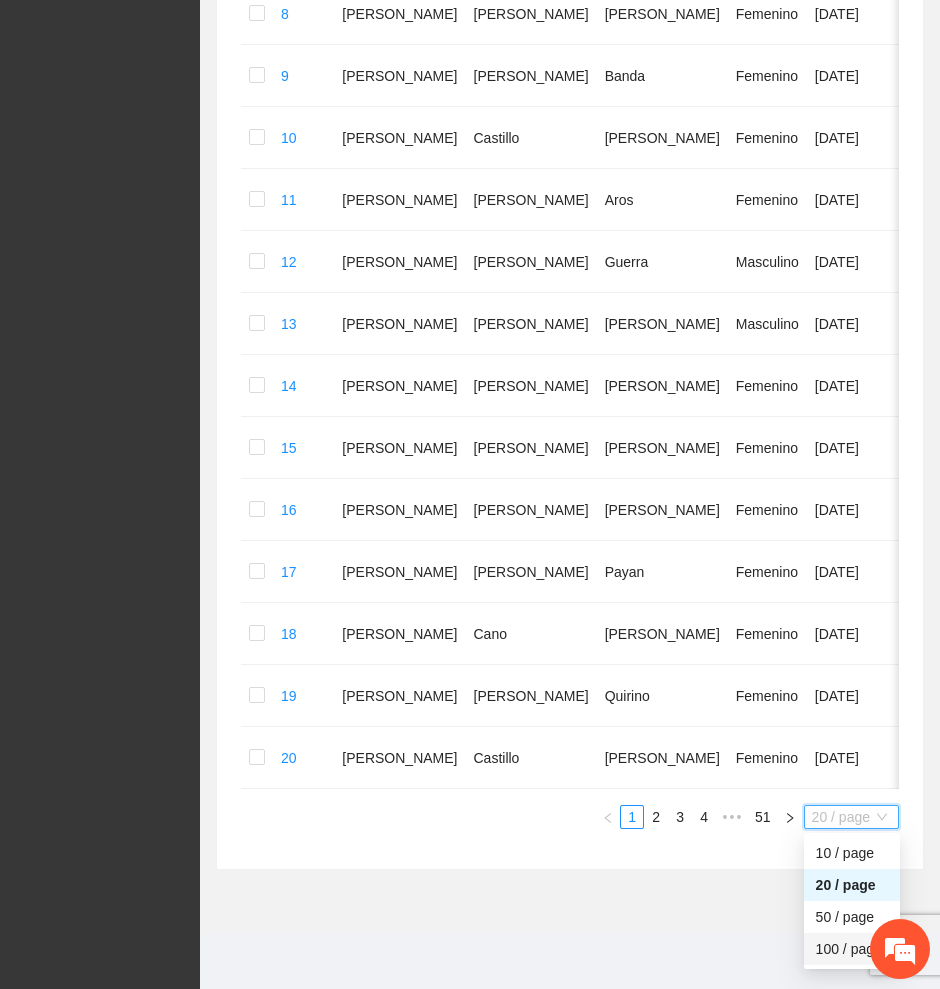 click on "100 / page" at bounding box center (852, 949) 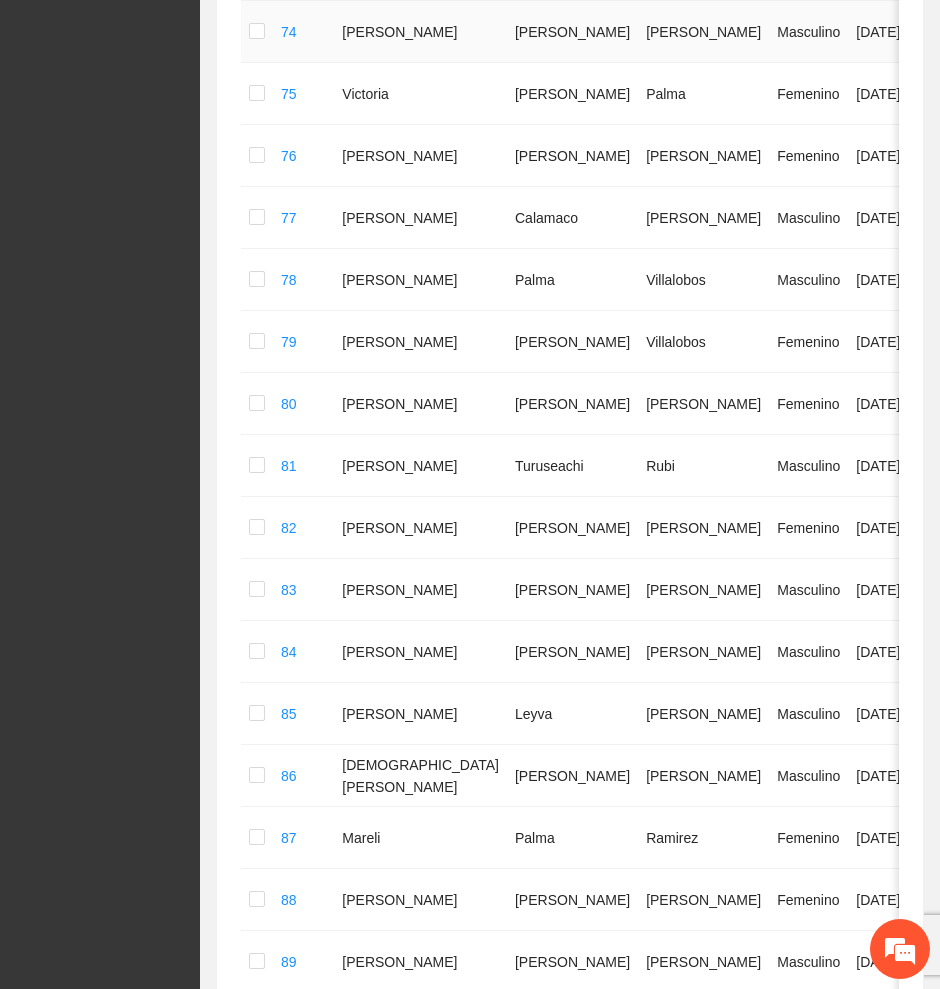scroll, scrollTop: 5808, scrollLeft: 0, axis: vertical 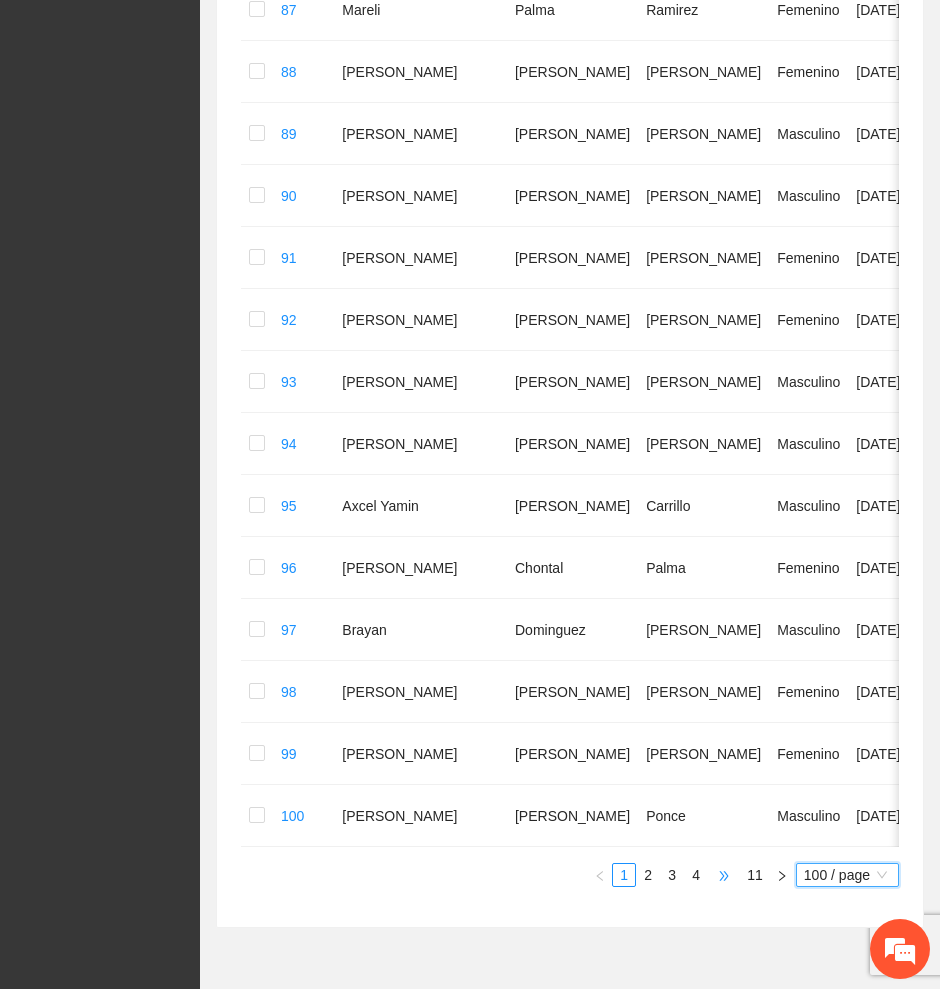 click on "•••" at bounding box center [724, 875] 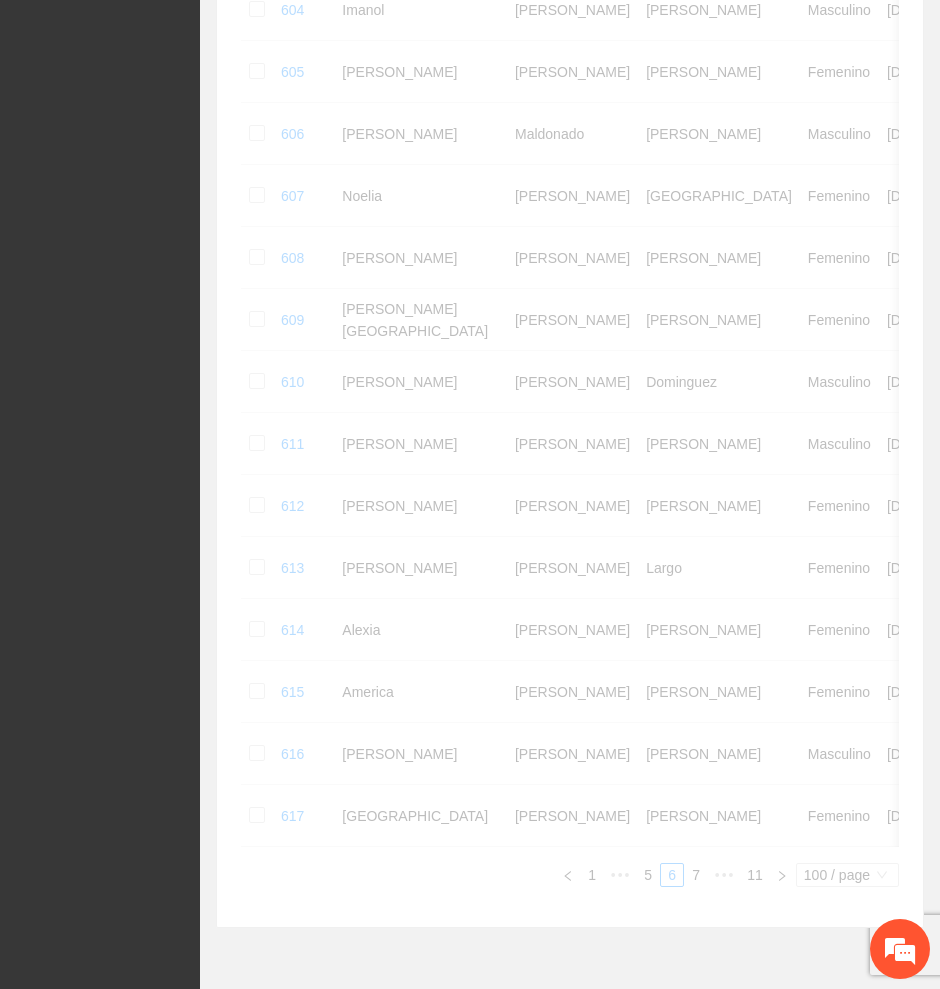 scroll, scrollTop: 5786, scrollLeft: 0, axis: vertical 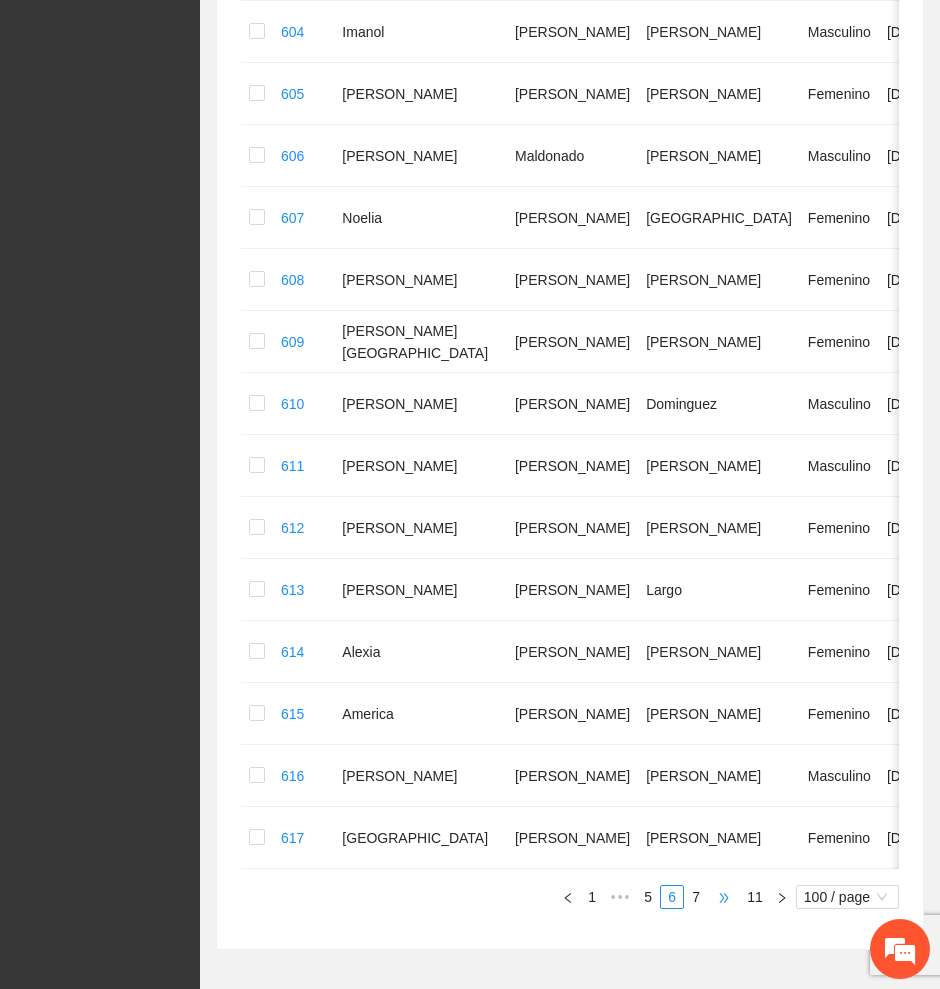 click on "•••" at bounding box center (724, 897) 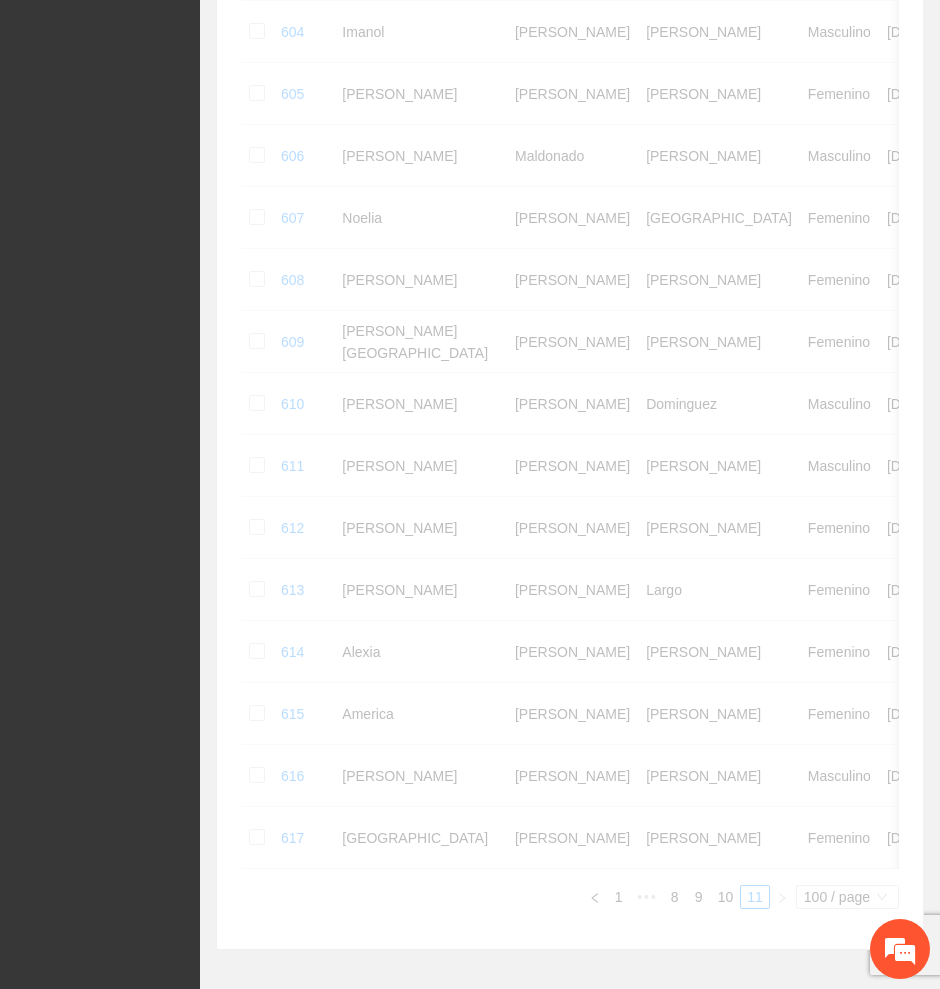 scroll, scrollTop: 52, scrollLeft: 0, axis: vertical 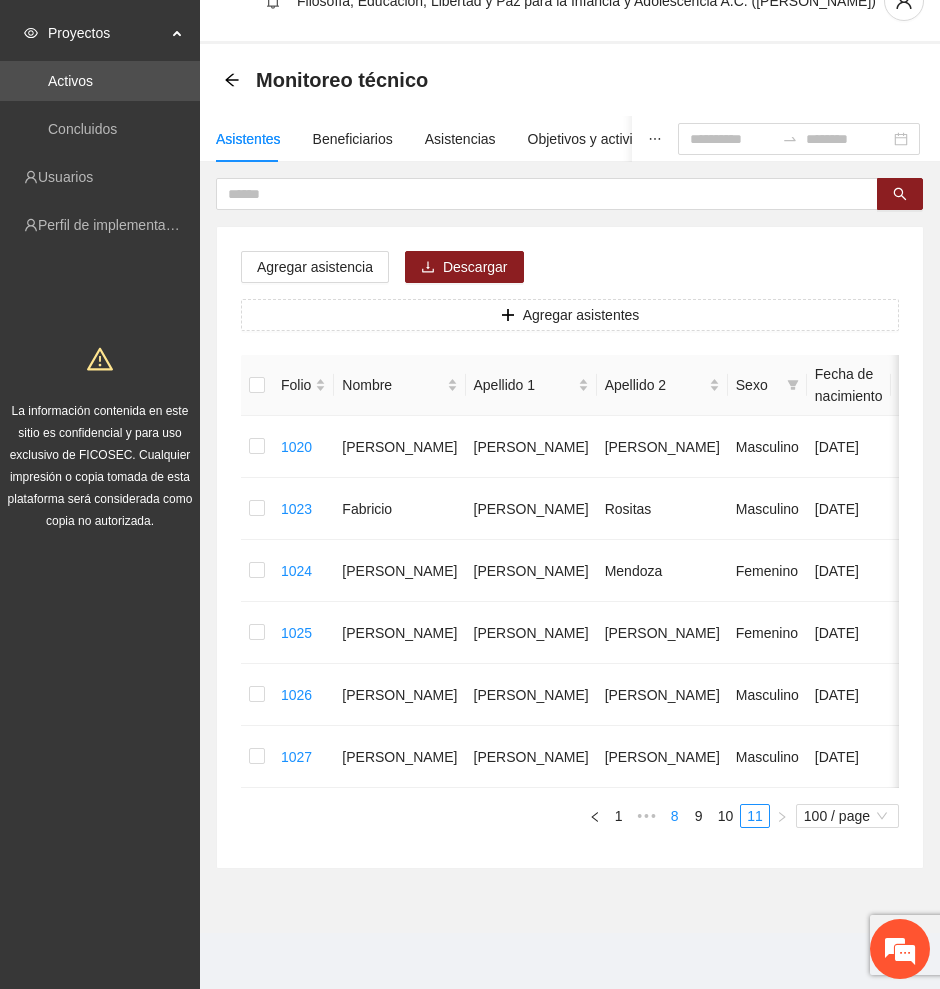click on "8" at bounding box center (675, 816) 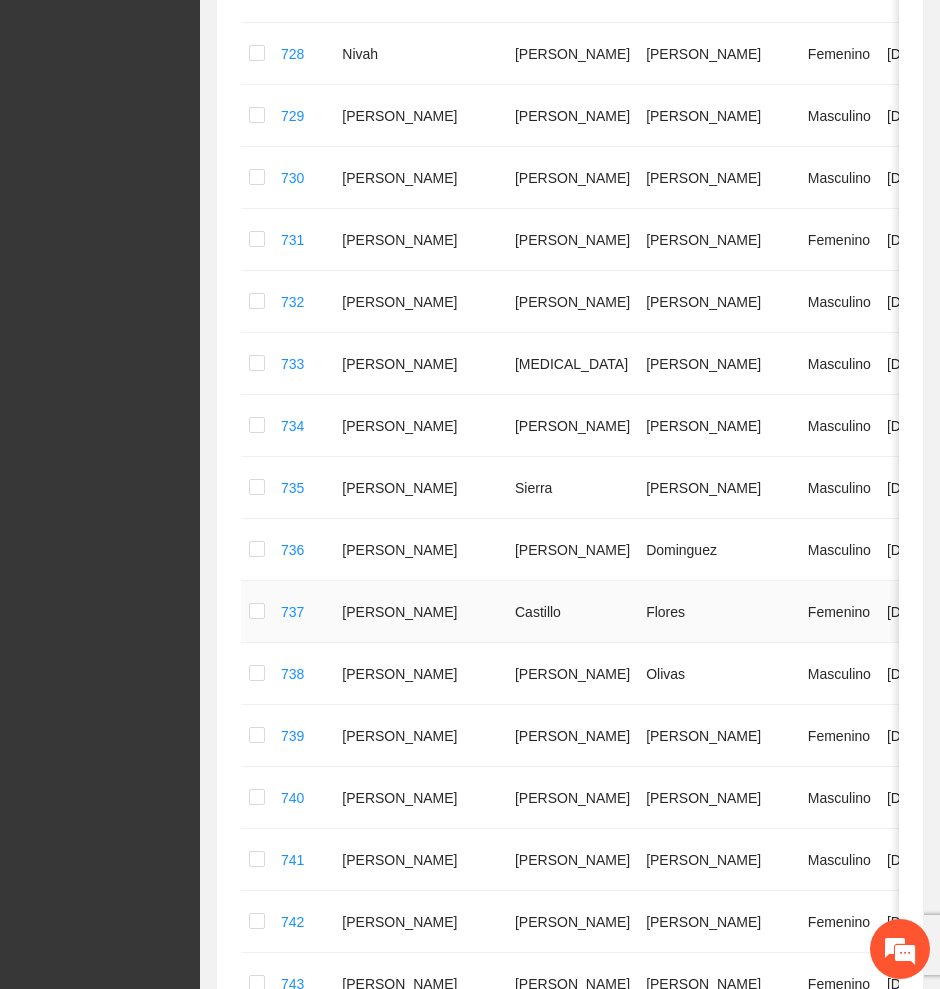 scroll, scrollTop: 1302, scrollLeft: 0, axis: vertical 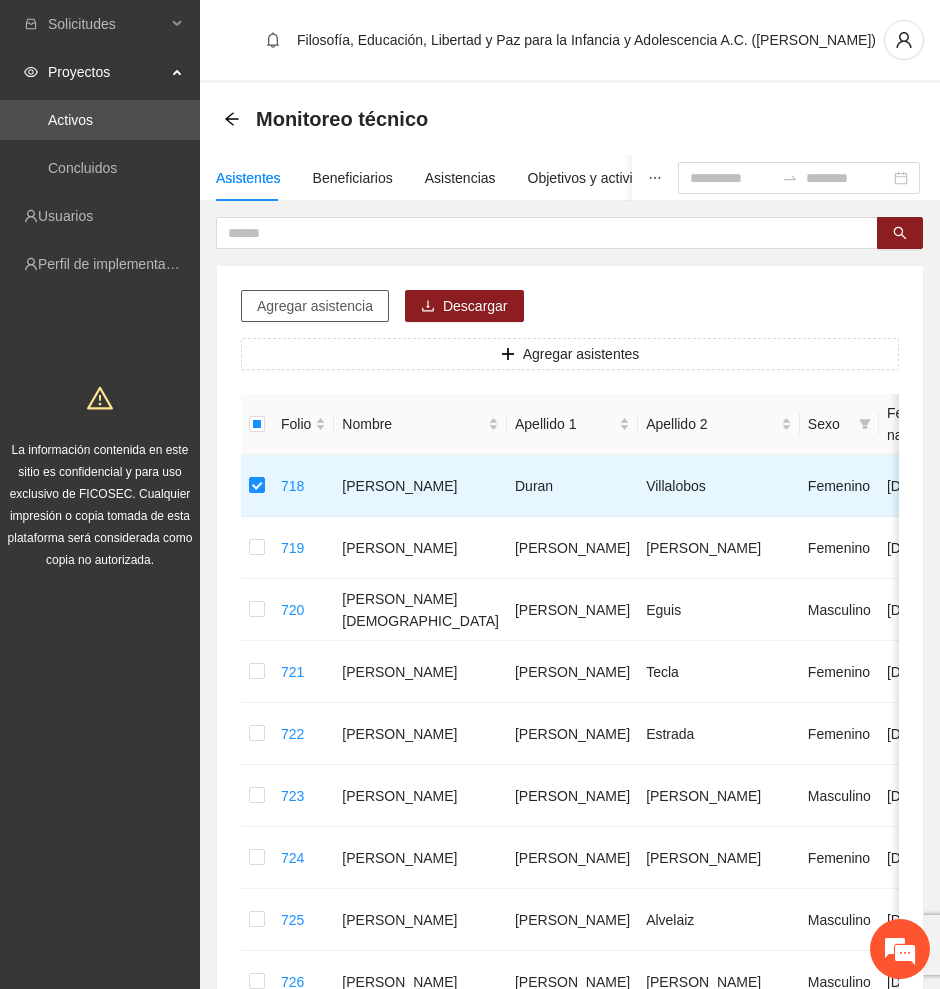 click on "Agregar asistencia" at bounding box center [315, 306] 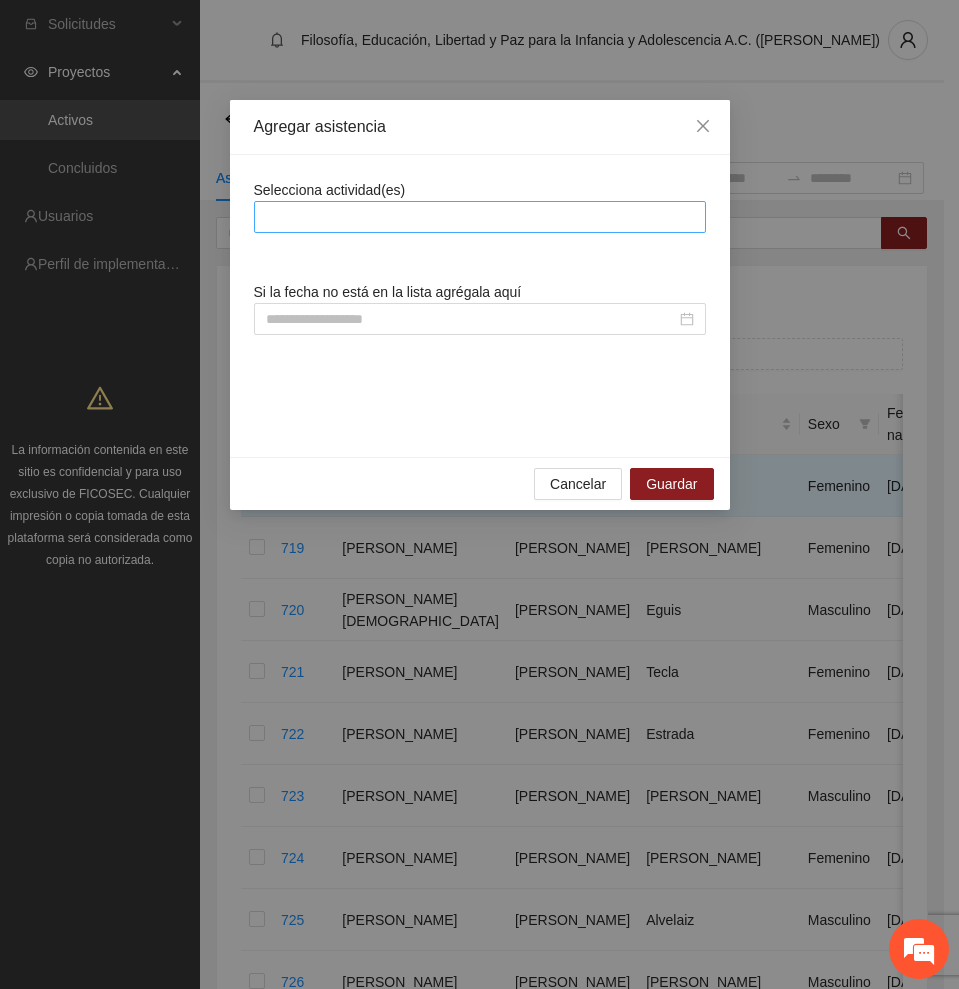 click at bounding box center [480, 217] 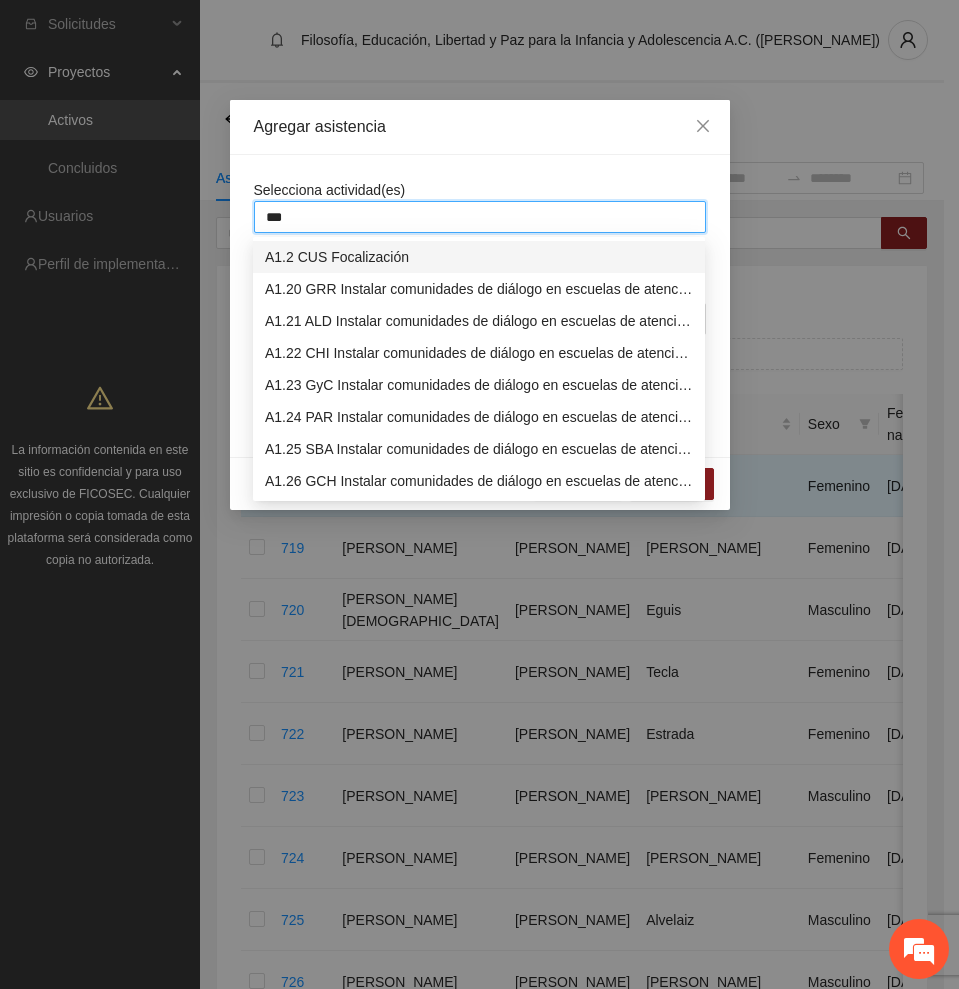 type on "****" 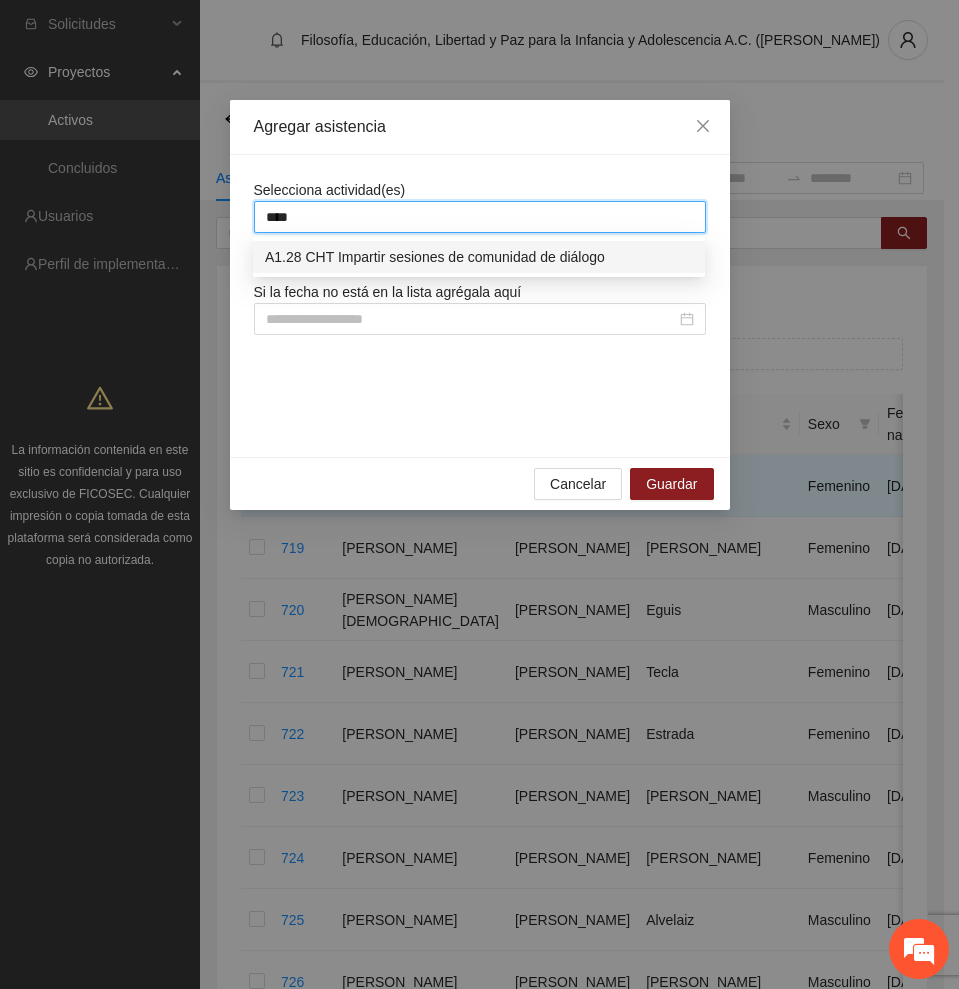 click on "A1.28 CHT Impartir sesiones de comunidad de diálogo" at bounding box center [479, 257] 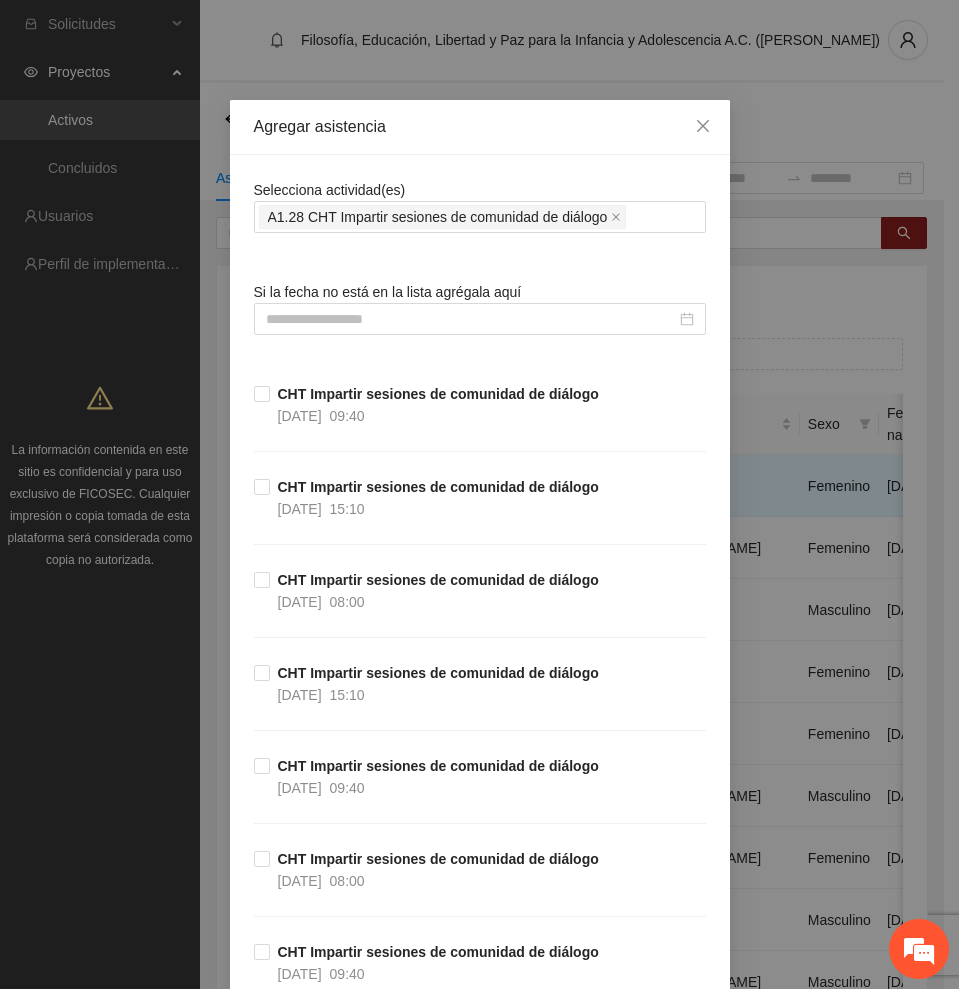 click on "Agregar asistencia" at bounding box center [480, 127] 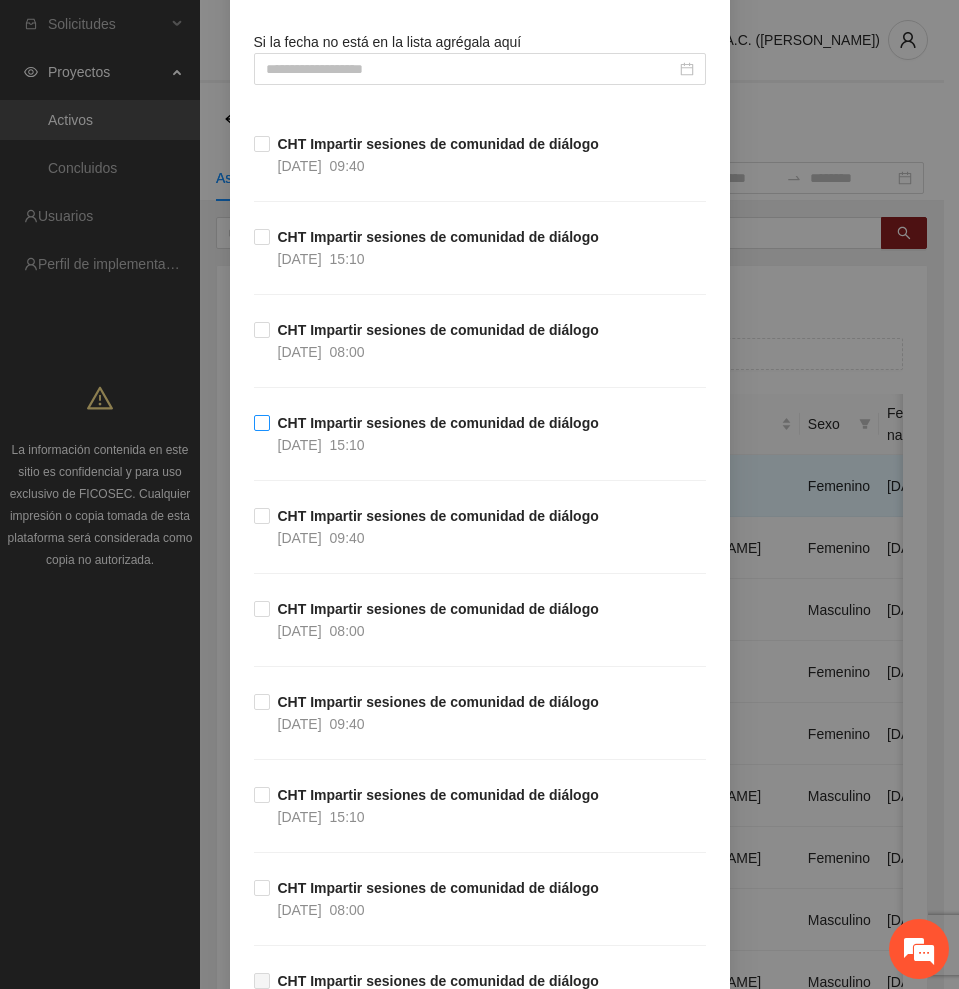 scroll, scrollTop: 750, scrollLeft: 0, axis: vertical 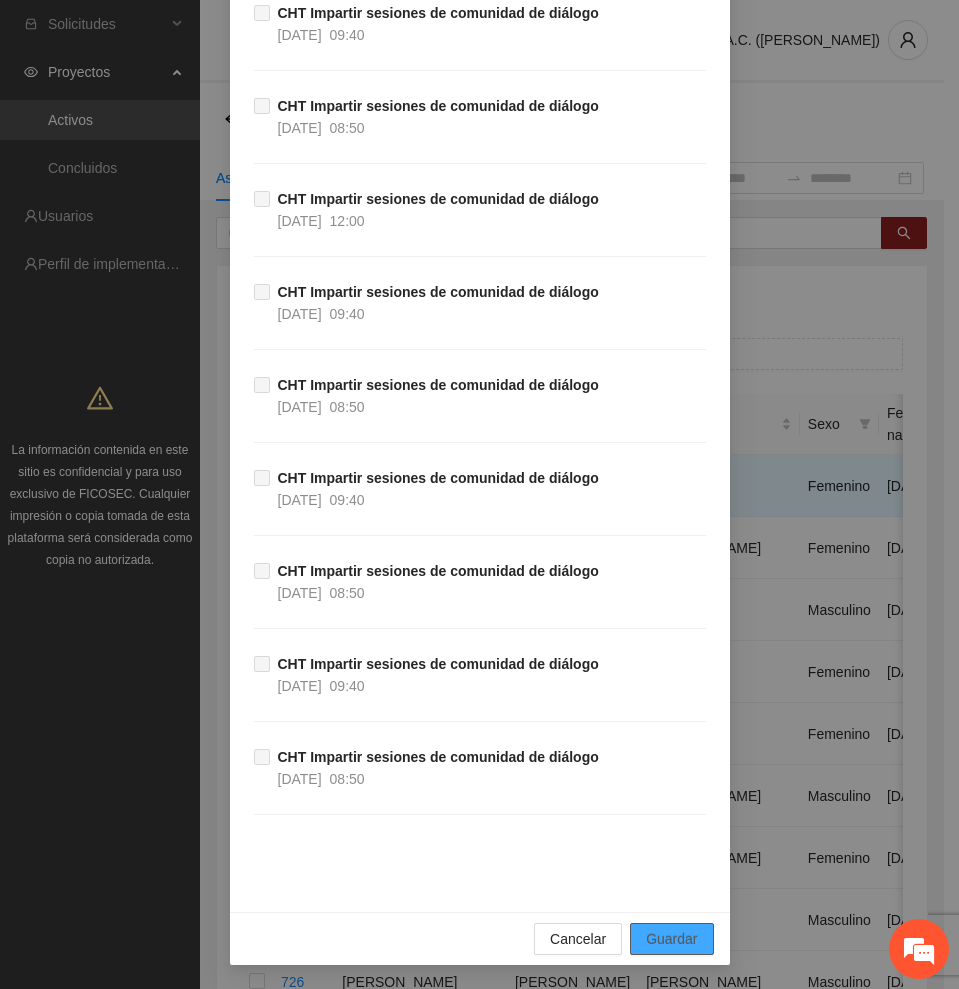 click on "Guardar" at bounding box center (671, 939) 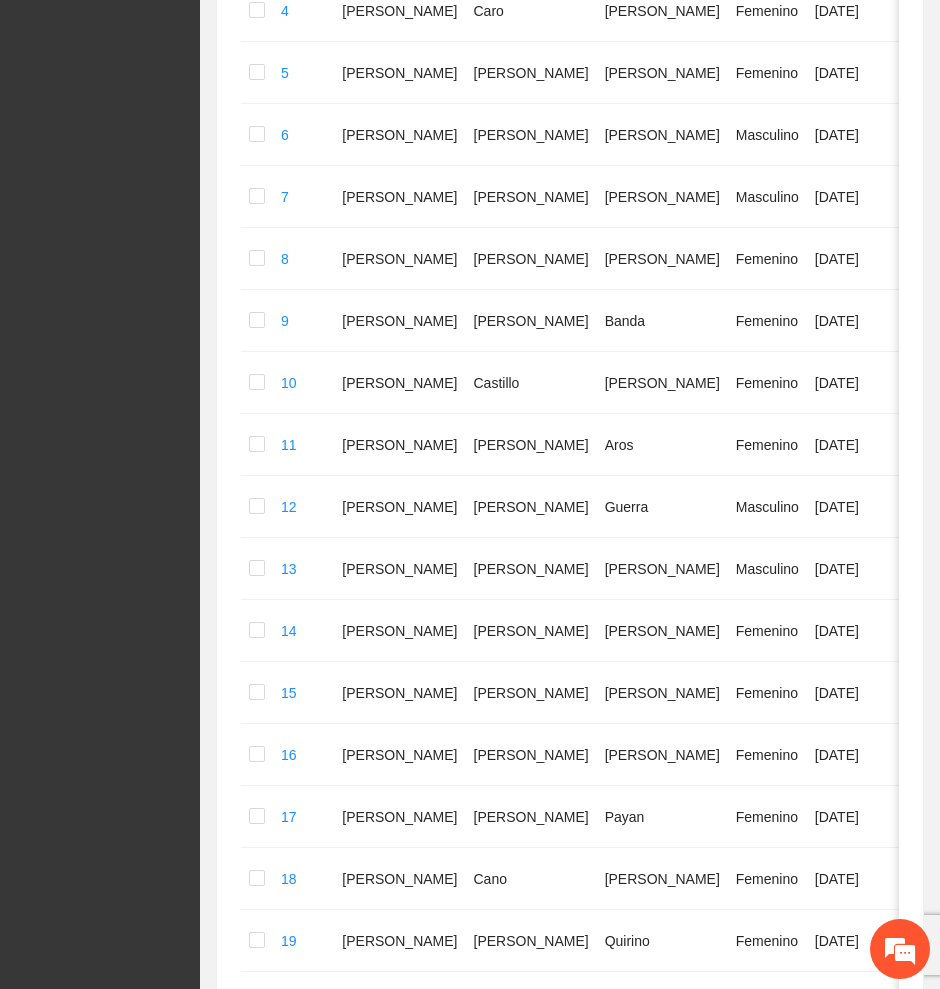 scroll, scrollTop: 906, scrollLeft: 0, axis: vertical 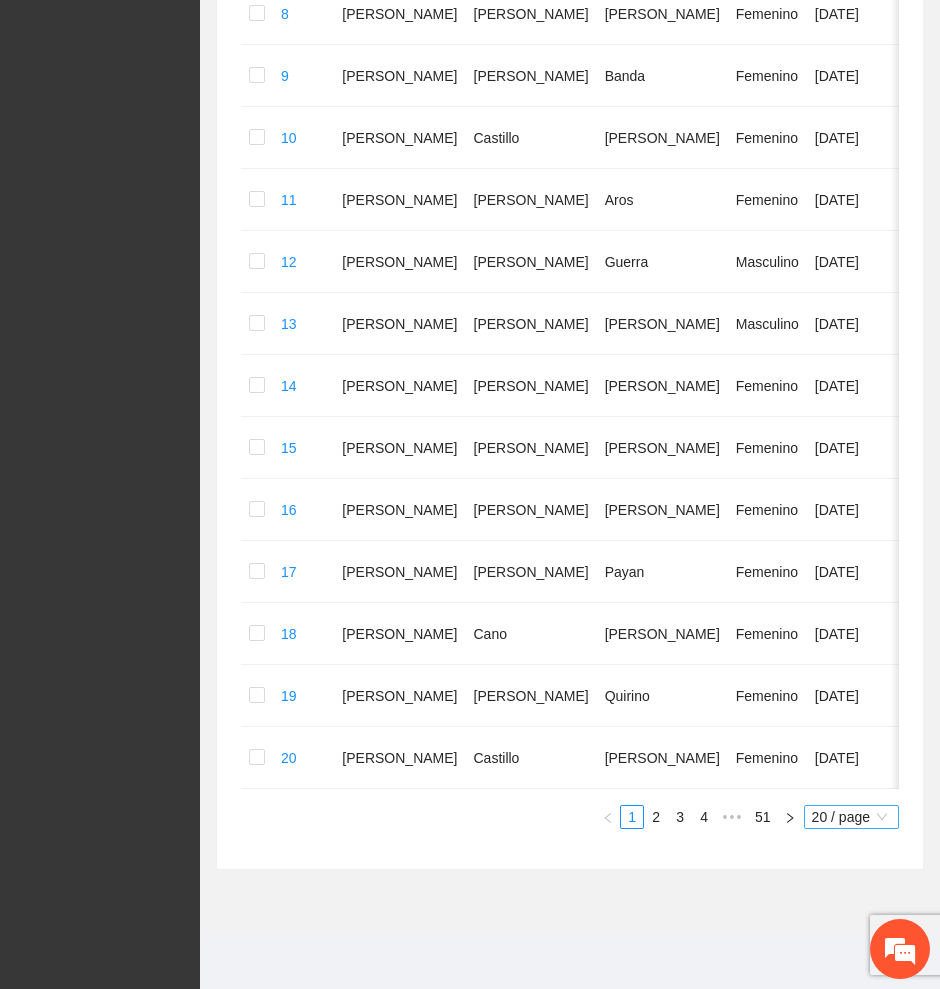 click on "20 / page" at bounding box center (851, 817) 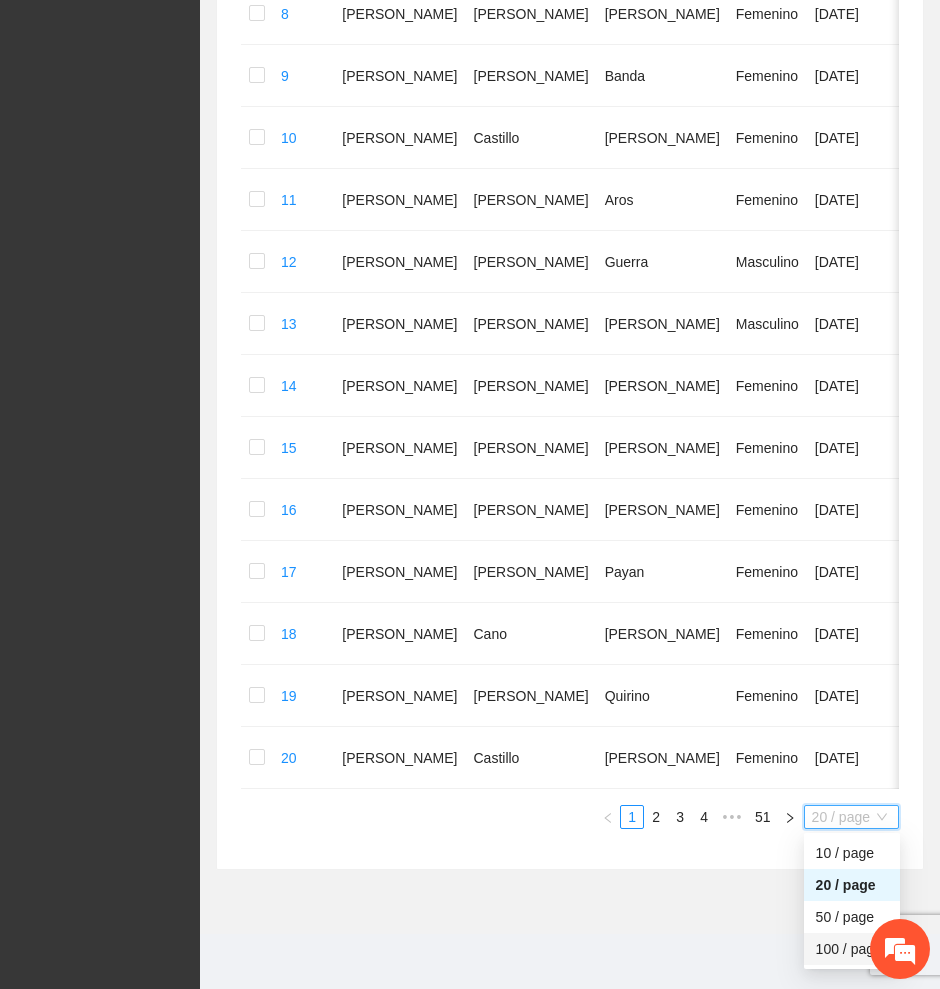 click on "100 / page" at bounding box center (852, 949) 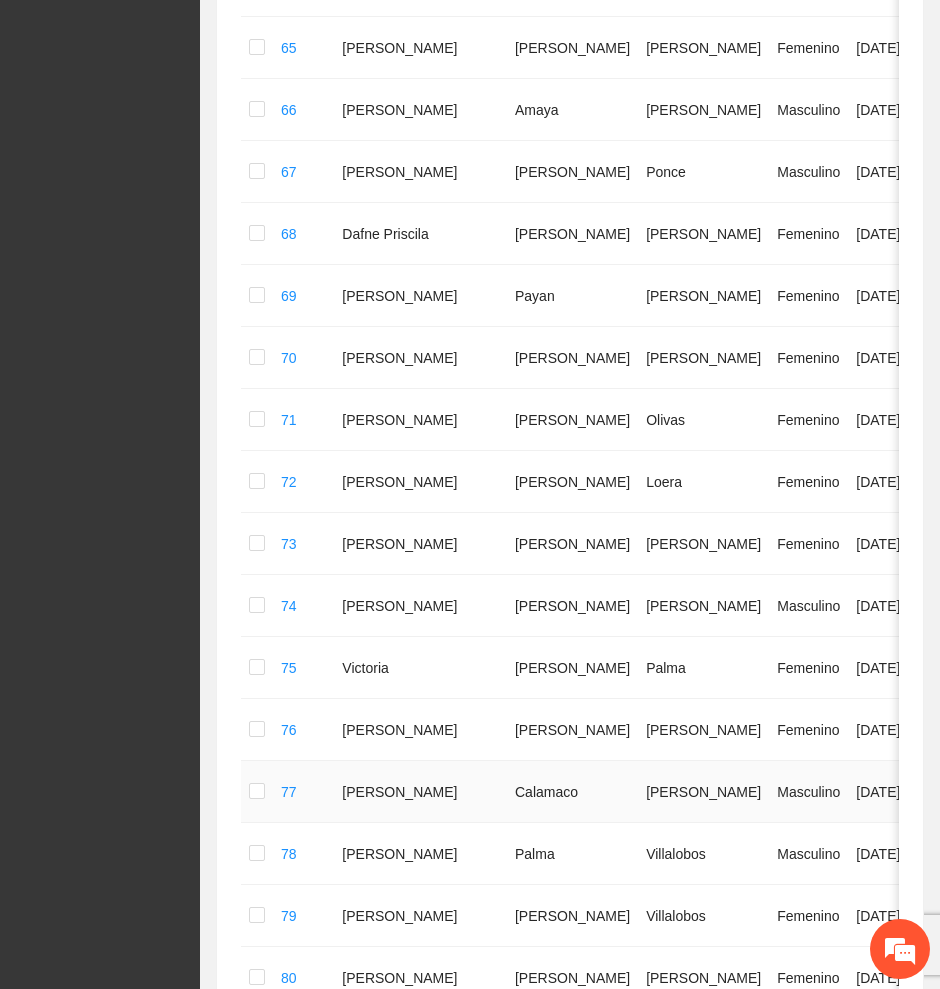 scroll, scrollTop: 5808, scrollLeft: 0, axis: vertical 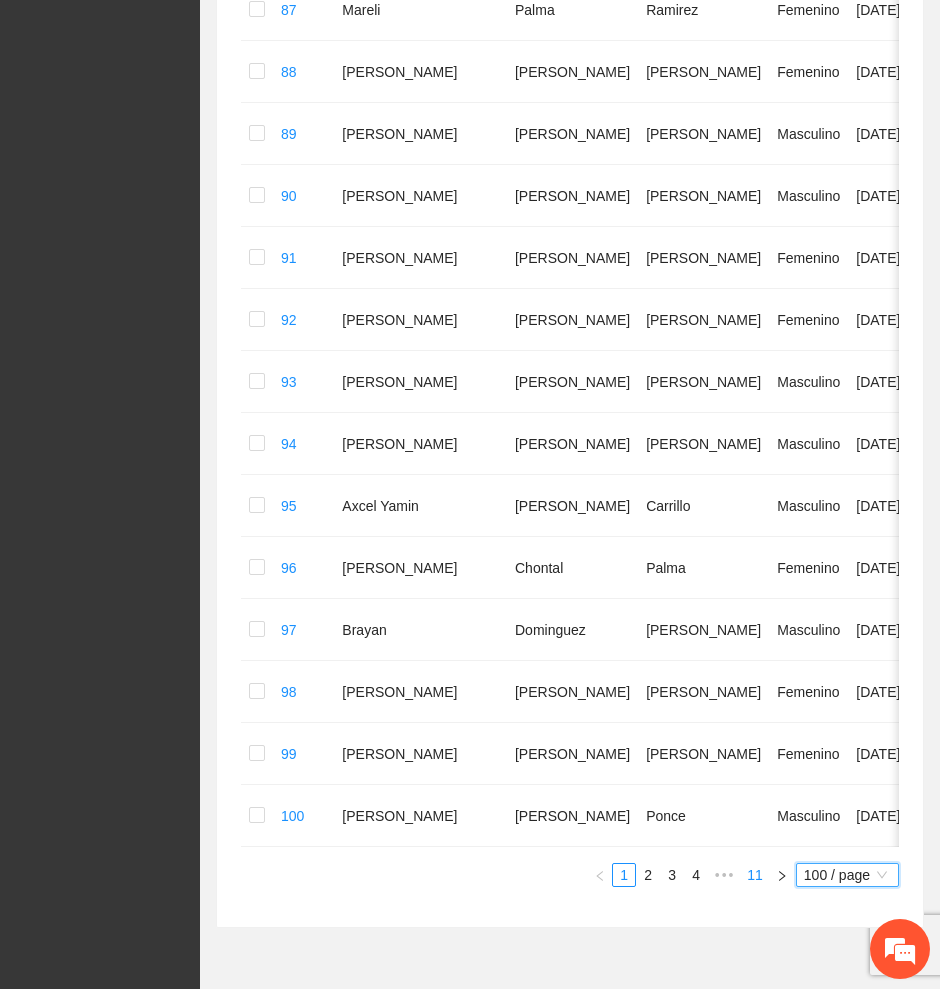 click on "11" at bounding box center [755, 875] 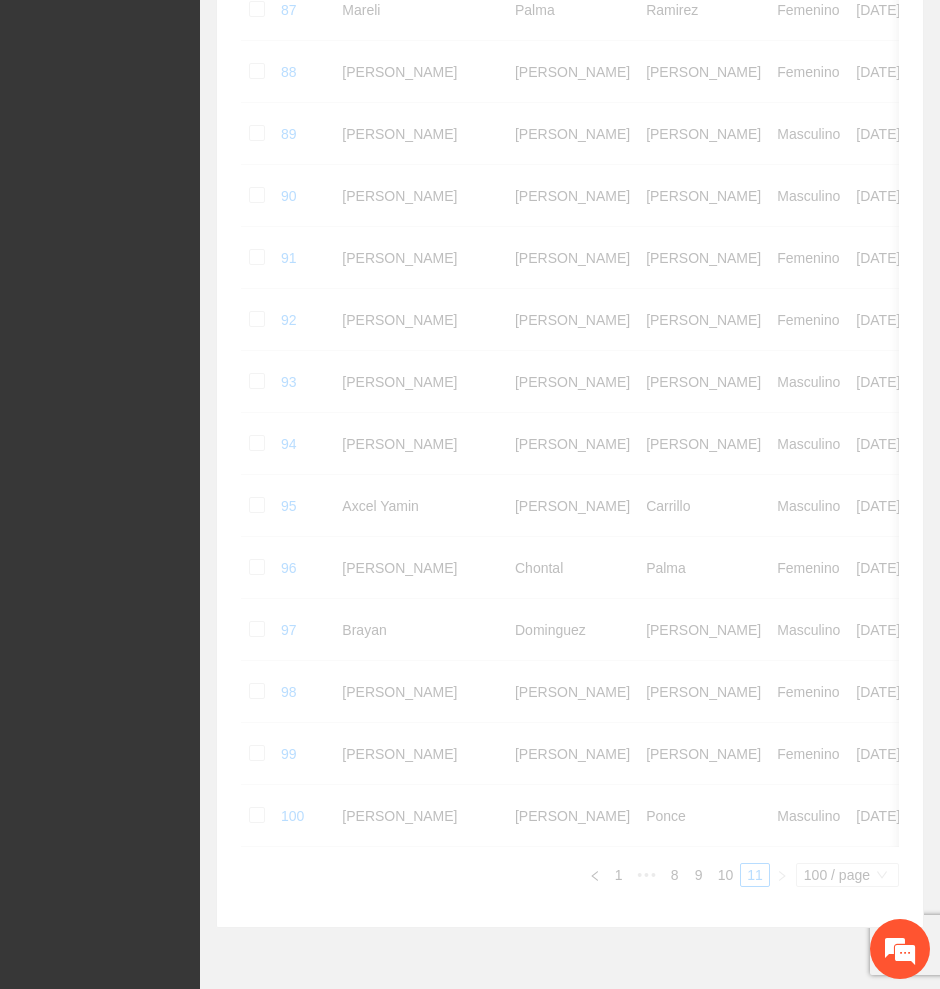 scroll, scrollTop: 52, scrollLeft: 0, axis: vertical 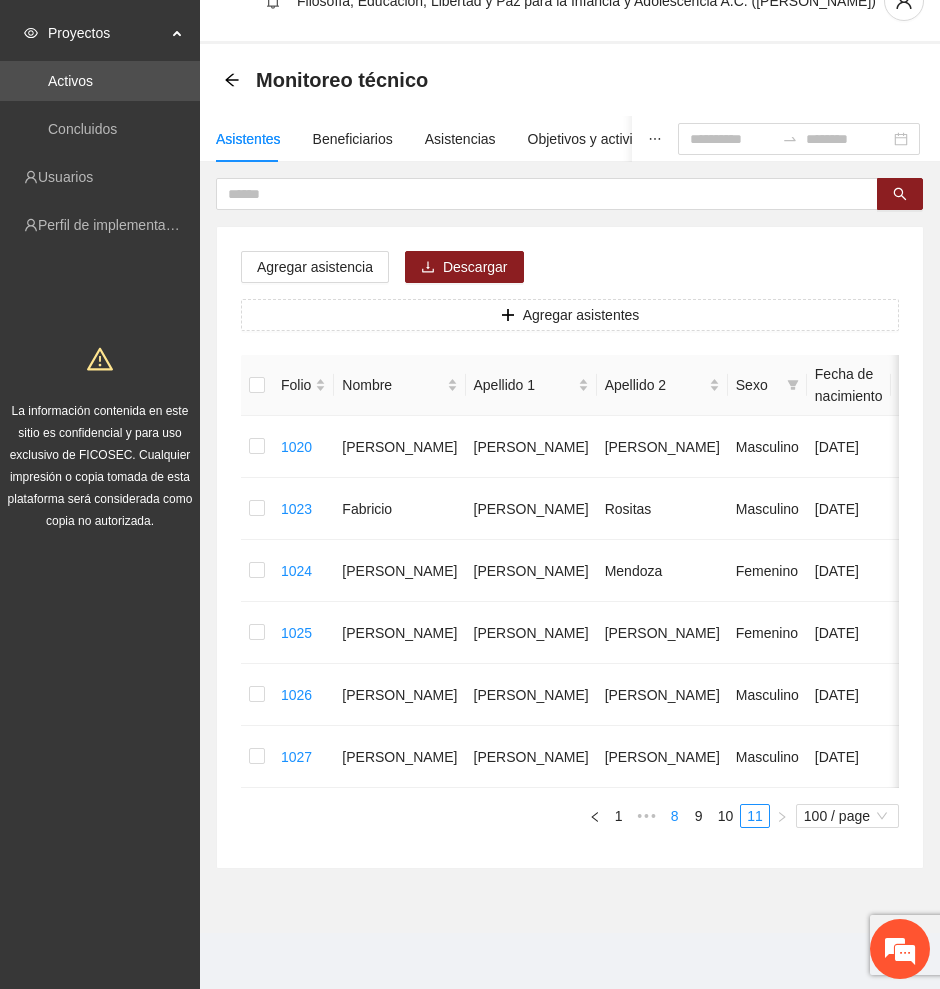click on "8" at bounding box center [675, 816] 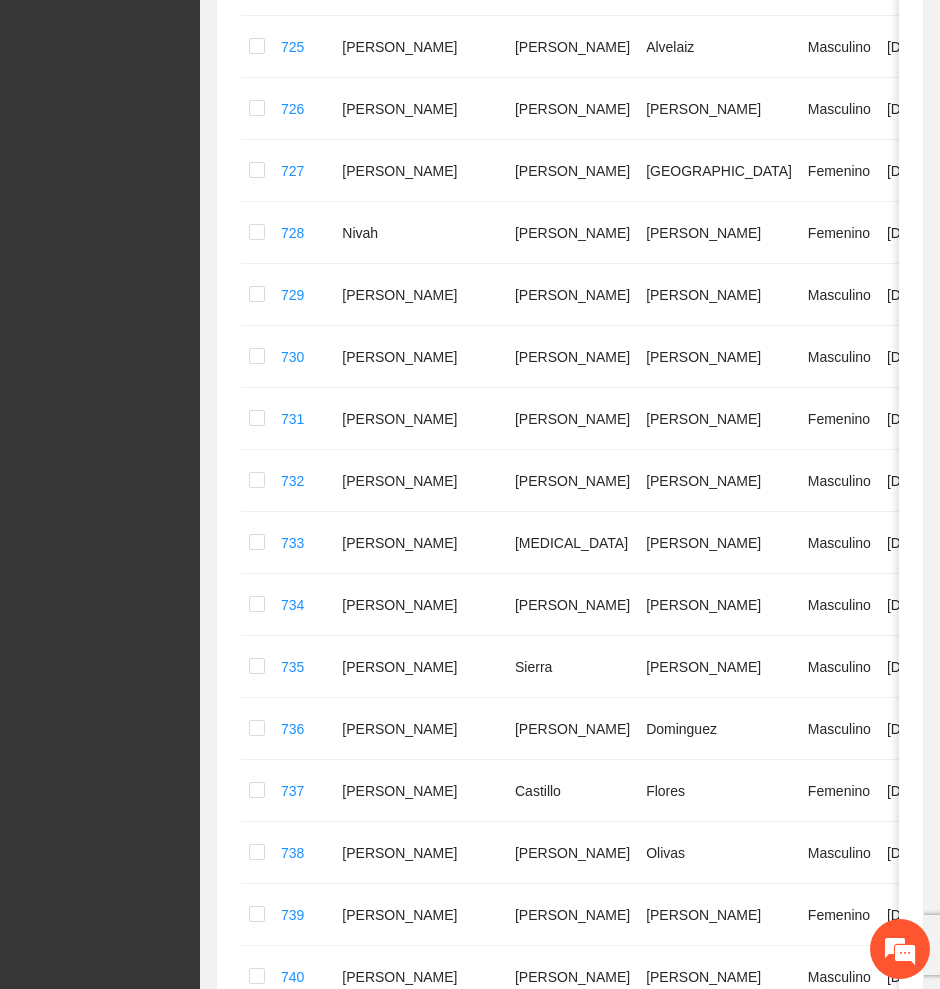scroll, scrollTop: 1052, scrollLeft: 0, axis: vertical 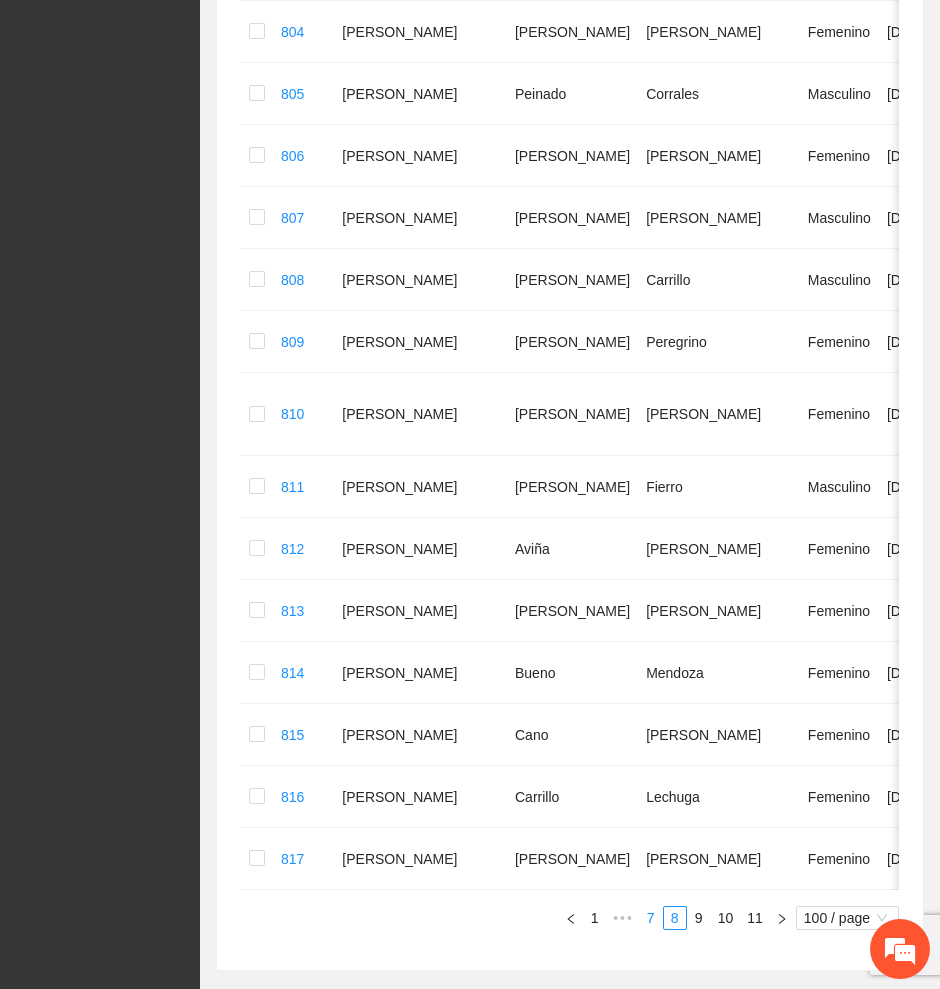 click on "7" at bounding box center [651, 918] 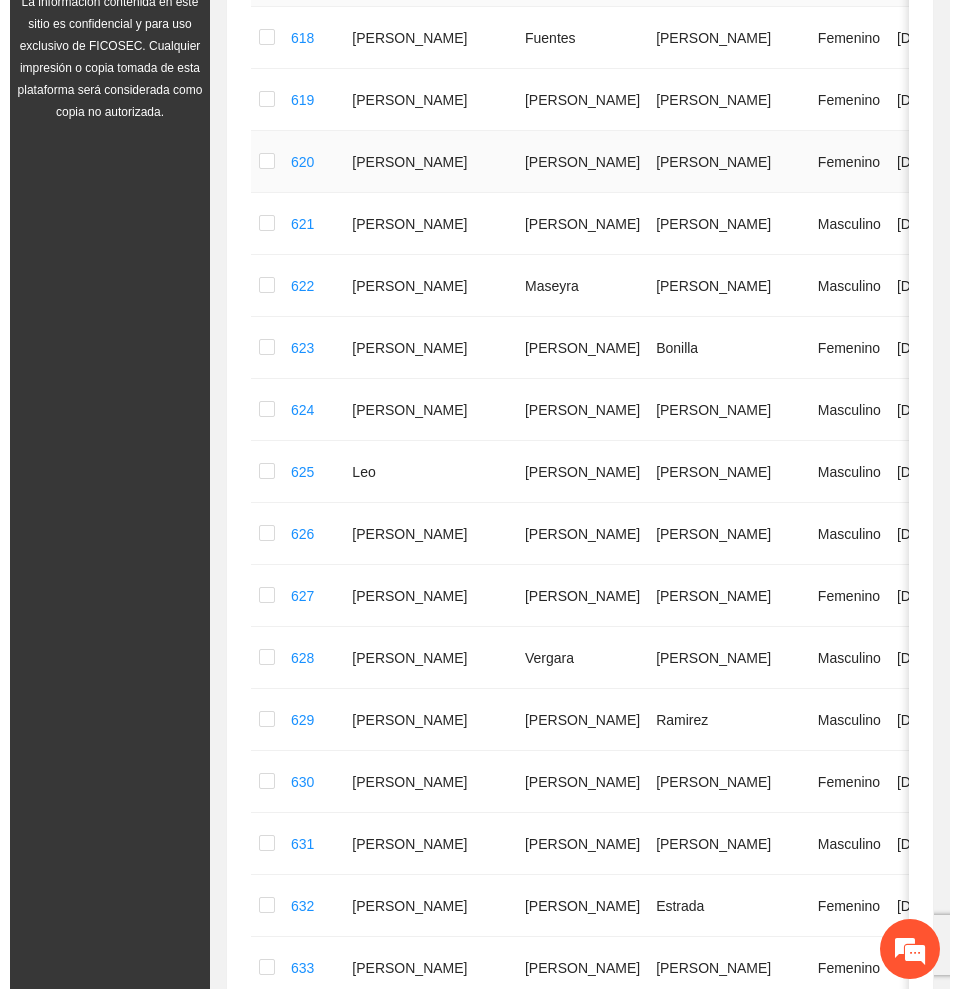 scroll, scrollTop: 0, scrollLeft: 0, axis: both 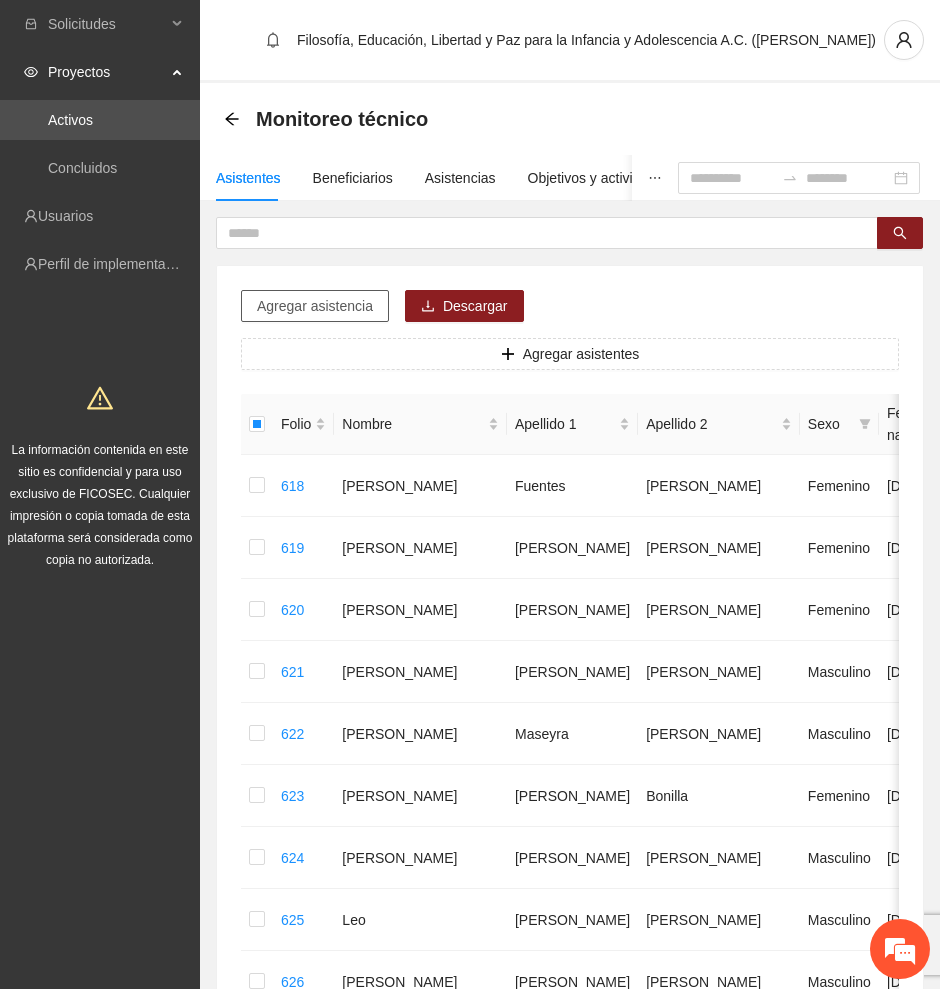 click on "Agregar asistencia" at bounding box center [315, 306] 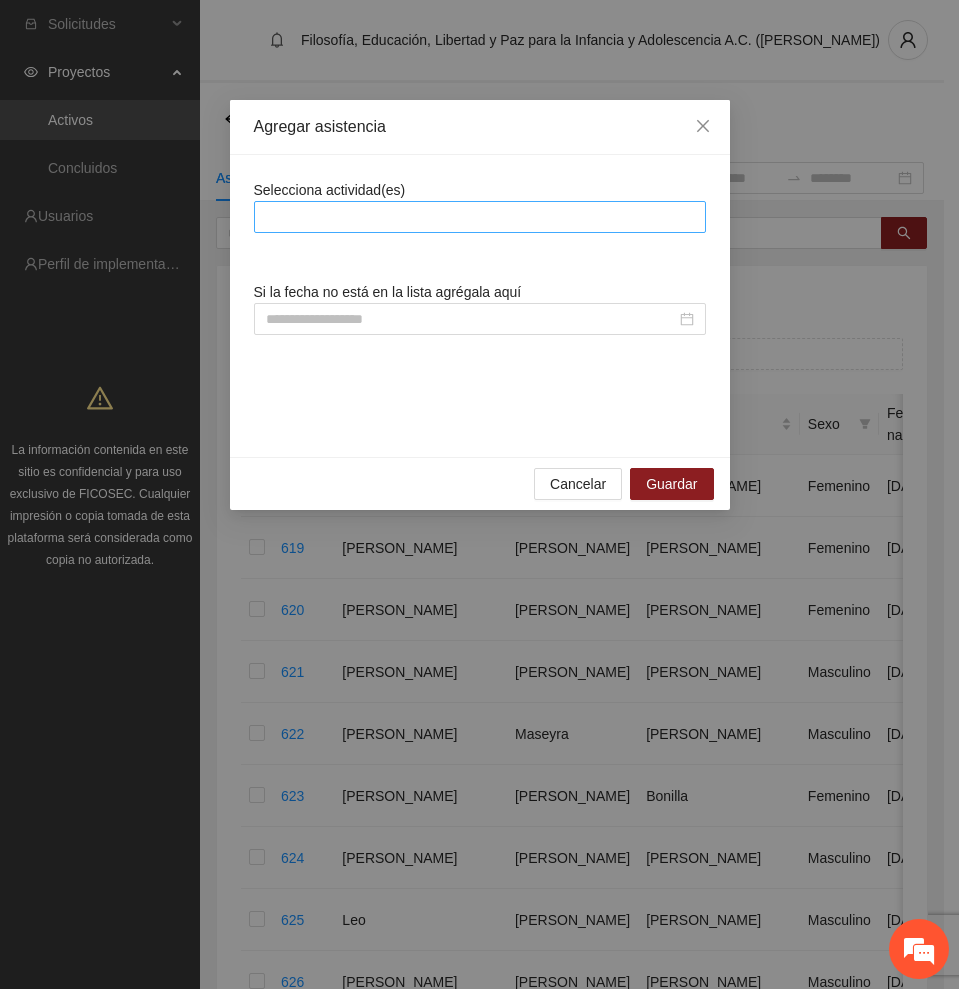 click at bounding box center [480, 217] 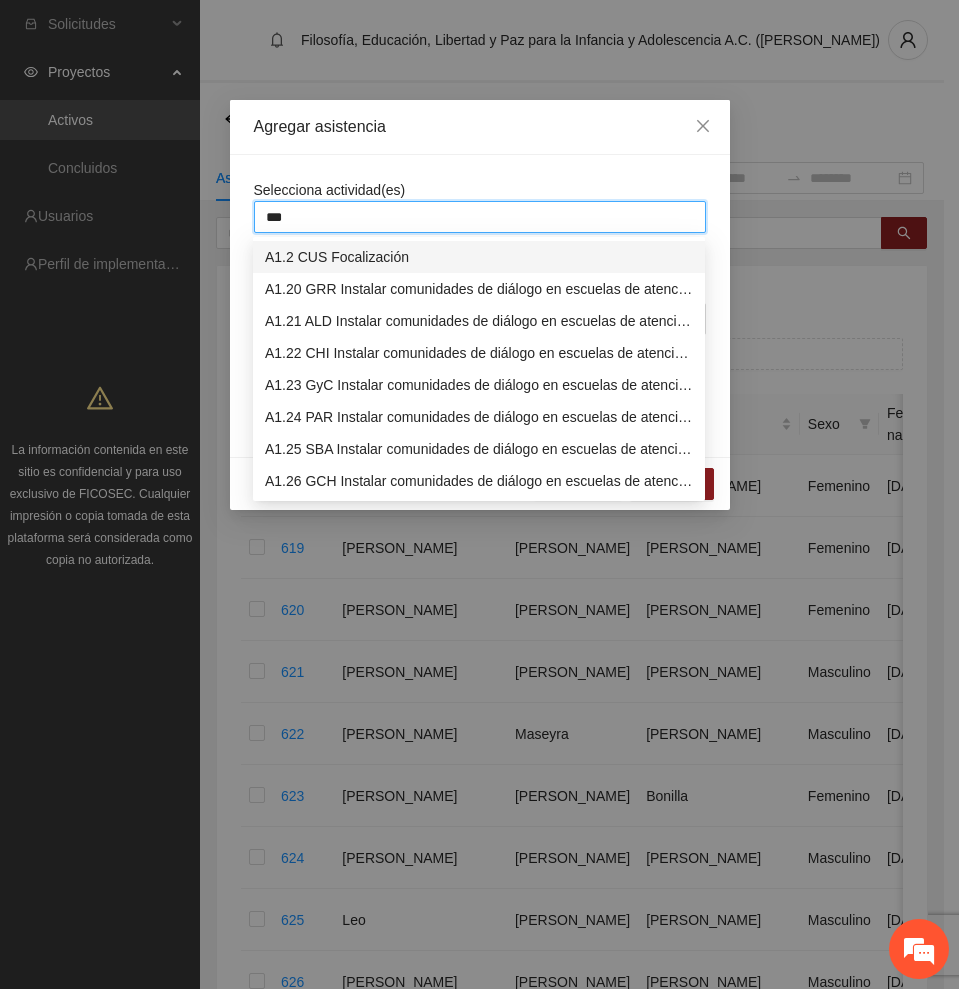type on "****" 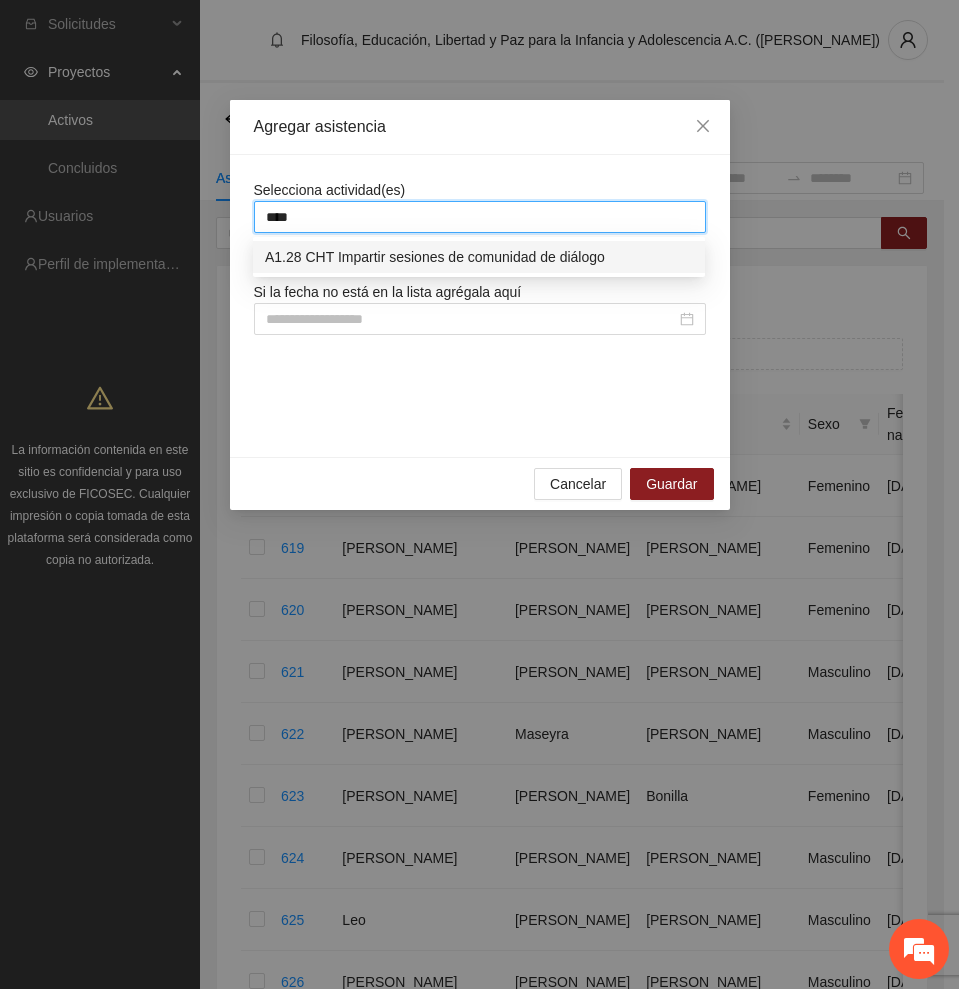click on "A1.28 CHT Impartir sesiones de comunidad de diálogo" at bounding box center (479, 257) 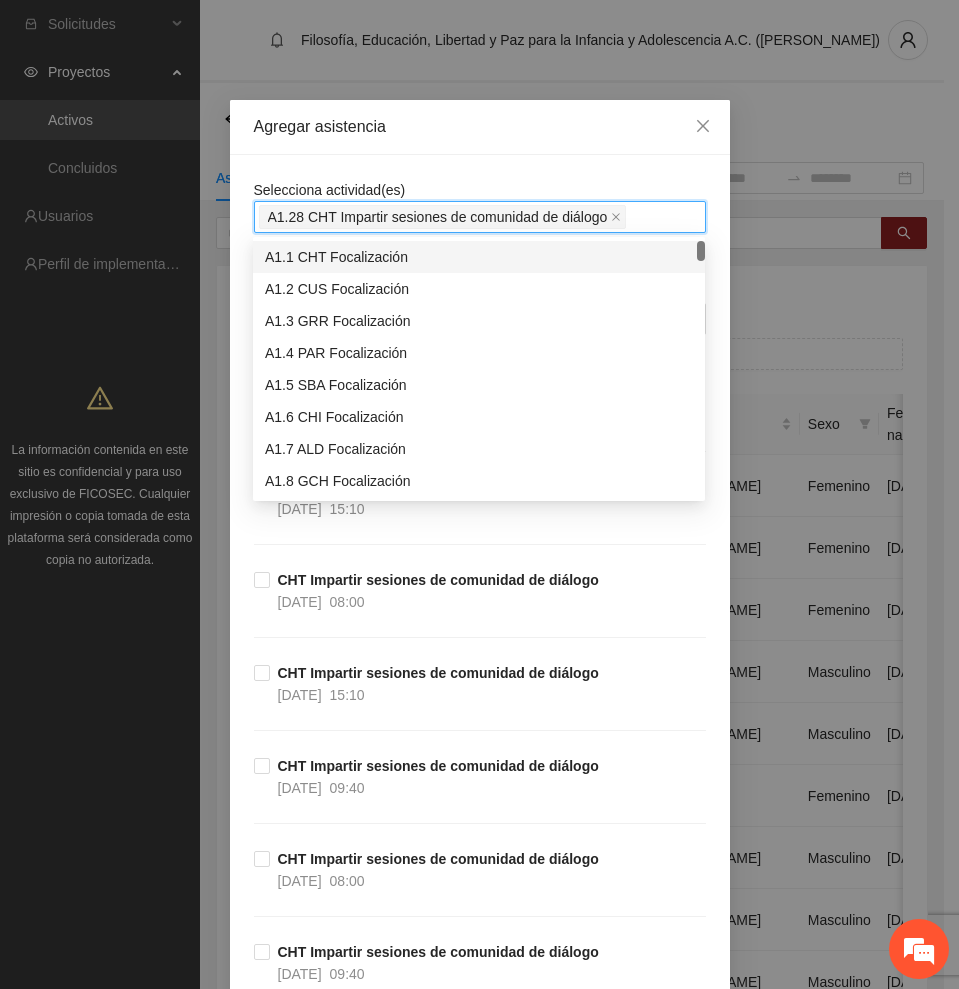 click on "Agregar asistencia" at bounding box center (480, 127) 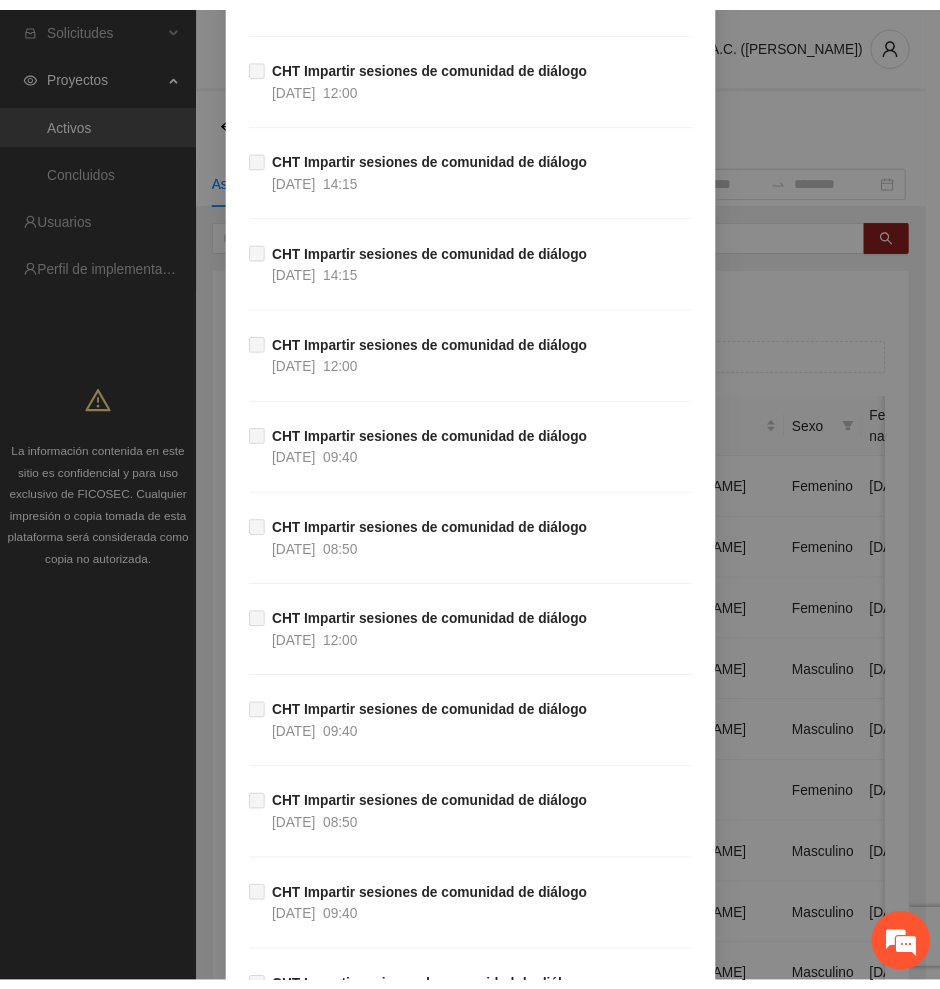 scroll, scrollTop: 11448, scrollLeft: 0, axis: vertical 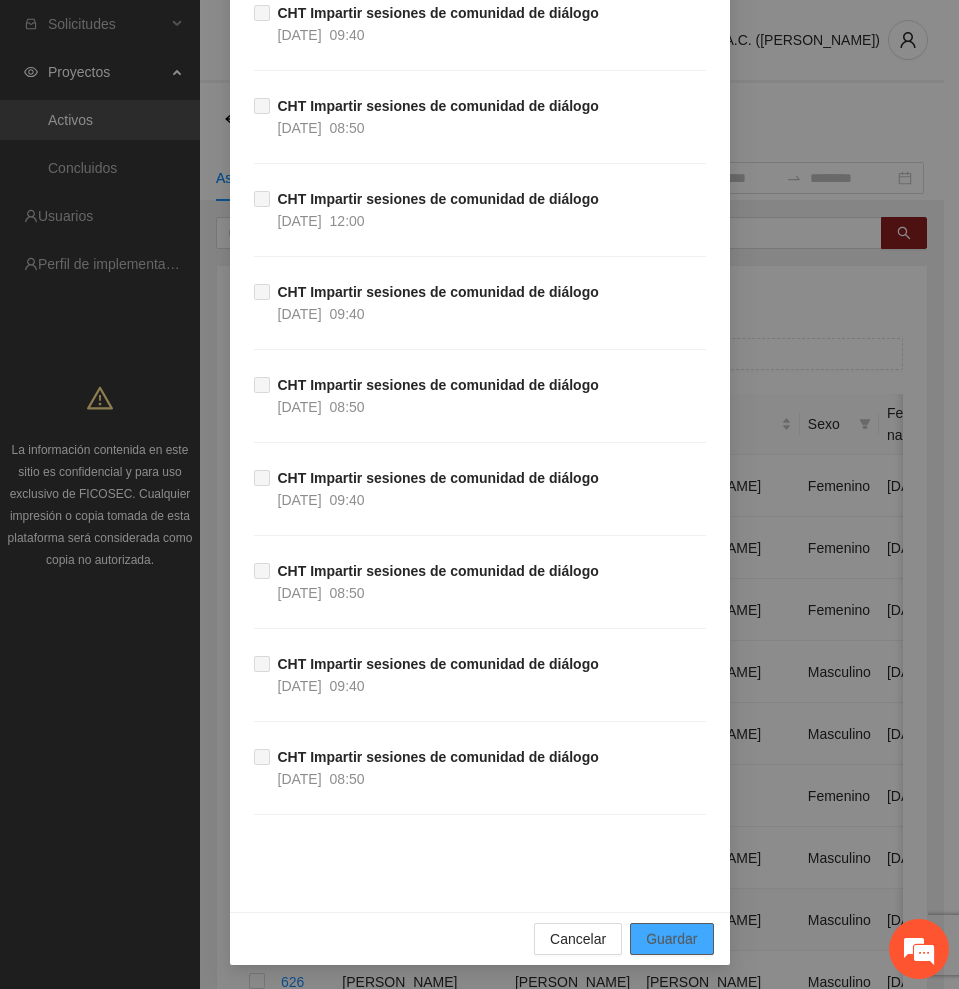 click on "Guardar" at bounding box center (671, 939) 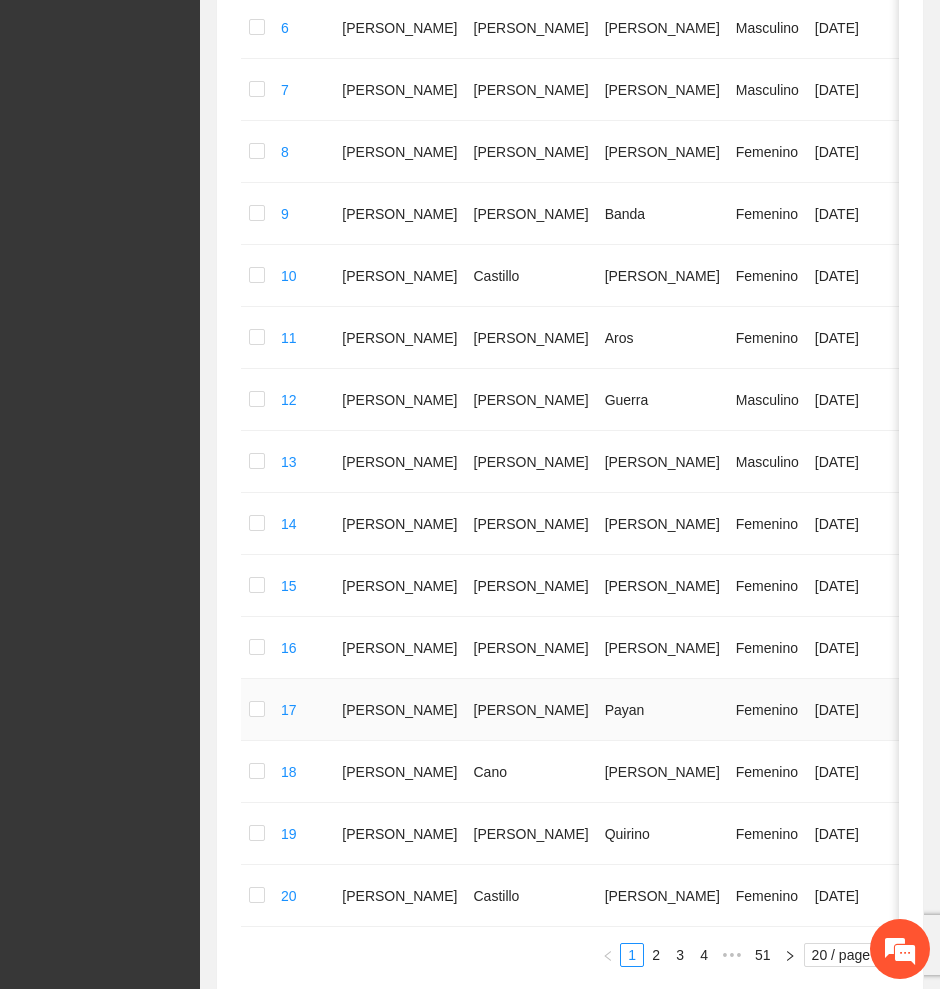 scroll, scrollTop: 906, scrollLeft: 0, axis: vertical 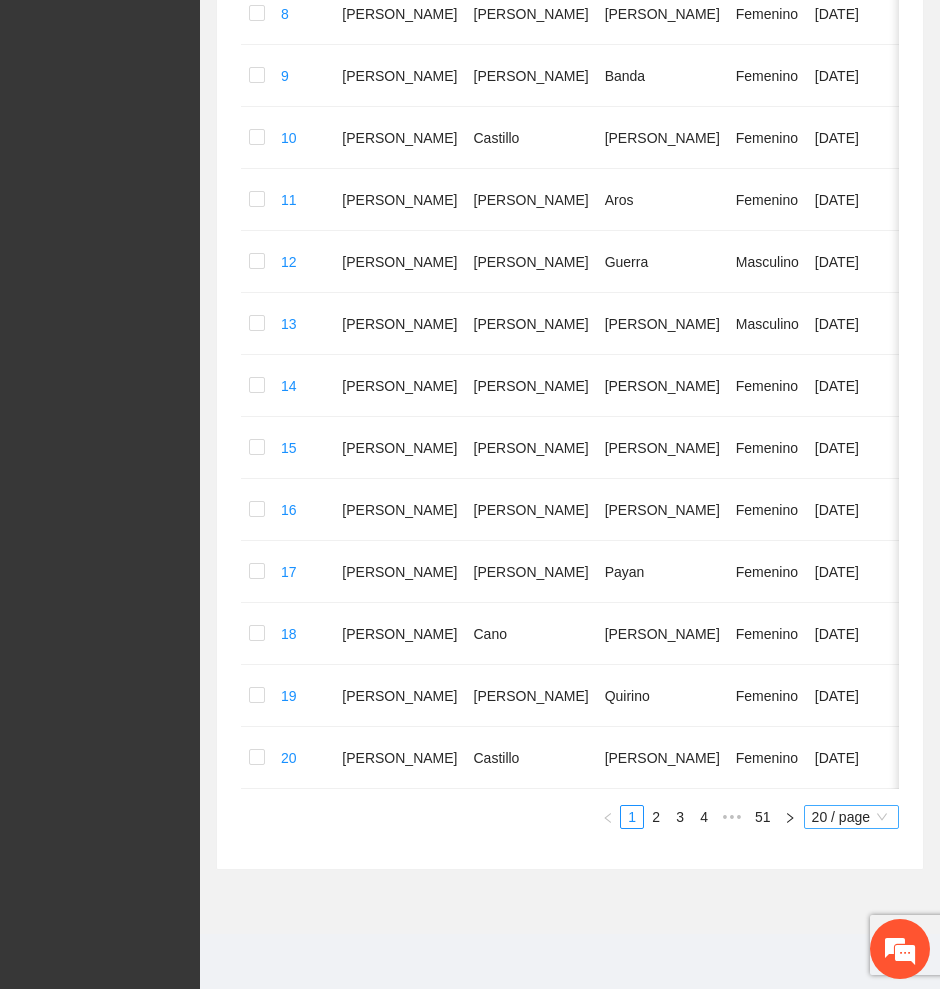 click on "20 / page" at bounding box center [851, 817] 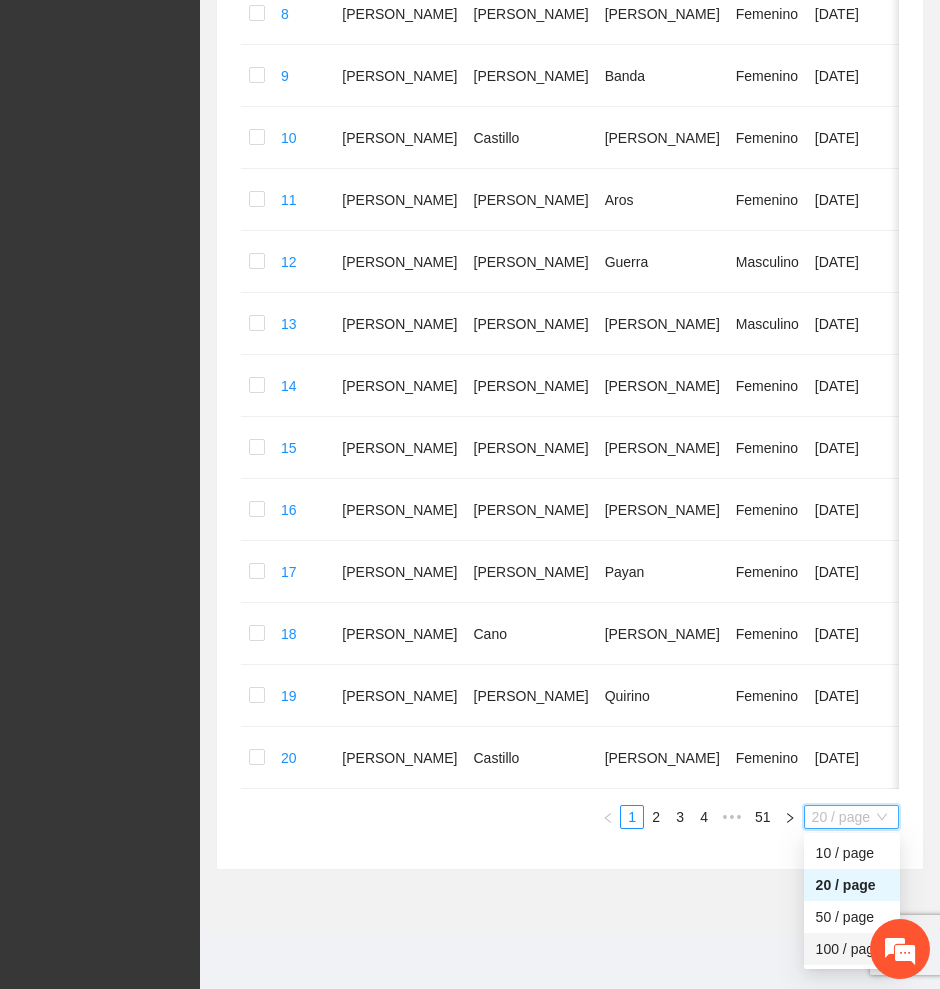 click on "100 / page" at bounding box center (852, 949) 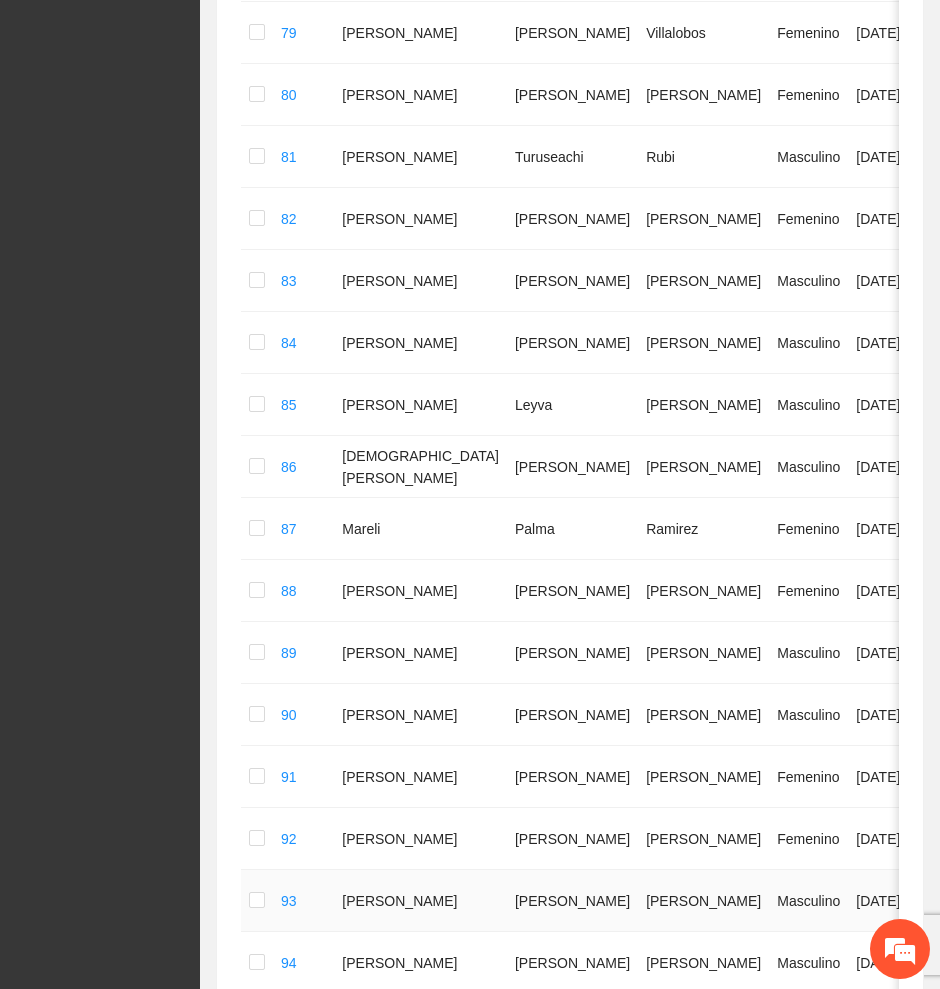 scroll, scrollTop: 5808, scrollLeft: 0, axis: vertical 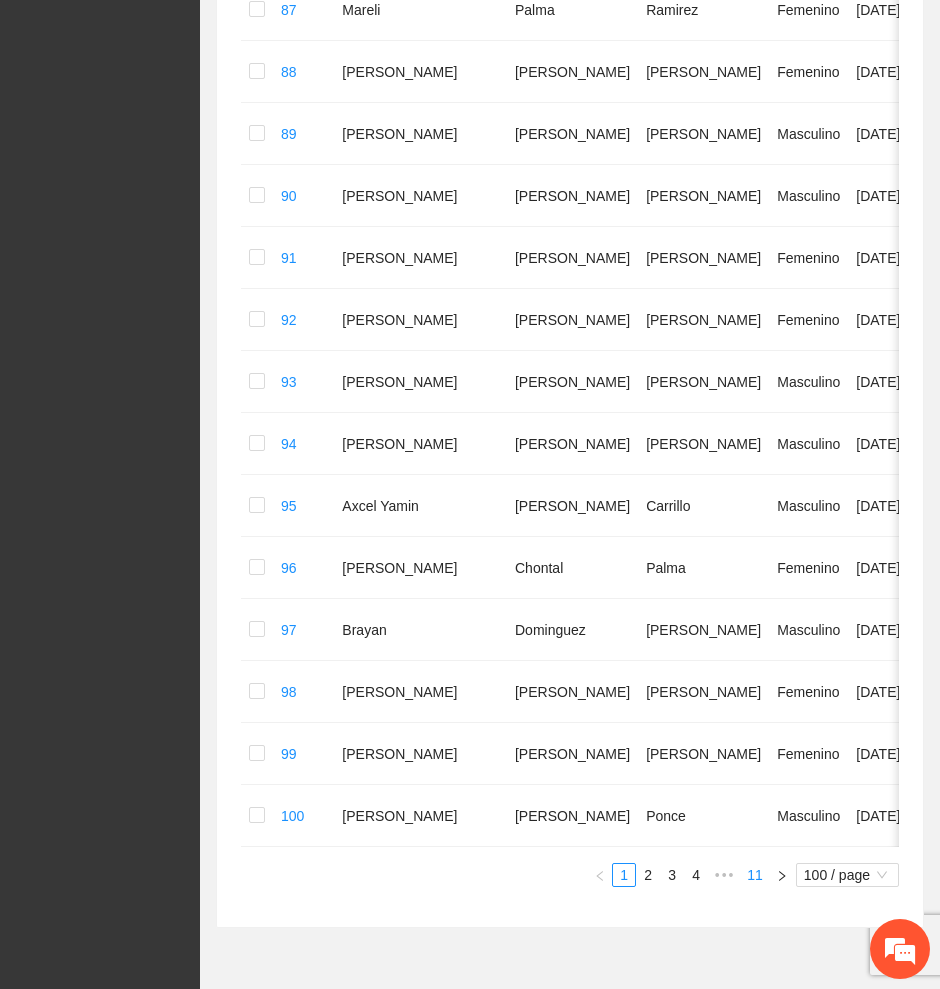 click on "11" at bounding box center (755, 875) 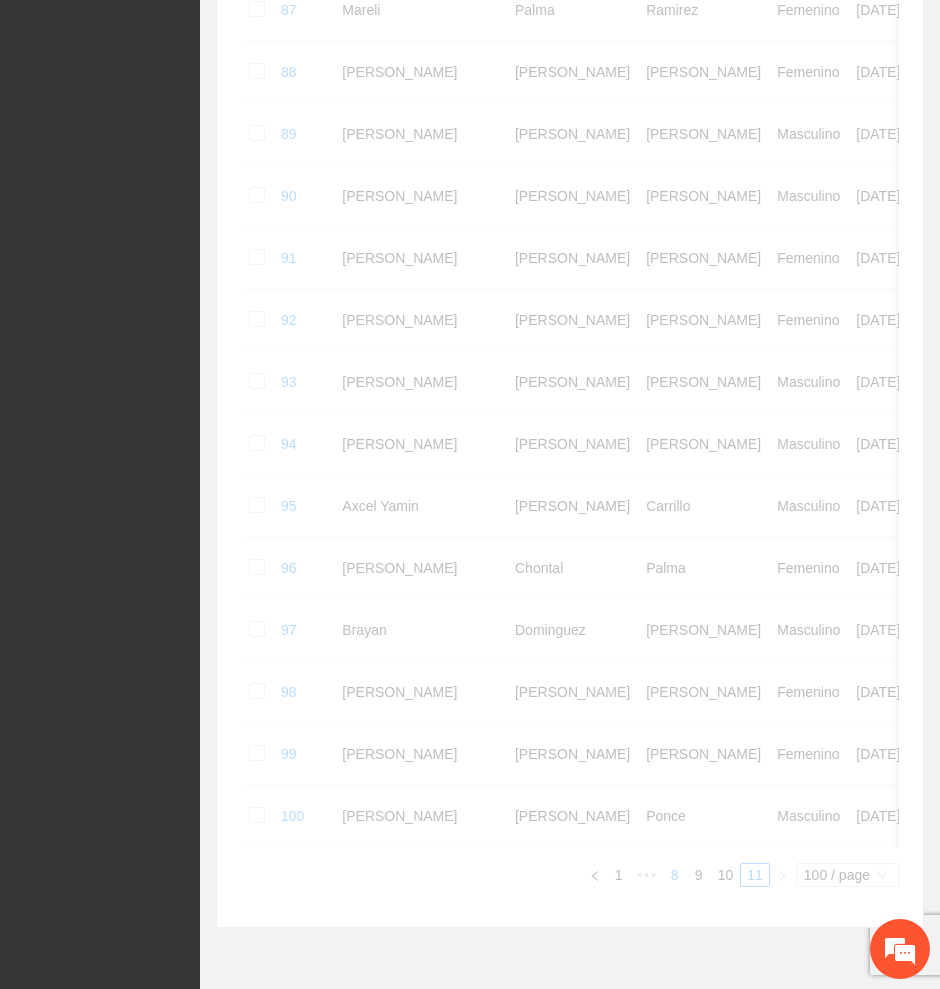 scroll, scrollTop: 52, scrollLeft: 0, axis: vertical 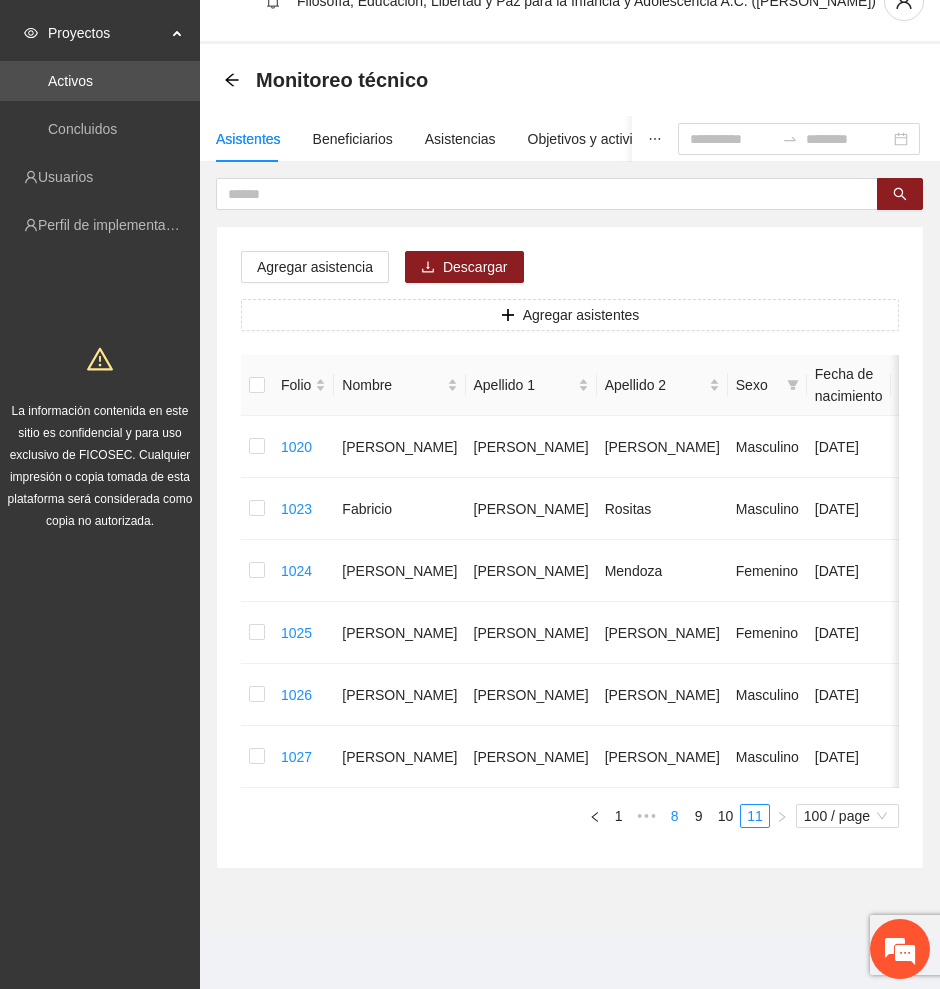 click on "8" at bounding box center (675, 816) 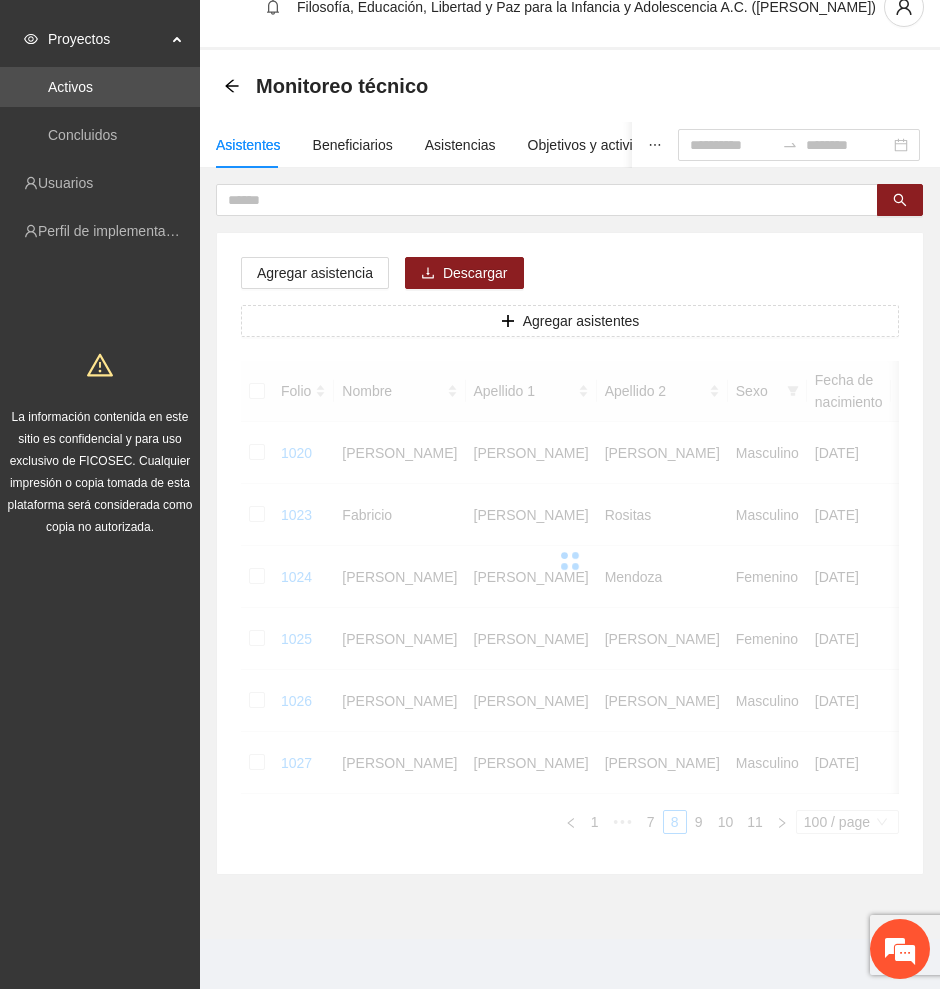 scroll, scrollTop: 0, scrollLeft: 0, axis: both 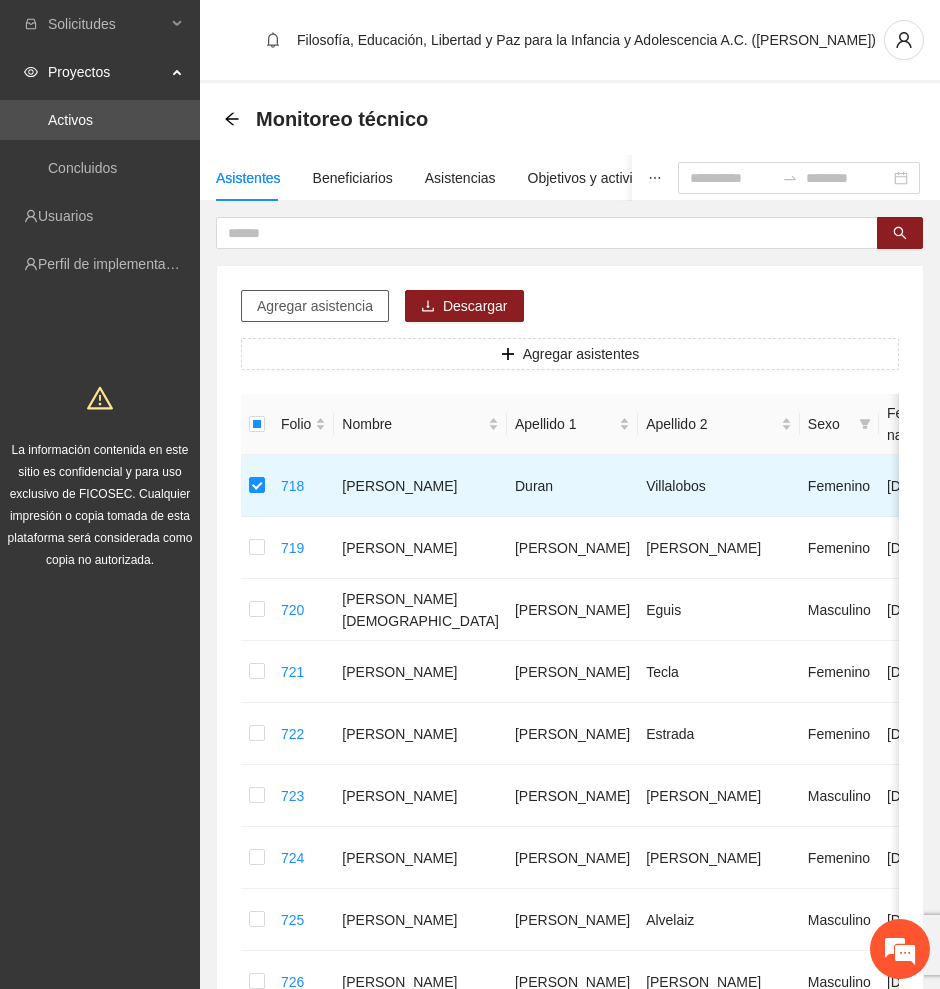 click on "Agregar asistencia" at bounding box center [315, 306] 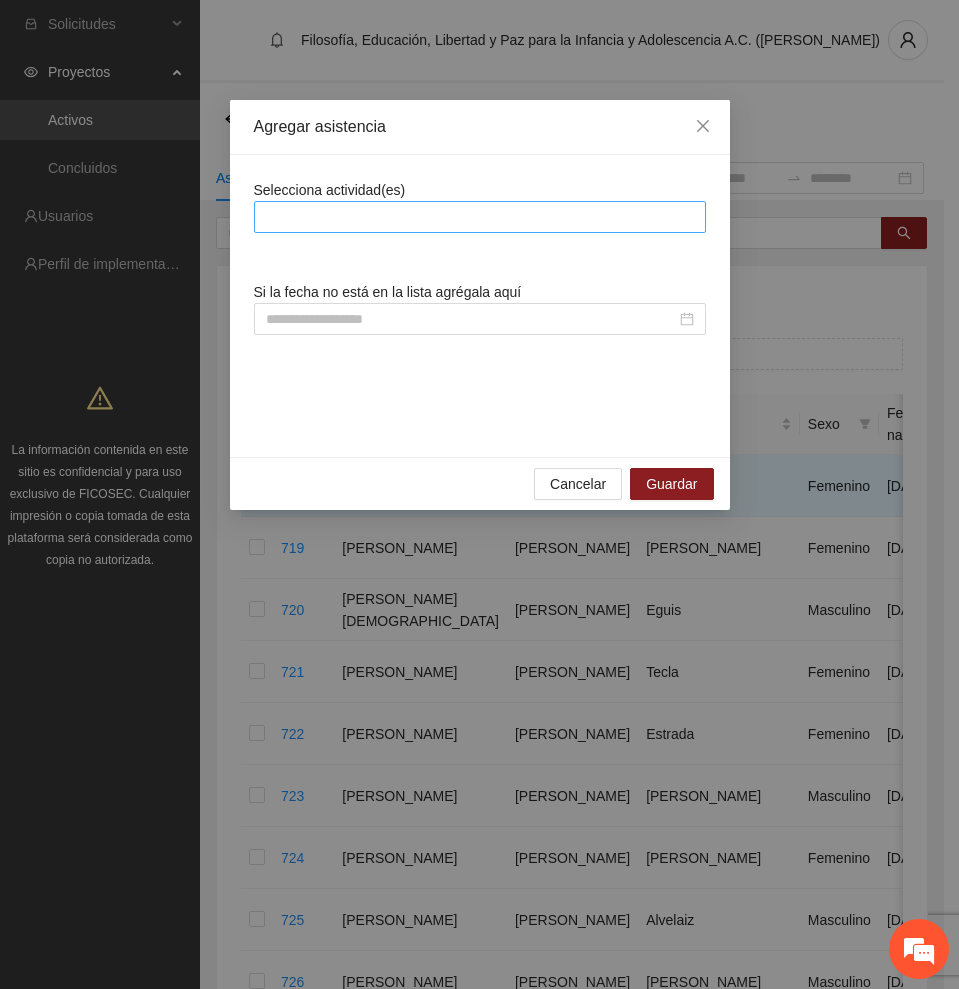 click at bounding box center [480, 217] 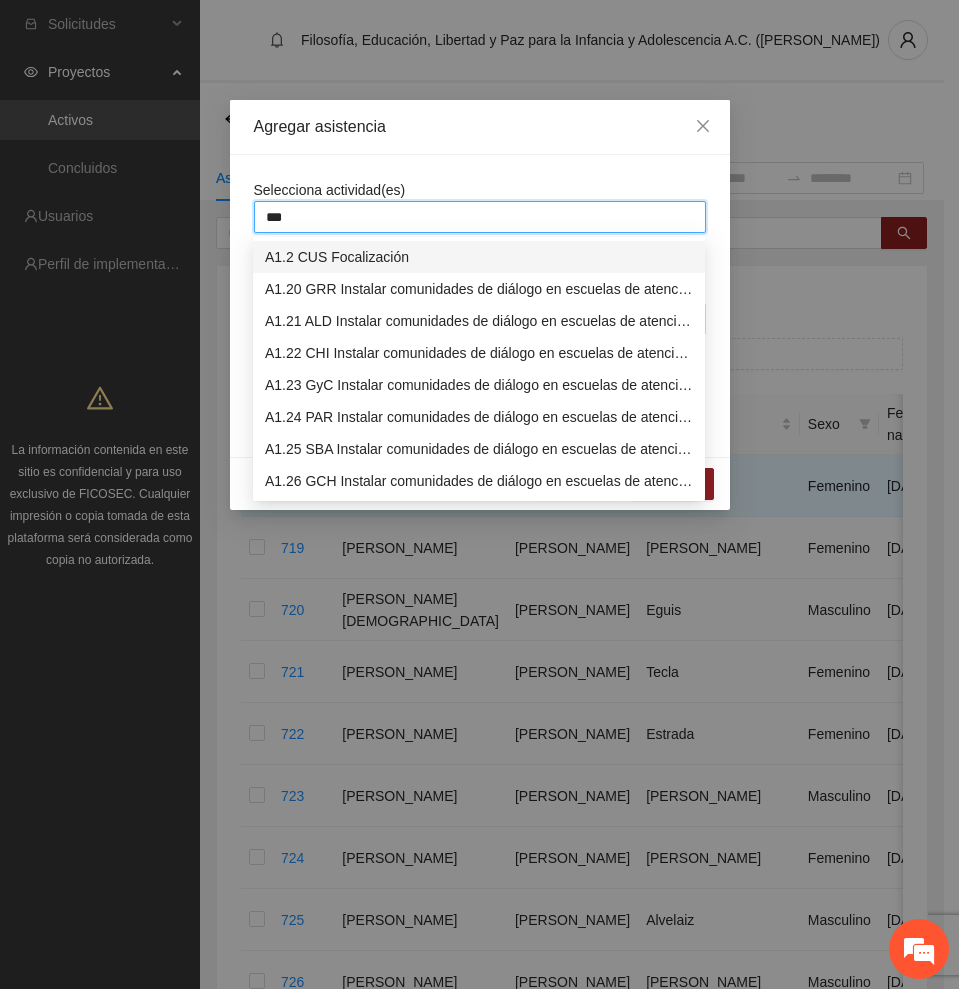 type on "****" 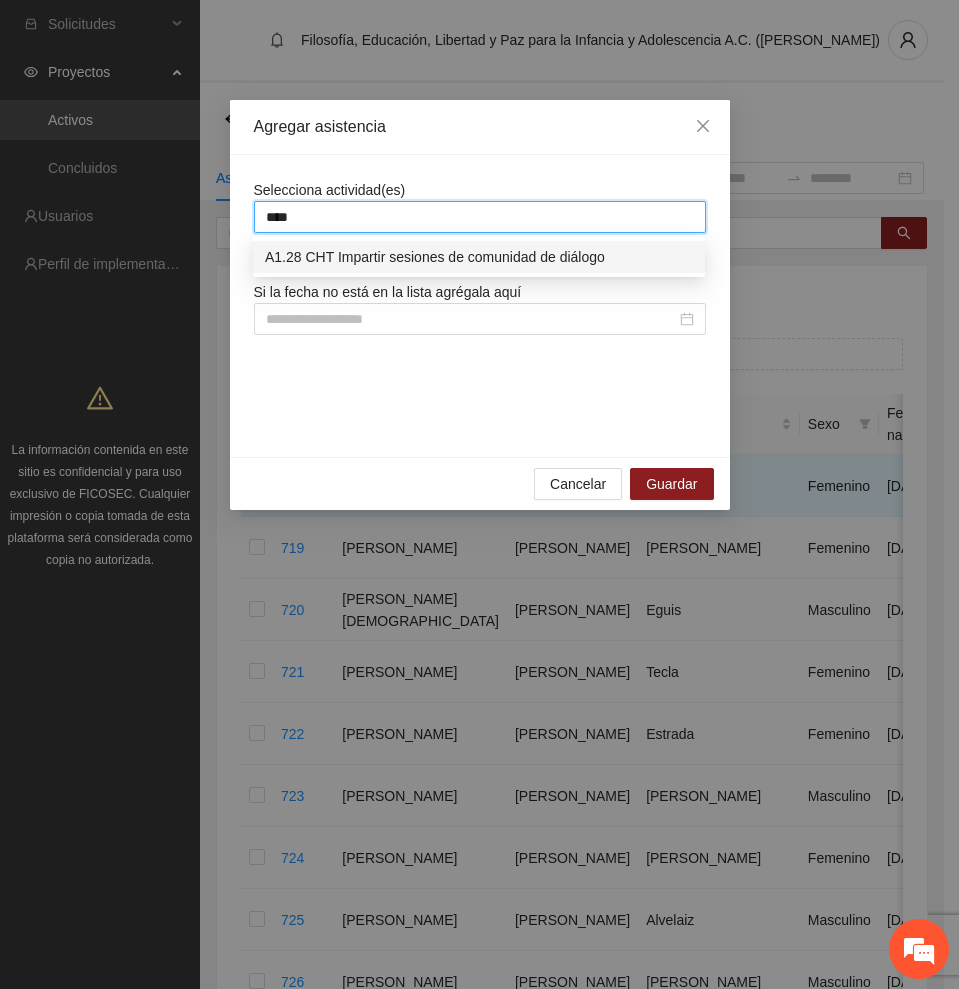 click on "A1.28 CHT Impartir sesiones de comunidad de diálogo" at bounding box center [479, 257] 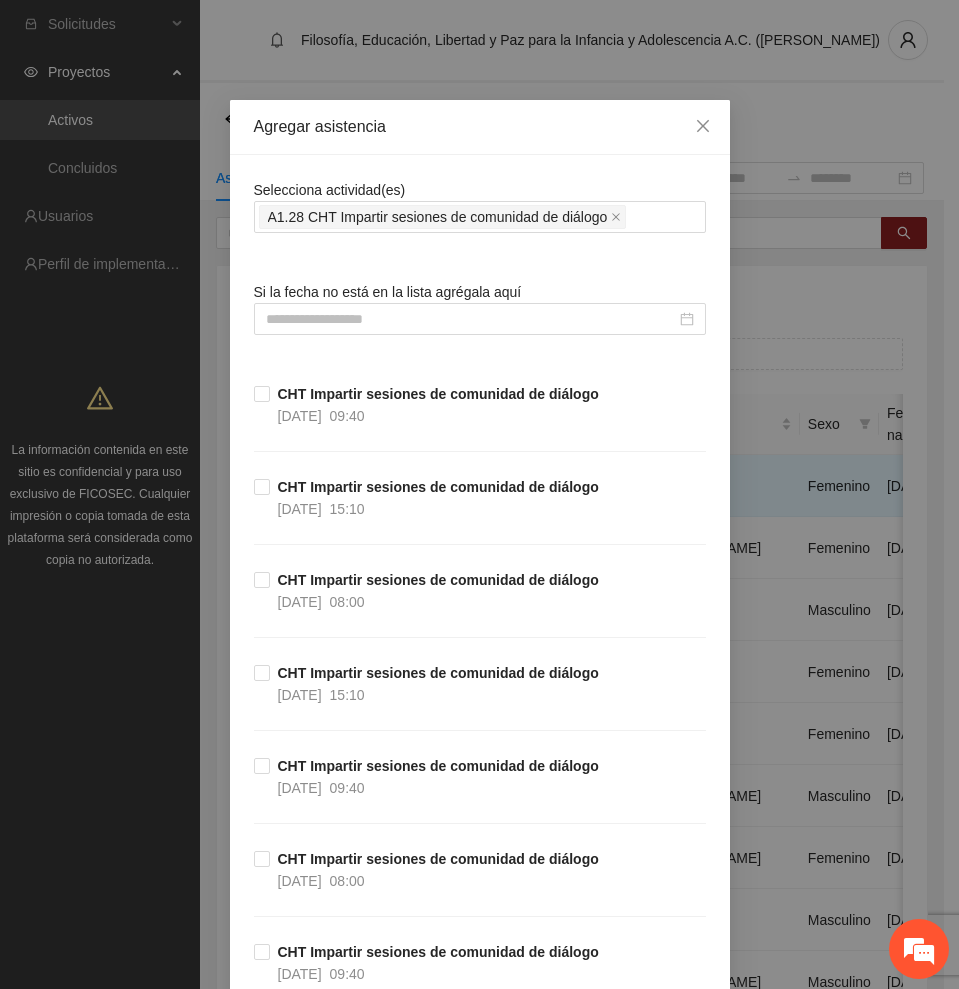 click on "Agregar asistencia" at bounding box center (480, 127) 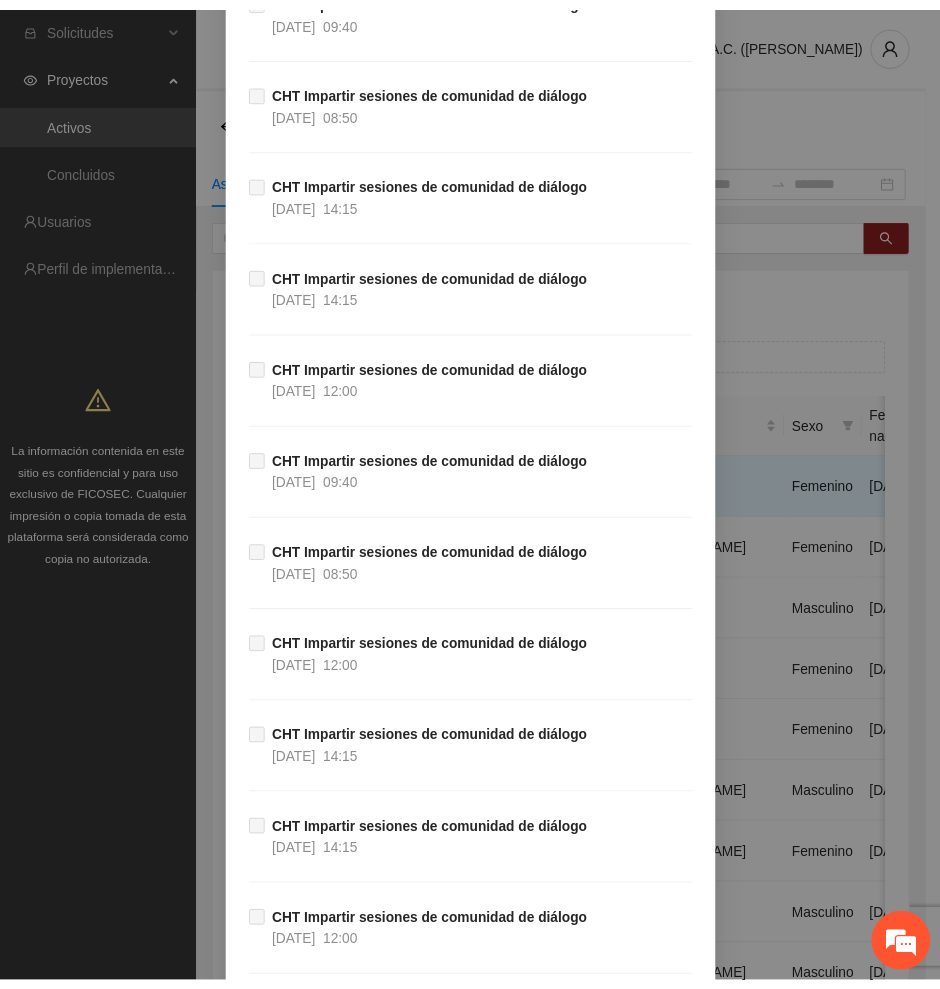 scroll, scrollTop: 11448, scrollLeft: 0, axis: vertical 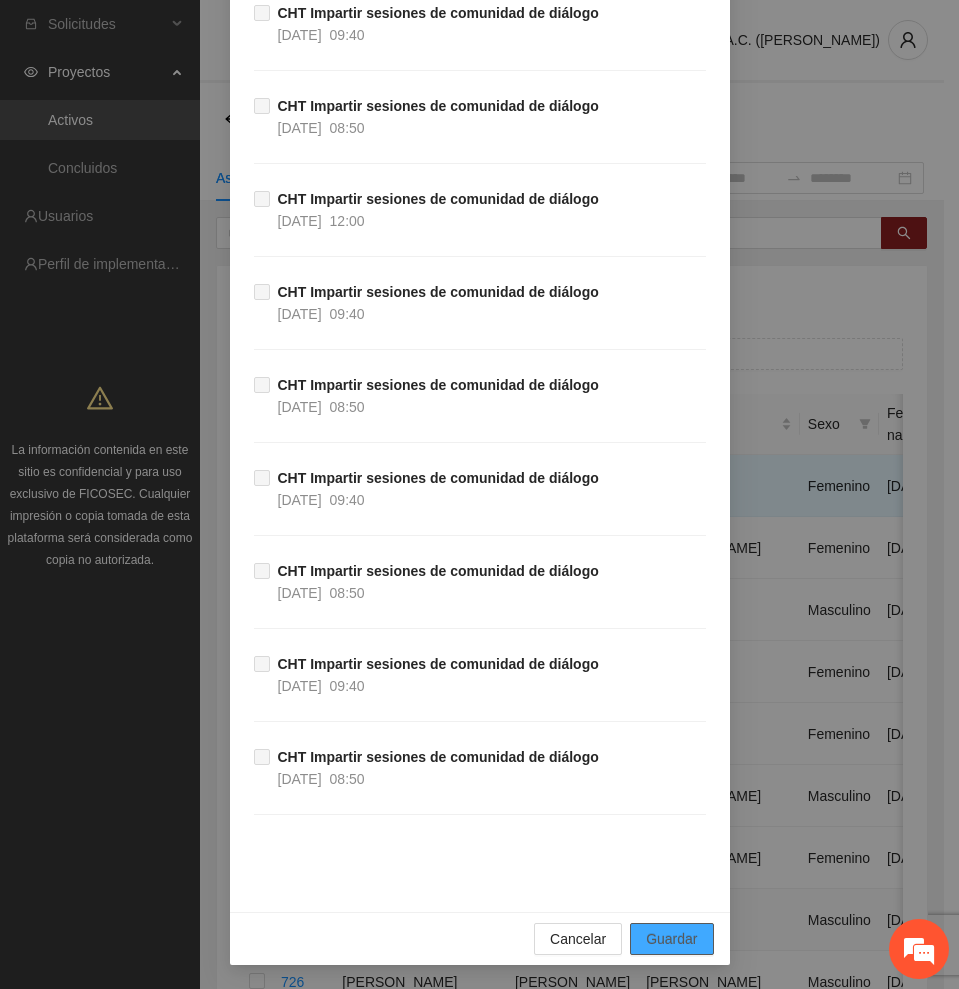 drag, startPoint x: 656, startPoint y: 941, endPoint x: 619, endPoint y: 936, distance: 37.336308 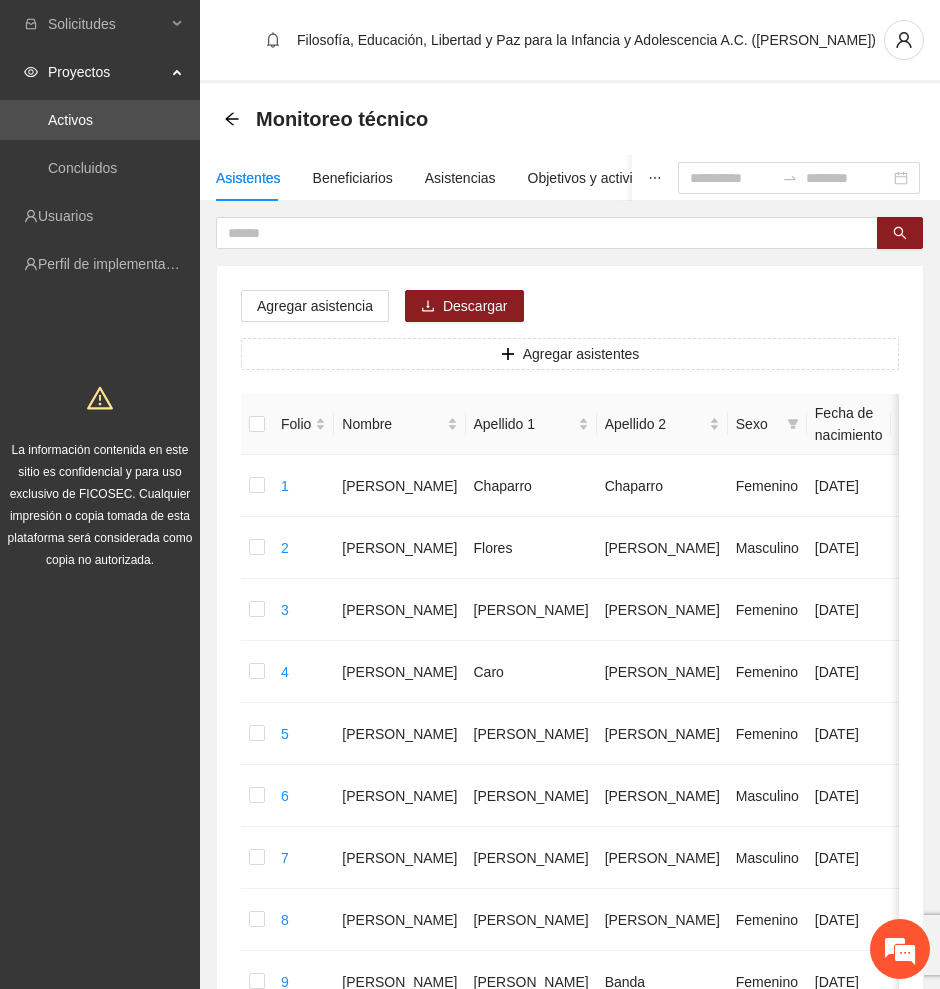 scroll, scrollTop: 906, scrollLeft: 0, axis: vertical 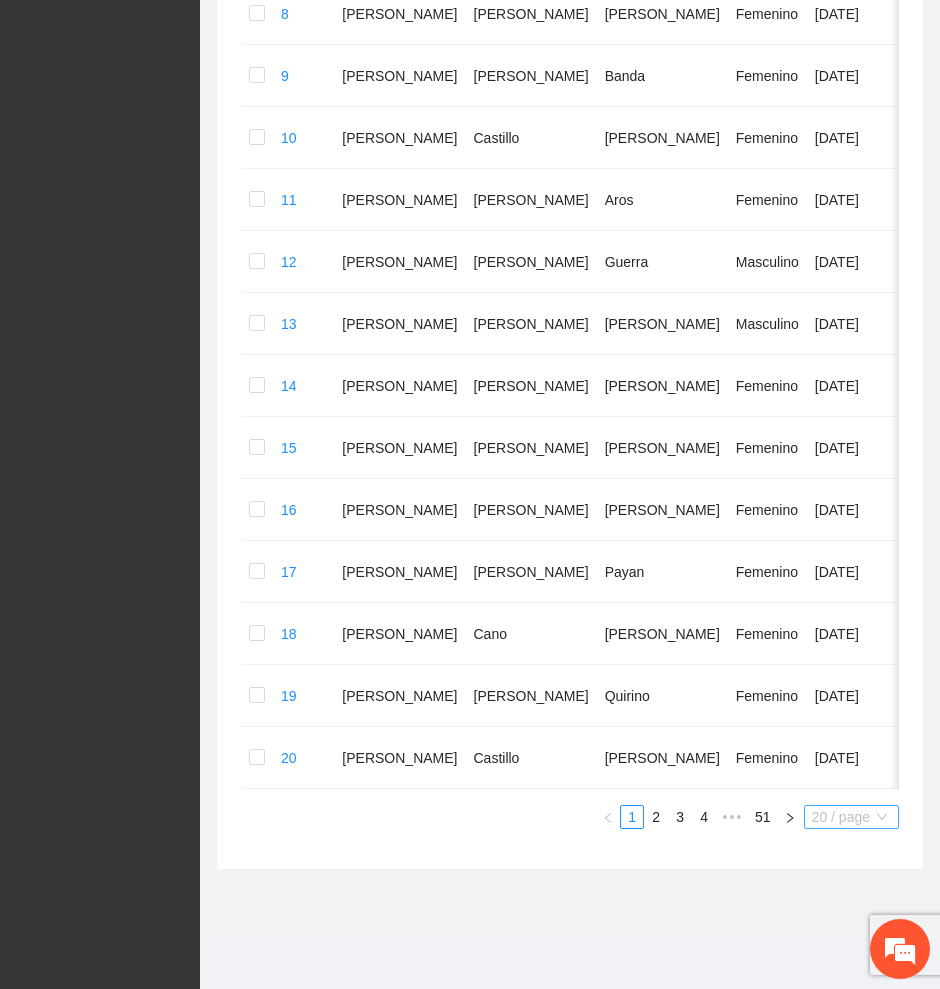 click on "20 / page" at bounding box center (851, 817) 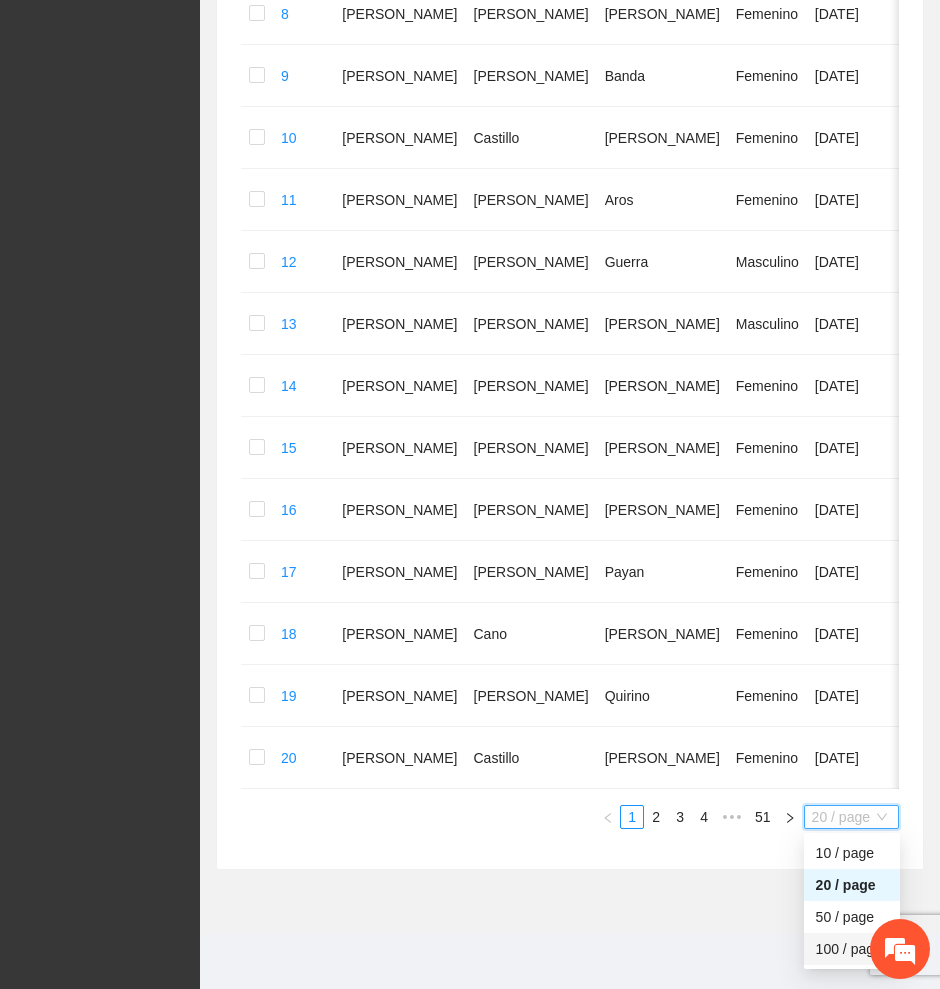 click on "100 / page" at bounding box center [852, 949] 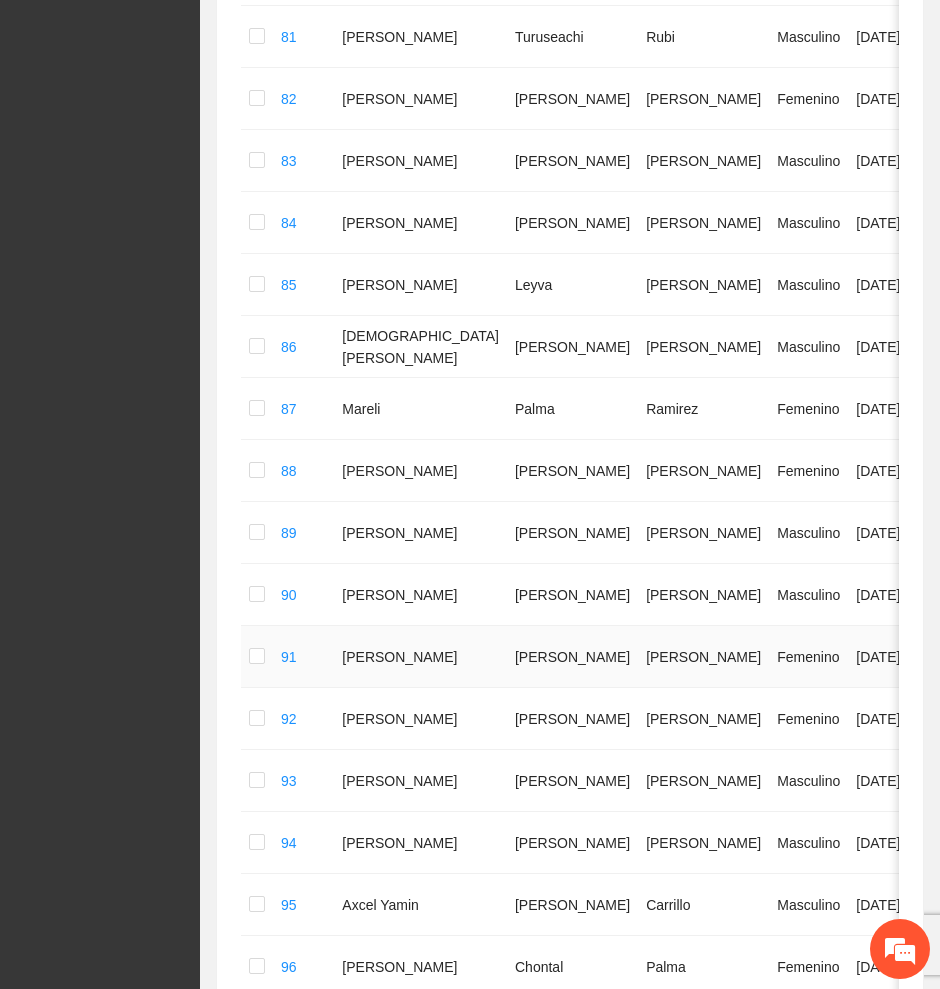 scroll, scrollTop: 5808, scrollLeft: 0, axis: vertical 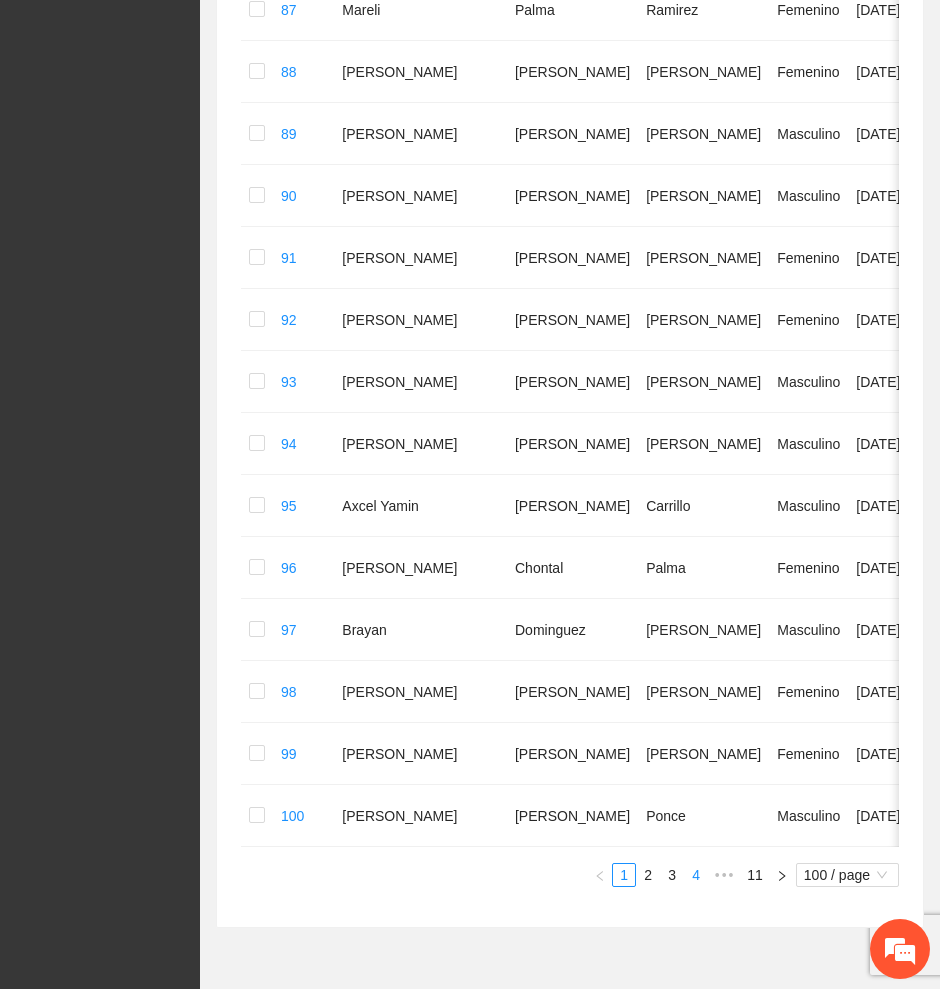 click on "4" at bounding box center [696, 875] 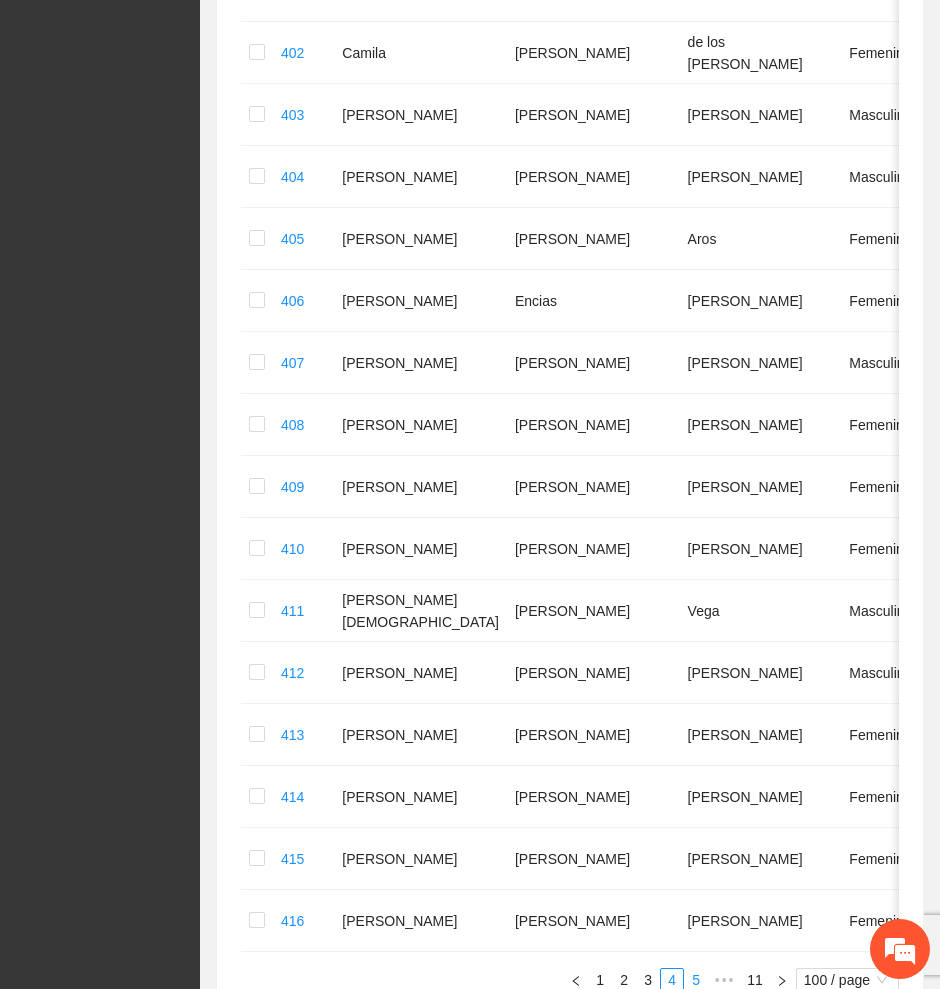 click on "5" at bounding box center [696, 980] 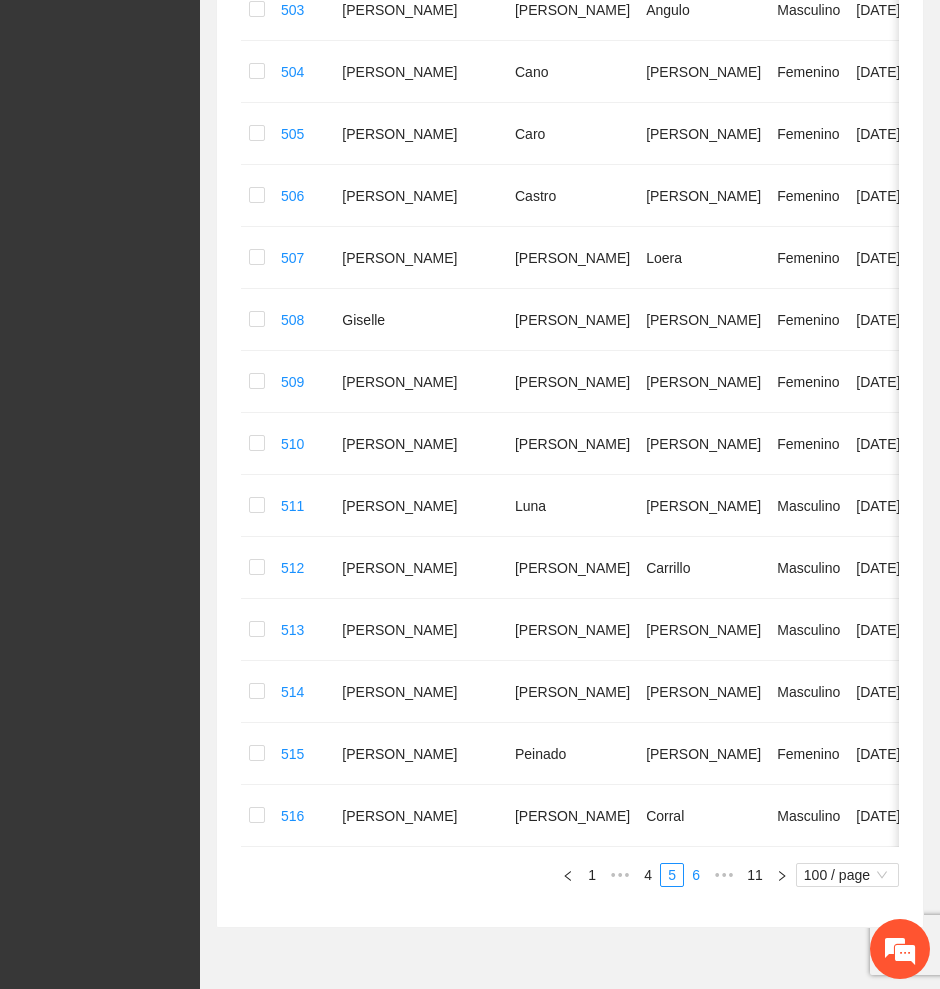 click on "6" at bounding box center (696, 875) 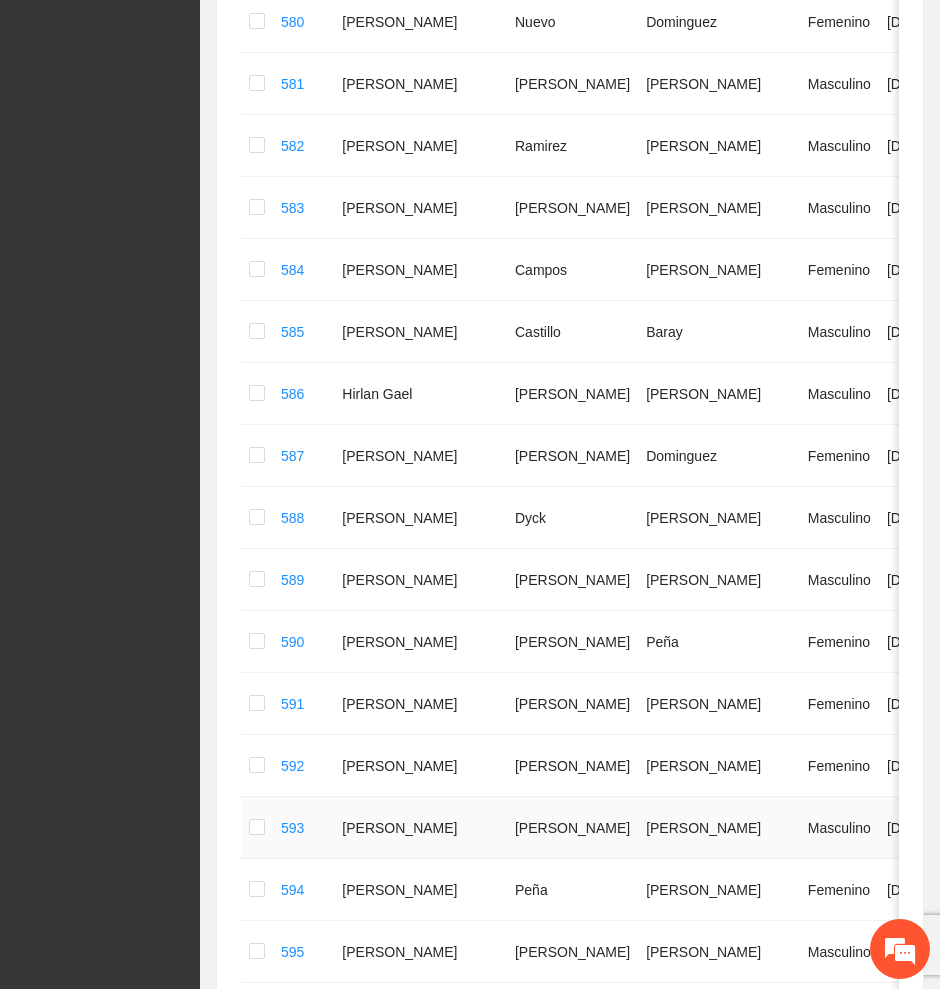 scroll, scrollTop: 3308, scrollLeft: 0, axis: vertical 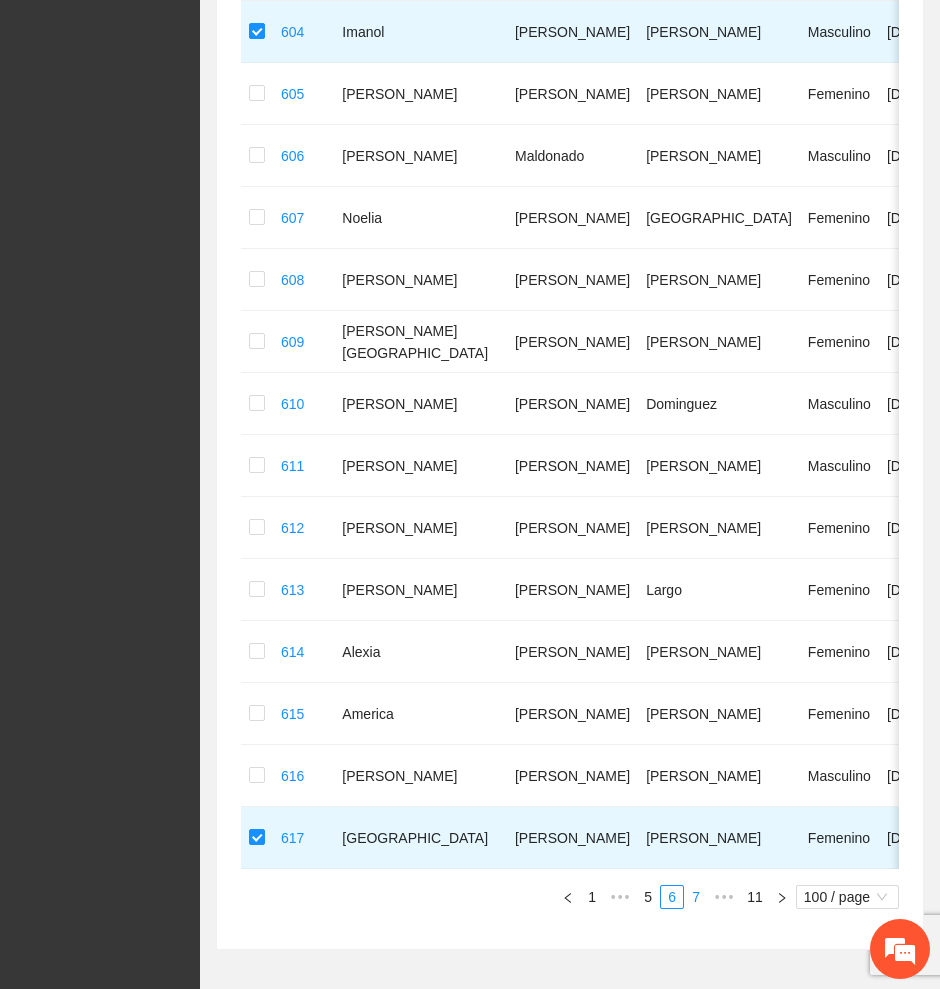 click on "7" at bounding box center [696, 897] 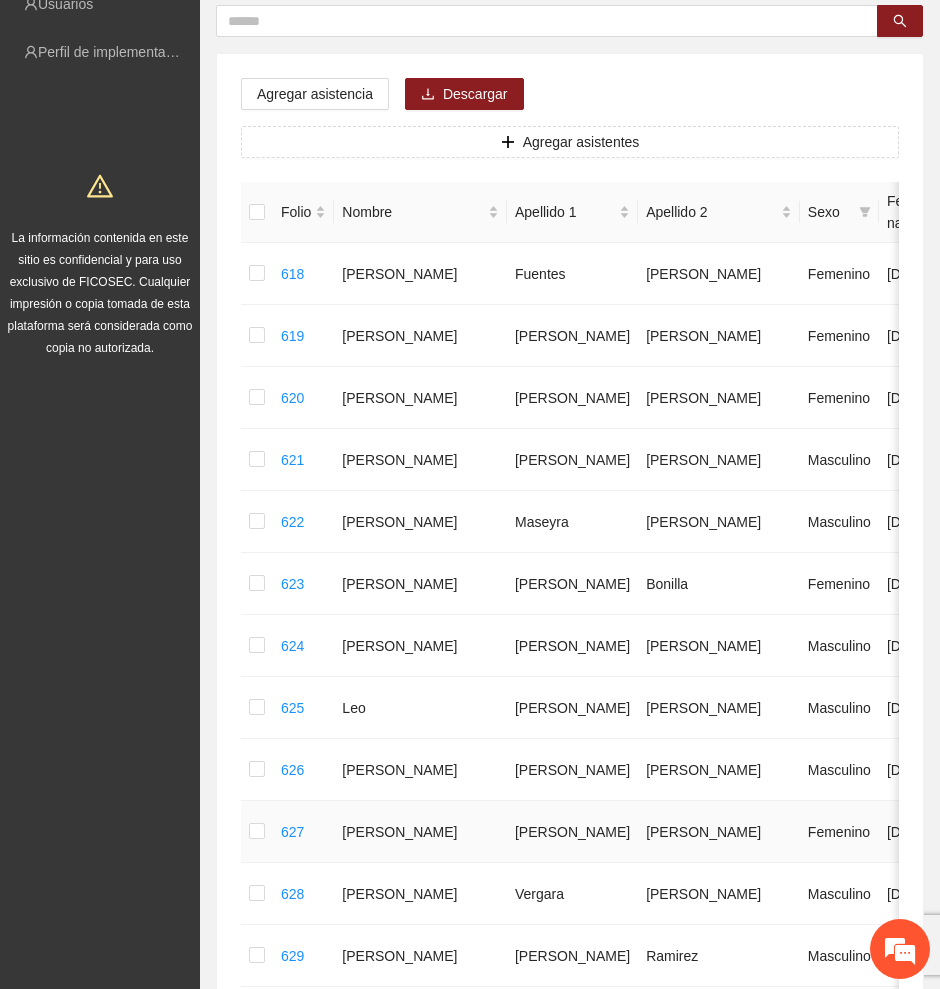 scroll, scrollTop: 500, scrollLeft: 0, axis: vertical 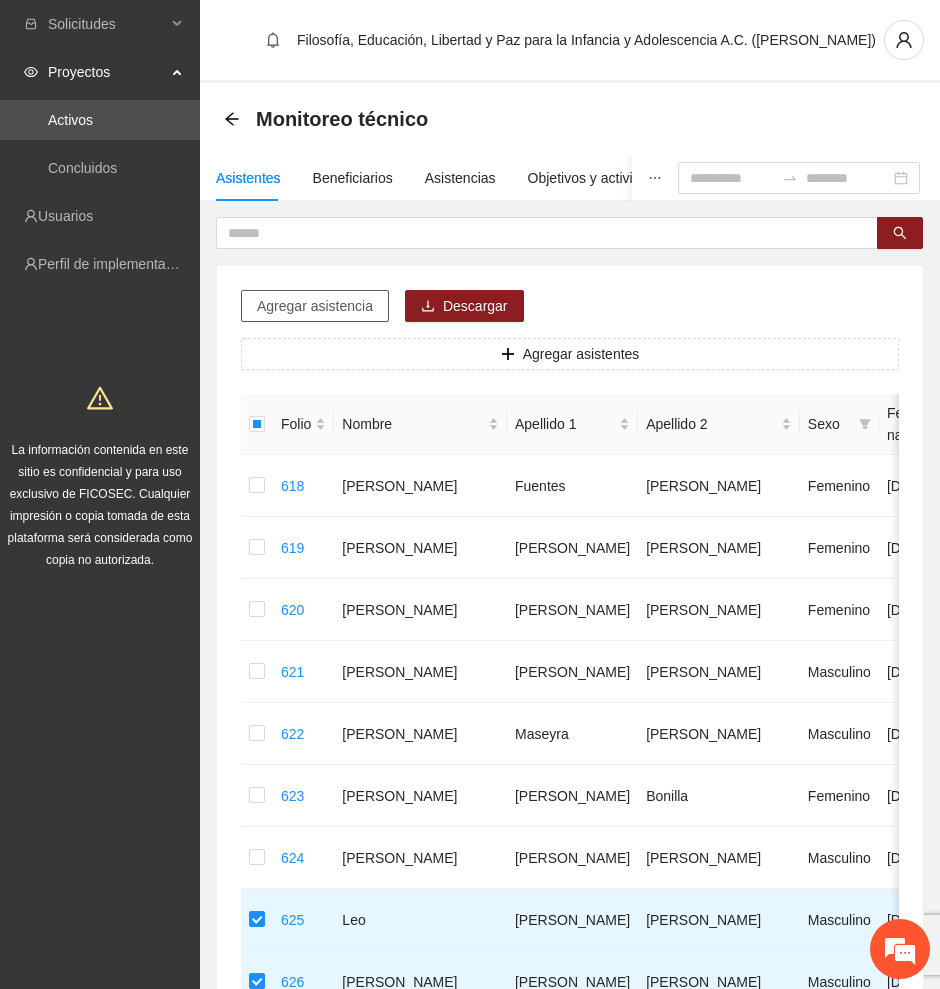 click on "Agregar asistencia" at bounding box center (315, 306) 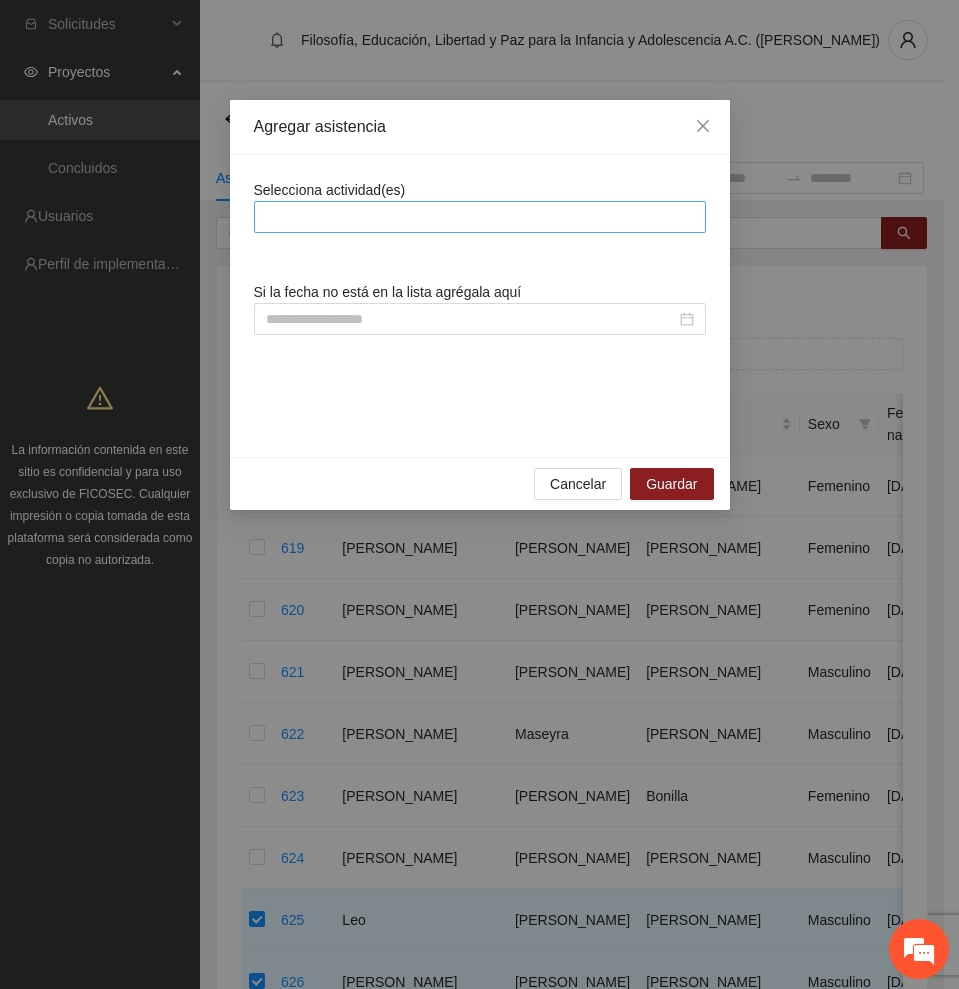 click at bounding box center [480, 217] 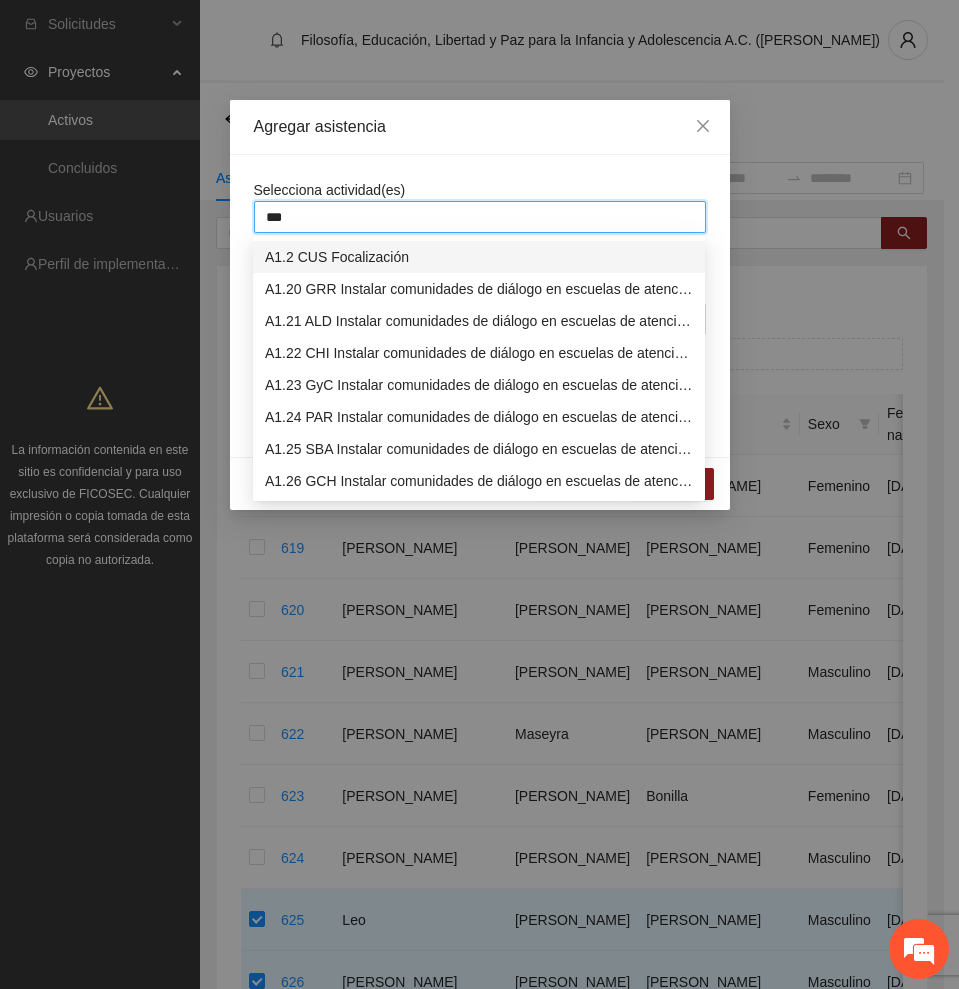 type on "****" 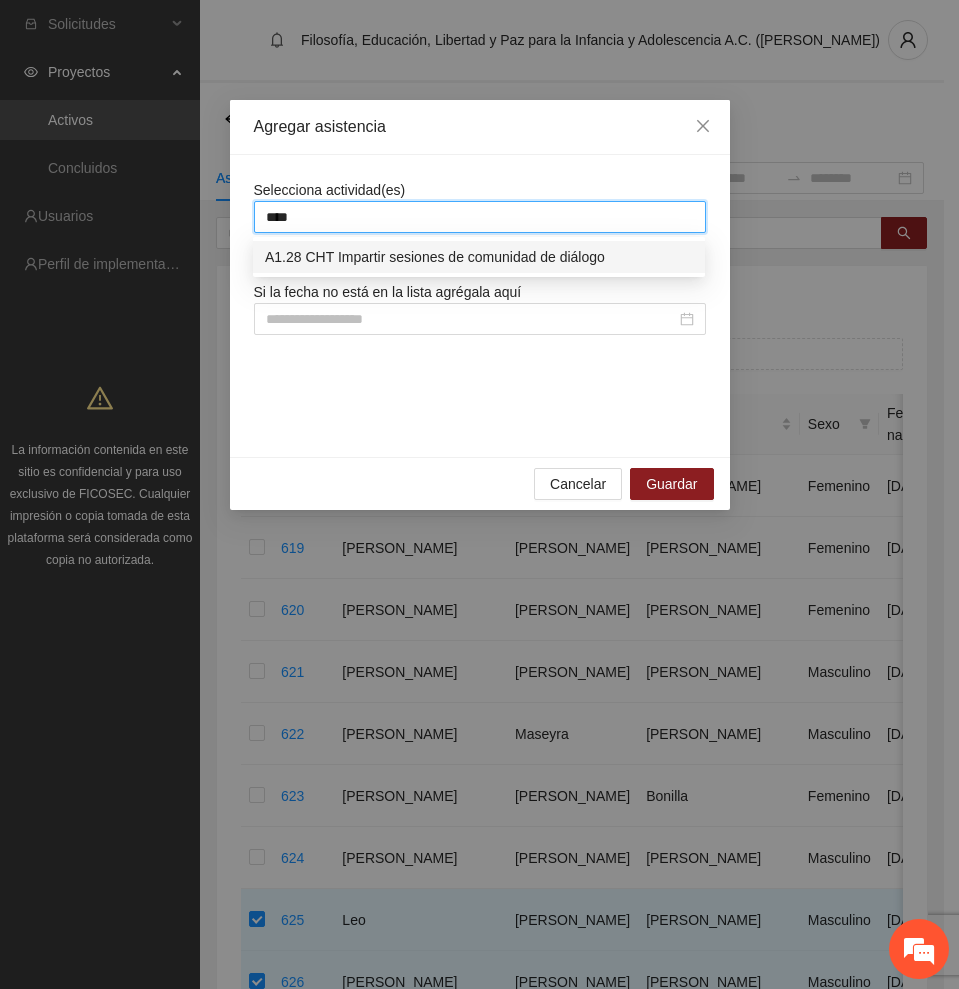 click on "A1.28 CHT Impartir sesiones de comunidad de diálogo" at bounding box center [479, 257] 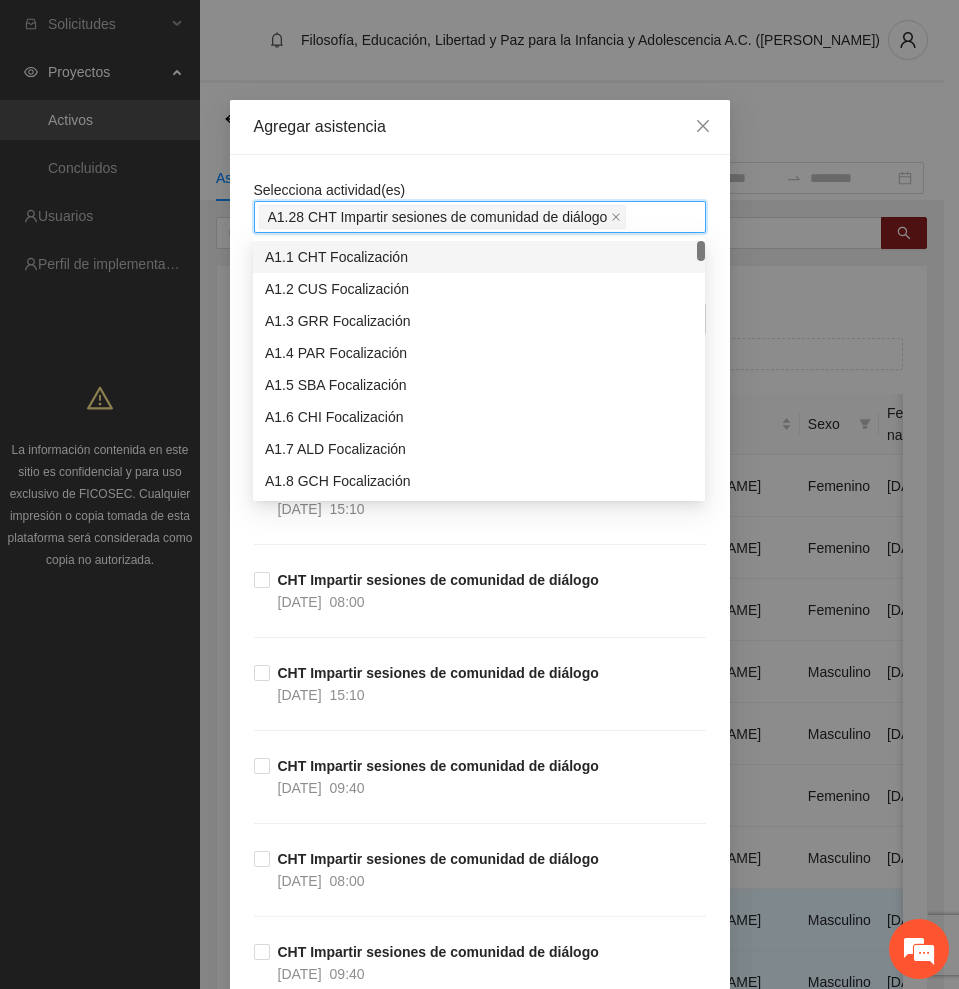 click on "Agregar asistencia" at bounding box center (480, 127) 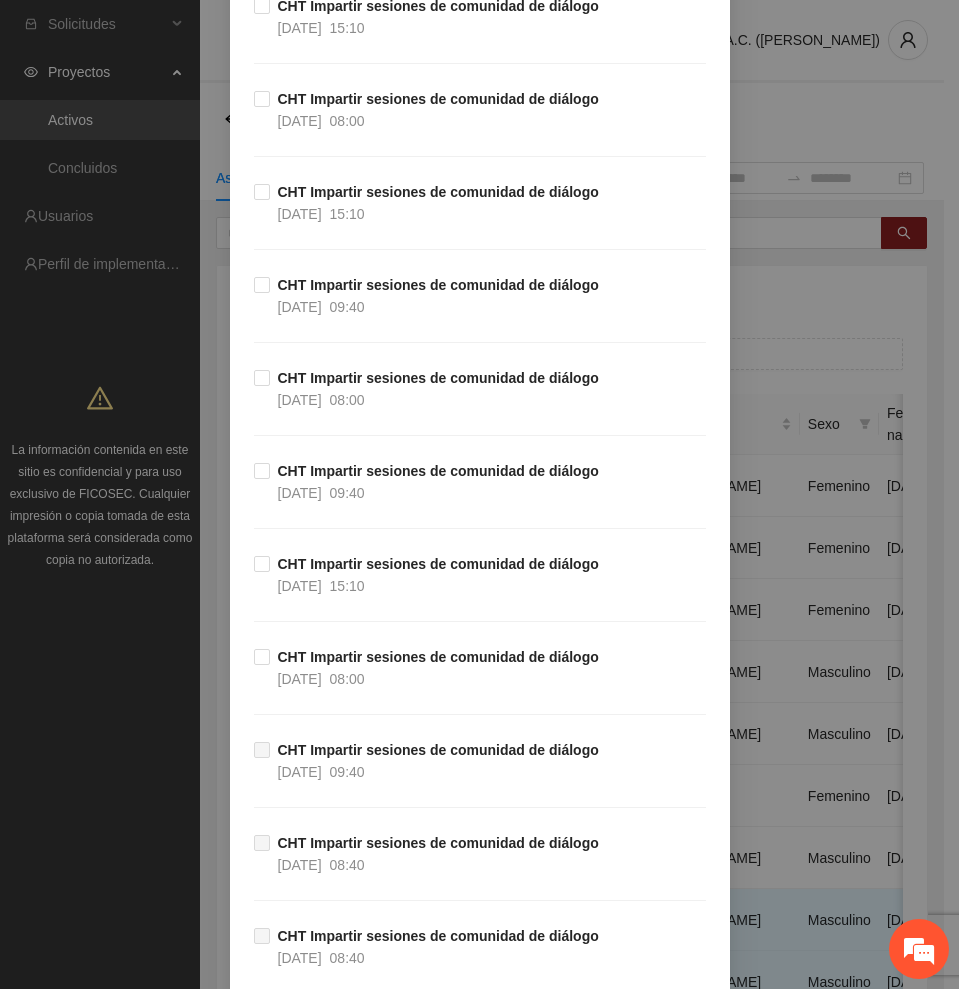 scroll, scrollTop: 500, scrollLeft: 0, axis: vertical 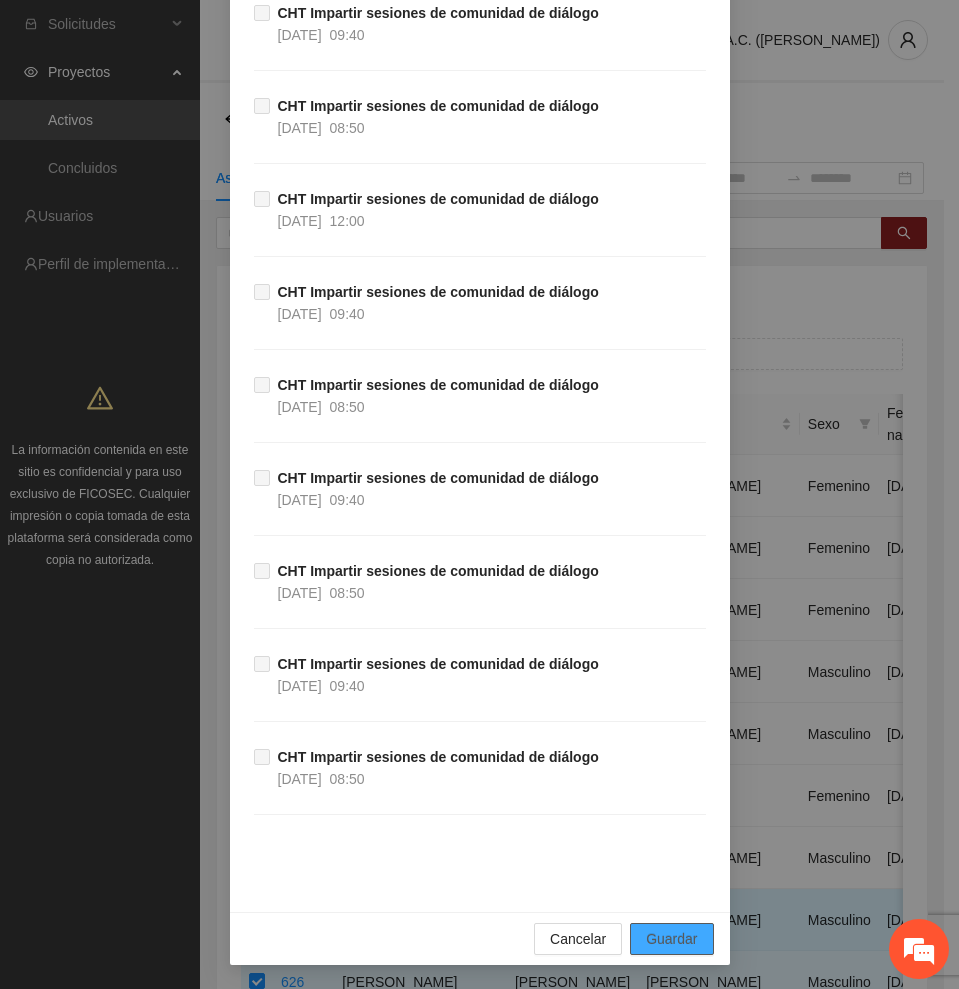 click on "Guardar" at bounding box center (671, 939) 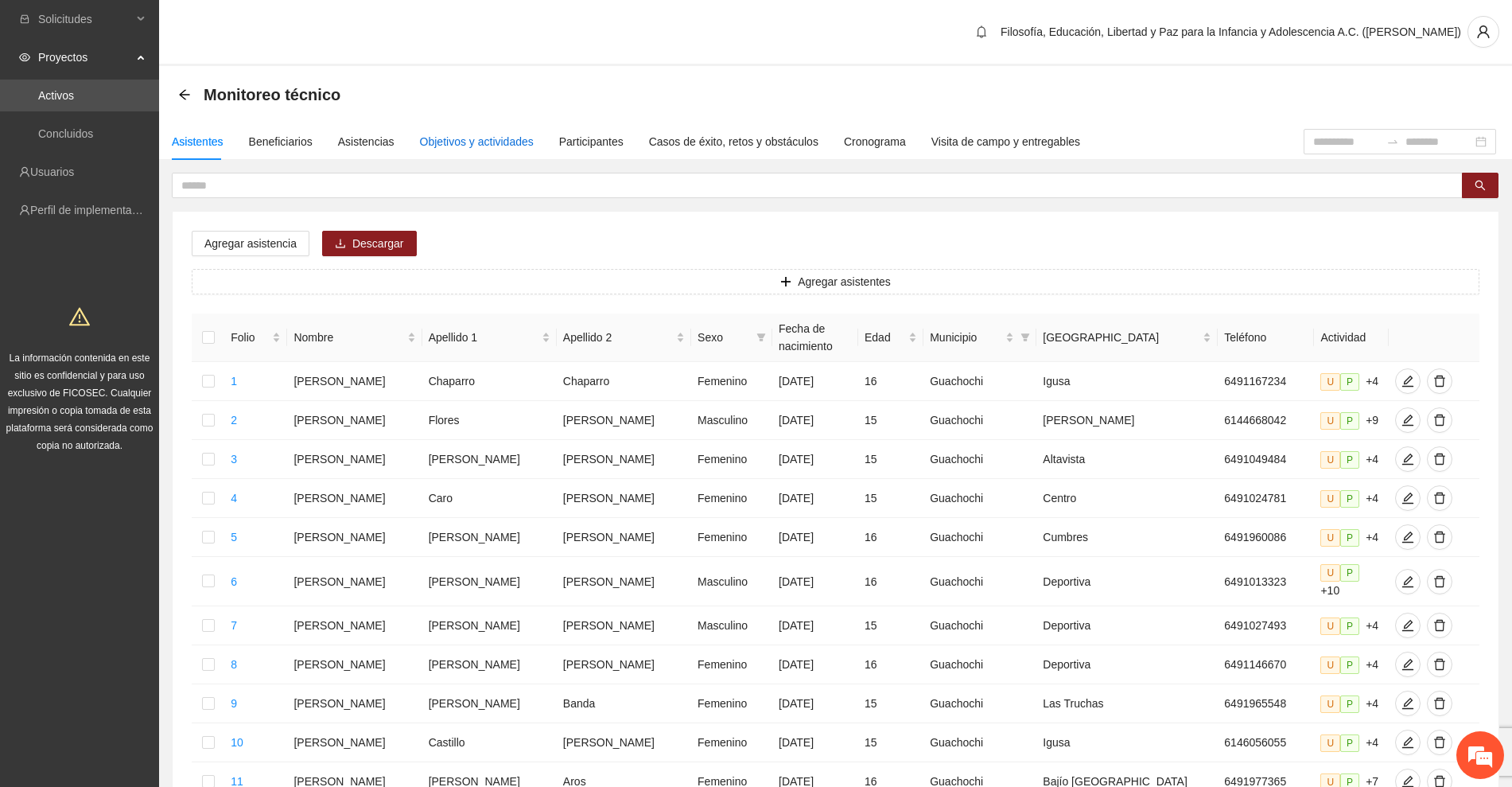 click on "Objetivos y actividades" at bounding box center (476, 142) 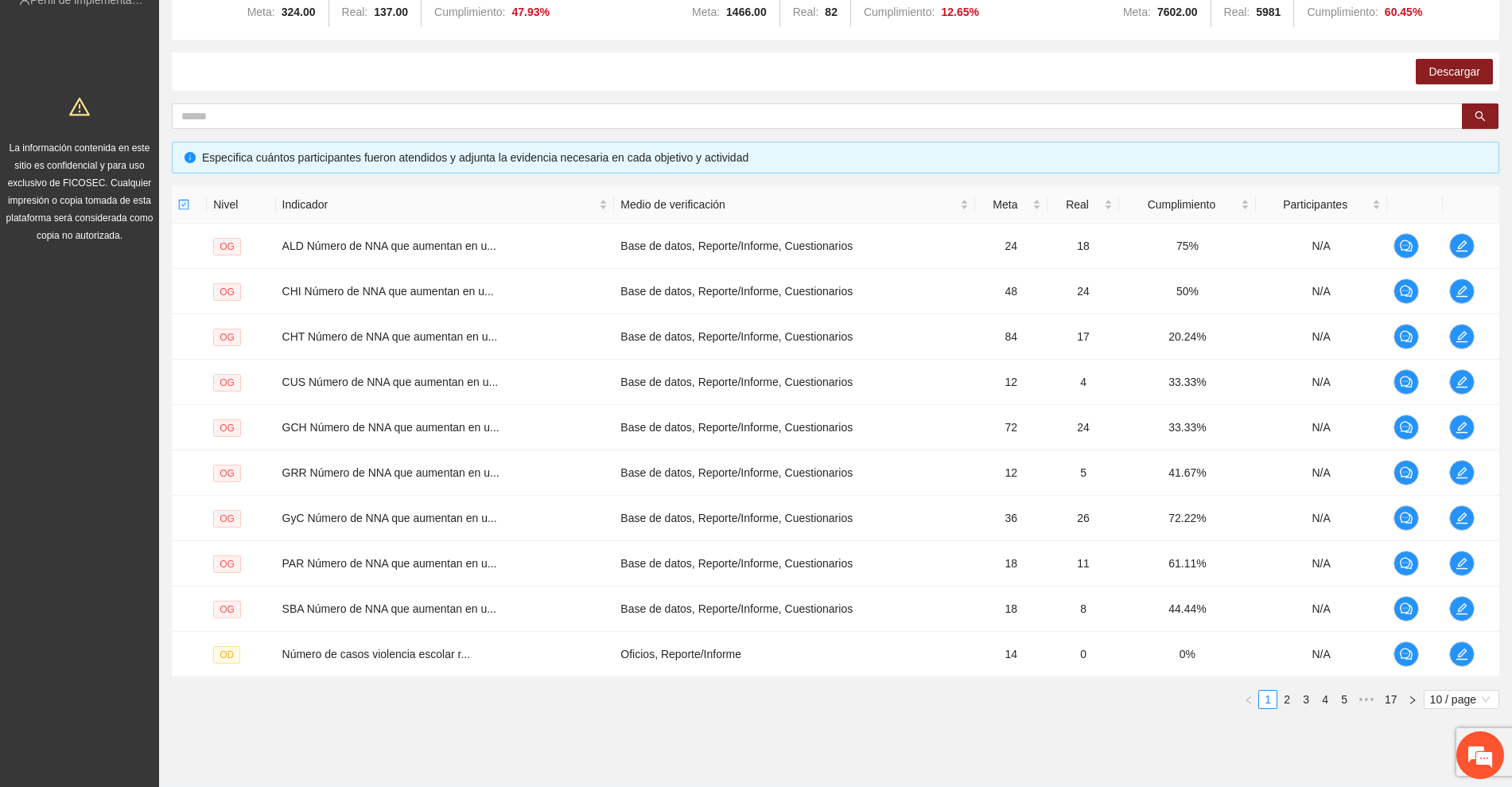 scroll, scrollTop: 253, scrollLeft: 0, axis: vertical 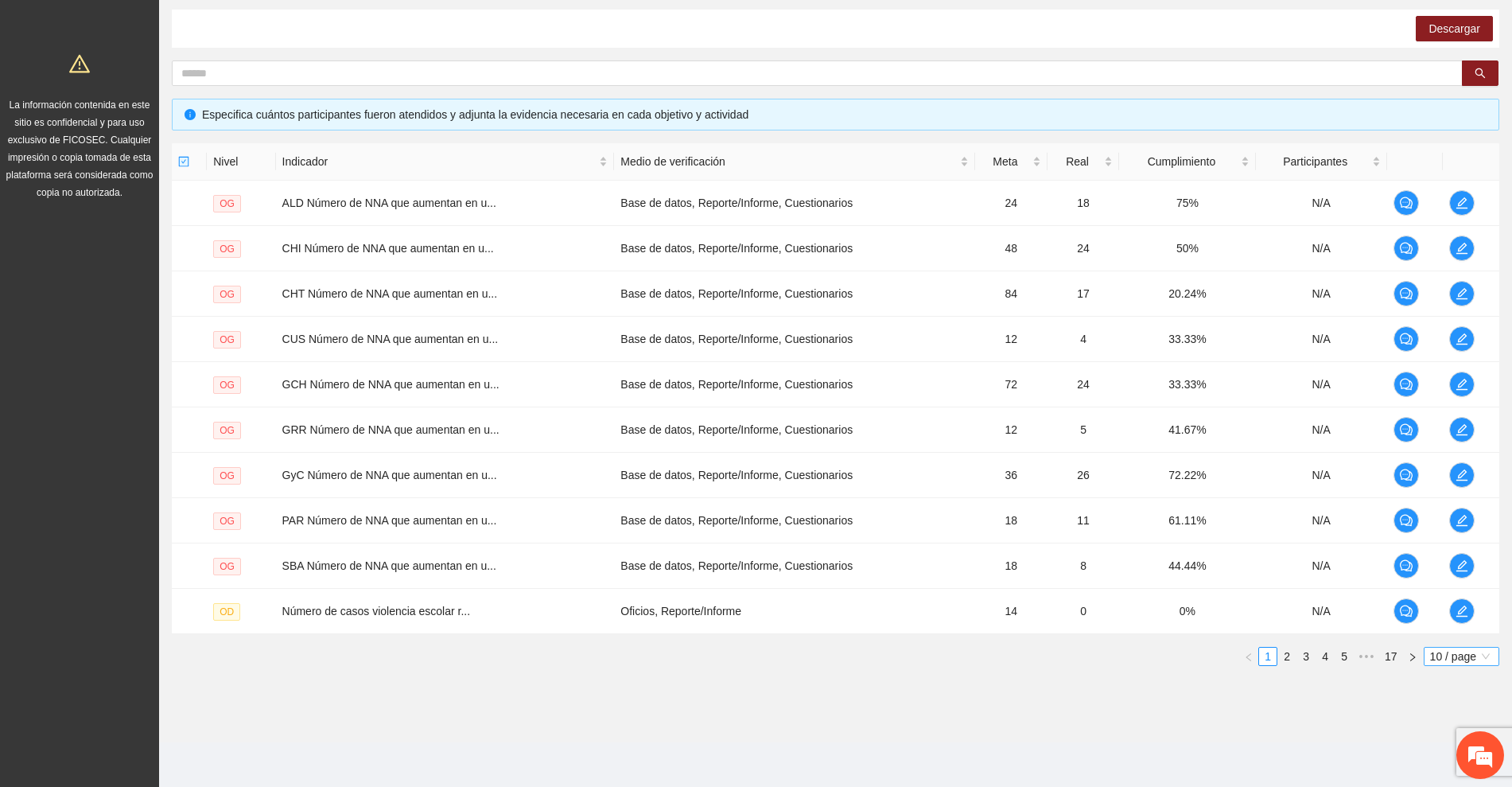 click on "10 / page" at bounding box center [1461, 656] 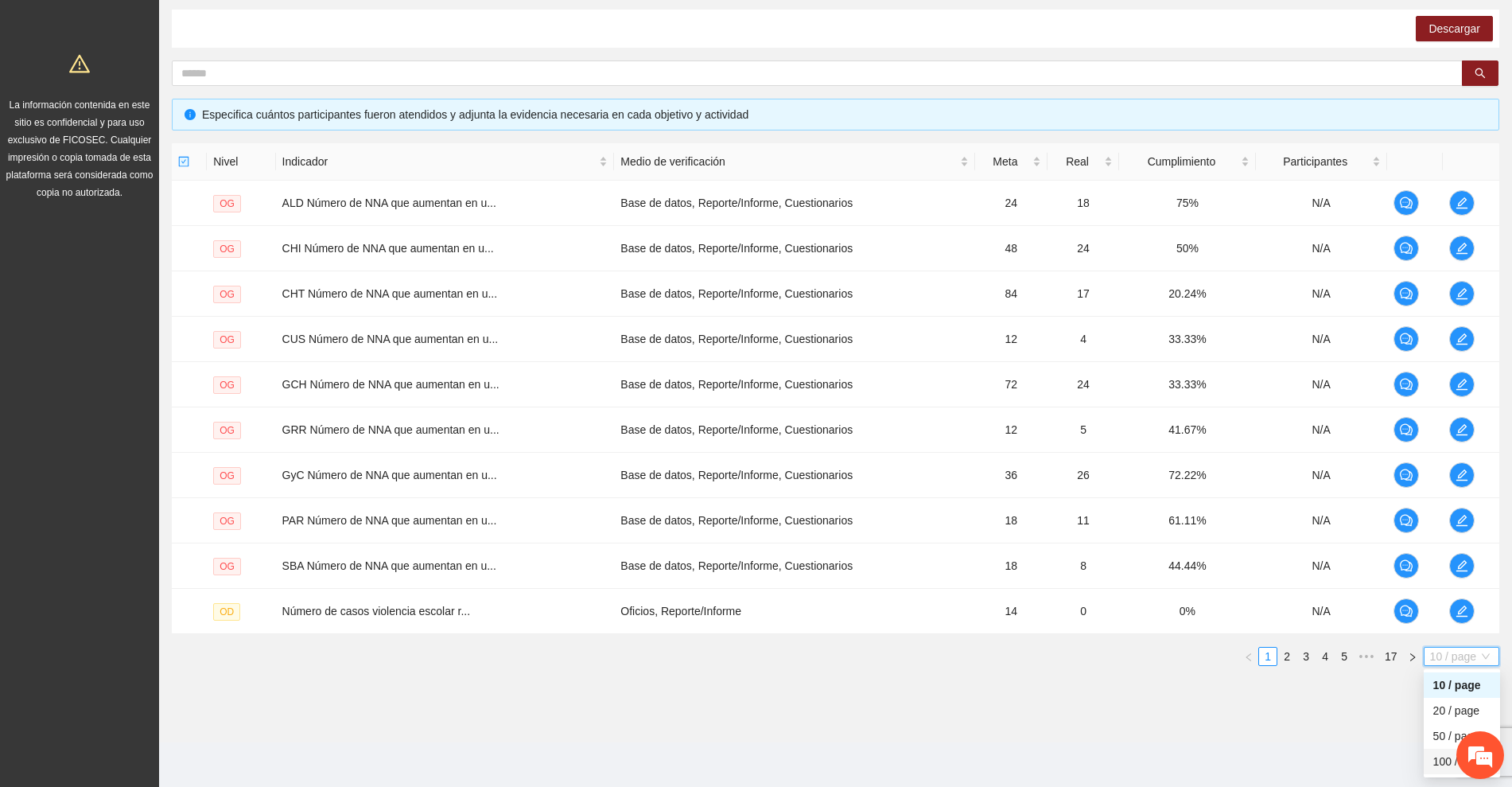 click on "100 / page" at bounding box center [1462, 762] 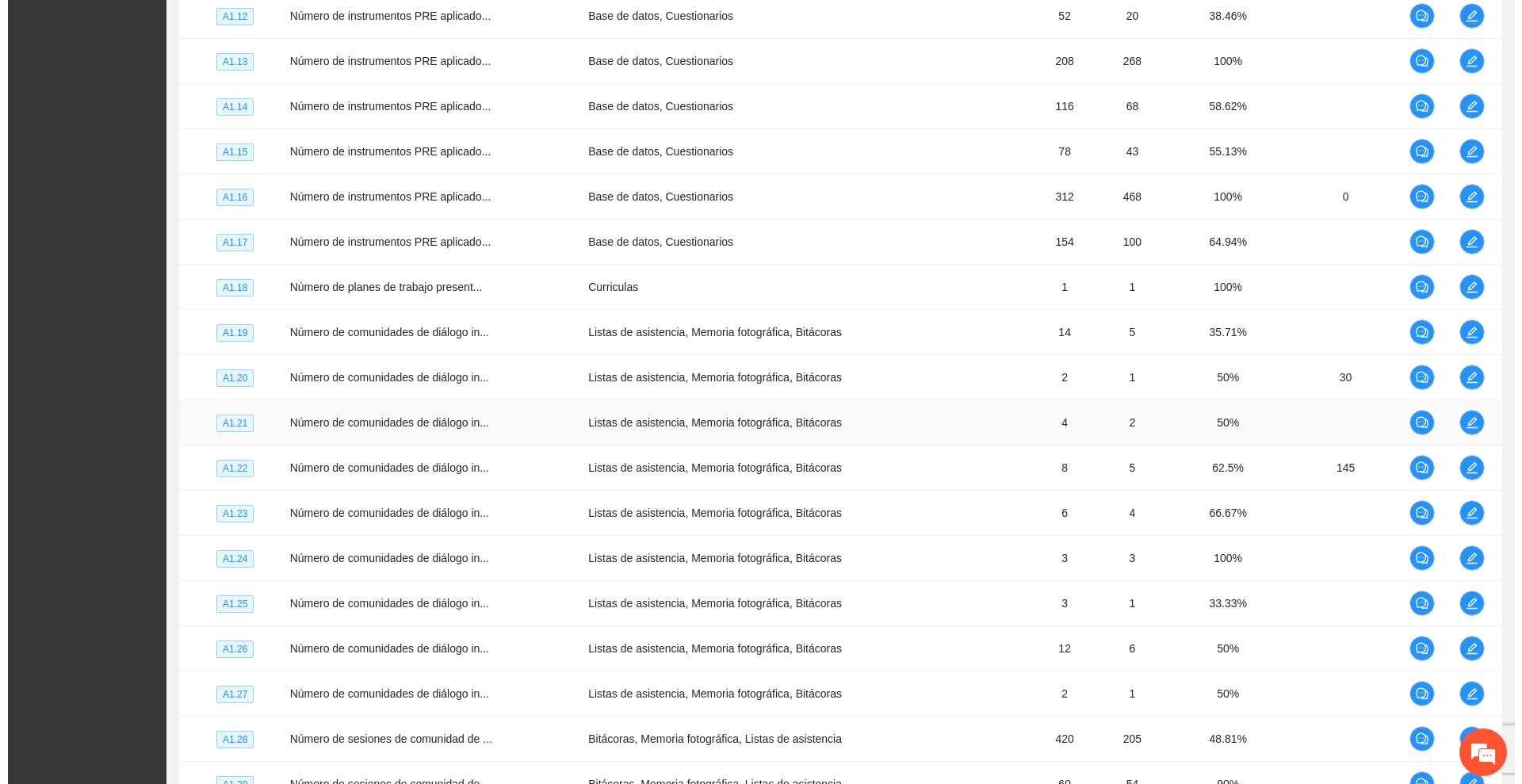 scroll, scrollTop: 2234, scrollLeft: 0, axis: vertical 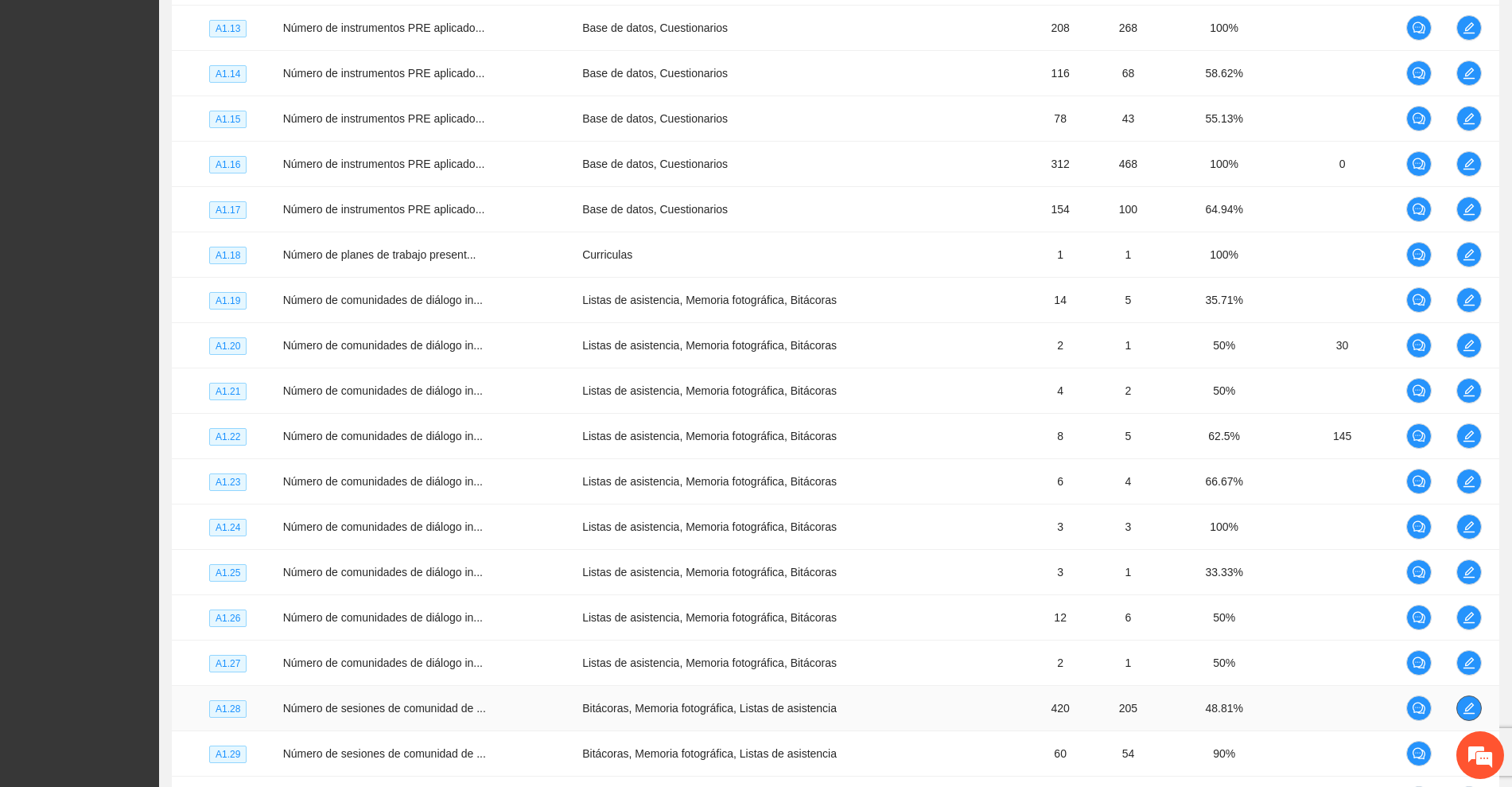 click 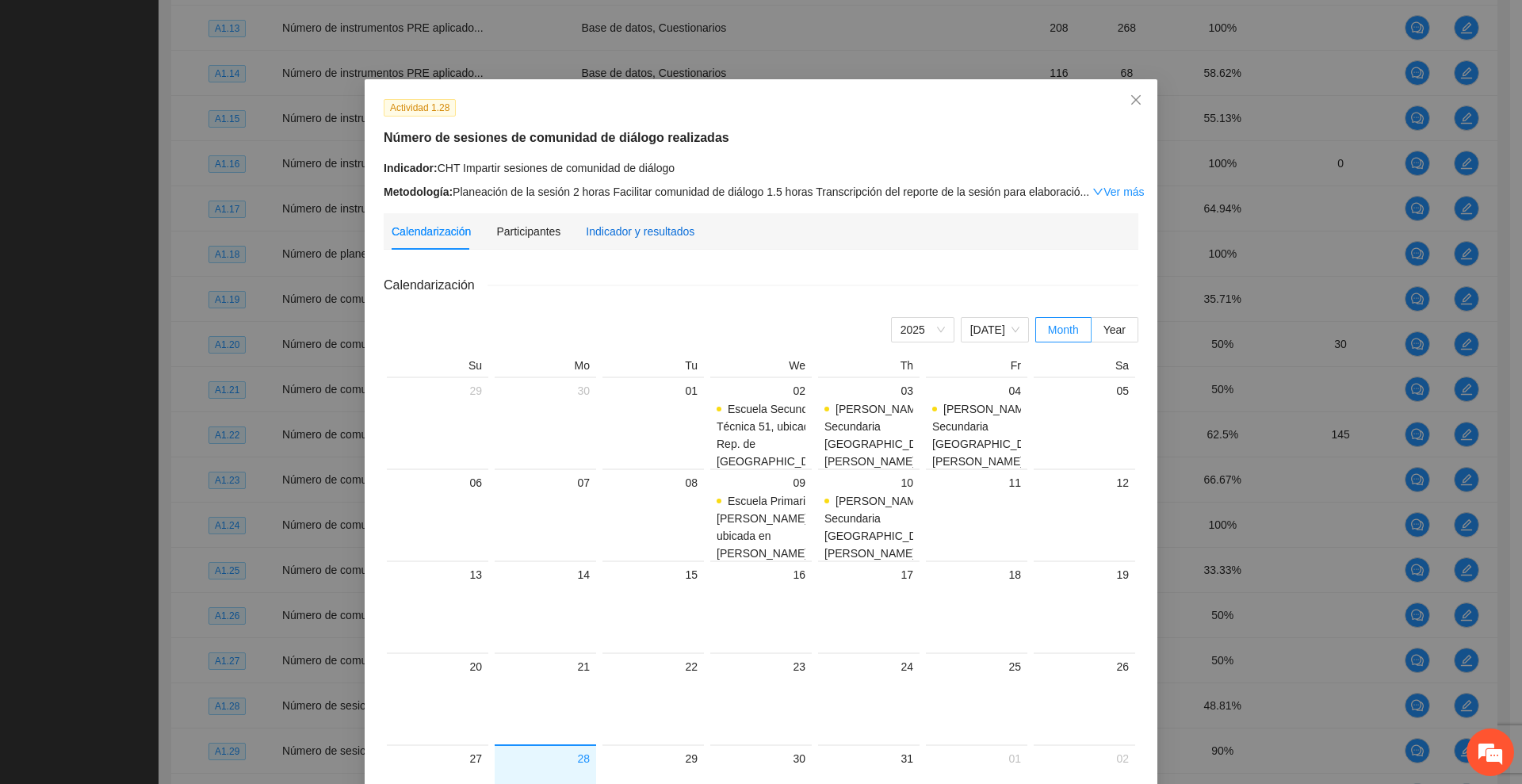 click on "Indicador y resultados" at bounding box center (640, 231) 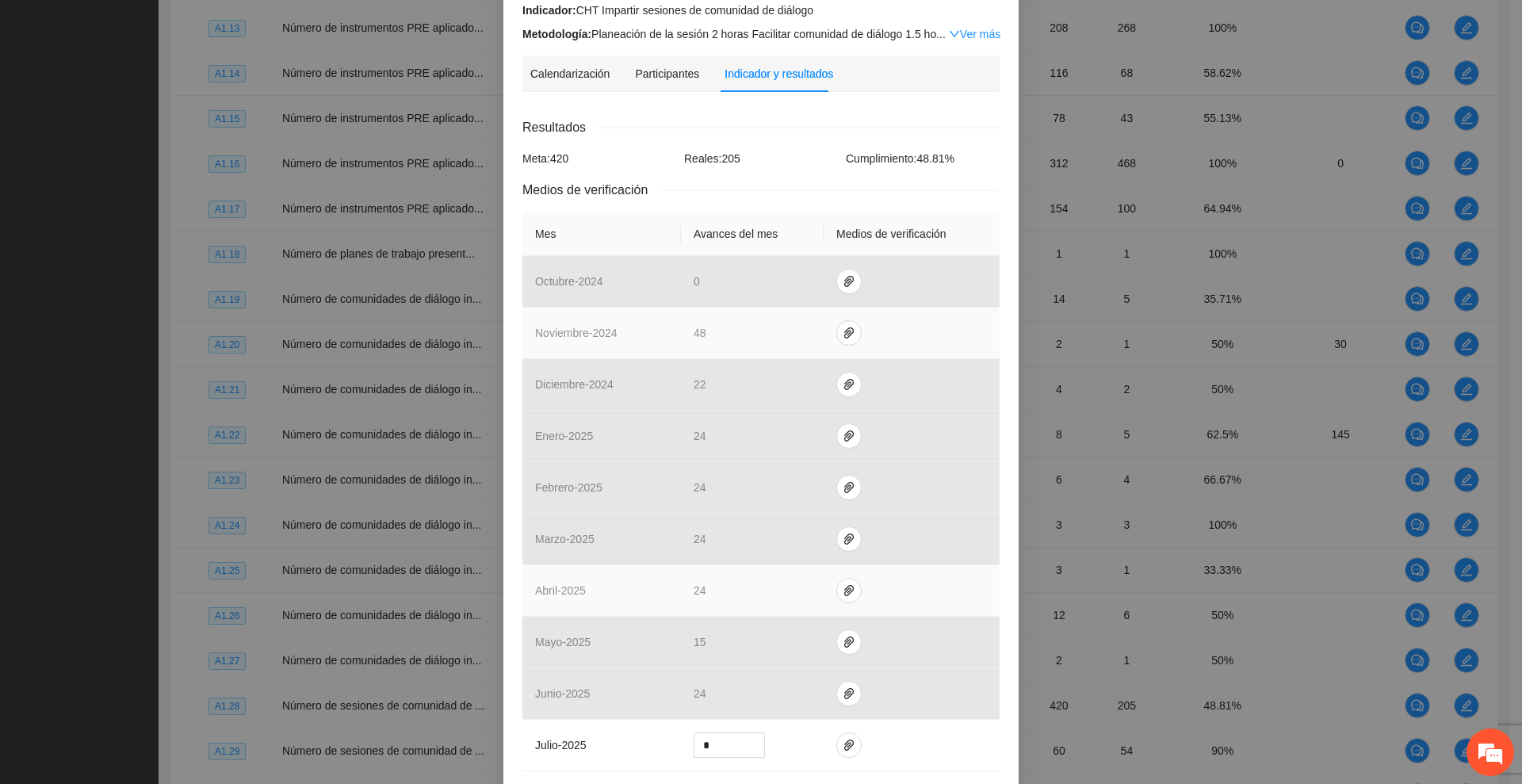 scroll, scrollTop: 298, scrollLeft: 0, axis: vertical 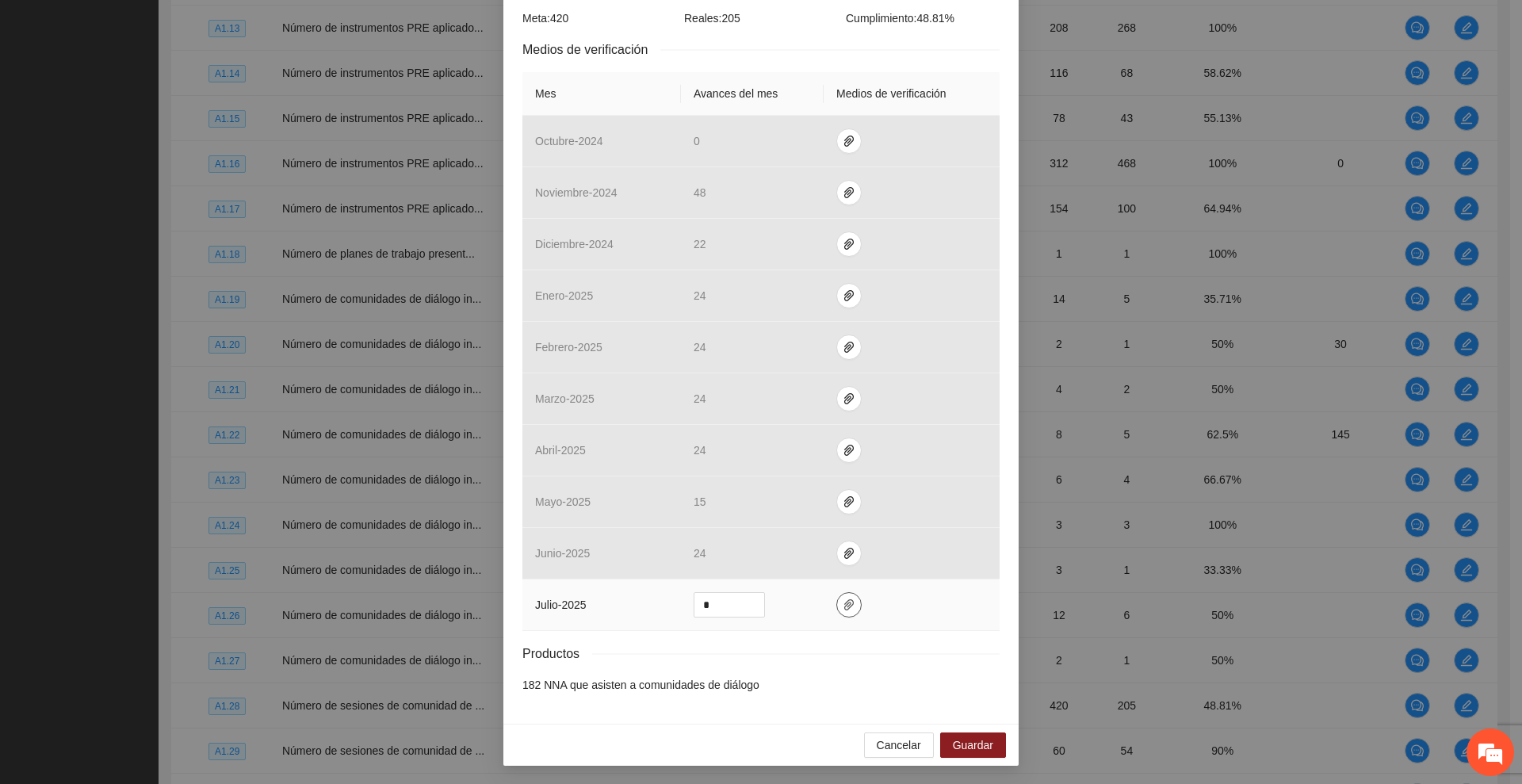 click 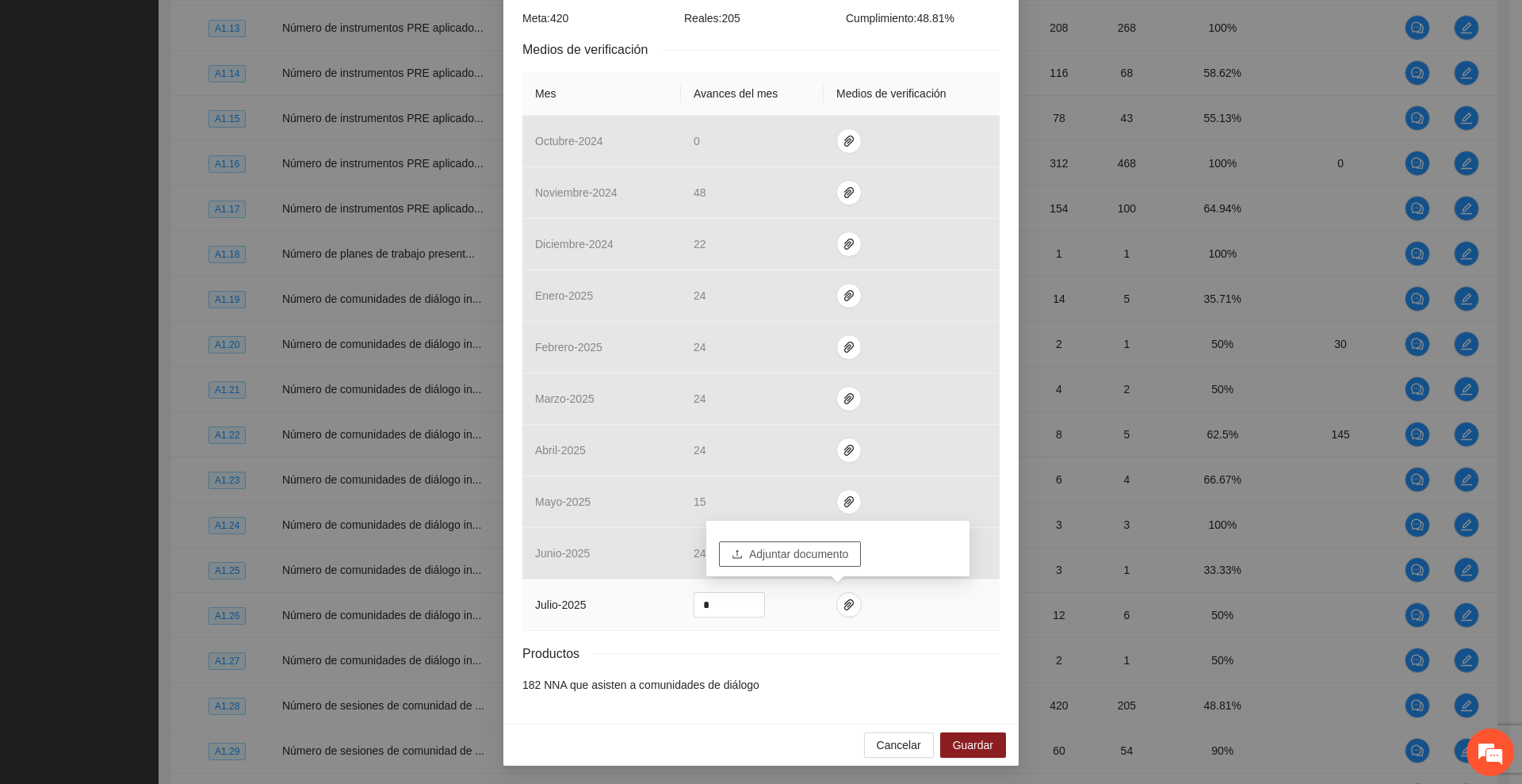 click on "Adjuntar documento" at bounding box center [798, 554] 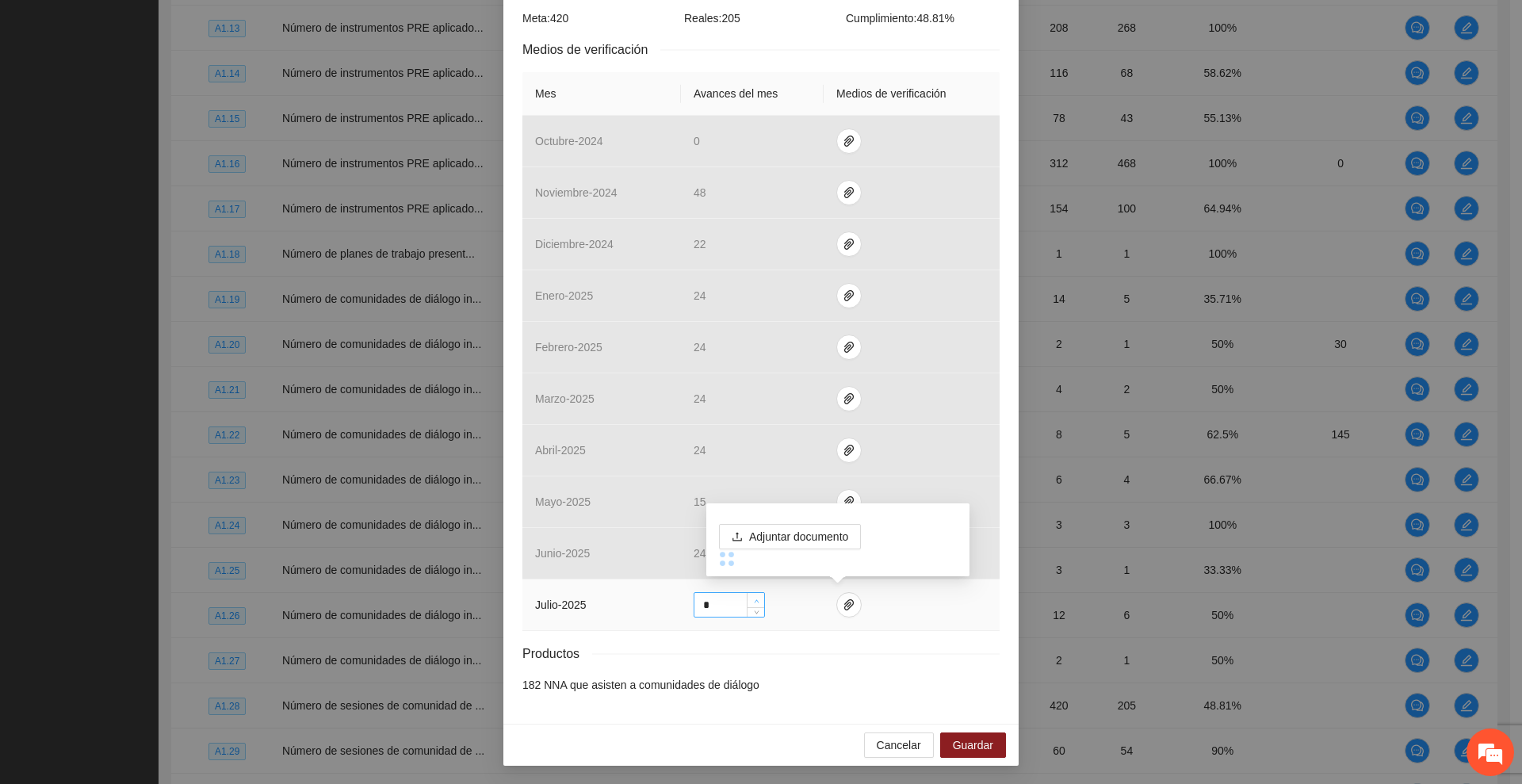 click at bounding box center (755, 600) 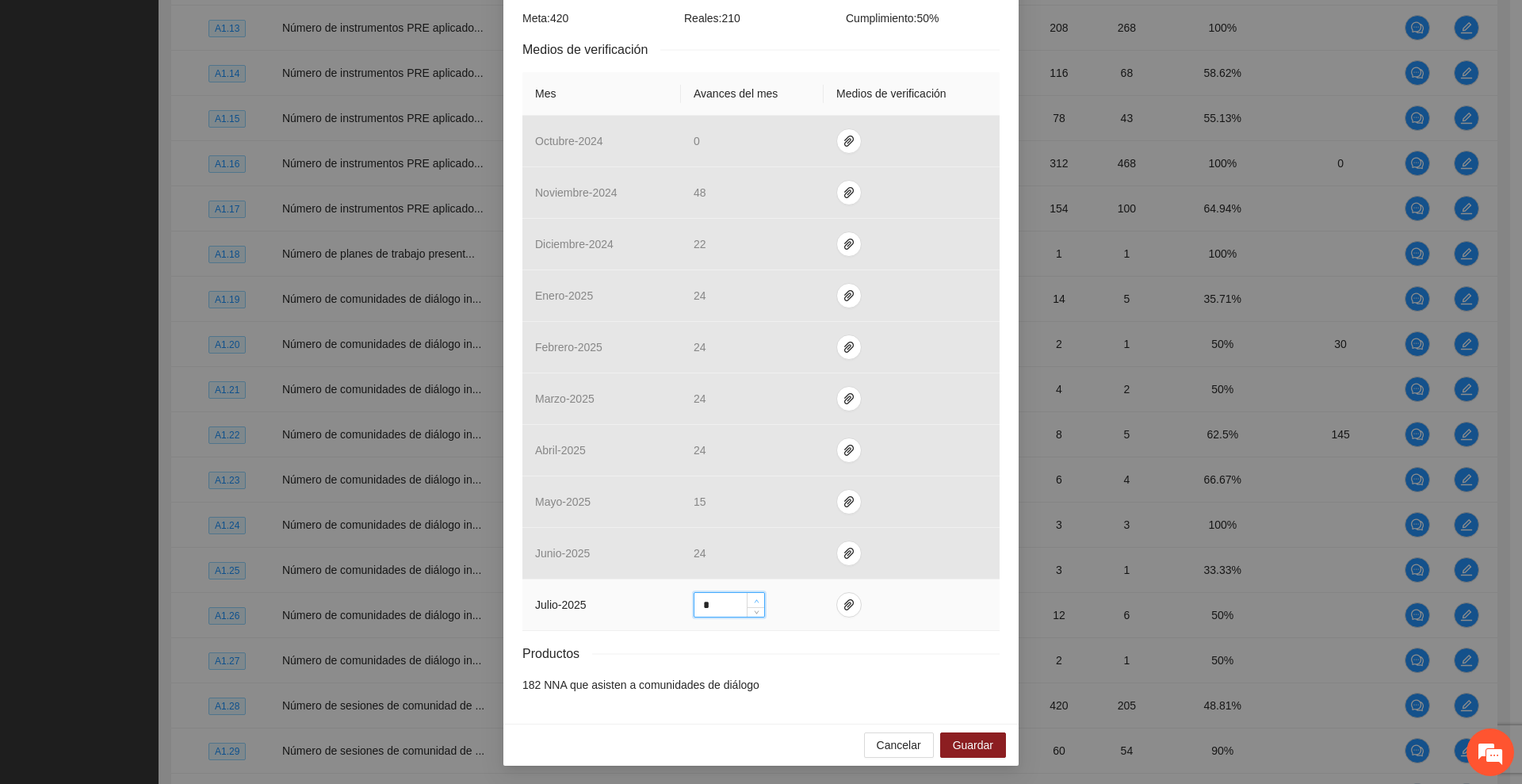 click at bounding box center (756, 601) 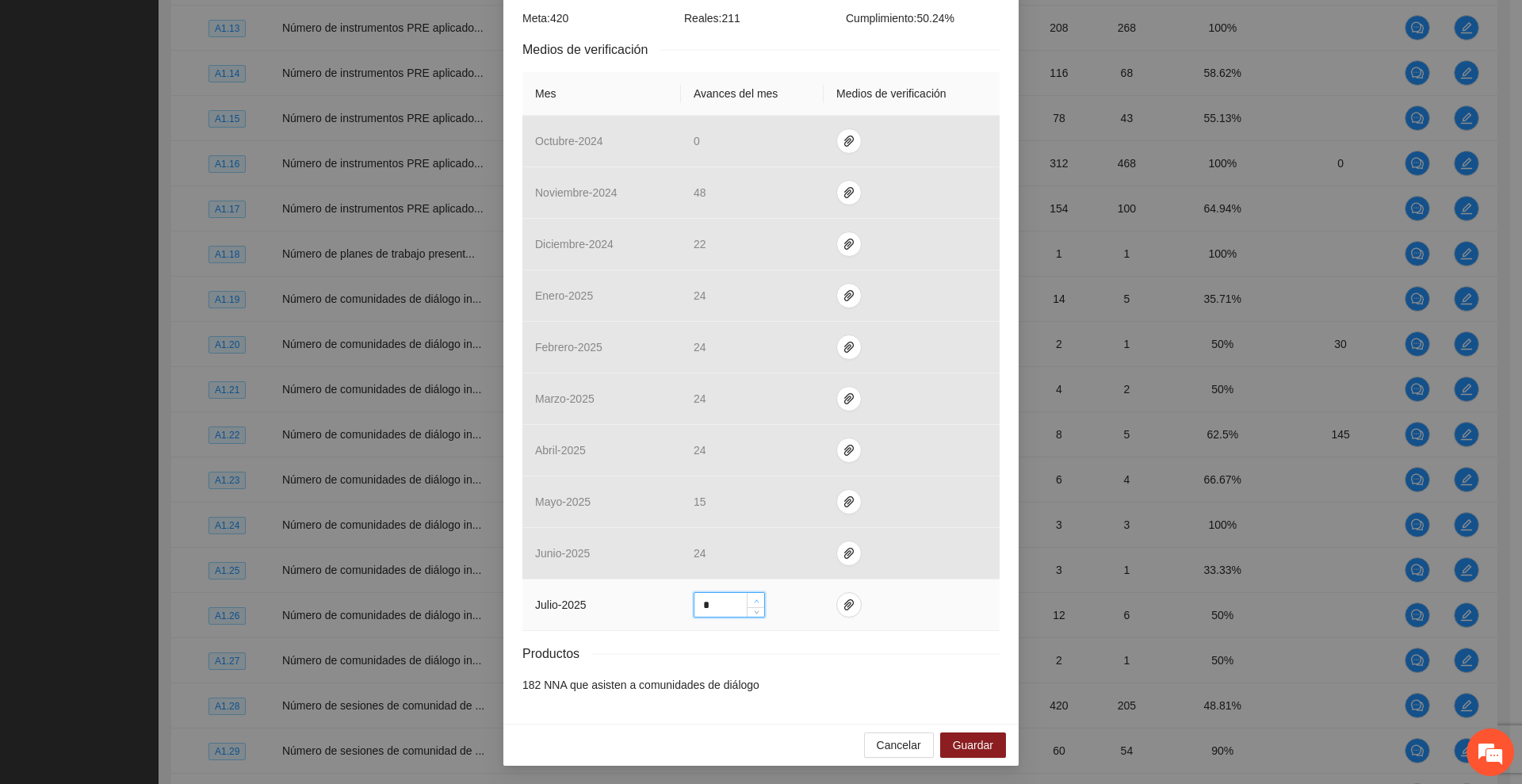 click at bounding box center [756, 601] 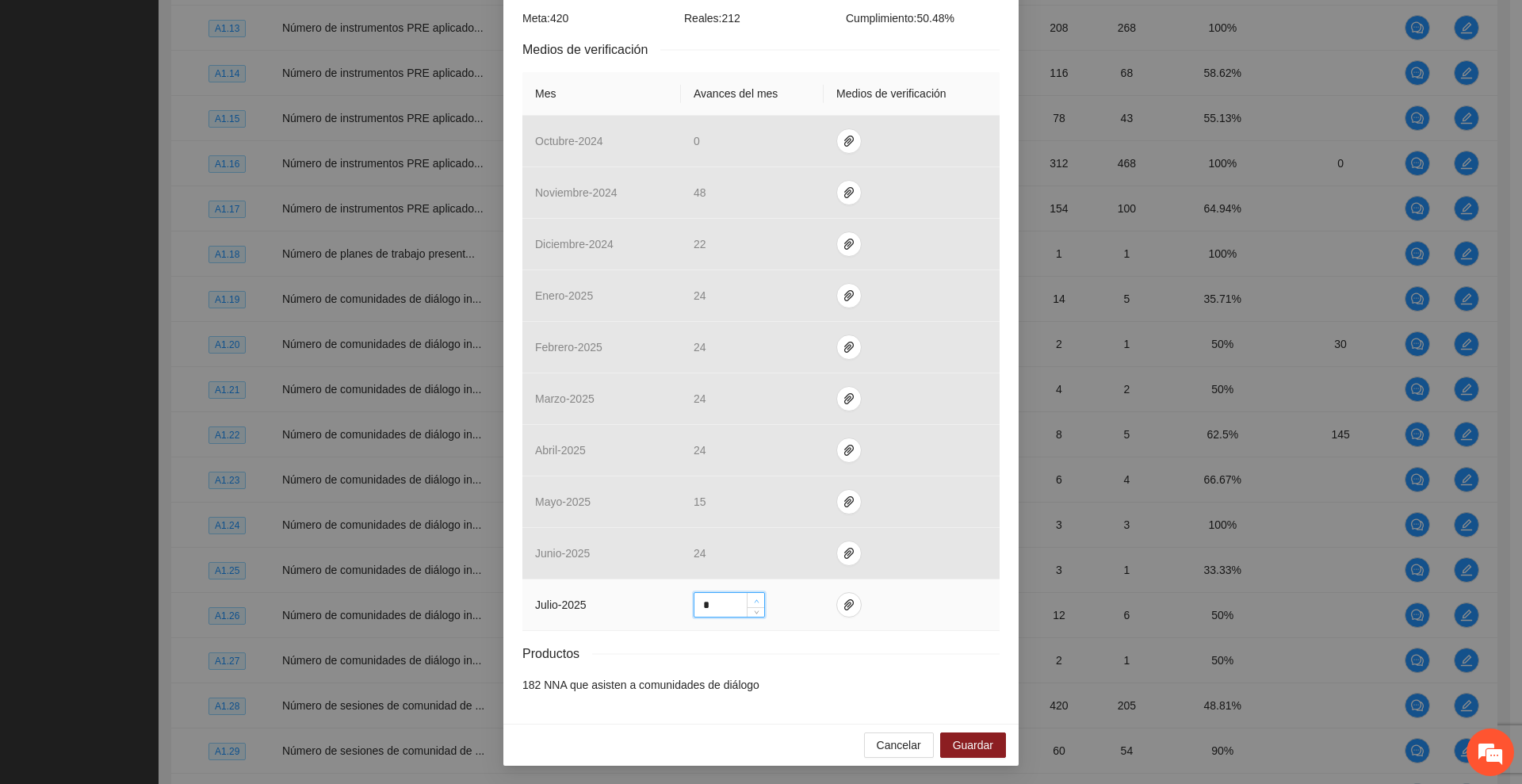 click at bounding box center (756, 601) 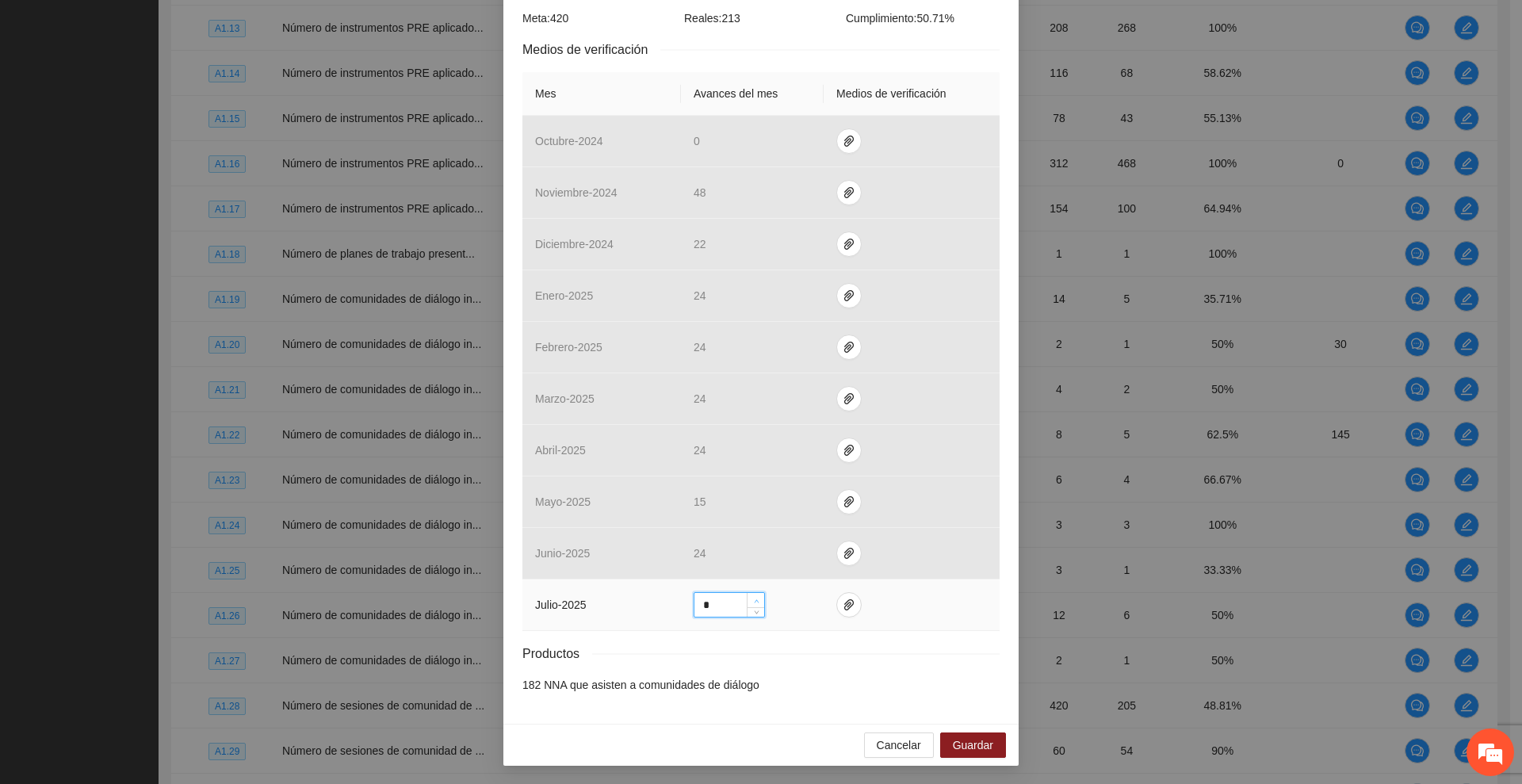 click at bounding box center (756, 601) 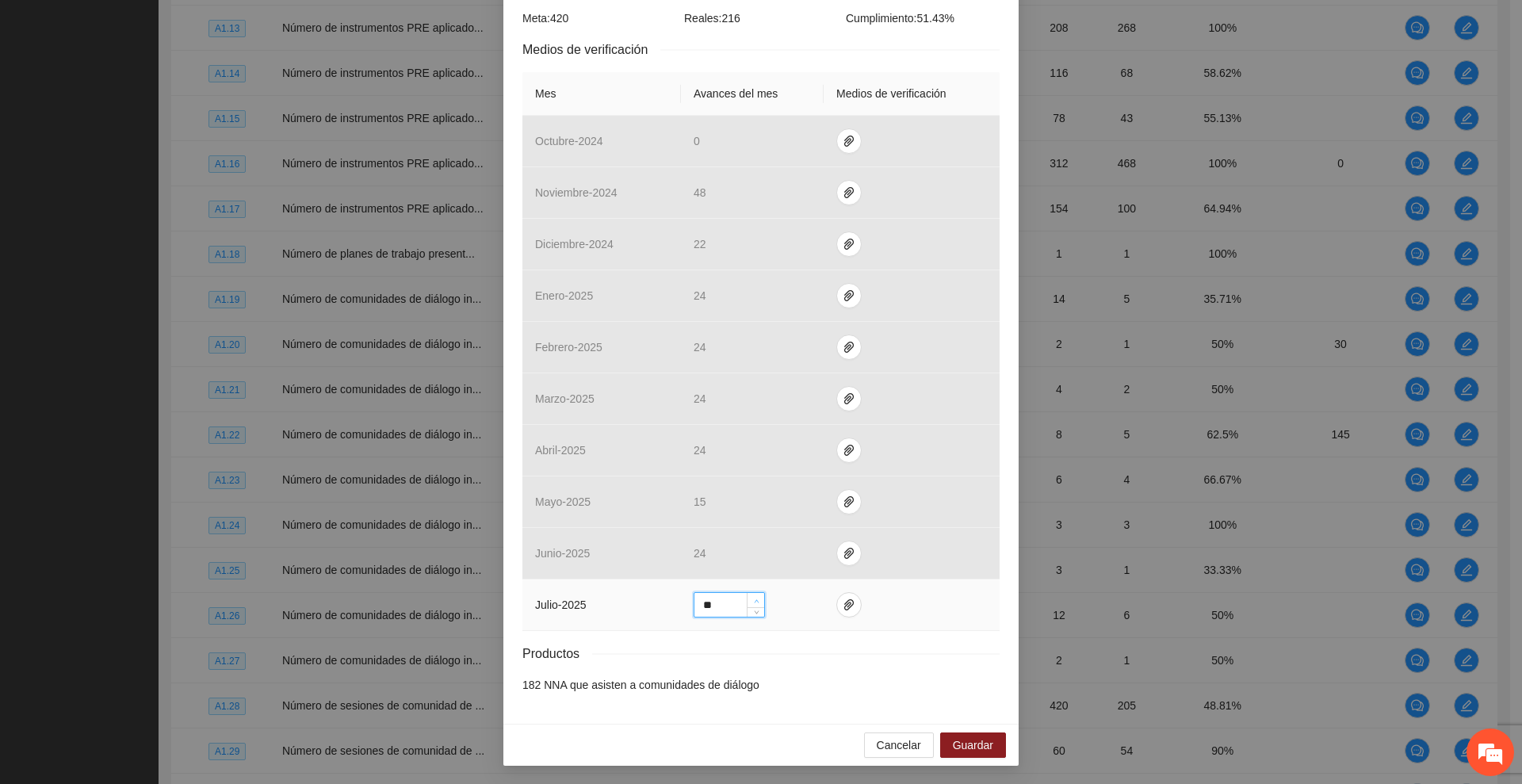 click at bounding box center [756, 601] 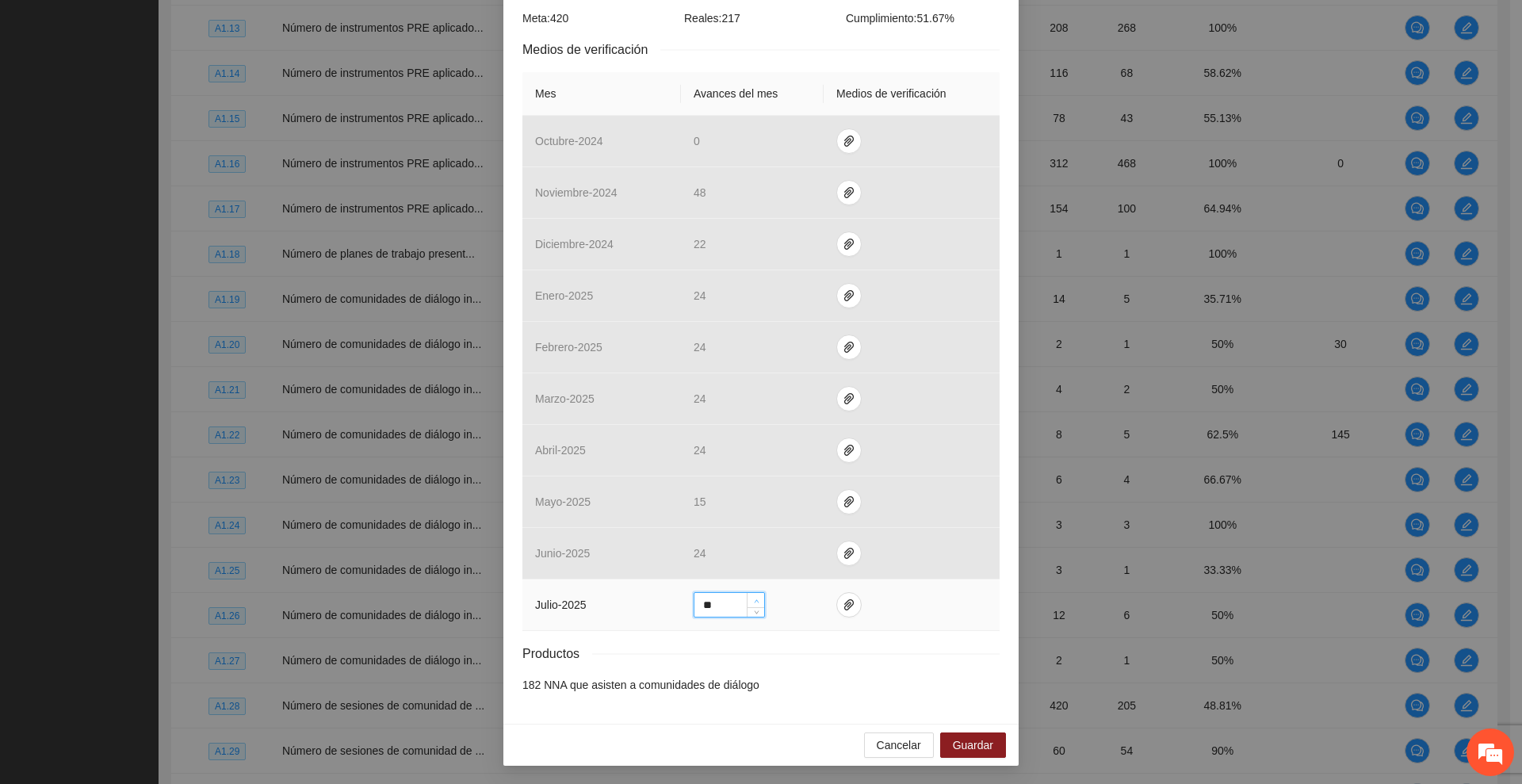 click 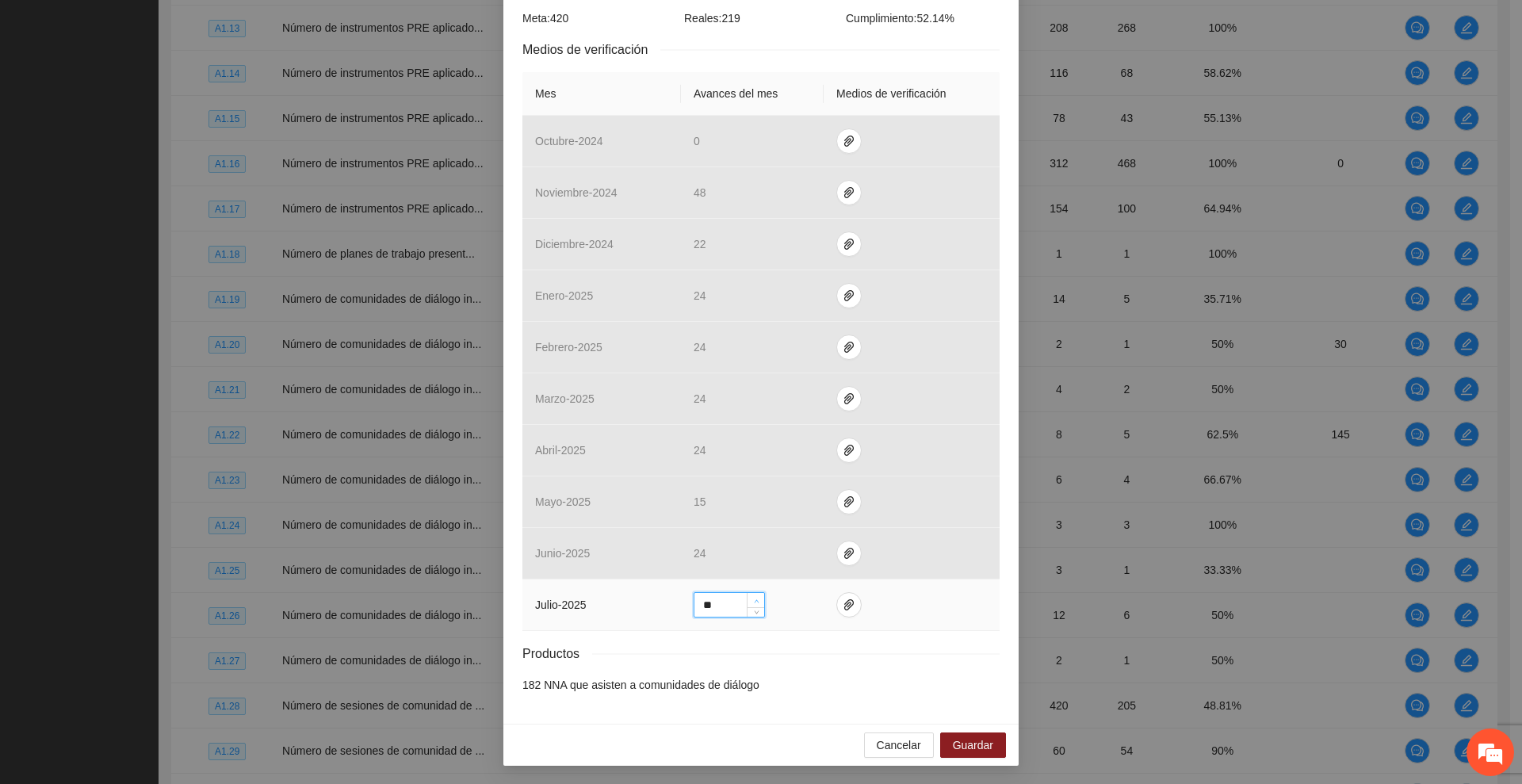 type on "**" 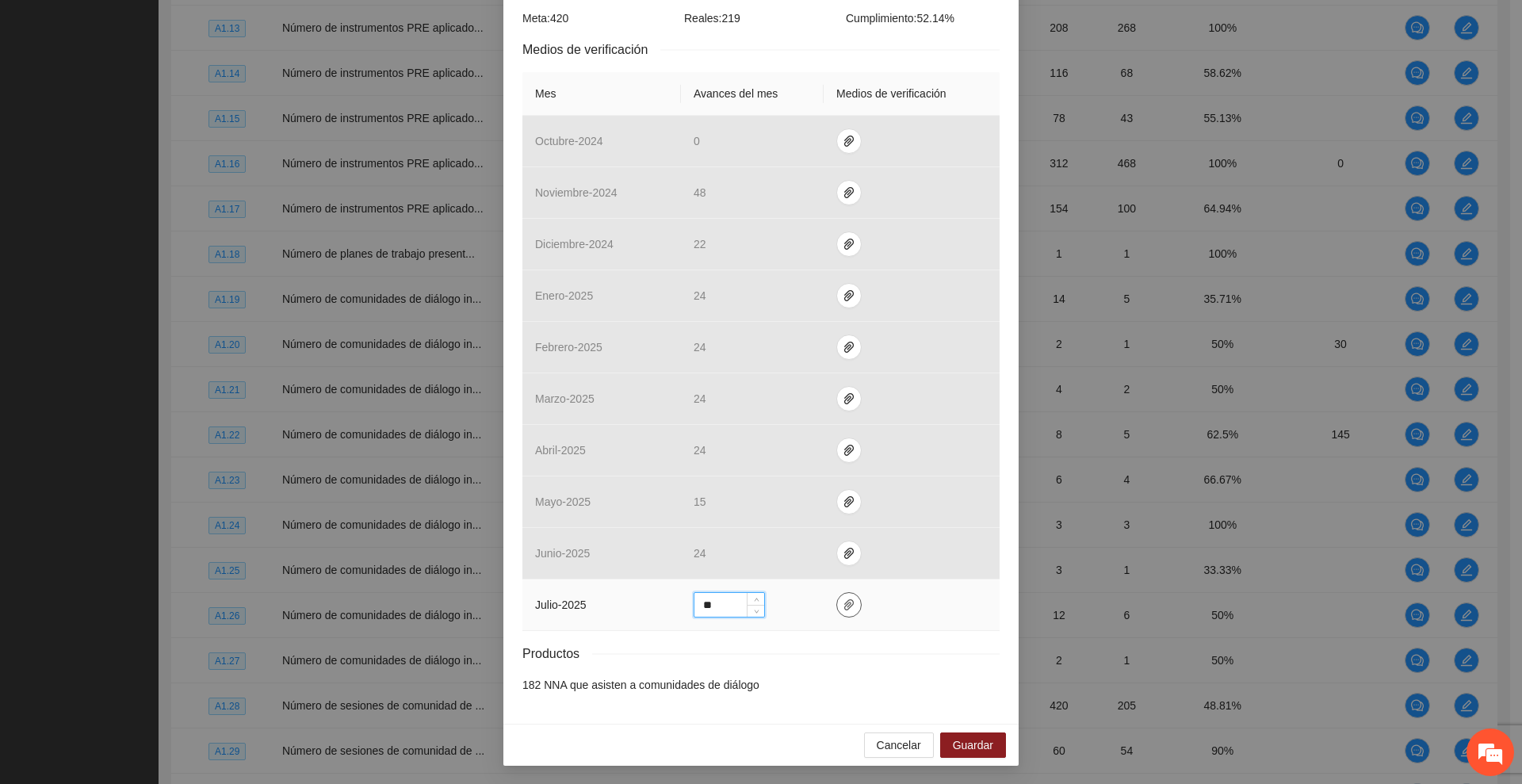 click 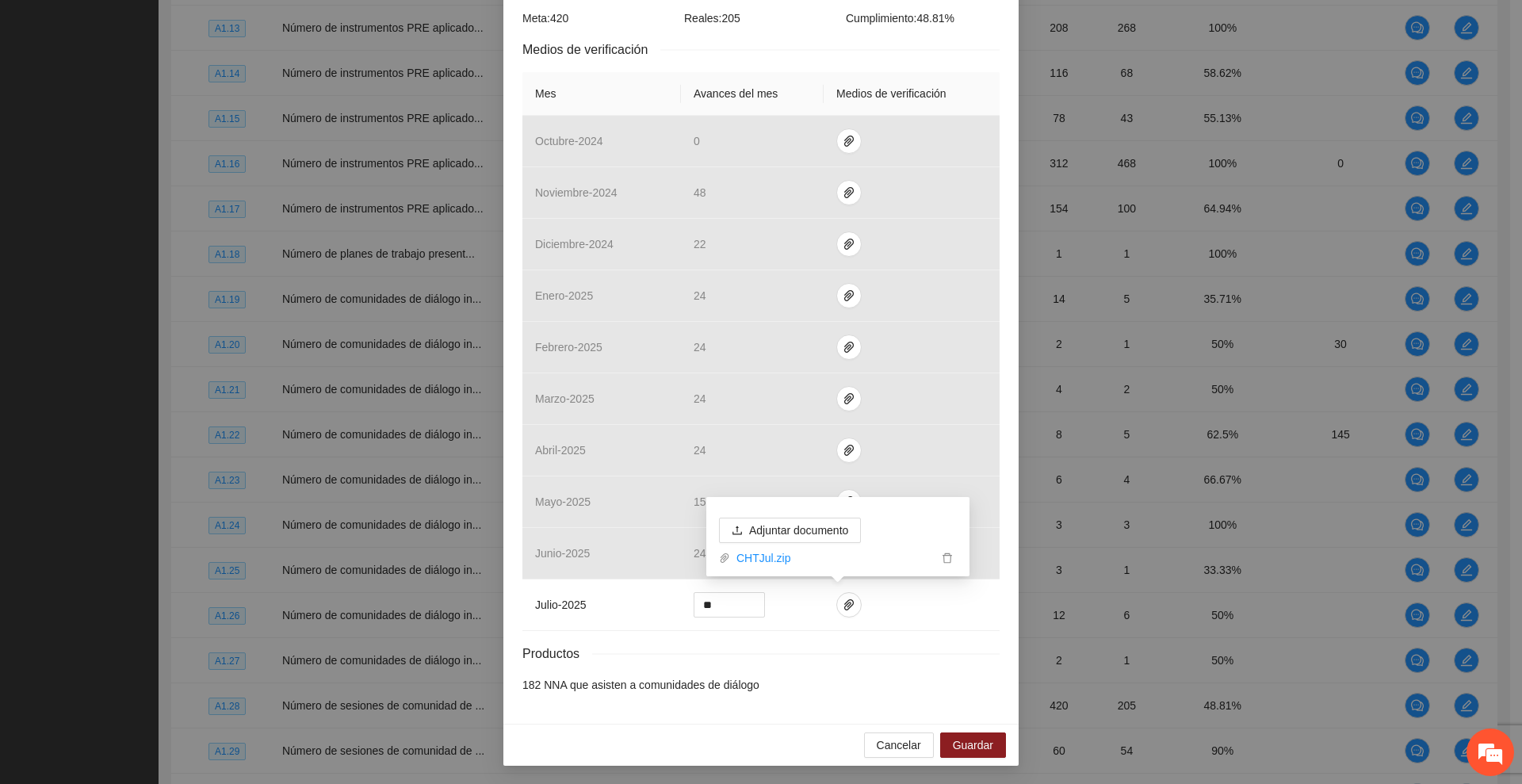 click on "Productos" at bounding box center (761, 653) 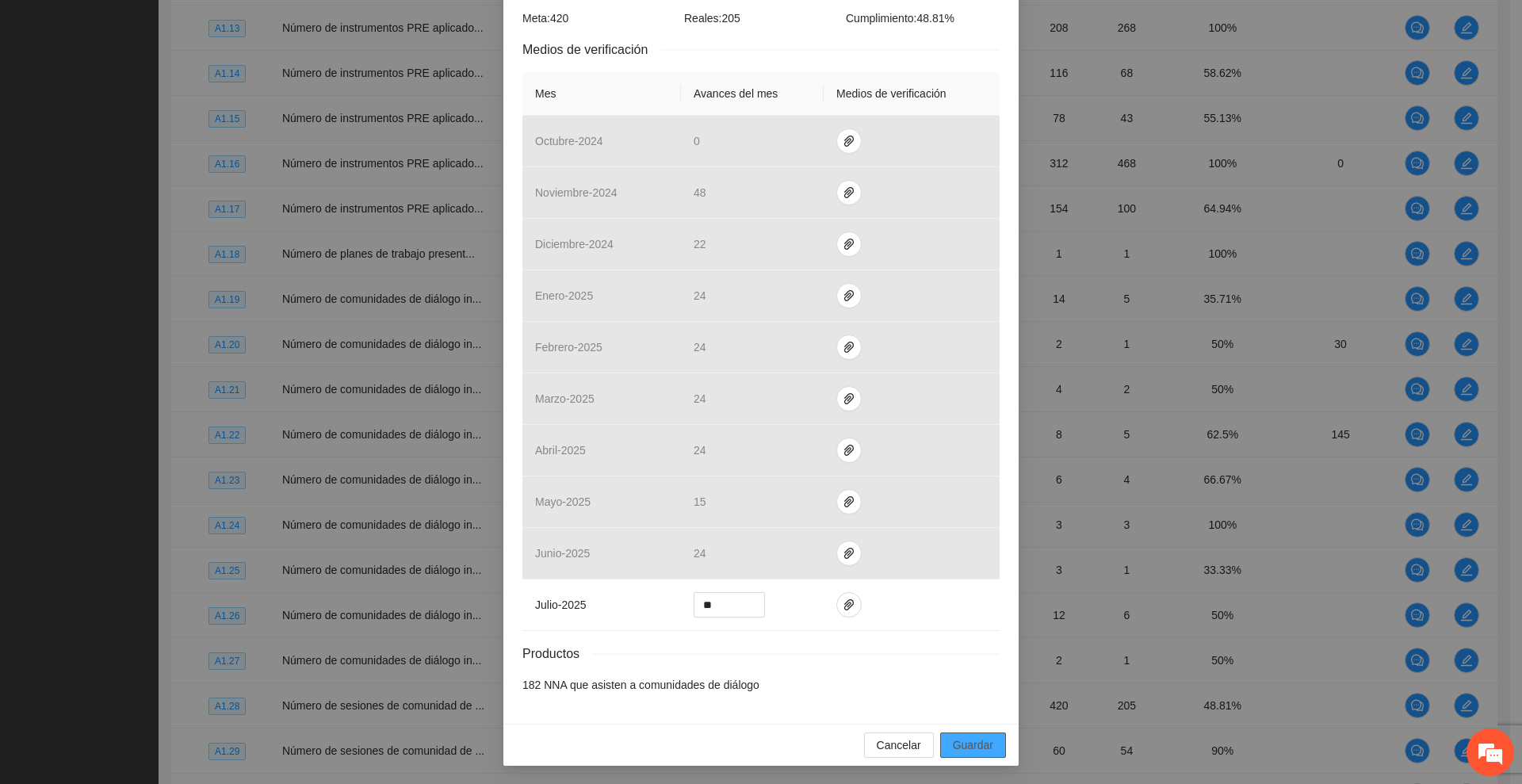 click on "Guardar" at bounding box center (973, 745) 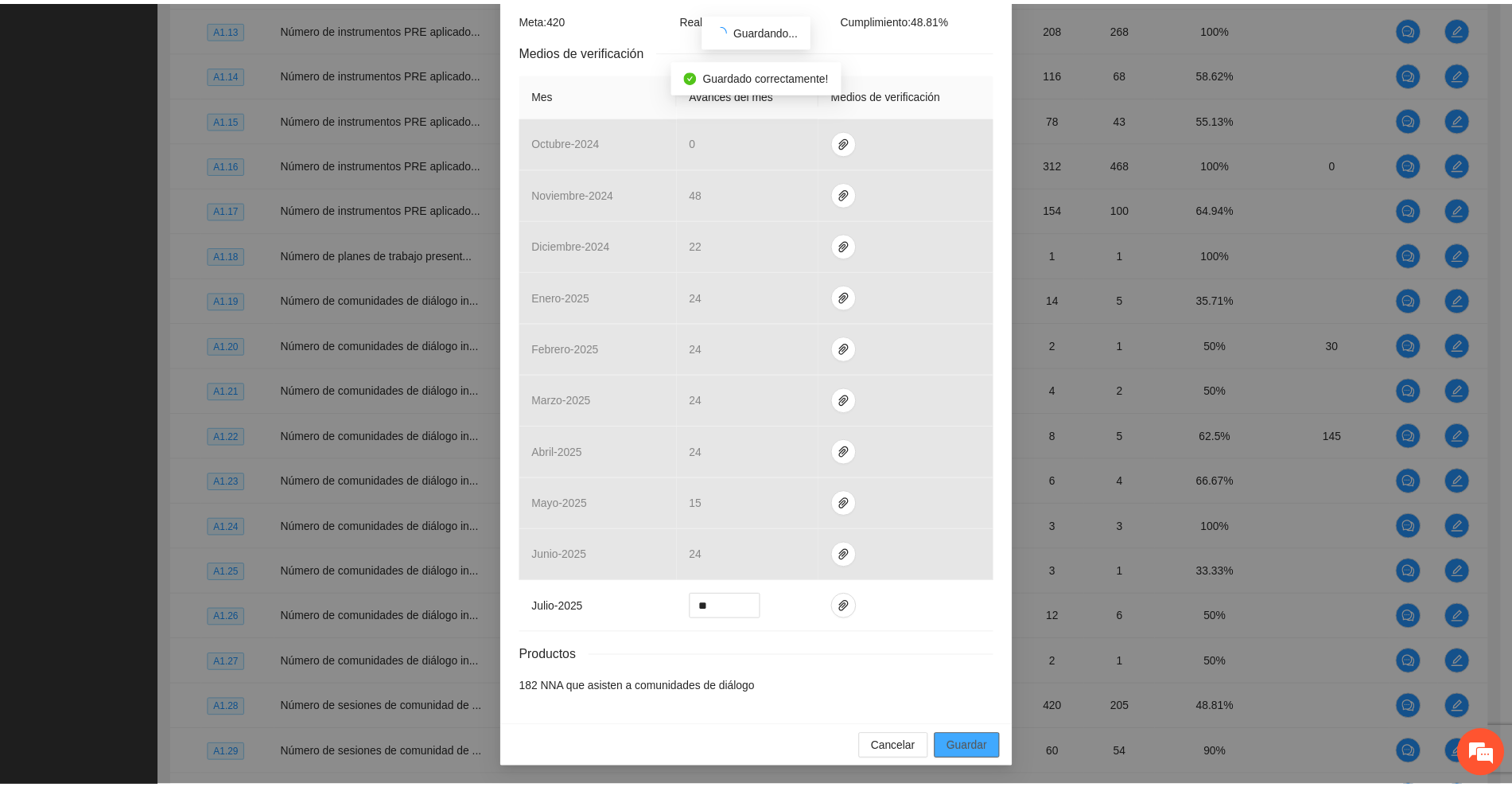 scroll, scrollTop: 220, scrollLeft: 0, axis: vertical 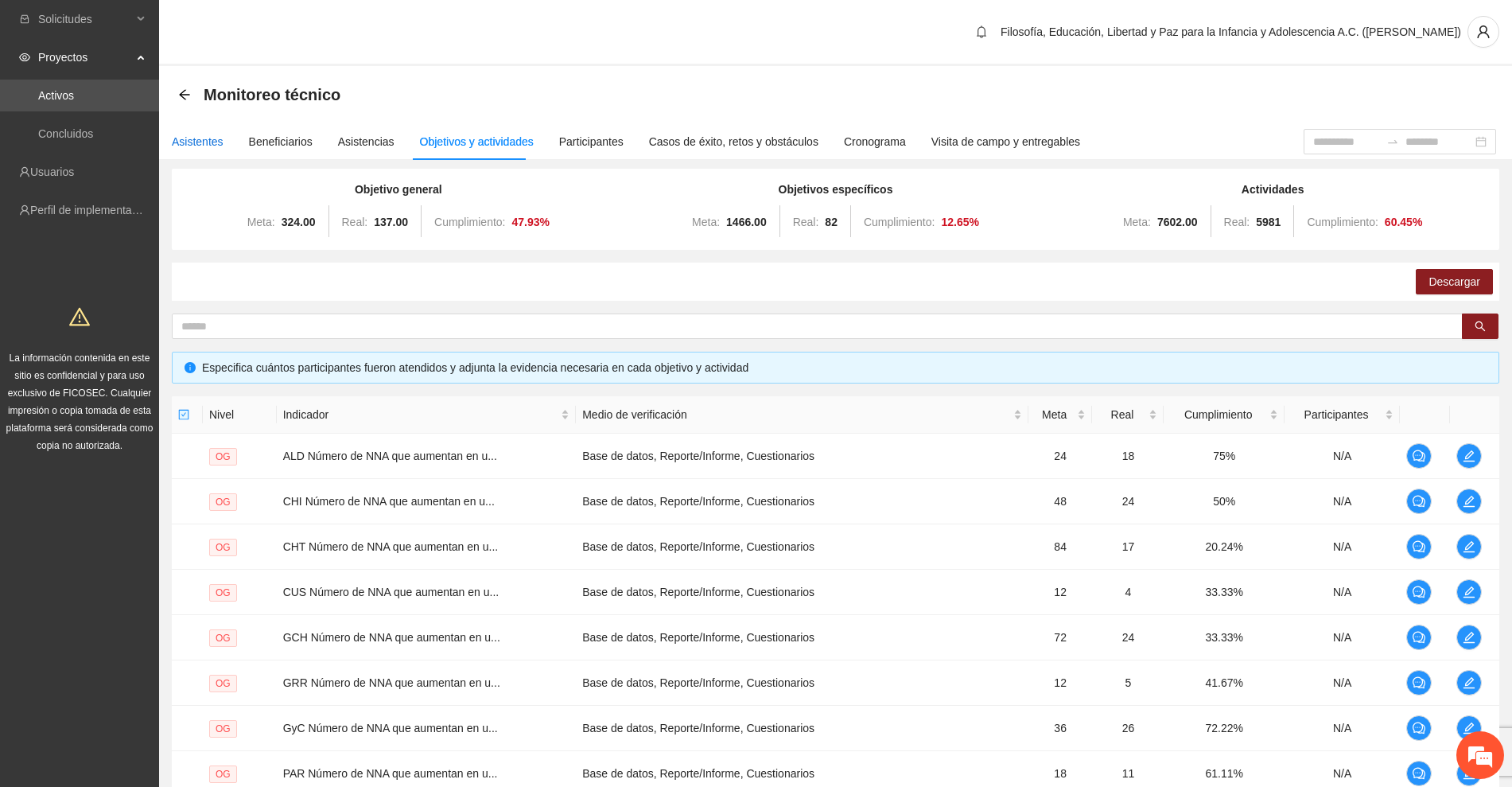 click on "Asistentes" at bounding box center (197, 142) 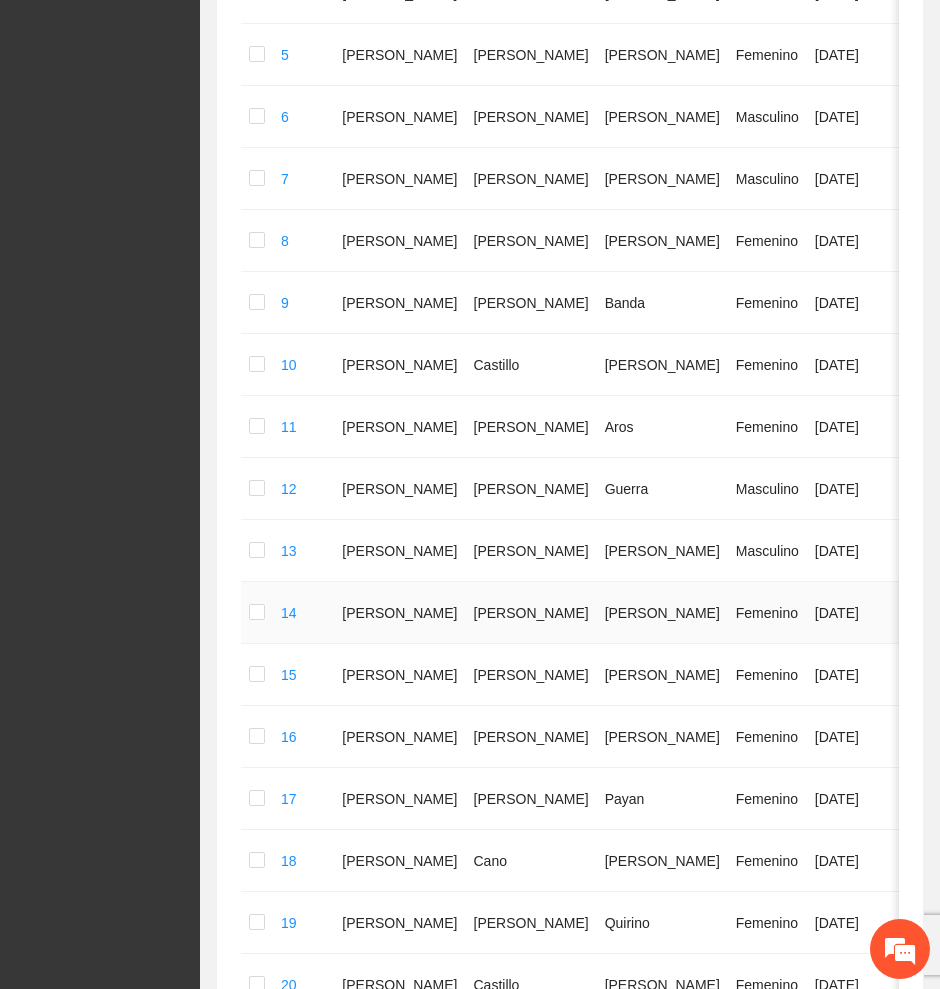 scroll, scrollTop: 906, scrollLeft: 0, axis: vertical 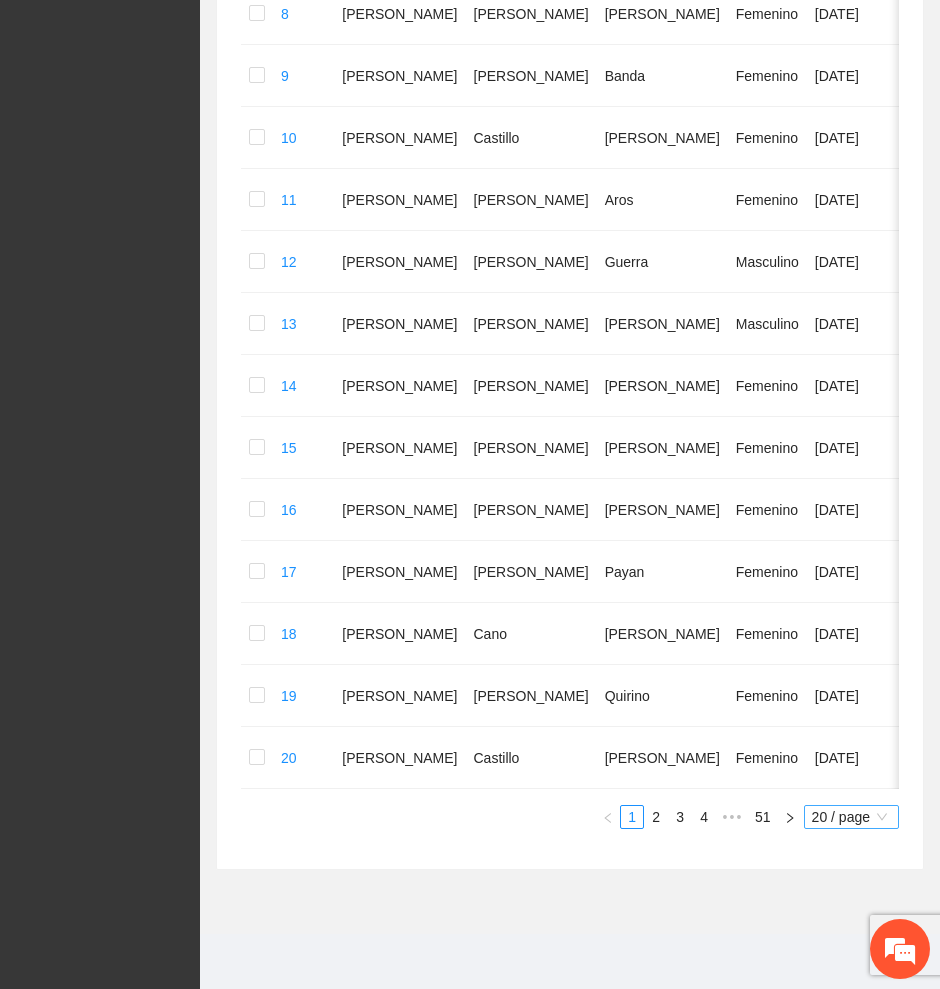 click on "20 / page" at bounding box center (851, 817) 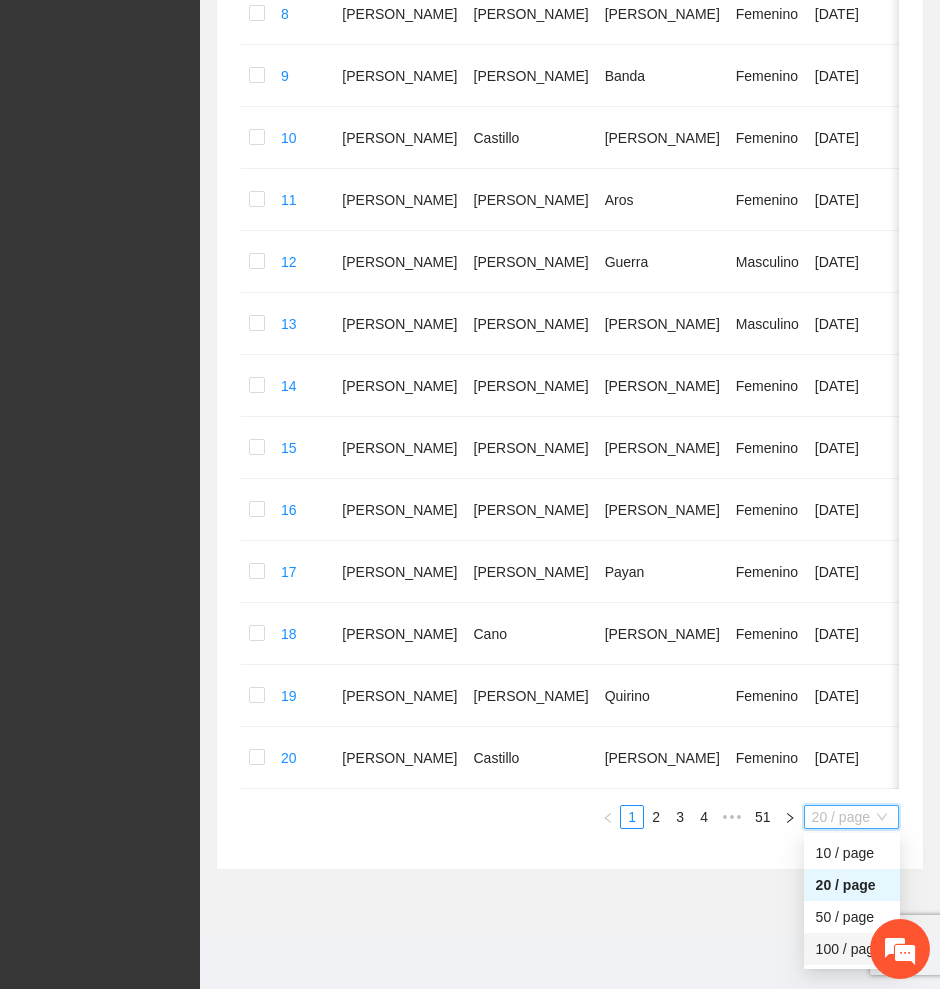 click on "100 / page" at bounding box center [852, 949] 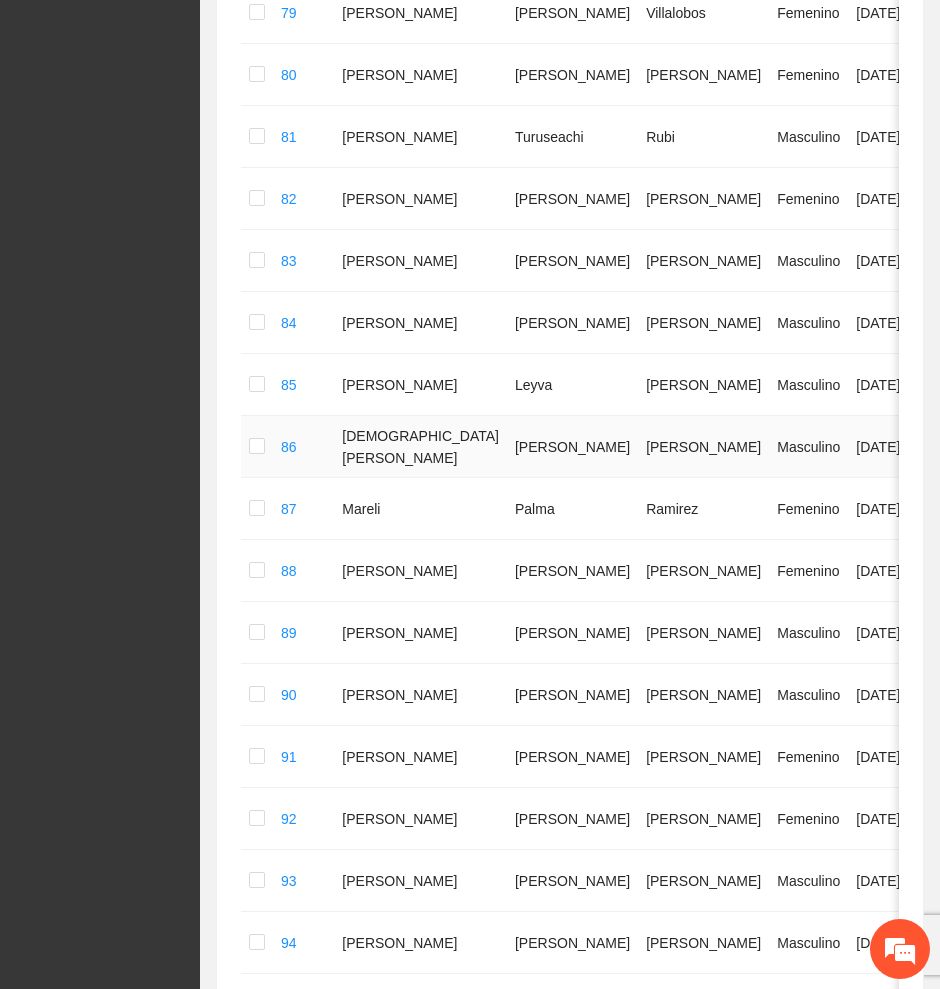 scroll, scrollTop: 5808, scrollLeft: 0, axis: vertical 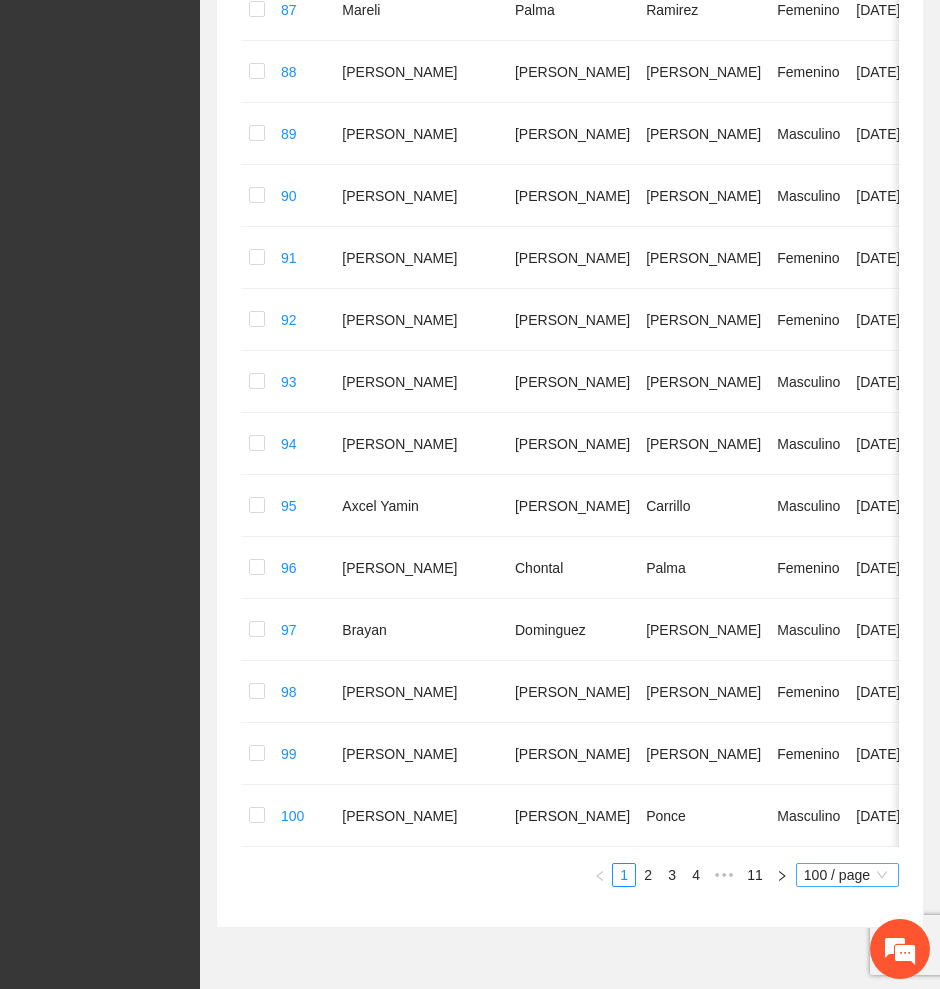 click on "100 / page" at bounding box center [847, 875] 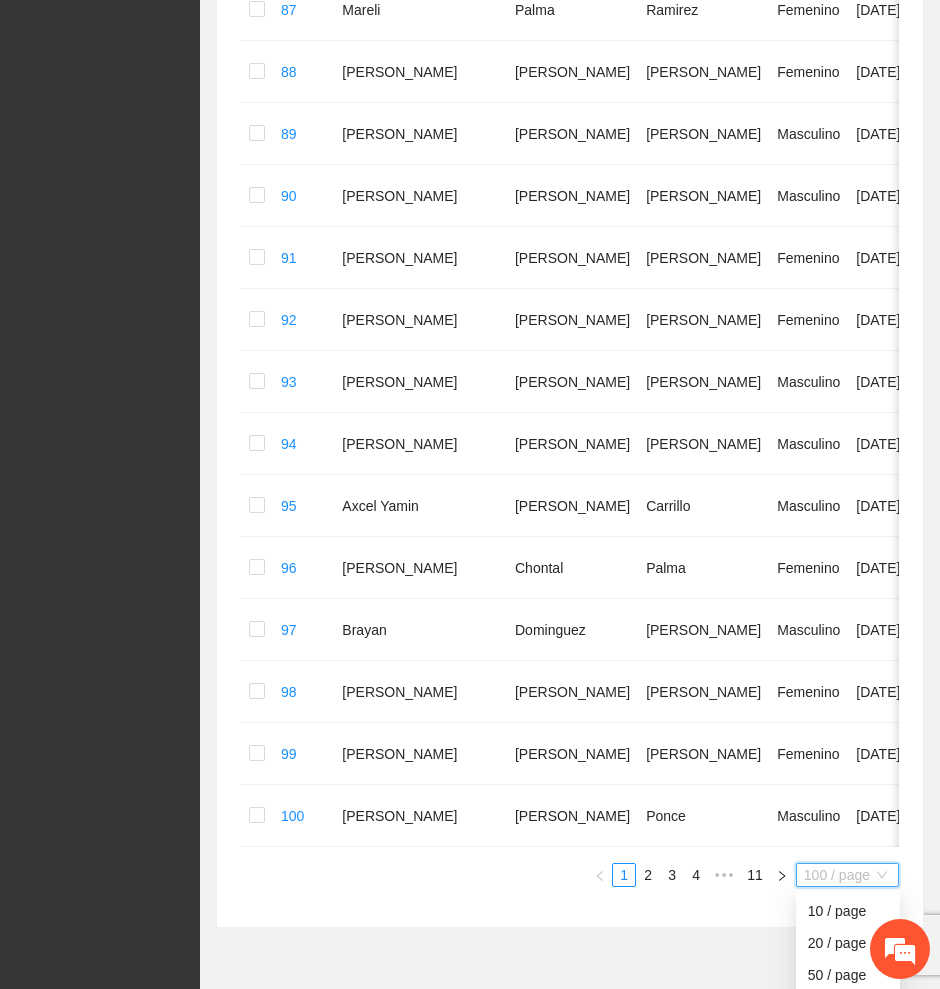 click on "100 / page" at bounding box center (848, 1007) 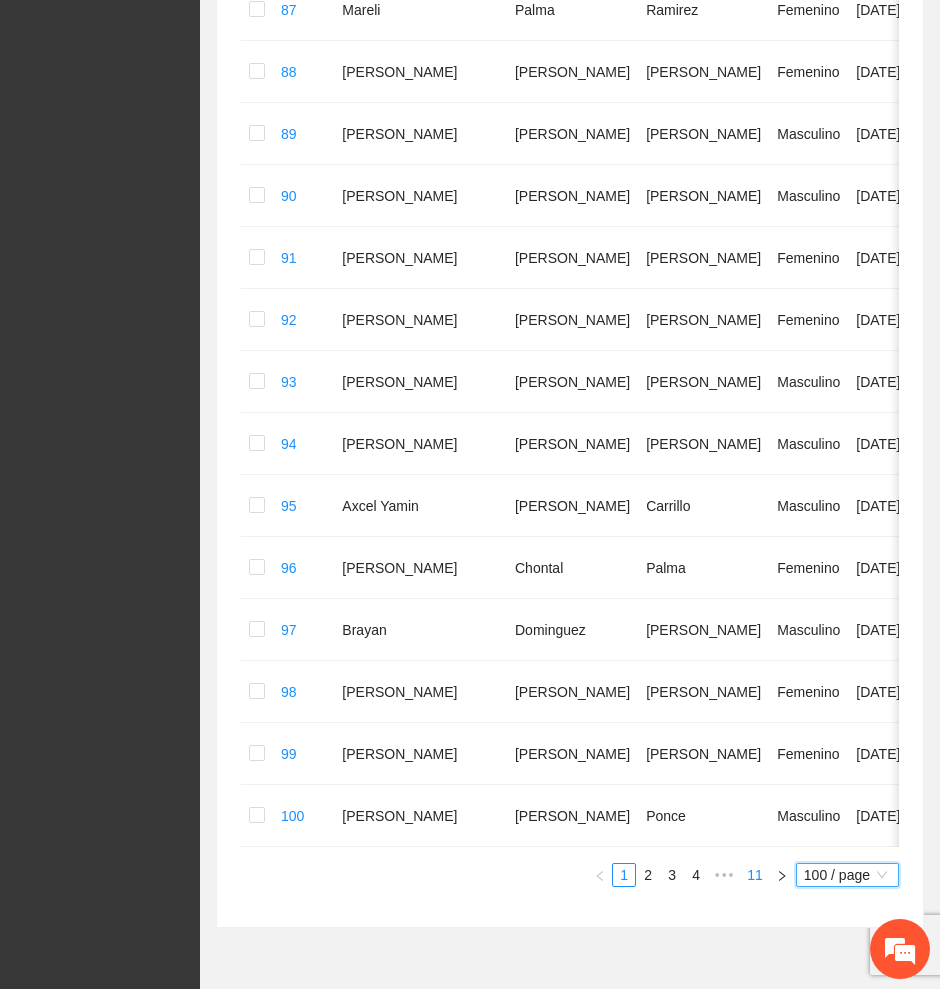 click on "11" at bounding box center [755, 875] 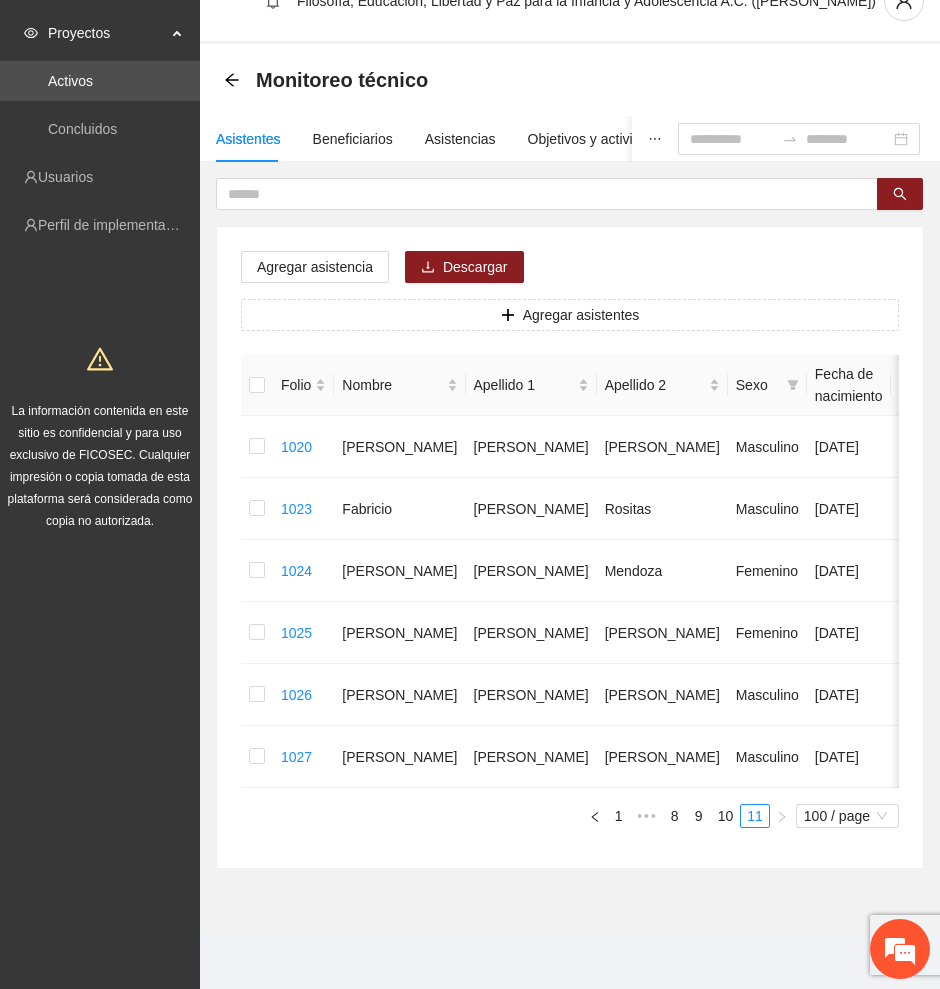 scroll, scrollTop: 52, scrollLeft: 0, axis: vertical 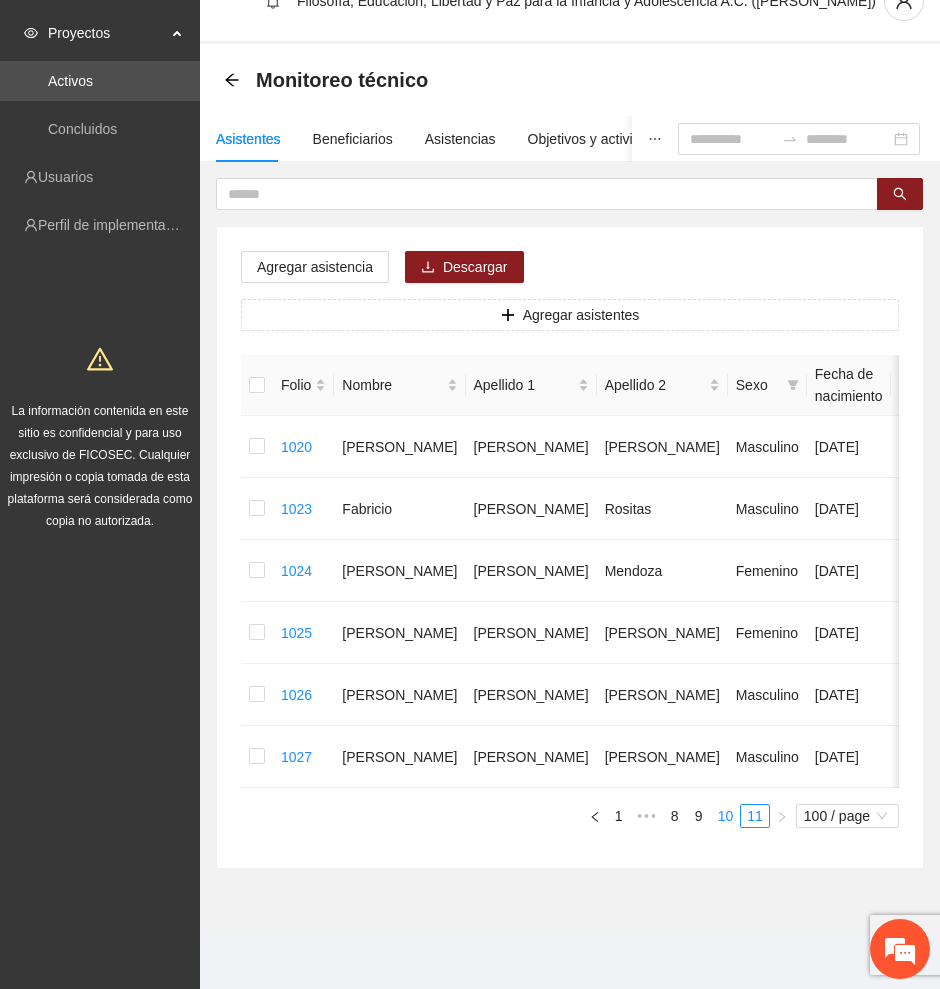 click on "10" at bounding box center [726, 816] 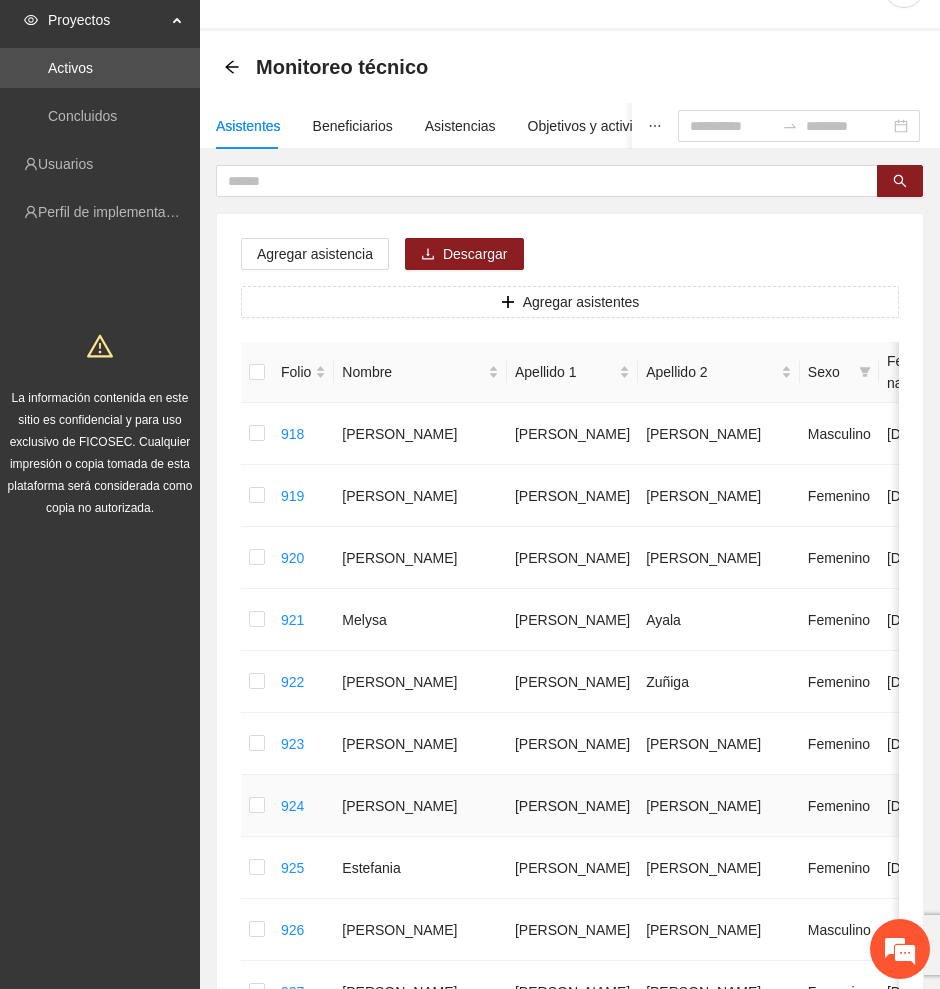 scroll, scrollTop: 0, scrollLeft: 0, axis: both 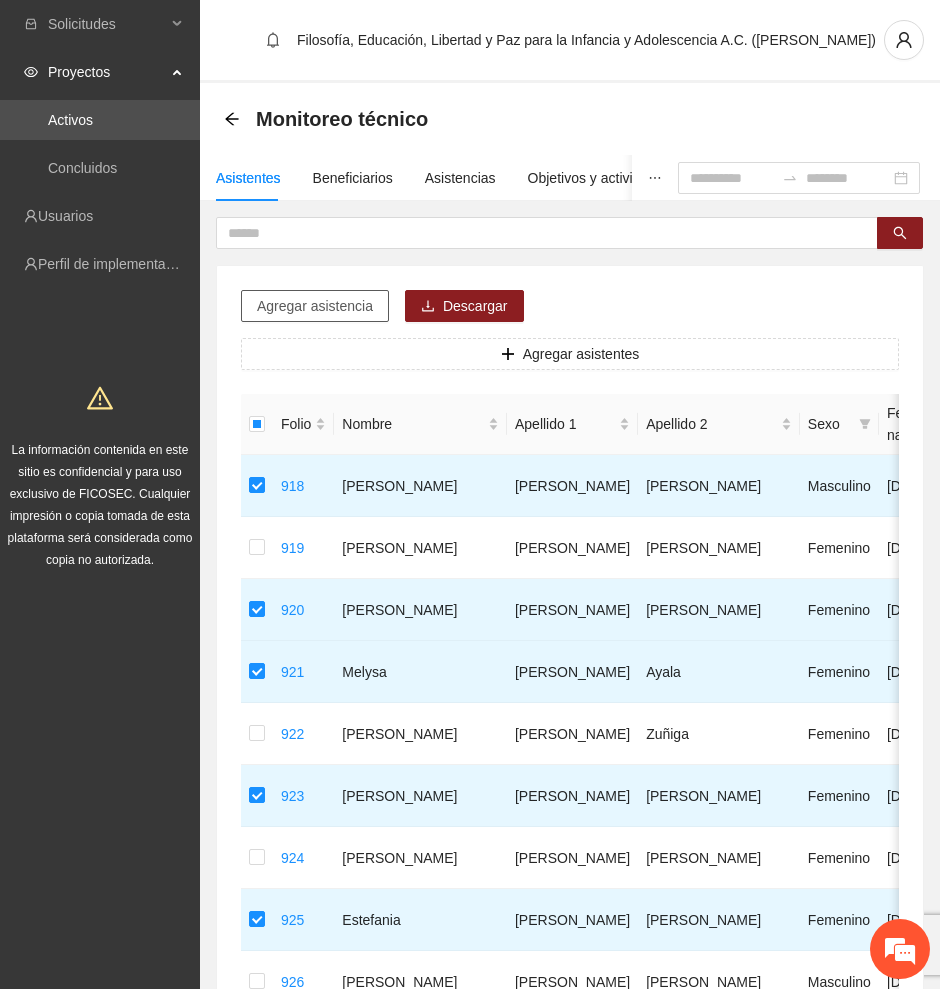 click on "Agregar asistencia" at bounding box center [315, 306] 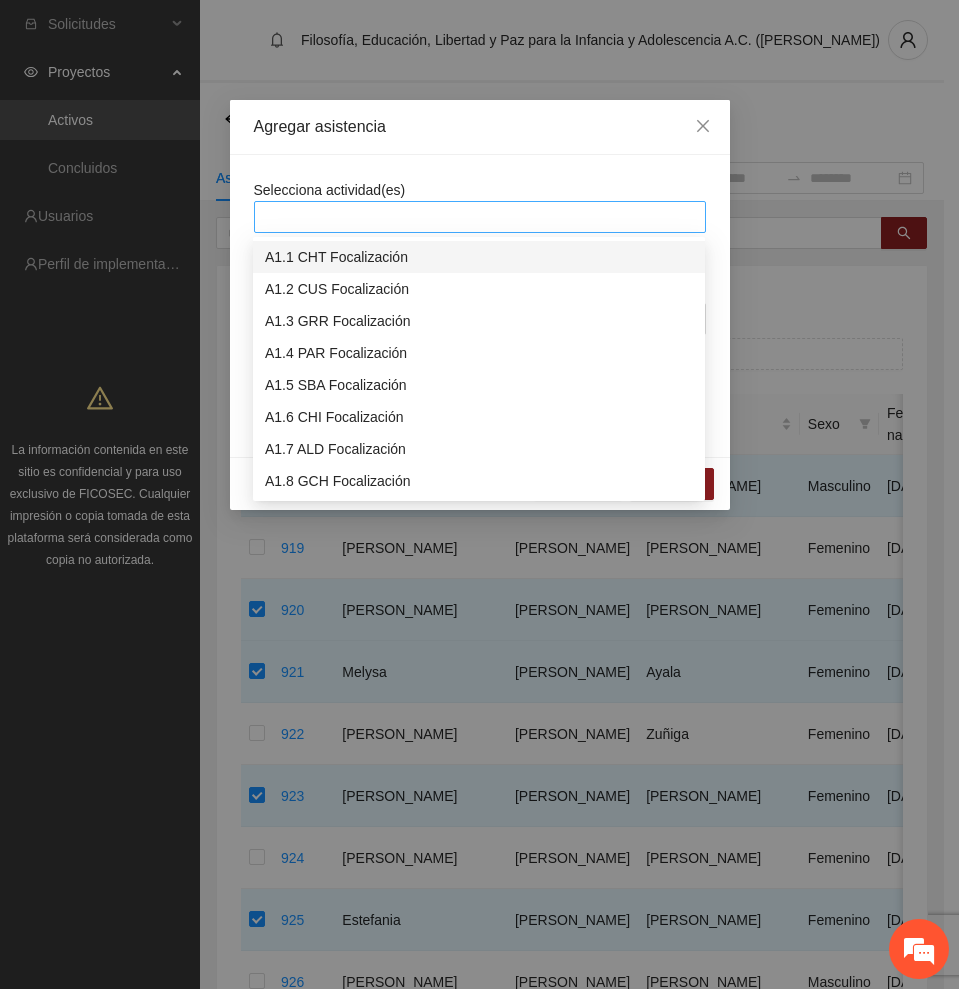 click at bounding box center [480, 217] 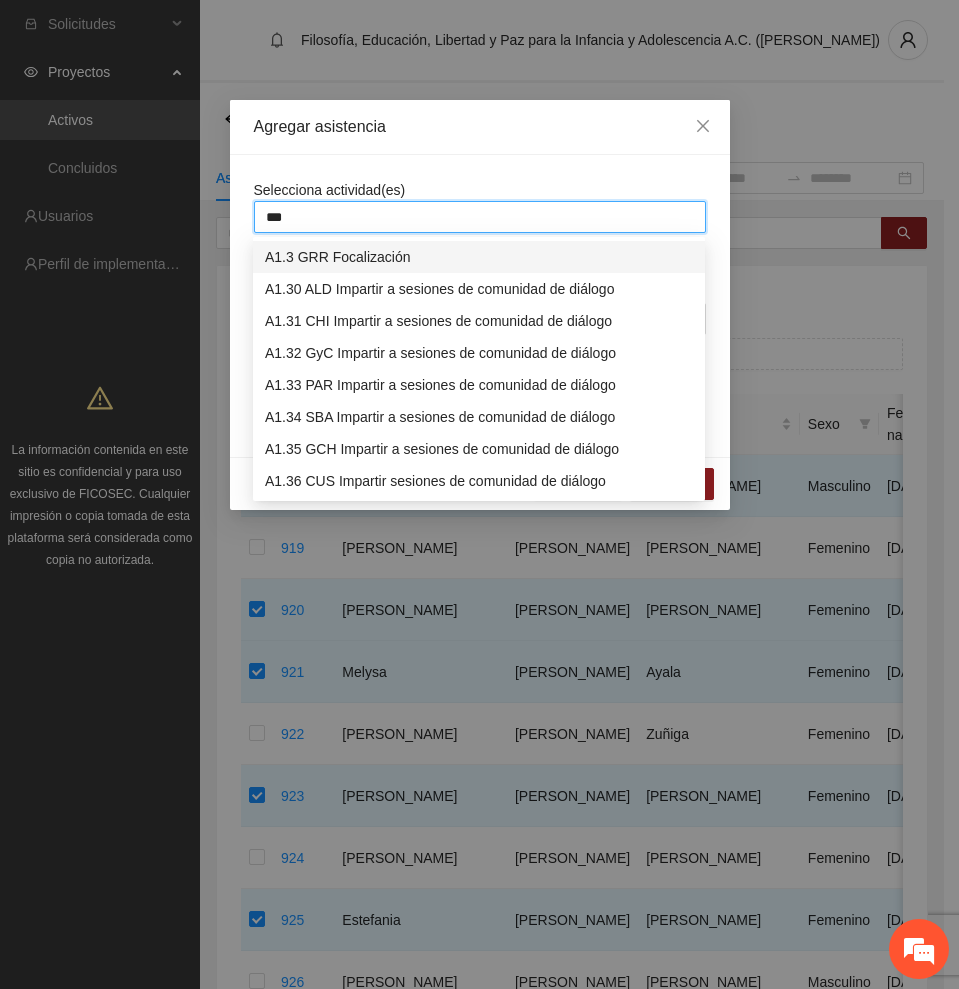type on "****" 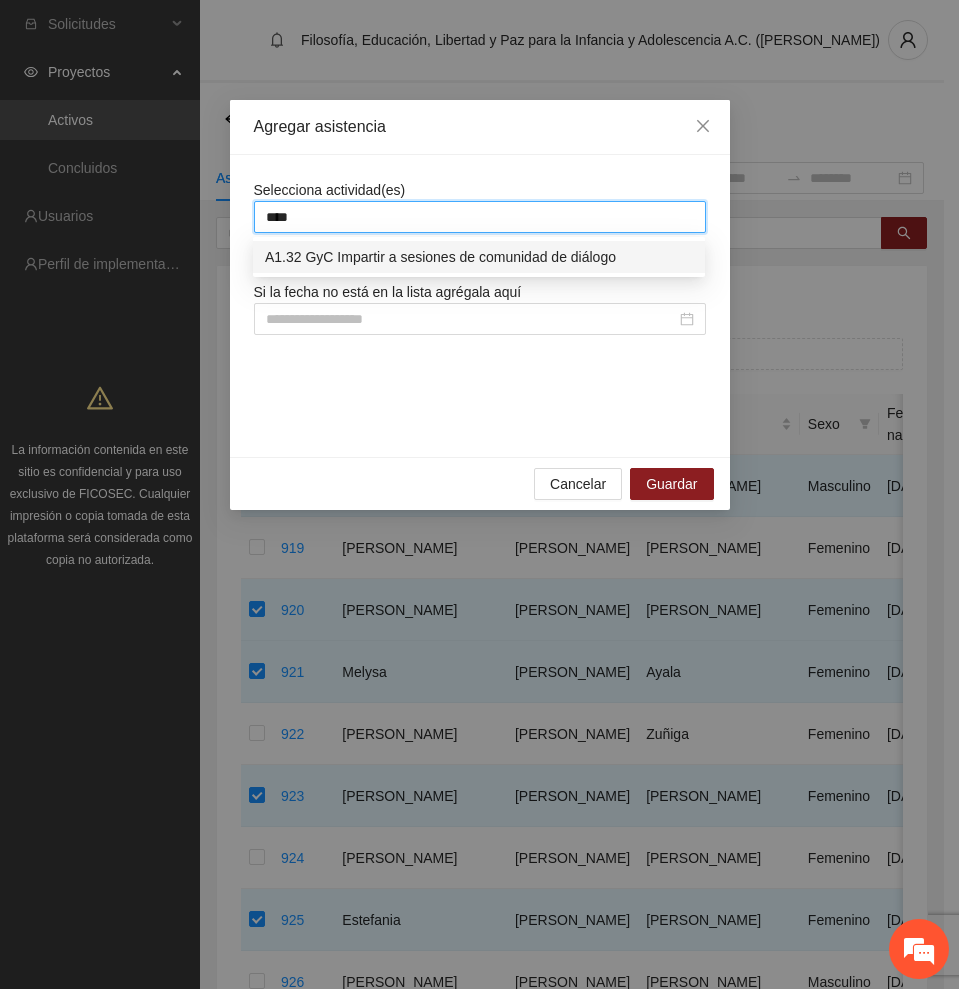 click on "A1.32 GyC Impartir a sesiones de comunidad de diálogo" at bounding box center (479, 257) 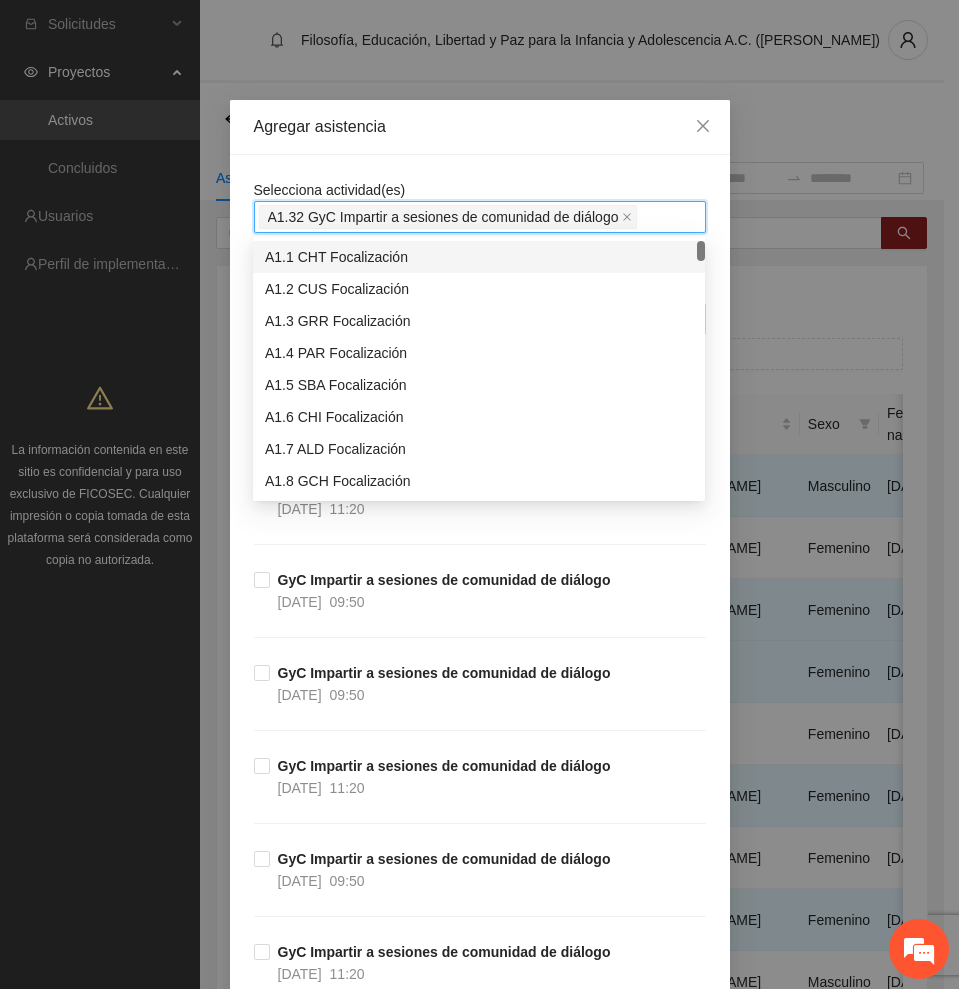 click on "Agregar asistencia" at bounding box center [480, 127] 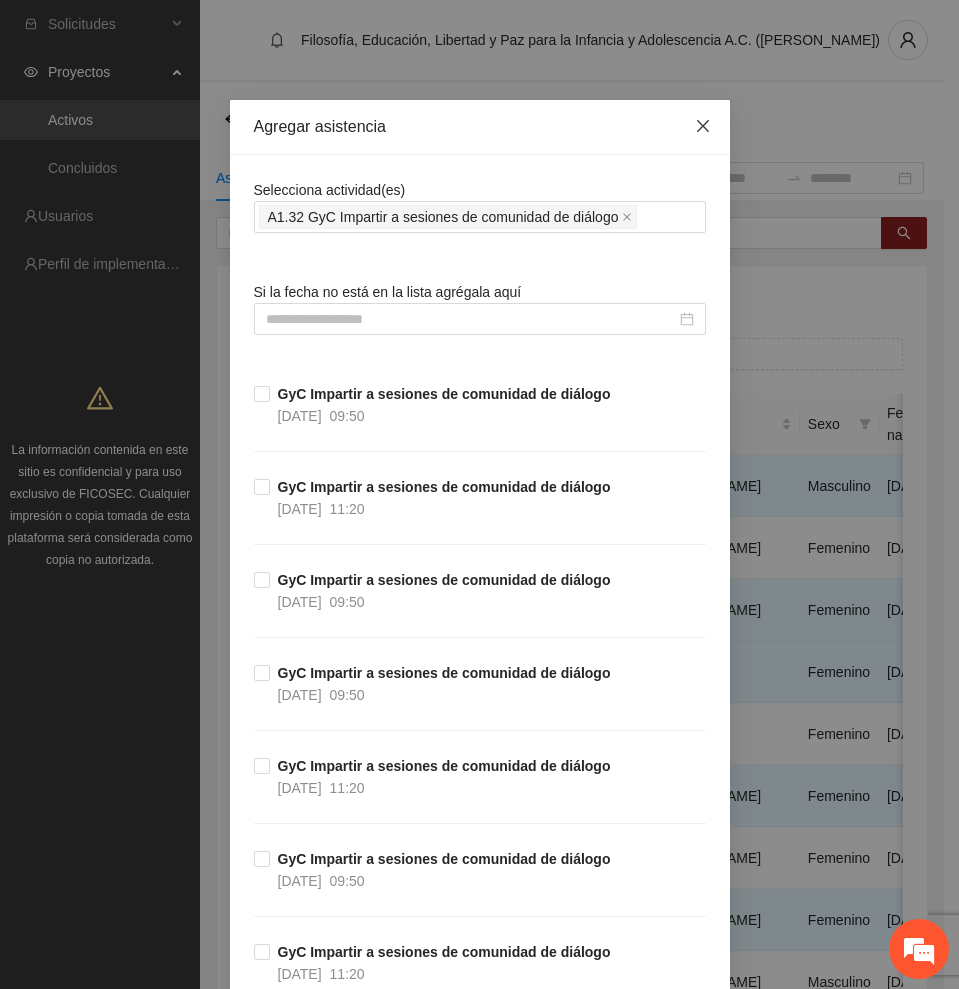 click 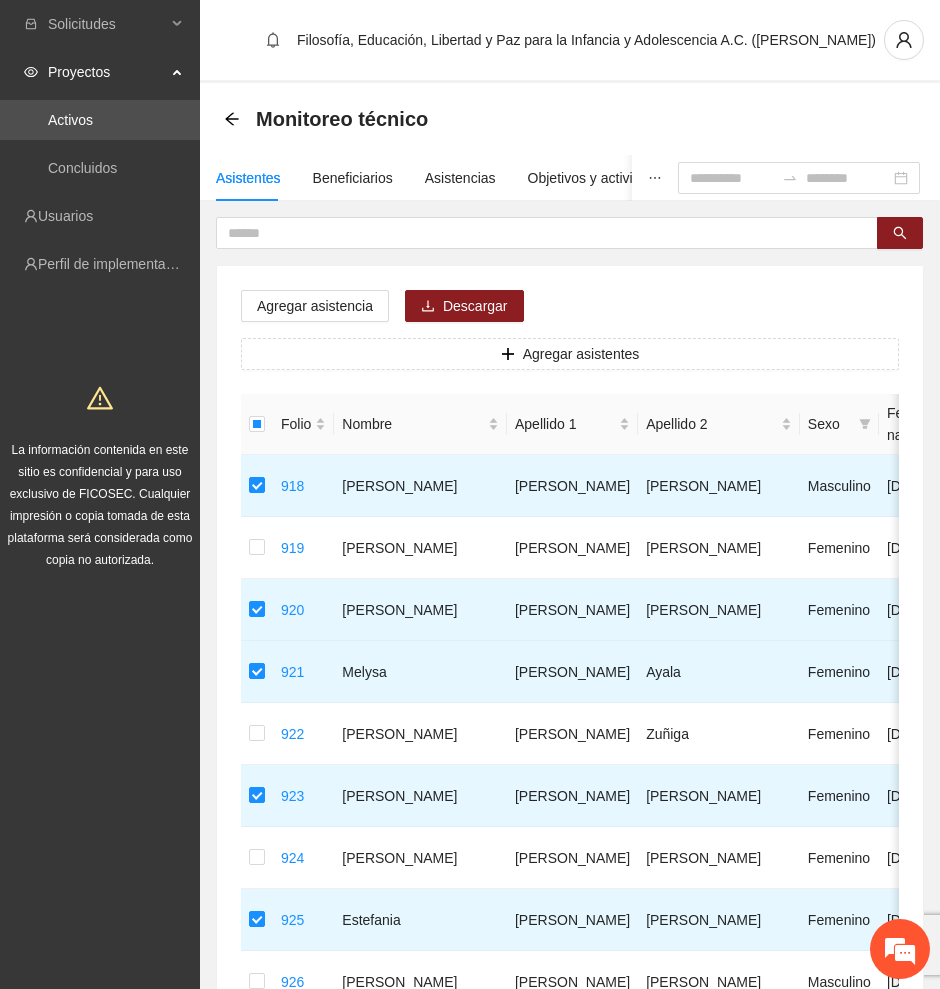 click on "Asistentes" at bounding box center [248, 178] 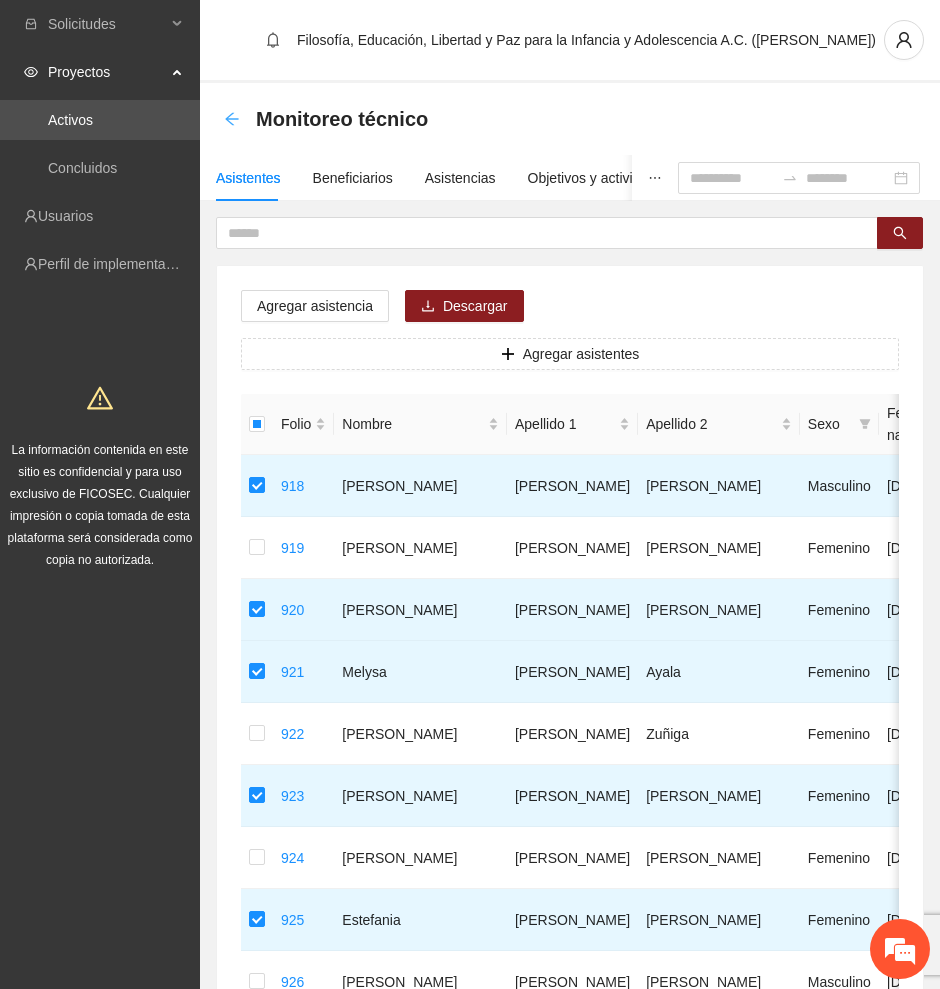 click 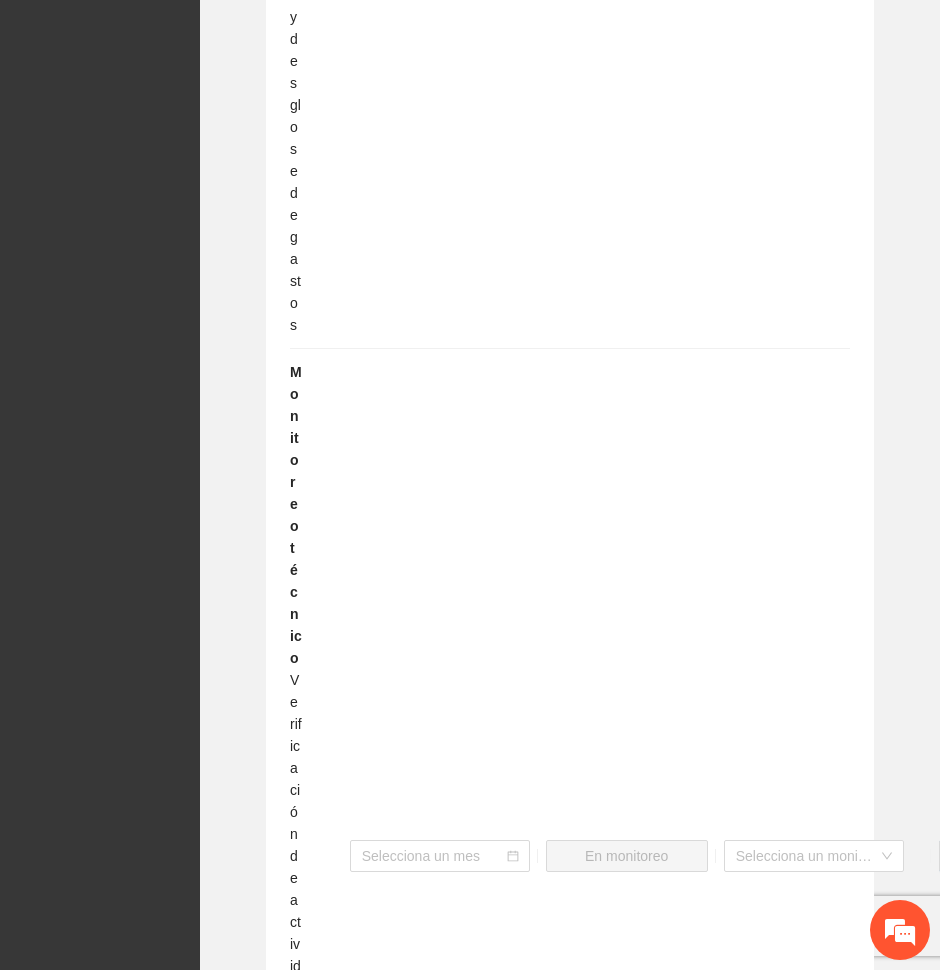 scroll, scrollTop: 3524, scrollLeft: 0, axis: vertical 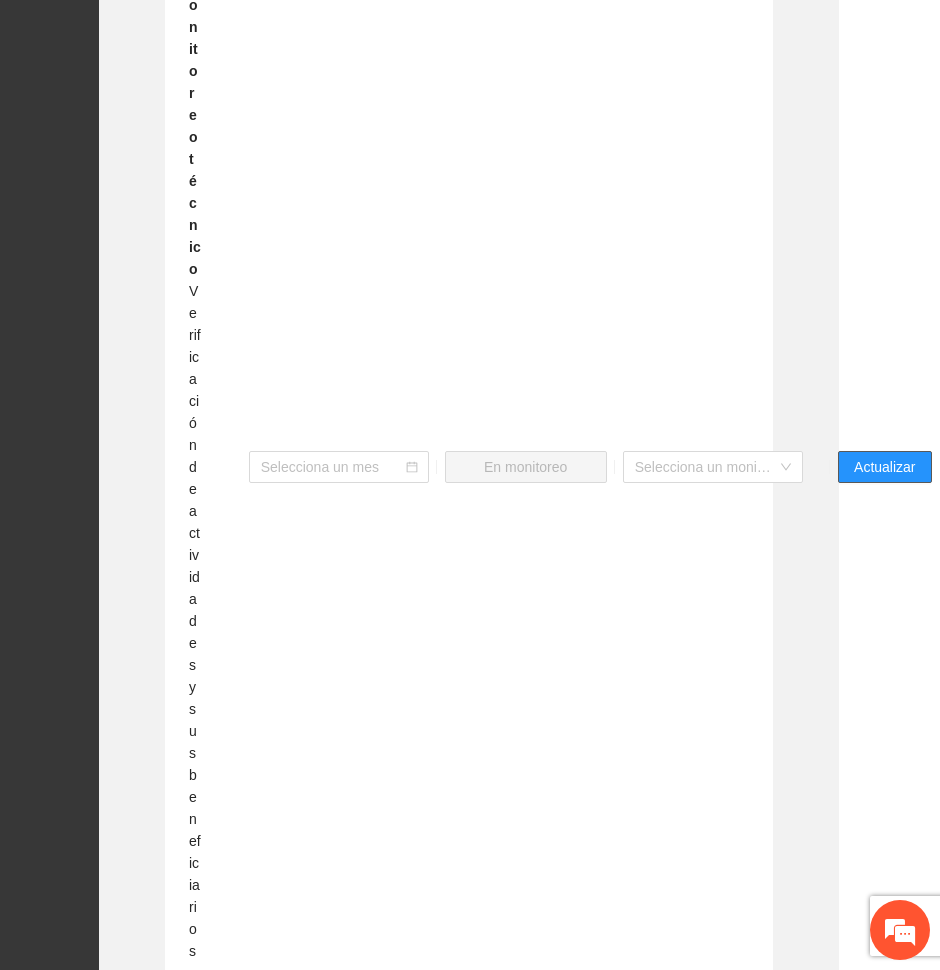 click on "Actualizar" at bounding box center (884, 467) 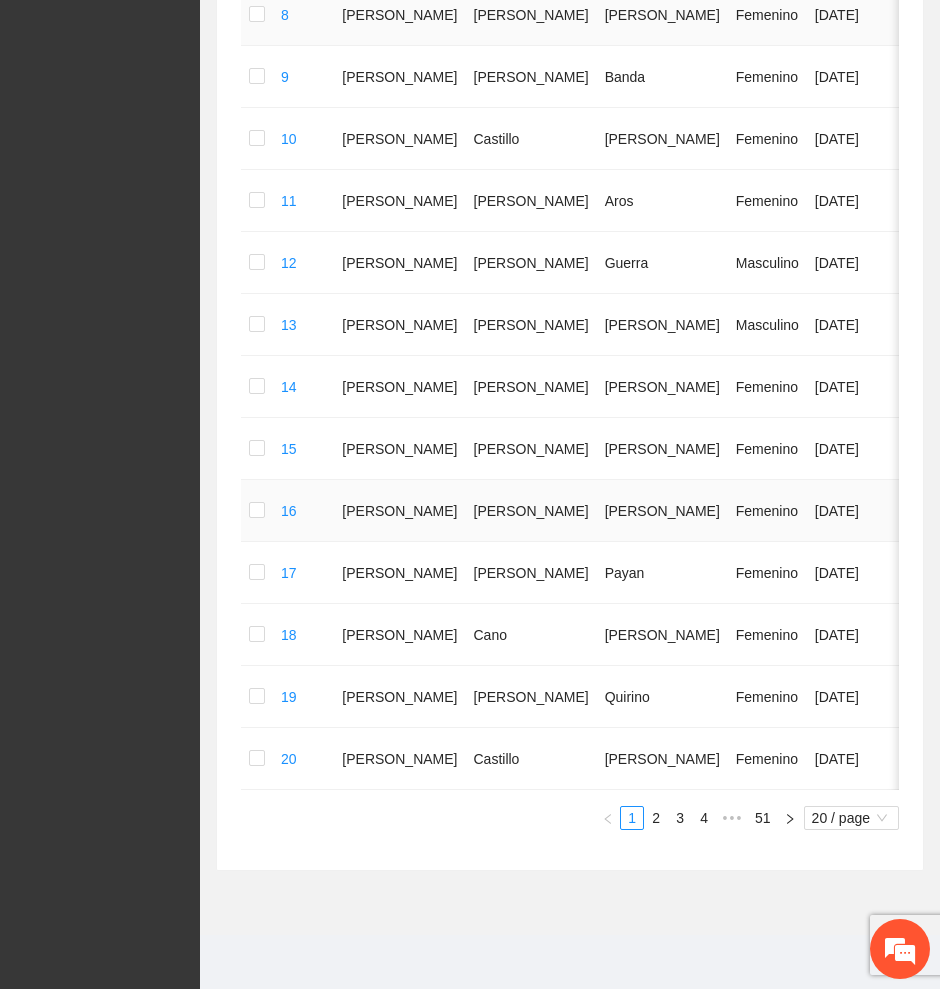 scroll, scrollTop: 906, scrollLeft: 0, axis: vertical 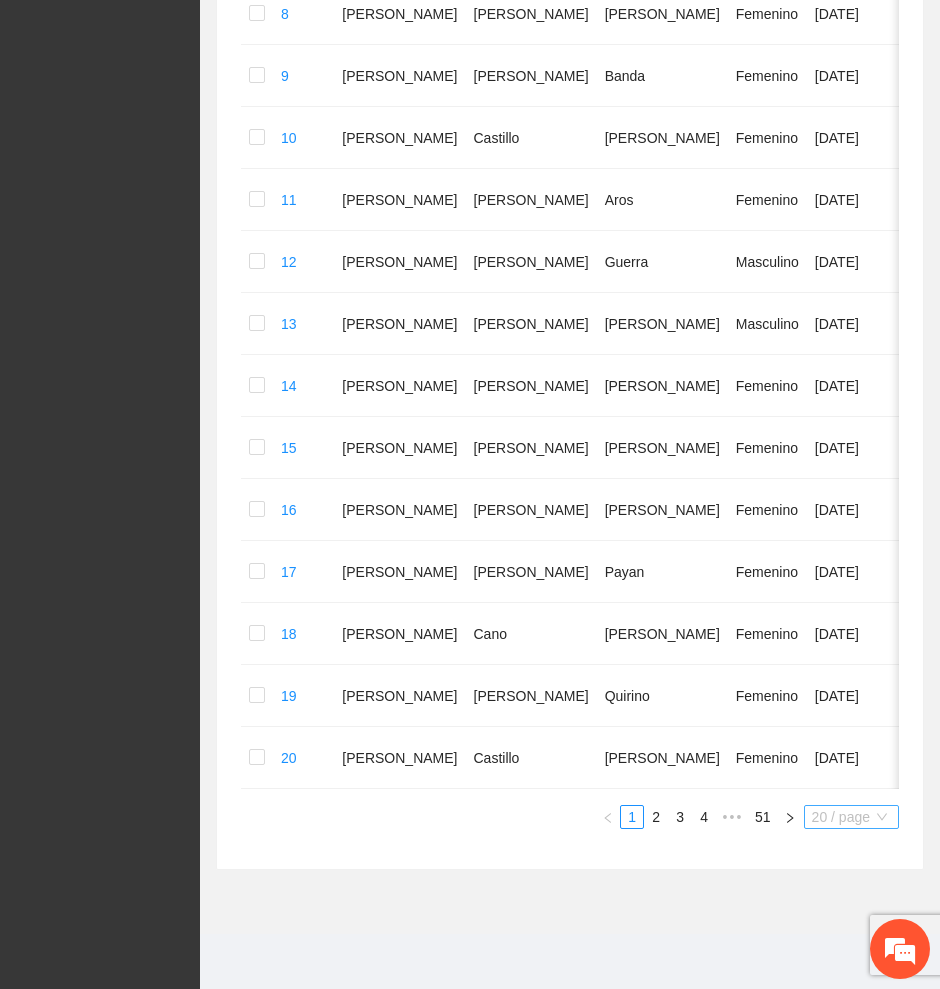 click on "20 / page" at bounding box center [851, 817] 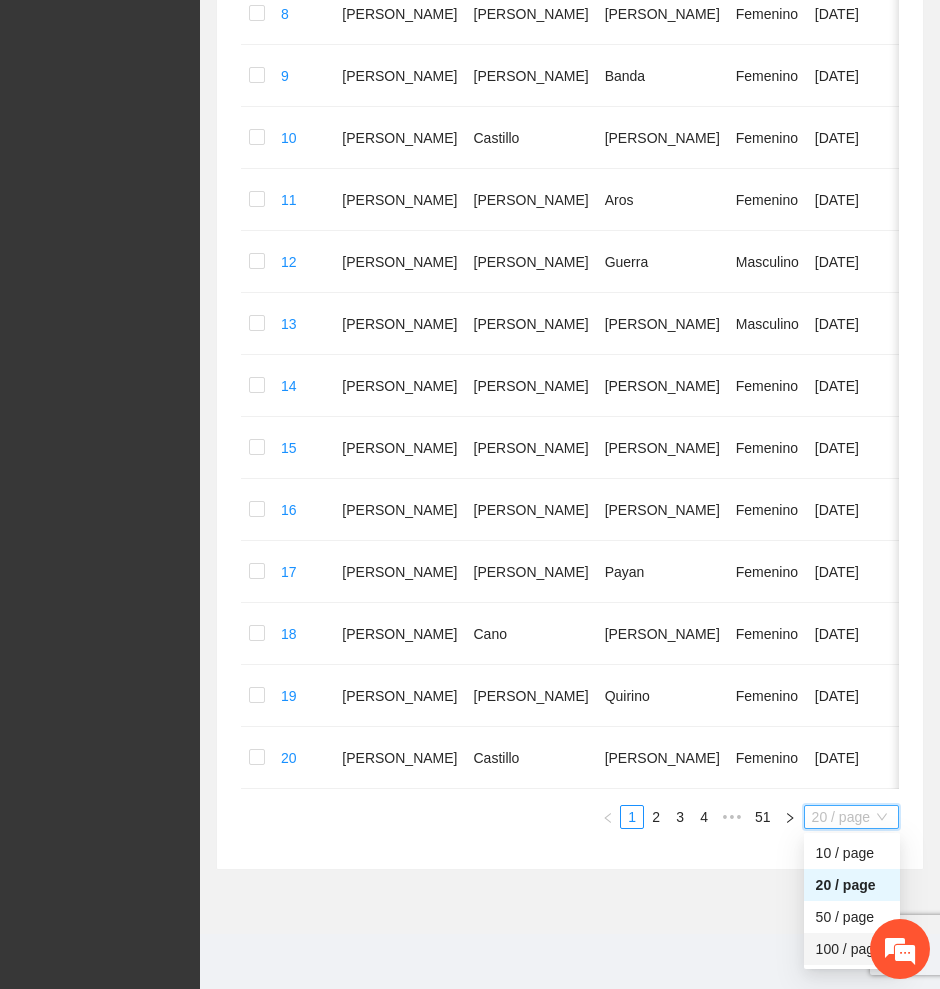 click on "100 / page" at bounding box center (852, 949) 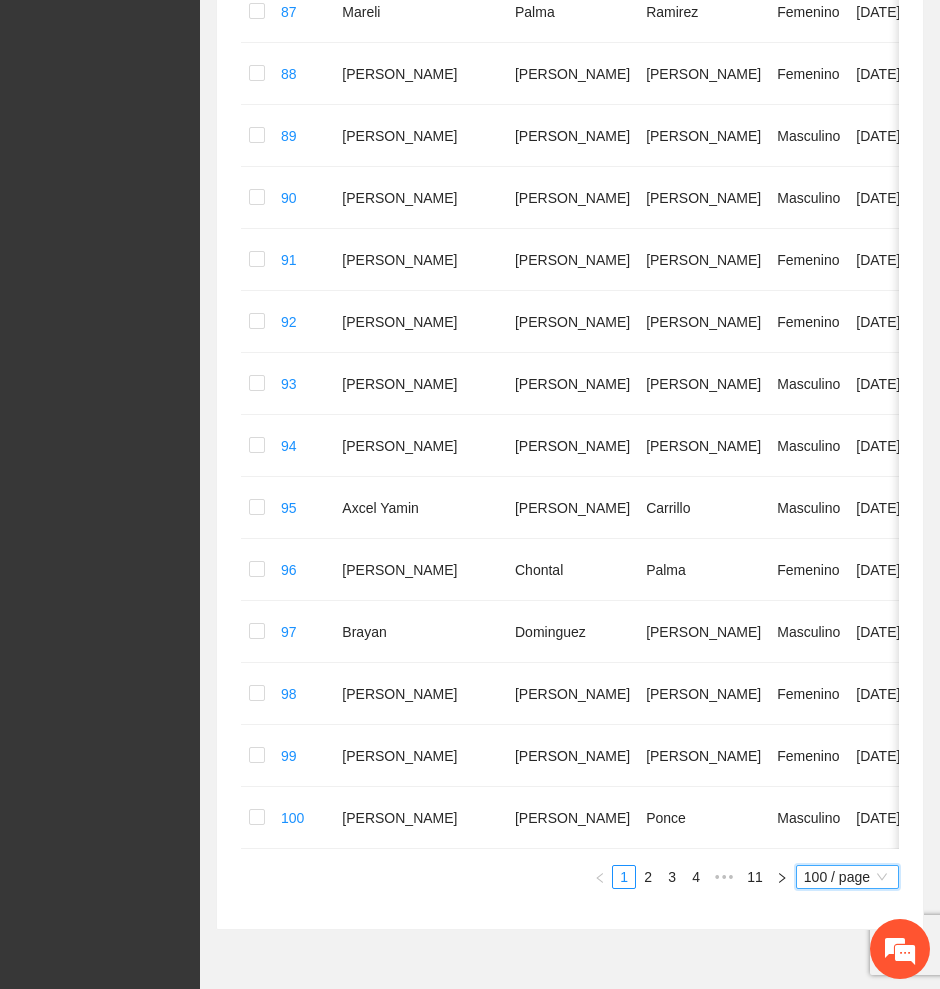 scroll, scrollTop: 5808, scrollLeft: 0, axis: vertical 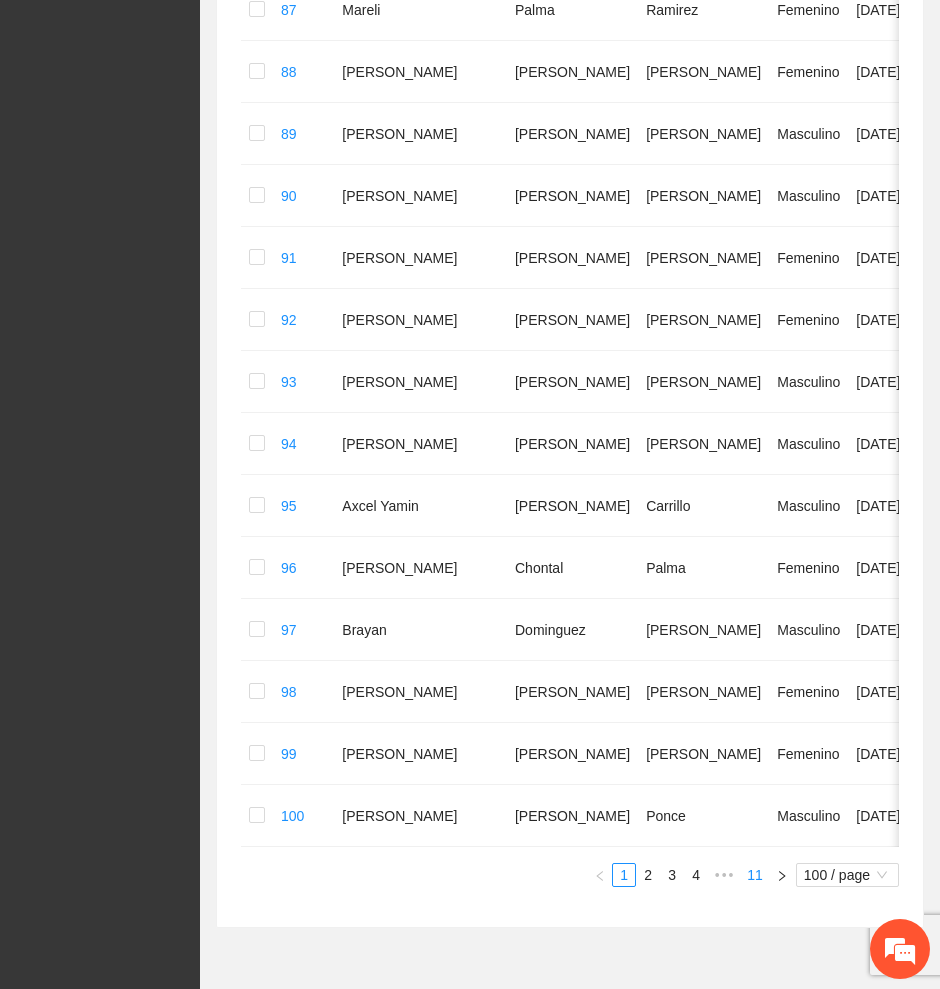 click on "11" at bounding box center [755, 875] 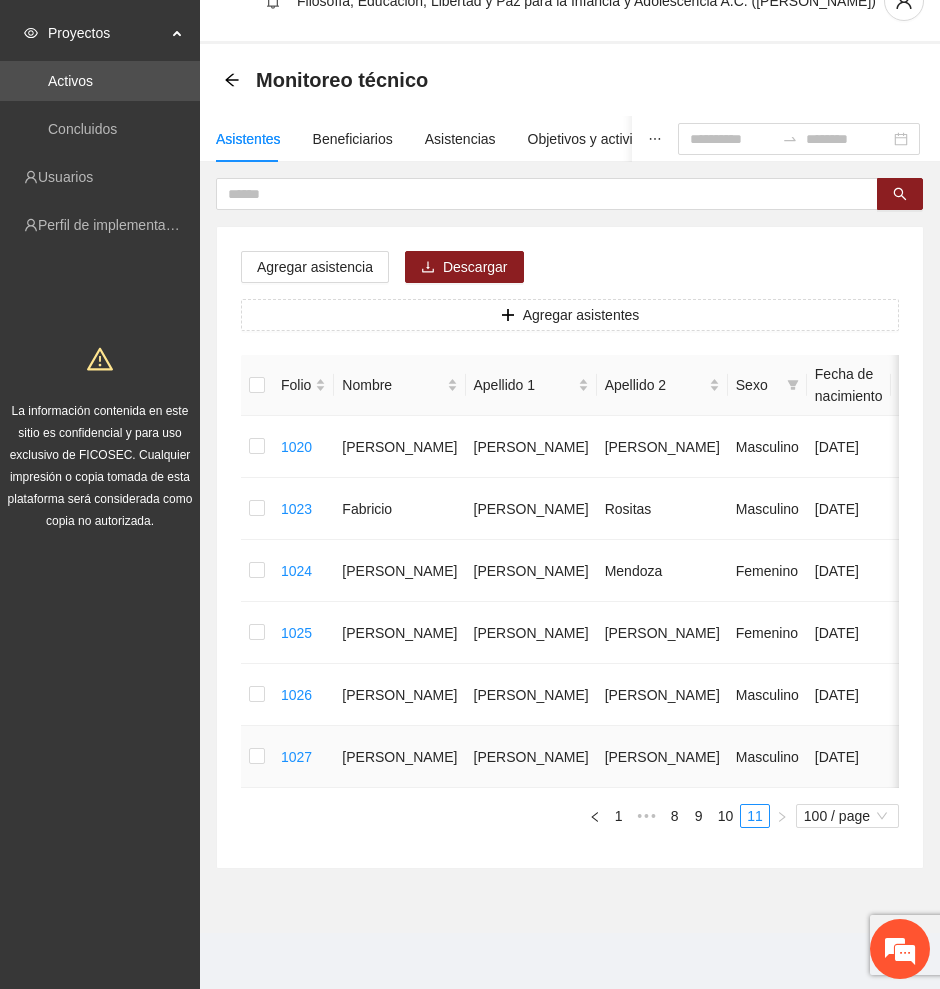 scroll, scrollTop: 52, scrollLeft: 0, axis: vertical 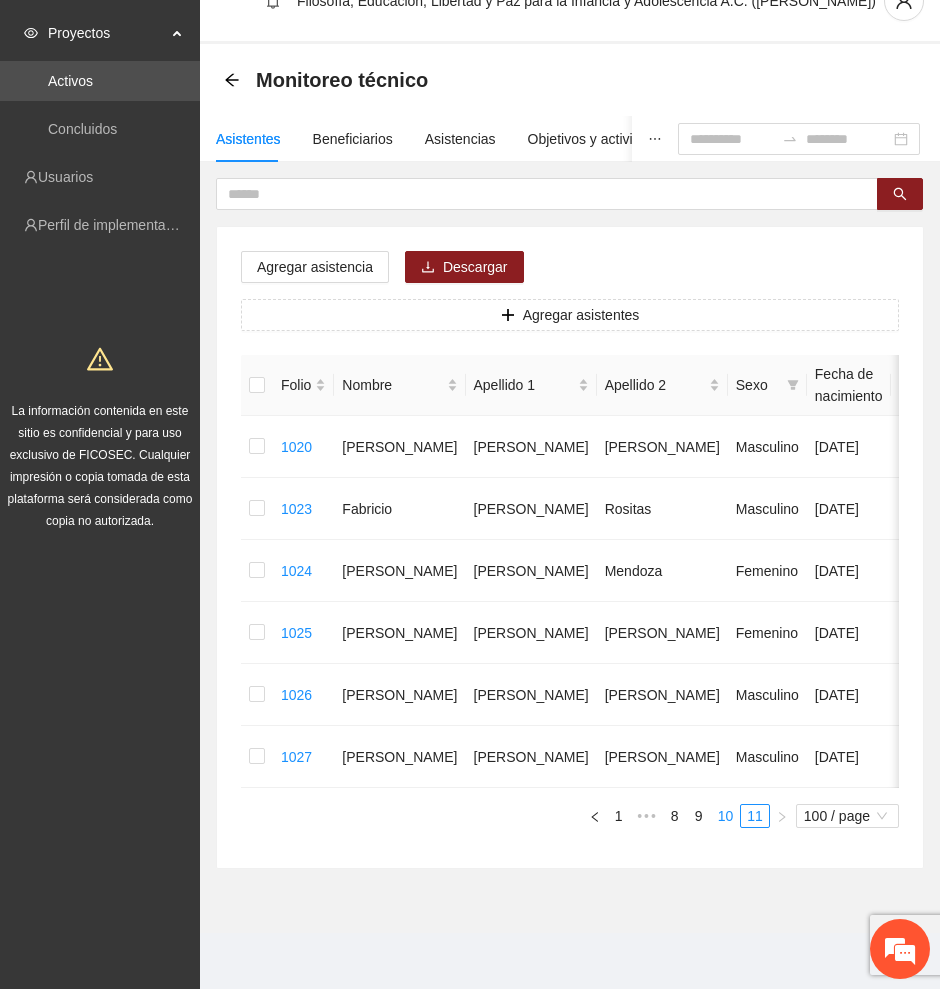 click on "10" at bounding box center [726, 816] 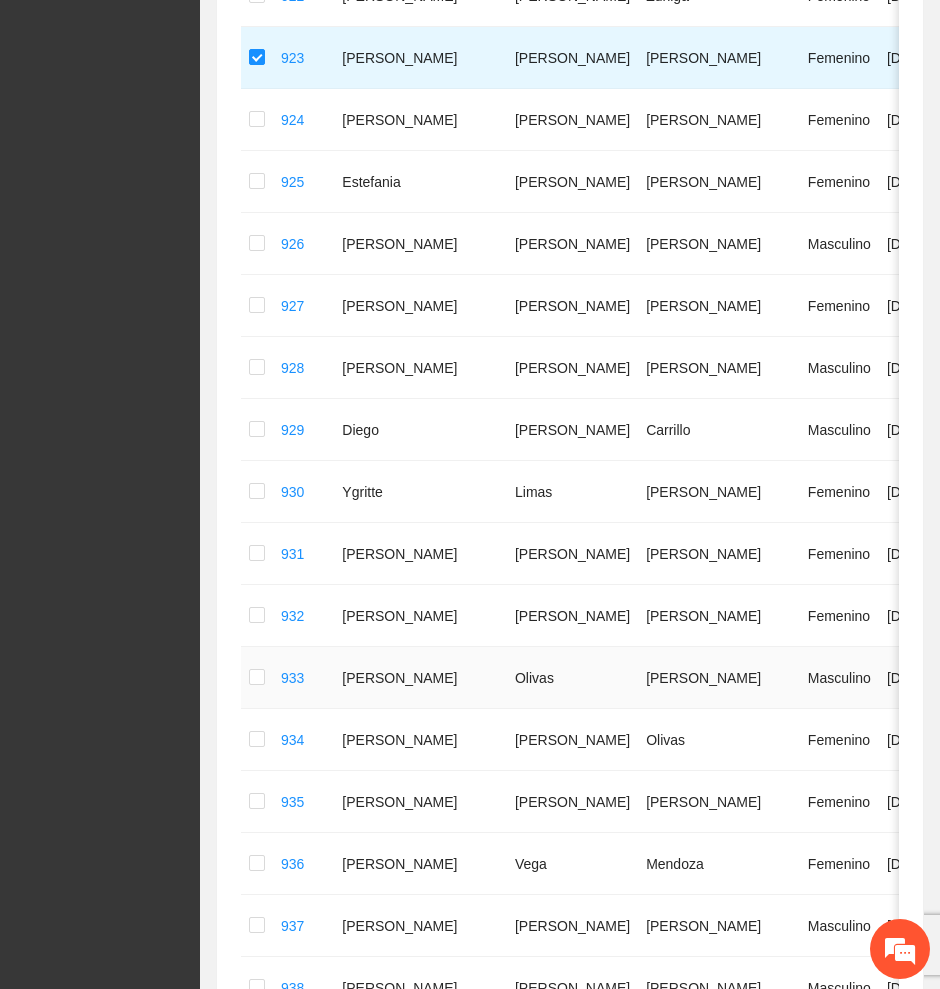 scroll, scrollTop: 1052, scrollLeft: 0, axis: vertical 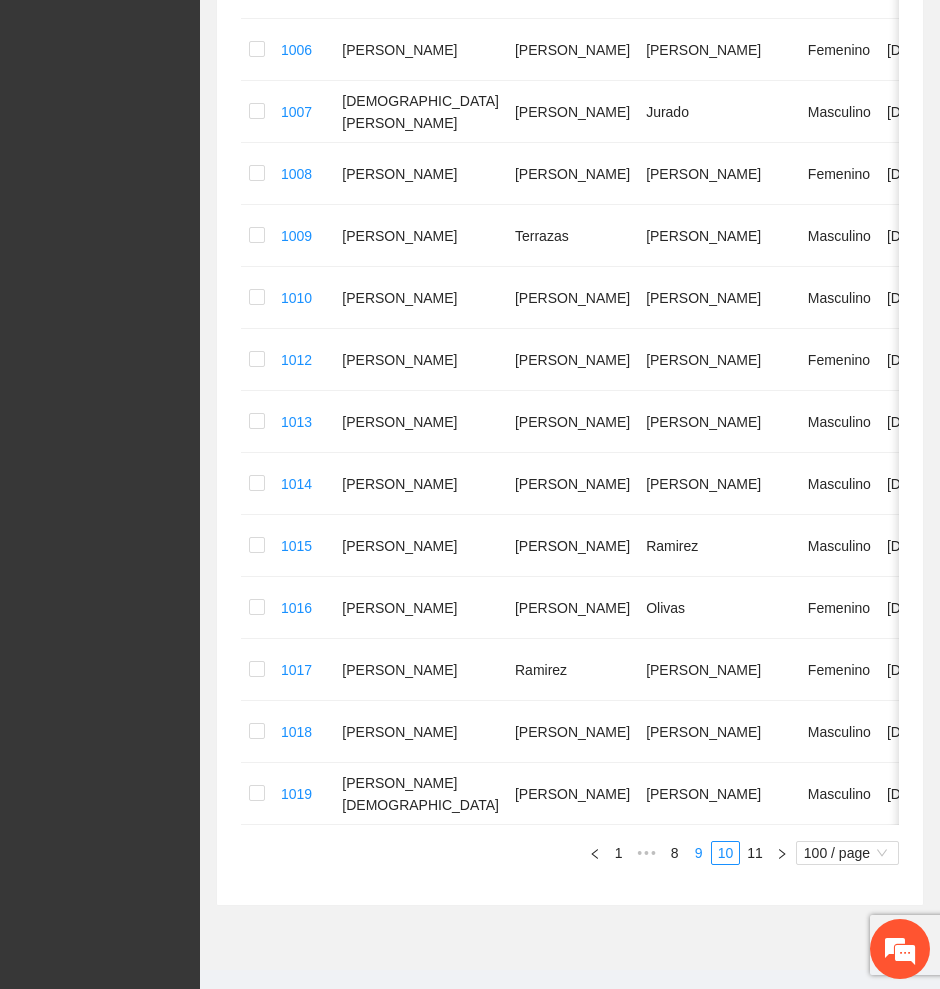 click on "9" at bounding box center [699, 853] 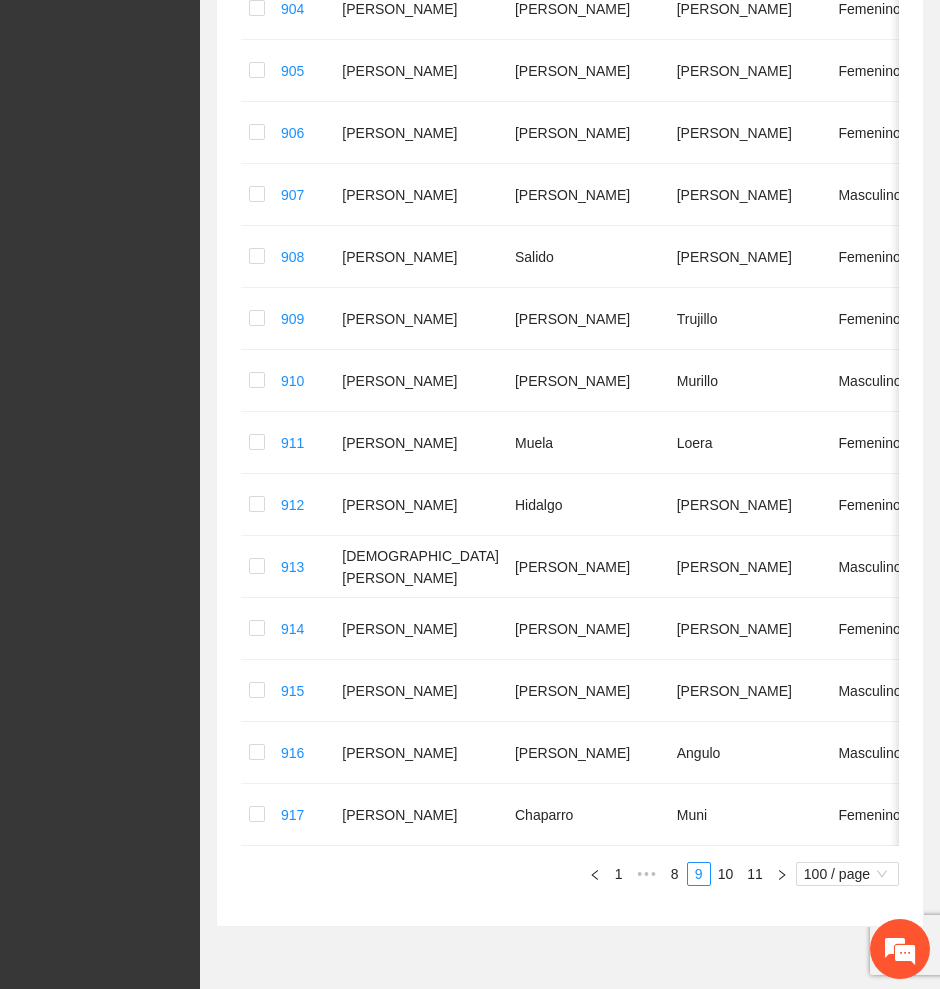 scroll, scrollTop: 5786, scrollLeft: 0, axis: vertical 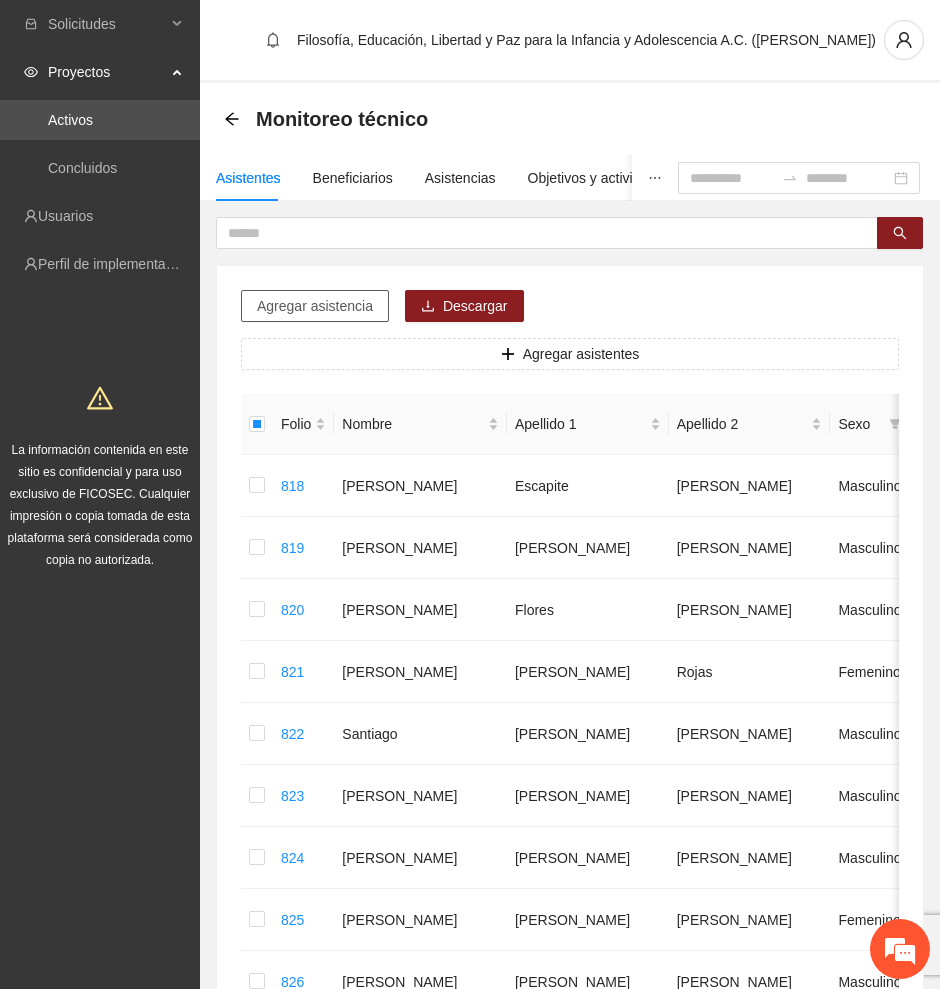 click on "Agregar asistencia" at bounding box center [315, 306] 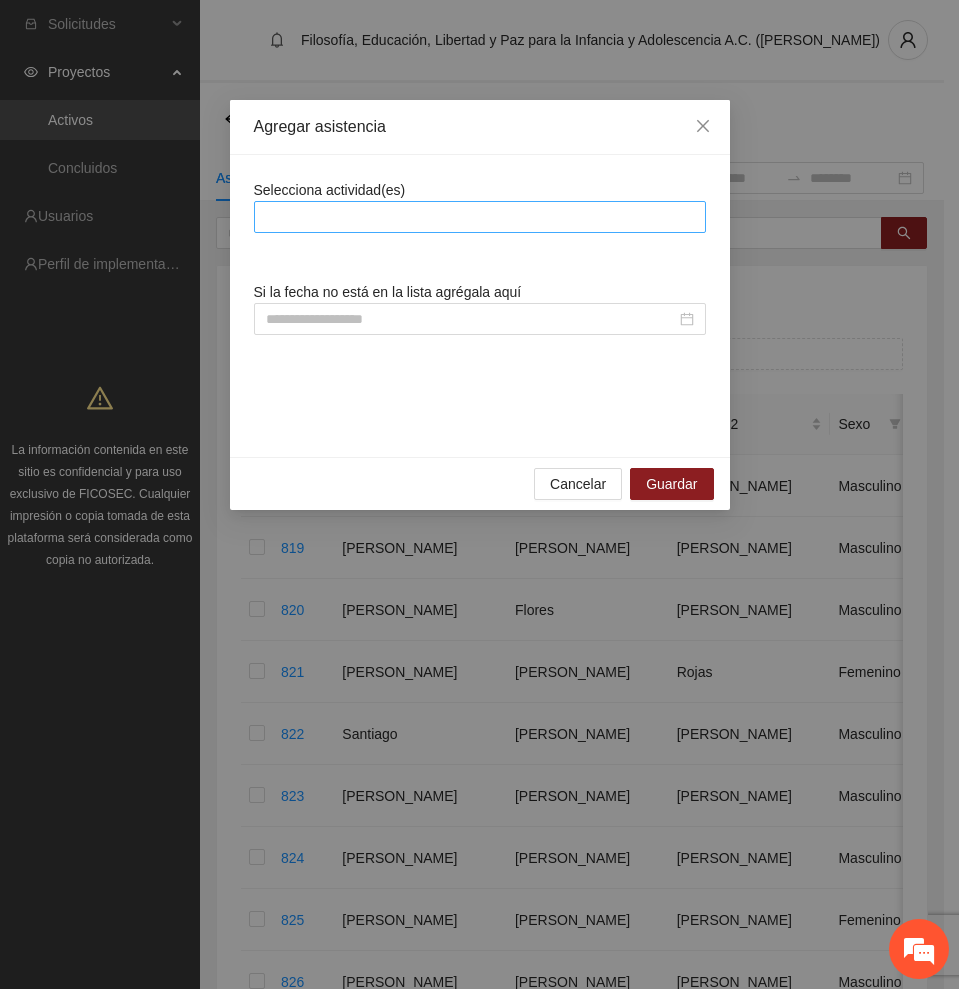 click at bounding box center (480, 217) 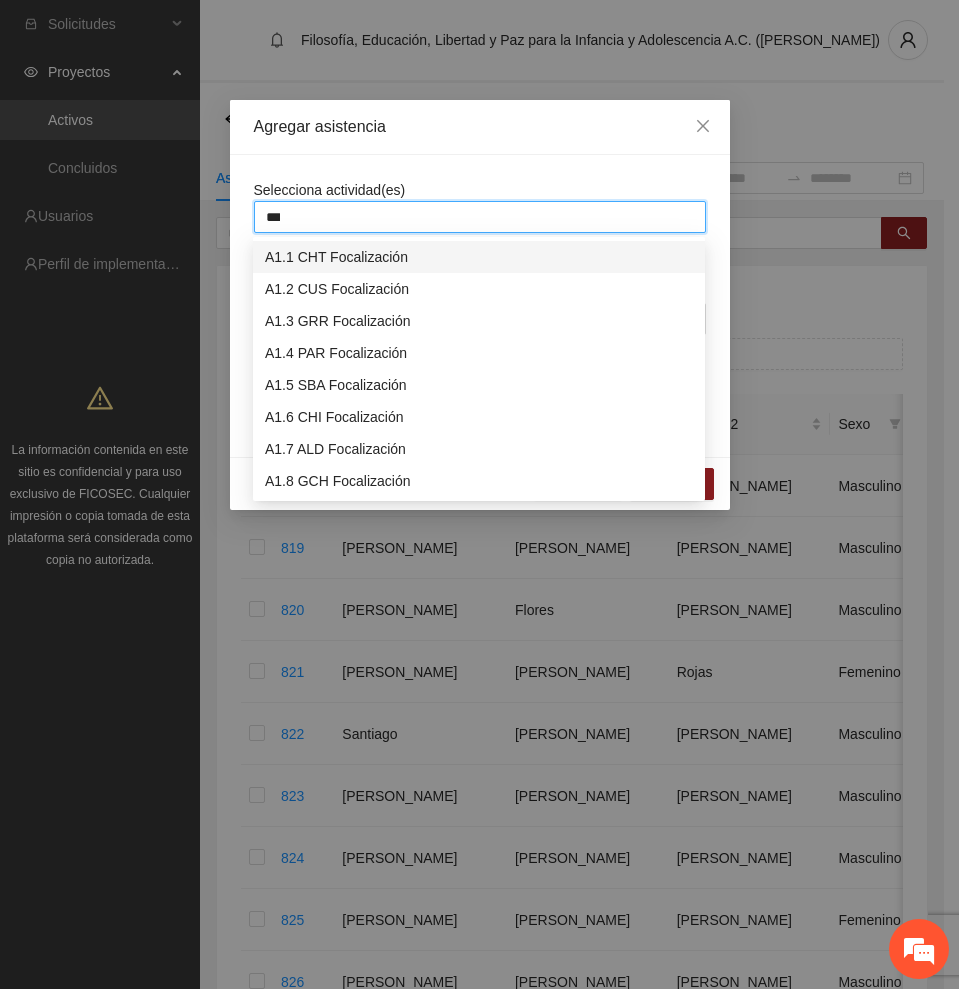 type on "****" 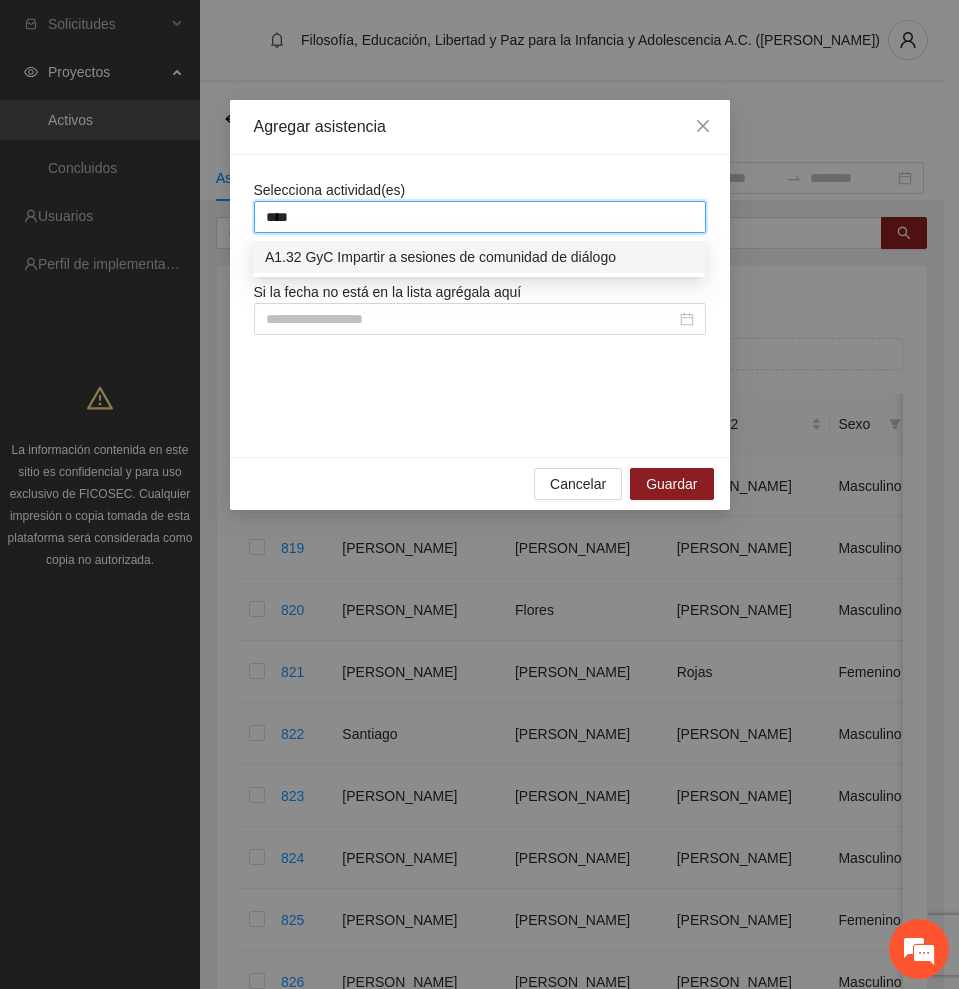 click on "A1.32 GyC Impartir a sesiones de comunidad de diálogo" at bounding box center [479, 257] 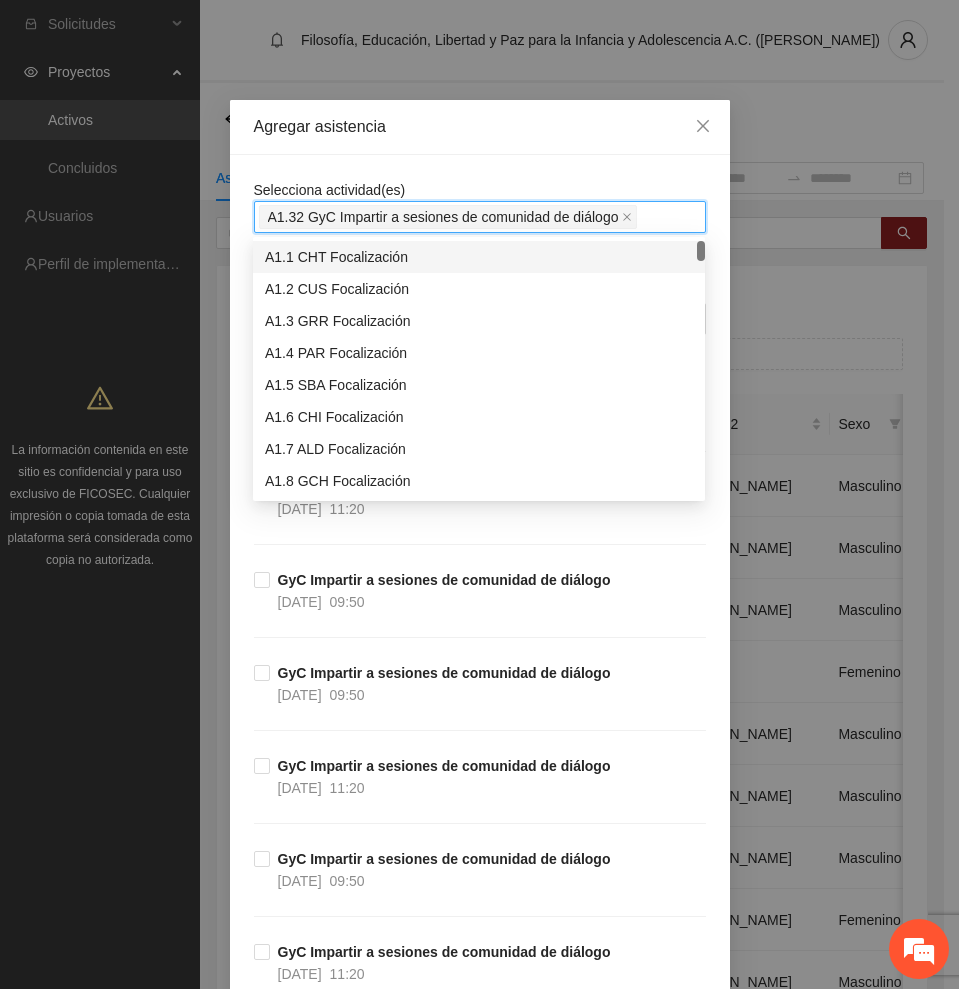 click on "Agregar asistencia" at bounding box center (480, 127) 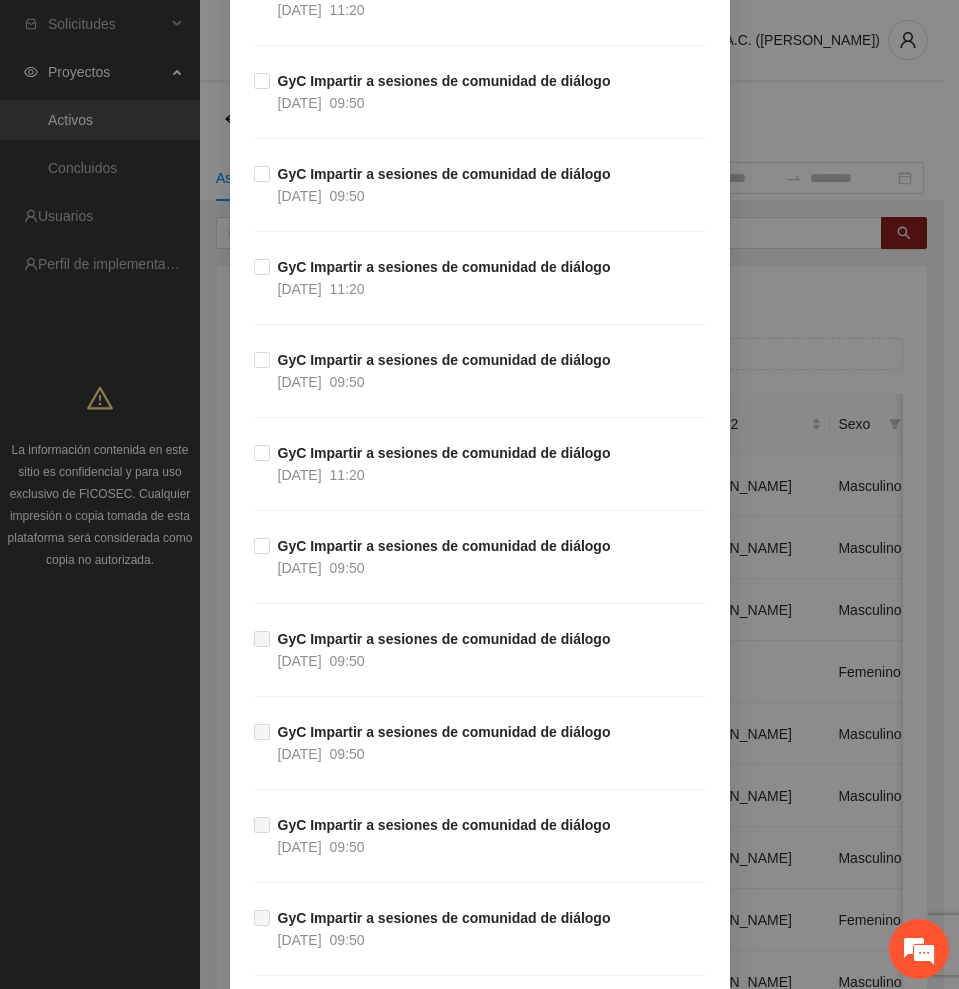 scroll, scrollTop: 500, scrollLeft: 0, axis: vertical 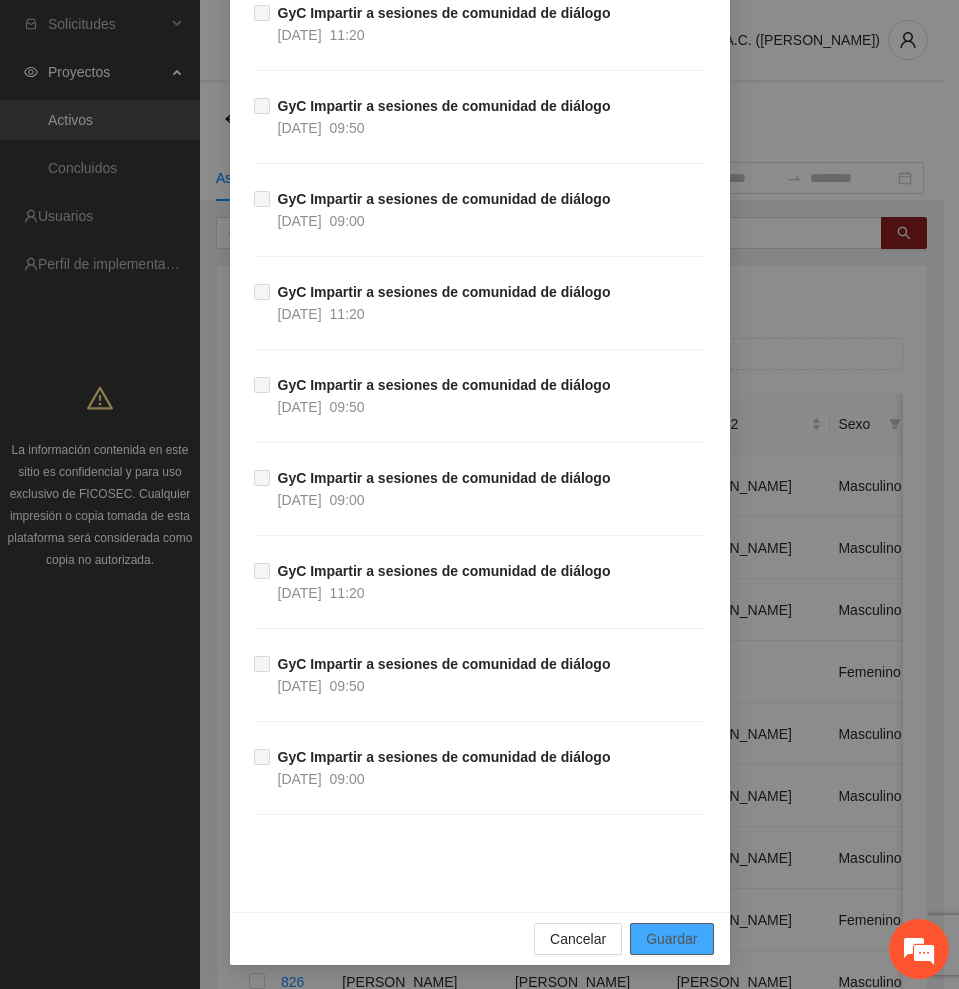 click on "Guardar" at bounding box center [671, 939] 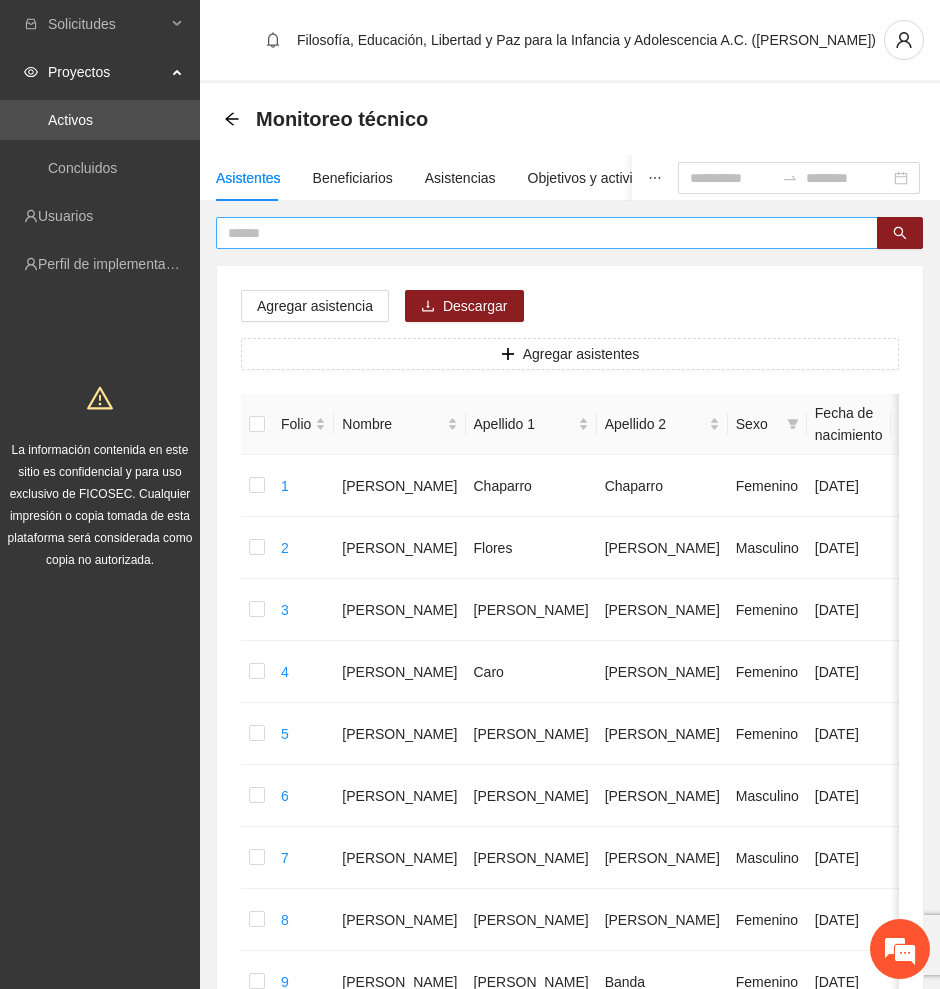 click at bounding box center [539, 233] 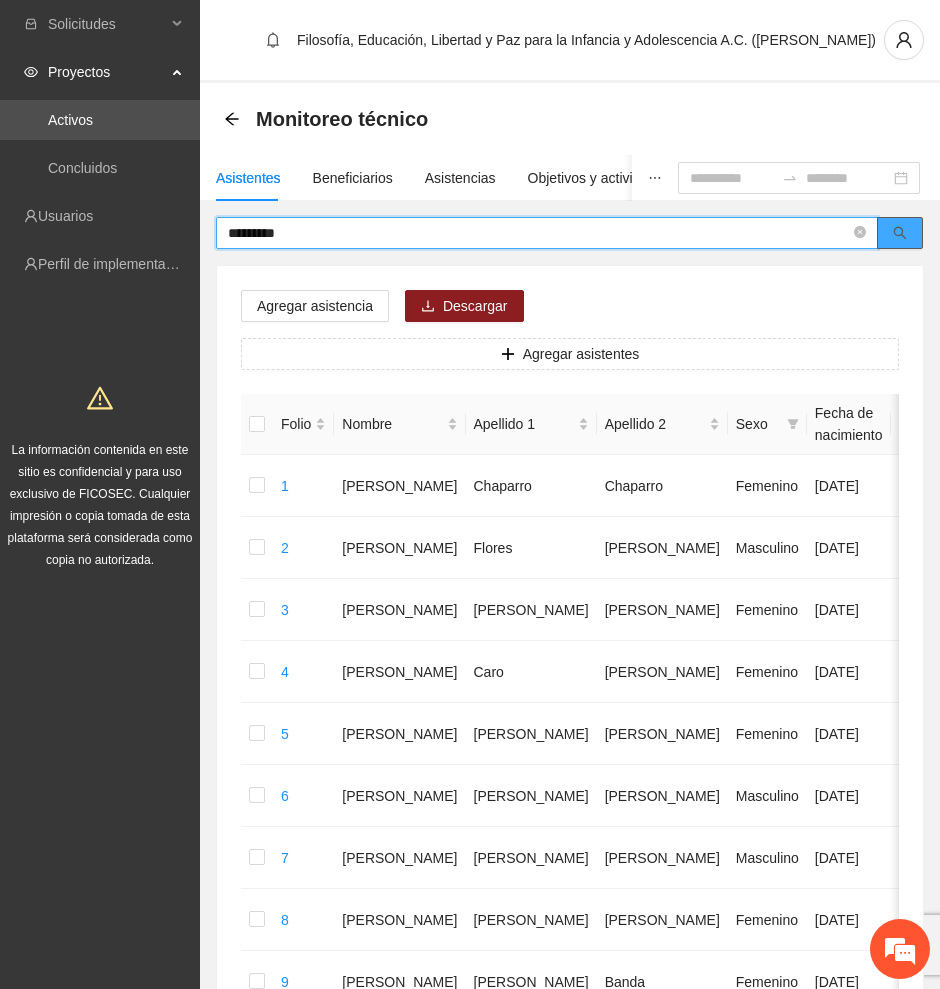 click at bounding box center [900, 233] 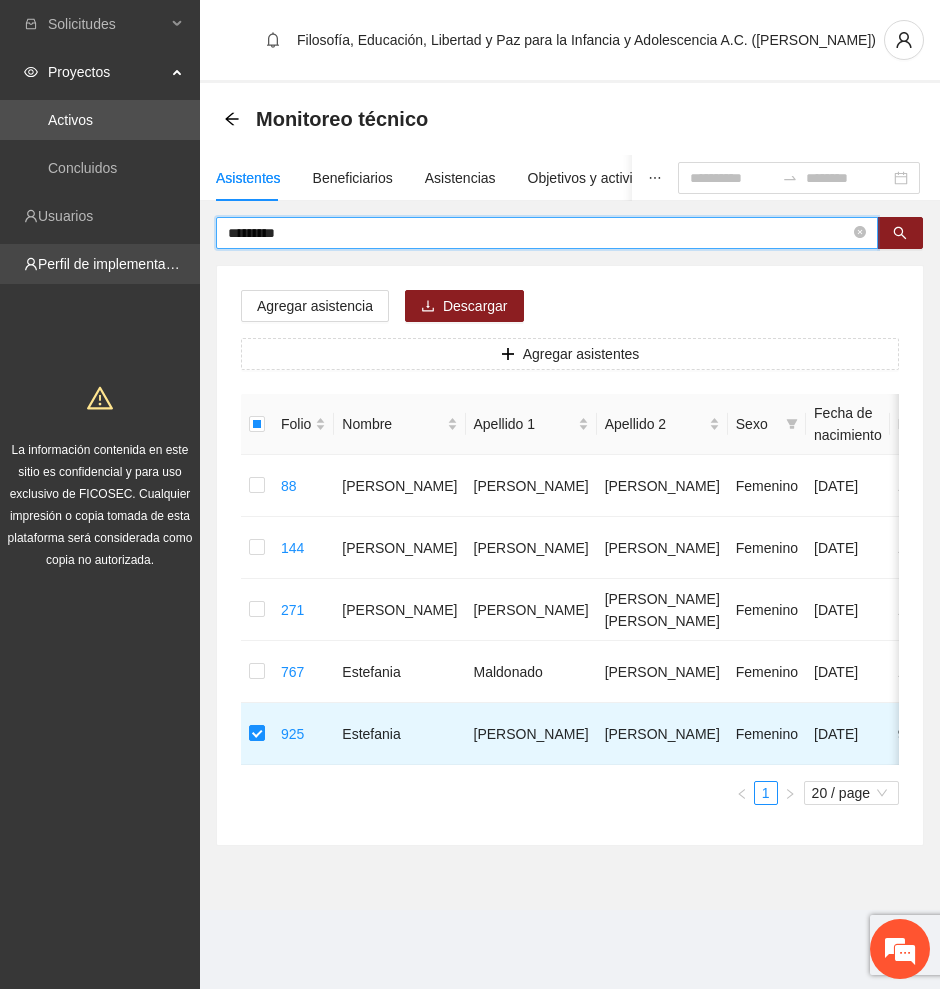 drag, startPoint x: 351, startPoint y: 221, endPoint x: 104, endPoint y: 250, distance: 248.69661 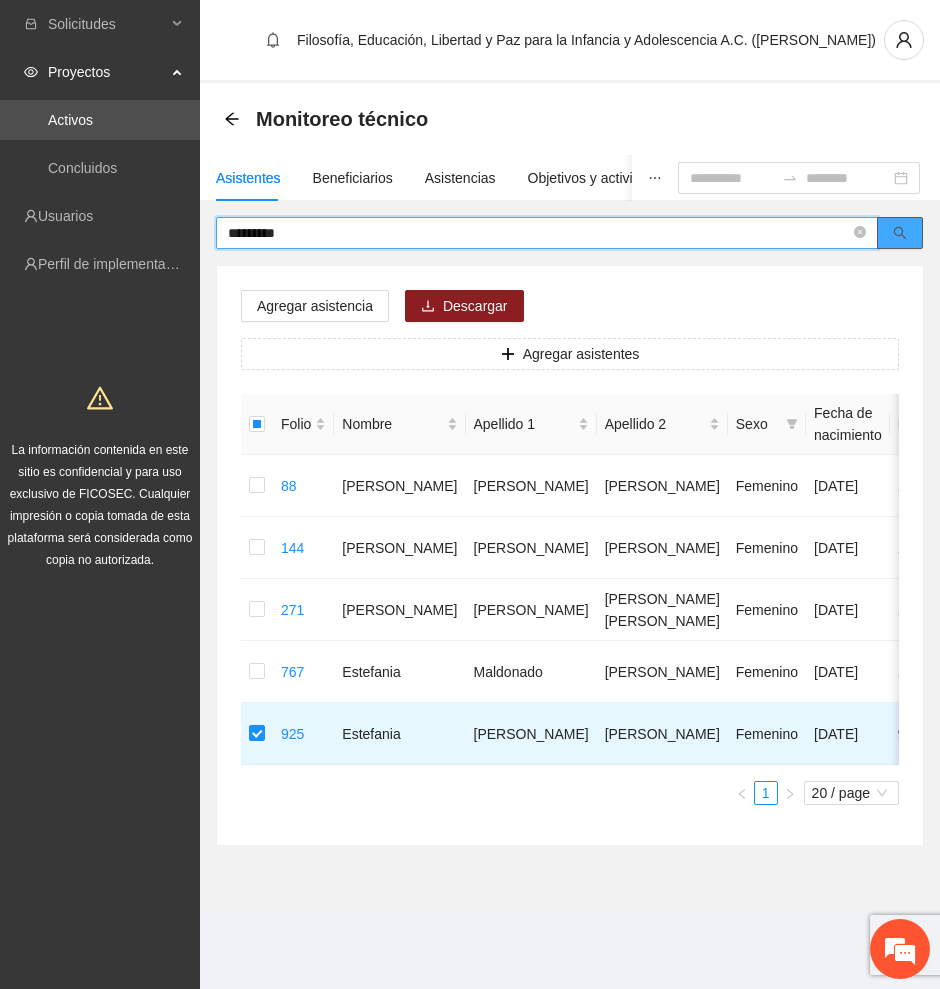 click at bounding box center [900, 233] 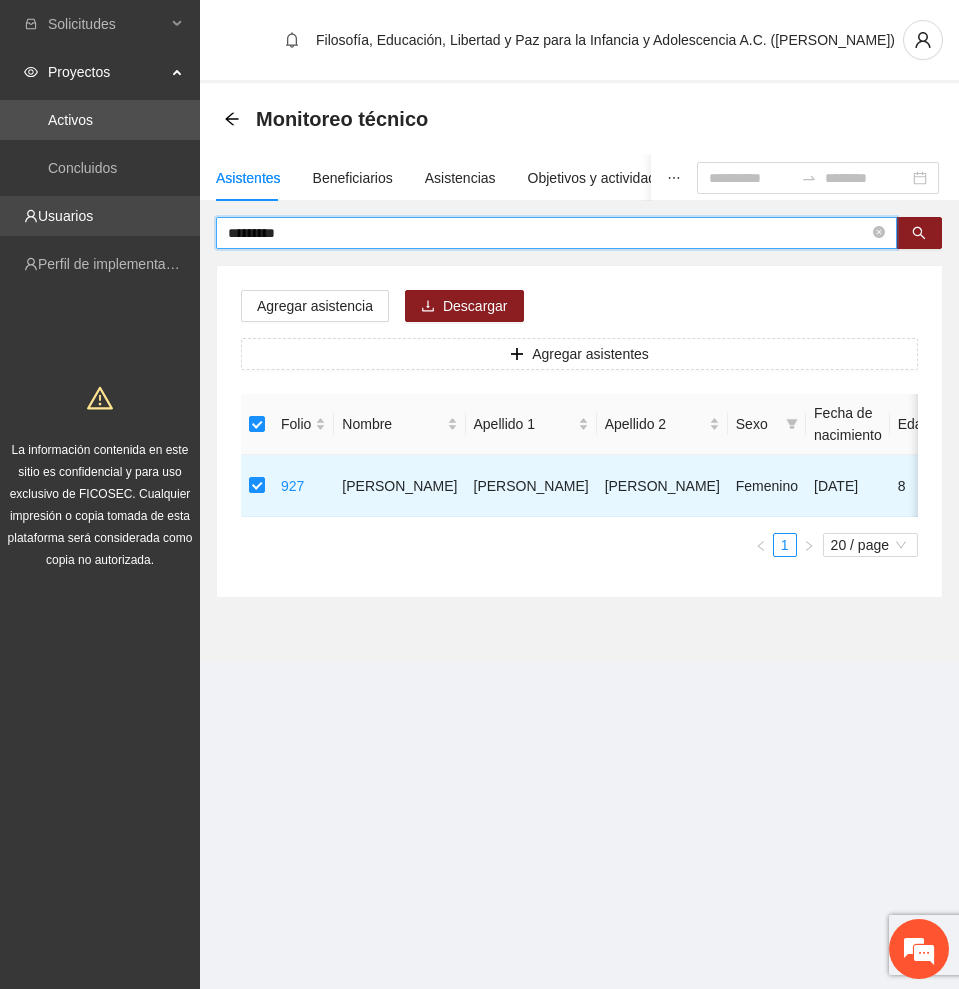 drag, startPoint x: 367, startPoint y: 231, endPoint x: 72, endPoint y: 230, distance: 295.0017 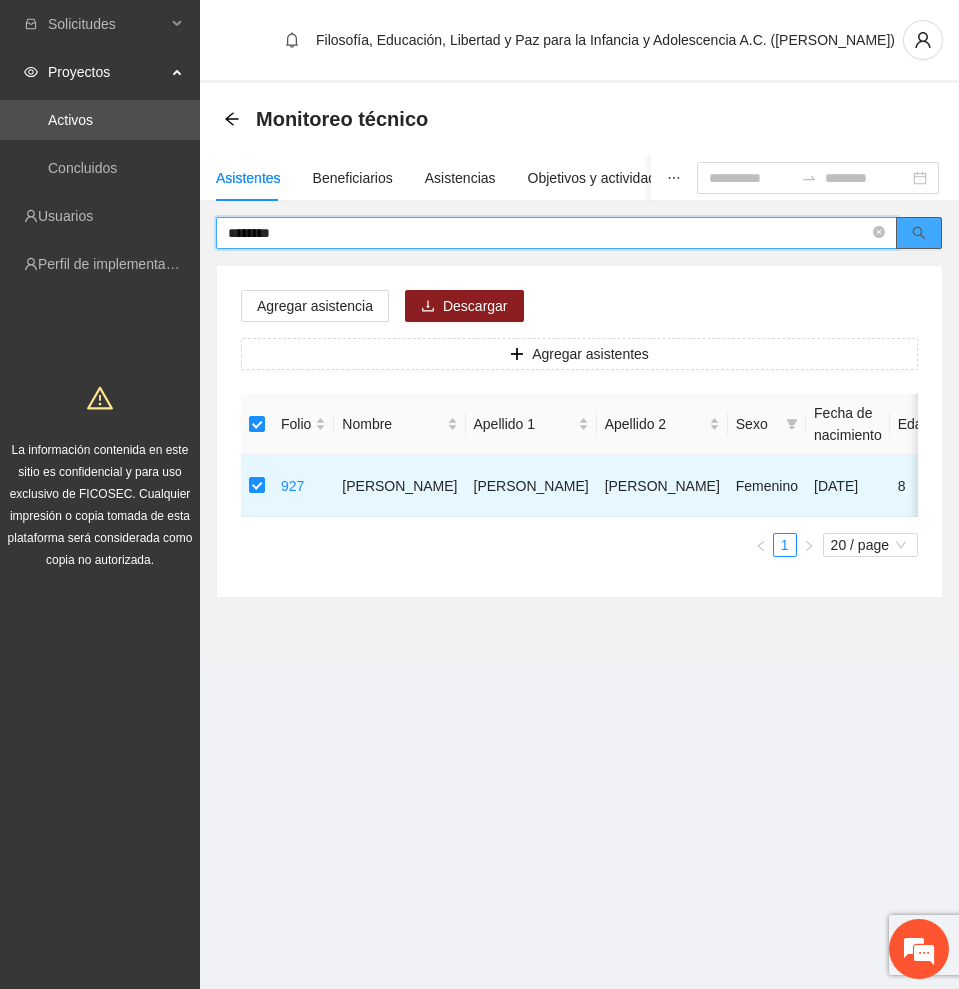 click 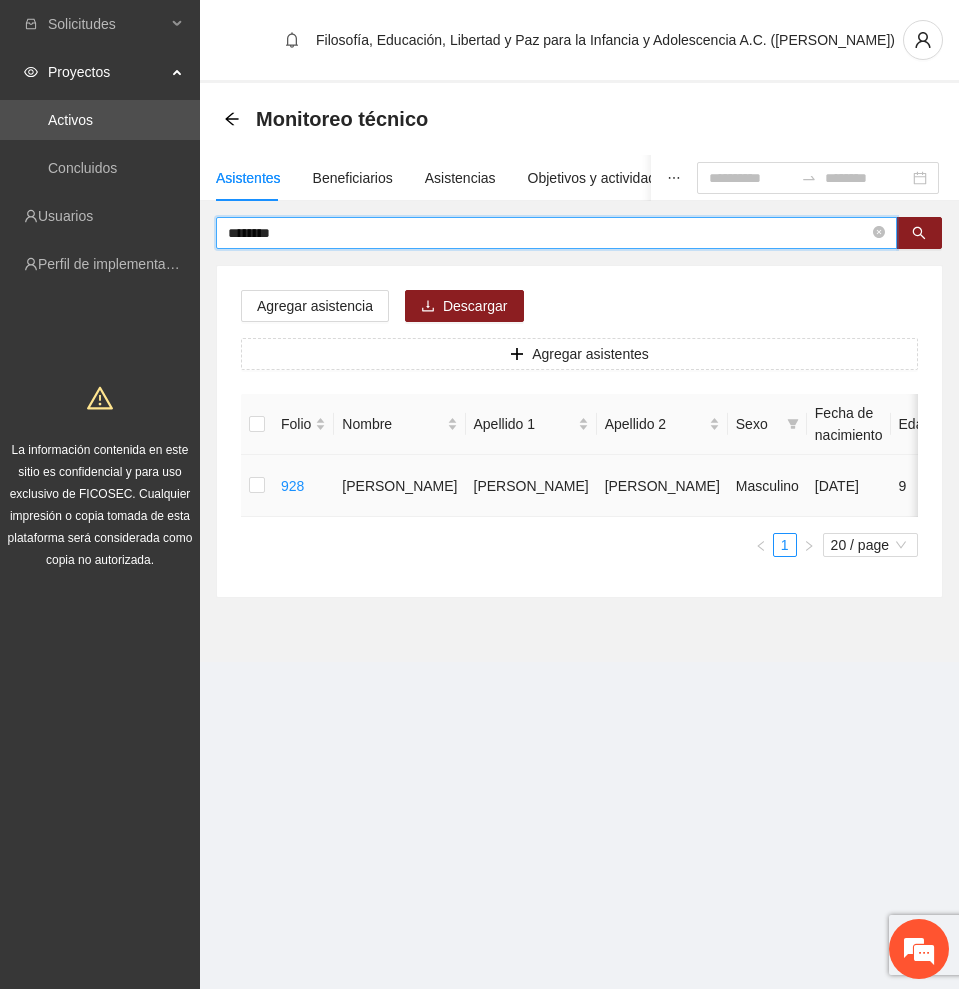 type on "********" 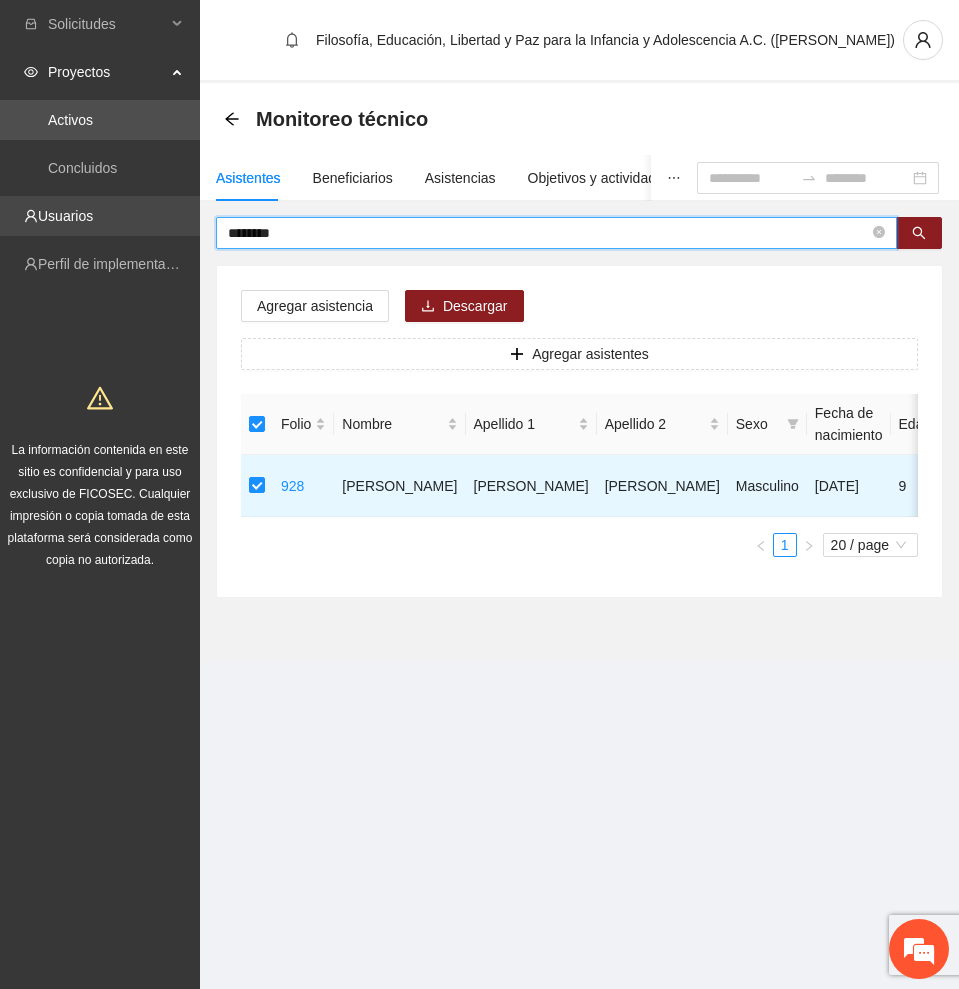 drag, startPoint x: 342, startPoint y: 226, endPoint x: 122, endPoint y: 223, distance: 220.02045 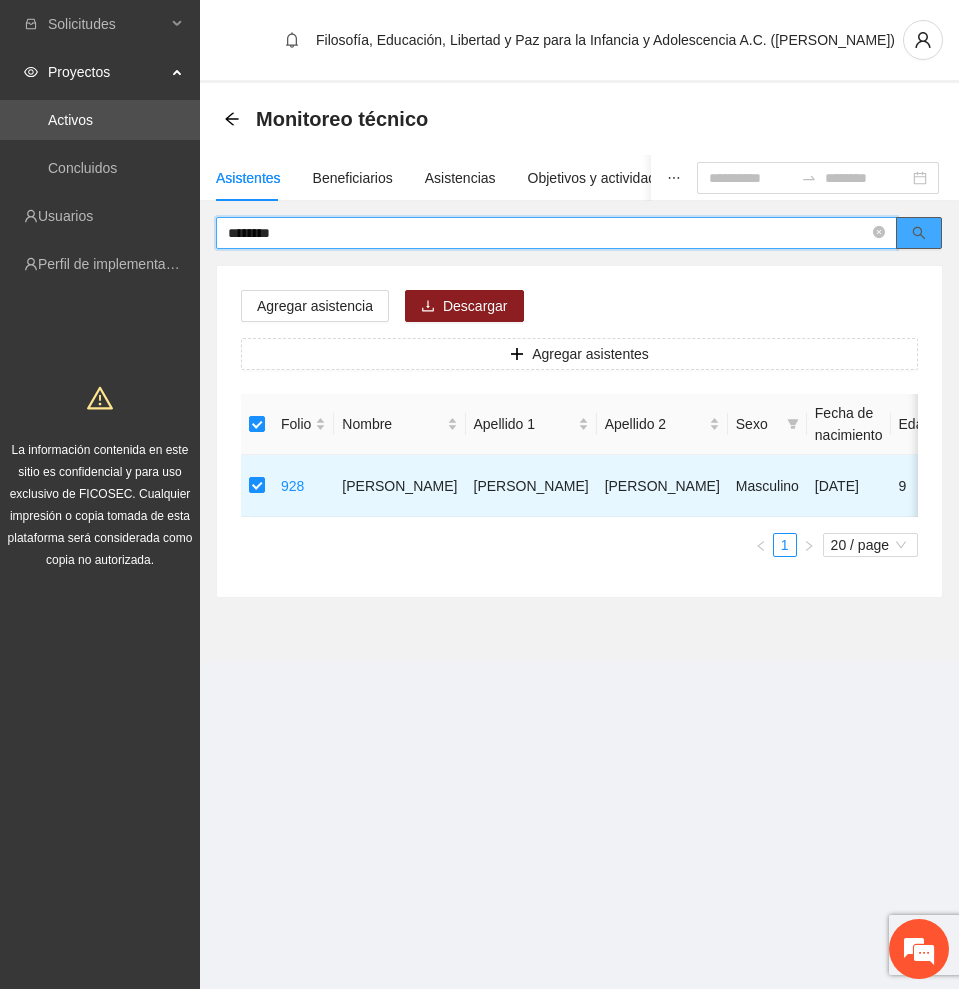 click 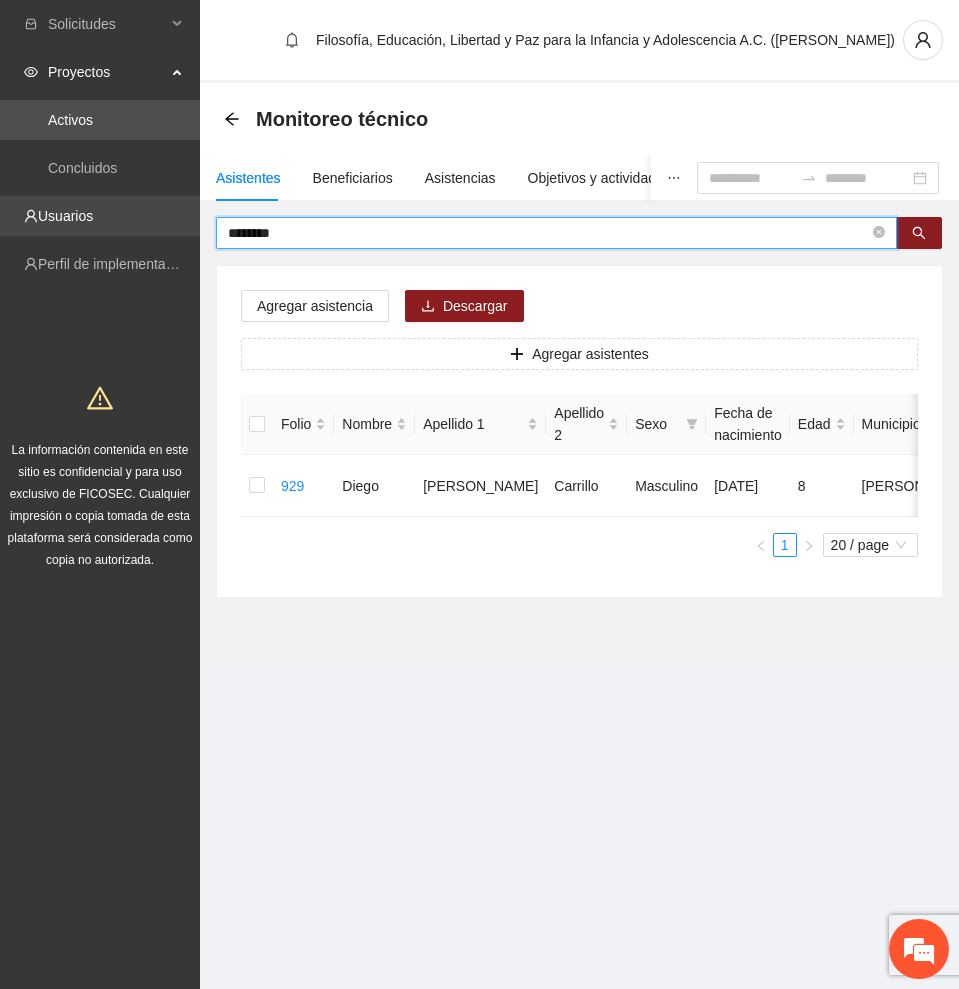 drag, startPoint x: 332, startPoint y: 229, endPoint x: 161, endPoint y: 232, distance: 171.0263 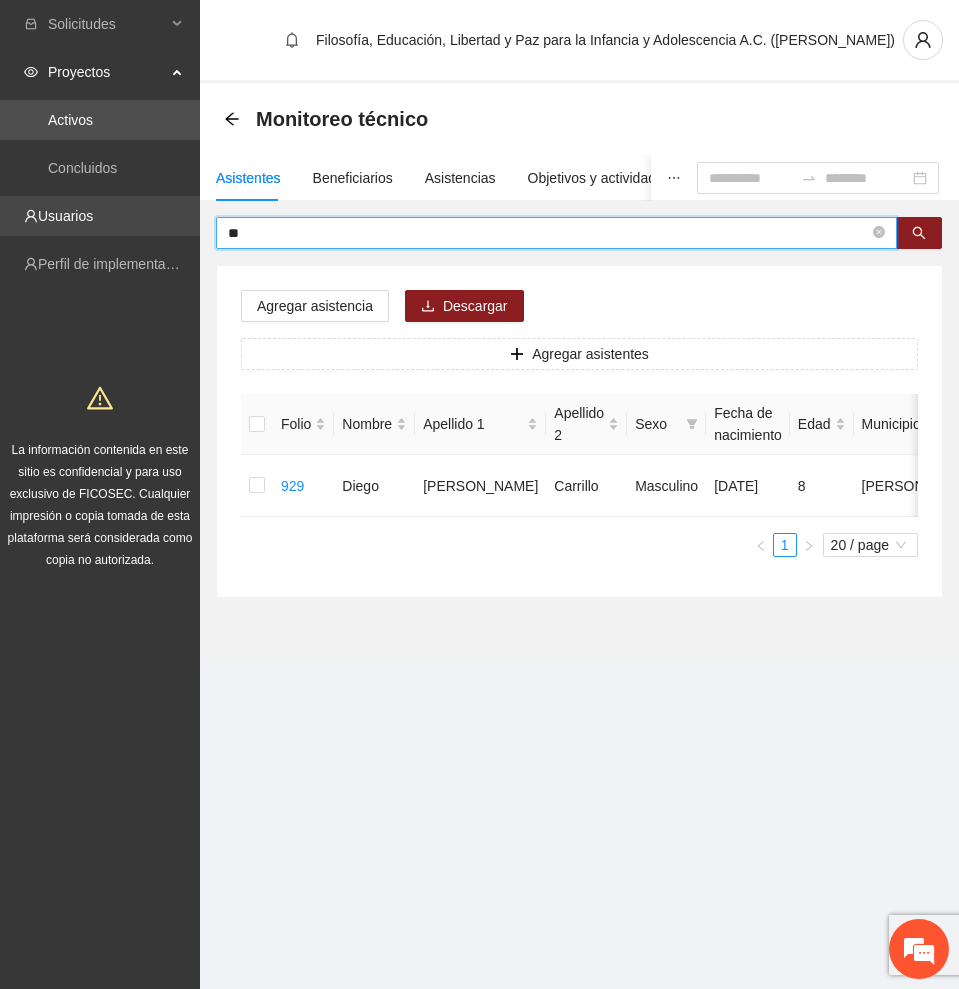 type on "*" 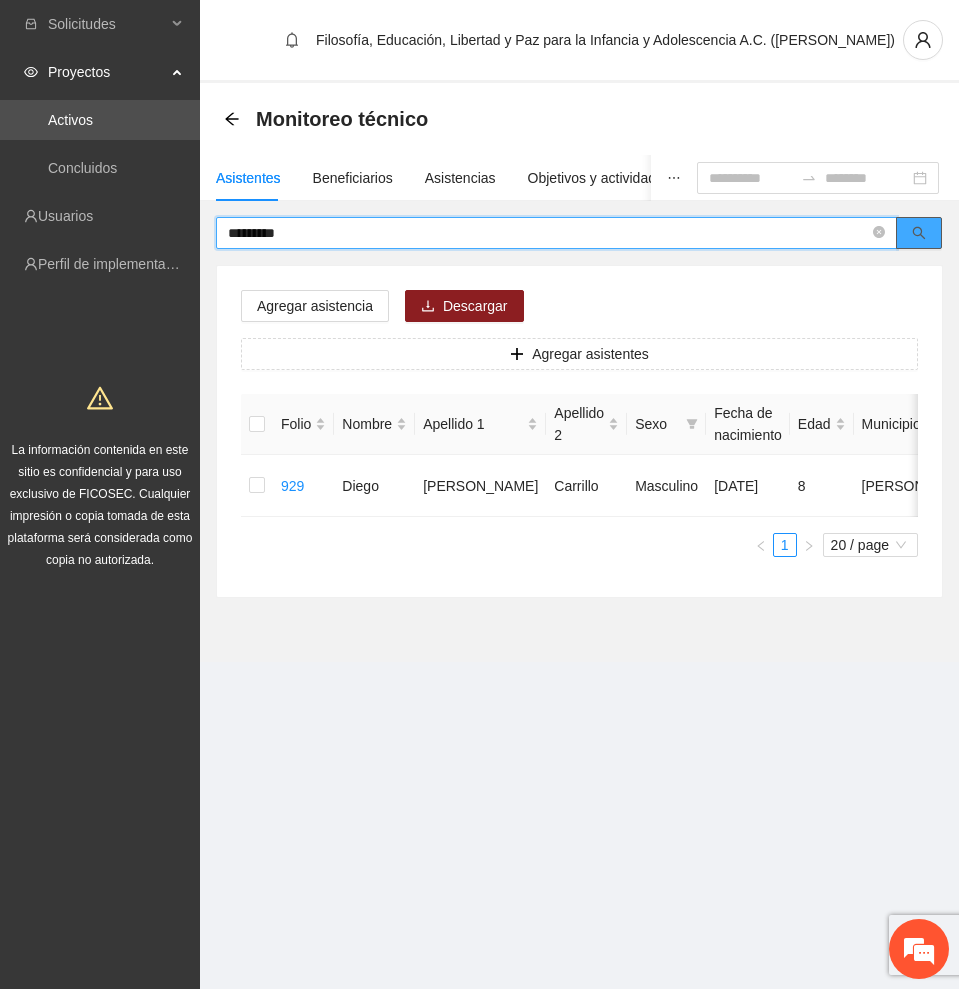 click 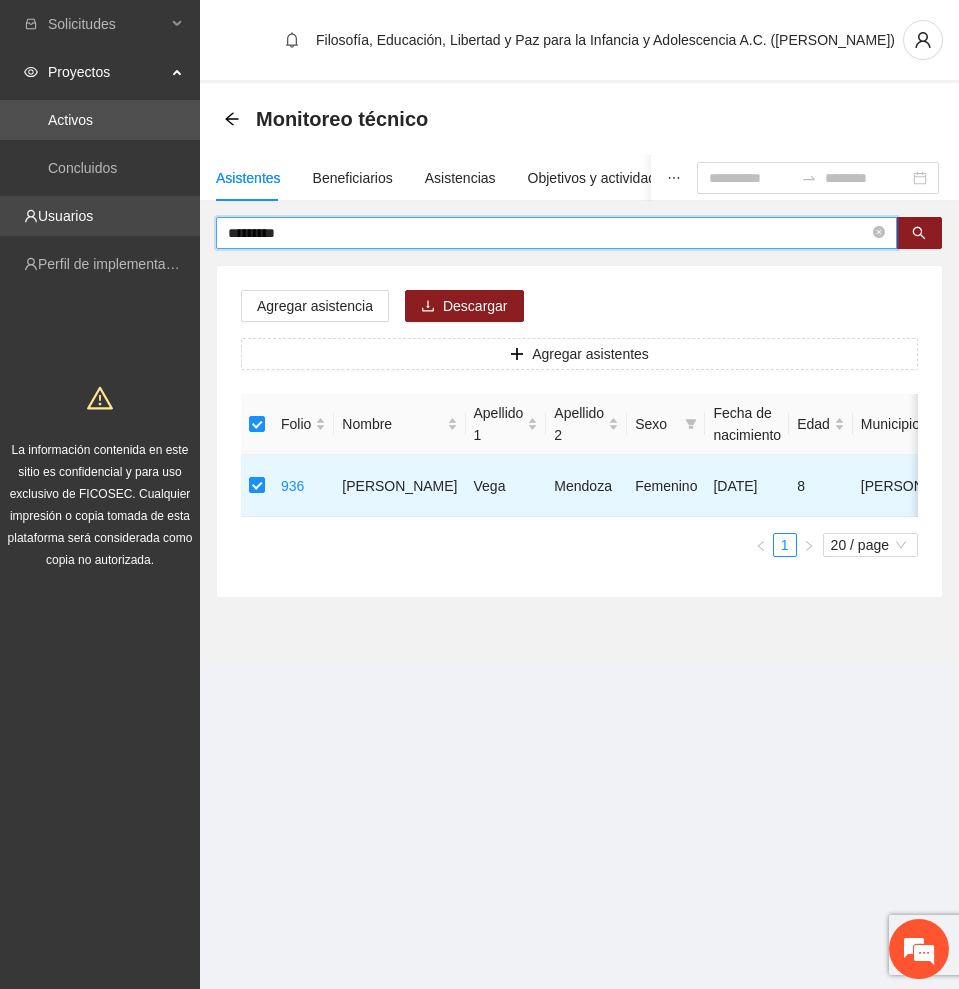 drag, startPoint x: 321, startPoint y: 227, endPoint x: 93, endPoint y: 232, distance: 228.05482 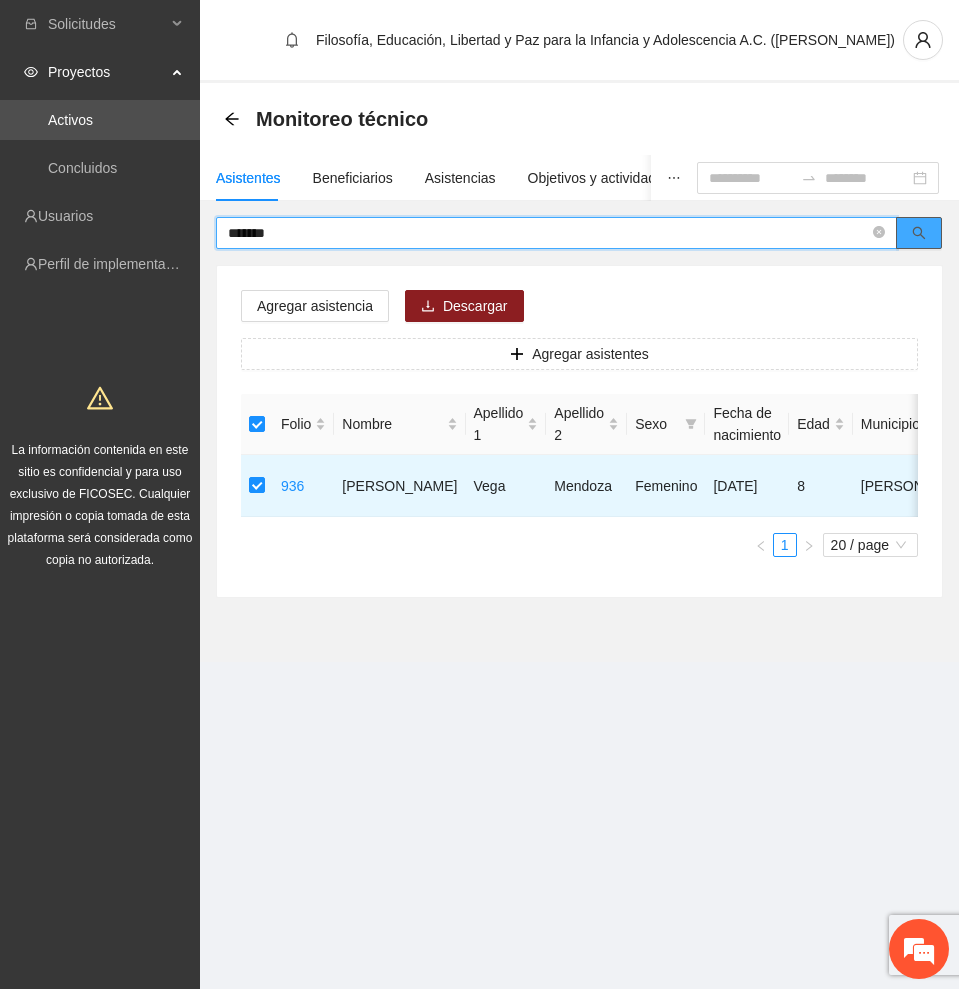 click at bounding box center [919, 233] 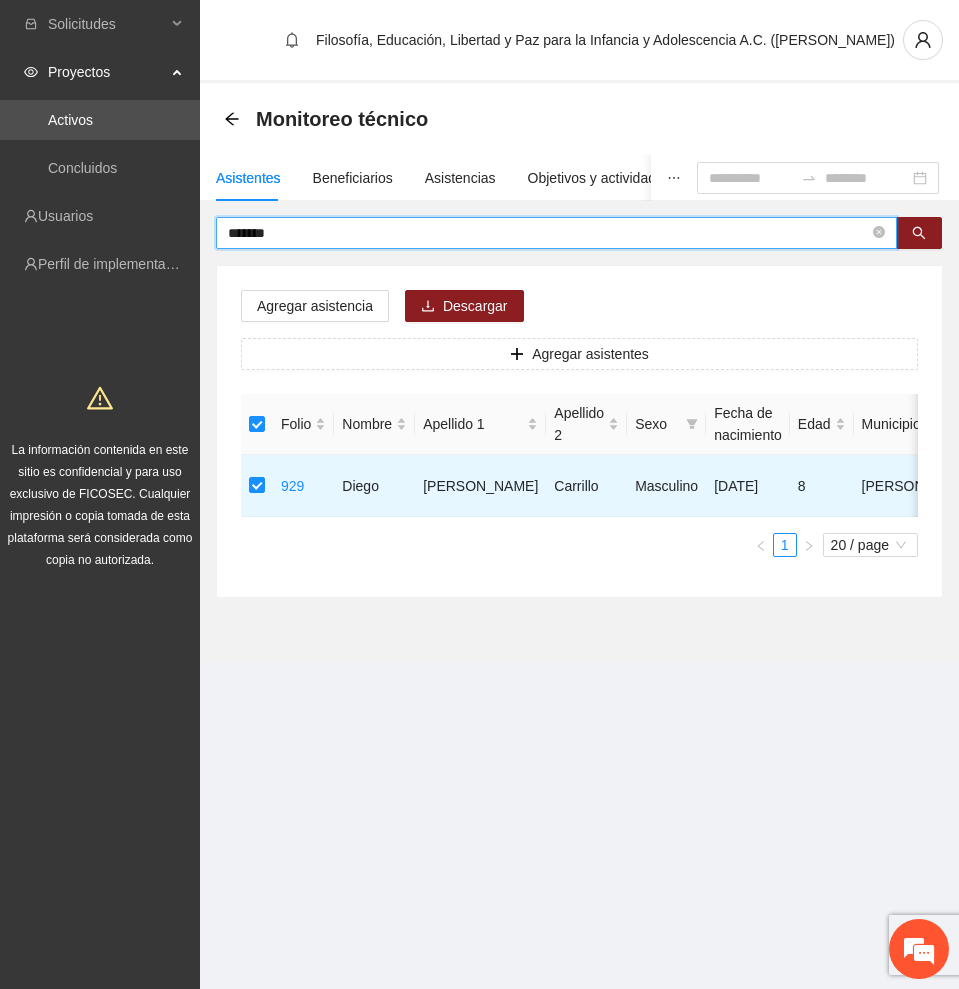drag, startPoint x: 401, startPoint y: 229, endPoint x: -115, endPoint y: 221, distance: 516.062 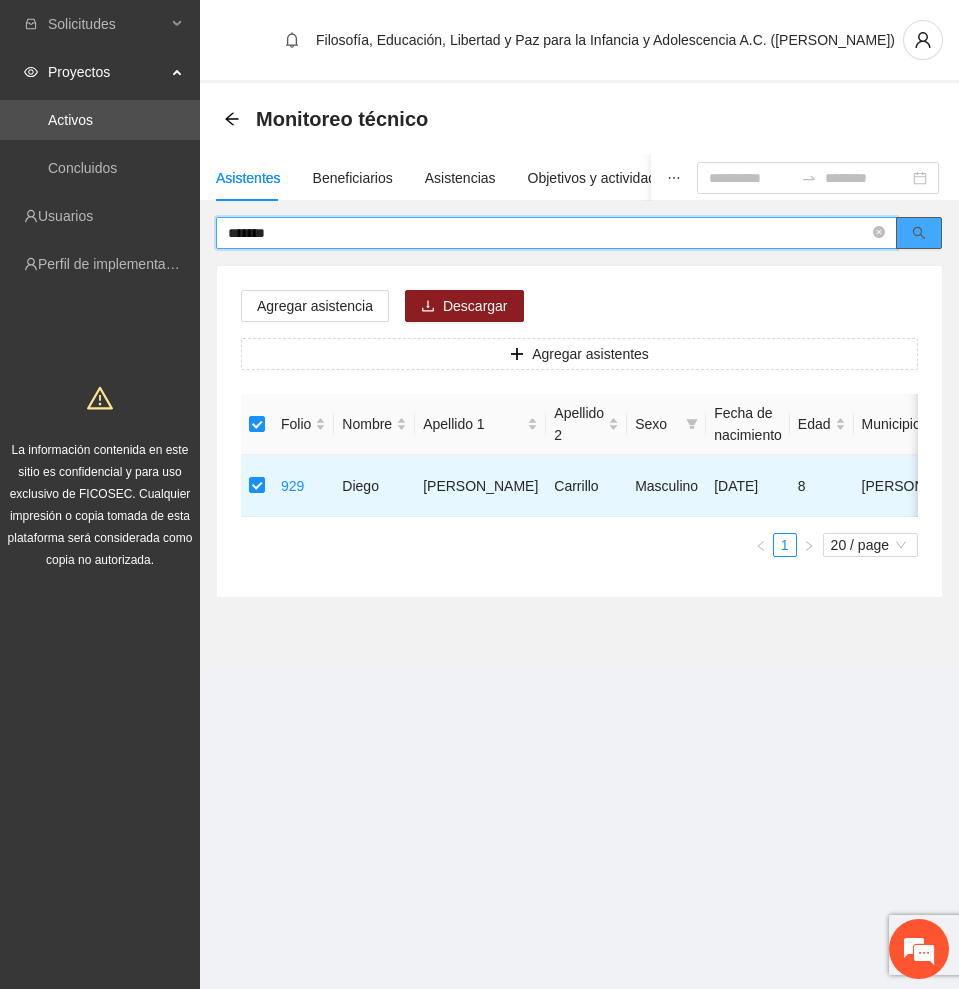 click at bounding box center (919, 233) 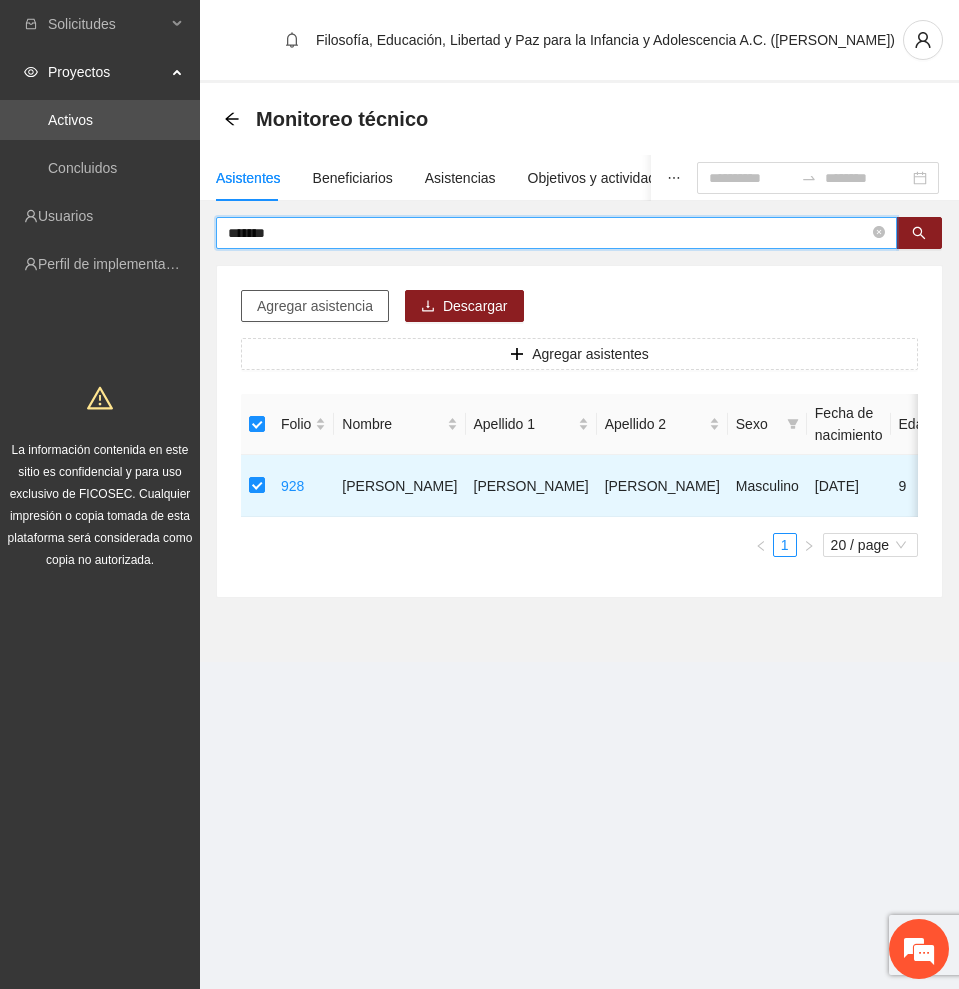type on "*******" 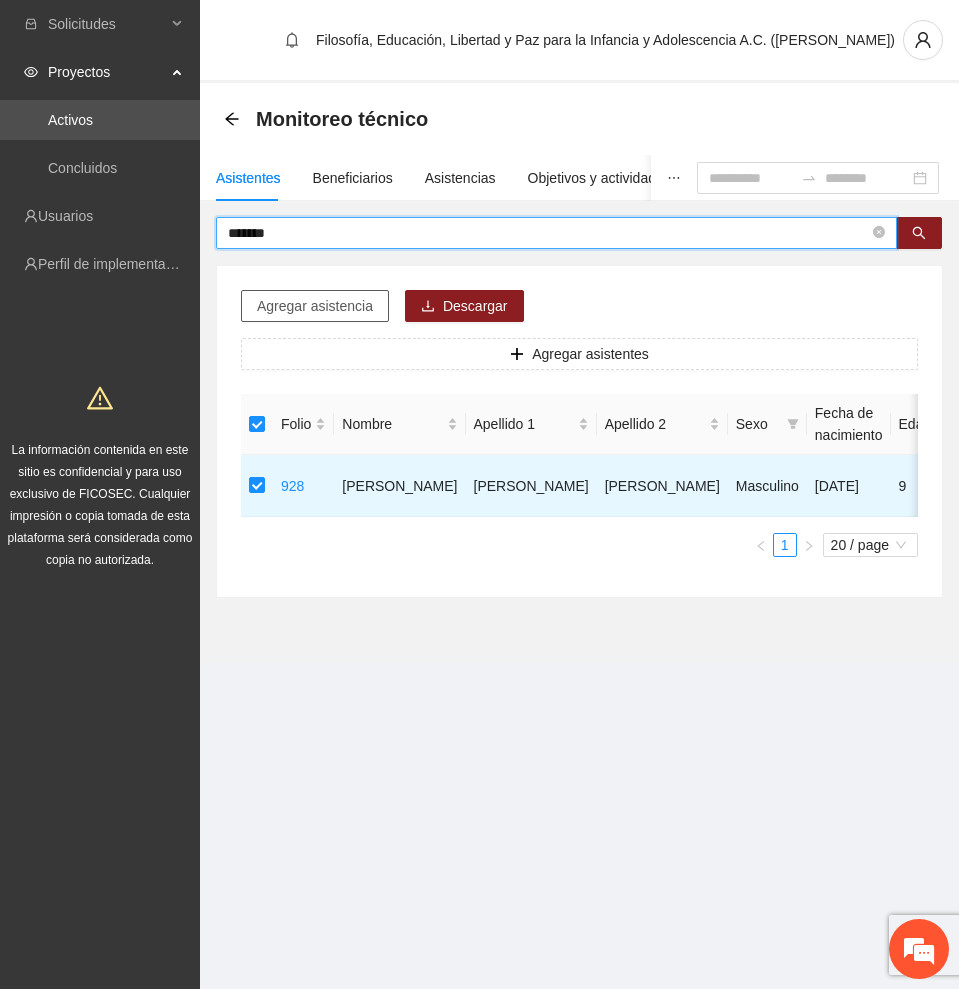 click on "Agregar asistencia" at bounding box center [315, 306] 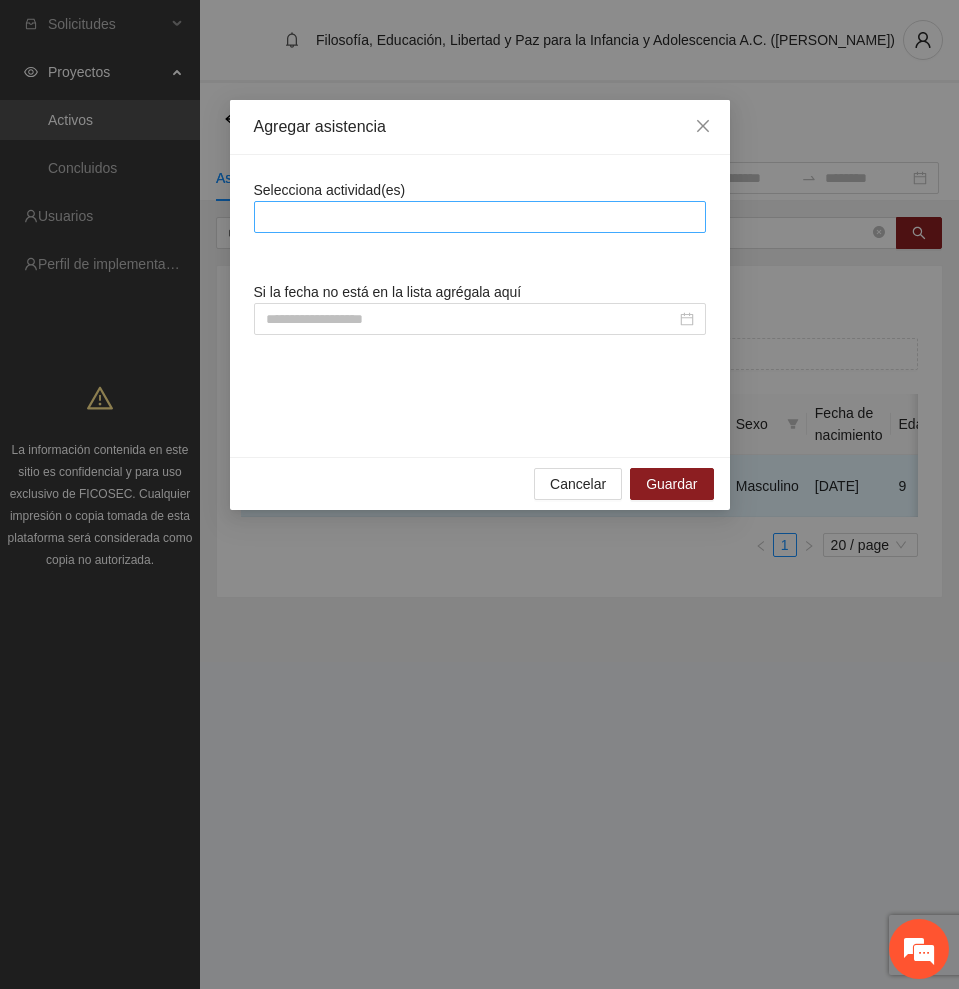 click at bounding box center [480, 217] 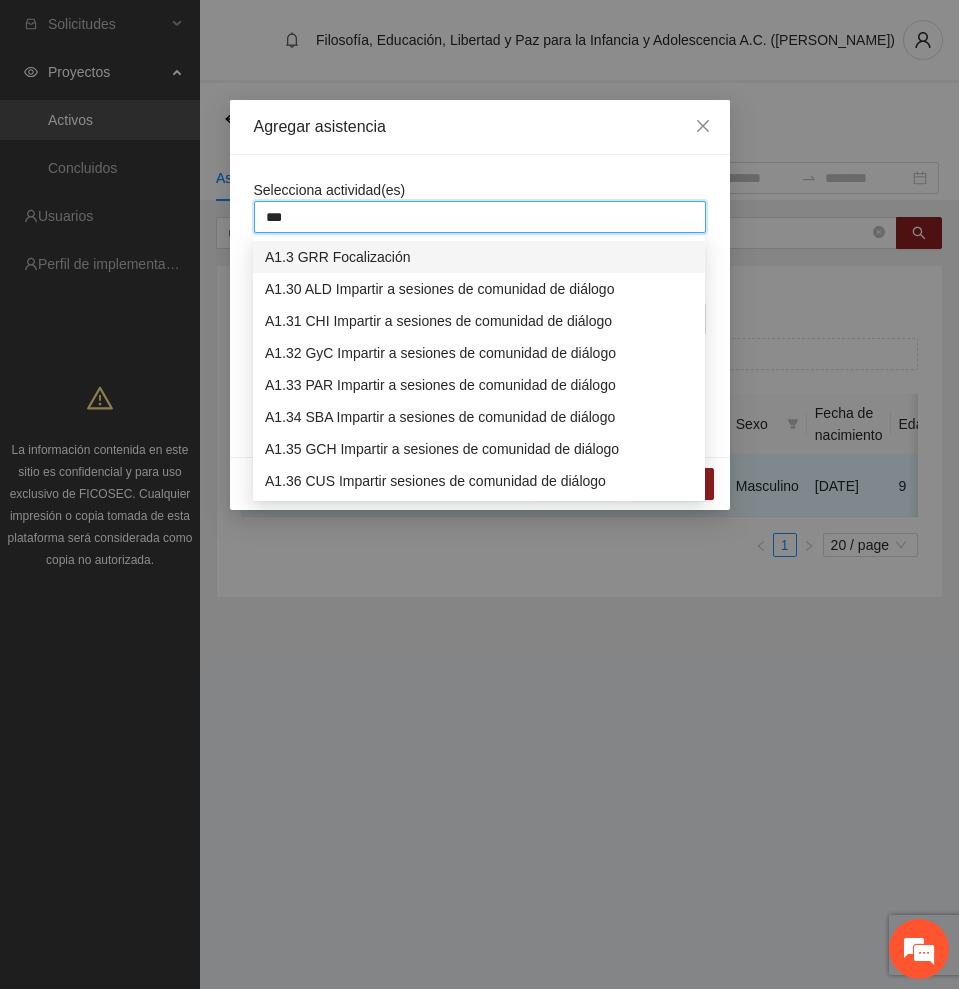 type on "****" 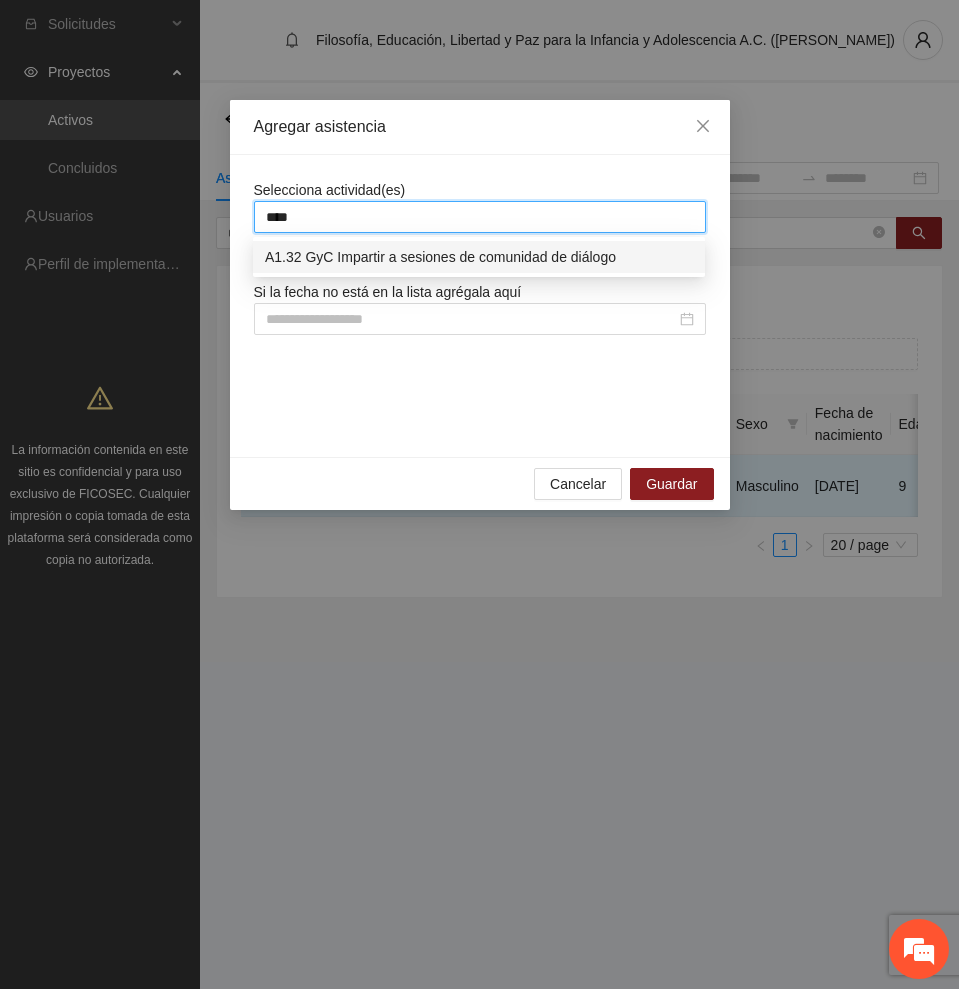 click on "A1.32 GyC Impartir a sesiones de comunidad de diálogo" at bounding box center (479, 257) 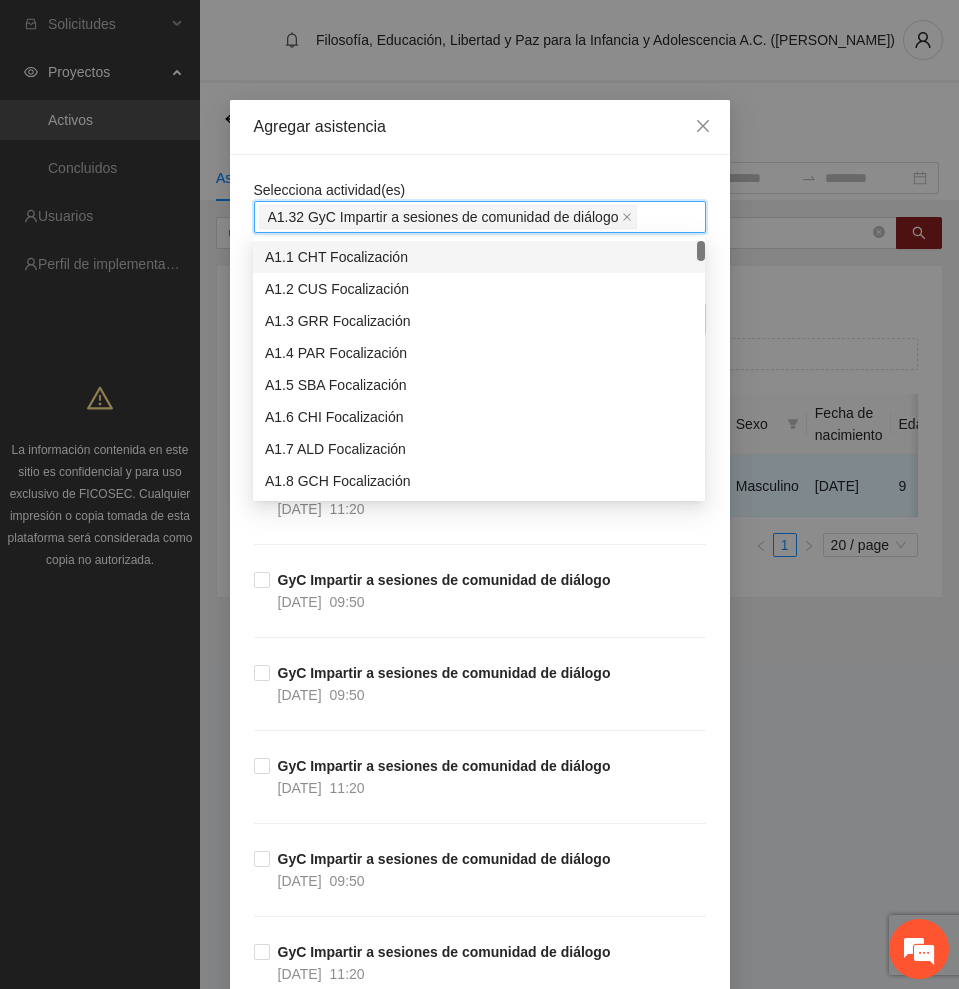 click on "Selecciona actividad(es) A1.32 GyC Impartir a sesiones de comunidad de diálogo   Si la fecha no está en la lista agrégala aquí GyC Impartir a sesiones de comunidad de diálogo 10/07/2025 09:50 GyC Impartir a sesiones de comunidad de diálogo 09/07/2025 11:20 GyC Impartir a sesiones de comunidad de diálogo 09/07/2025 09:50 GyC Impartir a sesiones de comunidad de diálogo 08/07/2025 09:50 GyC Impartir a sesiones de comunidad de diálogo 04/07/2025 11:20 GyC Impartir a sesiones de comunidad de diálogo 03/07/2025 09:50 GyC Impartir a sesiones de comunidad de diálogo 02/07/2025 11:20 GyC Impartir a sesiones de comunidad de diálogo 01/07/2025 09:50 GyC Impartir a sesiones de comunidad de diálogo 26/06/2025 09:50 GyC Impartir a sesiones de comunidad de diálogo 25/06/2025 09:50 GyC Impartir a sesiones de comunidad de diálogo 23/06/2025 09:50 GyC Impartir a sesiones de comunidad de diálogo 19/06/2025 09:50 GyC Impartir a sesiones de comunidad de diálogo 18/06/2025 09:50 17/06/2025 09:50 17/06/2025 11:20" at bounding box center (480, 6536) 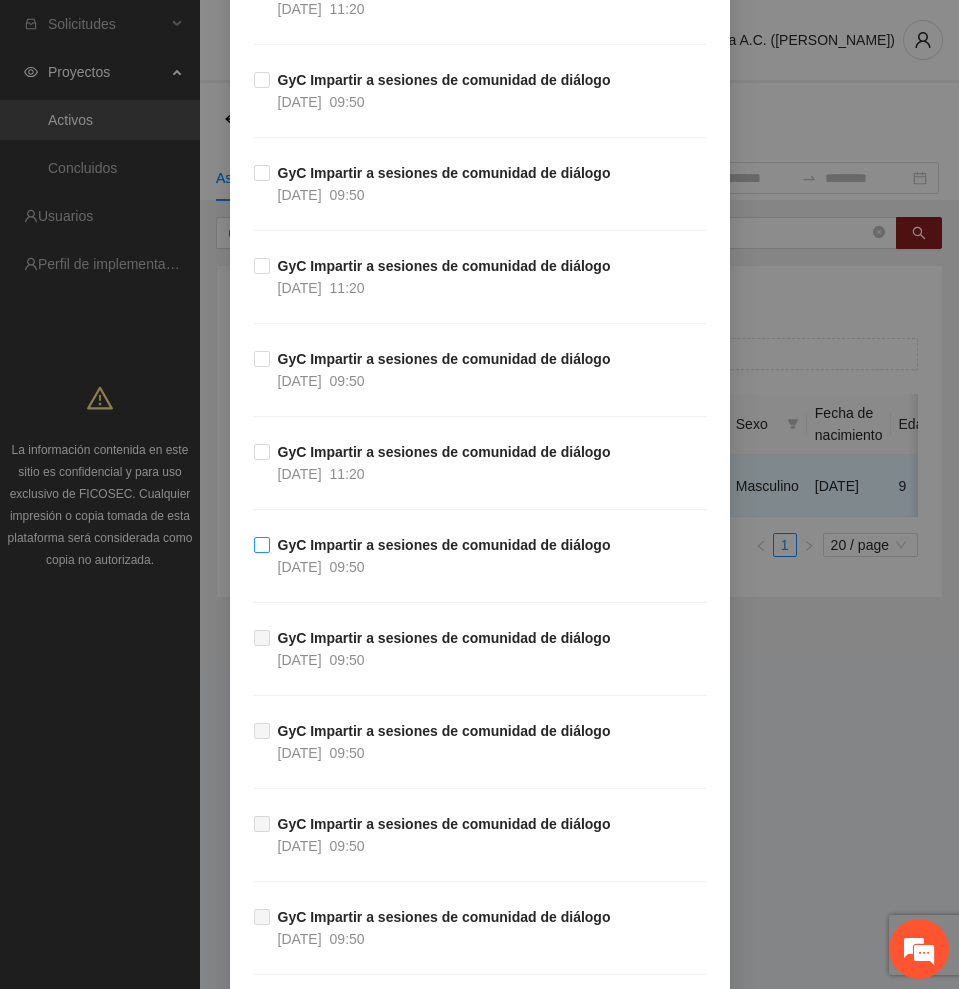 scroll, scrollTop: 0, scrollLeft: 0, axis: both 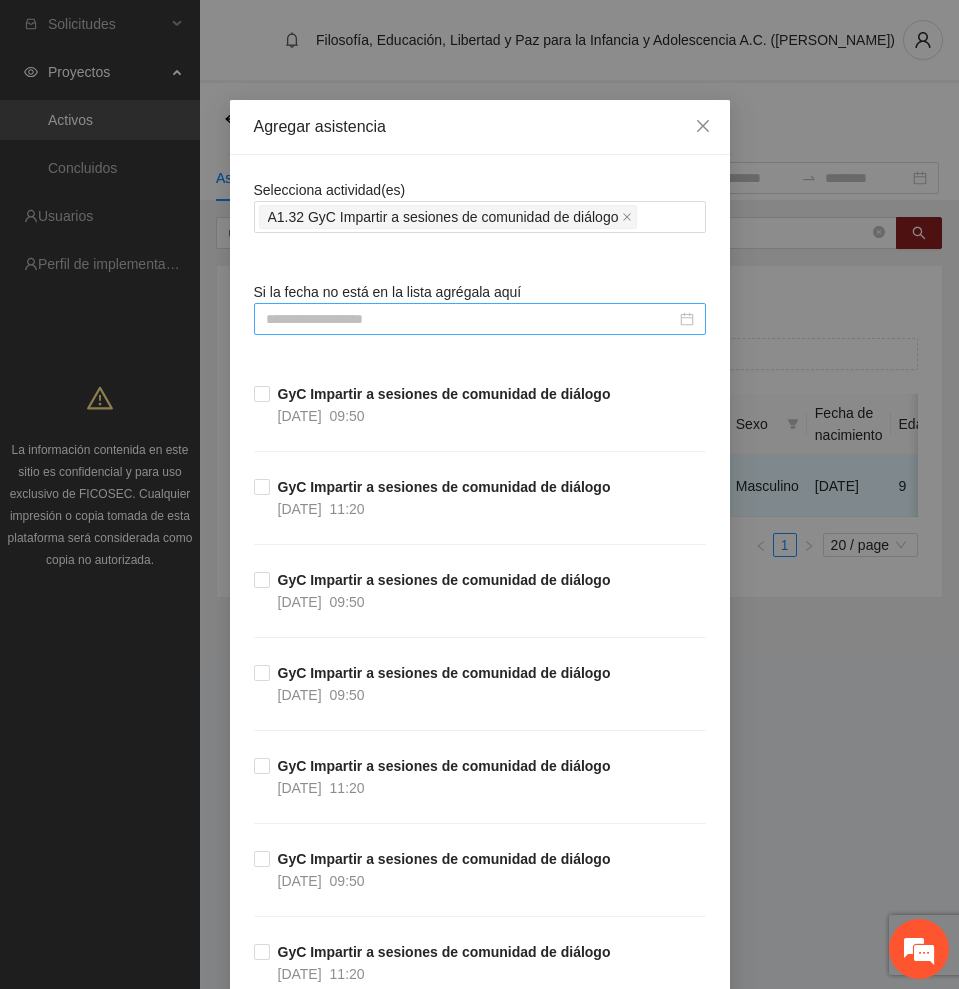 click at bounding box center [471, 319] 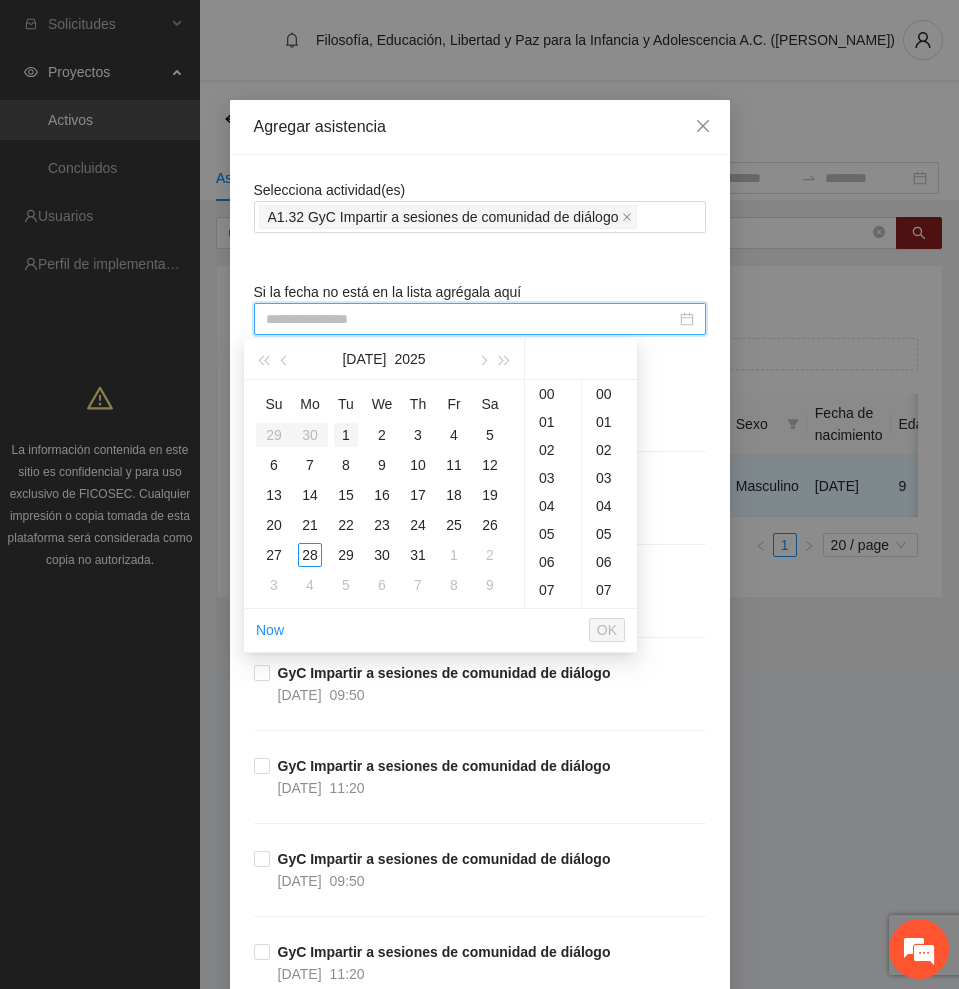 click on "1" at bounding box center (346, 435) 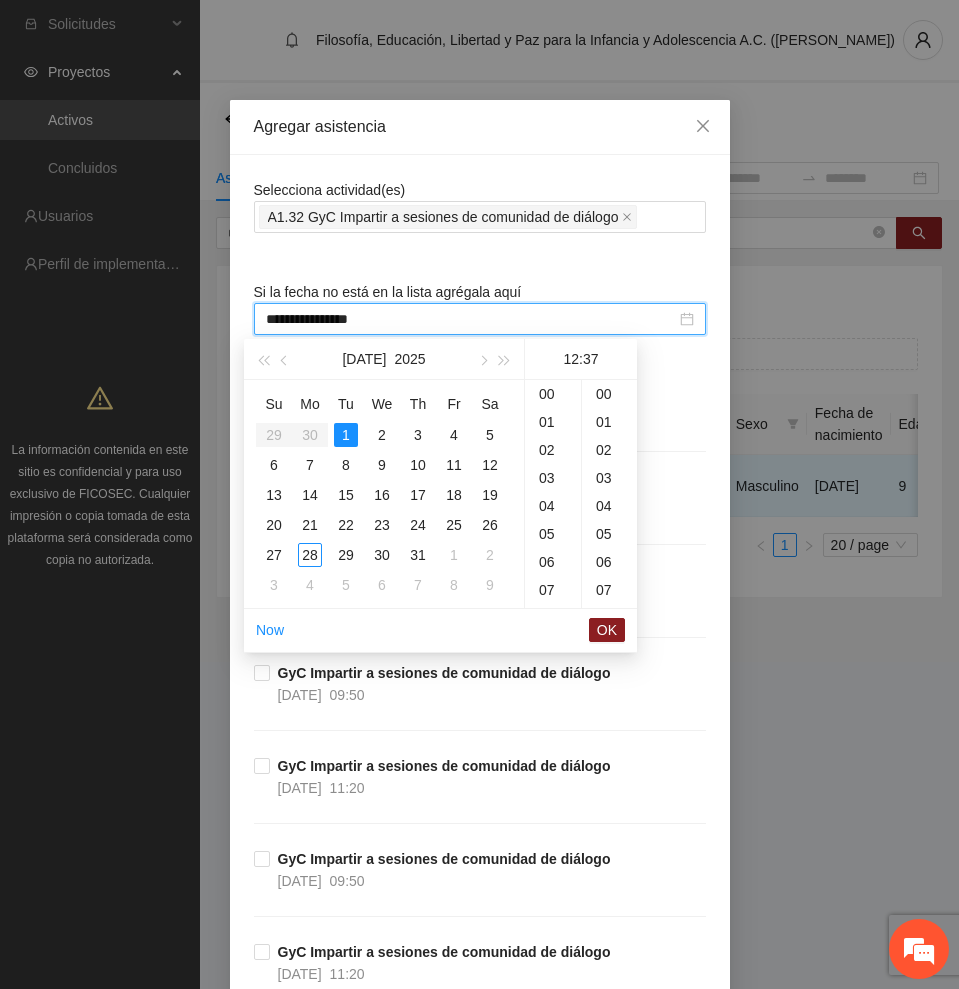scroll, scrollTop: 336, scrollLeft: 0, axis: vertical 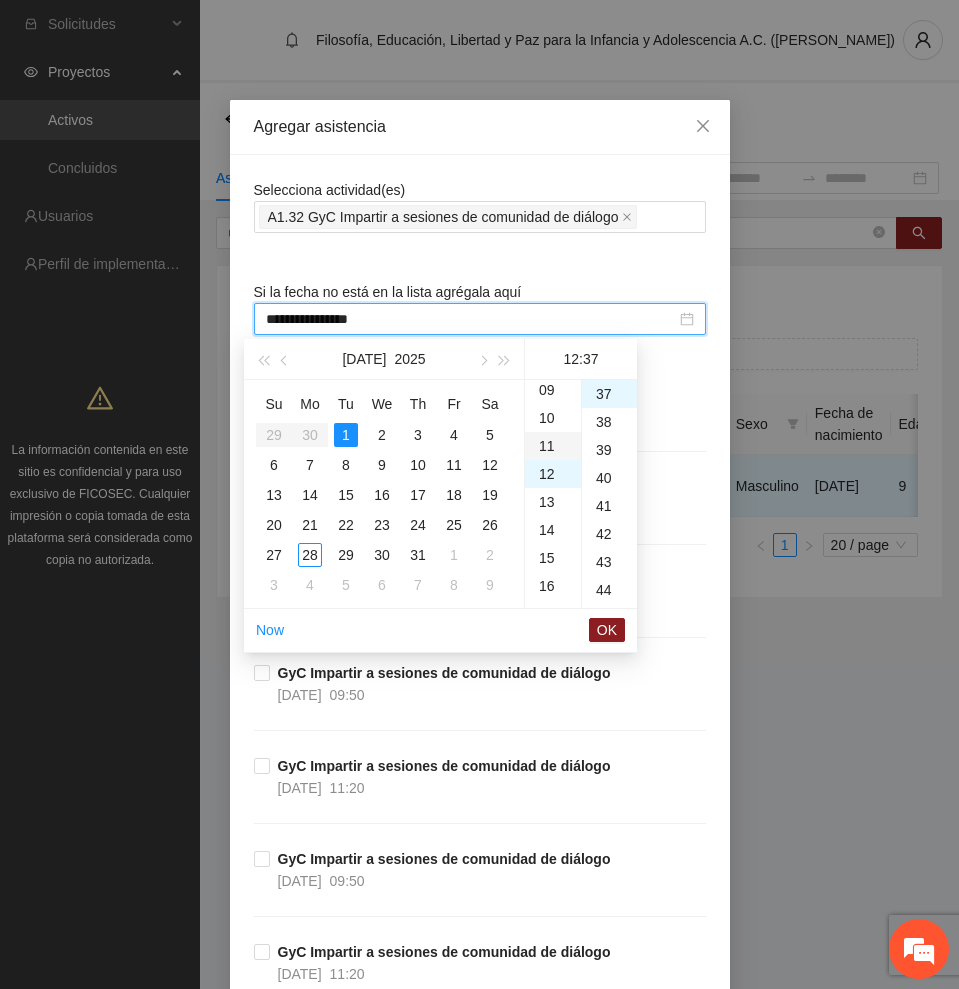 click on "11" at bounding box center [553, 446] 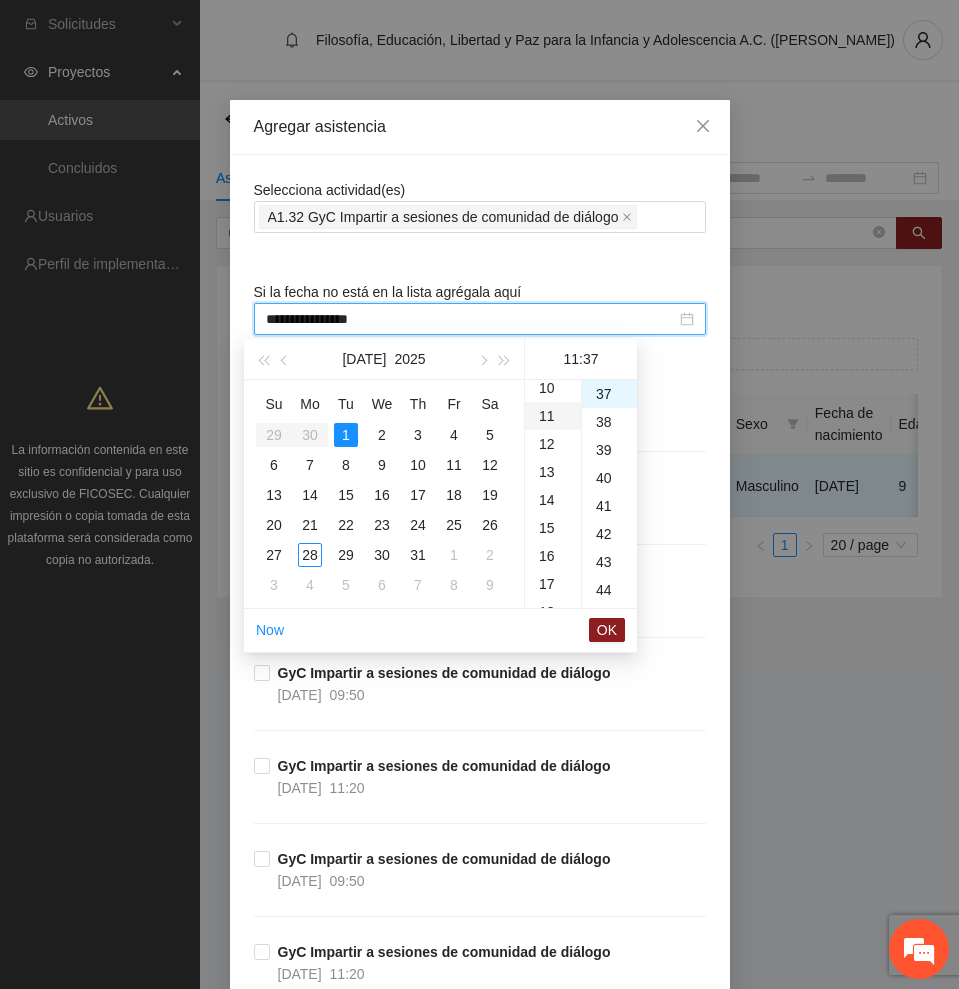 scroll, scrollTop: 308, scrollLeft: 0, axis: vertical 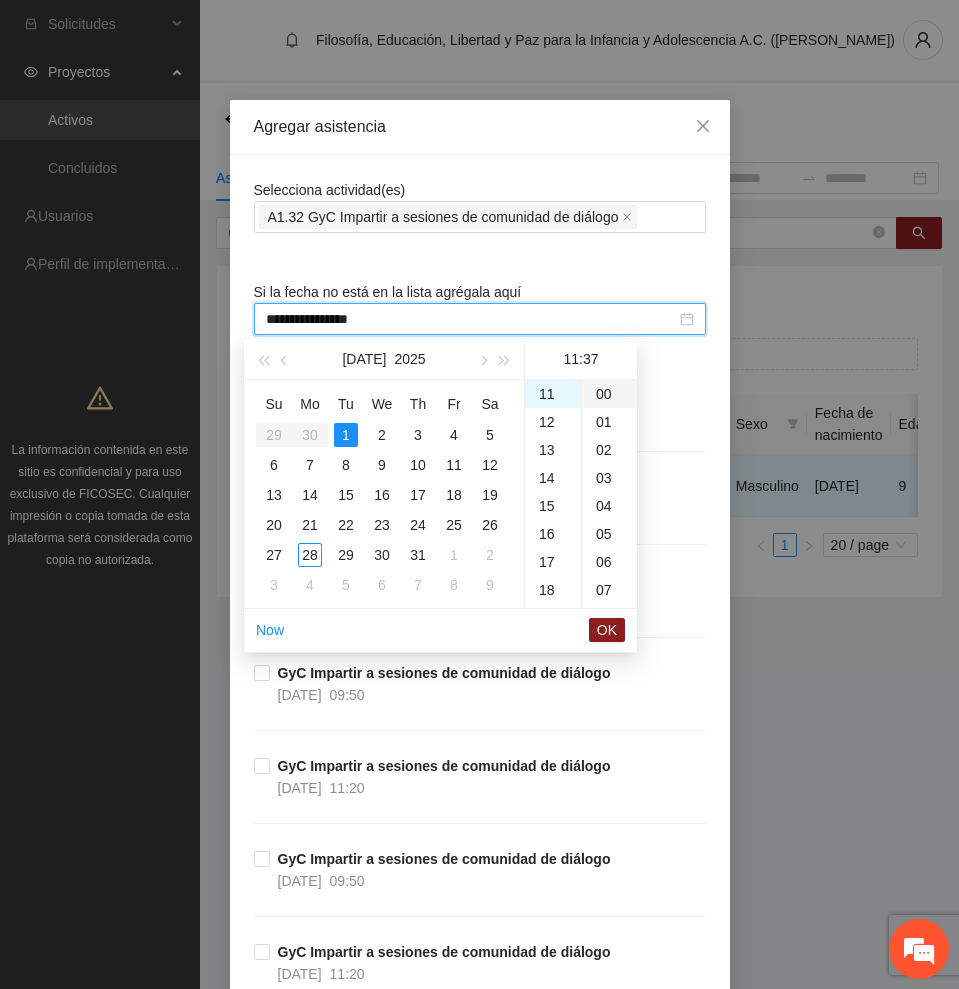 click on "00" at bounding box center (609, 394) 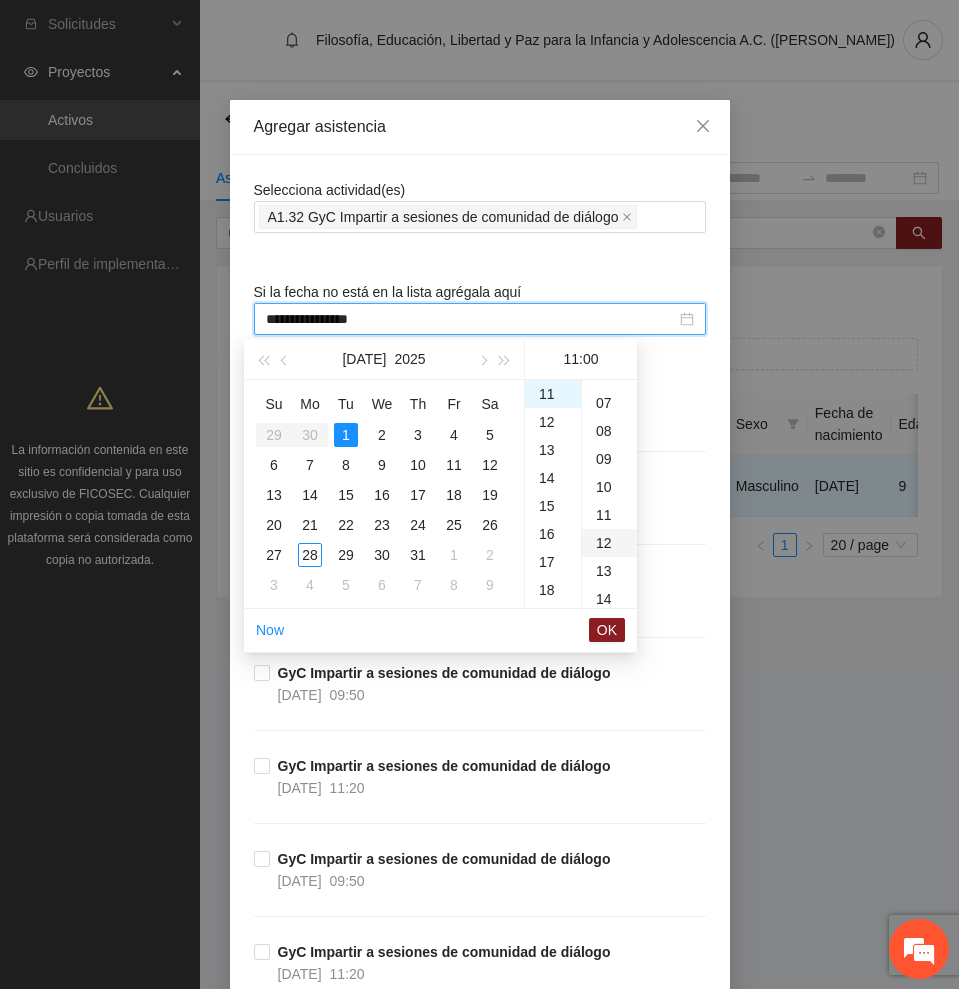 scroll, scrollTop: 500, scrollLeft: 0, axis: vertical 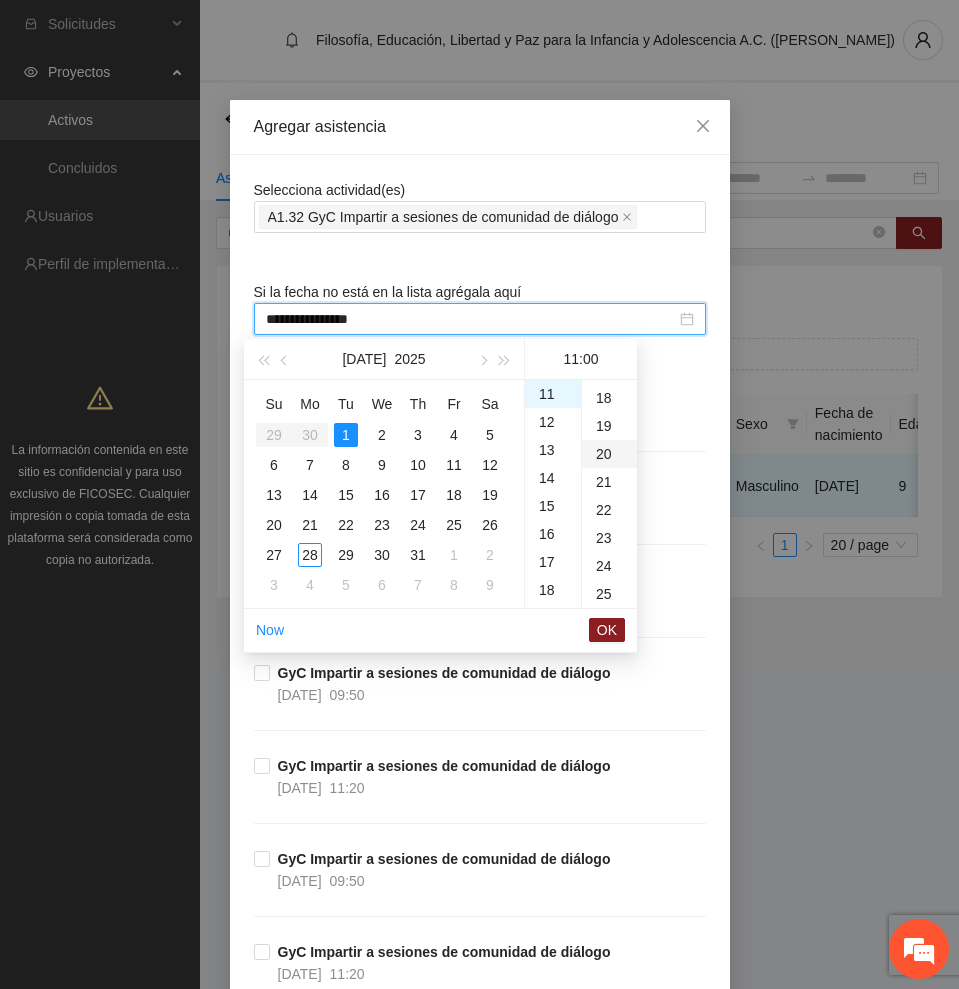 click on "20" at bounding box center (609, 454) 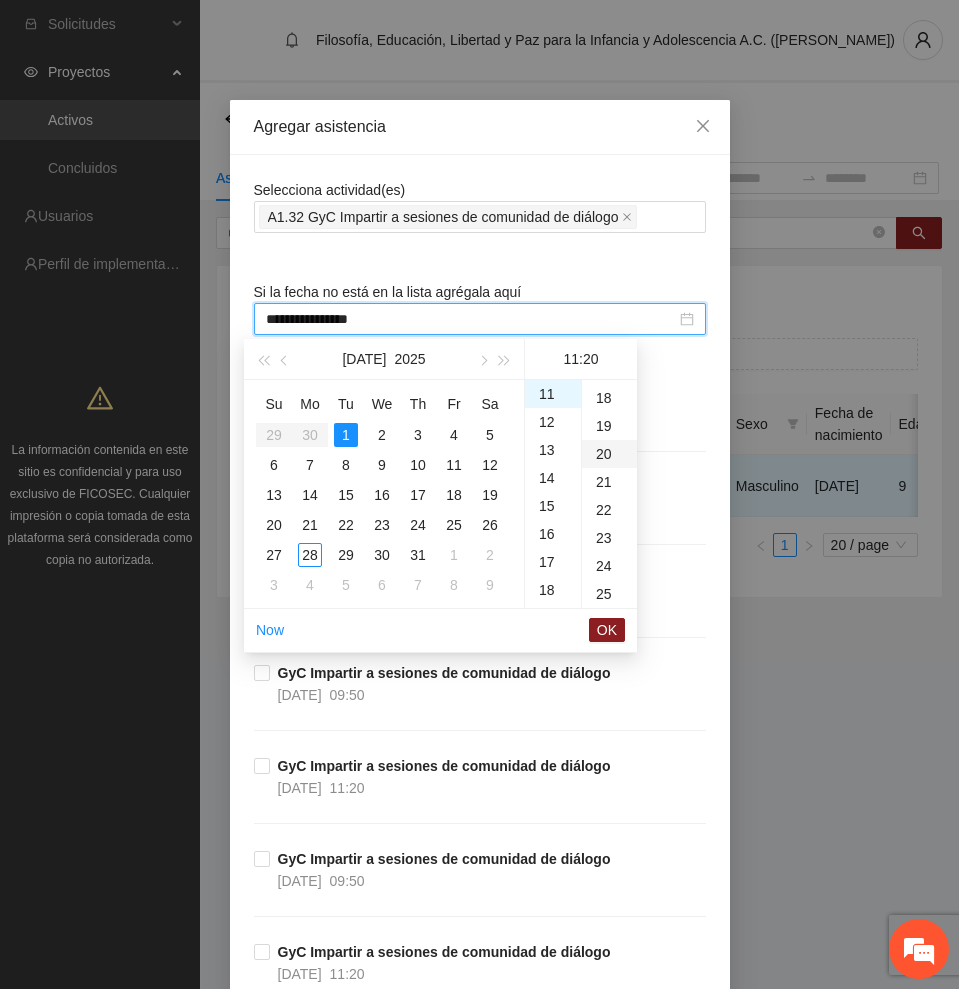 scroll, scrollTop: 560, scrollLeft: 0, axis: vertical 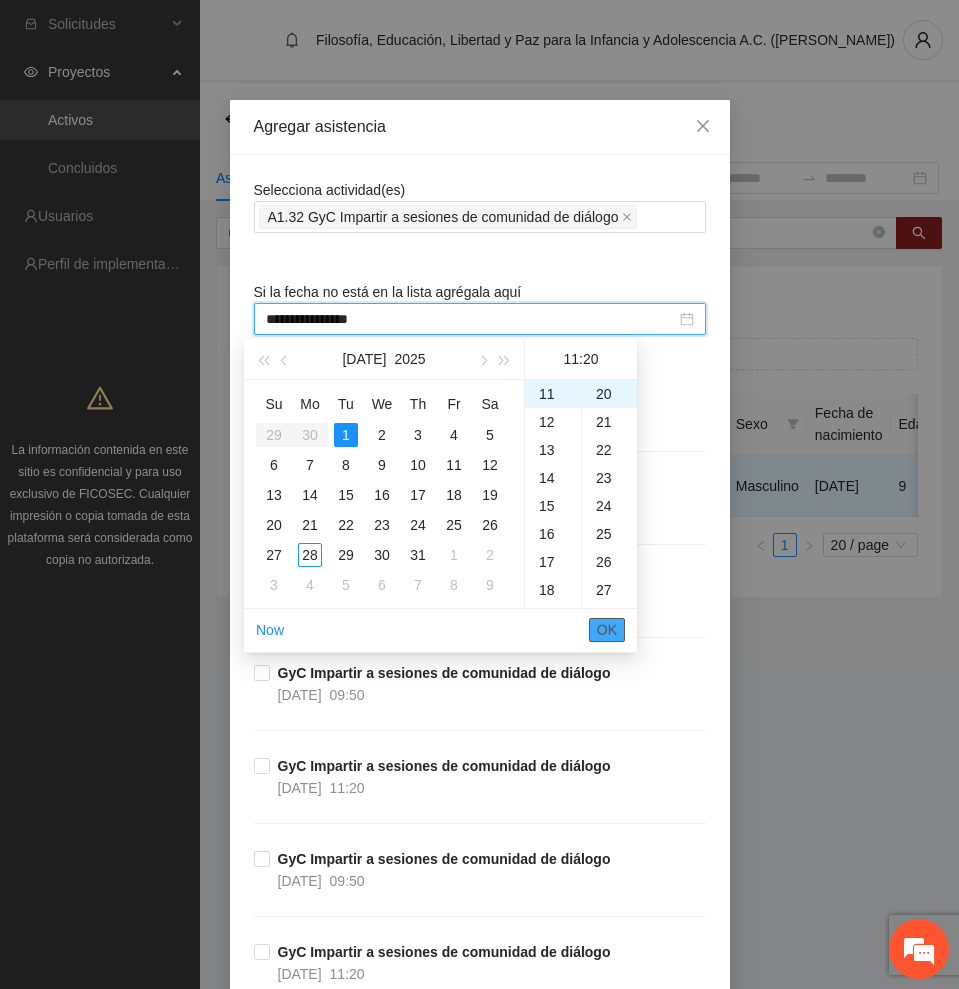 click on "OK" at bounding box center [607, 630] 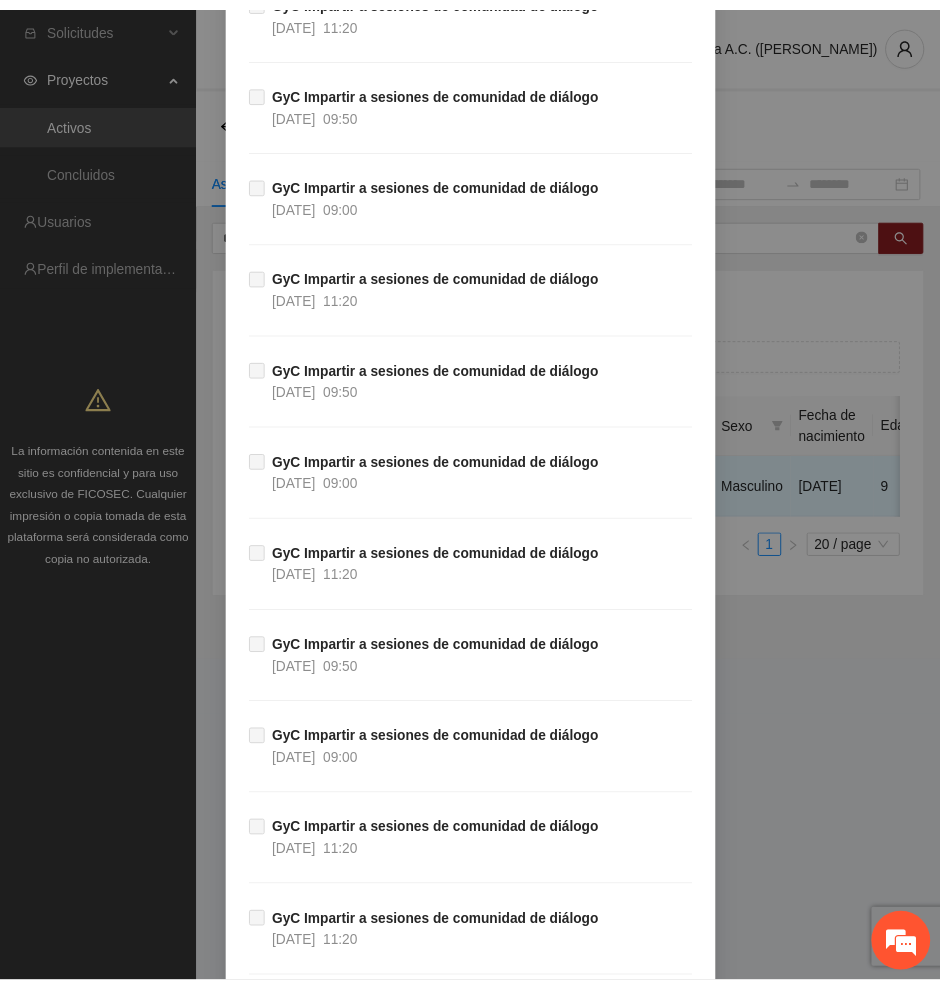 scroll, scrollTop: 12006, scrollLeft: 0, axis: vertical 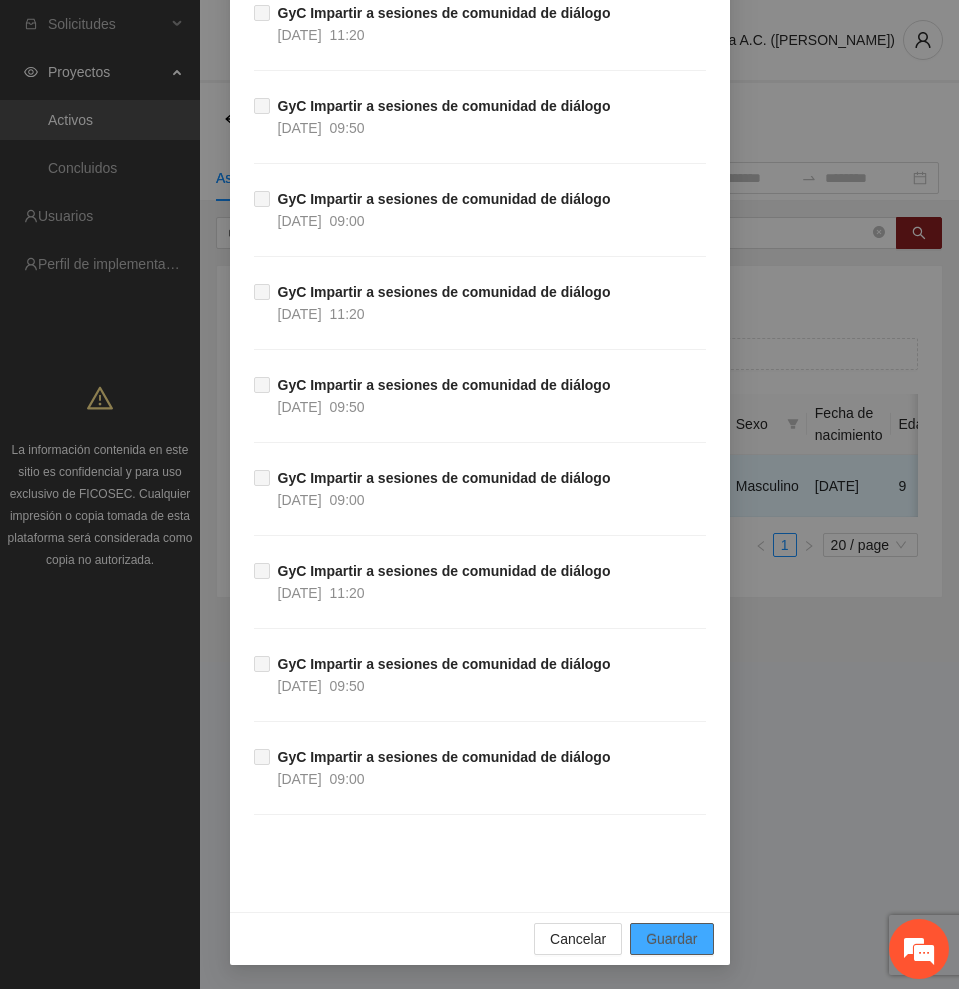 click on "Guardar" at bounding box center [671, 939] 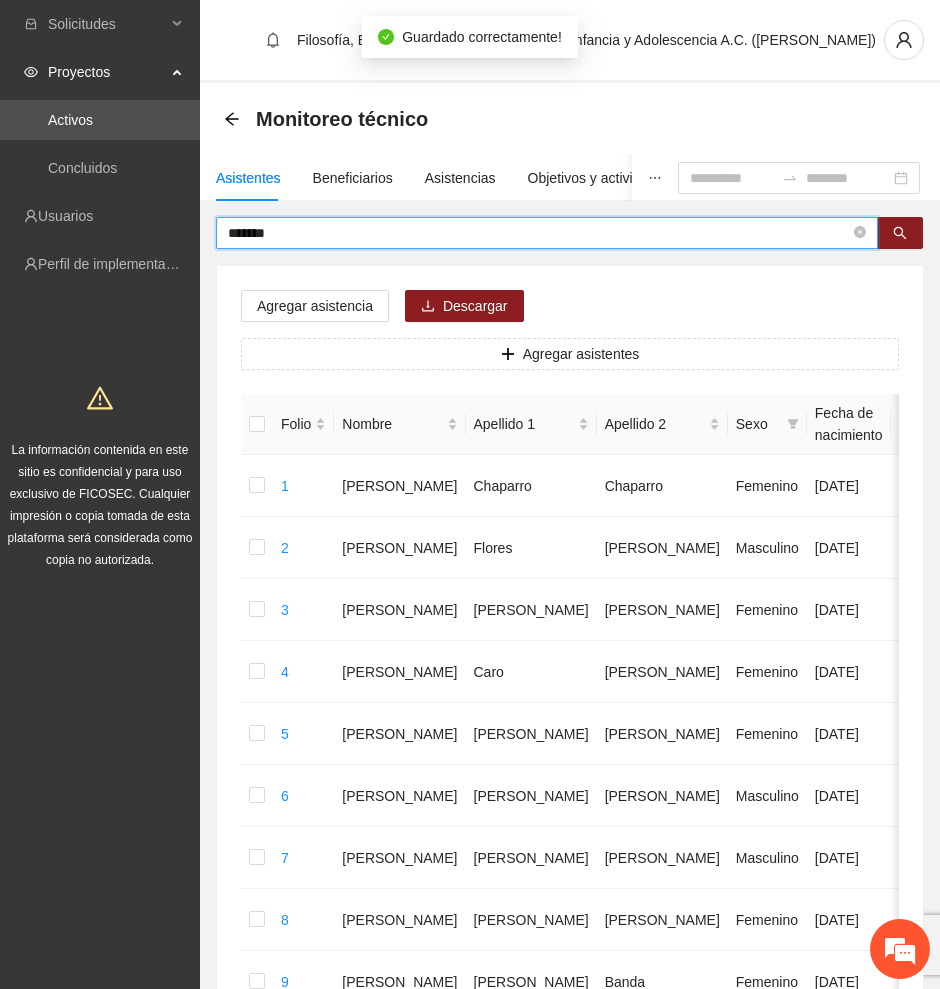 drag, startPoint x: 295, startPoint y: 227, endPoint x: 197, endPoint y: 236, distance: 98.4124 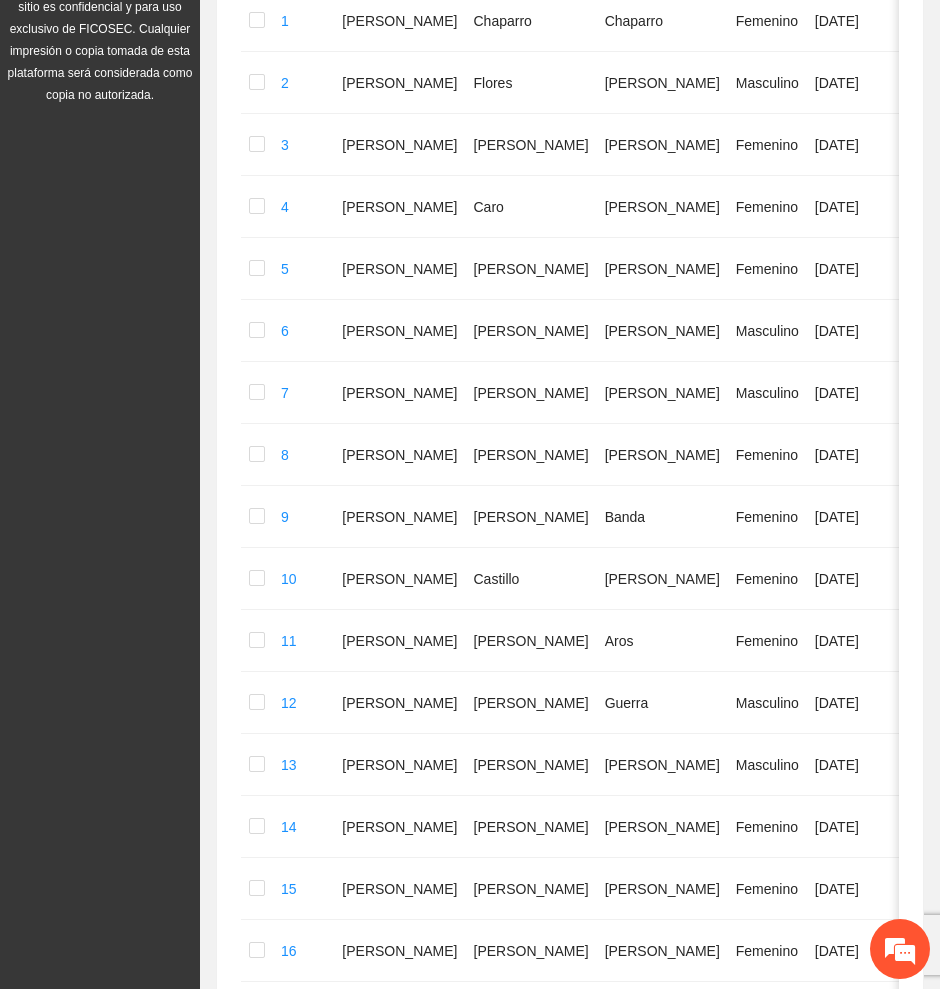 scroll, scrollTop: 906, scrollLeft: 0, axis: vertical 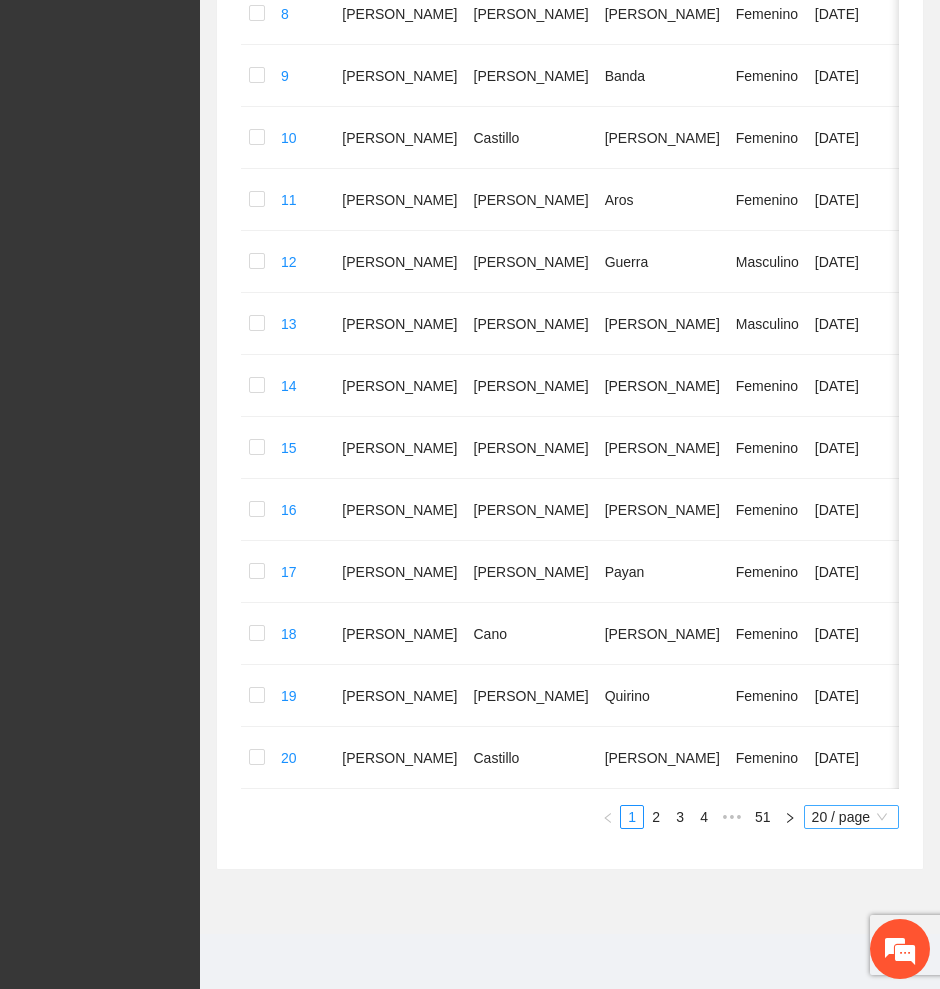 click on "20 / page" at bounding box center [851, 817] 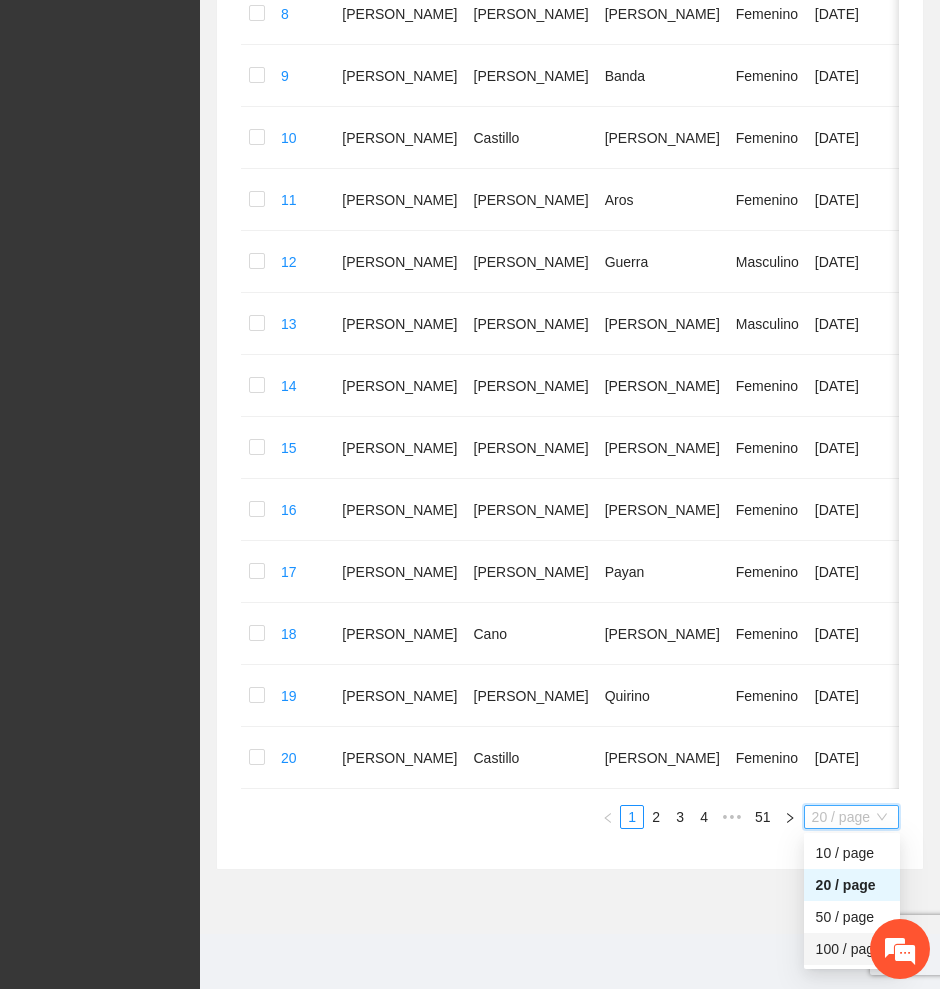 click on "100 / page" at bounding box center (852, 949) 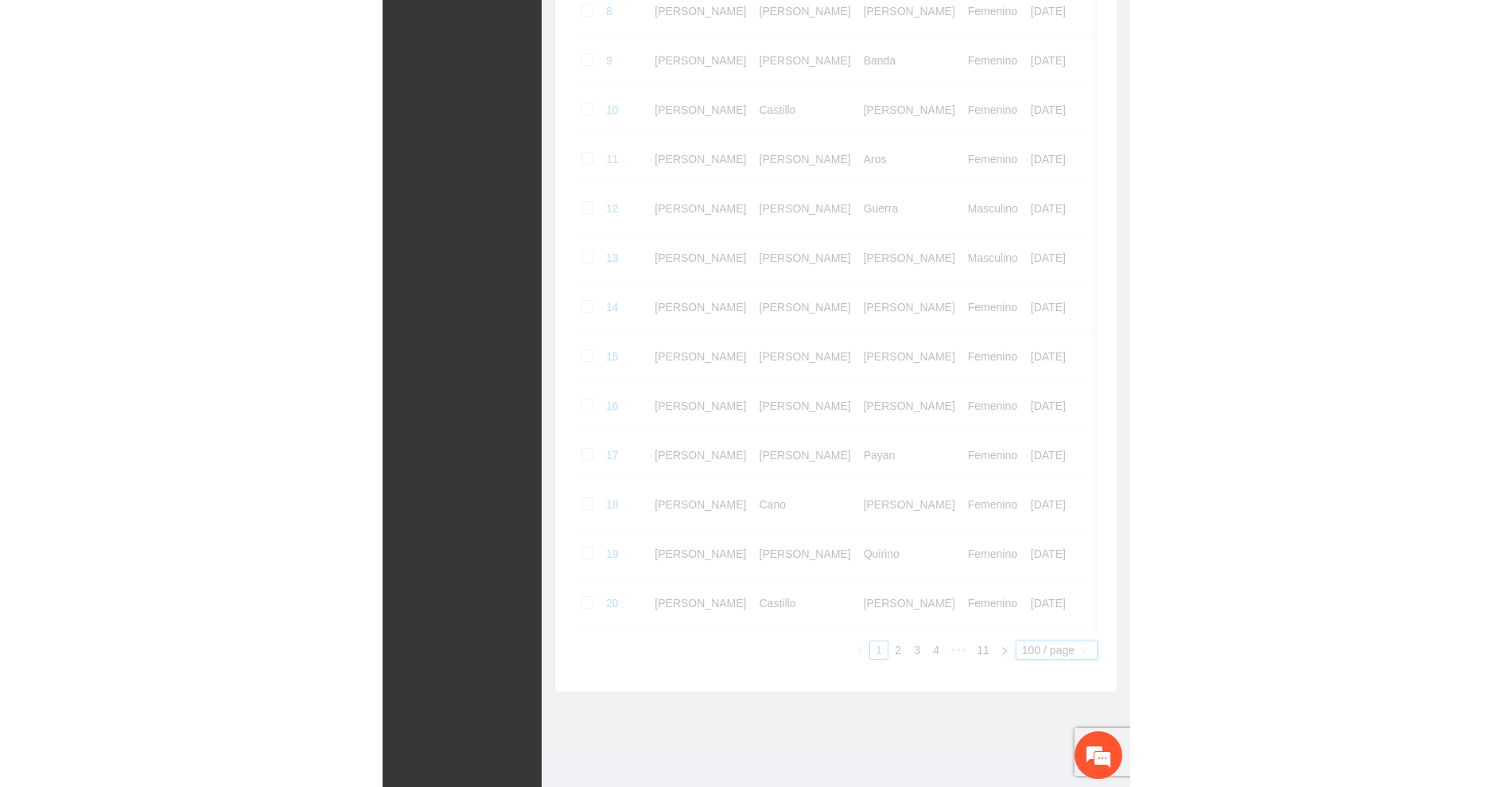 scroll, scrollTop: 0, scrollLeft: 0, axis: both 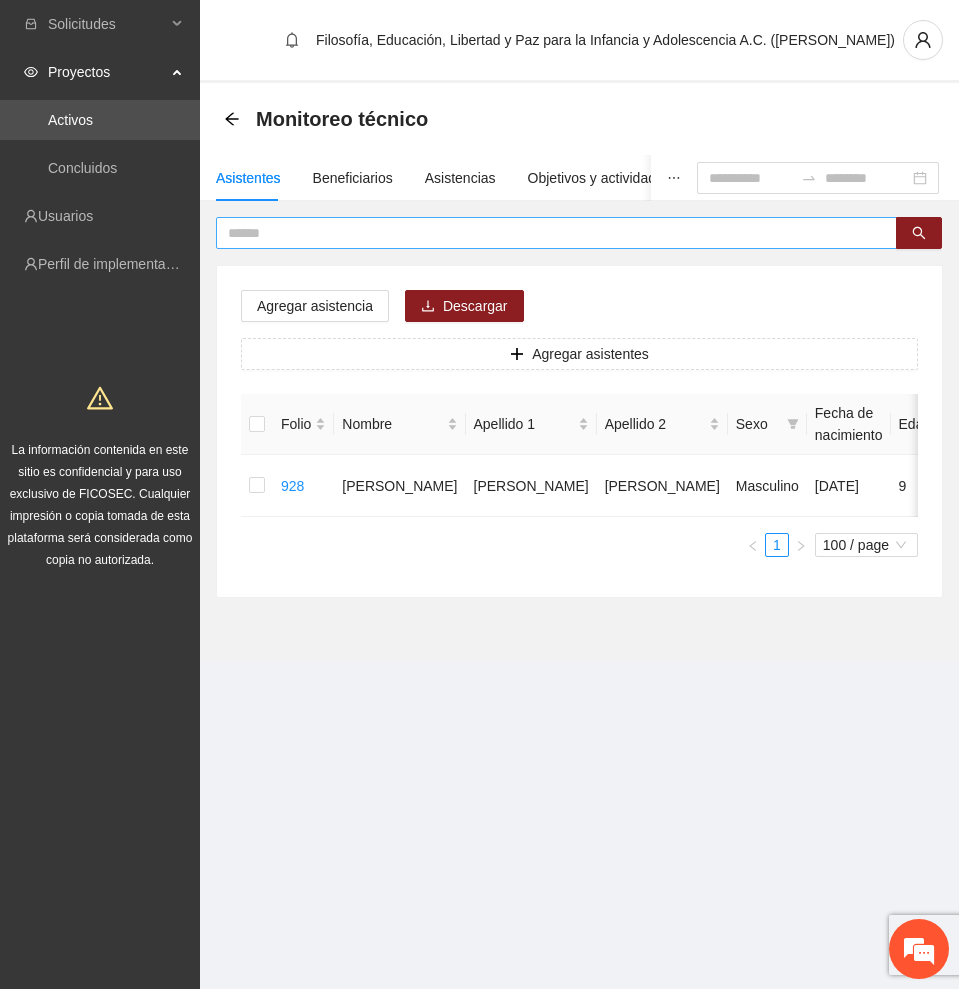 click at bounding box center (548, 233) 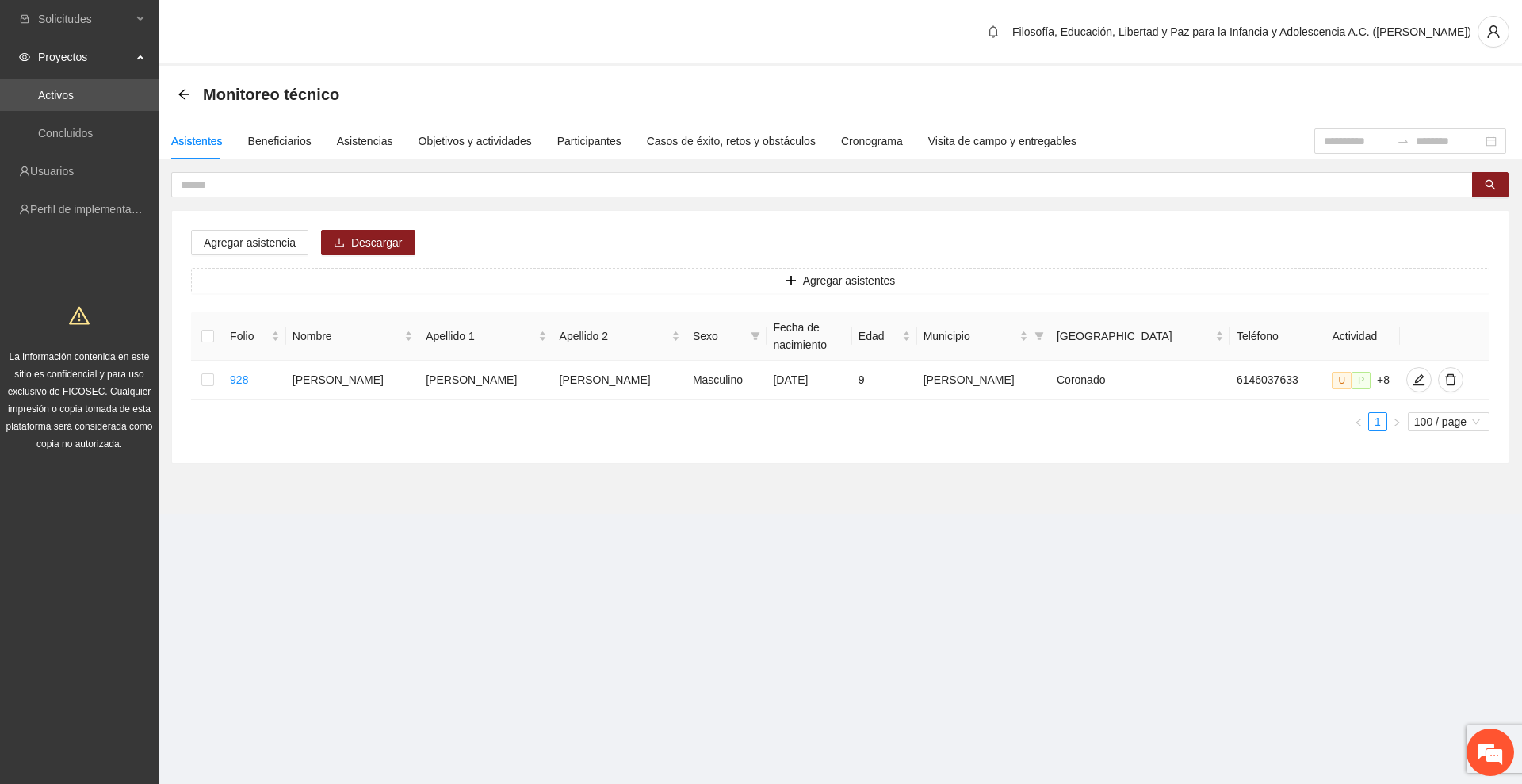 click on "Asistentes" at bounding box center (197, 141) 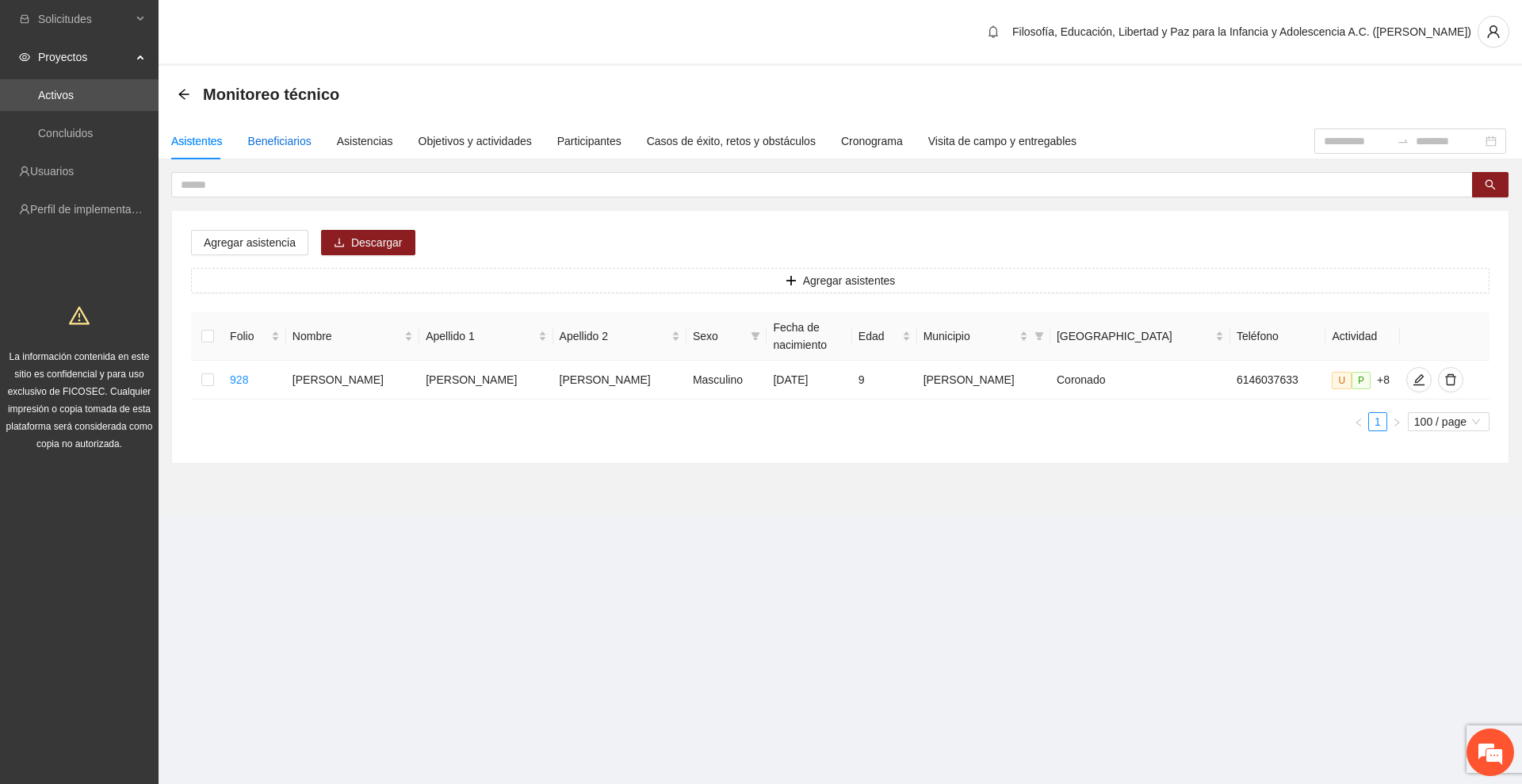 click on "Beneficiarios" at bounding box center (280, 141) 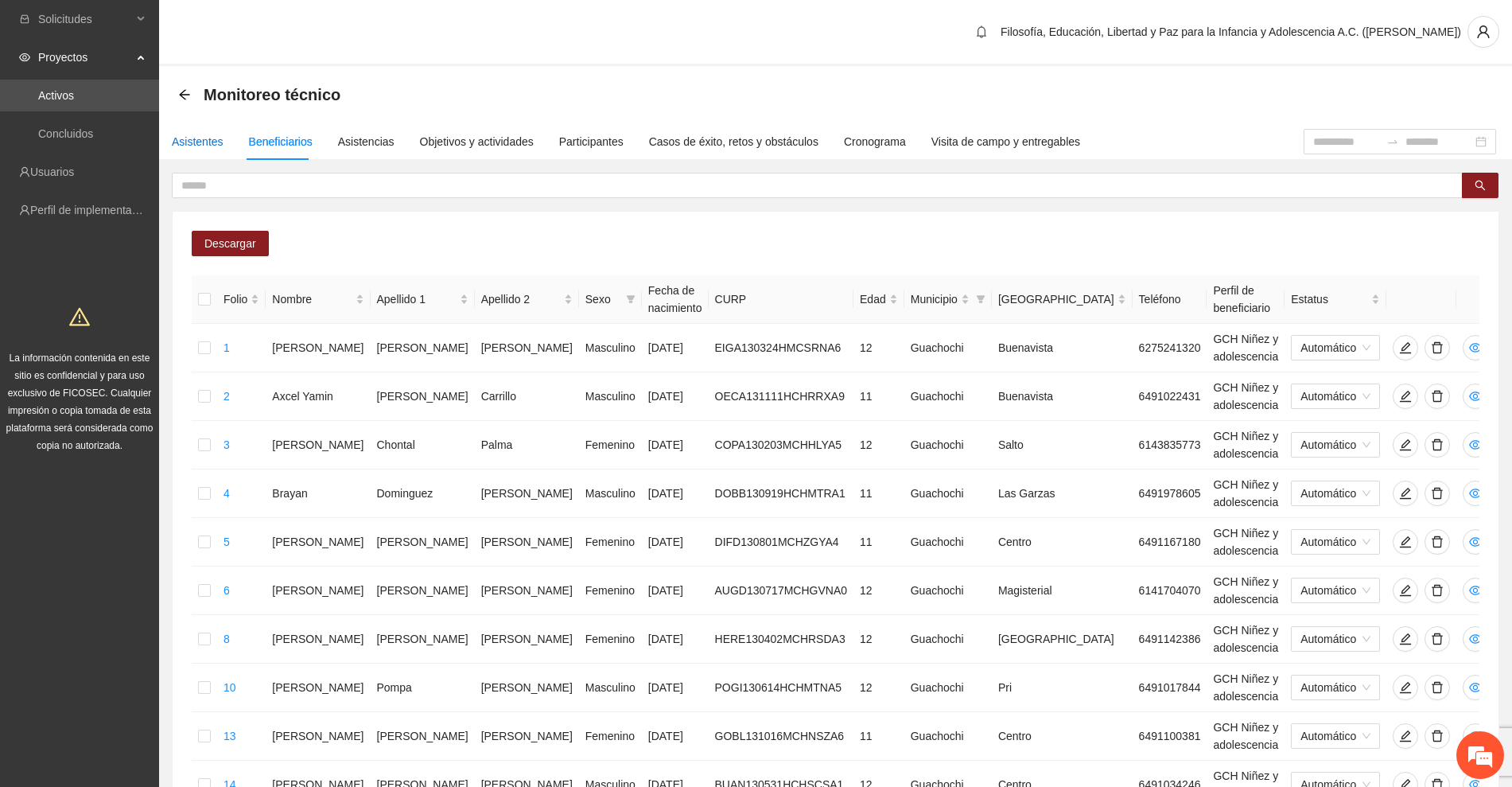 click on "Asistentes" at bounding box center [197, 142] 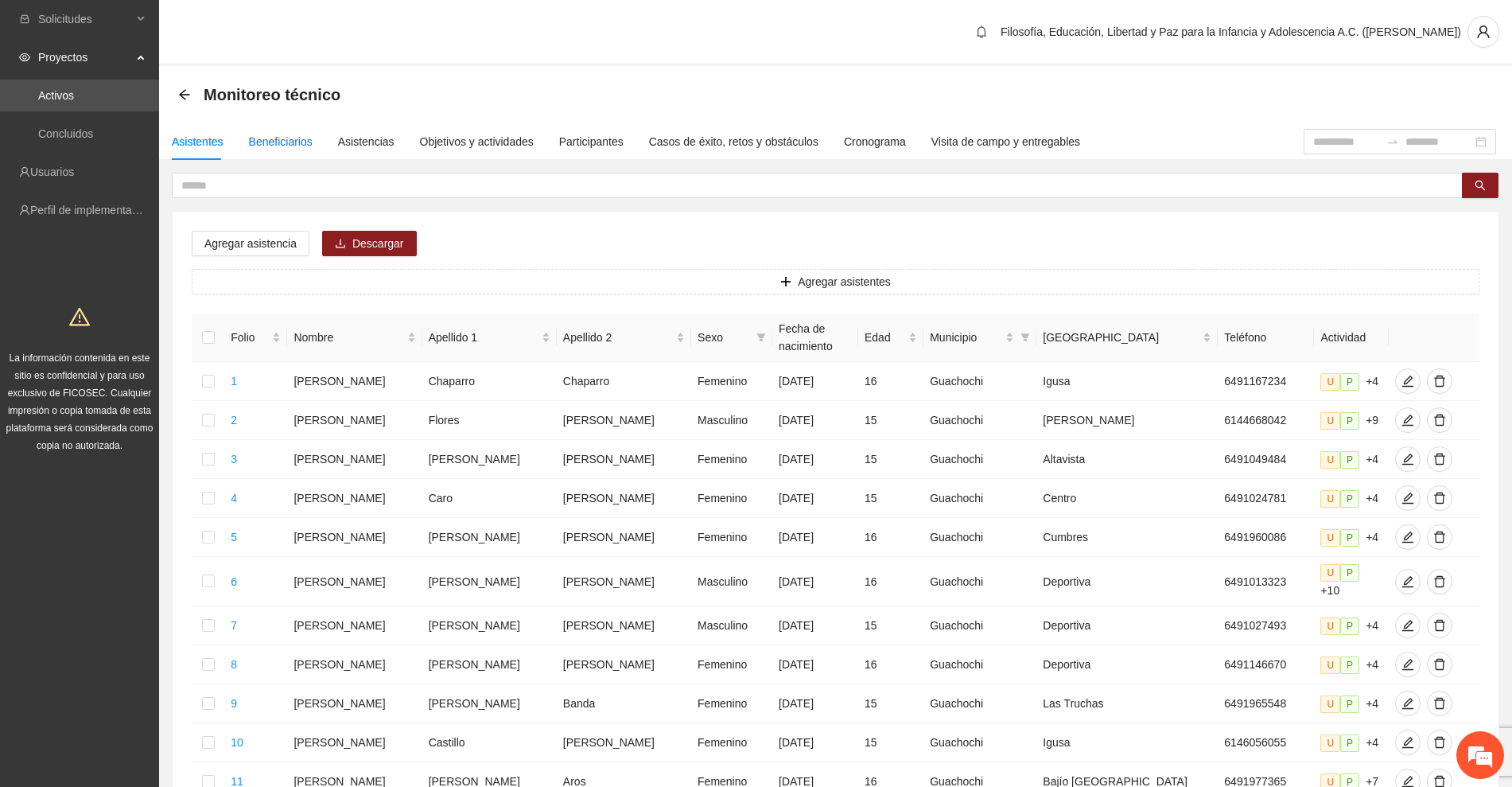 click on "Beneficiarios" at bounding box center [281, 142] 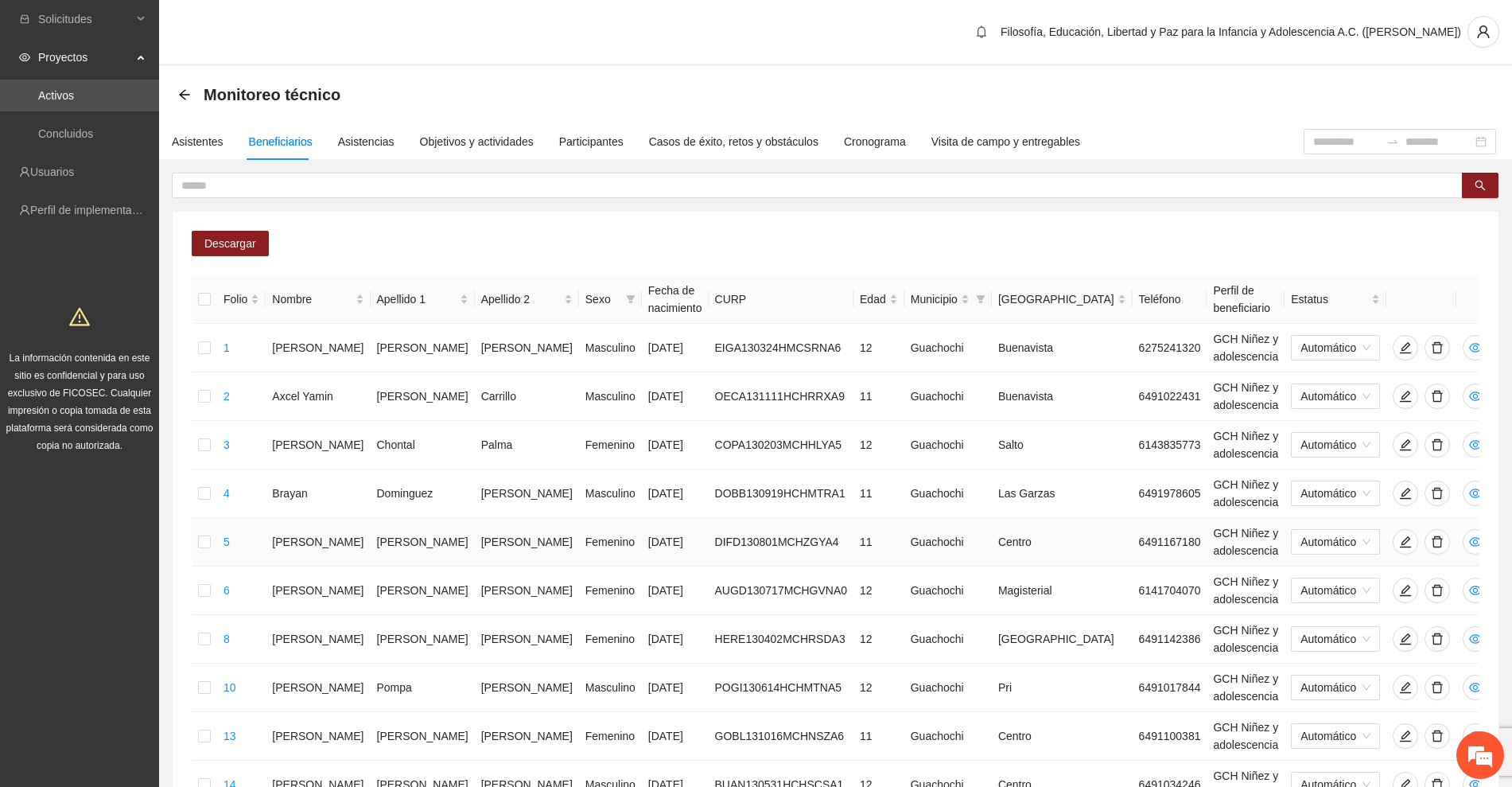 scroll, scrollTop: 134, scrollLeft: 0, axis: vertical 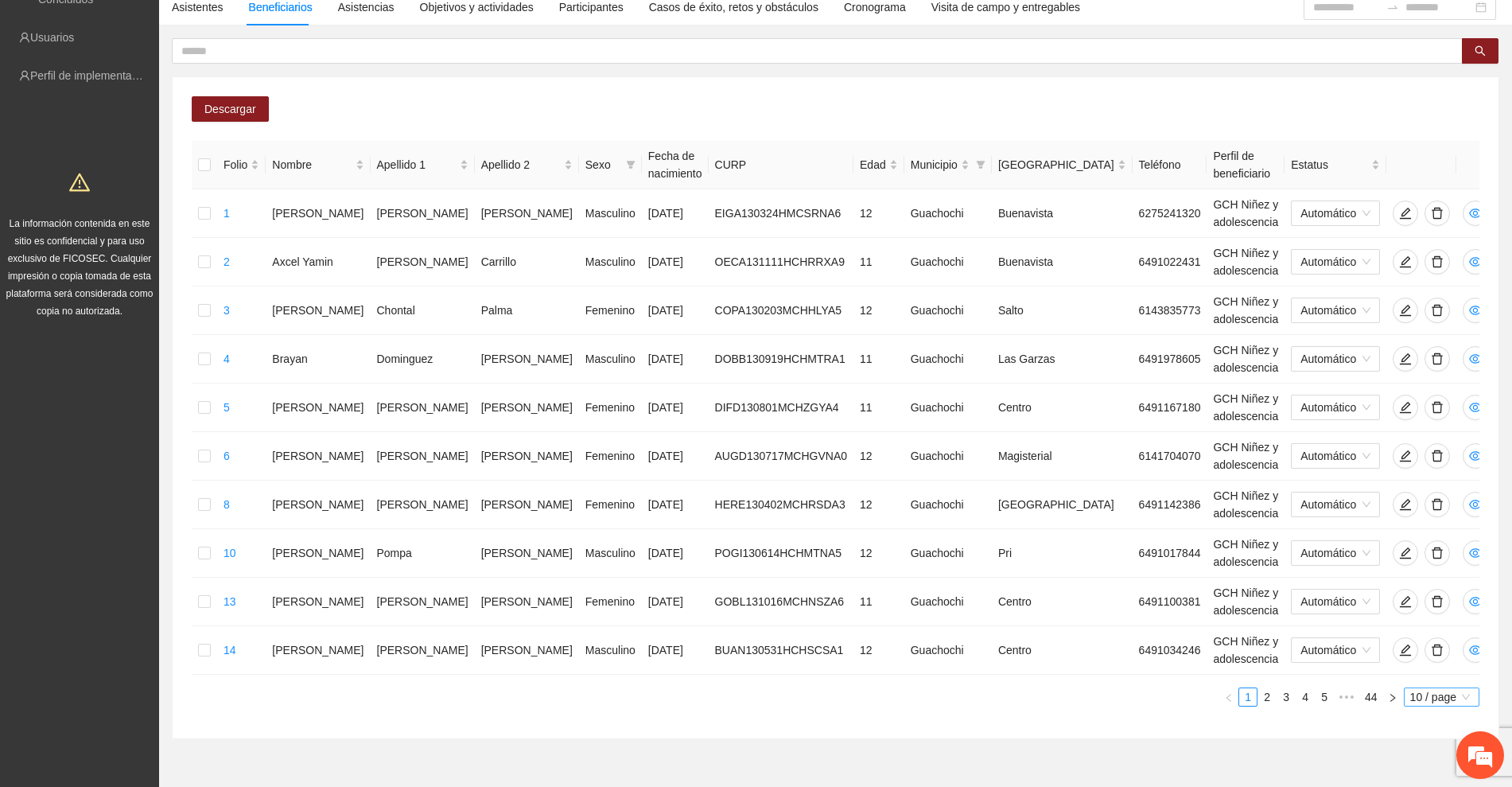 click on "10 / page" at bounding box center (1441, 697) 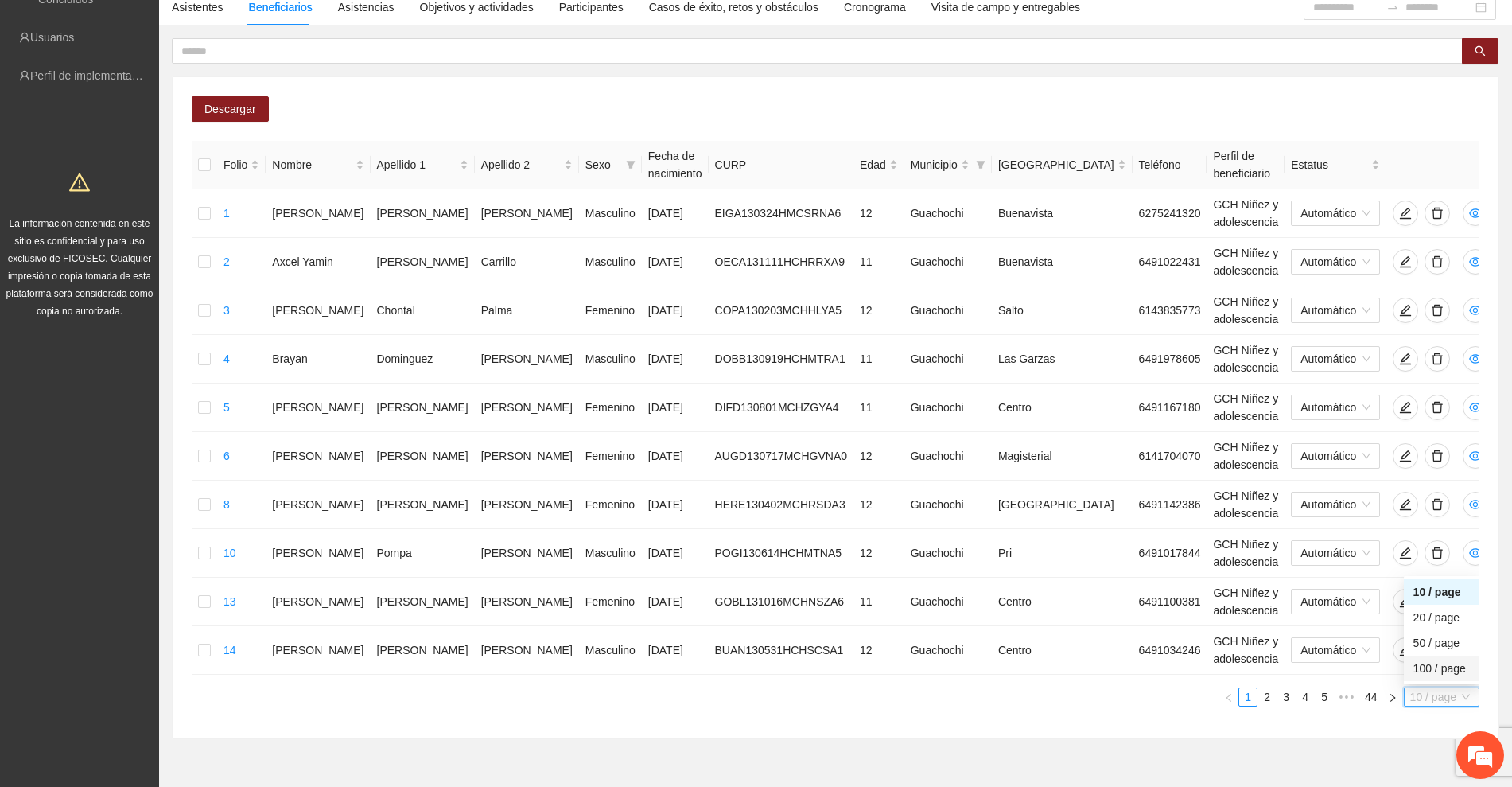 click on "100 / page" at bounding box center (1442, 668) 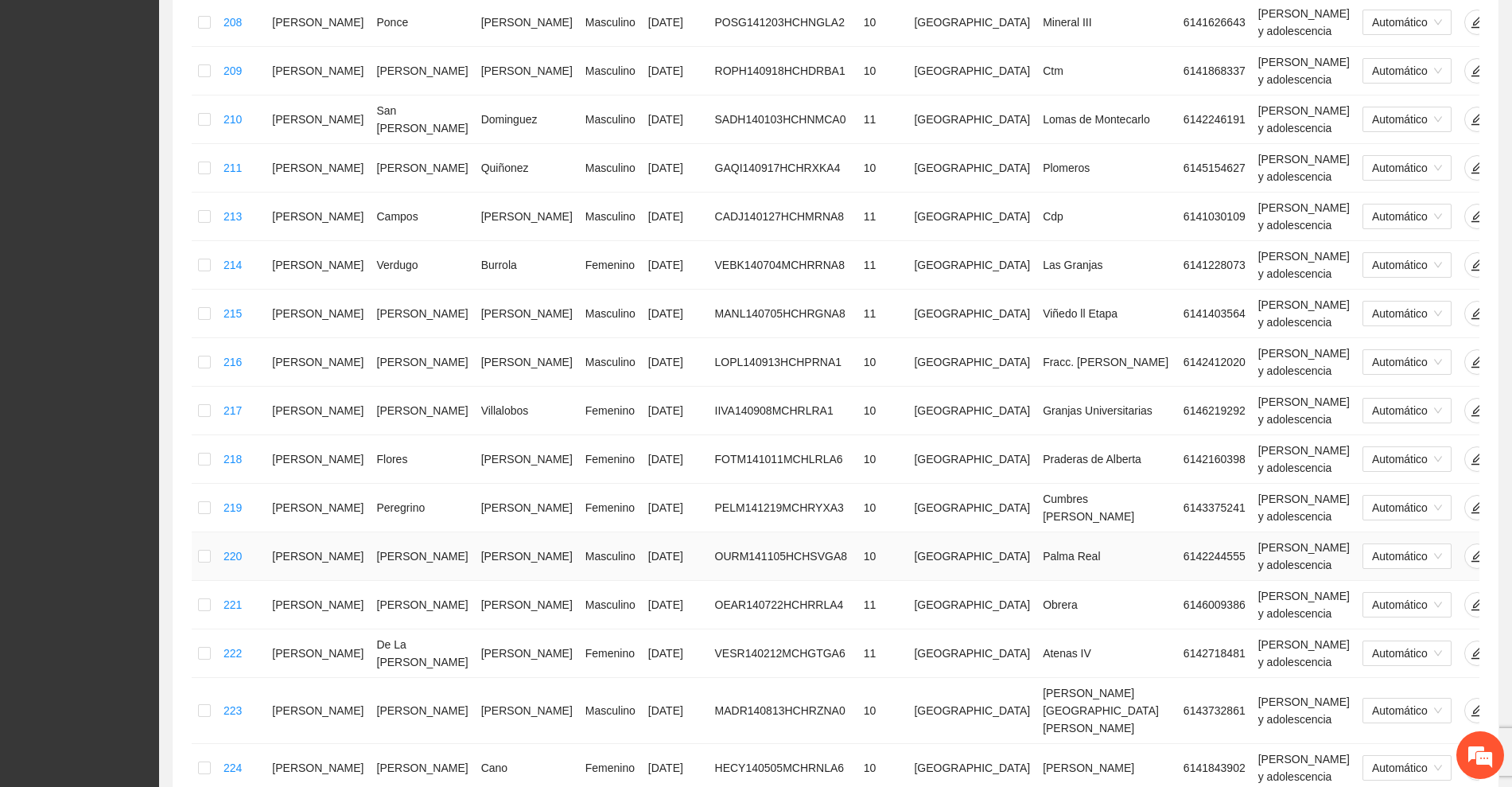 scroll, scrollTop: 4339, scrollLeft: 0, axis: vertical 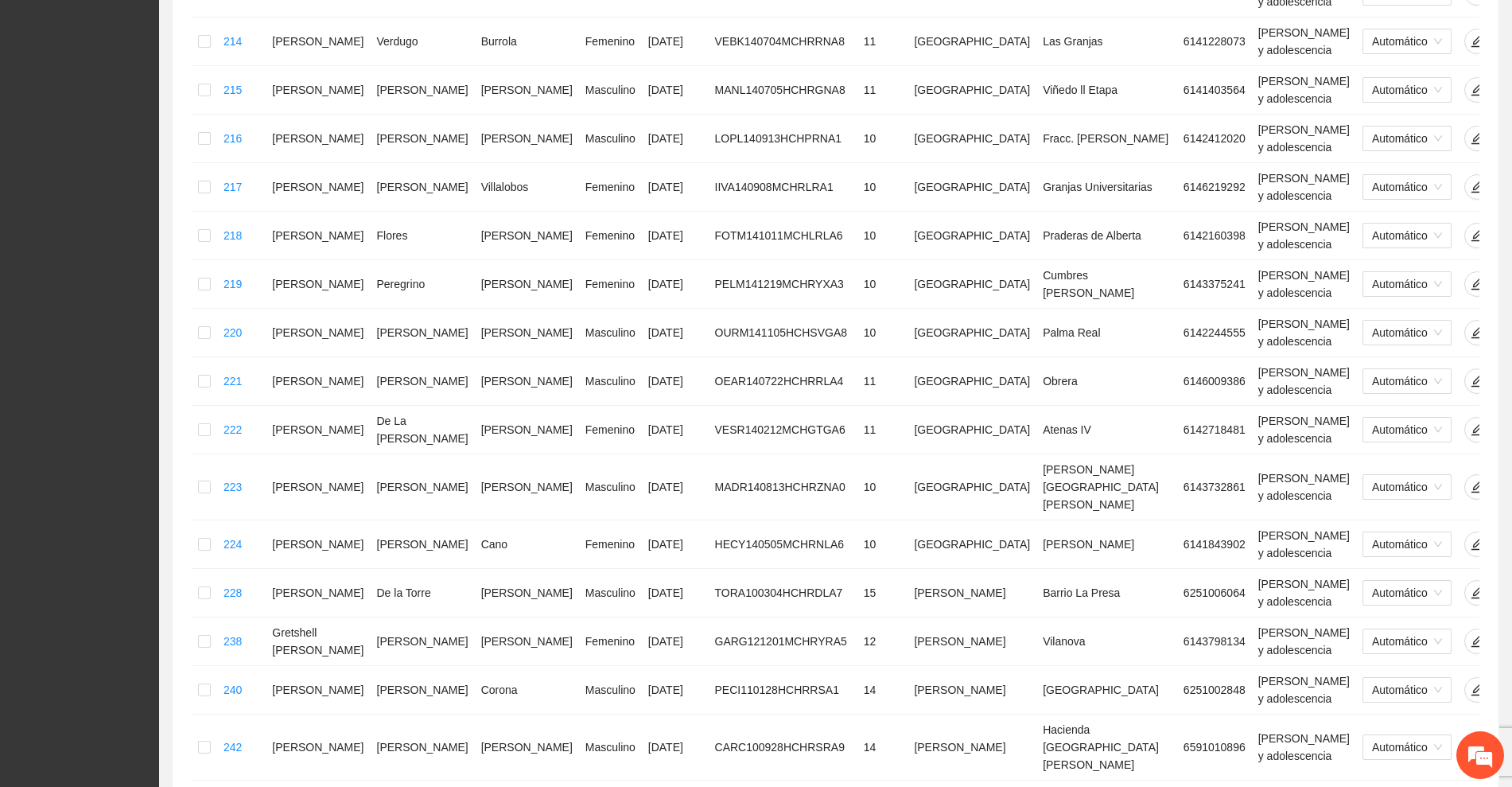 click on "5" at bounding box center (1367, 966) 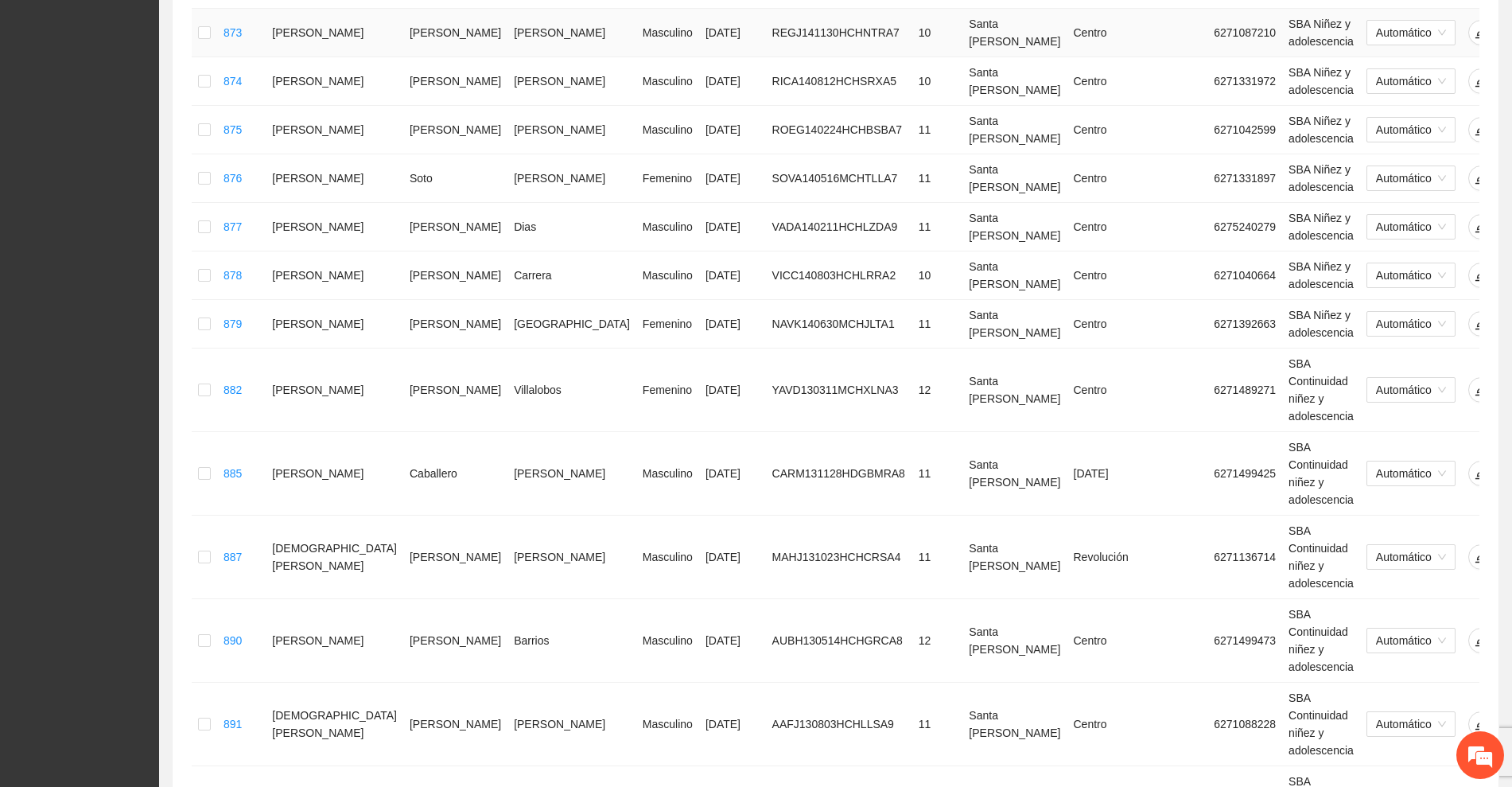 scroll, scrollTop: 1337, scrollLeft: 0, axis: vertical 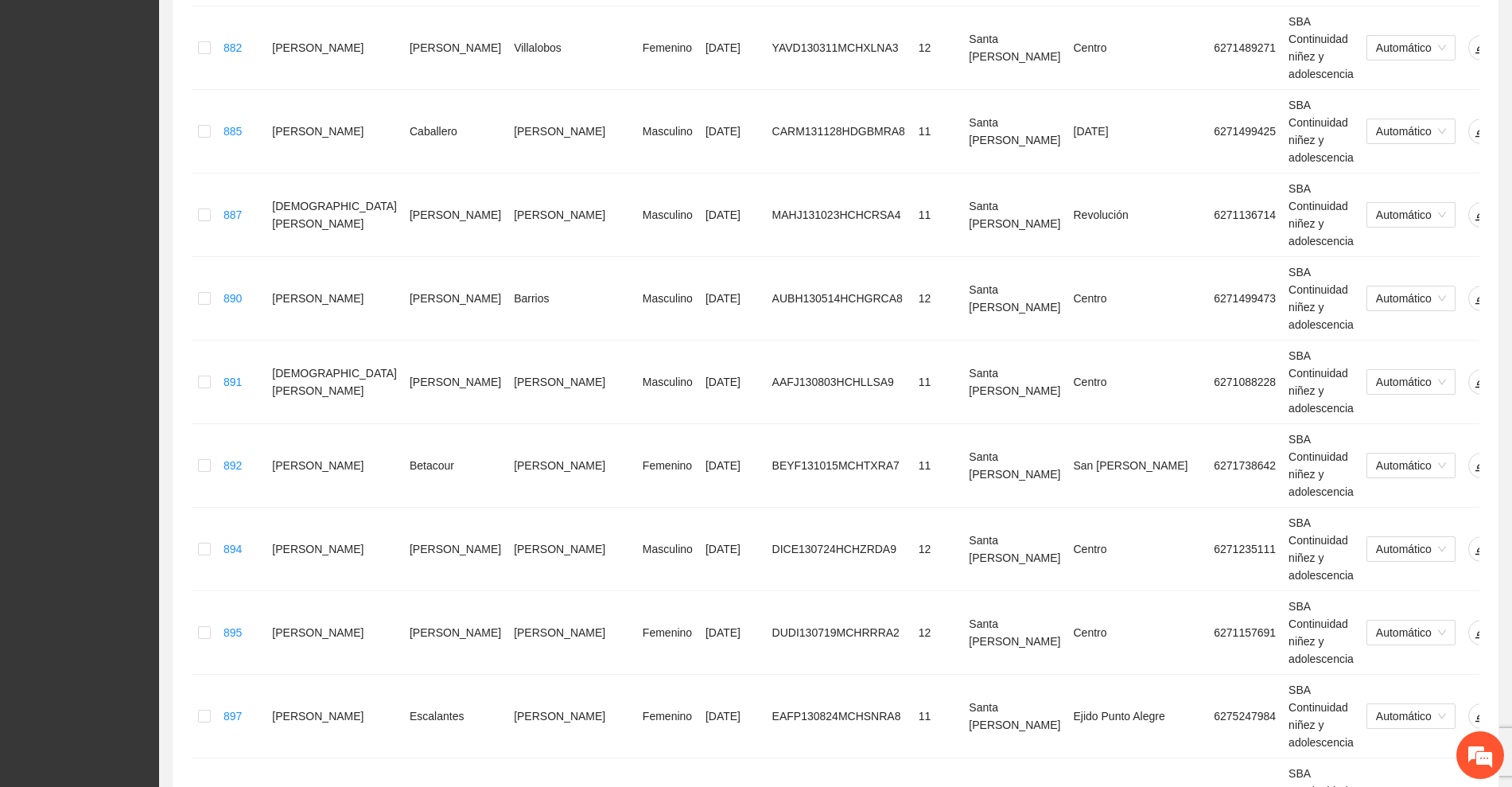 click 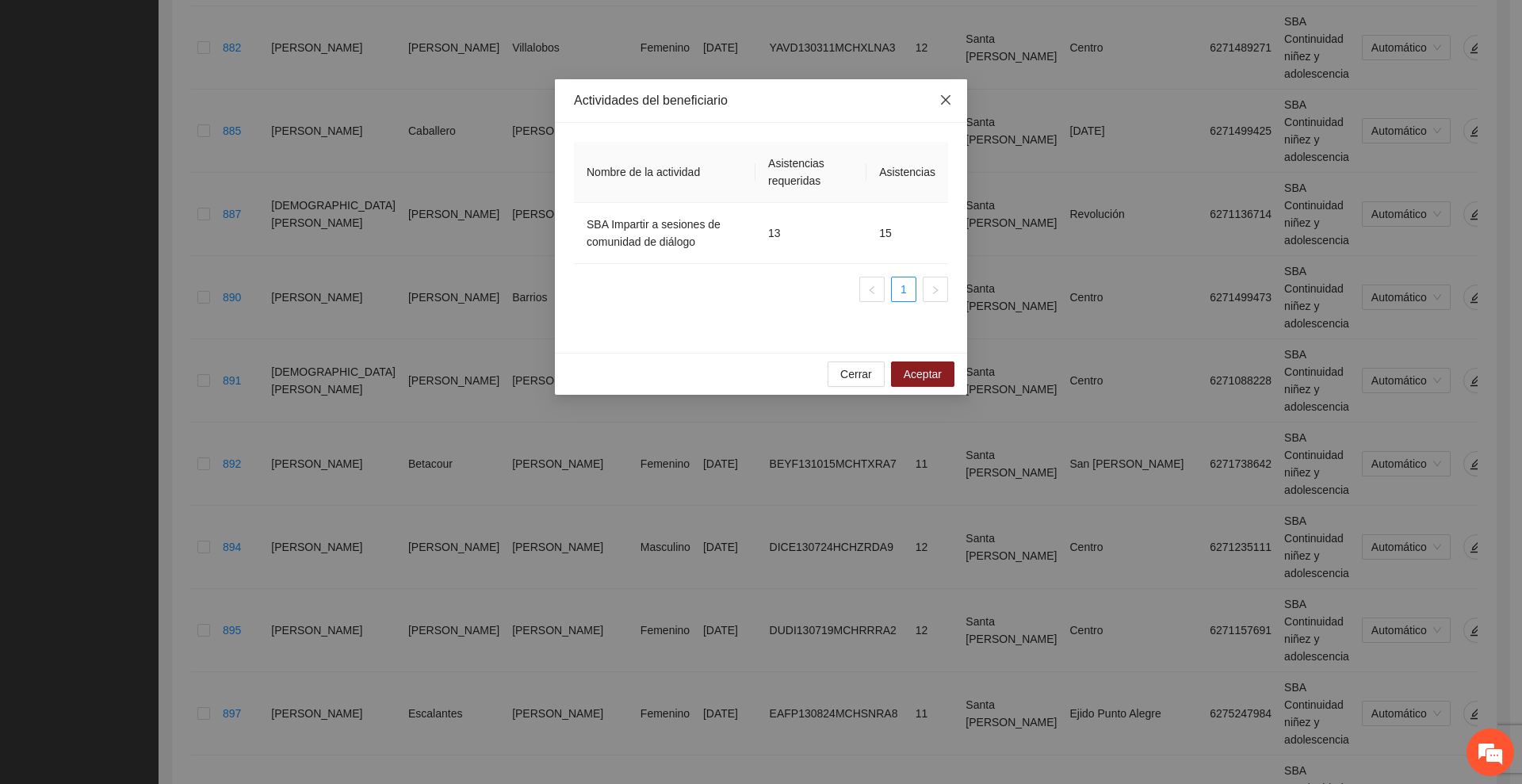 click 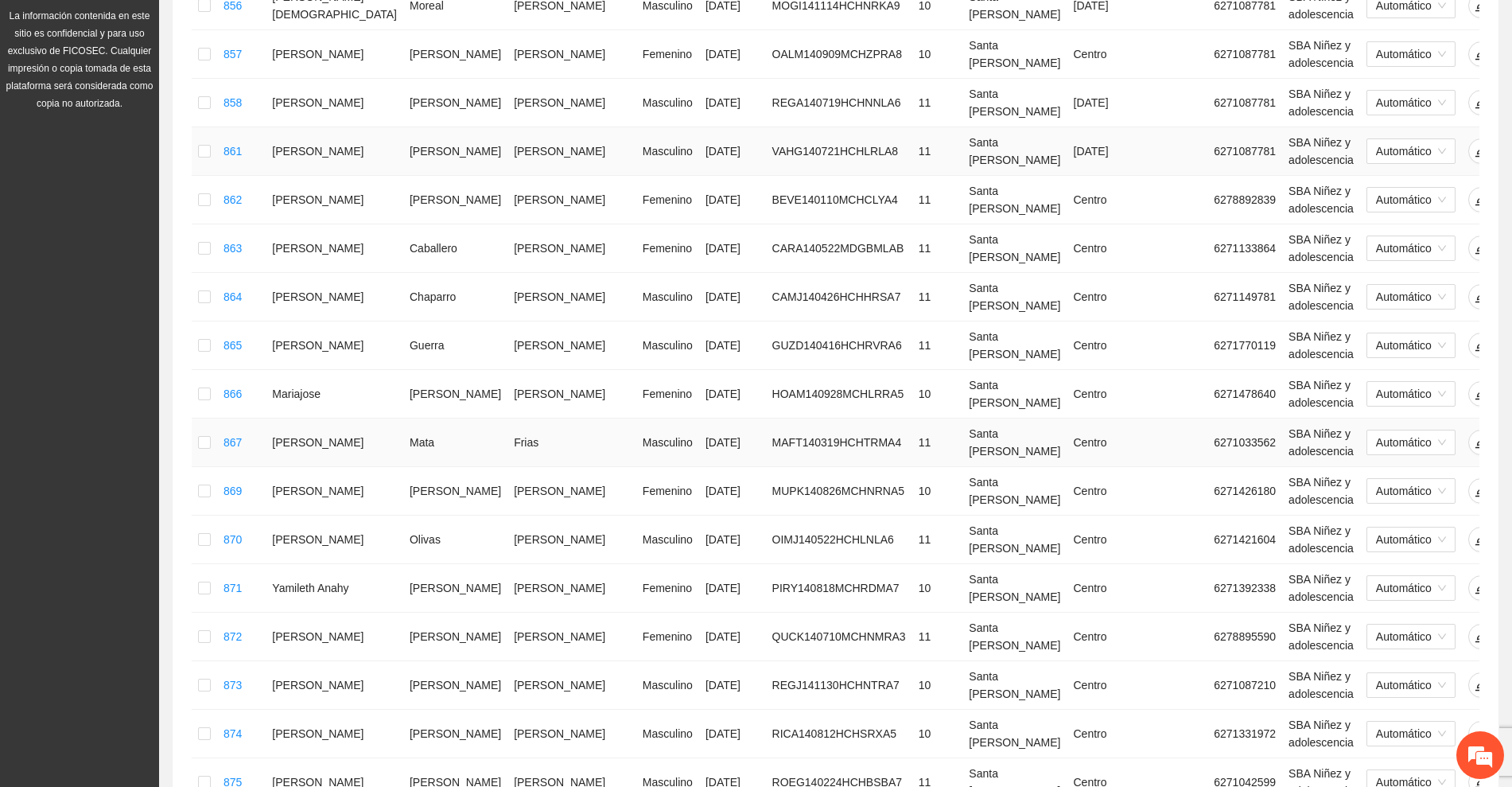 scroll, scrollTop: 0, scrollLeft: 0, axis: both 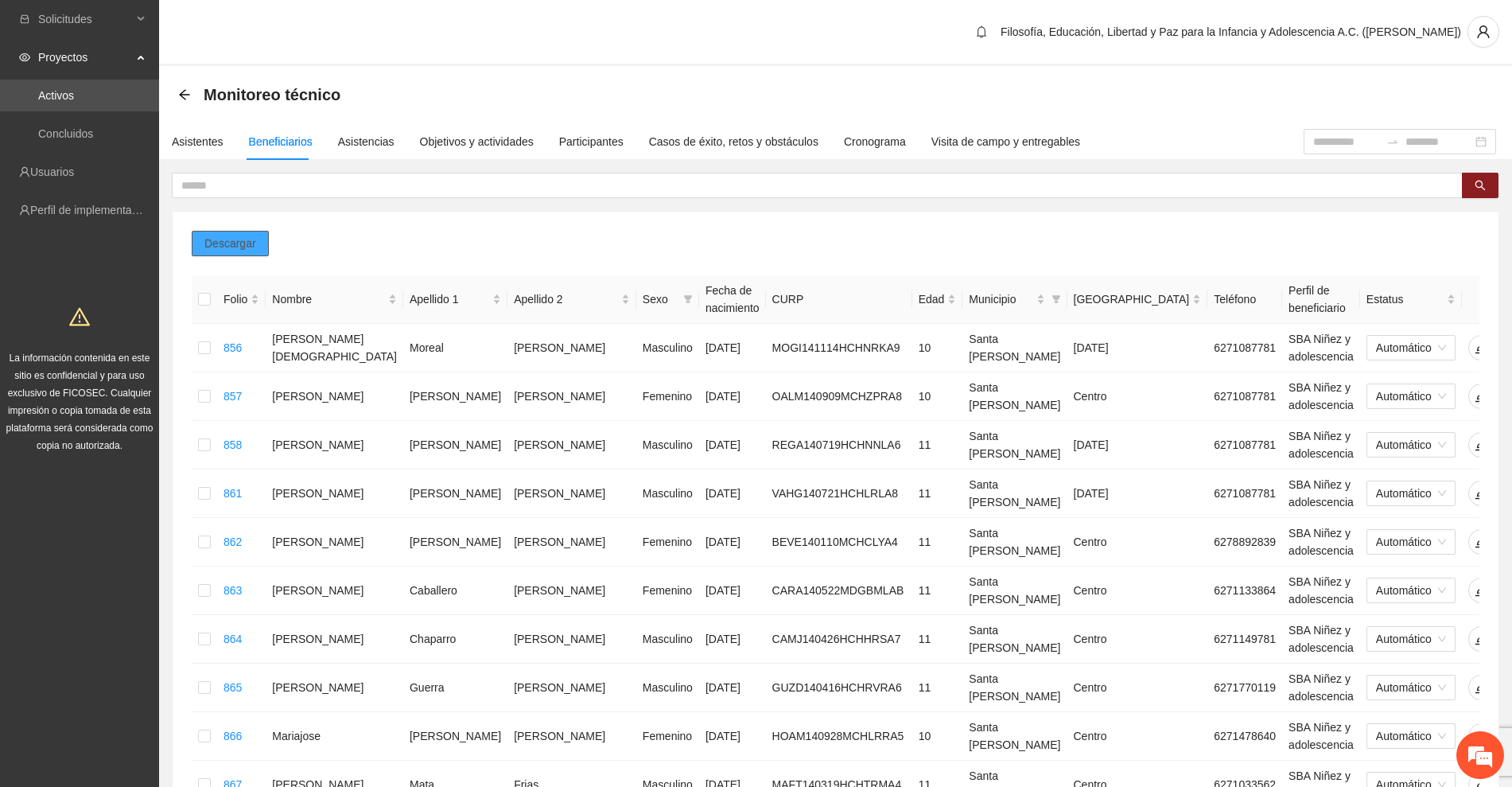 click on "Descargar" at bounding box center [230, 244] 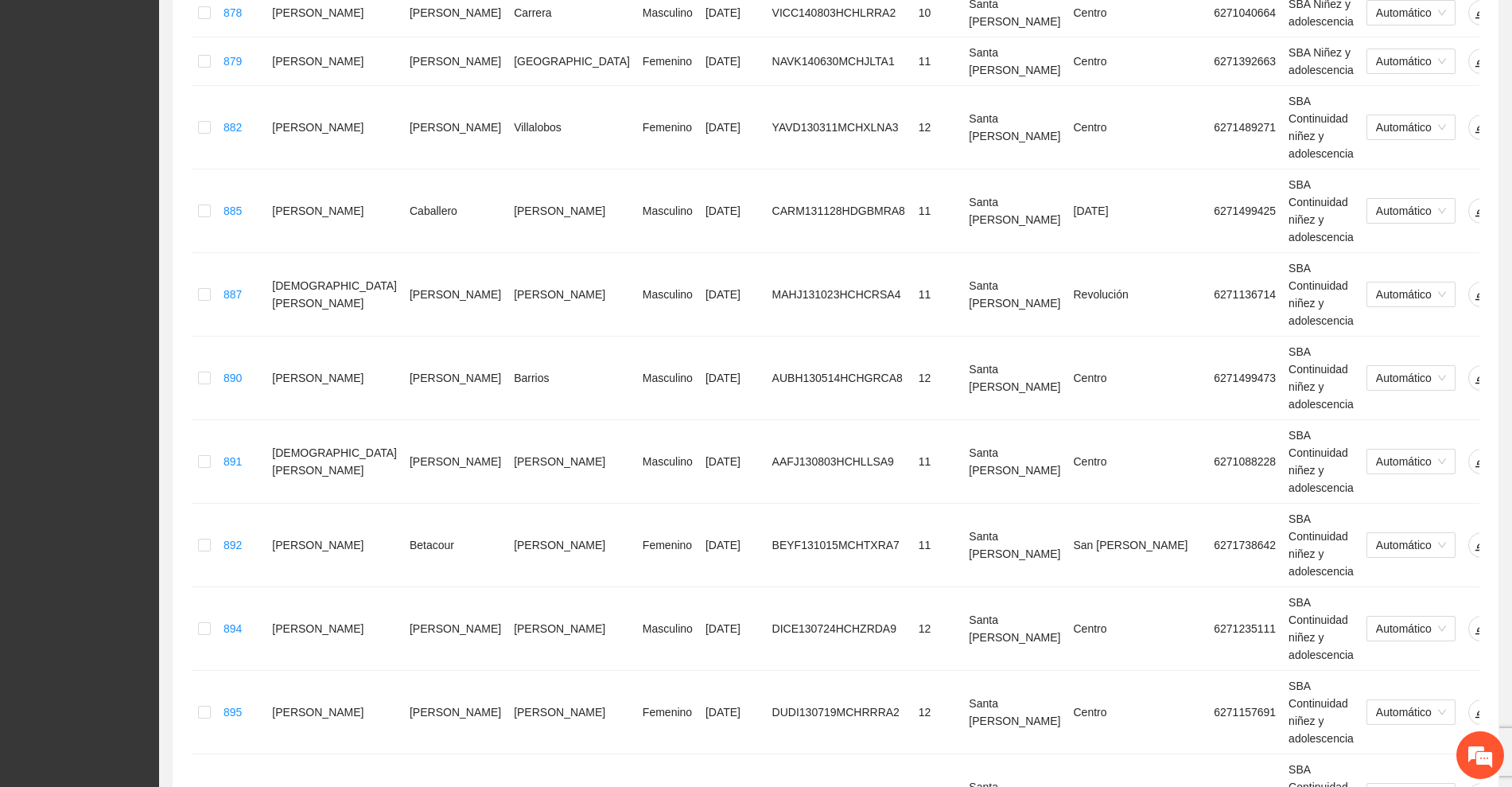 scroll, scrollTop: 1337, scrollLeft: 0, axis: vertical 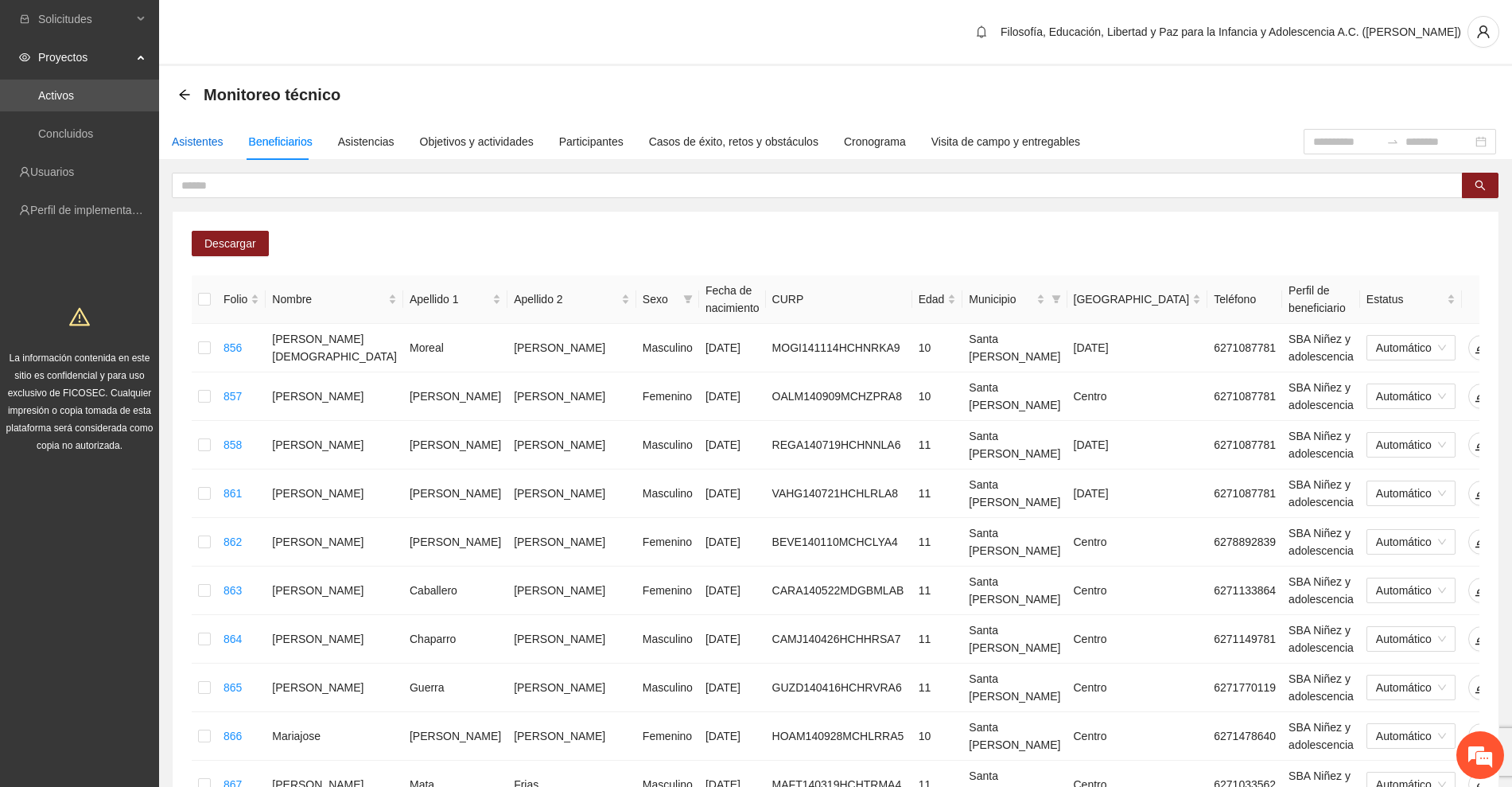 click on "Asistentes" at bounding box center (197, 142) 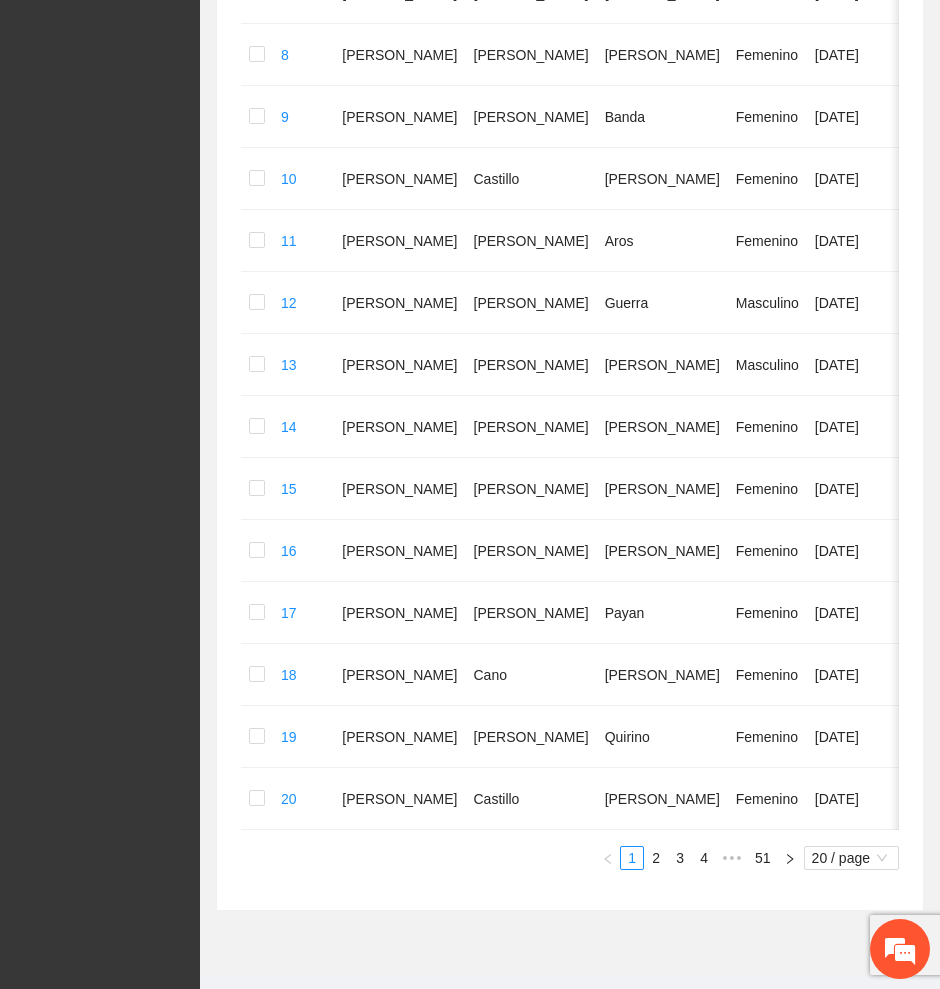 scroll, scrollTop: 906, scrollLeft: 0, axis: vertical 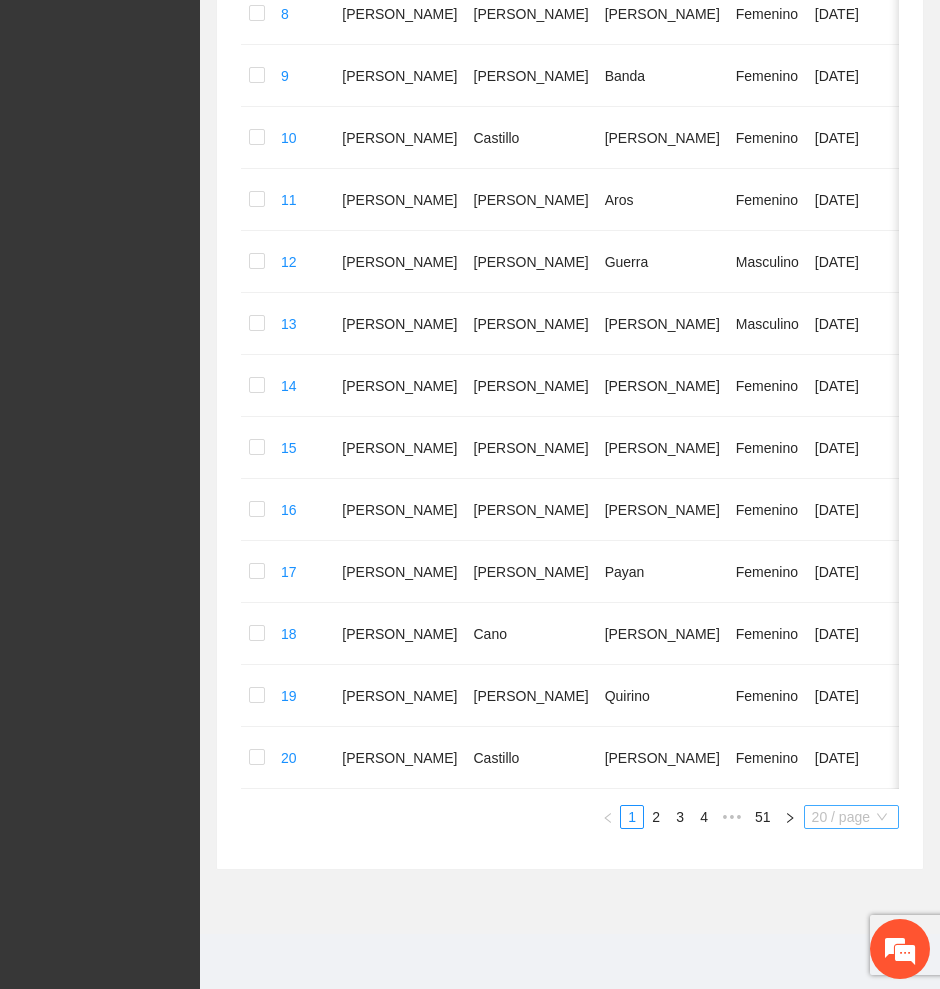 click on "20 / page" at bounding box center (851, 817) 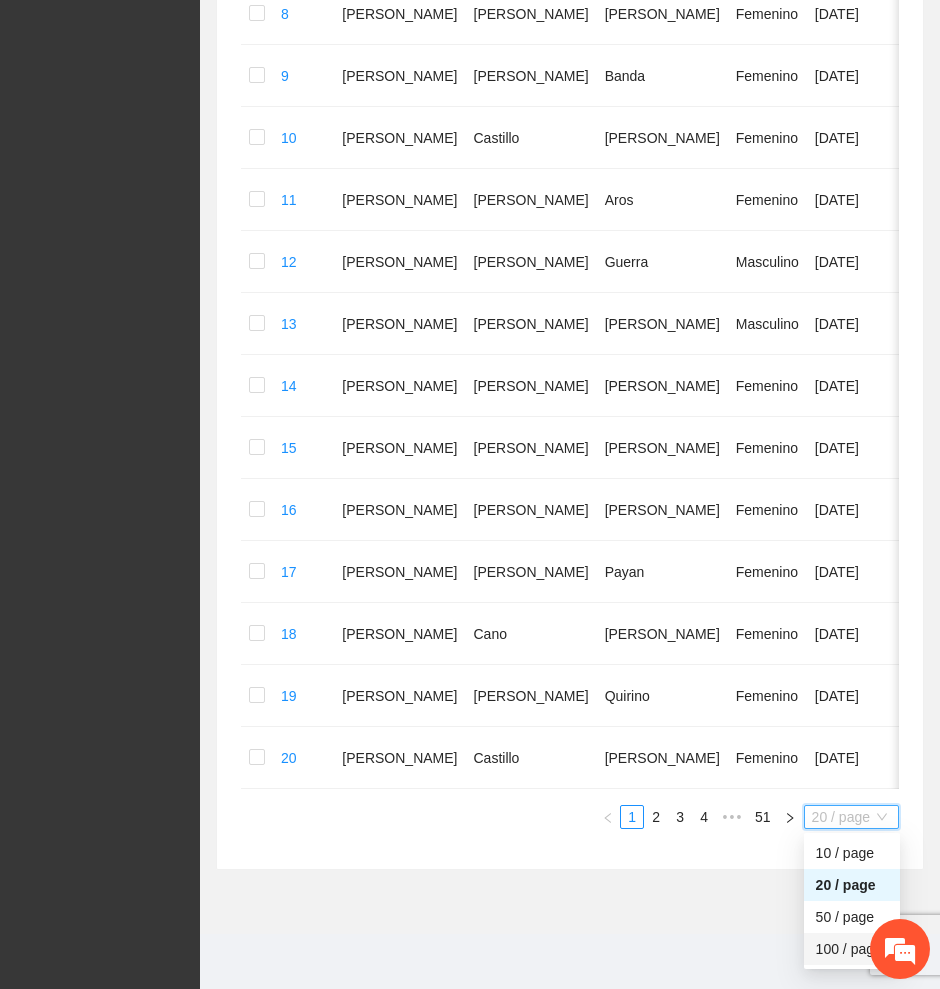 click on "100 / page" at bounding box center (852, 949) 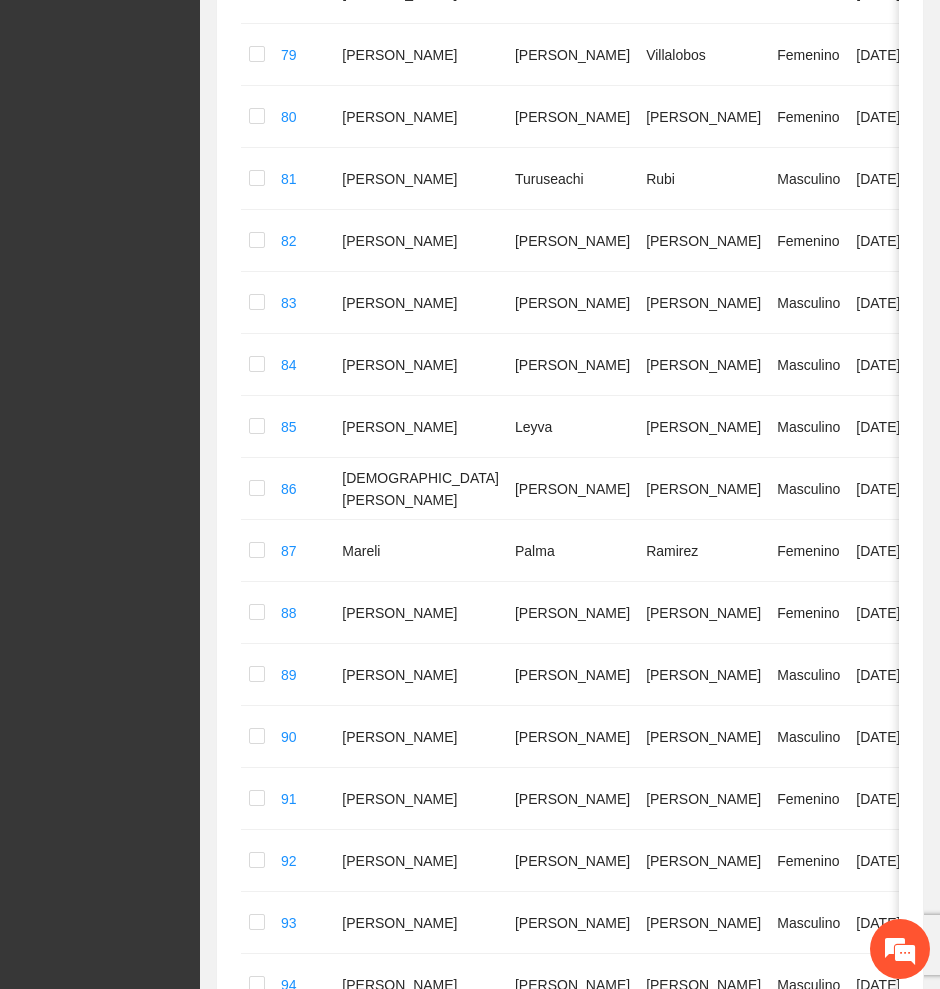 scroll, scrollTop: 5808, scrollLeft: 0, axis: vertical 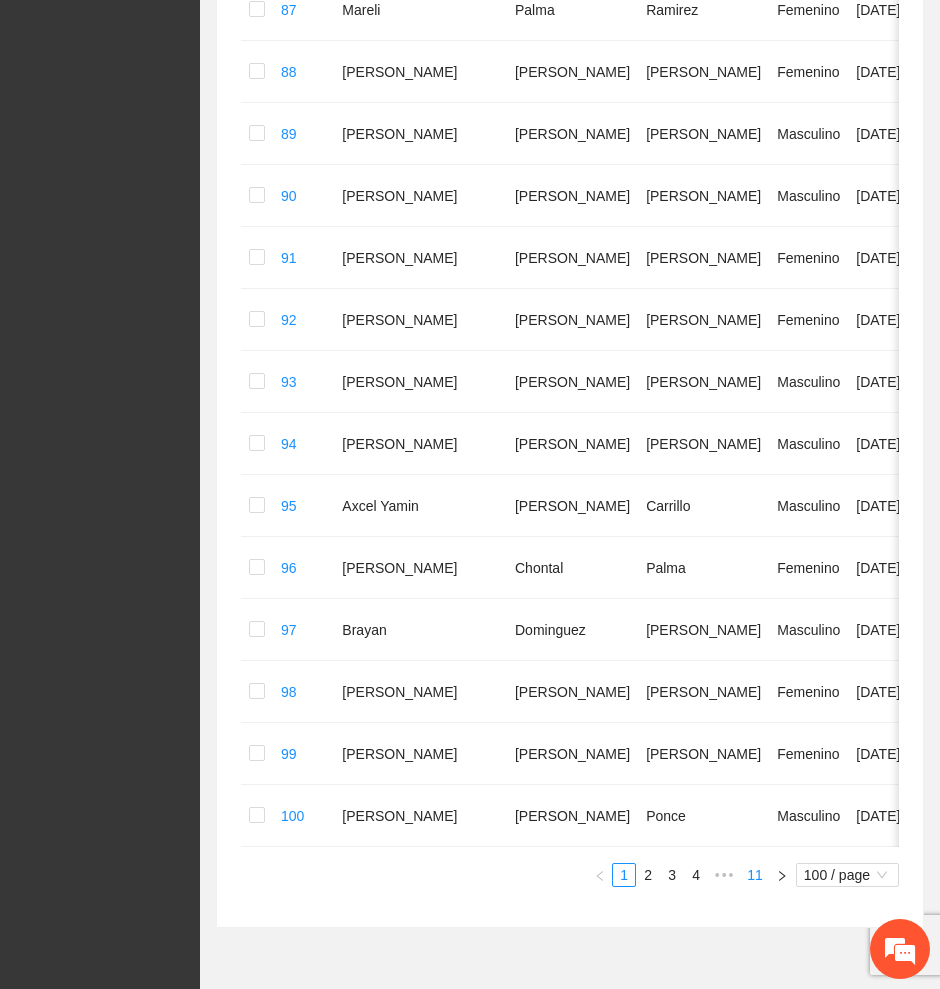 click on "11" at bounding box center (755, 875) 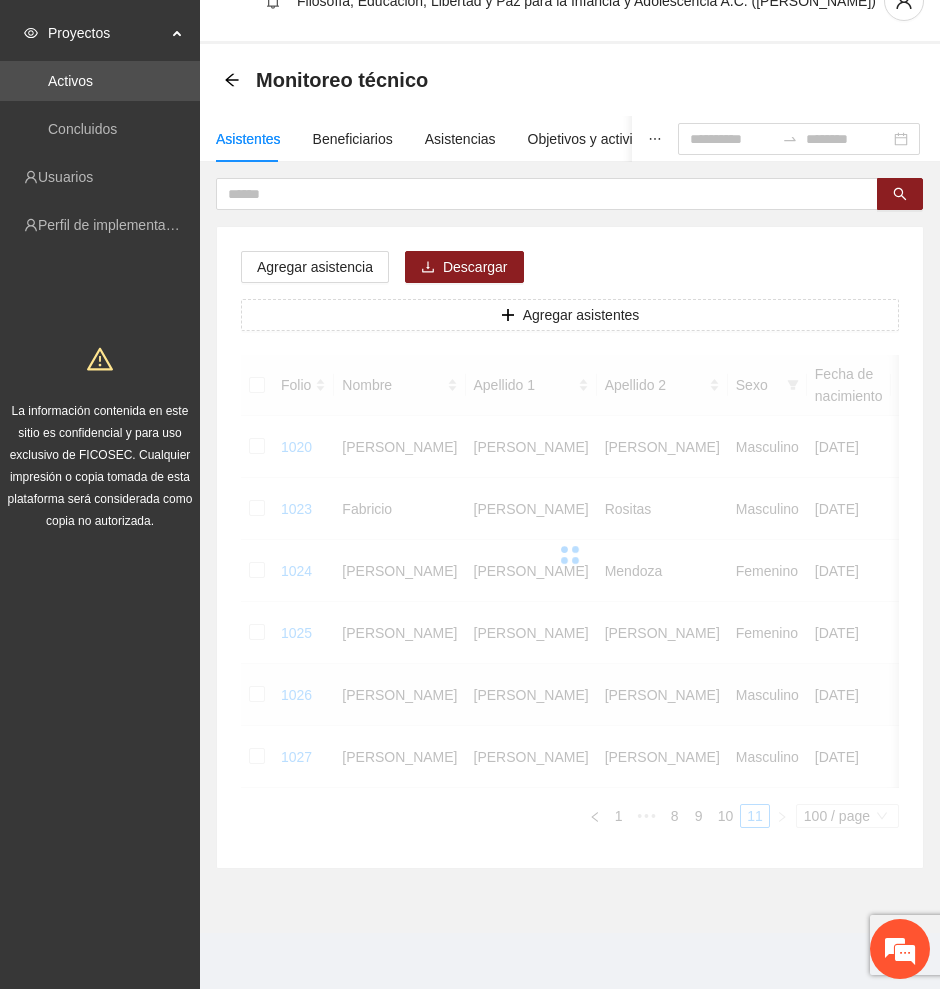 scroll, scrollTop: 52, scrollLeft: 0, axis: vertical 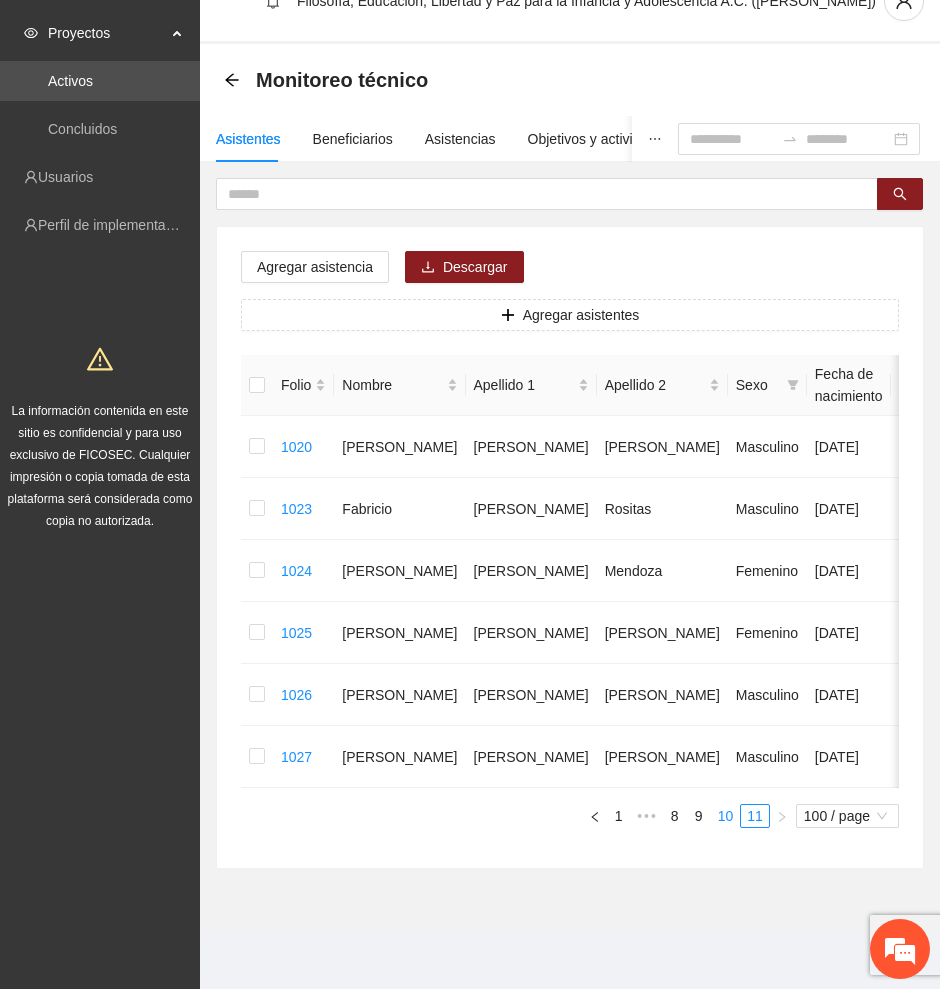 click on "10" at bounding box center (726, 816) 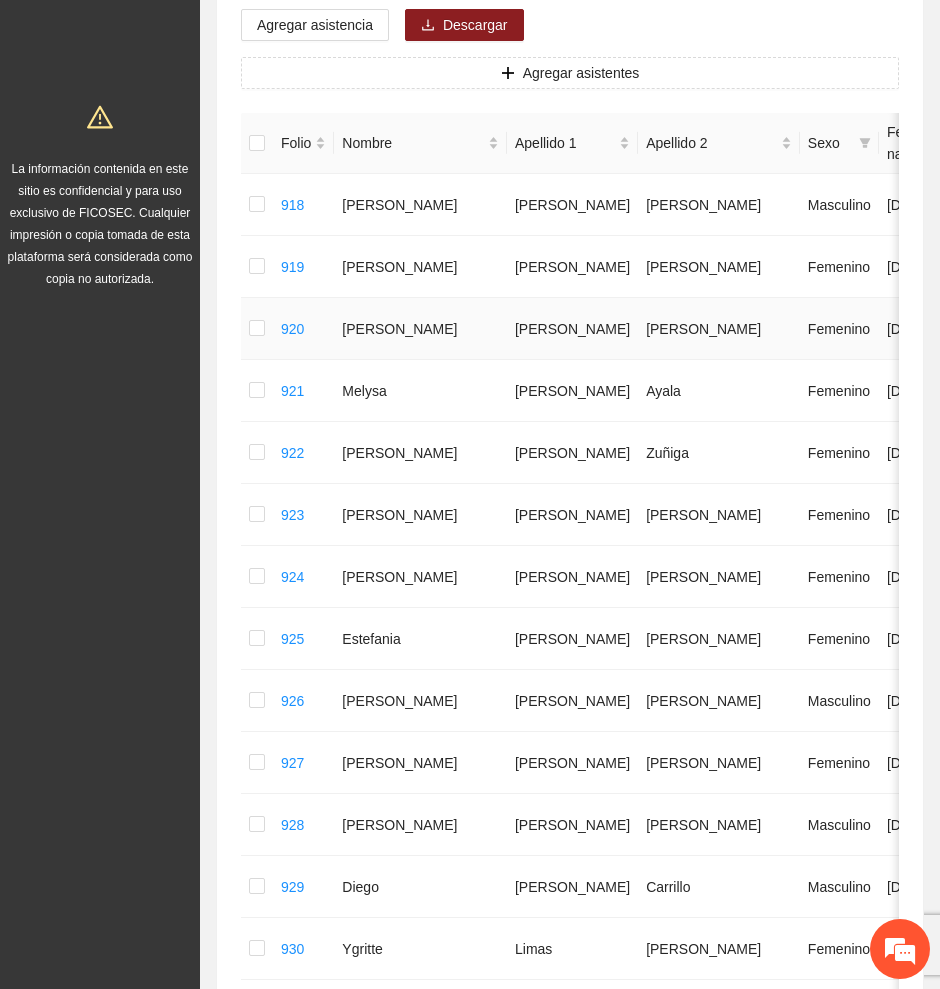 scroll, scrollTop: 750, scrollLeft: 0, axis: vertical 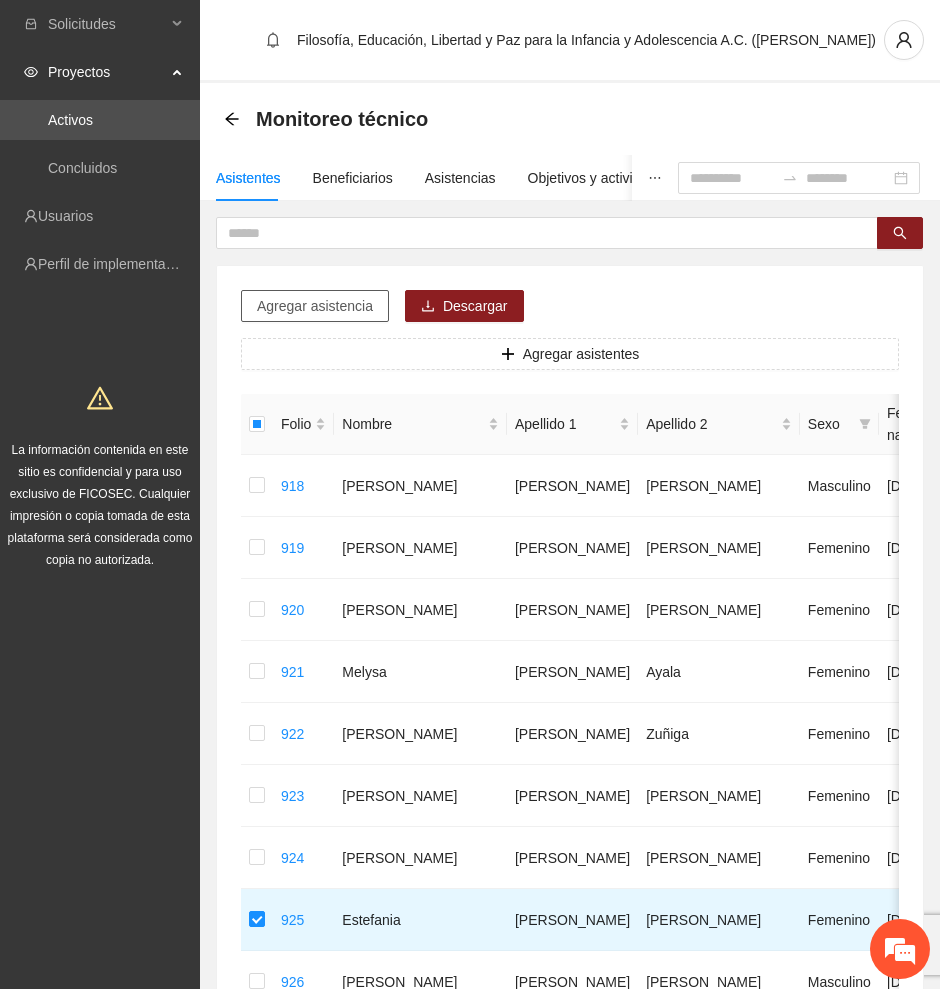 click on "Agregar asistencia" at bounding box center (315, 306) 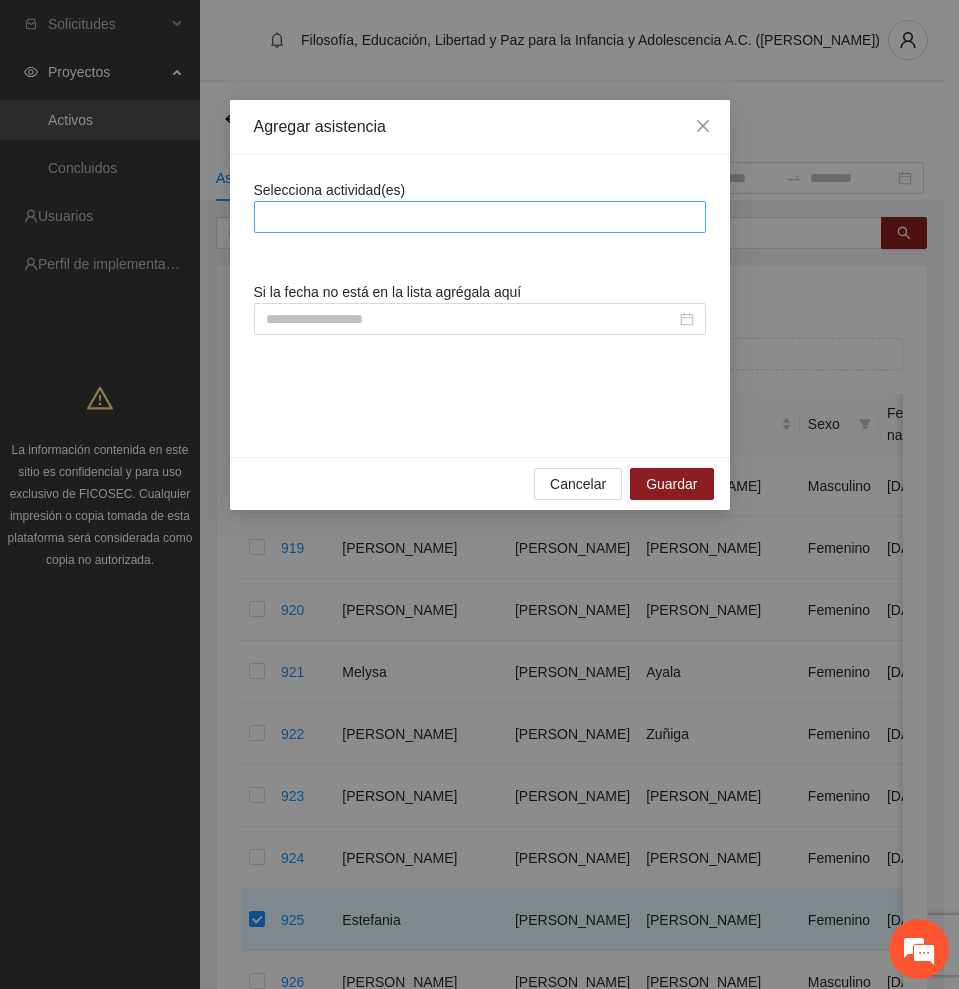 click at bounding box center [480, 217] 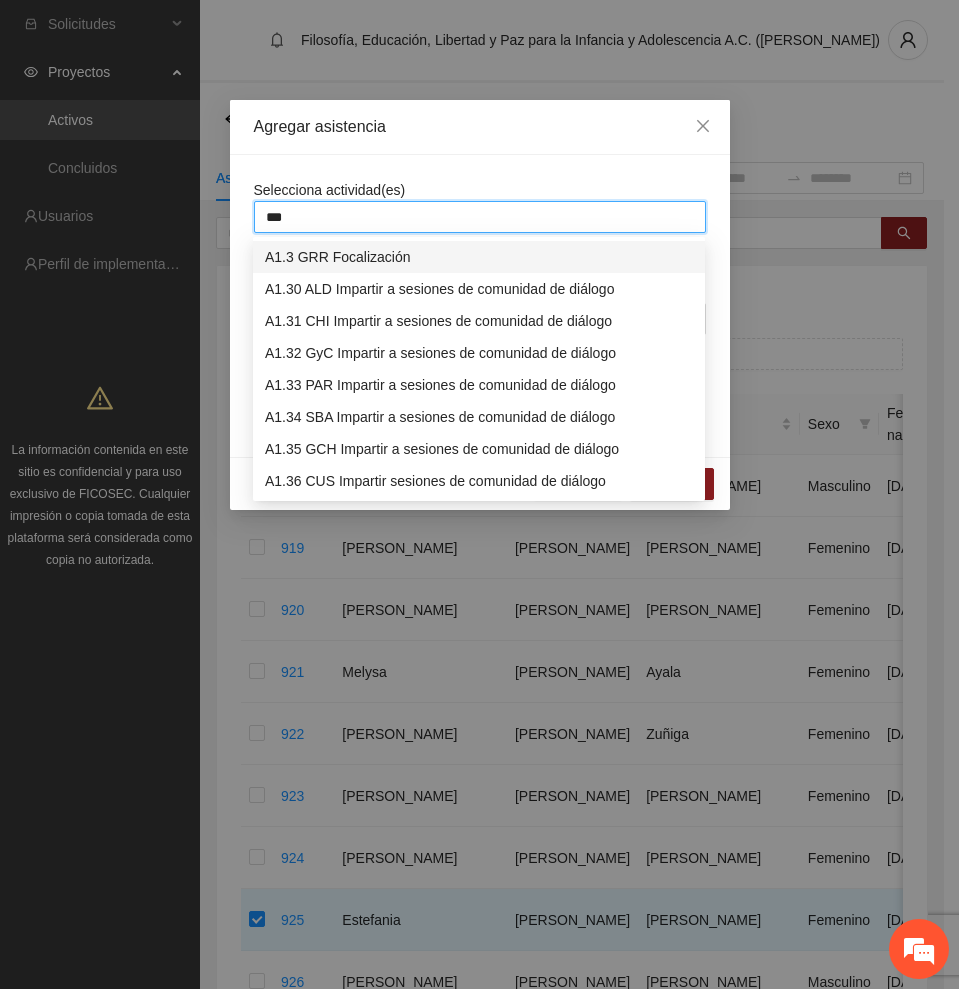 type on "****" 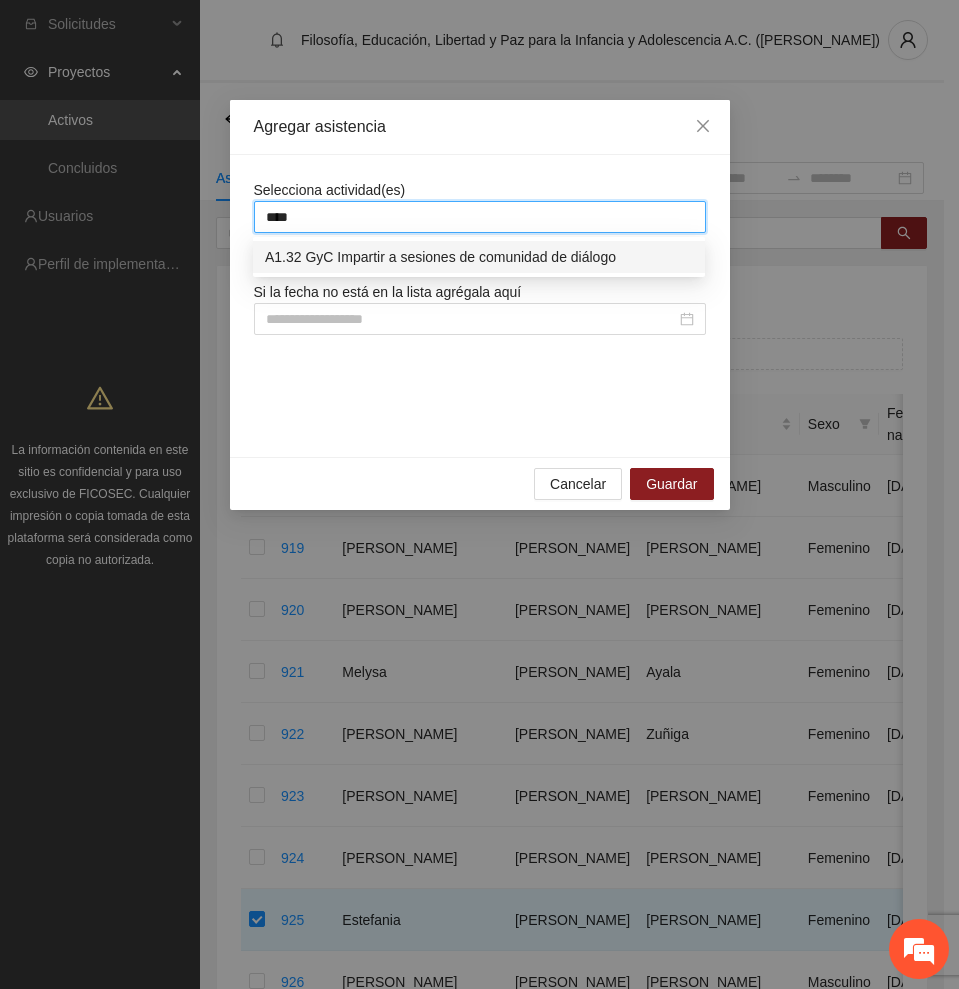 click on "A1.32 GyC Impartir a sesiones de comunidad de diálogo" at bounding box center [479, 257] 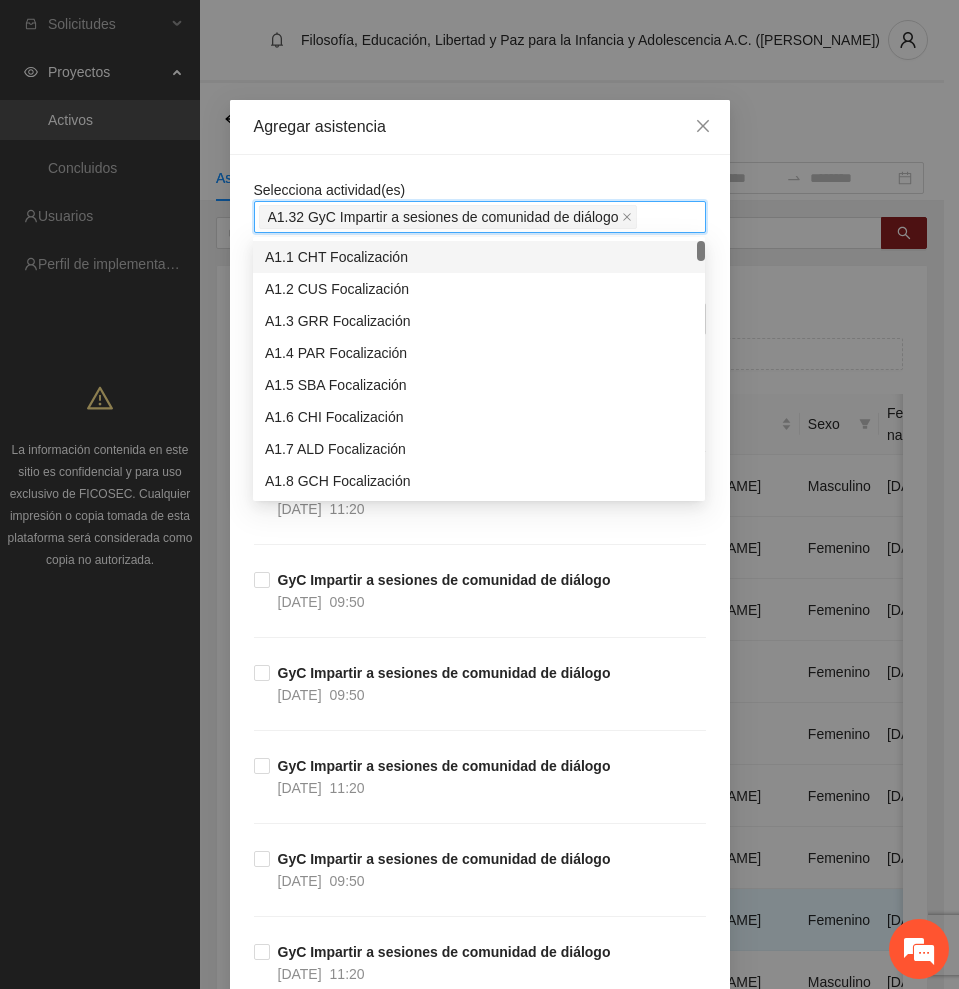 click on "Agregar asistencia" at bounding box center [480, 127] 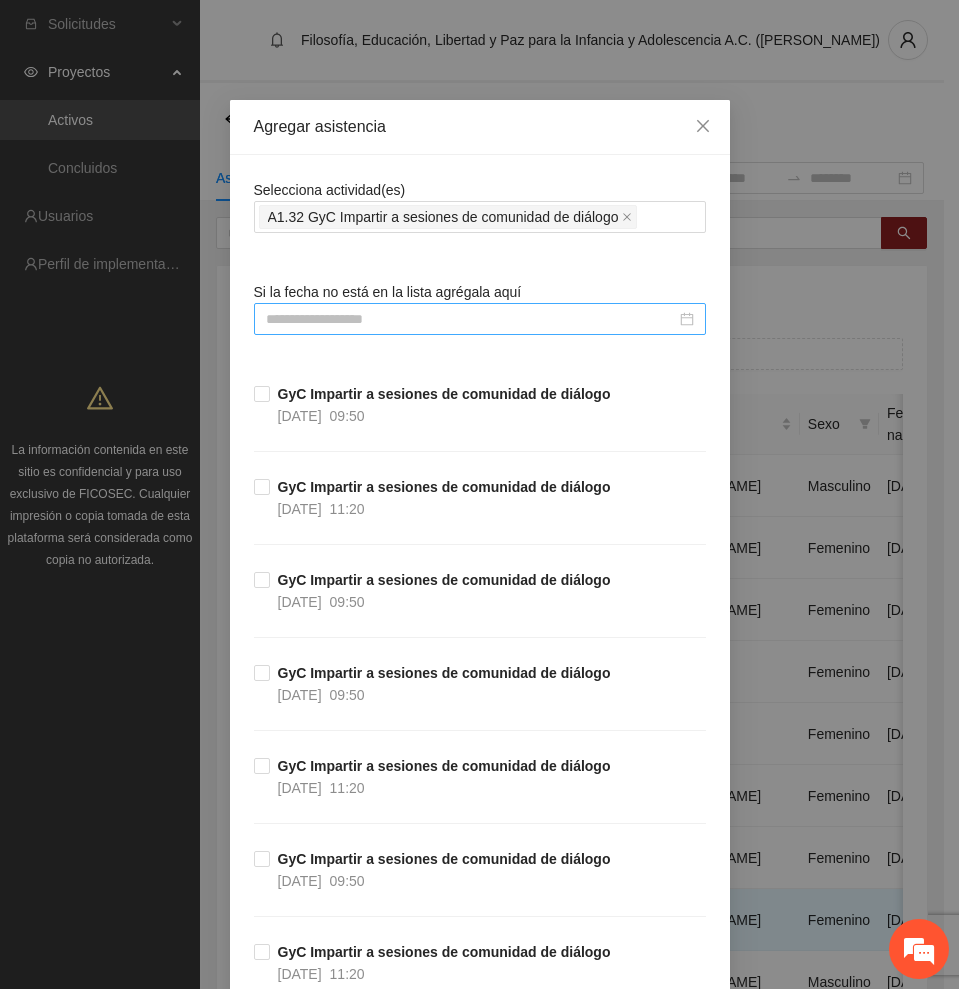 click at bounding box center (471, 319) 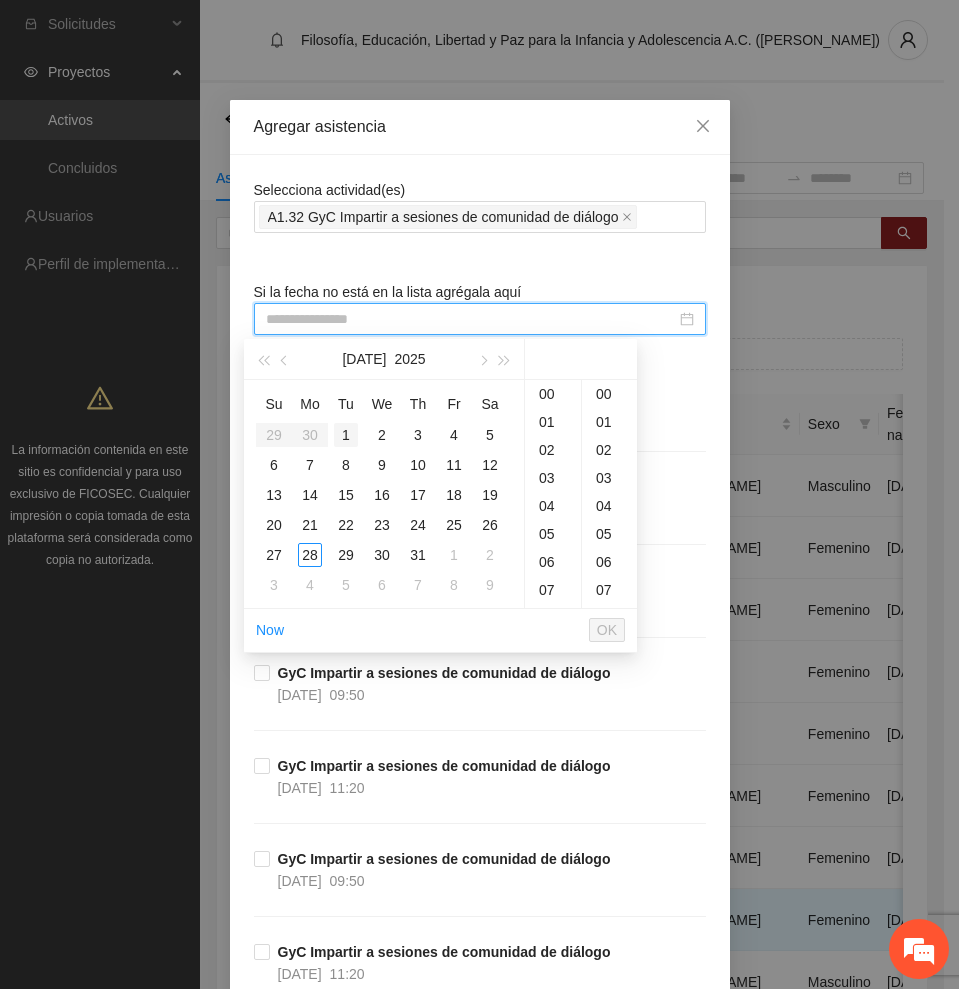 click on "1" at bounding box center (346, 435) 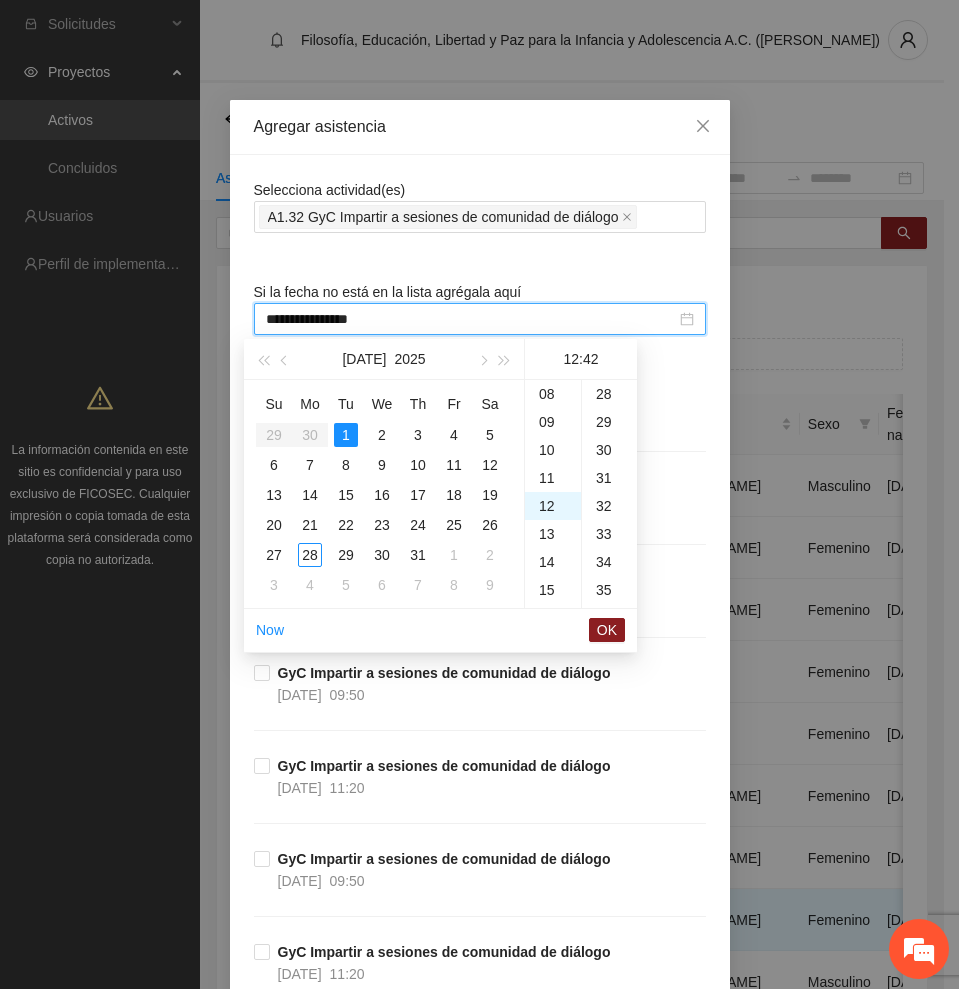 scroll, scrollTop: 336, scrollLeft: 0, axis: vertical 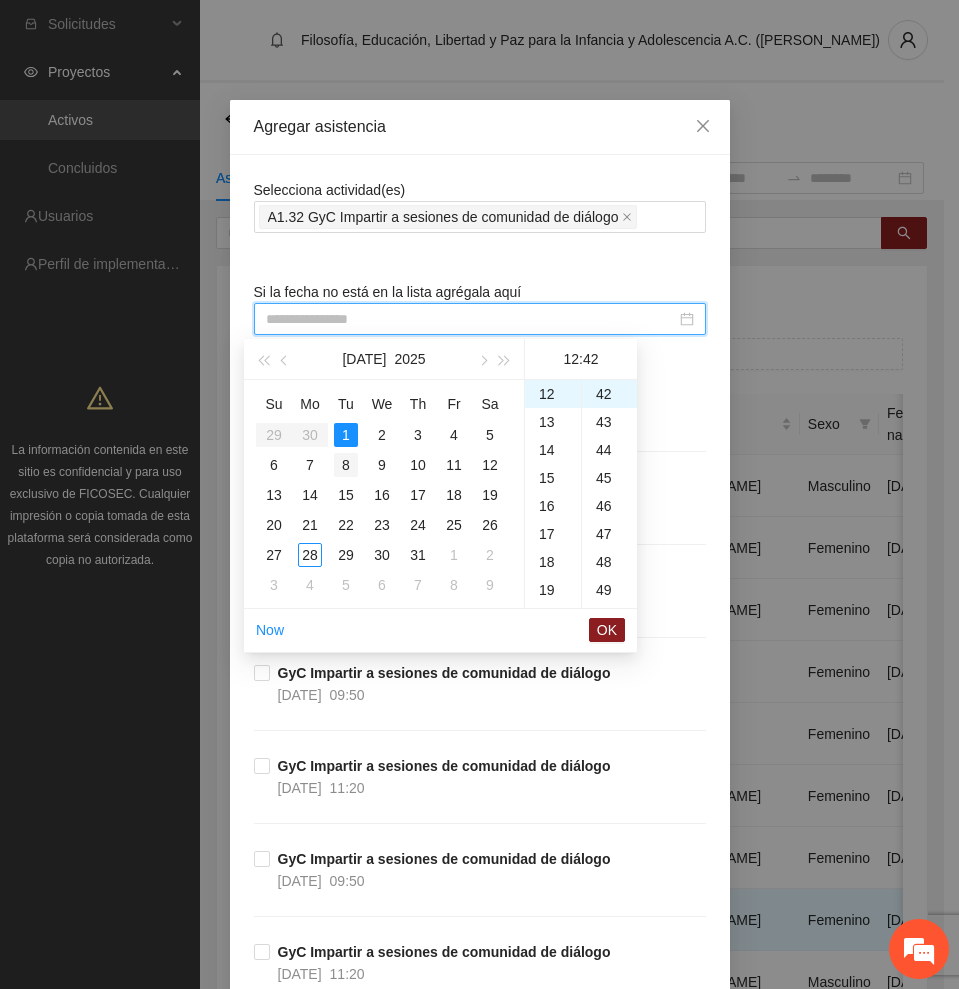 click on "8" at bounding box center (346, 465) 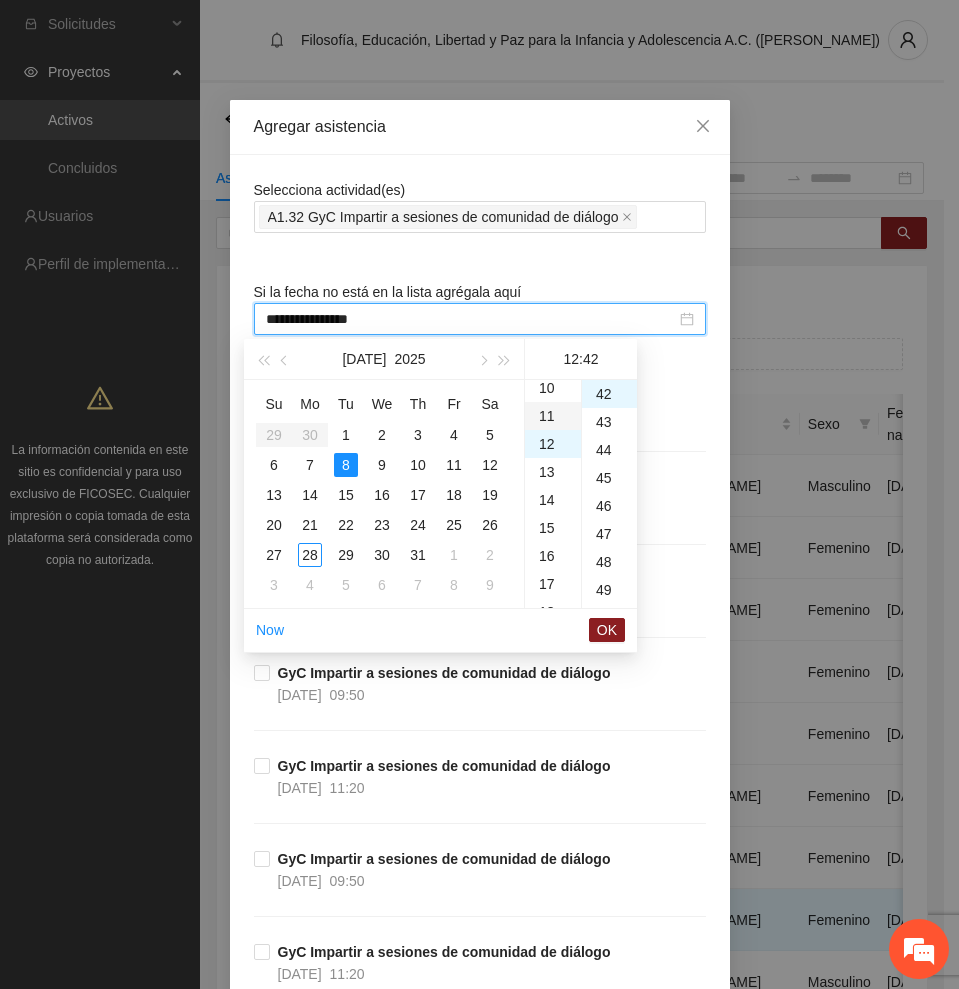 click on "11" at bounding box center [553, 416] 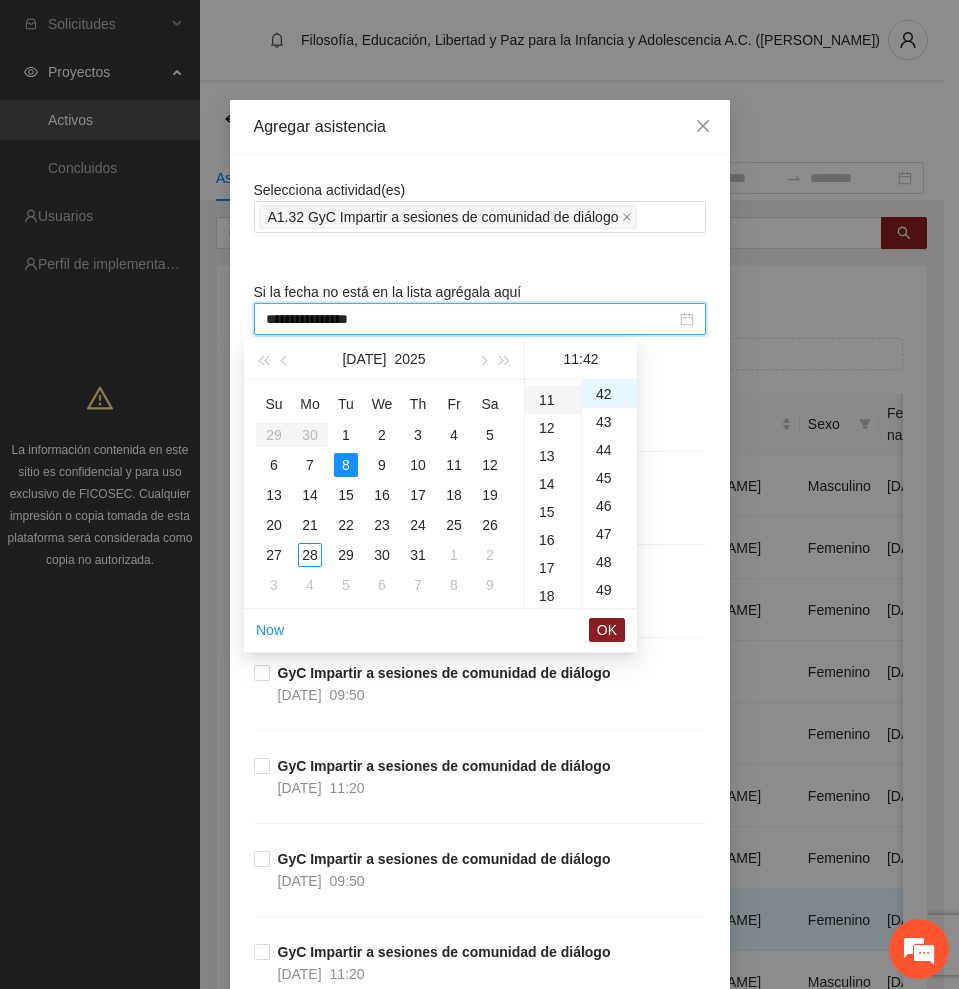 scroll, scrollTop: 308, scrollLeft: 0, axis: vertical 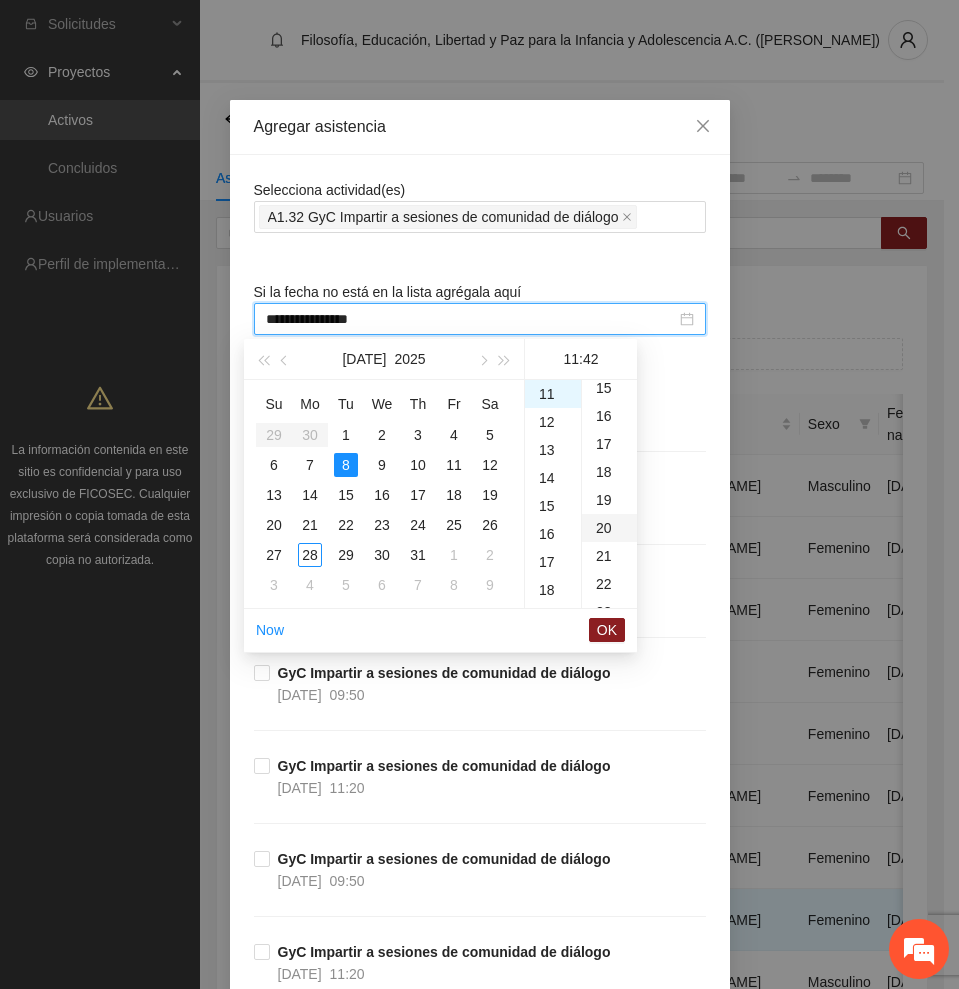 click on "20" at bounding box center (609, 528) 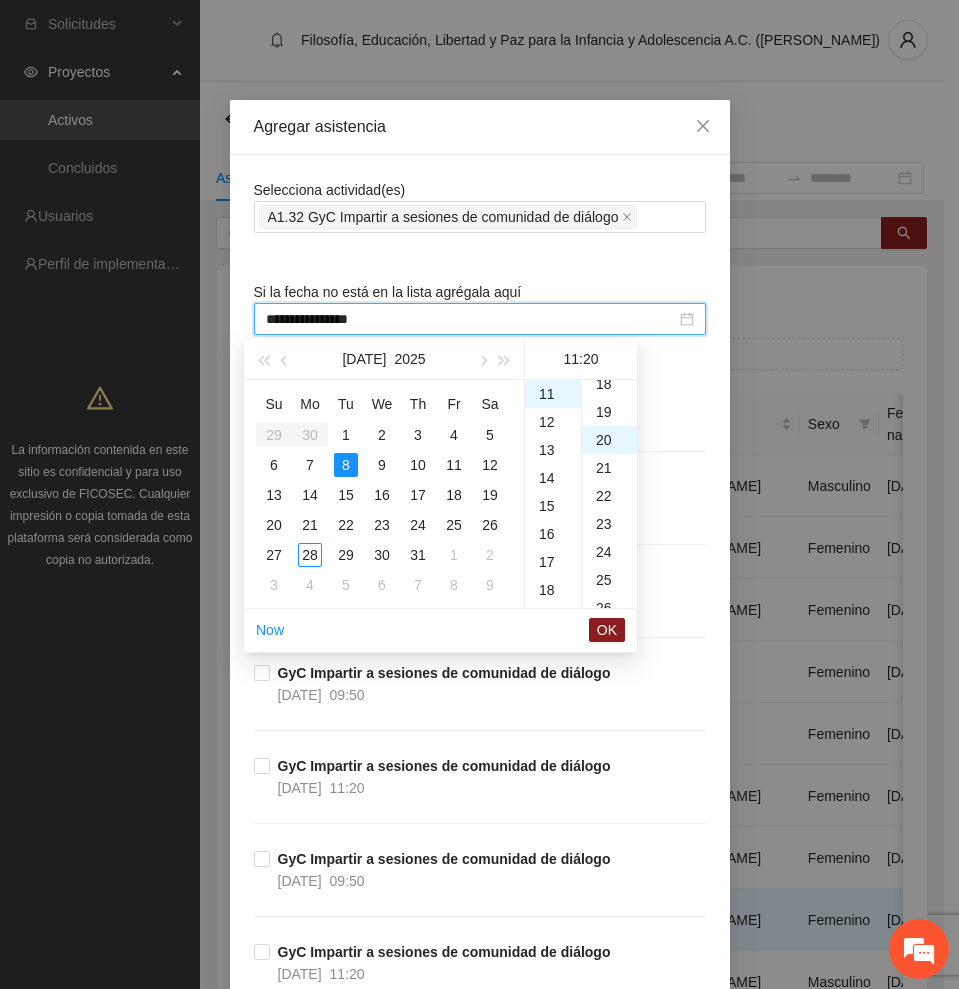 scroll, scrollTop: 560, scrollLeft: 0, axis: vertical 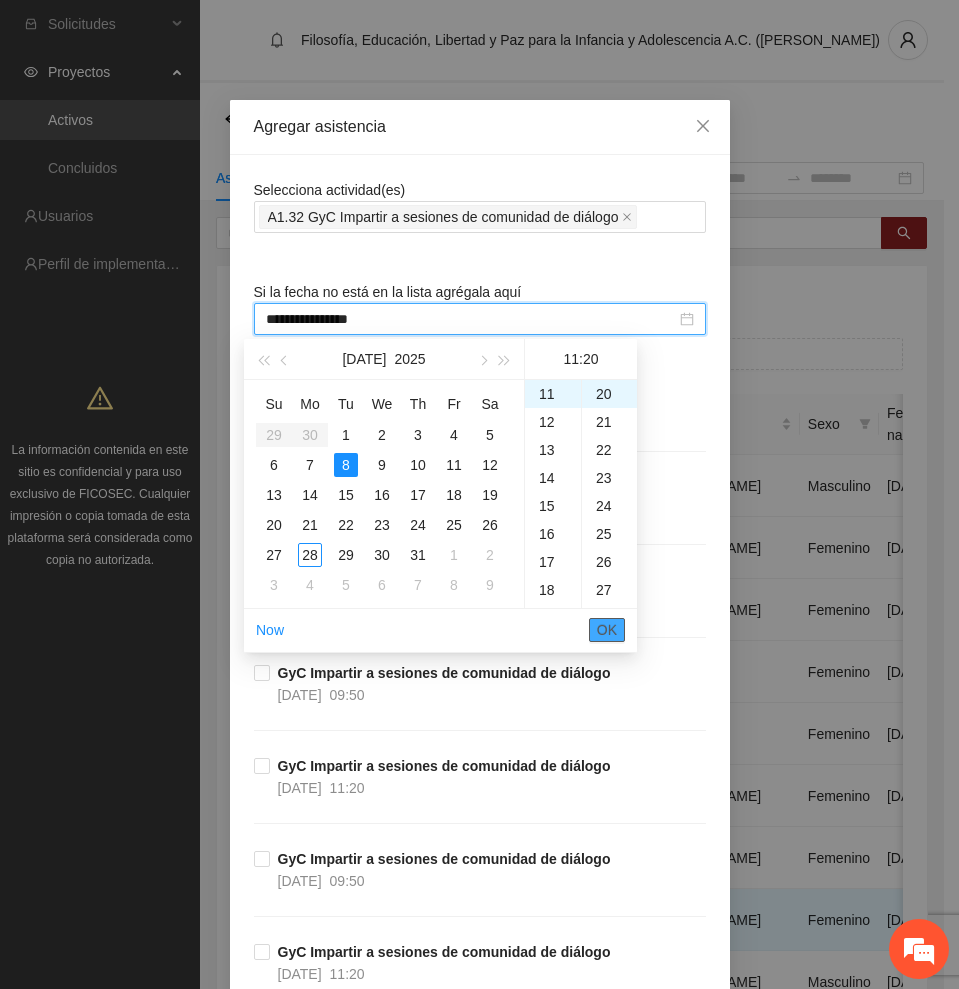 click on "OK" at bounding box center (607, 630) 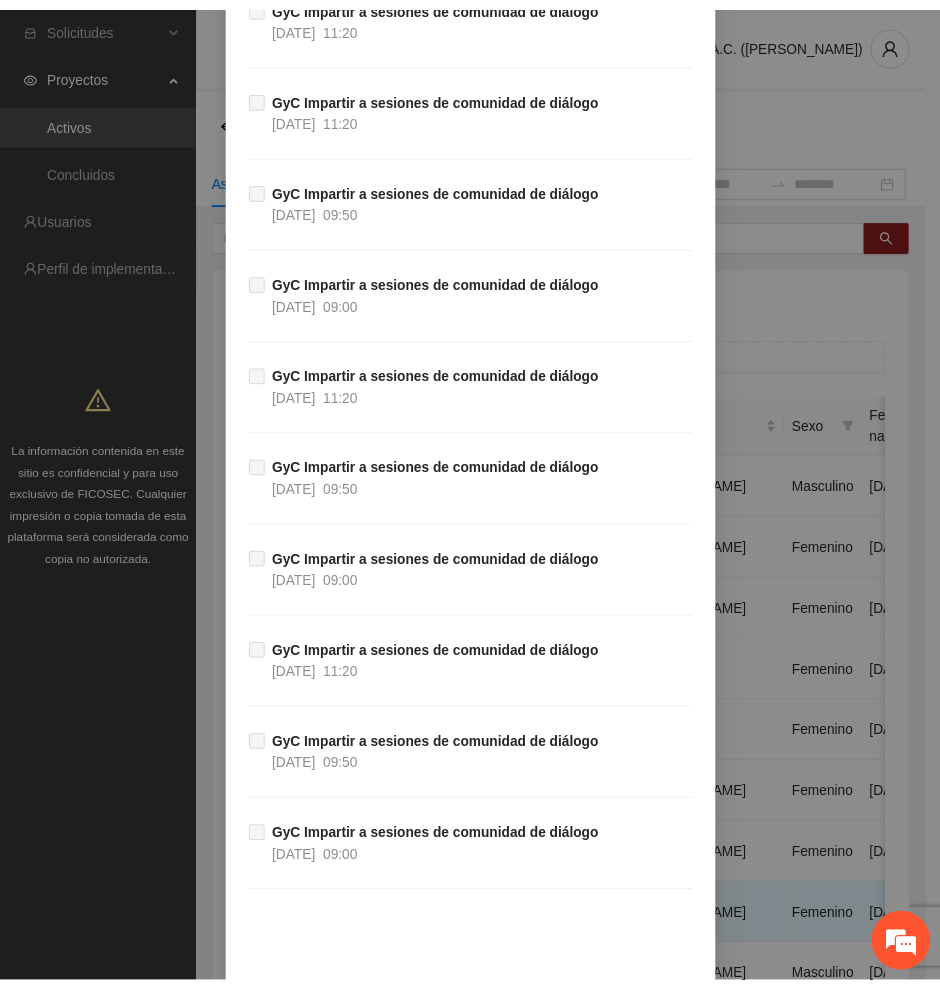 scroll, scrollTop: 12006, scrollLeft: 0, axis: vertical 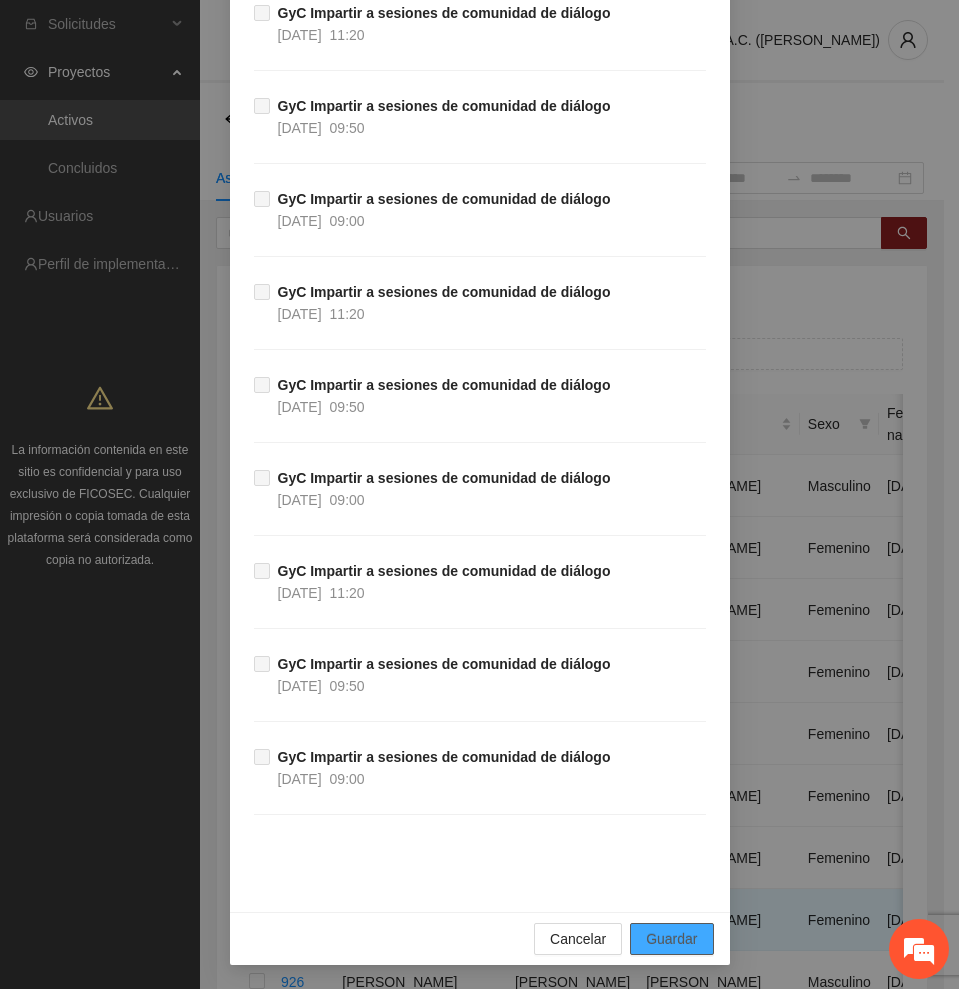 click on "Guardar" at bounding box center [671, 939] 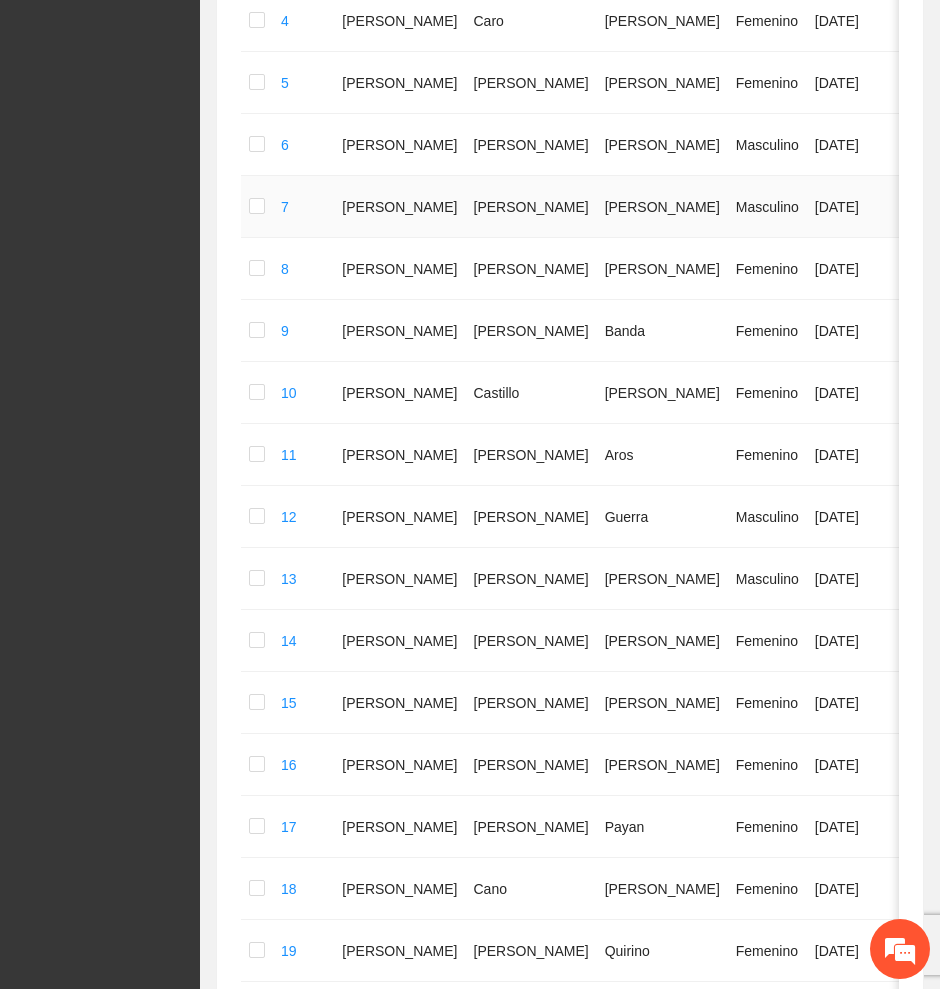 scroll, scrollTop: 906, scrollLeft: 0, axis: vertical 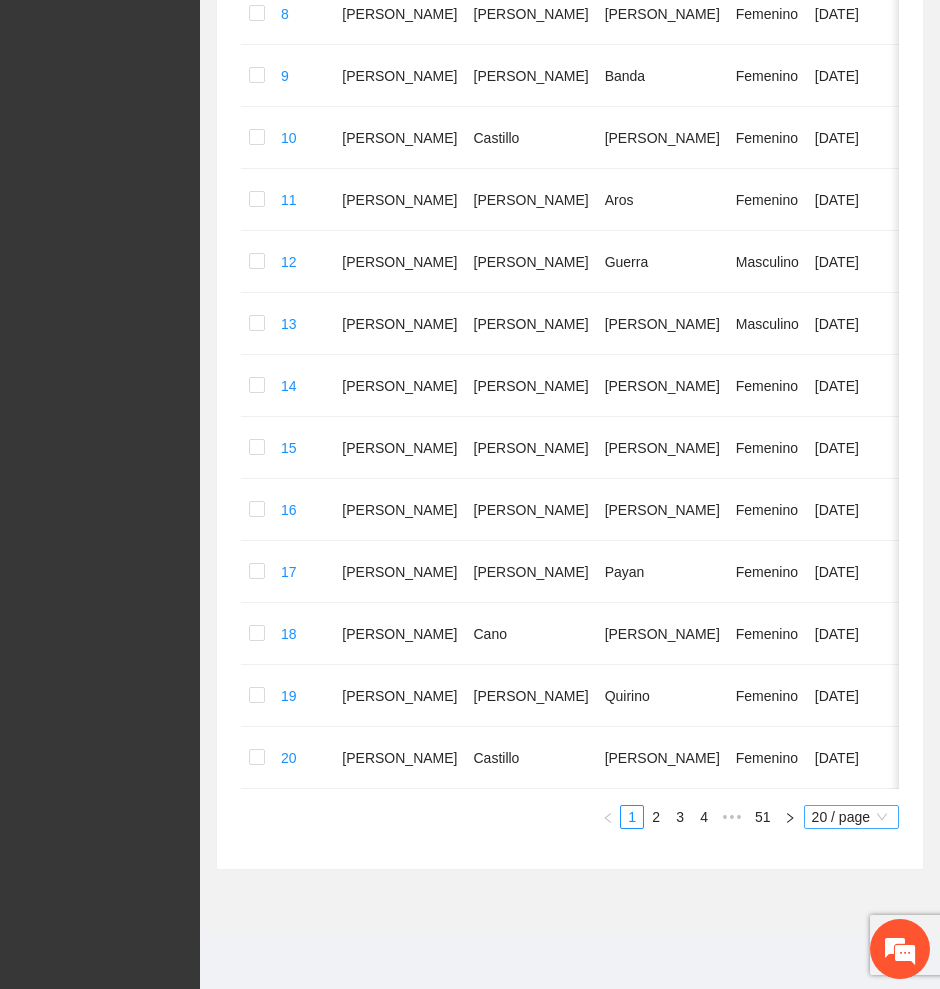 click on "20 / page" at bounding box center (851, 817) 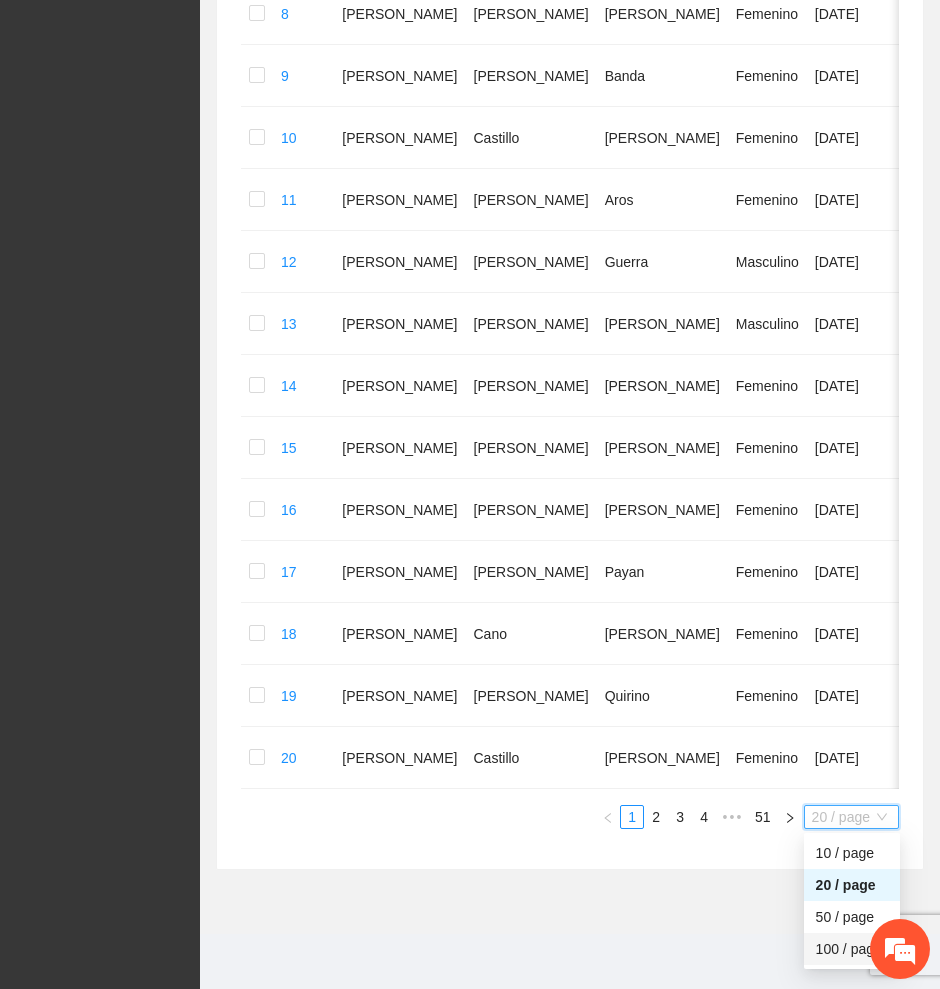 click on "100 / page" at bounding box center (852, 949) 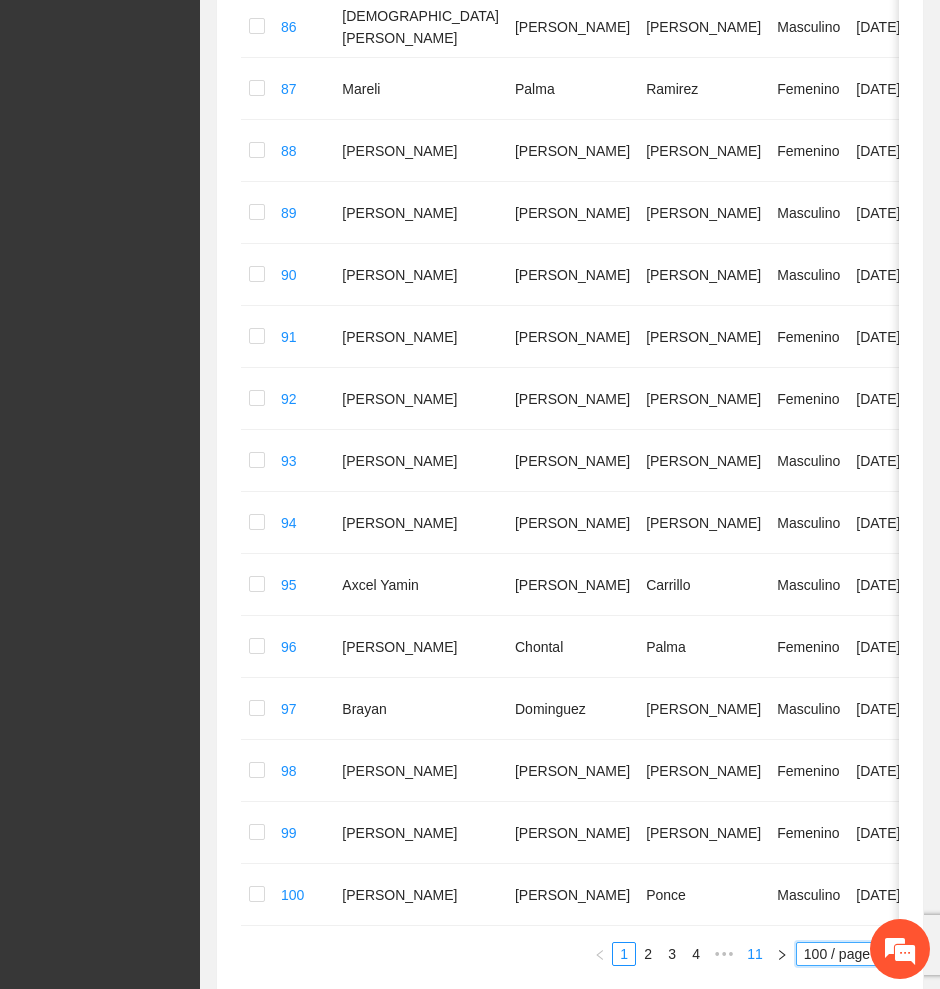 scroll, scrollTop: 5808, scrollLeft: 0, axis: vertical 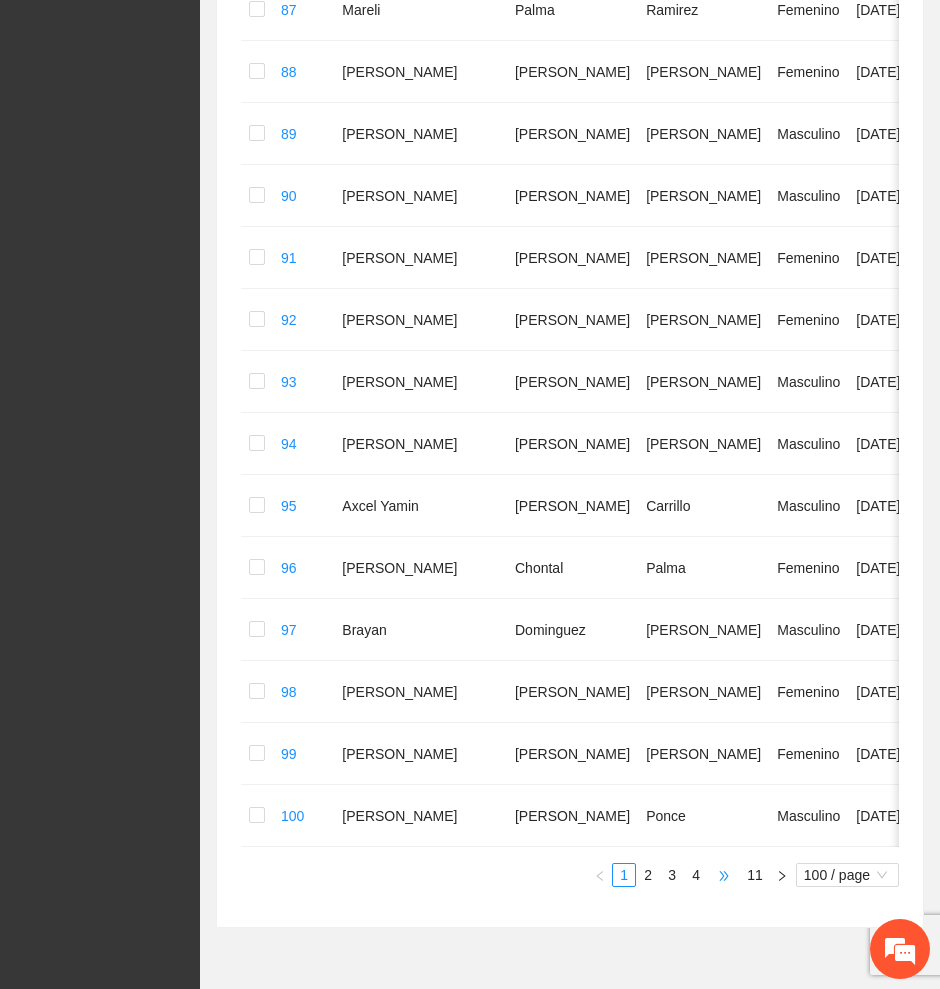 click on "•••" at bounding box center (724, 875) 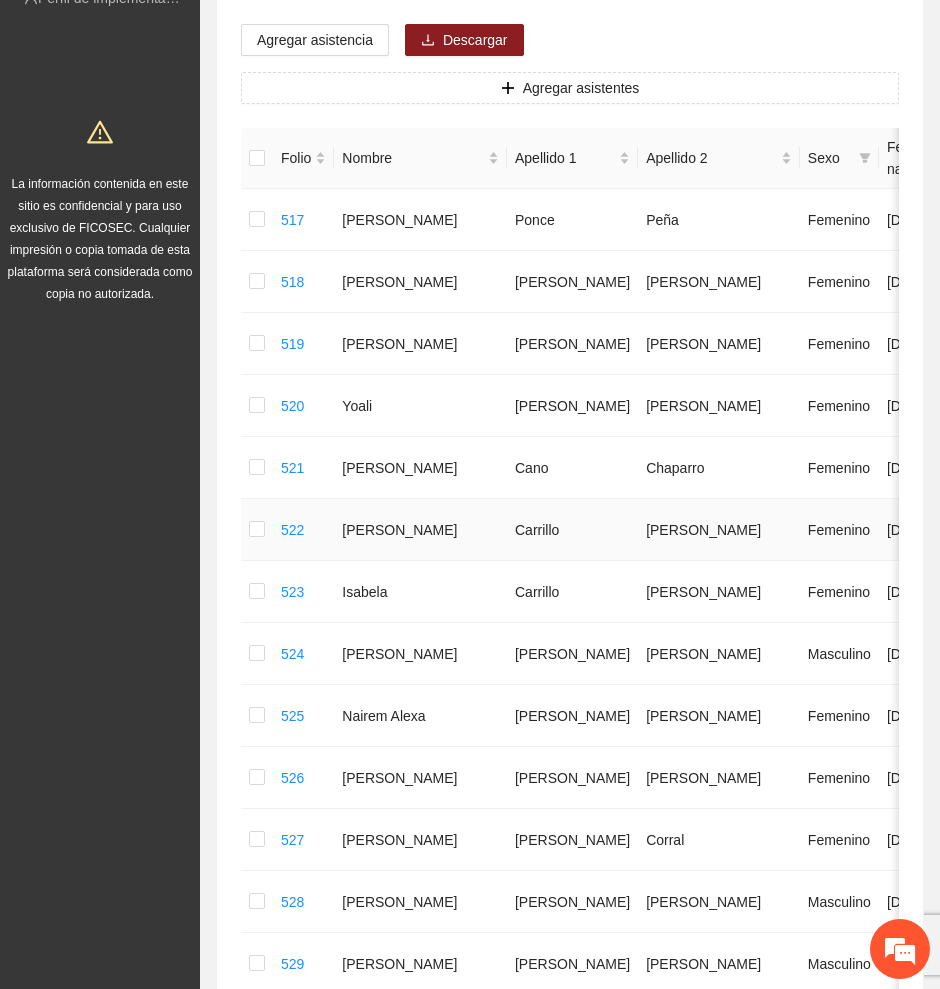 scroll, scrollTop: 308, scrollLeft: 0, axis: vertical 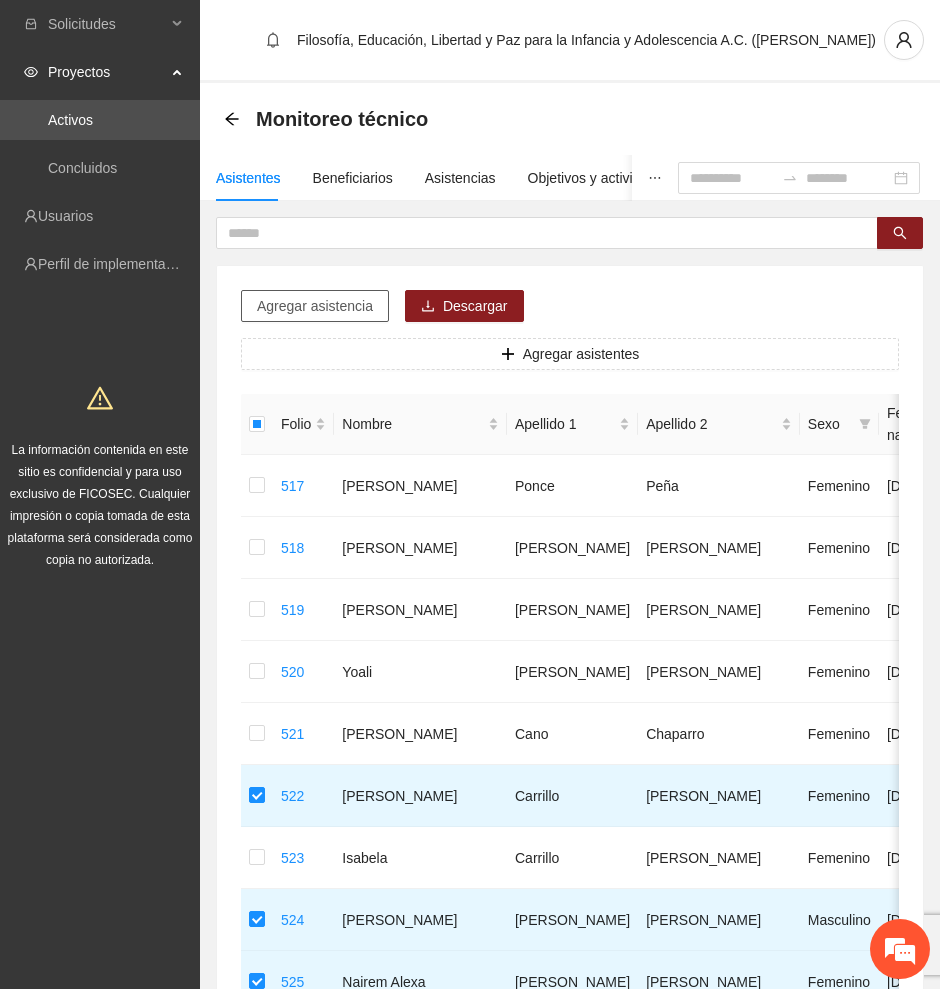 click on "Agregar asistencia" at bounding box center (315, 306) 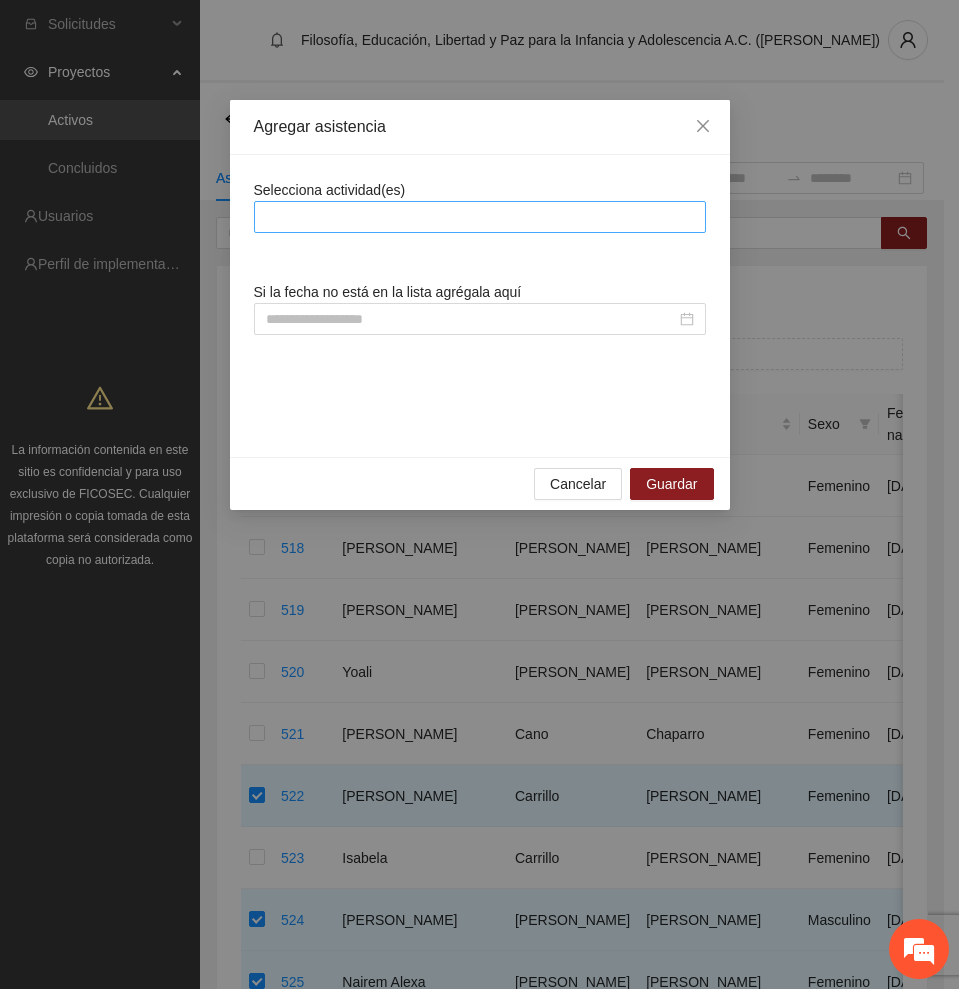 click at bounding box center (480, 217) 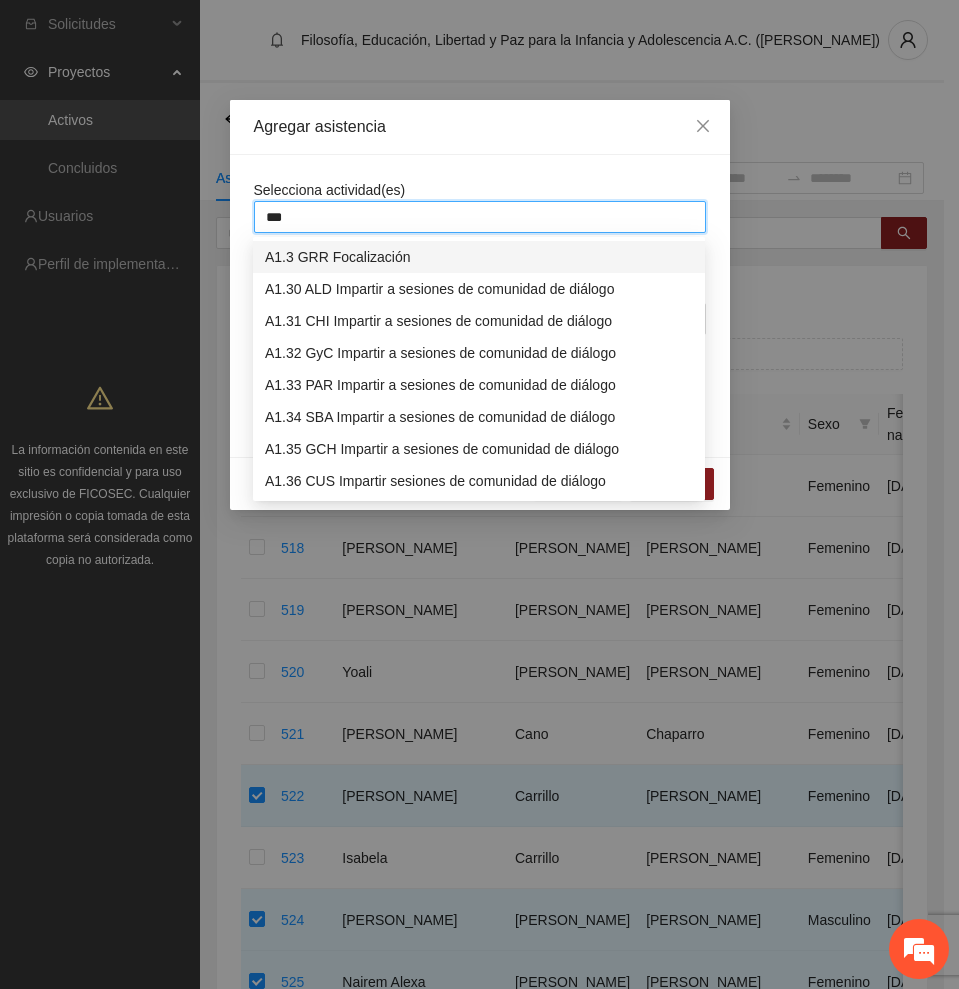 type on "****" 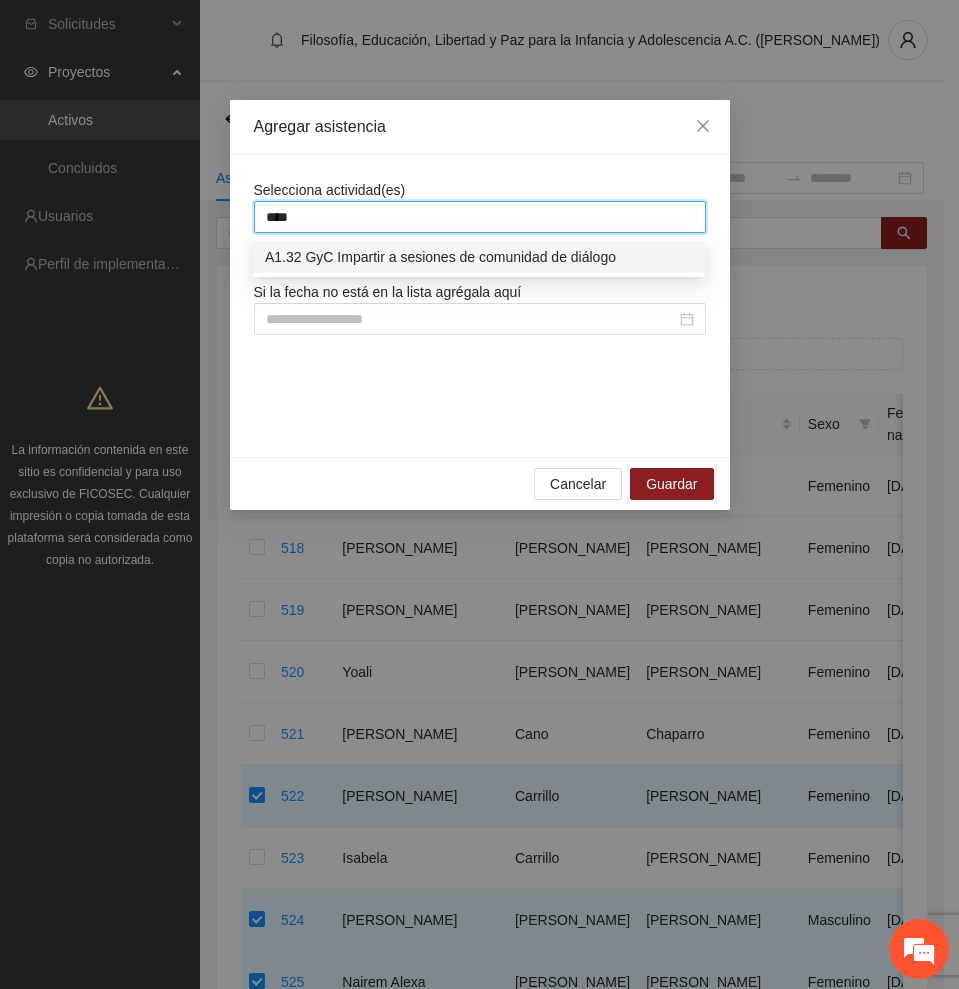 click on "A1.32 GyC Impartir a sesiones de comunidad de diálogo" at bounding box center (479, 257) 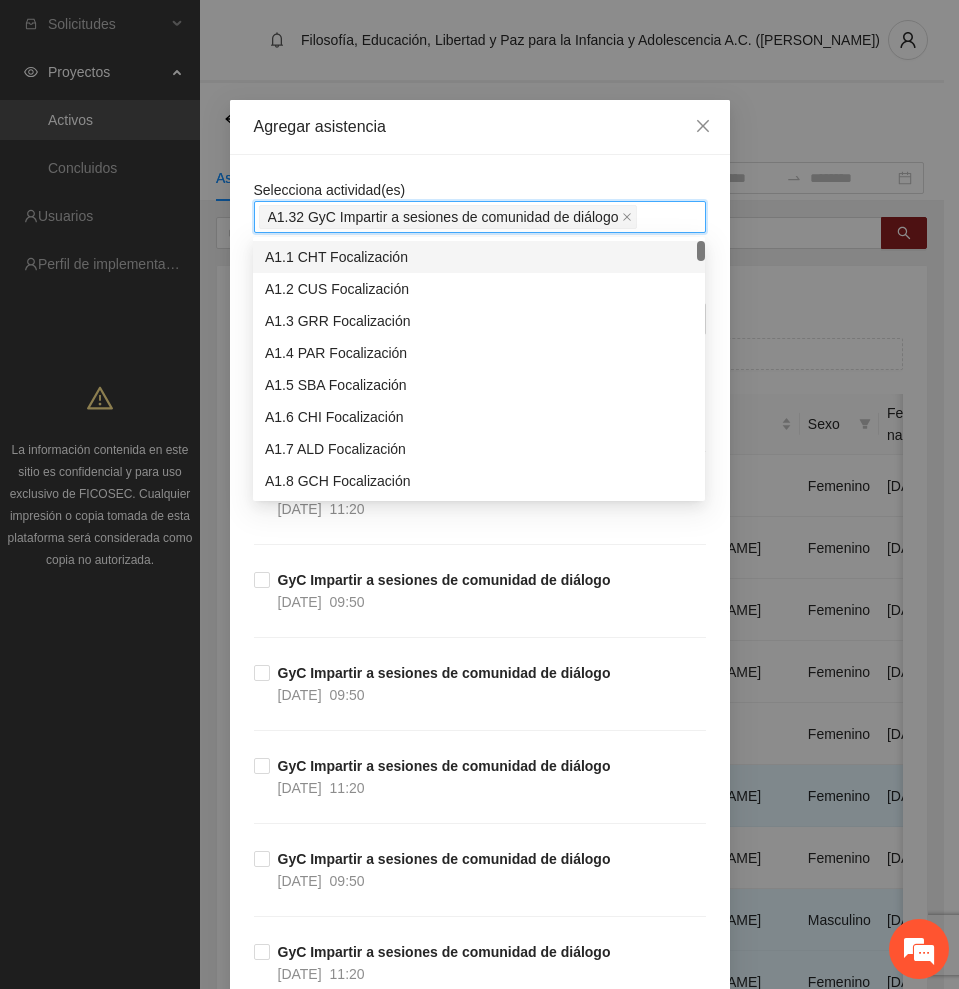 click on "Agregar asistencia" at bounding box center (480, 127) 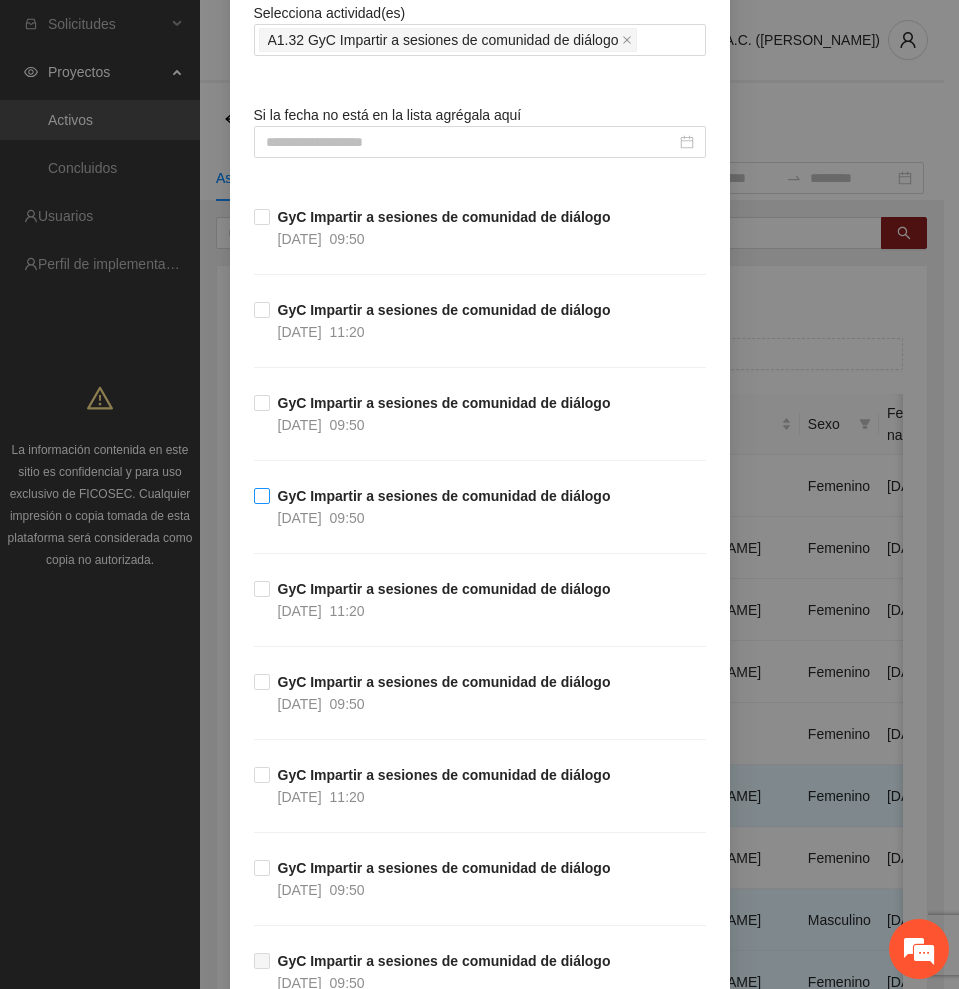 scroll, scrollTop: 250, scrollLeft: 0, axis: vertical 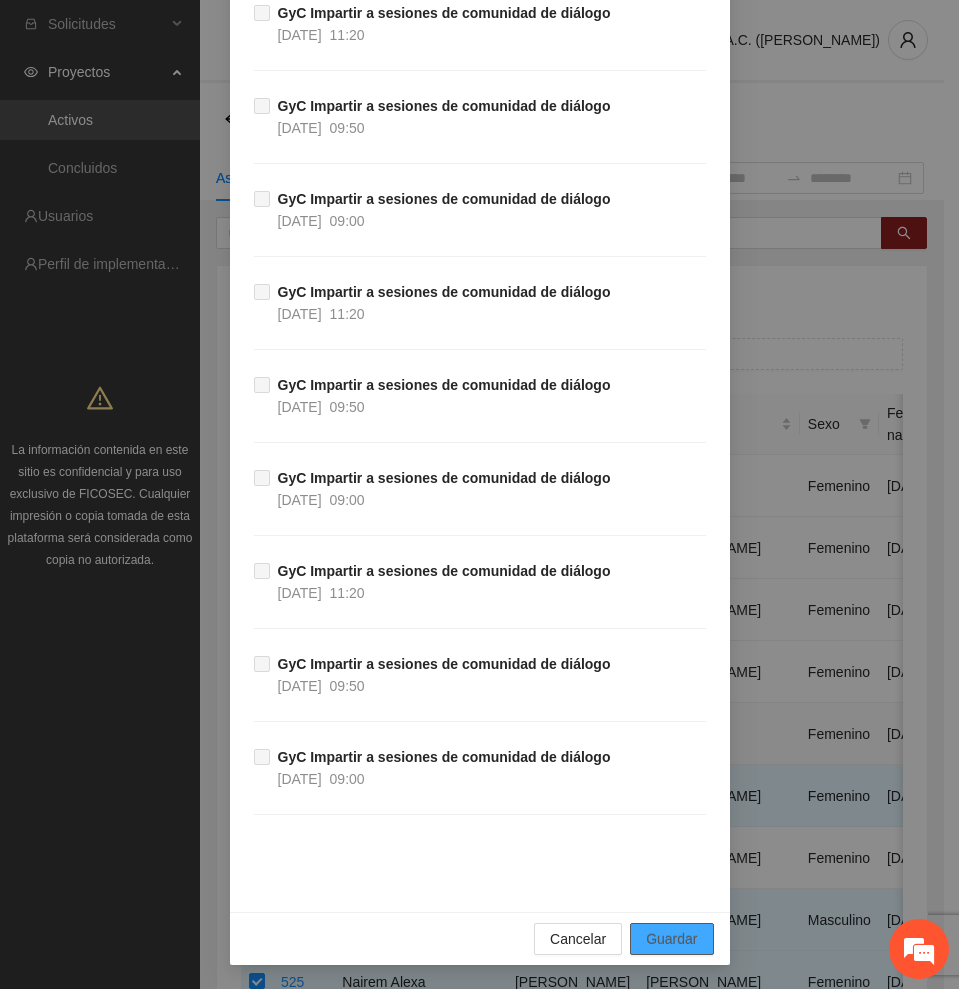 drag, startPoint x: 669, startPoint y: 936, endPoint x: 559, endPoint y: 698, distance: 262.19077 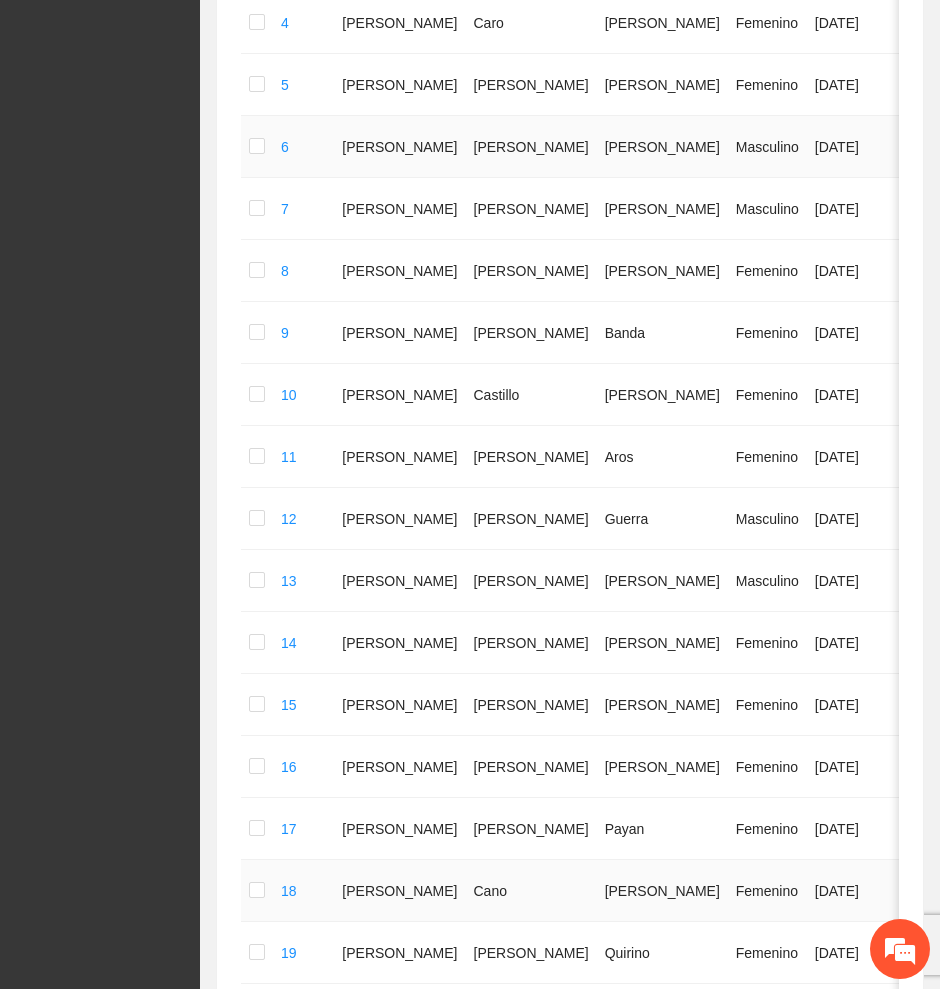 scroll, scrollTop: 906, scrollLeft: 0, axis: vertical 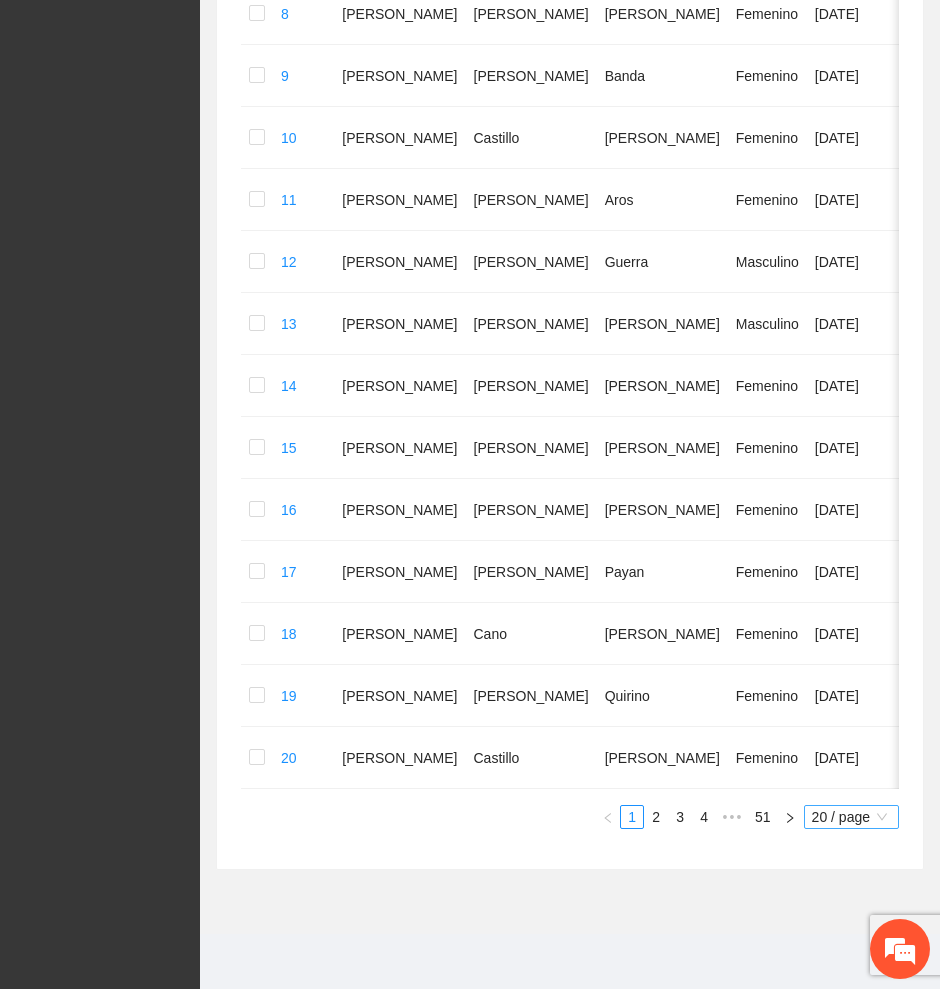 click on "20 / page" at bounding box center [851, 817] 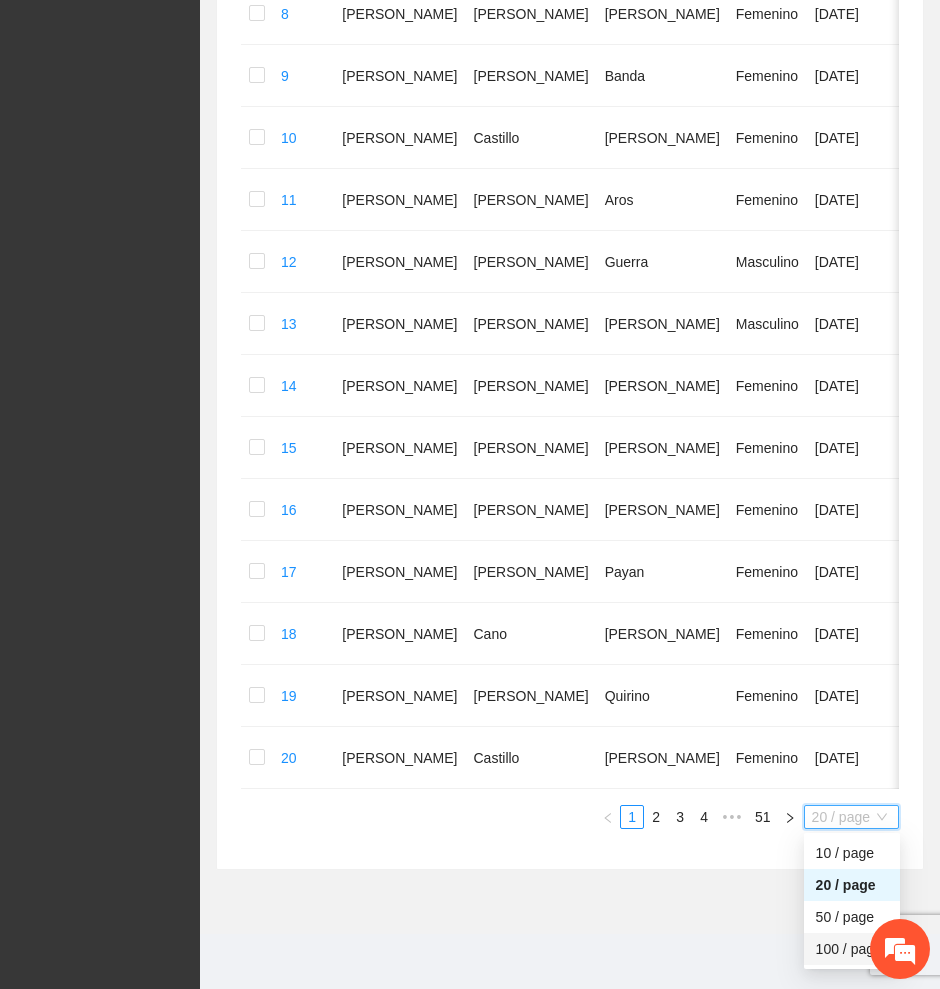 click on "100 / page" at bounding box center [852, 949] 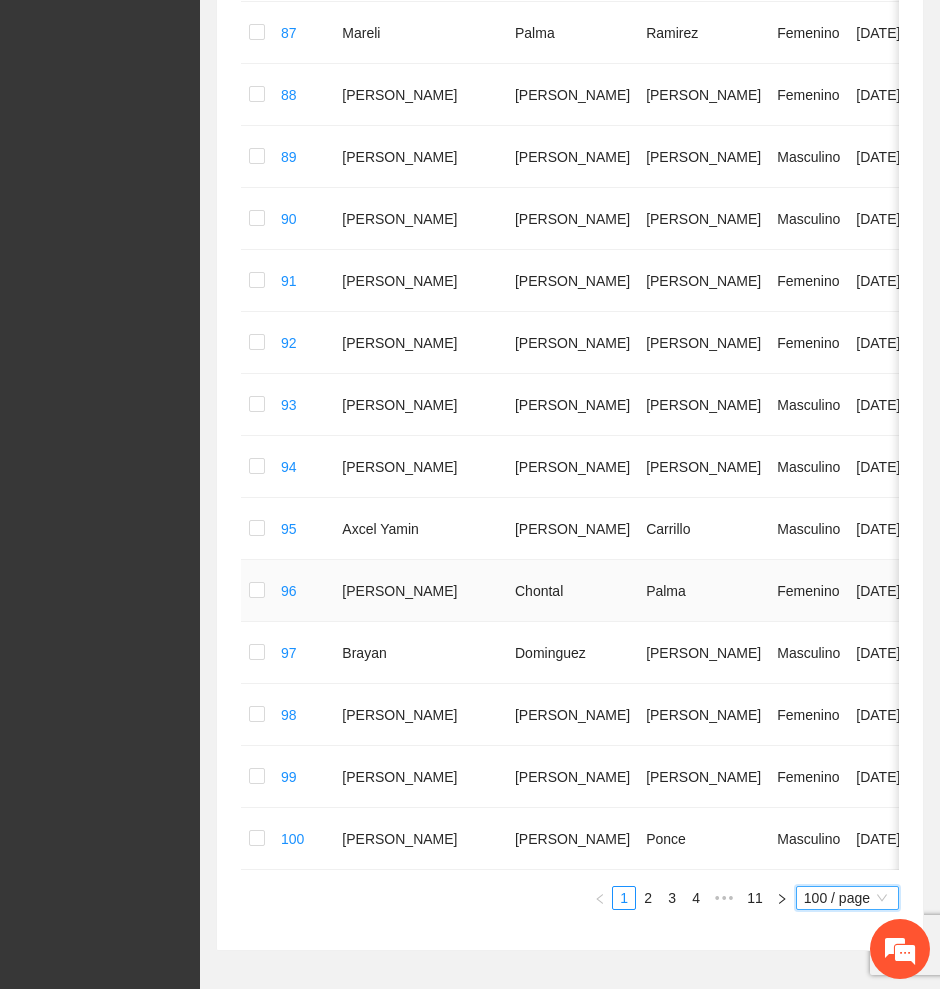 scroll, scrollTop: 5808, scrollLeft: 0, axis: vertical 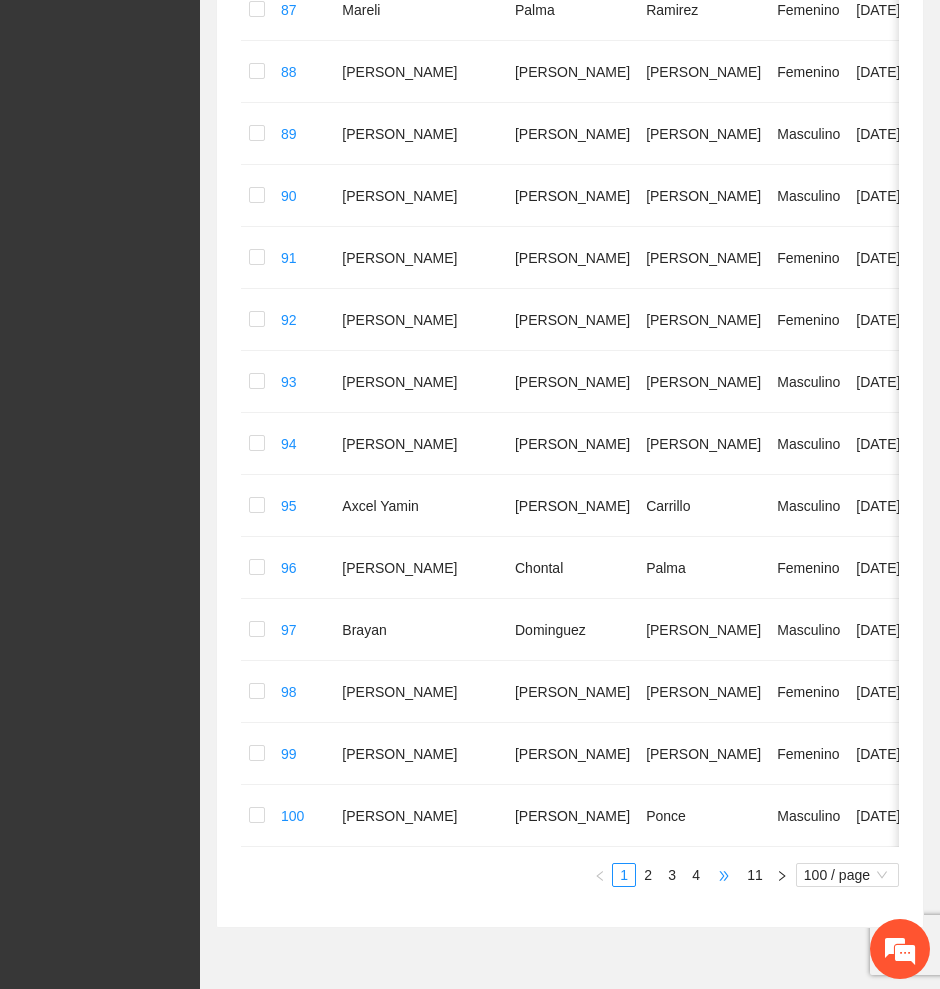 click on "•••" at bounding box center [724, 875] 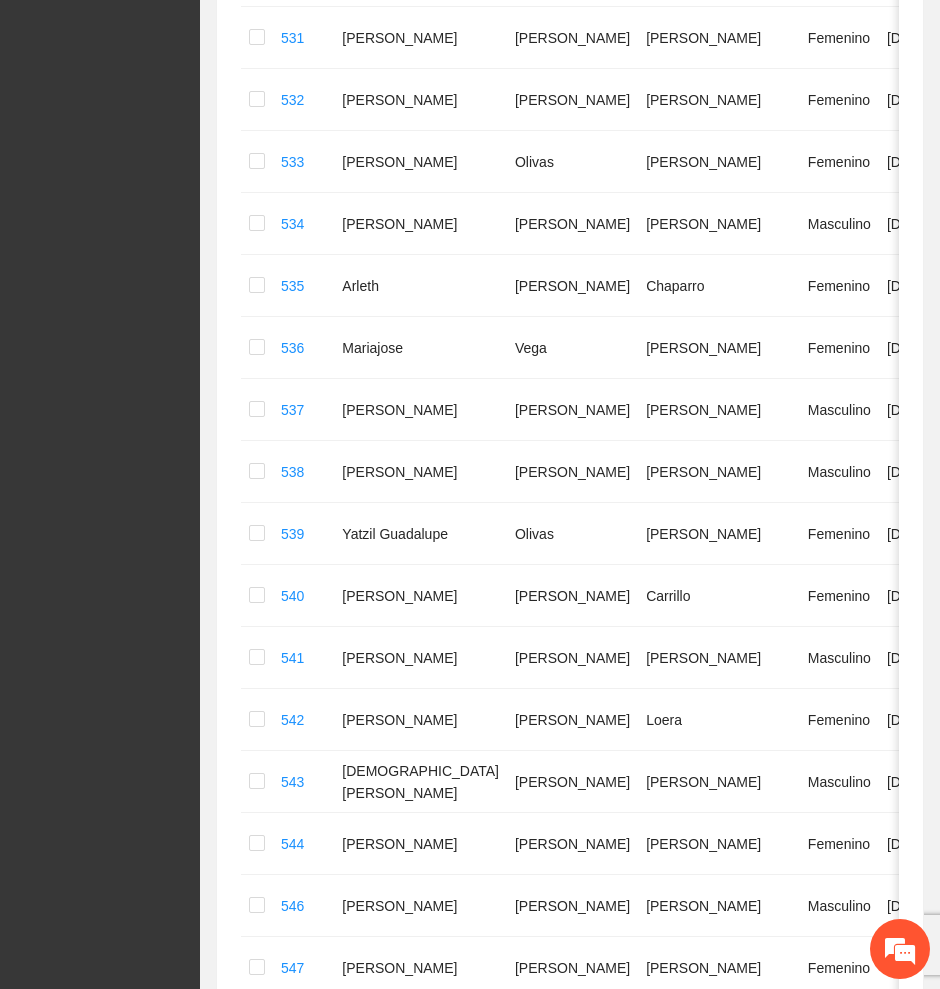 scroll, scrollTop: 808, scrollLeft: 0, axis: vertical 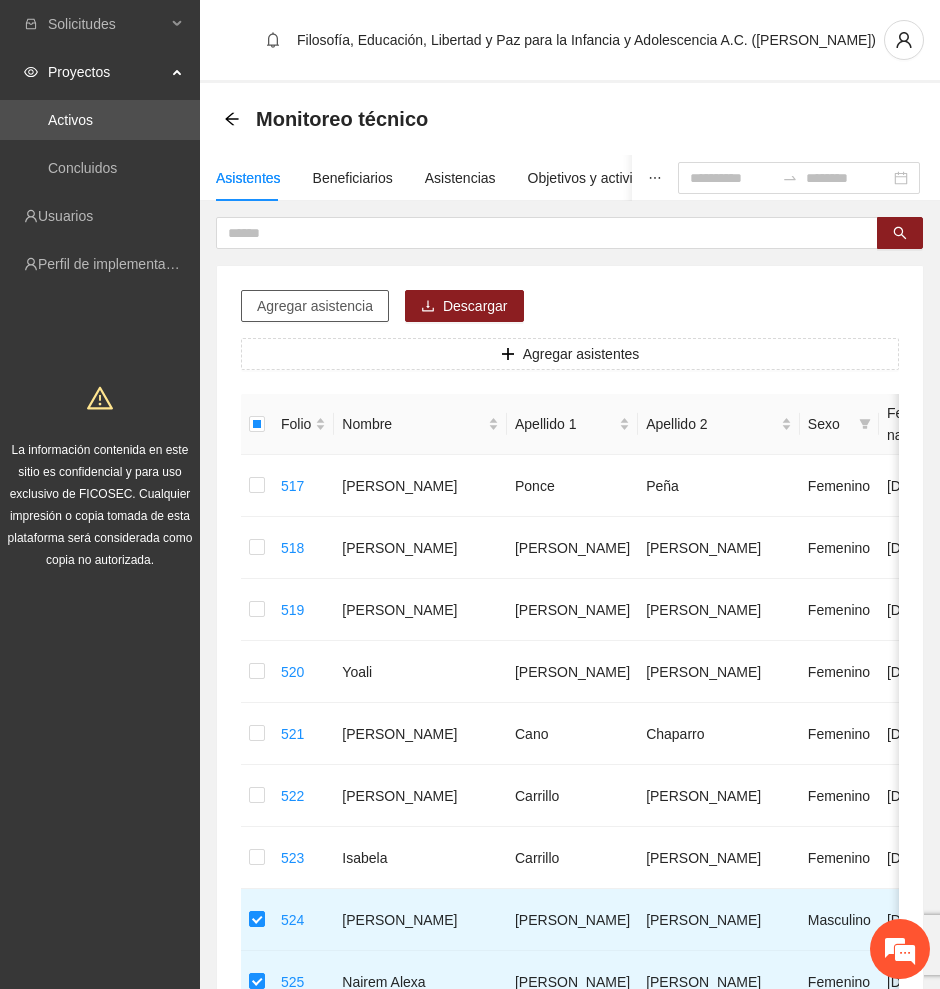 click on "Agregar asistencia" at bounding box center (315, 306) 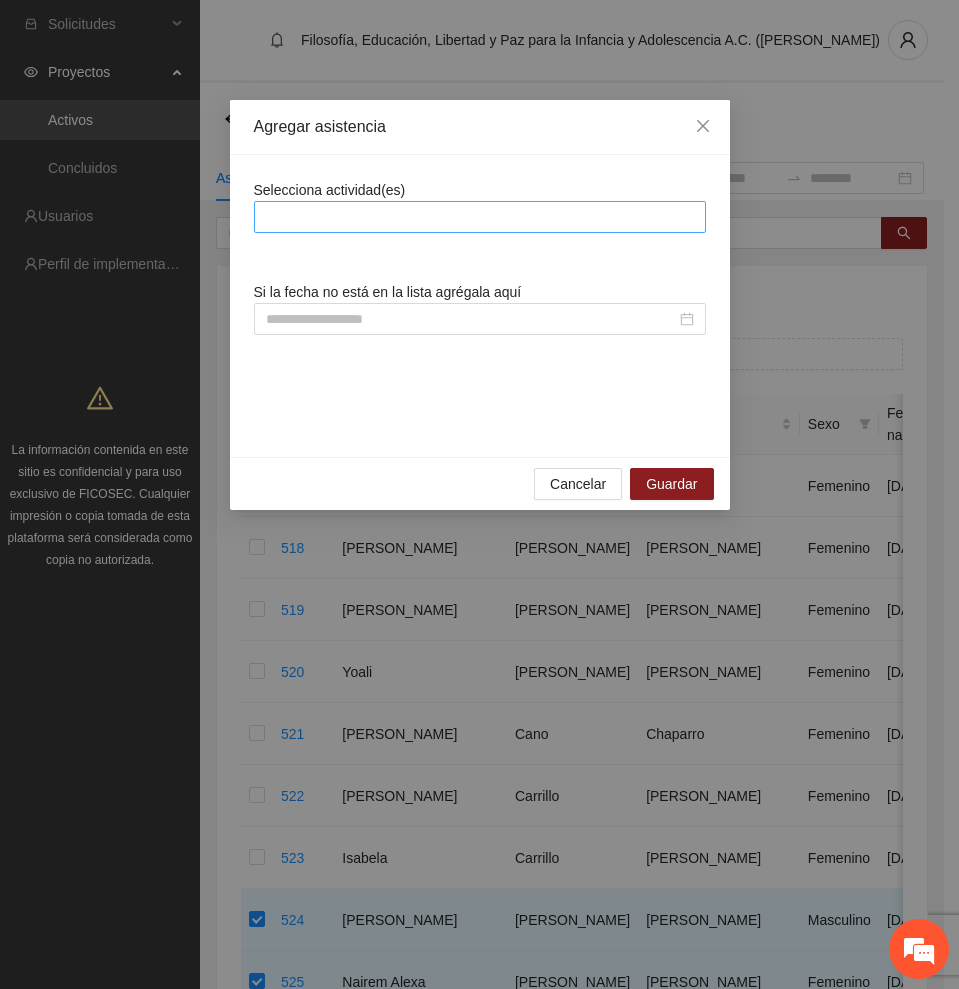 click at bounding box center (480, 217) 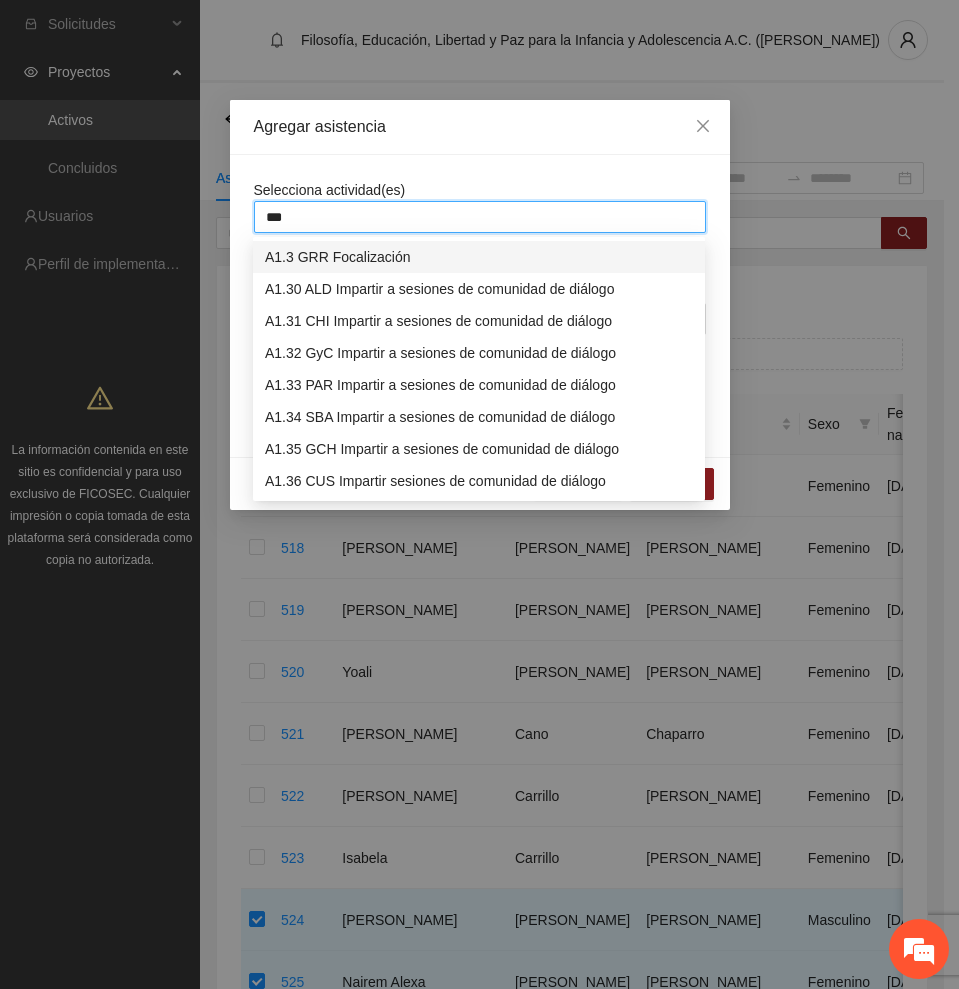 type on "****" 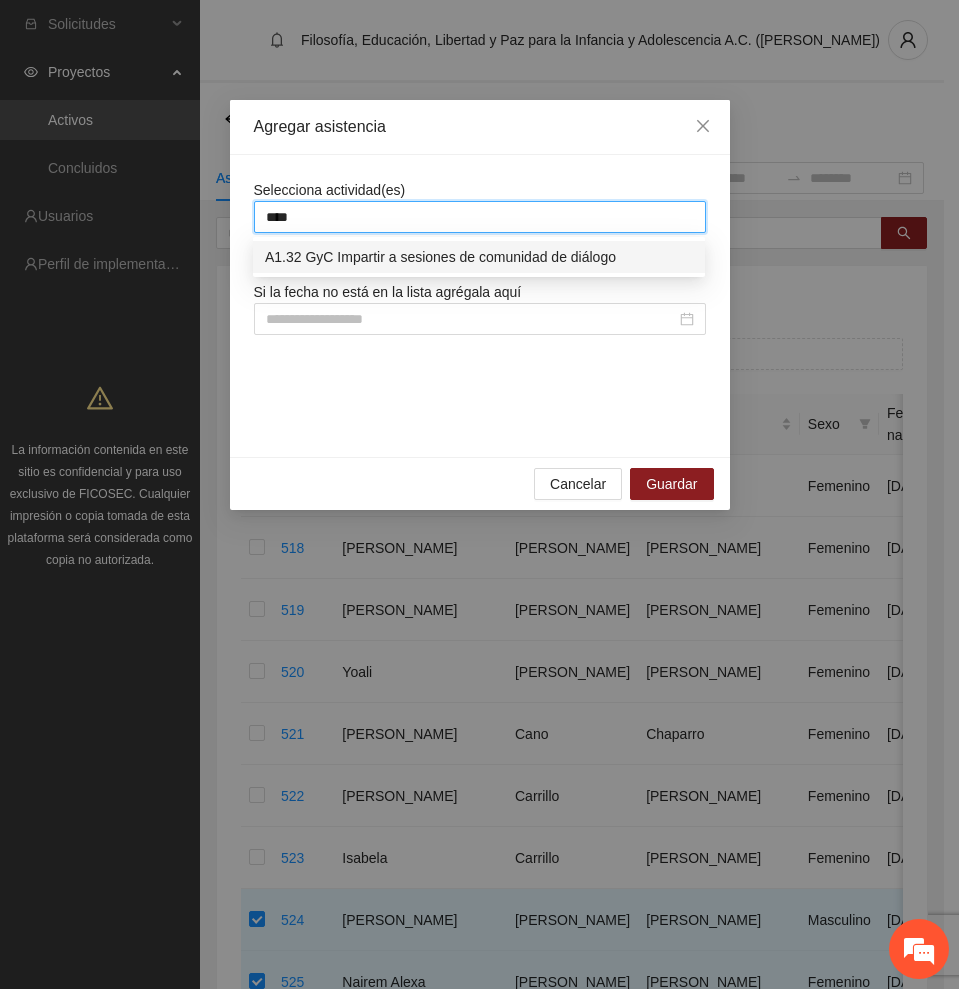 click on "A1.32 GyC Impartir a sesiones de comunidad de diálogo" at bounding box center [479, 257] 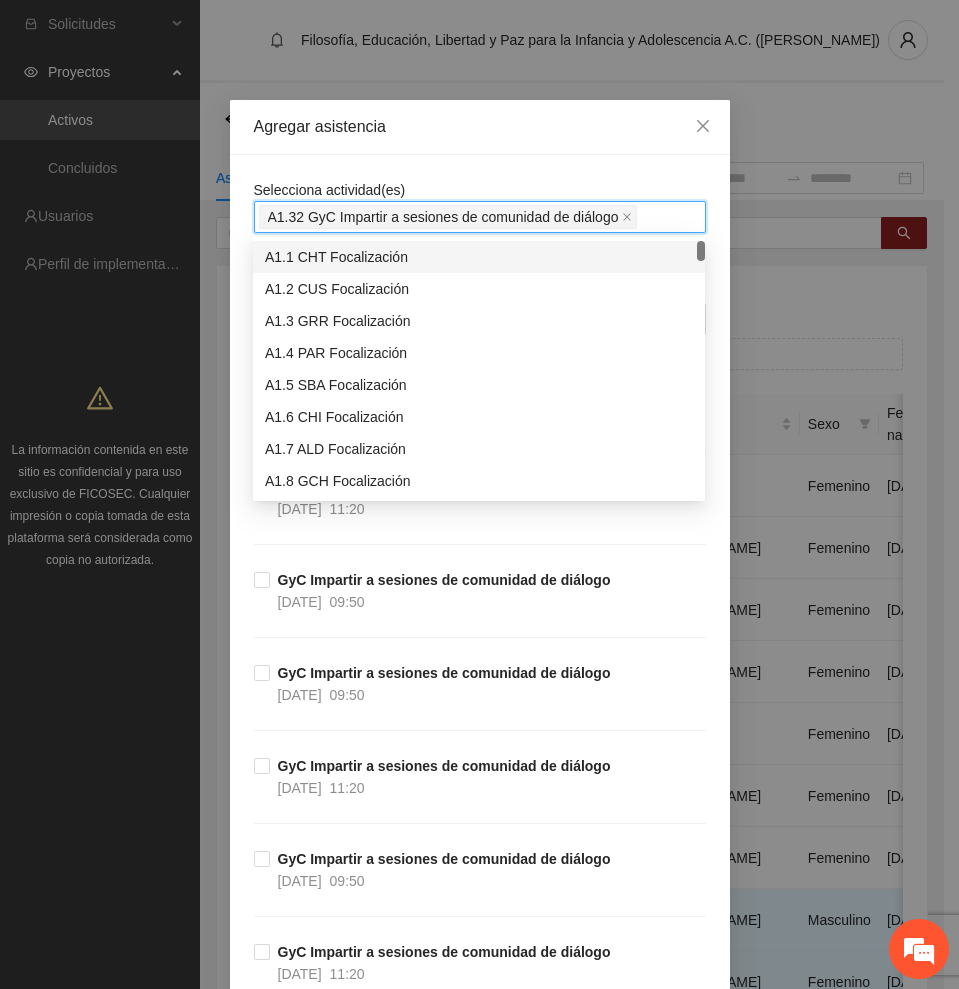 click on "Agregar asistencia" at bounding box center [480, 127] 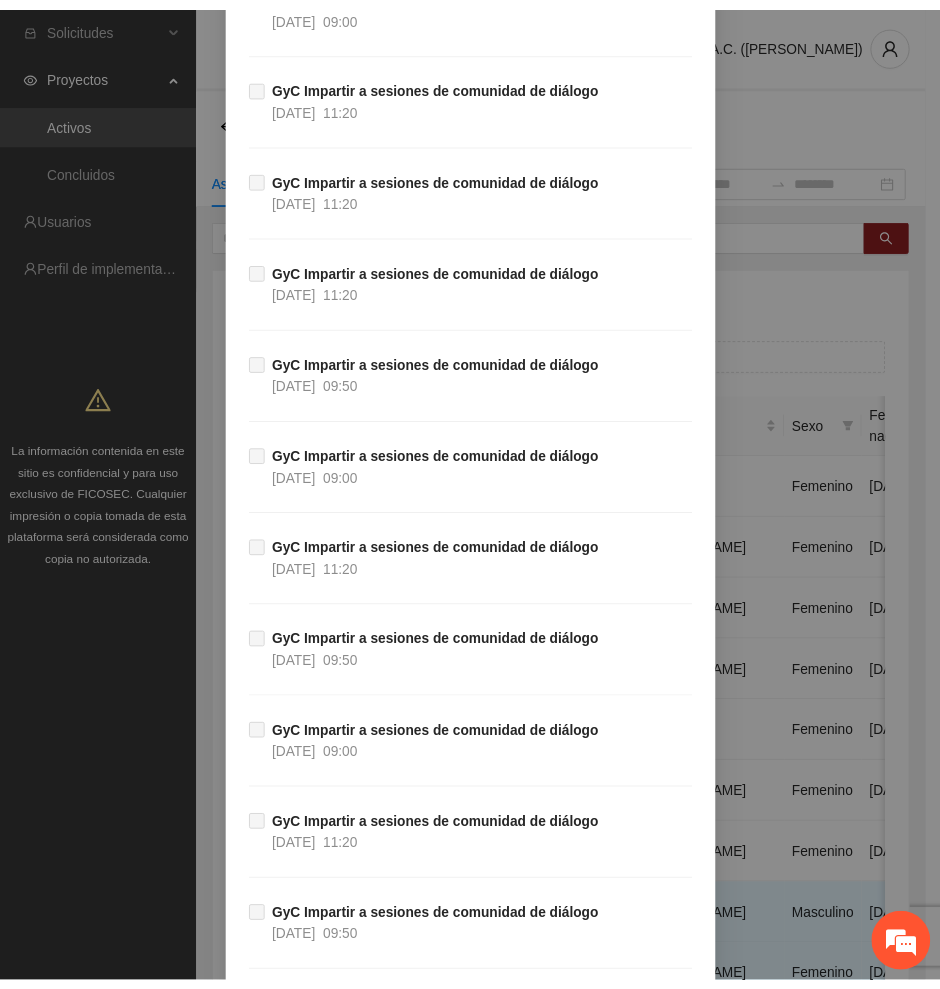 scroll, scrollTop: 12006, scrollLeft: 0, axis: vertical 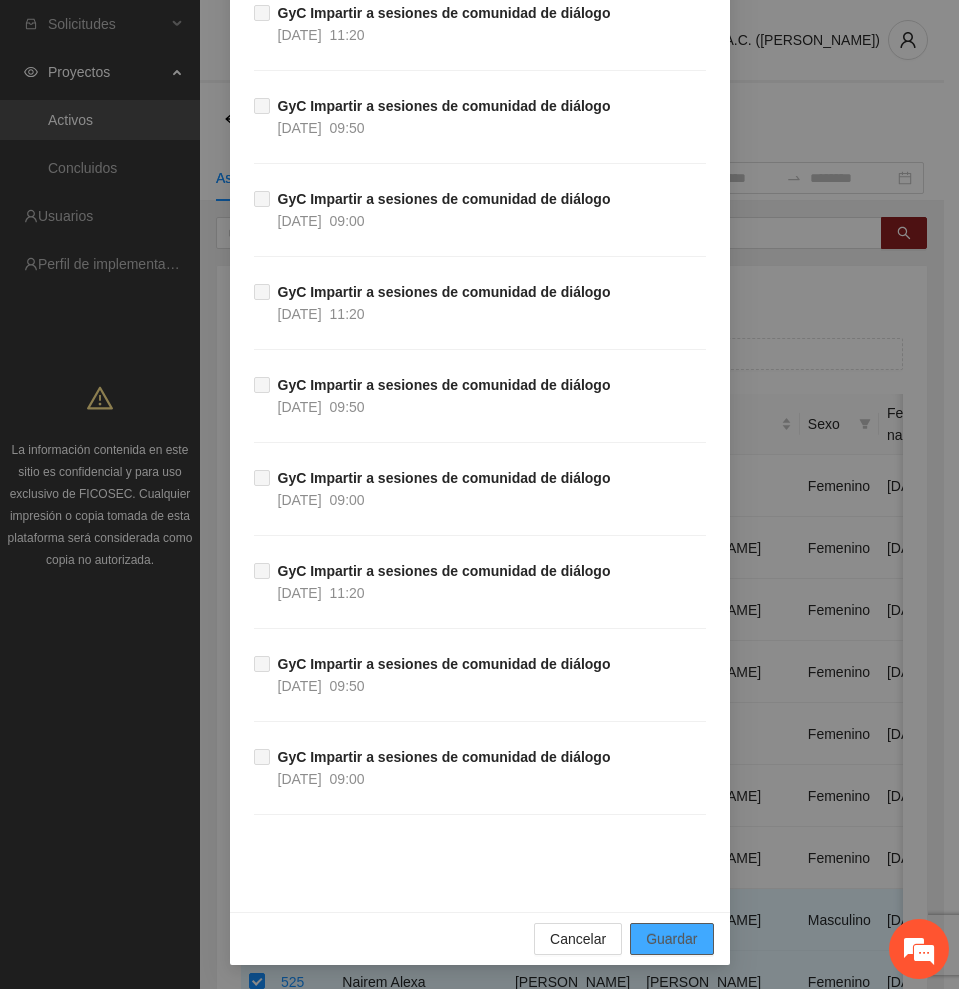 click on "Guardar" at bounding box center [671, 939] 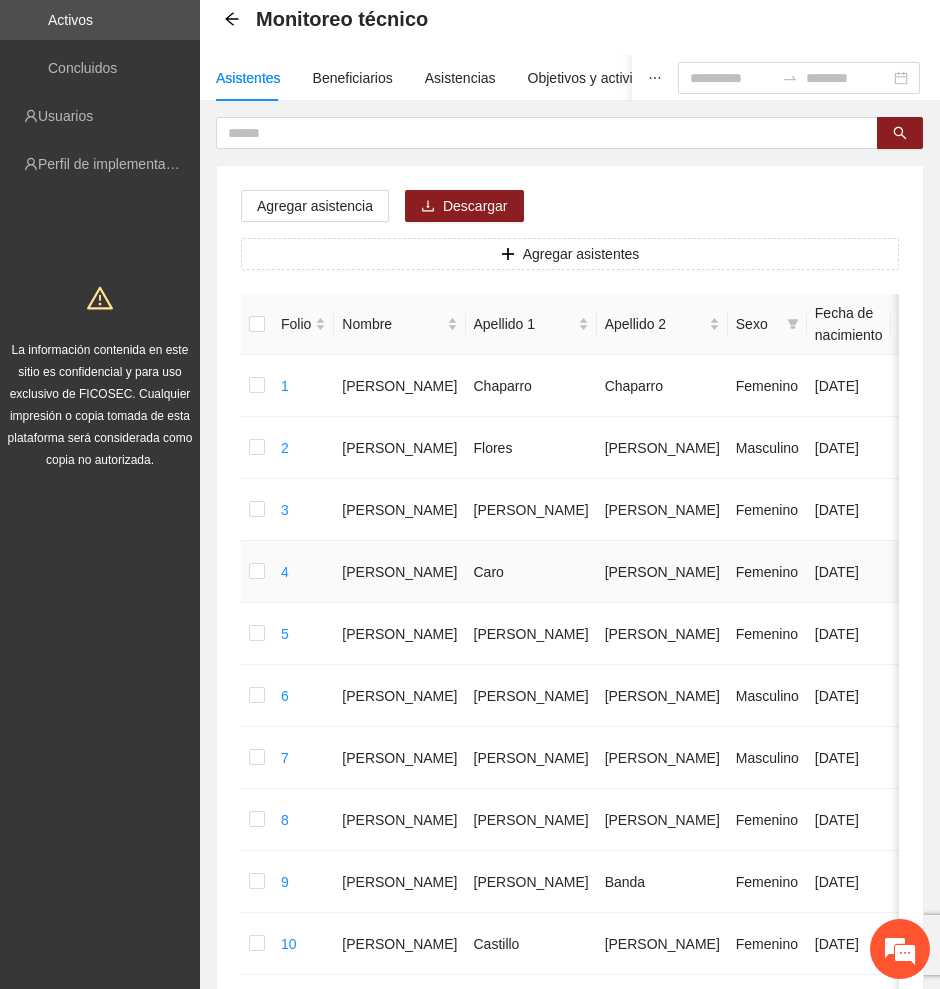 scroll, scrollTop: 906, scrollLeft: 0, axis: vertical 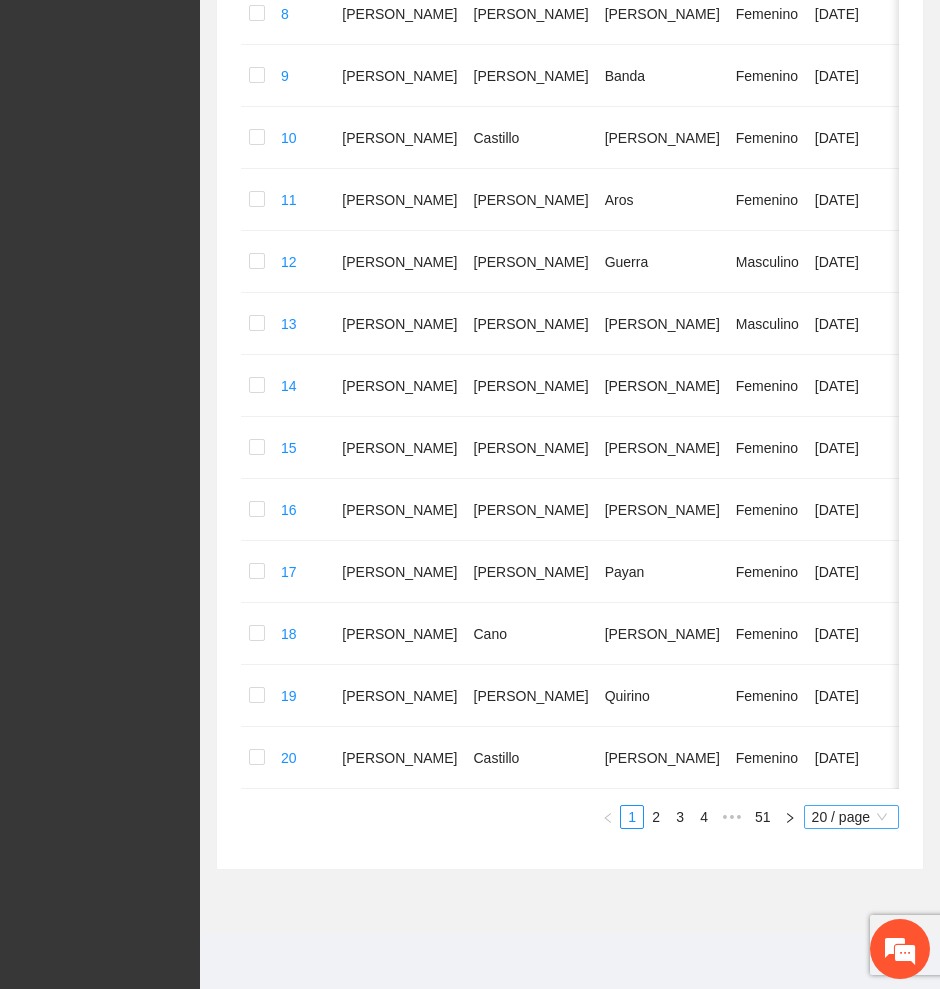 click on "20 / page" at bounding box center [851, 817] 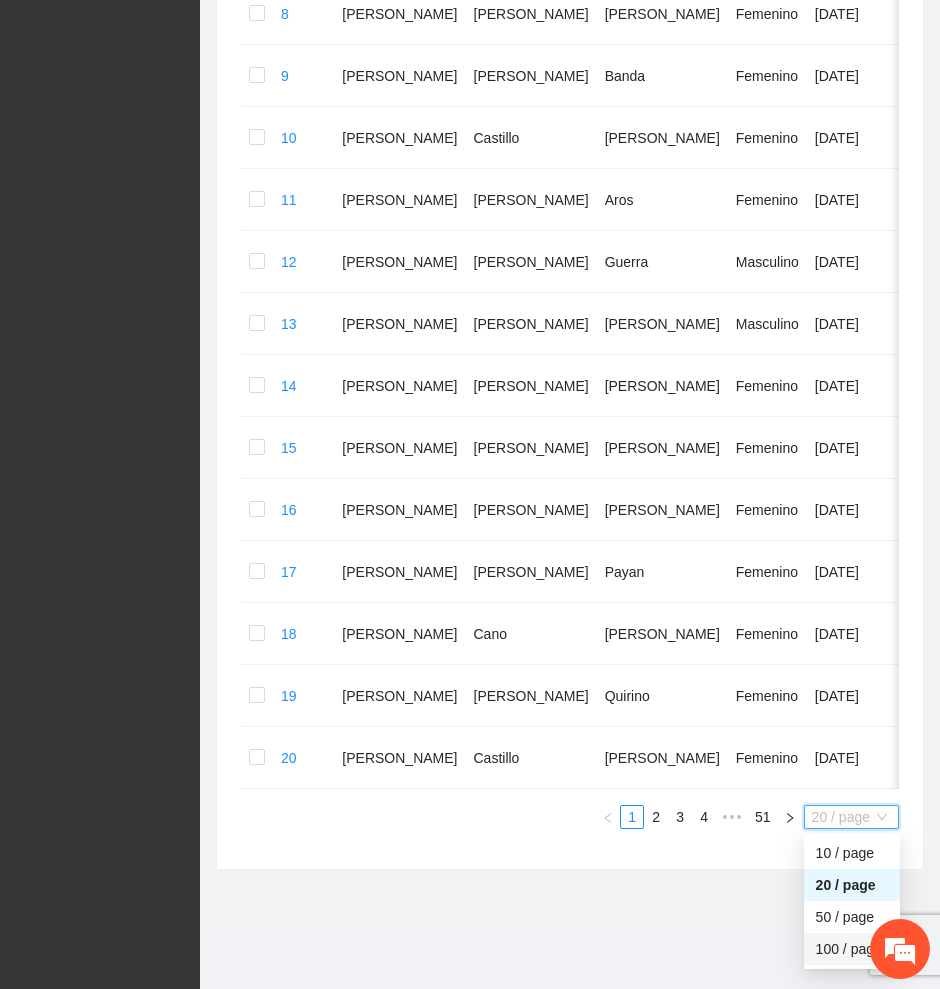 click on "100 / page" at bounding box center [852, 949] 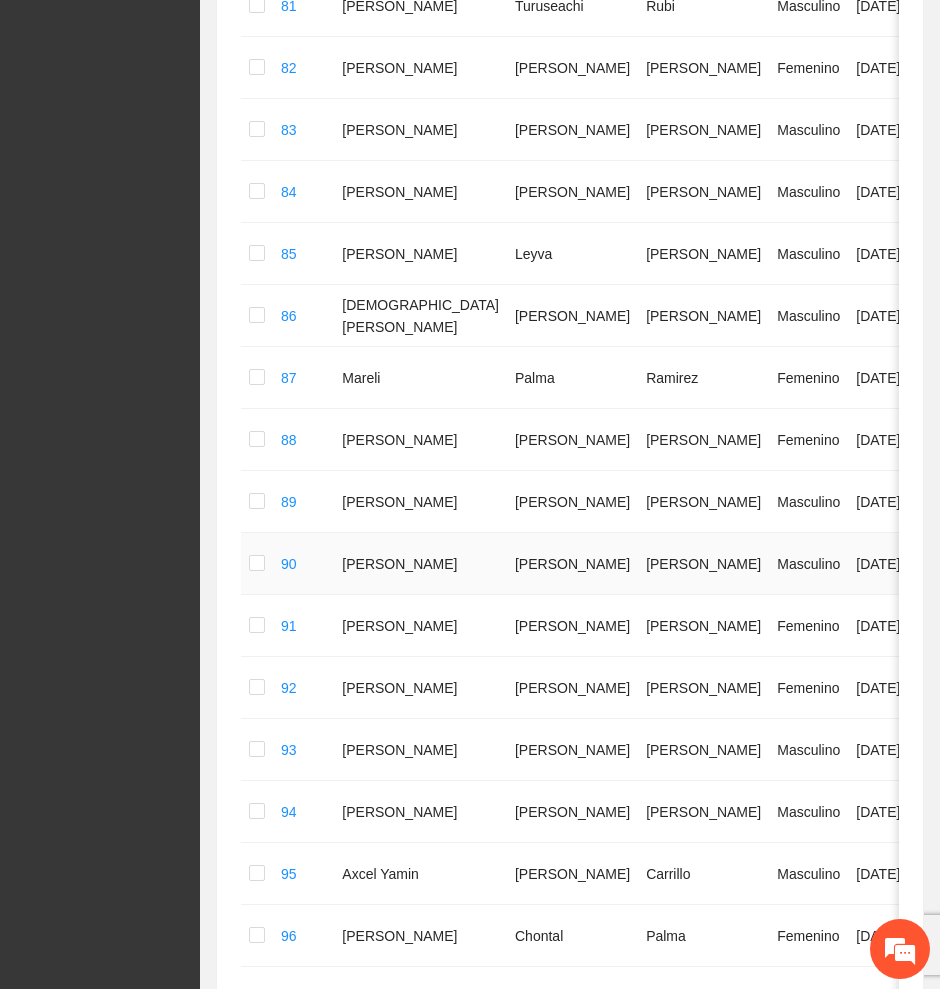 scroll, scrollTop: 5808, scrollLeft: 0, axis: vertical 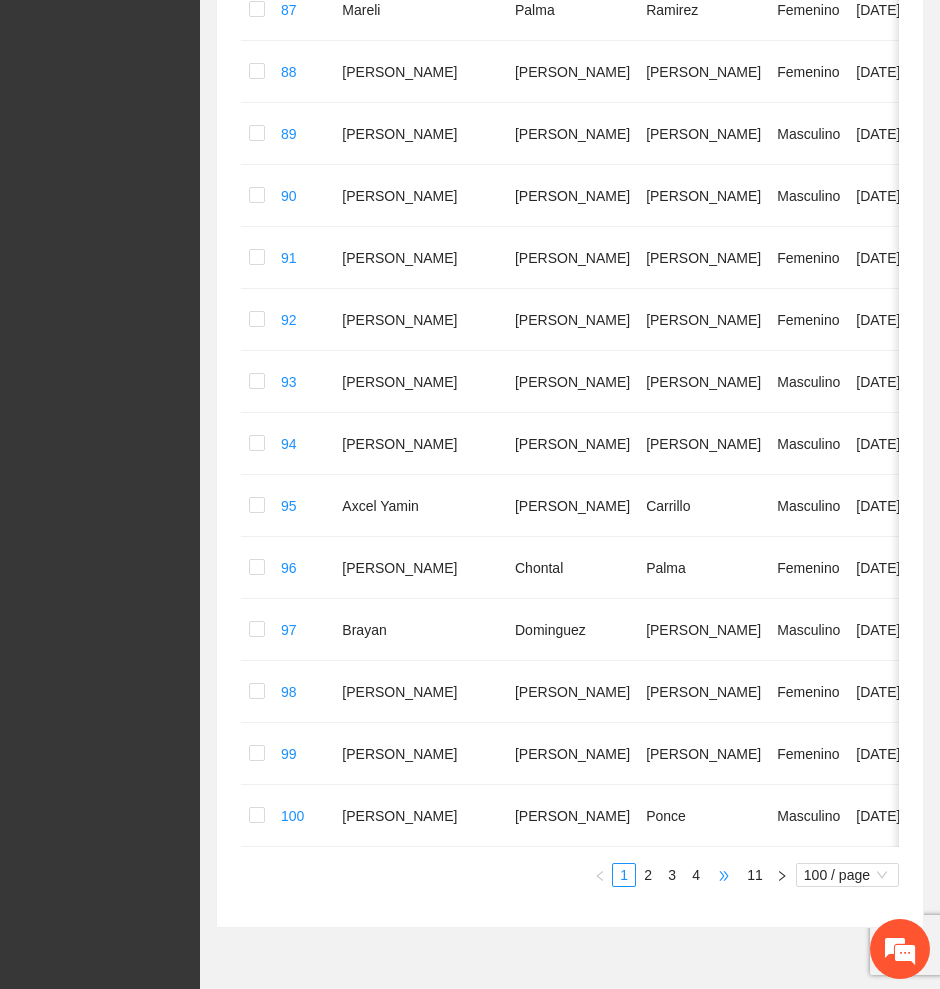 click on "•••" at bounding box center [724, 875] 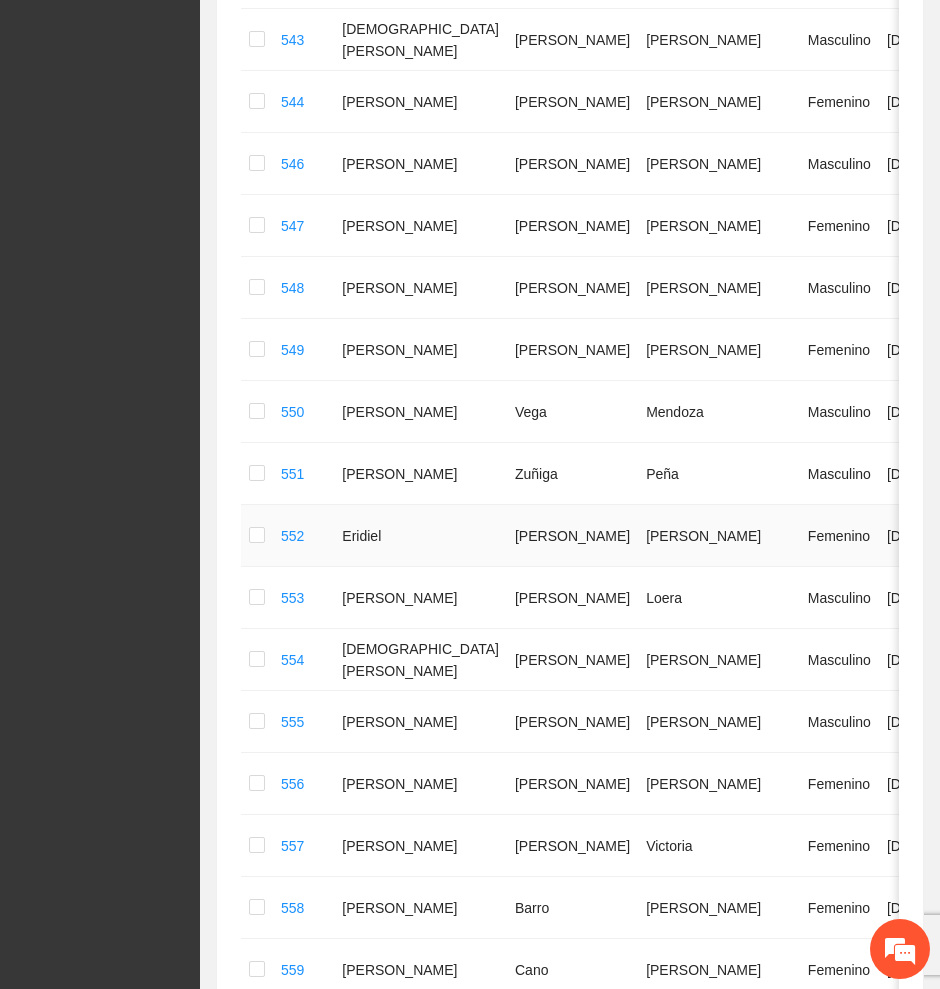 scroll, scrollTop: 1558, scrollLeft: 0, axis: vertical 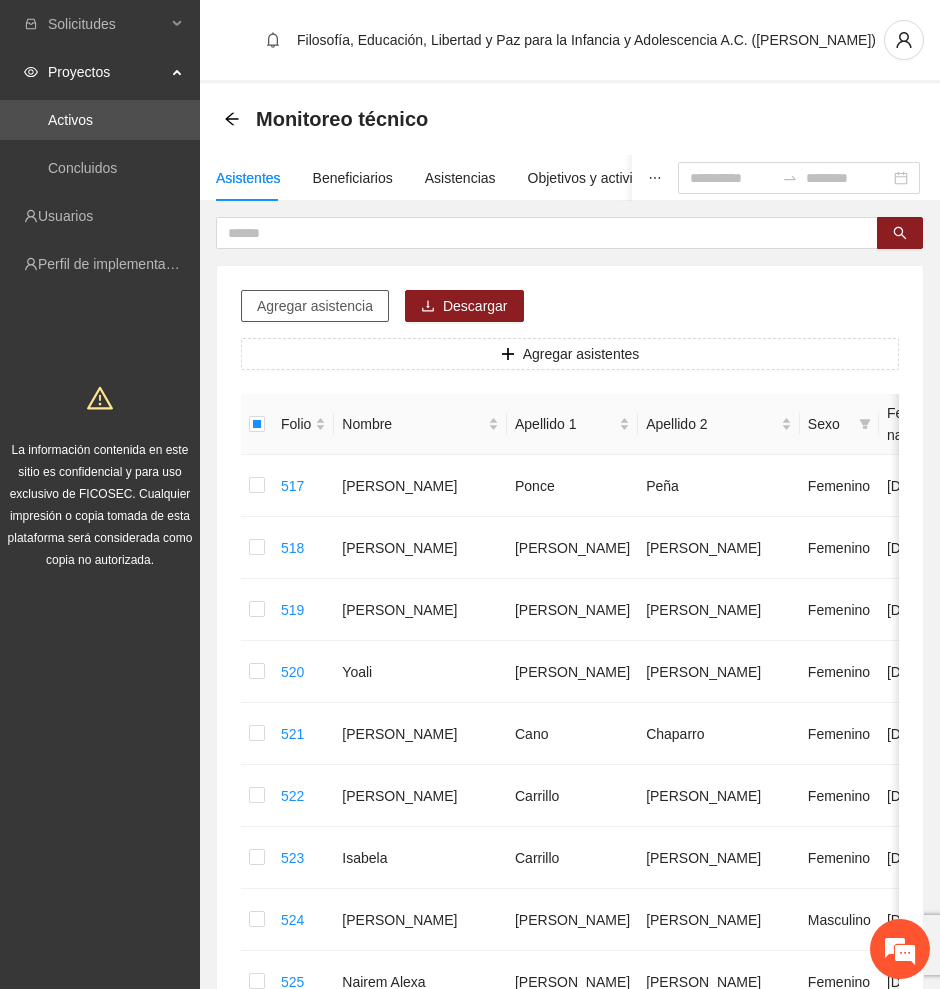 click on "Agregar asistencia" at bounding box center (315, 306) 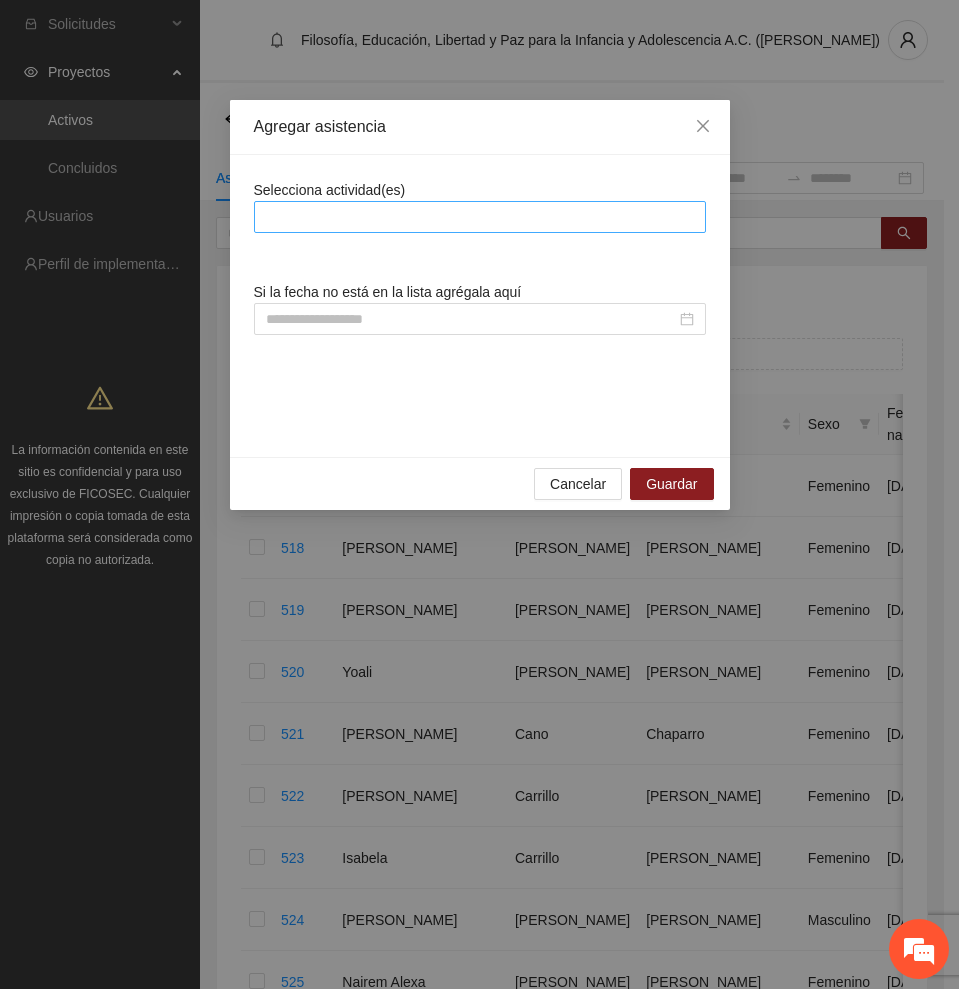 click at bounding box center (480, 217) 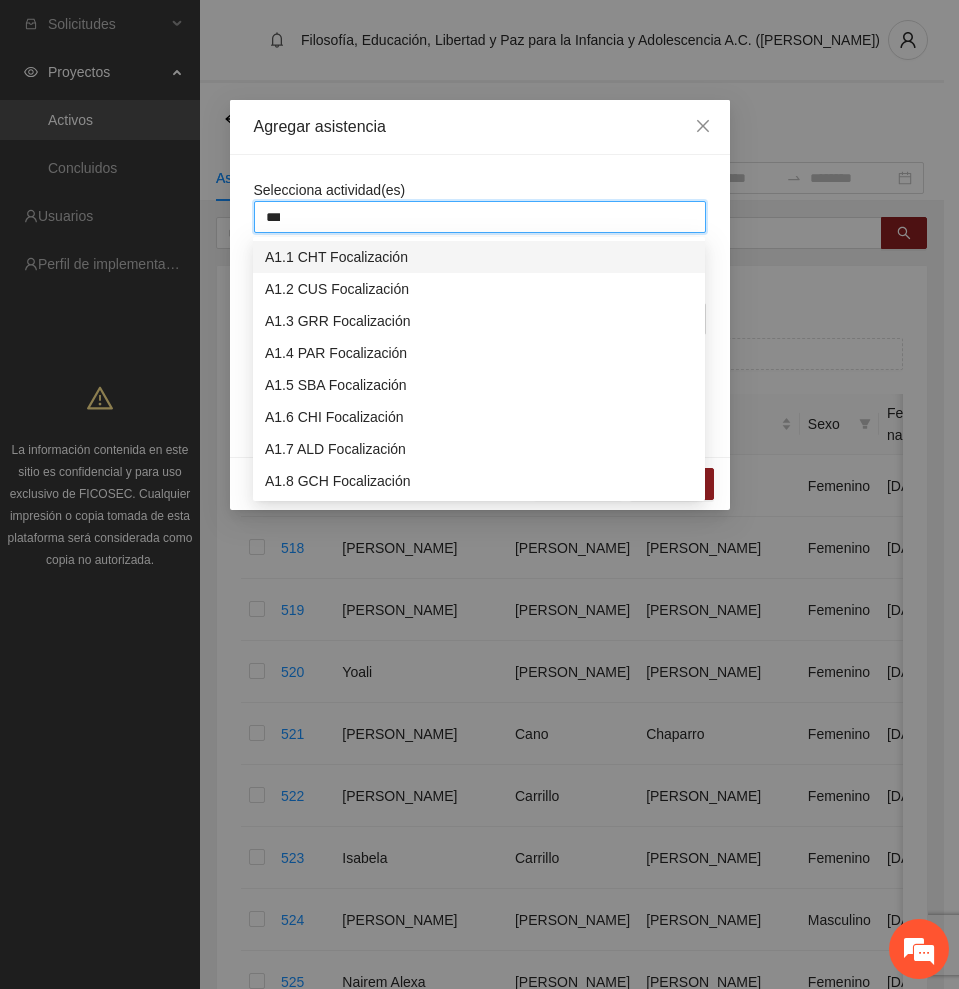 type on "****" 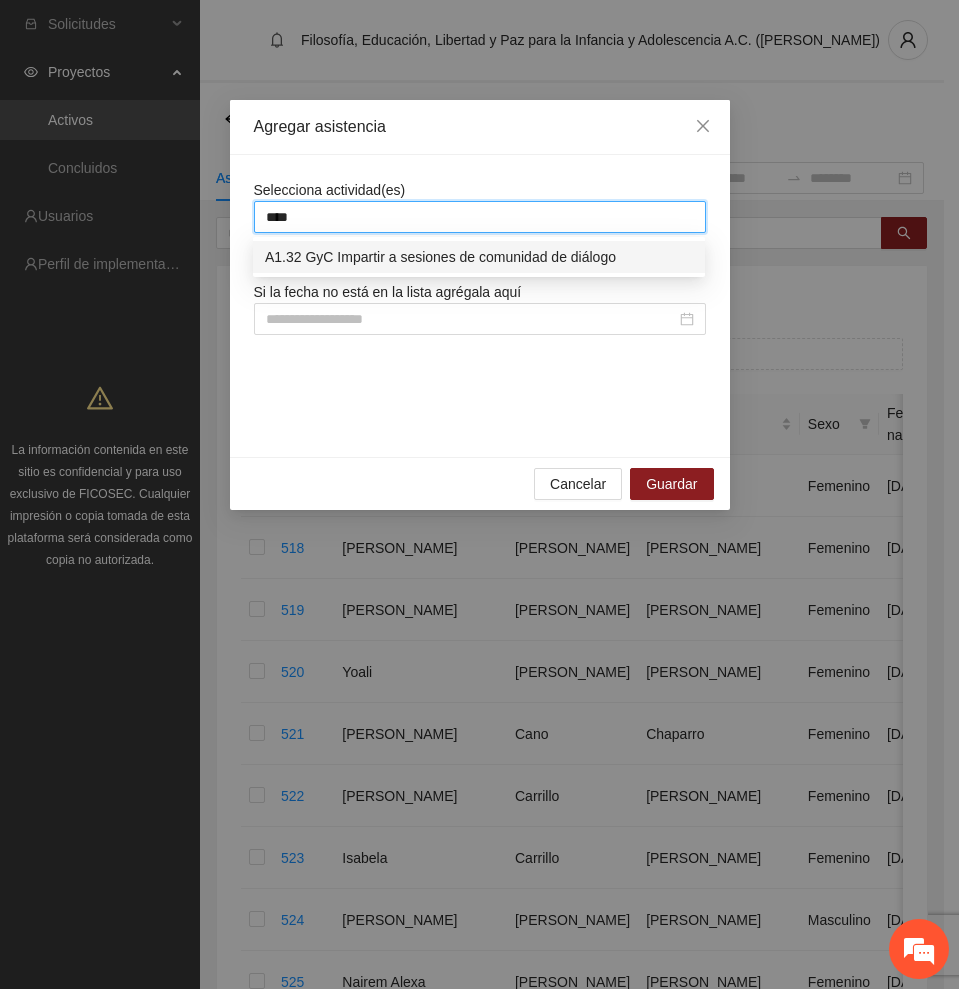 click on "A1.32 GyC Impartir a sesiones de comunidad de diálogo" at bounding box center (479, 257) 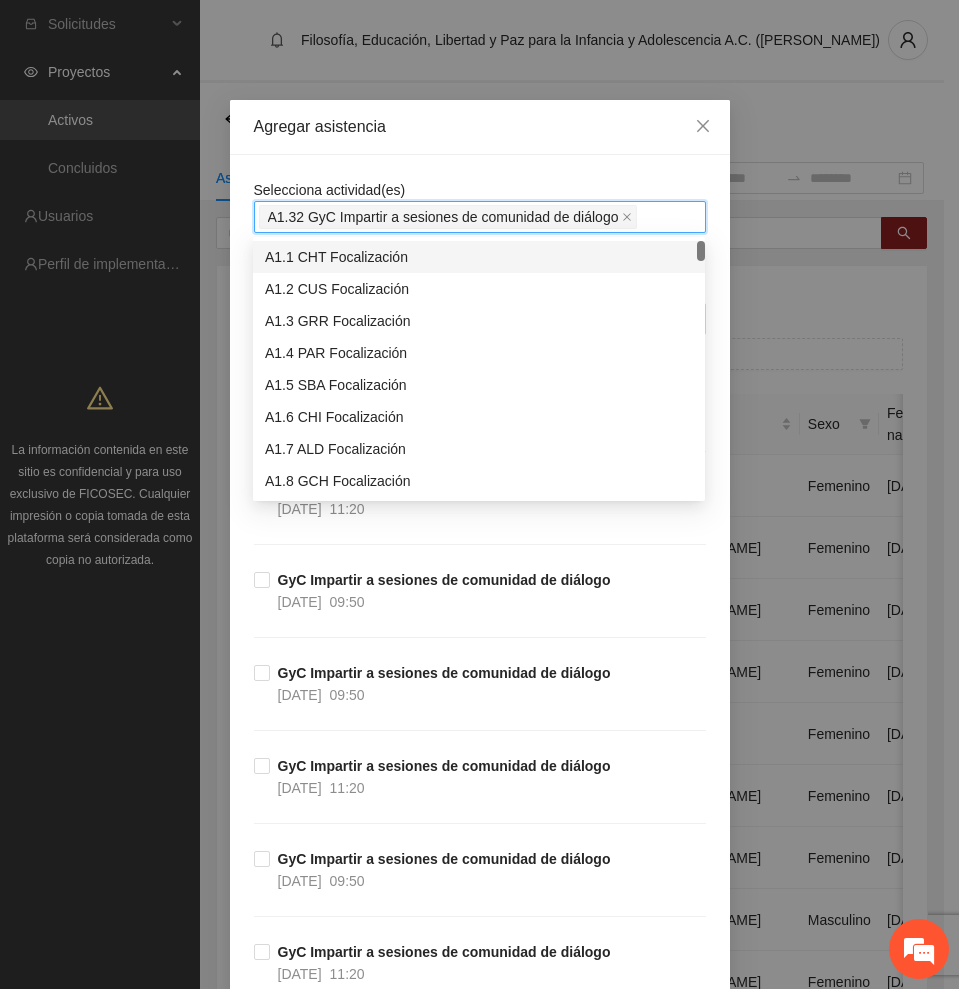 click on "Agregar asistencia" at bounding box center [480, 127] 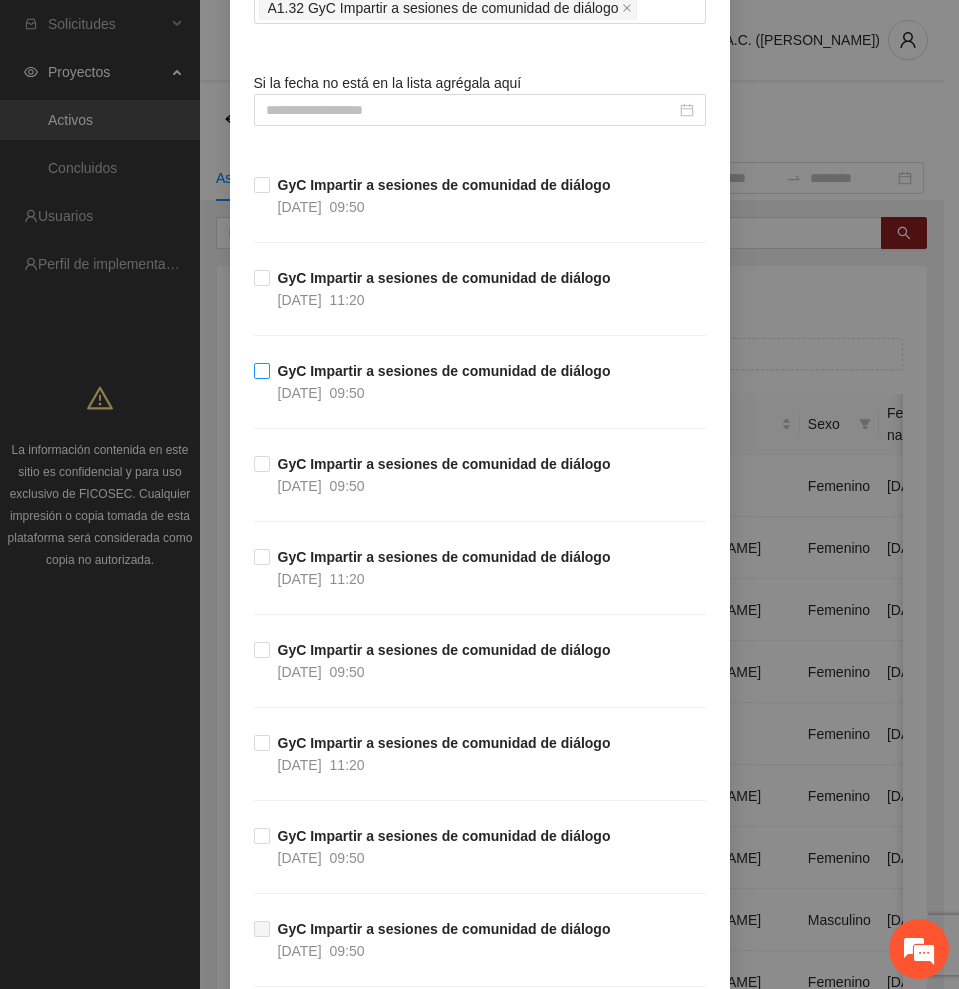 scroll, scrollTop: 250, scrollLeft: 0, axis: vertical 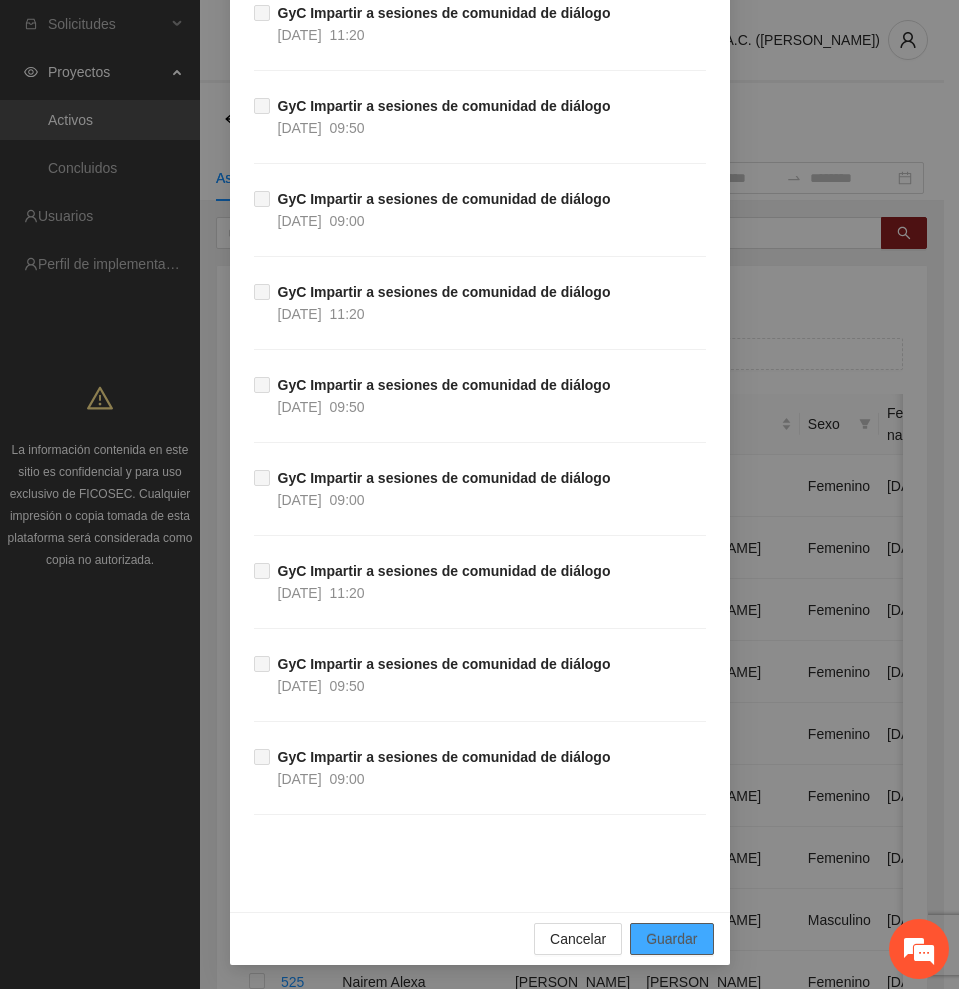 click on "Guardar" at bounding box center (671, 939) 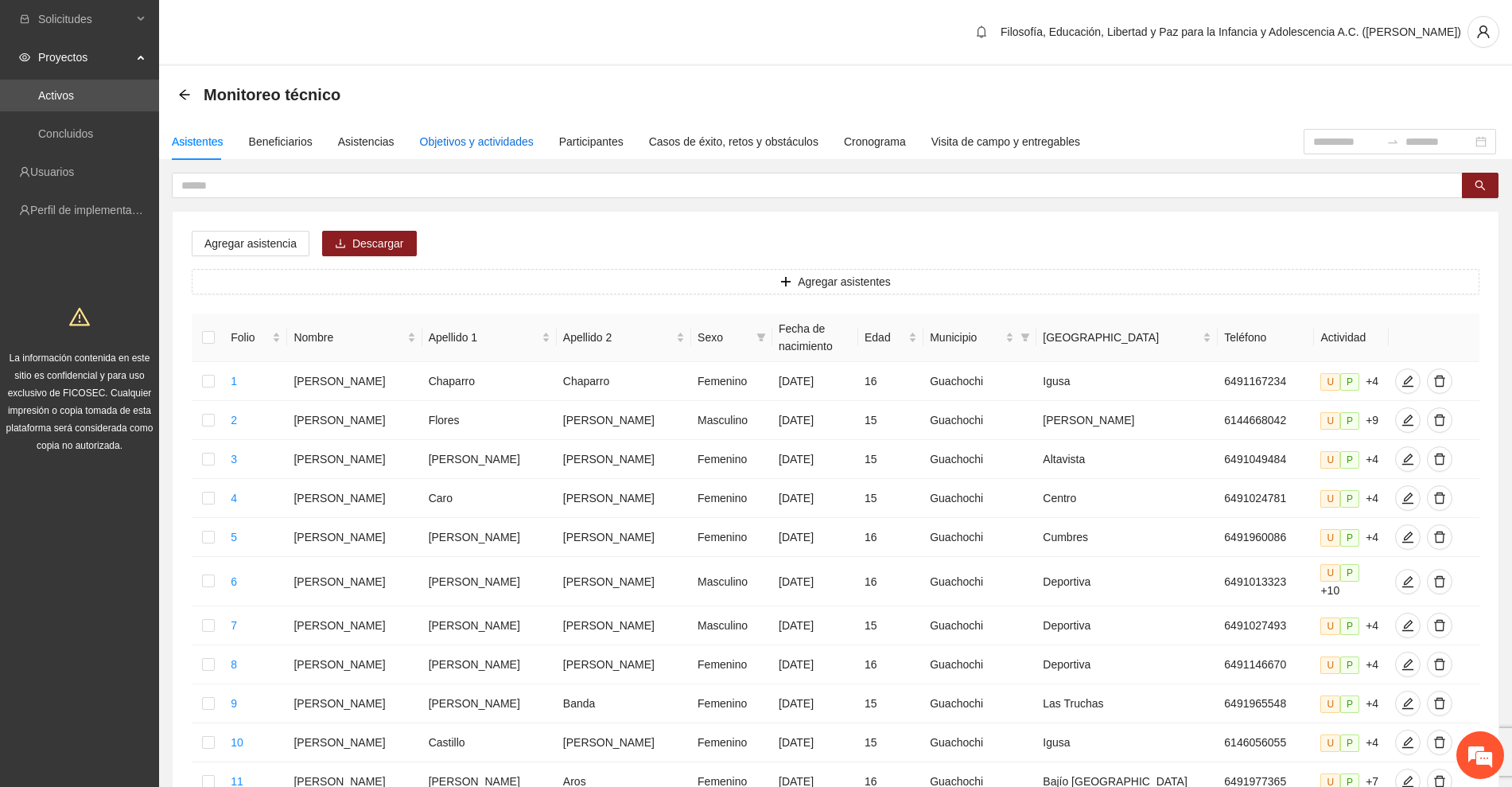 click on "Objetivos y actividades" at bounding box center (476, 142) 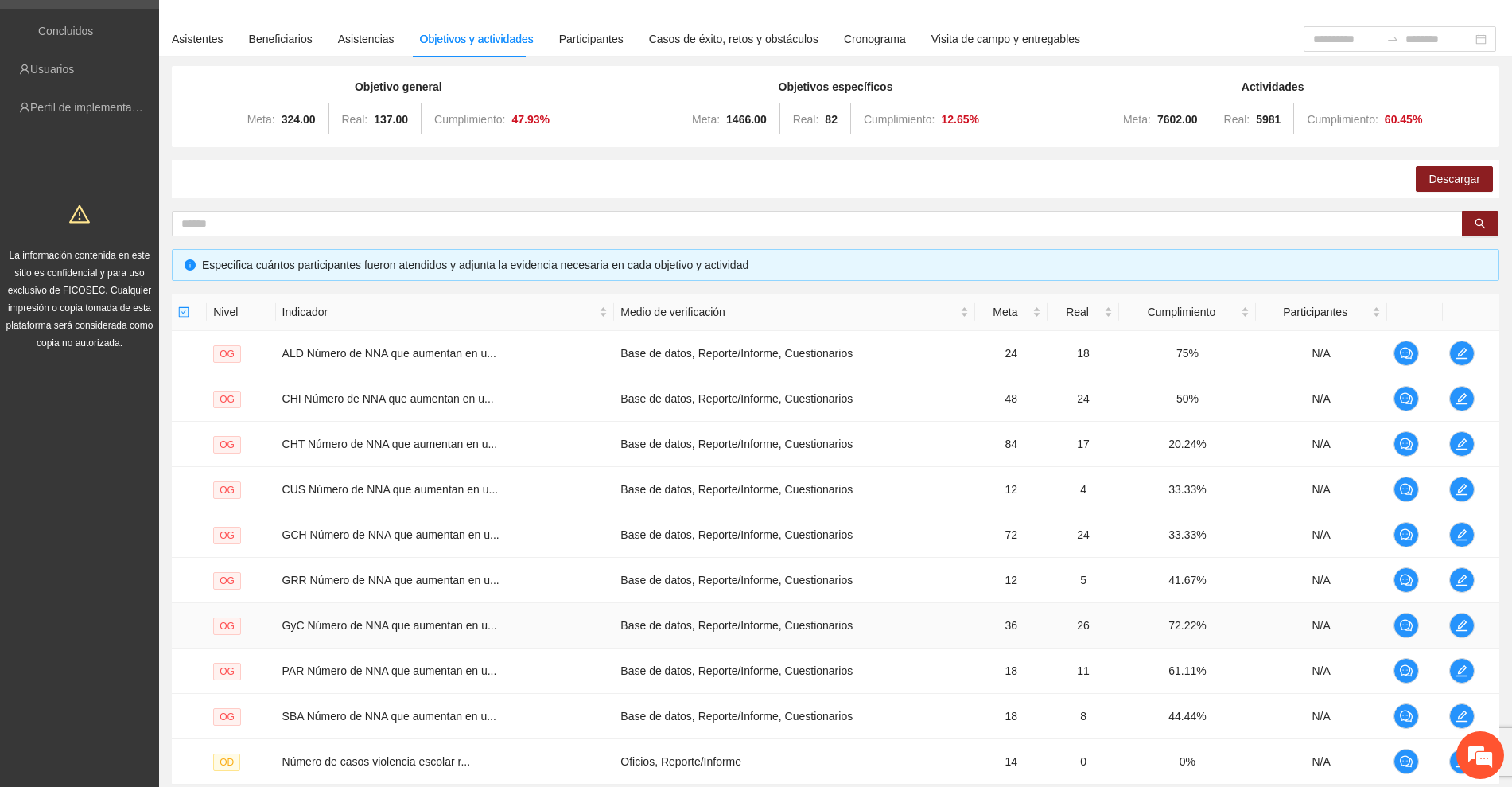scroll, scrollTop: 253, scrollLeft: 0, axis: vertical 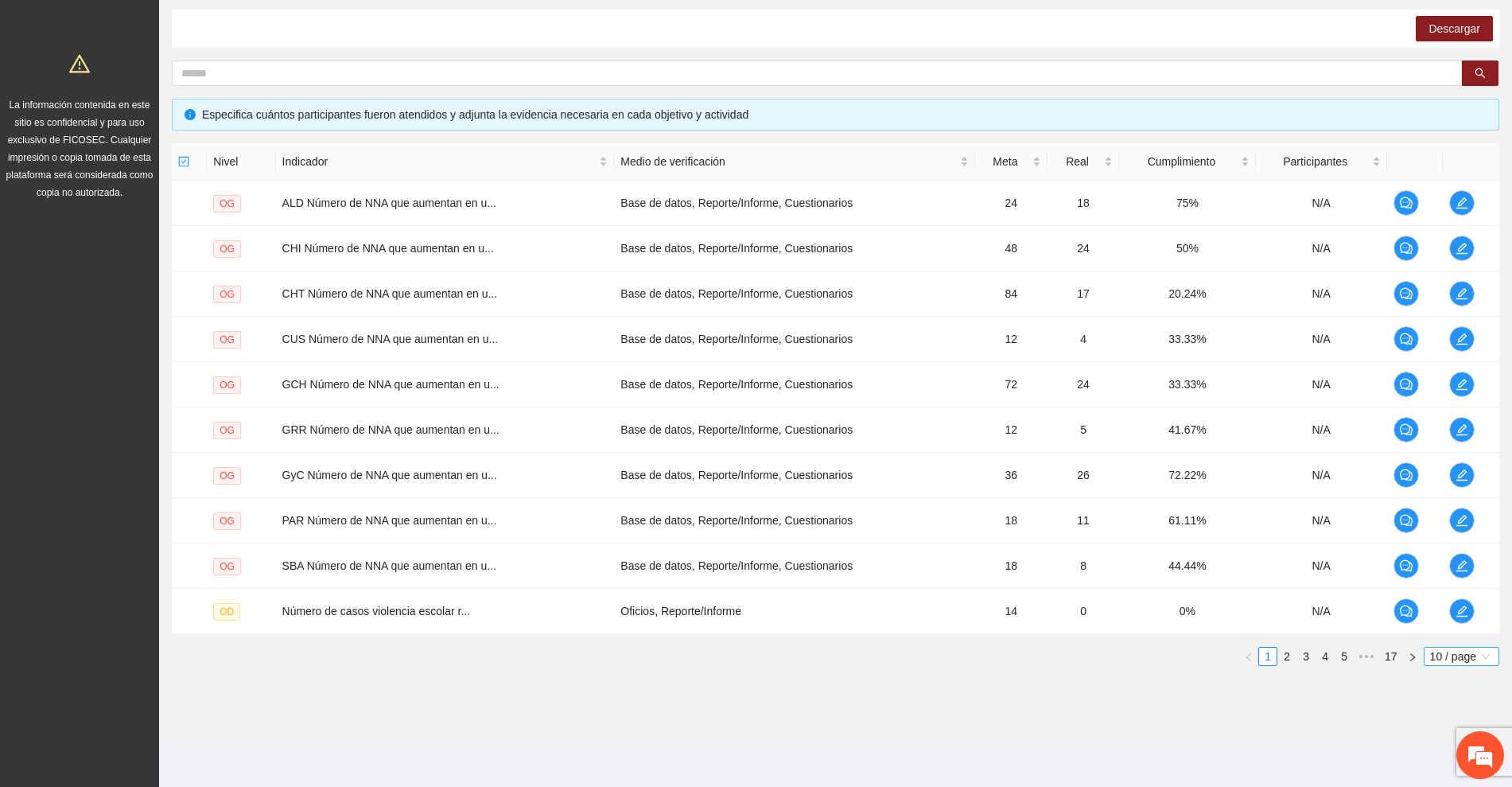 click on "10 / page" at bounding box center (1461, 656) 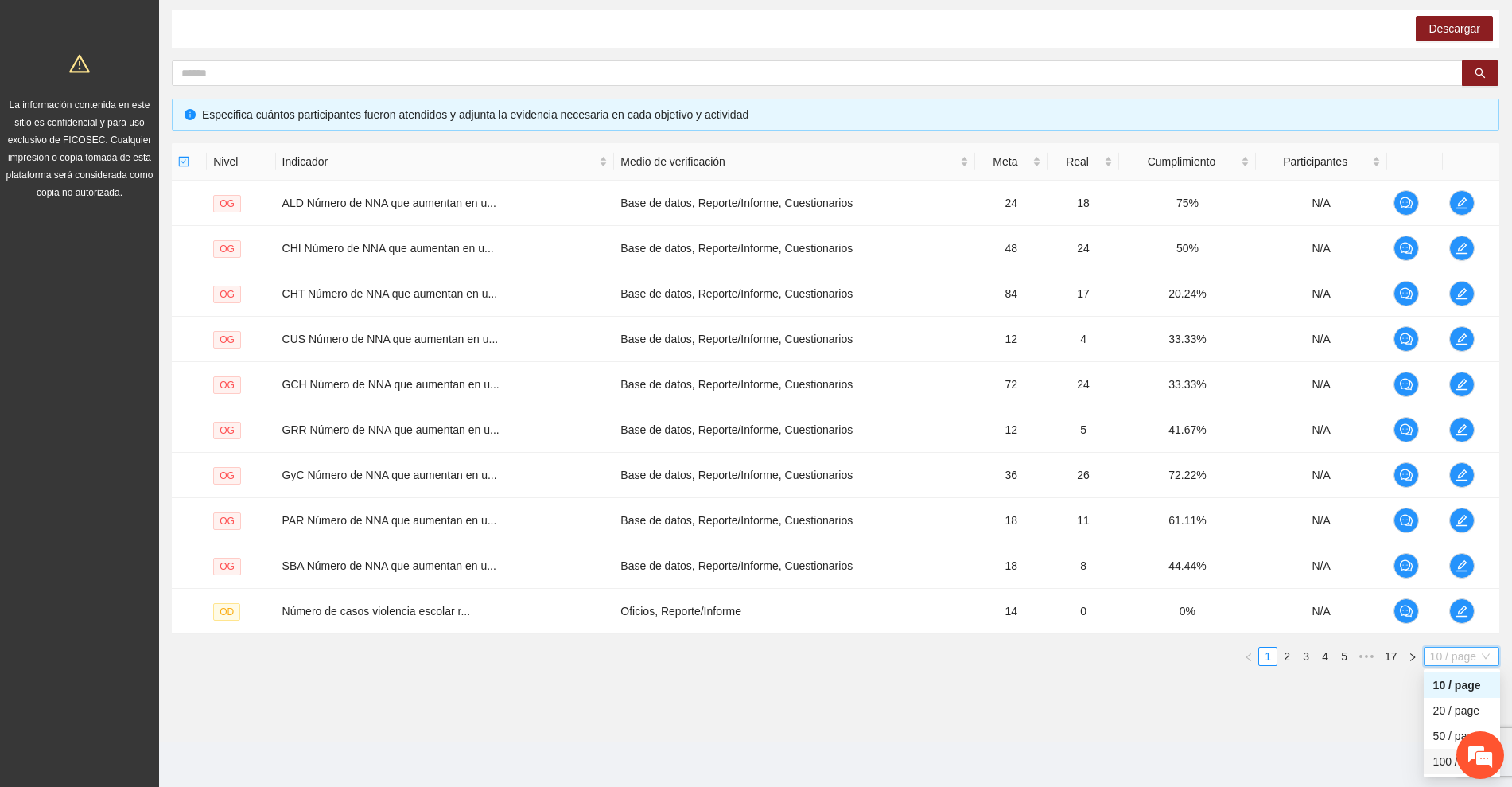 click on "100 / page" at bounding box center (1462, 762) 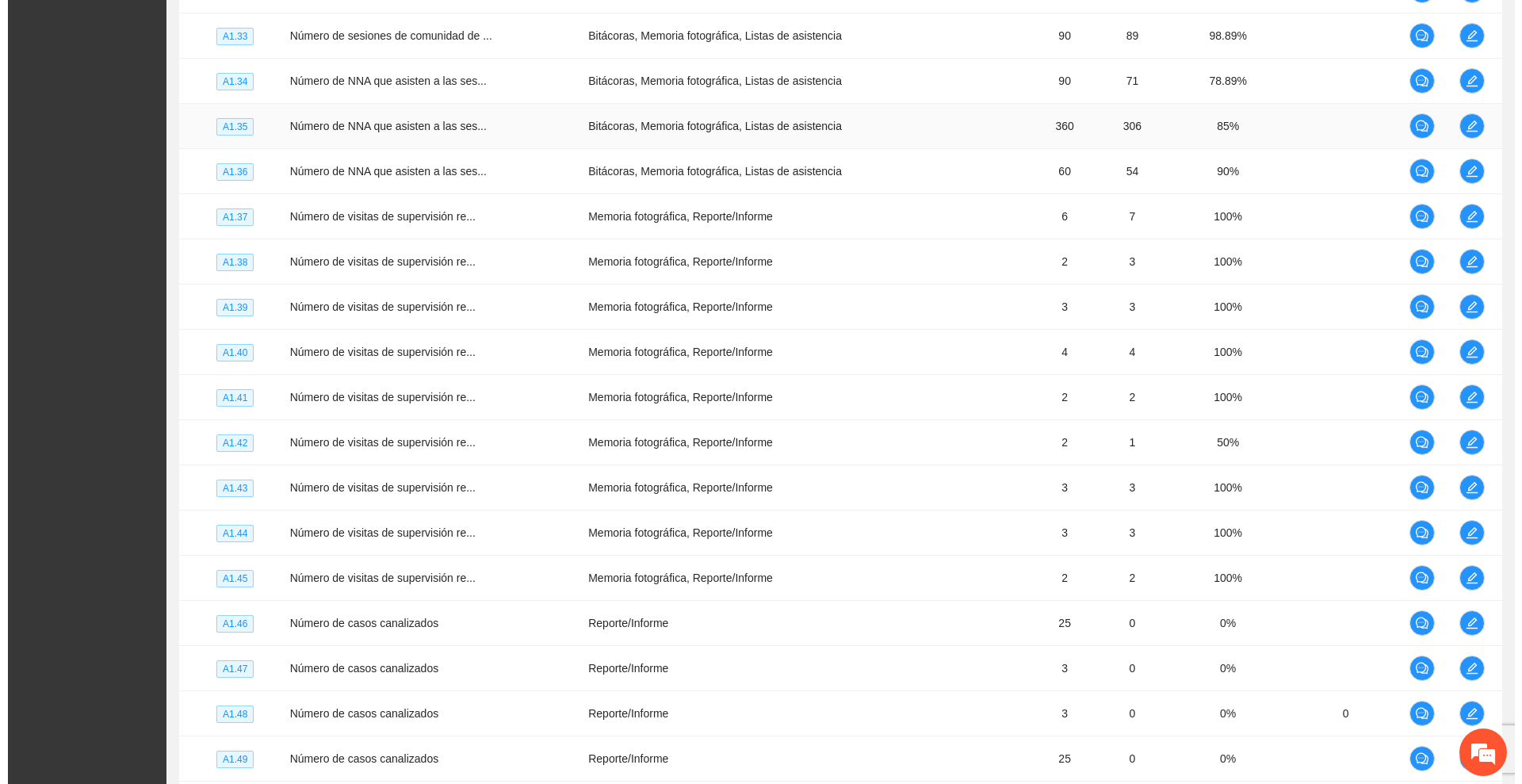 scroll, scrollTop: 2931, scrollLeft: 0, axis: vertical 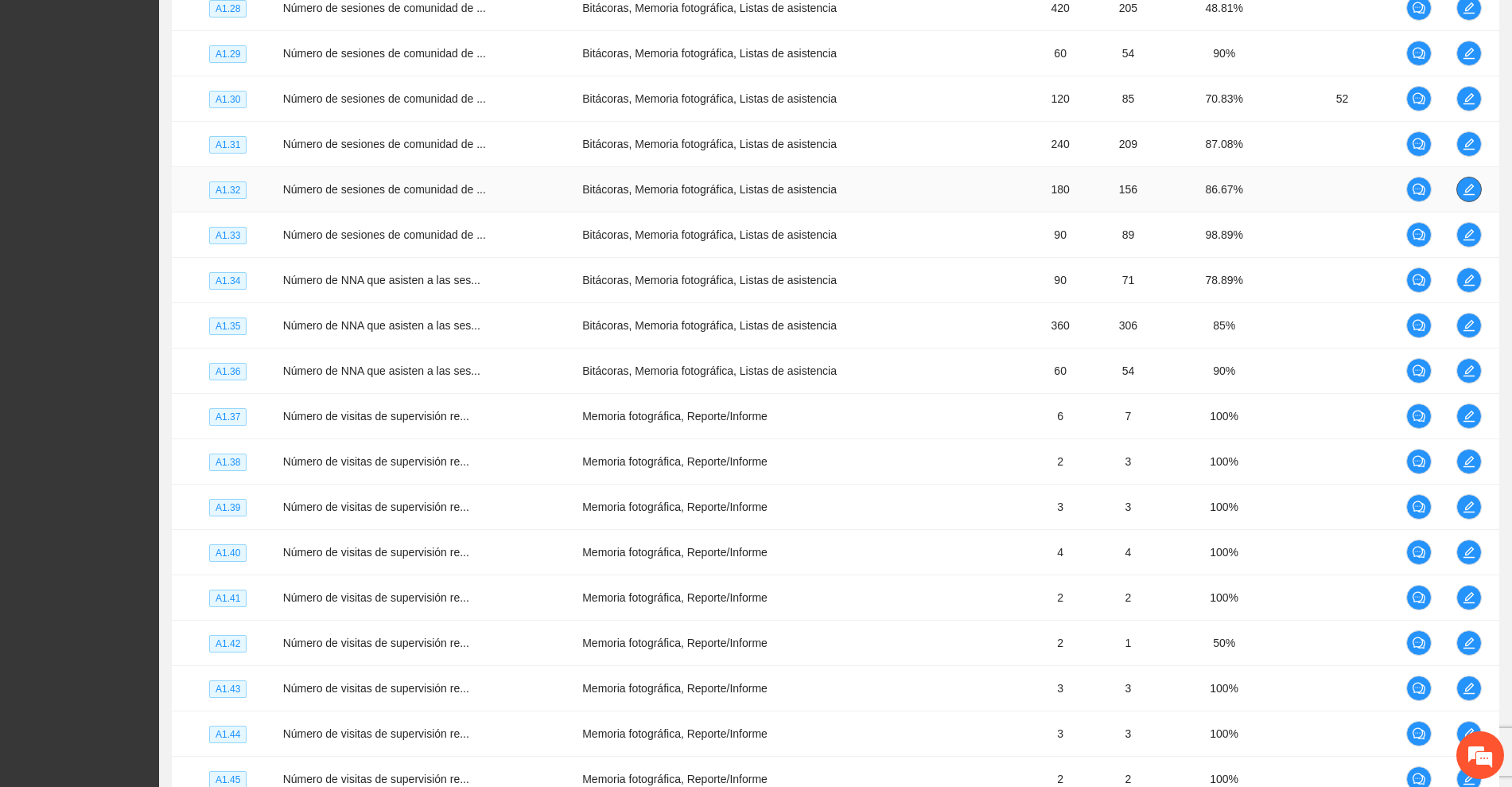 click 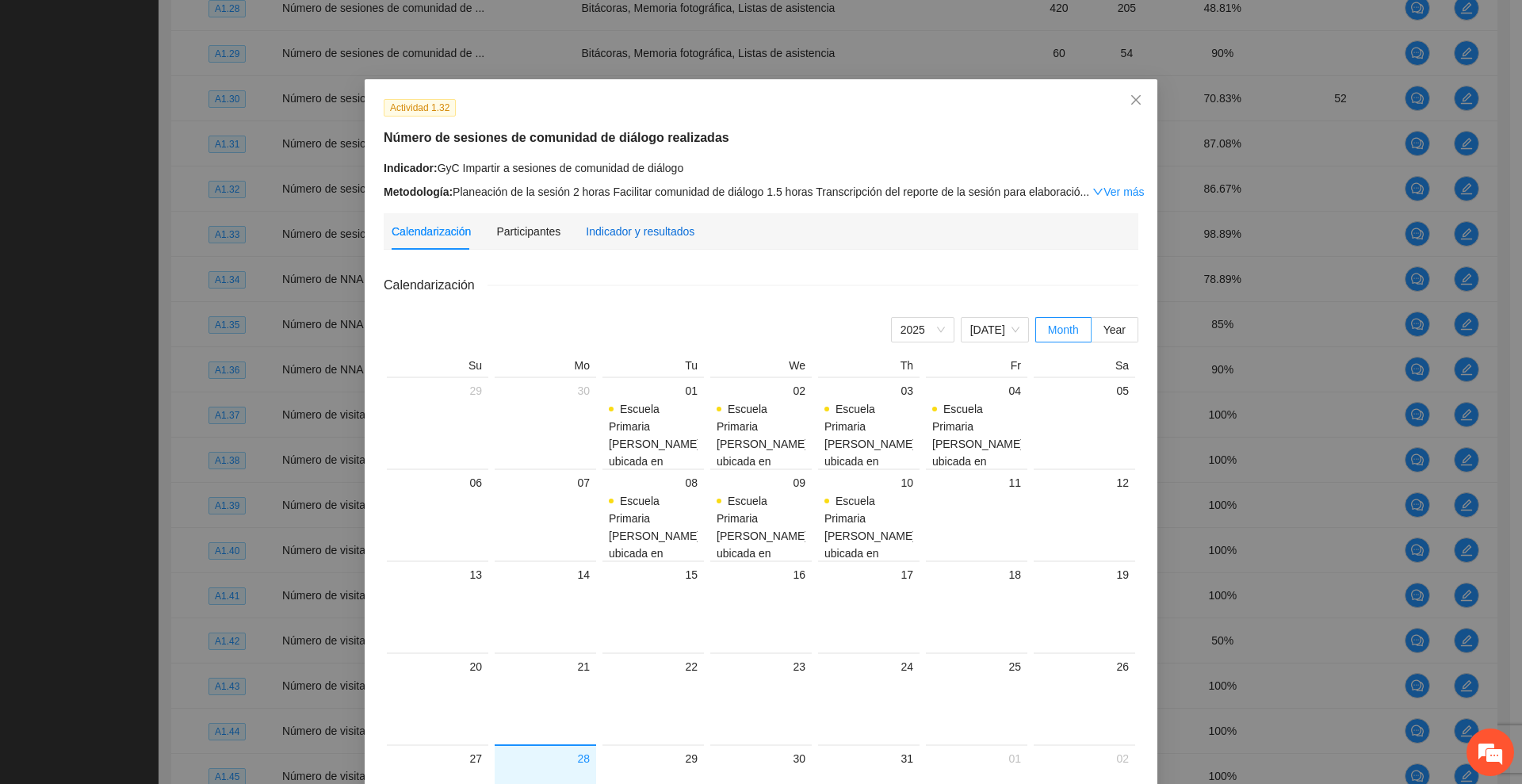 click on "Indicador y resultados" at bounding box center [640, 231] 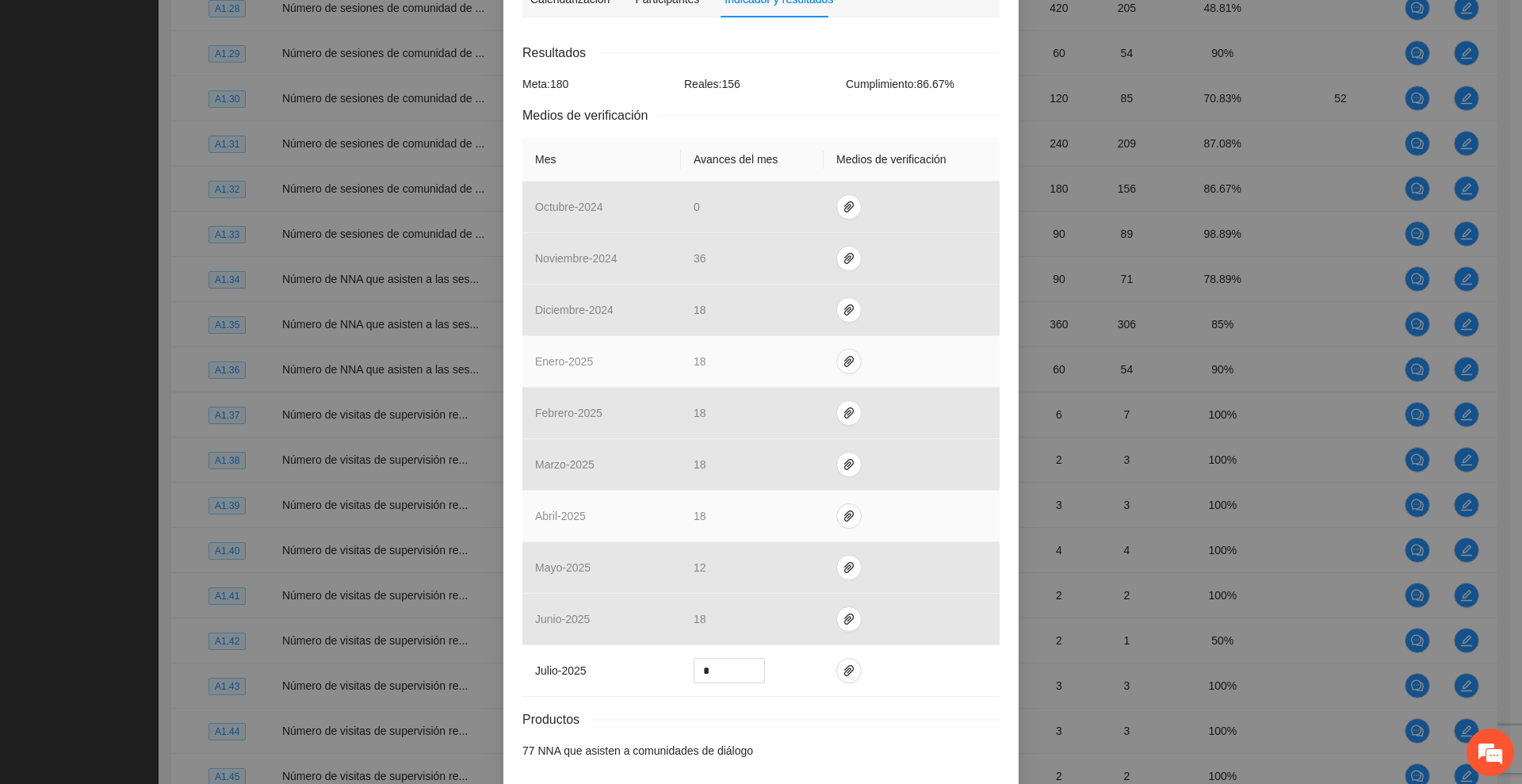 scroll, scrollTop: 298, scrollLeft: 0, axis: vertical 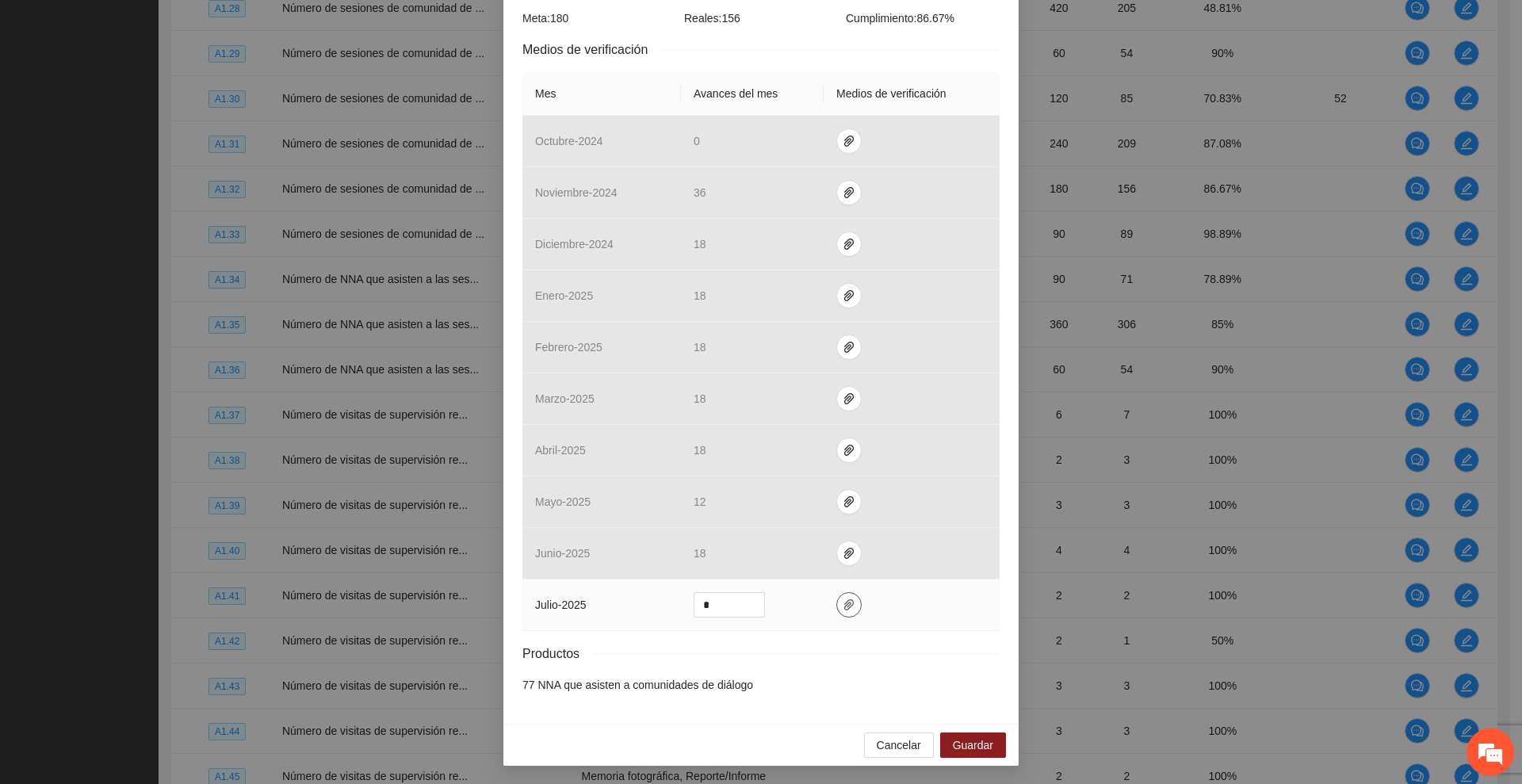 click 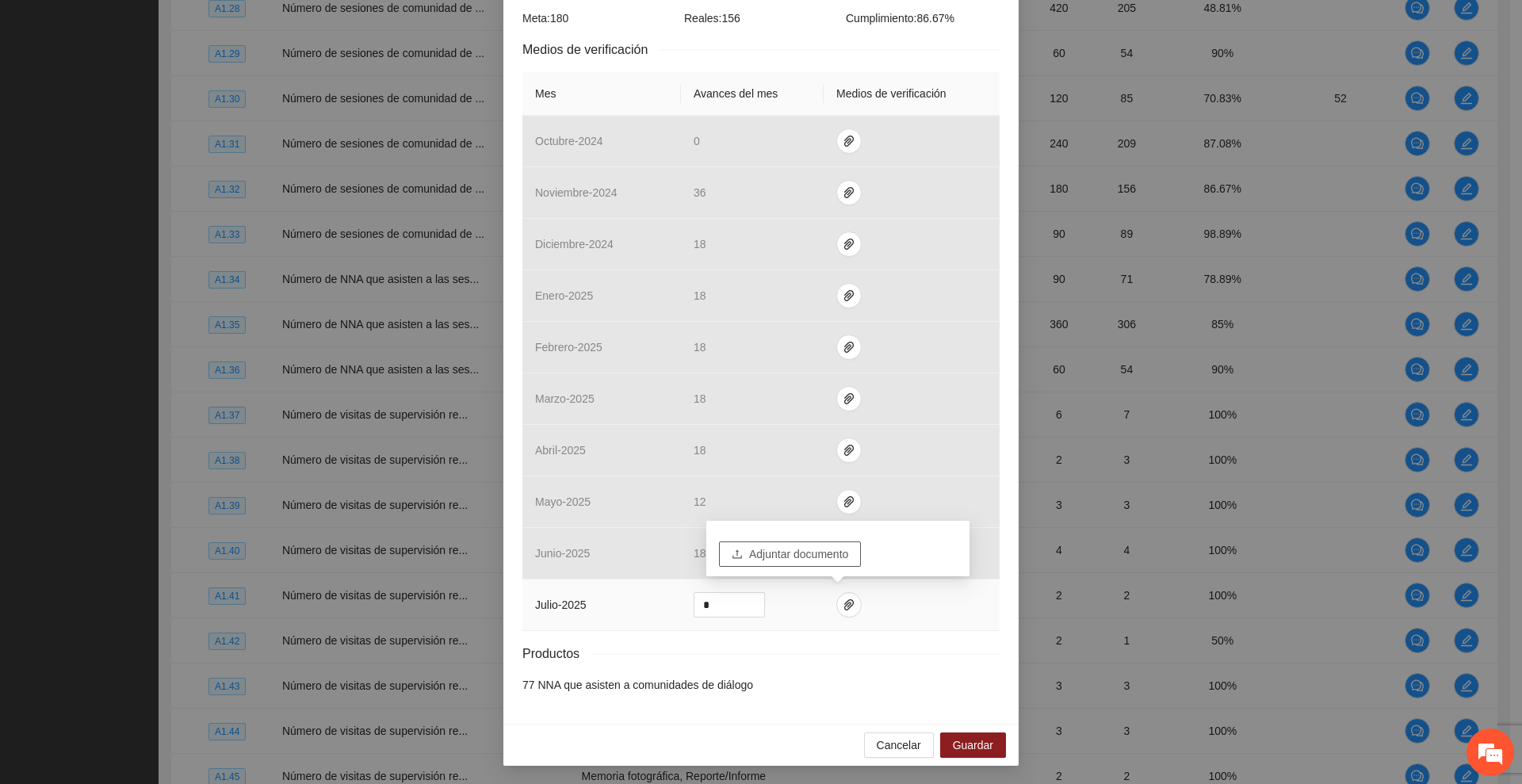 click on "Adjuntar documento" at bounding box center [798, 554] 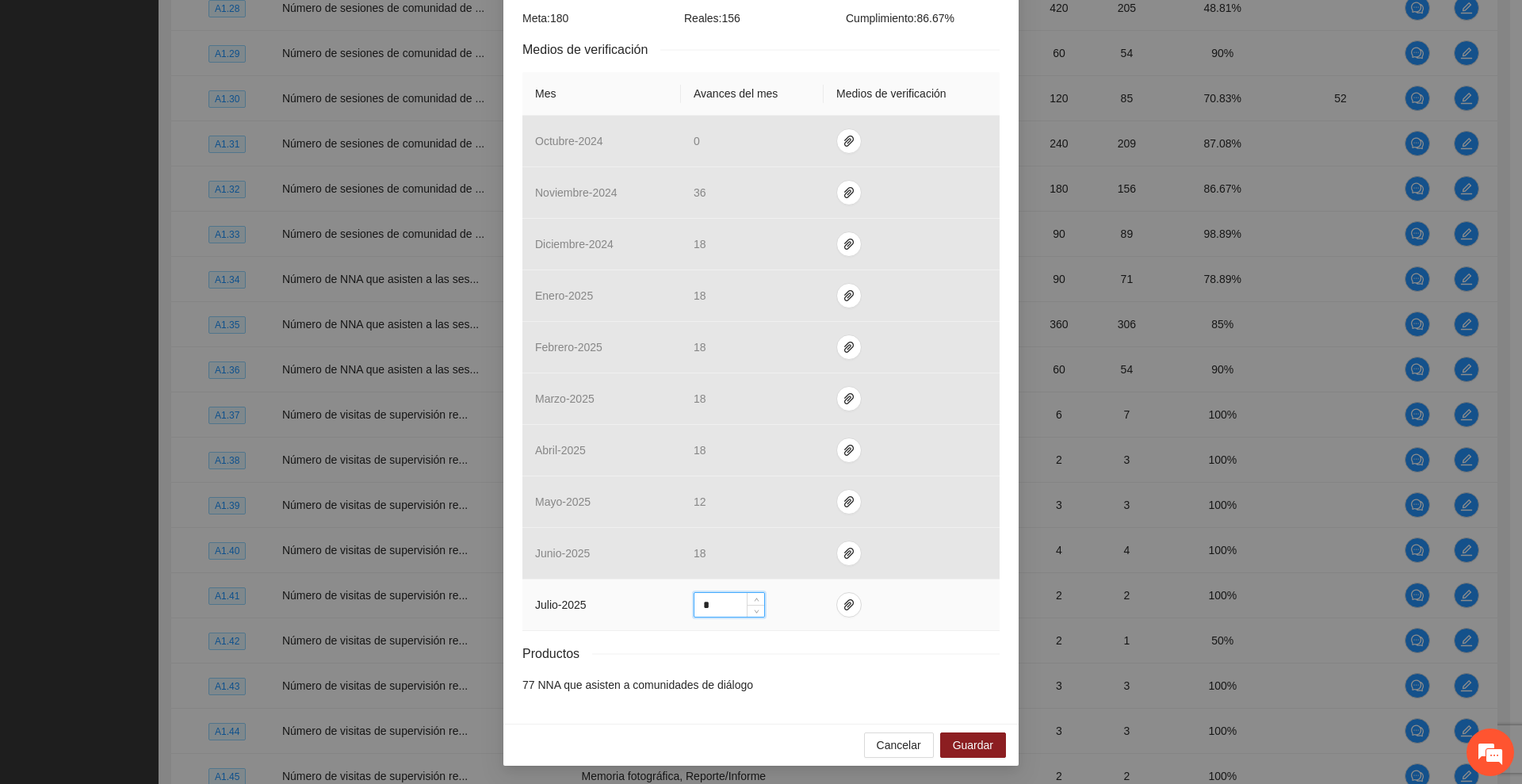 drag, startPoint x: 718, startPoint y: 602, endPoint x: 598, endPoint y: 602, distance: 120 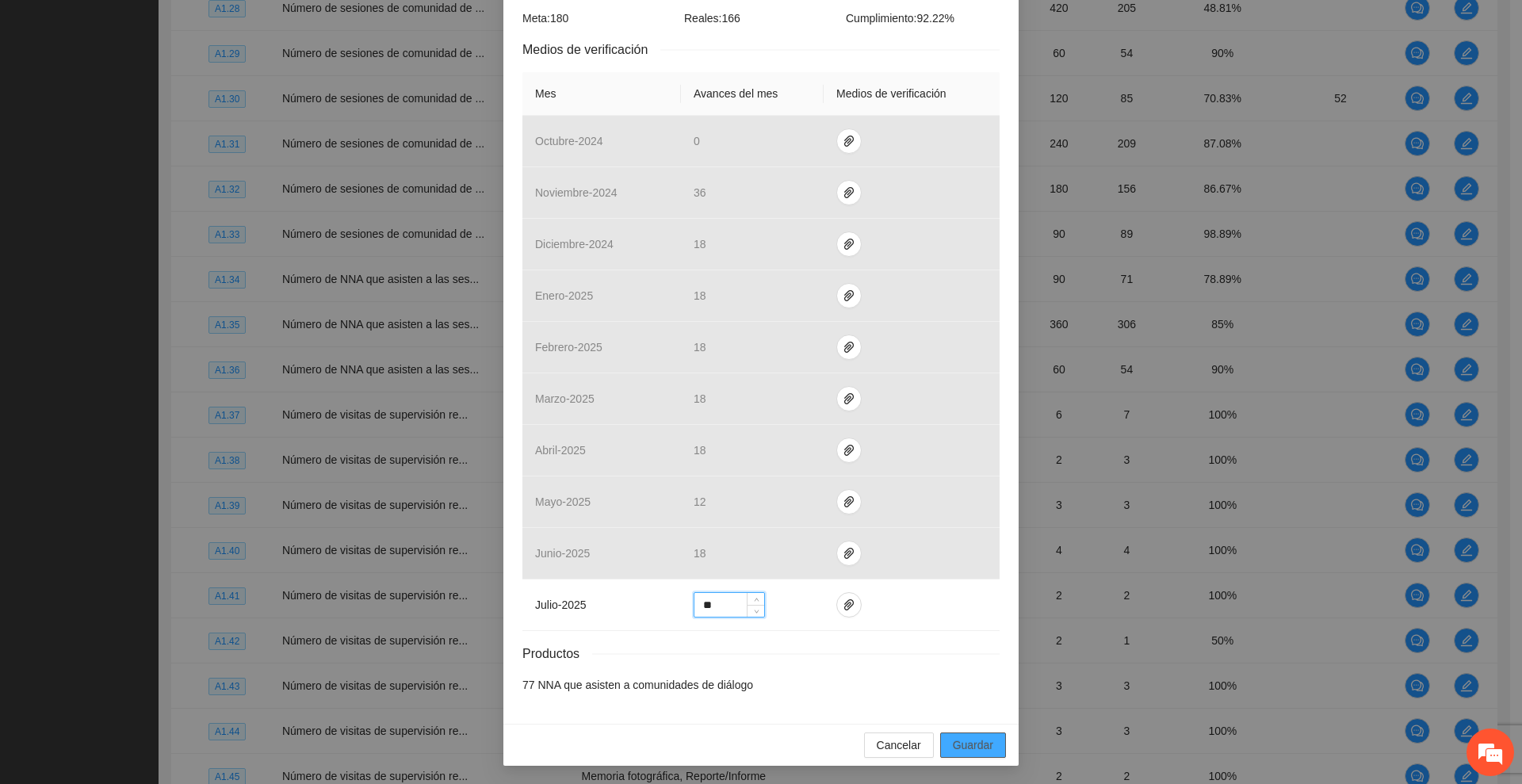 type on "**" 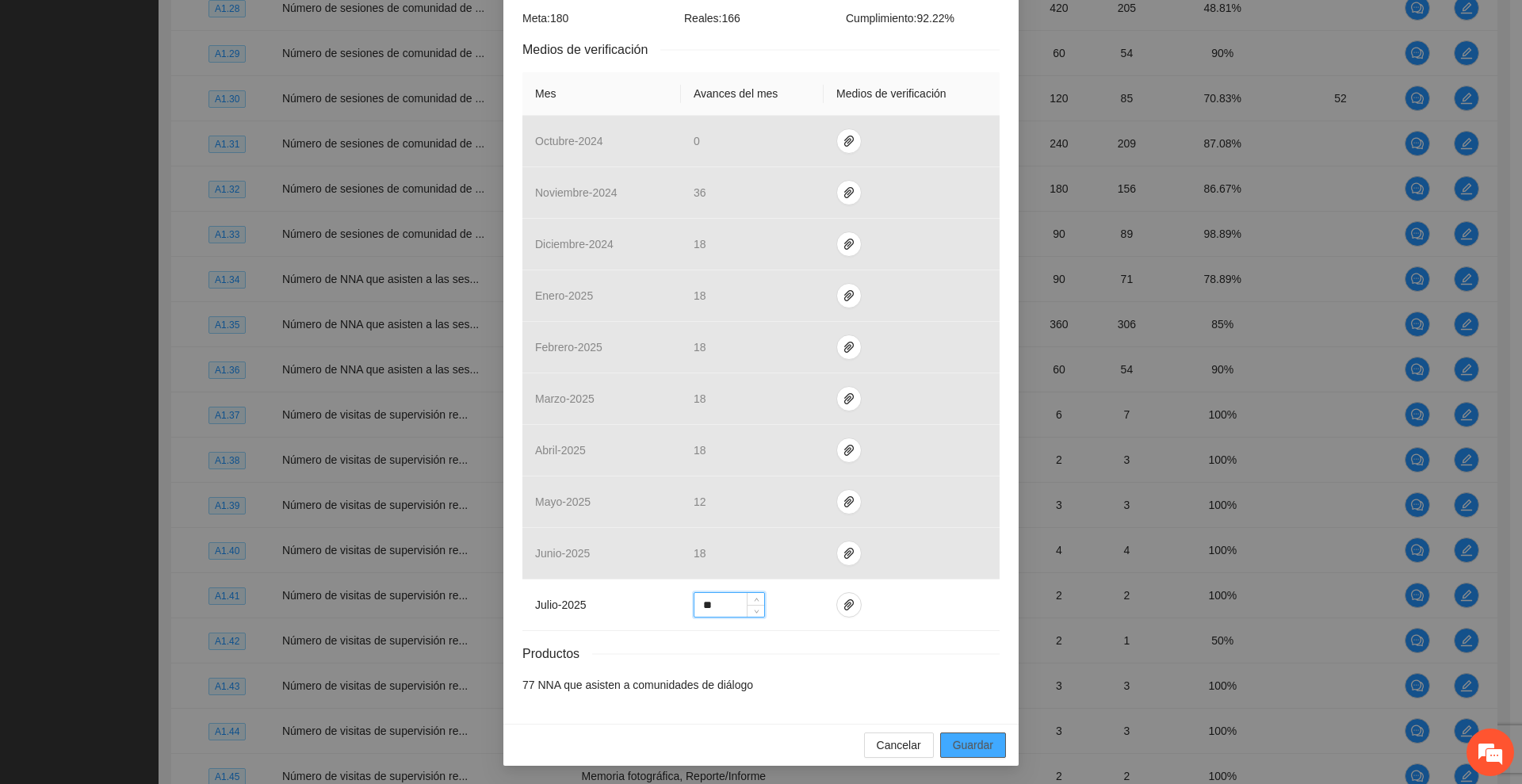 click on "Guardar" at bounding box center [973, 745] 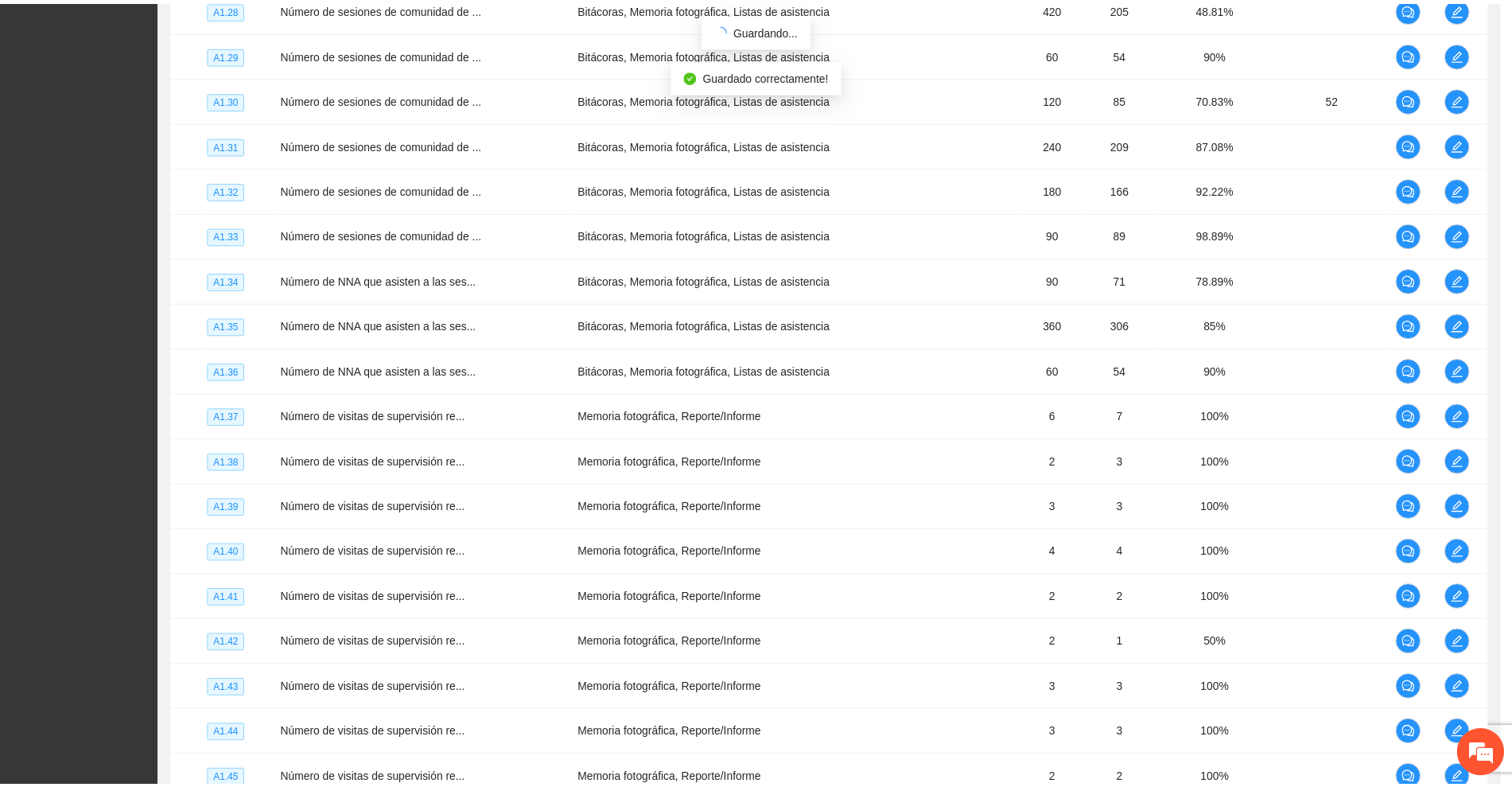 scroll, scrollTop: 220, scrollLeft: 0, axis: vertical 